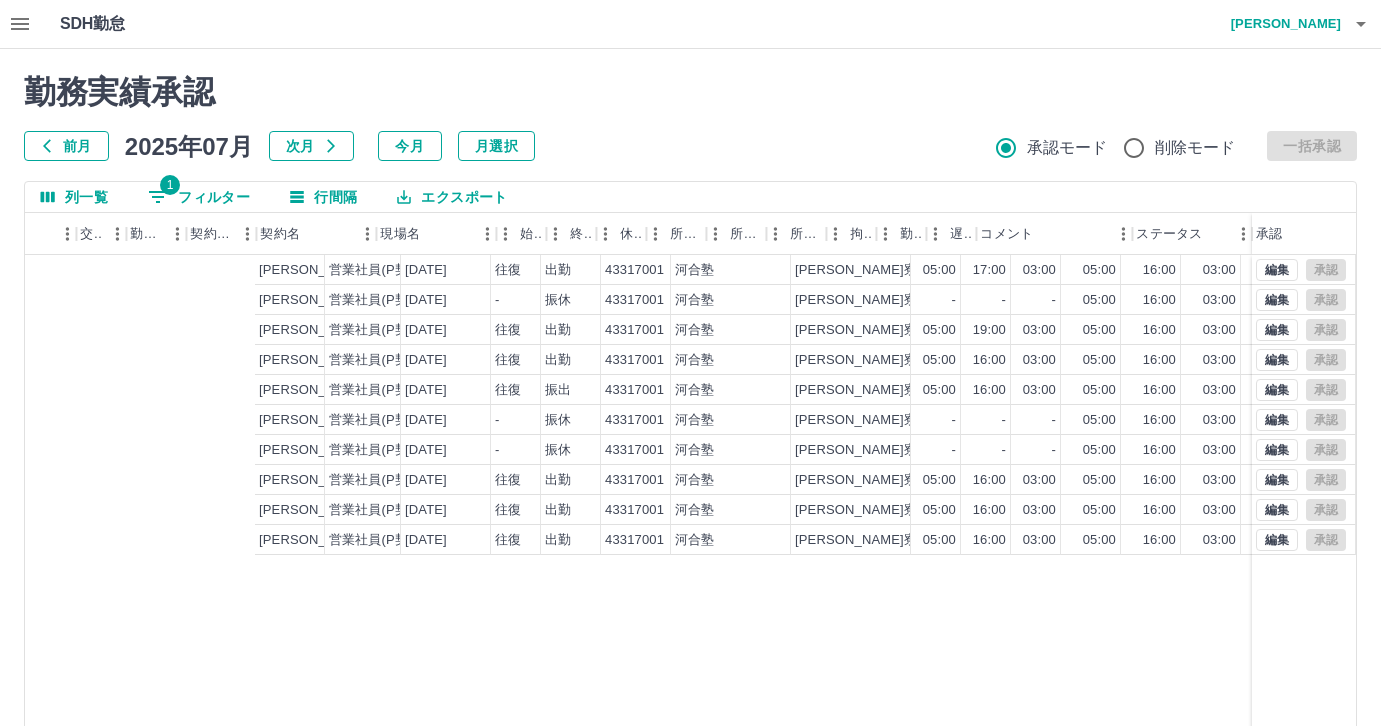 scroll, scrollTop: 118, scrollLeft: 0, axis: vertical 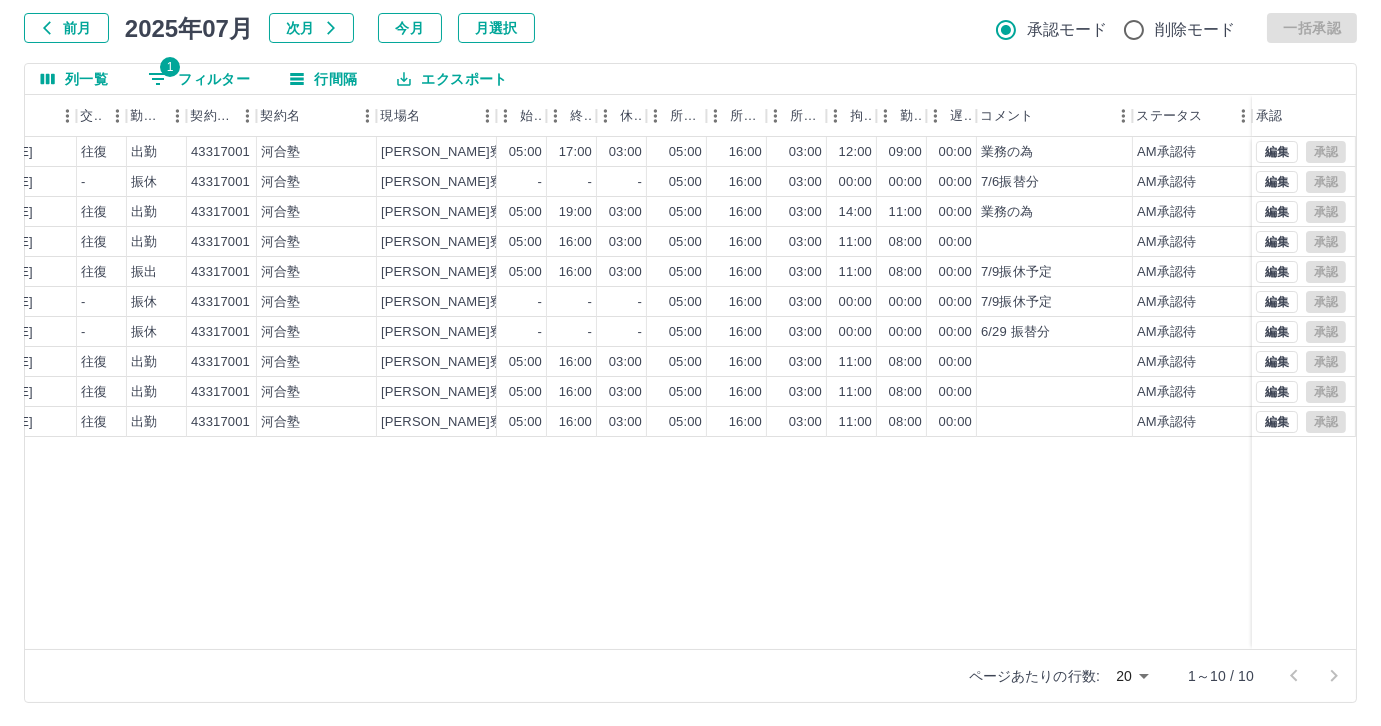 click on "1 フィルター" at bounding box center [199, 79] 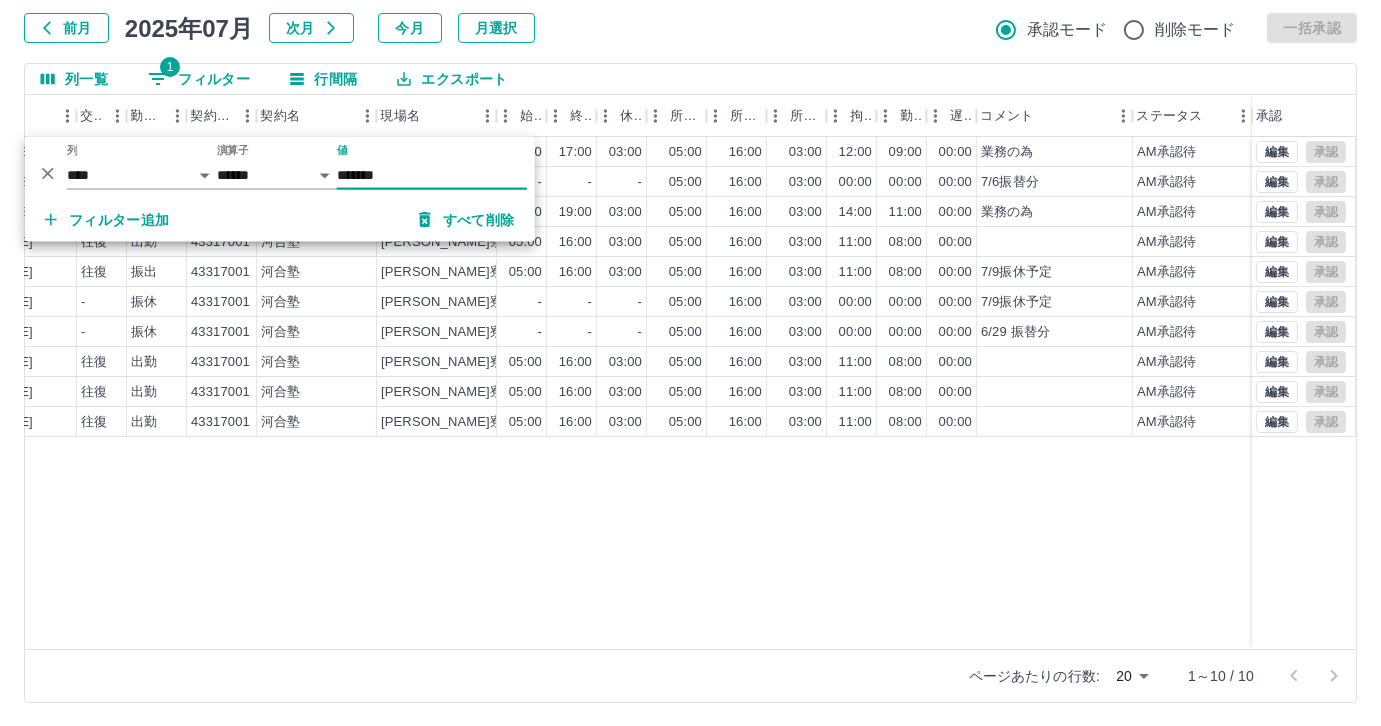 click on "*******" at bounding box center [432, 175] 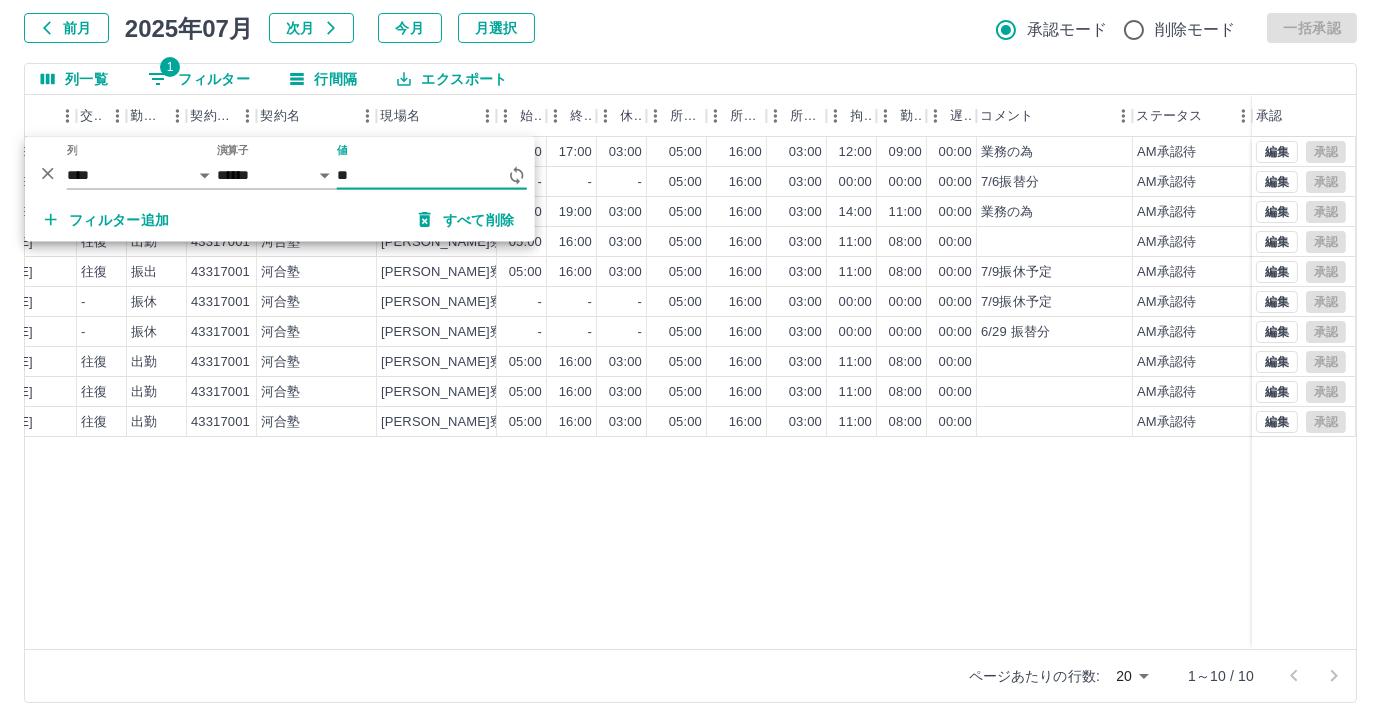 type on "*" 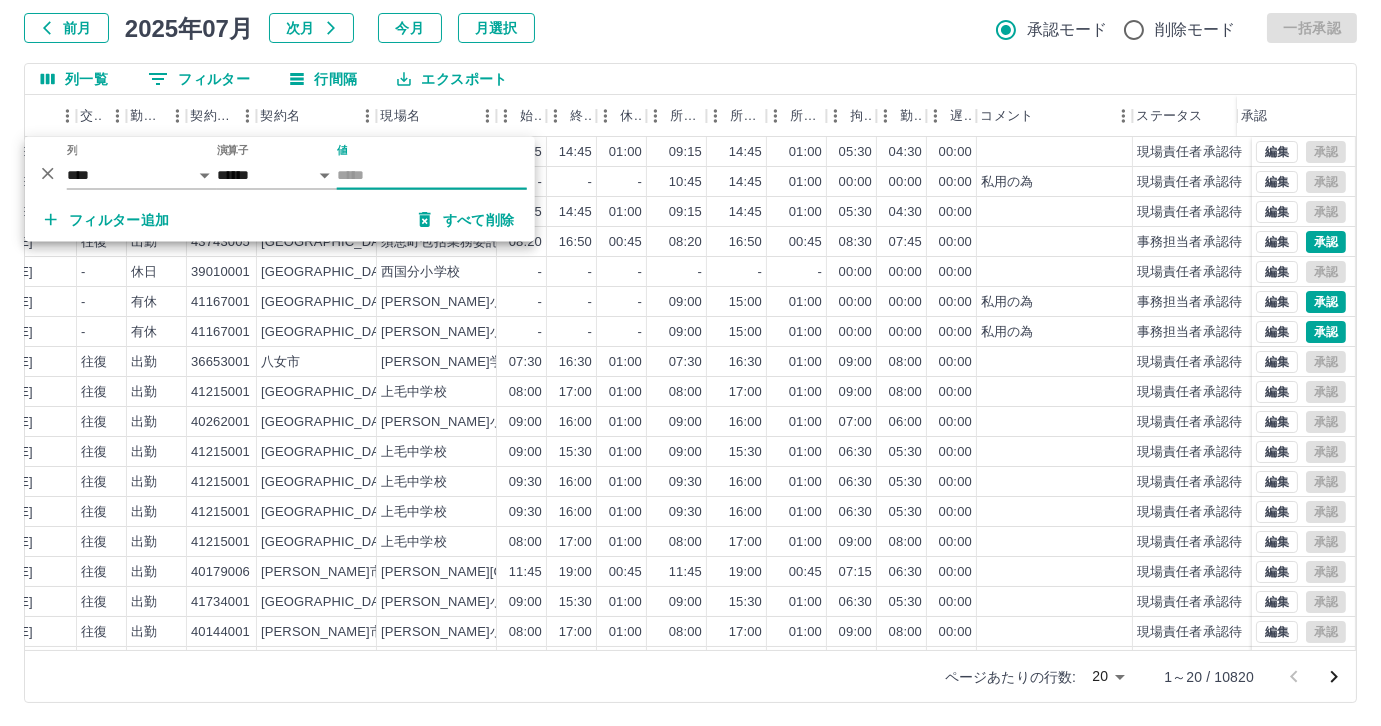 click on "値" at bounding box center [432, 175] 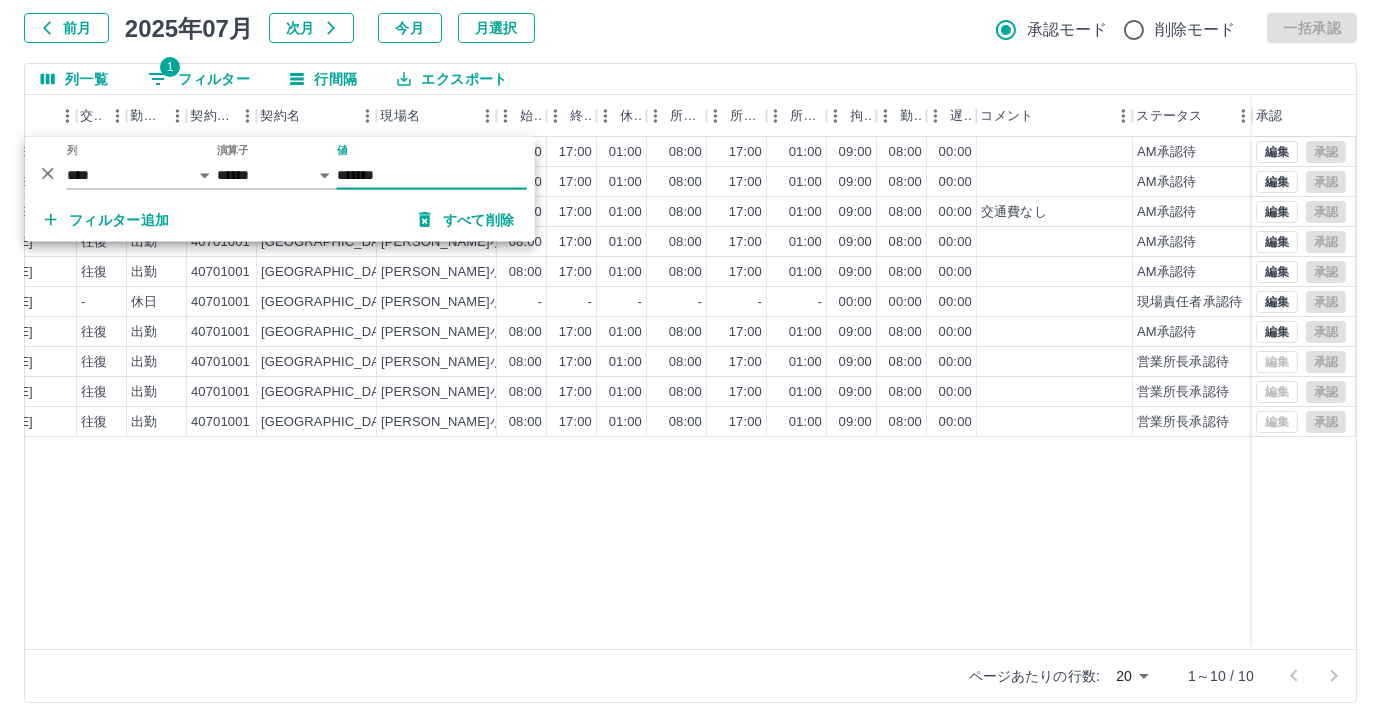 type on "*******" 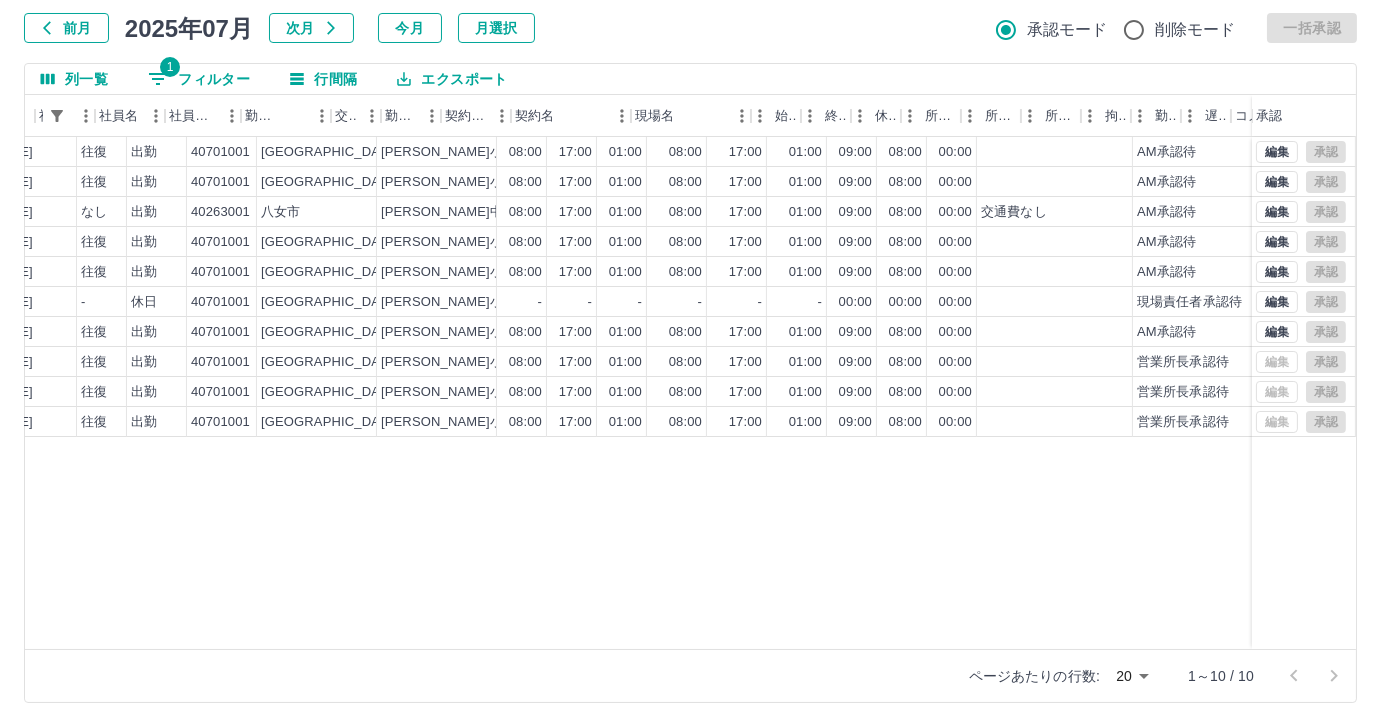 scroll, scrollTop: 0, scrollLeft: 0, axis: both 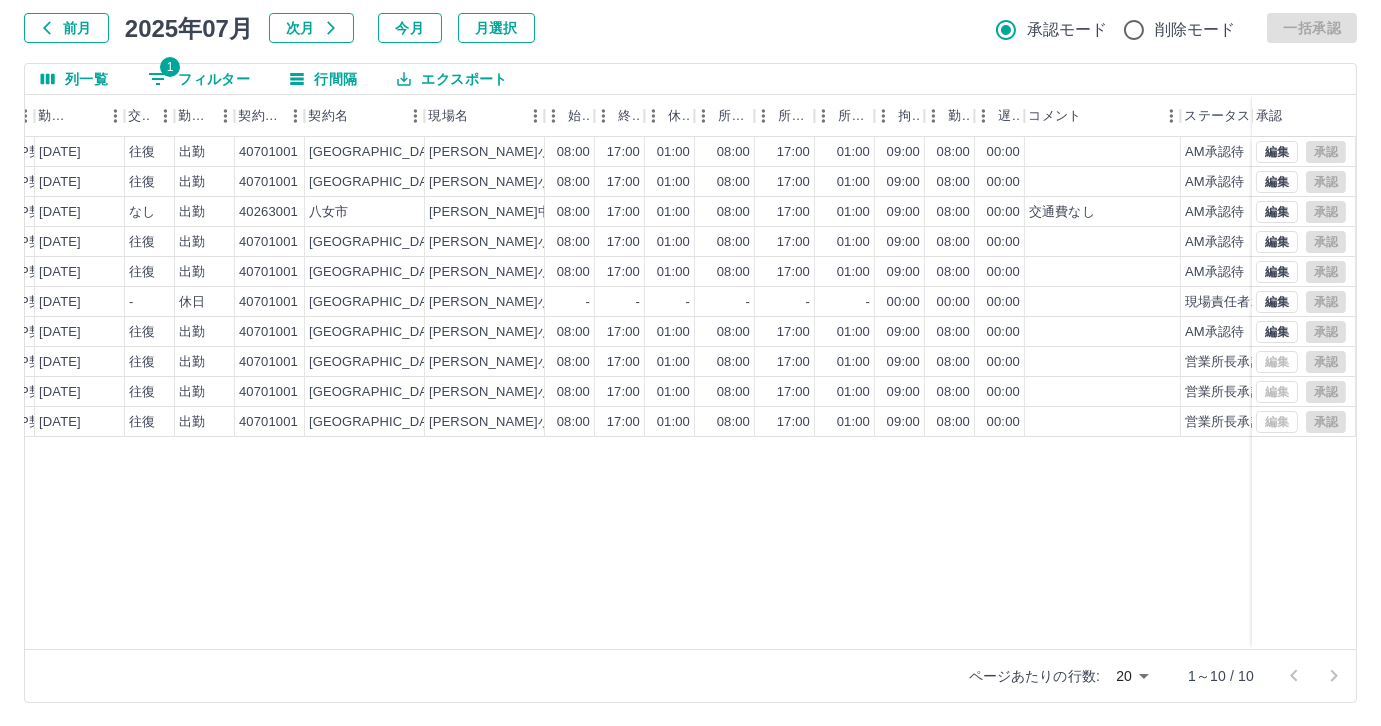 click on "1 フィルター" at bounding box center (199, 79) 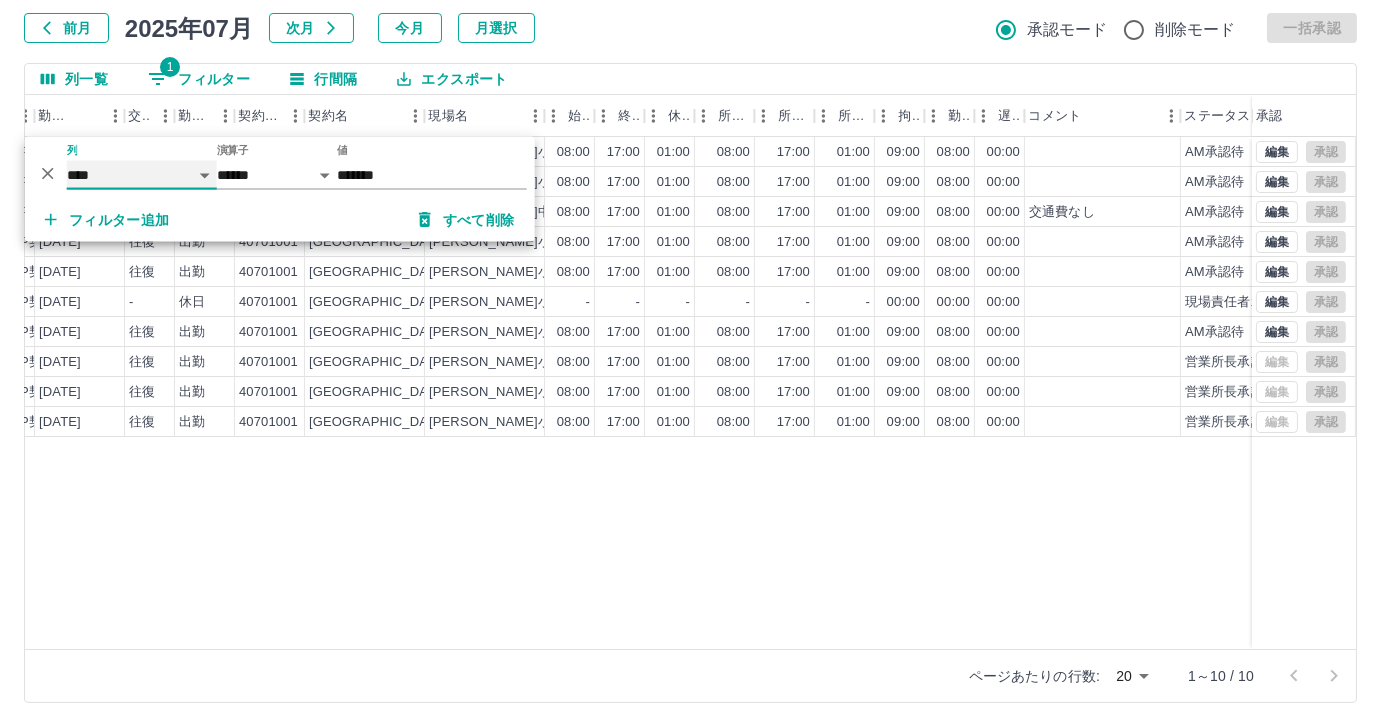 click on "**** *** **** *** *** **** ***** *** *** ** ** ** **** **** **** ** ** *** **** *****" at bounding box center [142, 175] 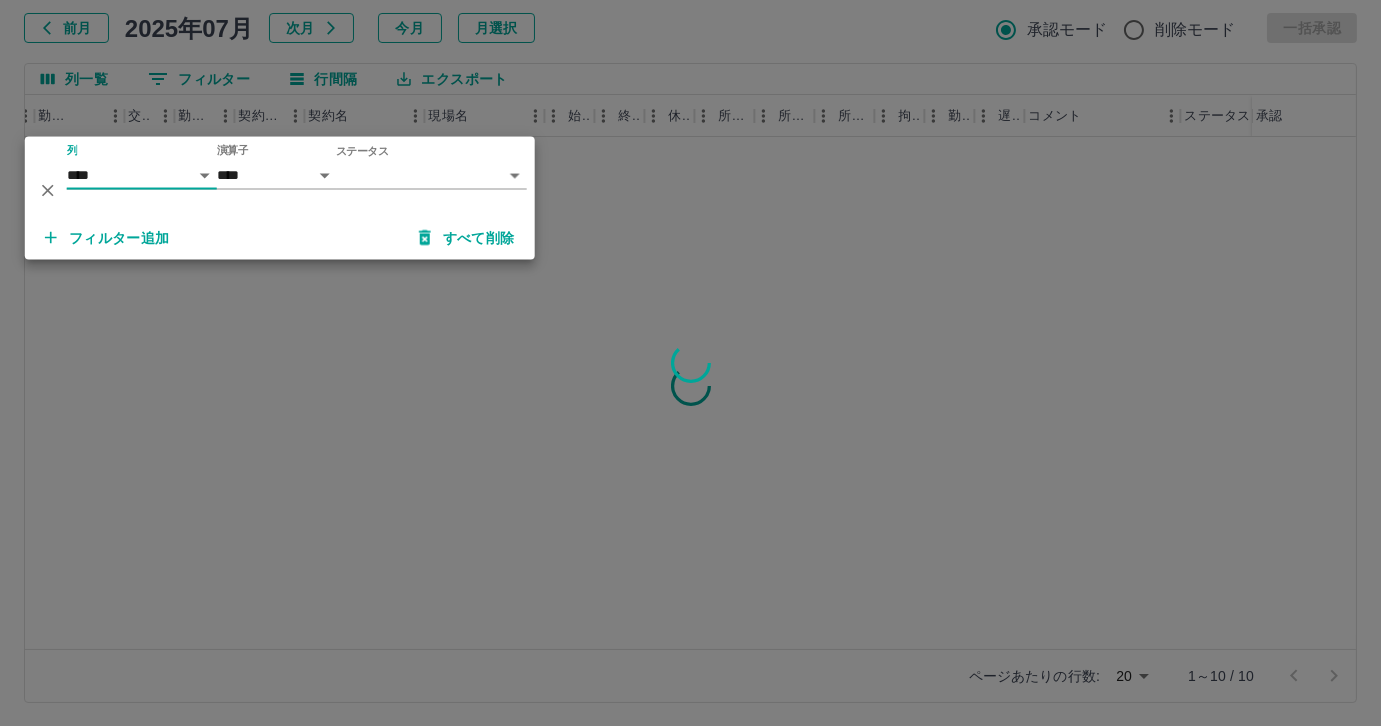 click on "SDH勤怠 尾嵜　杏茄 勤務実績承認 前月 2025年07月 次月 今月 月選択 承認モード 削除モード 一括承認 列一覧 0 フィルター 行間隔 エクスポート 社員番号 社員名 社員区分 勤務日 交通費 勤務区分 契約コード 契約名 現場名 始業 終業 休憩 所定開始 所定終業 所定休憩 拘束 勤務 遅刻等 コメント ステータス 承認 ページあたりの行数: 20 ** 1～10 / 10 SDH勤怠 *** ** 列 **** *** **** *** *** **** ***** *** *** ** ** ** **** **** **** ** ** *** **** ***** 演算子 **** ****** ステータス ​ ********* フィルター追加 すべて削除" at bounding box center (690, 304) 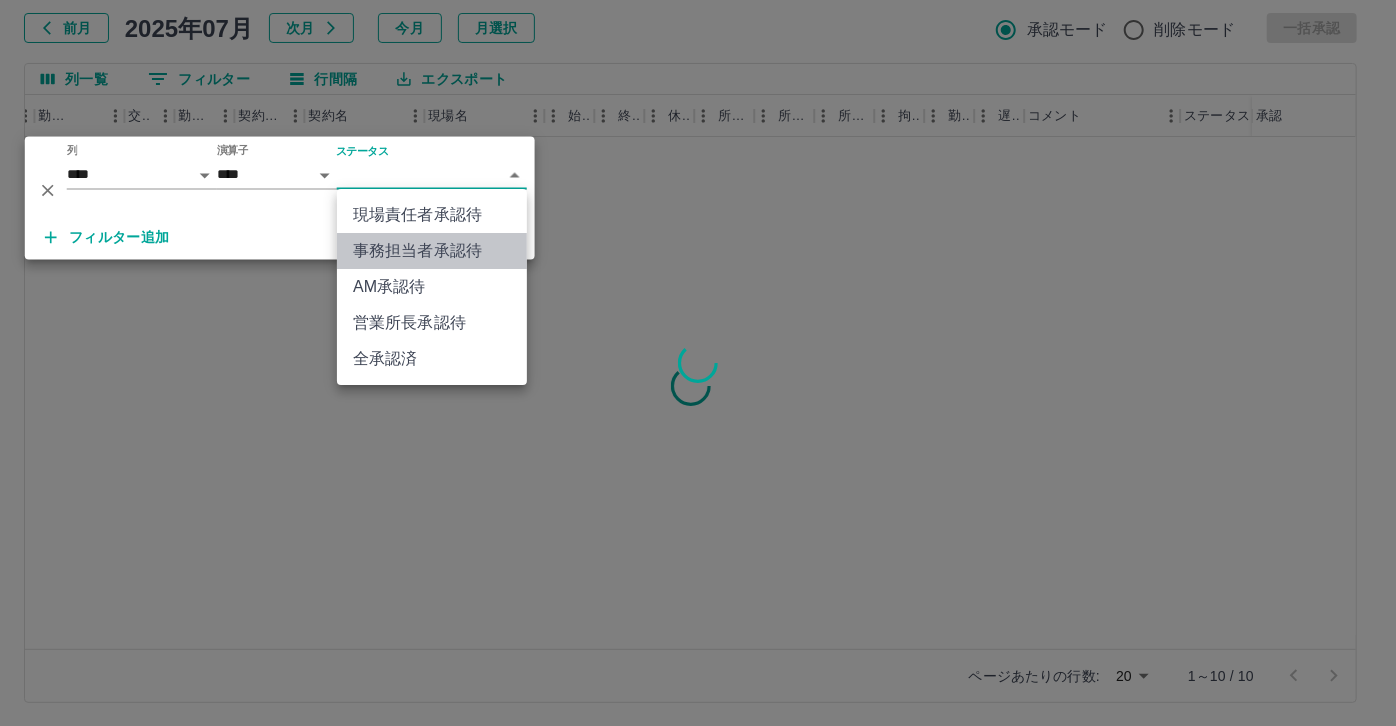 click on "事務担当者承認待" at bounding box center [432, 251] 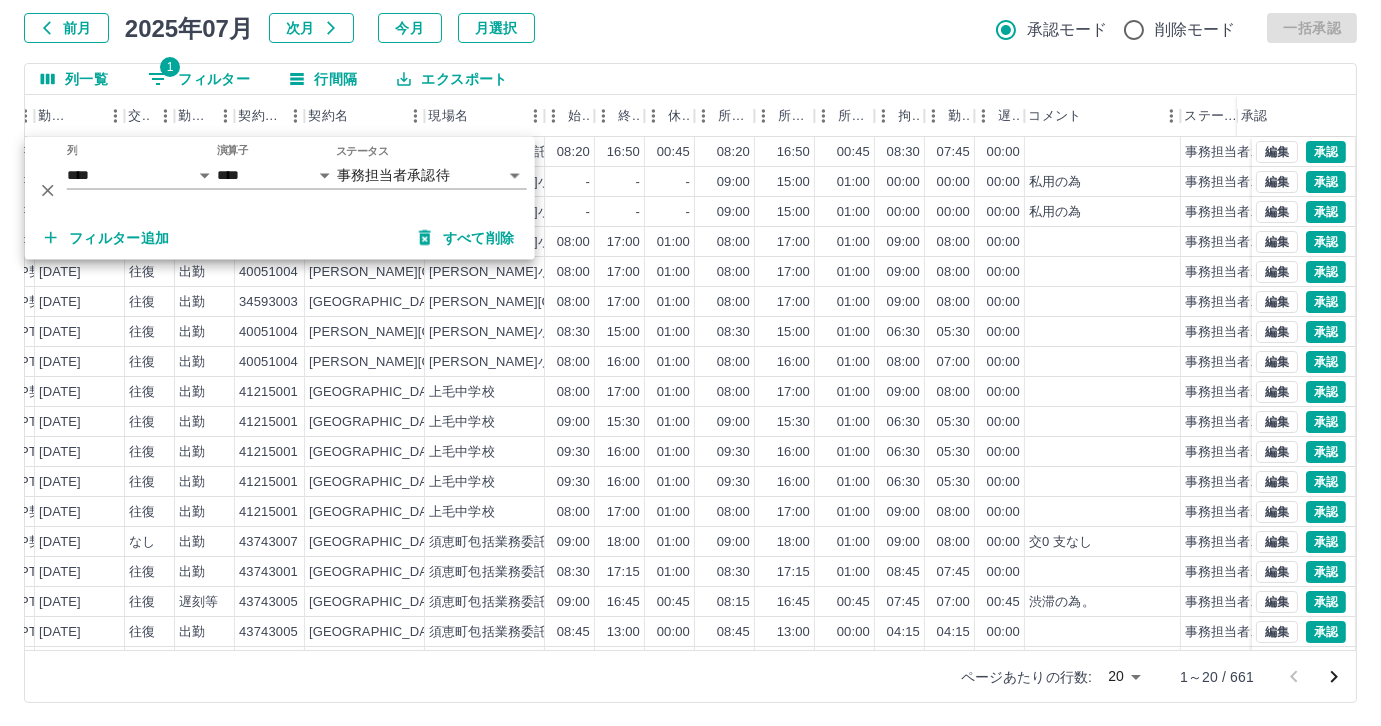 click on "前月 [DATE] 次月 今月 月選択 承認モード 削除モード 一括承認" at bounding box center [690, 28] 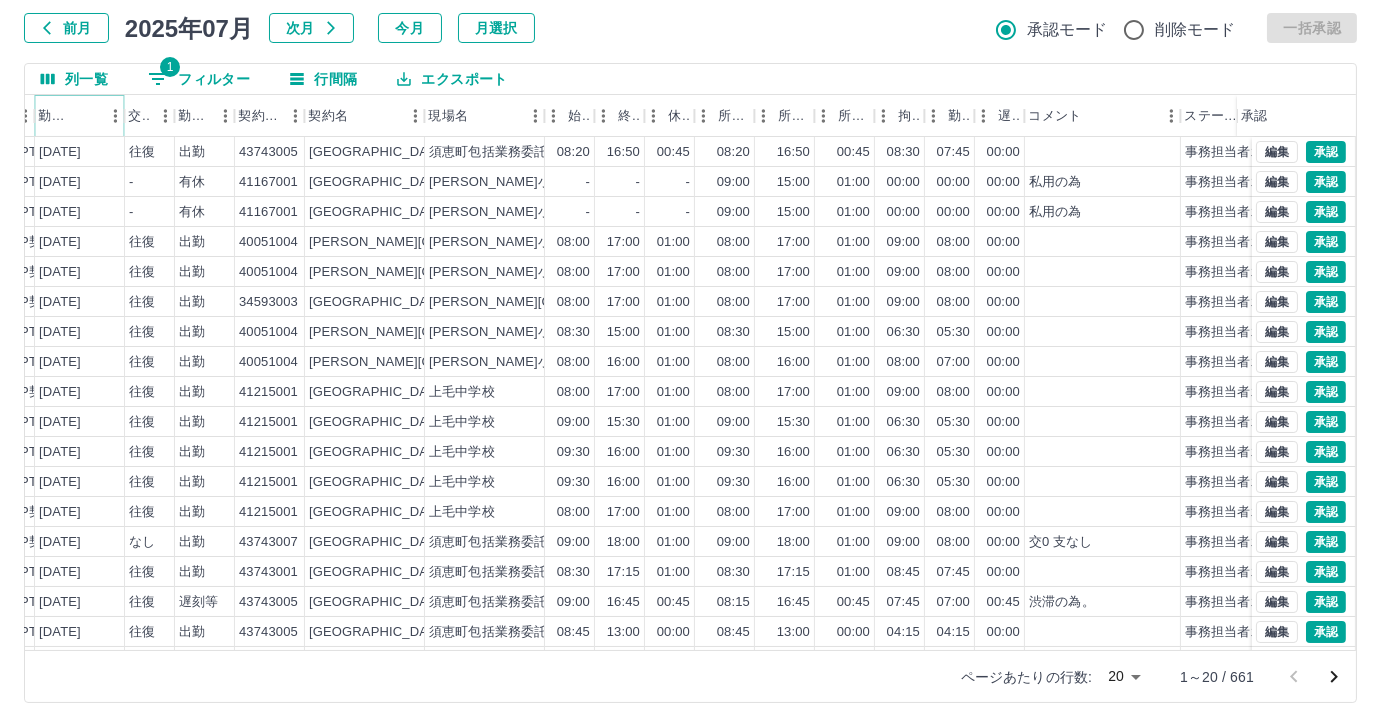 click 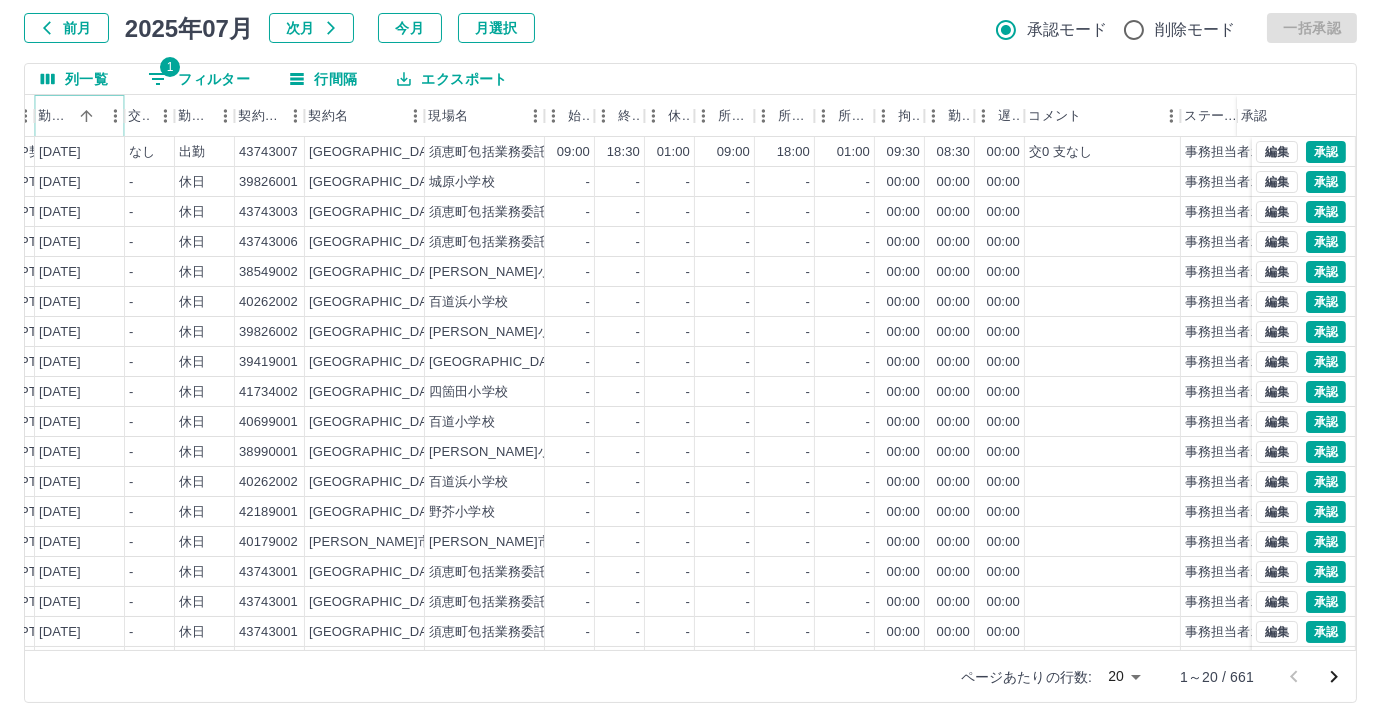 scroll, scrollTop: 101, scrollLeft: 366, axis: both 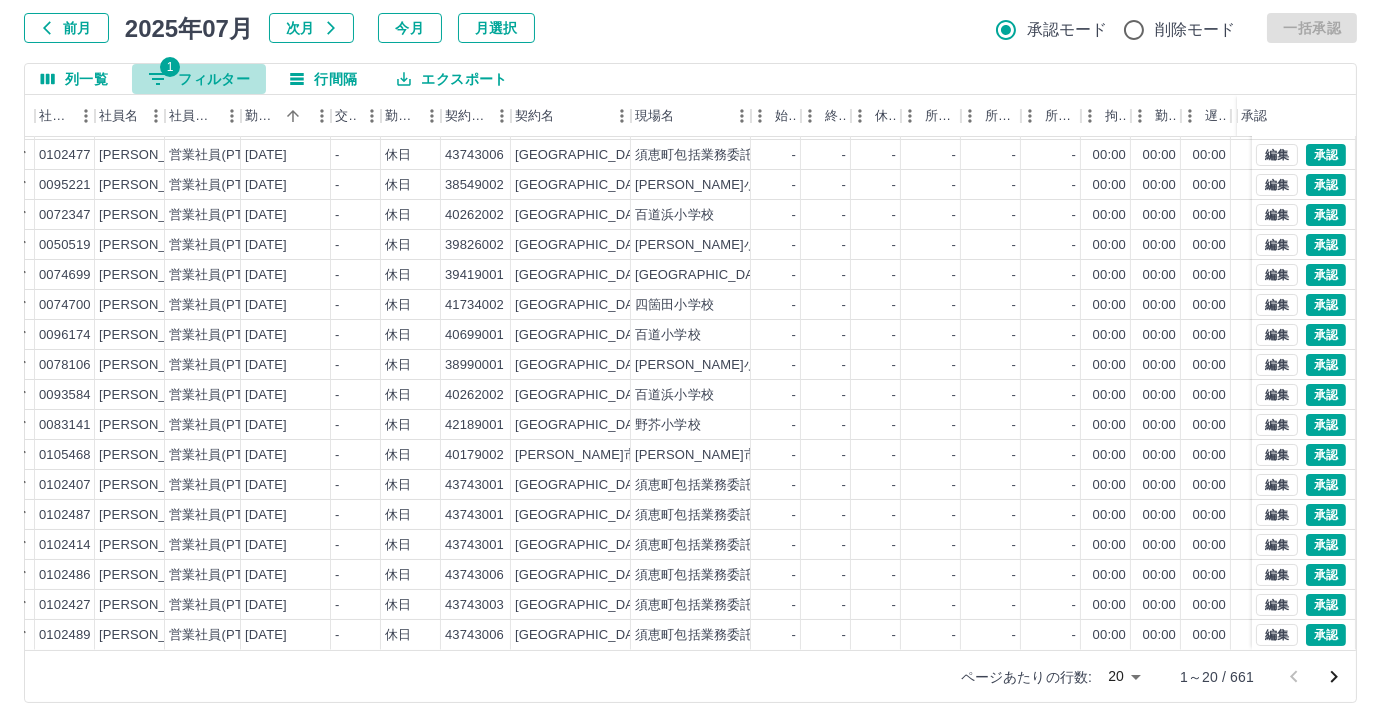 click on "1 フィルター" at bounding box center [199, 79] 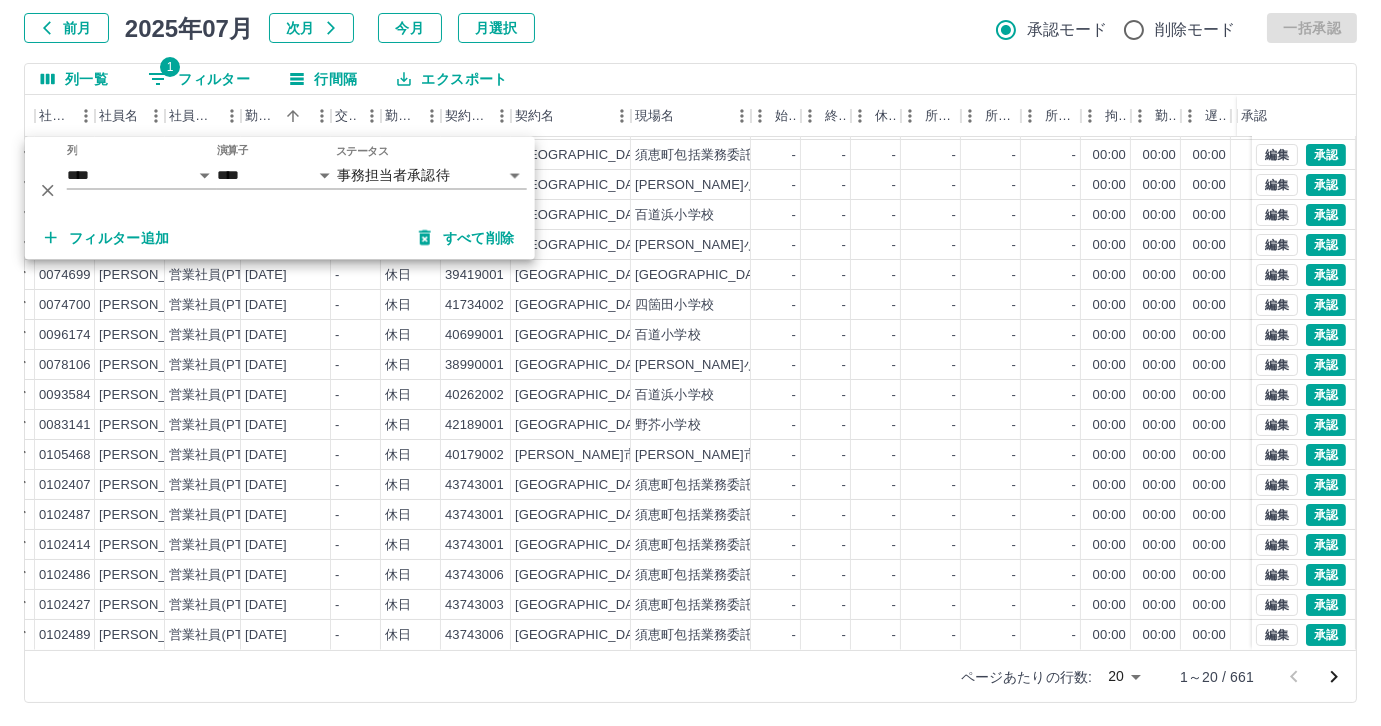 drag, startPoint x: 1151, startPoint y: 682, endPoint x: 1125, endPoint y: 671, distance: 28.231188 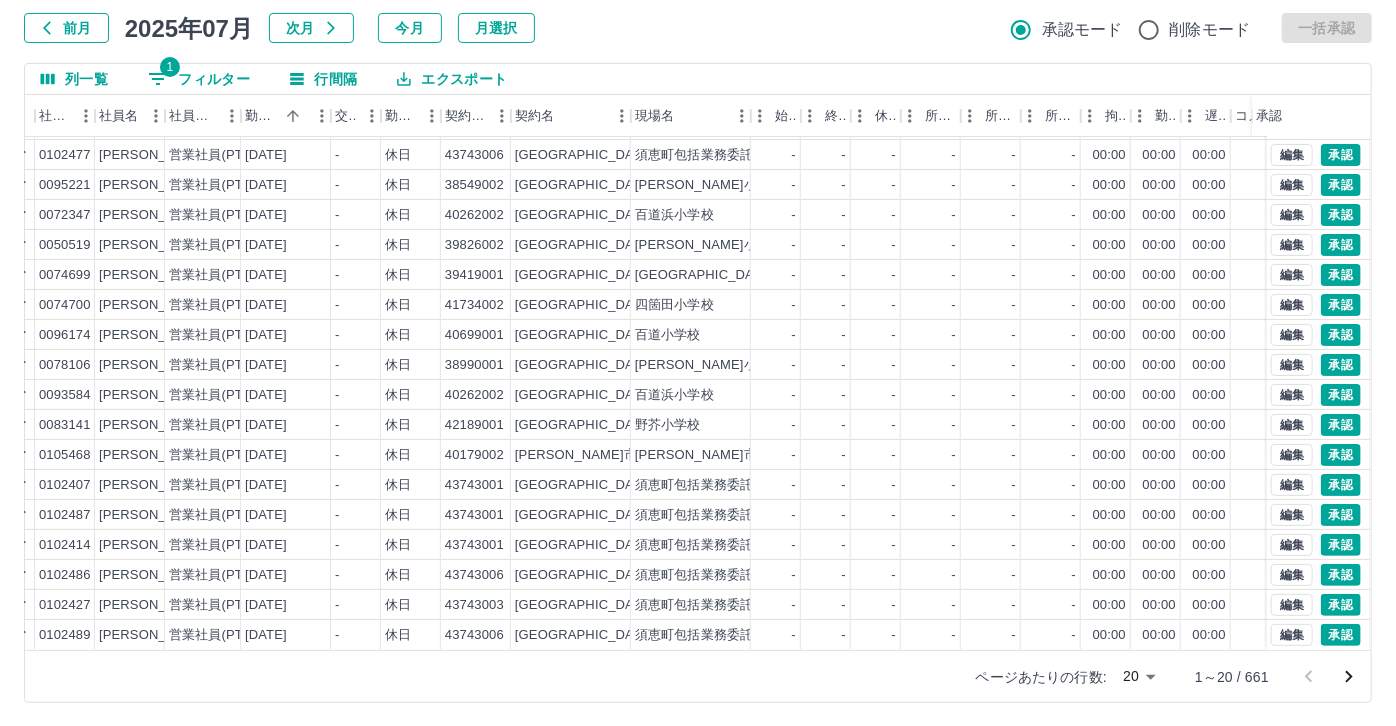 click on "SDH勤怠 尾嵜　杏茄 勤務実績承認 前月 2025年07月 次月 今月 月選択 承認モード 削除モード 一括承認 列一覧 1 フィルター 行間隔 エクスポート 承認フロー 社員番号 社員名 社員区分 勤務日 交通費 勤務区分 契約コード 契約名 現場名 始業 終業 休憩 所定開始 所定終業 所定休憩 拘束 勤務 遅刻等 コメント ステータス 承認 現 事 Ａ 営 0067256 石井　由美 営業社員(PT契約) 2025-07-01  -  休日 39826001 福岡市 城原小学校 - - - - - - 00:00 00:00 00:00 事務担当者承認待 現 事 Ａ 営 0102430 小山田　都紀子 営業社員(PT契約) 2025-07-01  -  休日 43743003 須恵町 須恵町包括業務委託（保健センター関連業務及び自然食普及センター運営業務） - - - - - - 00:00 00:00 00:00 事務担当者承認待 現 事 Ａ 営 0102477 中牟田　美津子 営業社員(PT契約) 2025-07-01  -  休日 43743006 須恵町 - - - - - - 00:00 00:00 00:00 現" at bounding box center [698, 304] 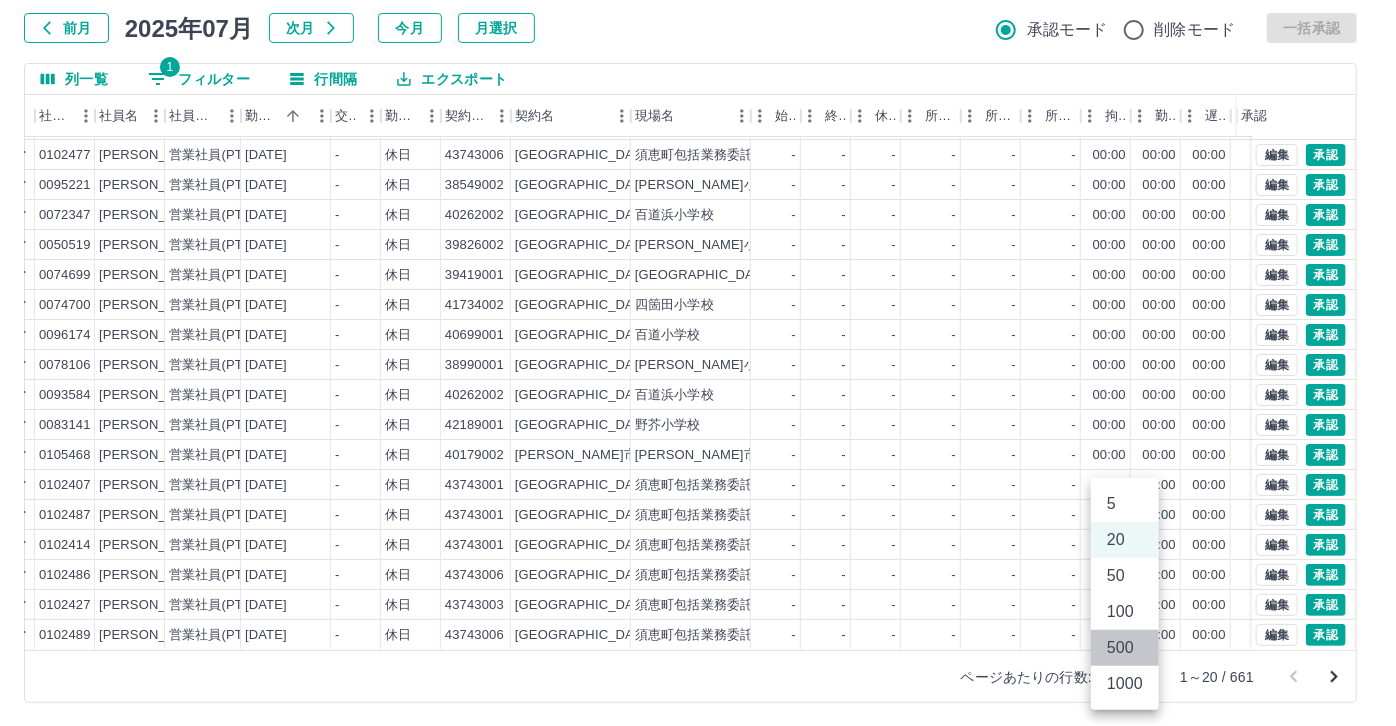 click on "500" at bounding box center (1125, 648) 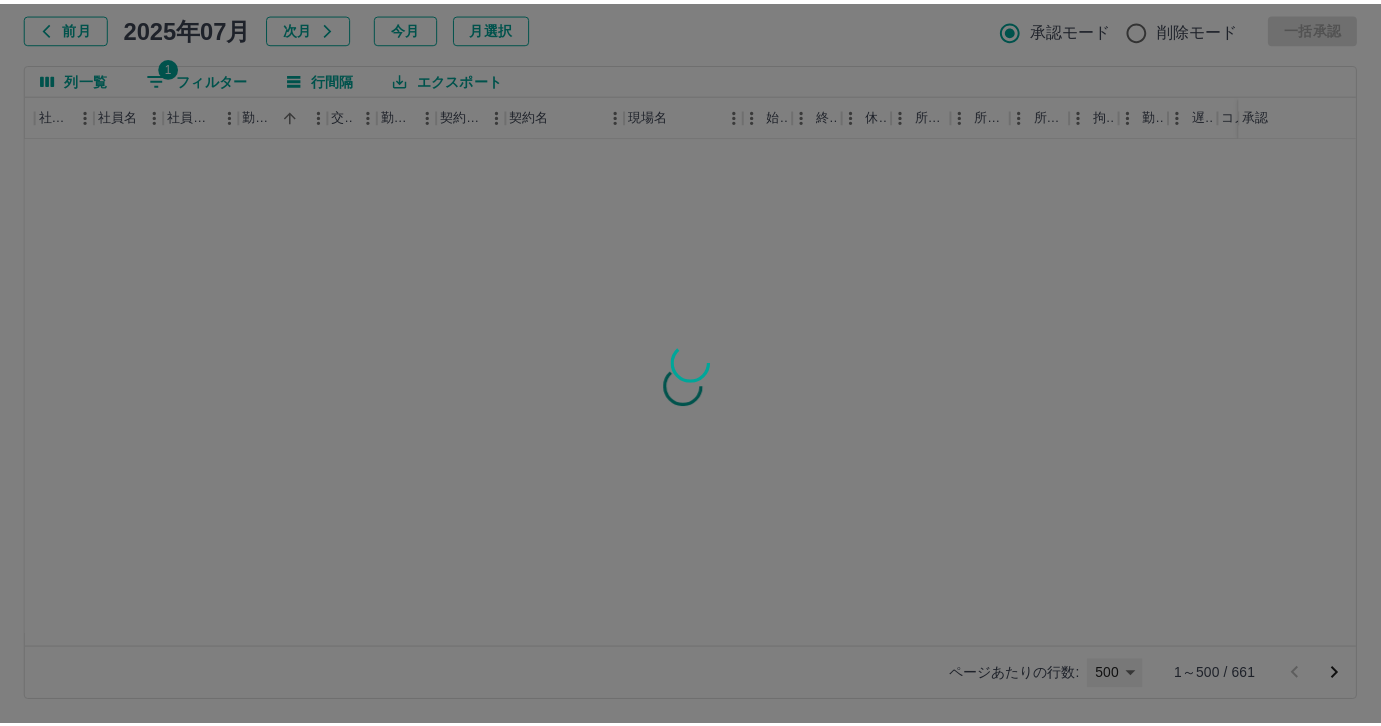 scroll, scrollTop: 0, scrollLeft: 160, axis: horizontal 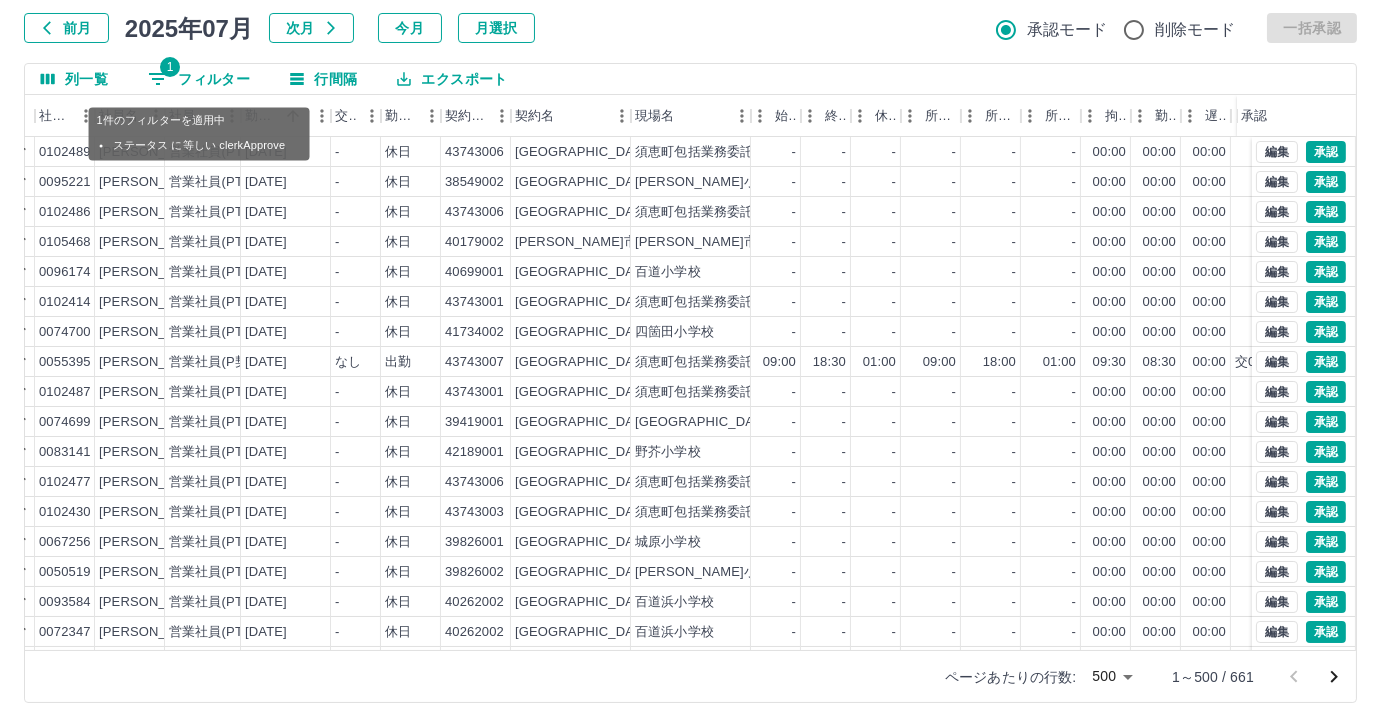click on "1 フィルター" at bounding box center (199, 79) 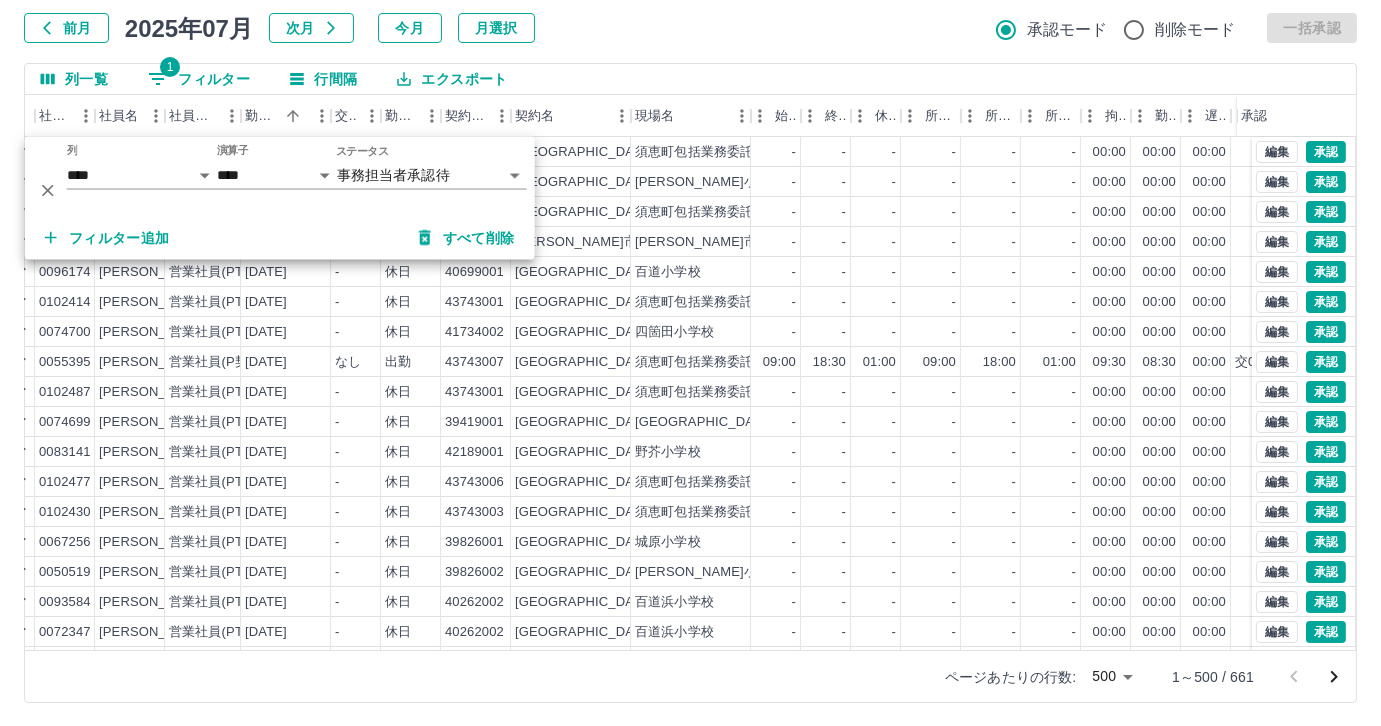 click on "フィルター追加" at bounding box center (107, 238) 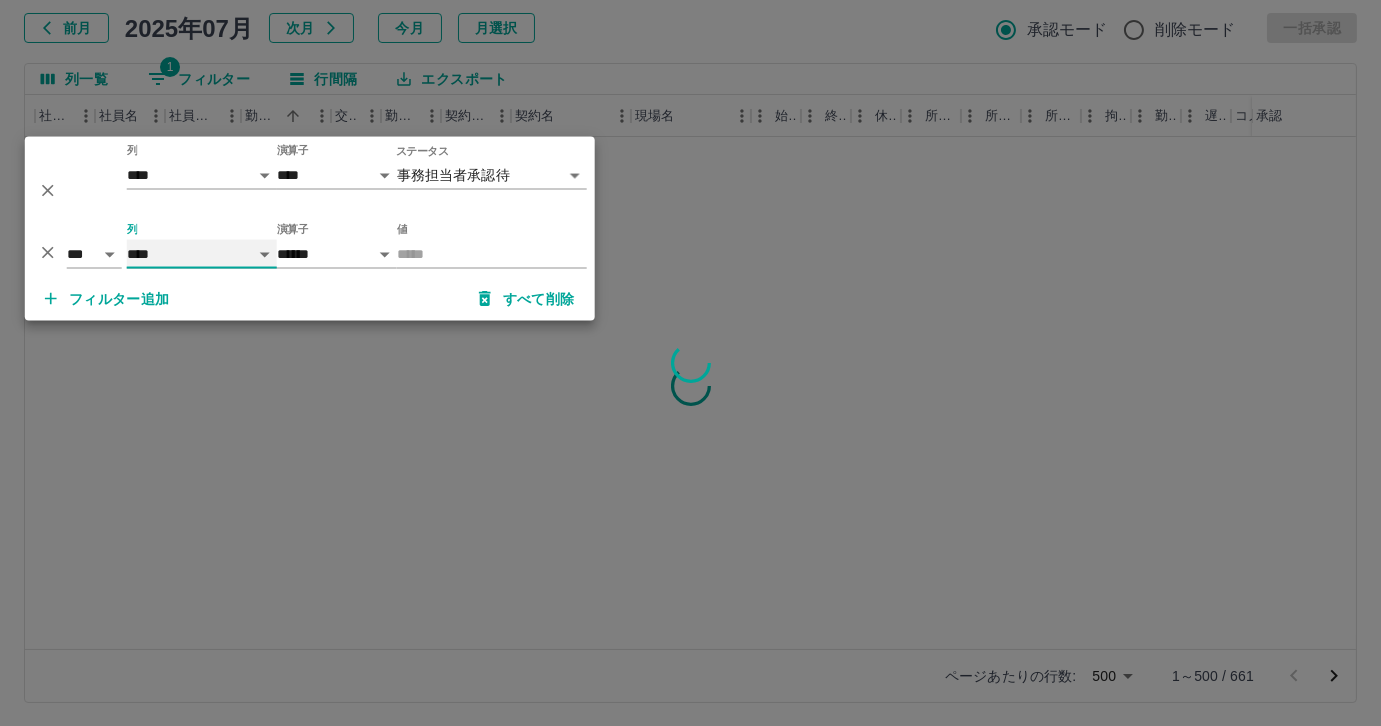 click on "**** *** **** *** *** **** ***** *** *** ** ** ** **** **** **** ** ** *** **** *****" at bounding box center [202, 254] 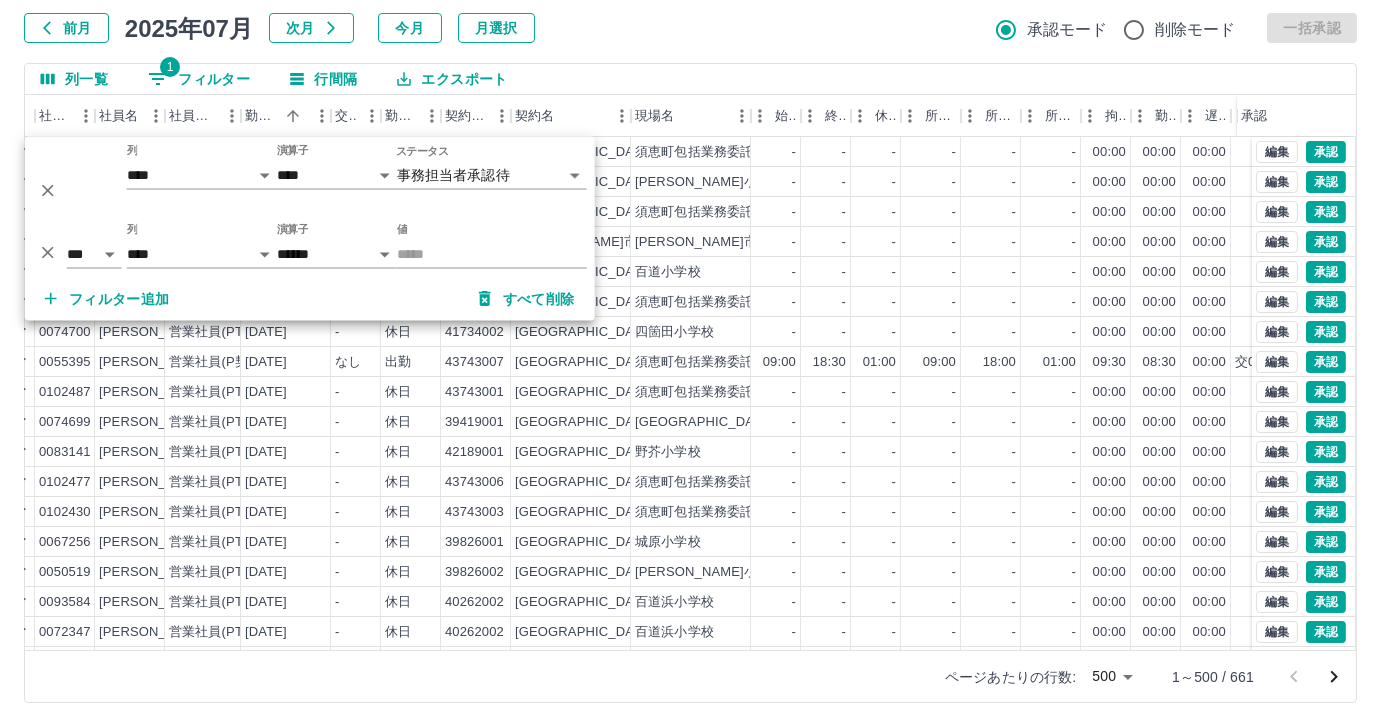 click on "ページあたりの行数: 500 *** 1～500 / 661" at bounding box center (690, 676) 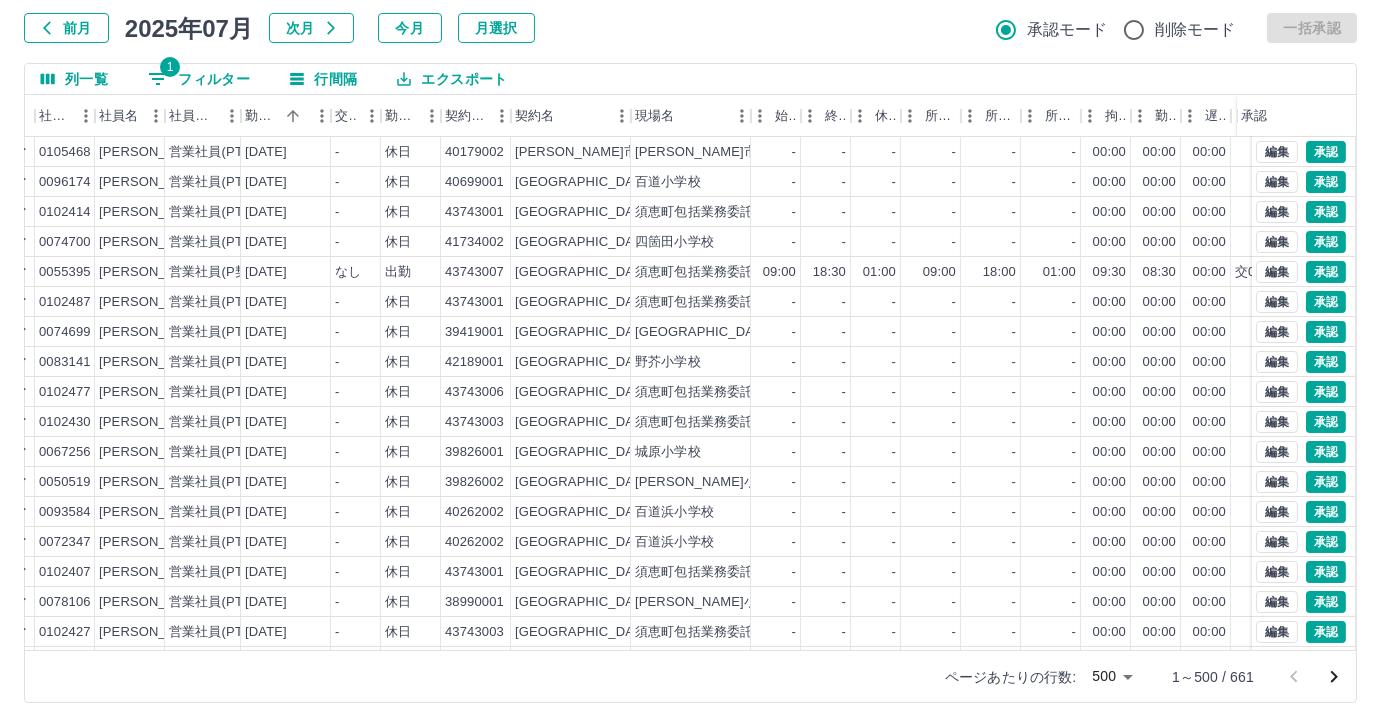 scroll, scrollTop: 0, scrollLeft: 160, axis: horizontal 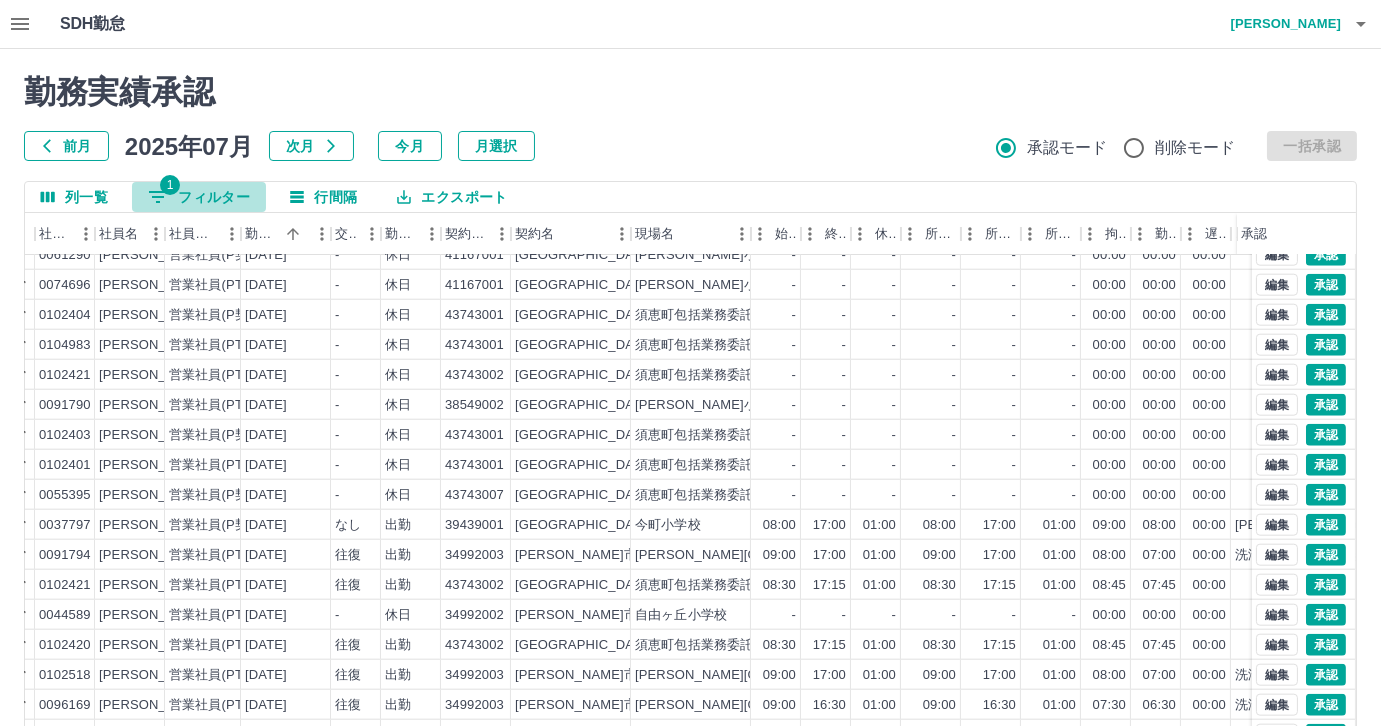 click on "1 フィルター" at bounding box center (199, 197) 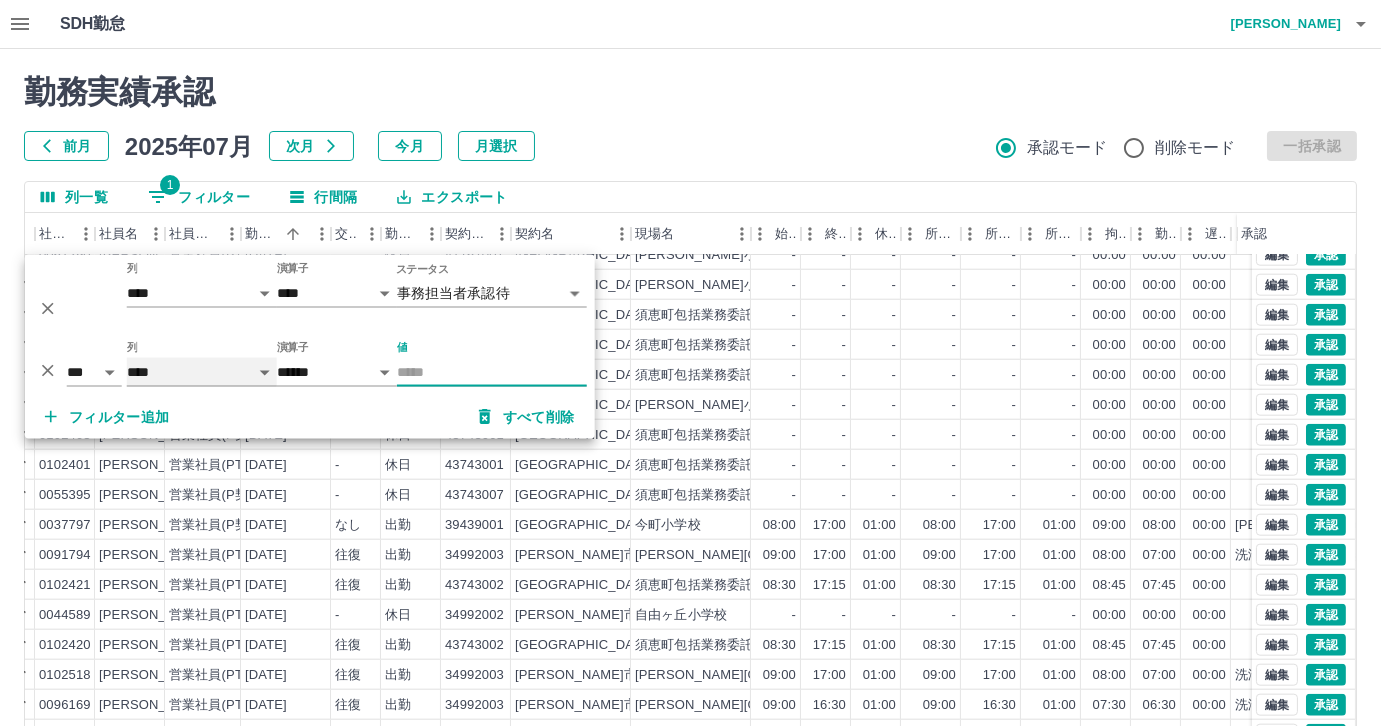 click on "**** *** **** *** *** **** ***** *** *** ** ** ** **** **** **** ** ** *** **** *****" at bounding box center [202, 372] 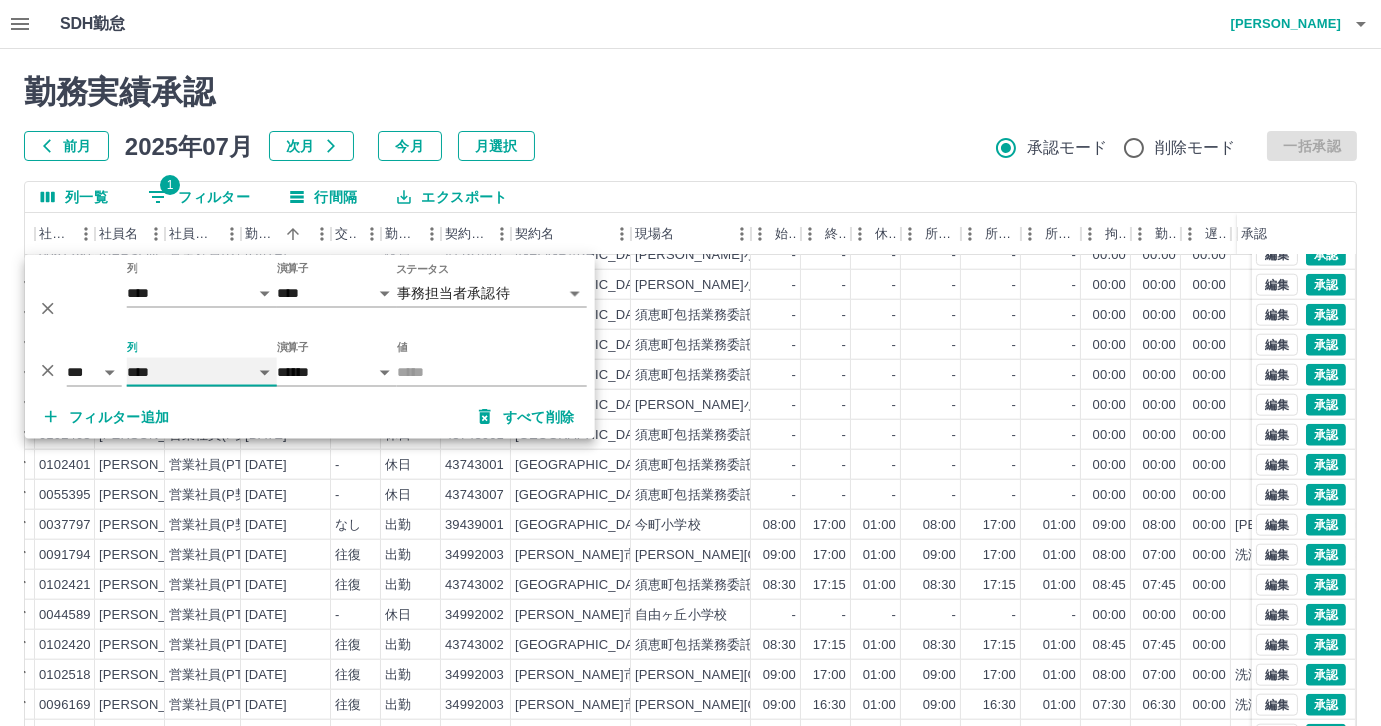 click on "**** *** **** *** *** **** ***** *** *** ** ** ** **** **** **** ** ** *** **** *****" at bounding box center [202, 372] 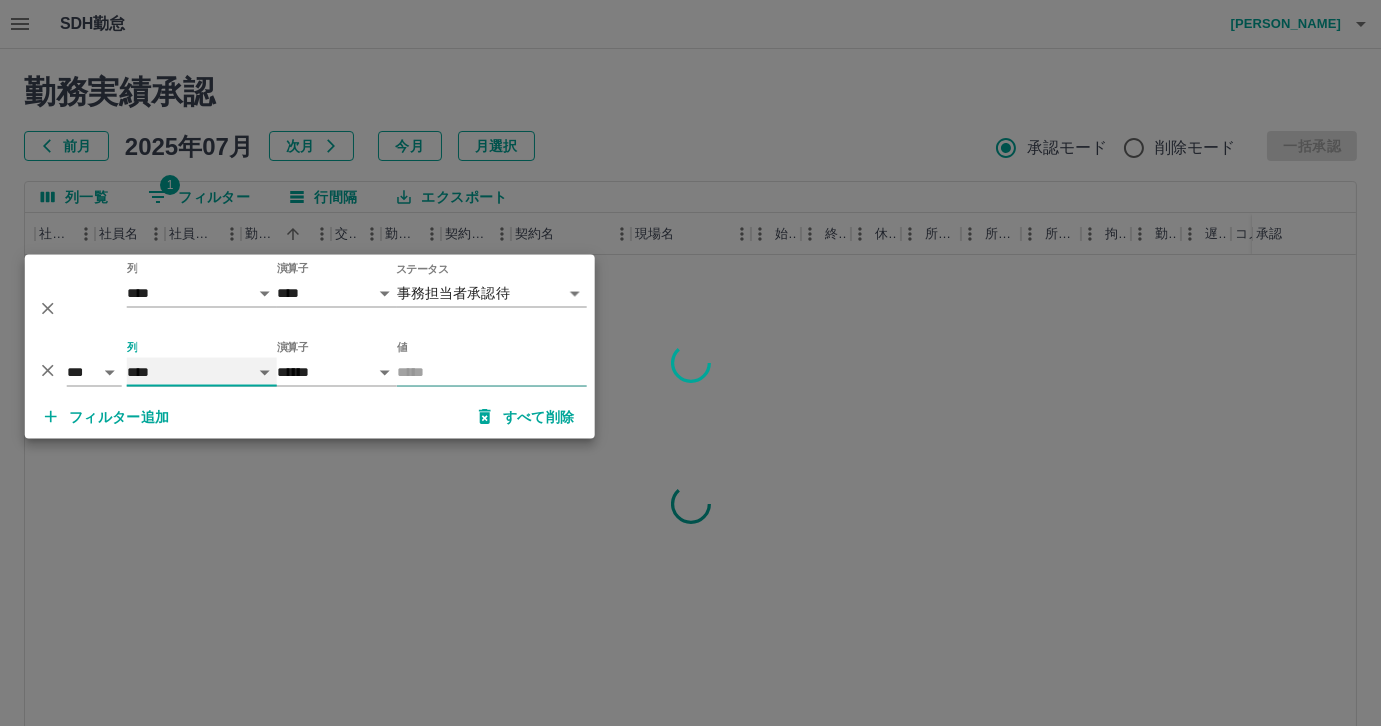 scroll, scrollTop: 0, scrollLeft: 160, axis: horizontal 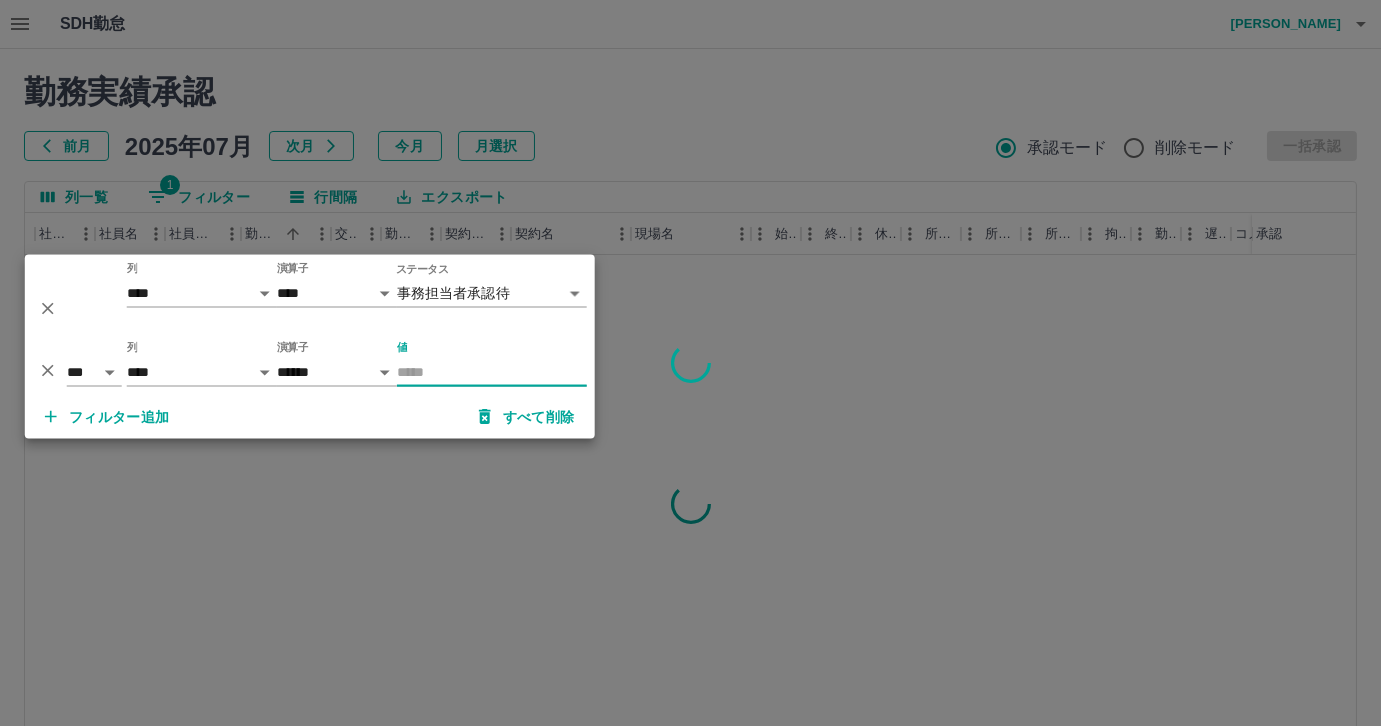 click on "値" at bounding box center [492, 372] 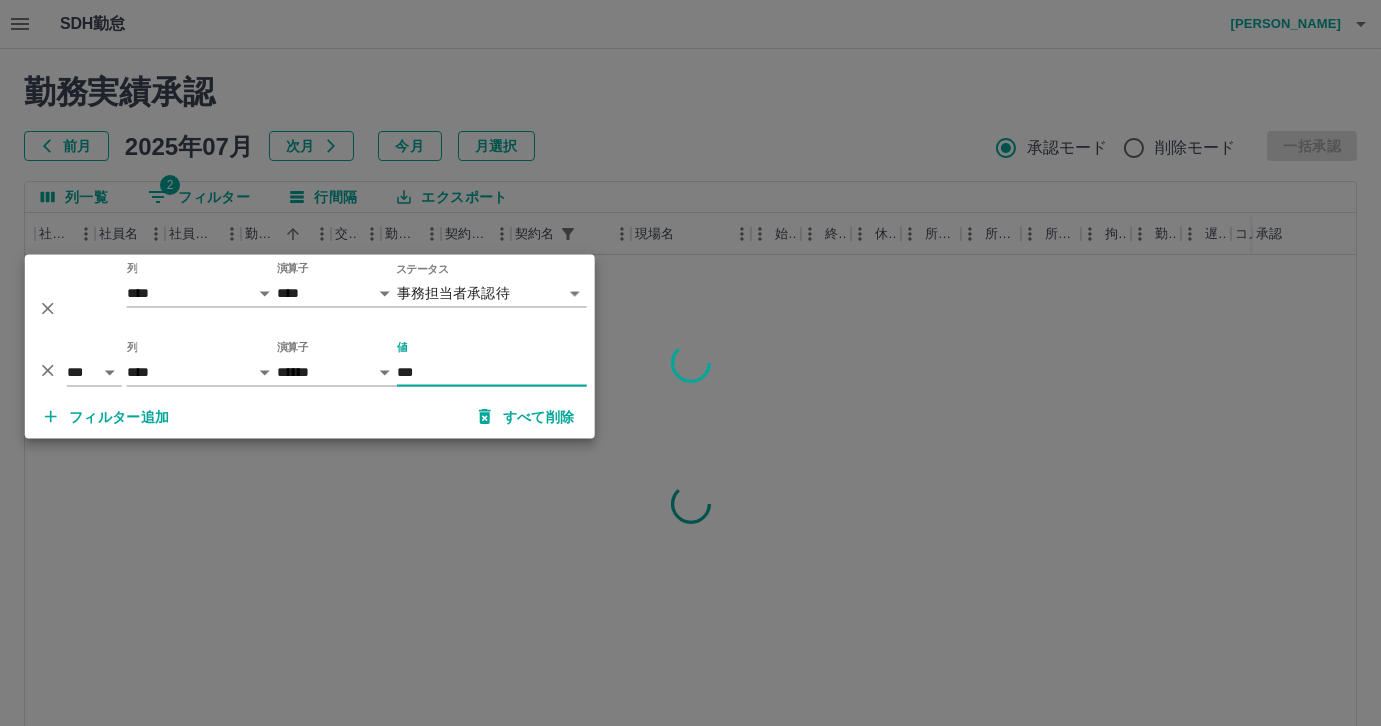 type on "***" 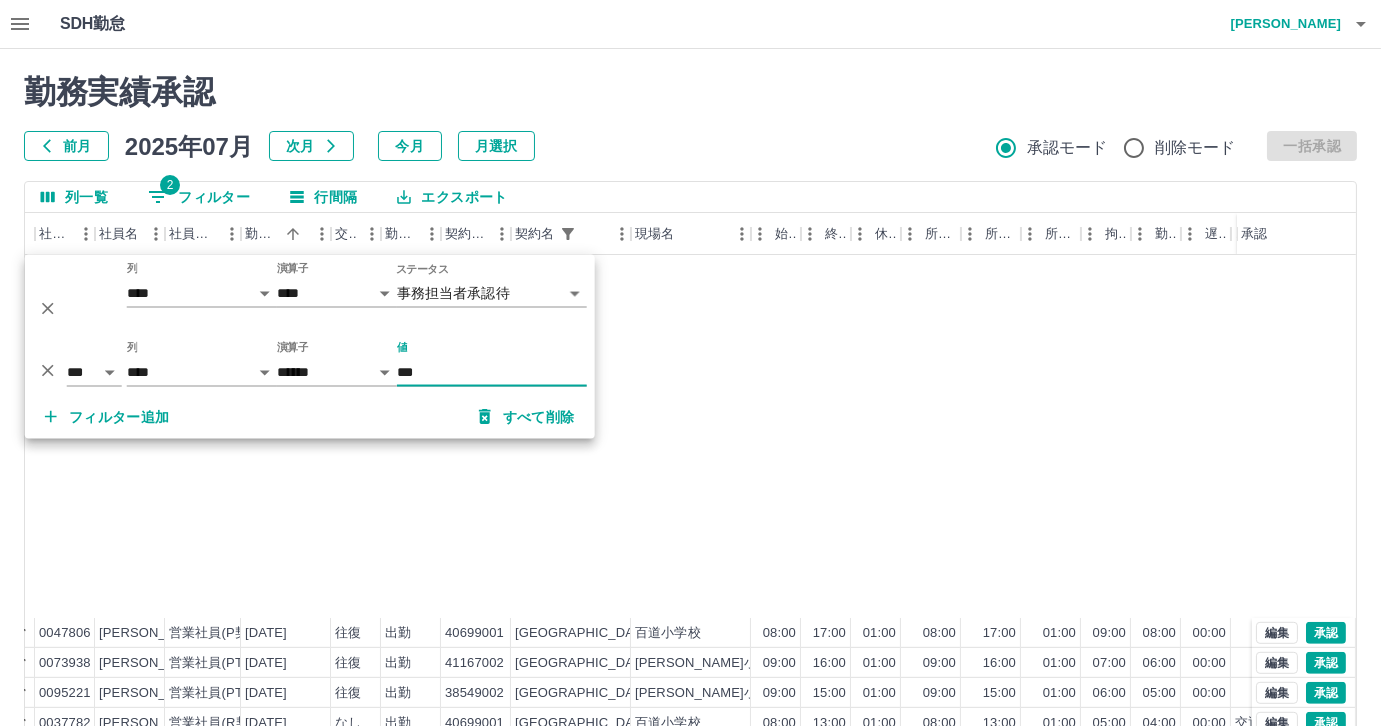 scroll, scrollTop: 2818, scrollLeft: 160, axis: both 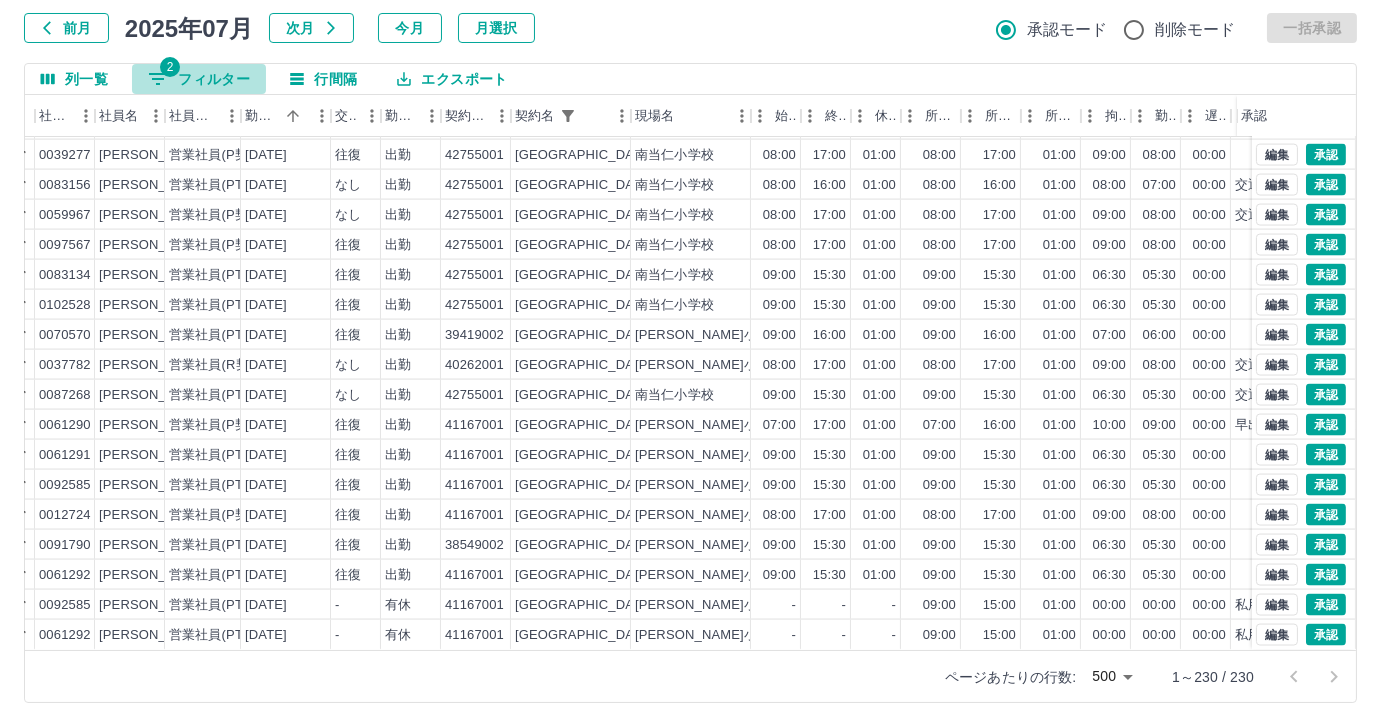 click on "2 フィルター" at bounding box center (199, 79) 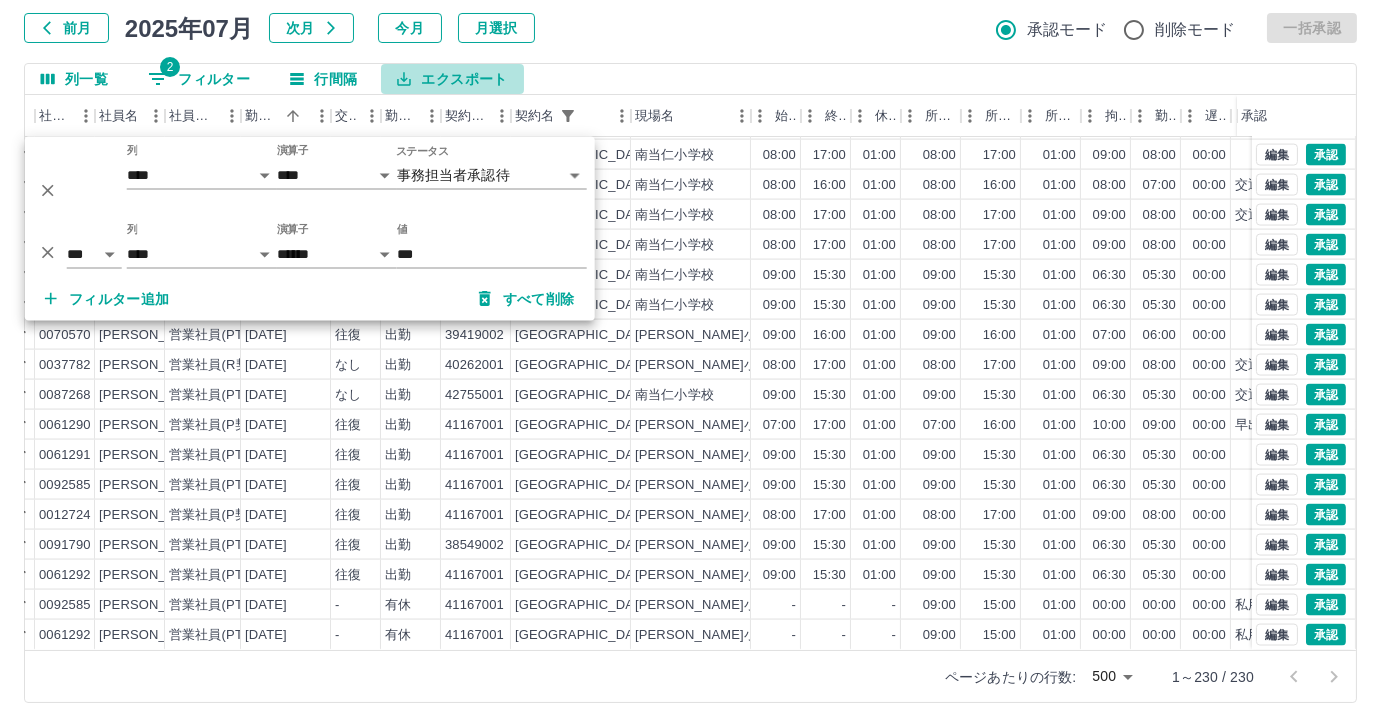 click on "エクスポート" at bounding box center (452, 79) 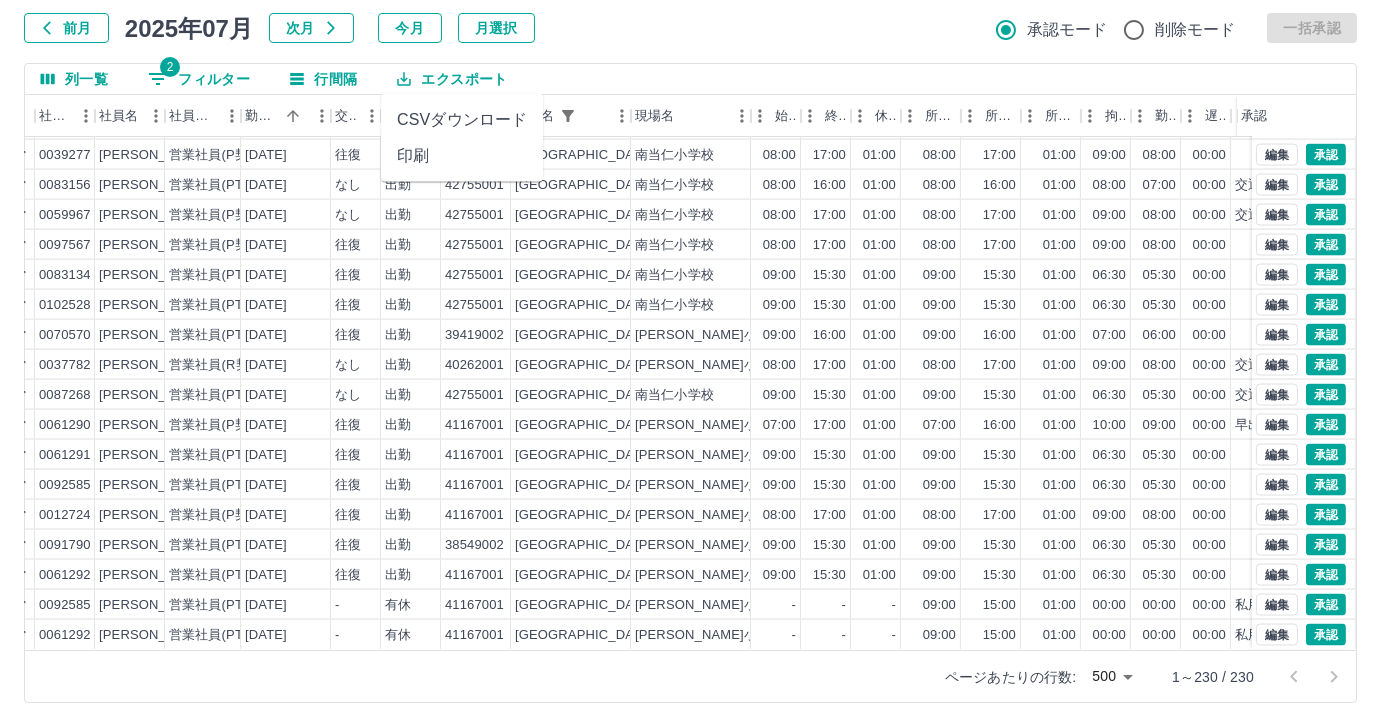click on "CSVダウンロード" at bounding box center [462, 120] 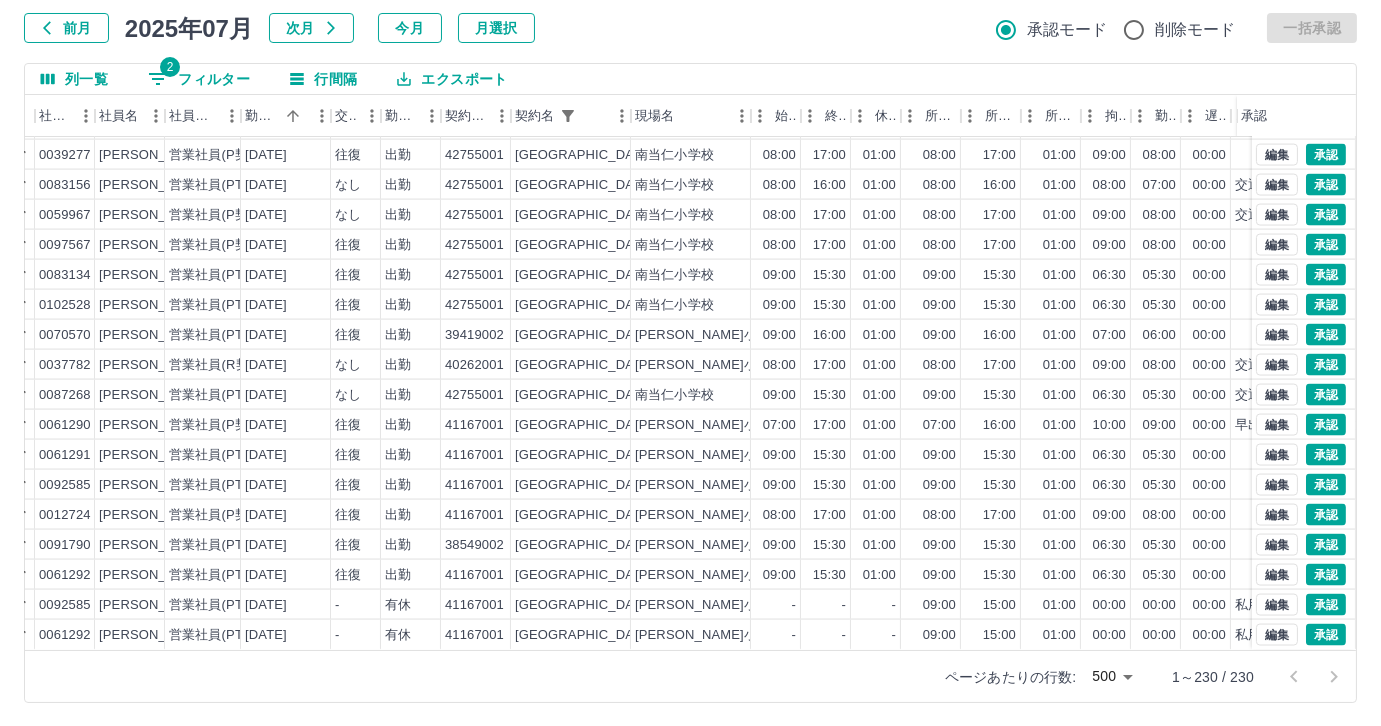 click on "勤務実績承認 前月 2025年07月 次月 今月 月選択 承認モード 削除モード 一括承認 列一覧 2 フィルター 行間隔 エクスポート 承認フロー 社員番号 社員名 社員区分 勤務日 交通費 勤務区分 契約コード 契約名 現場名 始業 終業 休憩 所定開始 所定終業 所定休憩 拘束 勤務 遅刻等 コメント ステータス 承認 現 事 Ａ 営 0061309 嘉山　操 営業社員(PT契約) 2025-07-11 往復 出勤 39419001 福岡市 東若久小学校 09:00 15:30 01:00 09:00 15:30 01:00 06:30 05:30 00:00 事務担当者承認待 現 事 Ａ 営 0064407 山中　康恵 営業社員(PT契約) 2025-07-11 往復 出勤 42755001 福岡市 南当仁小学校 08:00 13:00 00:00 08:00 13:00 00:00 05:00 05:00 00:00 業務終了 事務担当者承認待 現 事 Ａ 営 0039277 村西　五鈴 営業社員(P契約) 2025-07-11 往復 出勤 42755001 福岡市 南当仁小学校 08:00 17:00 01:00 08:00 17:00 01:00 09:00 08:00 00:00 現 事 Ａ 営 現" at bounding box center [690, 329] 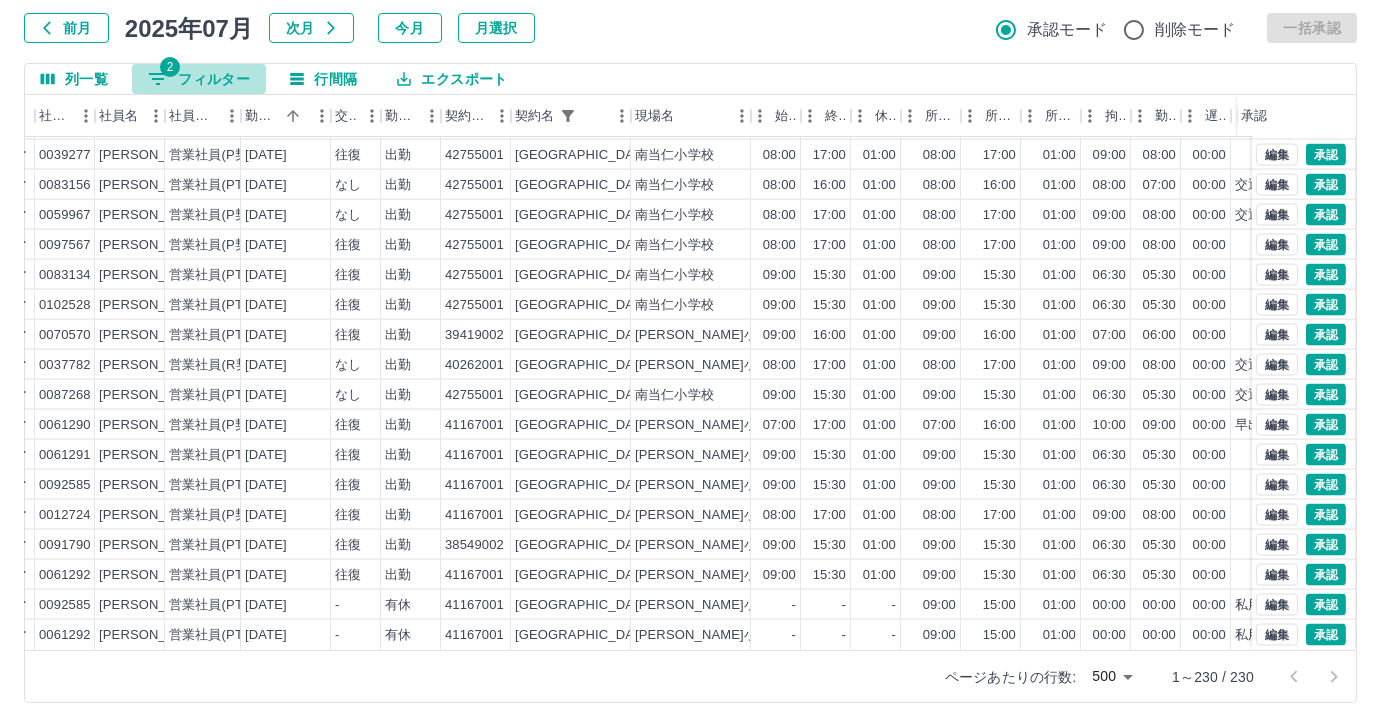 click on "2 フィルター" at bounding box center [199, 79] 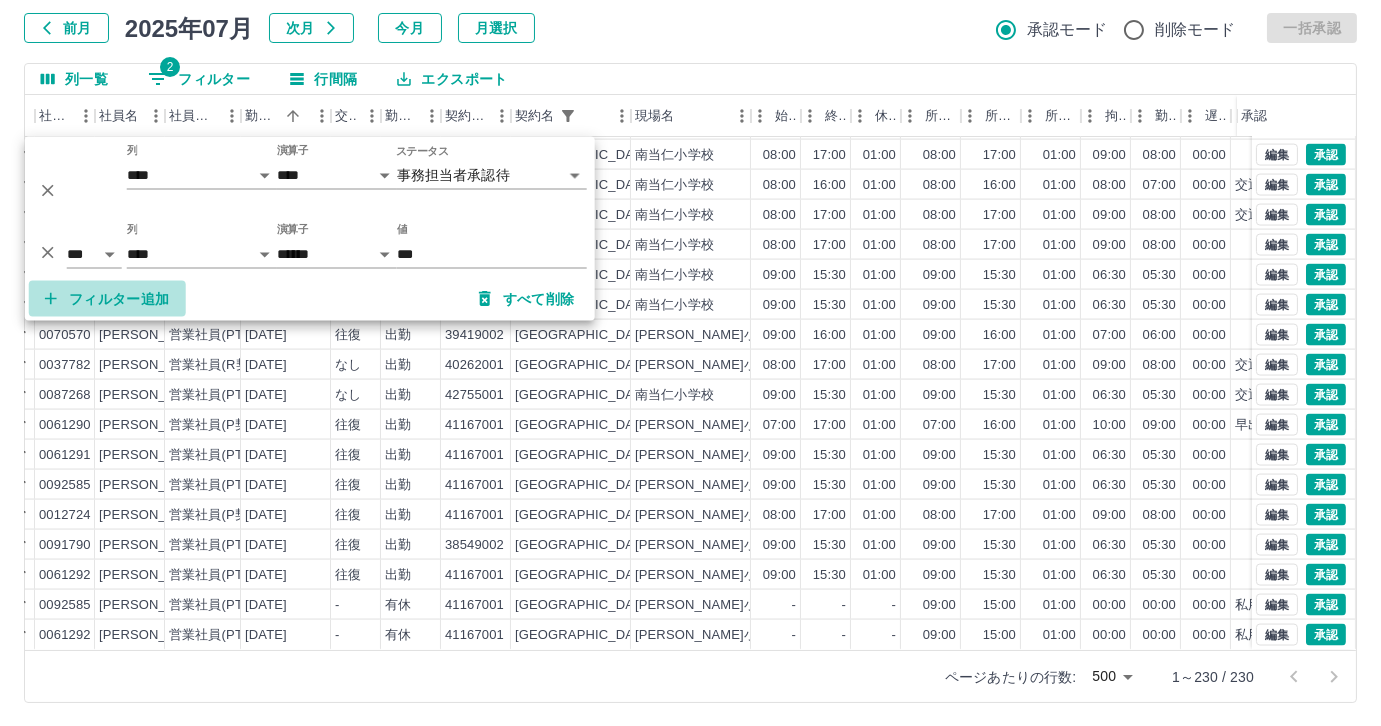 click on "フィルター追加" at bounding box center (107, 299) 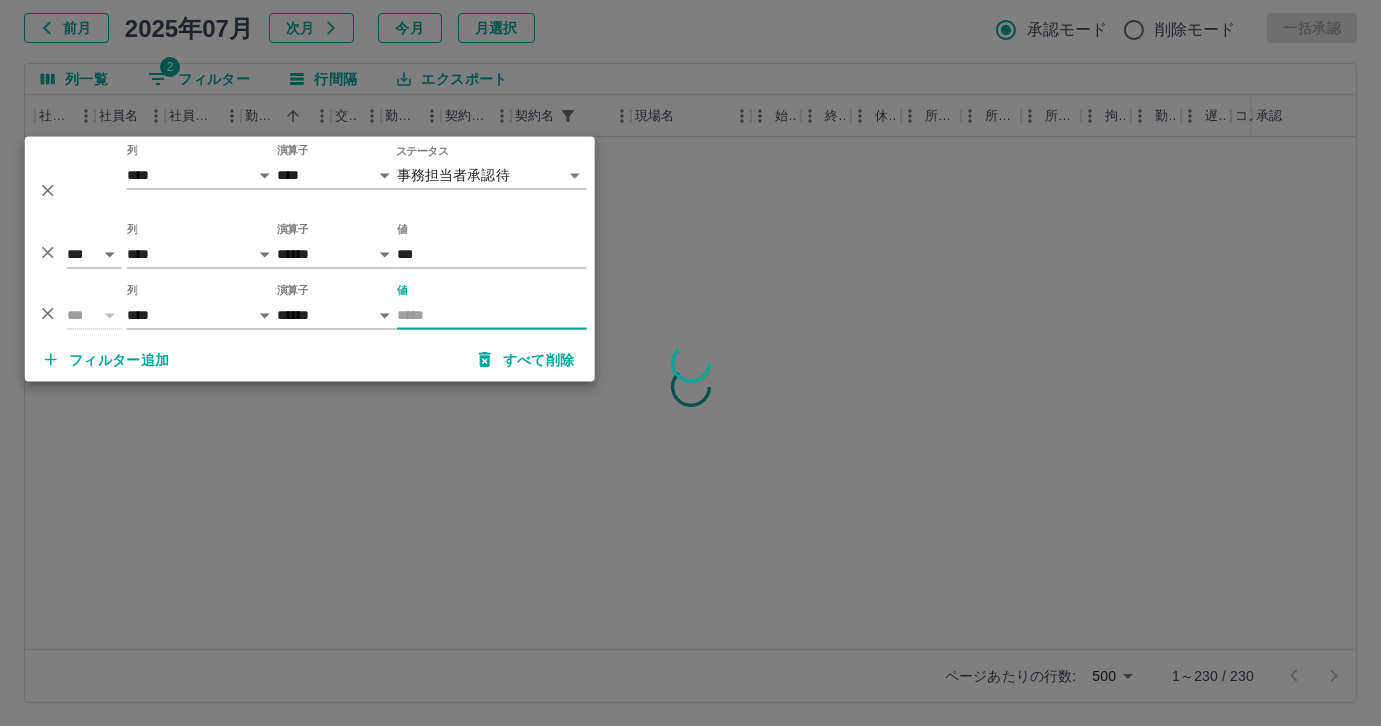 scroll, scrollTop: 0, scrollLeft: 160, axis: horizontal 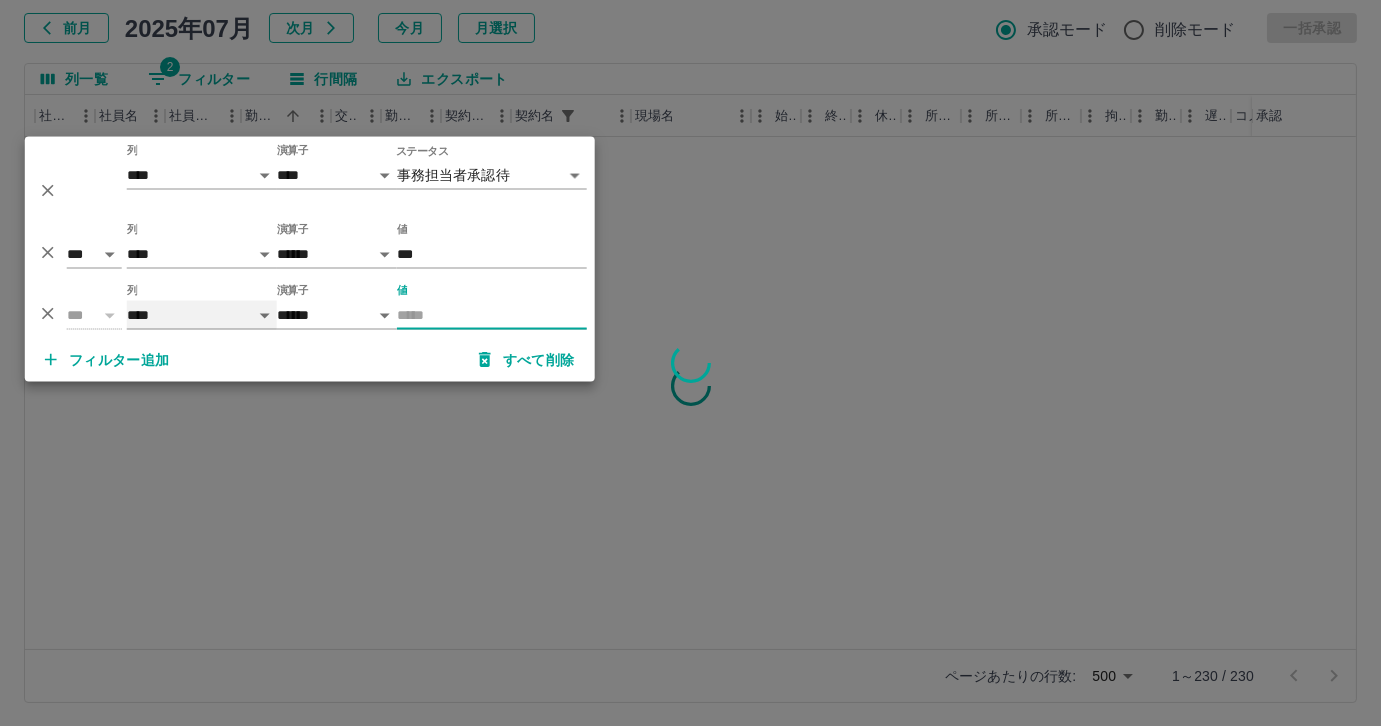 click on "**** *** **** *** *** **** ***** *** *** ** ** ** **** **** **** ** ** *** **** *****" at bounding box center [202, 315] 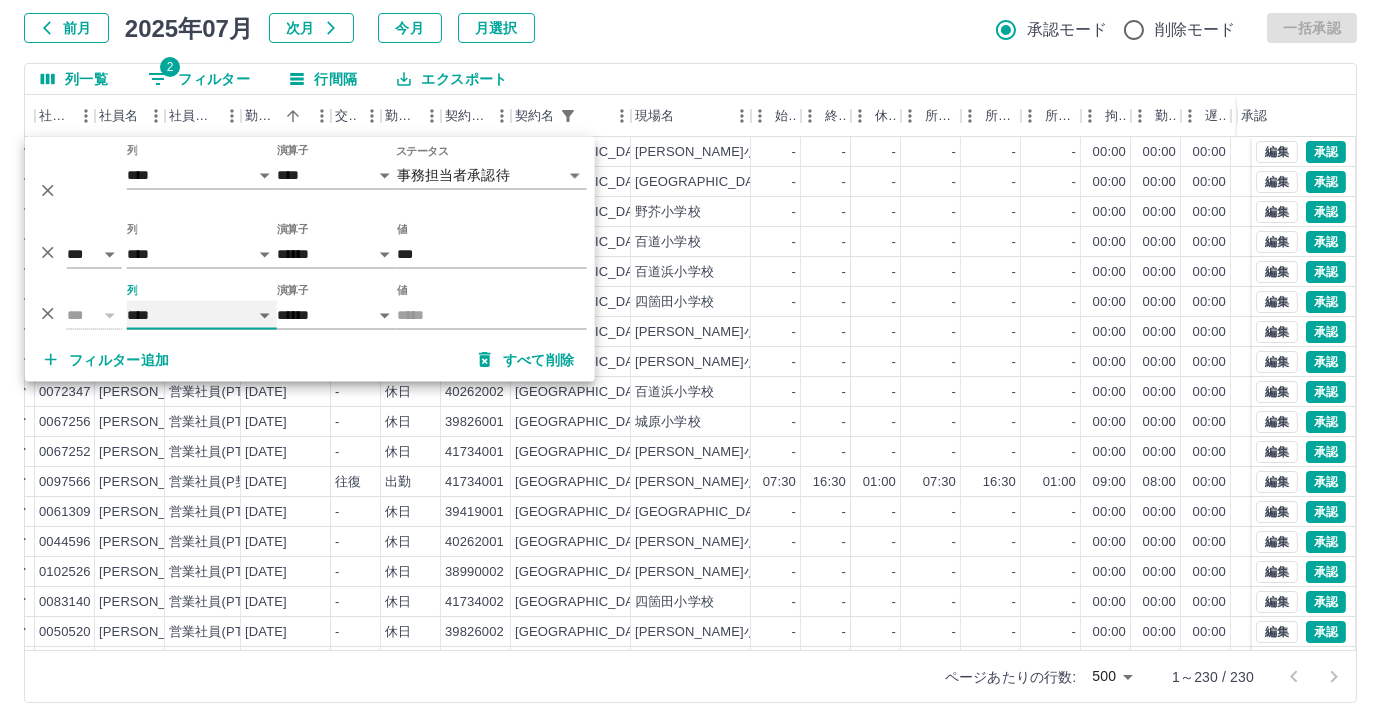 click on "**** *** **** *** *** **** ***** *** *** ** ** ** **** **** **** ** ** *** **** *****" at bounding box center [202, 315] 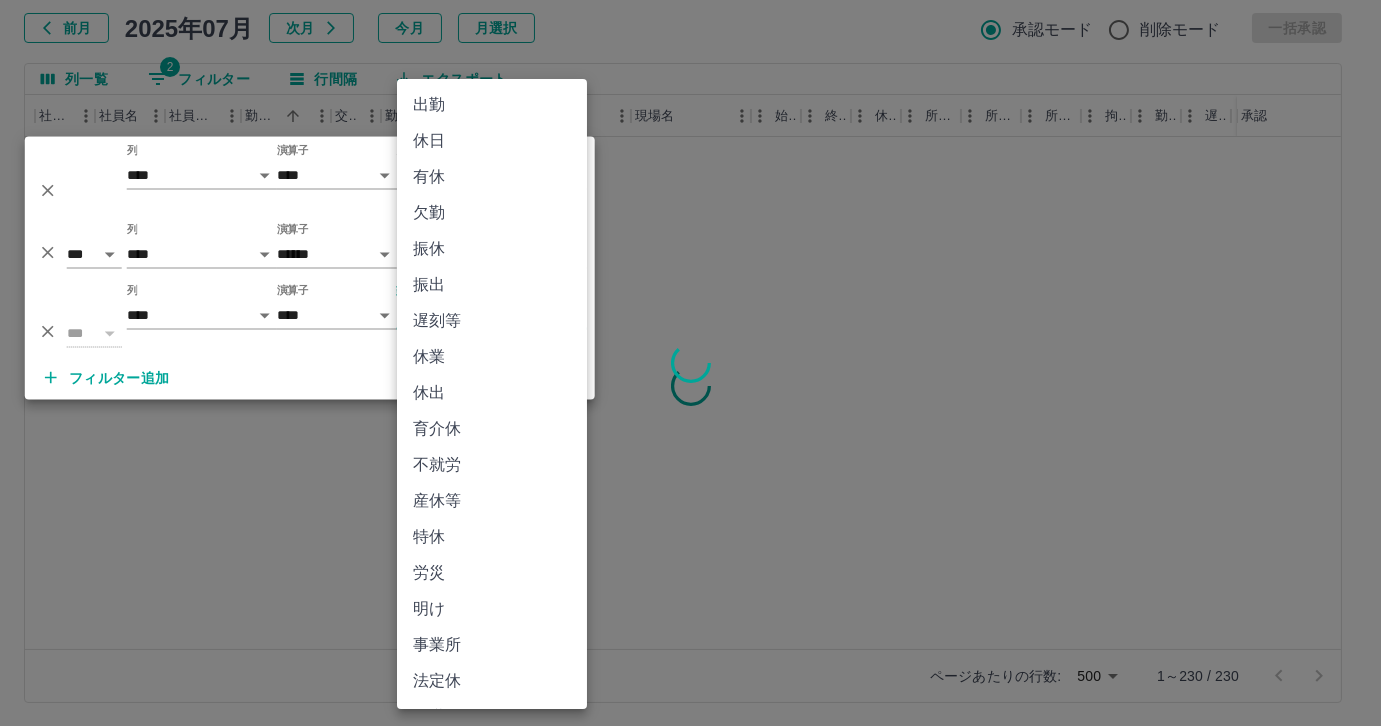 click on "**********" at bounding box center [690, 304] 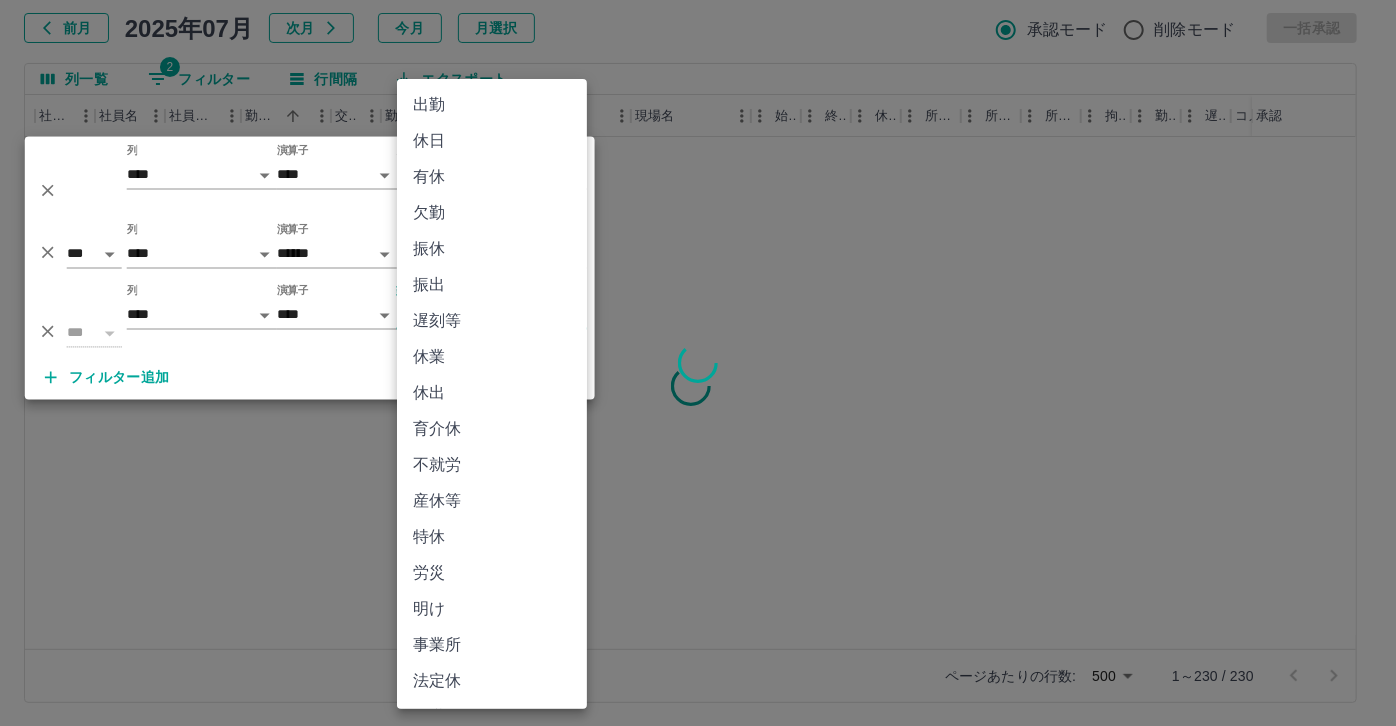 click on "休日" at bounding box center (492, 141) 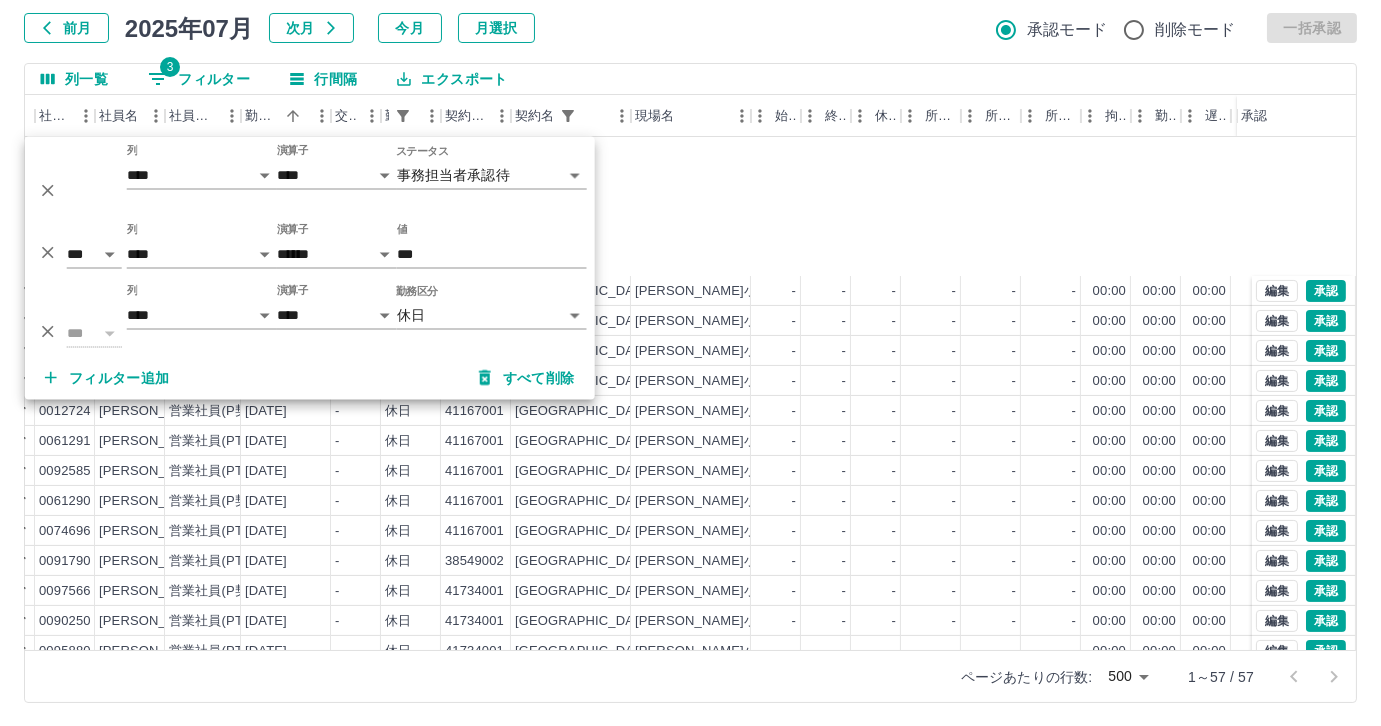 scroll, scrollTop: 1210, scrollLeft: 160, axis: both 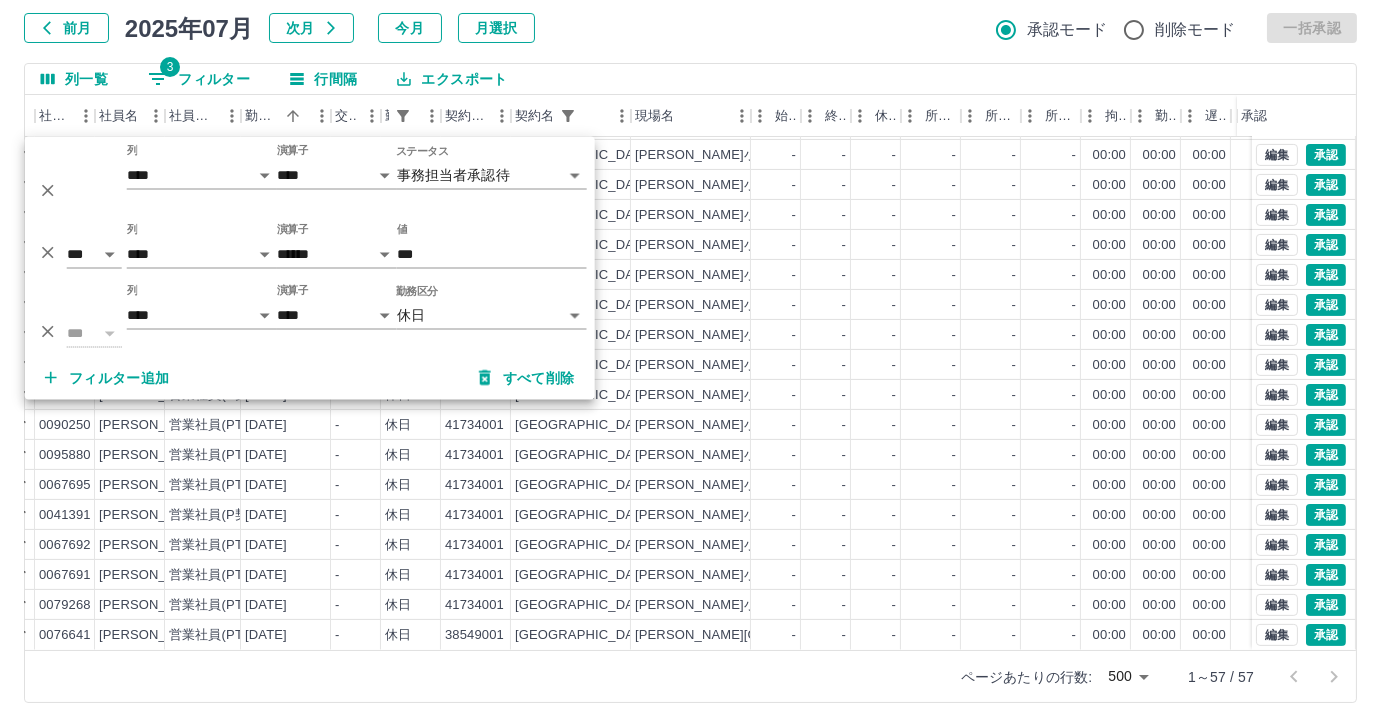 drag, startPoint x: 501, startPoint y: 650, endPoint x: 434, endPoint y: 643, distance: 67.36468 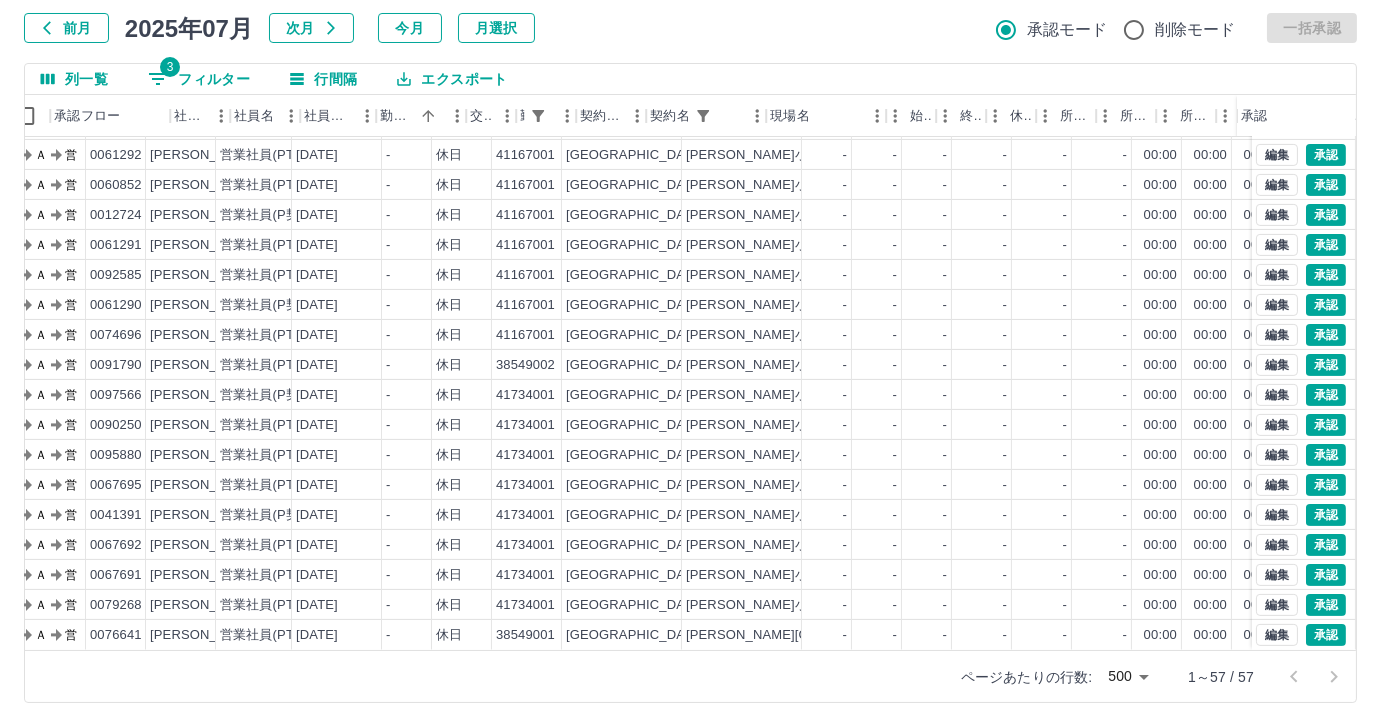 scroll, scrollTop: 1210, scrollLeft: 0, axis: vertical 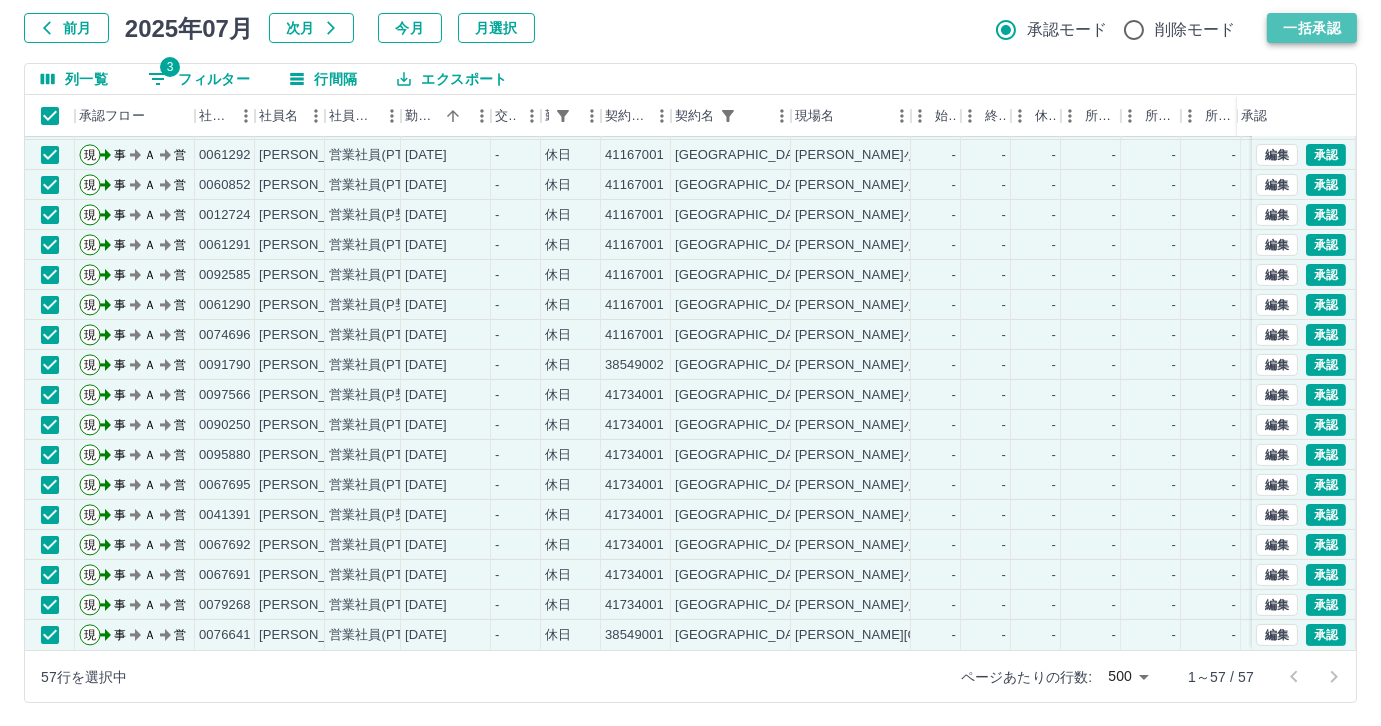 click on "一括承認" at bounding box center [1312, 28] 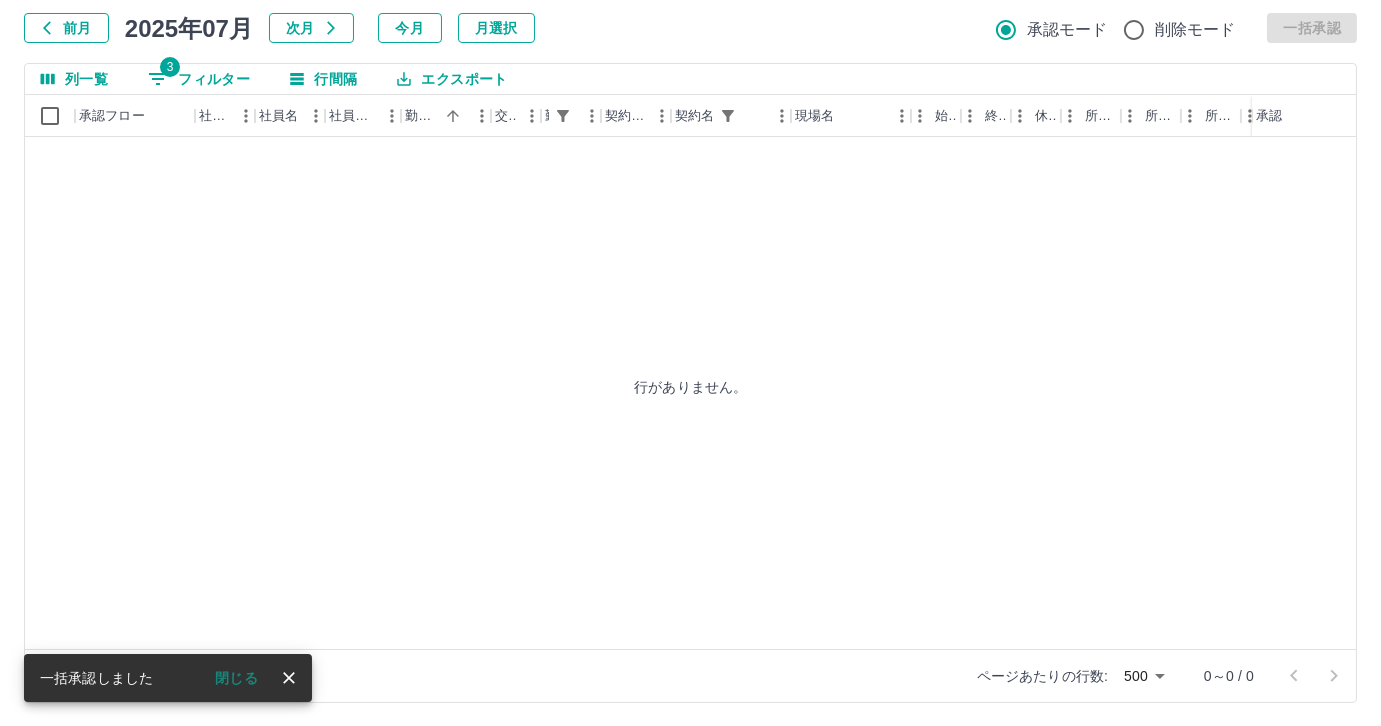 scroll, scrollTop: 0, scrollLeft: 0, axis: both 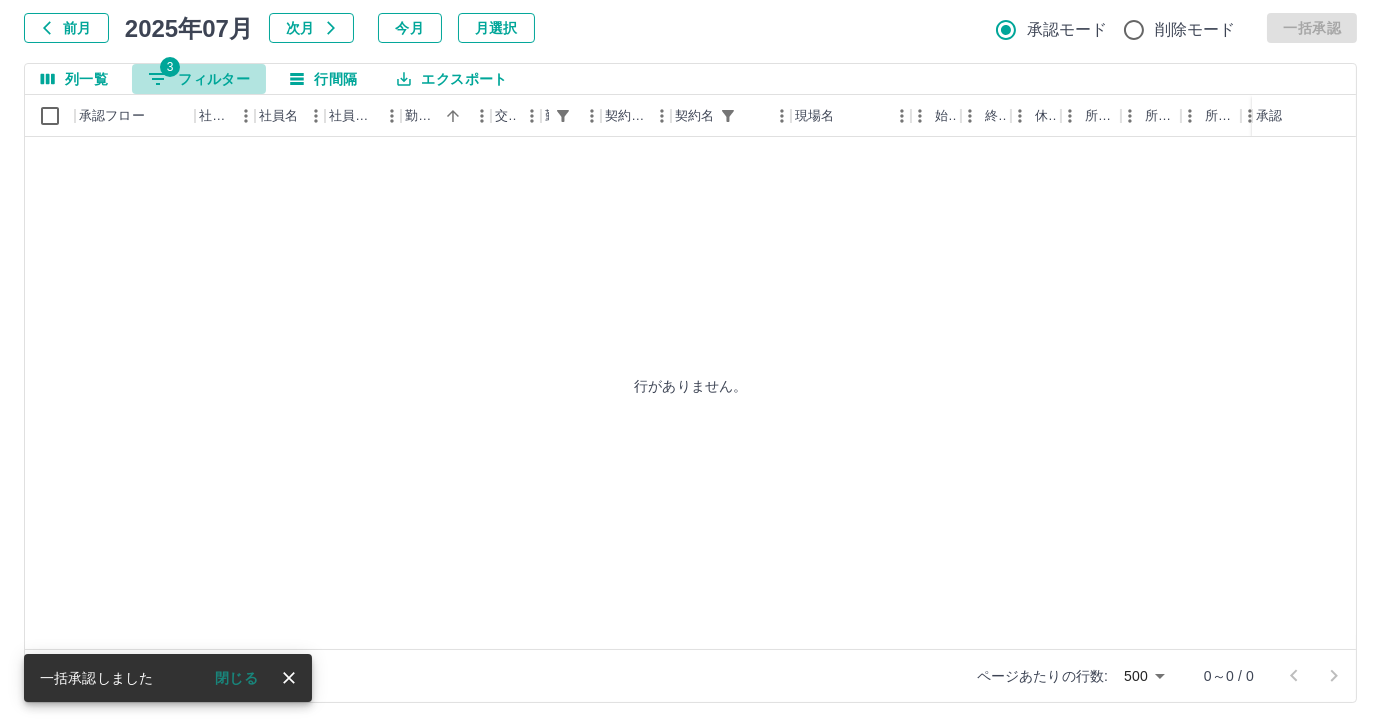 click on "3" at bounding box center [170, 67] 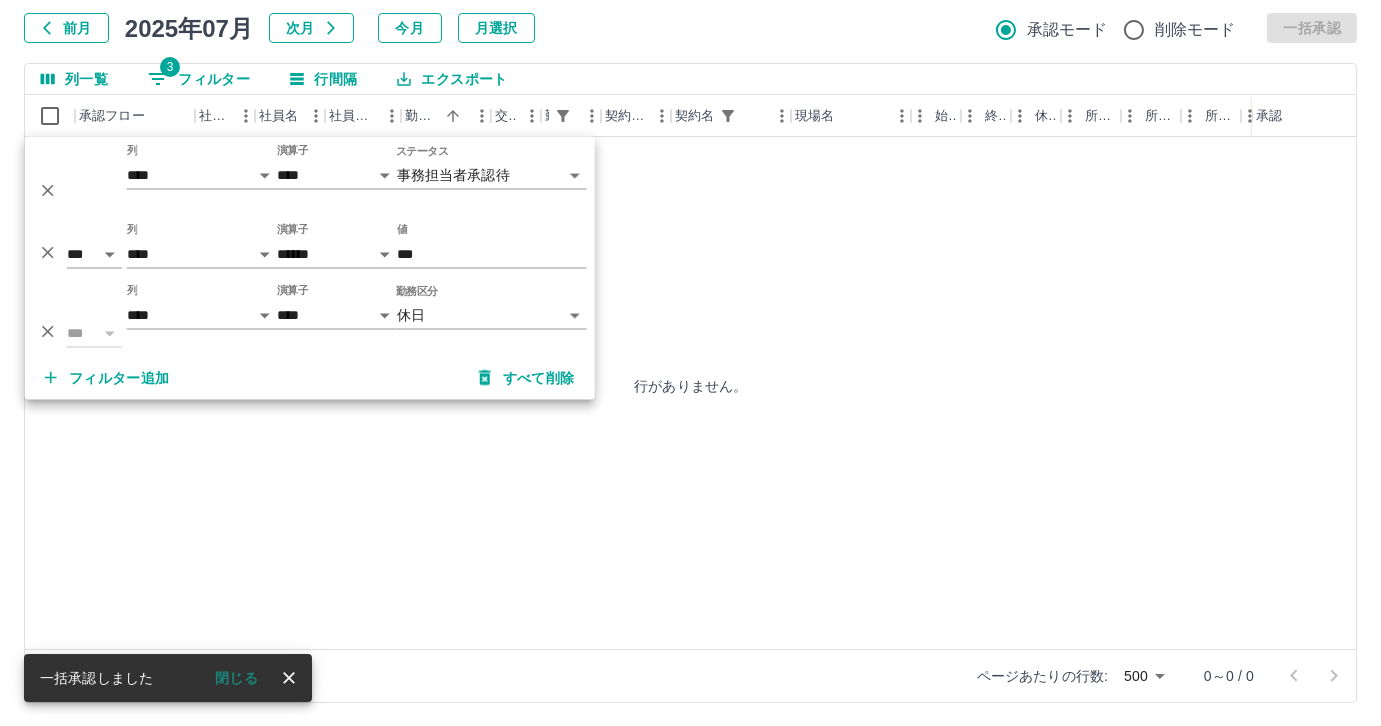 click on "**********" at bounding box center (690, 304) 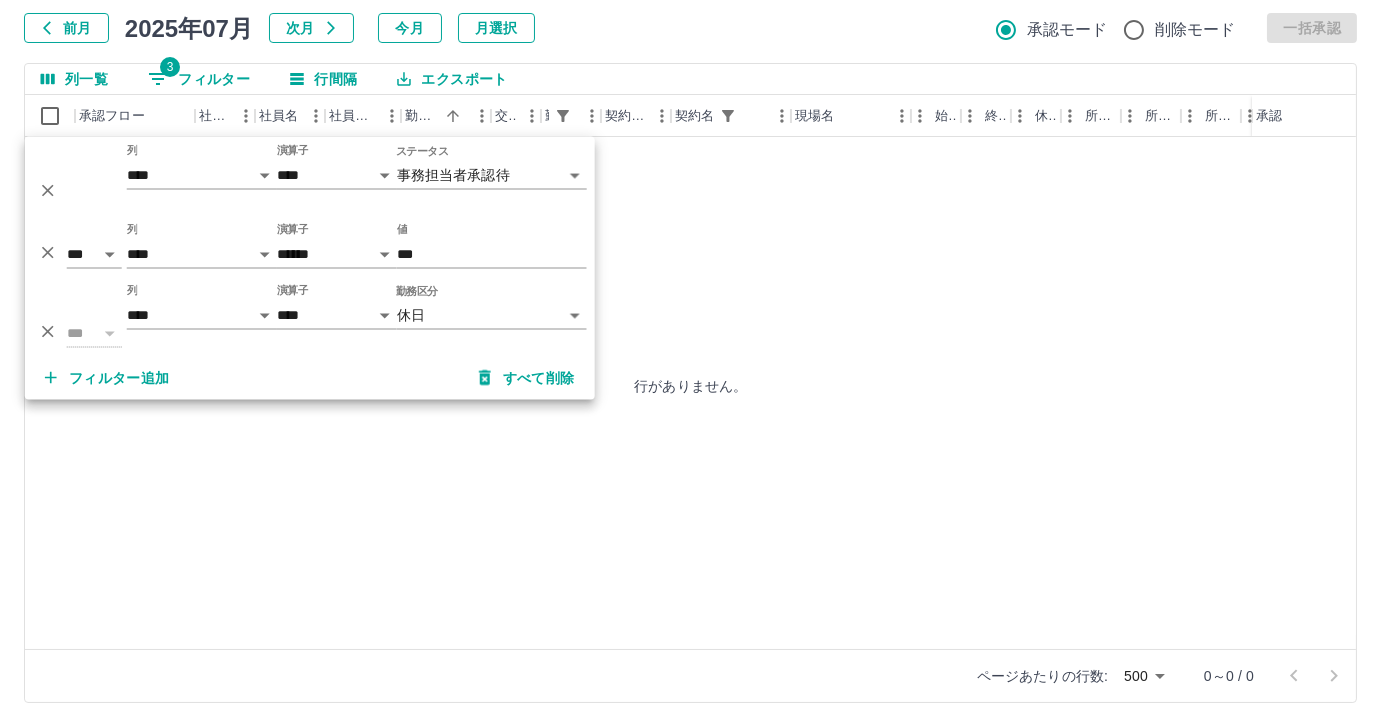 click on "**********" at bounding box center (690, 304) 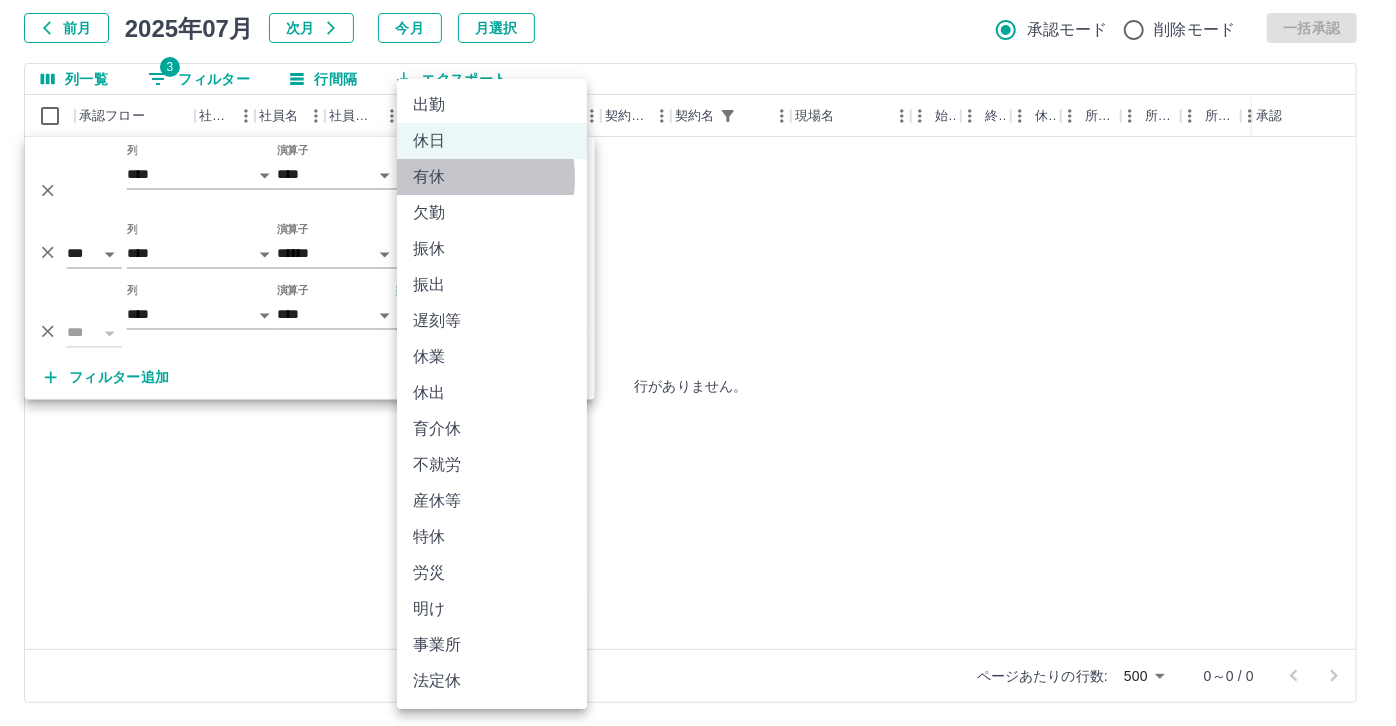 click on "有休" at bounding box center [492, 177] 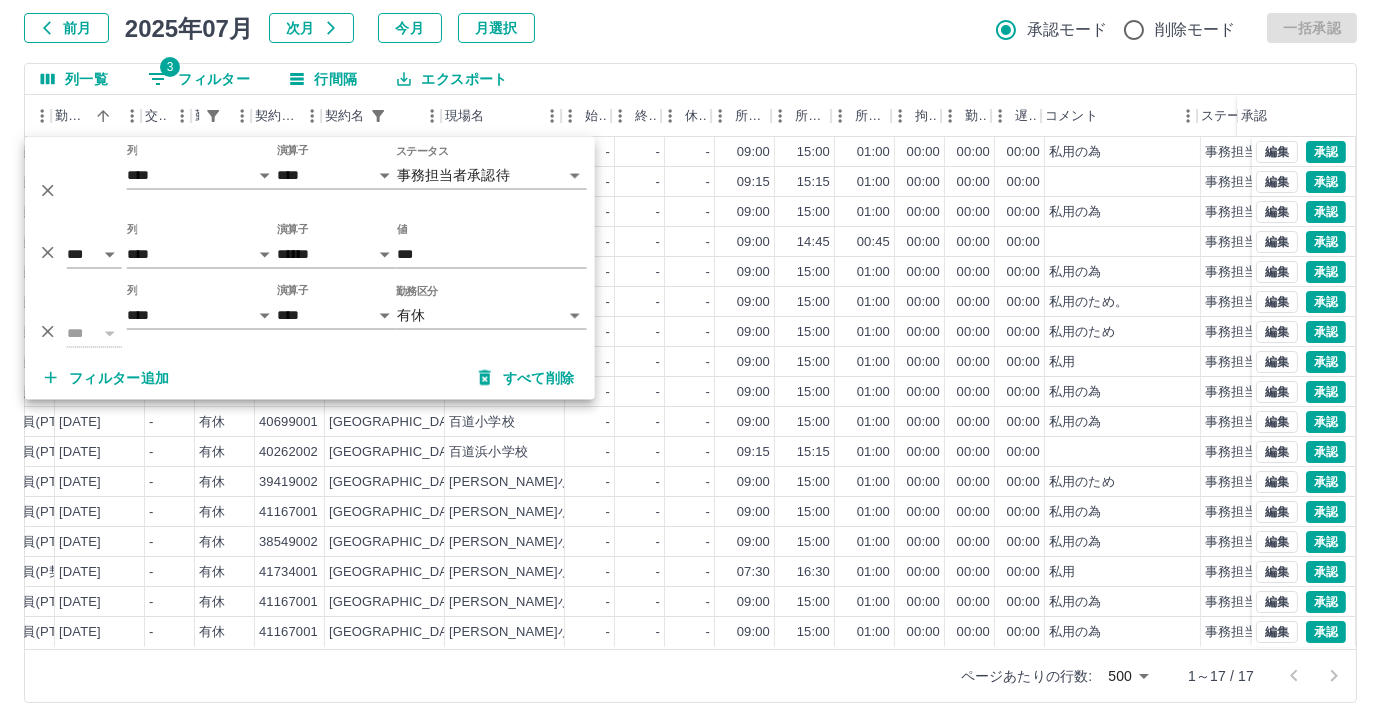 scroll, scrollTop: 0, scrollLeft: 349, axis: horizontal 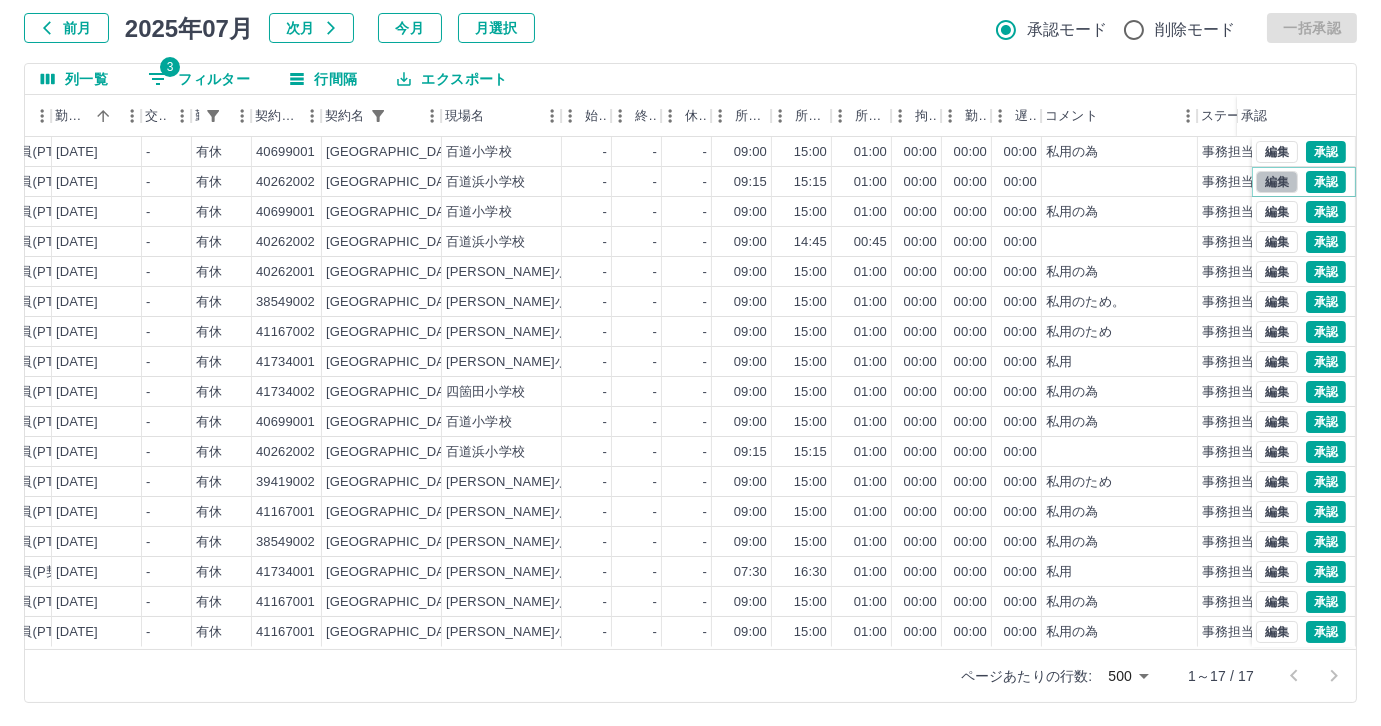 click on "編集" at bounding box center (1277, 182) 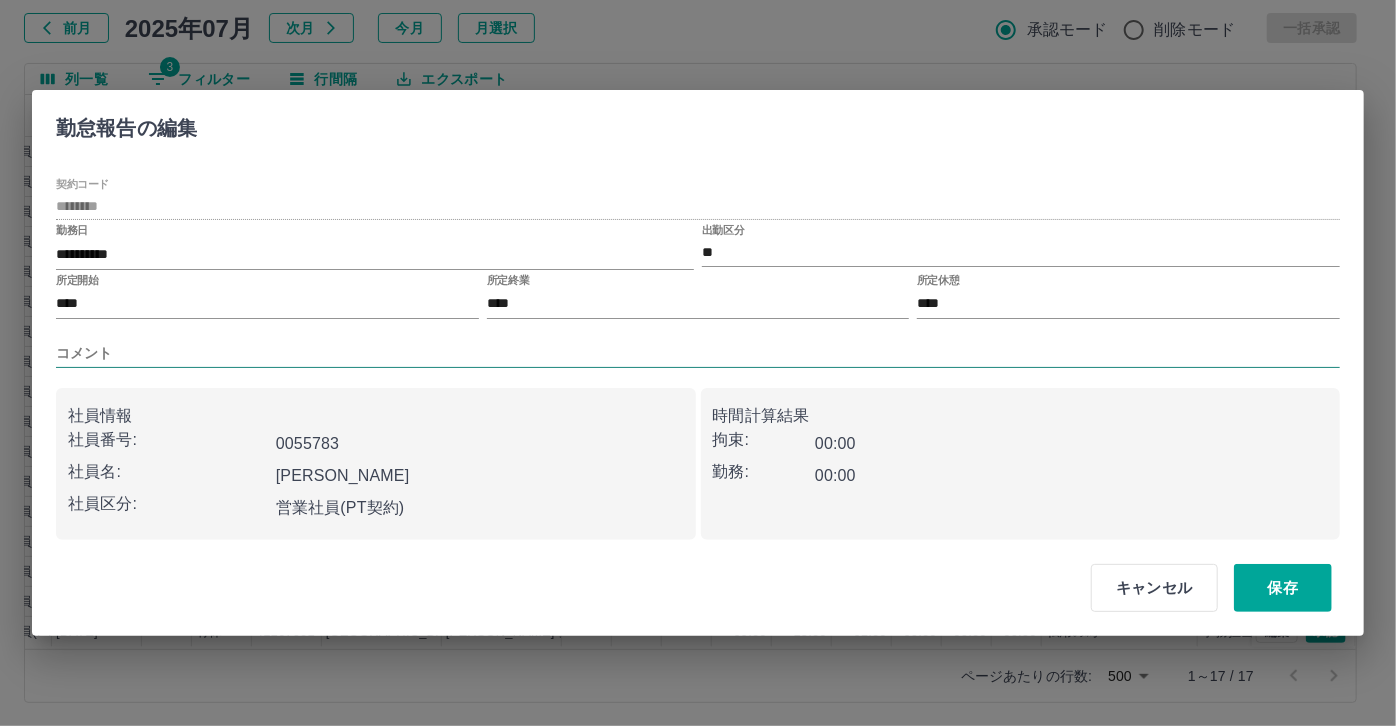 click on "コメント" at bounding box center (698, 353) 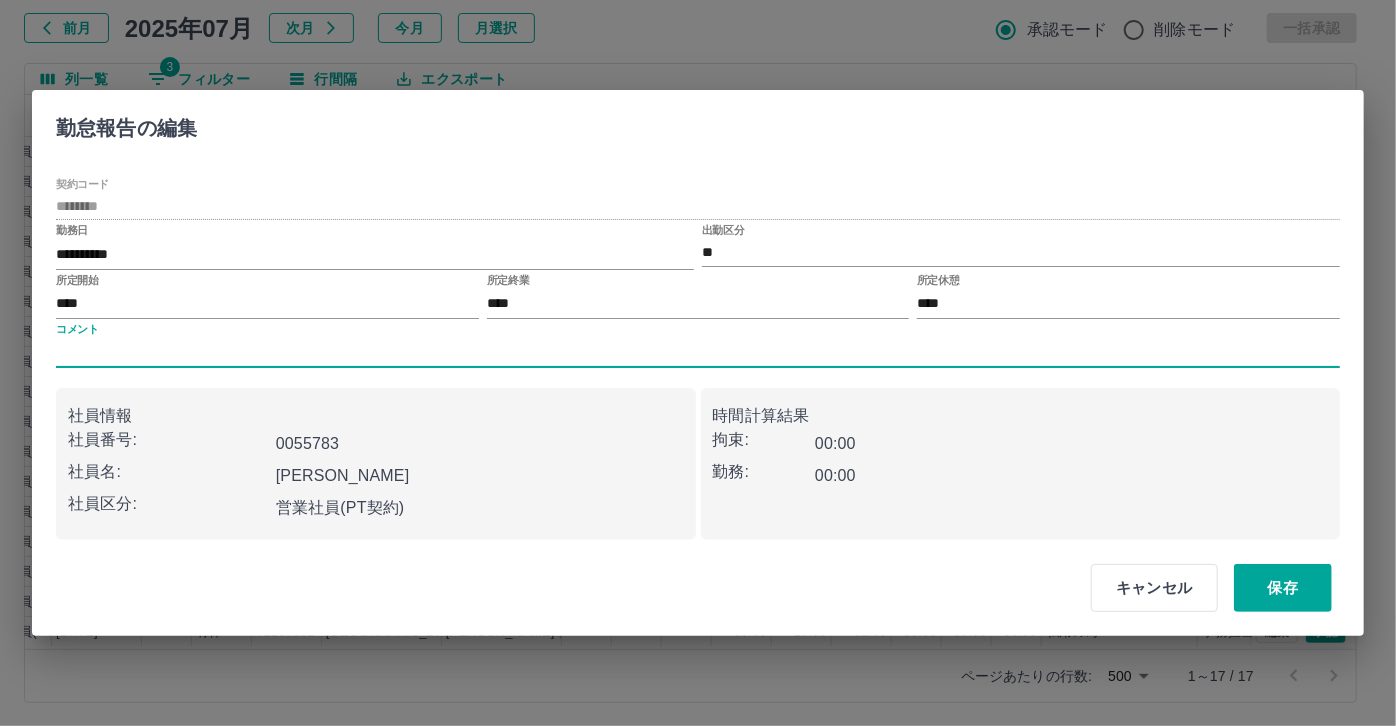 type on "*****" 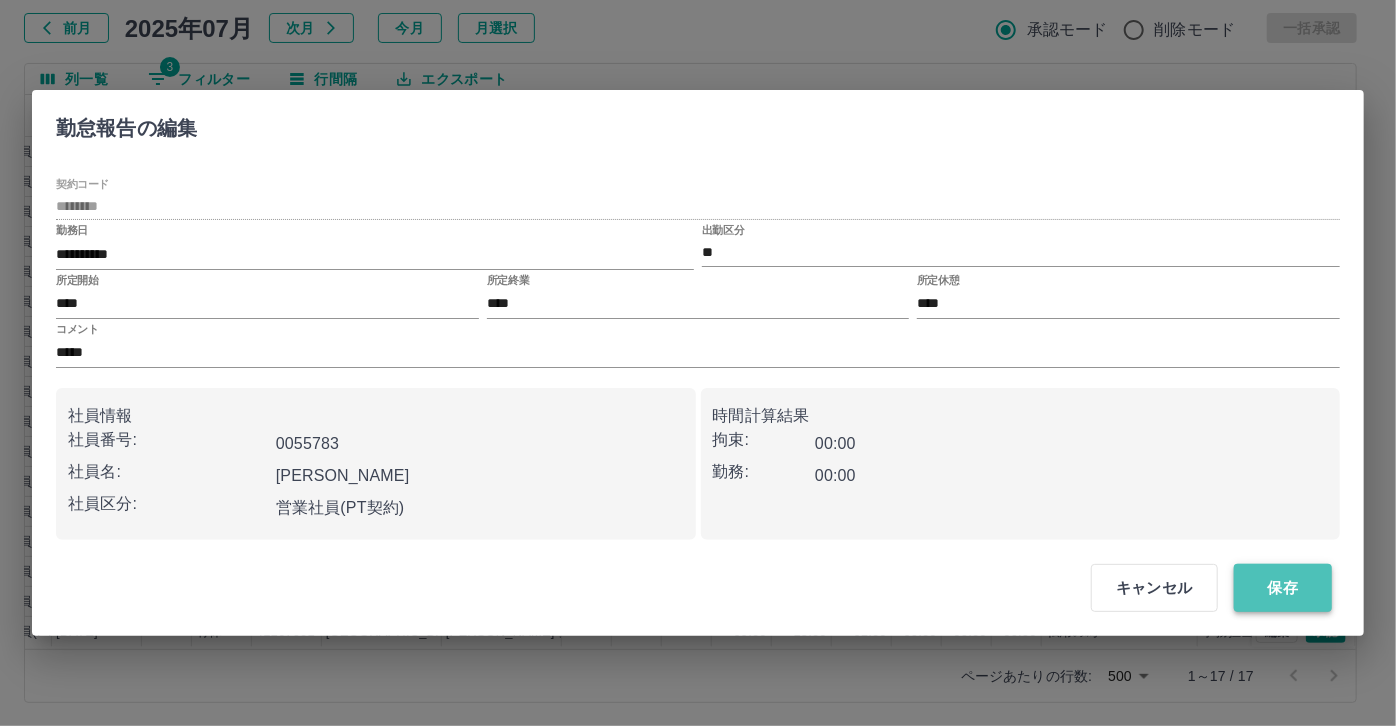 click on "保存" at bounding box center (1283, 588) 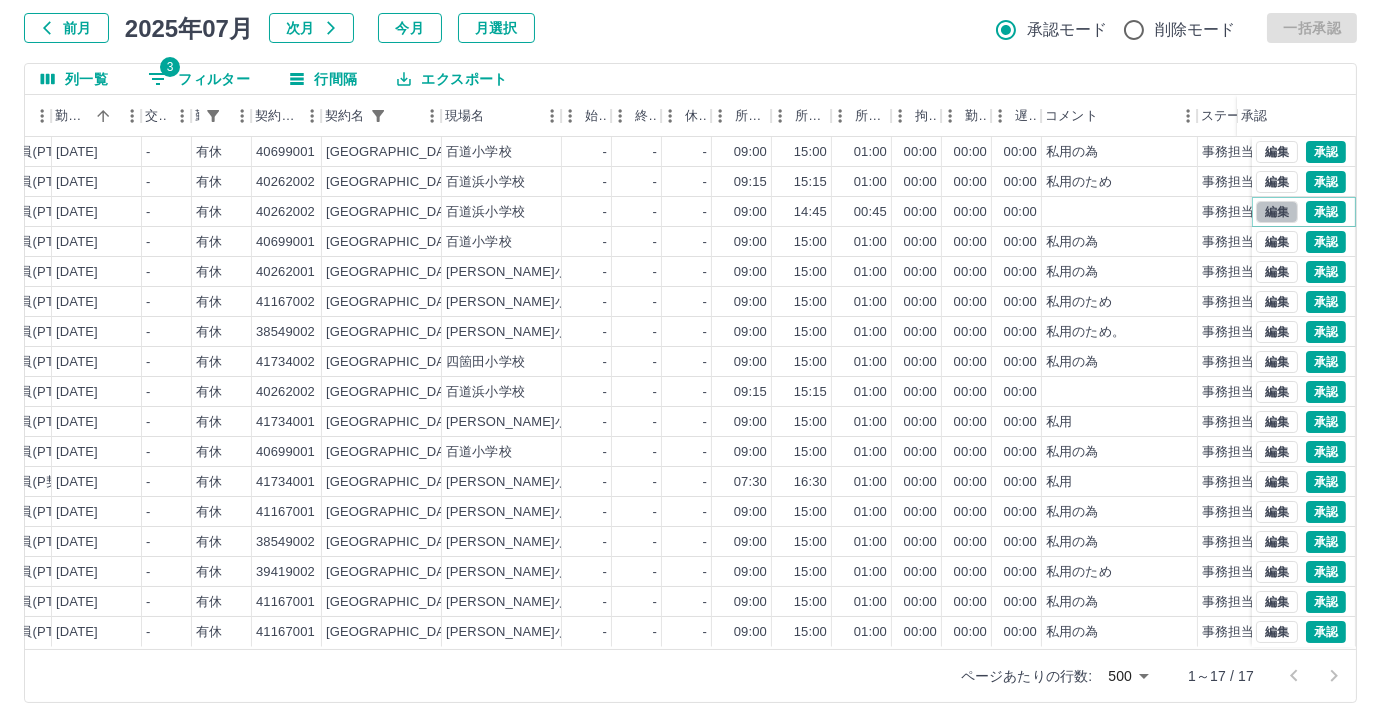 click on "編集" at bounding box center [1277, 212] 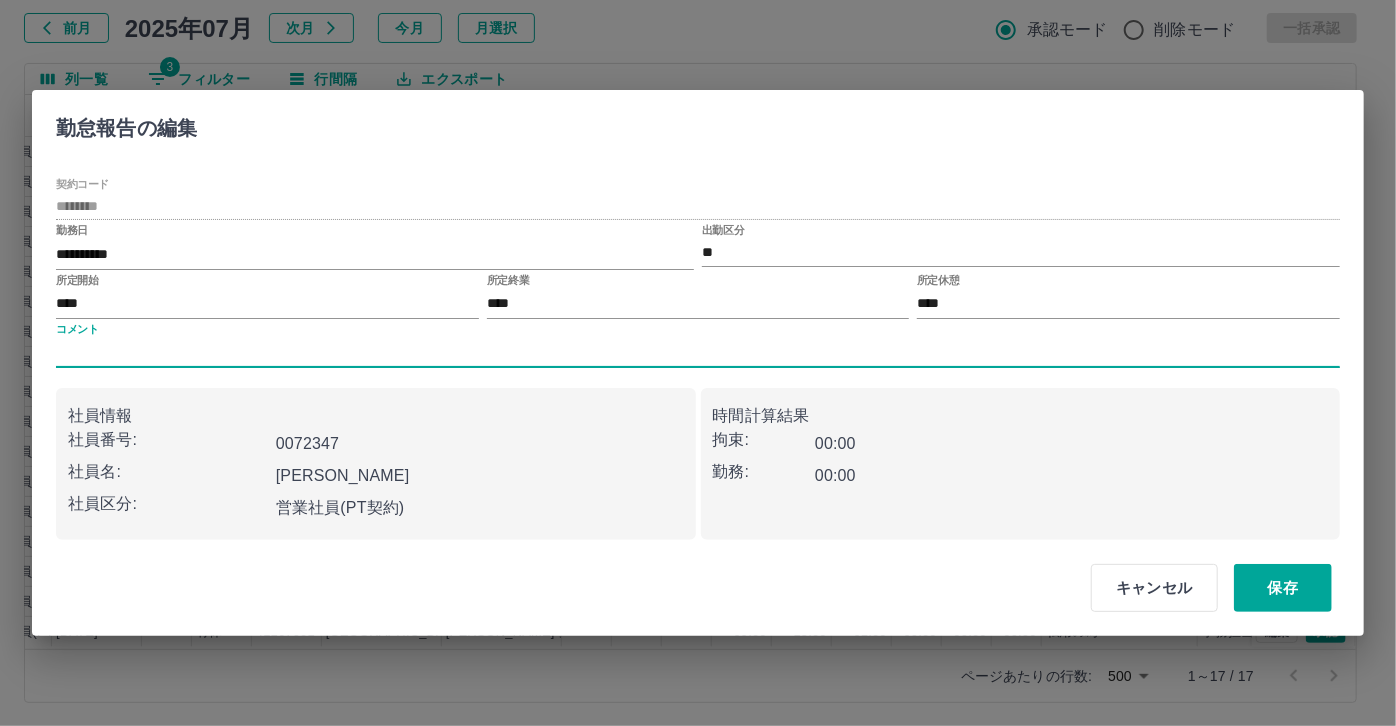 click on "コメント" at bounding box center [698, 353] 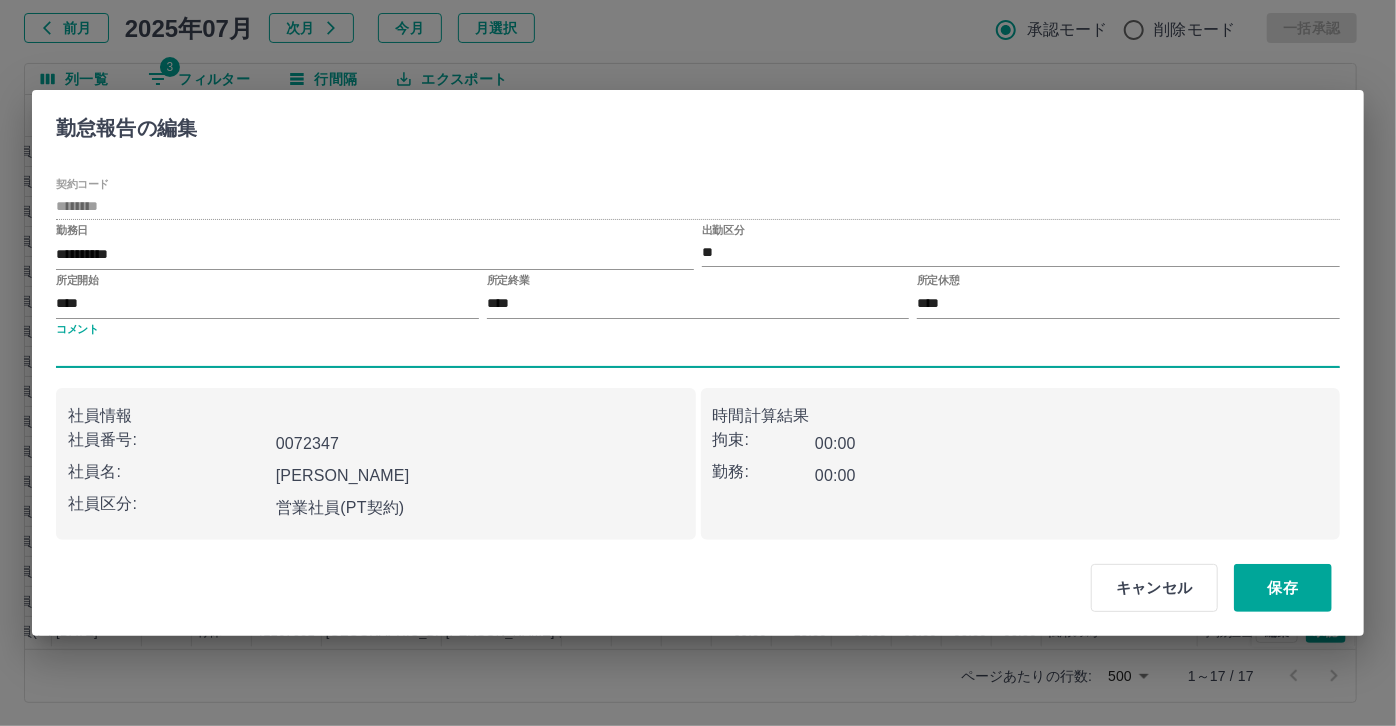 type on "*****" 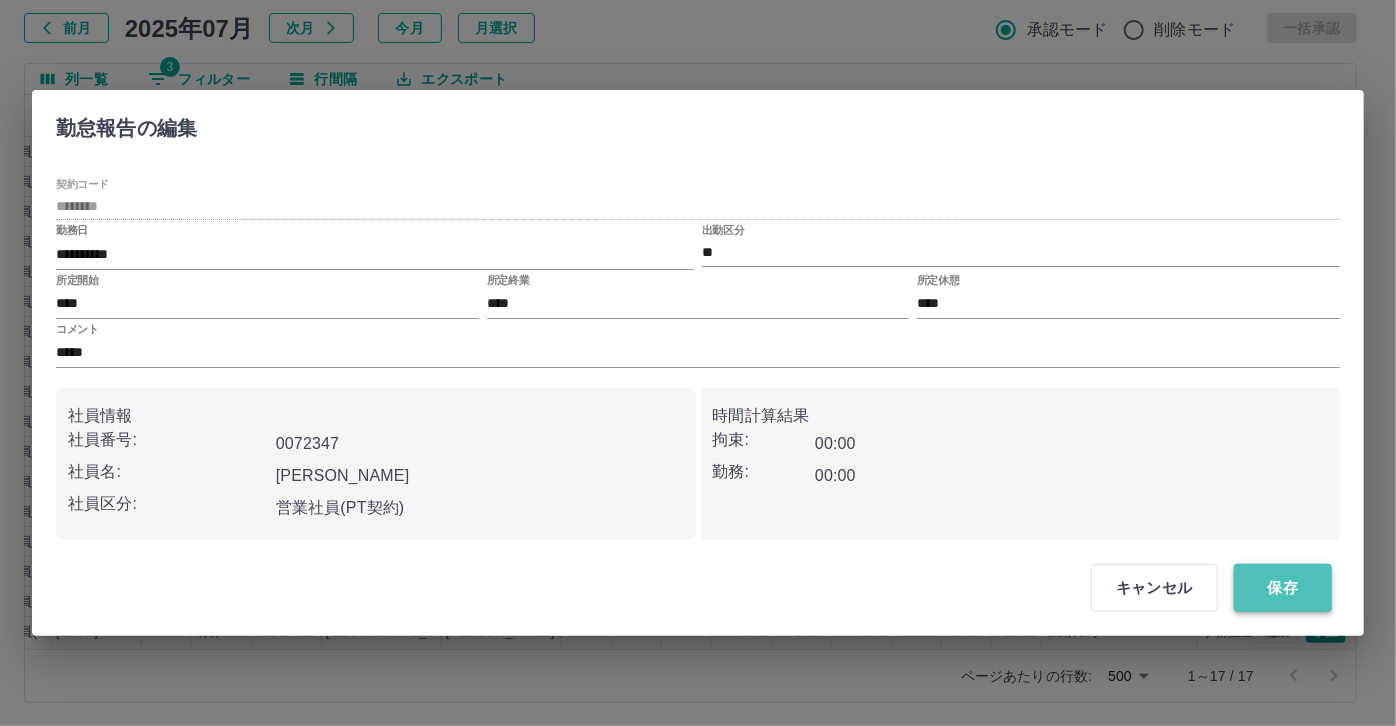 click on "保存" at bounding box center [1283, 588] 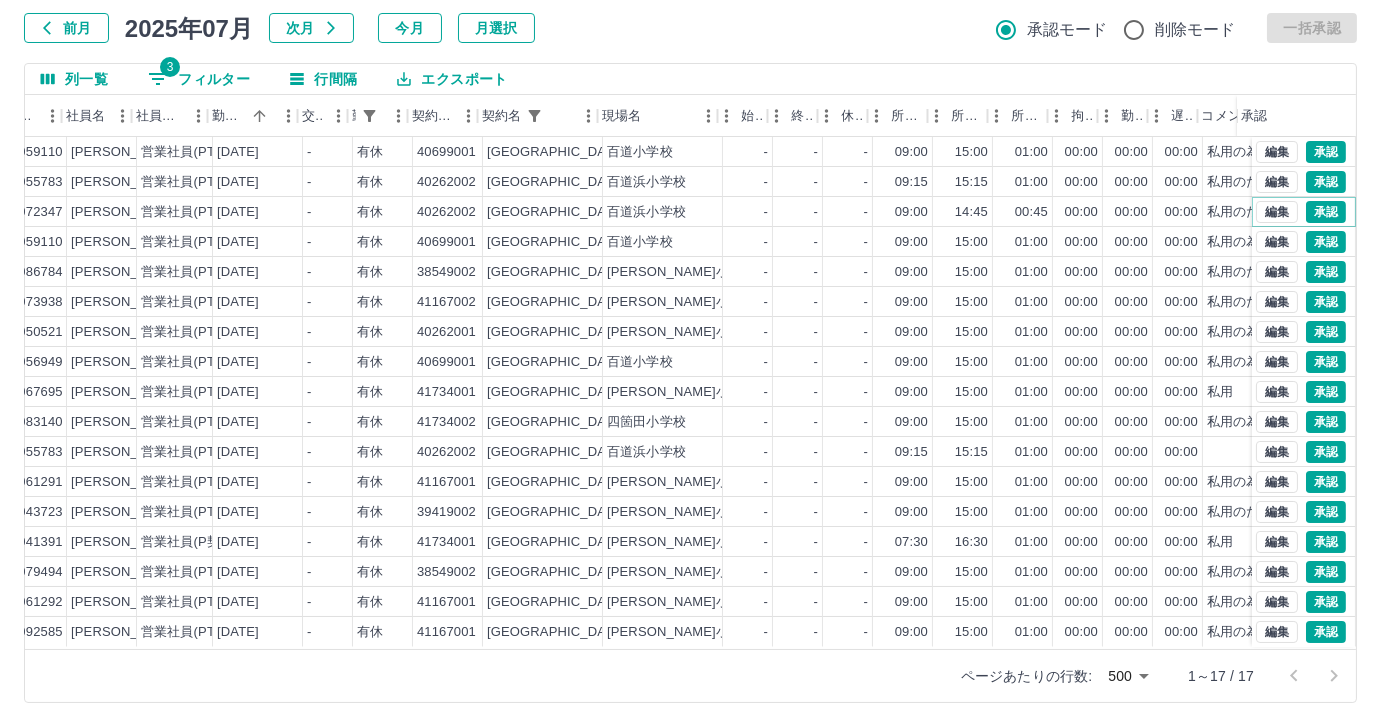 scroll, scrollTop: 0, scrollLeft: 429, axis: horizontal 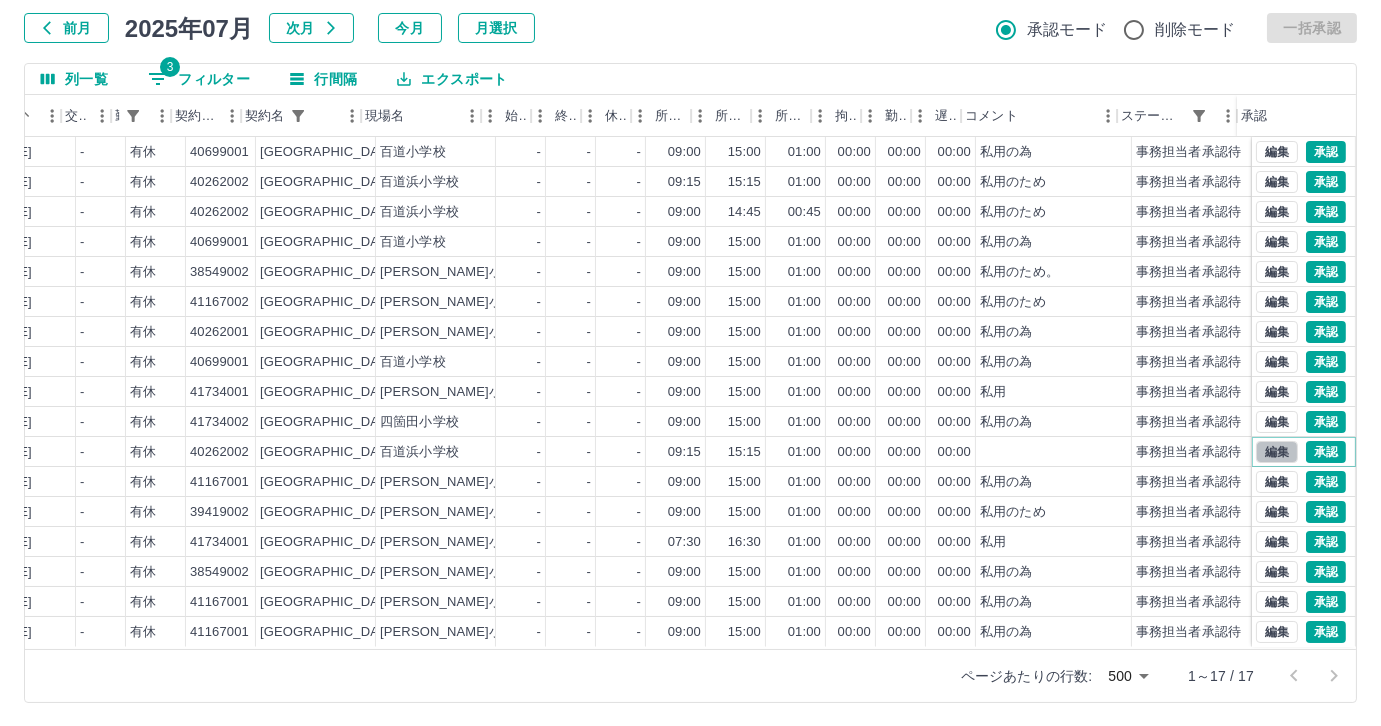 click on "編集" at bounding box center [1277, 452] 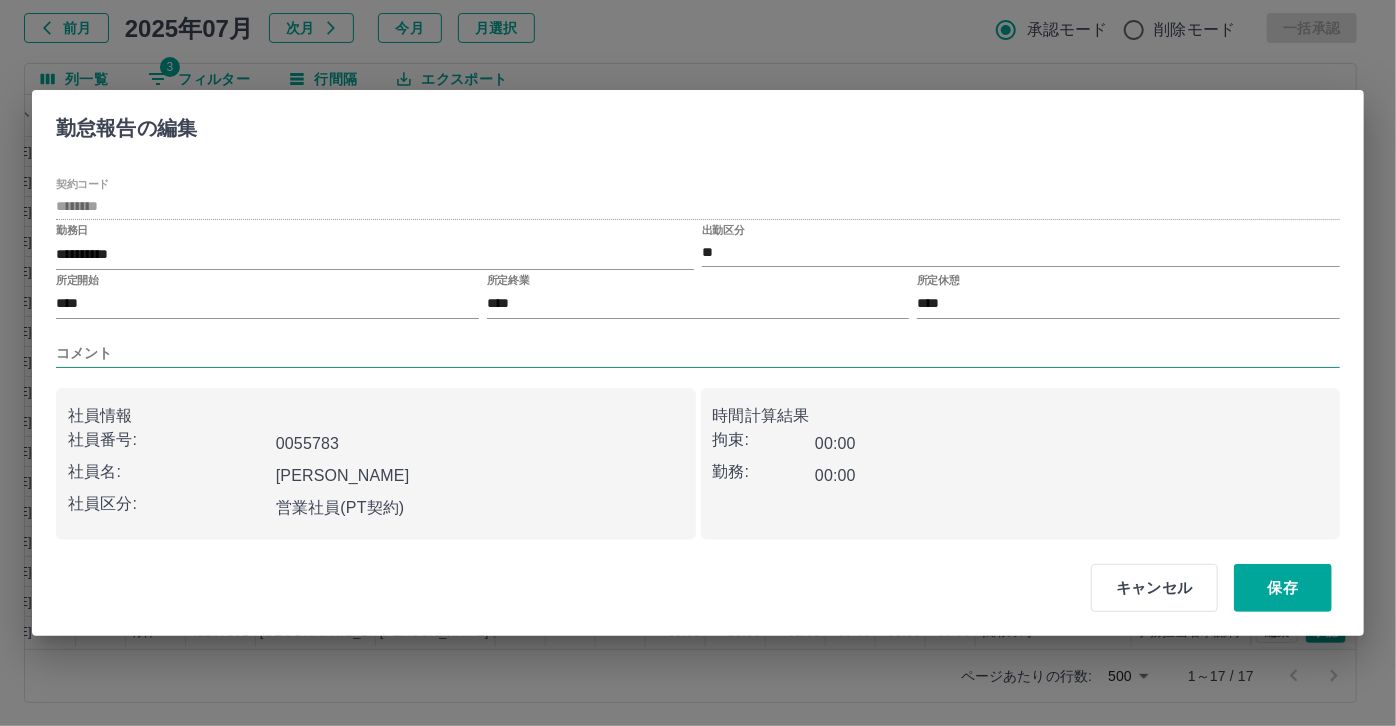 click on "コメント" at bounding box center [698, 353] 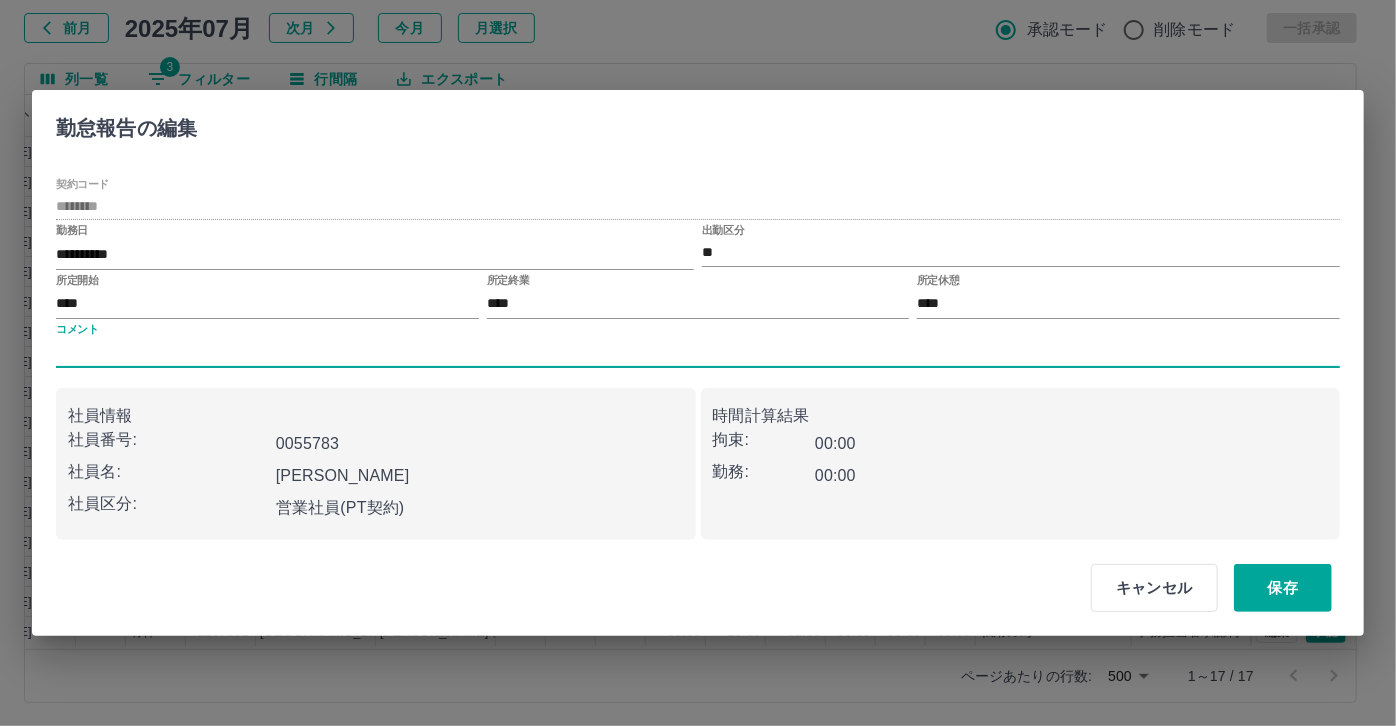 type on "*****" 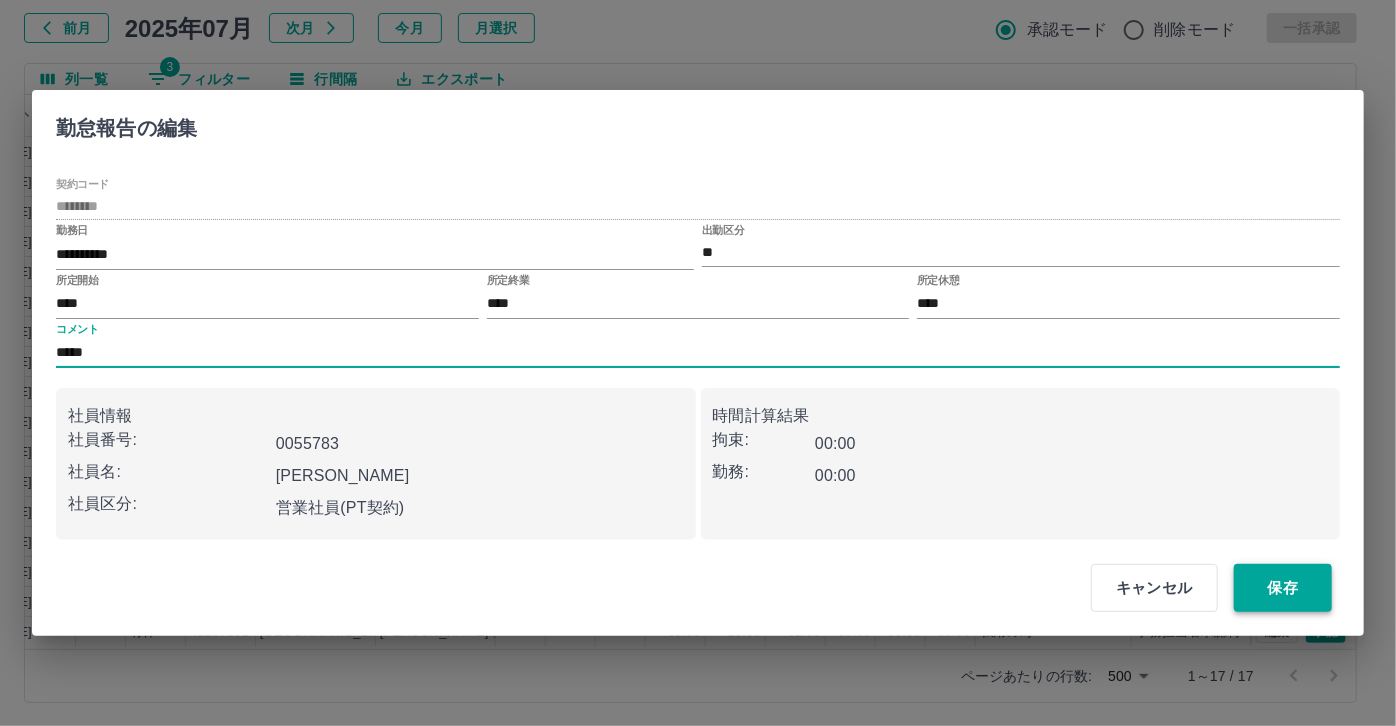 click on "保存" at bounding box center (1283, 588) 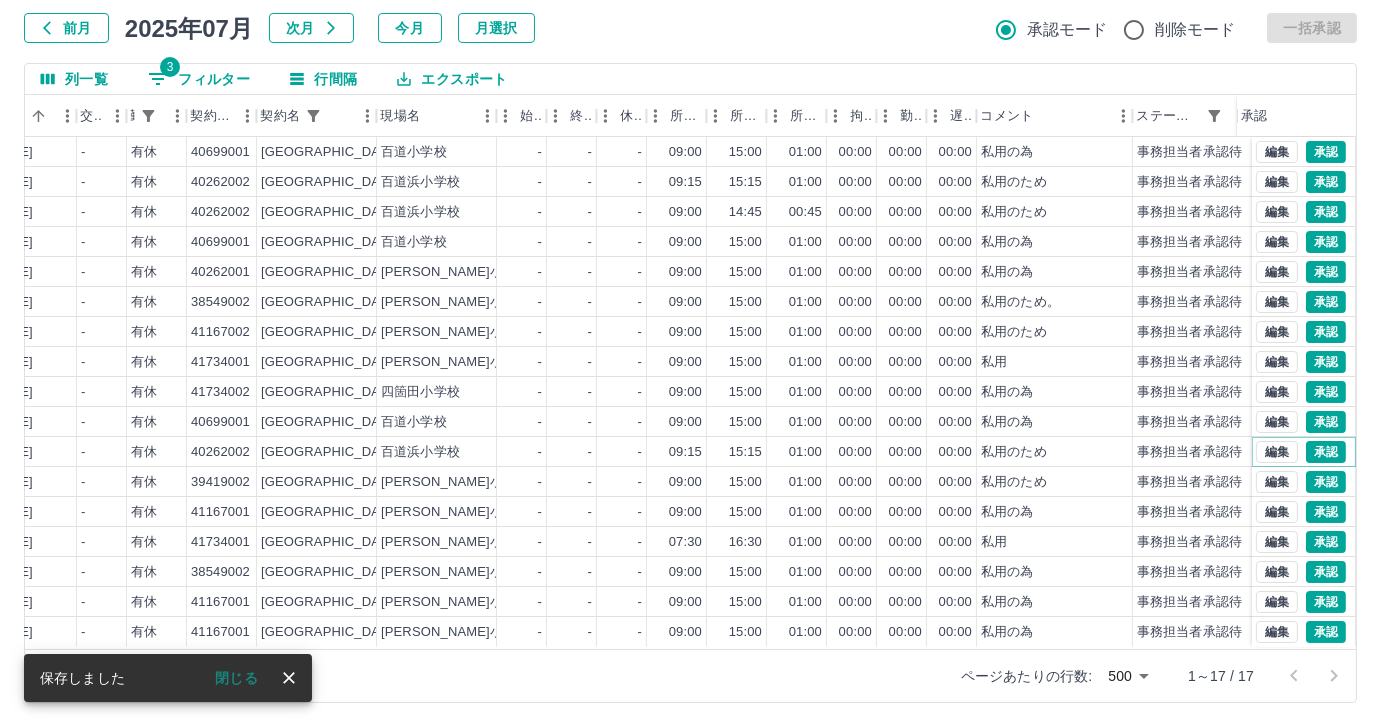 scroll, scrollTop: 0, scrollLeft: 414, axis: horizontal 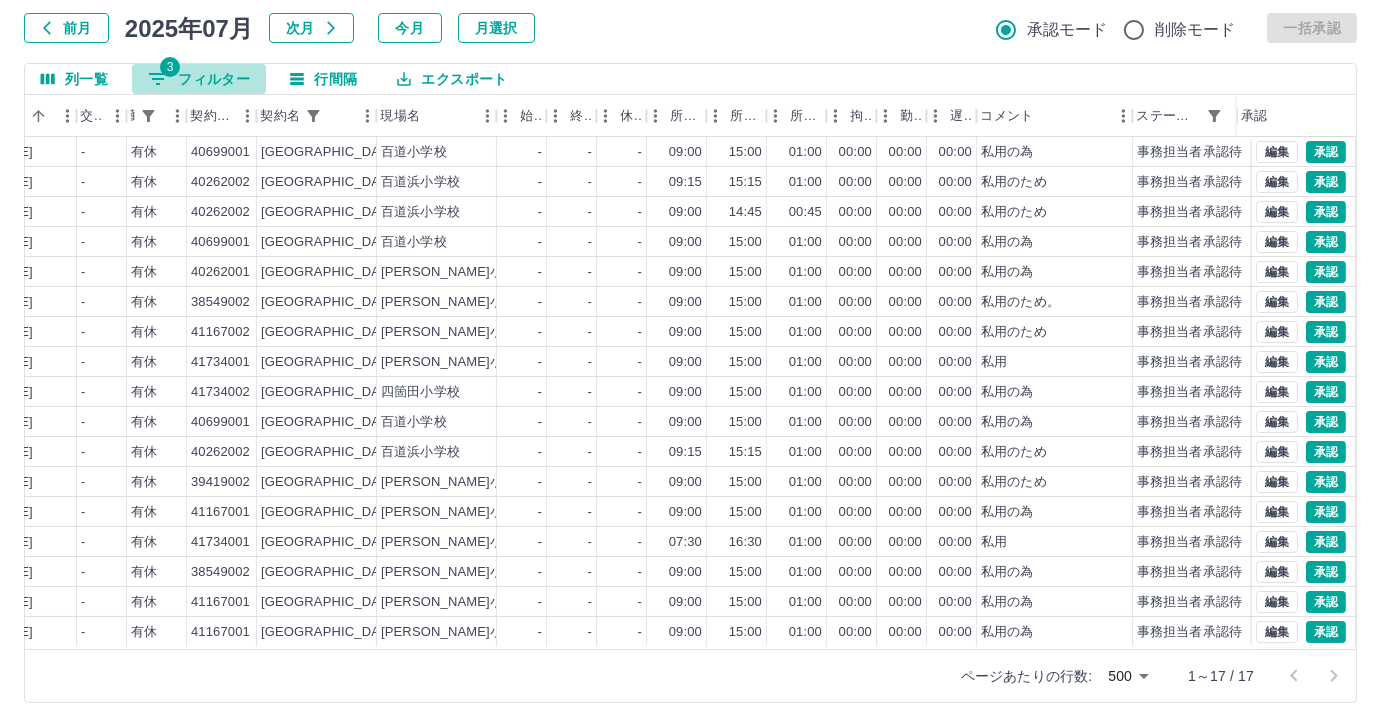 click on "3 フィルター" at bounding box center [199, 79] 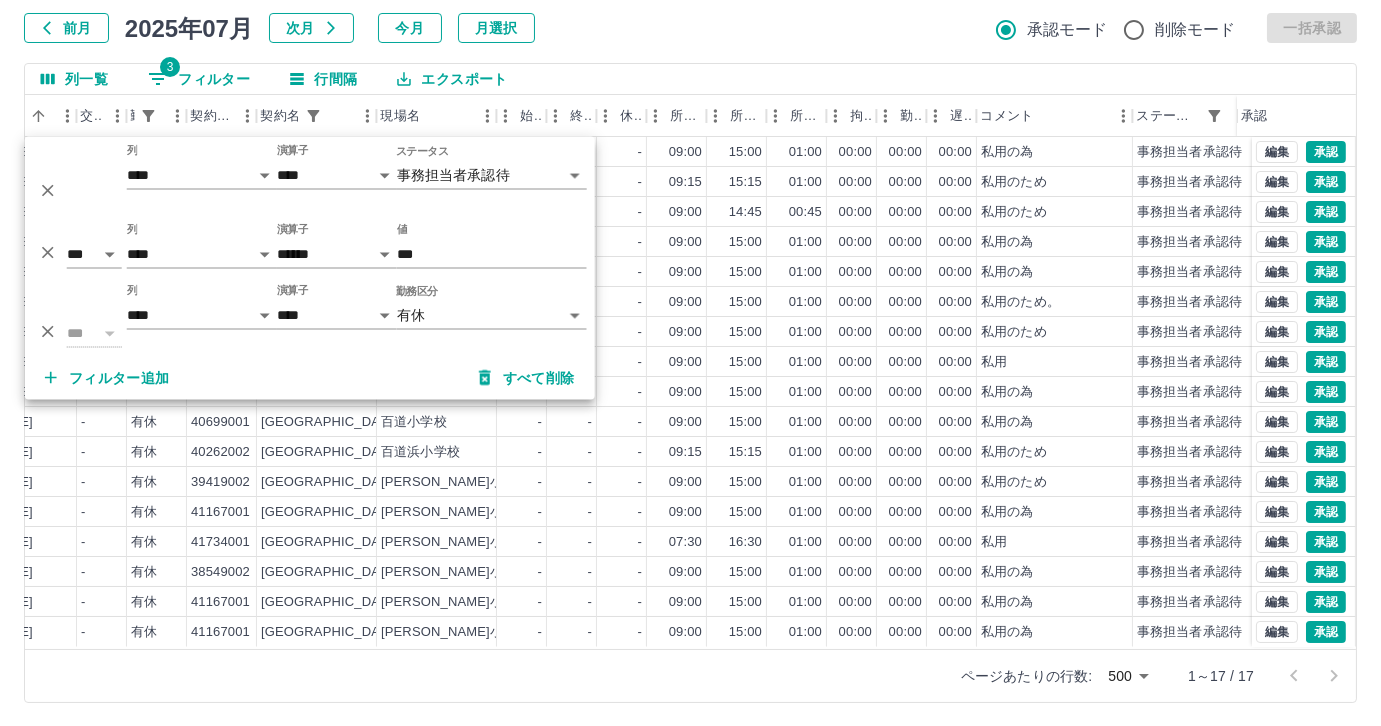 click 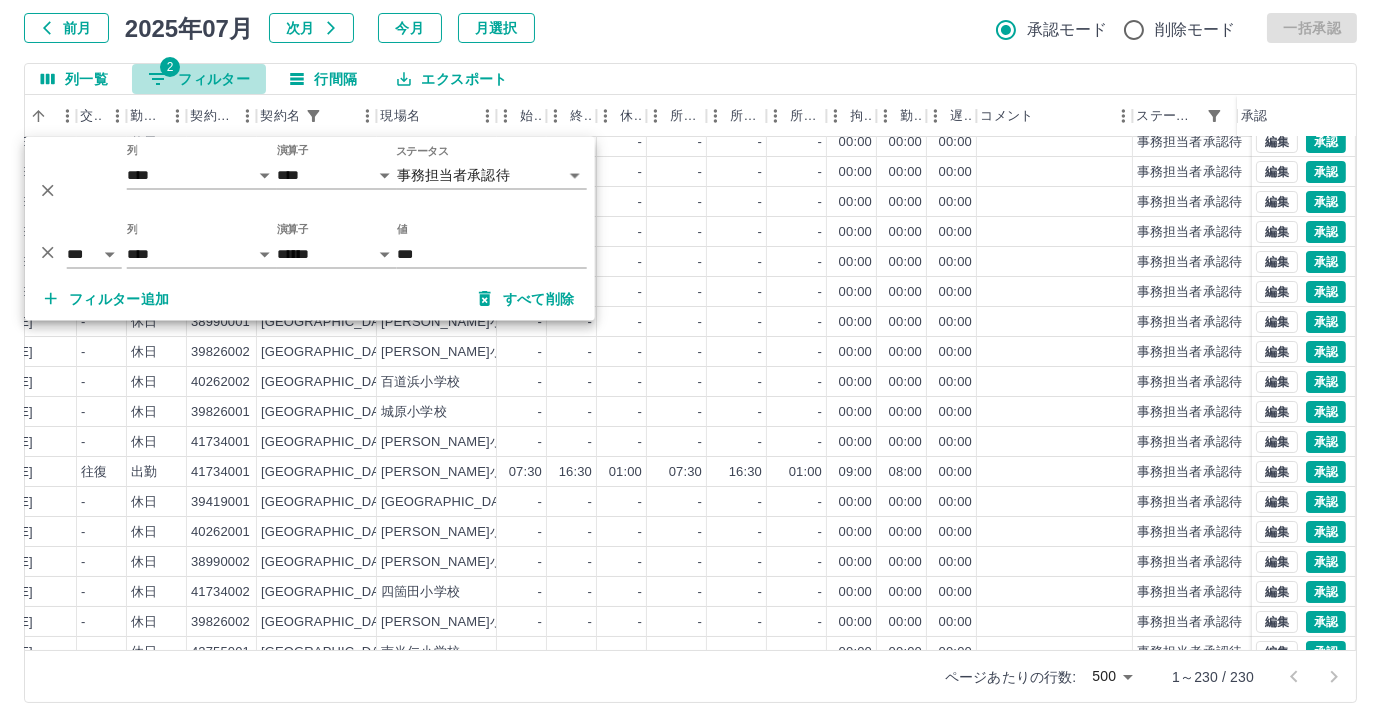 click on "2" at bounding box center (170, 67) 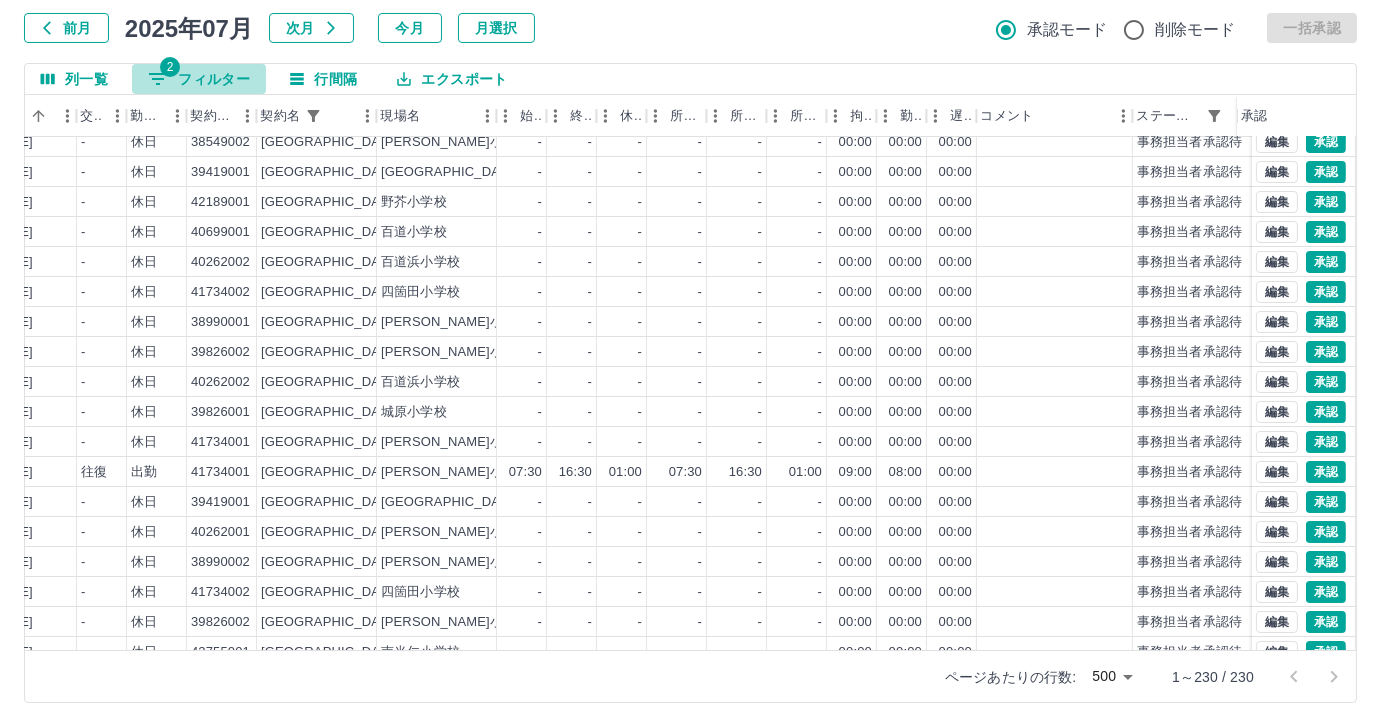 click on "2 フィルター" at bounding box center (199, 79) 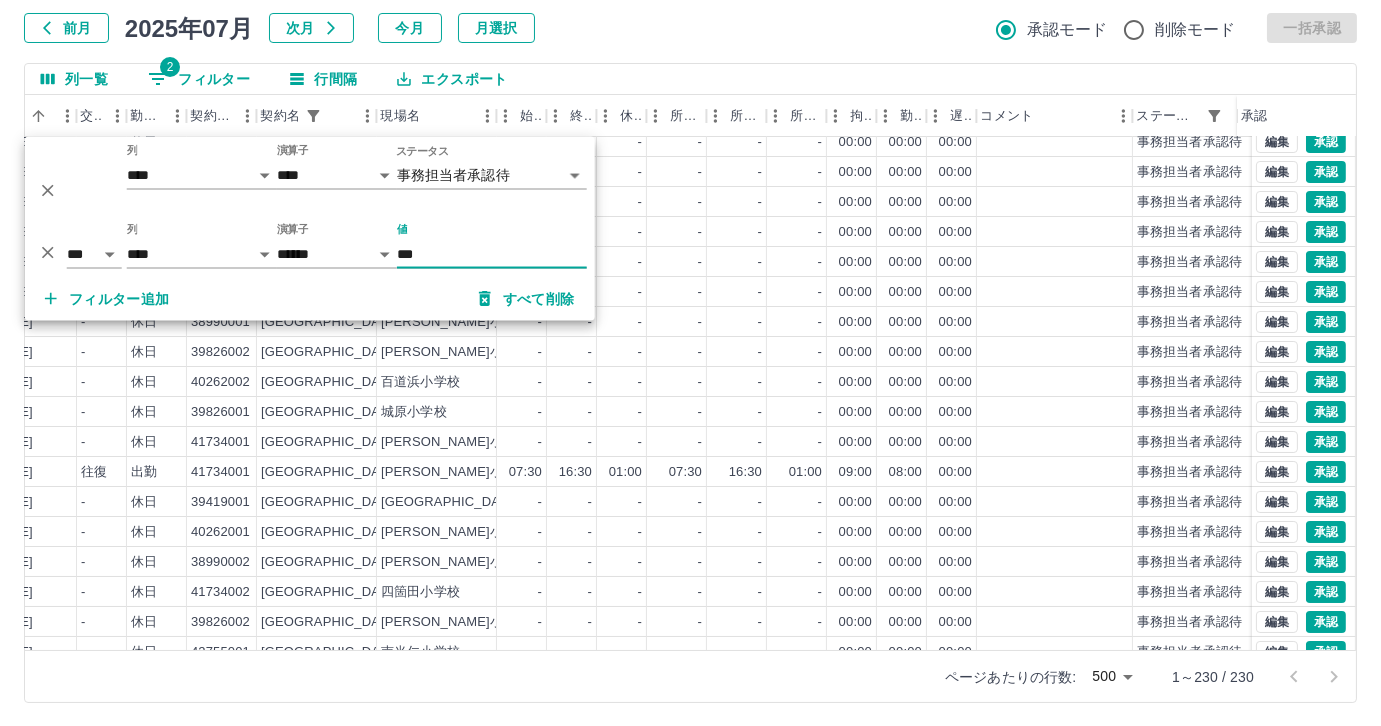 click on "フィルター追加" at bounding box center [107, 299] 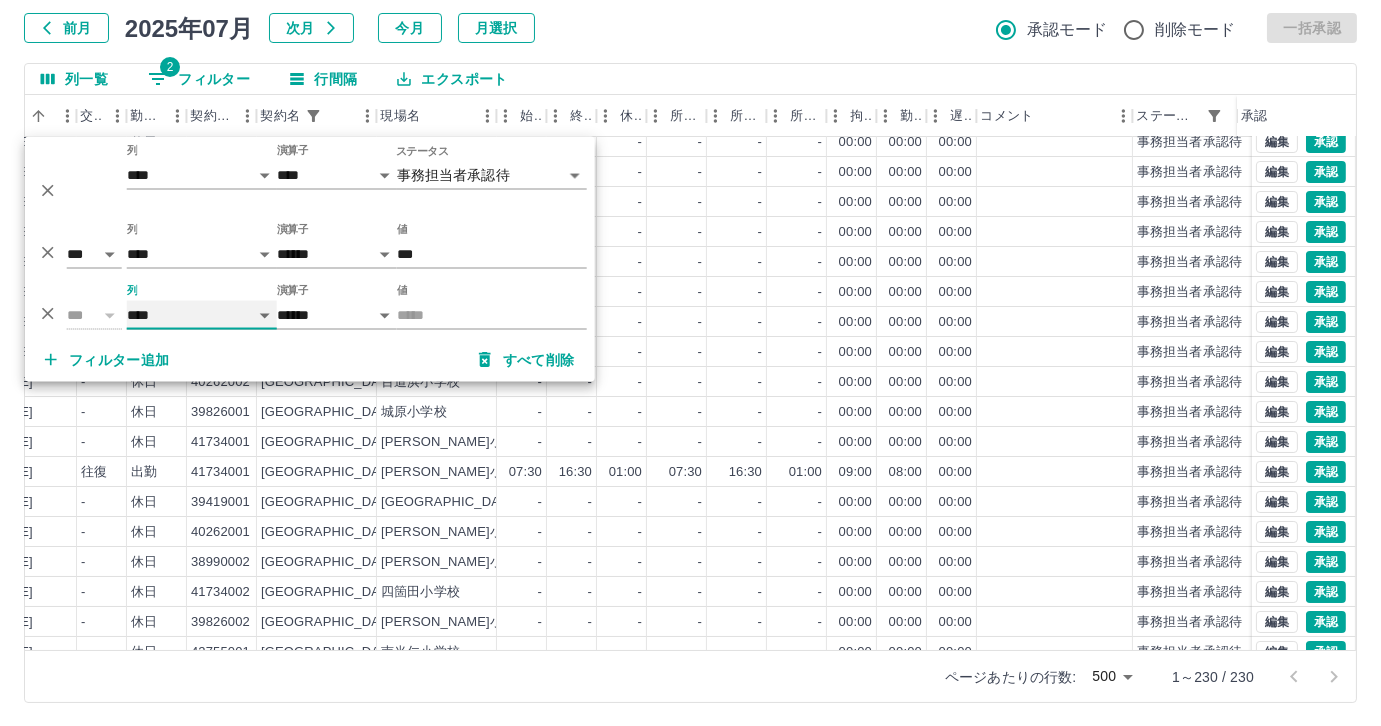 click on "**** *** **** *** *** **** ***** *** *** ** ** ** **** **** **** ** ** *** **** *****" at bounding box center (202, 315) 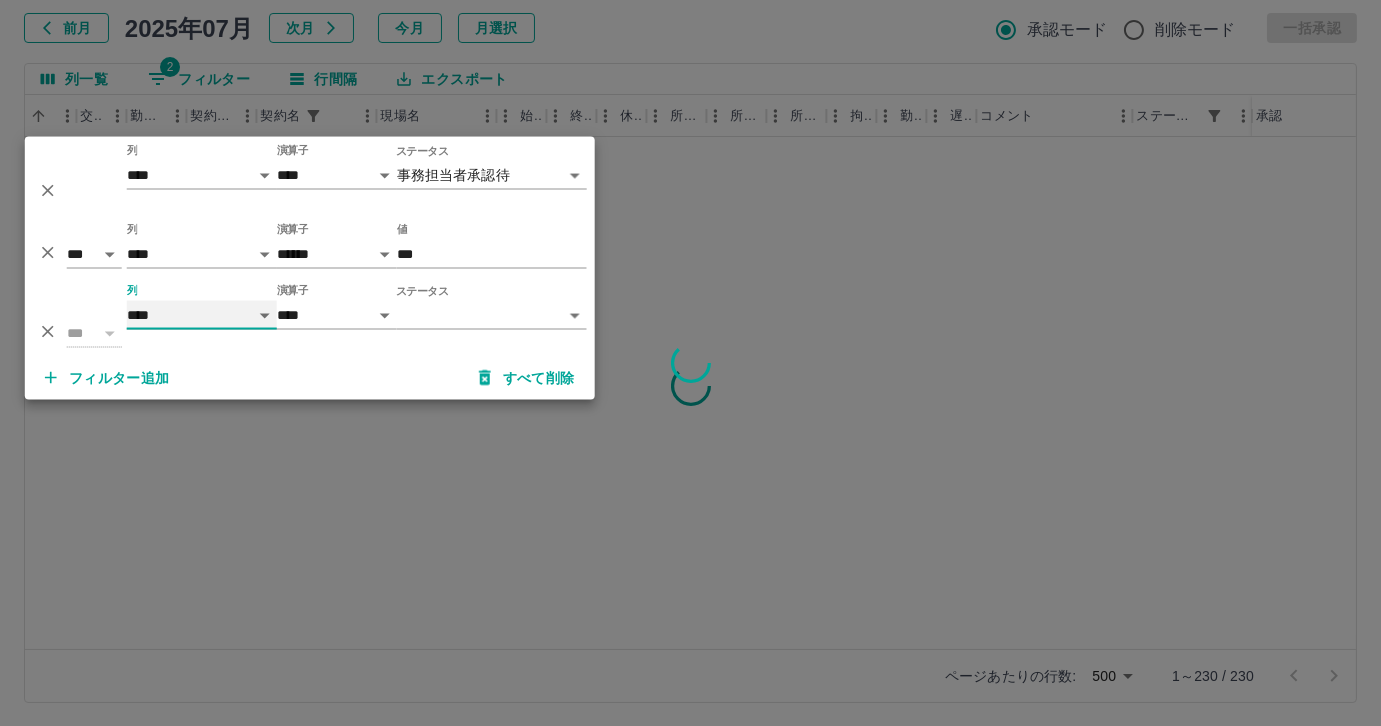scroll, scrollTop: 0, scrollLeft: 414, axis: horizontal 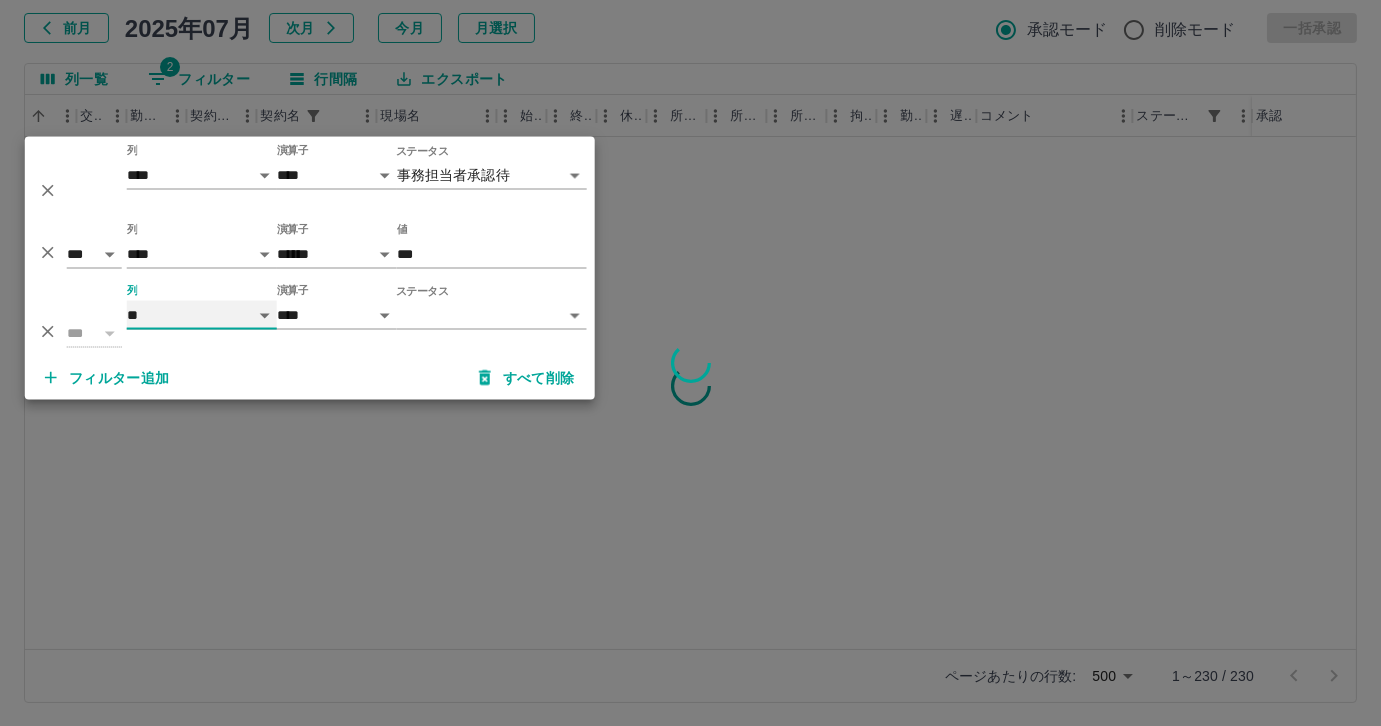 click on "**** *** **** *** *** **** ***** *** *** ** ** ** **** **** **** ** ** *** **** *****" at bounding box center [202, 315] 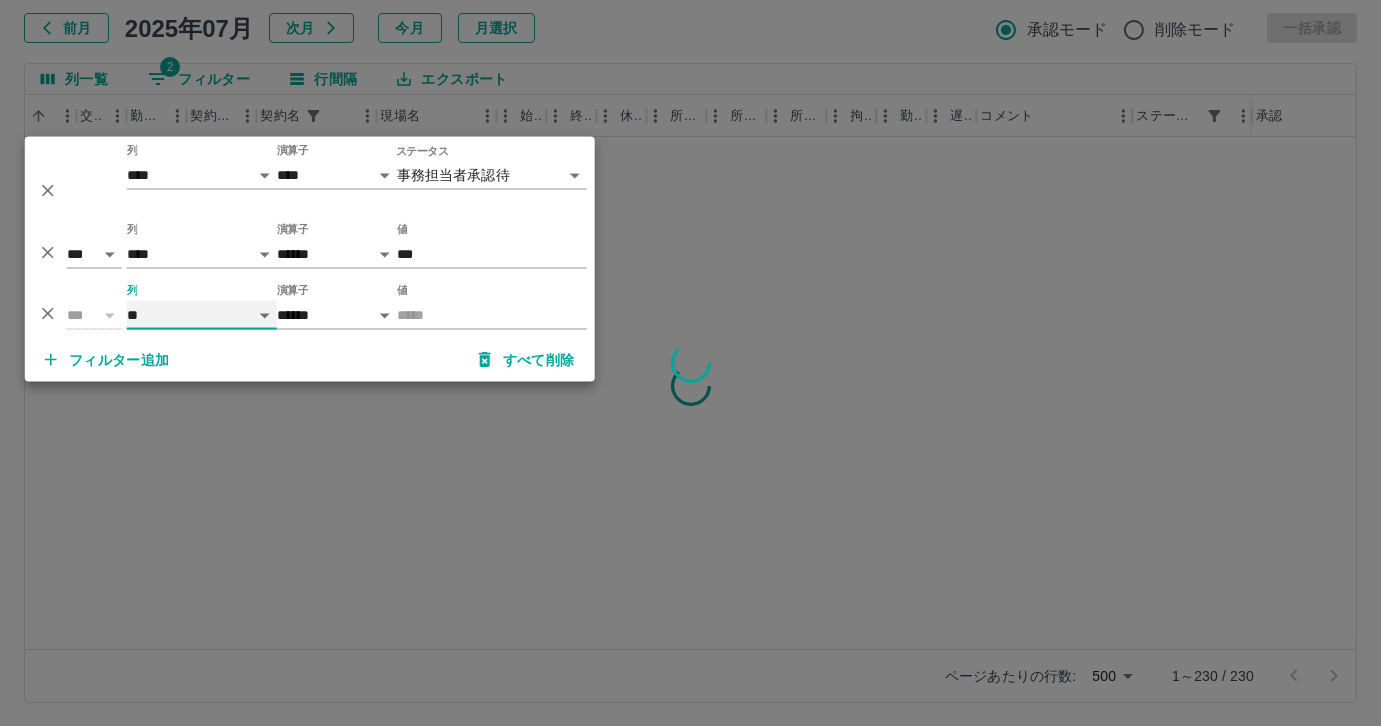 click on "**** *** **** *** *** **** ***** *** *** ** ** ** **** **** **** ** ** *** **** *****" at bounding box center (202, 315) 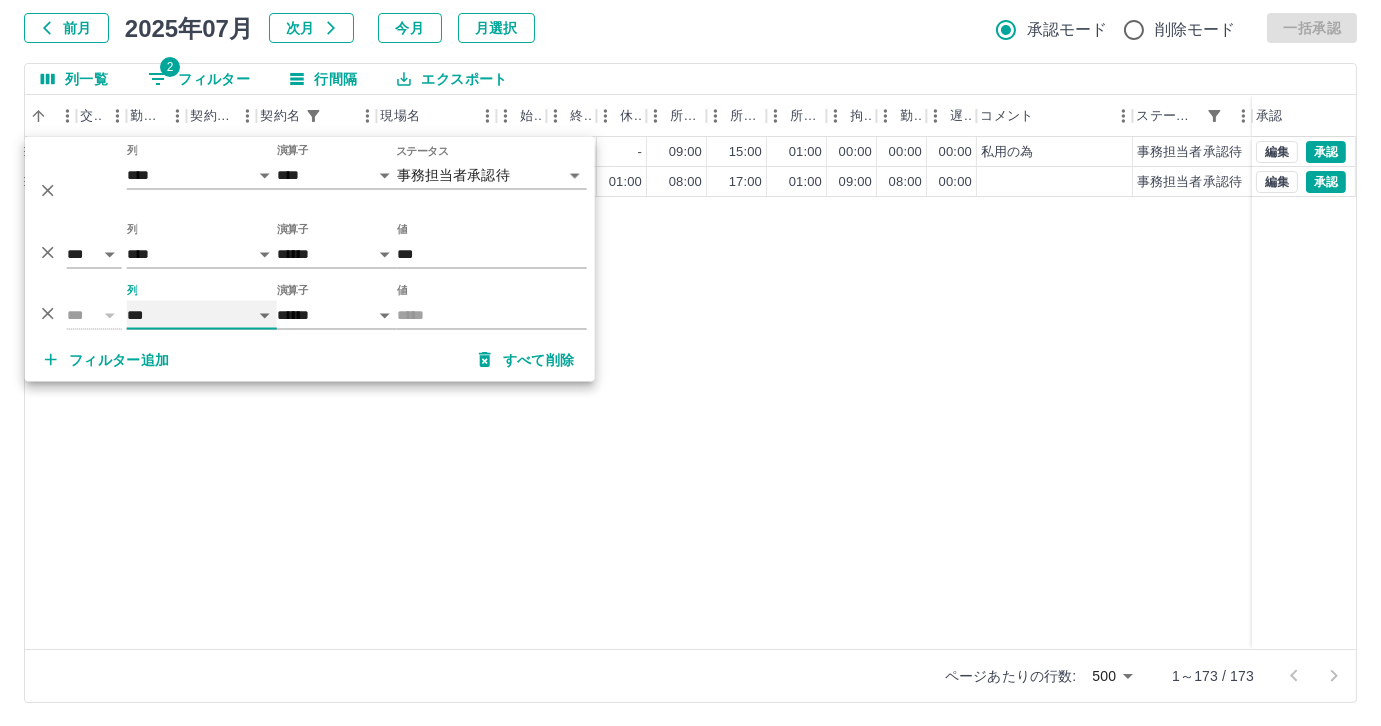click on "**** *** **** *** *** **** ***** *** *** ** ** ** **** **** **** ** ** *** **** *****" at bounding box center (202, 315) 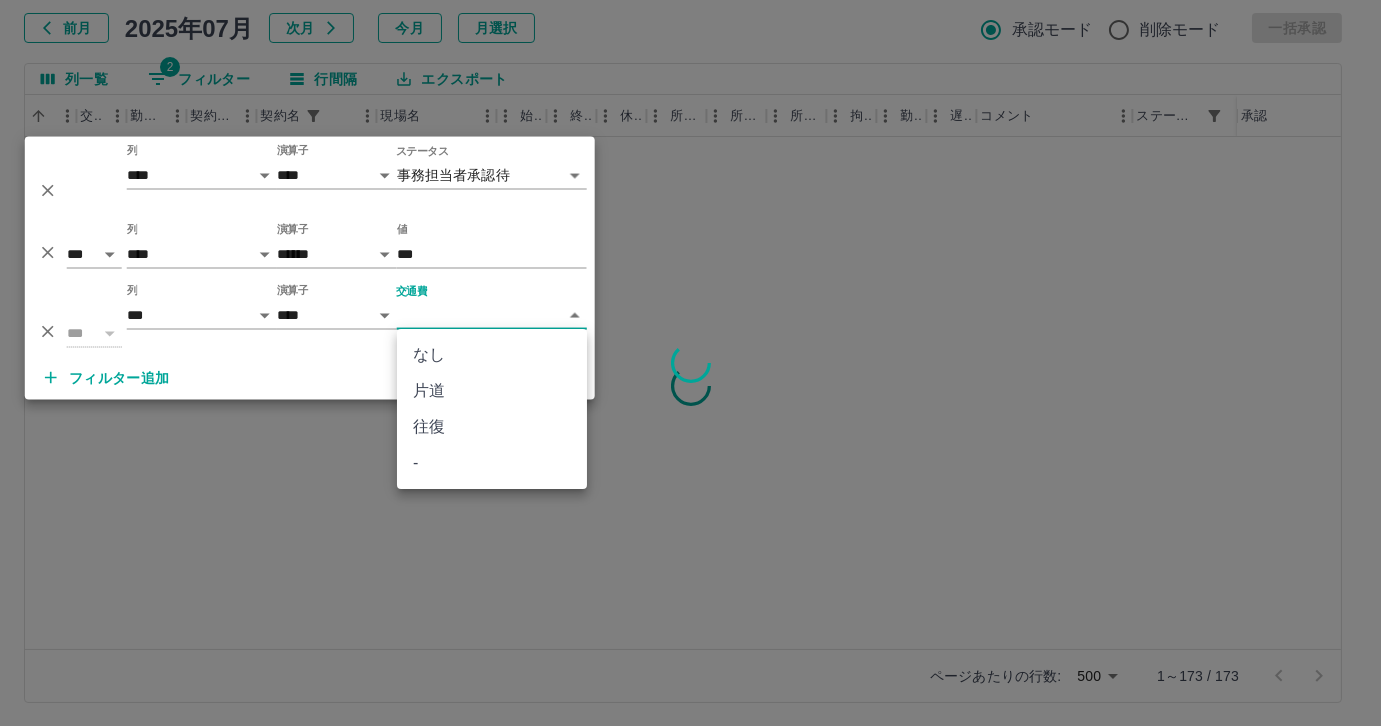 click on "**********" at bounding box center (690, 304) 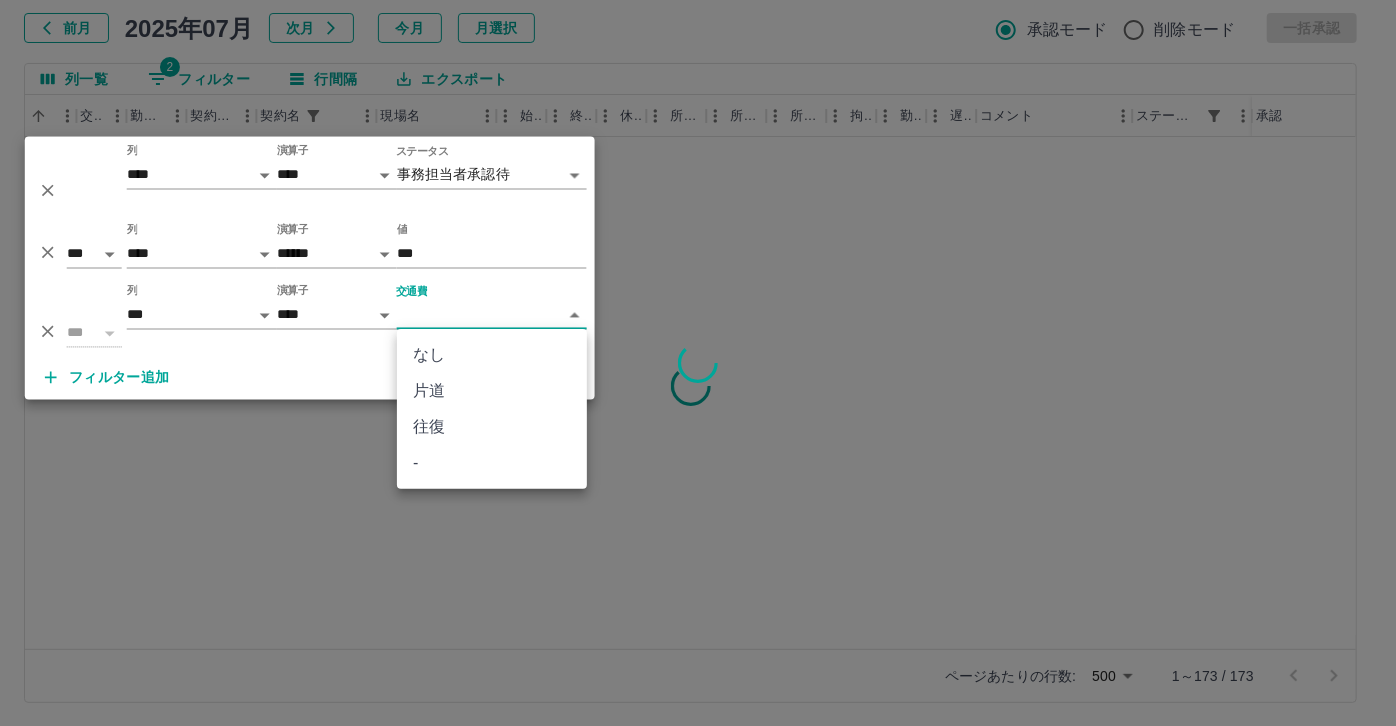 click on "なし" at bounding box center (492, 355) 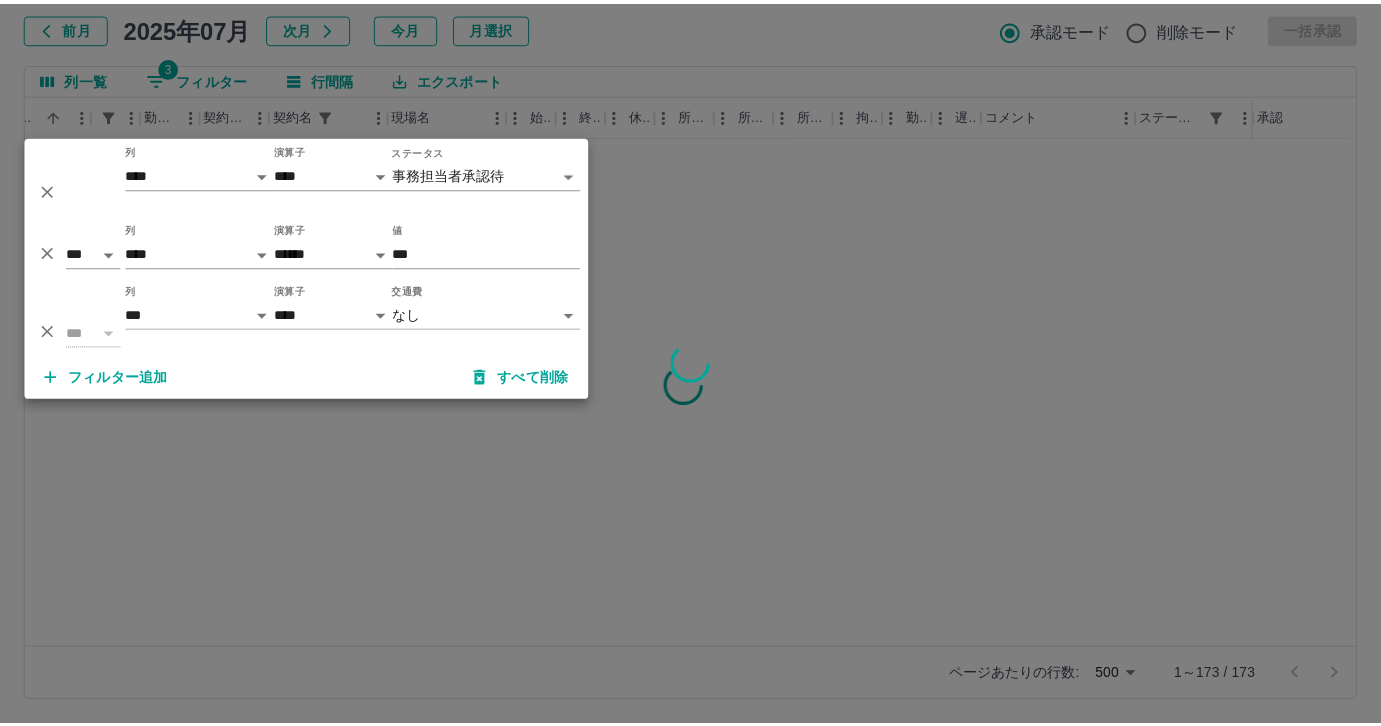 scroll, scrollTop: 0, scrollLeft: 399, axis: horizontal 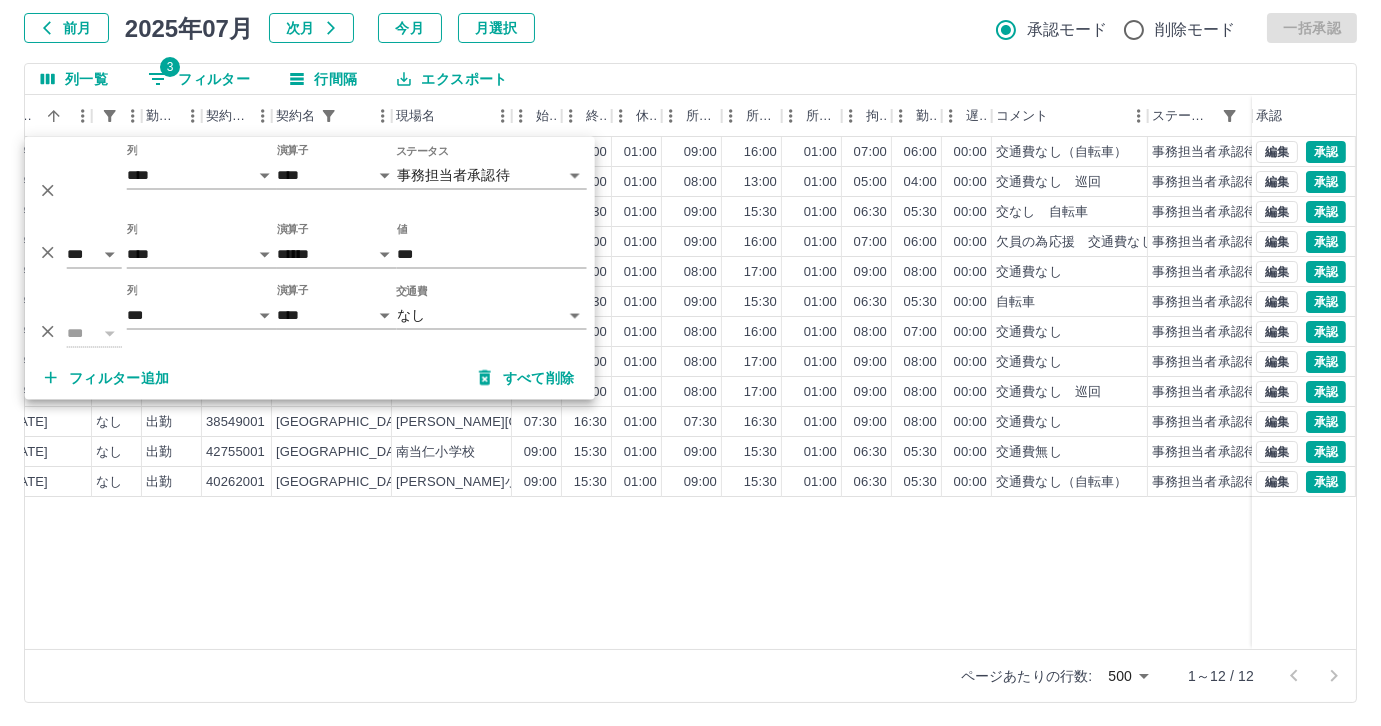 click on "大山　知子 営業社員(PT契約) 2025-07-10 なし 出勤 40699001 福岡市 百道小学校 09:00 16:00 01:00 09:00 16:00 01:00 07:00 06:00 00:00 交通費なし（自転車） 事務担当者承認待 今井　和美 営業社員(R契約) 2025-07-10 なし 出勤 40699001 福岡市 百道小学校 08:00 13:00 01:00 08:00 13:00 01:00 05:00 04:00 00:00 交通費なし　巡回 事務担当者承認待 保　恭子 営業社員(PT契約) 2025-07-11 なし 出勤 40262001 福岡市 有田小学校 09:00 15:30 01:00 09:00 15:30 01:00 06:30 05:30 00:00 交なし　自転車 事務担当者承認待 真田　貴子 営業社員(PT契約) 2025-07-11 なし 出勤 41734002 福岡市 四箇田小学校 09:00 16:00 01:00 09:00 16:00 01:00 07:00 06:00 00:00 欠員の為応援　交通費なし　別紙申請 事務担当者承認待 田中　晴菜 営業社員(P契約) 2025-07-11 なし 出勤 39419001 福岡市 東若久小学校 08:00 17:00 01:00 08:00 17:00 01:00 09:00 08:00 00:00 交通費なし 2025-07-11" at bounding box center [499, 393] 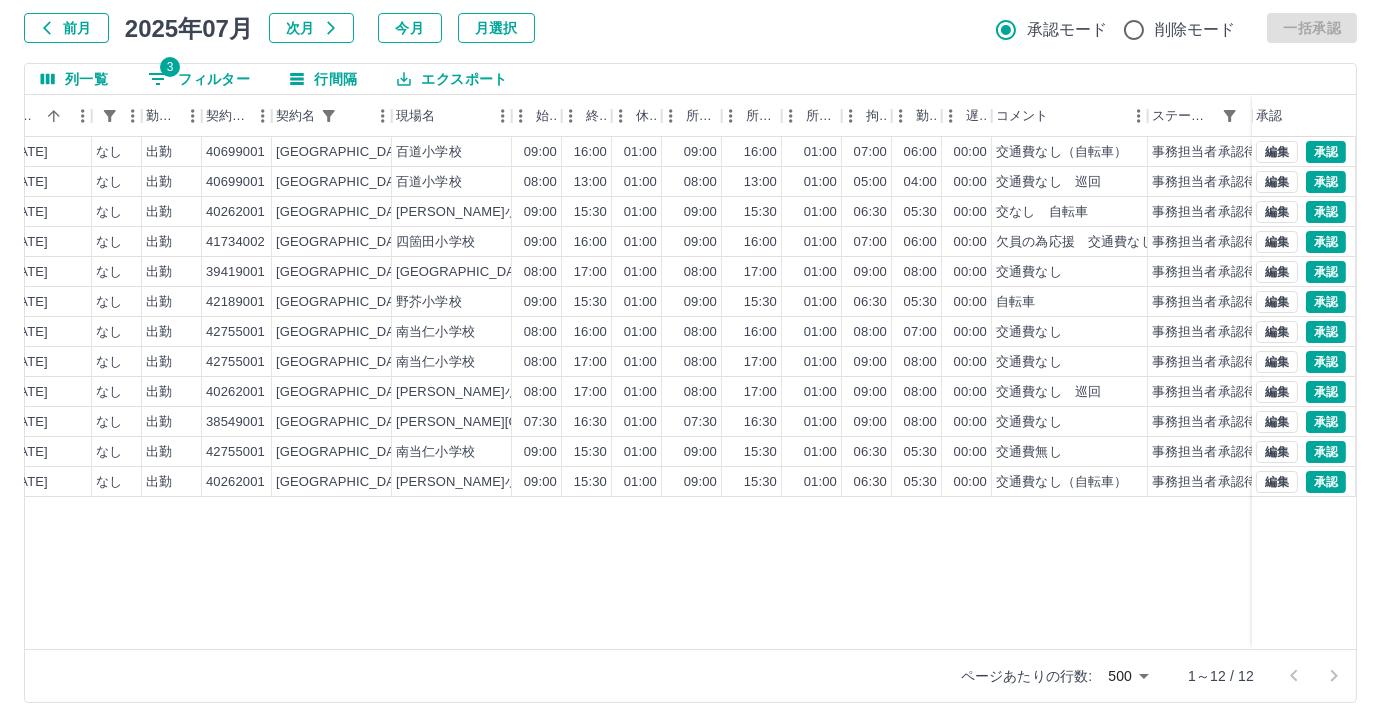 click on "ページあたりの行数: 500 *** 1～12 / 12" at bounding box center (690, 675) 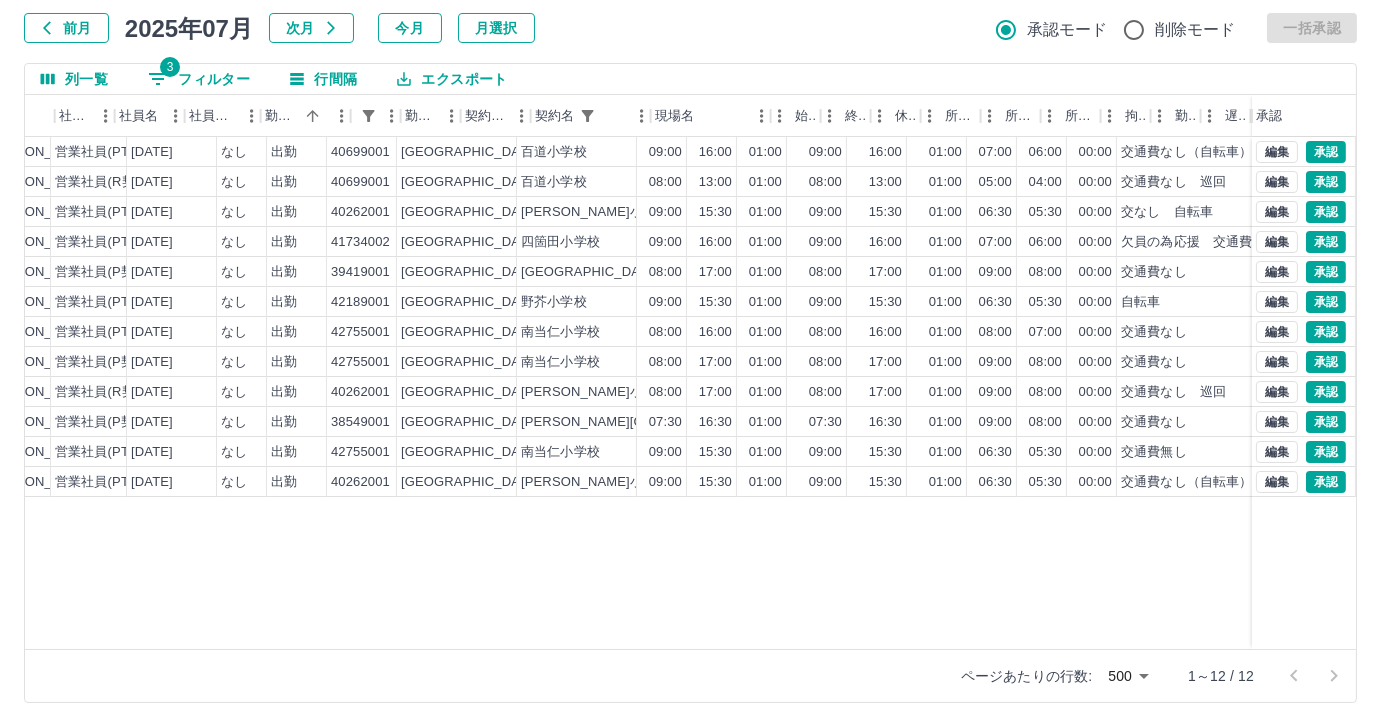 scroll, scrollTop: 0, scrollLeft: 0, axis: both 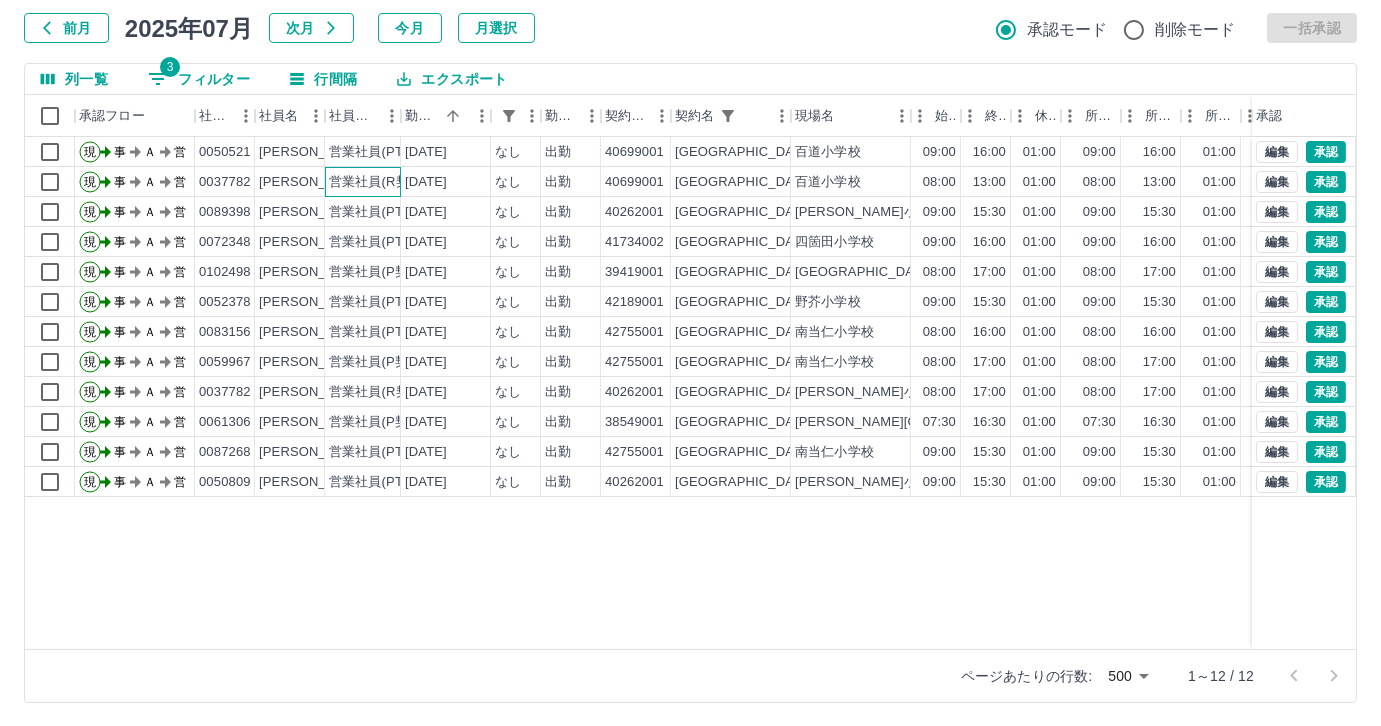 click on "営業社員(R契約)" at bounding box center [377, 182] 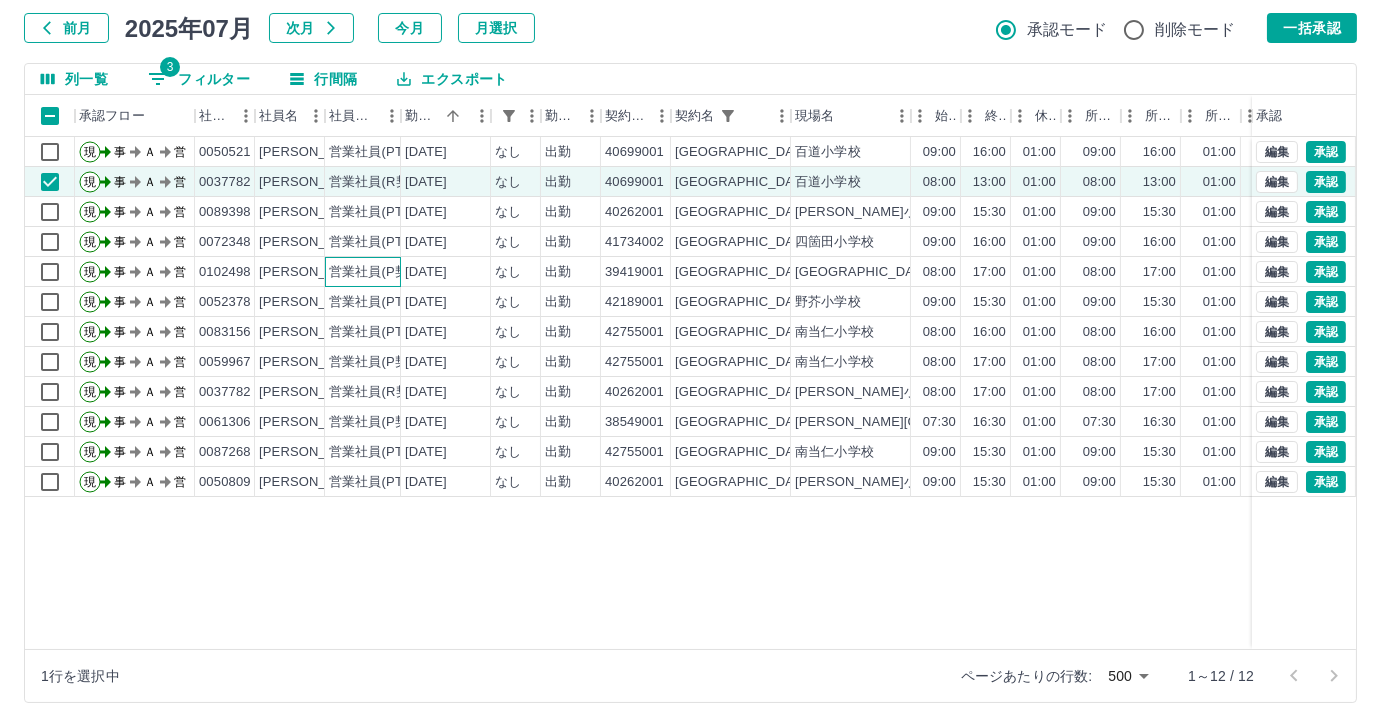 click on "営業社員(P契約)" at bounding box center [377, 272] 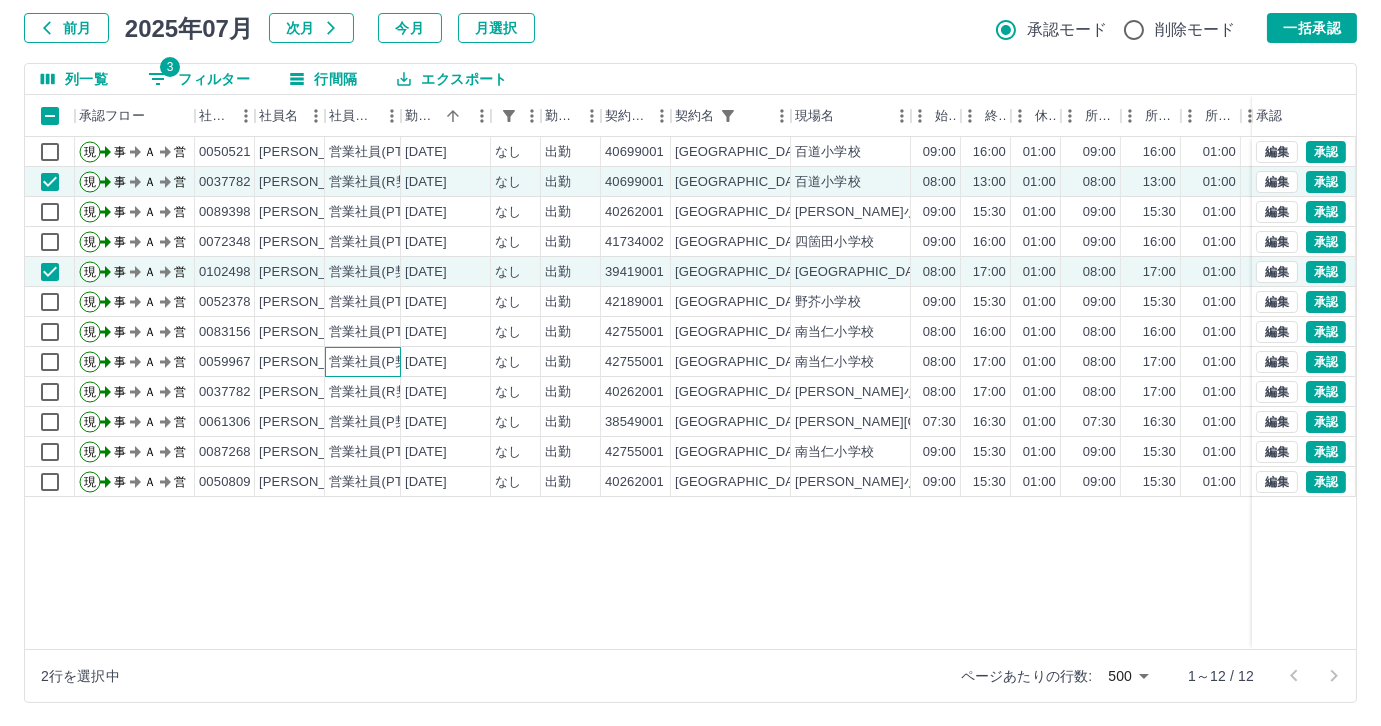 click on "営業社員(P契約)" at bounding box center [377, 362] 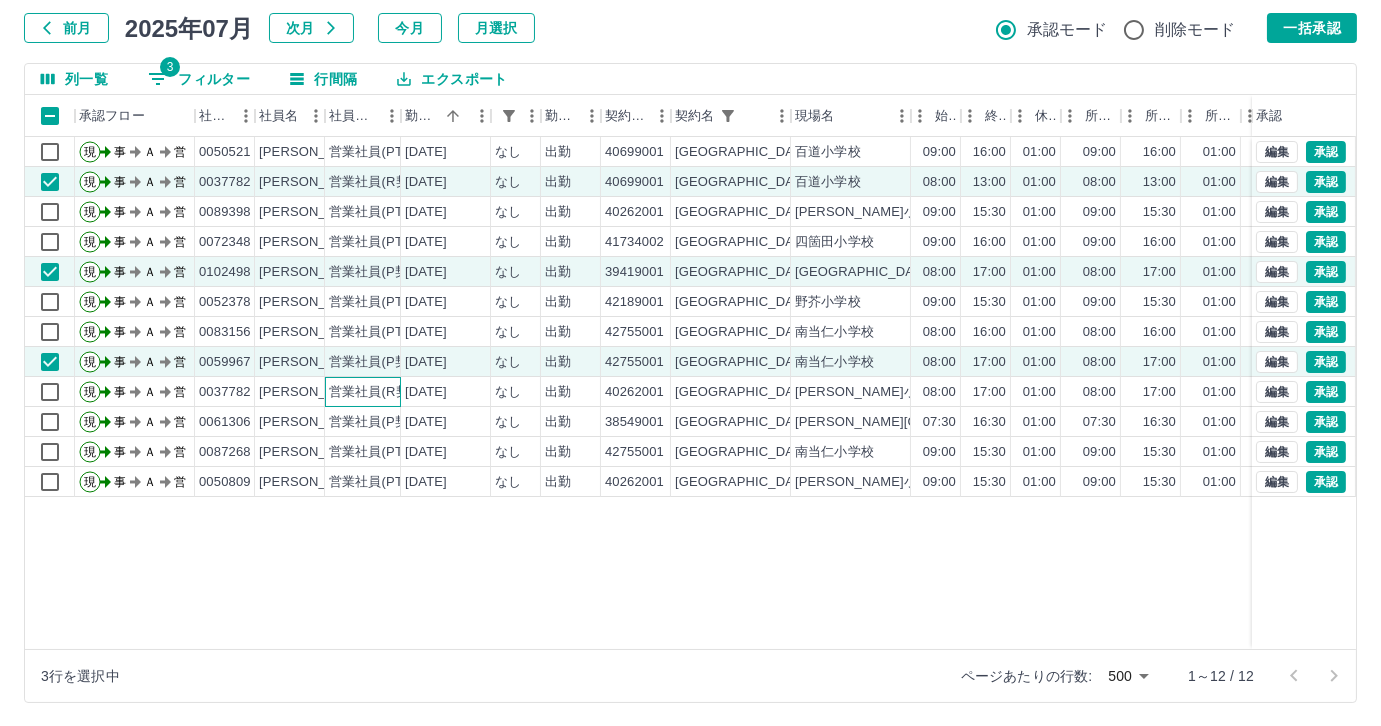click on "営業社員(R契約)" at bounding box center (363, 392) 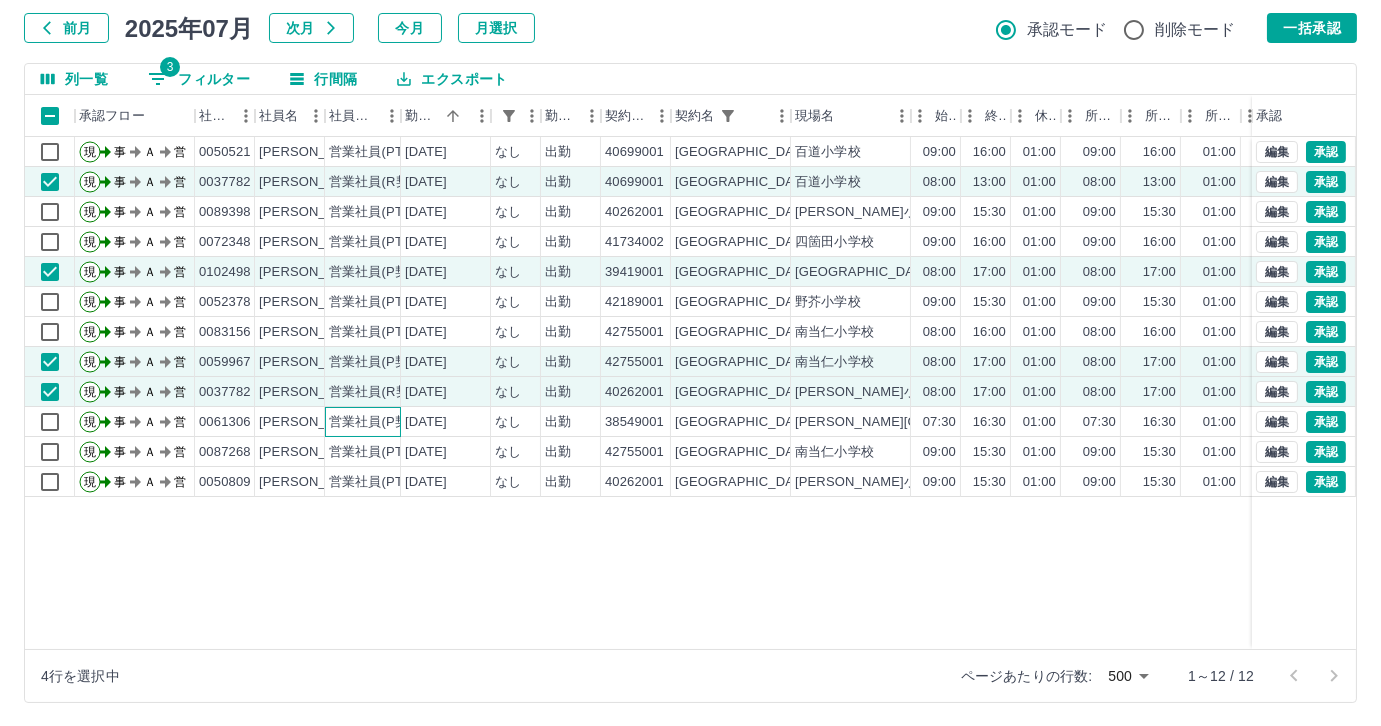 click on "営業社員(P契約)" at bounding box center [377, 422] 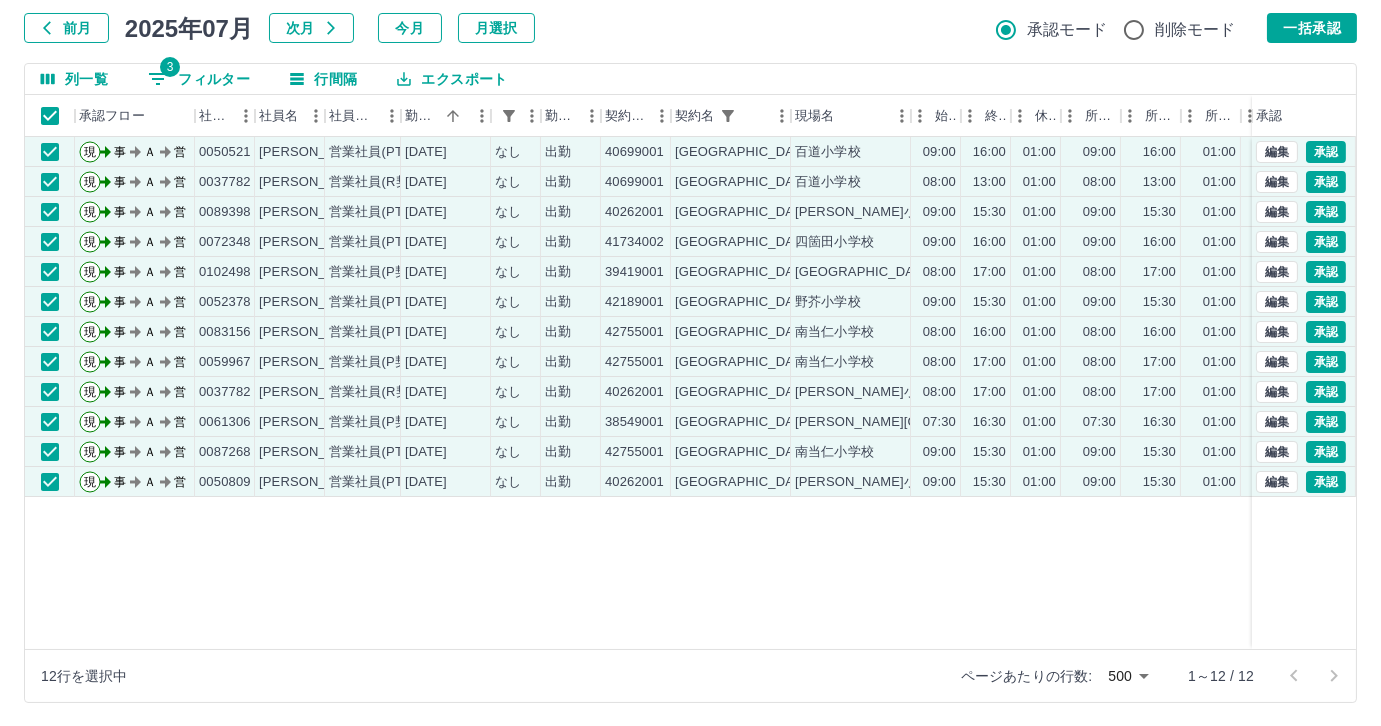 click on "一括承認" at bounding box center (1312, 28) 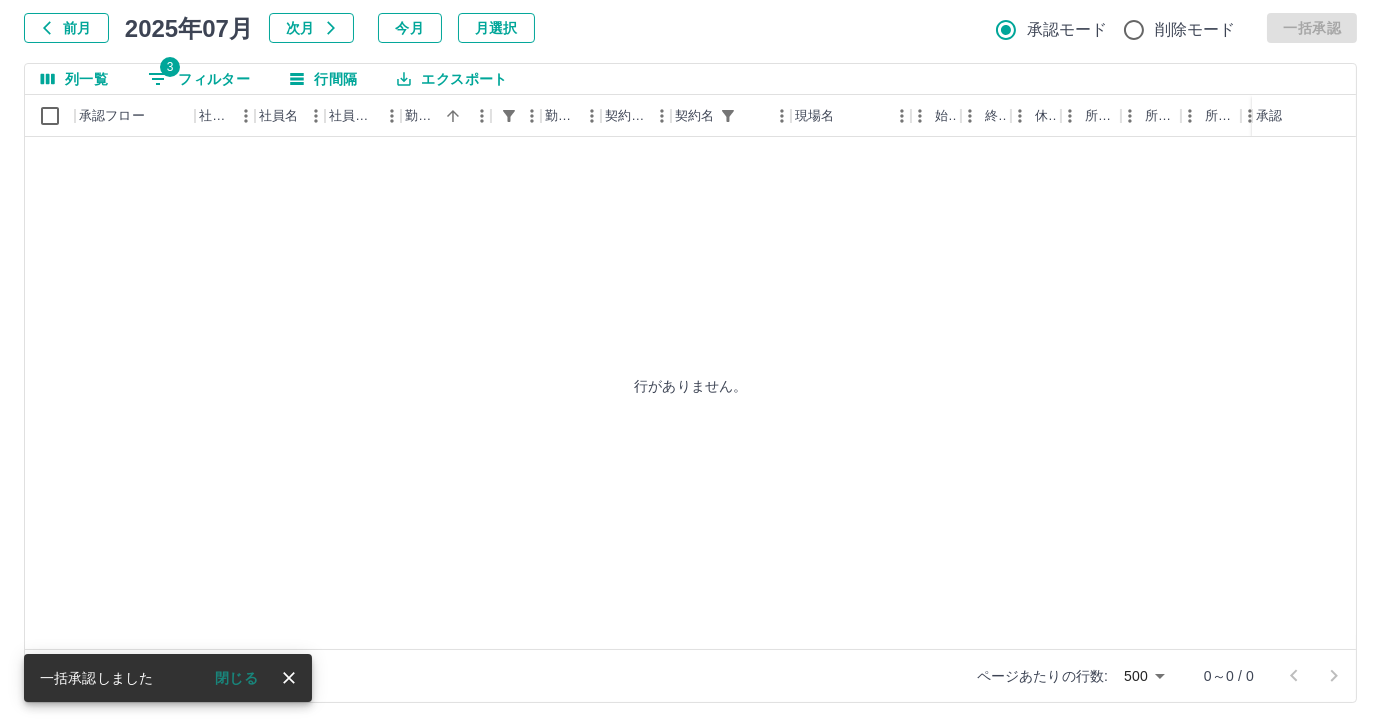 click on "3 フィルター" at bounding box center [199, 79] 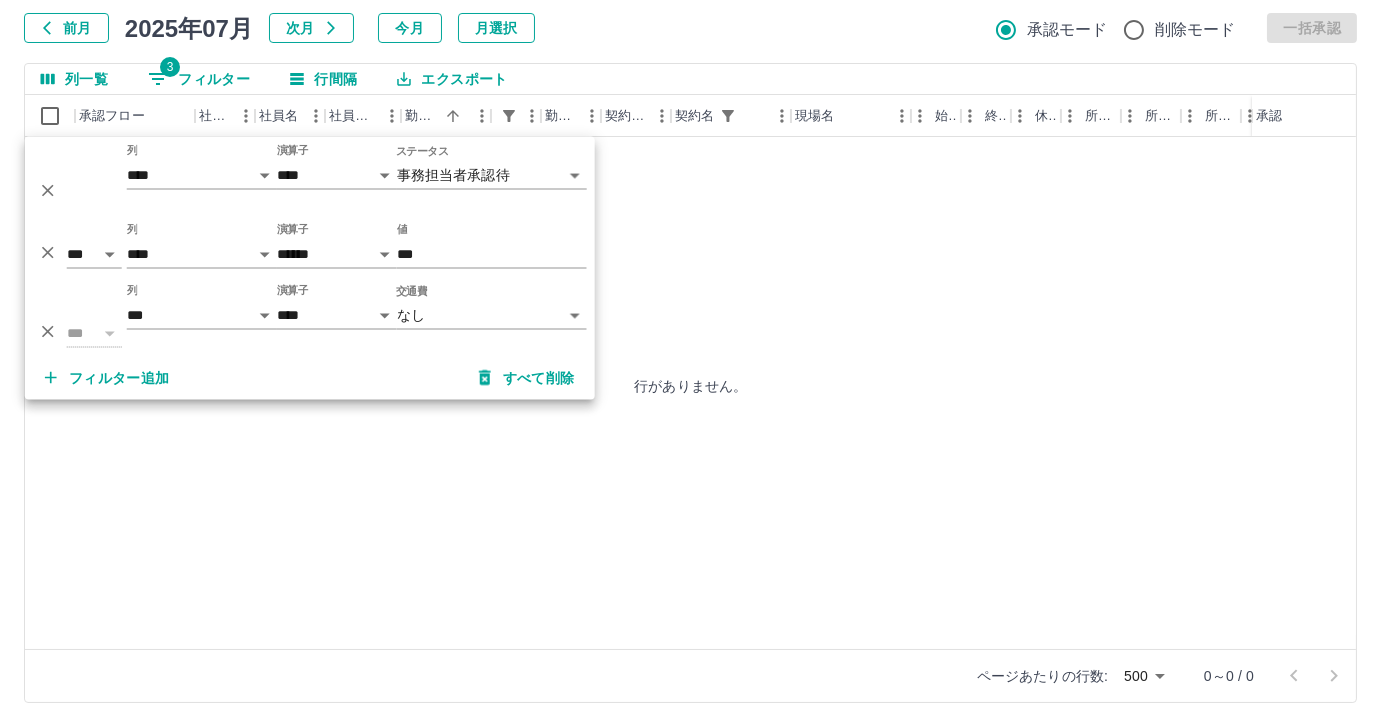 click 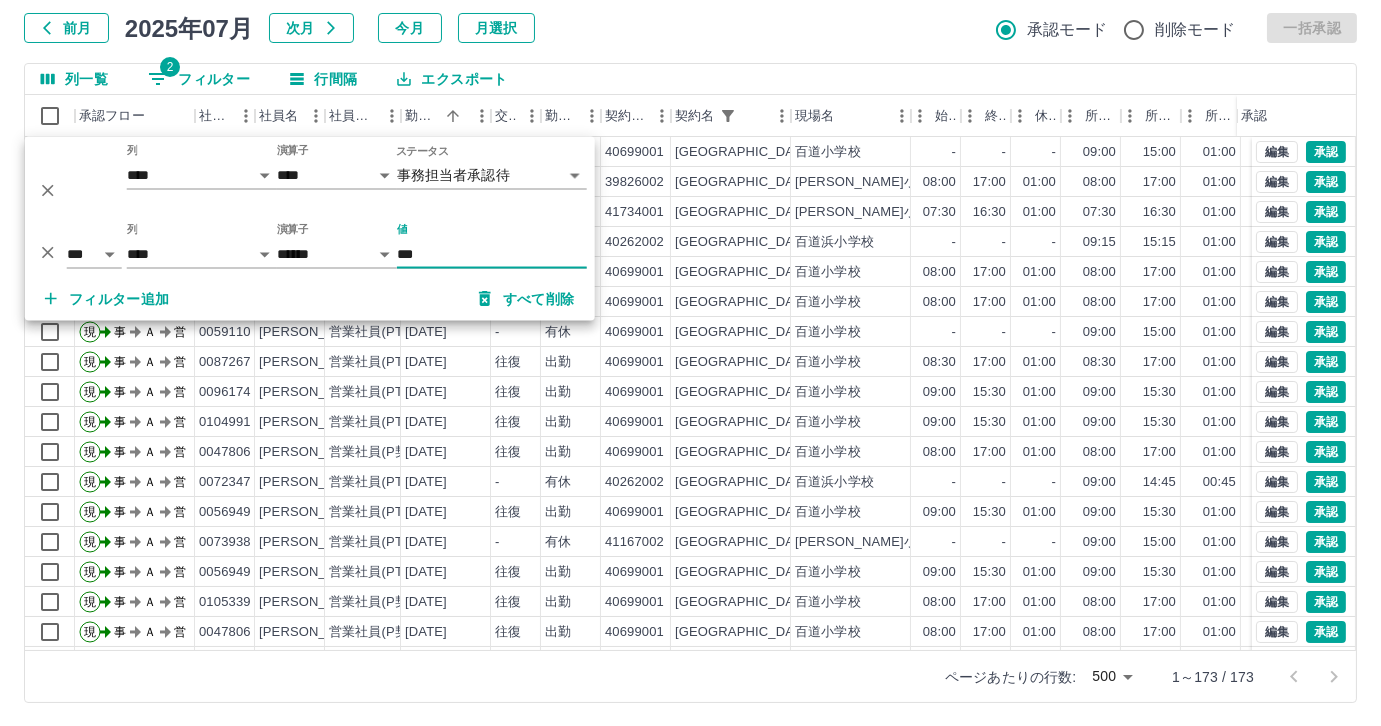 click on "フィルター追加" at bounding box center (107, 299) 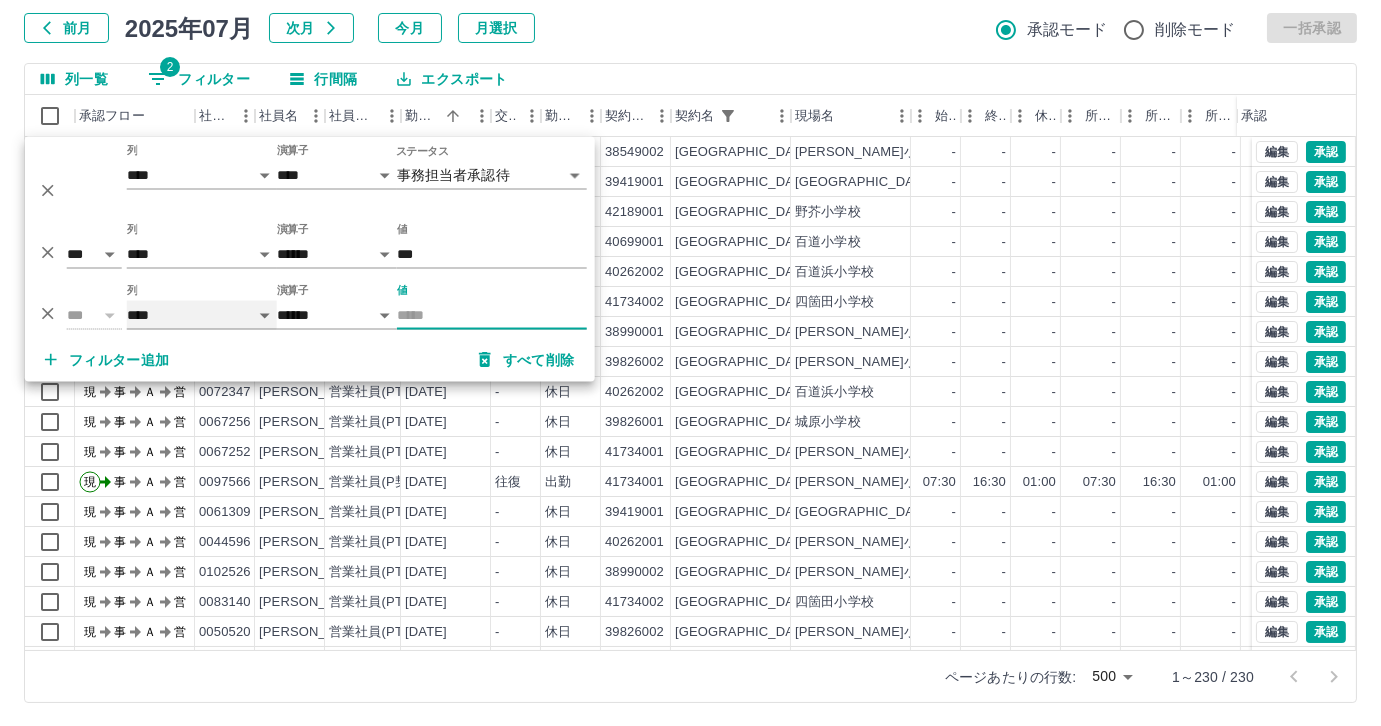 click on "**** *** **** *** *** **** ***** *** *** ** ** ** **** **** **** ** ** *** **** *****" at bounding box center [202, 315] 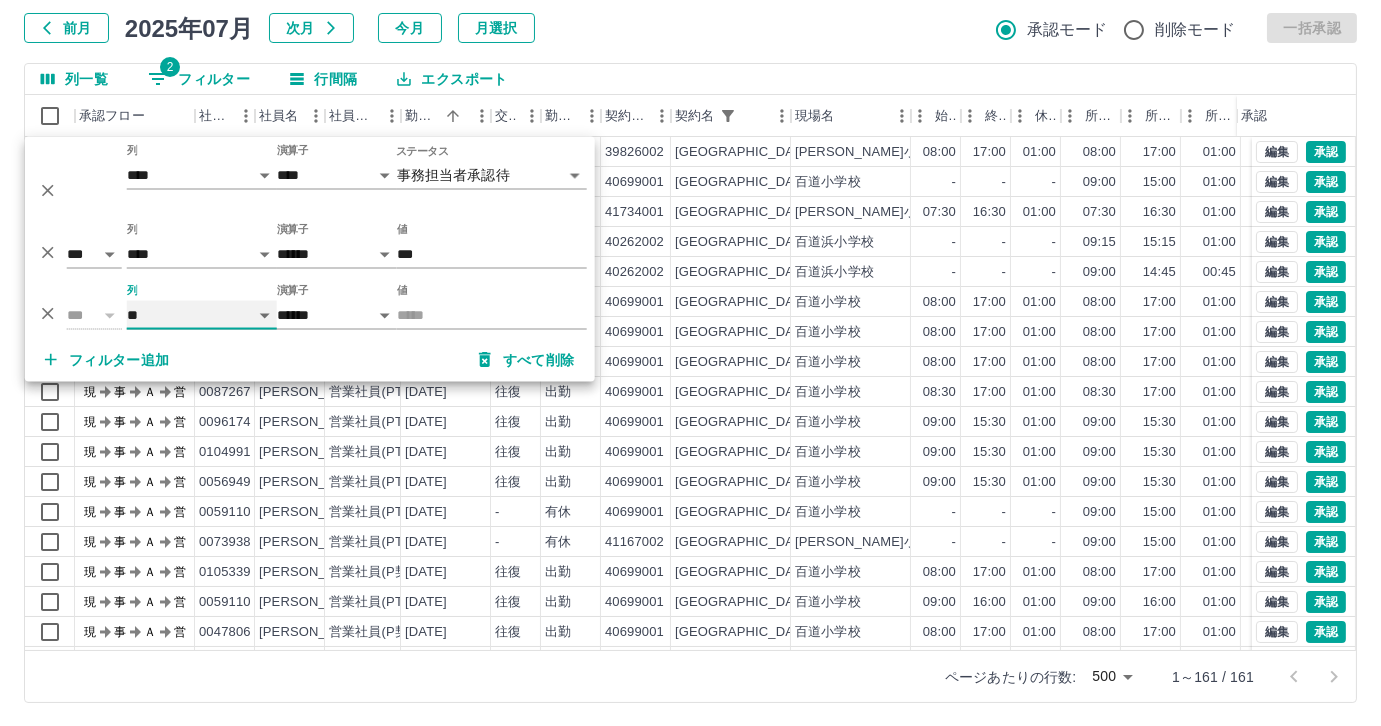 click on "**** *** **** *** *** **** ***** *** *** ** ** ** **** **** **** ** ** *** **** *****" at bounding box center (202, 315) 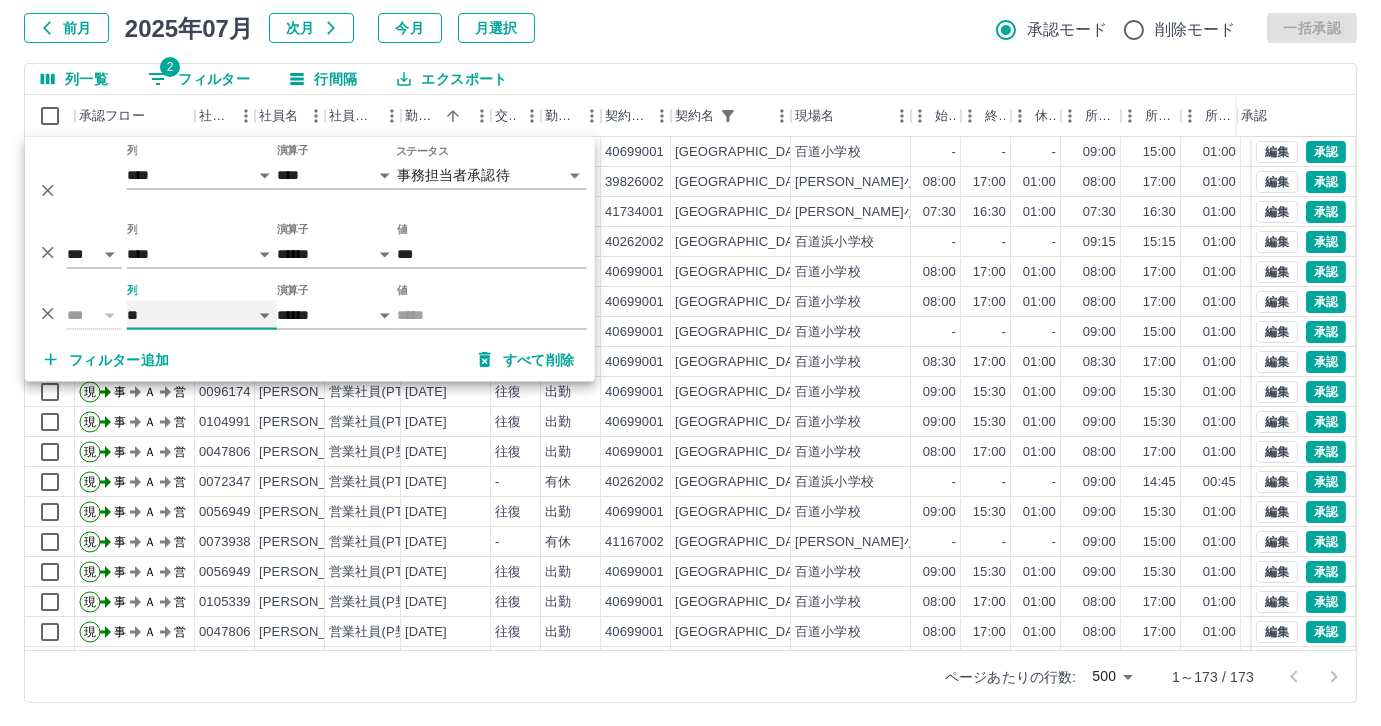 click on "**** *** **** *** *** **** ***** *** *** ** ** ** **** **** **** ** ** *** **** *****" at bounding box center (202, 315) 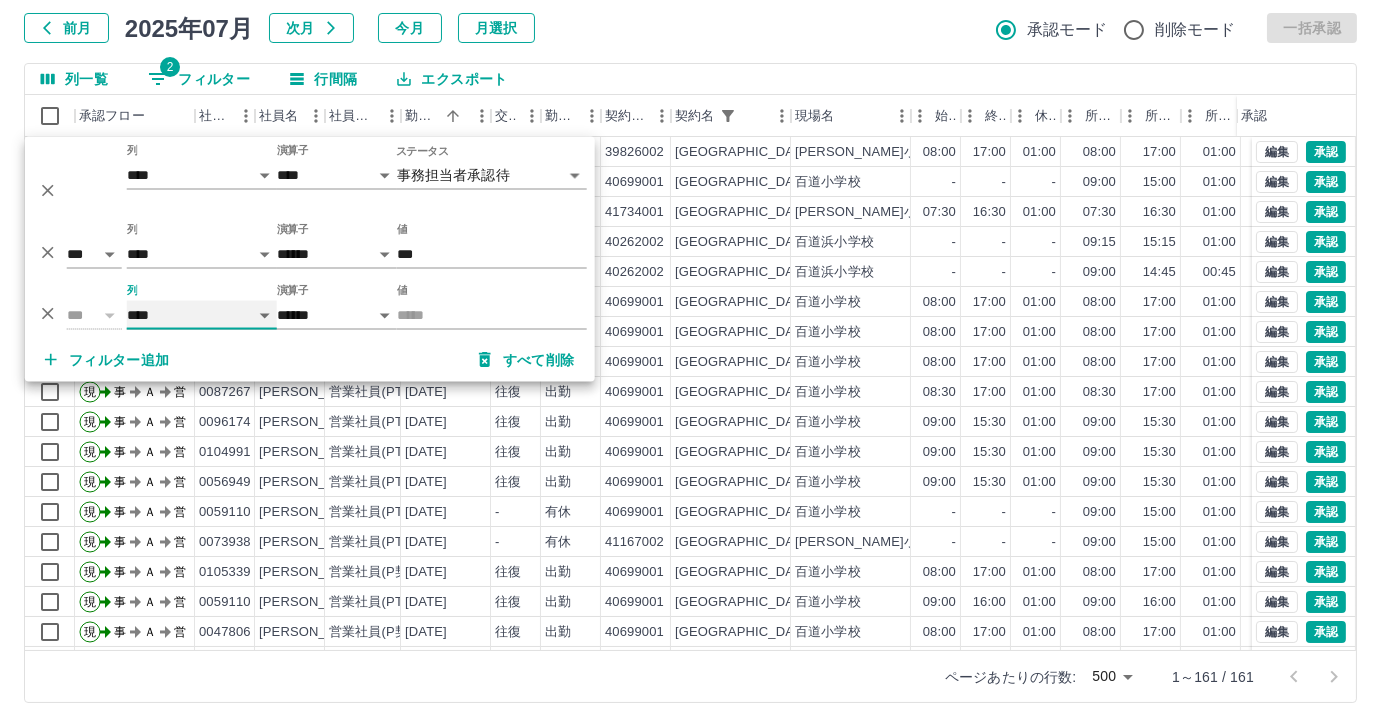 click on "**** *** **** *** *** **** ***** *** *** ** ** ** **** **** **** ** ** *** **** *****" at bounding box center [202, 315] 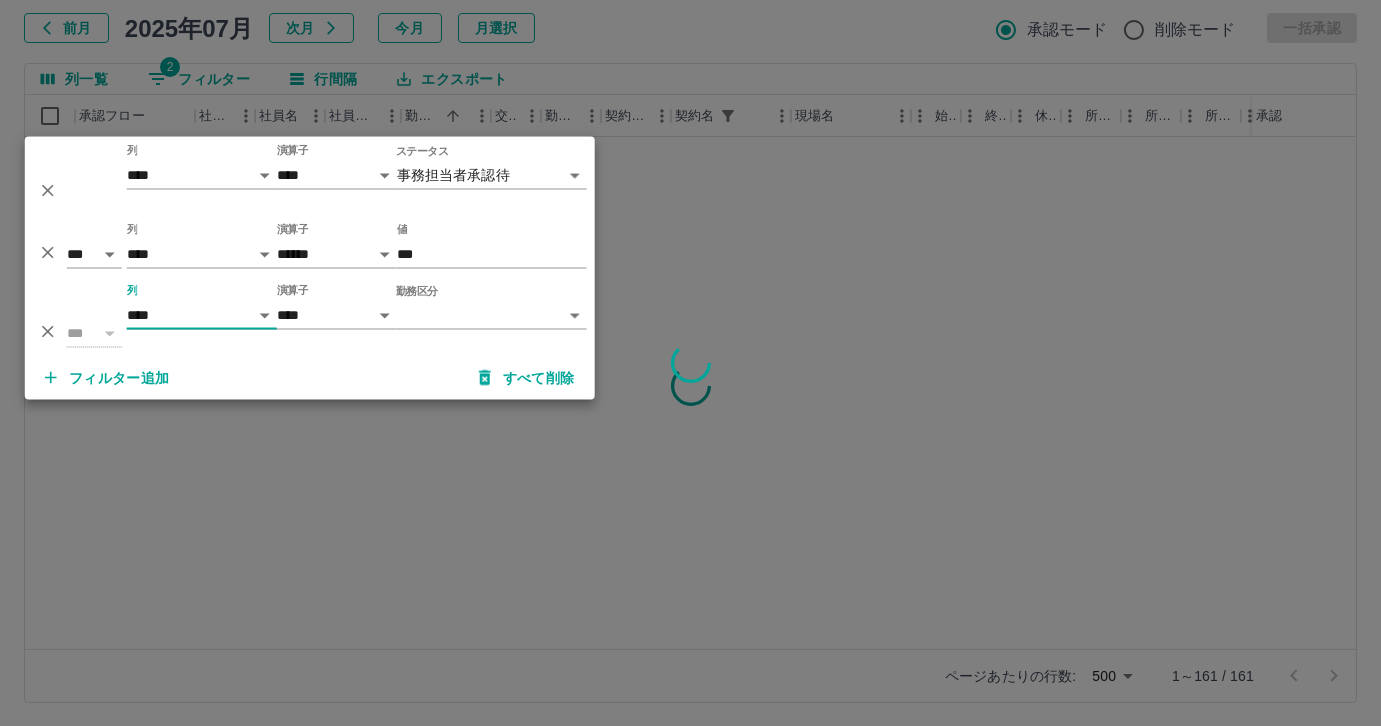 click on "**********" at bounding box center (690, 304) 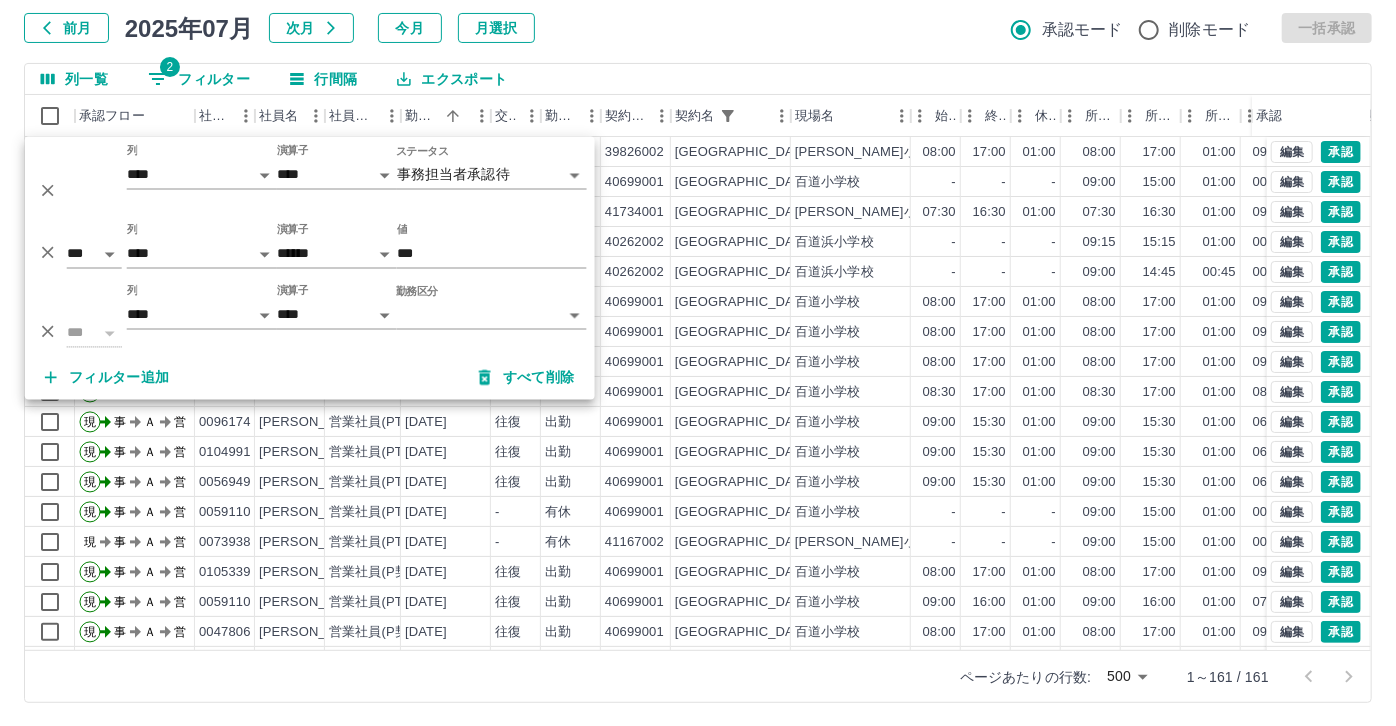 click on "SDH勤怠 尾嵜　杏茄 勤務実績承認 前月 2025年07月 次月 今月 月選択 承認モード 削除モード 一括承認 列一覧 2 フィルター 行間隔 エクスポート 承認フロー 社員番号 社員名 社員区分 勤務日 交通費 勤務区分 契約コード 契約名 現場名 始業 終業 休憩 所定開始 所定終業 所定休憩 拘束 勤務 遅刻等 コメント ステータス 承認 現 事 Ａ 営 0044598 北村　知子 営業社員(P契約) 2025-07-02 往復 出勤 39826002 福岡市 玄洋小学校 08:00 17:00 01:00 08:00 17:00 01:00 09:00 08:00 00:00 事務担当者承認待 現 事 Ａ 営 0059110 松田　園子 営業社員(PT契約) 2025-07-02  -  有休 40699001 福岡市 百道小学校 - - - 09:00 15:00 01:00 00:00 00:00 00:00 私用の為 事務担当者承認待 現 事 Ａ 営 0097566 森　しほり 営業社員(P契約) 2025-07-02 往復 出勤 41734001 福岡市 若久小学校 07:30 16:30 01:00 07:30 16:30 01:00 09:00 08:00 00:00 現 事 Ａ 営" at bounding box center [698, 304] 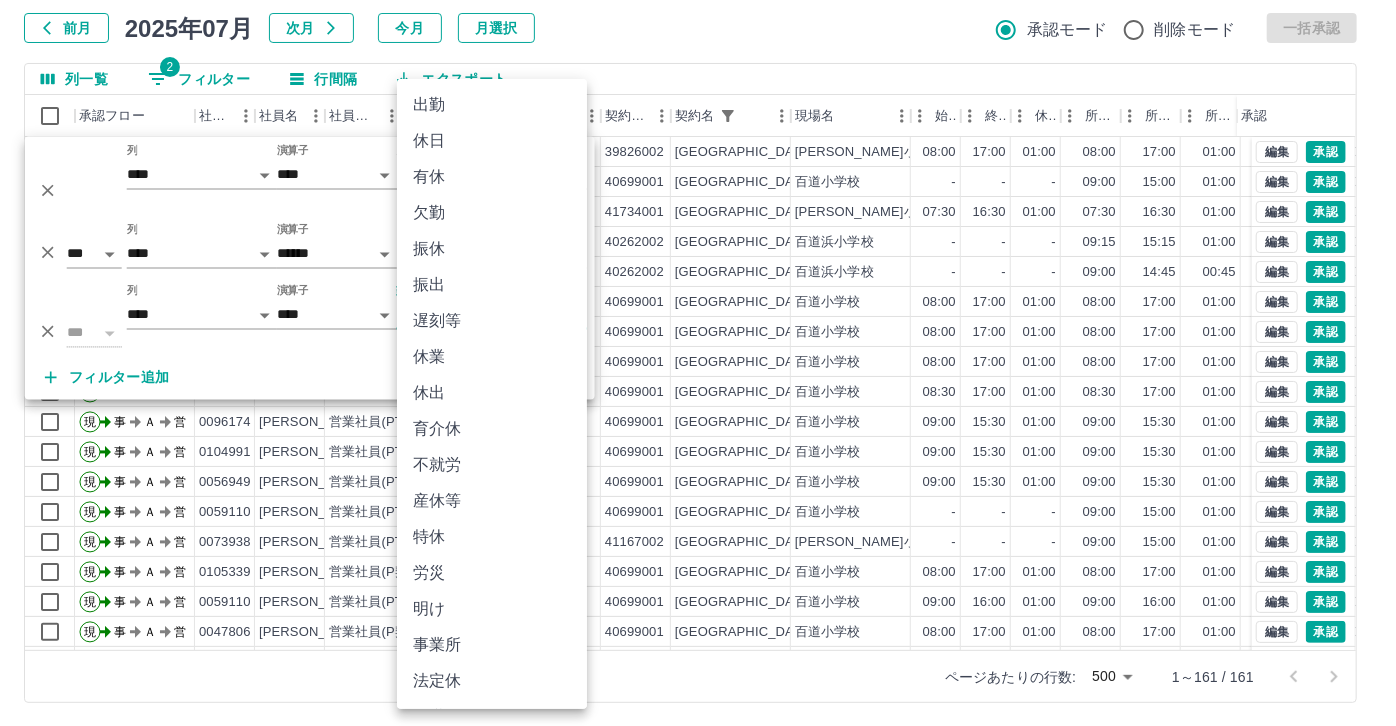 click on "出勤" at bounding box center [492, 105] 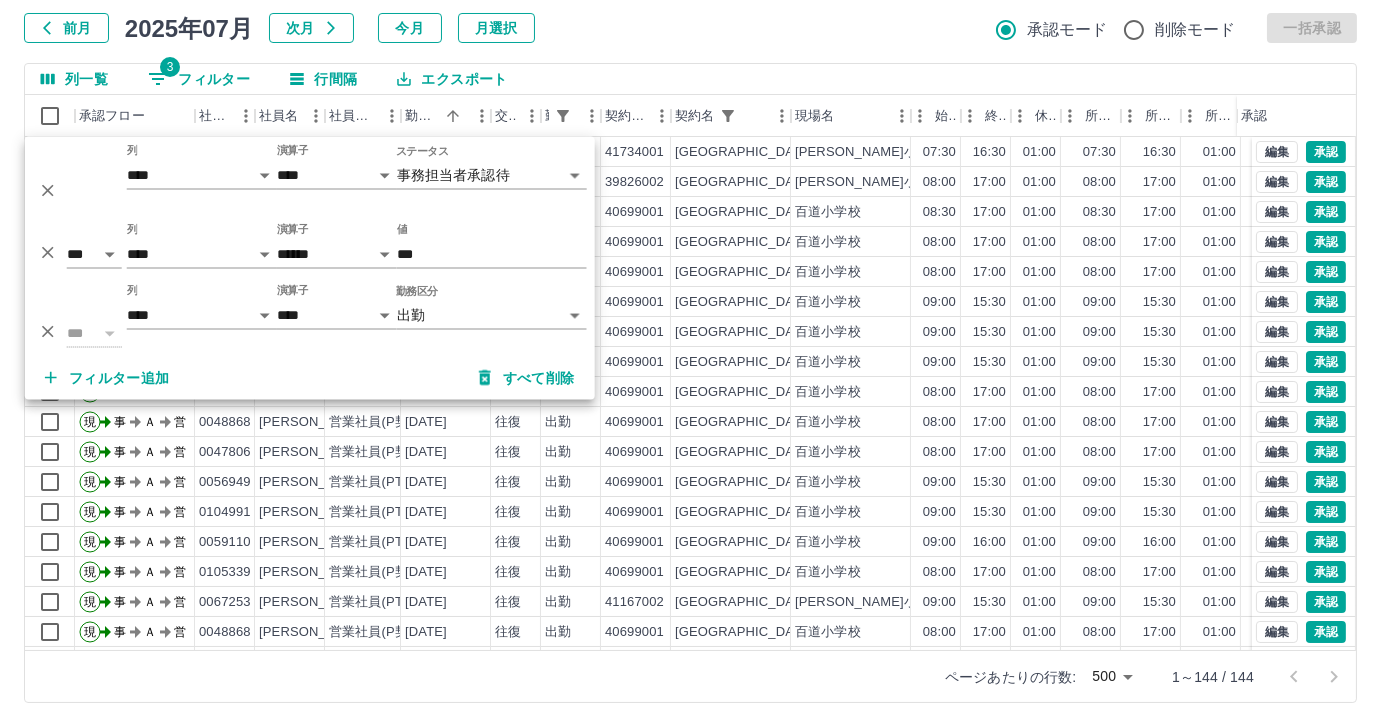 drag, startPoint x: 706, startPoint y: 650, endPoint x: 757, endPoint y: 647, distance: 51.088158 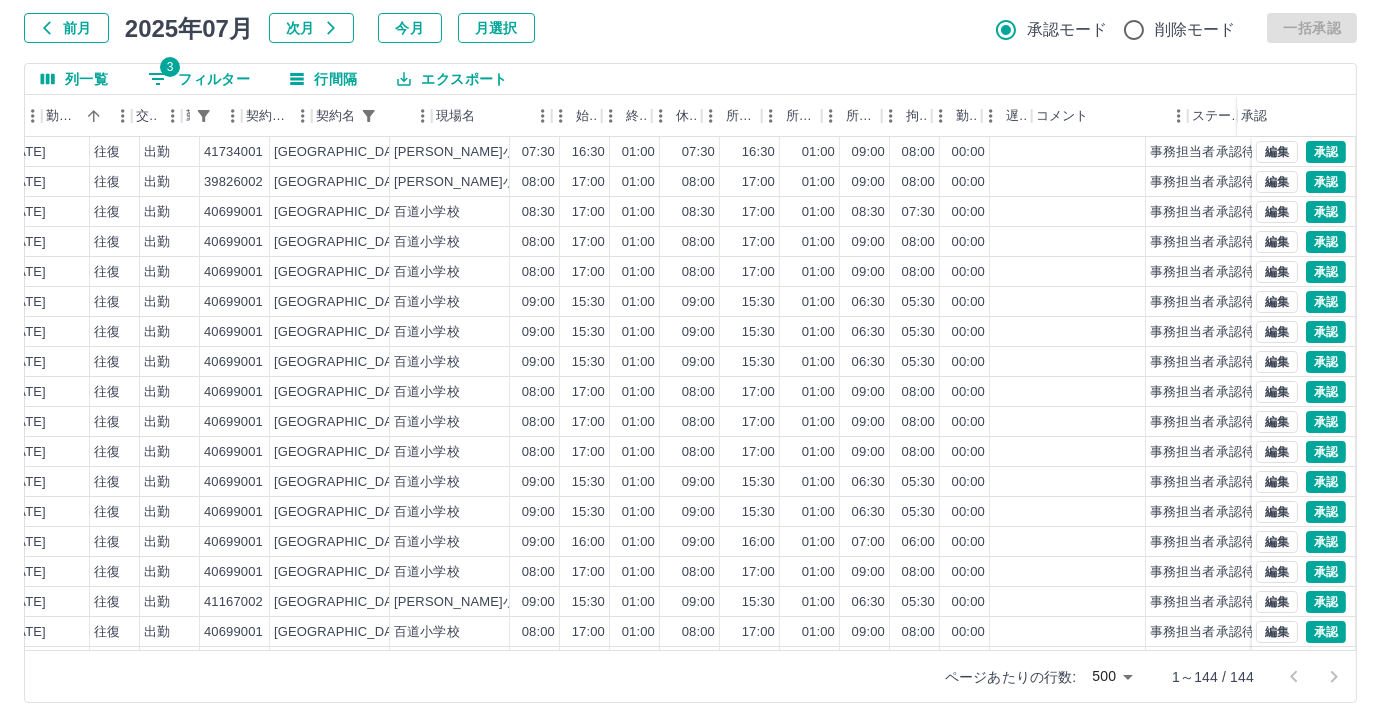 scroll, scrollTop: 0, scrollLeft: 429, axis: horizontal 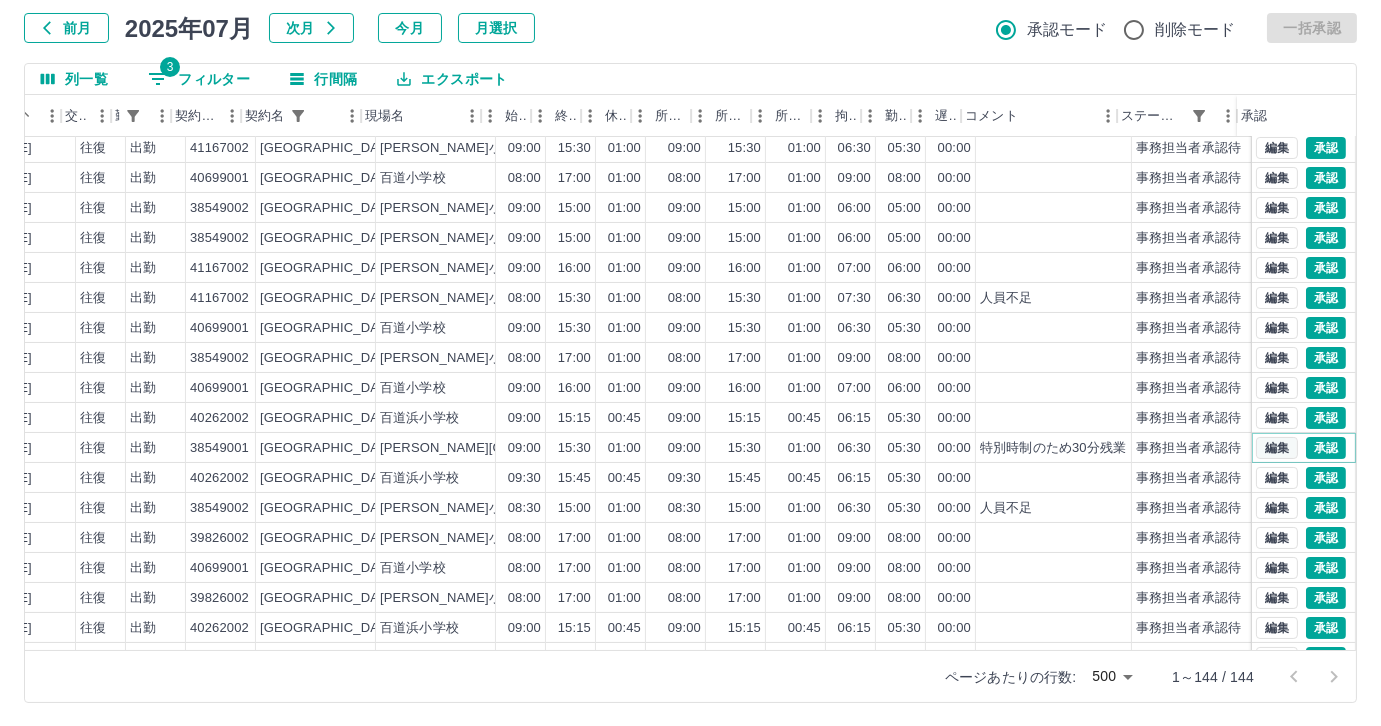 click on "編集" at bounding box center [1277, 448] 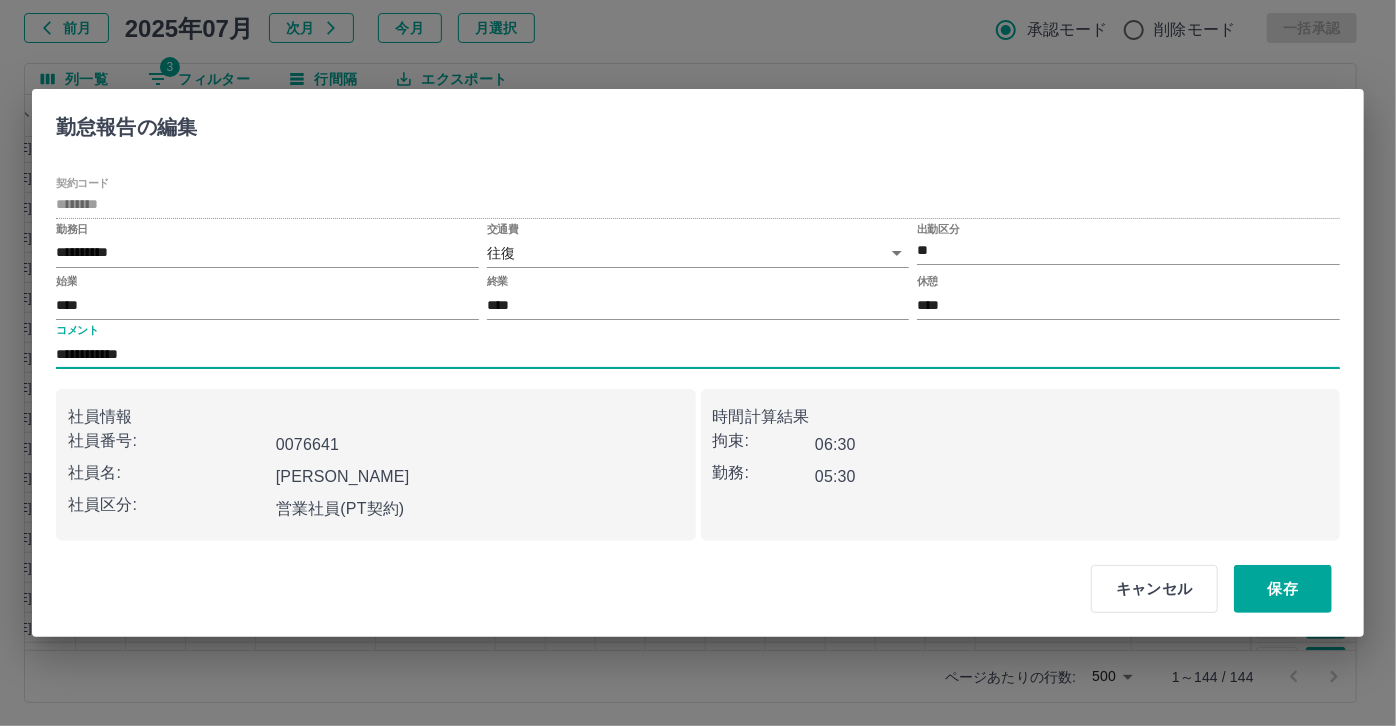drag, startPoint x: 233, startPoint y: 362, endPoint x: 157, endPoint y: 354, distance: 76.41989 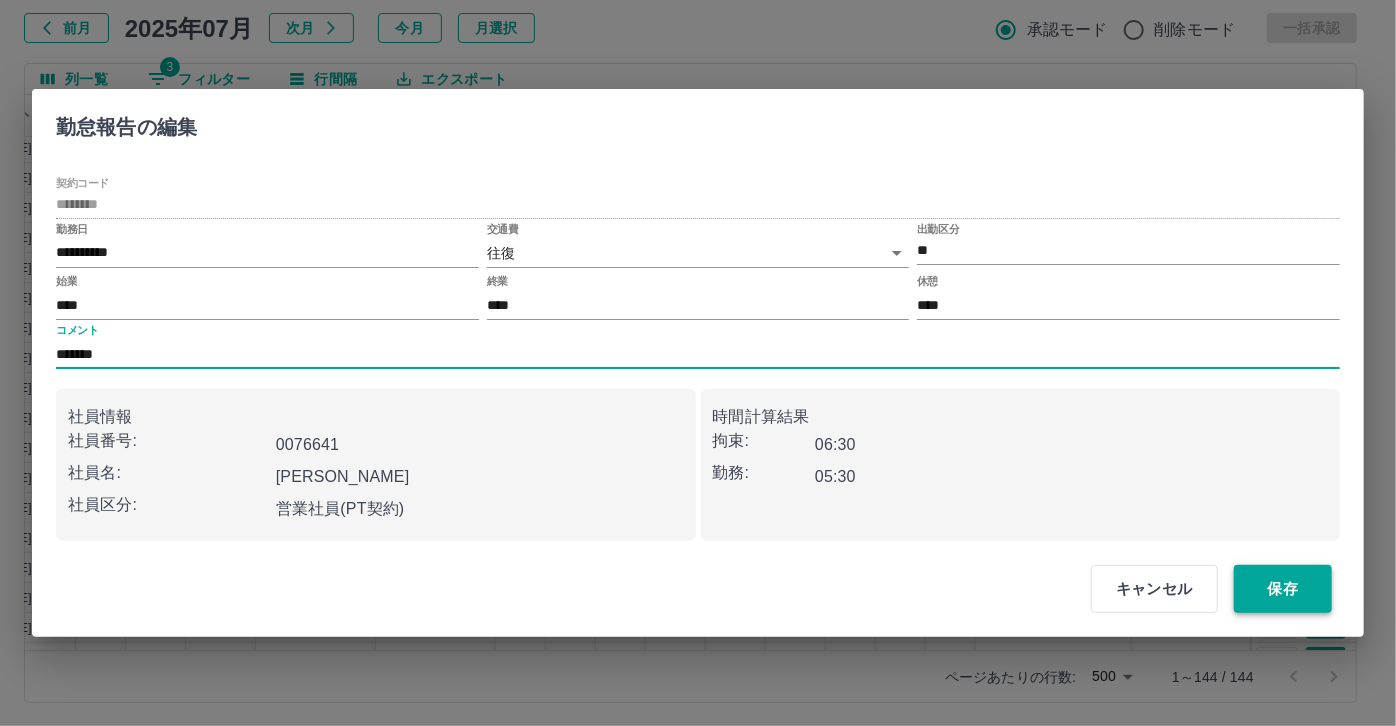 type on "*******" 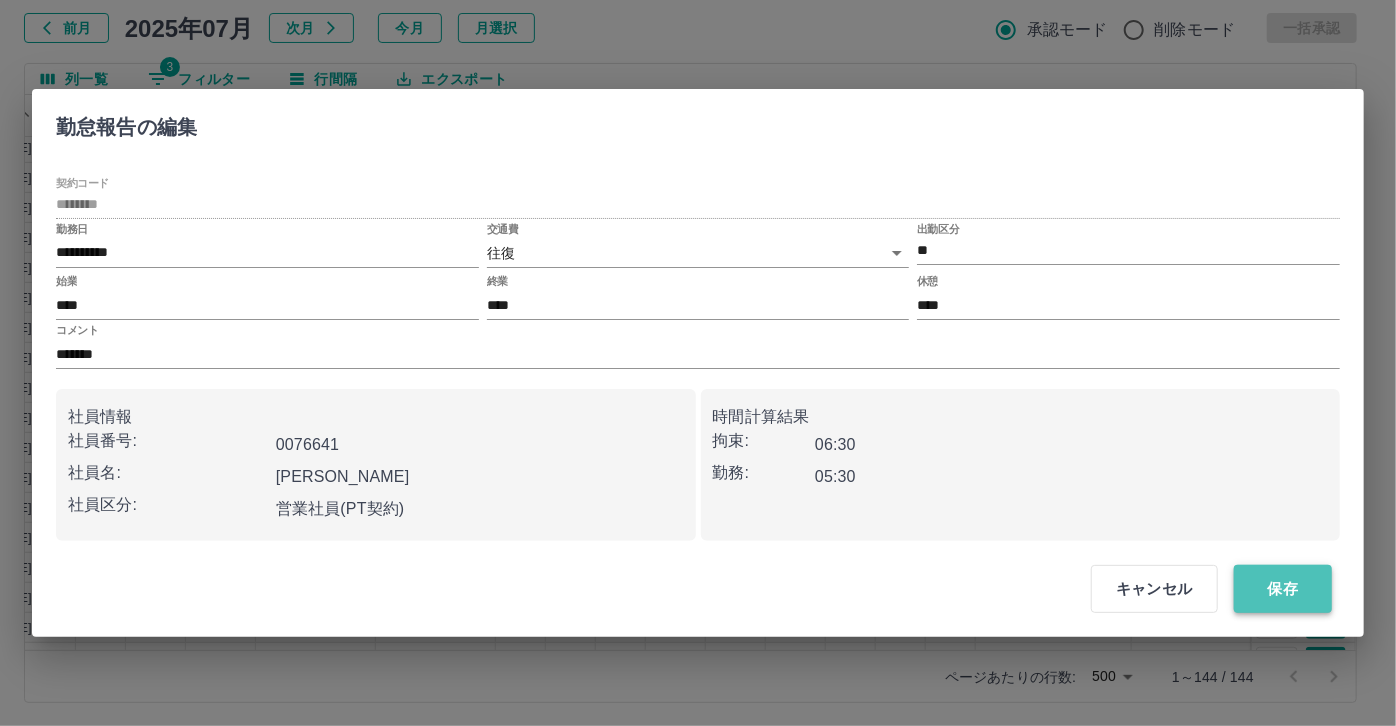 click on "保存" at bounding box center (1283, 589) 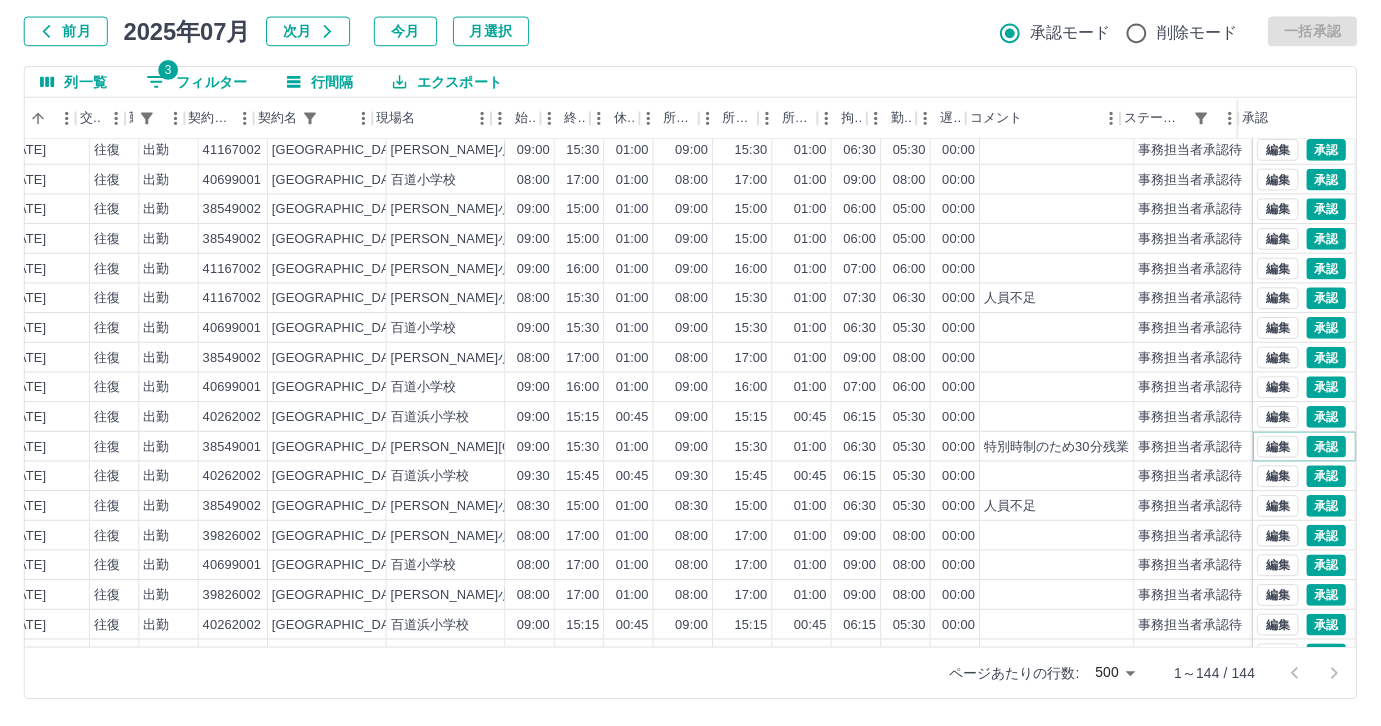 scroll, scrollTop: 454, scrollLeft: 414, axis: both 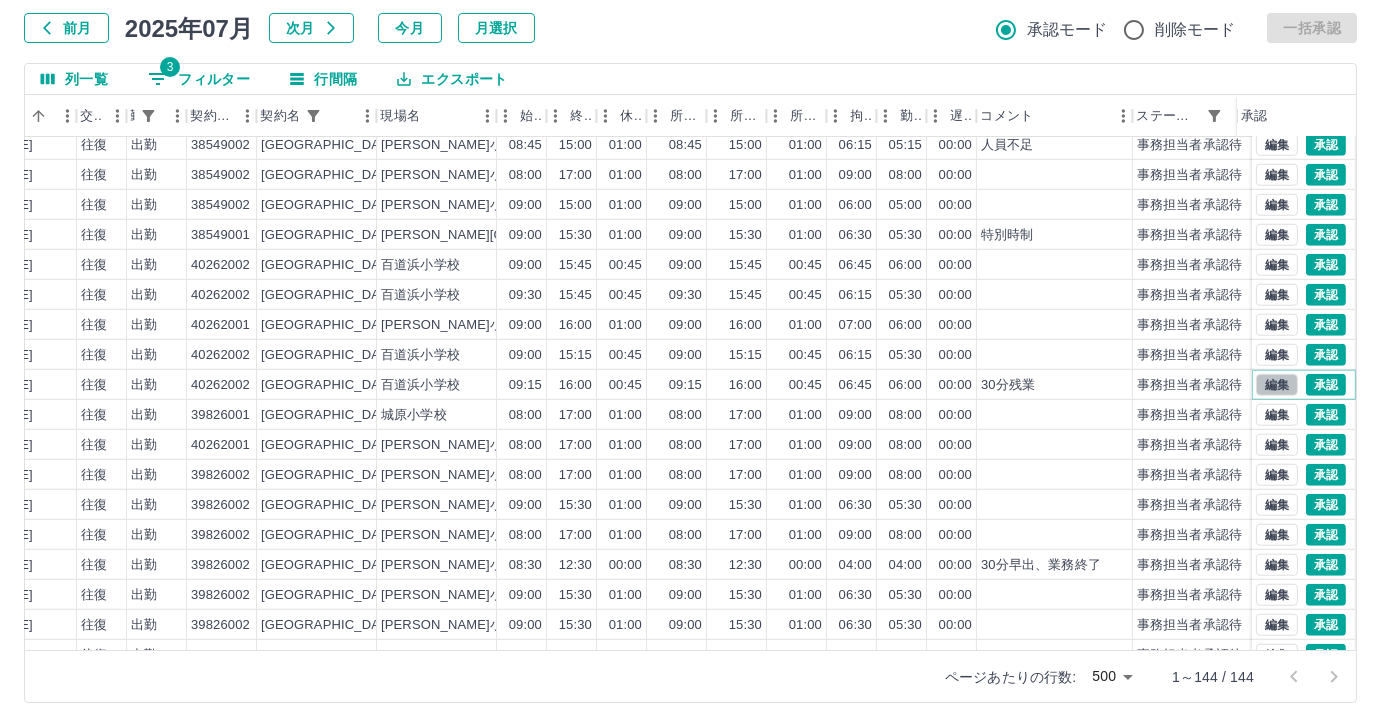 click on "編集" at bounding box center (1277, 385) 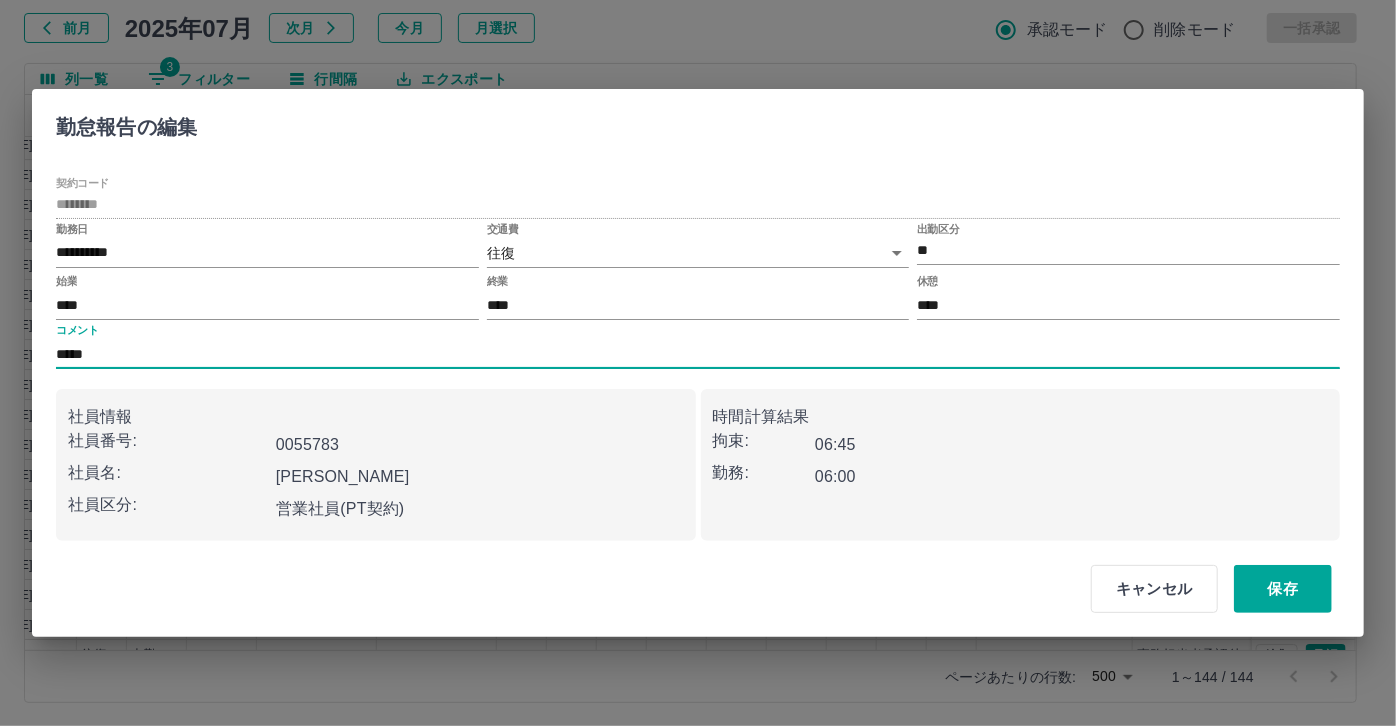 click on "*****" at bounding box center (698, 354) 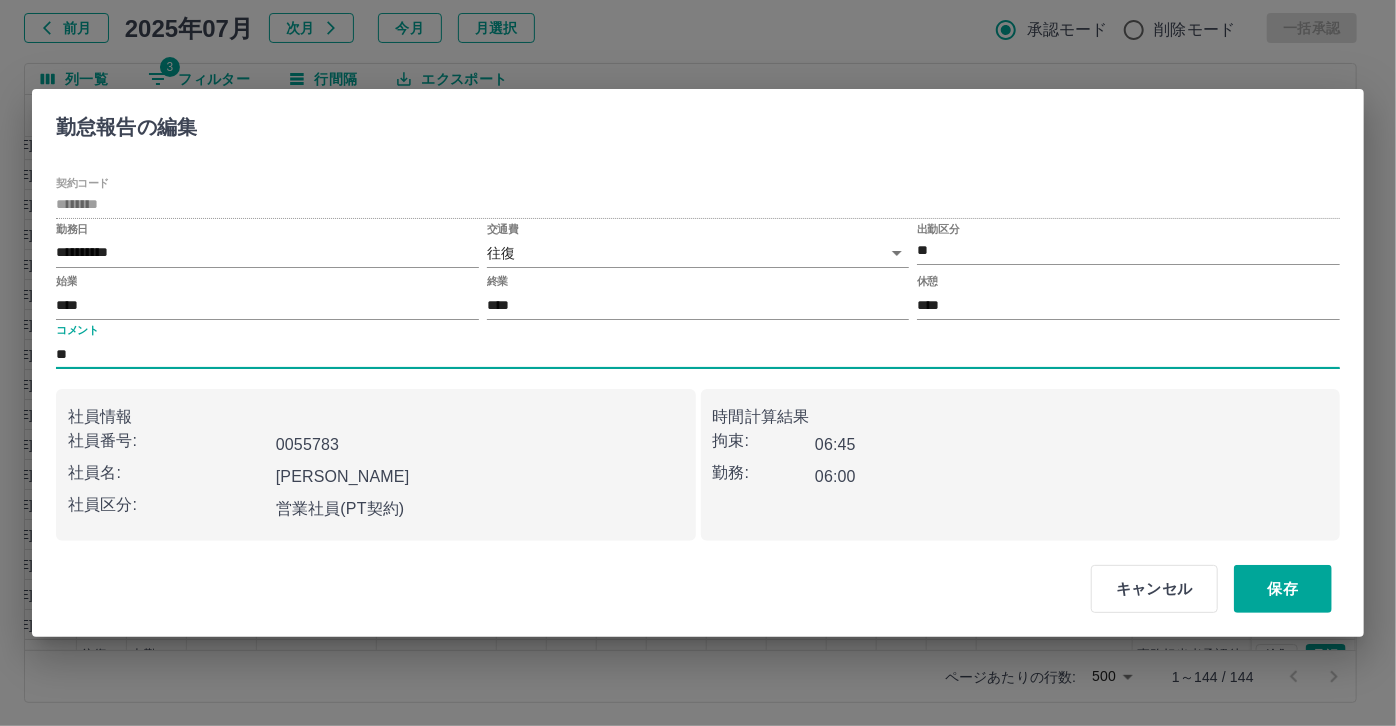 type on "*" 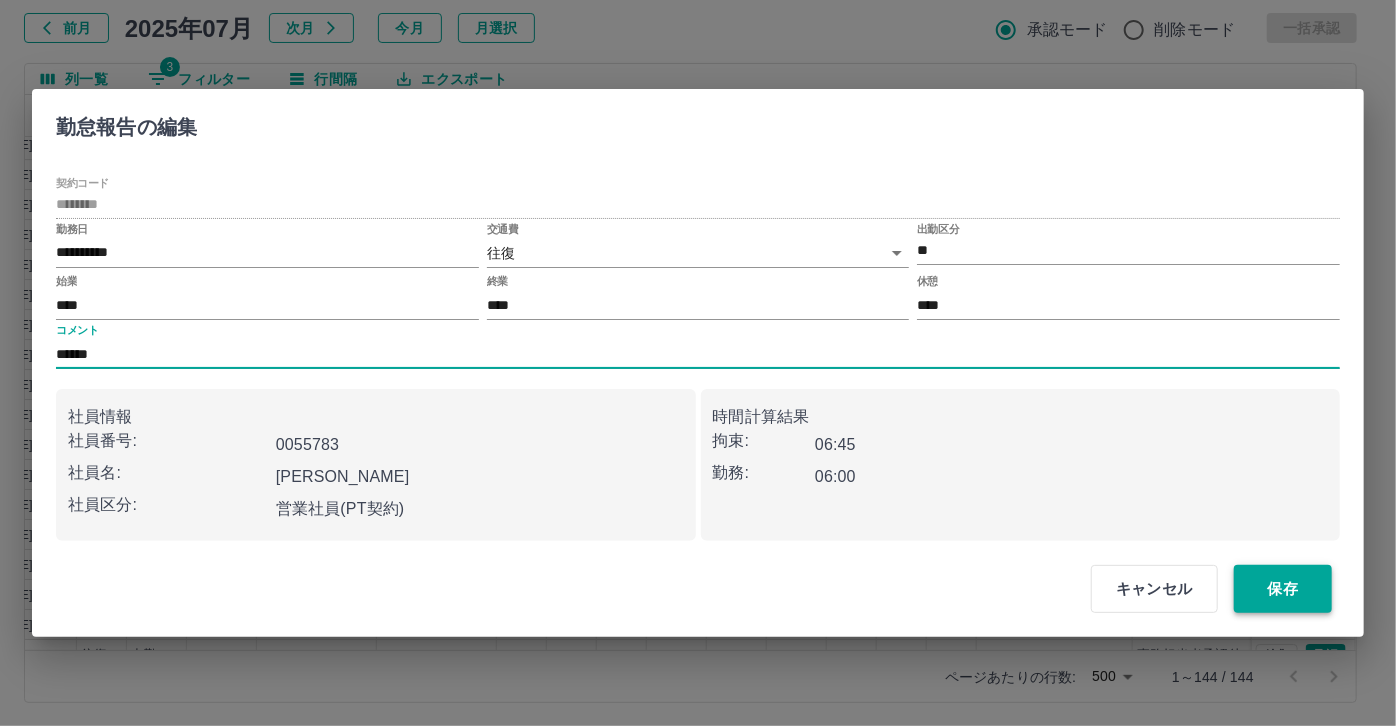 type on "******" 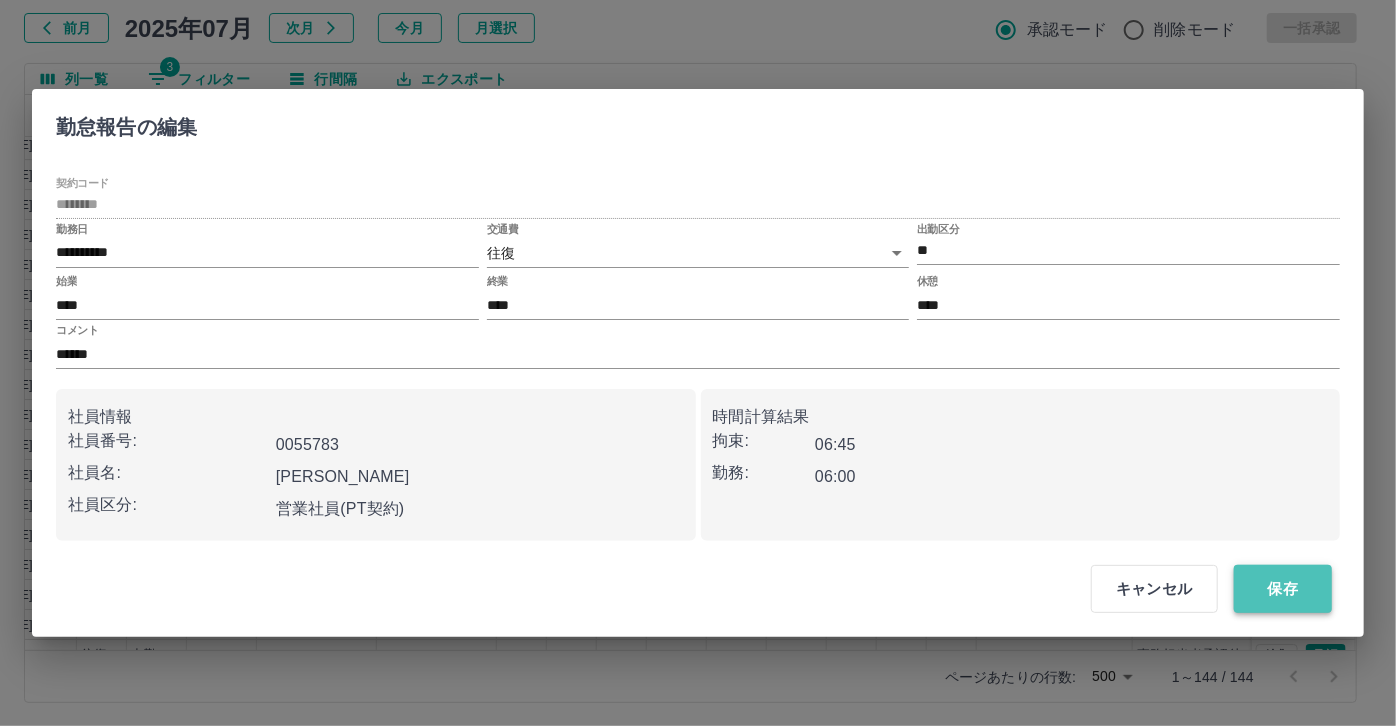 click on "保存" at bounding box center (1283, 589) 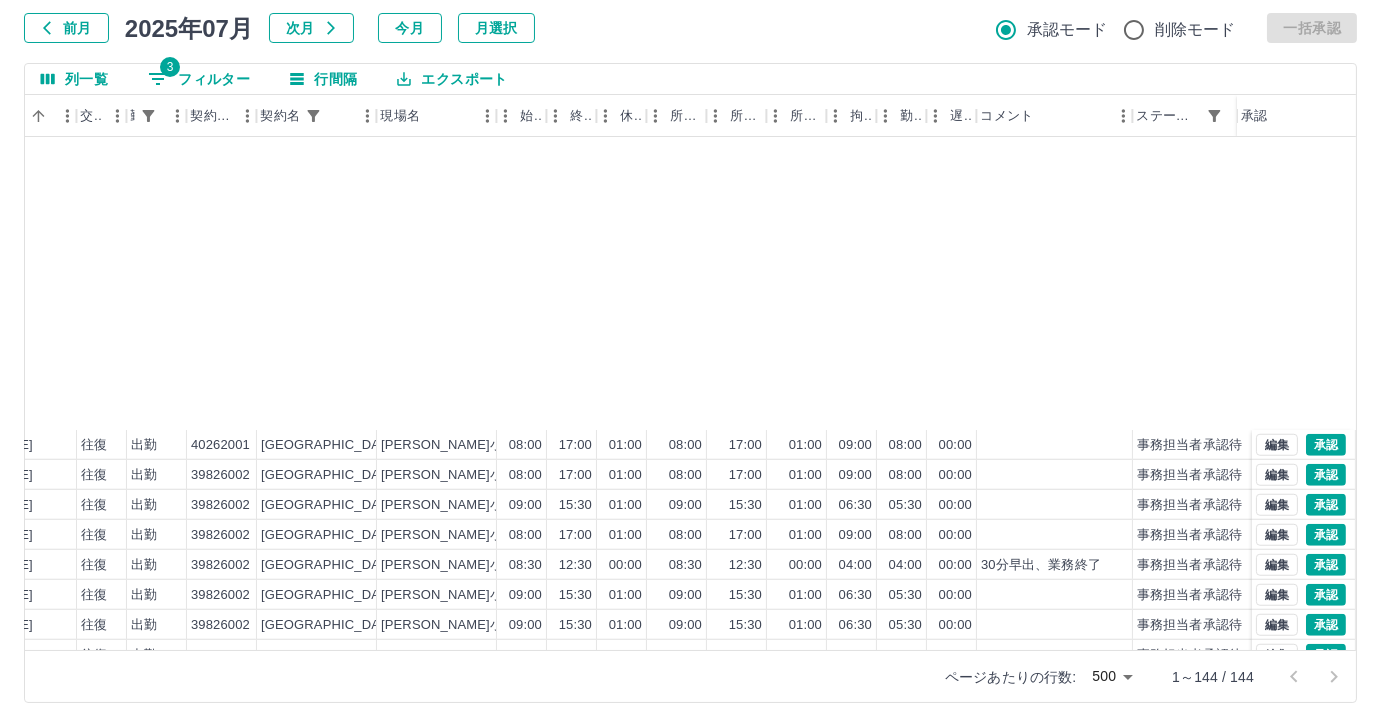 scroll, scrollTop: 3821, scrollLeft: 414, axis: both 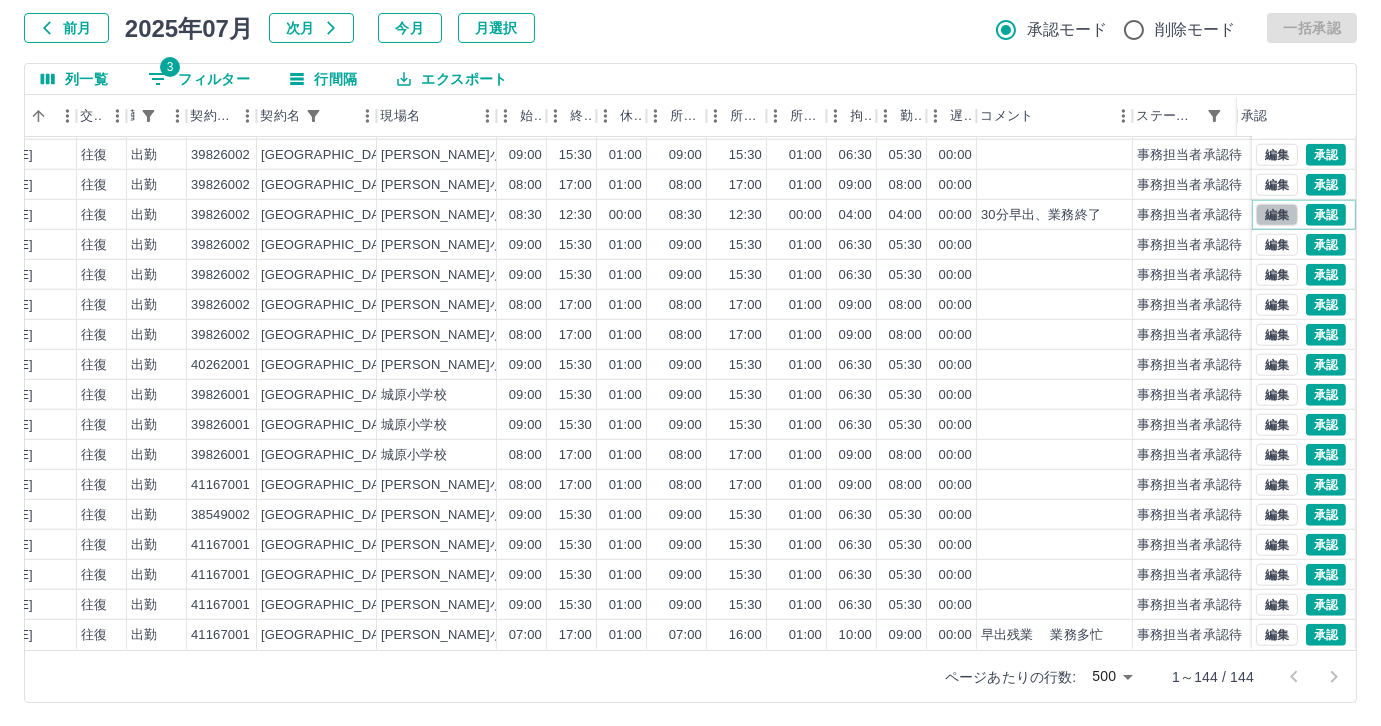 click on "編集" at bounding box center (1277, 215) 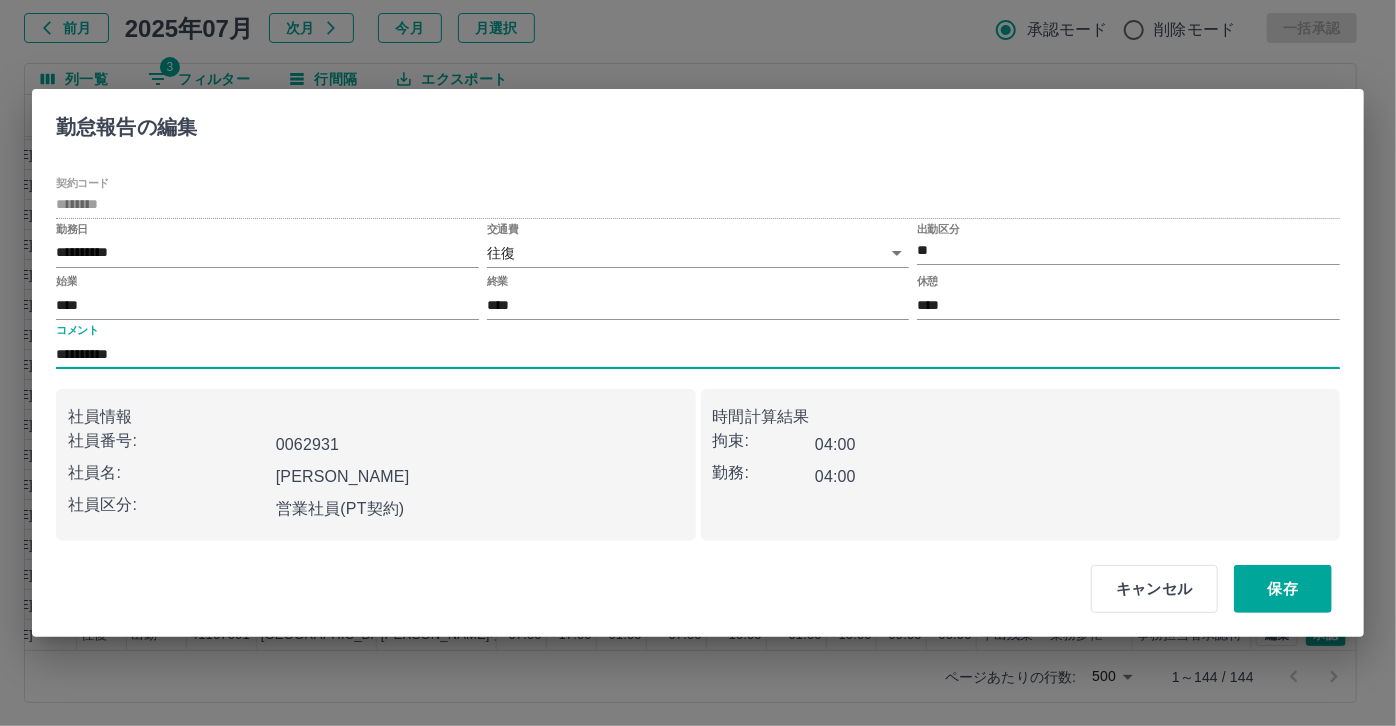 click on "**********" at bounding box center (698, 354) 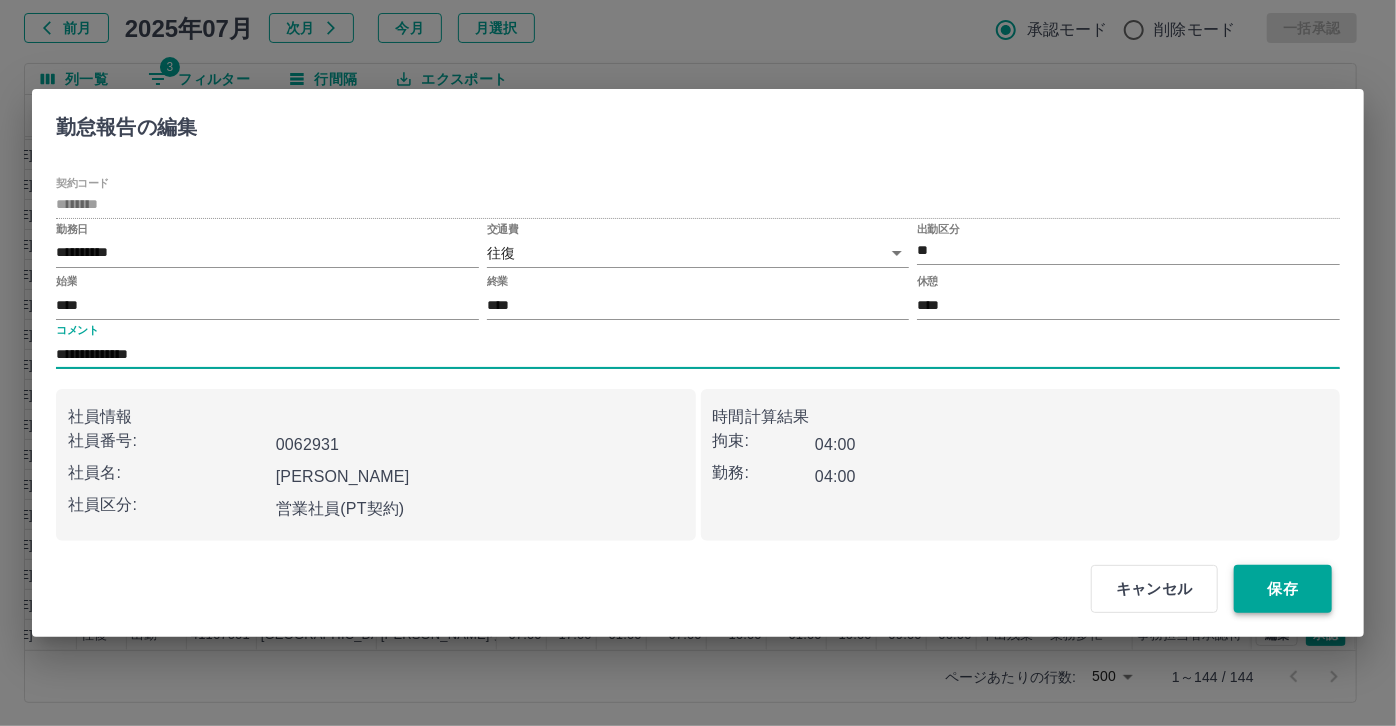 type on "**********" 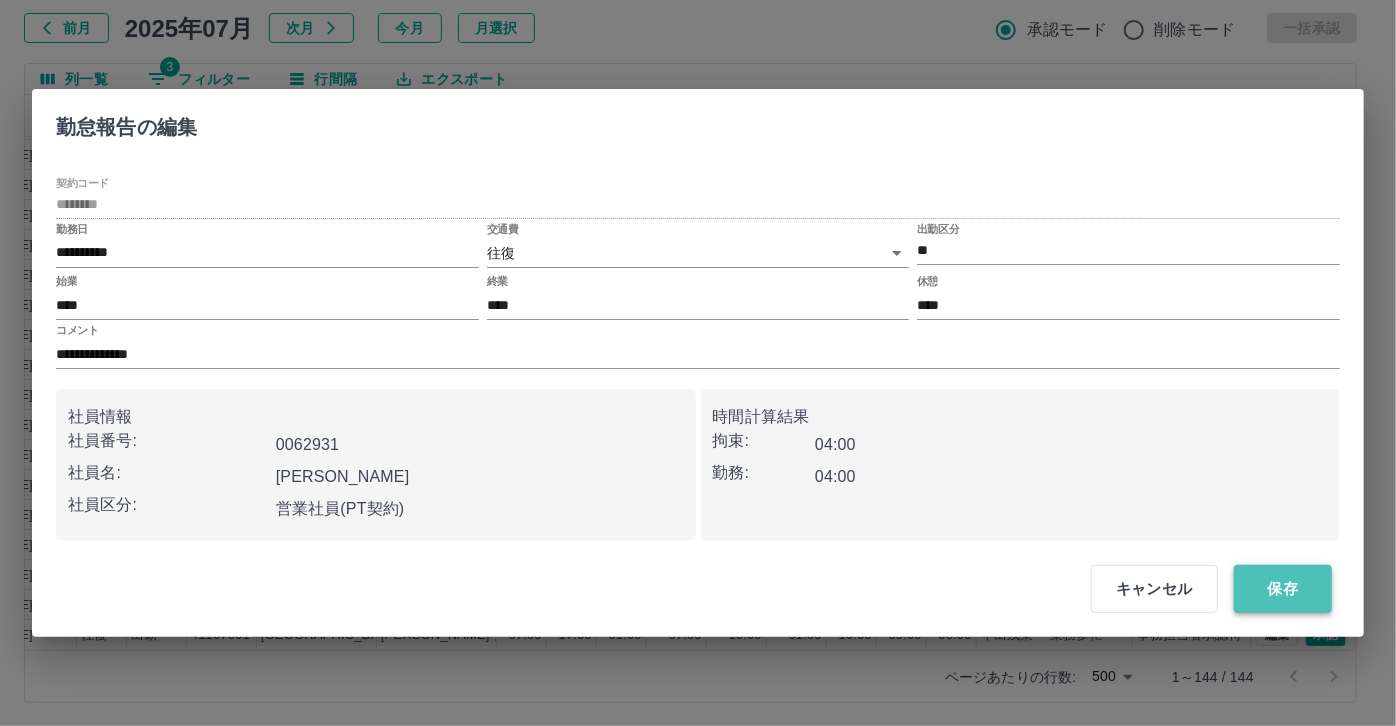 click on "保存" at bounding box center (1283, 589) 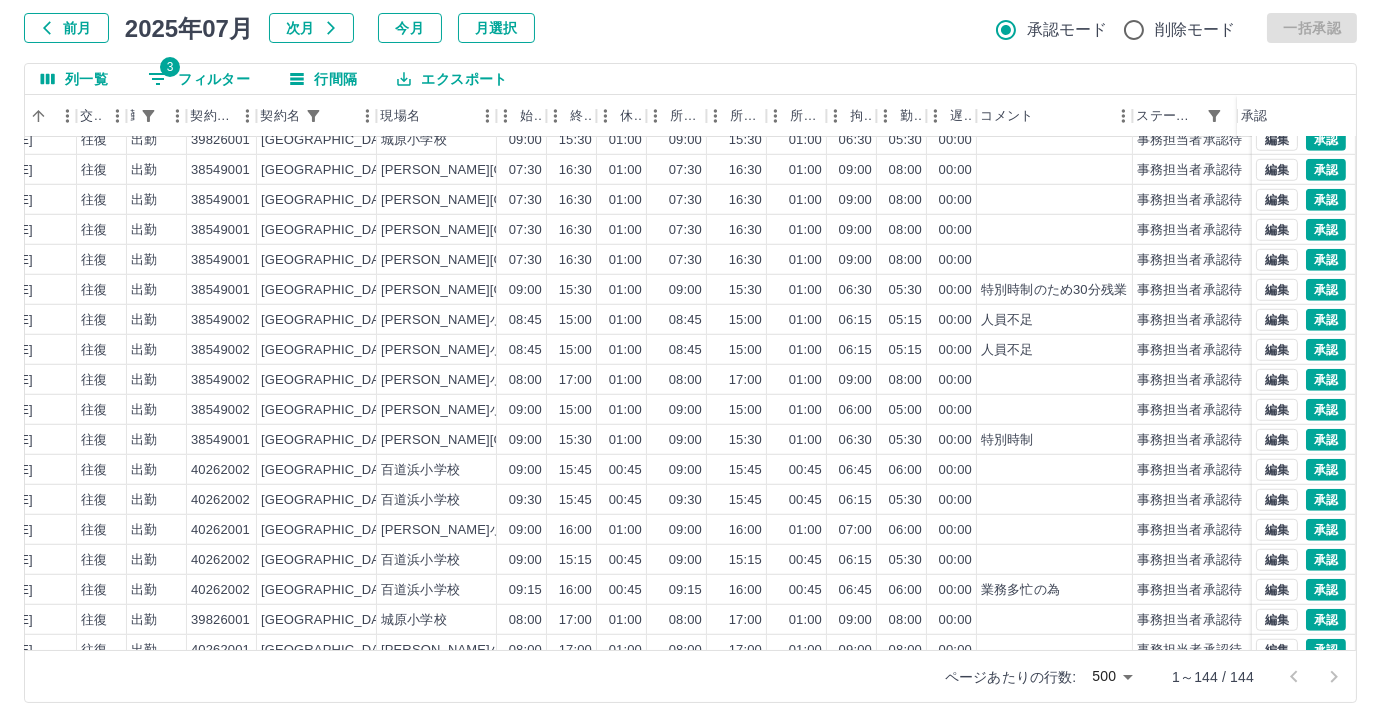 scroll, scrollTop: 3181, scrollLeft: 414, axis: both 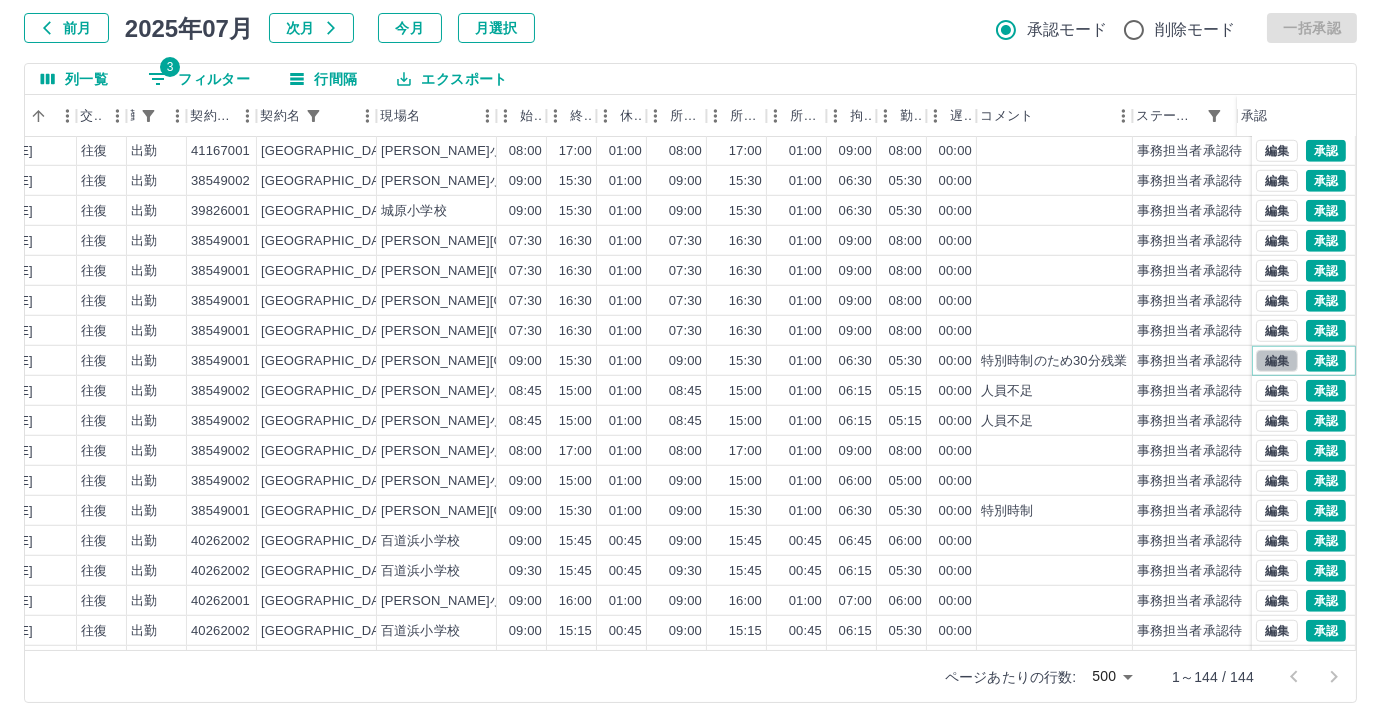 click on "編集" at bounding box center [1277, 361] 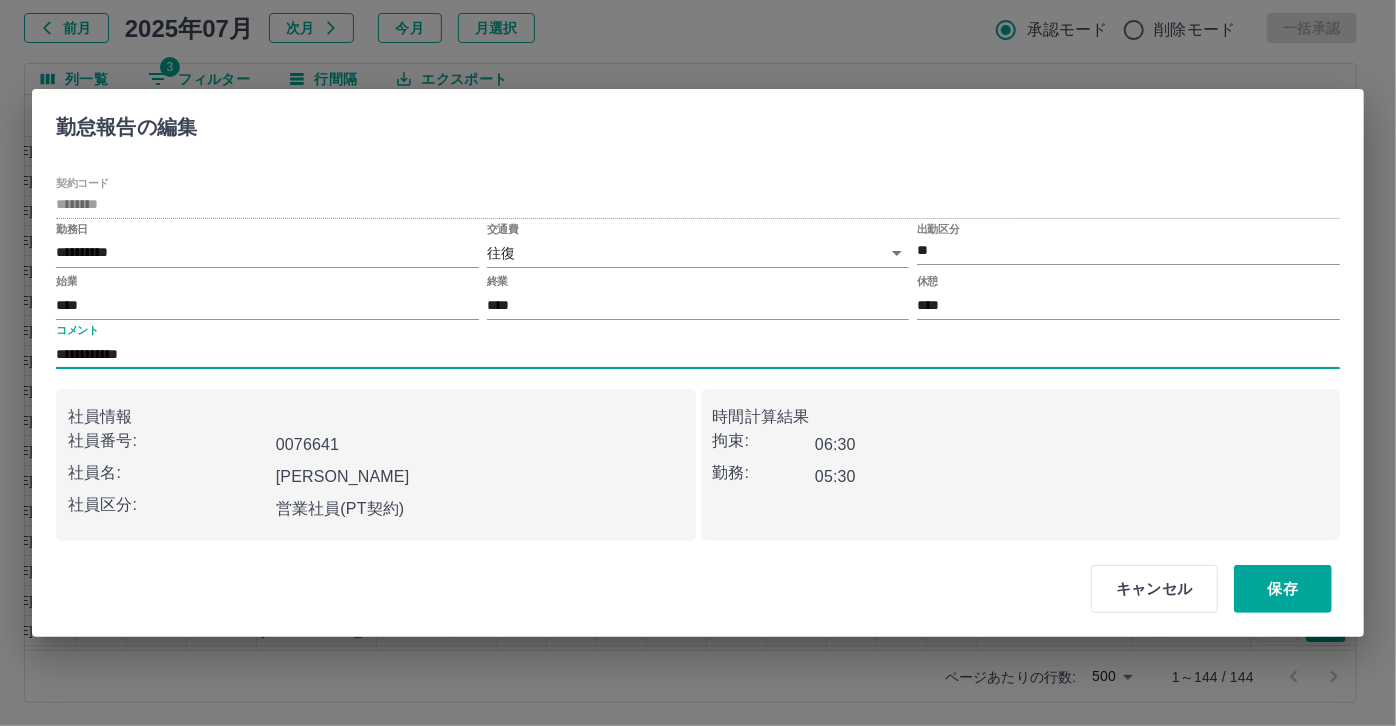 drag, startPoint x: 153, startPoint y: 357, endPoint x: 214, endPoint y: 350, distance: 61.400326 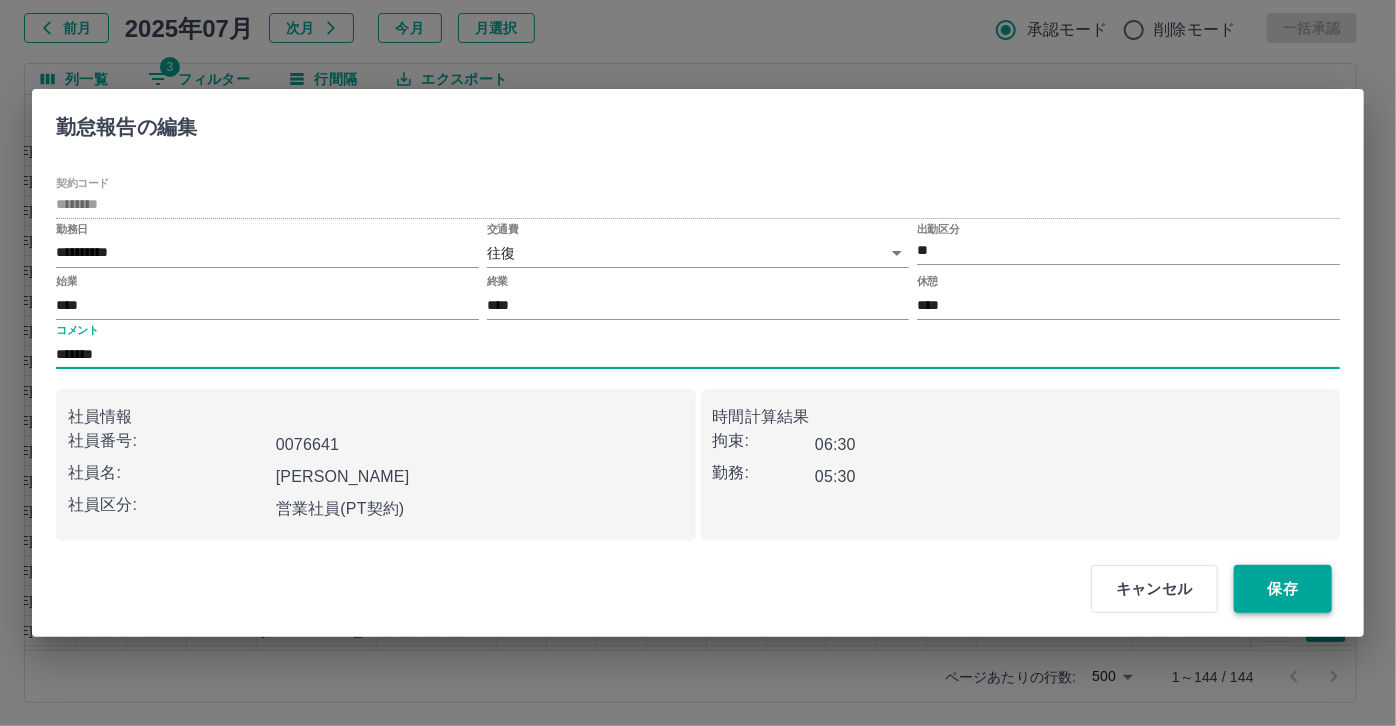type on "*******" 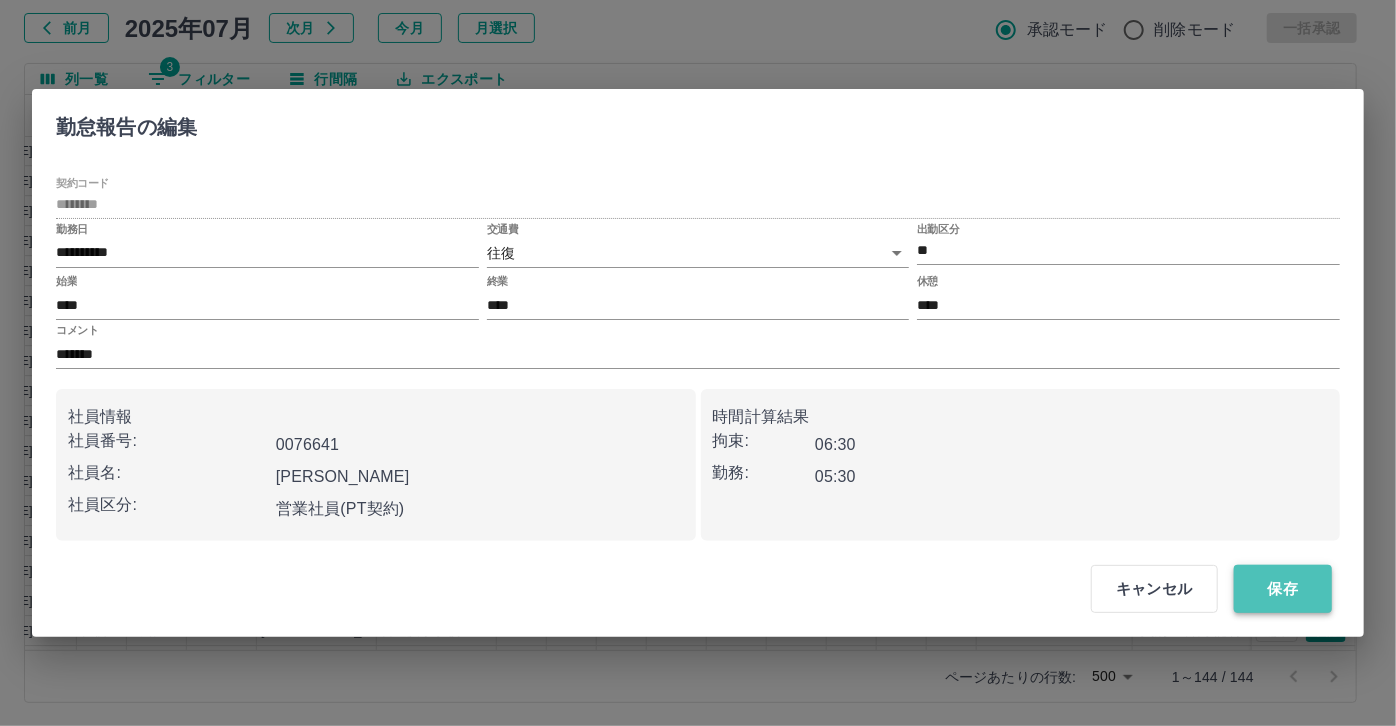 click on "保存" at bounding box center [1283, 589] 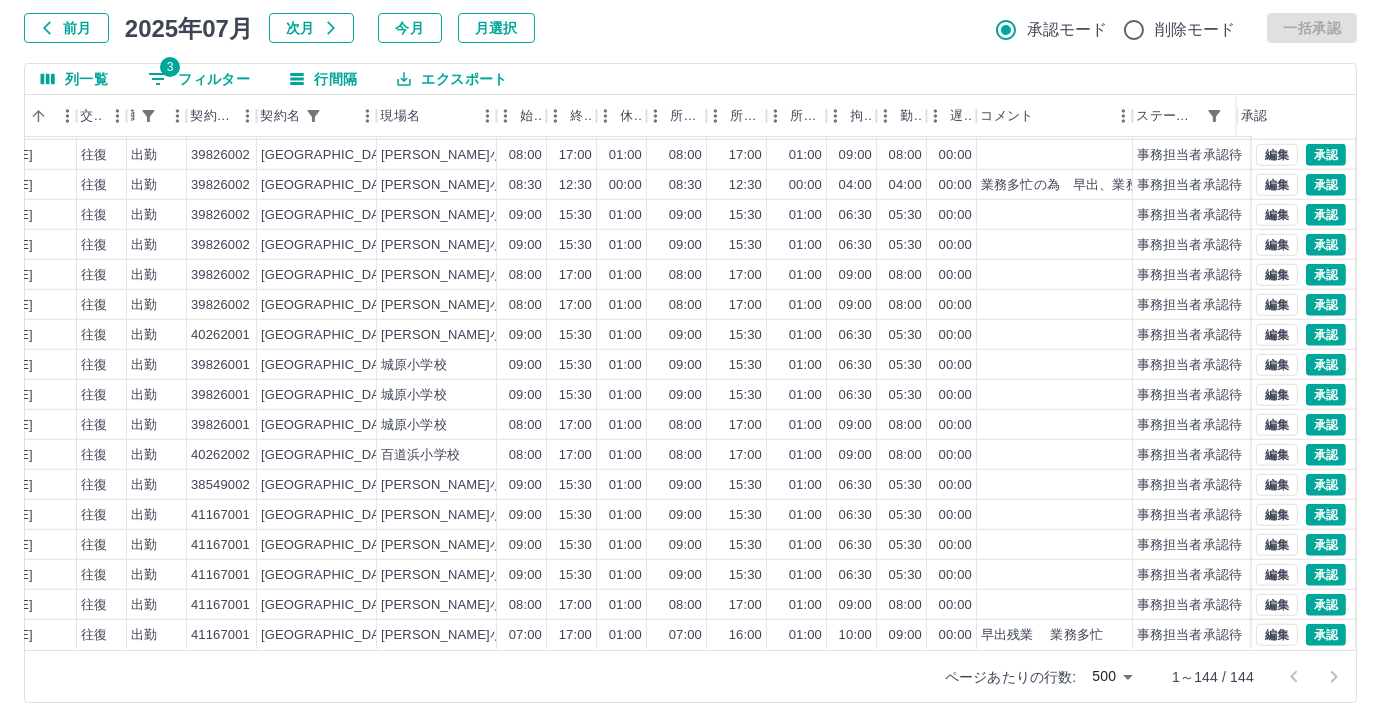 scroll, scrollTop: 3821, scrollLeft: 414, axis: both 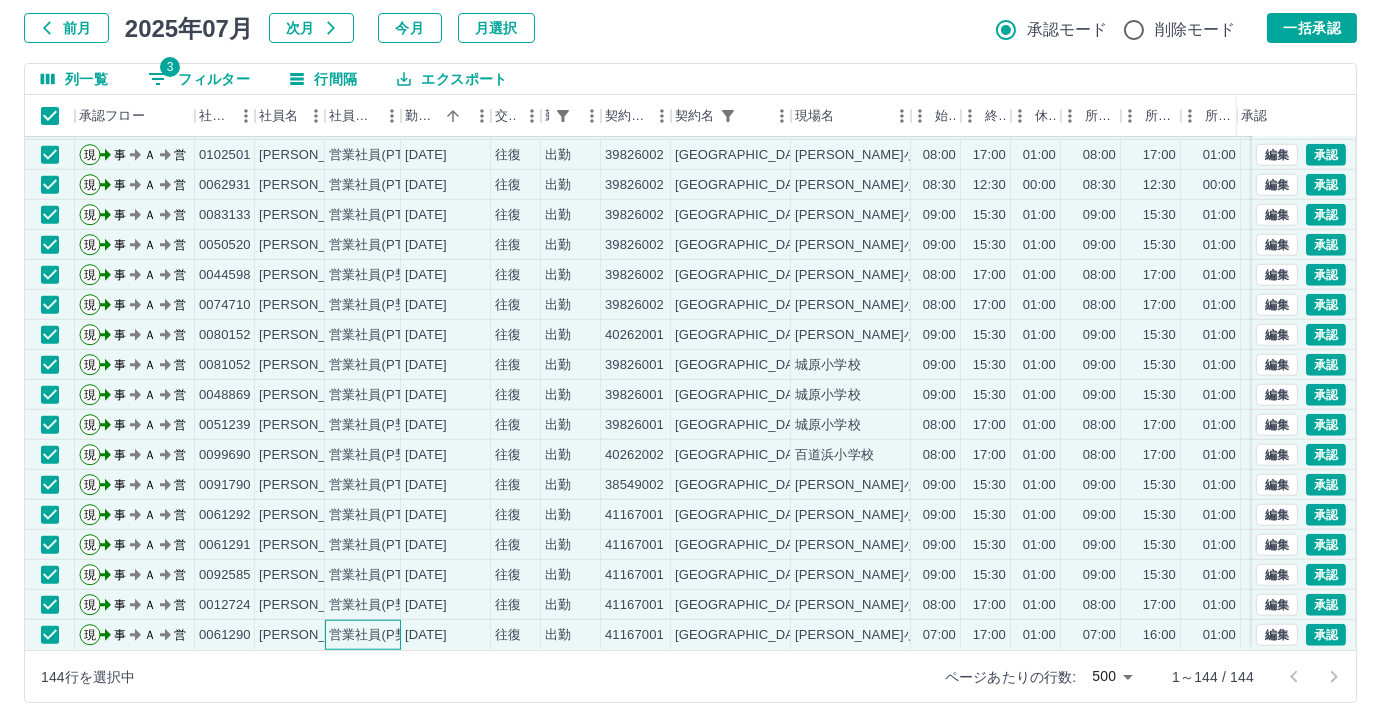 click on "営業社員(P契約)" at bounding box center (377, 635) 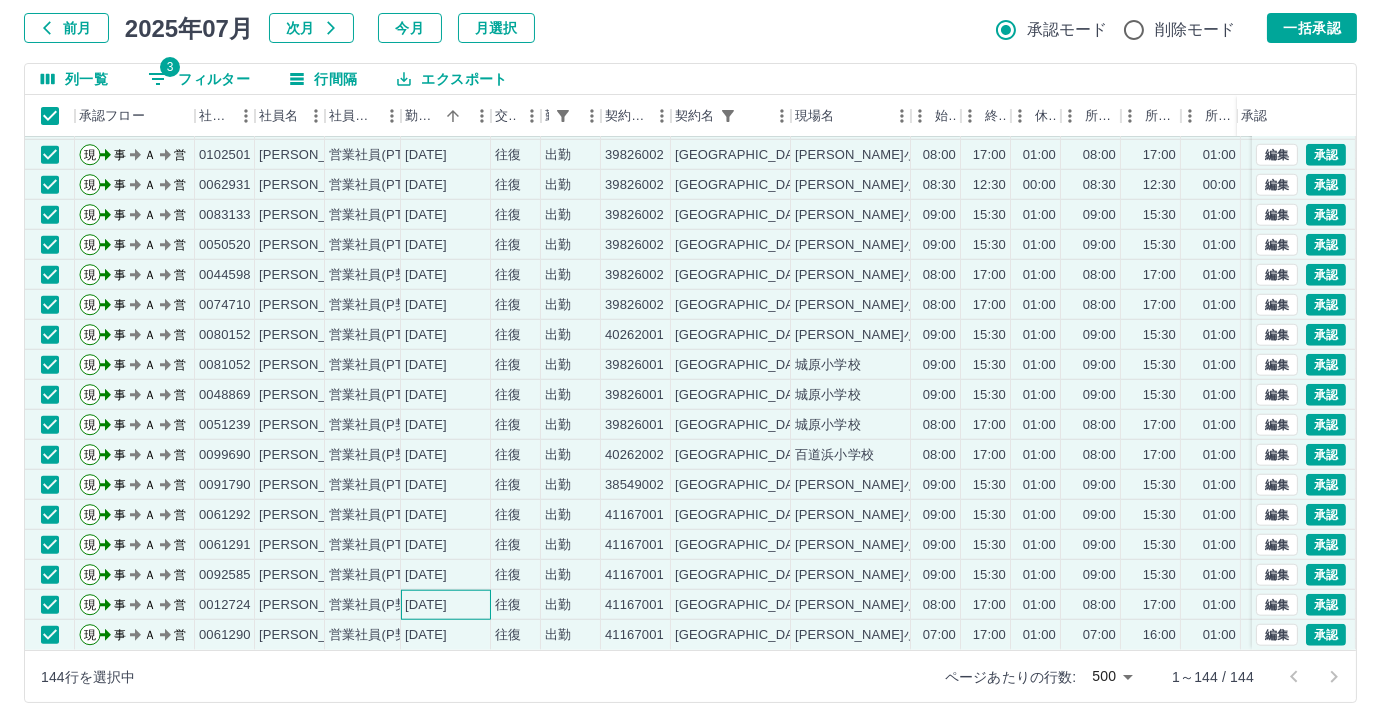 click on "2025-07-14" at bounding box center [446, 605] 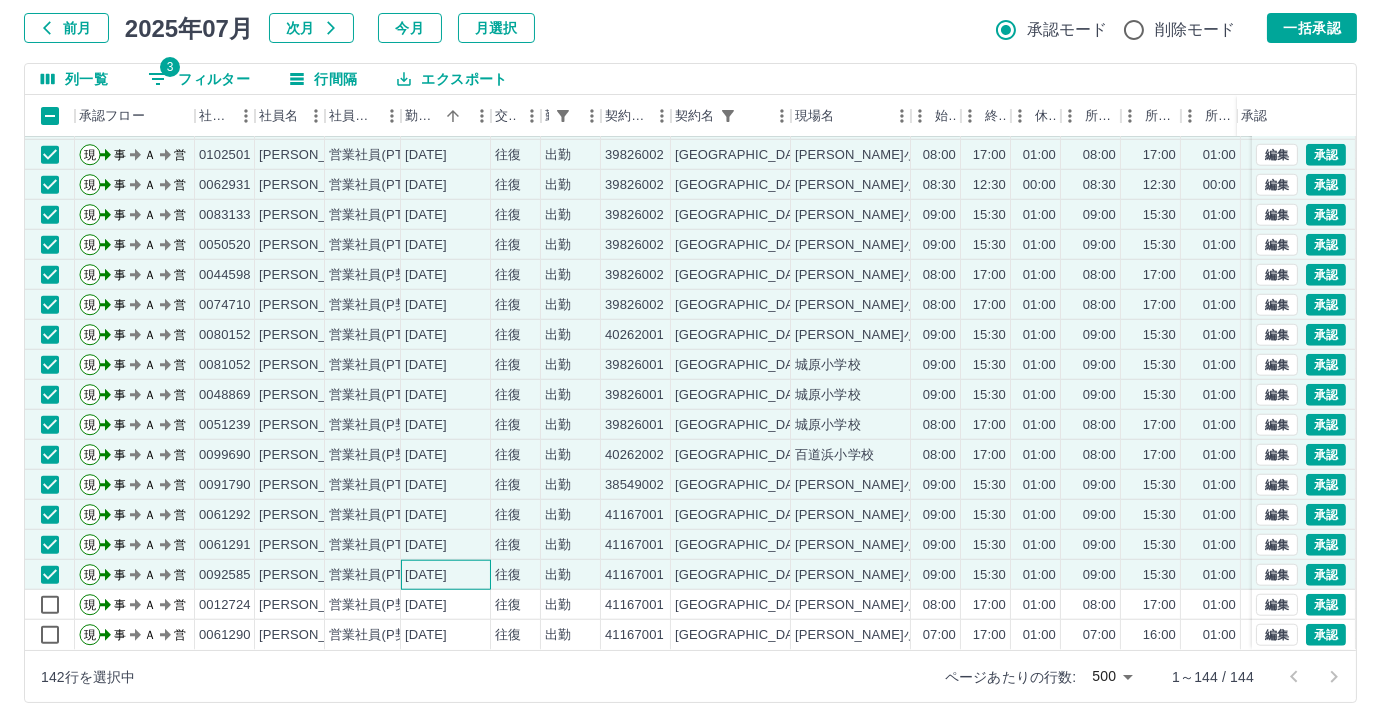 click on "2025-07-14" at bounding box center (426, 575) 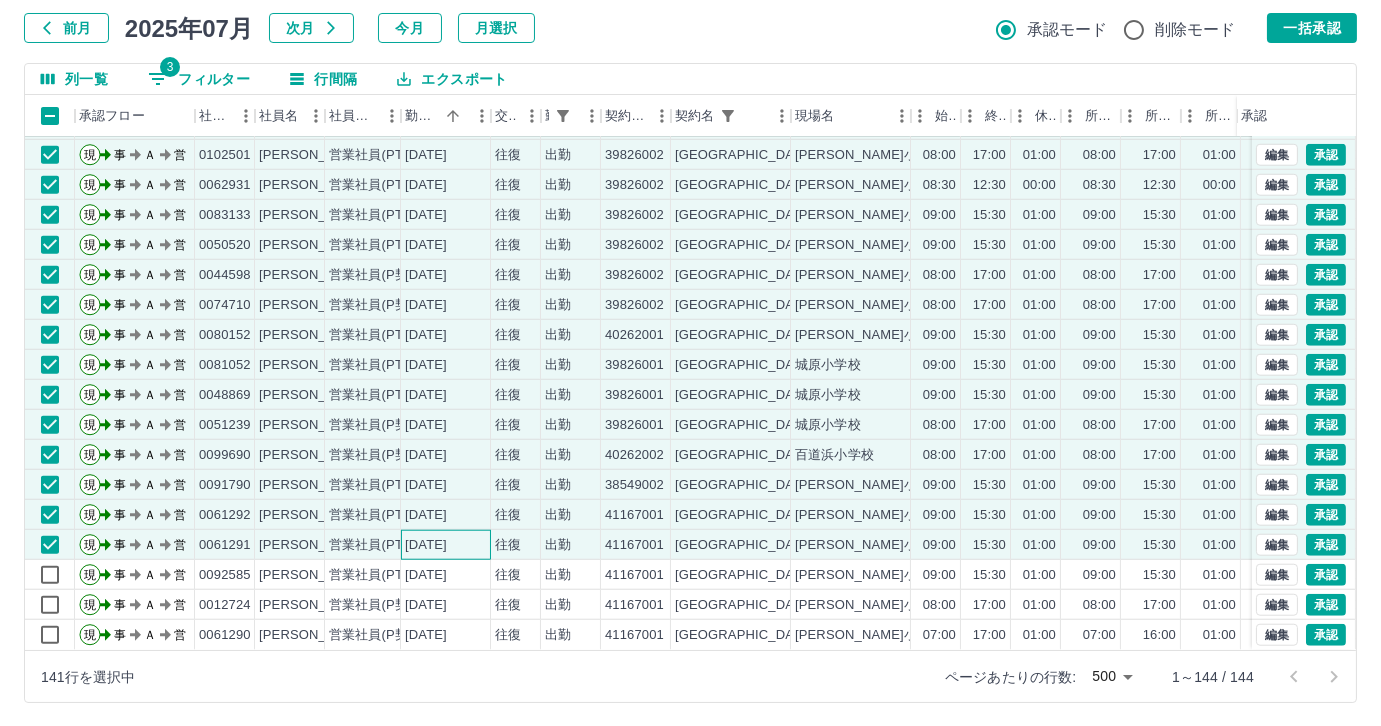 click on "2025-07-14" at bounding box center [426, 545] 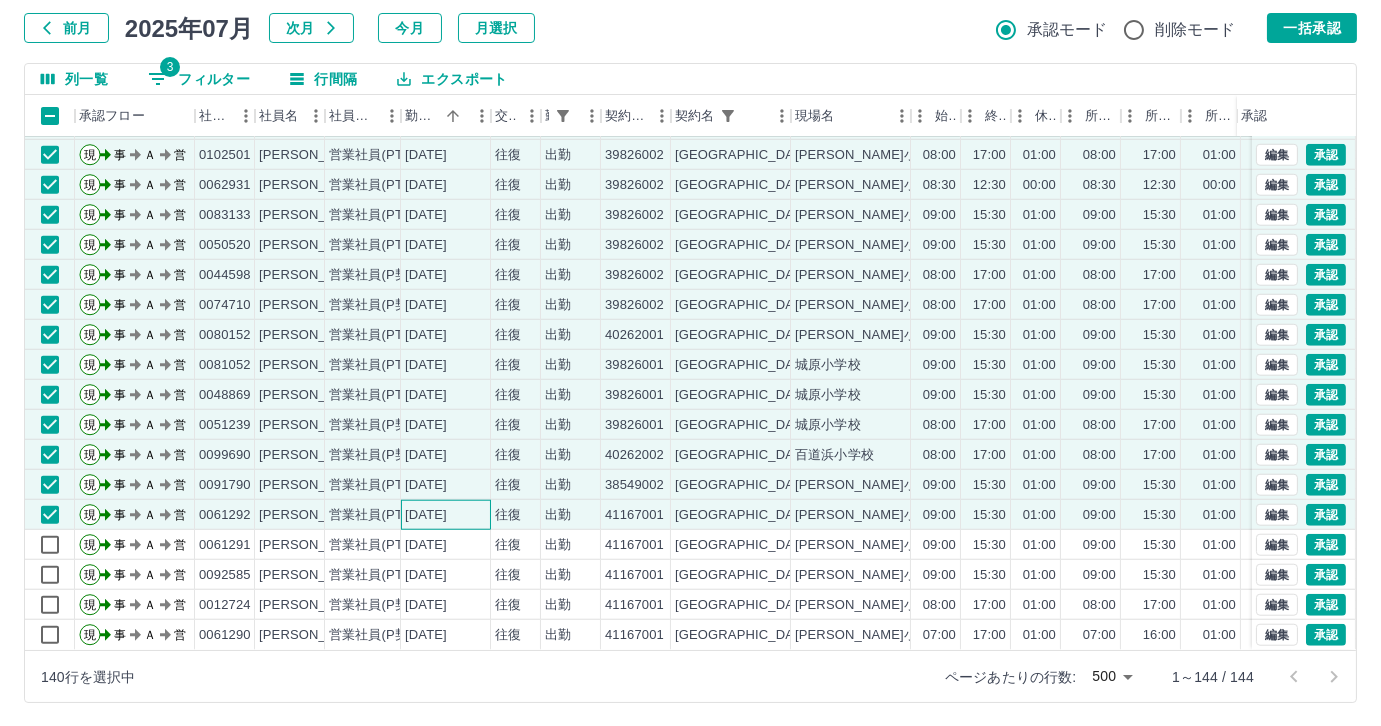 click on "2025-07-14" at bounding box center [426, 515] 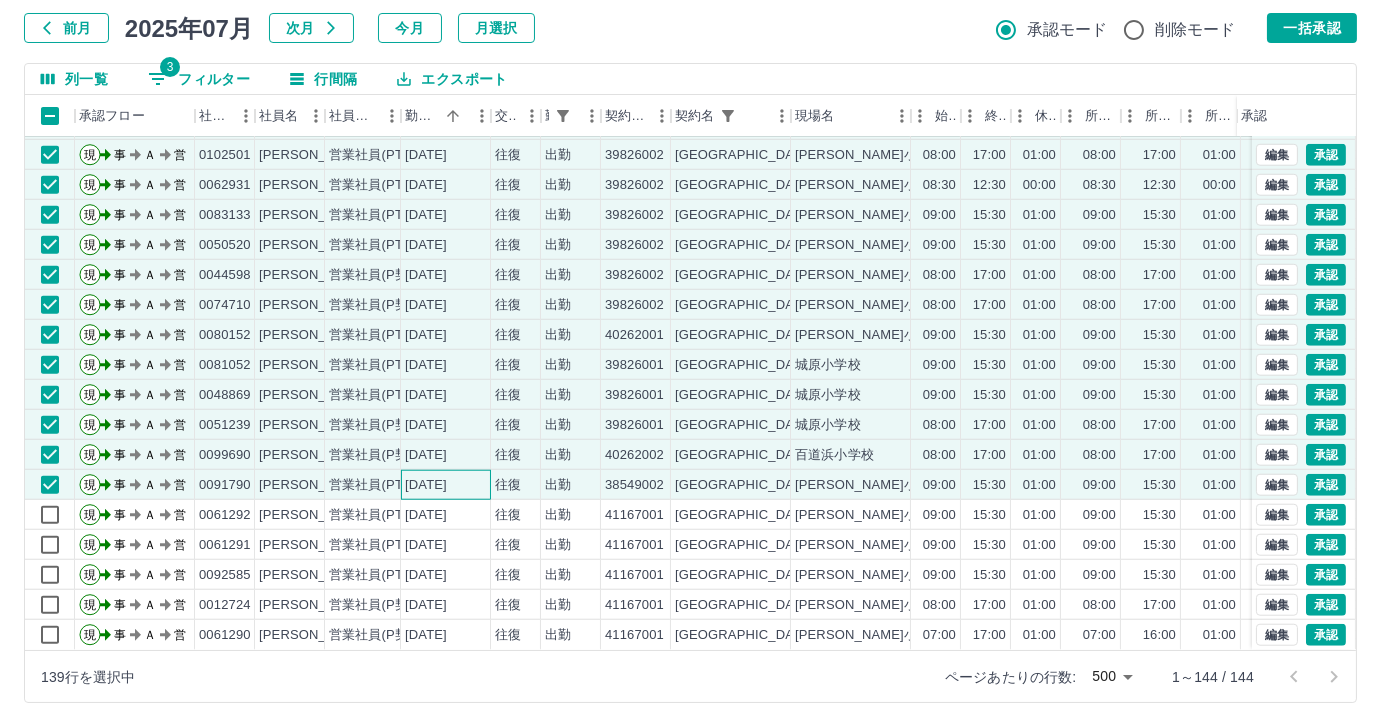 click on "2025-07-14" at bounding box center [426, 485] 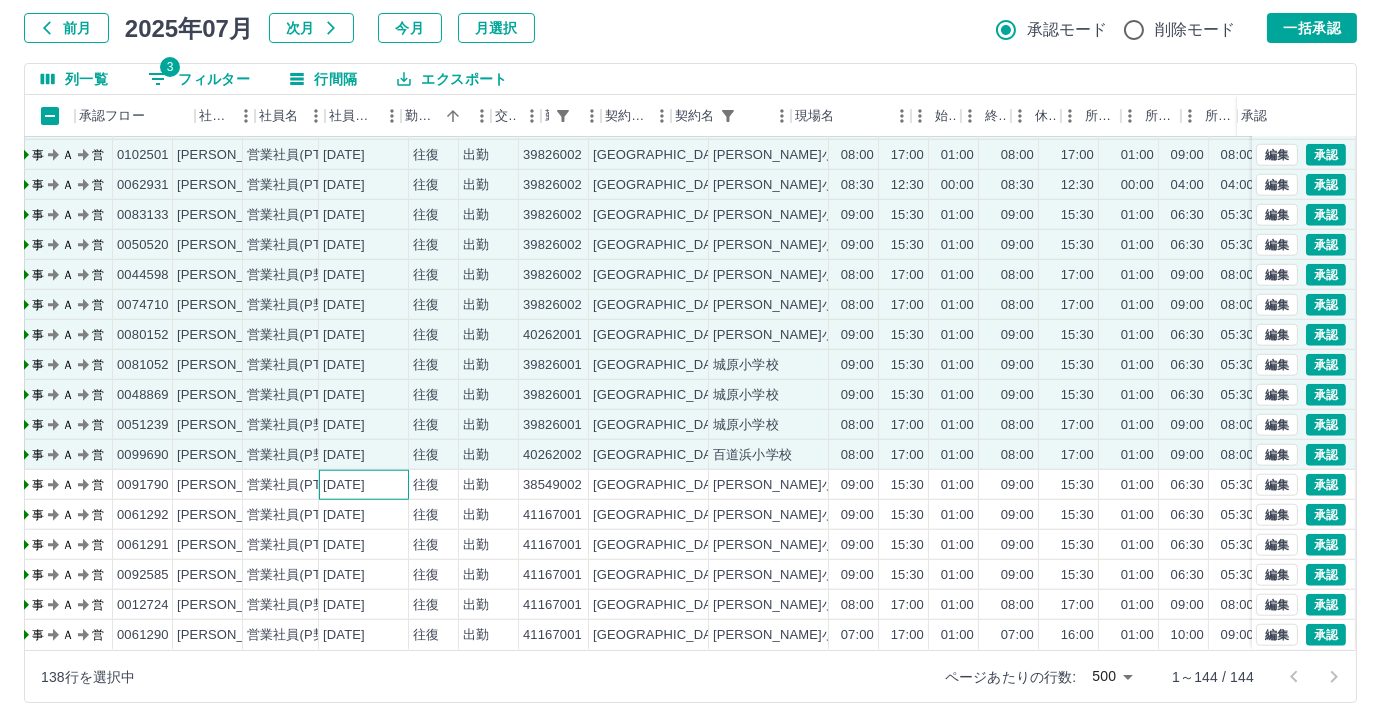 scroll, scrollTop: 3821, scrollLeft: 0, axis: vertical 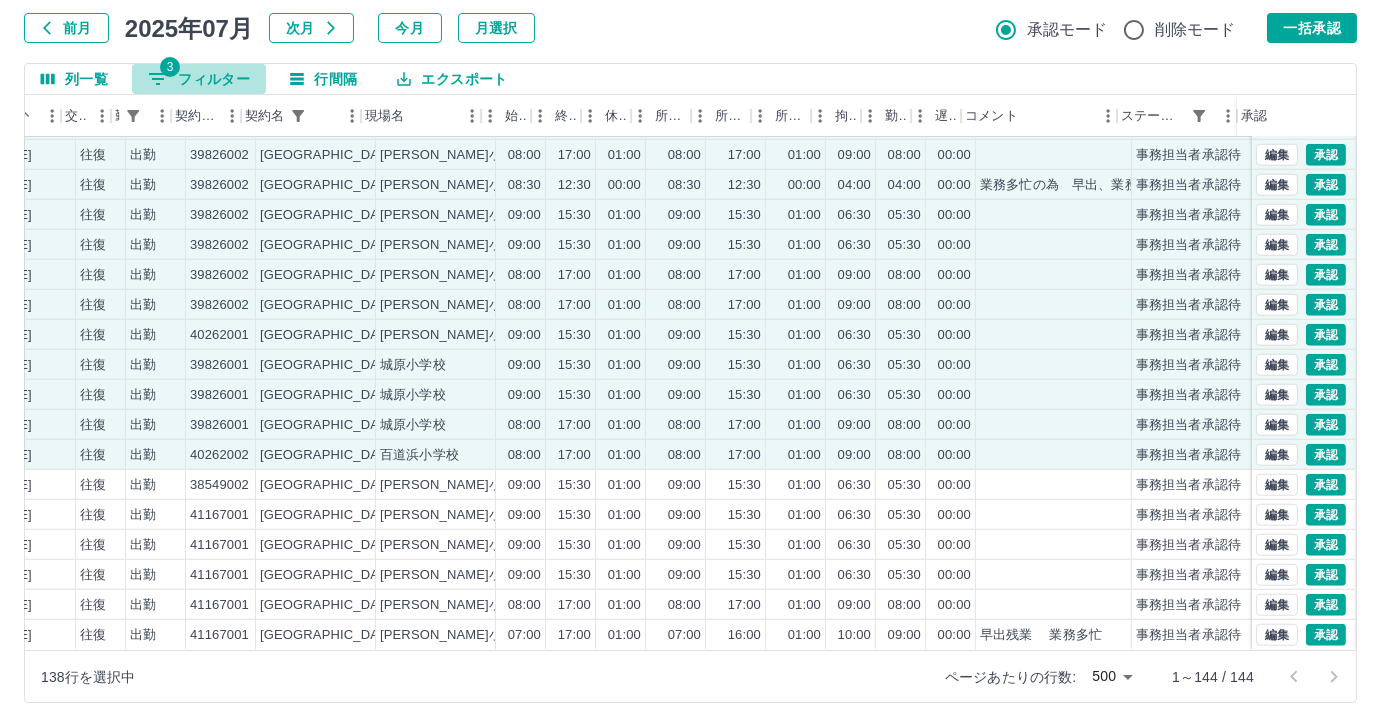 click on "3 フィルター" at bounding box center [199, 79] 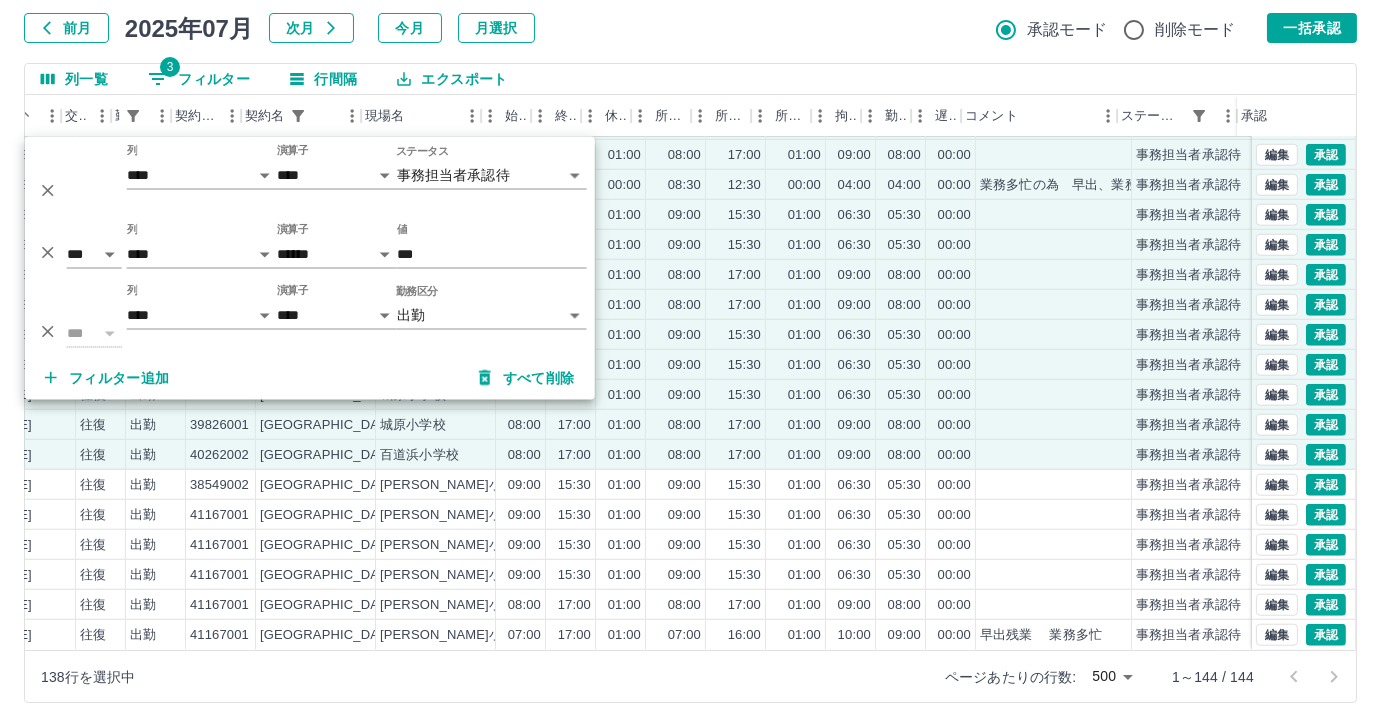 click on "SDH勤怠 尾嵜　杏茄 勤務実績承認 前月 2025年07月 次月 今月 月選択 承認モード 削除モード 一括承認 列一覧 3 フィルター 行間隔 エクスポート 社員名 社員区分 勤務日 交通費 勤務区分 契約コード 契約名 現場名 始業 終業 休憩 所定開始 所定終業 所定休憩 拘束 勤務 遅刻等 コメント ステータス 承認 工藤　昌枝 営業社員(P契約) 2025-07-11 往復 出勤 39826002 福岡市 玄洋小学校 08:00 17:00 01:00 08:00 17:00 01:00 09:00 08:00 00:00 事務担当者承認待 西村　理華 営業社員(PT契約) 2025-07-11 往復 出勤 39826002 福岡市 玄洋小学校 09:00 15:30 01:00 09:00 15:30 01:00 06:30 05:30 00:00 事務担当者承認待 池本　利香 営業社員(PT契約) 2025-07-11 往復 出勤 39826002 福岡市 玄洋小学校 08:00 17:00 01:00 08:00 17:00 01:00 09:00 08:00 00:00 事務担当者承認待 志佐　文香 営業社員(PT契約) 2025-07-11 往復 出勤 39826002 福岡市 08:30" at bounding box center [690, 304] 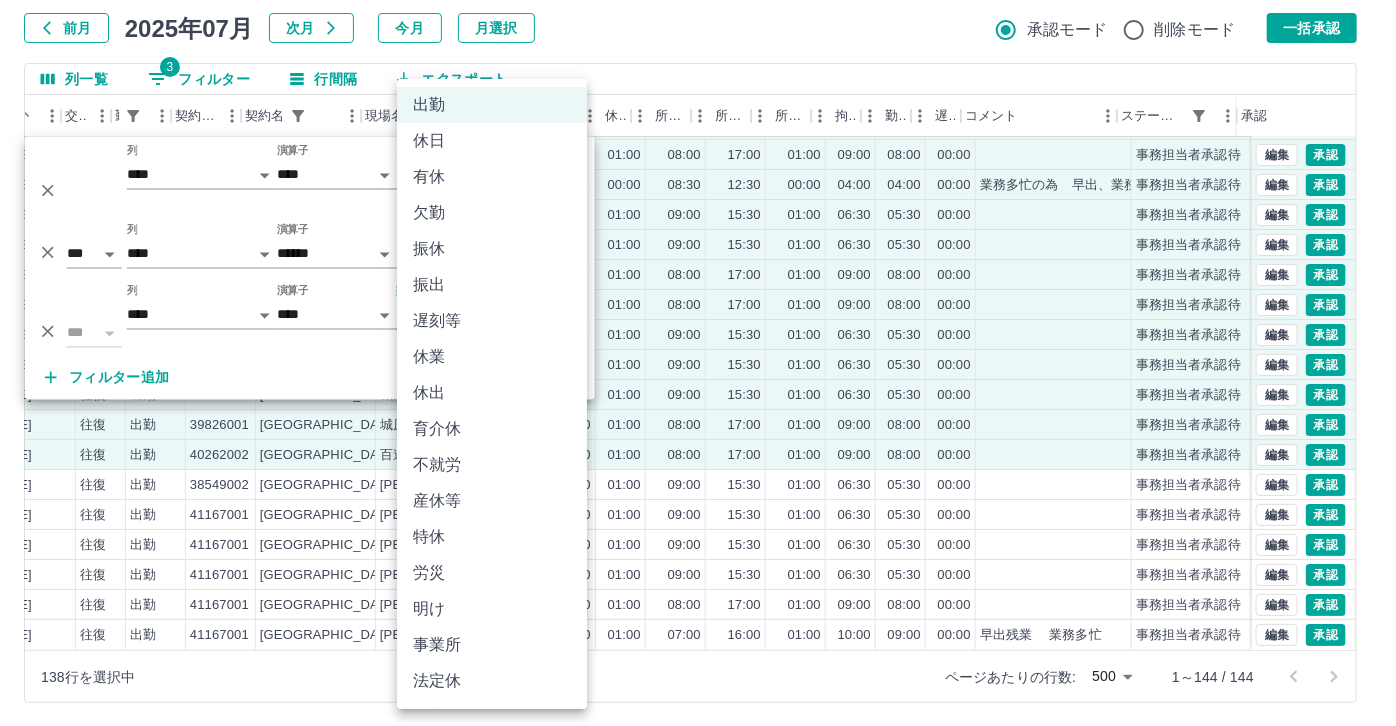 click at bounding box center [698, 363] 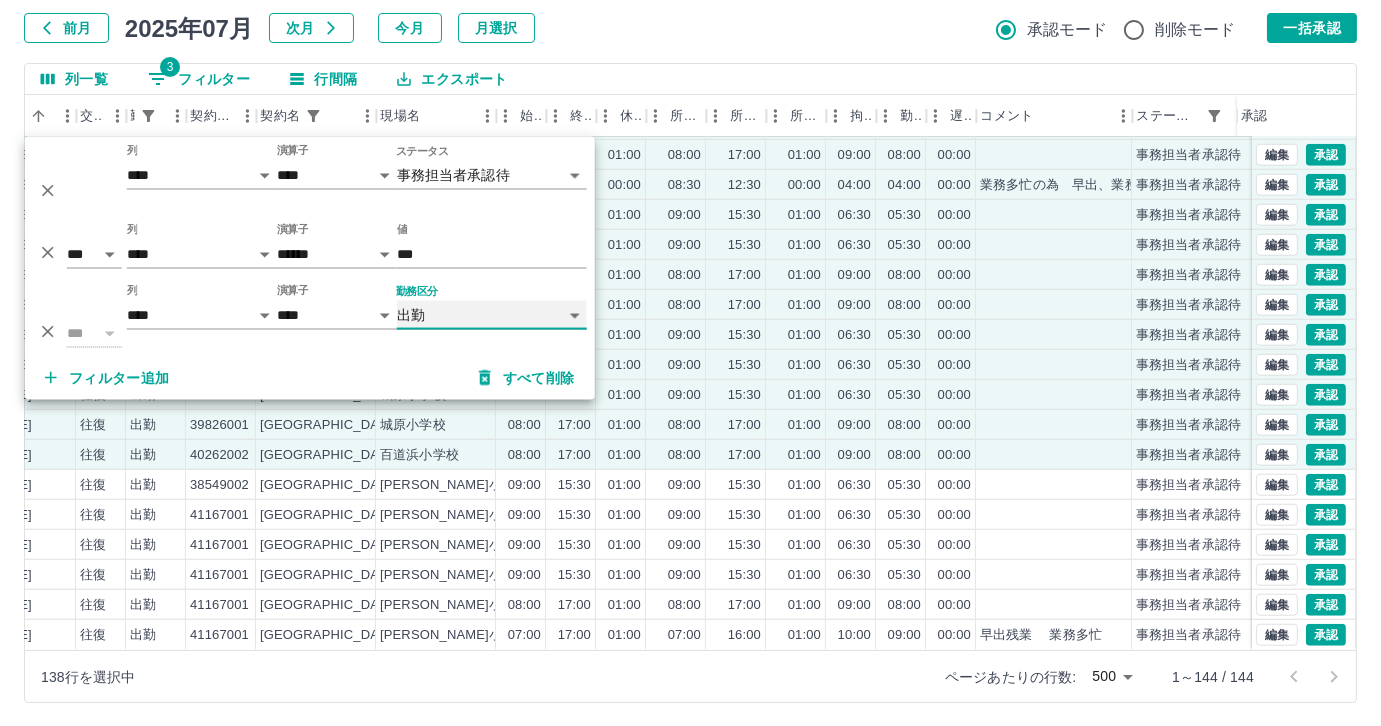 scroll, scrollTop: 3821, scrollLeft: 414, axis: both 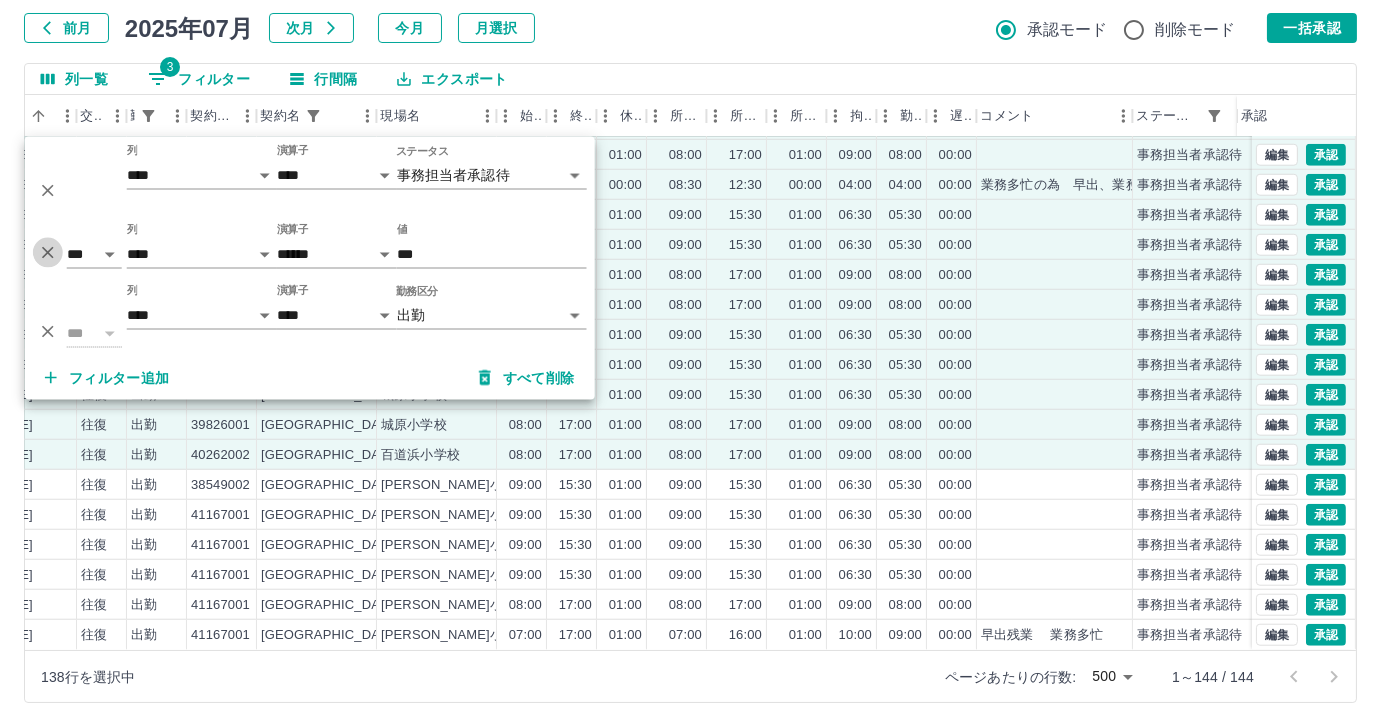 click 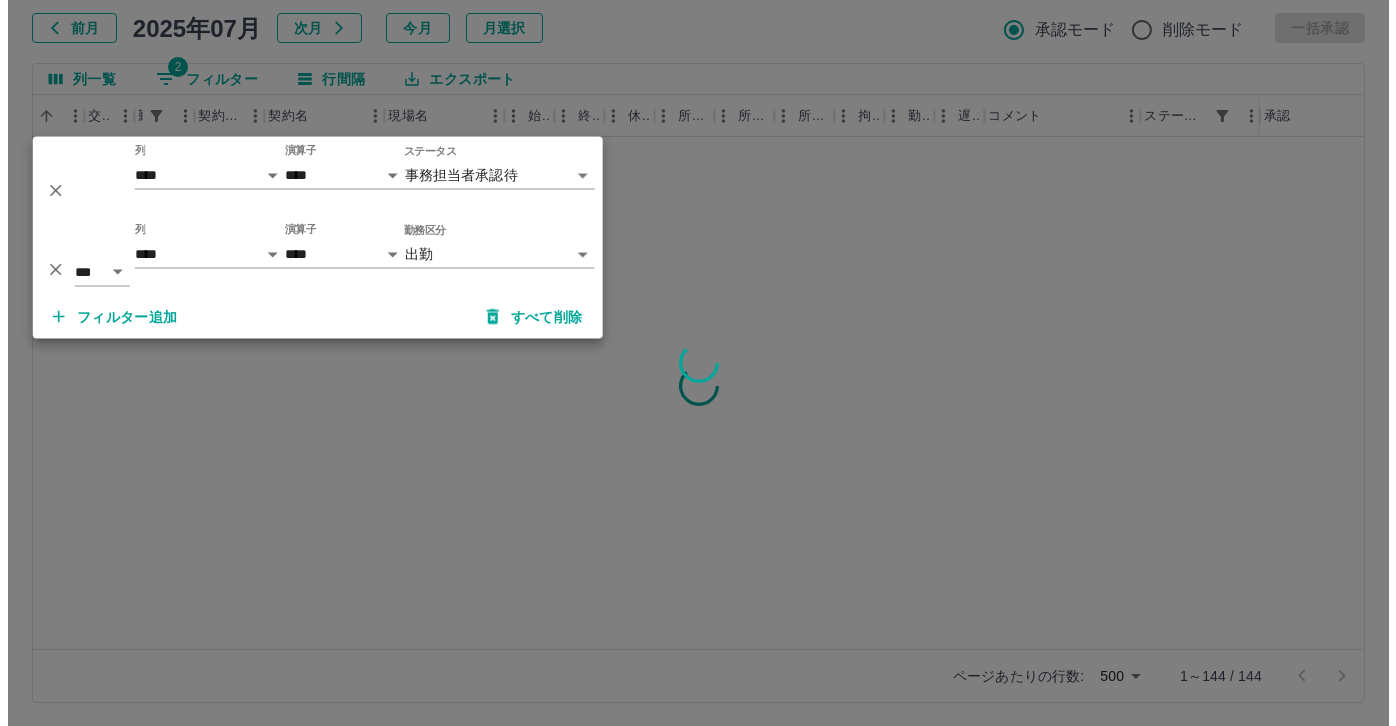 scroll, scrollTop: 0, scrollLeft: 414, axis: horizontal 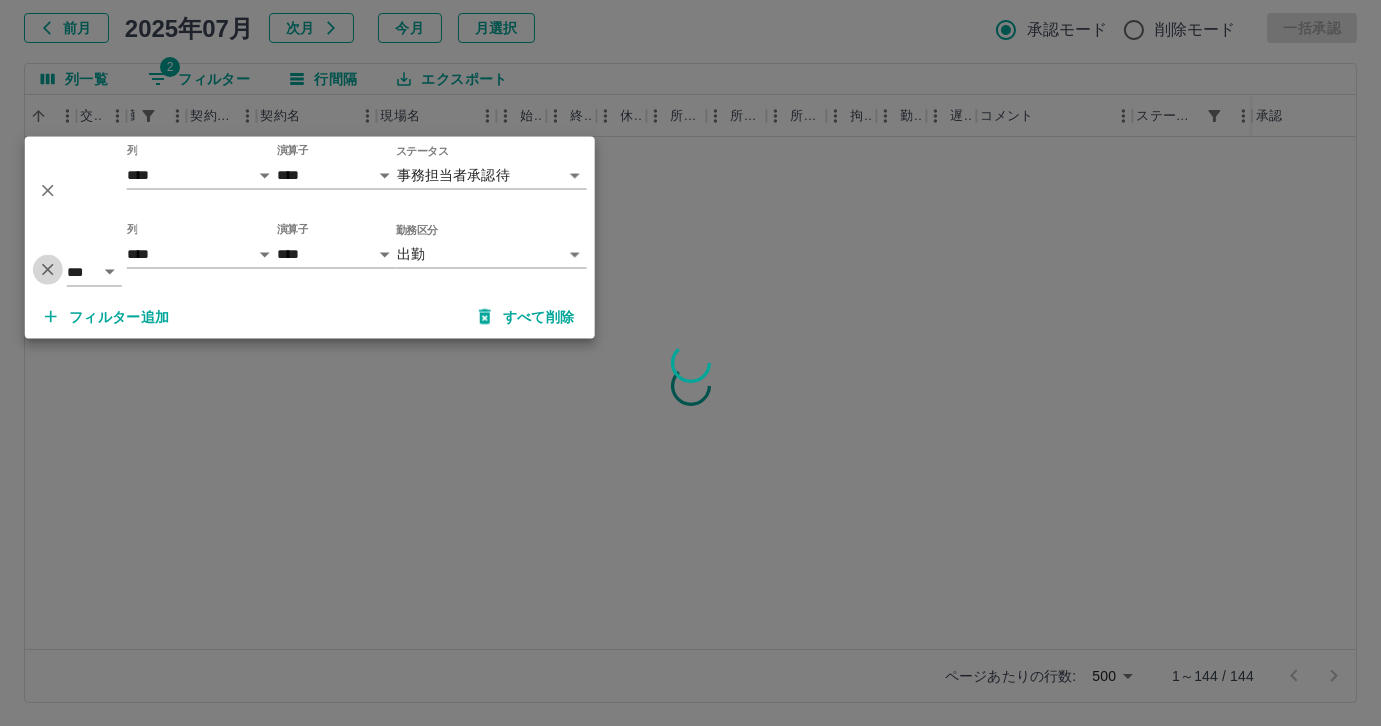 click 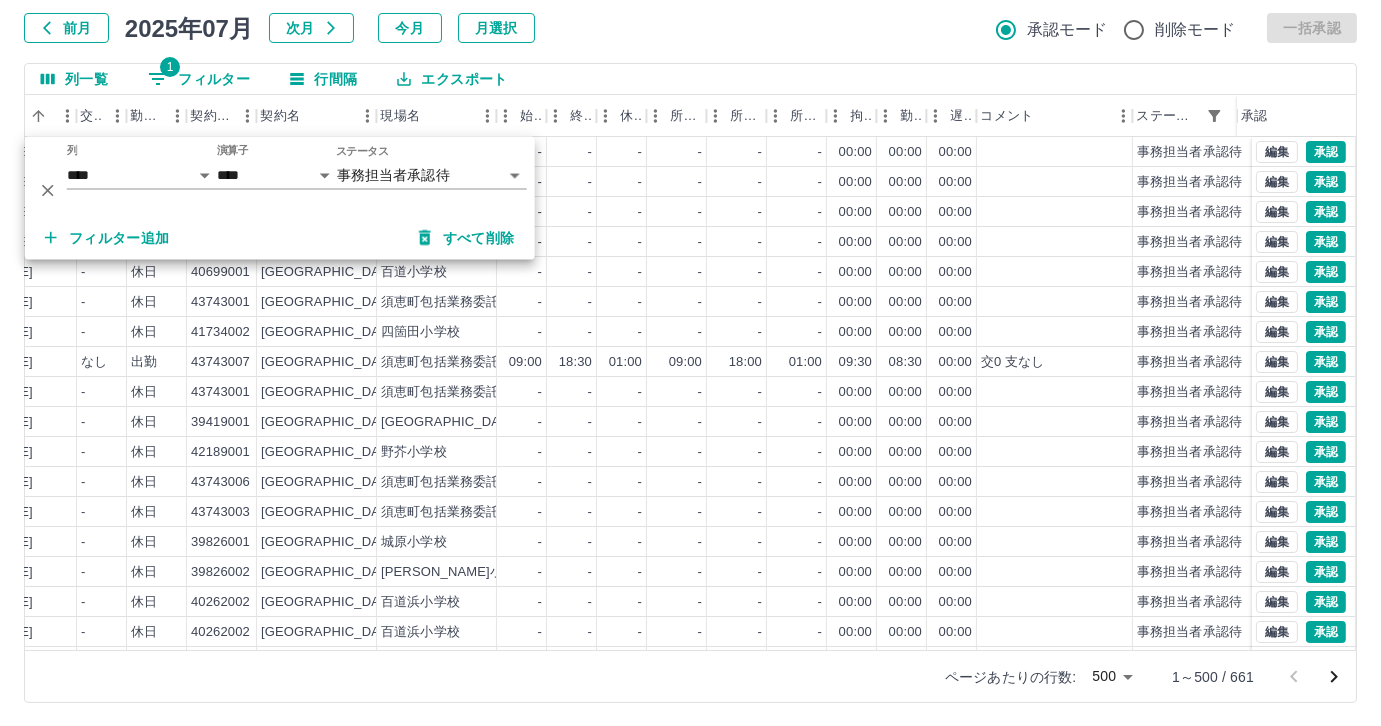 click at bounding box center (48, 191) 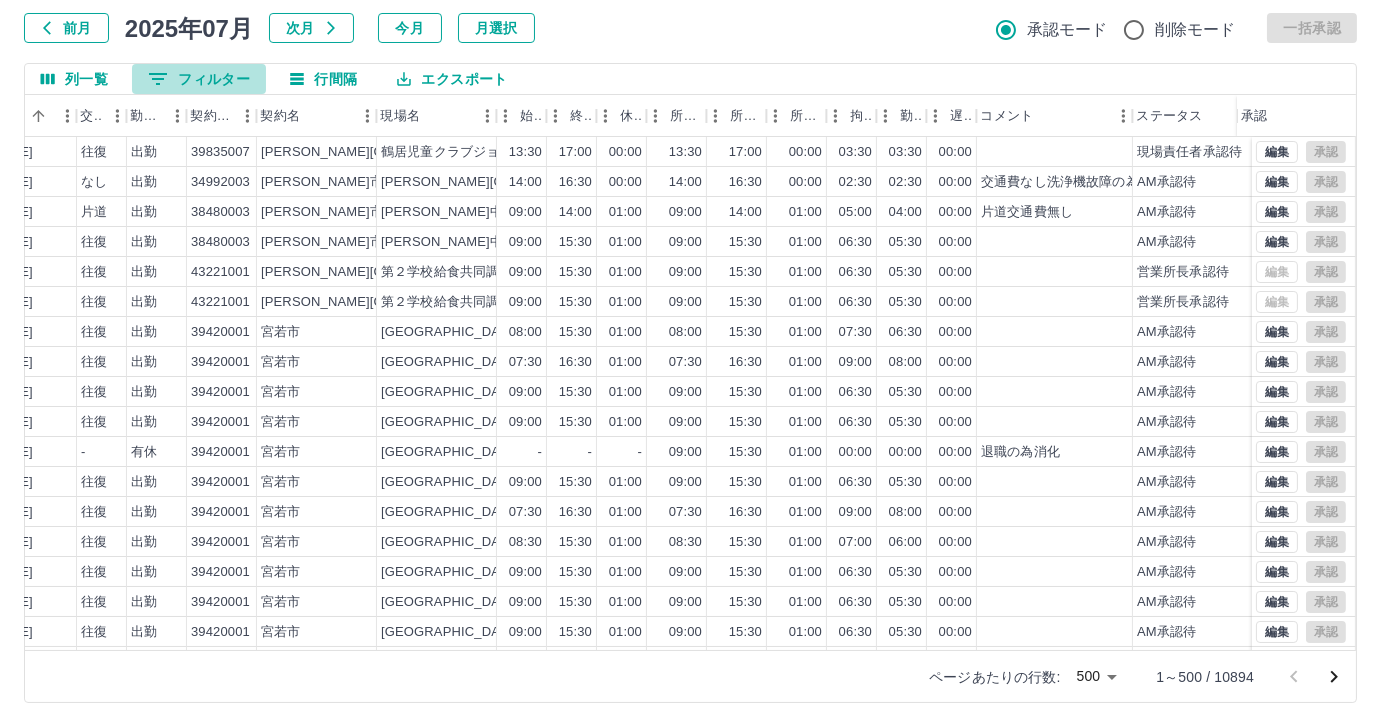 click on "0 フィルター" at bounding box center (199, 79) 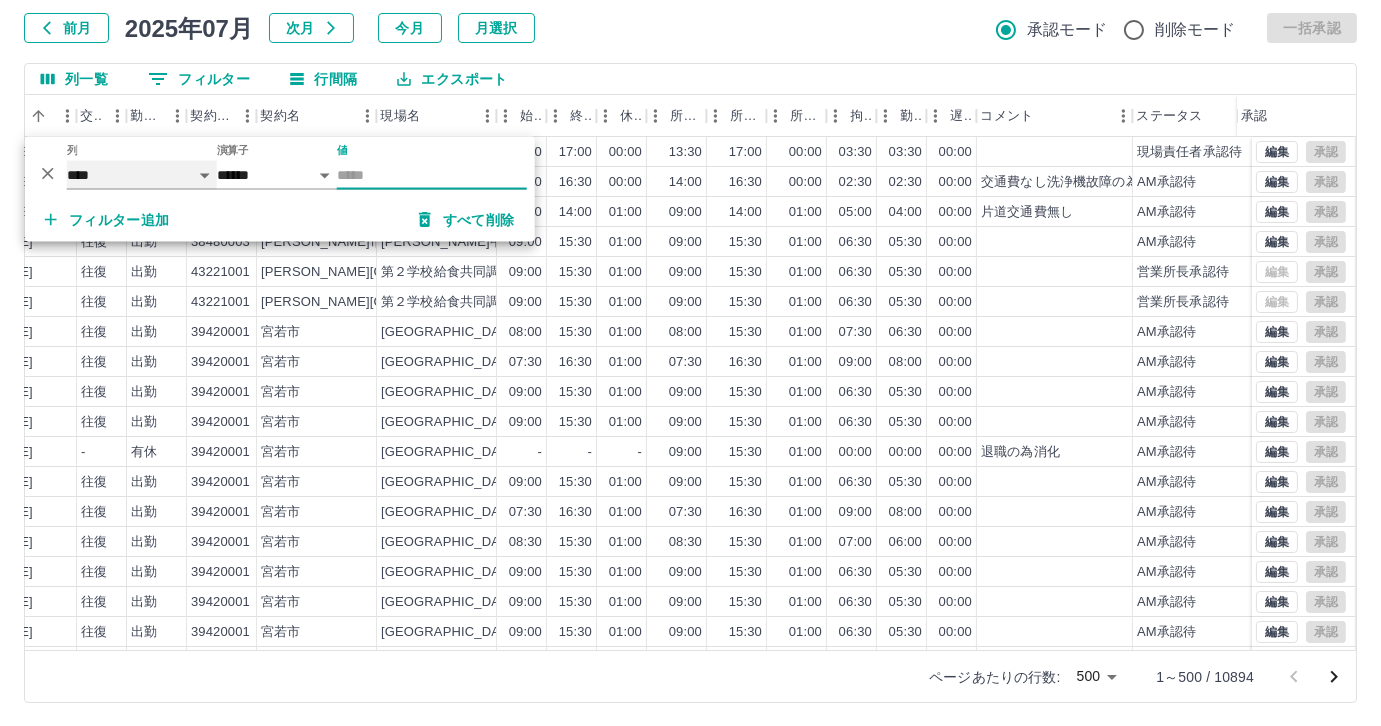 click on "**** *** **** *** *** **** ***** *** *** ** ** ** **** **** **** ** ** *** **** *****" at bounding box center (142, 175) 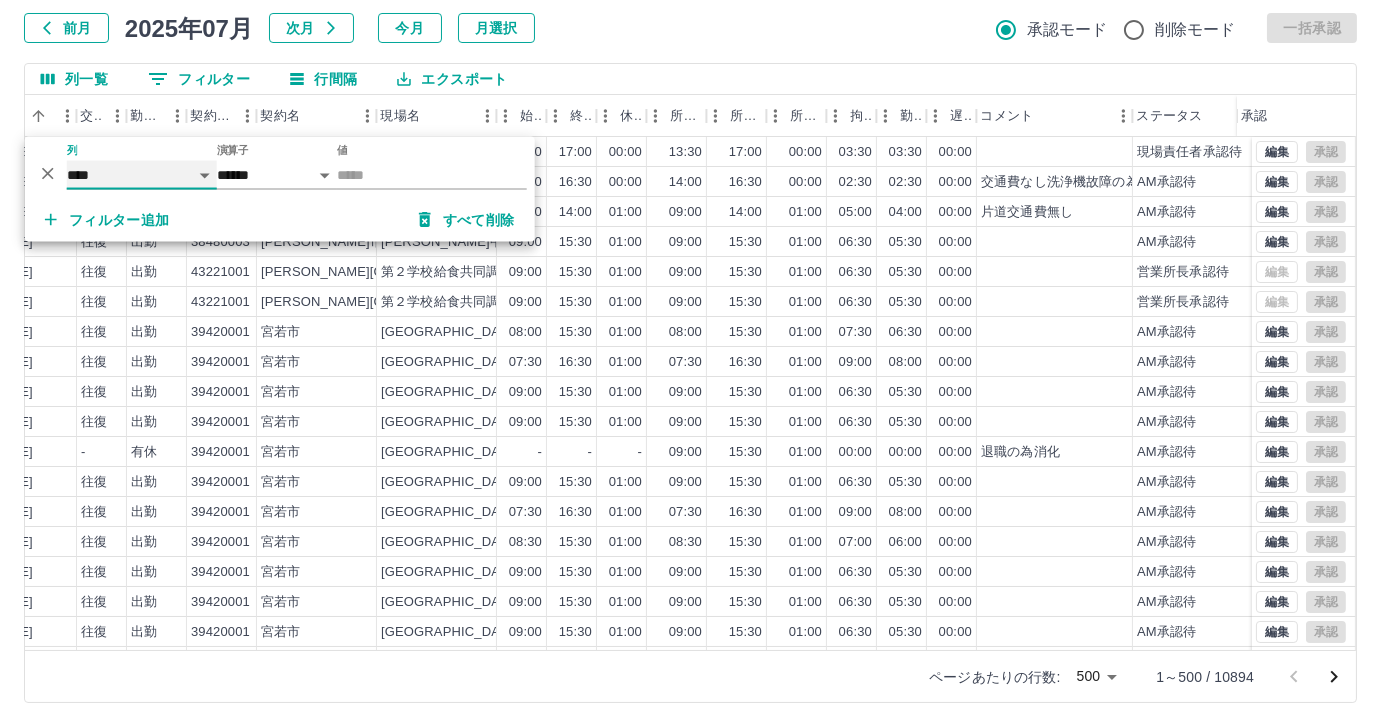click on "**** *** **** *** *** **** ***** *** *** ** ** ** **** **** **** ** ** *** **** *****" at bounding box center [142, 175] 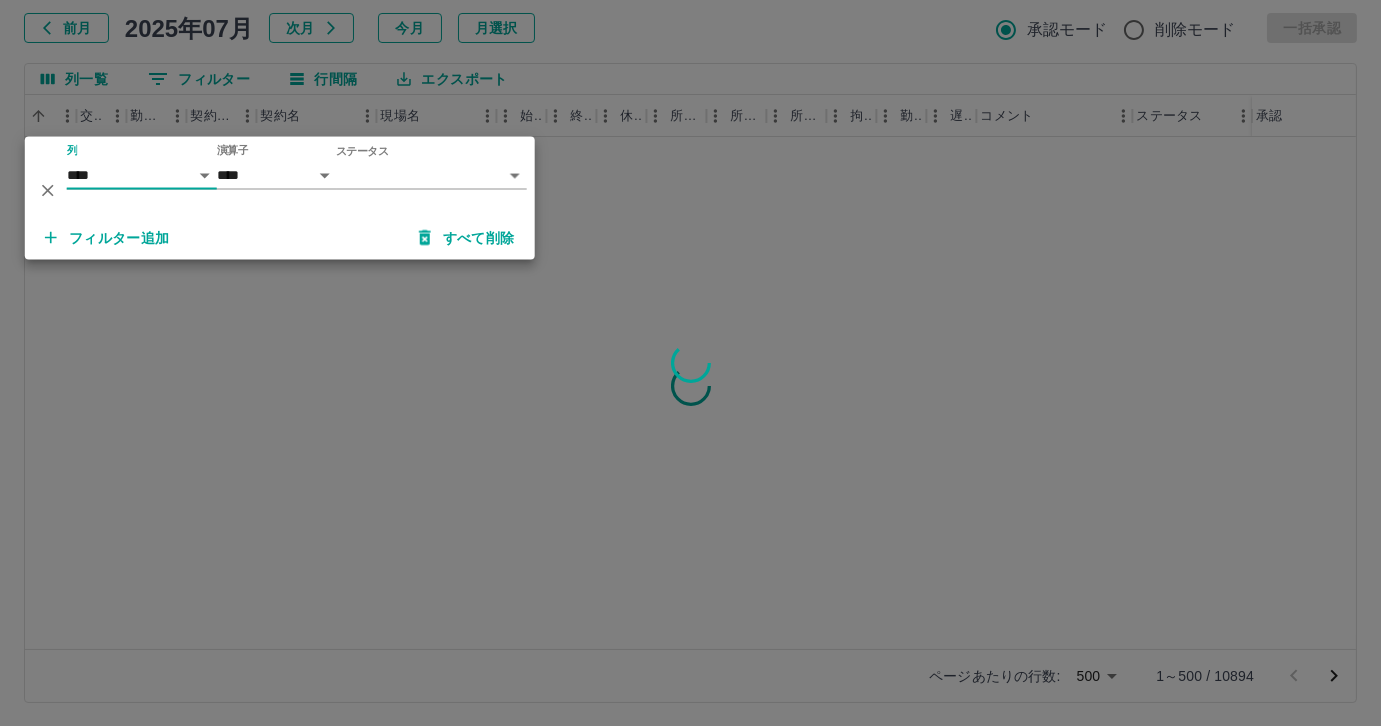 click on "ステータス ​ *********" at bounding box center (432, 176) 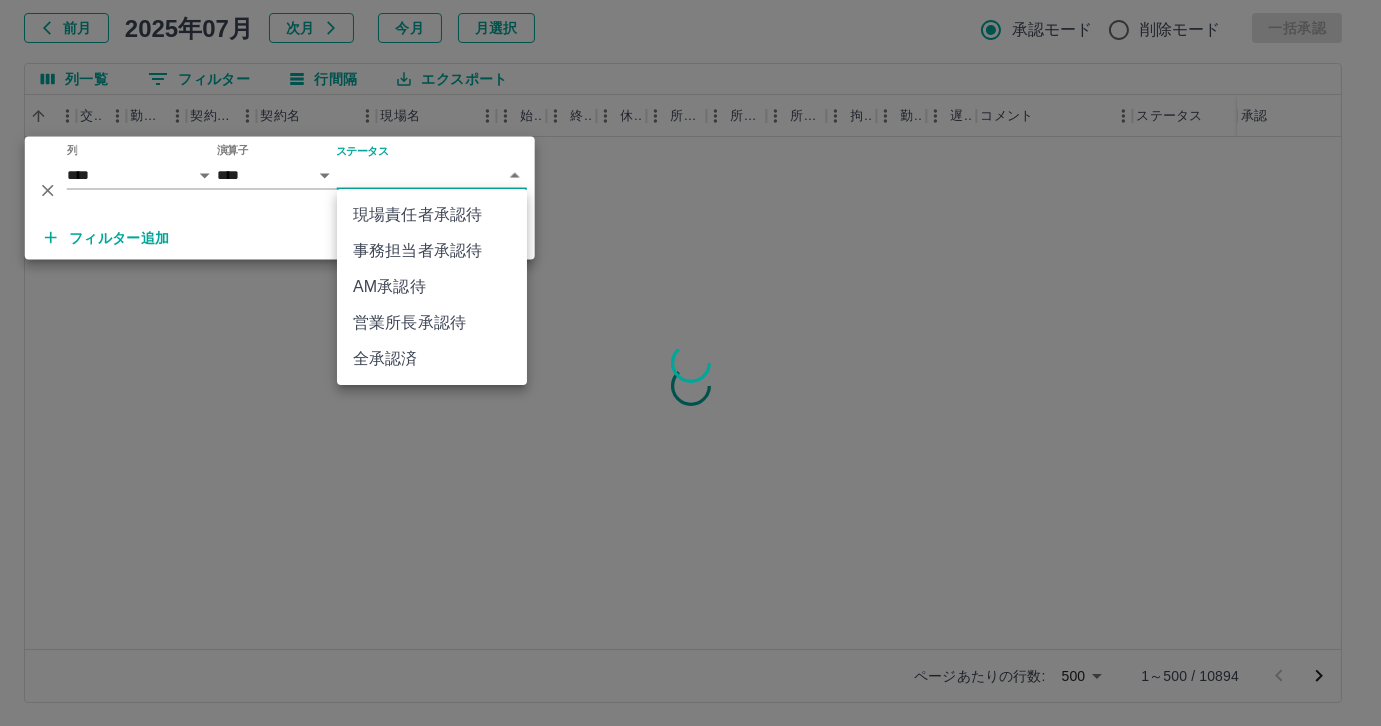 click on "SDH勤怠 尾嵜　杏茄 勤務実績承認 前月 2025年07月 次月 今月 月選択 承認モード 削除モード 一括承認 列一覧 0 フィルター 行間隔 エクスポート 社員名 社員区分 勤務日 交通費 勤務区分 契約コード 契約名 現場名 始業 終業 休憩 所定開始 所定終業 所定休憩 拘束 勤務 遅刻等 コメント ステータス 承認 ページあたりの行数: 500 *** 1～500 / 10894 SDH勤怠 *** ** 列 **** *** **** *** *** **** ***** *** *** ** ** ** **** **** **** ** ** *** **** ***** 演算子 **** ****** ステータス ​ ********* フィルター追加 すべて削除 現場責任者承認待 事務担当者承認待 AM承認待 営業所長承認待 全承認済" at bounding box center [690, 304] 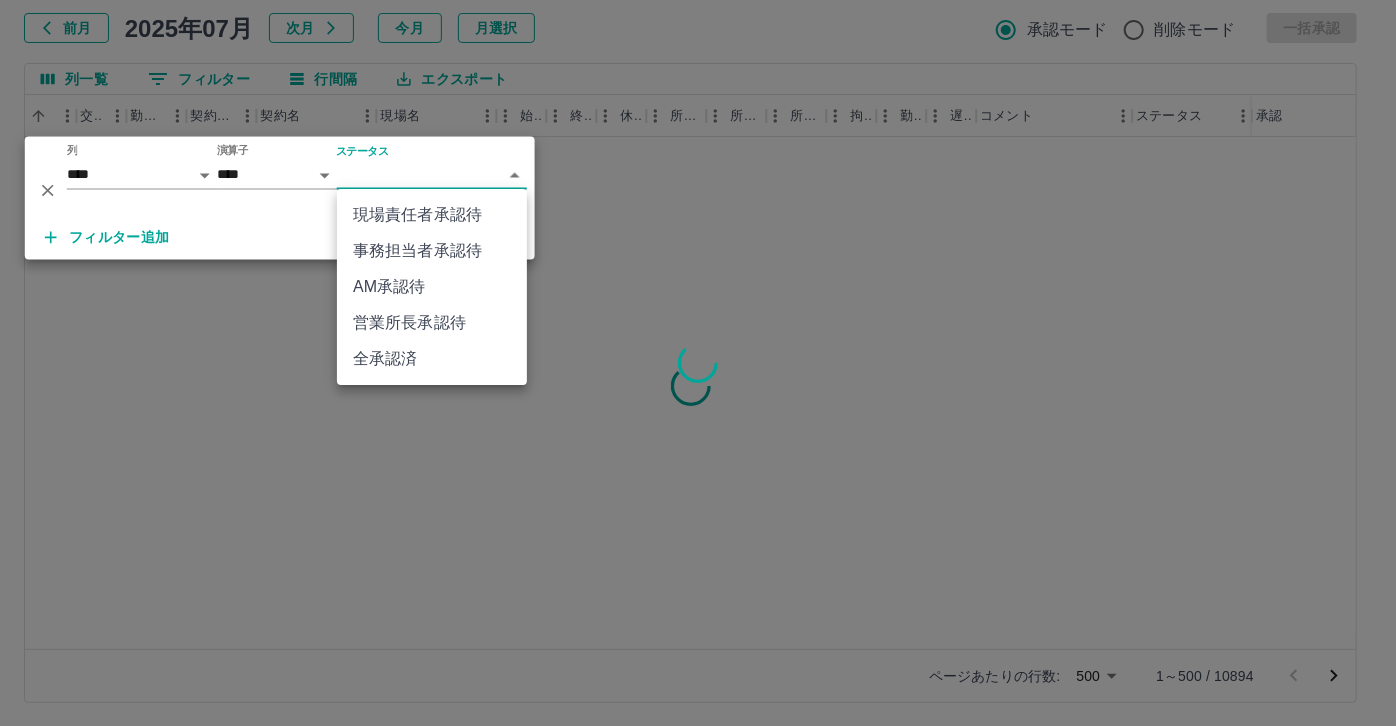 click on "事務担当者承認待" at bounding box center [432, 251] 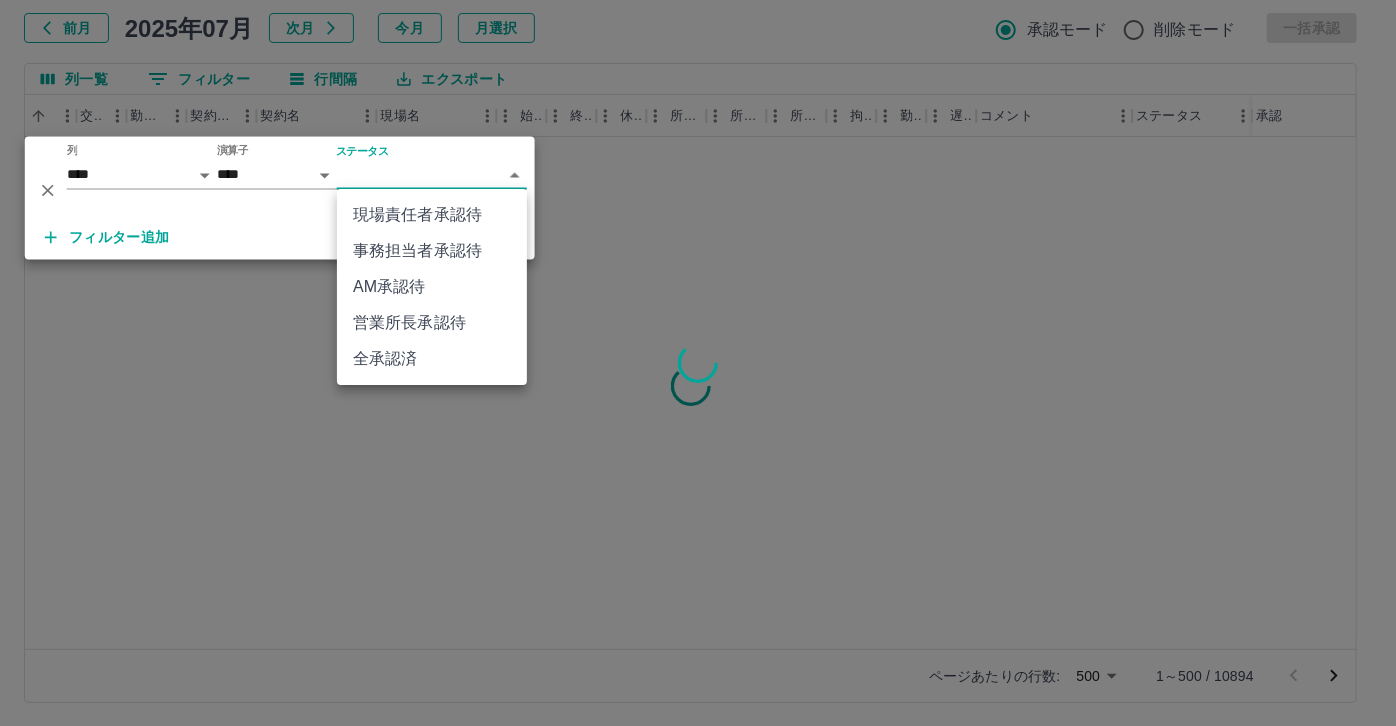 click on "SDH勤怠 尾嵜　杏茄 勤務実績承認 前月 2025年07月 次月 今月 月選択 承認モード 削除モード 一括承認 列一覧 0 フィルター 行間隔 エクスポート 社員名 社員区分 勤務日 交通費 勤務区分 契約コード 契約名 現場名 始業 終業 休憩 所定開始 所定終業 所定休憩 拘束 勤務 遅刻等 コメント ステータス 承認 ページあたりの行数: 500 *** 1～500 / 10894 SDH勤怠 *** ** 列 **** *** **** *** *** **** ***** *** *** ** ** ** **** **** **** ** ** *** **** ***** 演算子 **** ****** ステータス ​ ********* フィルター追加 すべて削除 現場責任者承認待 事務担当者承認待 AM承認待 営業所長承認待 全承認済" at bounding box center [698, 304] 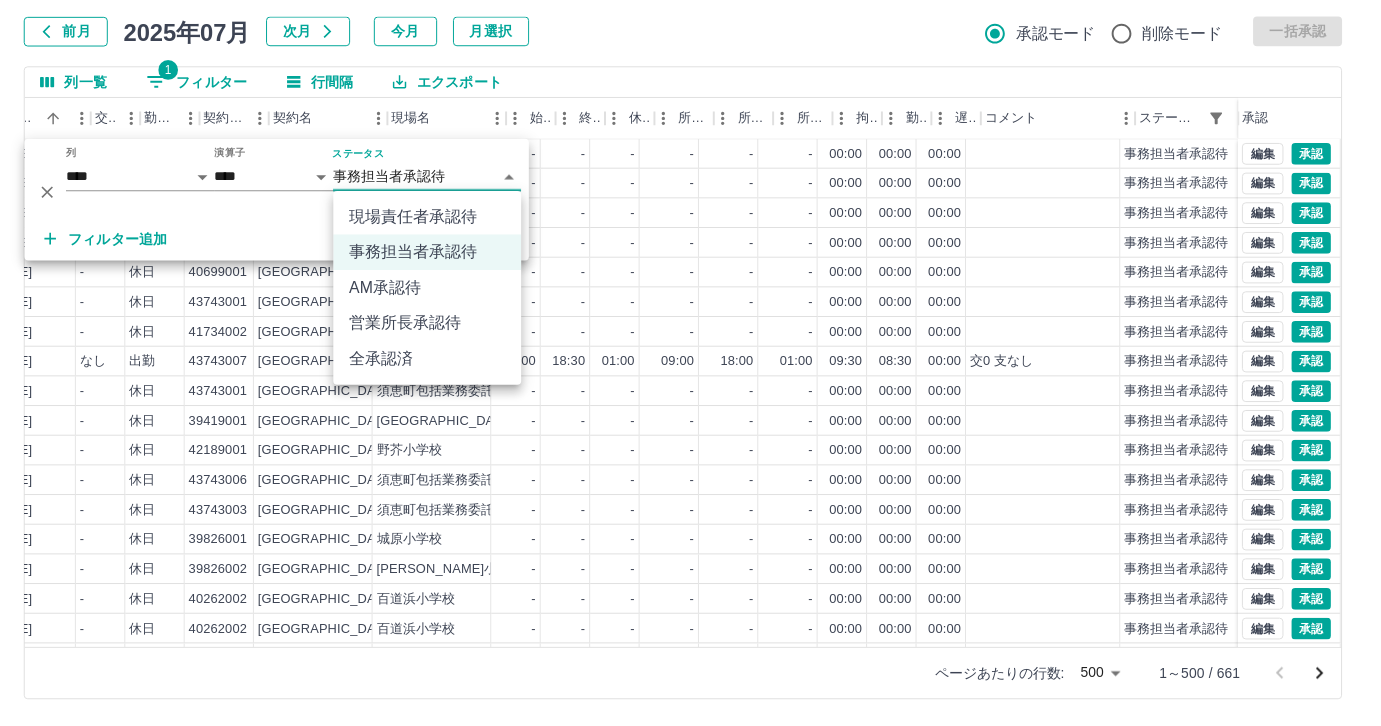 scroll, scrollTop: 0, scrollLeft: 399, axis: horizontal 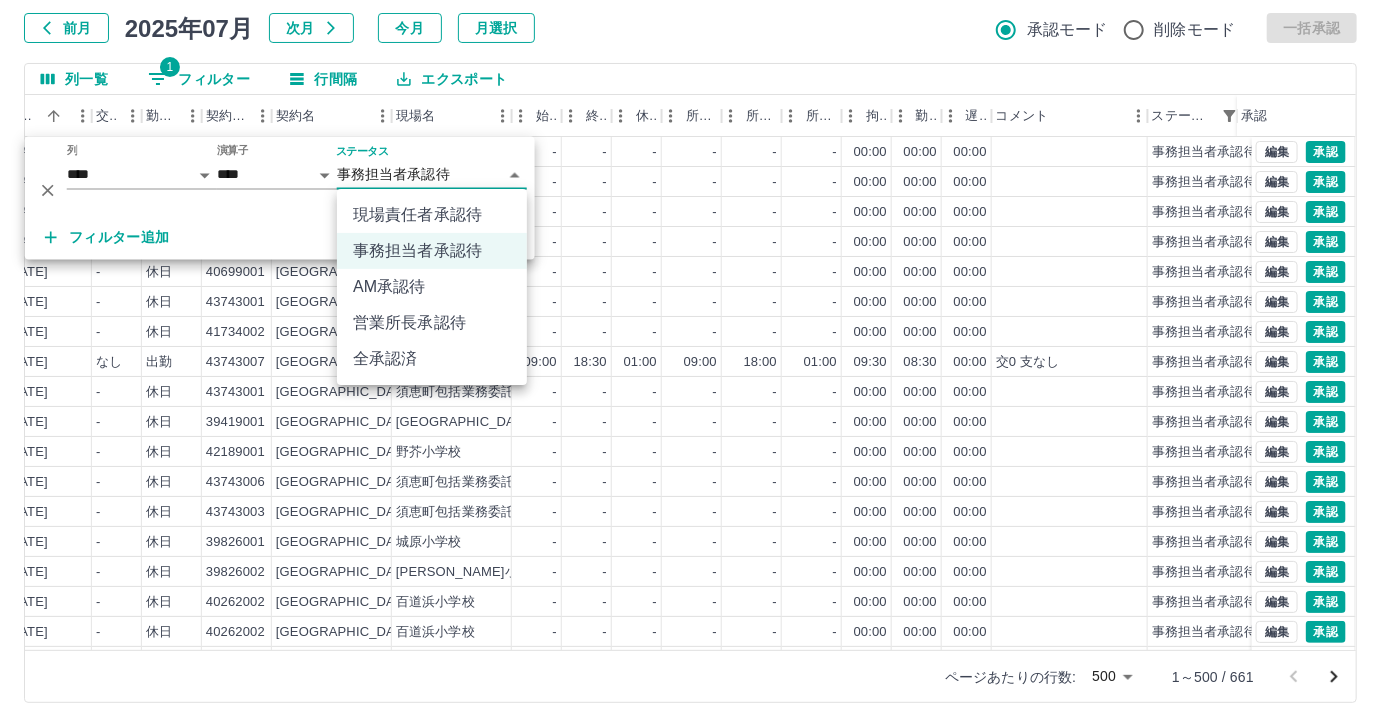 click on "AM承認待" at bounding box center [432, 287] 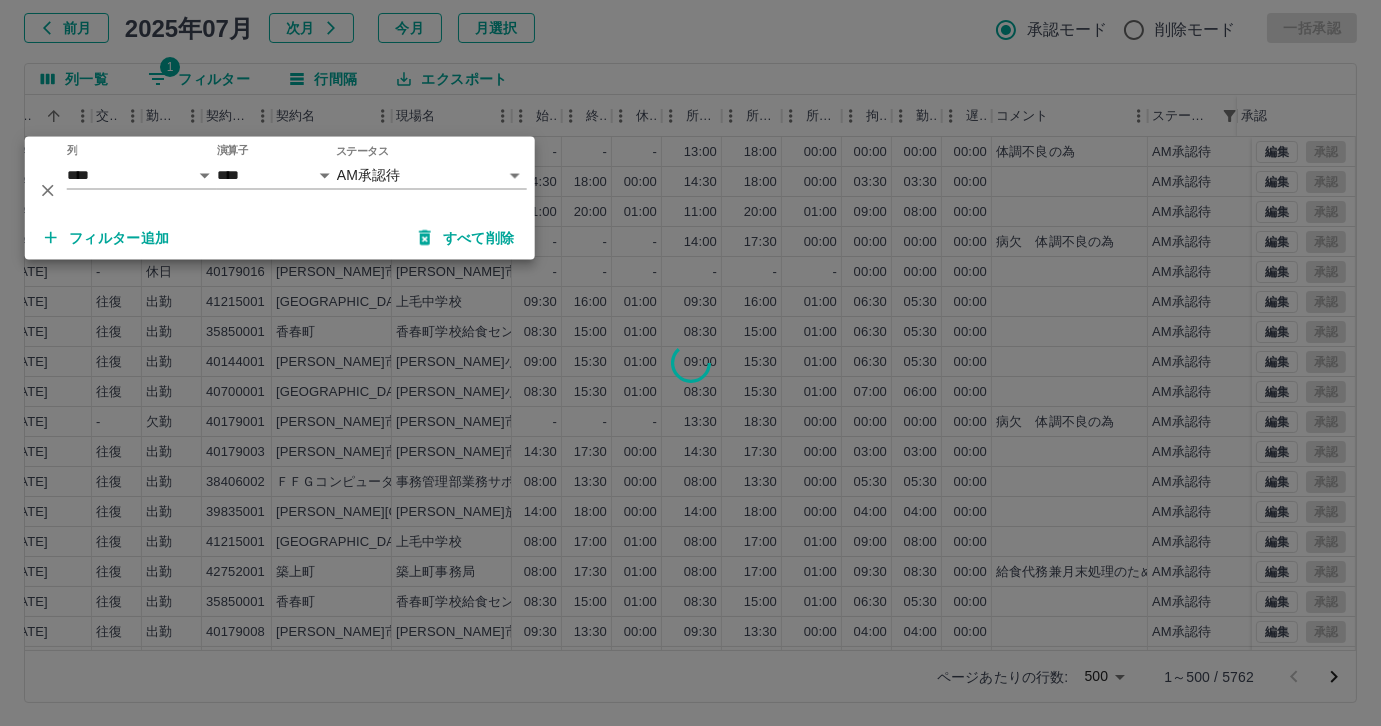 click at bounding box center (690, 363) 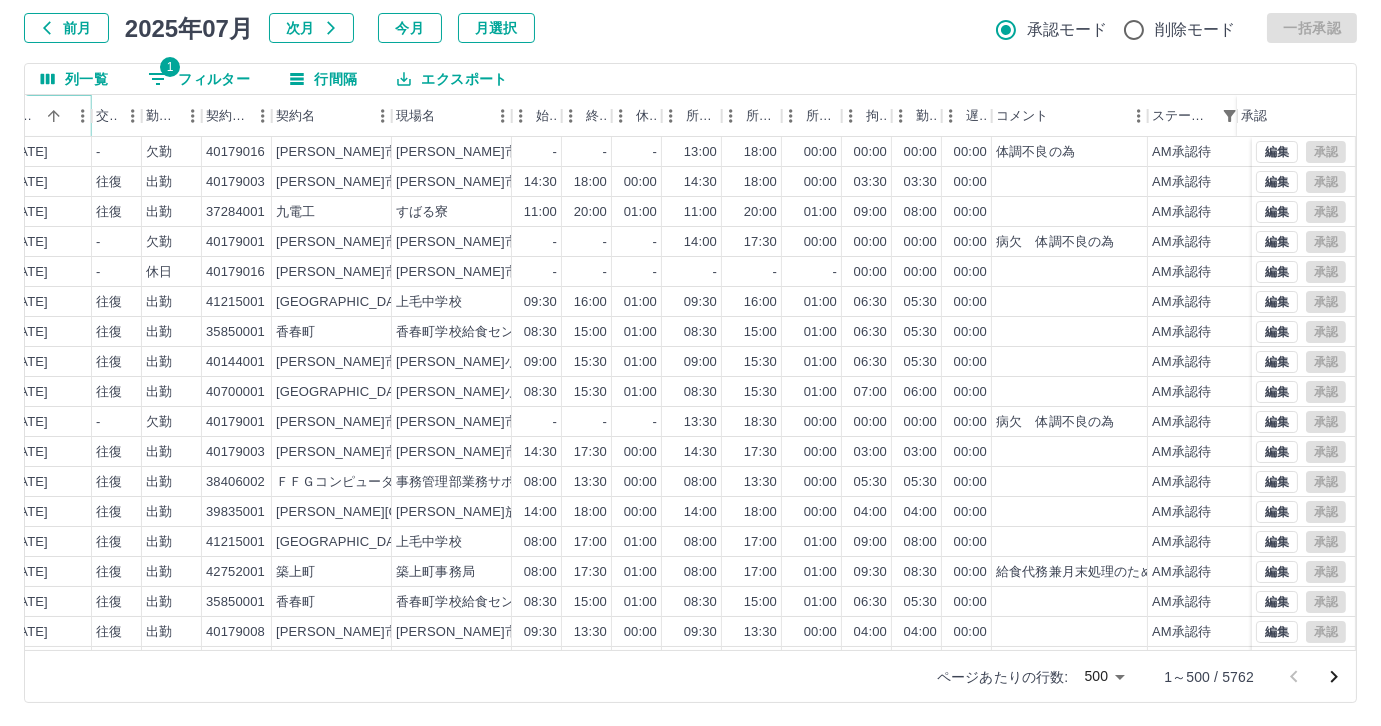 click 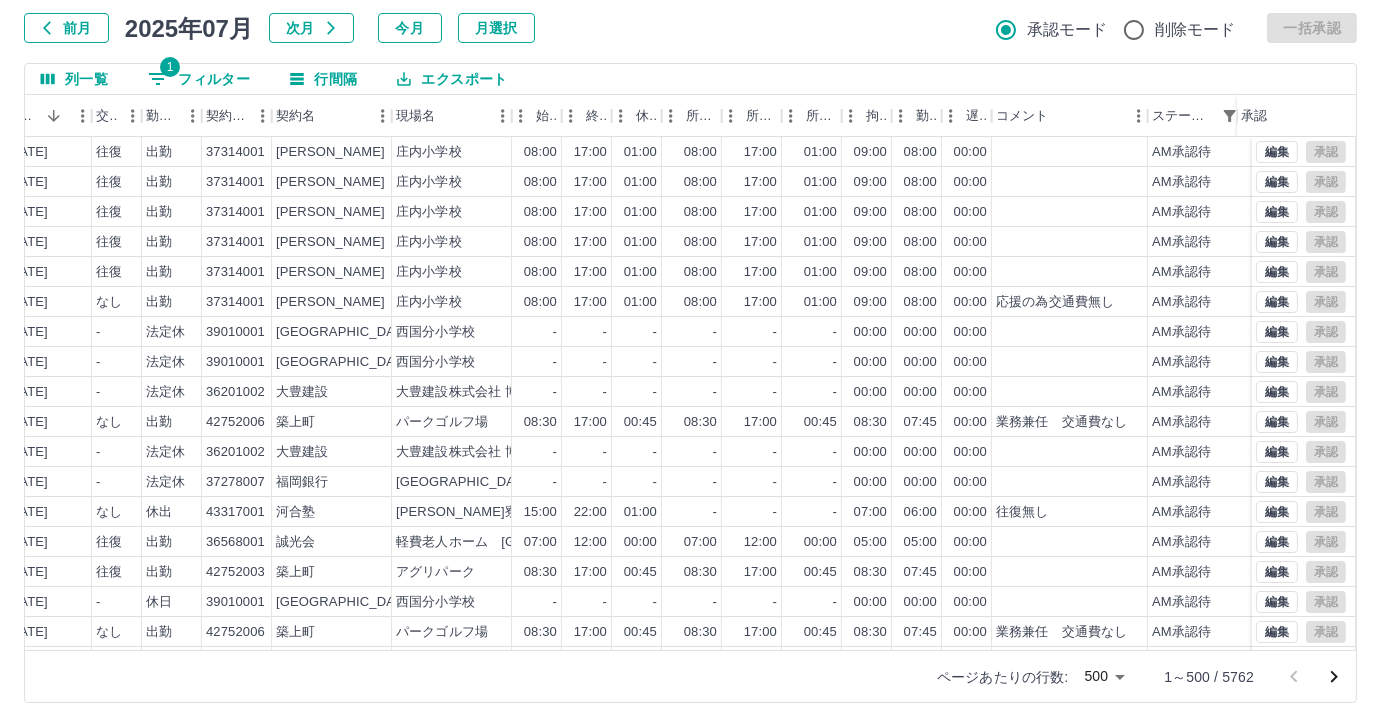click on "1 フィルター" at bounding box center [199, 79] 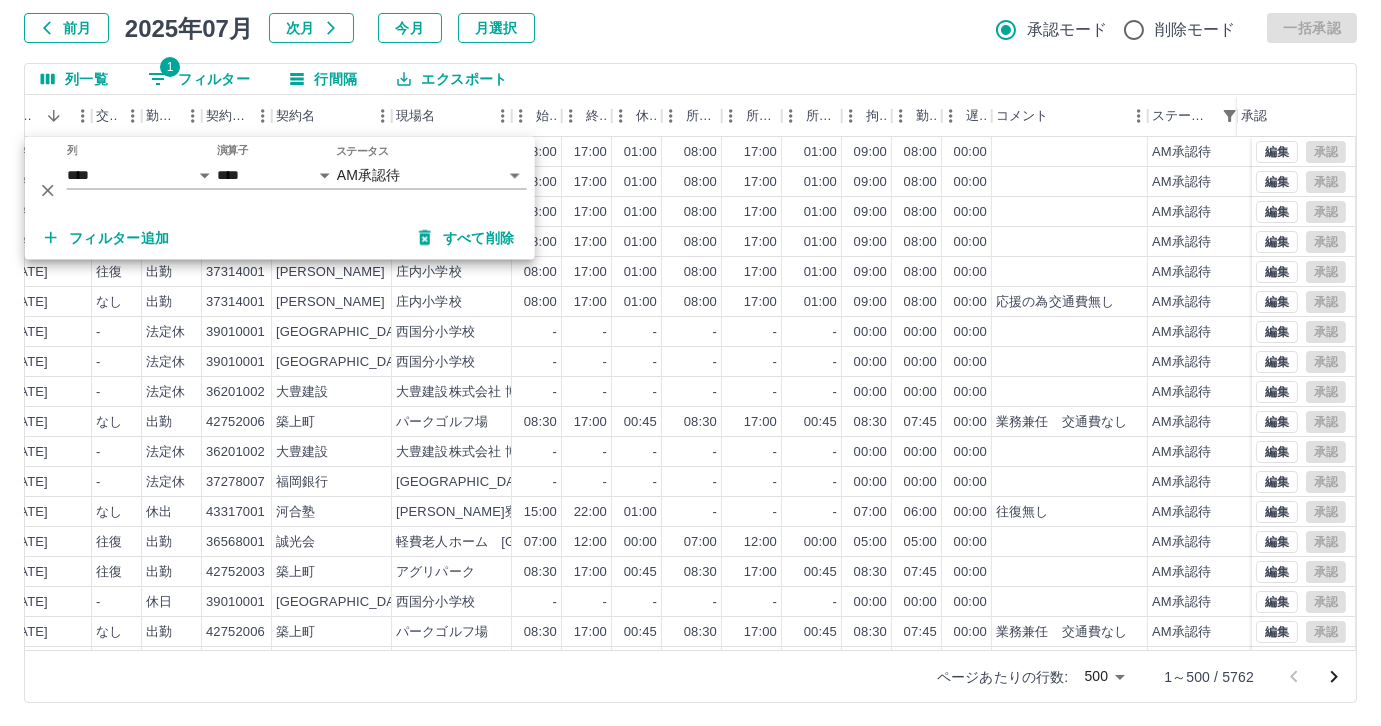 click on "SDH勤怠 尾嵜　杏茄 勤務実績承認 前月 2025年07月 次月 今月 月選択 承認モード 削除モード 一括承認 列一覧 1 フィルター 行間隔 エクスポート 社員名 社員区分 勤務日 交通費 勤務区分 契約コード 契約名 現場名 始業 終業 休憩 所定開始 所定終業 所定休憩 拘束 勤務 遅刻等 コメント ステータス 承認 渡部　理恵 営業社員(P契約) 2025-07-14 往復 出勤 37314001 飯塚市 庄内小学校 08:00 17:00 01:00 08:00 17:00 01:00 09:00 08:00 00:00 AM承認待 浦田　みゆき 営業社員(R契約) 2025-07-14 往復 出勤 37314001 飯塚市 庄内小学校 08:00 17:00 01:00 08:00 17:00 01:00 09:00 08:00 00:00 AM承認待 髙田　倫代 営業社員(P契約) 2025-07-14 往復 出勤 37314001 飯塚市 庄内小学校 08:00 17:00 01:00 08:00 17:00 01:00 09:00 08:00 00:00 AM承認待 仲山　好美 営業社員(P契約) 2025-07-14 往復 出勤 37314001 飯塚市 庄内小学校 08:00 17:00 01:00 08:00  -" at bounding box center (690, 304) 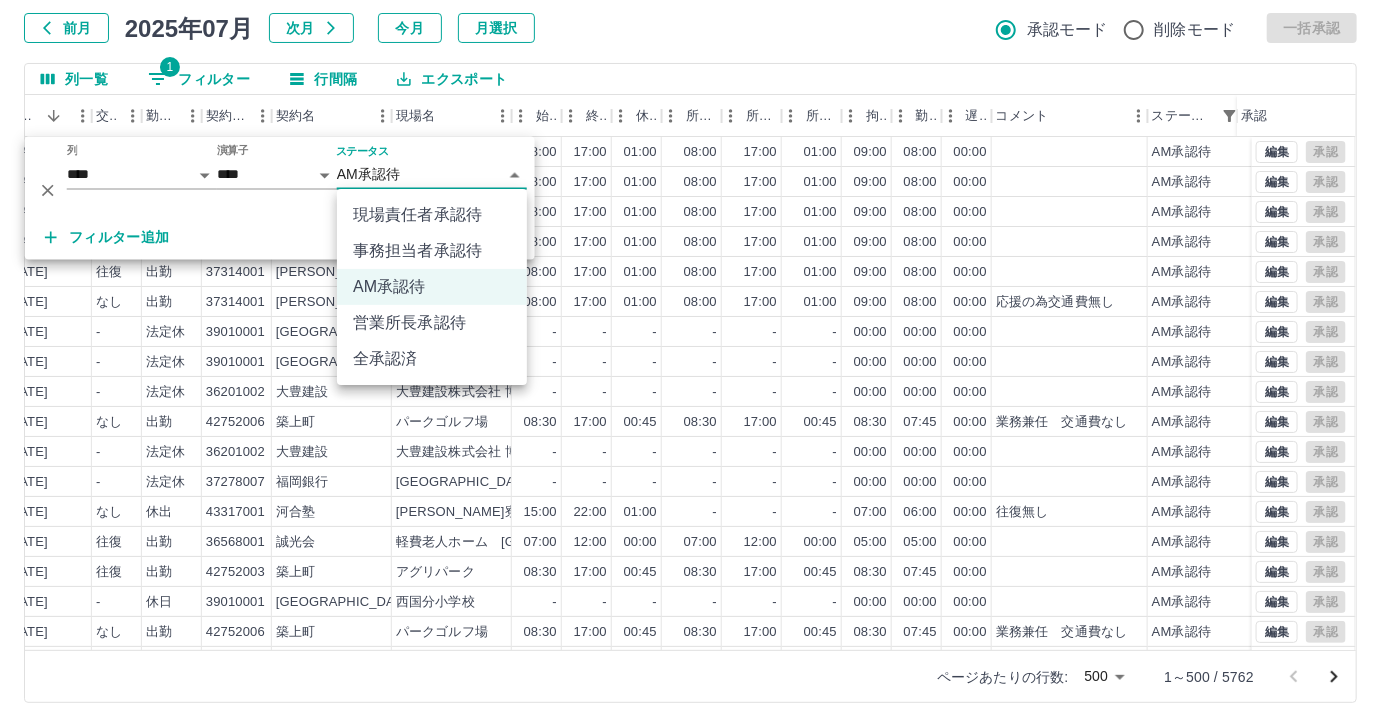 click at bounding box center [698, 363] 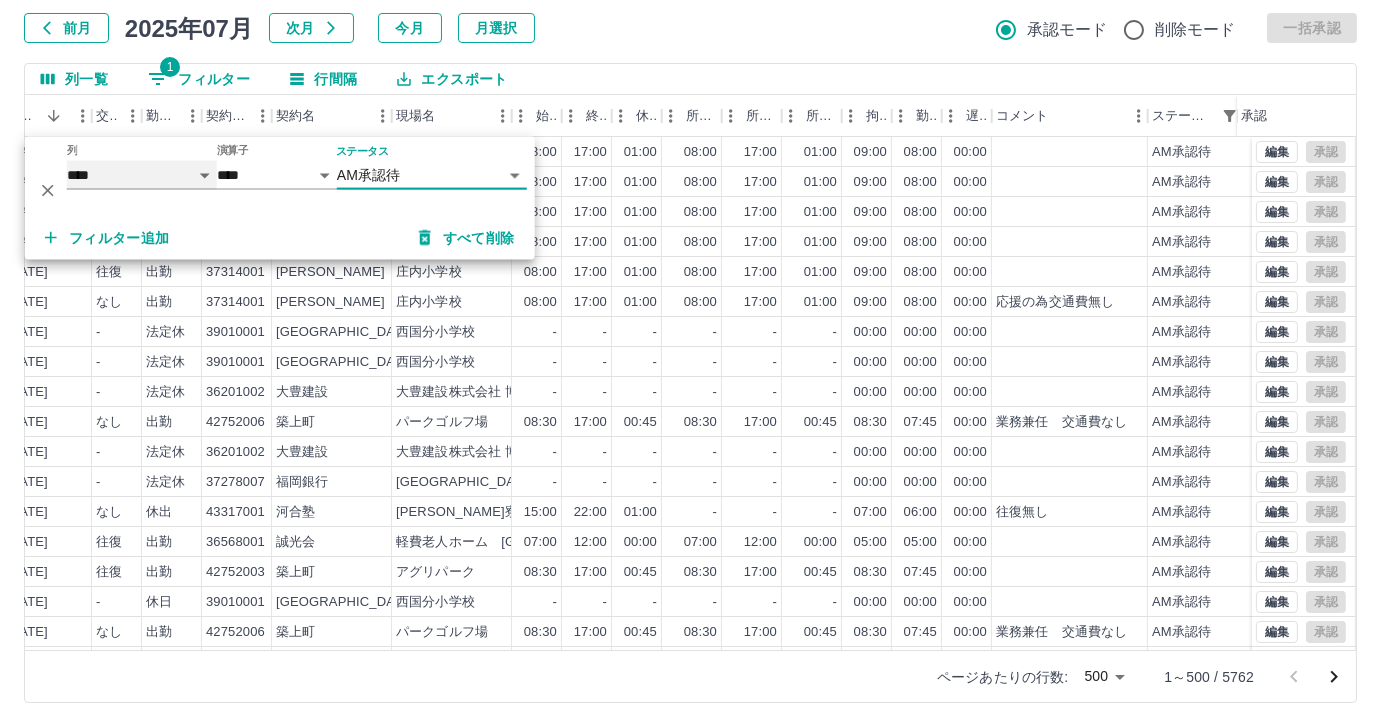 click on "**** *** **** *** *** **** ***** *** *** ** ** ** **** **** **** ** ** *** **** *****" at bounding box center [142, 175] 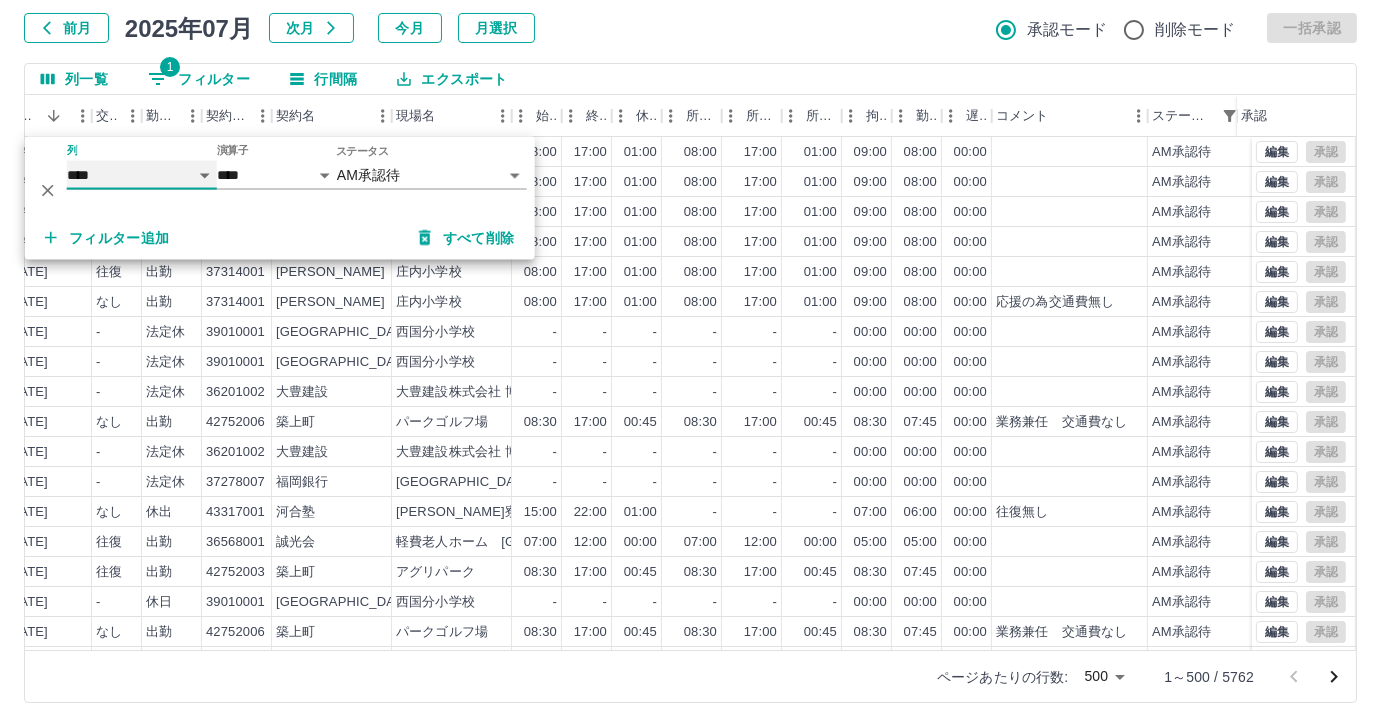 click on "**** *** **** *** *** **** ***** *** *** ** ** ** **** **** **** ** ** *** **** *****" at bounding box center (142, 175) 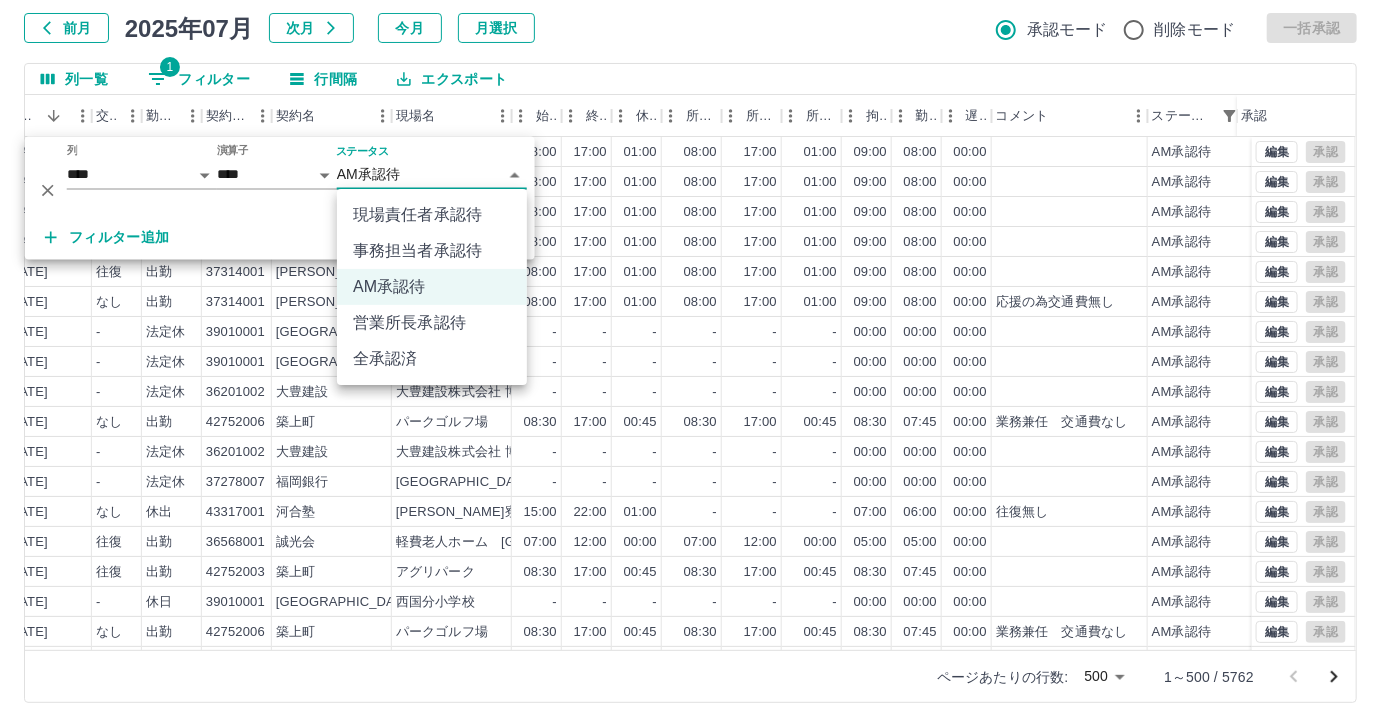click on "SDH勤怠 尾嵜　杏茄 勤務実績承認 前月 2025年07月 次月 今月 月選択 承認モード 削除モード 一括承認 列一覧 1 フィルター 行間隔 エクスポート 社員名 社員区分 勤務日 交通費 勤務区分 契約コード 契約名 現場名 始業 終業 休憩 所定開始 所定終業 所定休憩 拘束 勤務 遅刻等 コメント ステータス 承認 渡部　理恵 営業社員(P契約) 2025-07-14 往復 出勤 37314001 飯塚市 庄内小学校 08:00 17:00 01:00 08:00 17:00 01:00 09:00 08:00 00:00 AM承認待 浦田　みゆき 営業社員(R契約) 2025-07-14 往復 出勤 37314001 飯塚市 庄内小学校 08:00 17:00 01:00 08:00 17:00 01:00 09:00 08:00 00:00 AM承認待 髙田　倫代 営業社員(P契約) 2025-07-14 往復 出勤 37314001 飯塚市 庄内小学校 08:00 17:00 01:00 08:00 17:00 01:00 09:00 08:00 00:00 AM承認待 仲山　好美 営業社員(P契約) 2025-07-14 往復 出勤 37314001 飯塚市 庄内小学校 08:00 17:00 01:00 08:00  -" at bounding box center [698, 304] 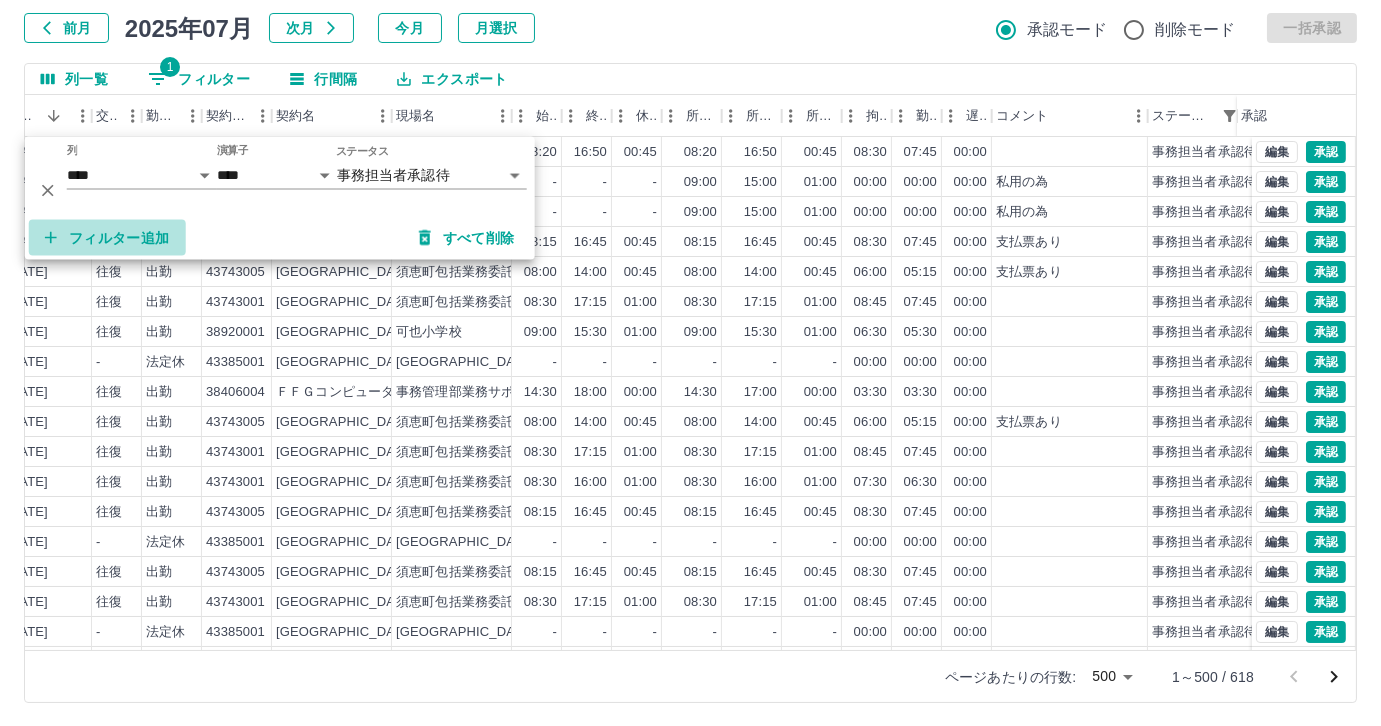 click on "フィルター追加" at bounding box center [107, 238] 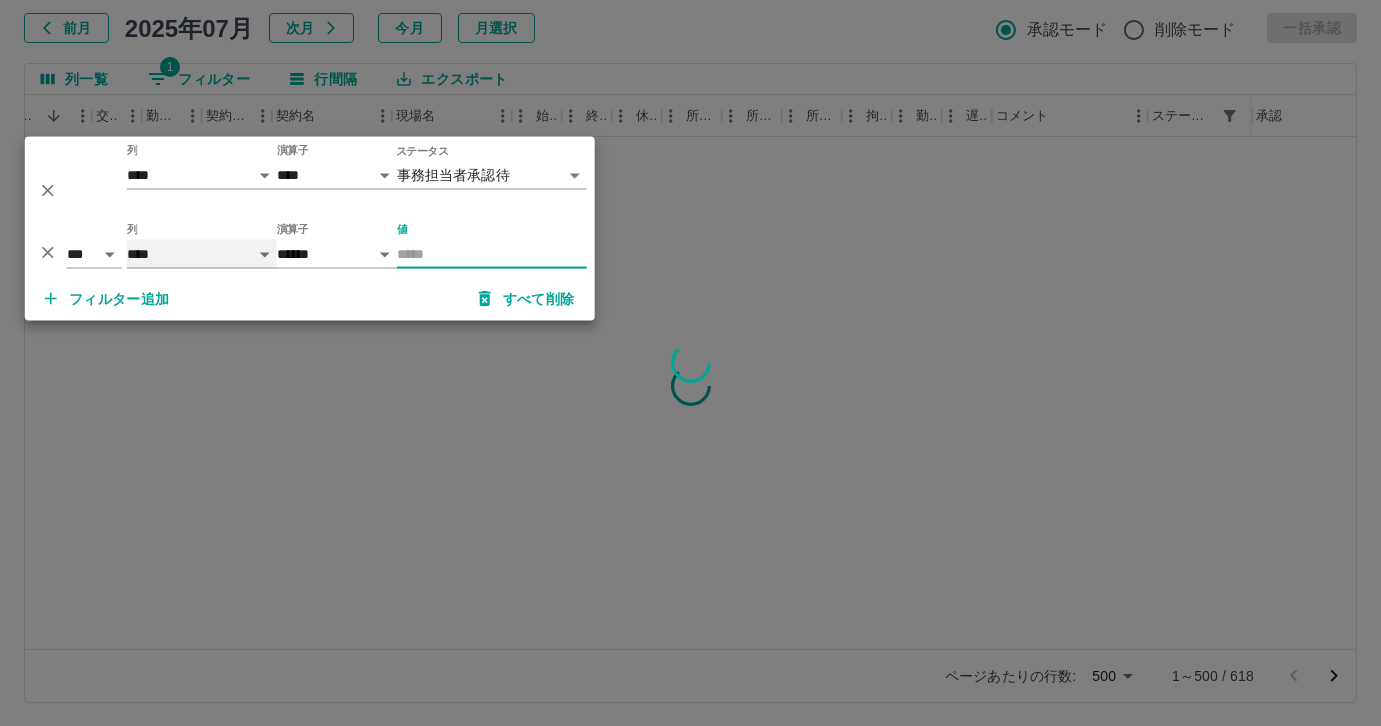click on "**** *** **** *** *** **** ***** *** *** ** ** ** **** **** **** ** ** *** **** *****" at bounding box center [202, 254] 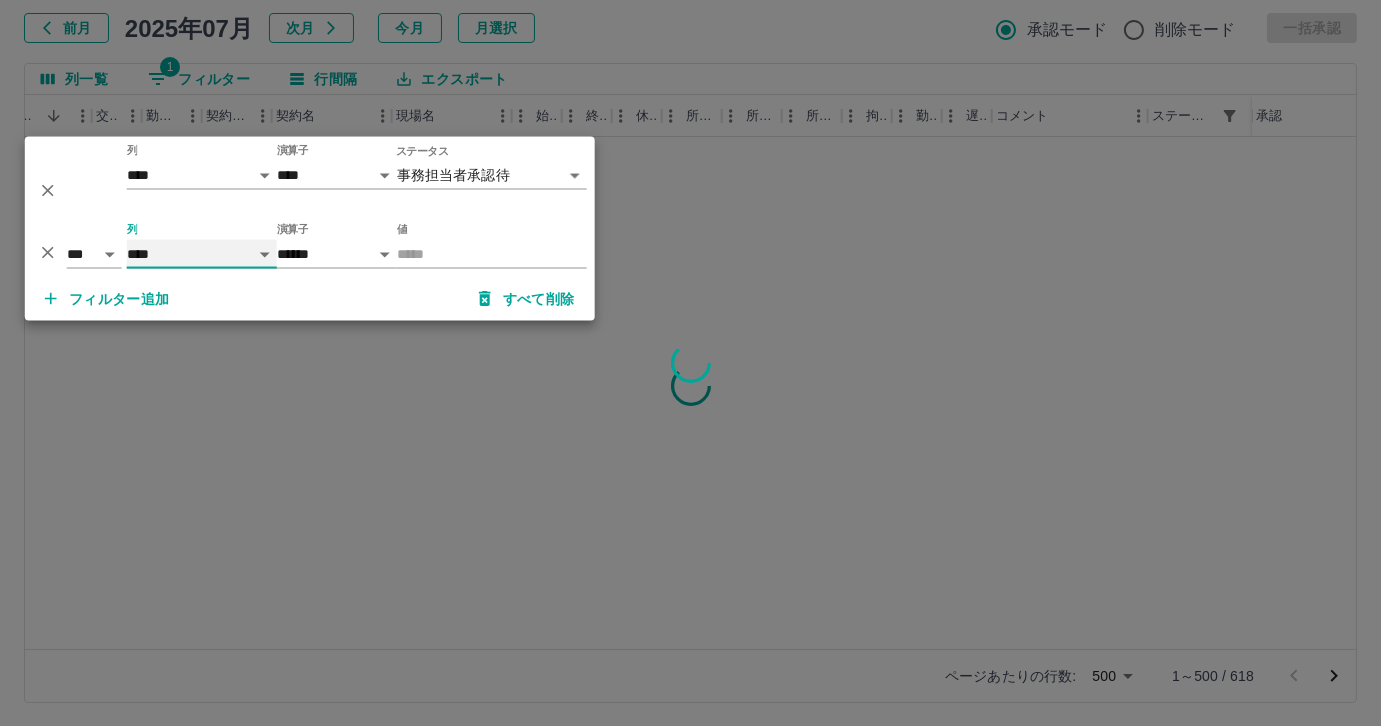 click on "**** *** **** *** *** **** ***** *** *** ** ** ** **** **** **** ** ** *** **** *****" at bounding box center [202, 254] 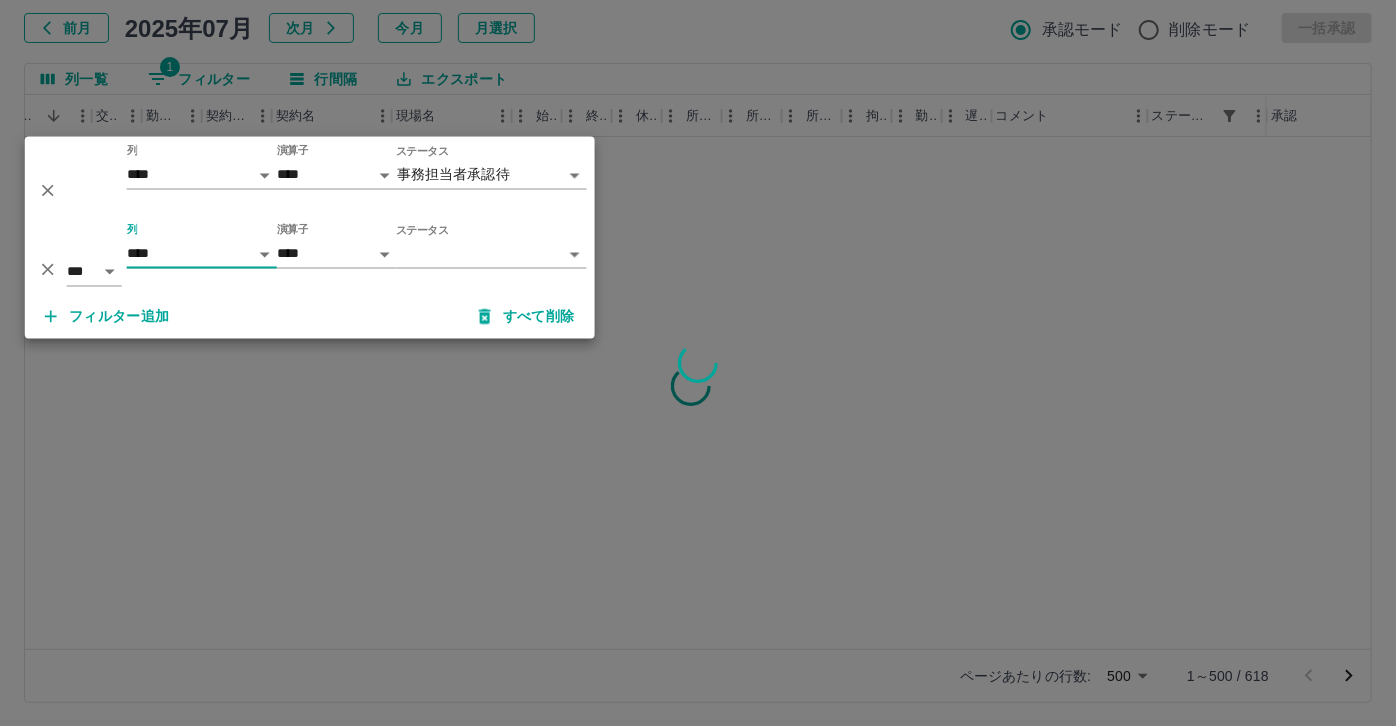 click on "**********" at bounding box center (698, 304) 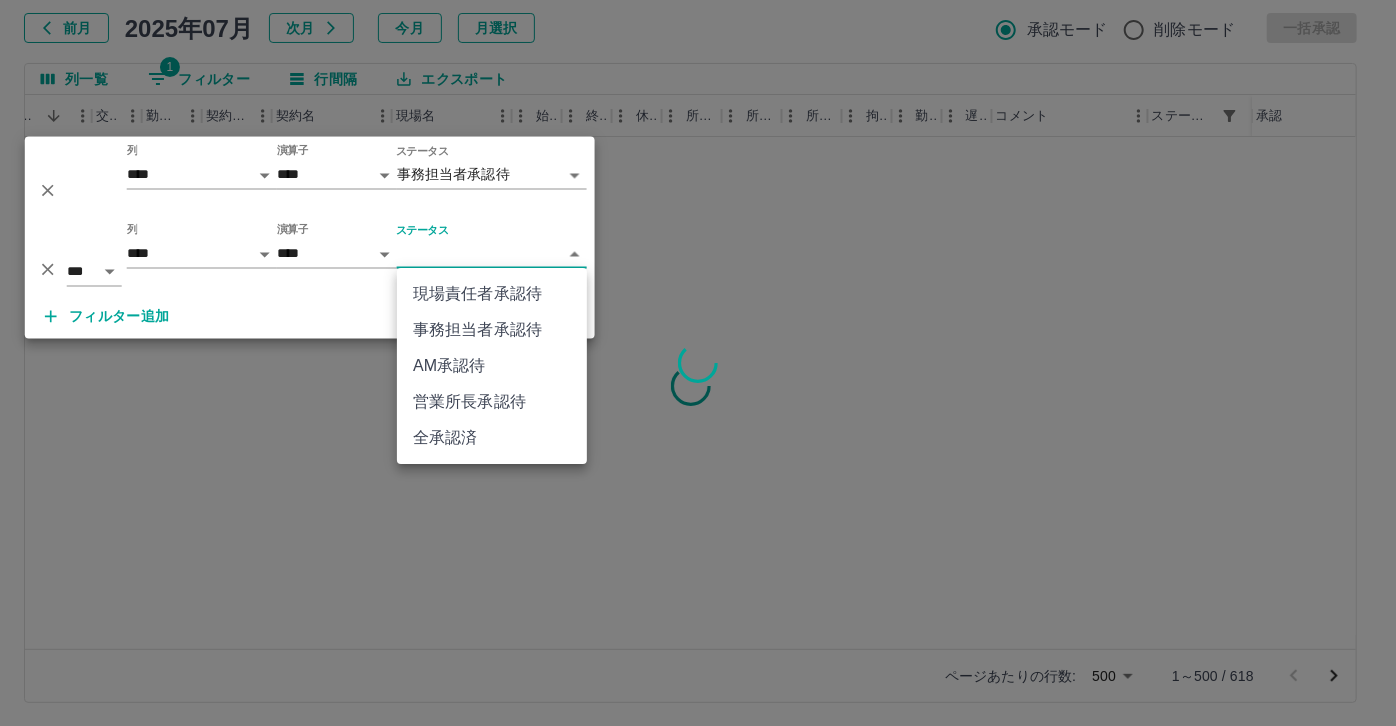 click on "事務担当者承認待" at bounding box center (492, 330) 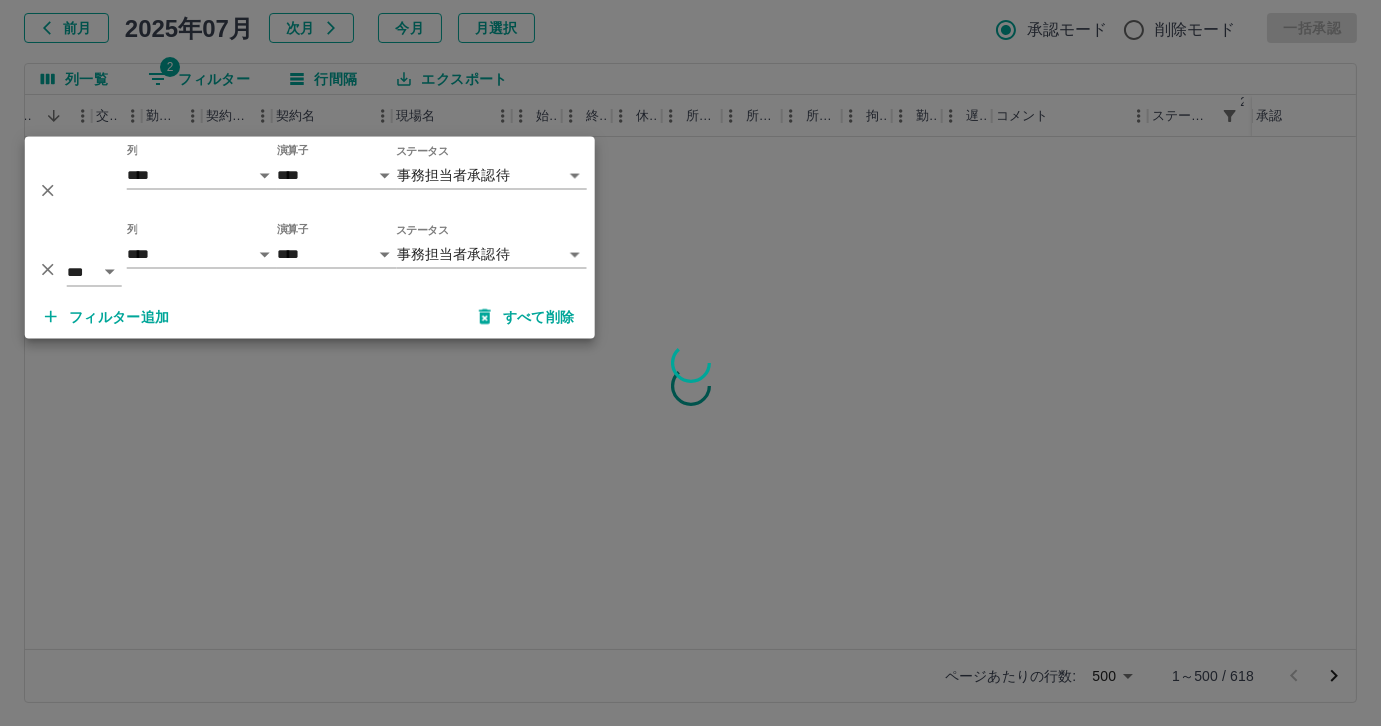 click 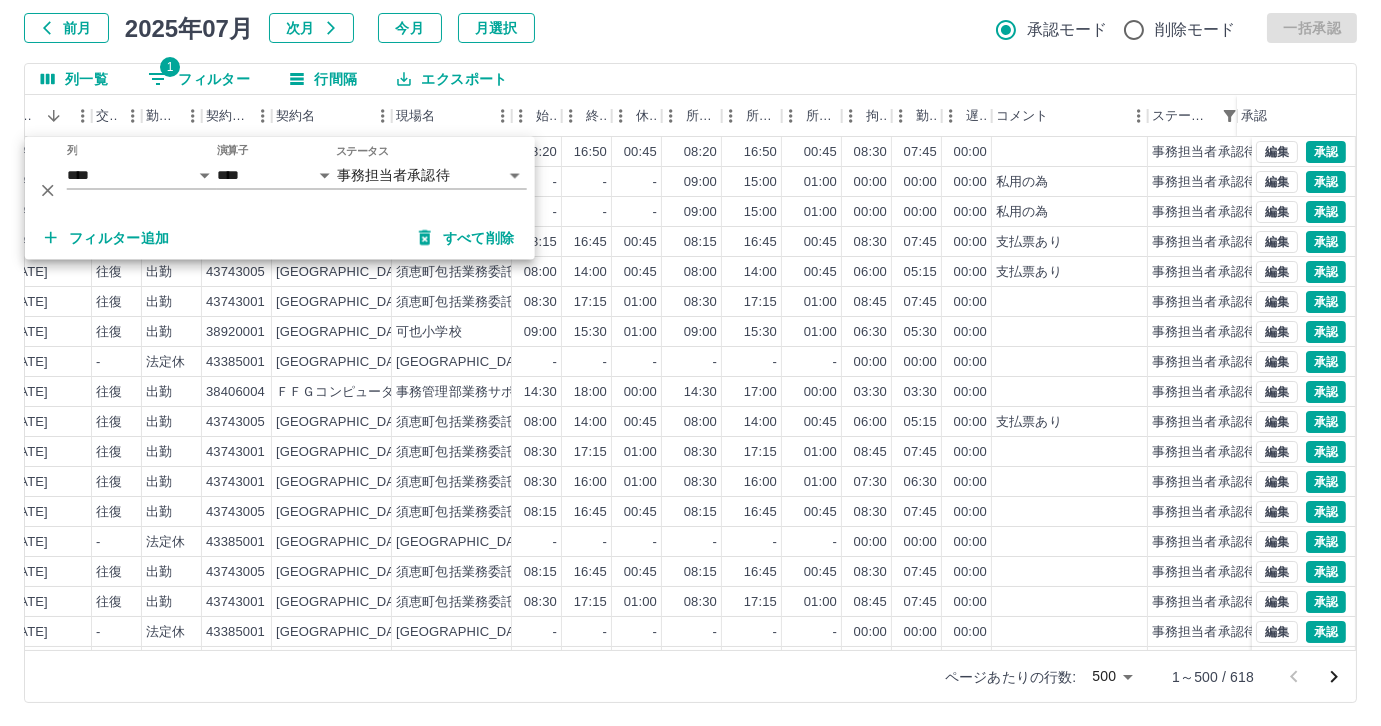 click at bounding box center [690, 363] 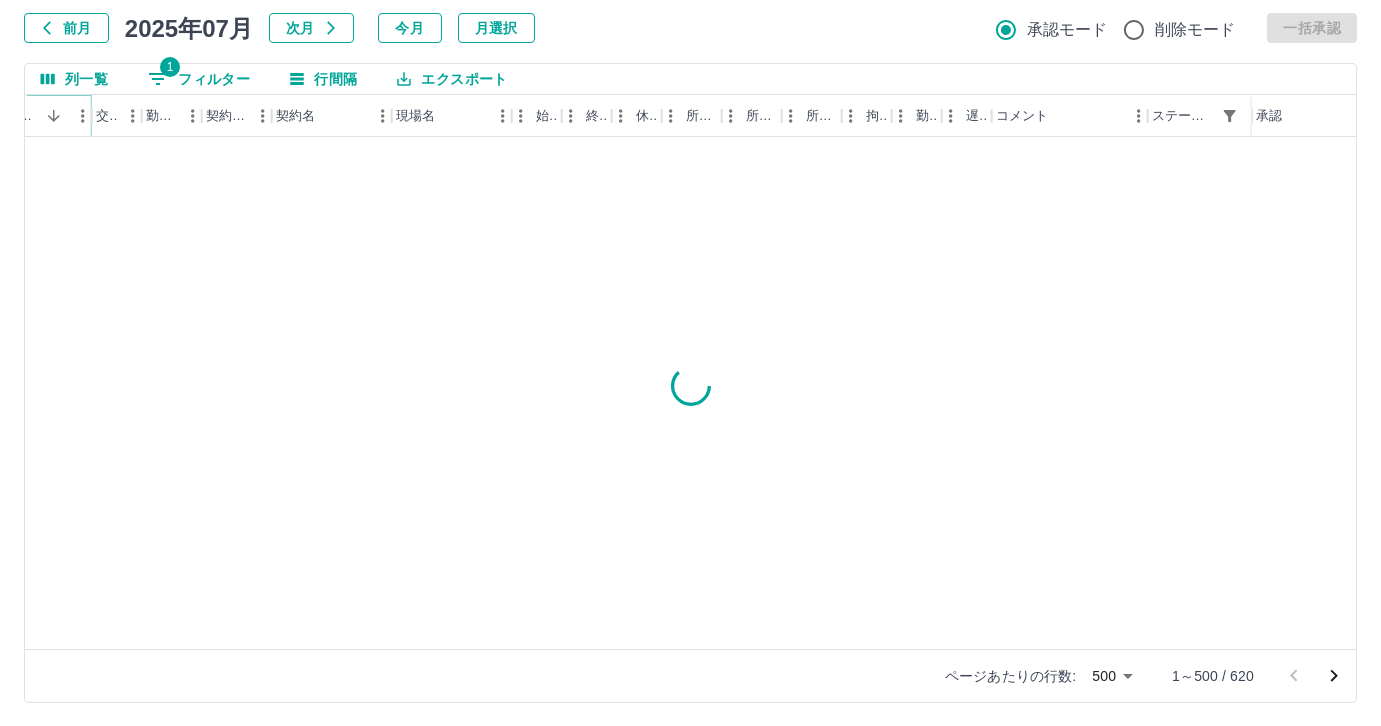 click 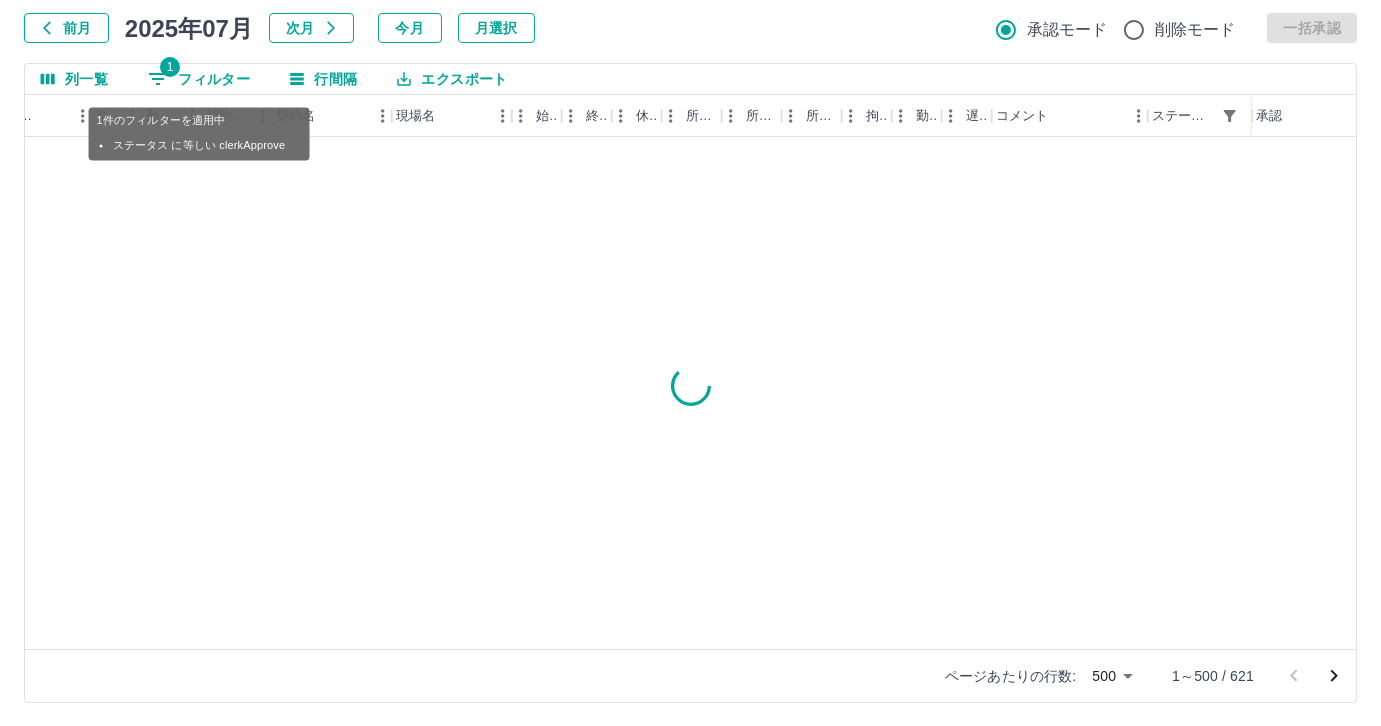click on "1 フィルター" at bounding box center [199, 79] 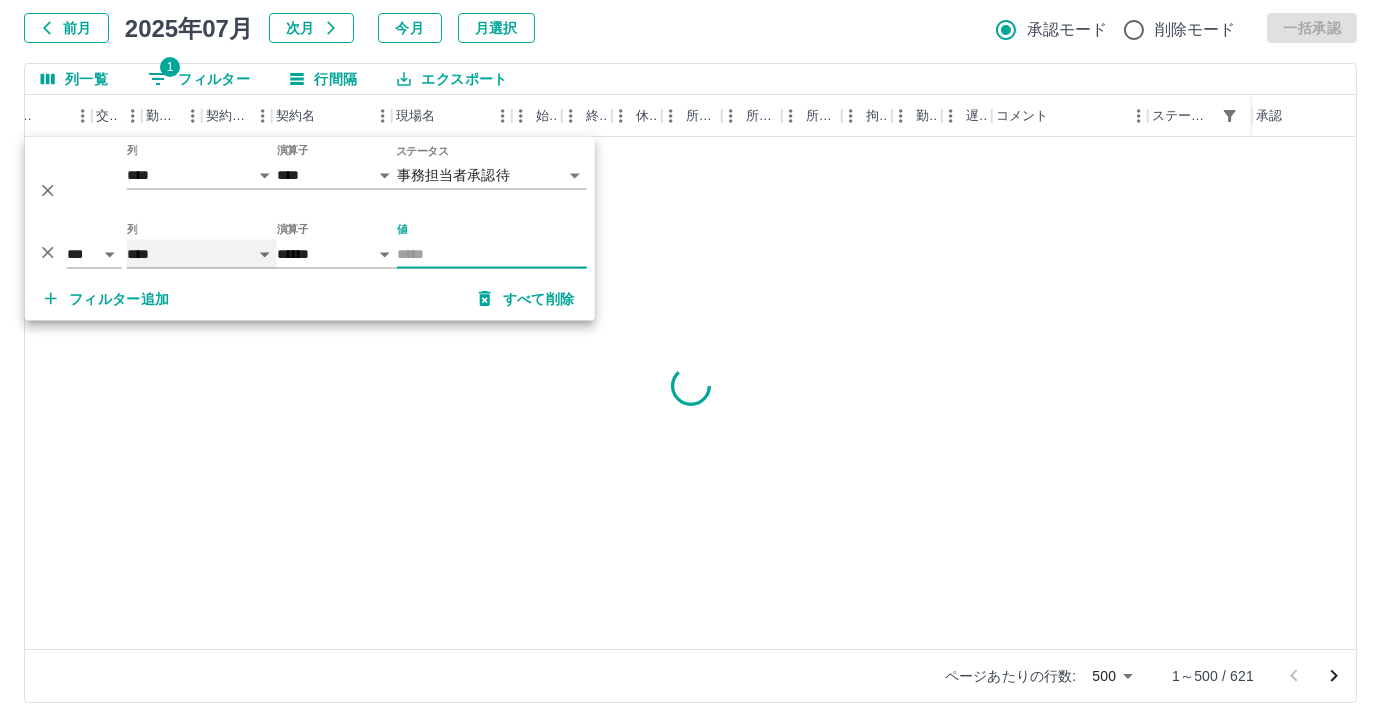 click on "**** *** **** *** *** **** ***** *** *** ** ** ** **** **** **** ** ** *** **** *****" at bounding box center [202, 254] 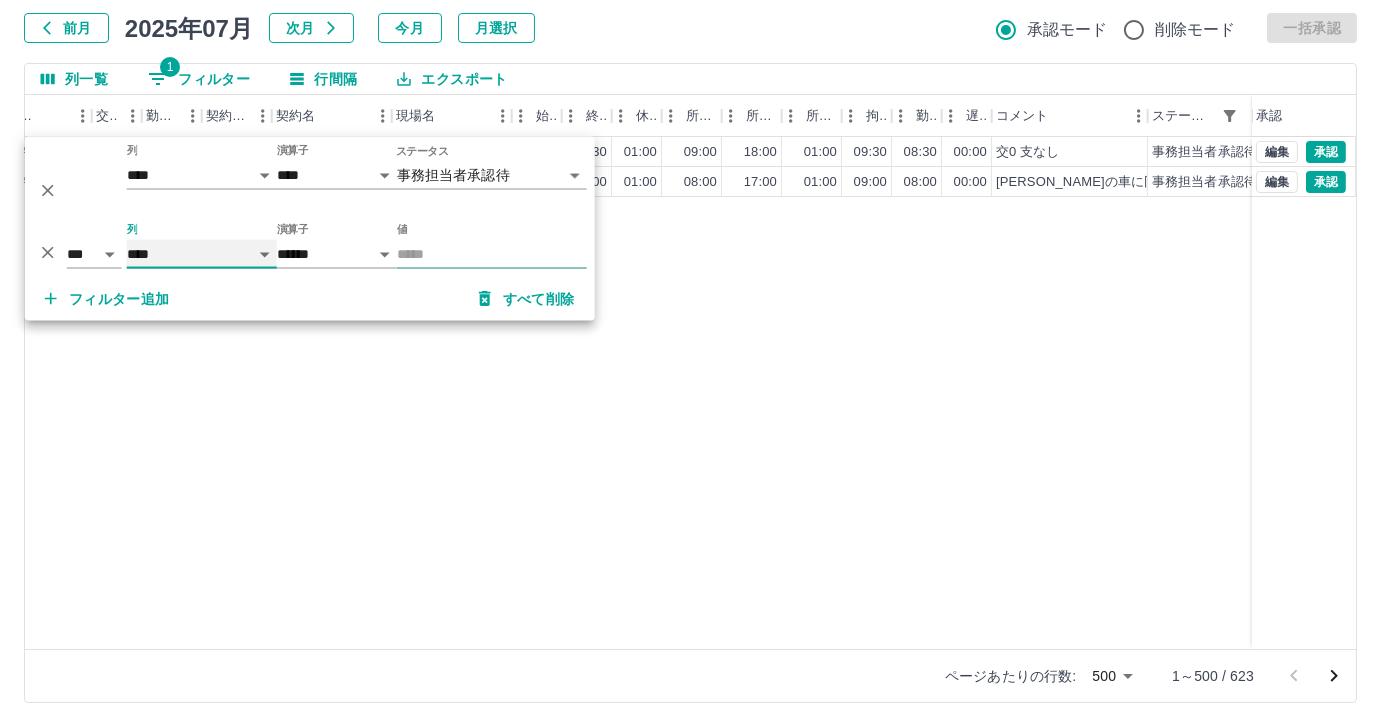 click on "**** *** **** *** *** **** ***** *** *** ** ** ** **** **** **** ** ** *** **** *****" at bounding box center (202, 254) 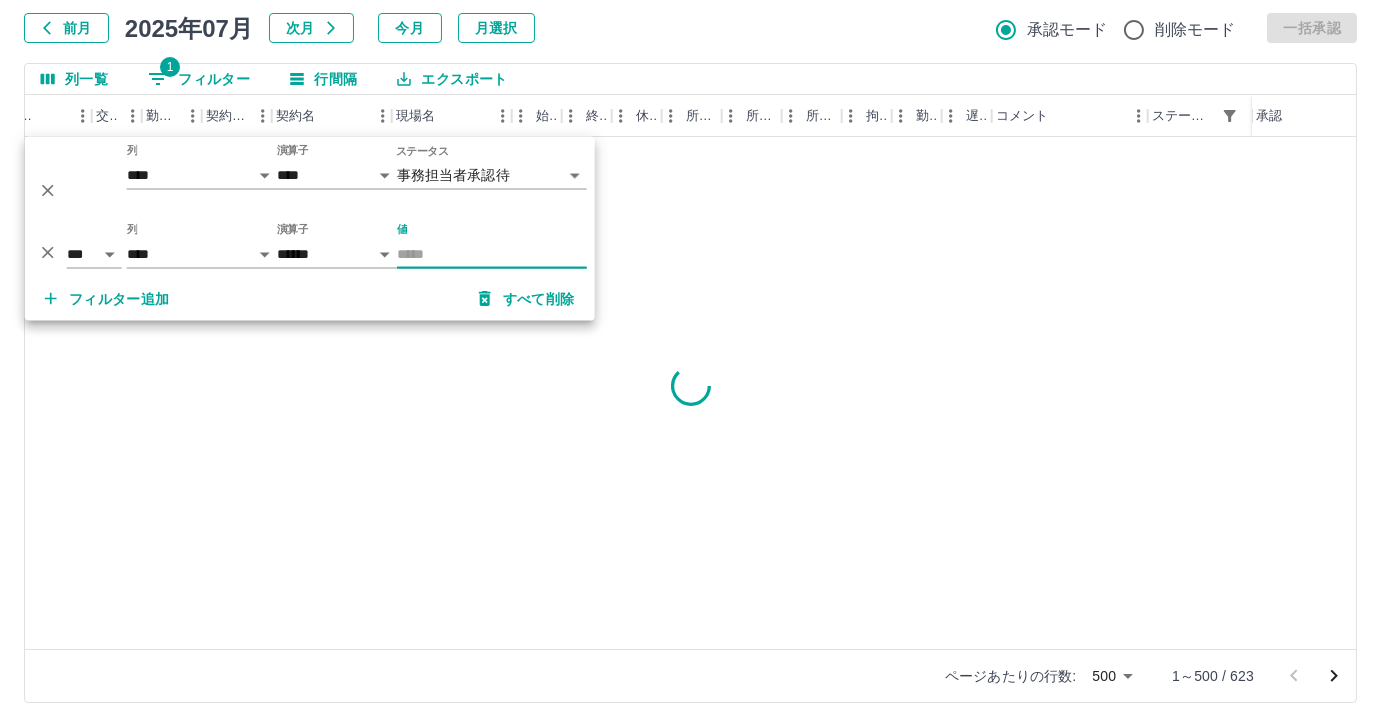 click on "値" at bounding box center (492, 254) 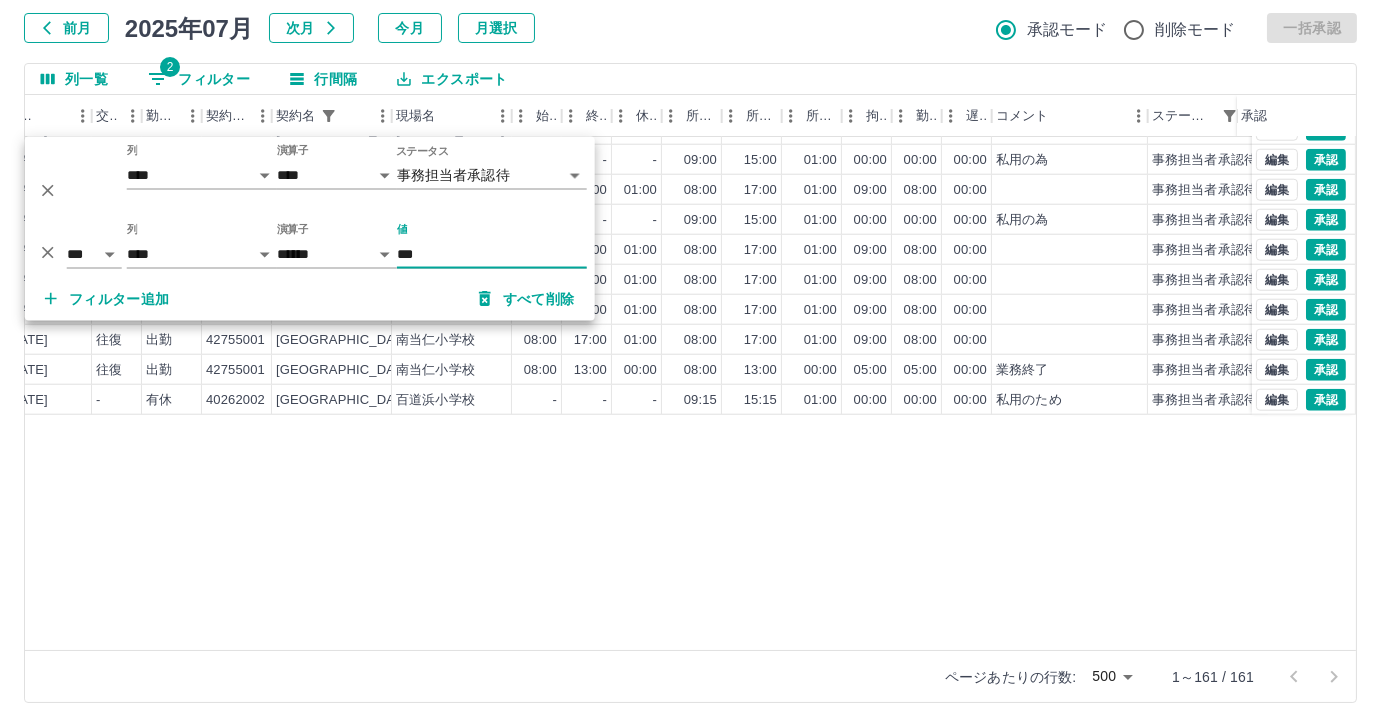 scroll, scrollTop: 4330, scrollLeft: 399, axis: both 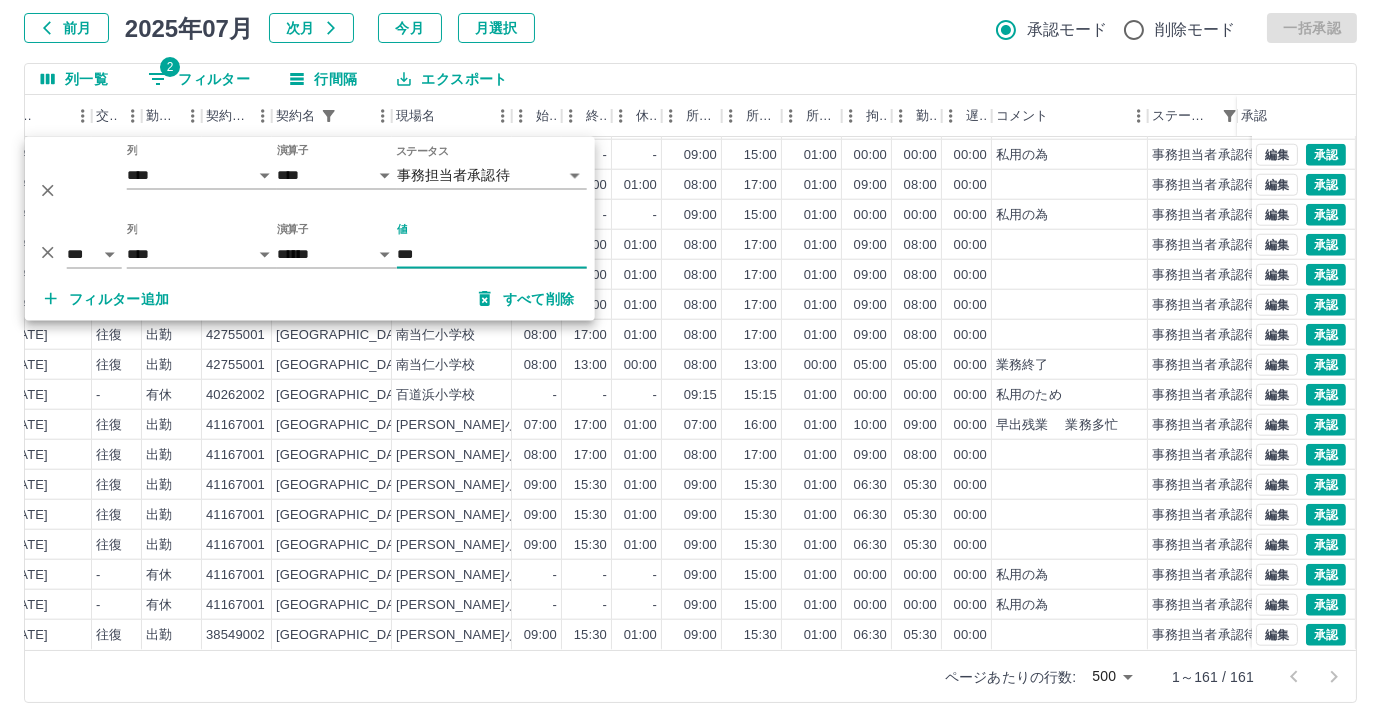 type on "***" 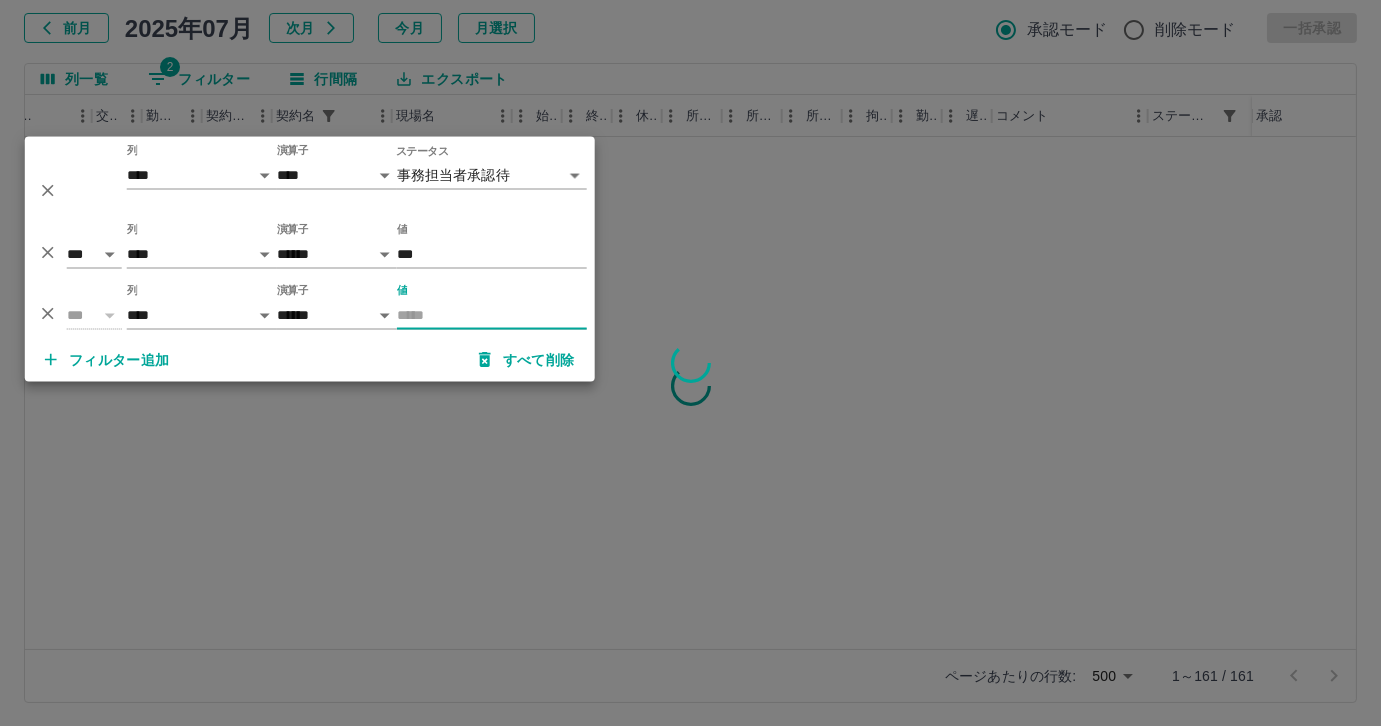scroll, scrollTop: 0, scrollLeft: 399, axis: horizontal 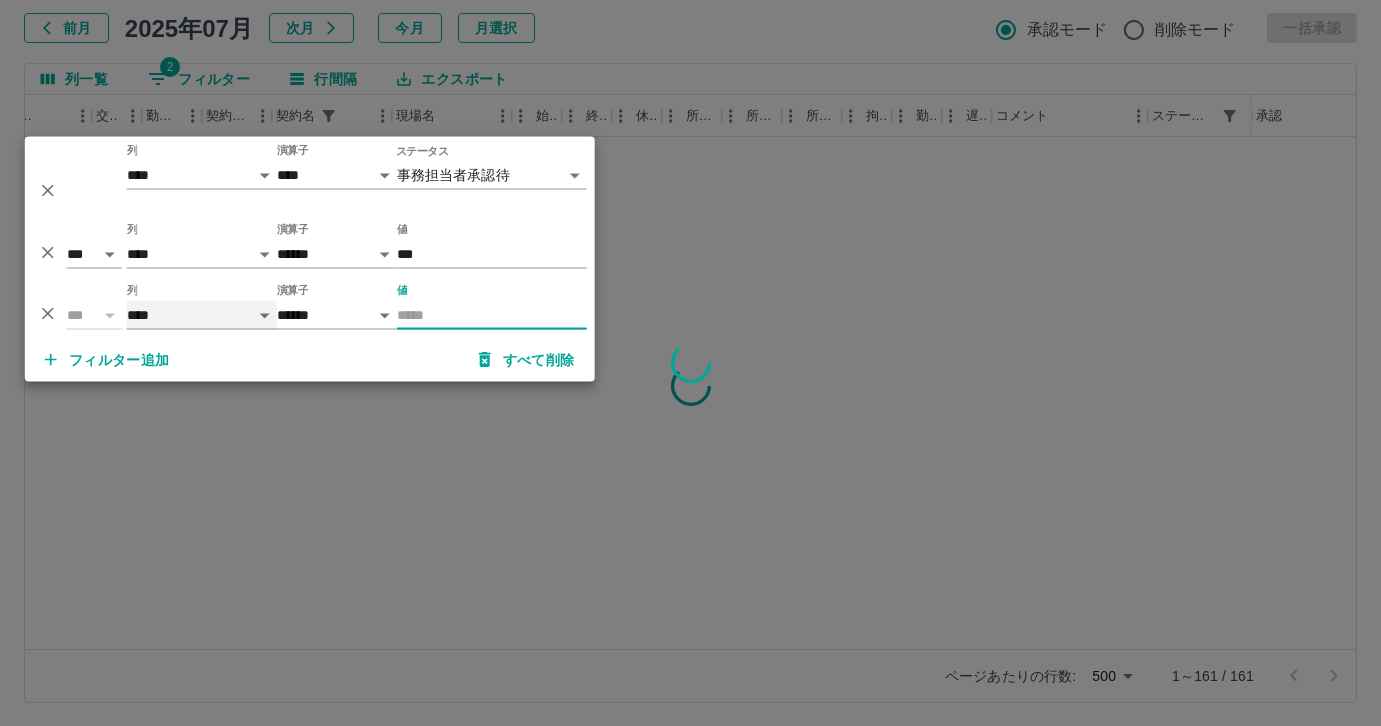 click on "**** *** **** *** *** **** ***** *** *** ** ** ** **** **** **** ** ** *** **** *****" at bounding box center (202, 315) 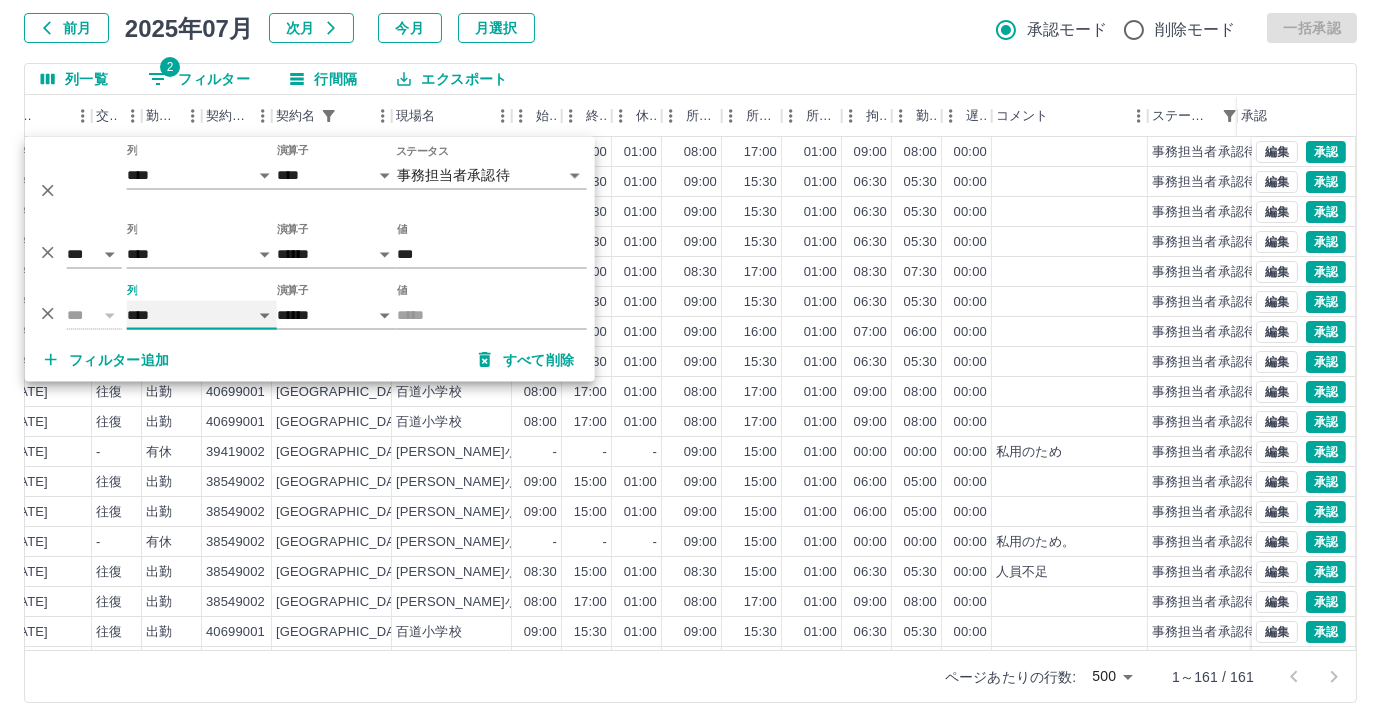 click on "**** *** **** *** *** **** ***** *** *** ** ** ** **** **** **** ** ** *** **** *****" at bounding box center [202, 315] 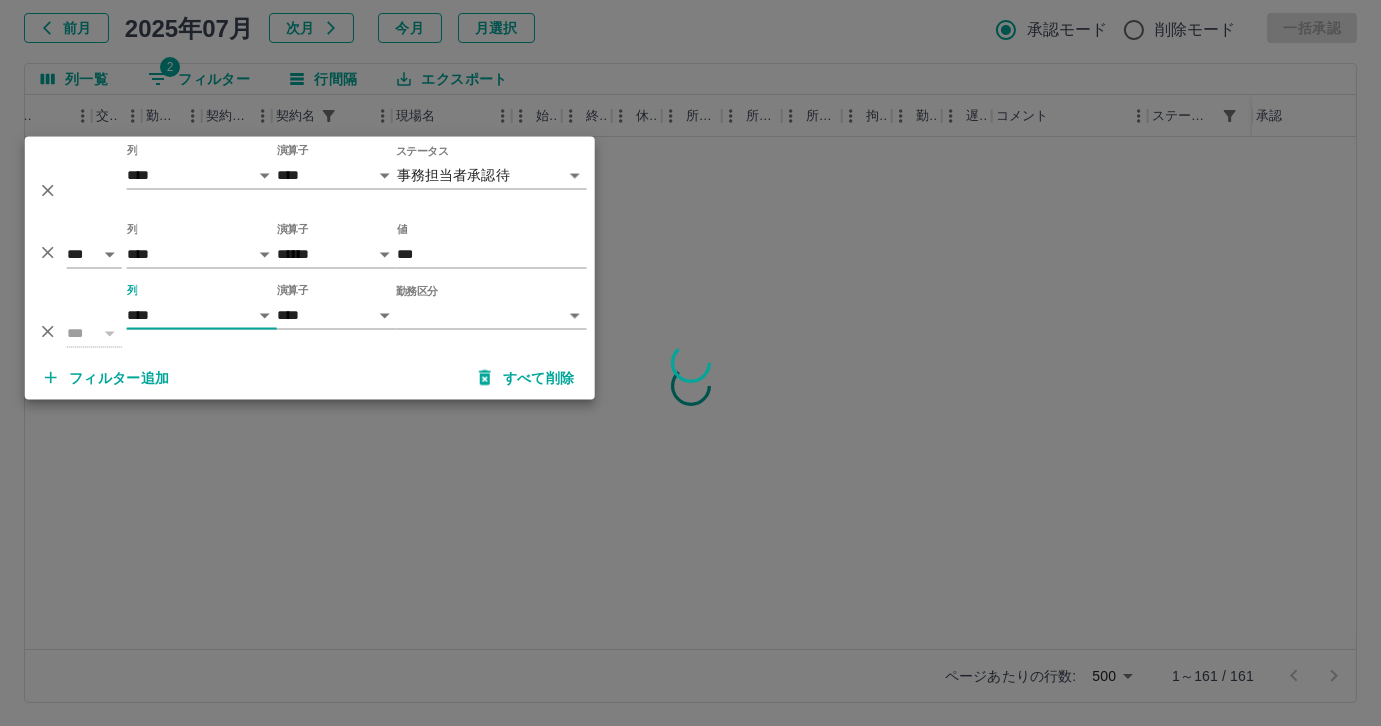 click on "**********" at bounding box center [690, 304] 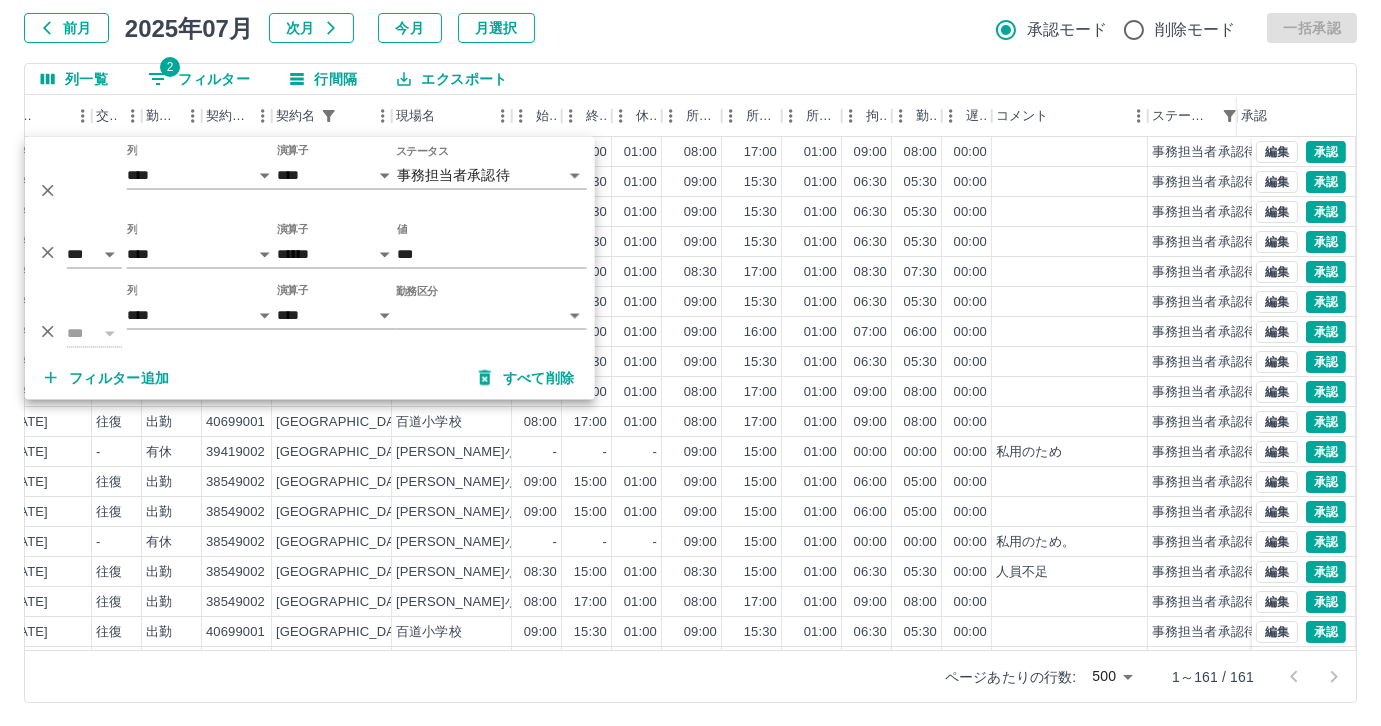 click on "SDH勤怠 尾嵜　杏茄 勤務実績承認 前月 2025年07月 次月 今月 月選択 承認モード 削除モード 一括承認 列一覧 2 フィルター 行間隔 エクスポート 社員名 社員区分 勤務日 交通費 勤務区分 契約コード 契約名 現場名 始業 終業 休憩 所定開始 所定終業 所定休憩 拘束 勤務 遅刻等 コメント ステータス 承認 鎌田　光 営業社員(P契約) 2025-07-08 往復 出勤 40699001 福岡市 百道小学校 08:00 17:00 01:00 08:00 17:00 01:00 09:00 08:00 00:00 事務担当者承認待 広瀬　ちひろ 営業社員(PT契約) 2025-07-08 往復 出勤 40699001 福岡市 百道小学校 09:00 15:30 01:00 09:00 15:30 01:00 06:30 05:30 00:00 事務担当者承認待 岩﨑　香菜 営業社員(PT契約) 2025-07-08 往復 出勤 40699001 福岡市 百道小学校 09:00 15:30 01:00 09:00 15:30 01:00 06:30 05:30 00:00 事務担当者承認待 堀　純子 営業社員(PT契約) 2025-07-08 往復 出勤 40699001 福岡市 09:00 -" at bounding box center [690, 304] 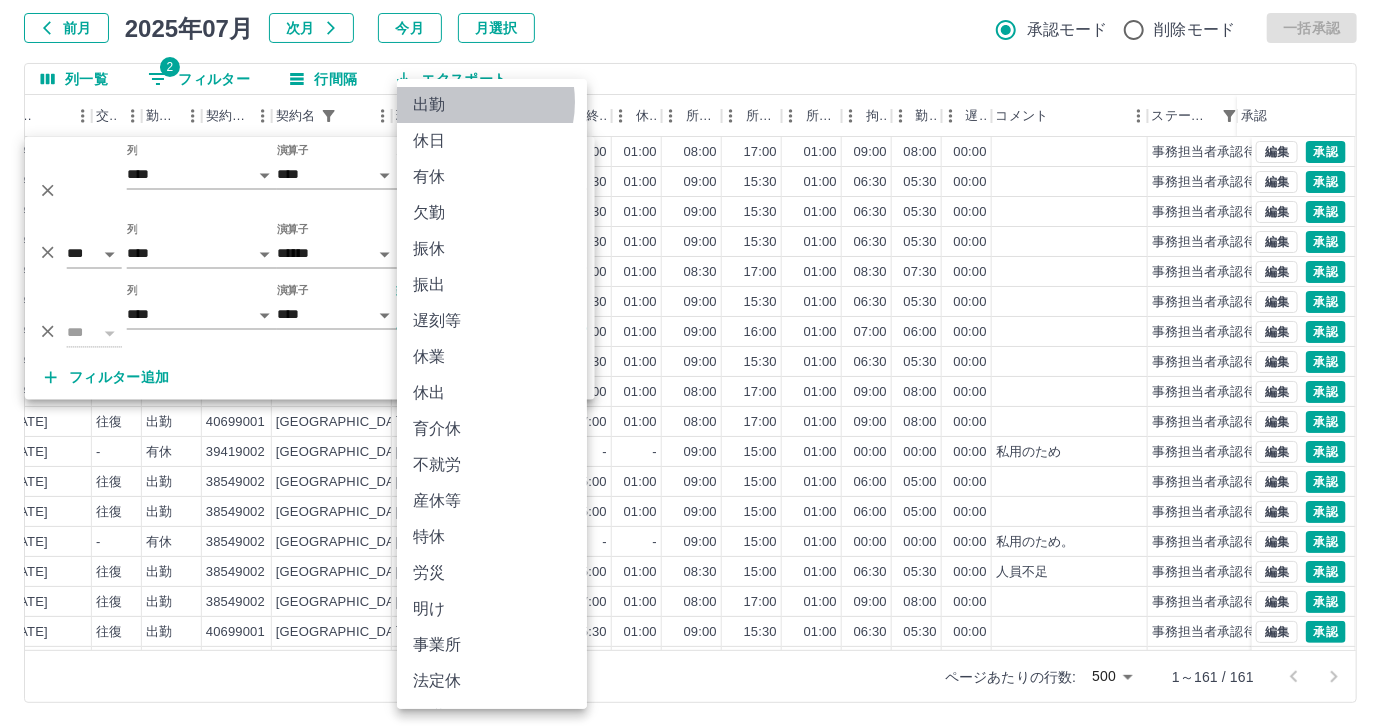 click on "出勤" at bounding box center (492, 105) 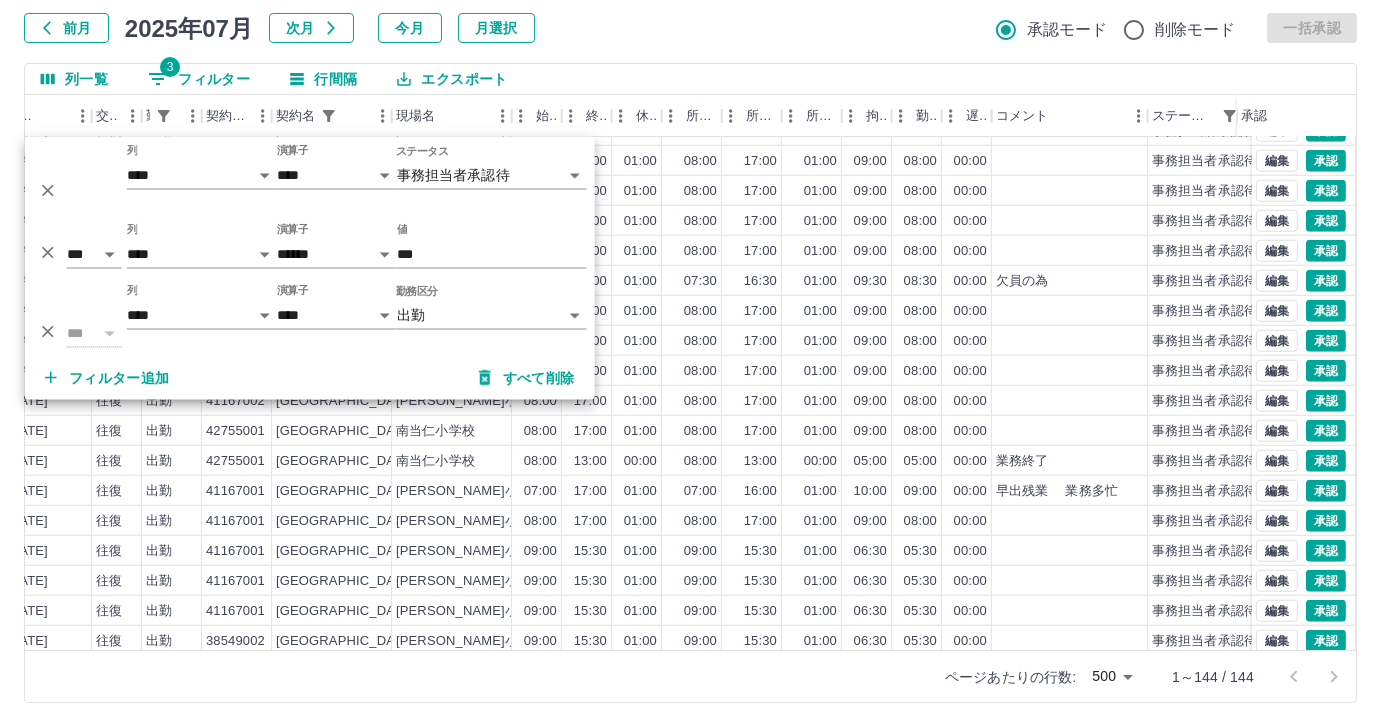 scroll, scrollTop: 3821, scrollLeft: 399, axis: both 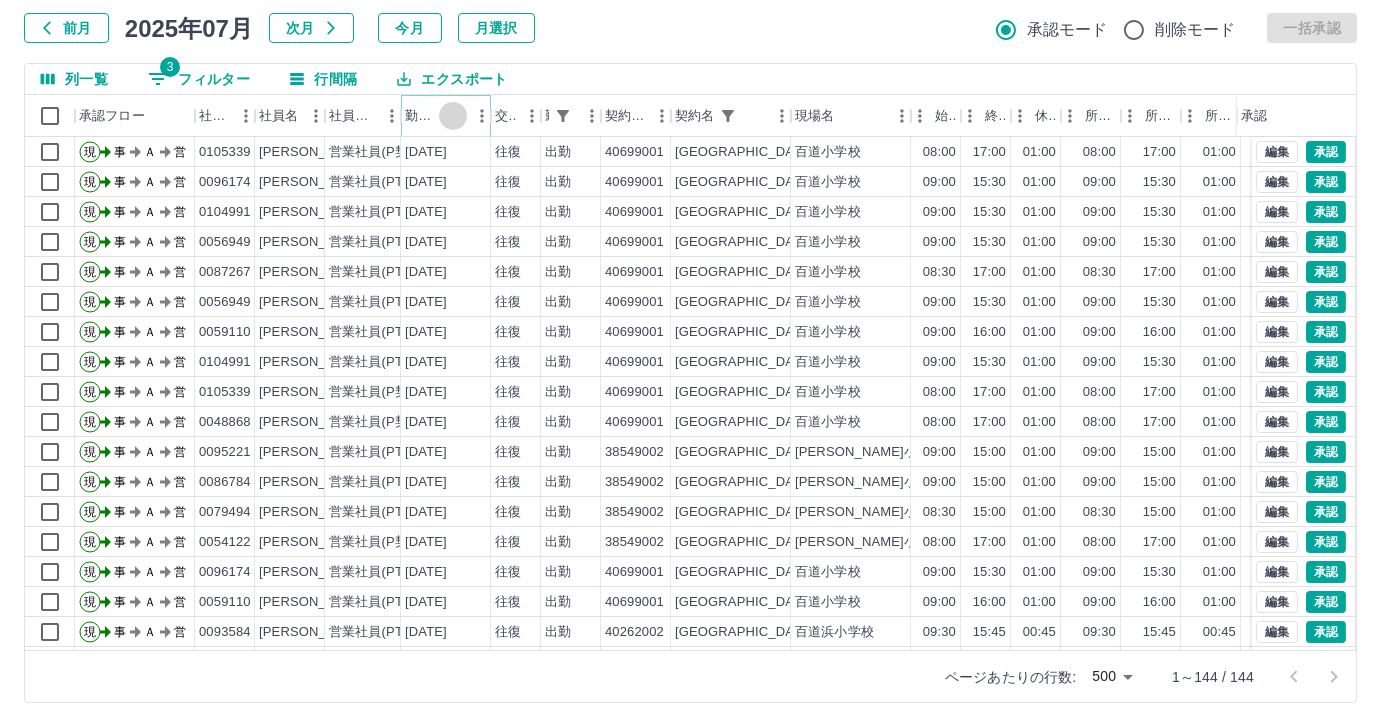 click 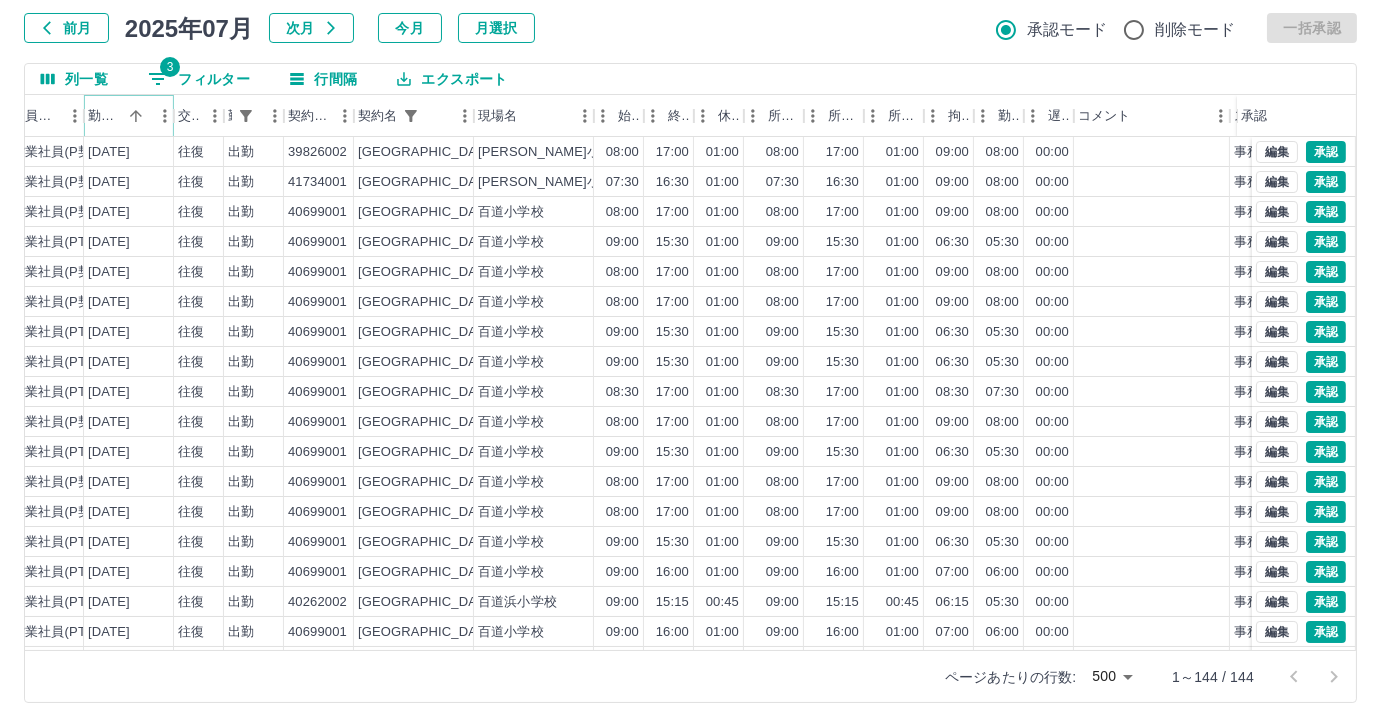 scroll, scrollTop: 0, scrollLeft: 328, axis: horizontal 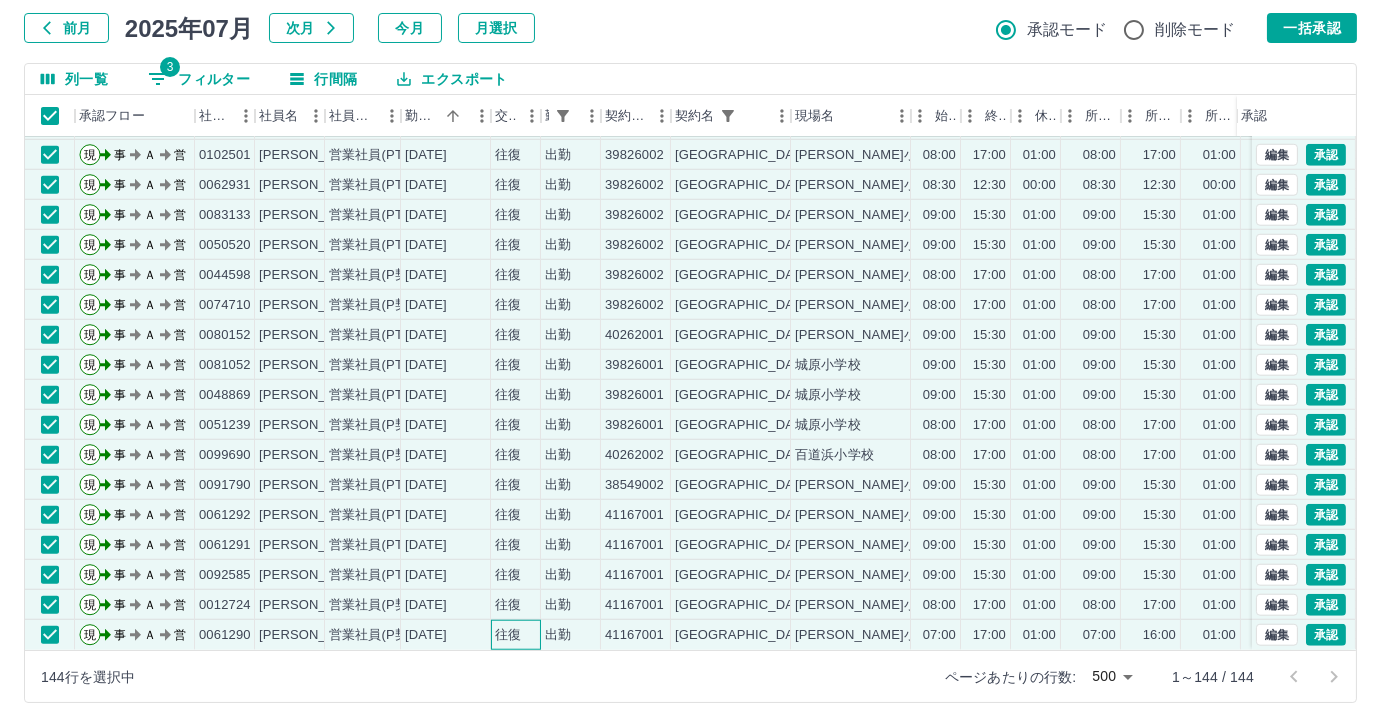 drag, startPoint x: 533, startPoint y: 620, endPoint x: 507, endPoint y: 567, distance: 59.03389 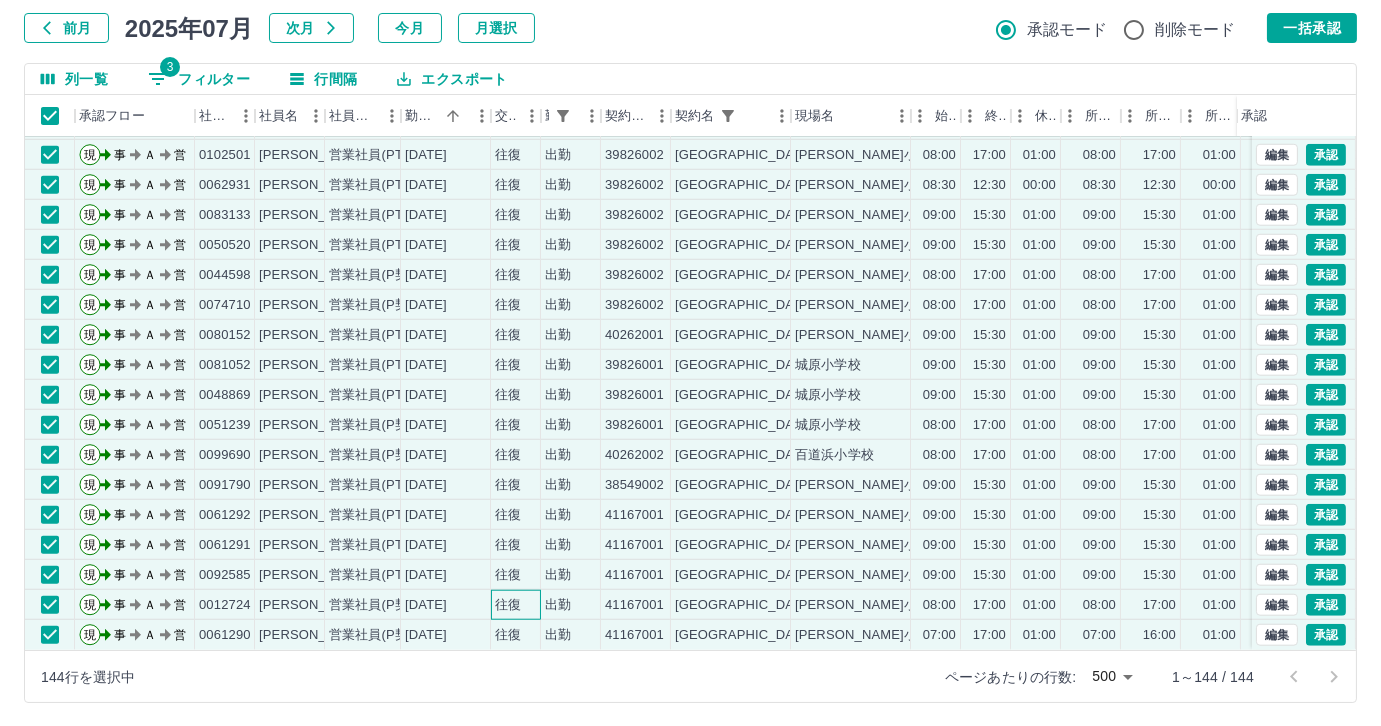 click on "往復" at bounding box center (508, 605) 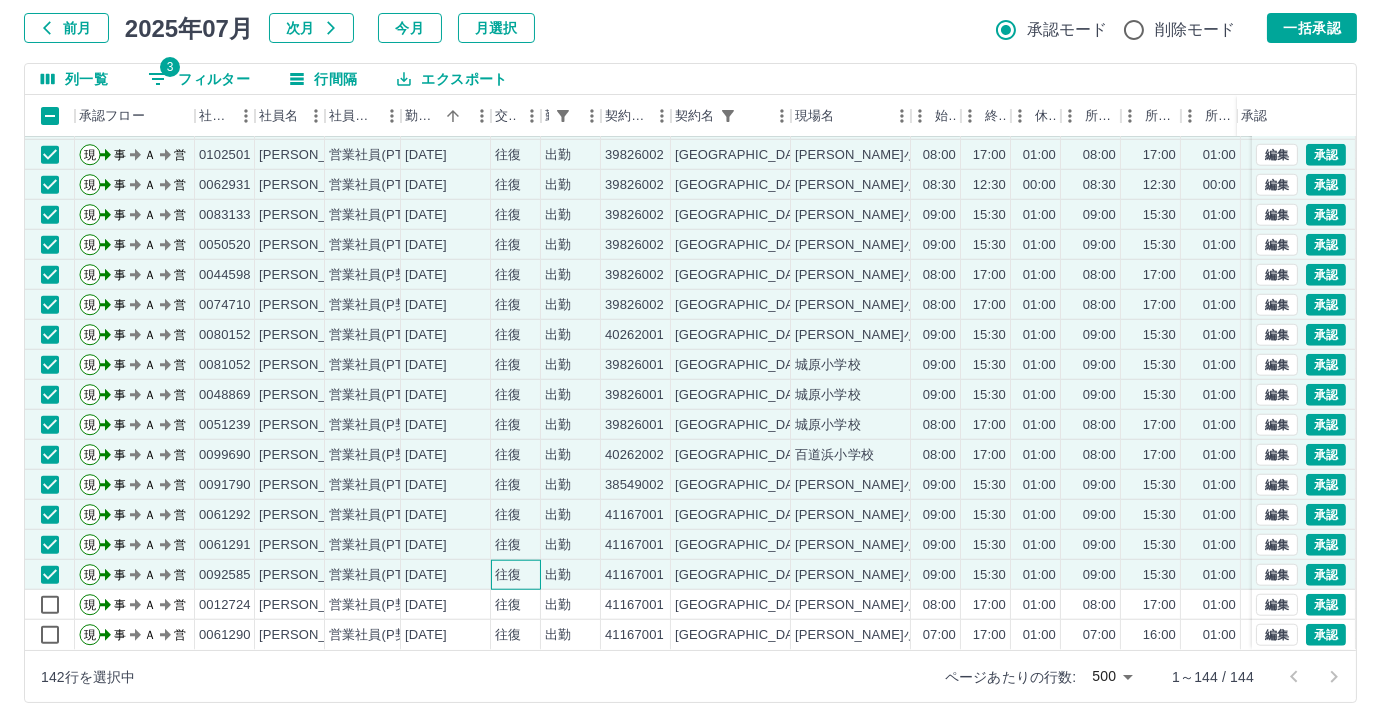 click on "往復" at bounding box center (508, 575) 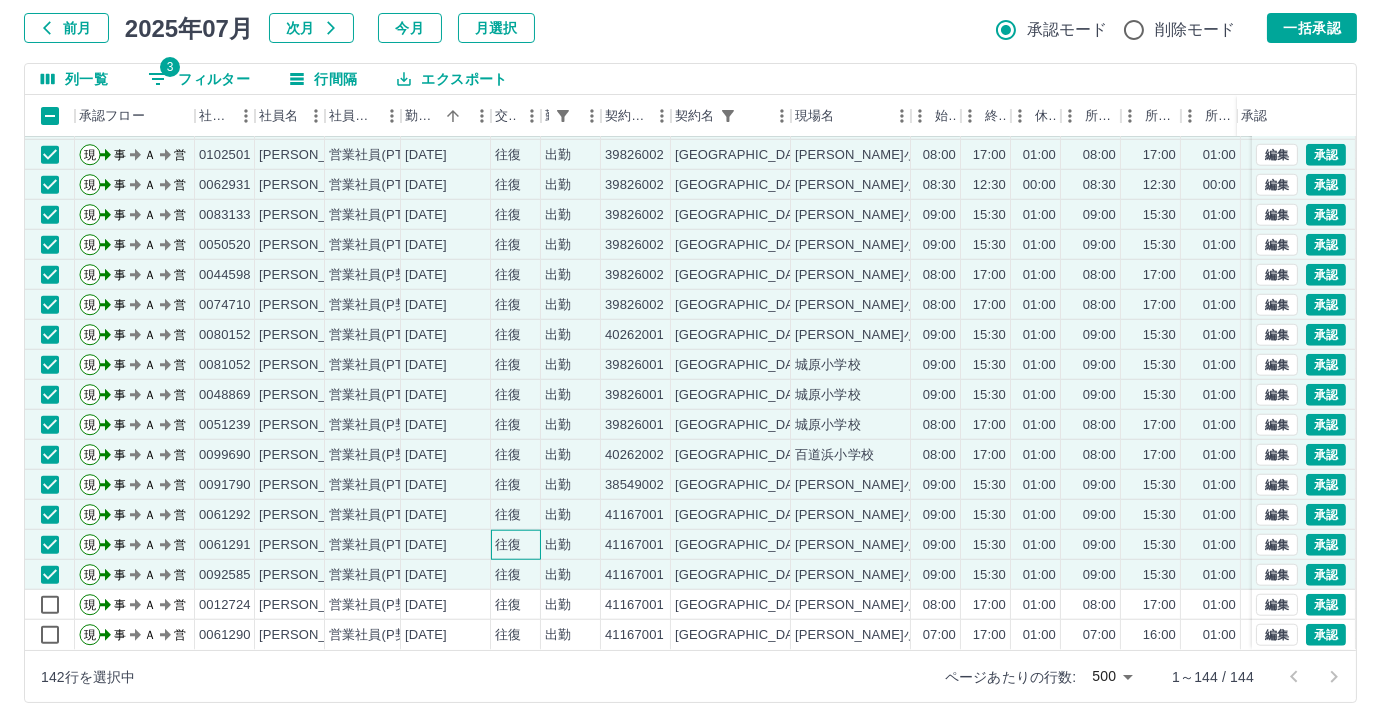 click on "往復" at bounding box center [508, 545] 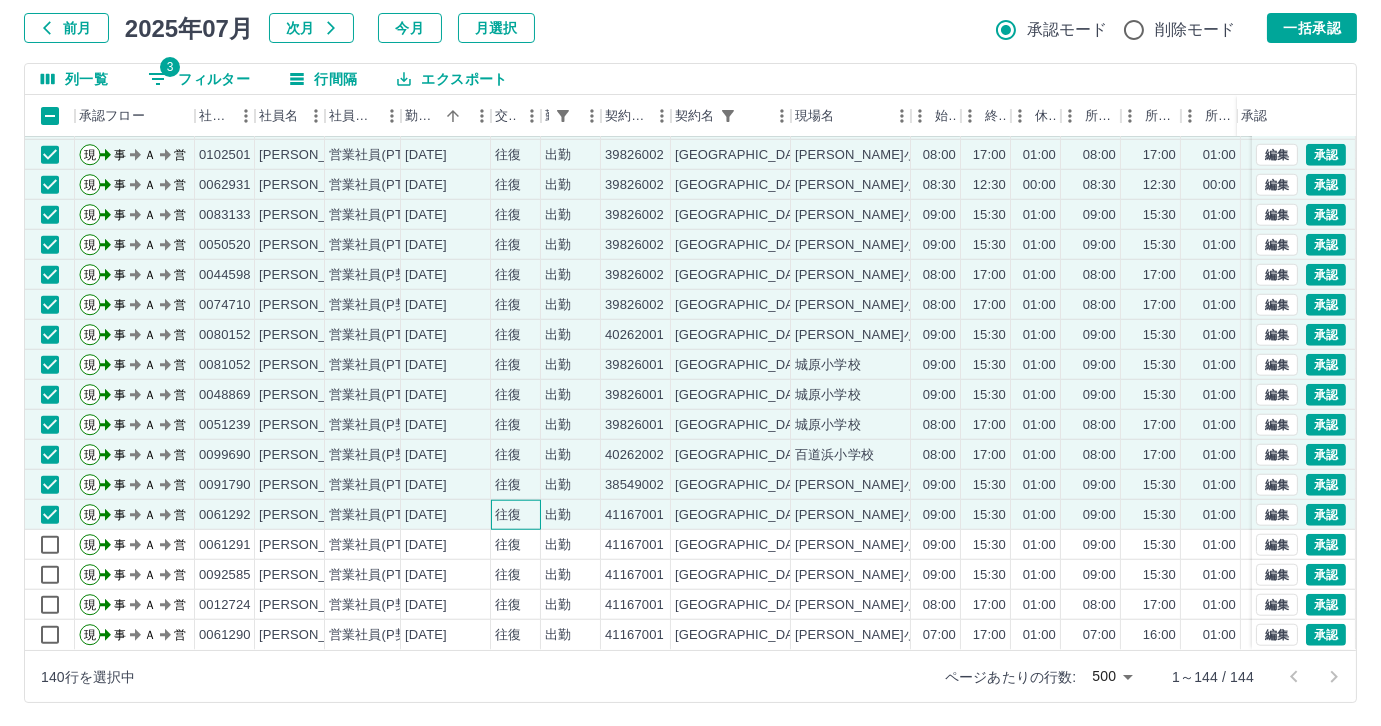 click on "往復" at bounding box center (508, 515) 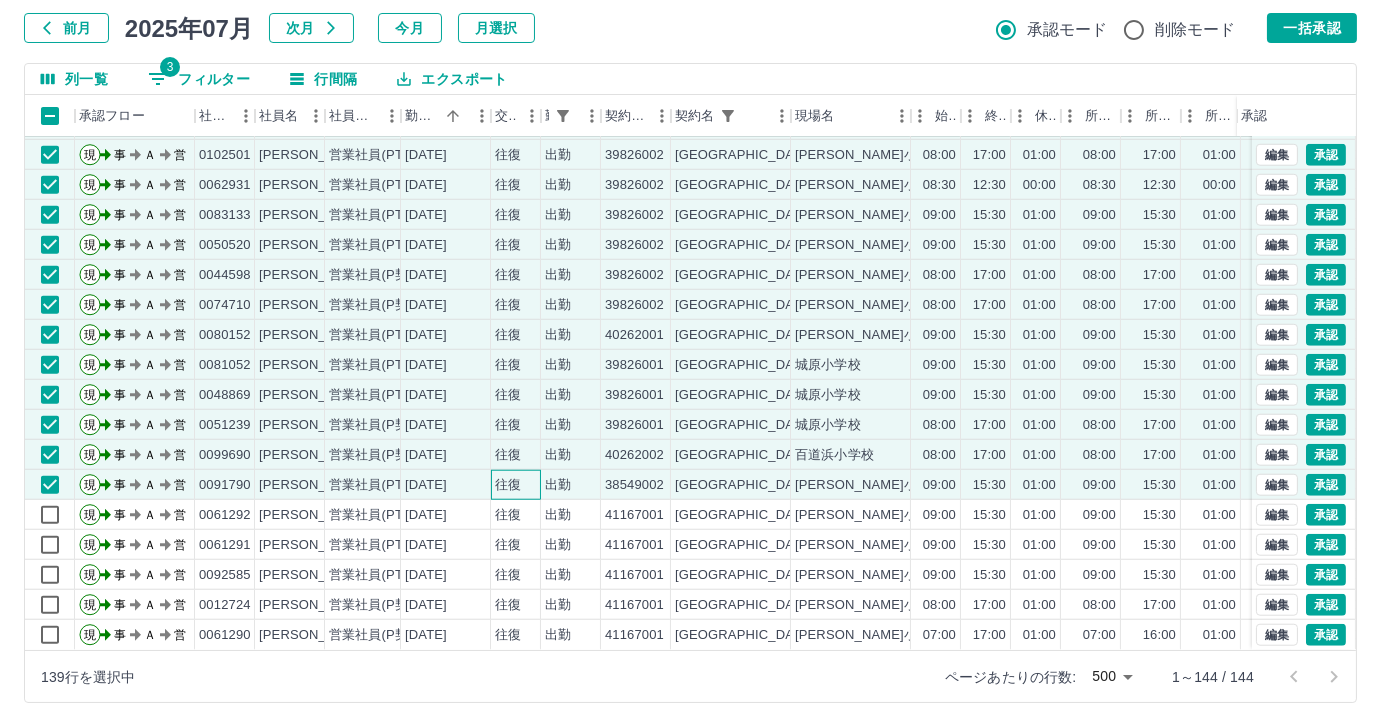 click on "往復" at bounding box center (508, 485) 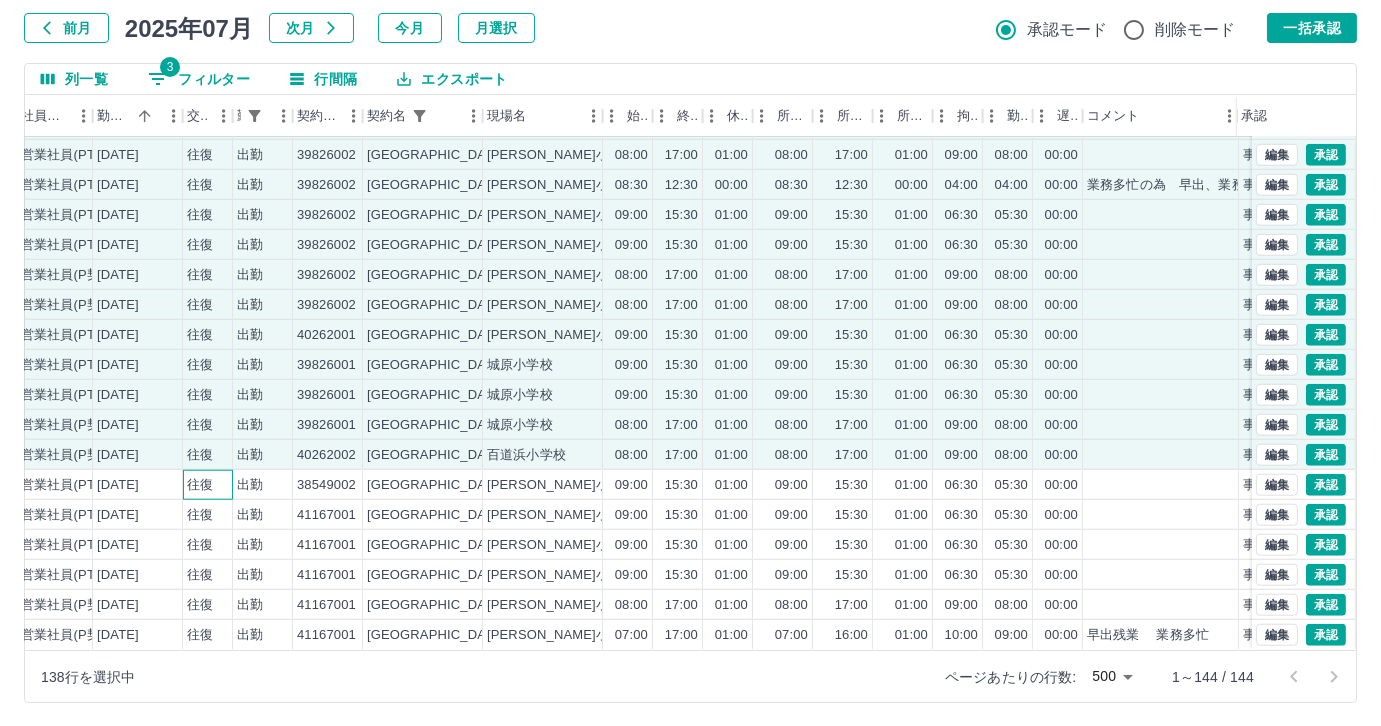 scroll, scrollTop: 3821, scrollLeft: 429, axis: both 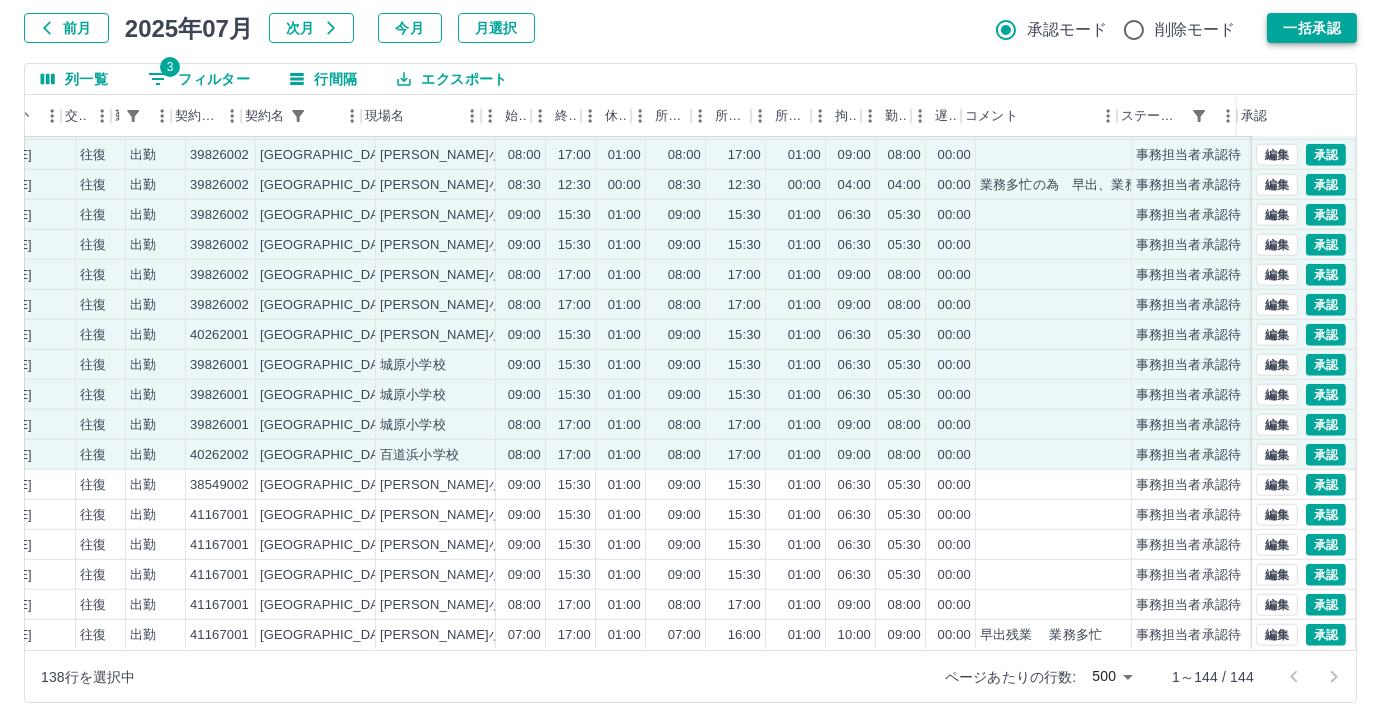 click on "一括承認" at bounding box center (1312, 28) 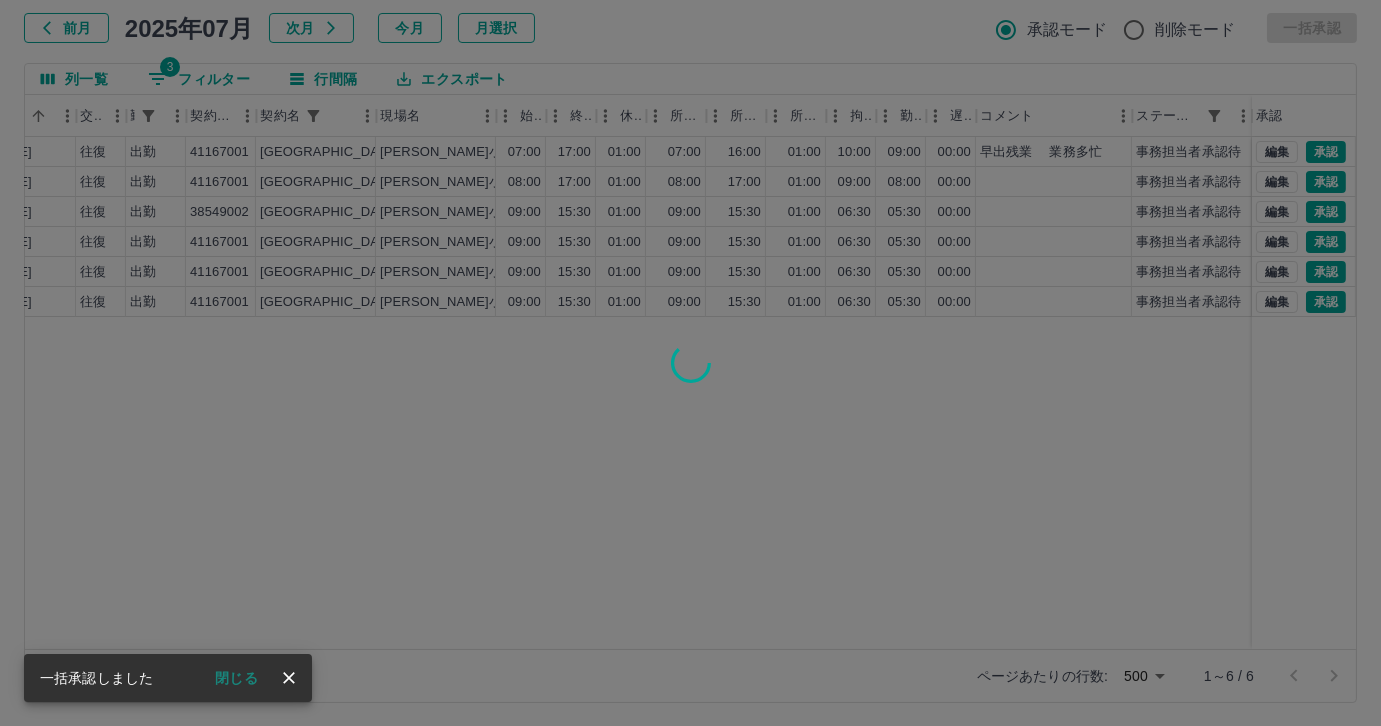 scroll, scrollTop: 0, scrollLeft: 414, axis: horizontal 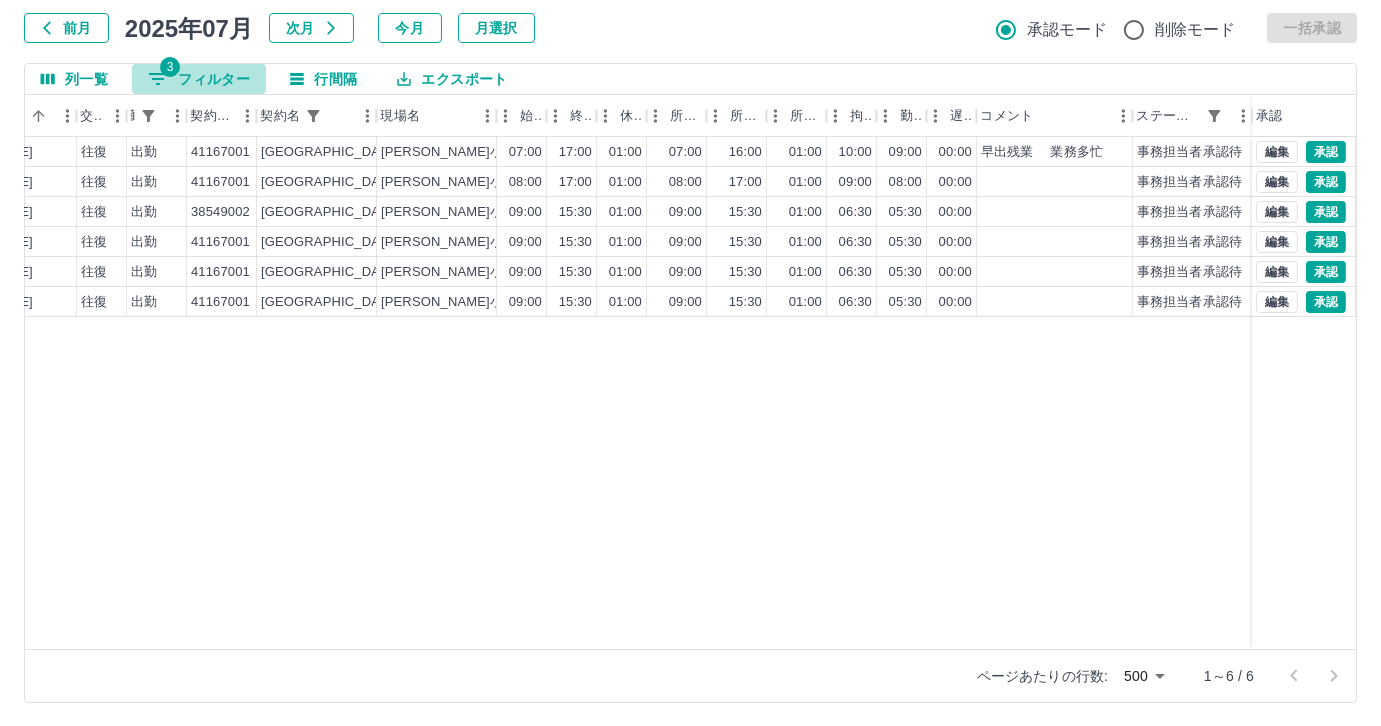click on "3 フィルター" at bounding box center [199, 79] 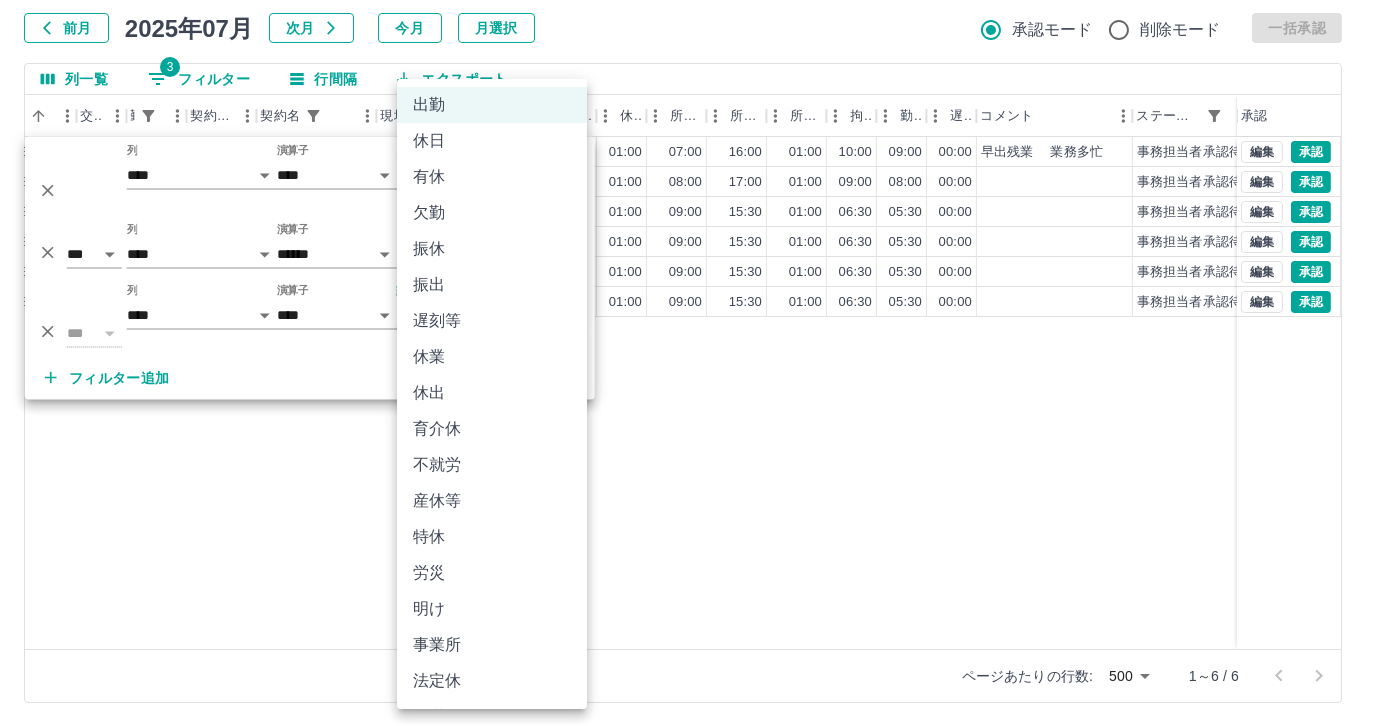 click on "SDH勤怠 尾嵜　杏茄 勤務実績承認 前月 2025年07月 次月 今月 月選択 承認モード 削除モード 一括承認 列一覧 3 フィルター 行間隔 エクスポート 社員名 社員区分 勤務日 交通費 勤務区分 契約コード 契約名 現場名 始業 終業 休憩 所定開始 所定終業 所定休憩 拘束 勤務 遅刻等 コメント ステータス 承認 益村　多津子 営業社員(P契約) 2025-07-14 往復 出勤 41167001 福岡市 鶴田小学校 07:00 17:00 01:00 07:00 16:00 01:00 10:00 09:00 00:00 早出残業 　業務多忙 事務担当者承認待 森﨑　朋子 営業社員(P契約) 2025-07-14 往復 出勤 41167001 福岡市 鶴田小学校 08:00 17:00 01:00 08:00 17:00 01:00 09:00 08:00 00:00 事務担当者承認待 鈴木　梨花 営業社員(PT契約) 2025-07-14 往復 出勤 38549002 福岡市 有住小学校 09:00 15:30 01:00 09:00 15:30 01:00 06:30 05:30 00:00 事務担当者承認待 二見　亜紀子 営業社員(PT契約) 2025-07-14 500" at bounding box center (690, 304) 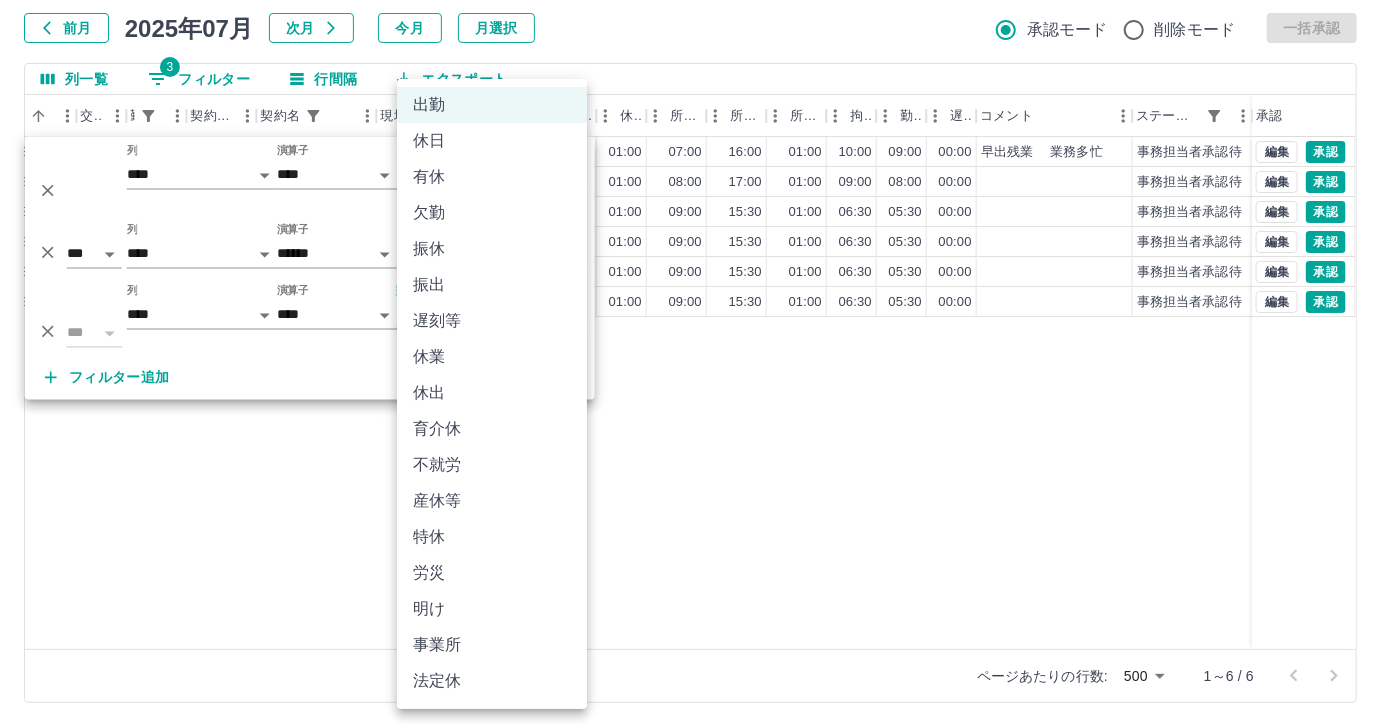 click on "有休" at bounding box center [492, 177] 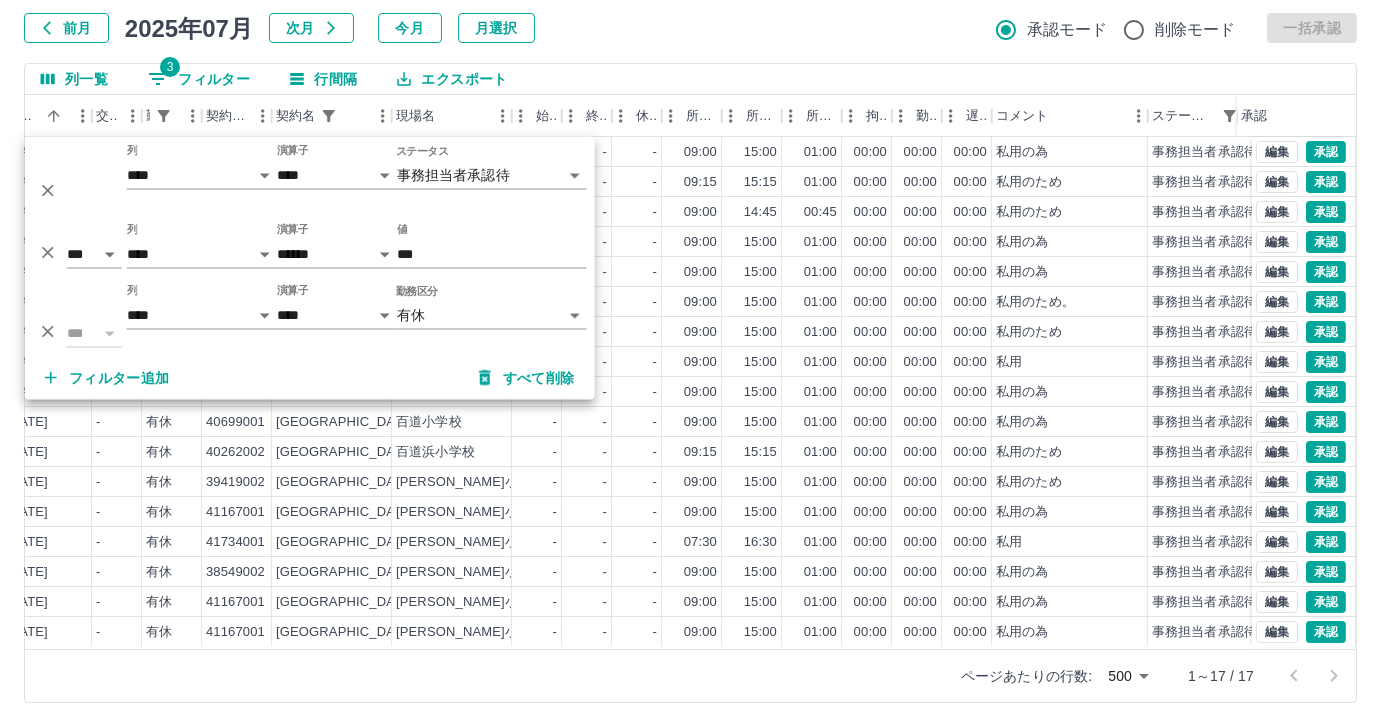 scroll, scrollTop: 10, scrollLeft: 399, axis: both 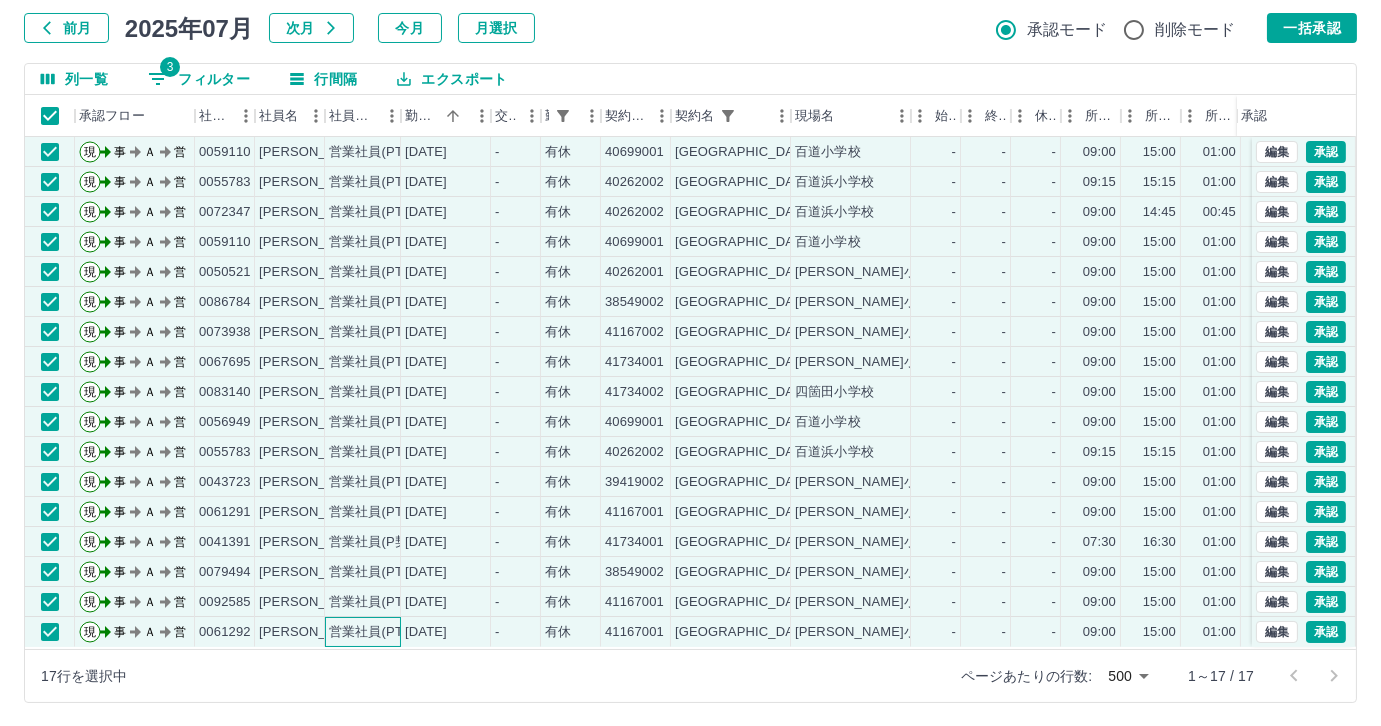 drag, startPoint x: 331, startPoint y: 627, endPoint x: 346, endPoint y: 581, distance: 48.38388 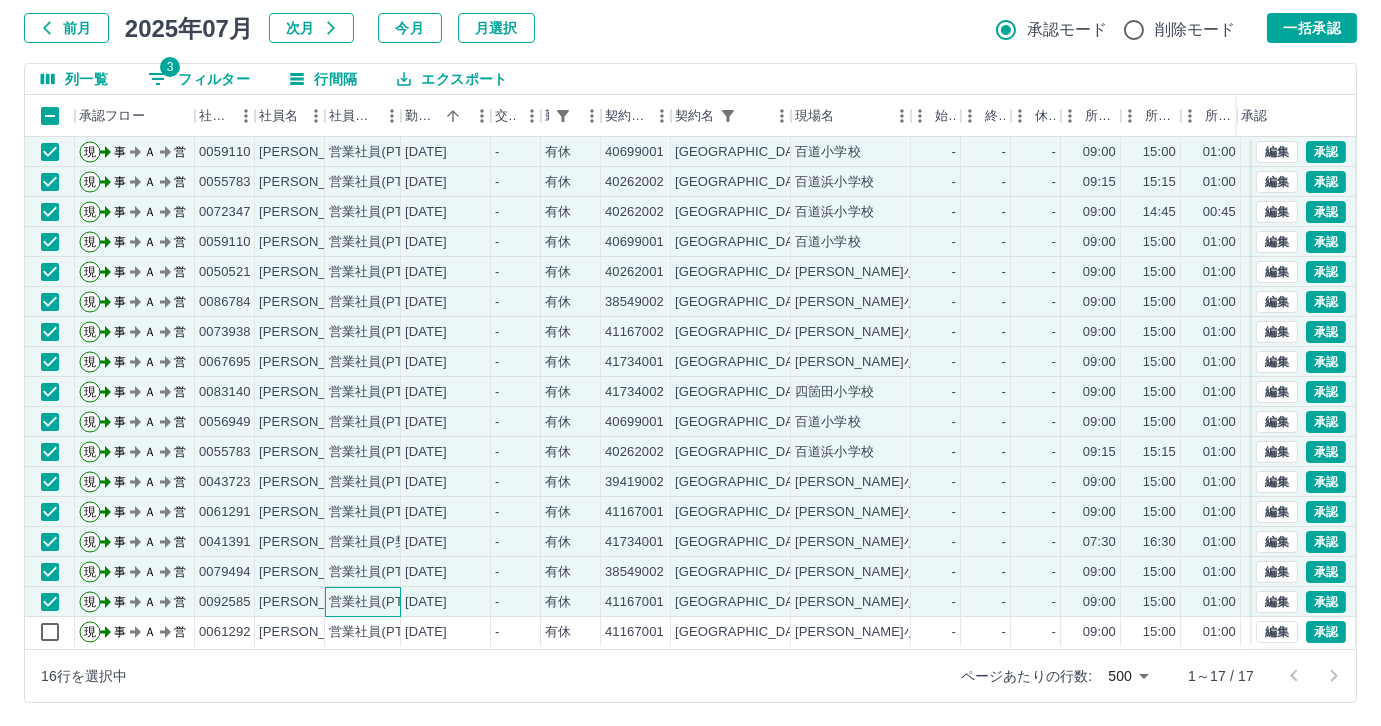 click on "営業社員(PT契約)" at bounding box center (381, 602) 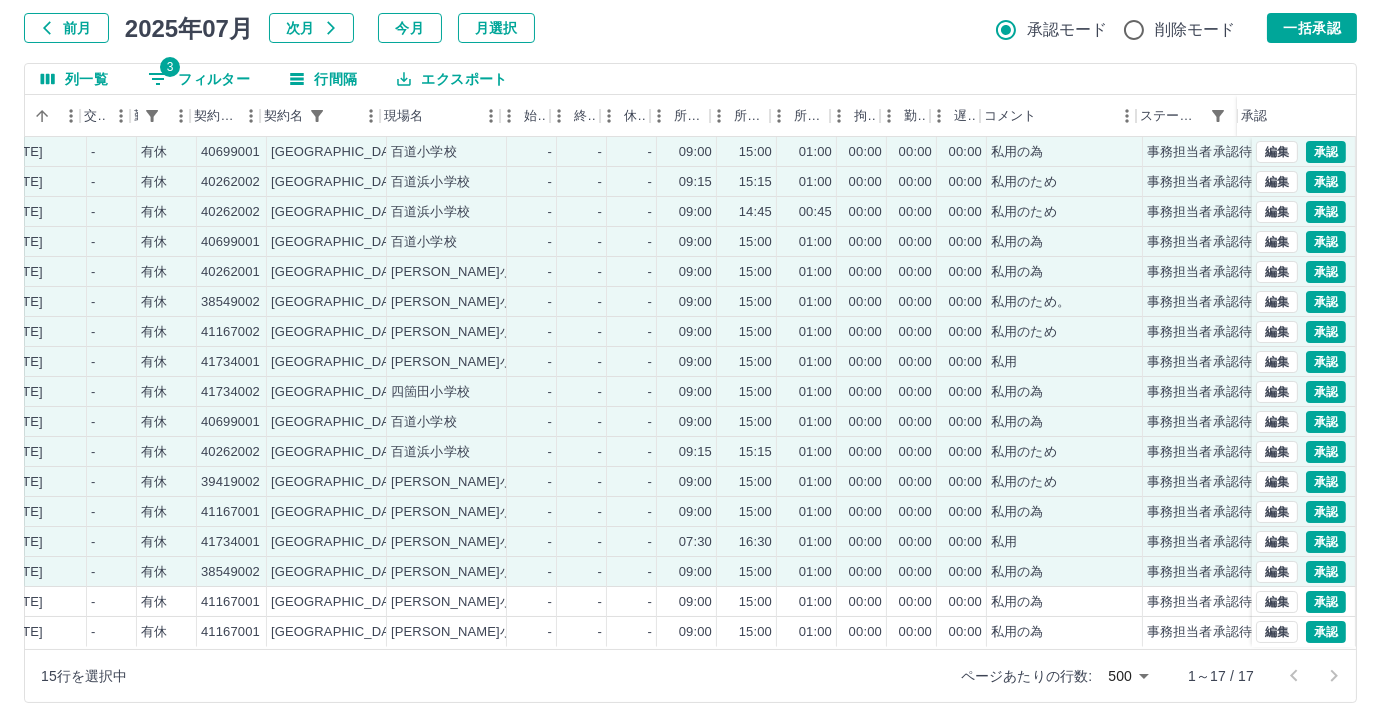 scroll, scrollTop: 10, scrollLeft: 429, axis: both 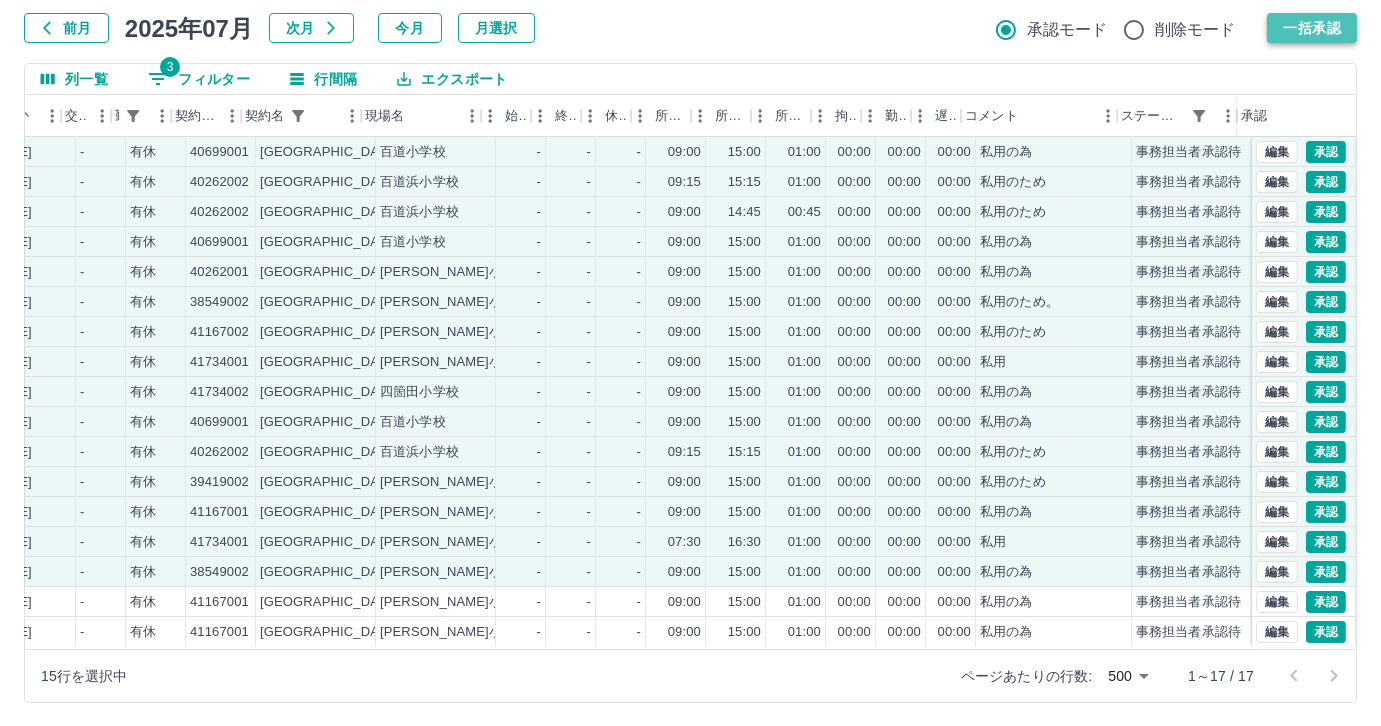 click on "一括承認" at bounding box center (1312, 28) 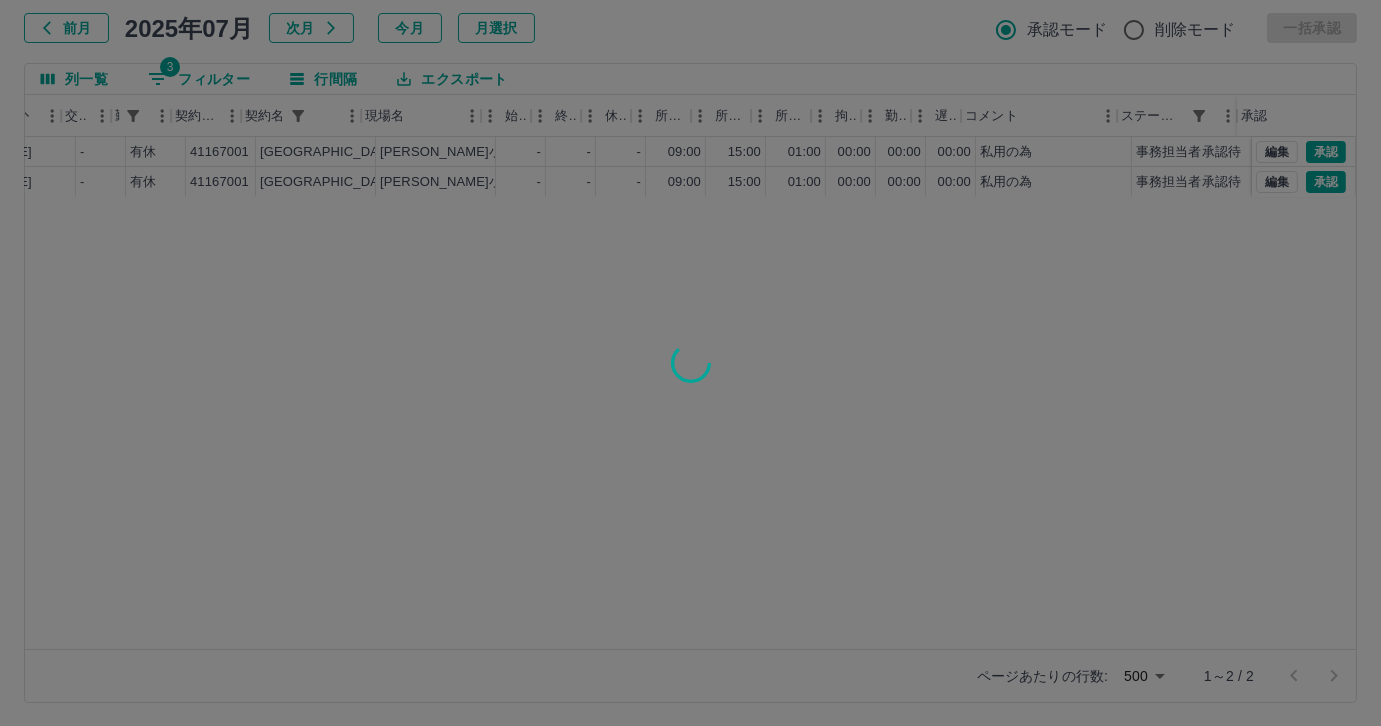 scroll, scrollTop: 0, scrollLeft: 414, axis: horizontal 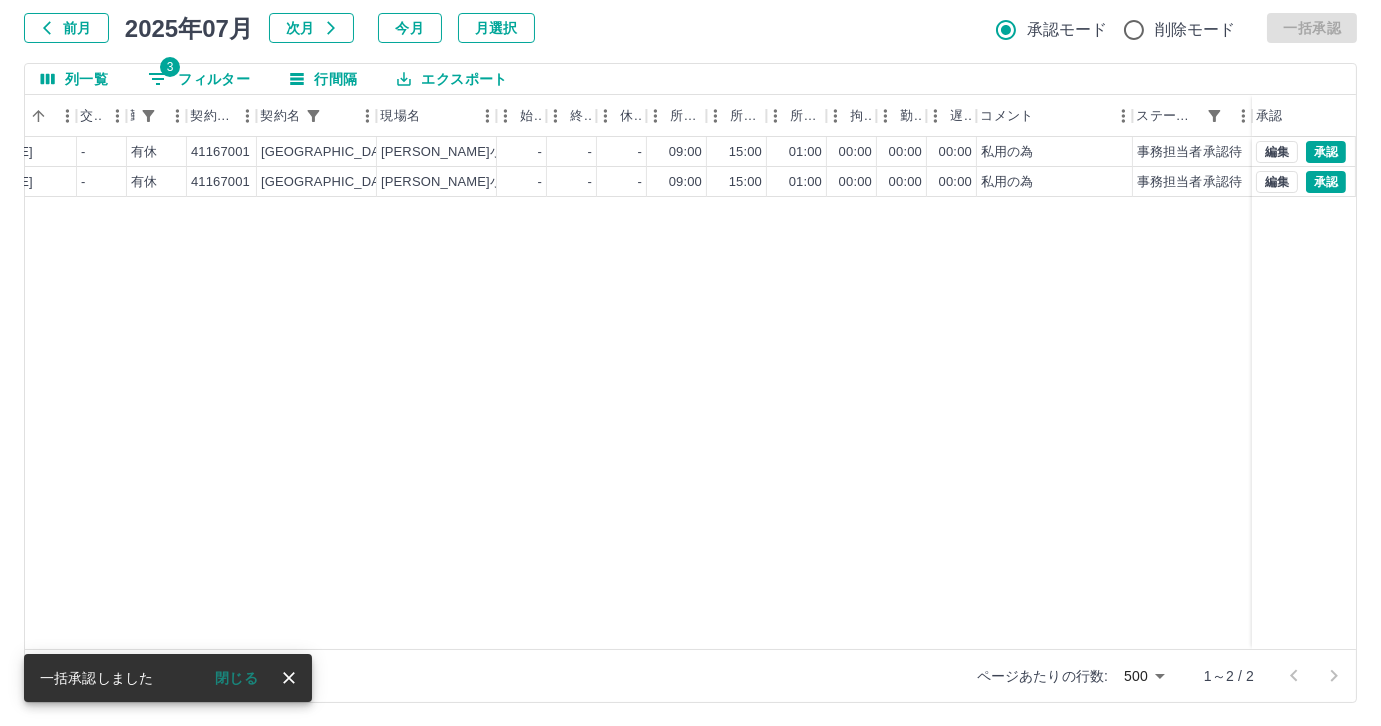 click on "3" at bounding box center [170, 67] 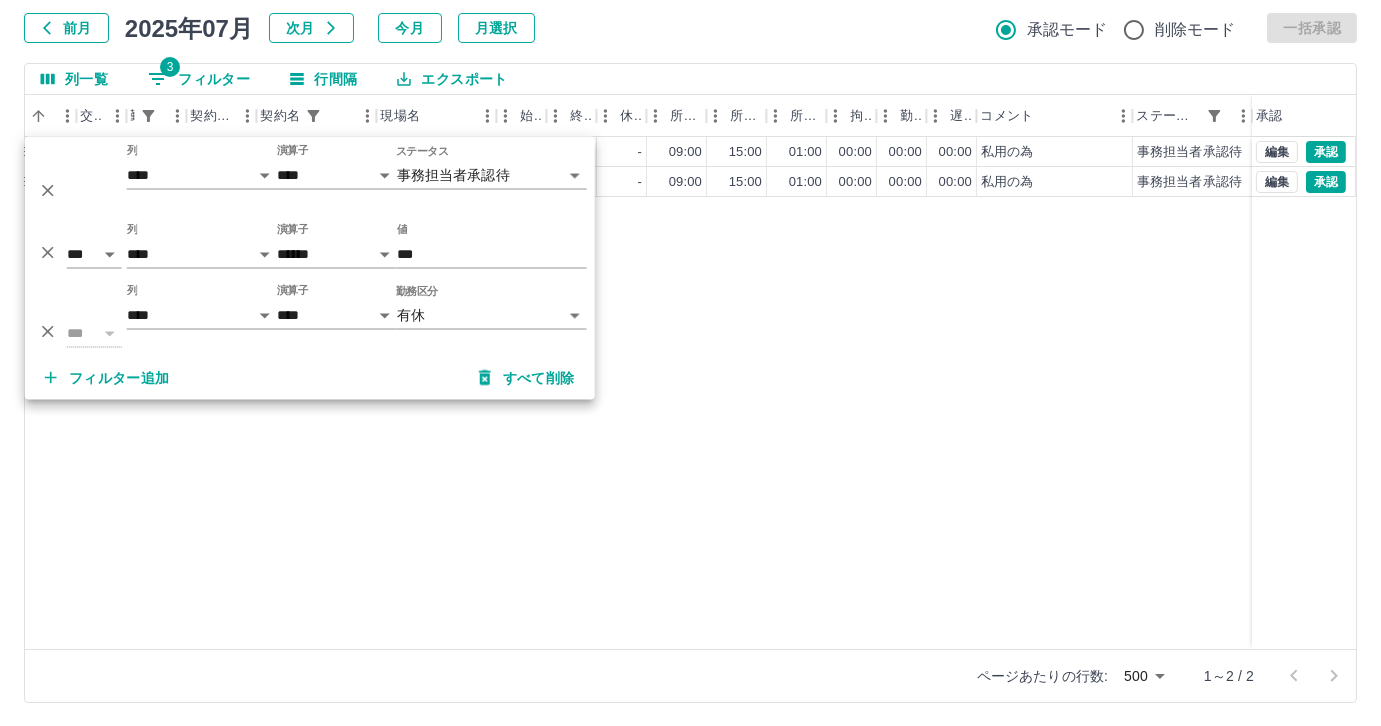 click at bounding box center [48, 331] 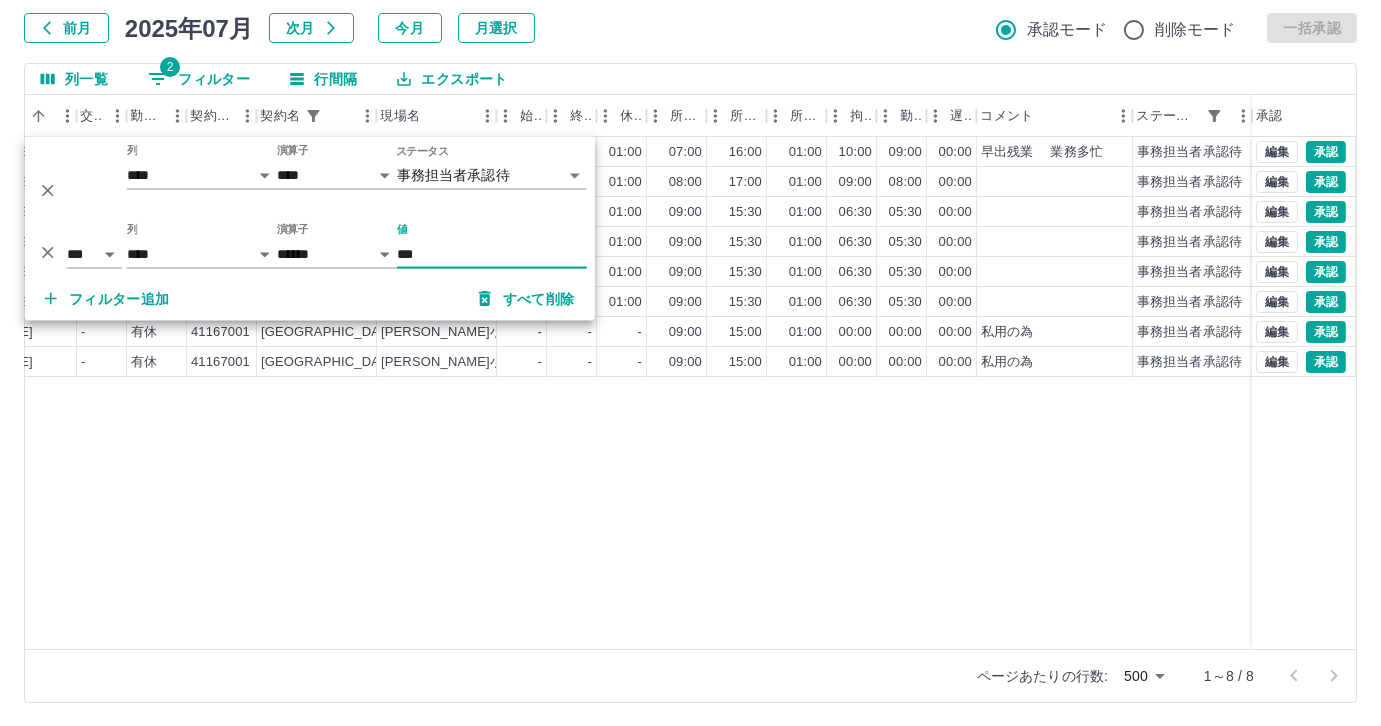 click on "益村　多津子 営業社員(P契約) 2025-07-14 往復 出勤 41167001 福岡市 鶴田小学校 07:00 17:00 01:00 07:00 16:00 01:00 10:00 09:00 00:00 早出残業 　業務多忙 事務担当者承認待 森﨑　朋子 営業社員(P契約) 2025-07-14 往復 出勤 41167001 福岡市 鶴田小学校 08:00 17:00 01:00 08:00 17:00 01:00 09:00 08:00 00:00 事務担当者承認待 鈴木　梨花 営業社員(PT契約) 2025-07-14 往復 出勤 38549002 福岡市 有住小学校 09:00 15:30 01:00 09:00 15:30 01:00 06:30 05:30 00:00 事務担当者承認待 池田　沙也香 営業社員(PT契約) 2025-07-14 往復 出勤 41167001 福岡市 鶴田小学校 09:00 15:30 01:00 09:00 15:30 01:00 06:30 05:30 00:00 事務担当者承認待 坂本　恵利香 営業社員(PT契約) 2025-07-14 往復 出勤 41167001 福岡市 鶴田小学校 09:00 15:30 01:00 09:00 15:30 01:00 06:30 05:30 00:00 事務担当者承認待 二見　亜紀子 営業社員(PT契約) 2025-07-14 往復 出勤 41167001 福岡市 09:00 15:30" at bounding box center [484, 393] 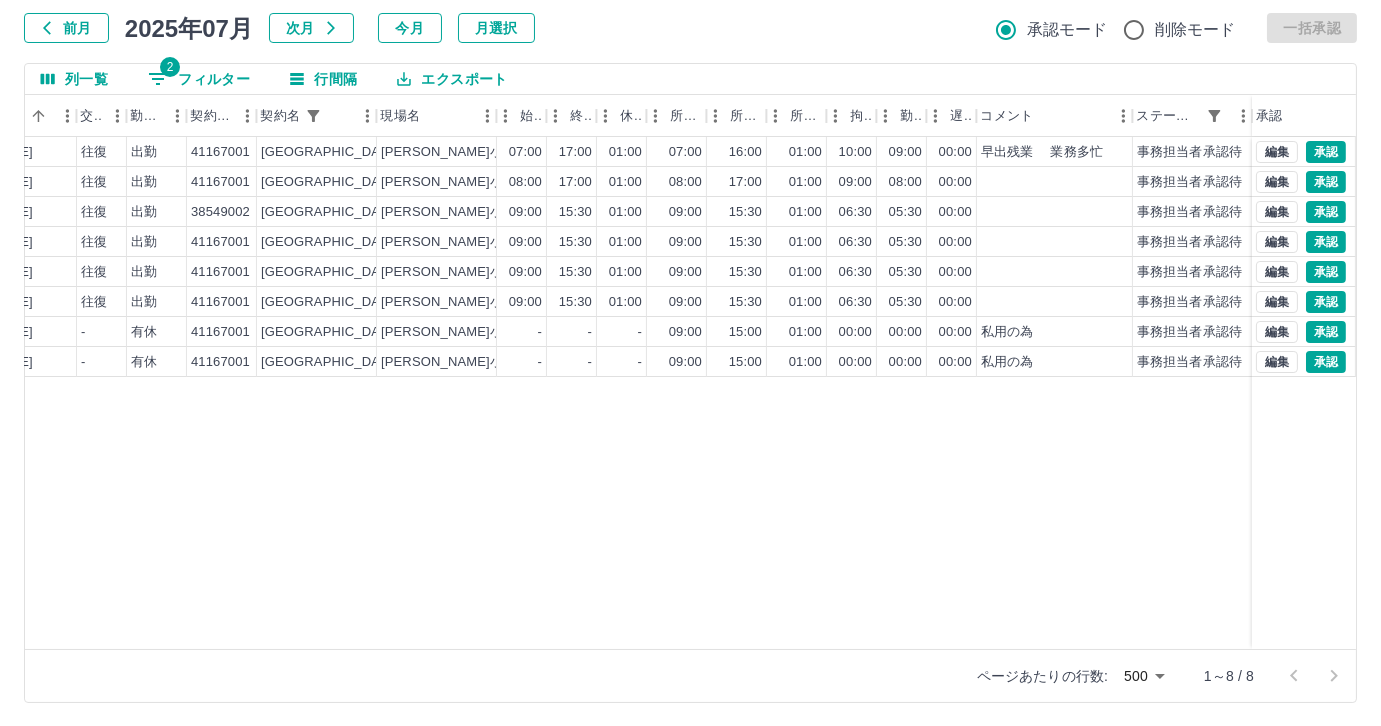 scroll, scrollTop: 0, scrollLeft: 403, axis: horizontal 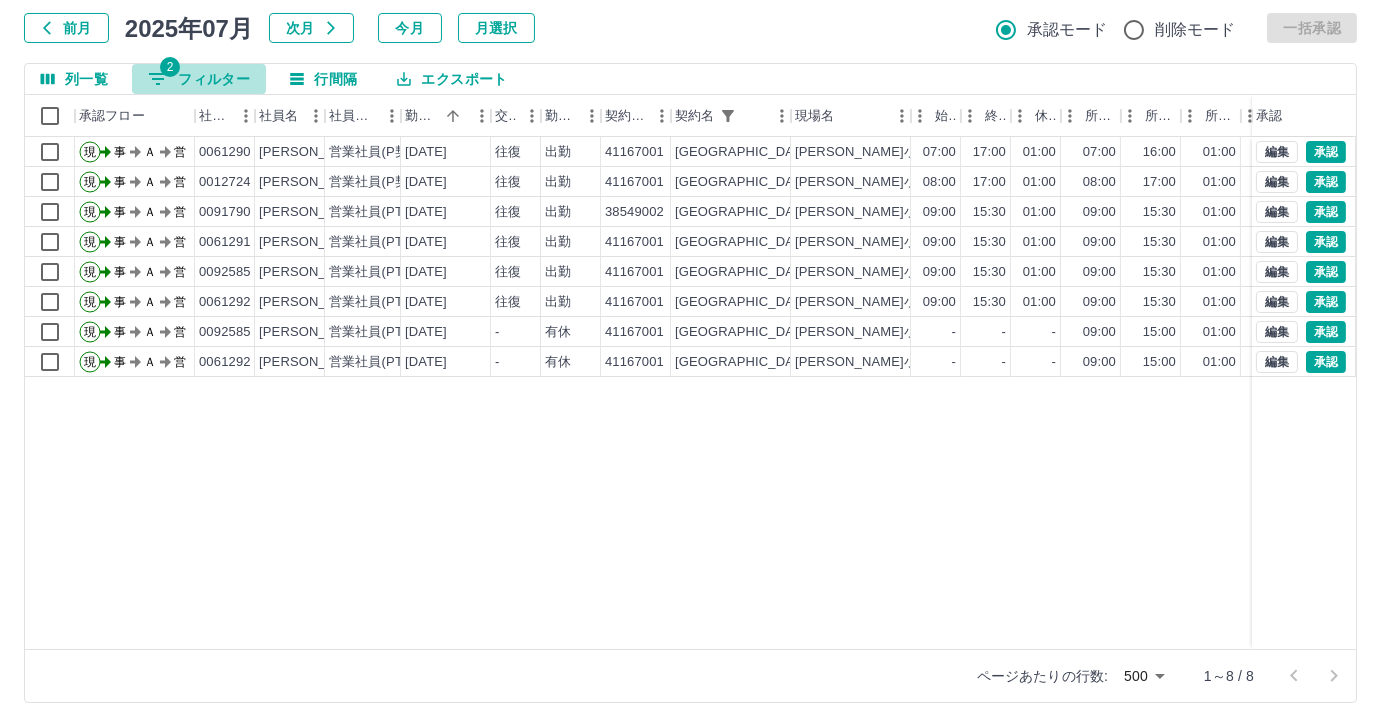 click on "2 フィルター" at bounding box center [199, 79] 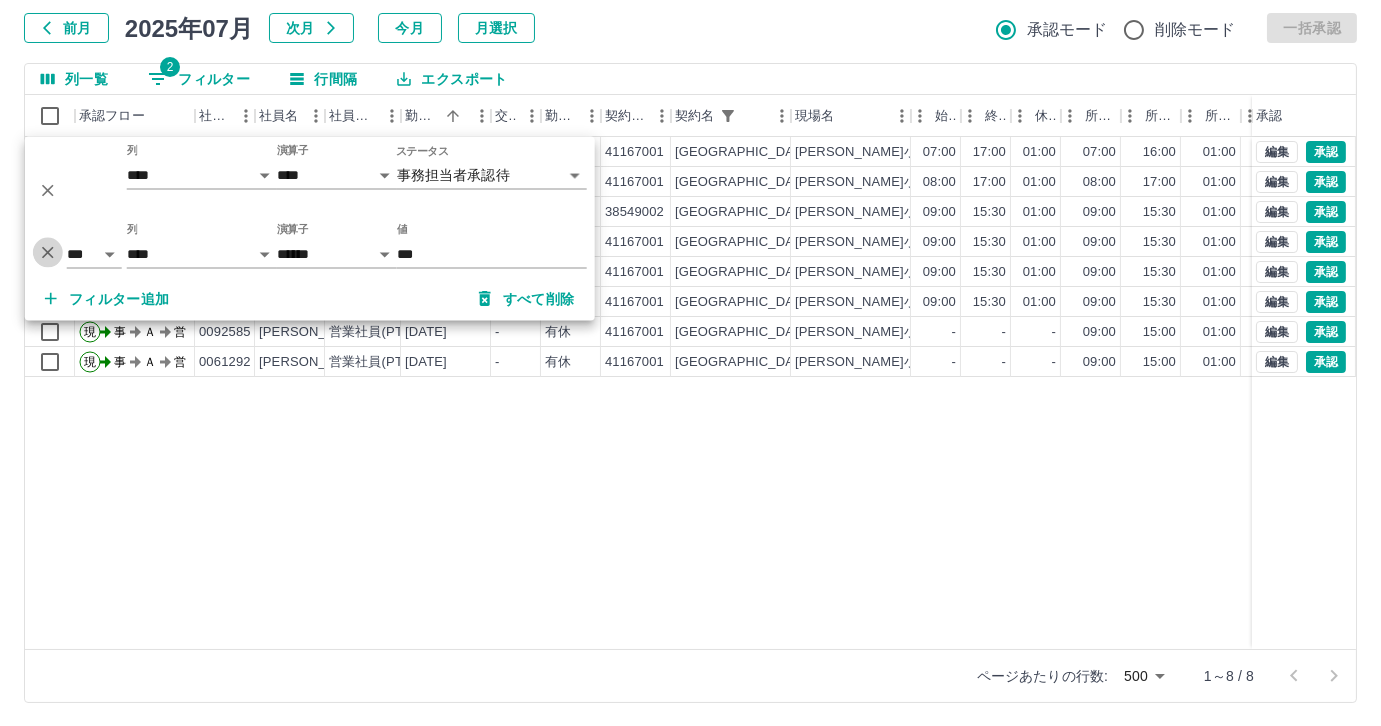 click 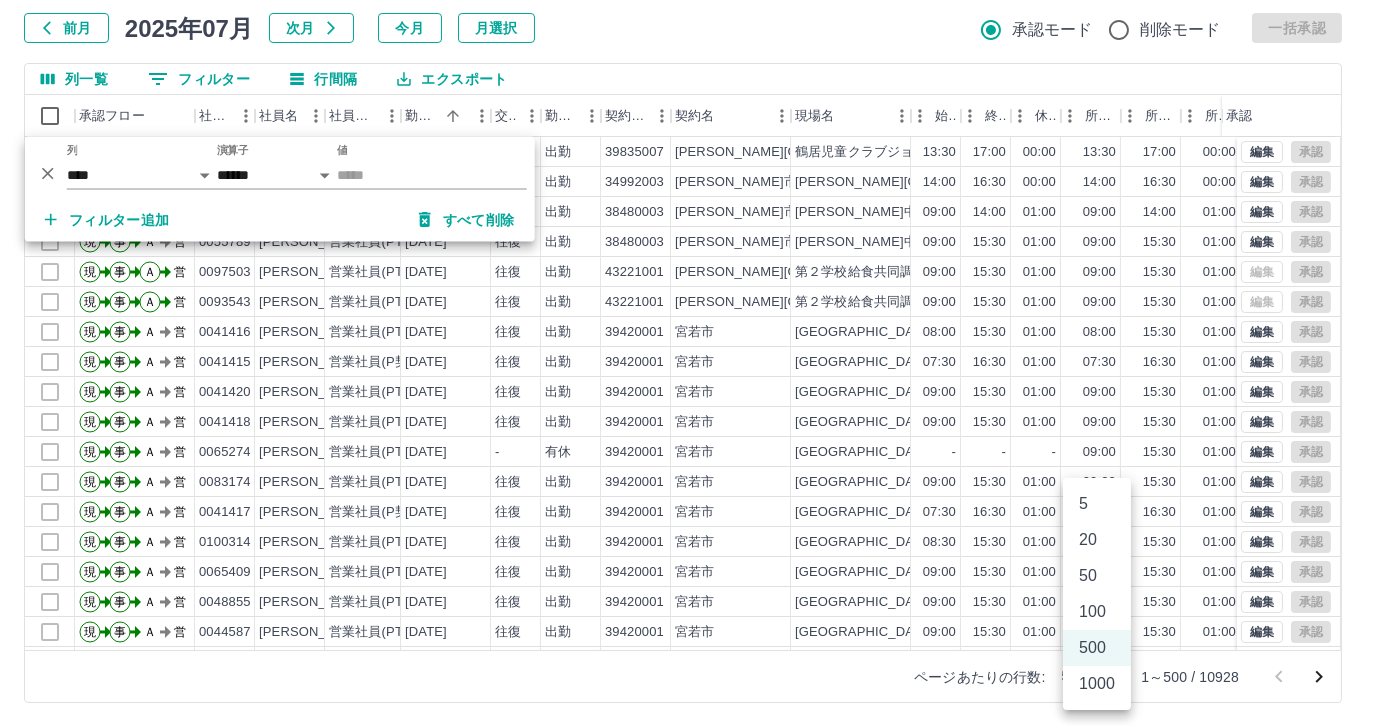 click on "SDH勤怠 尾嵜　杏茄 勤務実績承認 前月 2025年07月 次月 今月 月選択 承認モード 削除モード 一括承認 列一覧 0 フィルター 行間隔 エクスポート 承認フロー 社員番号 社員名 社員区分 勤務日 交通費 勤務区分 契約コード 契約名 現場名 始業 終業 休憩 所定開始 所定終業 所定休憩 拘束 勤務 遅刻等 コメント ステータス 承認 現 事 Ａ 営 0100910 戸田　早苗 営業社員(PT契約) 2025-07-01 往復 出勤 39835007 中津市 鶴居児童クラブジョイ 13:30 17:00 00:00 13:30 17:00 00:00 03:30 03:30 00:00 現場責任者承認待 現 事 Ａ 営 0043724 古賀　宣子 営業社員(PT契約) 2025-07-01 なし 出勤 34992003 宗像市 赤間西小学校 14:00 16:30 00:00 14:00 16:30 00:00 02:30 02:30 00:00 交通費なし洗浄機故障の為 AM承認待 現 事 Ａ 営 0043724 古賀　宣子 営業社員(PT契約) 2025-07-01 片道 出勤 38480003 宗像市 城山中学校 09:00 14:00 01:00 09:00" at bounding box center [690, 304] 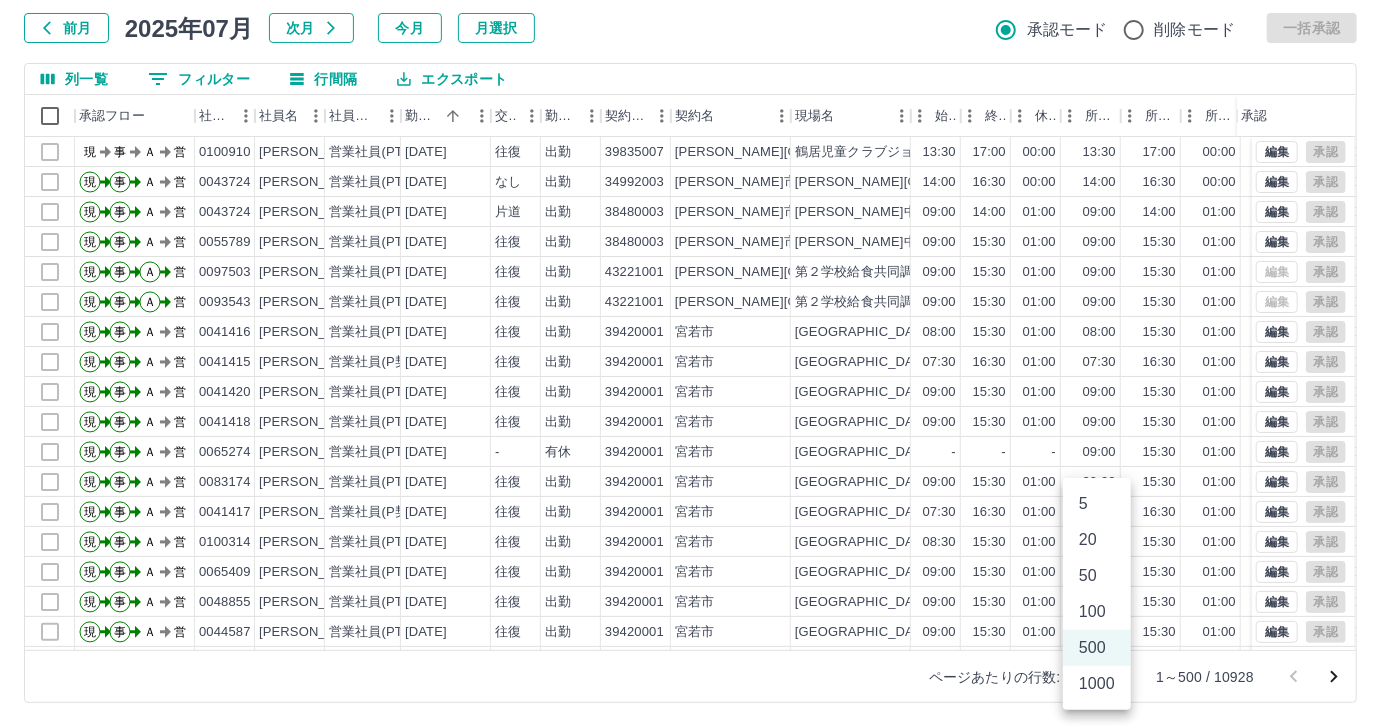 click at bounding box center [698, 363] 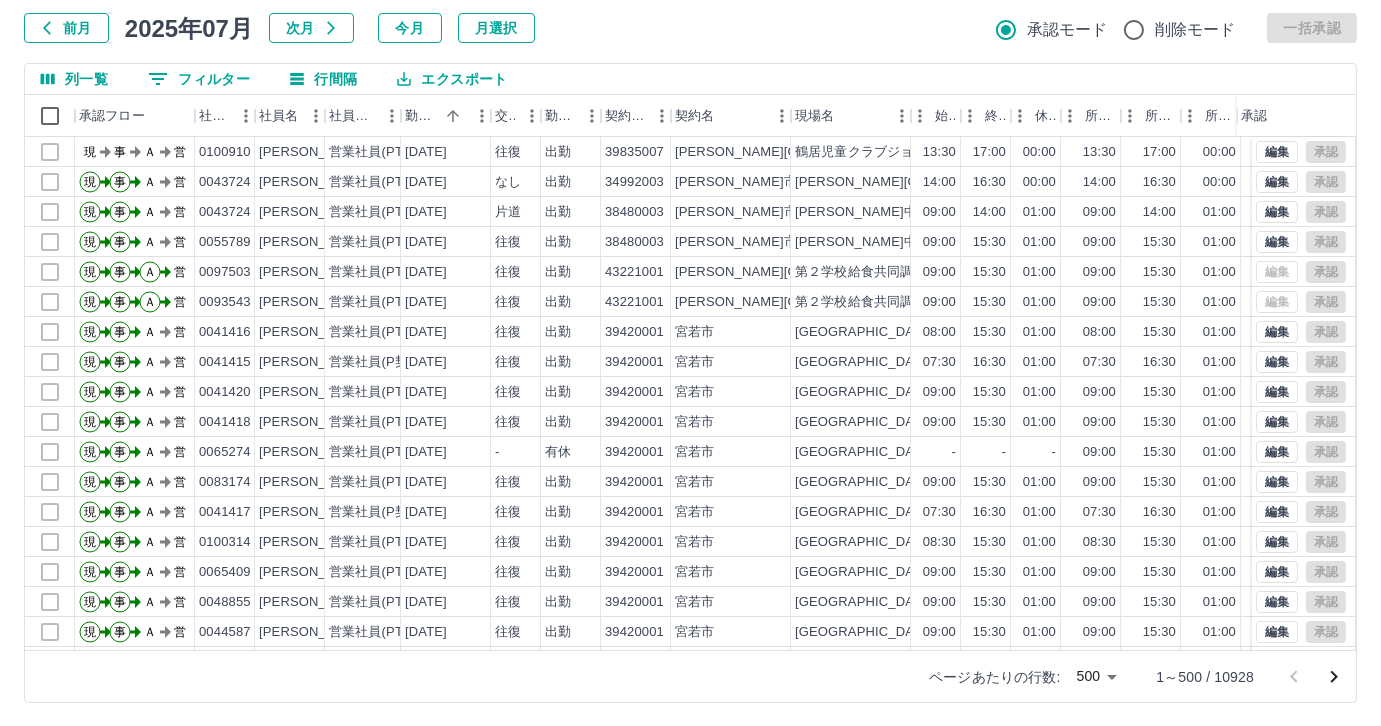 click on "0 フィルター" at bounding box center [199, 79] 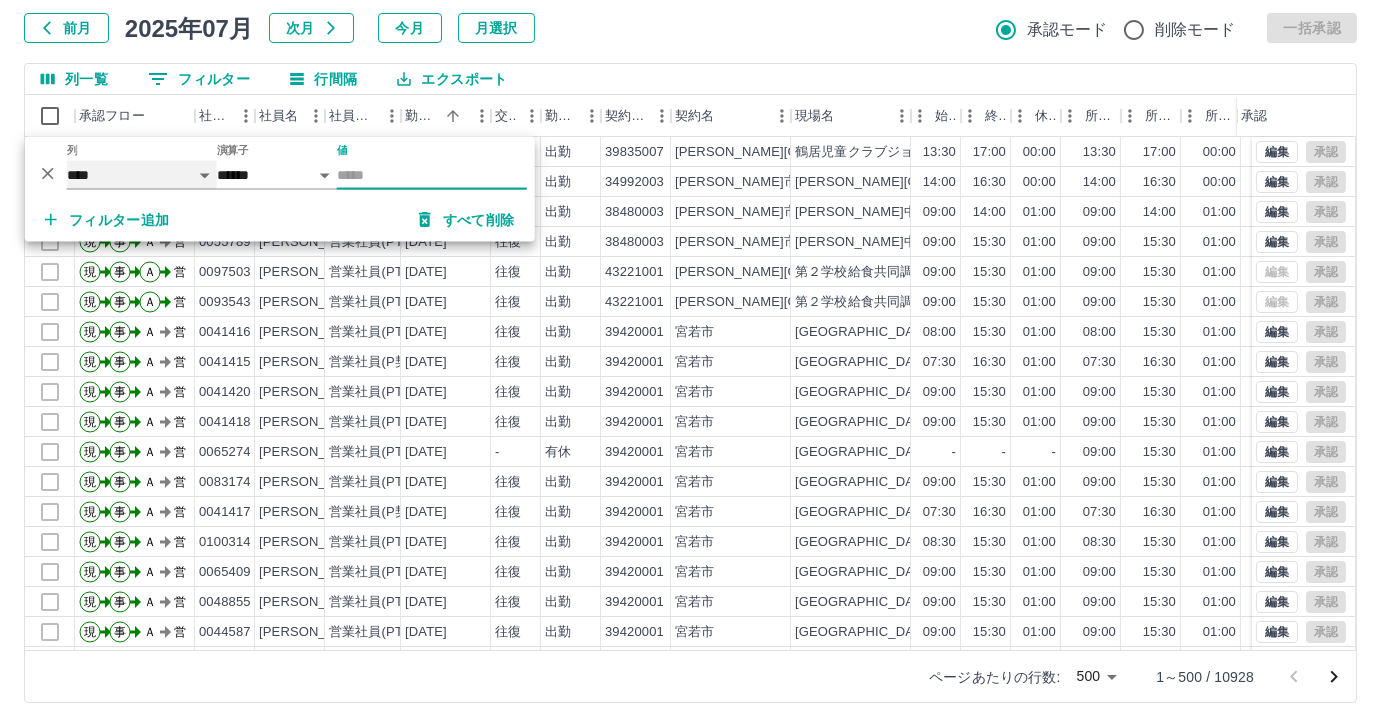 click on "**** *** **** *** *** **** ***** *** *** ** ** ** **** **** **** ** ** *** **** *****" at bounding box center (142, 175) 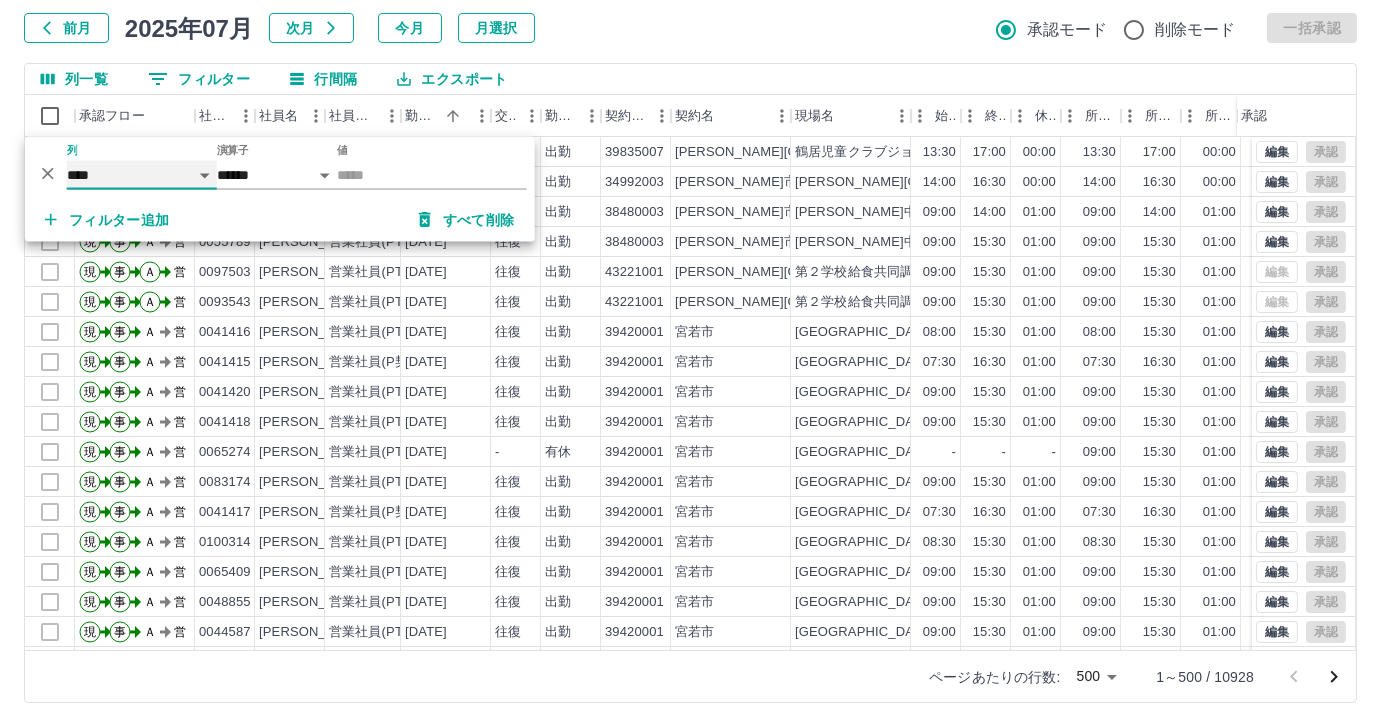 click on "**** *** **** *** *** **** ***** *** *** ** ** ** **** **** **** ** ** *** **** *****" at bounding box center (142, 175) 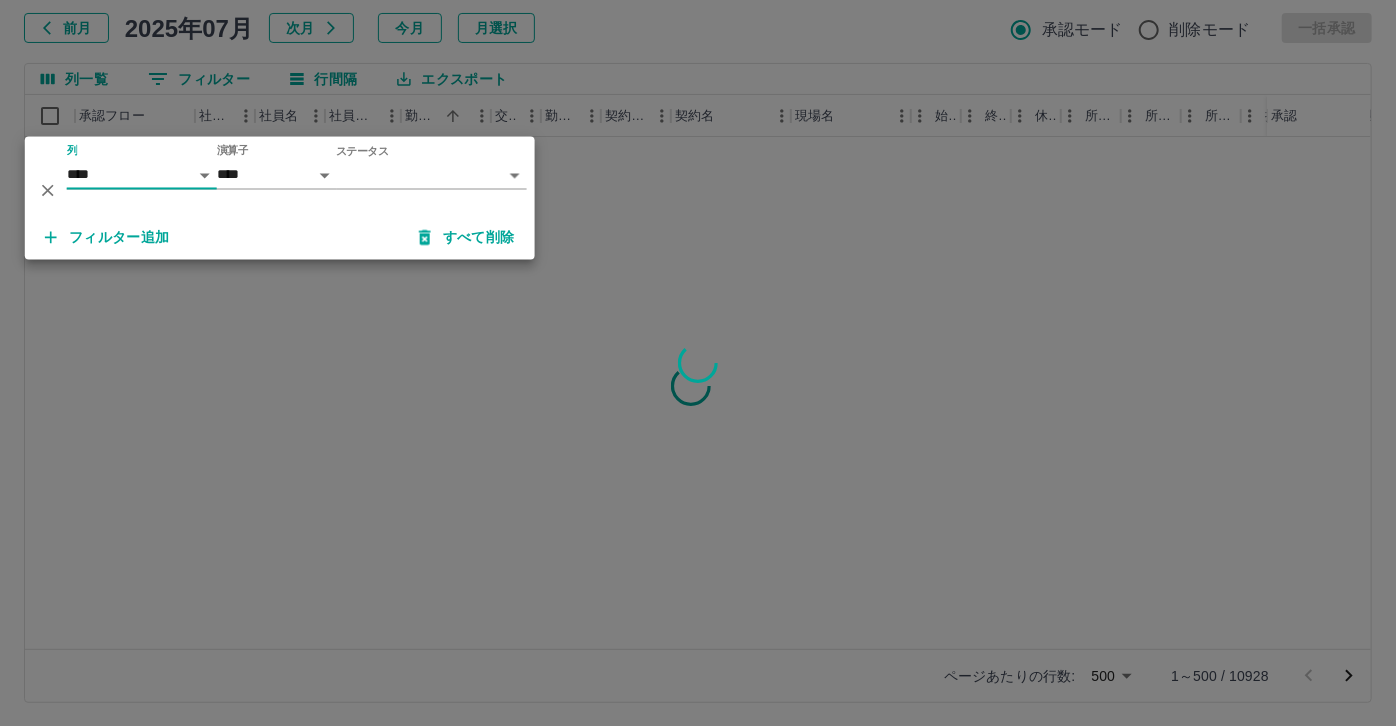 click on "SDH勤怠 尾嵜　杏茄 勤務実績承認 前月 2025年07月 次月 今月 月選択 承認モード 削除モード 一括承認 列一覧 0 フィルター 行間隔 エクスポート 承認フロー 社員番号 社員名 社員区分 勤務日 交通費 勤務区分 契約コード 契約名 現場名 始業 終業 休憩 所定開始 所定終業 所定休憩 拘束 勤務 遅刻等 コメント ステータス 承認 ページあたりの行数: 500 *** 1～500 / 10928 SDH勤怠 *** ** 列 **** *** **** *** *** **** ***** *** *** ** ** ** **** **** **** ** ** *** **** ***** 演算子 **** ****** ステータス ​ ********* フィルター追加 すべて削除" at bounding box center [698, 304] 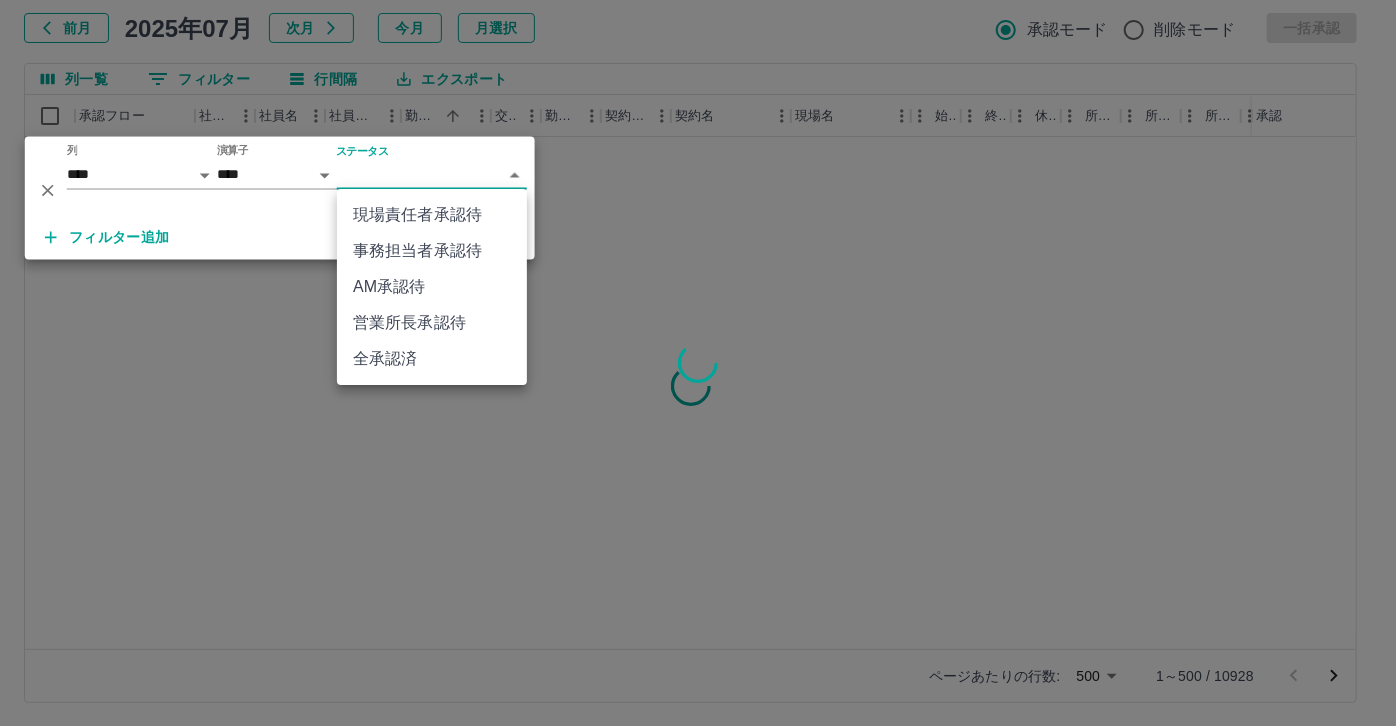 click on "事務担当者承認待" at bounding box center (432, 251) 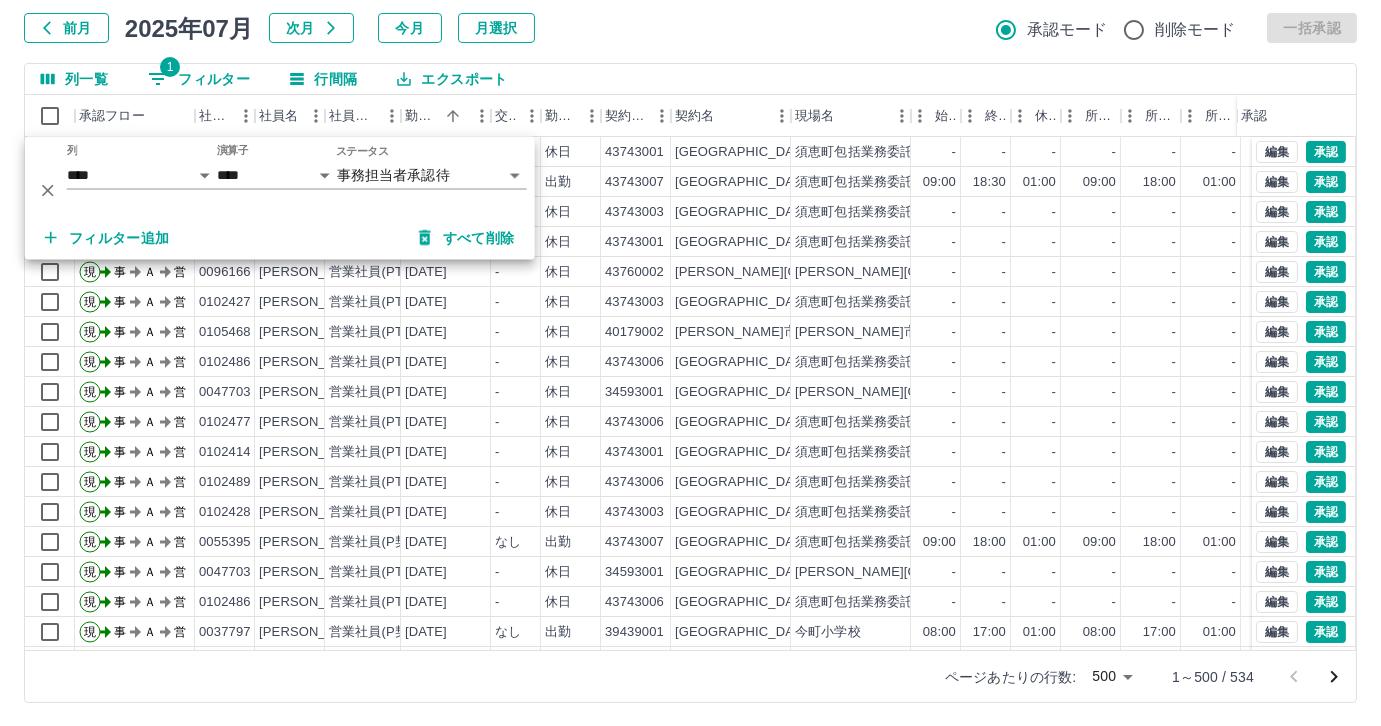 click on "フィルター追加" at bounding box center (107, 238) 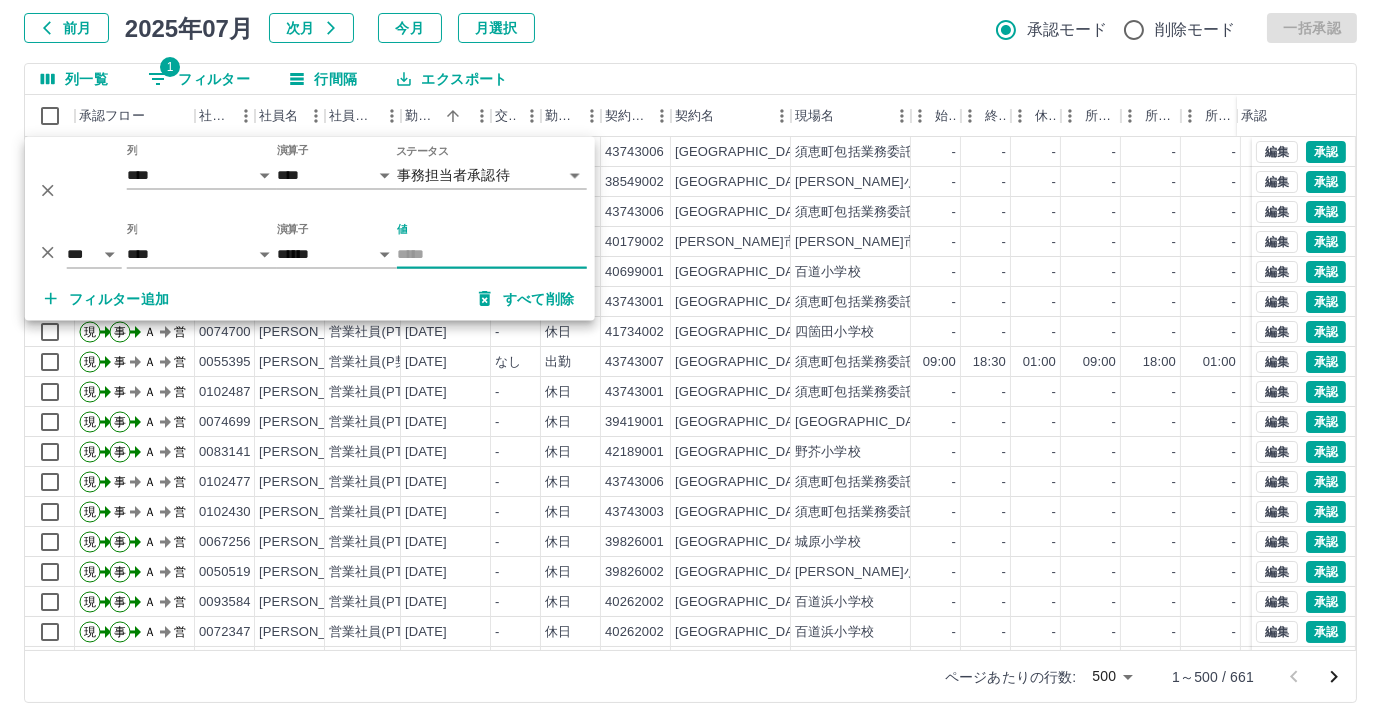click on "値" at bounding box center [492, 254] 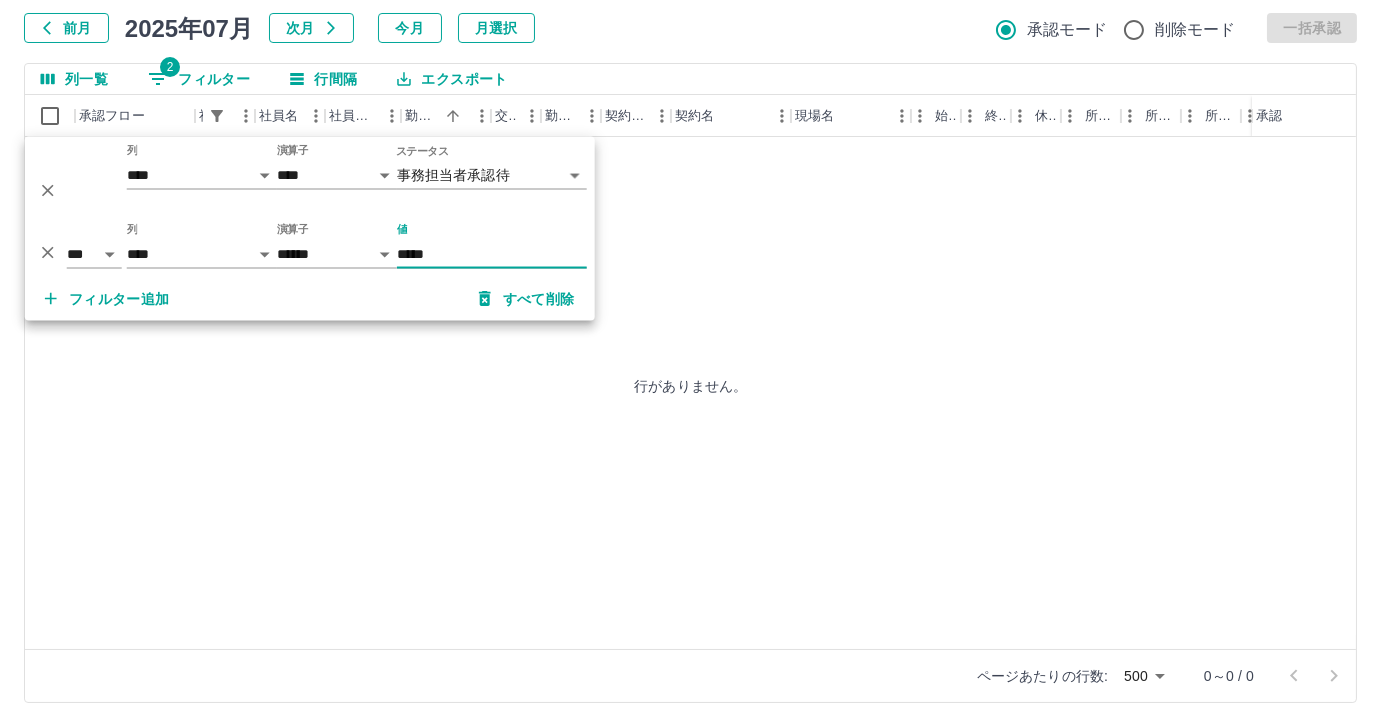 type on "*****" 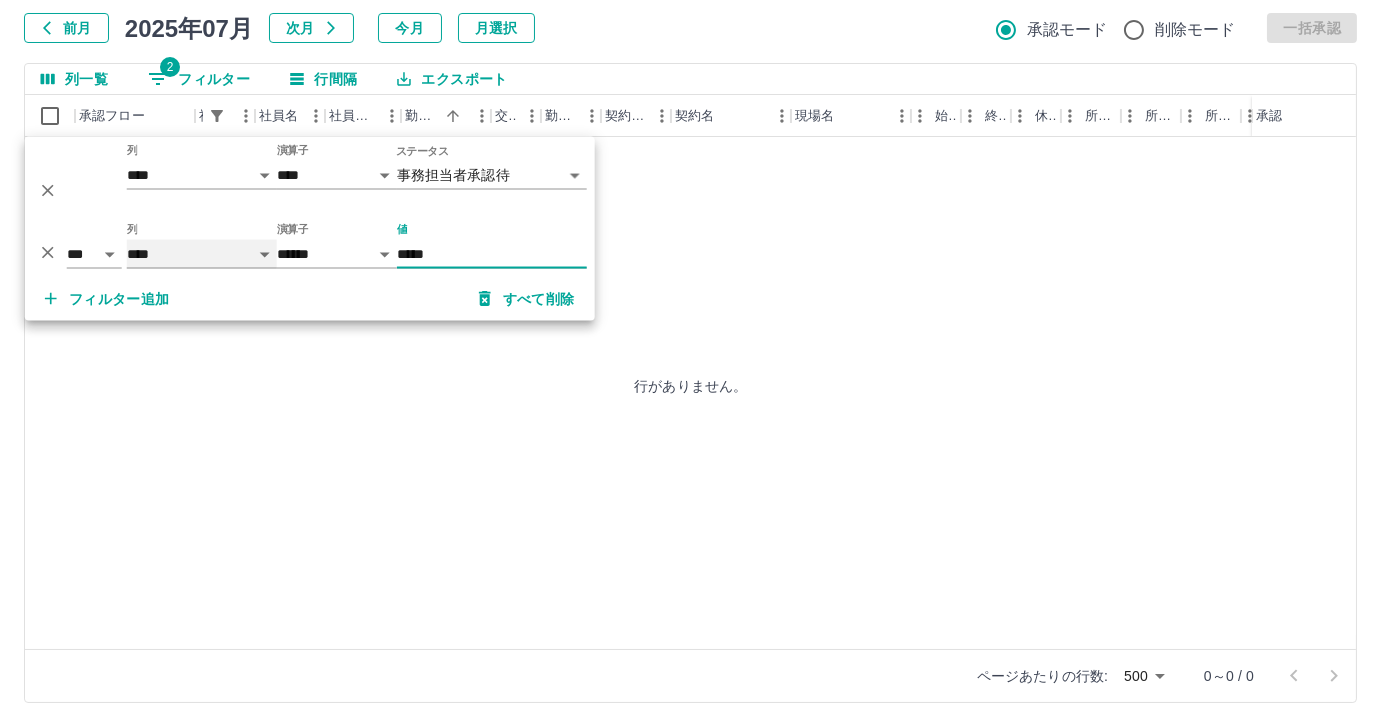 click on "**** *** **** *** *** **** ***** *** *** ** ** ** **** **** **** ** ** *** **** *****" at bounding box center [202, 254] 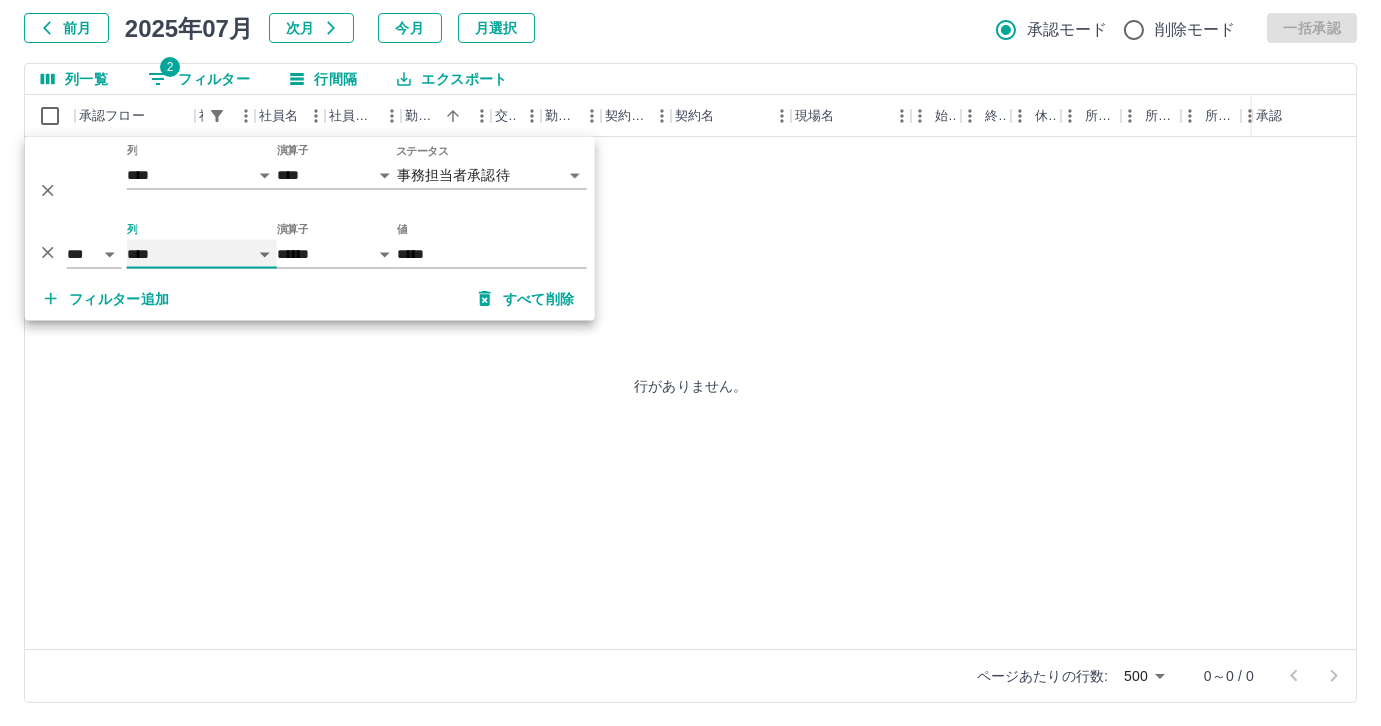click on "**** *** **** *** *** **** ***** *** *** ** ** ** **** **** **** ** ** *** **** *****" at bounding box center (202, 254) 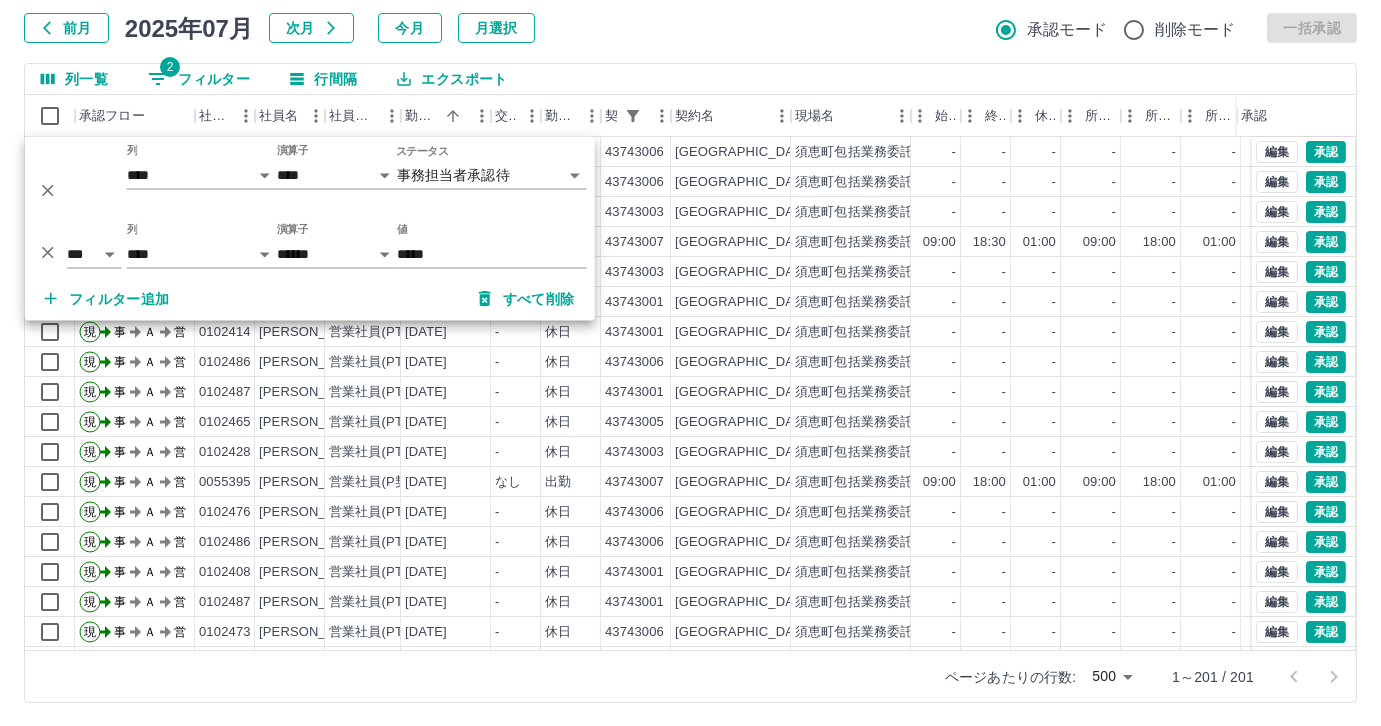 click on "前月 2025年07月 次月 今月 月選択 承認モード 削除モード 一括承認" at bounding box center (690, 28) 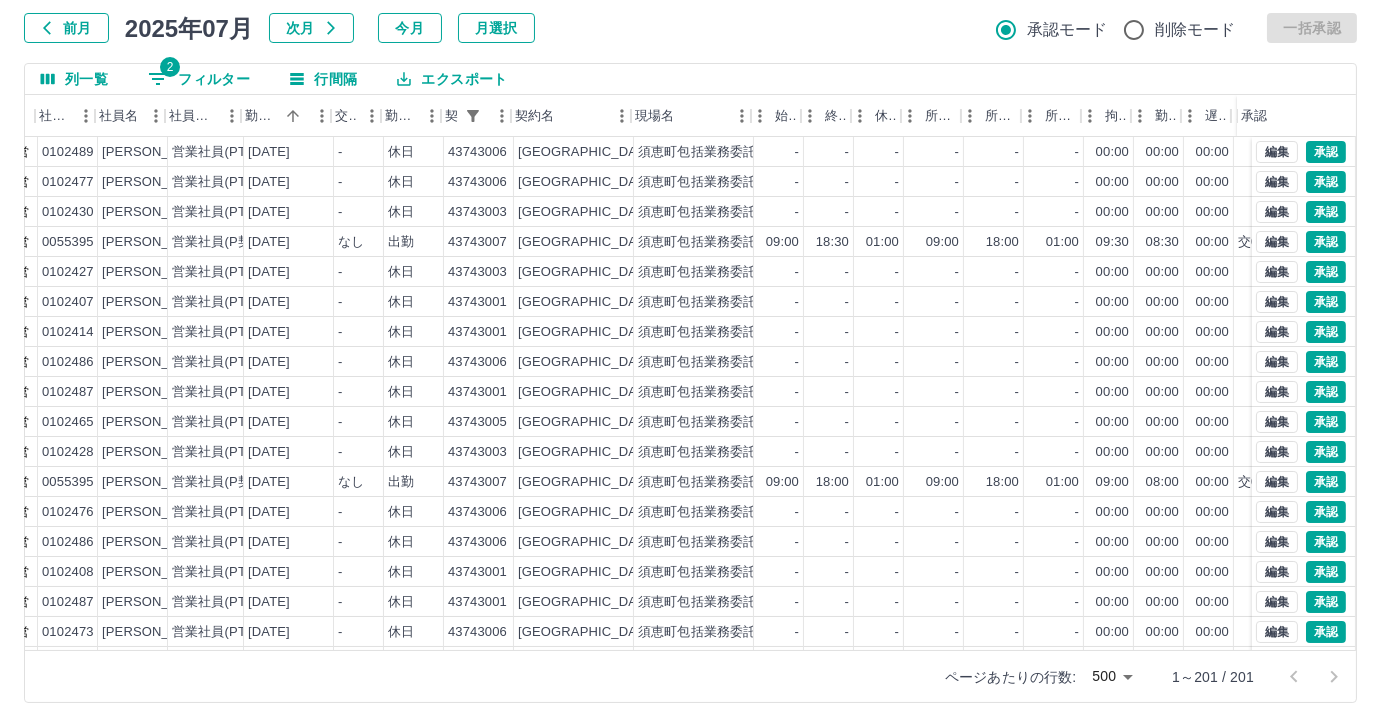 scroll, scrollTop: 0, scrollLeft: 156, axis: horizontal 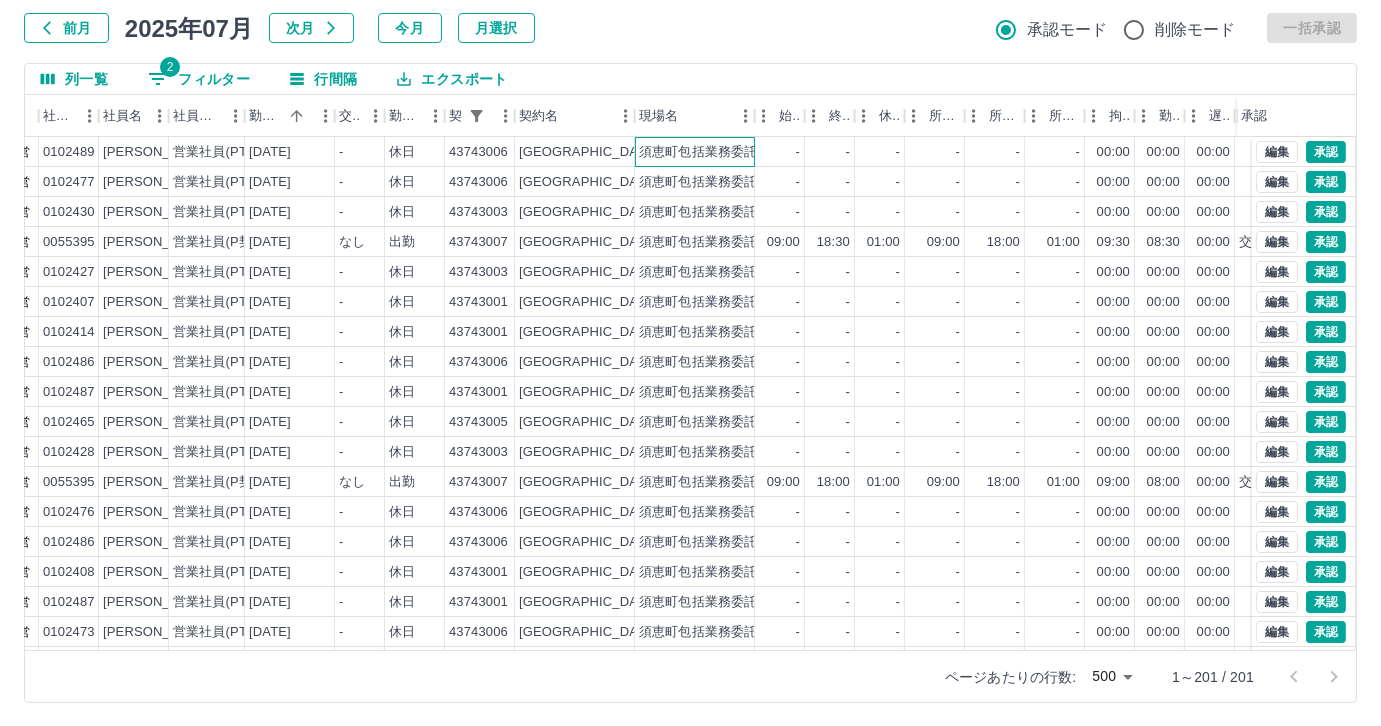 click on "須恵町包括業務委託（社会教育施設管理業務）" at bounding box center [777, 152] 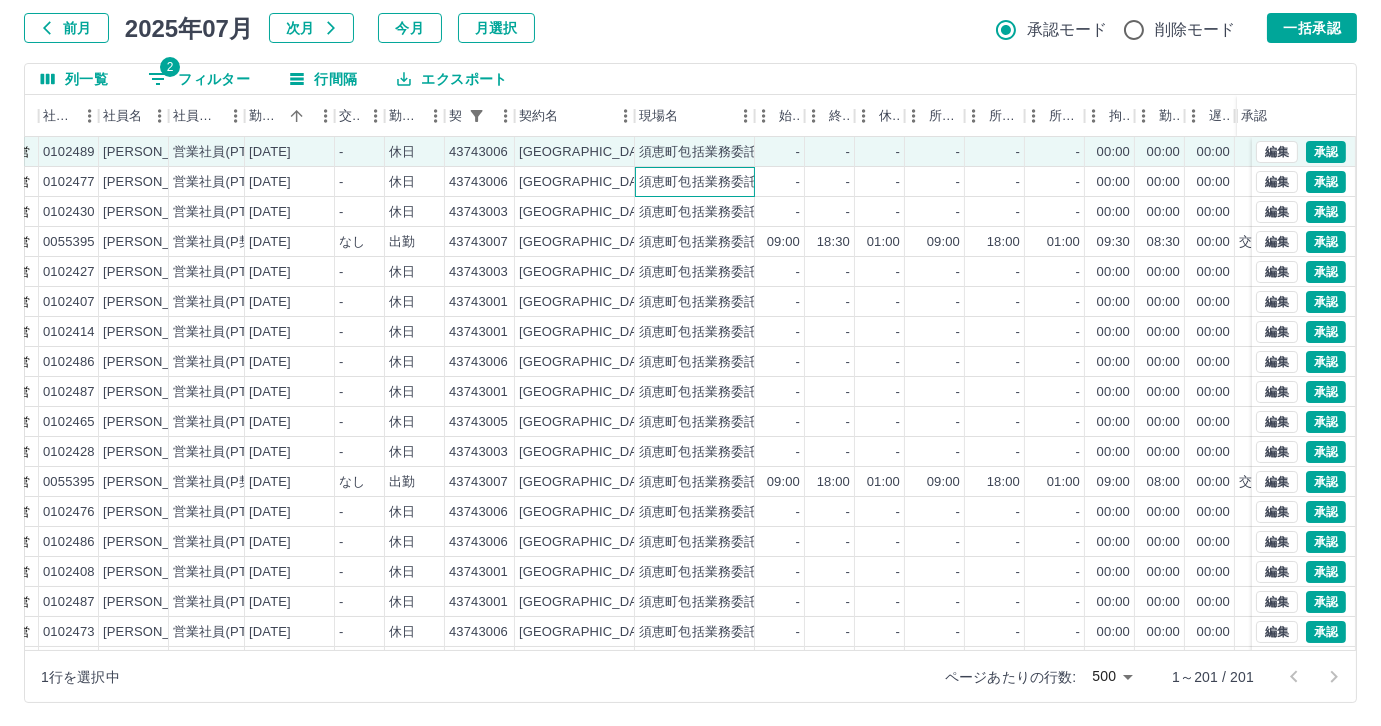 click on "須恵町包括業務委託（社会教育施設管理業務）" at bounding box center (777, 182) 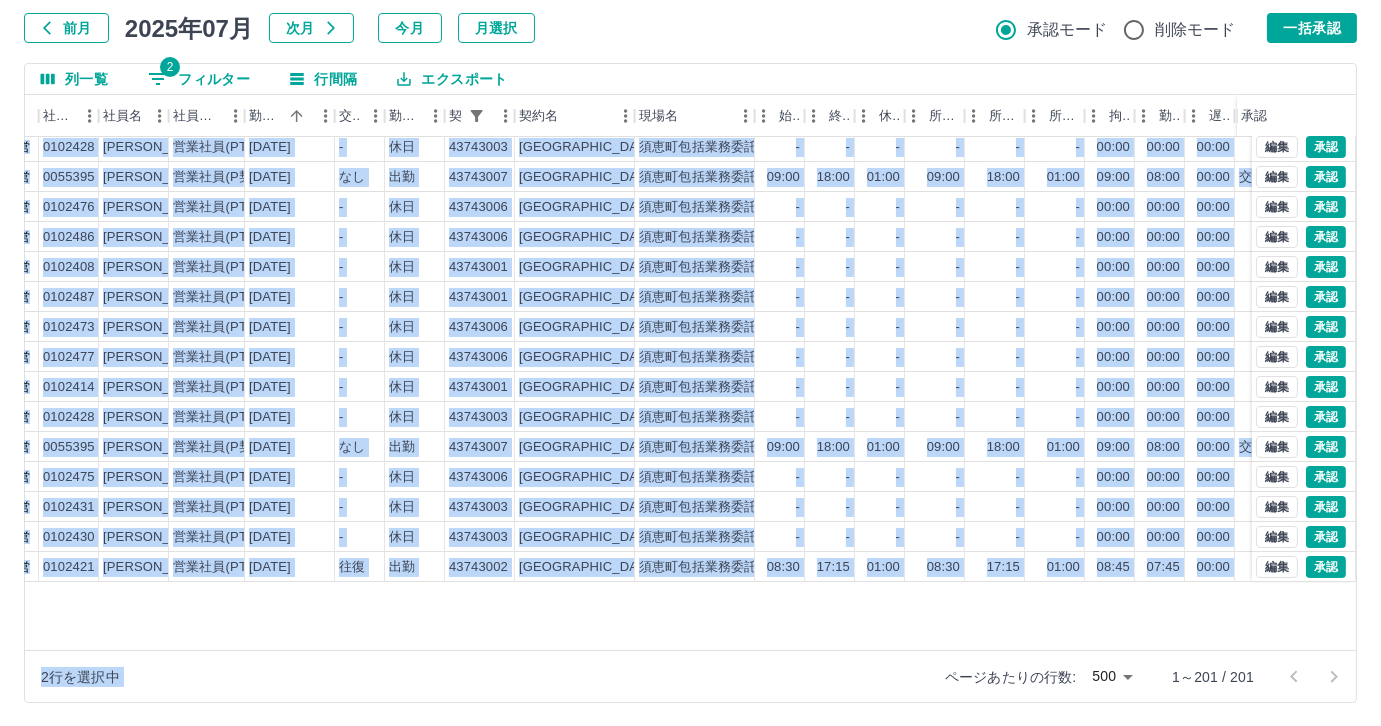 drag, startPoint x: 636, startPoint y: 650, endPoint x: 677, endPoint y: 637, distance: 43.011627 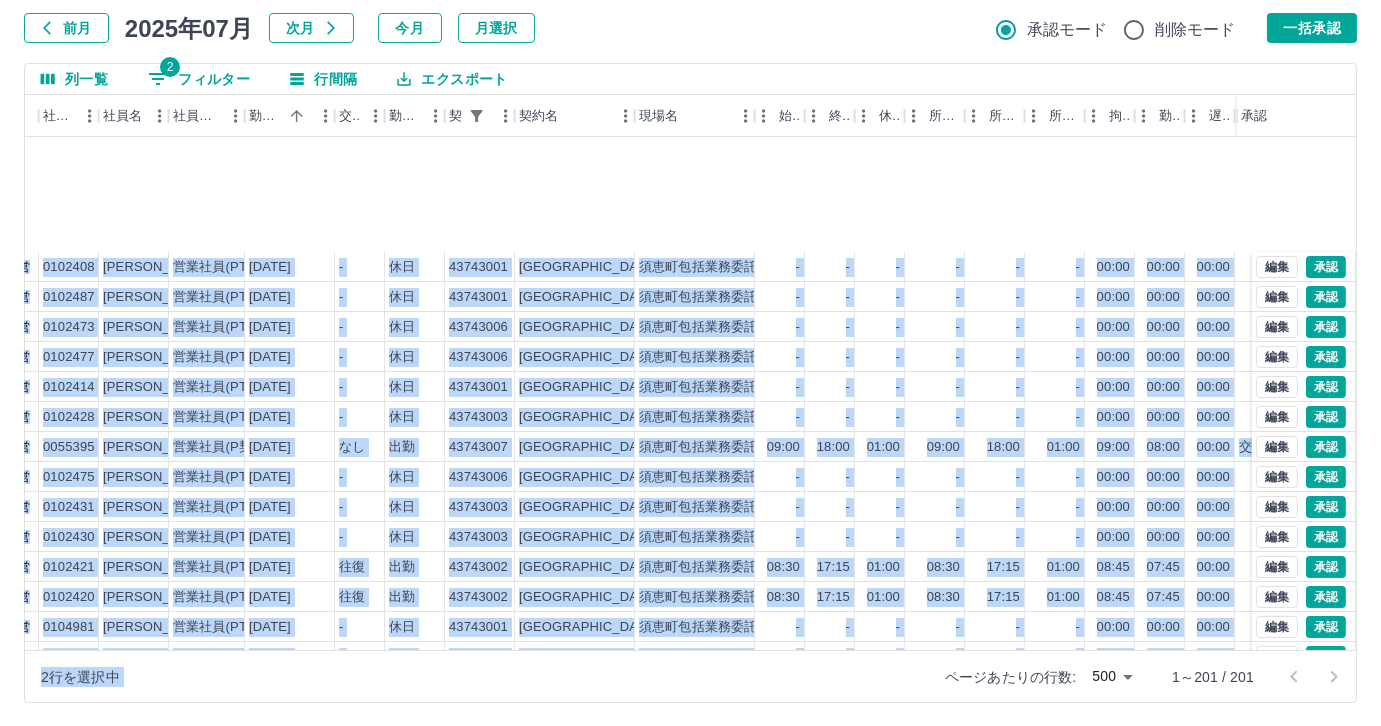 scroll, scrollTop: 481, scrollLeft: 156, axis: both 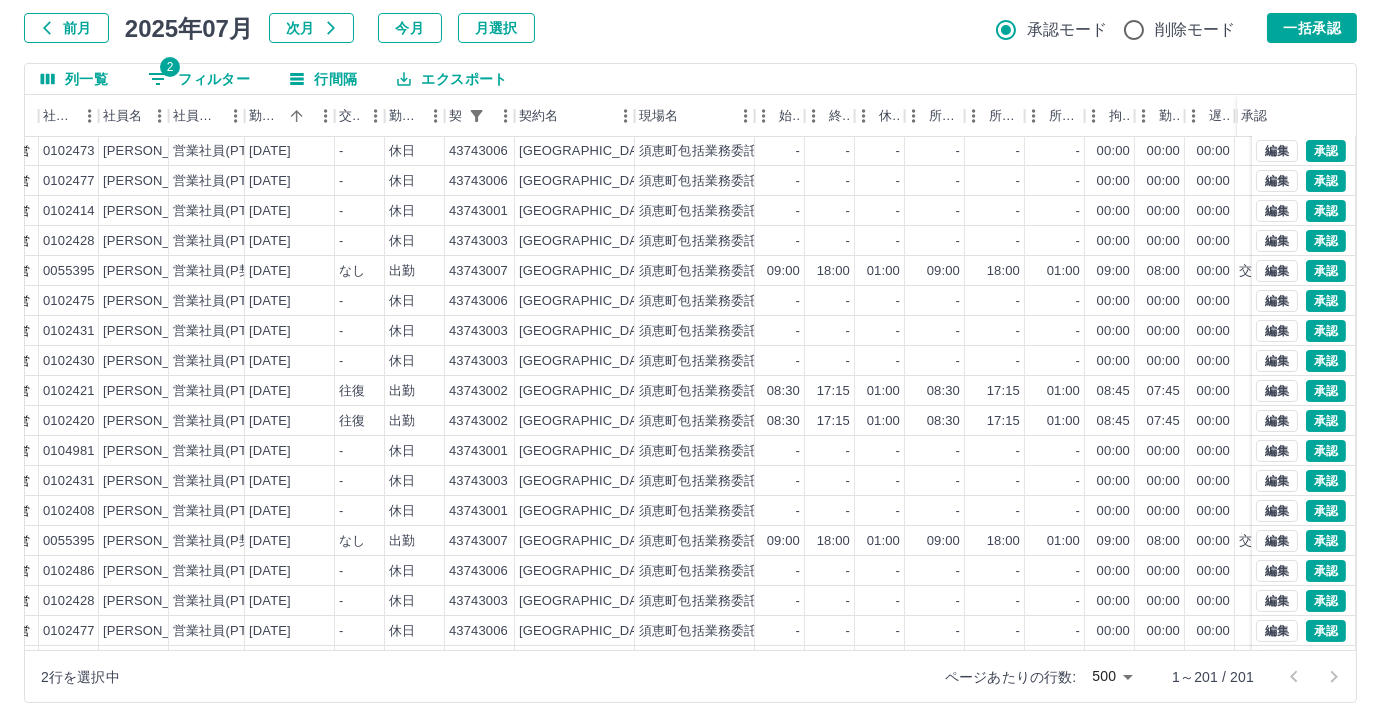 click on "勤務実績承認 前月 2025年07月 次月 今月 月選択 承認モード 削除モード 一括承認 列一覧 2 フィルター 行間隔 エクスポート 承認フロー 社員番号 社員名 社員区分 勤務日 交通費 勤務区分 契約コード 契約名 現場名 始業 終業 休憩 所定開始 所定終業 所定休憩 拘束 勤務 遅刻等 コメント ステータス 承認 現 事 Ａ 営 0102408 髙須　厚美 営業社員(PT契約) 2025-07-02  -  休日 43743001 須恵町 須恵町包括業務委託 - - - - - - 00:00 00:00 00:00 事務担当者承認待 現 事 Ａ 営 0102487 永瀬　麻優子 営業社員(PT契約) 2025-07-03  -  休日 43743001 須恵町 須恵町包括業務委託 - - - - - - 00:00 00:00 00:00 事務担当者承認待 現 事 Ａ 営 0102473 山本　洋子 営業社員(PT契約) 2025-07-03  -  休日 43743006 須恵町 須恵町包括業務委託（社会教育施設管理業務） - - - - - - 00:00 00:00 00:00 事務担当者承認待 現 事 Ａ 営 -" at bounding box center [690, 329] 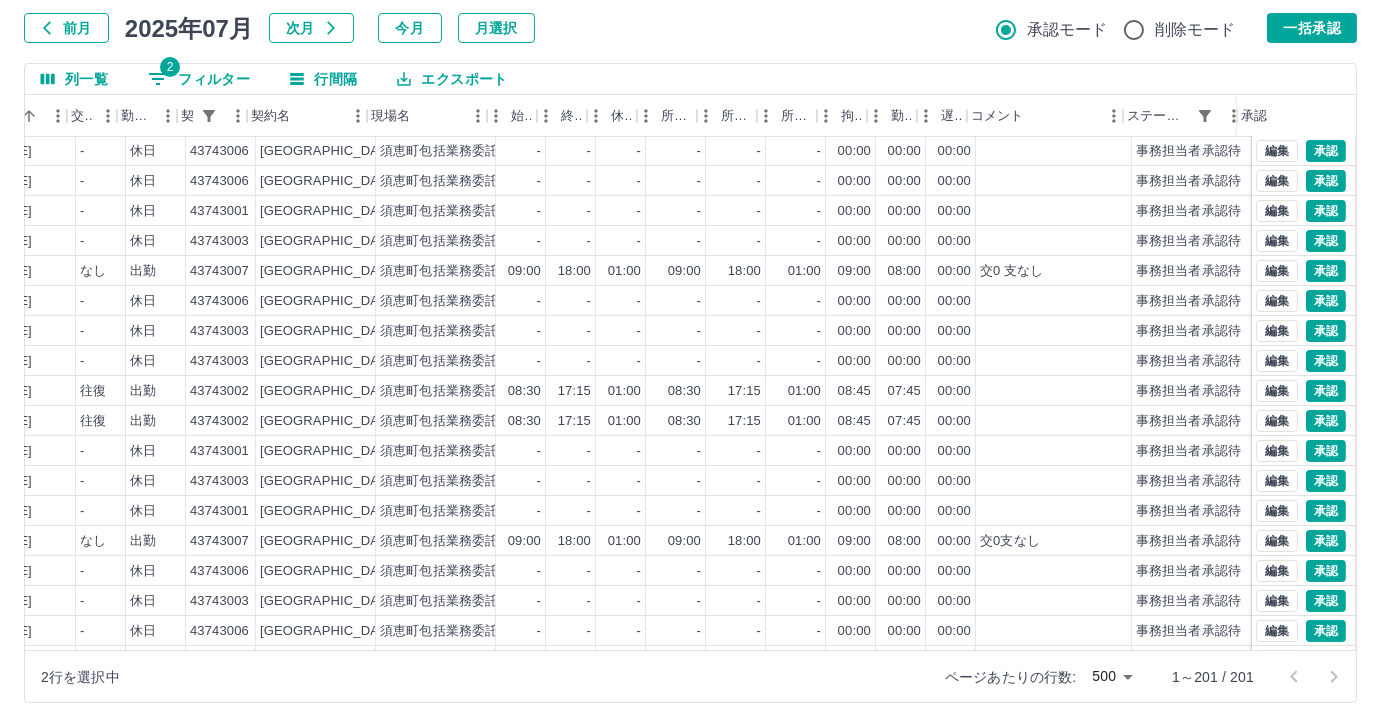 scroll, scrollTop: 481, scrollLeft: 429, axis: both 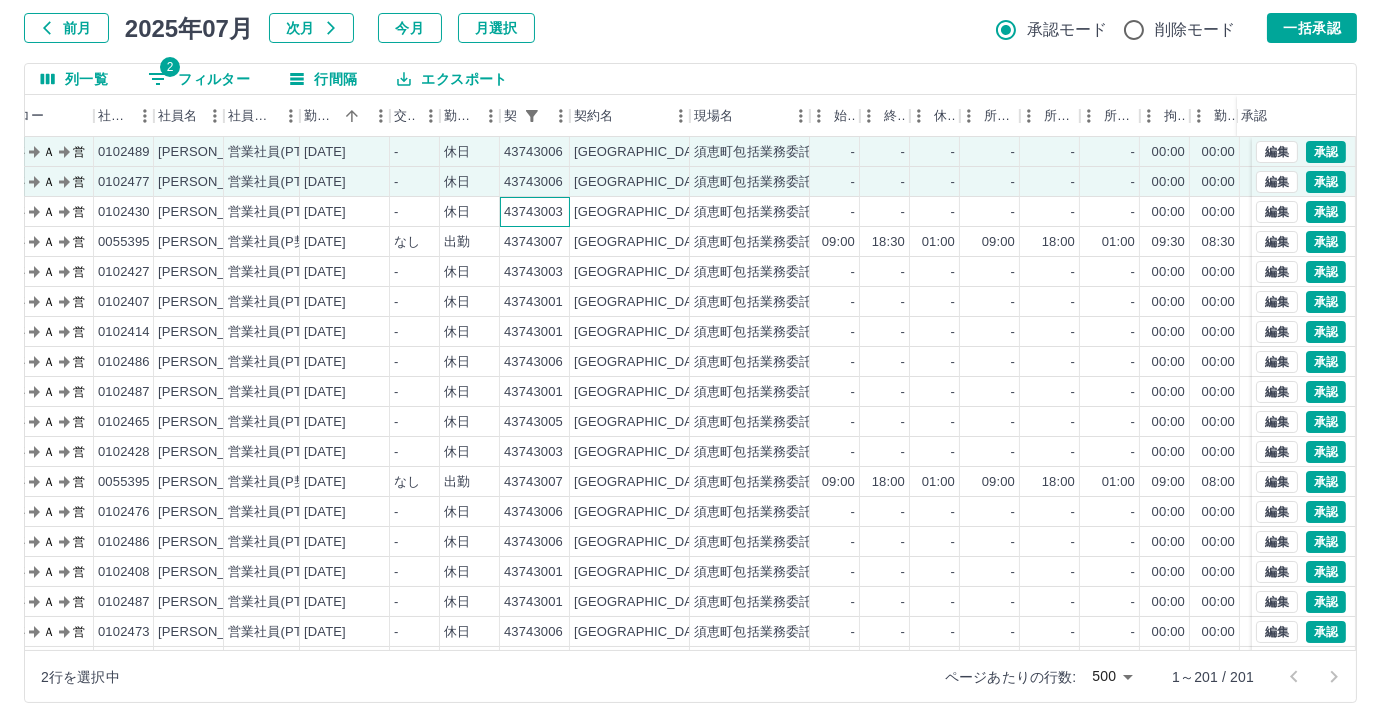 click on "43743003" at bounding box center [533, 212] 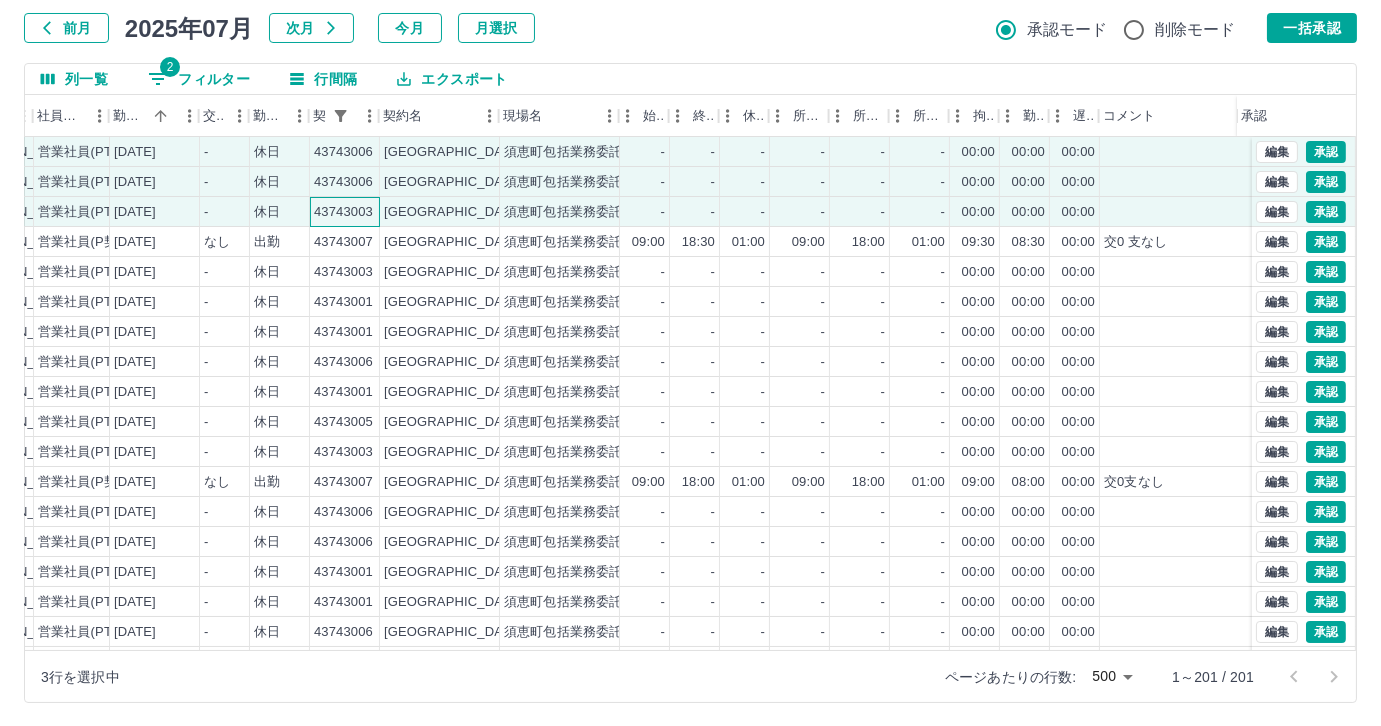 scroll, scrollTop: 0, scrollLeft: 292, axis: horizontal 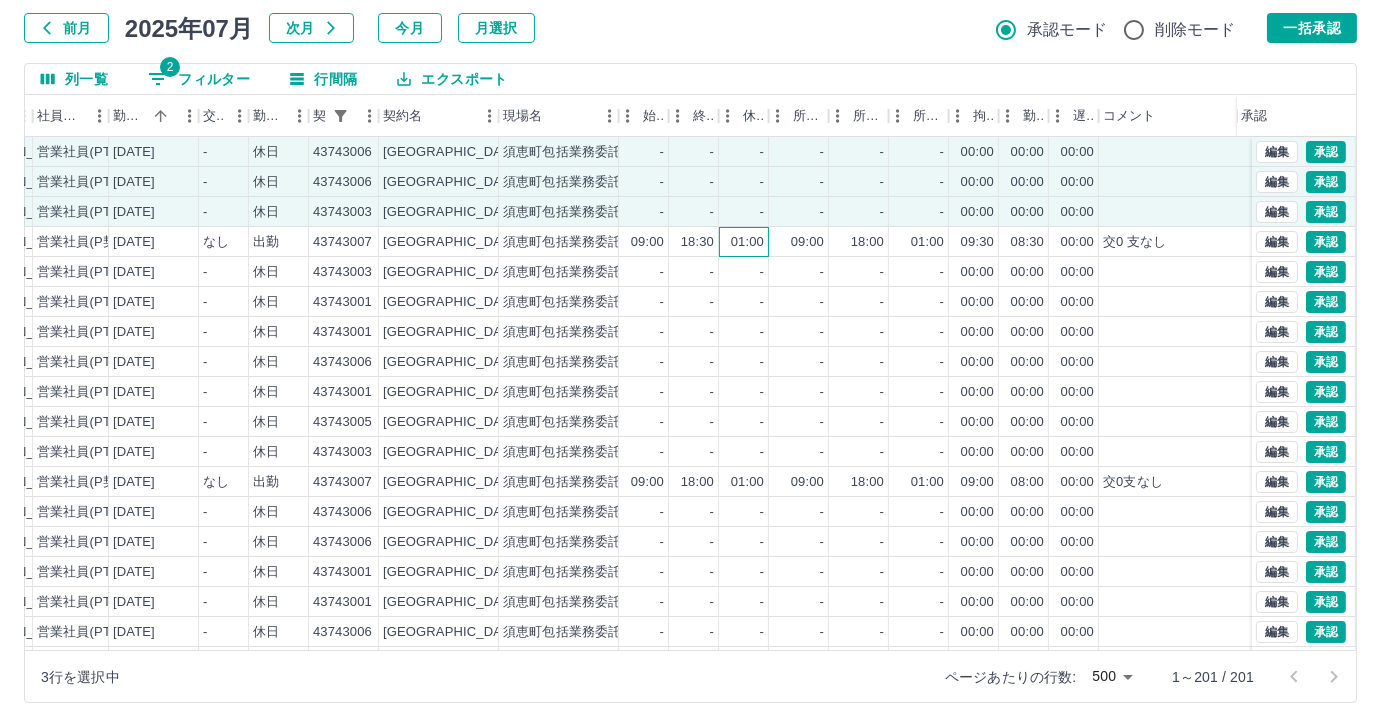 click on "01:00" at bounding box center (747, 242) 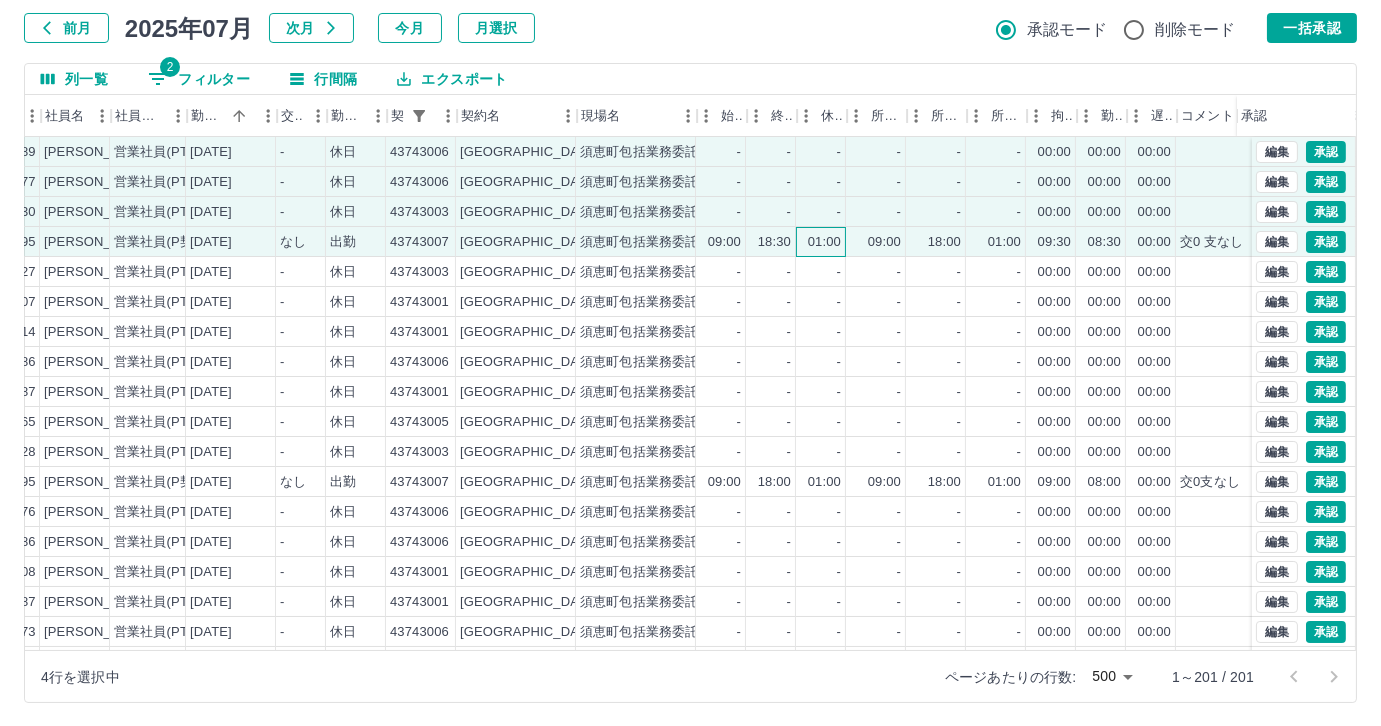 scroll, scrollTop: 0, scrollLeft: 213, axis: horizontal 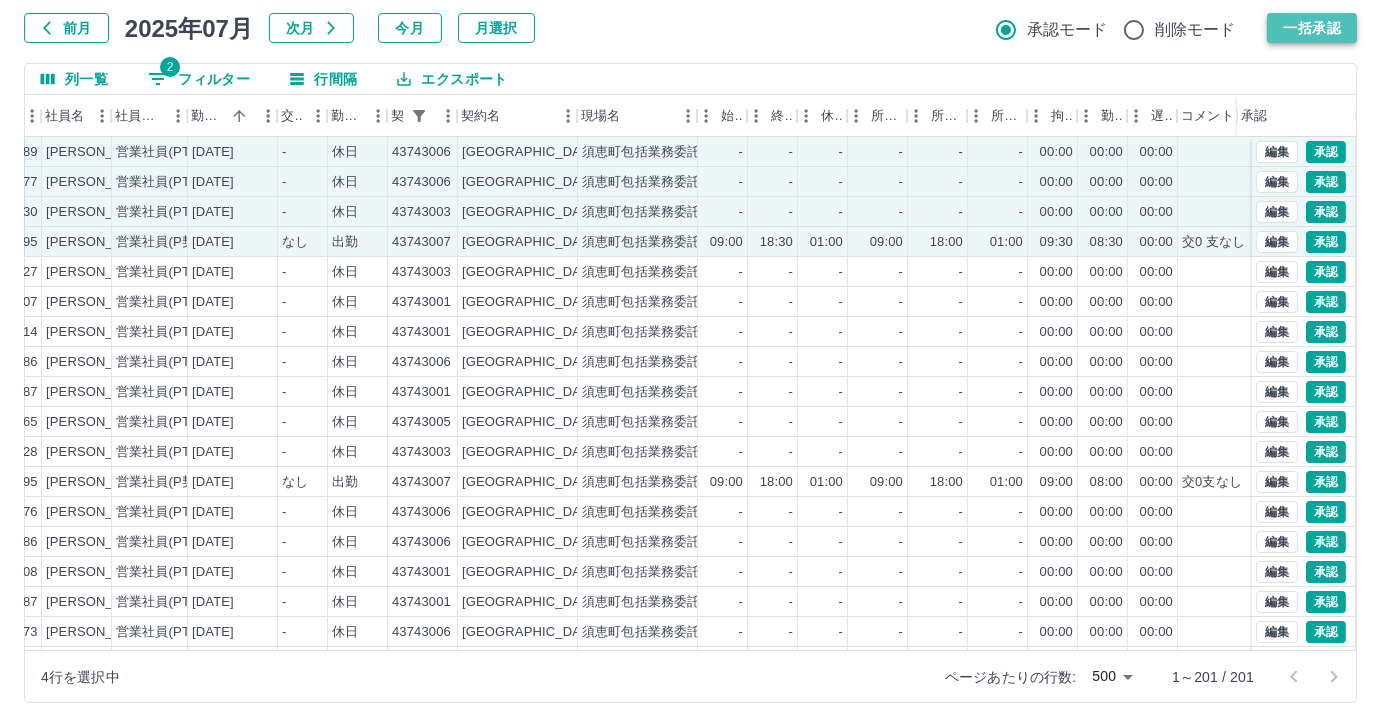 click on "一括承認" at bounding box center (1312, 28) 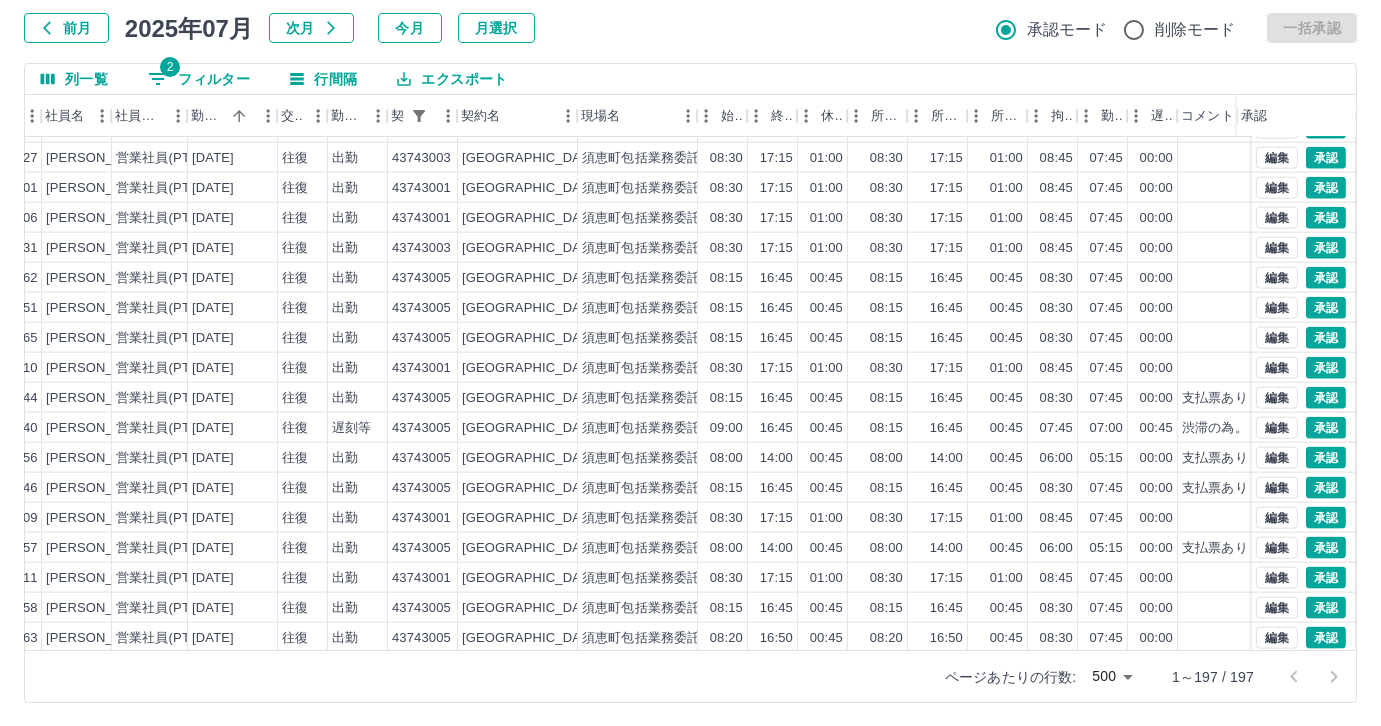 scroll, scrollTop: 5410, scrollLeft: 213, axis: both 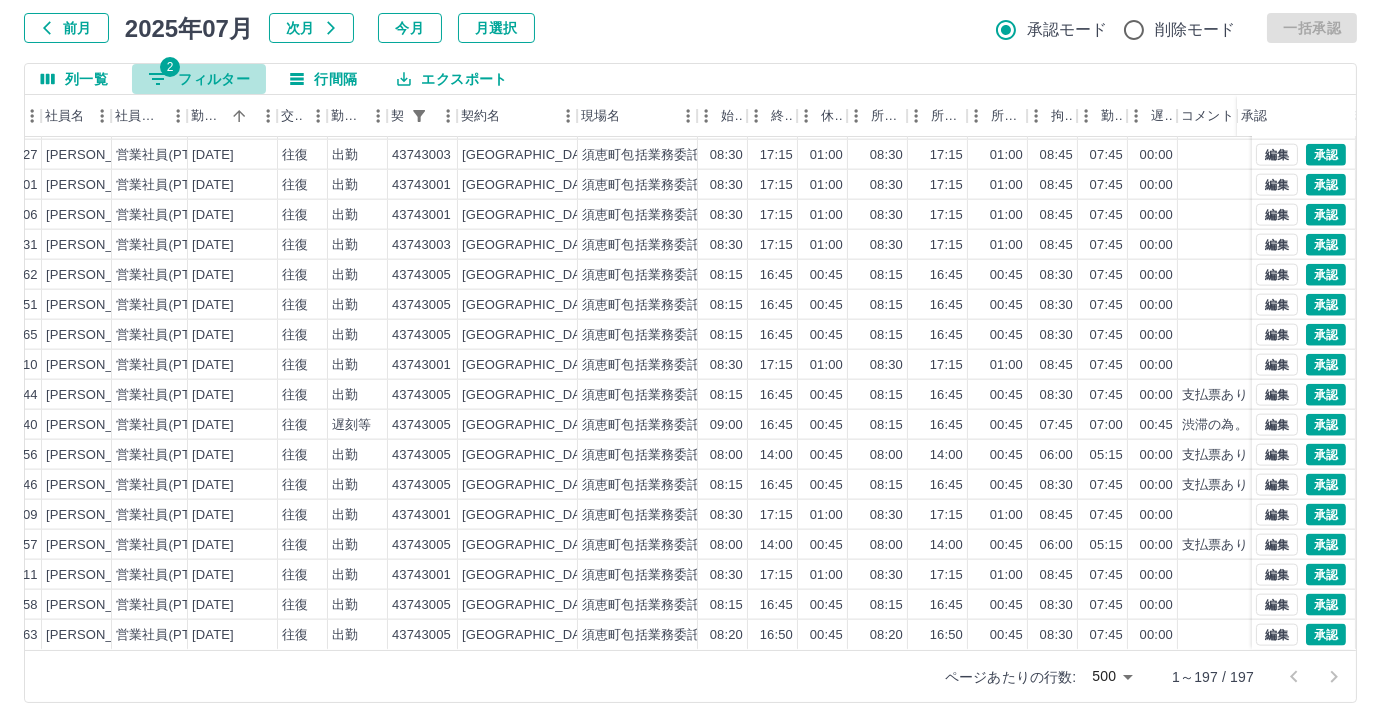 click on "2 フィルター" at bounding box center [199, 79] 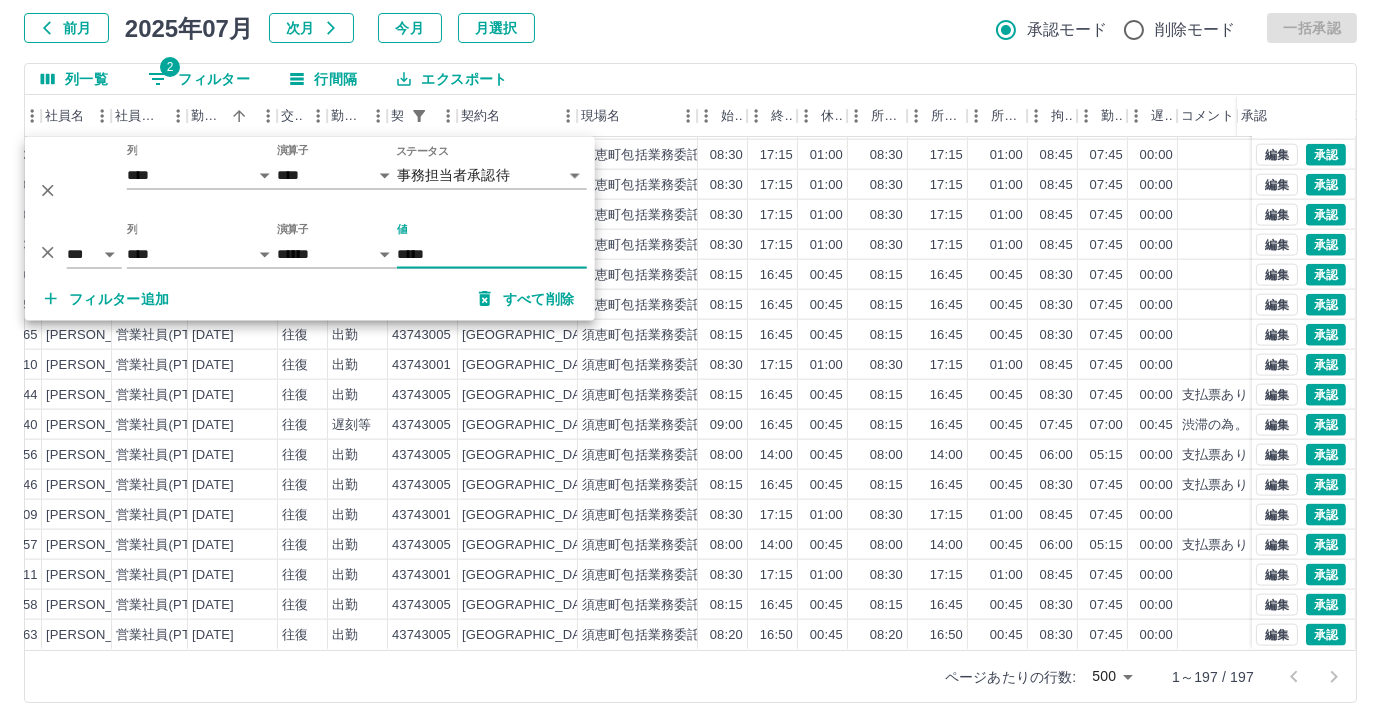 drag, startPoint x: 48, startPoint y: 252, endPoint x: 45, endPoint y: 185, distance: 67.06713 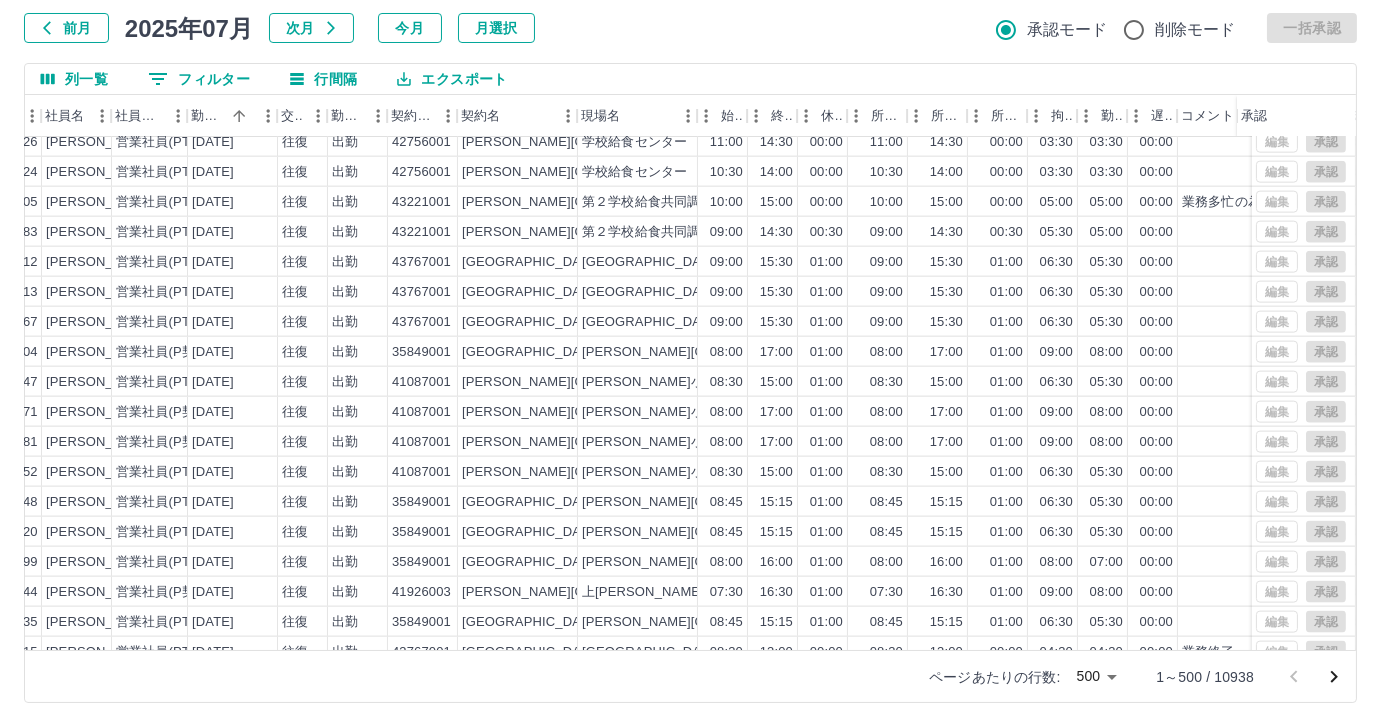 click on "SDH勤怠 尾嵜　杏茄 勤務実績承認 前月 2025年07月 次月 今月 月選択 承認モード 削除モード 一括承認 列一覧 0 フィルター 行間隔 エクスポート 承認フロー 社員番号 社員名 社員区分 勤務日 交通費 勤務区分 契約コード 契約名 現場名 始業 終業 休憩 所定開始 所定終業 所定休憩 拘束 勤務 遅刻等 コメント ステータス 承認 現 事 Ａ 営 0091372 山本　恵美子 営業社員(PT契約) 2025-07-01 往復 出勤 43221001 福津市 第２学校給食共同調理場 08:00 14:45 01:00 08:00 14:45 01:00 06:45 05:45 00:00 業務多忙の為 営業所長承認待 現 事 Ａ 営 0083120 武下　千香子 営業社員(PT契約) 2025-07-01 往復 出勤 42756001 大川市 学校給食センター 10:30 14:30 00:00 10:30 14:30 00:00 04:00 04:00 00:00 営業所長承認待 現 事 Ａ 営 0083126 古賀　和紗 営業社員(PT契約) 2025-07-01 往復 出勤 42756001 大川市 学校給食センター 11:00 現" at bounding box center [690, 304] 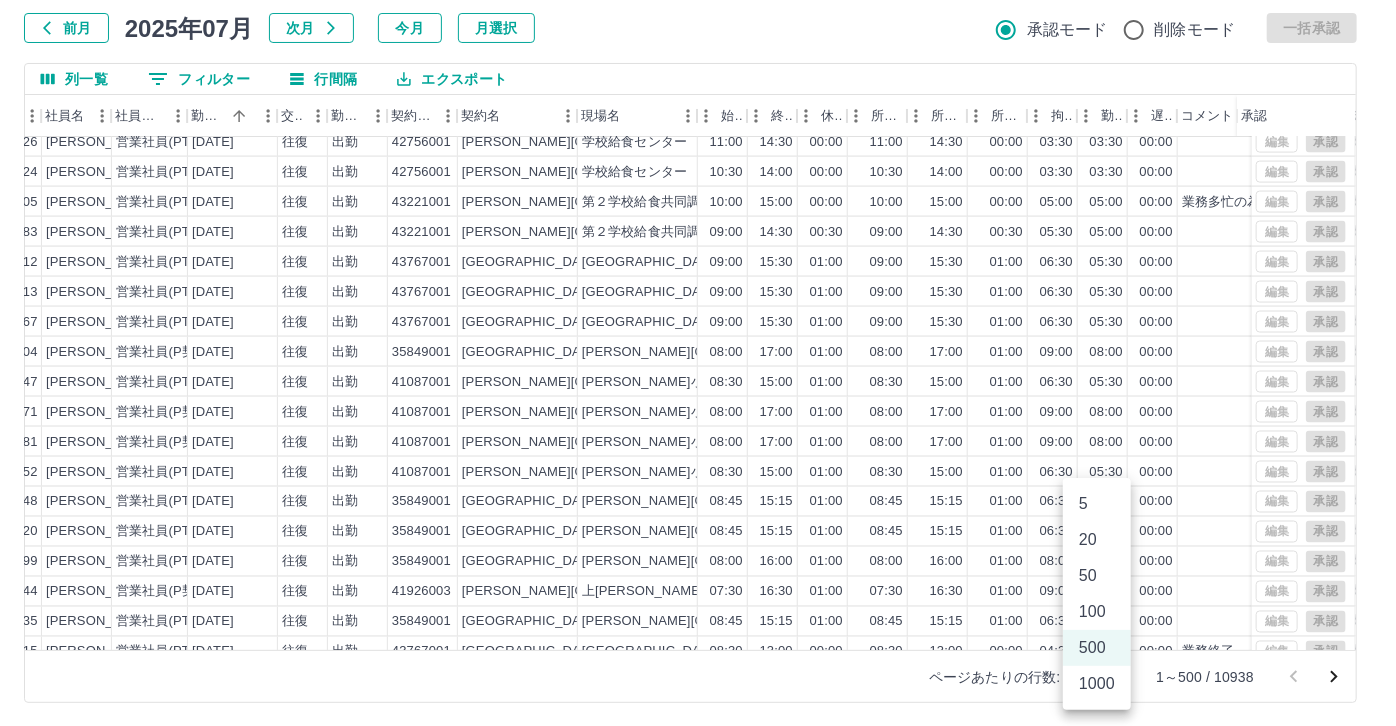 click on "50" at bounding box center [1097, 576] 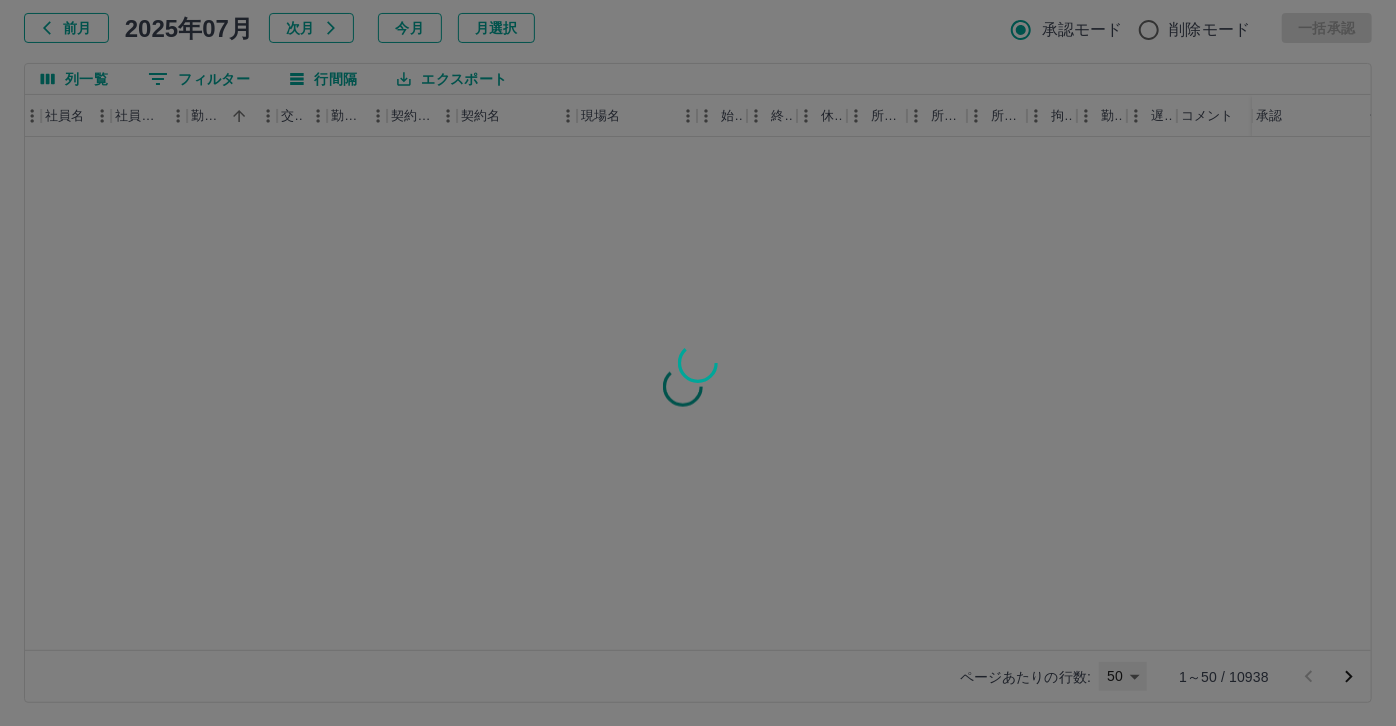 type on "**" 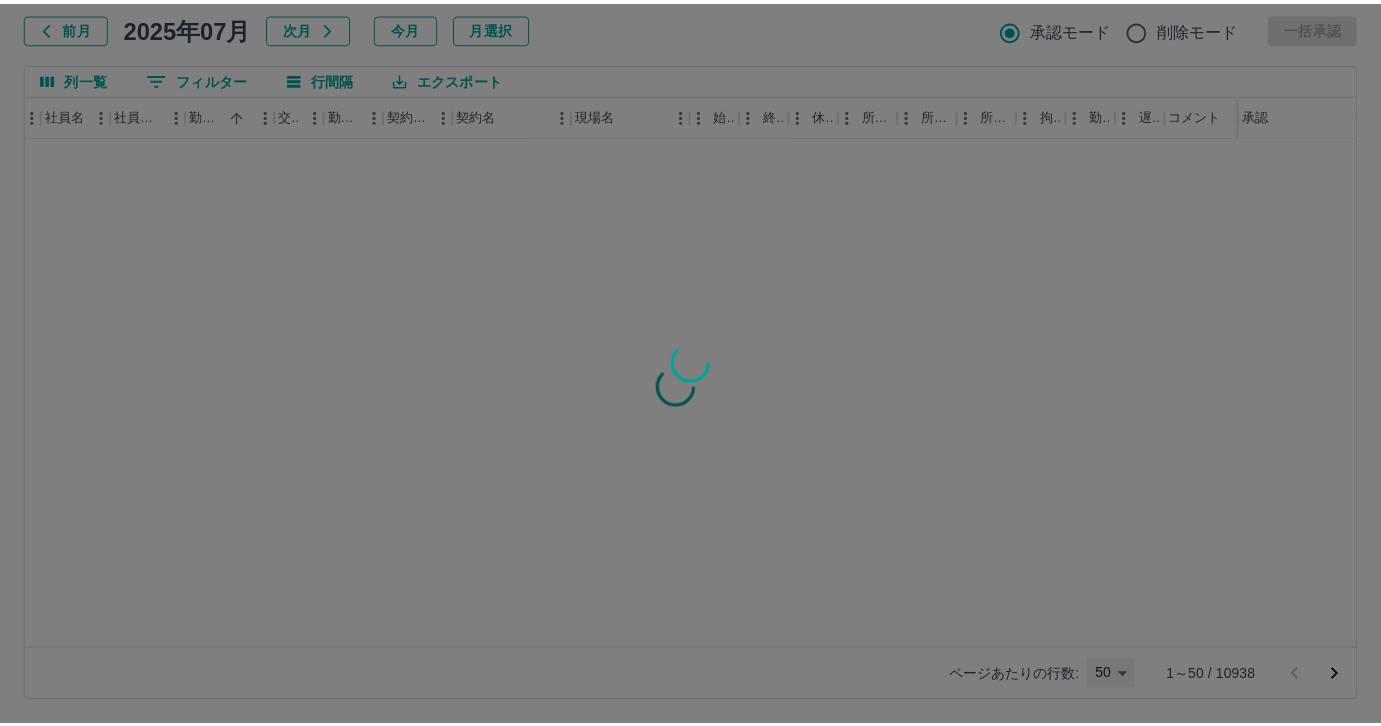 scroll, scrollTop: 0, scrollLeft: 213, axis: horizontal 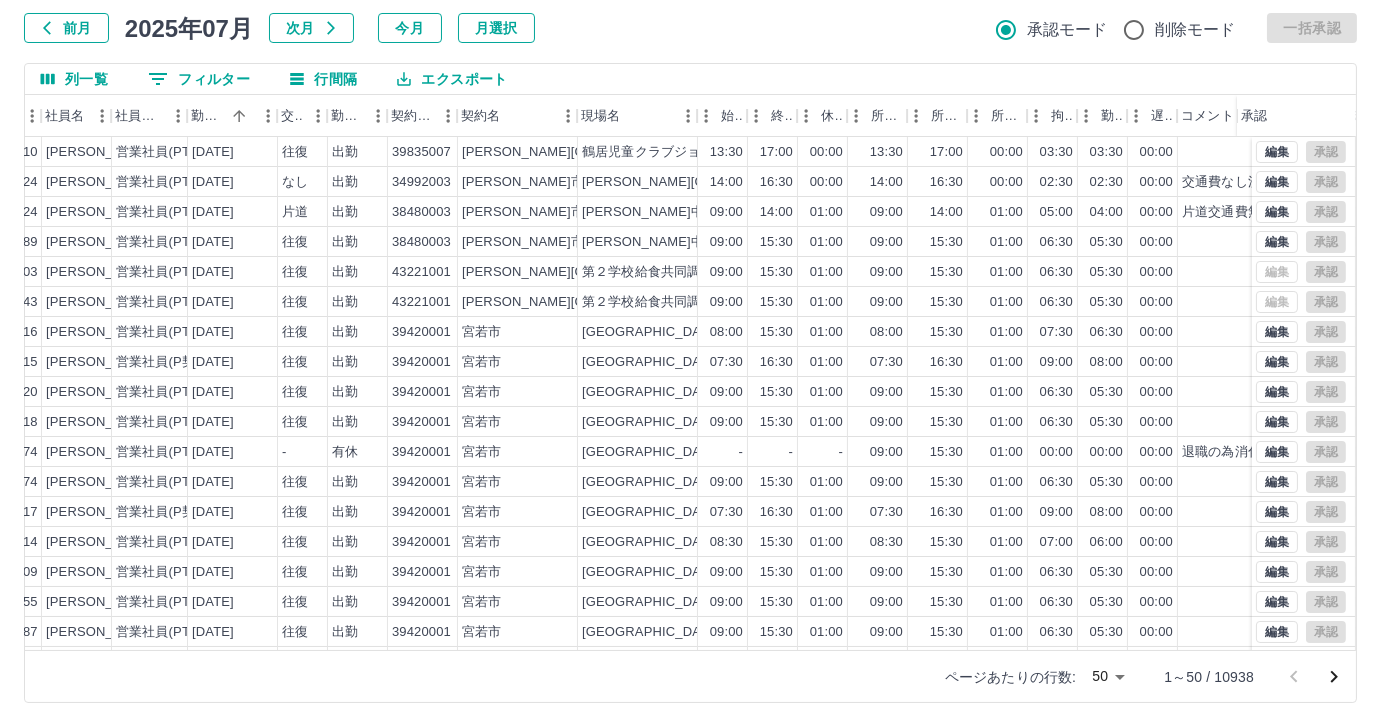 click on "0 フィルター" at bounding box center (199, 79) 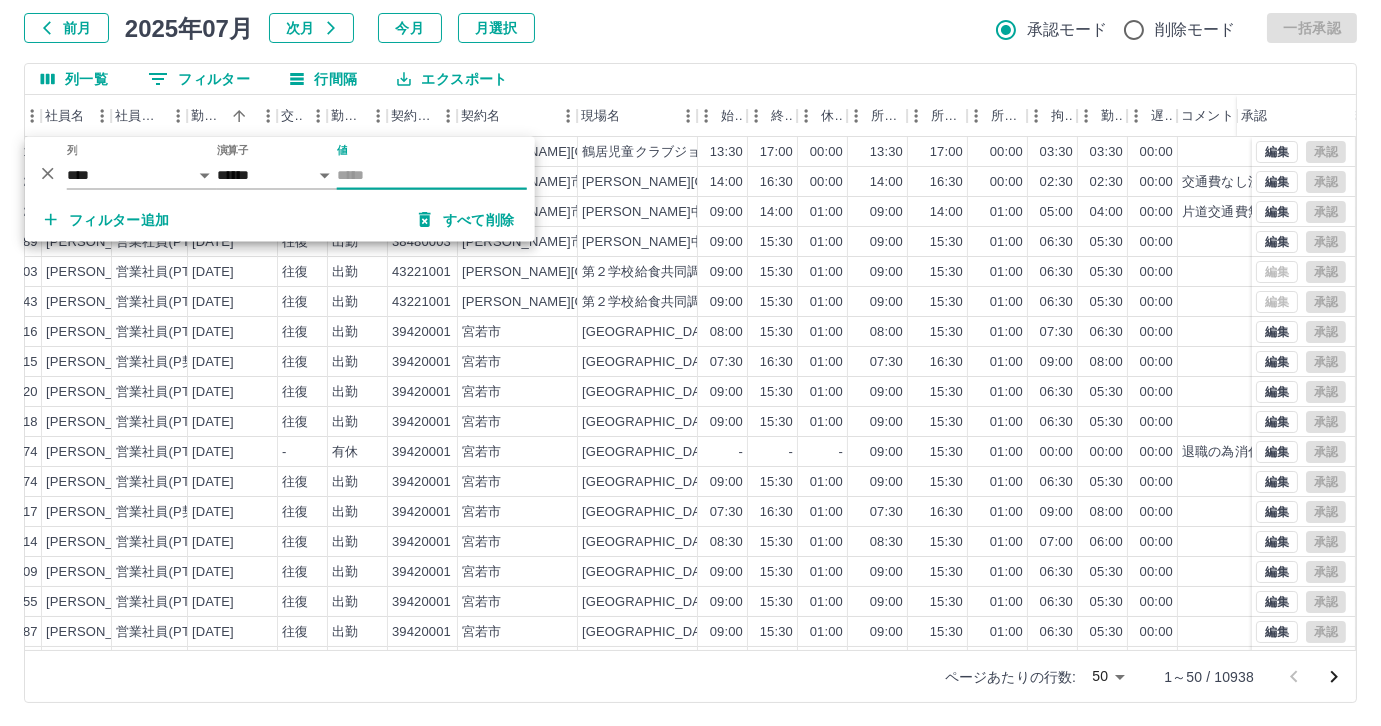 click on "値" at bounding box center [432, 175] 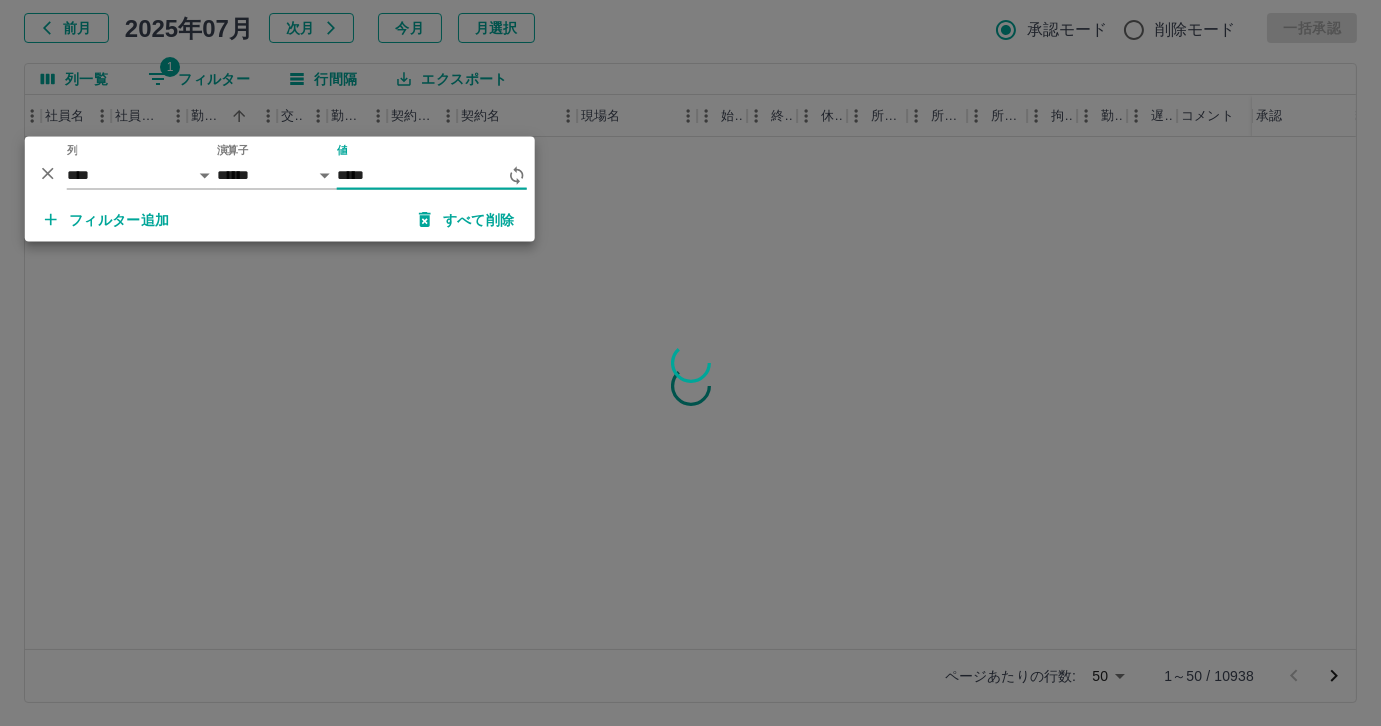 type on "******" 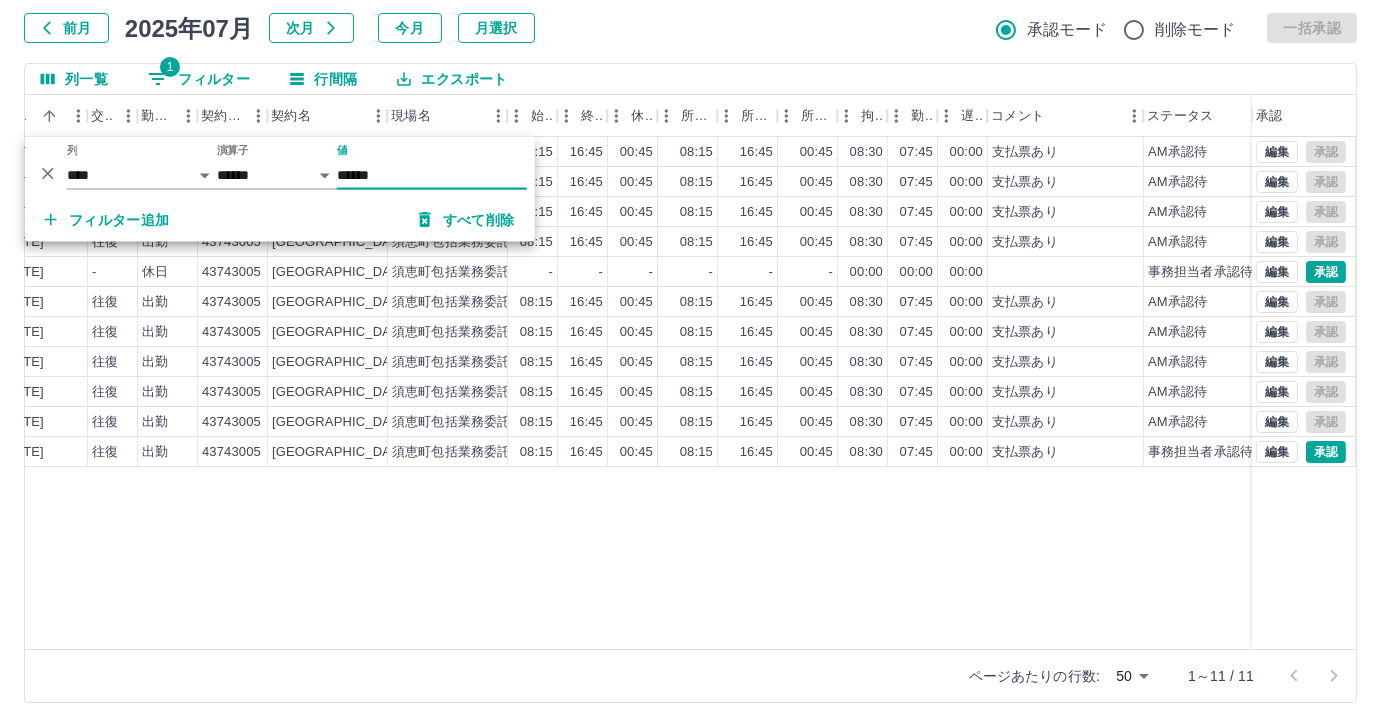 scroll, scrollTop: 0, scrollLeft: 414, axis: horizontal 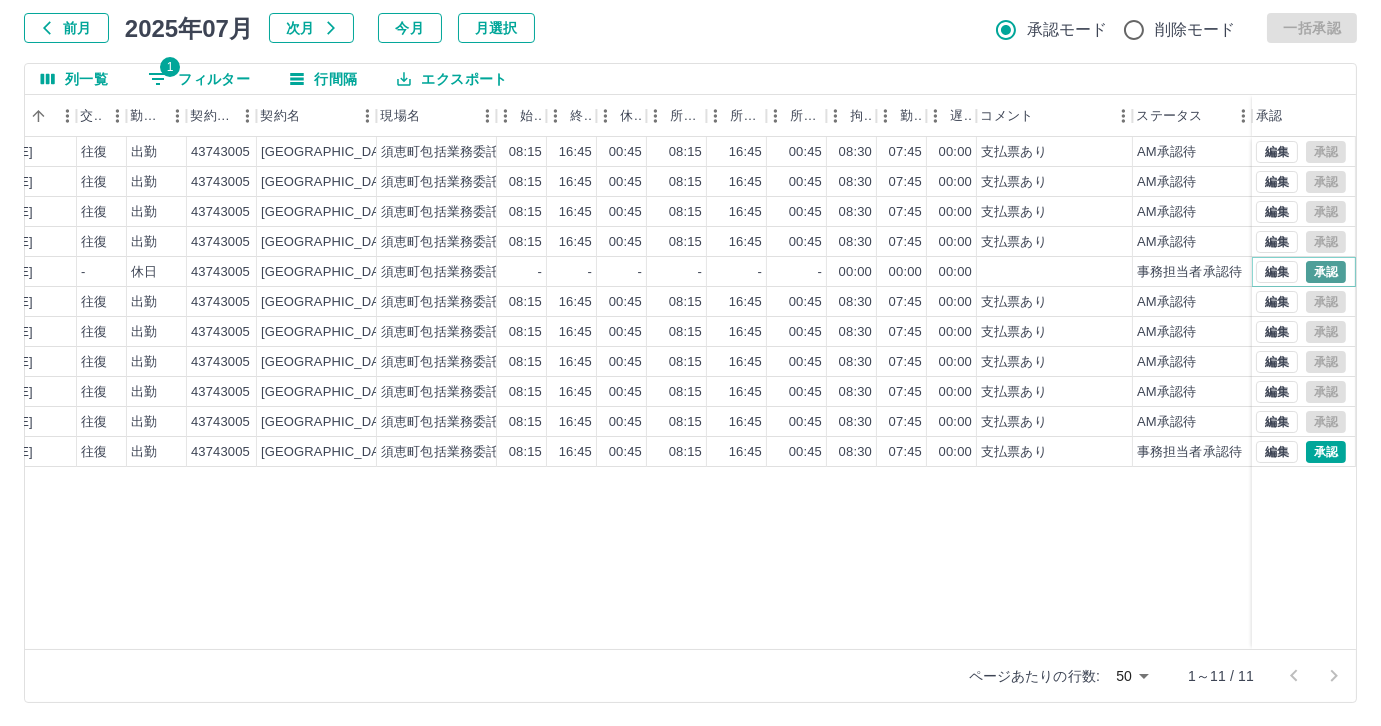 click on "承認" at bounding box center (1326, 272) 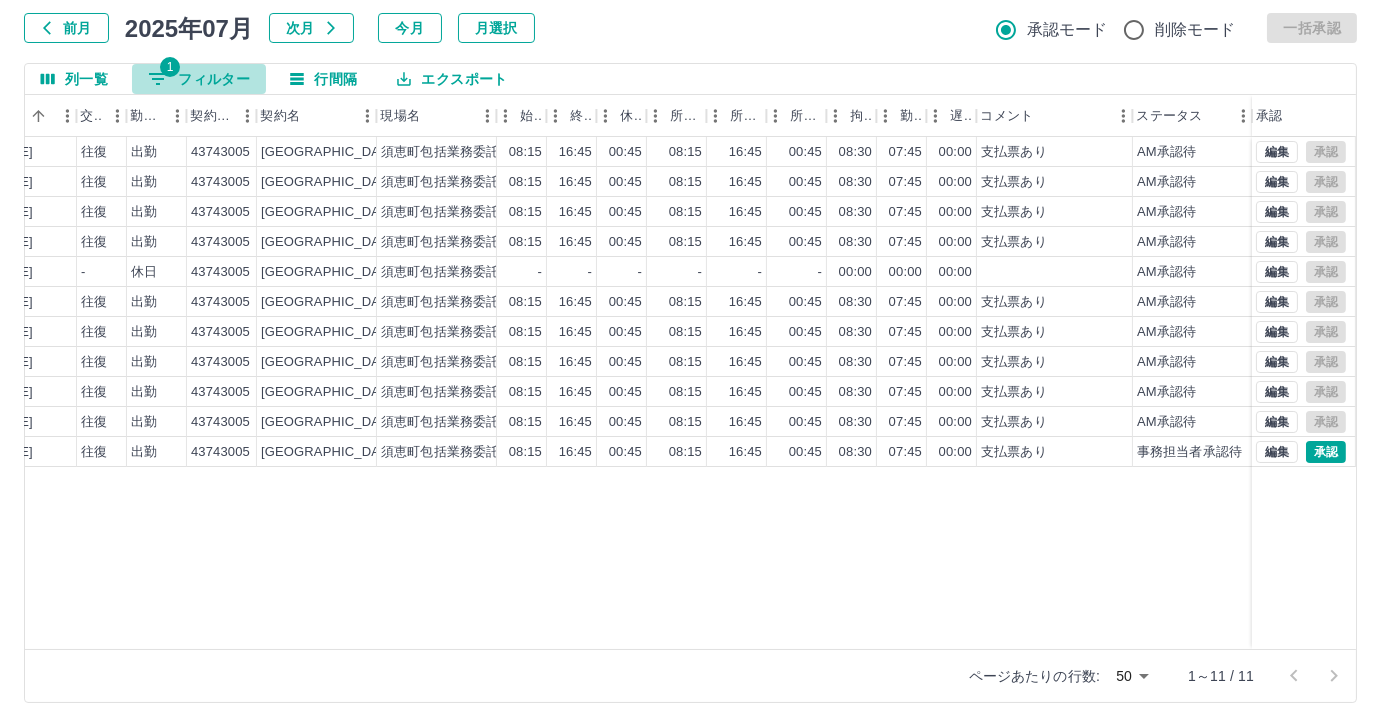 click on "1 フィルター" at bounding box center (199, 79) 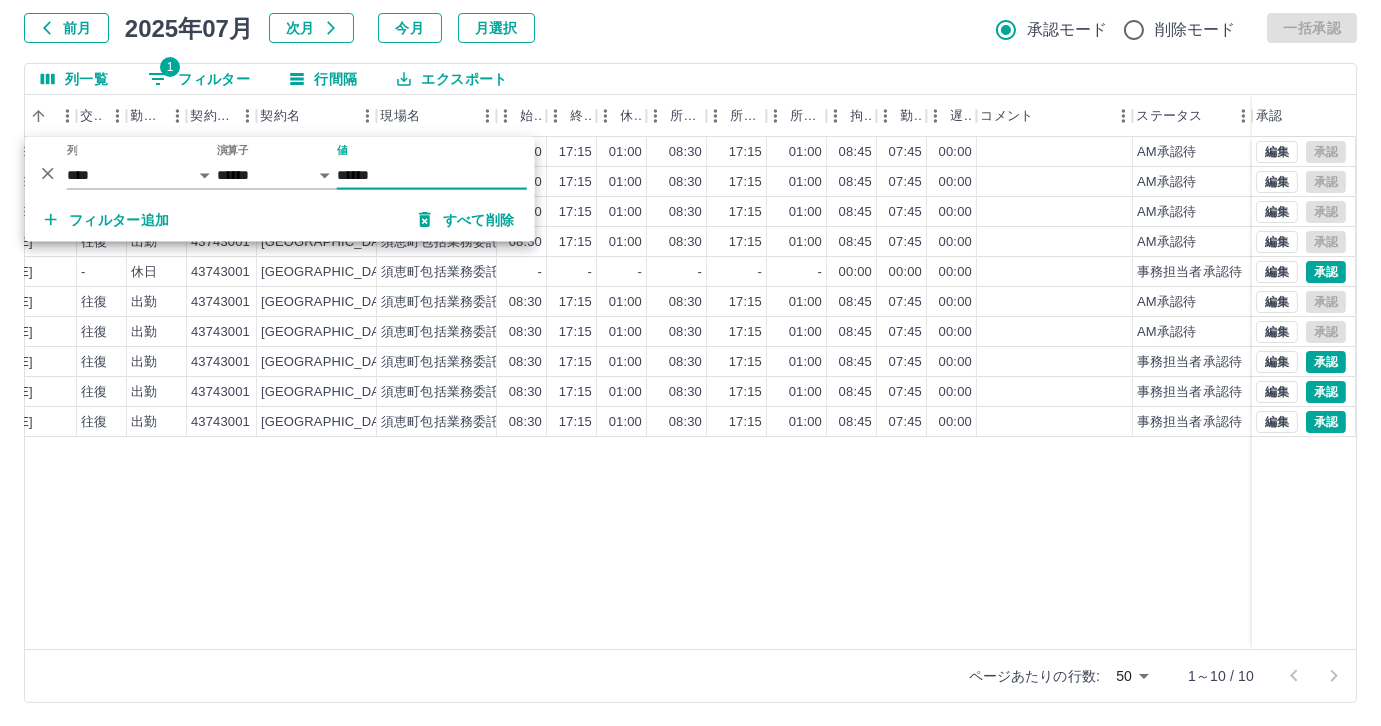 type on "******" 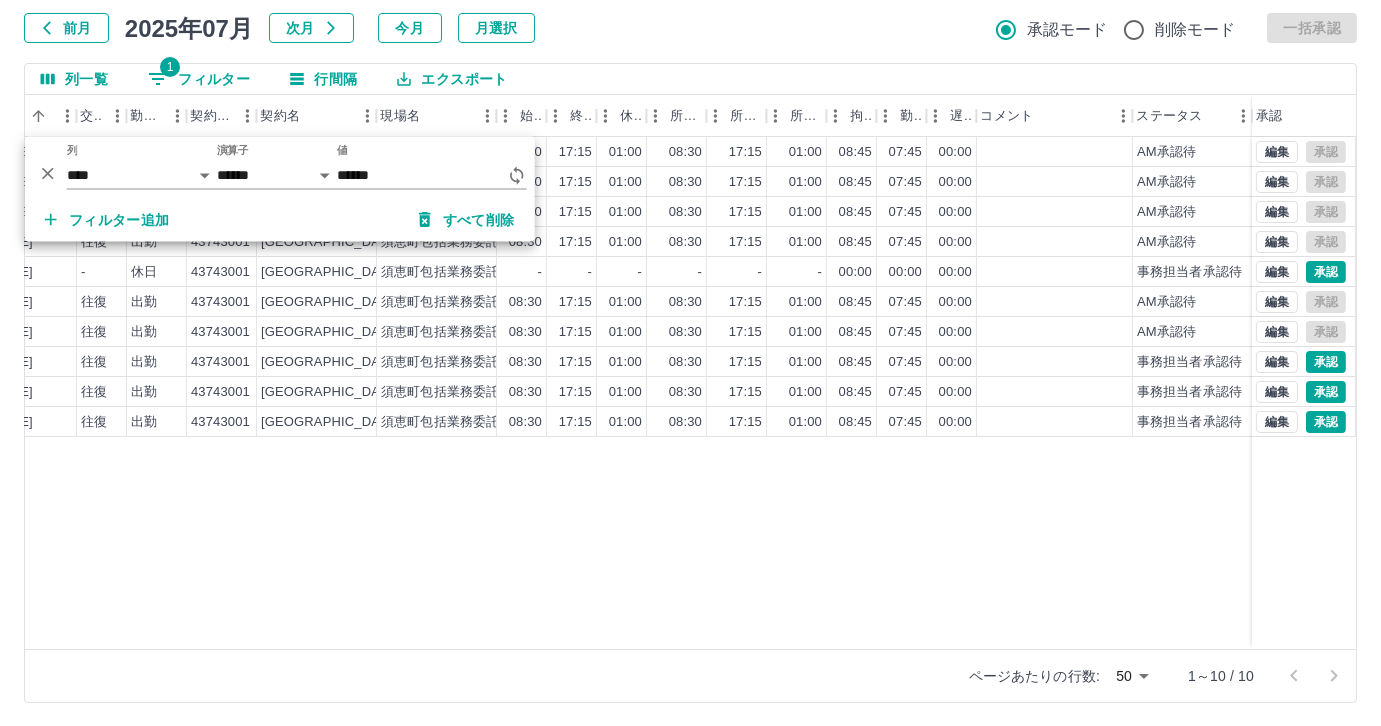 click on "亀田　智子 営業社員(PT契約) 2025-07-01 往復 出勤 43743001 須恵町 須恵町包括業務委託 08:30 17:15 01:00 08:30 17:15 01:00 08:45 07:45 00:00 AM承認待 亀田　智子 営業社員(PT契約) 2025-07-02 往復 出勤 43743001 須恵町 須恵町包括業務委託 08:30 17:15 01:00 08:30 17:15 01:00 08:45 07:45 00:00 AM承認待 亀田　智子 営業社員(PT契約) 2025-07-03 往復 出勤 43743001 須恵町 須恵町包括業務委託 08:30 17:15 01:00 08:30 17:15 01:00 08:45 07:45 00:00 AM承認待 亀田　智子 営業社員(PT契約) 2025-07-04 往復 出勤 43743001 須恵町 須恵町包括業務委託 08:30 17:15 01:00 08:30 17:15 01:00 08:45 07:45 00:00 AM承認待 亀田　智子 営業社員(PT契約) 2025-07-05  -  休日 43743001 須恵町 須恵町包括業務委託 - - - - - - 00:00 00:00 00:00 事務担当者承認待 亀田　智子 営業社員(PT契約) 2025-07-07 往復 出勤 43743001 須恵町 須恵町包括業務委託 08:30 17:15 01:00 08:30 17:15 01:00 08:45" at bounding box center (484, 393) 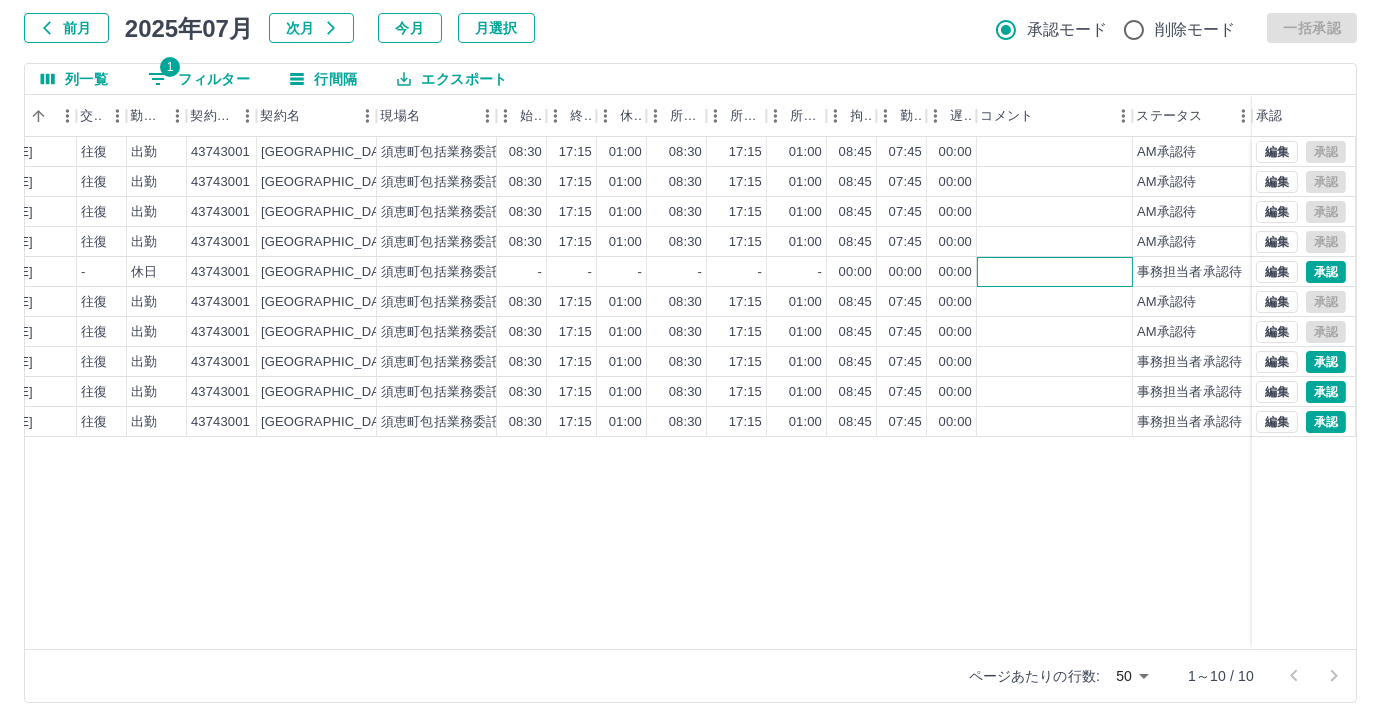 click at bounding box center [1055, 272] 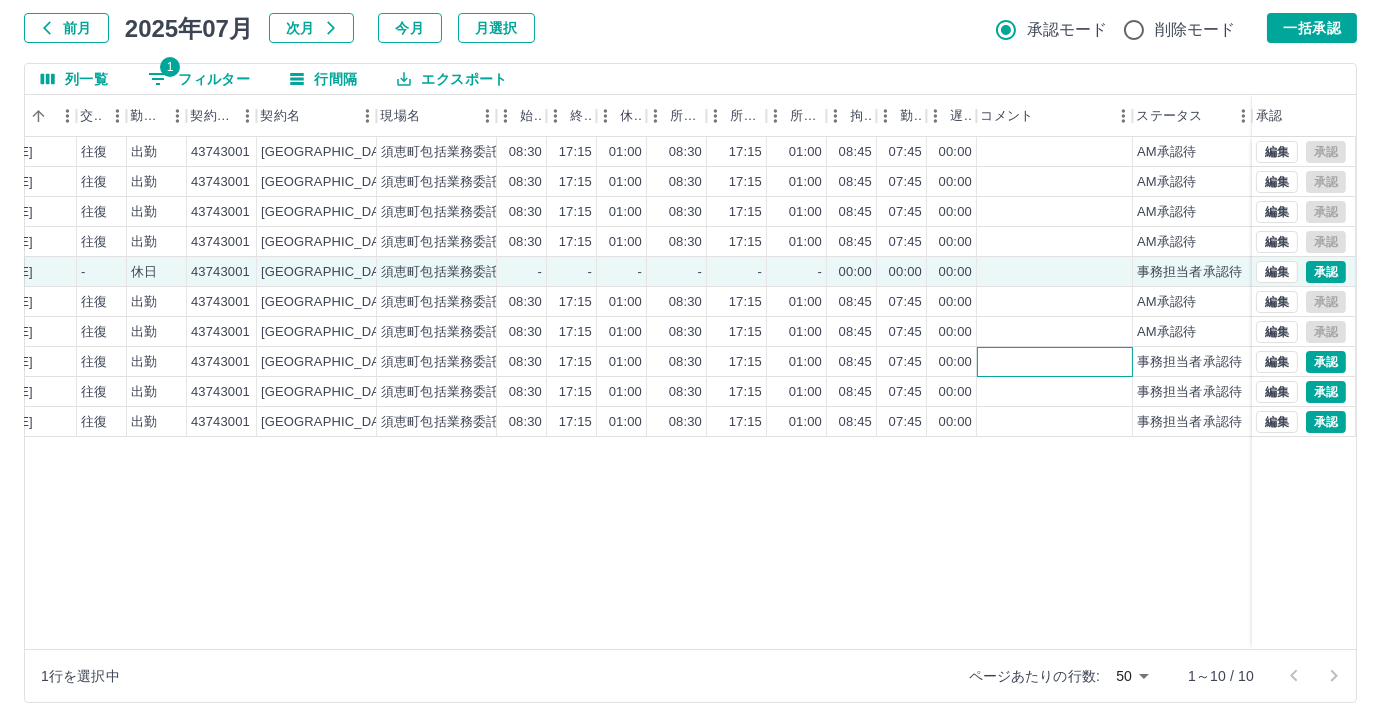 click at bounding box center [1055, 362] 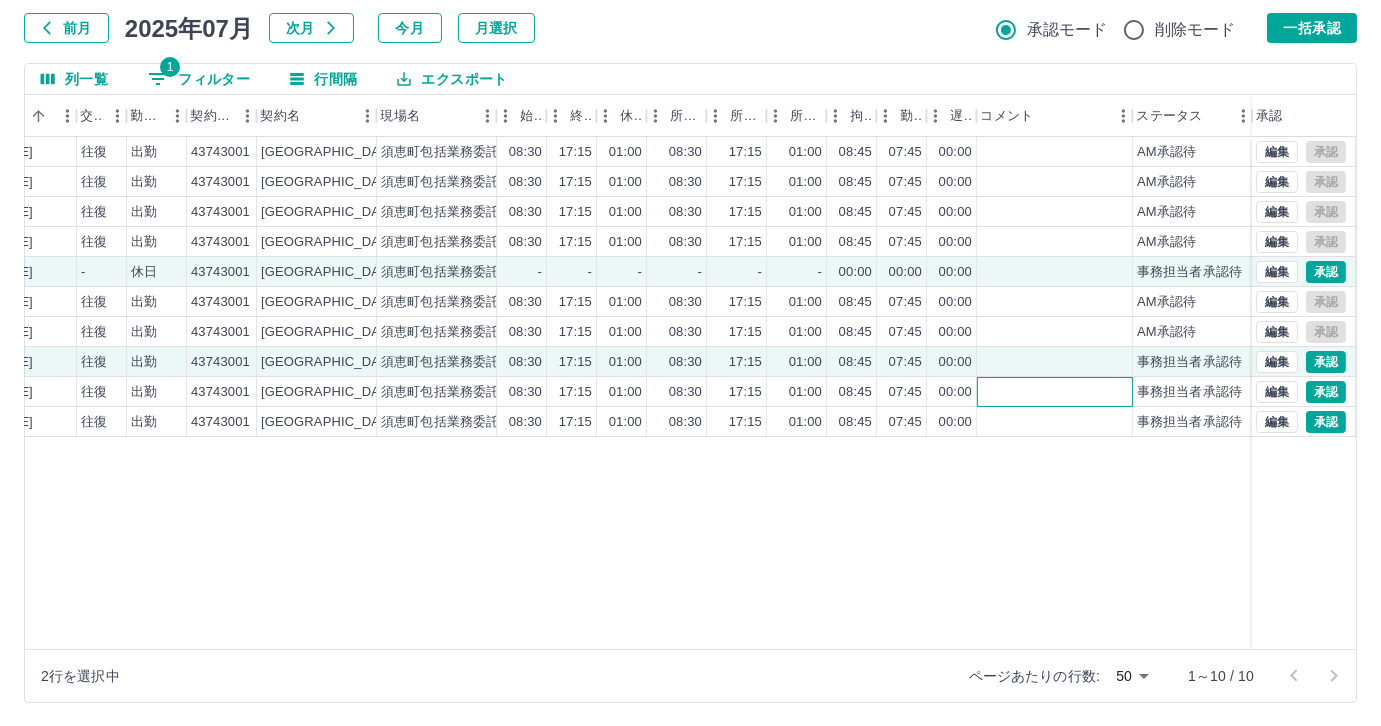 click at bounding box center [1055, 392] 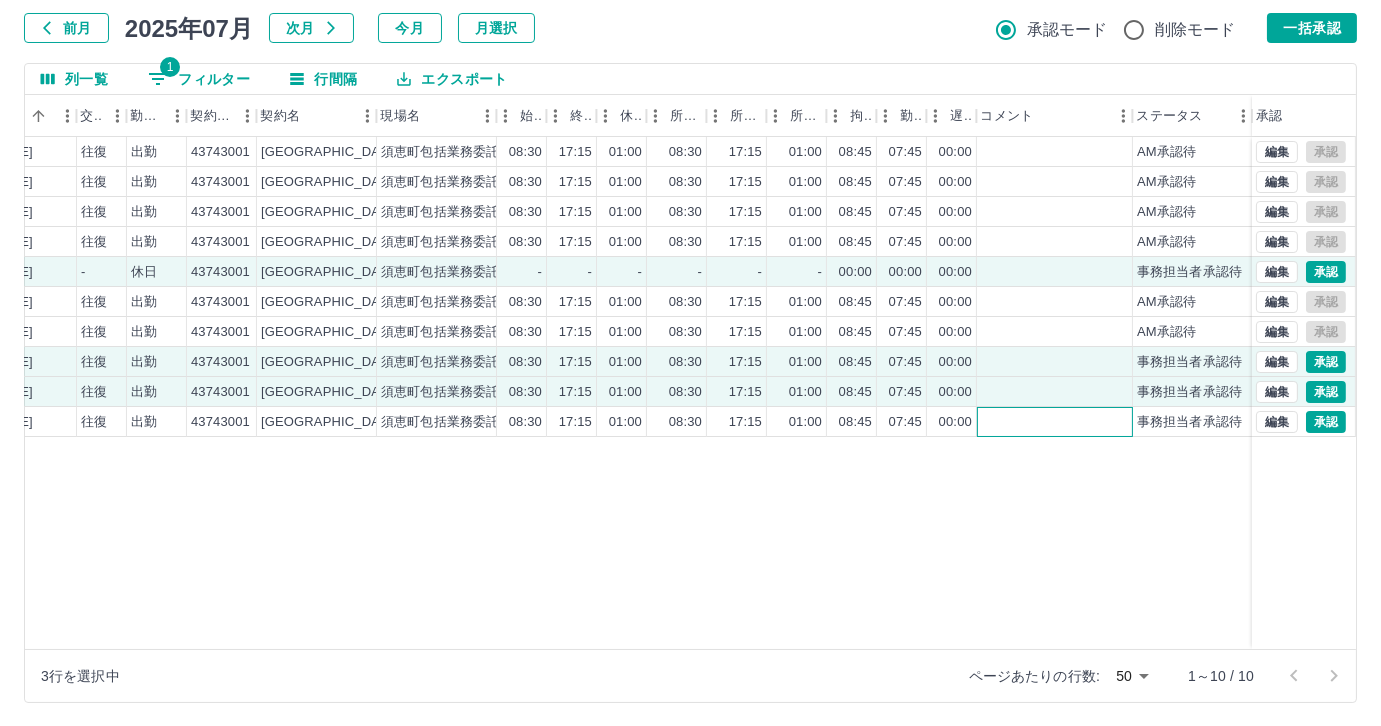 click at bounding box center [1055, 422] 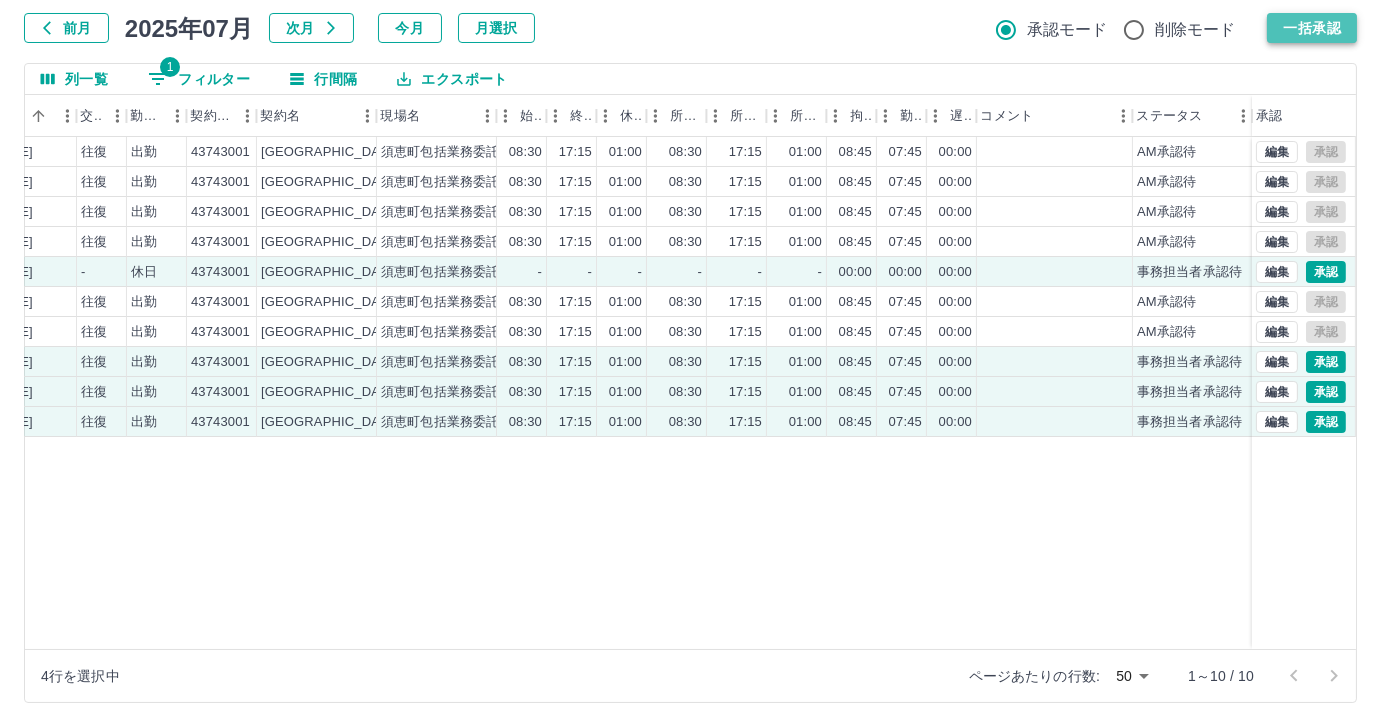 click on "一括承認" at bounding box center (1312, 28) 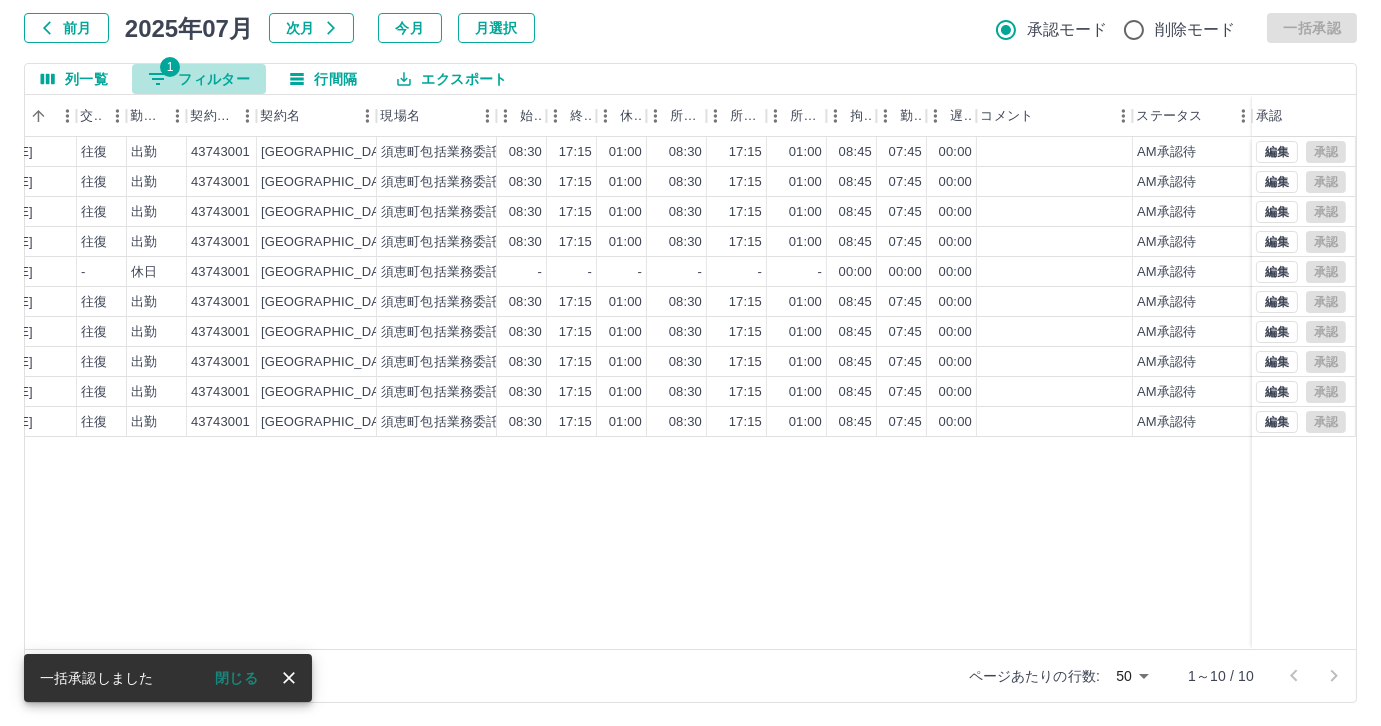 click on "1 フィルター" at bounding box center (199, 79) 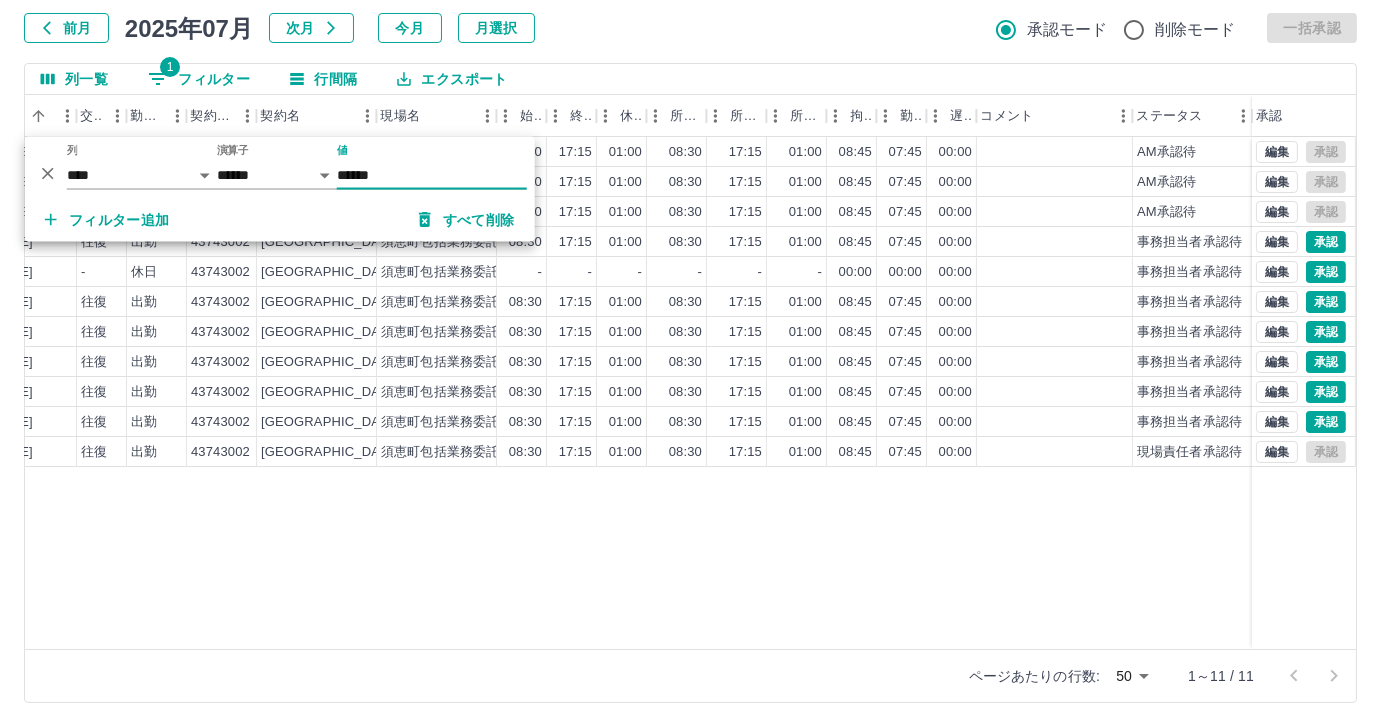type on "******" 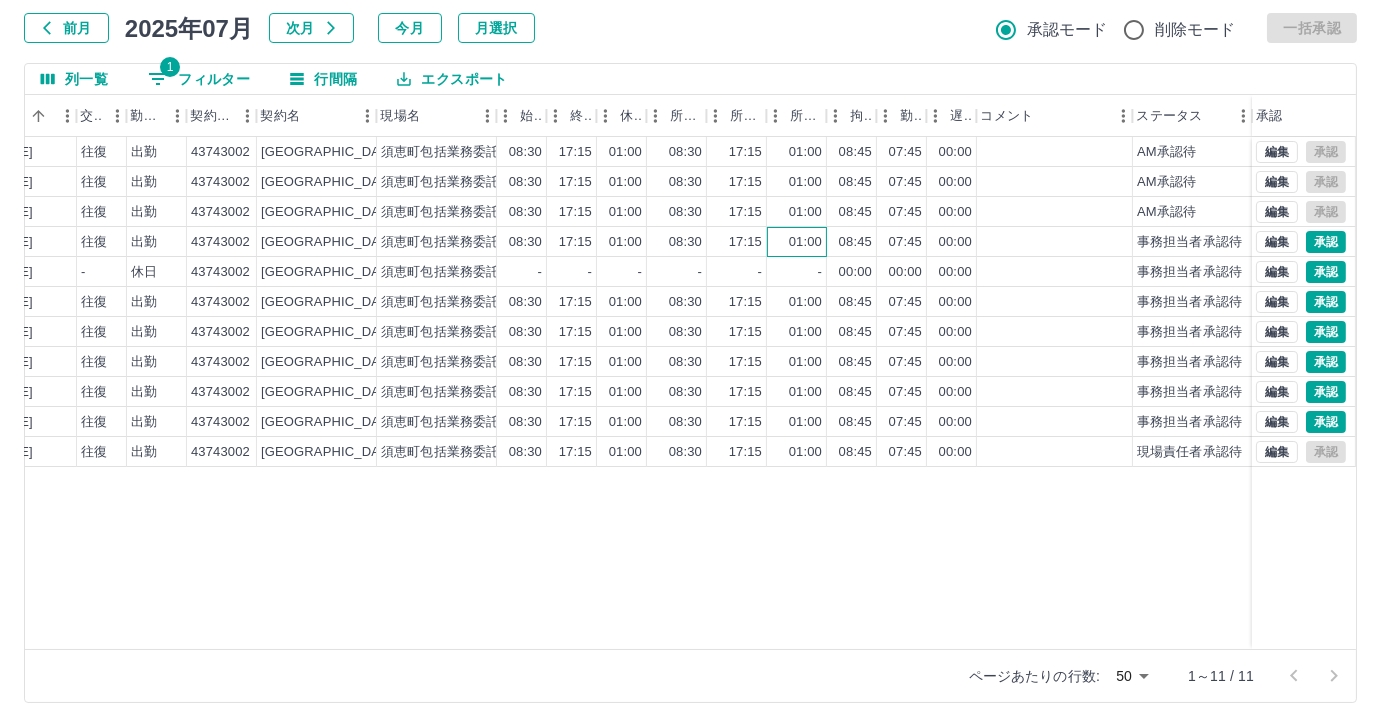 click on "01:00" at bounding box center (805, 242) 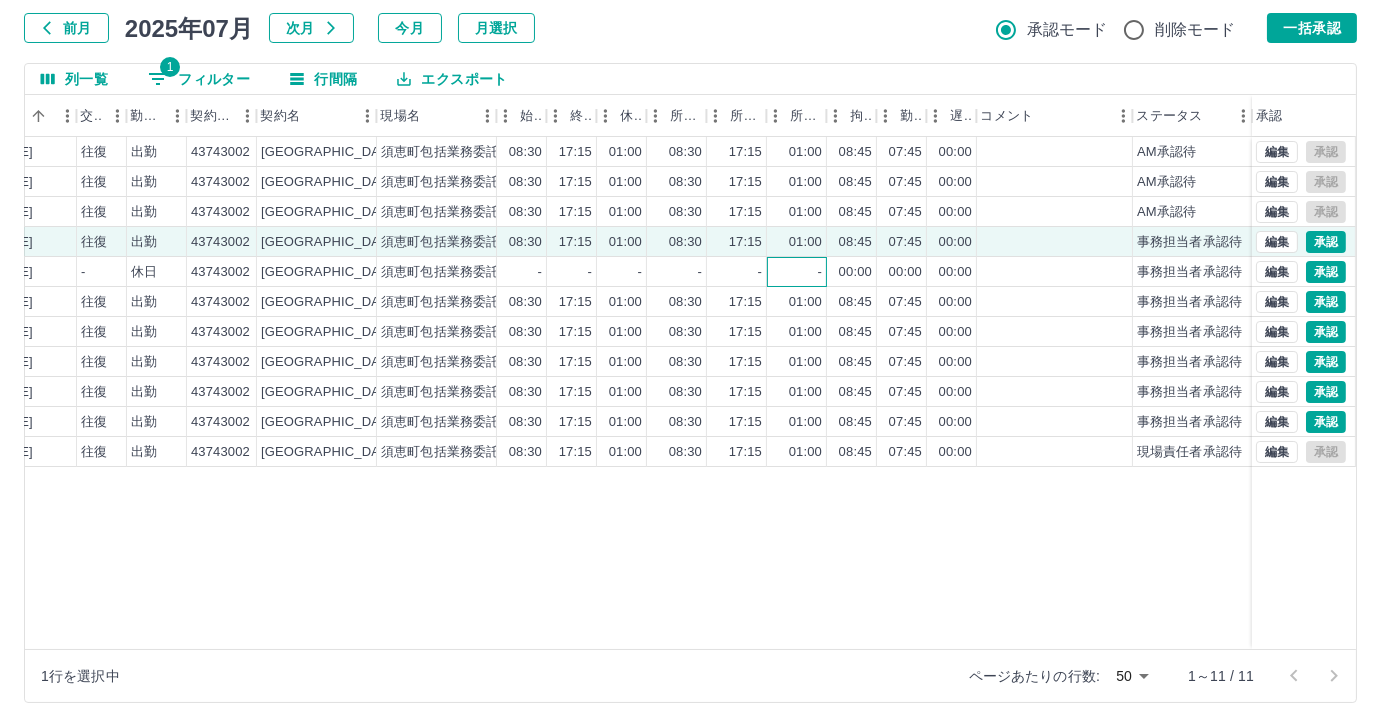 click on "-" at bounding box center [797, 272] 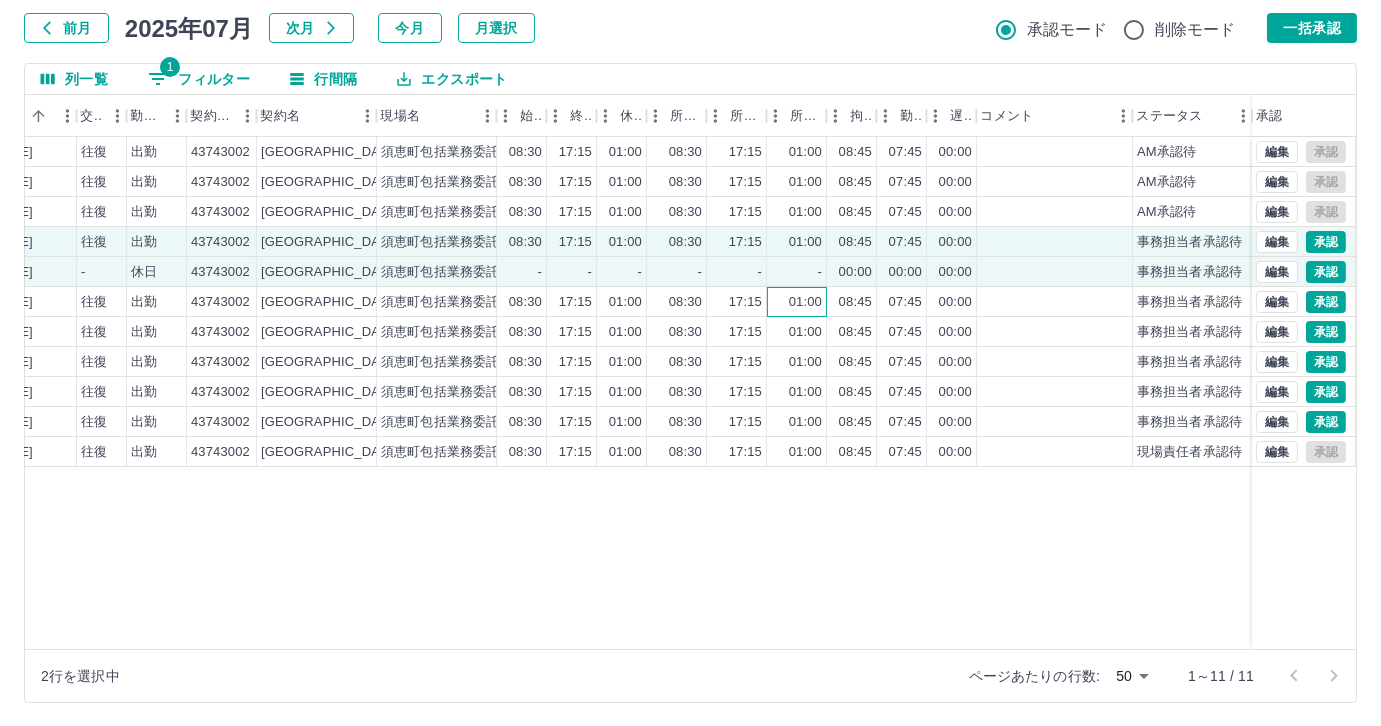 click on "01:00" at bounding box center (805, 302) 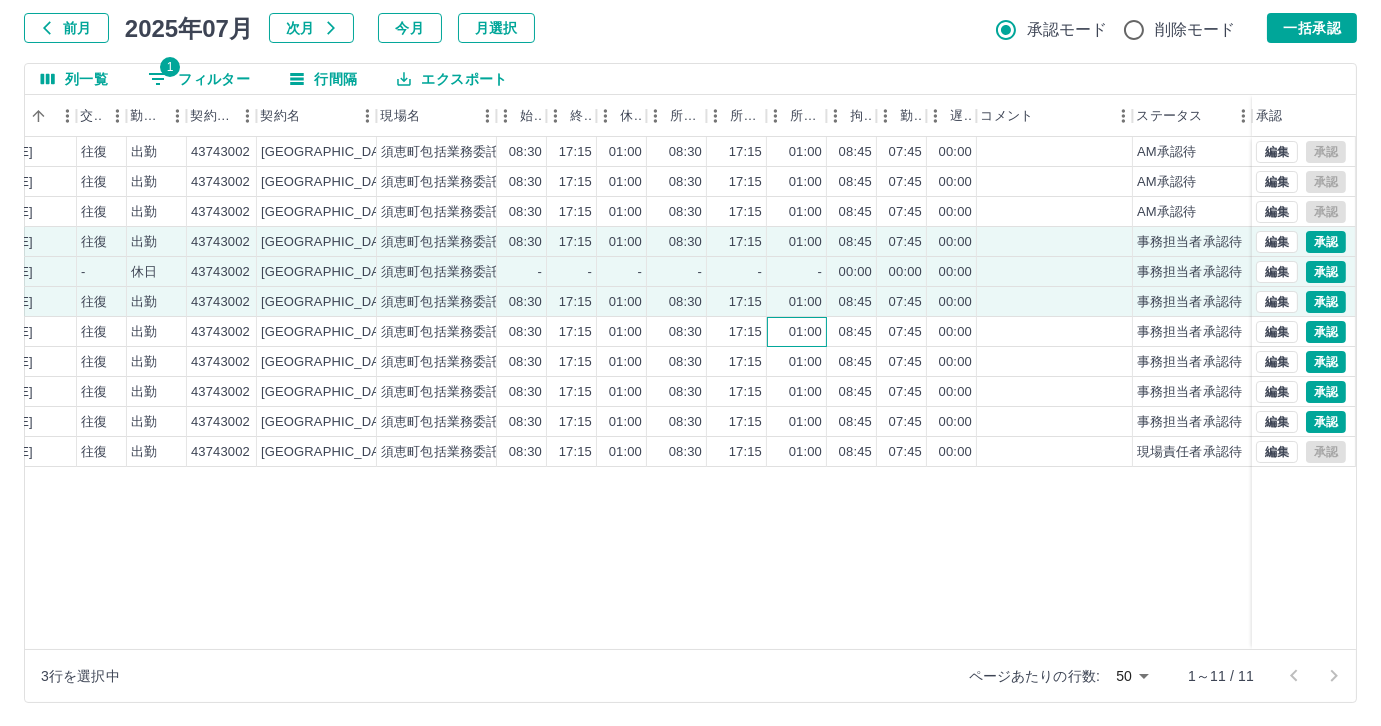 click on "01:00" at bounding box center (805, 332) 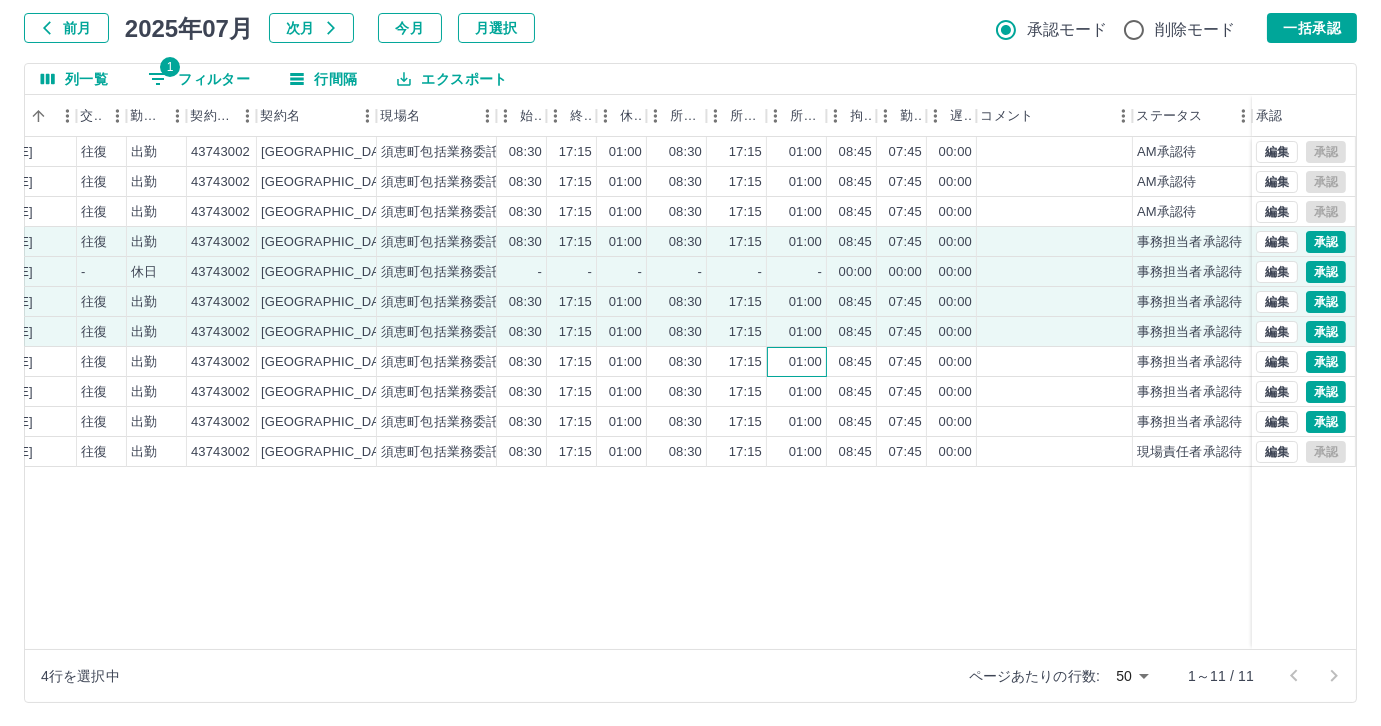 click on "01:00" at bounding box center [805, 362] 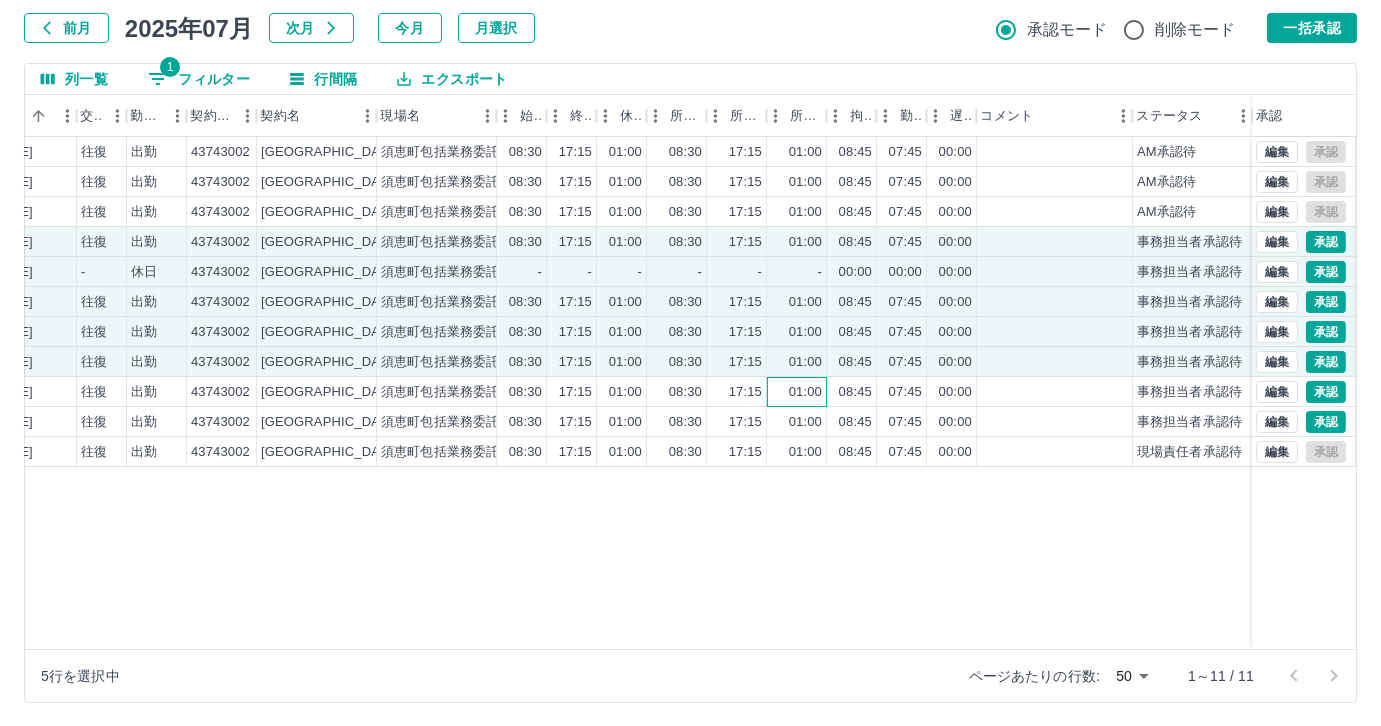 click on "01:00" at bounding box center (805, 392) 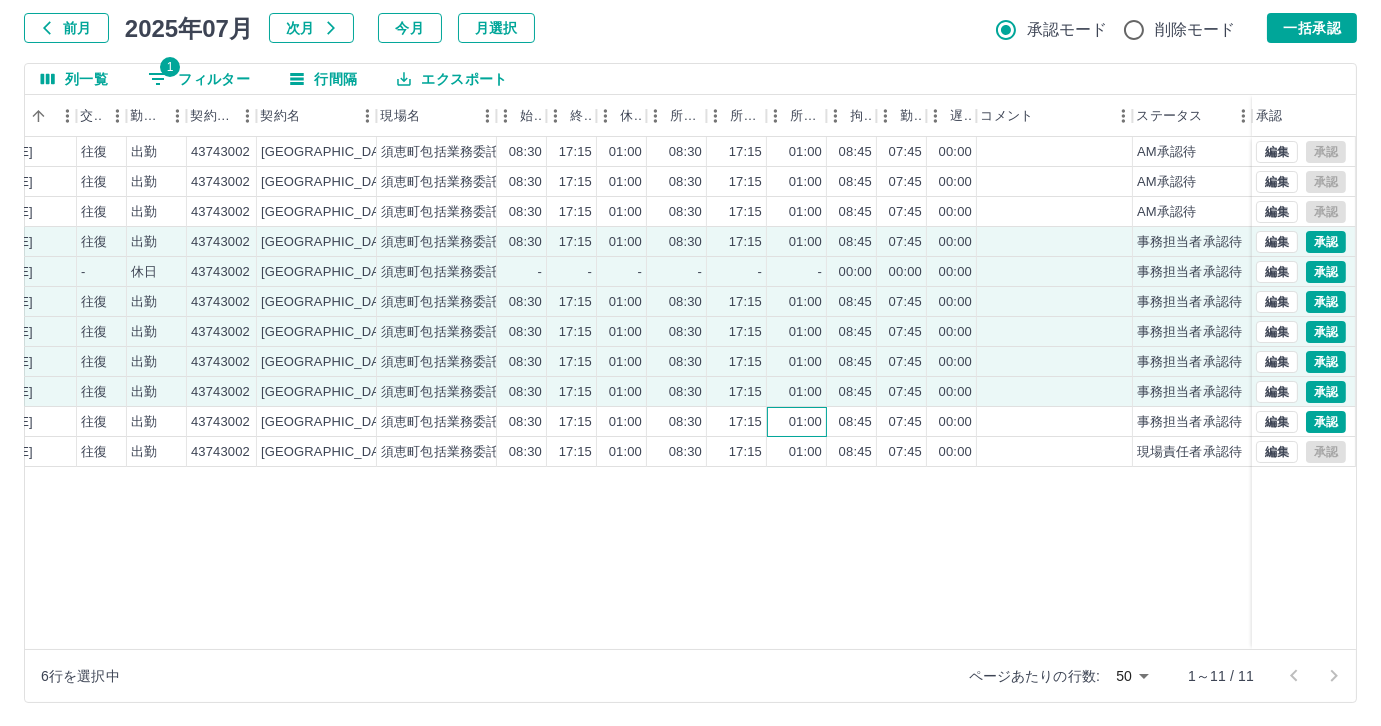 click on "01:00" at bounding box center [797, 422] 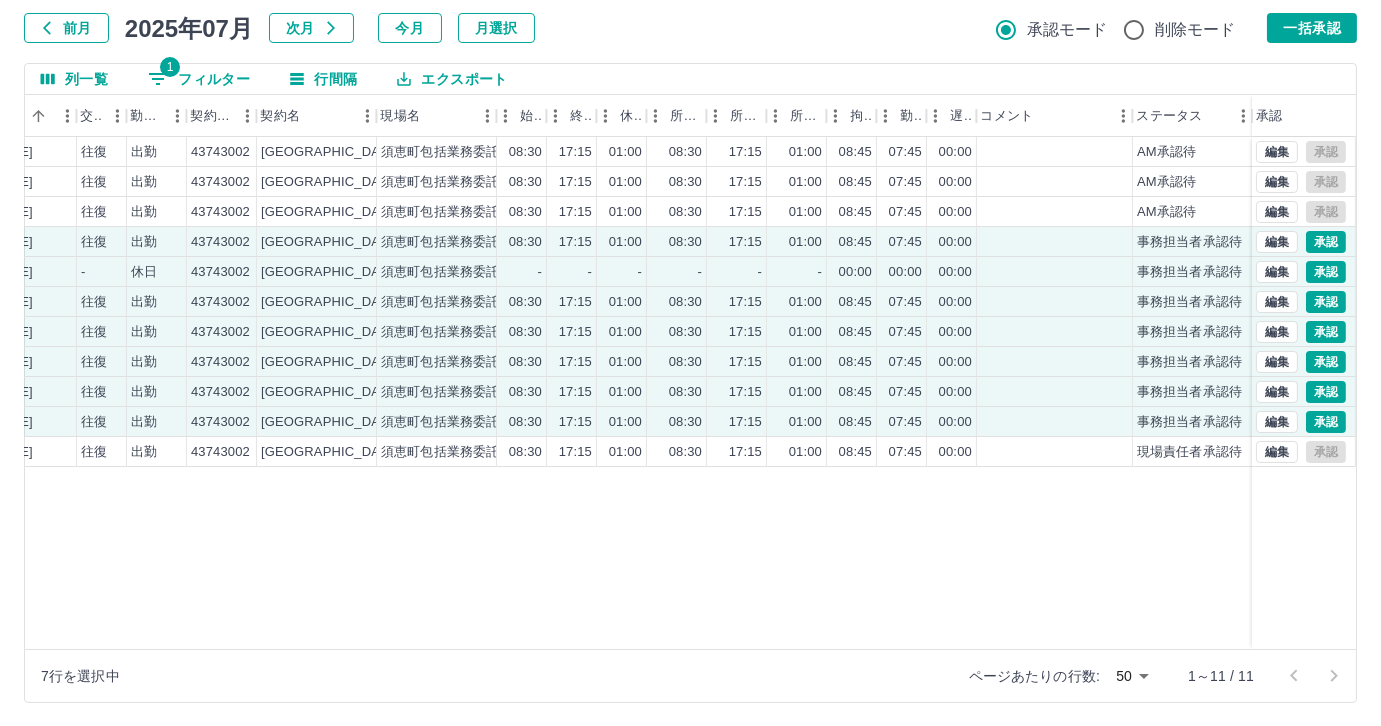drag, startPoint x: 560, startPoint y: 629, endPoint x: 451, endPoint y: 617, distance: 109.65856 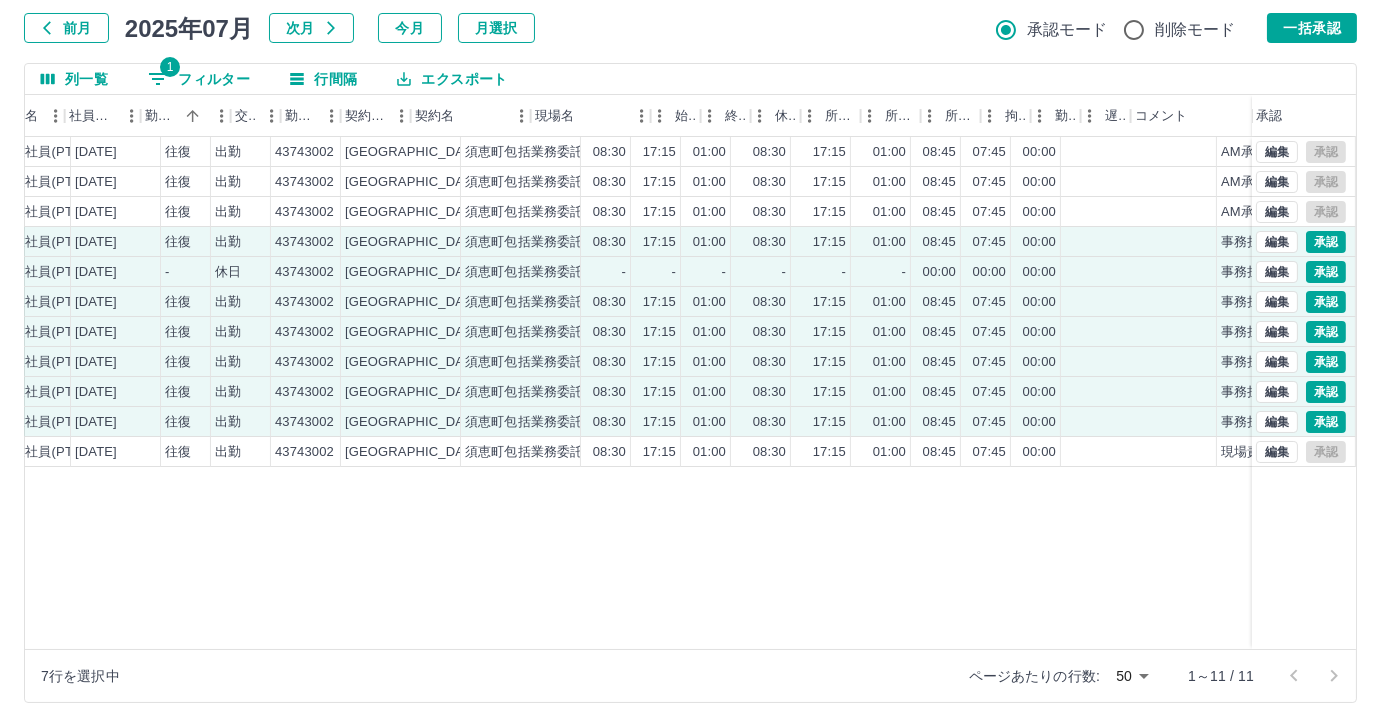 scroll, scrollTop: 0, scrollLeft: 414, axis: horizontal 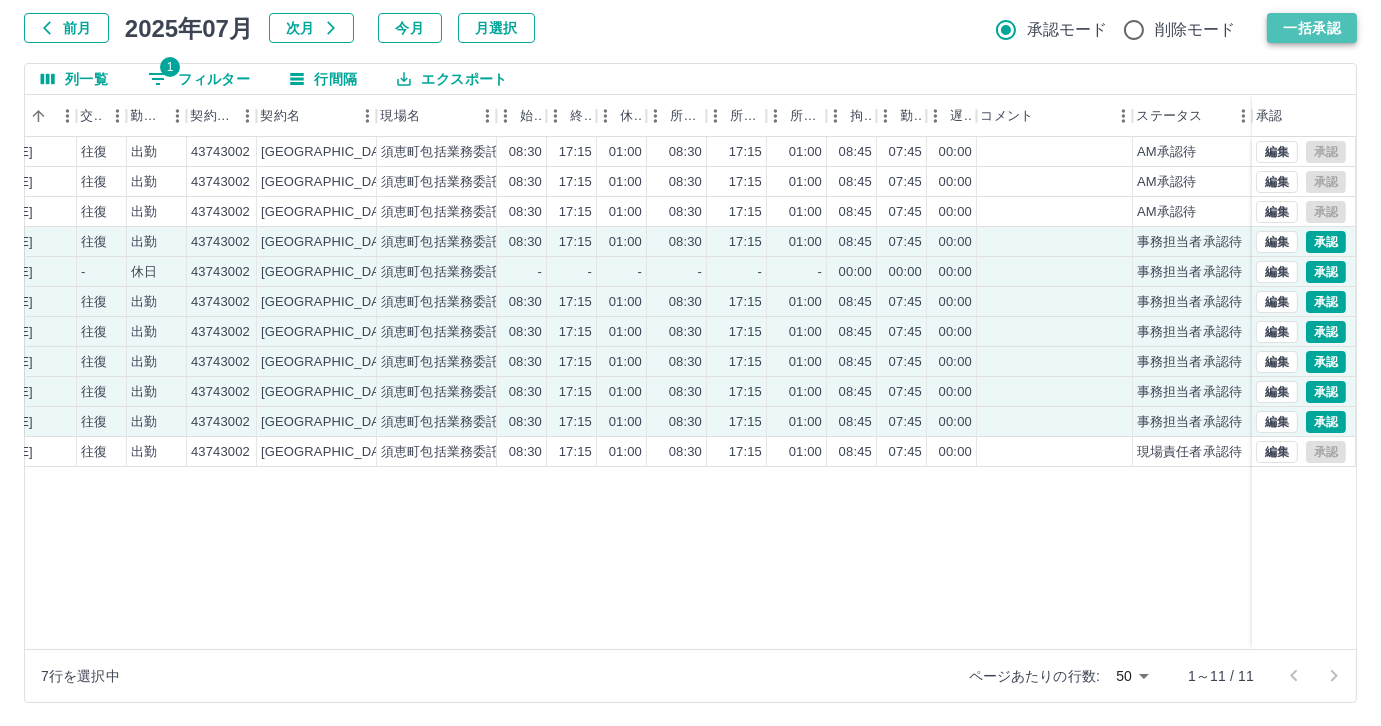 click on "一括承認" at bounding box center (1312, 28) 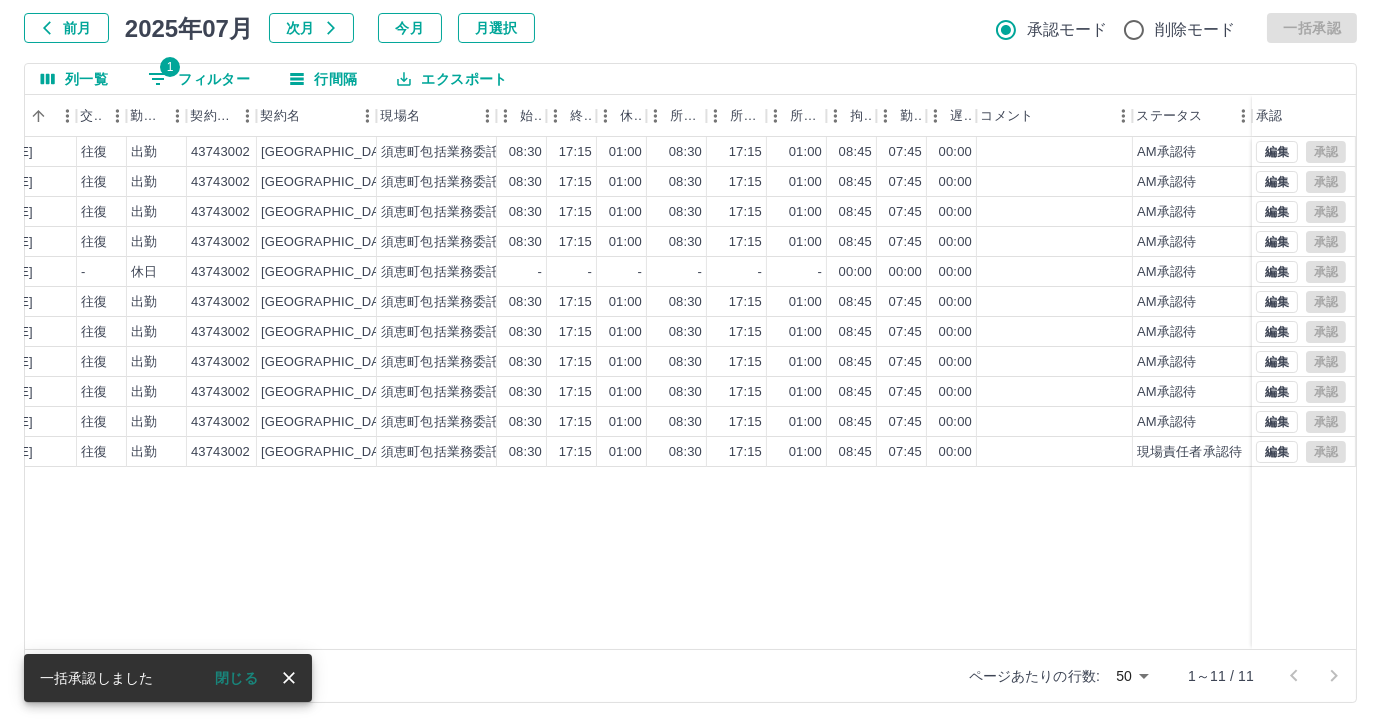 click on "勤務実績承認 前月 2025年07月 次月 今月 月選択 承認モード 削除モード 一括承認 列一覧 1 フィルター 行間隔 エクスポート 社員名 社員区分 勤務日 交通費 勤務区分 契約コード 契約名 現場名 始業 終業 休憩 所定開始 所定終業 所定休憩 拘束 勤務 遅刻等 コメント ステータス 承認 西山　かおり 営業社員(PT契約) 2025-07-01 往復 出勤 43743002 須恵町 須恵町包括業務委託（電話交換業務） 08:30 17:15 01:00 08:30 17:15 01:00 08:45 07:45 00:00 AM承認待 西山　かおり 営業社員(PT契約) 2025-07-02 往復 出勤 43743002 須恵町 須恵町包括業務委託（電話交換業務） 08:30 17:15 01:00 08:30 17:15 01:00 08:45 07:45 00:00 AM承認待 西山　かおり 営業社員(PT契約) 2025-07-03 往復 出勤 43743002 須恵町 須恵町包括業務委託（電話交換業務） 08:30 17:15 01:00 08:30 17:15 01:00 08:45 07:45 00:00 AM承認待 西山　かおり 2025-07-04 08:30" at bounding box center [690, 329] 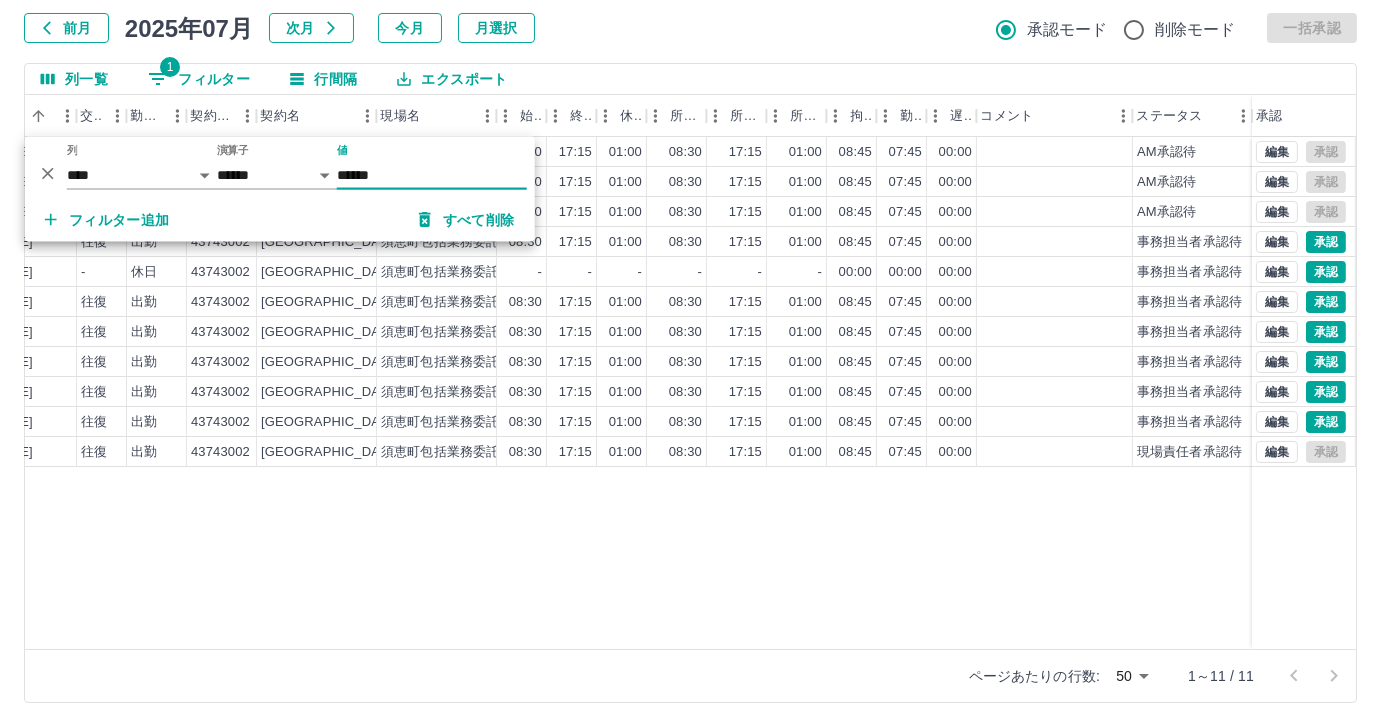 type on "******" 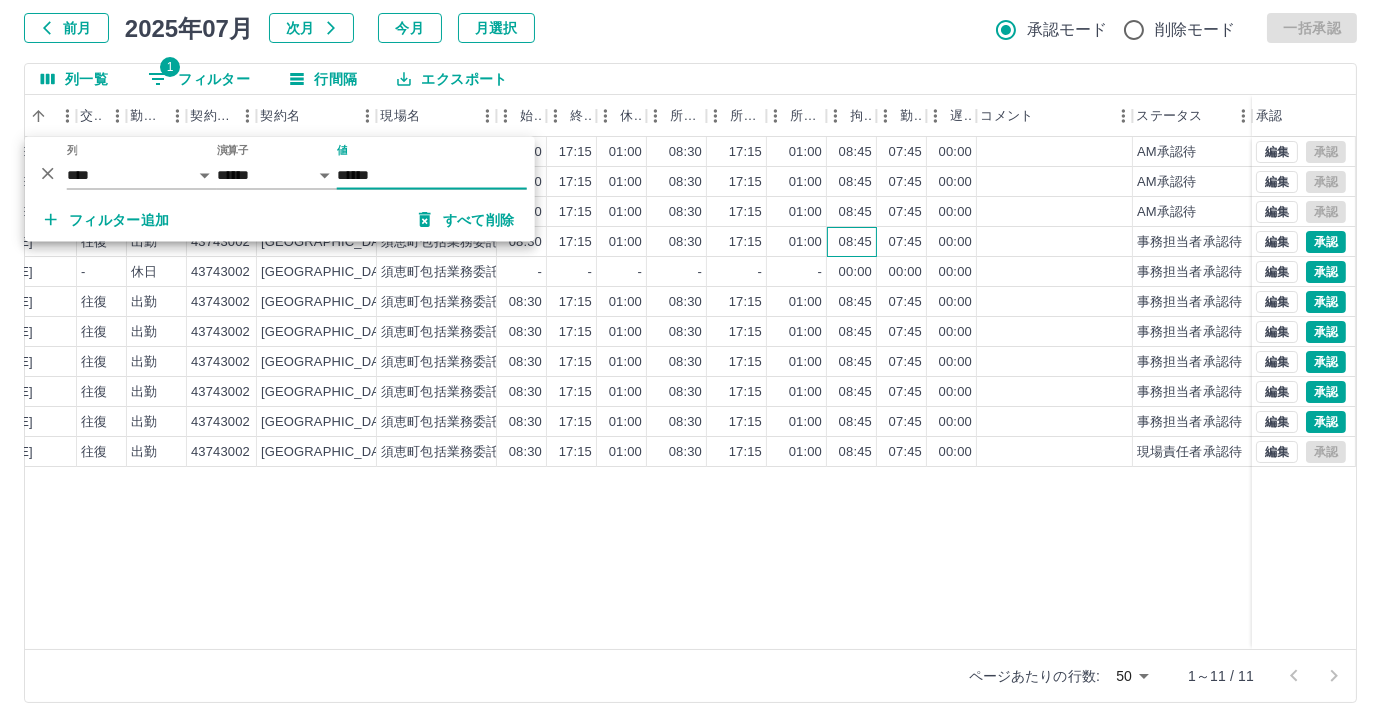 click on "08:45" at bounding box center (852, 242) 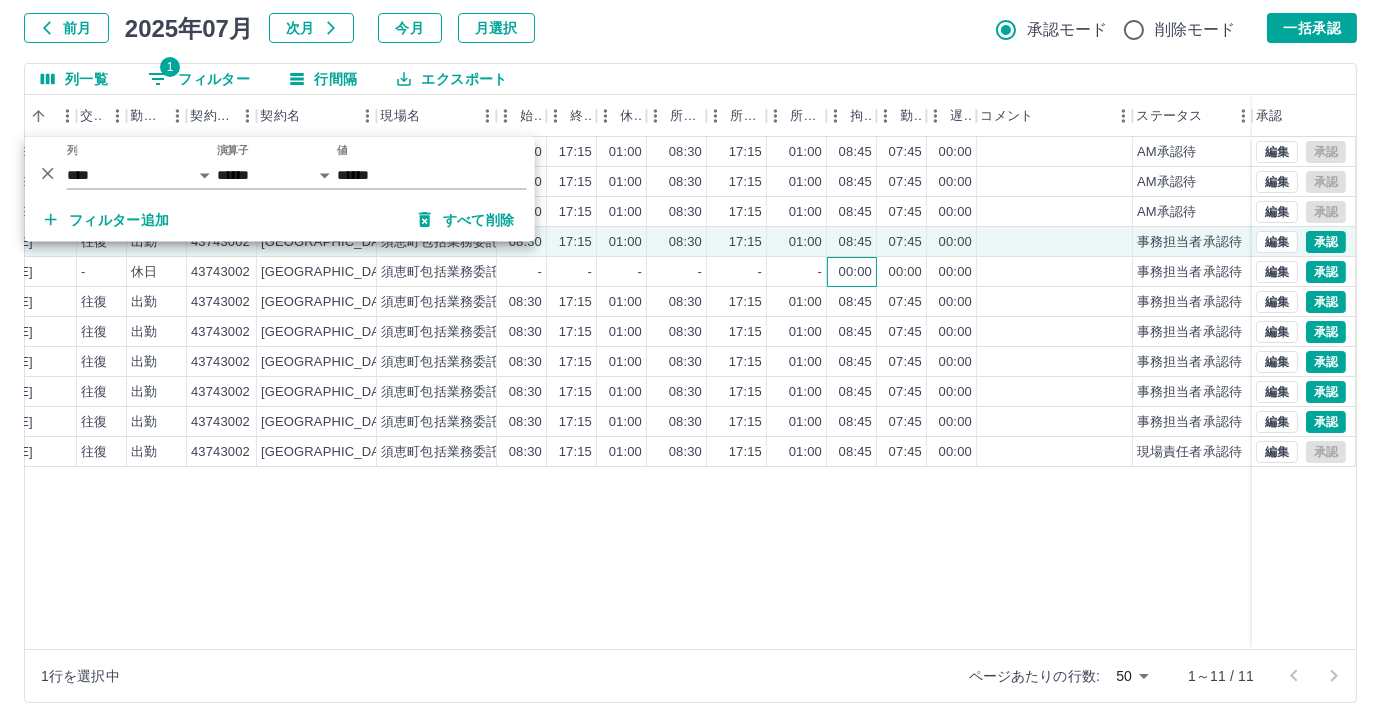 click on "00:00" at bounding box center (852, 272) 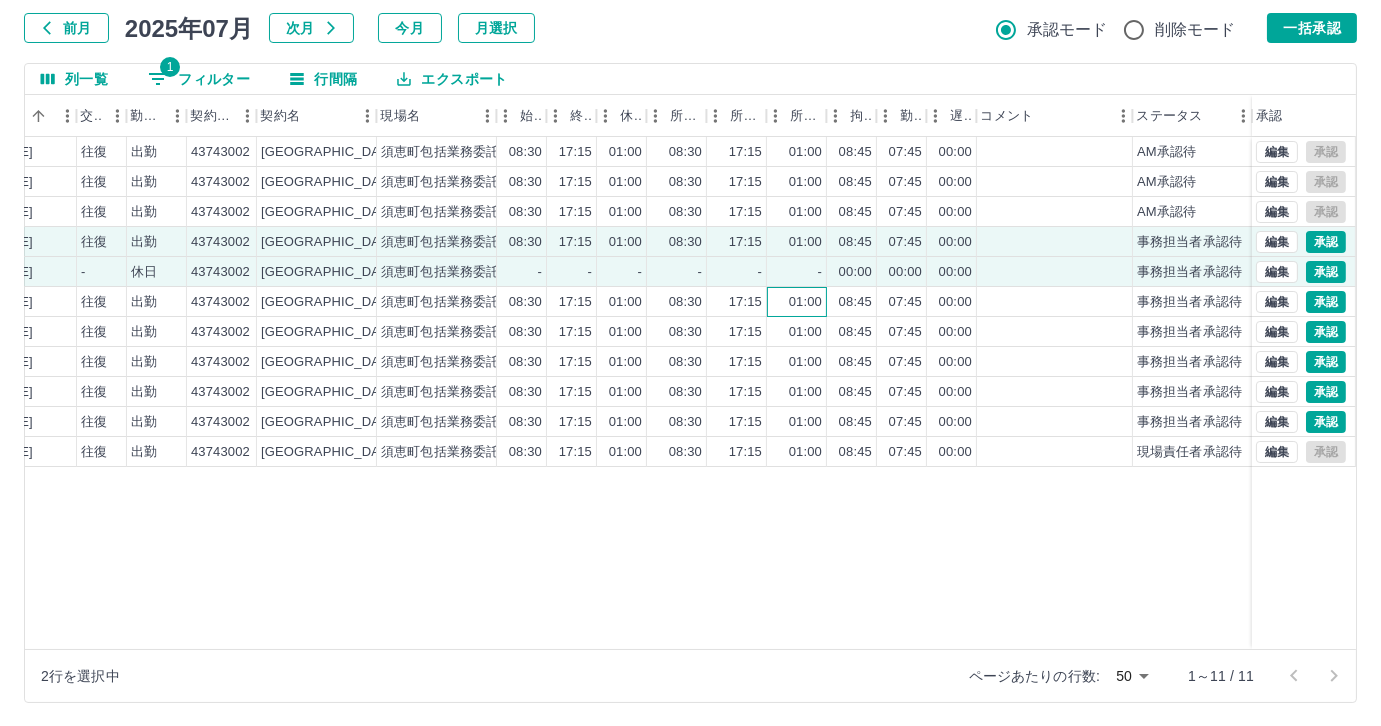 click on "01:00" at bounding box center (805, 302) 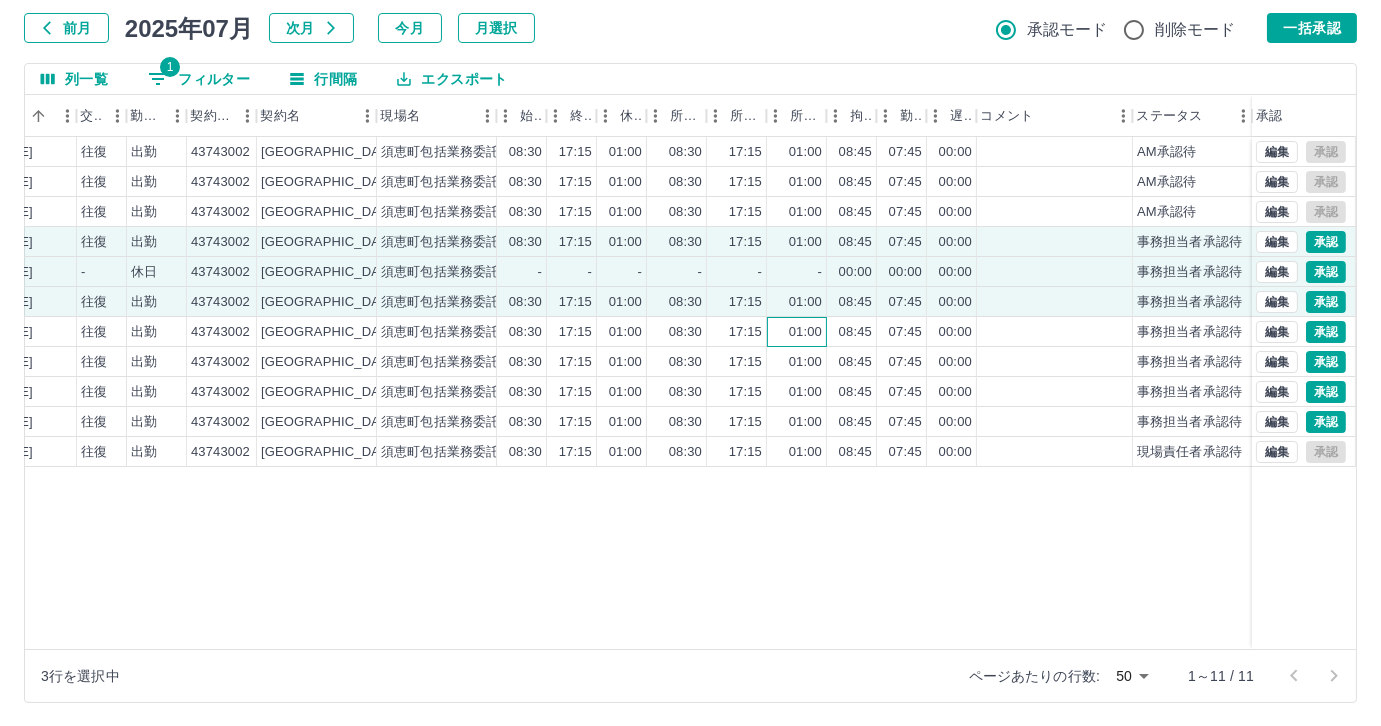 click on "01:00" at bounding box center (805, 332) 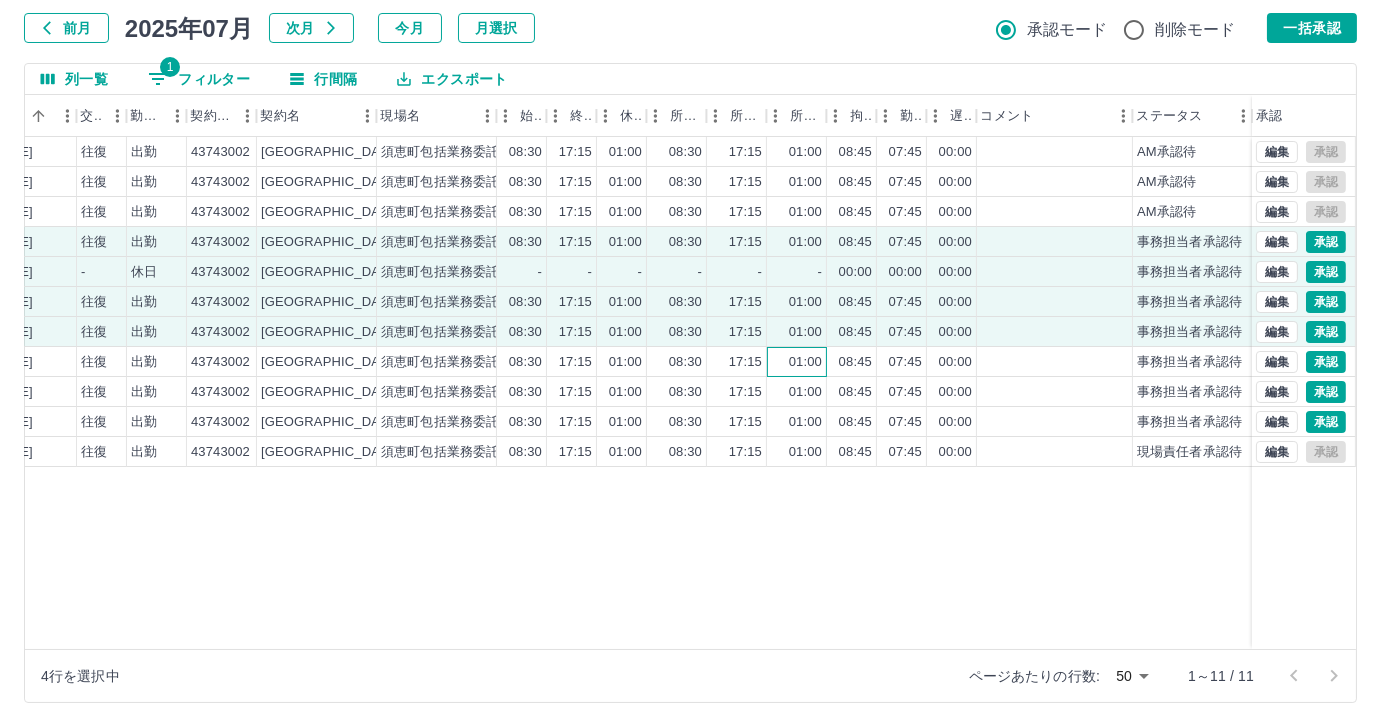click on "01:00" at bounding box center [805, 362] 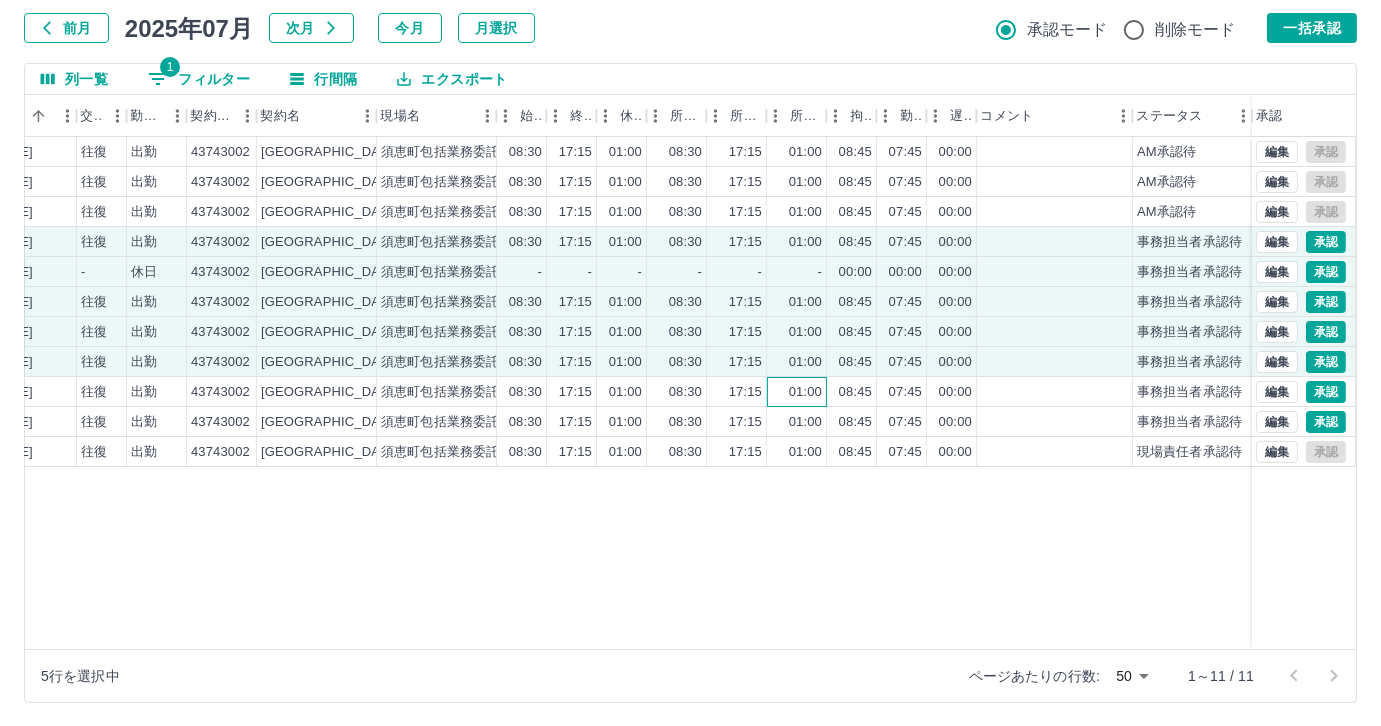 click on "01:00" at bounding box center (805, 392) 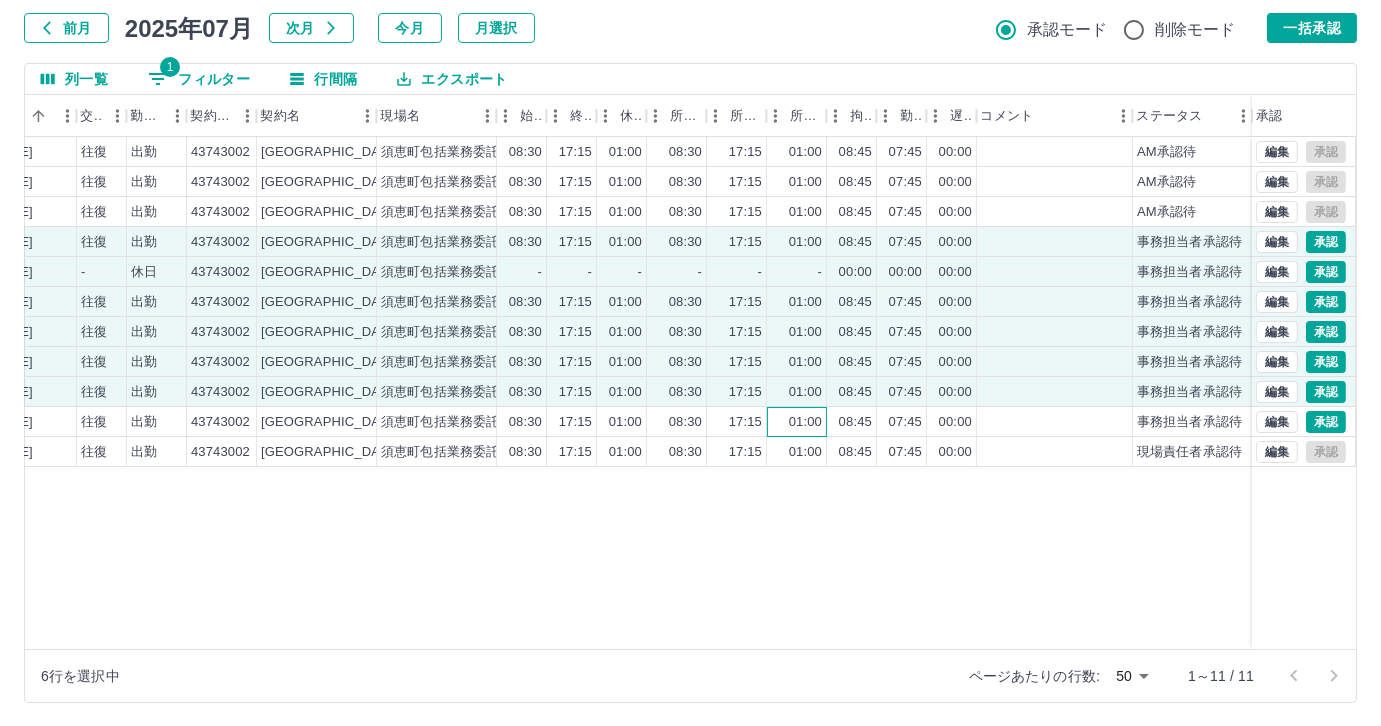 click on "01:00" at bounding box center [805, 422] 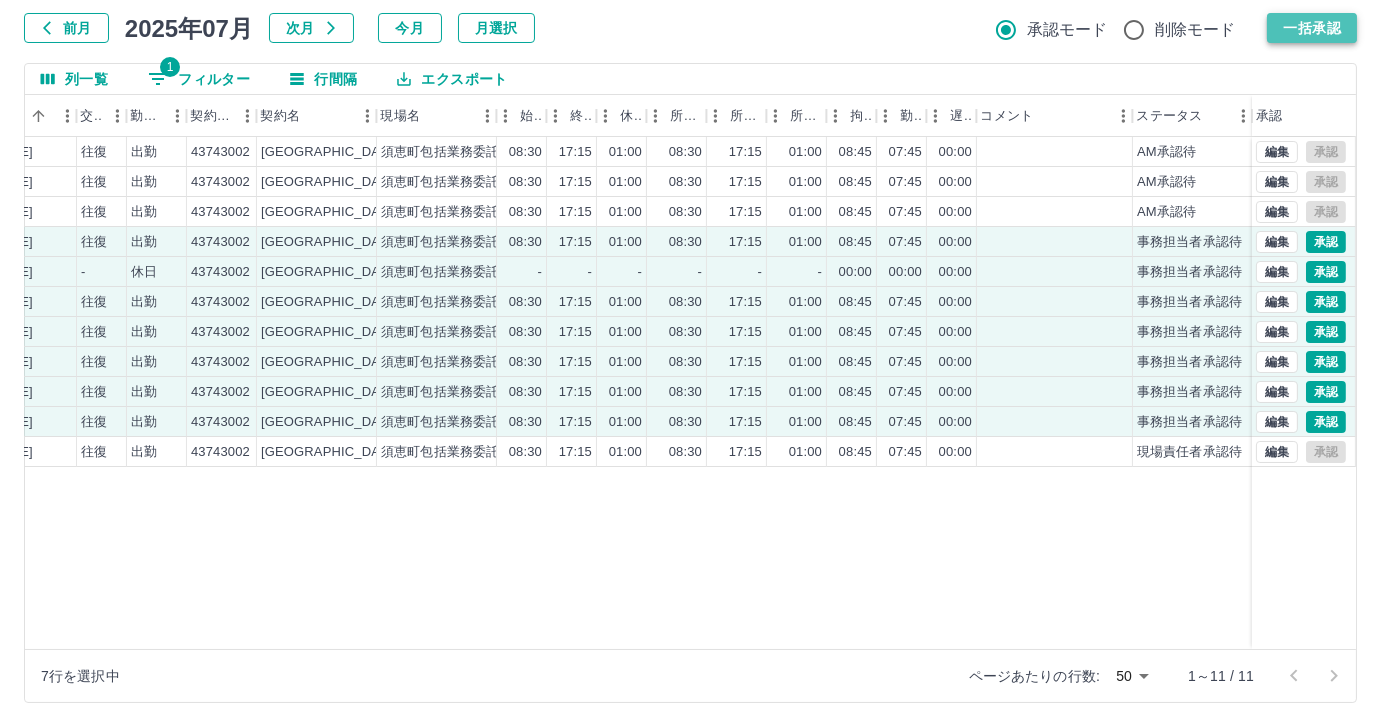 click on "一括承認" at bounding box center (1312, 28) 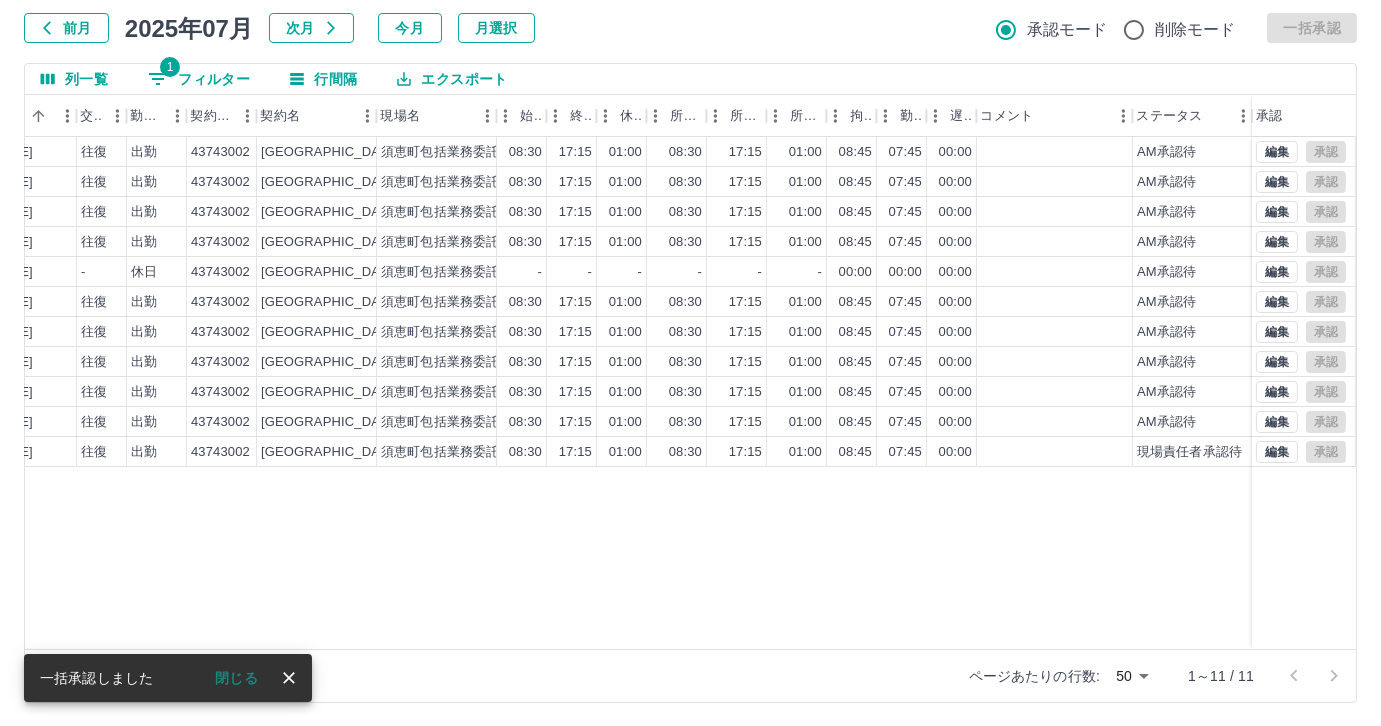 click on "1" at bounding box center [170, 67] 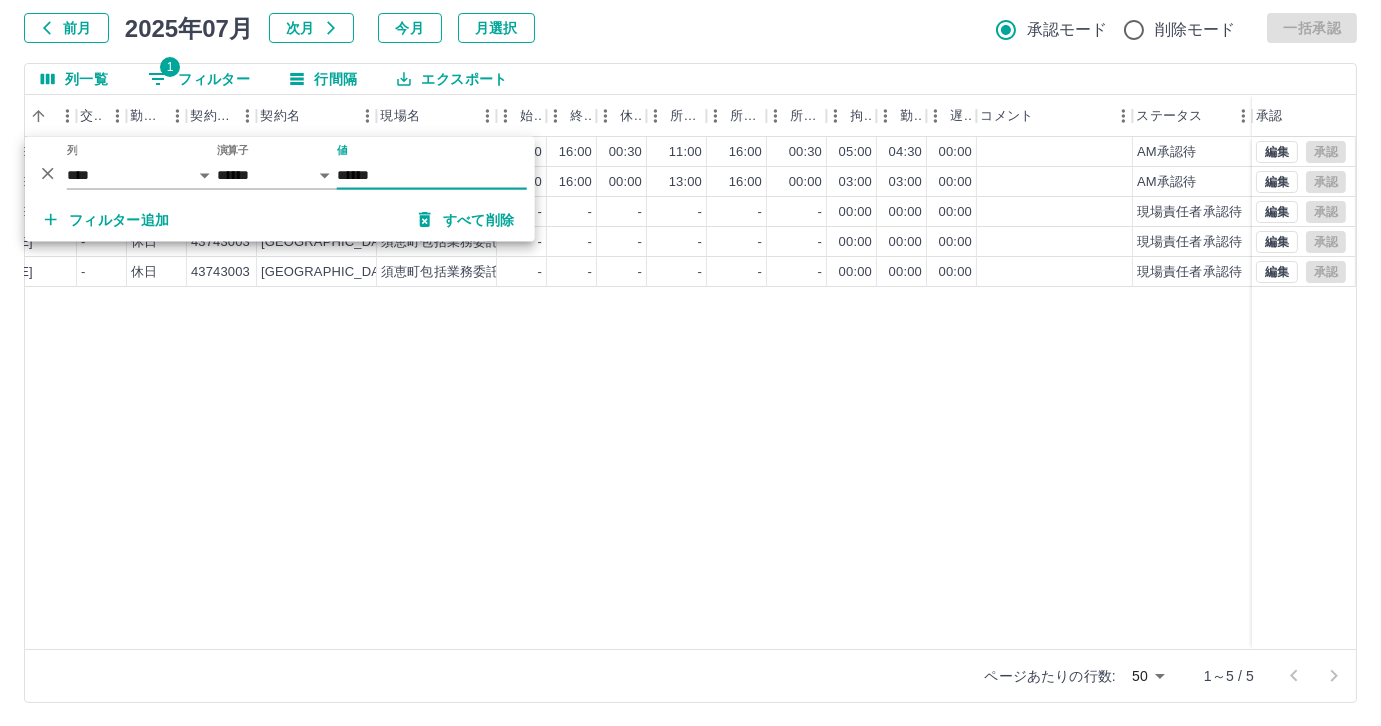 type on "******" 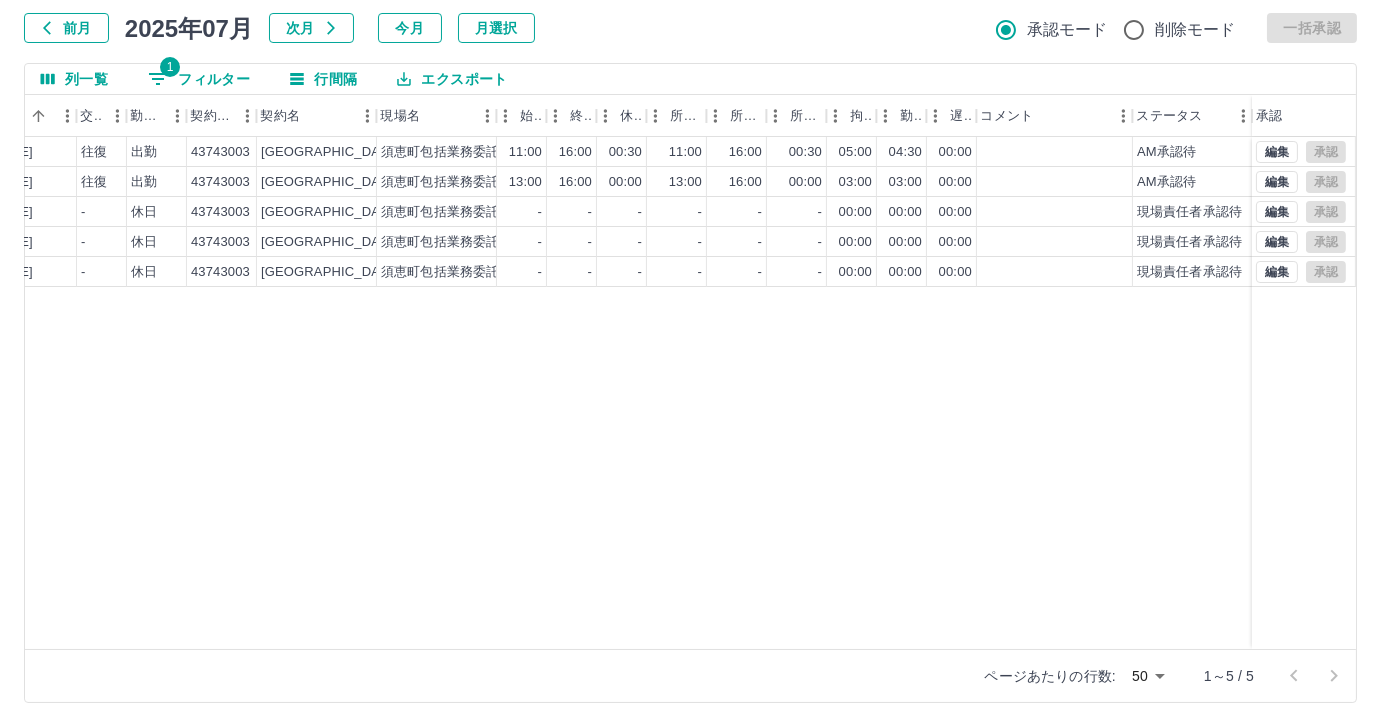 click on "1 フィルター" at bounding box center (199, 79) 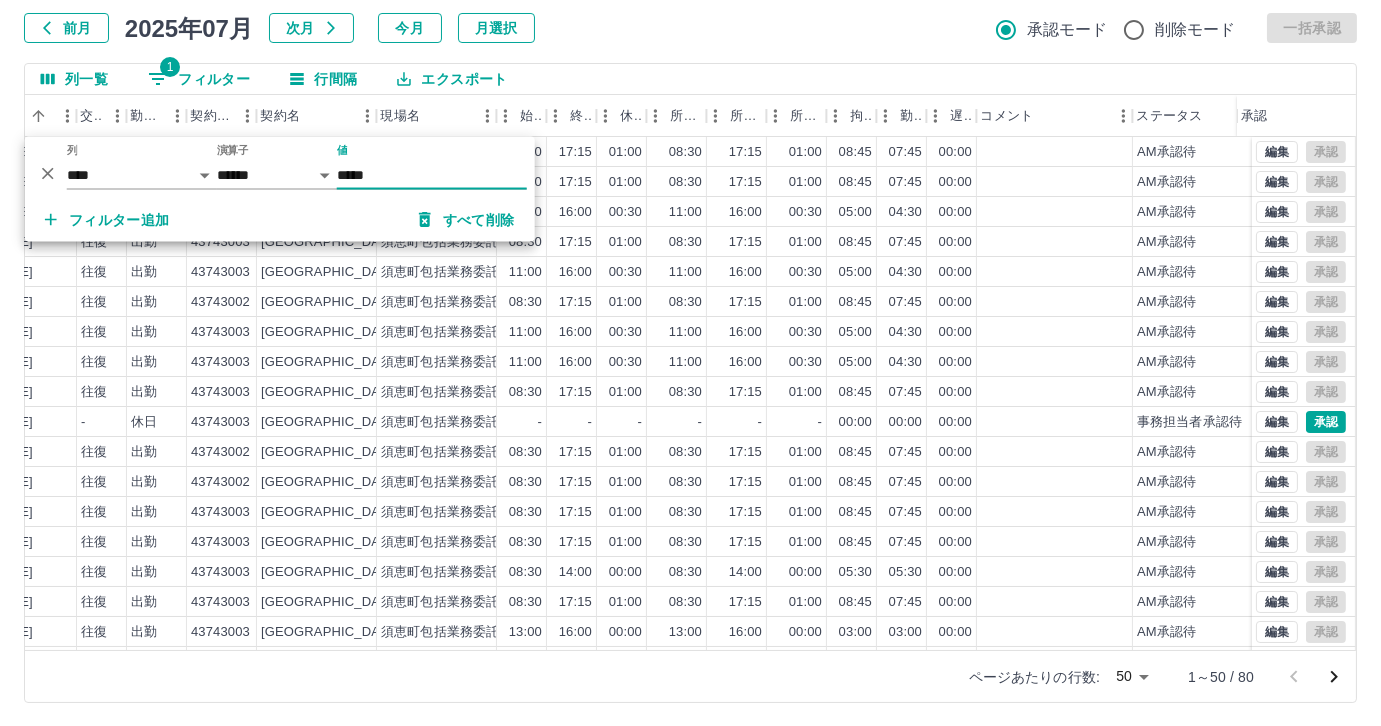 type on "******" 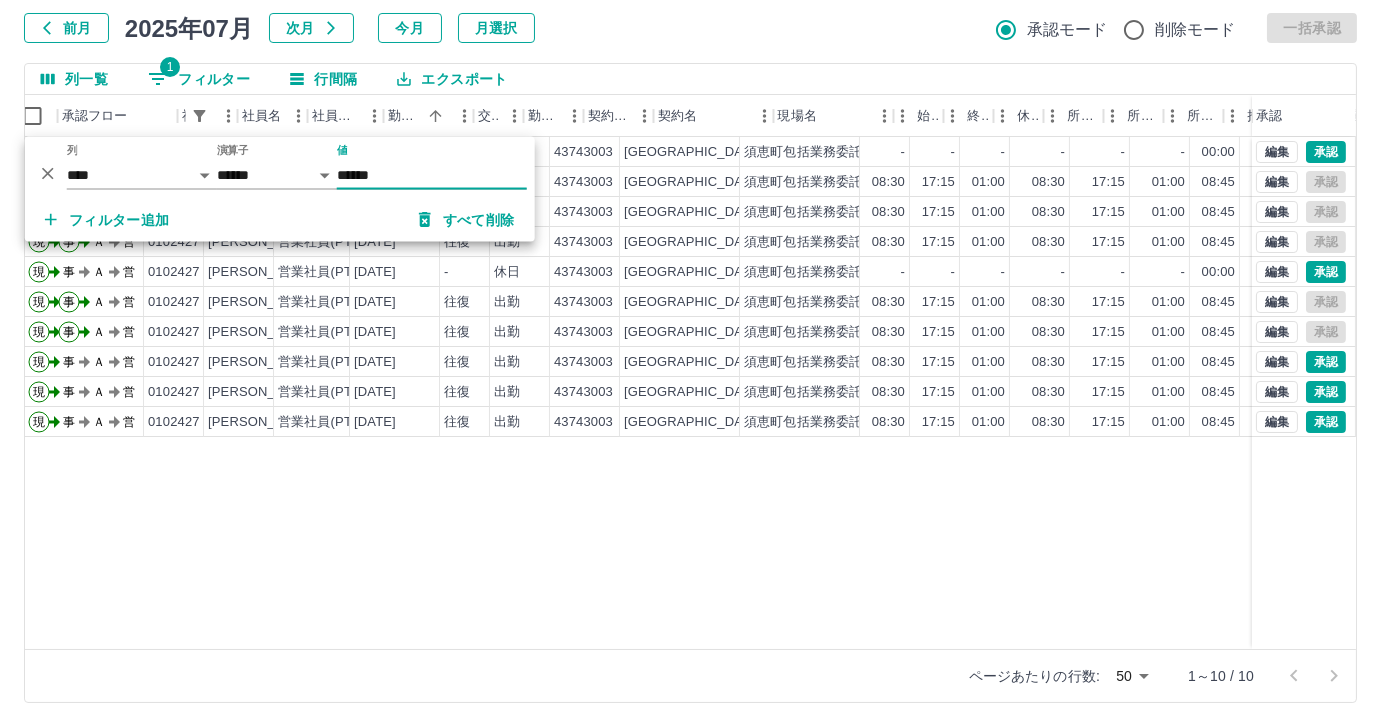 scroll, scrollTop: 0, scrollLeft: 0, axis: both 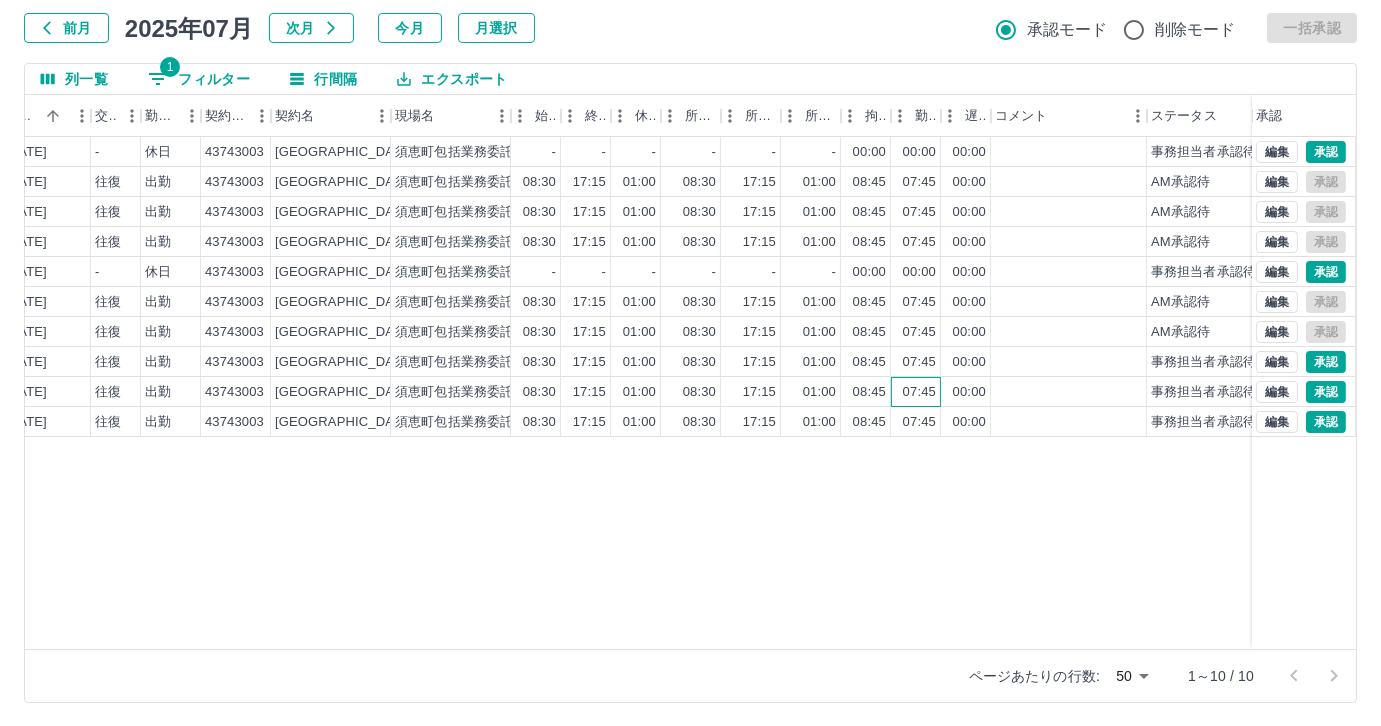 click on "07:45" at bounding box center (919, 392) 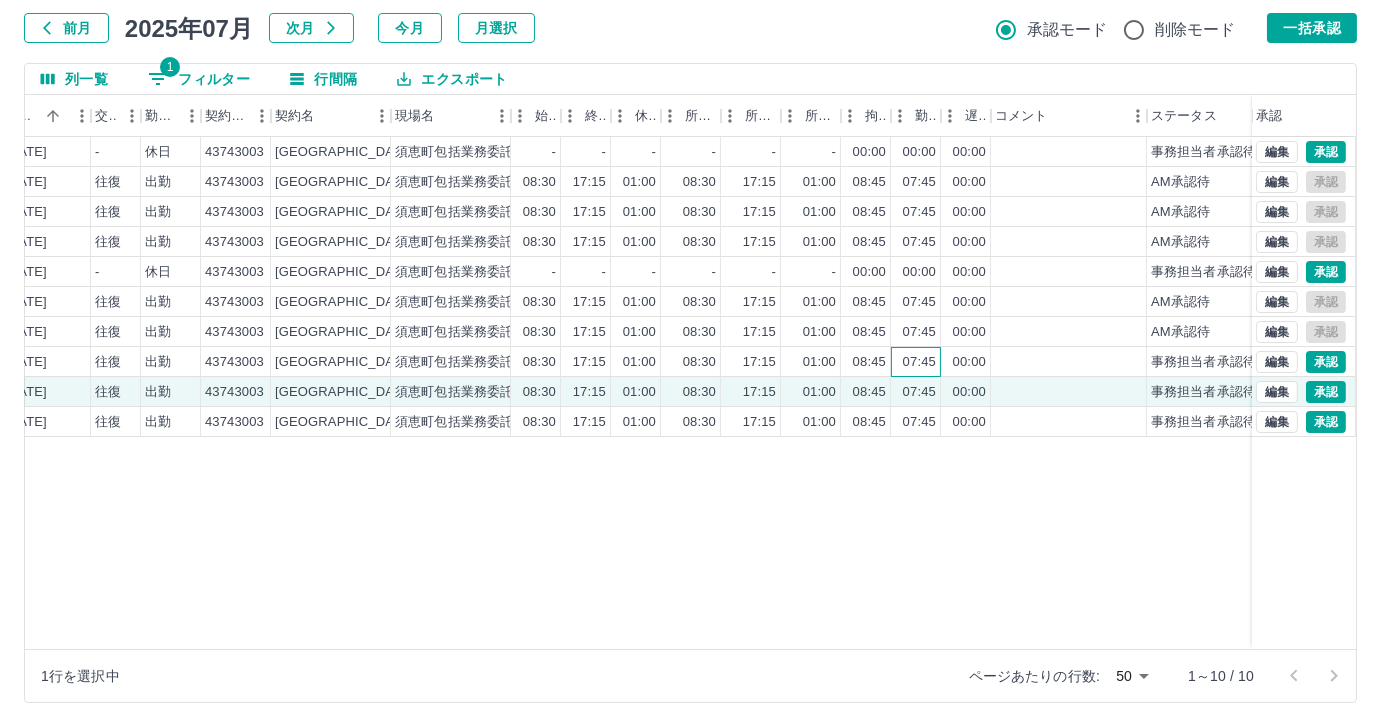click on "07:45" at bounding box center [919, 362] 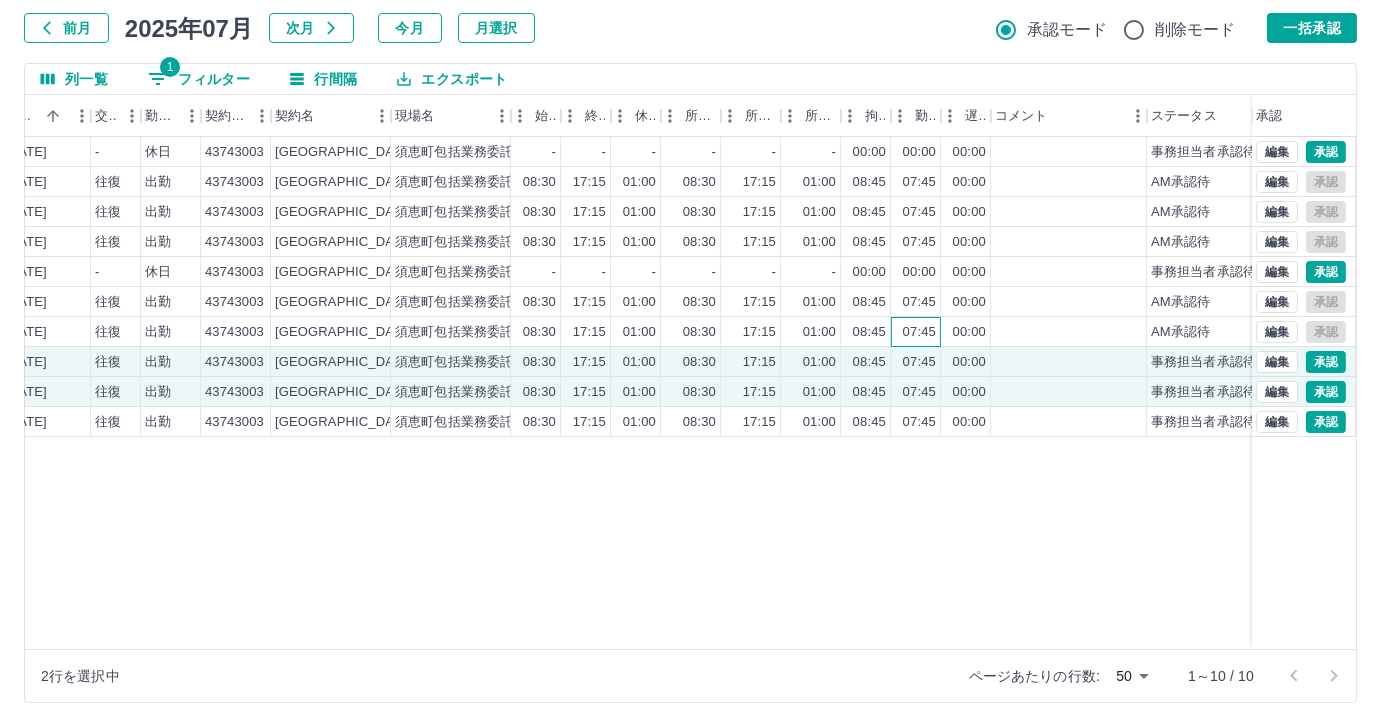 click on "07:45" at bounding box center [919, 332] 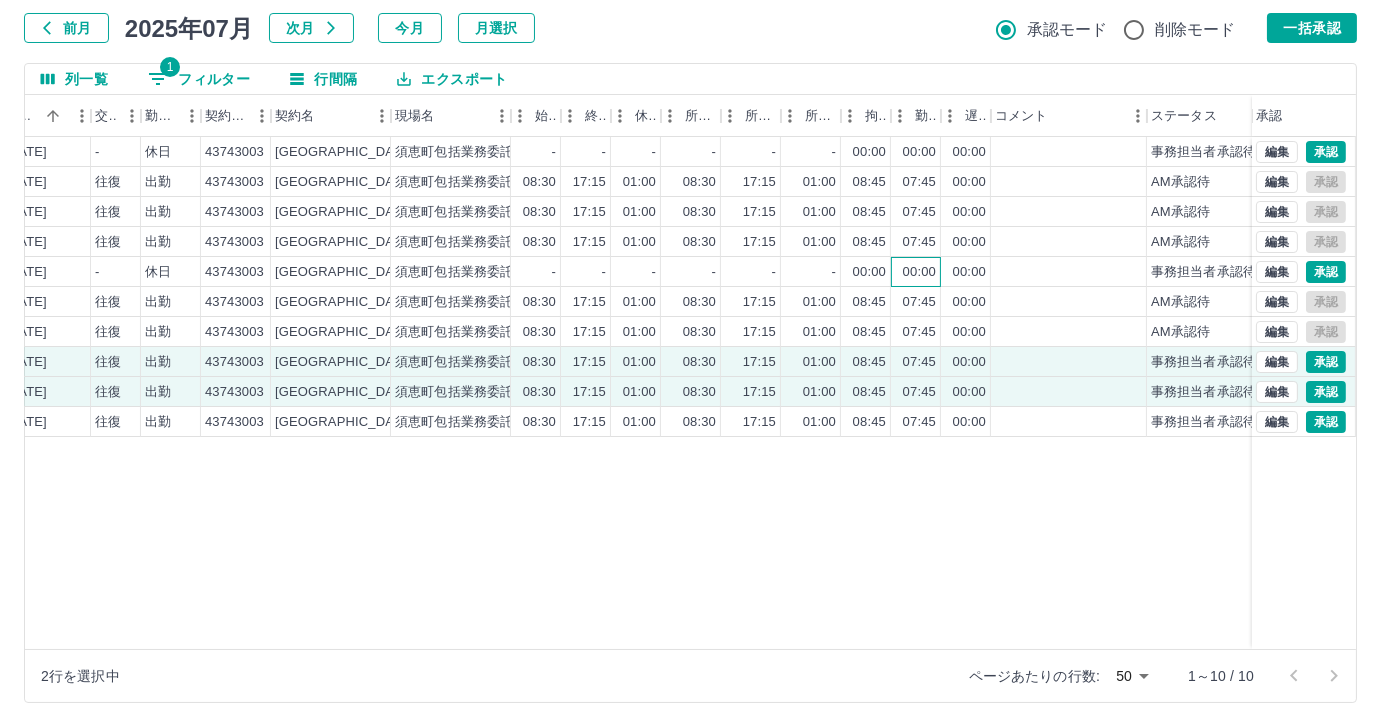 click on "00:00" at bounding box center [919, 272] 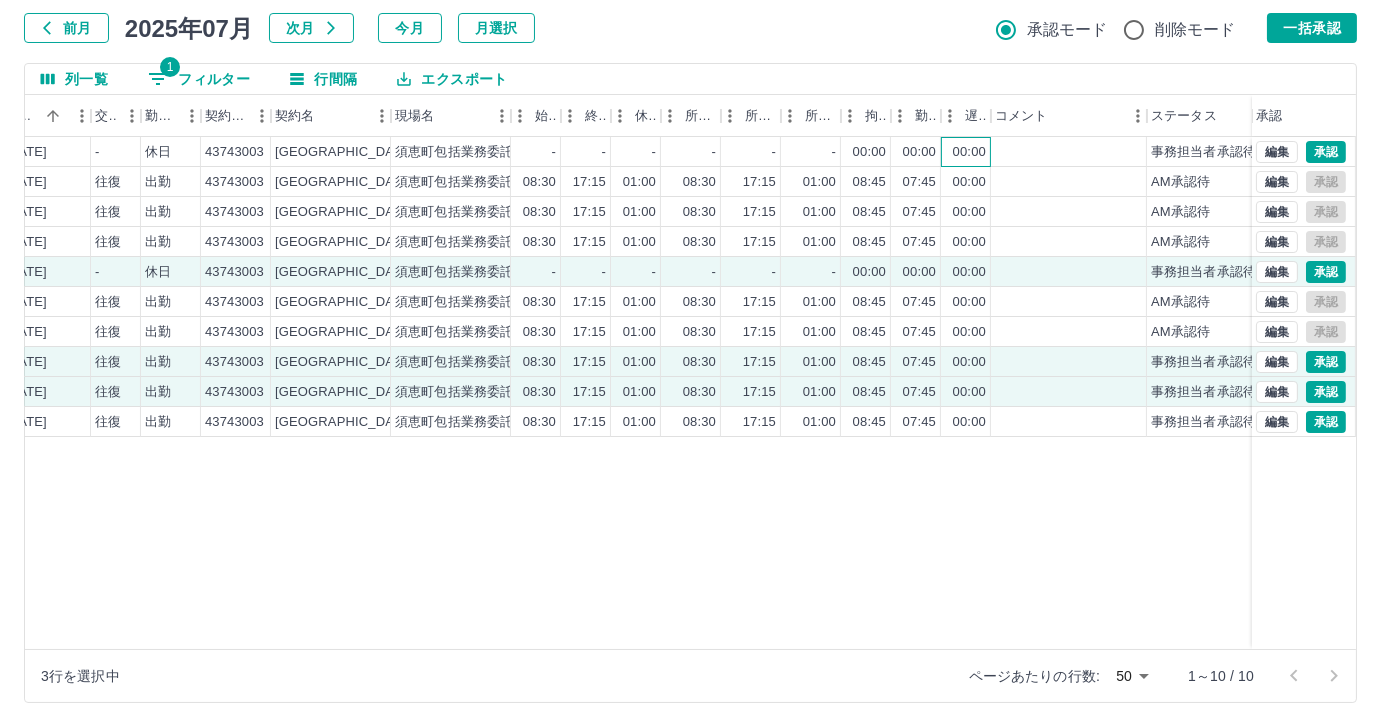 click on "00:00" at bounding box center [969, 152] 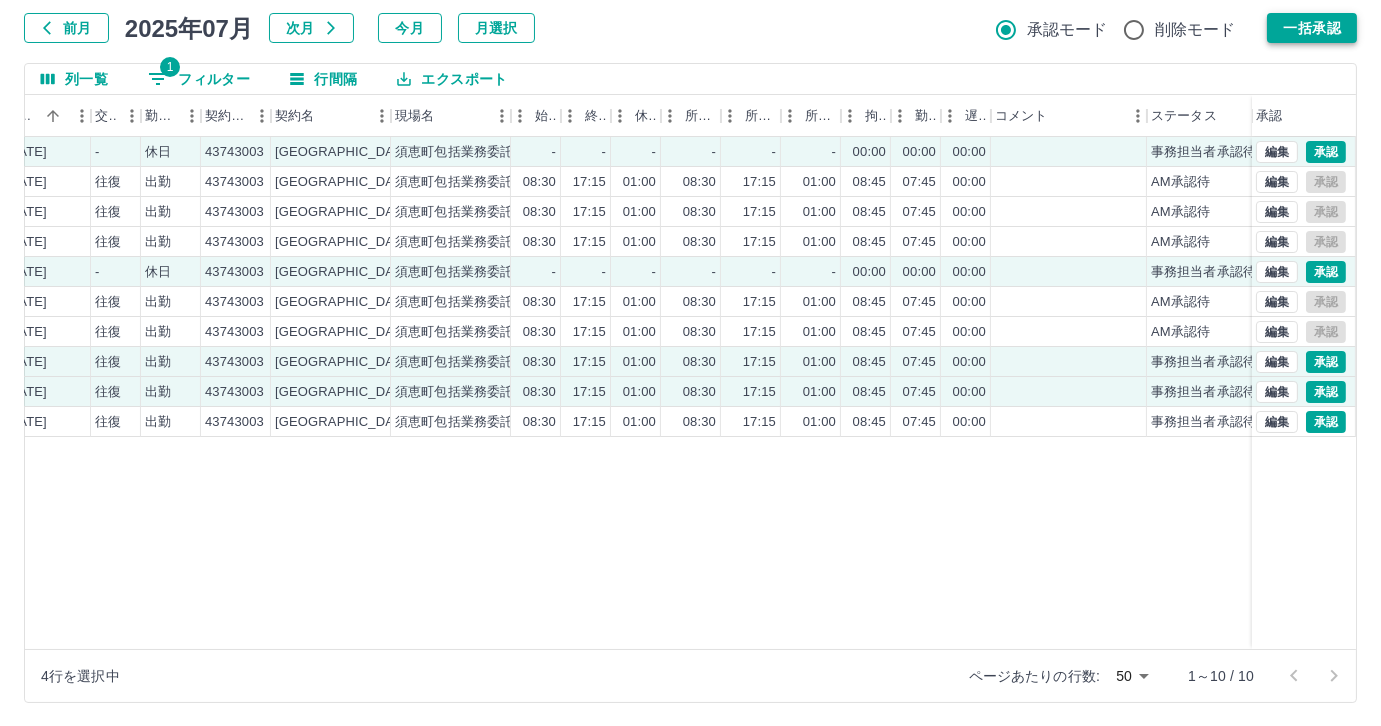click on "一括承認" at bounding box center [1312, 28] 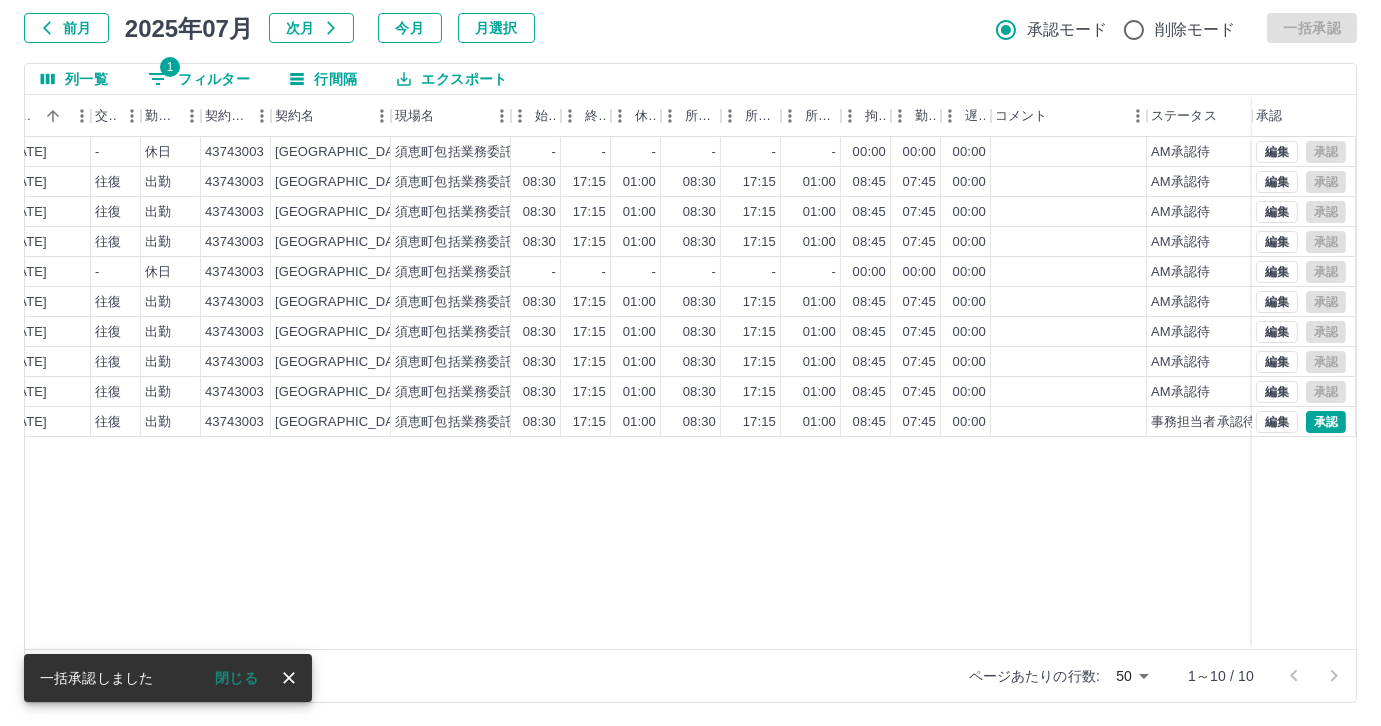 click on "1 フィルター" at bounding box center [199, 79] 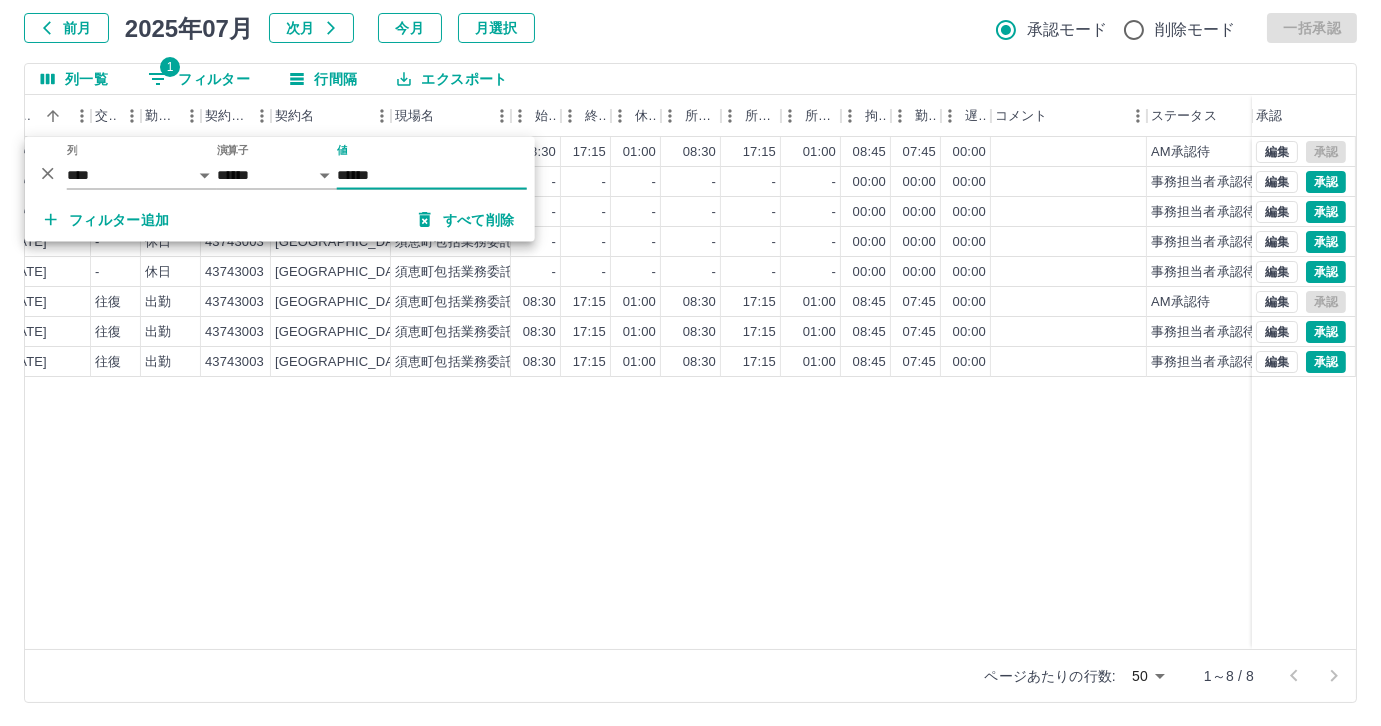 type on "******" 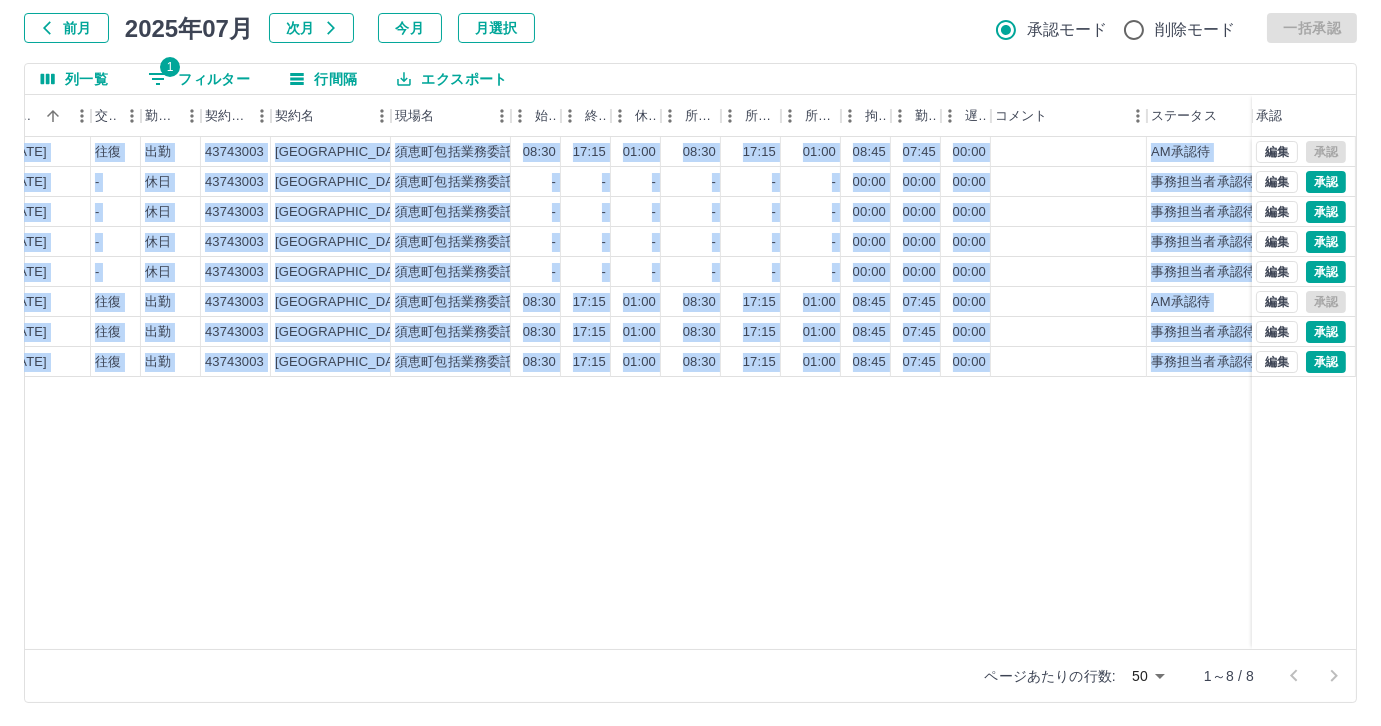 drag, startPoint x: 546, startPoint y: 650, endPoint x: 276, endPoint y: 624, distance: 271.24896 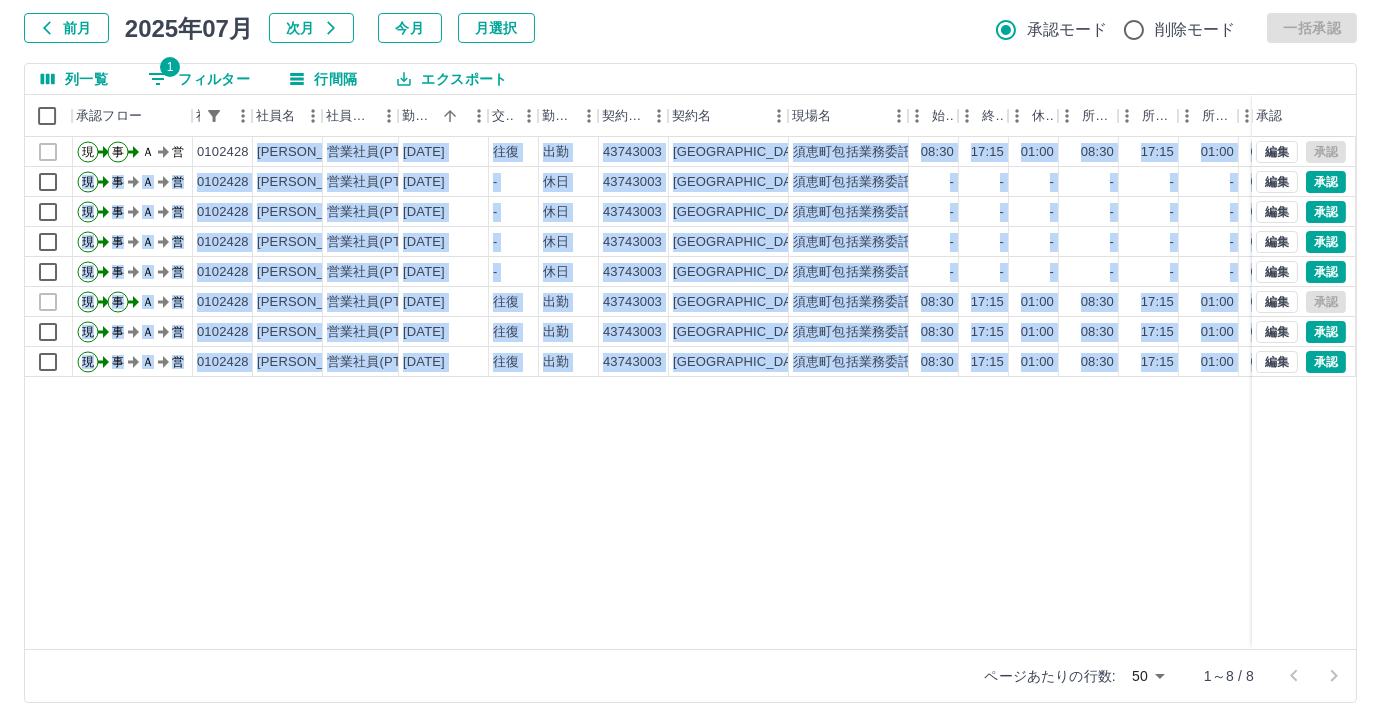 scroll, scrollTop: 0, scrollLeft: 0, axis: both 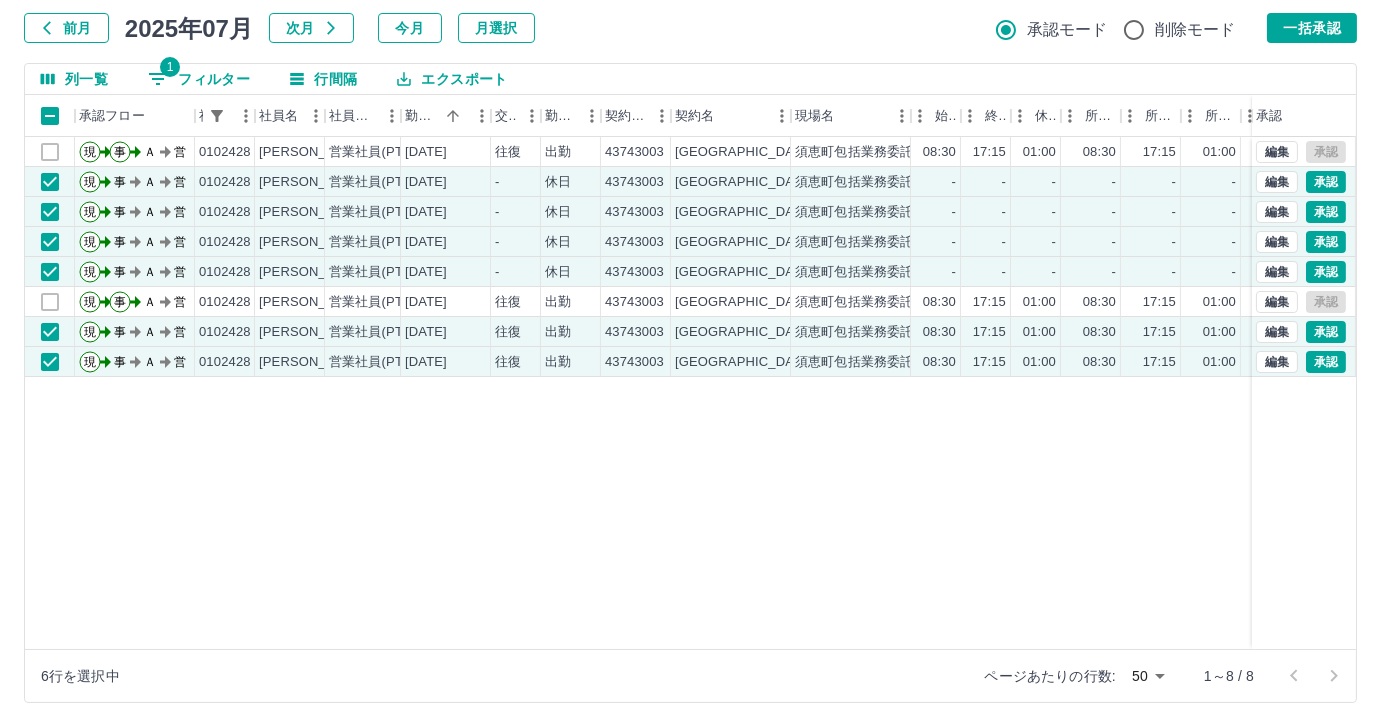 drag, startPoint x: 355, startPoint y: 631, endPoint x: 530, endPoint y: 631, distance: 175 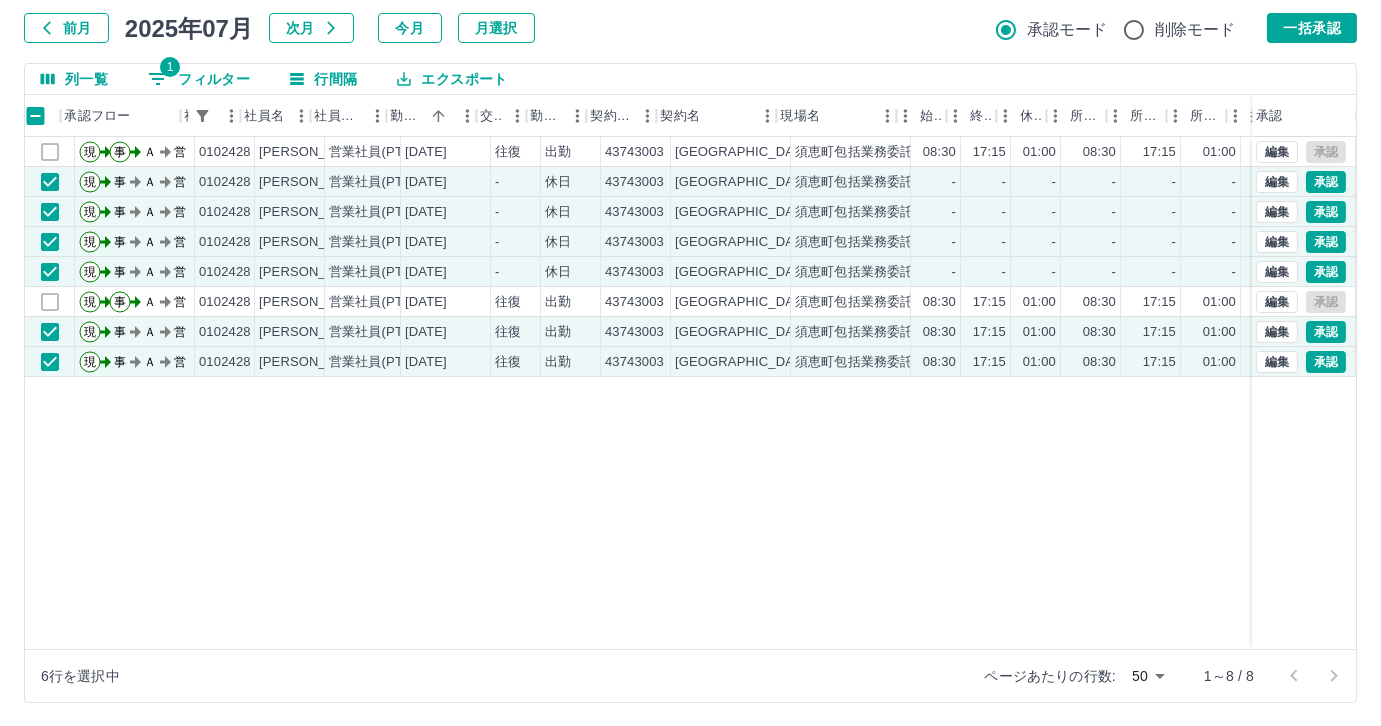 scroll, scrollTop: 0, scrollLeft: 414, axis: horizontal 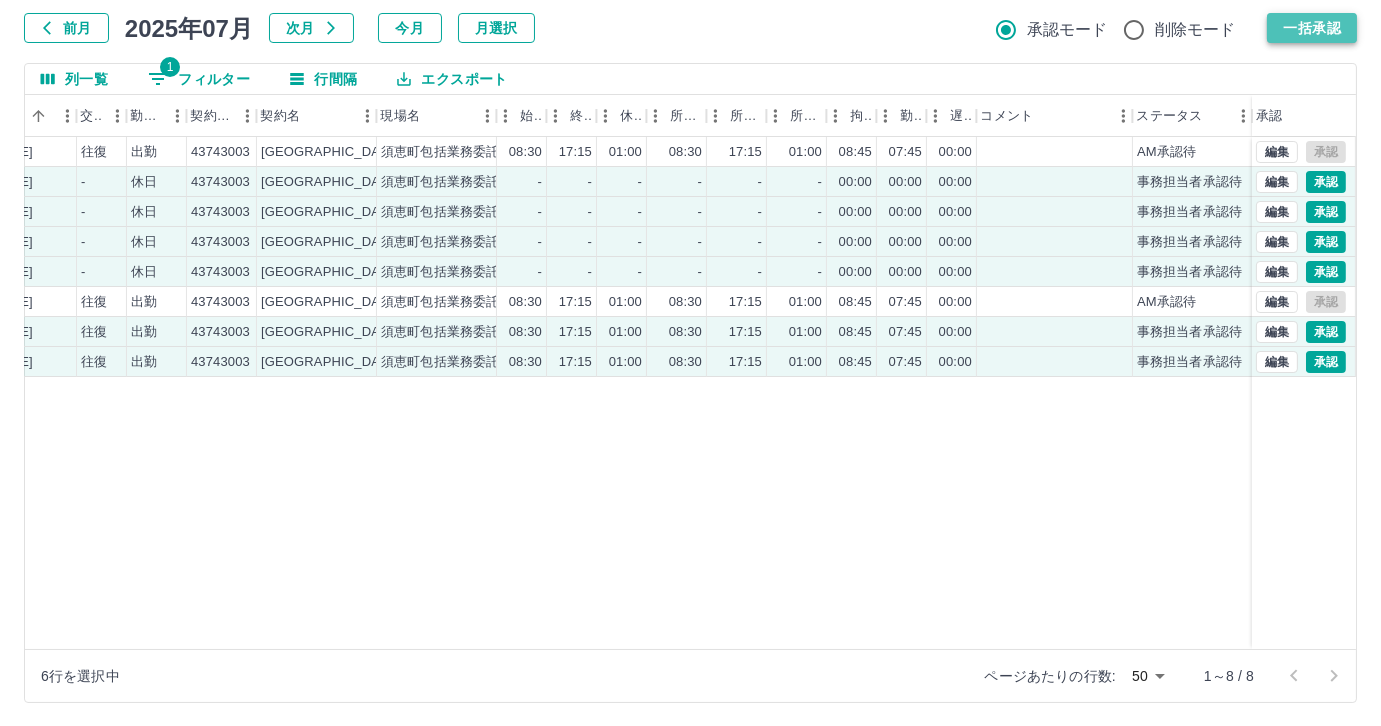 click on "一括承認" at bounding box center [1312, 28] 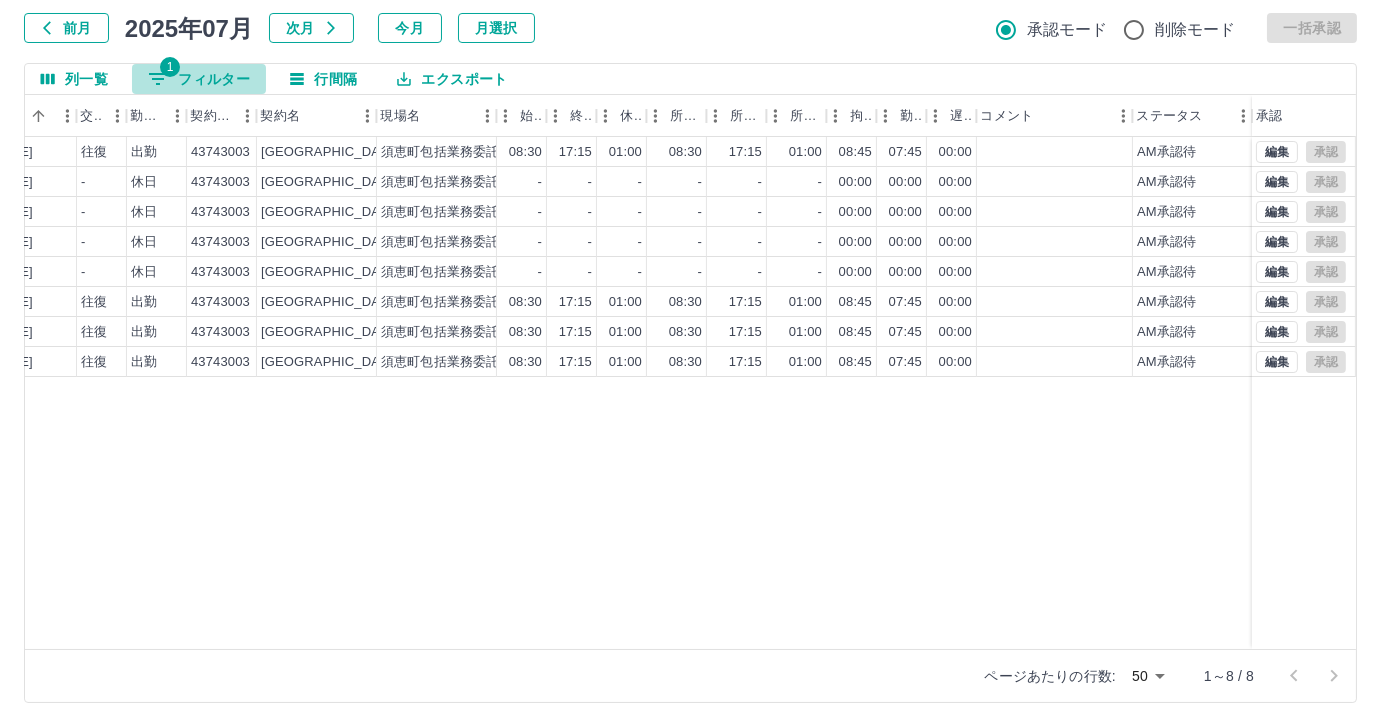 click on "1 フィルター" at bounding box center (199, 79) 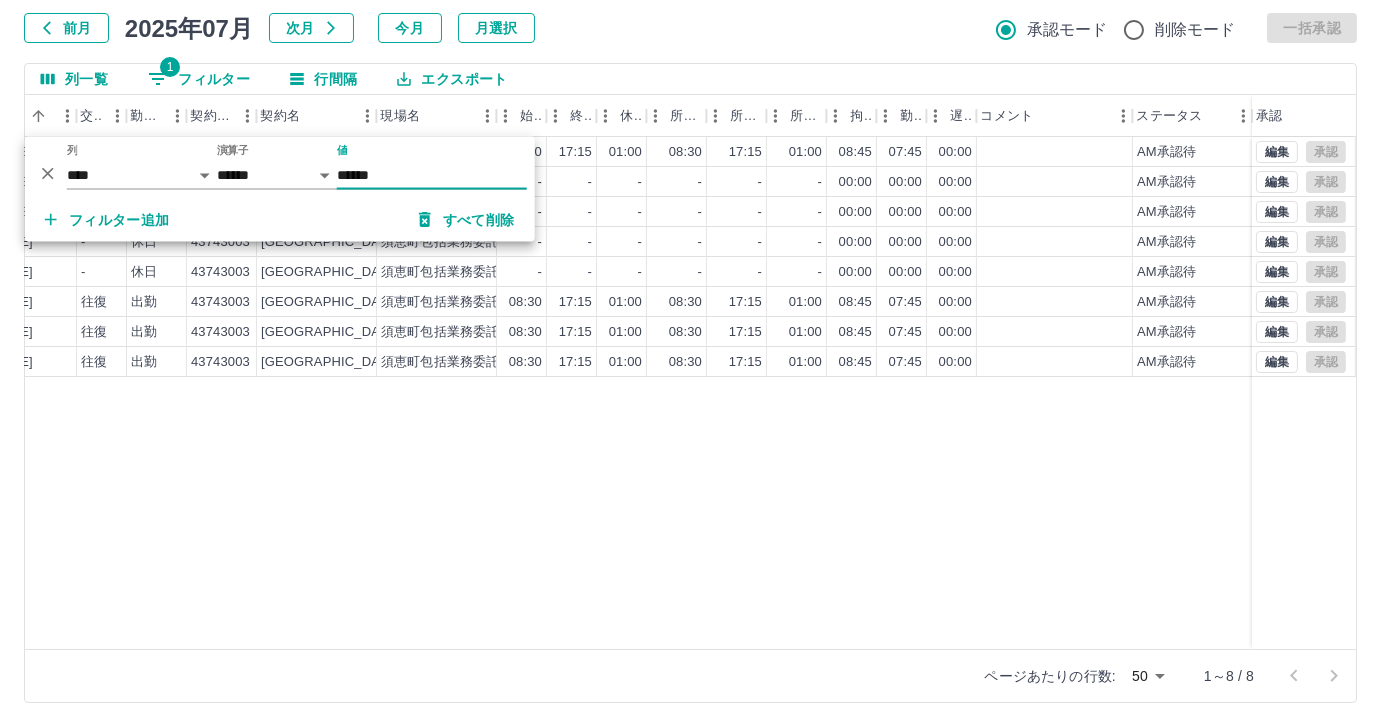 drag, startPoint x: 374, startPoint y: 175, endPoint x: 327, endPoint y: 170, distance: 47.26521 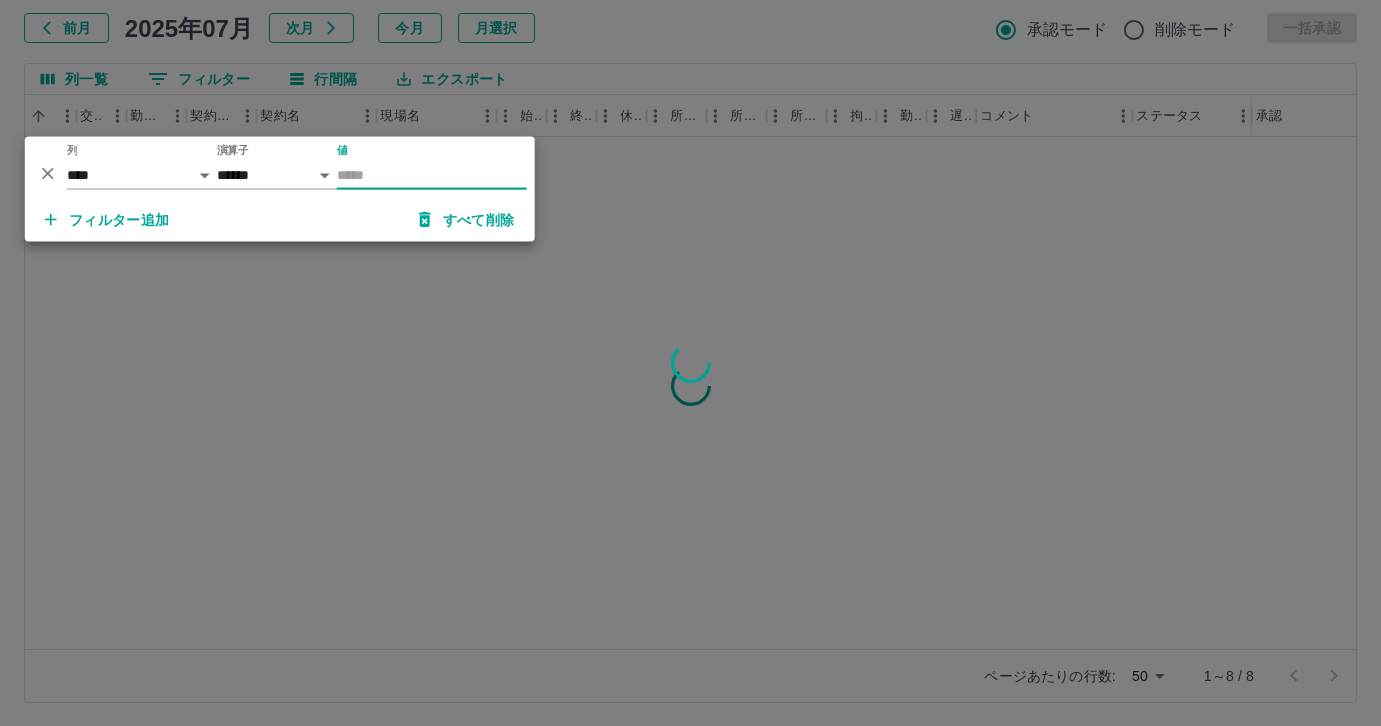 paste on "*******" 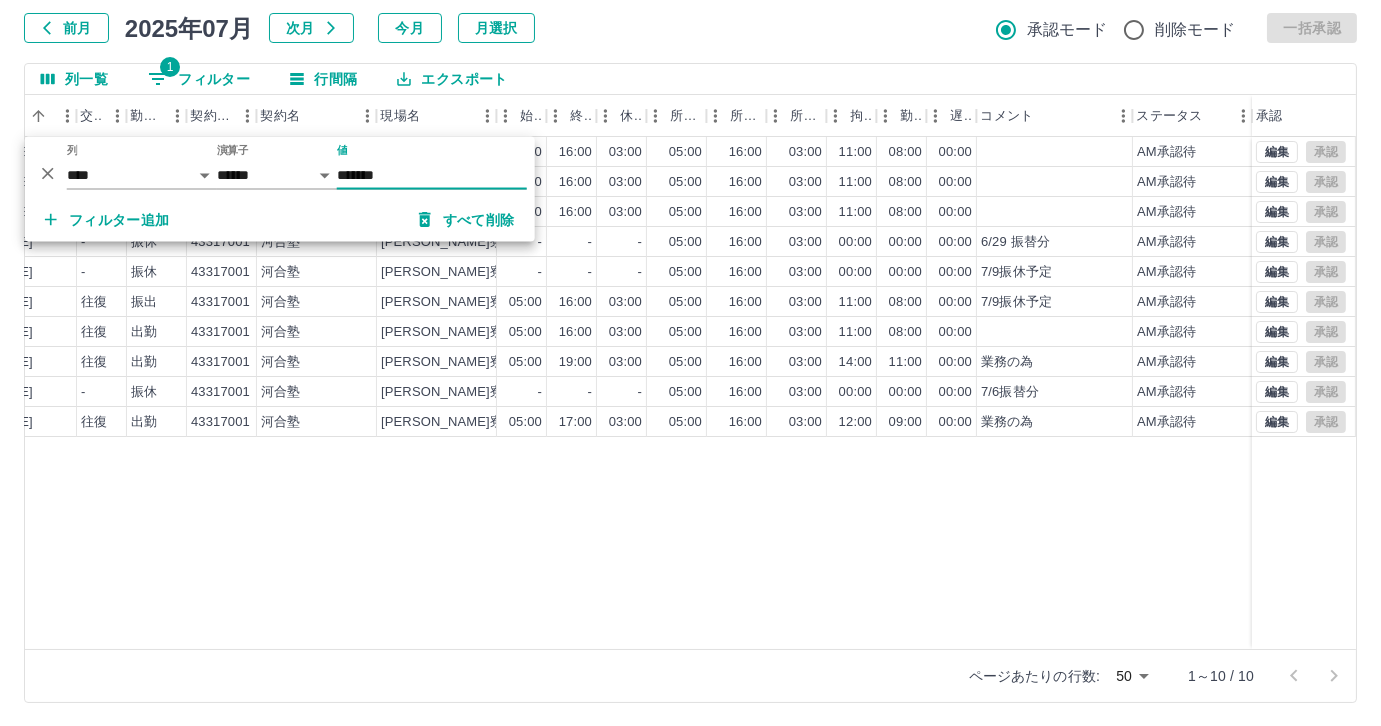 type on "*******" 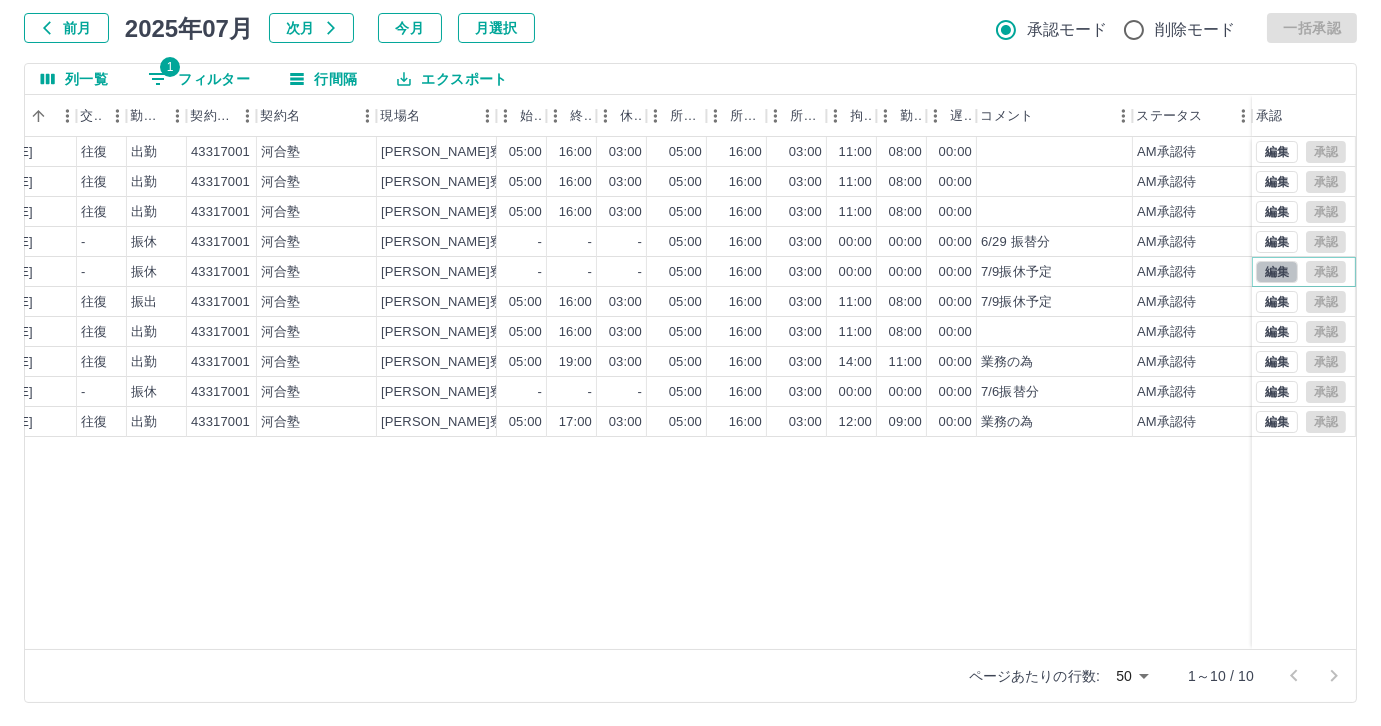 click on "編集" at bounding box center [1277, 272] 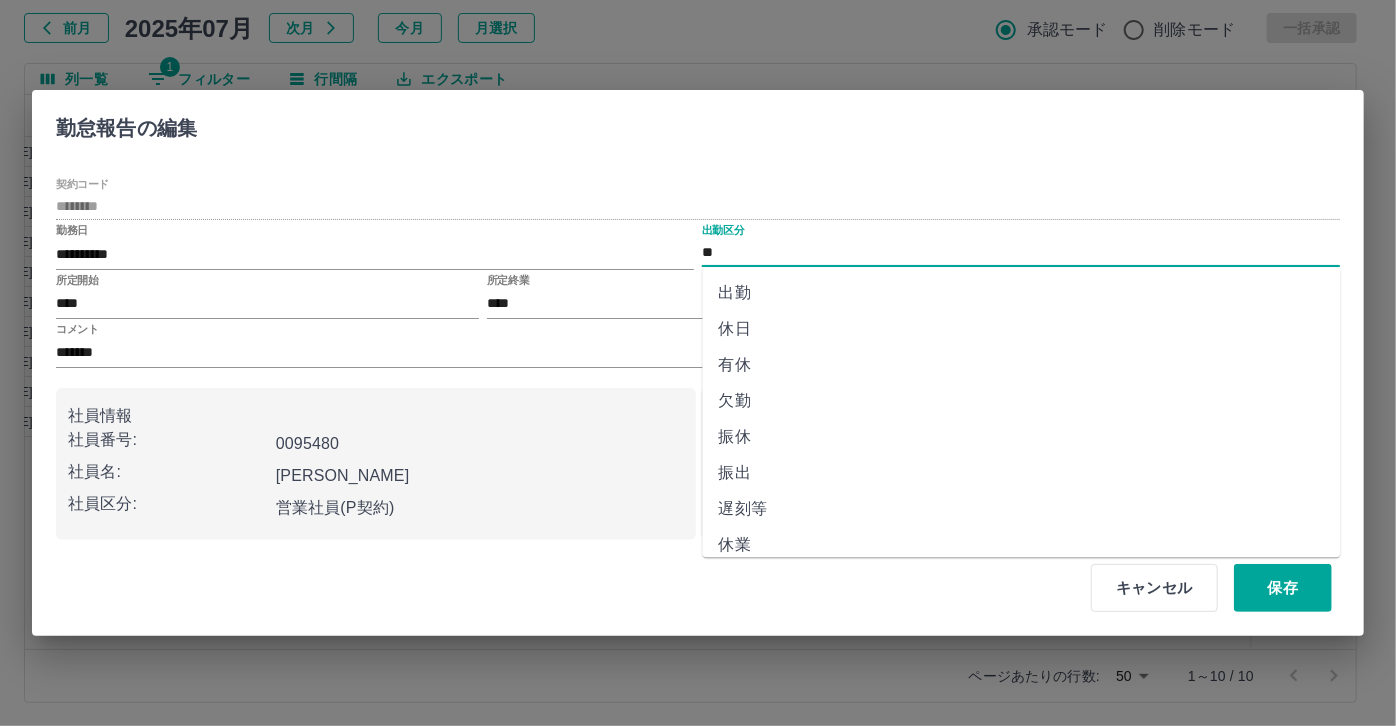click on "**" at bounding box center [1021, 252] 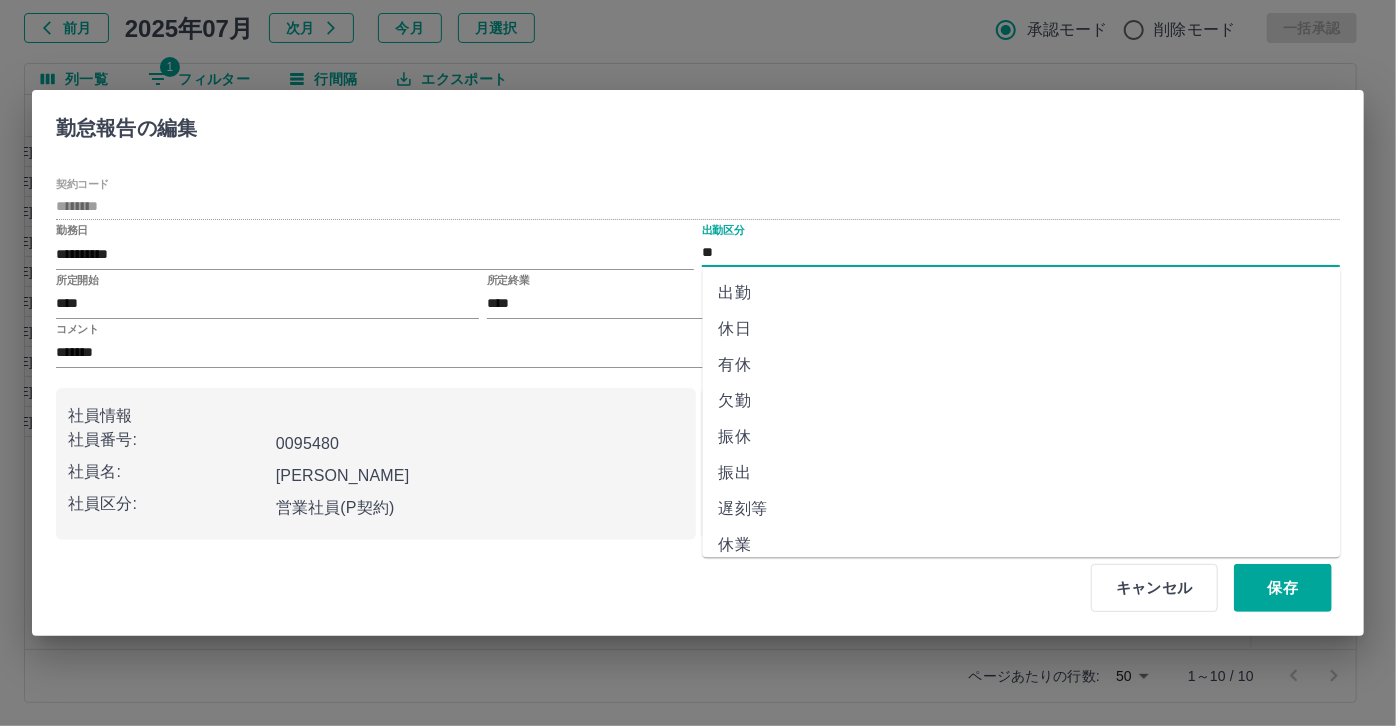 click on "休日" at bounding box center (1022, 329) 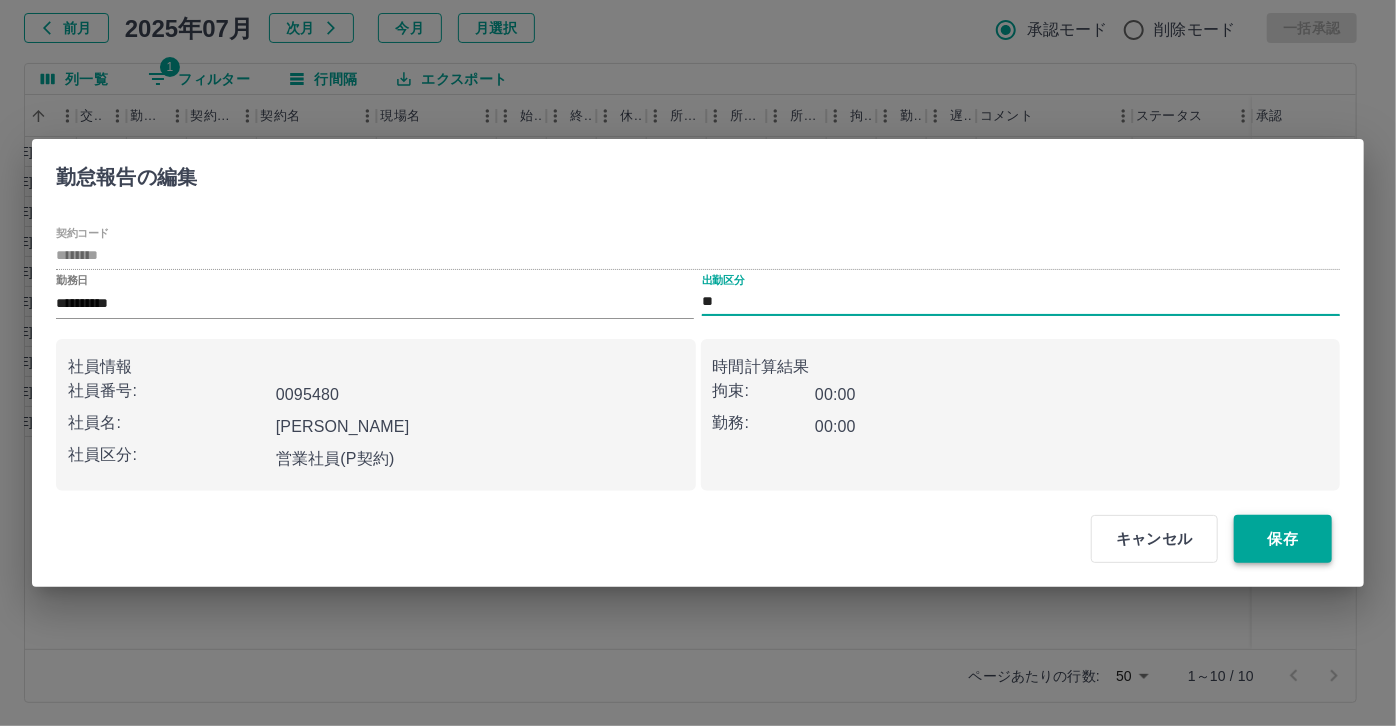 click on "保存" at bounding box center (1283, 539) 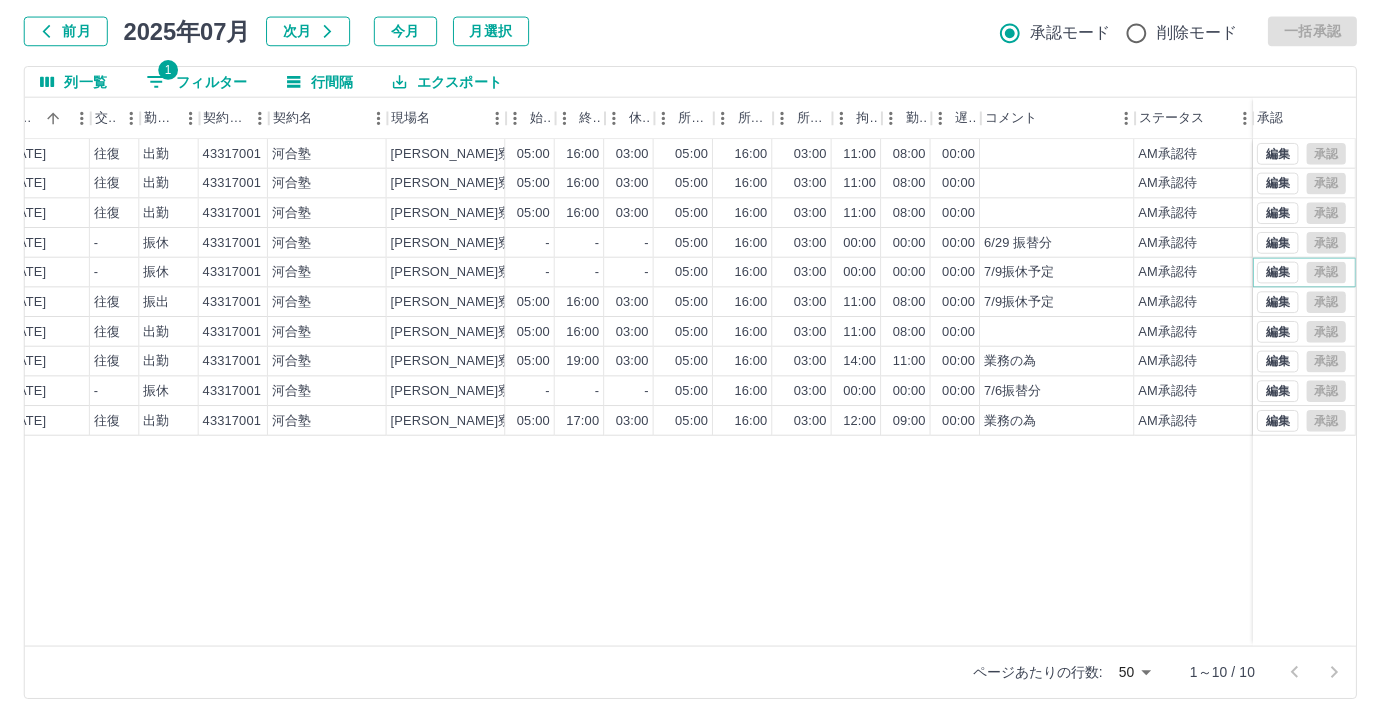 scroll, scrollTop: 0, scrollLeft: 399, axis: horizontal 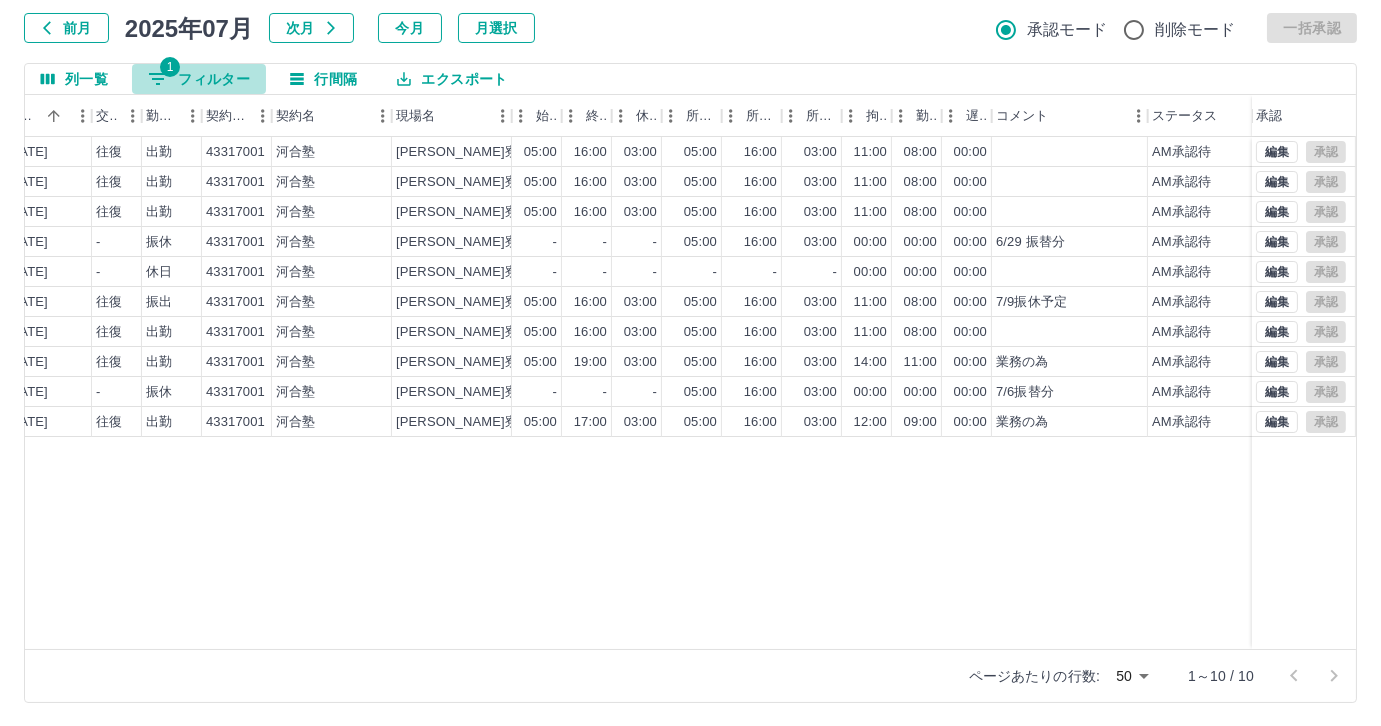 click on "1 フィルター" at bounding box center (199, 79) 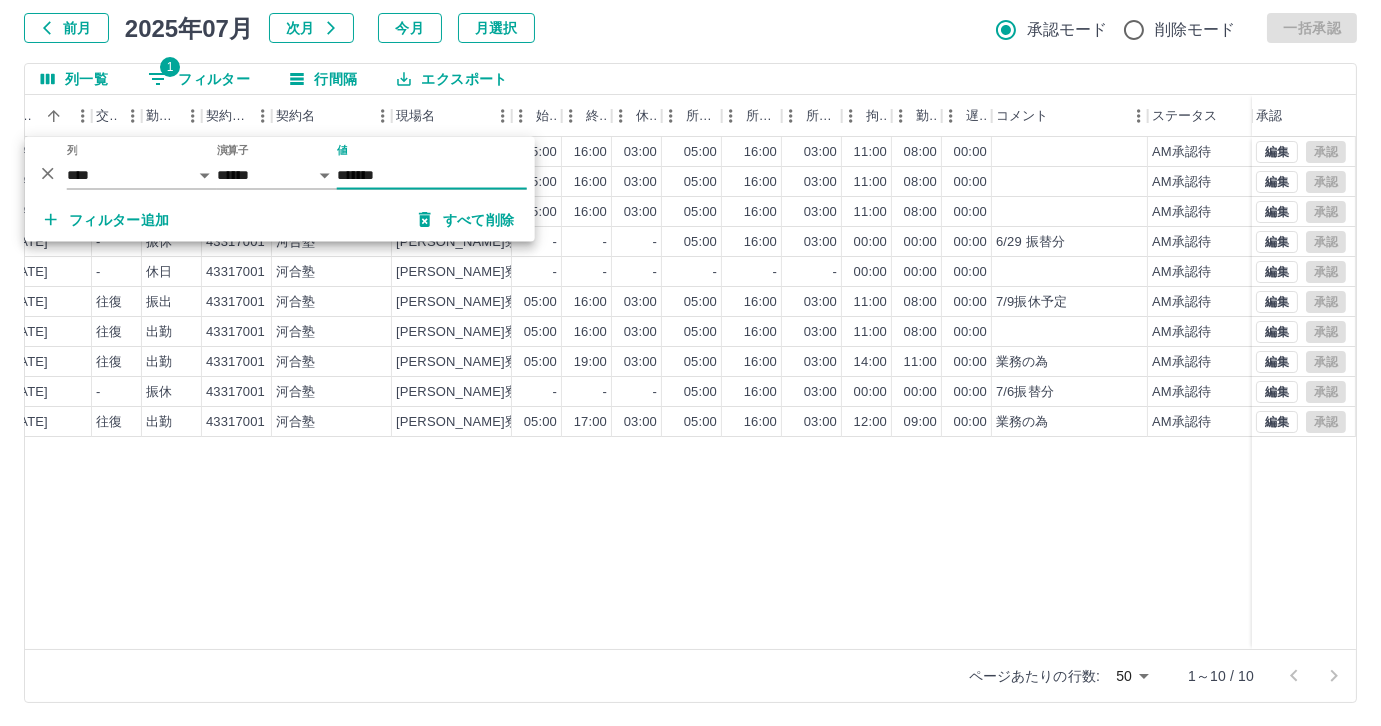 click on "入口　時矢 営業社員(P契約) 2025-07-01 往復 出勤 43317001 河合塾 みずほ寮・さくら寮 05:00 16:00 03:00 05:00 16:00 03:00 11:00 08:00 00:00 AM承認待 入口　時矢 営業社員(P契約) 2025-07-02 往復 出勤 43317001 河合塾 みずほ寮・さくら寮 05:00 16:00 03:00 05:00 16:00 03:00 11:00 08:00 00:00 AM承認待 入口　時矢 営業社員(P契約) 2025-07-03 往復 出勤 43317001 河合塾 みずほ寮・さくら寮 05:00 16:00 03:00 05:00 16:00 03:00 11:00 08:00 00:00 AM承認待 入口　時矢 営業社員(P契約) 2025-07-04  -  振休 43317001 河合塾 みずほ寮・さくら寮 - - - 05:00 16:00 03:00 00:00 00:00 00:00 6/29 振替分 AM承認待 入口　時矢 営業社員(P契約) 2025-07-05  -  休日 43317001 河合塾 みずほ寮・さくら寮 - - - - - - 00:00 00:00 00:00 AM承認待 入口　時矢 営業社員(P契約) 2025-07-06 往復 振出 43317001 河合塾 みずほ寮・さくら寮 05:00 16:00 03:00 05:00 16:00 03:00 11:00 08:00 00:00 往復" at bounding box center [499, 393] 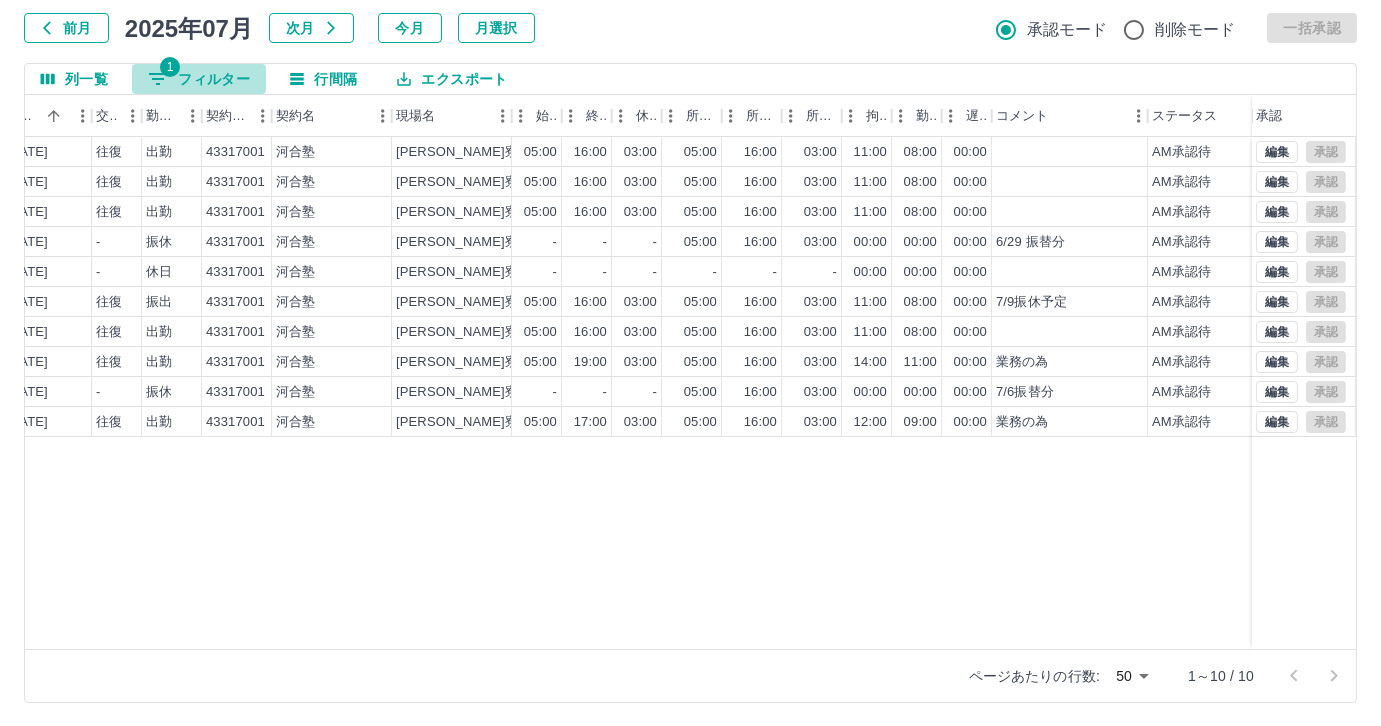 click on "1 フィルター" at bounding box center [199, 79] 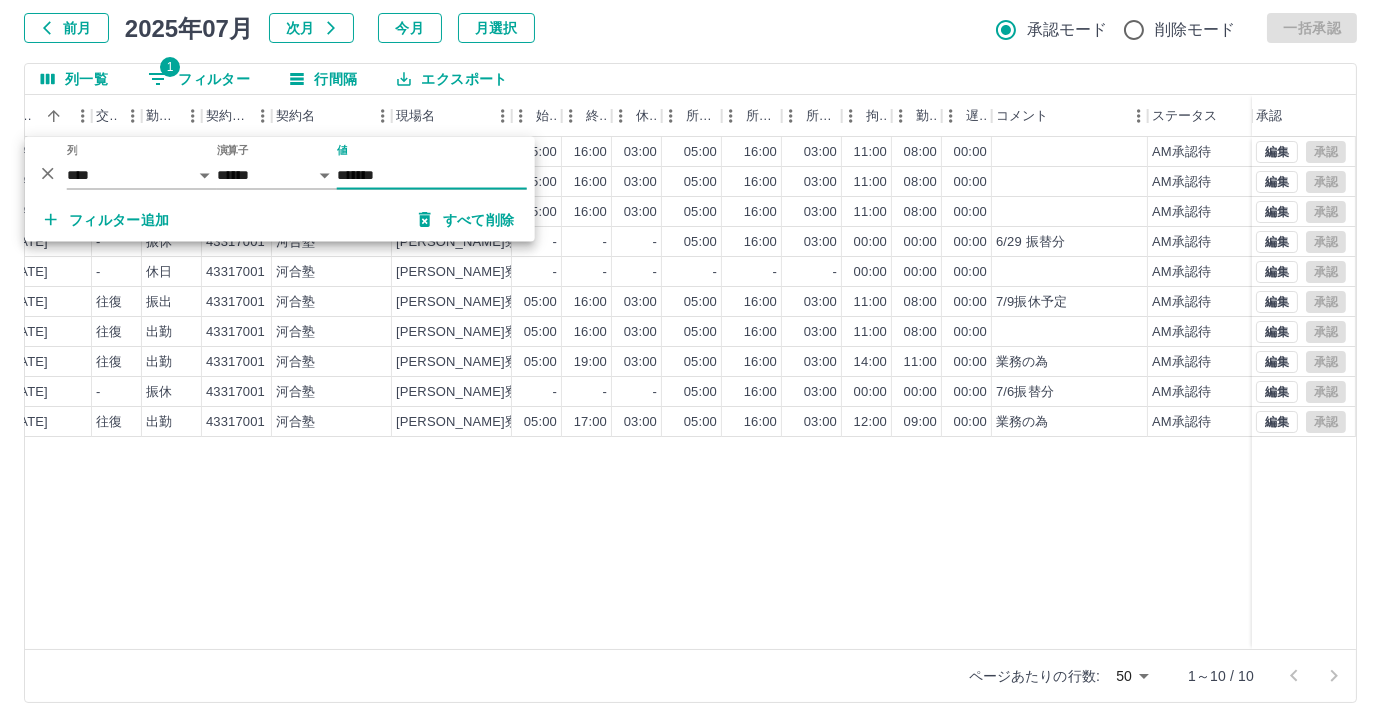 drag, startPoint x: 402, startPoint y: 174, endPoint x: 298, endPoint y: 178, distance: 104.0769 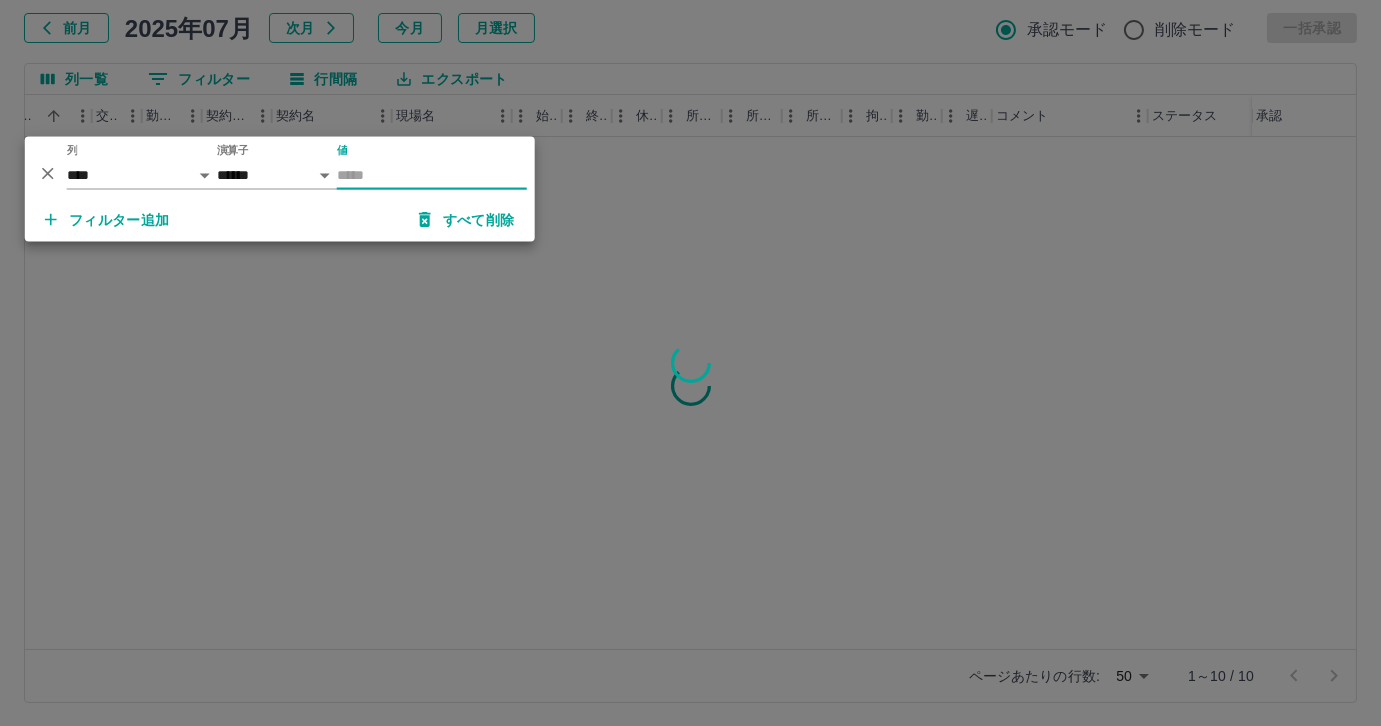 paste on "*******" 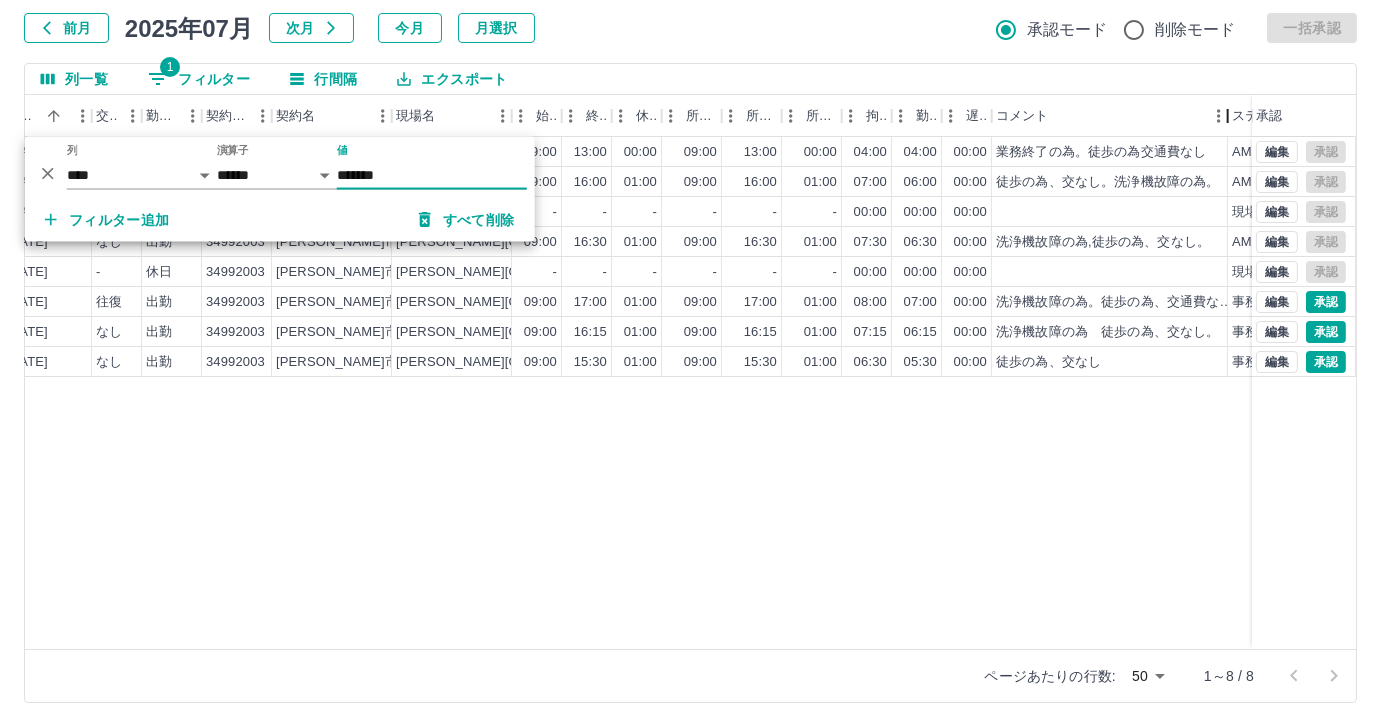 drag, startPoint x: 1154, startPoint y: 127, endPoint x: 1234, endPoint y: 123, distance: 80.09994 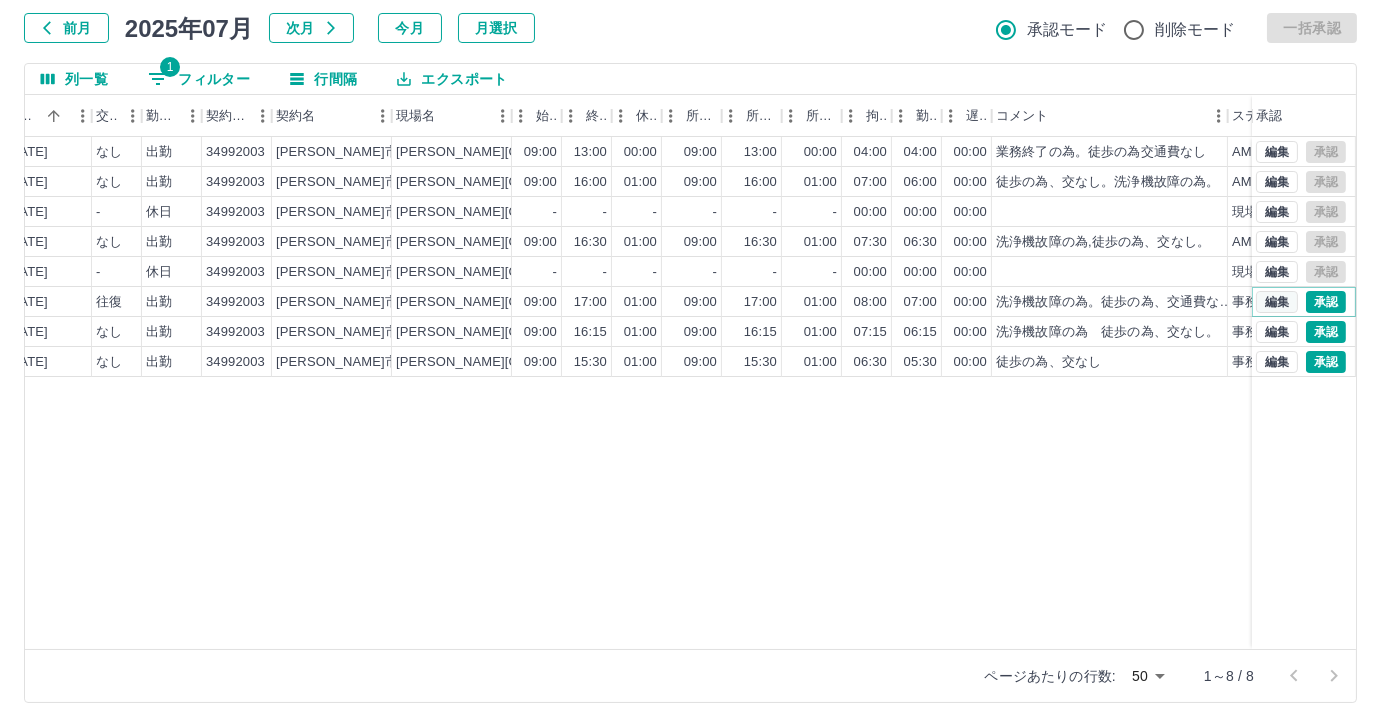 click on "編集" at bounding box center (1277, 302) 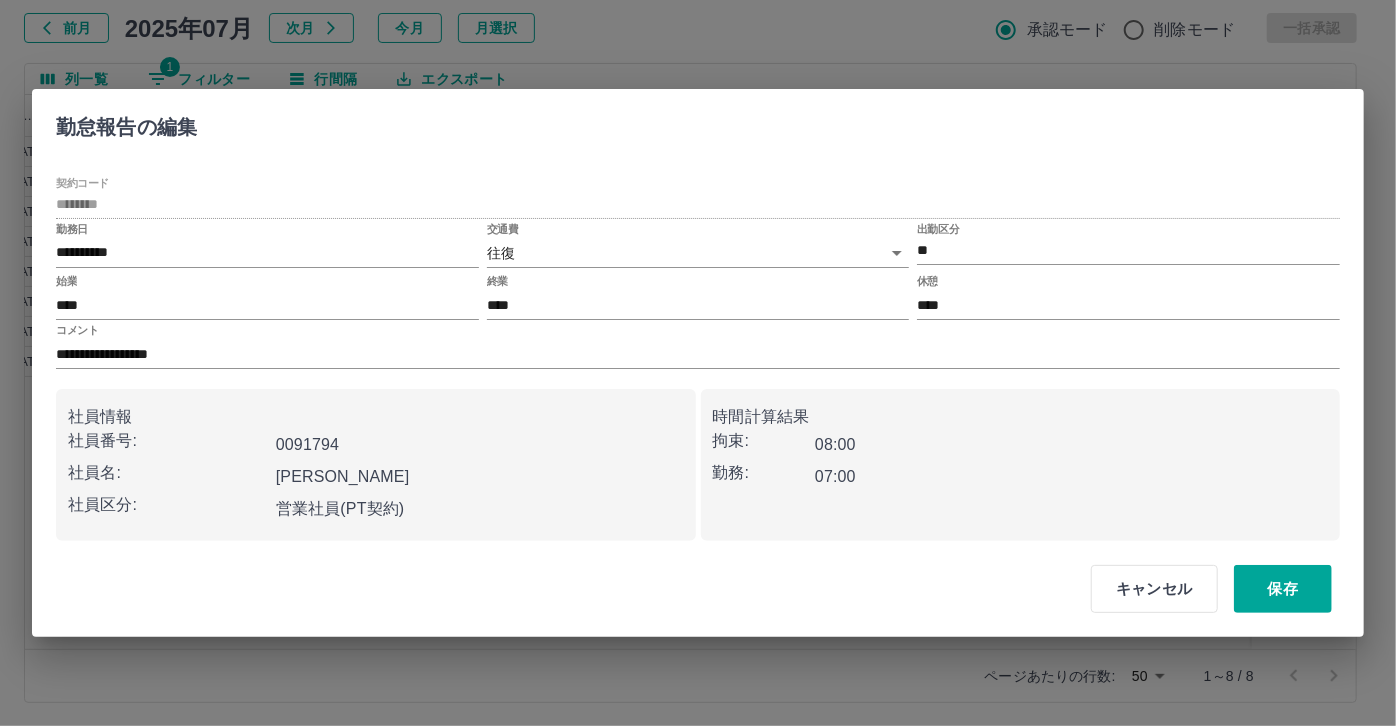 click on "SDH勤怠 尾嵜　杏茄 勤務実績承認 前月 2025年07月 次月 今月 月選択 承認モード 削除モード 一括承認 列一覧 1 フィルター 行間隔 エクスポート 社員名 社員区分 勤務日 交通費 勤務区分 契約コード 契約名 現場名 始業 終業 休憩 所定開始 所定終業 所定休憩 拘束 勤務 遅刻等 コメント ステータス 承認 谷村　澄子 営業社員(PT契約) 2025-07-01 なし 出勤 34992003 宗像市 赤間西小学校 09:00 13:00 00:00 09:00 13:00 00:00 04:00 04:00 00:00 業務終了の為。徒歩の為交通費なし AM承認待 谷村　澄子 営業社員(PT契約) 2025-07-02 なし 出勤 34992003 宗像市 赤間西小学校 09:00 16:00 01:00 09:00 16:00 01:00 07:00 06:00 00:00 徒歩の為、交なし。洗浄機故障の為。 AM承認待 谷村　澄子 営業社員(PT契約) 2025-07-03  -  休日 34992003 宗像市 赤間西小学校 - - - - - - 00:00 00:00 00:00 現場責任者承認待 谷村　澄子 2025-07-04  -" at bounding box center [698, 304] 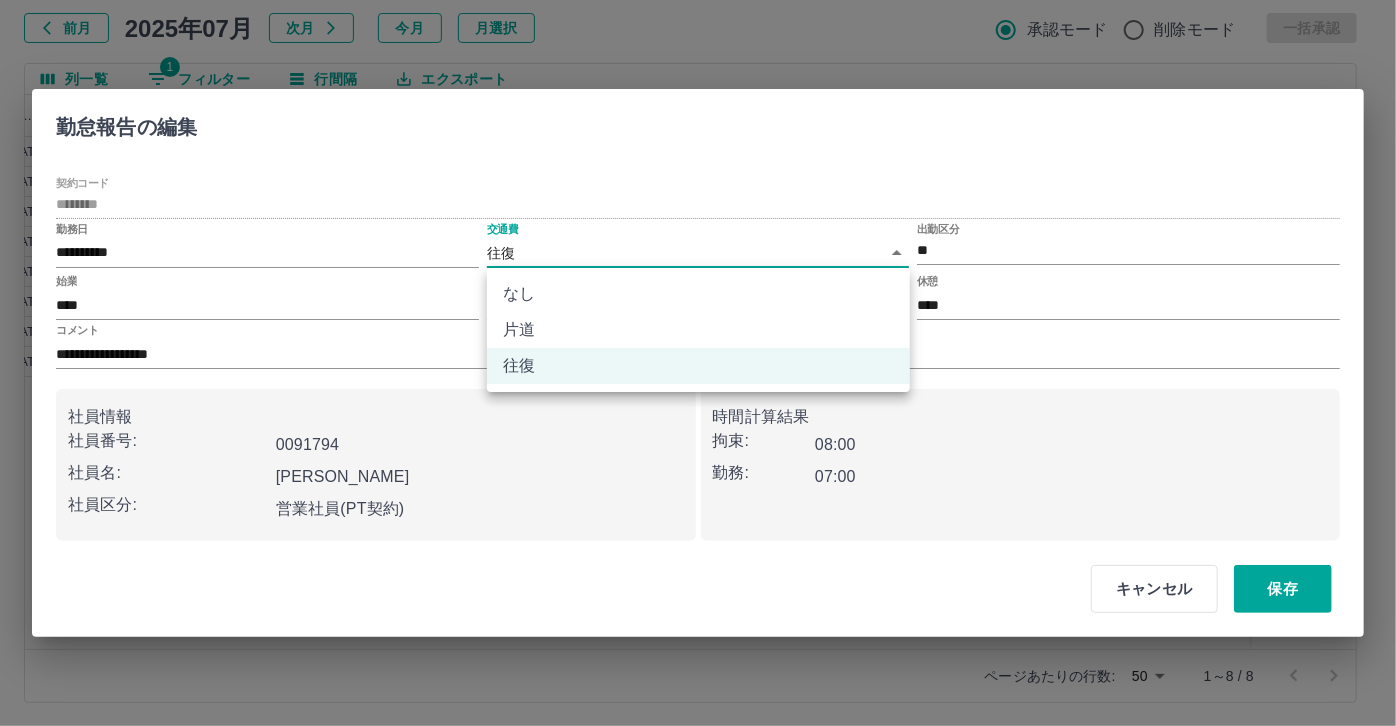 click on "なし" at bounding box center (698, 294) 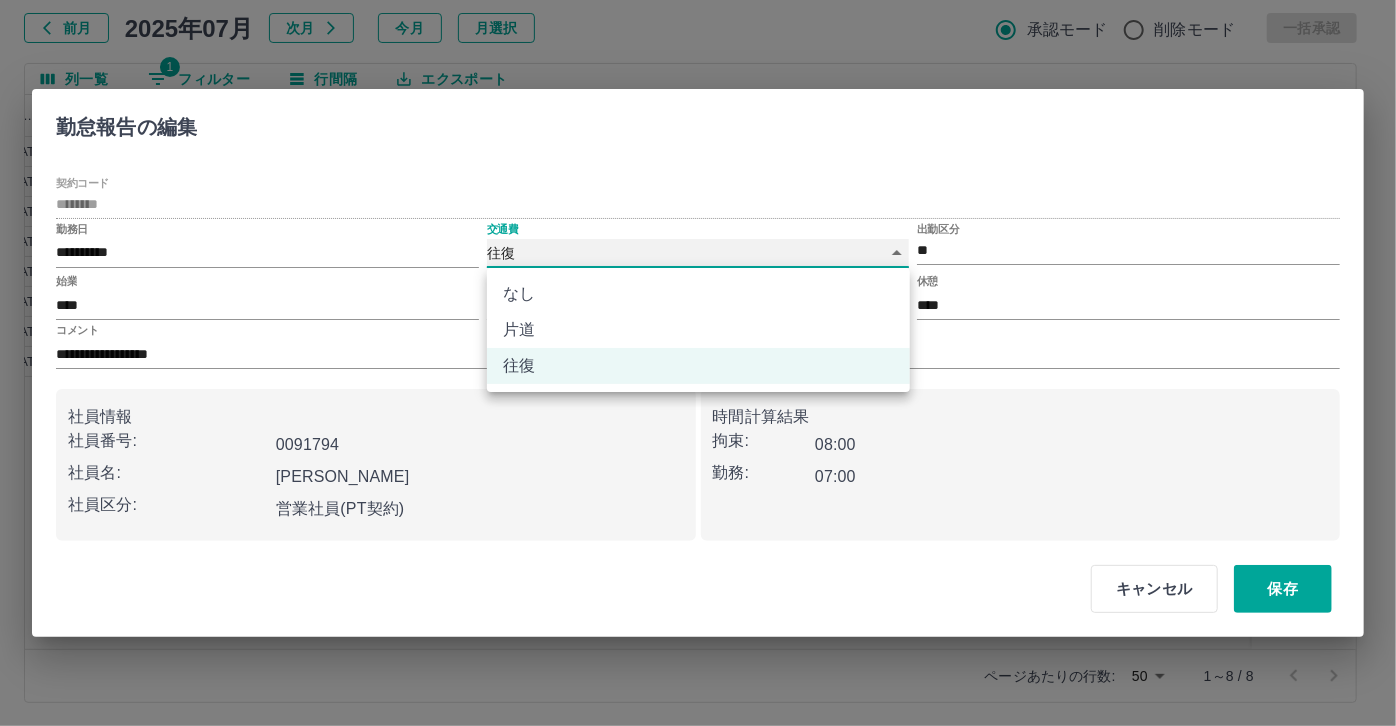 type on "****" 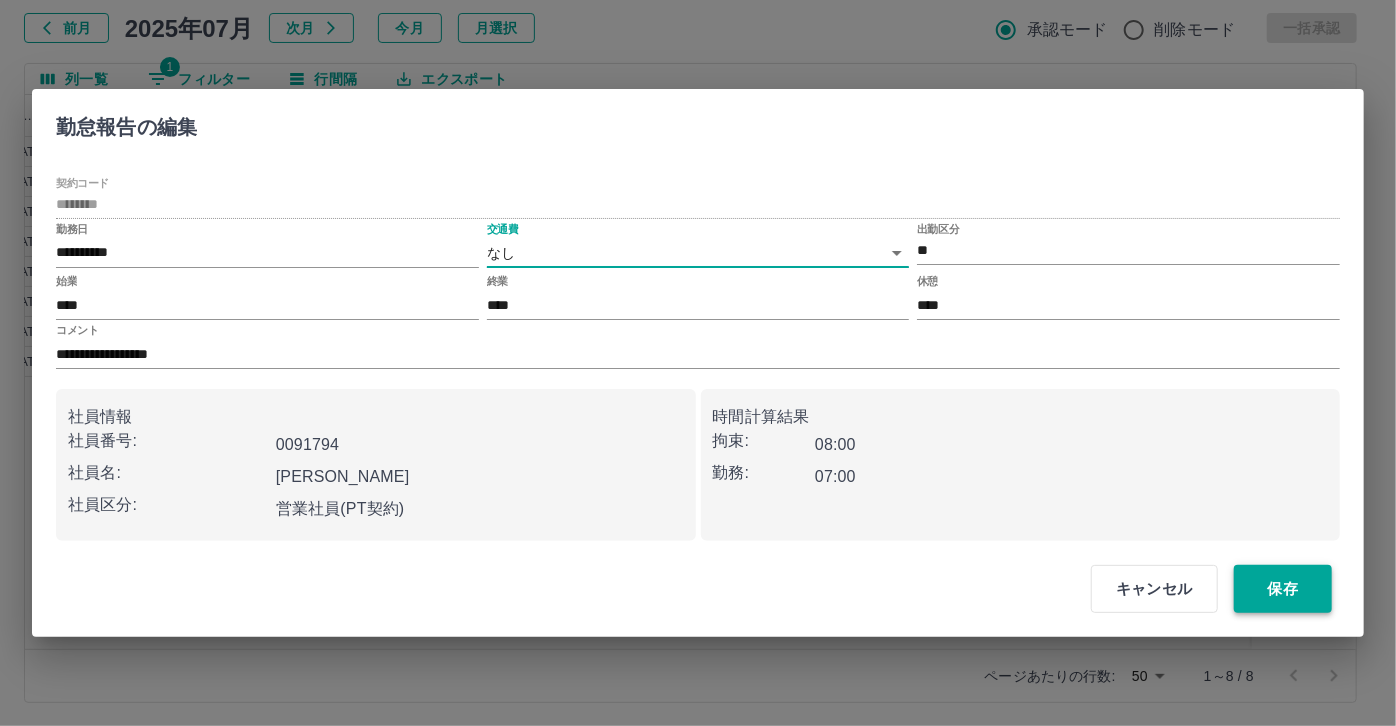 click on "保存" at bounding box center [1283, 589] 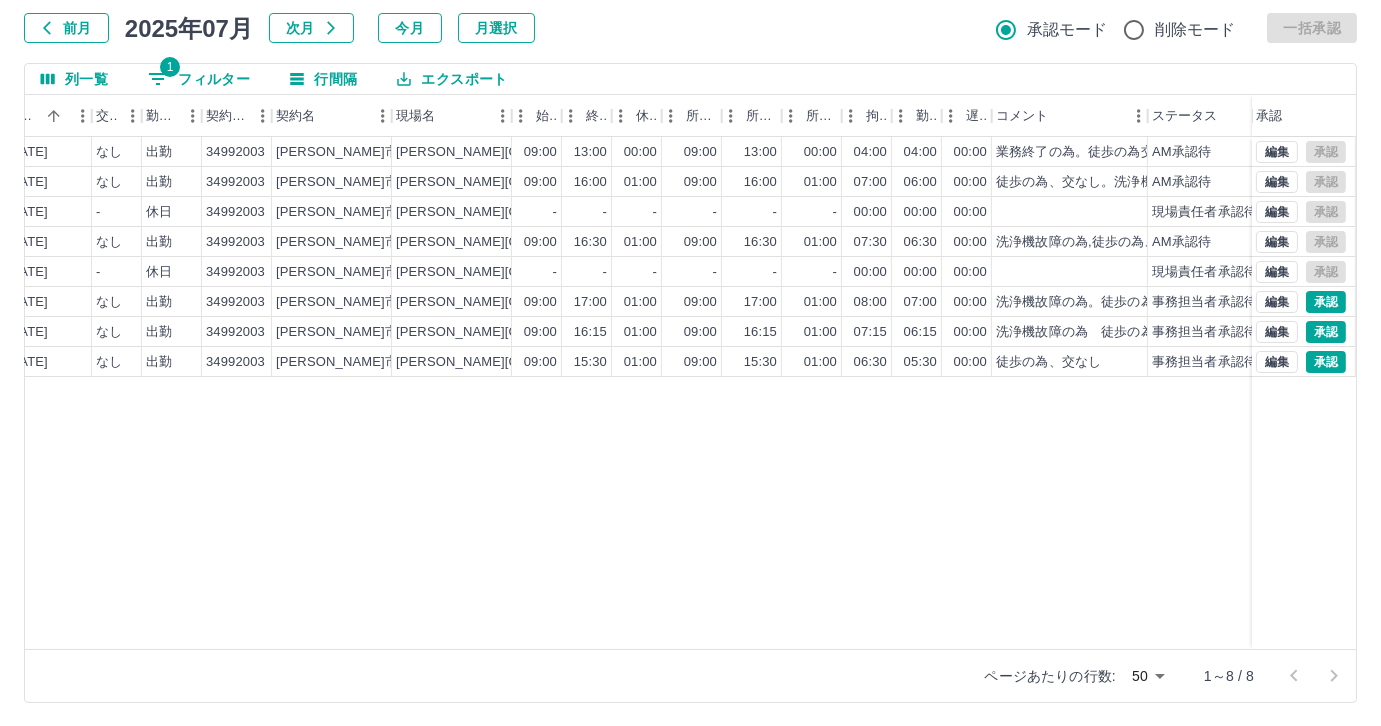click on "1 フィルター" at bounding box center [199, 79] 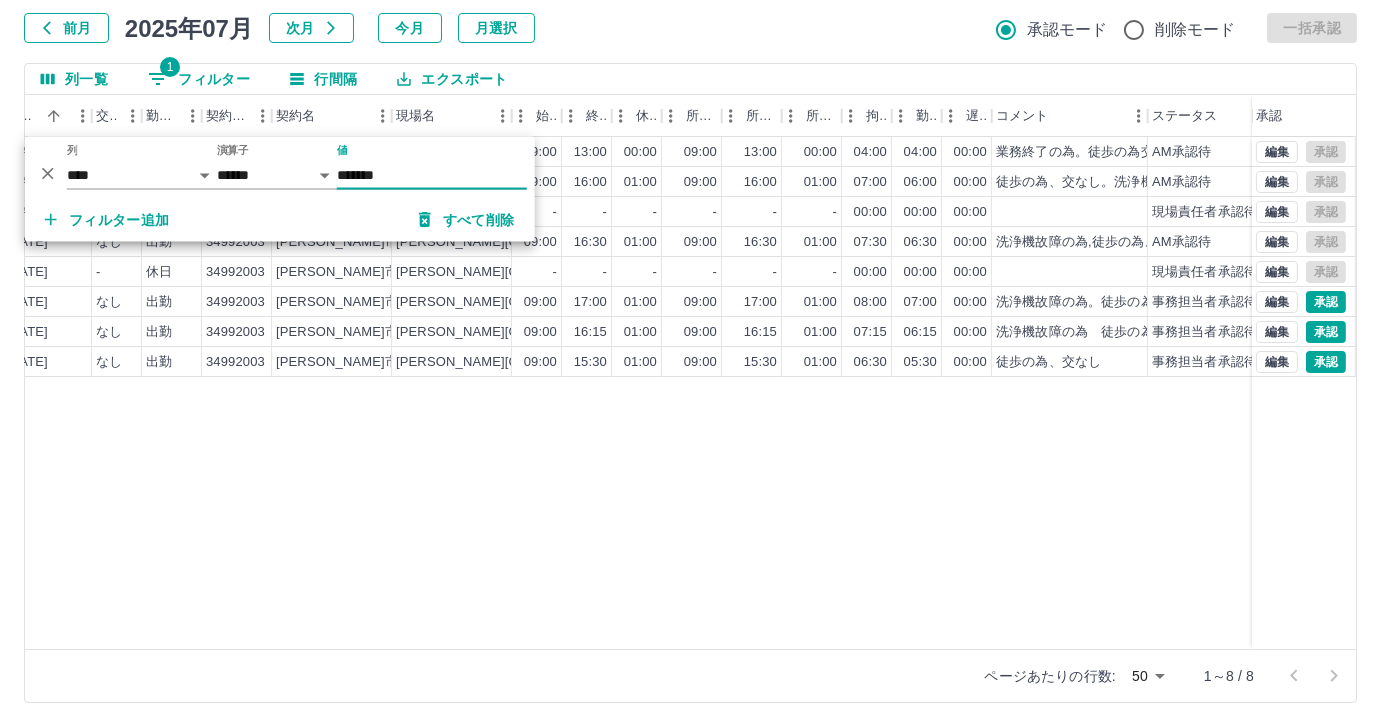 drag, startPoint x: 370, startPoint y: 174, endPoint x: 331, endPoint y: 175, distance: 39.012817 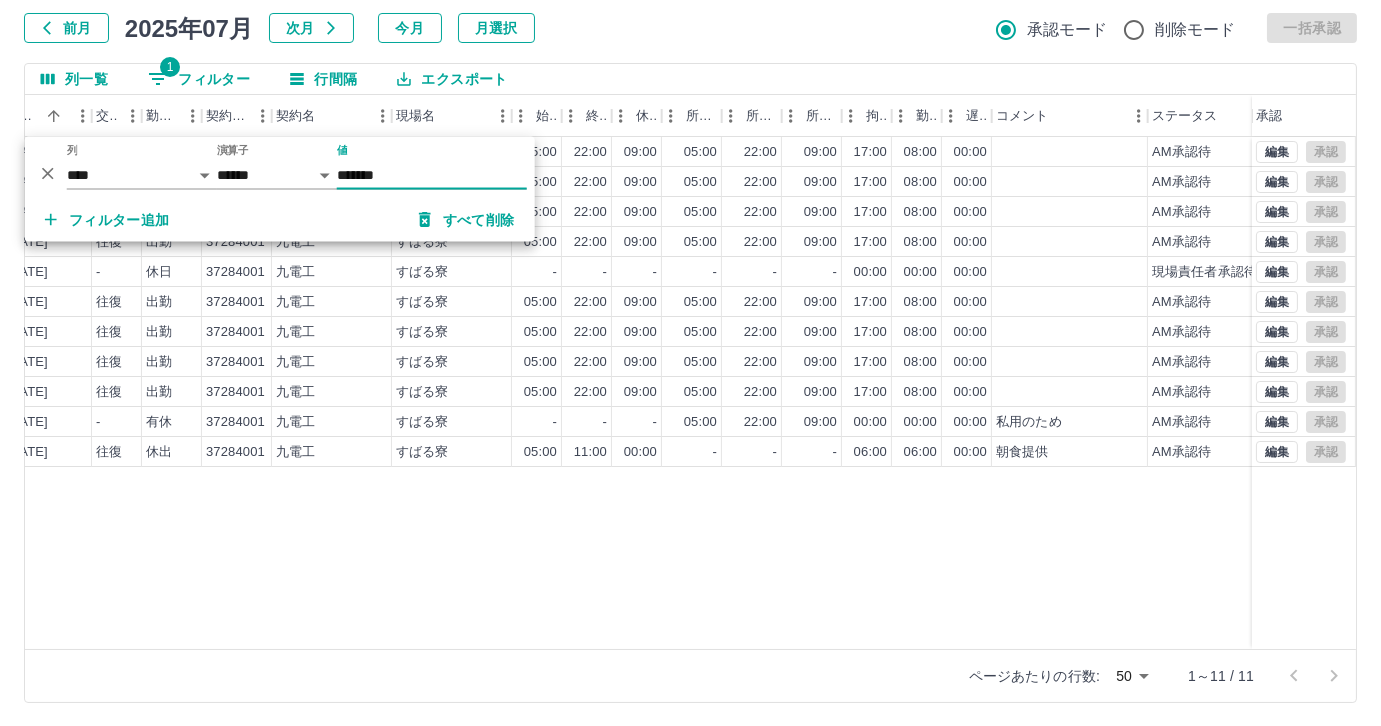 type on "*******" 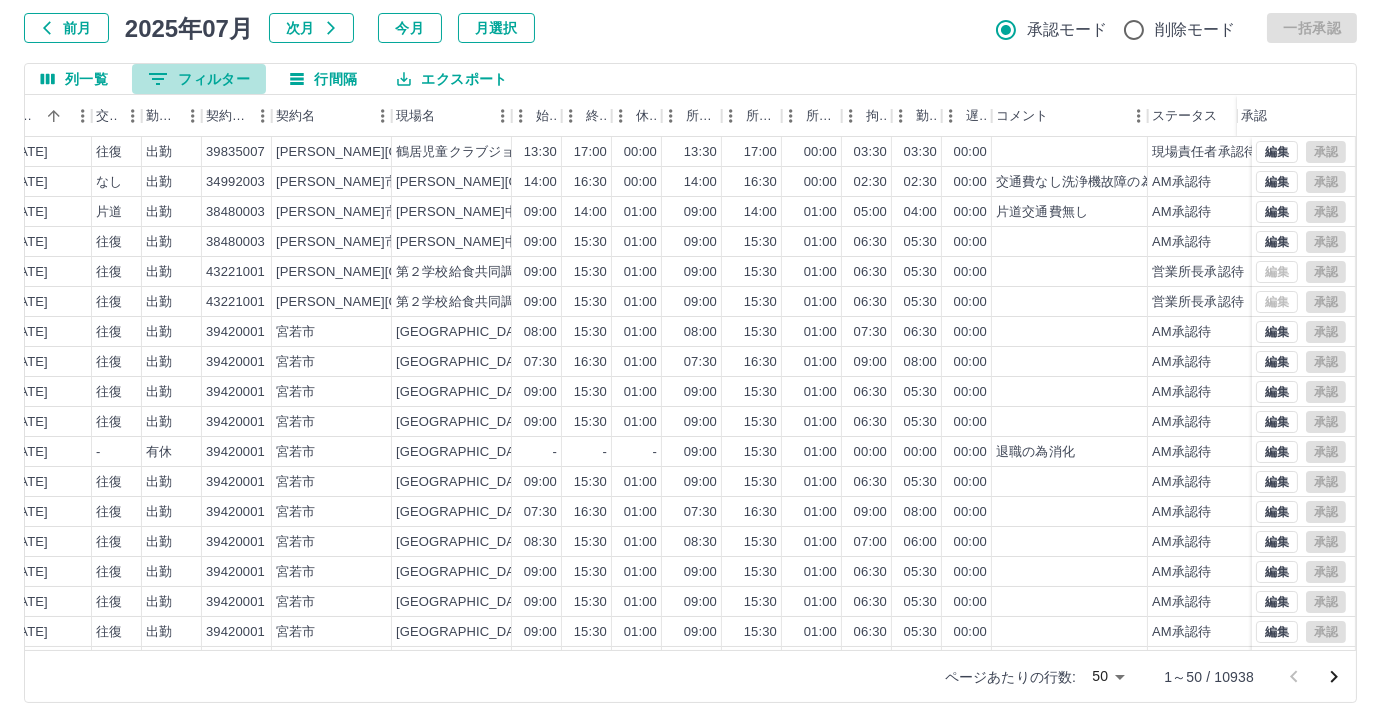 click 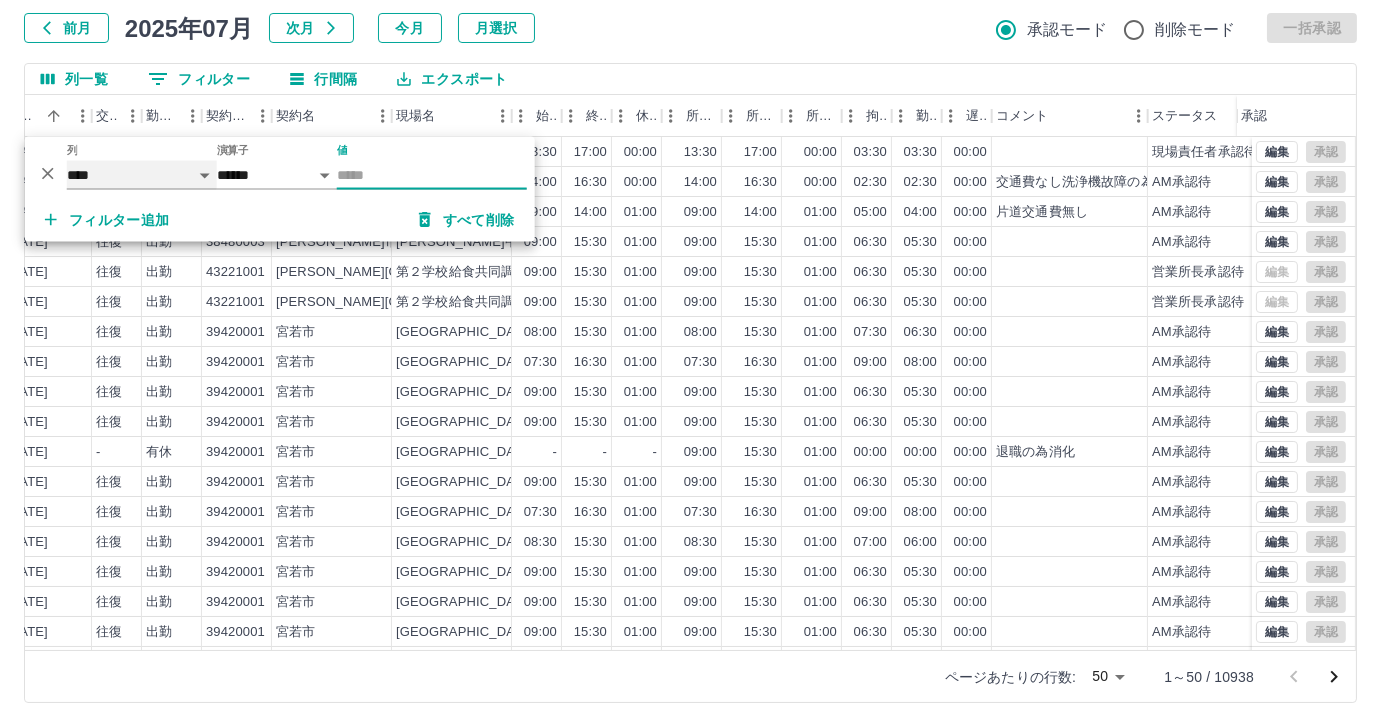 click on "**** *** **** *** *** **** ***** *** *** ** ** ** **** **** **** ** ** *** **** *****" at bounding box center [142, 175] 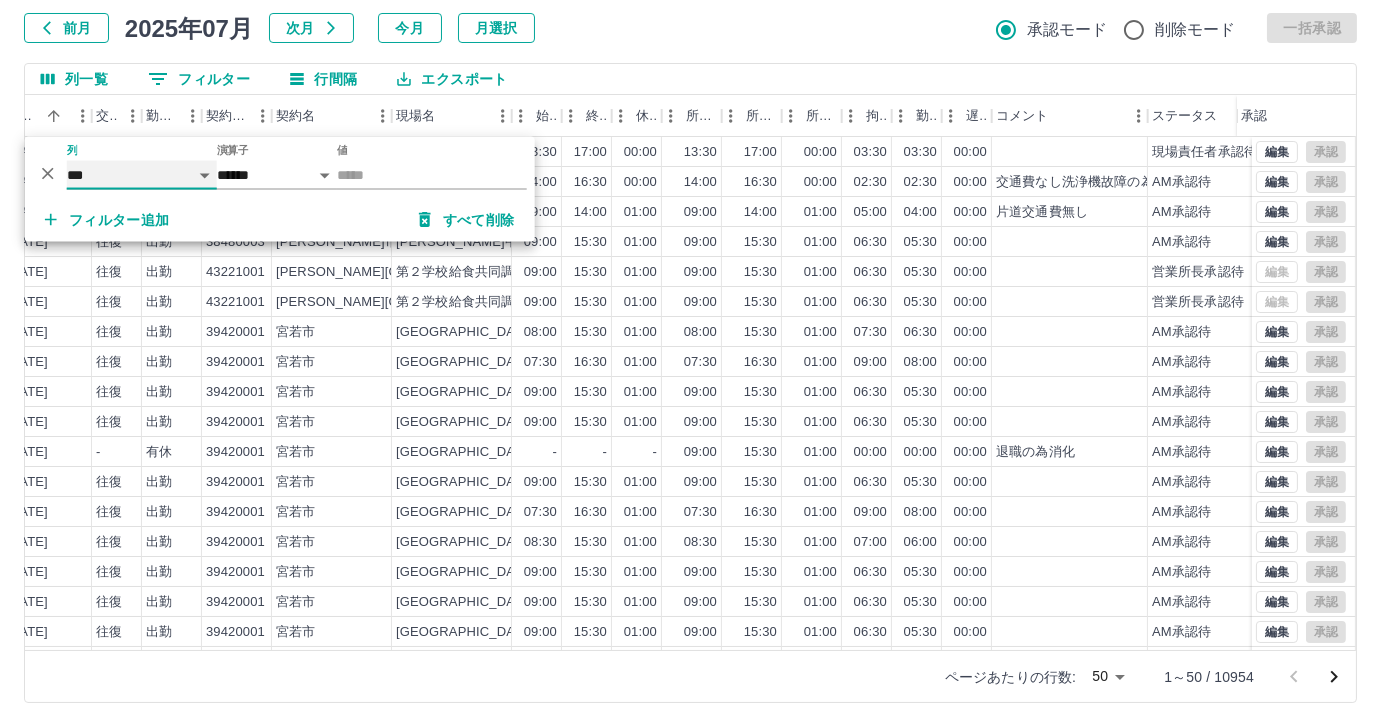 click on "**** *** **** *** *** **** ***** *** *** ** ** ** **** **** **** ** ** *** **** *****" at bounding box center (142, 175) 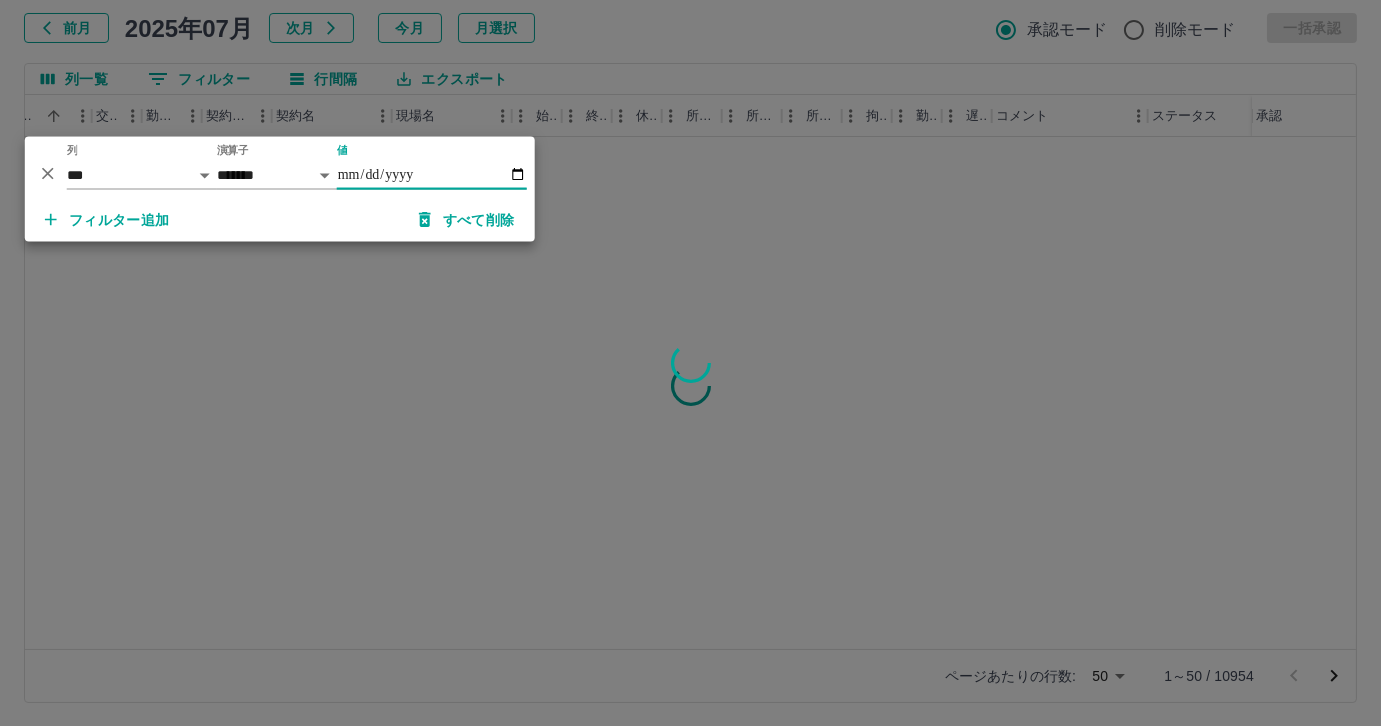 click on "値" at bounding box center [432, 175] 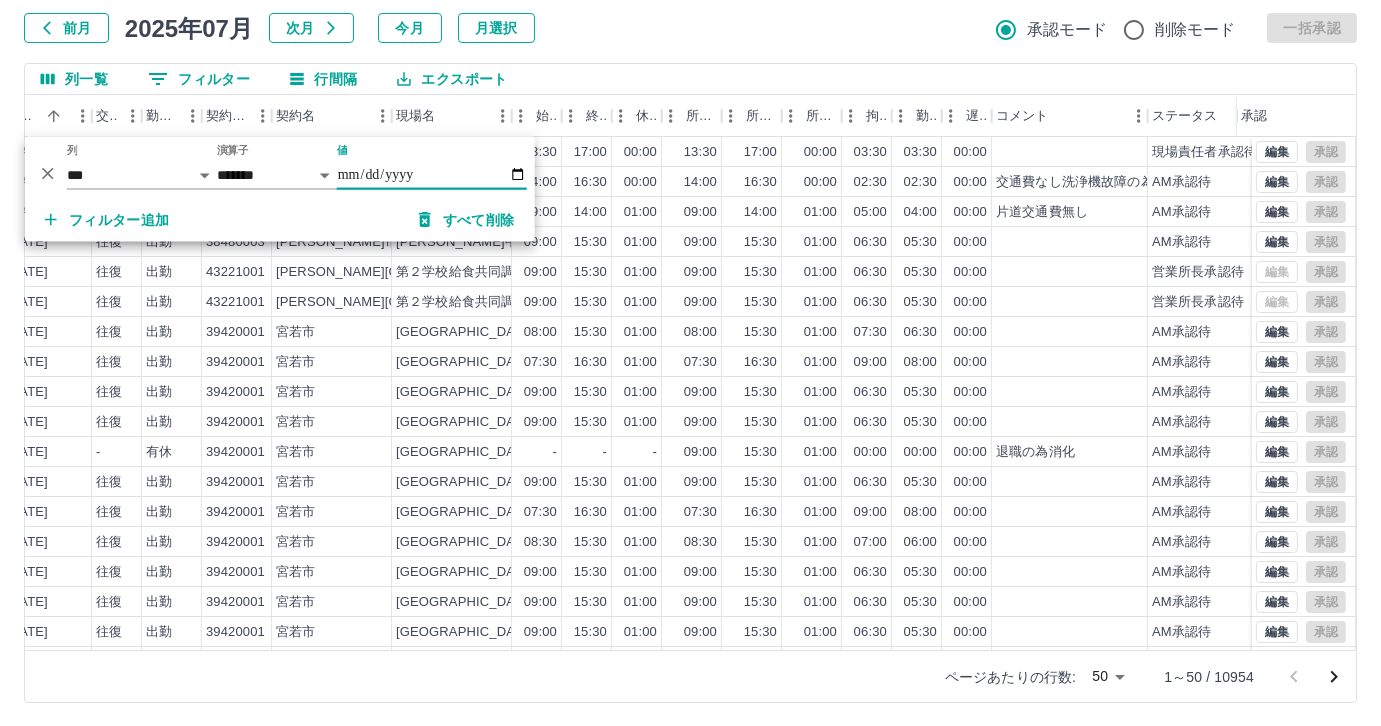 type on "**********" 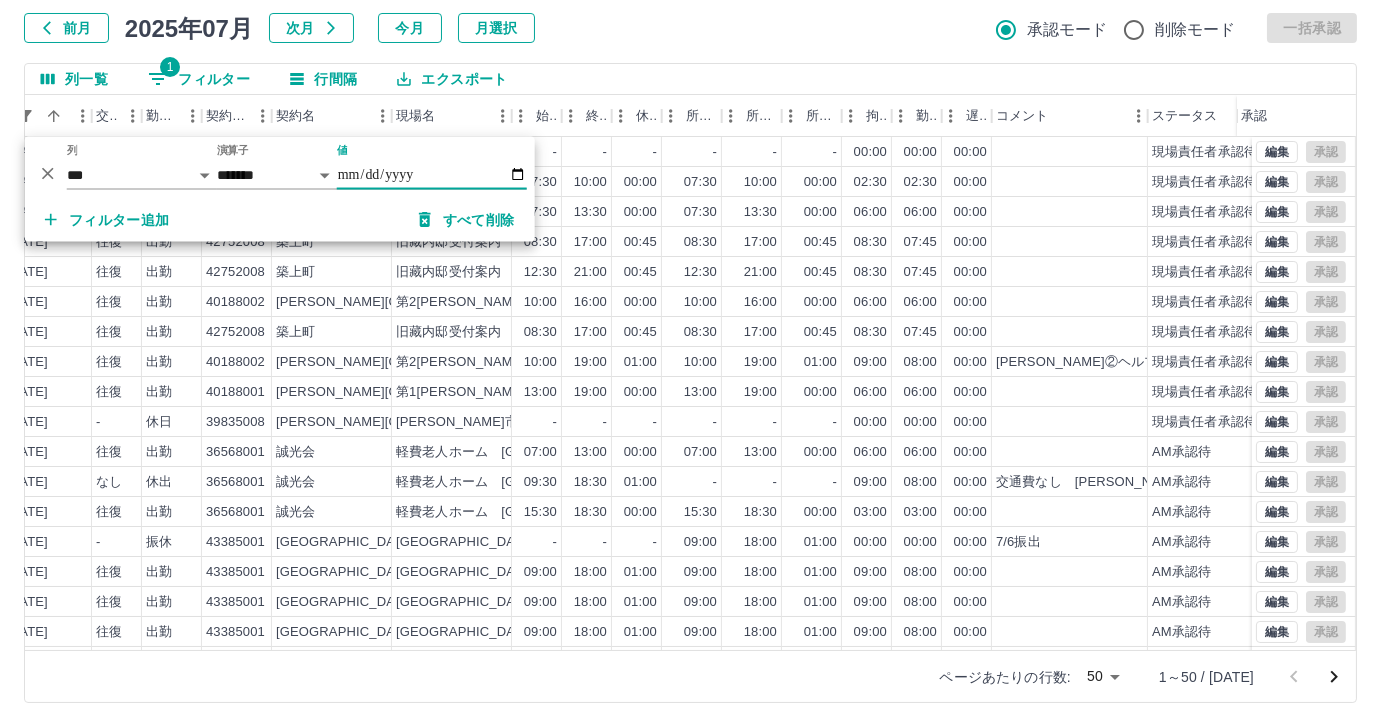 click on "フィルター追加" at bounding box center (107, 220) 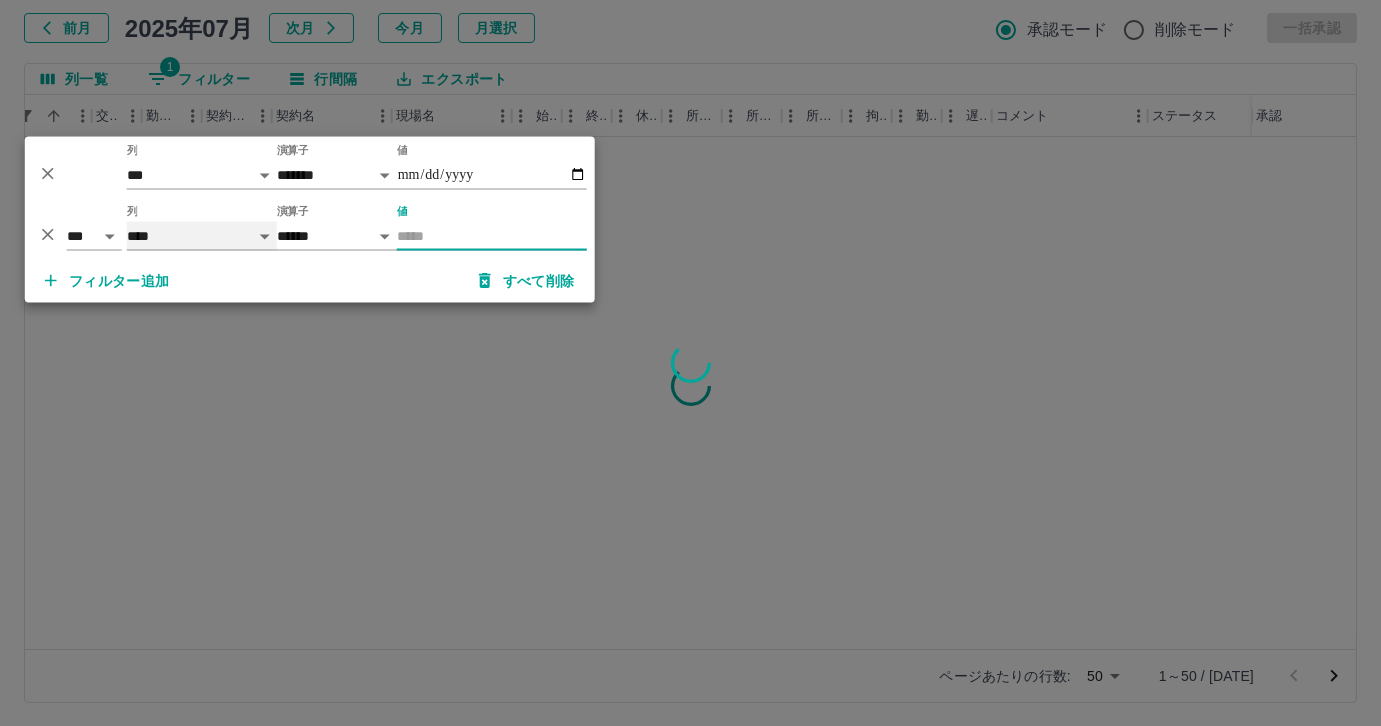 click on "**** *** **** *** *** **** ***** *** *** ** ** ** **** **** **** ** ** *** **** *****" at bounding box center (202, 236) 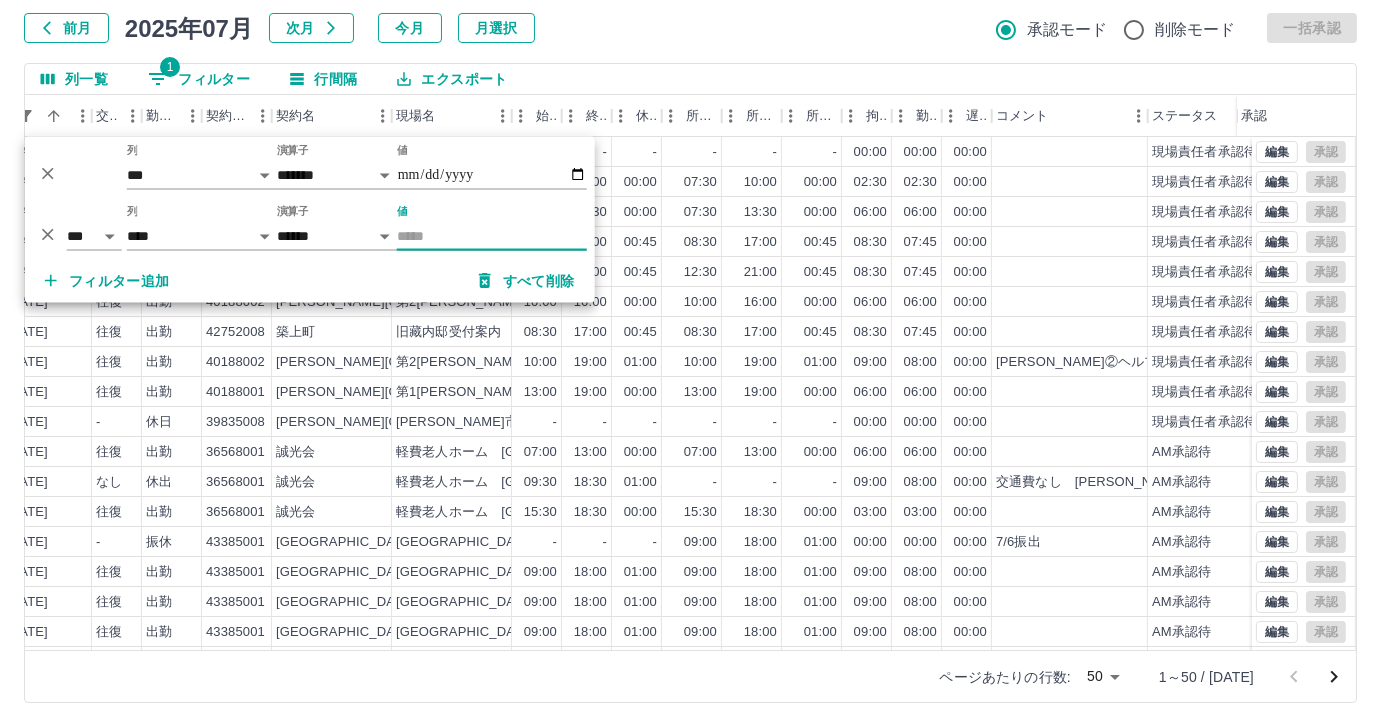 click on "値" at bounding box center [492, 236] 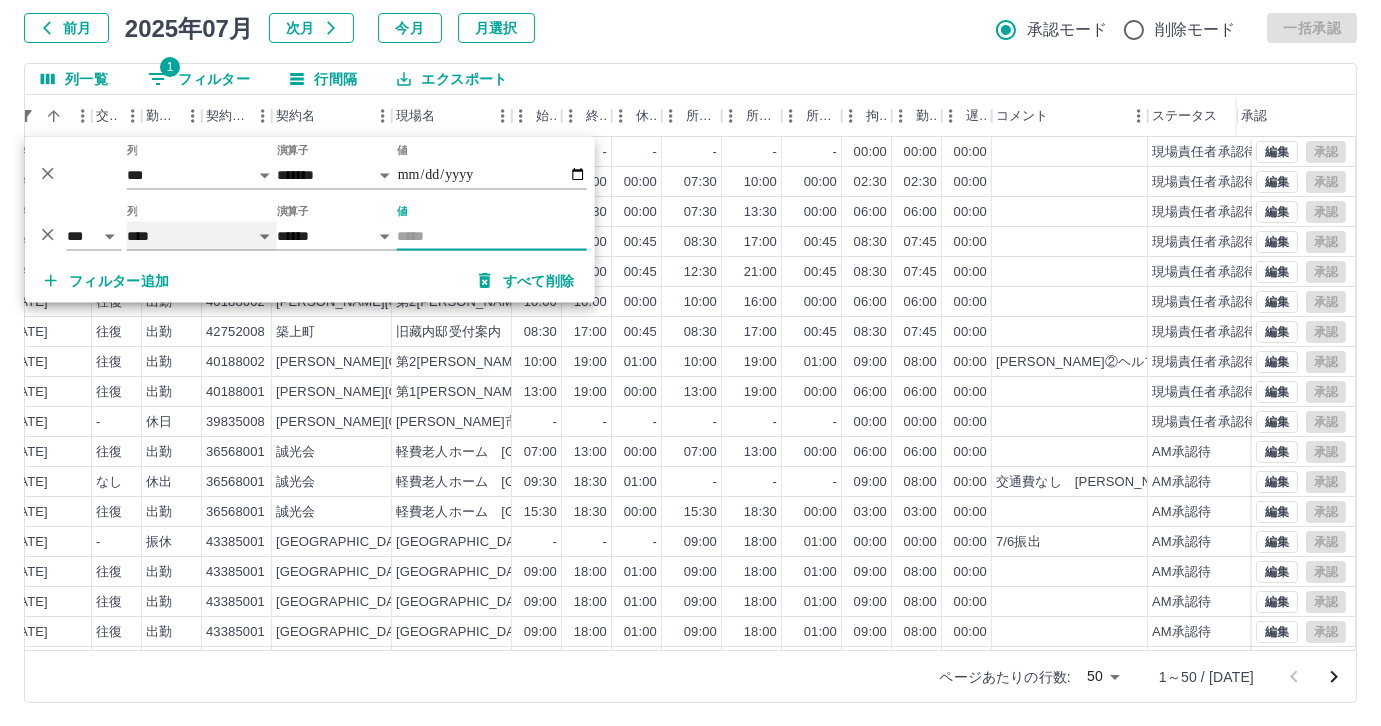 click on "**** *** **** *** *** **** ***** *** *** ** ** ** **** **** **** ** ** *** **** *****" at bounding box center (202, 236) 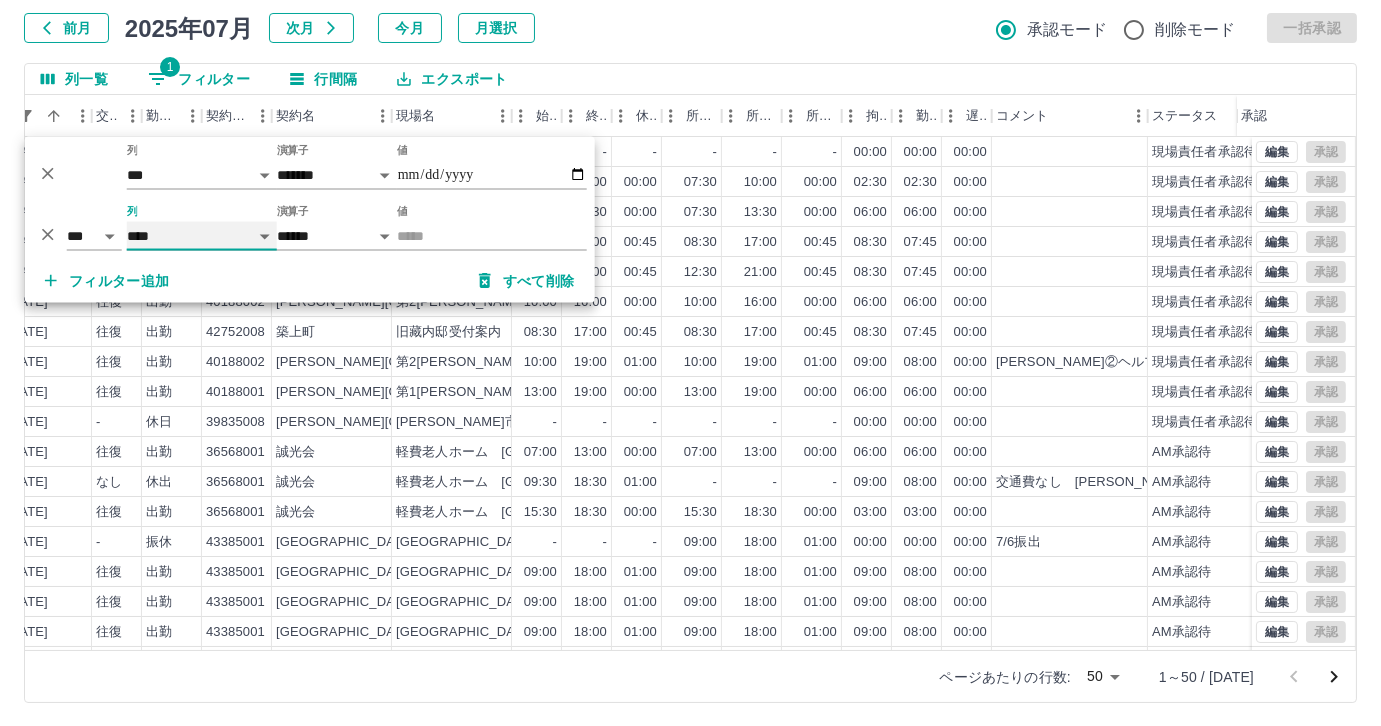 click on "**** *** **** *** *** **** ***** *** *** ** ** ** **** **** **** ** ** *** **** *****" at bounding box center (202, 236) 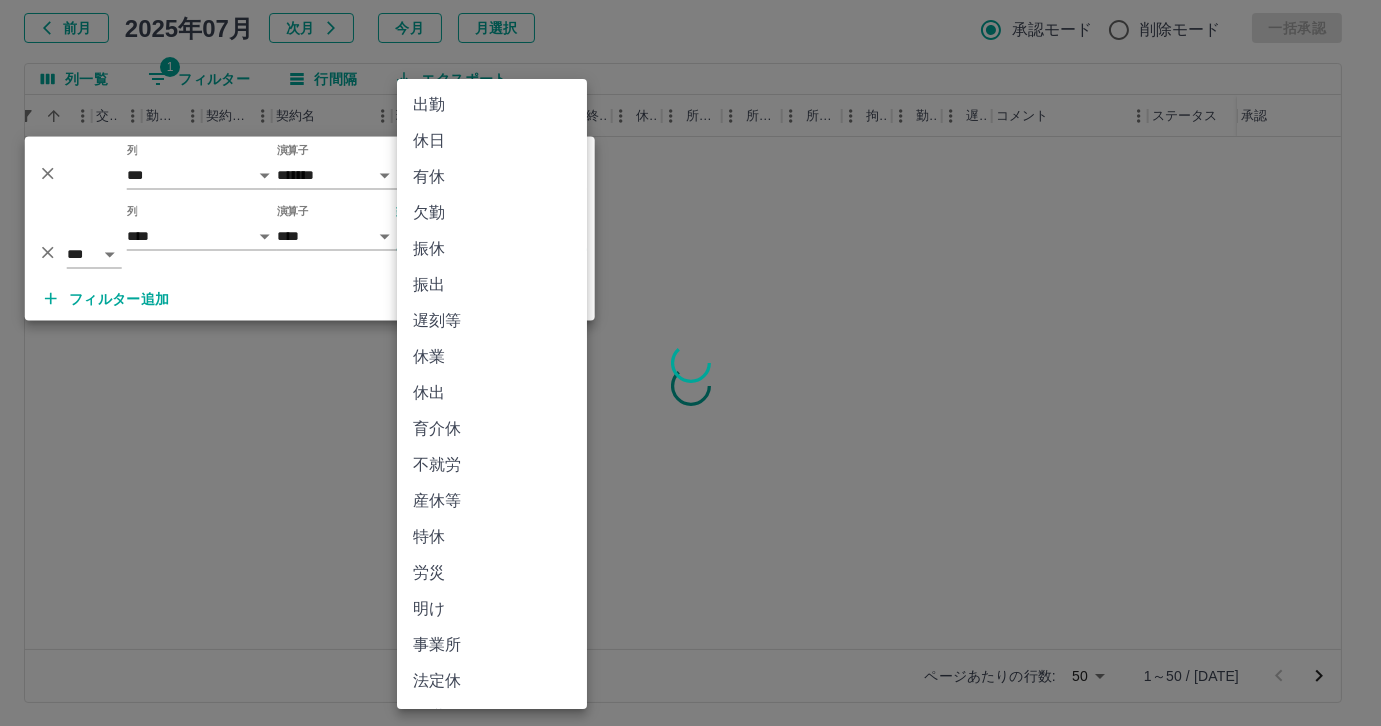 click on "**********" at bounding box center [690, 304] 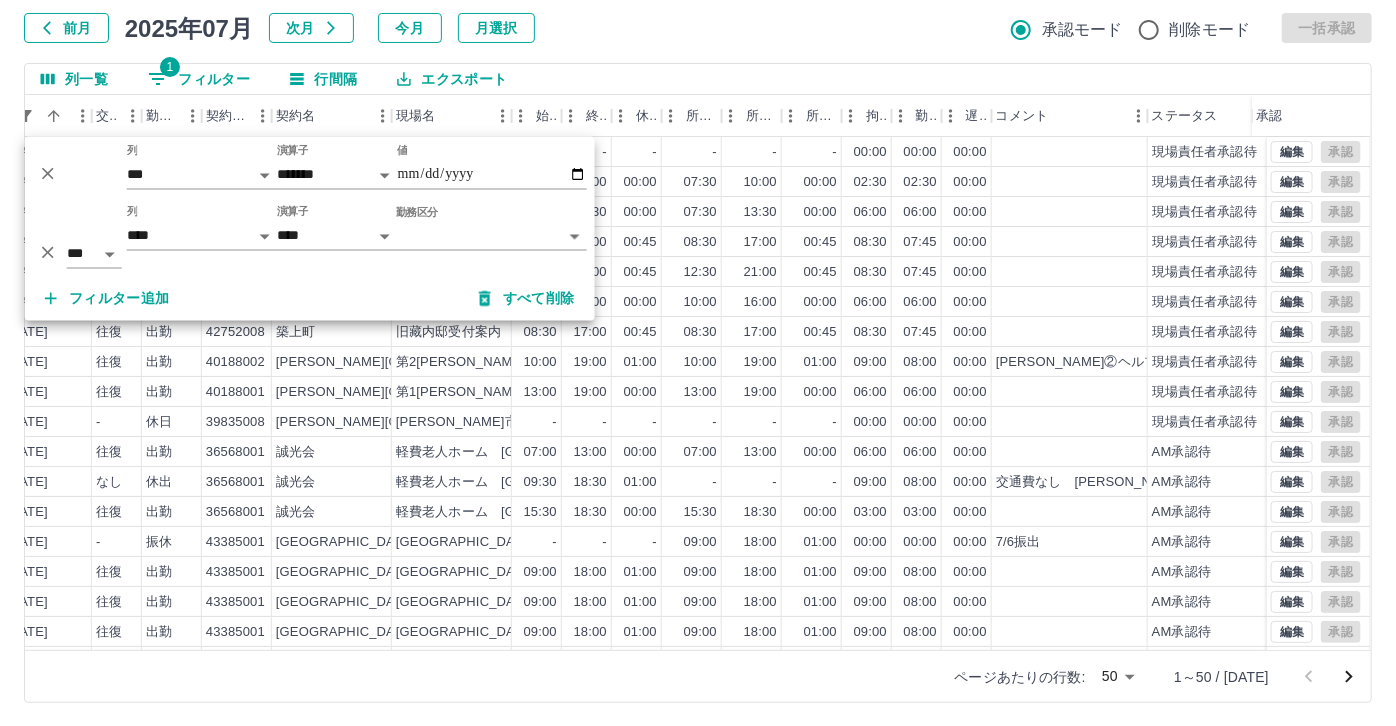 click on "SDH勤怠 尾嵜　杏茄 勤務実績承認 前月 2025年07月 次月 今月 月選択 承認モード 削除モード 一括承認 列一覧 1 フィルター 行間隔 エクスポート 社員名 社員区分 勤務日 交通費 勤務区分 契約コード 契約名 現場名 始業 終業 休憩 所定開始 所定終業 所定休憩 拘束 勤務 遅刻等 コメント ステータス 承認 岩田　志保 営業社員(PT契約) 2025-07-05  -  休日 39835008 中津市 中津市運営事務局 - - - - - - 00:00 00:00 00:00 現場責任者承認待 恒成　孝子 営業社員(PT契約) 2025-07-05 往復 出勤 40188003 吉富町 第3吉富児童クラブ 07:30 10:00 00:00 07:30 10:00 00:00 02:30 02:30 00:00 現場責任者承認待 河野　知子 営業社員(PT契約) 2025-07-05 往復 出勤 40188001 吉富町 第1吉富児童クラブ 07:30 13:30 00:00 07:30 13:30 00:00 06:00 06:00 00:00 現場責任者承認待 加生　ひさみ 営業社員(PT契約) 2025-07-05 往復 出勤 42752008 築上町" at bounding box center [698, 304] 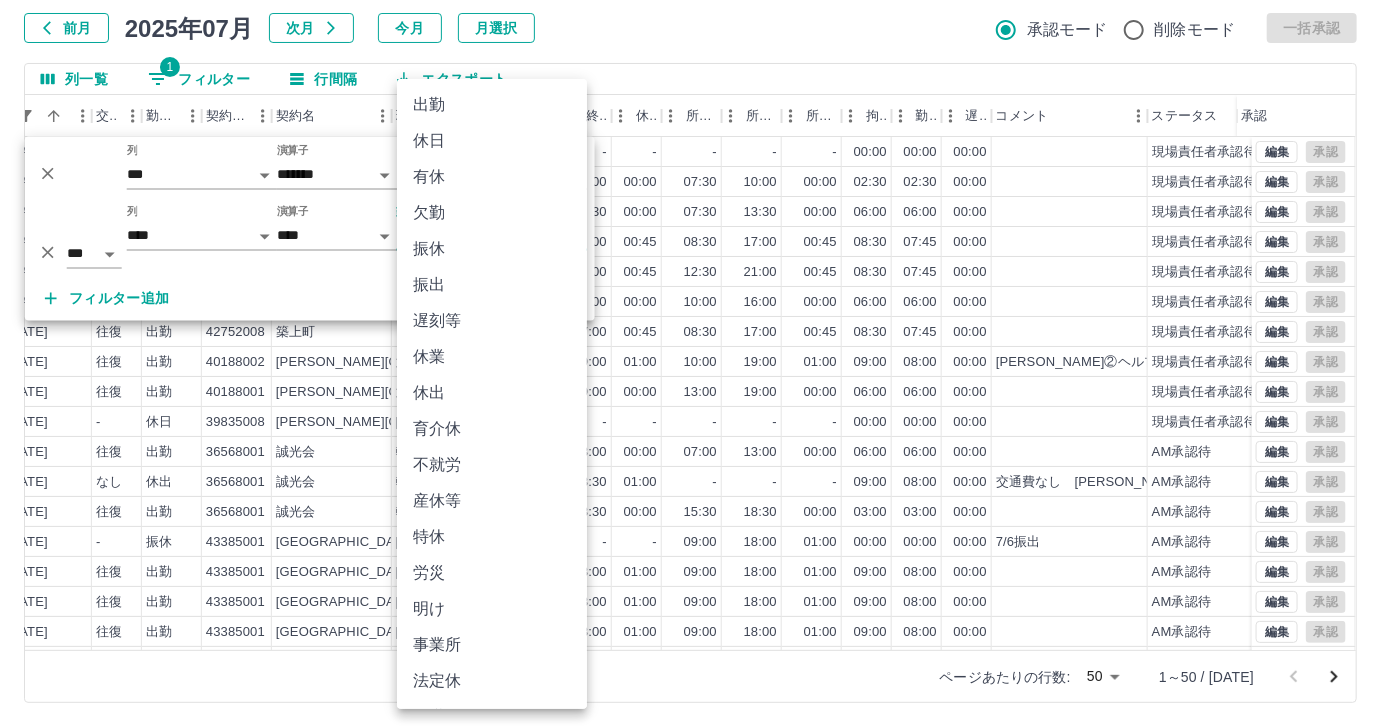 click on "出勤" at bounding box center [492, 105] 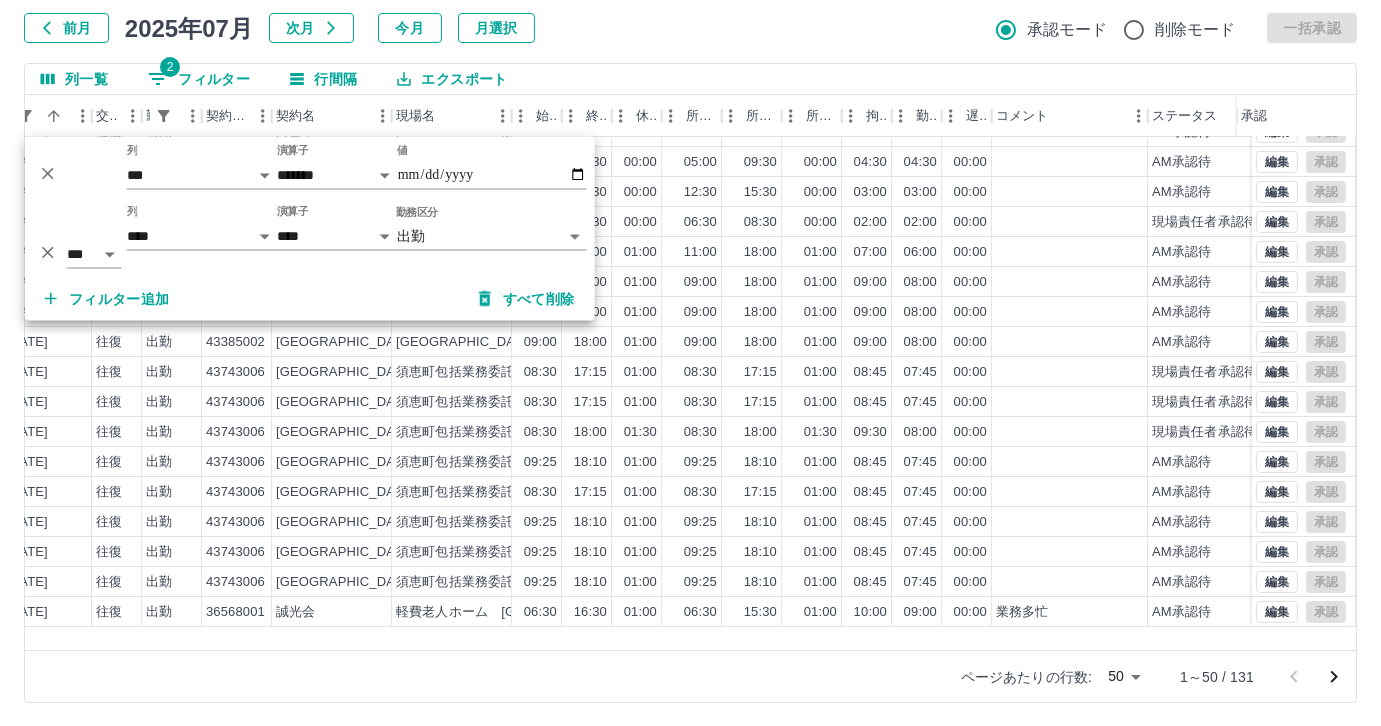 scroll, scrollTop: 728, scrollLeft: 399, axis: both 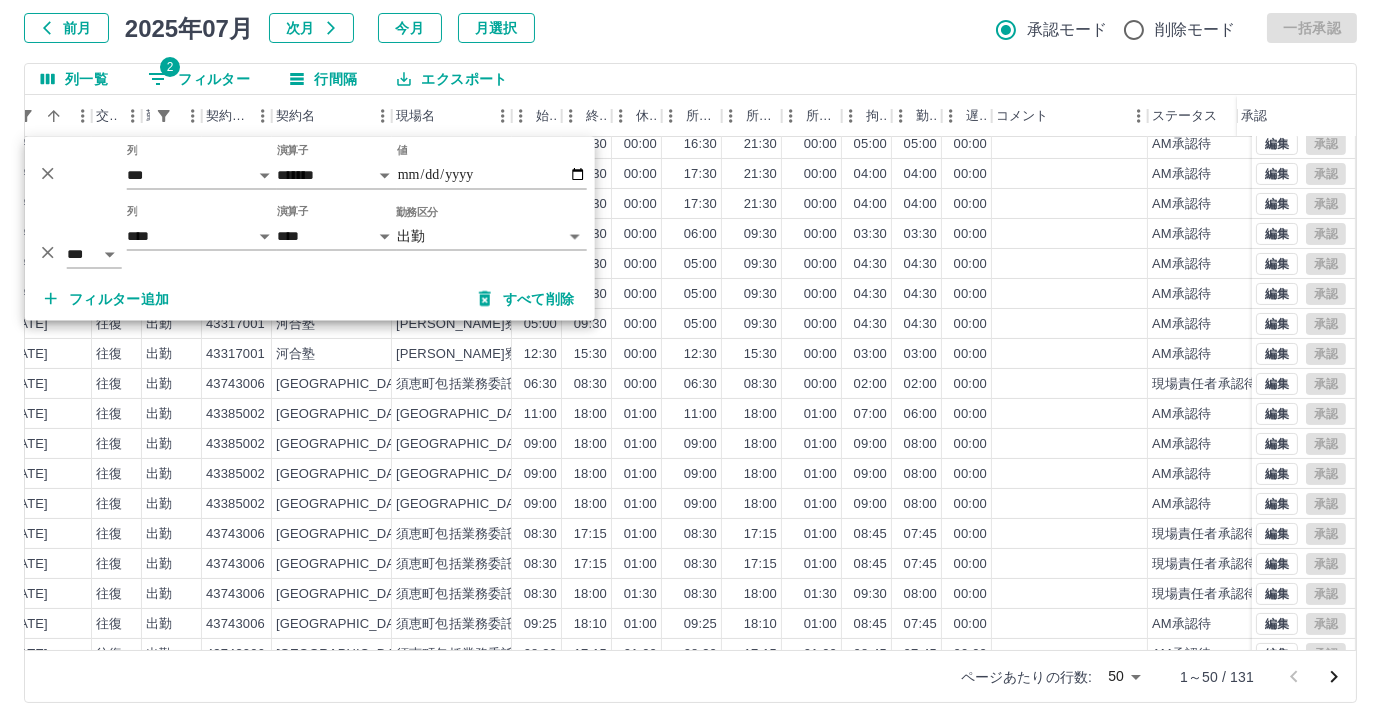 click on "SDH勤怠 尾嵜　杏茄 勤務実績承認 前月 2025年07月 次月 今月 月選択 承認モード 削除モード 一括承認 列一覧 2 フィルター 行間隔 エクスポート 社員名 社員区分 勤務日 交通費 勤務区分 契約コード 契約名 現場名 始業 終業 休憩 所定開始 所定終業 所定休憩 拘束 勤務 遅刻等 コメント ステータス 承認 村上　直子 営業社員(P契約) 2025-07-05 往復 出勤 43385001 北九州市 北九州市立中央図書館 09:00 18:00 01:00 09:00 18:00 01:00 09:00 08:00 00:00 AM承認待 森井　崇夫 営業社員(PT契約) 2025-07-05 往復 出勤 43317001 河合塾 みずほ寮・さくら寮 16:00 21:30 00:00 16:00 21:30 00:00 05:30 05:30 00:00 AM承認待 阿部　喜世子 営業社員(PT契約) 2025-07-05 往復 出勤 43317001 河合塾 みずほ寮・さくら寮 16:30 21:30 00:00 16:30 21:30 00:00 05:00 05:00 00:00 AM承認待 前谷　紀子 営業社員(PT契約) 2025-07-05 往復 出勤 43317001 河合塾" at bounding box center (690, 304) 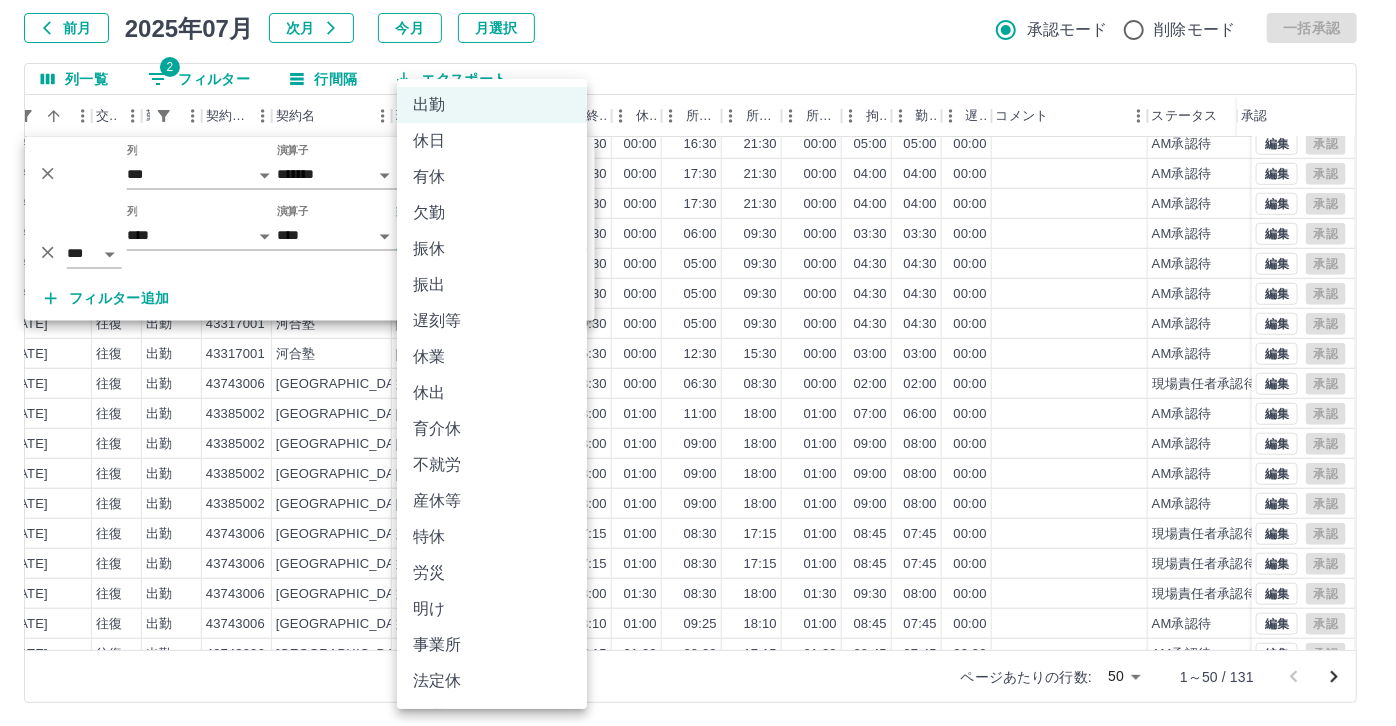click on "振出" at bounding box center (492, 285) 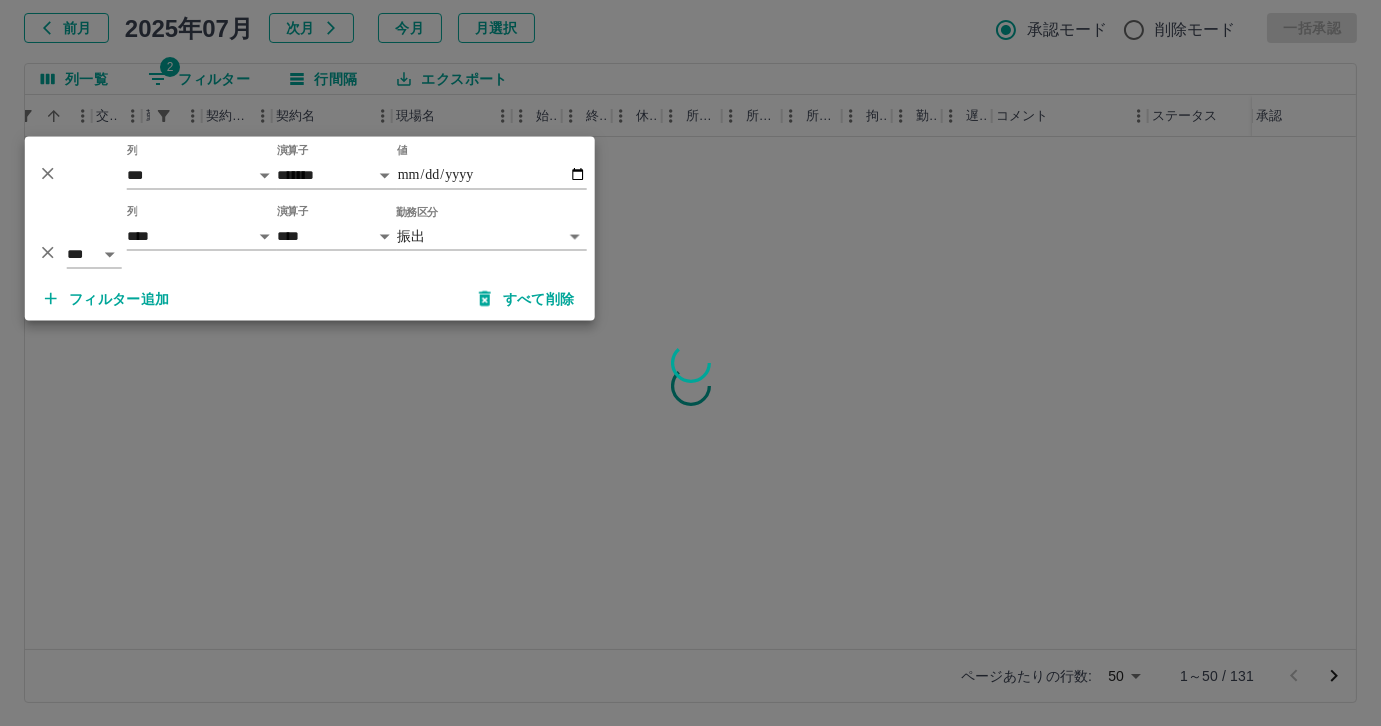 scroll, scrollTop: 0, scrollLeft: 399, axis: horizontal 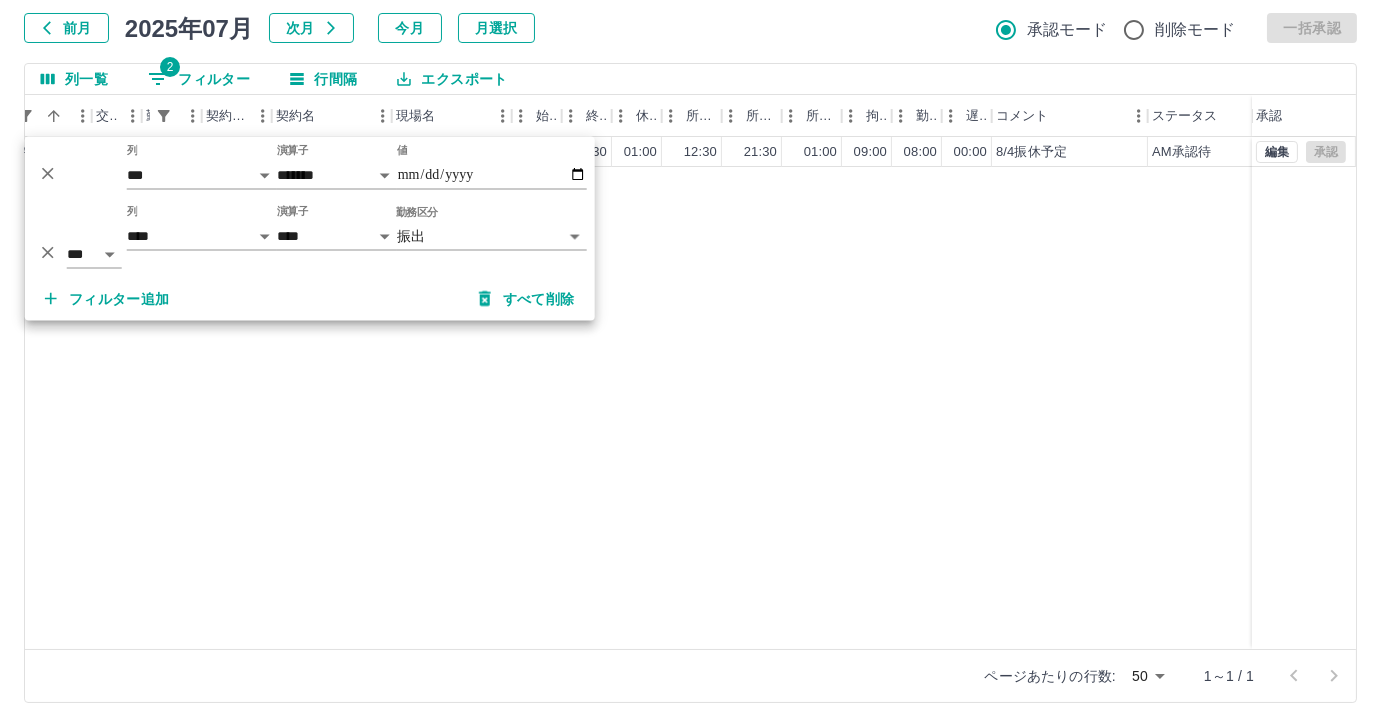 click on "植田　早紀 営業社員(P契約) 2025-07-05 往復 振出 43317001 河合塾 みずほ寮・さくら寮 12:30 21:30 01:00 12:30 21:30 01:00 09:00 08:00 00:00 8/4振休予定 AM承認待 編集 承認" at bounding box center [499, 393] 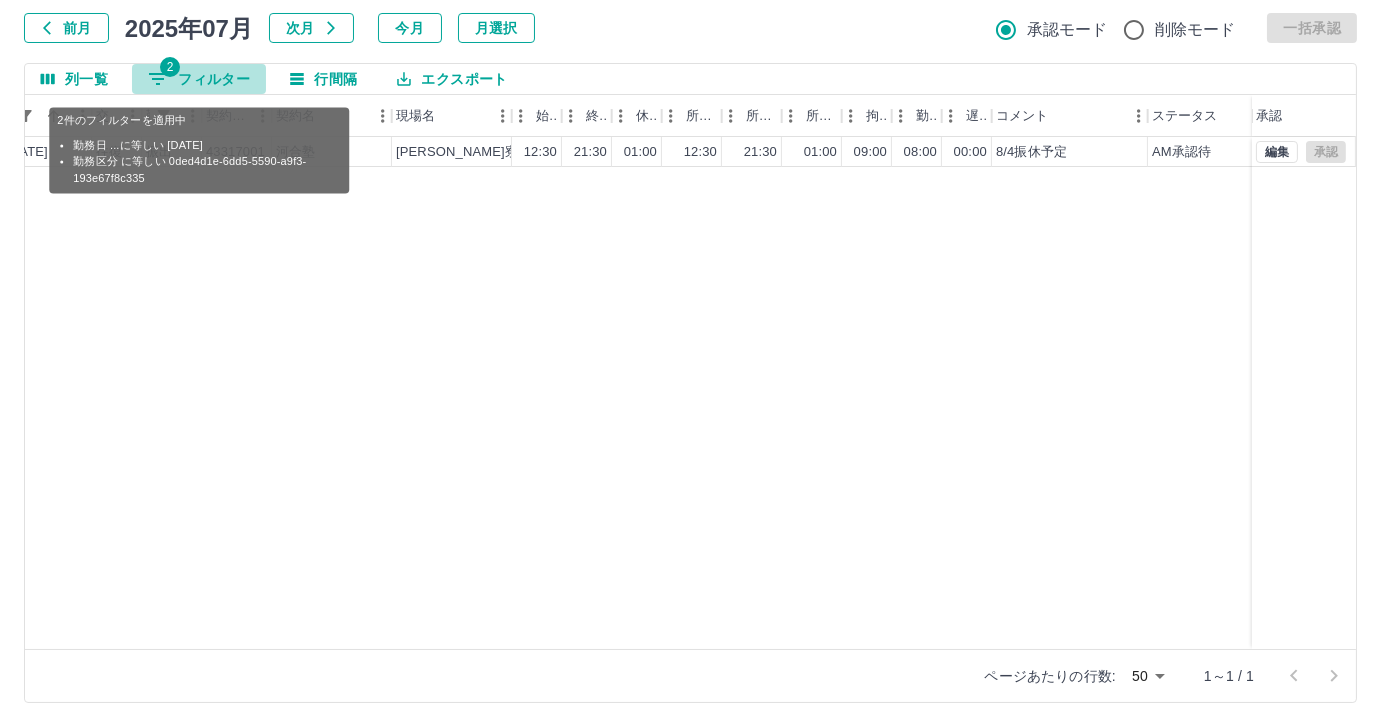 click on "2 フィルター" at bounding box center [199, 79] 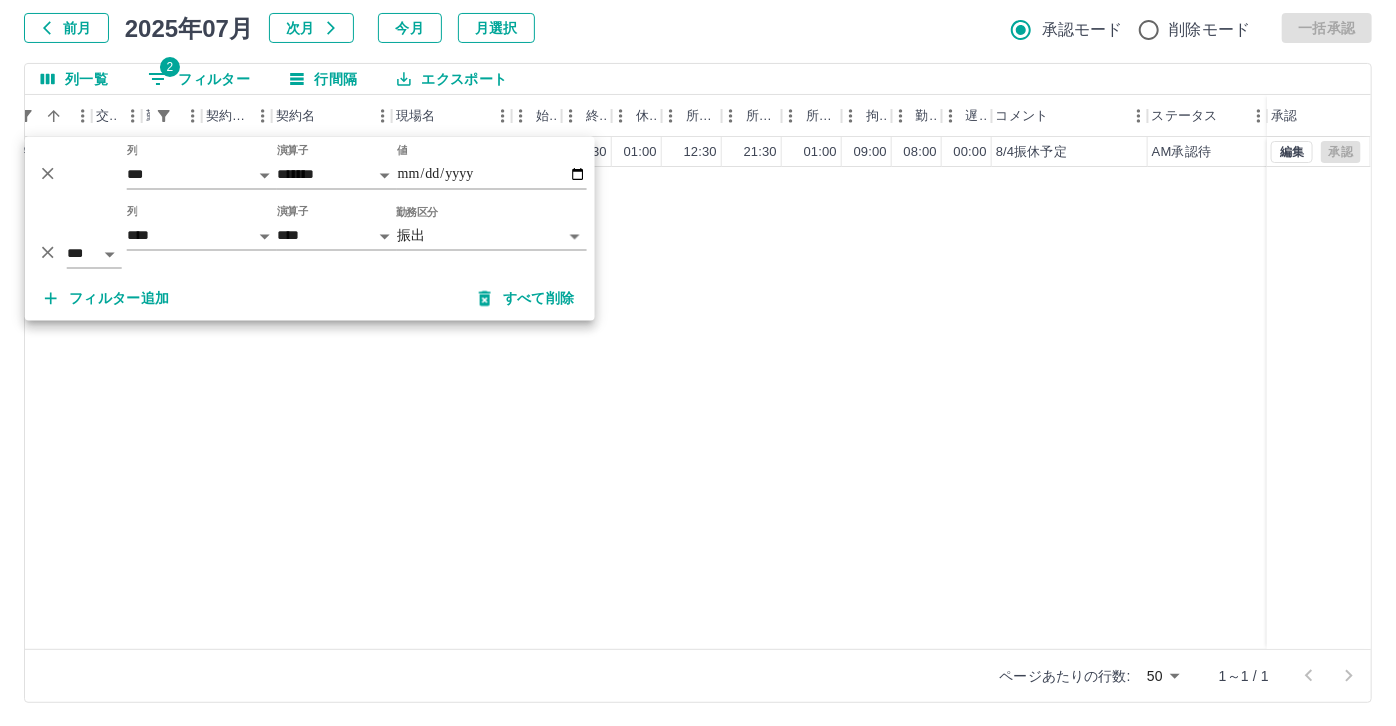 click on "**********" at bounding box center (698, 304) 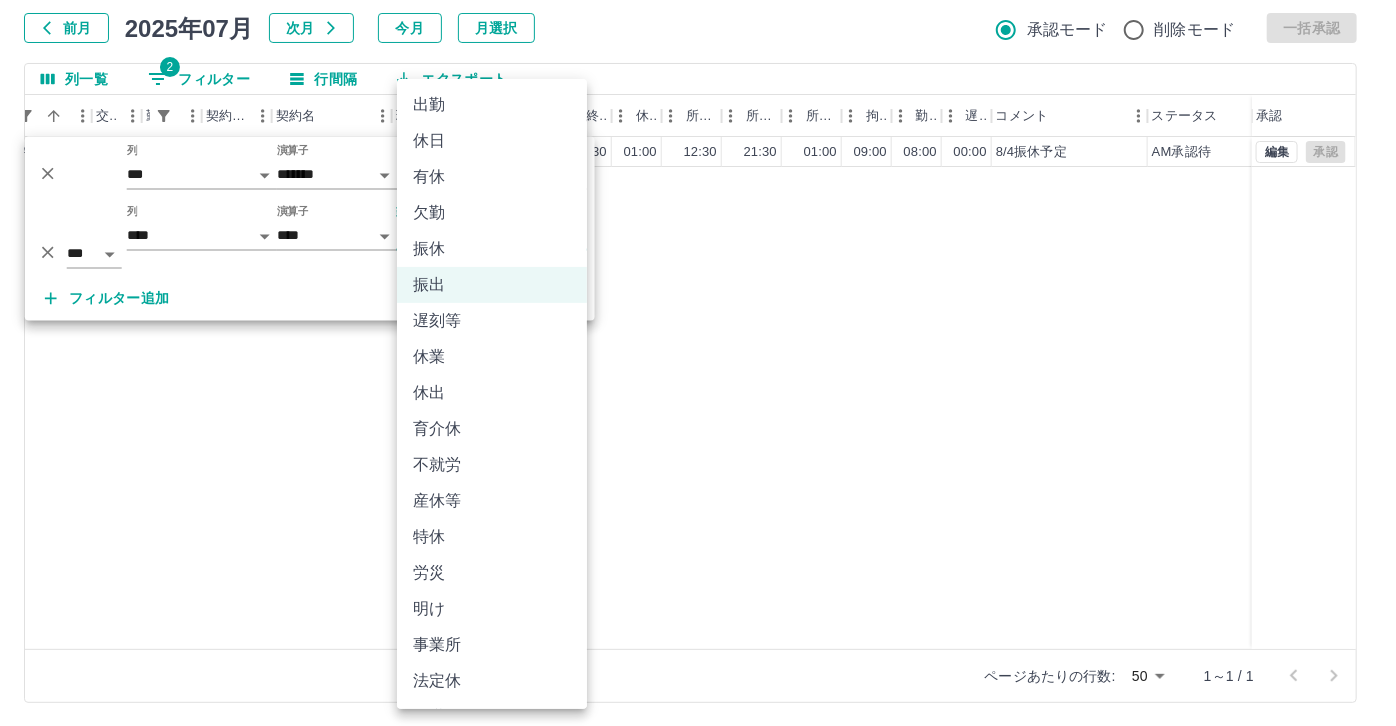 click at bounding box center [698, 363] 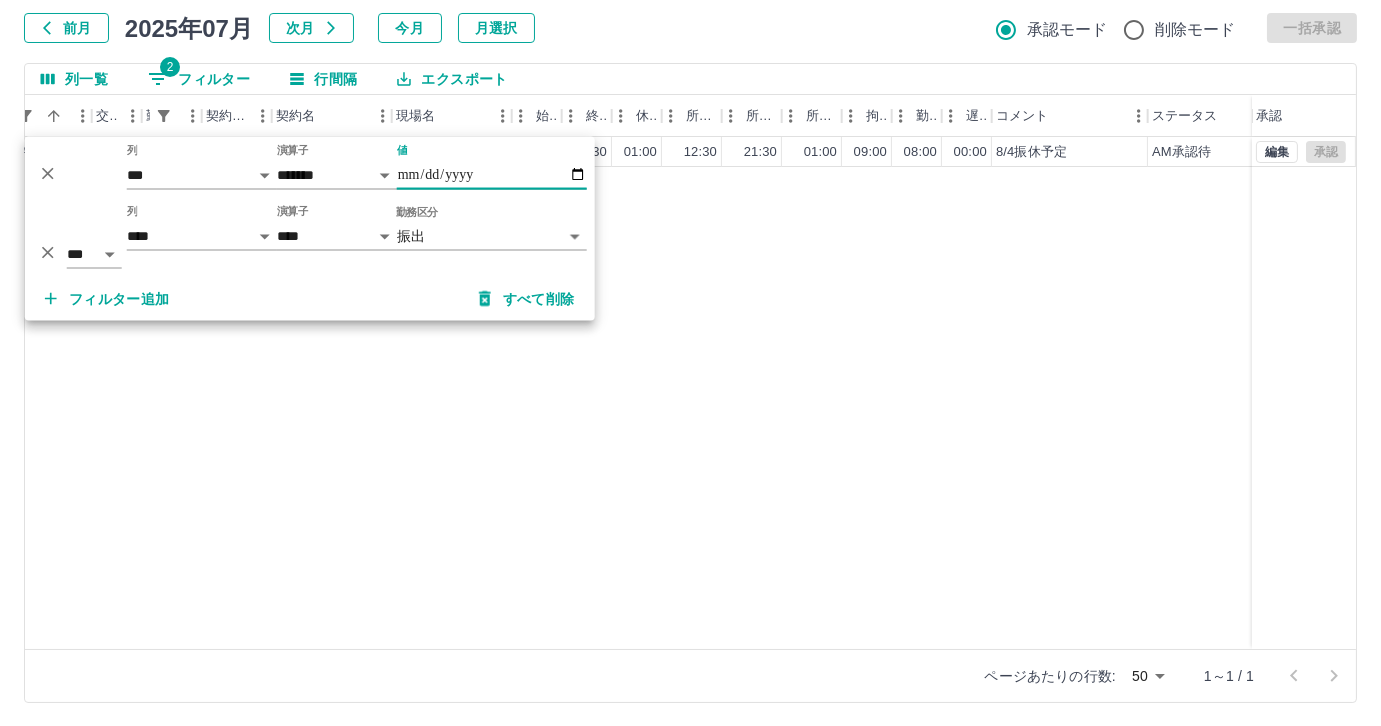 click on "**********" at bounding box center [492, 175] 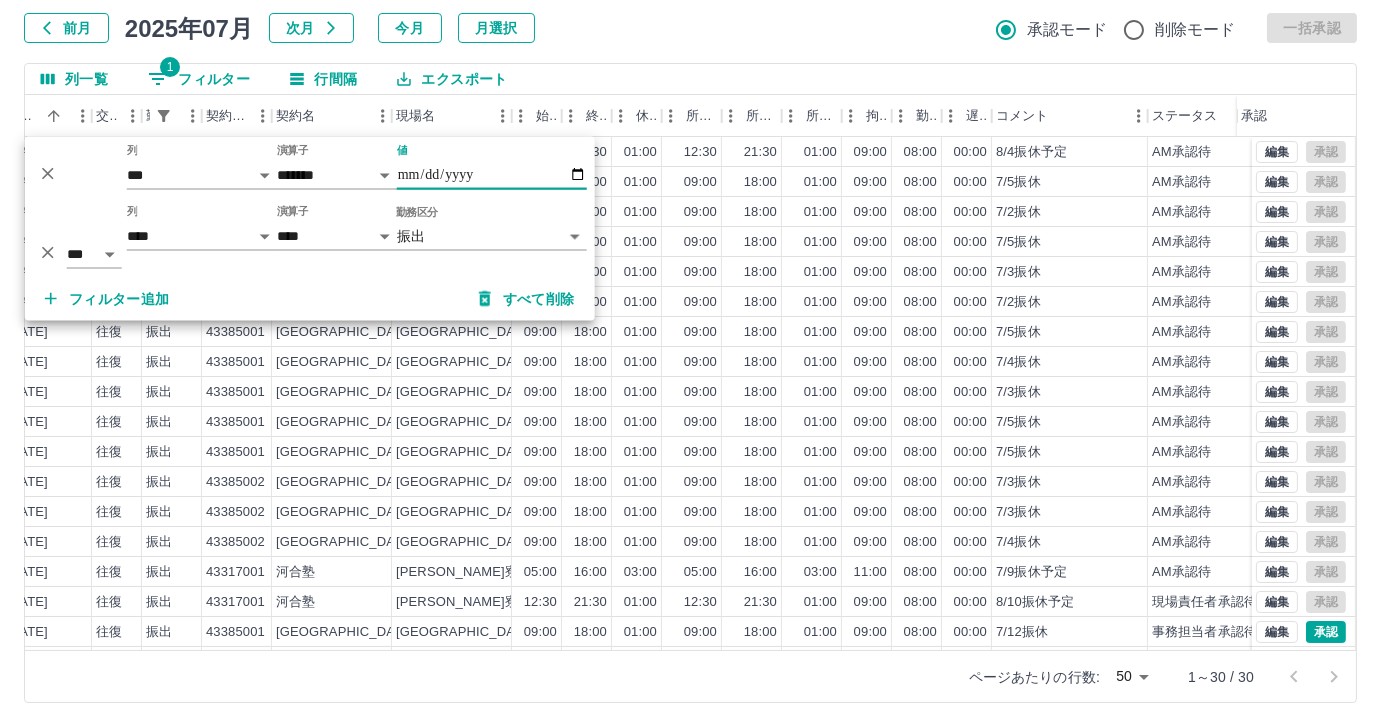 type on "**********" 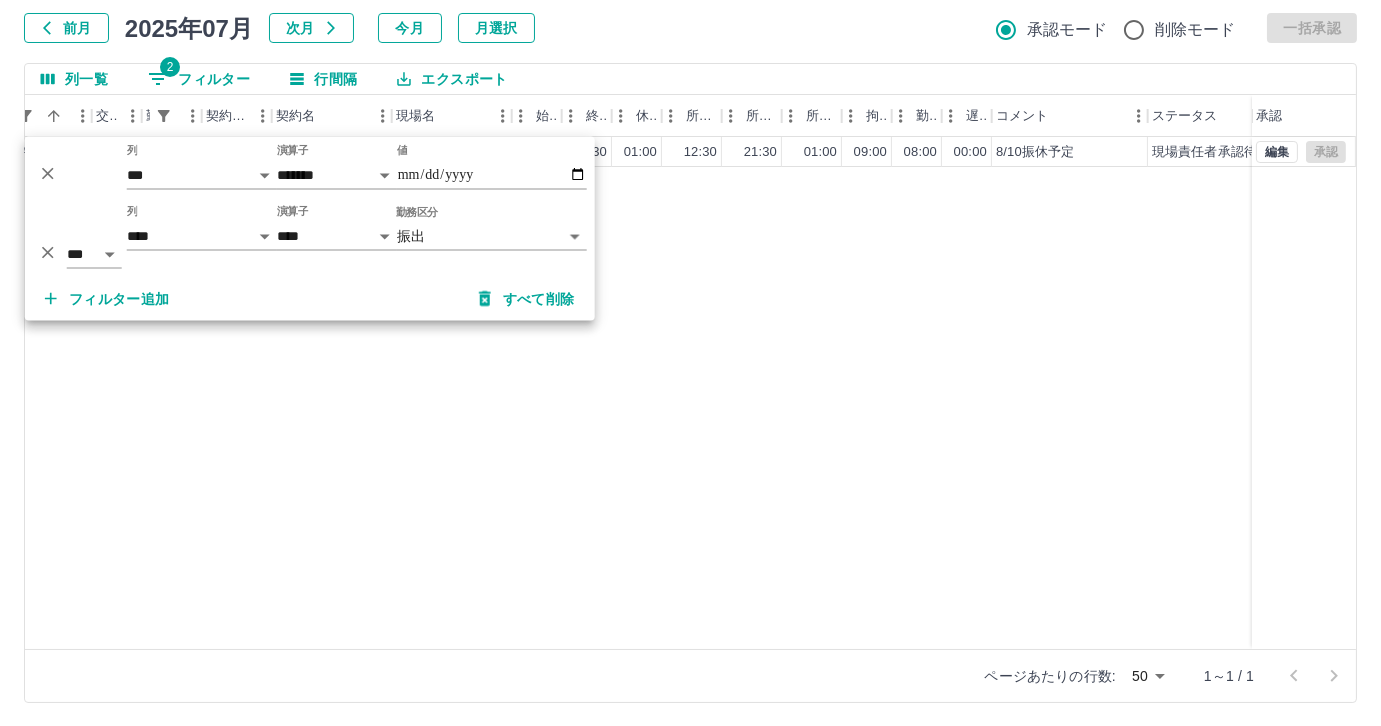 click on "植田　早紀 営業社員(P契約) 2025-07-12 往復 振出 43317001 河合塾 みずほ寮・さくら寮 12:30 21:30 01:00 12:30 21:30 01:00 09:00 08:00 00:00 8/10振休予定 現場責任者承認待 編集 承認" at bounding box center [499, 393] 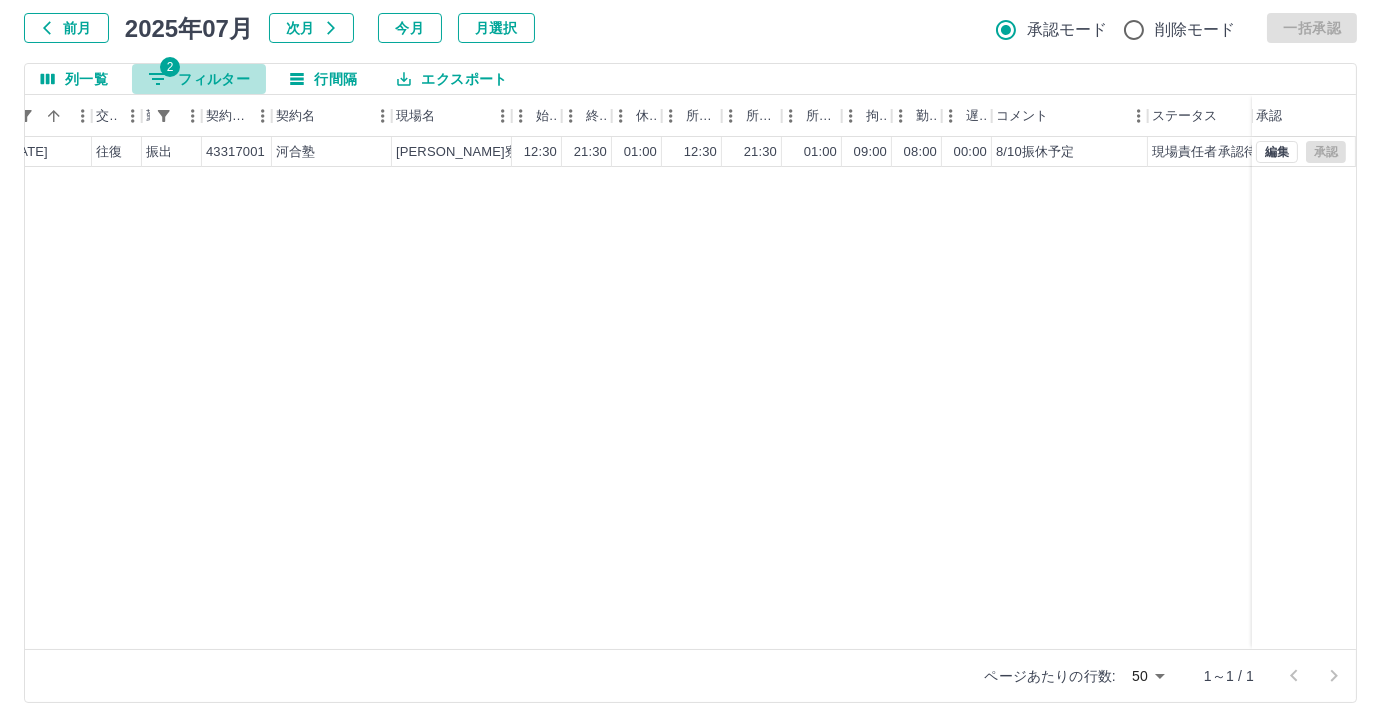 click on "2 フィルター" at bounding box center [199, 79] 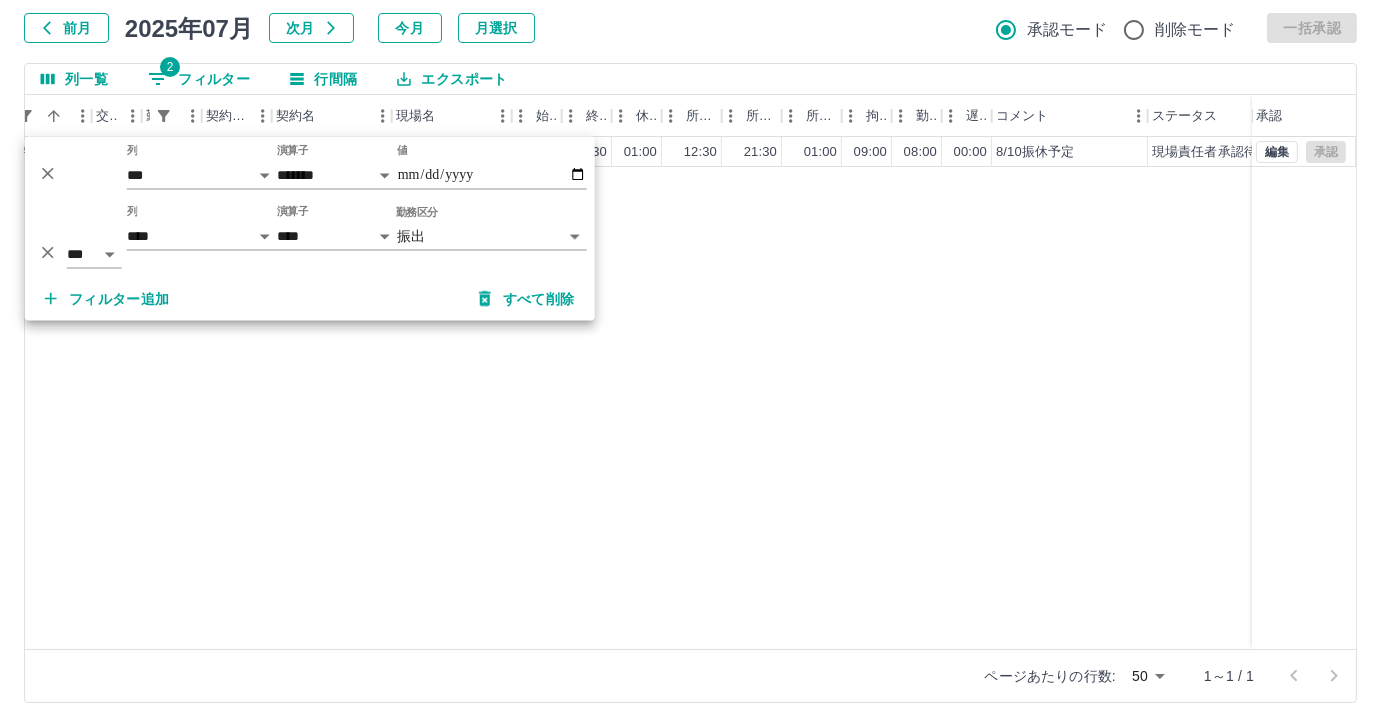 click on "**********" at bounding box center [690, 304] 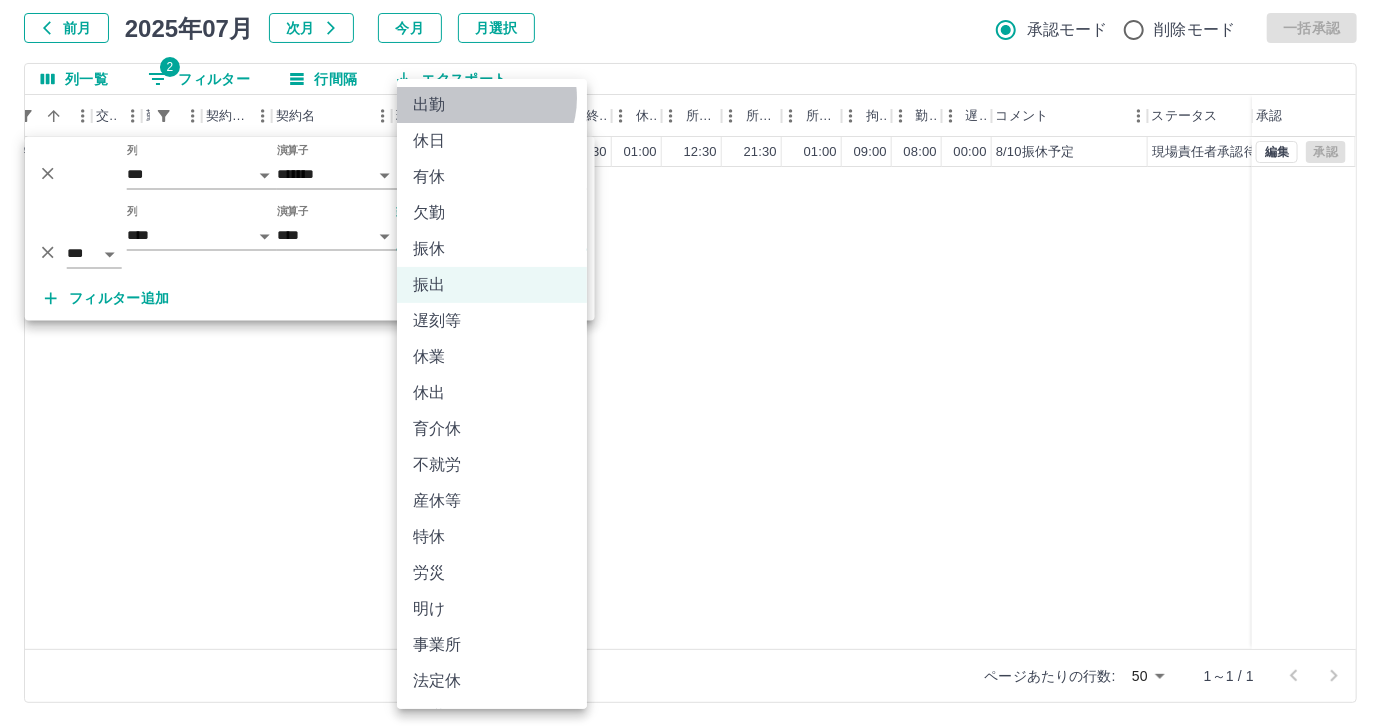 click on "出勤" at bounding box center [492, 105] 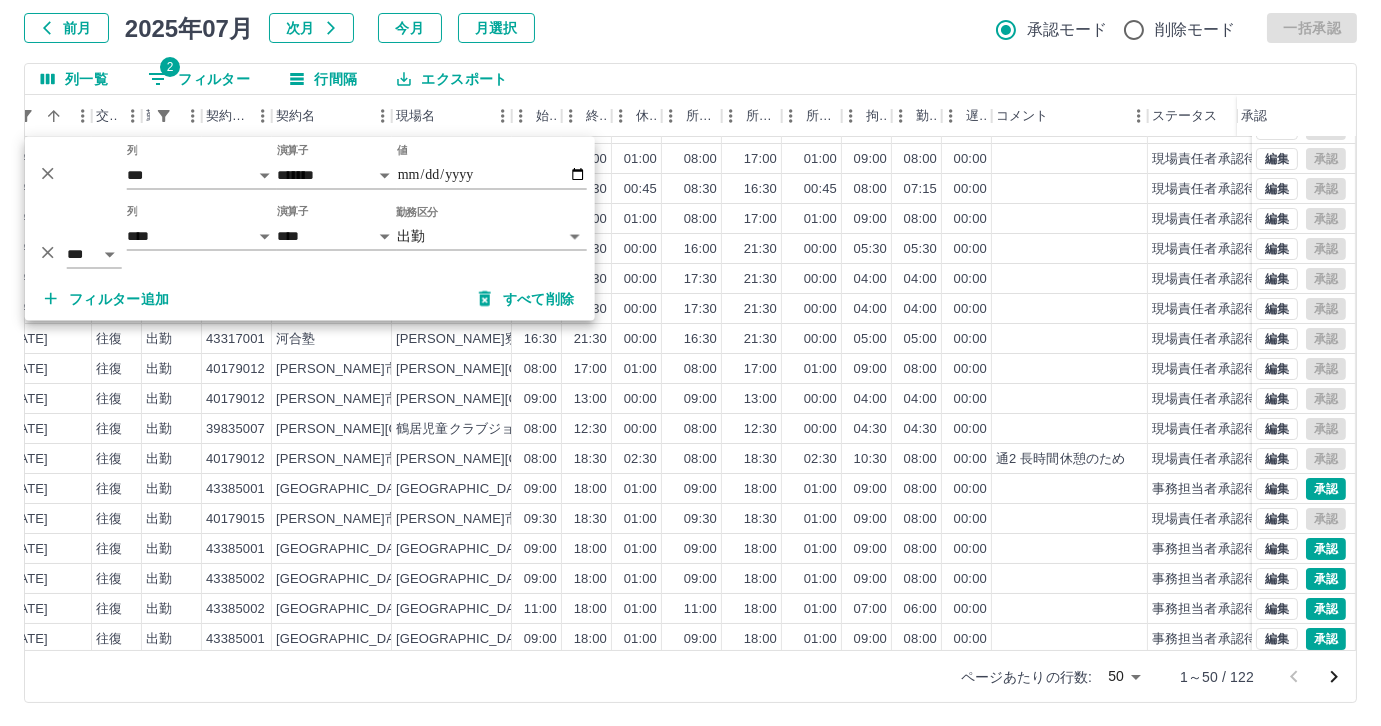 scroll, scrollTop: 0, scrollLeft: 399, axis: horizontal 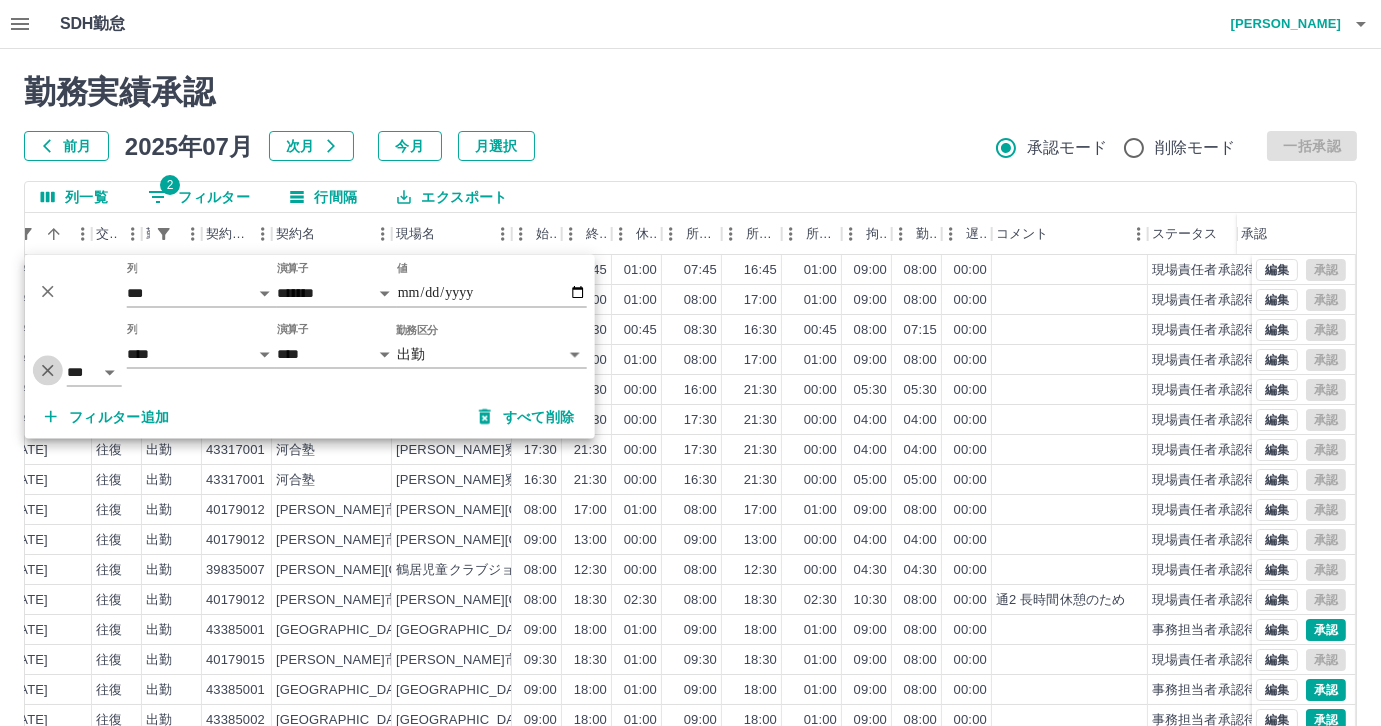 click 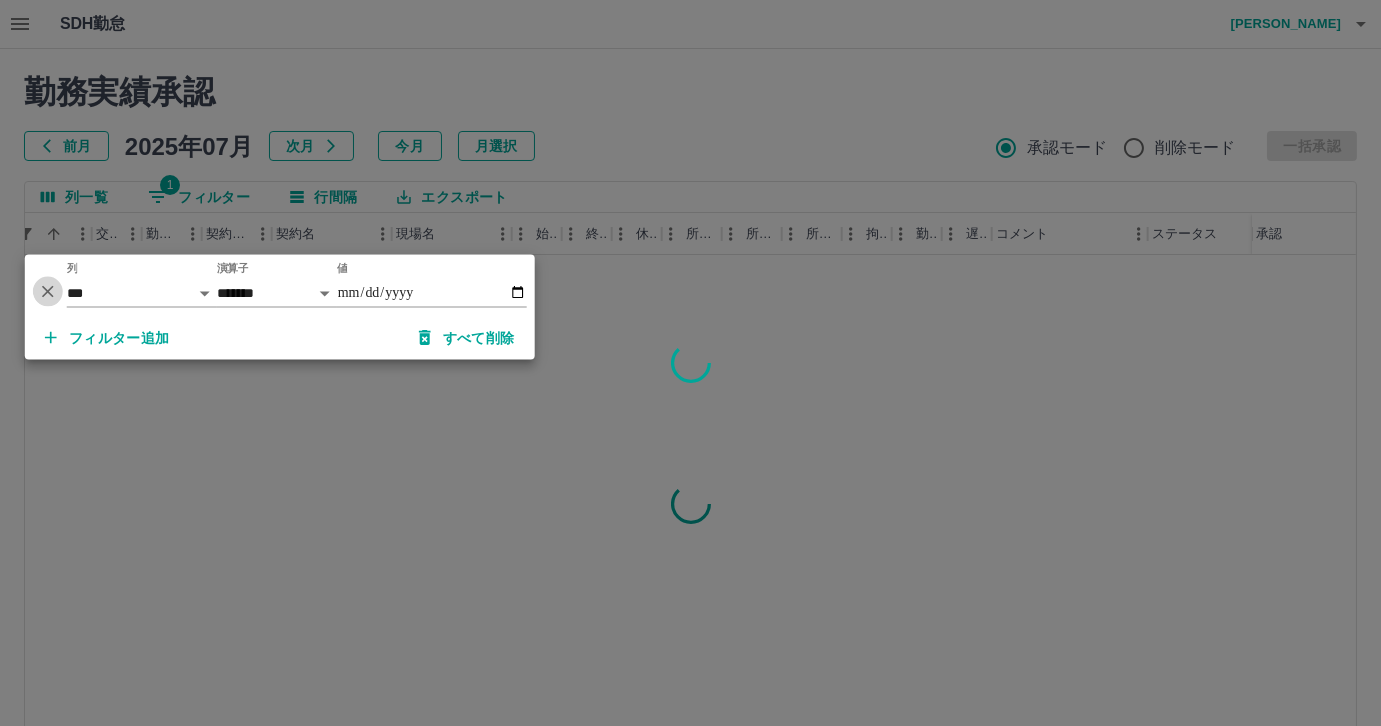 click 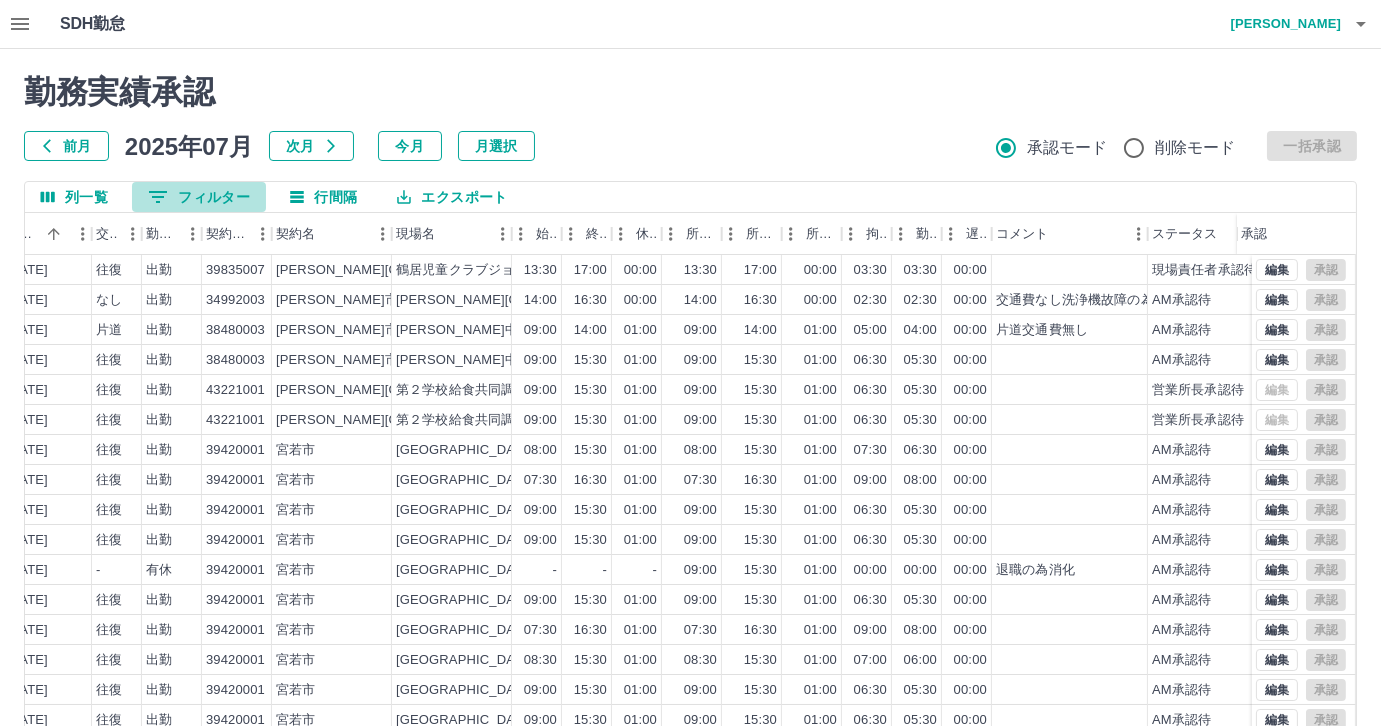 click on "0 フィルター" at bounding box center (199, 197) 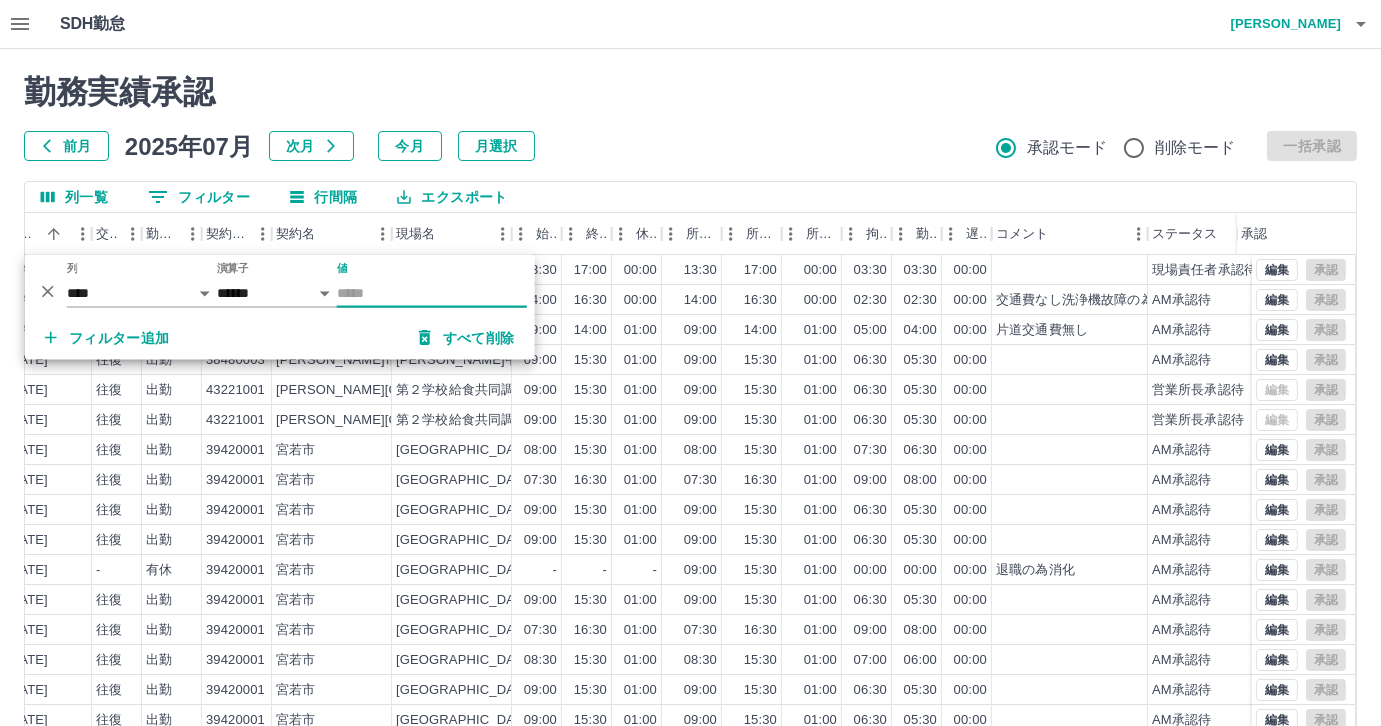 click on "値" at bounding box center (432, 293) 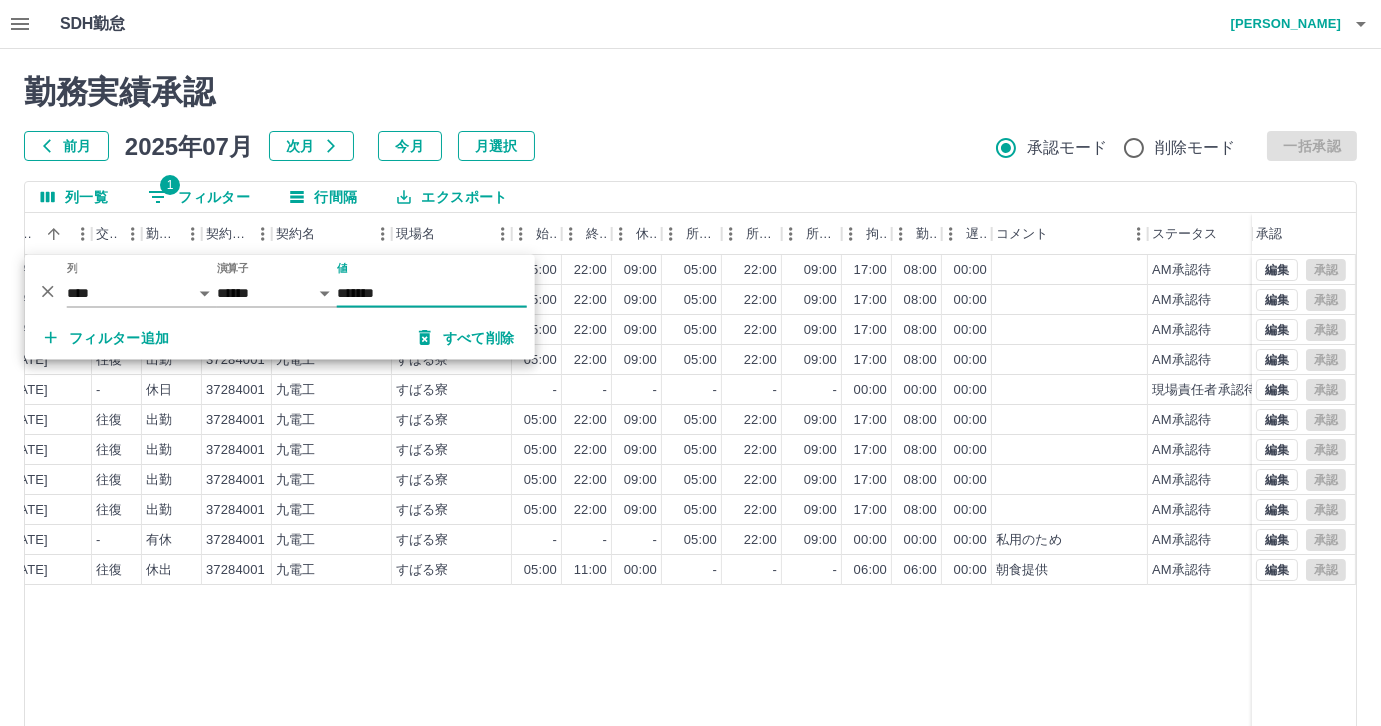 type on "*******" 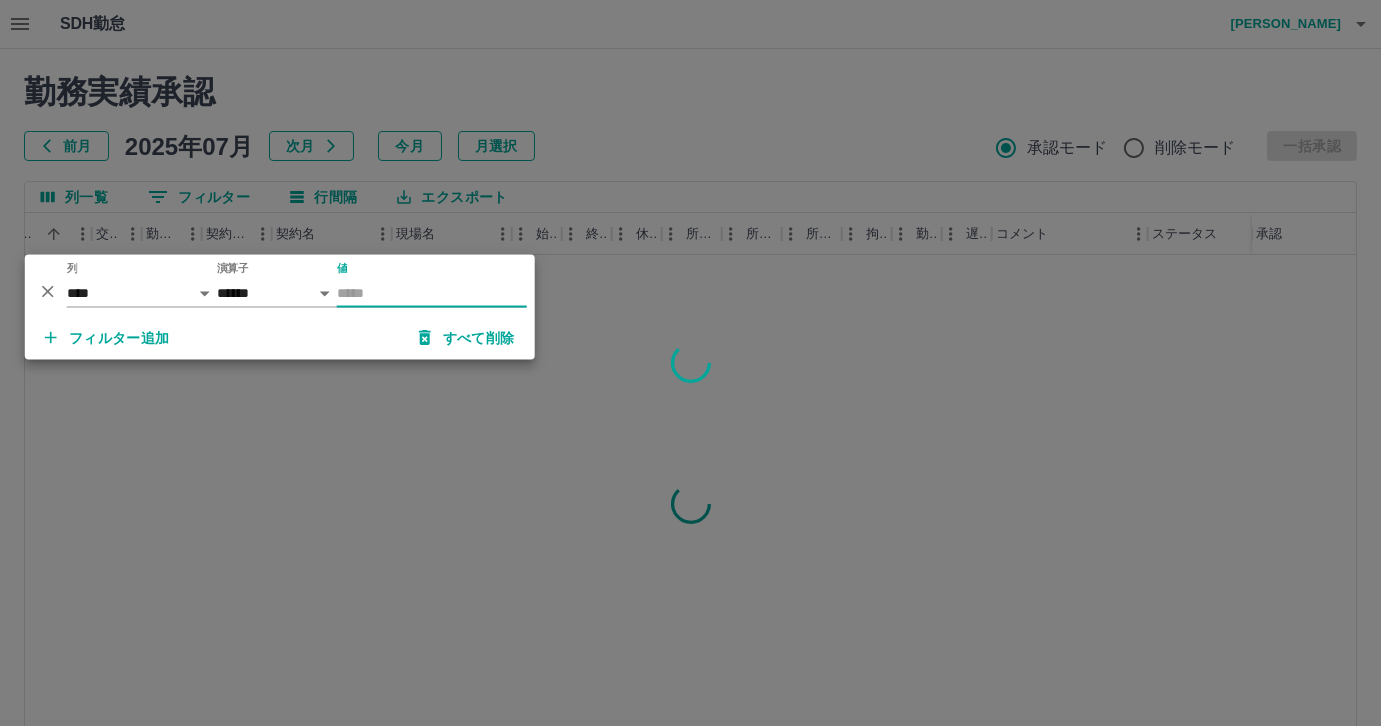 paste on "*******" 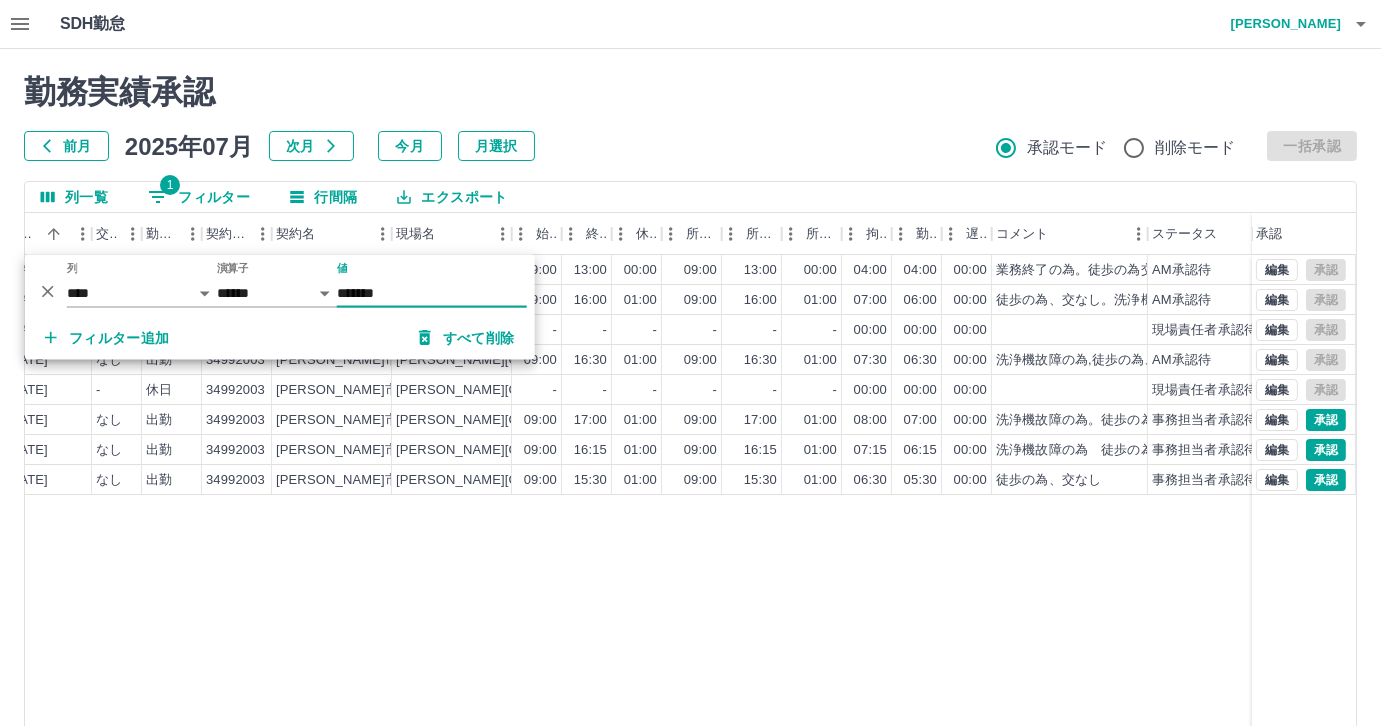 type on "*******" 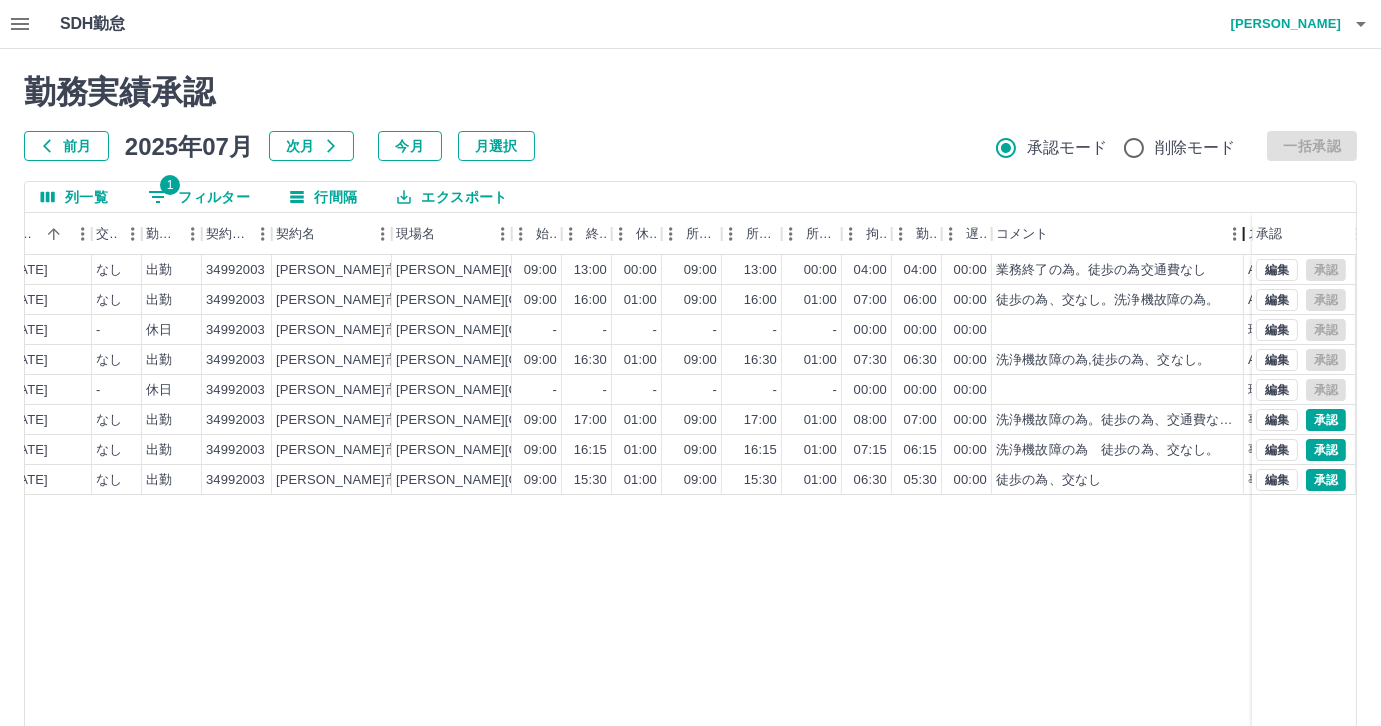 drag, startPoint x: 1146, startPoint y: 223, endPoint x: 1242, endPoint y: 215, distance: 96.332756 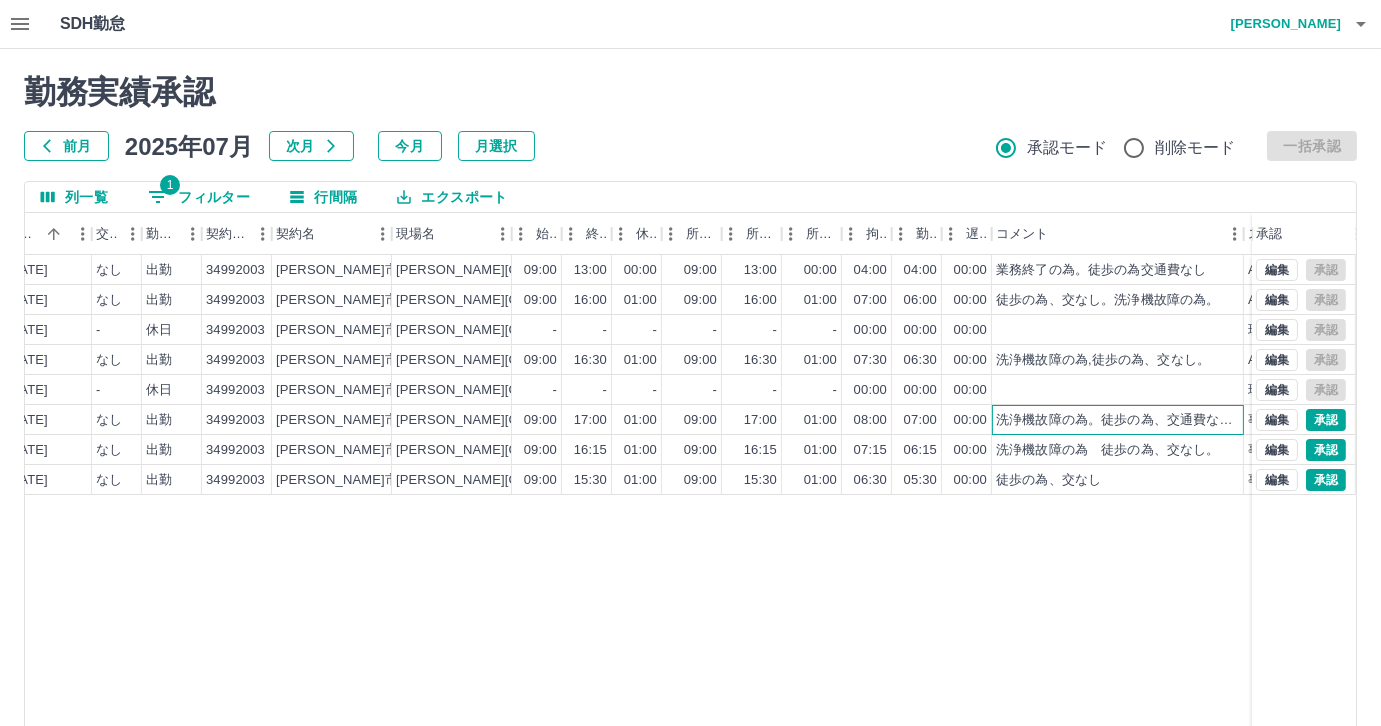 click on "洗浄機故障の為。徒歩の為、交通費な…" at bounding box center [1118, 420] 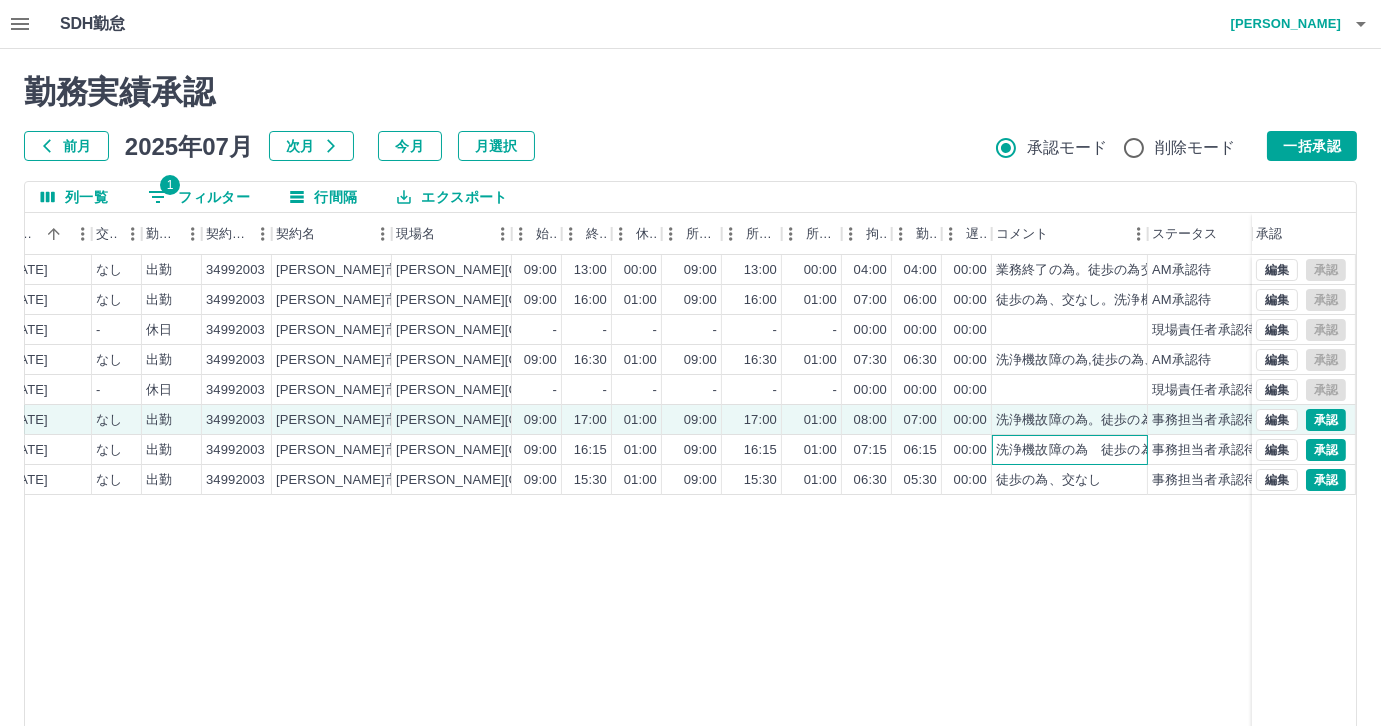 click on "洗浄機故障の為　徒歩の為、交なし。" at bounding box center (1070, 450) 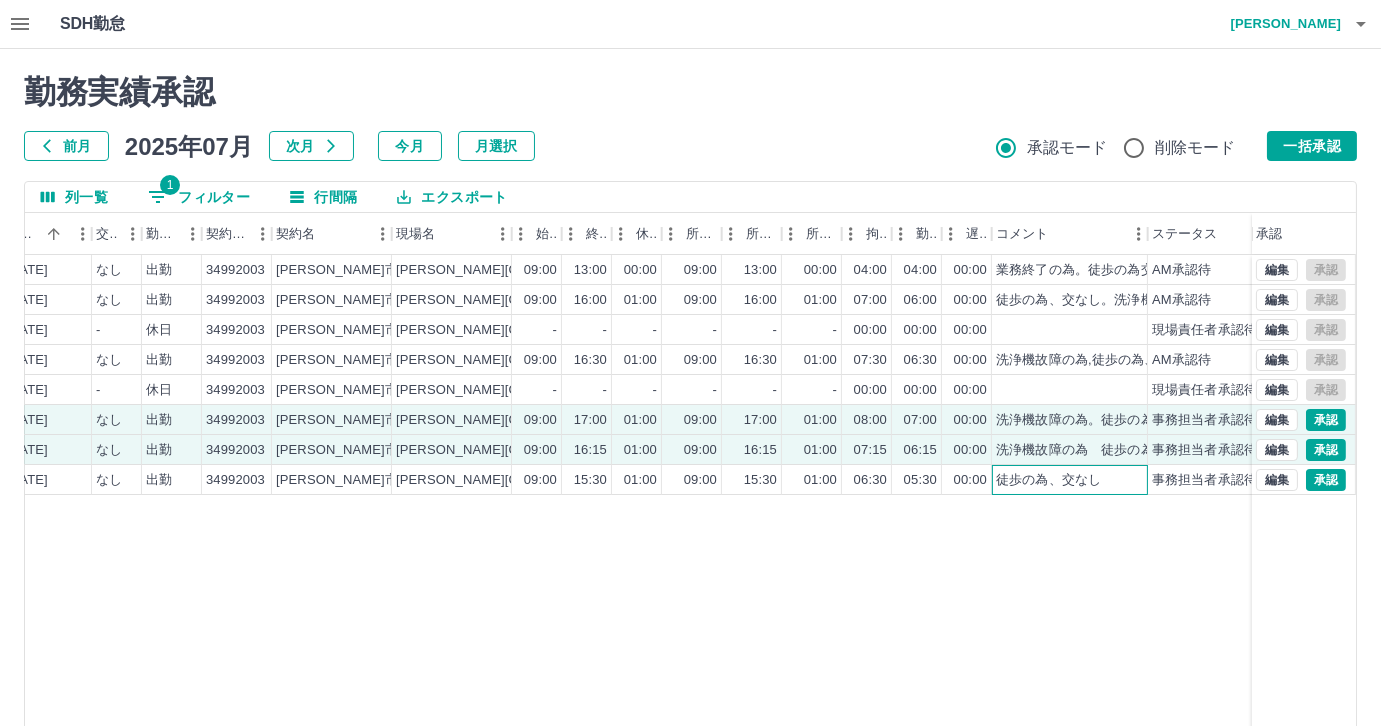 drag, startPoint x: 992, startPoint y: 481, endPoint x: 1016, endPoint y: 478, distance: 24.186773 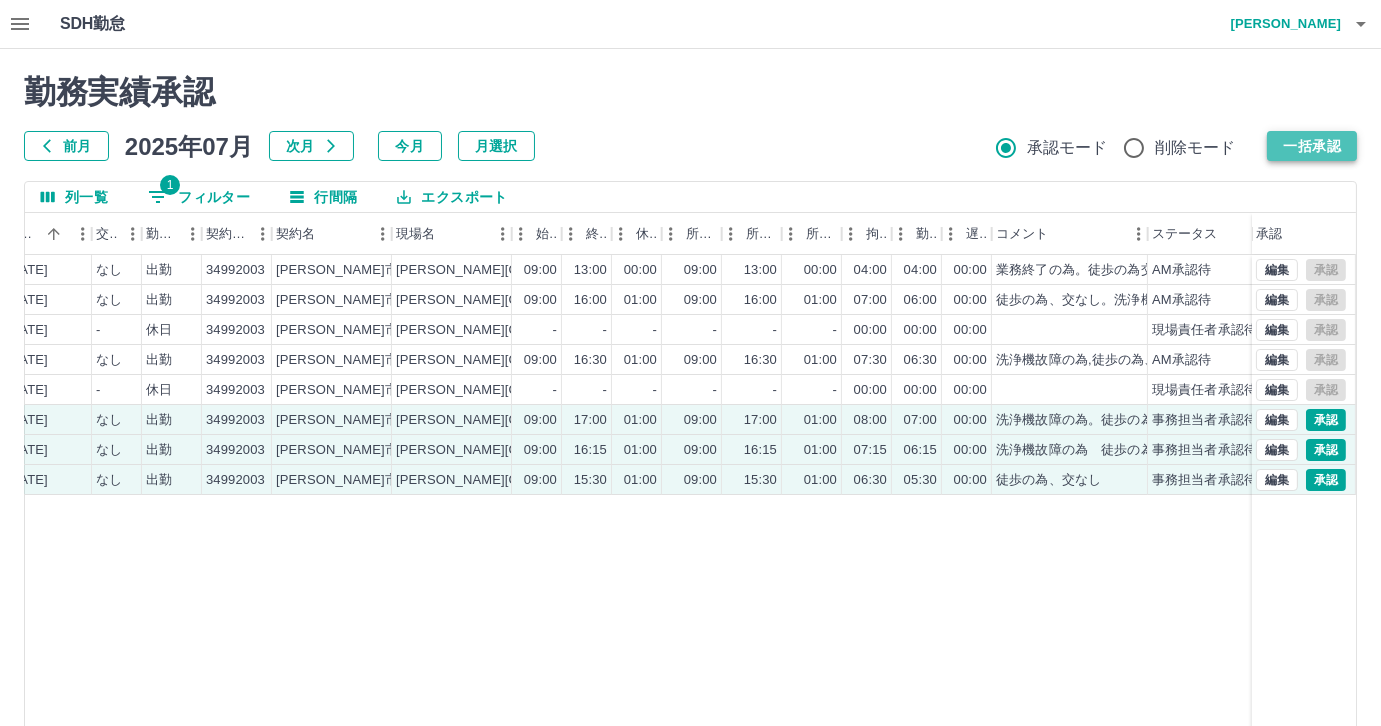 click on "一括承認" at bounding box center (1312, 146) 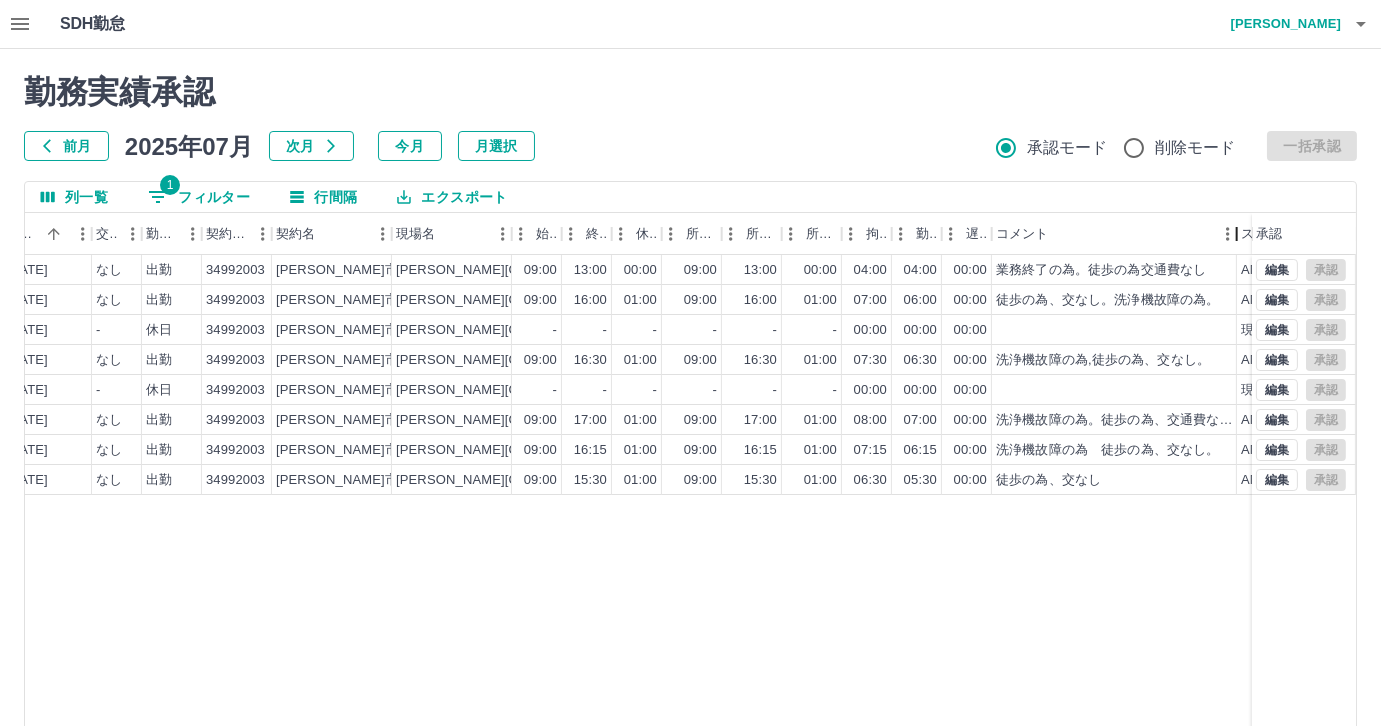 drag, startPoint x: 1151, startPoint y: 245, endPoint x: 1240, endPoint y: 238, distance: 89.27486 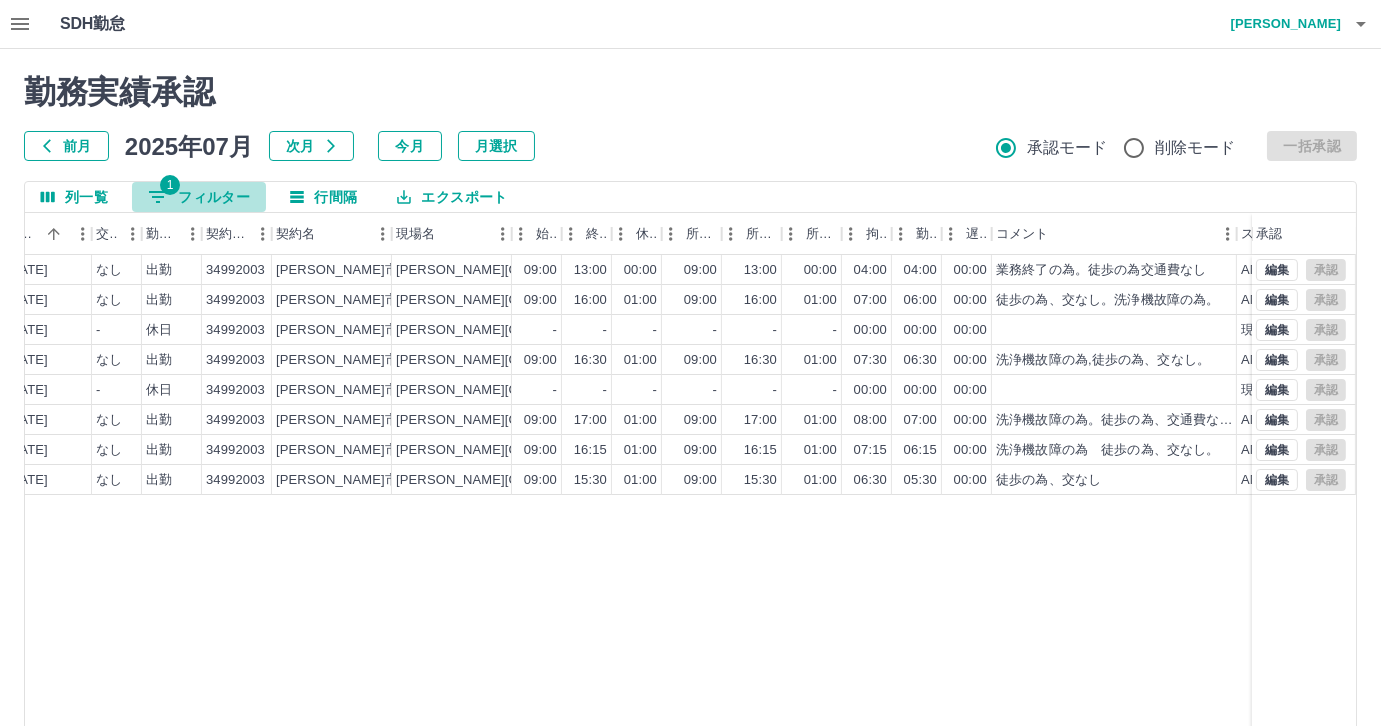 click on "1 フィルター" at bounding box center (199, 197) 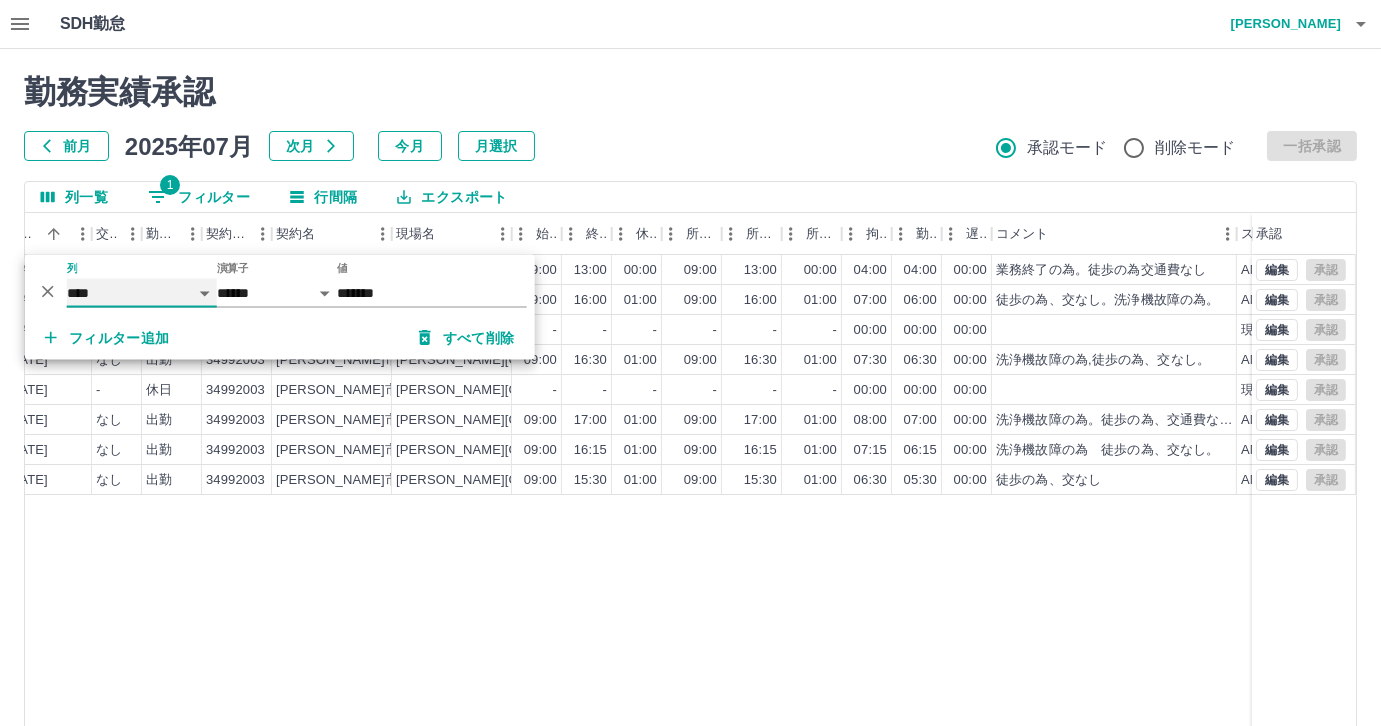 click on "**** *** **** *** *** **** ***** *** *** ** ** ** **** **** **** ** ** *** **** *****" at bounding box center [142, 293] 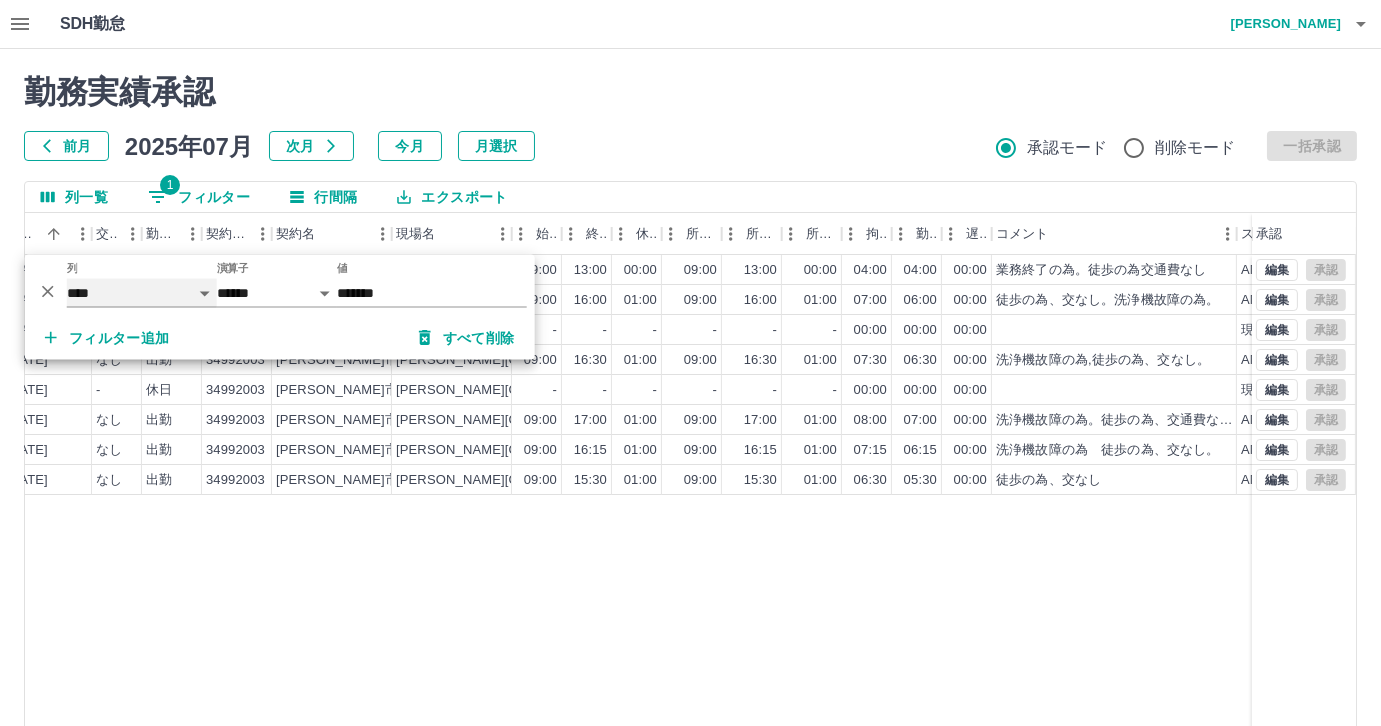 click on "**** *** **** *** *** **** ***** *** *** ** ** ** **** **** **** ** ** *** **** *****" at bounding box center (142, 293) 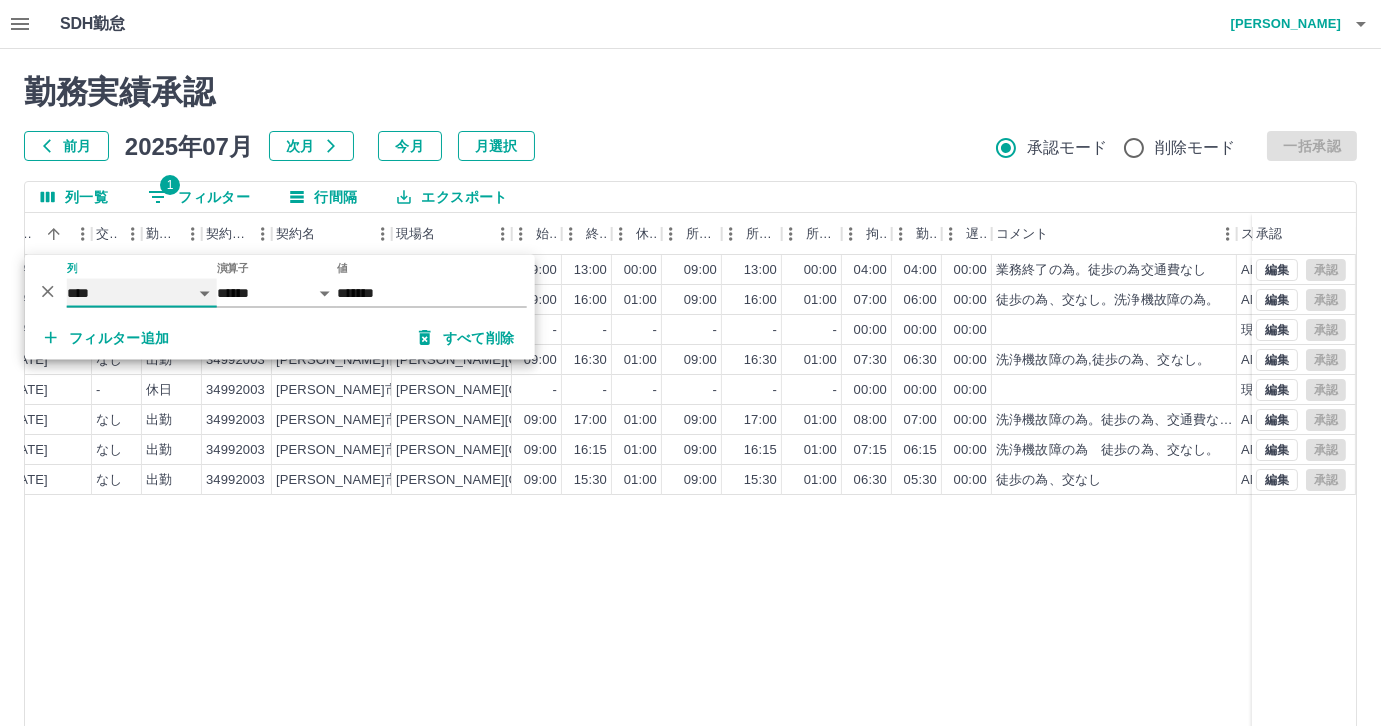 click on "**** *** **** *** *** **** ***** *** *** ** ** ** **** **** **** ** ** *** **** *****" at bounding box center (142, 293) 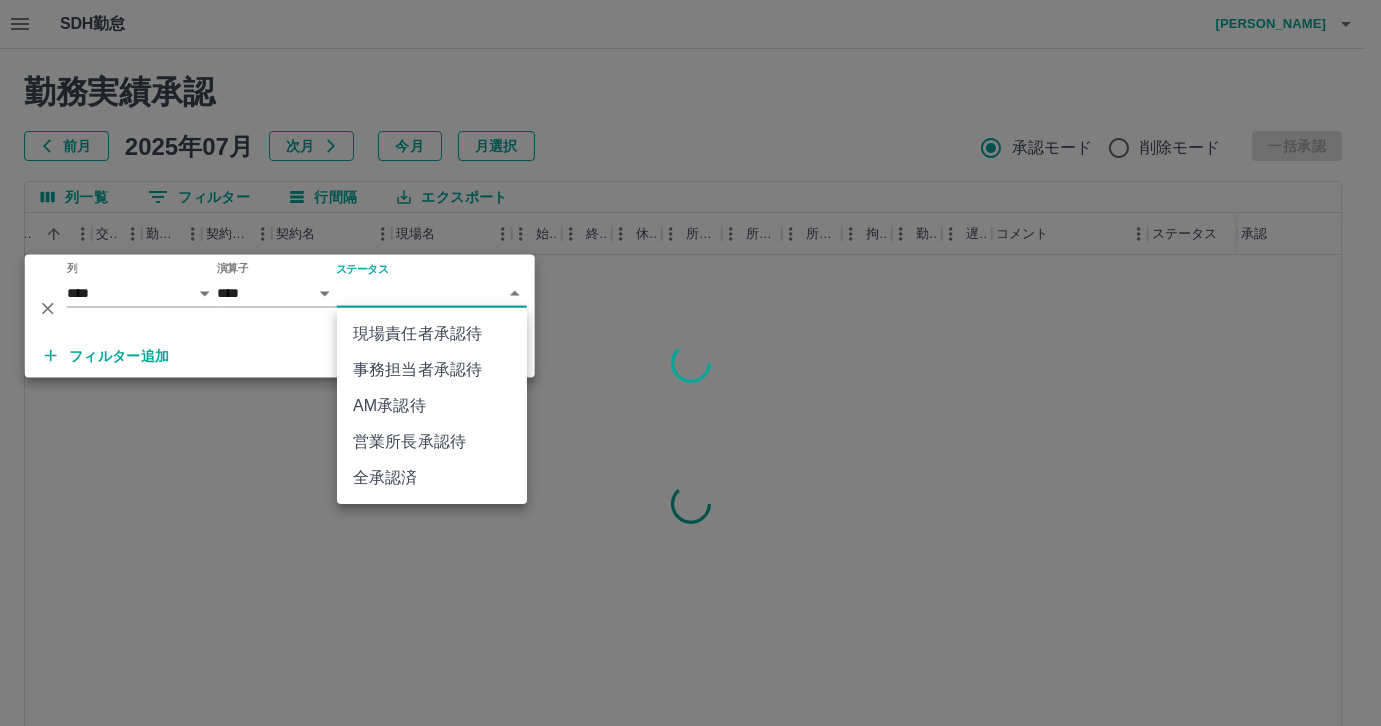 click on "SDH勤怠 尾嵜　杏茄 勤務実績承認 前月 2025年07月 次月 今月 月選択 承認モード 削除モード 一括承認 列一覧 0 フィルター 行間隔 エクスポート 社員名 社員区分 勤務日 交通費 勤務区分 契約コード 契約名 現場名 始業 終業 休憩 所定開始 所定終業 所定休憩 拘束 勤務 遅刻等 コメント ステータス 承認 ページあたりの行数: 50 ** 1～8 / 8 SDH勤怠 *** ** 列 **** *** **** *** *** **** ***** *** *** ** ** ** **** **** **** ** ** *** **** ***** 演算子 **** ****** ステータス ​ ********* フィルター追加 すべて削除 現場責任者承認待 事務担当者承認待 AM承認待 営業所長承認待 全承認済" at bounding box center [690, 422] 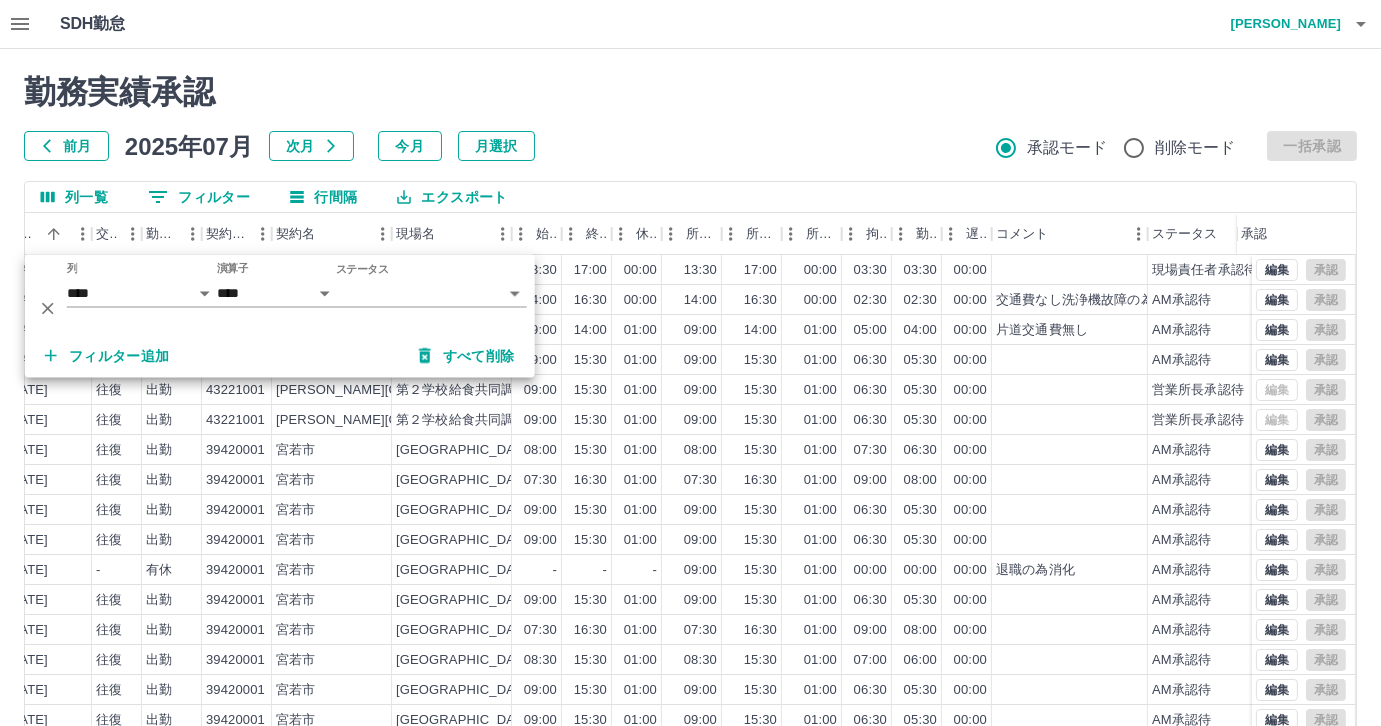 click on "SDH勤怠 尾嵜　杏茄 勤務実績承認 前月 2025年07月 次月 今月 月選択 承認モード 削除モード 一括承認 列一覧 0 フィルター 行間隔 エクスポート 社員名 社員区分 勤務日 交通費 勤務区分 契約コード 契約名 現場名 始業 終業 休憩 所定開始 所定終業 所定休憩 拘束 勤務 遅刻等 コメント ステータス 承認 戸田　早苗 営業社員(PT契約) 2025-07-01 往復 出勤 39835007 中津市 鶴居児童クラブジョイ 13:30 17:00 00:00 13:30 17:00 00:00 03:30 03:30 00:00 現場責任者承認待 古賀　宣子 営業社員(PT契約) 2025-07-01 なし 出勤 34992003 宗像市 赤間西小学校 14:00 16:30 00:00 14:00 16:30 00:00 02:30 02:30 00:00 交通費なし洗浄機故障の為 AM承認待 古賀　宣子 営業社員(PT契約) 2025-07-01 片道 出勤 38480003 宗像市 城山中学校 09:00 14:00 01:00 09:00 14:00 01:00 05:00 04:00 00:00 片道交通費無し AM承認待 篠原　和代 2025-07-01 往復 -" at bounding box center [690, 422] 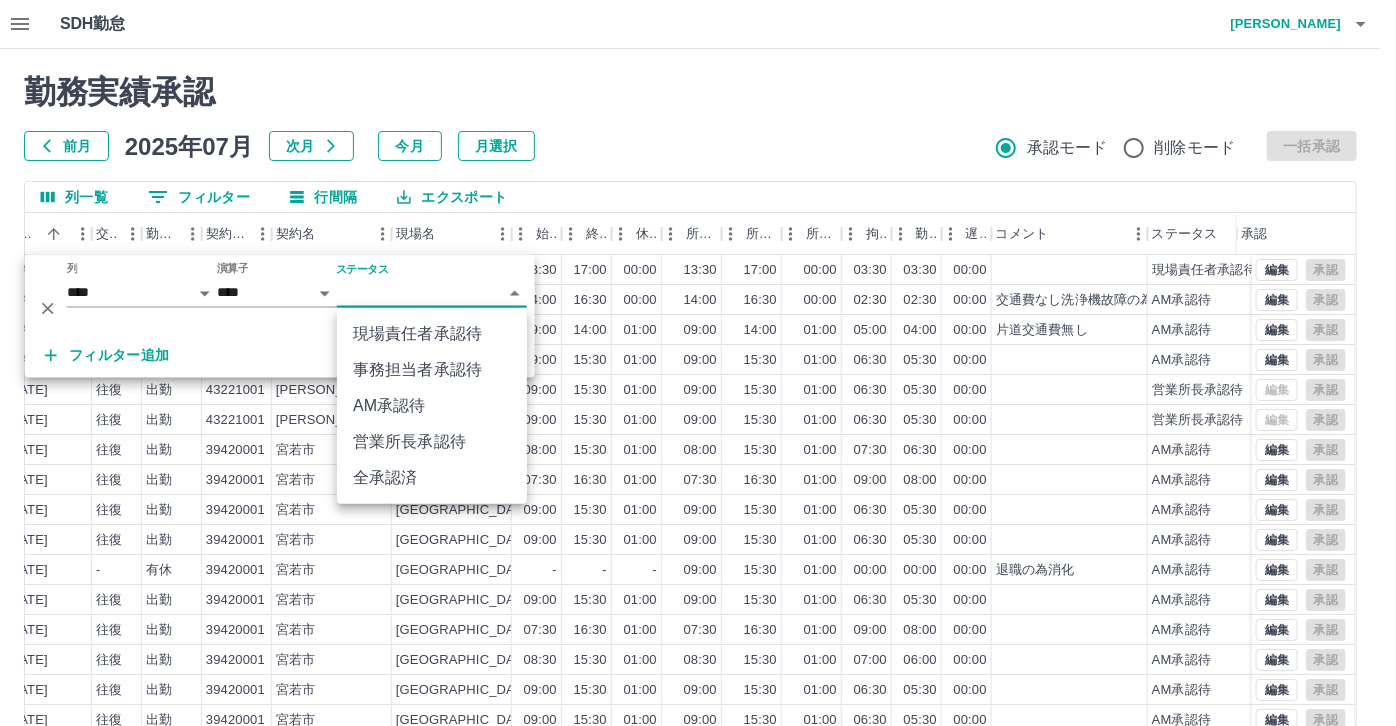 click on "事務担当者承認待" at bounding box center (432, 370) 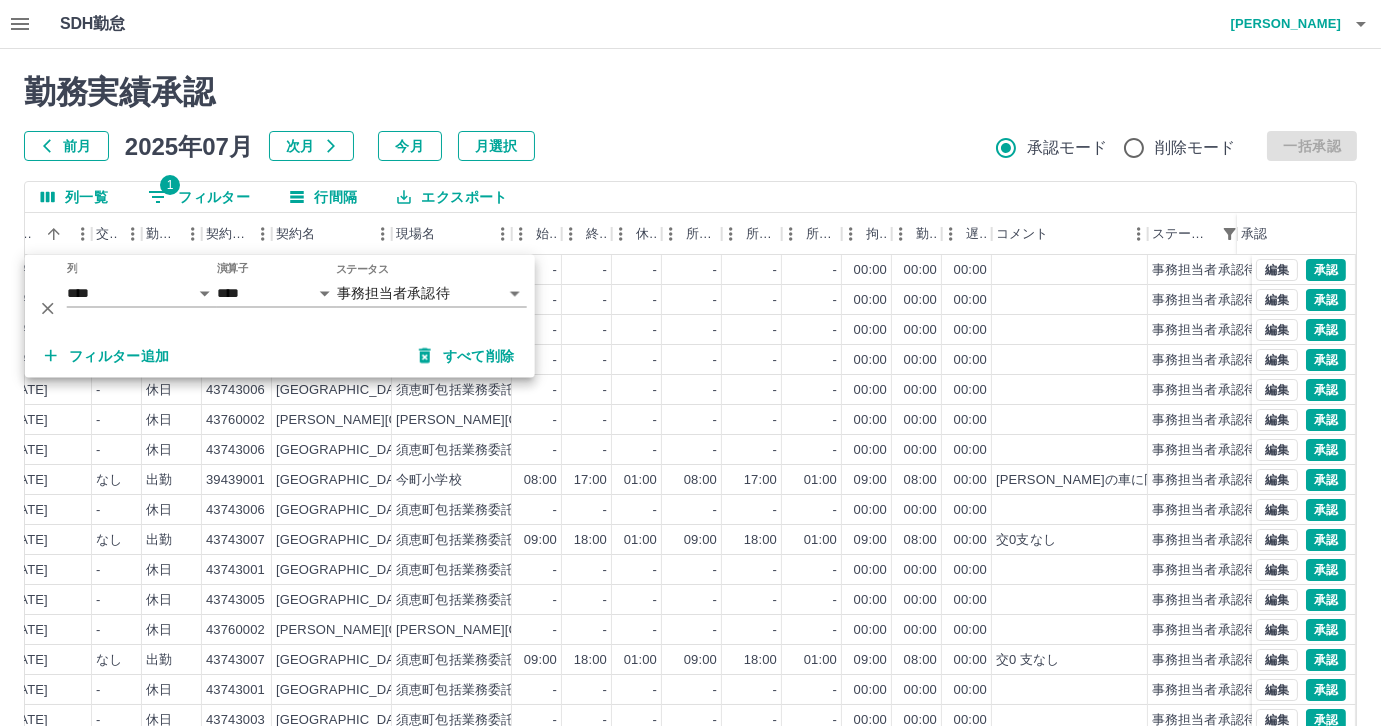 click on "フィルター追加" at bounding box center (107, 356) 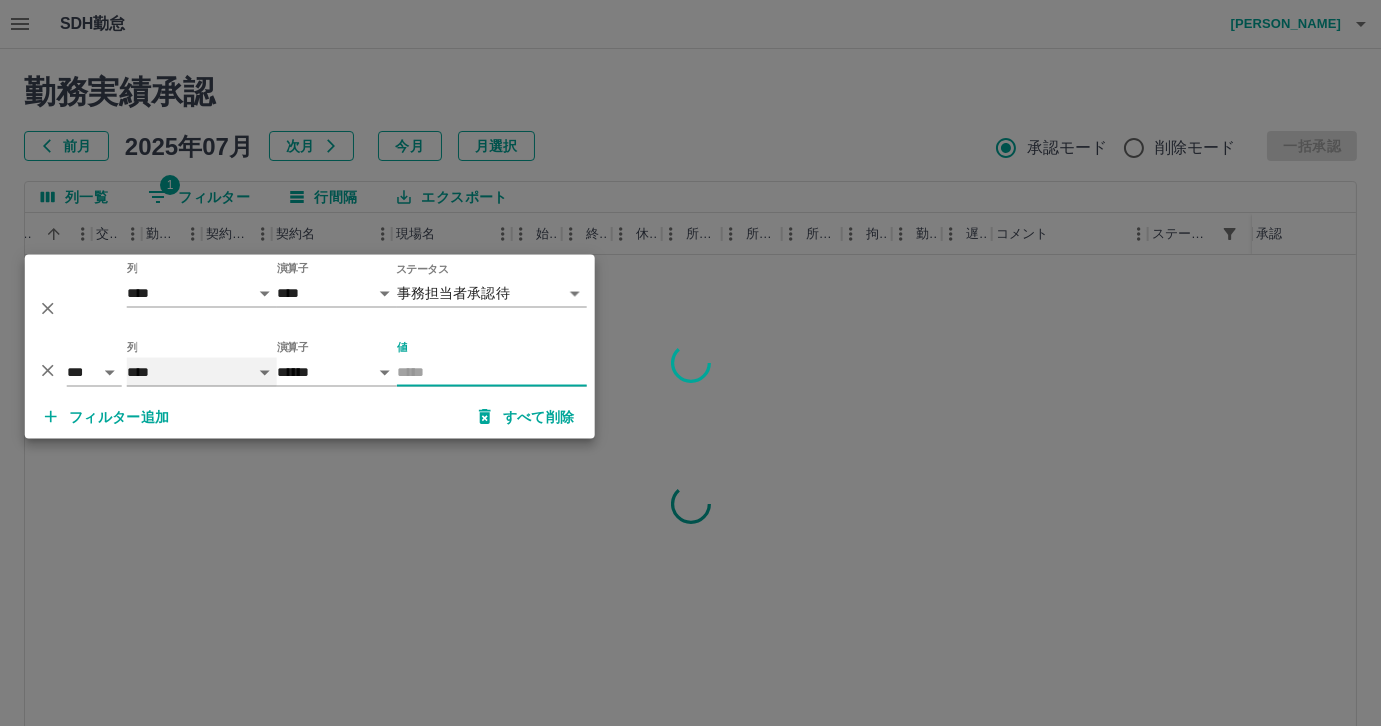 click on "**** *** **** *** *** **** ***** *** *** ** ** ** **** **** **** ** ** *** **** *****" at bounding box center (202, 372) 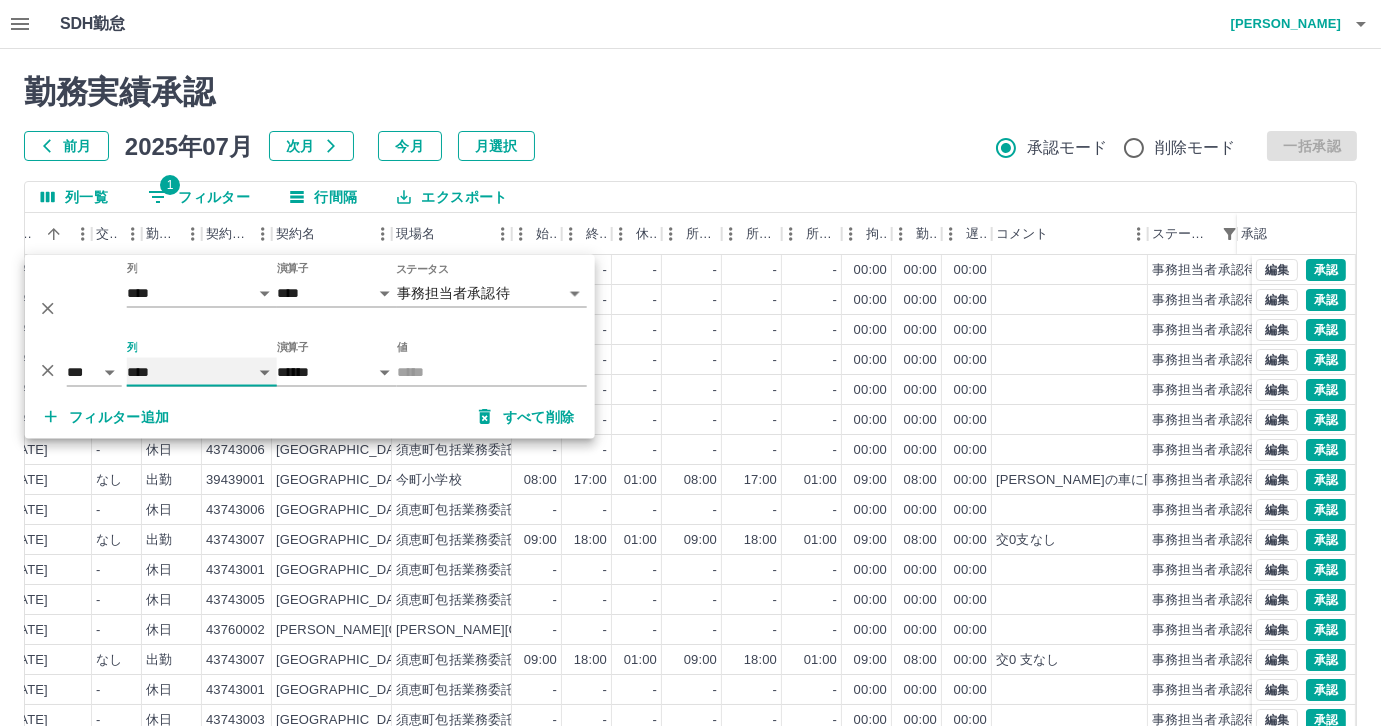 click on "**** *** **** *** *** **** ***** *** *** ** ** ** **** **** **** ** ** *** **** *****" at bounding box center [202, 372] 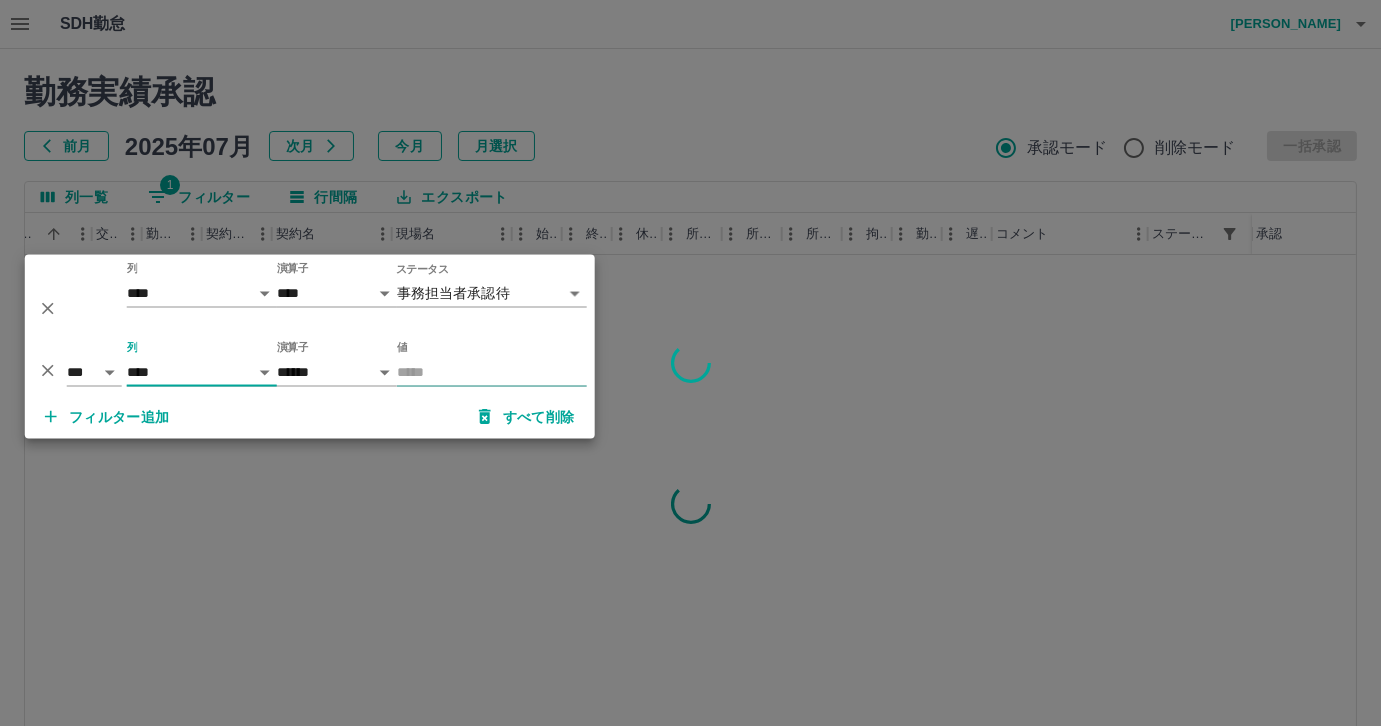 click on "値" at bounding box center [492, 372] 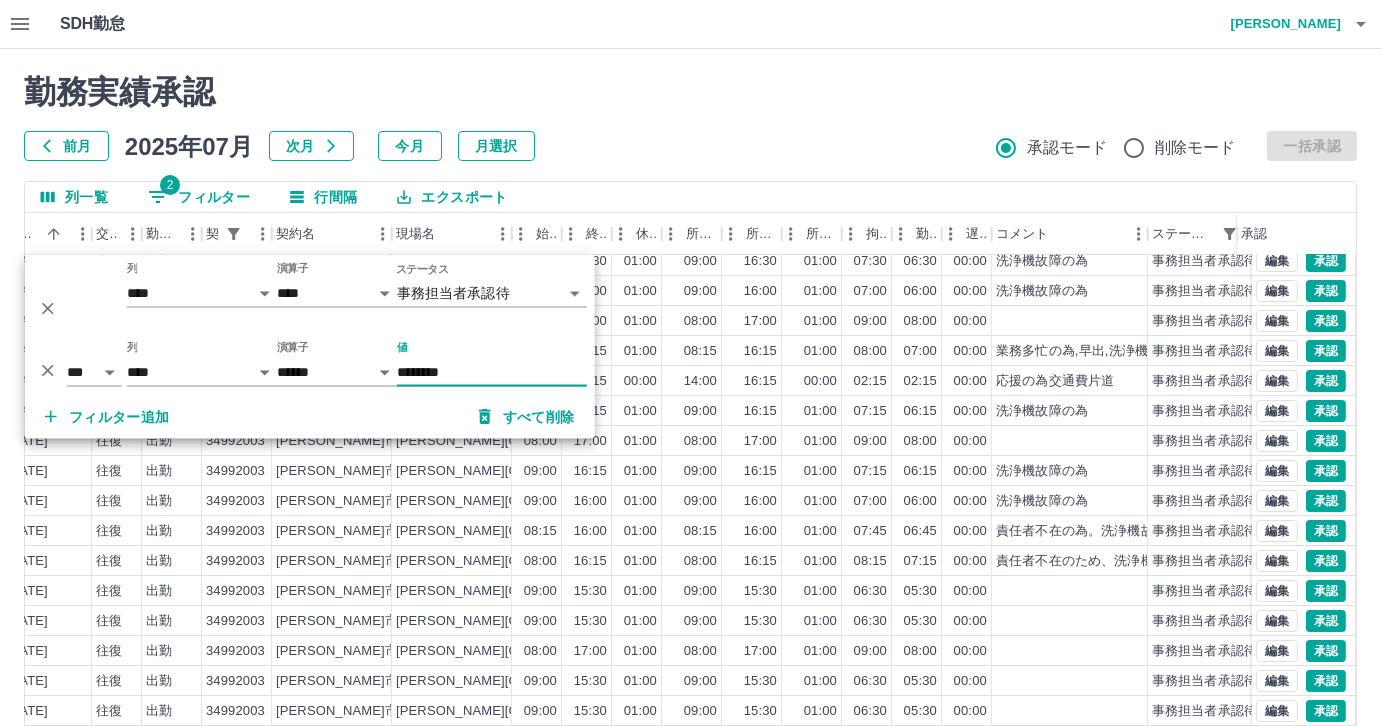scroll, scrollTop: 130, scrollLeft: 399, axis: both 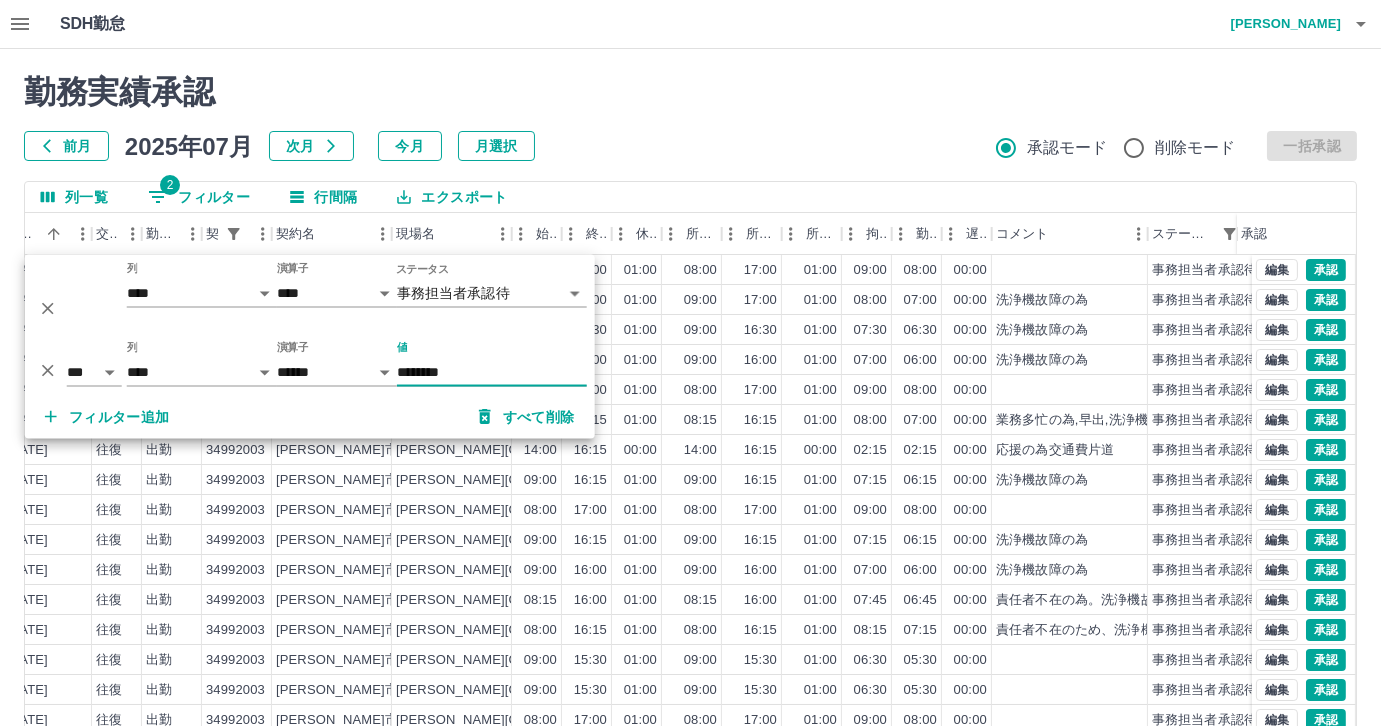 type on "********" 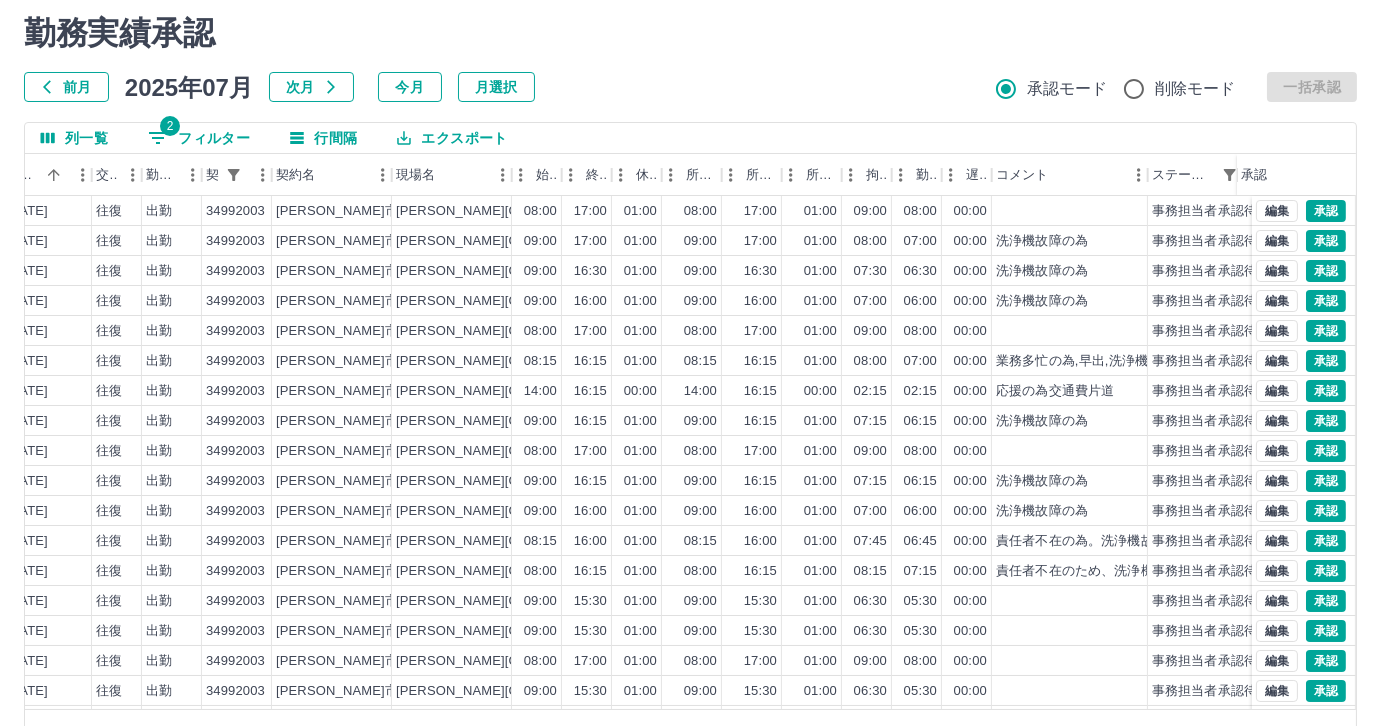 scroll, scrollTop: 118, scrollLeft: 0, axis: vertical 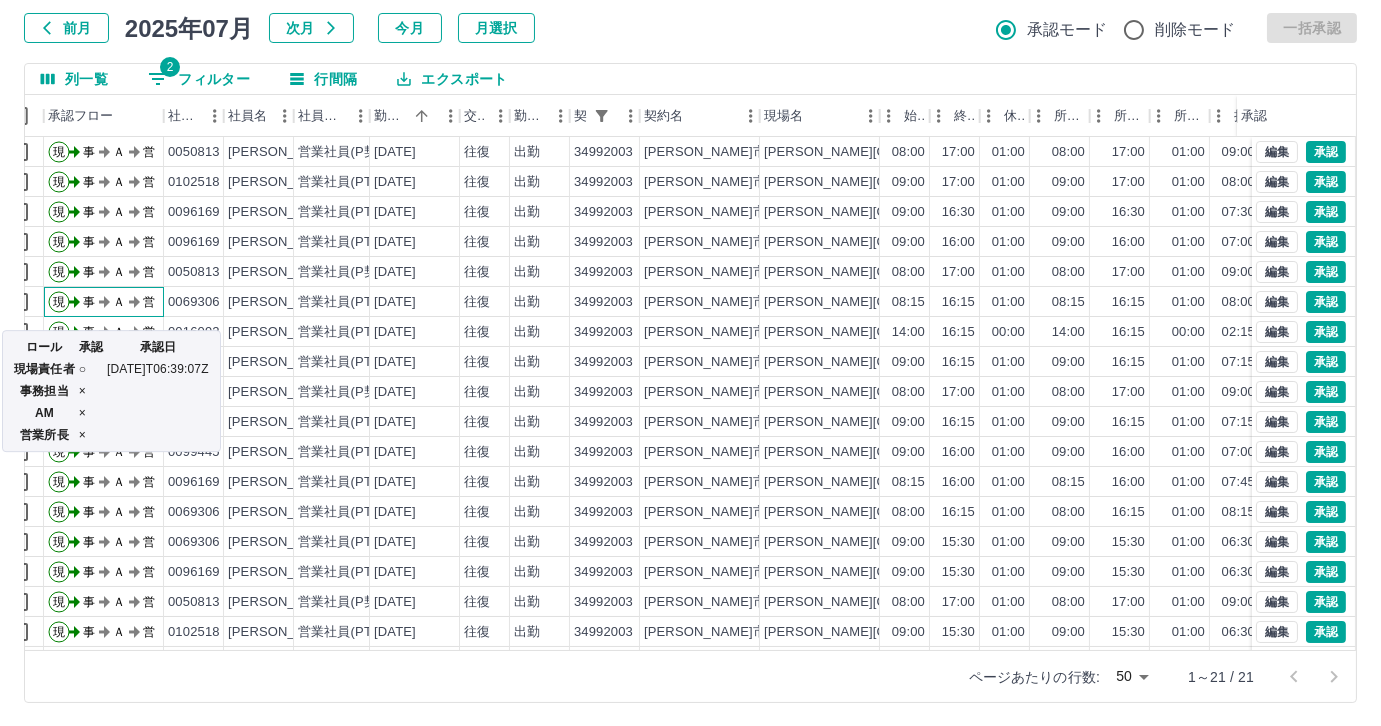 click on "ロール 承認 承認日 現場責任者 ○ 2025-07-11T06:39:07Z 事務担当 × AM × 営業所長 ×" at bounding box center [111, 385] 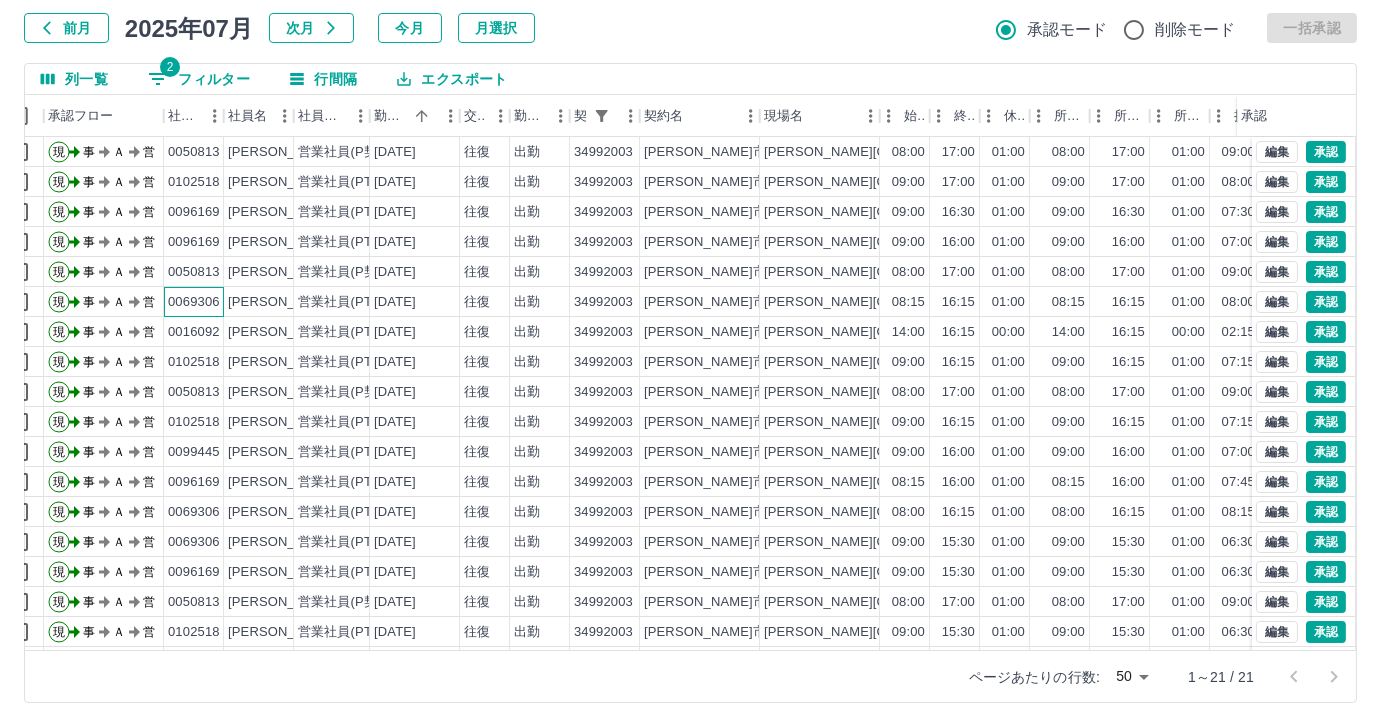 click on "0069306" at bounding box center [194, 302] 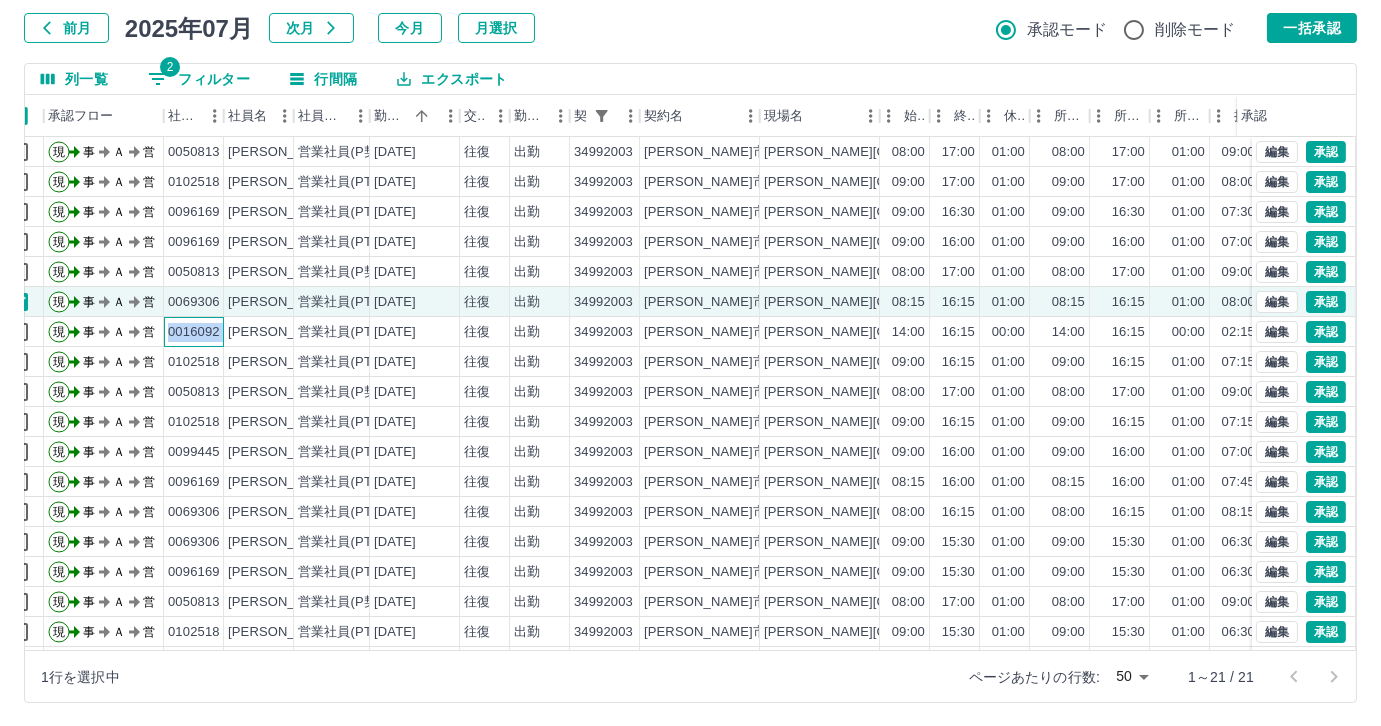 drag, startPoint x: 165, startPoint y: 335, endPoint x: 225, endPoint y: 332, distance: 60.074955 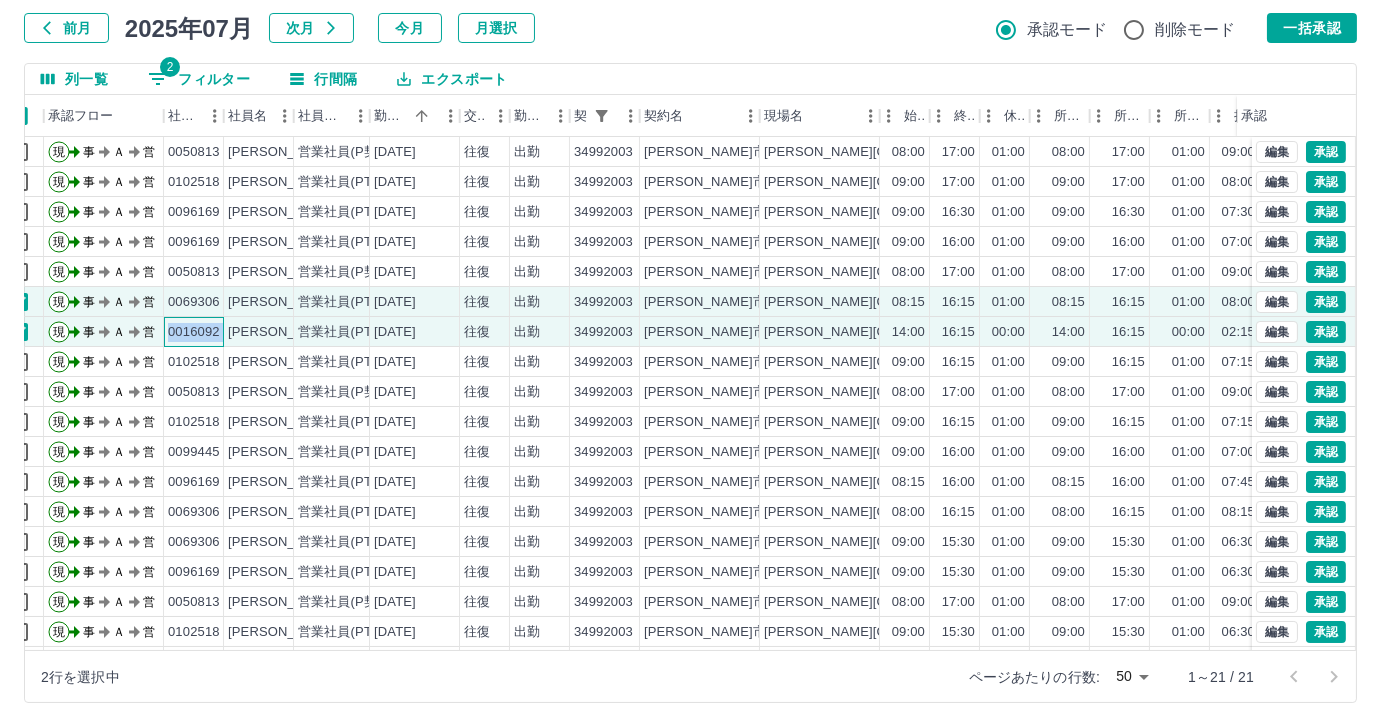 copy on "0016092" 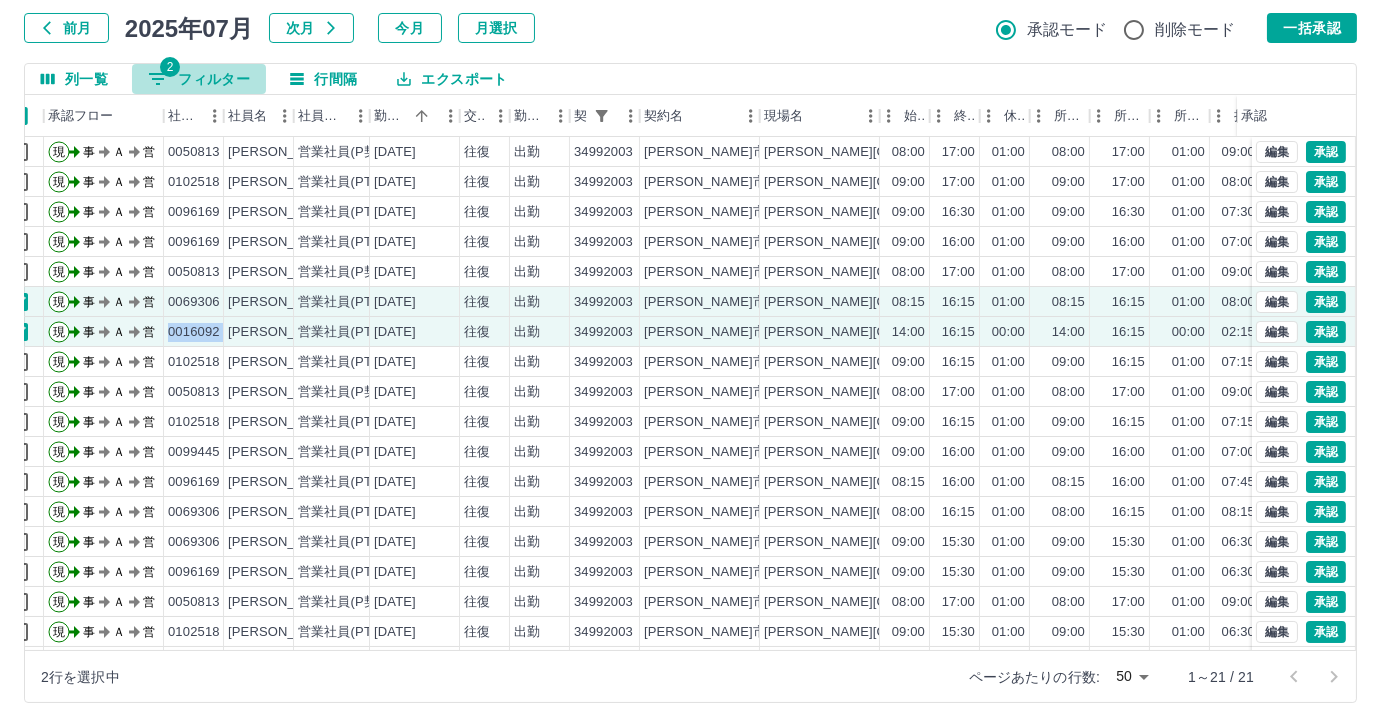click on "2 フィルター" at bounding box center (199, 79) 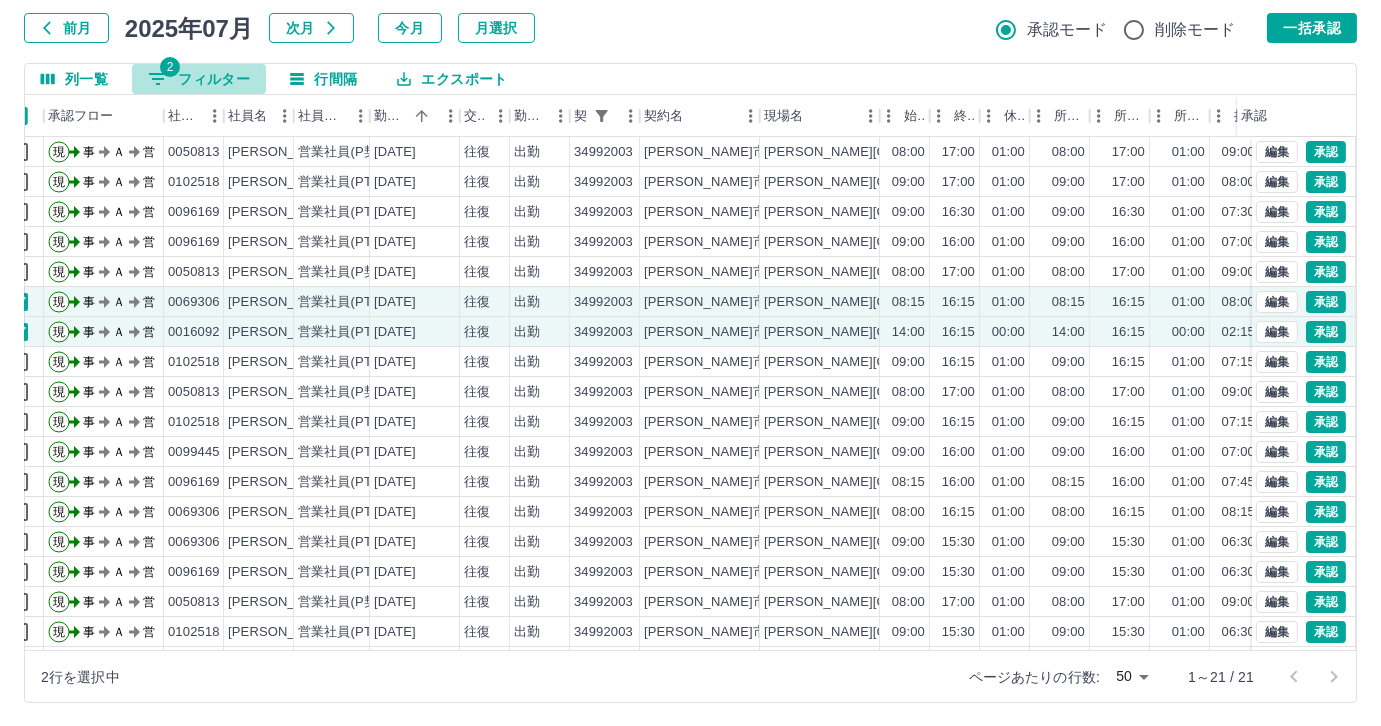 select on "**********" 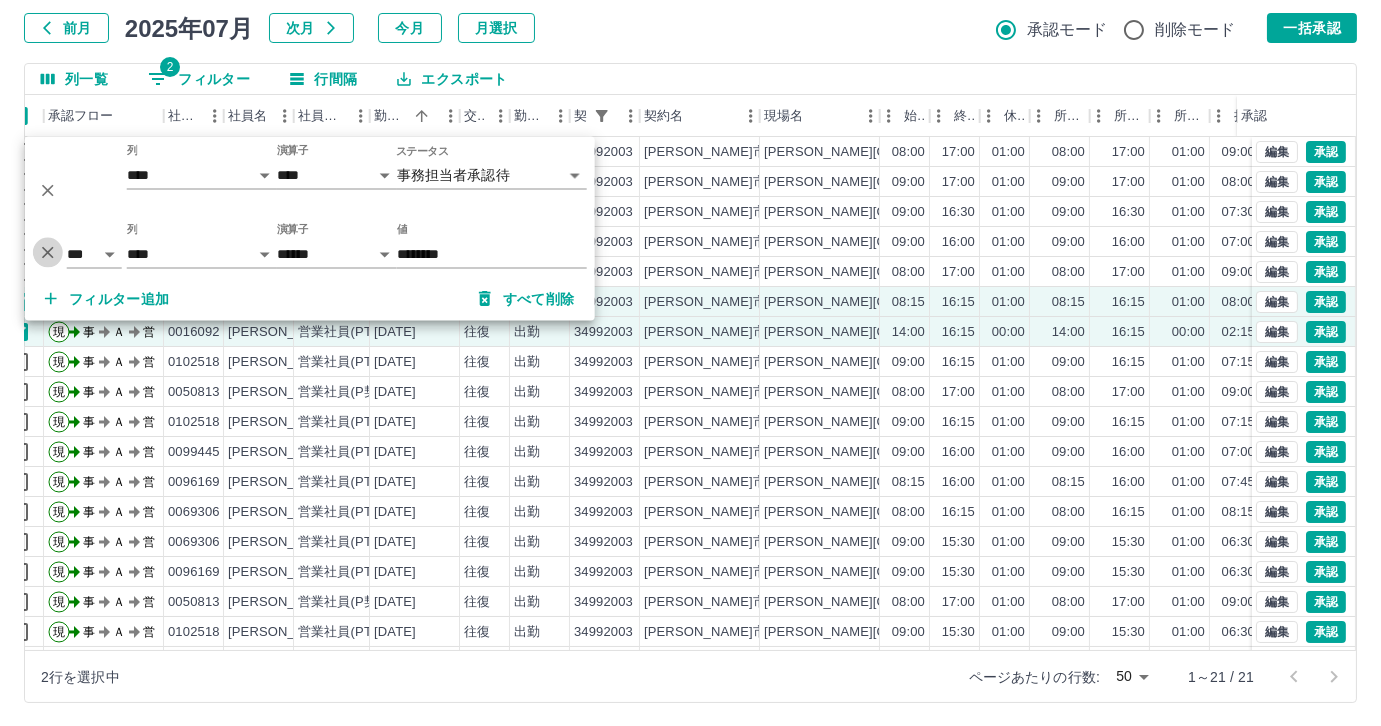 click 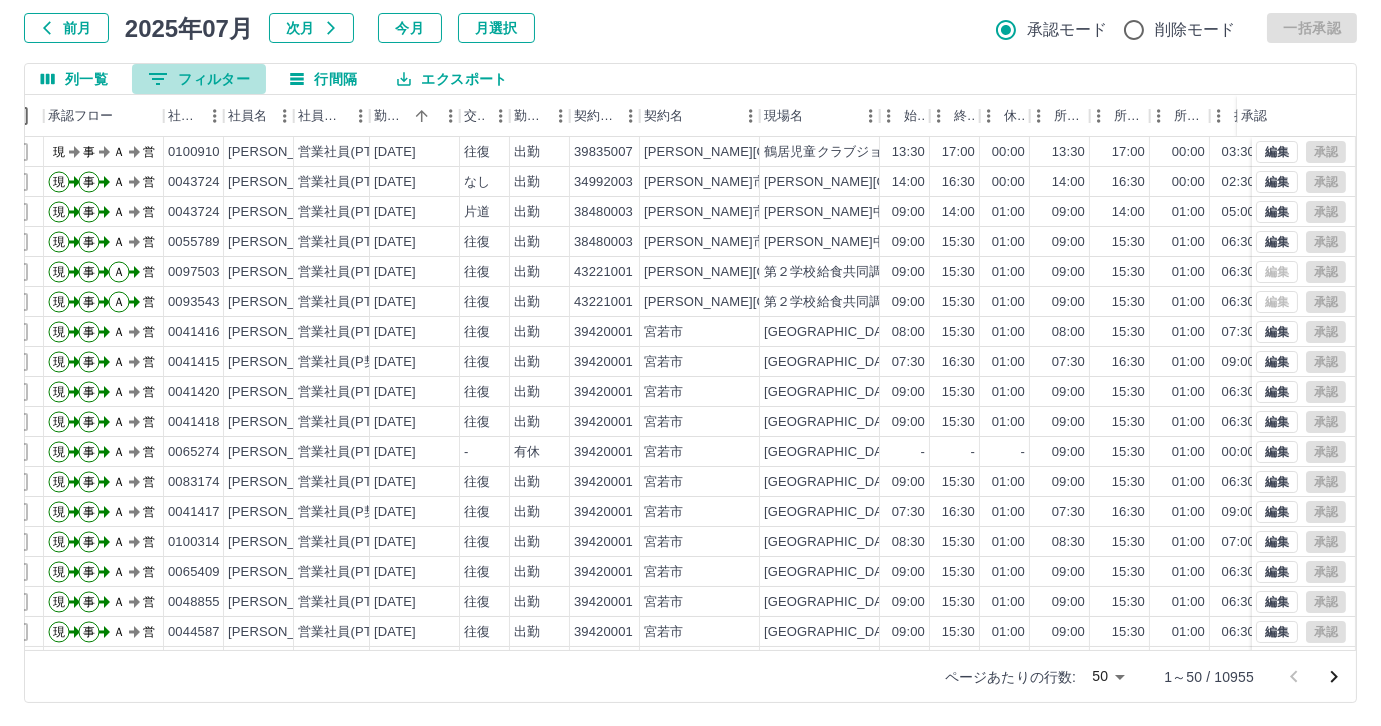 click on "0 フィルター" at bounding box center [199, 79] 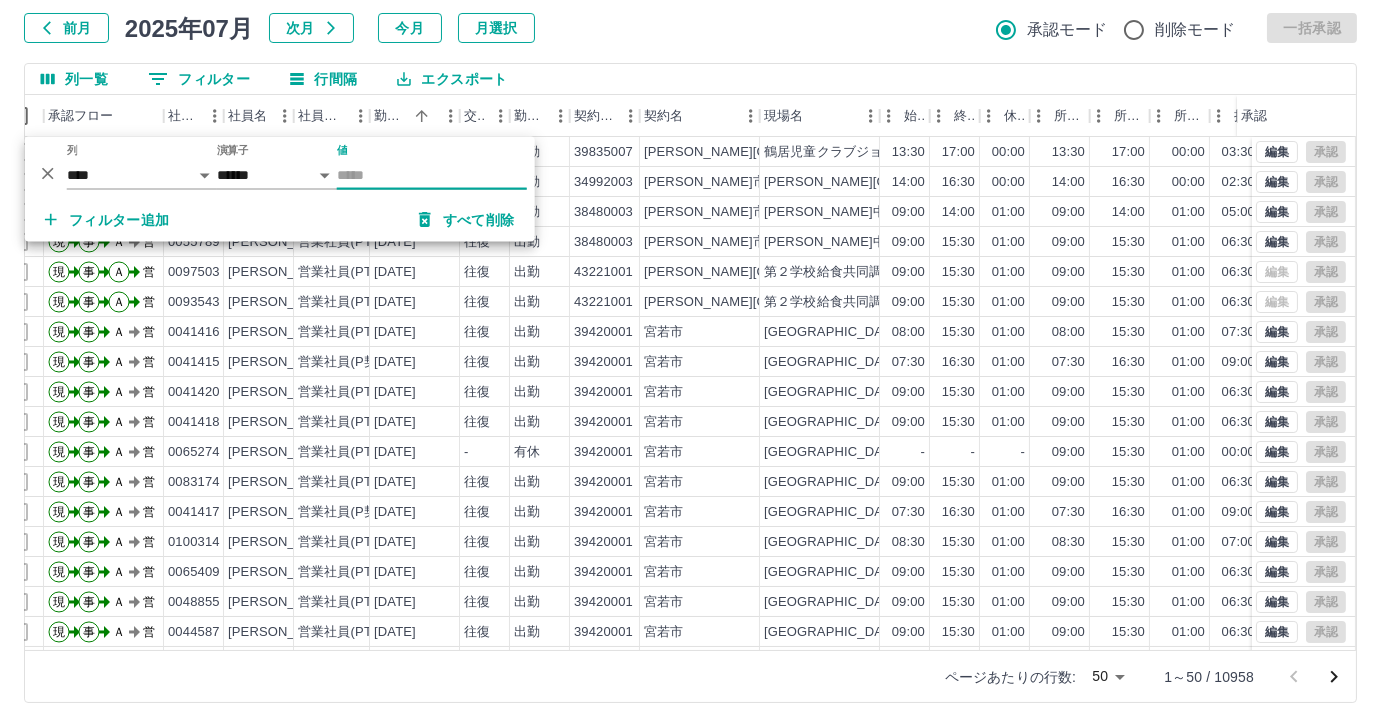 click on "値" at bounding box center (432, 175) 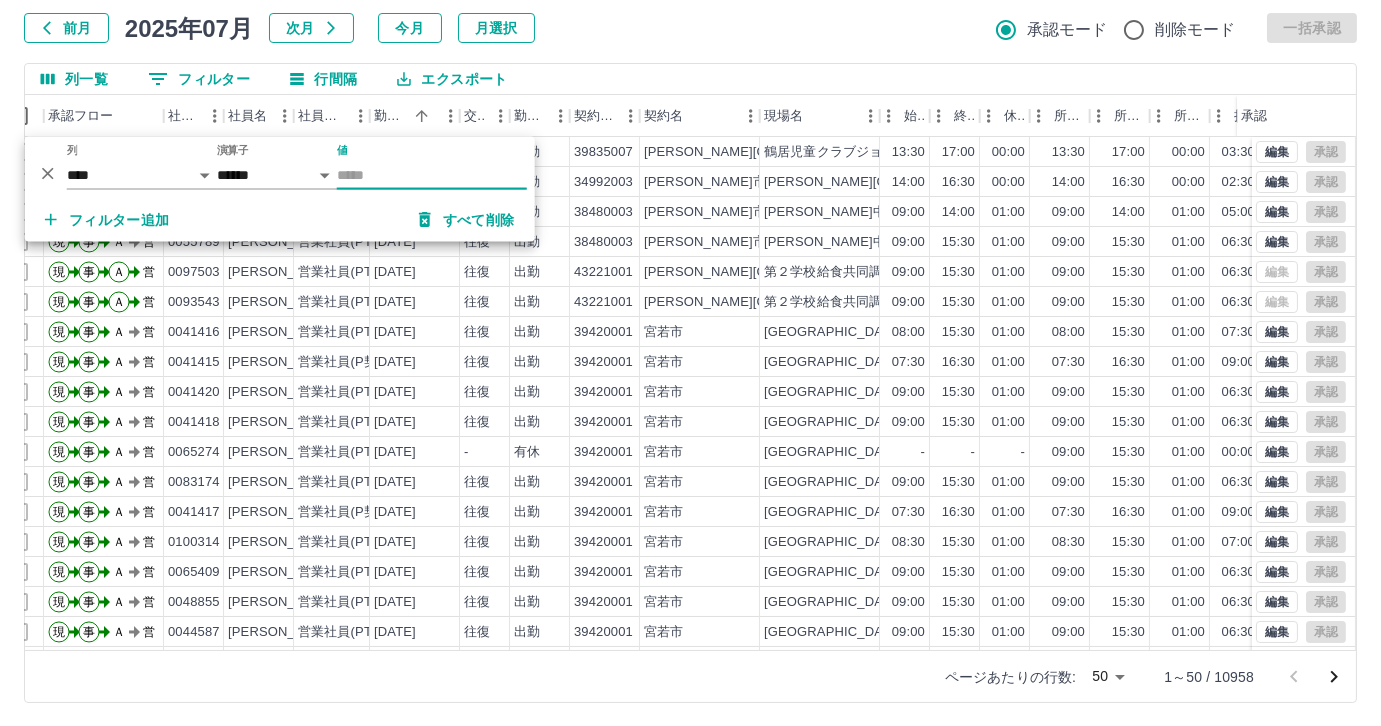 type on "*******" 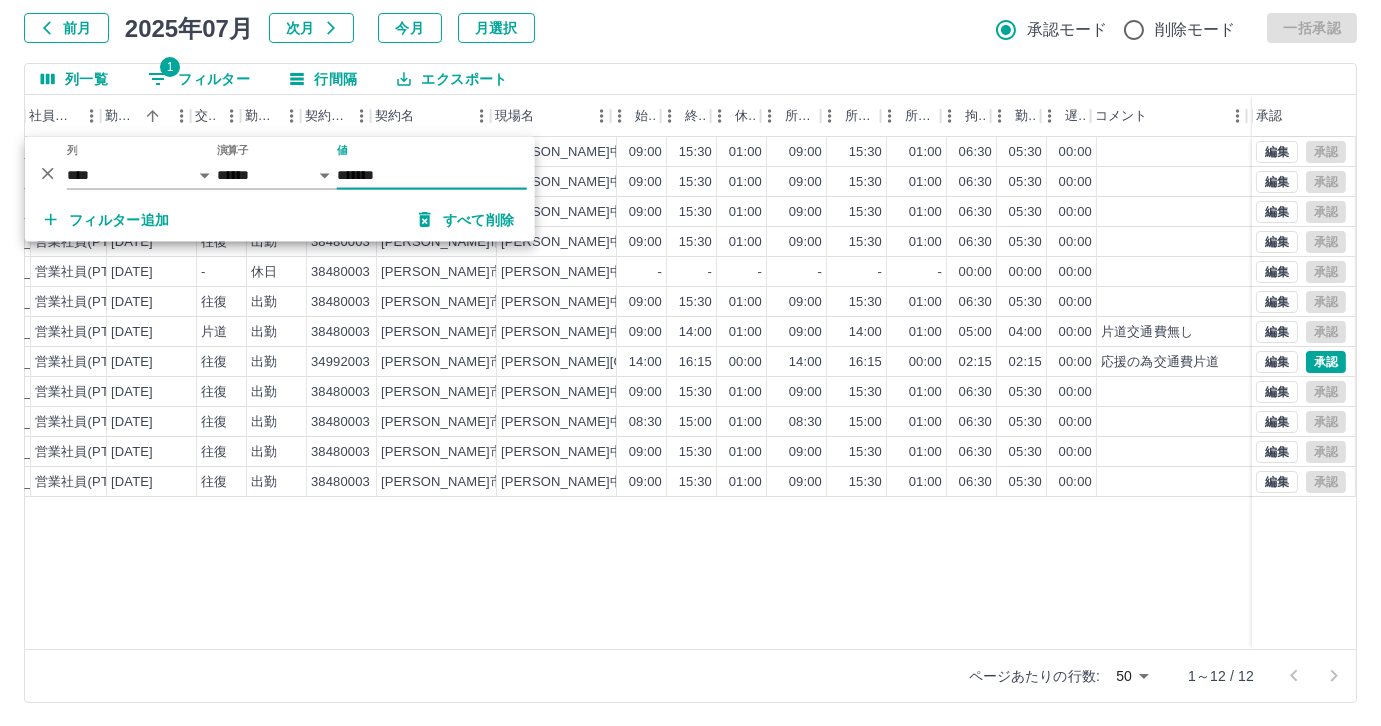 scroll, scrollTop: 0, scrollLeft: 301, axis: horizontal 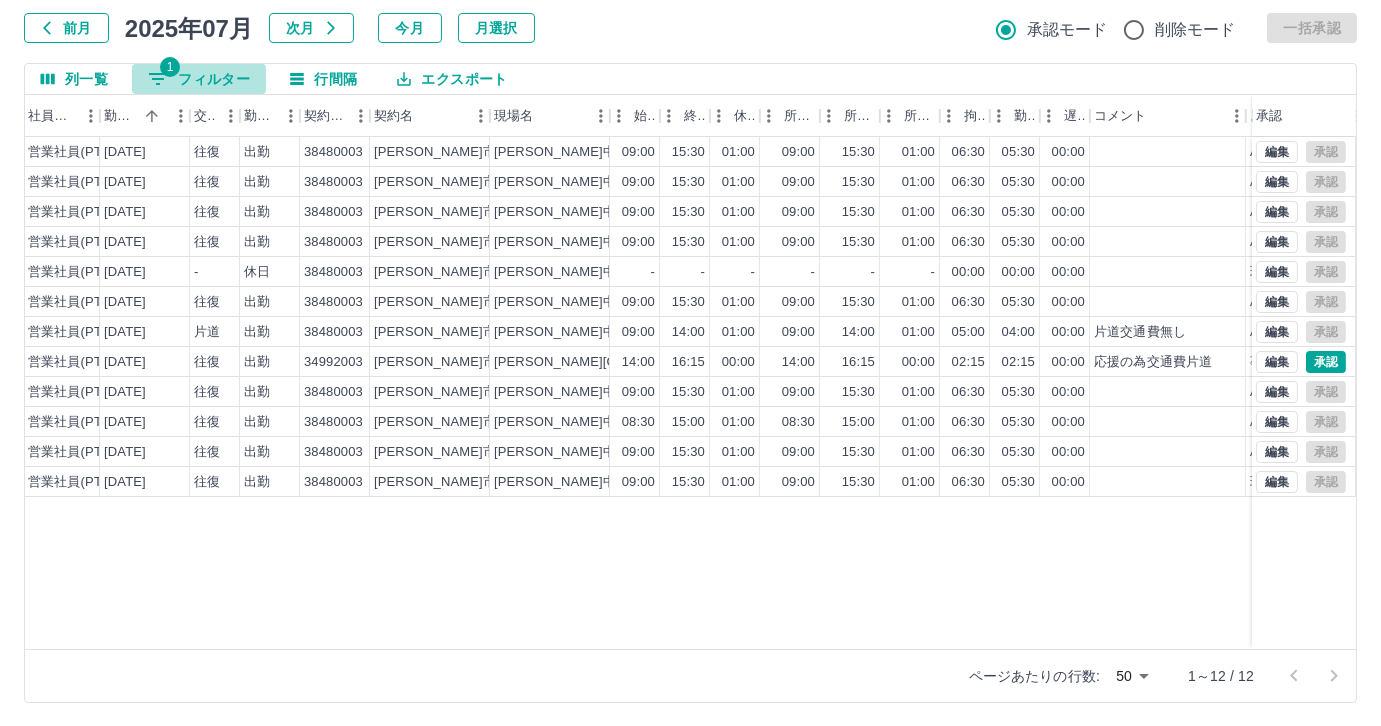 click on "1 フィルター" at bounding box center [199, 79] 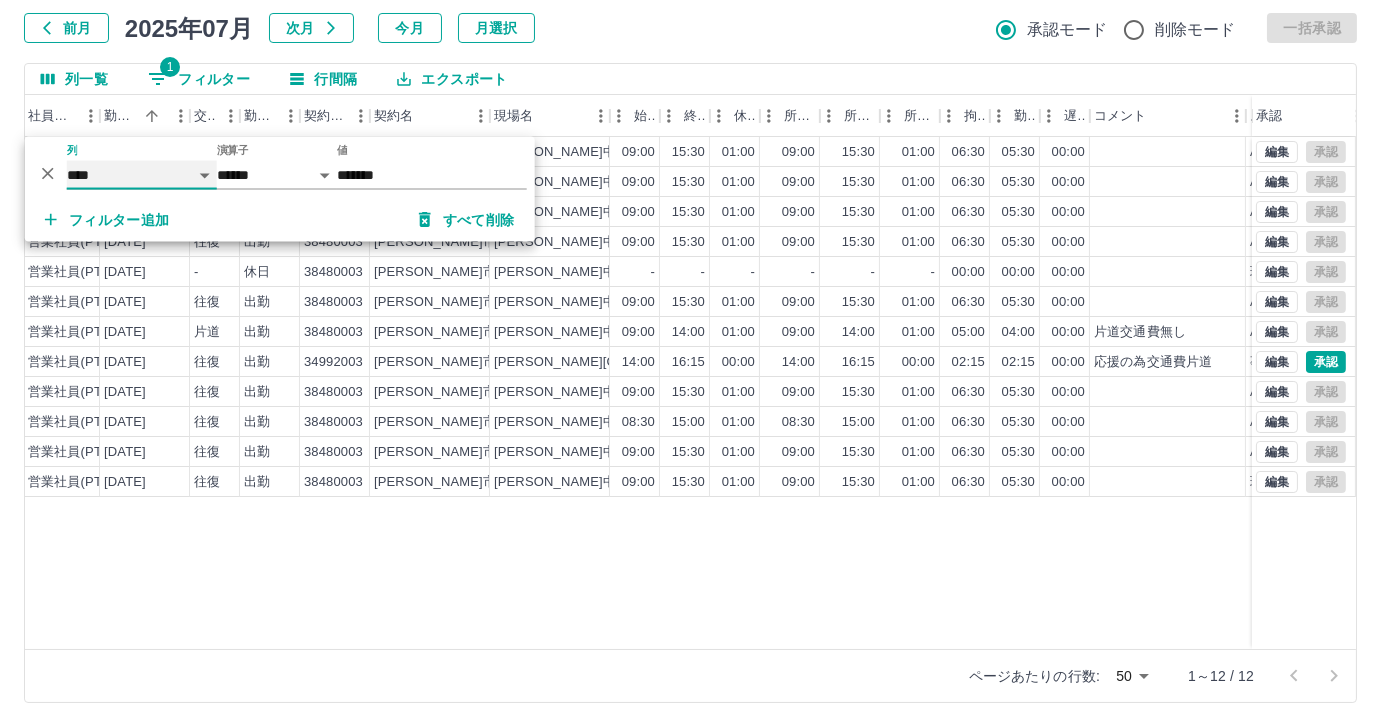 click on "**** *** **** *** *** **** ***** *** *** ** ** ** **** **** **** ** ** *** **** *****" at bounding box center (142, 175) 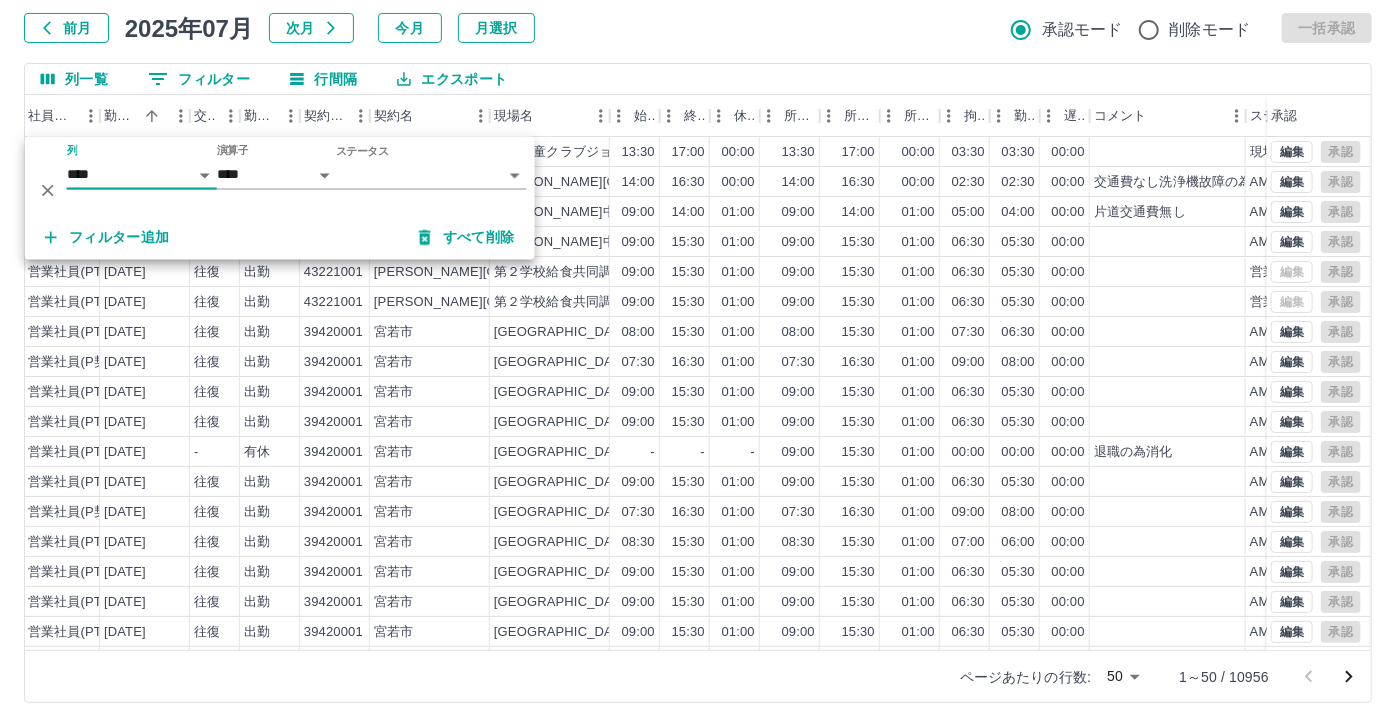 click on "SDH勤怠 尾嵜　杏茄 勤務実績承認 前月 2025年07月 次月 今月 月選択 承認モード 削除モード 一括承認 列一覧 0 フィルター 行間隔 エクスポート 社員番号 社員名 社員区分 勤務日 交通費 勤務区分 契約コード 契約名 現場名 始業 終業 休憩 所定開始 所定終業 所定休憩 拘束 勤務 遅刻等 コメント ステータス 承認 0100910 戸田　早苗 営業社員(PT契約) 2025-07-01 往復 出勤 39835007 中津市 鶴居児童クラブジョイ 13:30 17:00 00:00 13:30 17:00 00:00 03:30 03:30 00:00 現場責任者承認待 0043724 古賀　宣子 営業社員(PT契約) 2025-07-01 なし 出勤 34992003 宗像市 赤間西小学校 14:00 16:30 00:00 14:00 16:30 00:00 02:30 02:30 00:00 交通費なし洗浄機故障の為 AM承認待 0043724 古賀　宣子 営業社員(PT契約) 2025-07-01 片道 出勤 38480003 宗像市 城山中学校 09:00 14:00 01:00 09:00 14:00 01:00 05:00 04:00 00:00 片道交通費無し AM承認待" at bounding box center (698, 304) 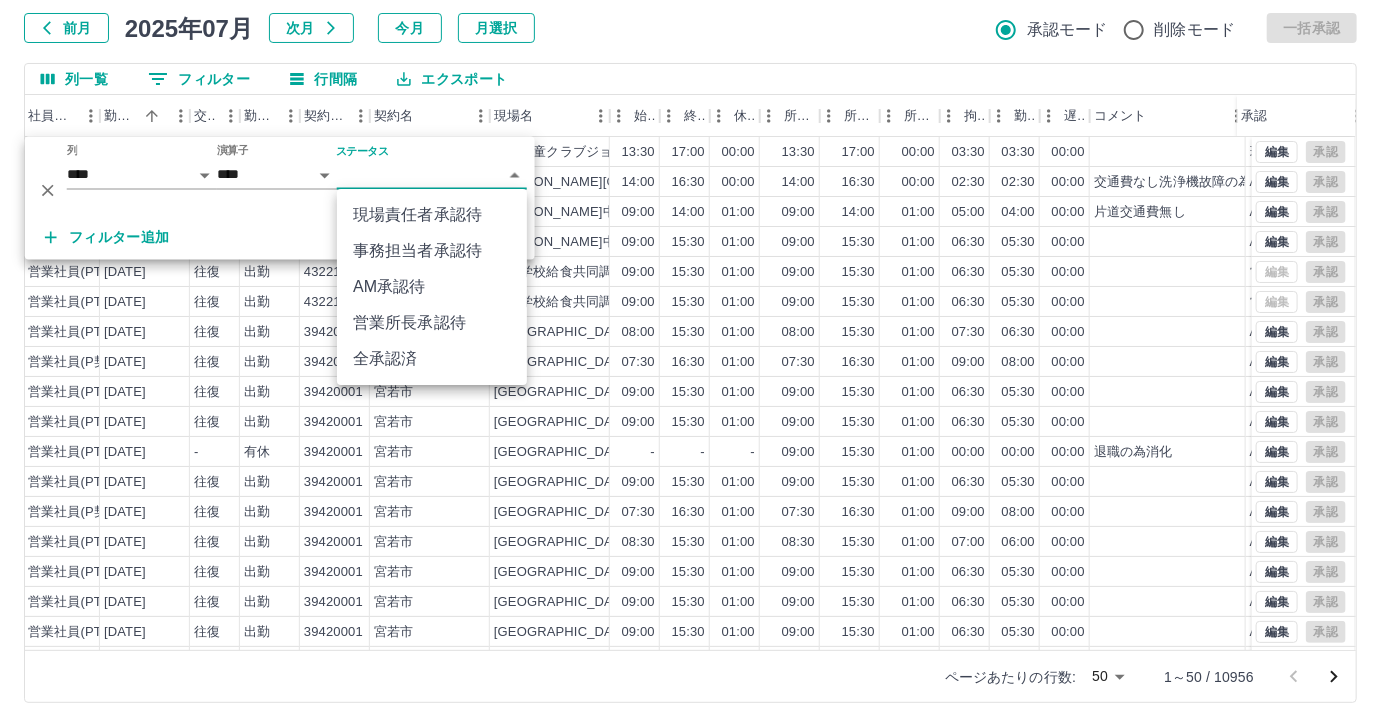 click on "事務担当者承認待" at bounding box center (432, 251) 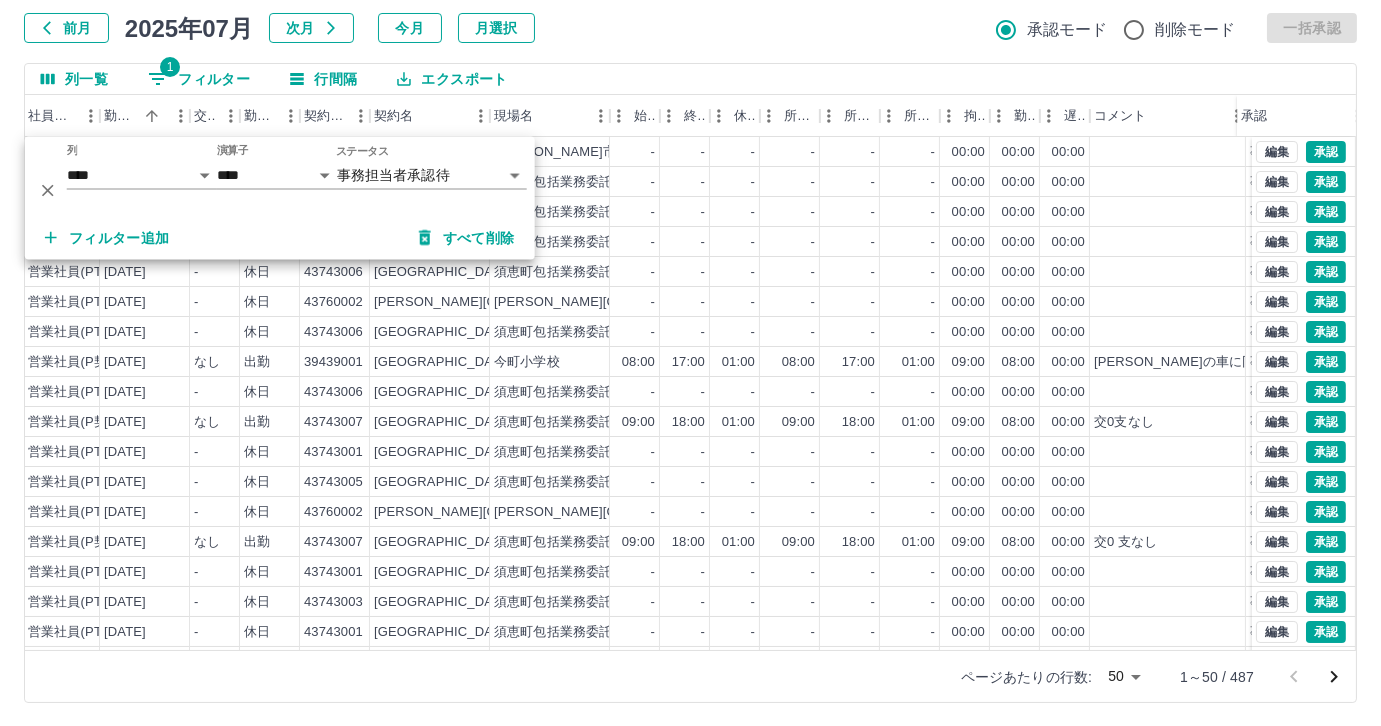 click on "フィルター追加" at bounding box center [107, 238] 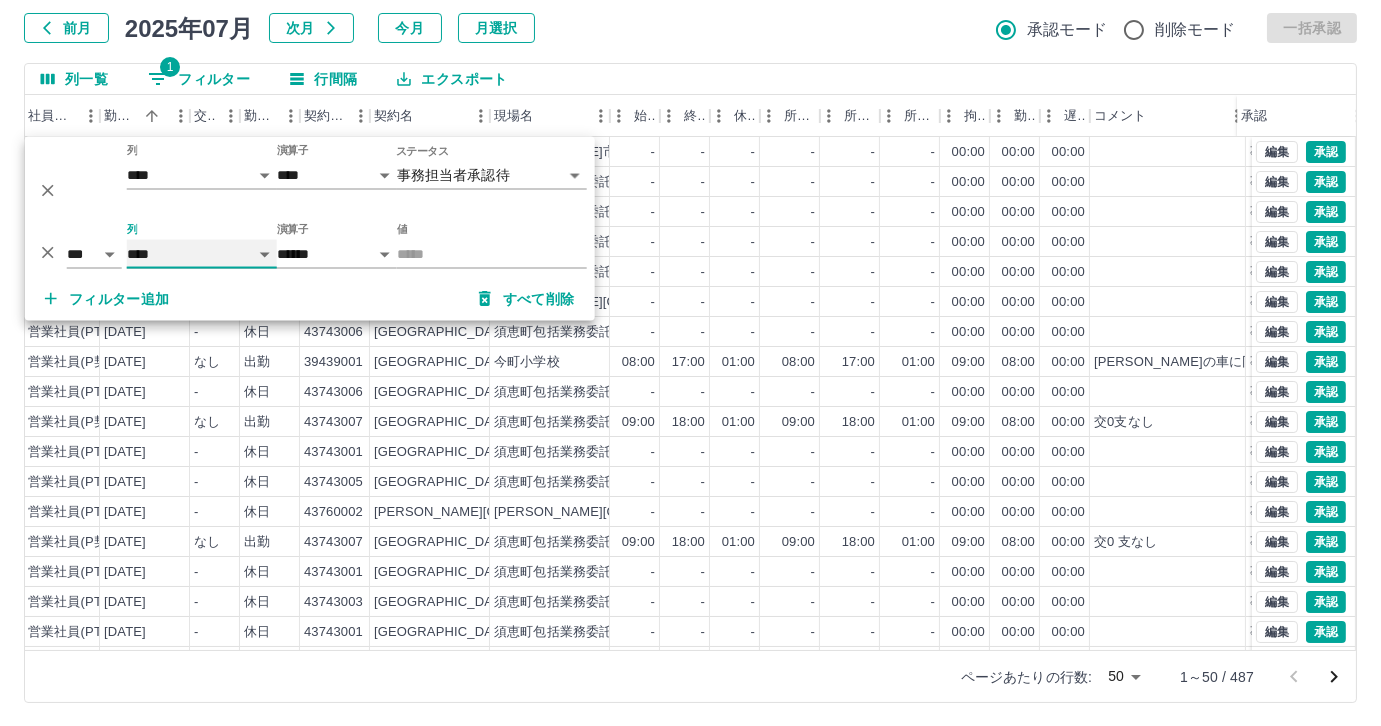 click on "**** *** **** *** *** **** ***** *** *** ** ** ** **** **** **** ** ** *** **** *****" at bounding box center (202, 254) 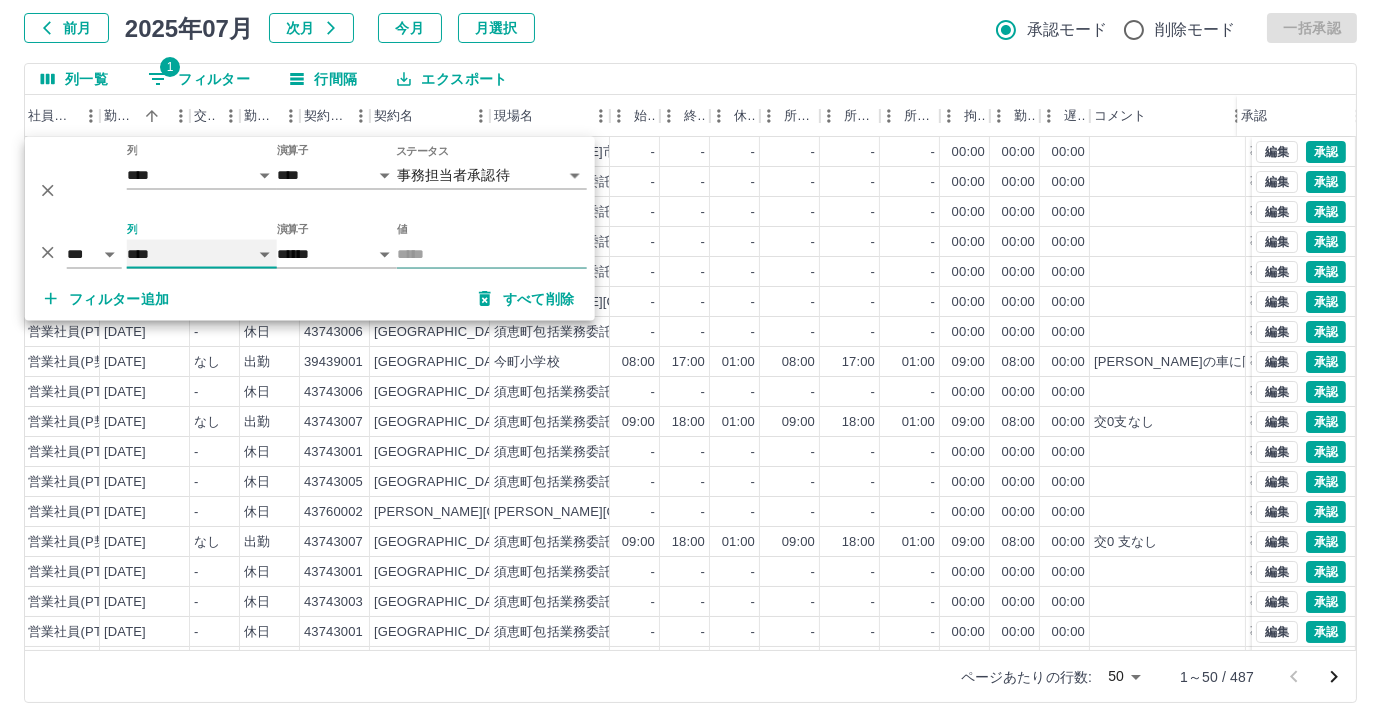 select on "**********" 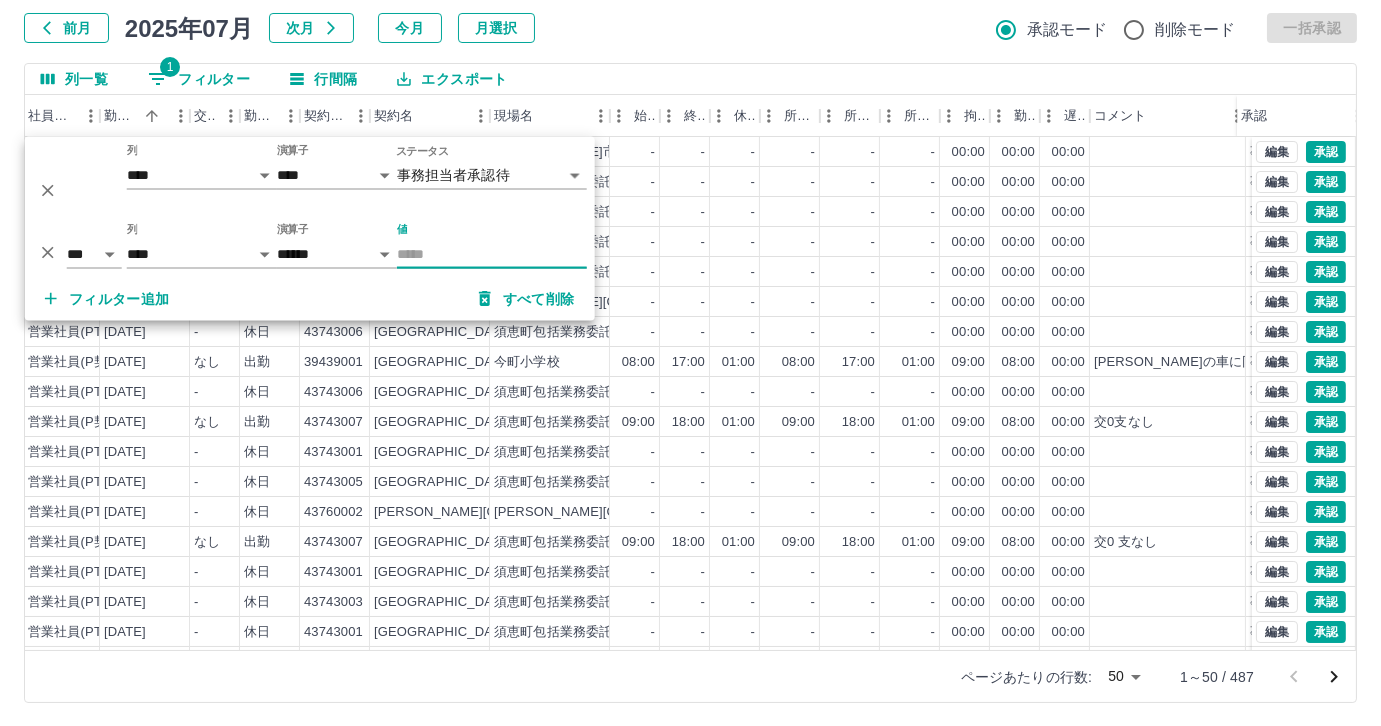 click on "値" at bounding box center [492, 254] 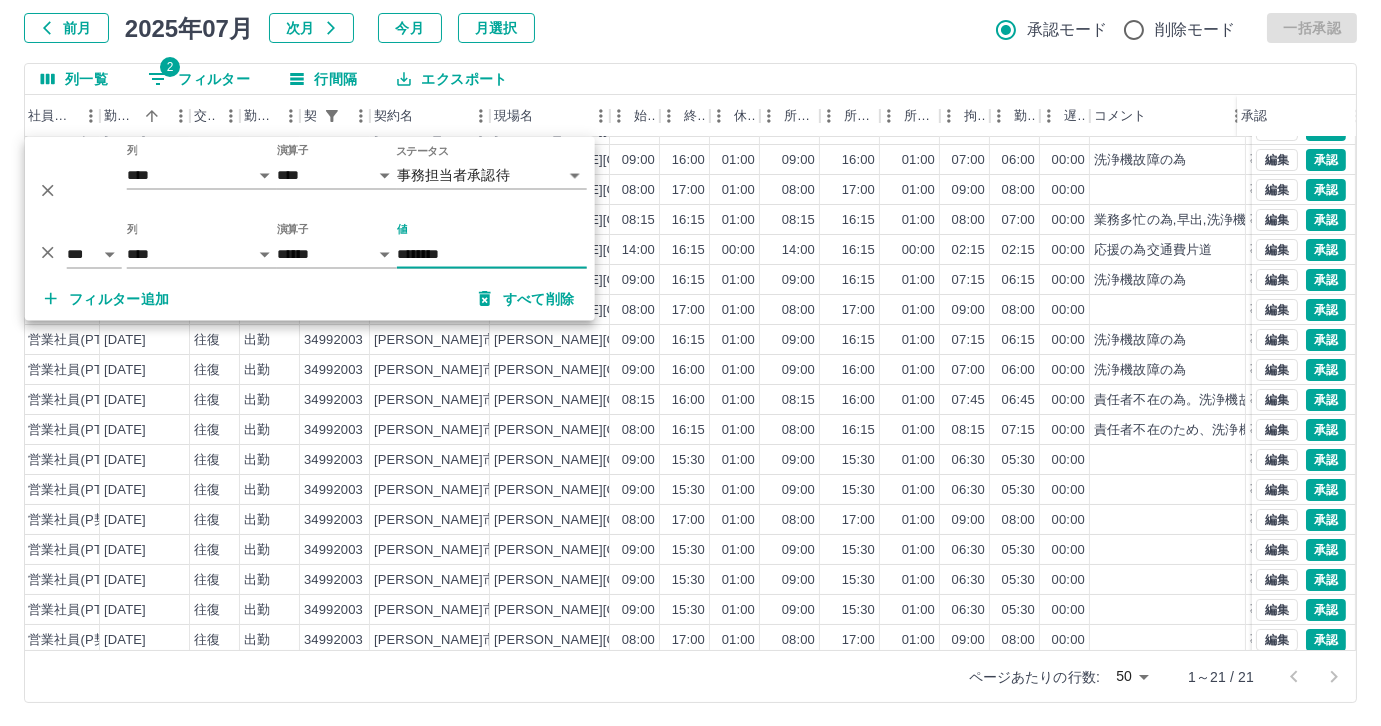 scroll, scrollTop: 130, scrollLeft: 301, axis: both 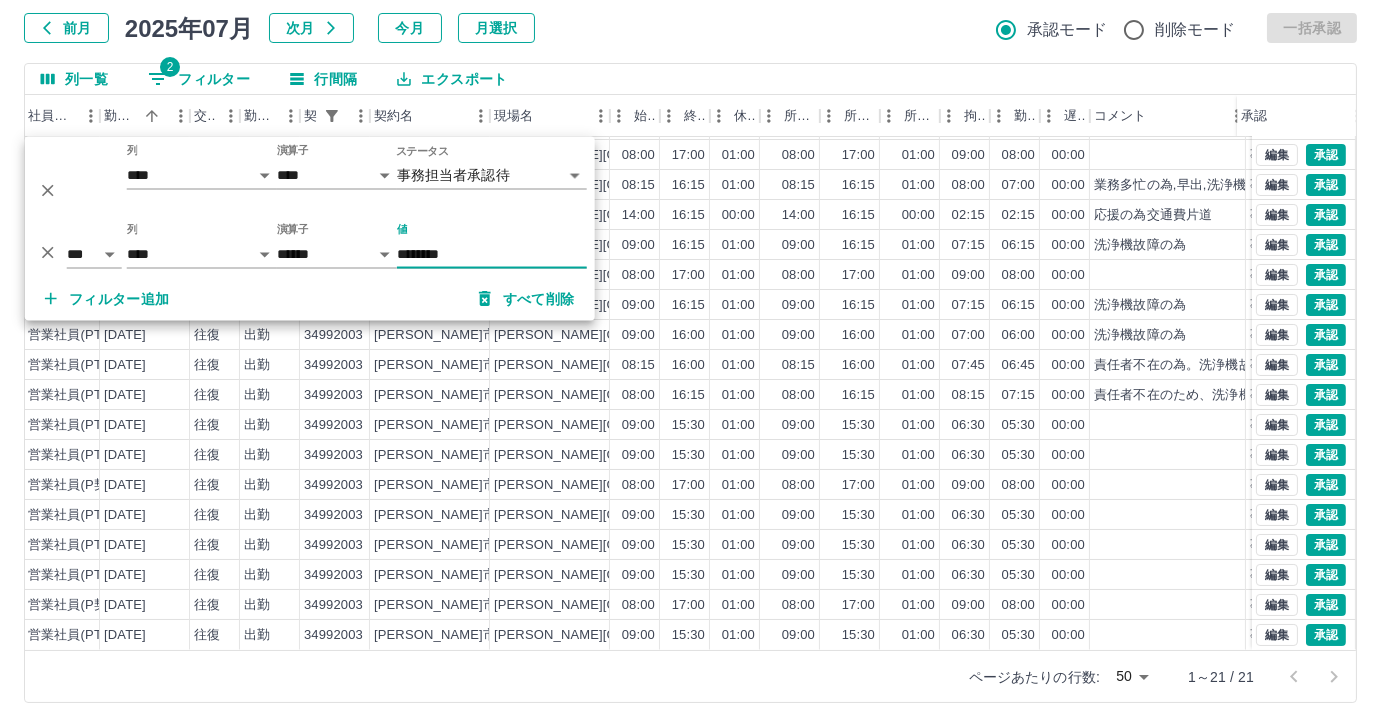 type on "********" 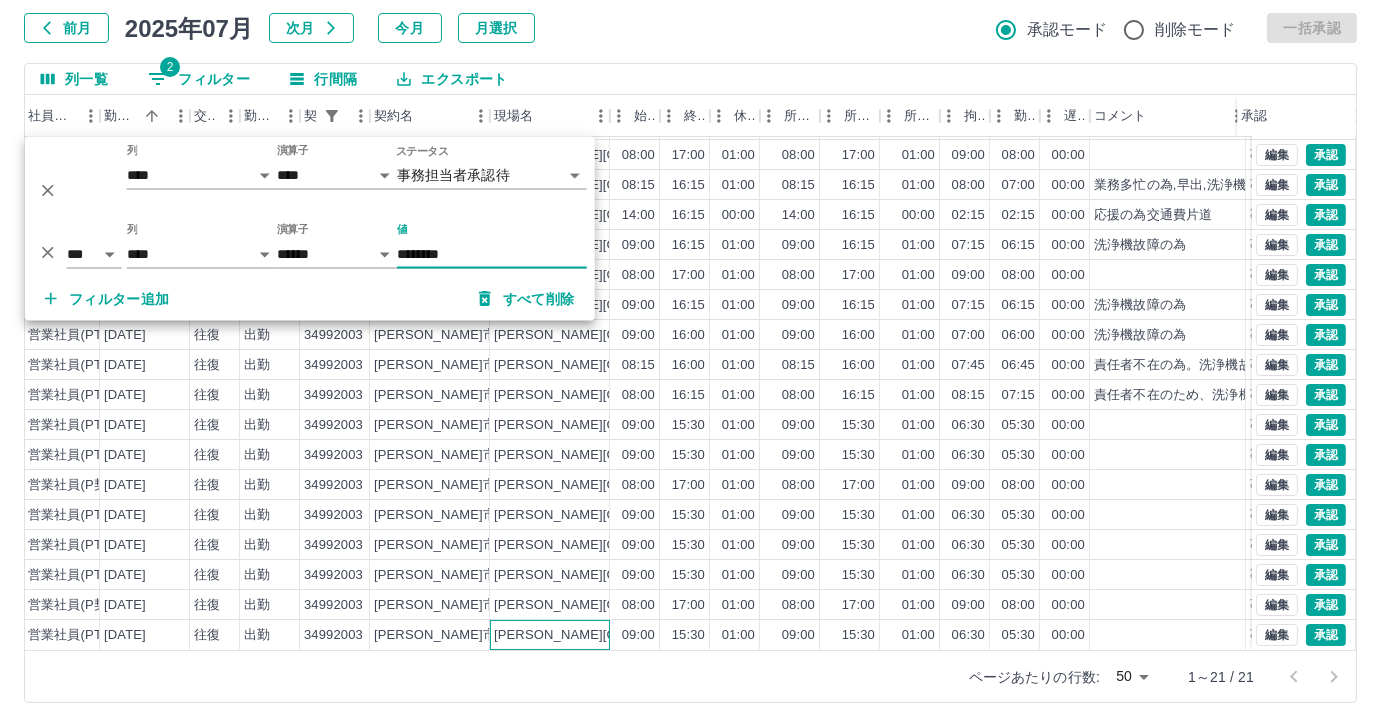 drag, startPoint x: 520, startPoint y: 623, endPoint x: 527, endPoint y: 592, distance: 31.780497 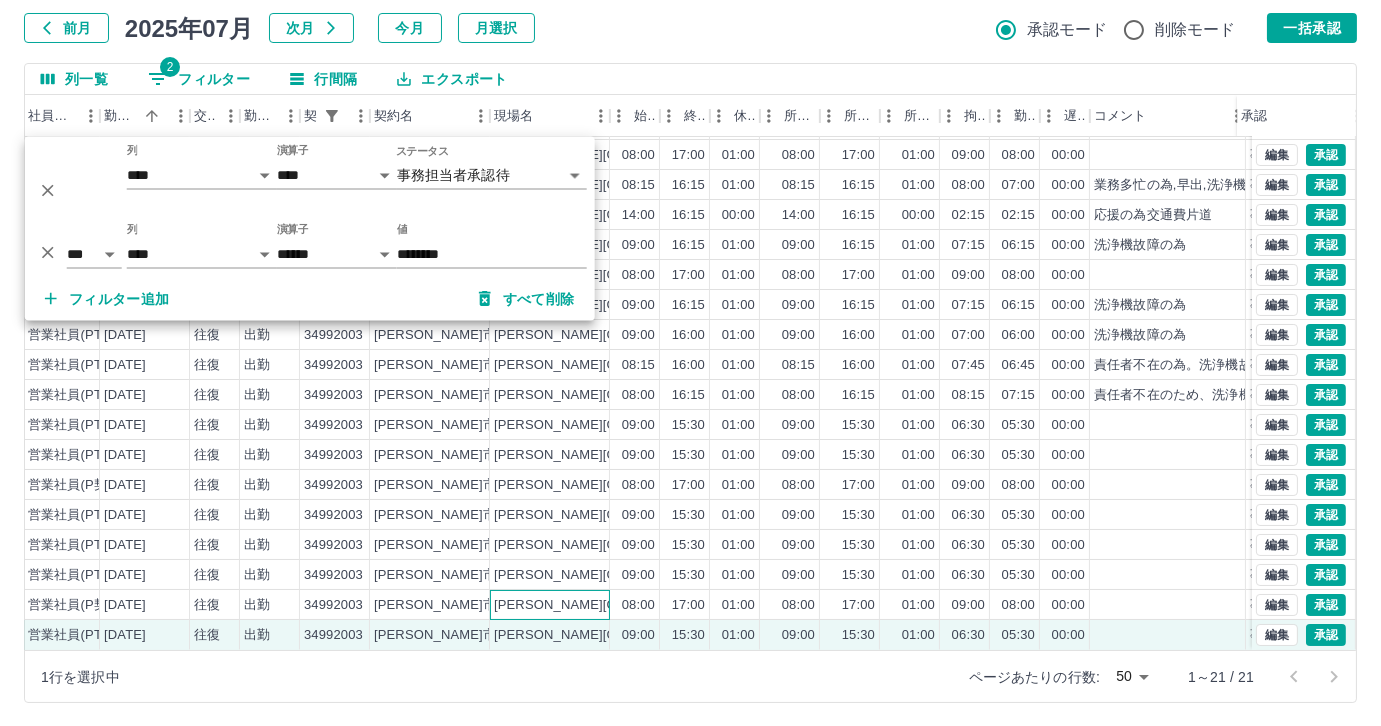 click on "[PERSON_NAME]西小学校" at bounding box center (617, 605) 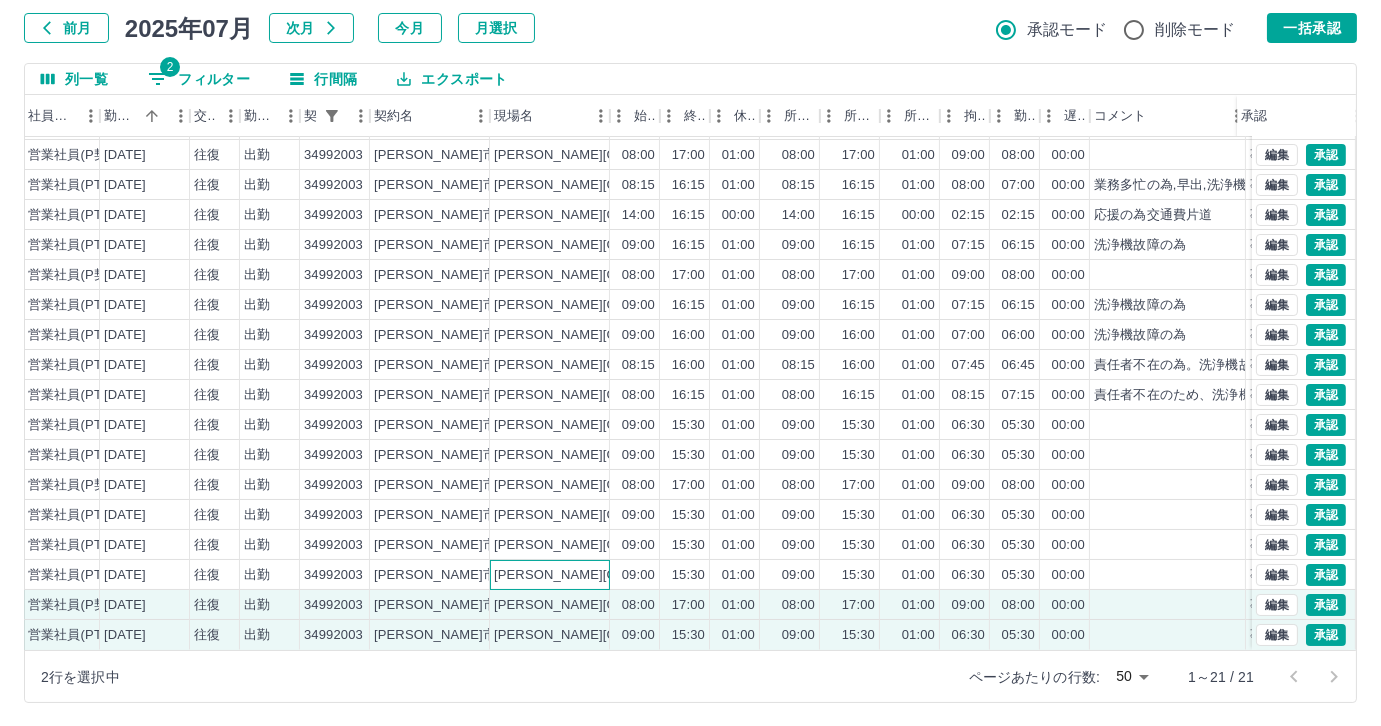 click on "[PERSON_NAME]西小学校" at bounding box center [617, 575] 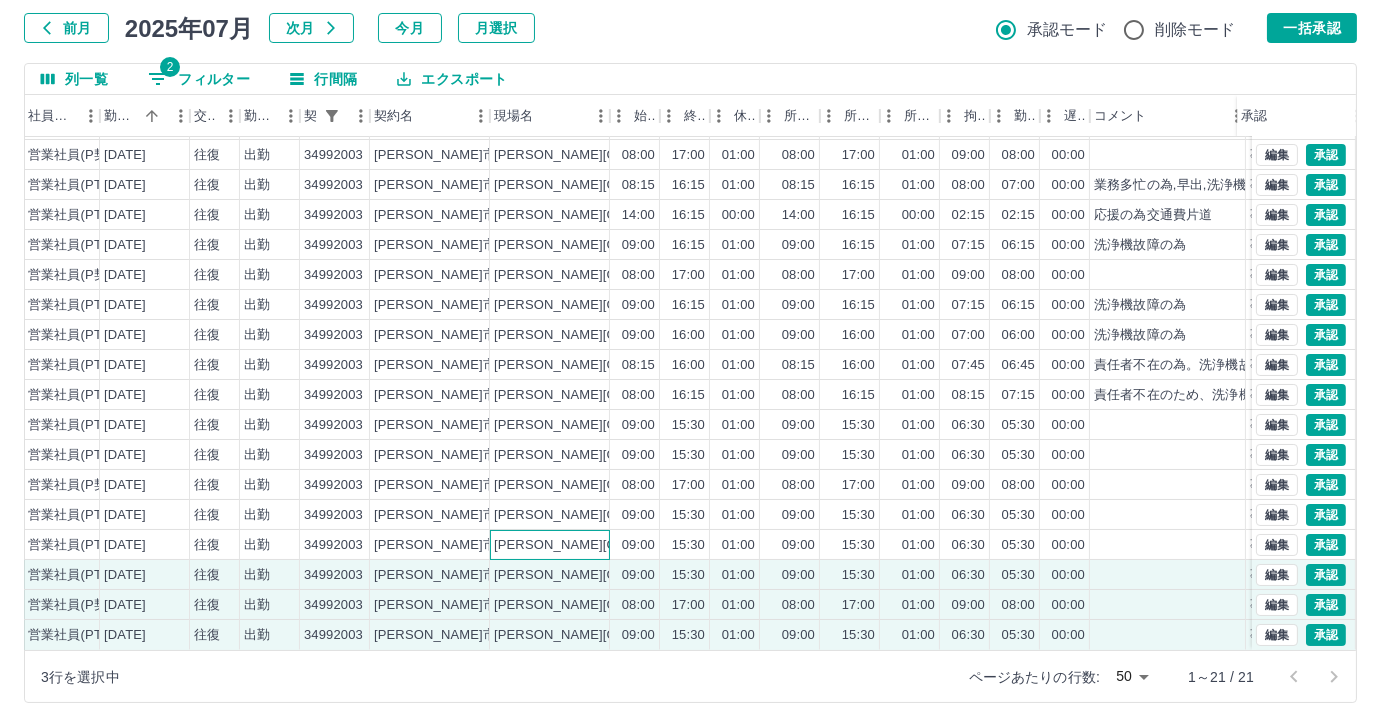 click on "[PERSON_NAME]西小学校" at bounding box center [617, 545] 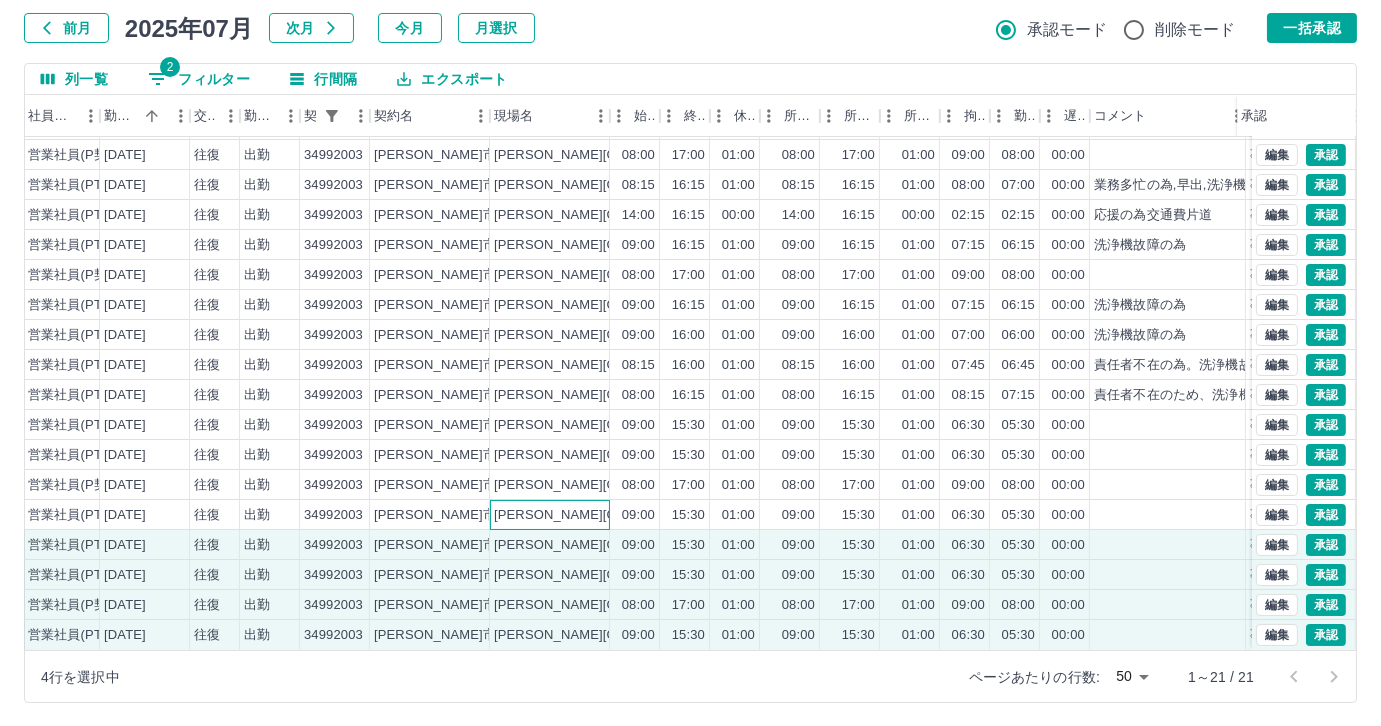click on "[PERSON_NAME]西小学校" at bounding box center (617, 515) 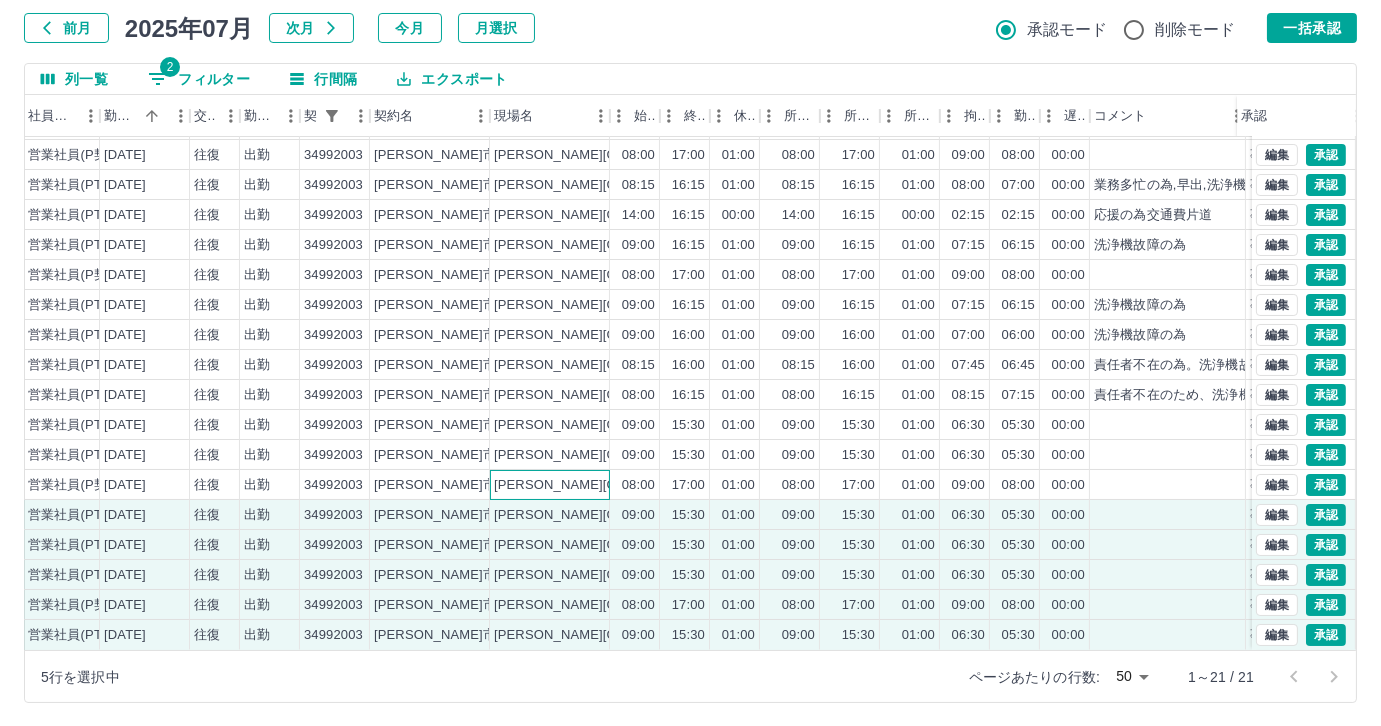 click on "[PERSON_NAME]西小学校" at bounding box center [550, 485] 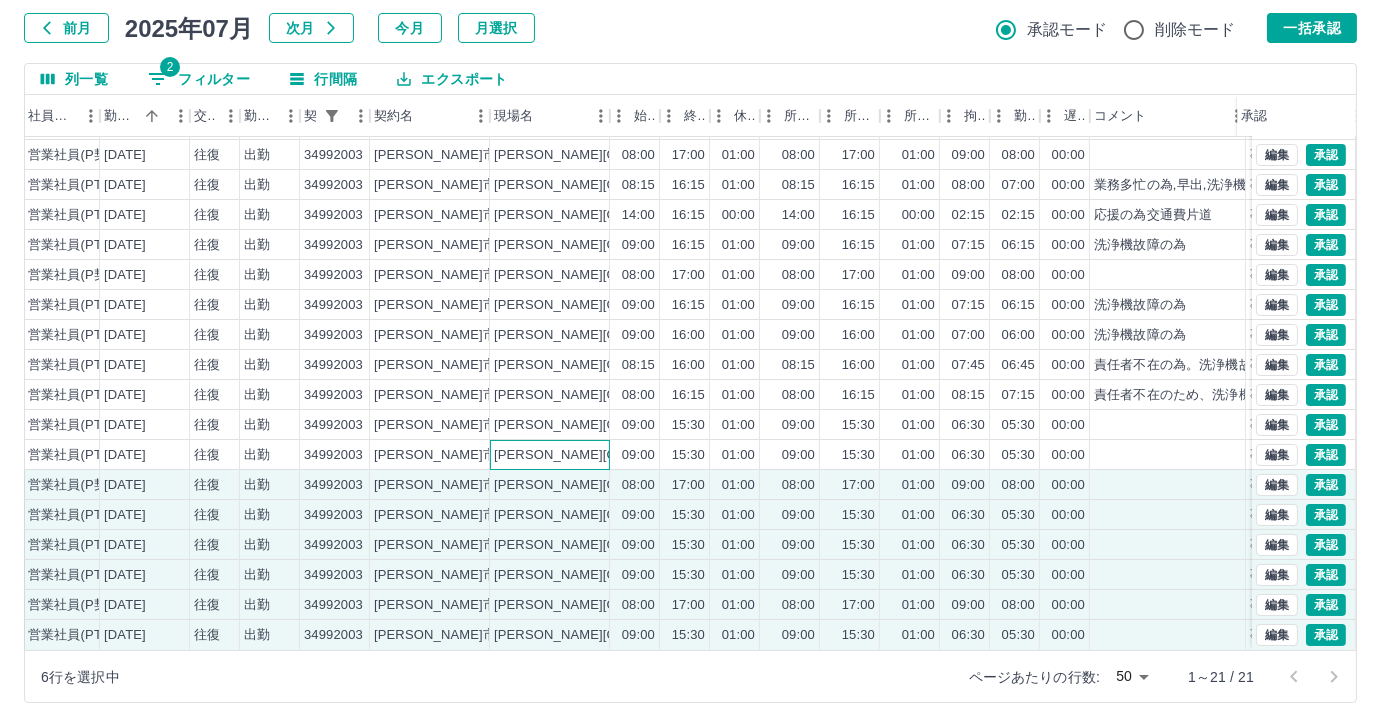 click on "[PERSON_NAME]西小学校" at bounding box center (550, 455) 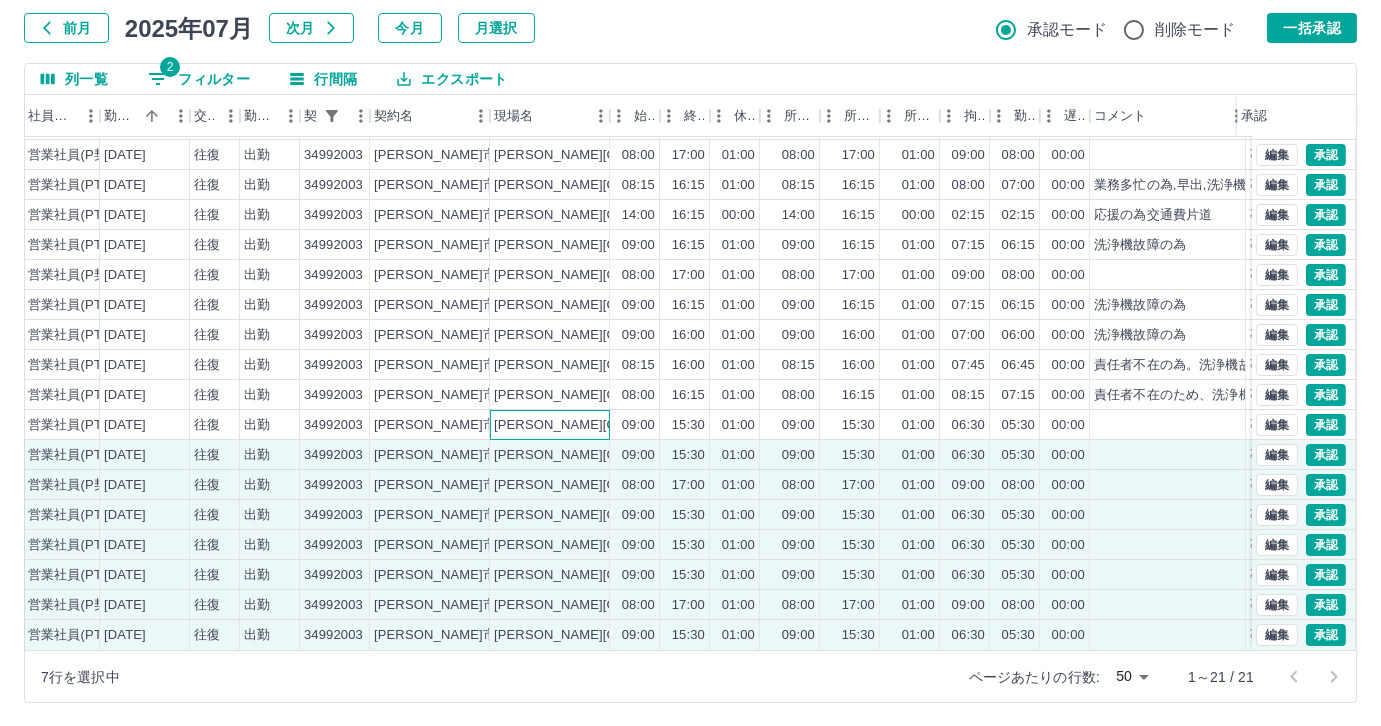 click on "[PERSON_NAME]西小学校" at bounding box center (550, 425) 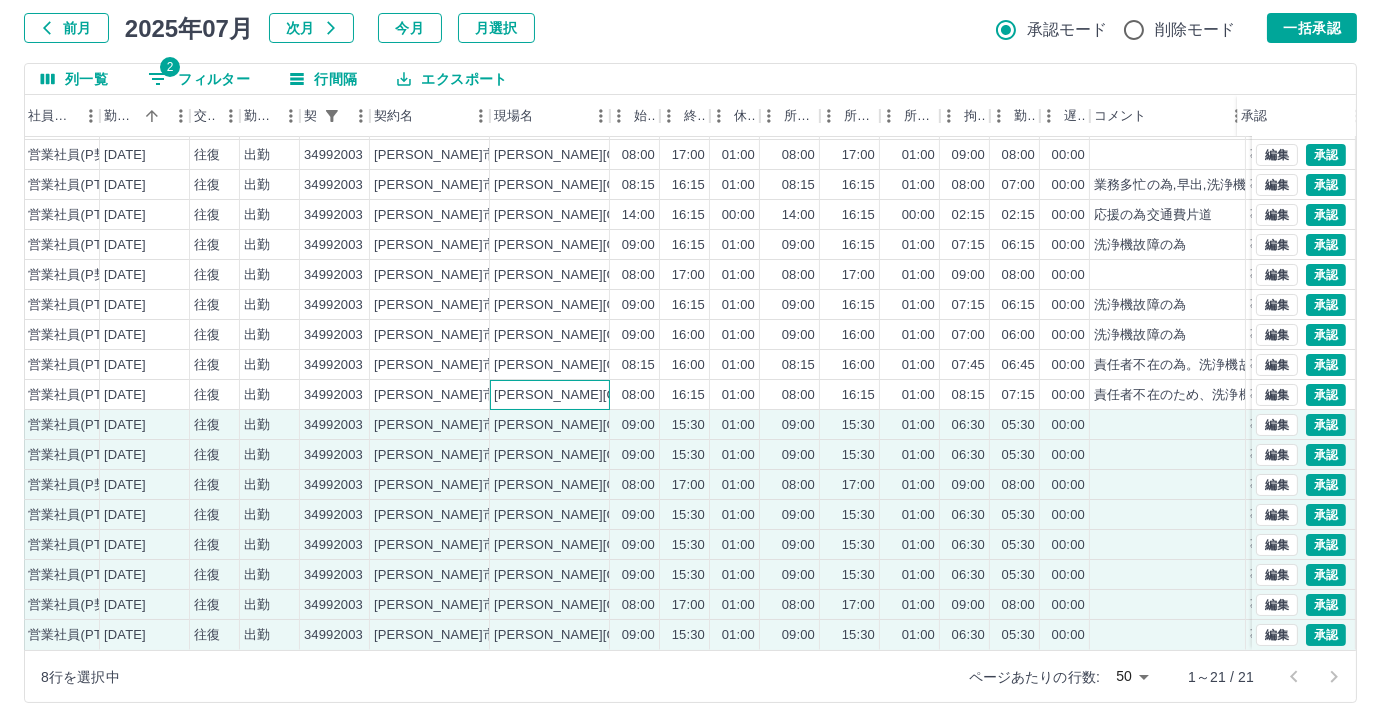 click on "[PERSON_NAME]西小学校" at bounding box center (550, 395) 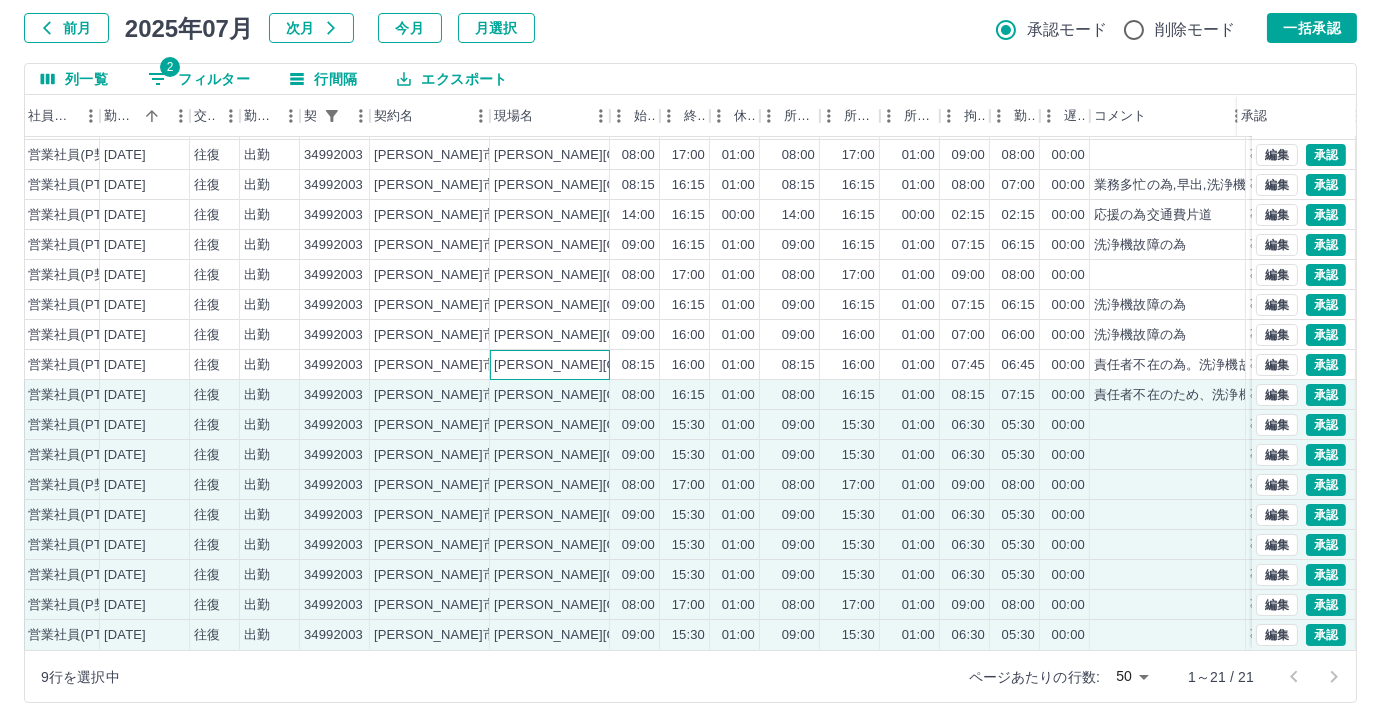 click on "[PERSON_NAME]西小学校" at bounding box center (550, 365) 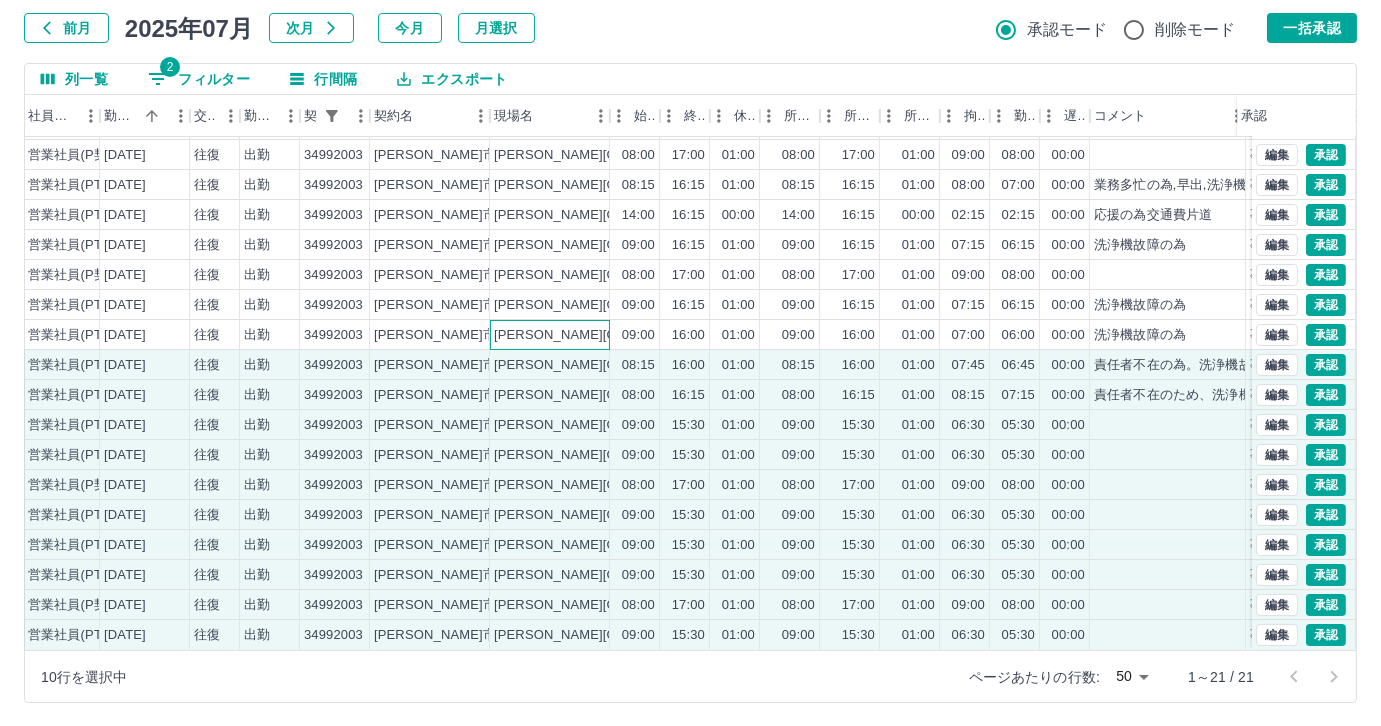 click on "[PERSON_NAME]西小学校" at bounding box center (550, 335) 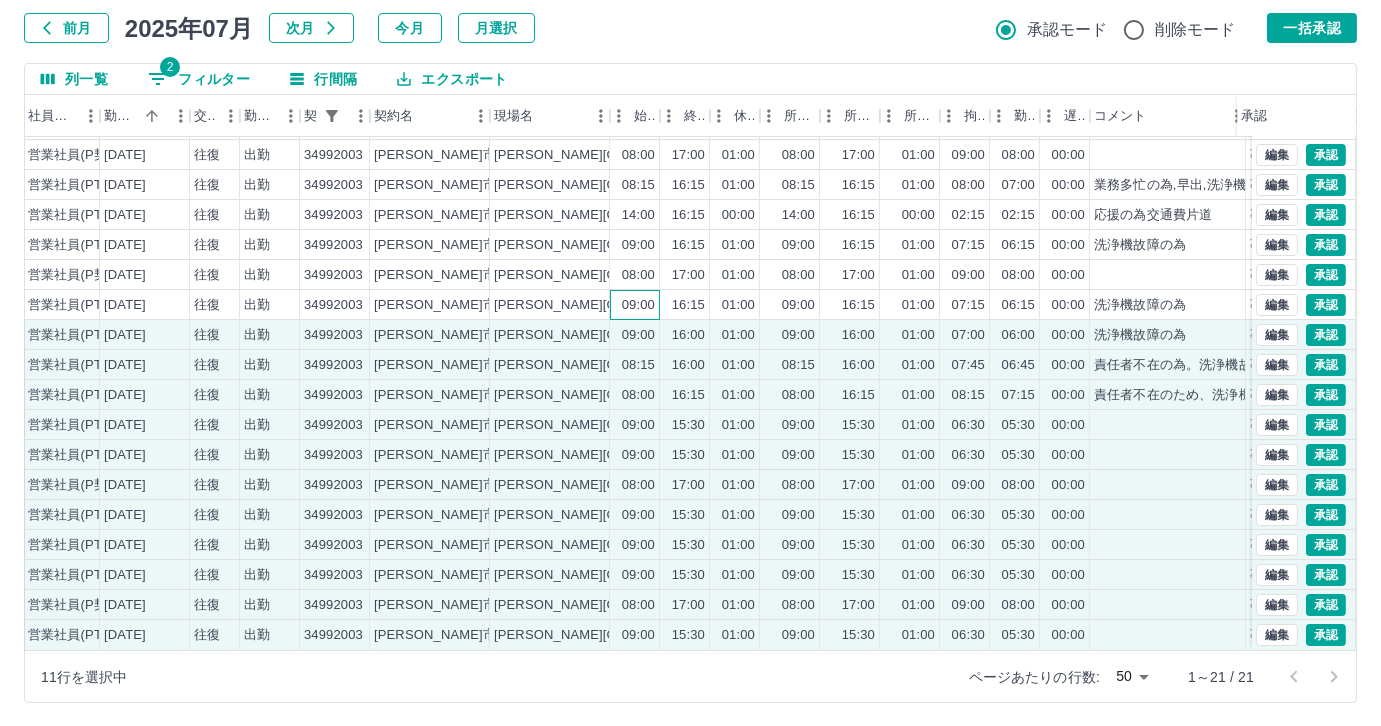 click on "09:00" at bounding box center (635, 305) 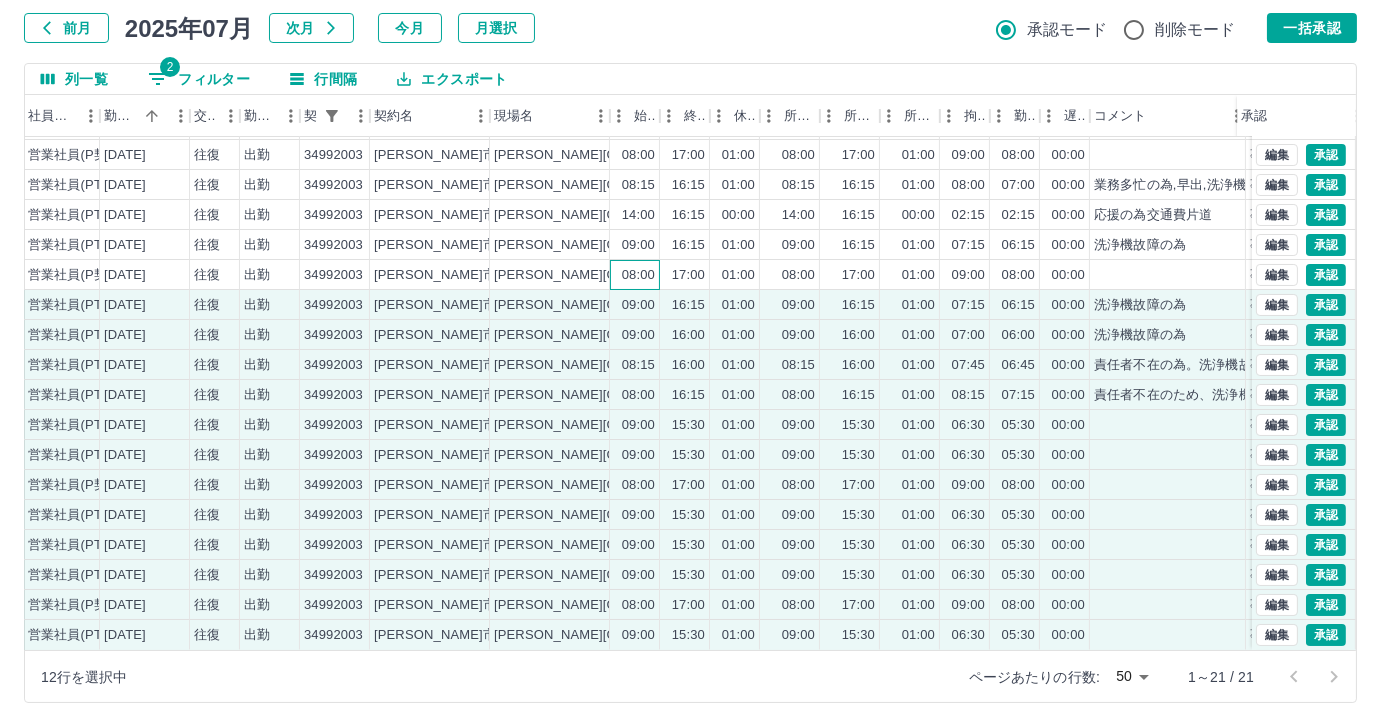 click on "08:00" at bounding box center [635, 275] 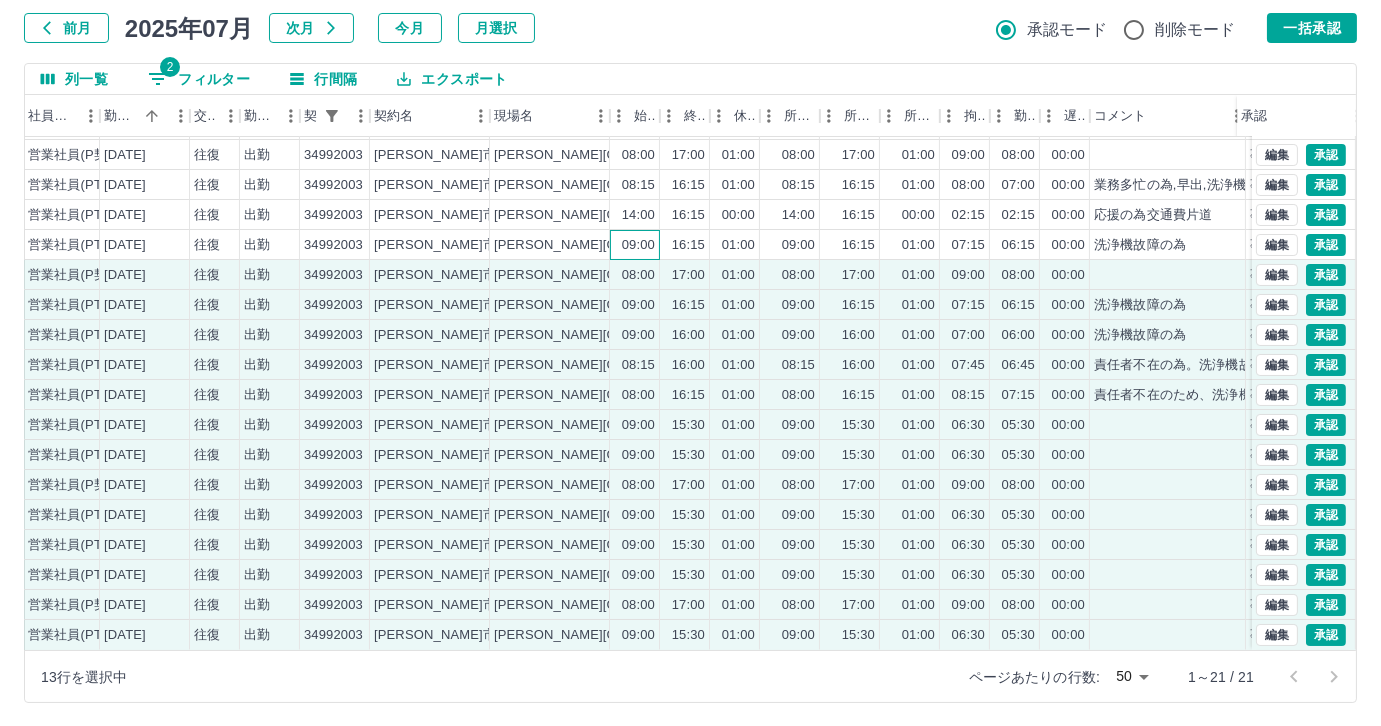 click on "09:00" at bounding box center (635, 245) 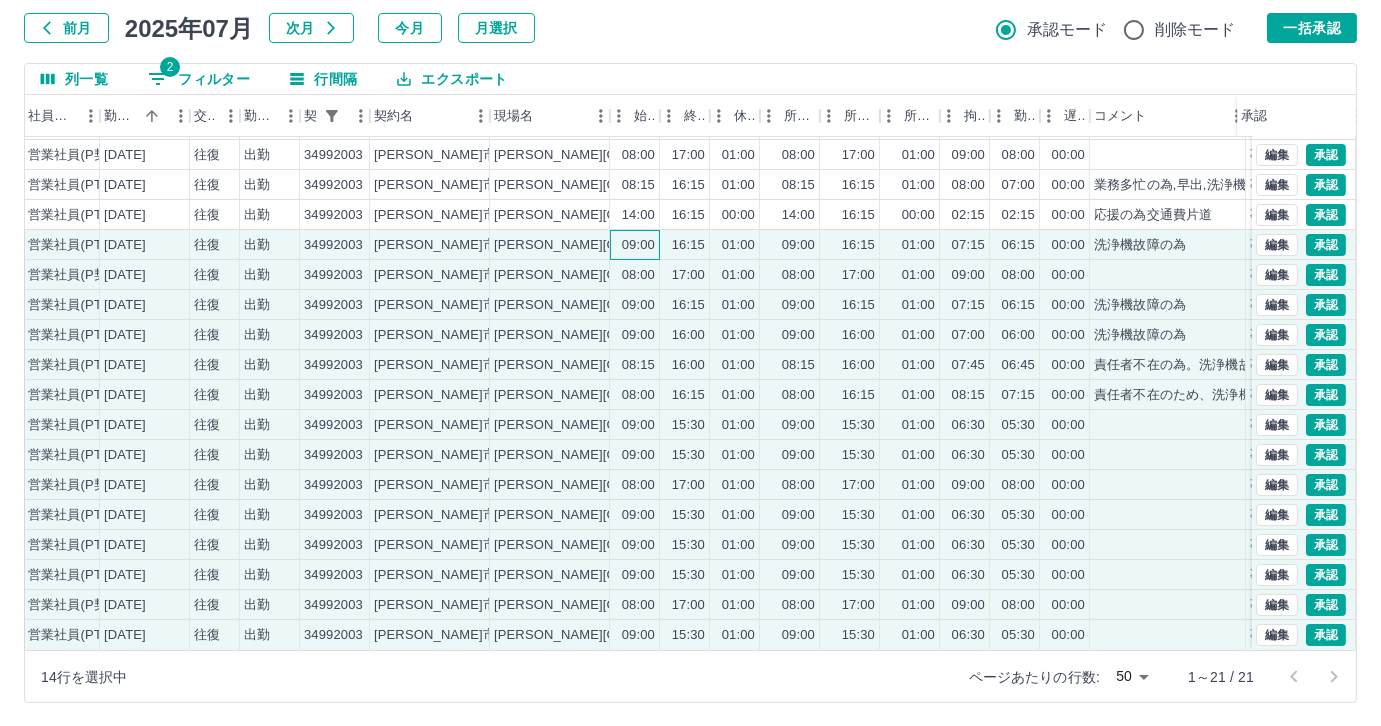scroll, scrollTop: 0, scrollLeft: 301, axis: horizontal 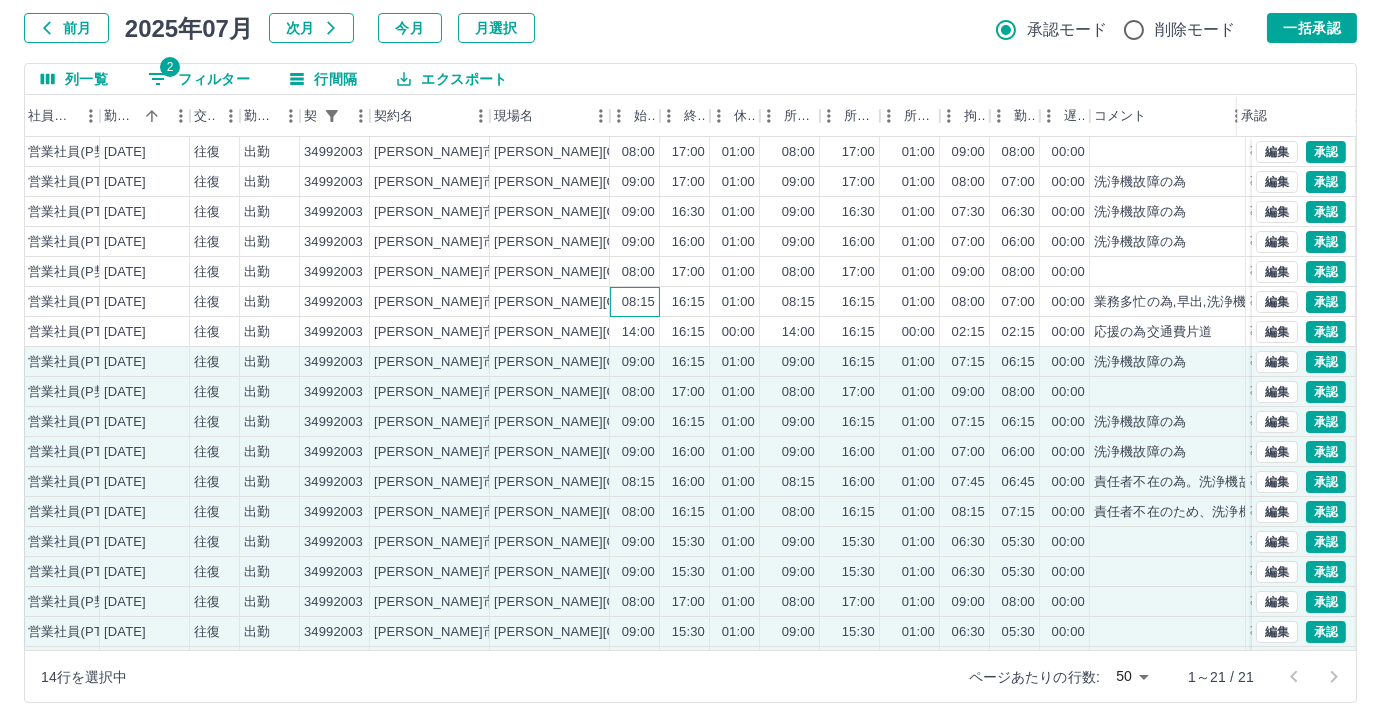 click on "08:15" at bounding box center (635, 302) 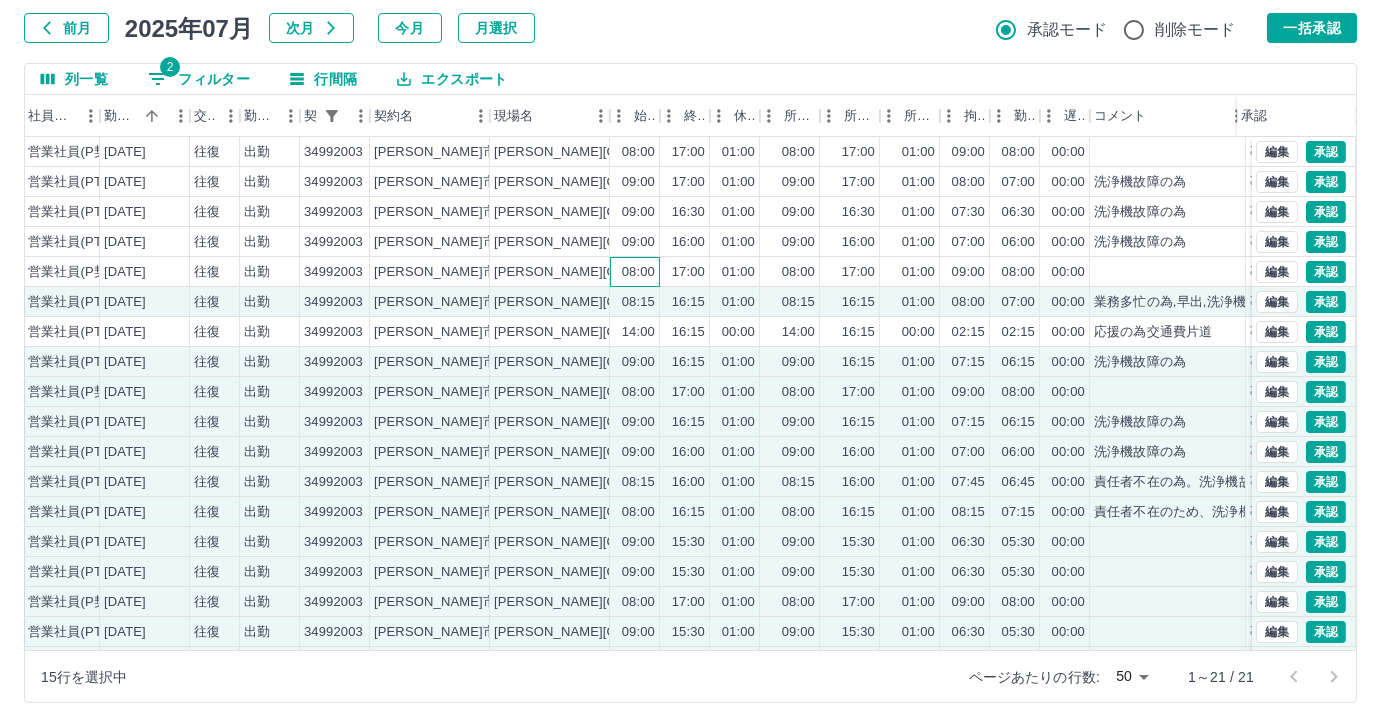 click on "08:00" at bounding box center [635, 272] 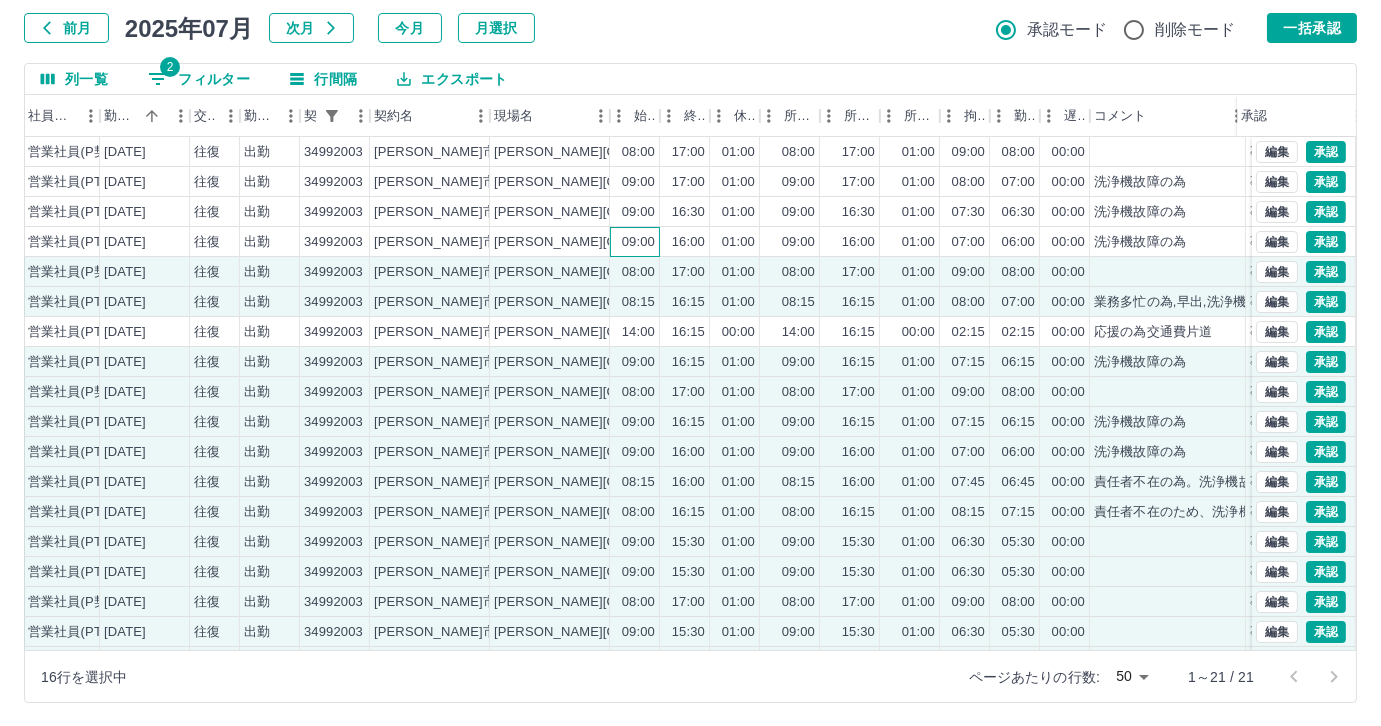 click on "09:00" at bounding box center (638, 242) 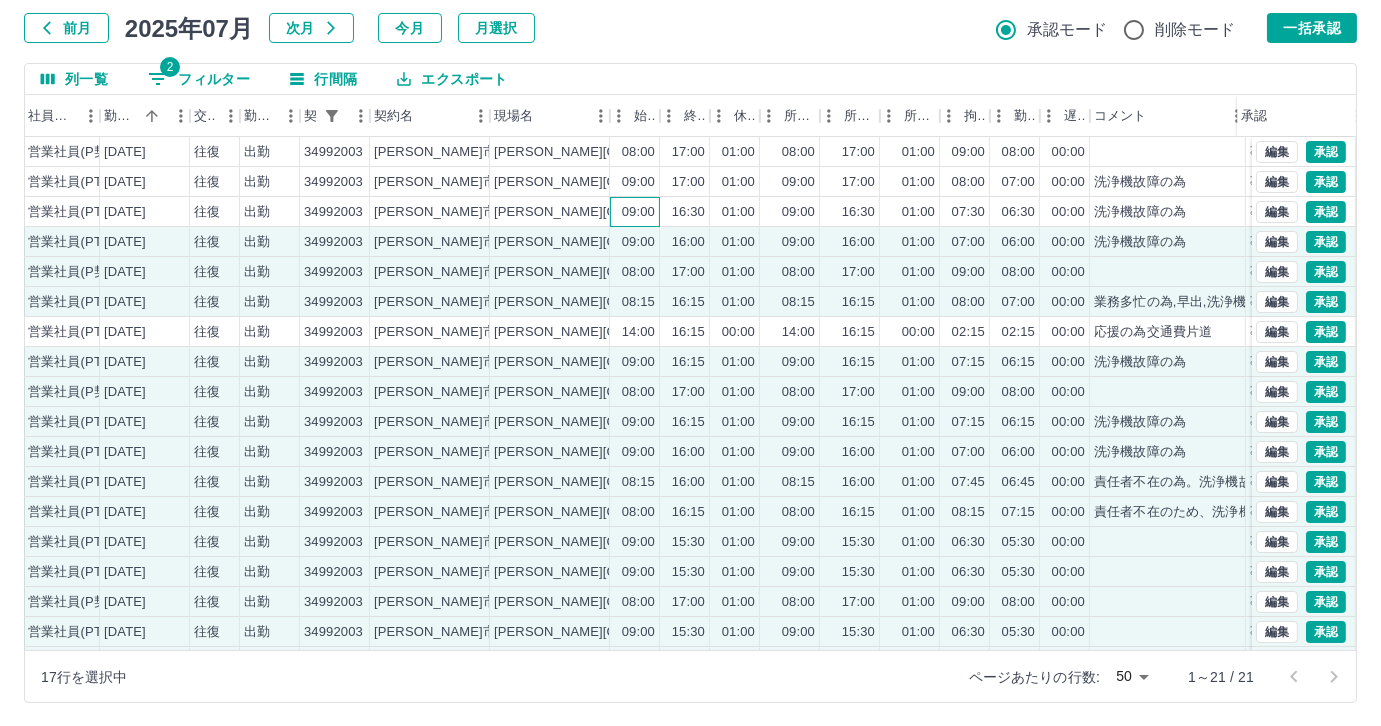 click on "09:00" at bounding box center (638, 212) 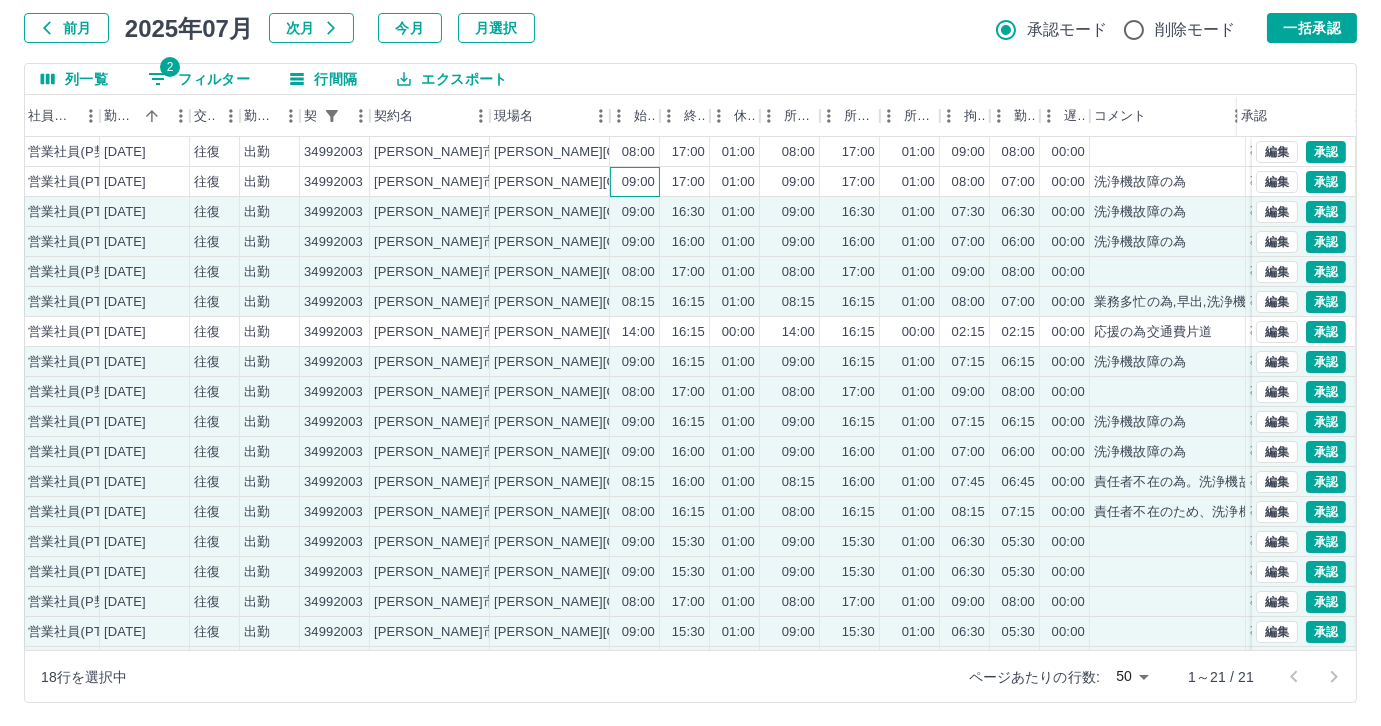 click on "09:00" at bounding box center [638, 182] 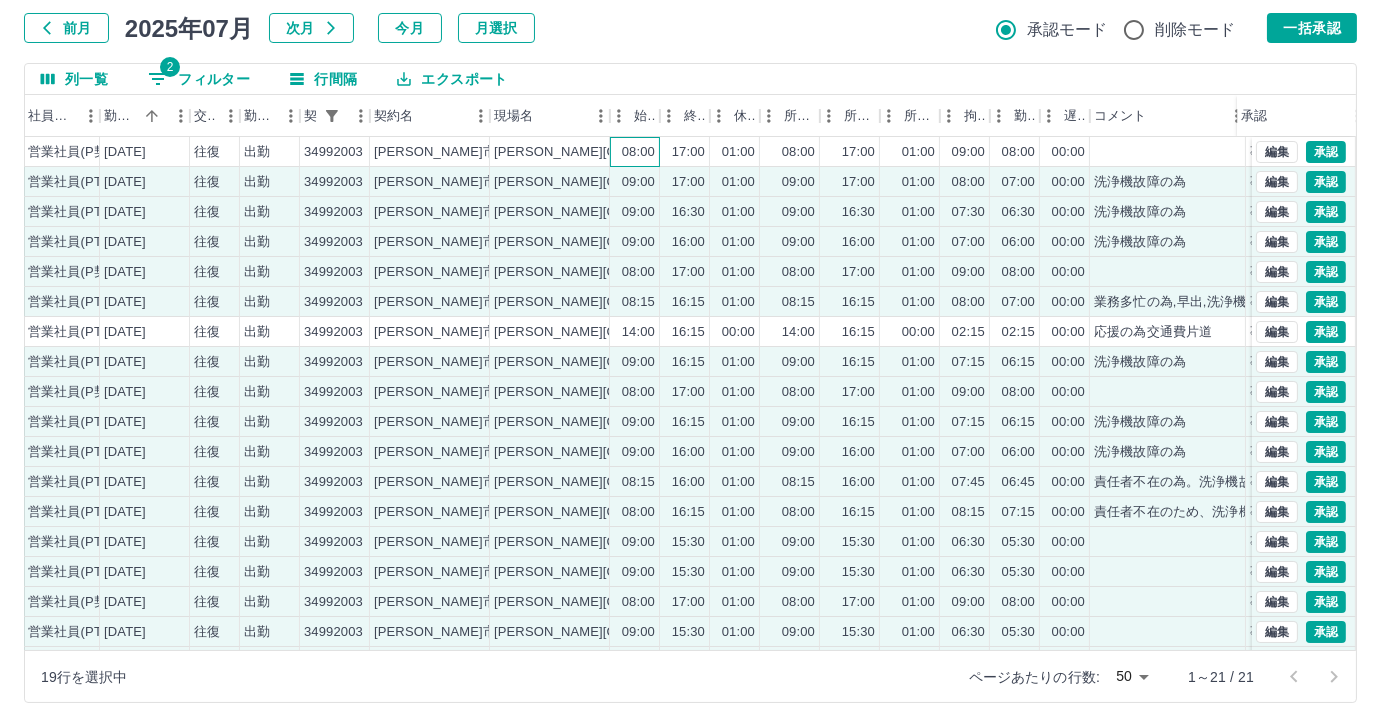click on "08:00" at bounding box center [638, 152] 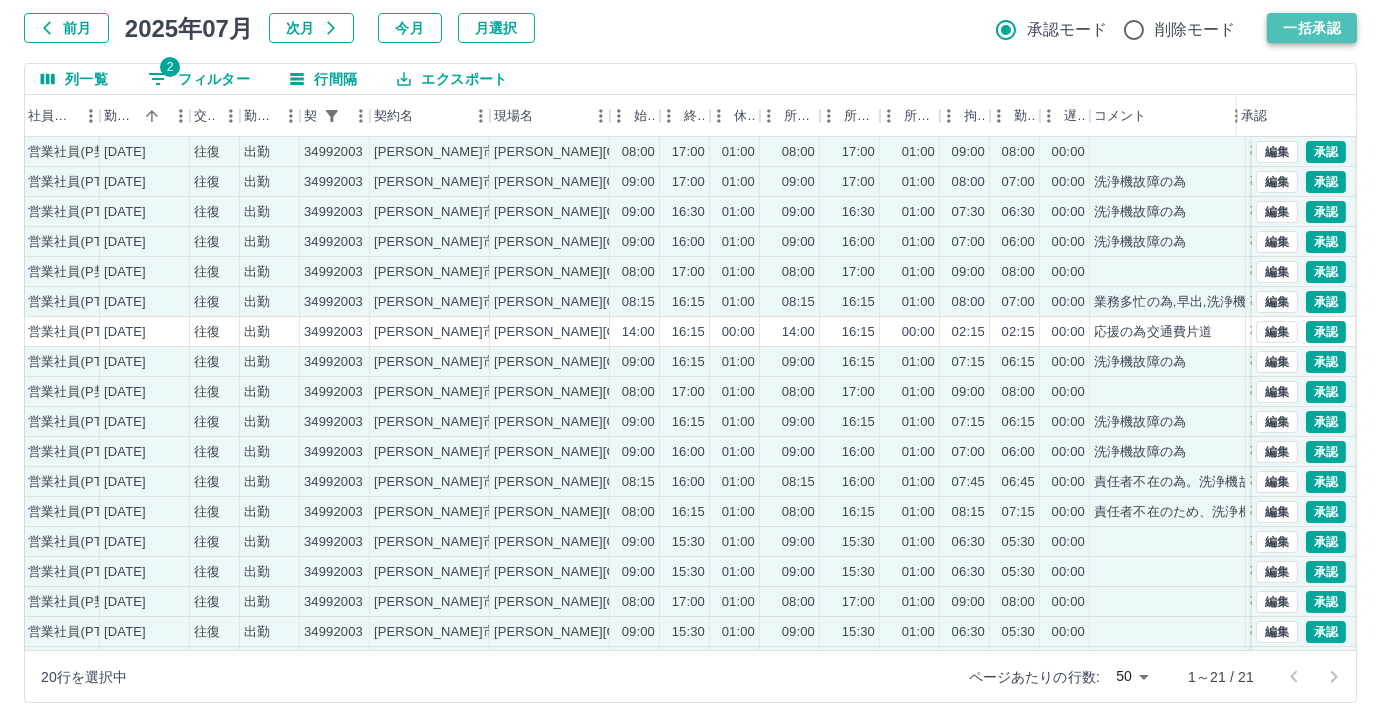 click on "一括承認" at bounding box center [1312, 28] 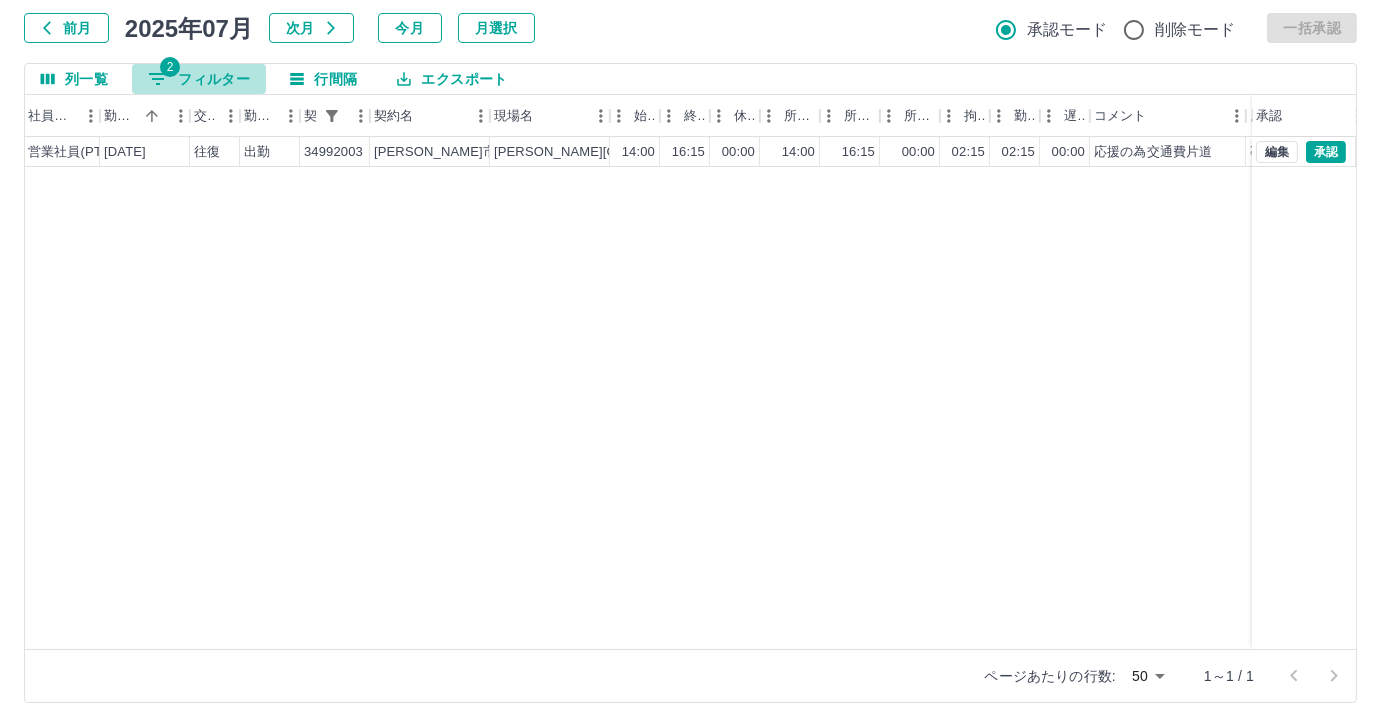 click on "2 フィルター" at bounding box center (199, 79) 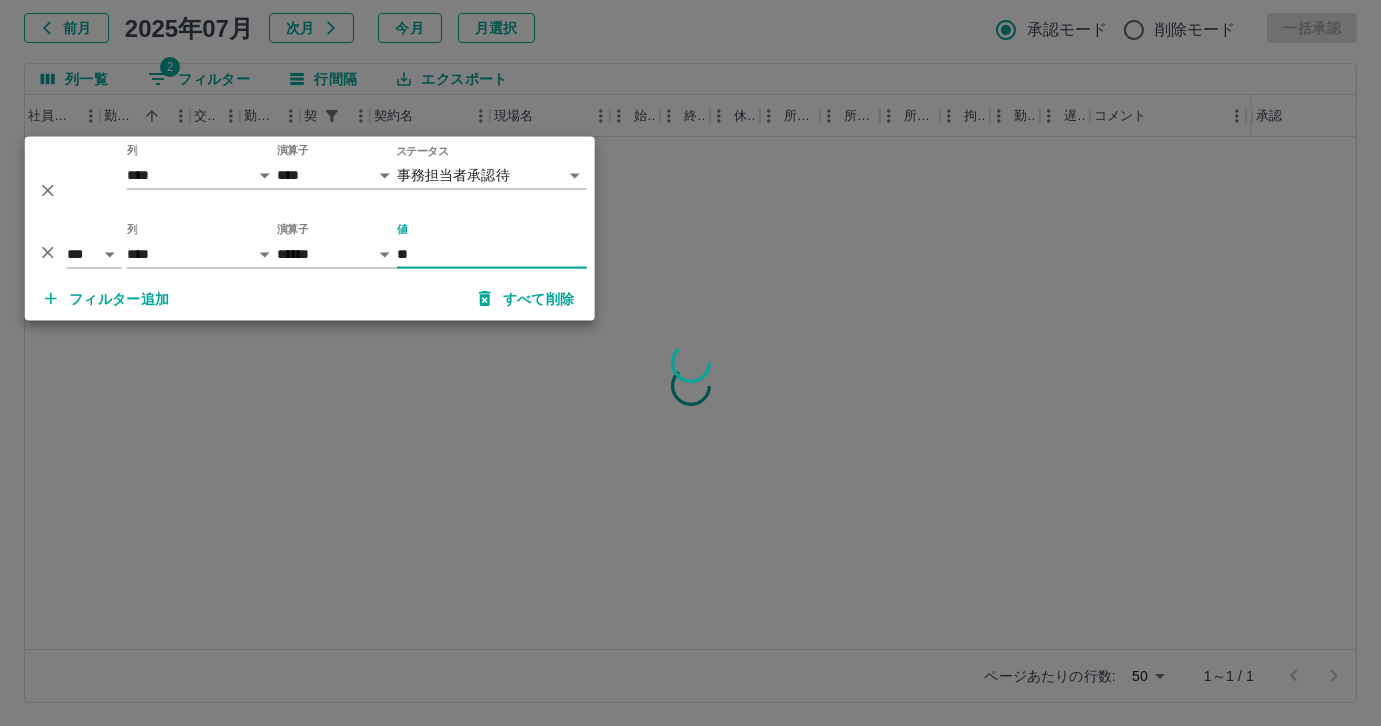 type on "*" 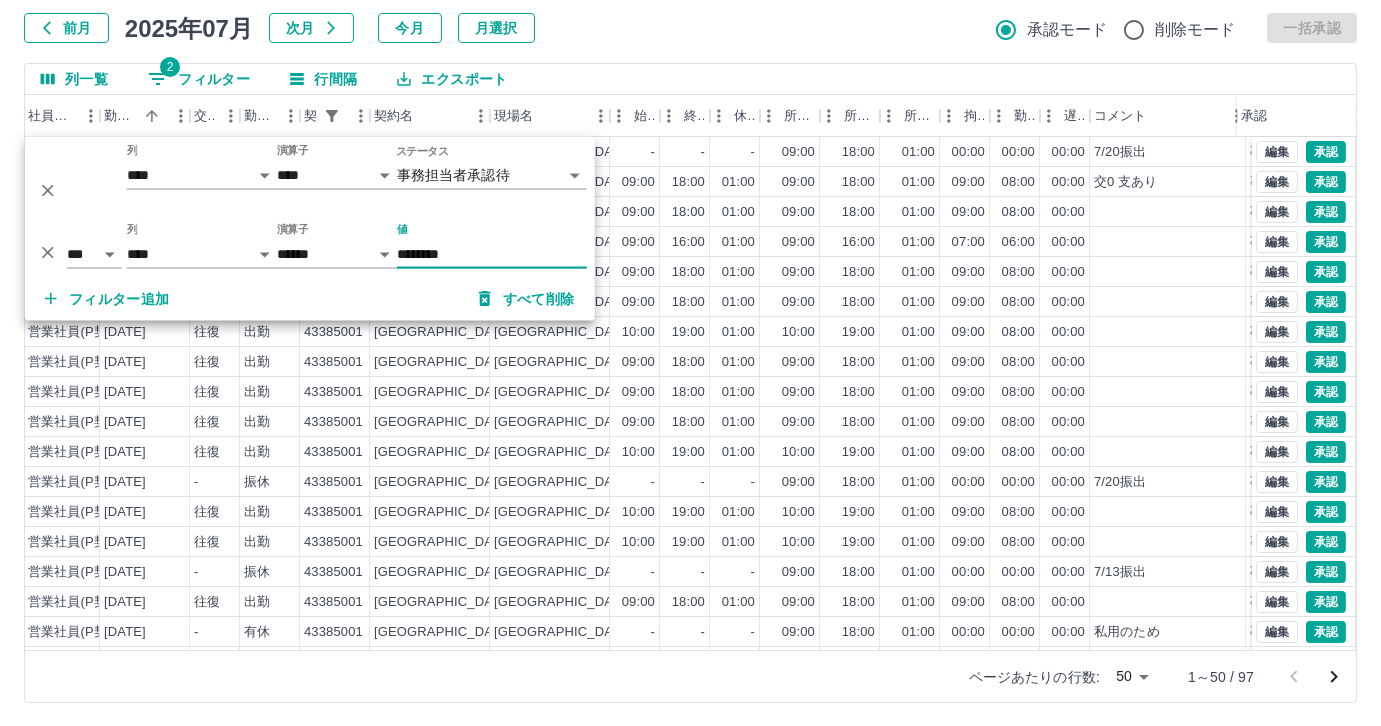 type on "********" 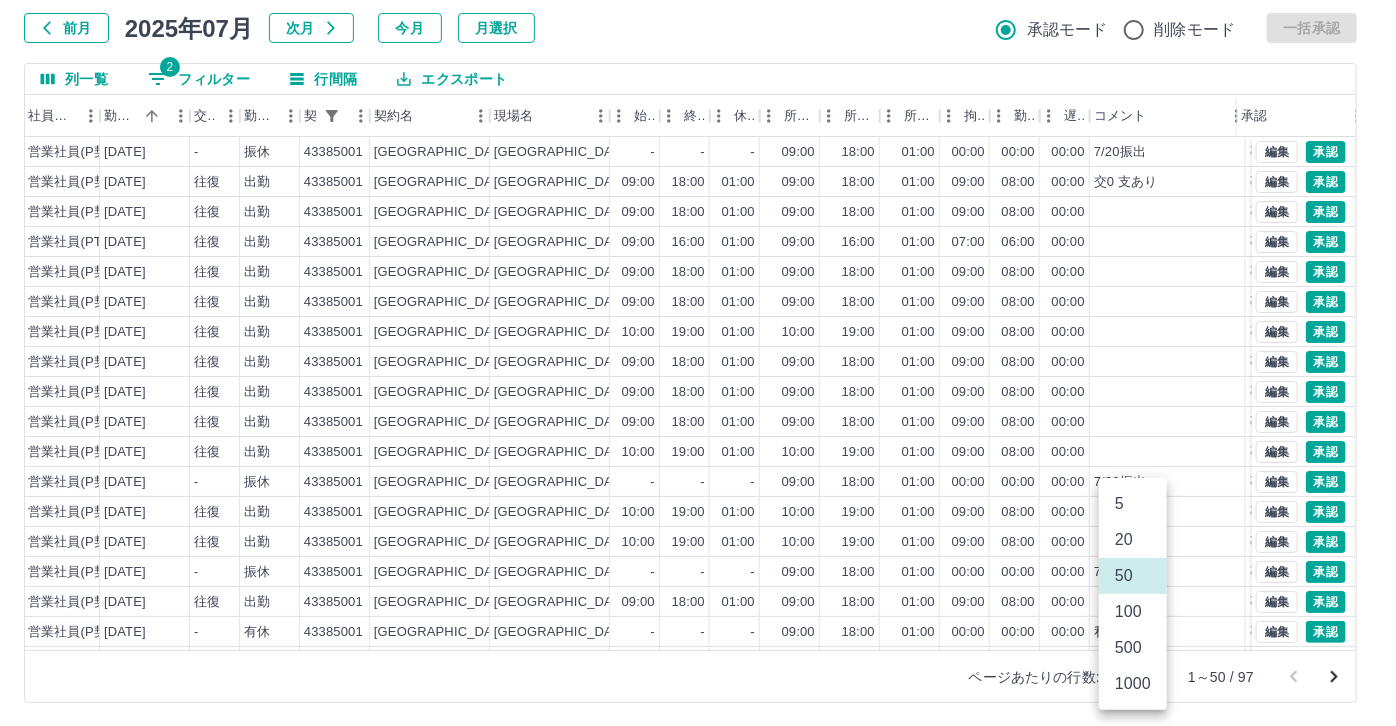 click on "20" at bounding box center [1133, 540] 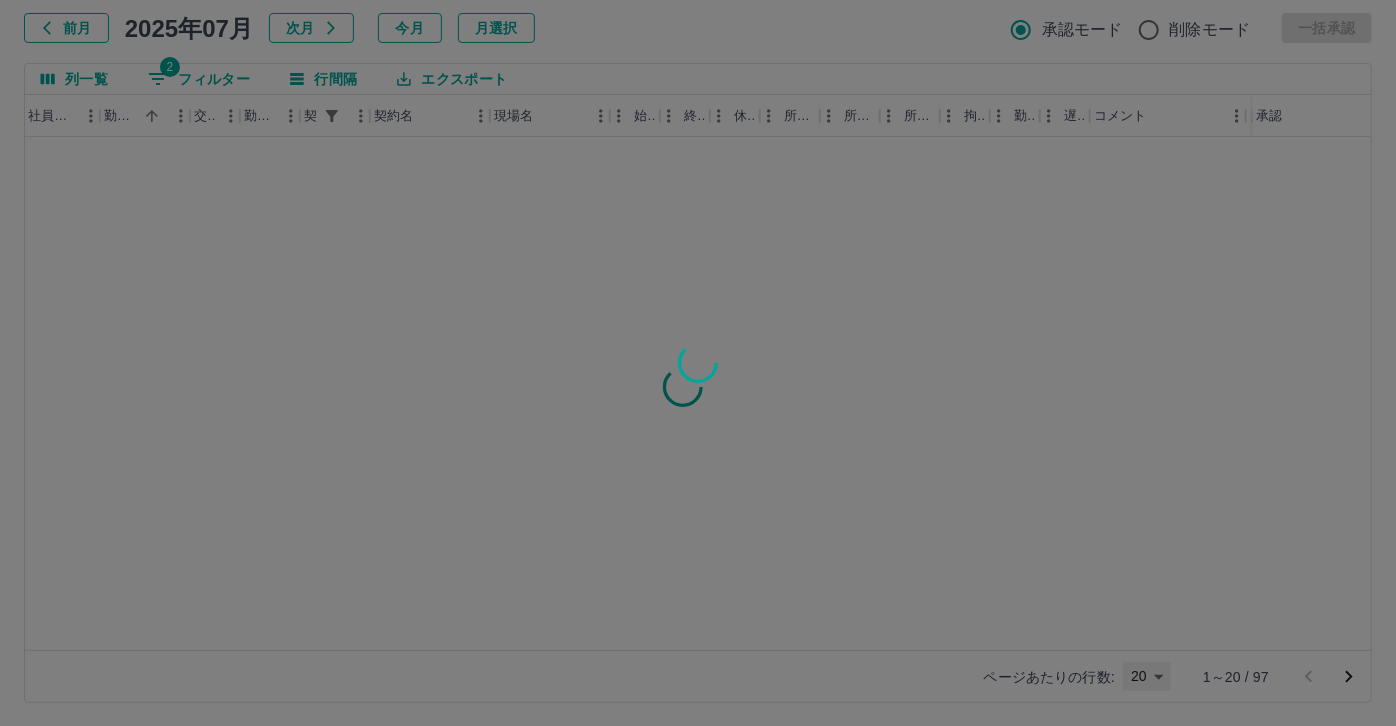 type on "**" 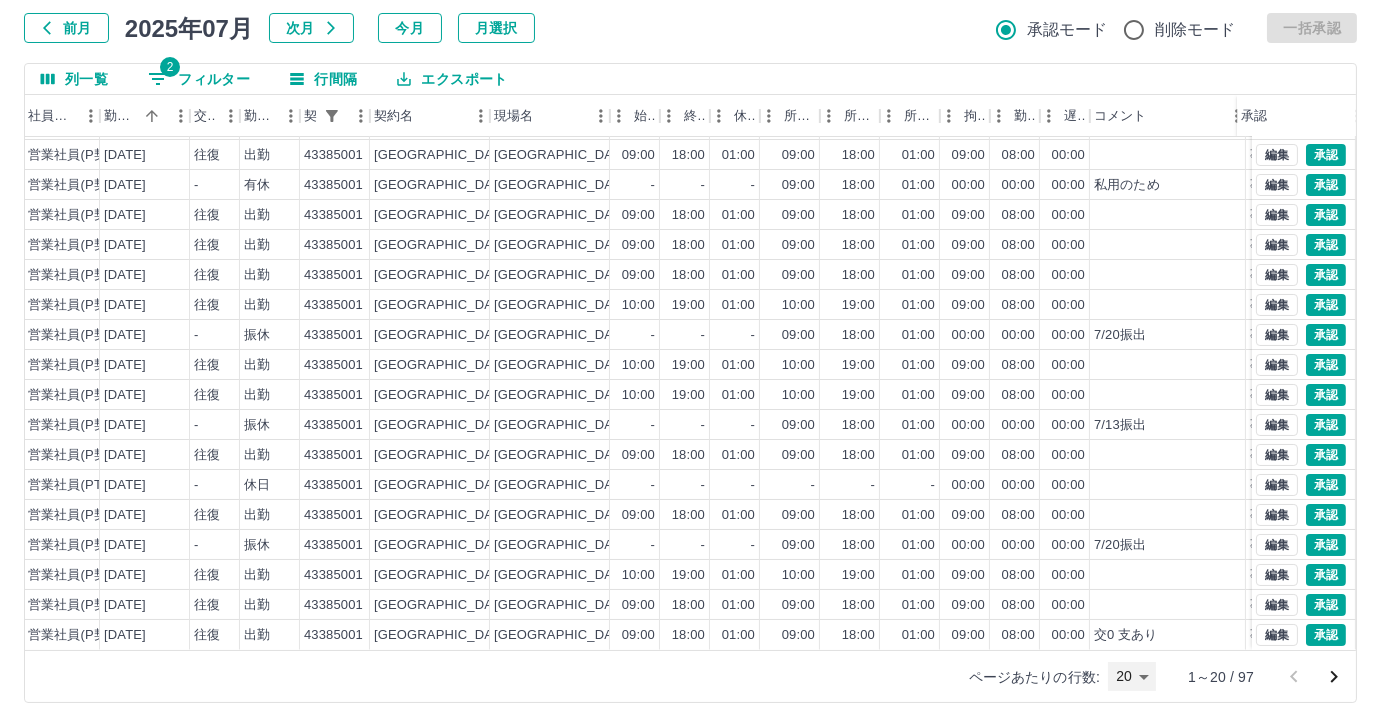 scroll, scrollTop: 101, scrollLeft: 301, axis: both 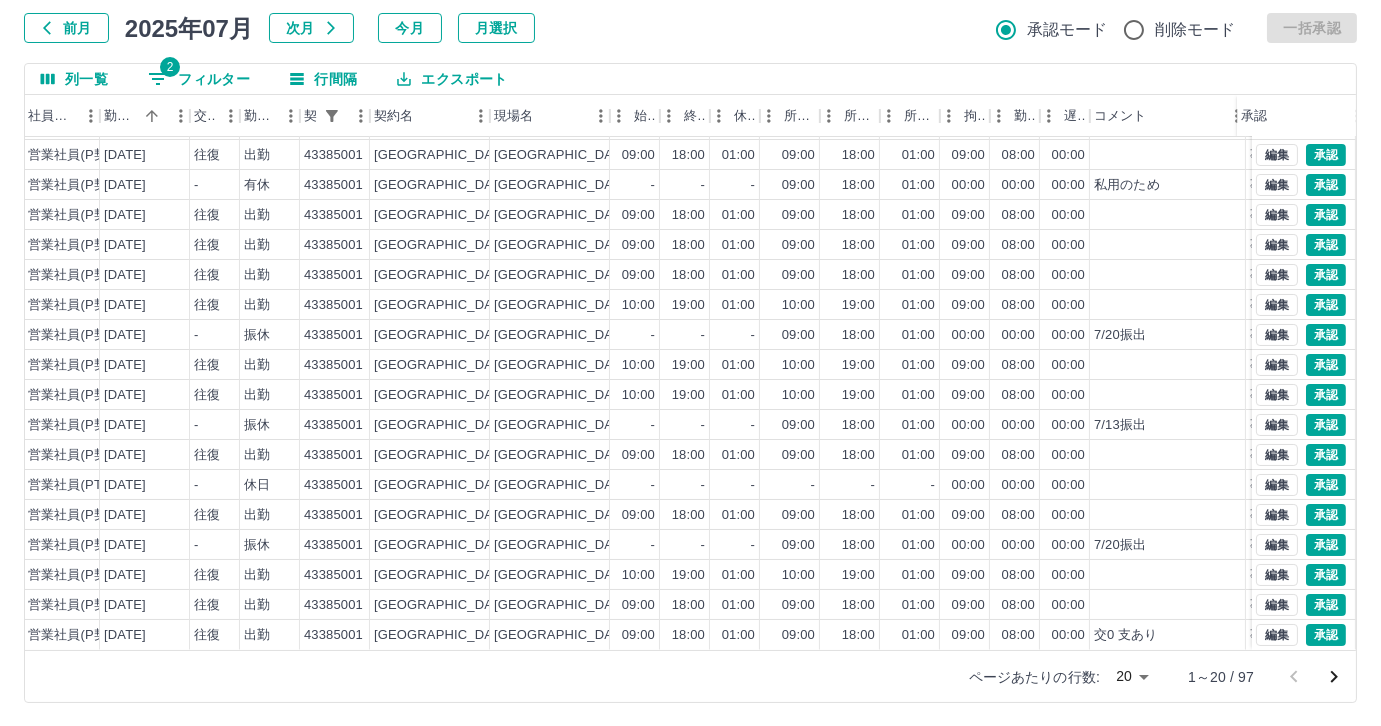 click on "2 フィルター" at bounding box center [199, 79] 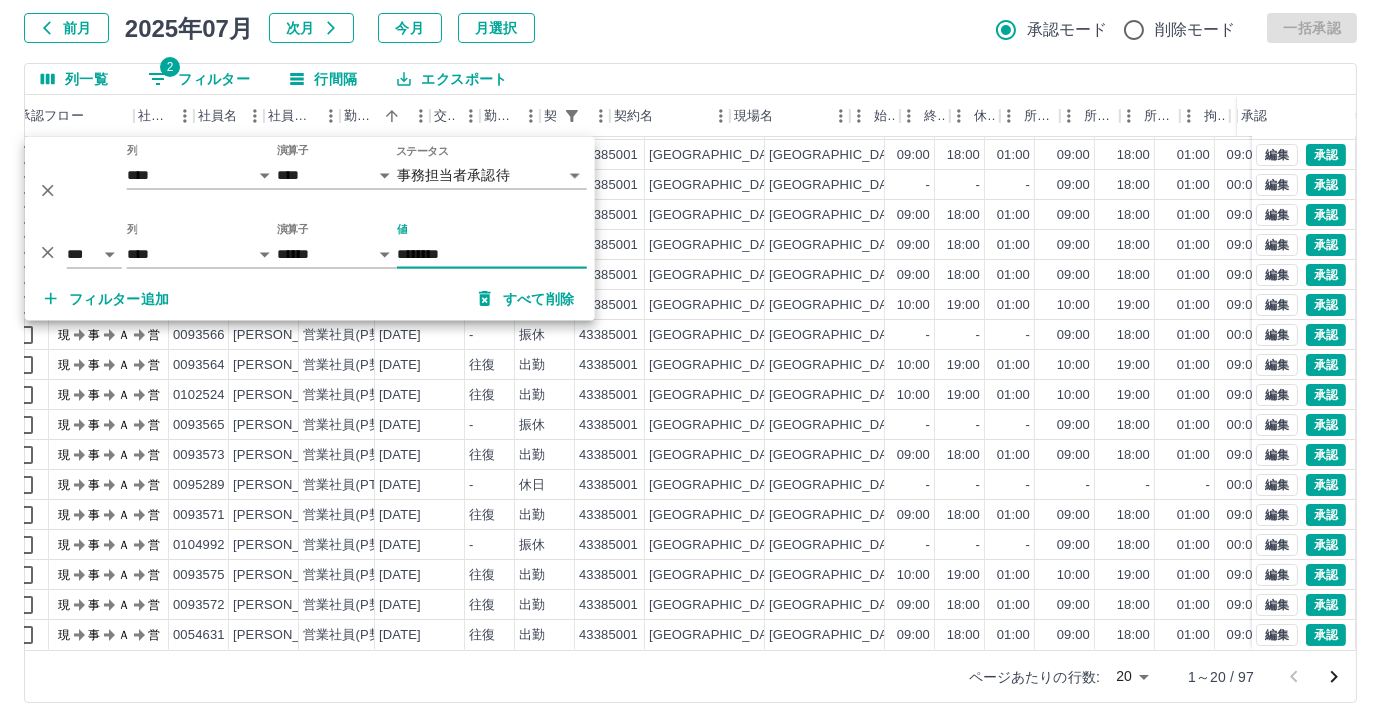 scroll, scrollTop: 101, scrollLeft: 0, axis: vertical 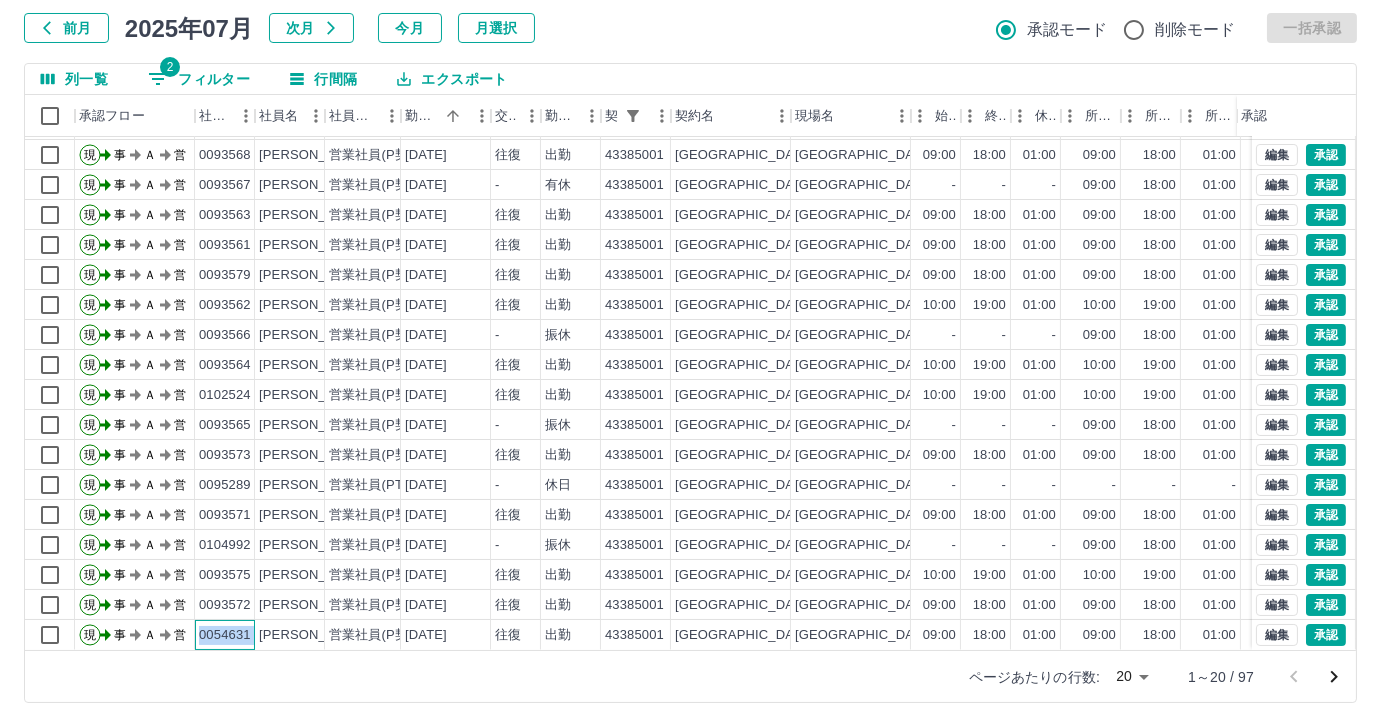 drag, startPoint x: 199, startPoint y: 618, endPoint x: 248, endPoint y: 616, distance: 49.0408 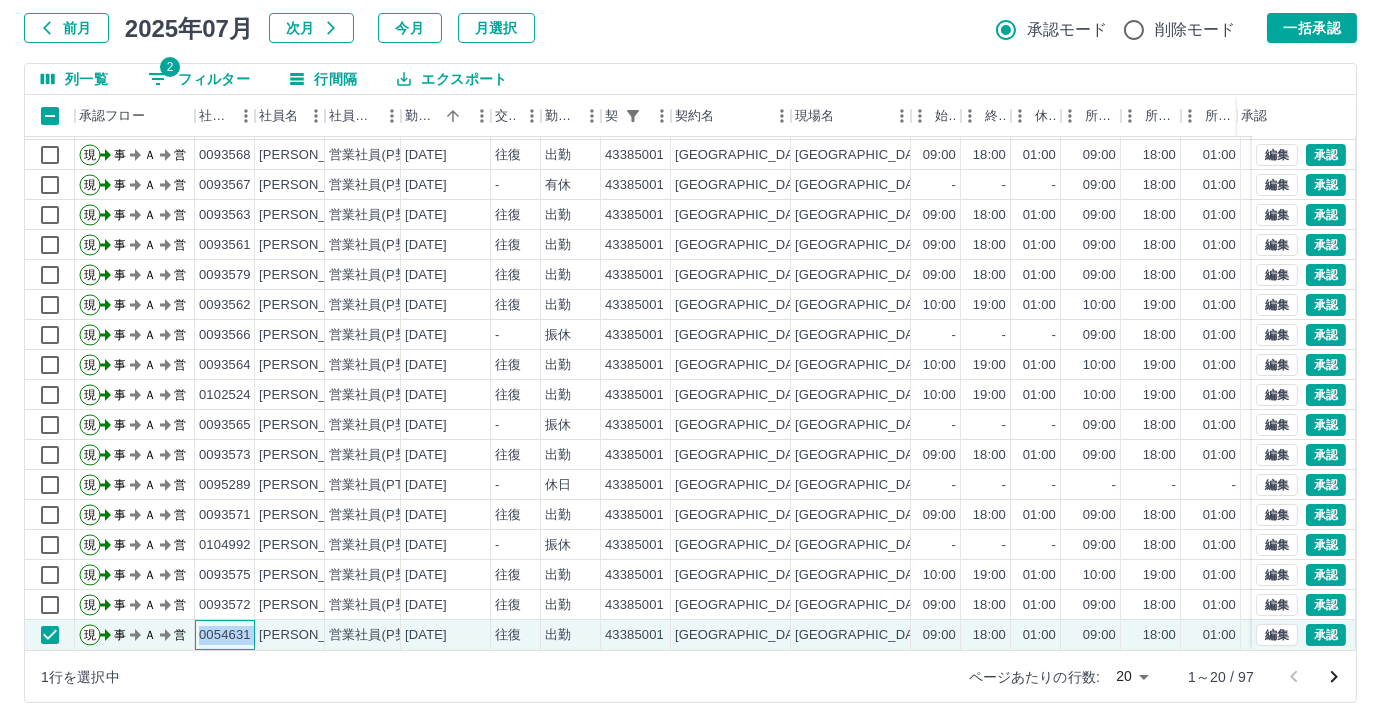 copy on "0054631" 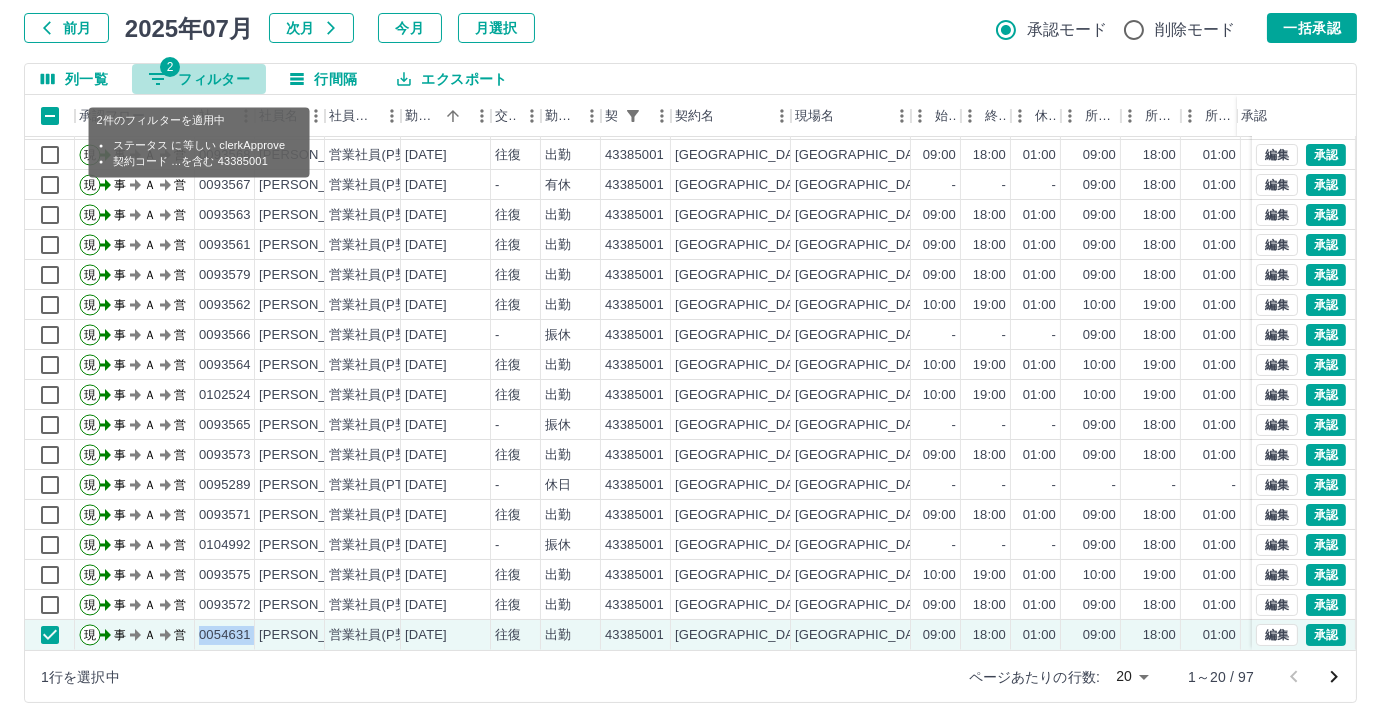 click on "2 フィルター" at bounding box center (199, 79) 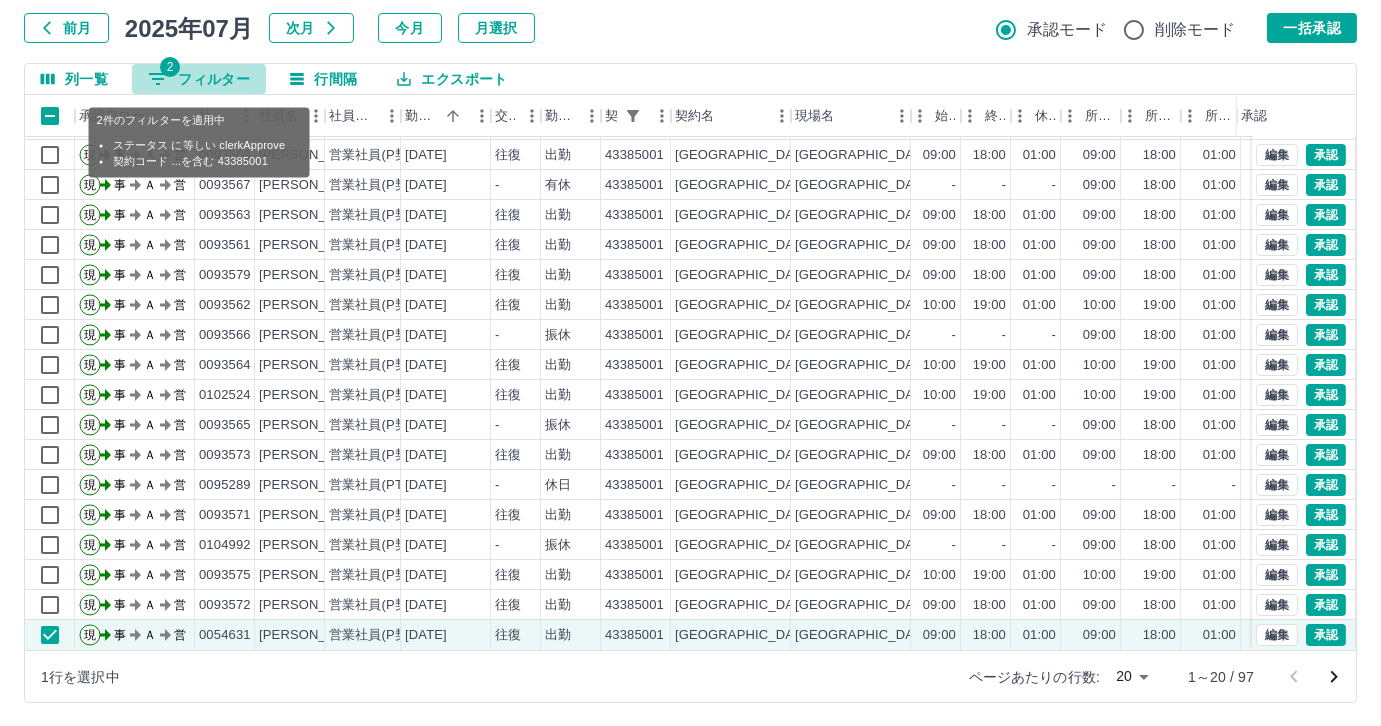select on "**********" 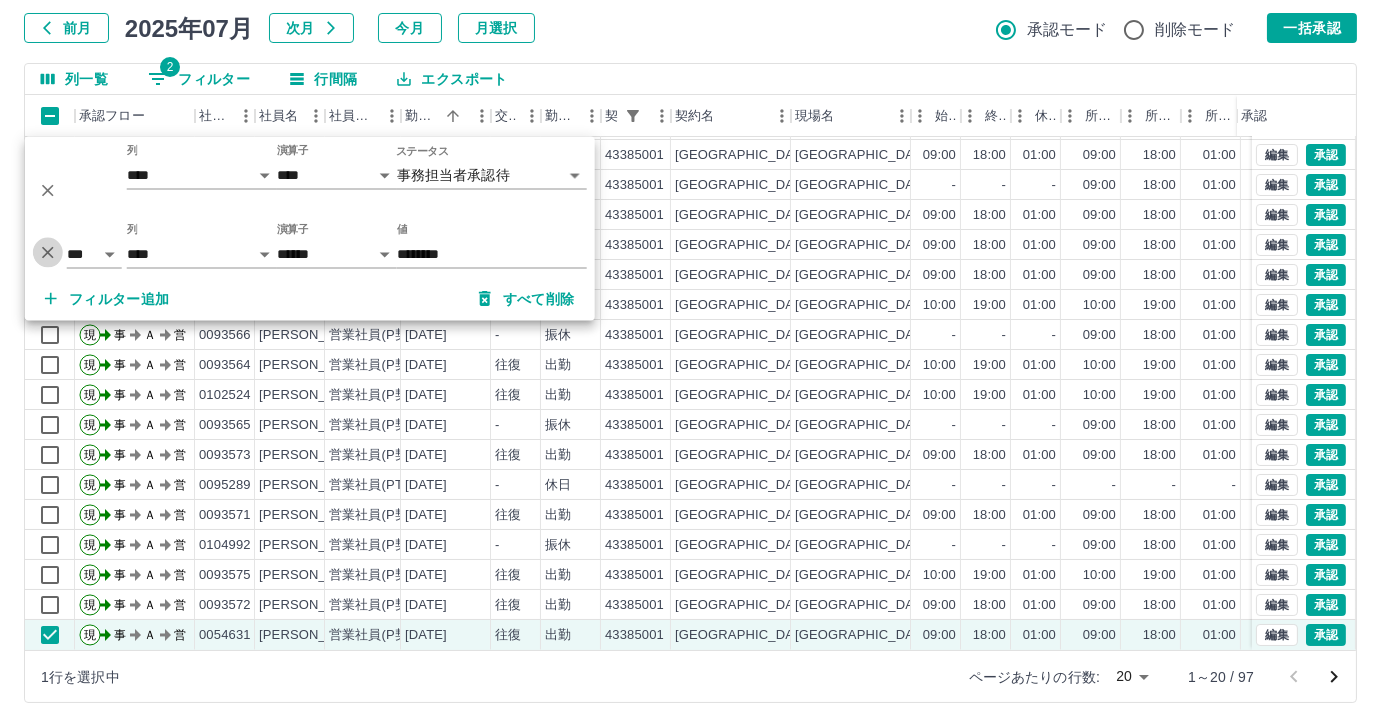 click at bounding box center [48, 246] 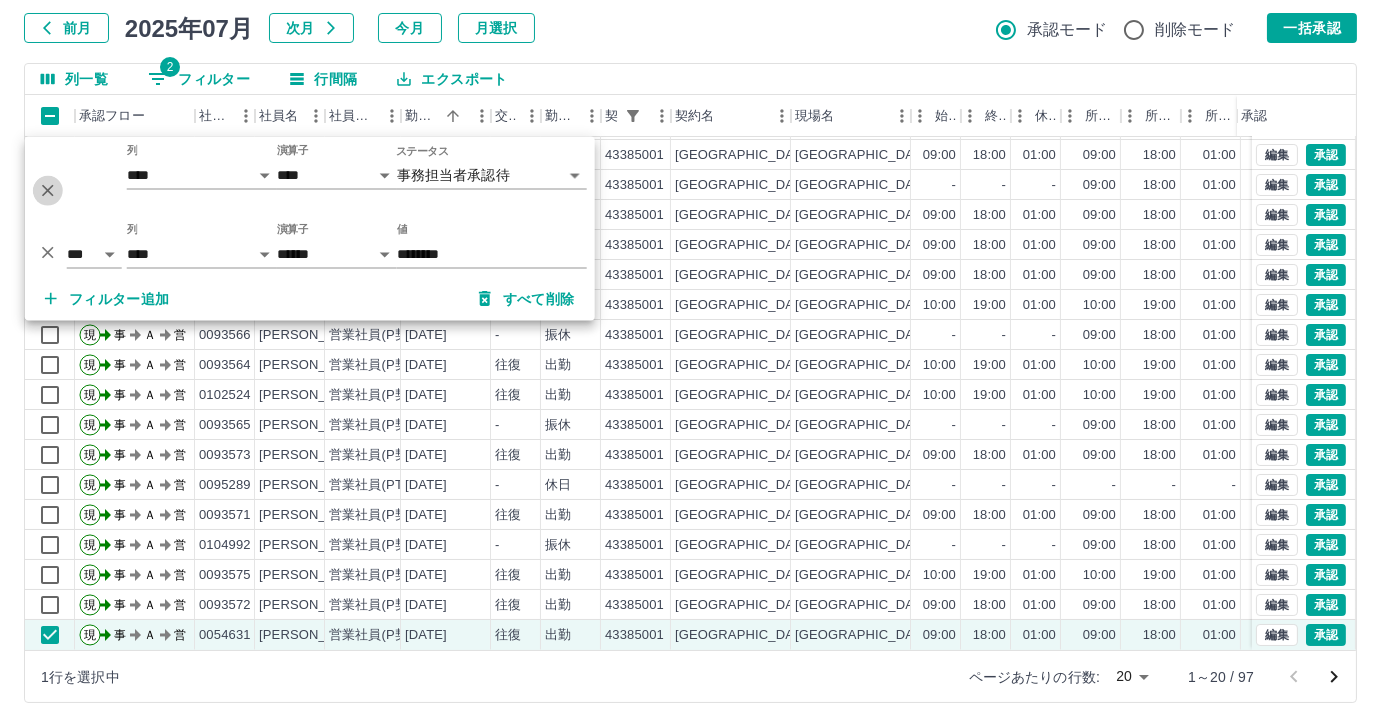 click 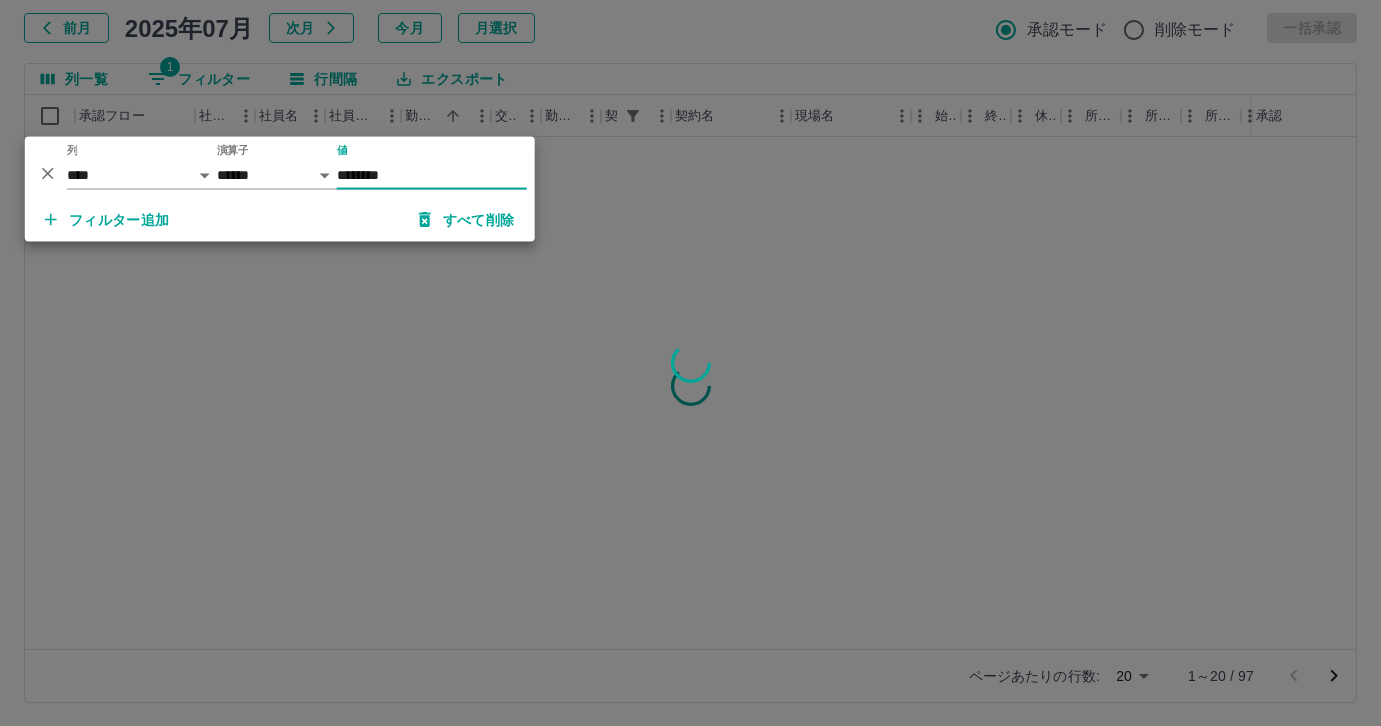 scroll, scrollTop: 0, scrollLeft: 0, axis: both 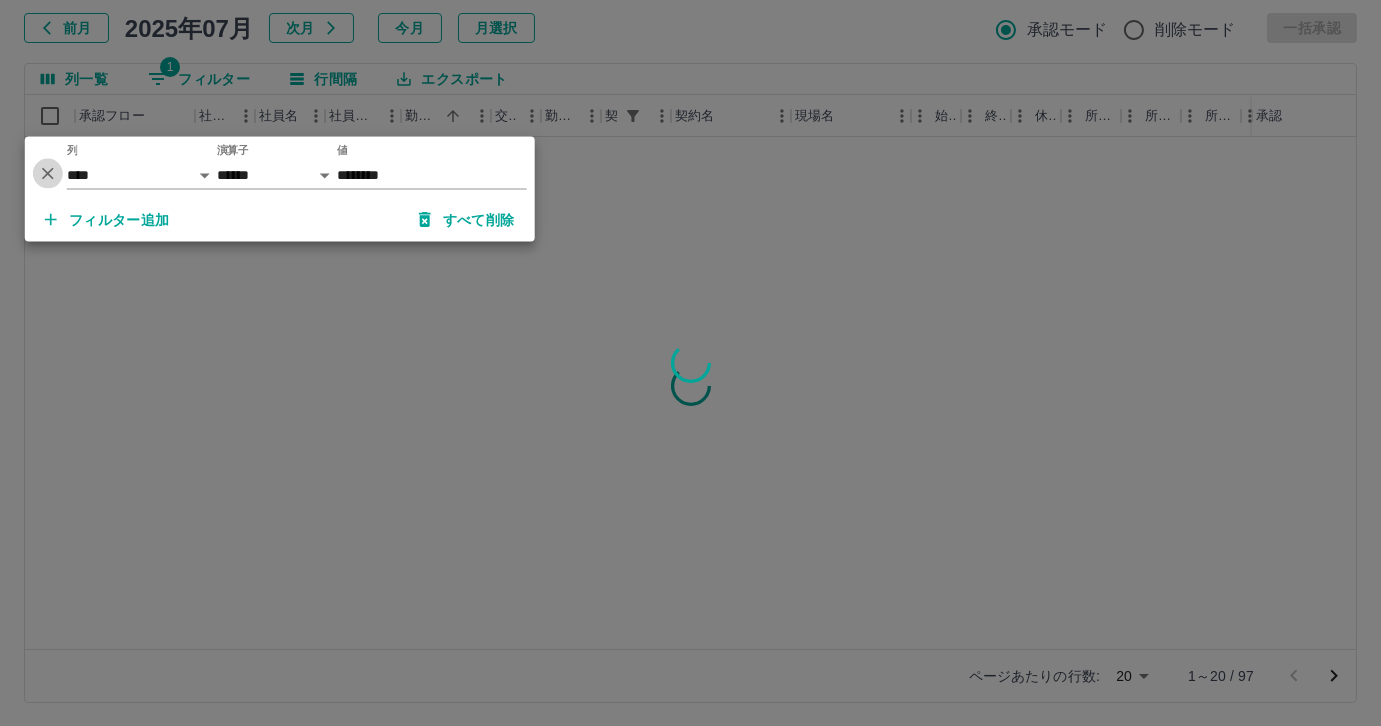 click 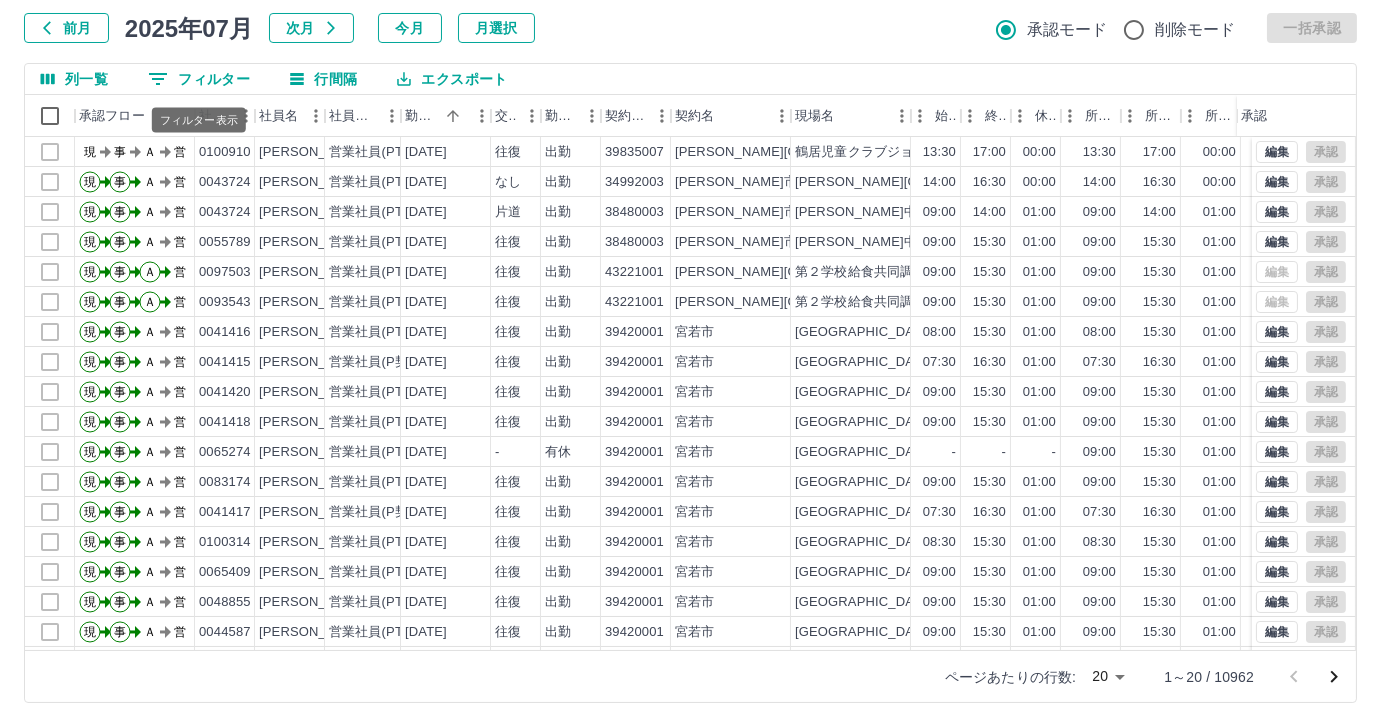 click on "0 フィルター" at bounding box center (199, 79) 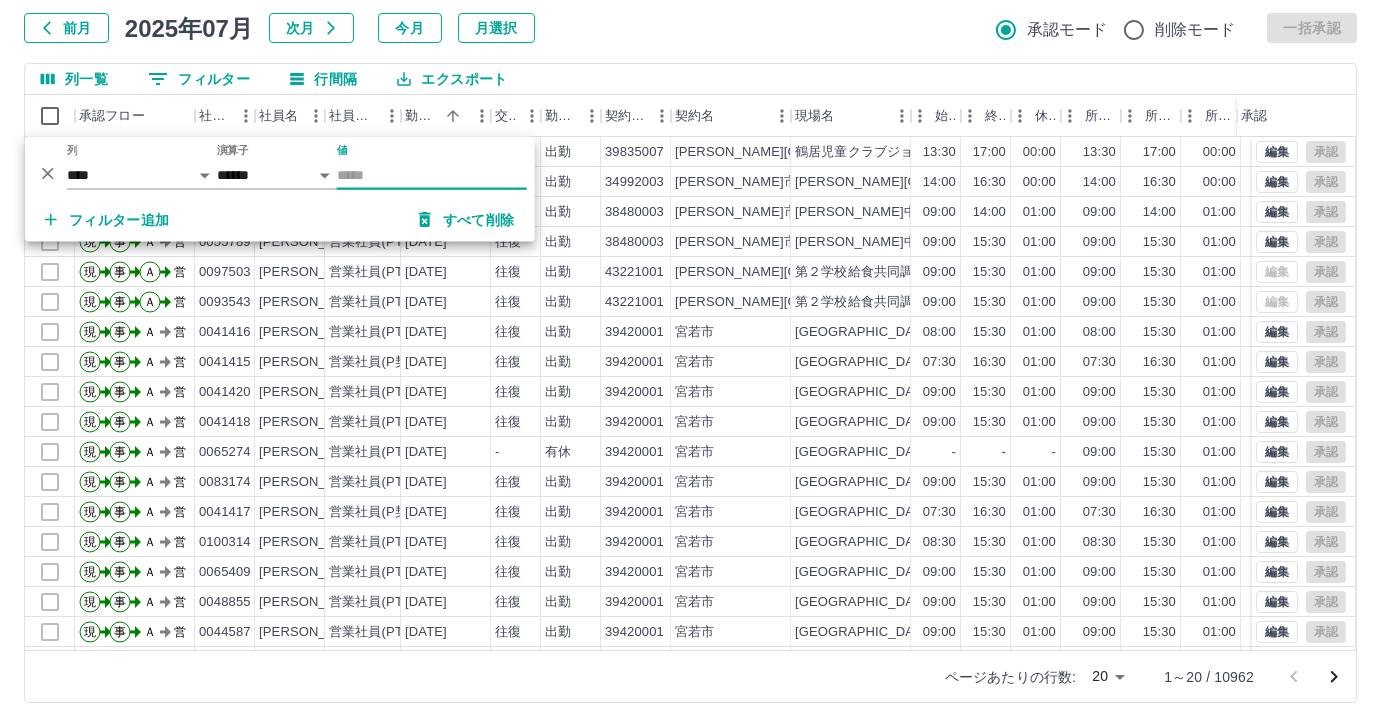 click on "値" at bounding box center [432, 175] 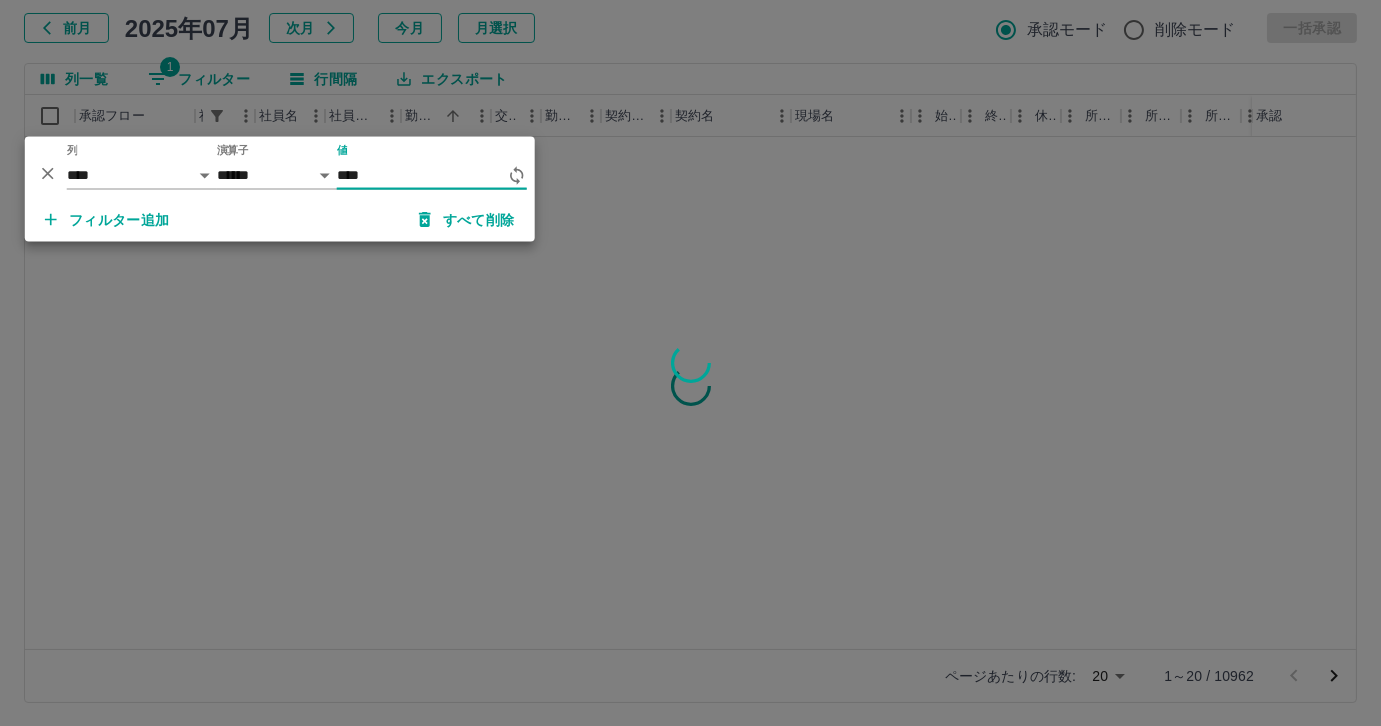 type on "*****" 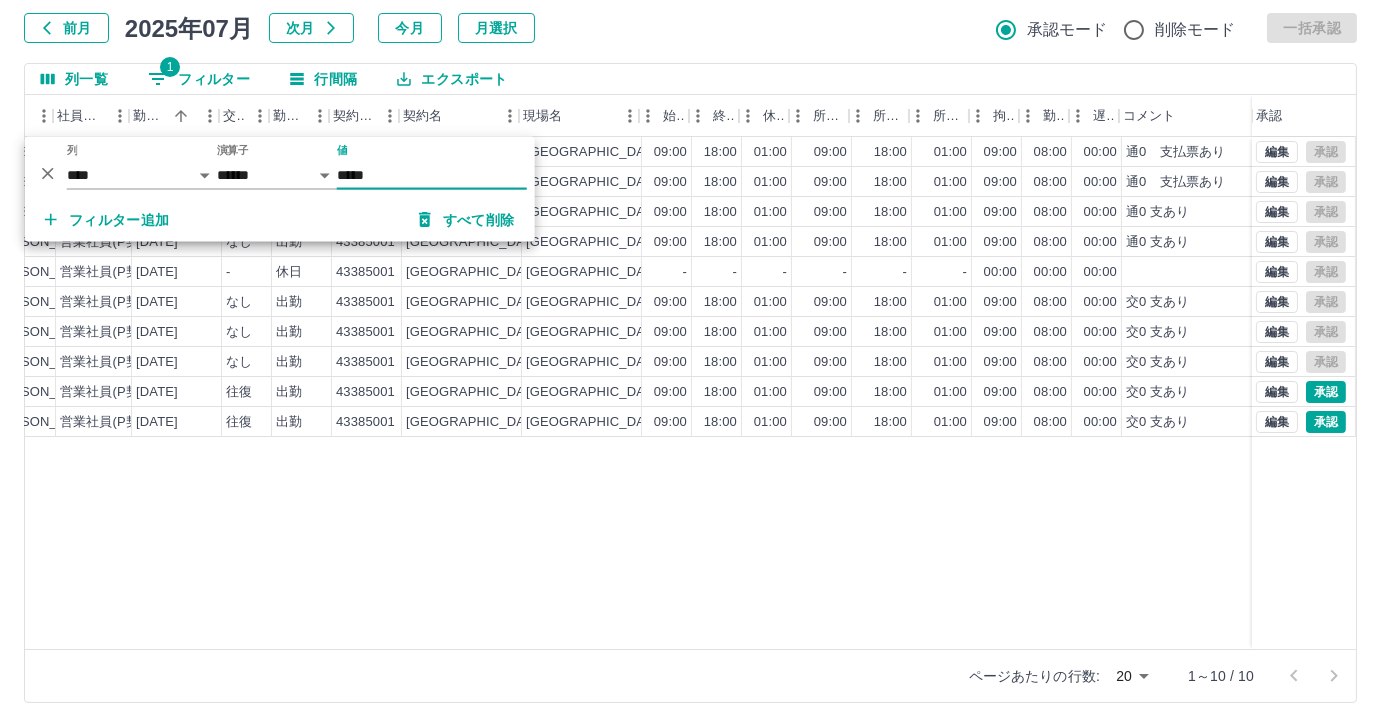 scroll, scrollTop: 0, scrollLeft: 296, axis: horizontal 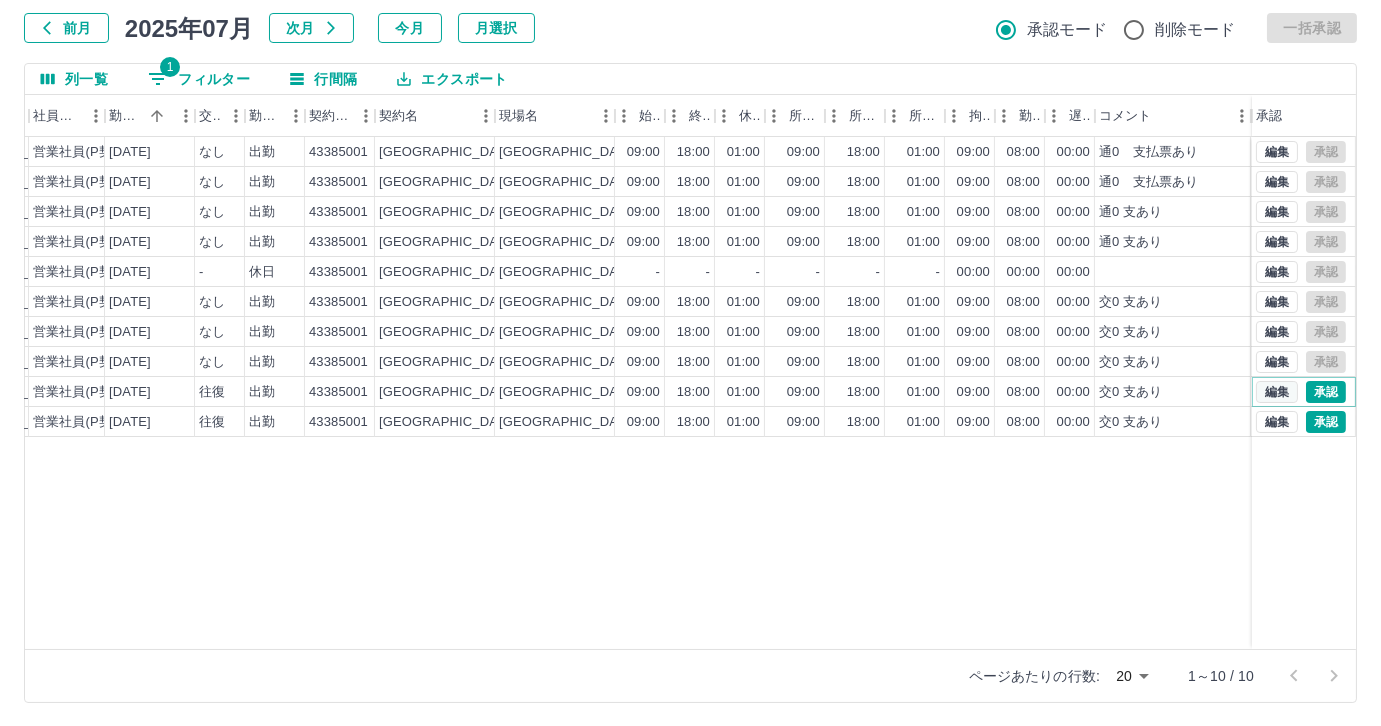 click on "編集" at bounding box center (1277, 392) 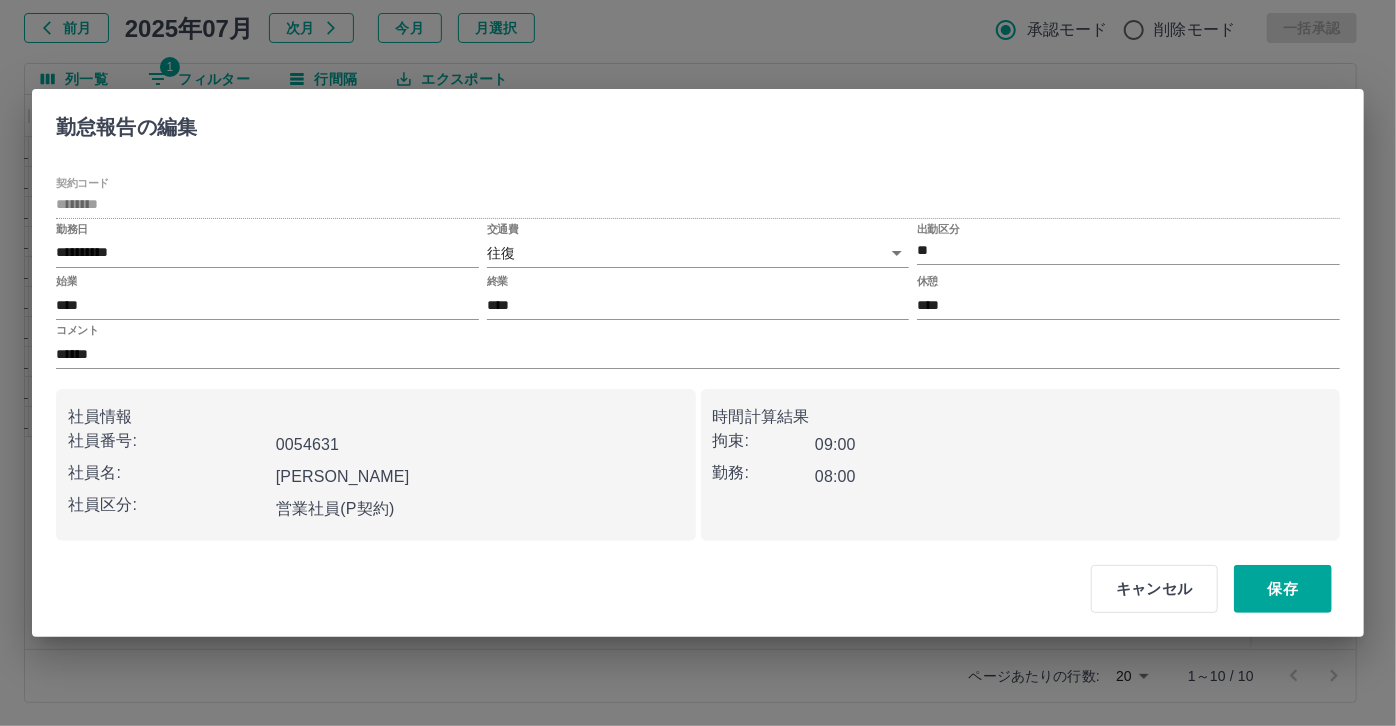 click on "SDH勤怠 尾嵜　杏茄 勤務実績承認 前月 2025年07月 次月 今月 月選択 承認モード 削除モード 一括承認 列一覧 1 フィルター 行間隔 エクスポート 承認フロー 社員番号 社員名 社員区分 勤務日 交通費 勤務区分 契約コード 契約名 現場名 始業 終業 休憩 所定開始 所定終業 所定休憩 拘束 勤務 遅刻等 コメント ステータス 承認 現 事 Ａ 営 0054631 濱田　裕次 営業社員(P契約) 2025-07-01 なし 出勤 43385001 北九州市 北九州市立中央図書館 09:00 18:00 01:00 09:00 18:00 01:00 09:00 08:00 00:00 通0　支払票あり AM承認待 現 事 Ａ 営 0054631 濱田　裕次 営業社員(P契約) 2025-07-02 なし 出勤 43385001 北九州市 北九州市立中央図書館 09:00 18:00 01:00 09:00 18:00 01:00 09:00 08:00 00:00 通0　支払票あり AM承認待 現 事 Ａ 営 0054631 濱田　裕次 営業社員(P契約) 2025-07-03 なし 出勤 43385001 北九州市 09:00 18:00 01:00 09:00 -" at bounding box center (698, 304) 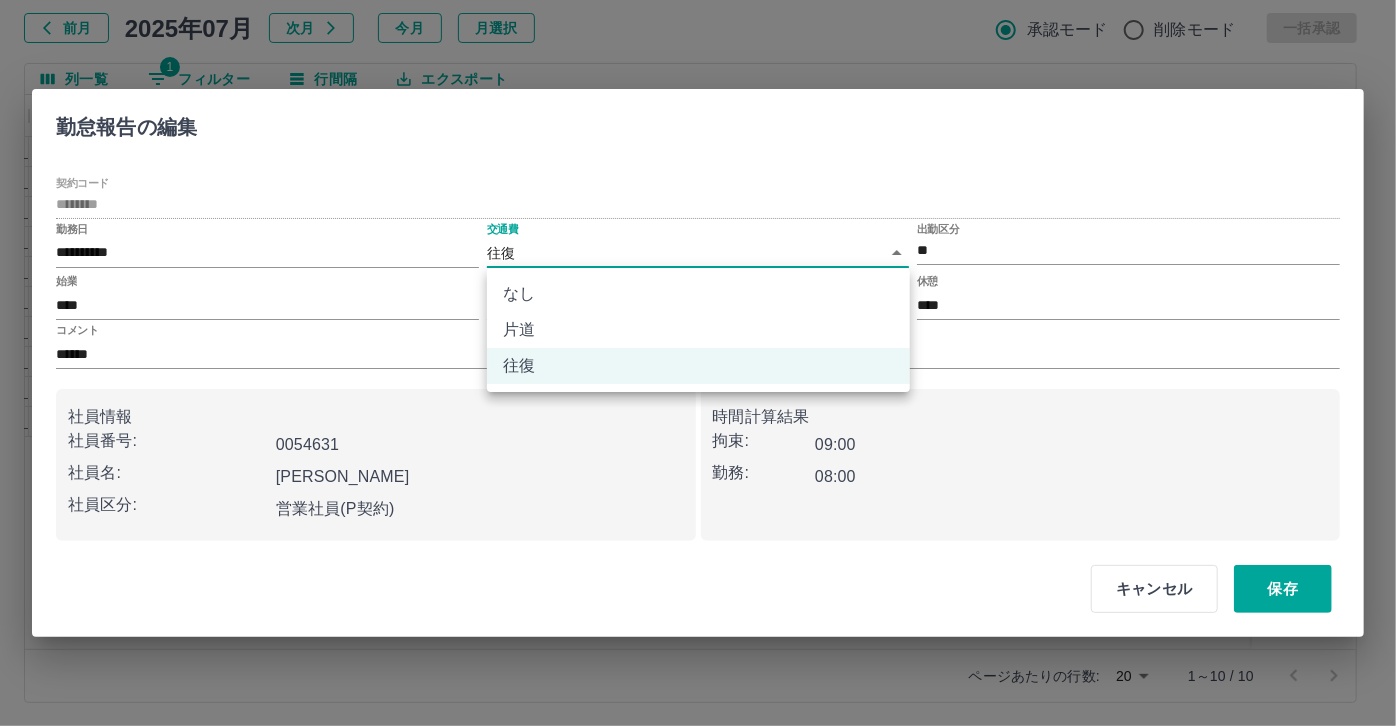 click on "なし" at bounding box center (698, 294) 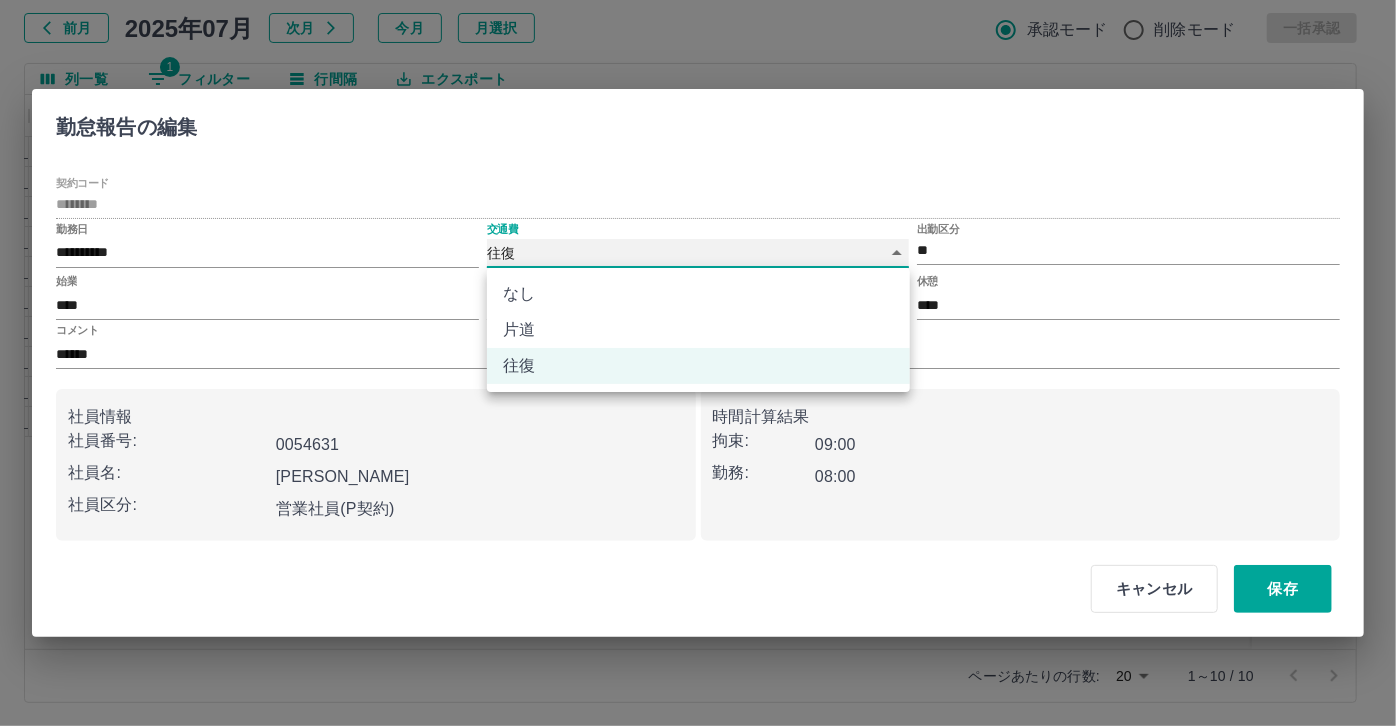 type on "****" 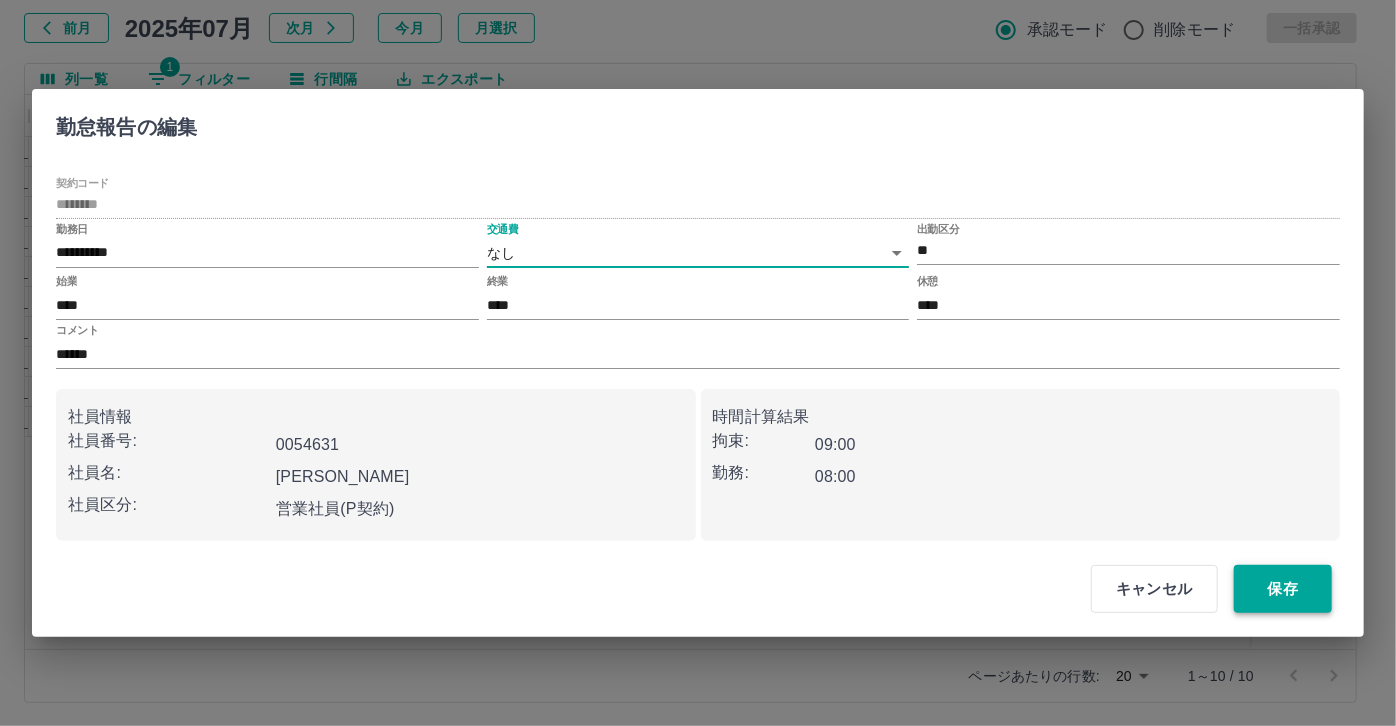 click on "保存" at bounding box center [1283, 589] 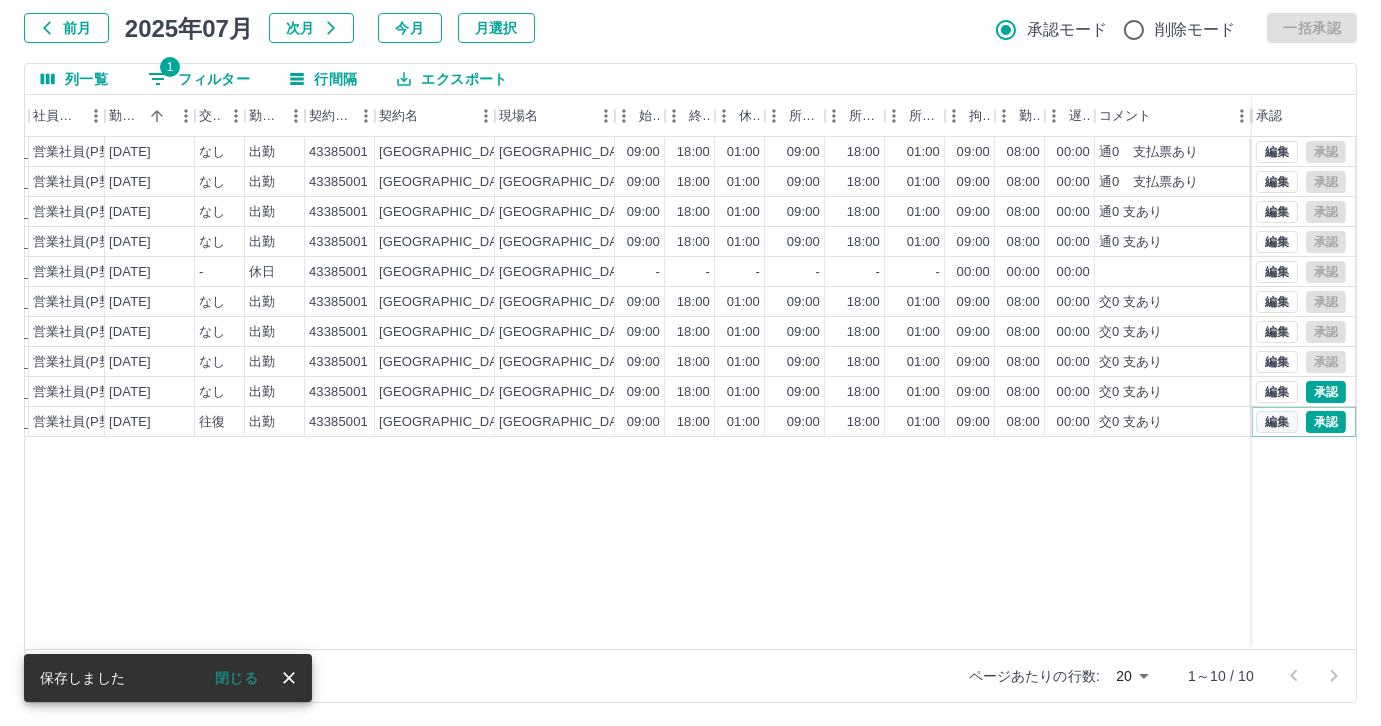 click on "編集" at bounding box center (1277, 422) 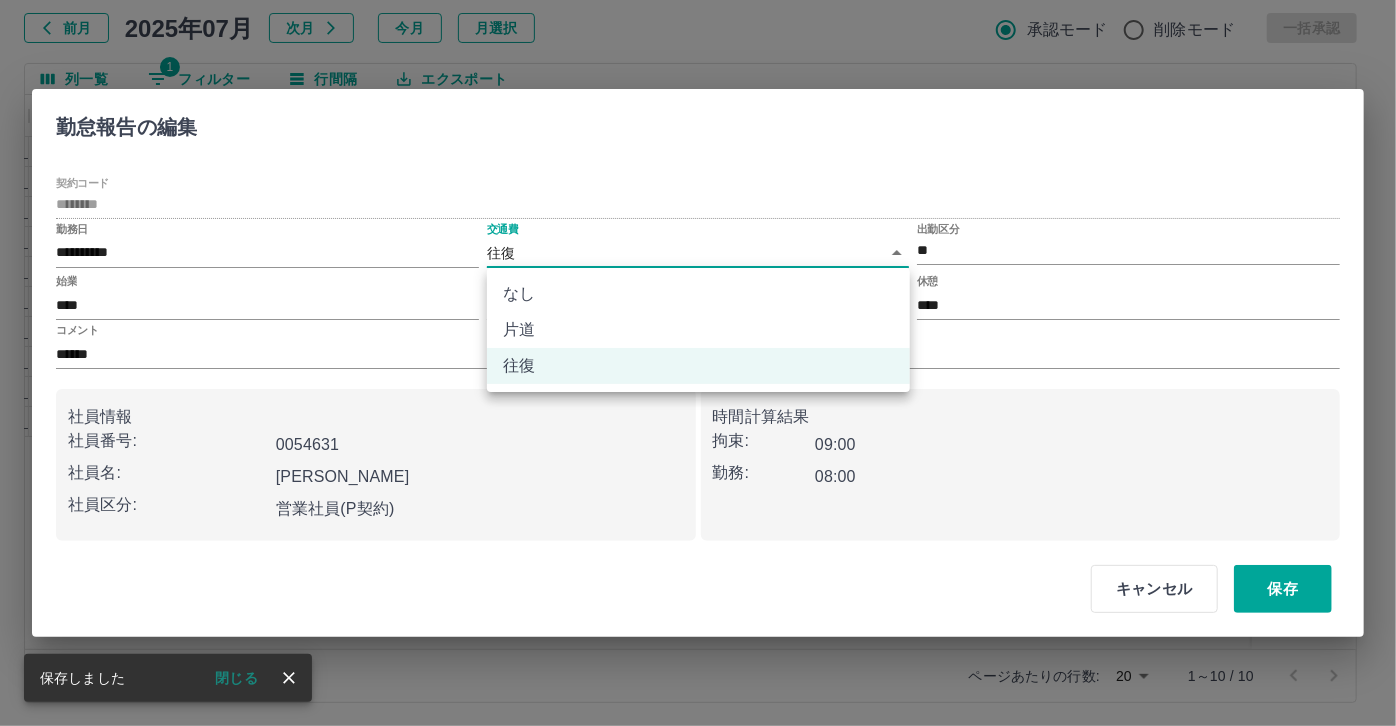 click on "SDH勤怠 尾嵜　杏茄 勤務実績承認 前月 2025年07月 次月 今月 月選択 承認モード 削除モード 一括承認 列一覧 1 フィルター 行間隔 エクスポート 承認フロー 社員番号 社員名 社員区分 勤務日 交通費 勤務区分 契約コード 契約名 現場名 始業 終業 休憩 所定開始 所定終業 所定休憩 拘束 勤務 遅刻等 コメント ステータス 承認 現 事 Ａ 営 0054631 濱田　裕次 営業社員(P契約) 2025-07-01 なし 出勤 43385001 北九州市 北九州市立中央図書館 09:00 18:00 01:00 09:00 18:00 01:00 09:00 08:00 00:00 通0　支払票あり AM承認待 現 事 Ａ 営 0054631 濱田　裕次 営業社員(P契約) 2025-07-02 なし 出勤 43385001 北九州市 北九州市立中央図書館 09:00 18:00 01:00 09:00 18:00 01:00 09:00 08:00 00:00 通0　支払票あり AM承認待 現 事 Ａ 営 0054631 濱田　裕次 営業社員(P契約) 2025-07-03 なし 出勤 43385001 北九州市 09:00 18:00 01:00 09:00 -" at bounding box center [698, 304] 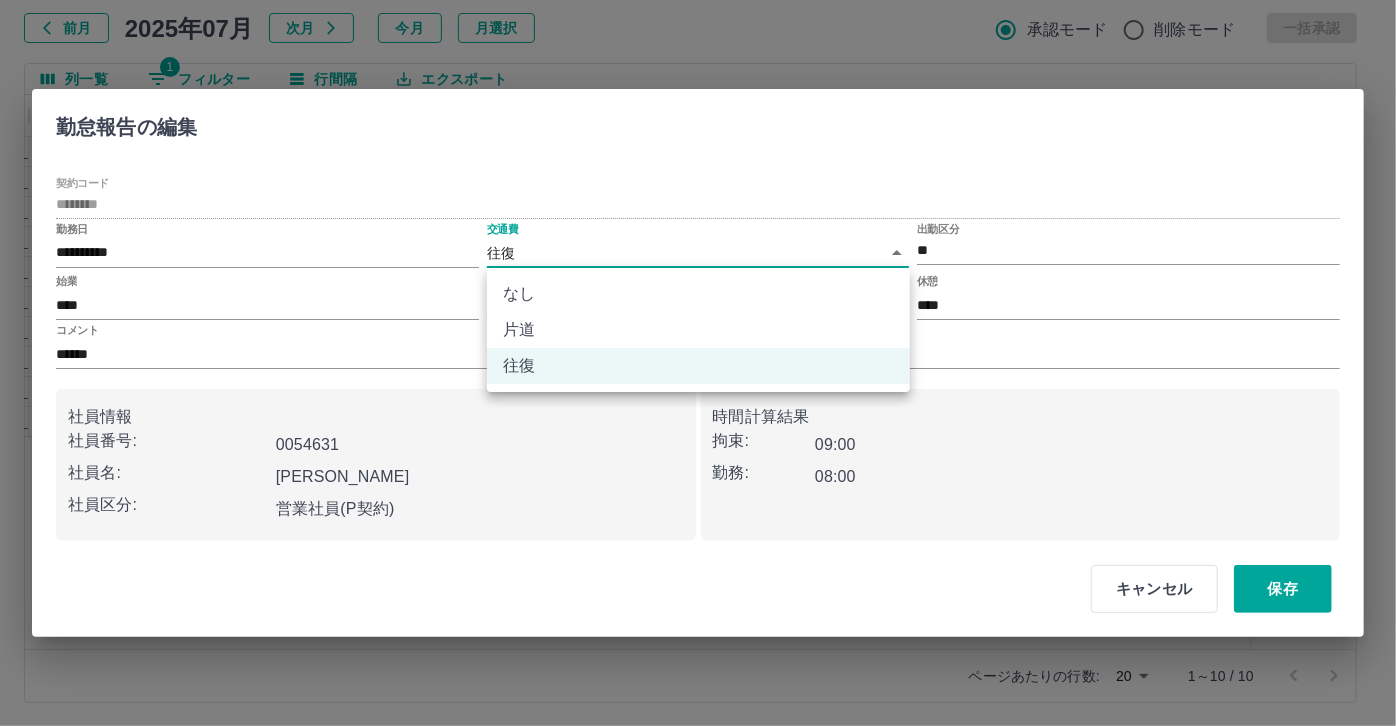 click on "なし" at bounding box center [698, 294] 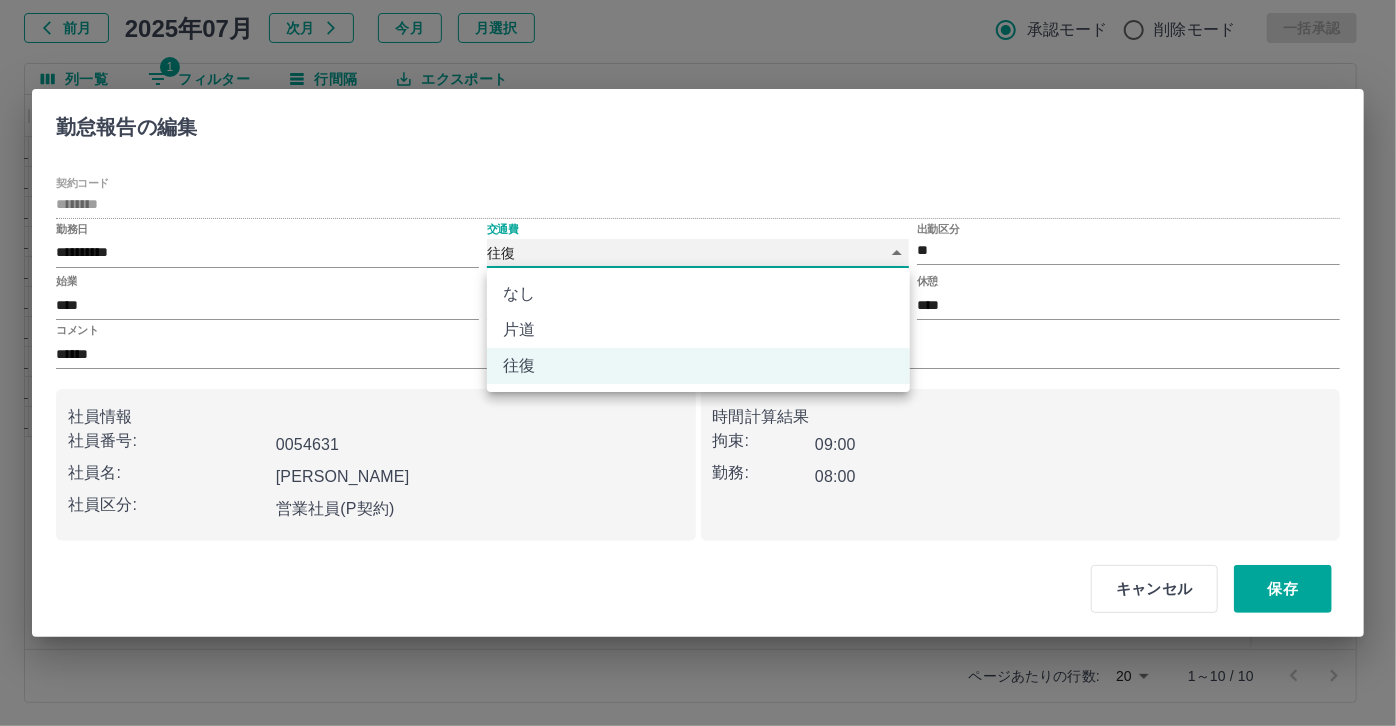 type on "****" 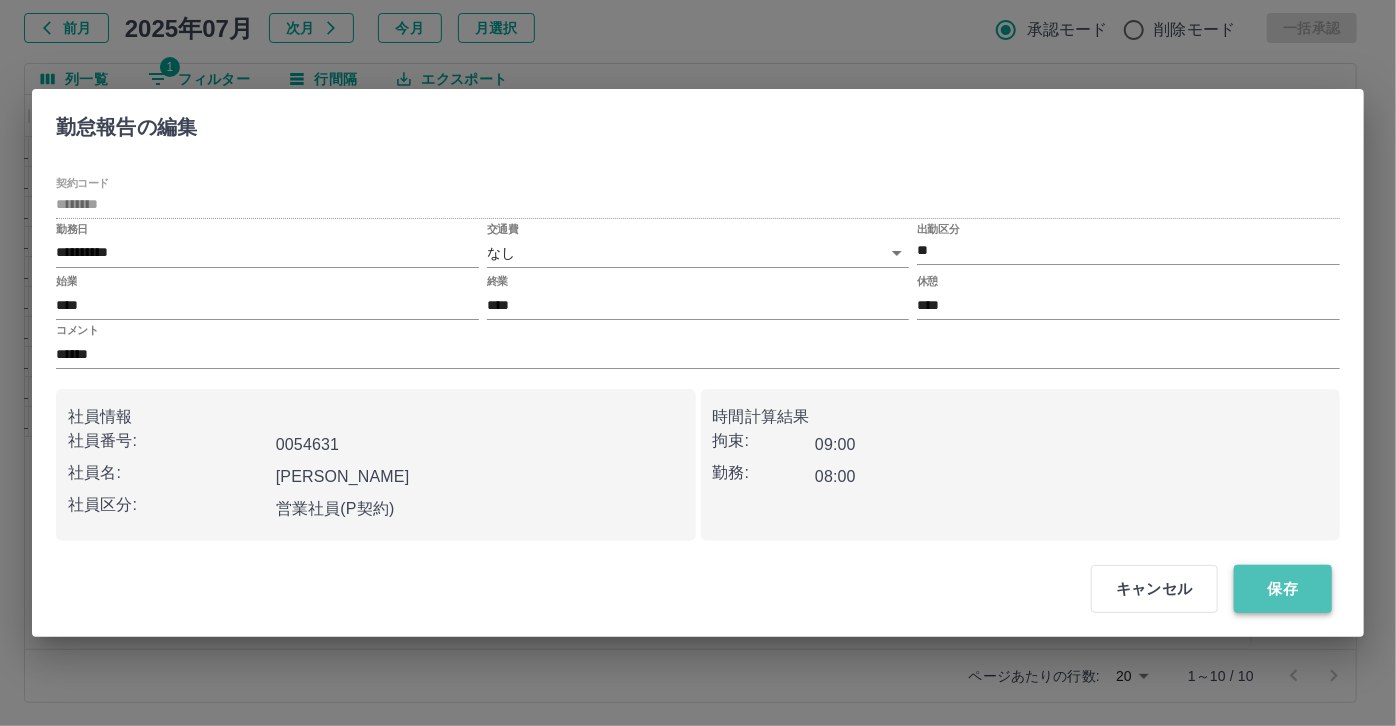 click on "保存" at bounding box center [1283, 589] 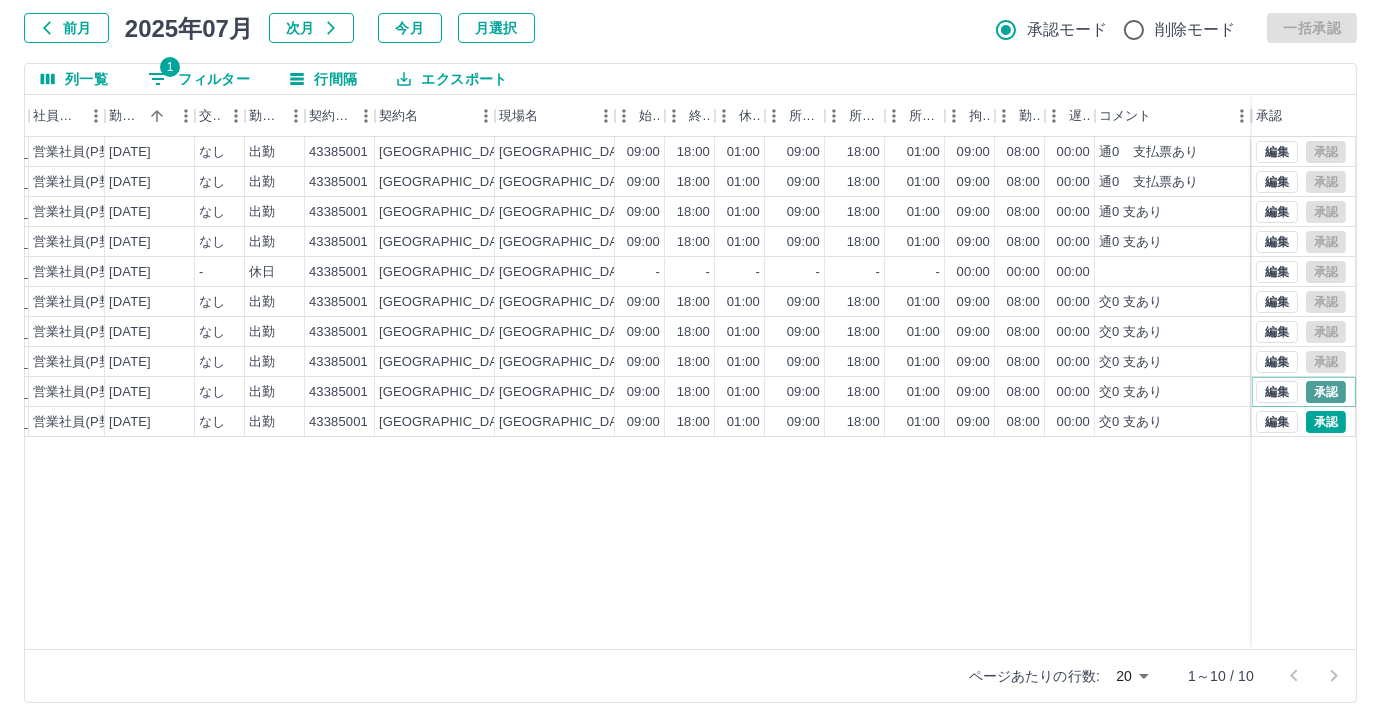 click on "承認" at bounding box center (1326, 392) 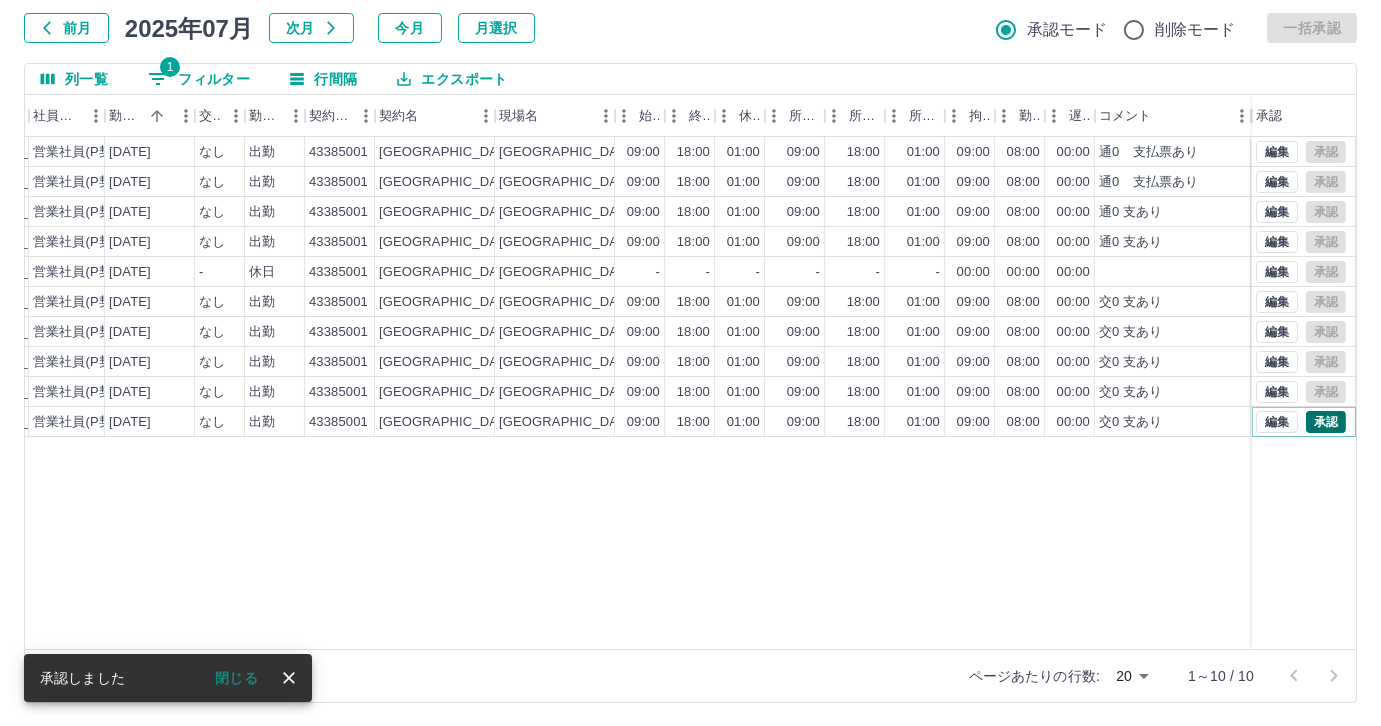 click on "承認" at bounding box center (1326, 422) 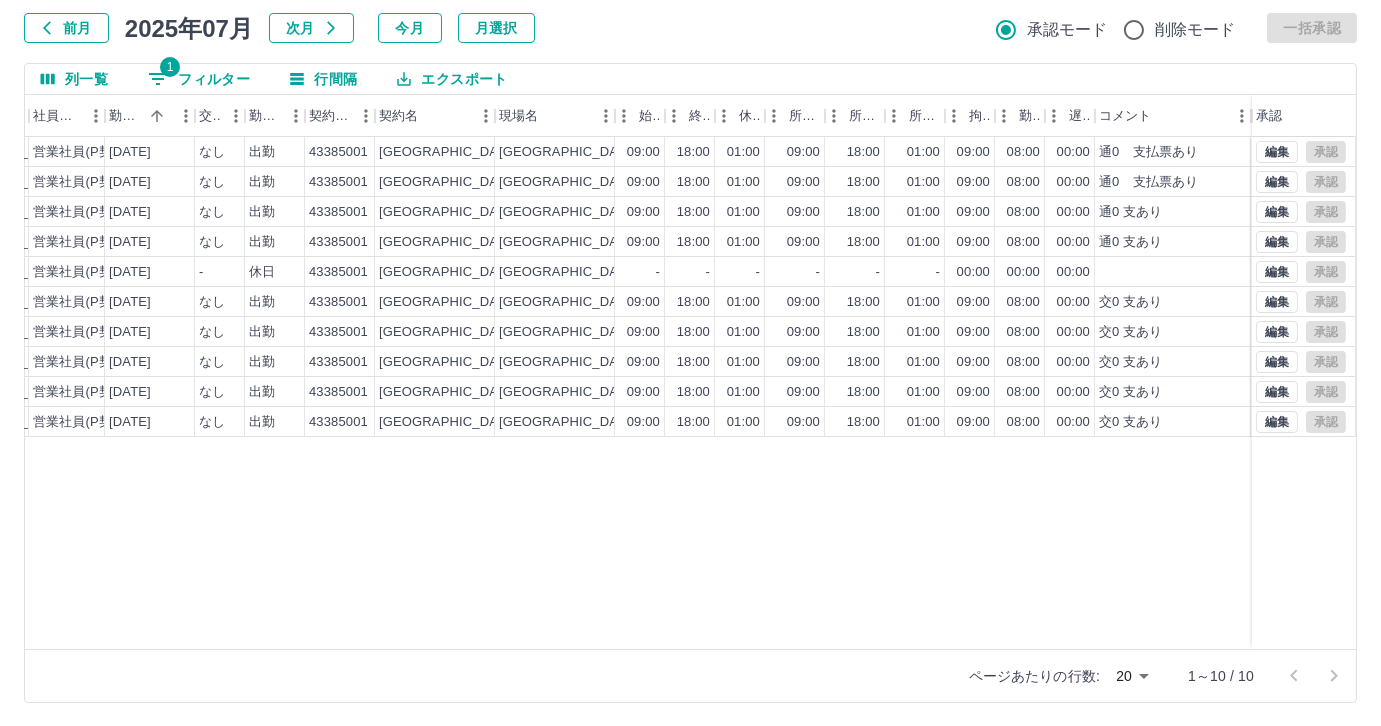 click on "列一覧 1 フィルター 行間隔 エクスポート 承認フロー 社員番号 社員名 社員区分 勤務日 交通費 勤務区分 契約コード 契約名 現場名 始業 終業 休憩 所定開始 所定終業 所定休憩 拘束 勤務 遅刻等 コメント ステータス 承認 現 事 Ａ 営 0054631 濱田　裕次 営業社員(P契約) 2025-07-01 なし 出勤 43385001 北九州市 北九州市立中央図書館 09:00 18:00 01:00 09:00 18:00 01:00 09:00 08:00 00:00 通0　支払票あり AM承認待 現 事 Ａ 営 0054631 濱田　裕次 営業社員(P契約) 2025-07-02 なし 出勤 43385001 北九州市 北九州市立中央図書館 09:00 18:00 01:00 09:00 18:00 01:00 09:00 08:00 00:00 通0　支払票あり AM承認待 現 事 Ａ 営 0054631 濱田　裕次 営業社員(P契約) 2025-07-03 なし 出勤 43385001 北九州市 北九州市立中央図書館 09:00 18:00 01:00 09:00 18:00 01:00 09:00 08:00 00:00 通0 支あり AM承認待 現 事 Ａ 営 0054631 濱田　裕次 なし" at bounding box center (690, 383) 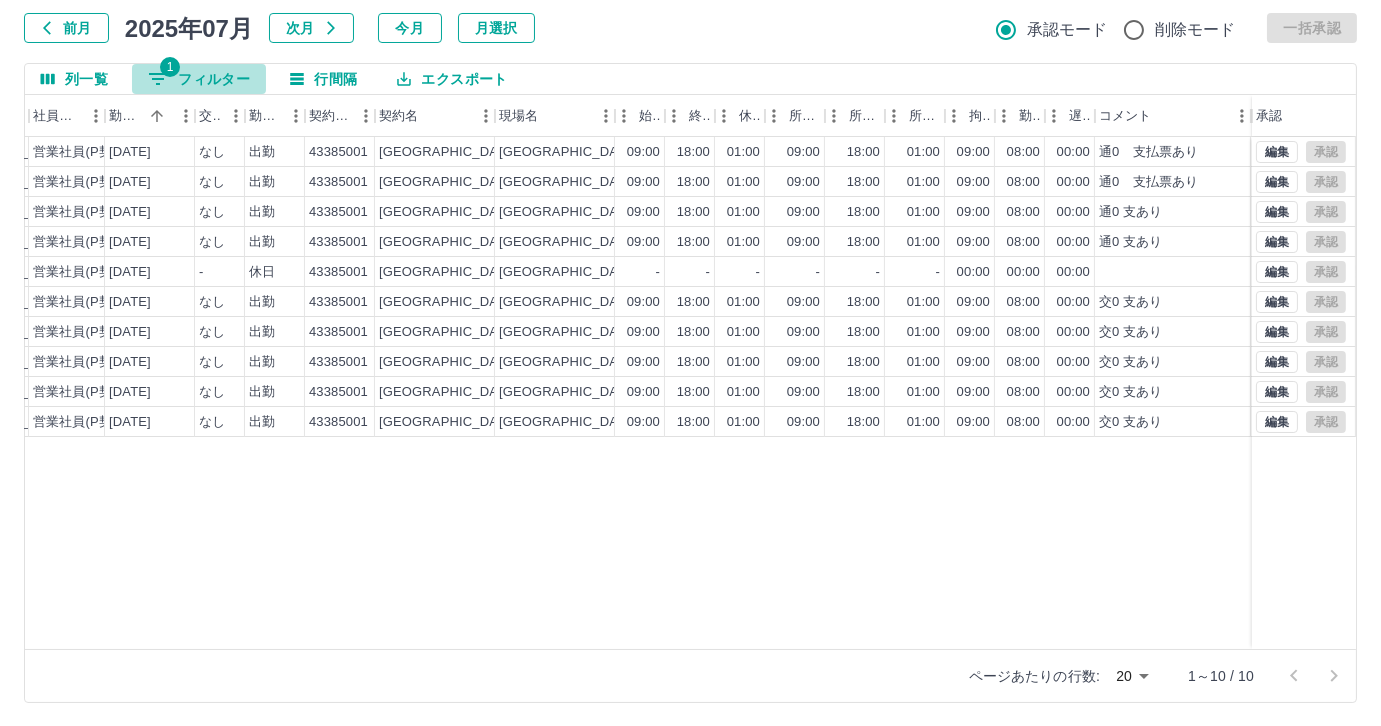 click on "1 フィルター" at bounding box center (199, 79) 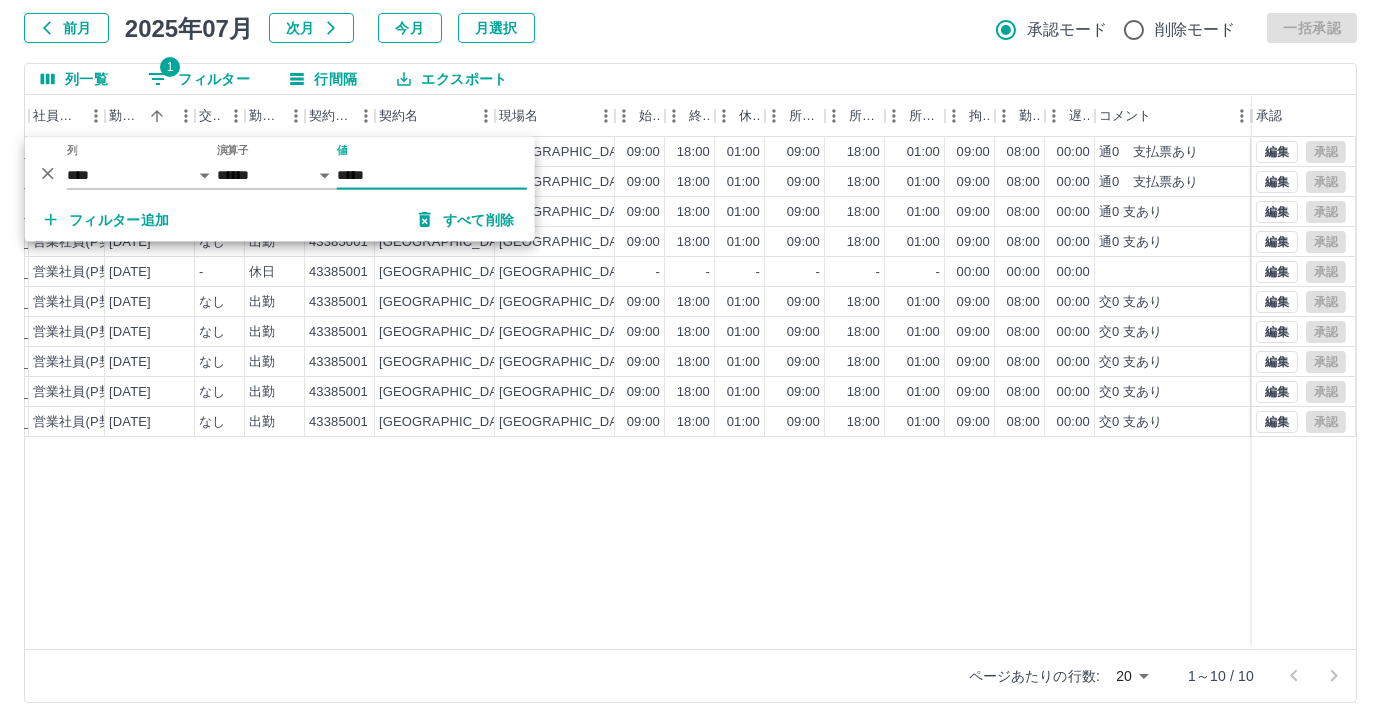 click 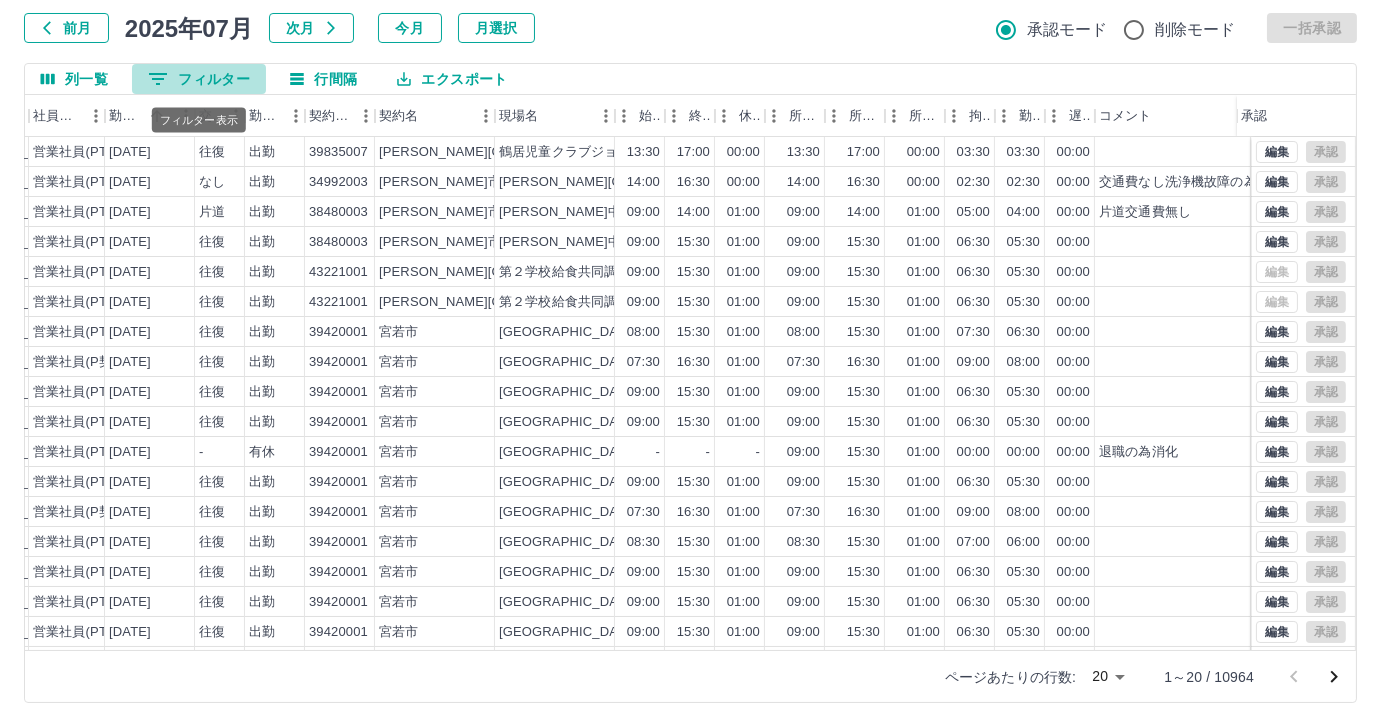 click on "0 フィルター" at bounding box center (199, 79) 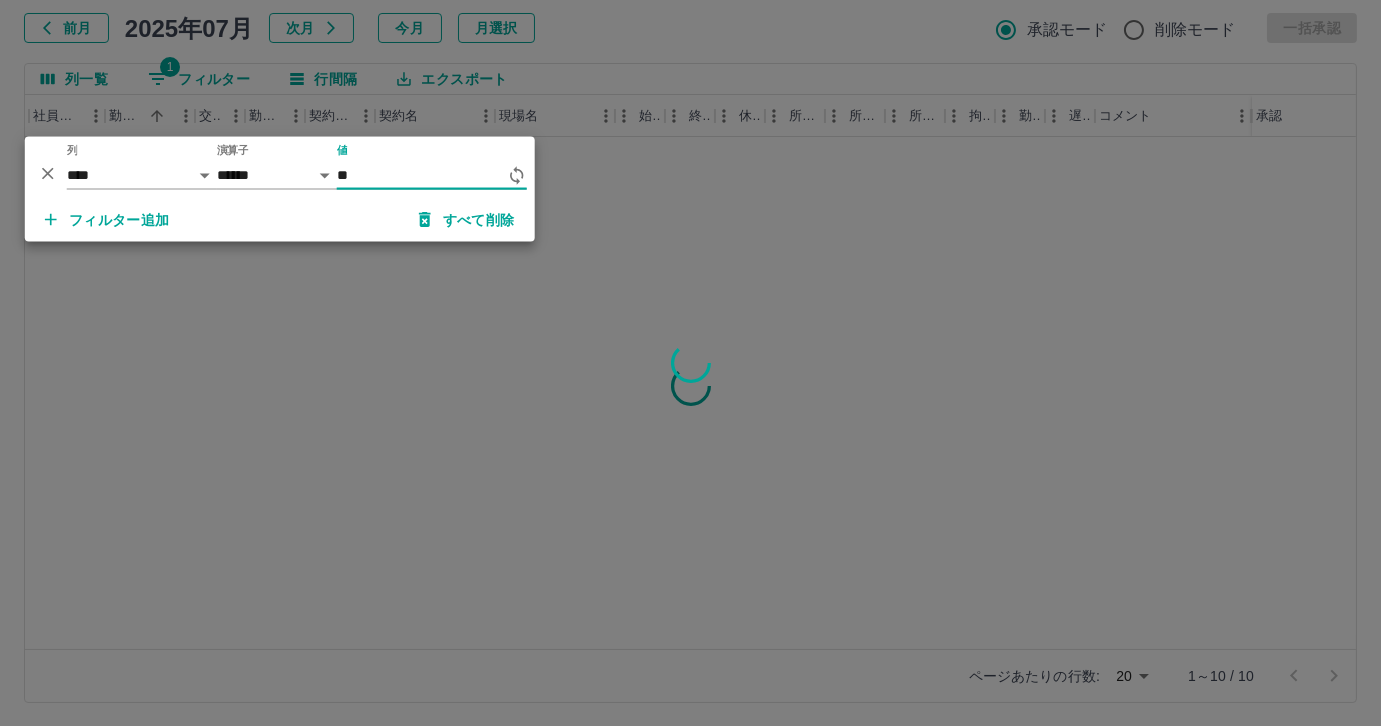 type on "*" 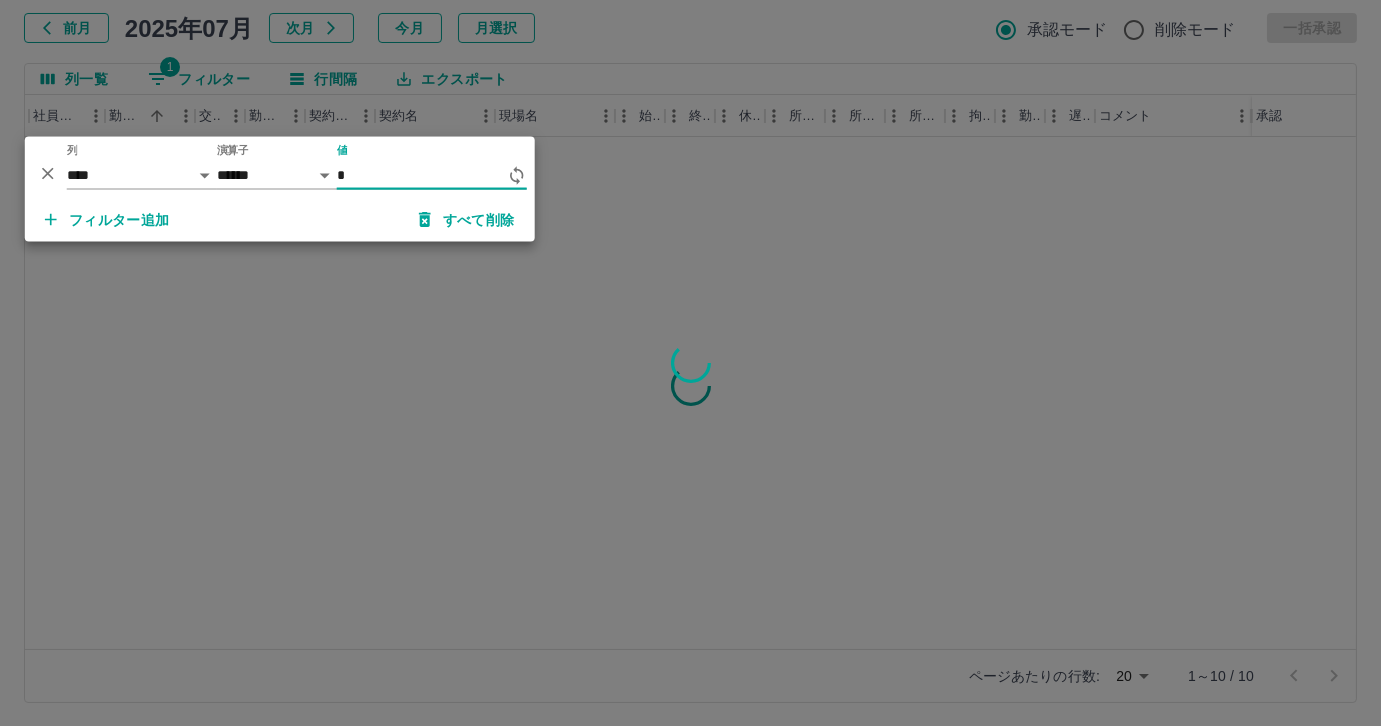 type 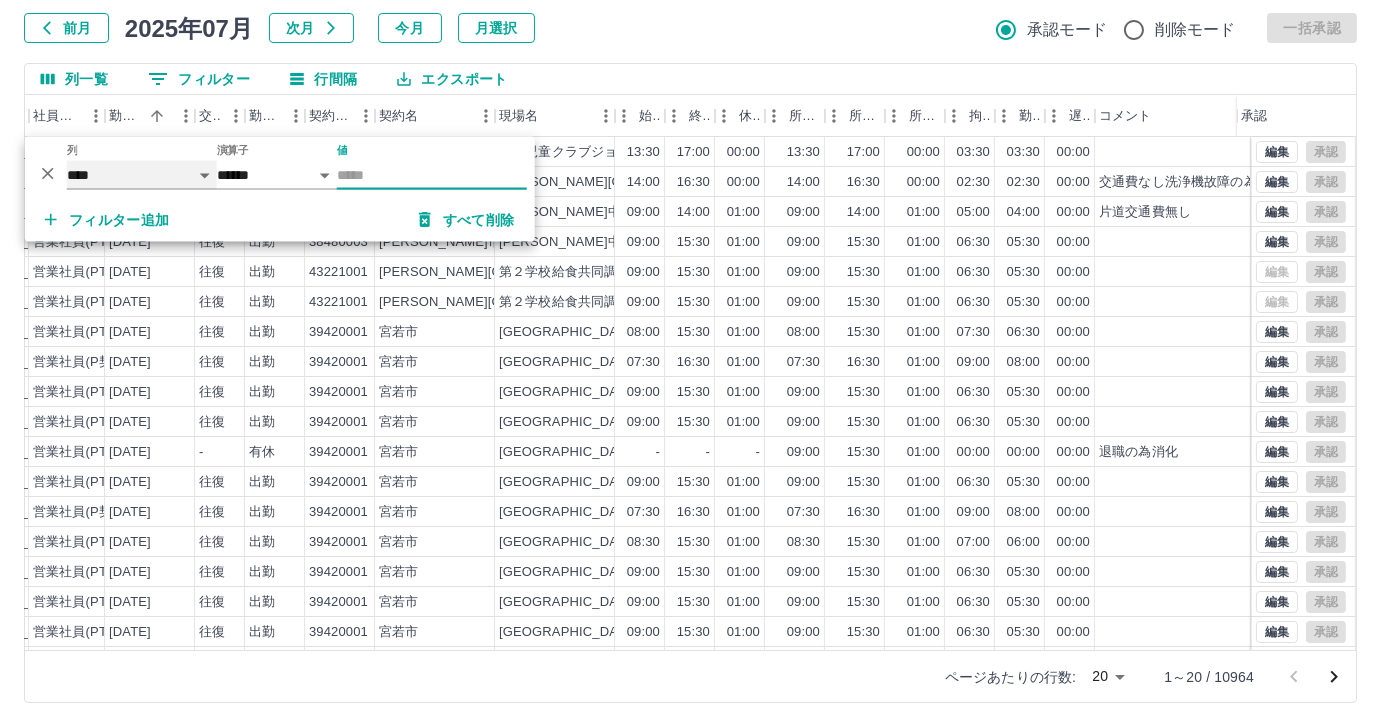 click on "**** *** **** *** *** **** ***** *** *** ** ** ** **** **** **** ** ** *** **** *****" at bounding box center [142, 175] 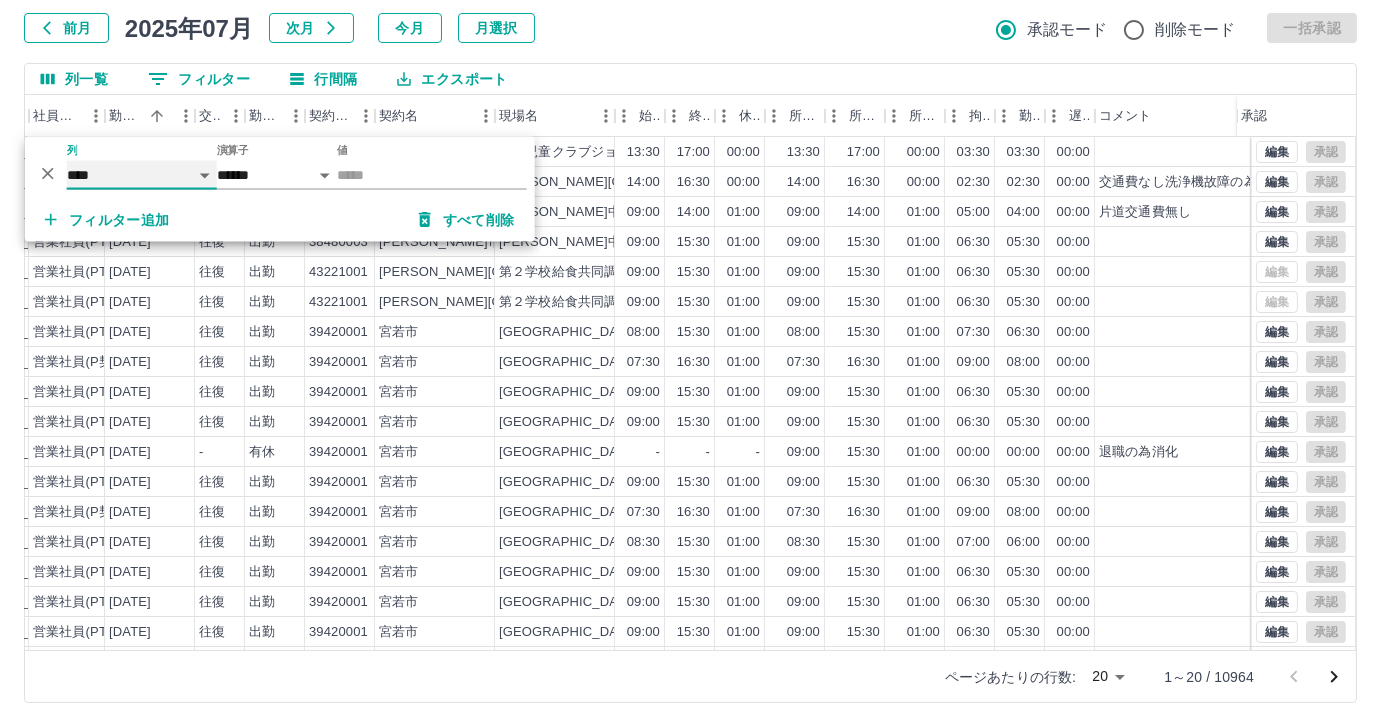 click on "**** *** **** *** *** **** ***** *** *** ** ** ** **** **** **** ** ** *** **** *****" at bounding box center [142, 175] 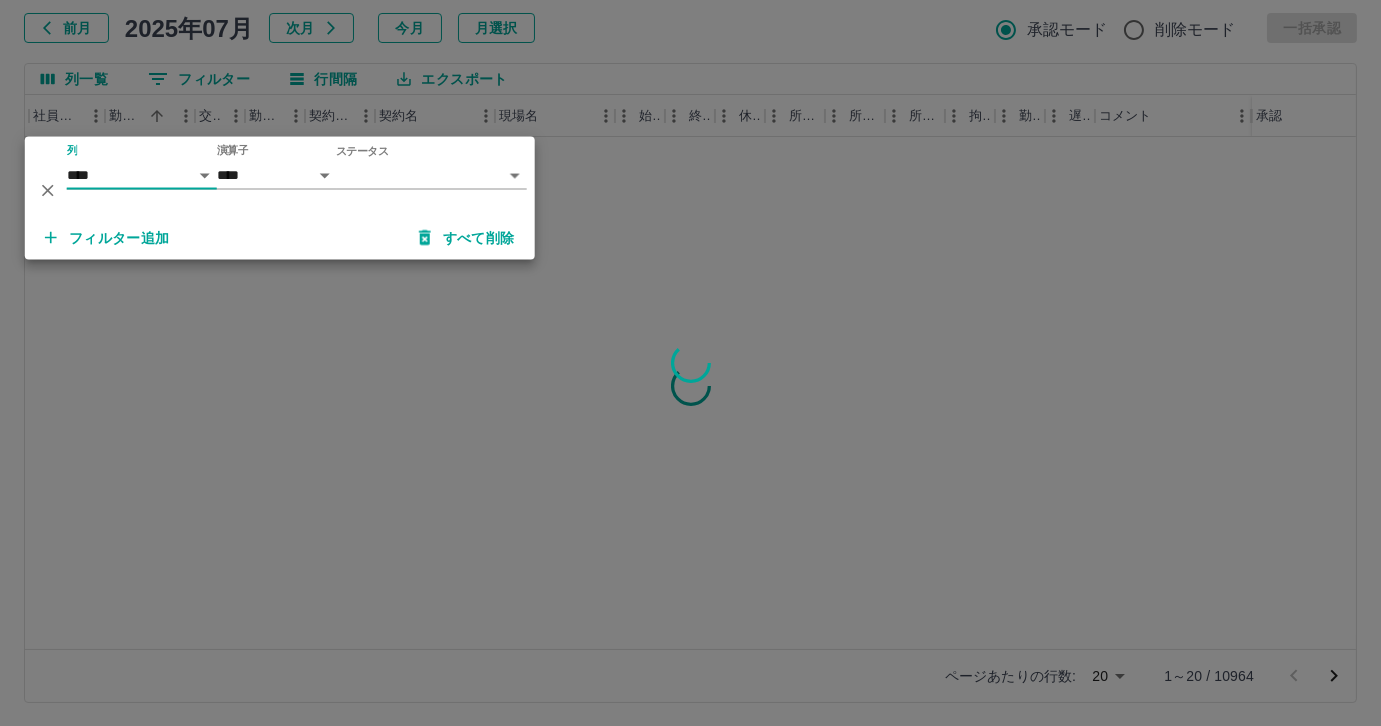 click on "SDH勤怠 尾嵜　杏茄 勤務実績承認 前月 2025年07月 次月 今月 月選択 承認モード 削除モード 一括承認 列一覧 0 フィルター 行間隔 エクスポート 承認フロー 社員番号 社員名 社員区分 勤務日 交通費 勤務区分 契約コード 契約名 現場名 始業 終業 休憩 所定開始 所定終業 所定休憩 拘束 勤務 遅刻等 コメント ステータス 承認 ページあたりの行数: 20 ** 1～20 / 10964 SDH勤怠 *** ** 列 **** *** **** *** *** **** ***** *** *** ** ** ** **** **** **** ** ** *** **** ***** 演算子 **** ****** ステータス ​ ********* フィルター追加 すべて削除" at bounding box center (690, 304) 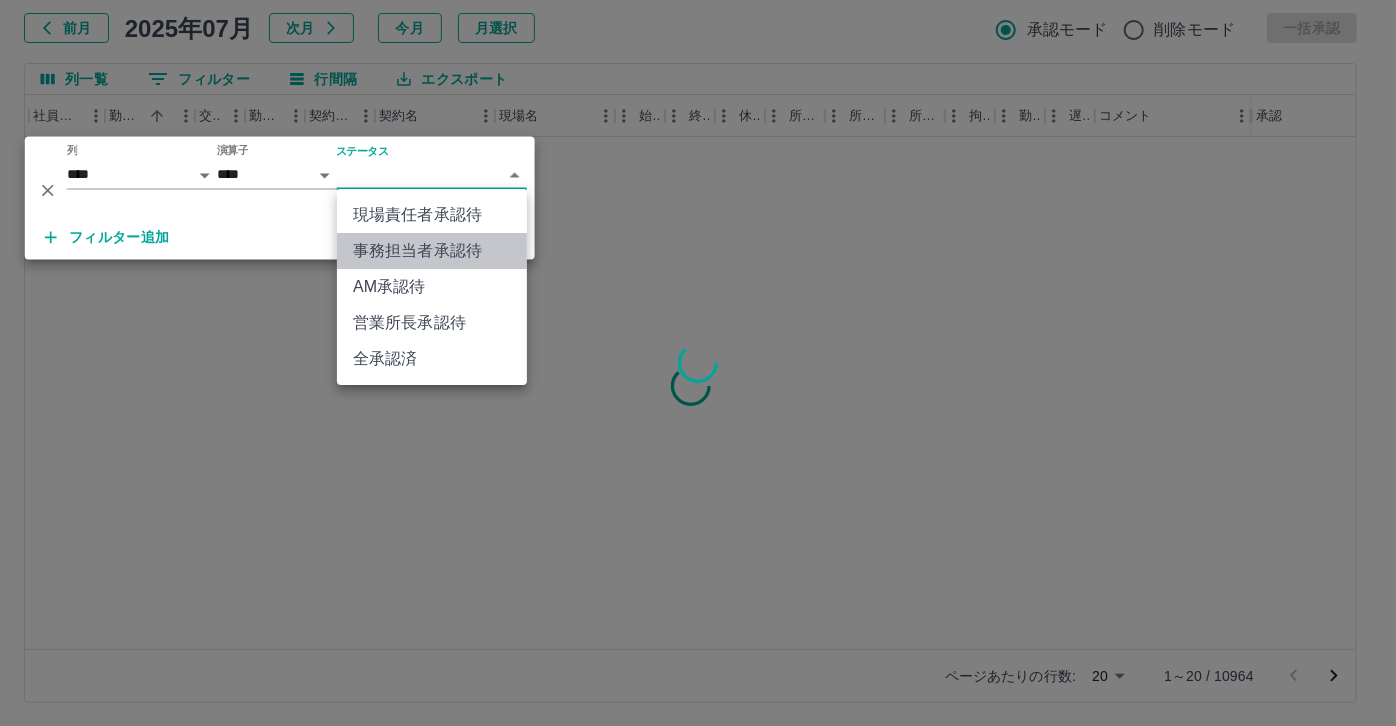click on "事務担当者承認待" at bounding box center (432, 251) 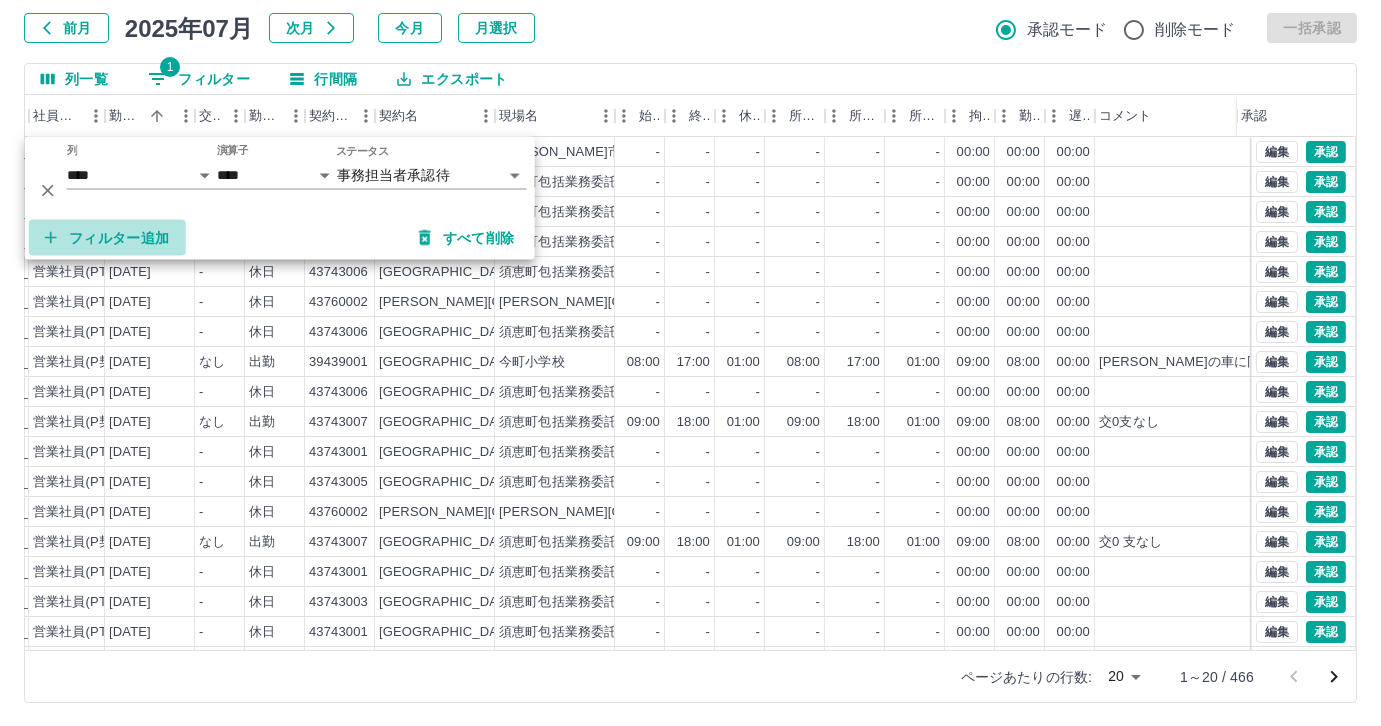 click on "フィルター追加" at bounding box center (107, 238) 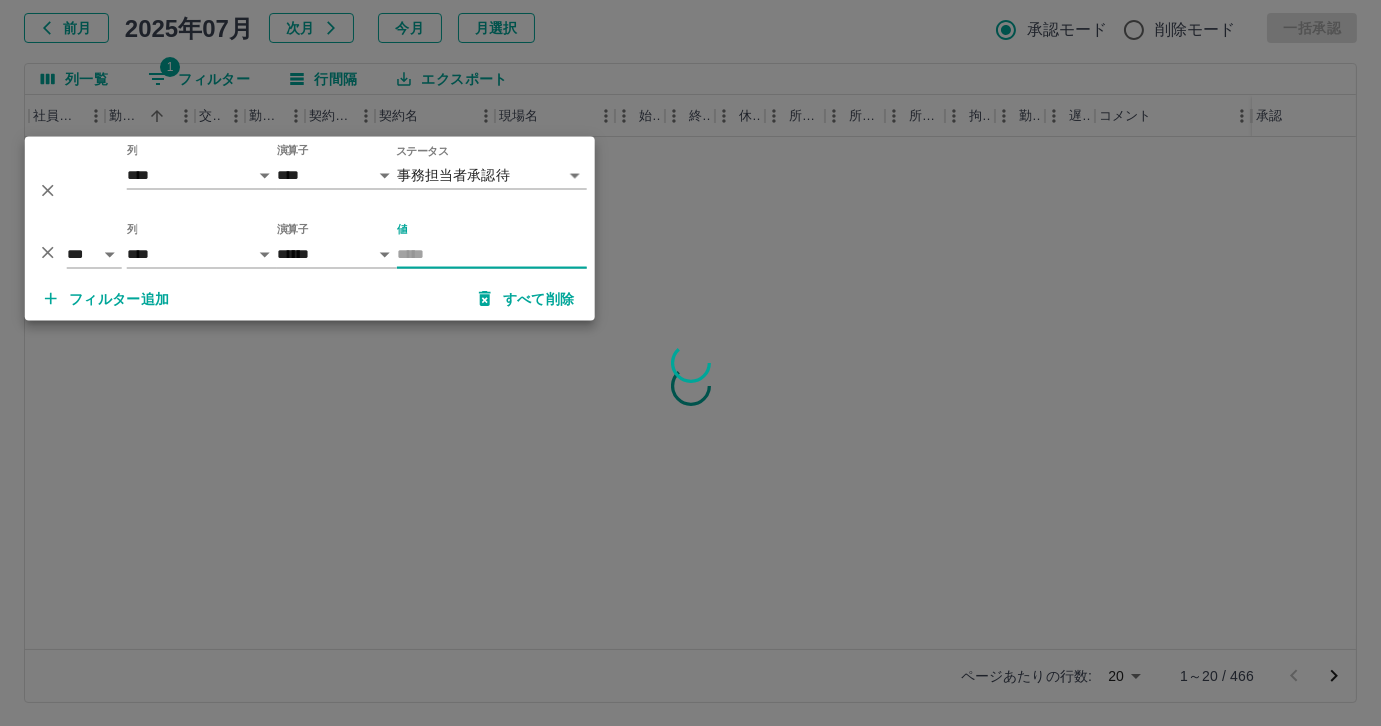click on "値" at bounding box center (492, 254) 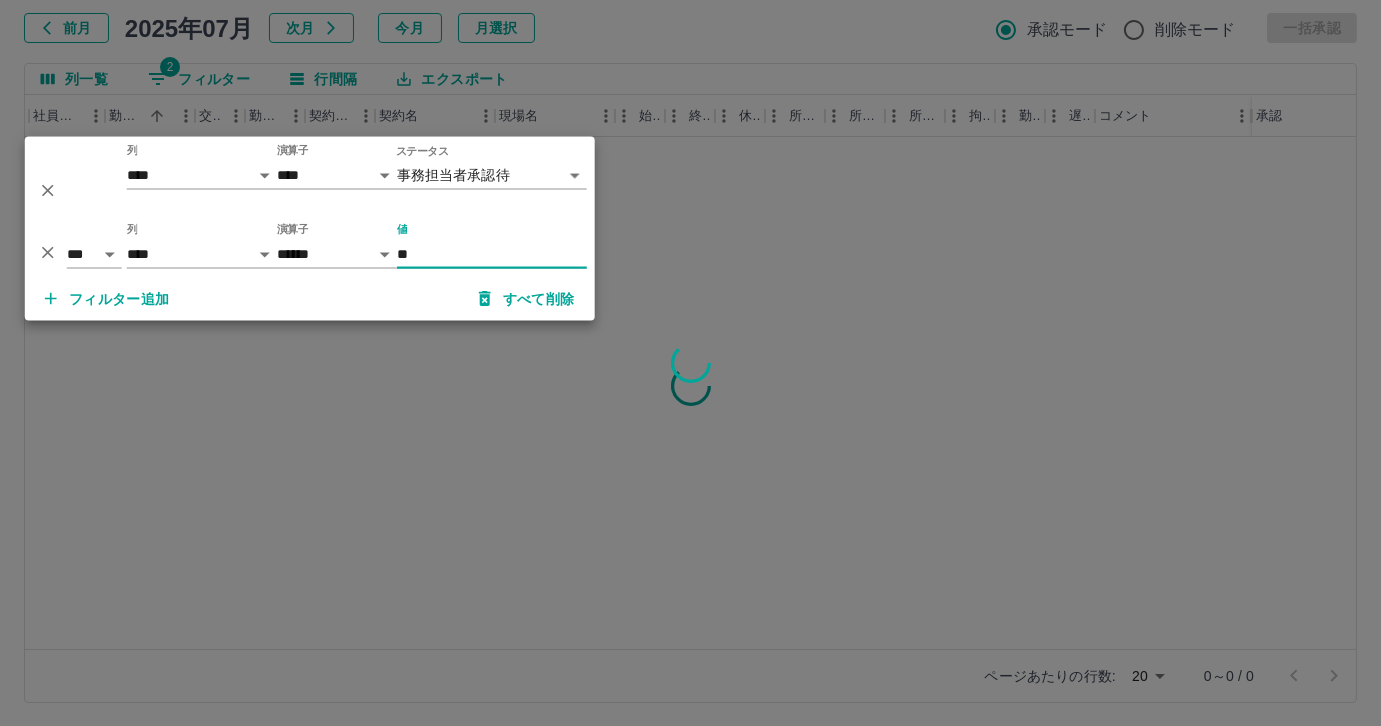 type on "*" 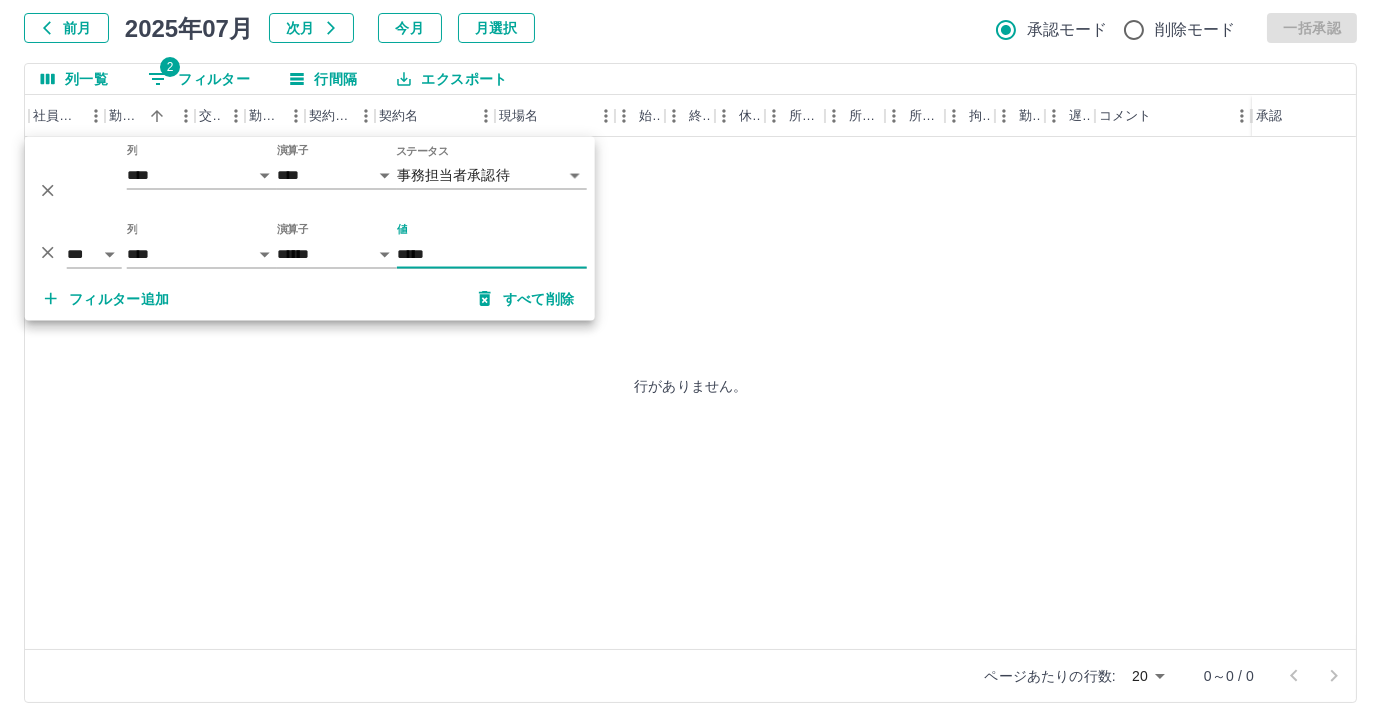 type on "*****" 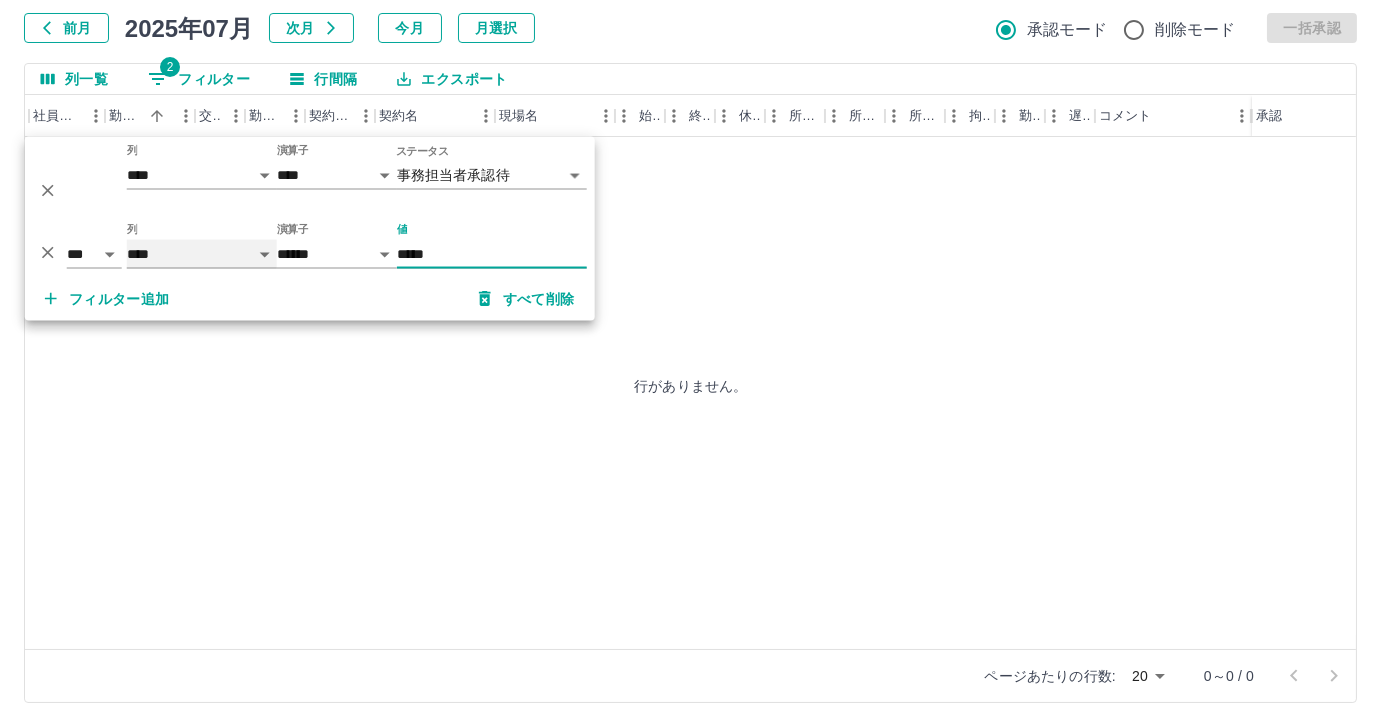 click on "**** *** **** *** *** **** ***** *** *** ** ** ** **** **** **** ** ** *** **** *****" at bounding box center [202, 254] 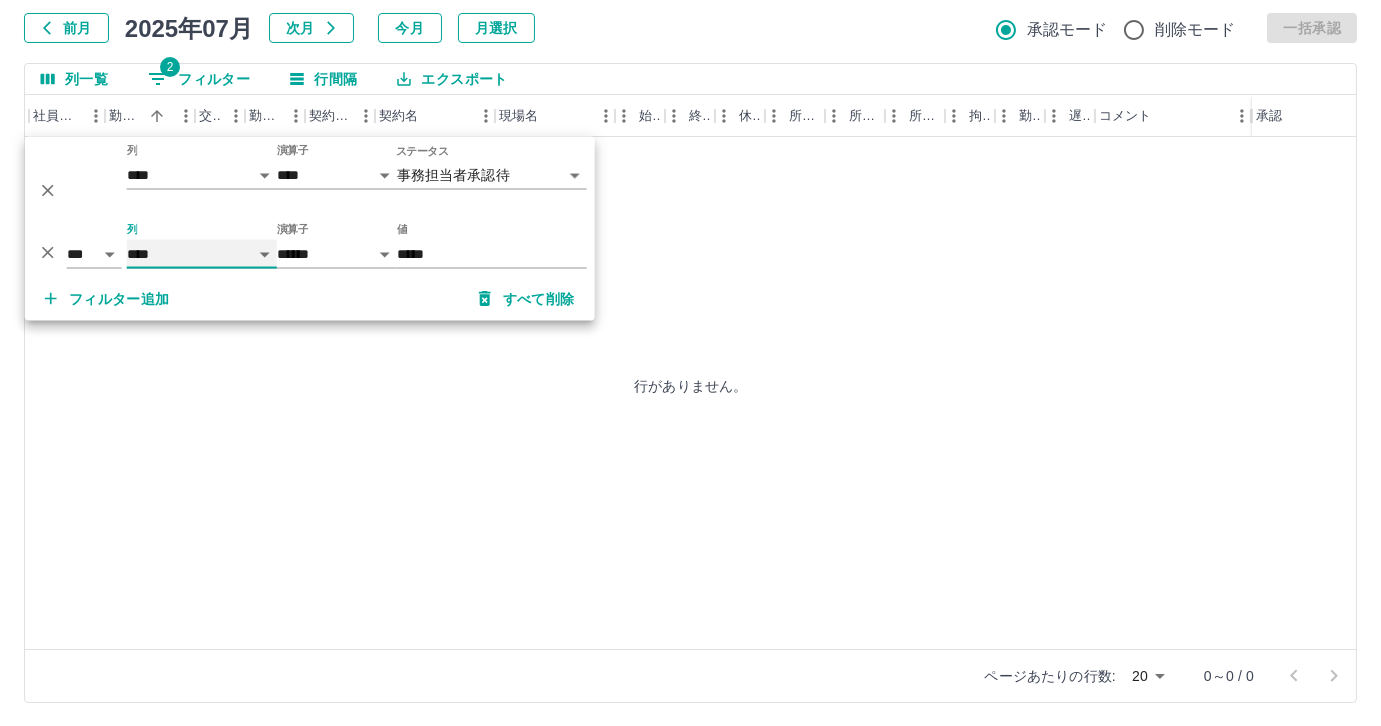 click on "**** *** **** *** *** **** ***** *** *** ** ** ** **** **** **** ** ** *** **** *****" at bounding box center (202, 254) 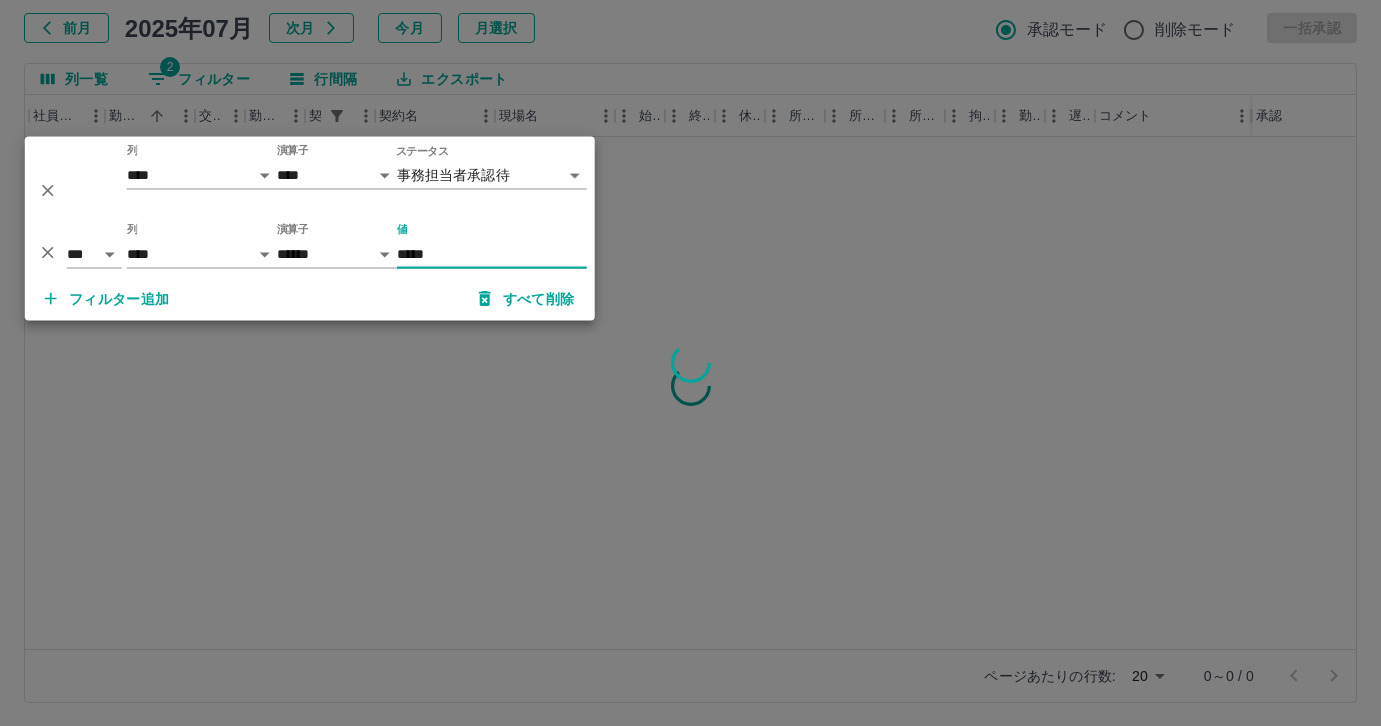 click on "*****" at bounding box center (492, 254) 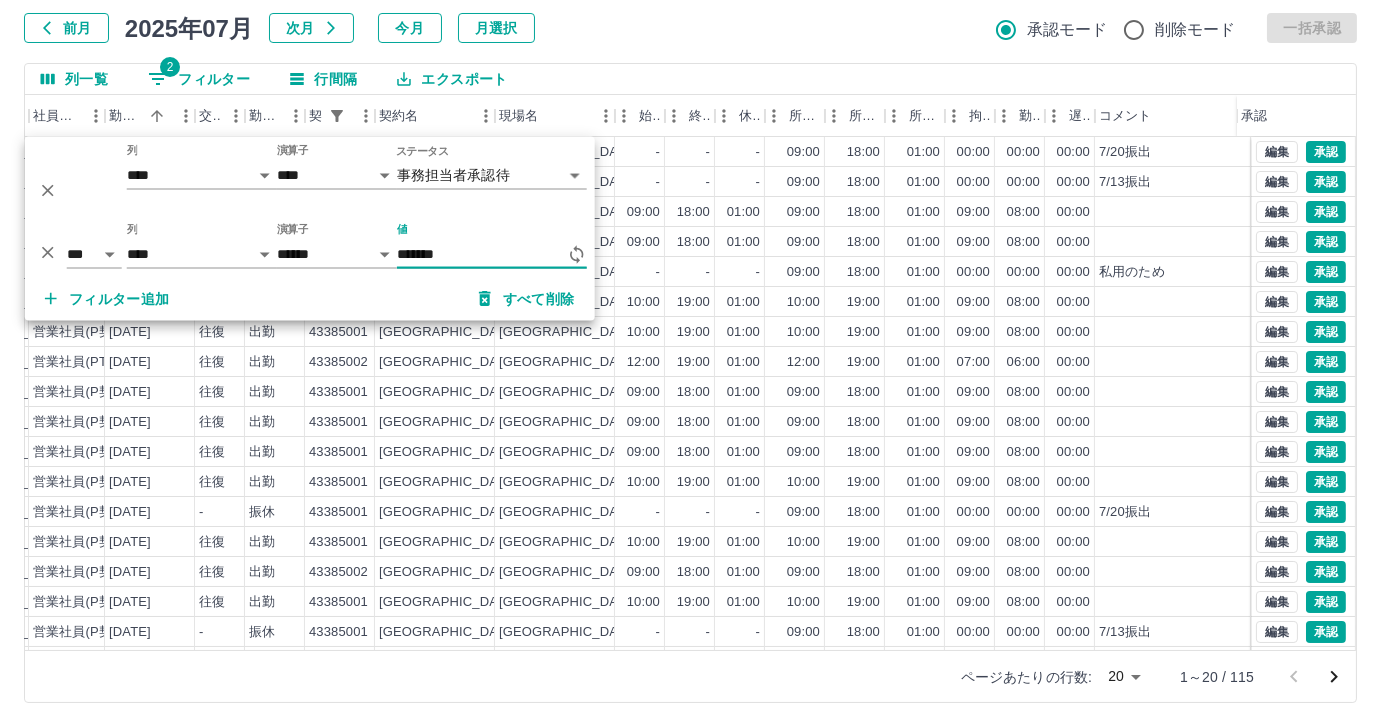 type on "********" 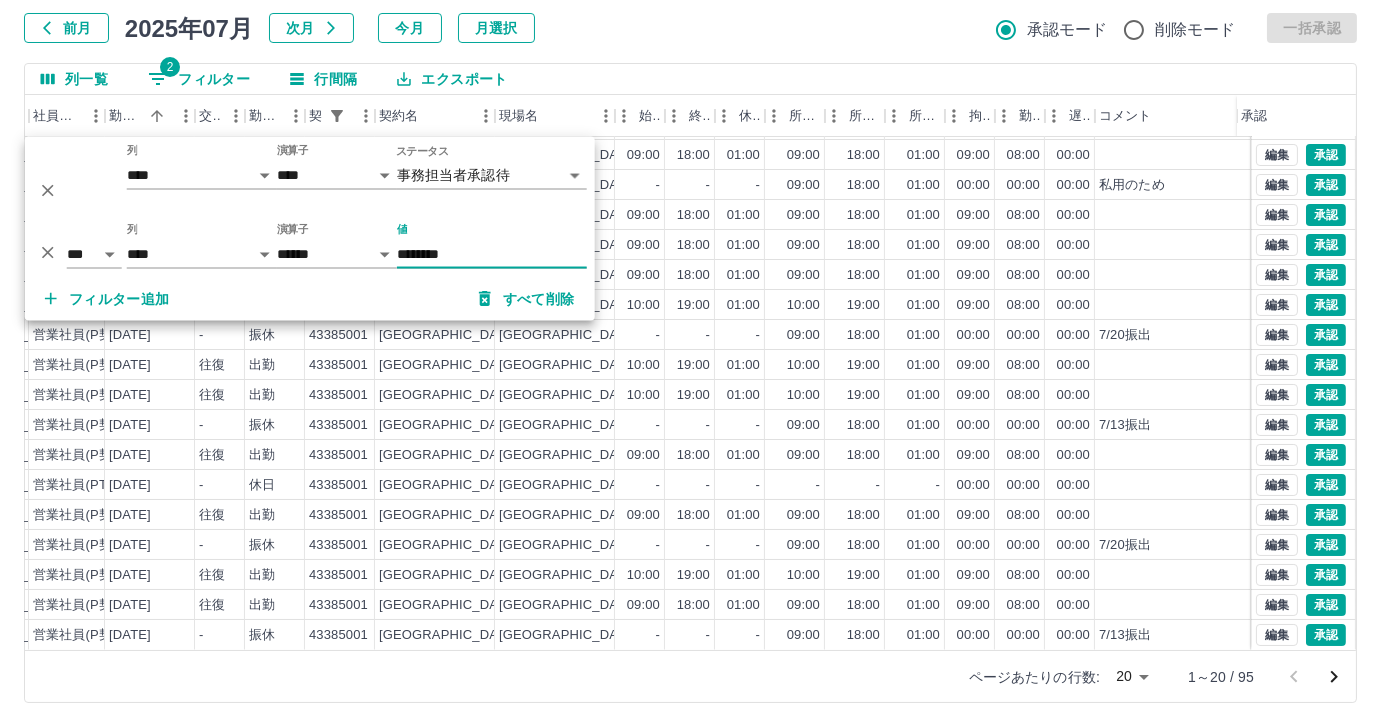 scroll, scrollTop: 101, scrollLeft: 296, axis: both 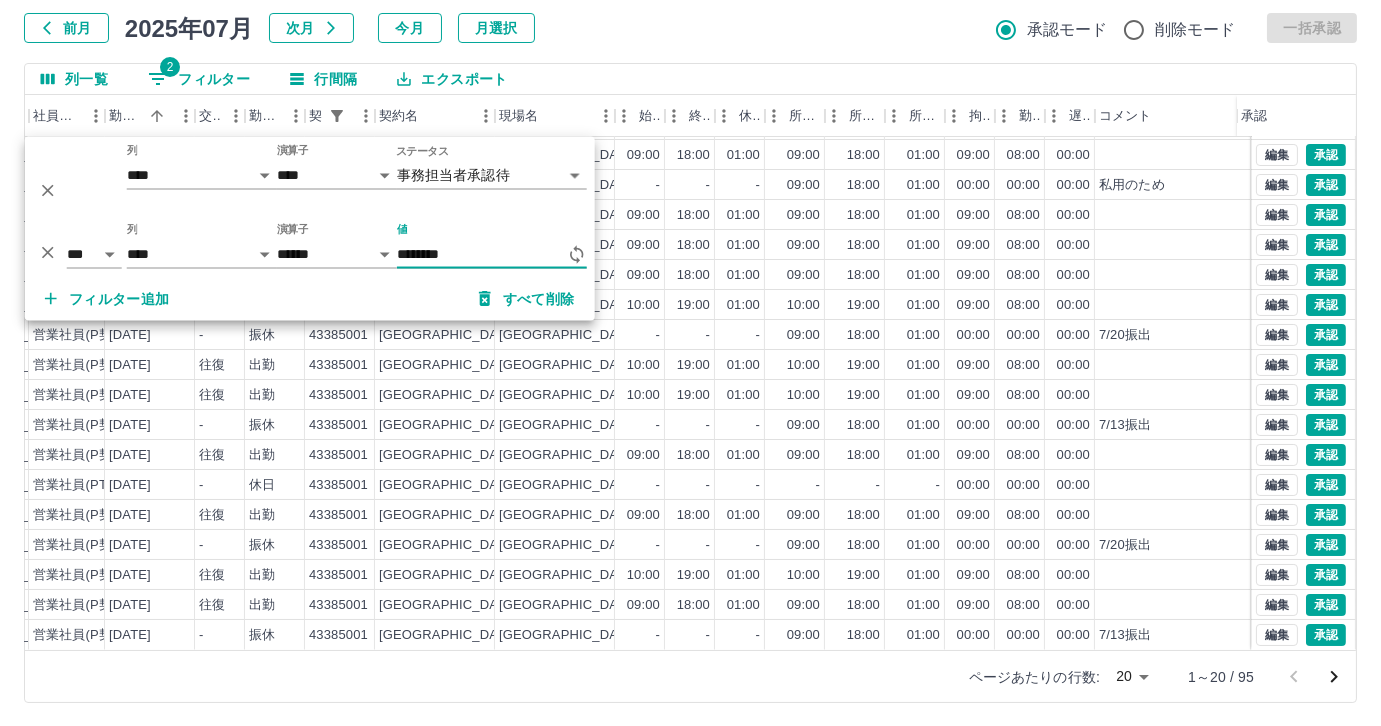 drag, startPoint x: 508, startPoint y: 650, endPoint x: 377, endPoint y: 628, distance: 132.83449 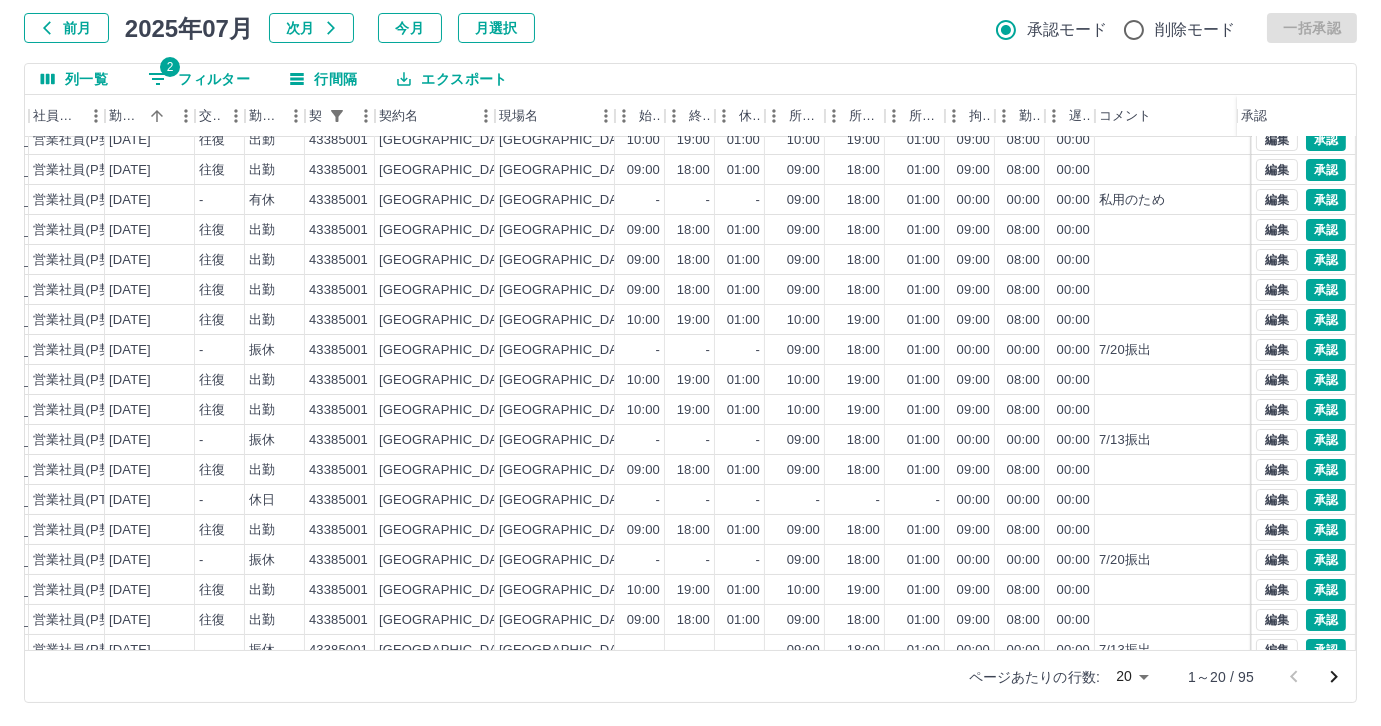 scroll, scrollTop: 101, scrollLeft: 296, axis: both 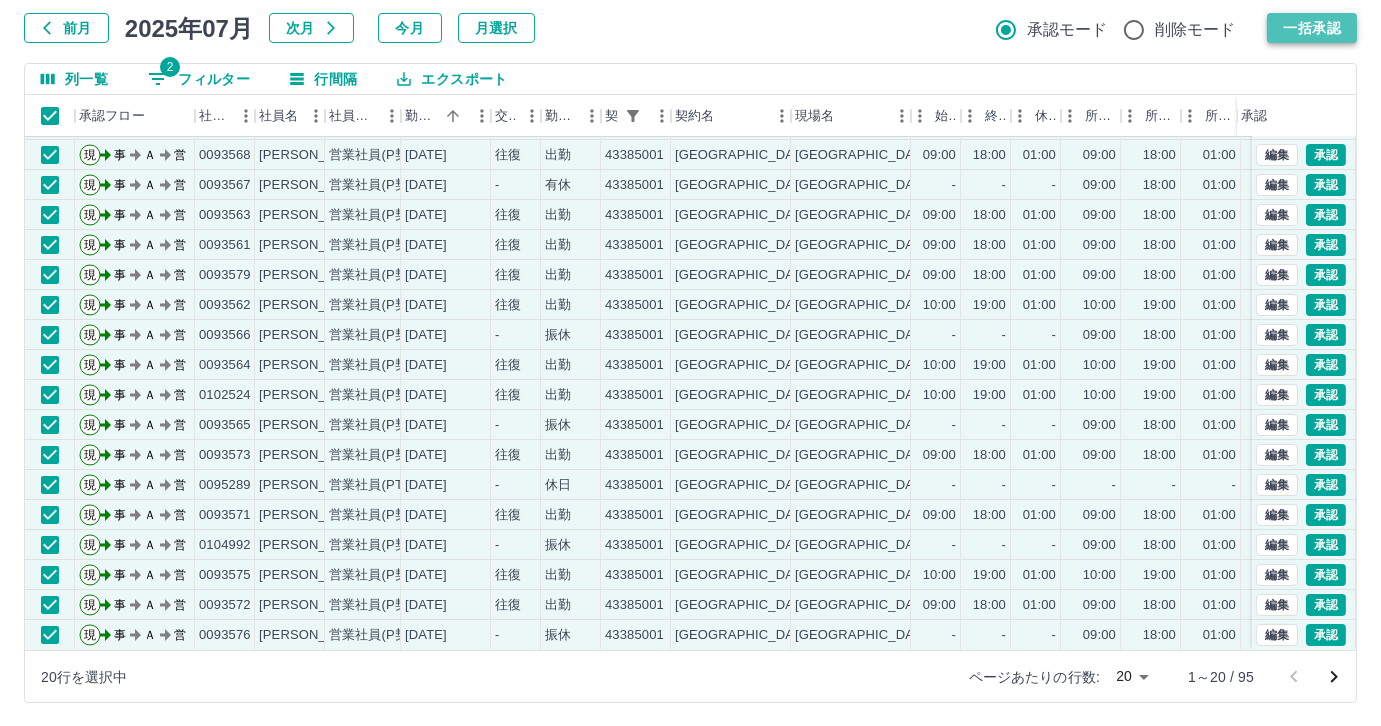 click on "一括承認" at bounding box center (1312, 28) 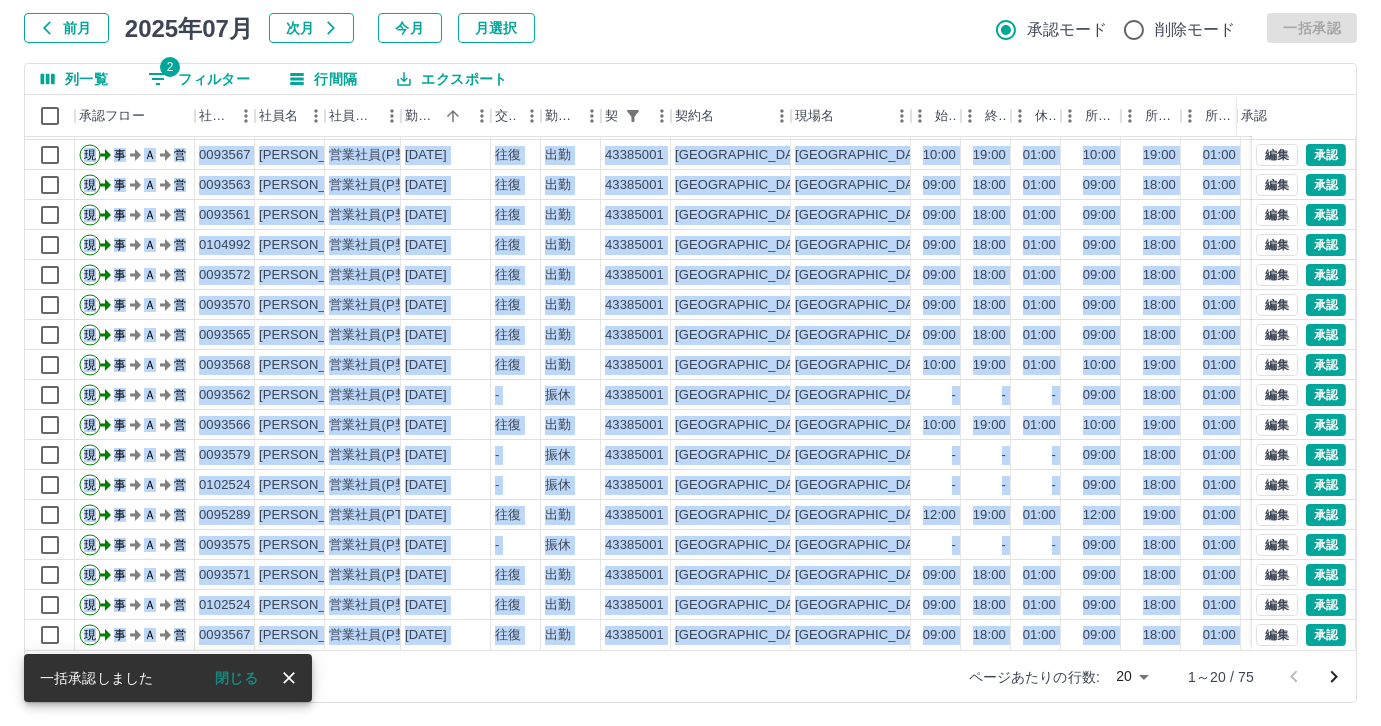 drag, startPoint x: 510, startPoint y: 654, endPoint x: 568, endPoint y: 643, distance: 59.03389 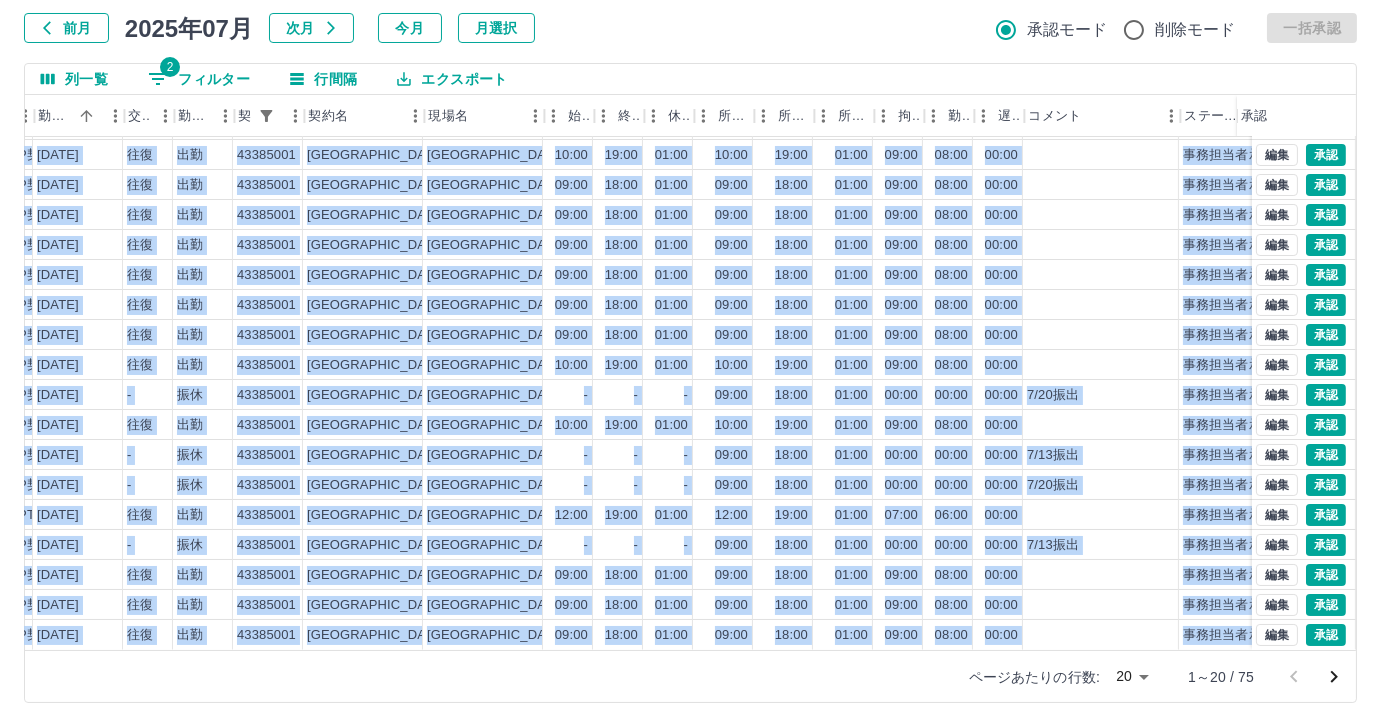 scroll, scrollTop: 101, scrollLeft: 380, axis: both 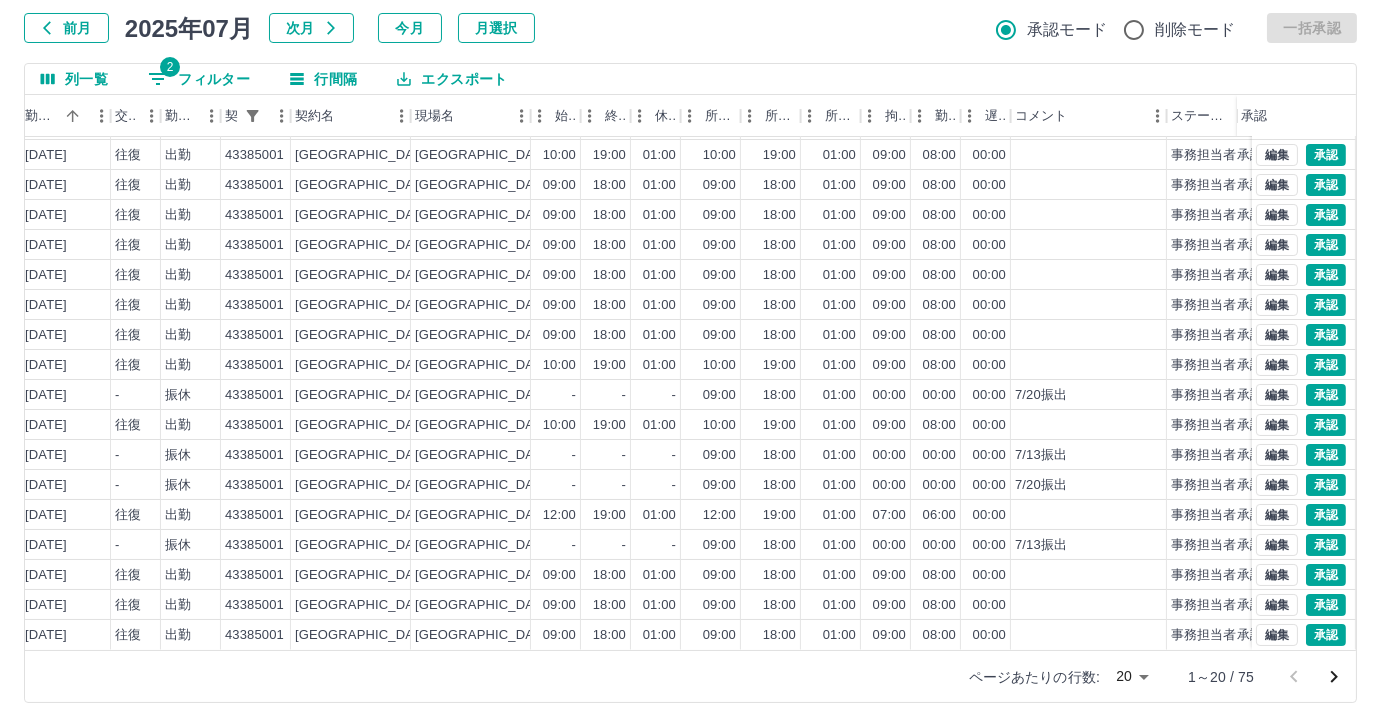 click on "前月 2025年07月 次月 今月 月選択 承認モード 削除モード 一括承認" at bounding box center (690, 28) 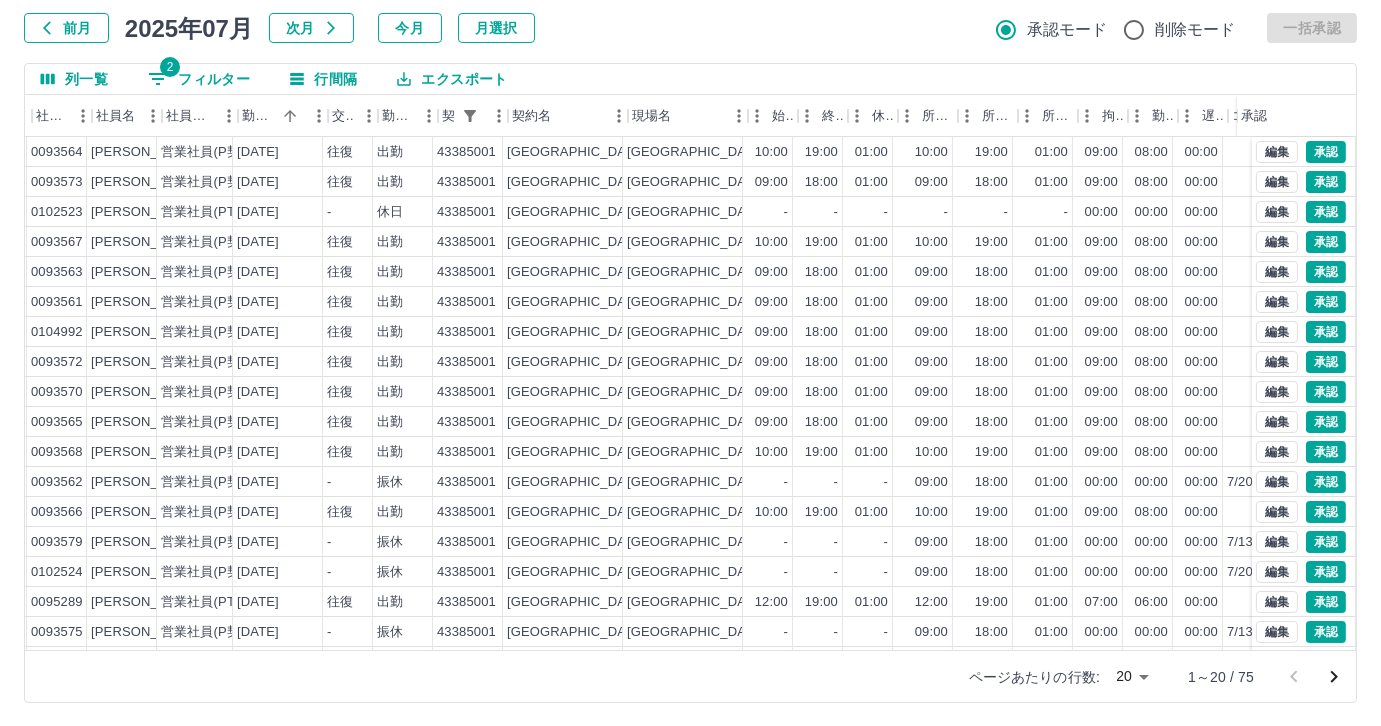 scroll, scrollTop: 0, scrollLeft: 0, axis: both 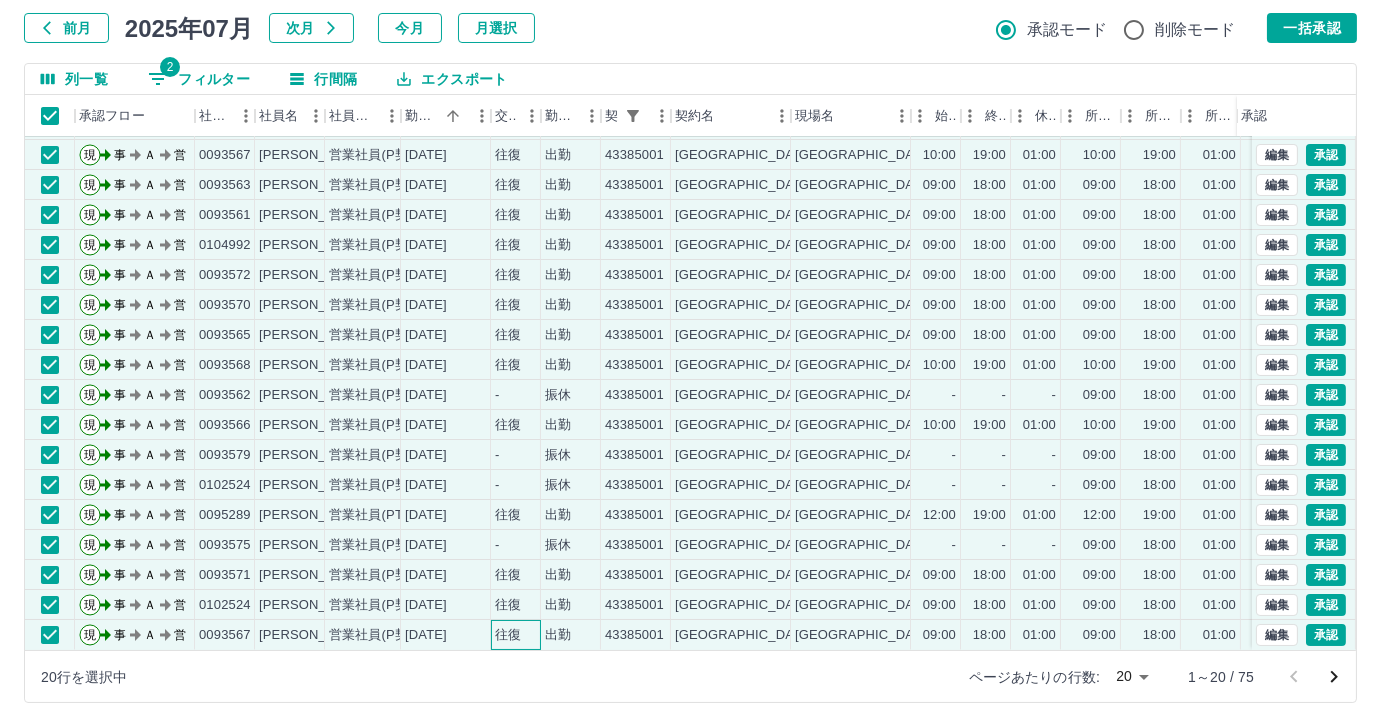 click on "往復" at bounding box center (508, 635) 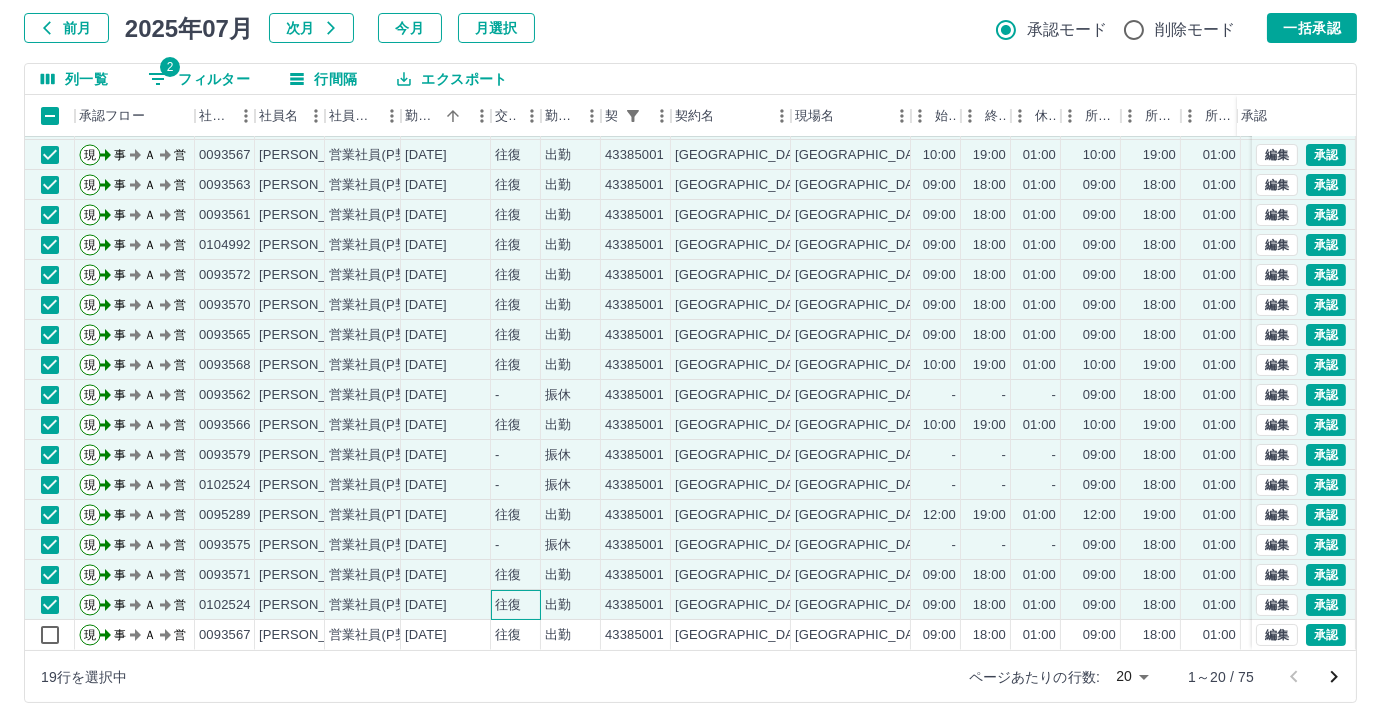 click on "往復" at bounding box center [516, 605] 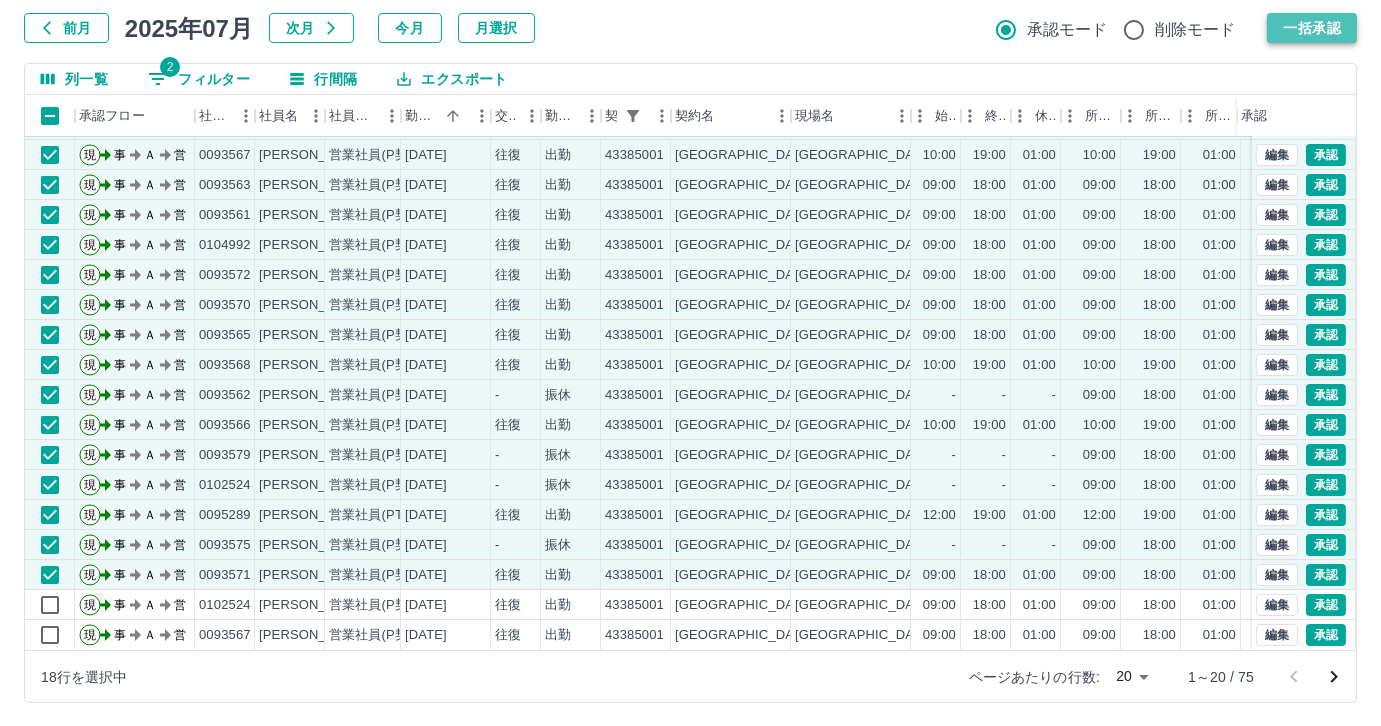 click on "一括承認" at bounding box center (1312, 28) 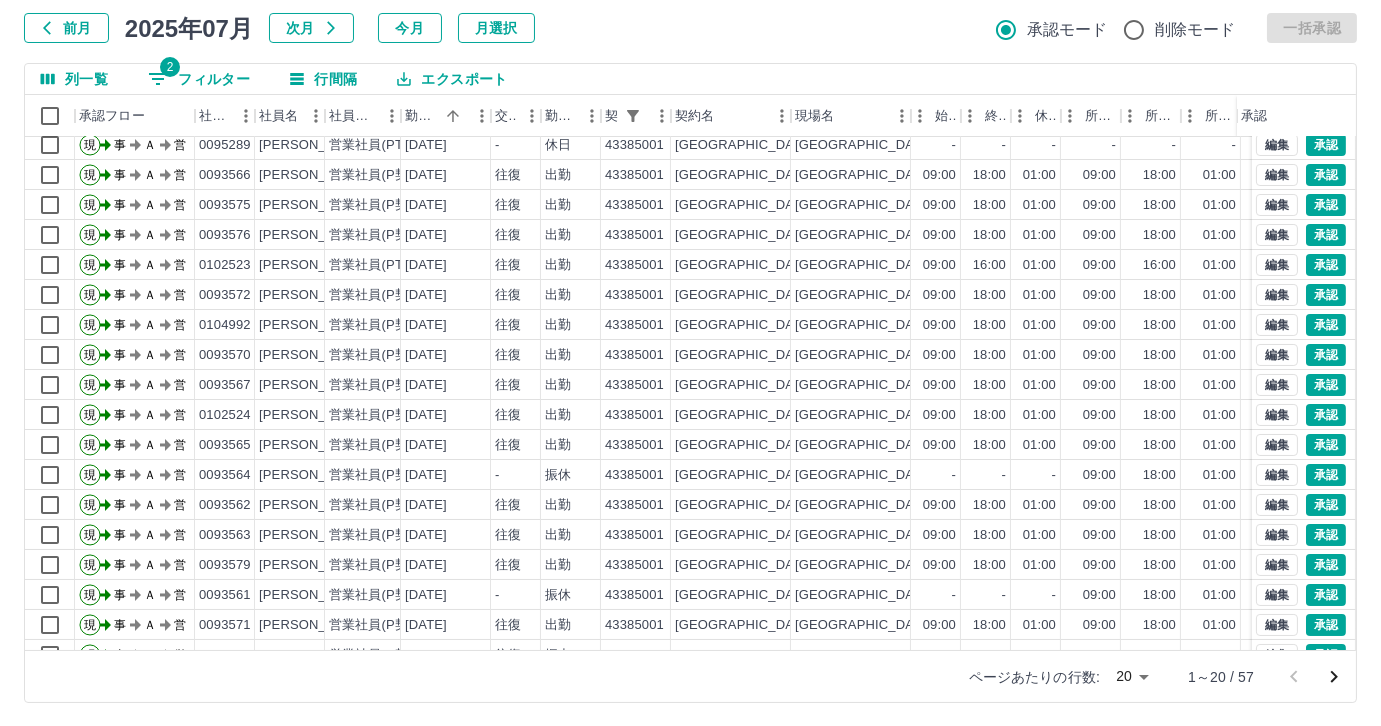 scroll, scrollTop: 101, scrollLeft: 0, axis: vertical 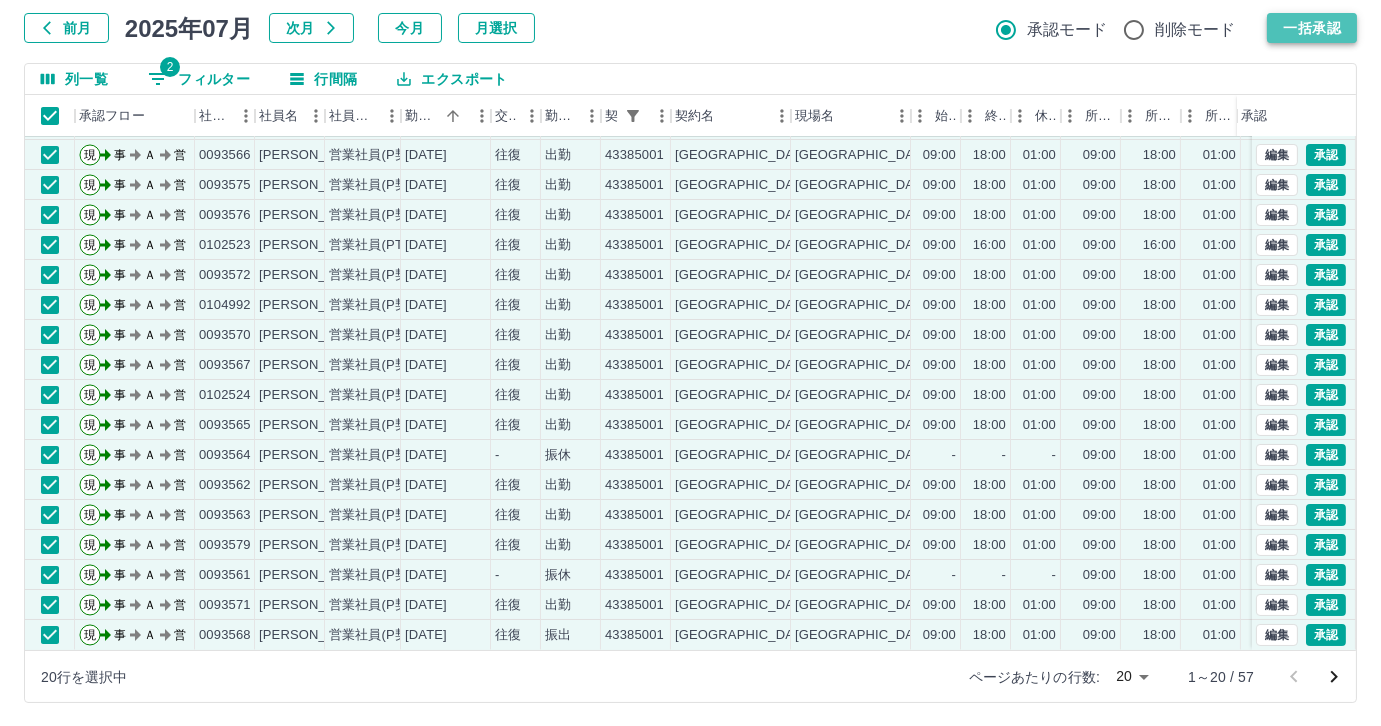 click on "一括承認" at bounding box center [1312, 28] 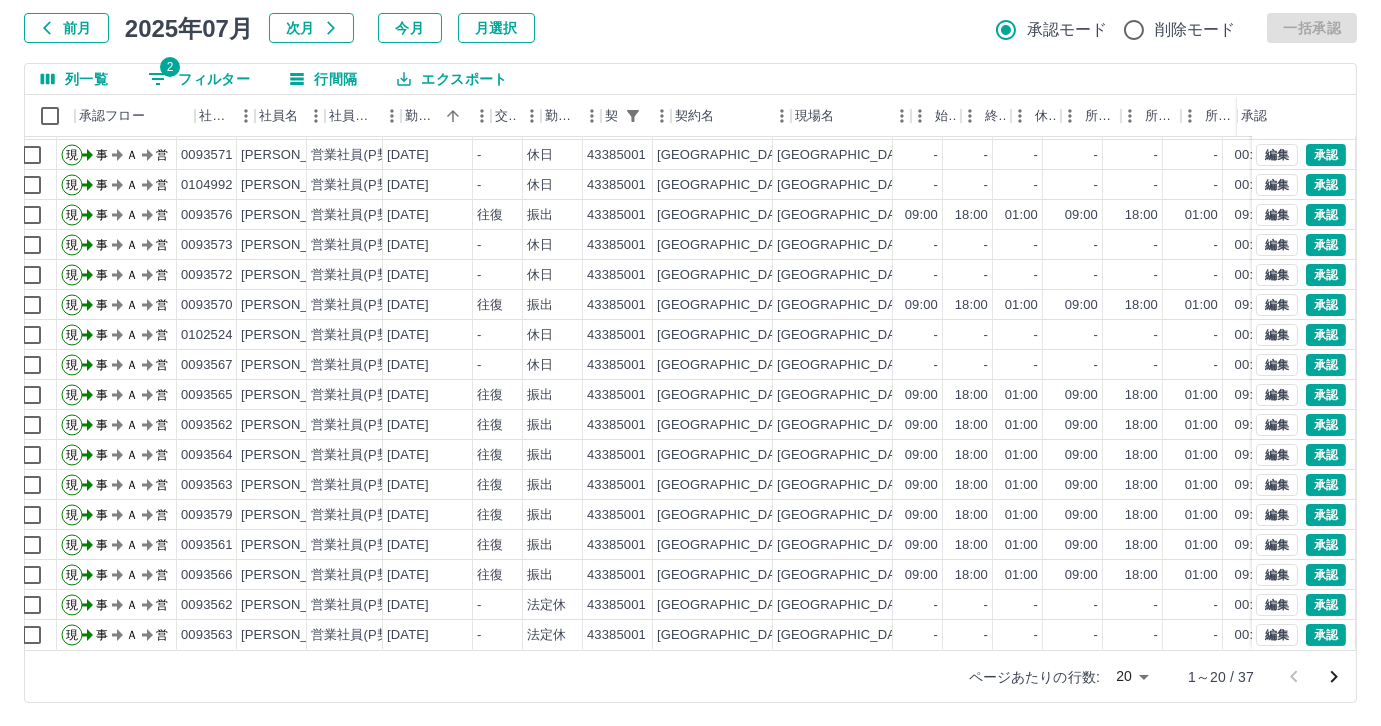 scroll, scrollTop: 101, scrollLeft: 0, axis: vertical 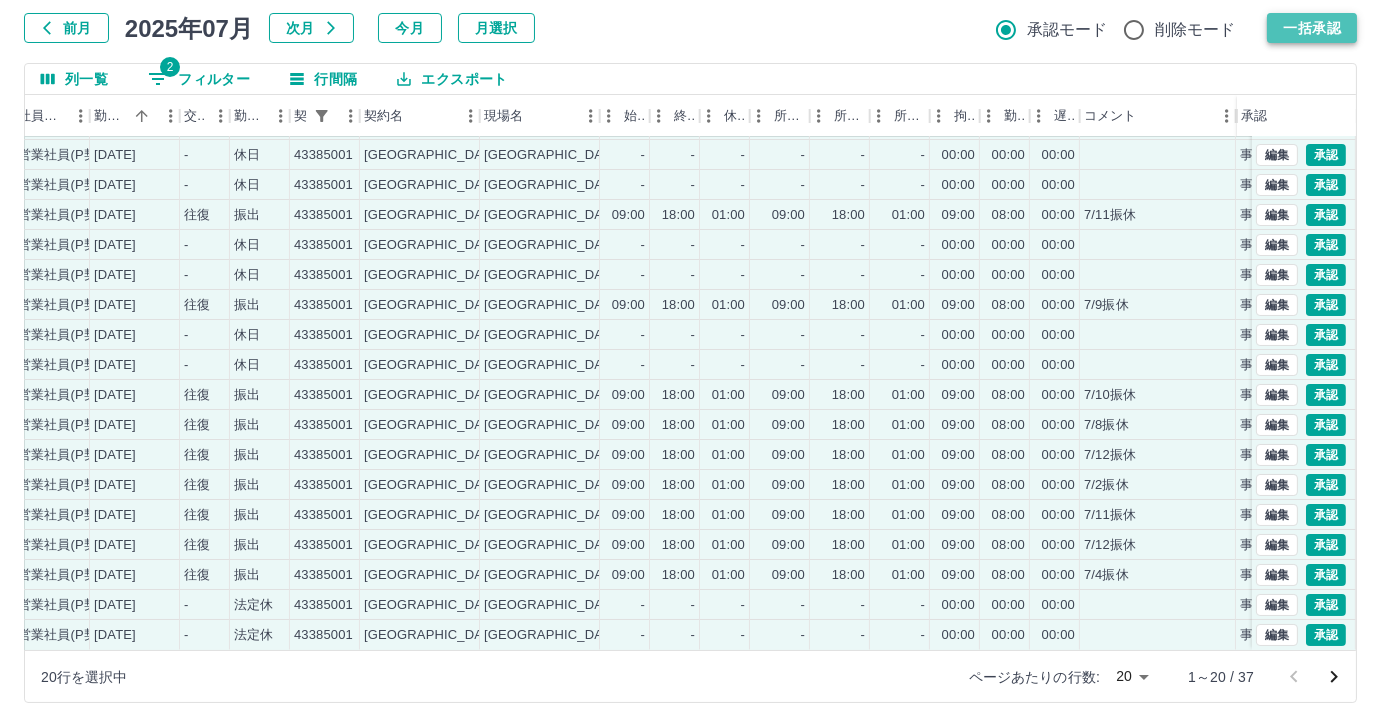 click on "一括承認" at bounding box center [1312, 28] 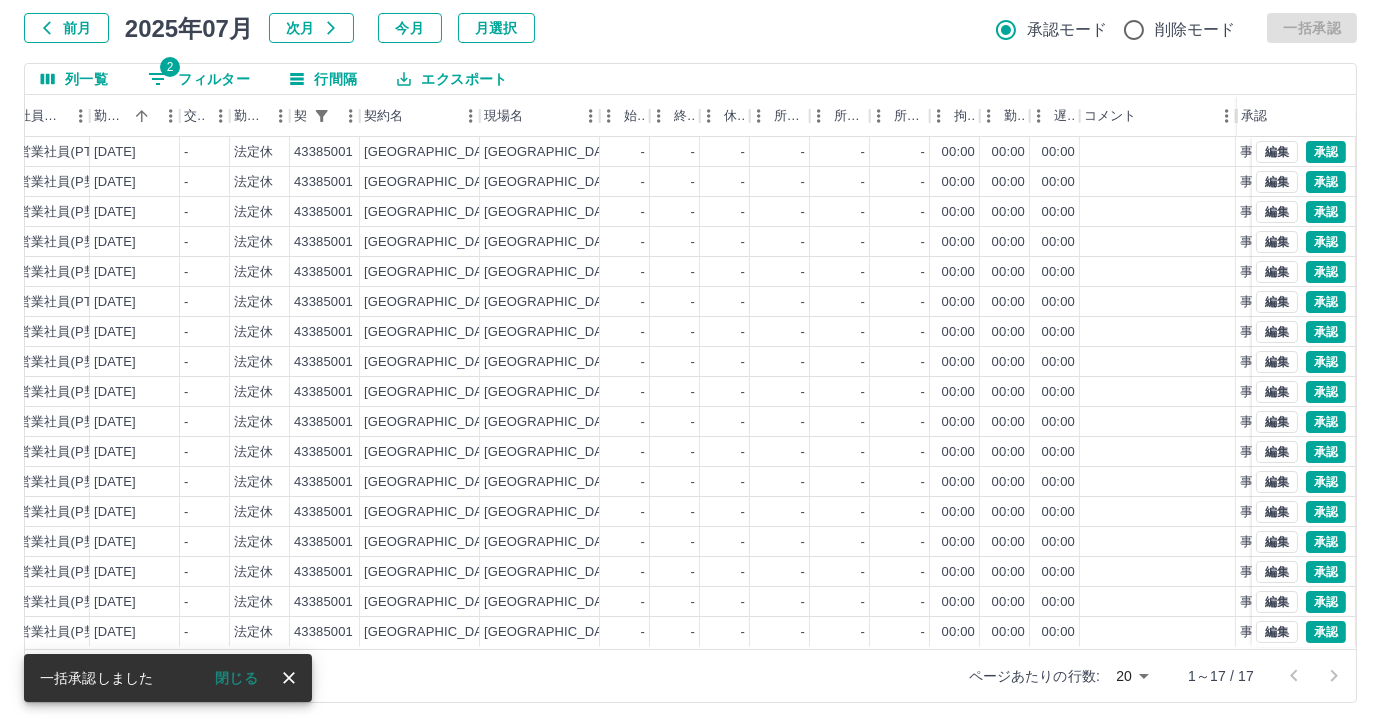 scroll, scrollTop: 10, scrollLeft: 311, axis: both 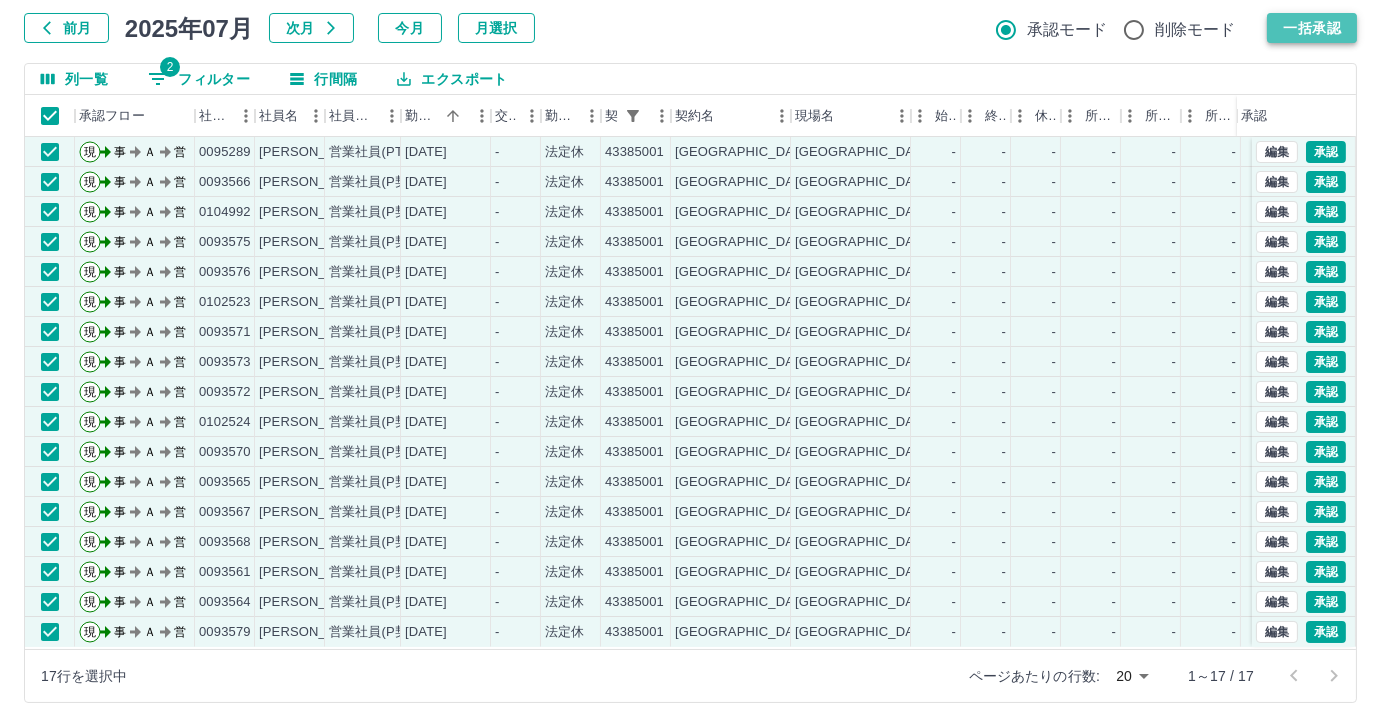 click on "一括承認" at bounding box center (1312, 28) 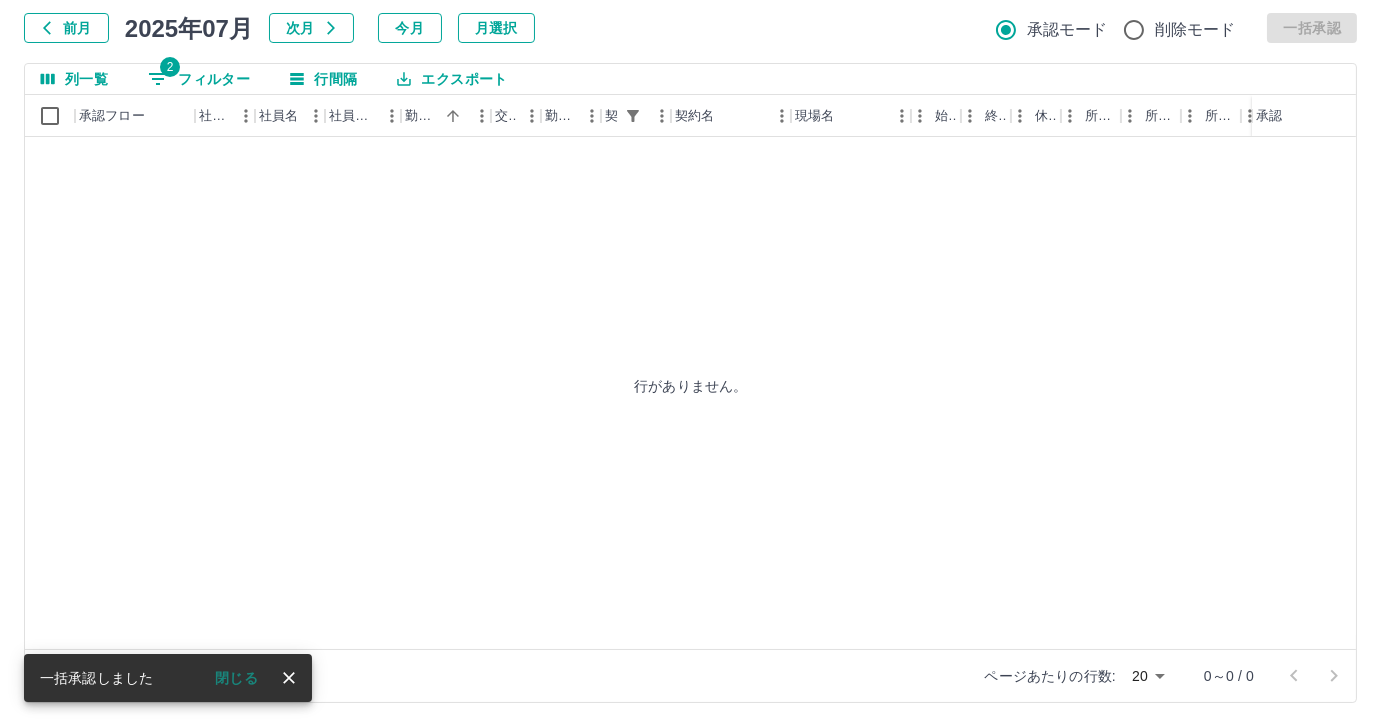 scroll, scrollTop: 0, scrollLeft: 0, axis: both 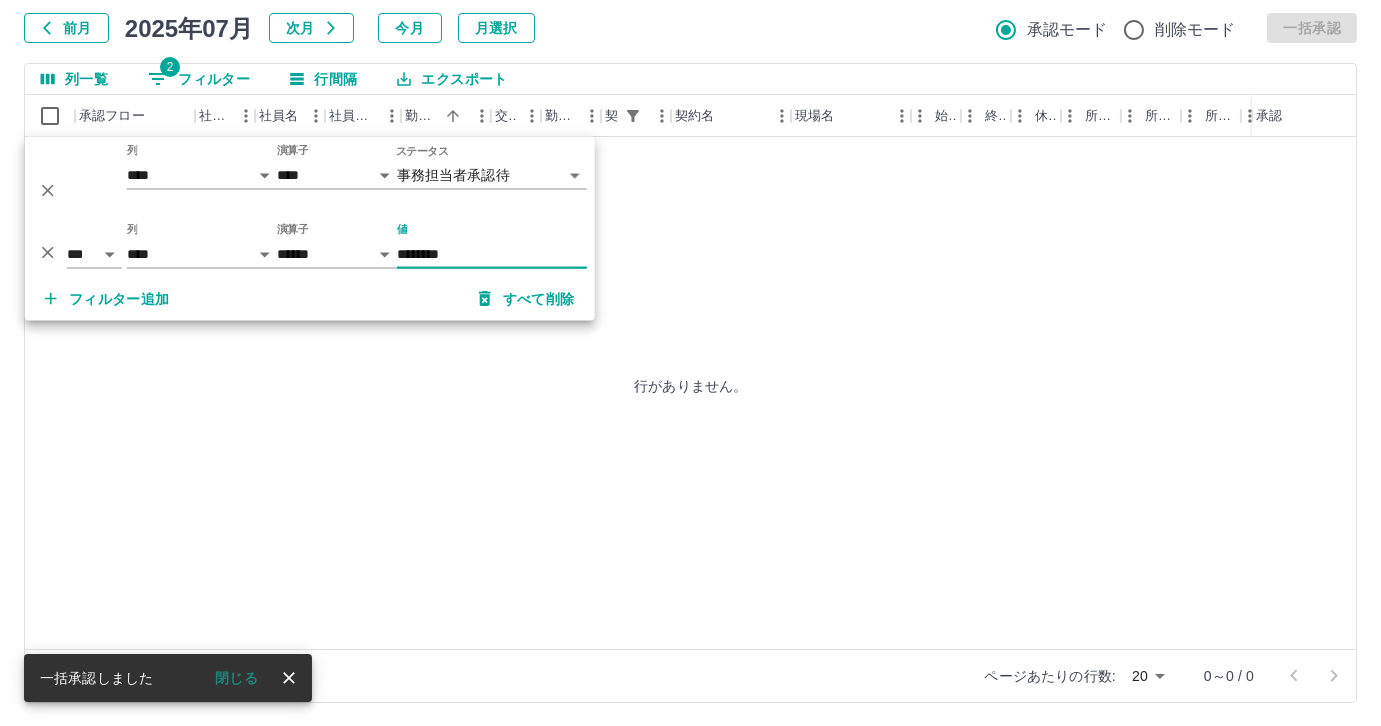 click on "********" at bounding box center (492, 254) 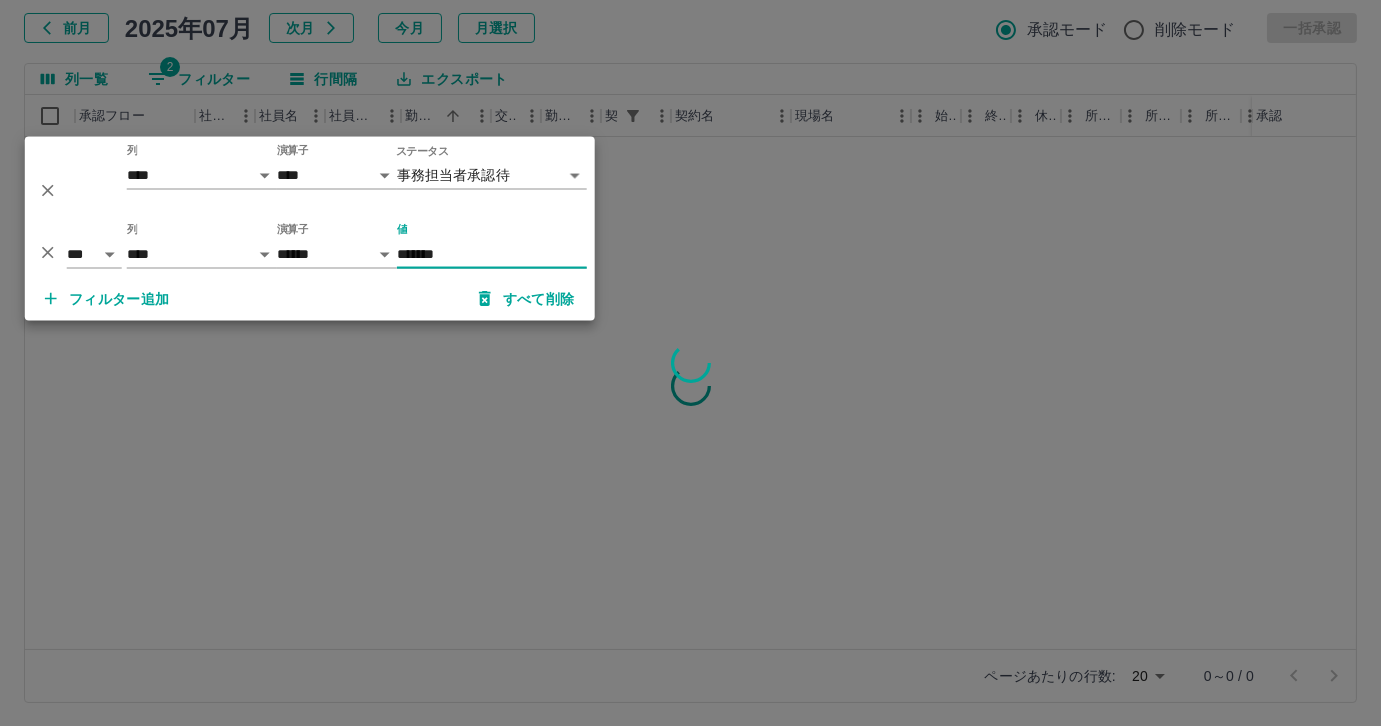 type on "********" 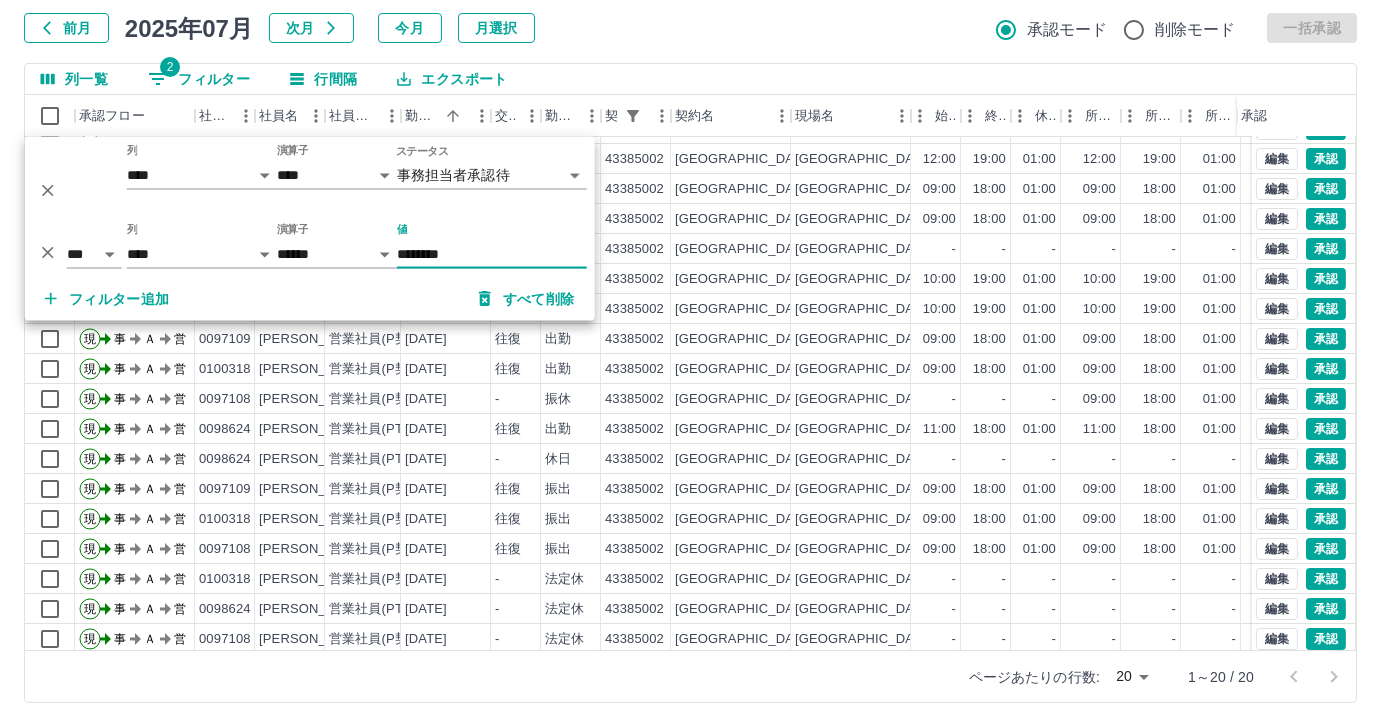 scroll, scrollTop: 101, scrollLeft: 0, axis: vertical 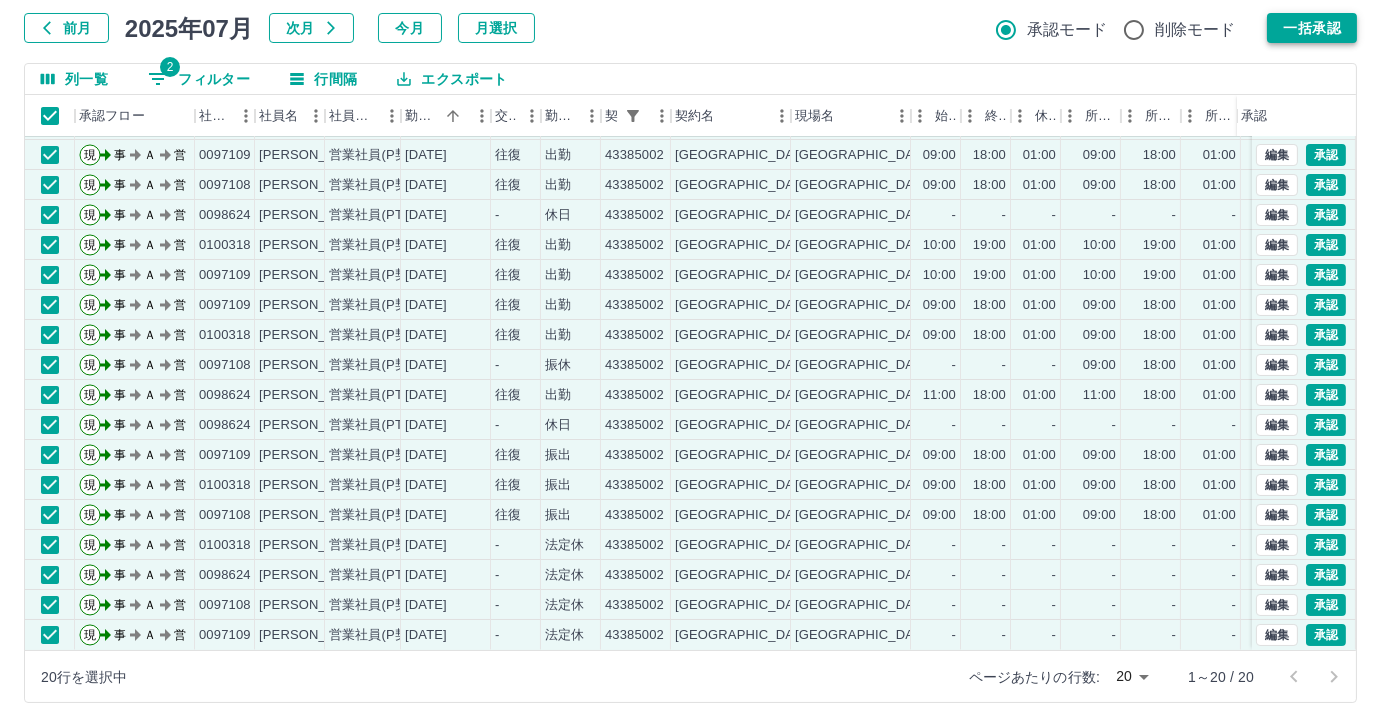 click on "一括承認" at bounding box center (1312, 28) 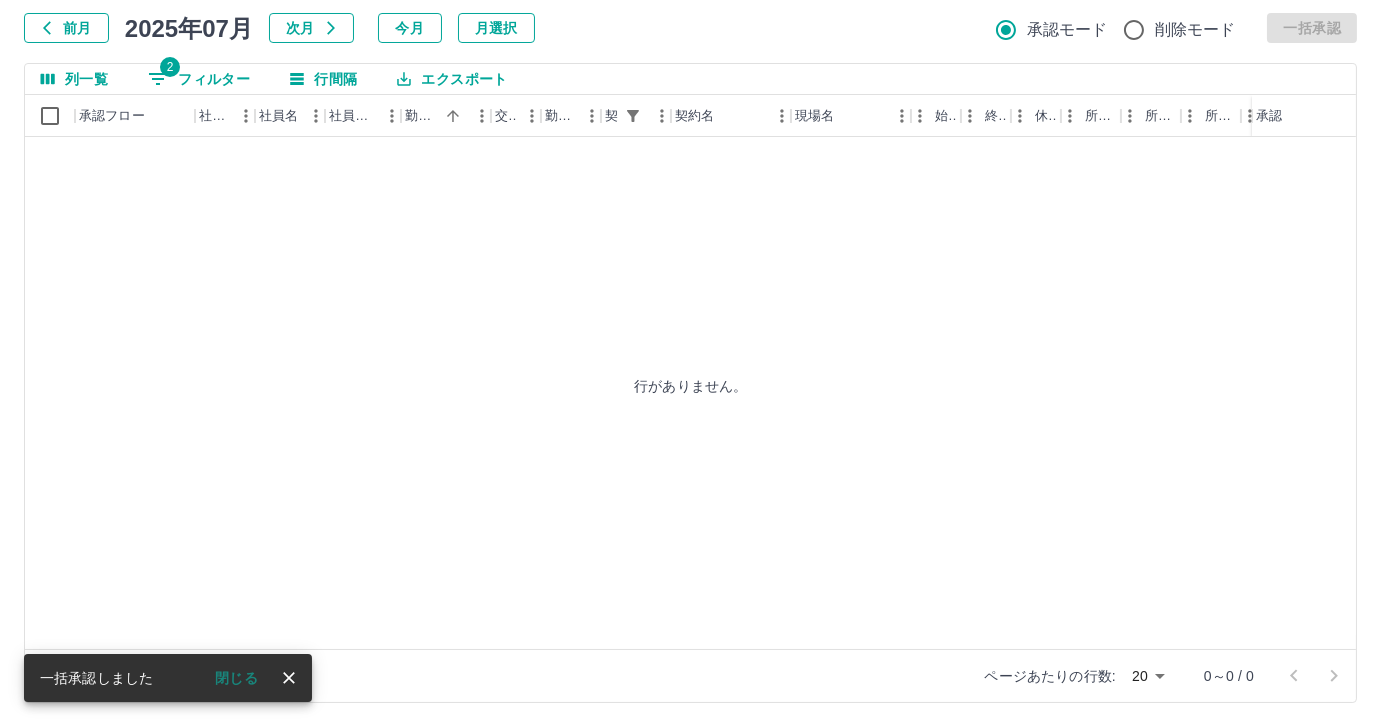 scroll, scrollTop: 0, scrollLeft: 0, axis: both 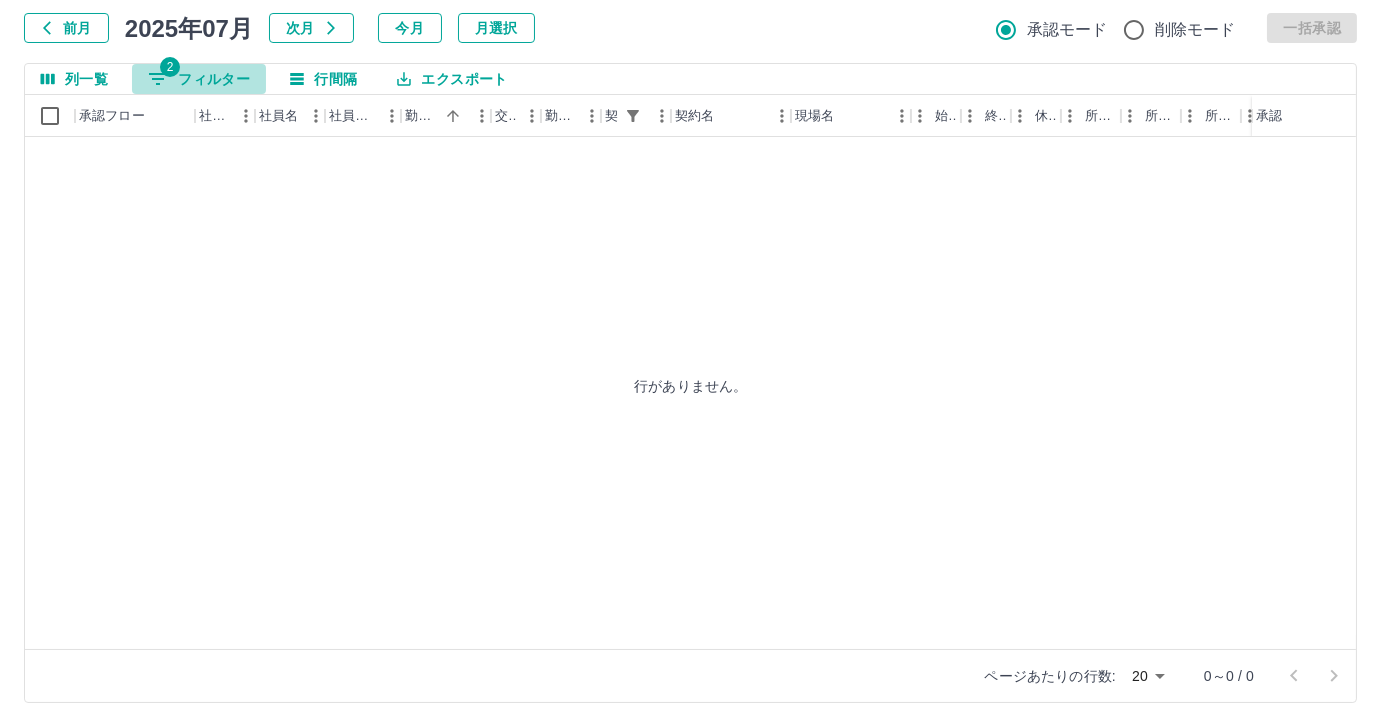 click on "2 フィルター" at bounding box center [199, 79] 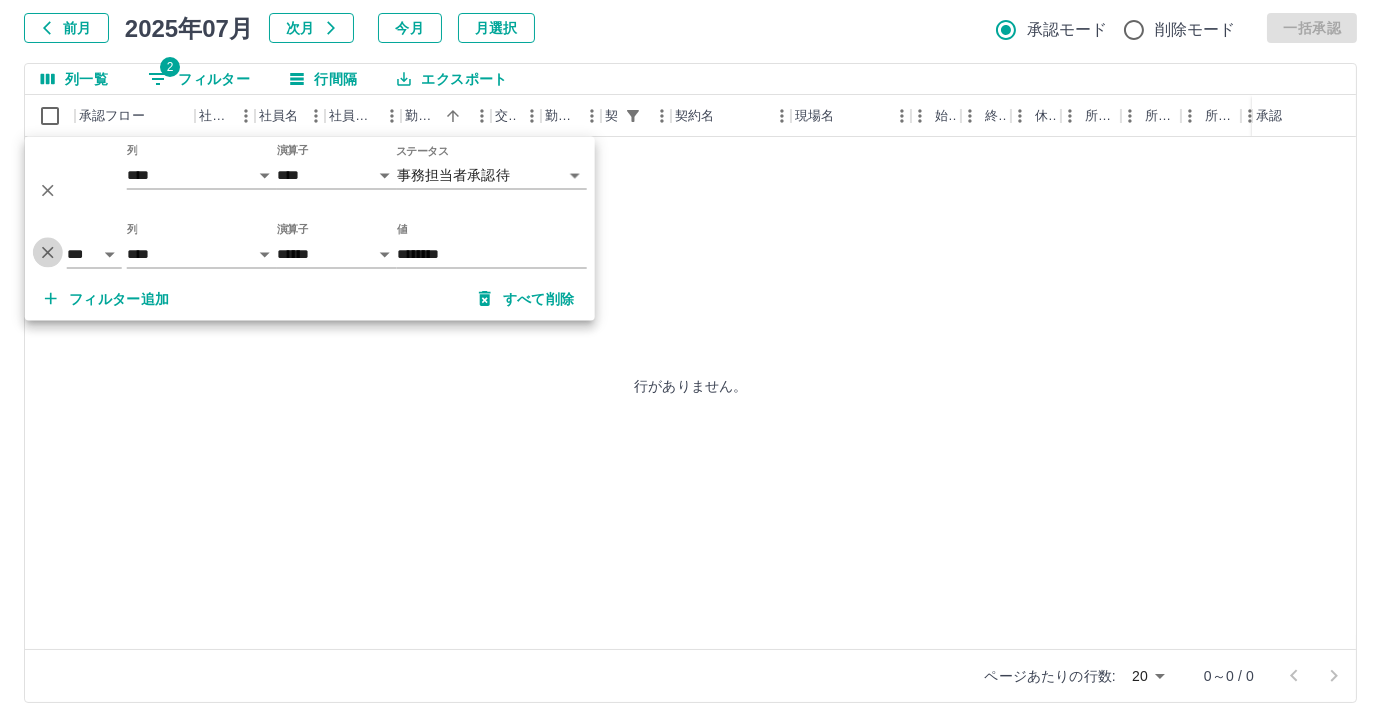 click 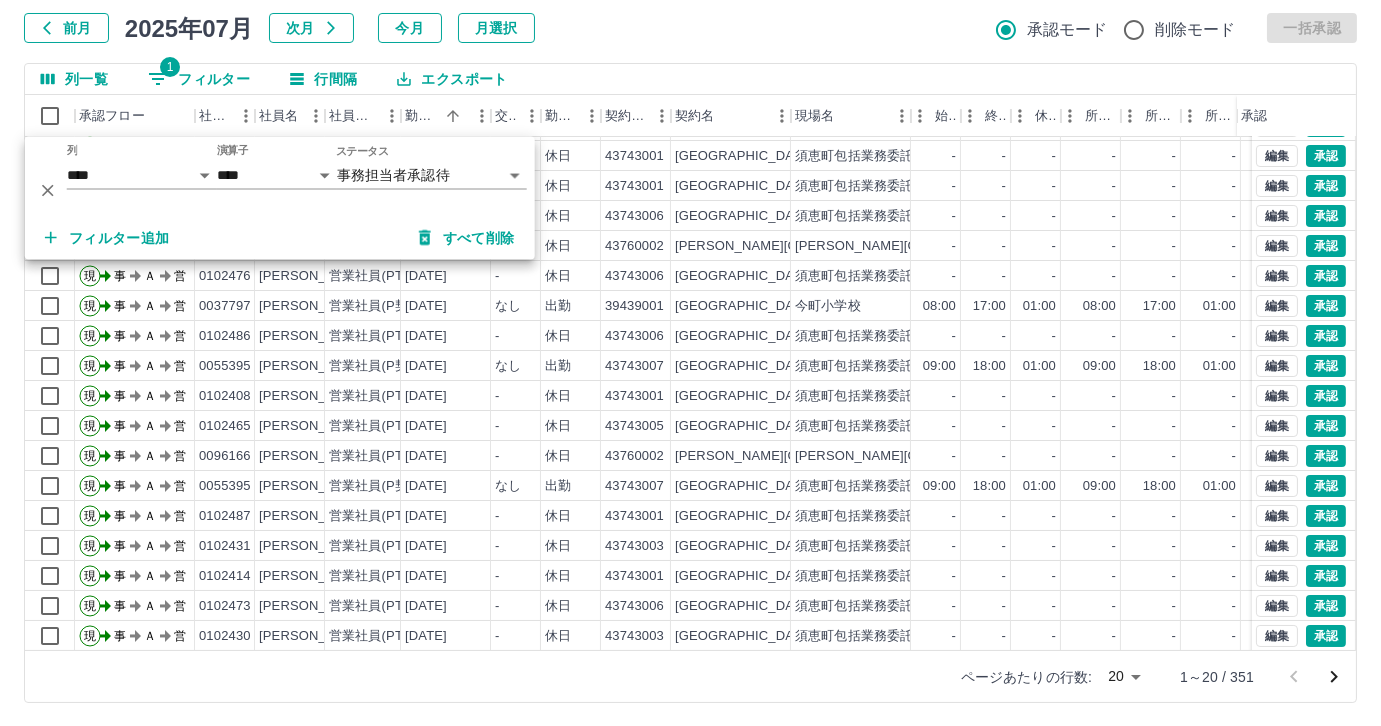 scroll, scrollTop: 101, scrollLeft: 0, axis: vertical 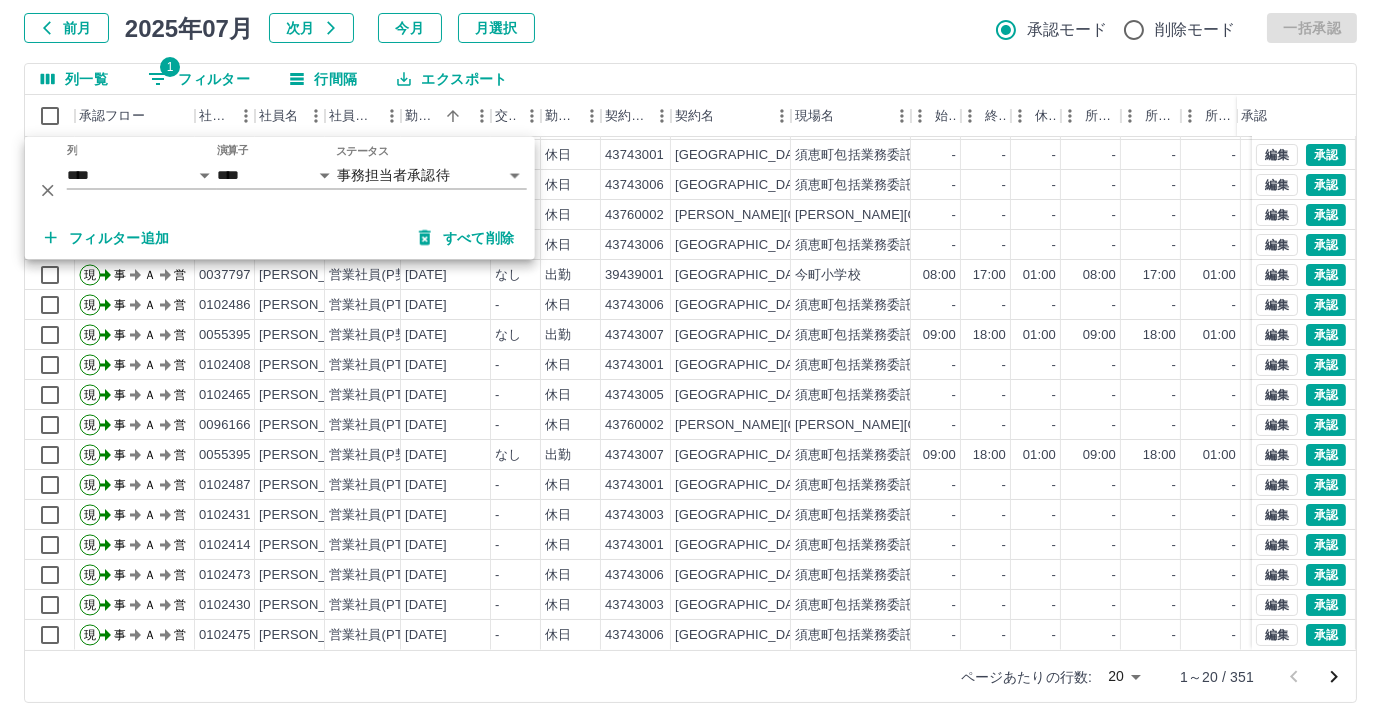 click 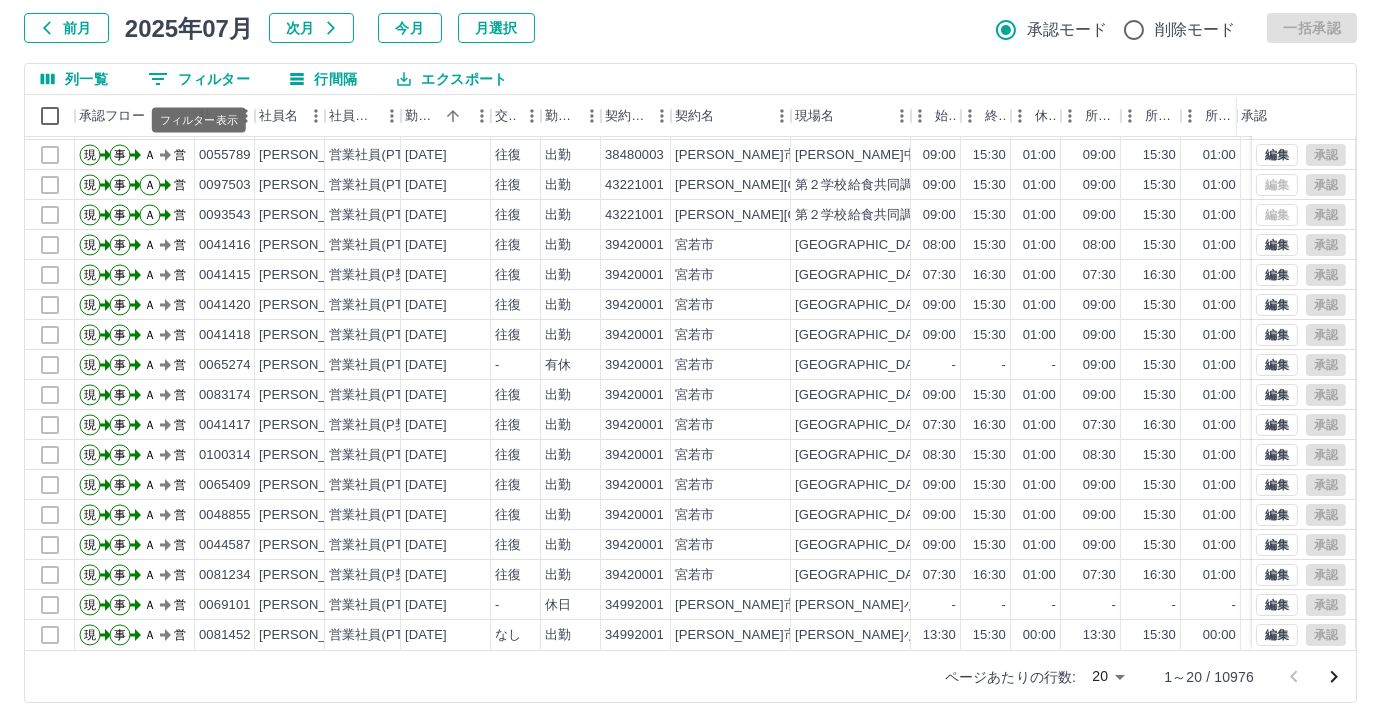 click on "0 フィルター" at bounding box center [199, 79] 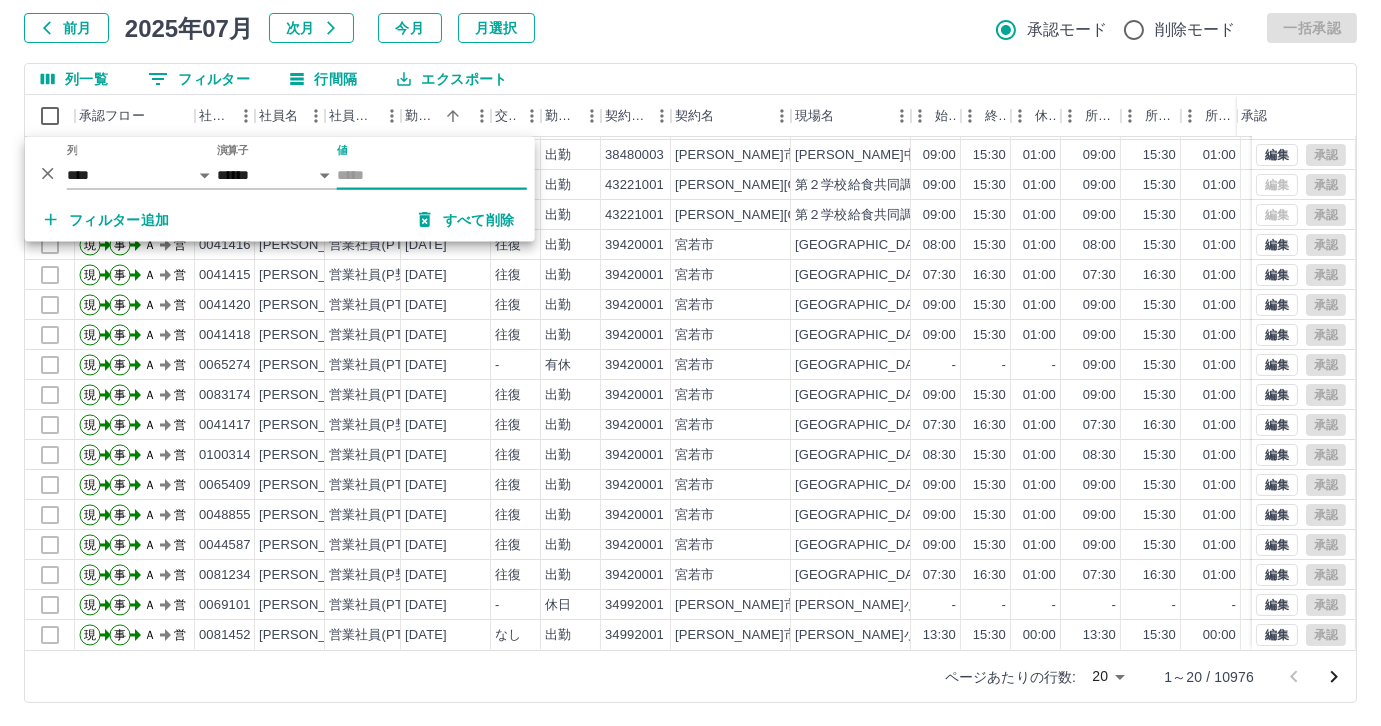 click on "値" at bounding box center (432, 175) 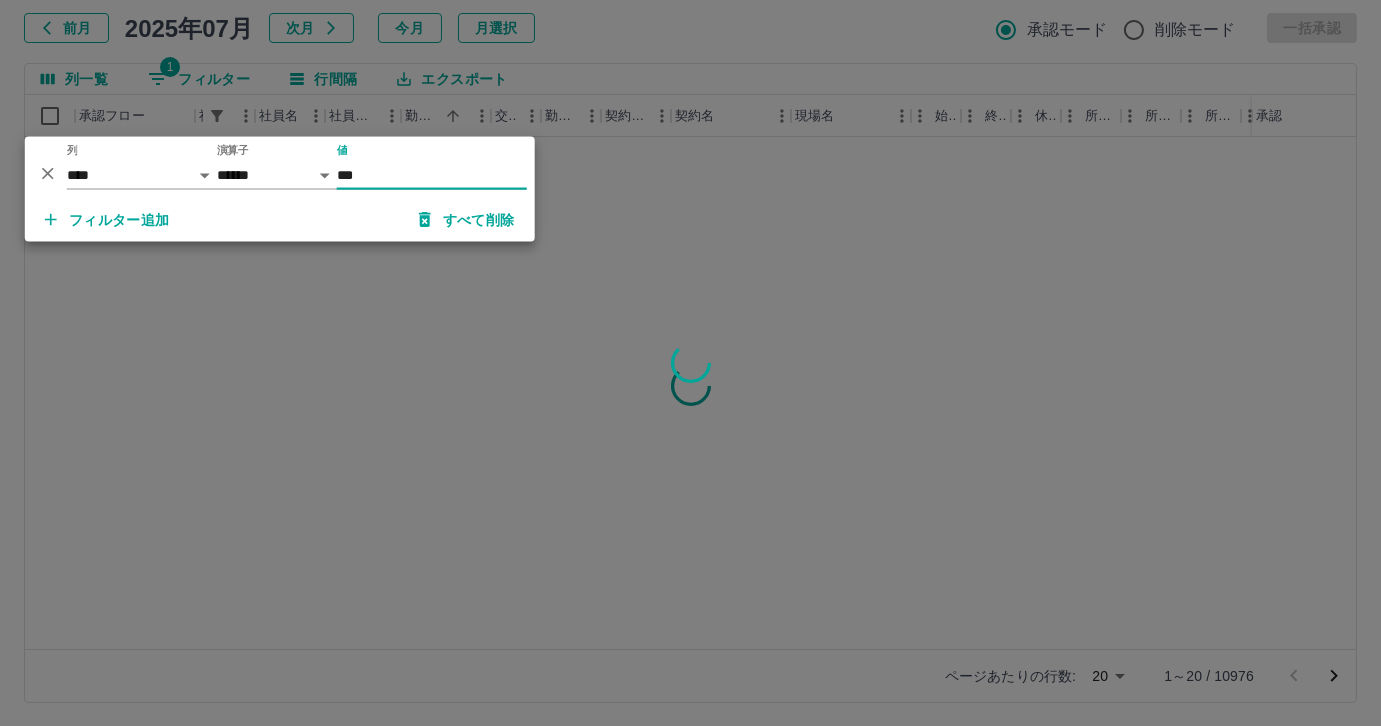 scroll, scrollTop: 0, scrollLeft: 0, axis: both 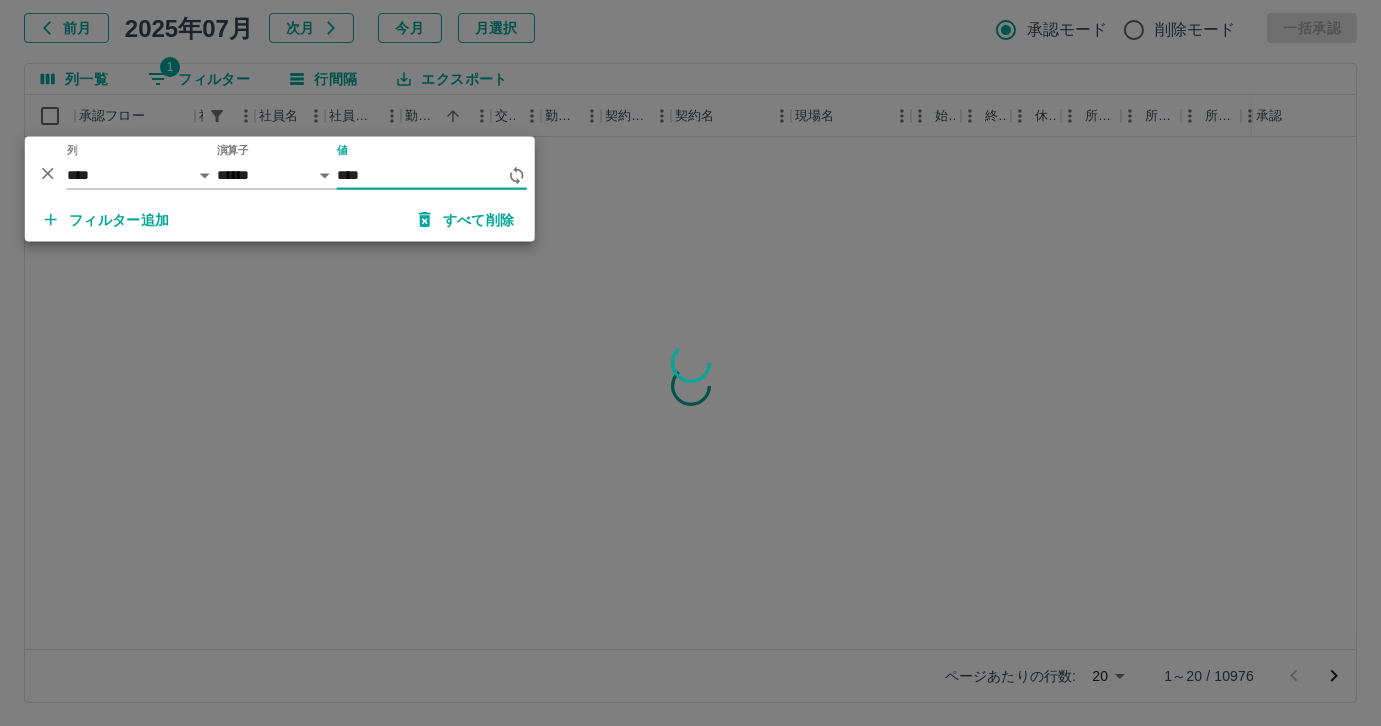 type on "*****" 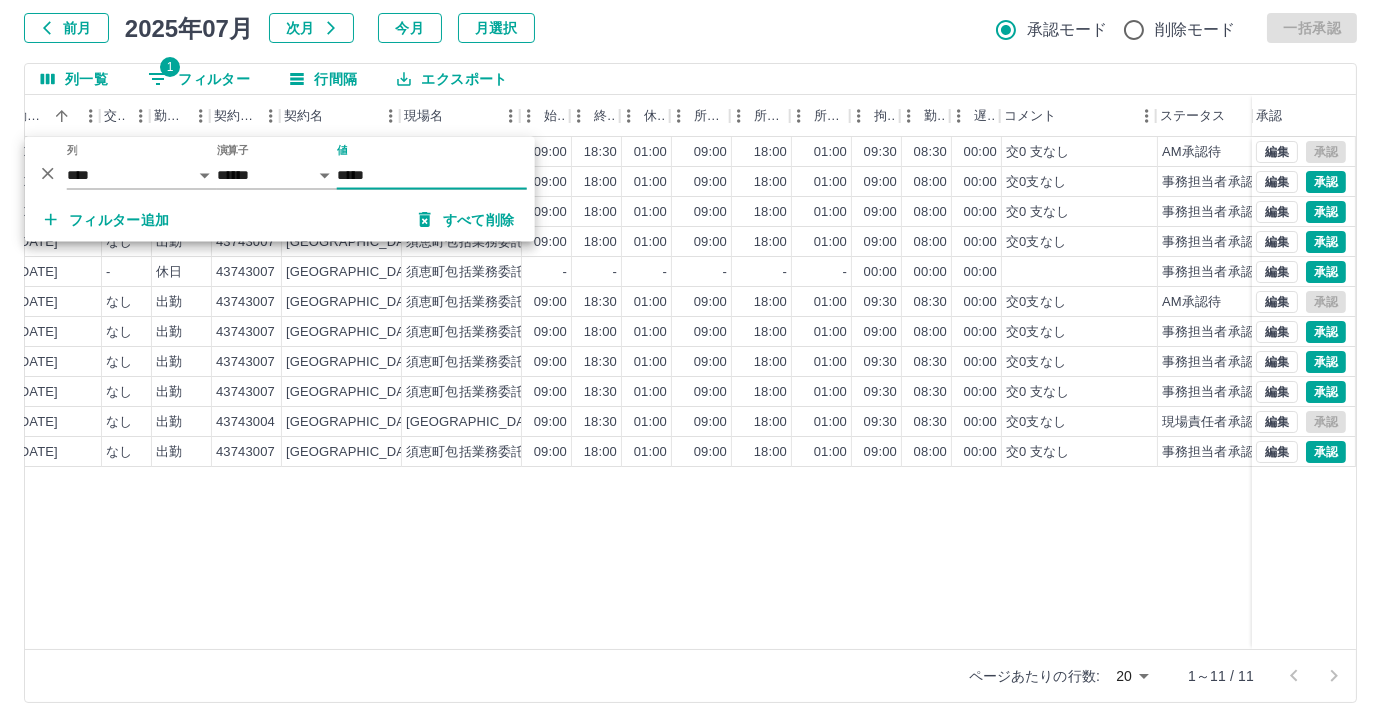 scroll, scrollTop: 0, scrollLeft: 414, axis: horizontal 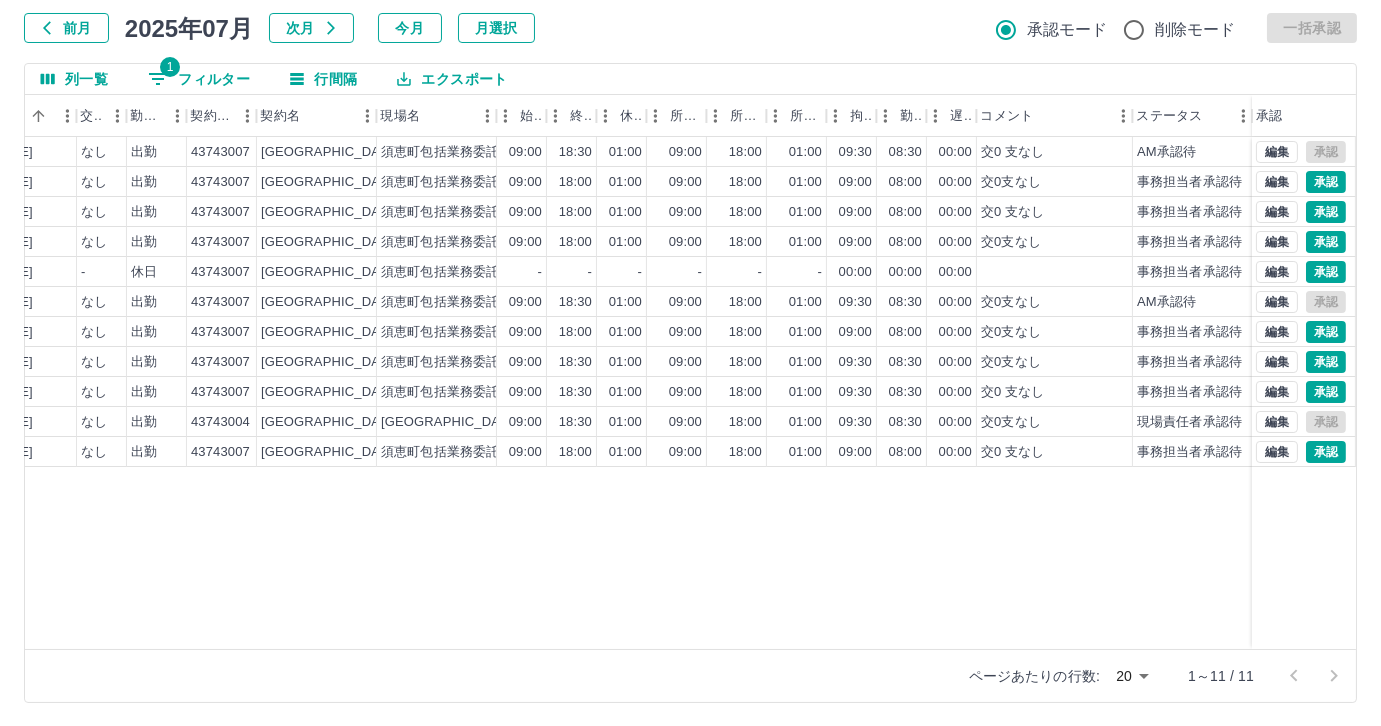 drag, startPoint x: 660, startPoint y: 678, endPoint x: 517, endPoint y: 663, distance: 143.78456 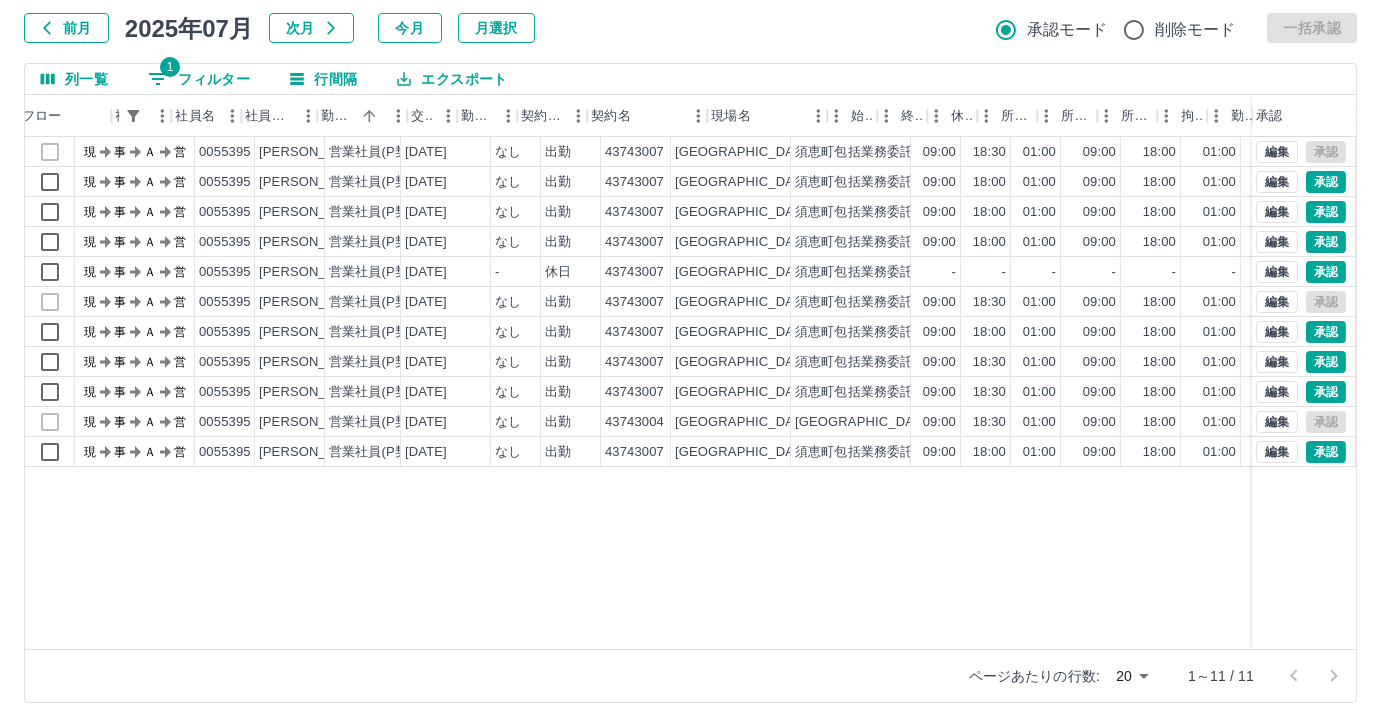scroll, scrollTop: 0, scrollLeft: 0, axis: both 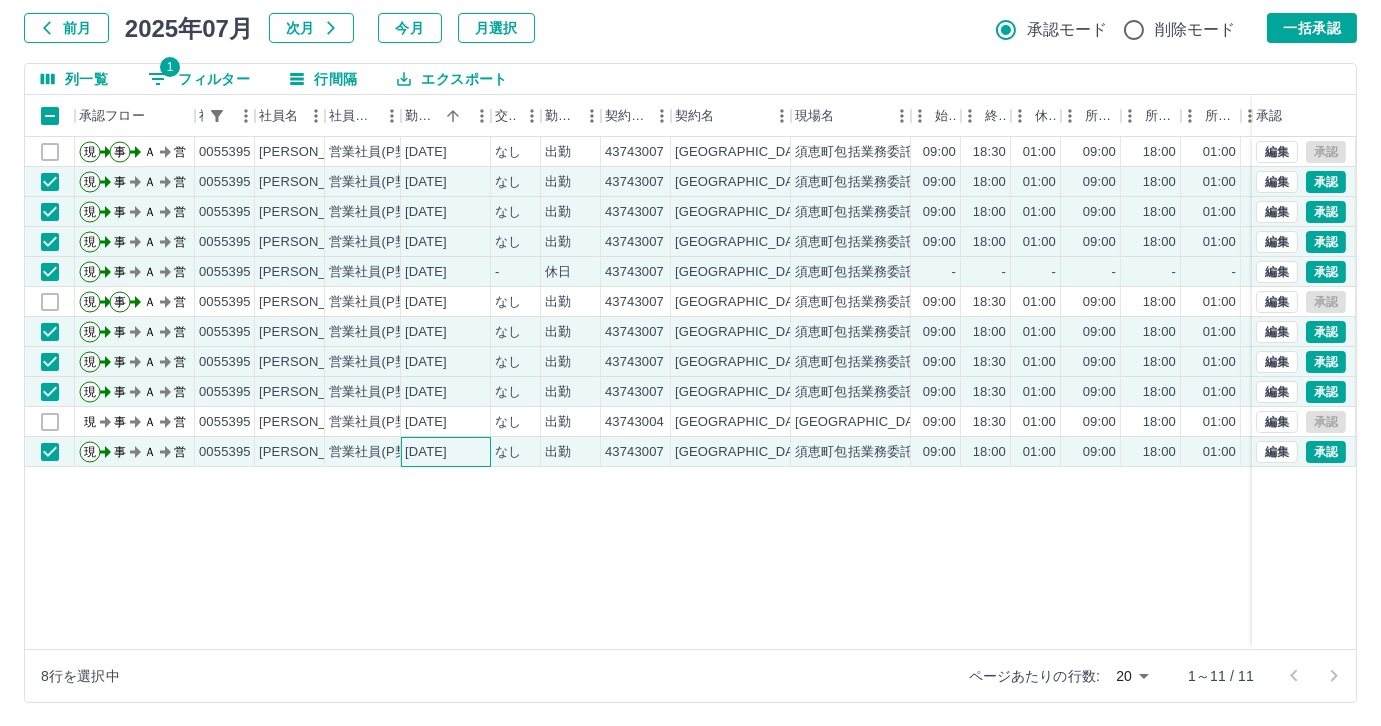 click on "2025-07-14" at bounding box center [426, 452] 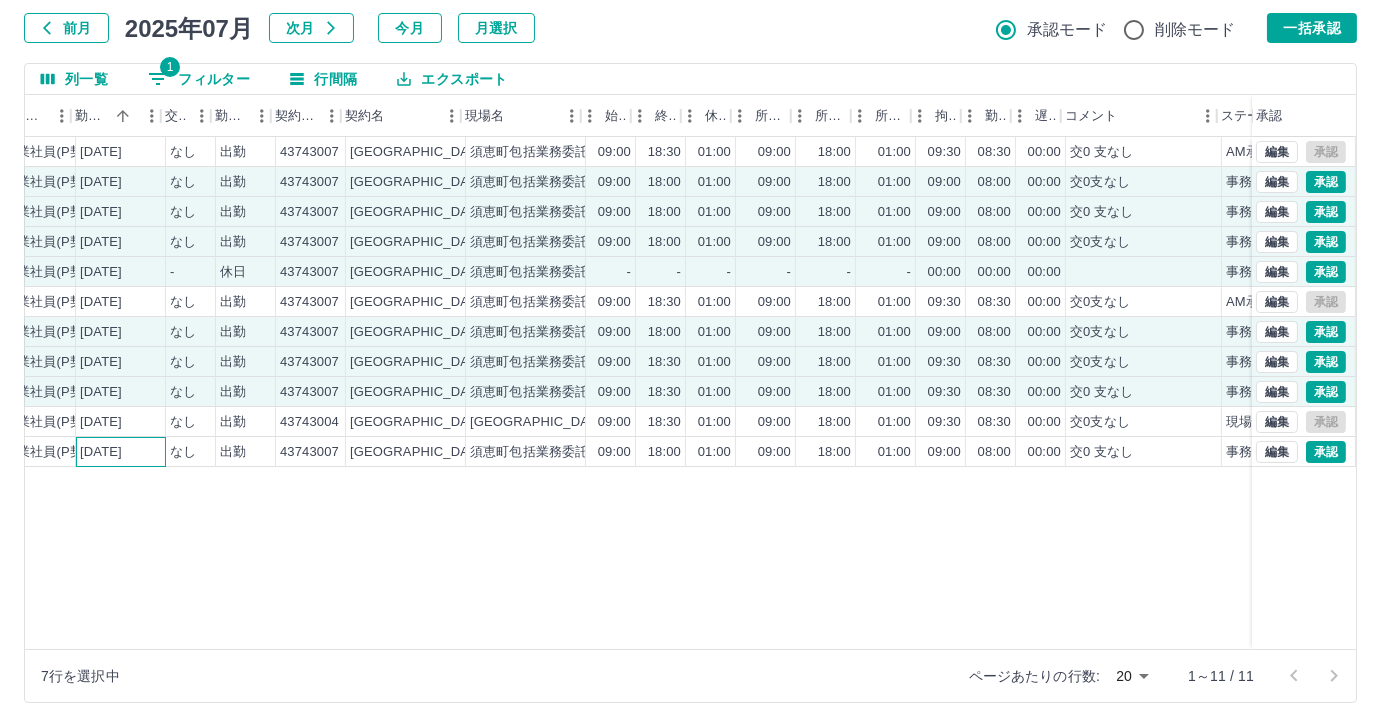 scroll, scrollTop: 0, scrollLeft: 333, axis: horizontal 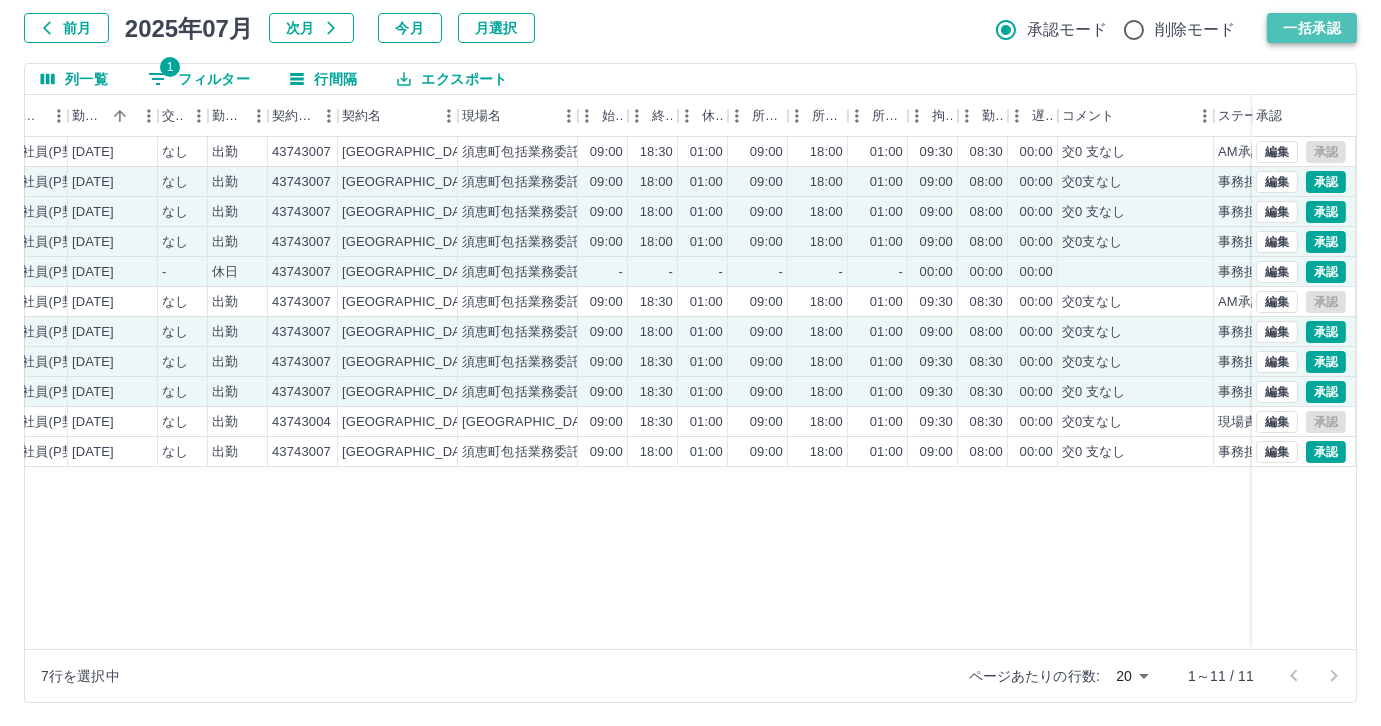 click on "一括承認" at bounding box center [1312, 28] 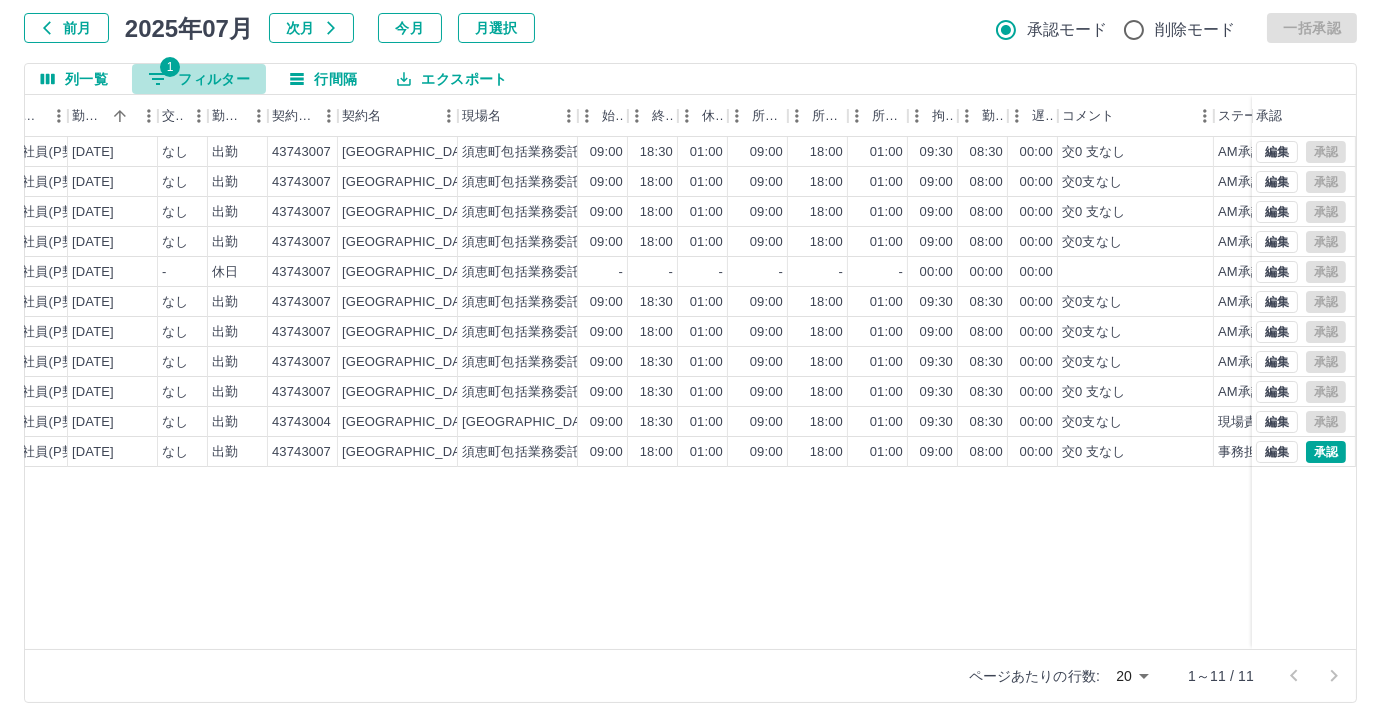 click on "1 フィルター" at bounding box center (199, 79) 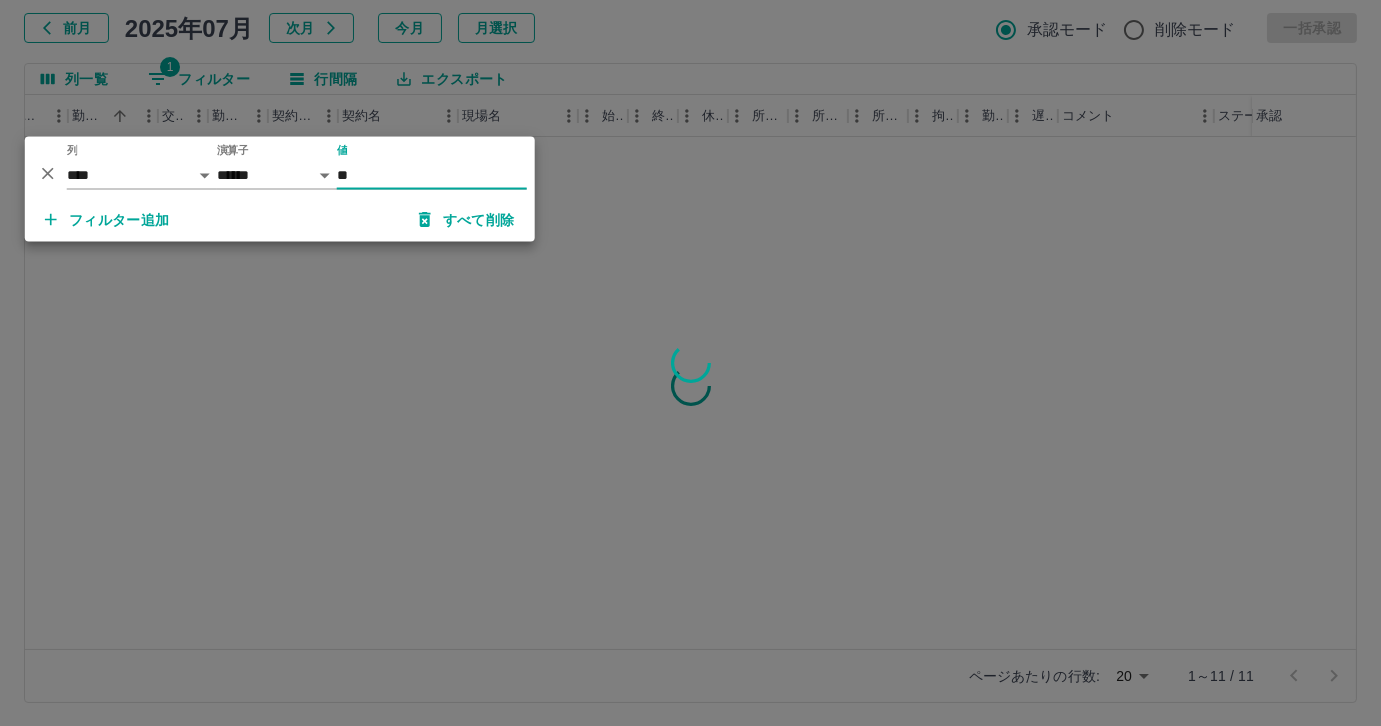 type on "*" 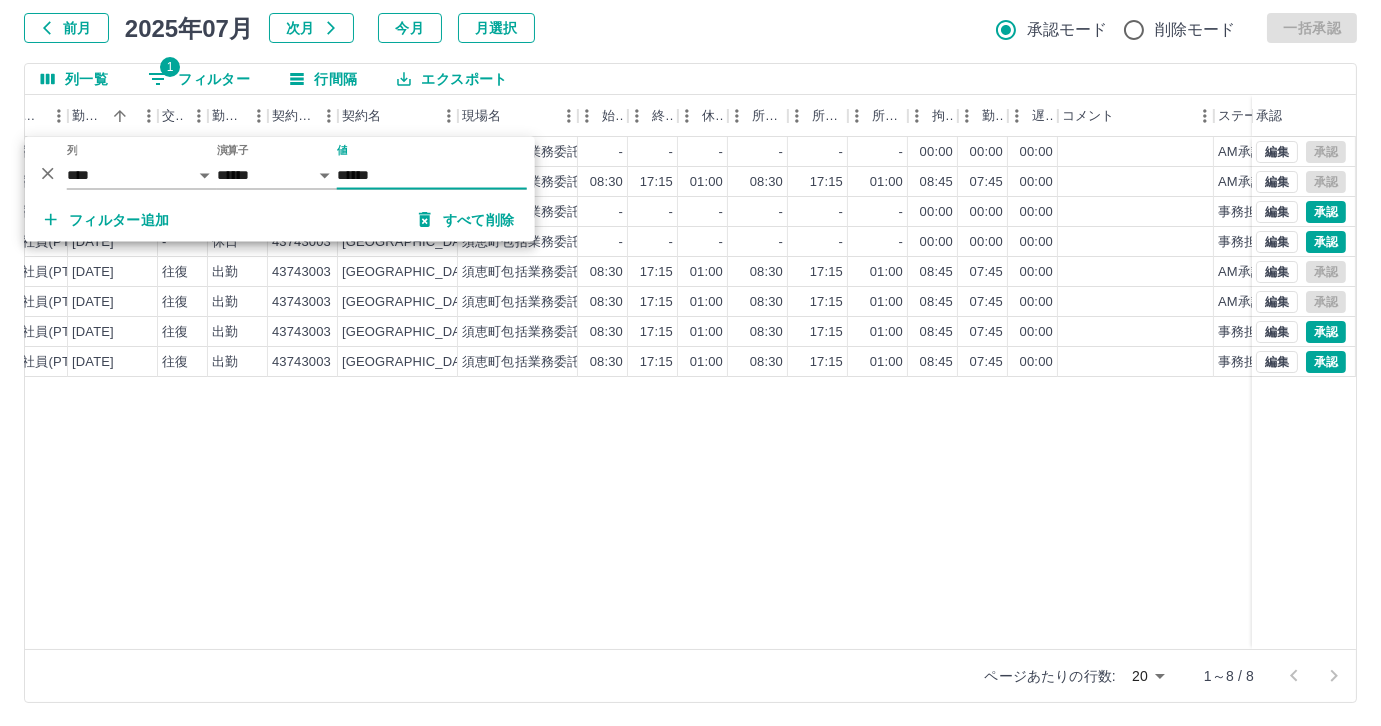 type on "******" 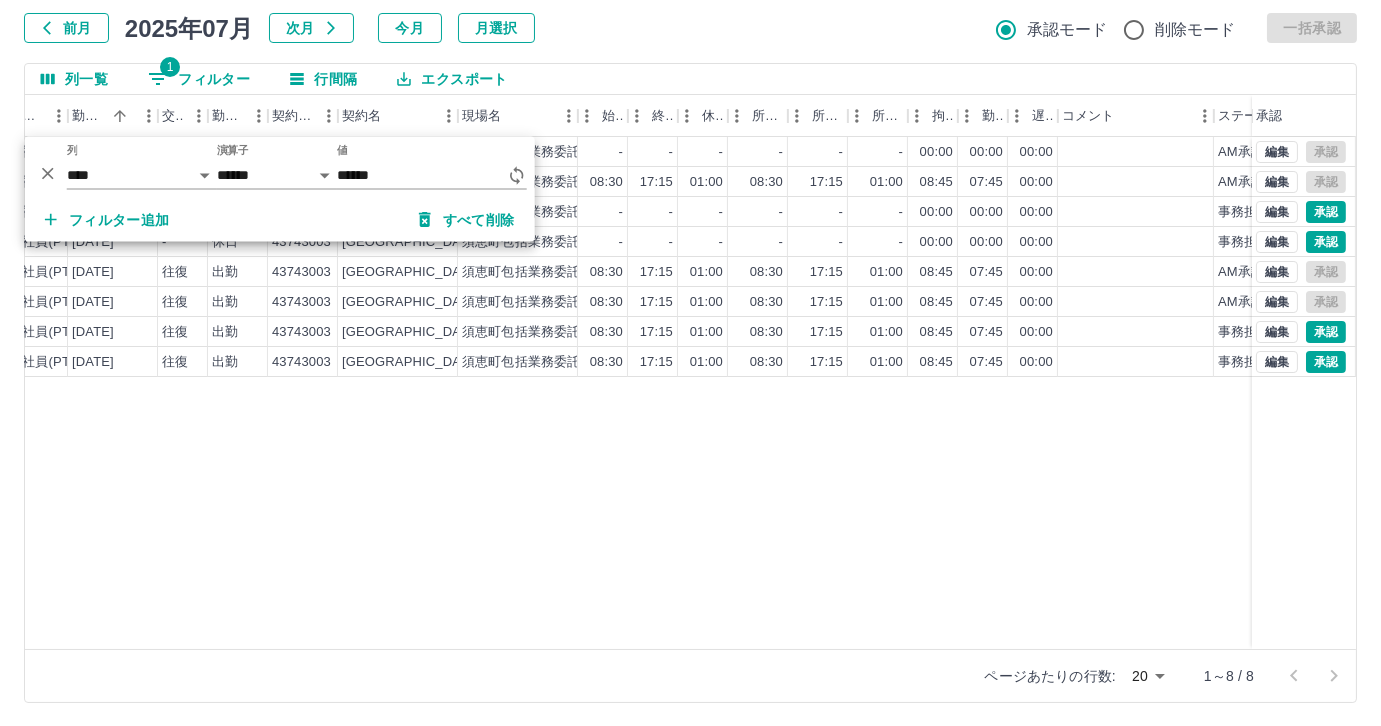 click on "0102430 小山田　都紀子 営業社員(PT契約) 2025-07-01  -  休日 43743003 須恵町 須恵町包括業務委託（保健センター関連業務及び自然食普及センター運営業務） - - - - - - 00:00 00:00 00:00 AM承認待 0102430 小山田　都紀子 営業社員(PT契約) 2025-07-02 往復 出勤 43743003 須恵町 須恵町包括業務委託（保健センター関連業務及び自然食普及センター運営業務） 08:30 17:15 01:00 08:30 17:15 01:00 08:45 07:45 00:00 AM承認待 0102430 小山田　都紀子 営業社員(PT契約) 2025-07-03  -  休日 43743003 須恵町 須恵町包括業務委託（保健センター関連業務及び自然食普及センター運営業務） - - - - - - 00:00 00:00 00:00 事務担当者承認待 0102430 小山田　都紀子 営業社員(PT契約) 2025-07-04  -  休日 43743003 須恵町 須恵町包括業務委託（保健センター関連業務及び自然食普及センター運営業務） - - - - - - 00:00 00:00 00:00 0102430 往復" at bounding box center [565, 393] 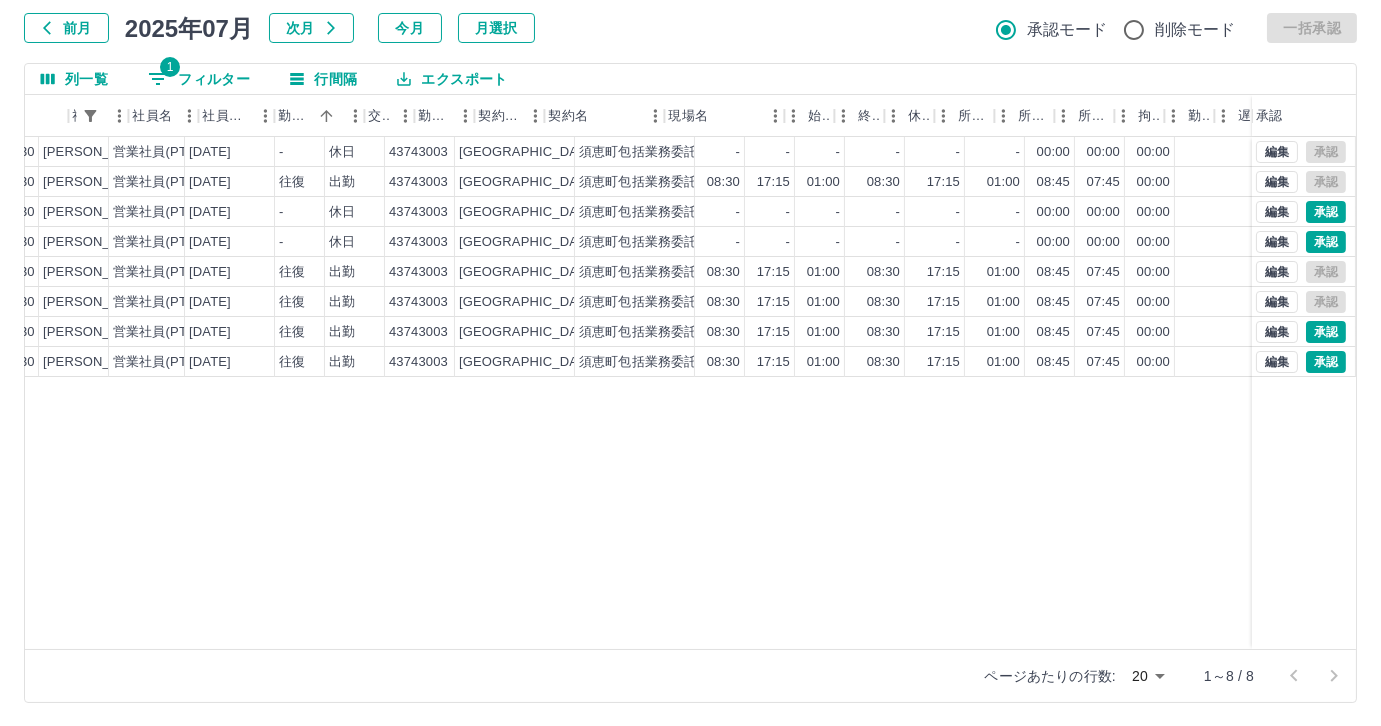 scroll, scrollTop: 0, scrollLeft: 0, axis: both 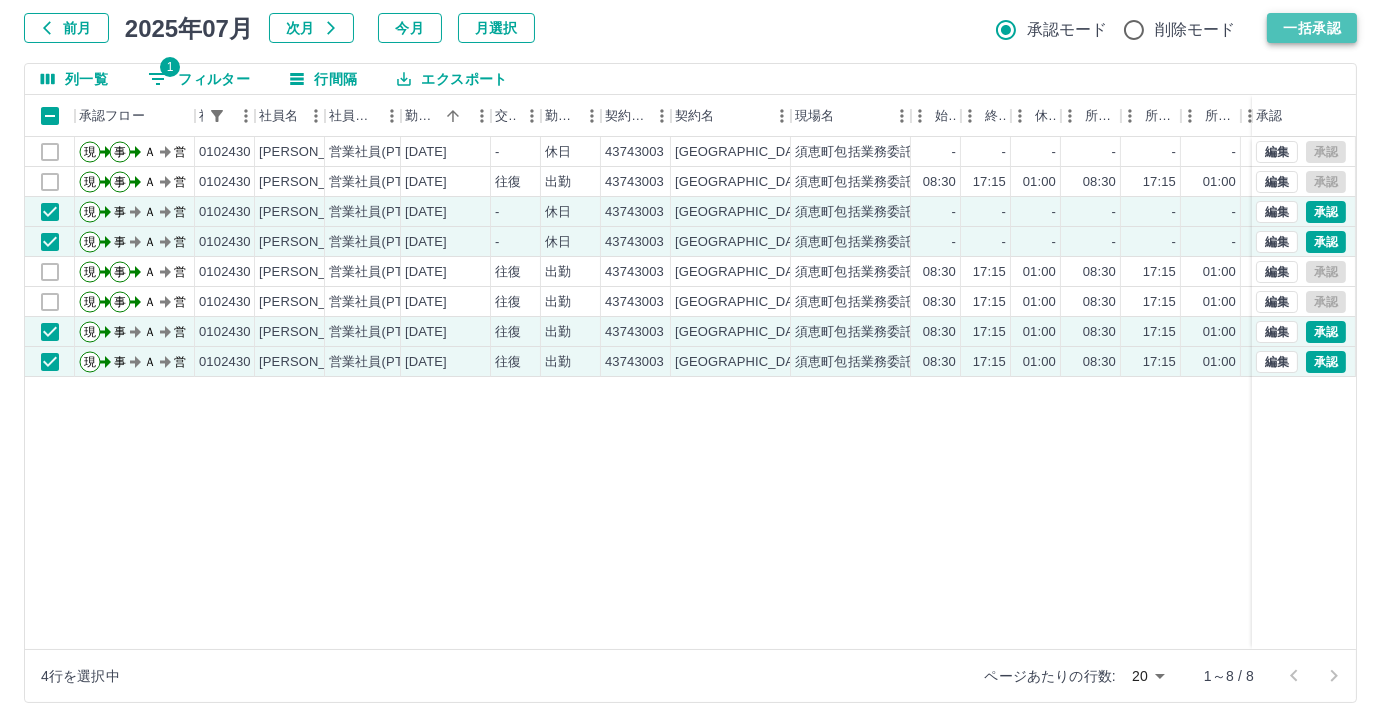 click on "一括承認" at bounding box center (1312, 28) 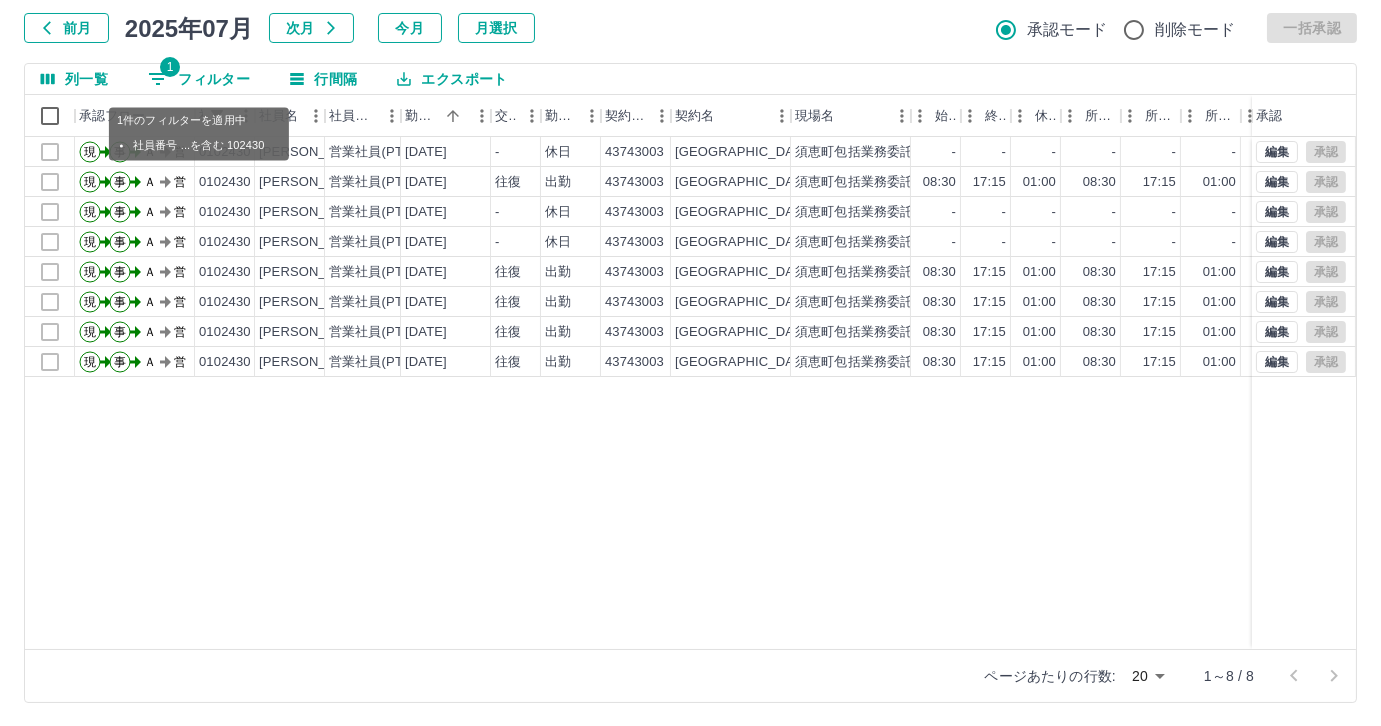 click on "1 フィルター" at bounding box center (199, 79) 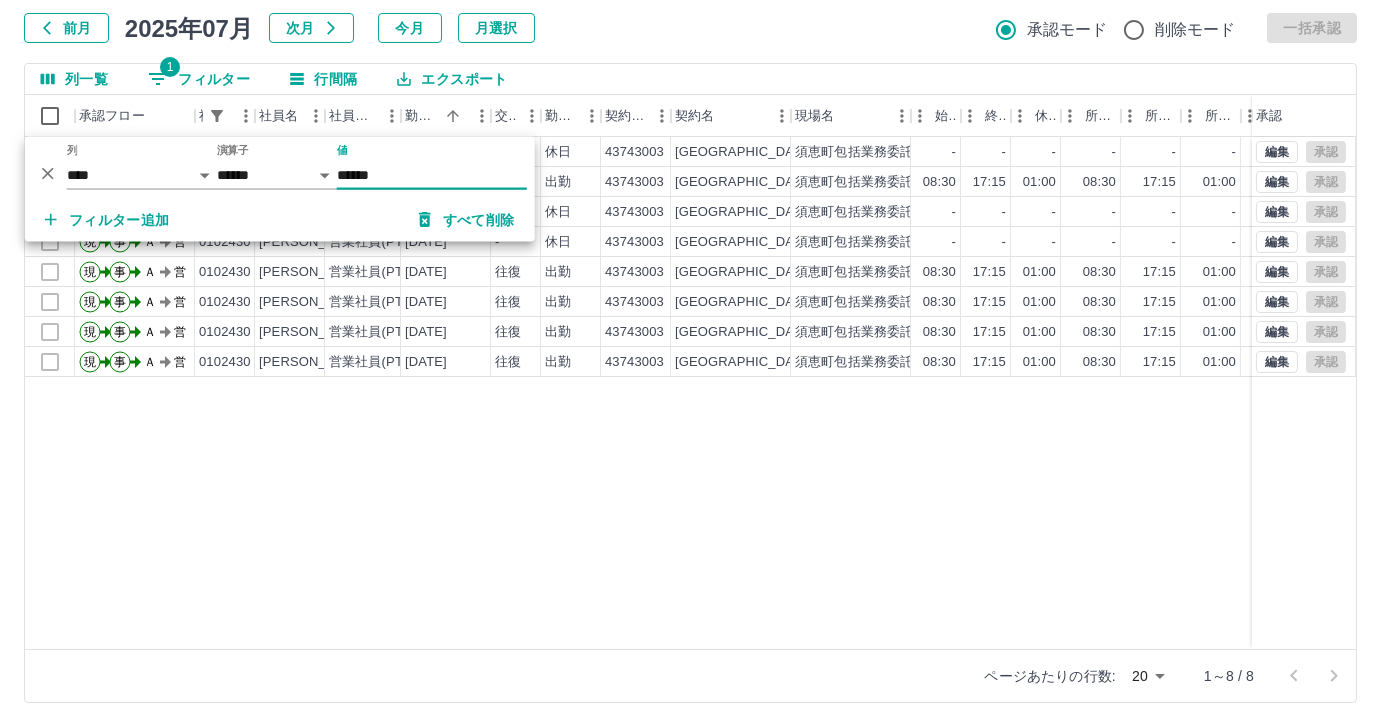 click on "******" at bounding box center [432, 175] 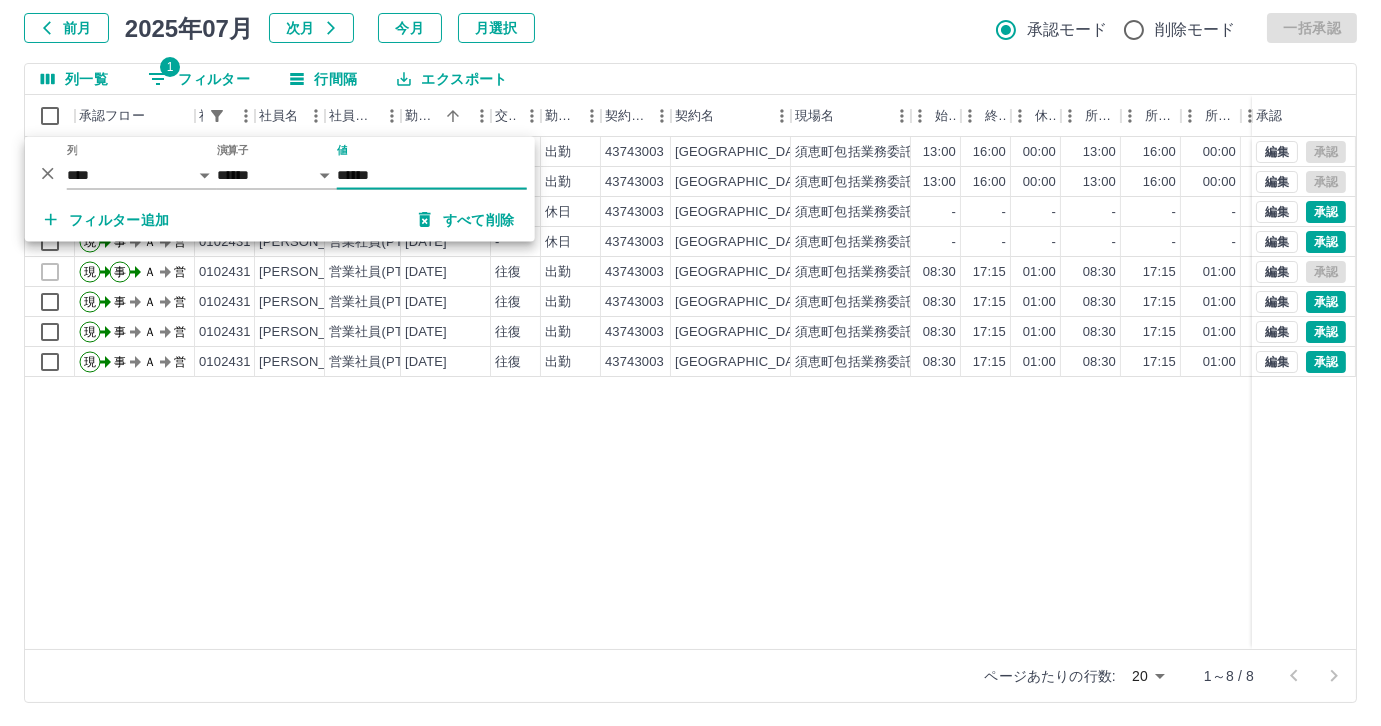 type on "******" 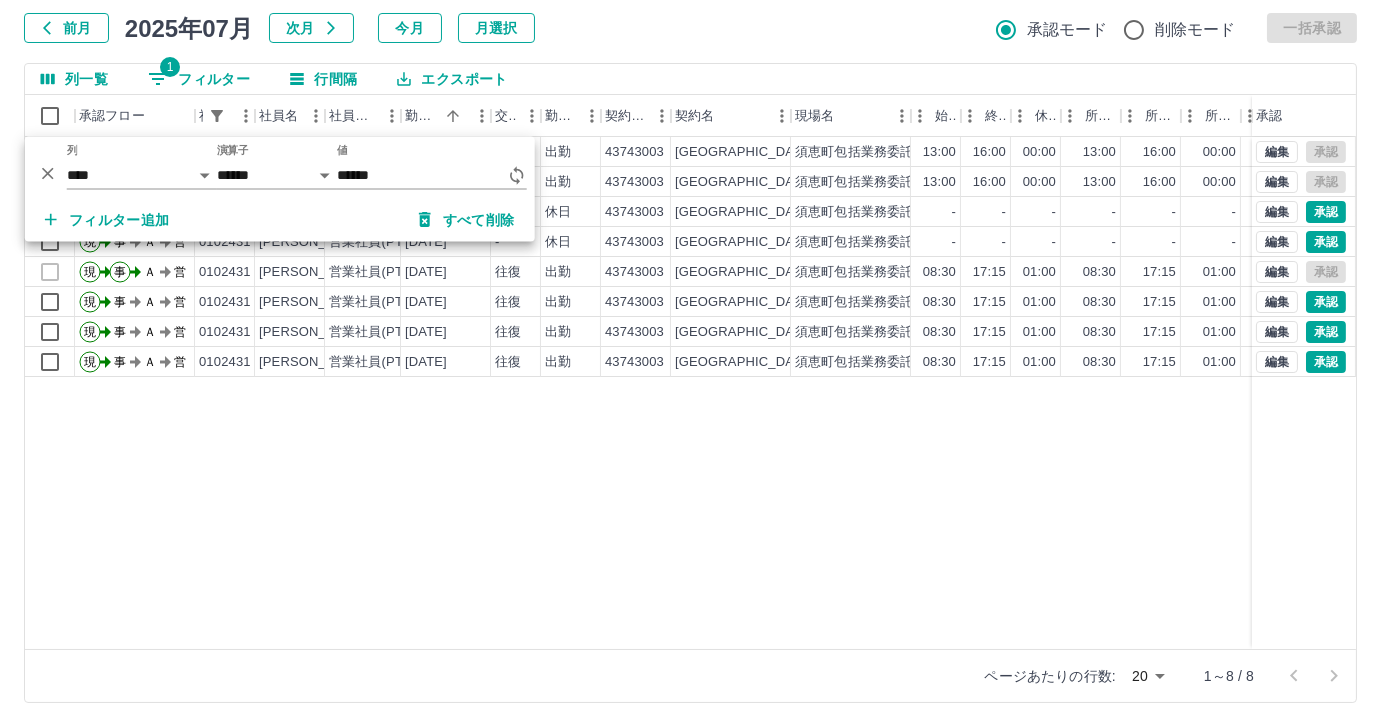 click on "現 事 Ａ 営 0102431 山口　るり子 営業社員(PT契約) 2025-07-01 往復 出勤 43743003 須恵町 須恵町包括業務委託（保健センター関連業務及び自然食普及センター運営業務） 13:00 16:00 00:00 13:00 16:00 00:00 03:00 03:00 00:00 AM承認待 現 事 Ａ 営 0102431 山口　るり子 営業社員(PT契約) 2025-07-02 往復 出勤 43743003 須恵町 須恵町包括業務委託（保健センター関連業務及び自然食普及センター運営業務） 13:00 16:00 00:00 13:00 16:00 00:00 03:00 03:00 00:00 AM承認待 現 事 Ａ 営 0102431 山口　るり子 営業社員(PT契約) 2025-07-03  -  休日 43743003 須恵町 須恵町包括業務委託（保健センター関連業務及び自然食普及センター運営業務） - - - - - - 00:00 00:00 00:00 事務担当者承認待 現 事 Ａ 営 0102431 山口　るり子 営業社員(PT契約) 2025-07-04  -  休日 43743003 須恵町 - - - - - - 00:00 00:00 00:00 事務担当者承認待 現 事 Ａ 営 08:30" at bounding box center [898, 393] 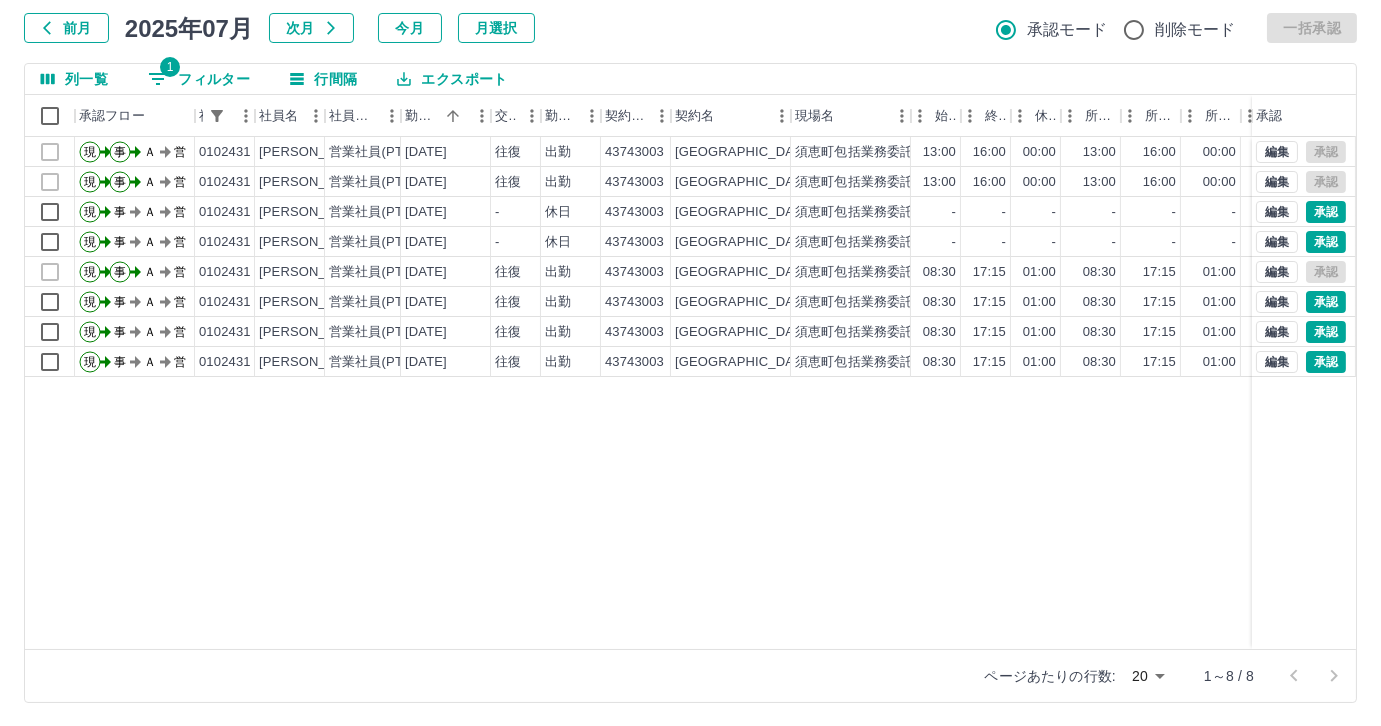 scroll, scrollTop: 0, scrollLeft: 8, axis: horizontal 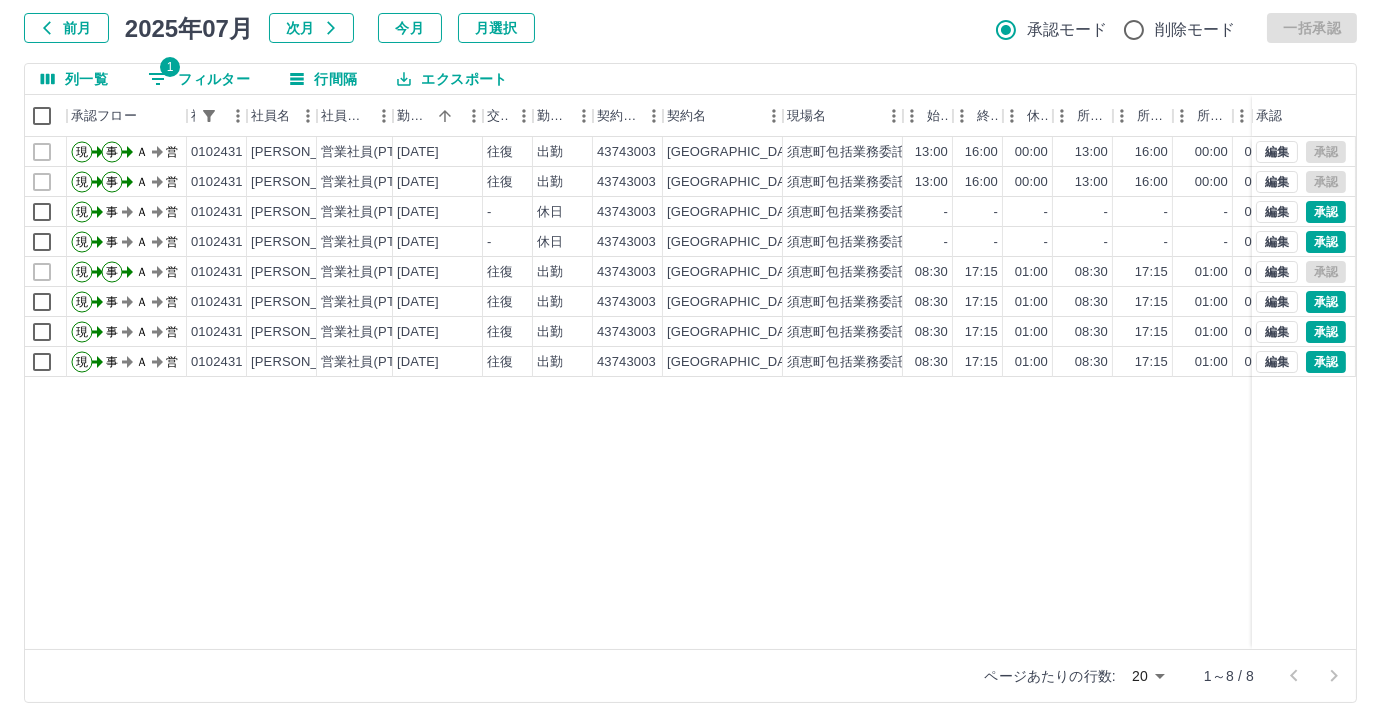 drag, startPoint x: 568, startPoint y: 631, endPoint x: 650, endPoint y: 613, distance: 83.95237 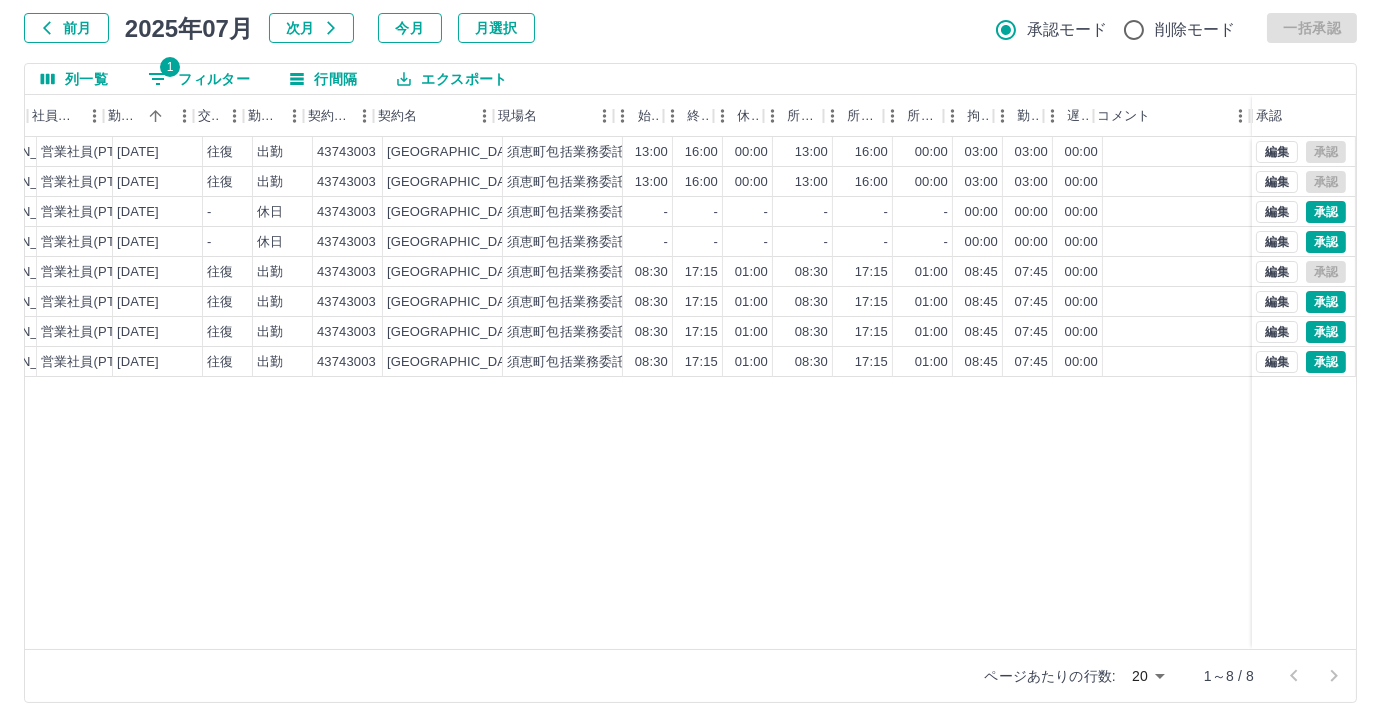 scroll, scrollTop: 0, scrollLeft: 303, axis: horizontal 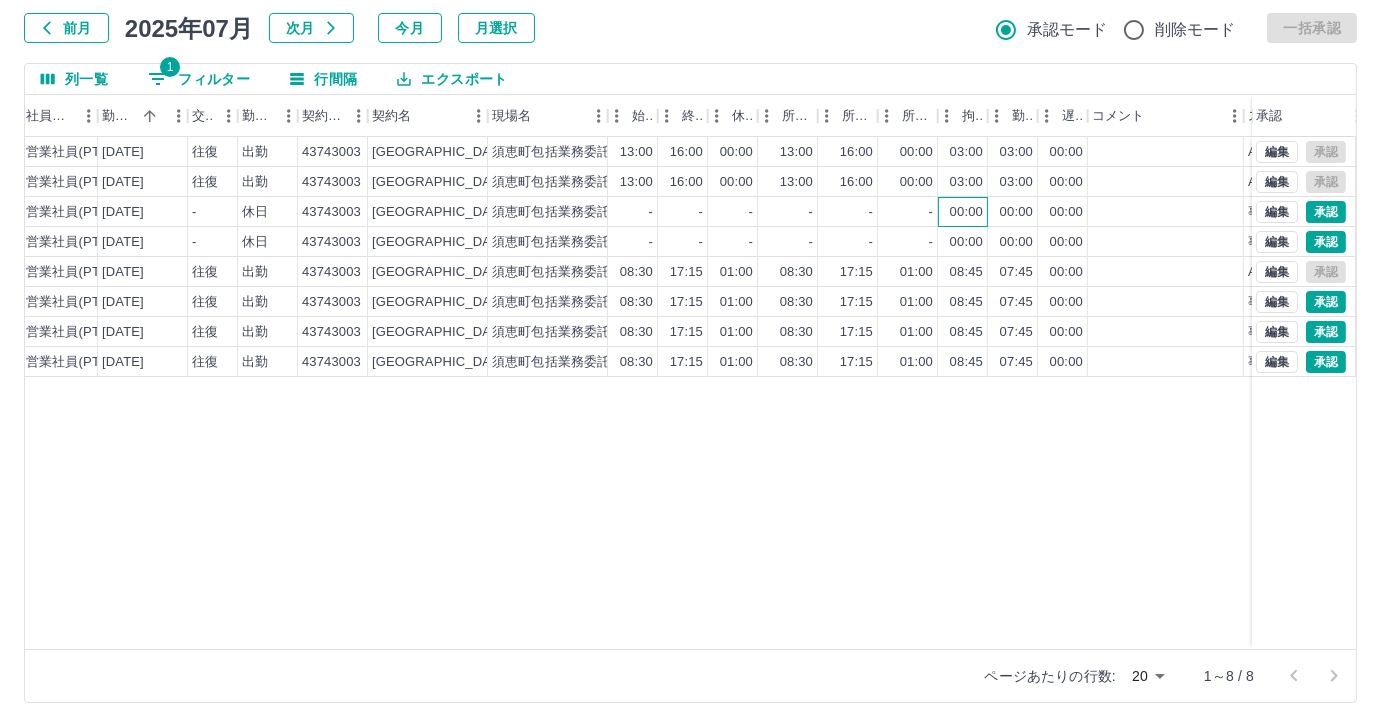 click on "00:00" at bounding box center [966, 212] 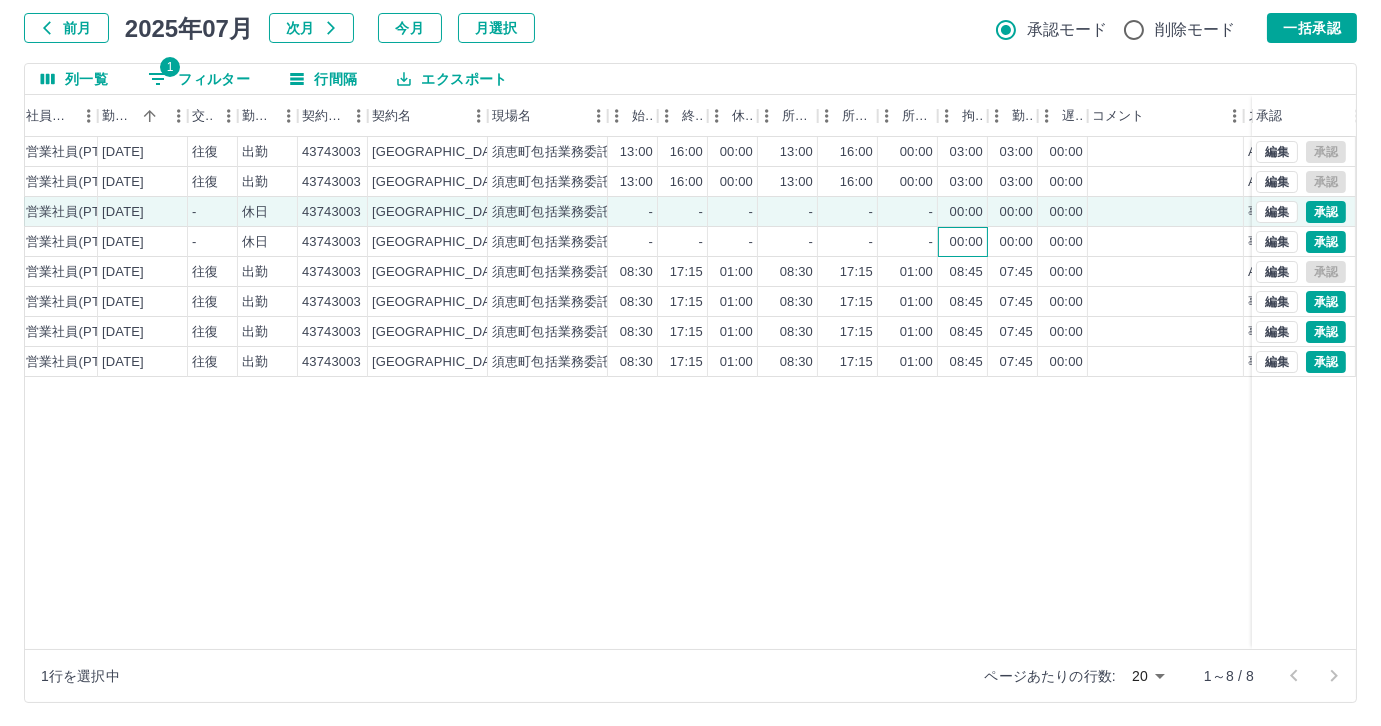 click on "00:00" at bounding box center (966, 242) 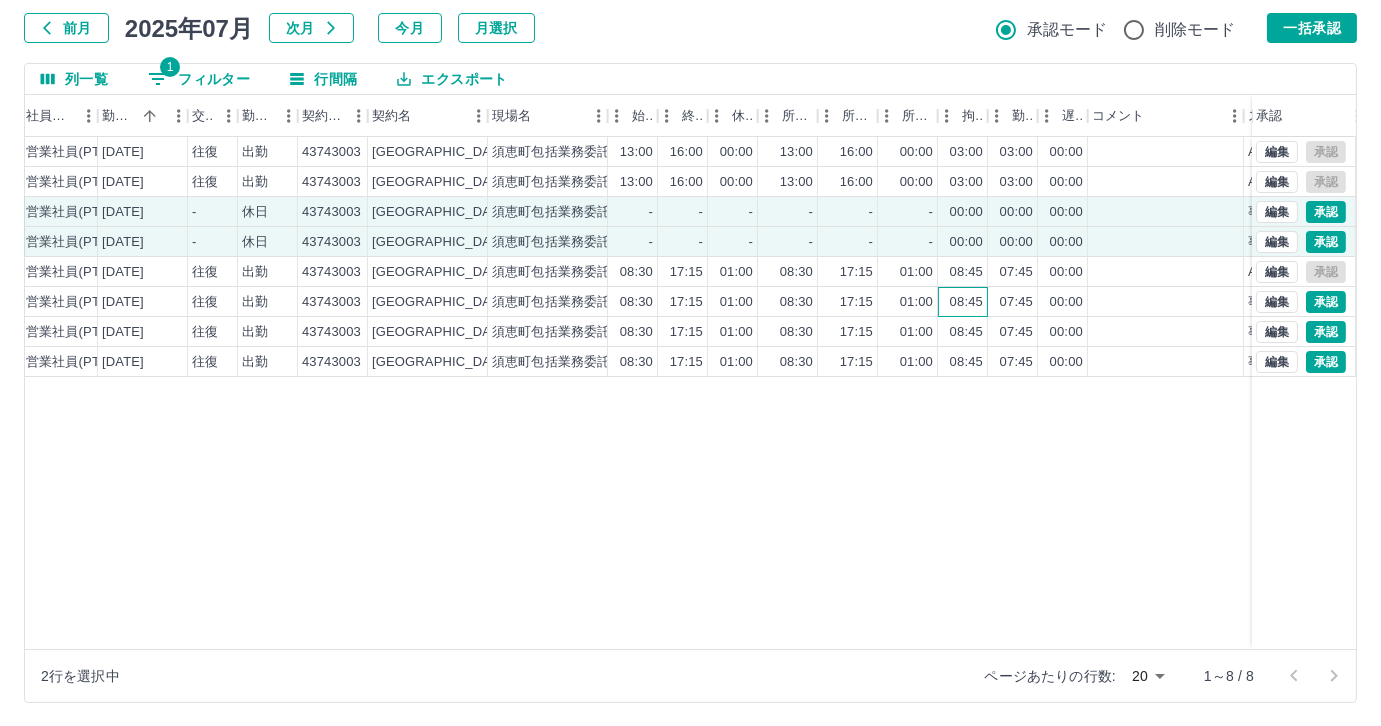 click on "08:45" at bounding box center [963, 302] 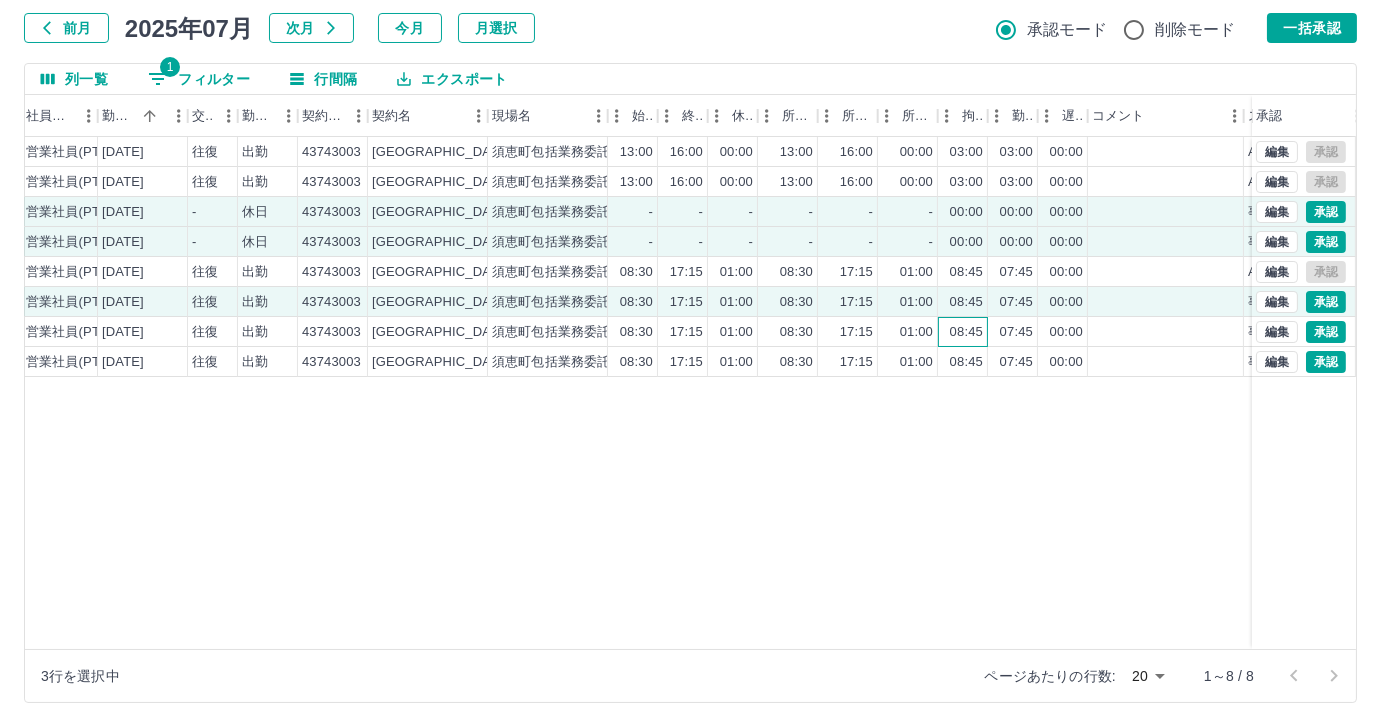click on "08:45" at bounding box center [963, 332] 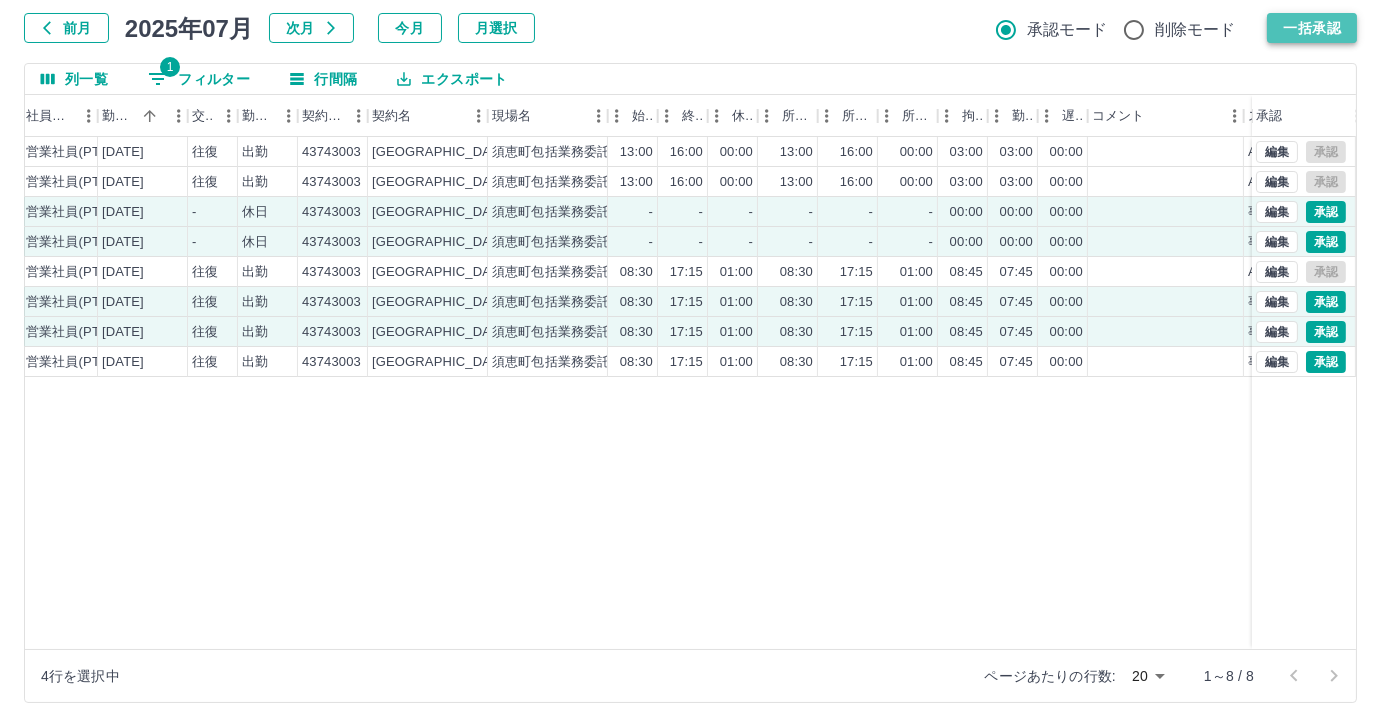 click on "一括承認" at bounding box center [1312, 28] 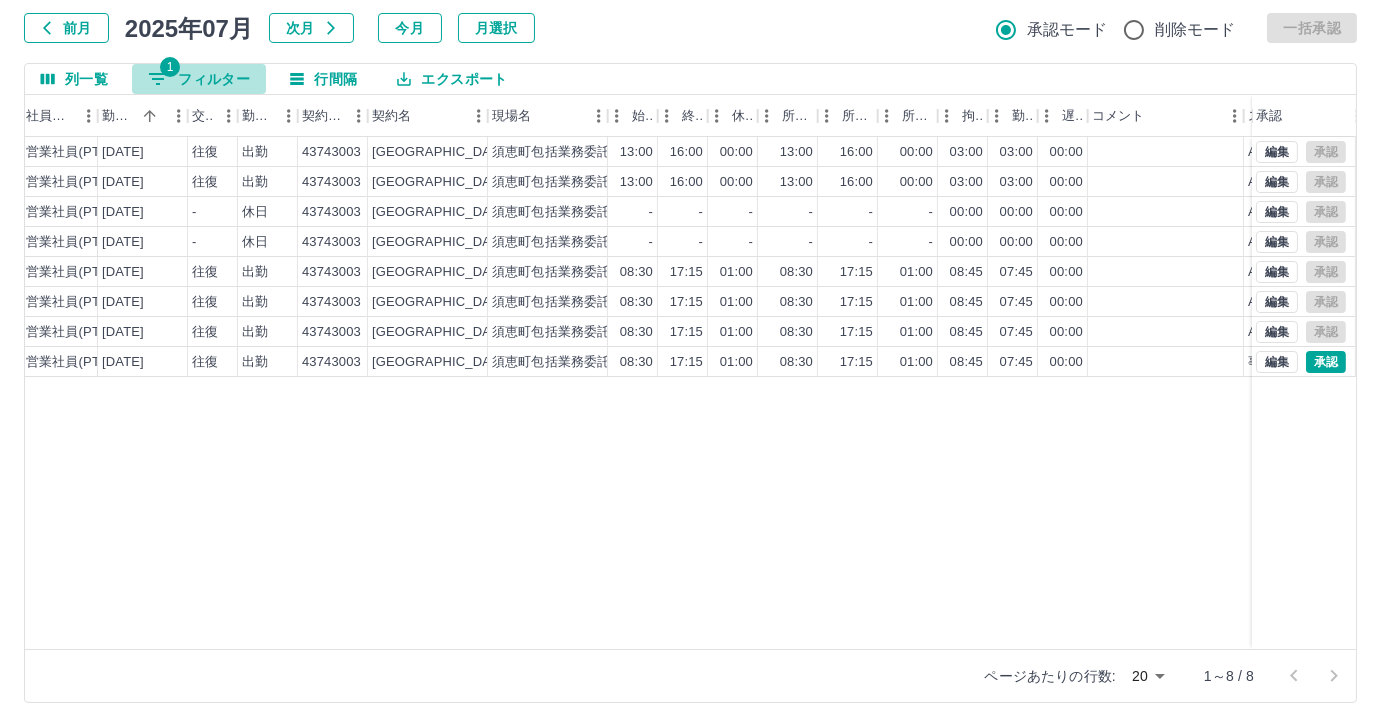 click on "1 フィルター" at bounding box center (199, 79) 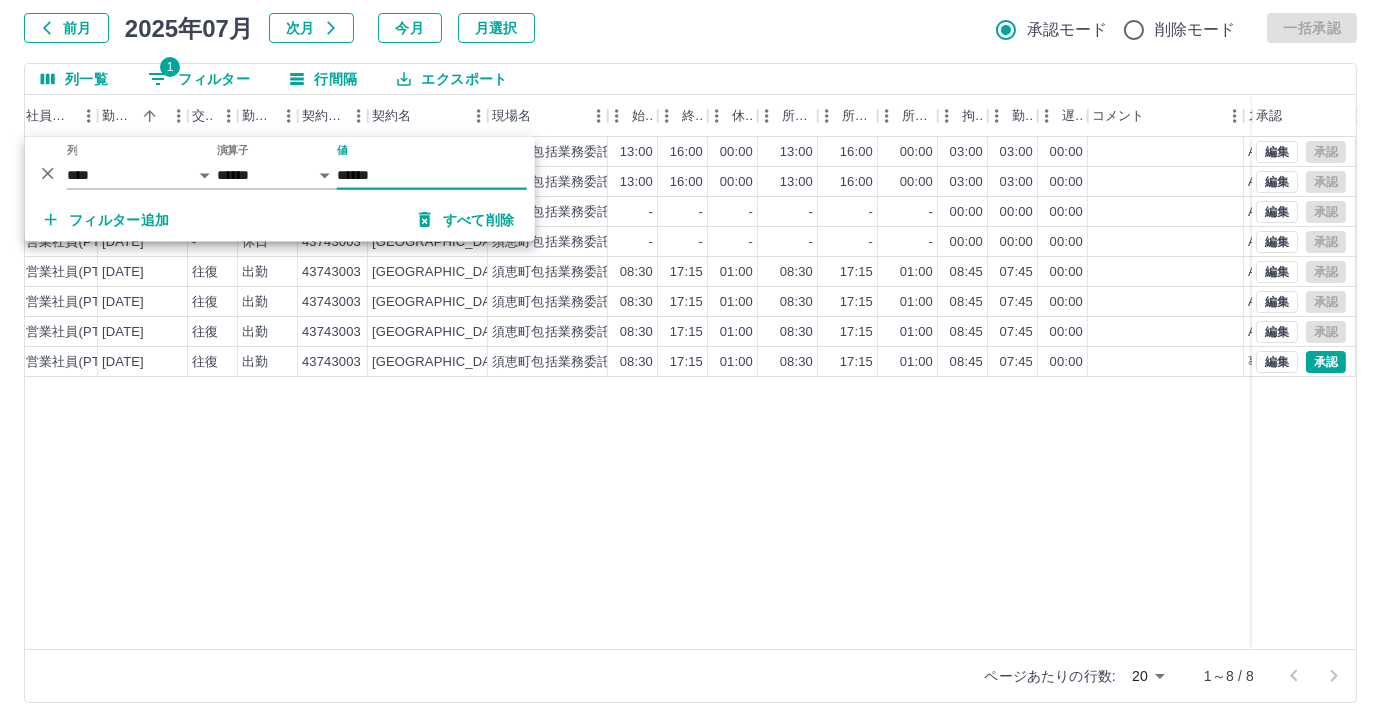 click on "******" at bounding box center [432, 175] 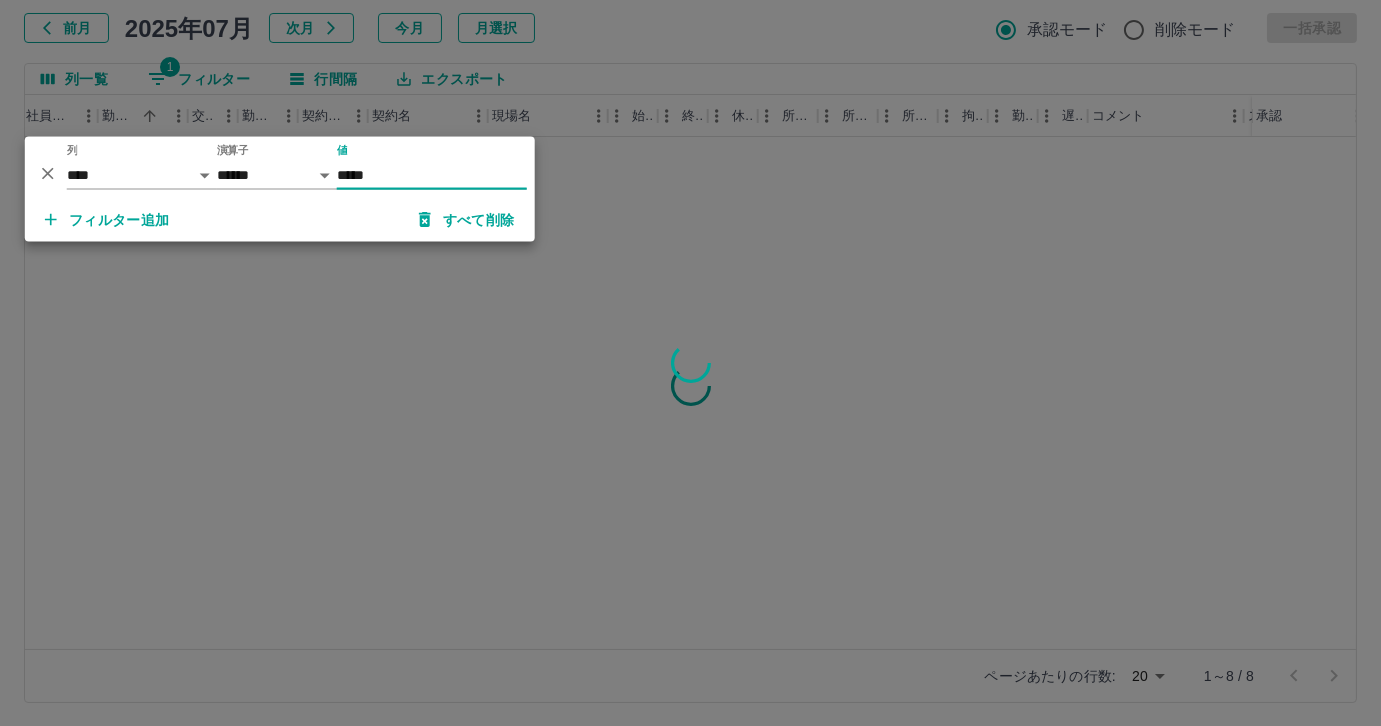 type on "******" 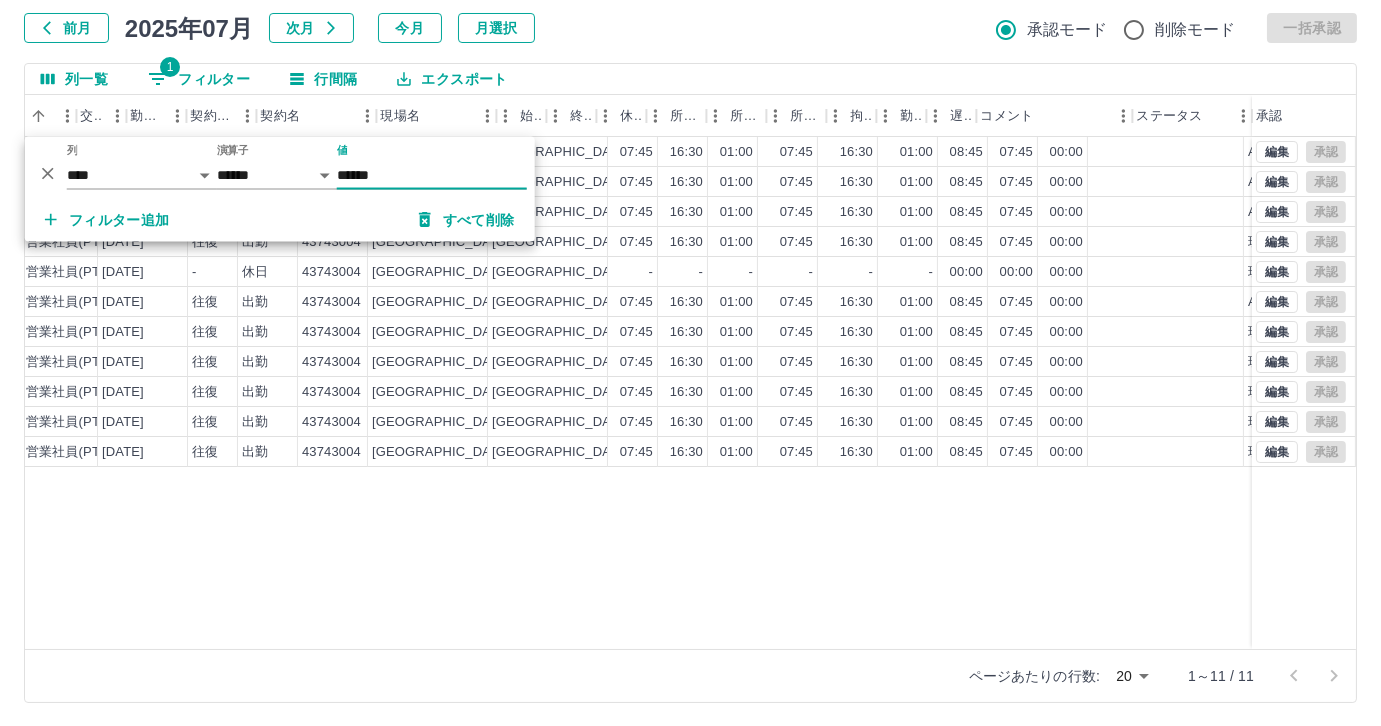 scroll, scrollTop: 0, scrollLeft: 414, axis: horizontal 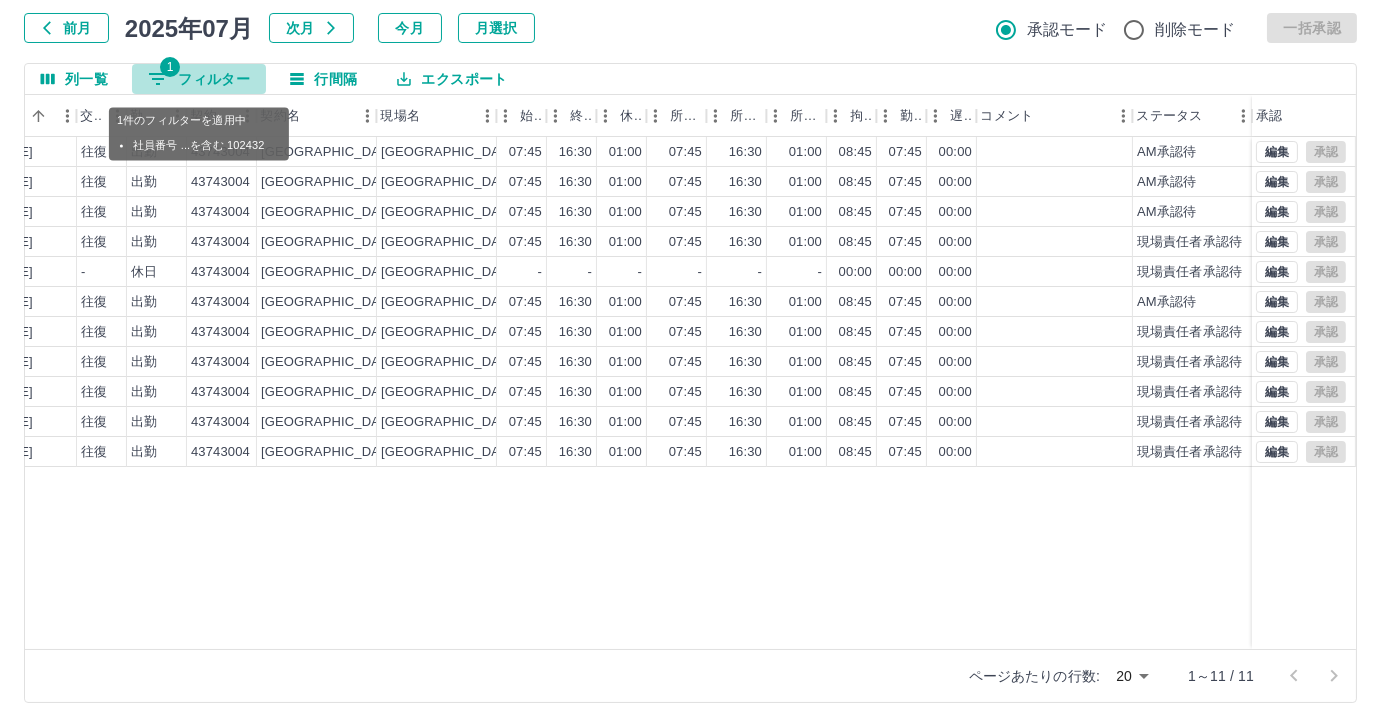 click on "1 フィルター" at bounding box center (199, 79) 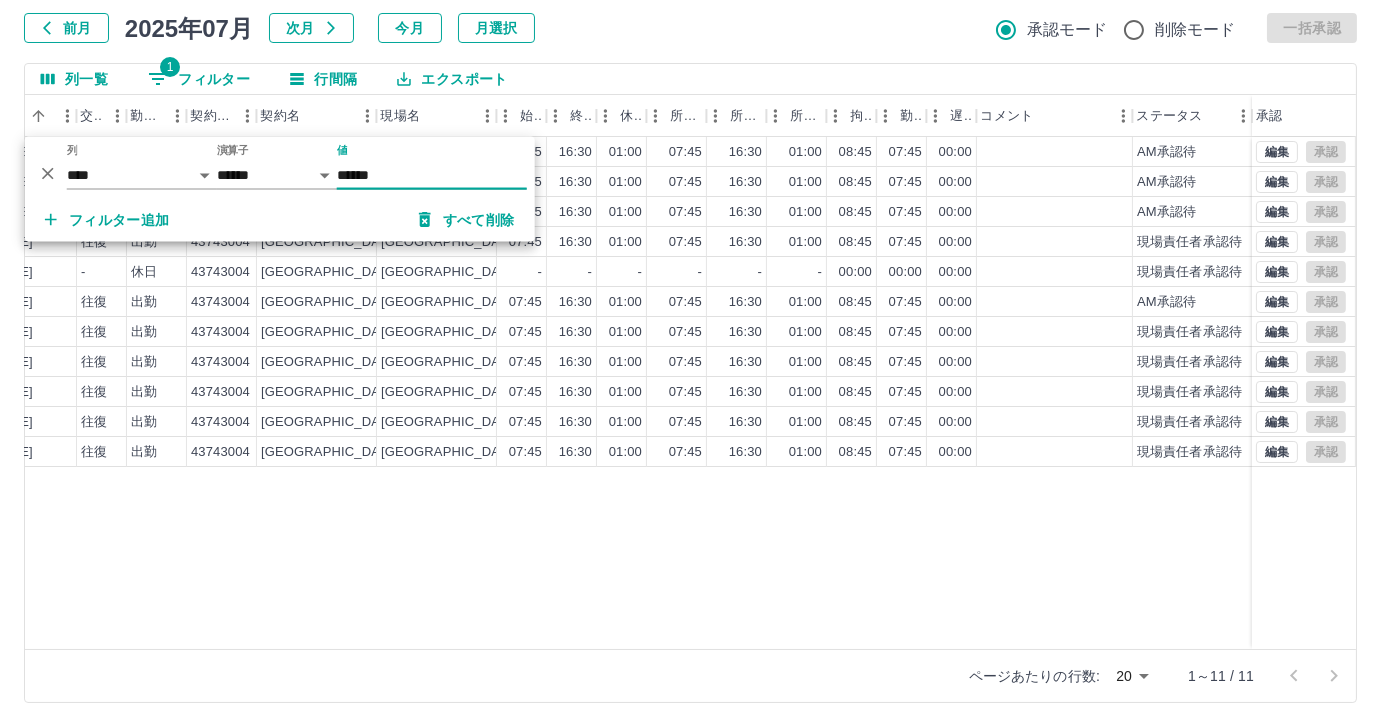 click on "******" at bounding box center [432, 175] 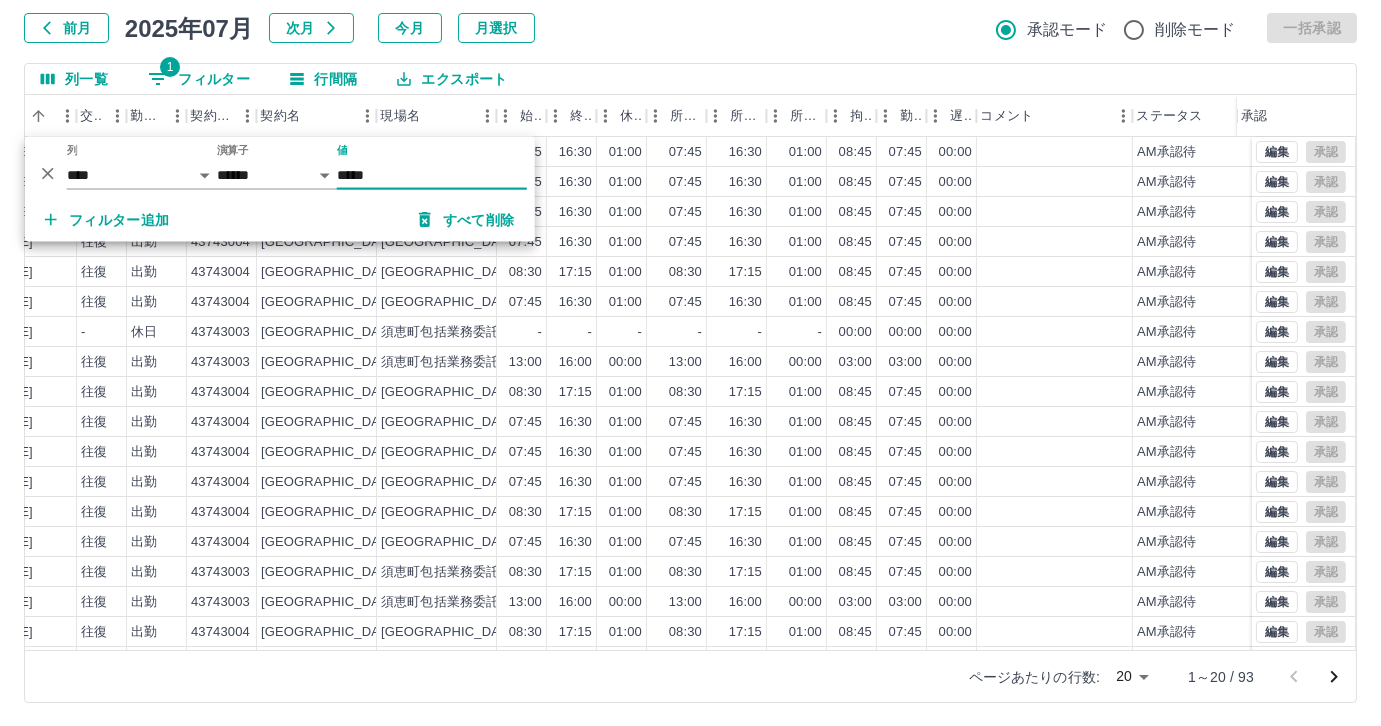 type on "*****" 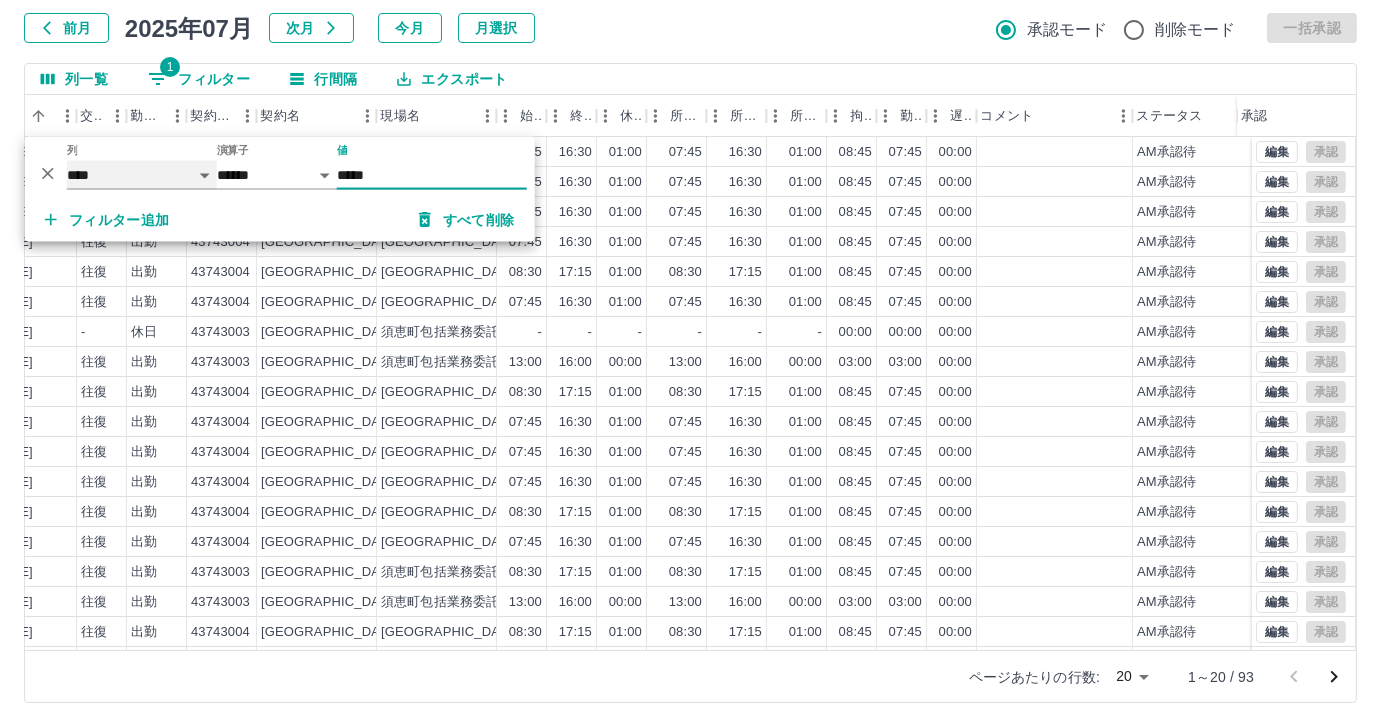 click on "**** *** **** *** *** **** ***** *** *** ** ** ** **** **** **** ** ** *** **** *****" at bounding box center [142, 175] 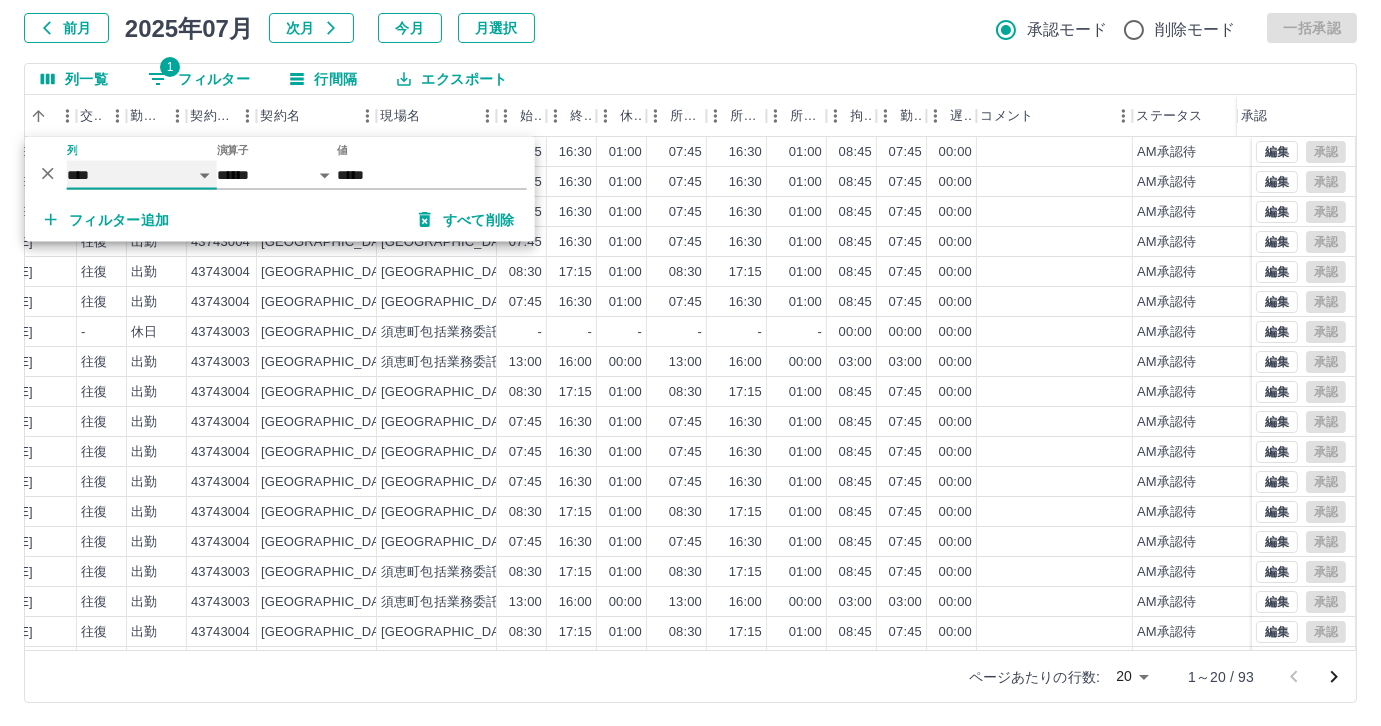 click on "**** *** **** *** *** **** ***** *** *** ** ** ** **** **** **** ** ** *** **** *****" at bounding box center (142, 175) 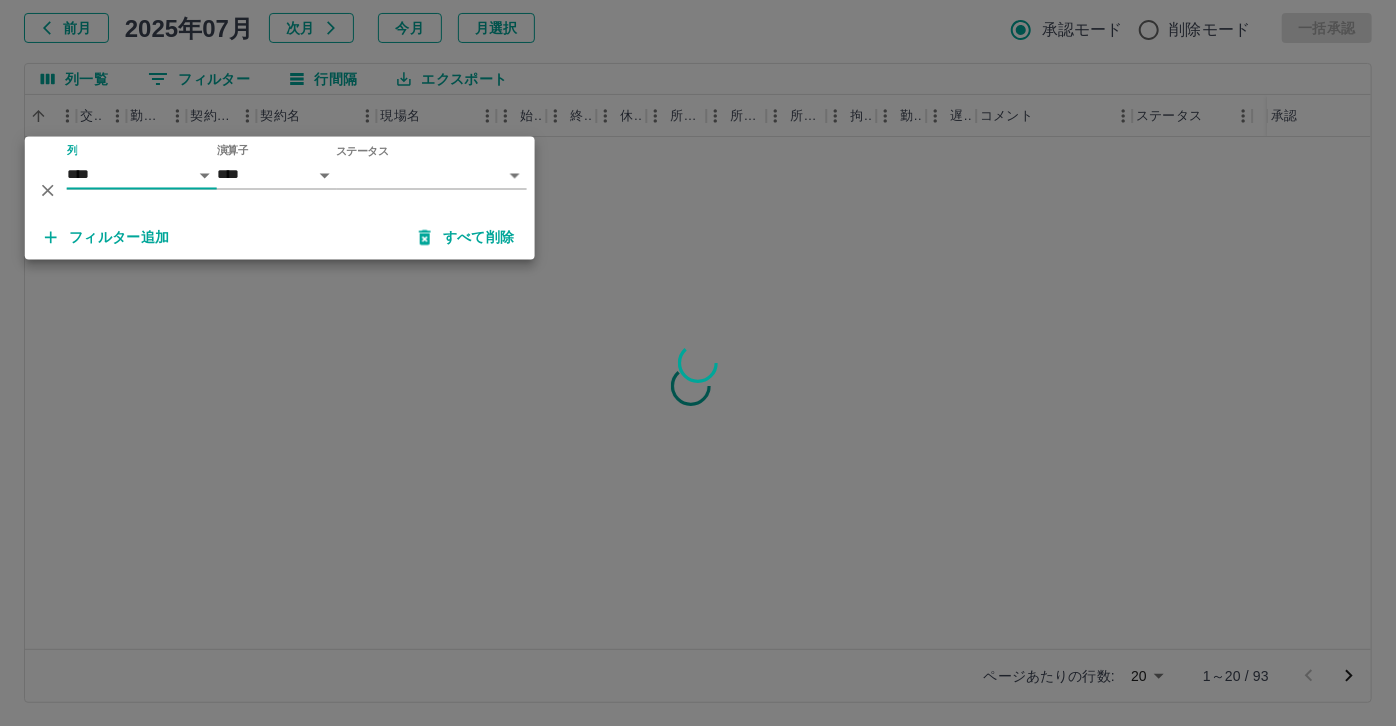 click on "SDH勤怠 尾嵜　杏茄 勤務実績承認 前月 2025年07月 次月 今月 月選択 承認モード 削除モード 一括承認 列一覧 0 フィルター 行間隔 エクスポート 社員名 社員区分 勤務日 交通費 勤務区分 契約コード 契約名 現場名 始業 終業 休憩 所定開始 所定終業 所定休憩 拘束 勤務 遅刻等 コメント ステータス 承認 ページあたりの行数: 20 ** 1～20 / 93 SDH勤怠 *** ** 列 **** *** **** *** *** **** ***** *** *** ** ** ** **** **** **** ** ** *** **** ***** 演算子 **** ****** ステータス ​ ********* フィルター追加 すべて削除" at bounding box center (698, 304) 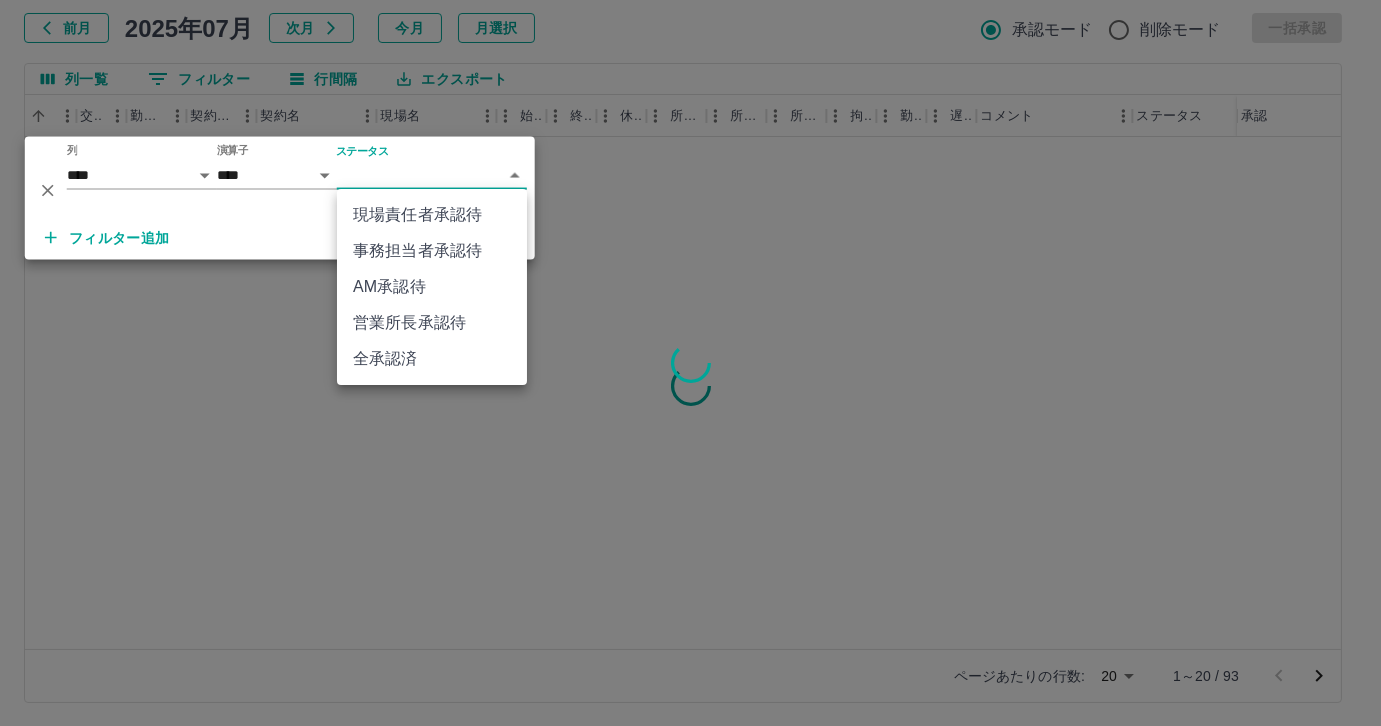 click on "すべて削除" at bounding box center (467, 238) 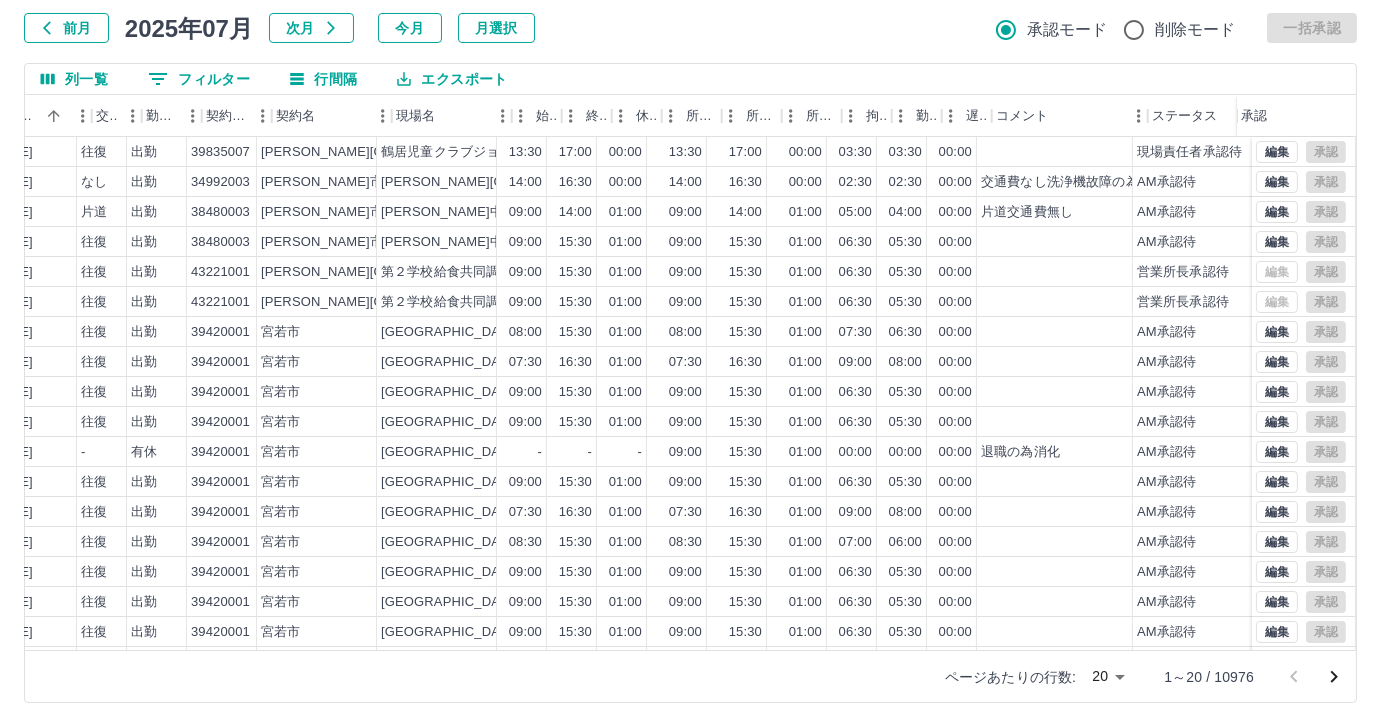scroll, scrollTop: 0, scrollLeft: 399, axis: horizontal 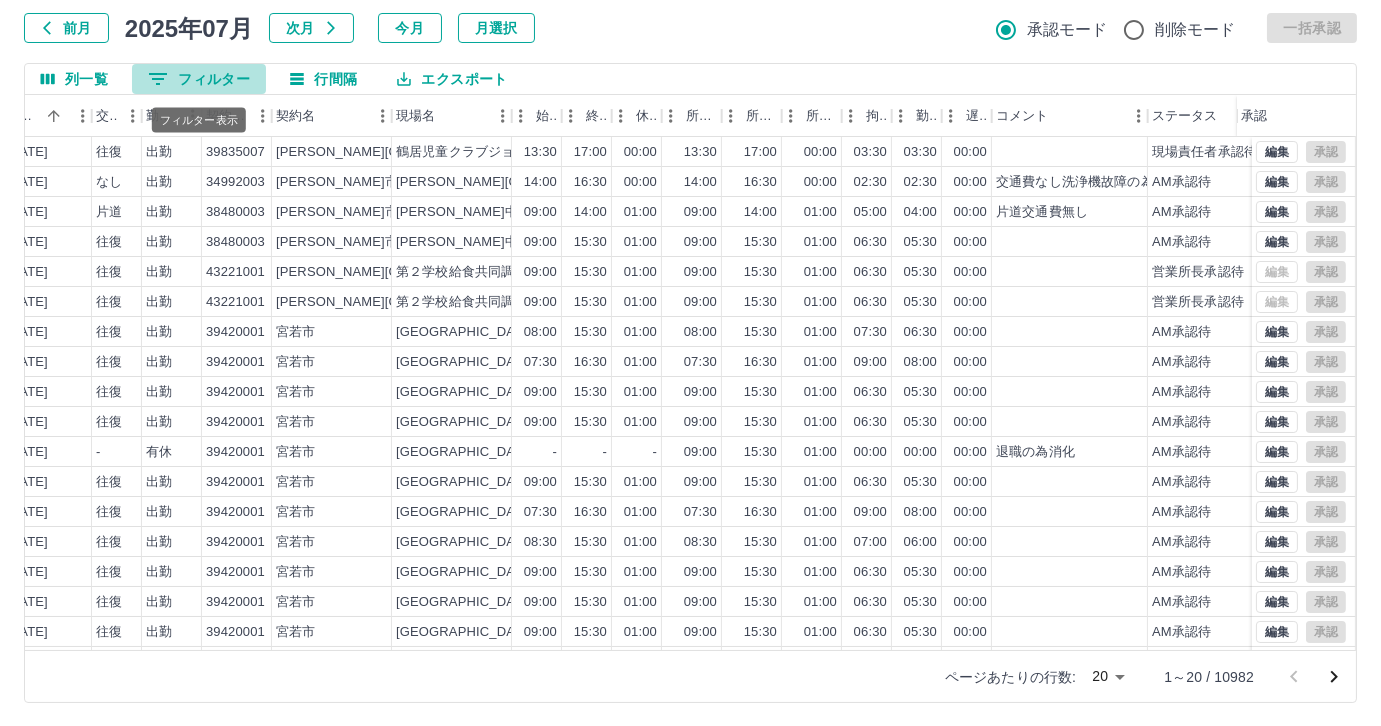 click on "0 フィルター" at bounding box center [199, 79] 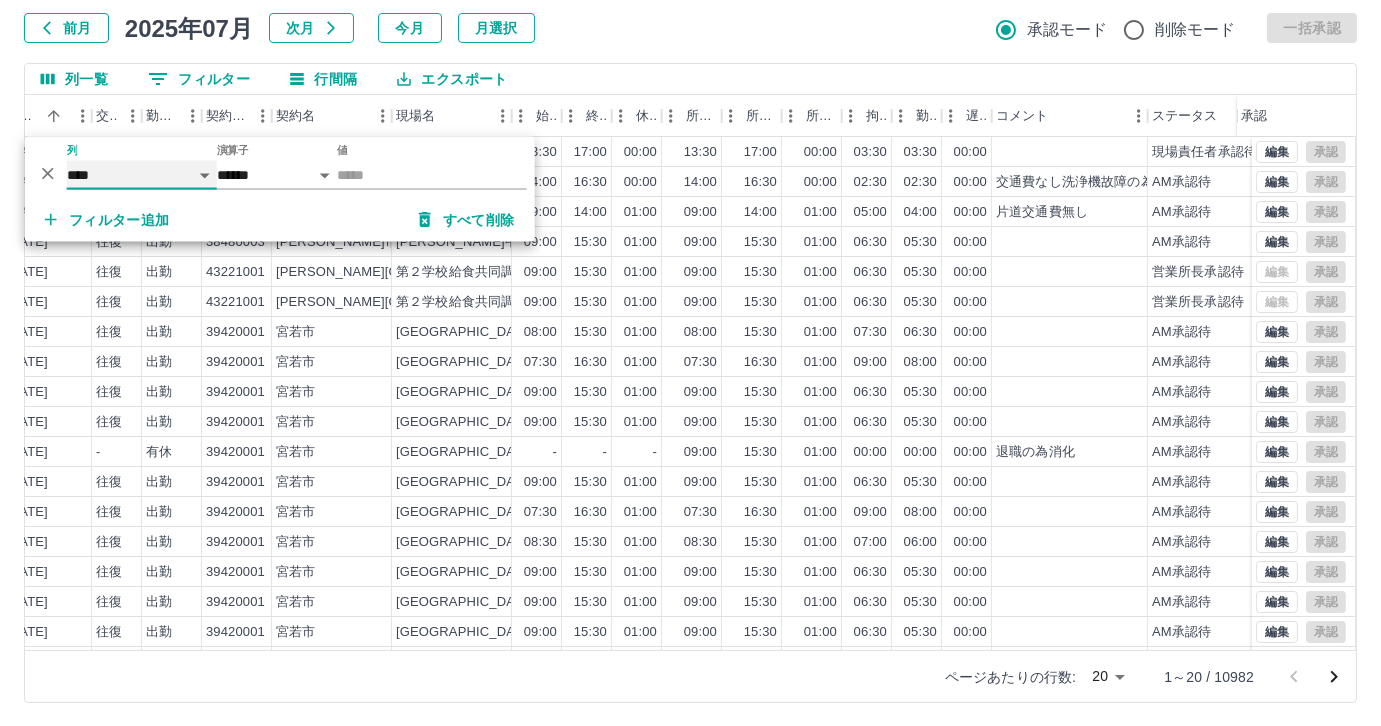 click on "**** *** **** *** *** **** ***** *** *** ** ** ** **** **** **** ** ** *** **** *****" at bounding box center [142, 175] 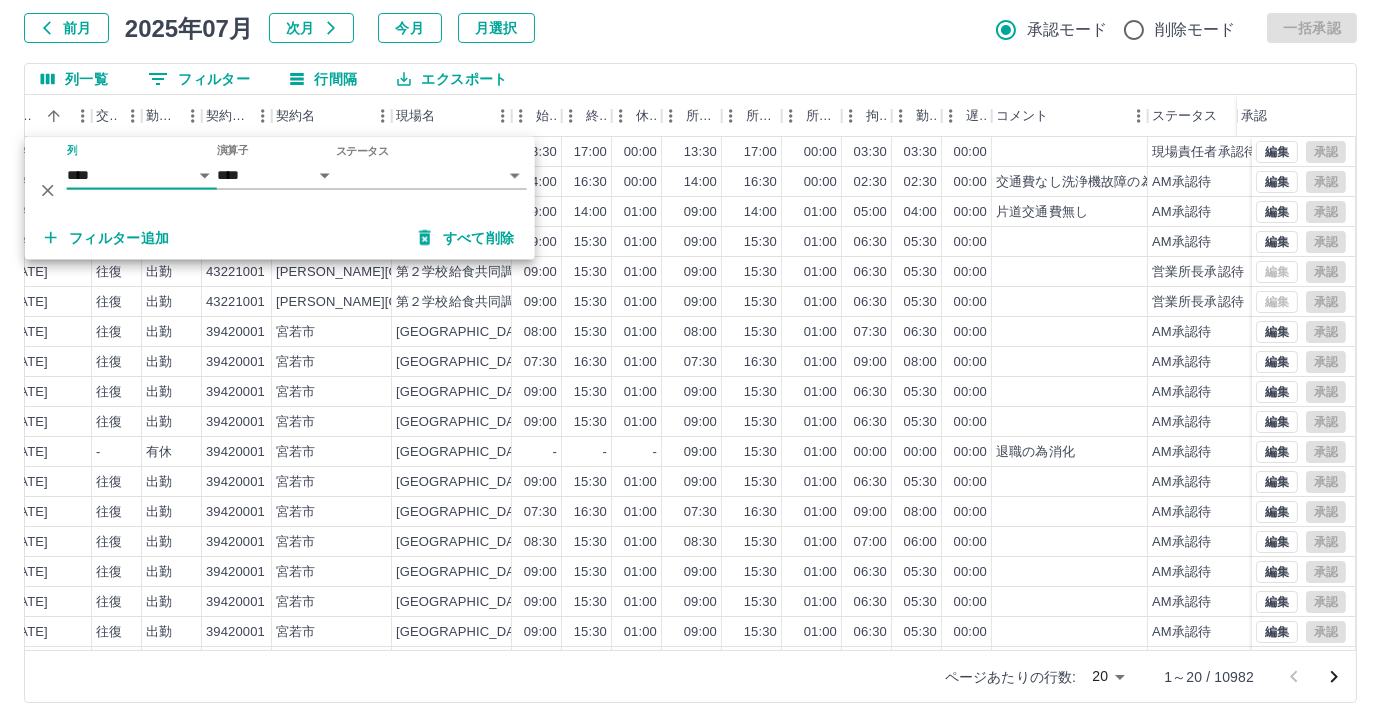 click on "SDH勤怠 尾嵜　杏茄 勤務実績承認 前月 2025年07月 次月 今月 月選択 承認モード 削除モード 一括承認 列一覧 0 フィルター 行間隔 エクスポート 社員名 社員区分 勤務日 交通費 勤務区分 契約コード 契約名 現場名 始業 終業 休憩 所定開始 所定終業 所定休憩 拘束 勤務 遅刻等 コメント ステータス 承認 戸田　早苗 営業社員(PT契約) 2025-07-01 往復 出勤 39835007 中津市 鶴居児童クラブジョイ 13:30 17:00 00:00 13:30 17:00 00:00 03:30 03:30 00:00 現場責任者承認待 古賀　宣子 営業社員(PT契約) 2025-07-01 なし 出勤 34992003 宗像市 赤間西小学校 14:00 16:30 00:00 14:00 16:30 00:00 02:30 02:30 00:00 交通費なし洗浄機故障の為 AM承認待 古賀　宣子 営業社員(PT契約) 2025-07-01 片道 出勤 38480003 宗像市 城山中学校 09:00 14:00 01:00 09:00 14:00 01:00 05:00 04:00 00:00 片道交通費無し AM承認待 篠原　和代 2025-07-01 往復 -" at bounding box center (690, 304) 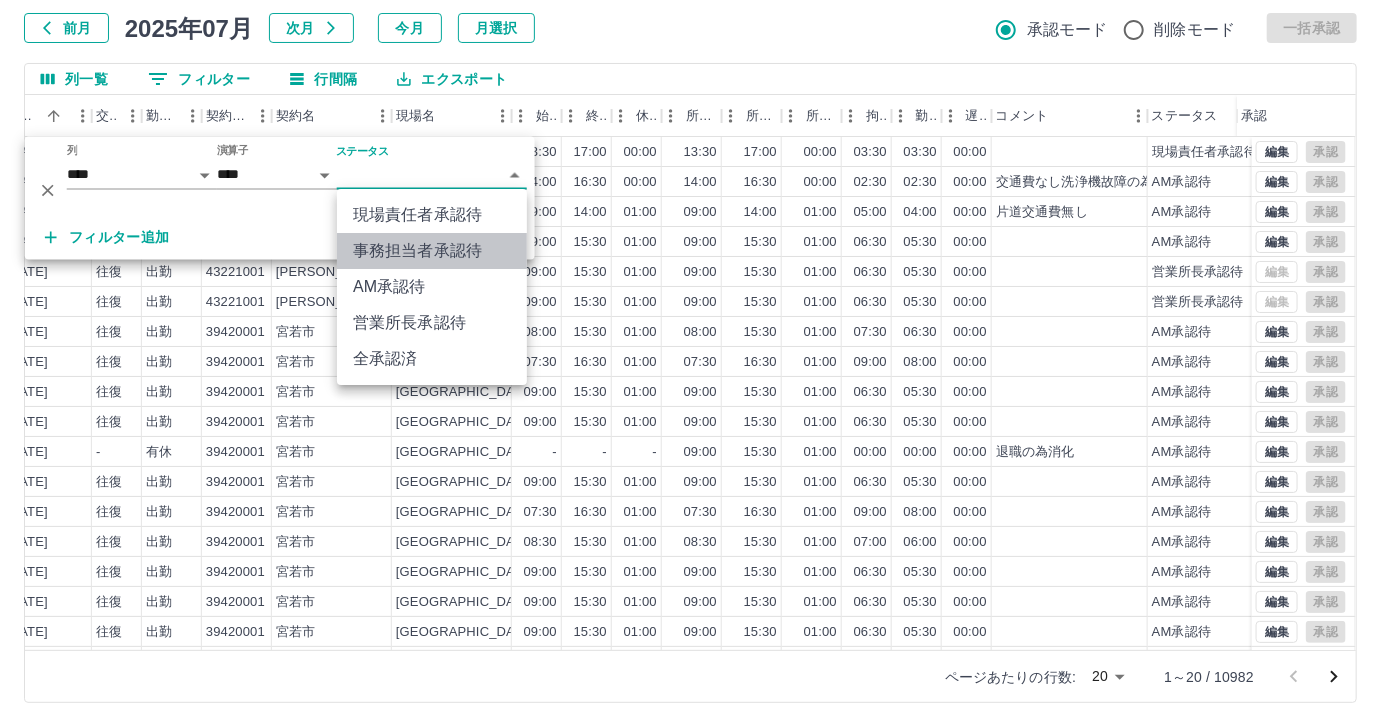 click on "事務担当者承認待" at bounding box center [432, 251] 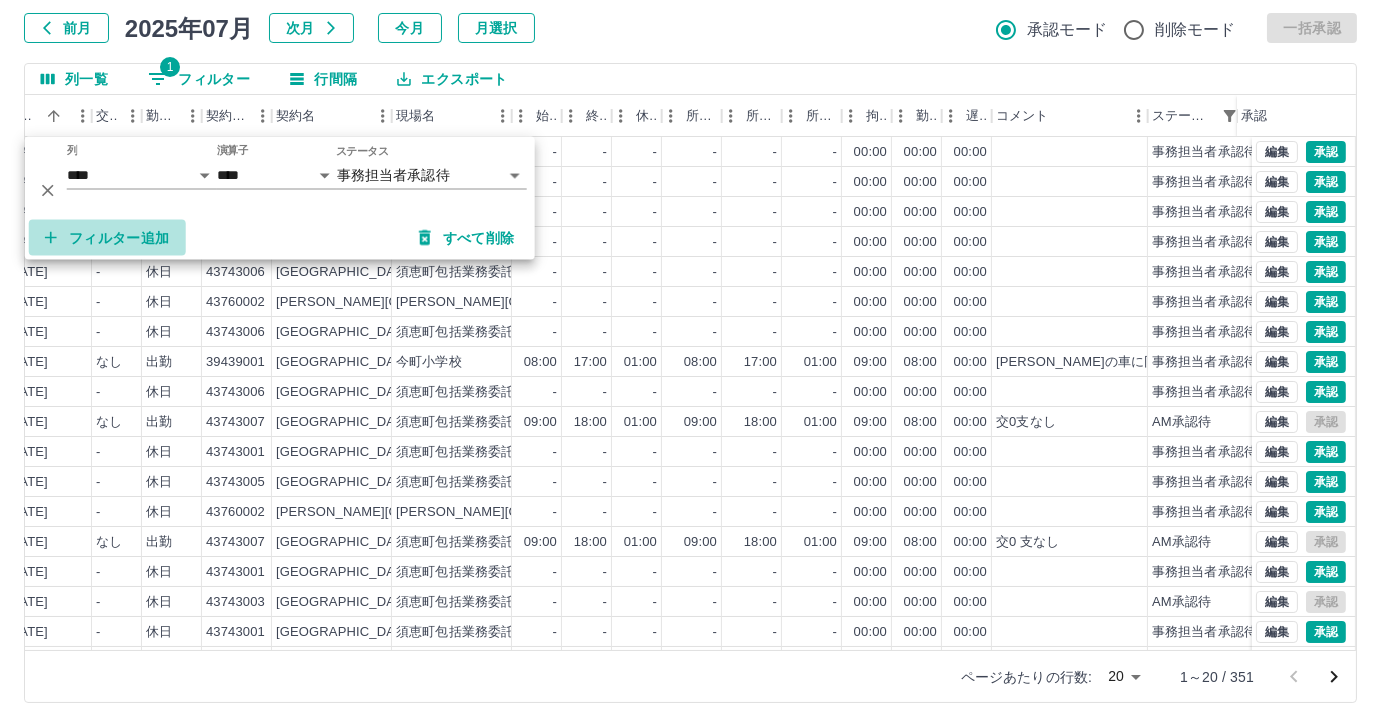 click on "フィルター追加" at bounding box center [107, 238] 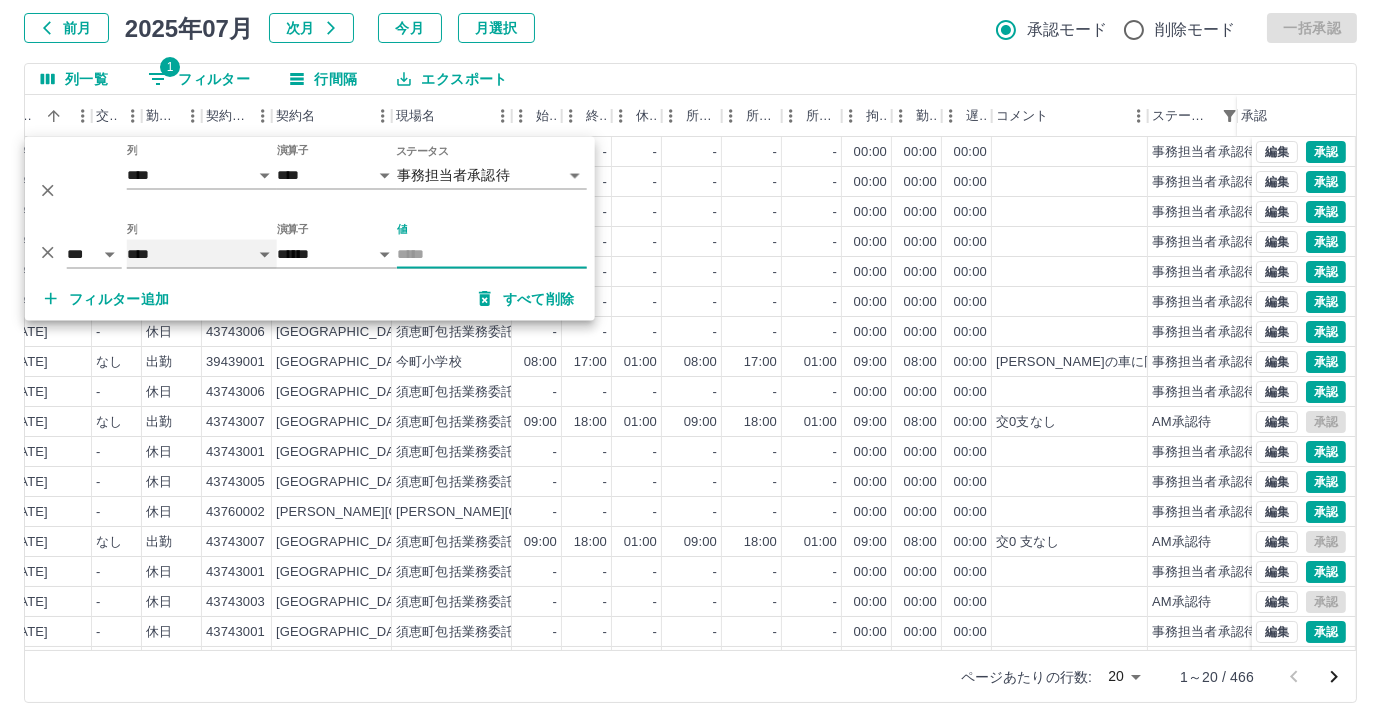 click on "**** *** **** *** *** **** ***** *** *** ** ** ** **** **** **** ** ** *** **** *****" at bounding box center [202, 254] 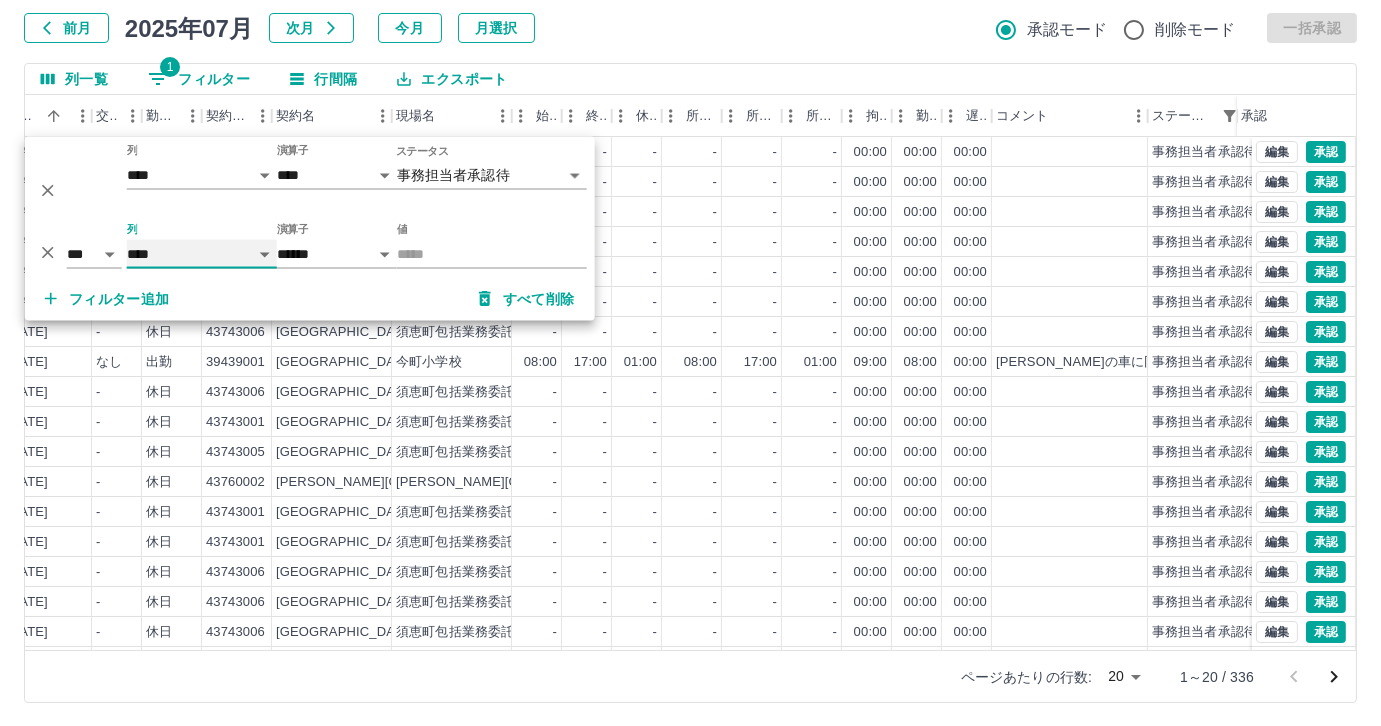 click on "**** *** **** *** *** **** ***** *** *** ** ** ** **** **** **** ** ** *** **** *****" at bounding box center (202, 254) 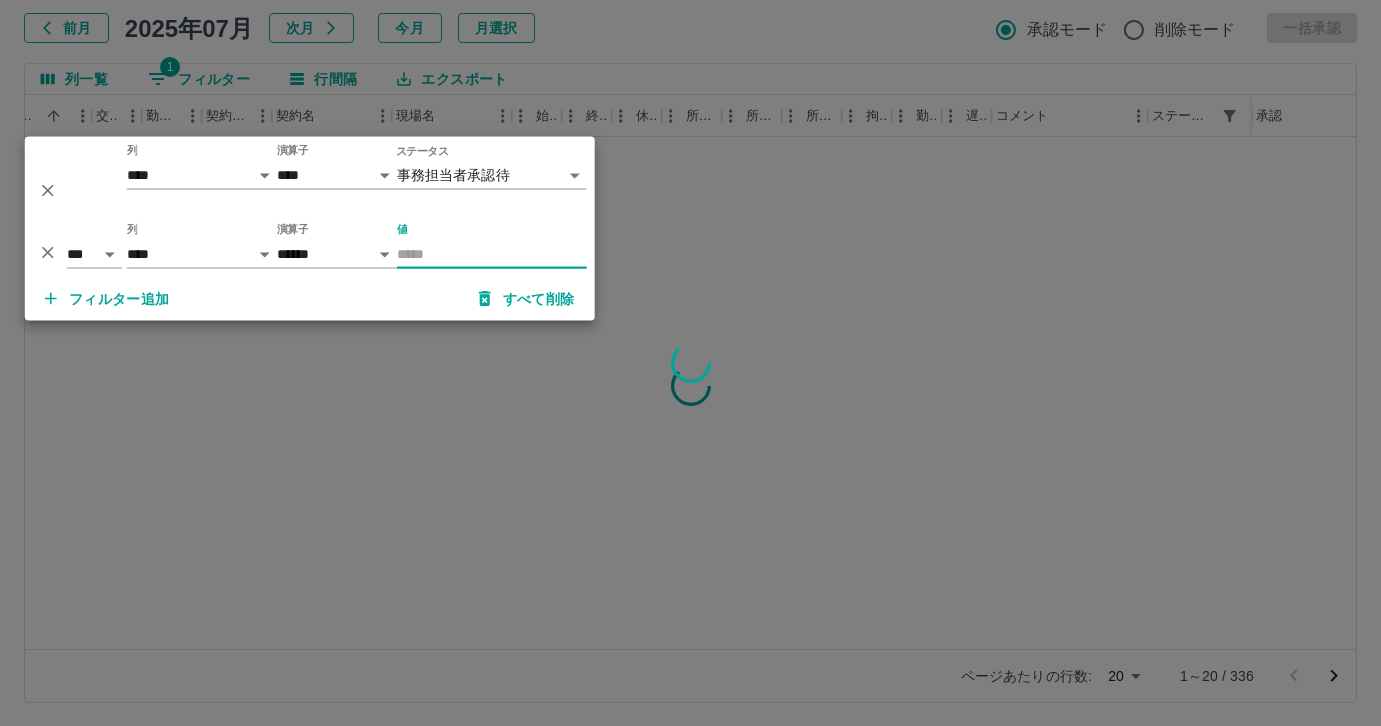 click on "値" at bounding box center (492, 254) 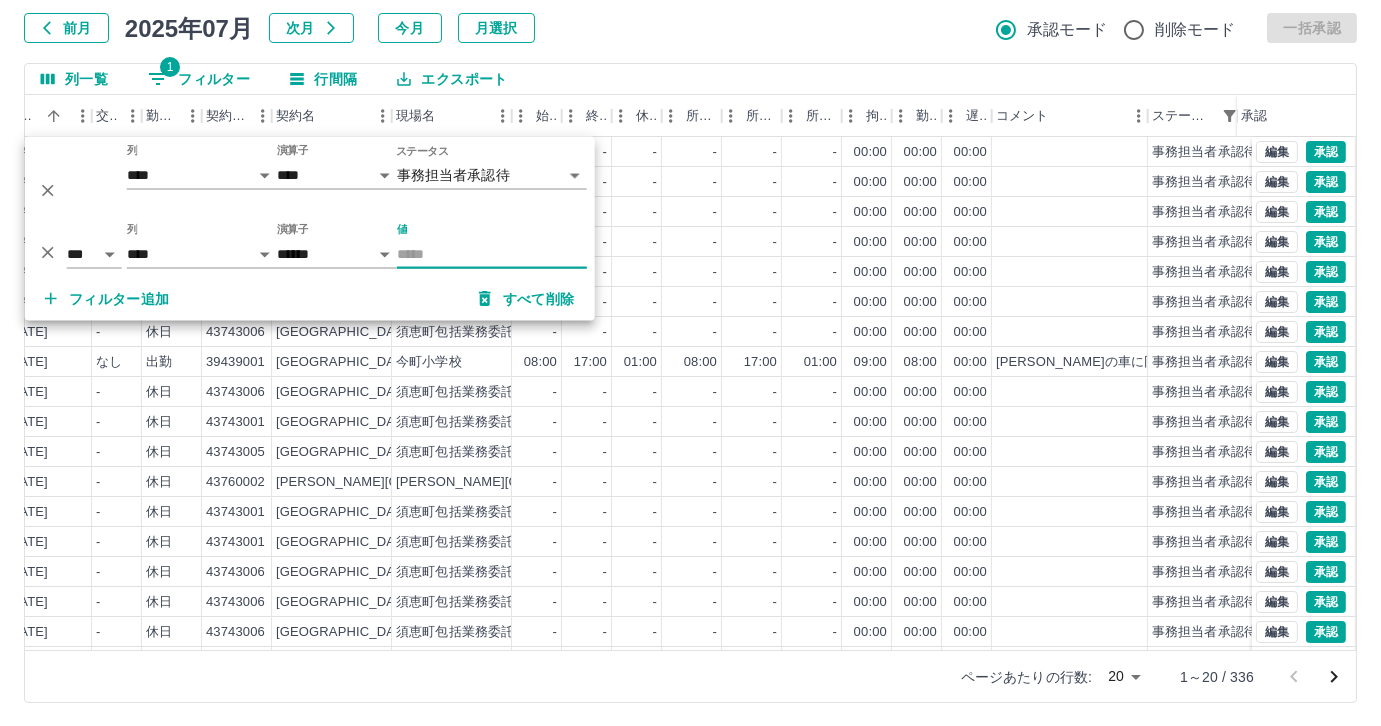 type on "*" 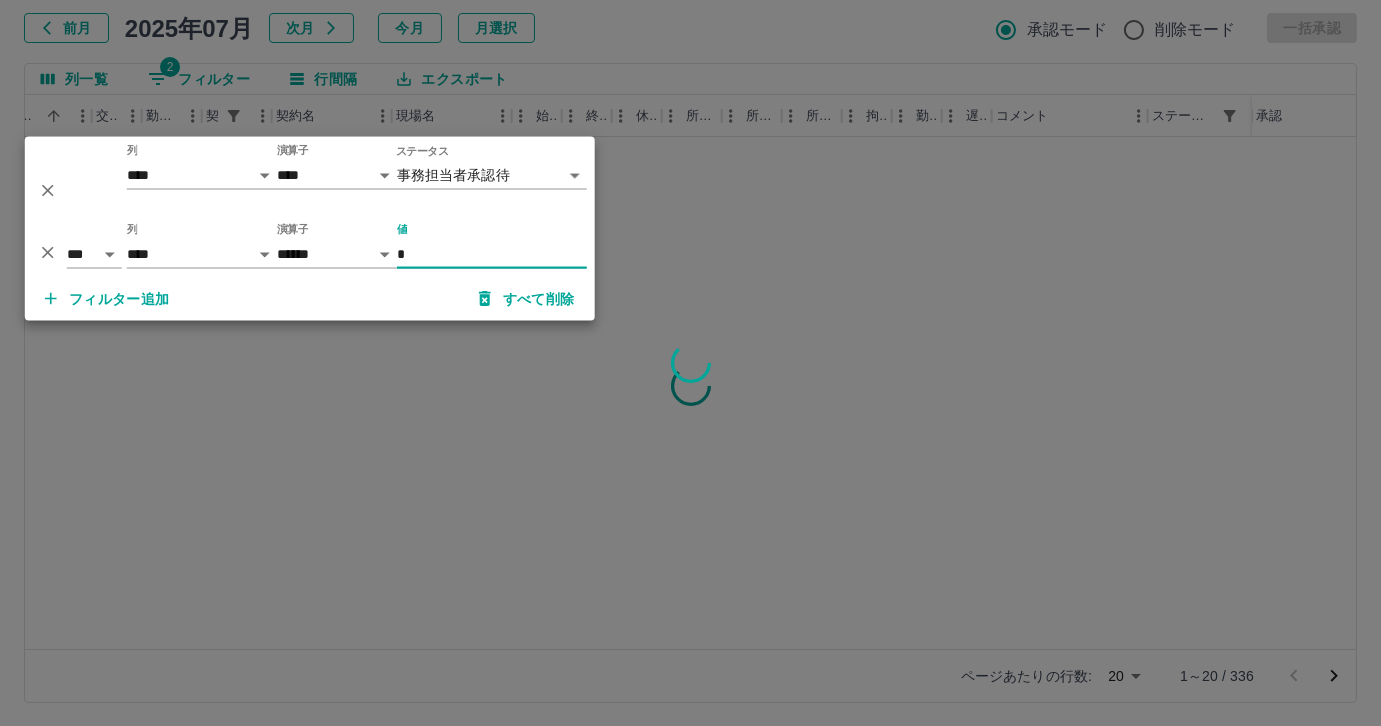 type 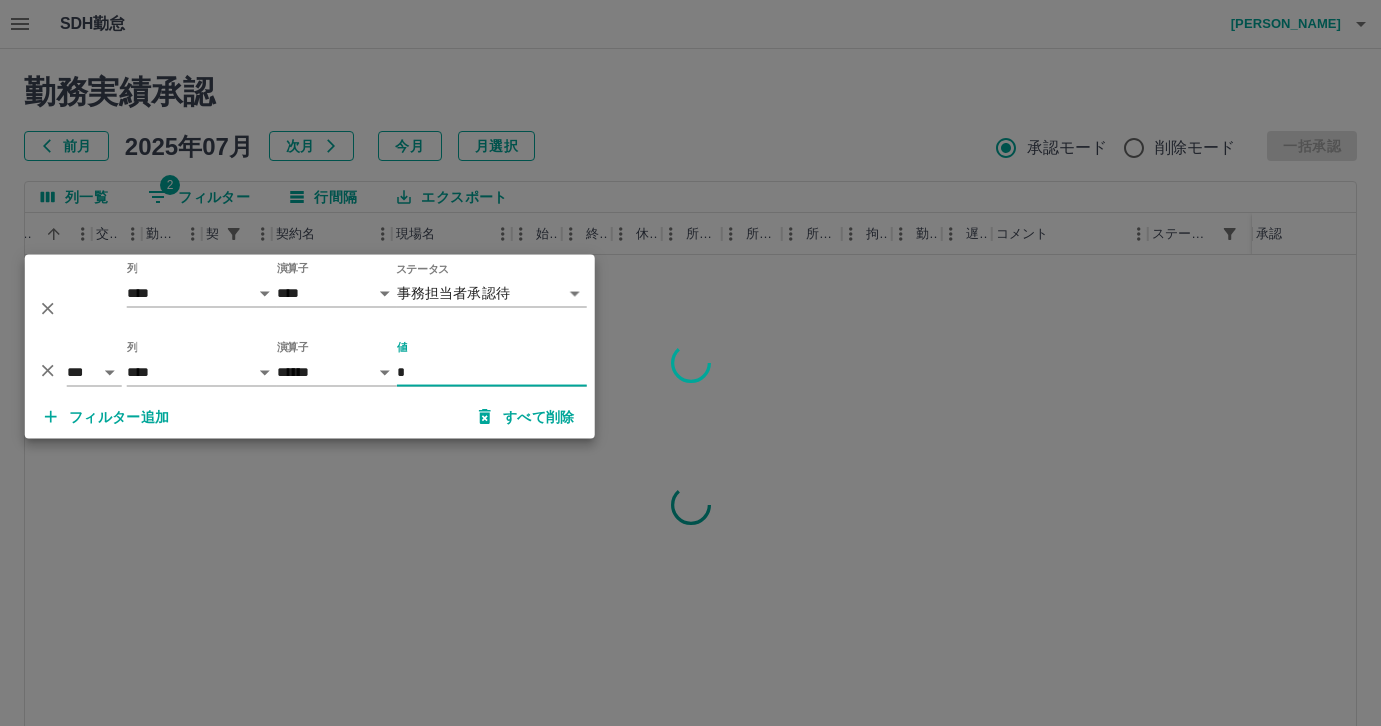 select on "**********" 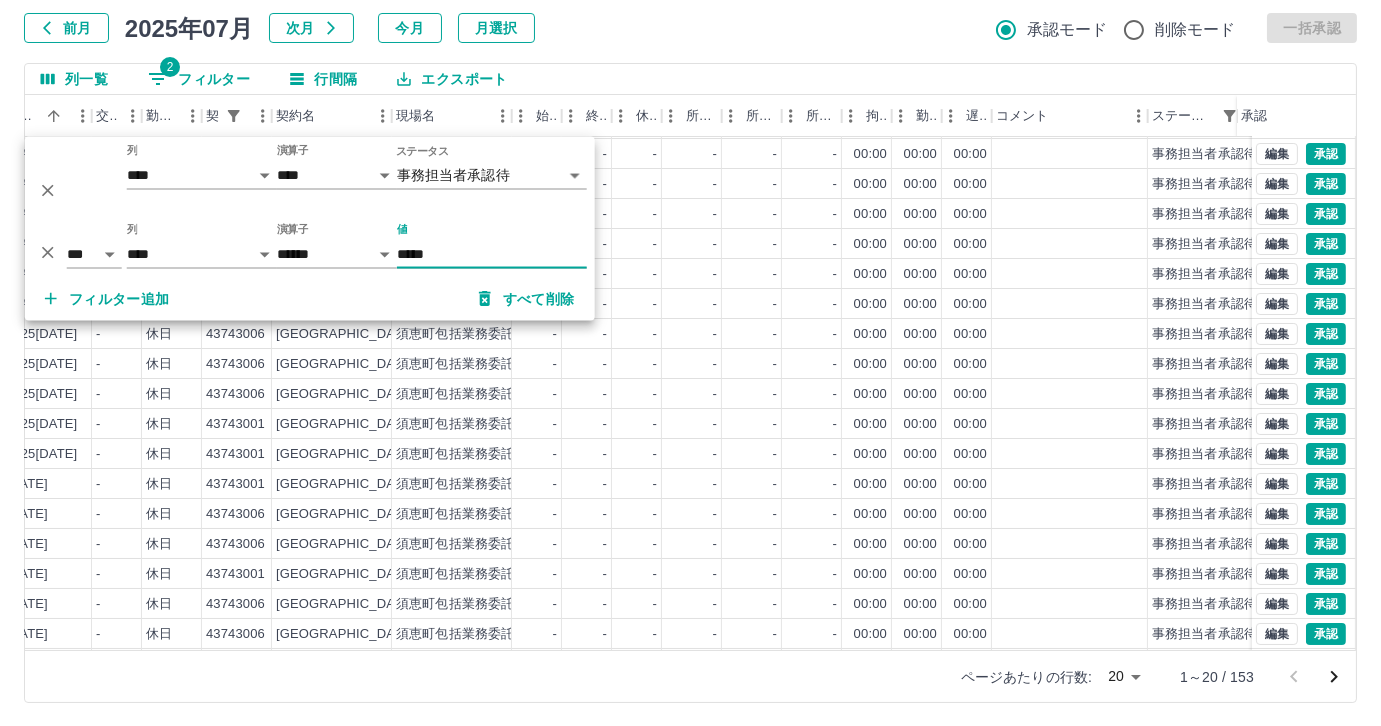 scroll, scrollTop: 0, scrollLeft: 399, axis: horizontal 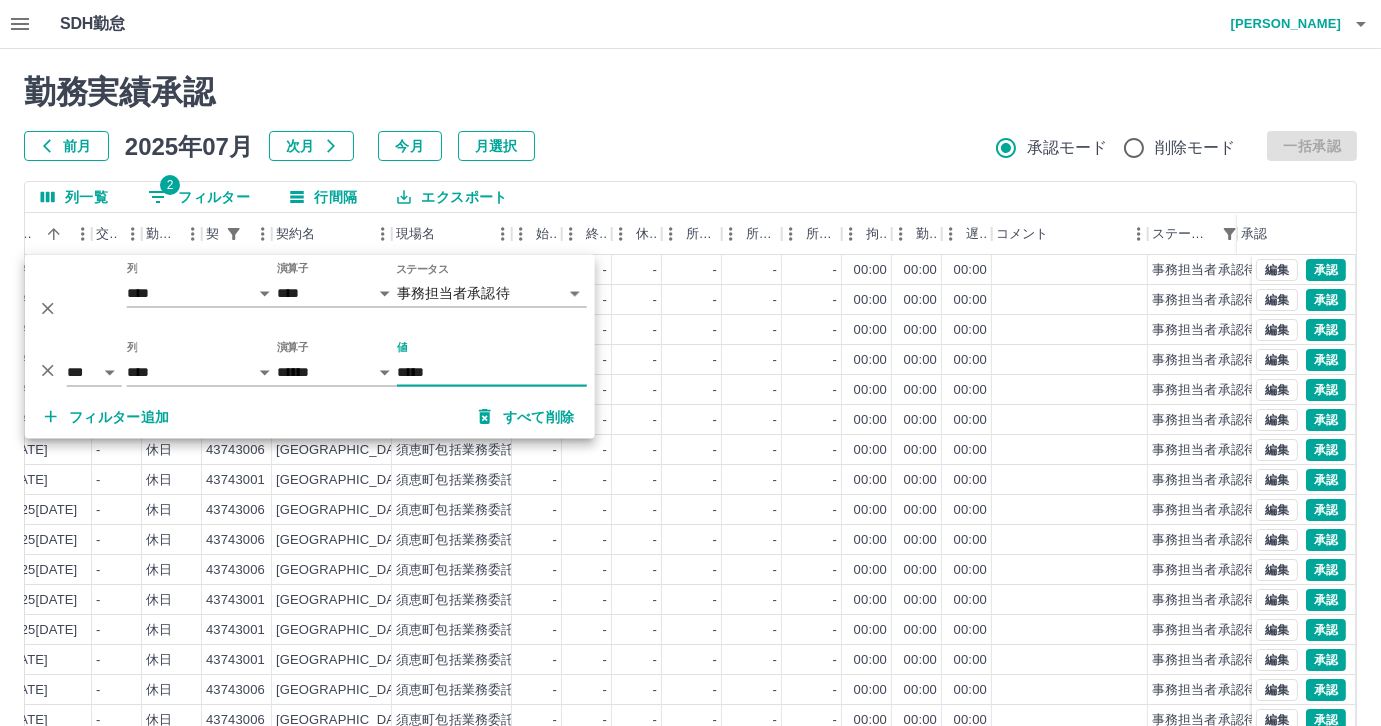 type on "*****" 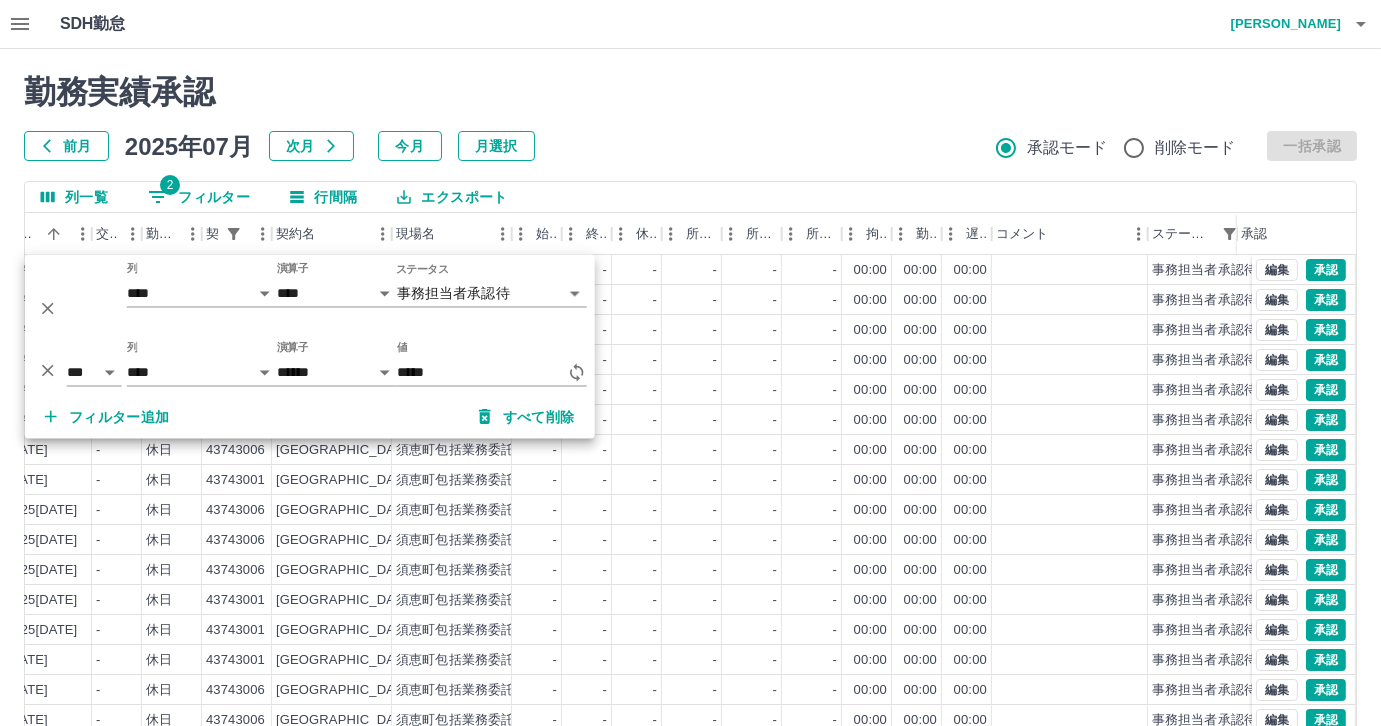 click on "前月 [DATE] 次月 今月 月選択 承認モード 削除モード 一括承認" at bounding box center [690, 146] 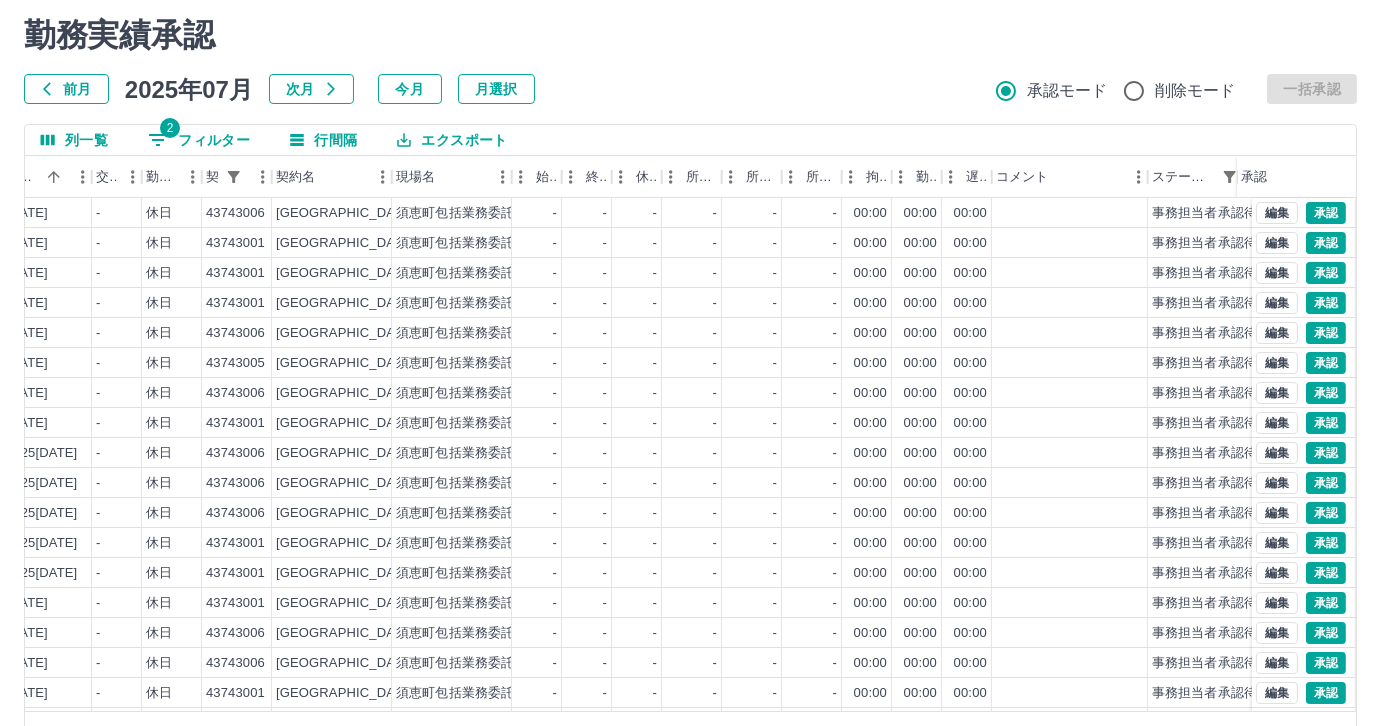 scroll, scrollTop: 118, scrollLeft: 0, axis: vertical 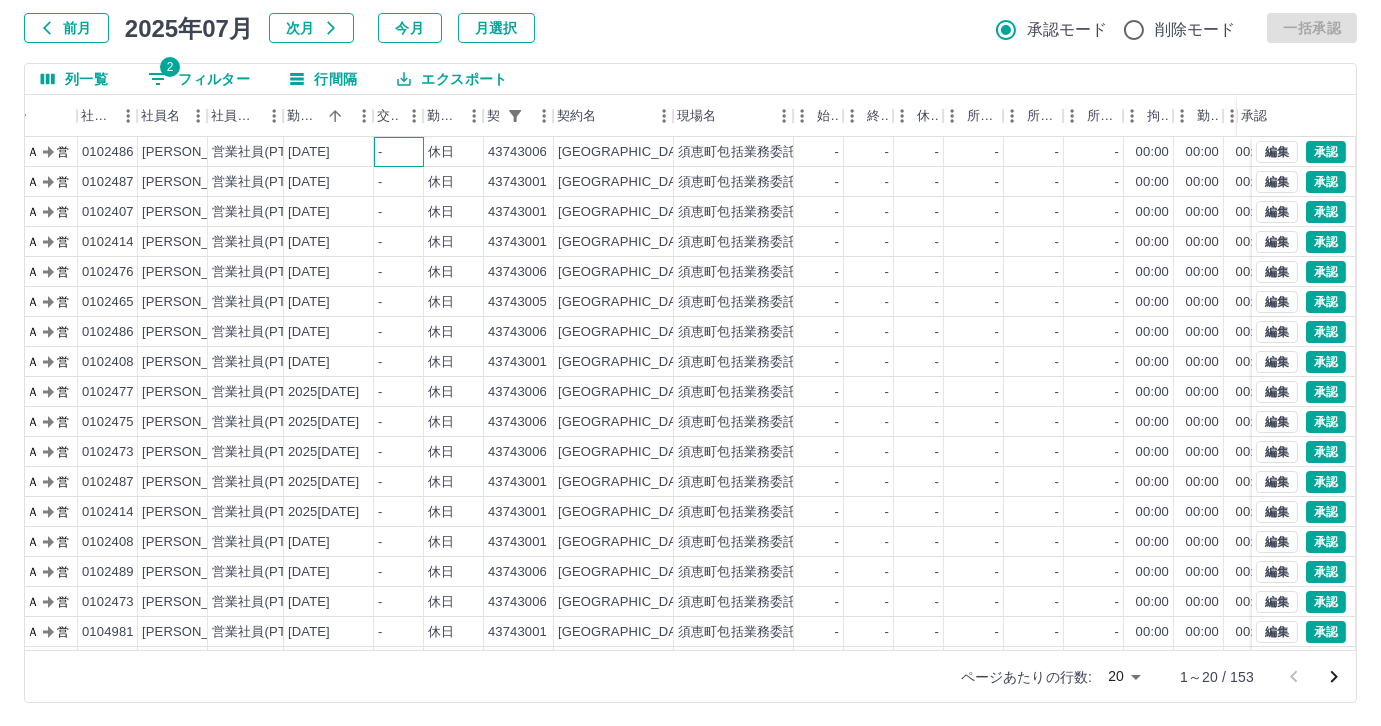 click on "-" at bounding box center [399, 152] 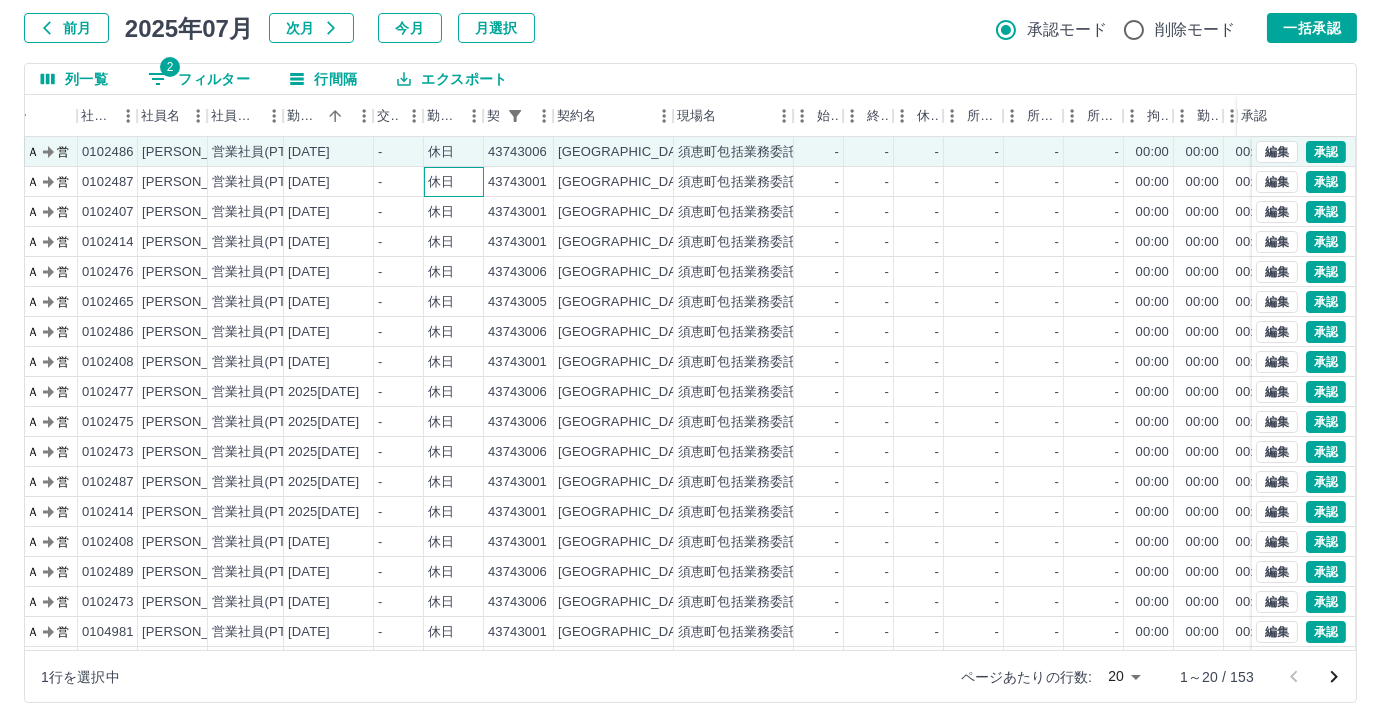 click on "休日" at bounding box center [454, 182] 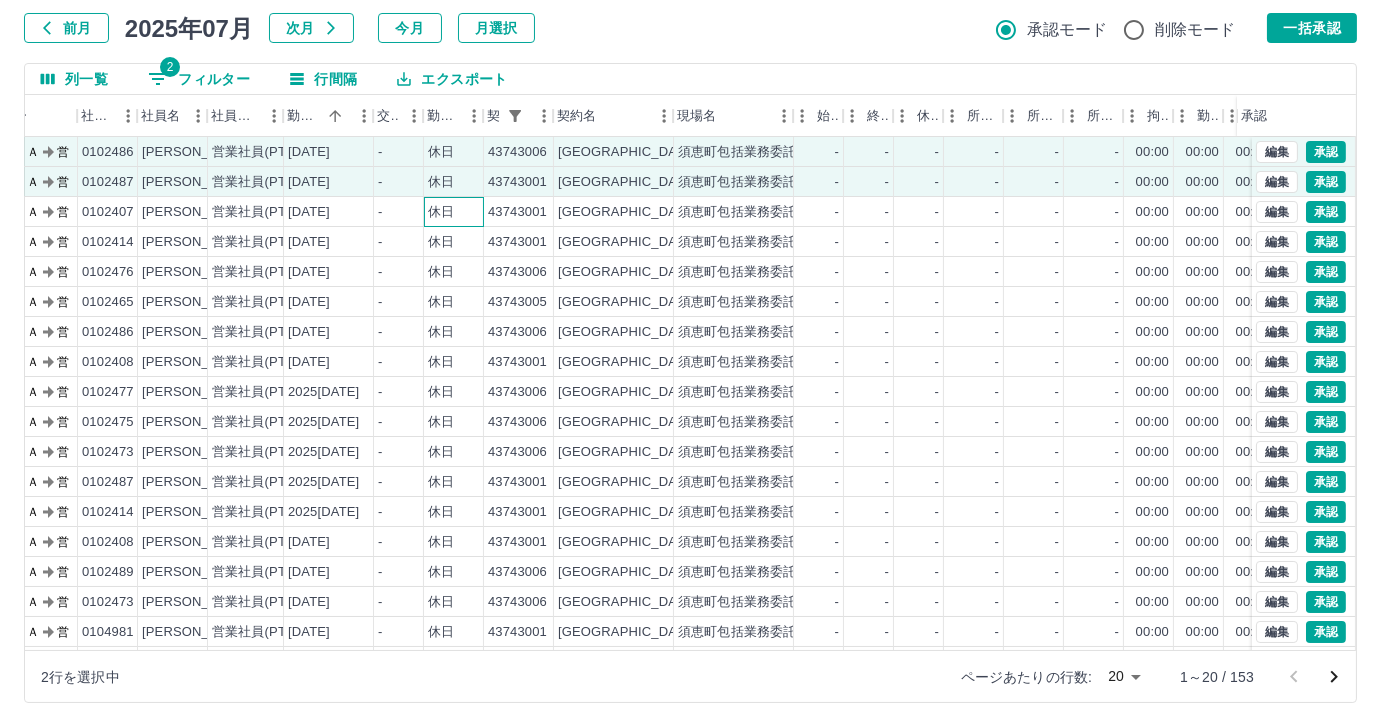 click on "休日" at bounding box center [454, 212] 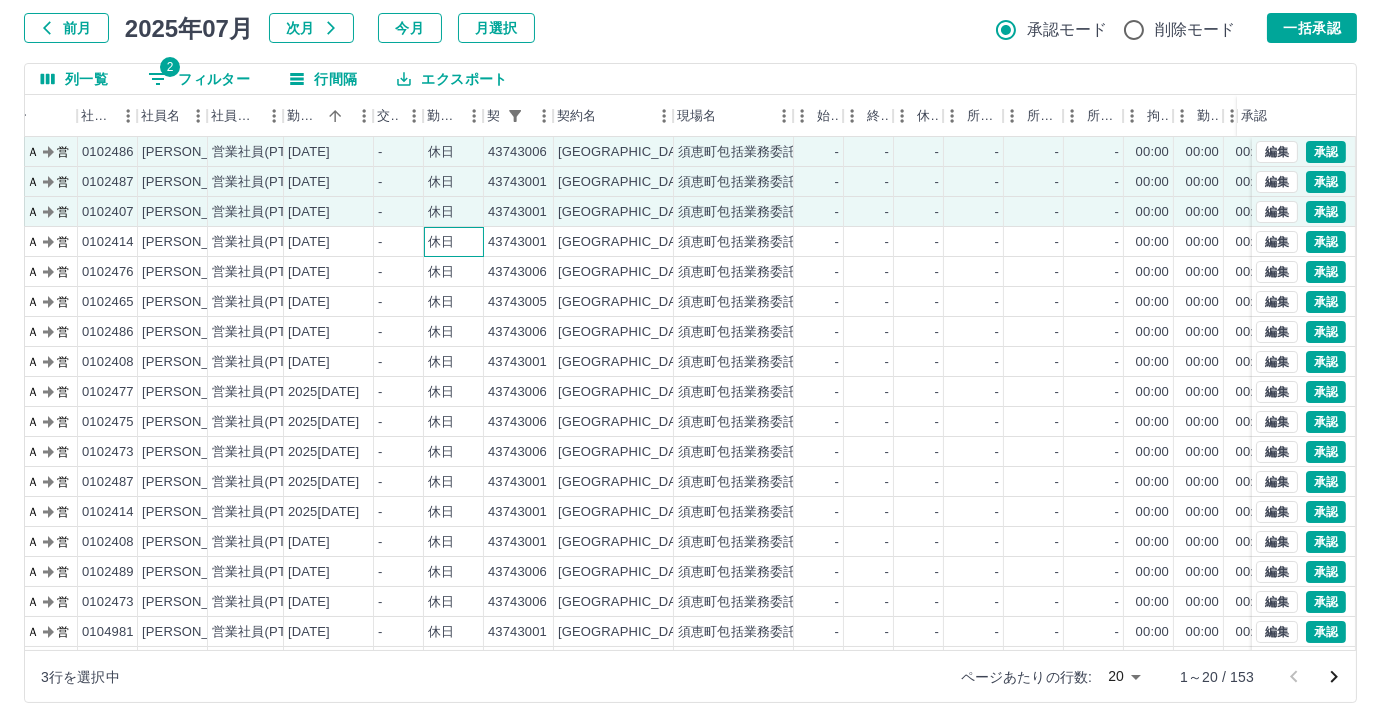click on "休日" at bounding box center [454, 242] 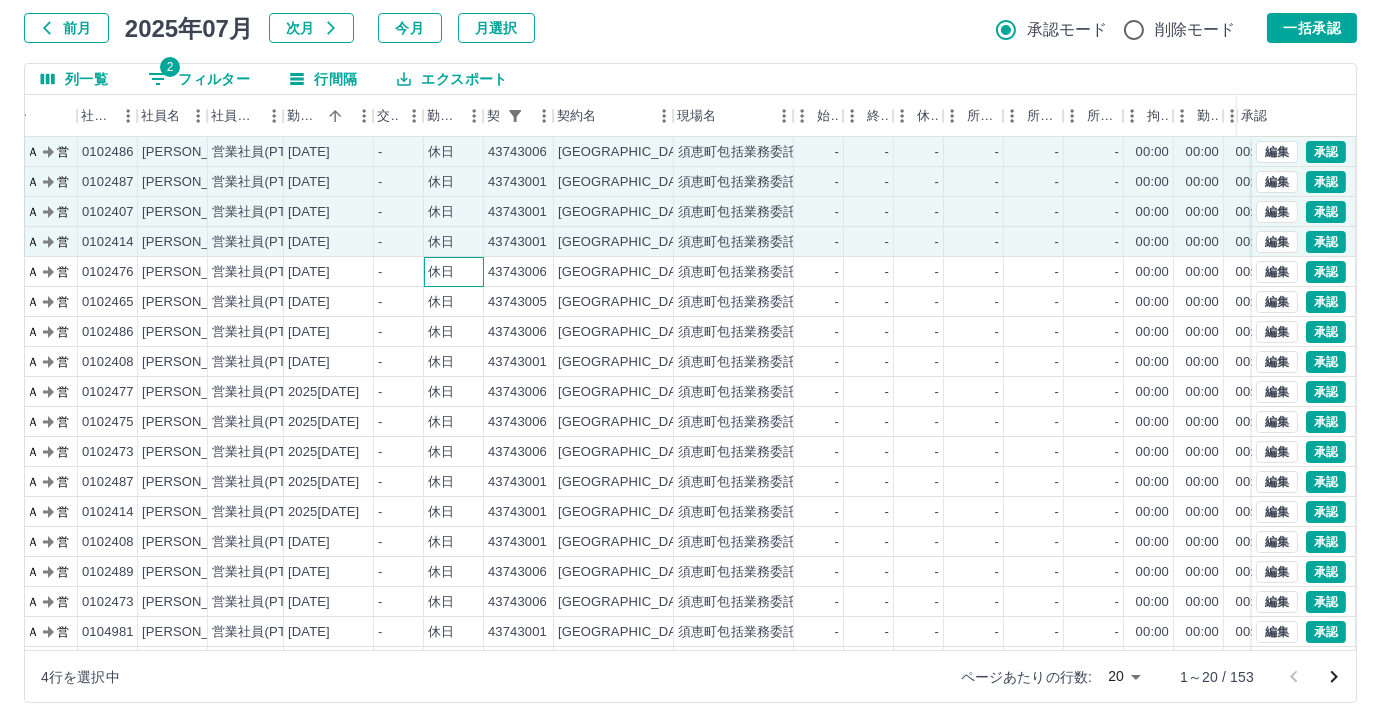 click on "休日" at bounding box center [454, 272] 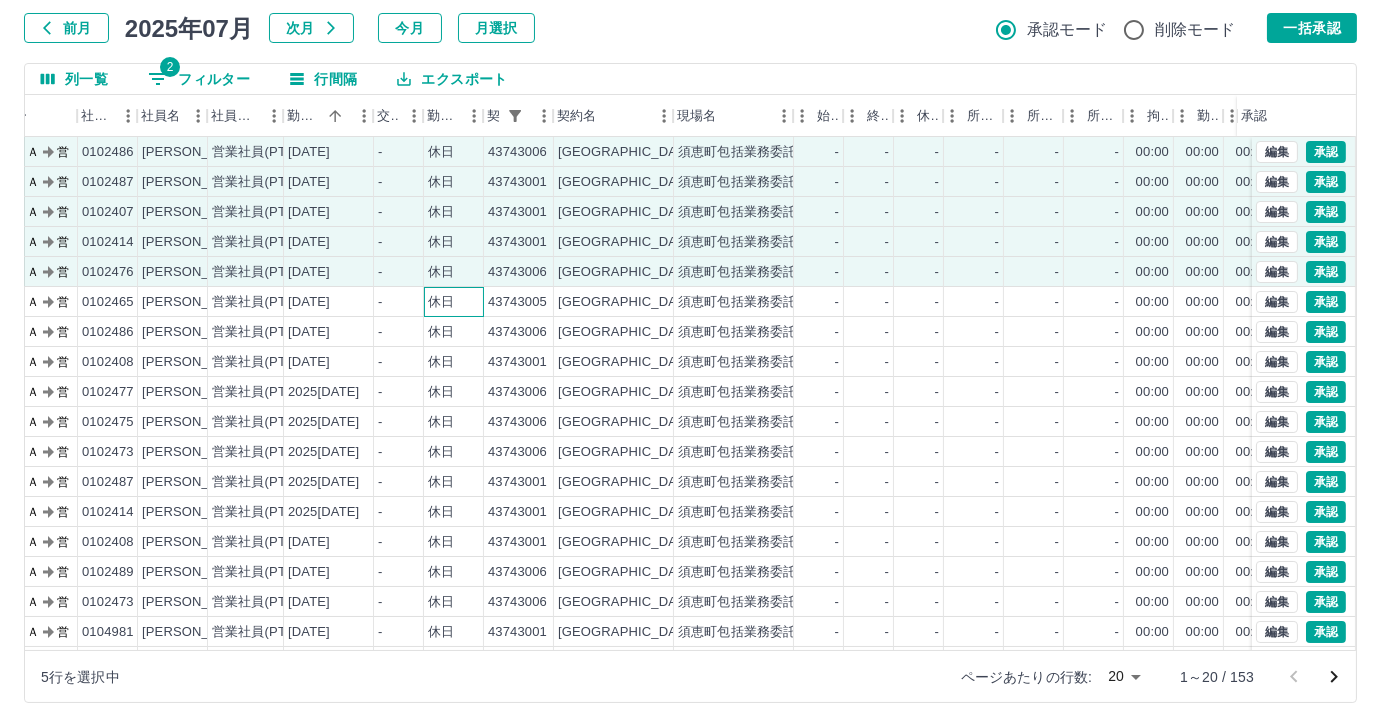click on "休日" at bounding box center (454, 302) 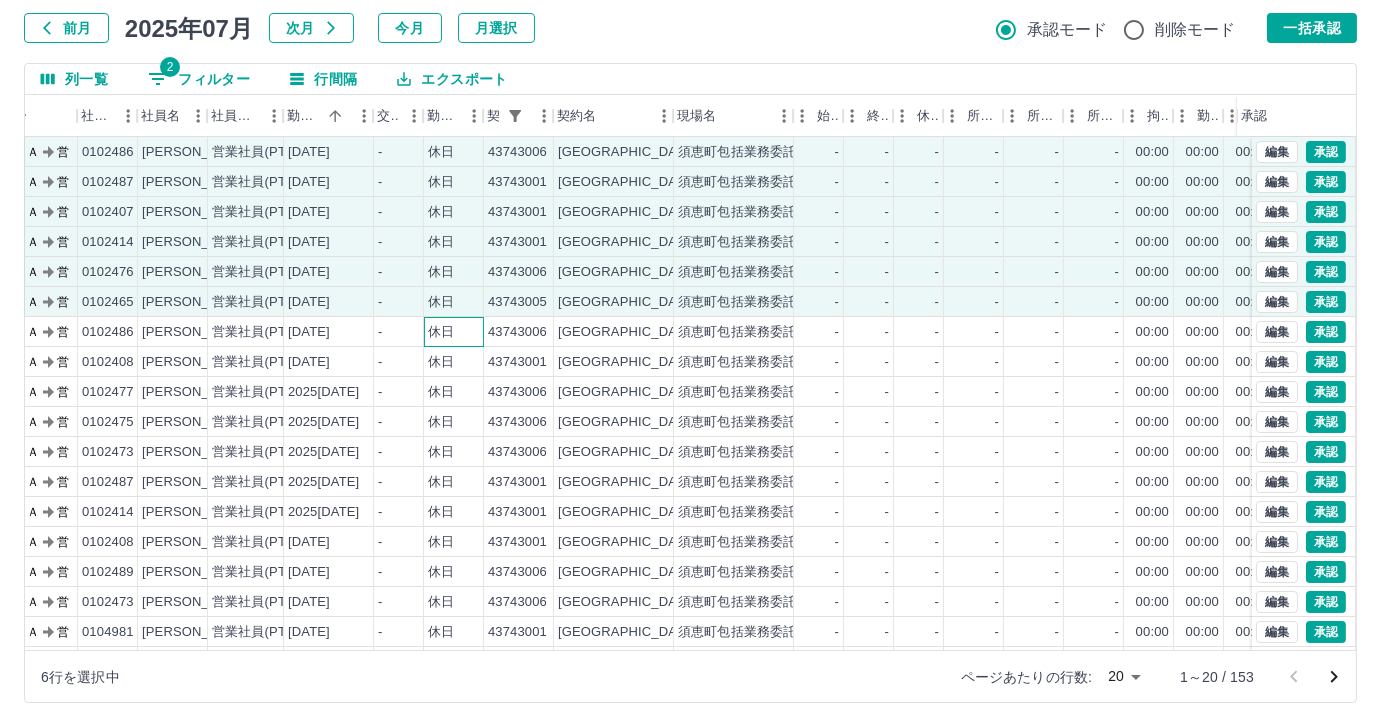 click on "休日" at bounding box center [454, 332] 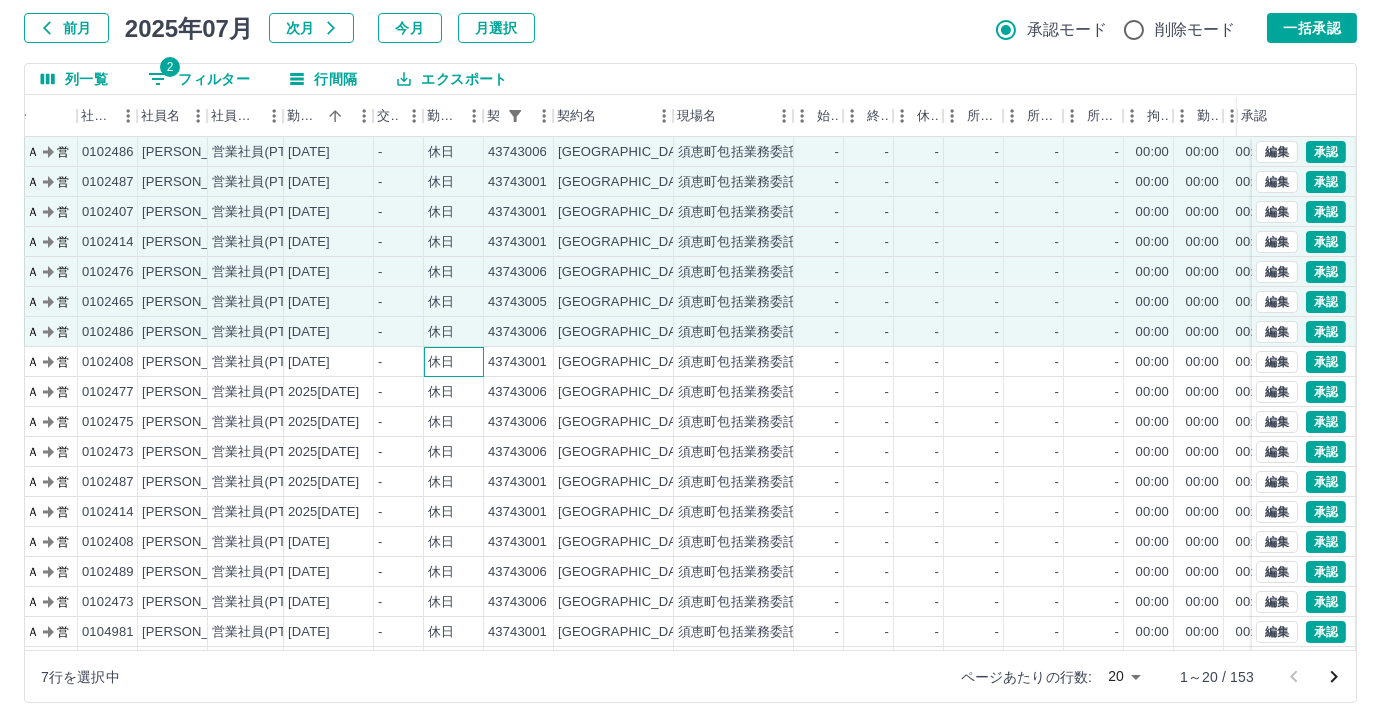 click on "休日" at bounding box center (441, 362) 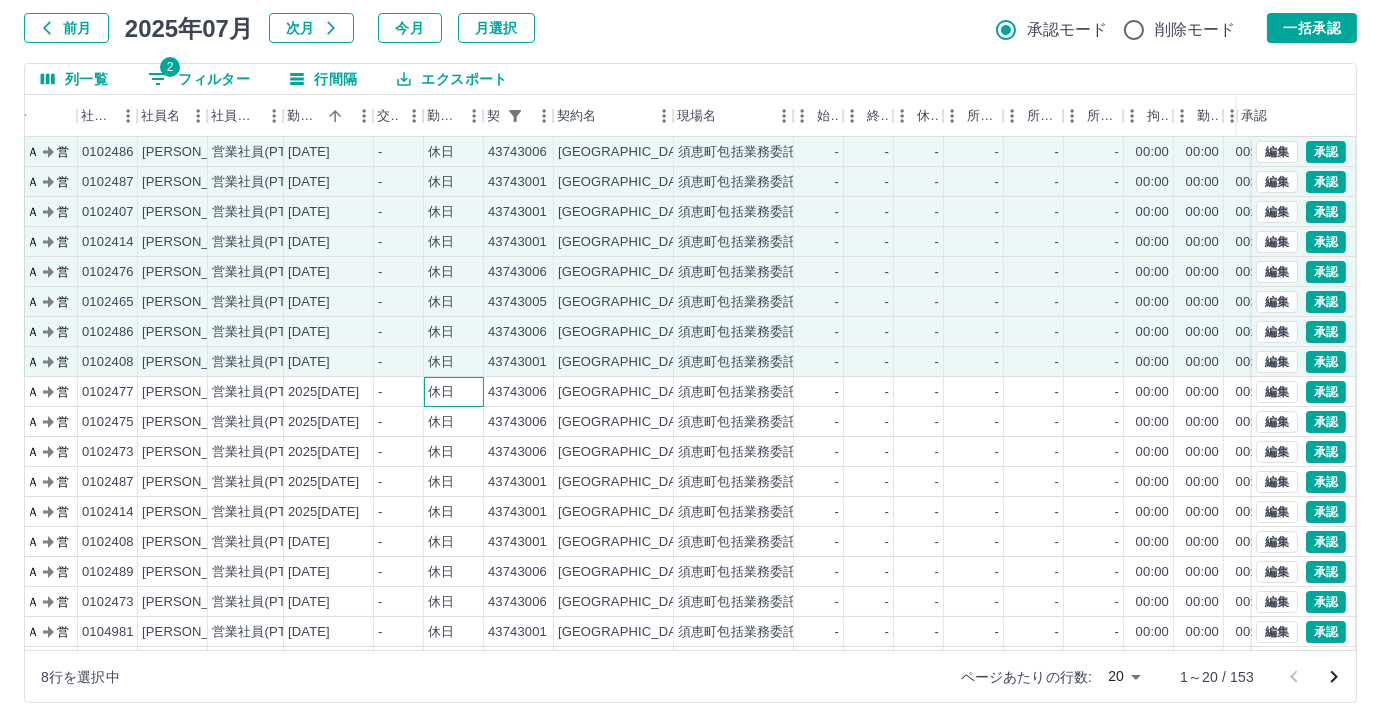 click on "休日" at bounding box center (454, 392) 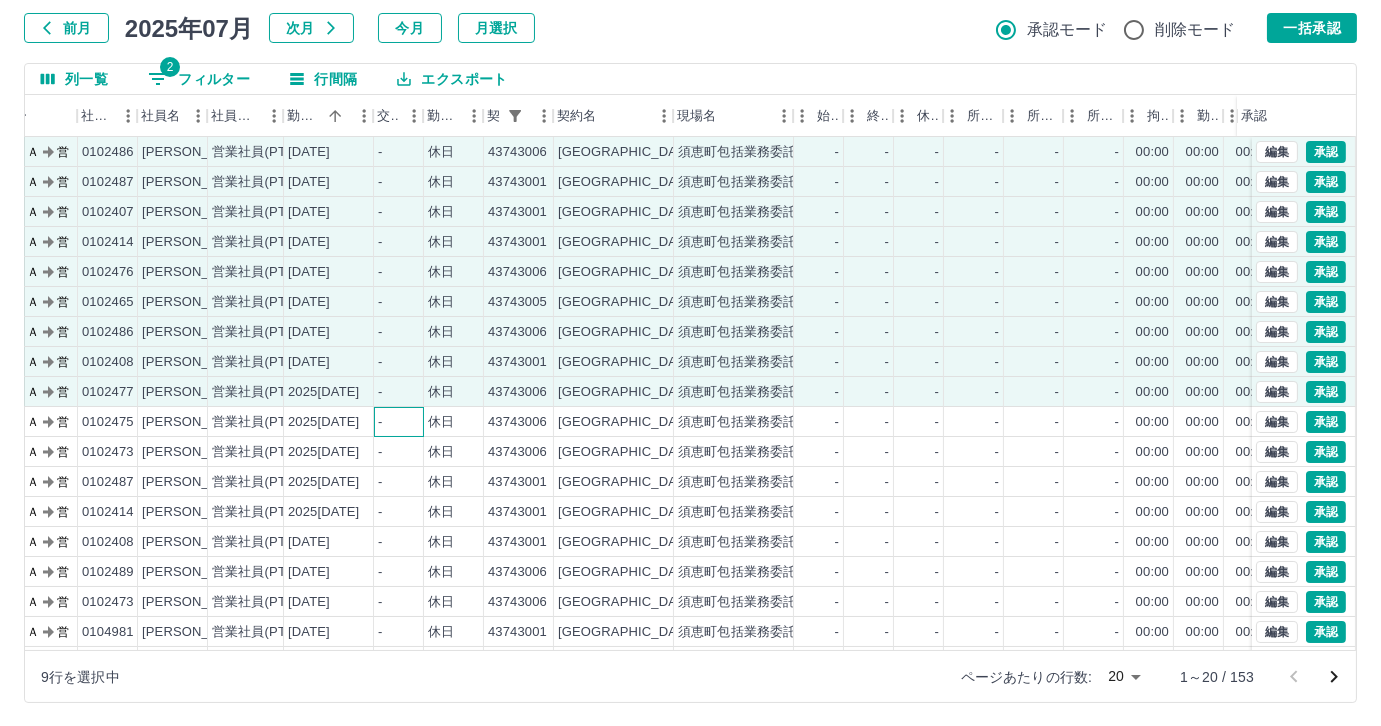 click on "-" at bounding box center (399, 422) 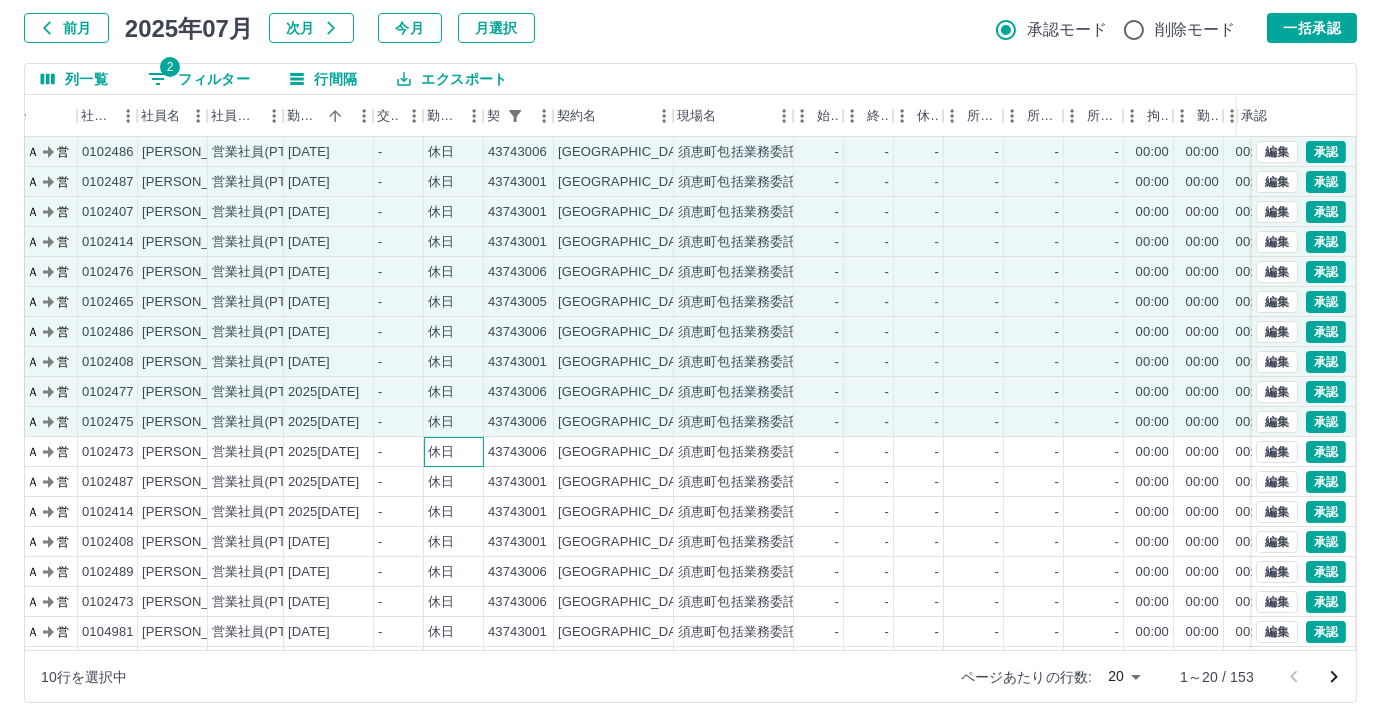 click on "休日" at bounding box center (454, 452) 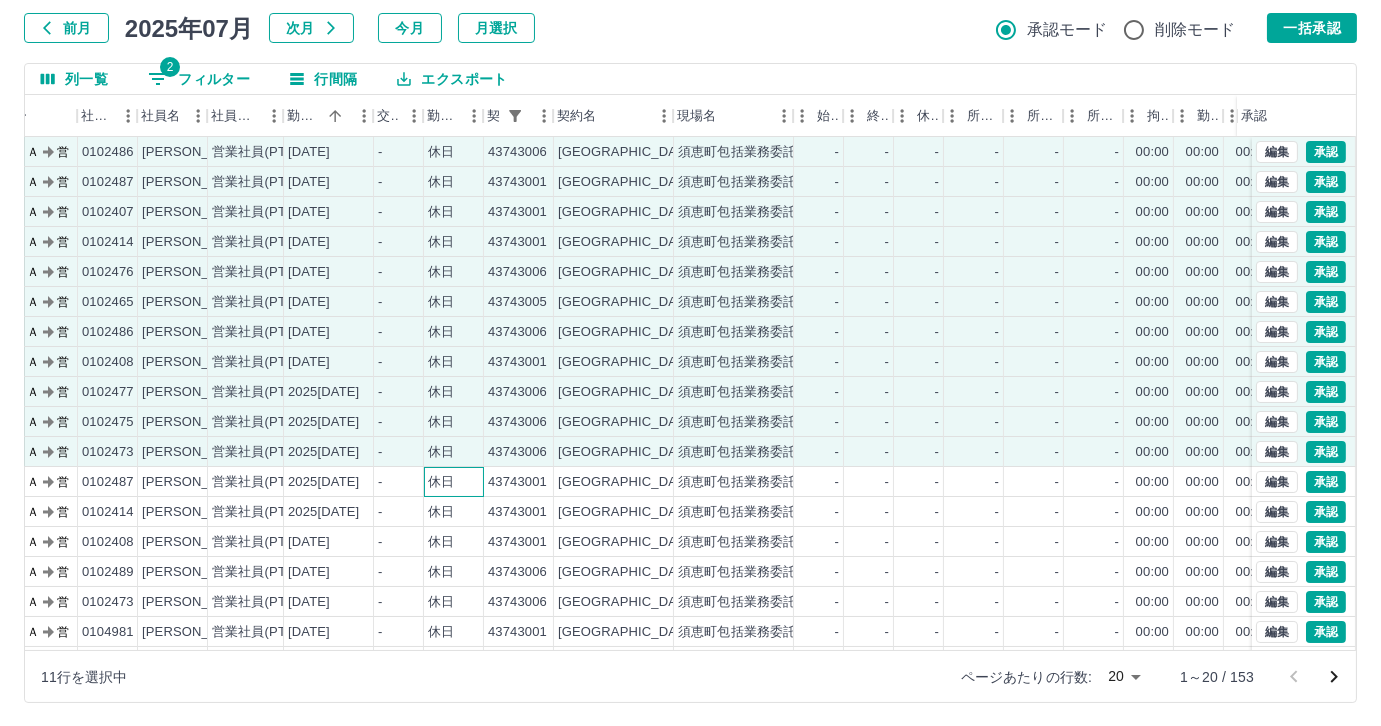 click on "休日" at bounding box center [454, 482] 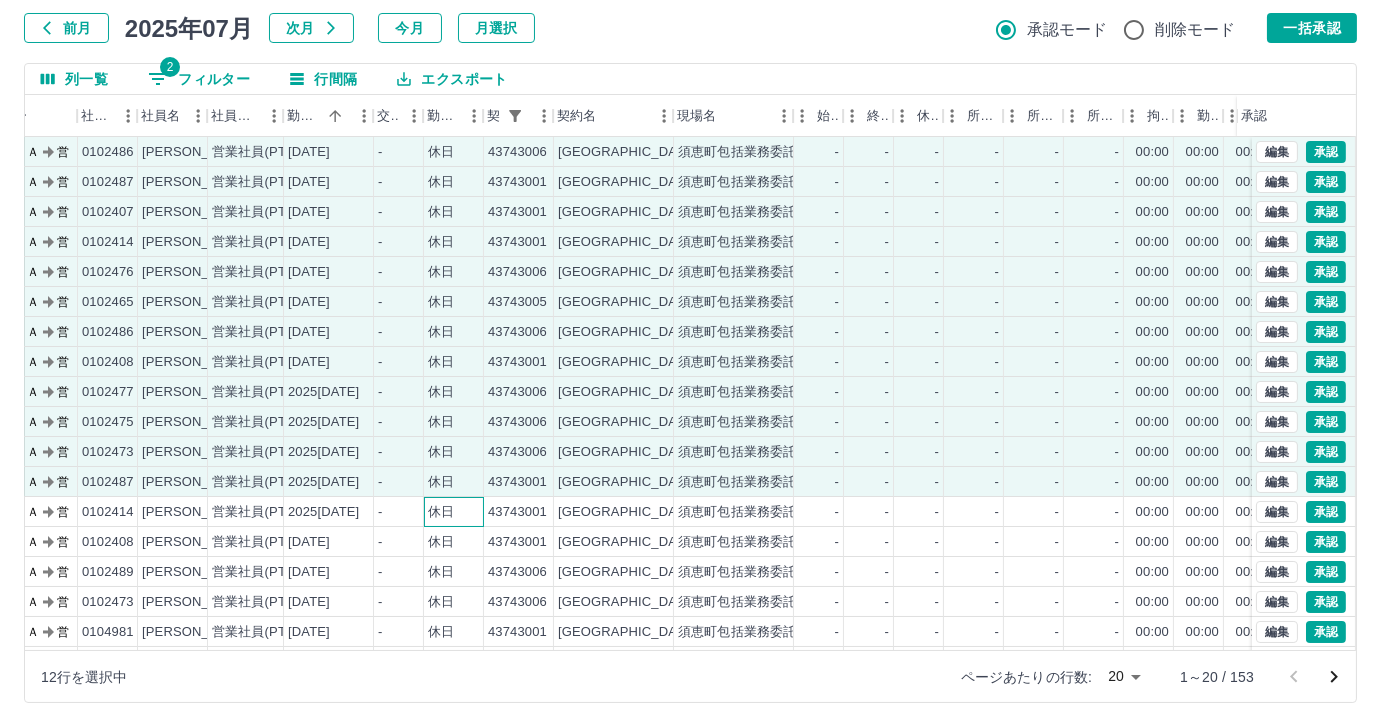 click on "休日" at bounding box center (454, 512) 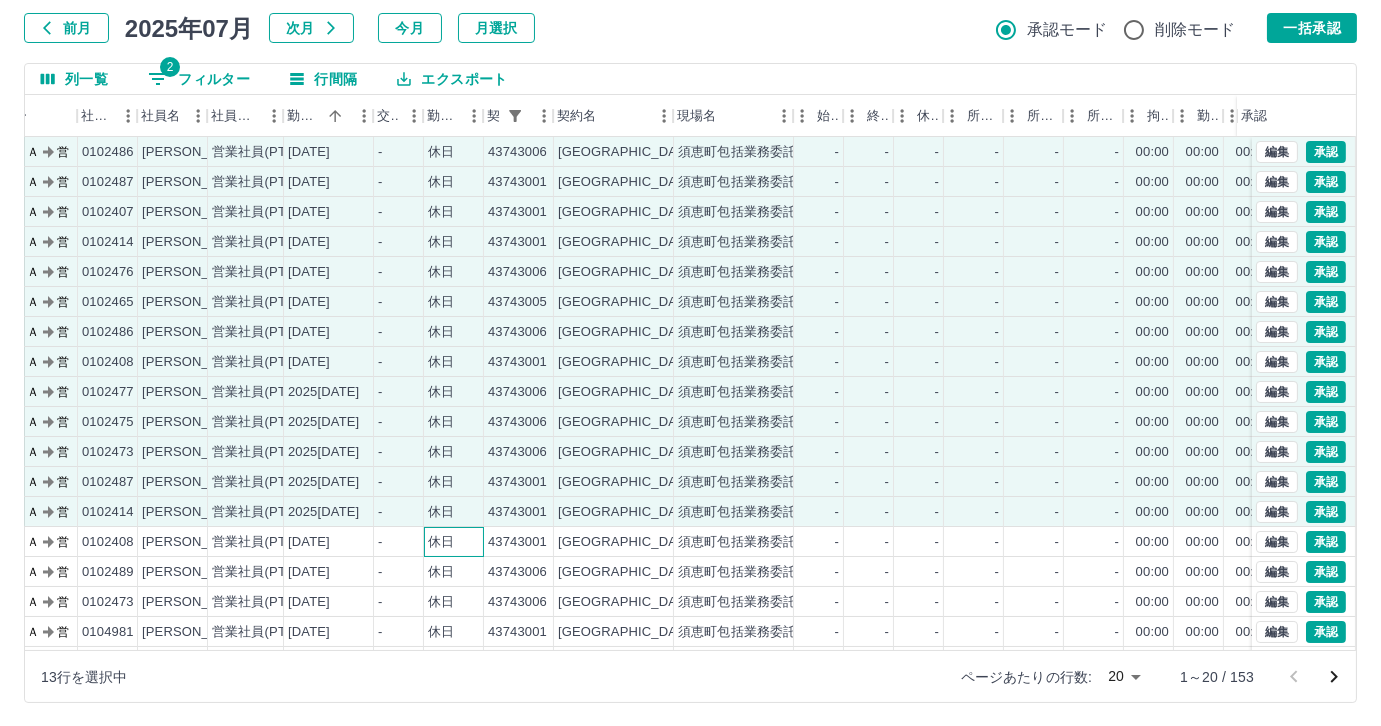 click on "休日" at bounding box center [441, 542] 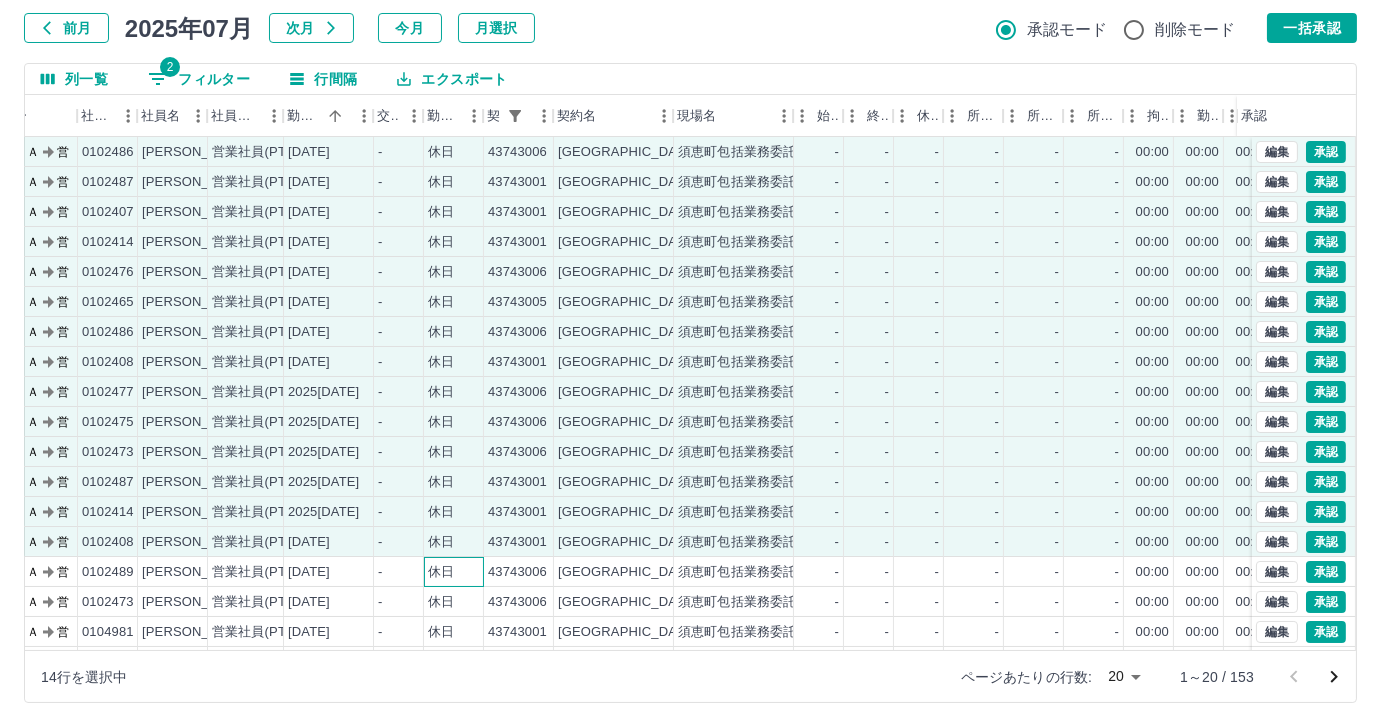 click on "休日" at bounding box center [454, 572] 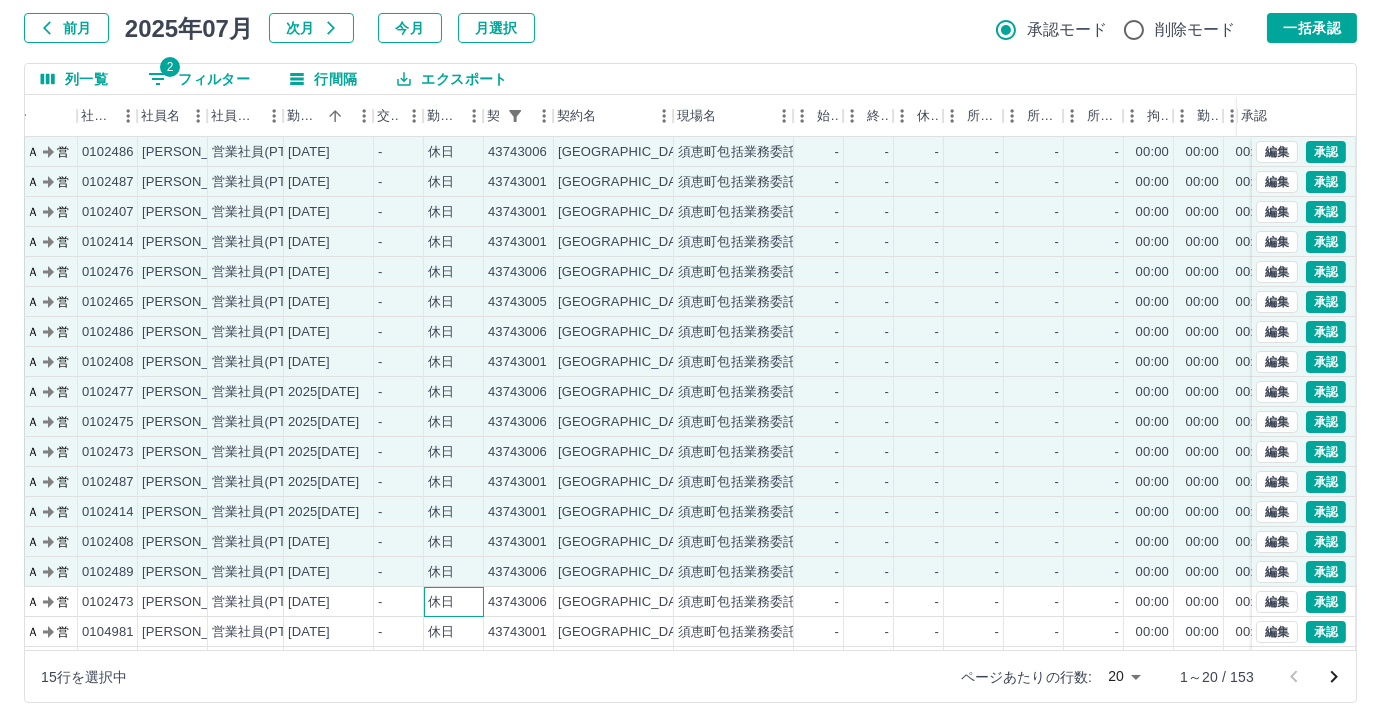 click on "休日" at bounding box center (441, 602) 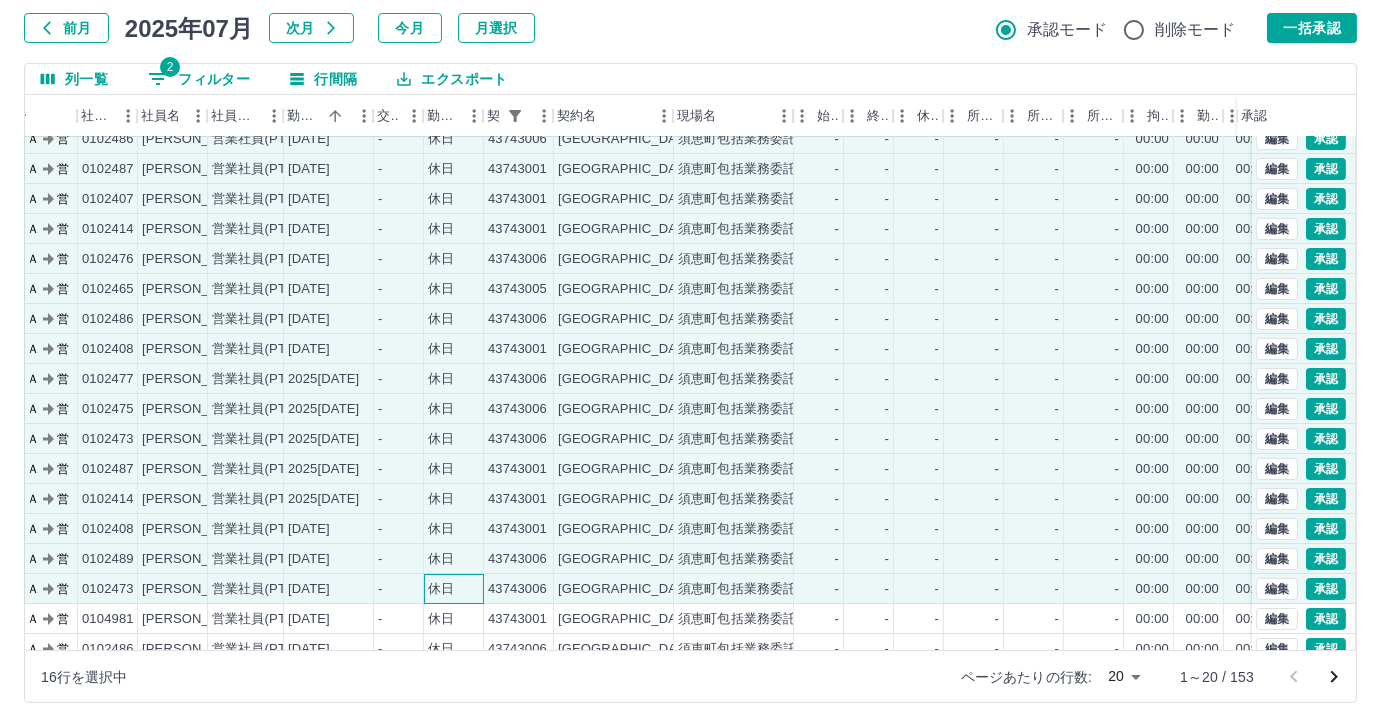 scroll, scrollTop: 101, scrollLeft: 117, axis: both 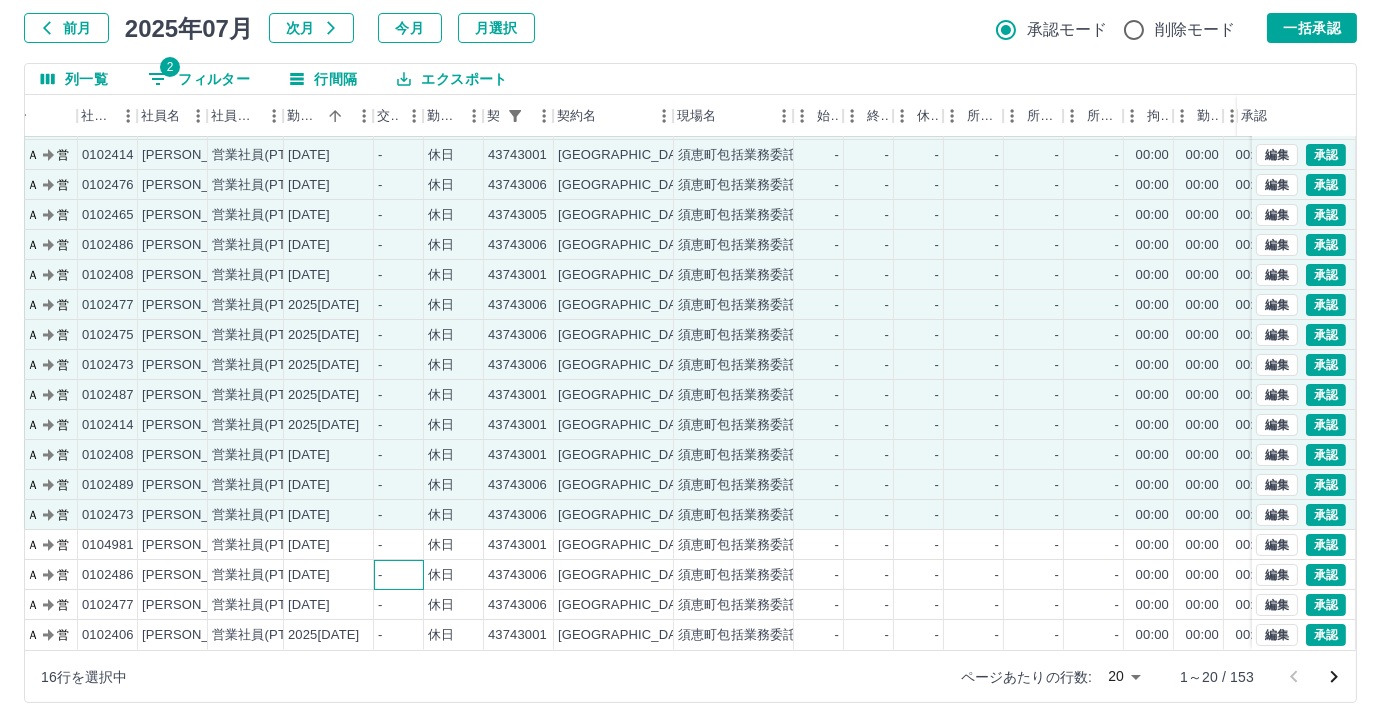 click on "-" at bounding box center [399, 575] 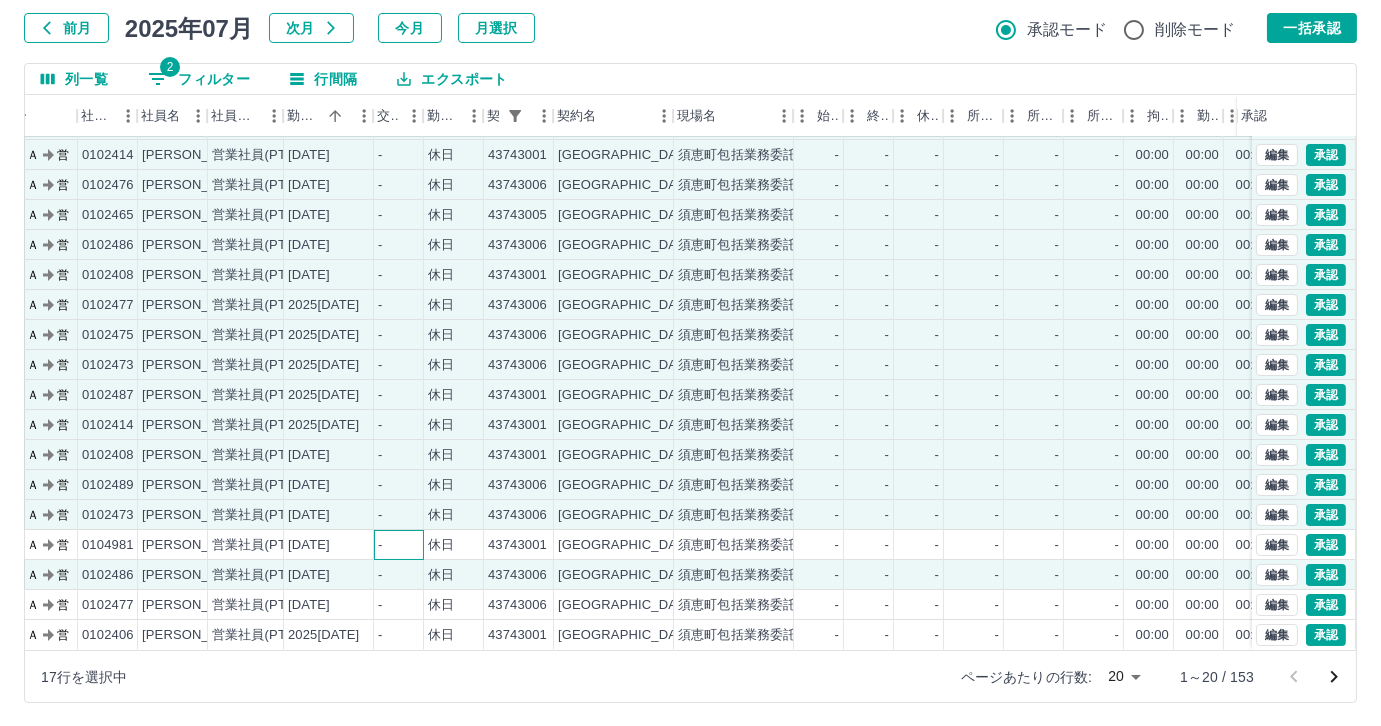 click on "-" at bounding box center (399, 545) 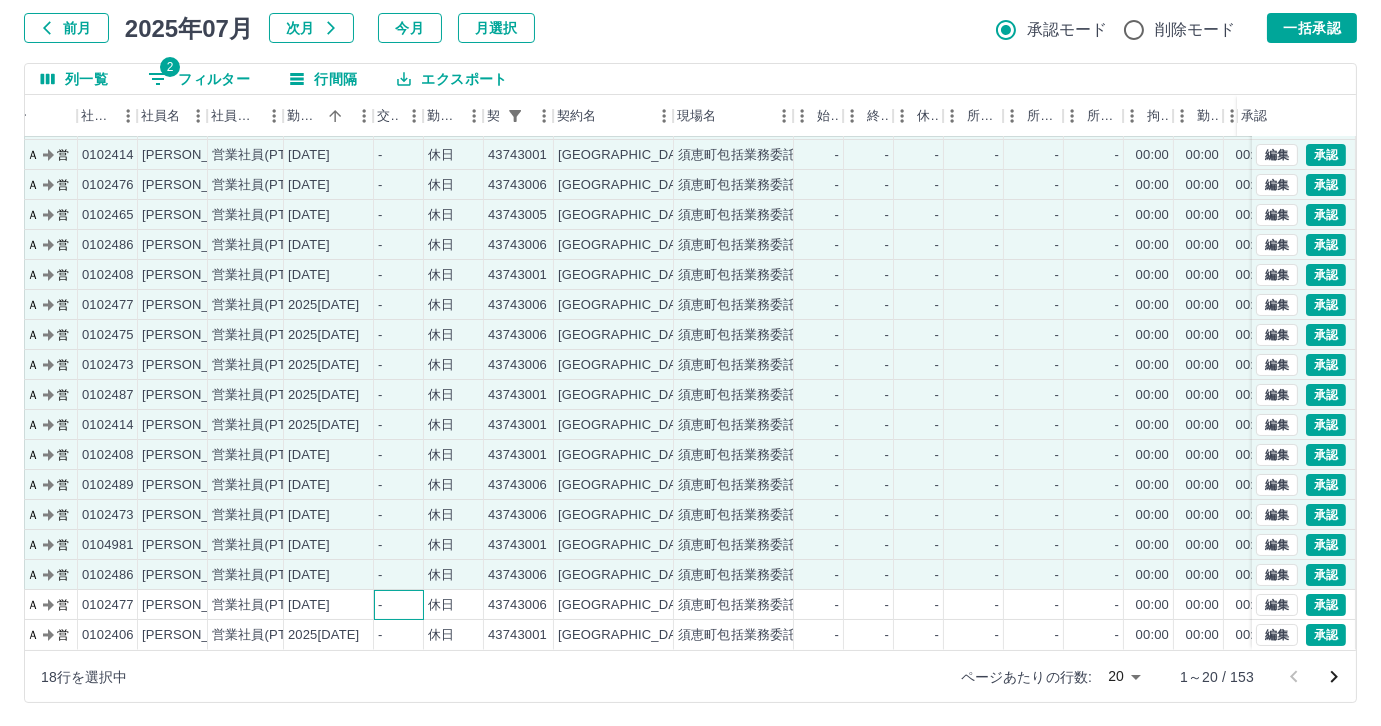 click on "-" at bounding box center (399, 605) 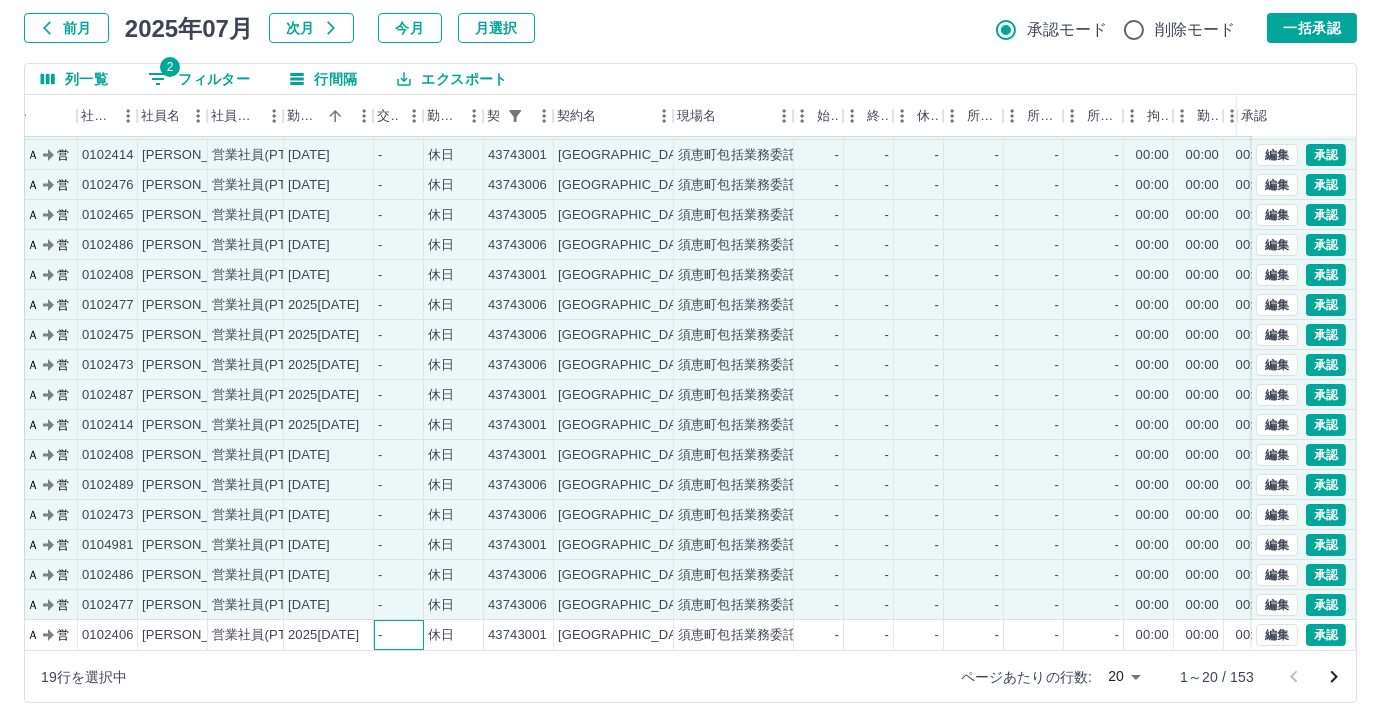 click on "-" at bounding box center [399, 635] 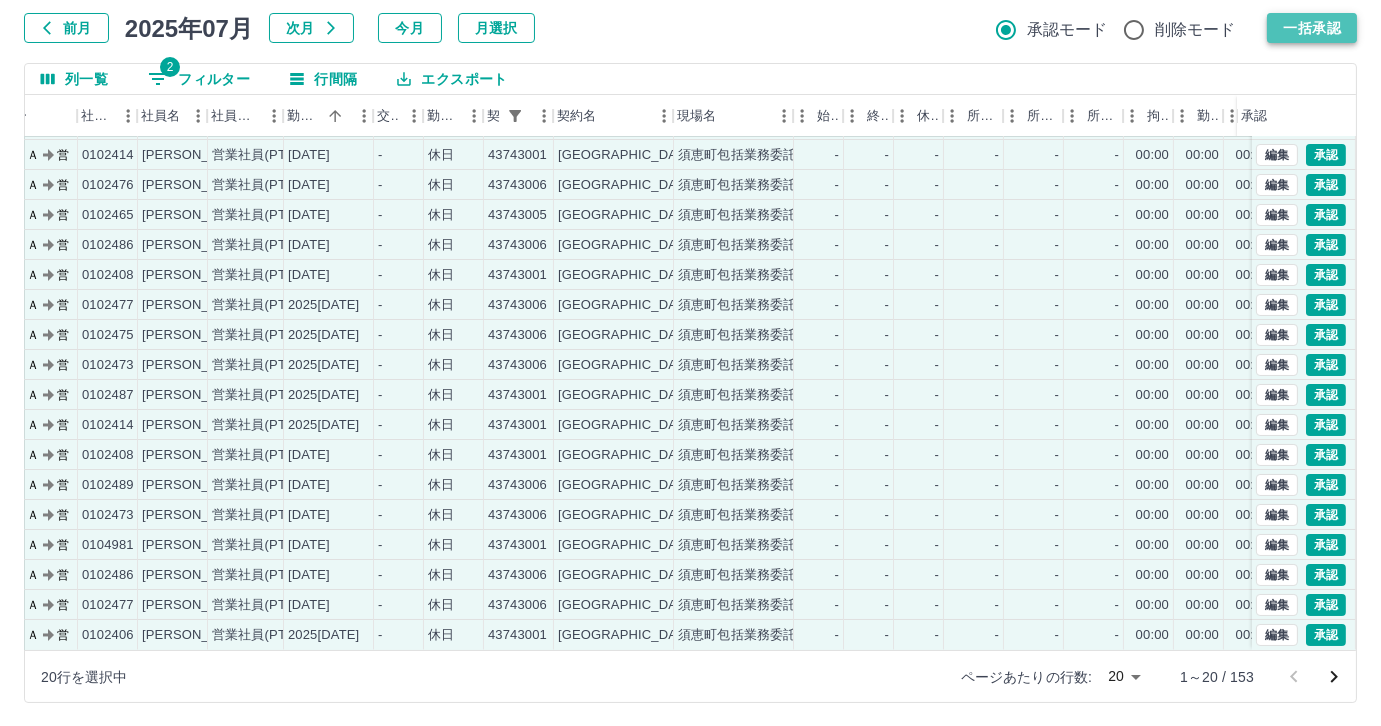 click on "一括承認" at bounding box center (1312, 28) 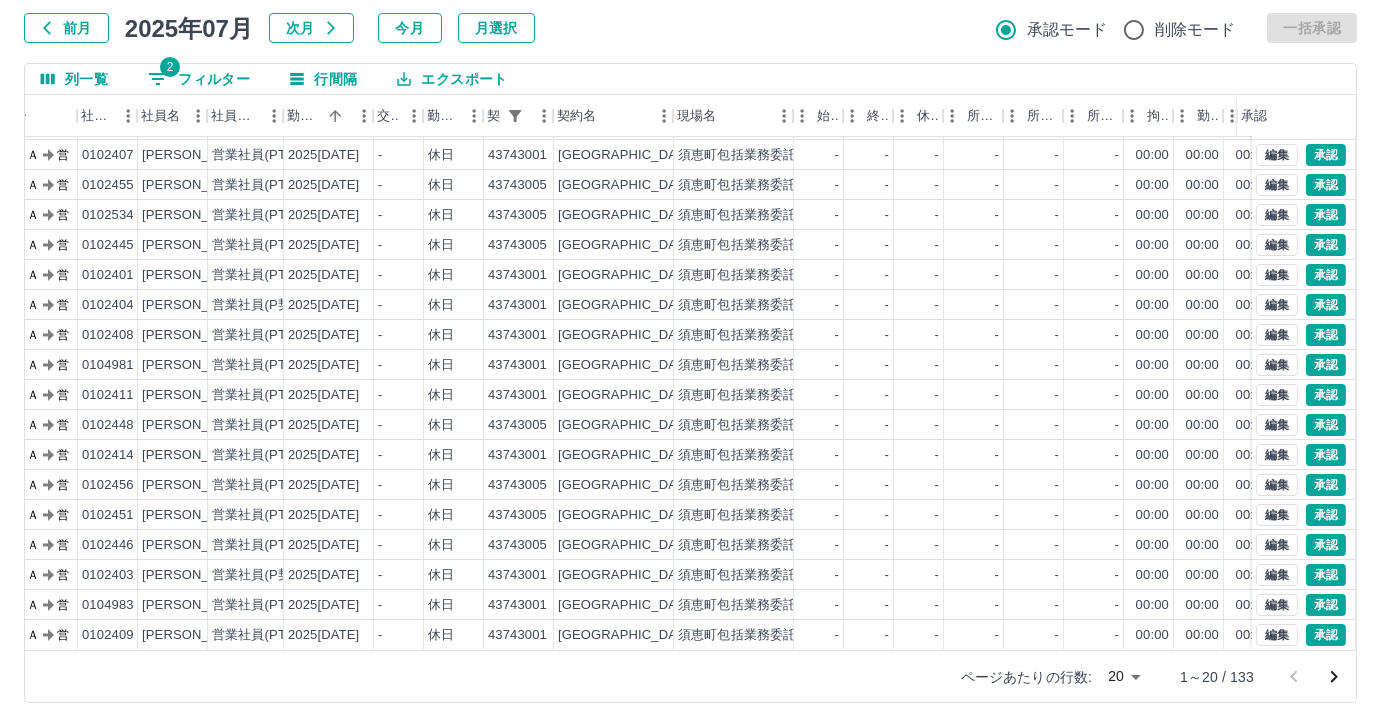 scroll, scrollTop: 0, scrollLeft: 117, axis: horizontal 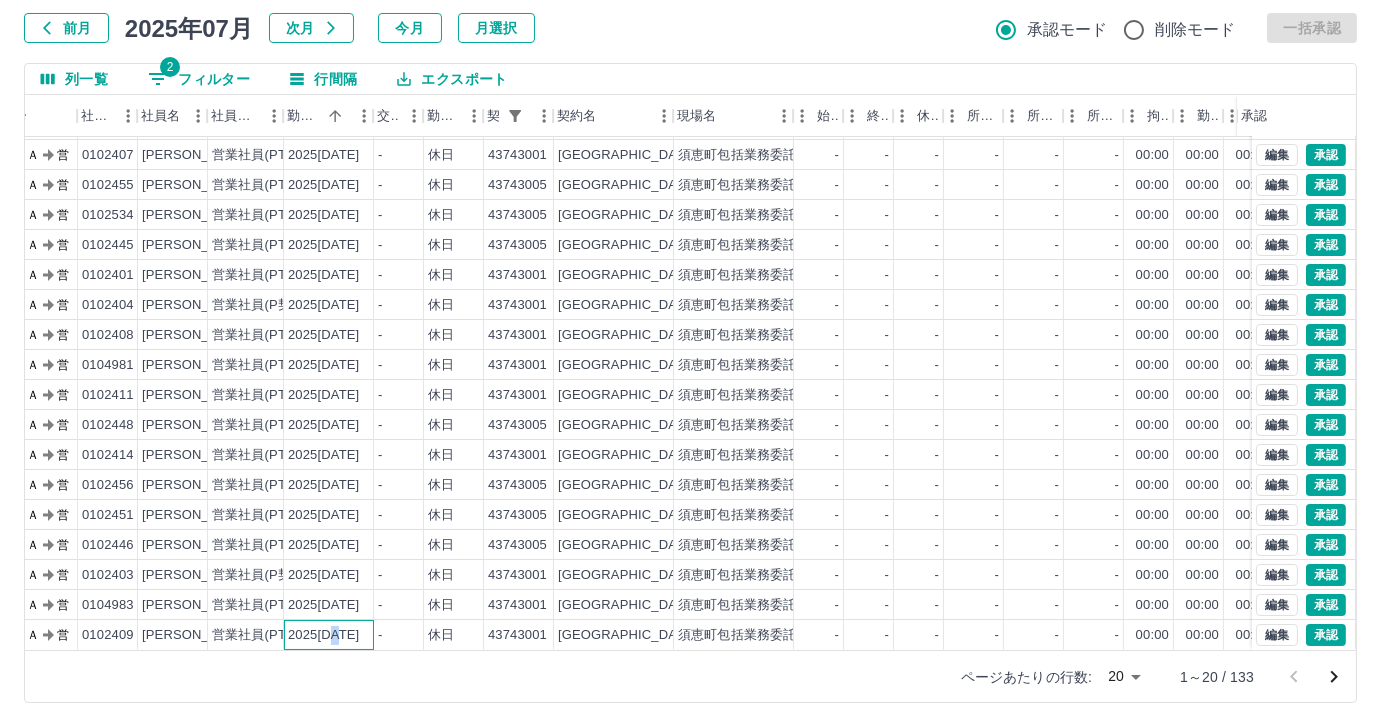 click on "2025[DATE]" at bounding box center (329, 635) 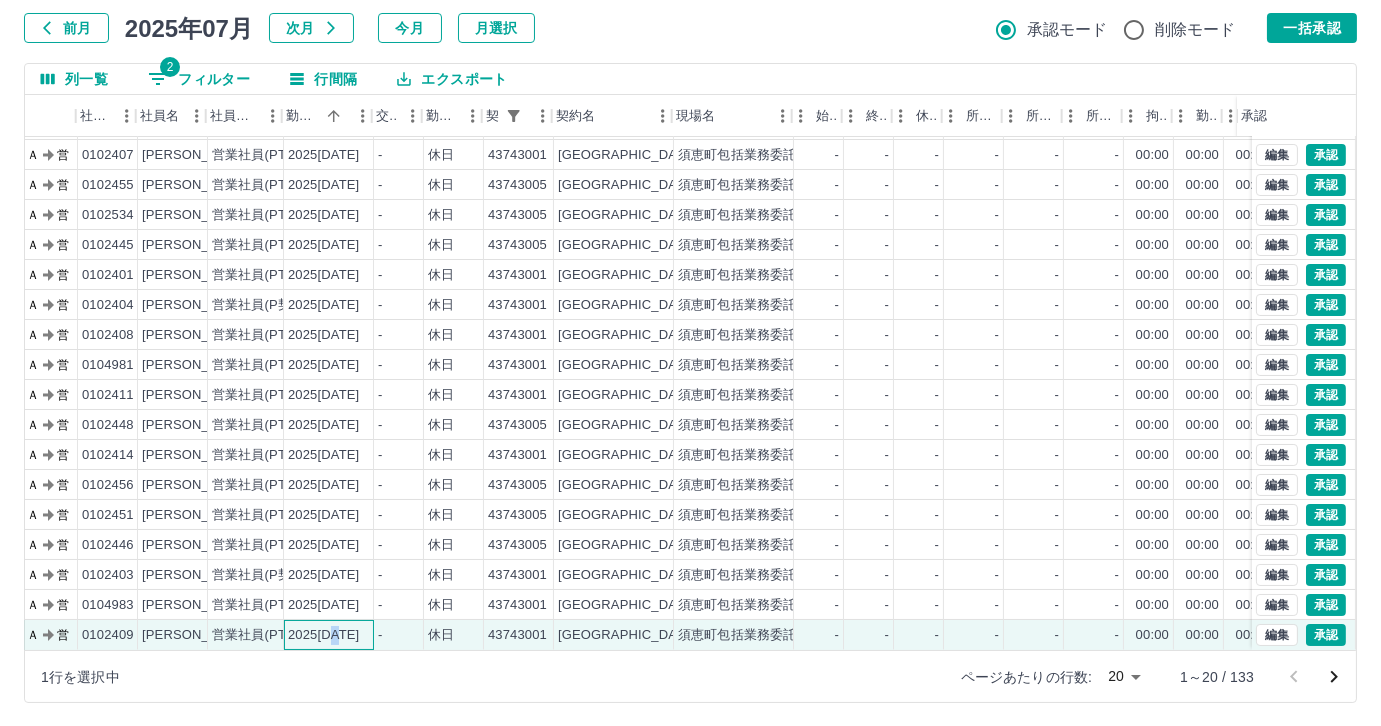 scroll, scrollTop: 101, scrollLeft: 0, axis: vertical 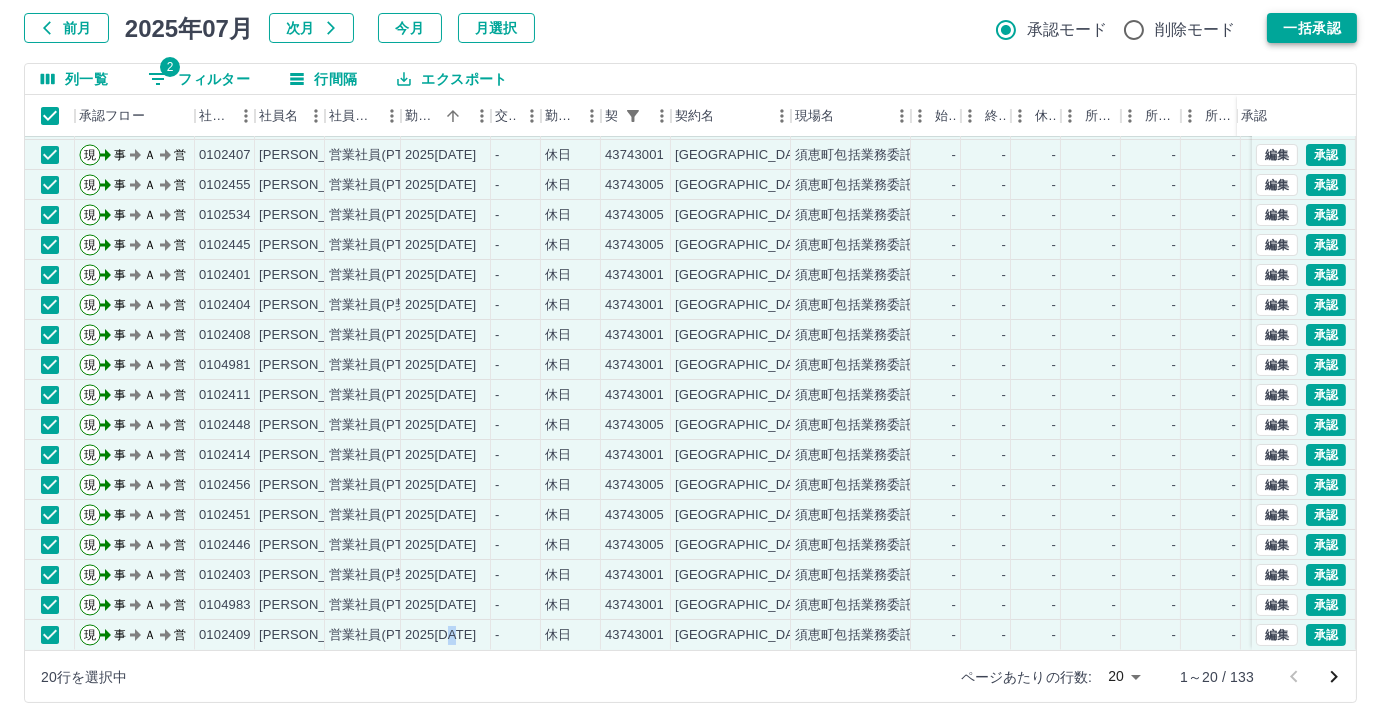 click on "一括承認" at bounding box center (1312, 28) 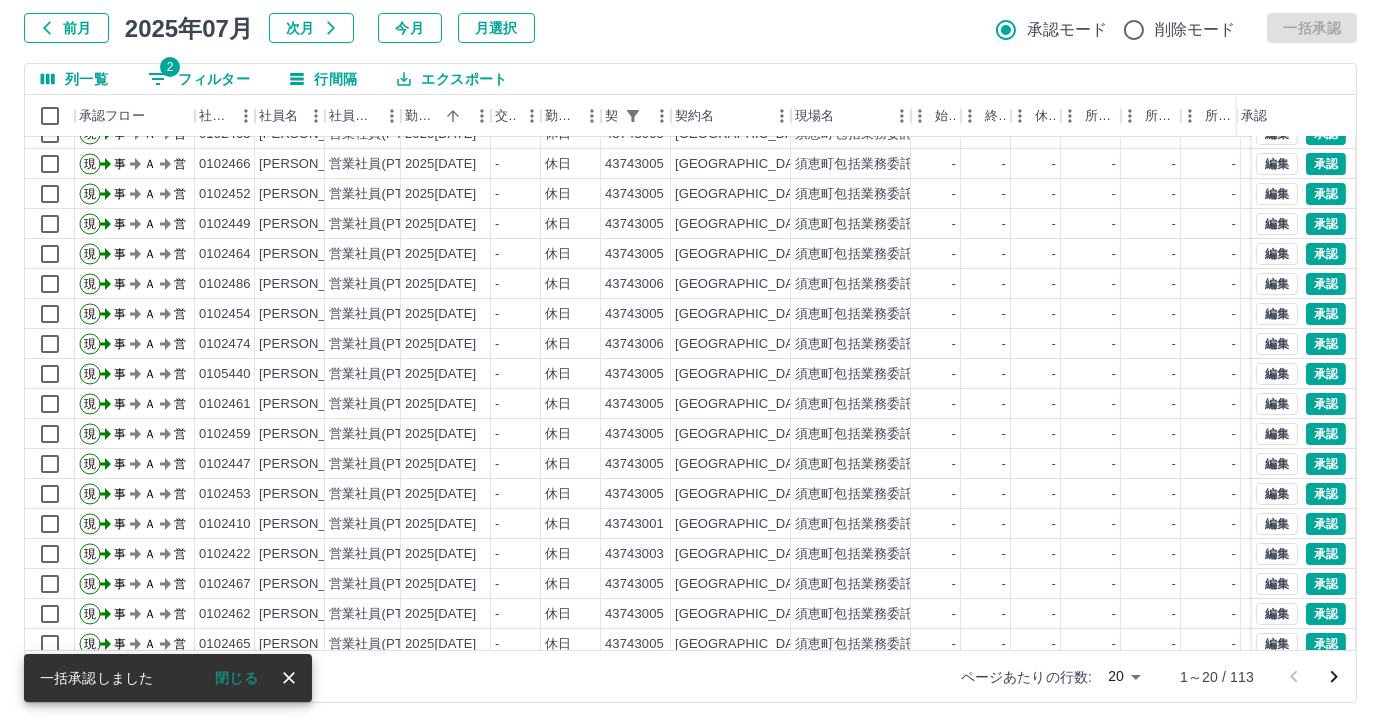 scroll, scrollTop: 0, scrollLeft: 0, axis: both 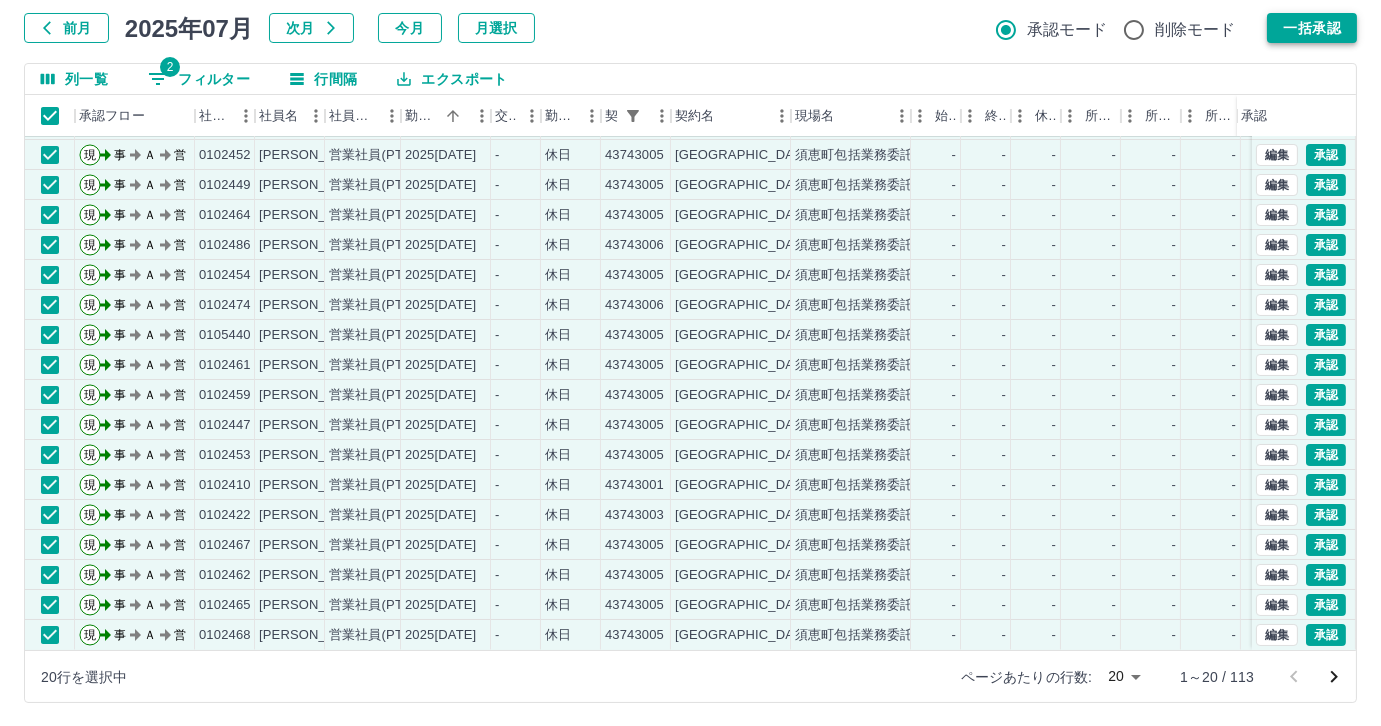 click on "一括承認" at bounding box center [1312, 28] 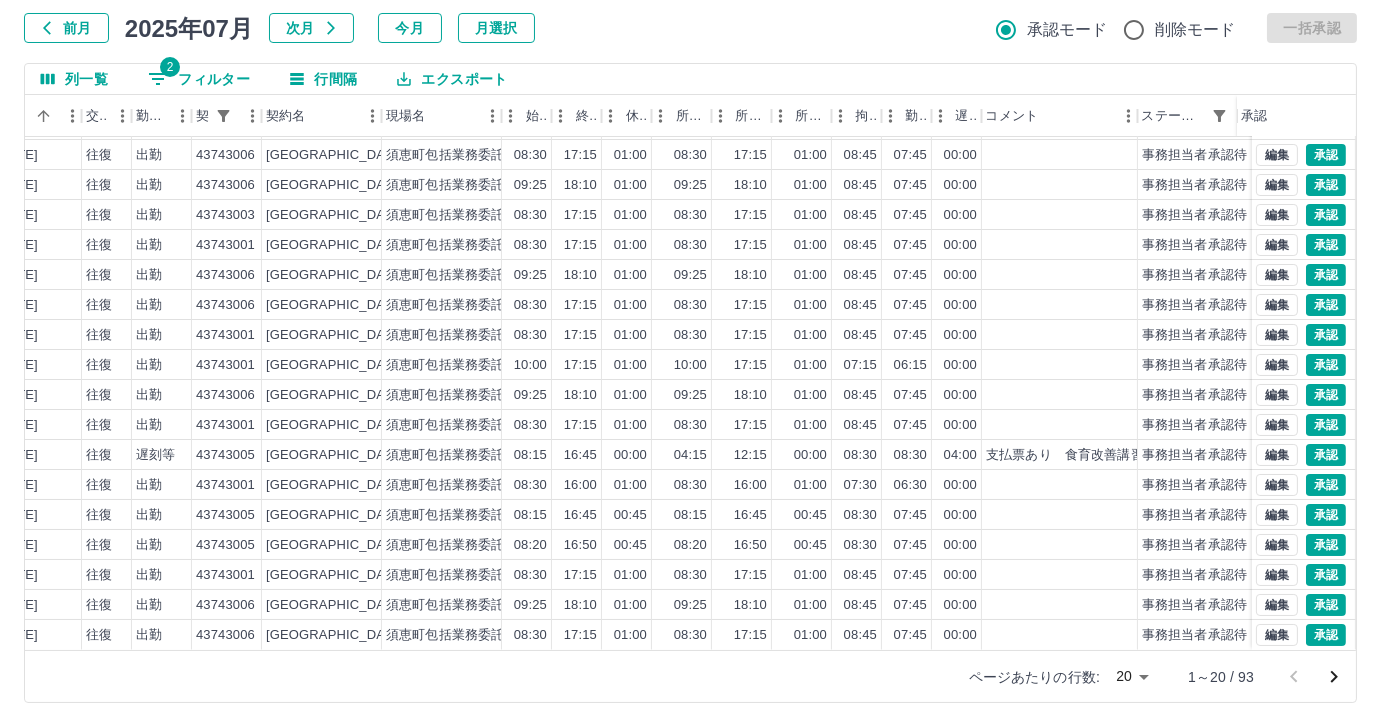 scroll, scrollTop: 101, scrollLeft: 429, axis: both 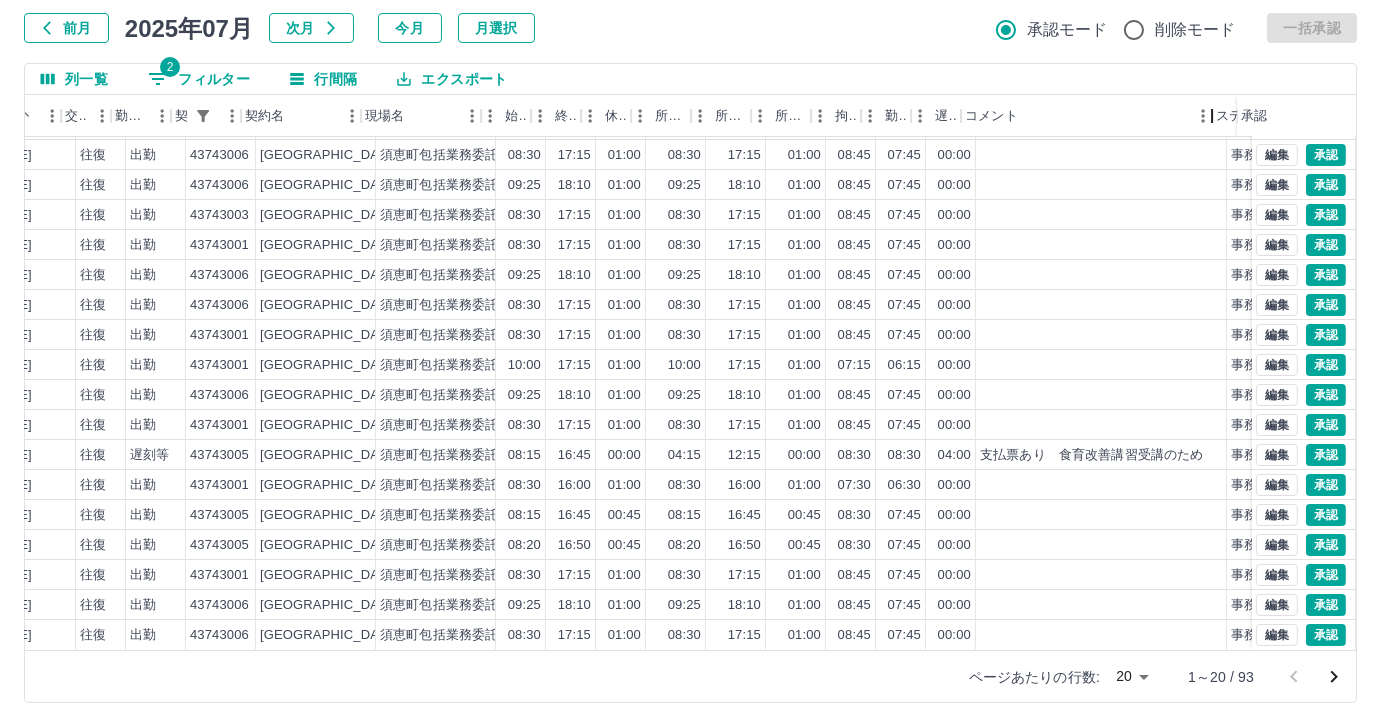 drag, startPoint x: 1114, startPoint y: 119, endPoint x: 1209, endPoint y: 118, distance: 95.005264 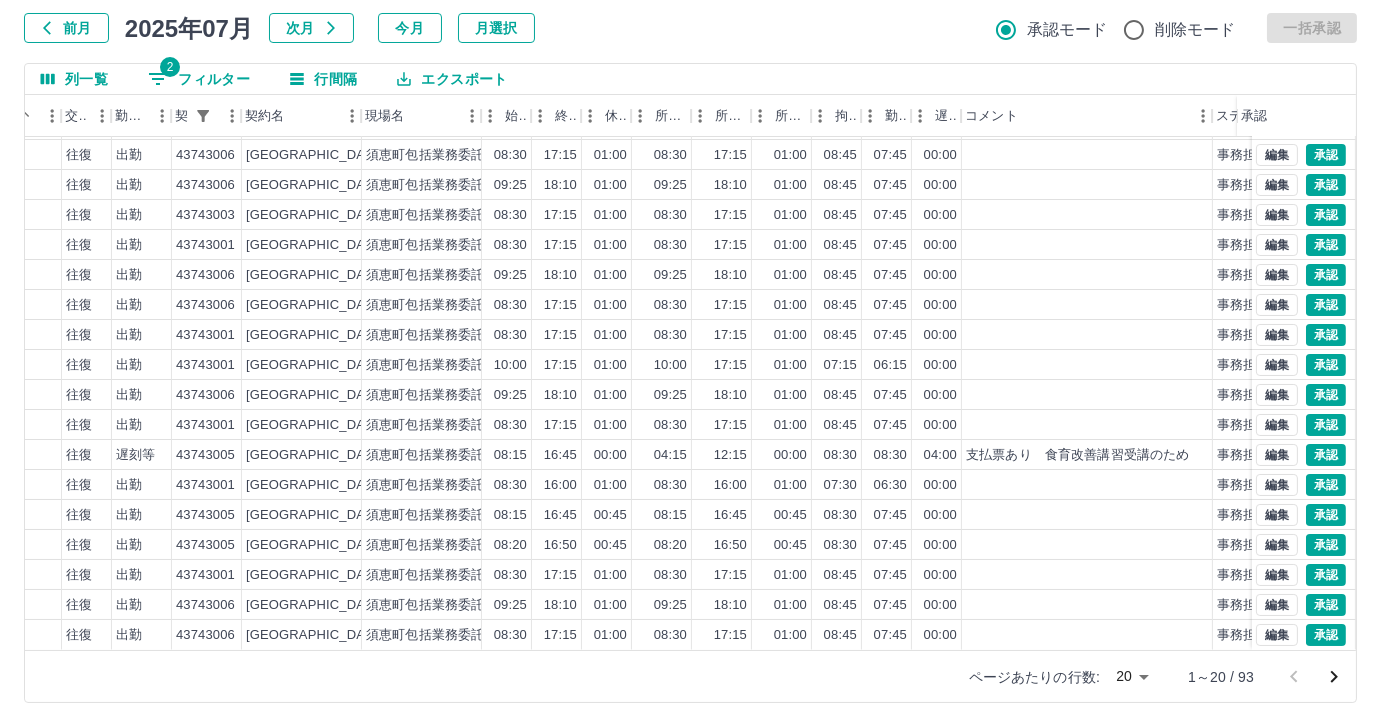 scroll, scrollTop: 101, scrollLeft: 429, axis: both 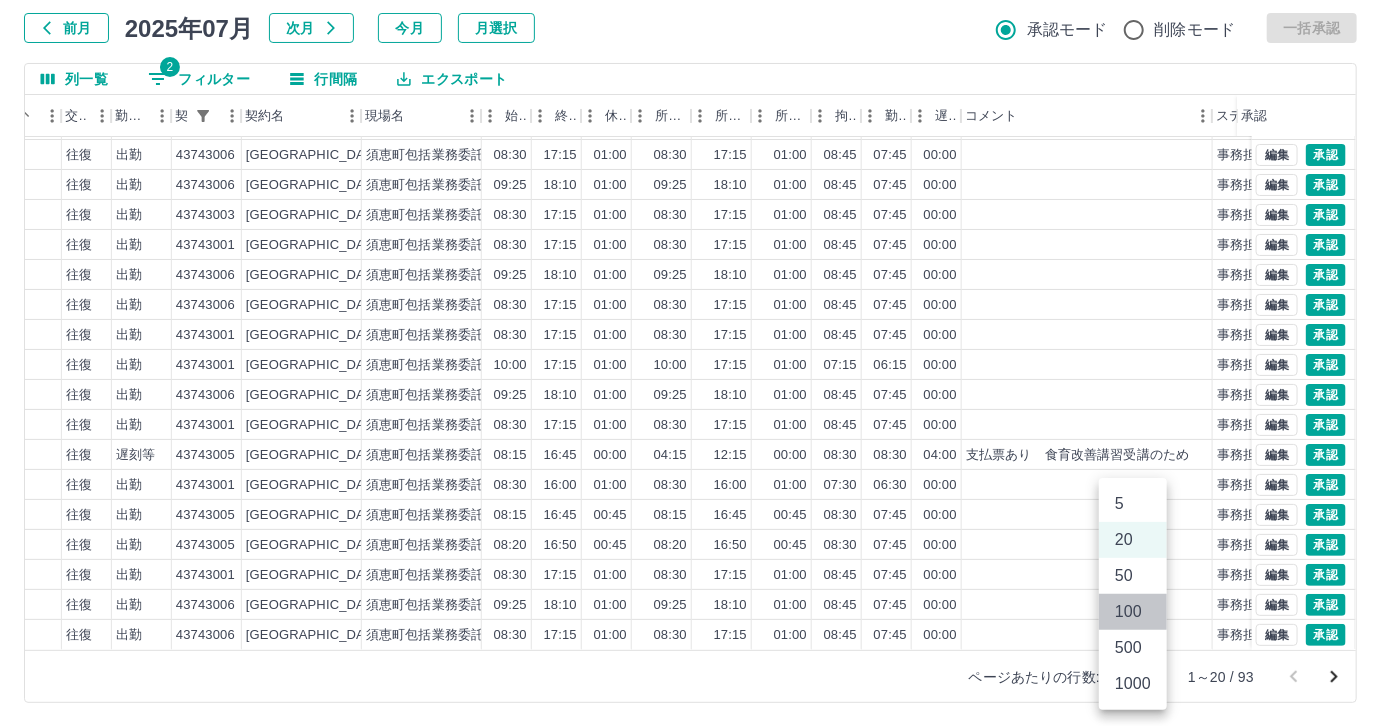 click on "100" at bounding box center [1133, 612] 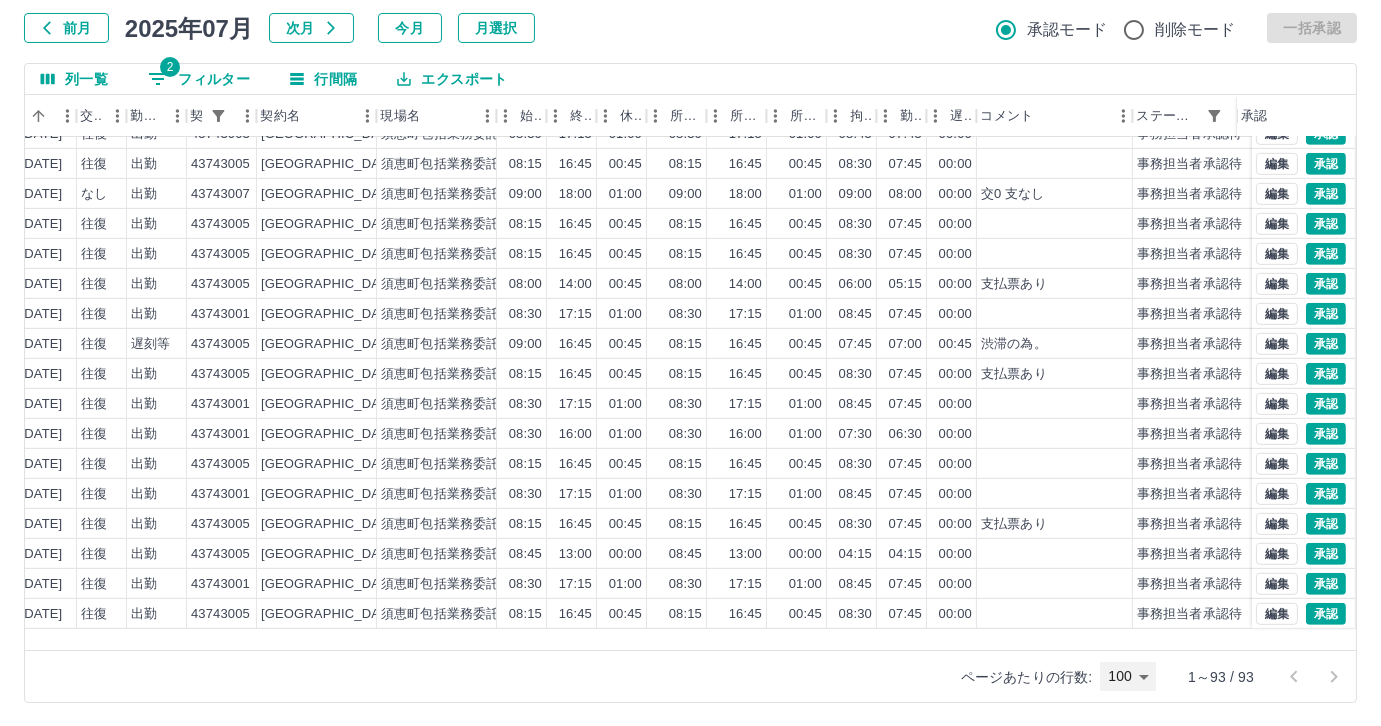 scroll, scrollTop: 2290, scrollLeft: 414, axis: both 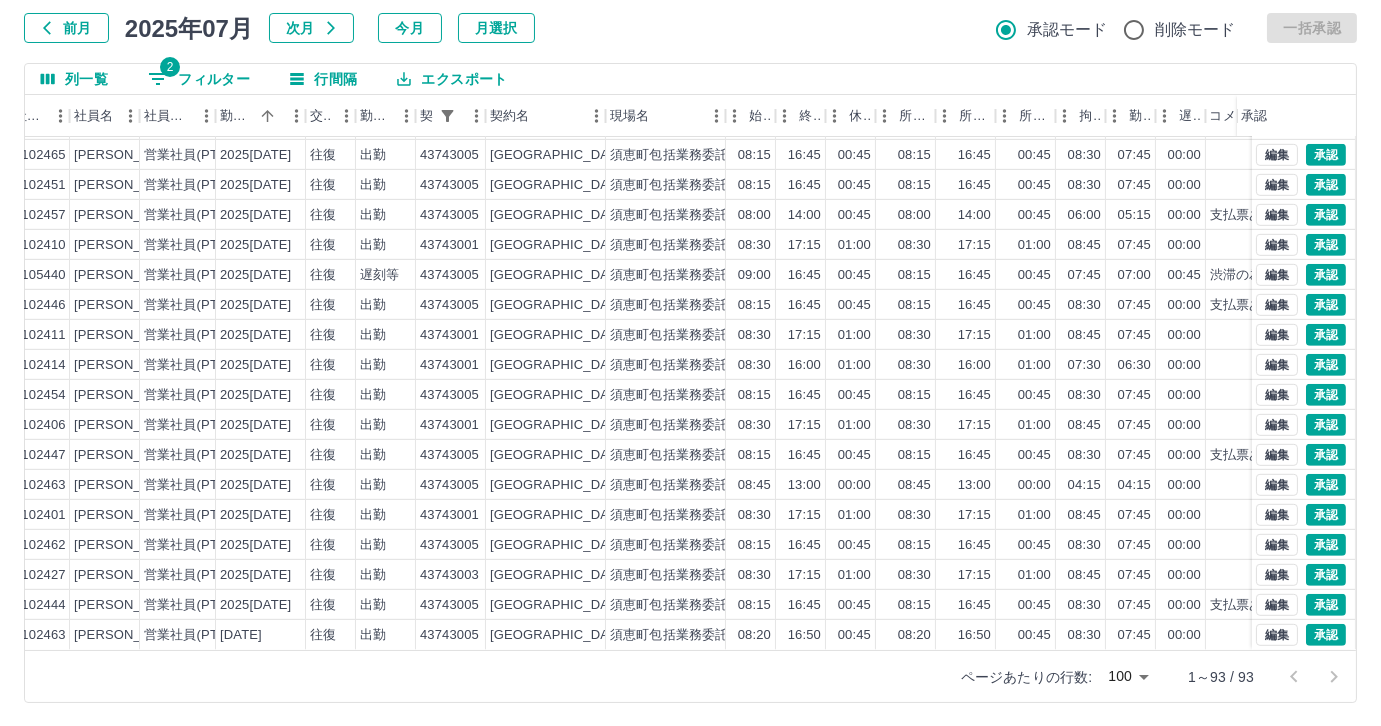 click on "2 フィルター" at bounding box center (199, 79) 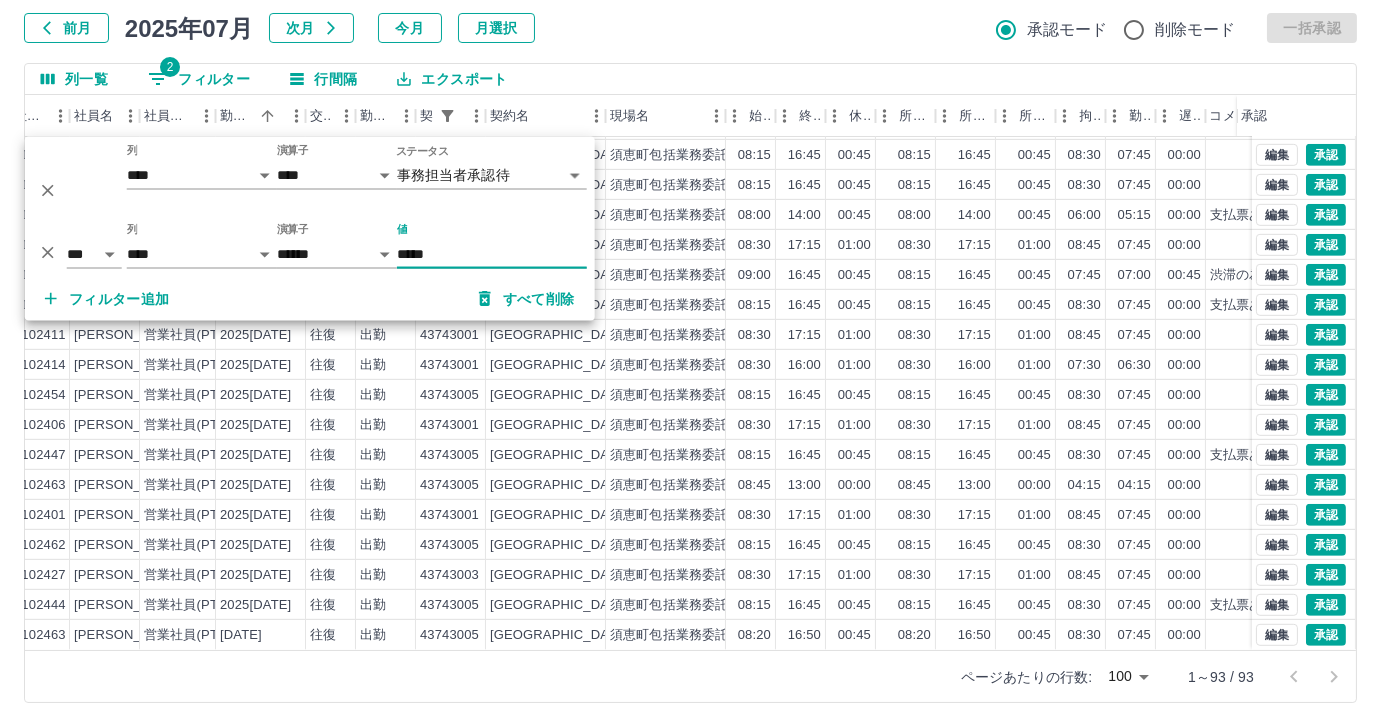 click on "*****" at bounding box center [492, 254] 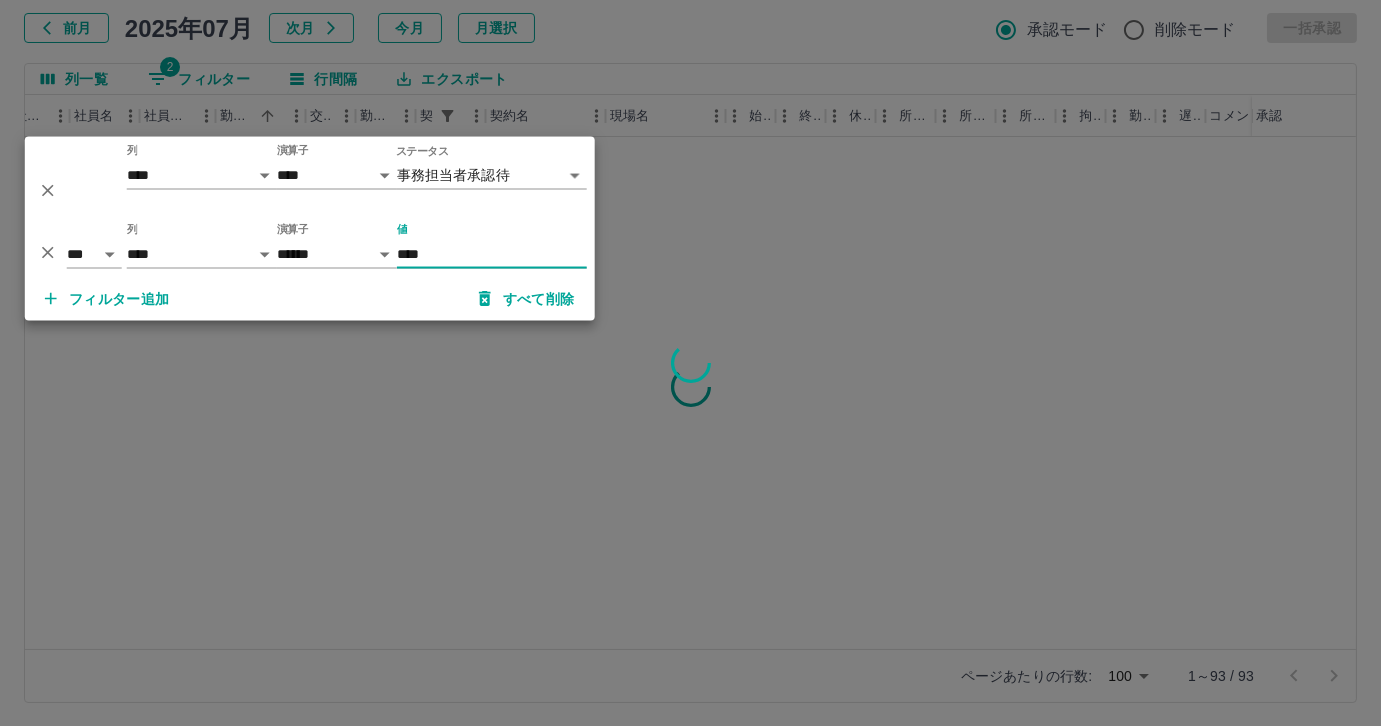 scroll, scrollTop: 0, scrollLeft: 185, axis: horizontal 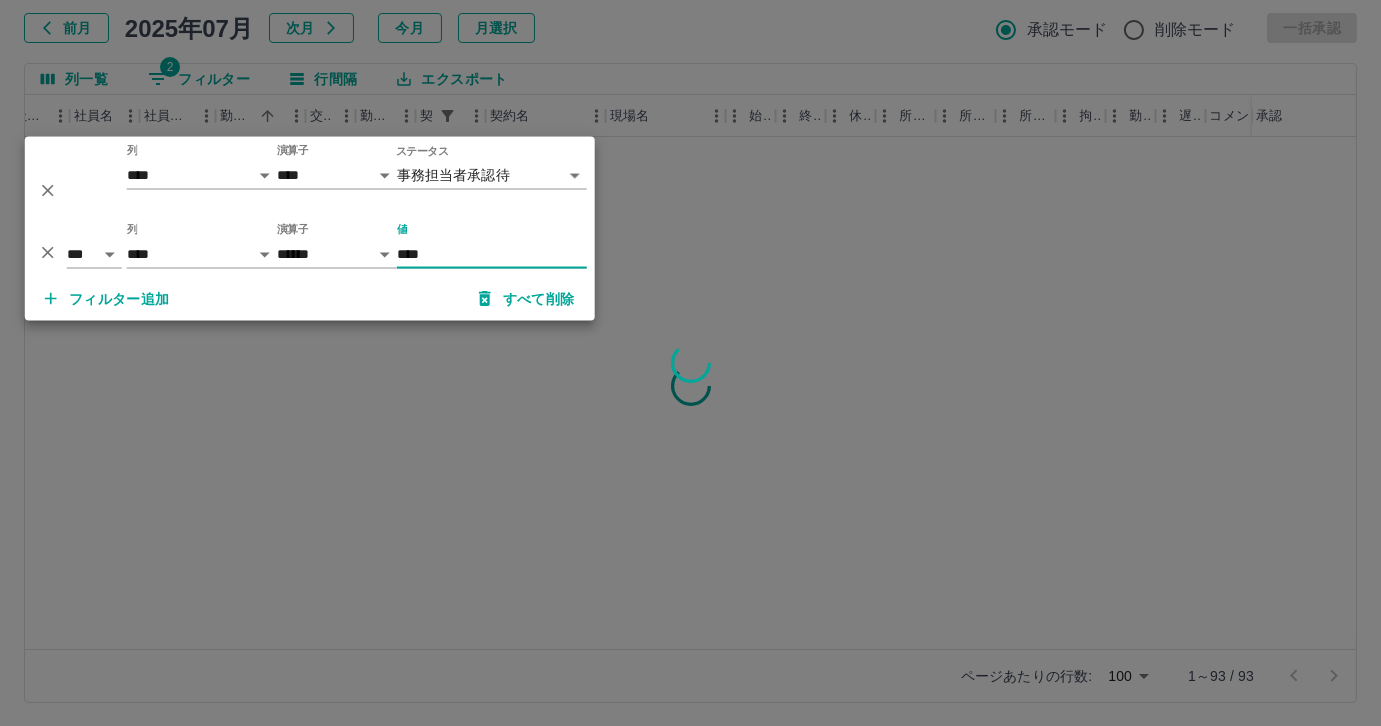 type on "*****" 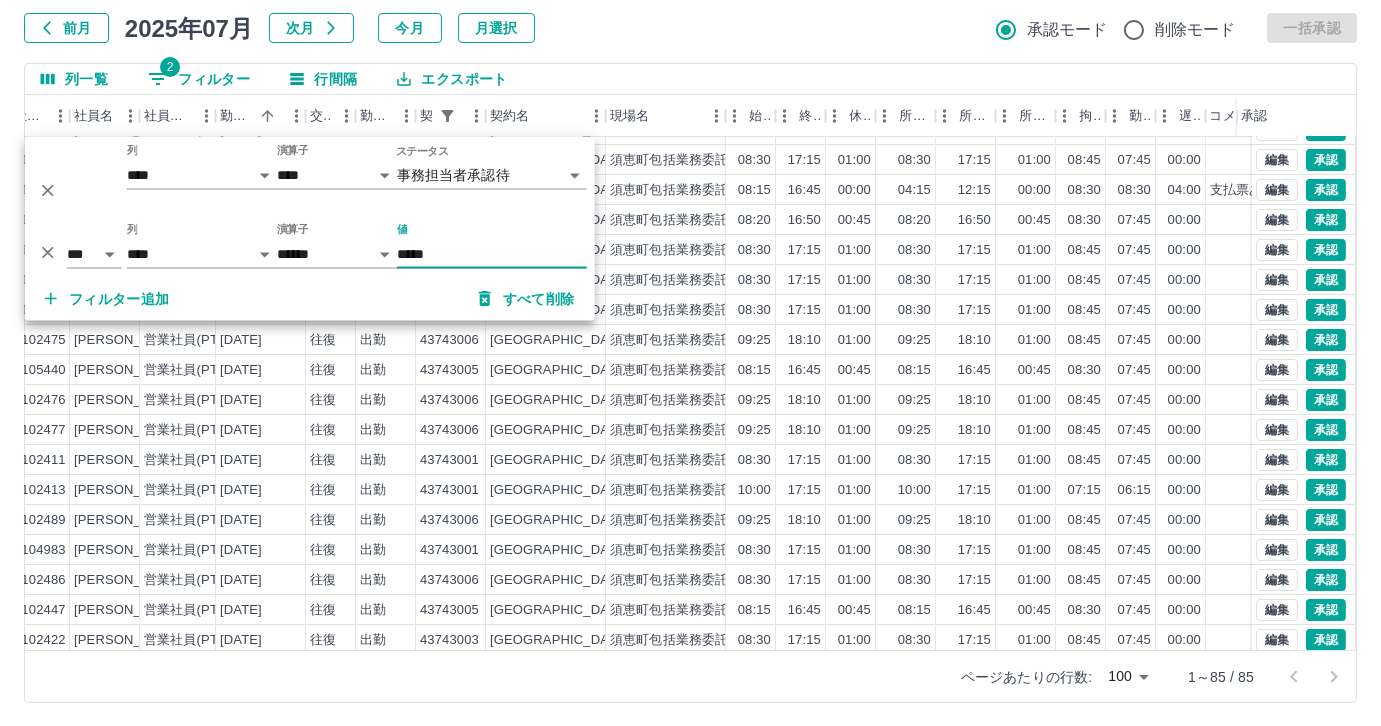 scroll, scrollTop: 0, scrollLeft: 185, axis: horizontal 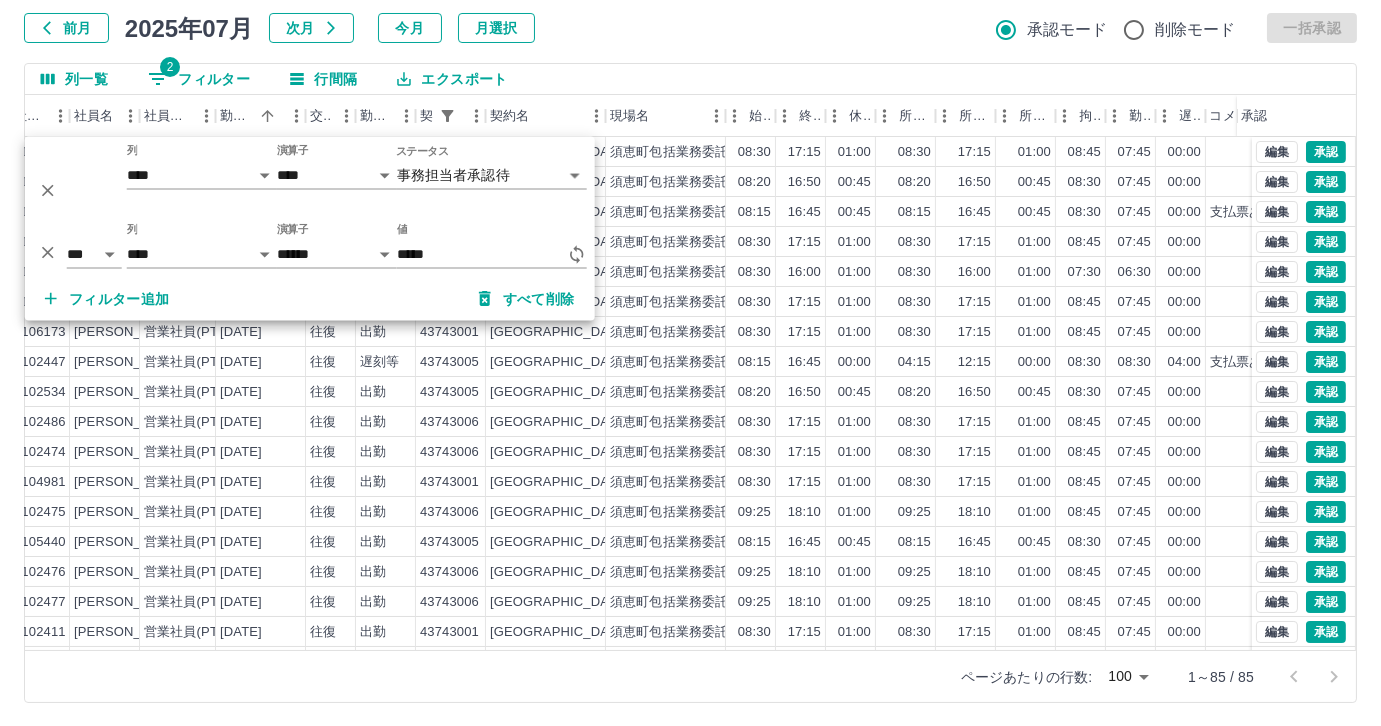 click on "勤務実績承認 前月 [DATE] 次月 今月 月選択 承認モード 削除モード 一括承認 列一覧 2 フィルター 行間隔 エクスポート 承認フロー 社員番号 社員名 社員区分 勤務日 交通費 勤務区分 契約コード 契約名 現場名 始業 終業 休憩 所定開始 所定終業 所定休憩 拘束 勤務 遅刻等 コメント ステータス 承認 現 事 Ａ 営 0104983 [PERSON_NAME] 営業社員(PT契約) [DATE] 往復 出勤 43743001 [GEOGRAPHIC_DATA]包括業務委託 08:30 17:15 01:00 08:30 17:15 01:00 08:45 07:45 00:00 事務担当者承認待 現 事 Ａ 営 0102534 [PERSON_NAME] 営業社員(PT契約) [DATE] 往復 出勤 43743005 [GEOGRAPHIC_DATA]包括業務委託（小中学校支援業務） 08:20 16:50 00:45 08:20 16:50 00:45 08:30 07:45 00:00 事務担当者承認待 現 事 Ａ 営 0102447 [PERSON_NAME] 営業社員(PT契約) [DATE] 往復 出勤 43743005 [GEOGRAPHIC_DATA] 16:45 00:45 08:15 16:45 00:45 08:30 07:45 00:00" at bounding box center [690, 329] 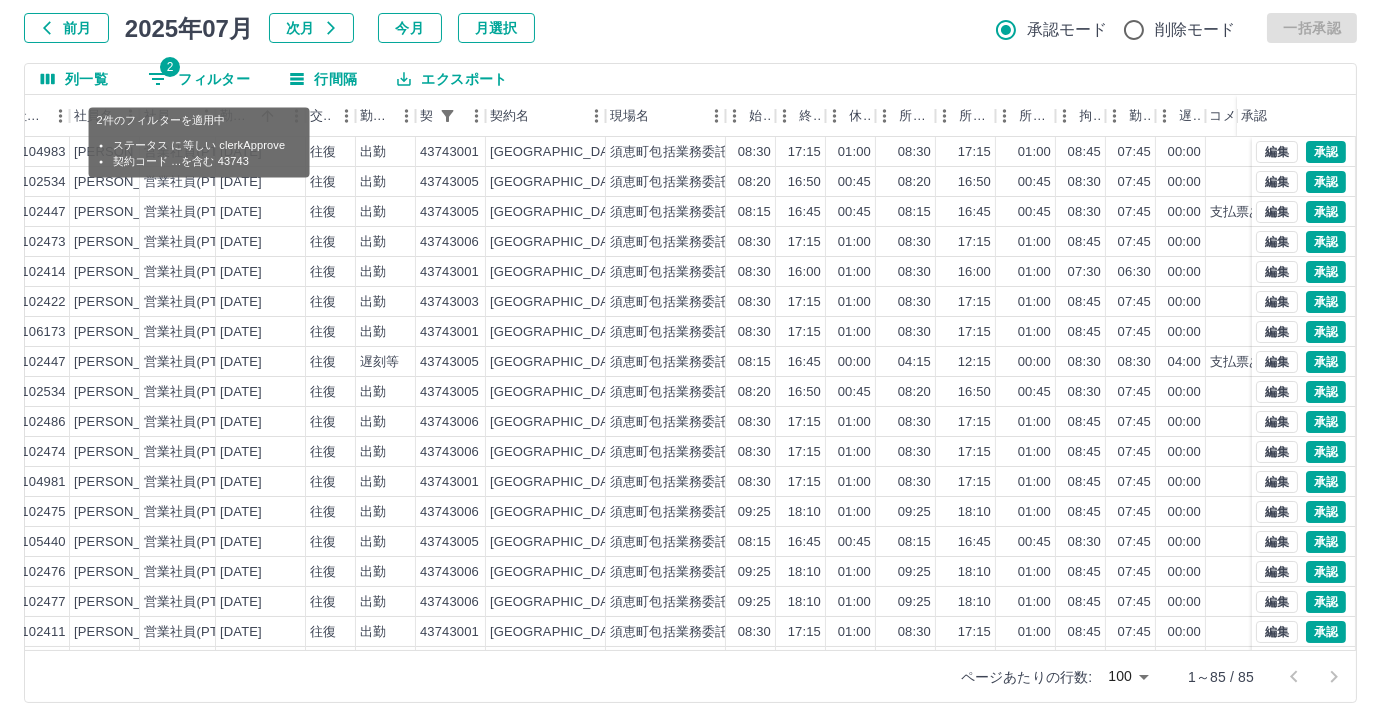 click on "2 フィルター" at bounding box center [199, 79] 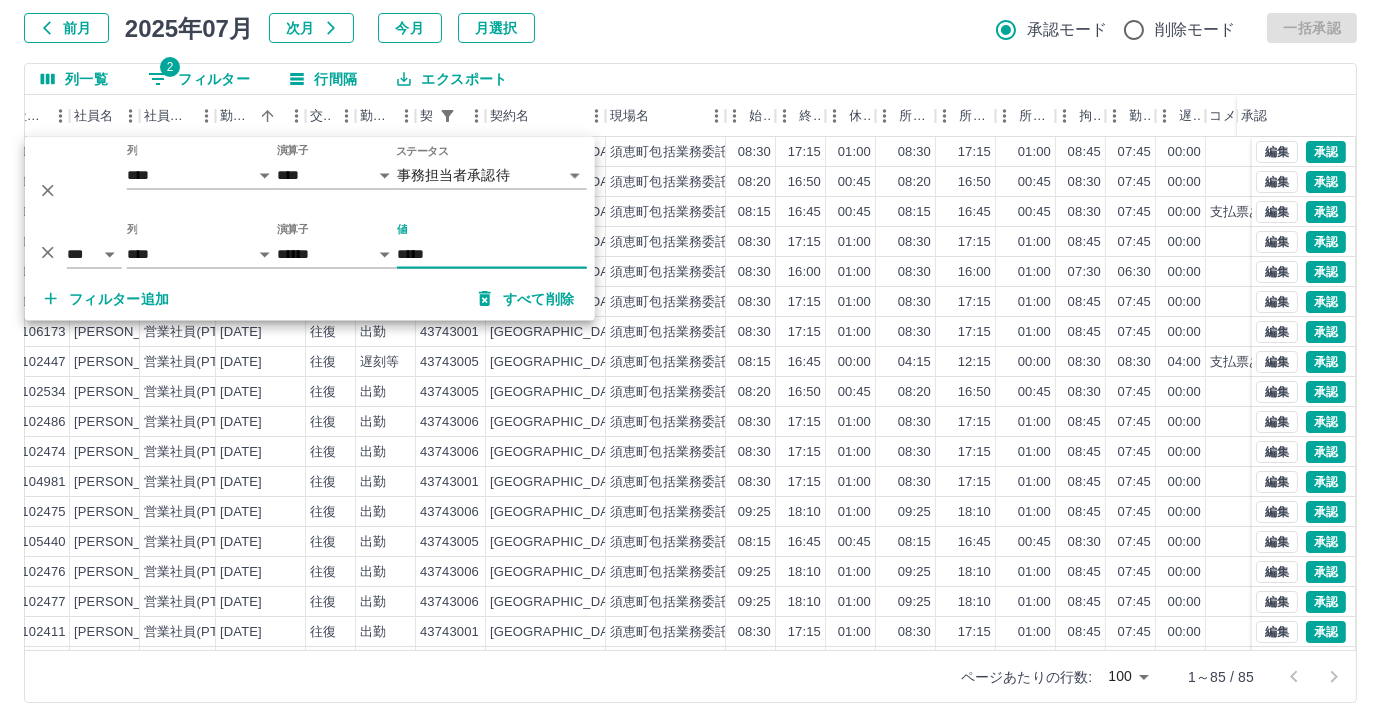 click on "*****" at bounding box center (492, 254) 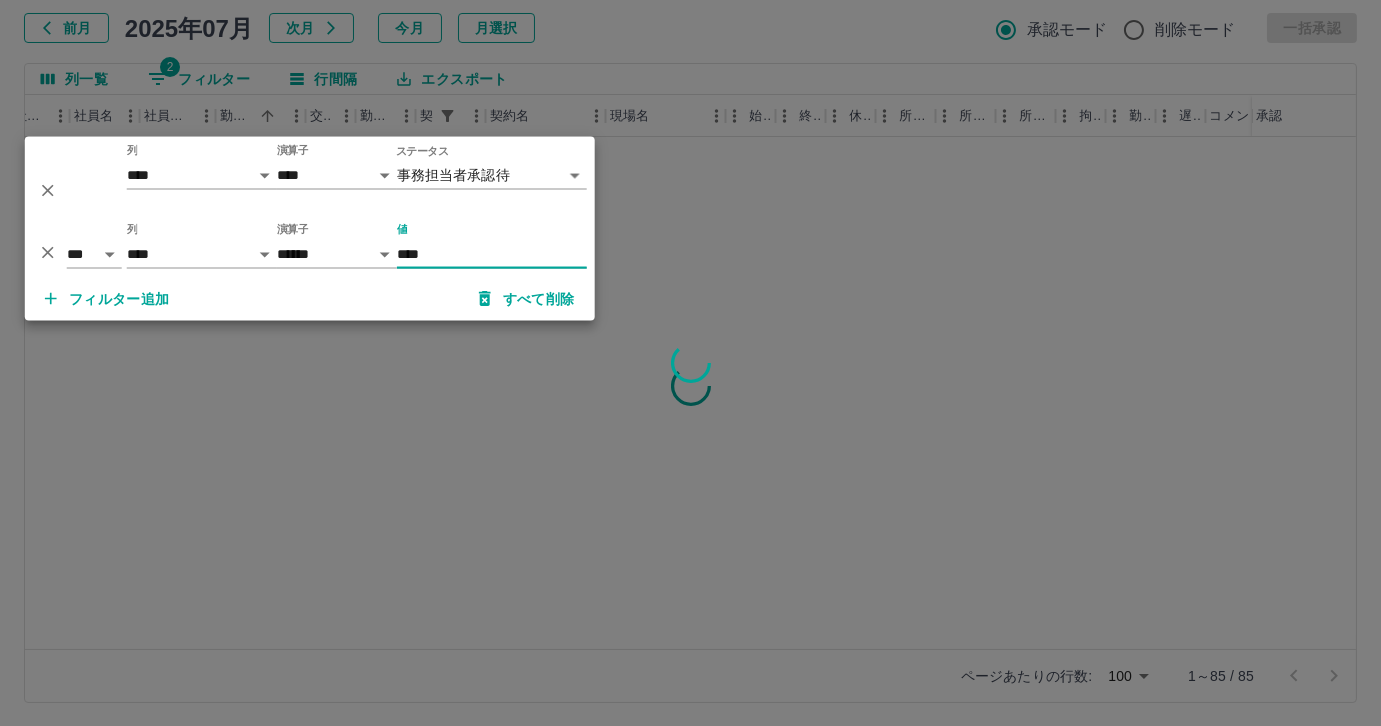 type on "*****" 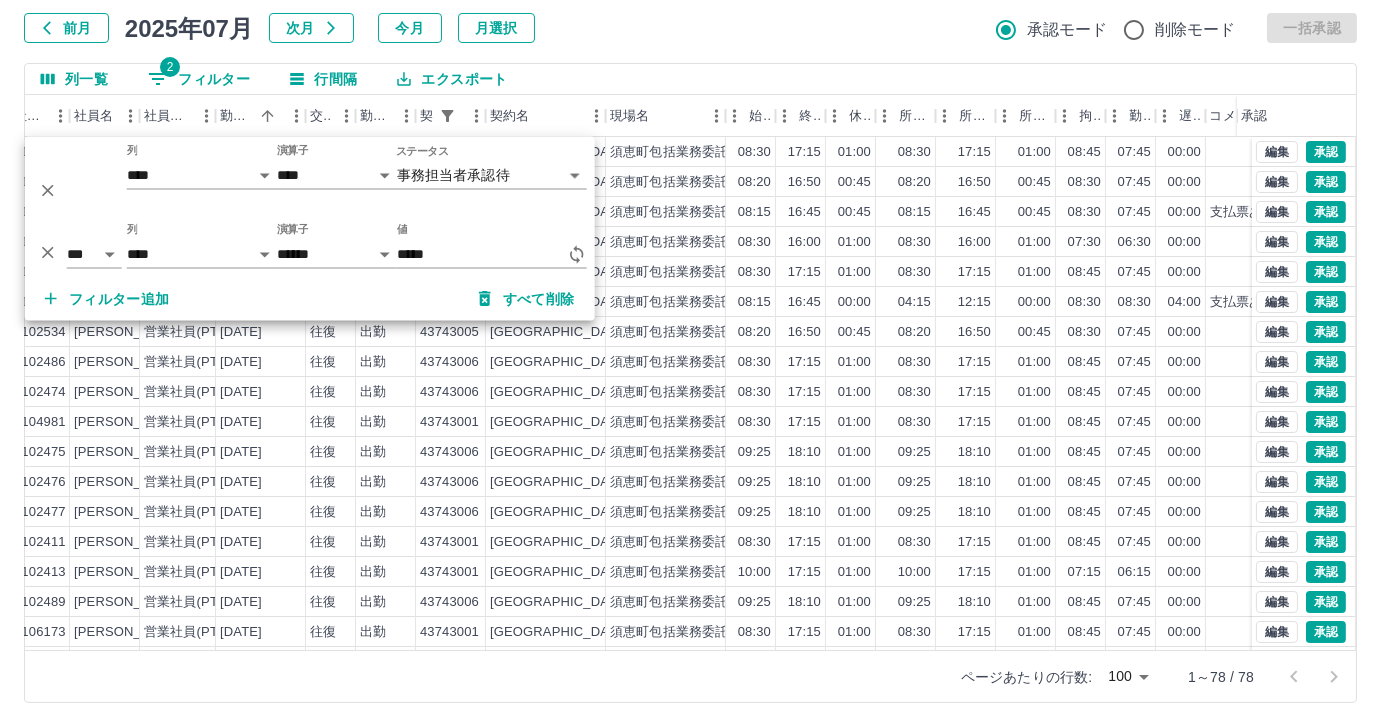 click on "前月 [DATE] 次月 今月 月選択 承認モード 削除モード 一括承認" at bounding box center (690, 28) 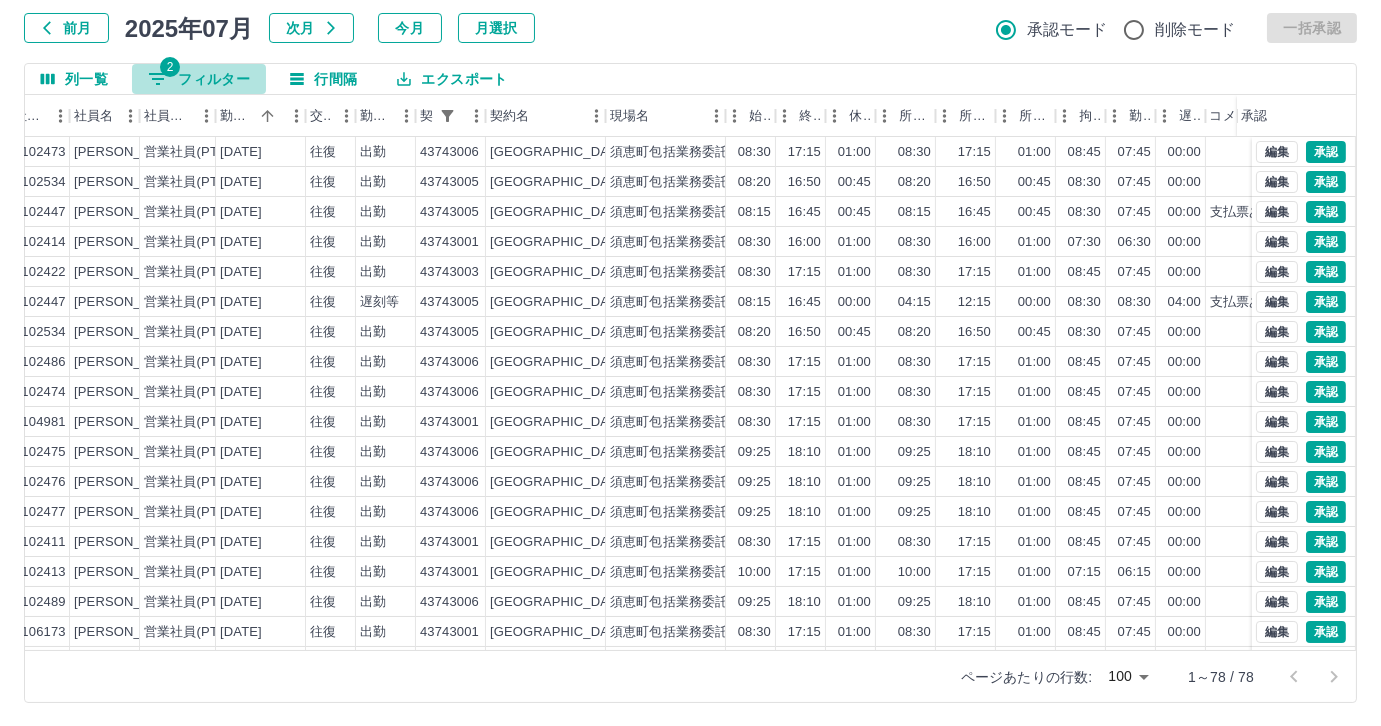 drag, startPoint x: 216, startPoint y: 83, endPoint x: 209, endPoint y: 93, distance: 12.206555 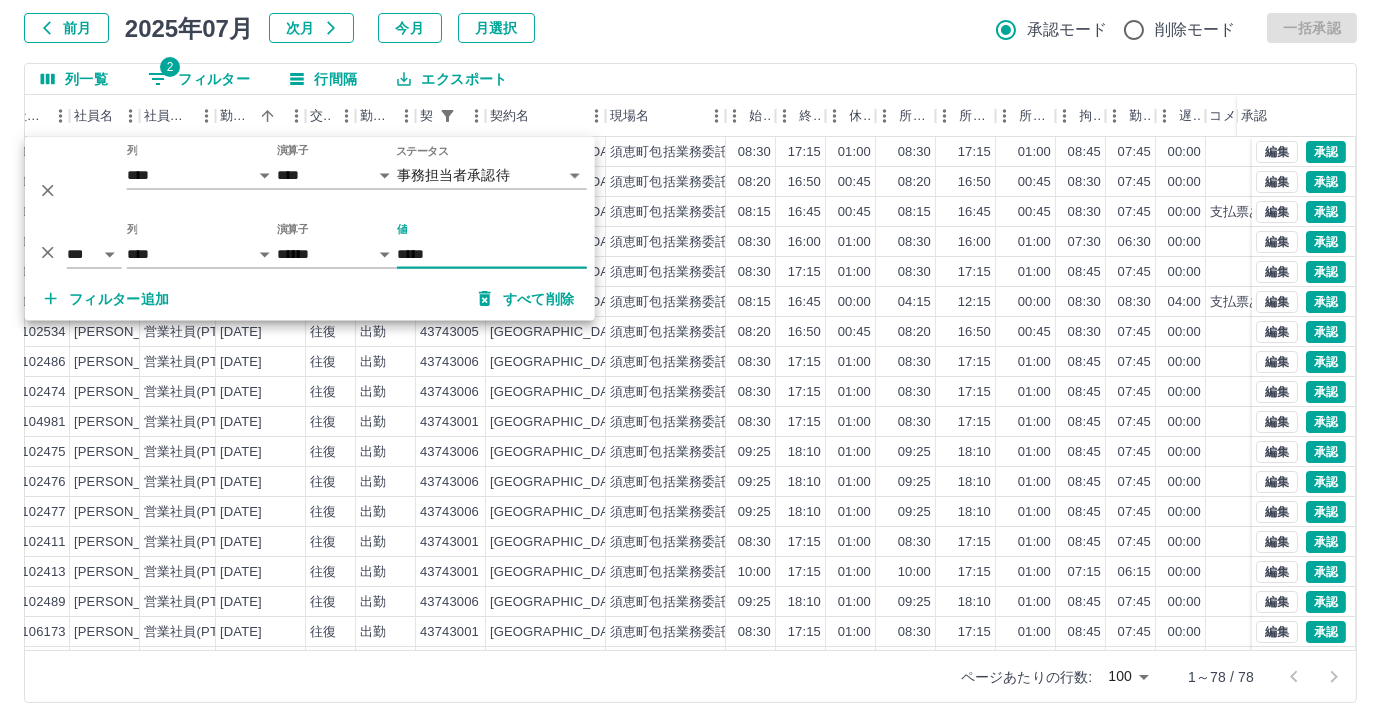 click on "*****" at bounding box center [492, 254] 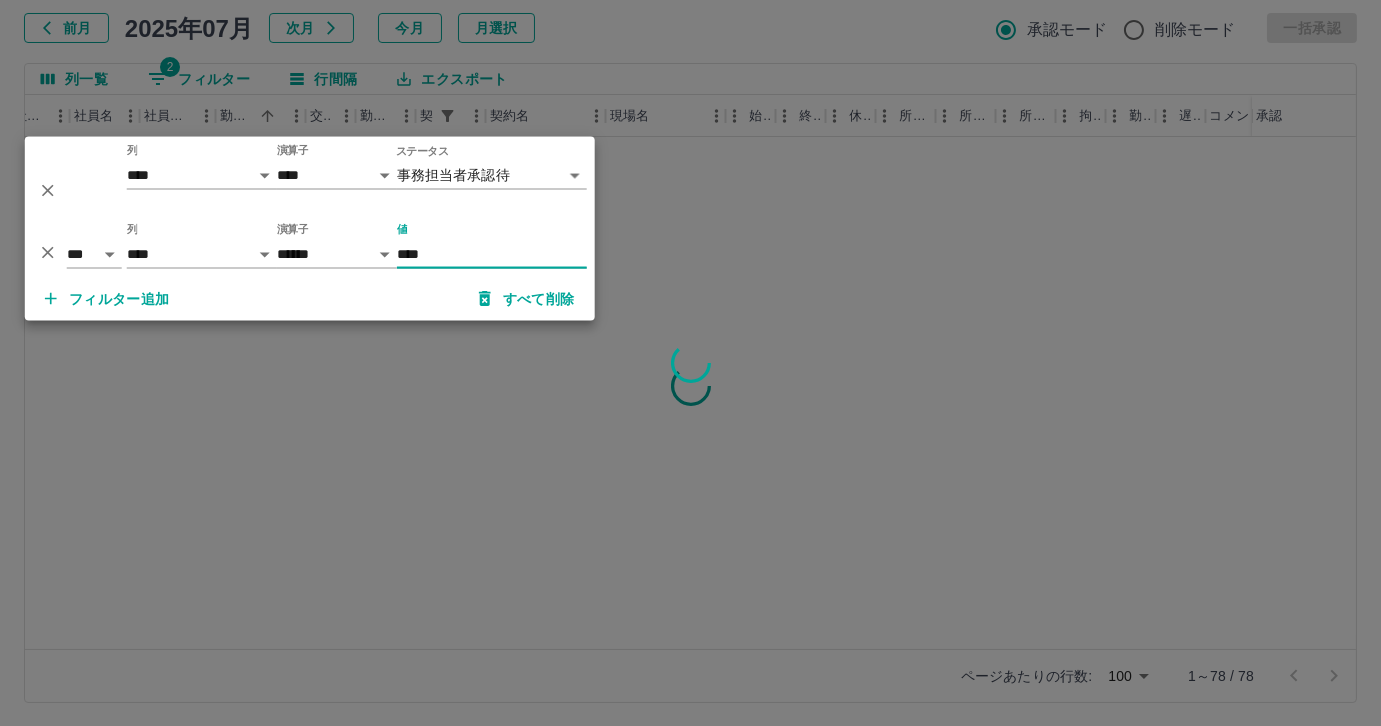 type on "*****" 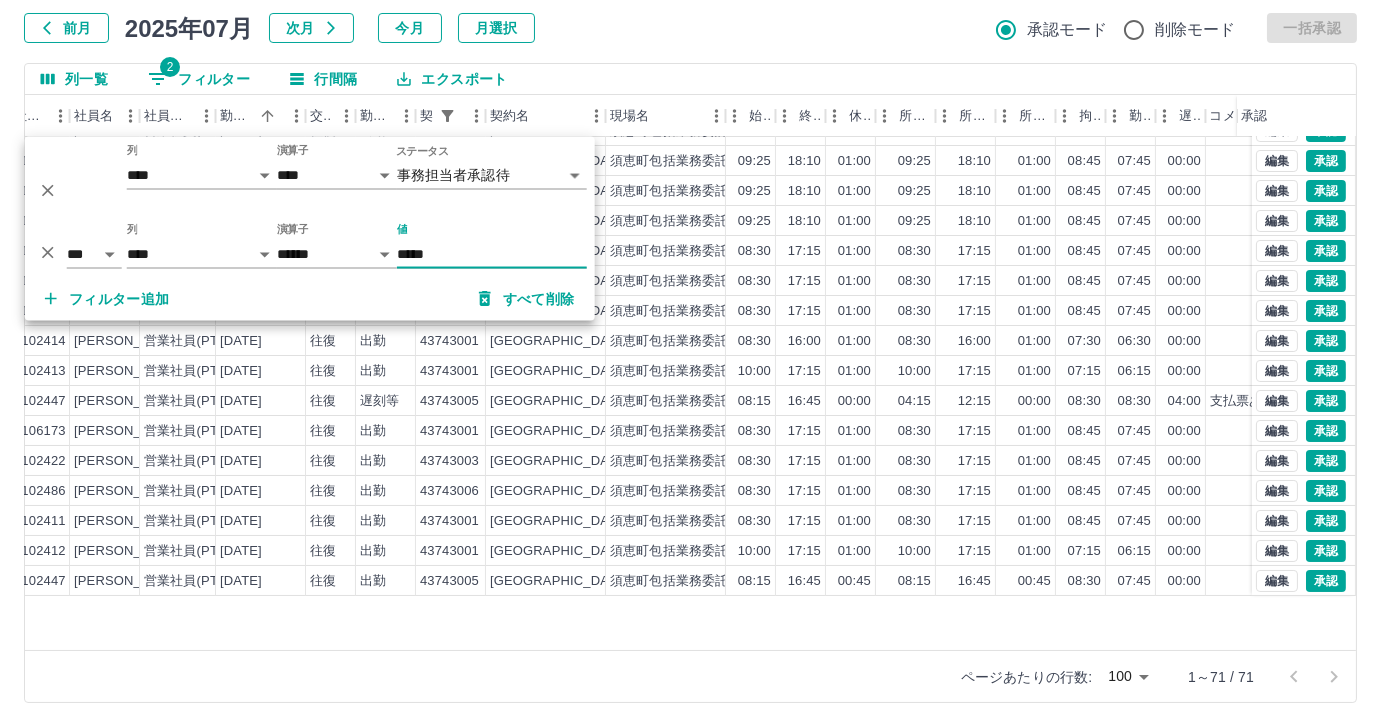 scroll, scrollTop: 0, scrollLeft: 185, axis: horizontal 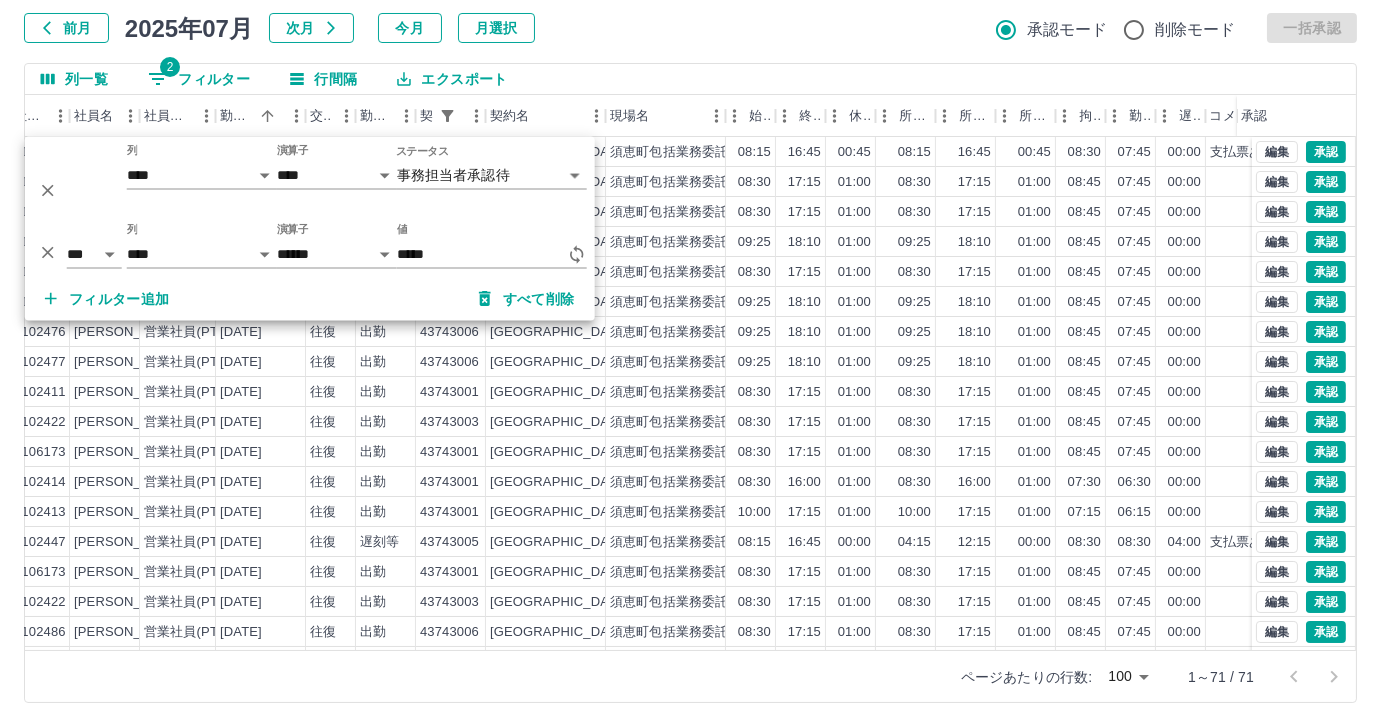click on "列一覧 2 フィルター 行間隔 エクスポート" at bounding box center (690, 79) 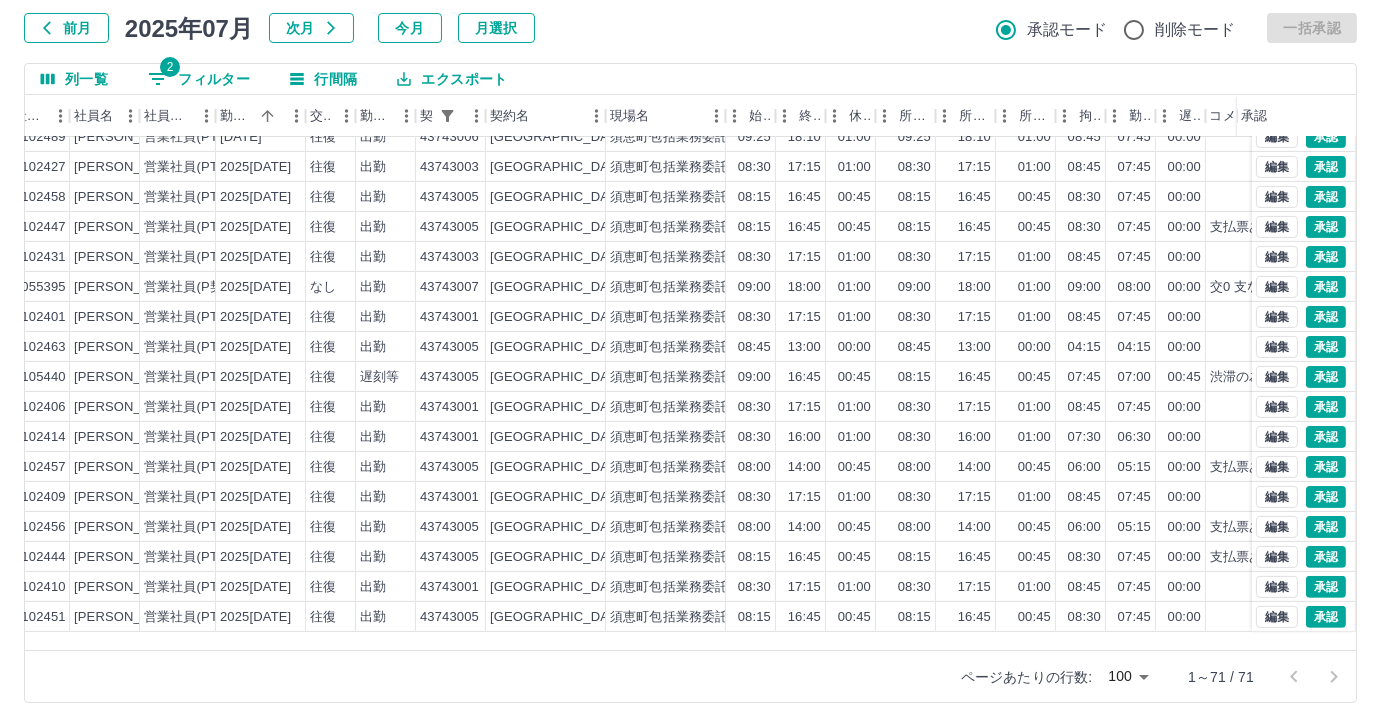 scroll, scrollTop: 1631, scrollLeft: 185, axis: both 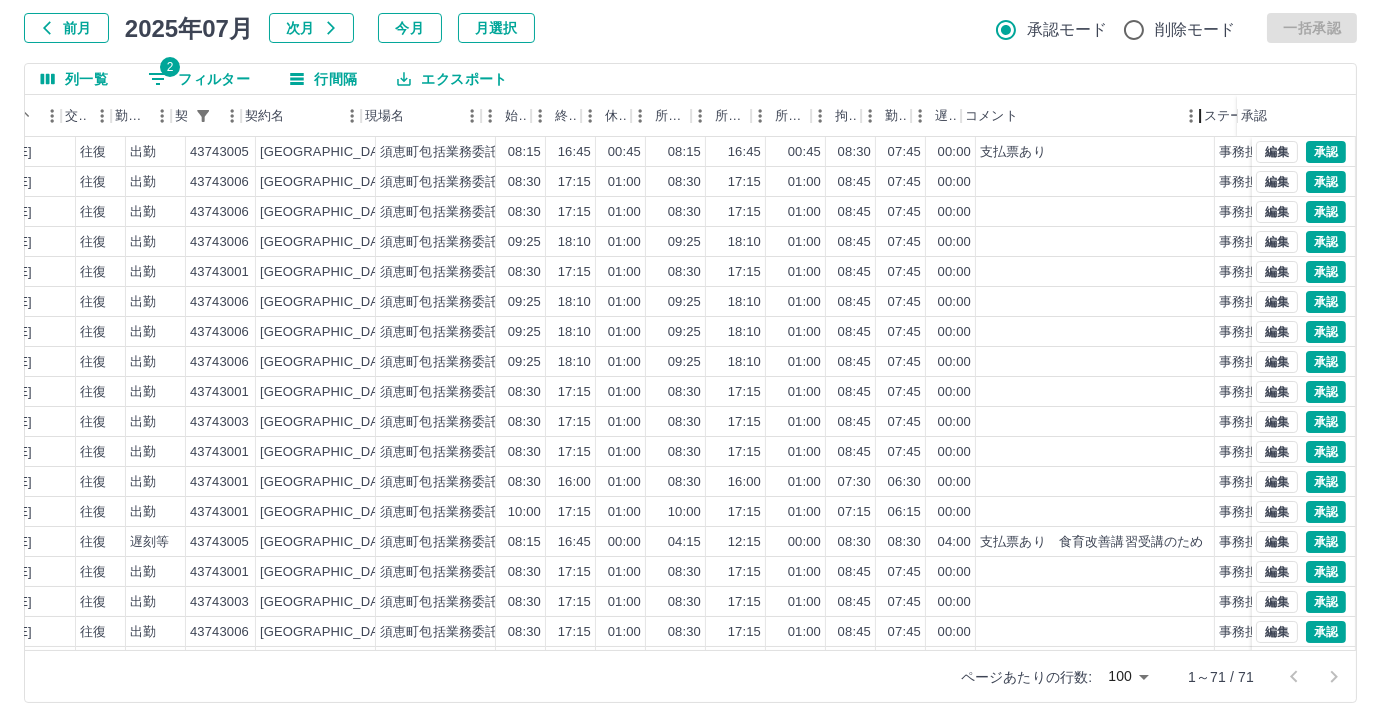 drag, startPoint x: 1119, startPoint y: 121, endPoint x: 1202, endPoint y: 130, distance: 83.48653 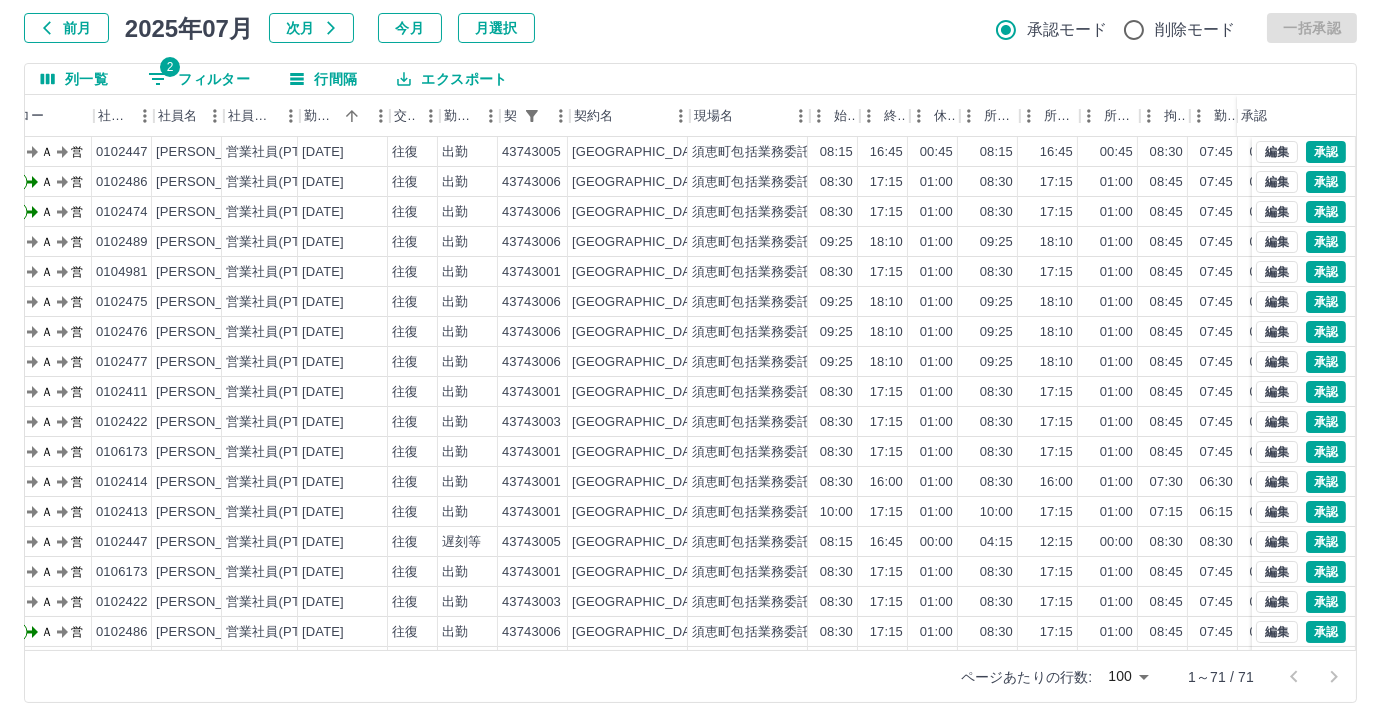 scroll, scrollTop: 0, scrollLeft: 101, axis: horizontal 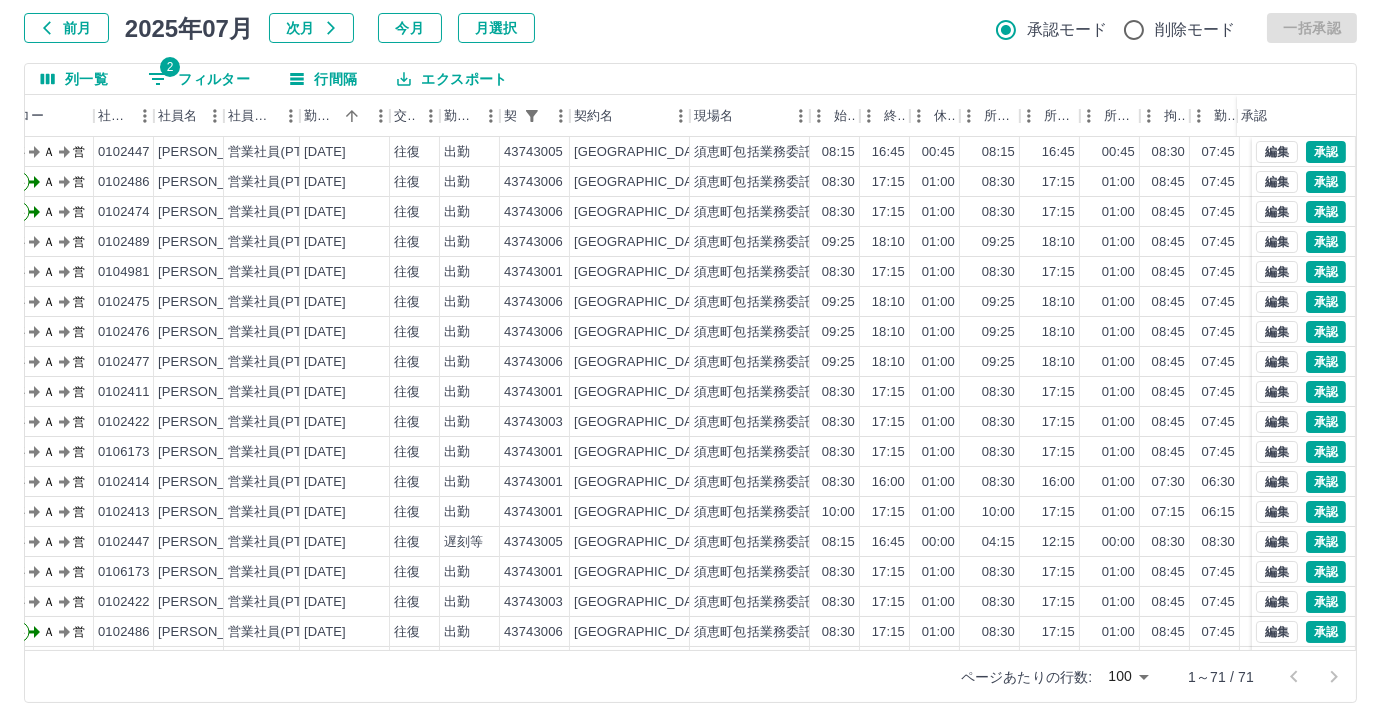 click on "2 フィルター" at bounding box center [199, 79] 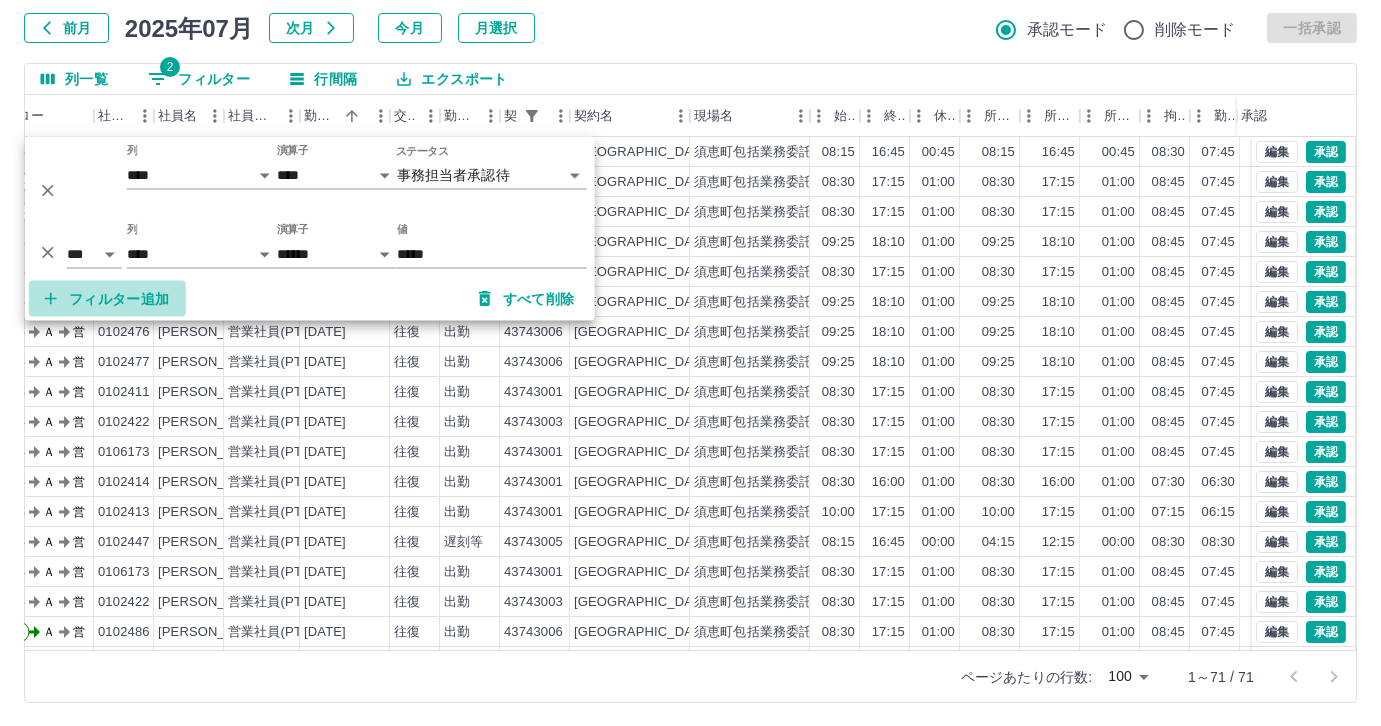click on "フィルター追加" at bounding box center (107, 299) 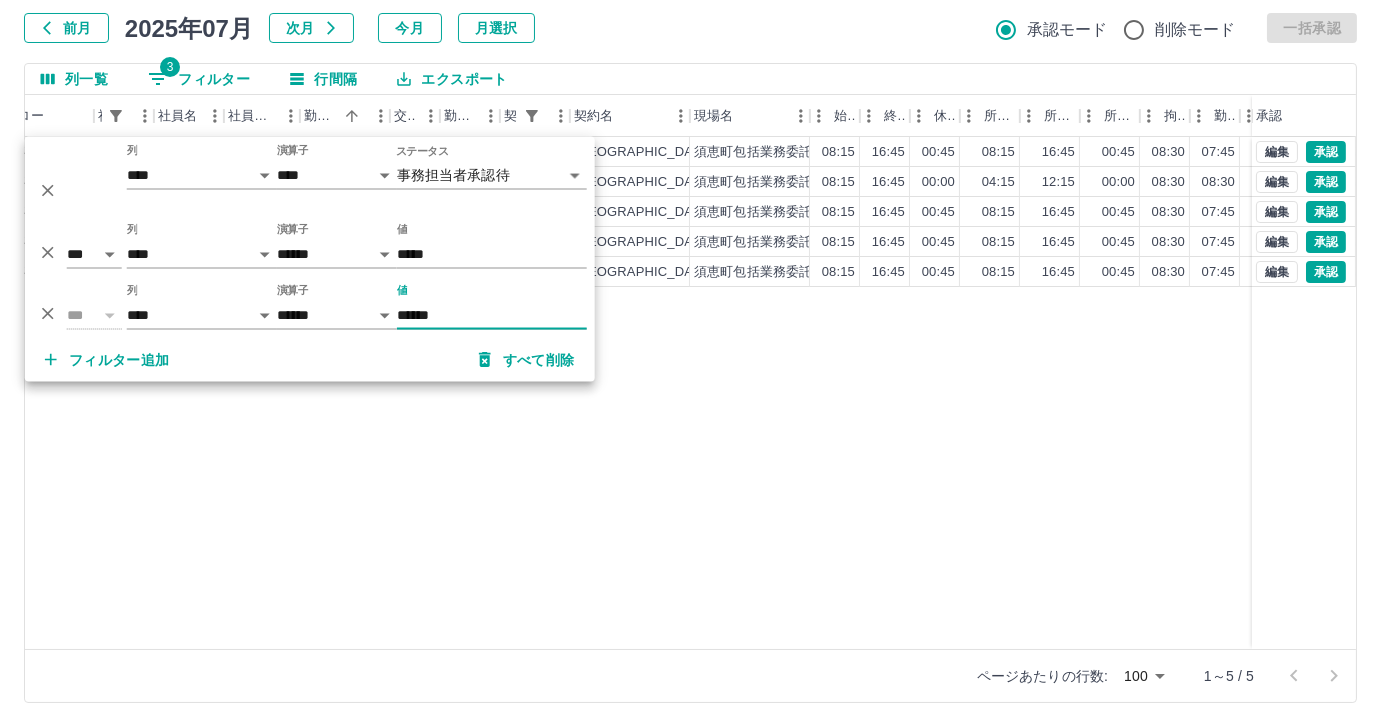 type on "******" 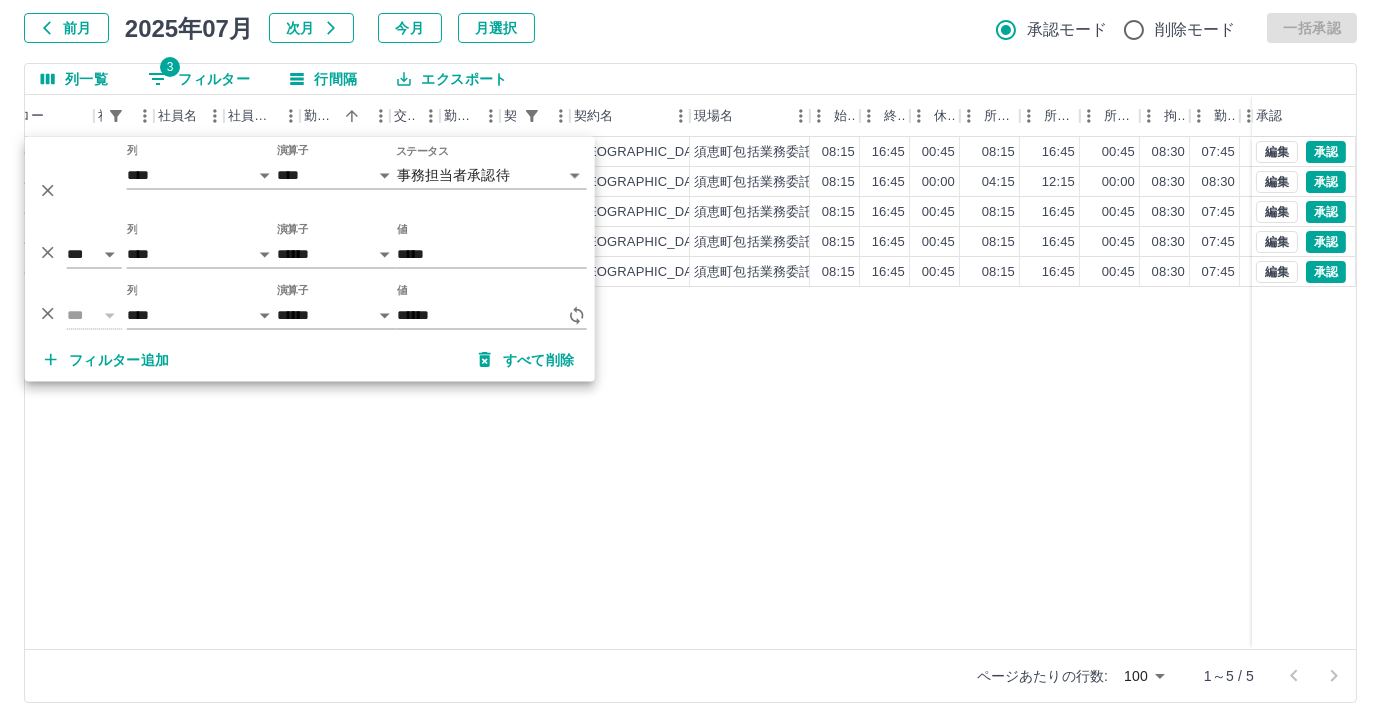 click on "現 事 Ａ 営 0102447 池田　綾 営業社員(PT契約) 2025-07-08 往復 出勤 43743005 須恵町 須恵町包括業務委託（小中学校支援業務） 08:15 16:45 00:45 08:15 16:45 00:45 08:30 07:45 00:00 支払票あり 事務担当者承認待 現 事 Ａ 営 0102447 池田　綾 営業社員(PT契約) 2025-07-09 往復 遅刻等 43743005 須恵町 須恵町包括業務委託（小中学校支援業務） 08:15 16:45 00:00 04:15 12:15 00:00 08:30 08:30 04:00 支払票あり　食育改善講習受講のため   事務担当者承認待 現 事 Ａ 営 0102447 池田　綾 営業社員(PT契約) 2025-07-10 往復 出勤 43743005 須恵町 須恵町包括業務委託（小中学校支援業務） 08:15 16:45 00:45 08:15 16:45 00:45 08:30 07:45 00:00 事務担当者承認待 現 事 Ａ 営 0102447 池田　綾 営業社員(PT契約) 2025-07-11 往復 出勤 43743005 須恵町 須恵町包括業務委託（小中学校支援業務） 08:15 16:45 00:45 08:15 16:45 00:45 08:30 07:45 00:00 現 事 Ａ" at bounding box center (797, 393) 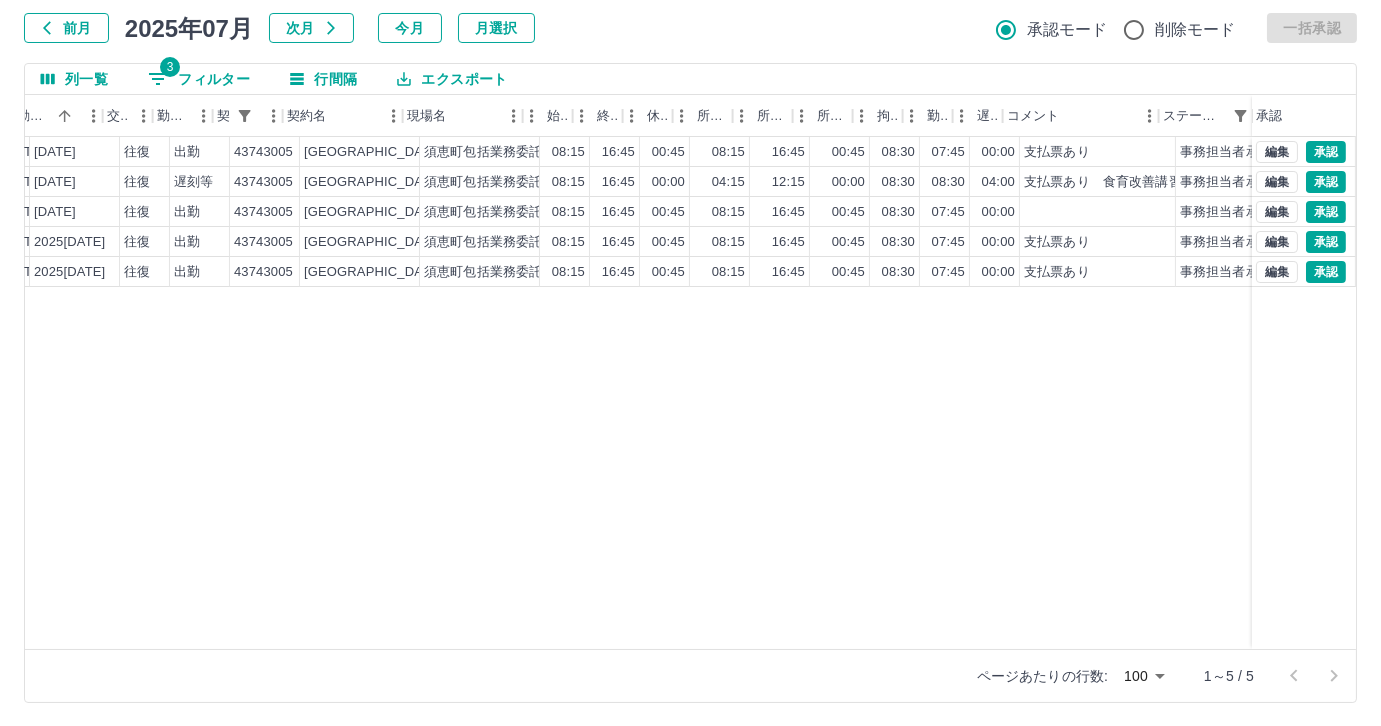 scroll, scrollTop: 0, scrollLeft: 414, axis: horizontal 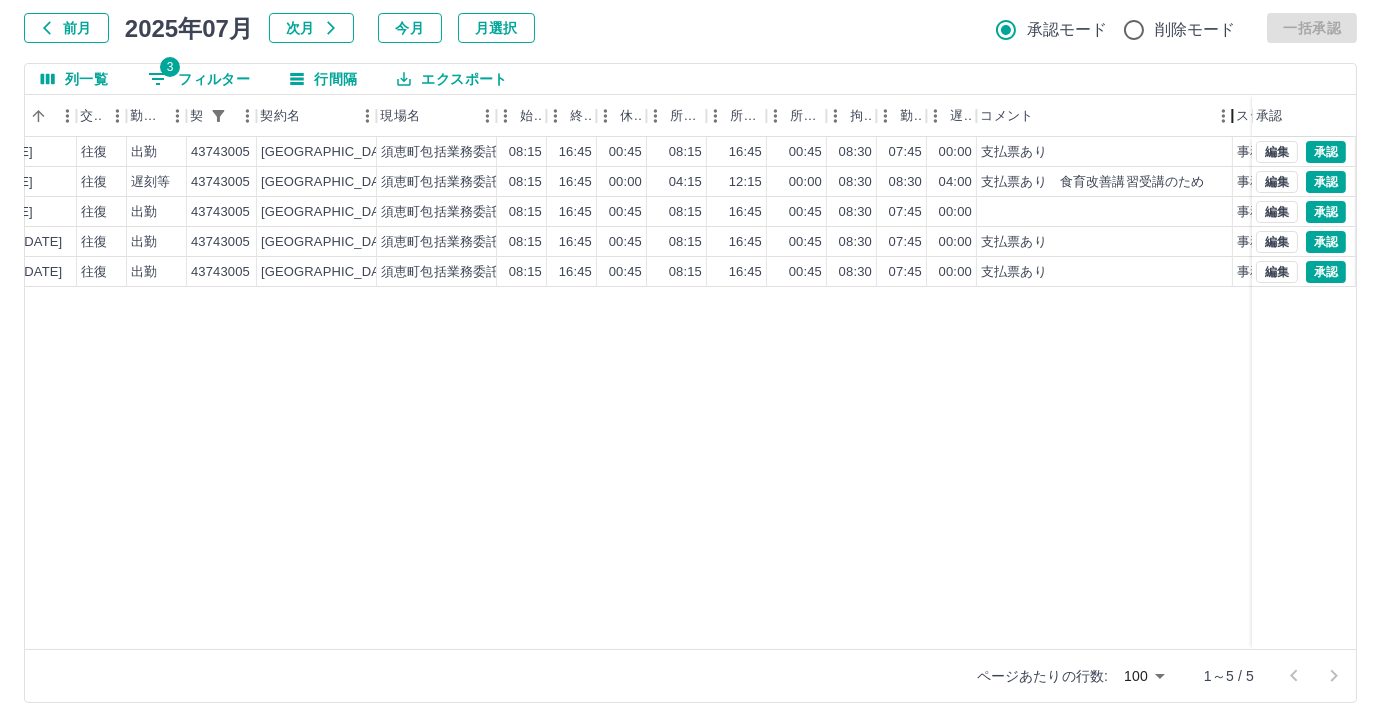 drag, startPoint x: 1123, startPoint y: 123, endPoint x: 1224, endPoint y: 119, distance: 101.07918 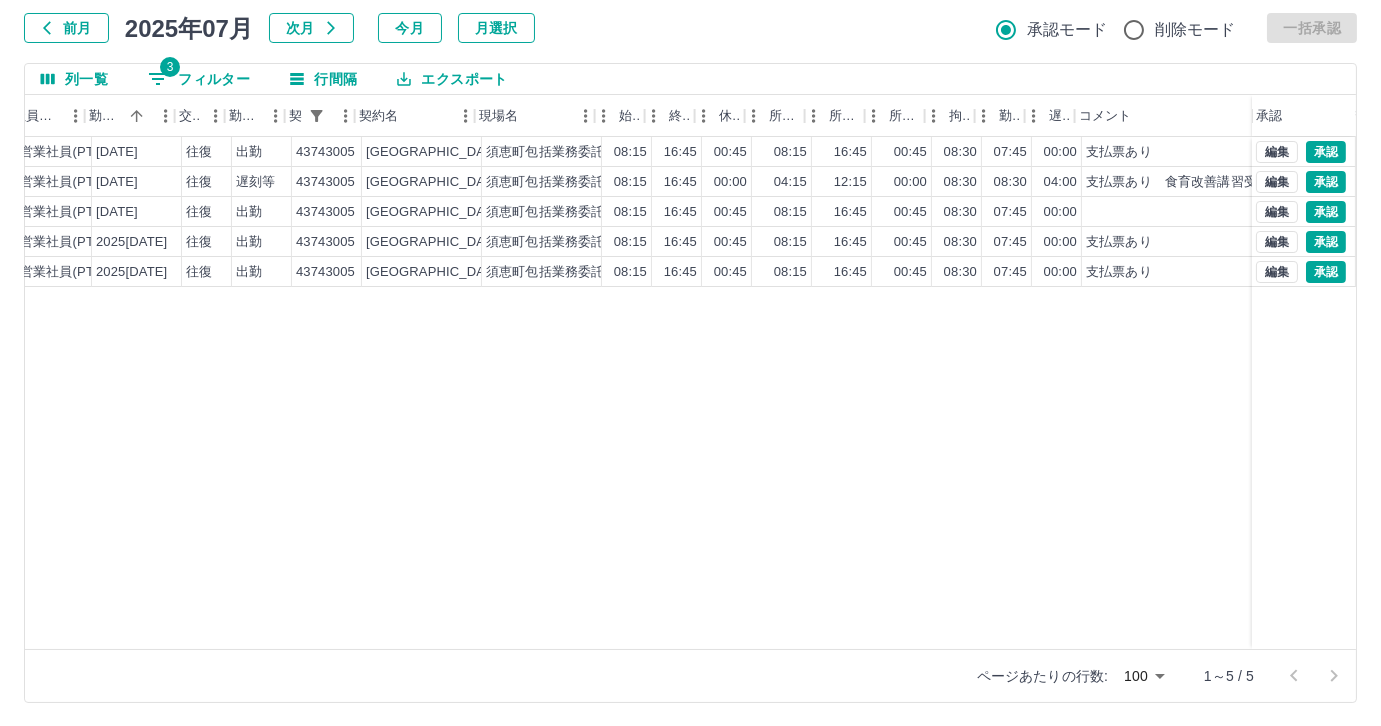 scroll, scrollTop: 0, scrollLeft: 320, axis: horizontal 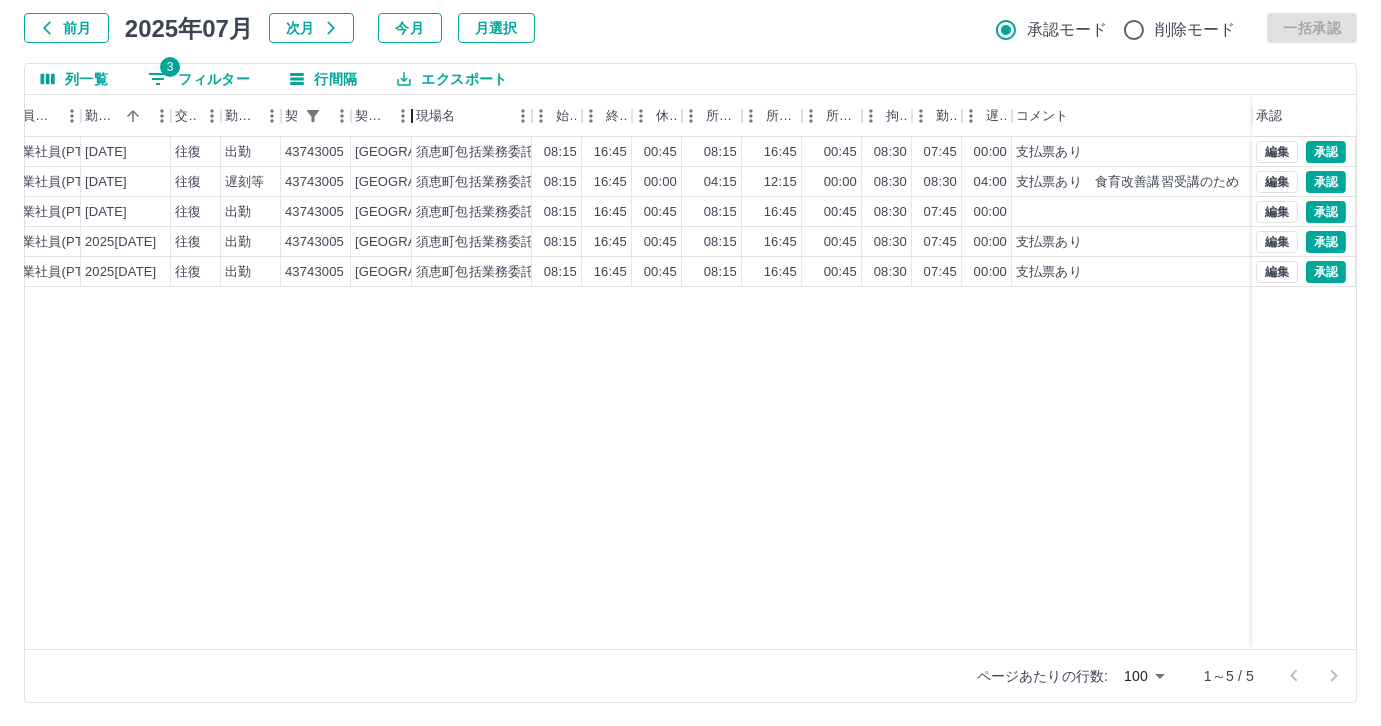 drag, startPoint x: 464, startPoint y: 133, endPoint x: 405, endPoint y: 136, distance: 59.07622 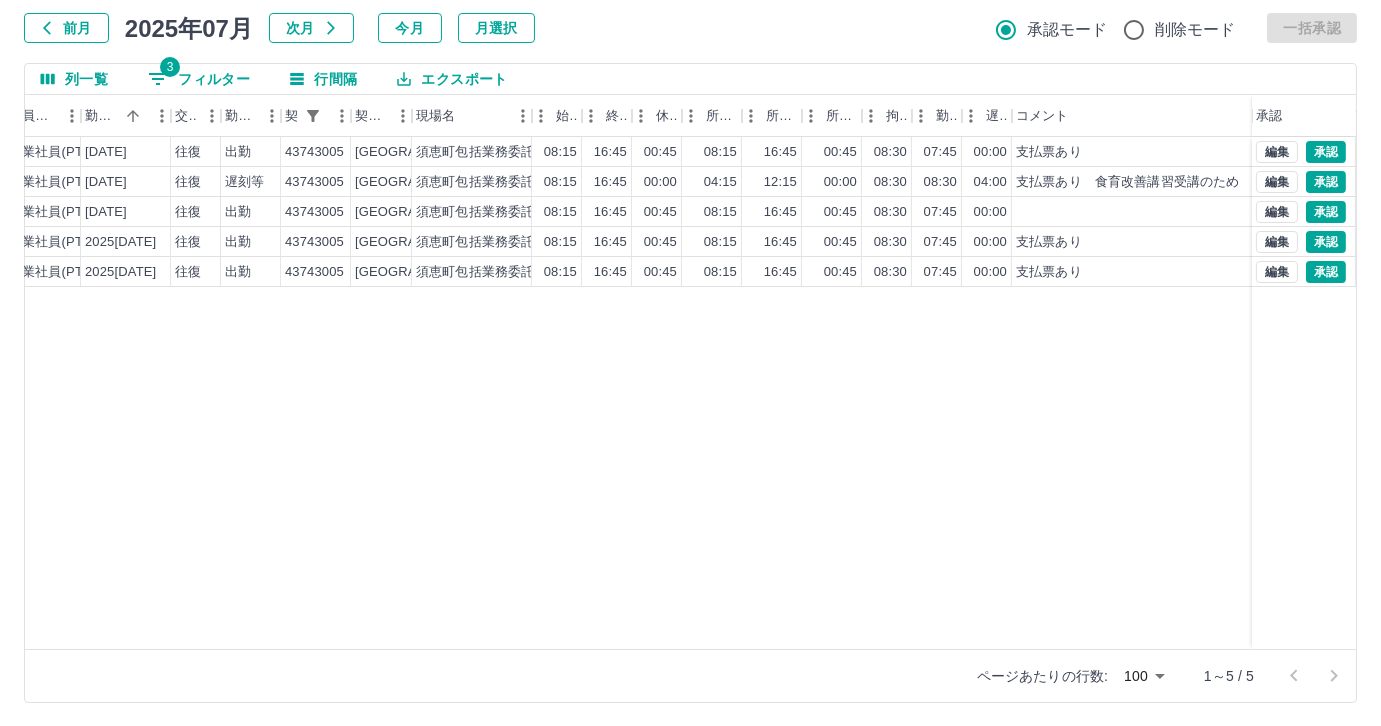 drag, startPoint x: 295, startPoint y: 631, endPoint x: 285, endPoint y: 640, distance: 13.453624 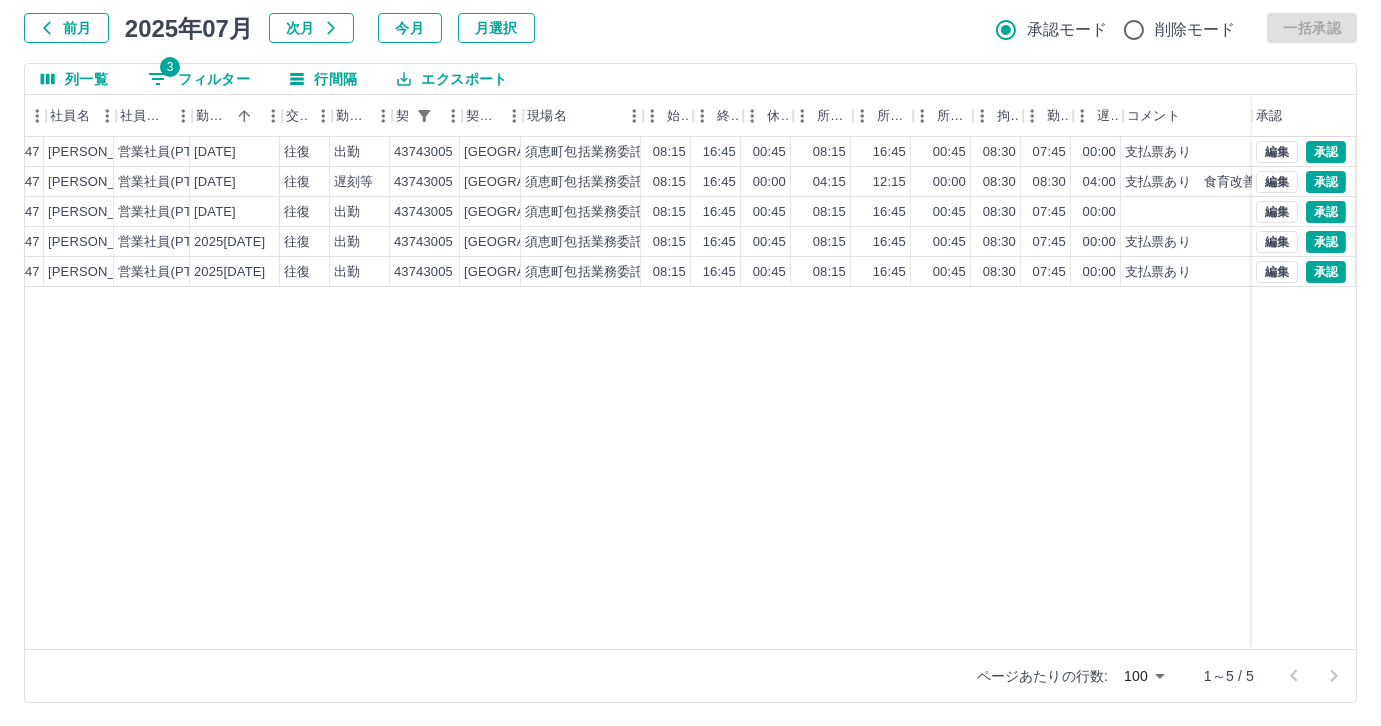 scroll, scrollTop: 0, scrollLeft: 208, axis: horizontal 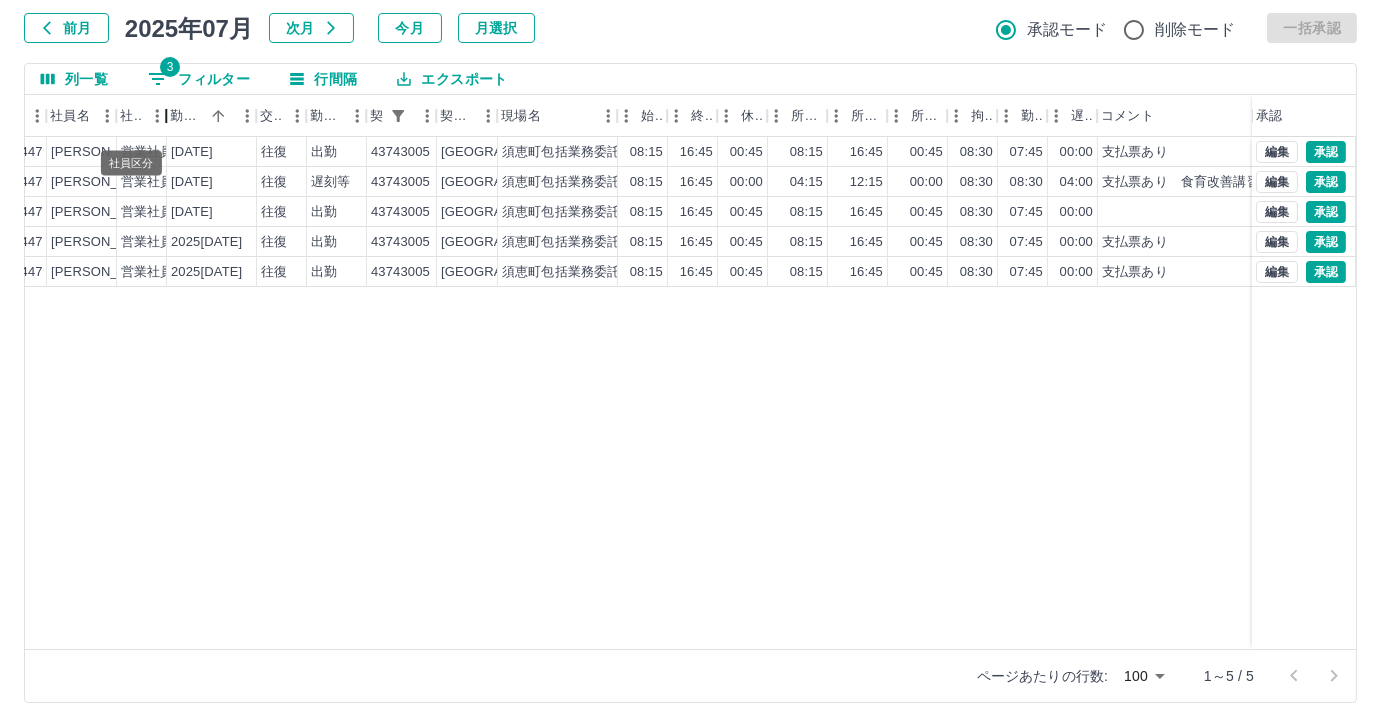 drag, startPoint x: 192, startPoint y: 135, endPoint x: 136, endPoint y: 135, distance: 56 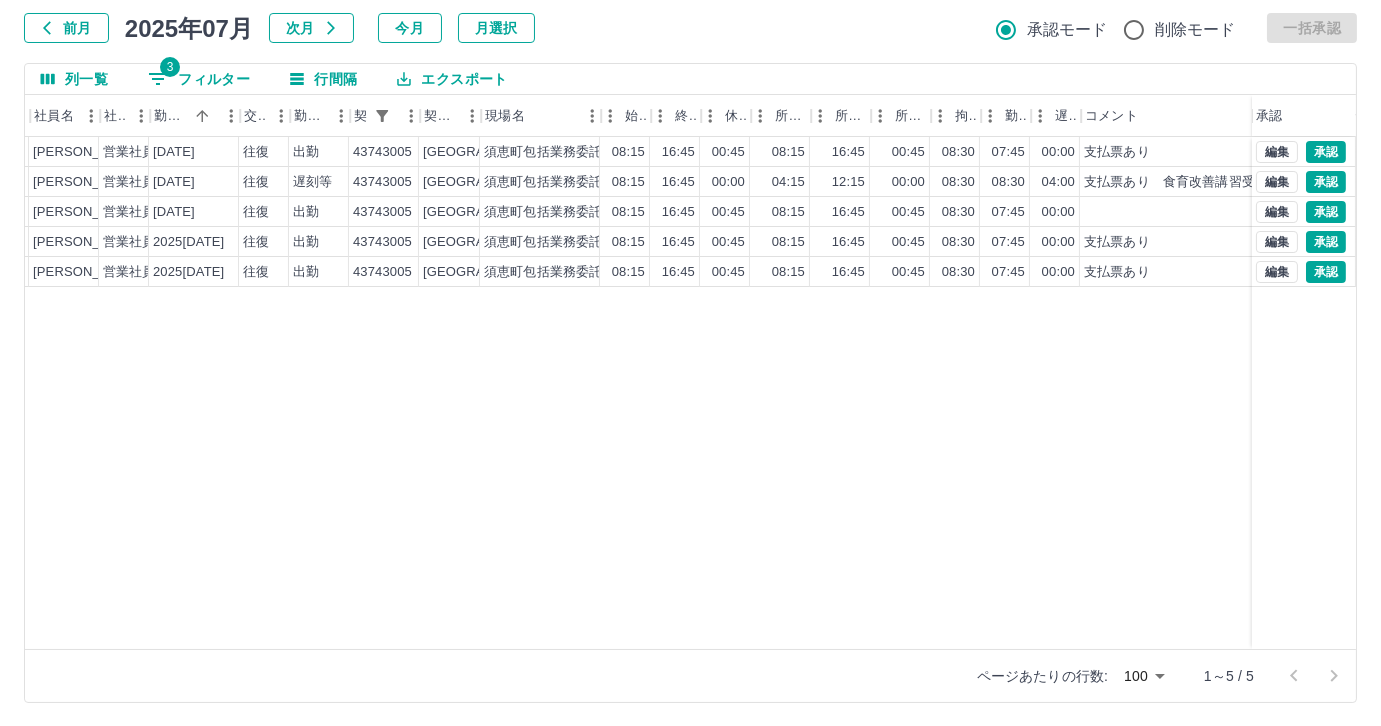 scroll, scrollTop: 0, scrollLeft: 217, axis: horizontal 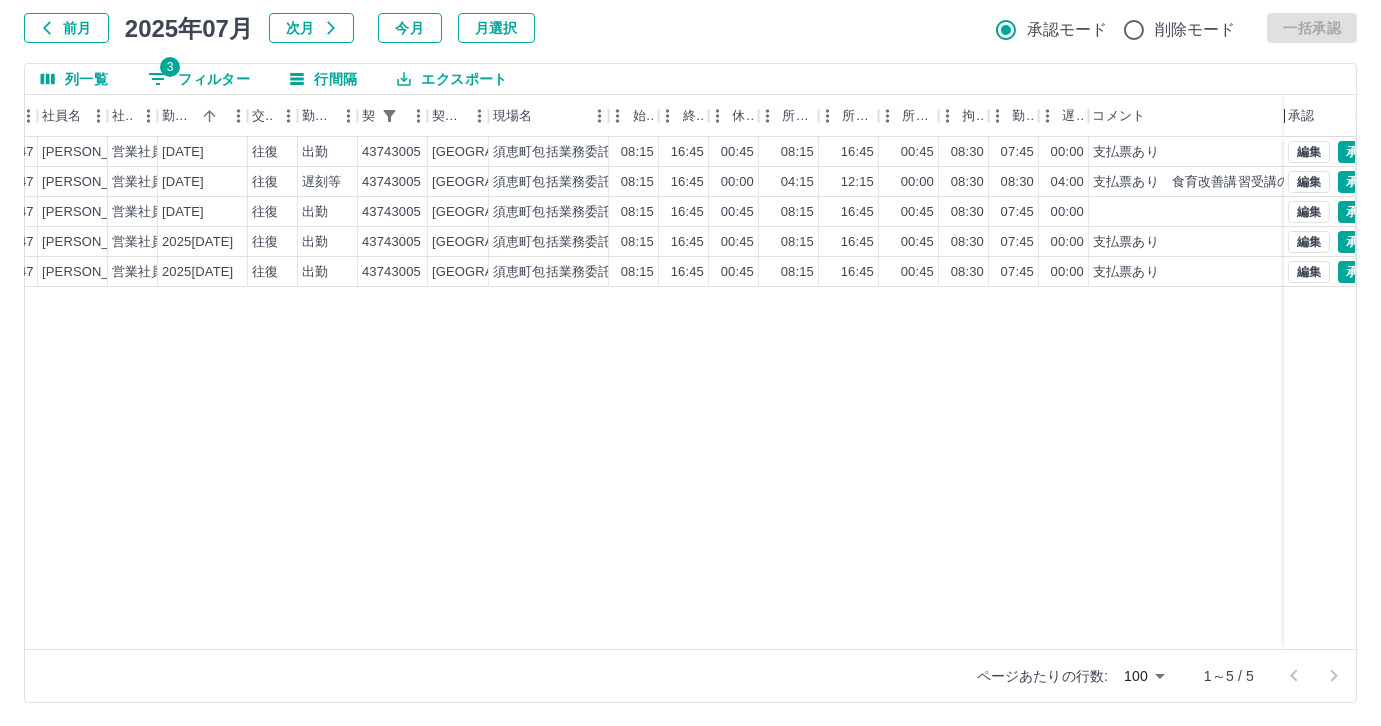drag, startPoint x: 1255, startPoint y: 118, endPoint x: 1287, endPoint y: 116, distance: 32.06244 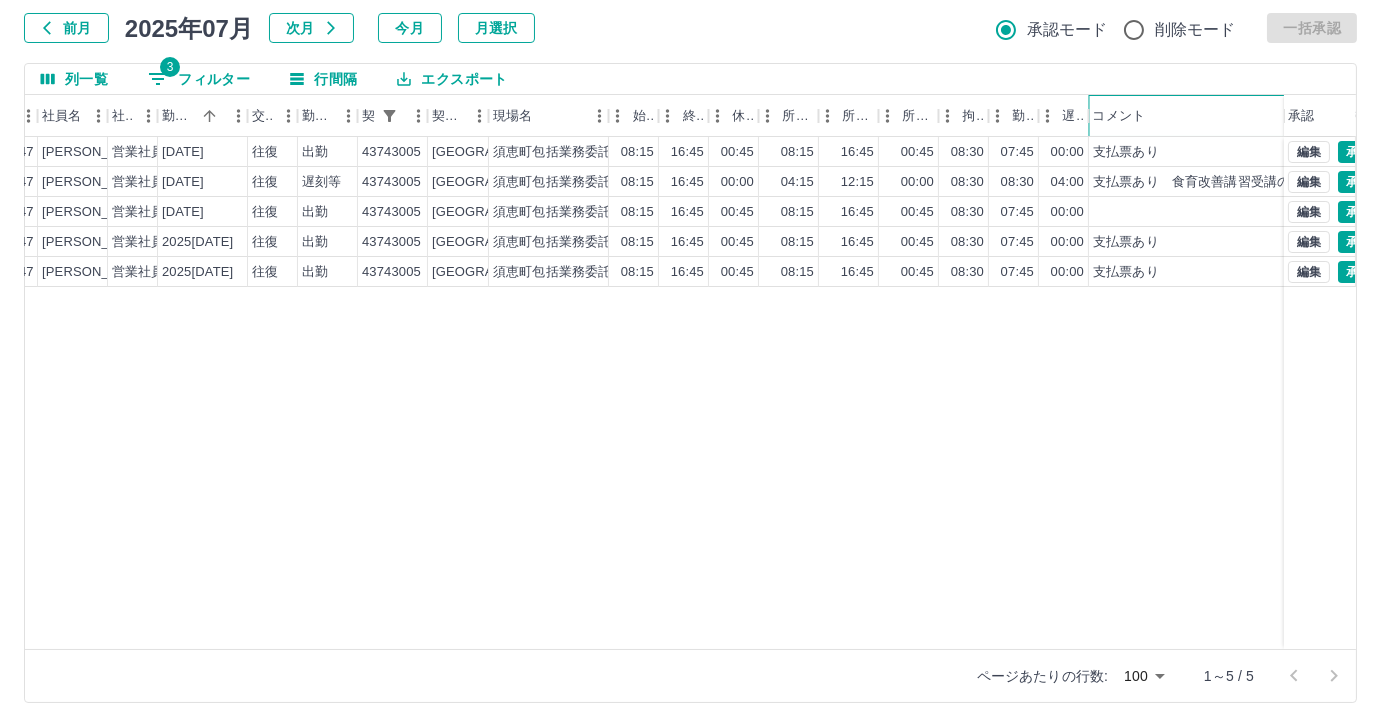 click on "コメント" at bounding box center [1207, 116] 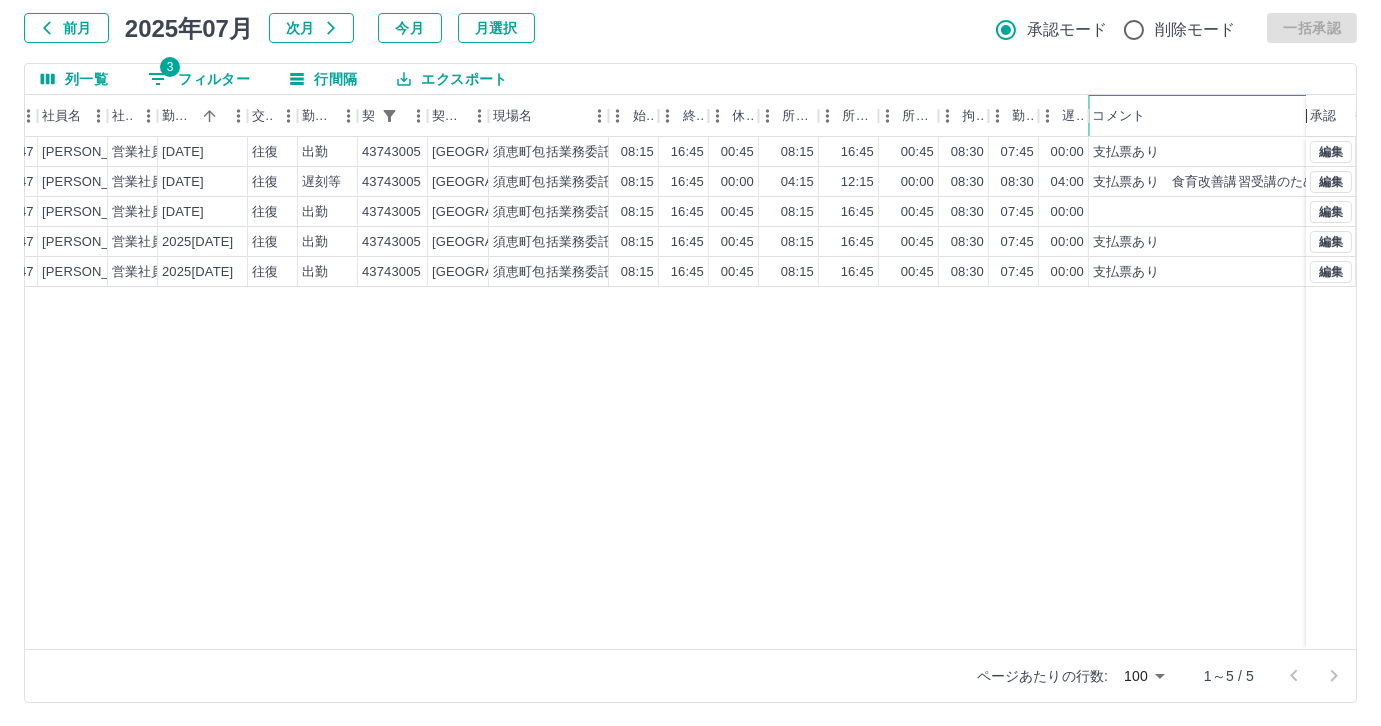 drag, startPoint x: 1285, startPoint y: 99, endPoint x: 1336, endPoint y: 95, distance: 51.156624 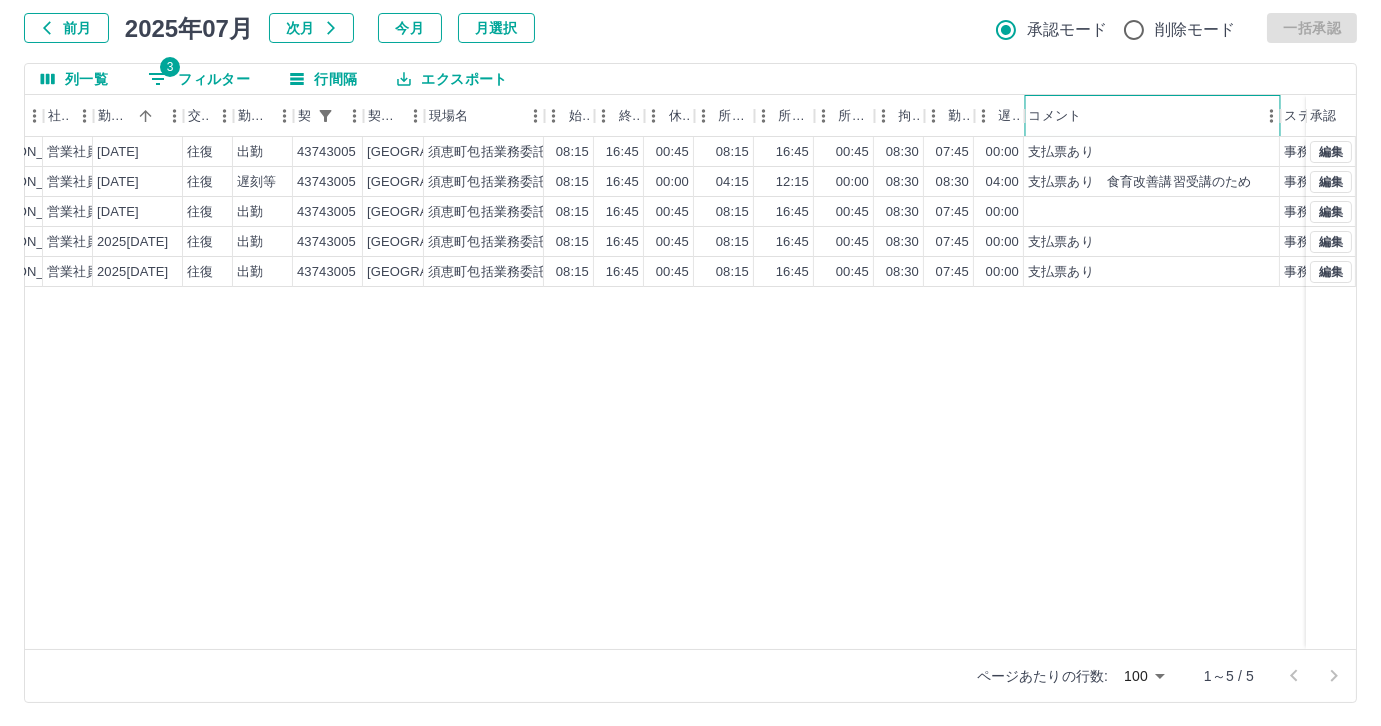 scroll, scrollTop: 0, scrollLeft: 275, axis: horizontal 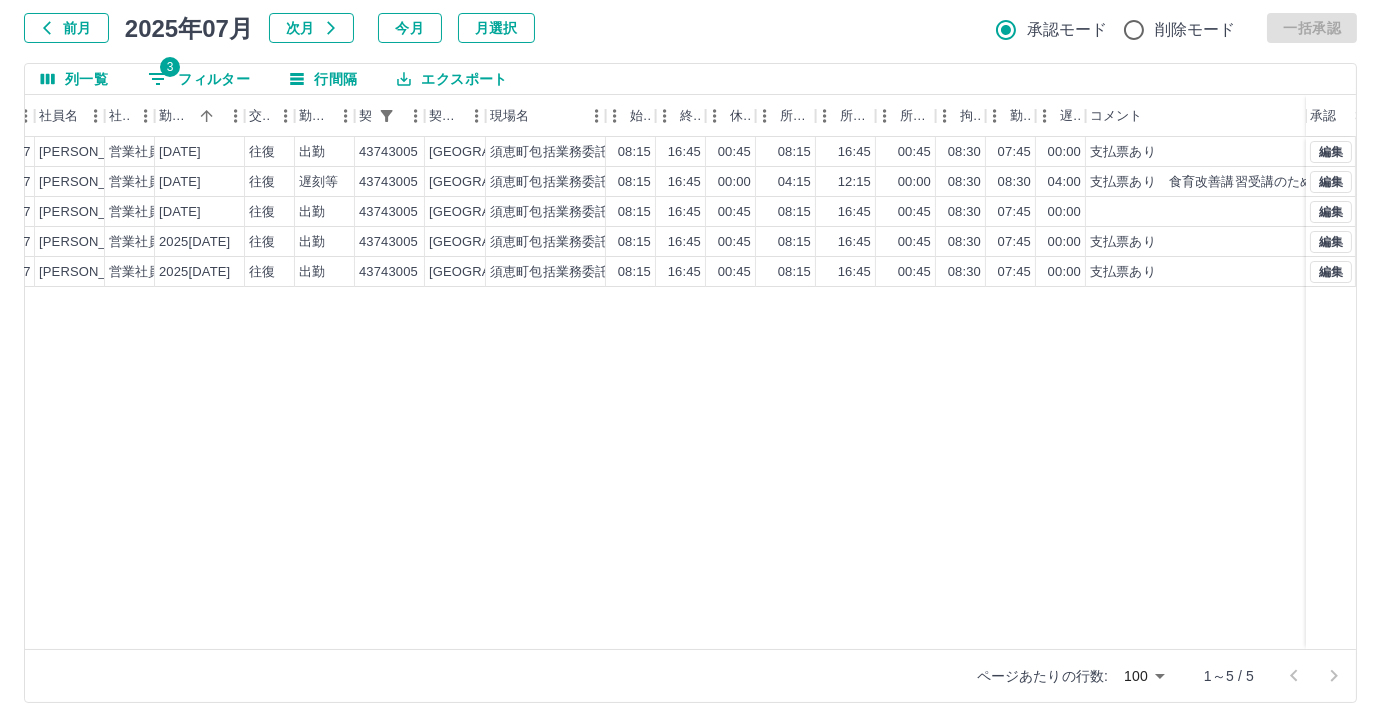 click on "現 事 Ａ 営 0102447 池田　綾 営業社員(PT契約) 2025-07-08 往復 出勤 43743005 須恵町 須恵町包括業務委託（小中学校支援業務） 08:15 16:45 00:45 08:15 16:45 00:45 08:30 07:45 00:00 支払票あり 事務担当者承認待 現 事 Ａ 営 0102447 池田　綾 営業社員(PT契約) 2025-07-09 往復 遅刻等 43743005 須恵町 須恵町包括業務委託（小中学校支援業務） 08:15 16:45 00:00 04:15 12:15 00:00 08:30 08:30 04:00 支払票あり　食育改善講習受講のため   事務担当者承認待 現 事 Ａ 営 0102447 池田　綾 営業社員(PT契約) 2025-07-10 往復 出勤 43743005 須恵町 須恵町包括業務委託（小中学校支援業務） 08:15 16:45 00:45 08:15 16:45 00:45 08:30 07:45 00:00 事務担当者承認待 現 事 Ａ 営 0102447 池田　綾 営業社員(PT契約) 2025-07-11 往復 出勤 43743005 須恵町 須恵町包括業務委託（小中学校支援業務） 08:15 16:45 00:45 08:15 16:45 00:45 08:30 07:45 00:00 現 事 Ａ" at bounding box center (658, 393) 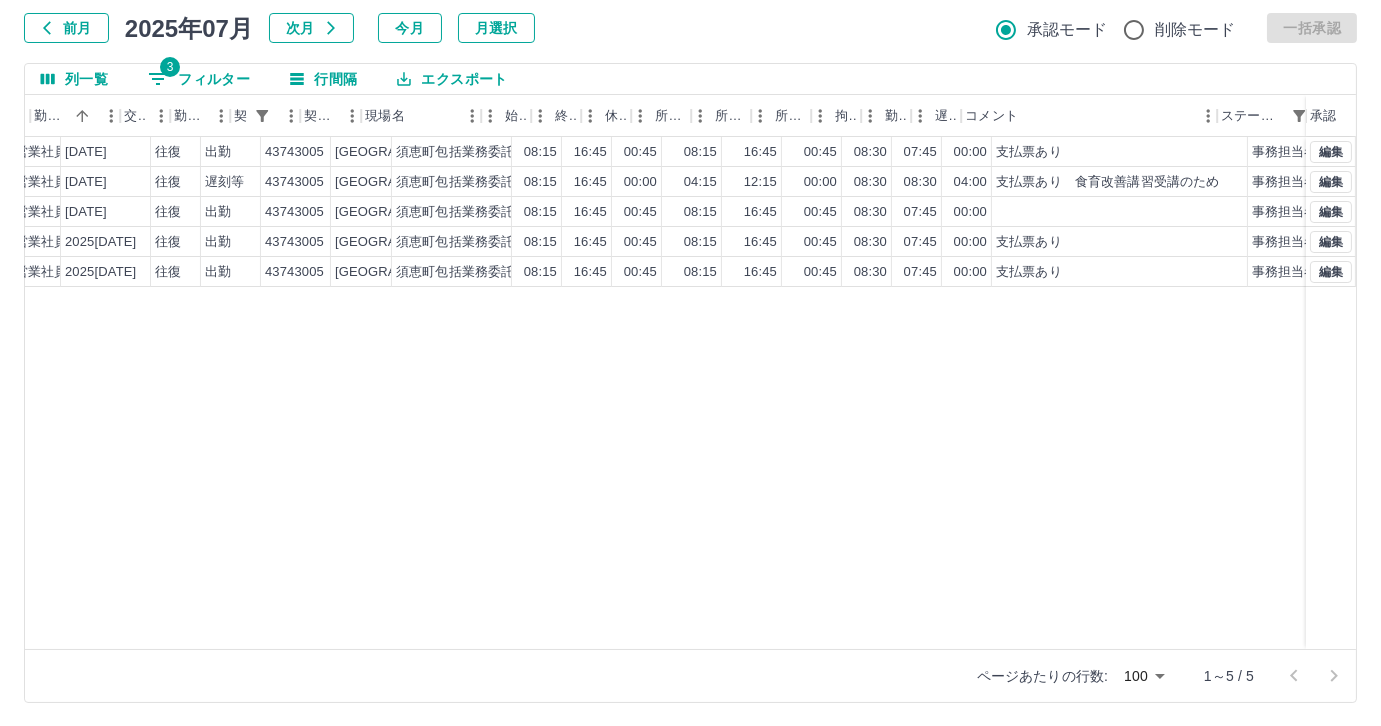 scroll, scrollTop: 0, scrollLeft: 375, axis: horizontal 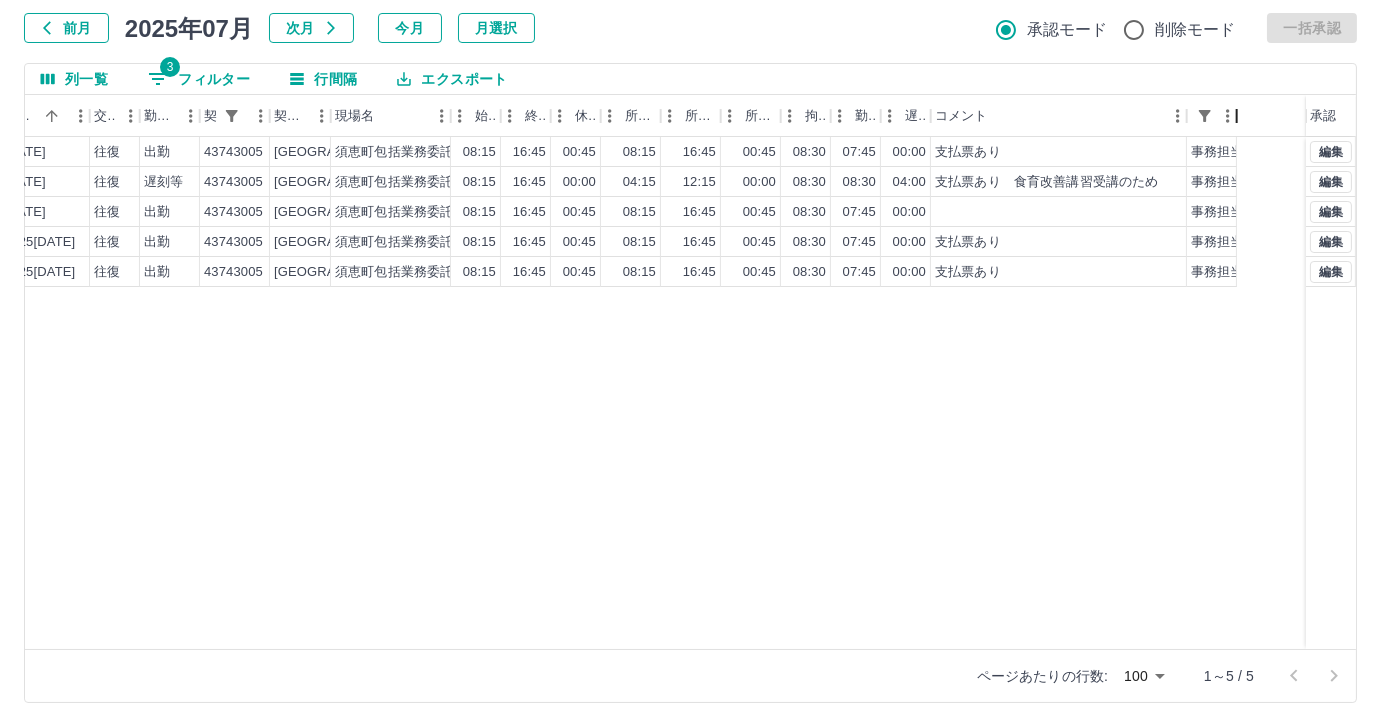 drag, startPoint x: 1304, startPoint y: 120, endPoint x: 1085, endPoint y: 120, distance: 219 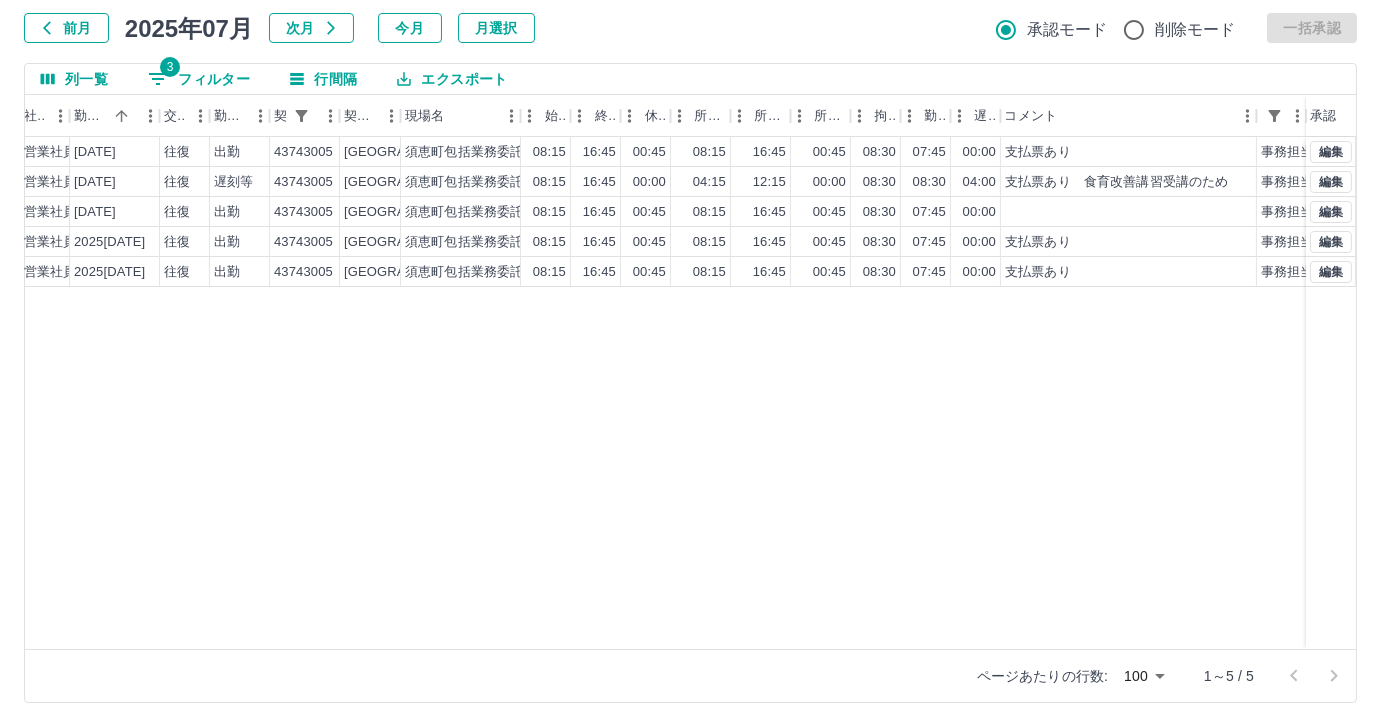 drag, startPoint x: 1040, startPoint y: 625, endPoint x: 1018, endPoint y: 589, distance: 42.190044 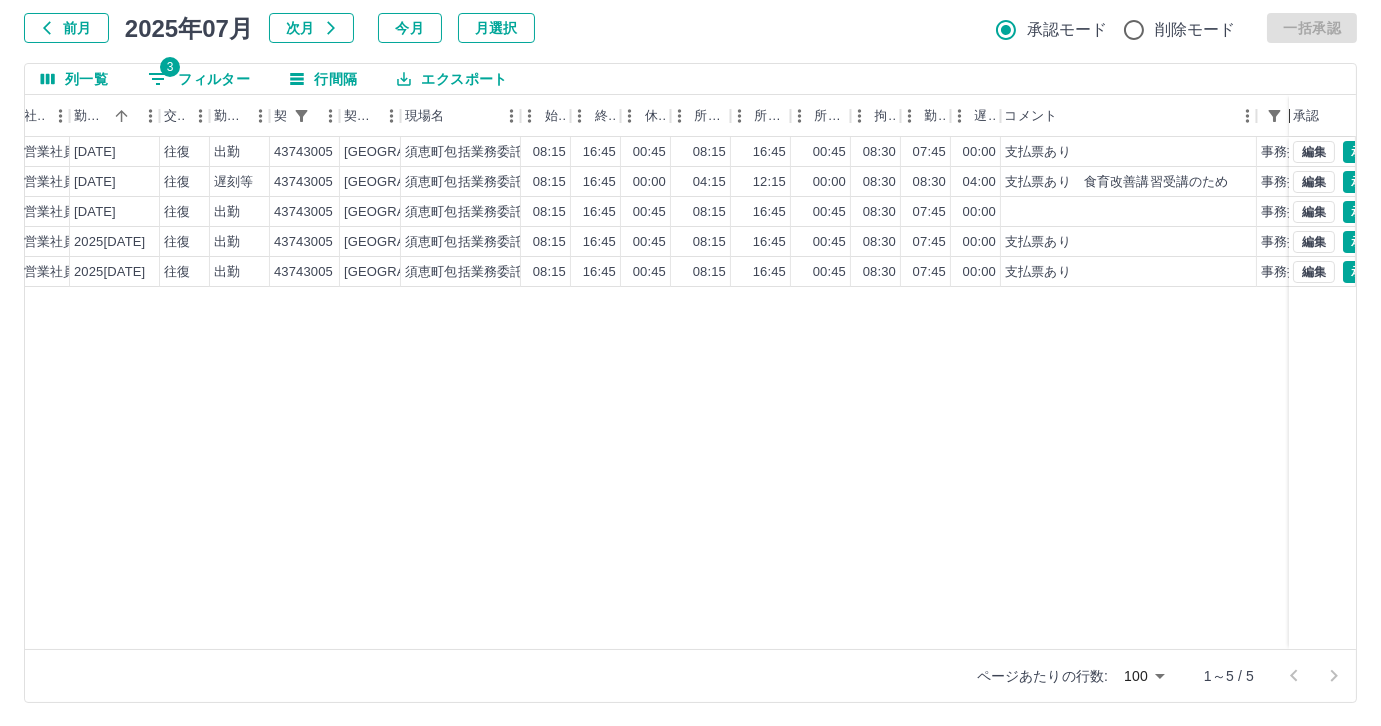 drag, startPoint x: 1314, startPoint y: 110, endPoint x: 1297, endPoint y: 108, distance: 17.117243 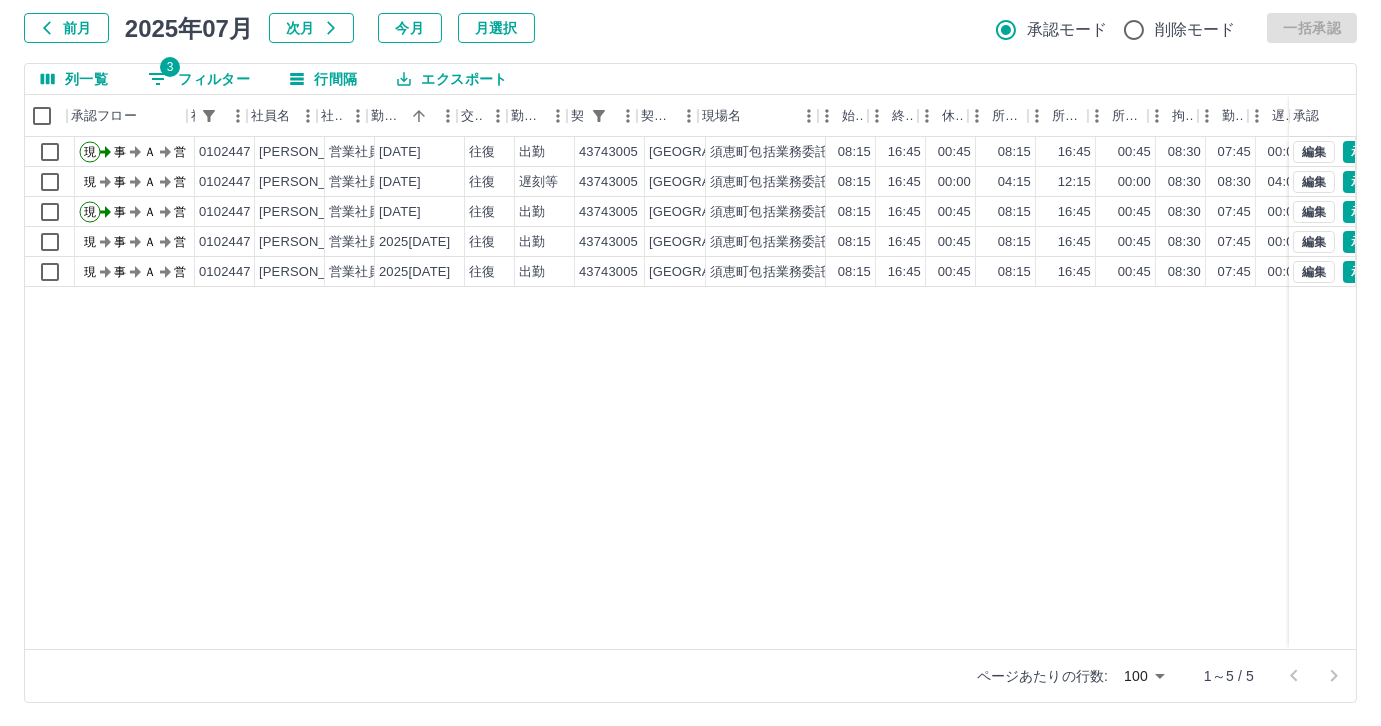 scroll, scrollTop: 0, scrollLeft: 322, axis: horizontal 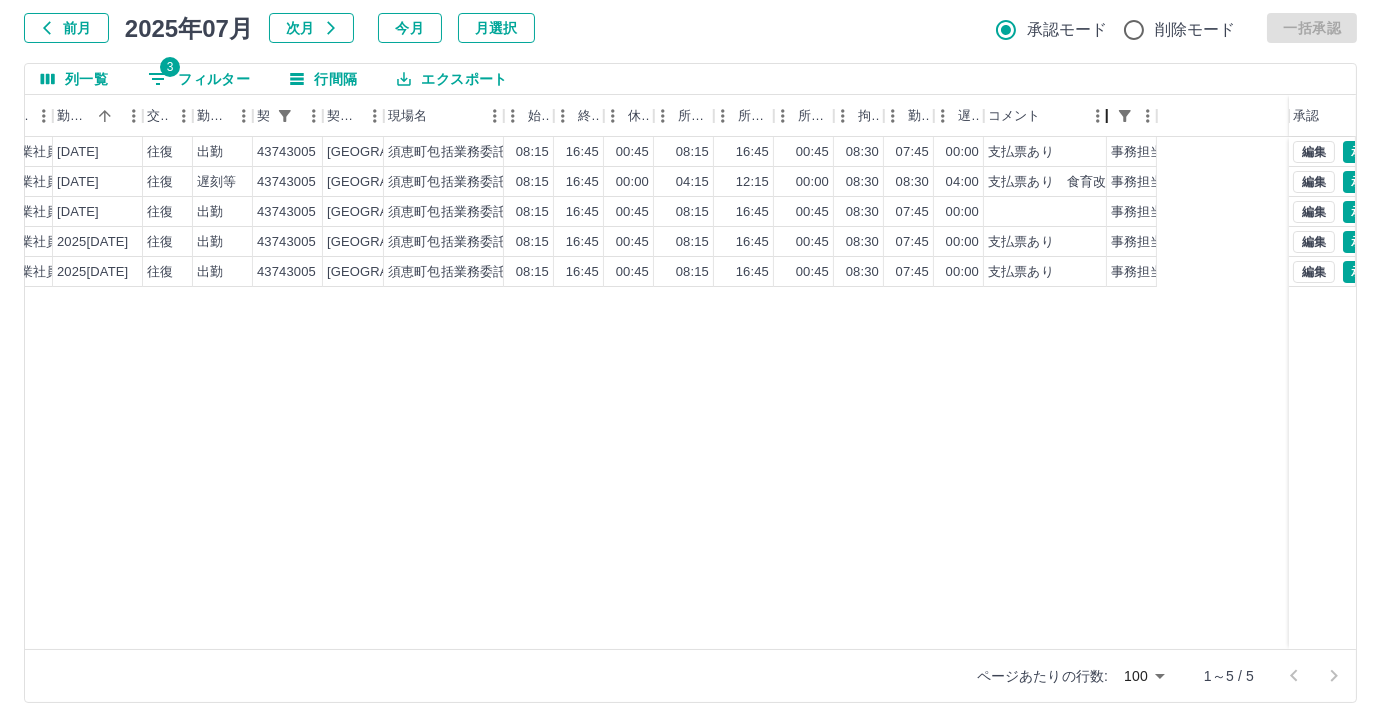 drag, startPoint x: 1237, startPoint y: 134, endPoint x: 1104, endPoint y: 131, distance: 133.03383 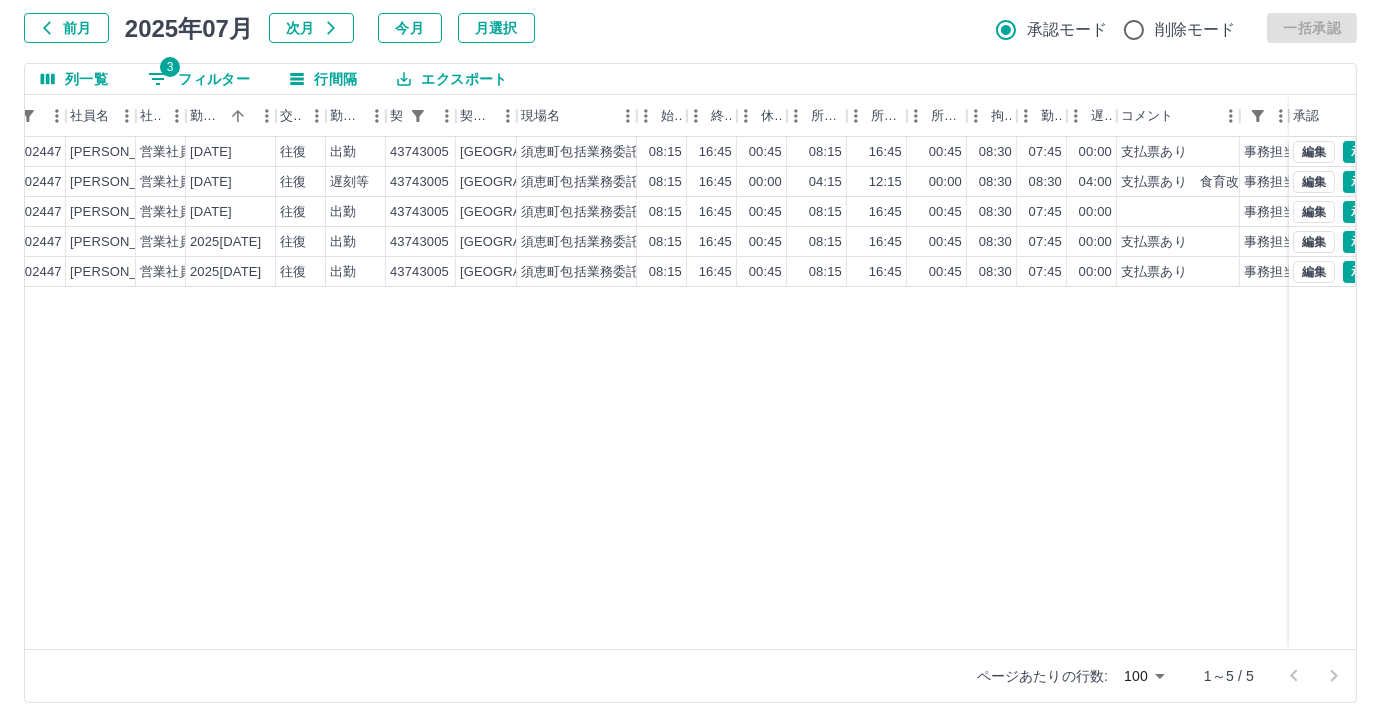 drag, startPoint x: 1287, startPoint y: 131, endPoint x: 1248, endPoint y: 132, distance: 39.012817 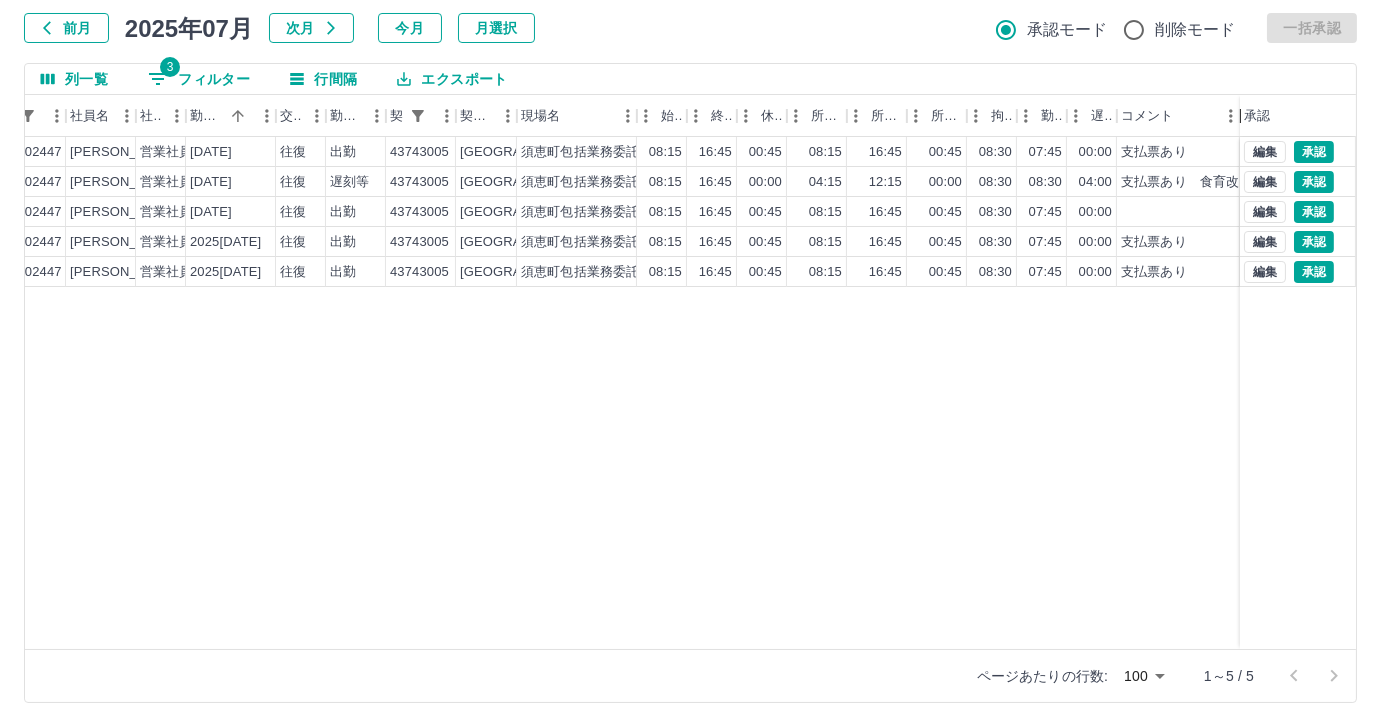 drag, startPoint x: 1292, startPoint y: 111, endPoint x: 1243, endPoint y: 110, distance: 49.010204 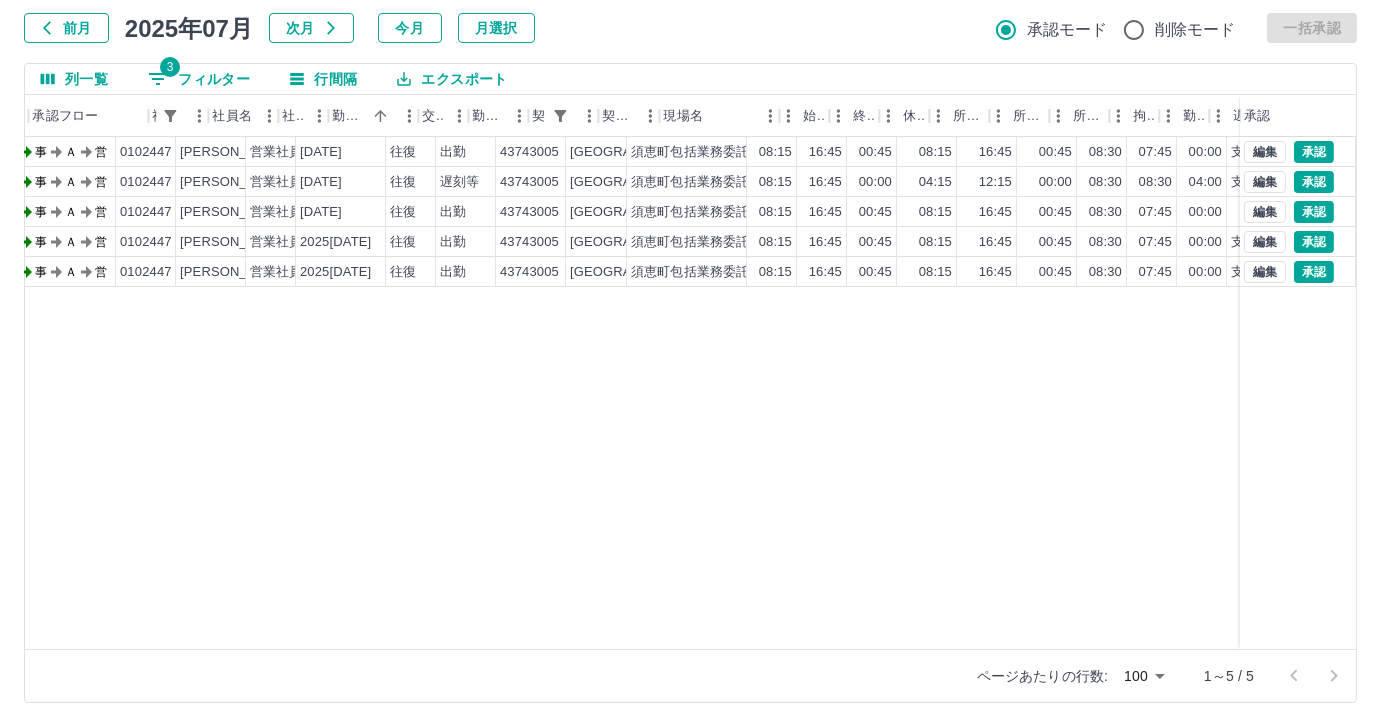 scroll, scrollTop: 0, scrollLeft: 26, axis: horizontal 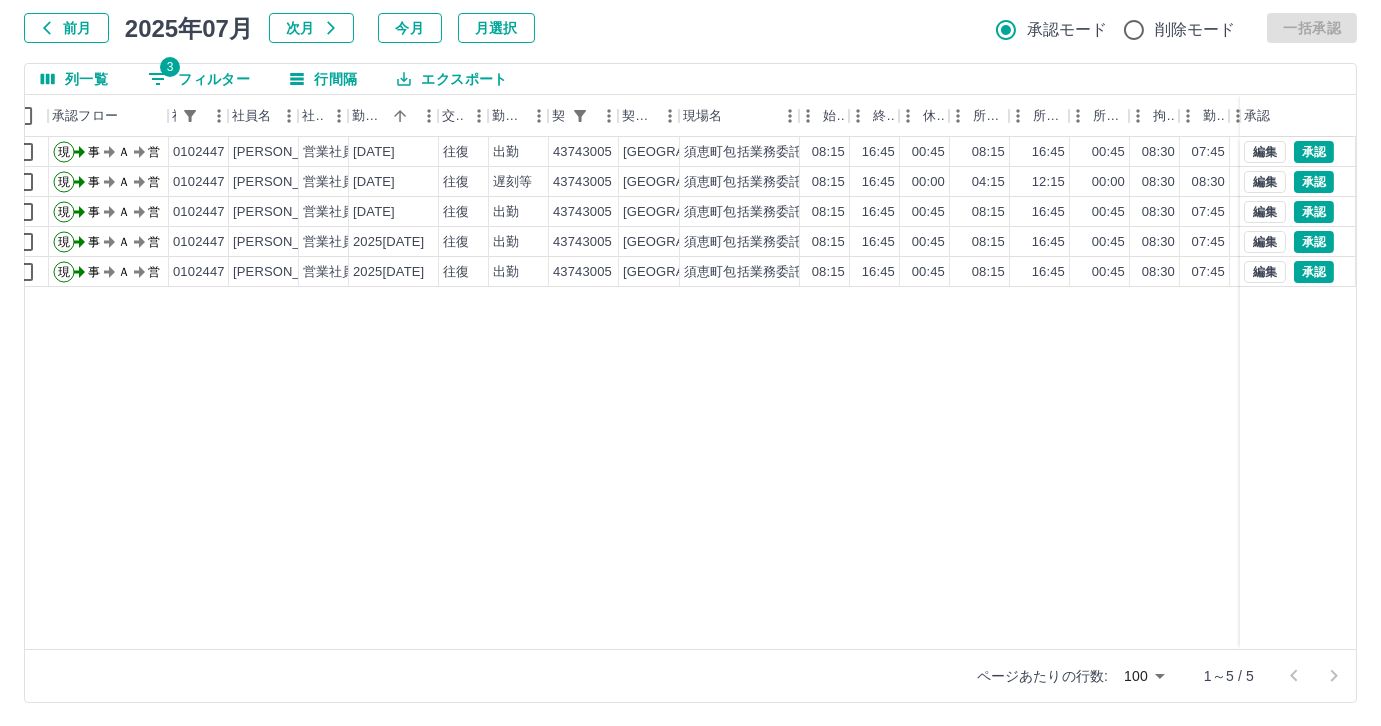drag, startPoint x: 558, startPoint y: 626, endPoint x: 610, endPoint y: 622, distance: 52.153618 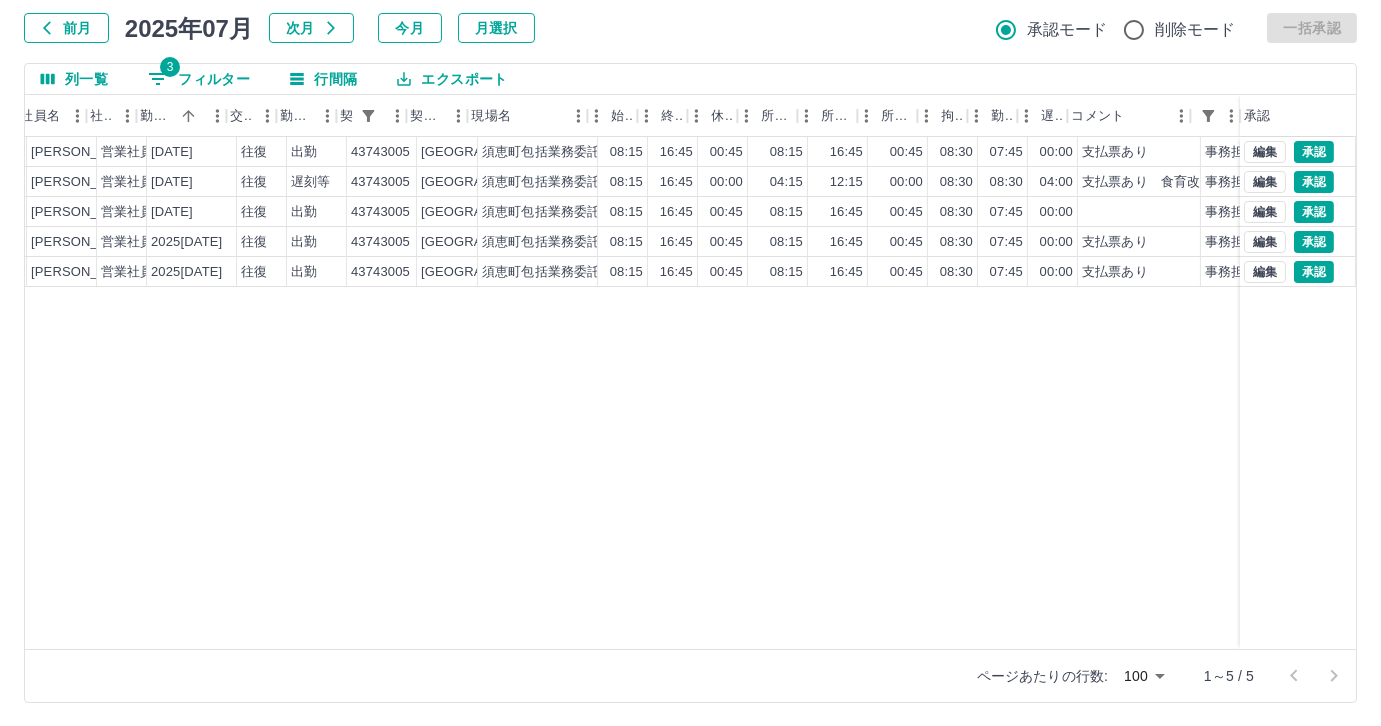 scroll, scrollTop: 0, scrollLeft: 238, axis: horizontal 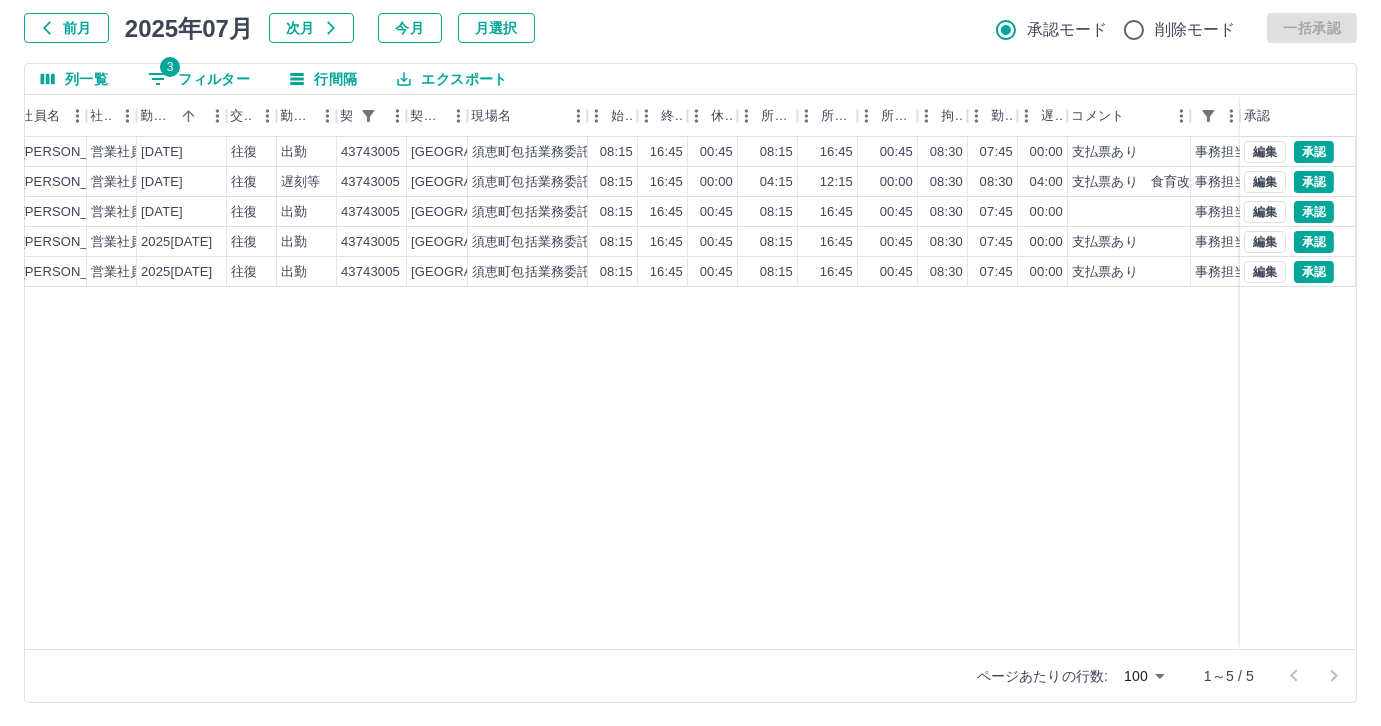 click on "3 フィルター" at bounding box center [199, 79] 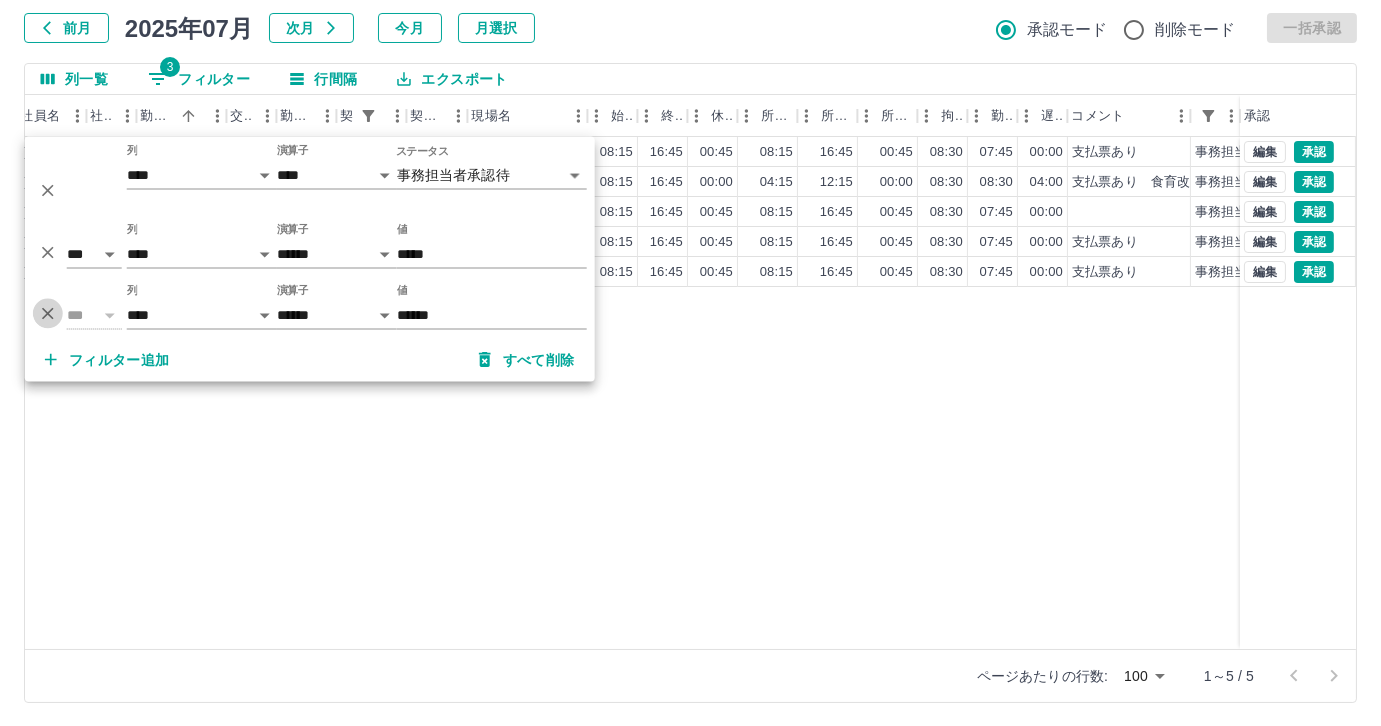 click 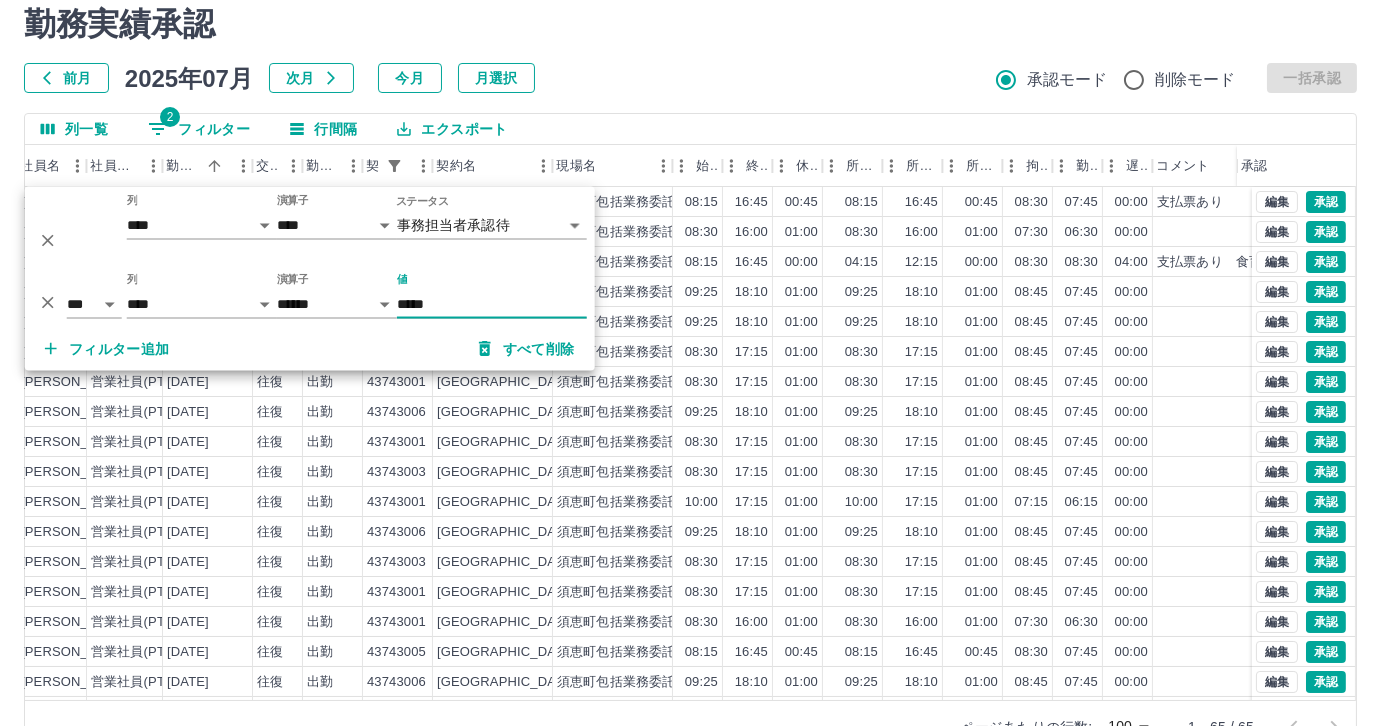 scroll, scrollTop: 118, scrollLeft: 0, axis: vertical 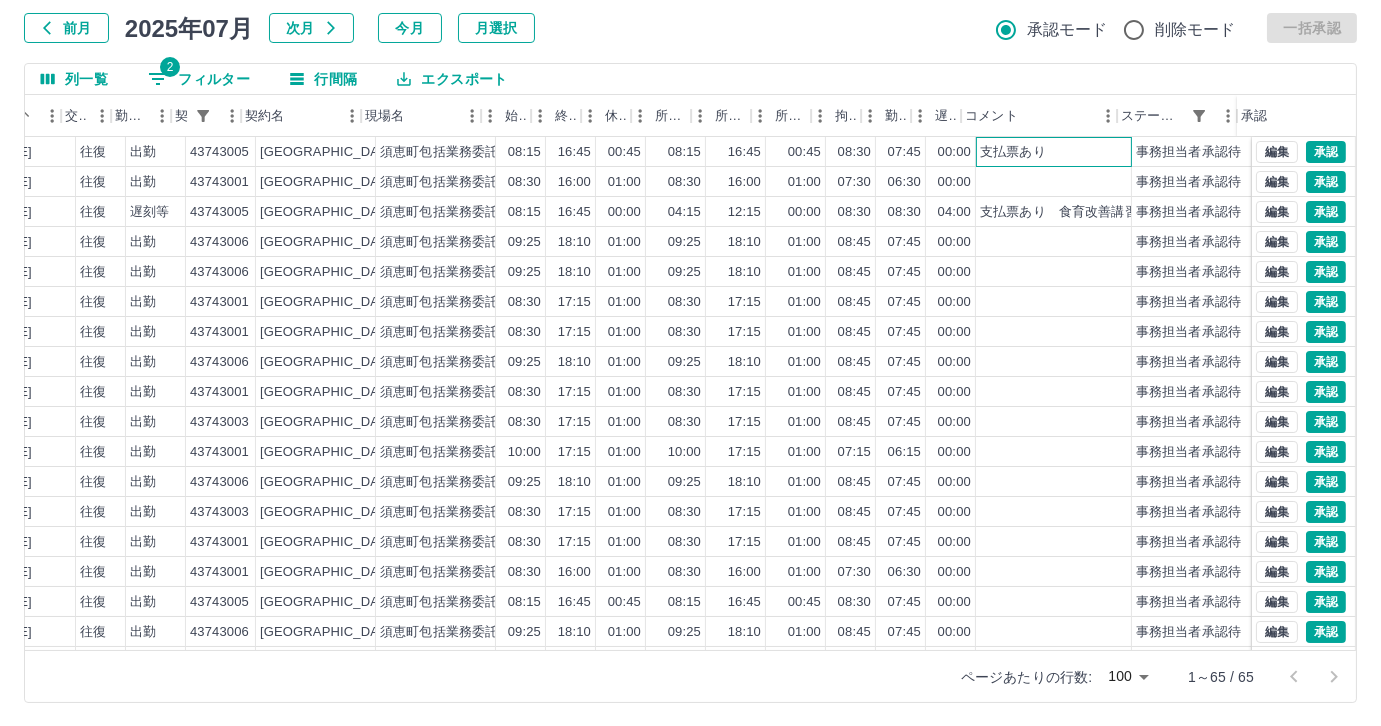 drag, startPoint x: 1002, startPoint y: 157, endPoint x: 1293, endPoint y: 166, distance: 291.13913 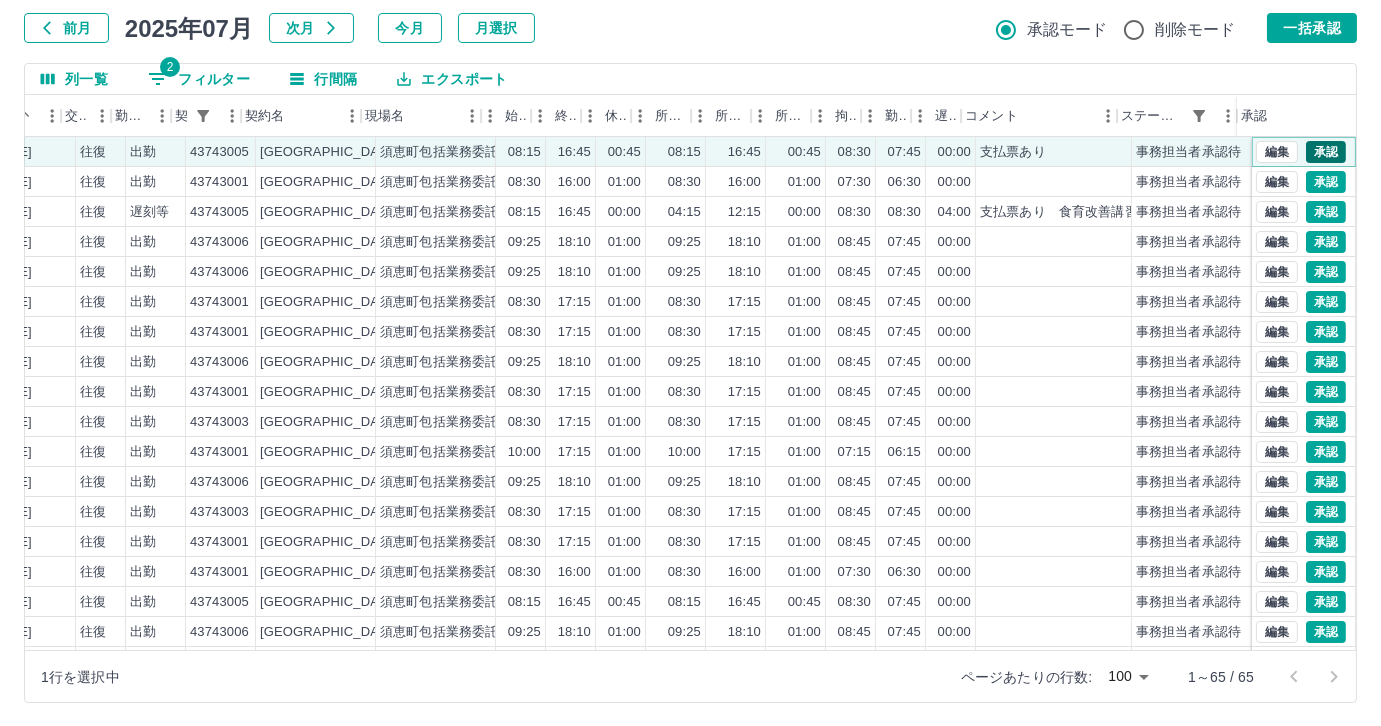 click on "承認" at bounding box center (1326, 152) 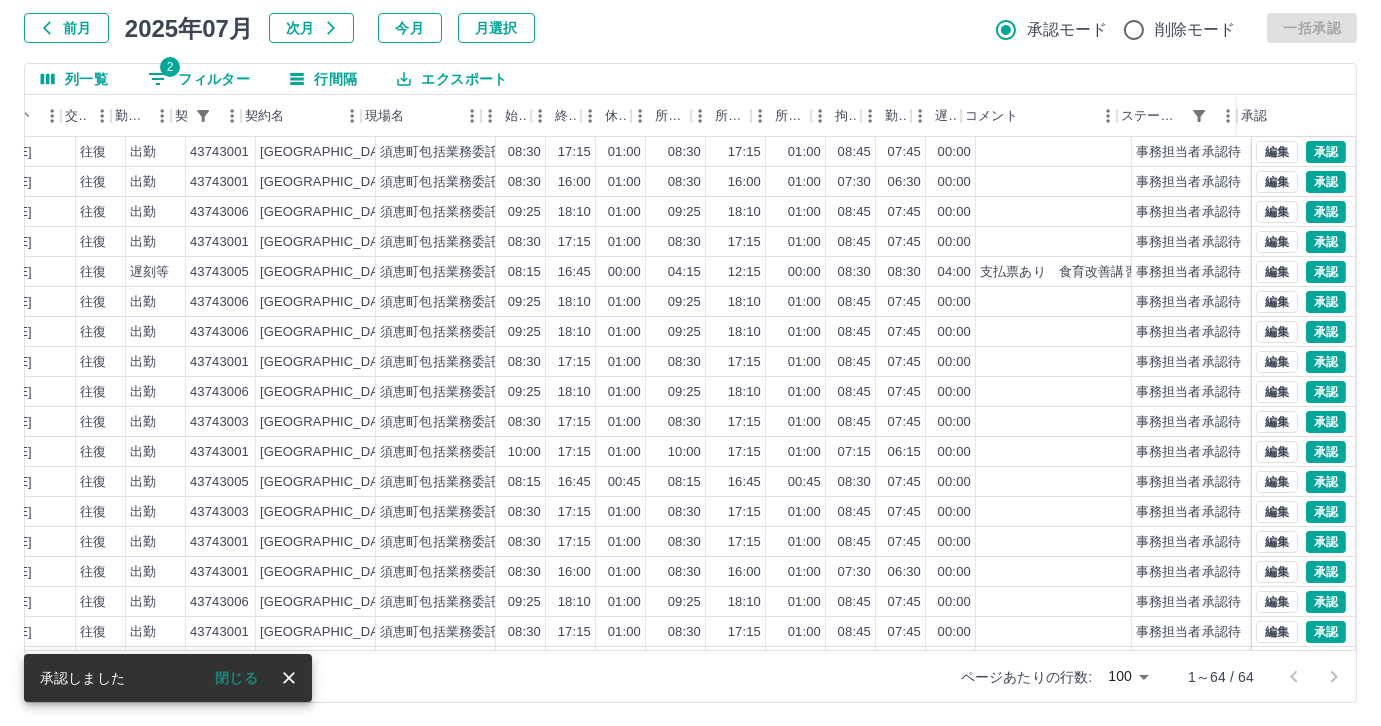 drag, startPoint x: 480, startPoint y: 652, endPoint x: 407, endPoint y: 654, distance: 73.02739 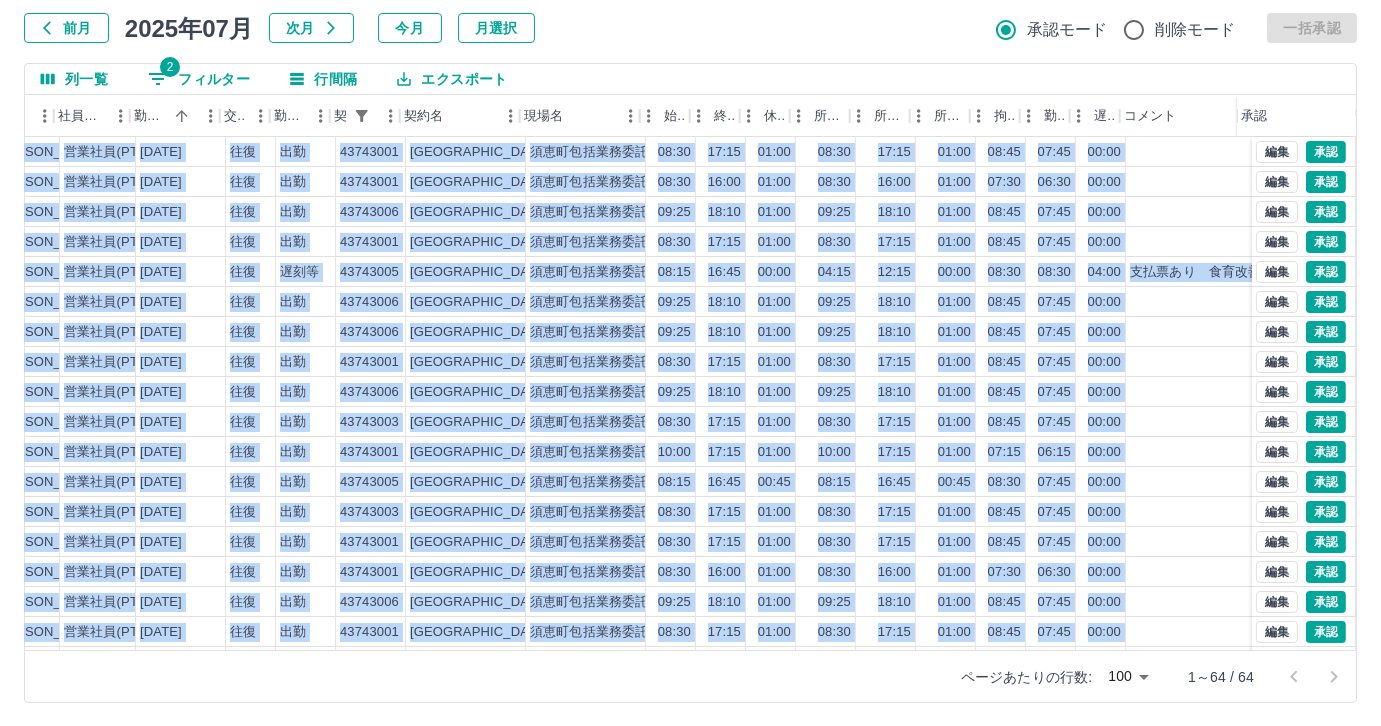scroll, scrollTop: 0, scrollLeft: 275, axis: horizontal 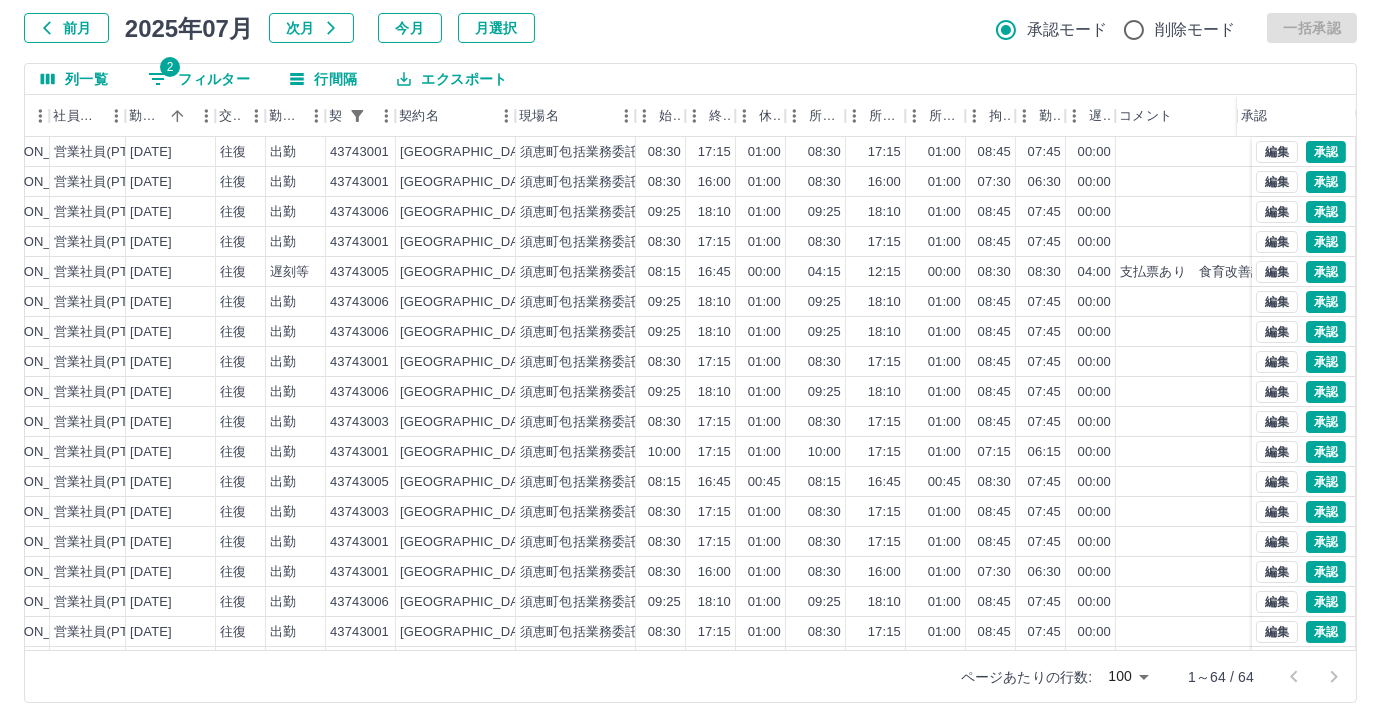 click on "前月 2025年07月 次月 今月 月選択 承認モード 削除モード 一括承認" at bounding box center [690, 28] 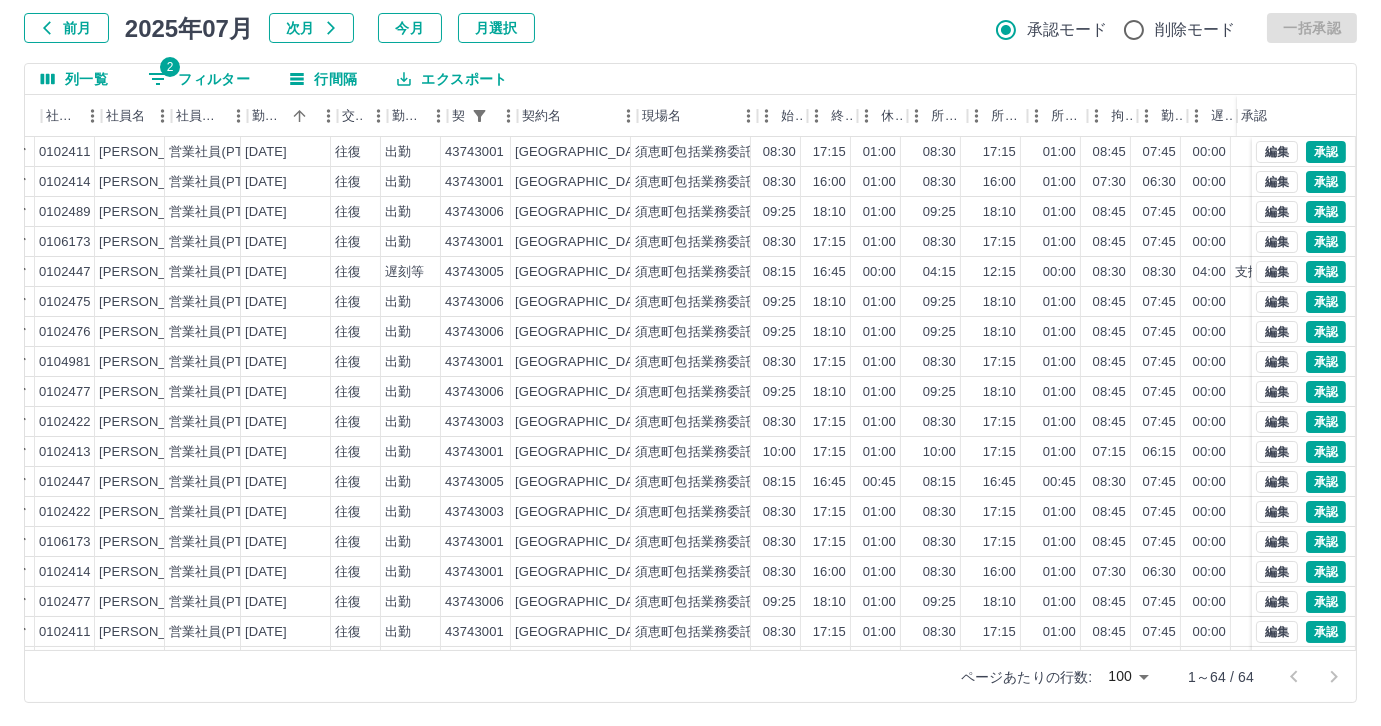 scroll, scrollTop: 0, scrollLeft: 152, axis: horizontal 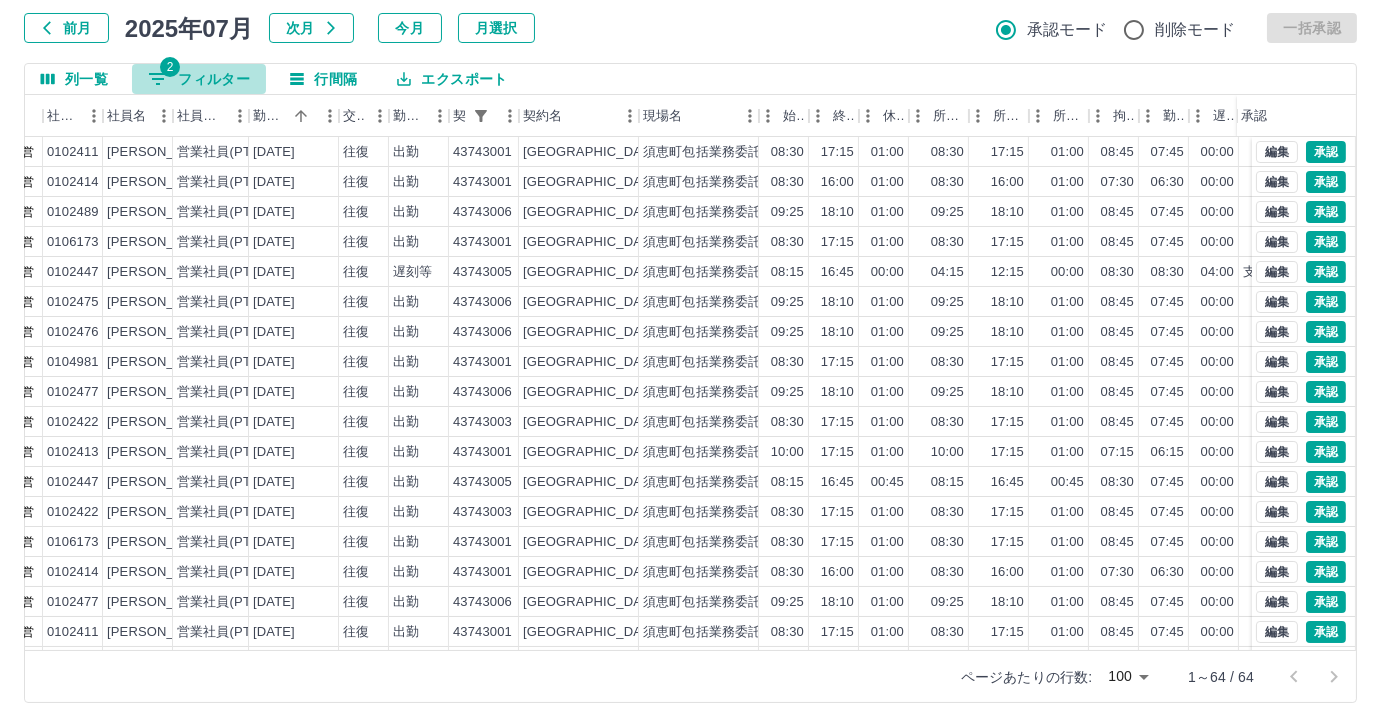 click on "2 フィルター" at bounding box center [199, 79] 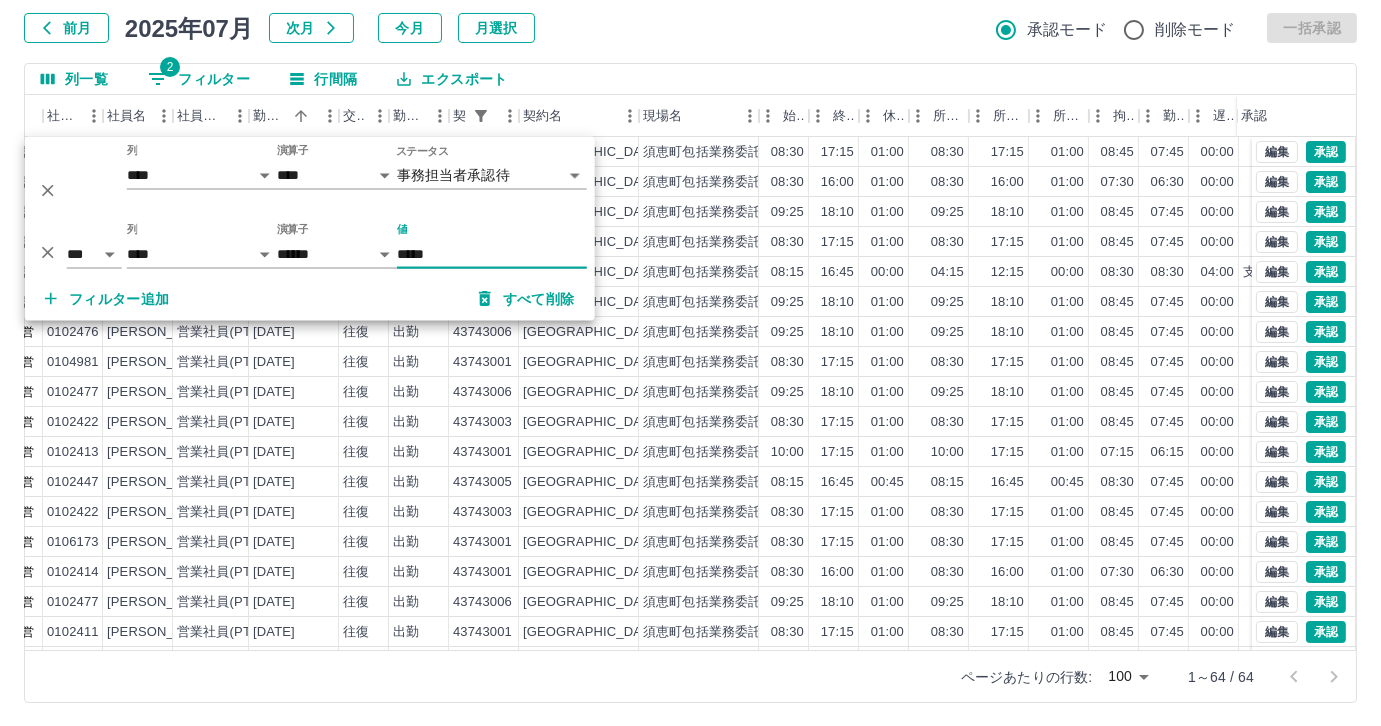click on "*****" at bounding box center (492, 254) 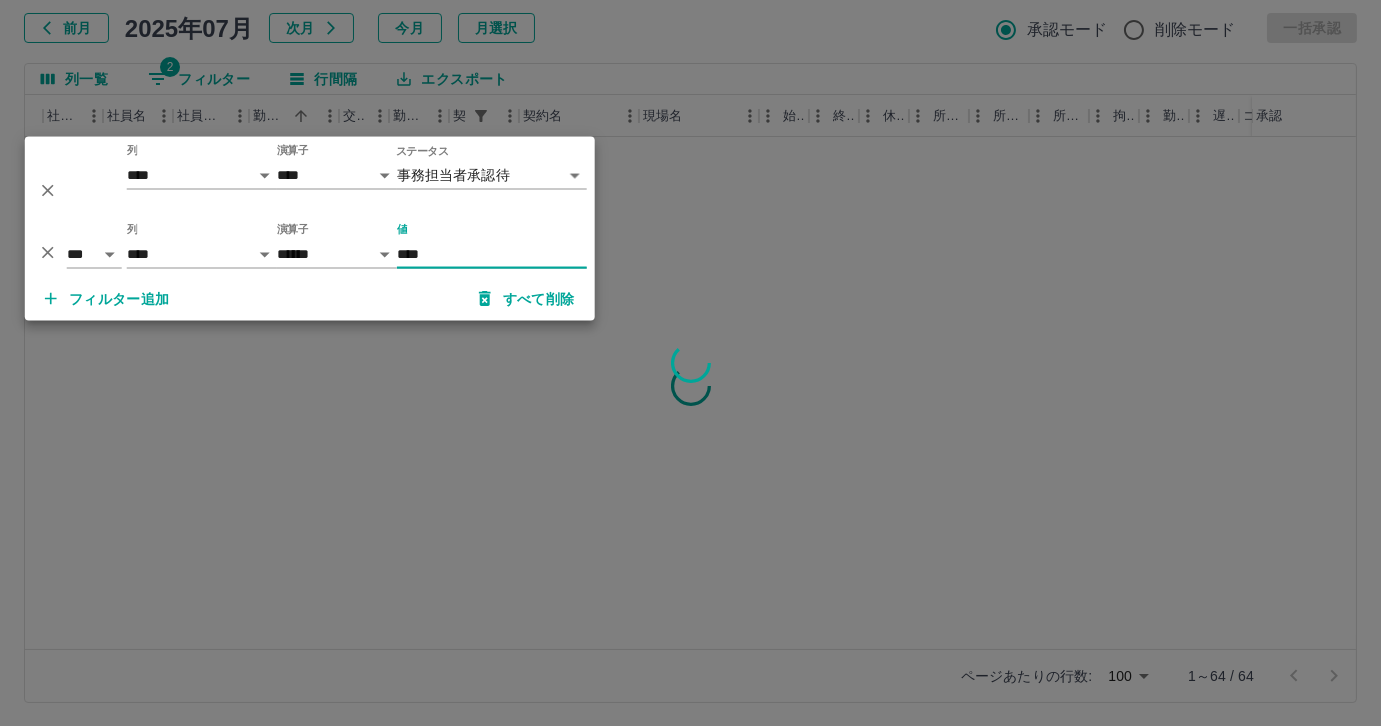 type on "*****" 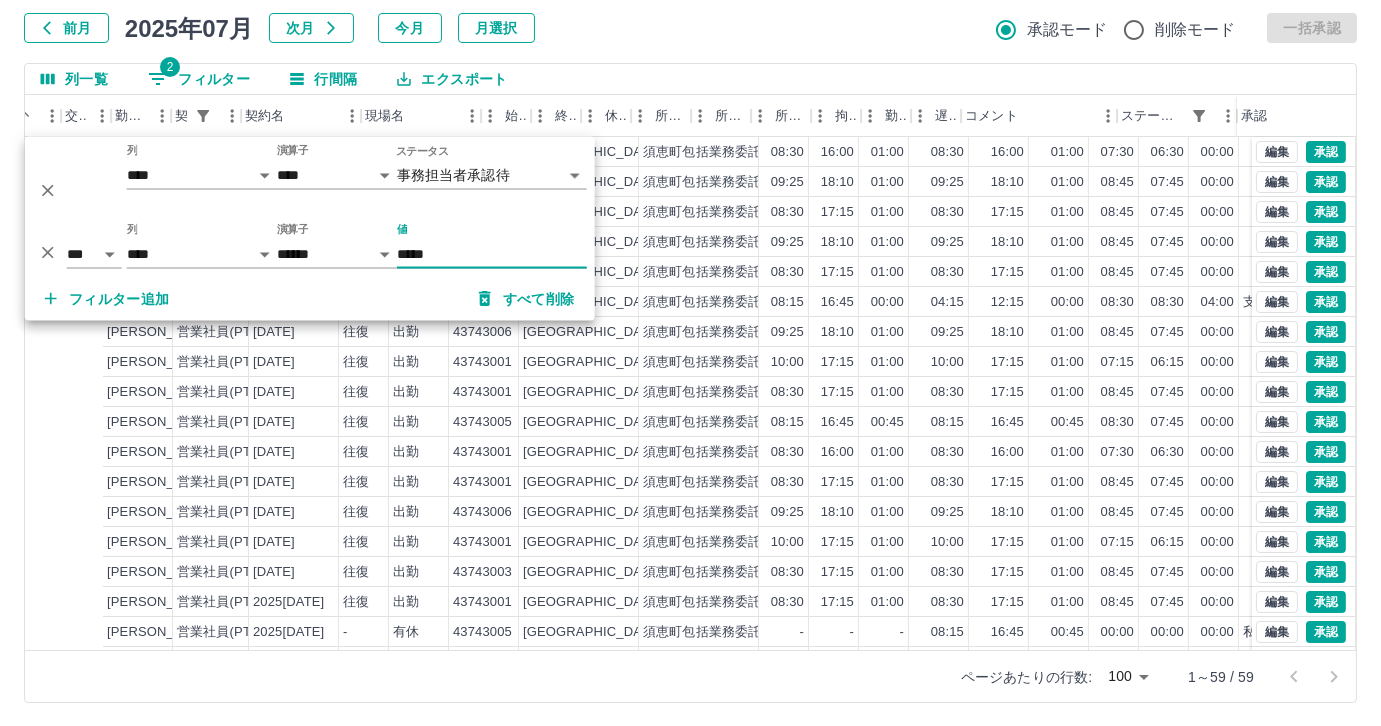 scroll, scrollTop: 0, scrollLeft: 429, axis: horizontal 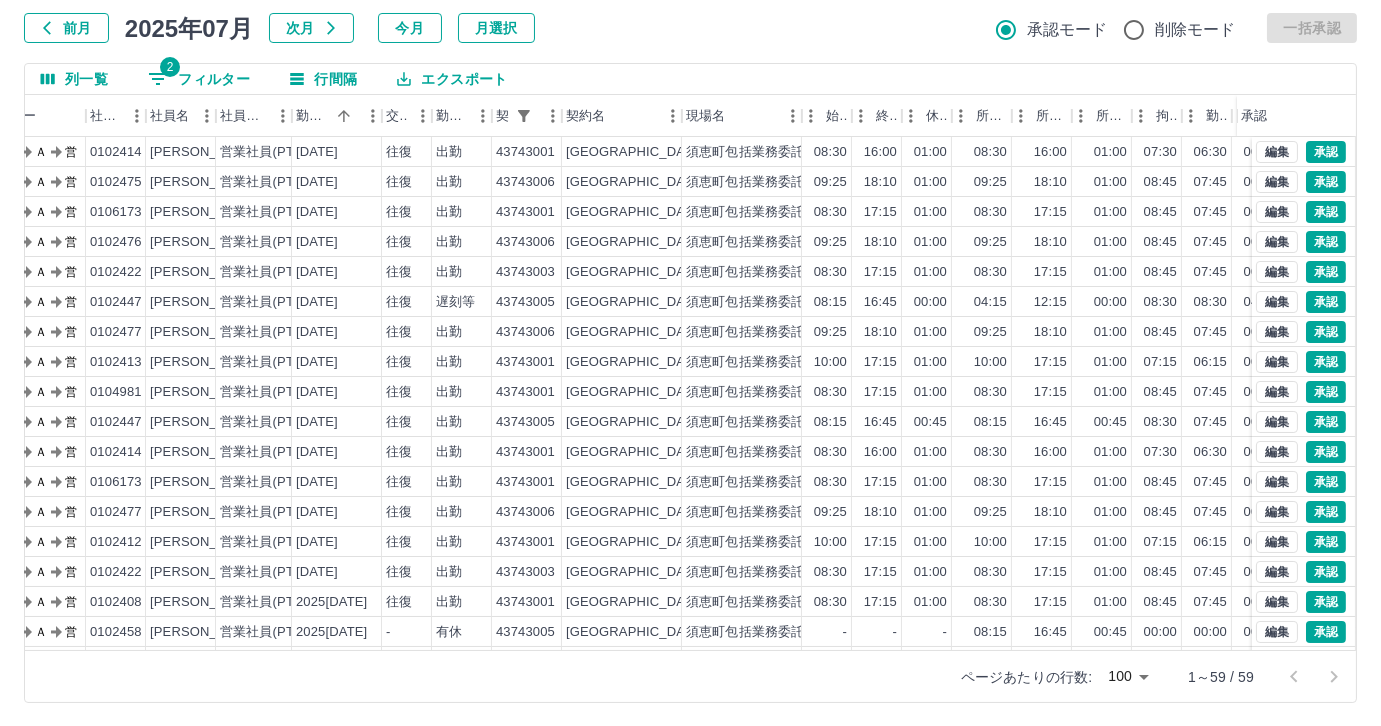 click at bounding box center (216, 116) 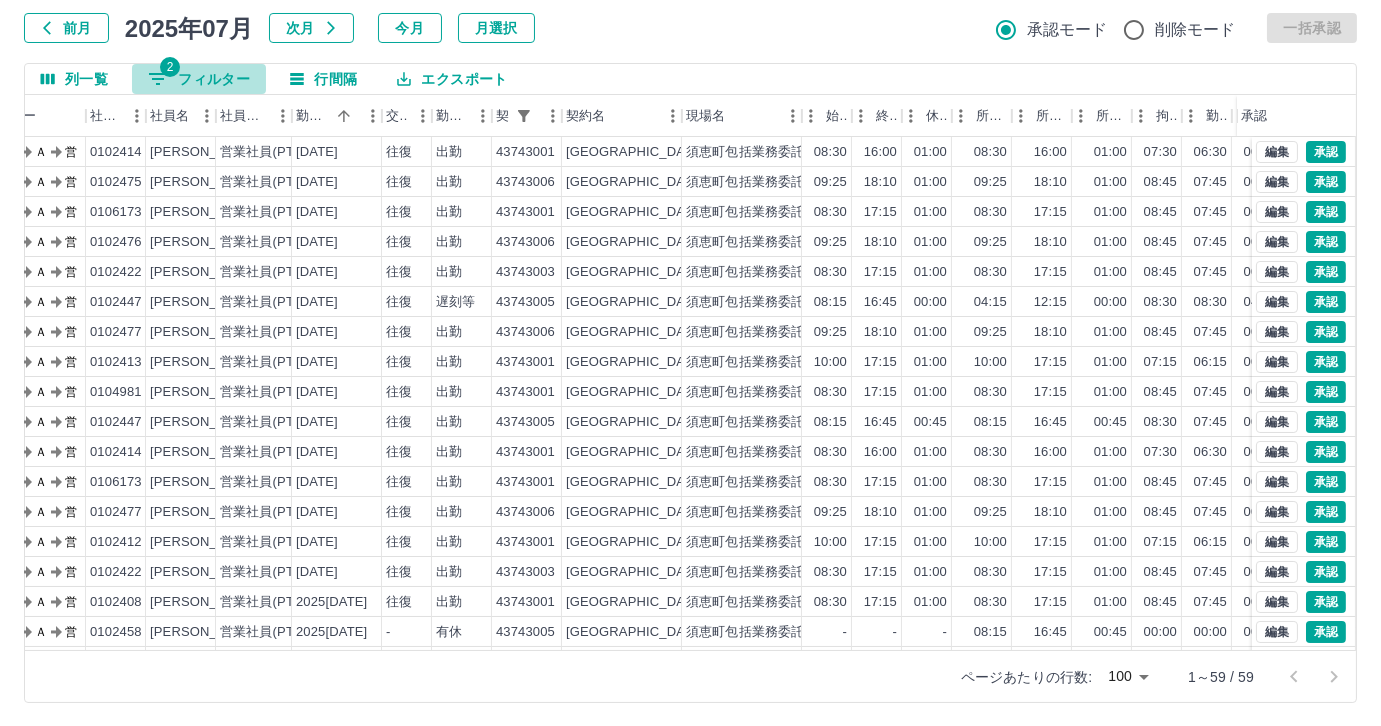 click on "2 フィルター" at bounding box center [199, 79] 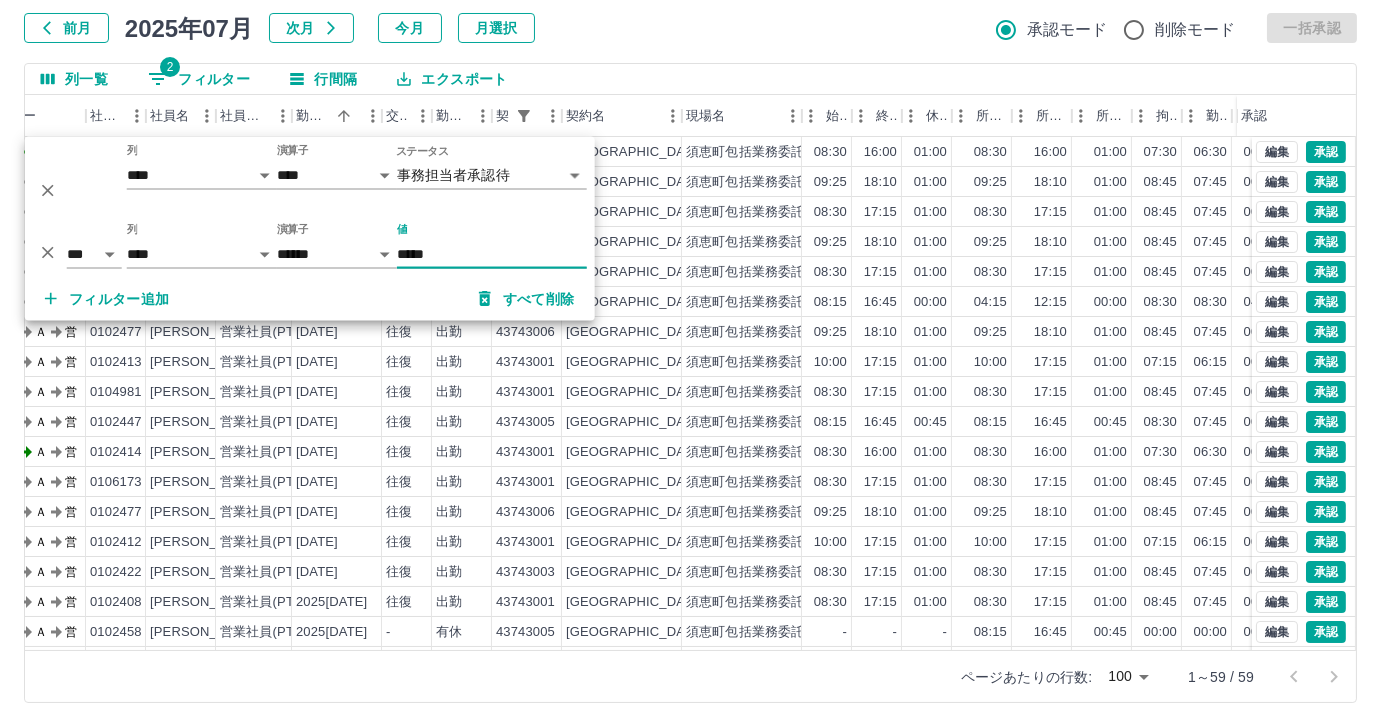 click on "*****" at bounding box center (492, 254) 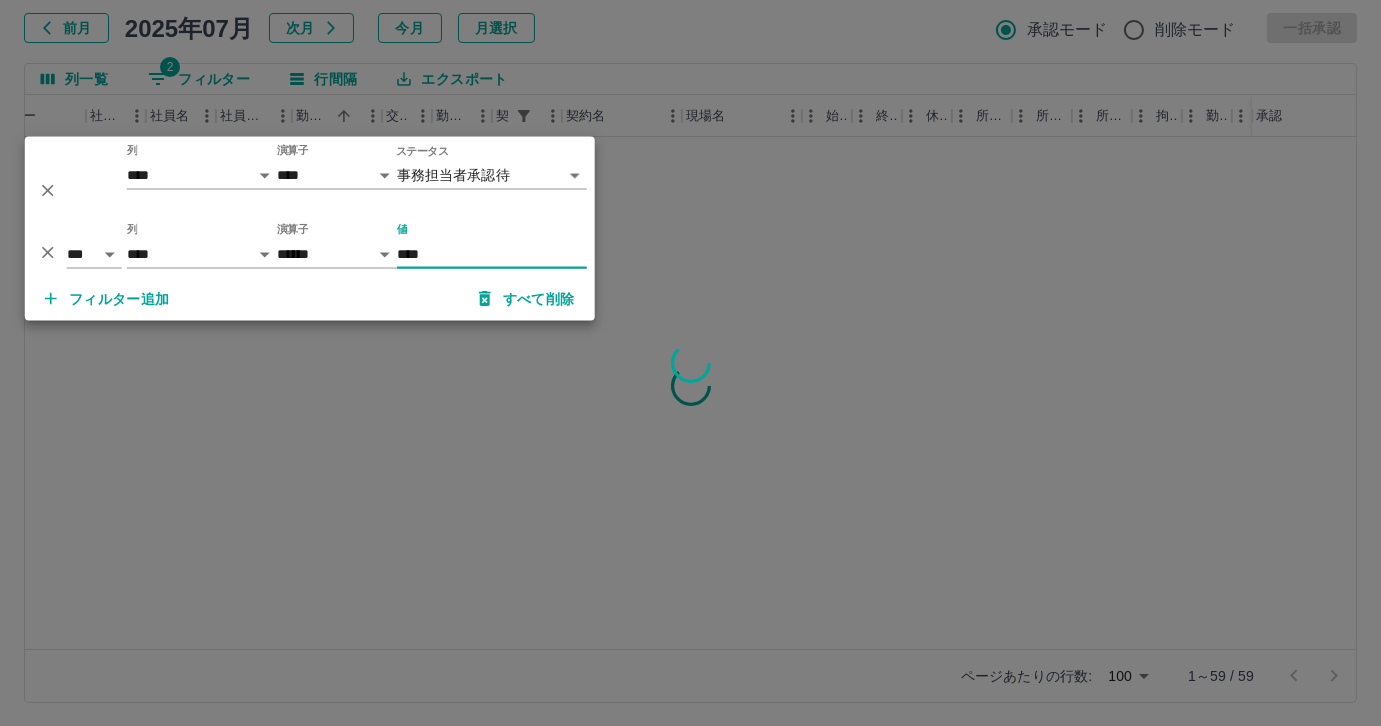 type on "*****" 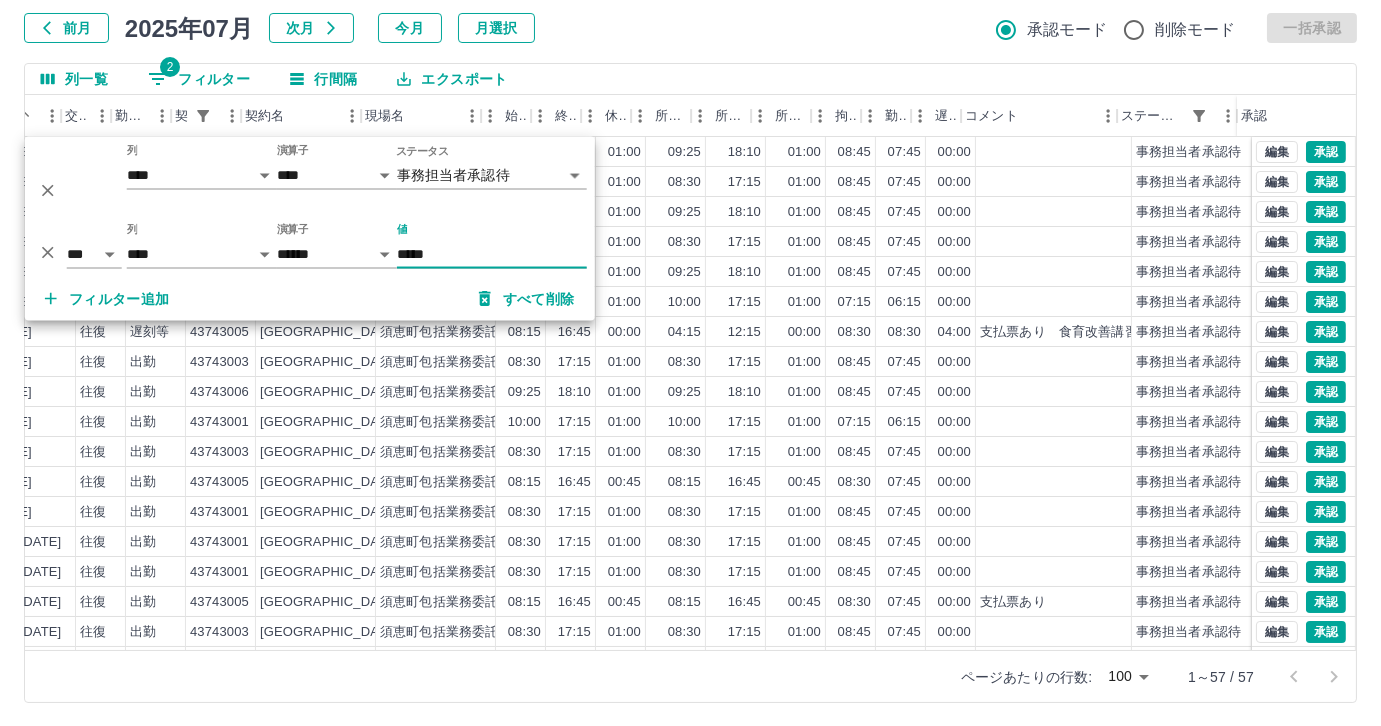 scroll, scrollTop: 0, scrollLeft: 429, axis: horizontal 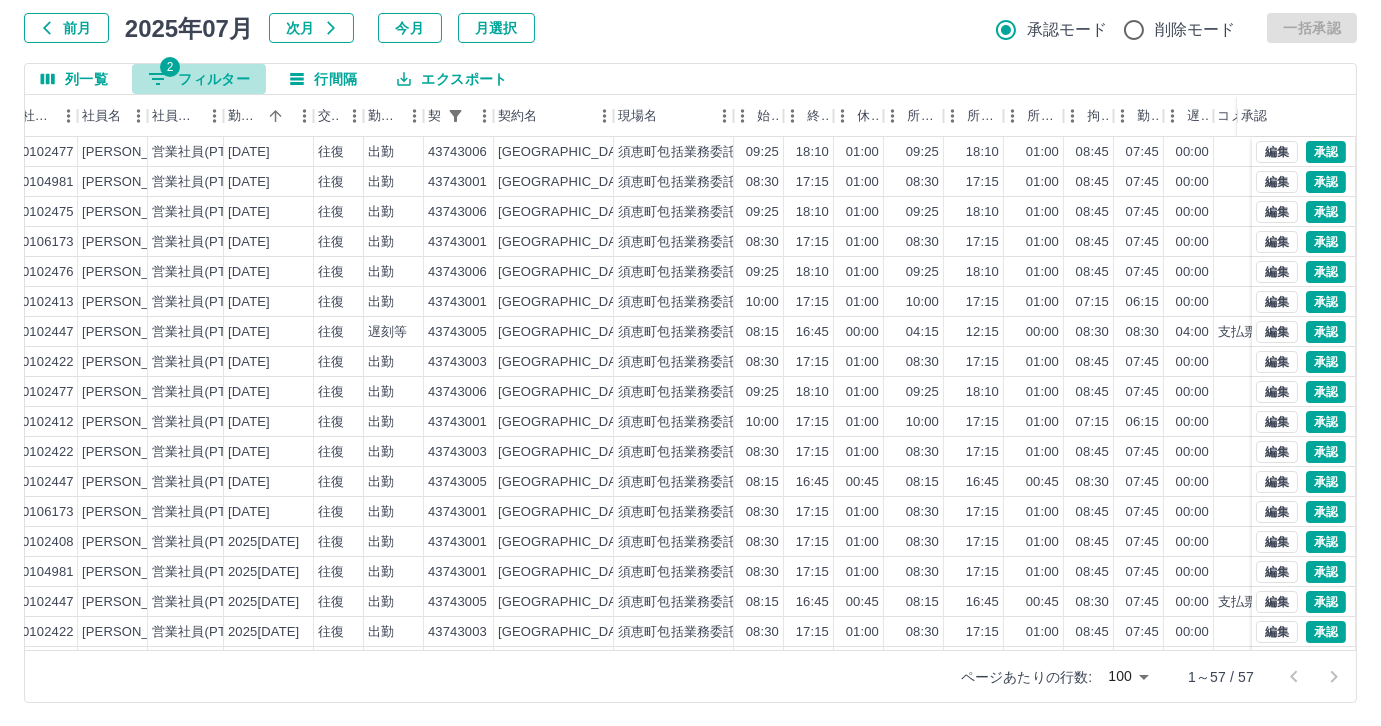 click on "2 フィルター" at bounding box center [199, 79] 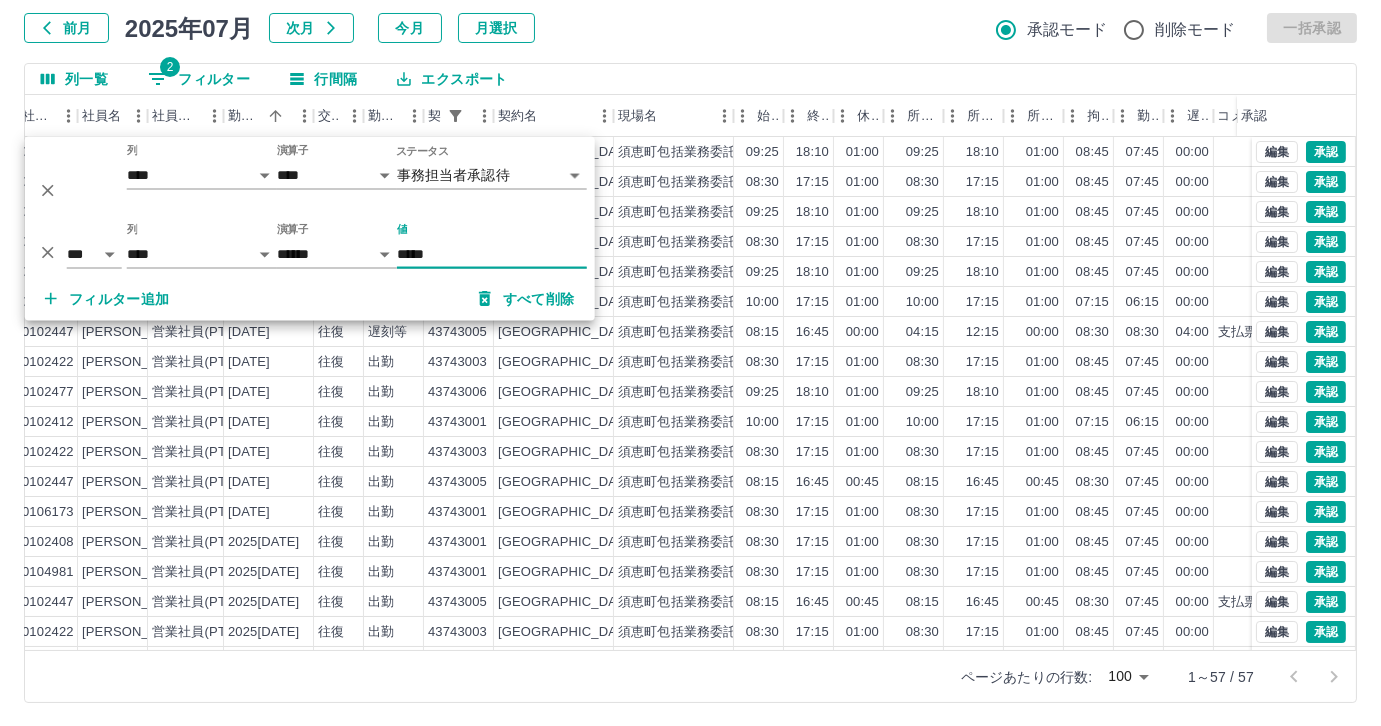 click on "*****" at bounding box center (492, 254) 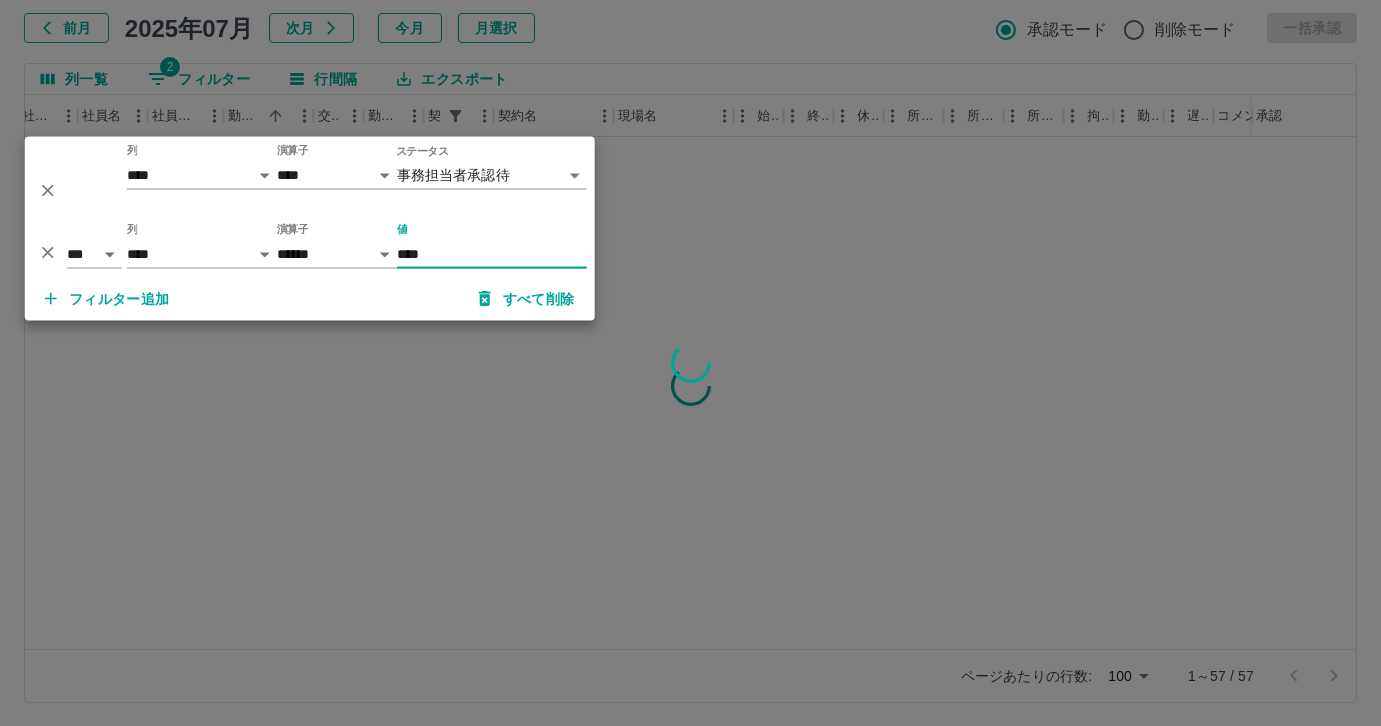 type on "*****" 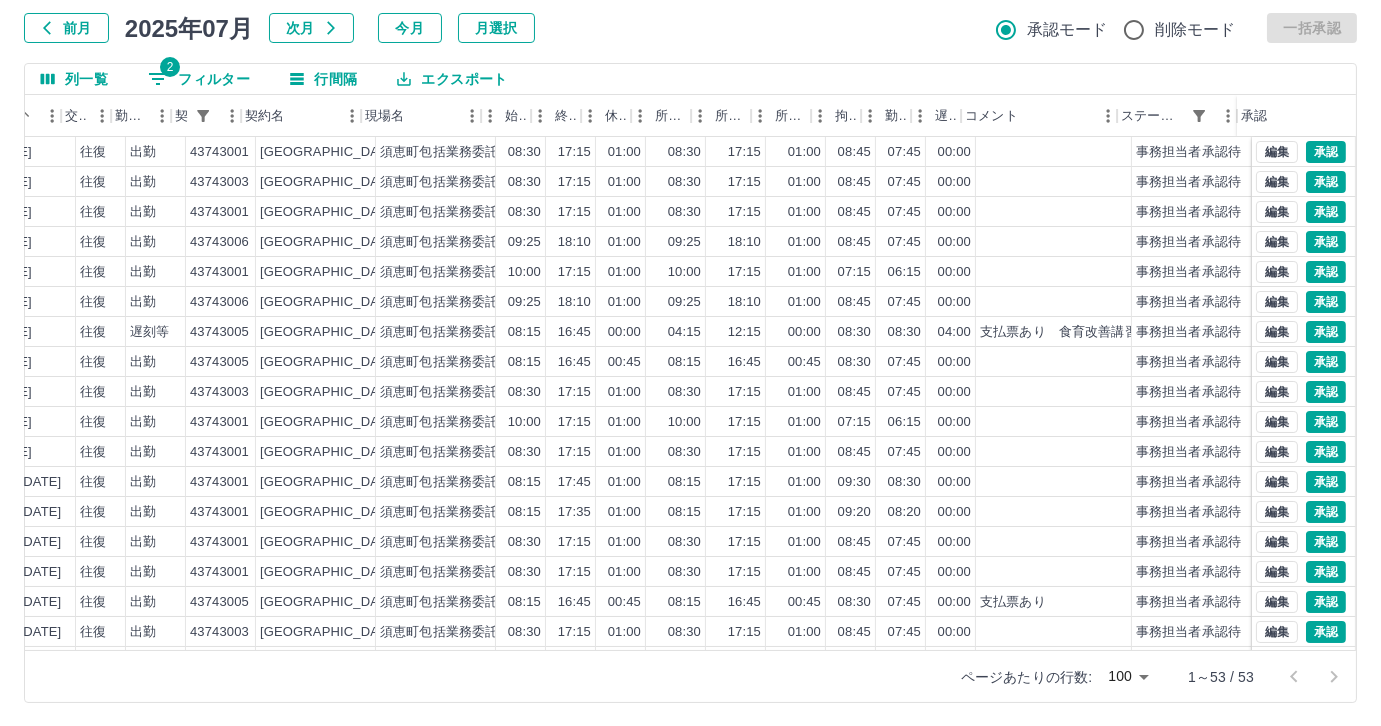 scroll, scrollTop: 0, scrollLeft: 429, axis: horizontal 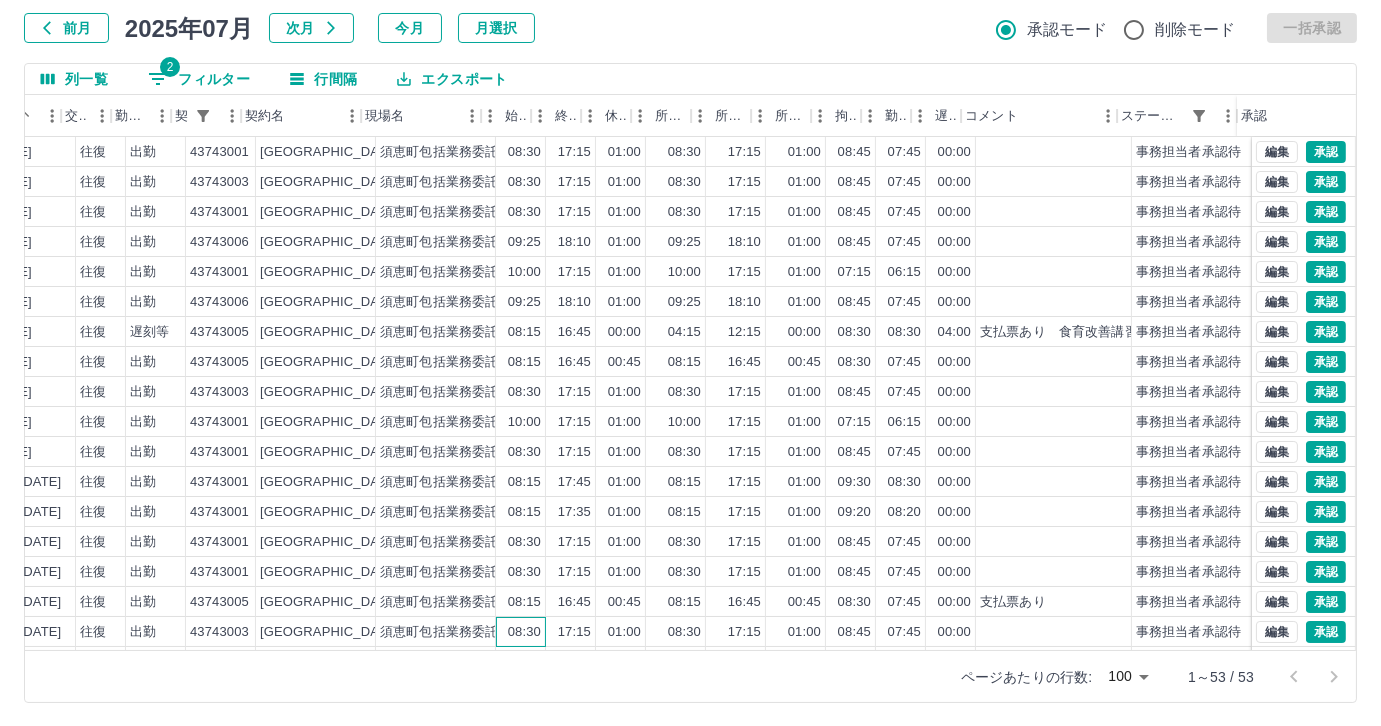 click on "中村　さや香 営業社員(PT契約) 2025-07-09 往復 出勤 43743001 須恵町 須恵町包括業務委託 08:30 17:15 01:00 08:30 17:15 01:00 08:45 07:45 00:00 事務担当者承認待 香月　真美 営業社員(PT契約) 2025-07-09 往復 出勤 43743003 須恵町 須恵町包括業務委託（保健センター関連業務及び自然食普及センター運営業務） 08:30 17:15 01:00 08:30 17:15 01:00 08:45 07:45 00:00 事務担当者承認待 石井　直子 営業社員(PT契約) 2025-07-09 往復 出勤 43743001 須恵町 須恵町包括業務委託 08:30 17:15 01:00 08:30 17:15 01:00 08:45 07:45 00:00 事務担当者承認待 籏生　敬子 営業社員(PT契約) 2025-07-09 往復 出勤 43743006 須恵町 須恵町包括業務委託（社会教育施設管理業務） 09:25 18:10 01:00 09:25 18:10 01:00 08:45 07:45 00:00 事務担当者承認待 神塚　宏美 営業社員(PT契約) 2025-07-09 往復 出勤 43743001 須恵町 須恵町包括業務委託 10:00 17:15 01:00 10:00 17:15" at bounding box center (546, 437) 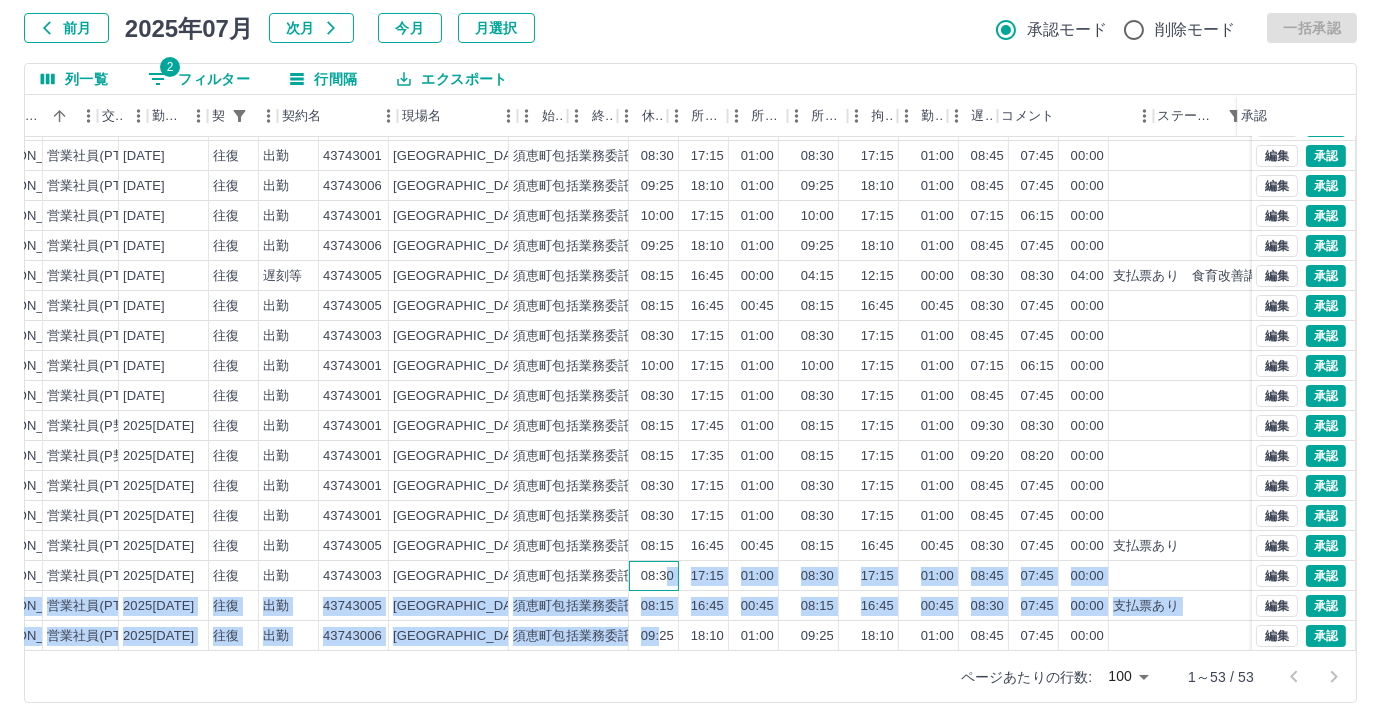 scroll, scrollTop: 56, scrollLeft: 0, axis: vertical 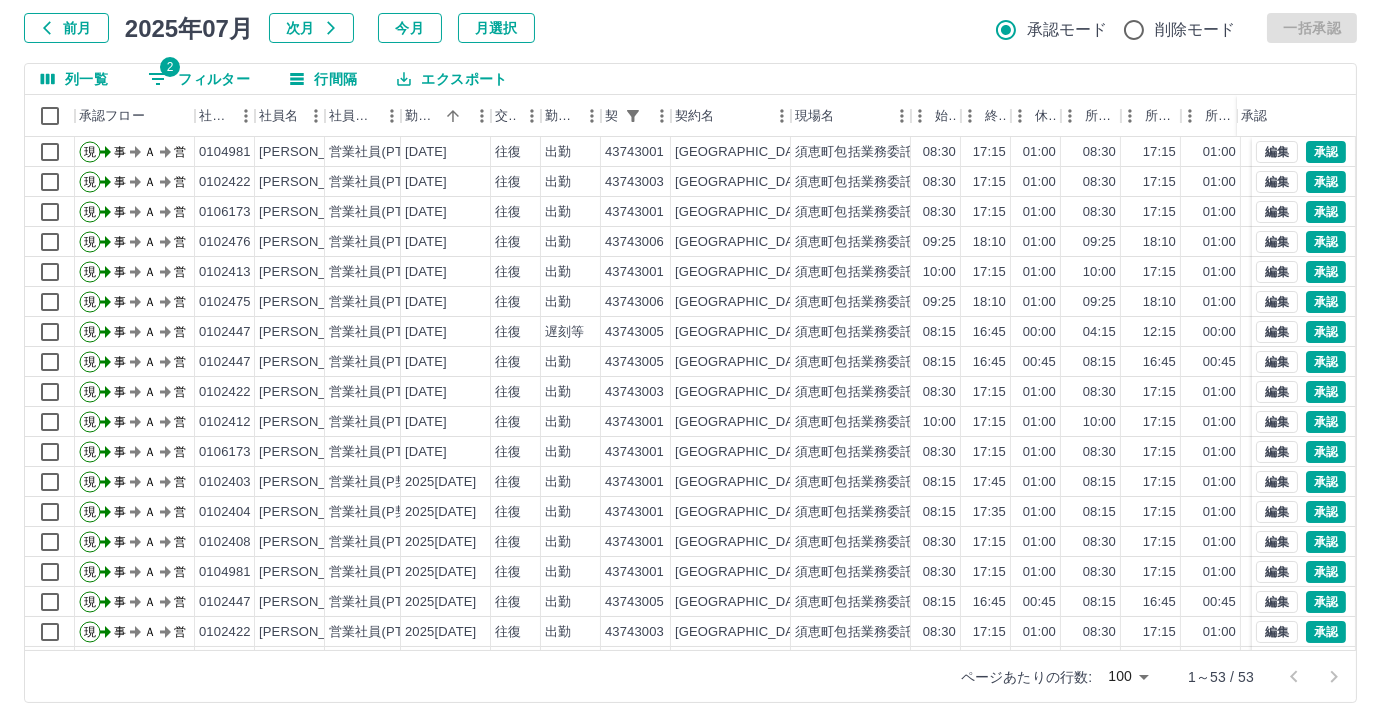 click on "勤務実績承認 前月 2025年07月 次月 今月 月選択 承認モード 削除モード 一括承認 列一覧 2 フィルター 行間隔 エクスポート 承認フロー 社員番号 社員名 社員区分 勤務日 交通費 勤務区分 契約コード 契約名 現場名 始業 終業 休憩 所定開始 所定終業 所定休憩 拘束 勤務 遅刻等 コメント ステータス 承認 現 事 Ａ 営 0104981 中村　さや香 営業社員(PT契約) 2025-07-09 往復 出勤 43743001 須恵町 須恵町包括業務委託 08:30 17:15 01:00 08:30 17:15 01:00 08:45 07:45 00:00 事務担当者承認待 現 事 Ａ 営 0102422 香月　真美 営業社員(PT契約) 2025-07-09 往復 出勤 43743003 須恵町 須恵町包括業務委託（保健センター関連業務及び自然食普及センター運営業務） 08:30 17:15 01:00 08:30 17:15 01:00 08:45 07:45 00:00 事務担当者承認待 現 事 Ａ 営 0106173 石井　直子 営業社員(PT契約) 2025-07-09 往復 出勤 43743001 須恵町" at bounding box center [690, 329] 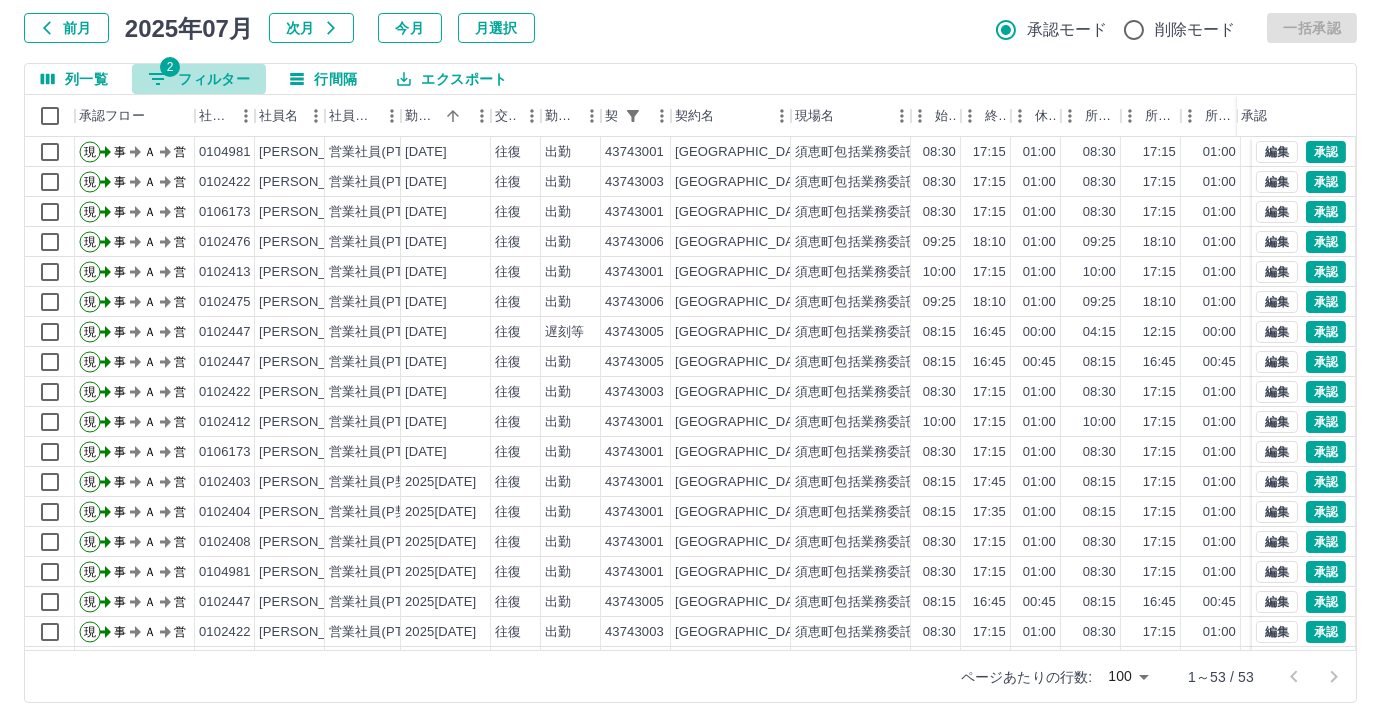 click on "2 フィルター" at bounding box center (199, 79) 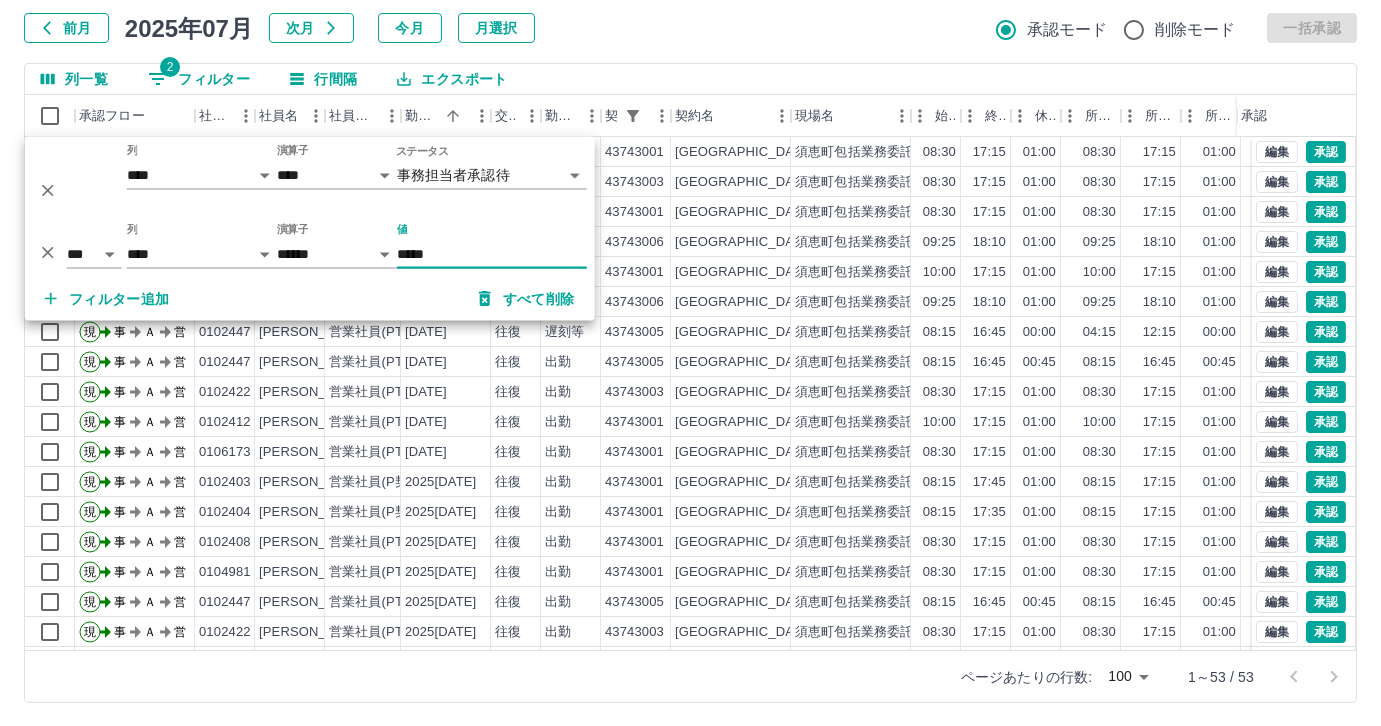 click on "*****" at bounding box center [492, 254] 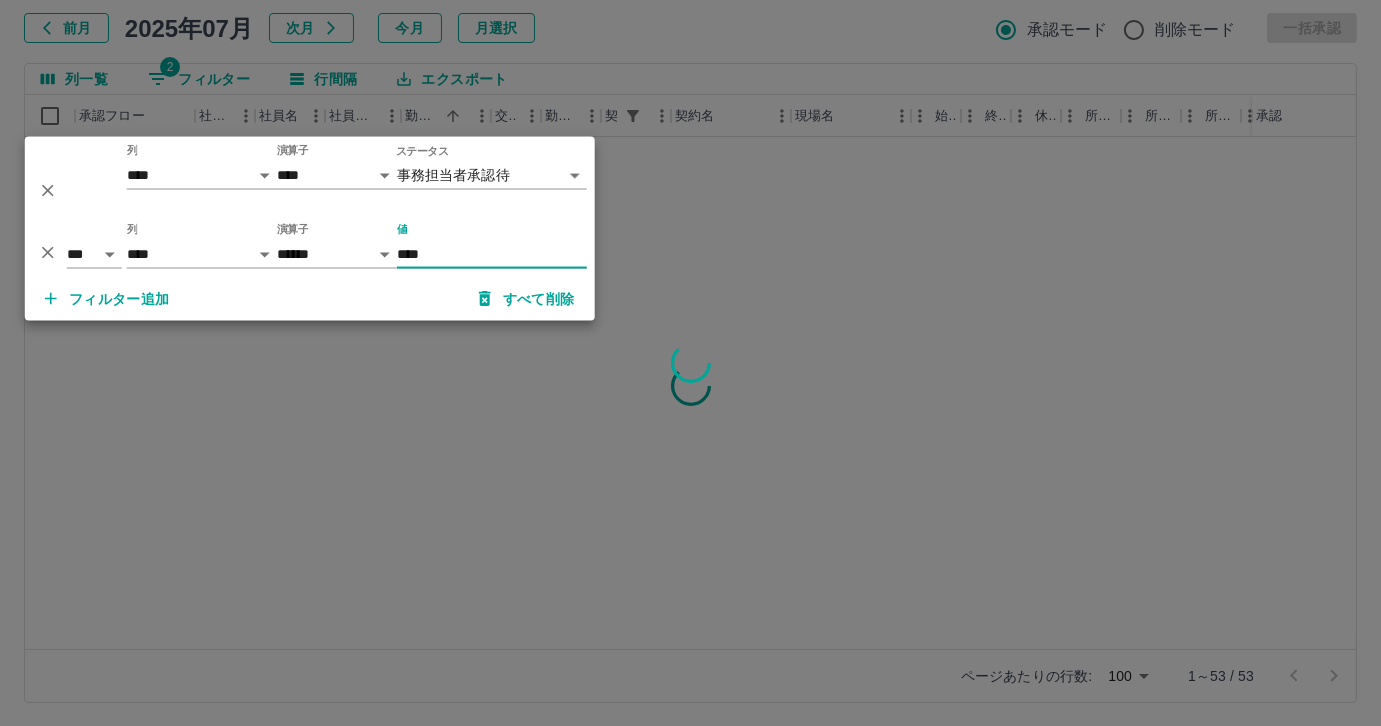 type on "*****" 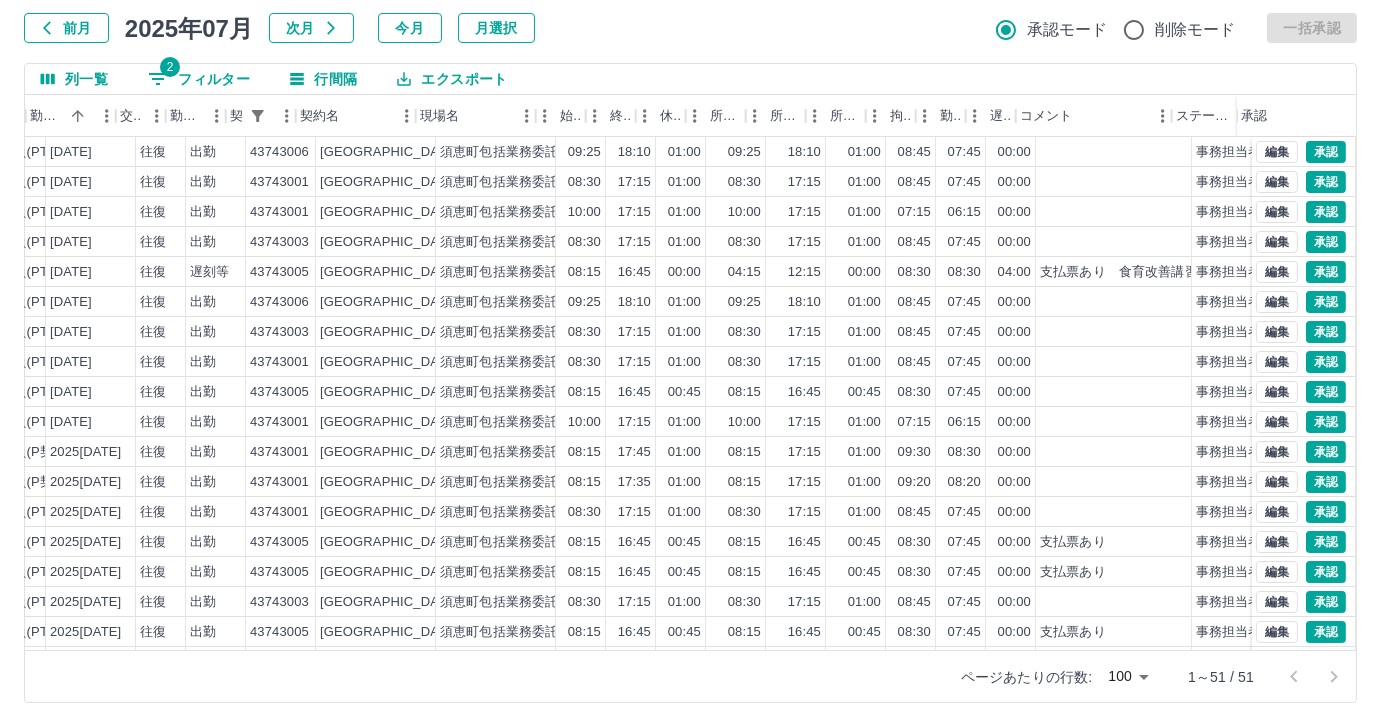scroll, scrollTop: 0, scrollLeft: 377, axis: horizontal 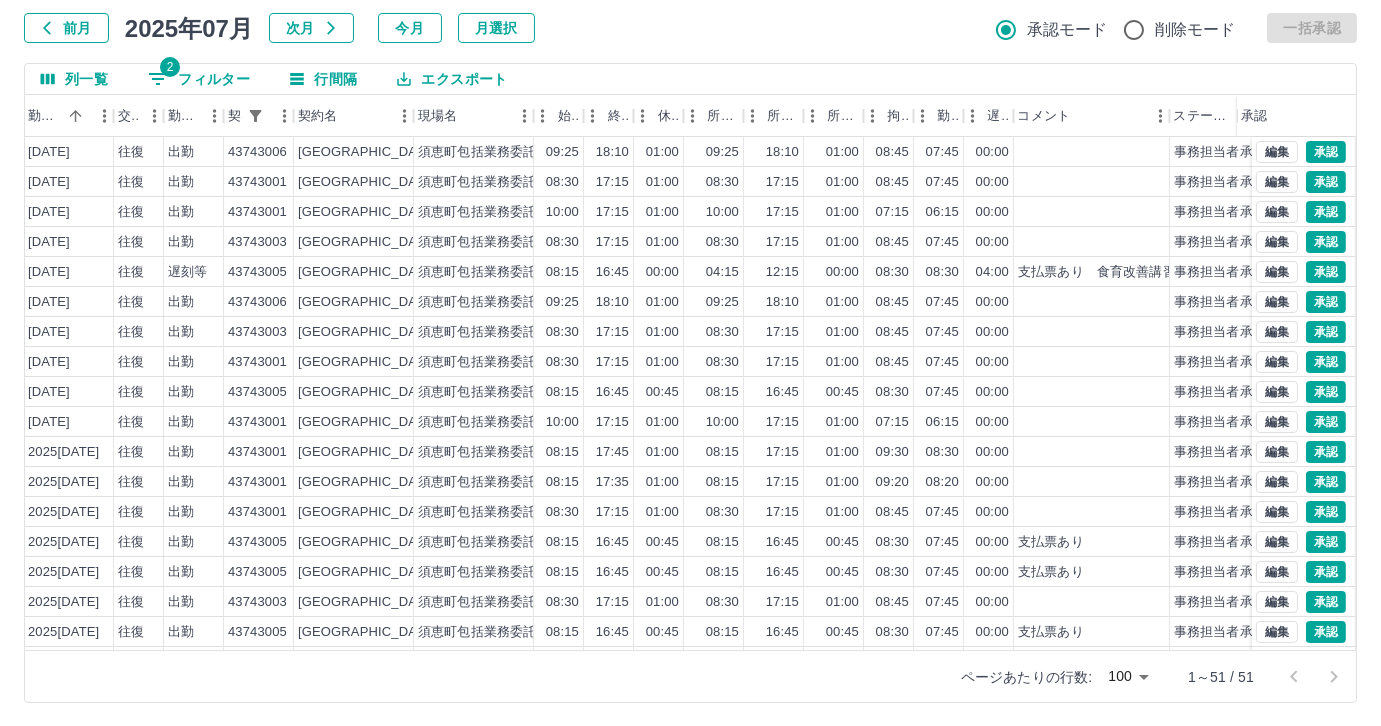 drag, startPoint x: 498, startPoint y: 650, endPoint x: 337, endPoint y: 623, distance: 163.24828 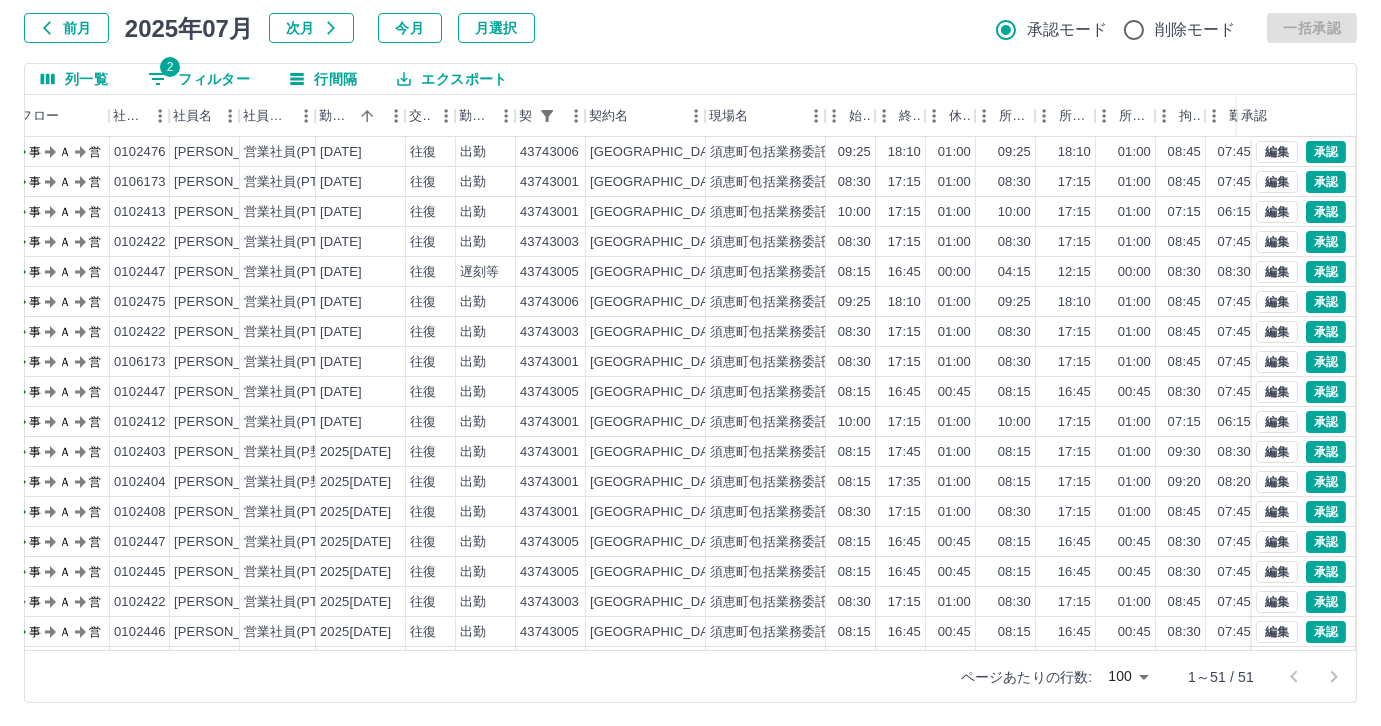 scroll, scrollTop: 0, scrollLeft: 84, axis: horizontal 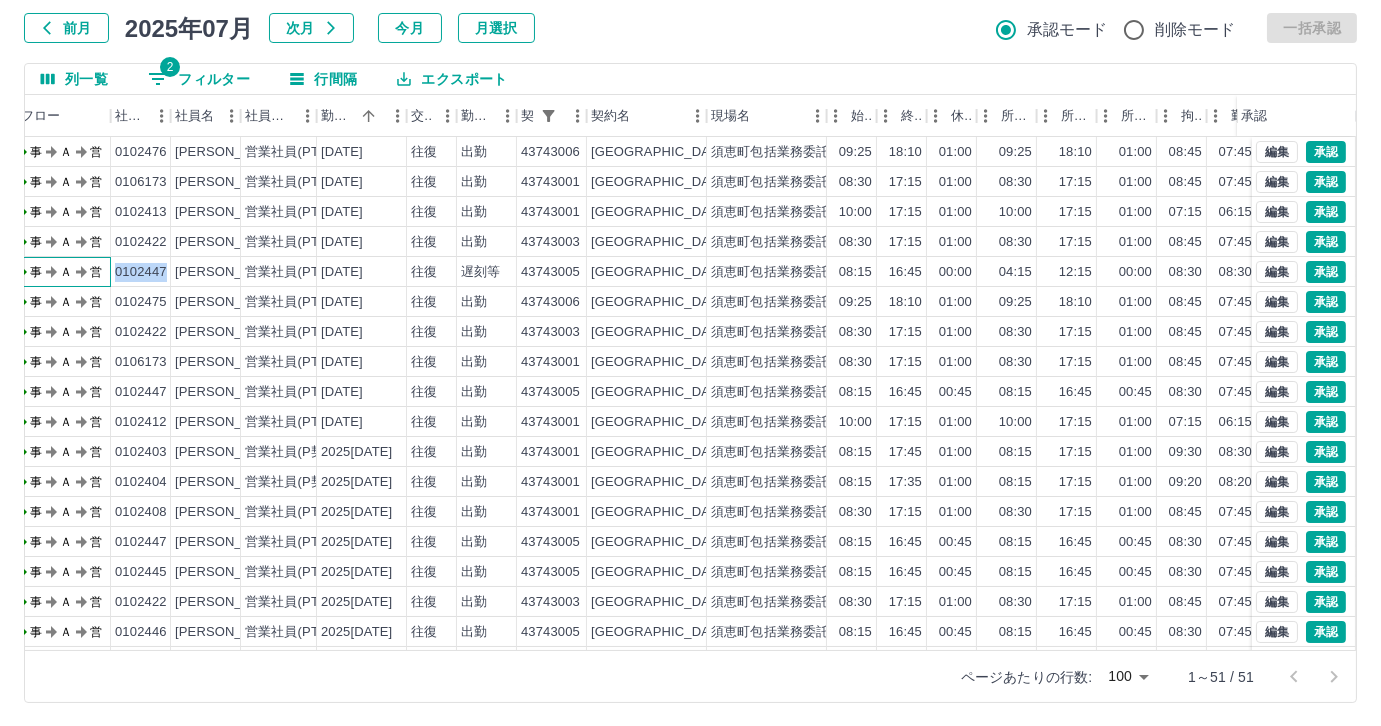 drag, startPoint x: 108, startPoint y: 264, endPoint x: 165, endPoint y: 263, distance: 57.00877 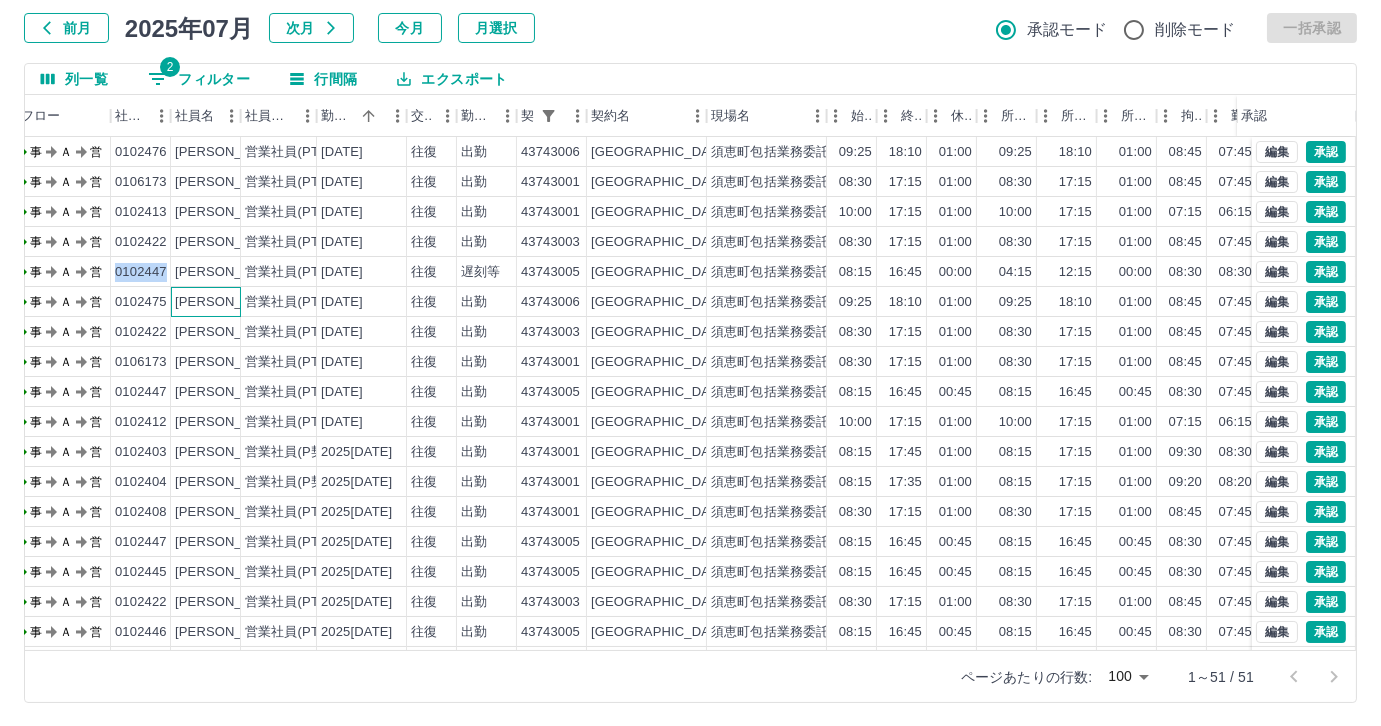 click on "[PERSON_NAME]" at bounding box center (206, 302) 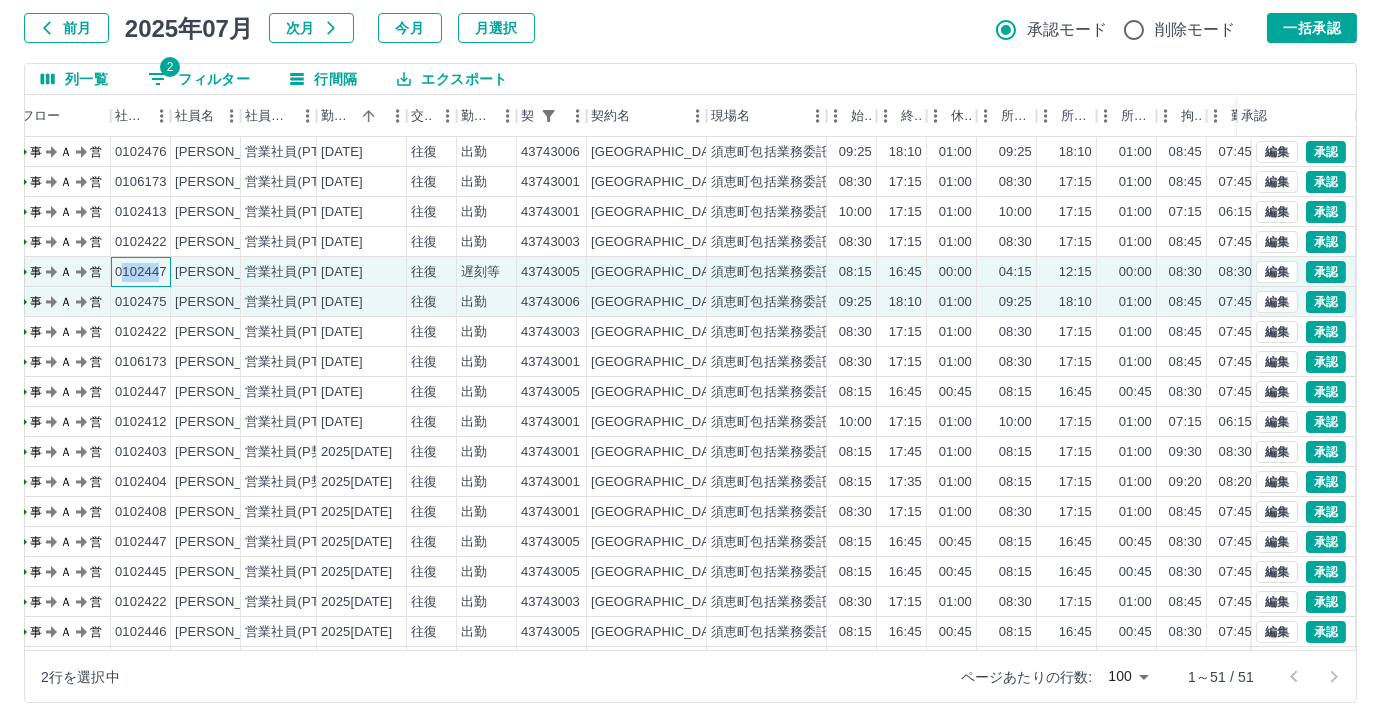 drag, startPoint x: 120, startPoint y: 268, endPoint x: 162, endPoint y: 270, distance: 42.047592 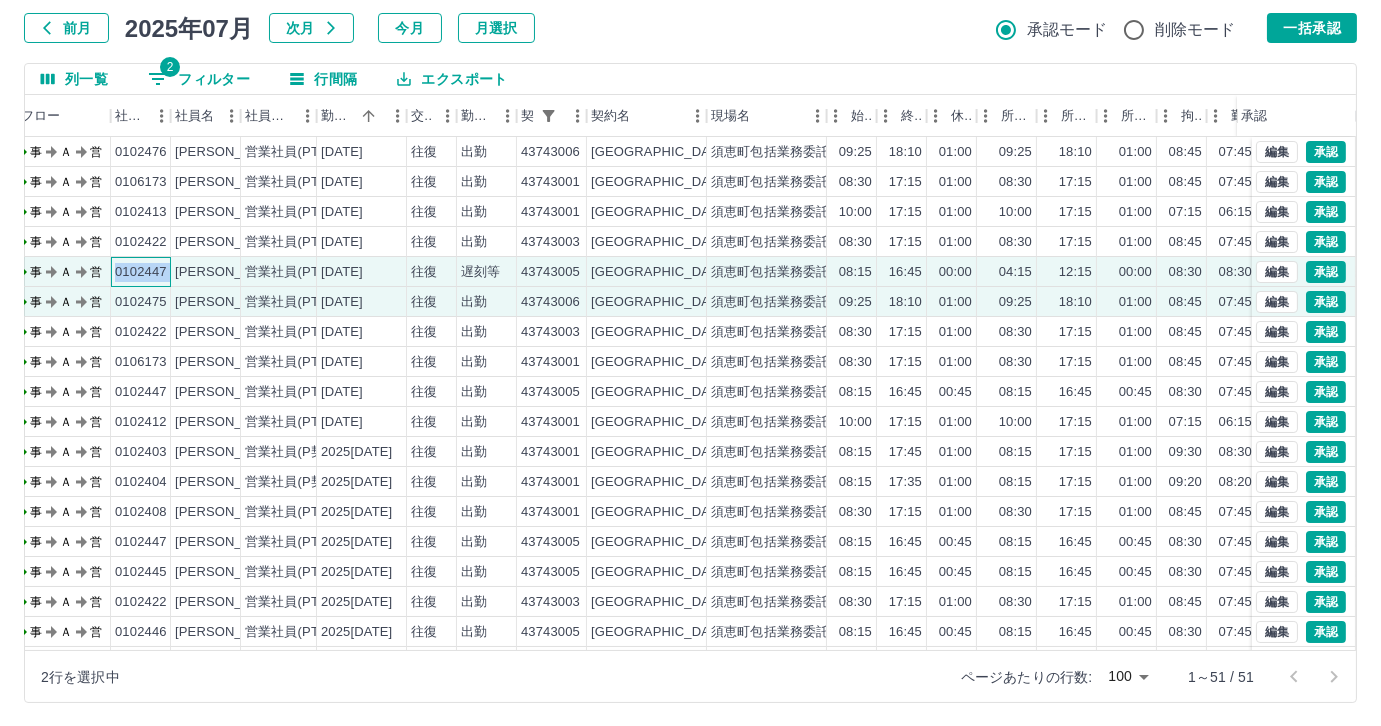 drag, startPoint x: 128, startPoint y: 268, endPoint x: 174, endPoint y: 267, distance: 46.010868 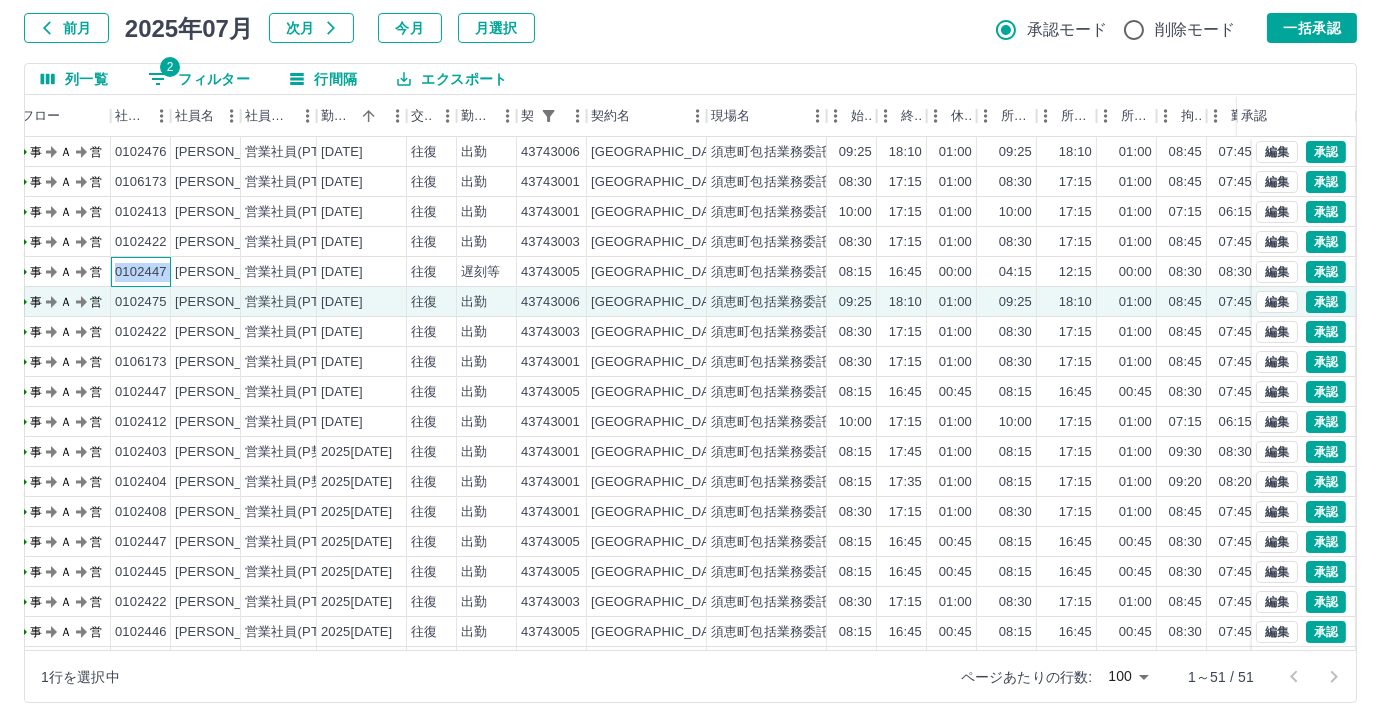copy on "0102447" 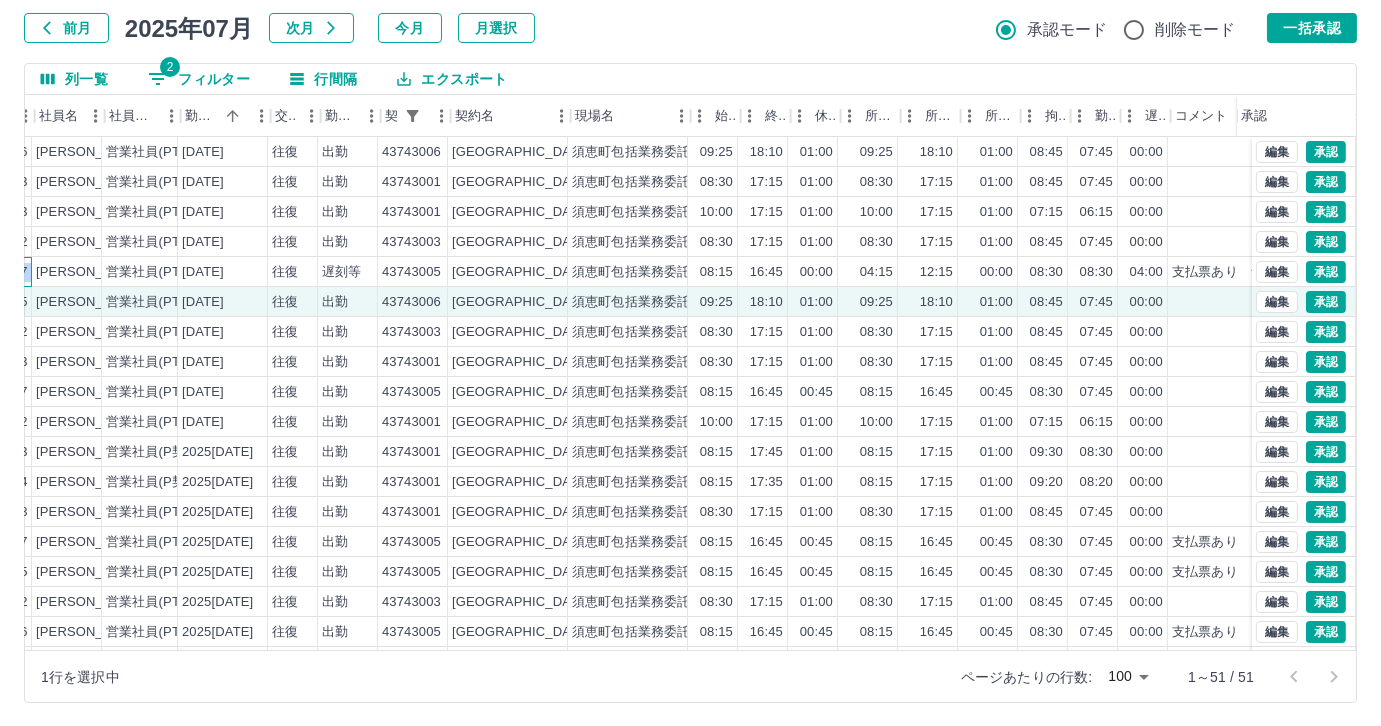 scroll, scrollTop: 0, scrollLeft: 220, axis: horizontal 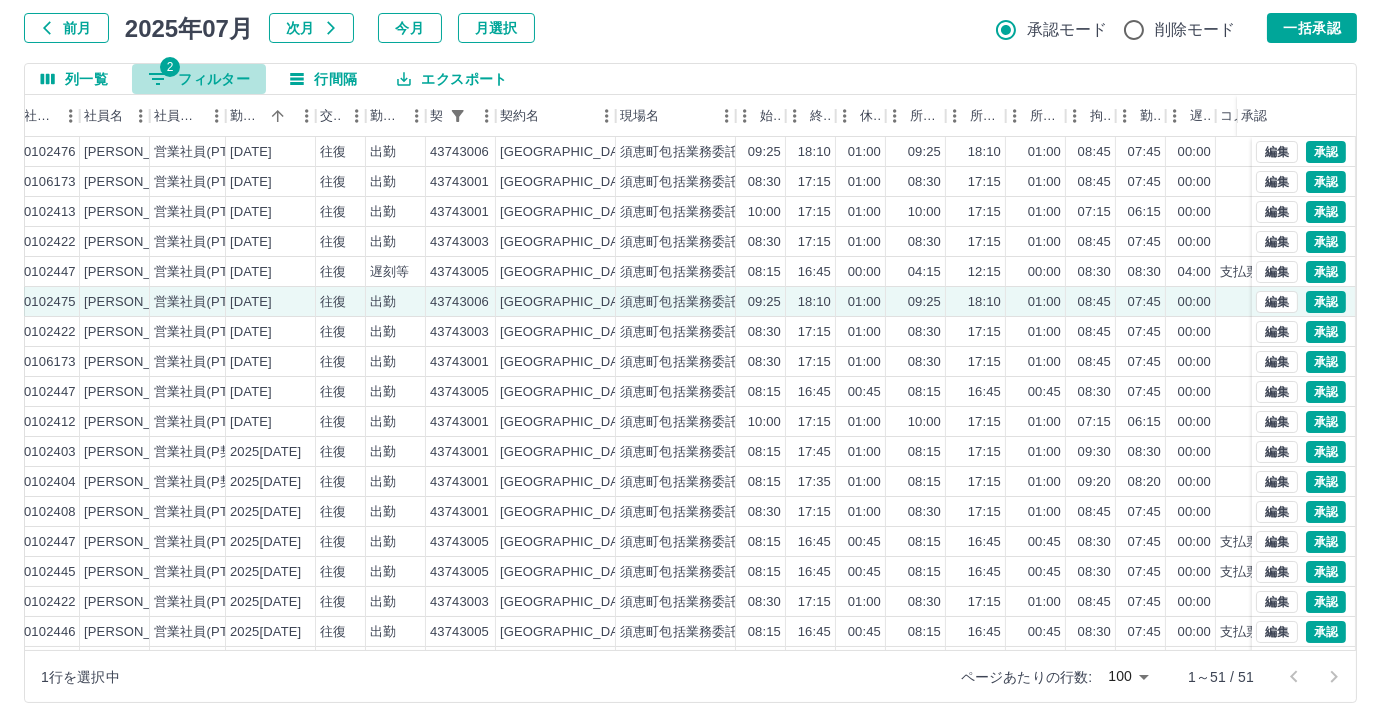 click on "2 フィルター" at bounding box center (199, 79) 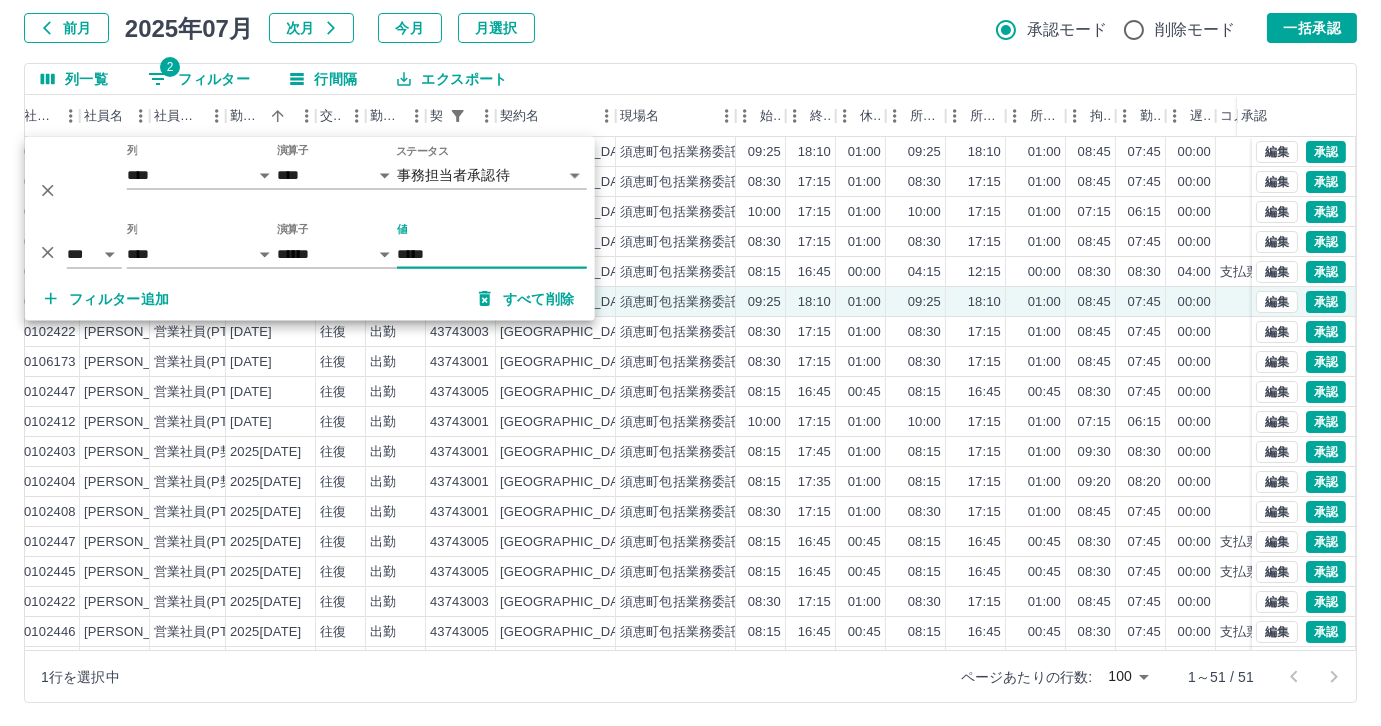 click on "*****" at bounding box center (492, 254) 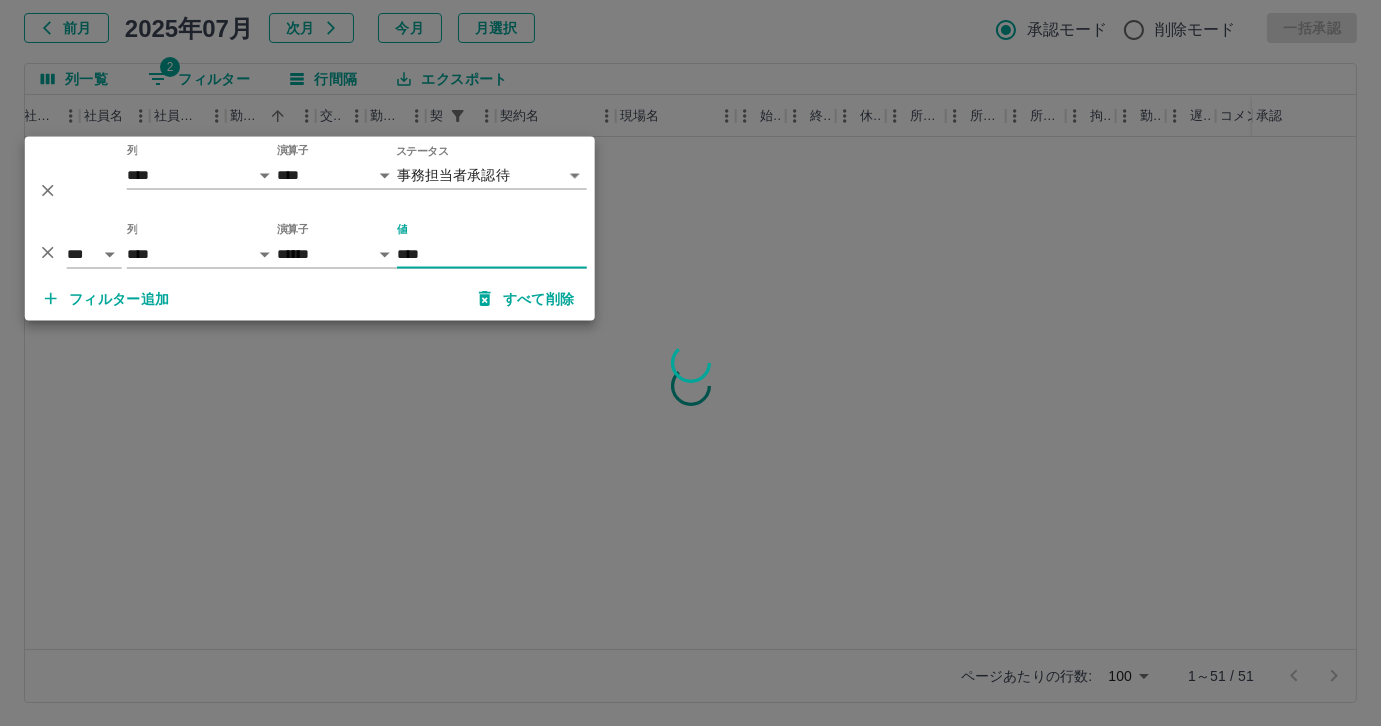 type on "*****" 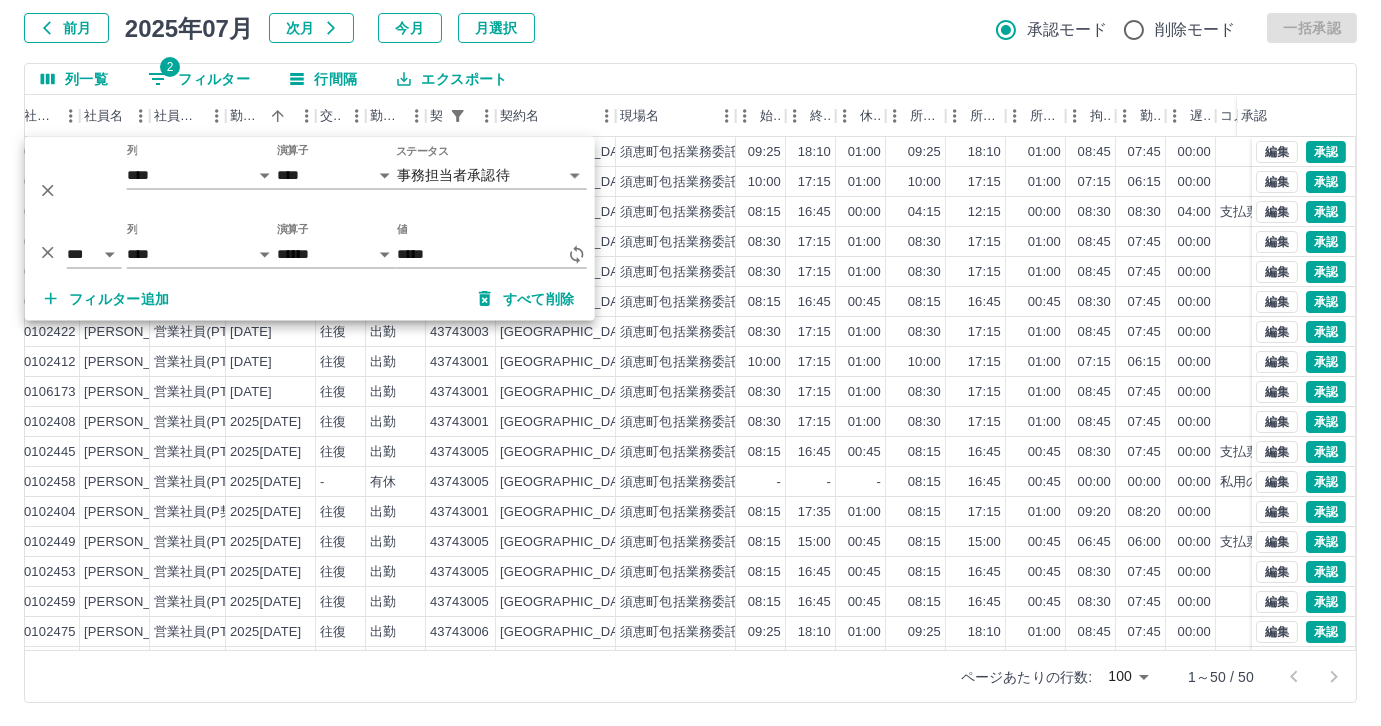 click on "勤務実績承認 前月 2025年07月 次月 今月 月選択 承認モード 削除モード 一括承認 列一覧 2 フィルター 行間隔 エクスポート 承認フロー 社員番号 社員名 社員区分 勤務日 交通費 勤務区分 契約コード 契約名 現場名 始業 終業 休憩 所定開始 所定終業 所定休憩 拘束 勤務 遅刻等 コメント ステータス 承認 現 事 Ａ 営 0102475 石松　佐知子 営業社員(PT契約) 2025-07-09 往復 出勤 43743006 須恵町 須恵町包括業務委託（社会教育施設管理業務） 09:25 18:10 01:00 09:25 18:10 01:00 08:45 07:45 00:00 事務担当者承認待 現 事 Ａ 営 0102413 神塚　宏美 営業社員(PT契約) 2025-07-09 往復 出勤 43743001 須恵町 須恵町包括業務委託 10:00 17:15 01:00 10:00 17:15 01:00 07:15 06:15 00:00 事務担当者承認待 現 事 Ａ 営 0102447 池田　綾 営業社員(PT契約) 2025-07-09 往復 遅刻等 43743005 須恵町 08:15 16:45 00:00 04:15 12:15 00:00 08:30 -" at bounding box center [690, 329] 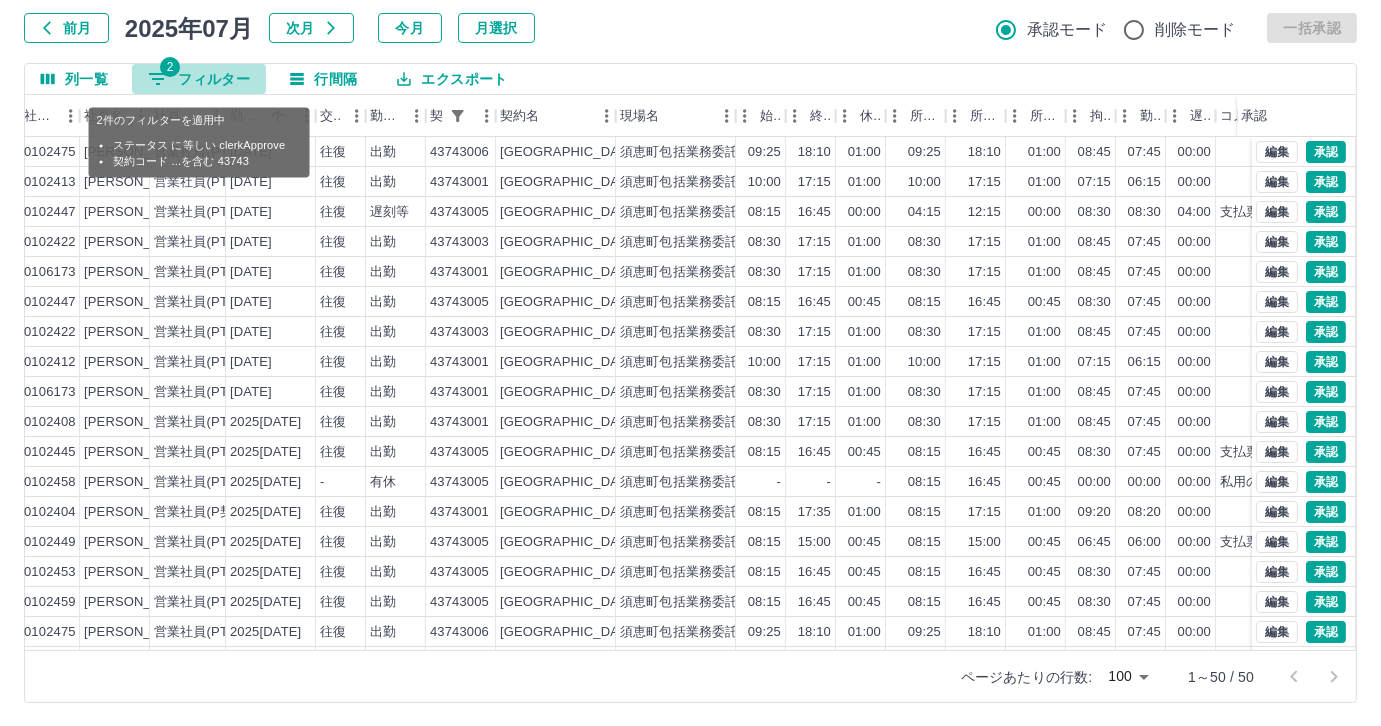 click on "2 フィルター" at bounding box center (199, 79) 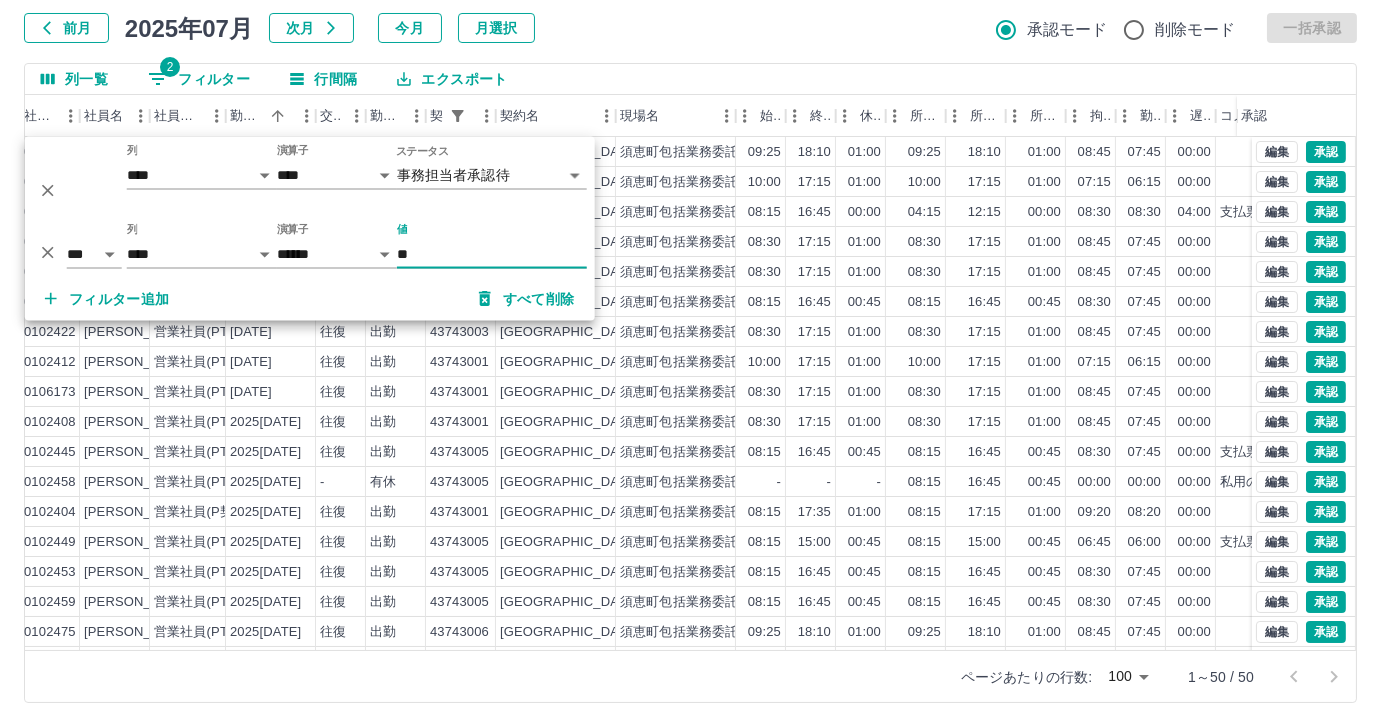 type on "*" 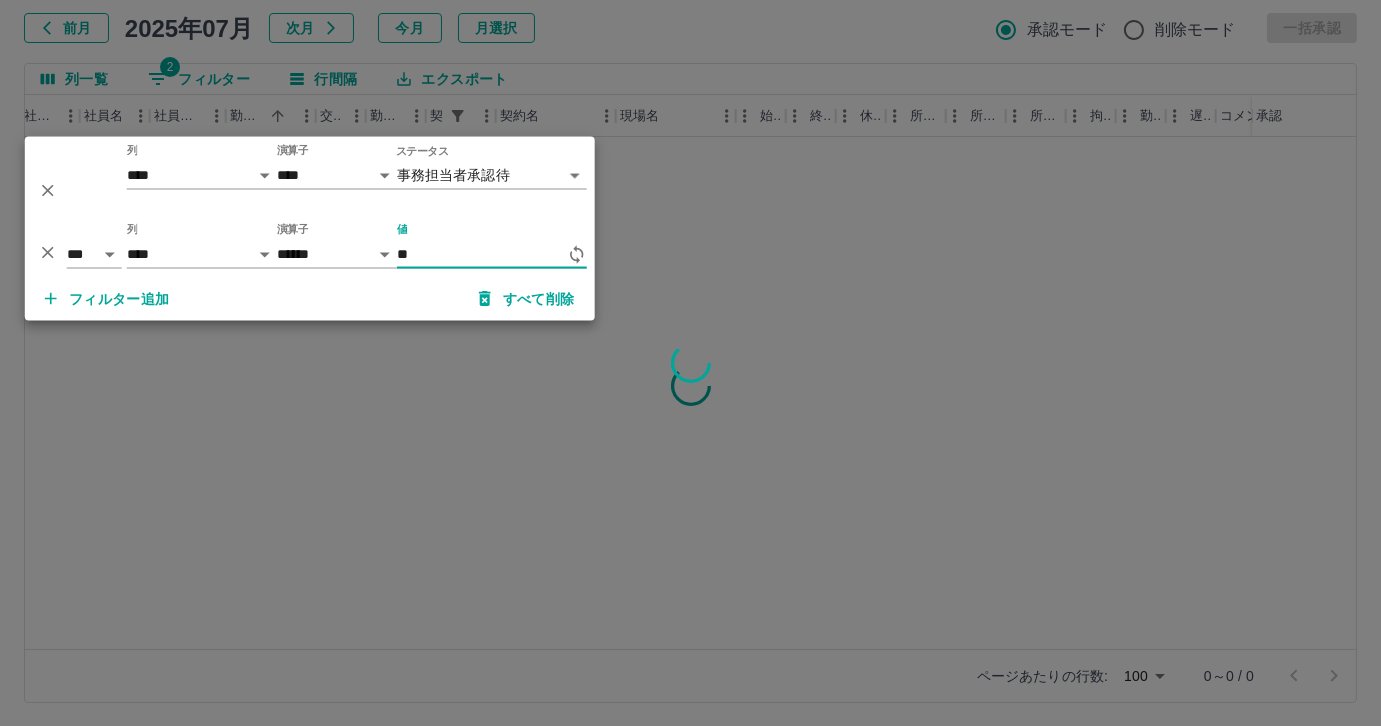 type on "*" 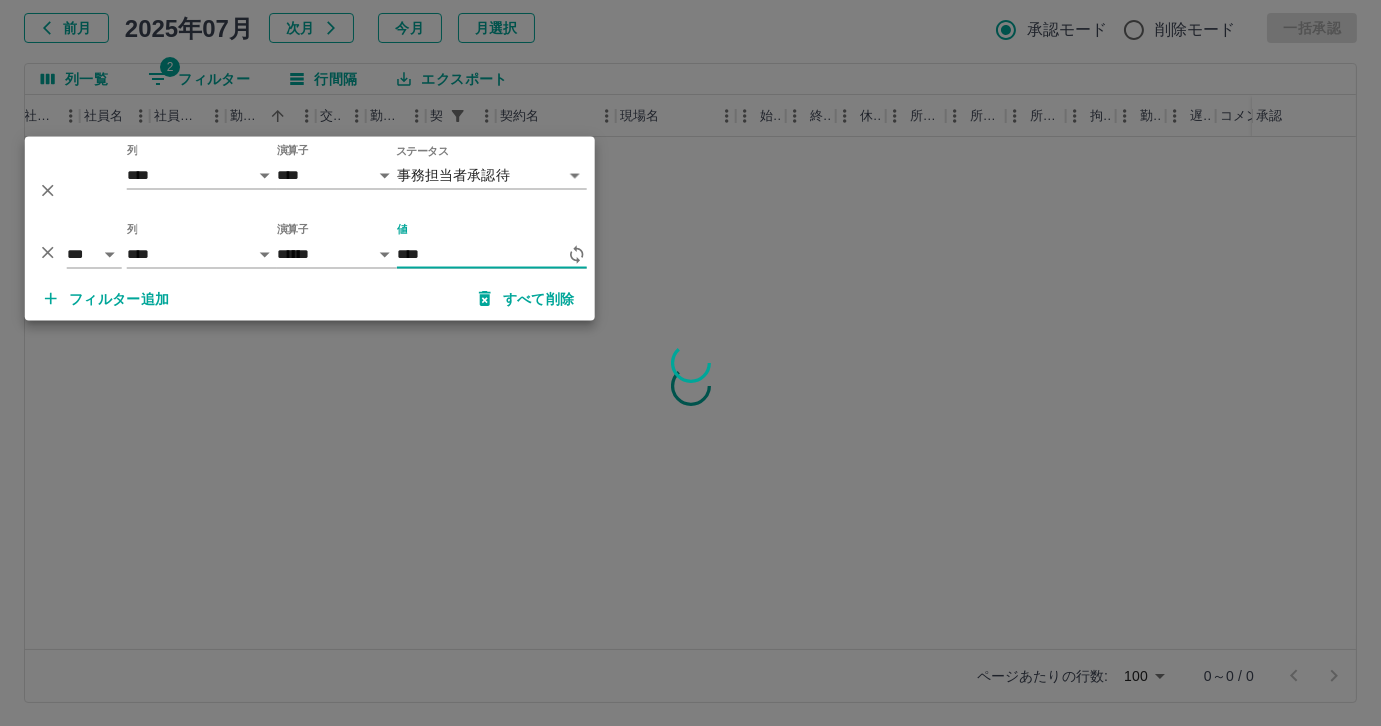 type on "*****" 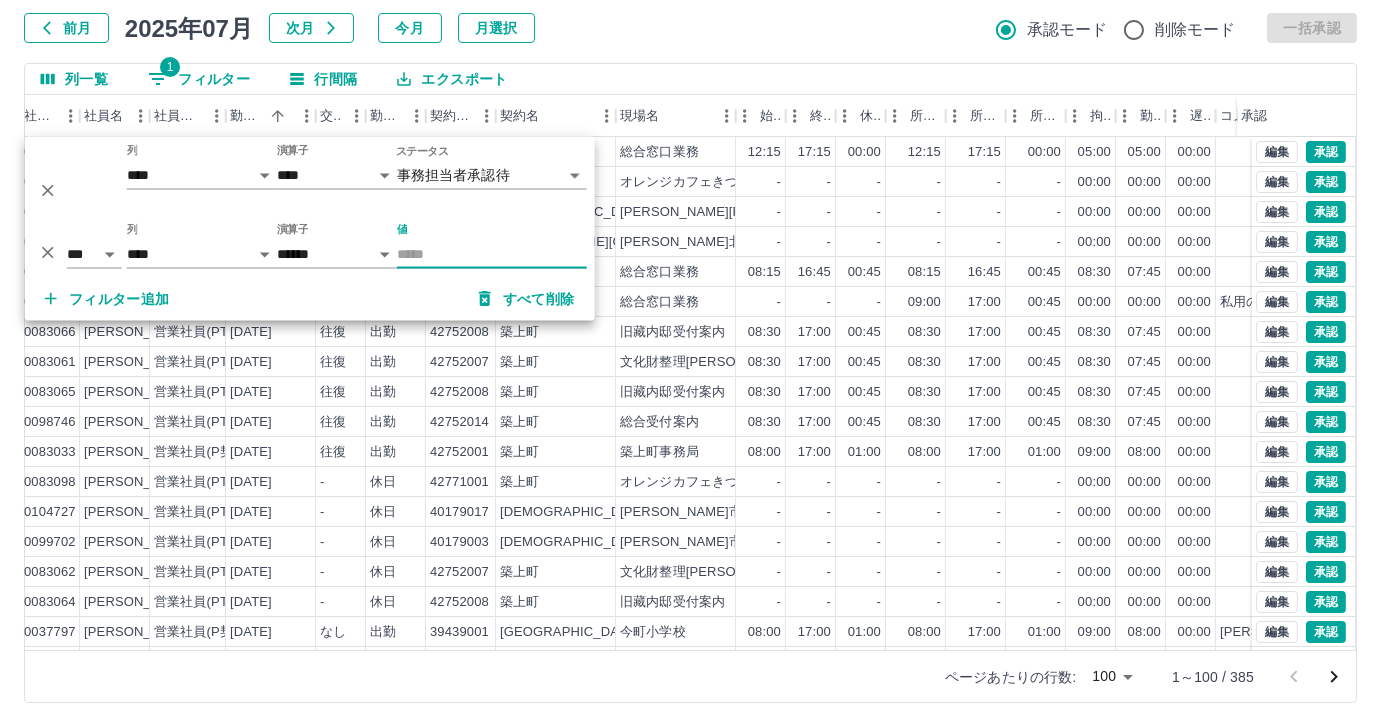 type 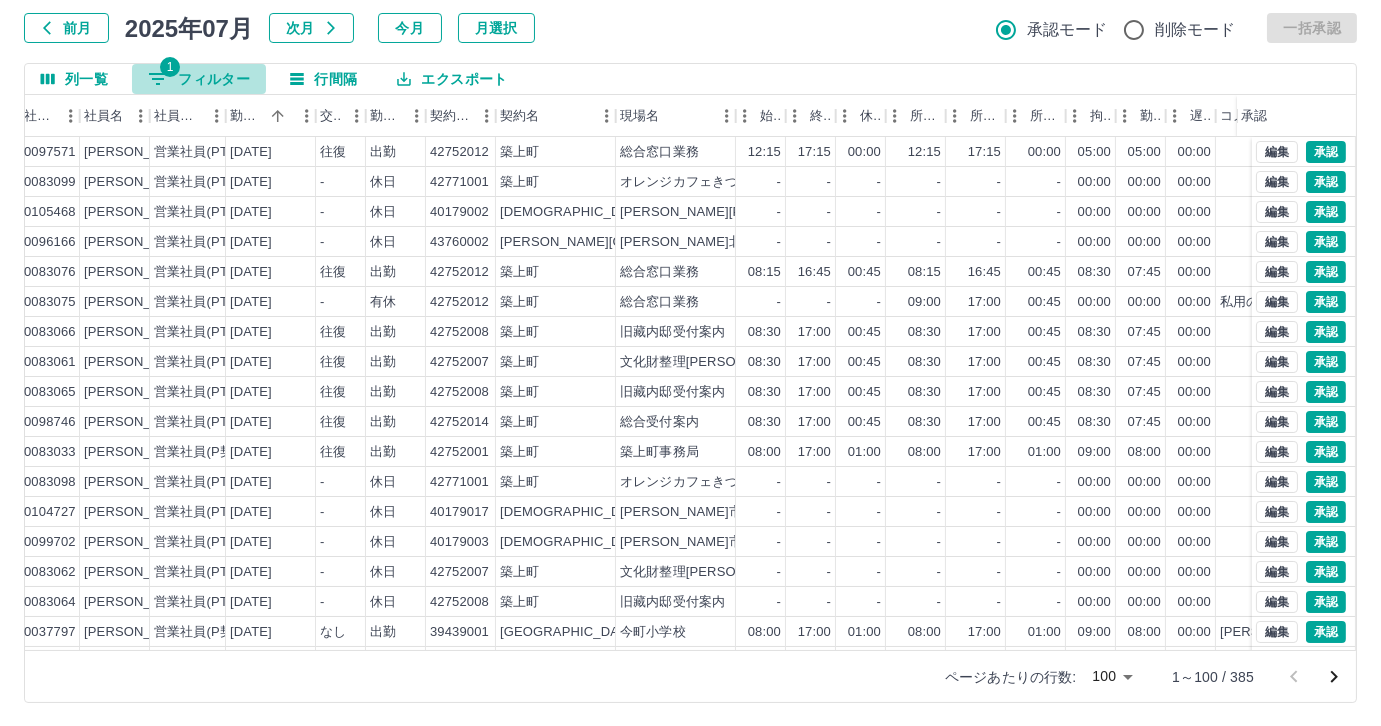 click on "1 フィルター" at bounding box center [199, 79] 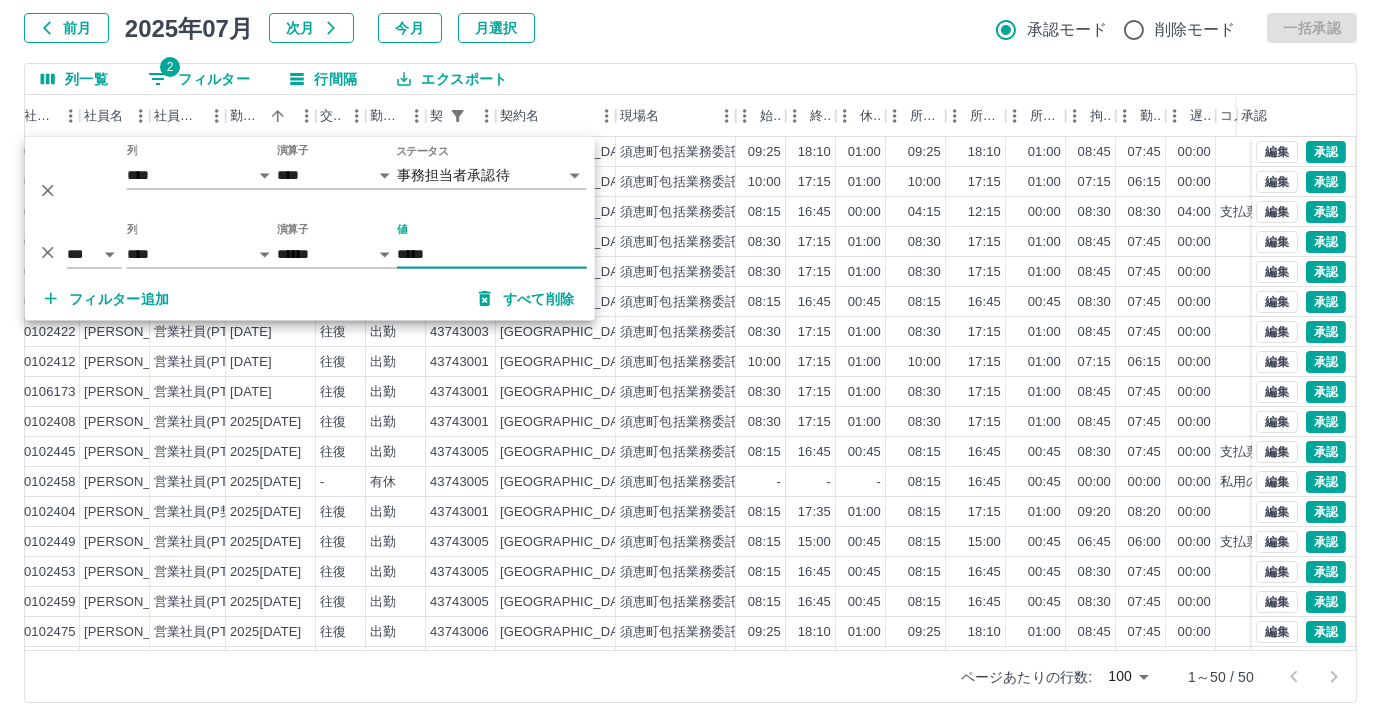 type on "*****" 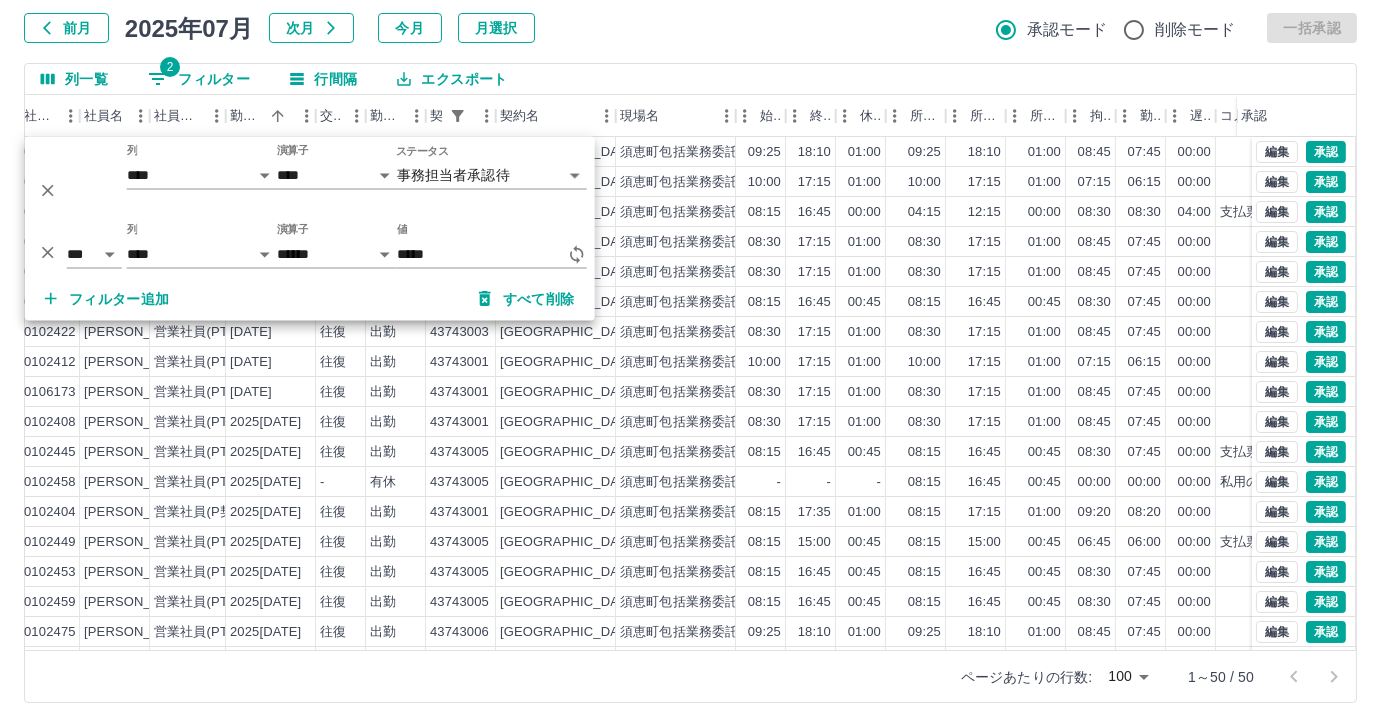 click on "勤務実績承認 前月 2025年07月 次月 今月 月選択 承認モード 削除モード 一括承認" at bounding box center [690, -1] 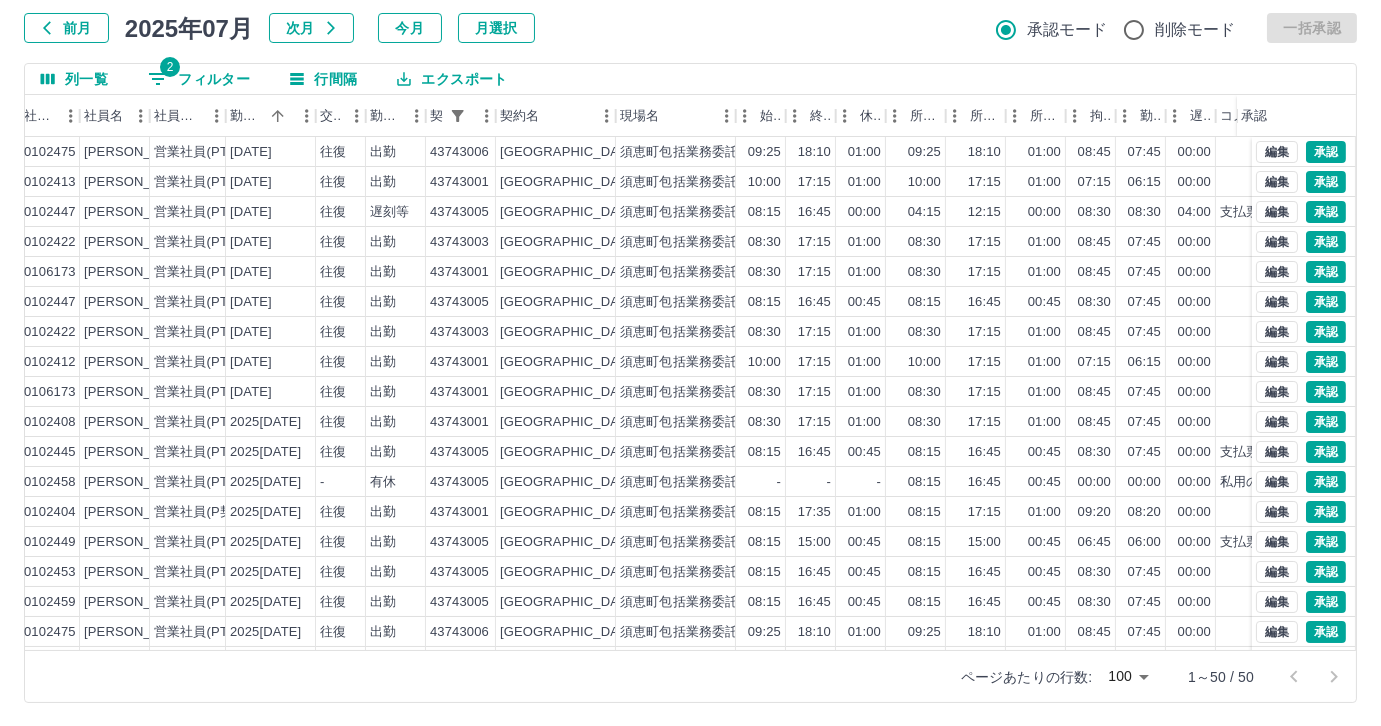 click on "2 フィルター" at bounding box center [199, 79] 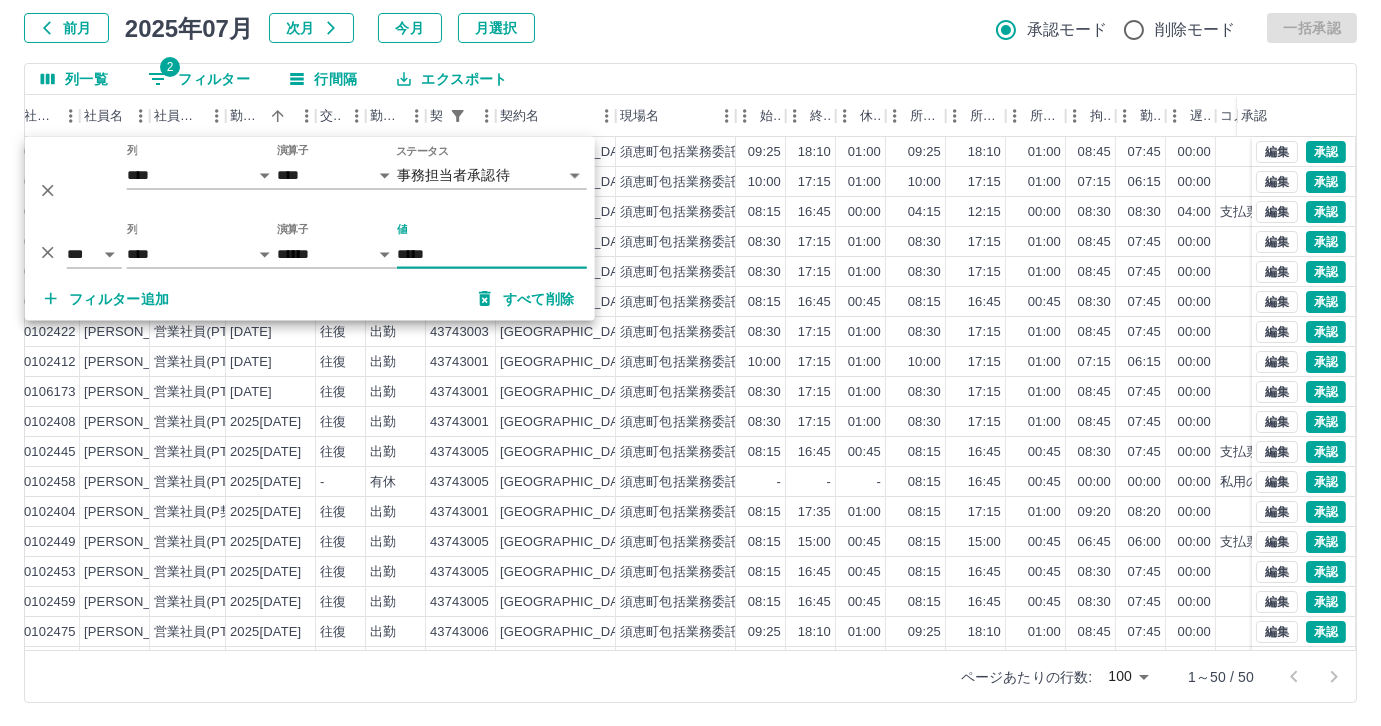 click on "*****" at bounding box center [492, 254] 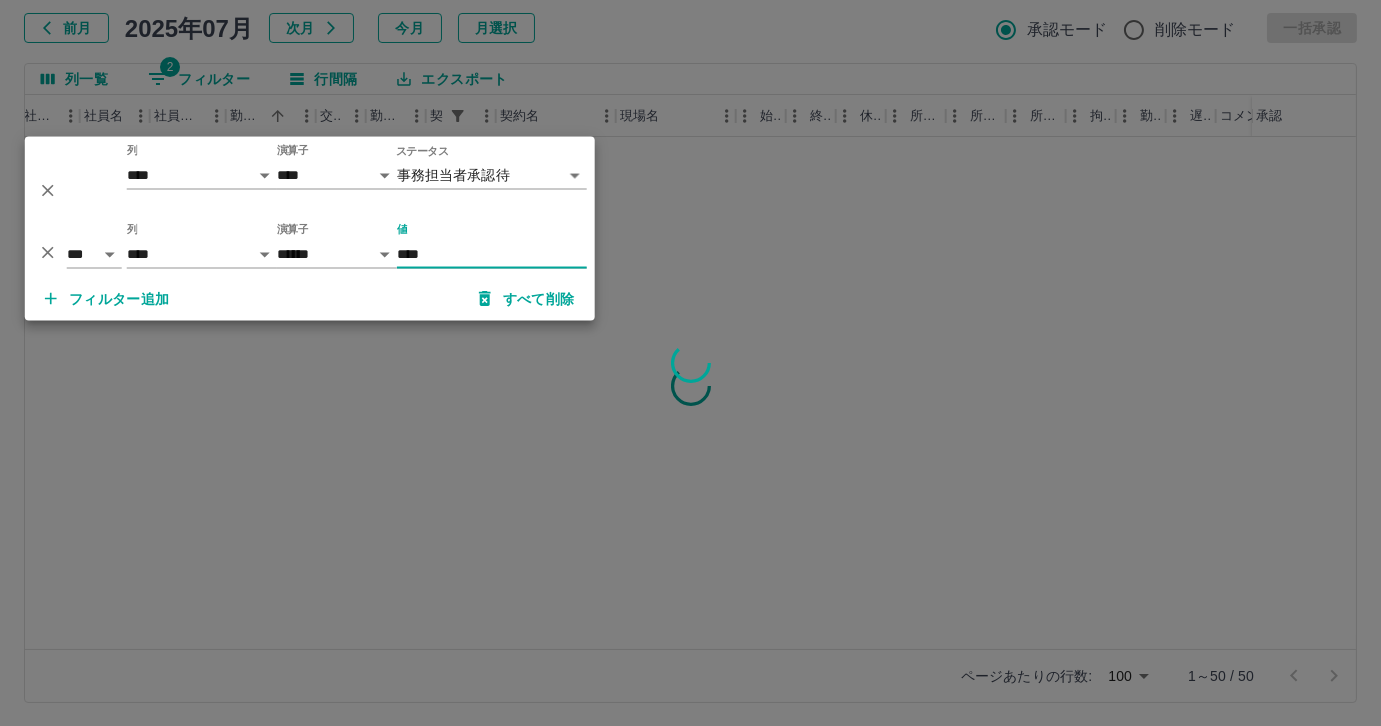 type on "*****" 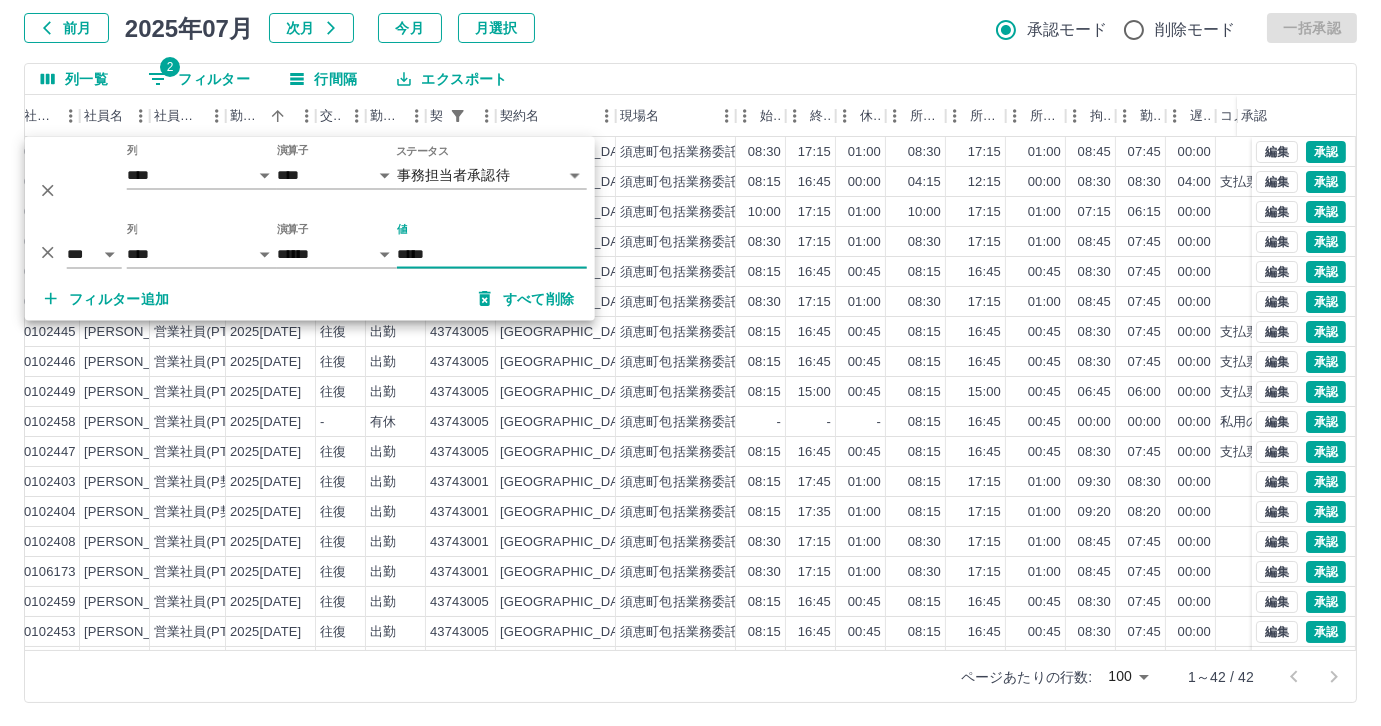 click on "勤務実績承認 前月 2025年07月 次月 今月 月選択 承認モード 削除モード 一括承認" at bounding box center (690, -1) 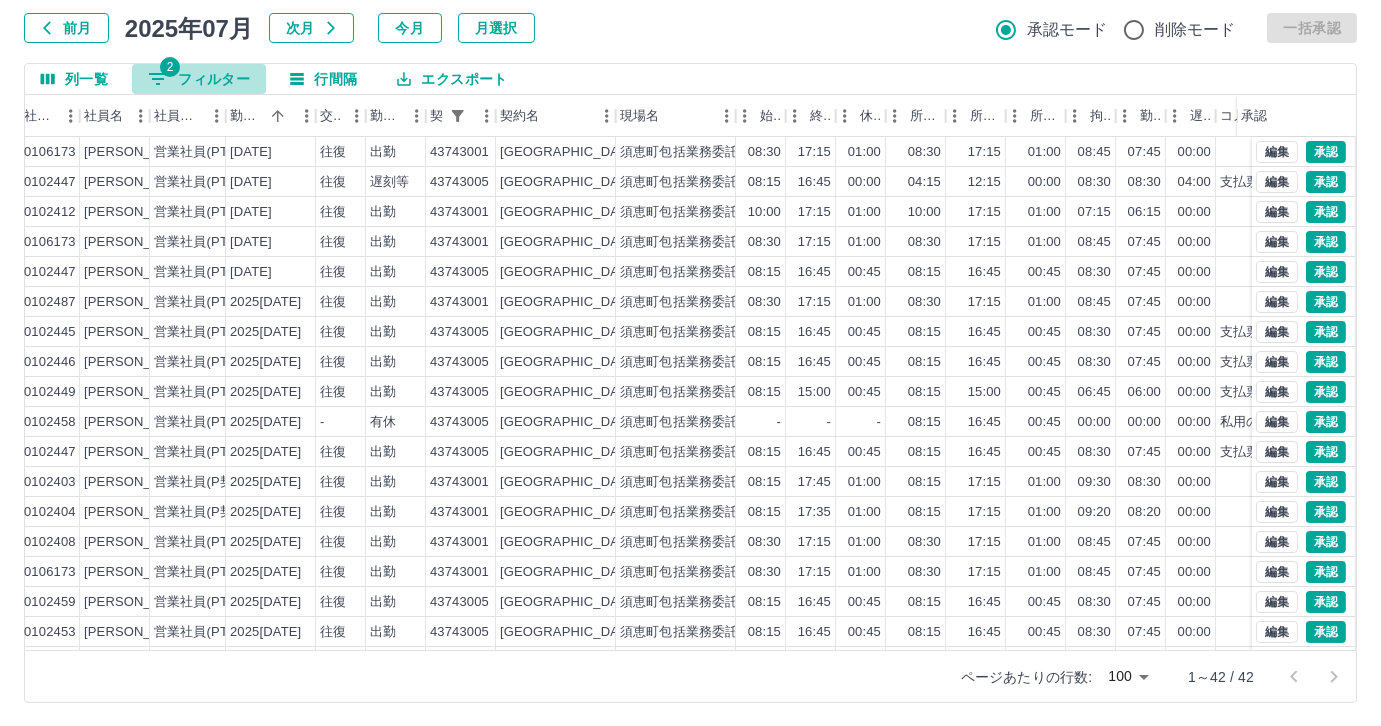 click on "2 フィルター" at bounding box center (199, 79) 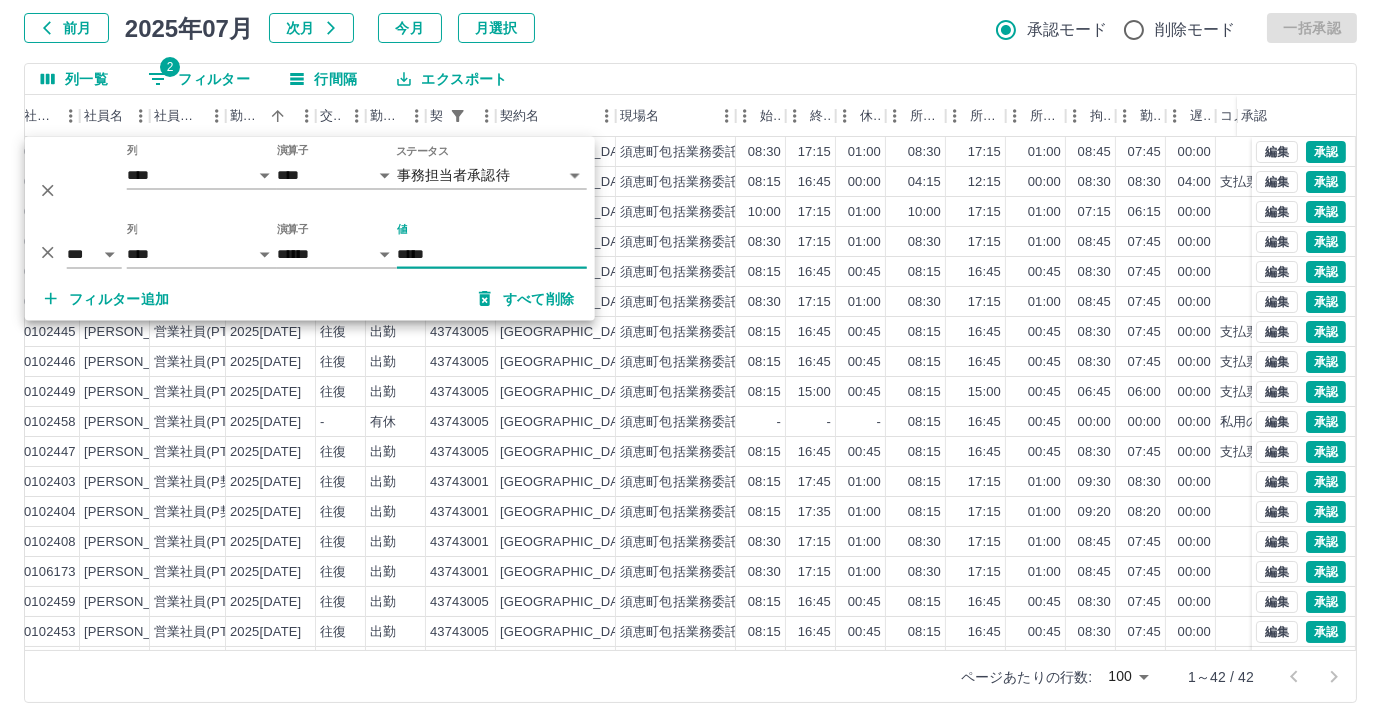 click on "*****" at bounding box center [492, 254] 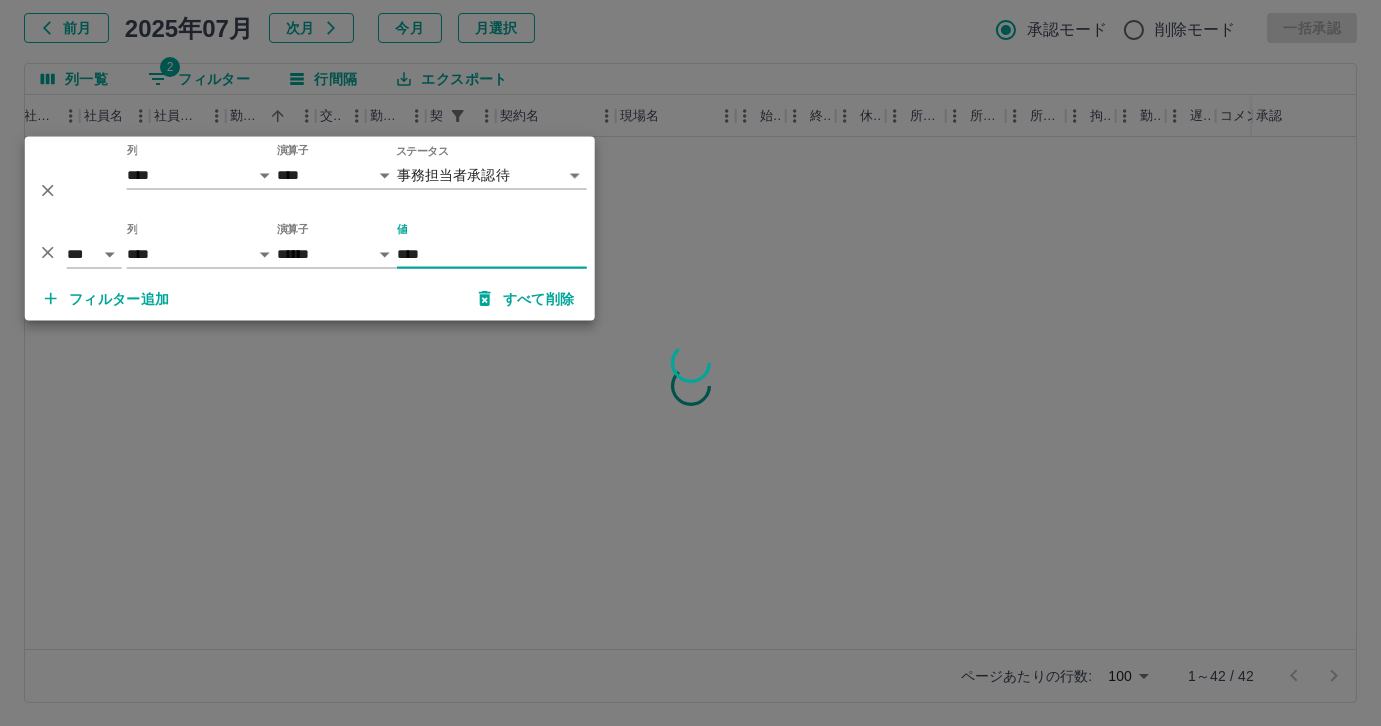 type on "*****" 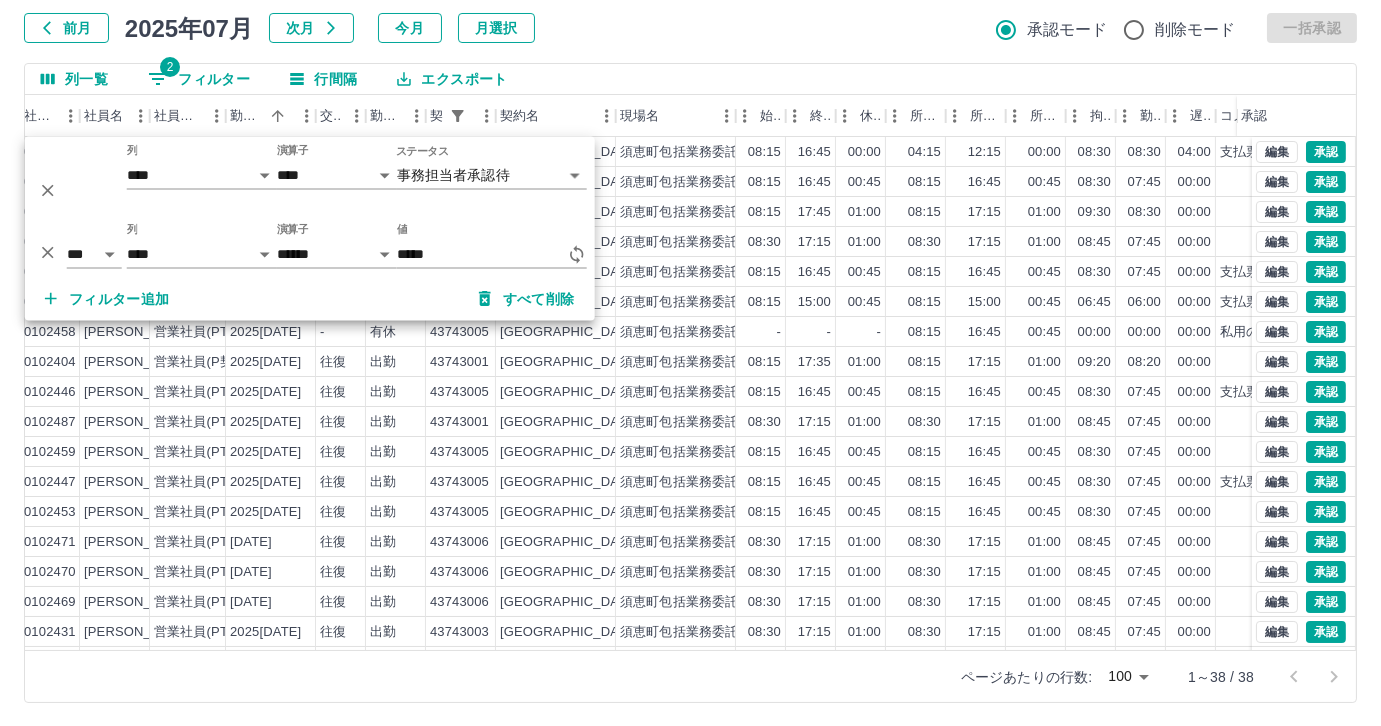 click on "前月 2025年07月 次月 今月 月選択 承認モード 削除モード 一括承認" at bounding box center (690, 28) 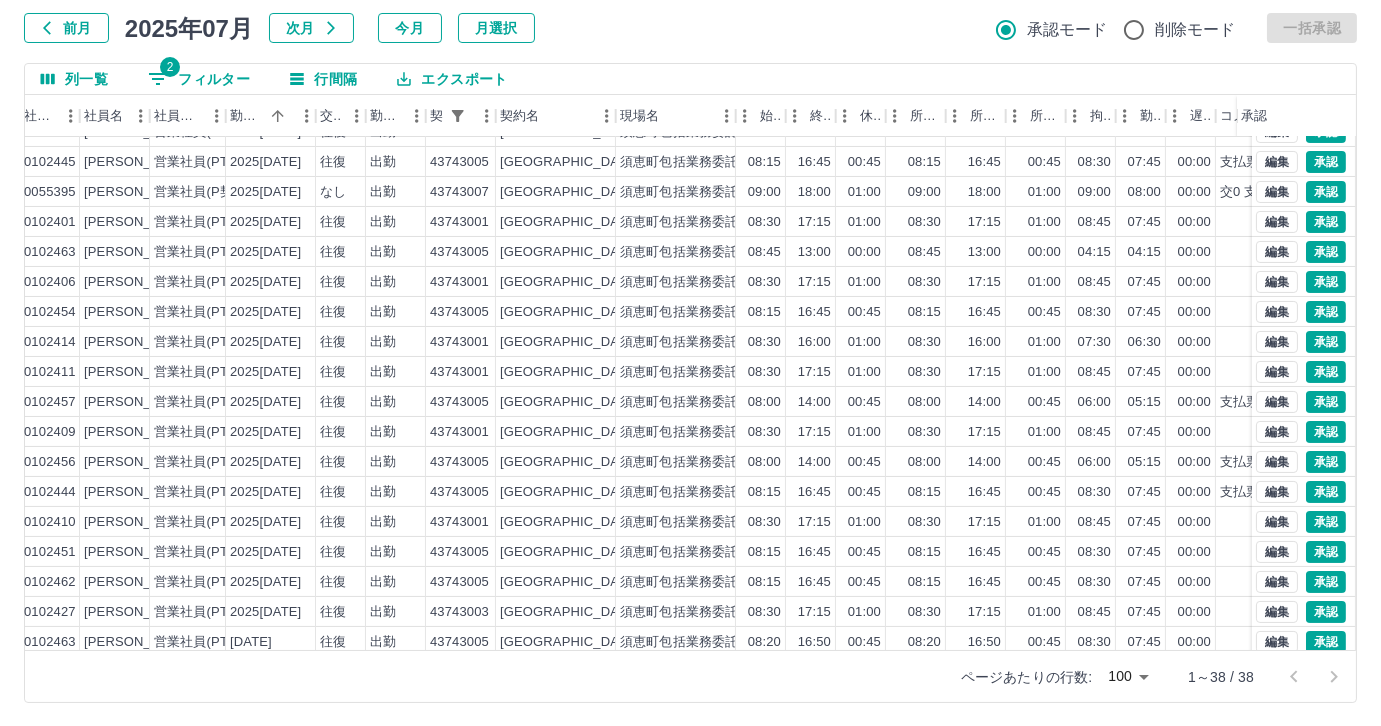 scroll, scrollTop: 641, scrollLeft: 175, axis: both 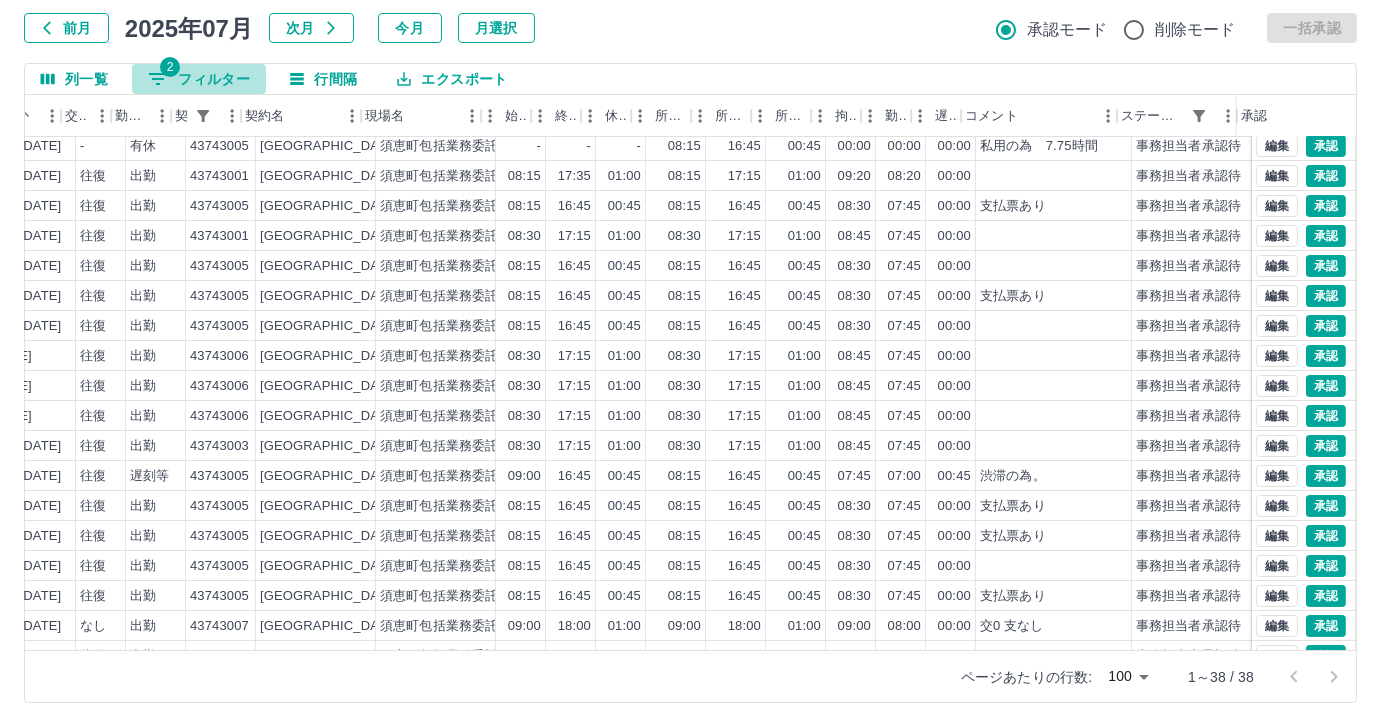 click on "2 フィルター" at bounding box center (199, 79) 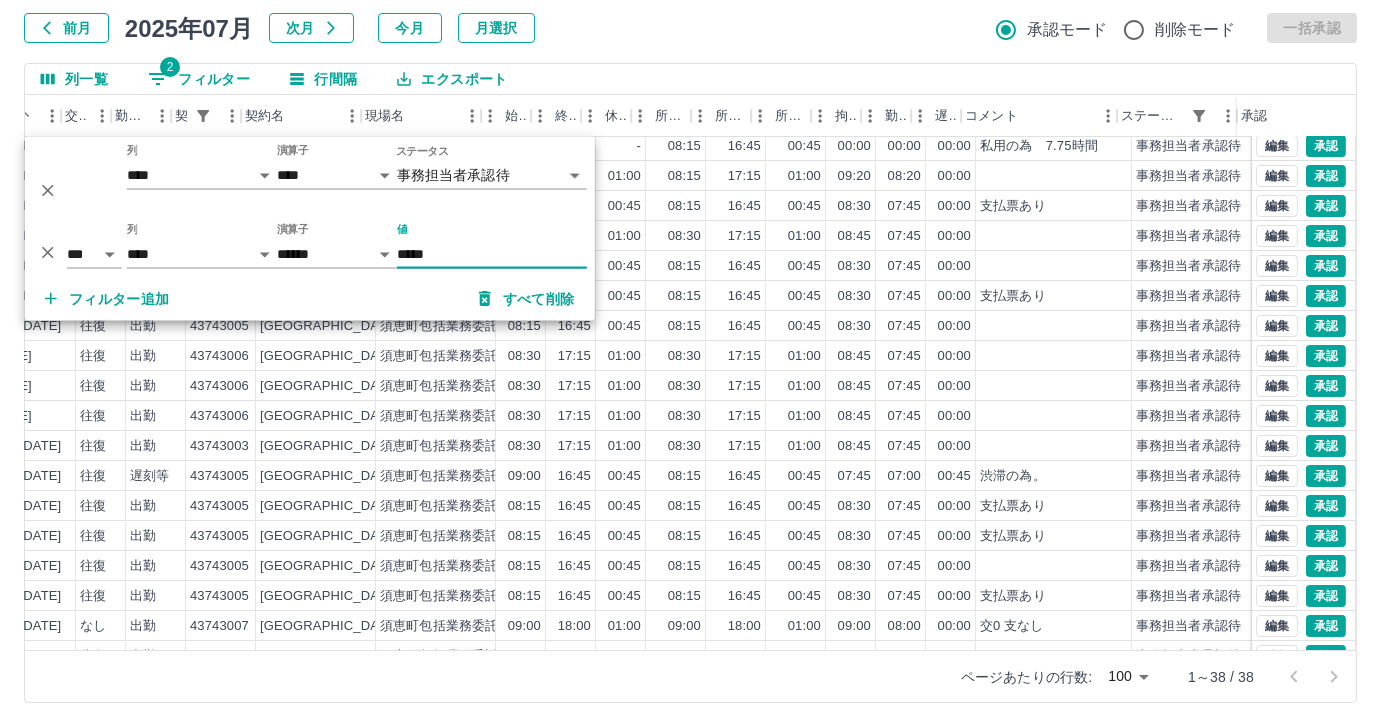 click on "*****" at bounding box center (492, 254) 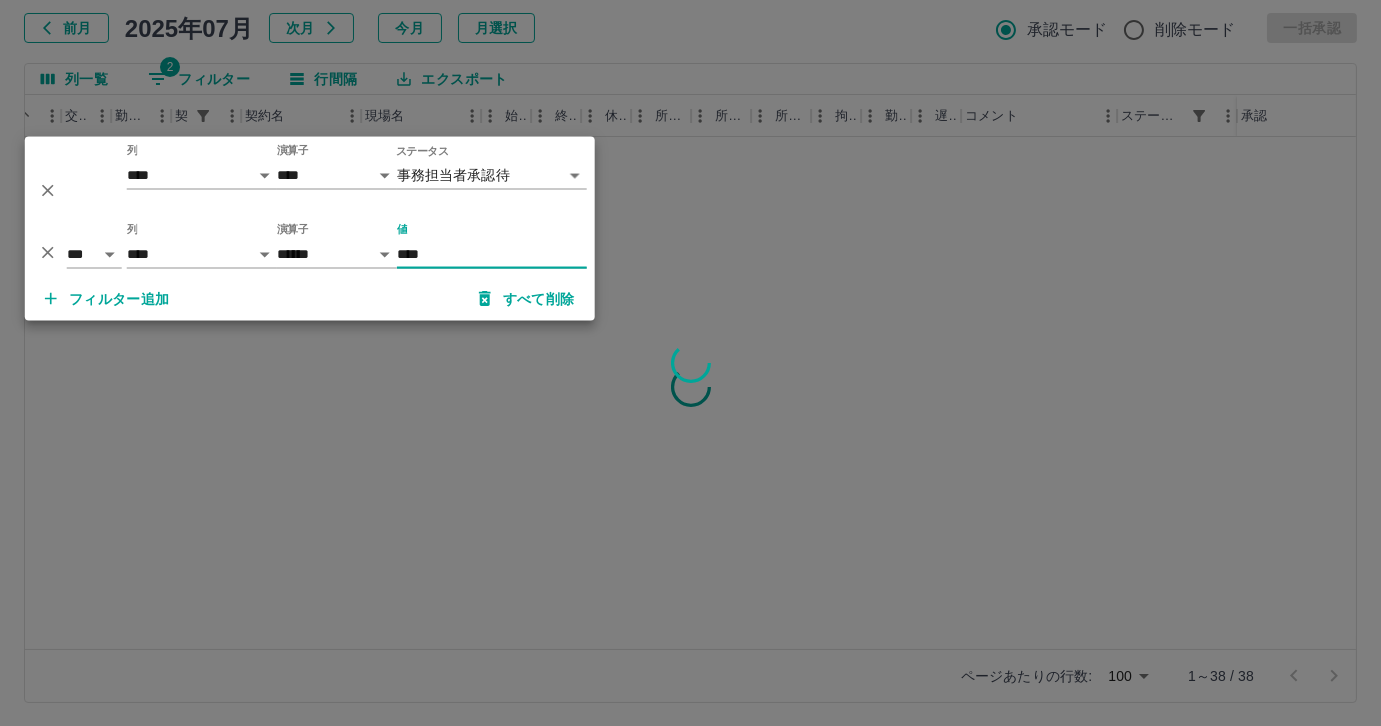 scroll, scrollTop: 0, scrollLeft: 414, axis: horizontal 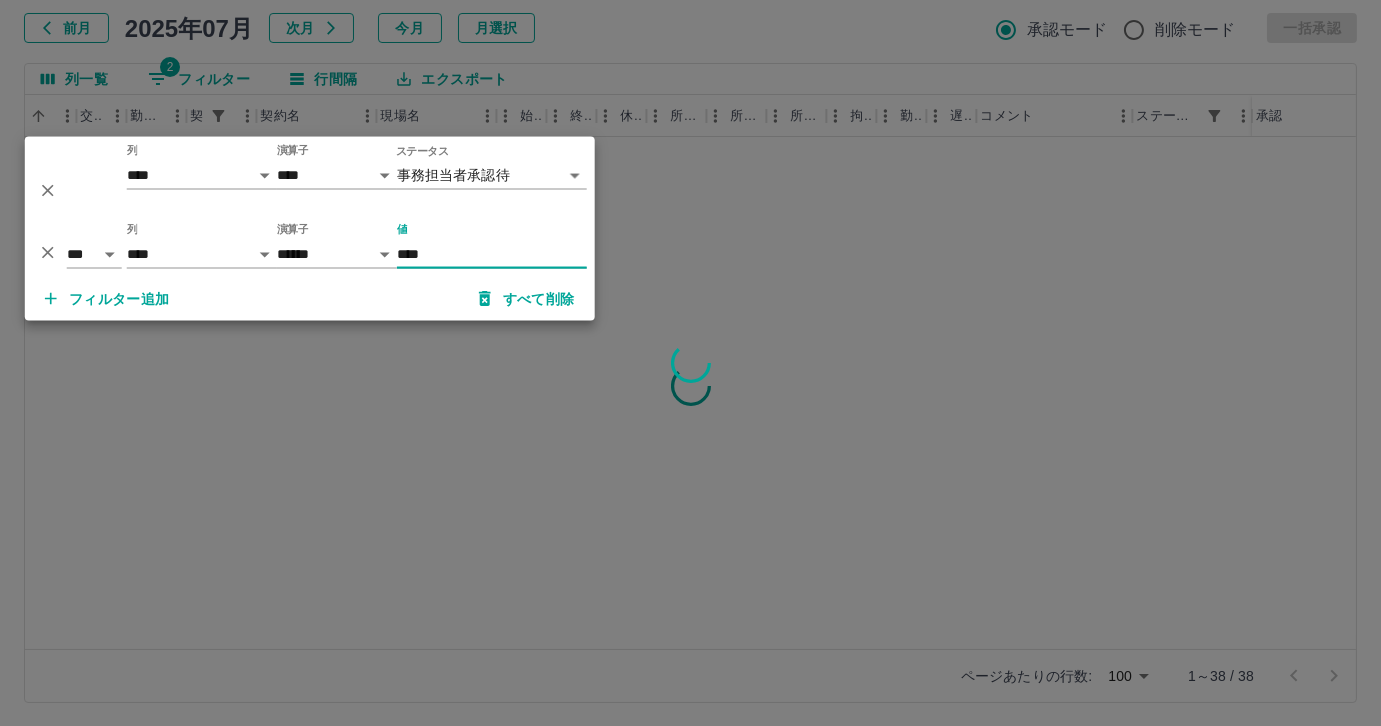 type on "*****" 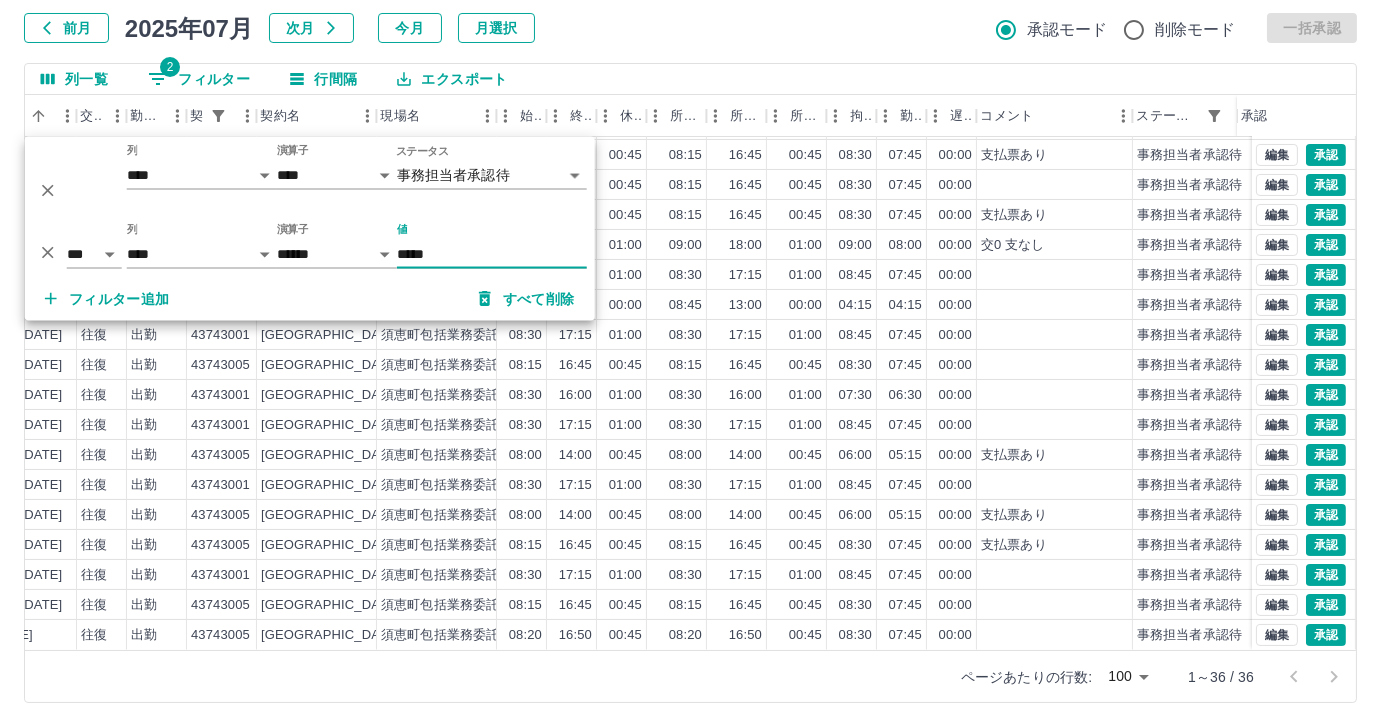 scroll, scrollTop: 581, scrollLeft: 414, axis: both 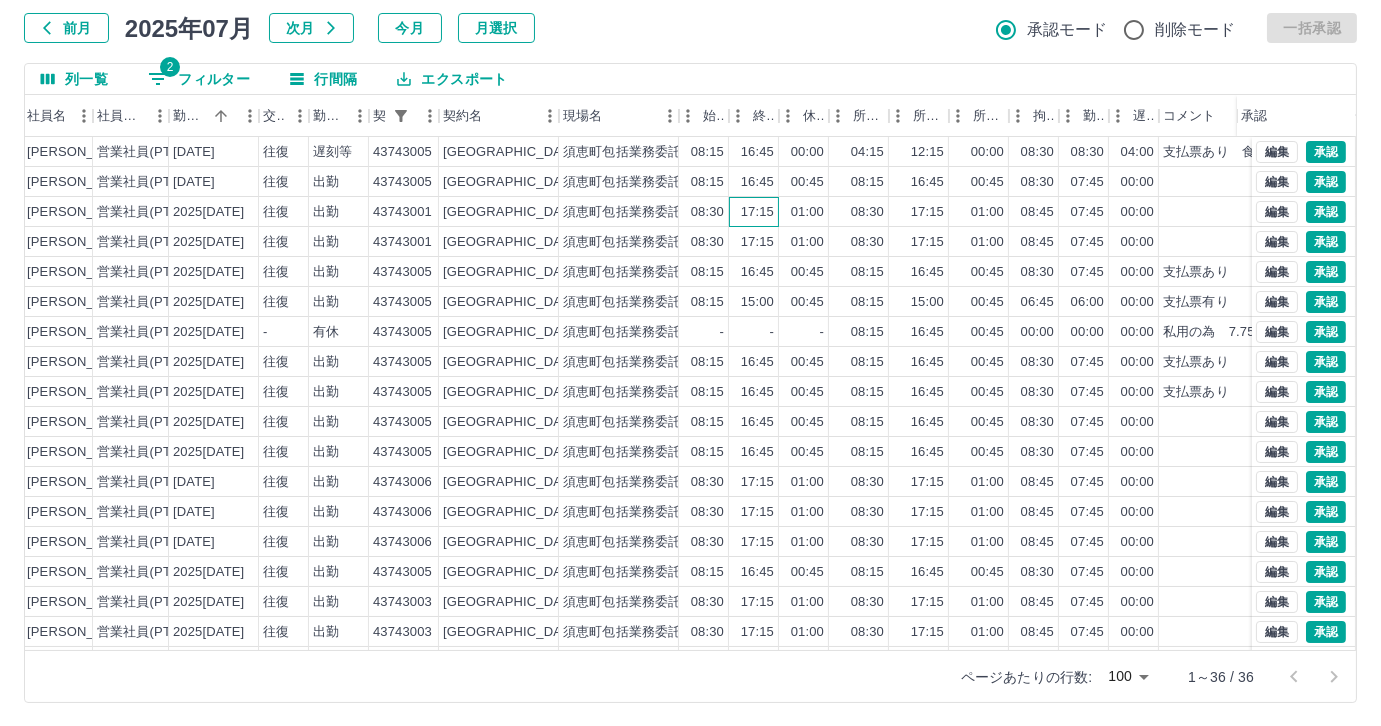 click on "17:15" at bounding box center (757, 212) 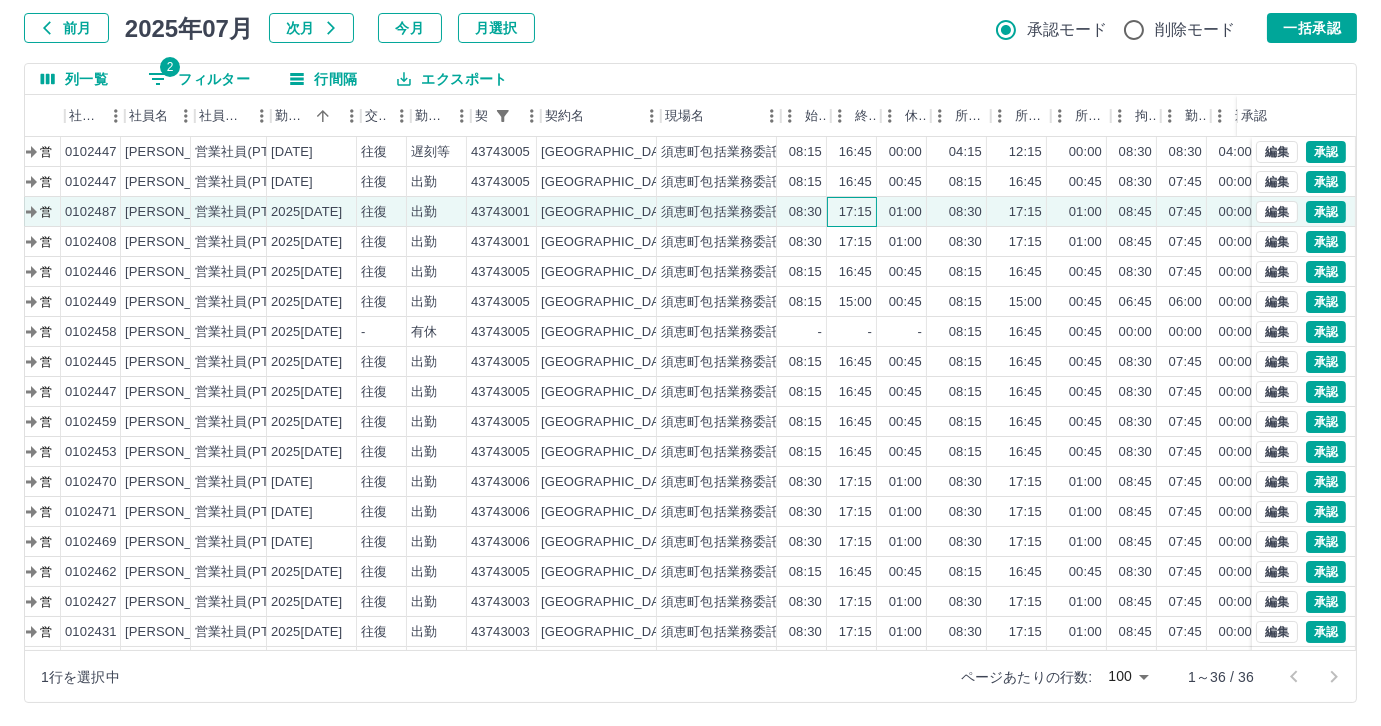 scroll, scrollTop: 0, scrollLeft: 138, axis: horizontal 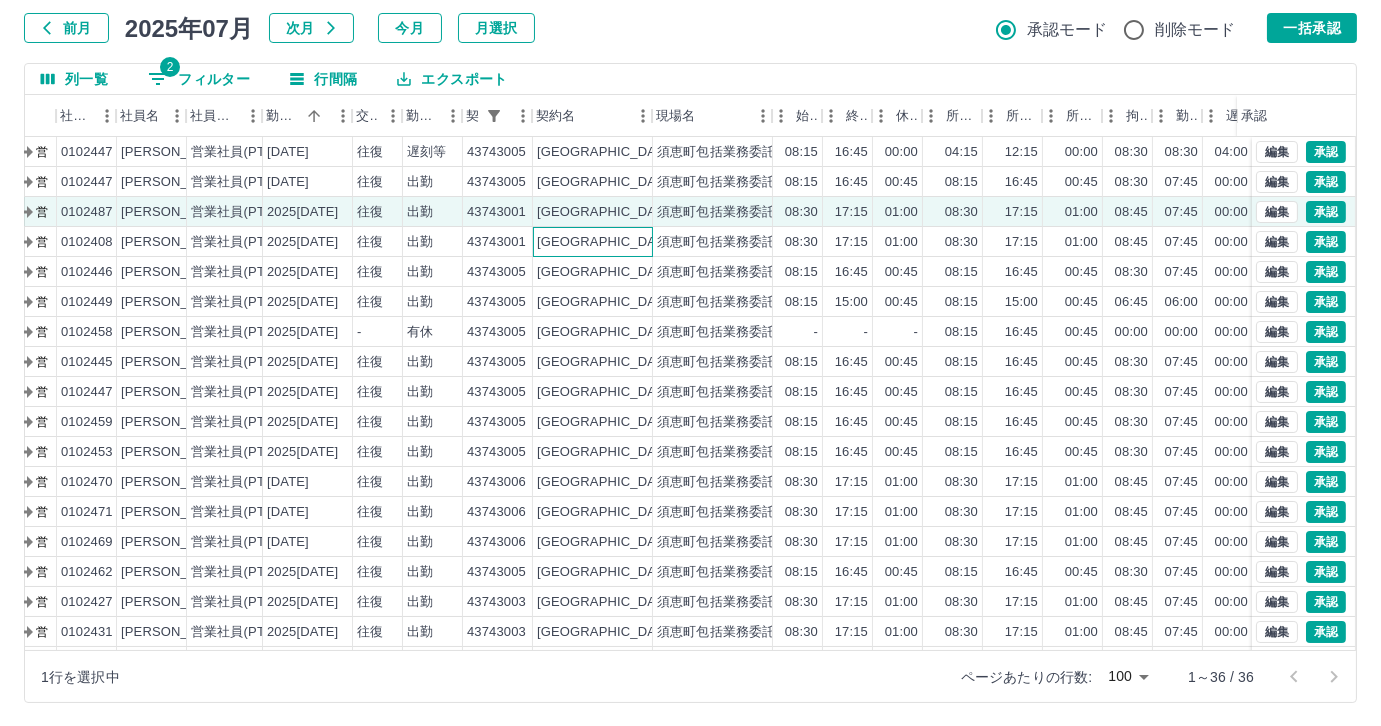 click on "[GEOGRAPHIC_DATA]" at bounding box center [593, 242] 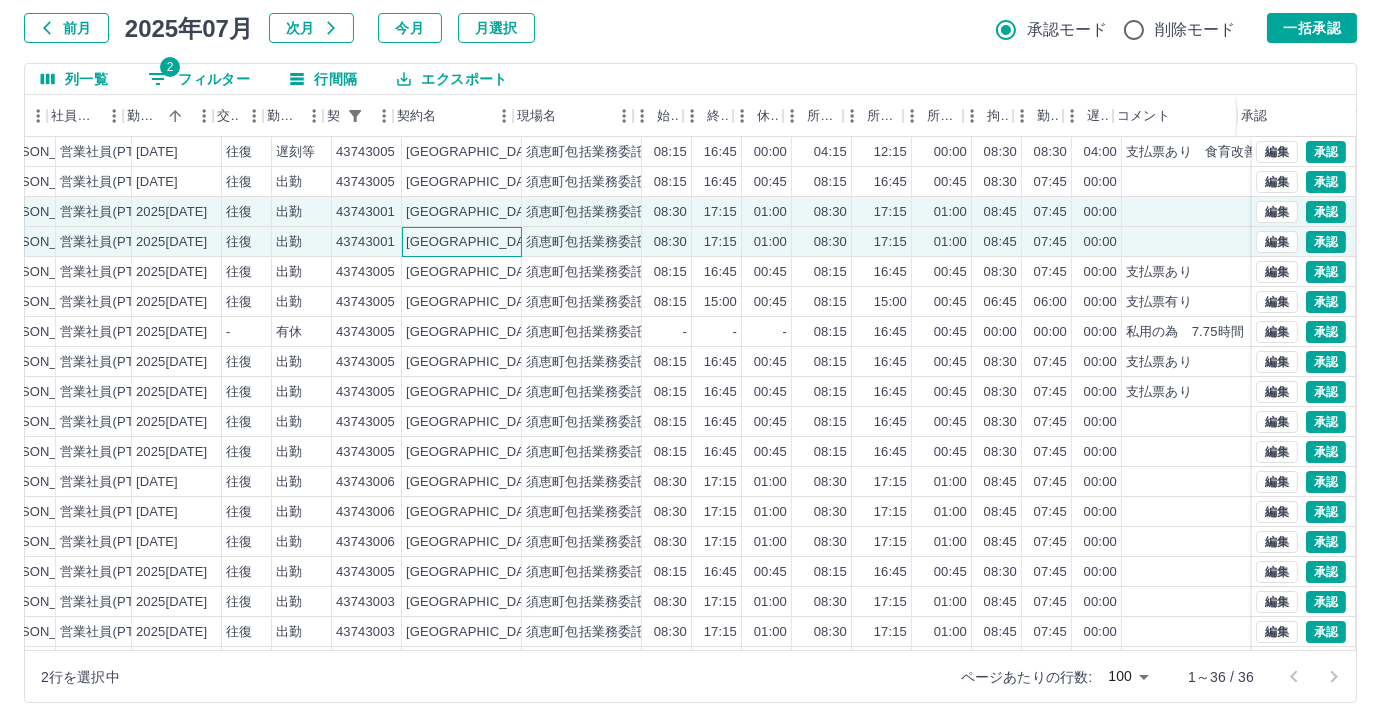 scroll, scrollTop: 0, scrollLeft: 287, axis: horizontal 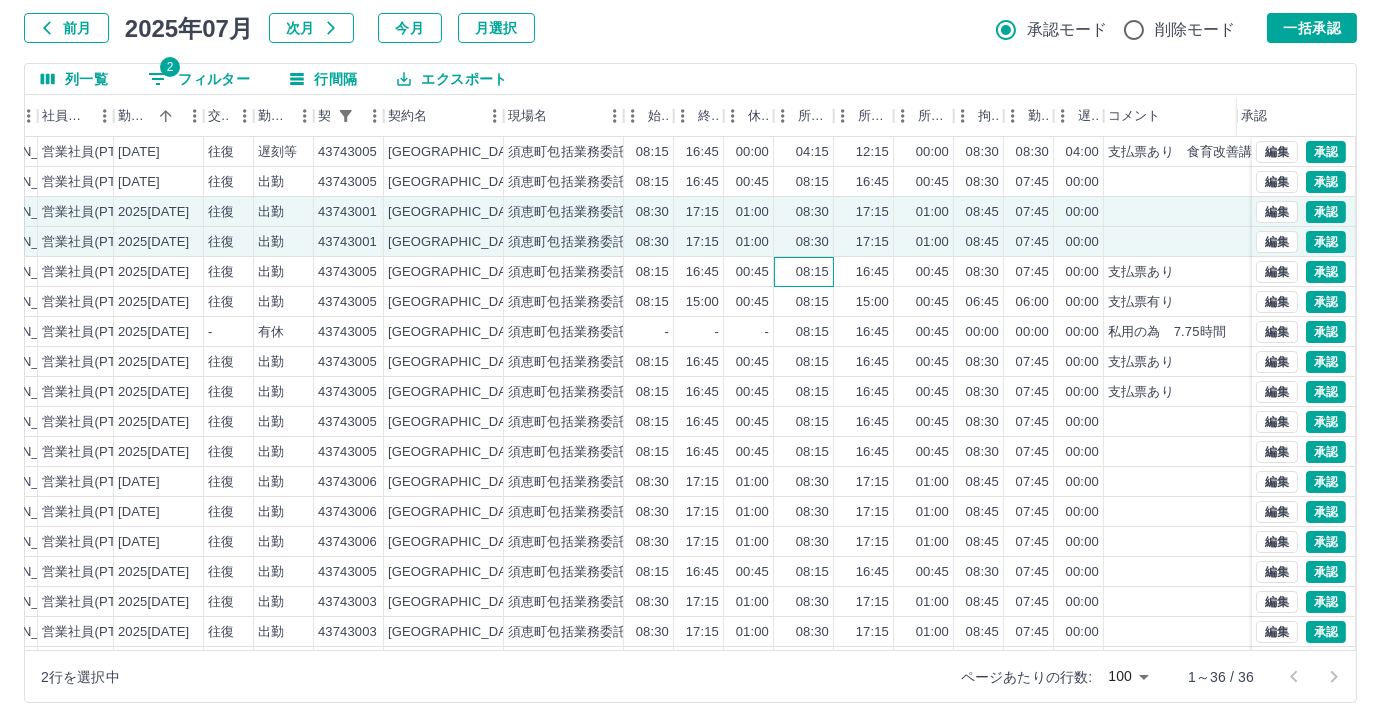 click on "08:15" at bounding box center [812, 272] 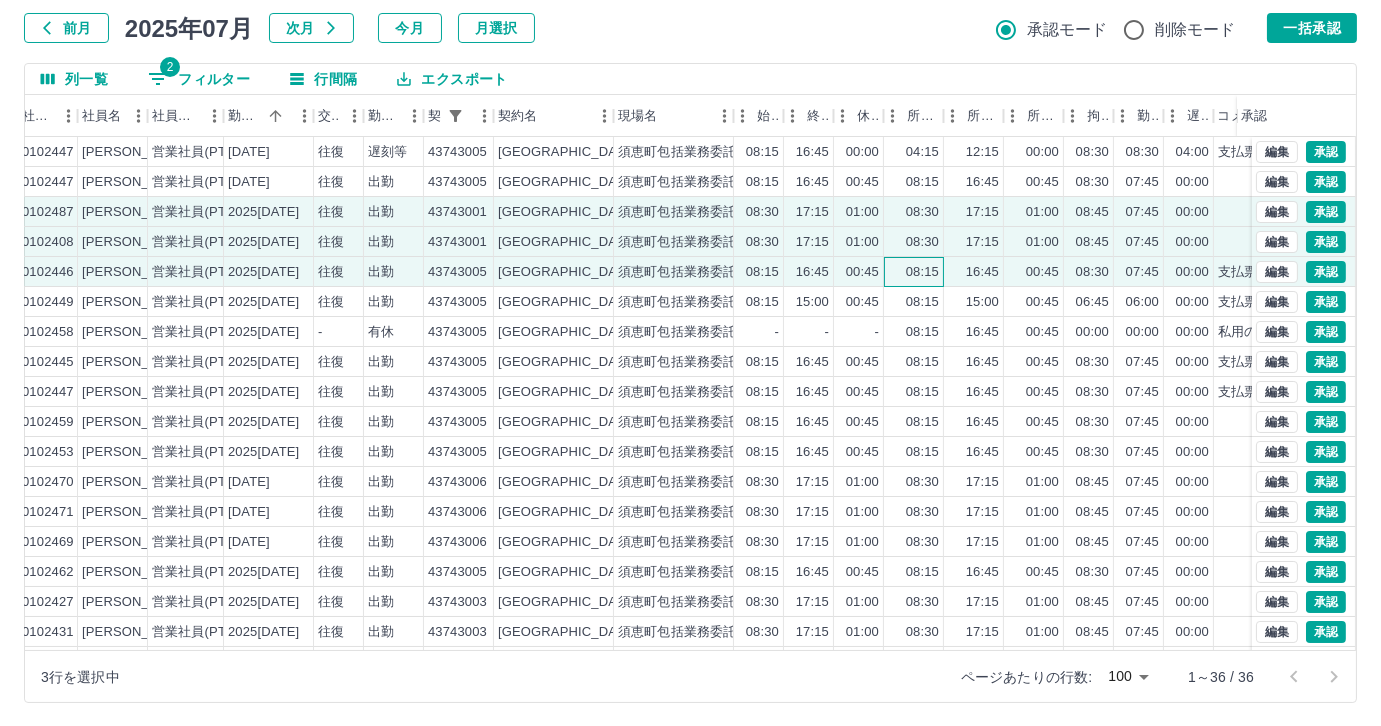 scroll, scrollTop: 0, scrollLeft: 157, axis: horizontal 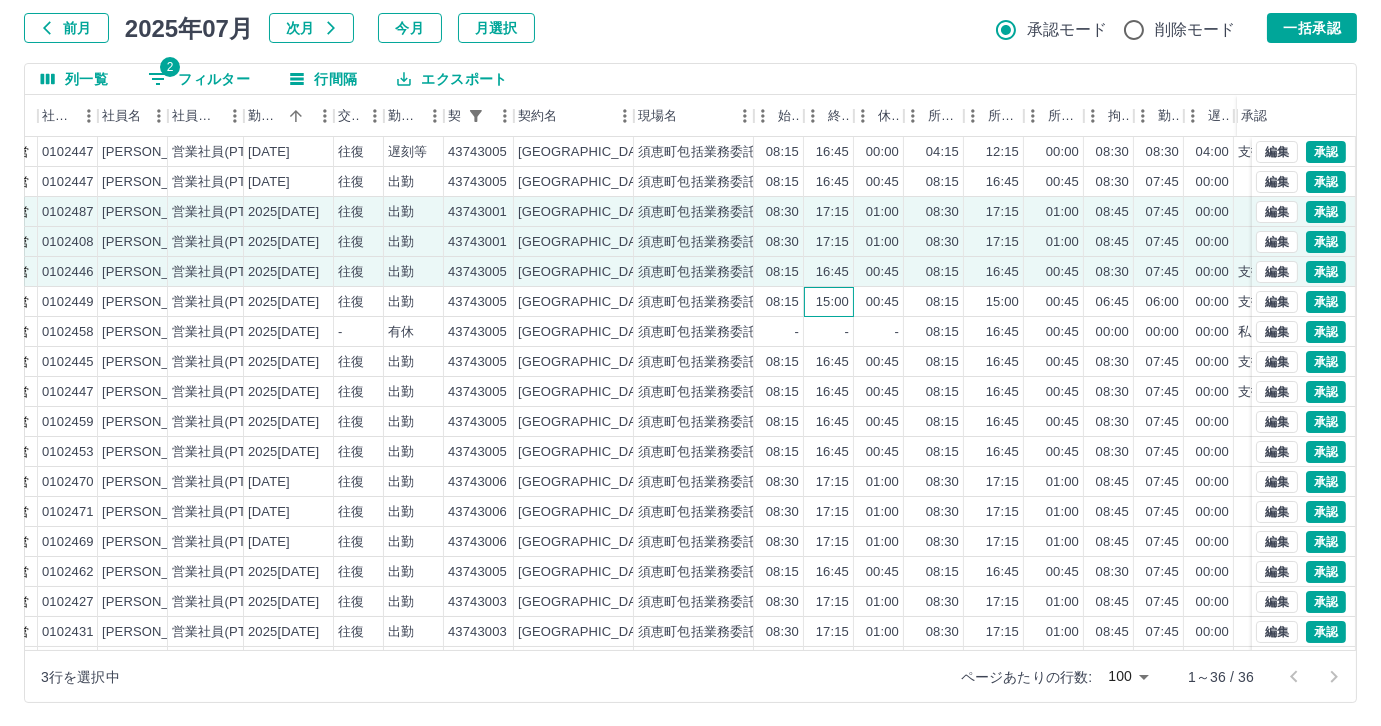click on "15:00" at bounding box center [832, 302] 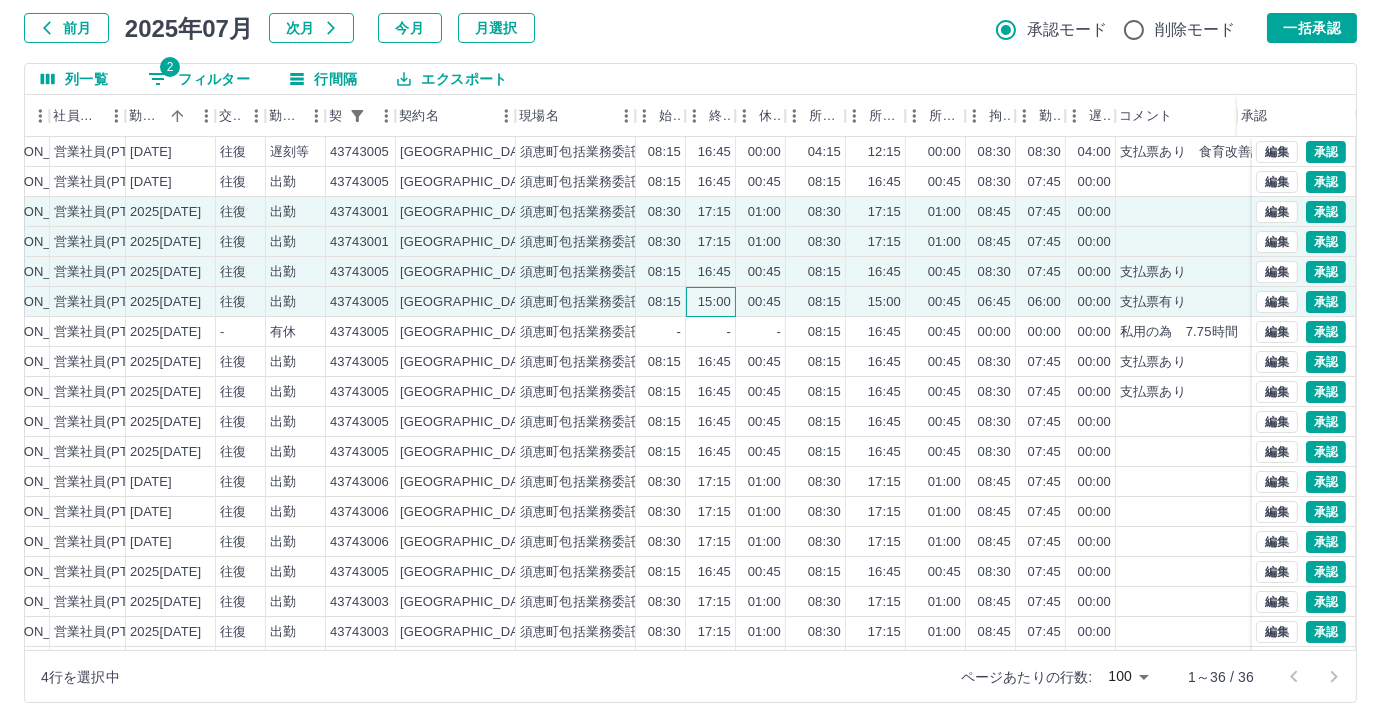 scroll, scrollTop: 0, scrollLeft: 288, axis: horizontal 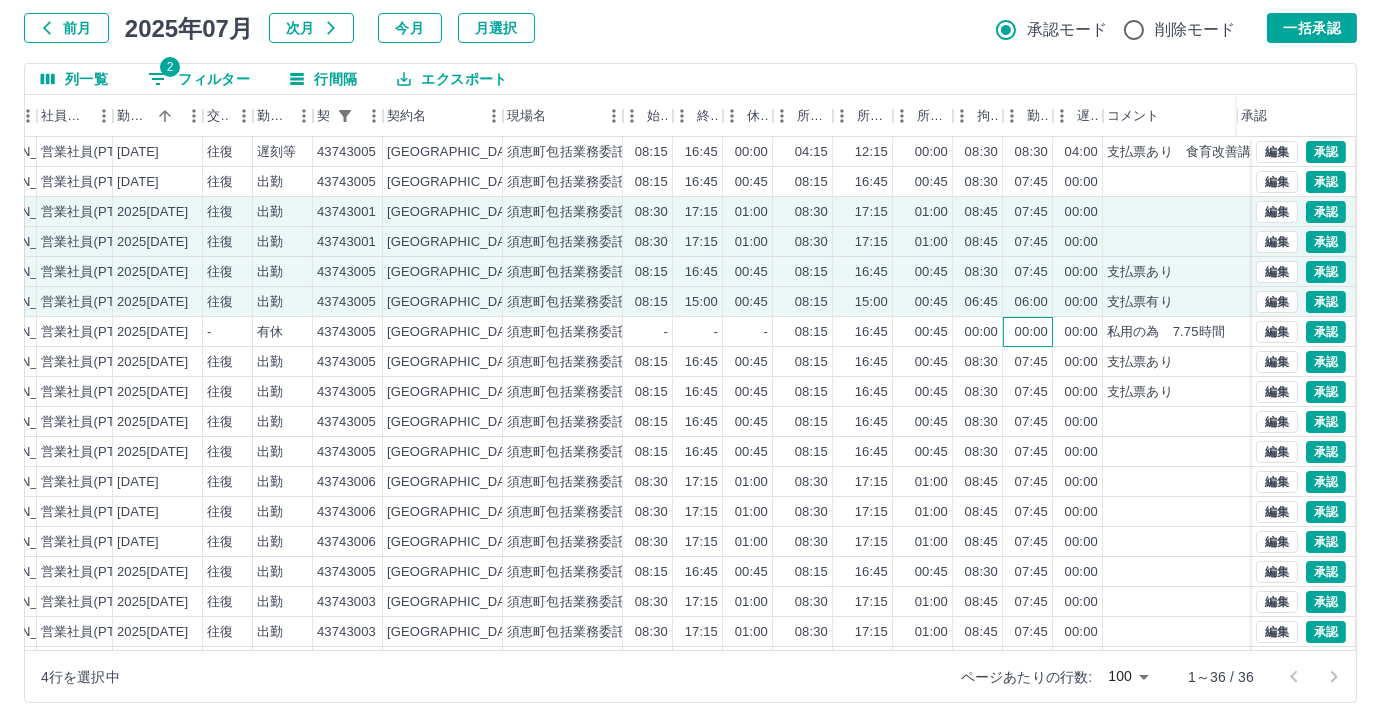 click on "00:00" at bounding box center [1028, 332] 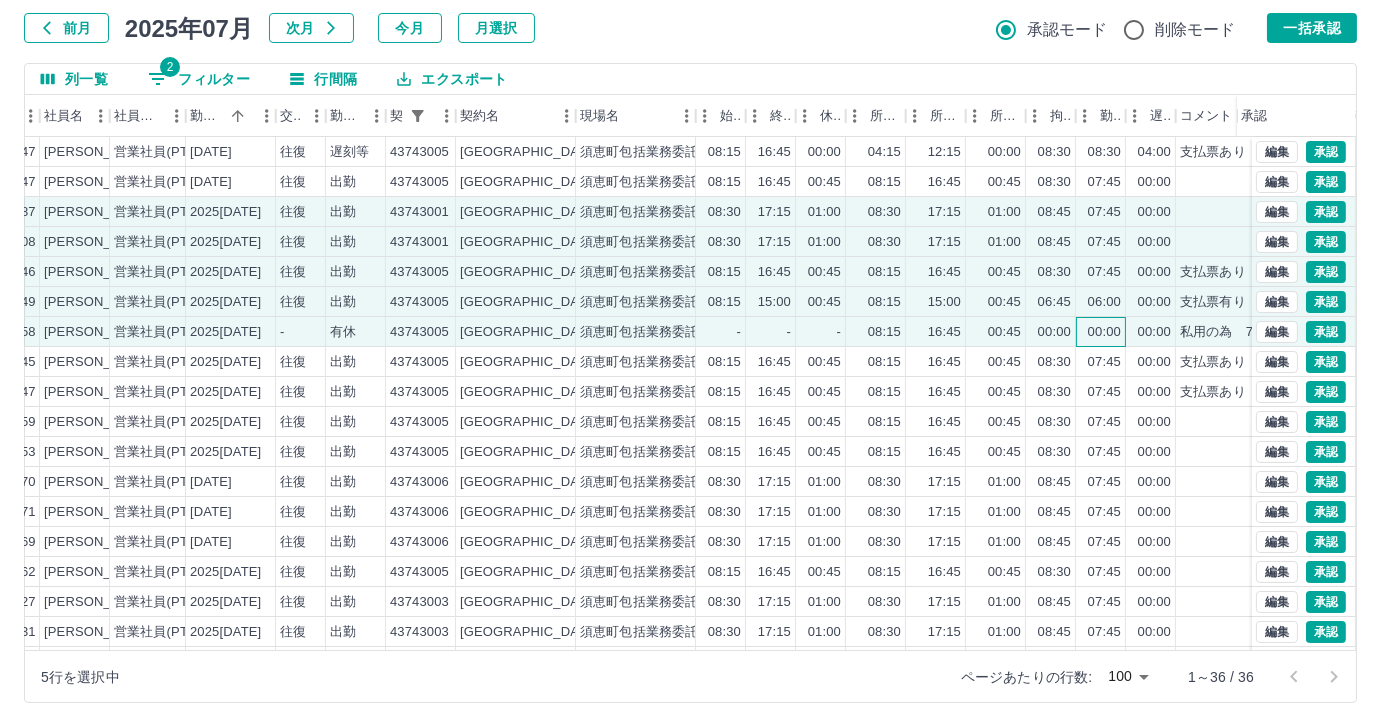 scroll, scrollTop: 0, scrollLeft: 177, axis: horizontal 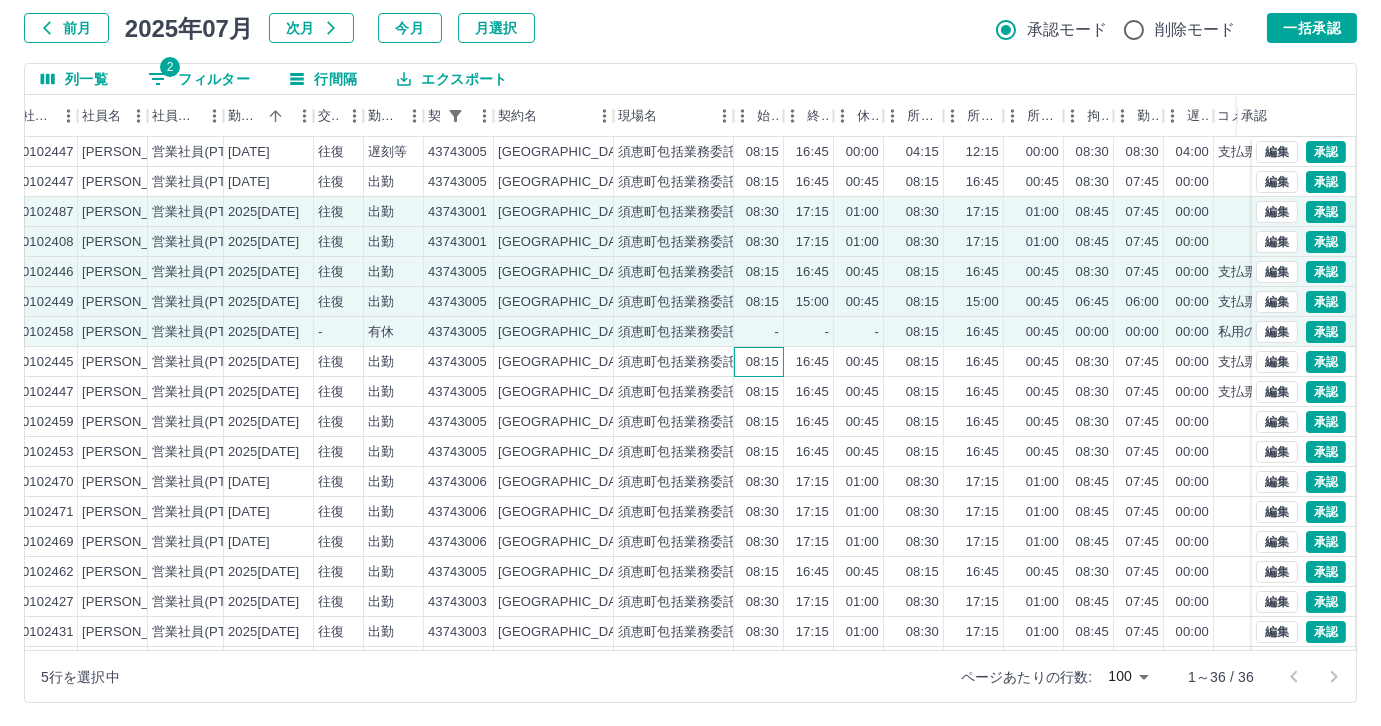click on "08:15" at bounding box center [759, 362] 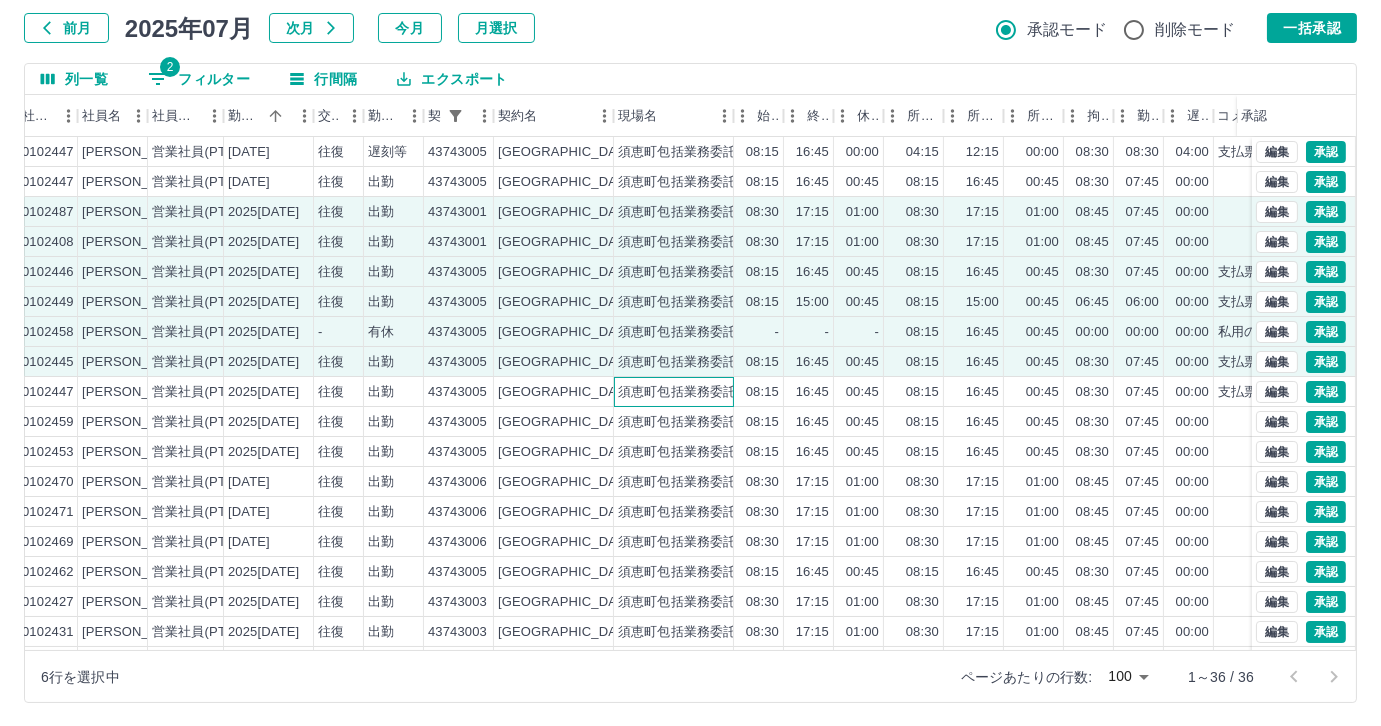 click on "須恵町包括業務委託（小中学校支援業務）" at bounding box center (743, 392) 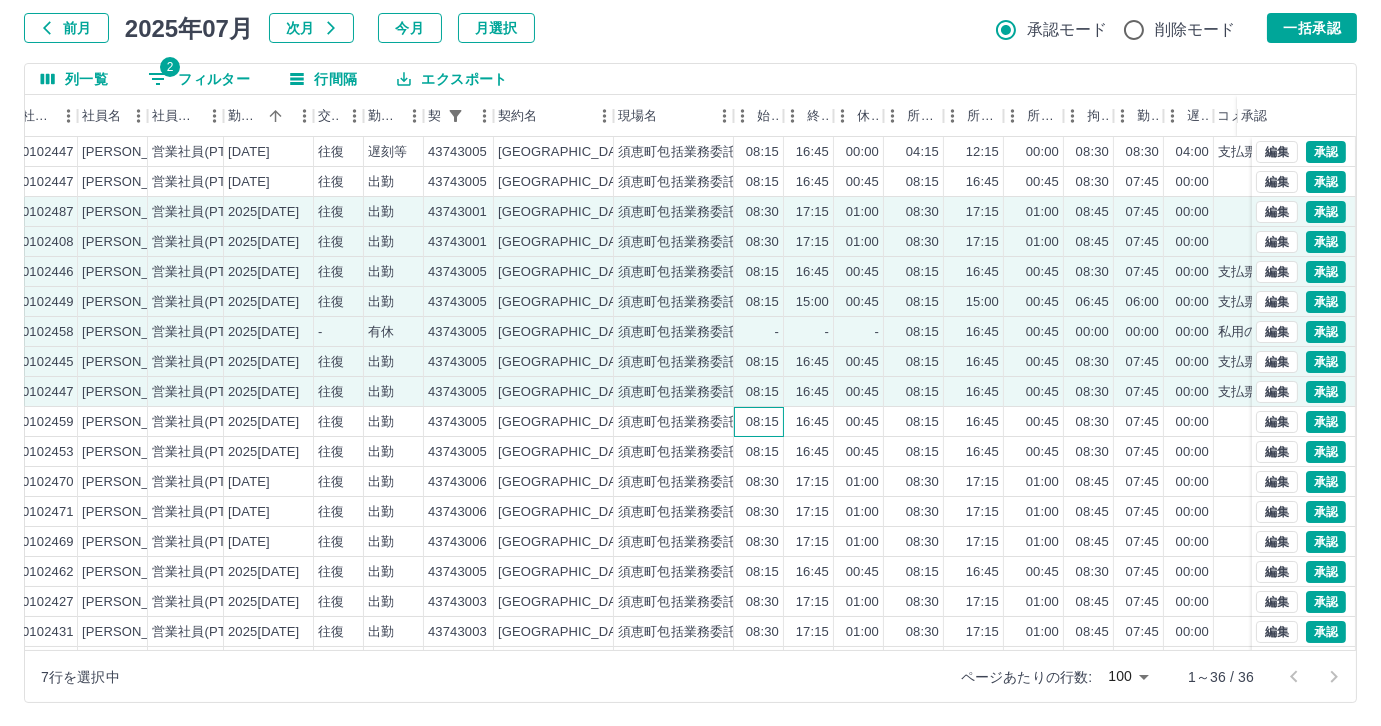 click on "08:15" at bounding box center (762, 422) 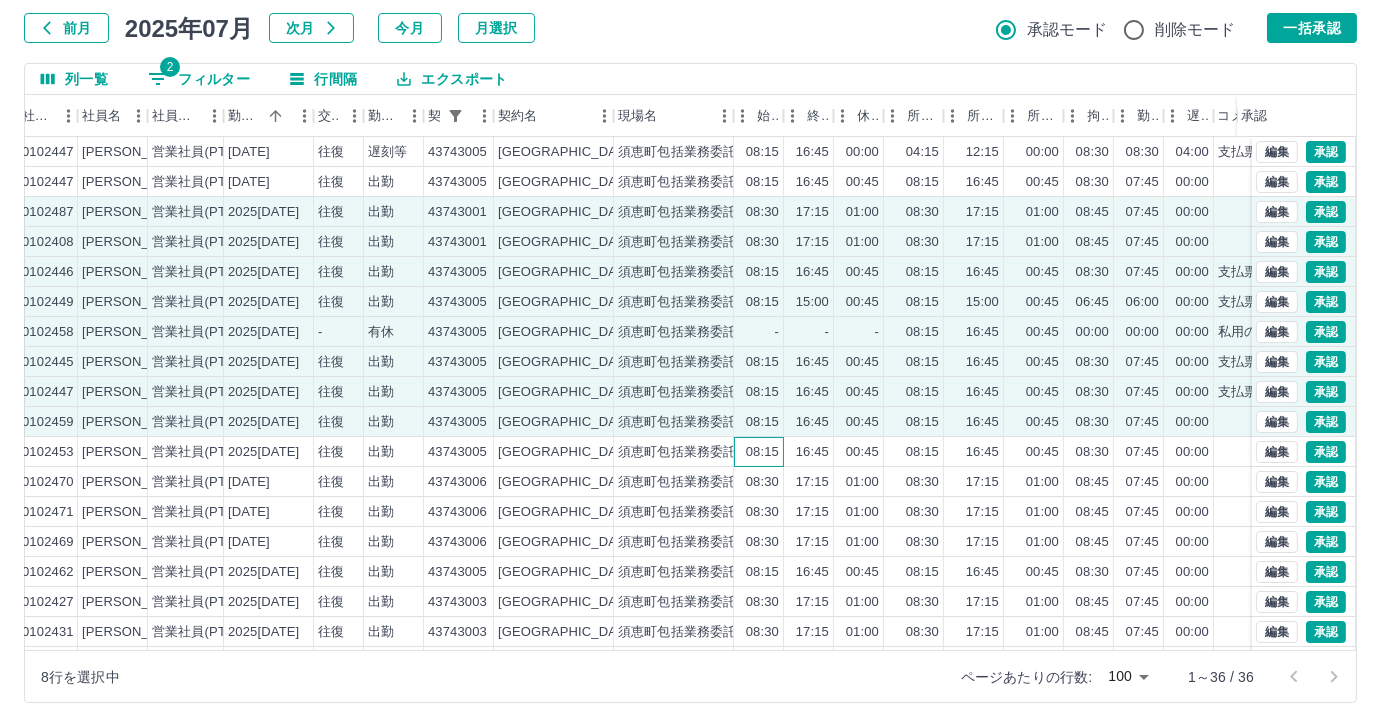 click on "08:15" at bounding box center [759, 452] 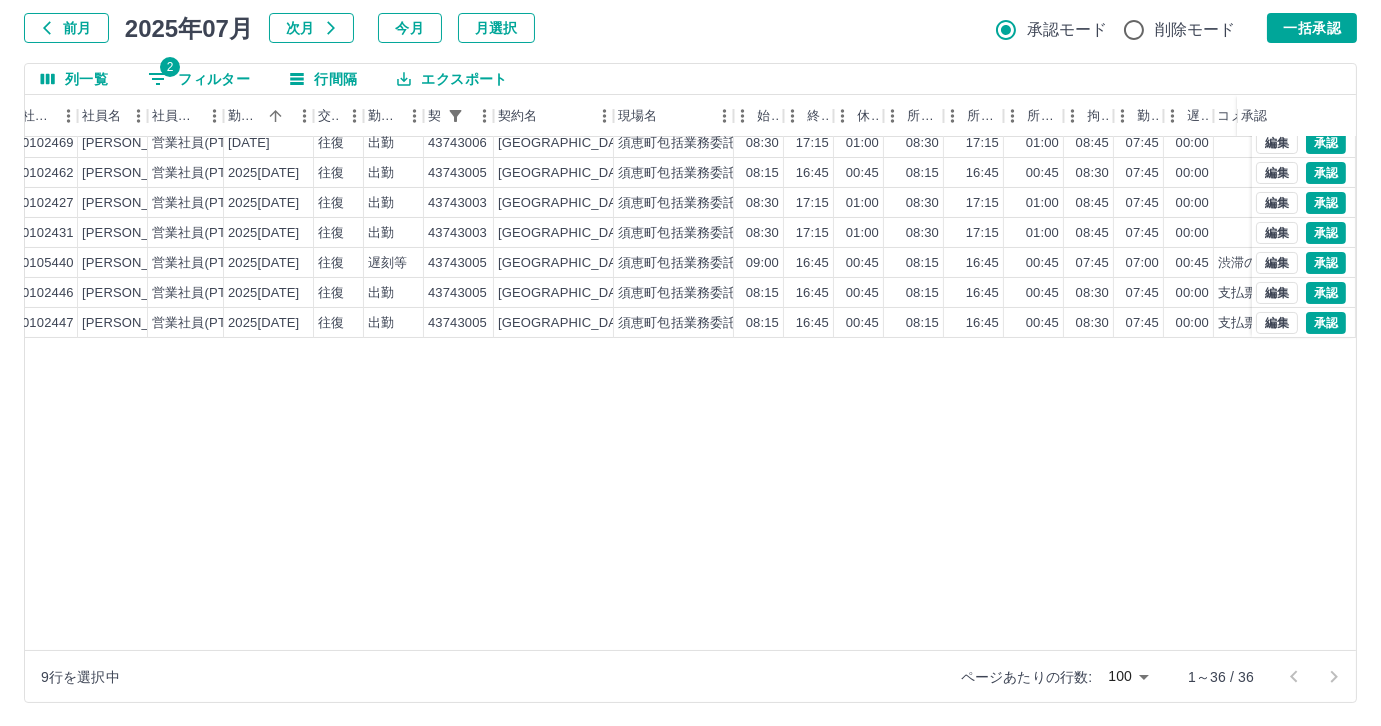 scroll, scrollTop: 0, scrollLeft: 177, axis: horizontal 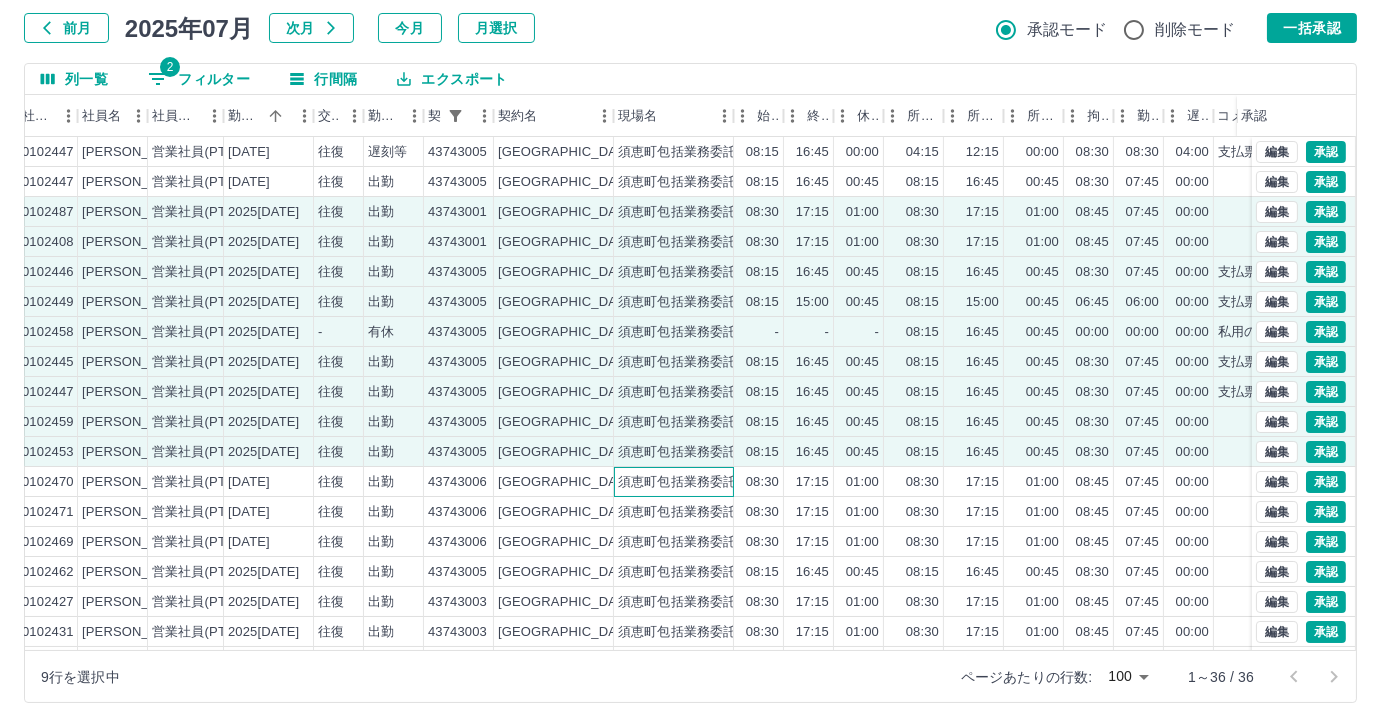 click on "須恵町包括業務委託（社会教育施設管理業務）" at bounding box center [756, 482] 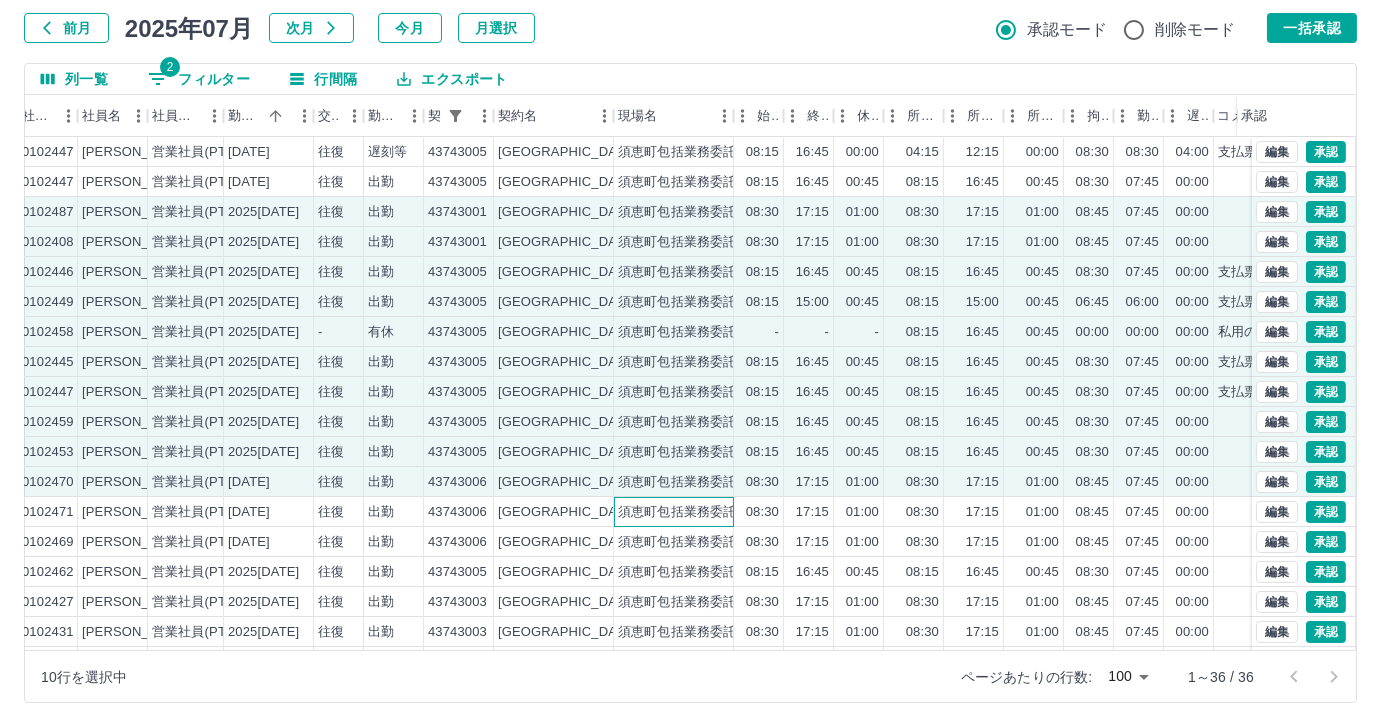 click on "須恵町包括業務委託（社会教育施設管理業務）" at bounding box center (756, 512) 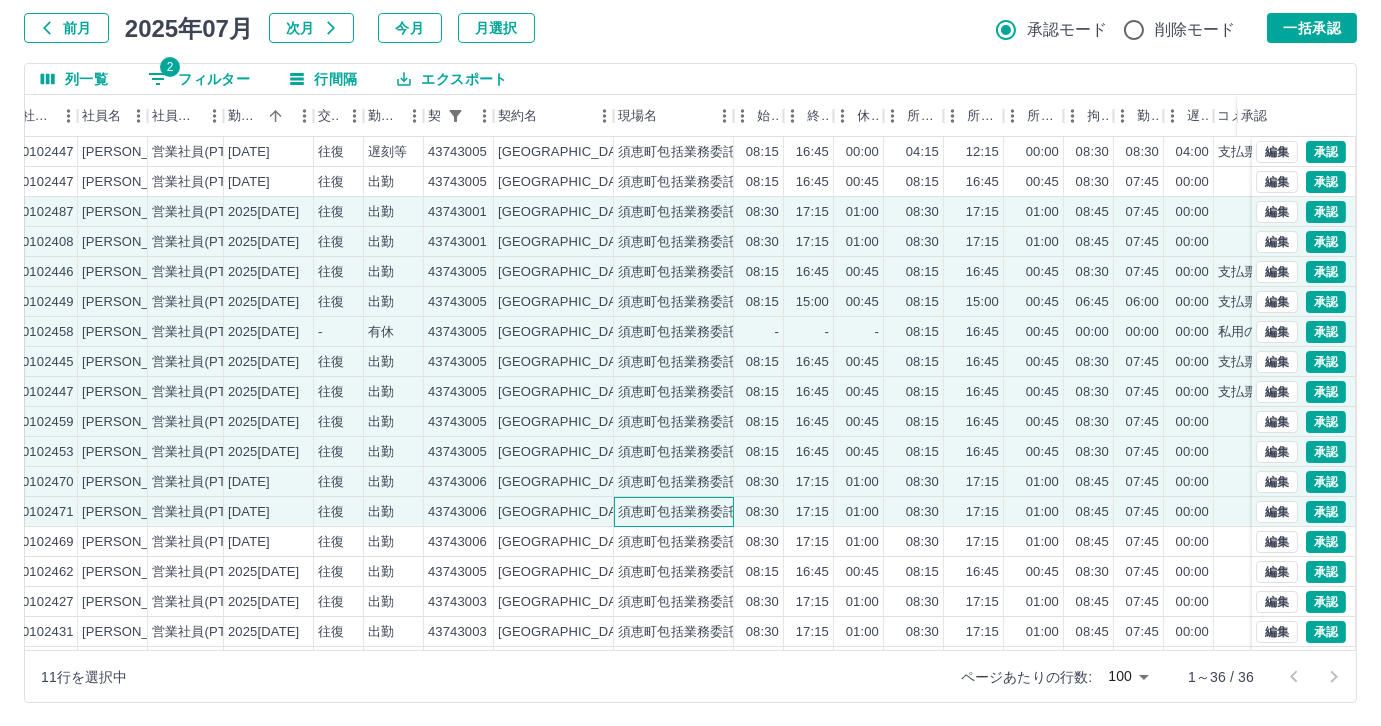 scroll, scrollTop: 90, scrollLeft: 177, axis: both 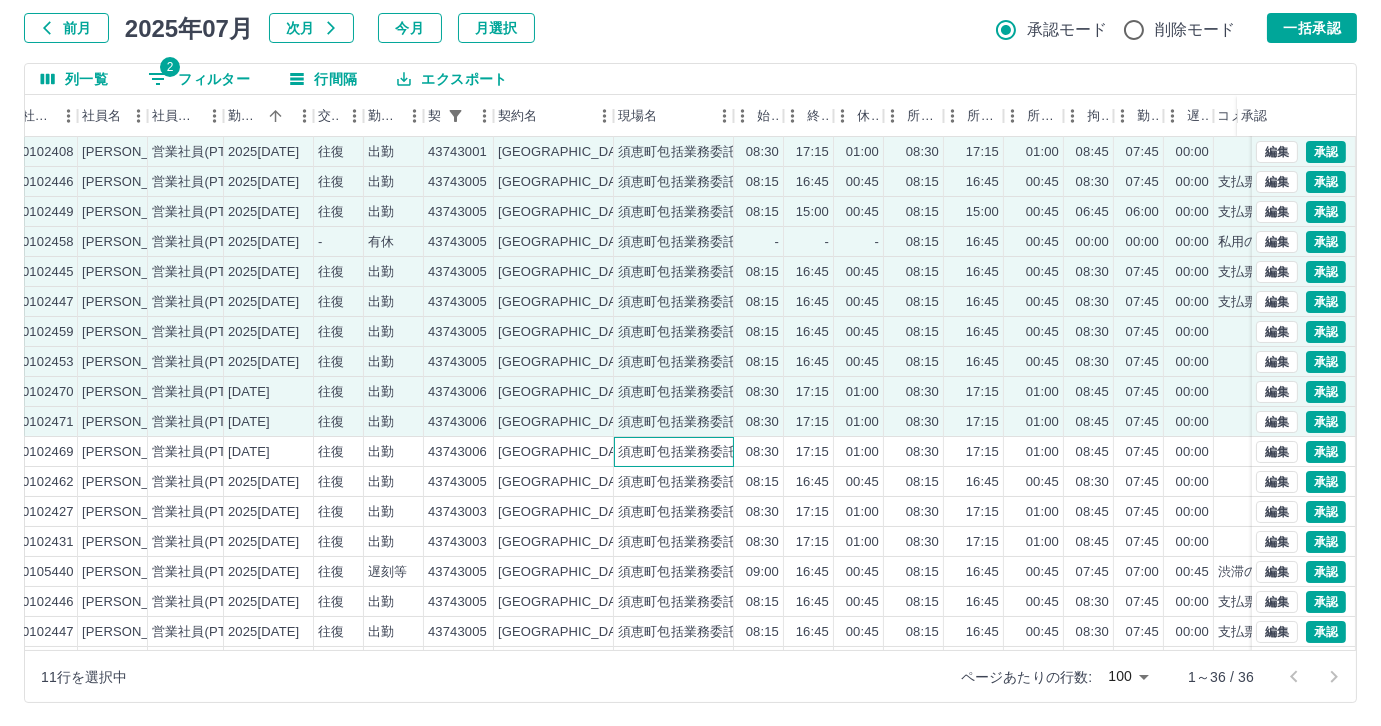 click on "須恵町包括業務委託（社会教育施設管理業務）" at bounding box center [756, 452] 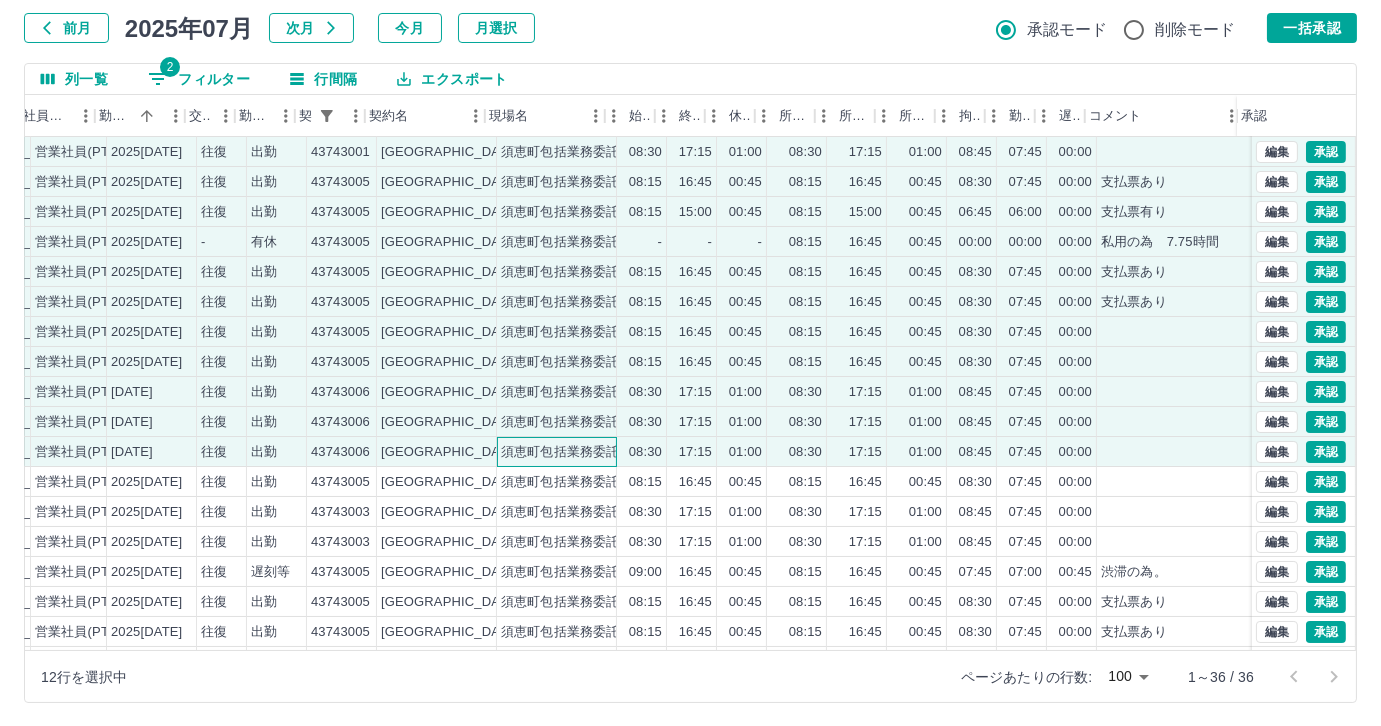 scroll, scrollTop: 90, scrollLeft: 316, axis: both 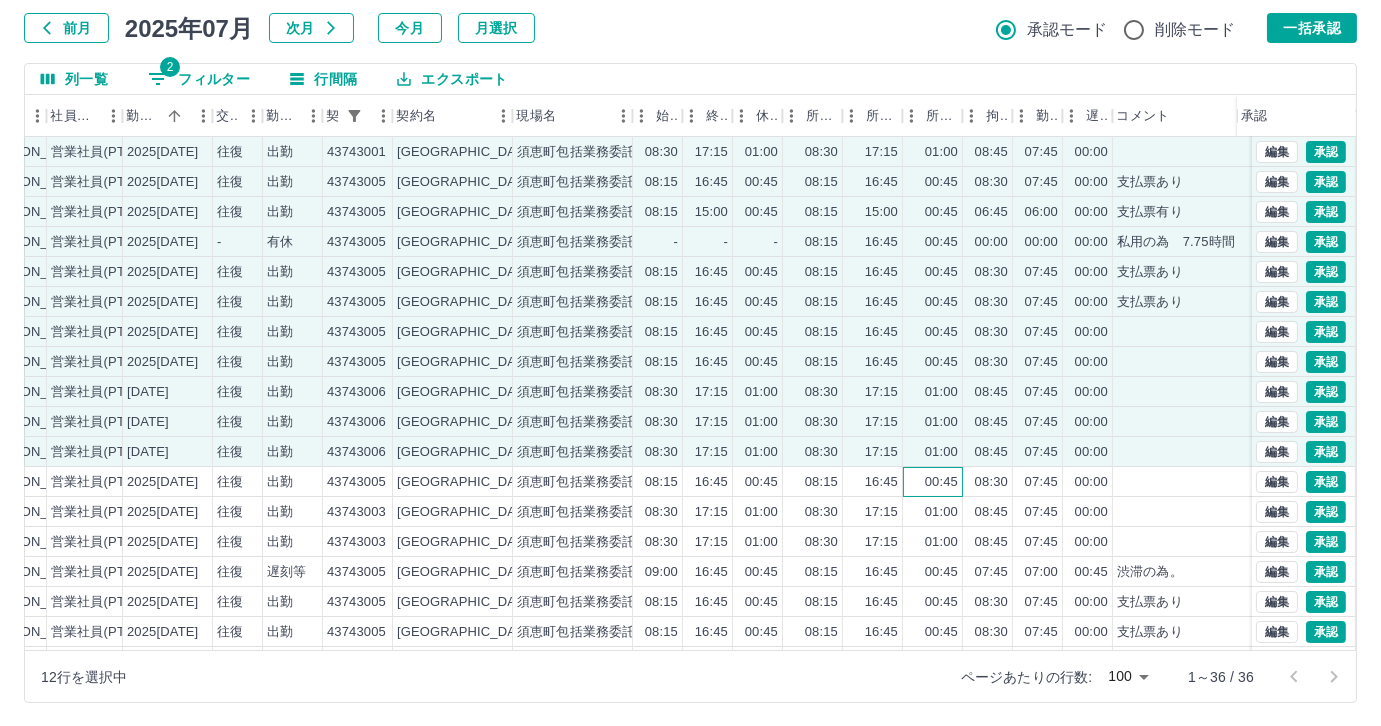 click on "00:45" at bounding box center [941, 482] 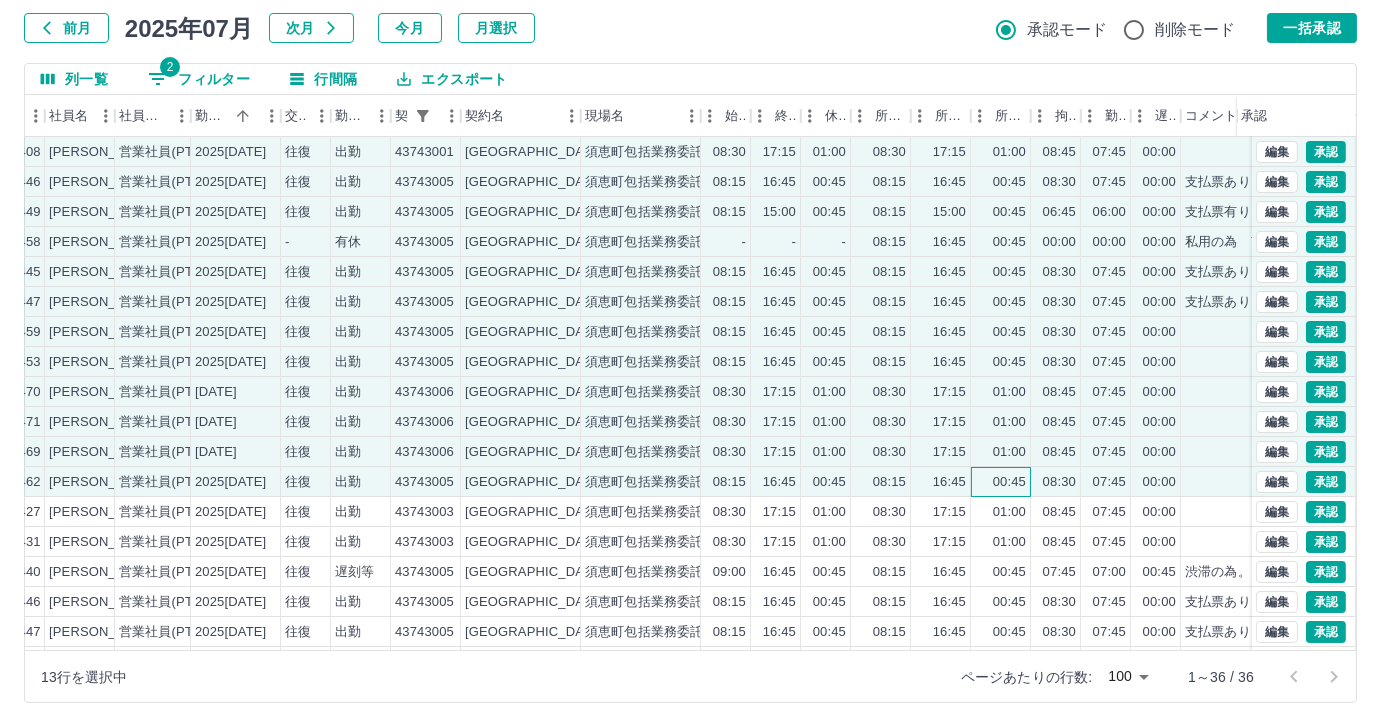 scroll, scrollTop: 90, scrollLeft: 207, axis: both 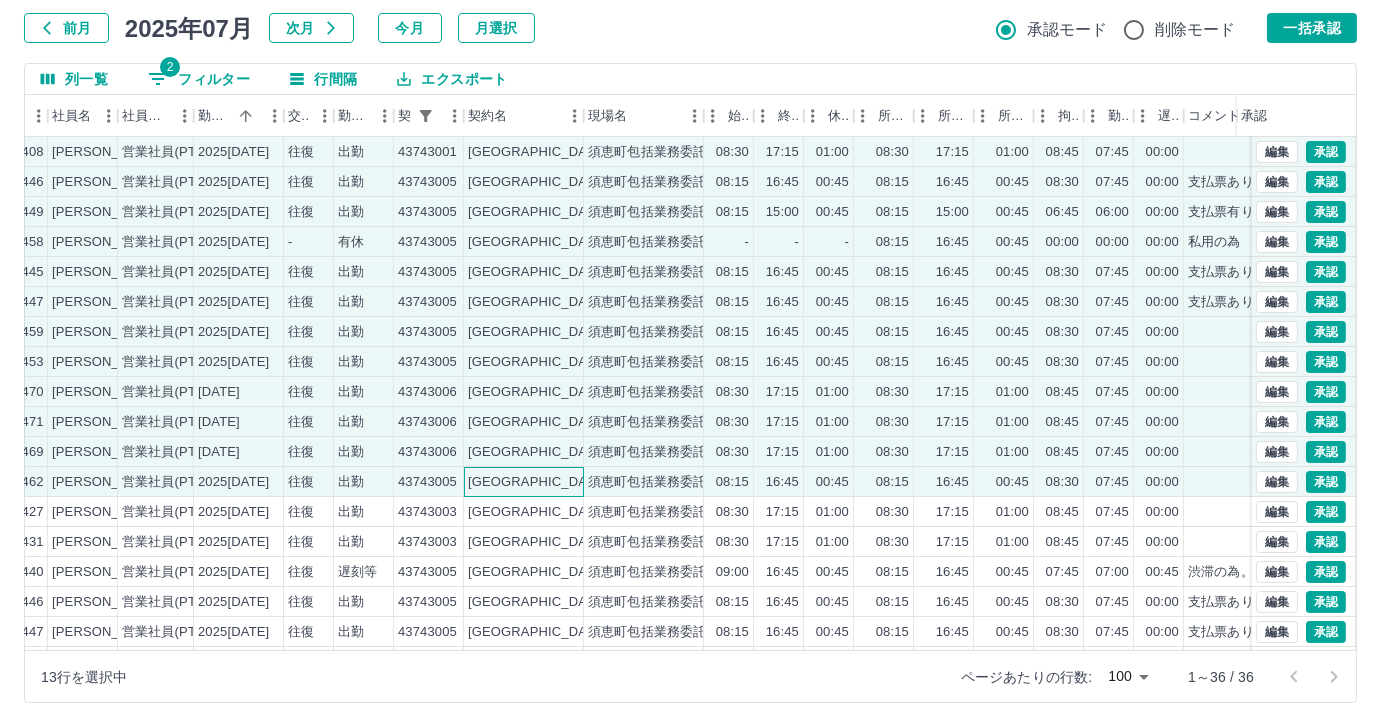 click on "[GEOGRAPHIC_DATA]" at bounding box center (524, 482) 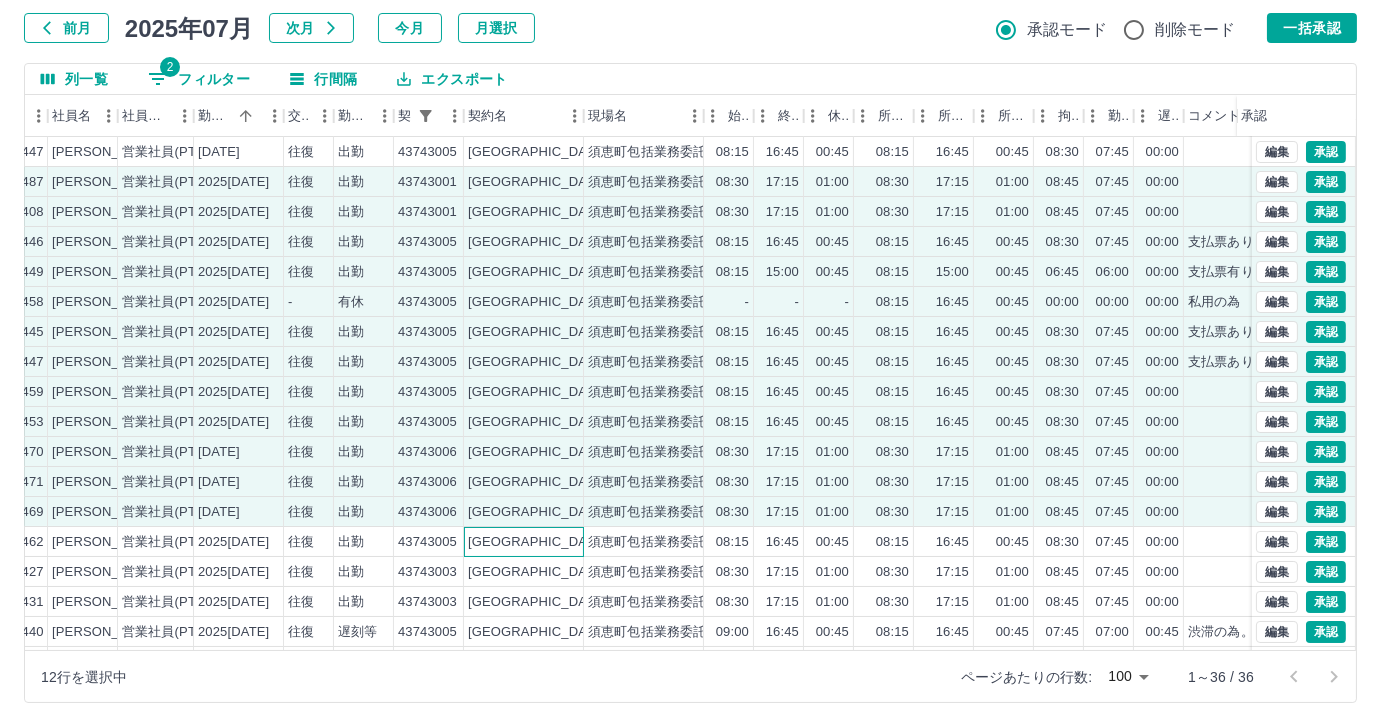 scroll, scrollTop: 0, scrollLeft: 207, axis: horizontal 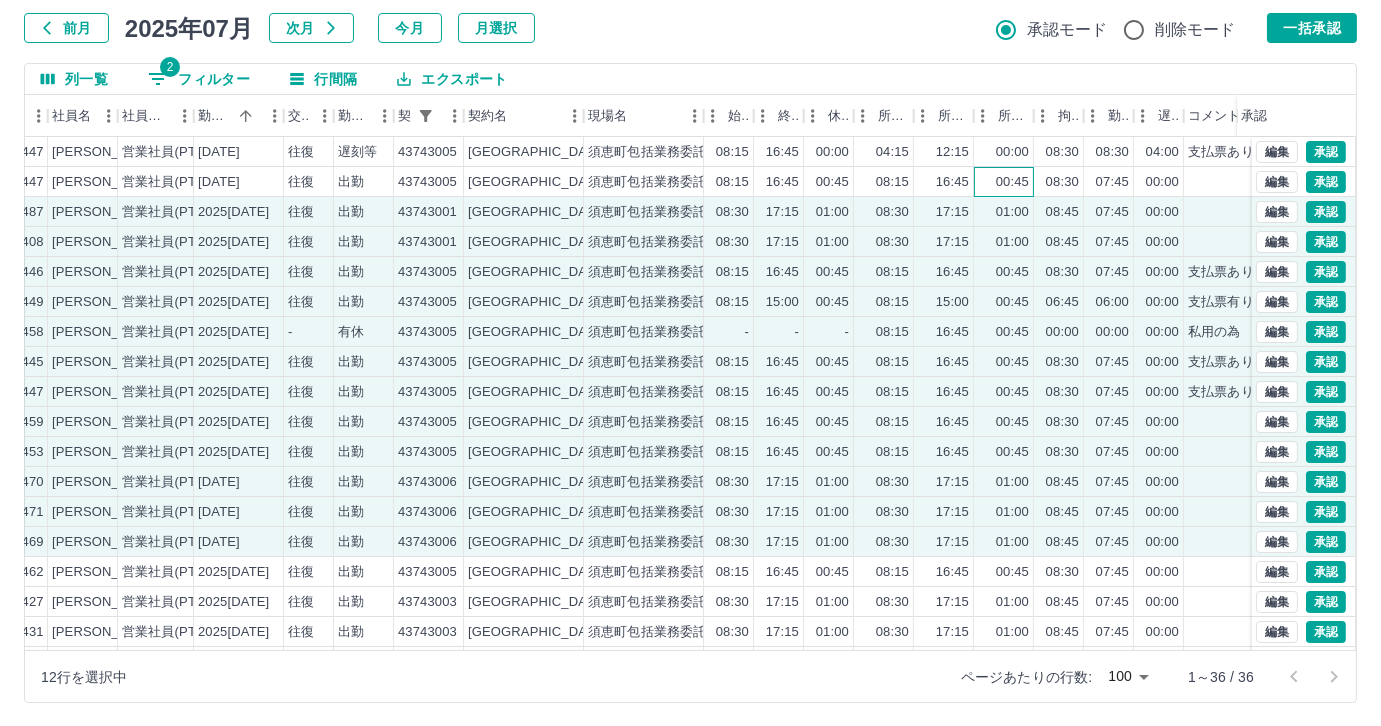 click on "00:45" at bounding box center (1004, 182) 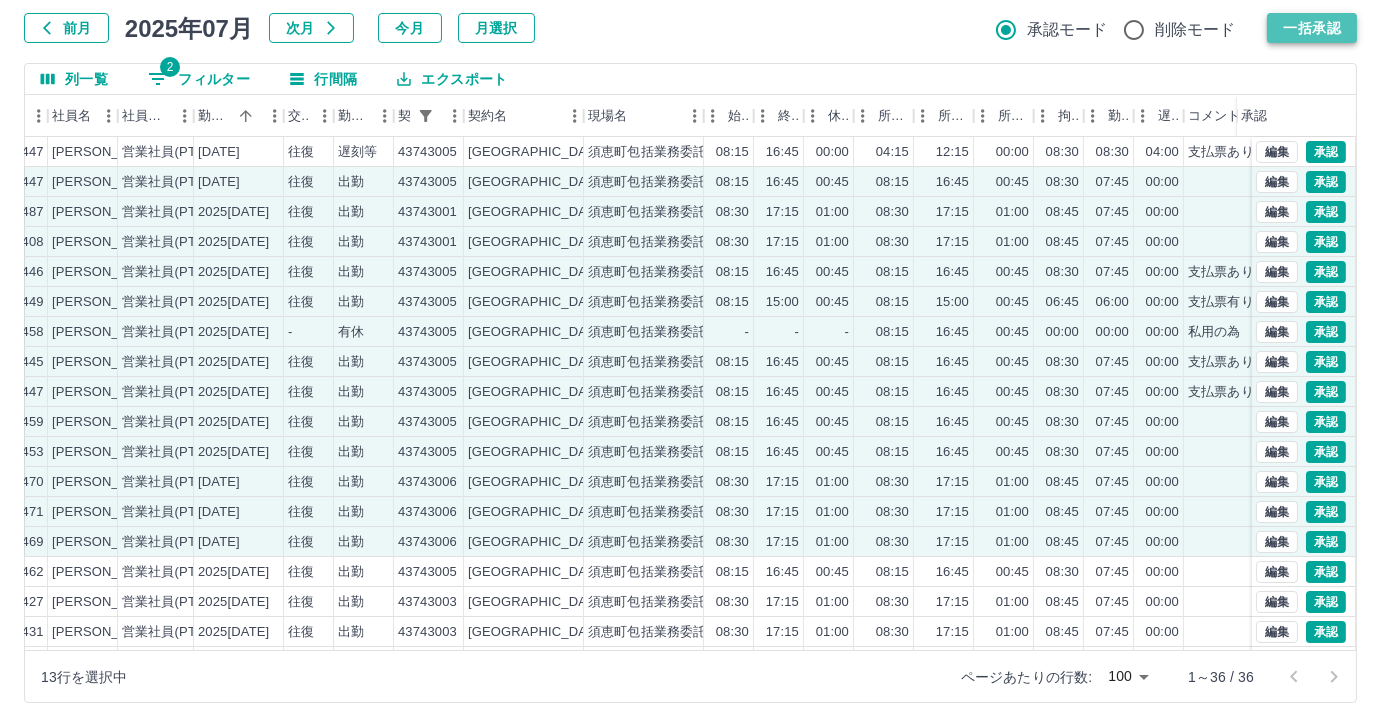 click on "一括承認" at bounding box center [1312, 28] 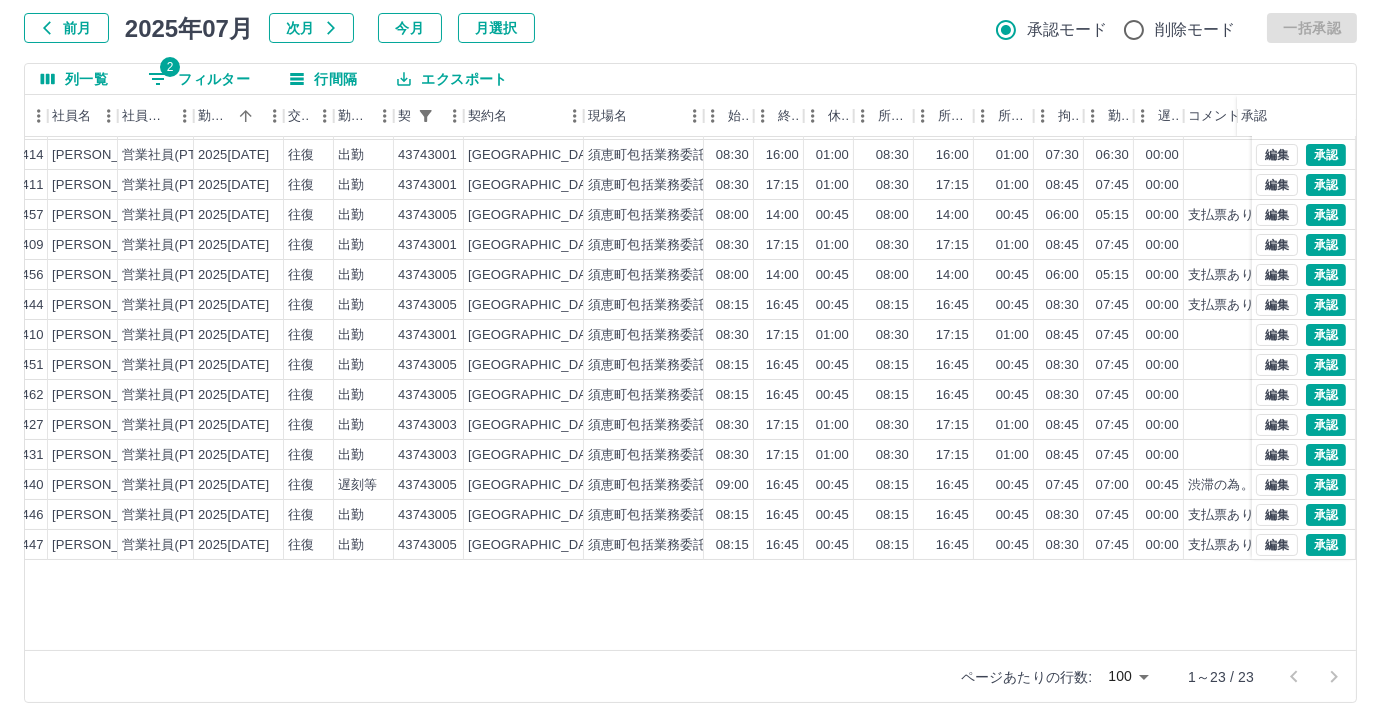 scroll, scrollTop: 191, scrollLeft: 207, axis: both 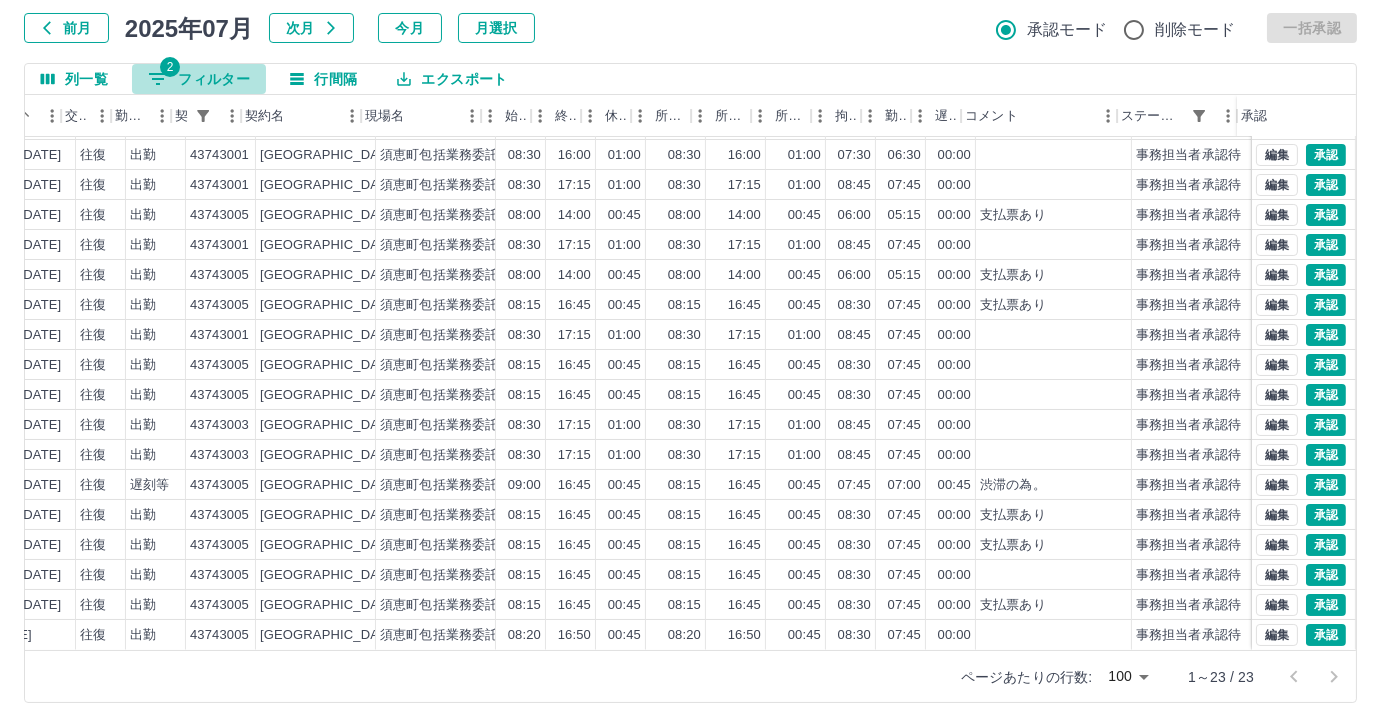 click on "2" at bounding box center (170, 67) 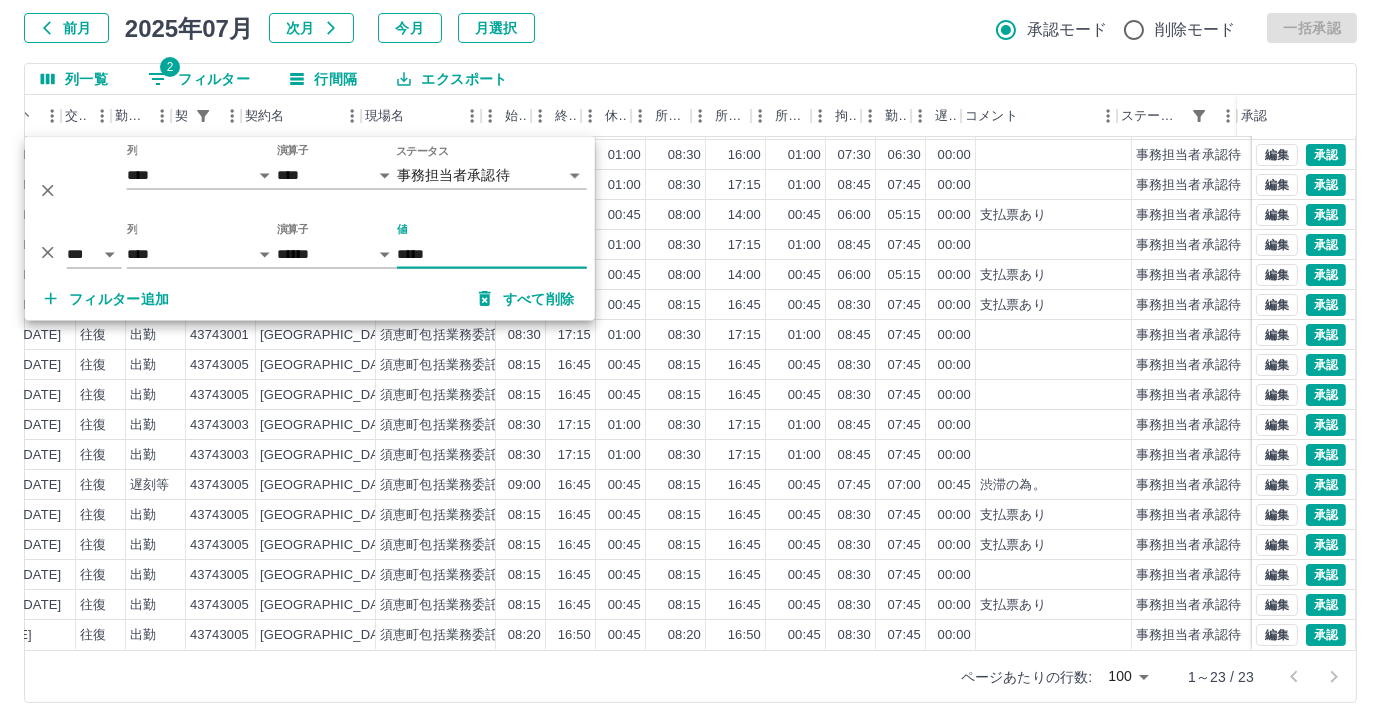 click on "*****" at bounding box center [492, 254] 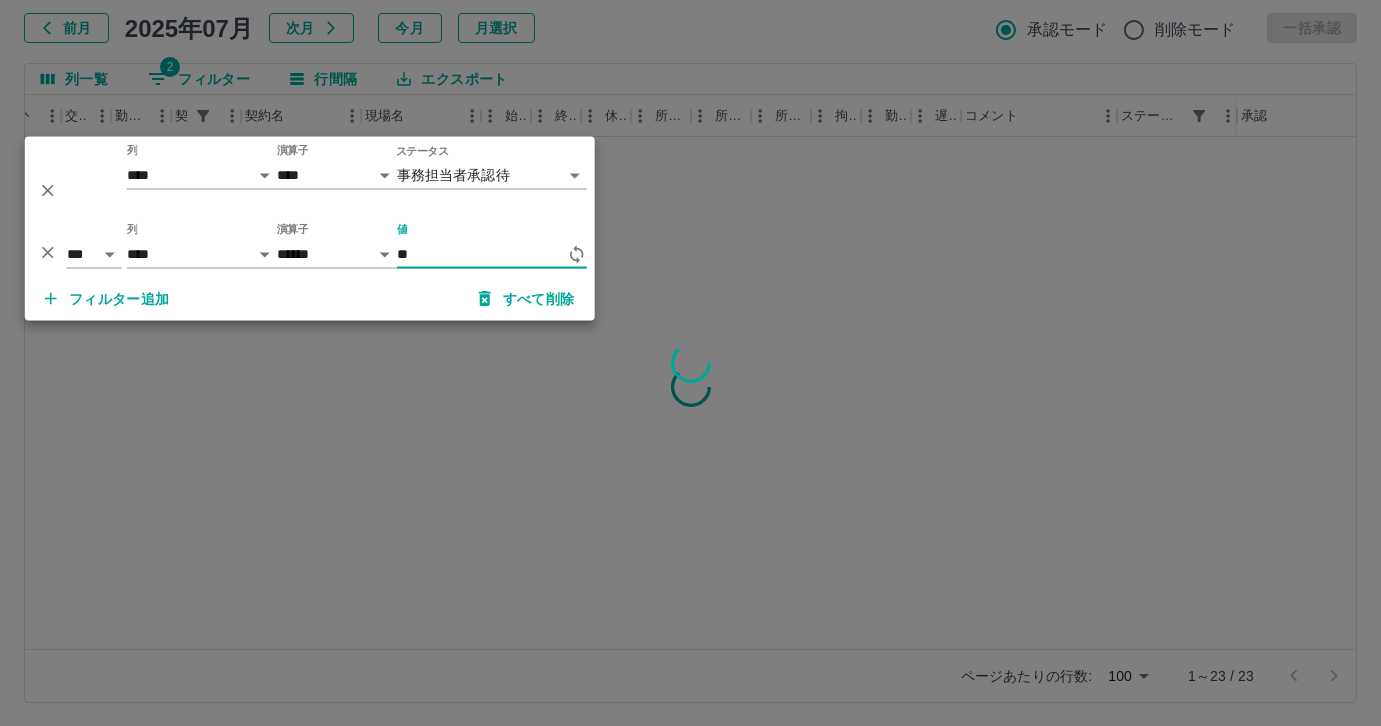 type on "*" 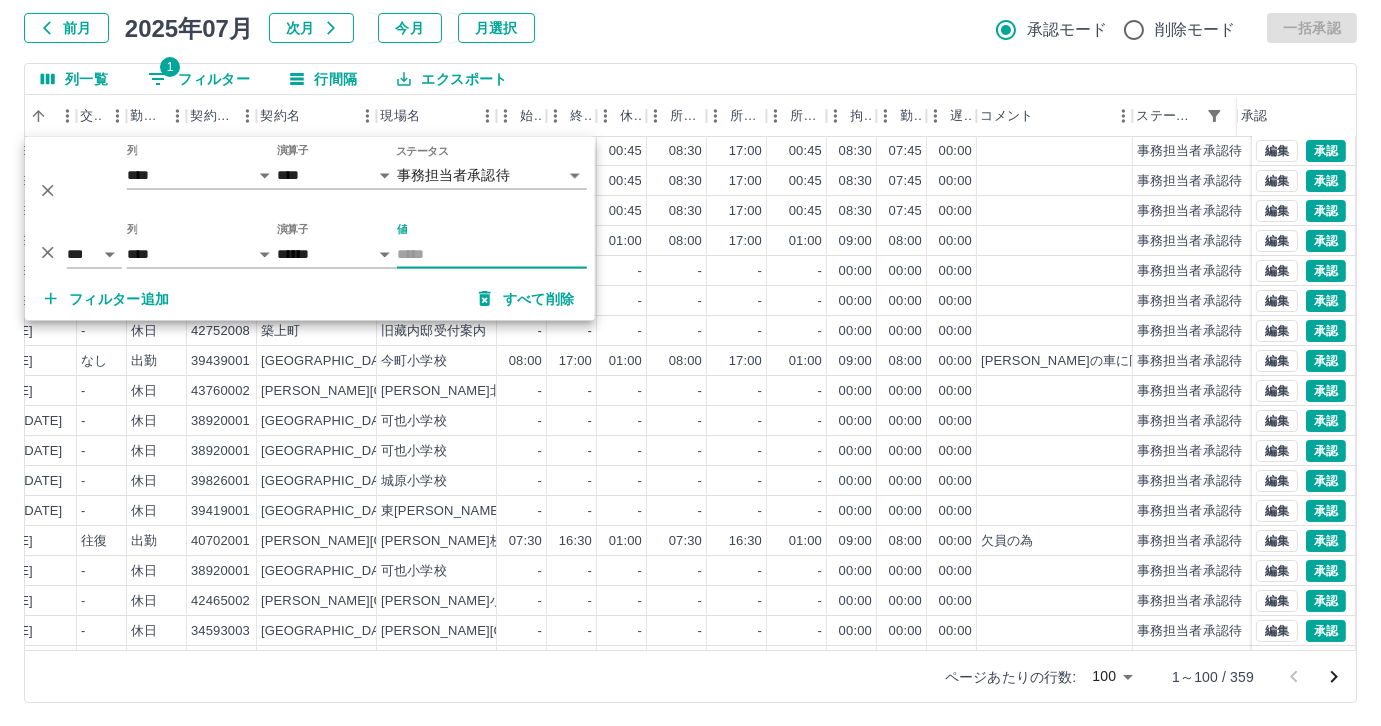 scroll, scrollTop: 454, scrollLeft: 414, axis: both 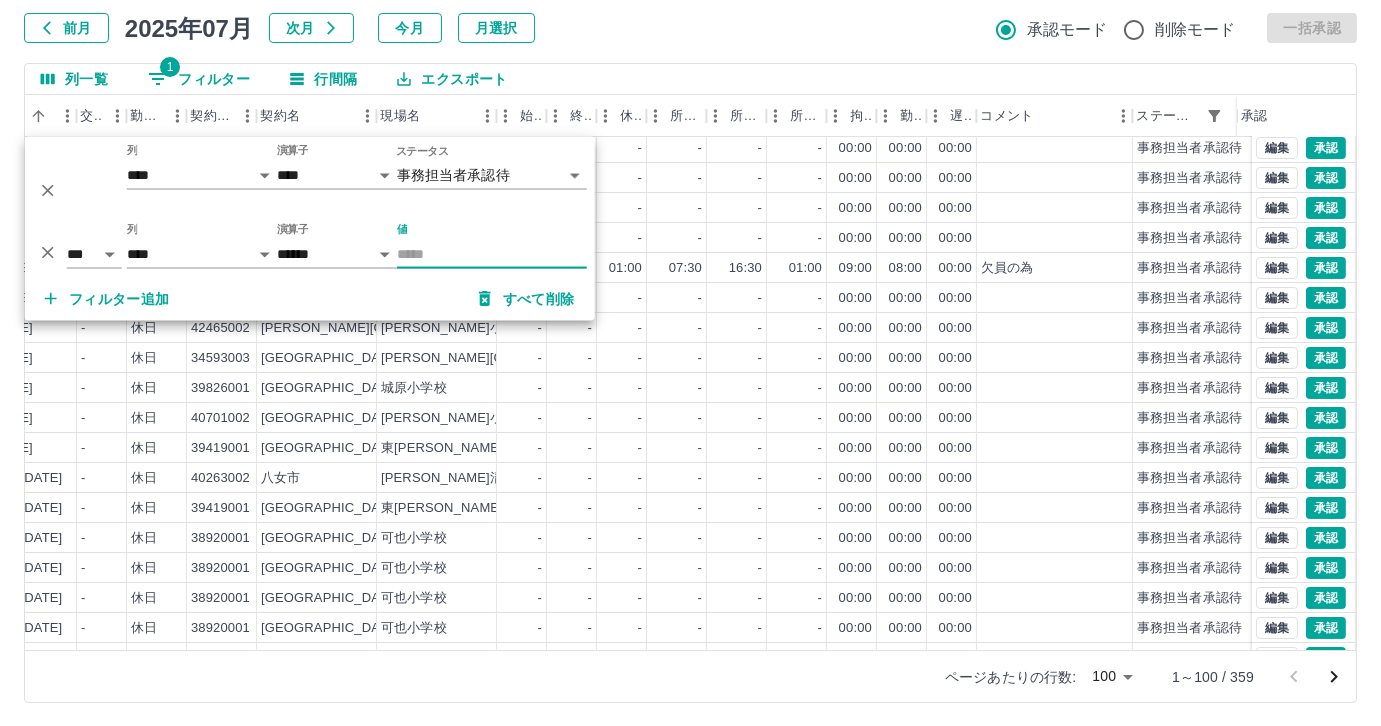 type 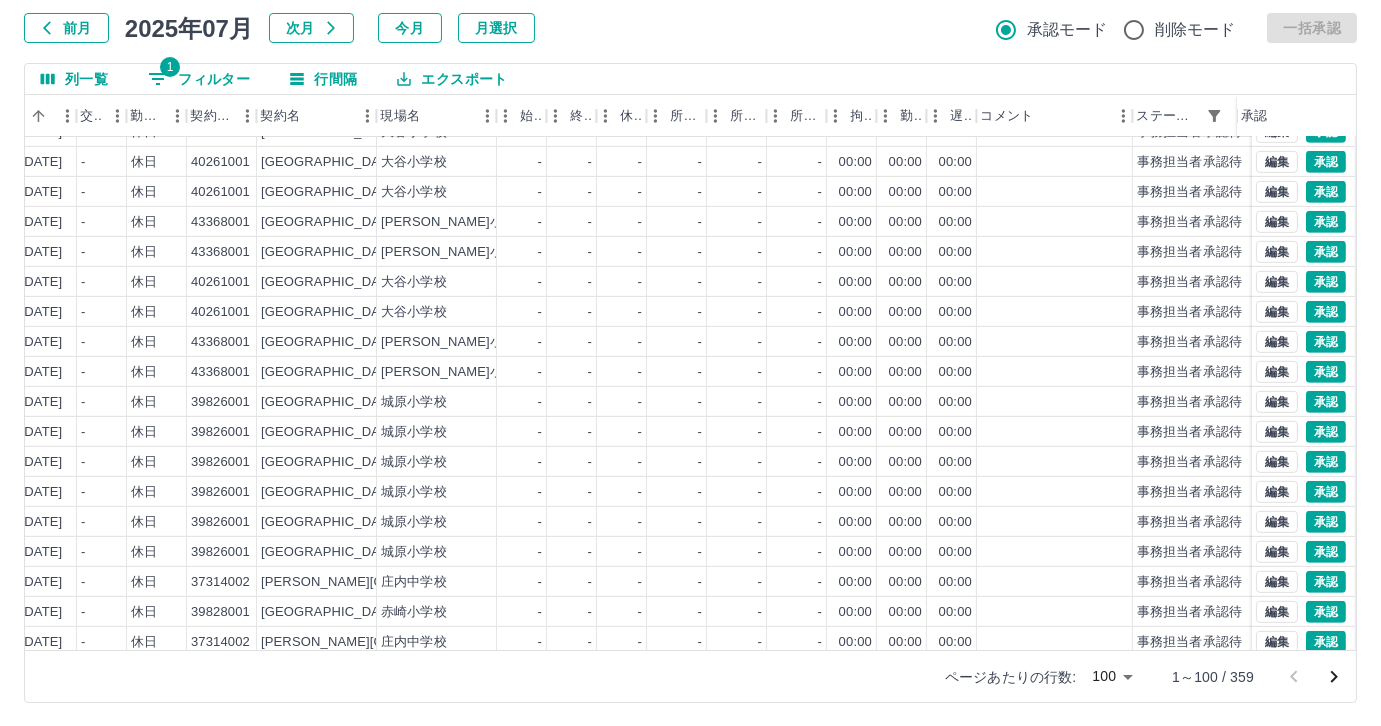 scroll, scrollTop: 2501, scrollLeft: 414, axis: both 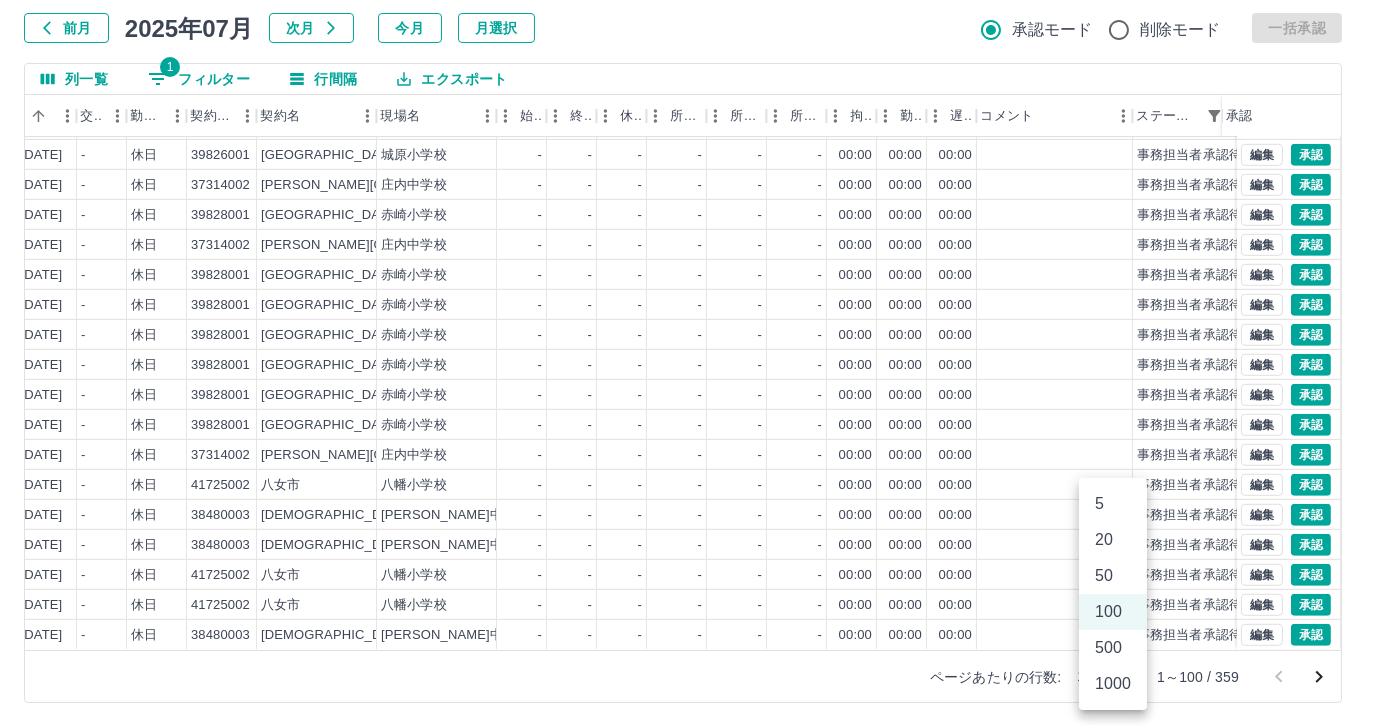 click on "SDH勤怠 尾嵜　杏茄 勤務実績承認 前月 2025年07月 次月 今月 月選択 承認モード 削除モード 一括承認 列一覧 1 フィルター 行間隔 エクスポート 社員名 社員区分 勤務日 交通費 勤務区分 契約コード 契約名 現場名 始業 終業 休憩 所定開始 所定終業 所定休憩 拘束 勤務 遅刻等 コメント ステータス 承認 浦田　貴子 営業社員(P契約) 2025-07-05  -  休日 39826001 福岡市 城原小学校 - - - - - - 00:00 00:00 00:00 事務担当者承認待 髙下　昌代 営業社員(P契約) 2025-07-05  -  休日 39826001 福岡市 城原小学校 - - - - - - 00:00 00:00 00:00 事務担当者承認待 石井　由美 営業社員(PT契約) 2025-07-05  -  休日 39826001 福岡市 城原小学校 - - - - - - 00:00 00:00 00:00 事務担当者承認待 髙浪　香菜子 営業社員(P契約) 2025-07-05  -  休日 37314002 飯塚市 庄内中学校 - - - - - - 00:00 00:00 00:00 事務担当者承認待 武内　絵美 -" at bounding box center (690, 304) 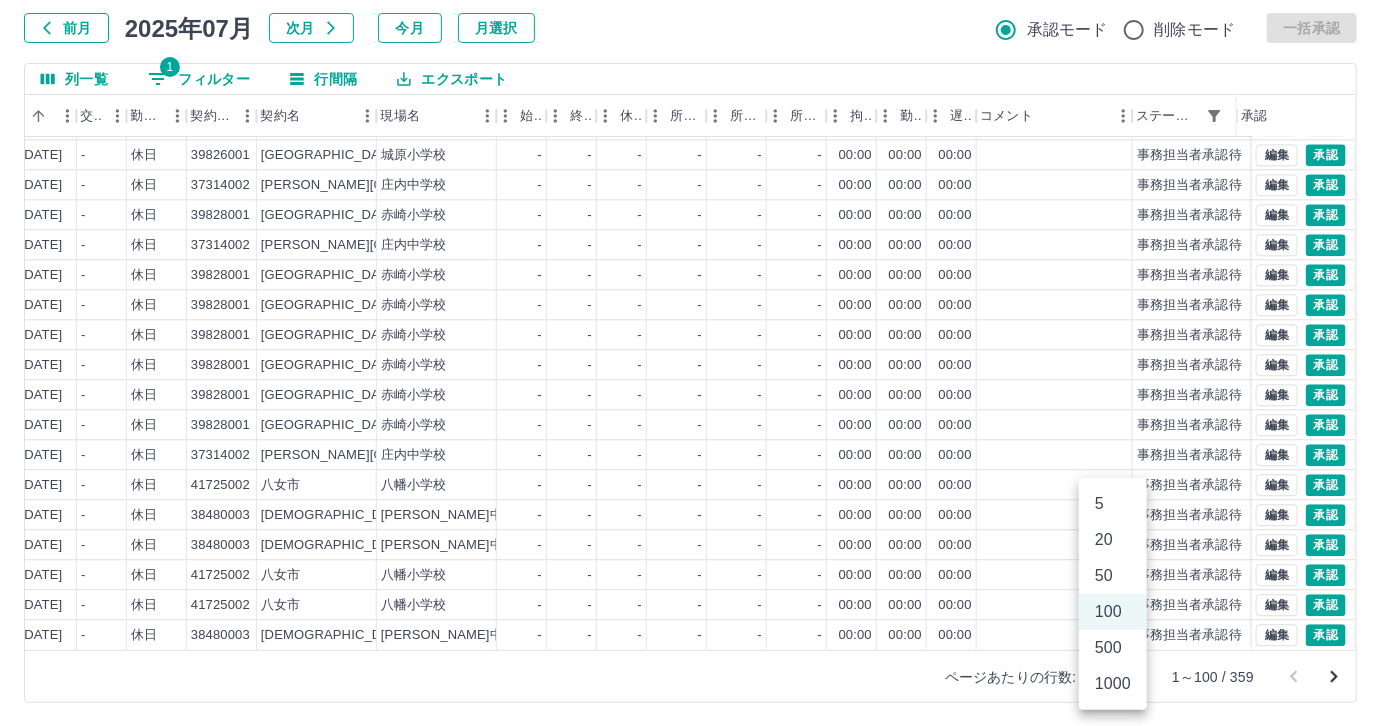 click on "500" at bounding box center [1113, 648] 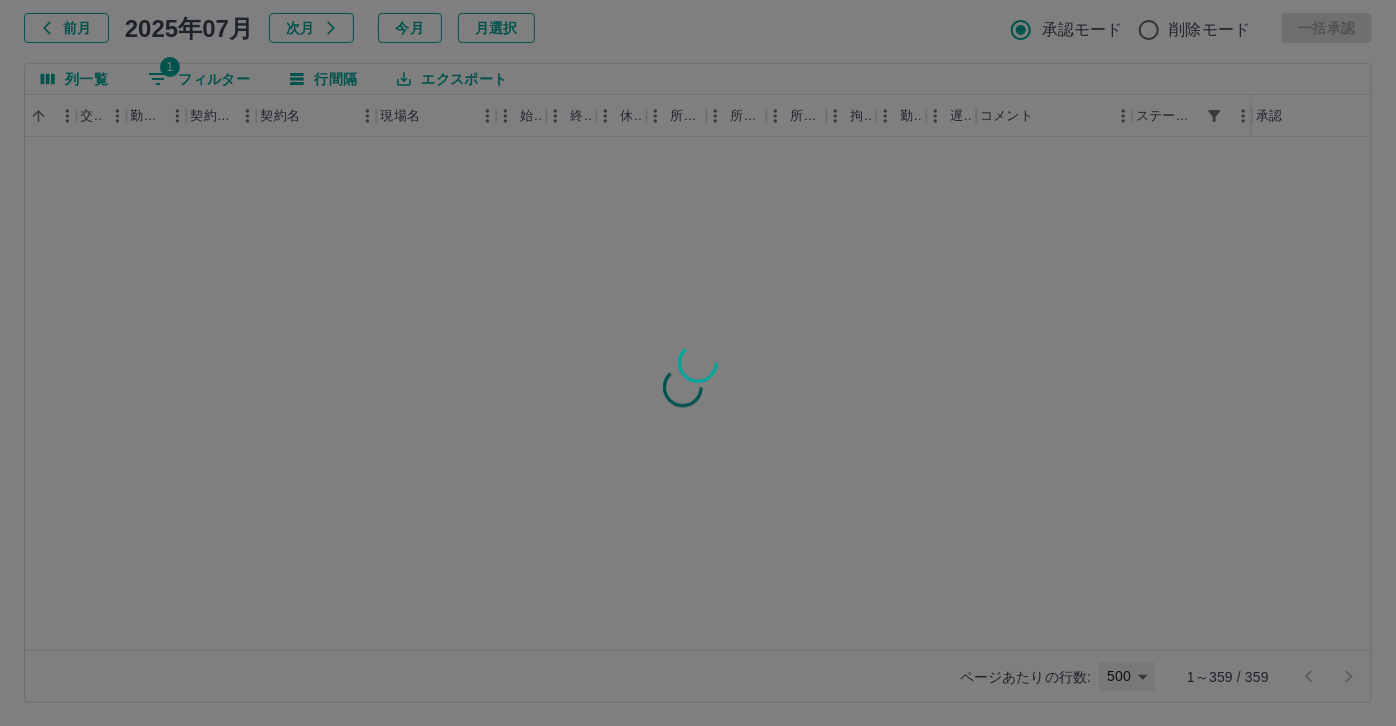 type on "***" 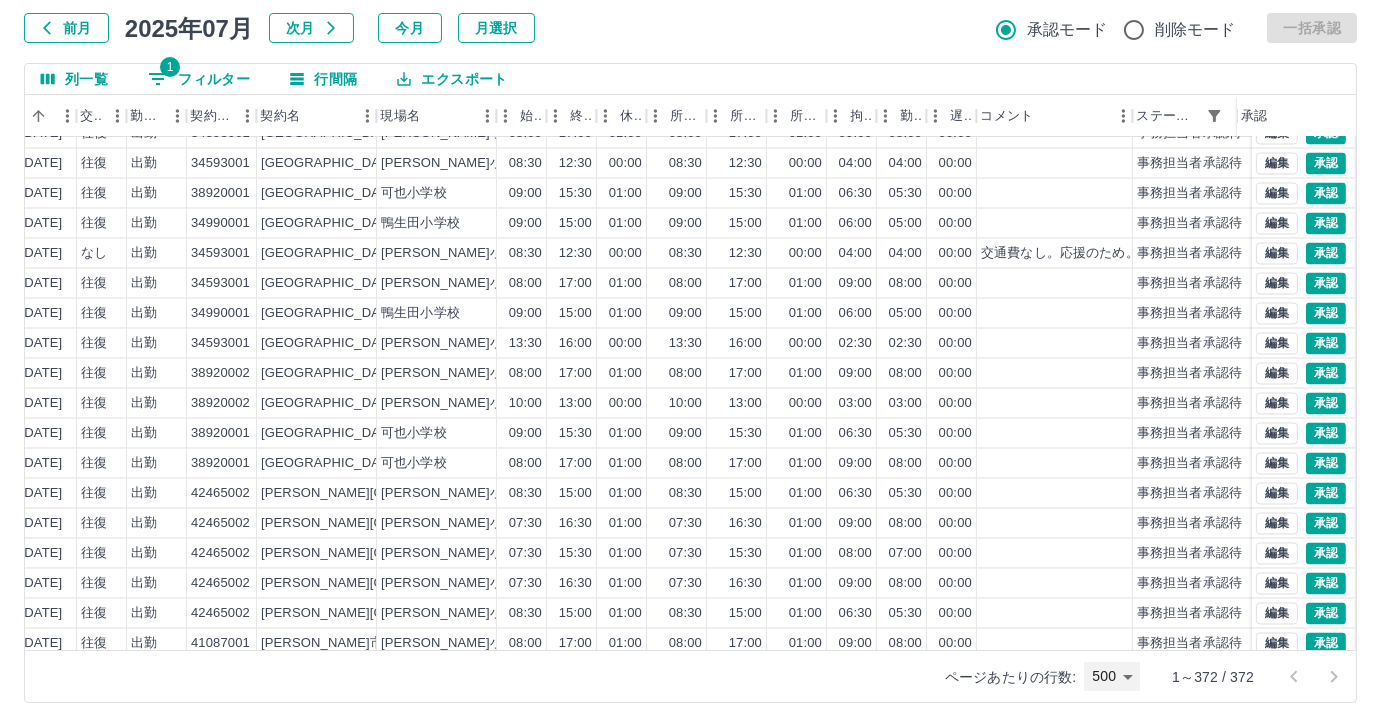 scroll, scrollTop: 7636, scrollLeft: 414, axis: both 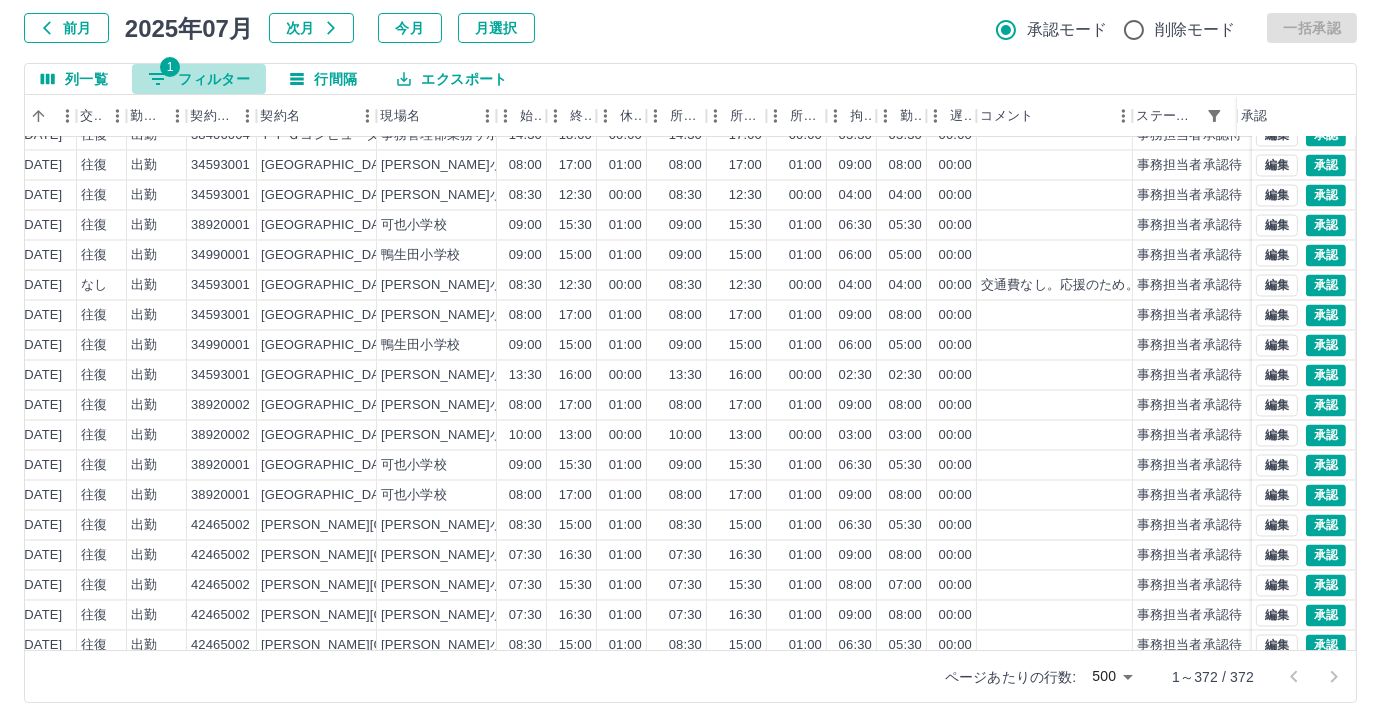click 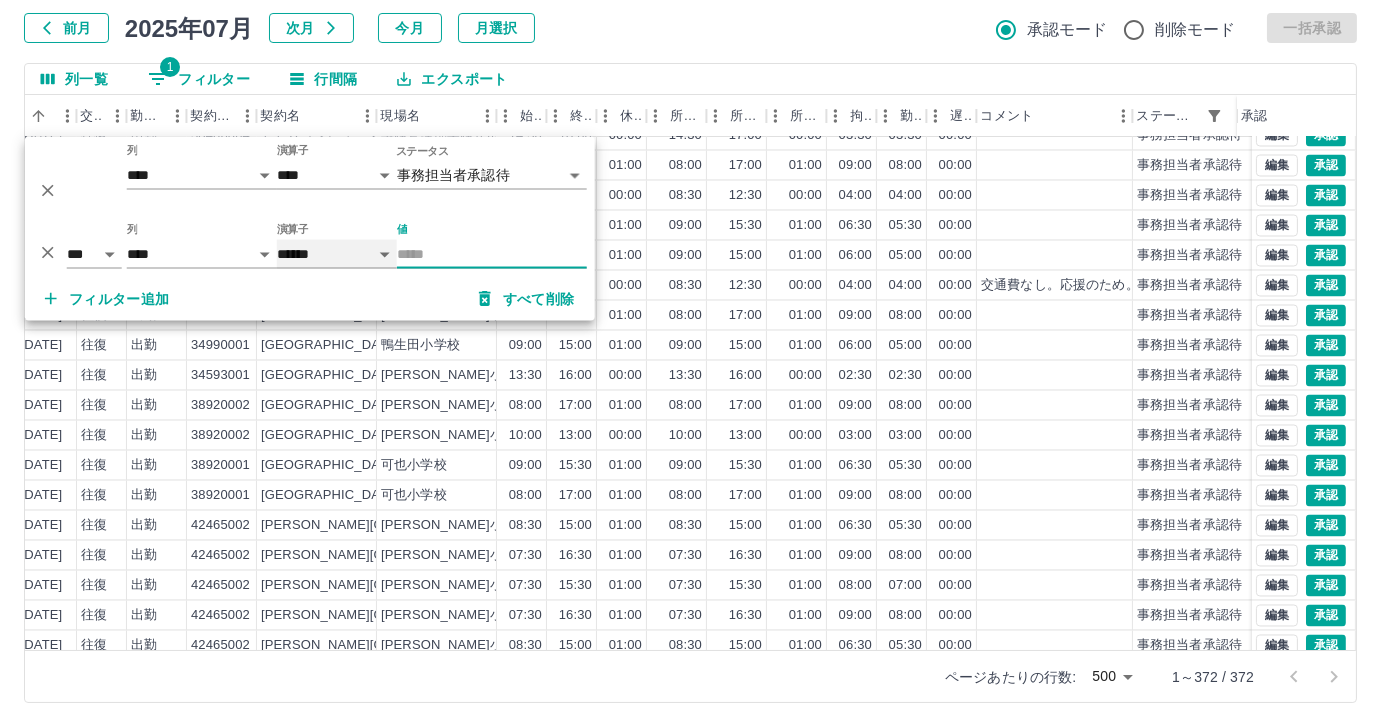 click on "****** *******" at bounding box center [337, 254] 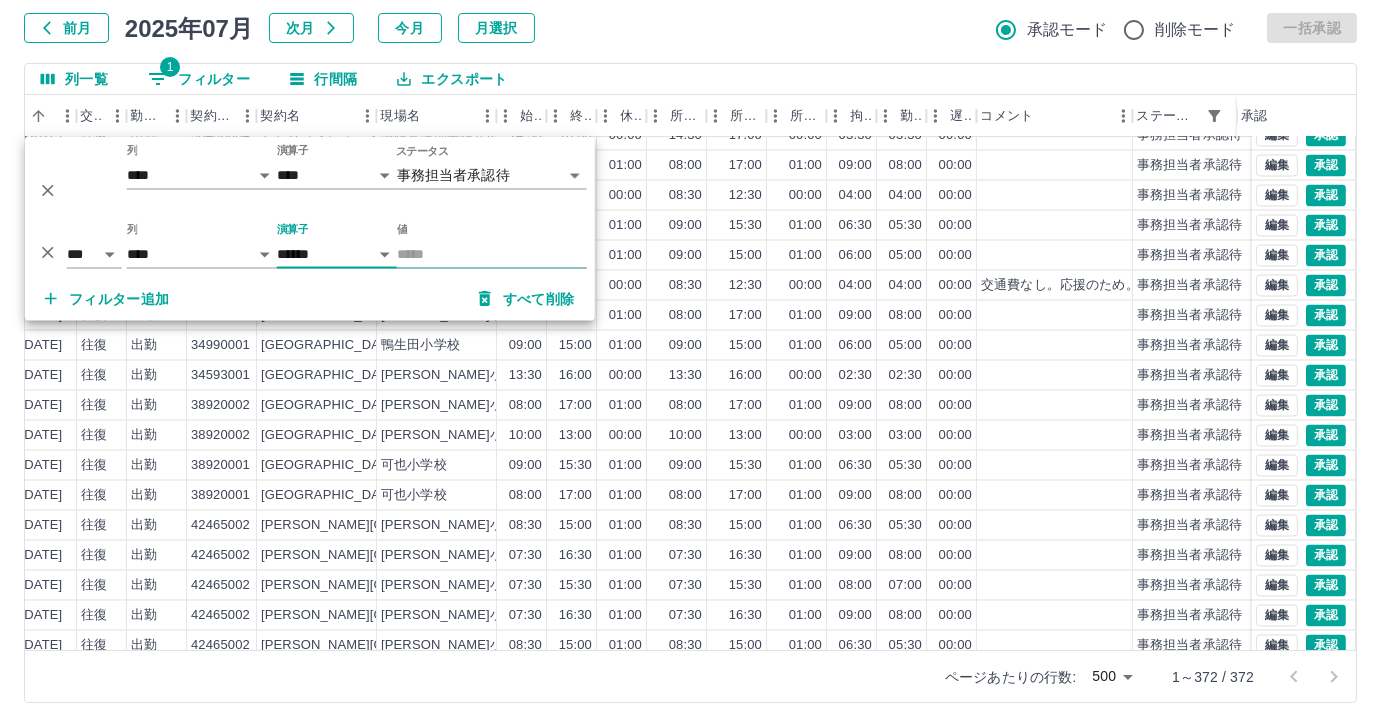click on "値" at bounding box center (492, 254) 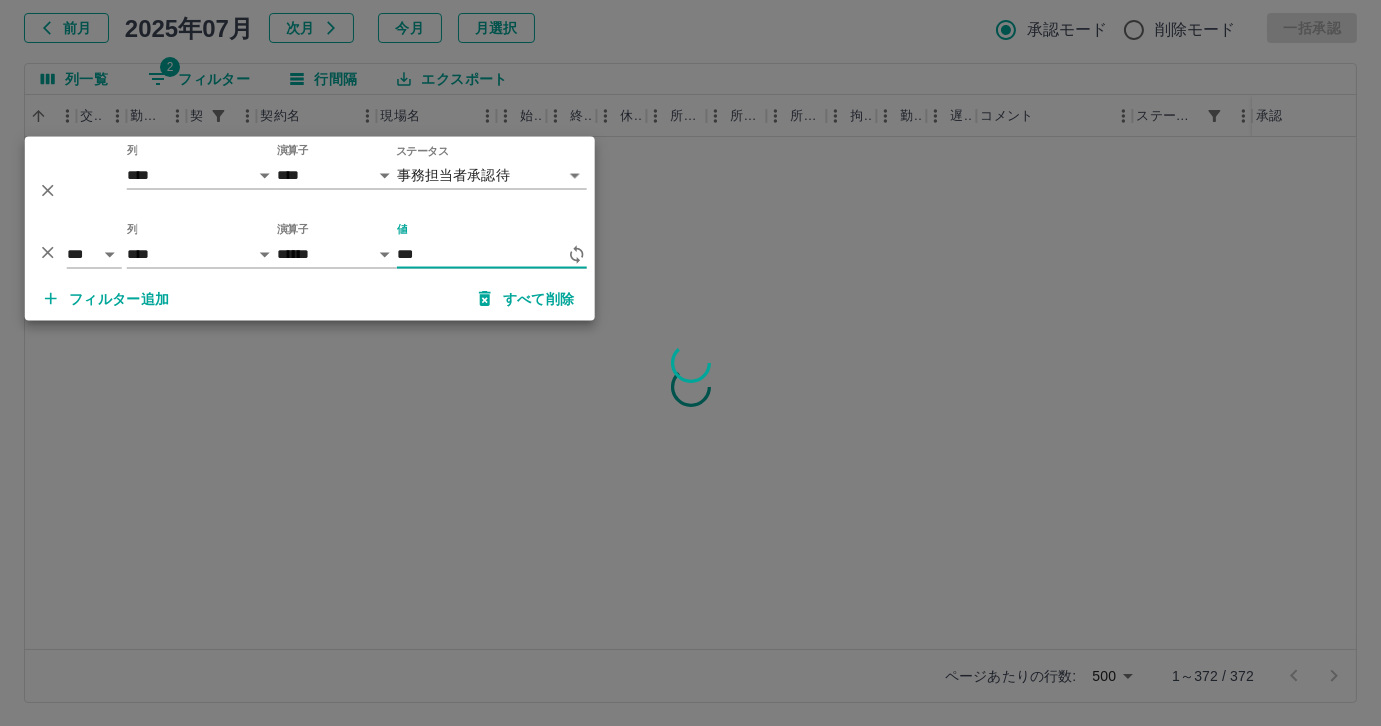 scroll, scrollTop: 0, scrollLeft: 414, axis: horizontal 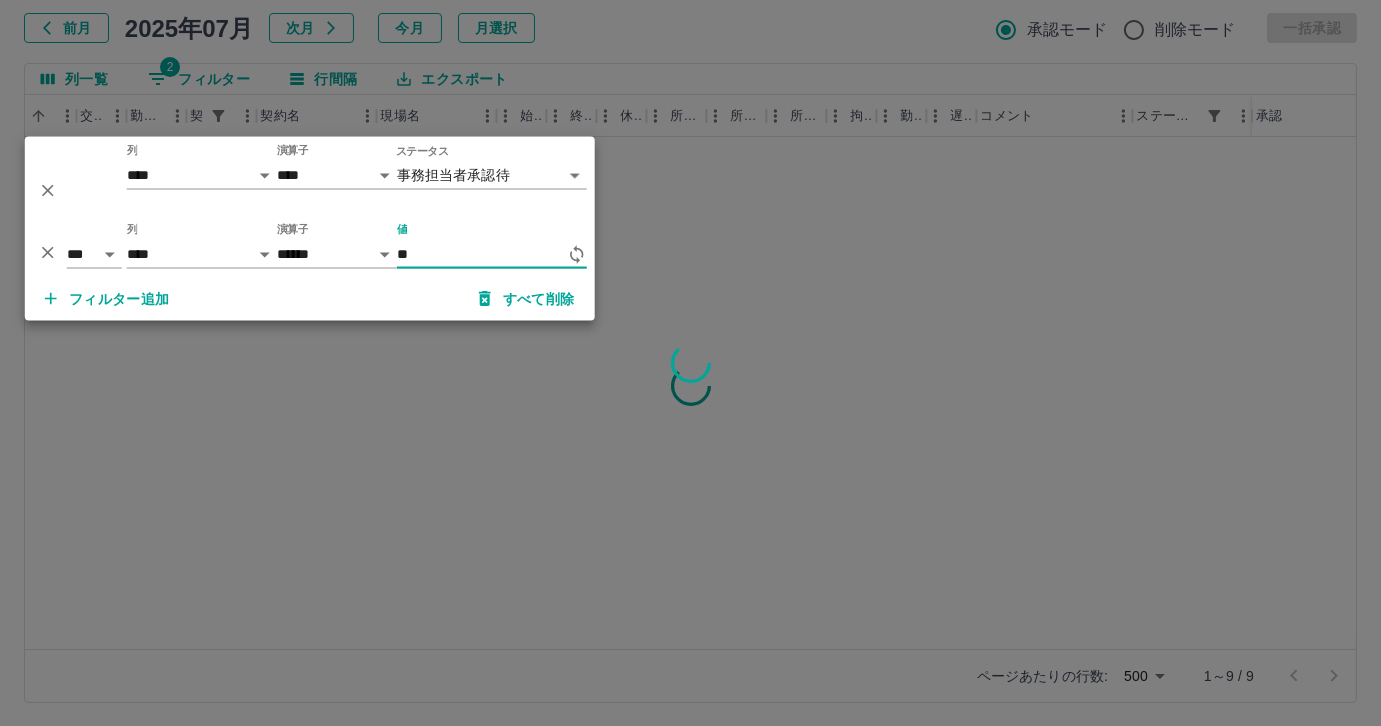 type on "*" 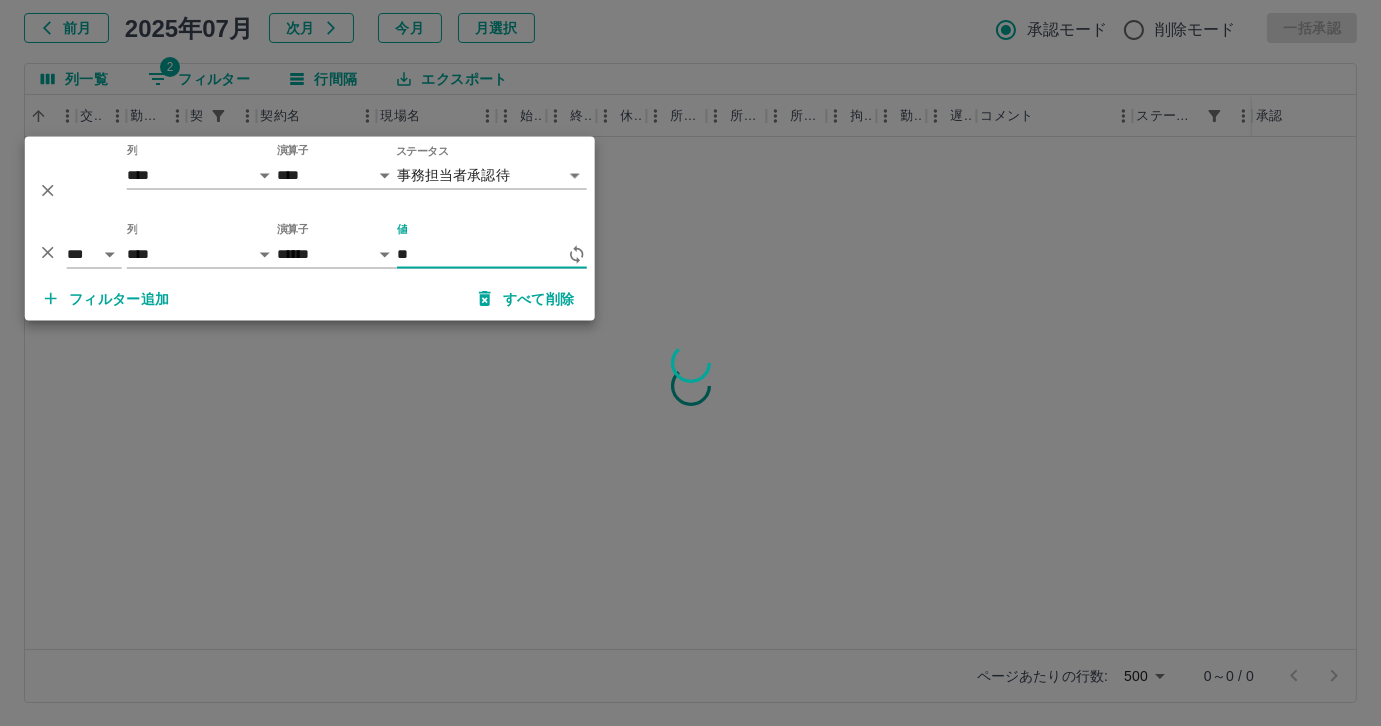 type on "*" 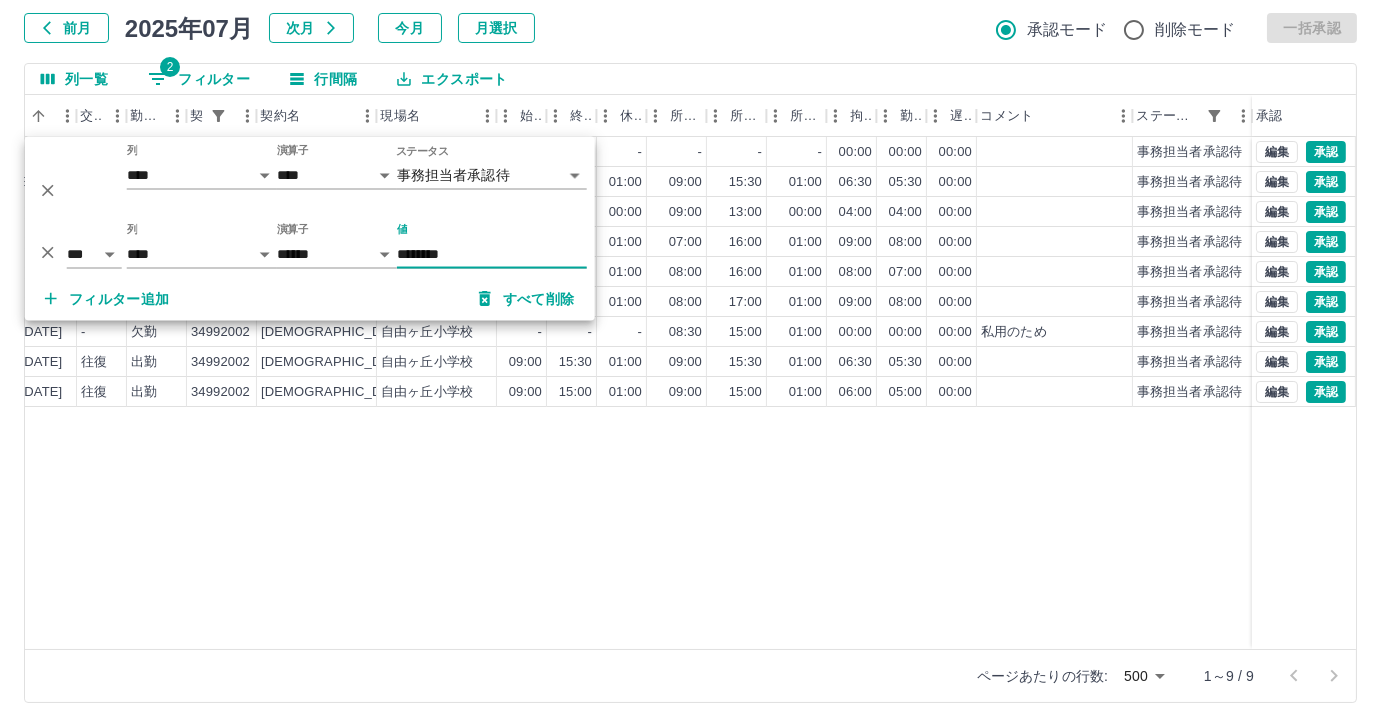 type on "********" 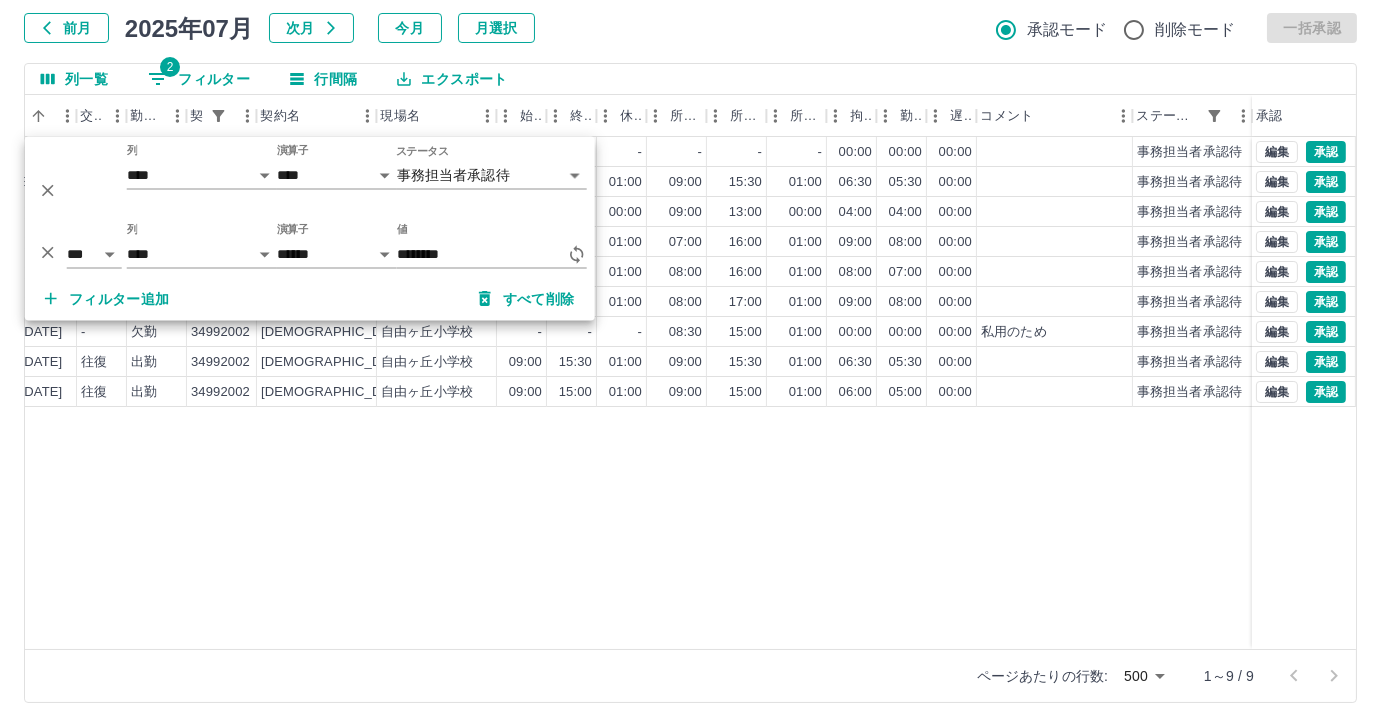 click on "瀧下　絵里子 営業社員(PT契約) 2025-07-07  -  休日 34992002 宗像市 自由ヶ丘小学校 - - - - - - 00:00 00:00 00:00 事務担当者承認待 瀧下　絵里子 営業社員(PT契約) 2025-07-10 往復 出勤 34992002 宗像市 自由ヶ丘小学校 09:00 15:30 01:00 09:00 15:30 01:00 06:30 05:30 00:00 事務担当者承認待 鍋島　さやか 営業社員(PT契約) 2025-07-11 往復 出勤 34992002 宗像市 自由ヶ丘小学校 09:00 13:00 00:00 09:00 13:00 00:00 04:00 04:00 00:00 事務担当者承認待 長島　真由美 営業社員(P契約) 2025-07-11 往復 出勤 34992002 宗像市 自由ヶ丘小学校 07:00 16:00 01:00 07:00 16:00 01:00 09:00 08:00 00:00 事務担当者承認待 新山　明日香 営業社員(PT契約) 2025-07-11 往復 出勤 34992002 宗像市 自由ヶ丘小学校 08:00 16:00 01:00 08:00 16:00 01:00 08:00 07:00 00:00 事務担当者承認待 原田　静加 営業社員(P契約) 2025-07-11 往復 出勤 34992002 宗像市 自由ヶ丘小学校 08:00 17:00 -" at bounding box center (484, 393) 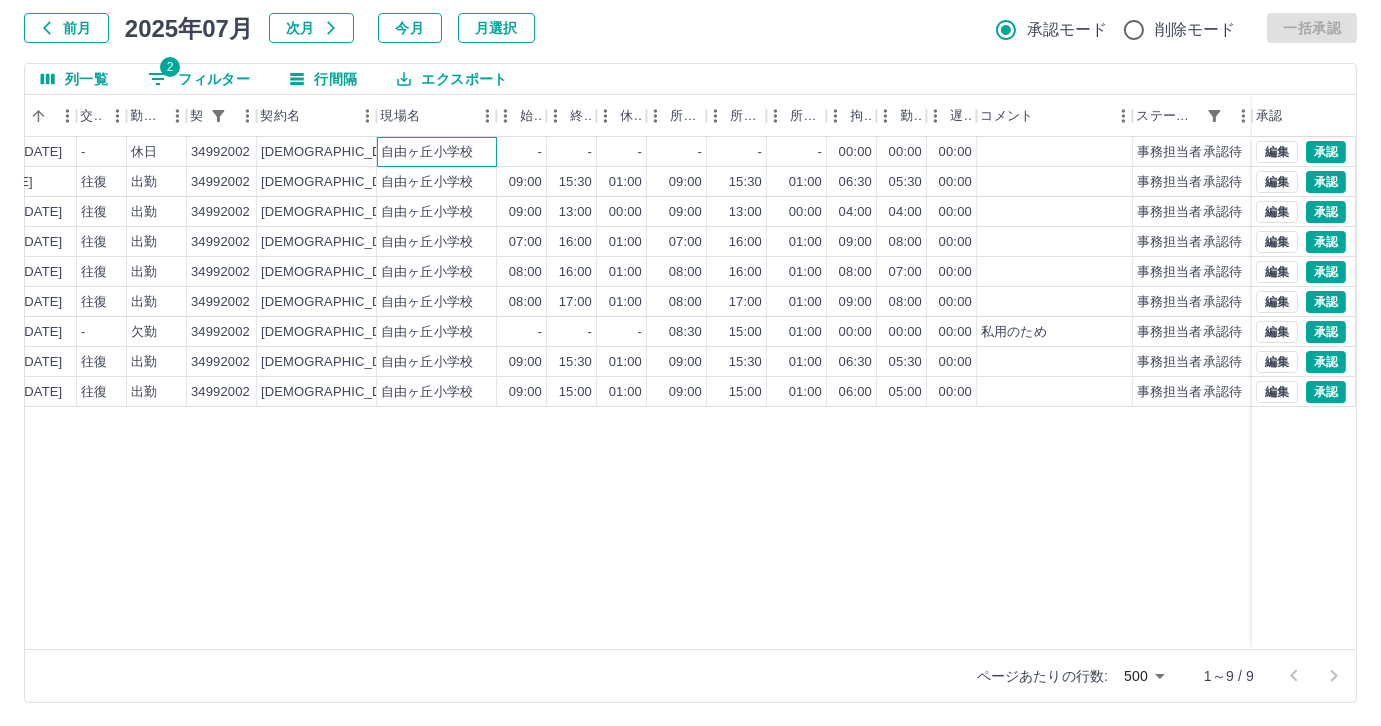 click on "自由ヶ丘小学校" at bounding box center (437, 152) 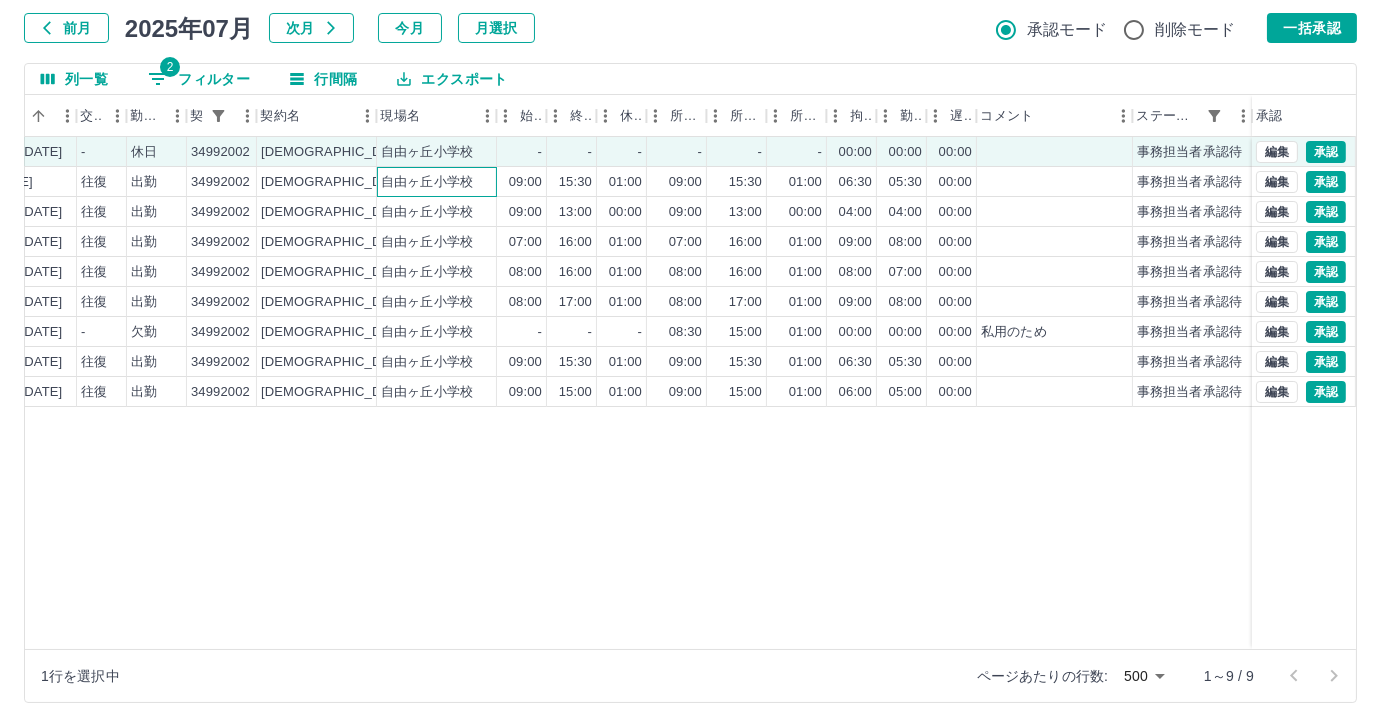 click on "自由ヶ丘小学校" at bounding box center (437, 182) 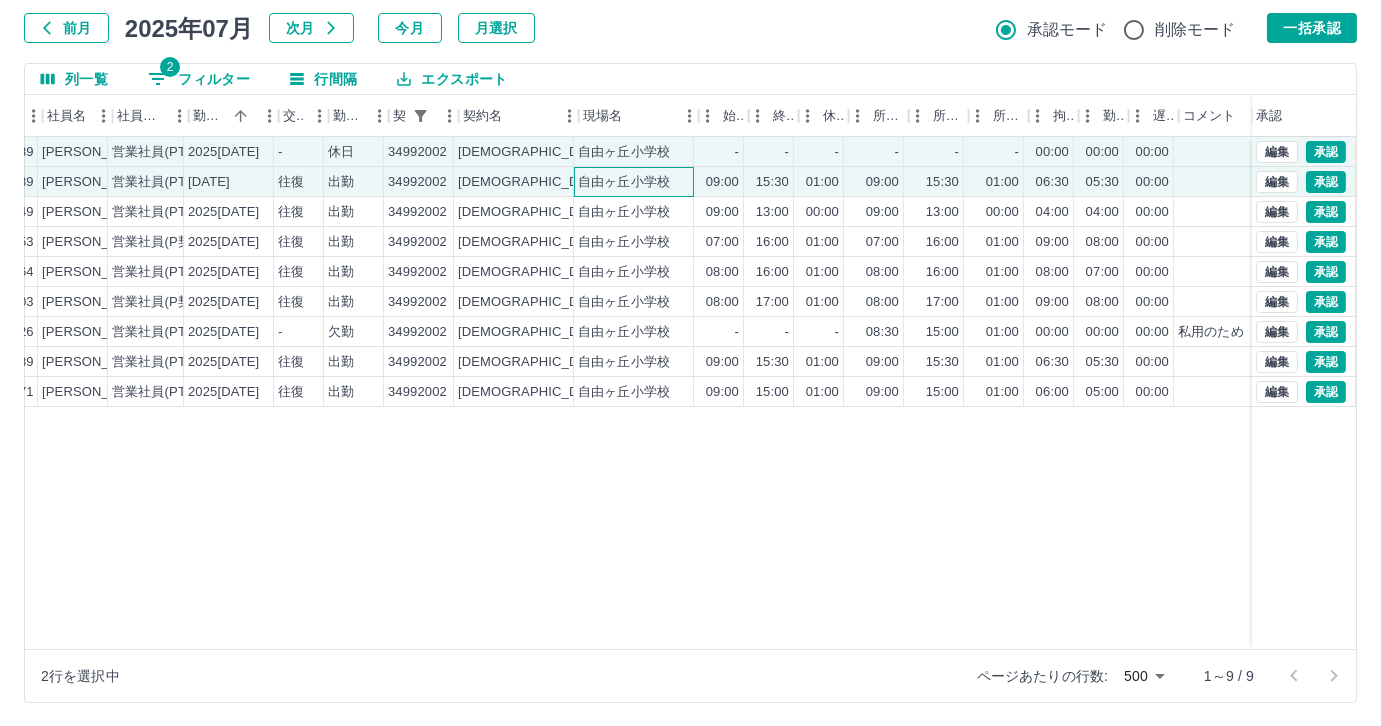 scroll, scrollTop: 0, scrollLeft: 208, axis: horizontal 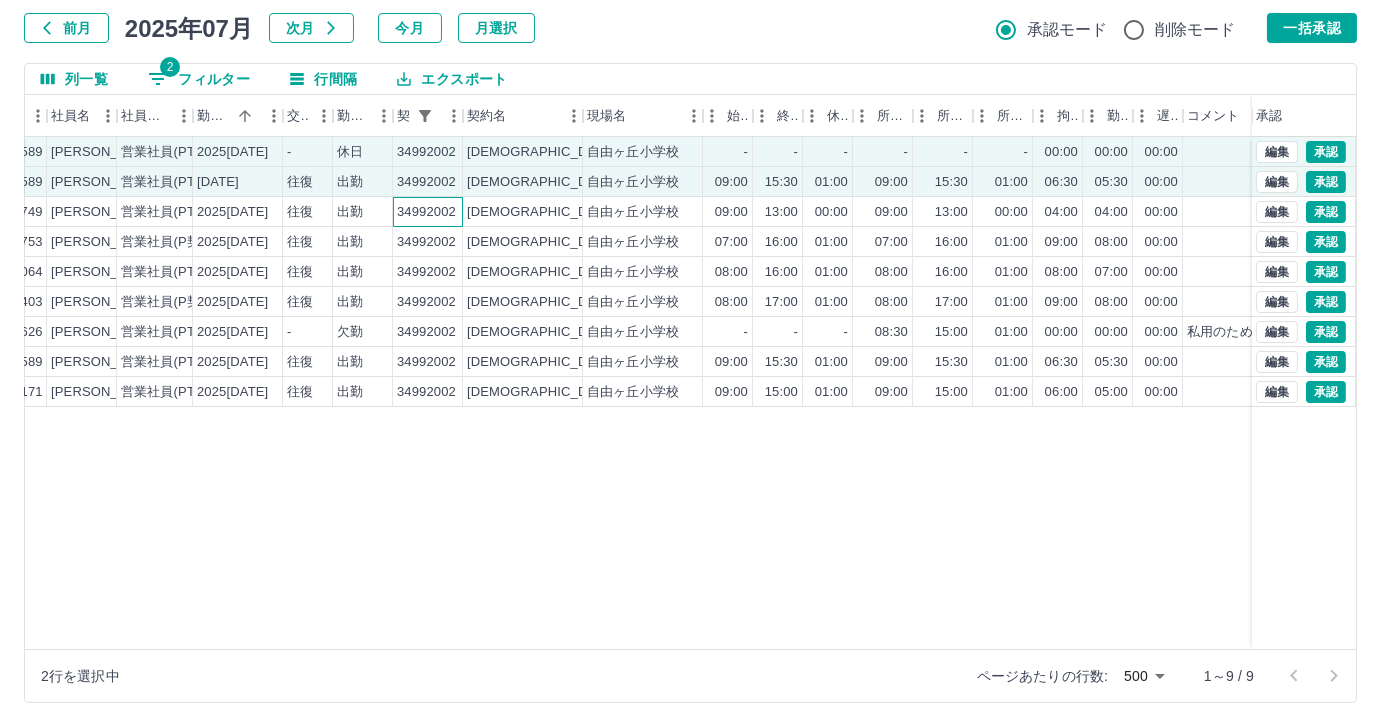 click on "34992002" at bounding box center [428, 212] 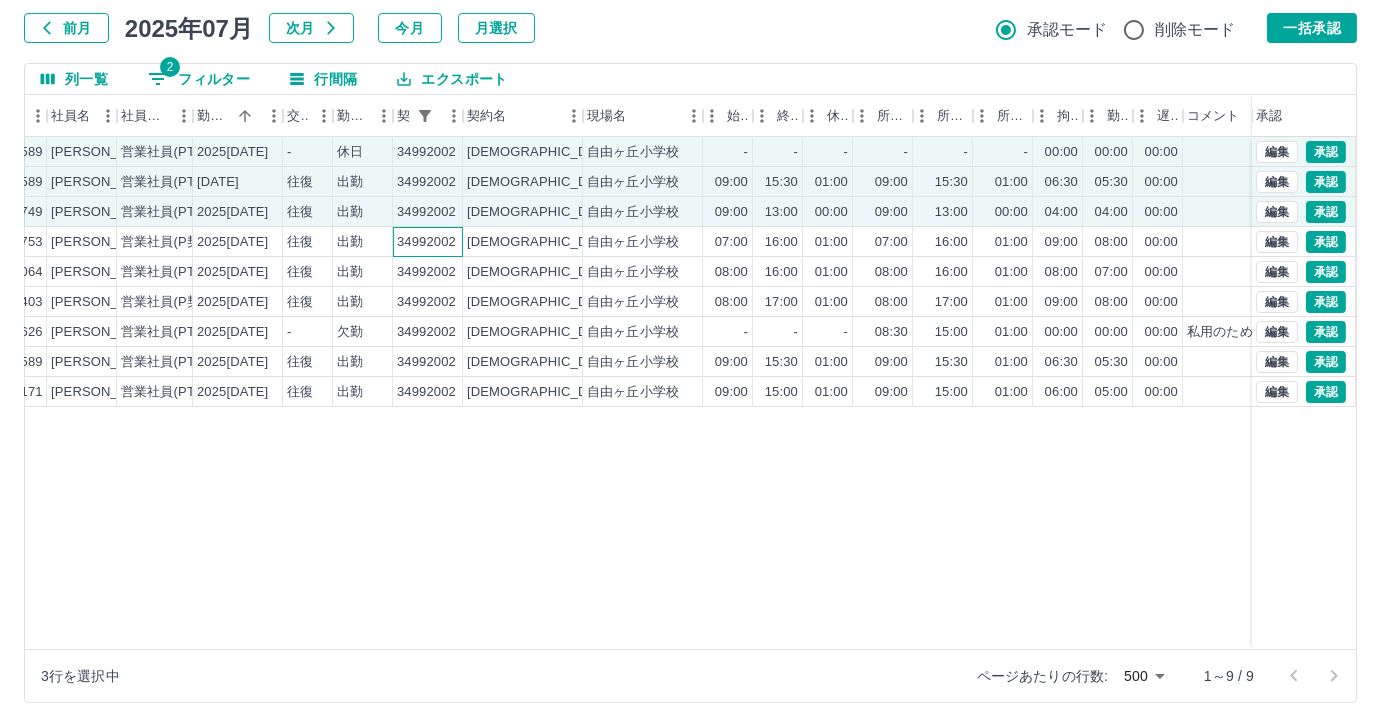 click on "34992002" at bounding box center [428, 242] 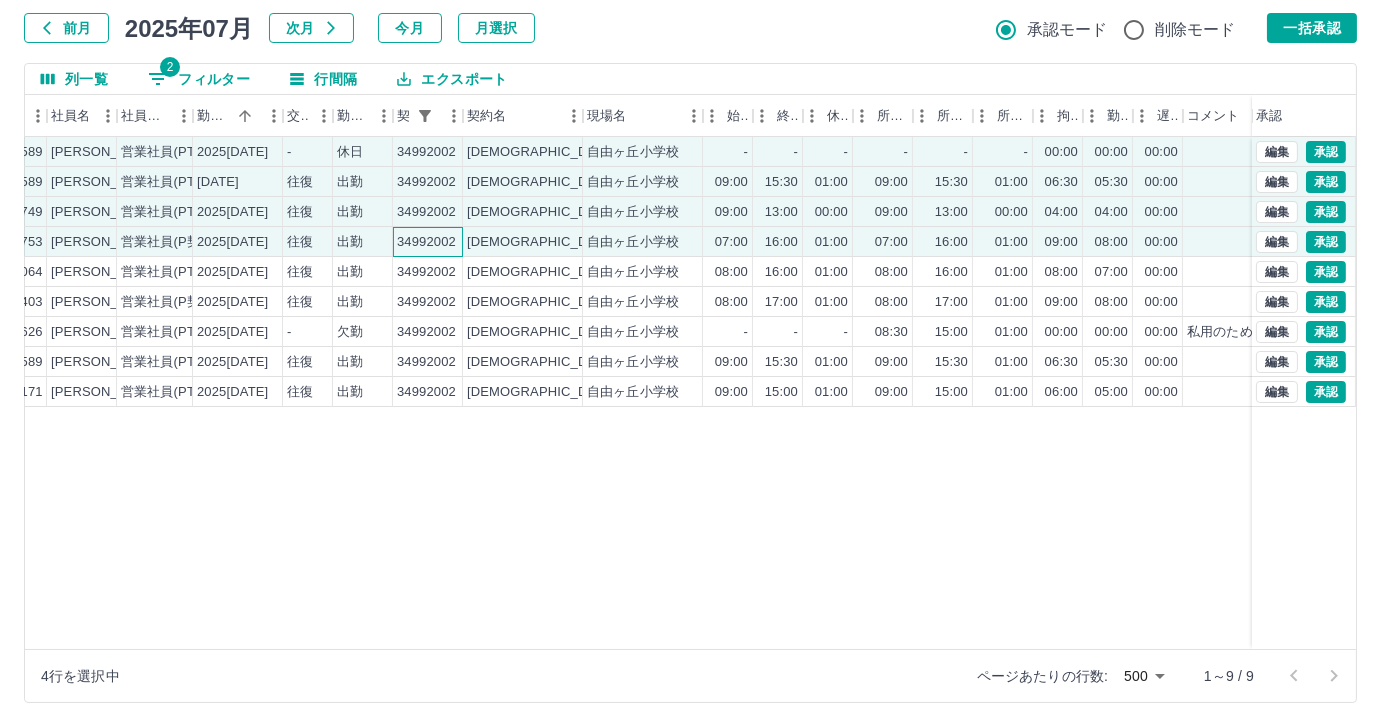 click on "34992002" at bounding box center (428, 242) 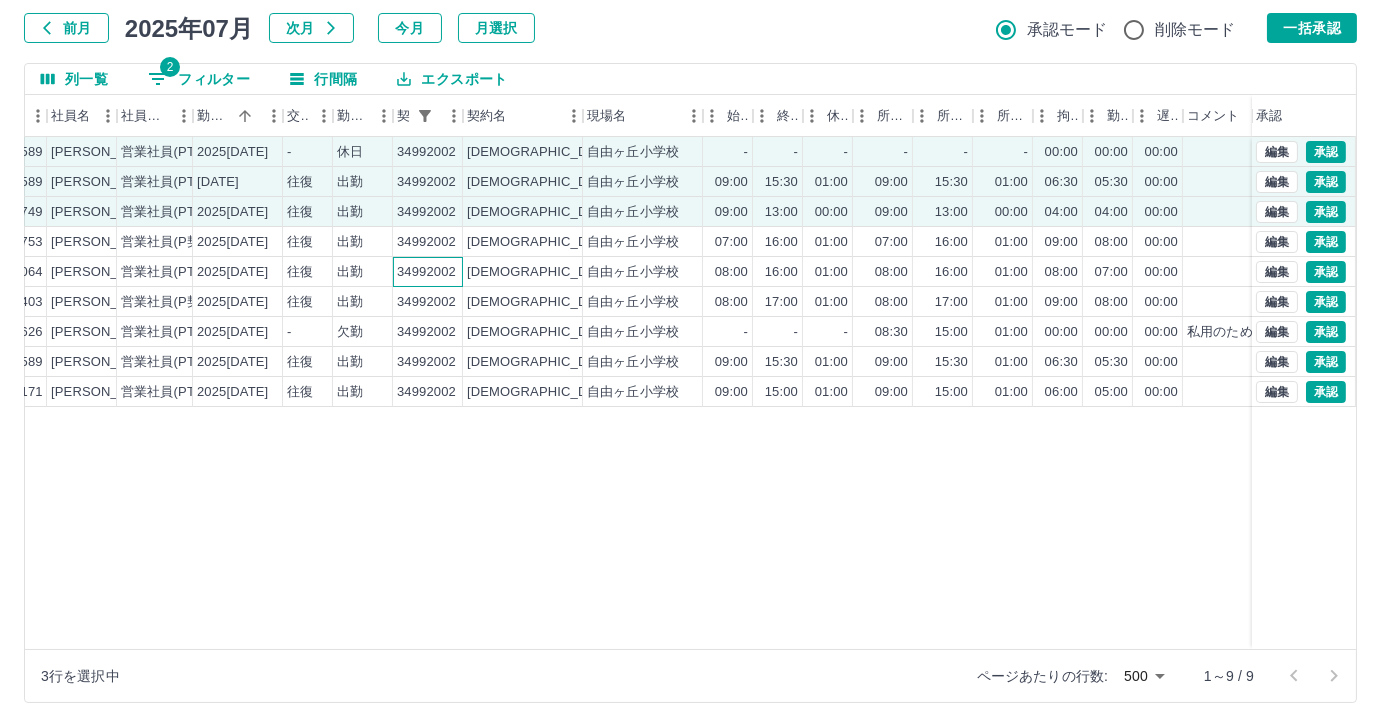 click on "34992002" at bounding box center [428, 272] 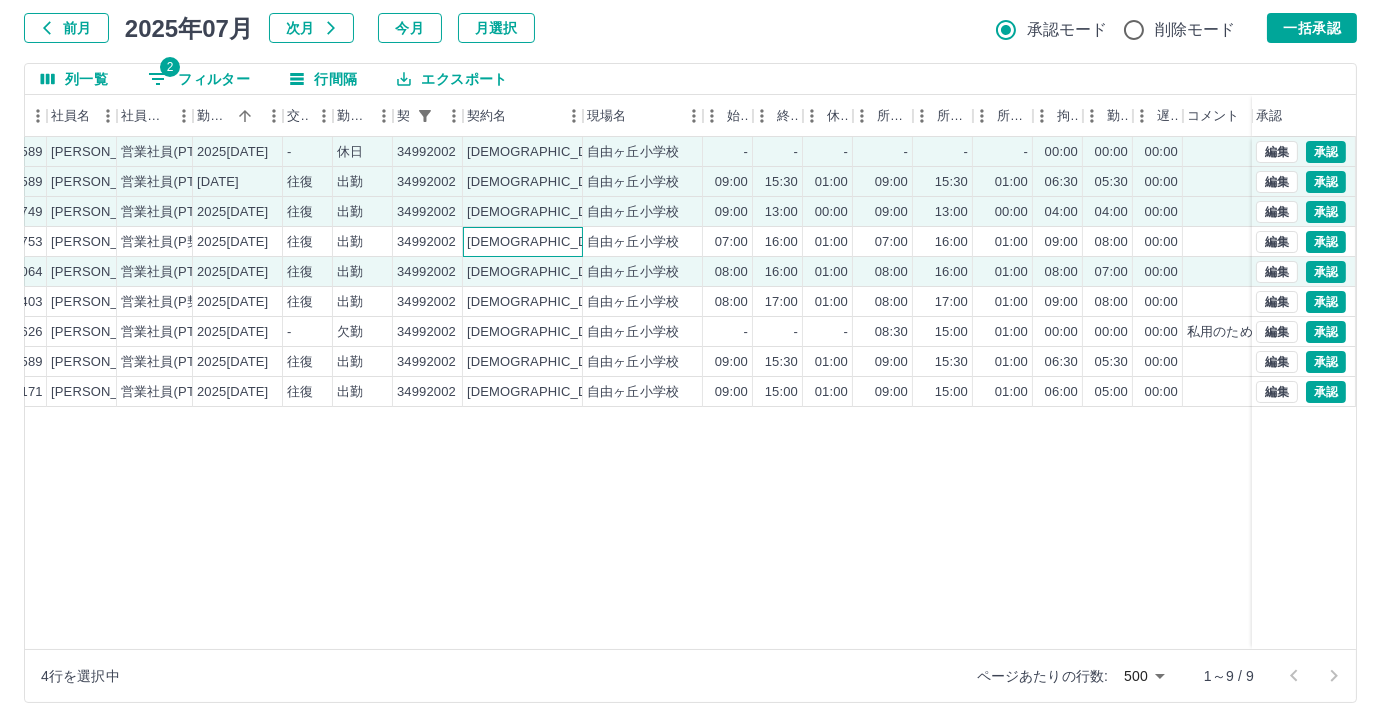 click on "[DEMOGRAPHIC_DATA]市" at bounding box center (547, 242) 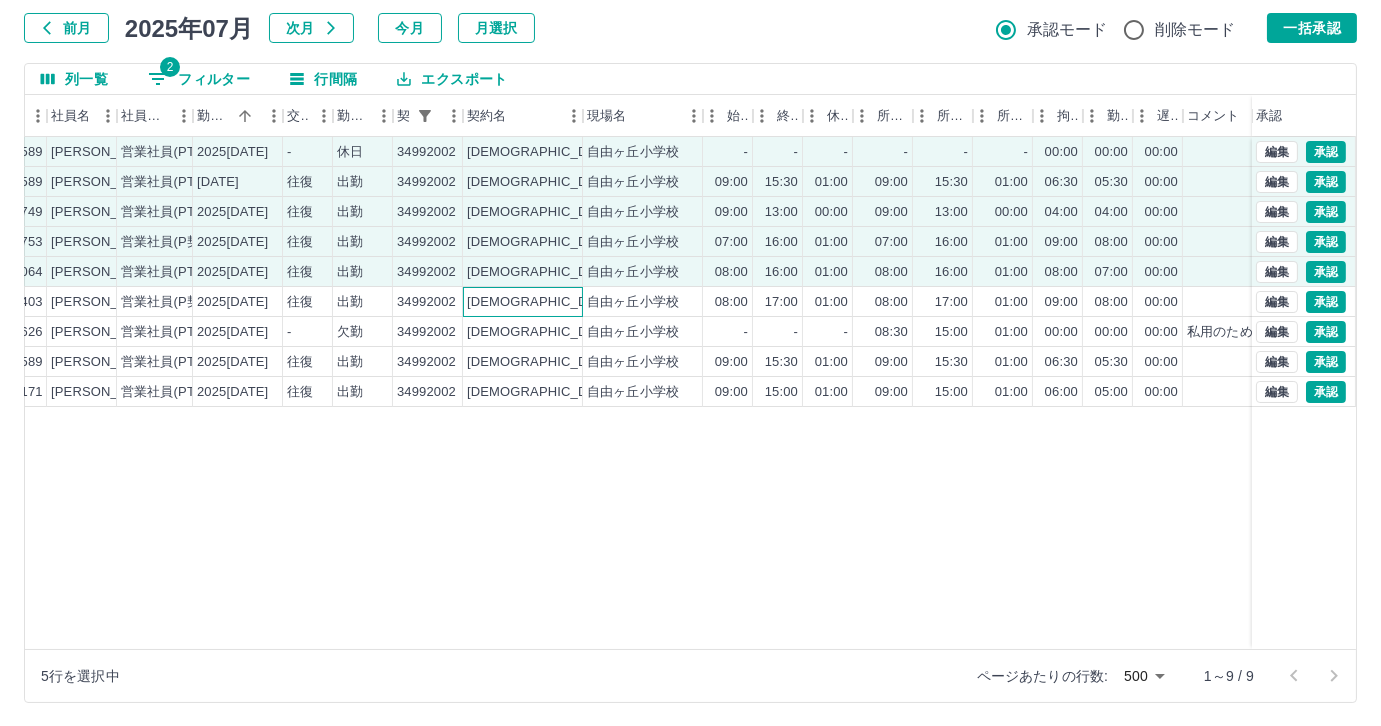 click on "[DEMOGRAPHIC_DATA]市" at bounding box center [547, 302] 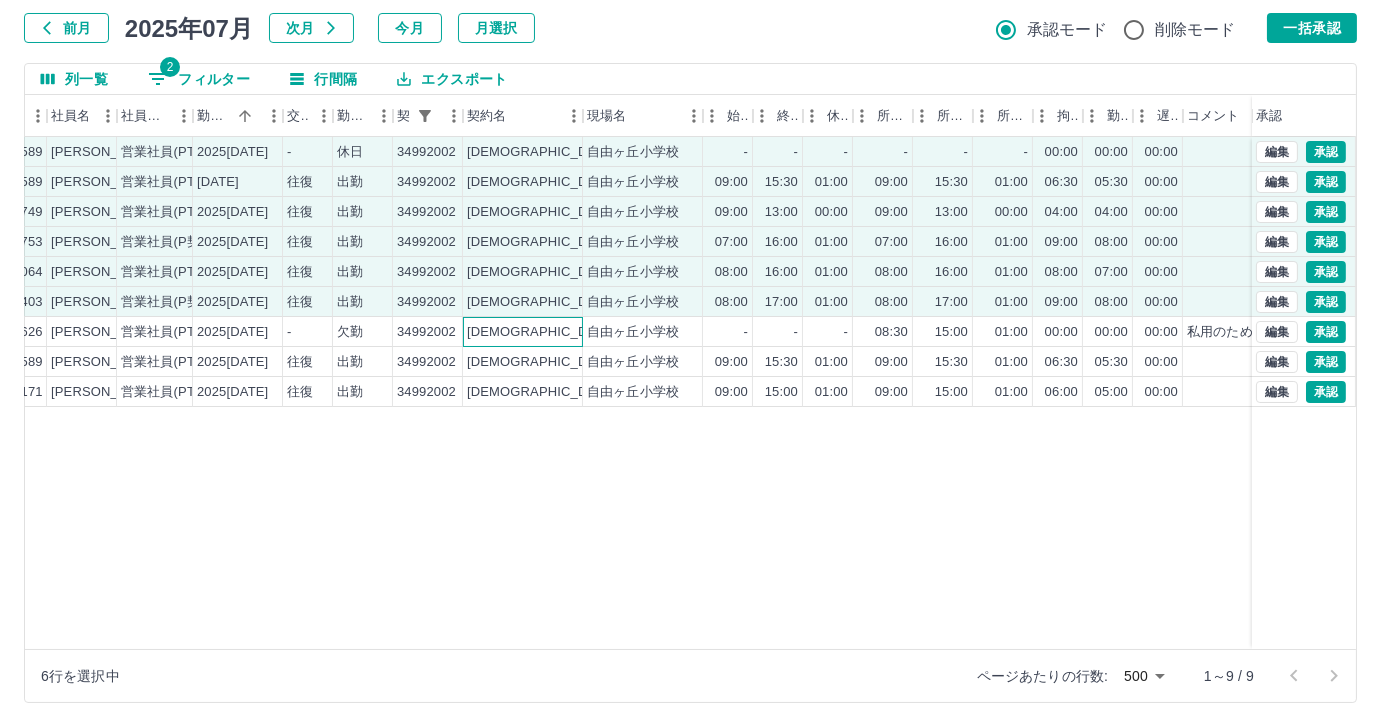 click on "[DEMOGRAPHIC_DATA]市" at bounding box center [547, 332] 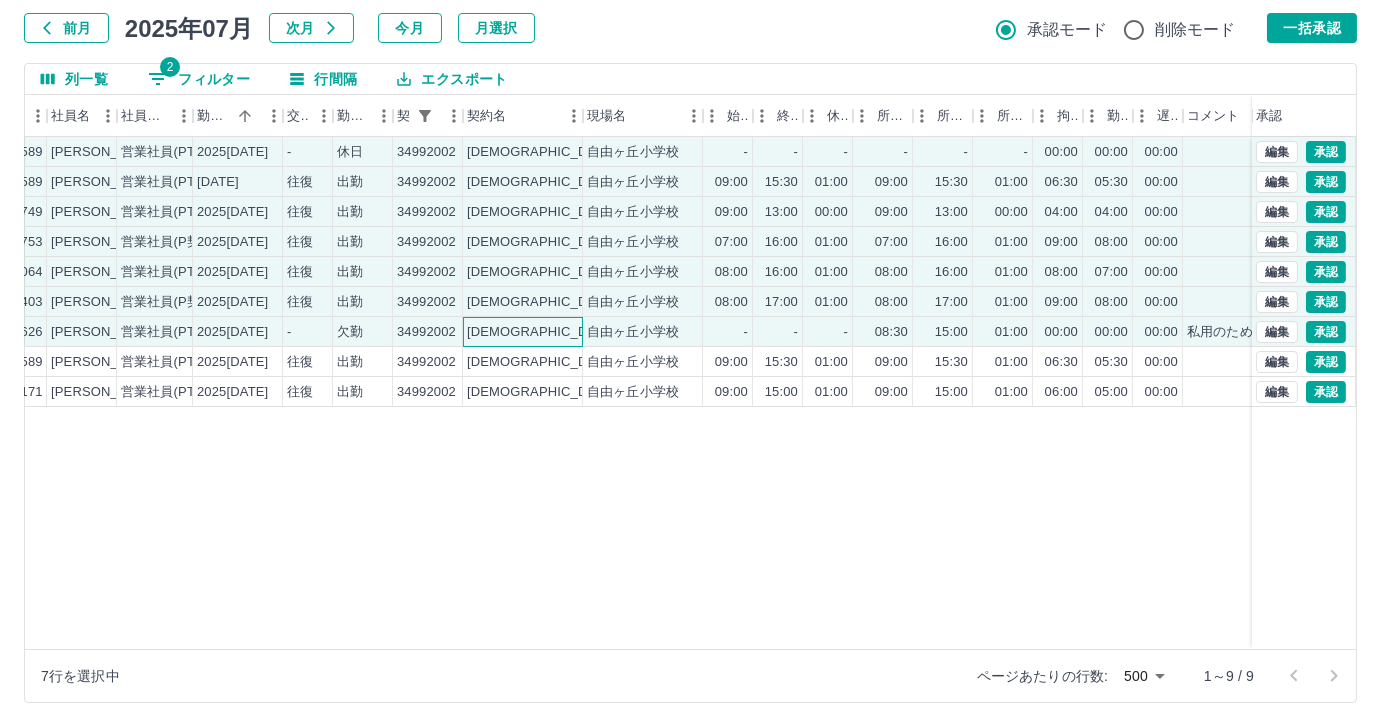 click on "[DEMOGRAPHIC_DATA]市" at bounding box center (523, 332) 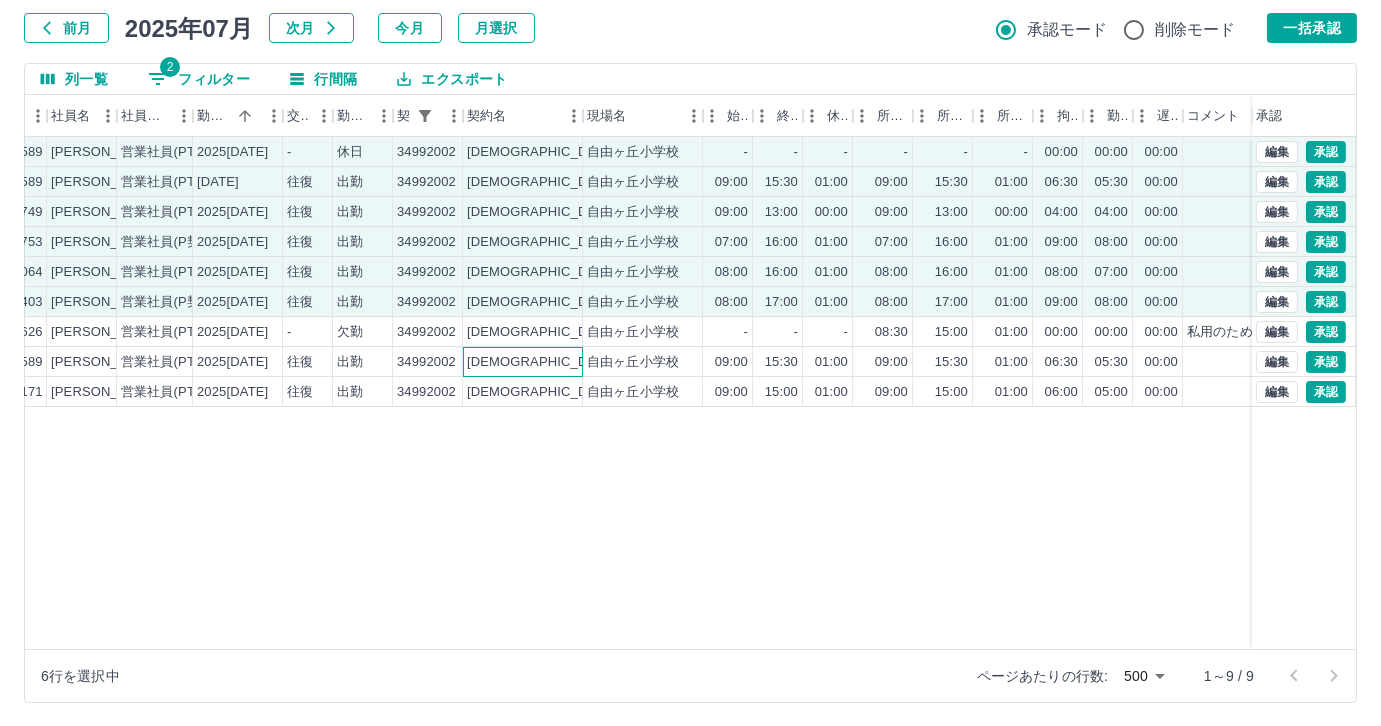 click on "[DEMOGRAPHIC_DATA]市" at bounding box center [547, 362] 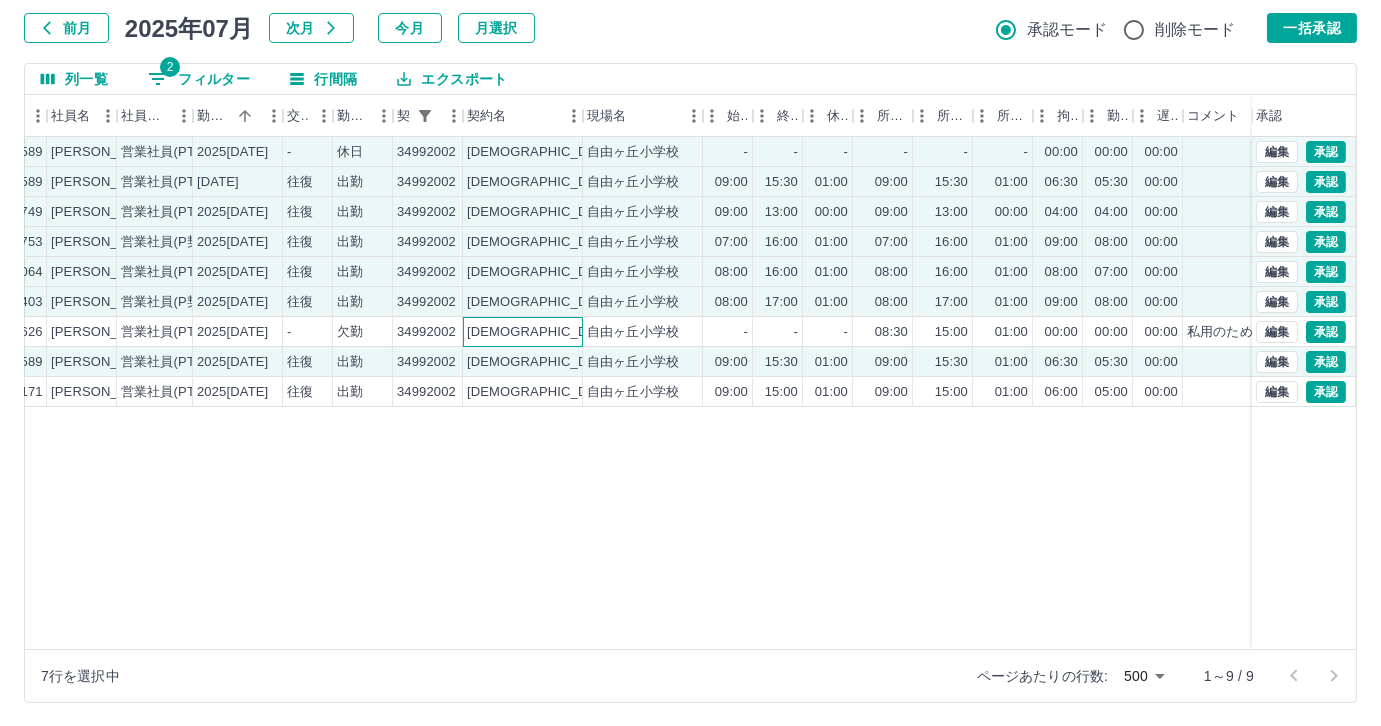click on "[DEMOGRAPHIC_DATA]市" at bounding box center [523, 332] 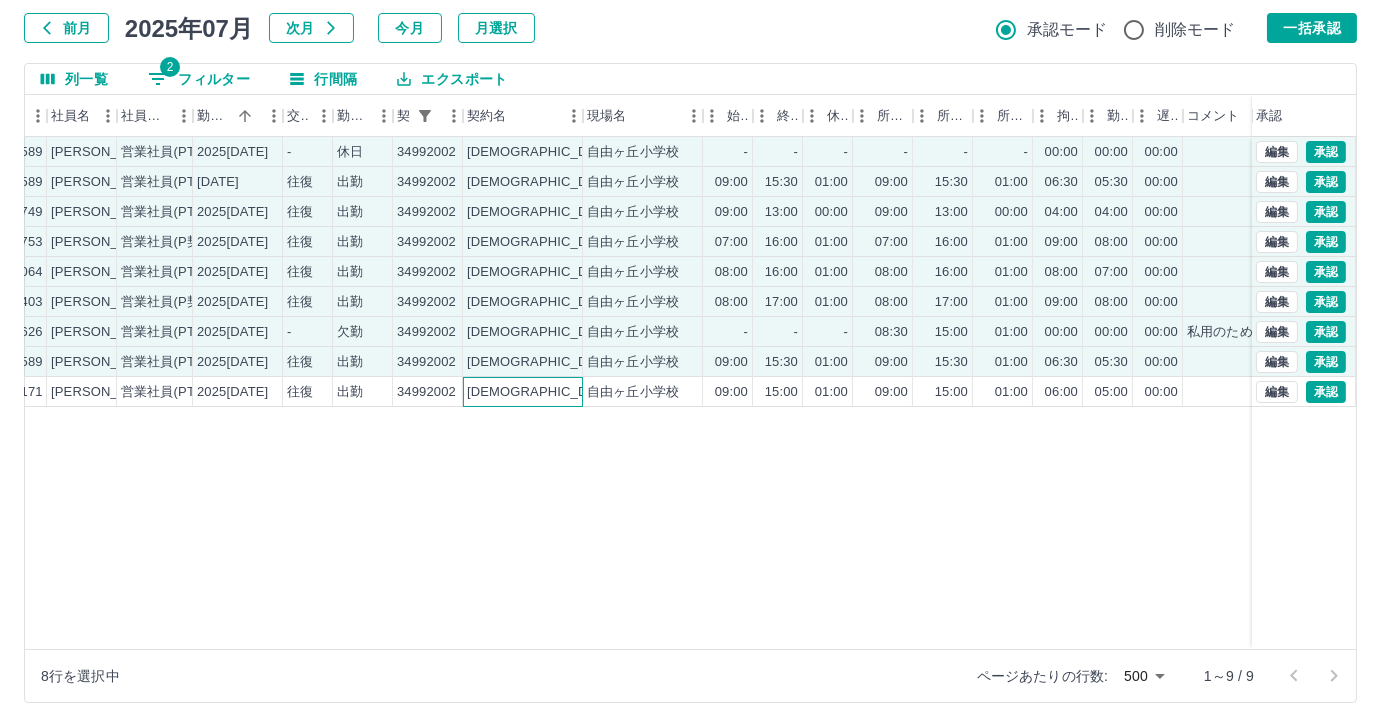click on "[DEMOGRAPHIC_DATA]市" at bounding box center [523, 392] 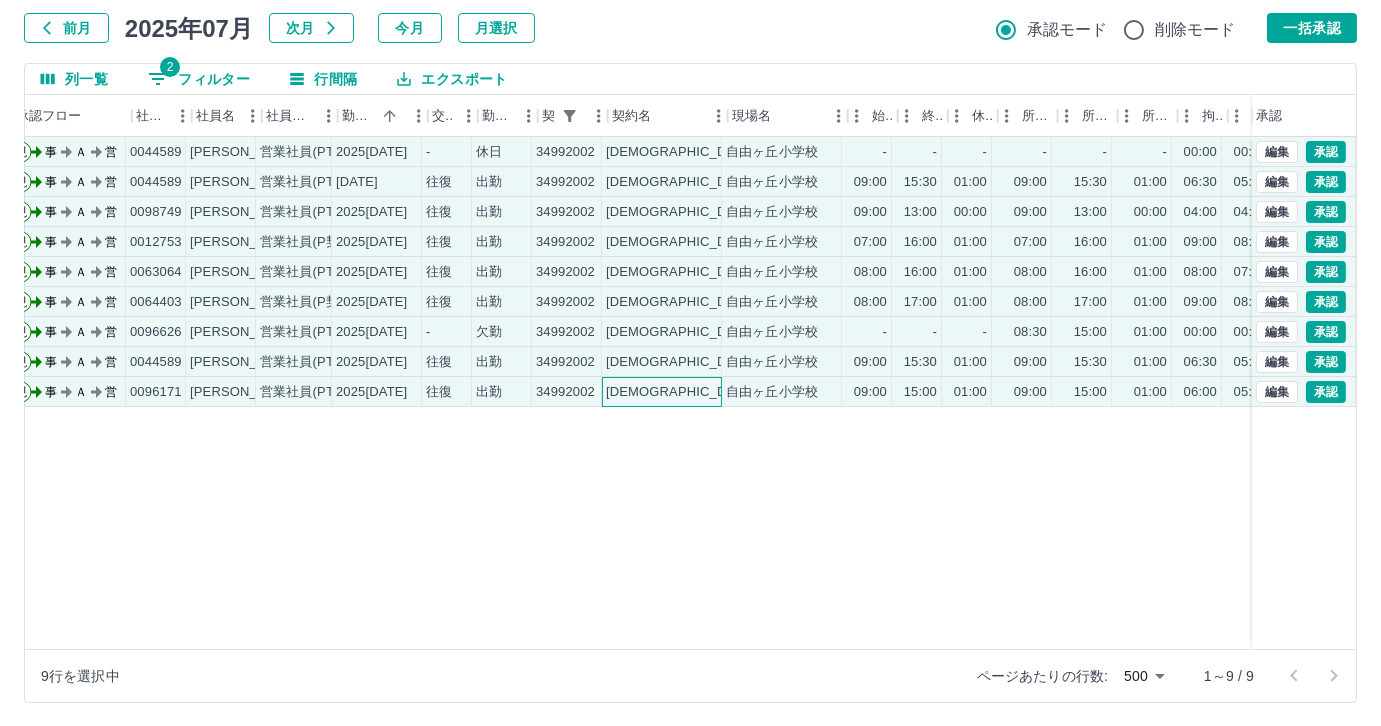 scroll, scrollTop: 0, scrollLeft: 82, axis: horizontal 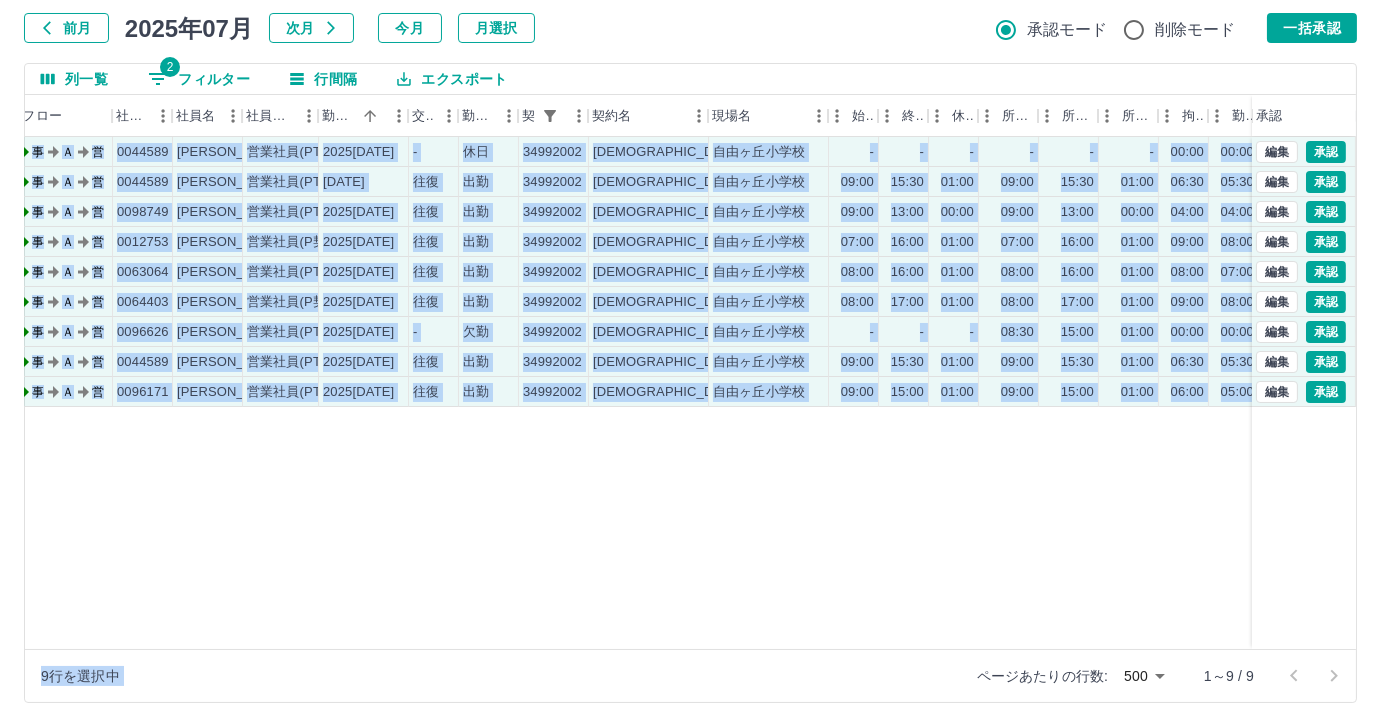 drag, startPoint x: 754, startPoint y: 650, endPoint x: 910, endPoint y: 638, distance: 156.46086 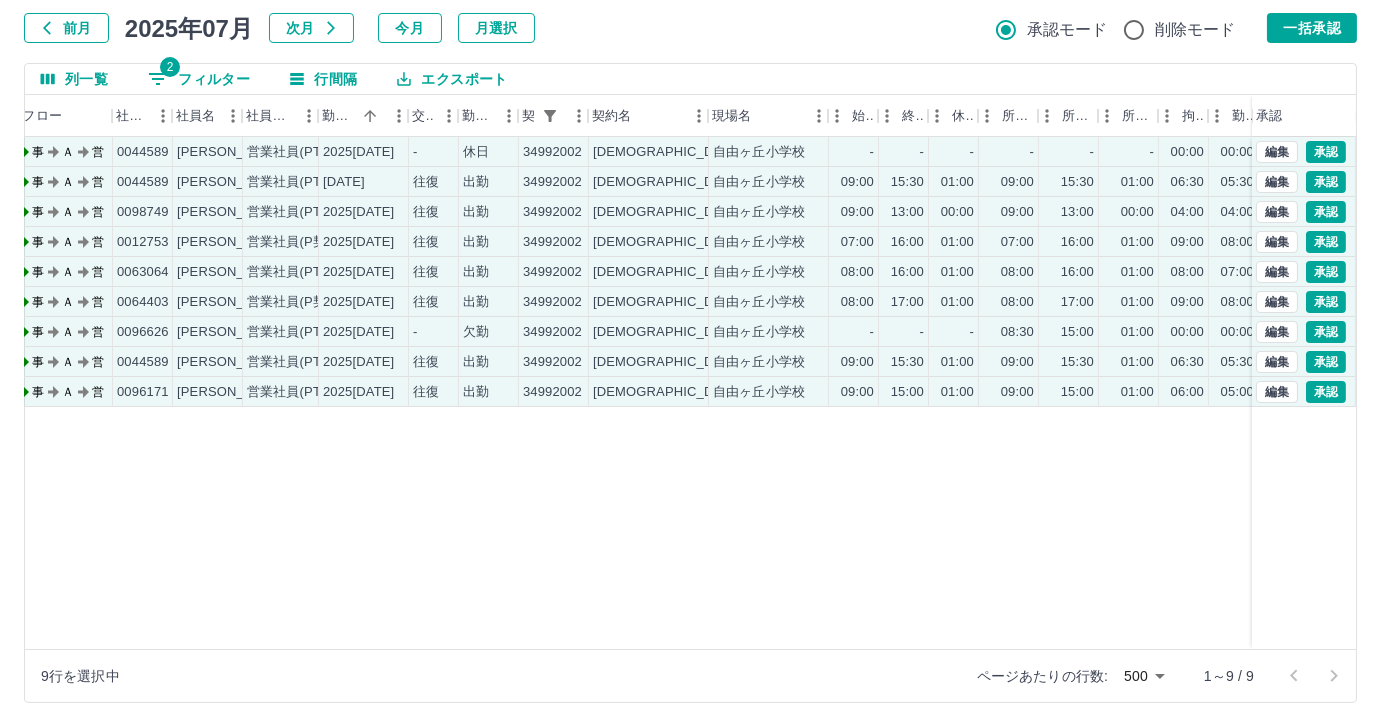 click on "現 事 Ａ 営 0044589 瀧下　絵里子 営業社員(PT契約) 2025-07-07  -  休日 34992002 宗像市 自由ヶ丘小学校 - - - - - - 00:00 00:00 00:00 事務担当者承認待 現 事 Ａ 営 0044589 瀧下　絵里子 営業社員(PT契約) 2025-07-10 往復 出勤 34992002 宗像市 自由ヶ丘小学校 09:00 15:30 01:00 09:00 15:30 01:00 06:30 05:30 00:00 事務担当者承認待 現 事 Ａ 営 0098749 鍋島　さやか 営業社員(PT契約) 2025-07-11 往復 出勤 34992002 宗像市 自由ヶ丘小学校 09:00 13:00 00:00 09:00 13:00 00:00 04:00 04:00 00:00 事務担当者承認待 現 事 Ａ 営 0012753 長島　真由美 営業社員(P契約) 2025-07-11 往復 出勤 34992002 宗像市 自由ヶ丘小学校 07:00 16:00 01:00 07:00 16:00 01:00 09:00 08:00 00:00 事務担当者承認待 現 事 Ａ 営 0063064 新山　明日香 営業社員(PT契約) 2025-07-11 往復 出勤 34992002 宗像市 自由ヶ丘小学校 08:00 16:00 01:00 08:00 16:00 01:00 08:00 07:00 00:00 現 事 Ａ 営 往復" at bounding box center [816, 393] 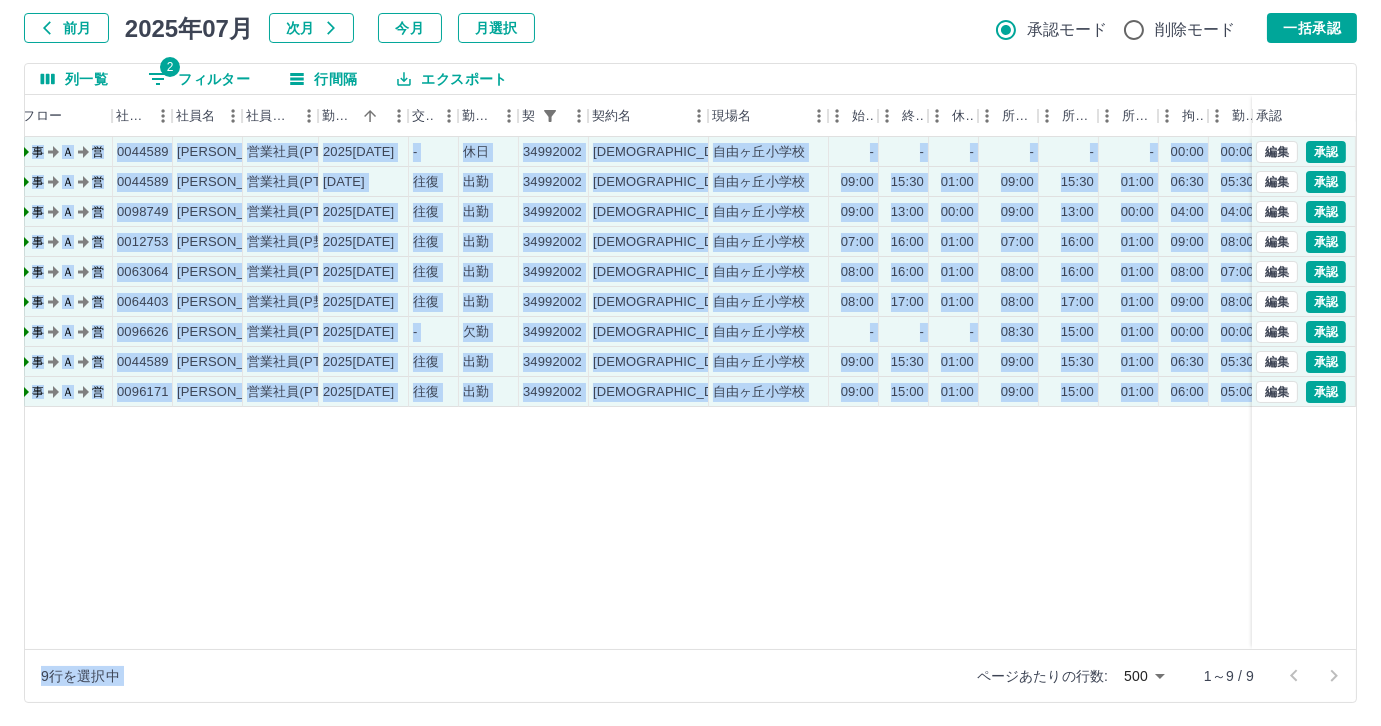 drag, startPoint x: 838, startPoint y: 654, endPoint x: 904, endPoint y: 632, distance: 69.57011 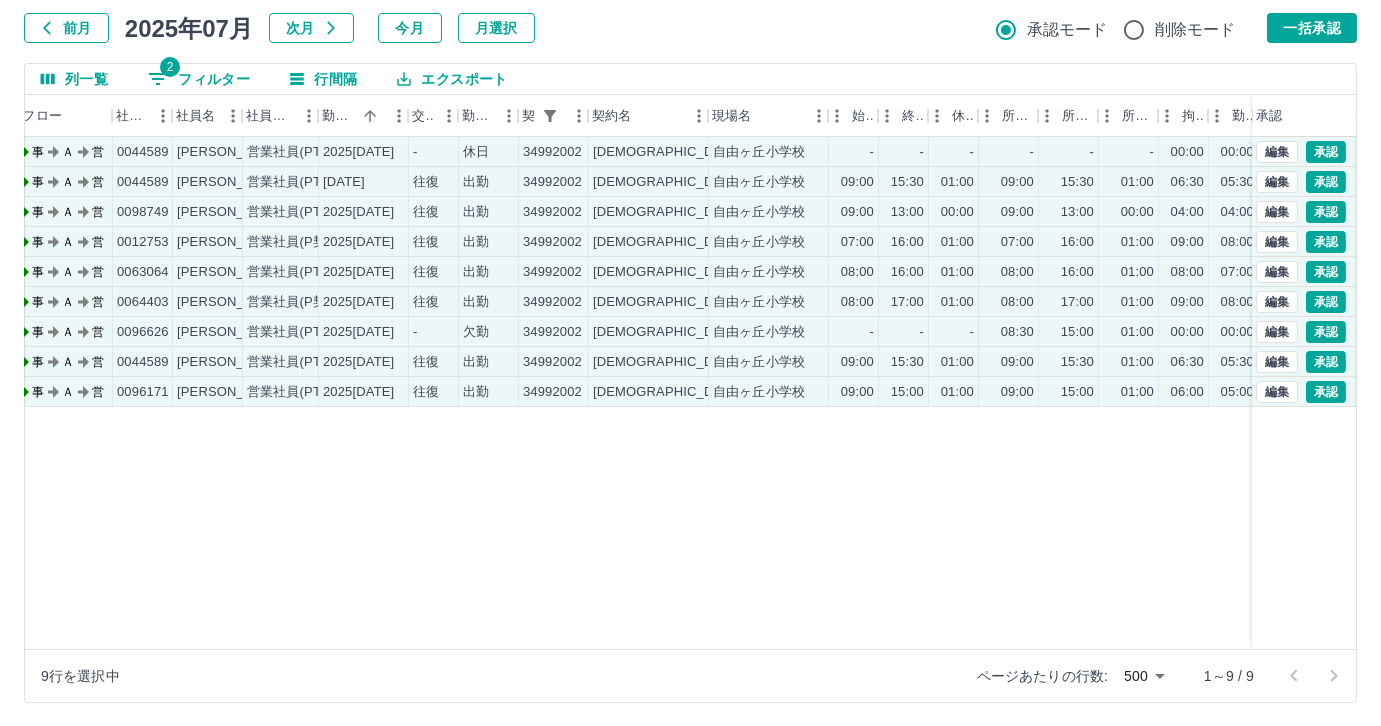 click on "現 事 Ａ 営 0044589 瀧下　絵里子 営業社員(PT契約) 2025-07-07  -  休日 34992002 宗像市 自由ヶ丘小学校 - - - - - - 00:00 00:00 00:00 事務担当者承認待 現 事 Ａ 営 0044589 瀧下　絵里子 営業社員(PT契約) 2025-07-10 往復 出勤 34992002 宗像市 自由ヶ丘小学校 09:00 15:30 01:00 09:00 15:30 01:00 06:30 05:30 00:00 事務担当者承認待 現 事 Ａ 営 0098749 鍋島　さやか 営業社員(PT契約) 2025-07-11 往復 出勤 34992002 宗像市 自由ヶ丘小学校 09:00 13:00 00:00 09:00 13:00 00:00 04:00 04:00 00:00 事務担当者承認待 現 事 Ａ 営 0012753 長島　真由美 営業社員(P契約) 2025-07-11 往復 出勤 34992002 宗像市 自由ヶ丘小学校 07:00 16:00 01:00 07:00 16:00 01:00 09:00 08:00 00:00 事務担当者承認待 現 事 Ａ 営 0063064 新山　明日香 営業社員(PT契約) 2025-07-11 往復 出勤 34992002 宗像市 自由ヶ丘小学校 08:00 16:00 01:00 08:00 16:00 01:00 08:00 07:00 00:00 現 事 Ａ 営 往復" at bounding box center [816, 393] 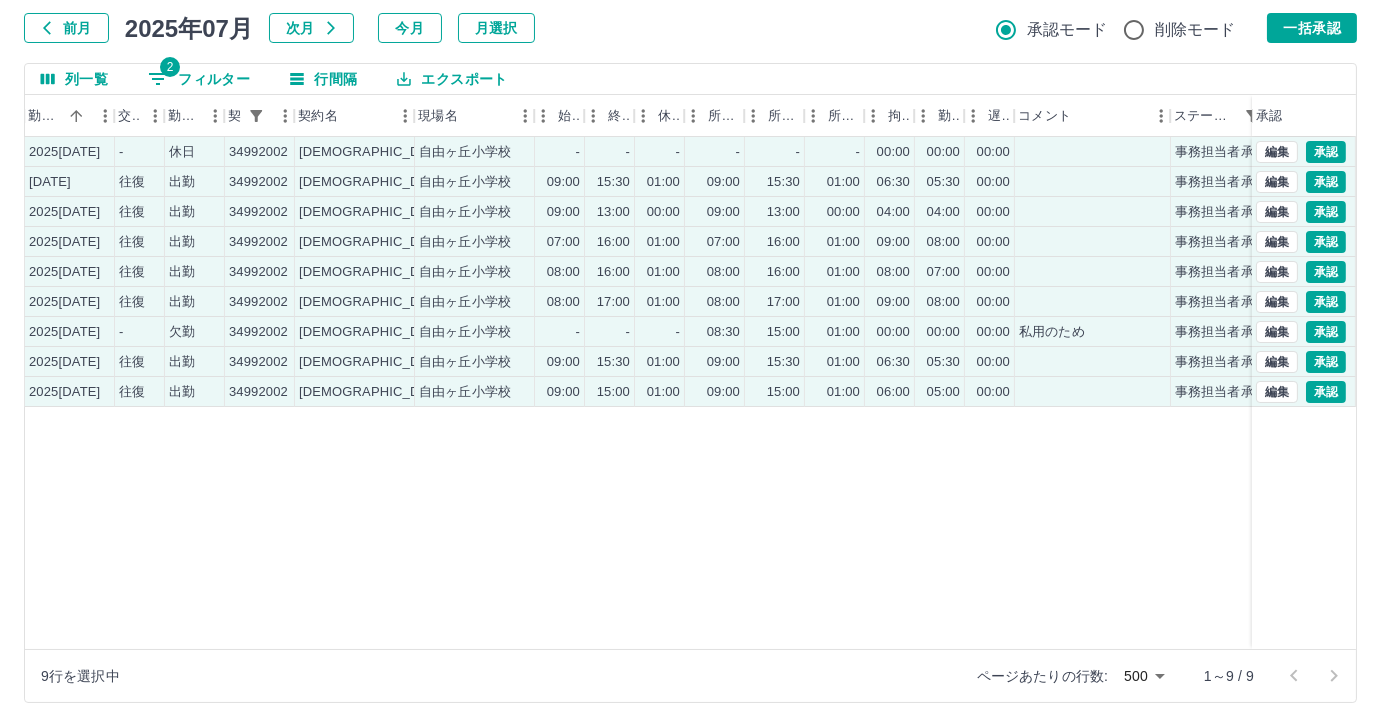scroll, scrollTop: 0, scrollLeft: 389, axis: horizontal 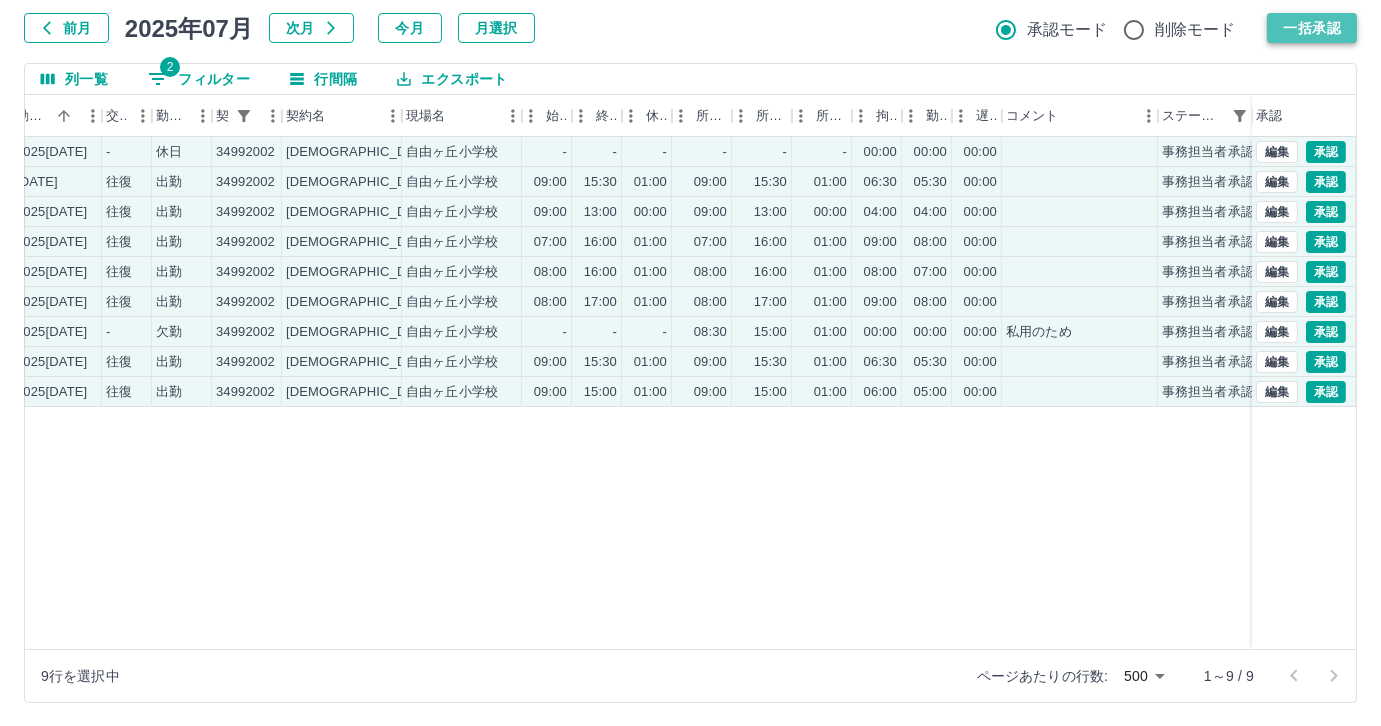 click on "一括承認" at bounding box center [1312, 28] 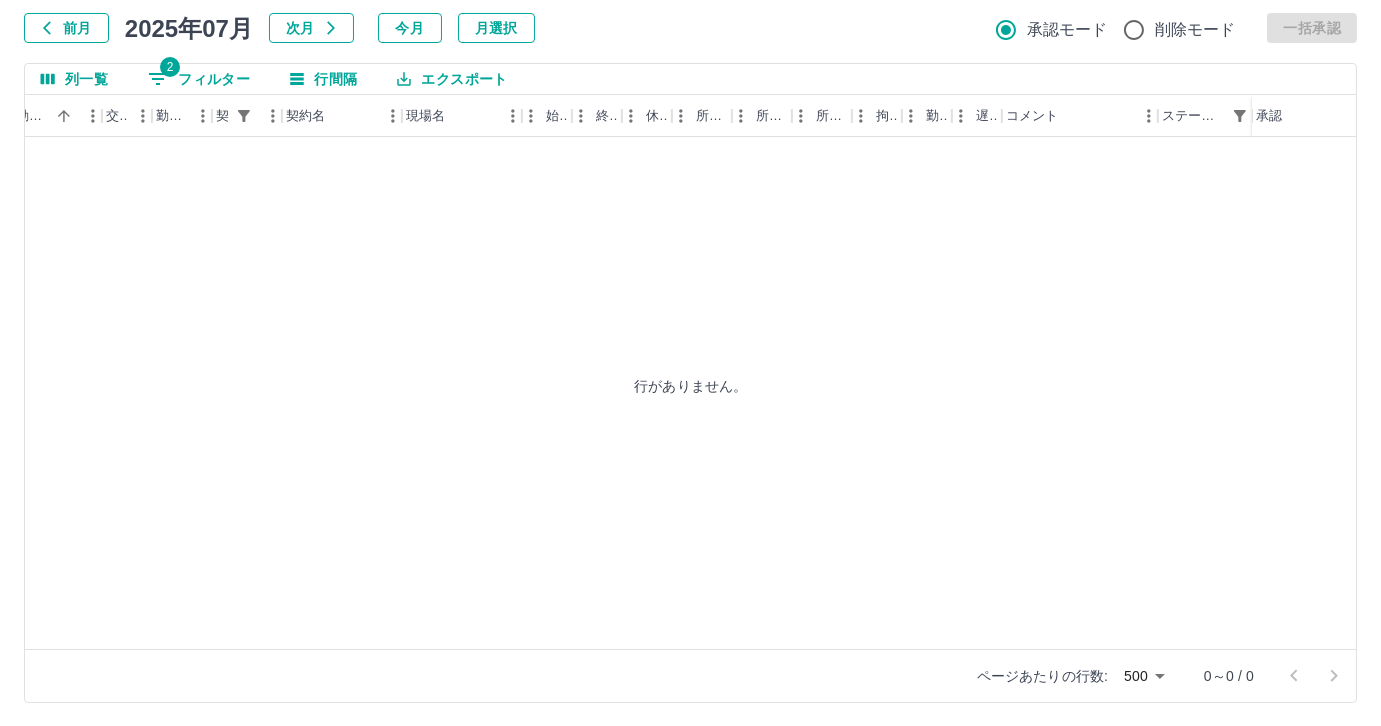 click on "勤務実績承認 前月 2025年07月 次月 今月 月選択 承認モード 削除モード 一括承認 列一覧 2 フィルター 行間隔 エクスポート 社員名 社員区分 勤務日 交通費 勤務区分 契約コード 契約名 現場名 始業 終業 休憩 所定開始 所定終業 所定休憩 拘束 勤務 遅刻等 コメント ステータス 承認 行がありません。 ページあたりの行数: 500 *** 0～0 / 0" at bounding box center [690, 329] 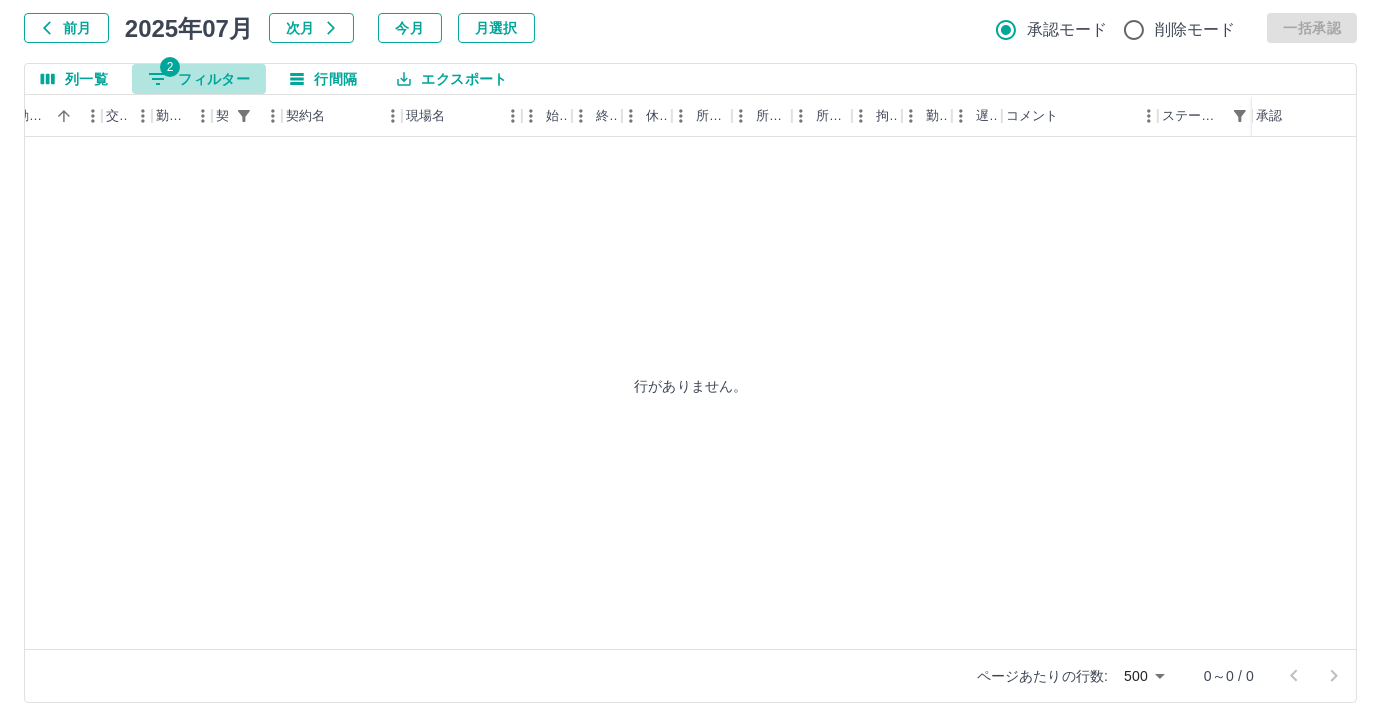 click on "2 フィルター" at bounding box center [199, 79] 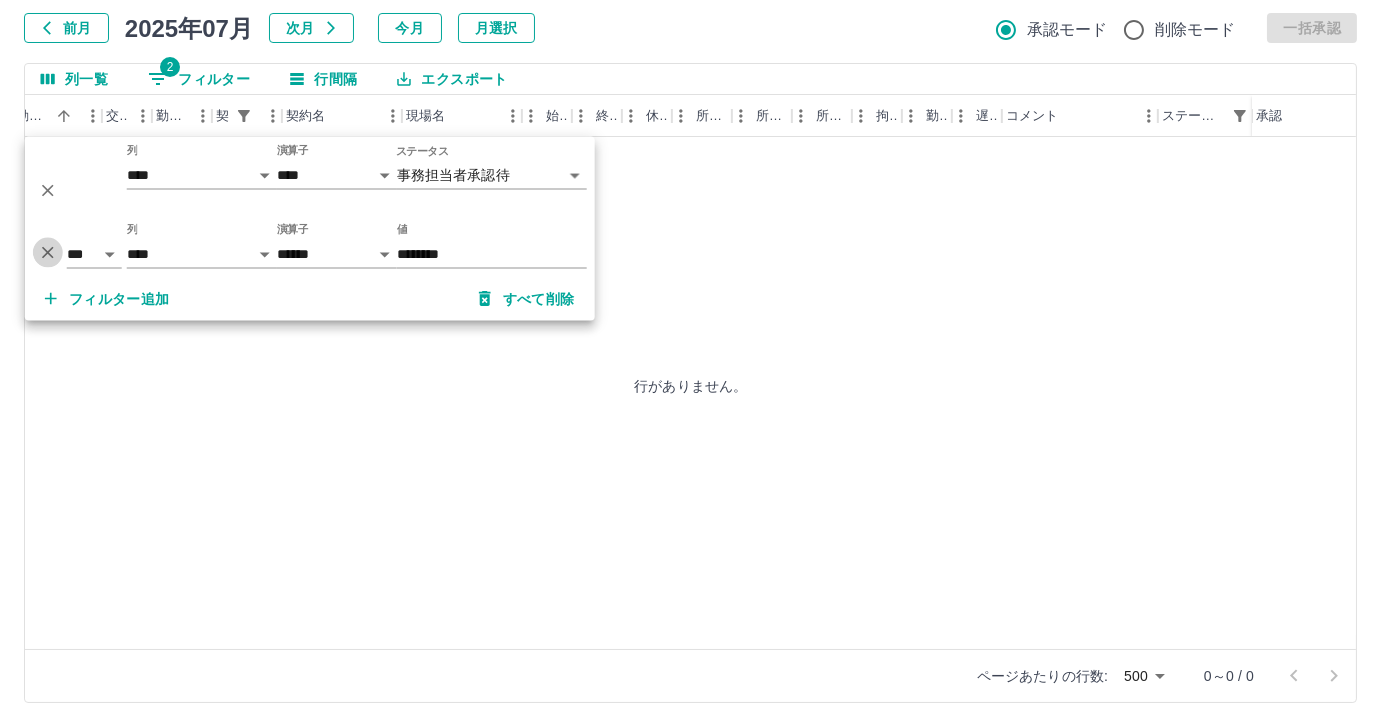 click at bounding box center [48, 252] 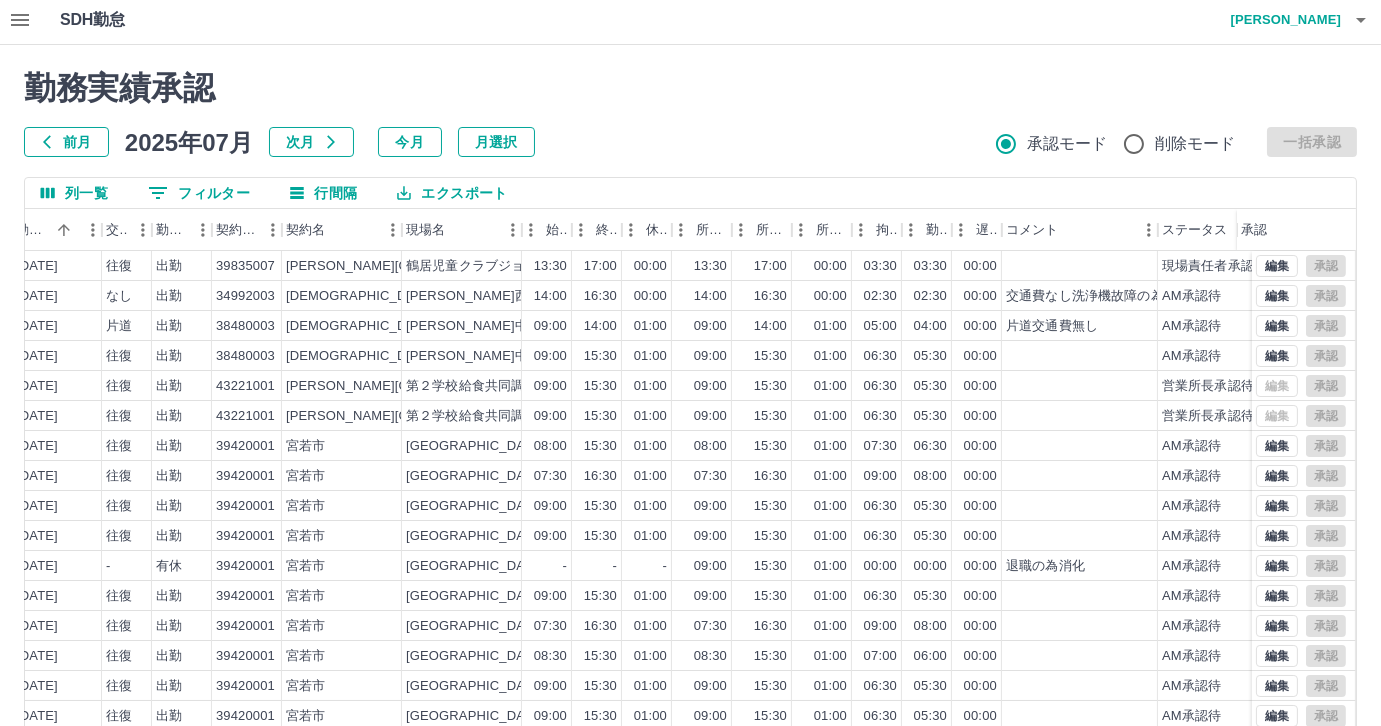 scroll, scrollTop: 0, scrollLeft: 0, axis: both 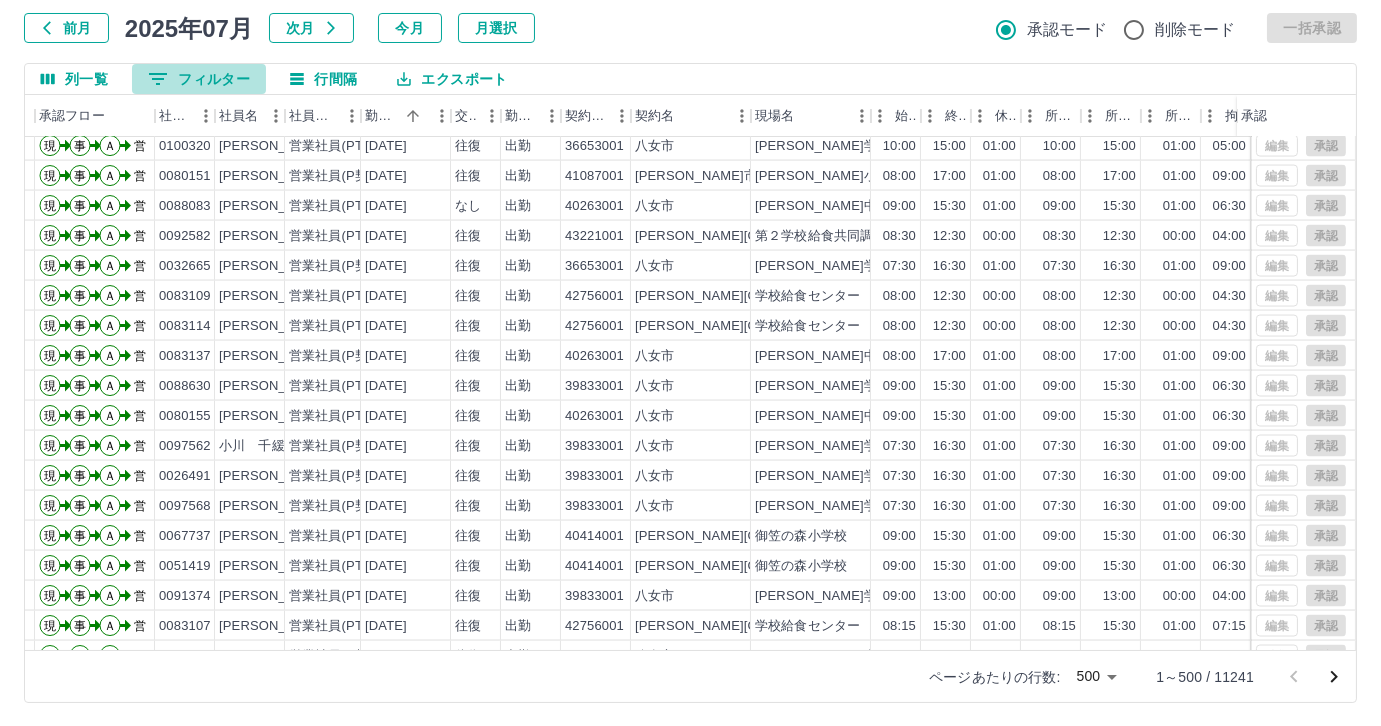 click on "0 フィルター" at bounding box center (199, 79) 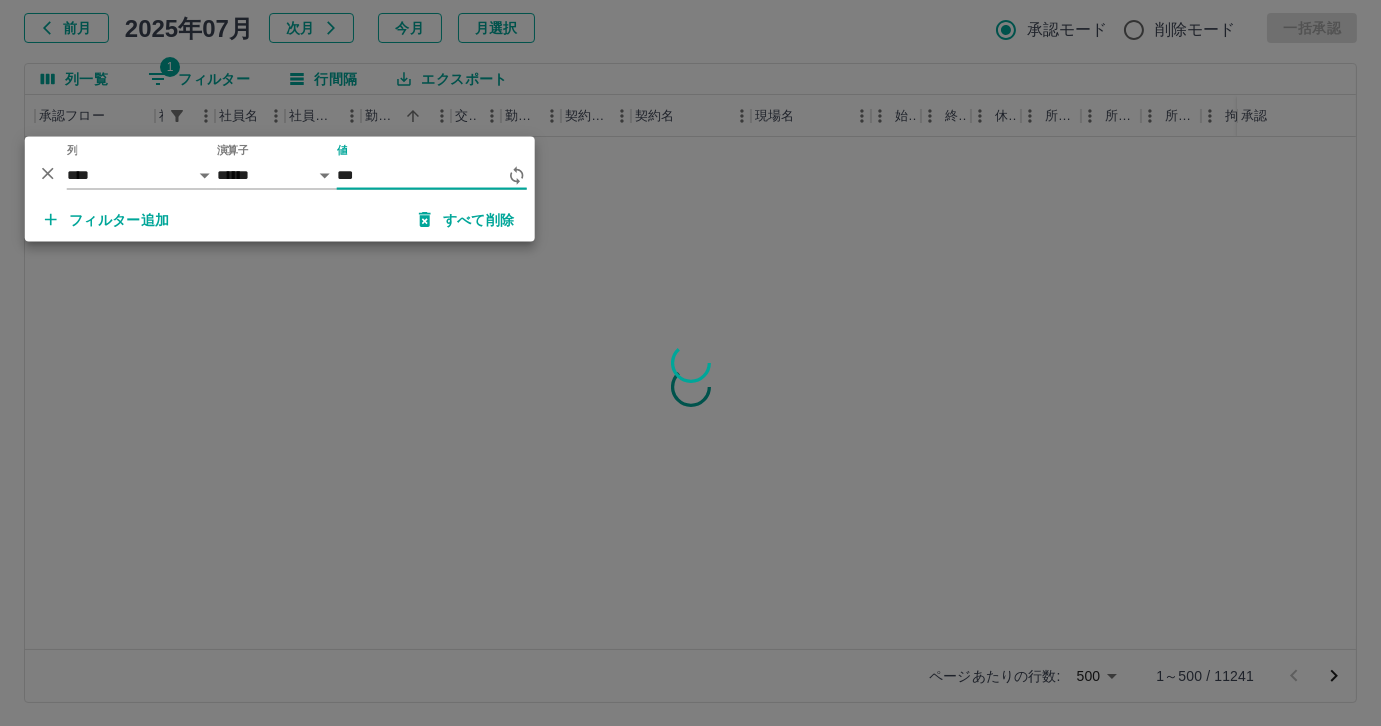 scroll, scrollTop: 0, scrollLeft: 40, axis: horizontal 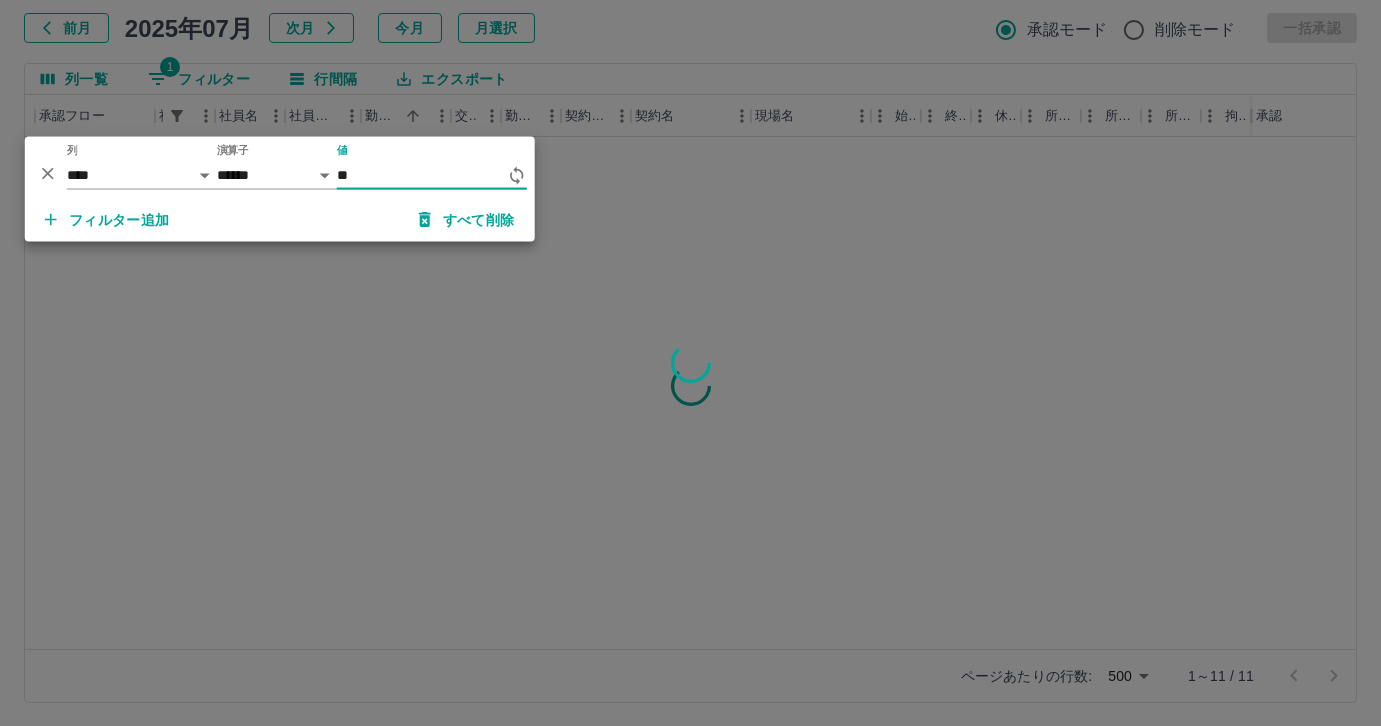 type on "*" 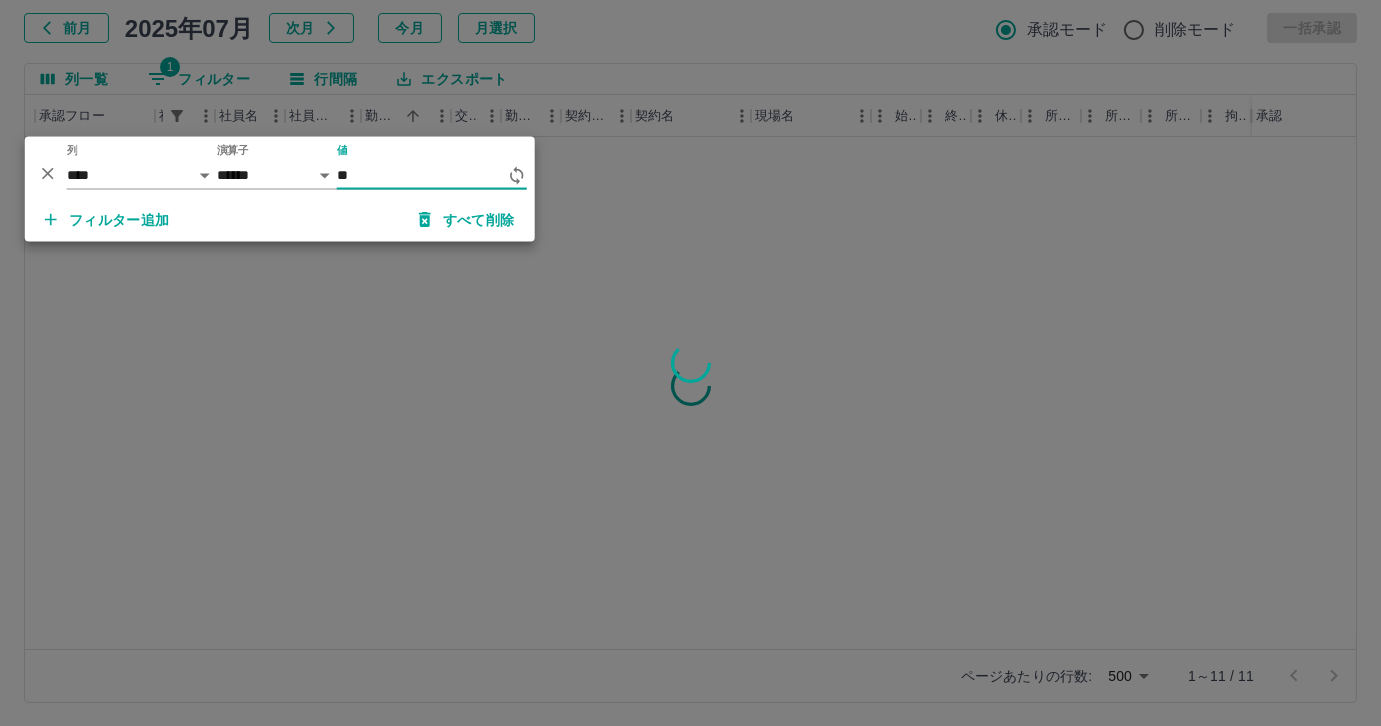 type on "*" 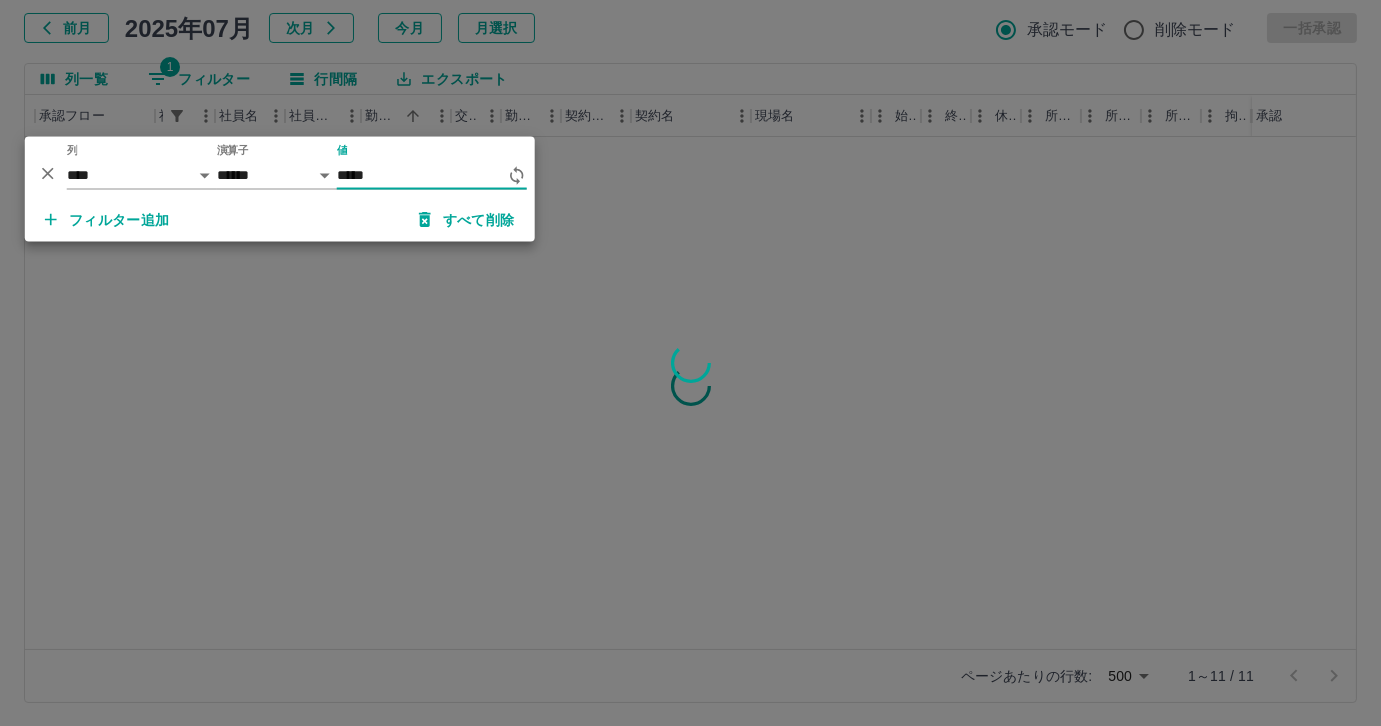 type on "******" 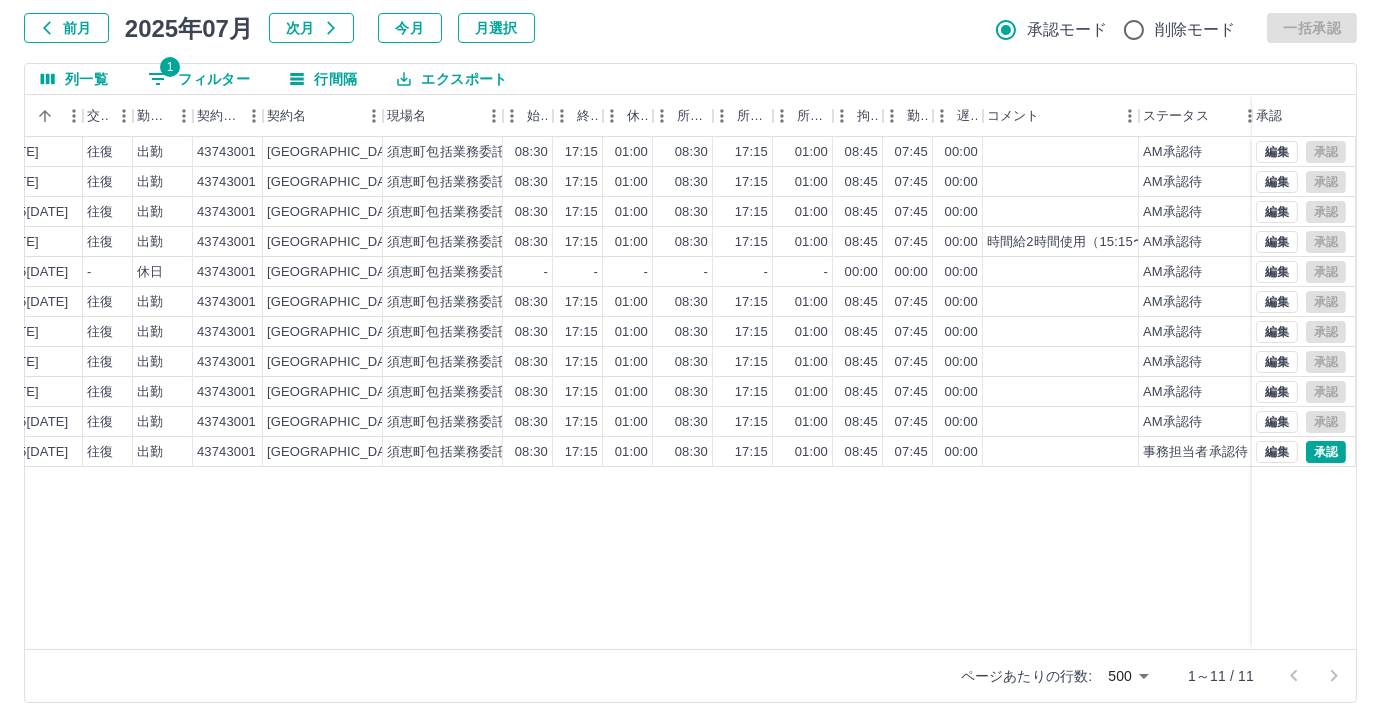 scroll, scrollTop: 0, scrollLeft: 414, axis: horizontal 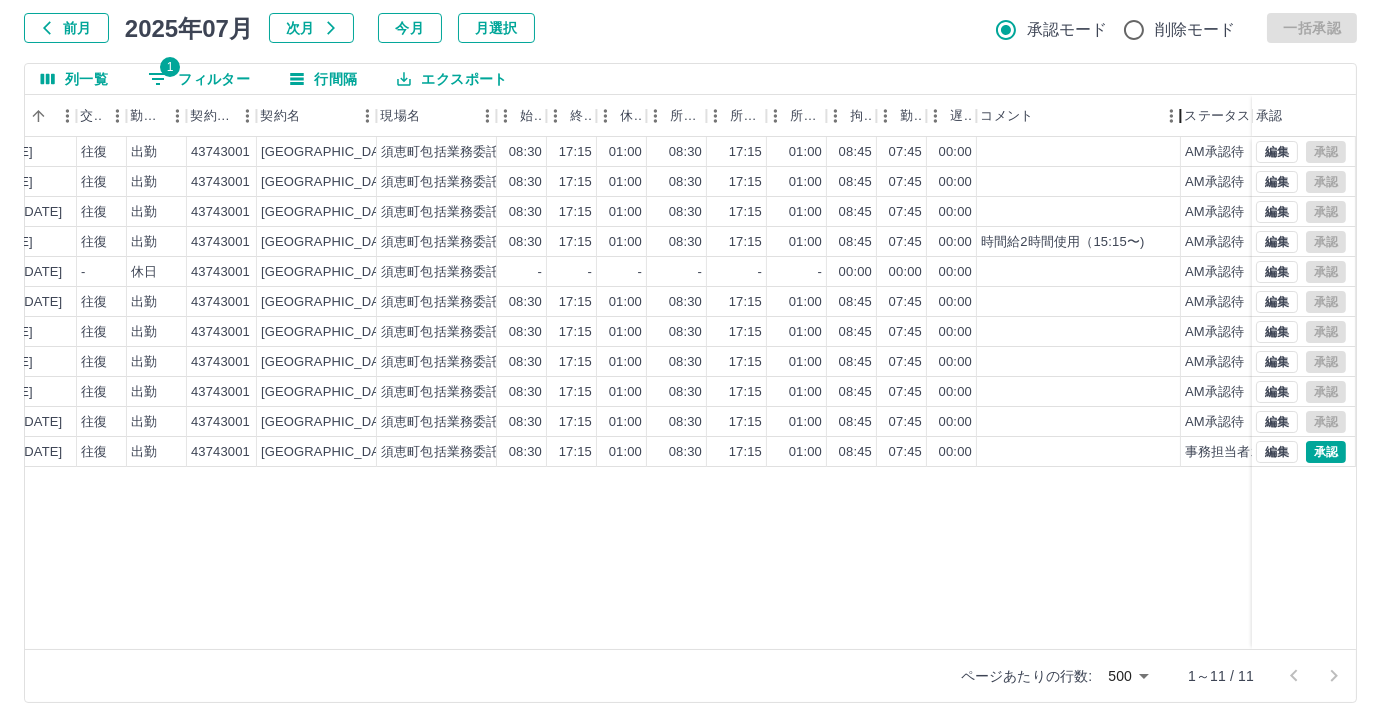 drag, startPoint x: 1133, startPoint y: 128, endPoint x: 1181, endPoint y: 116, distance: 49.47727 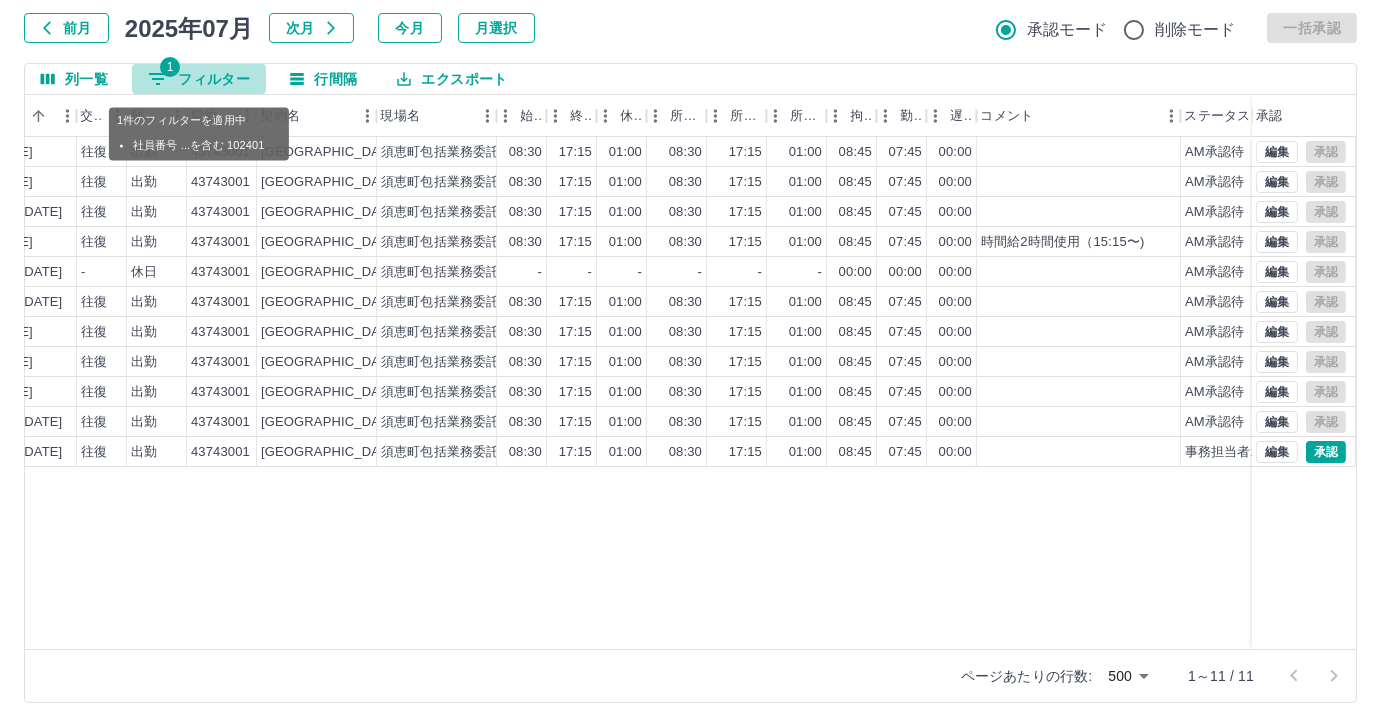 click on "1 フィルター" at bounding box center (199, 79) 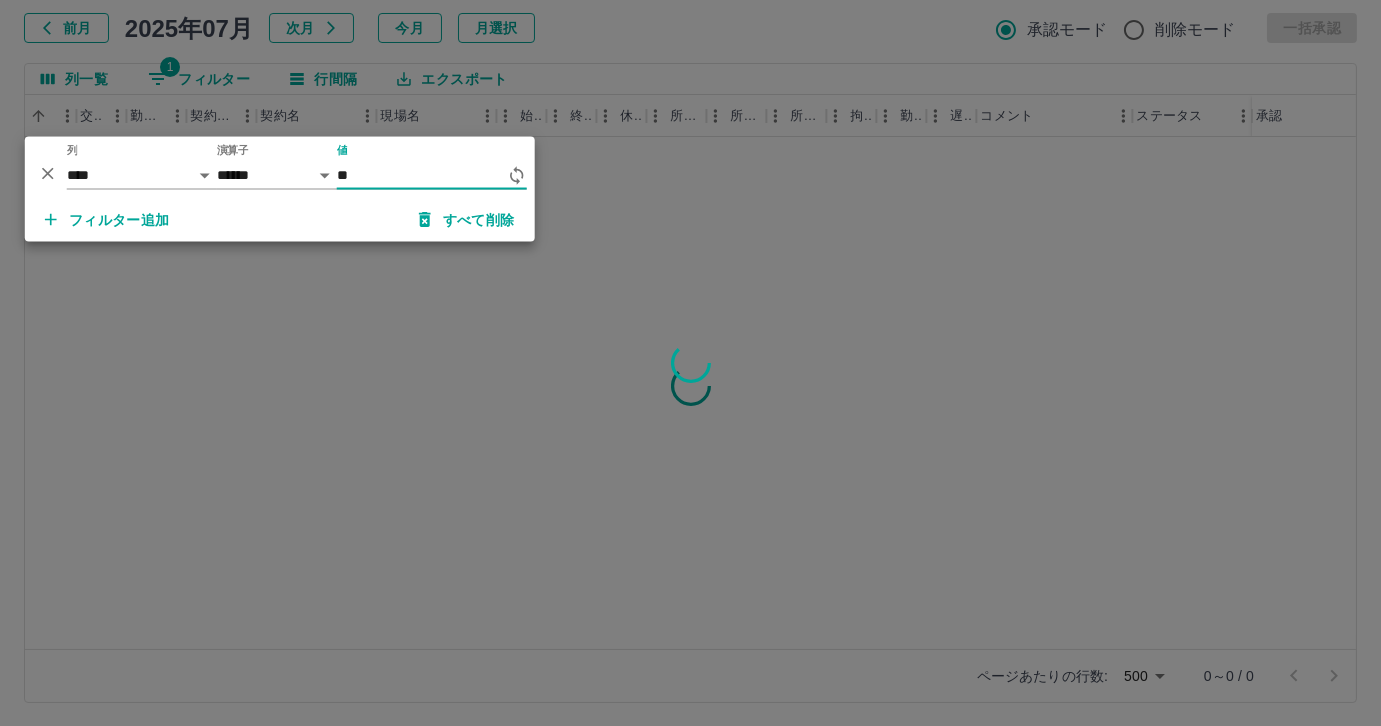 type on "*" 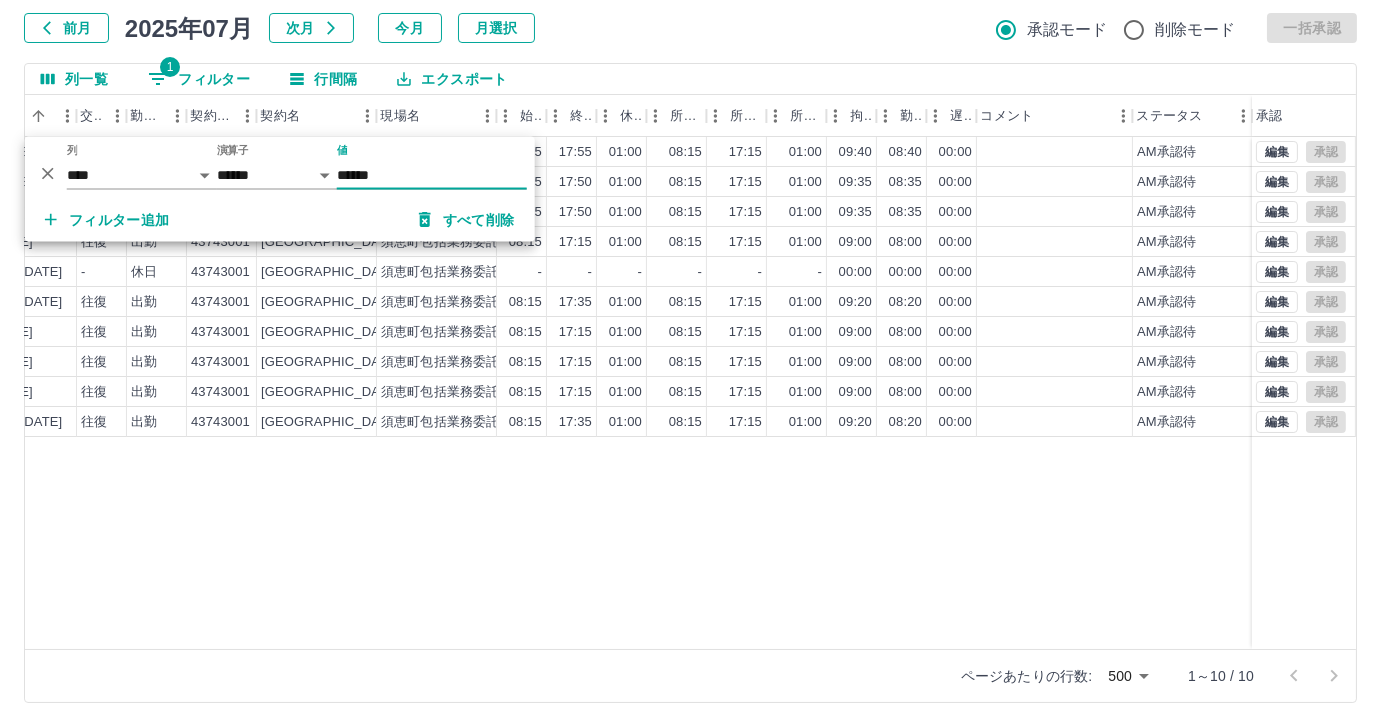 type on "******" 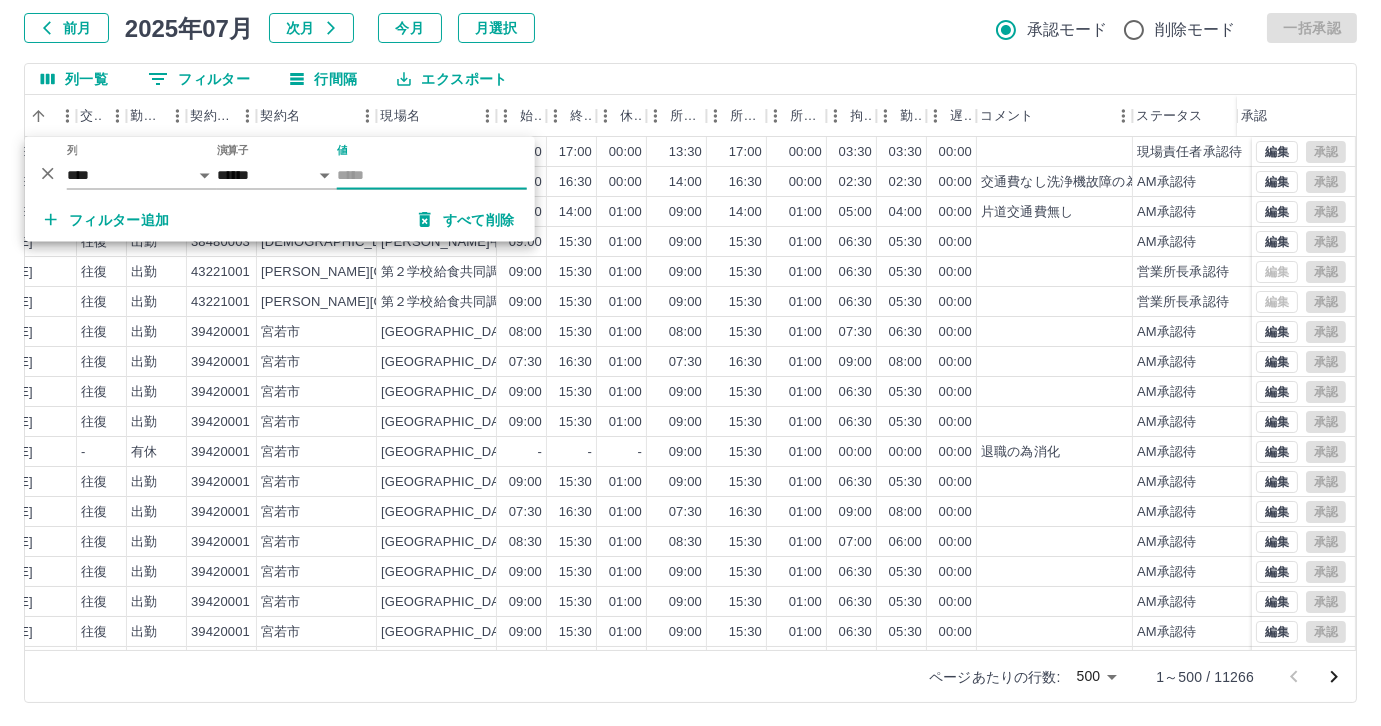 scroll, scrollTop: 0, scrollLeft: 0, axis: both 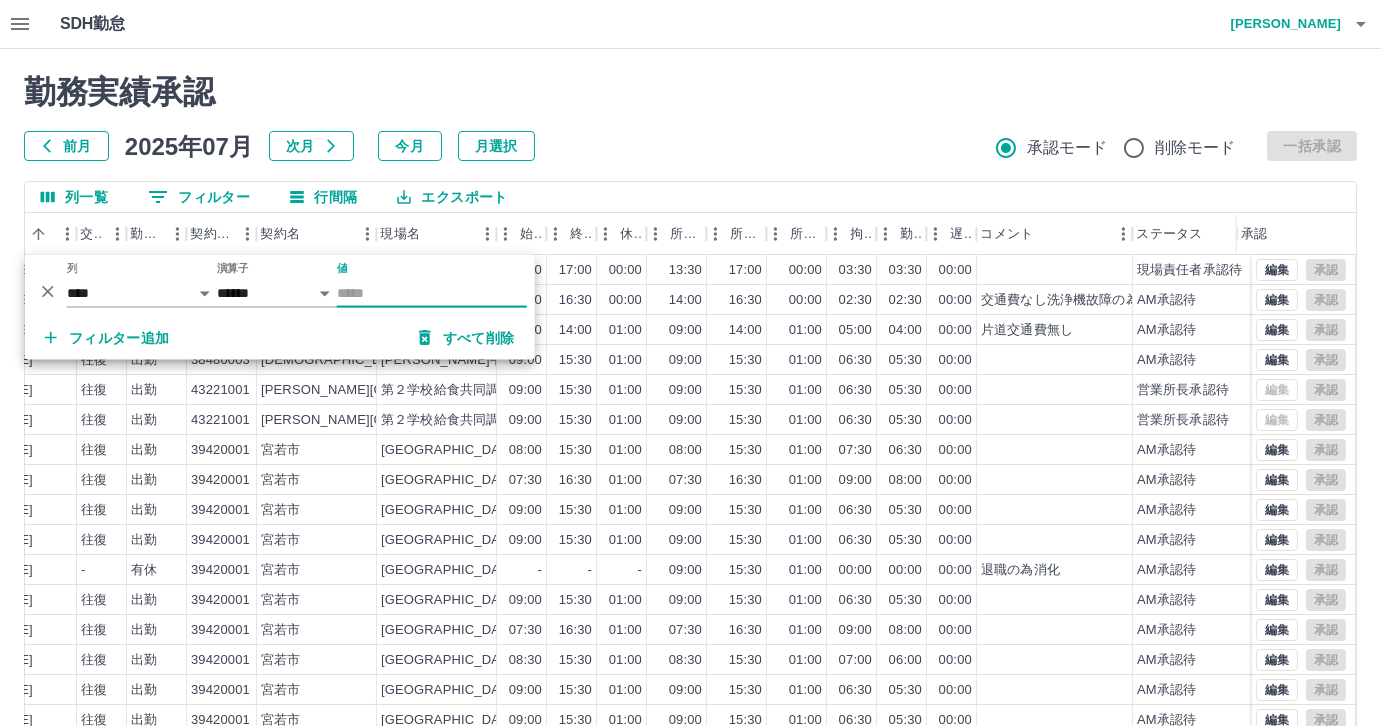 type 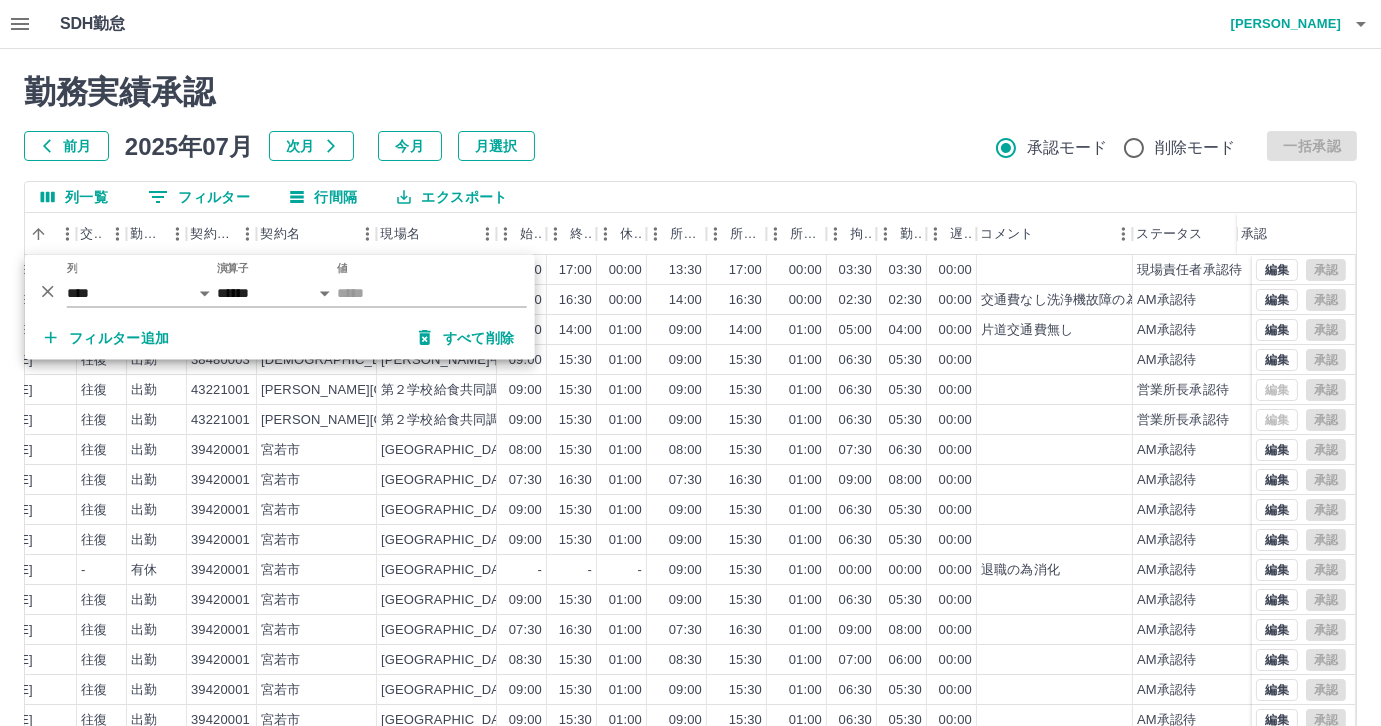 click on "勤務実績承認" at bounding box center [690, 92] 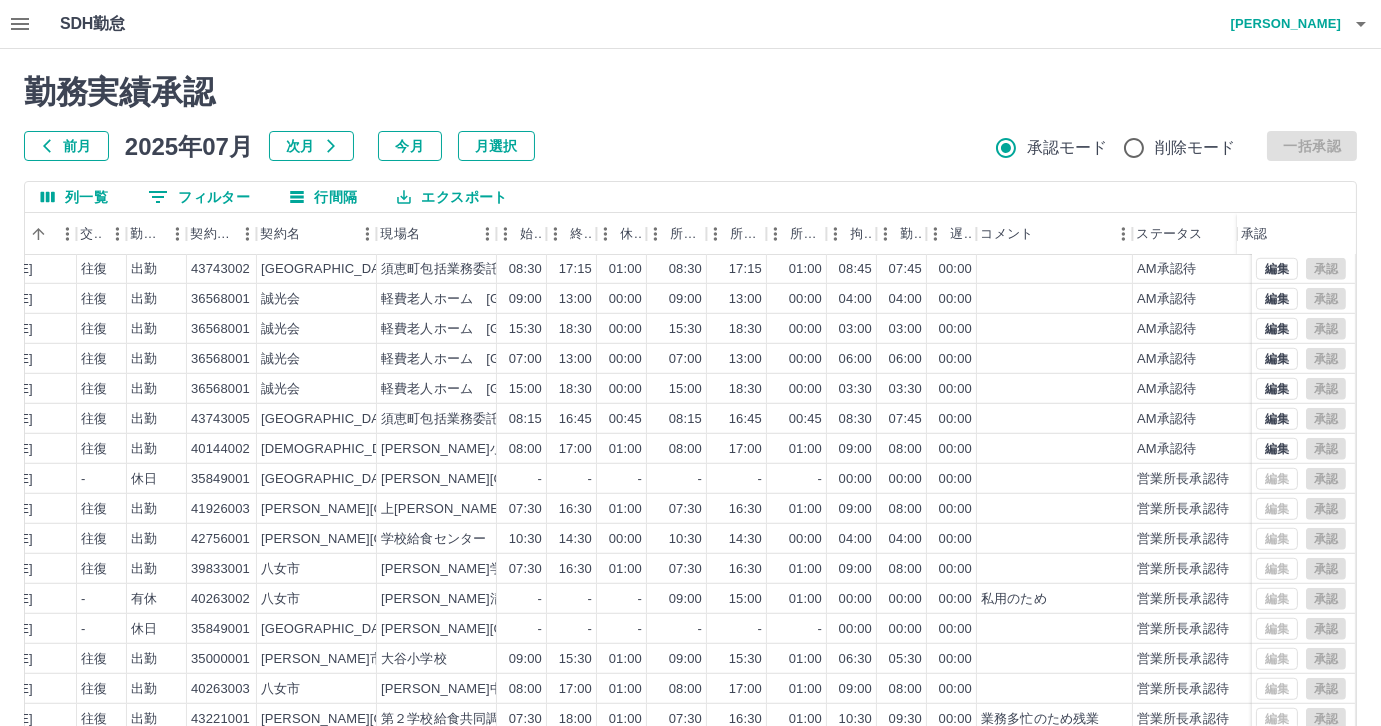 scroll, scrollTop: 3181, scrollLeft: 414, axis: both 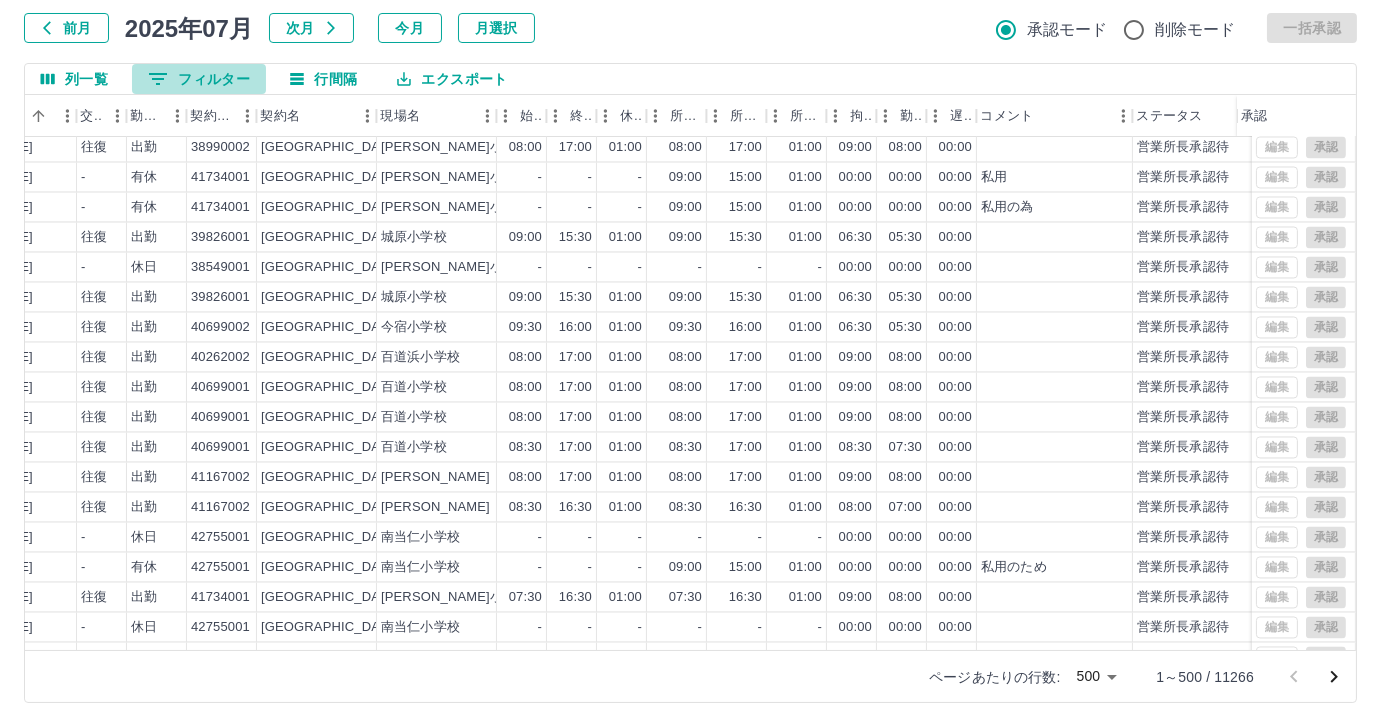 click on "0 フィルター" at bounding box center (199, 79) 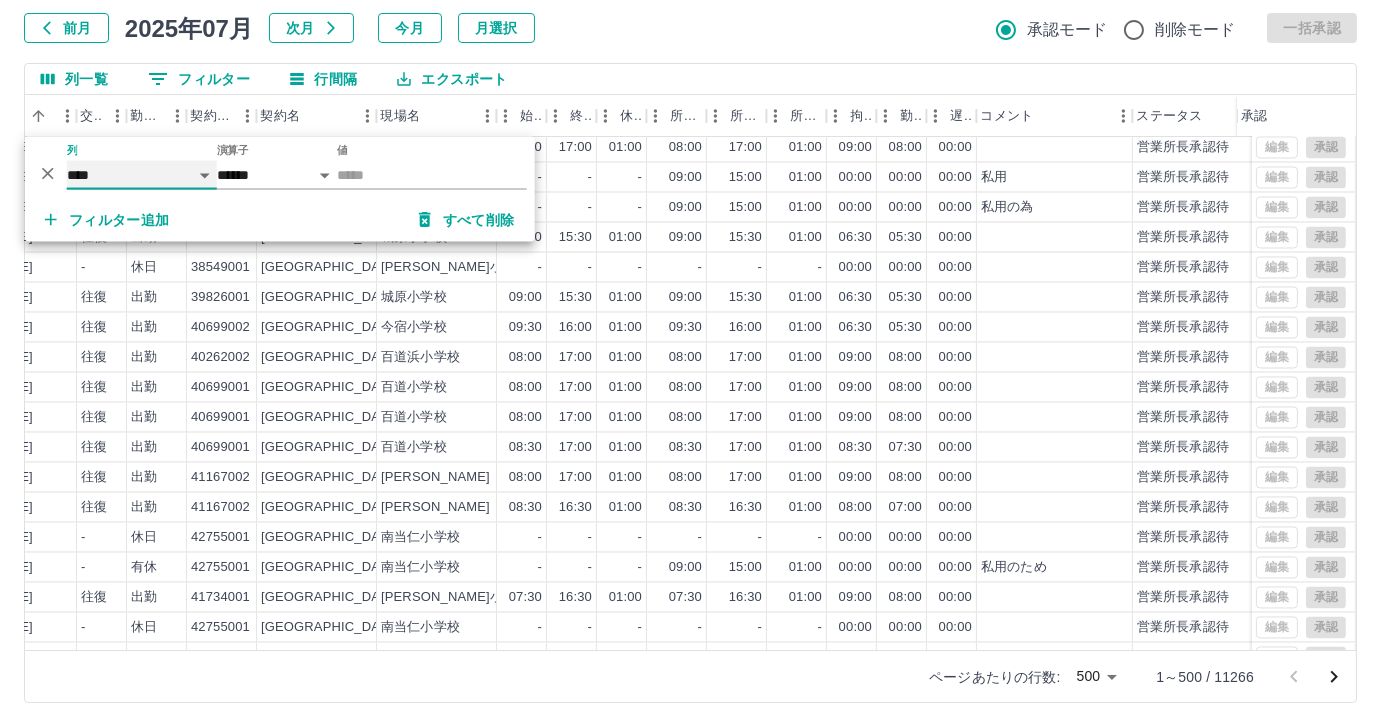 click on "**** *** **** *** *** **** ***** *** *** ** ** ** **** **** **** ** ** *** **** *****" at bounding box center (142, 175) 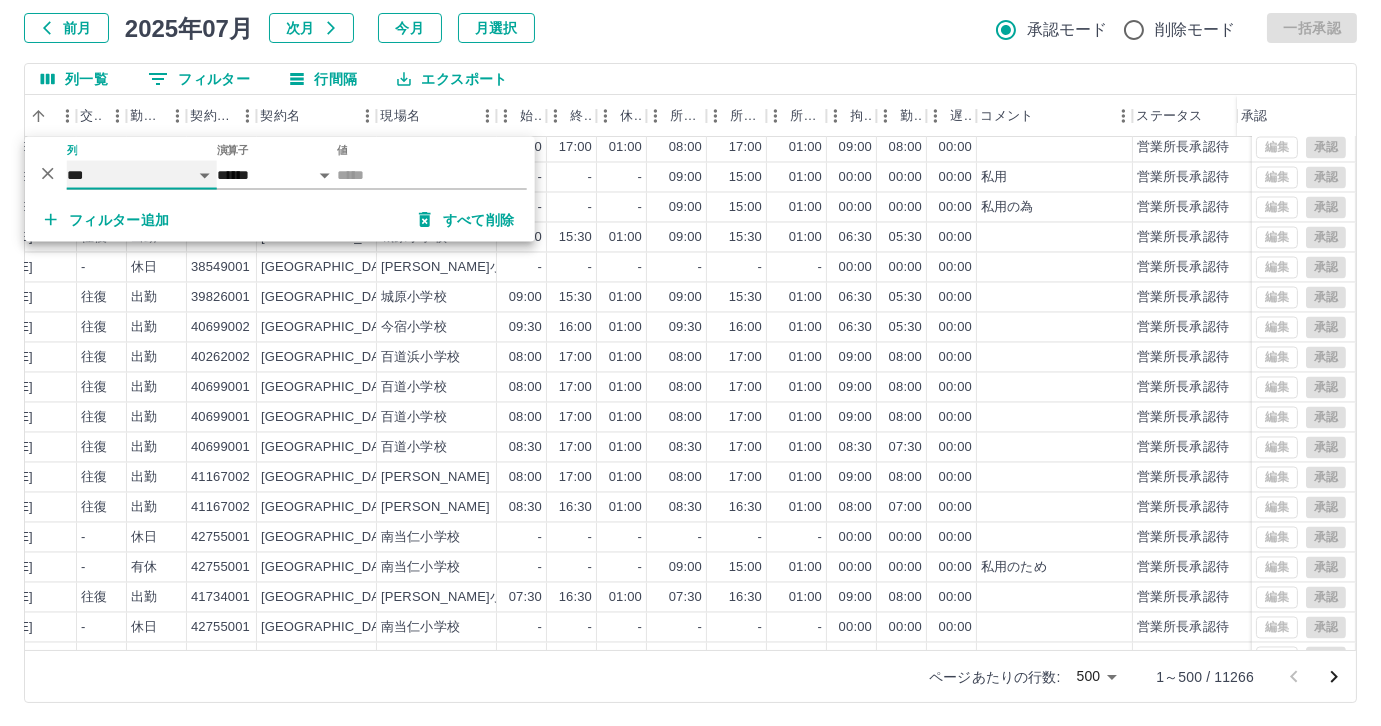 click on "**** *** **** *** *** **** ***** *** *** ** ** ** **** **** **** ** ** *** **** *****" at bounding box center (142, 175) 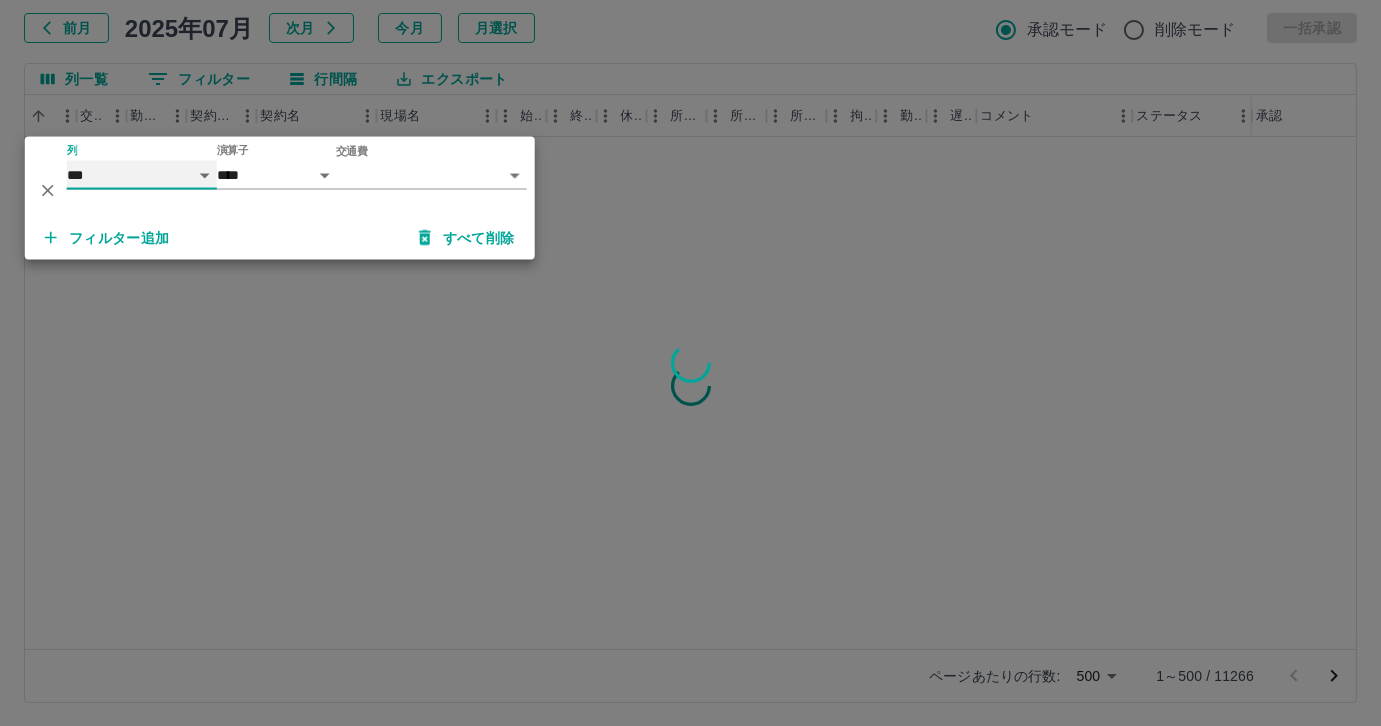 scroll, scrollTop: 0, scrollLeft: 414, axis: horizontal 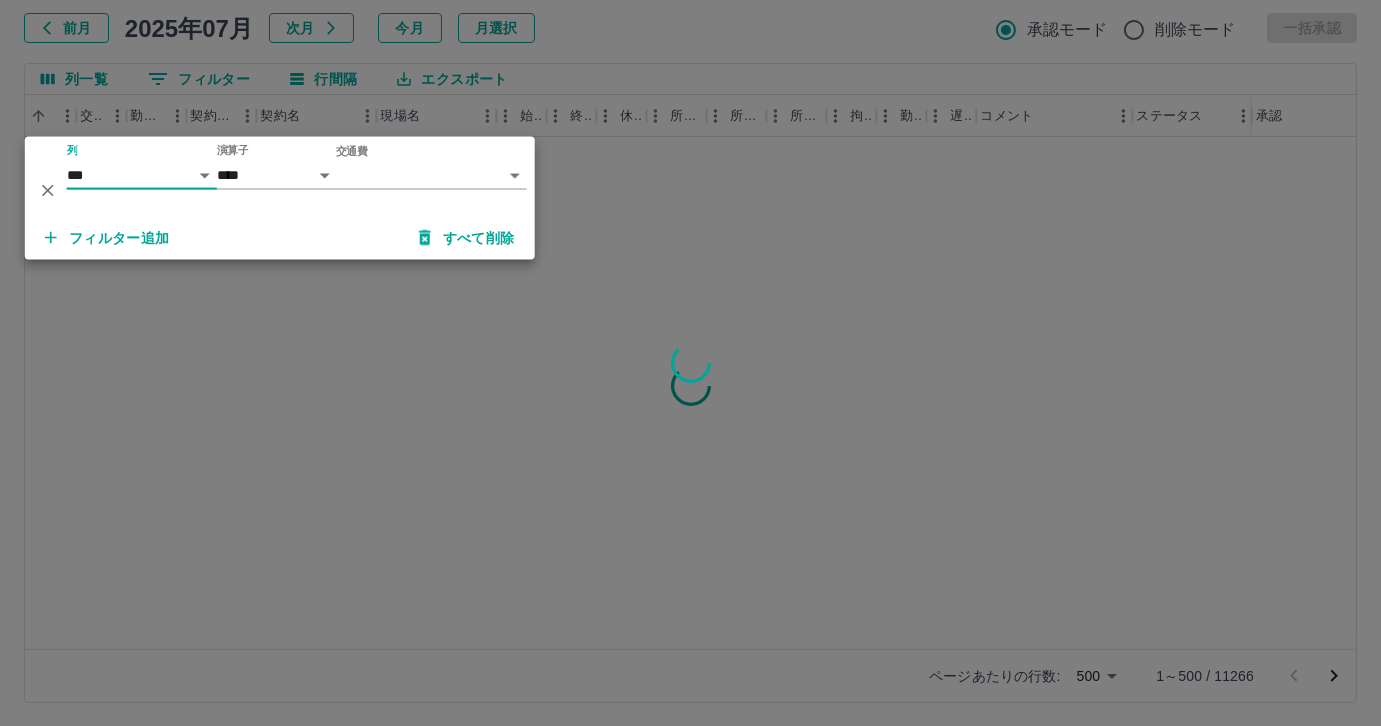 click on "SDH勤怠 尾嵜　杏茄 勤務実績承認 前月 2025年07月 次月 今月 月選択 承認モード 削除モード 一括承認 列一覧 0 フィルター 行間隔 エクスポート 社員名 社員区分 勤務日 交通費 勤務区分 契約コード 契約名 現場名 始業 終業 休憩 所定開始 所定終業 所定休憩 拘束 勤務 遅刻等 コメント ステータス 承認 ページあたりの行数: 500 *** 1～500 / 11266 SDH勤怠 *** ** 列 **** *** **** *** *** **** ***** *** *** ** ** ** **** **** **** ** ** *** **** ***** 演算子 **** ****** 交通費 ​ ********* フィルター追加 すべて削除" at bounding box center (690, 304) 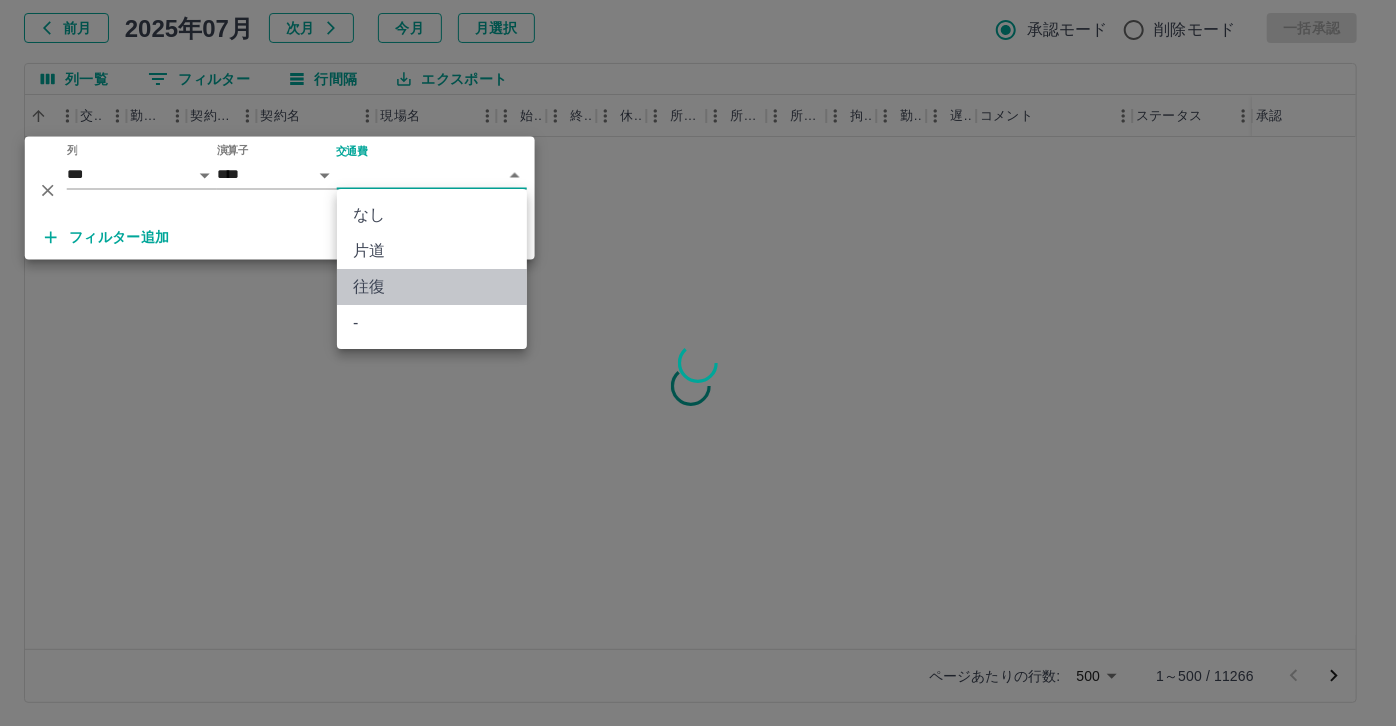 click on "往復" at bounding box center [432, 287] 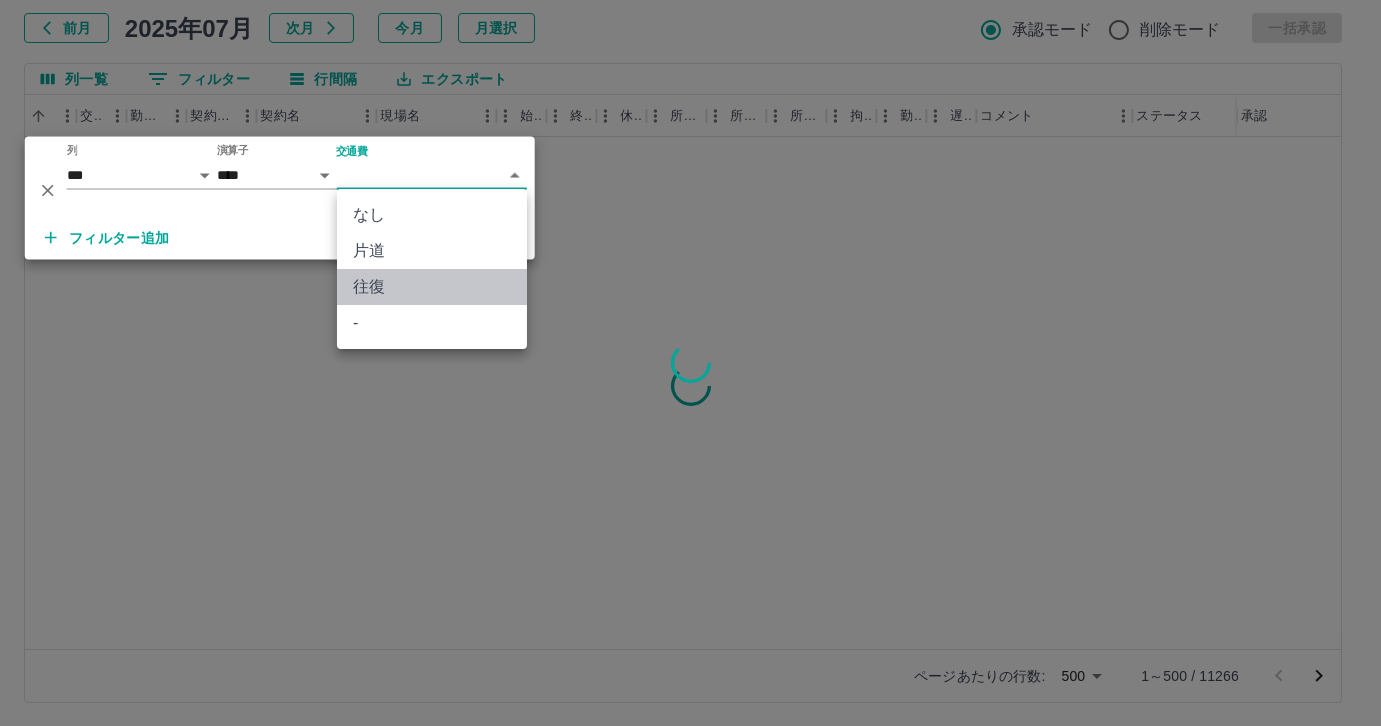 scroll, scrollTop: 0, scrollLeft: 399, axis: horizontal 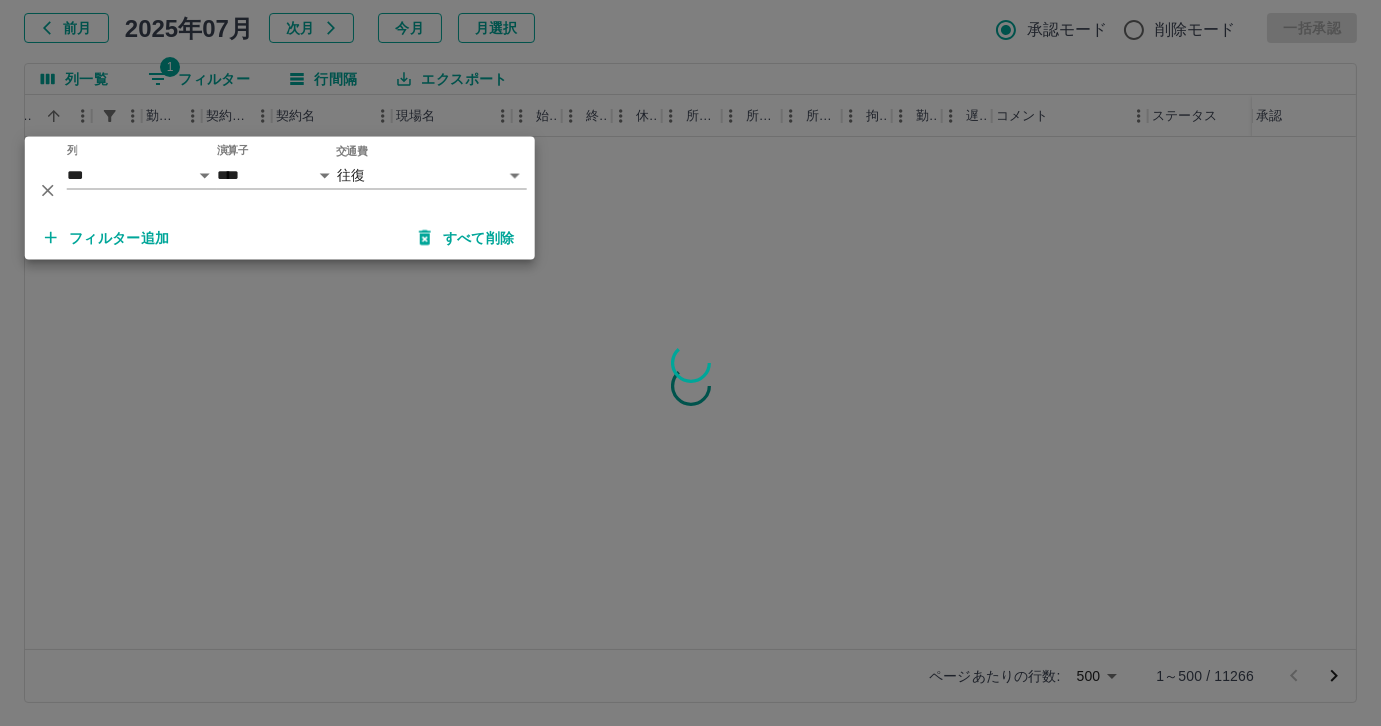 click on "フィルター追加" at bounding box center [107, 238] 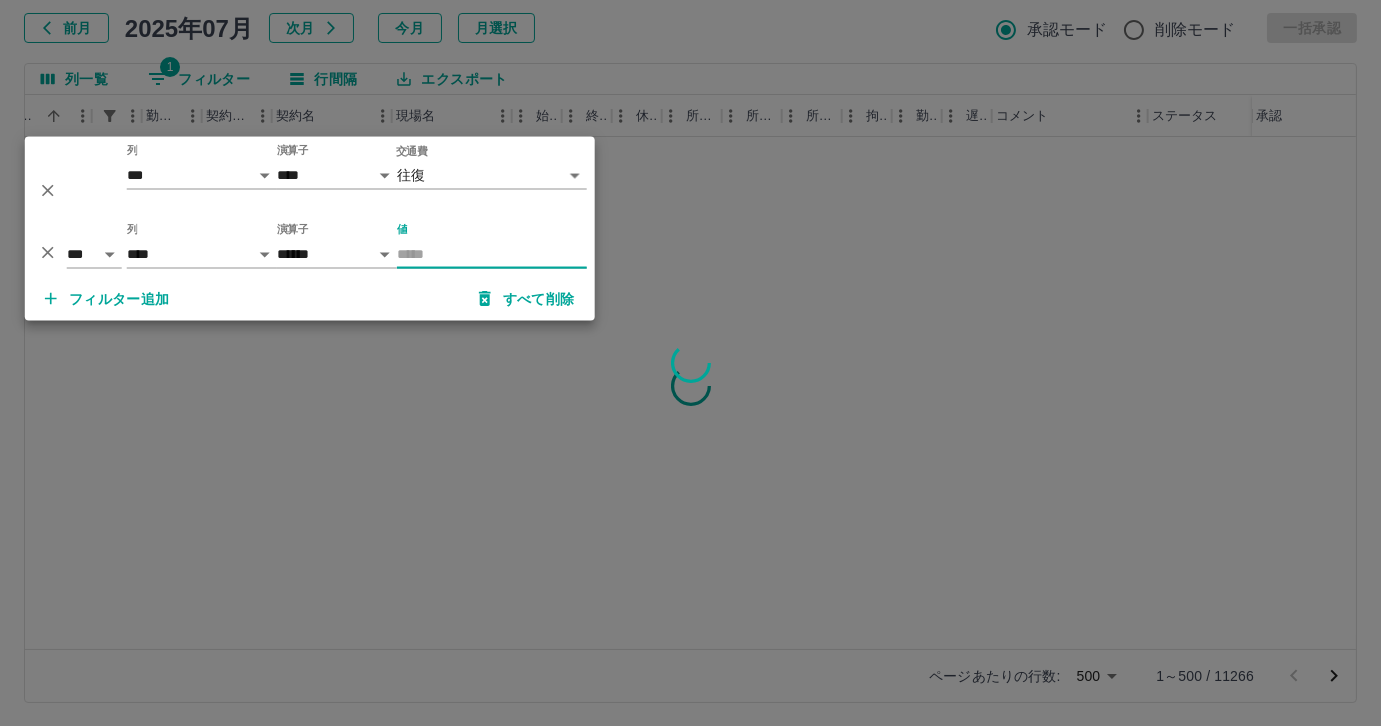 click on "値" at bounding box center [492, 254] 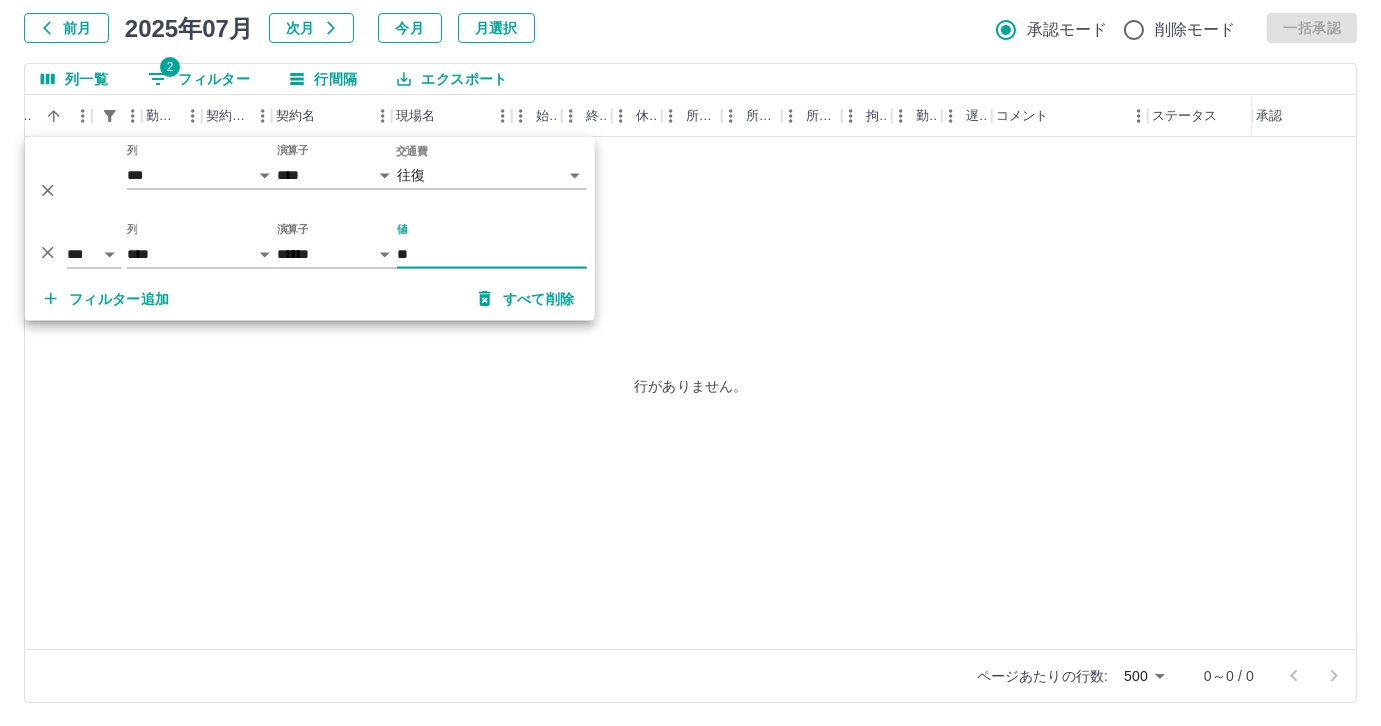 type on "**" 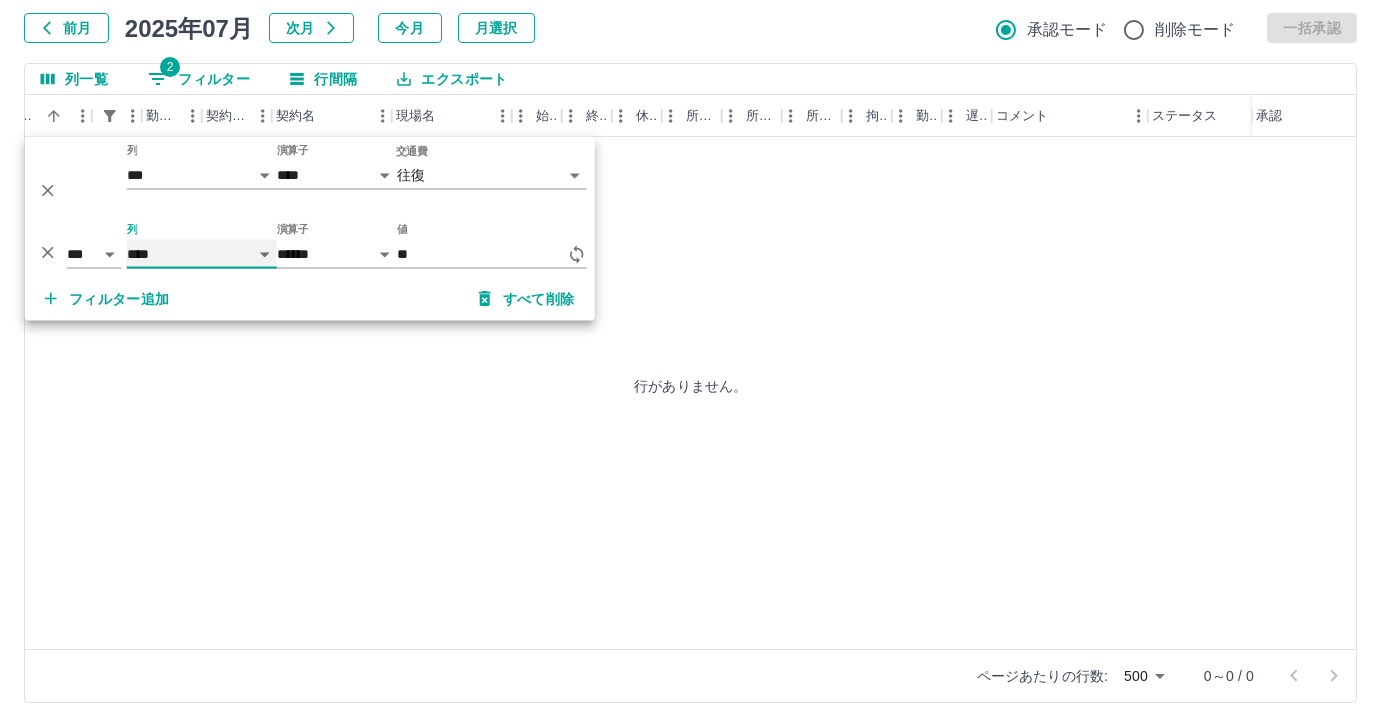 click on "**** *** **** *** *** **** ***** *** *** ** ** ** **** **** **** ** ** *** **** *****" at bounding box center [202, 254] 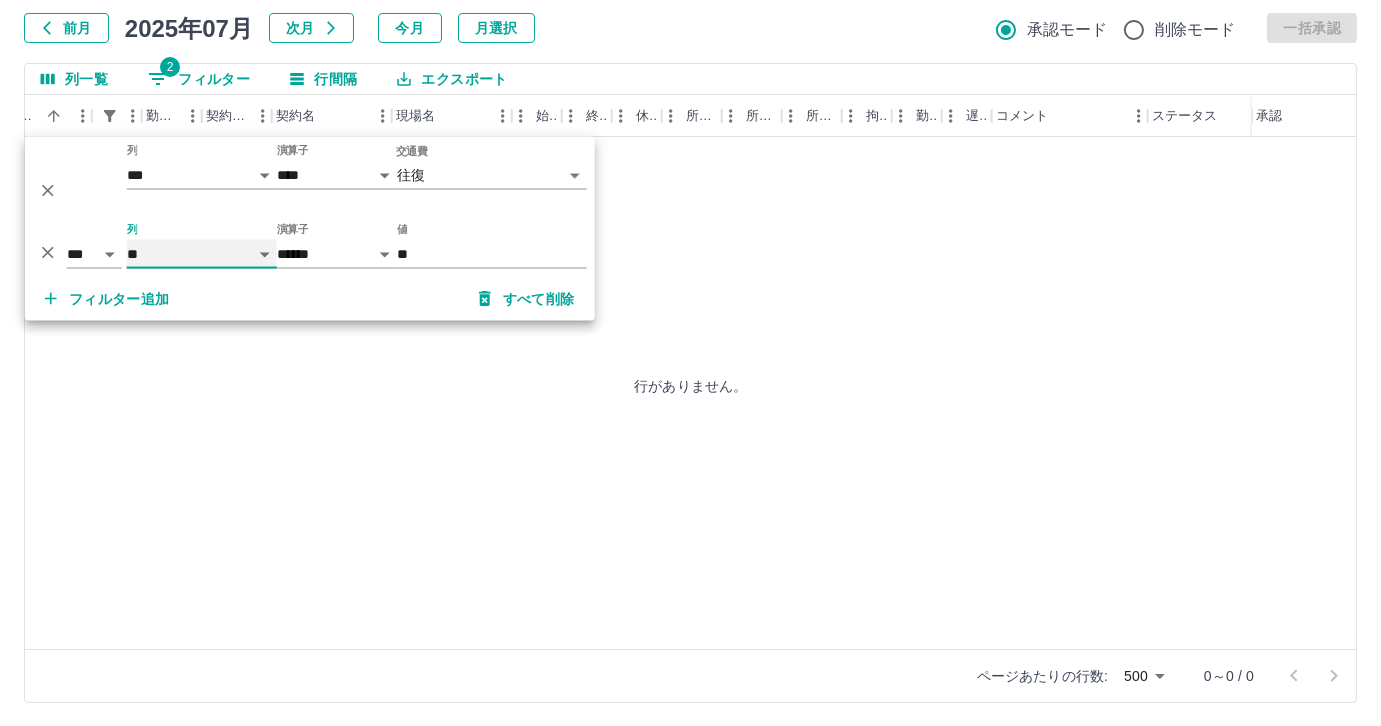click on "**** *** **** *** *** **** ***** *** *** ** ** ** **** **** **** ** ** *** **** *****" at bounding box center (202, 254) 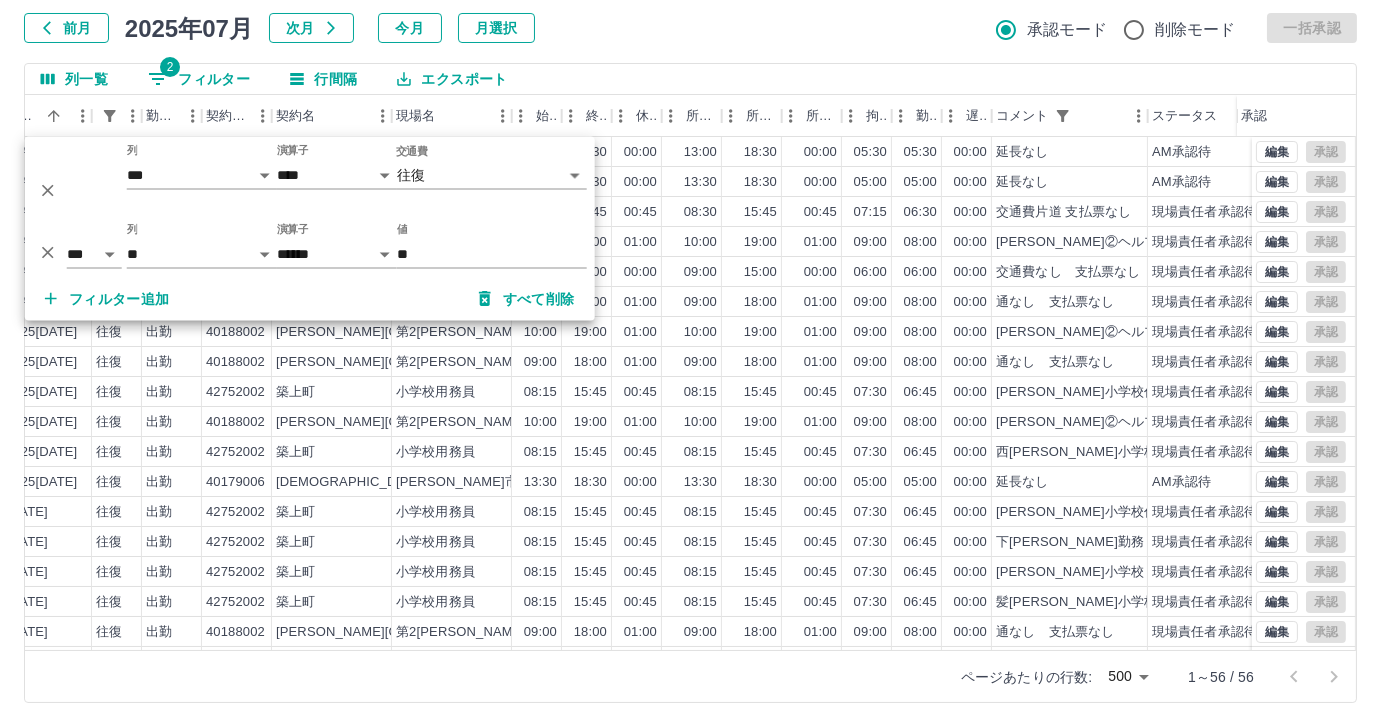 click on "勤務実績承認 前月 2025年07月 次月 今月 月選択 承認モード 削除モード 一括承認 列一覧 2 フィルター 行間隔 エクスポート 社員名 社員区分 勤務日 交通費 勤務区分 契約コード 契約名 現場名 始業 終業 休憩 所定開始 所定終業 所定休憩 拘束 勤務 遅刻等 コメント ステータス 承認 溝渕　奈緒子 営業社員(PT契約) 2025-07-02 往復 出勤 40179006 宗像市 宗像市玄海小学校学童保育所 13:00 18:30 00:00 13:00 18:30 00:00 05:30 05:30 00:00 延長なし AM承認待 仲野　由美 営業社員(PT契約) 2025-07-02 往復 出勤 40179006 宗像市 宗像市玄海小学校学童保育所 13:30 18:30 00:00 13:30 18:30 00:00 05:00 05:00 00:00 延長なし AM承認待 岩田　志保 営業社員(PT契約) 2025-07-04 往復 出勤 39835008 中津市 中津市運営事務局 08:30 15:45 00:45 08:30 15:45 00:45 07:15 06:30 00:00 交通費片道   支払票なし 現場責任者承認待 村上　智恵 500" at bounding box center [690, 329] 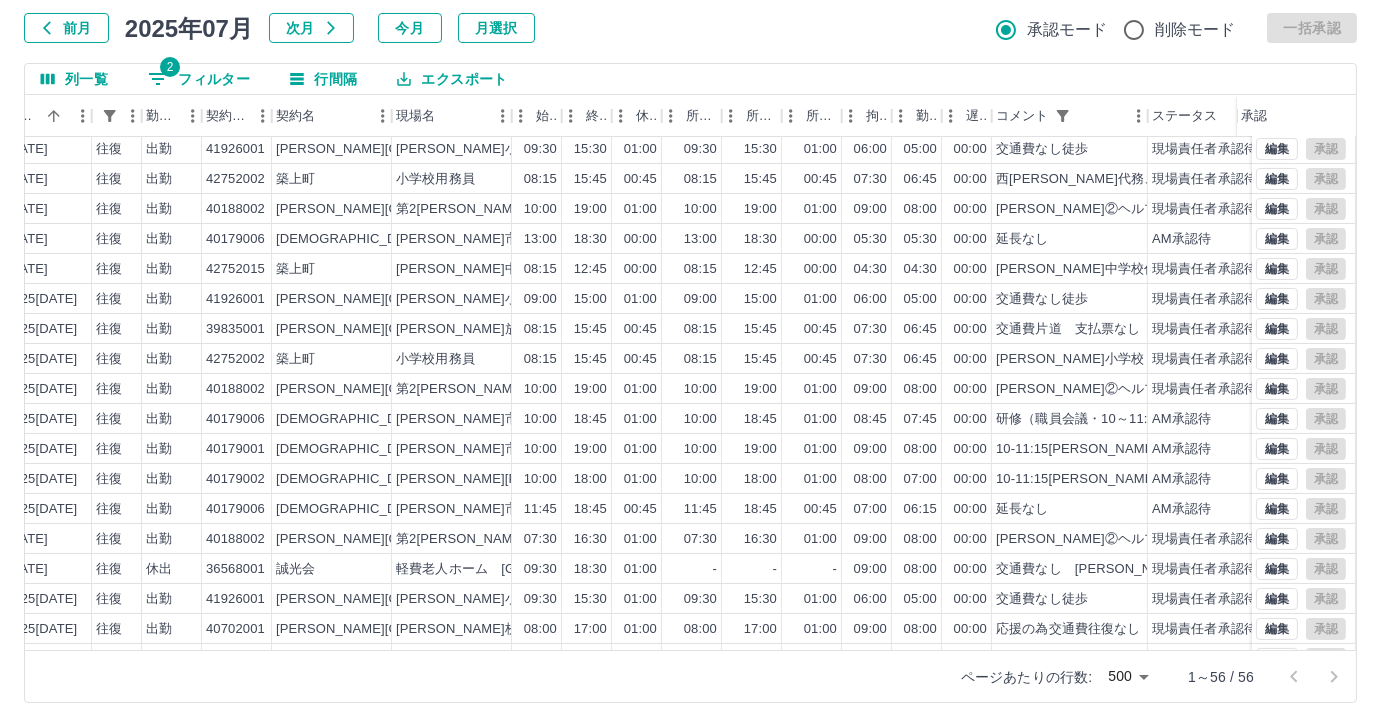 scroll, scrollTop: 727, scrollLeft: 399, axis: both 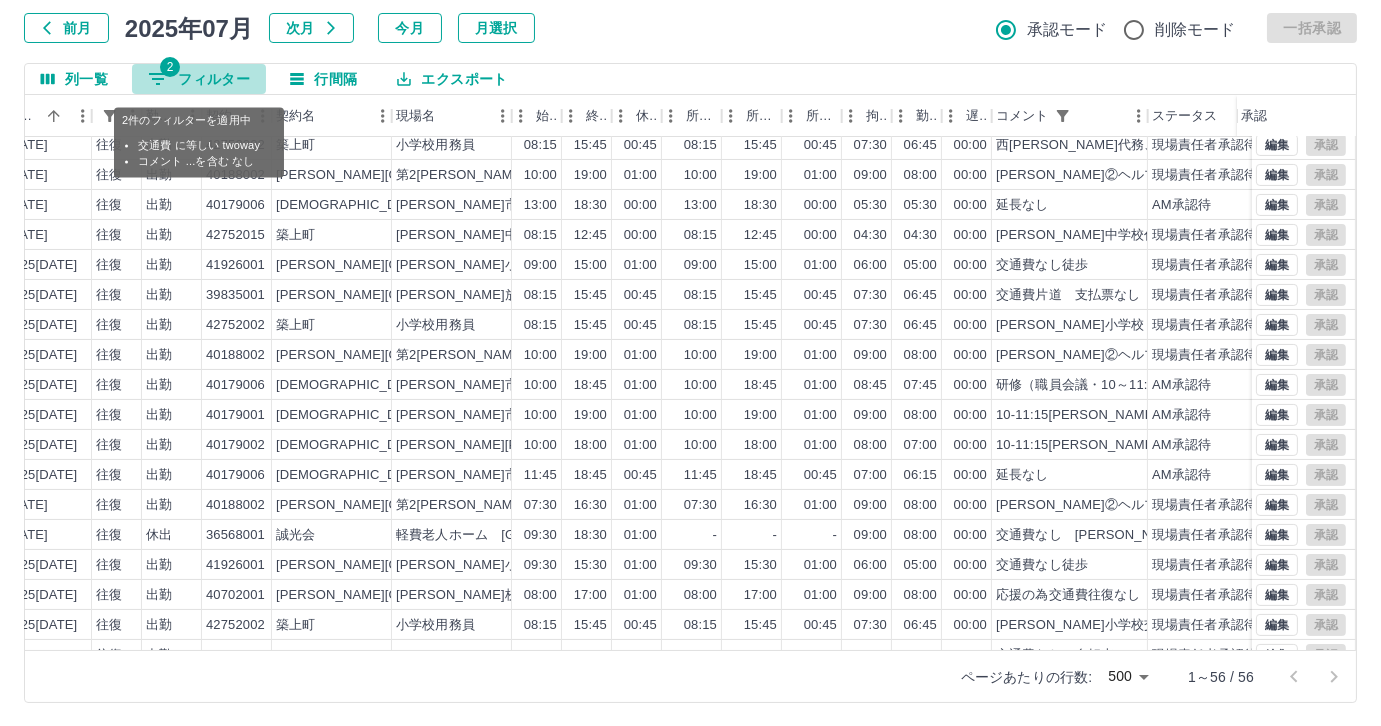 click on "2 フィルター" at bounding box center (199, 79) 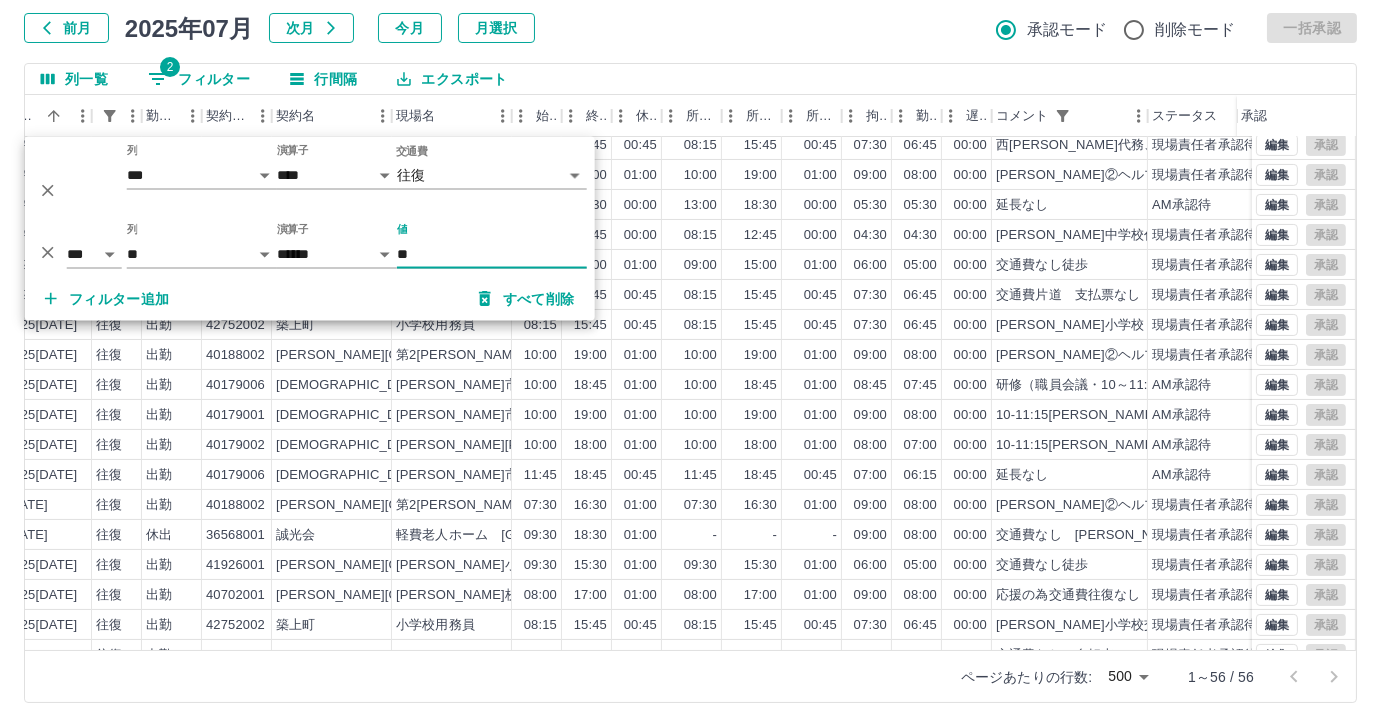 drag, startPoint x: 42, startPoint y: 247, endPoint x: 45, endPoint y: 212, distance: 35.128338 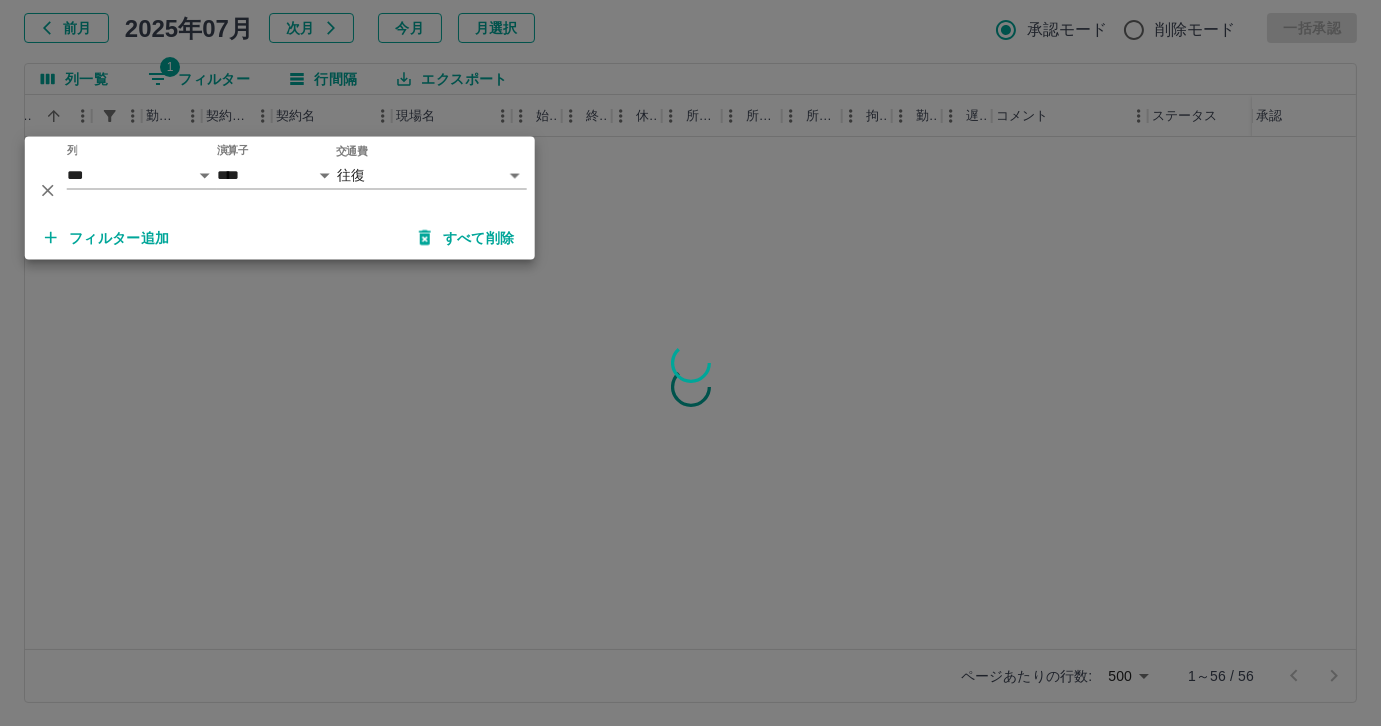 scroll, scrollTop: 0, scrollLeft: 399, axis: horizontal 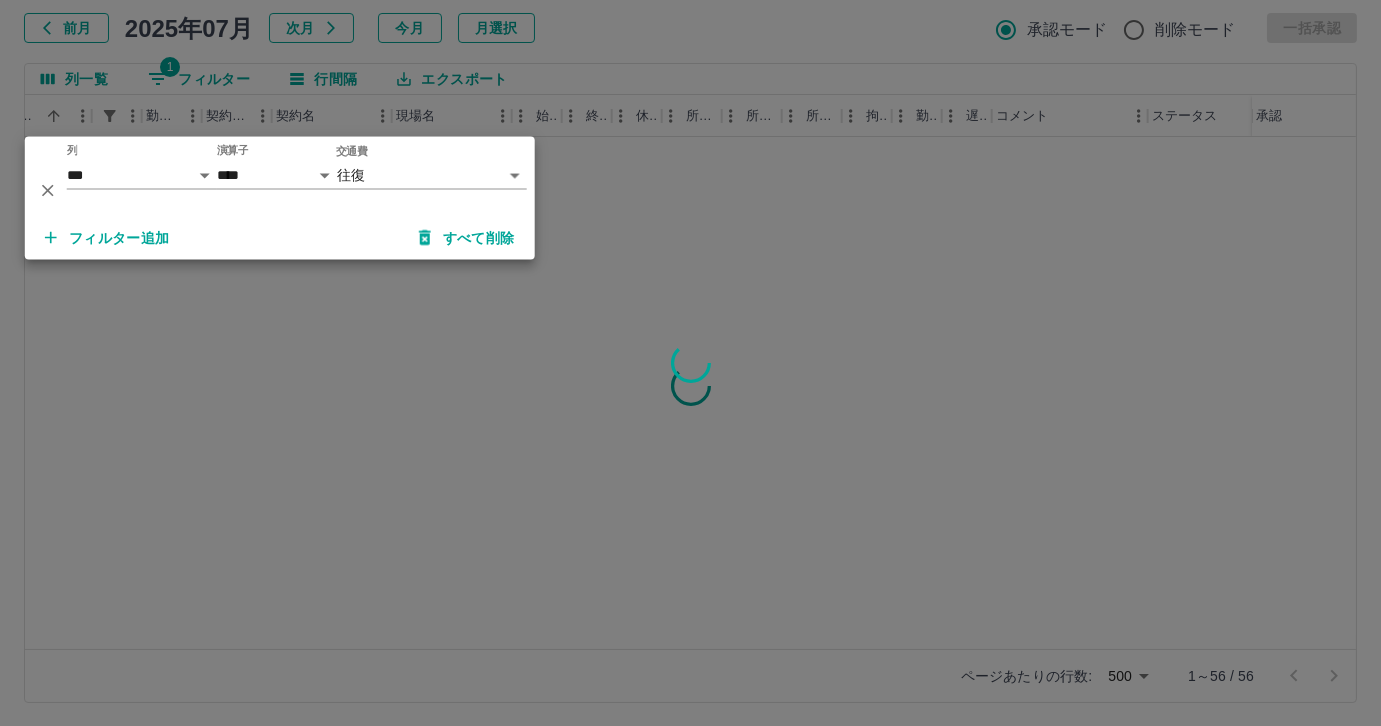 click 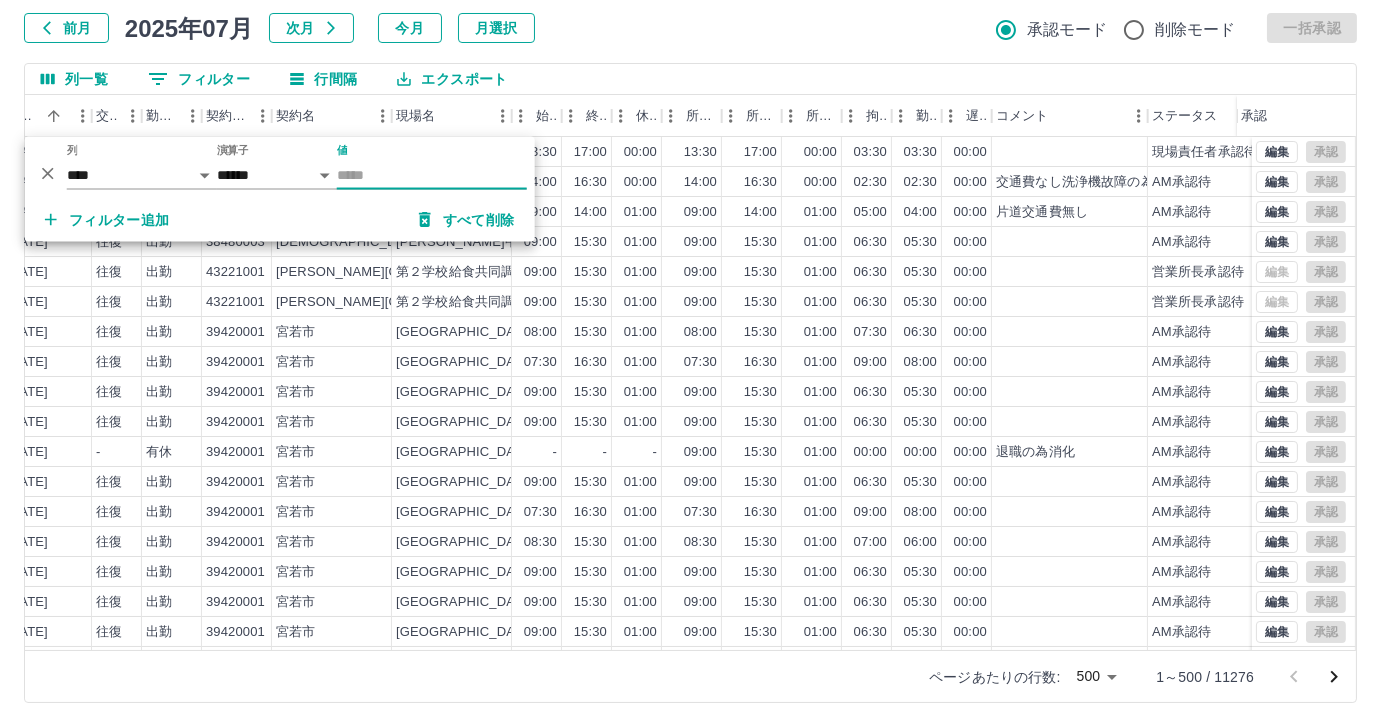 click on "0 フィルター" at bounding box center [199, 79] 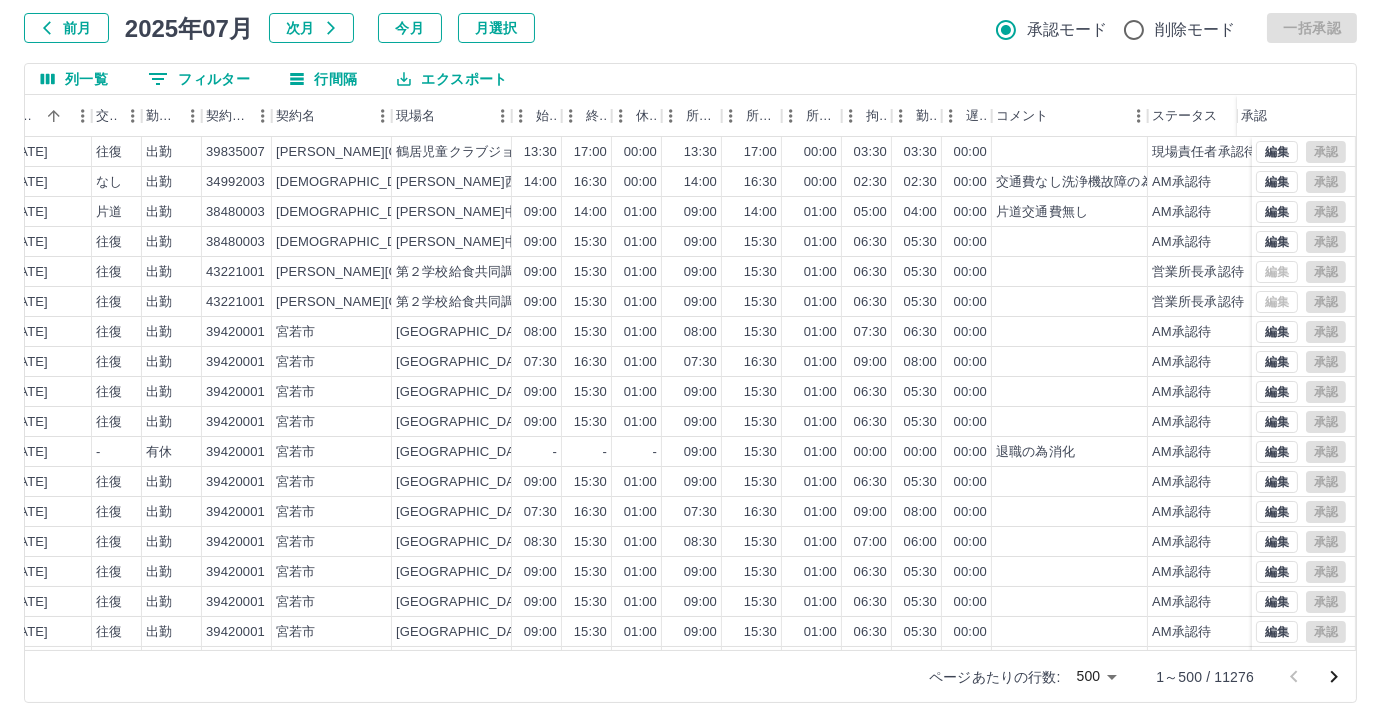 click on "0 フィルター" at bounding box center [199, 79] 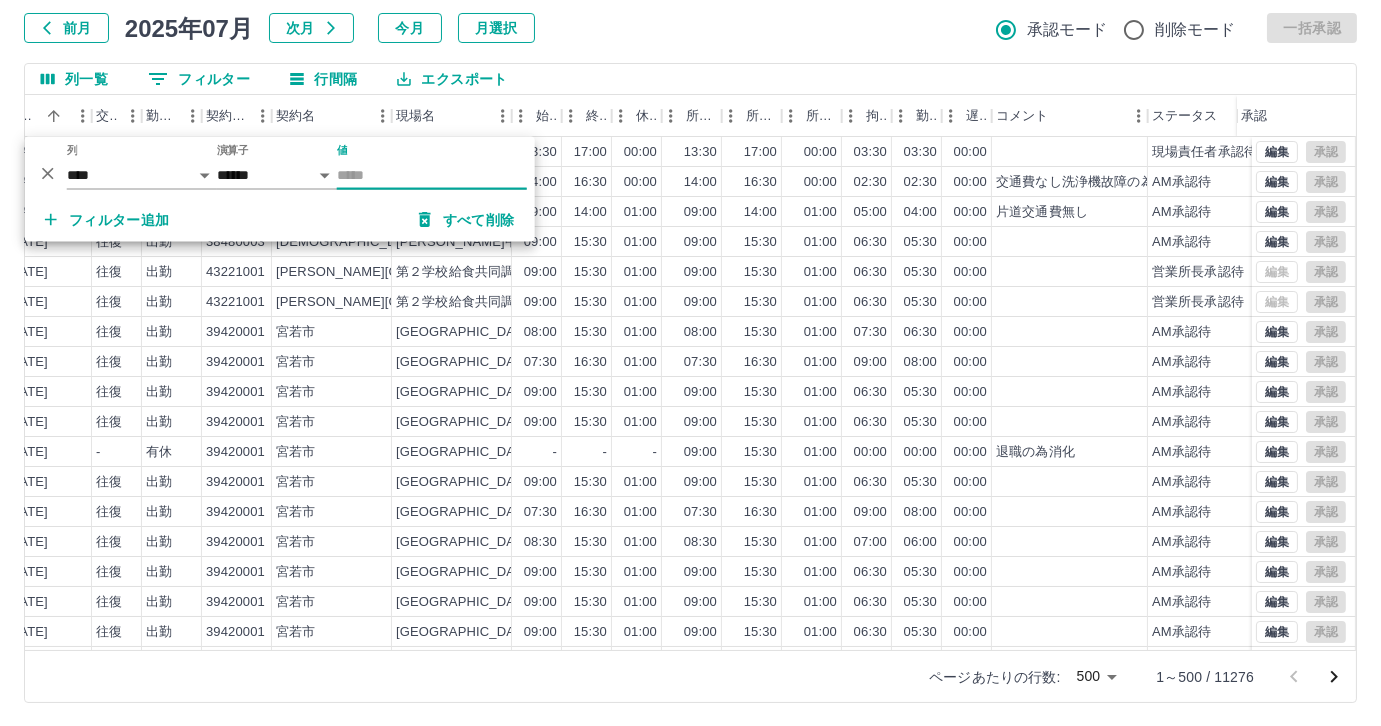 click on "値" at bounding box center [432, 175] 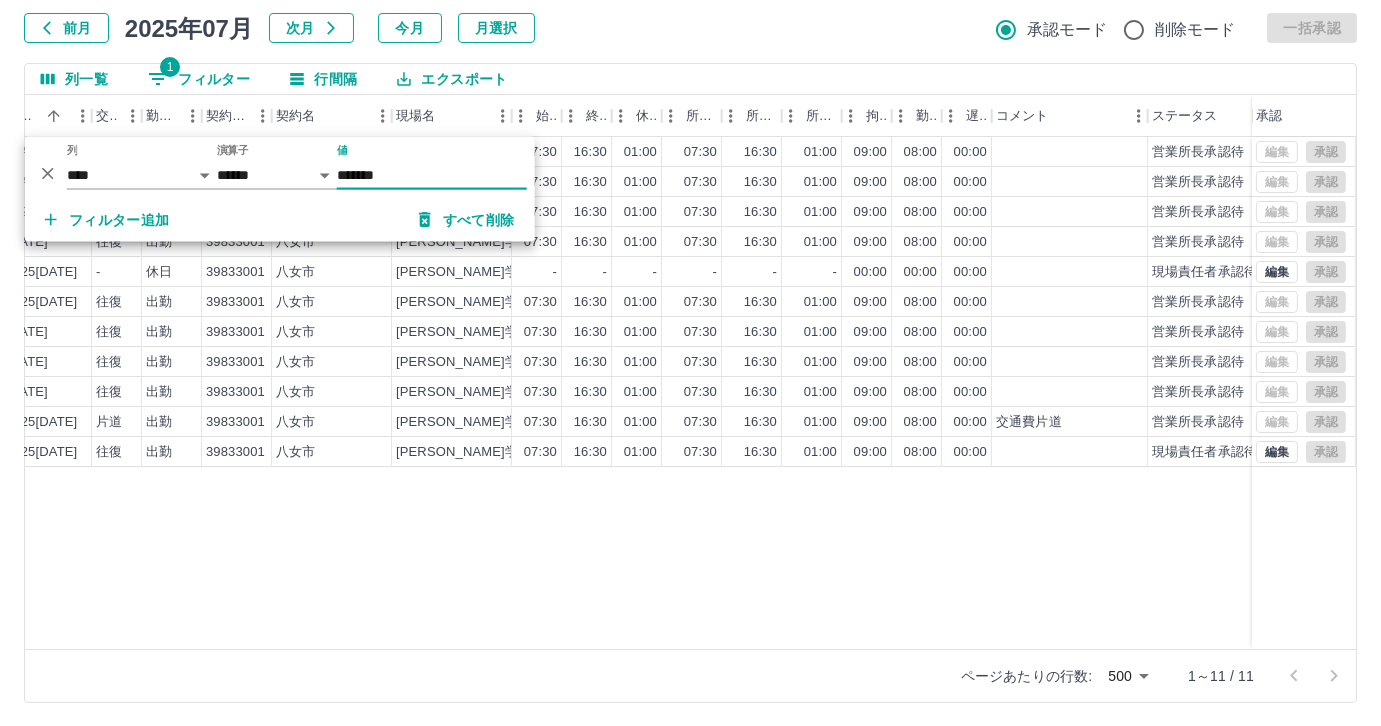 type on "*******" 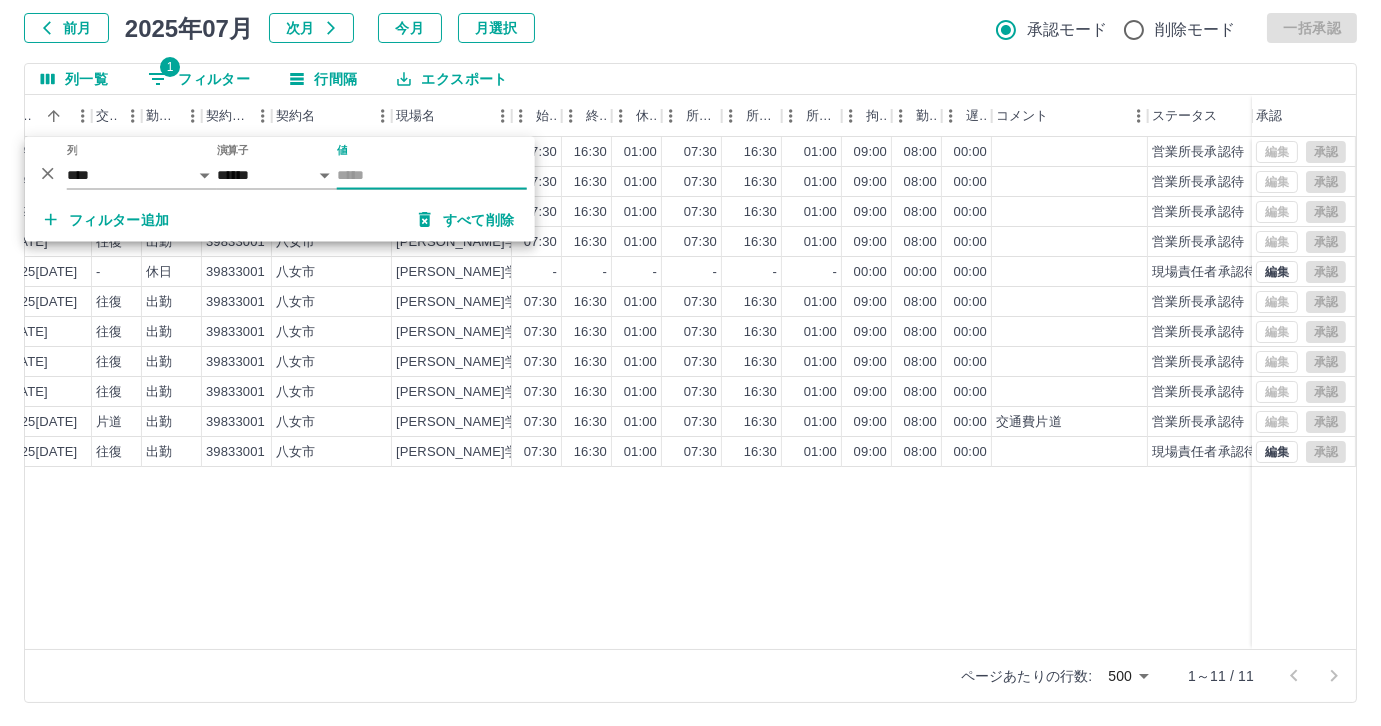 paste on "*******" 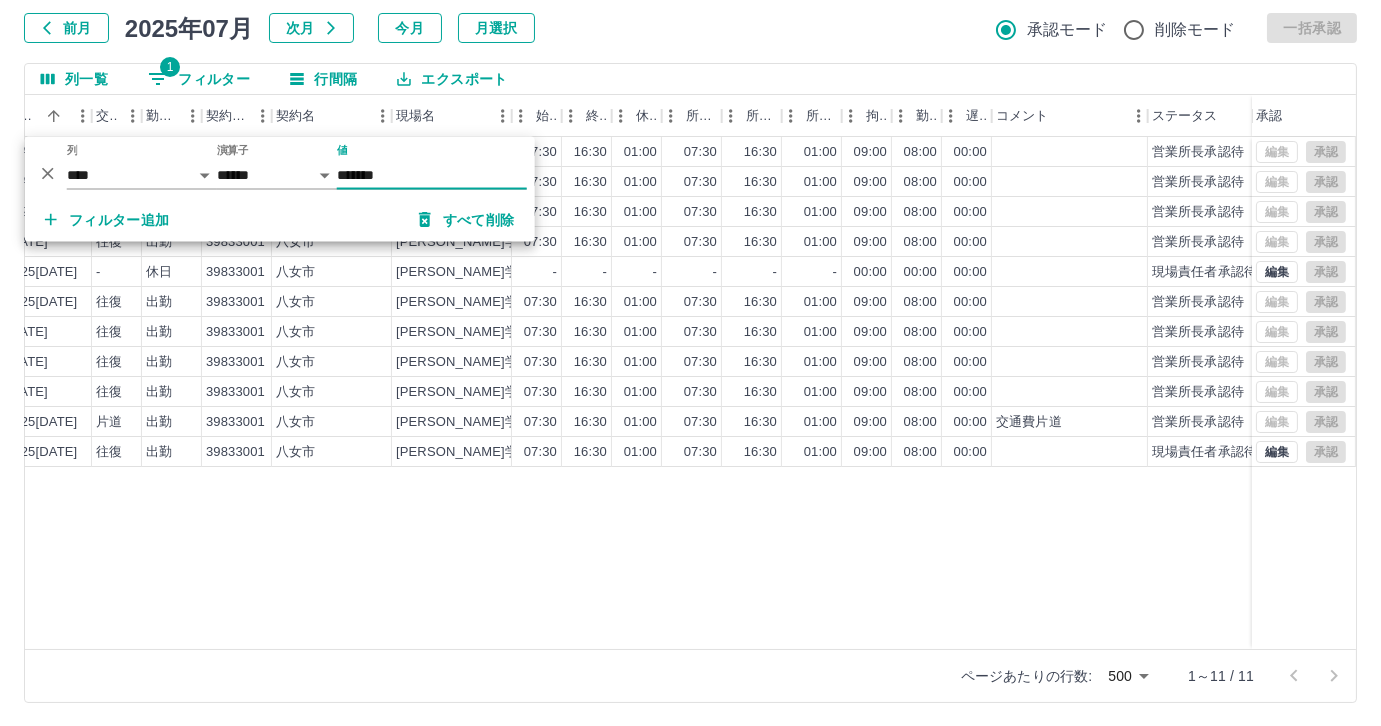 click on "*******" at bounding box center [432, 175] 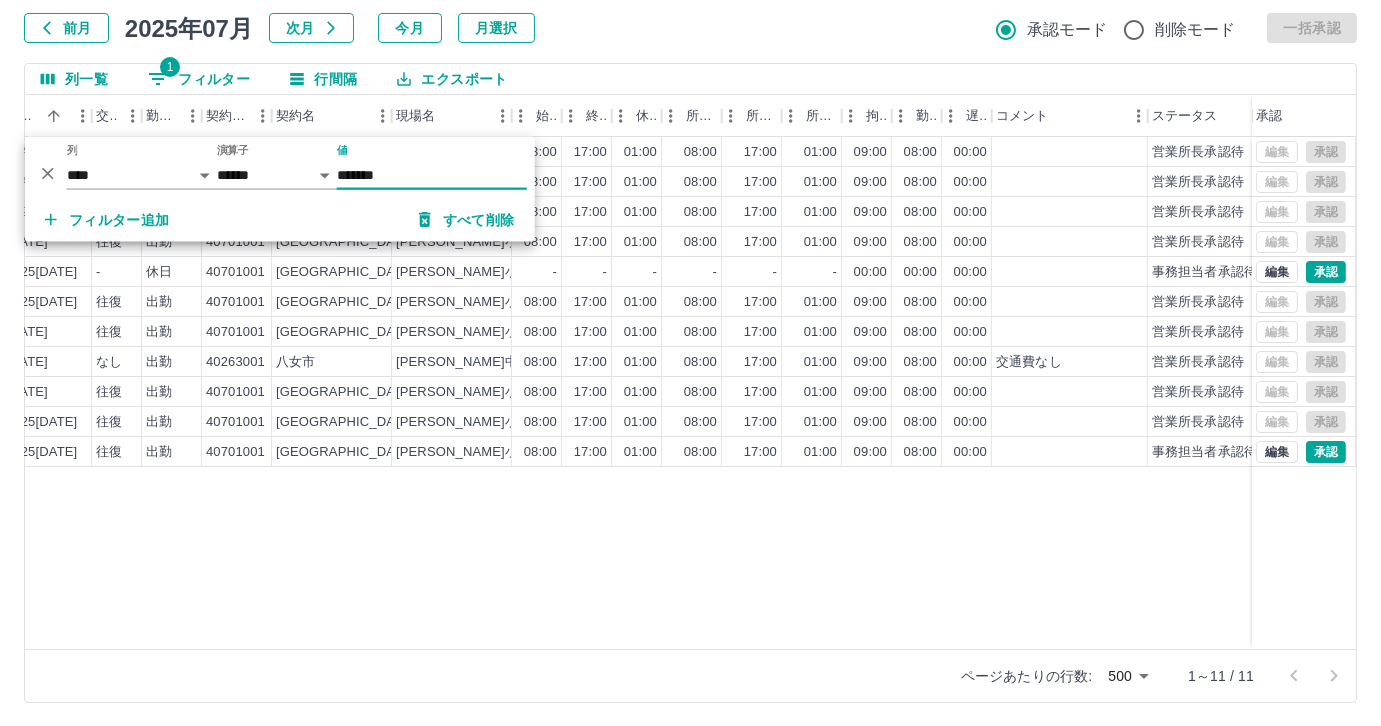 drag, startPoint x: 412, startPoint y: 181, endPoint x: 342, endPoint y: 179, distance: 70.028564 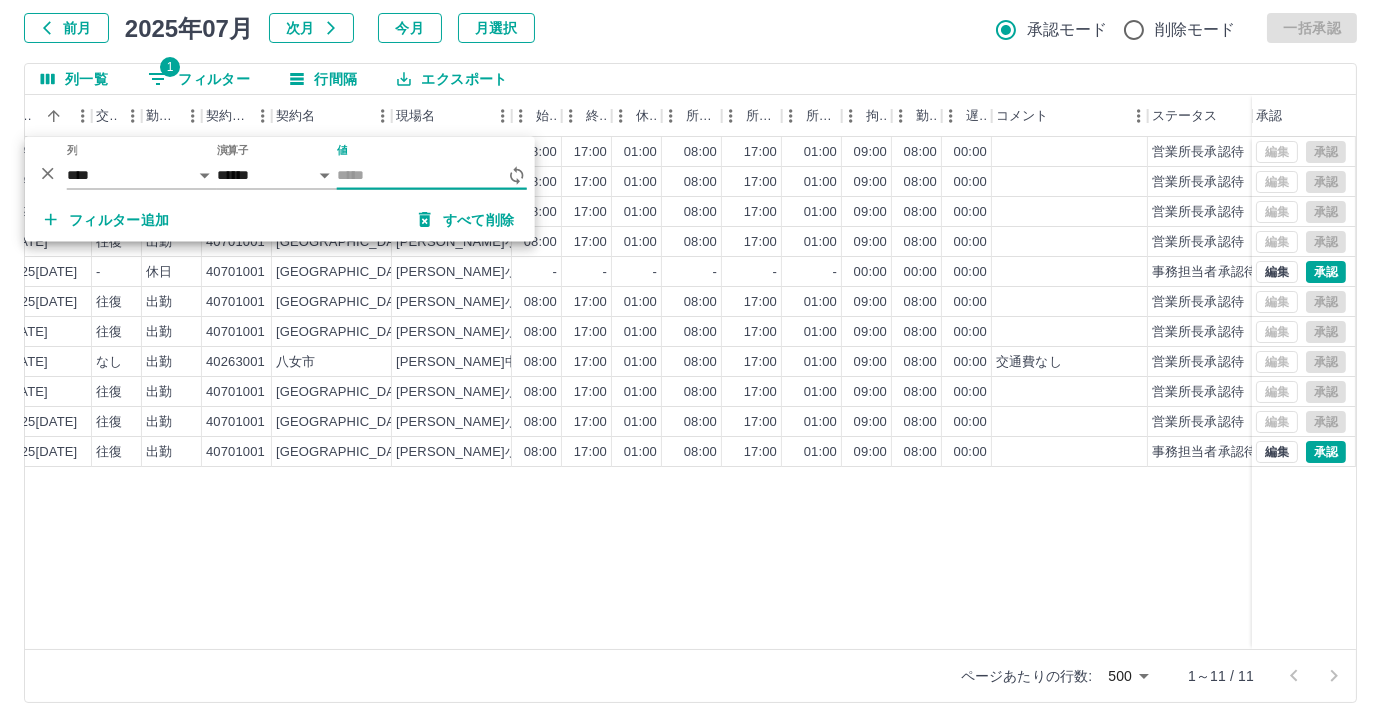 paste on "*******" 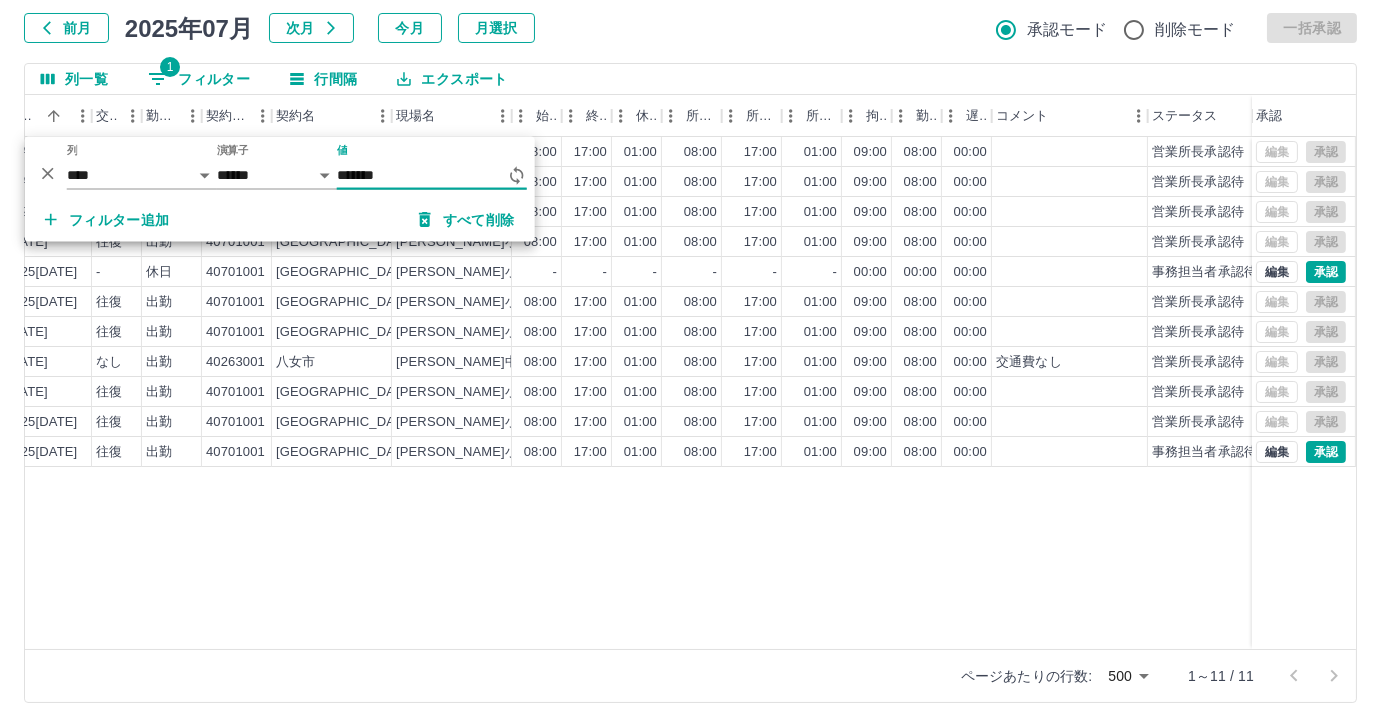 paste on "*******" 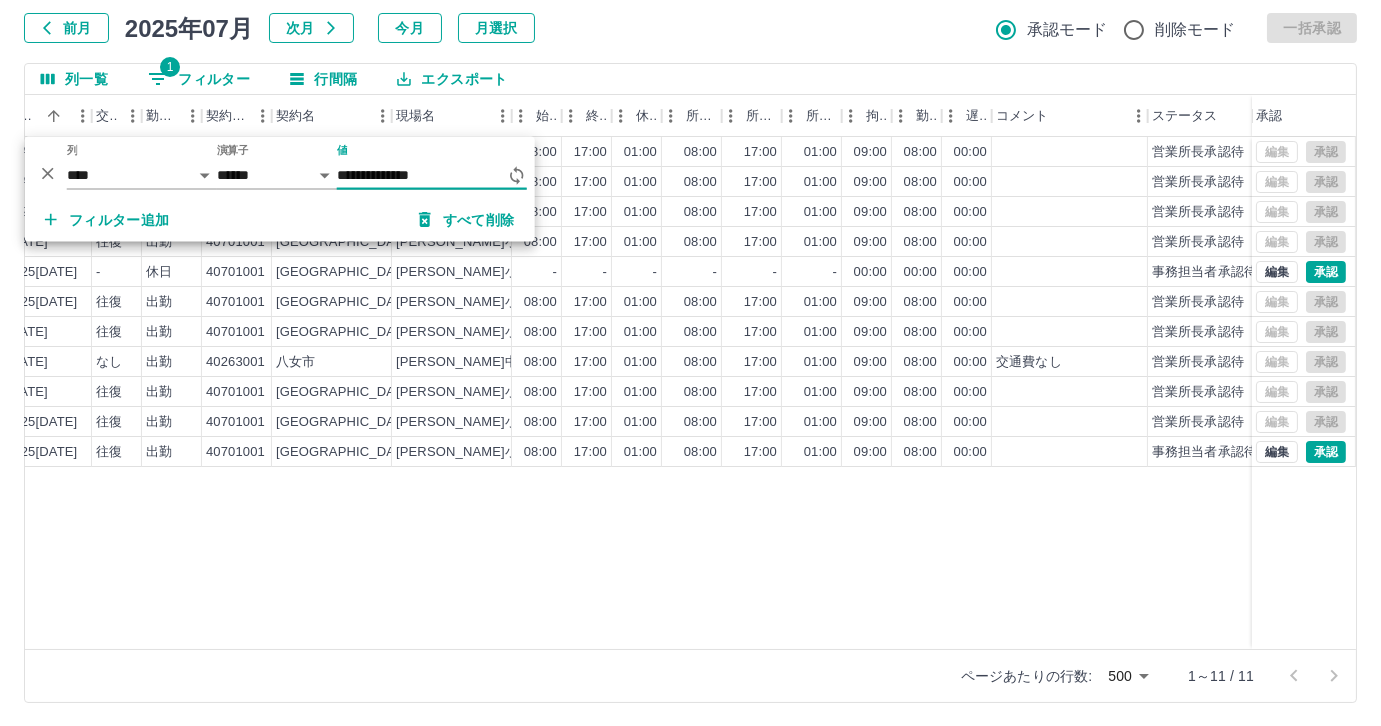 paste on "*******" 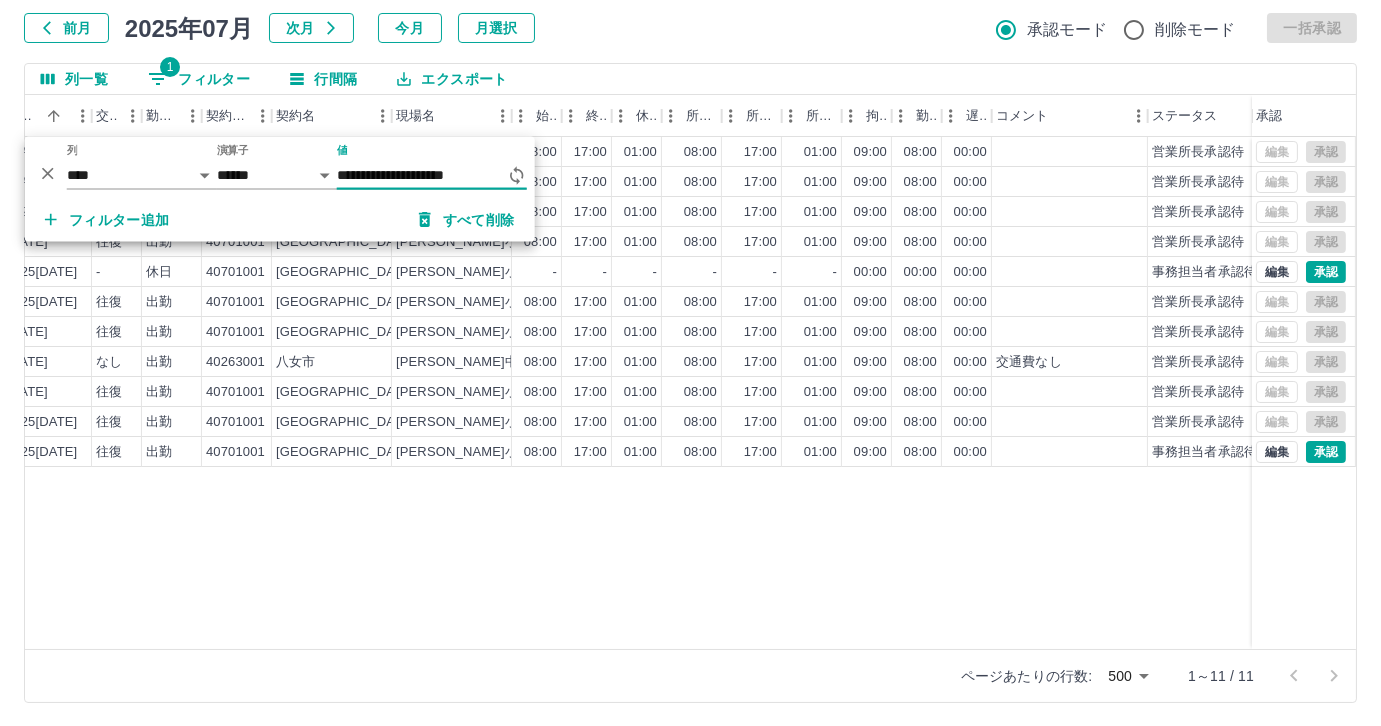 click on "**********" at bounding box center [422, 175] 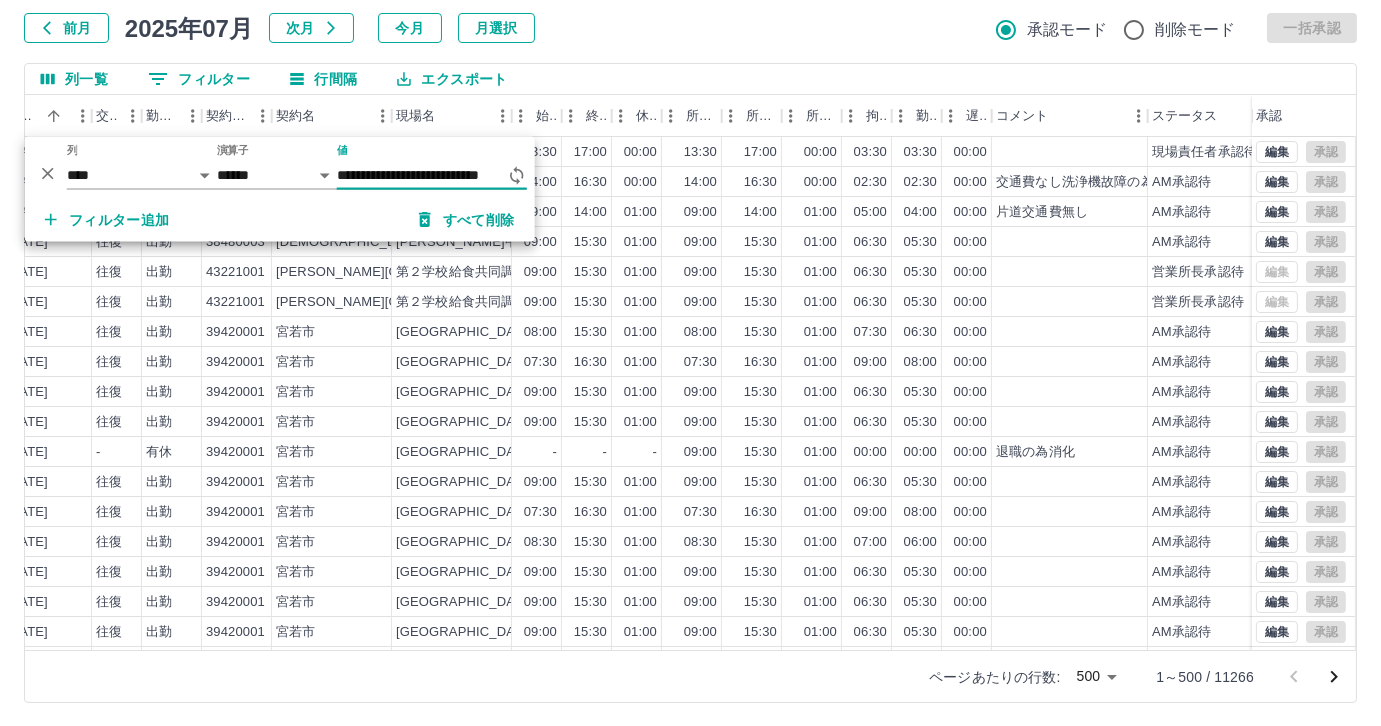 click on "**********" at bounding box center [422, 175] 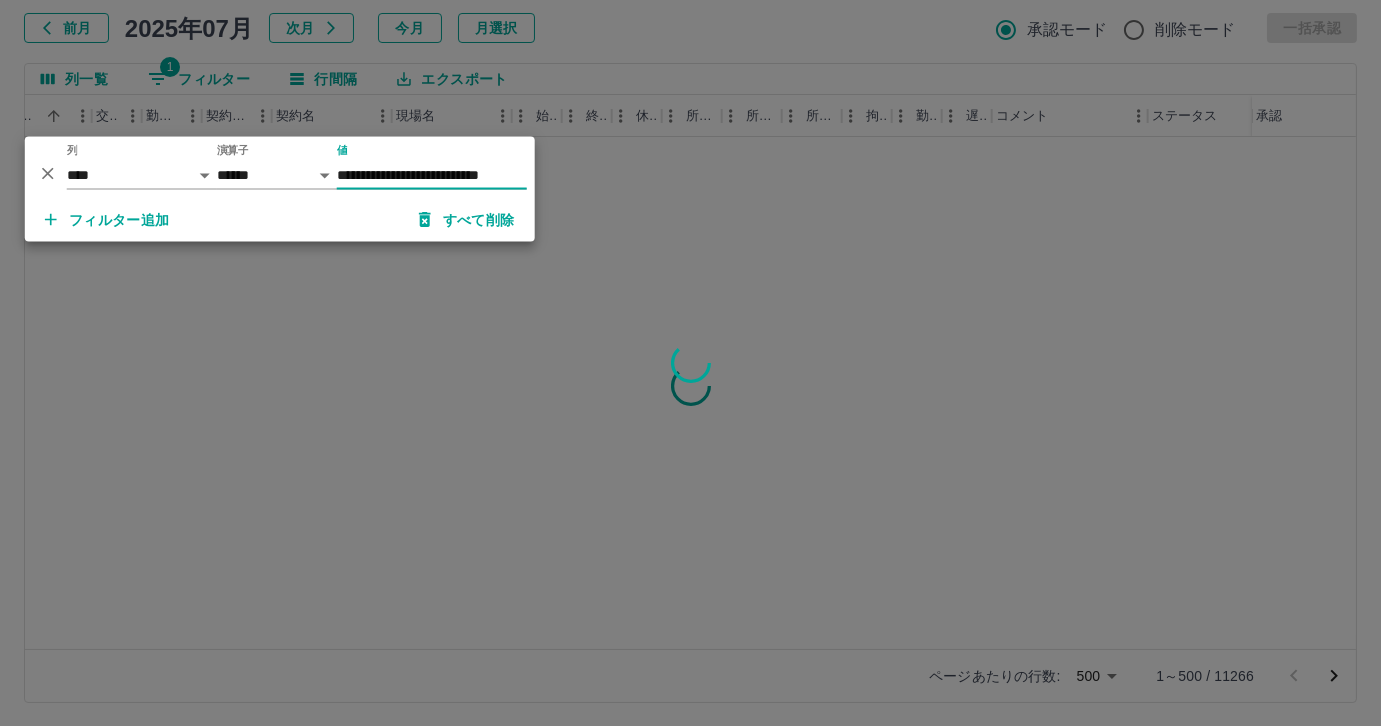 type on "**********" 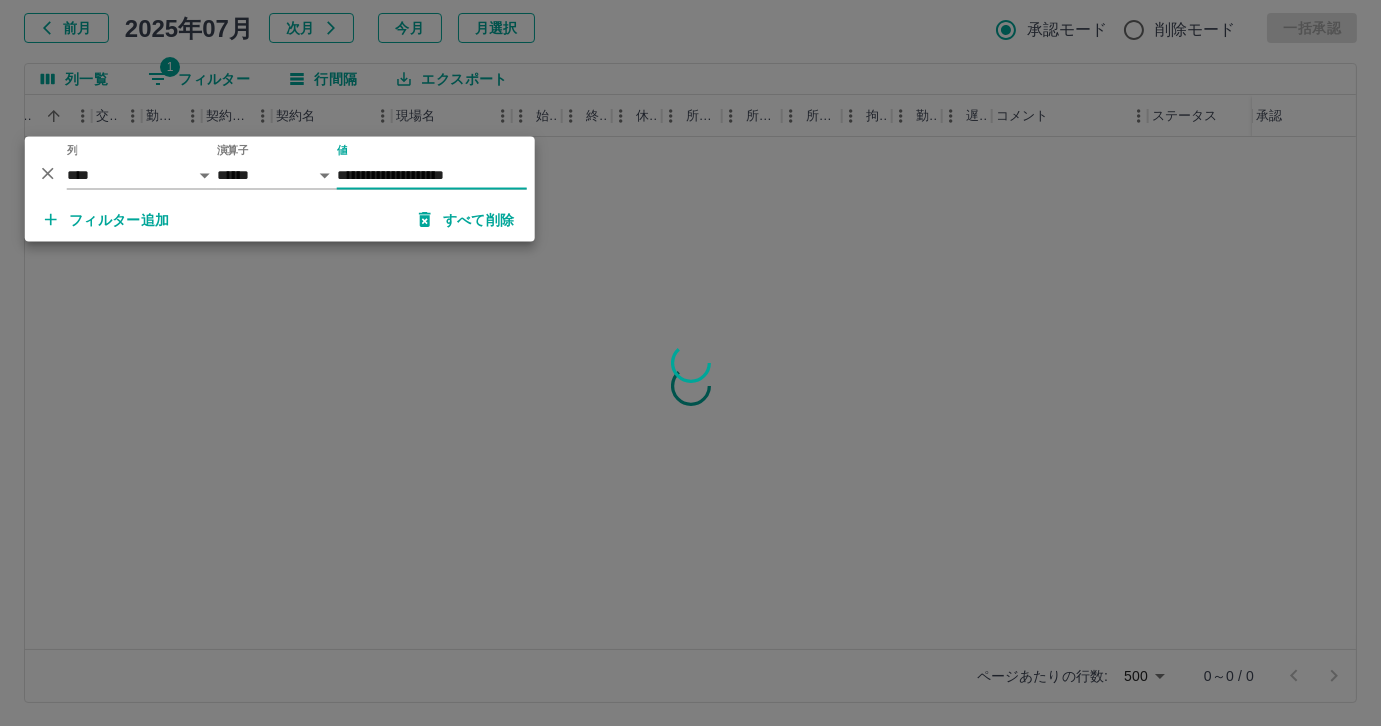 drag, startPoint x: 501, startPoint y: 171, endPoint x: 334, endPoint y: 167, distance: 167.0479 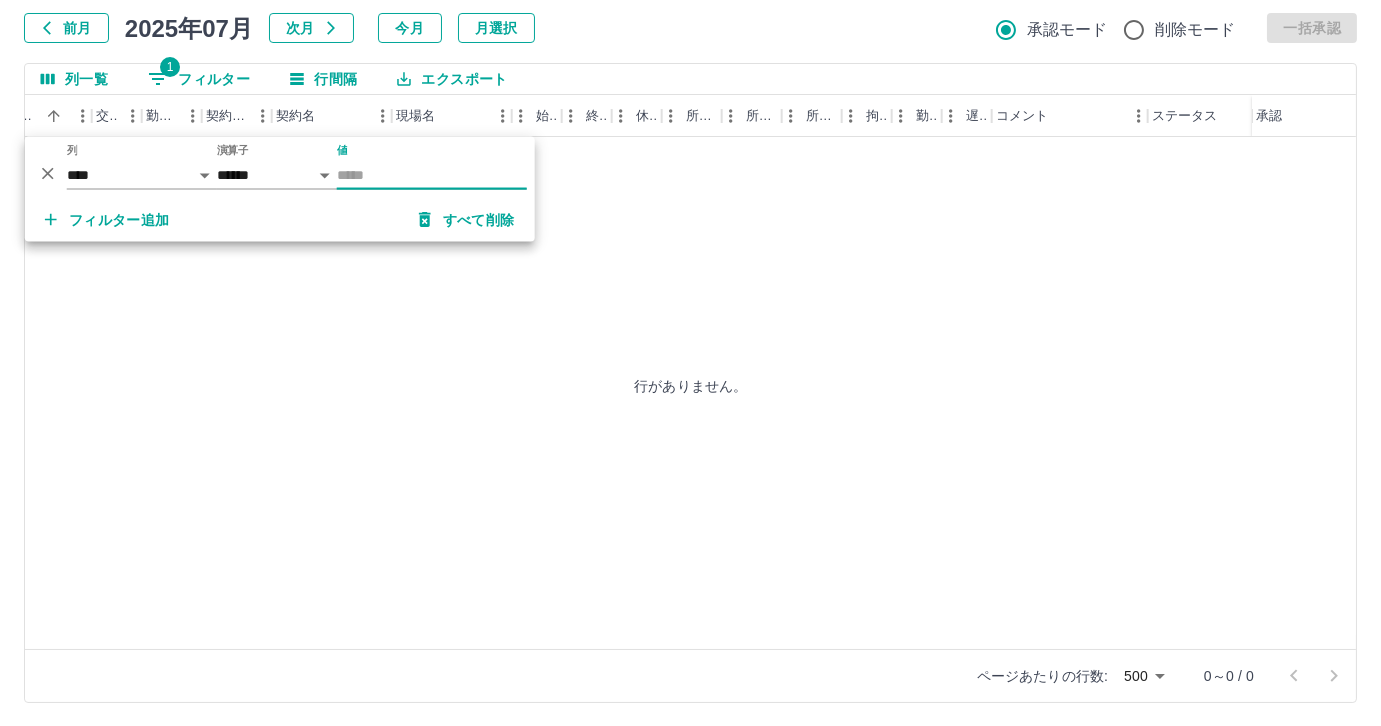 paste 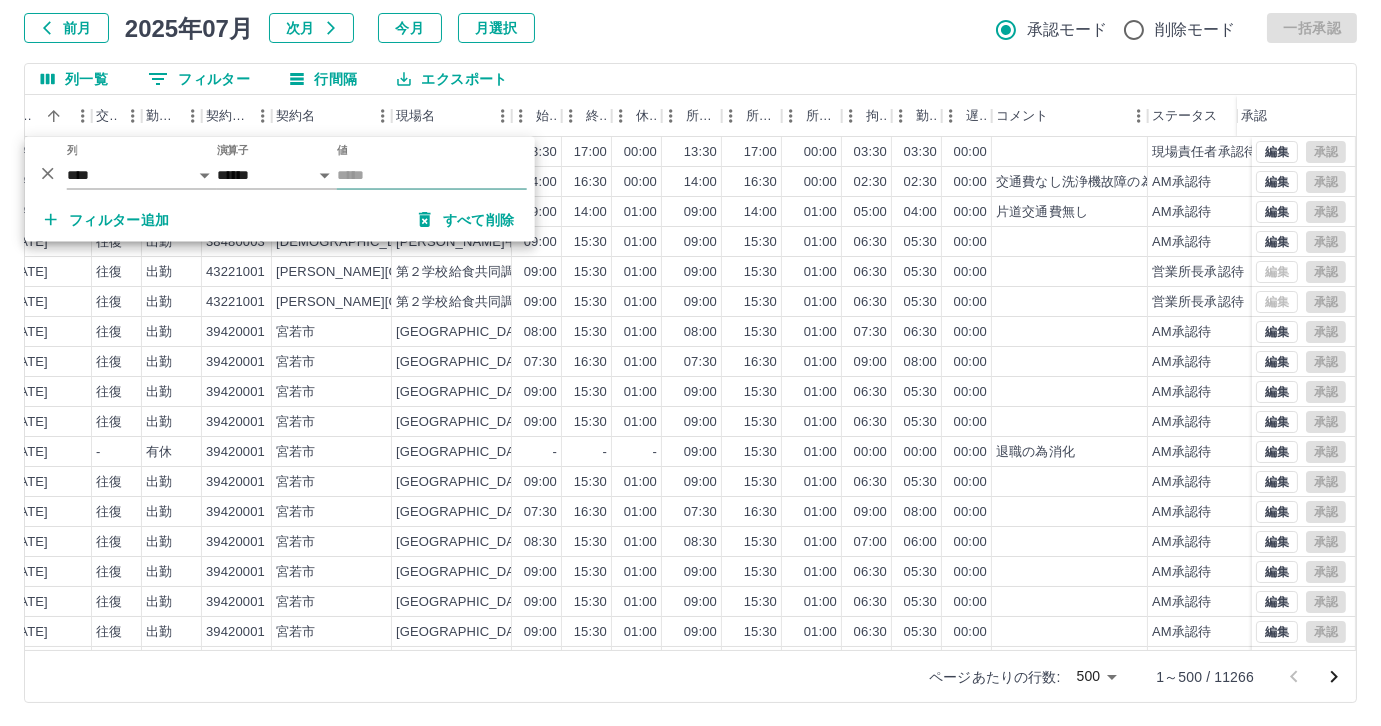 click on "値" at bounding box center (432, 175) 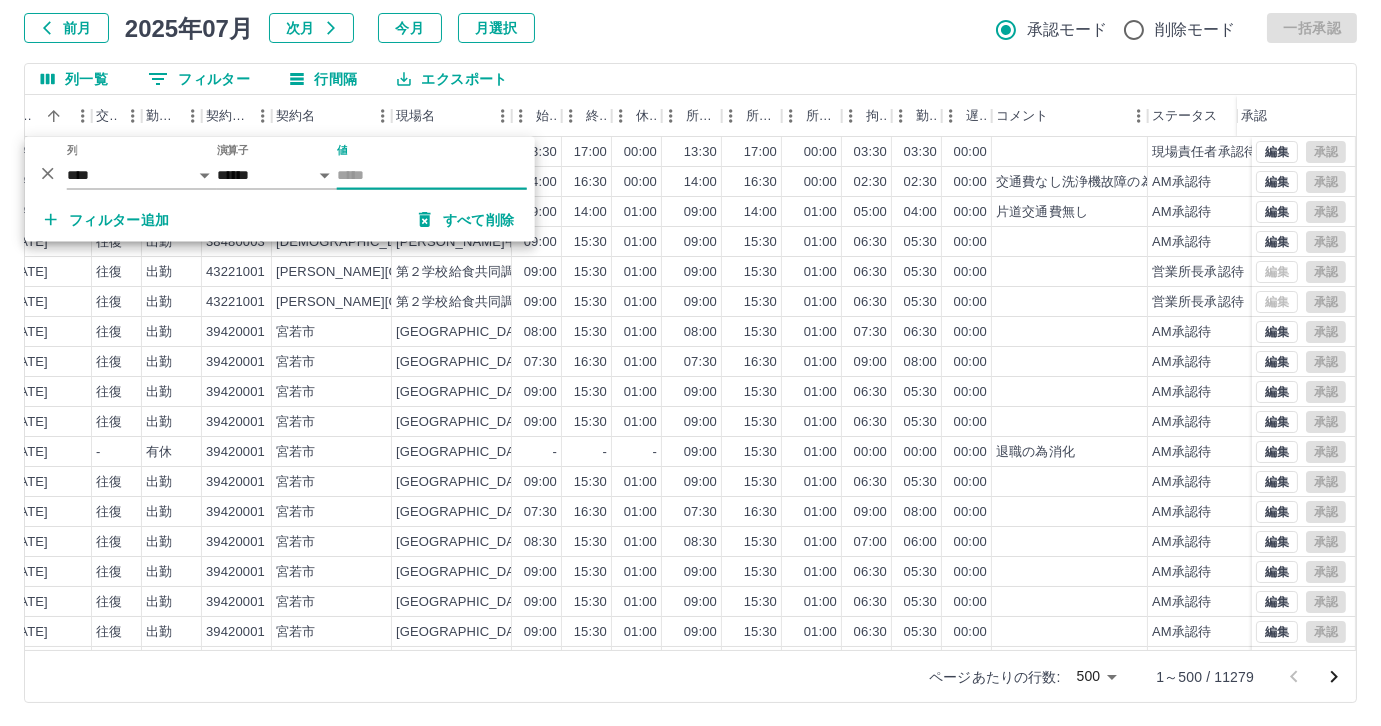click on "値" at bounding box center (432, 175) 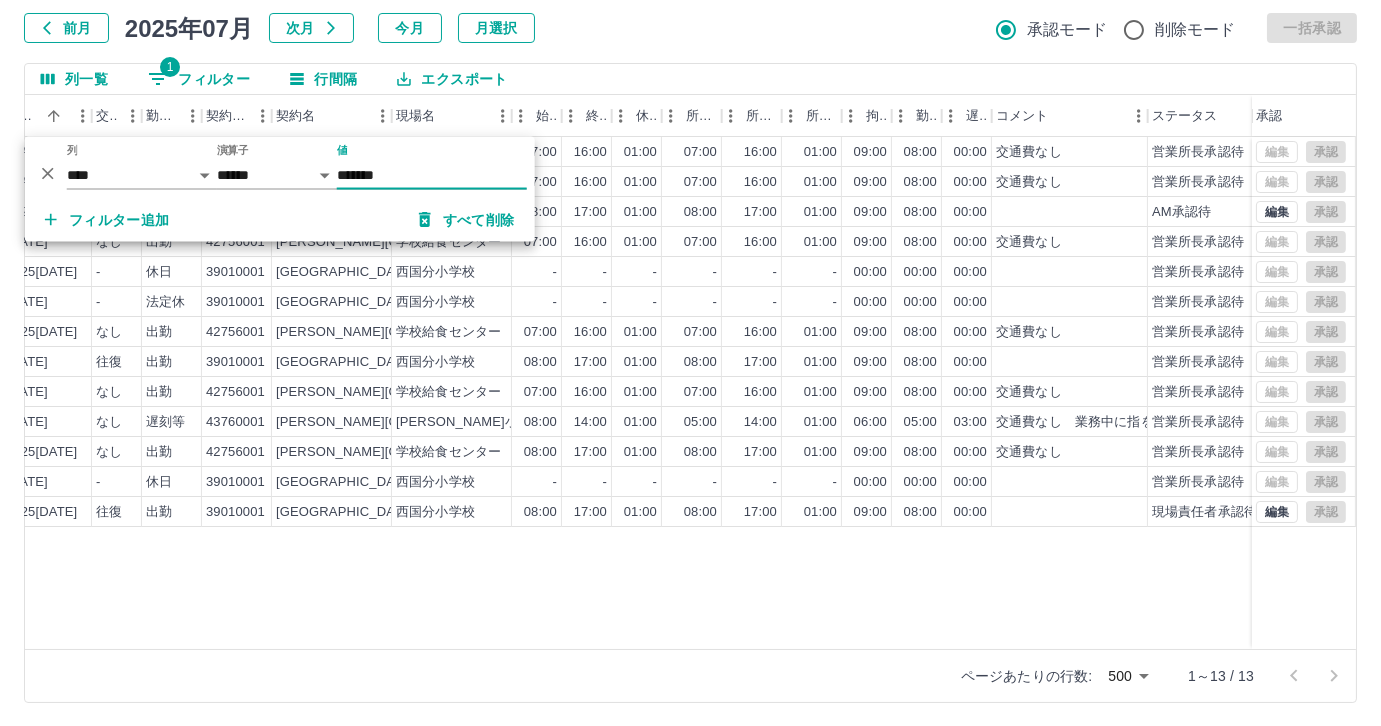 type on "*******" 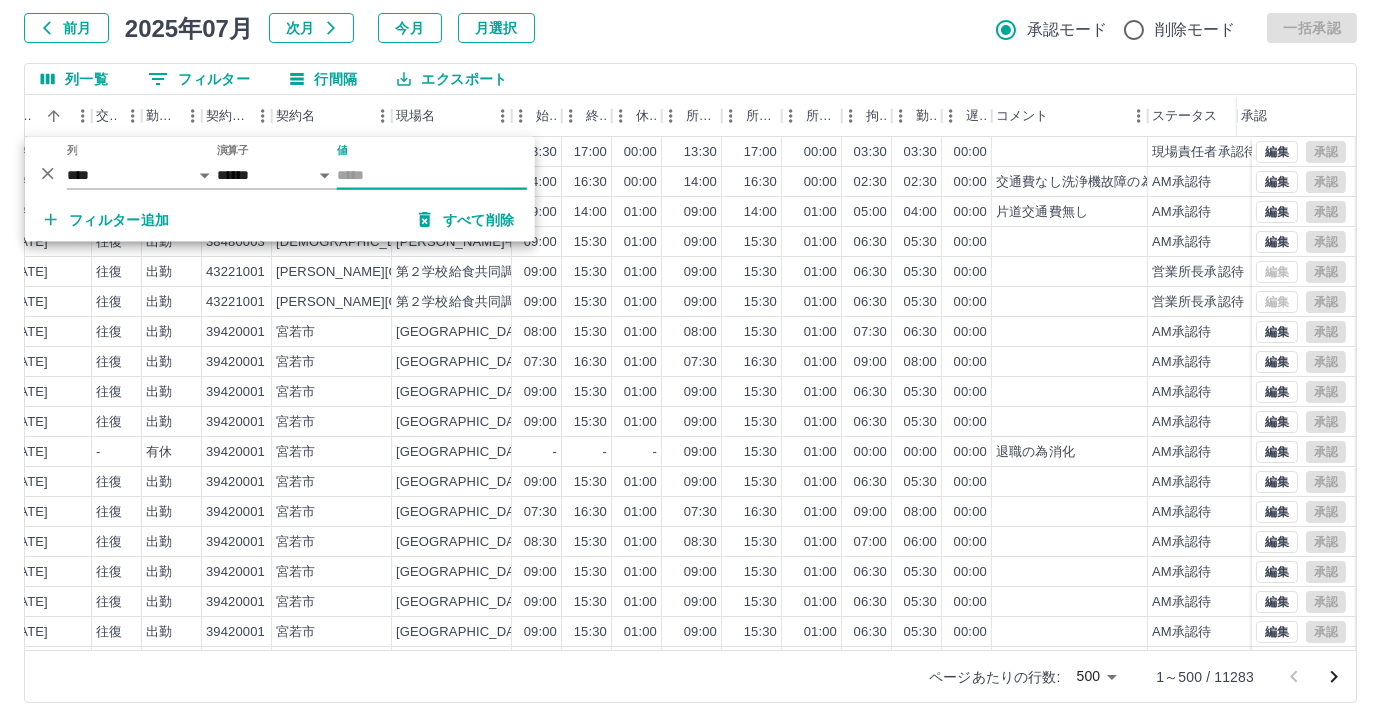 click on "値" at bounding box center (432, 175) 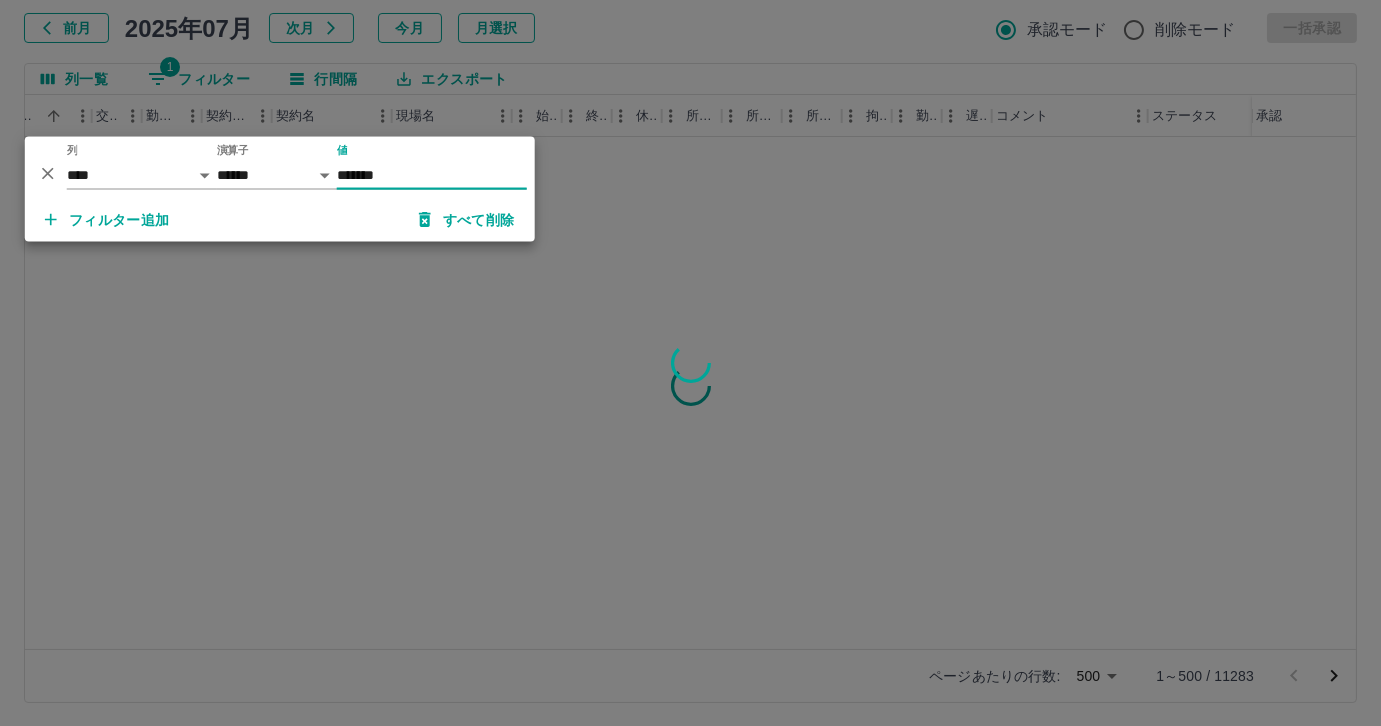 click on "*******" at bounding box center (432, 175) 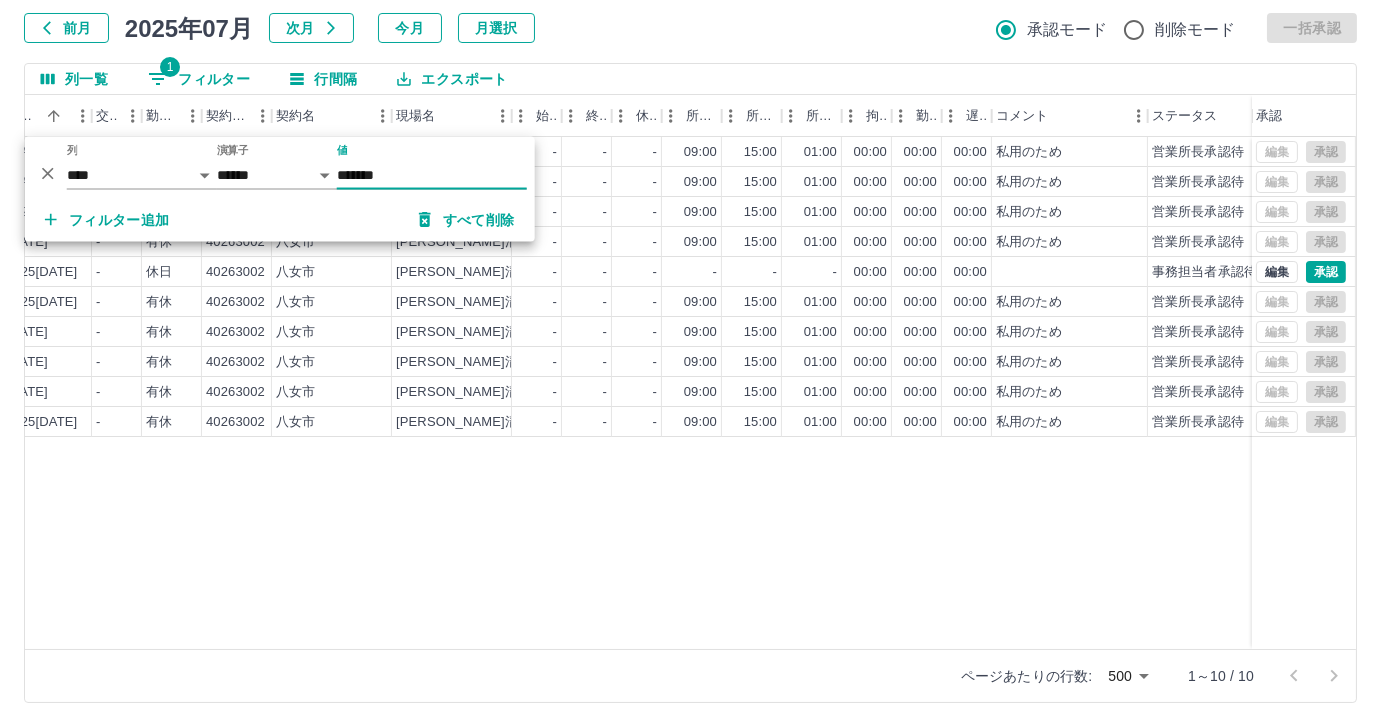 type on "*******" 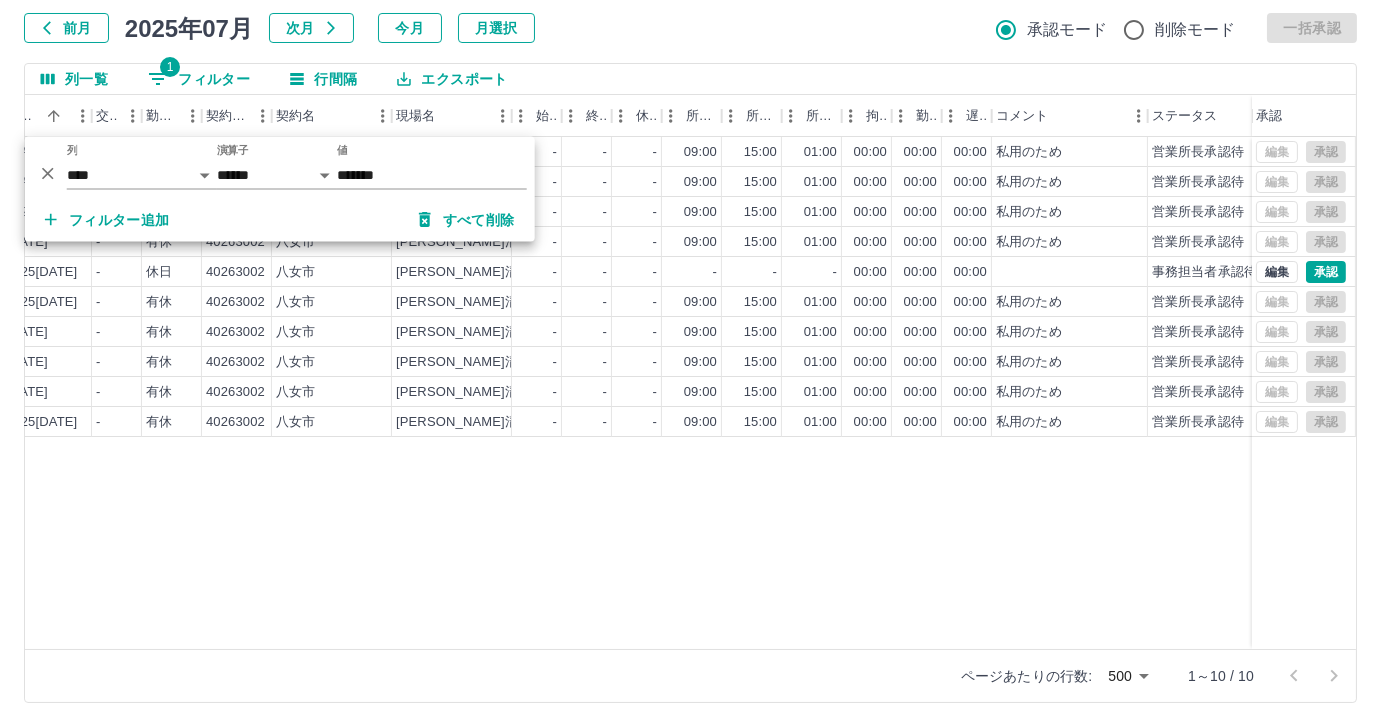 click on "堀下　久美 営業社員(PT契約) 2025-07-01  -  有休 40263002 八女市 矢部清流学園 - - - 09:00 15:00 01:00 00:00 00:00 00:00 私用のため 営業所長承認待 堀下　久美 営業社員(PT契約) 2025-07-02  -  有休 40263002 八女市 矢部清流学園 - - - 09:00 15:00 01:00 00:00 00:00 00:00 私用のため 営業所長承認待 堀下　久美 営業社員(PT契約) 2025-07-03  -  有休 40263002 八女市 矢部清流学園 - - - 09:00 15:00 01:00 00:00 00:00 00:00 私用のため 営業所長承認待 堀下　久美 営業社員(PT契約) 2025-07-04  -  有休 40263002 八女市 矢部清流学園 - - - 09:00 15:00 01:00 00:00 00:00 00:00 私用のため 営業所長承認待 堀下　久美 営業社員(PT契約) 2025-07-05  -  休日 40263002 八女市 矢部清流学園 - - - - - - 00:00 00:00 00:00 事務担当者承認待 堀下　久美 営業社員(PT契約) 2025-07-07  -  有休 40263002 八女市 矢部清流学園 - - - 09:00 15:00 01:00 00:00 00:00 00:00 2025-07-08 -" at bounding box center [499, 393] 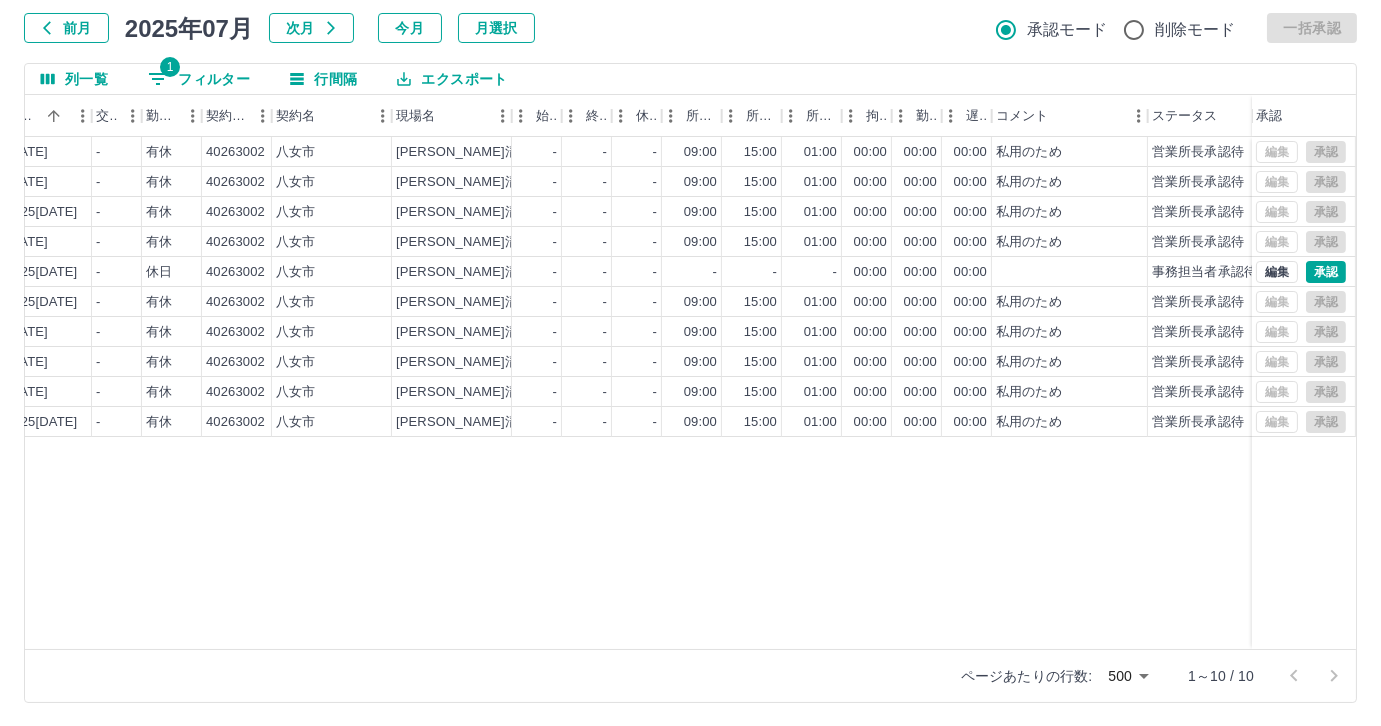 click on "1 フィルター" at bounding box center (199, 79) 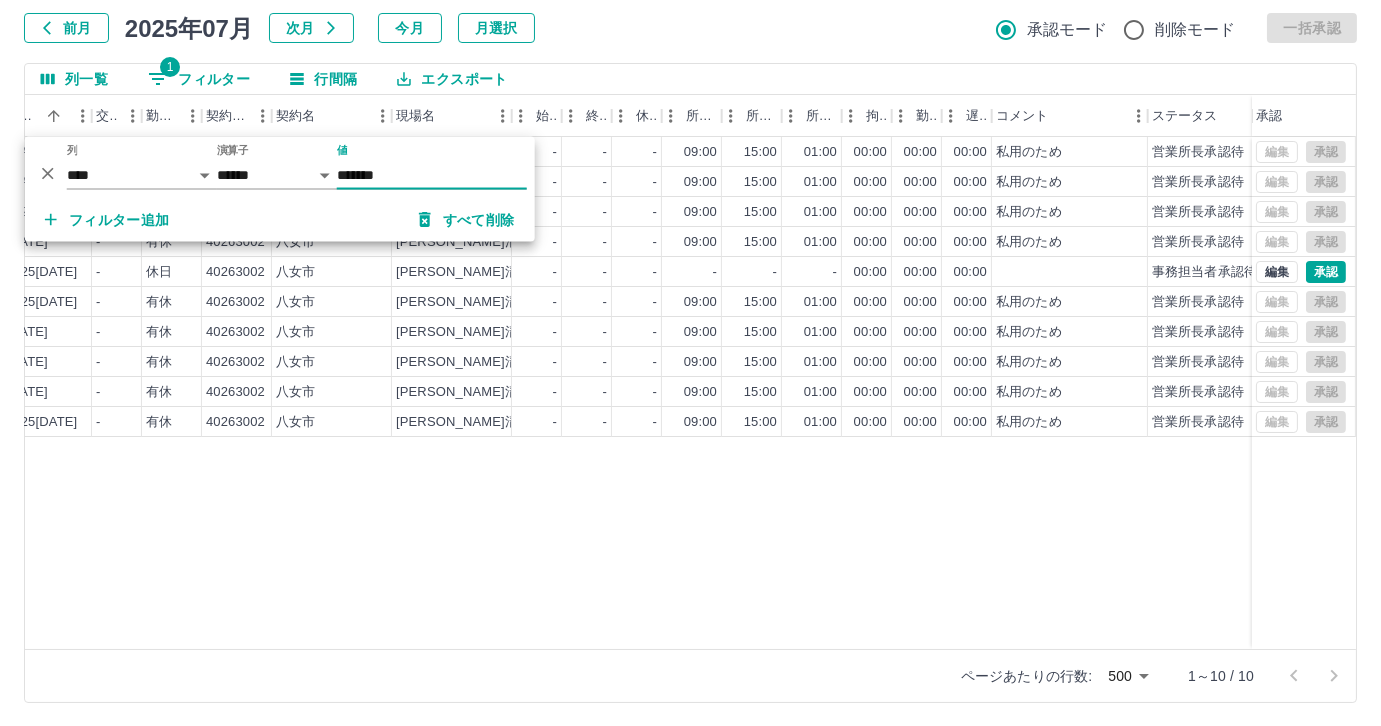 drag, startPoint x: 397, startPoint y: 173, endPoint x: 323, endPoint y: 166, distance: 74.330345 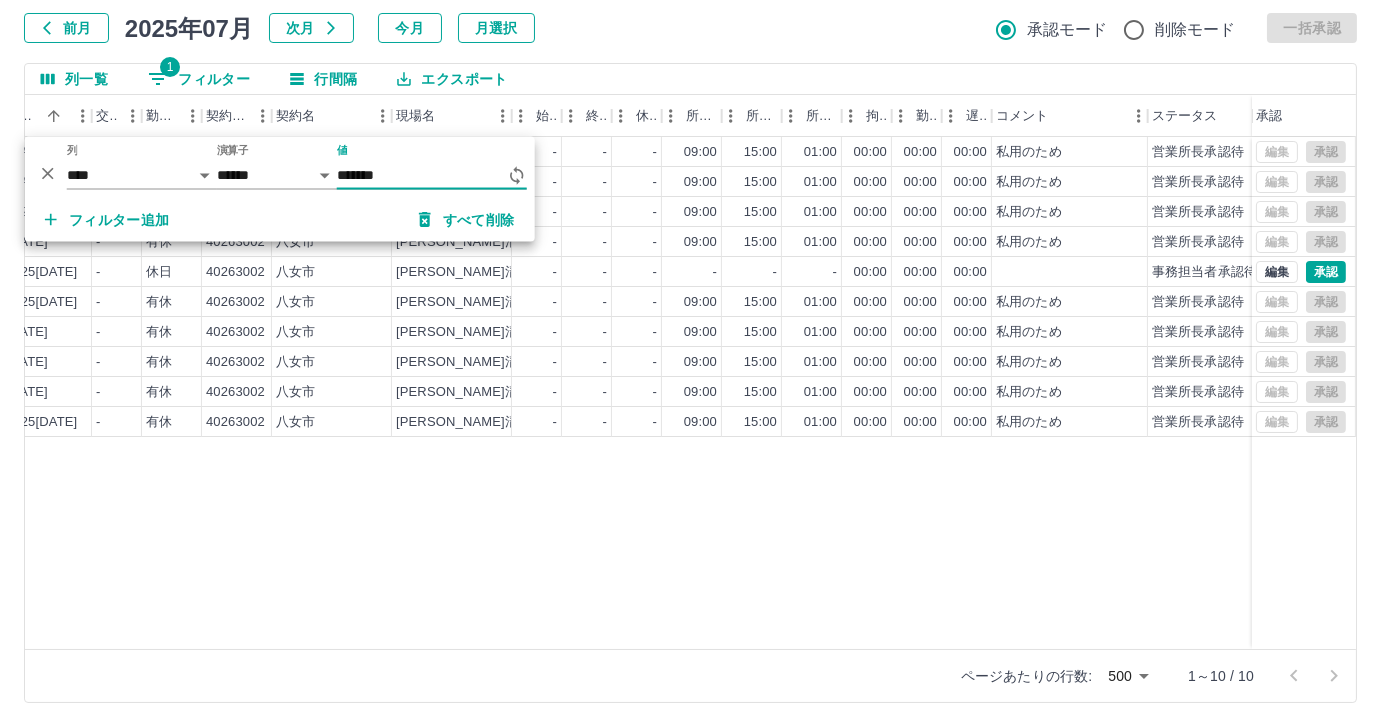 click on "*******" at bounding box center [422, 175] 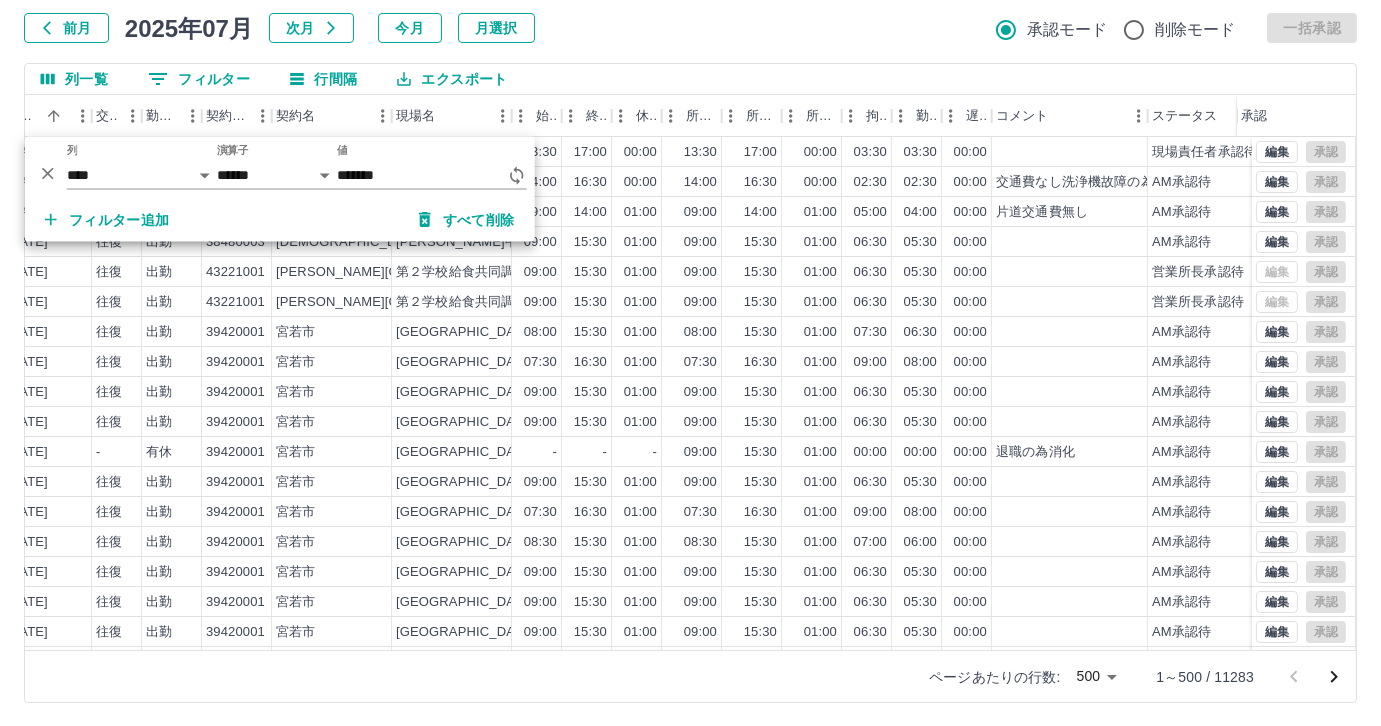 click on "勤務実績承認 前月 2025年07月 次月 今月 月選択 承認モード 削除モード 一括承認 列一覧 0 フィルター 行間隔 エクスポート 社員名 社員区分 勤務日 交通費 勤務区分 契約コード 契約名 現場名 始業 終業 休憩 所定開始 所定終業 所定休憩 拘束 勤務 遅刻等 コメント ステータス 承認 戸田　早苗 営業社員(PT契約) 2025-07-01 往復 出勤 39835007 中津市 鶴居児童クラブジョイ 13:30 17:00 00:00 13:30 17:00 00:00 03:30 03:30 00:00 現場責任者承認待 古賀　宣子 営業社員(PT契約) 2025-07-01 なし 出勤 34992003 宗像市 赤間西小学校 14:00 16:30 00:00 14:00 16:30 00:00 02:30 02:30 00:00 交通費なし洗浄機故障の為 AM承認待 古賀　宣子 営業社員(PT契約) 2025-07-01 片道 出勤 38480003 宗像市 城山中学校 09:00 14:00 01:00 09:00 14:00 01:00 05:00 04:00 00:00 片道交通費無し AM承認待 篠原　和代 営業社員(PT契約) 2025-07-01 往復 09:00" at bounding box center [690, 329] 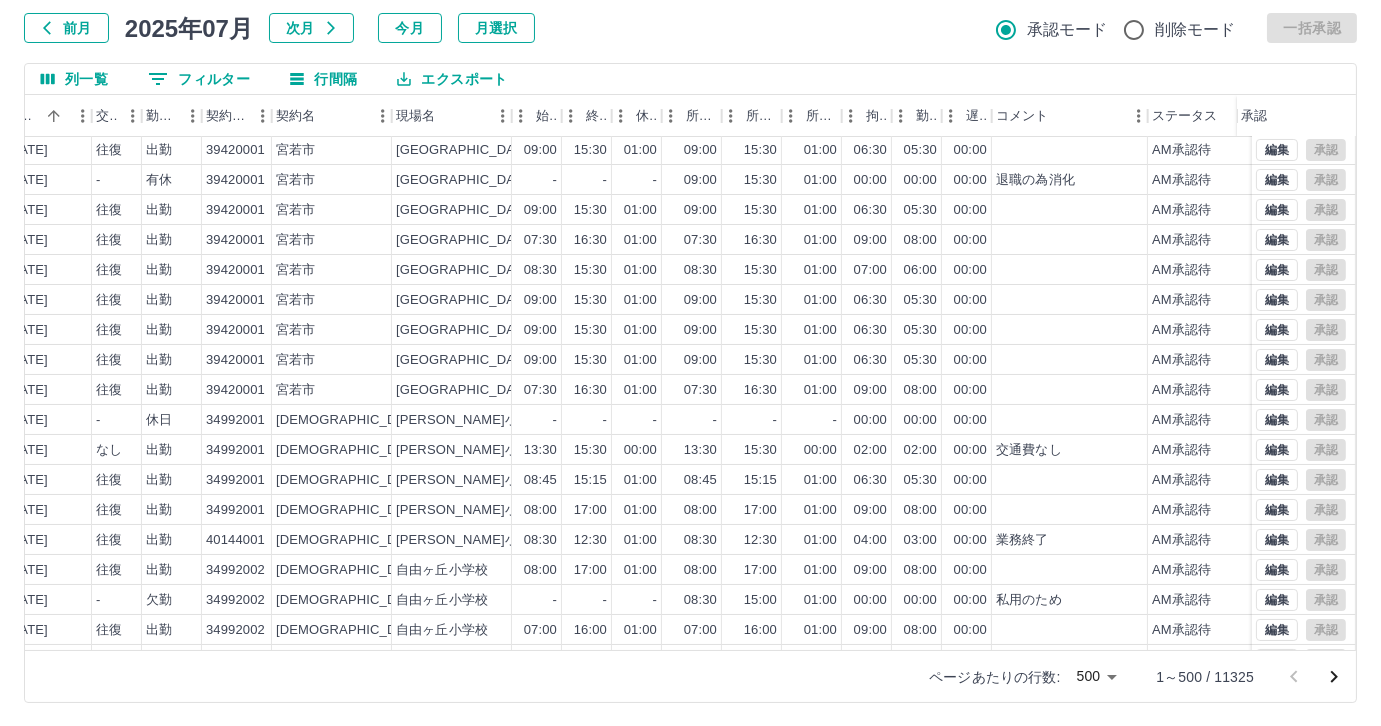 scroll, scrollTop: 272, scrollLeft: 399, axis: both 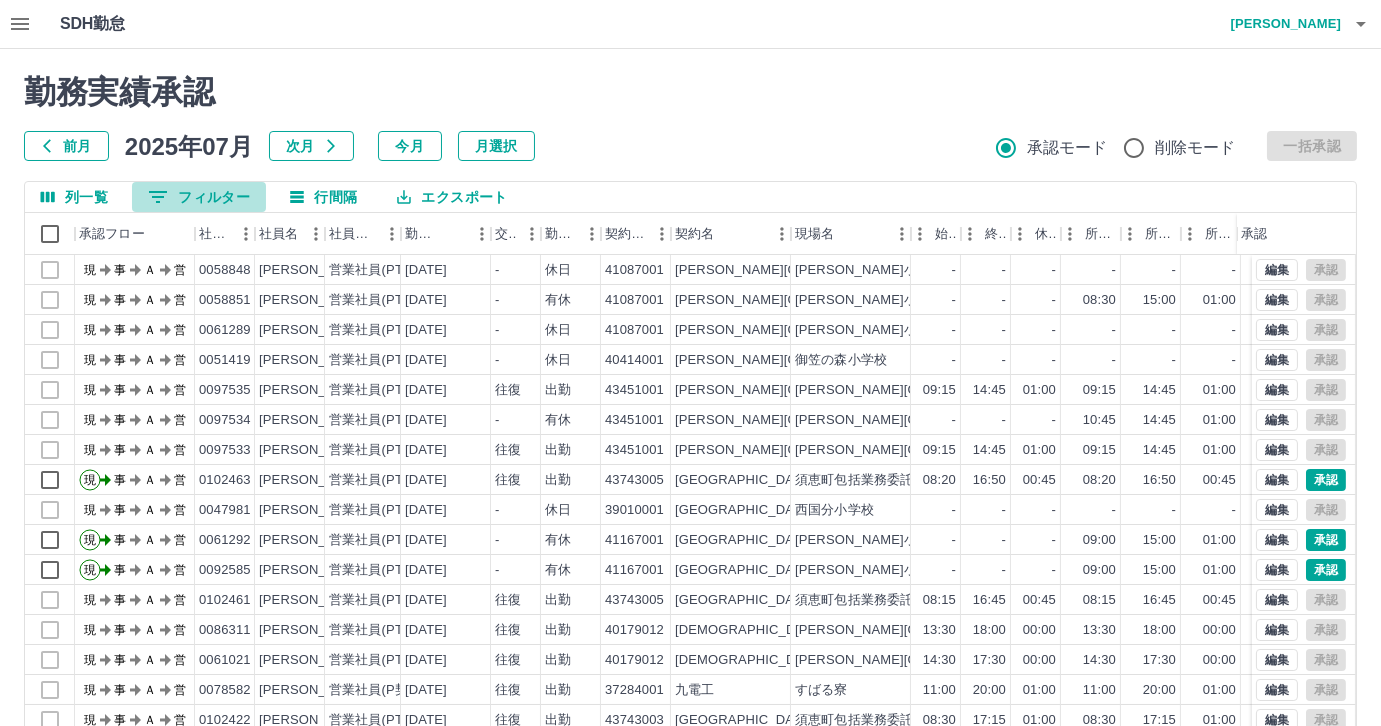 click on "0 フィルター" at bounding box center (199, 197) 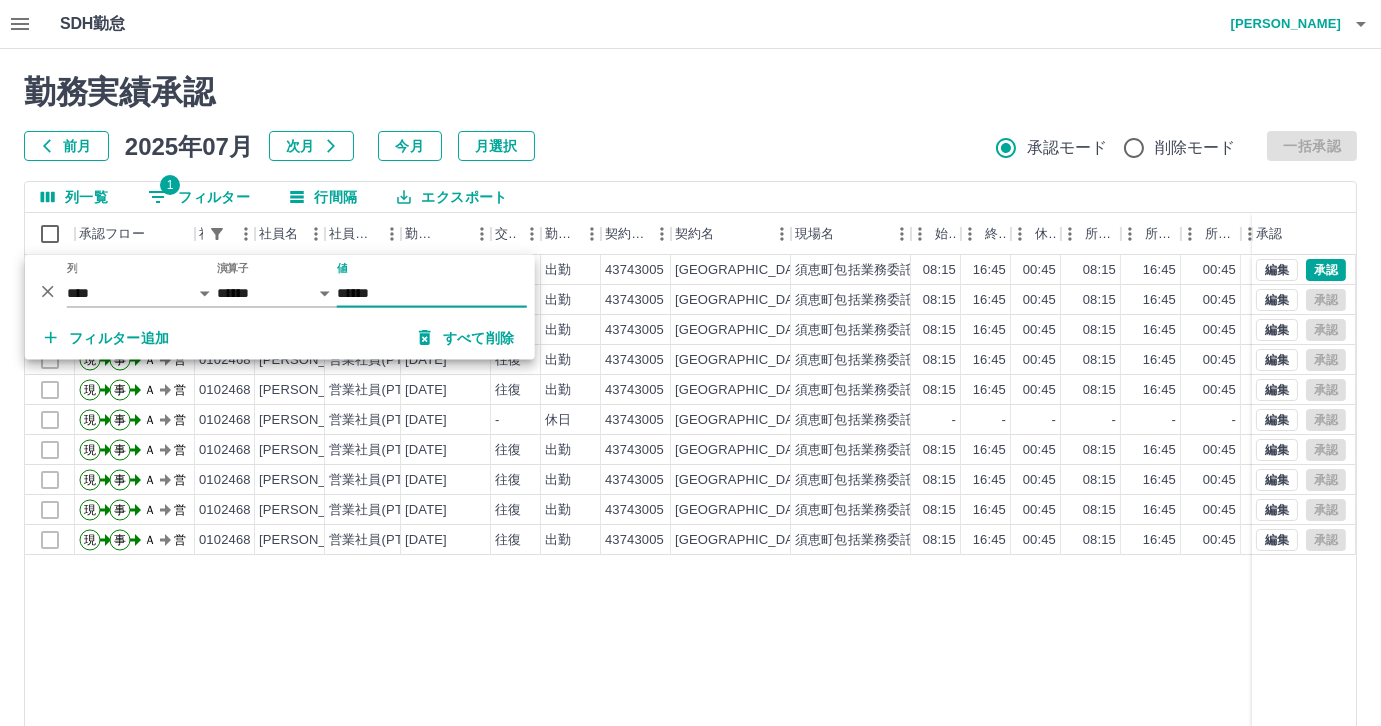 type on "******" 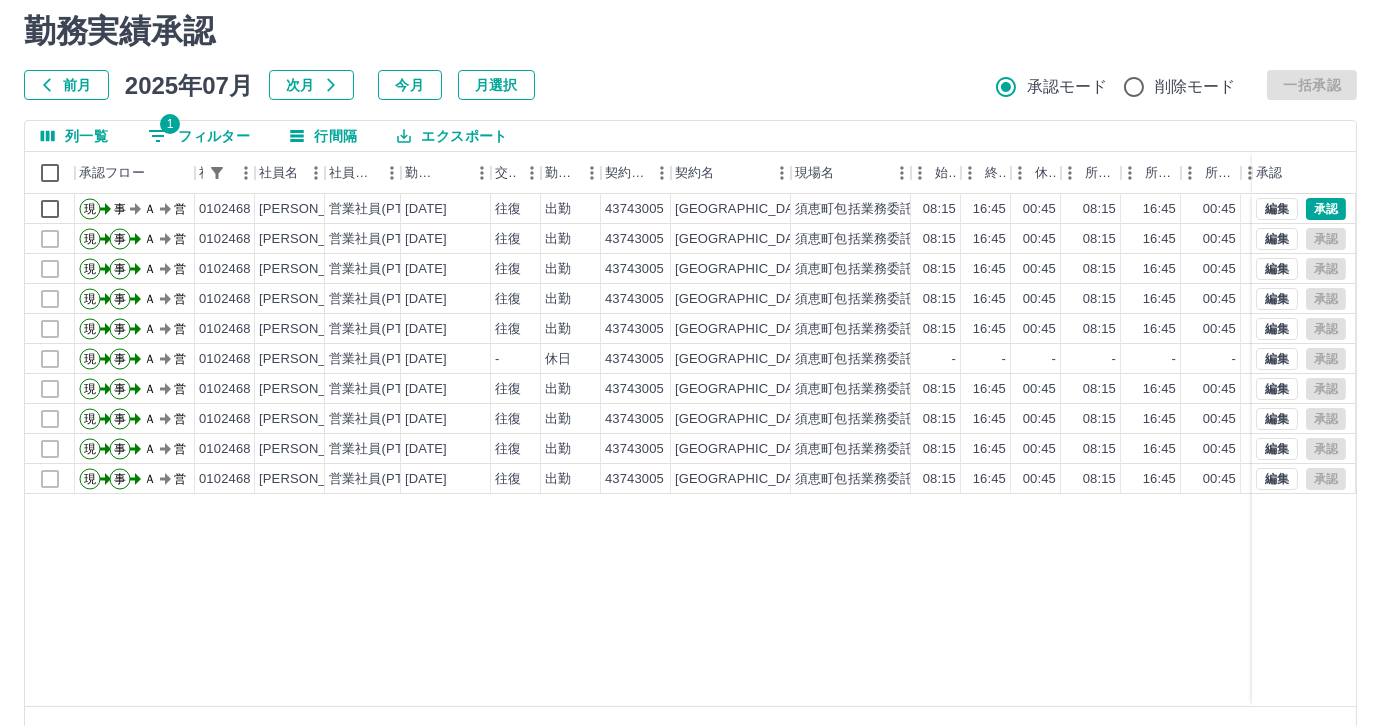 scroll, scrollTop: 118, scrollLeft: 0, axis: vertical 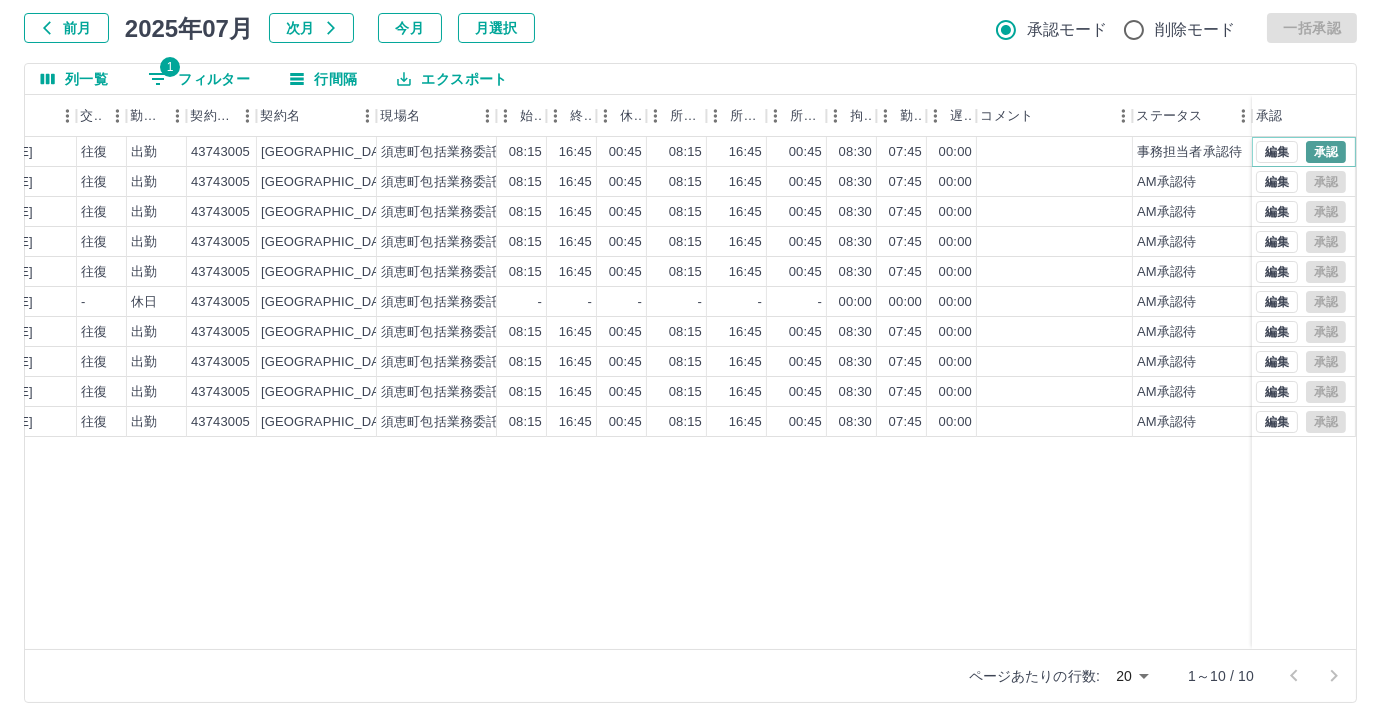 click on "承認" at bounding box center [1326, 152] 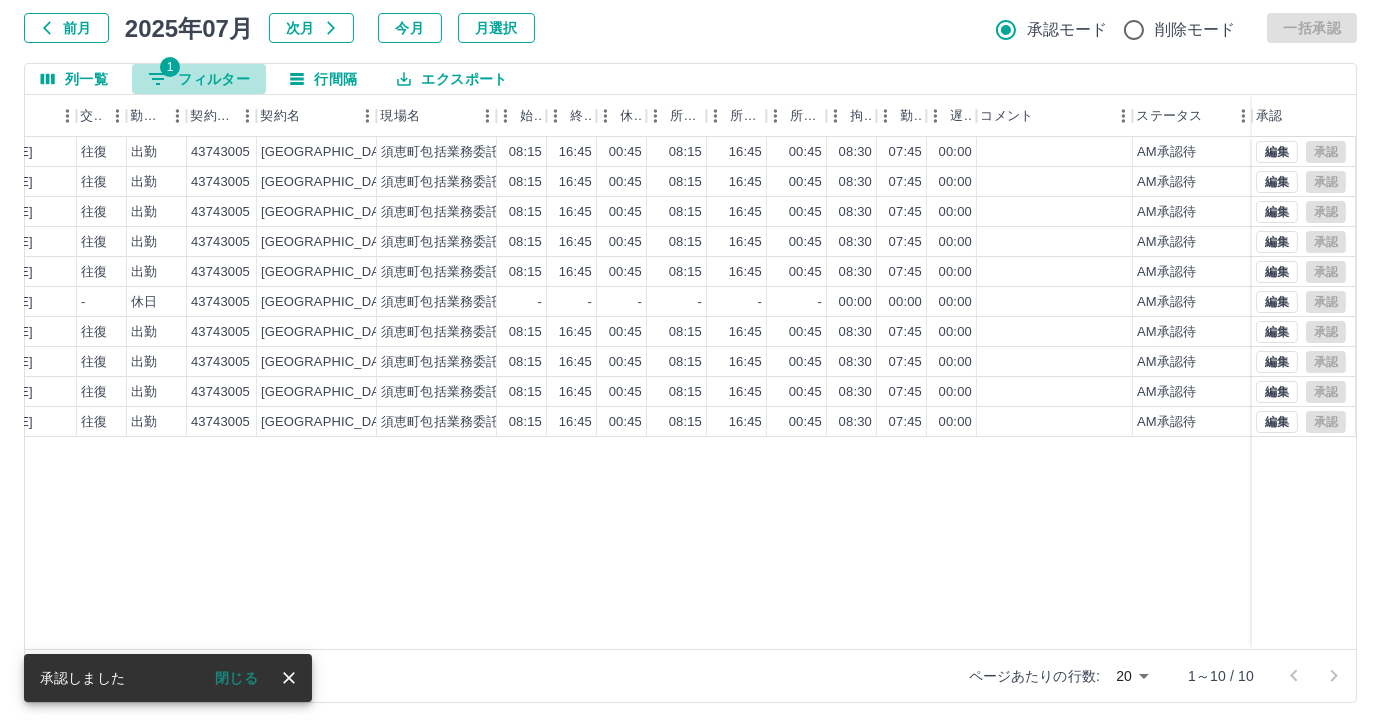 click on "1 フィルター" at bounding box center [199, 79] 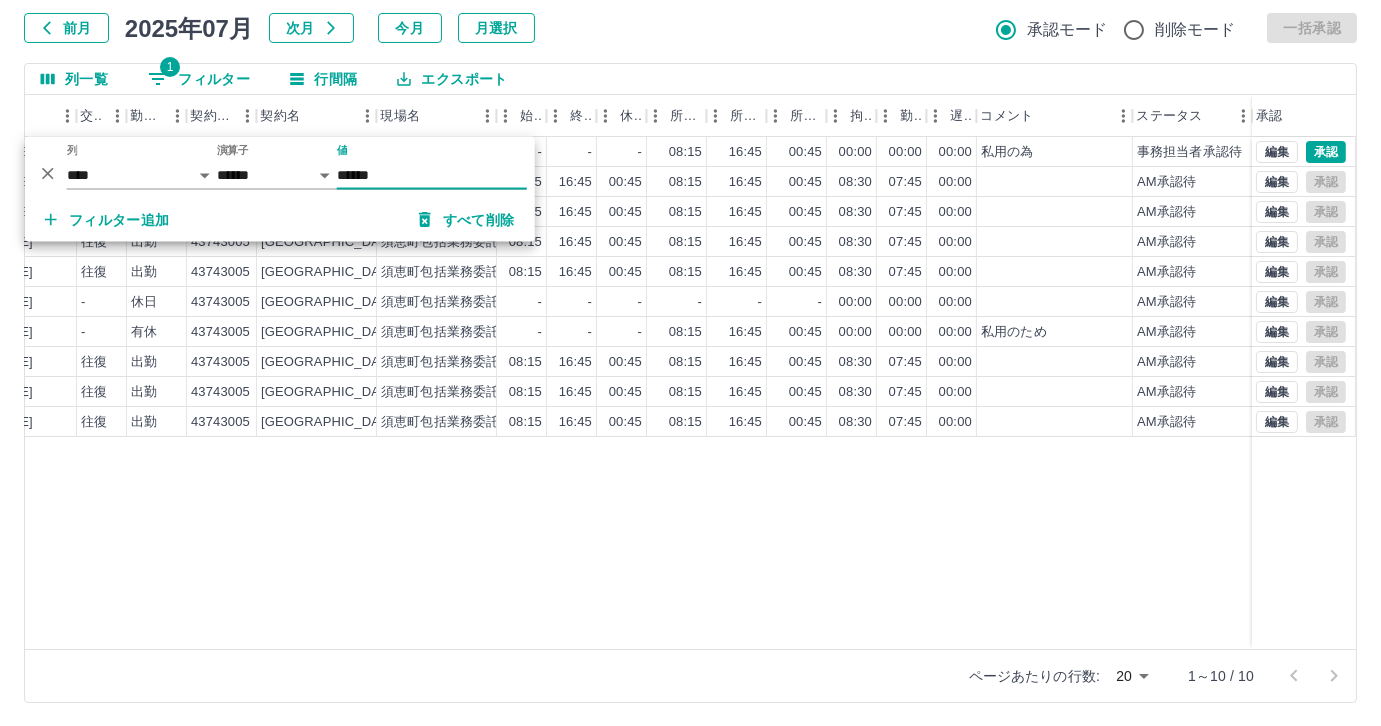 type on "******" 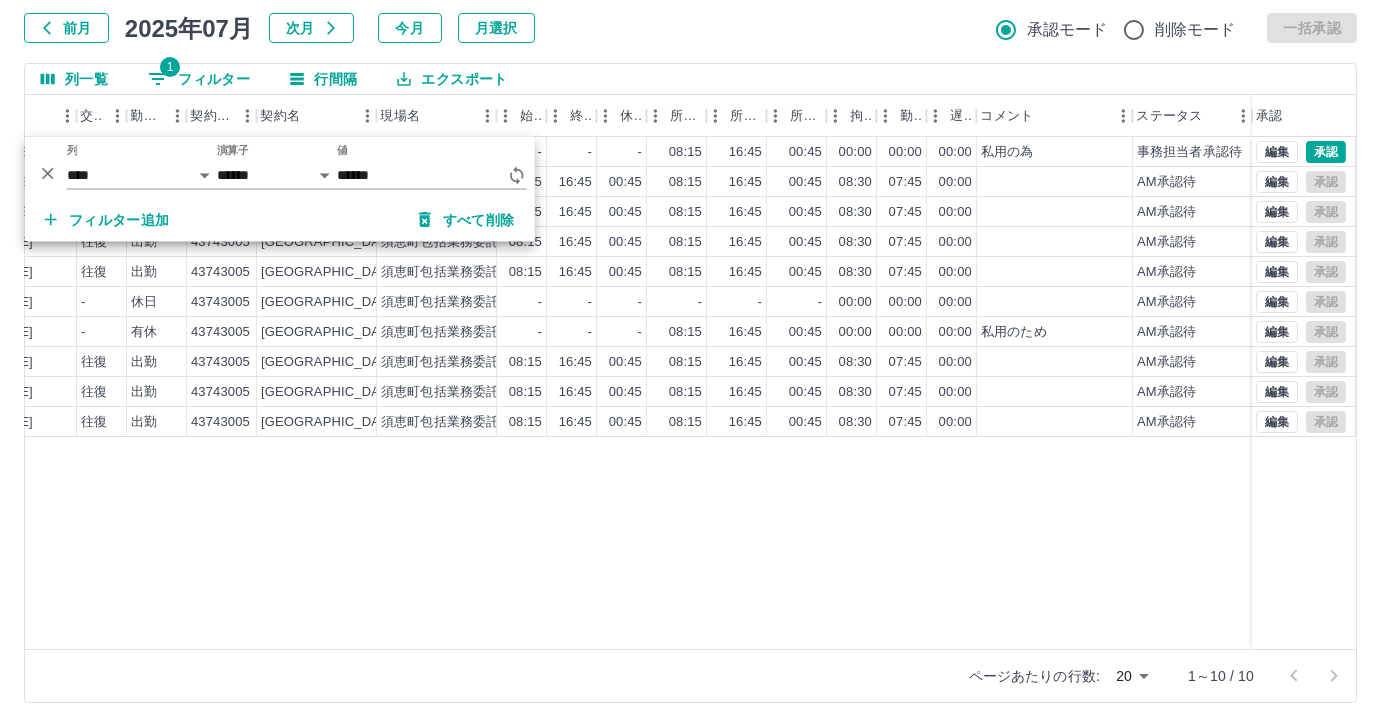 click on "坂本　ひとみ 営業社員(PT契約) 2025-07-11  -  有休 43743005 須恵町 須恵町包括業務委託（小中学校支援業務） - - - 08:15 16:45 00:45 00:00 00:00 00:00 私用の為 事務担当者承認待 坂本　ひとみ 営業社員(PT契約) 2025-07-10 往復 出勤 43743005 須恵町 須恵町包括業務委託（小中学校支援業務） 08:15 16:45 00:45 08:15 16:45 00:45 08:30 07:45 00:00 AM承認待 坂本　ひとみ 営業社員(PT契約) 2025-07-09 往復 出勤 43743005 須恵町 須恵町包括業務委託（小中学校支援業務） 08:15 16:45 00:45 08:15 16:45 00:45 08:30 07:45 00:00 AM承認待 坂本　ひとみ 営業社員(PT契約) 2025-07-08 往復 出勤 43743005 須恵町 須恵町包括業務委託（小中学校支援業務） 08:15 16:45 00:45 08:15 16:45 00:45 08:30 07:45 00:00 AM承認待 坂本　ひとみ 営業社員(PT契約) 2025-07-07 往復 出勤 43743005 須恵町 須恵町包括業務委託（小中学校支援業務） 08:15 16:45 00:45 08:15 16:45" at bounding box center [484, 393] 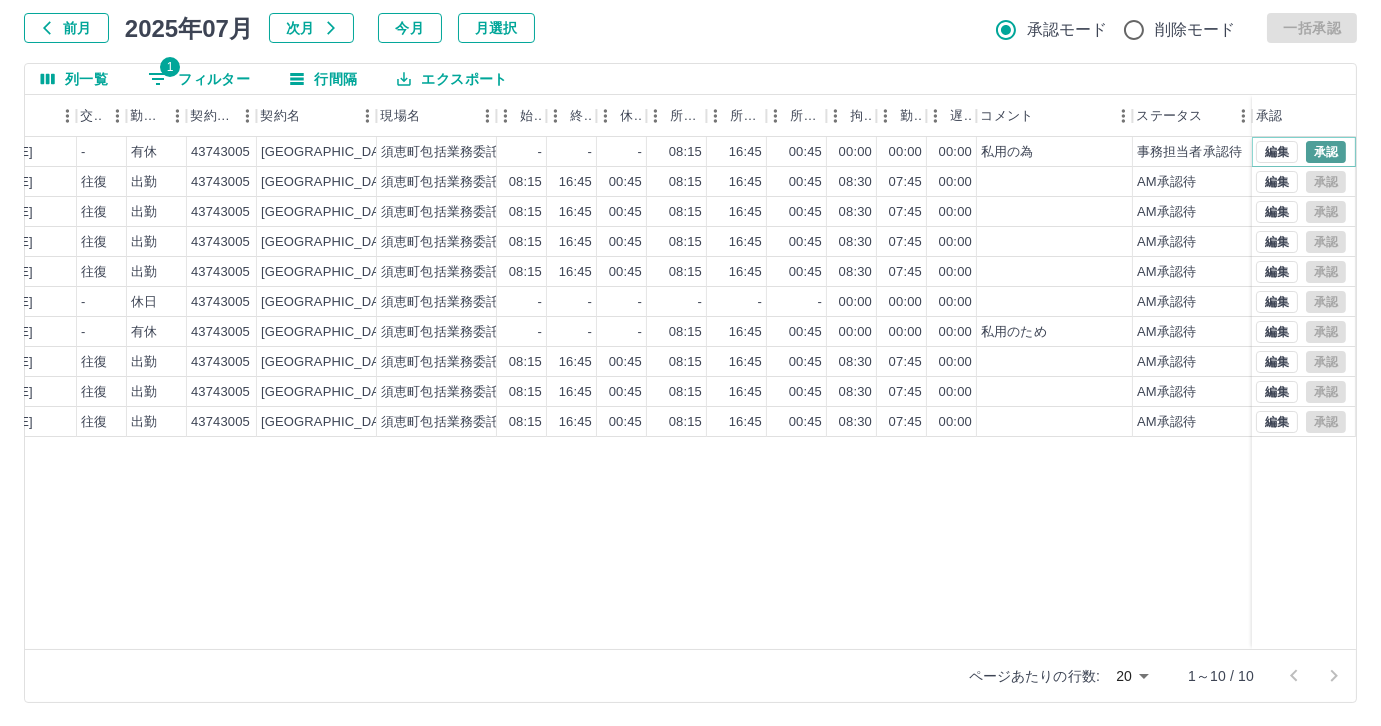 click on "承認" at bounding box center [1326, 152] 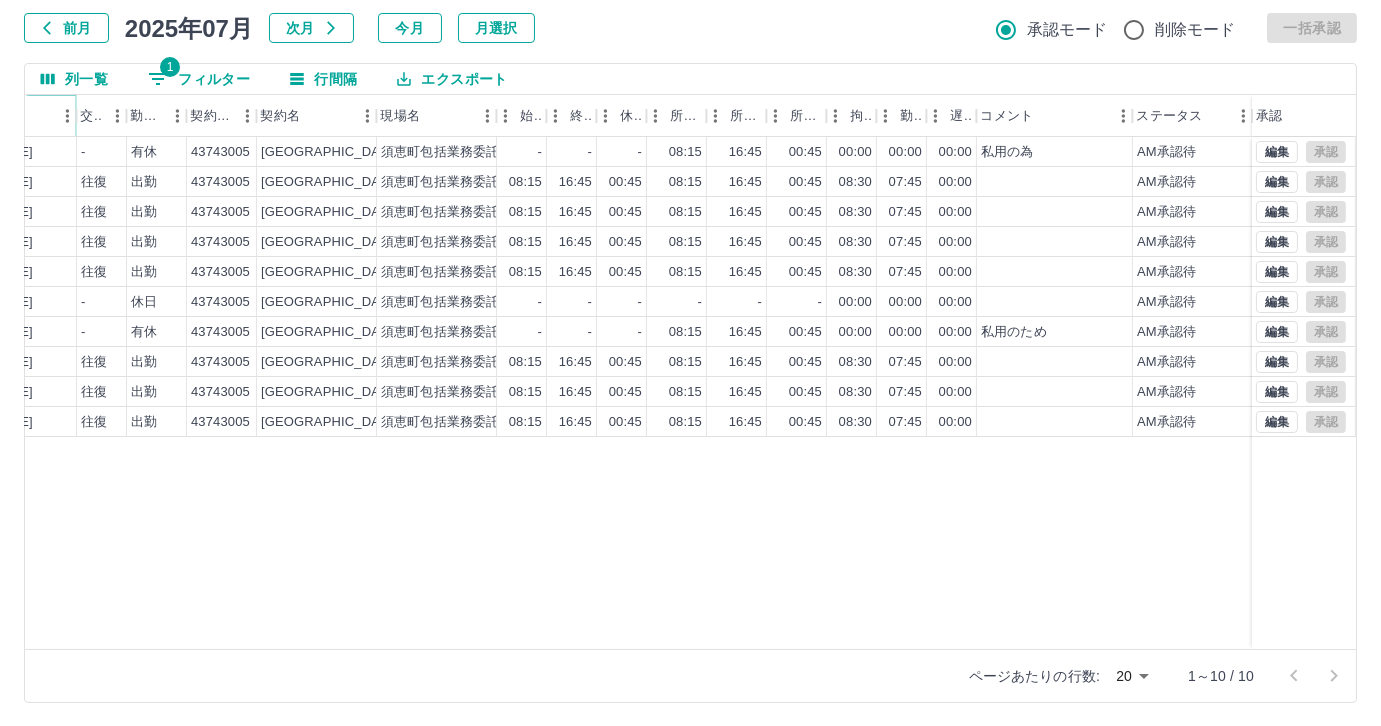 click 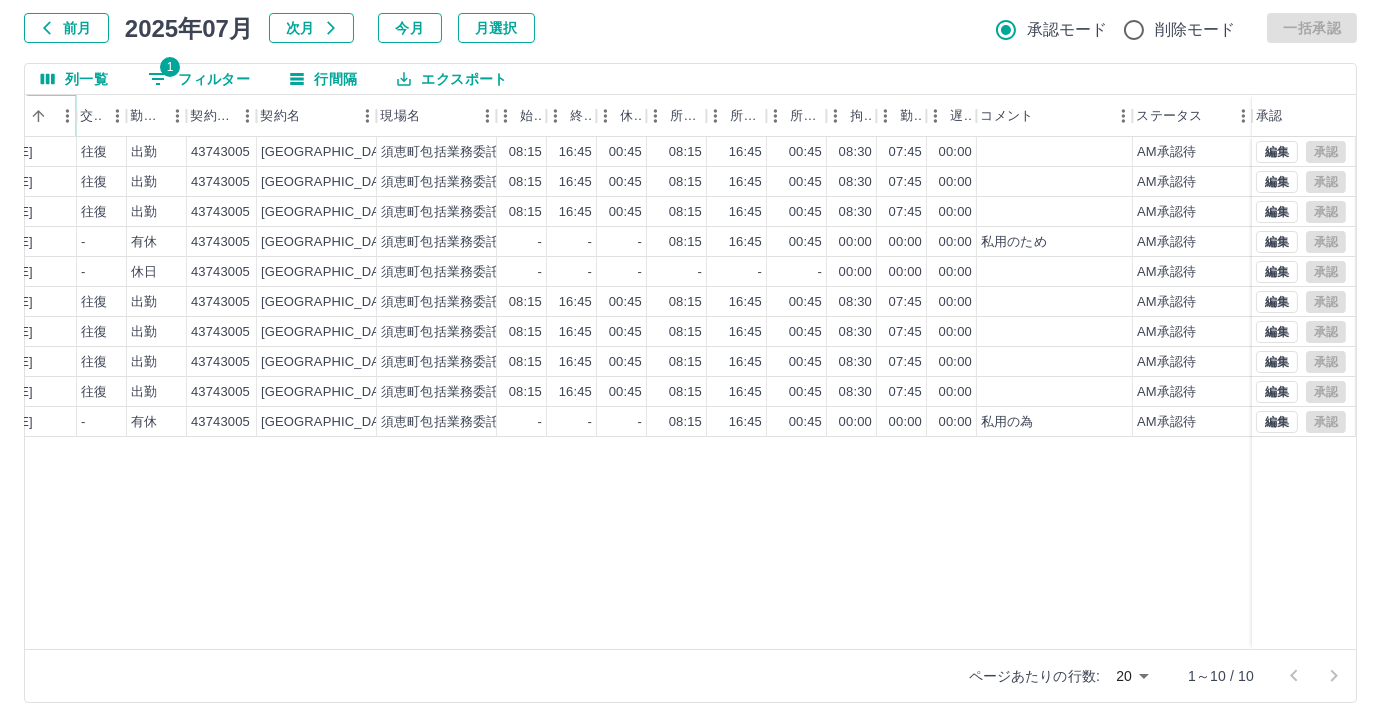 click 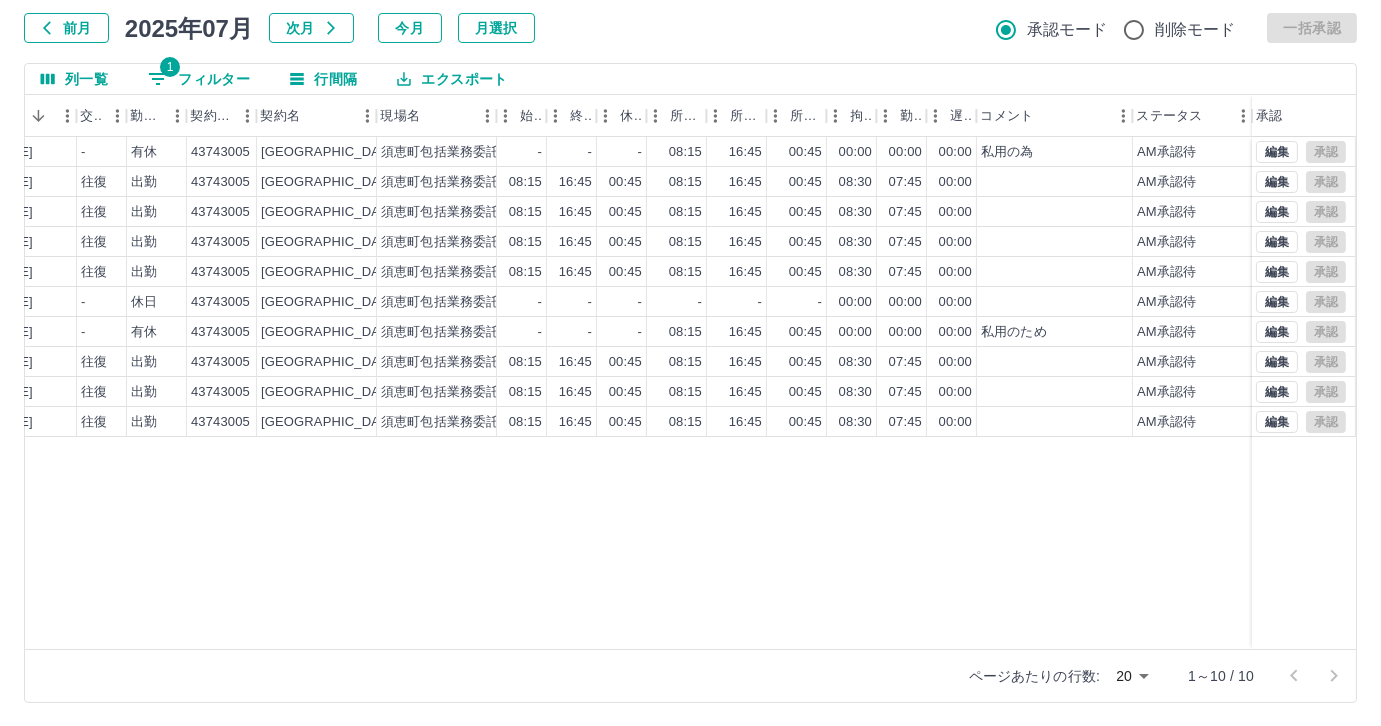 click on "1 フィルター" at bounding box center [199, 79] 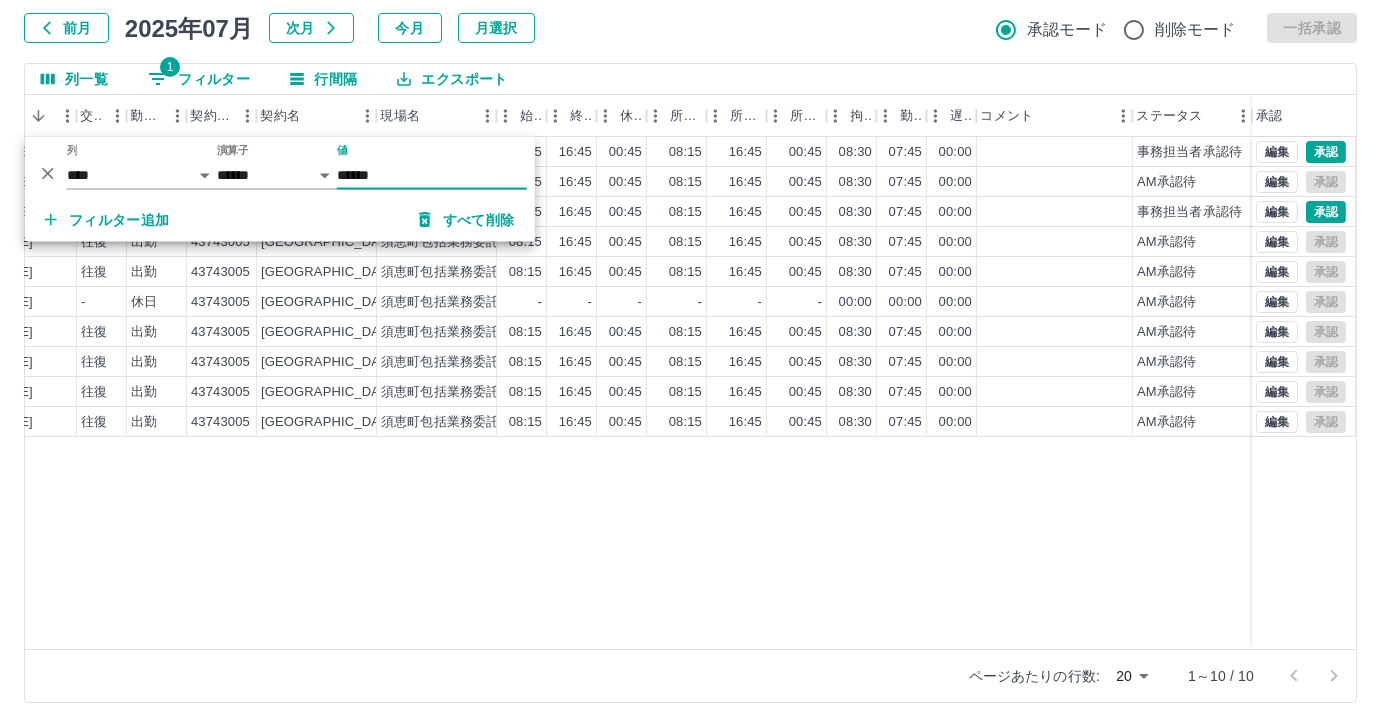 type on "******" 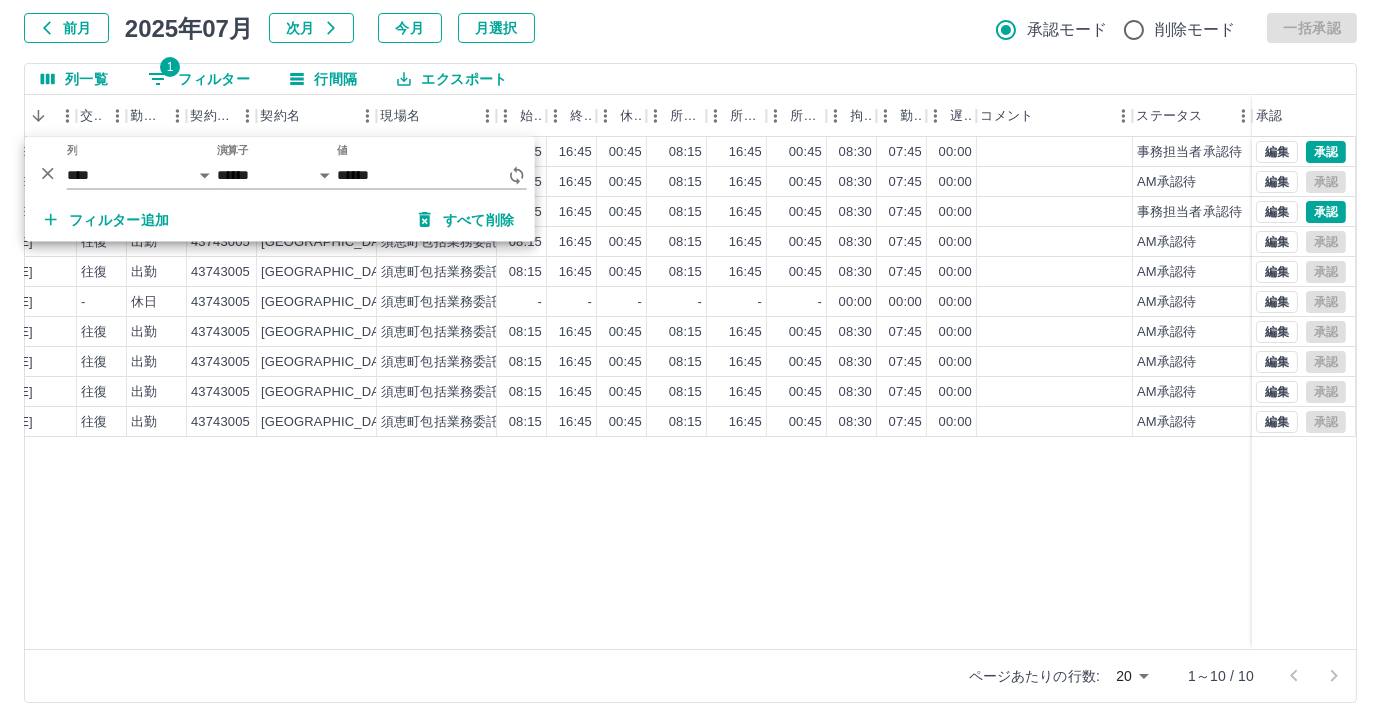 click on "田中　知映 営業社員(PT契約) 2025-07-11 往復 出勤 43743005 須恵町 須恵町包括業務委託（小中学校支援業務） 08:15 16:45 00:45 08:15 16:45 00:45 08:30 07:45 00:00 事務担当者承認待 田中　知映 営業社員(PT契約) 2025-07-10 往復 出勤 43743005 須恵町 須恵町包括業務委託（小中学校支援業務） 08:15 16:45 00:45 08:15 16:45 00:45 08:30 07:45 00:00 AM承認待 田中　知映 営業社員(PT契約) 2025-07-09 往復 出勤 43743005 須恵町 須恵町包括業務委託（小中学校支援業務） 08:15 16:45 00:45 08:15 16:45 00:45 08:30 07:45 00:00 事務担当者承認待 田中　知映 営業社員(PT契約) 2025-07-08 往復 出勤 43743005 須恵町 須恵町包括業務委託（小中学校支援業務） 08:15 16:45 00:45 08:15 16:45 00:45 08:30 07:45 00:00 AM承認待 田中　知映 営業社員(PT契約) 2025-07-07 往復 出勤 43743005 須恵町 須恵町包括業務委託（小中学校支援業務） 08:15 16:45 00:45 08:15 16:45" at bounding box center (484, 393) 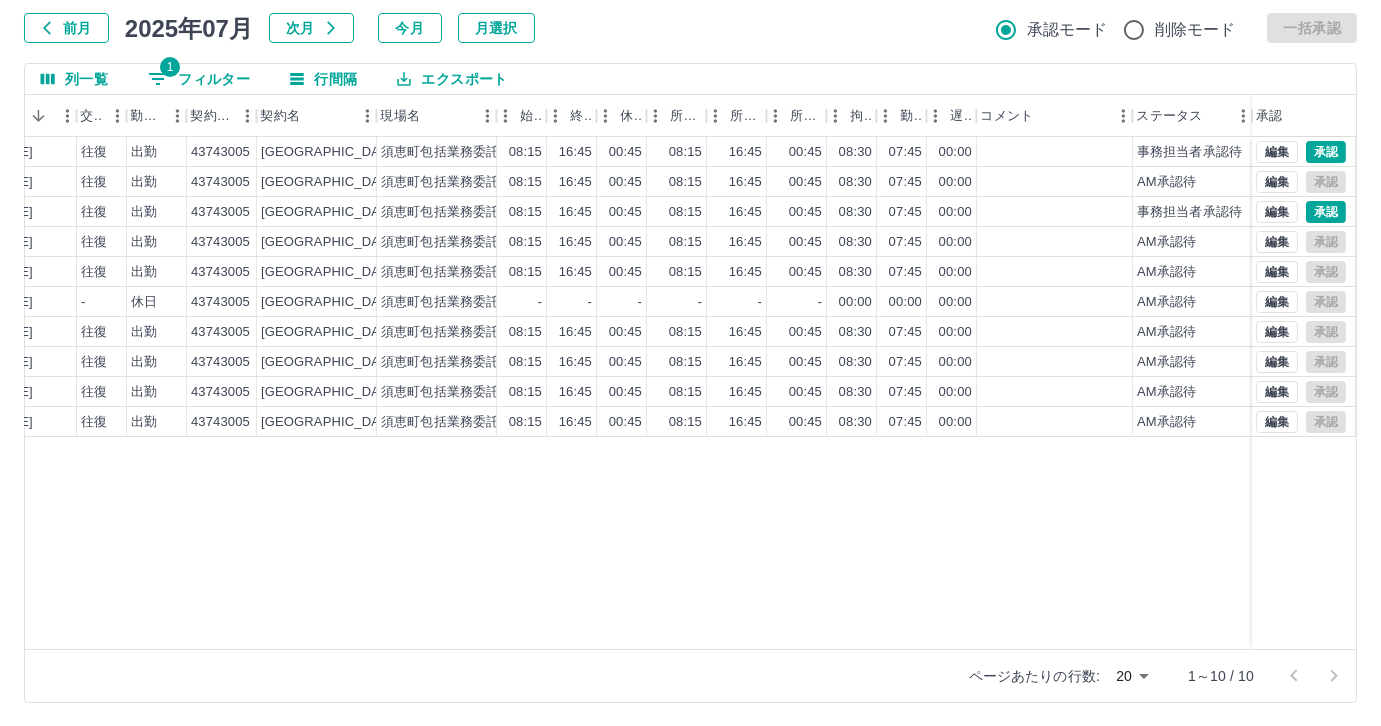 drag, startPoint x: 398, startPoint y: 633, endPoint x: 357, endPoint y: 628, distance: 41.303753 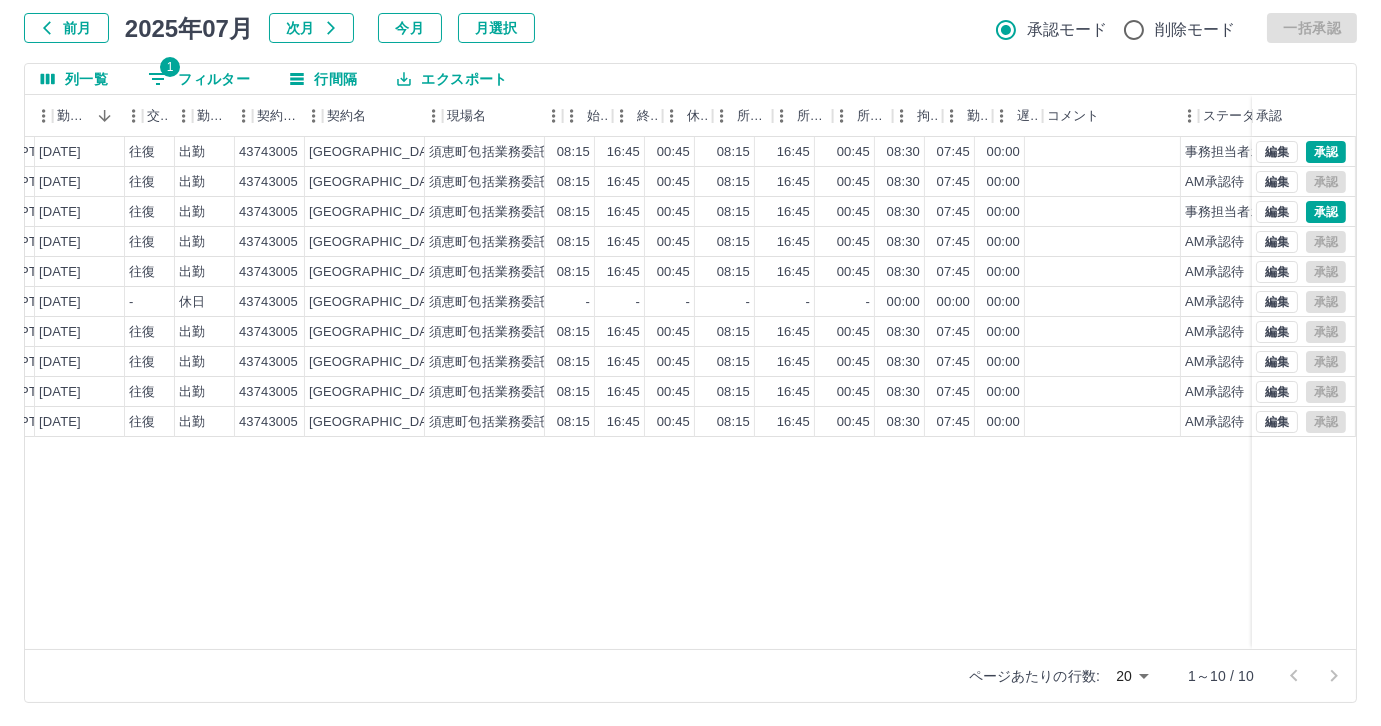 scroll, scrollTop: 0, scrollLeft: 370, axis: horizontal 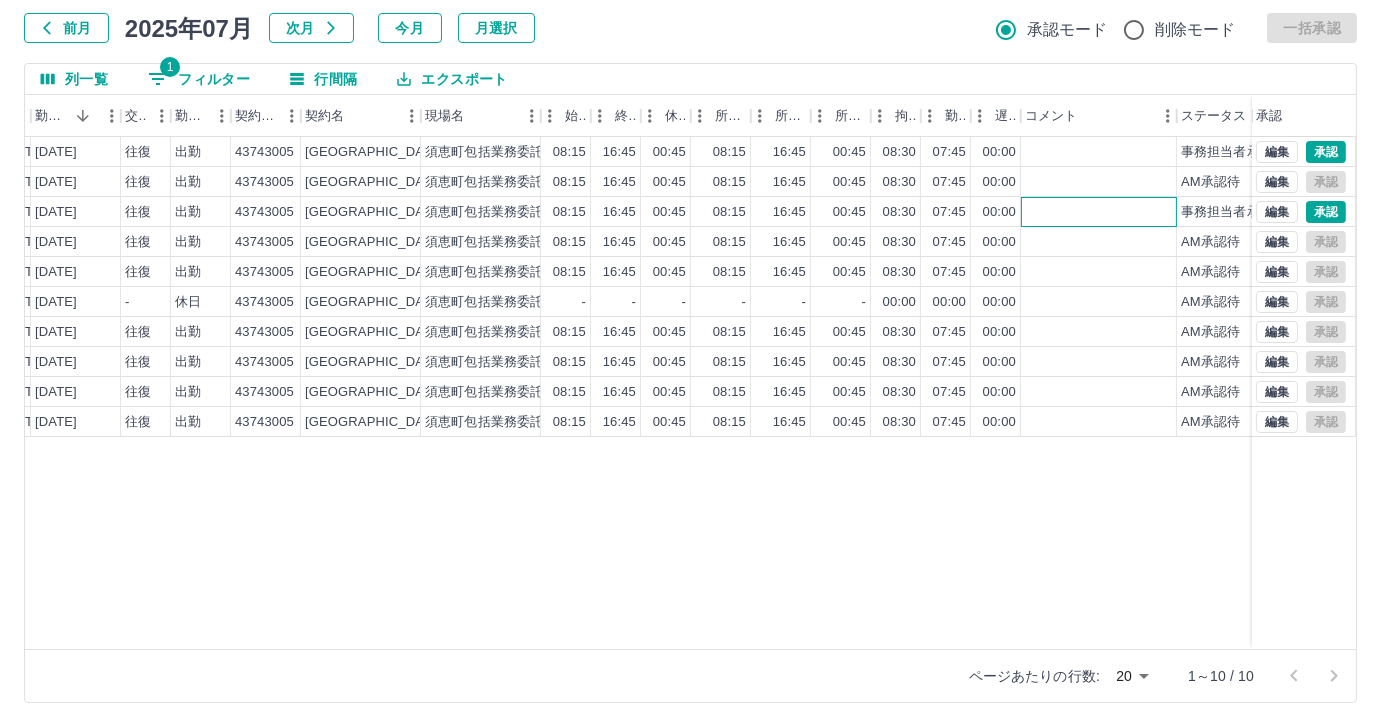 click at bounding box center [1099, 212] 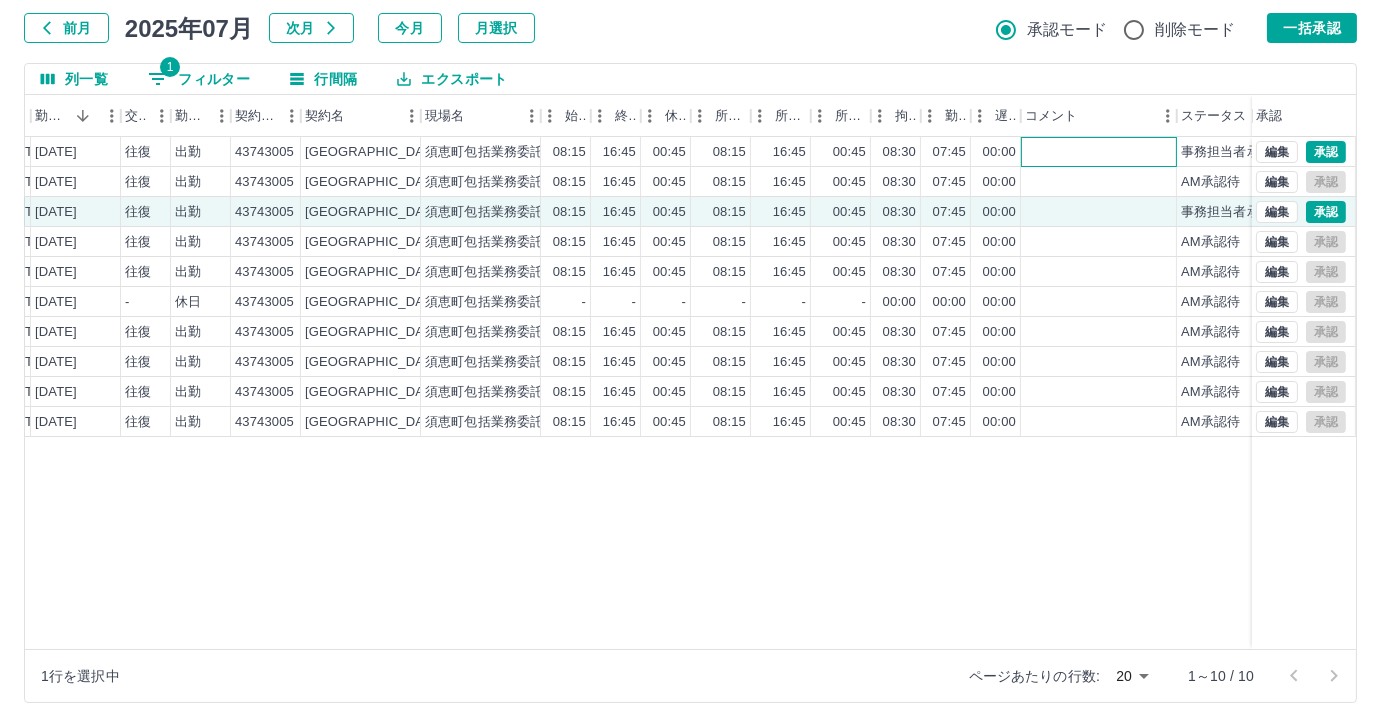 click at bounding box center (1099, 152) 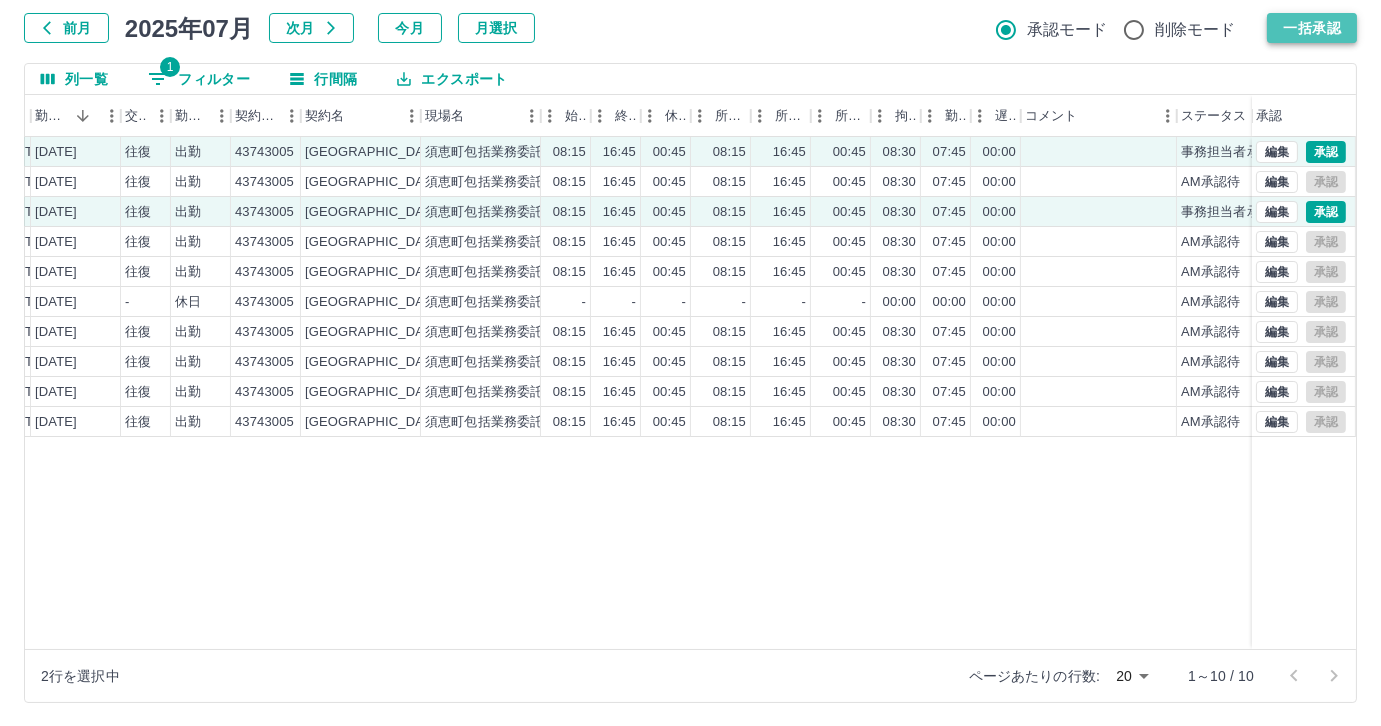 click on "一括承認" at bounding box center (1312, 28) 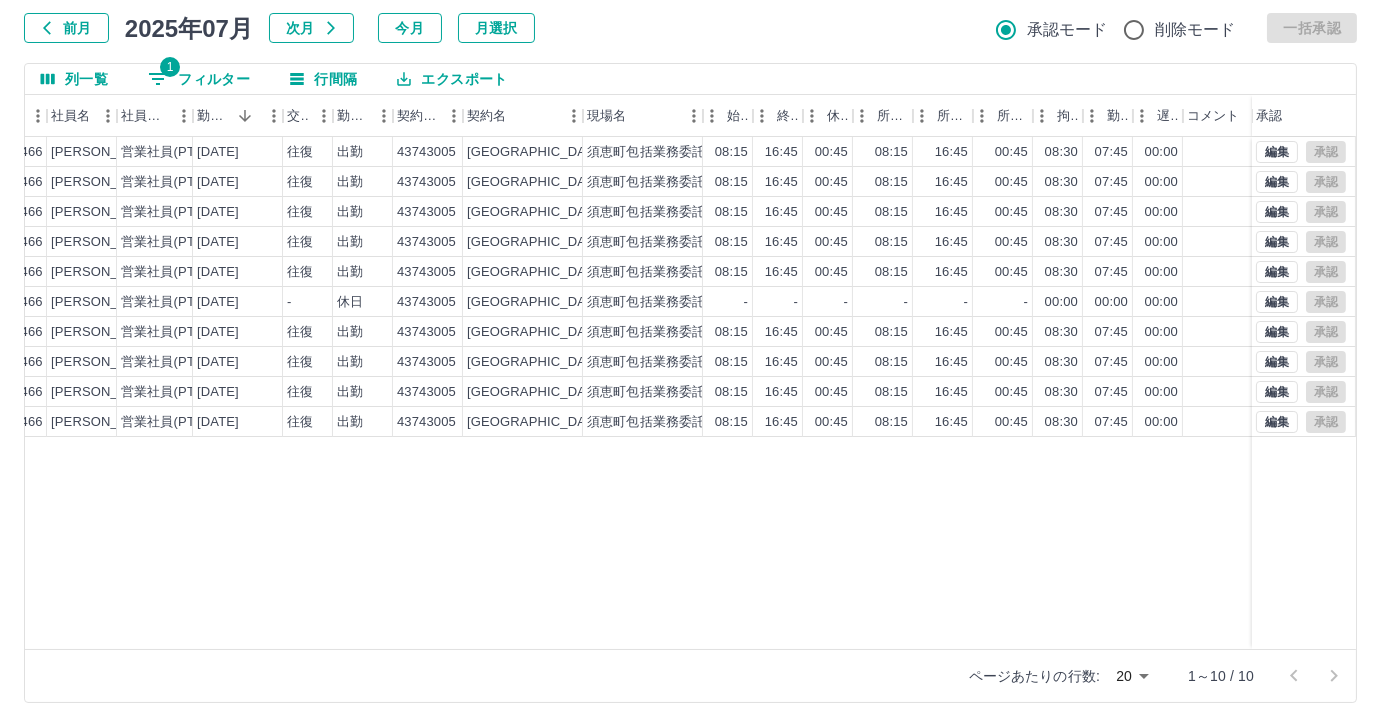 scroll, scrollTop: 0, scrollLeft: 199, axis: horizontal 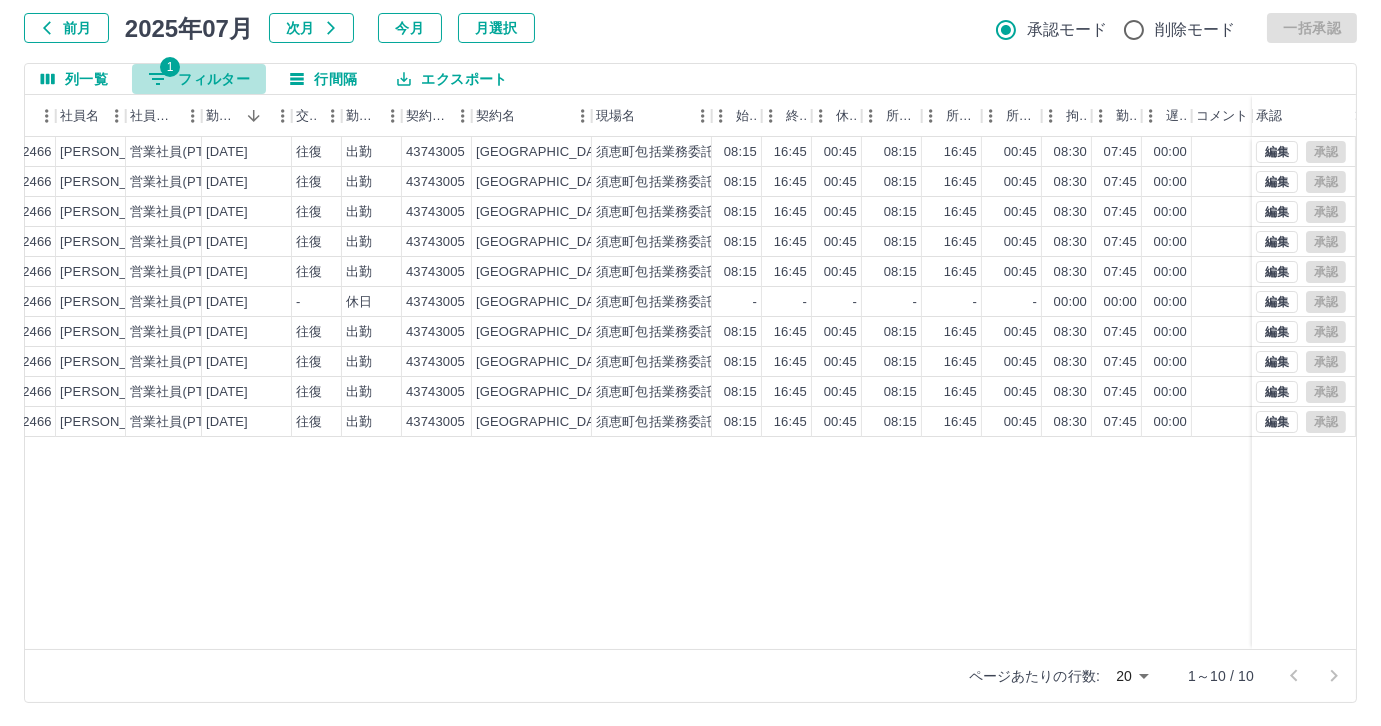 click on "1 フィルター" at bounding box center (199, 79) 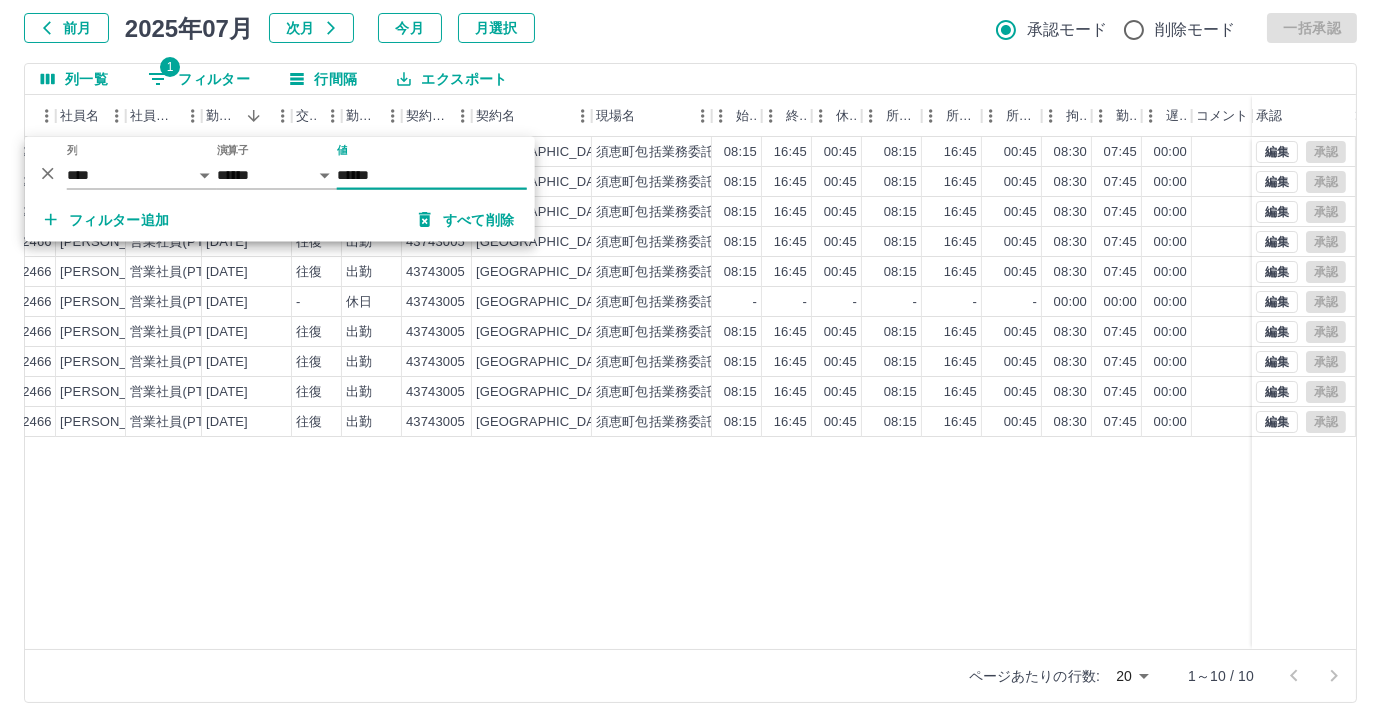 click on "******" at bounding box center (432, 175) 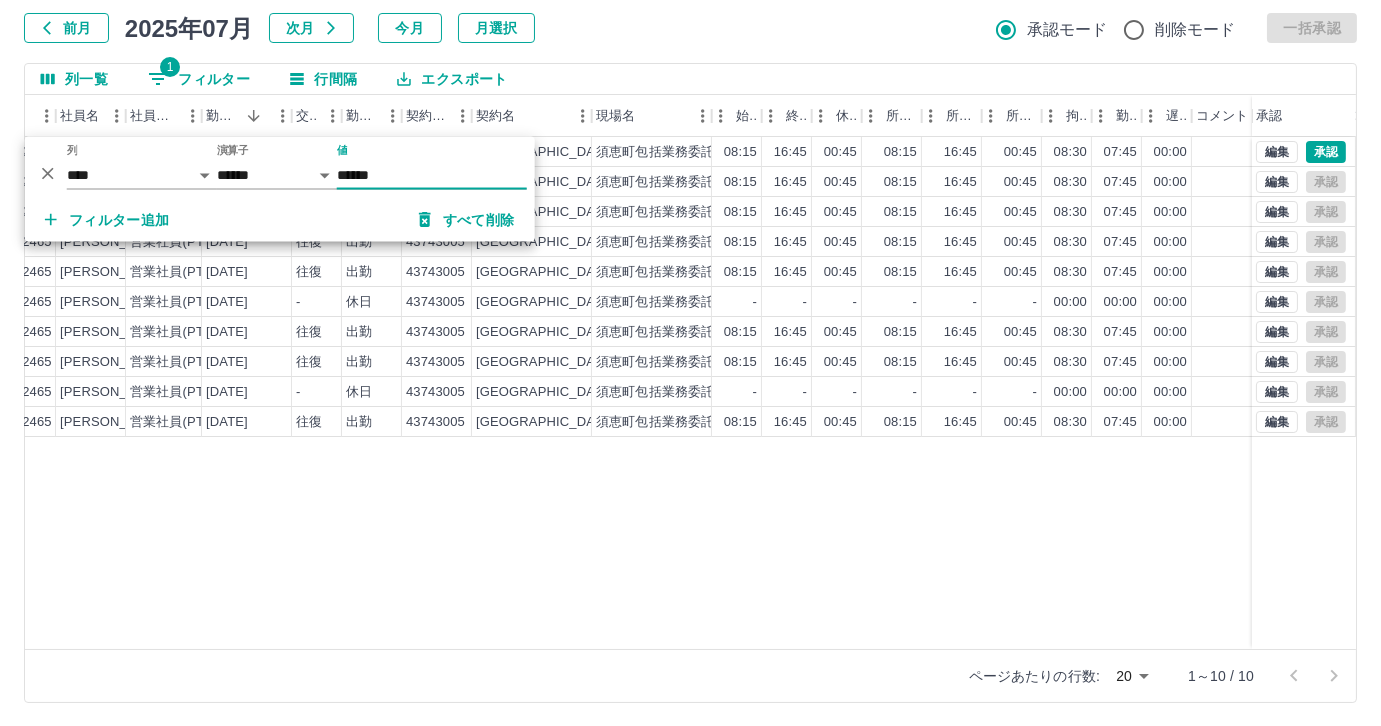 type on "******" 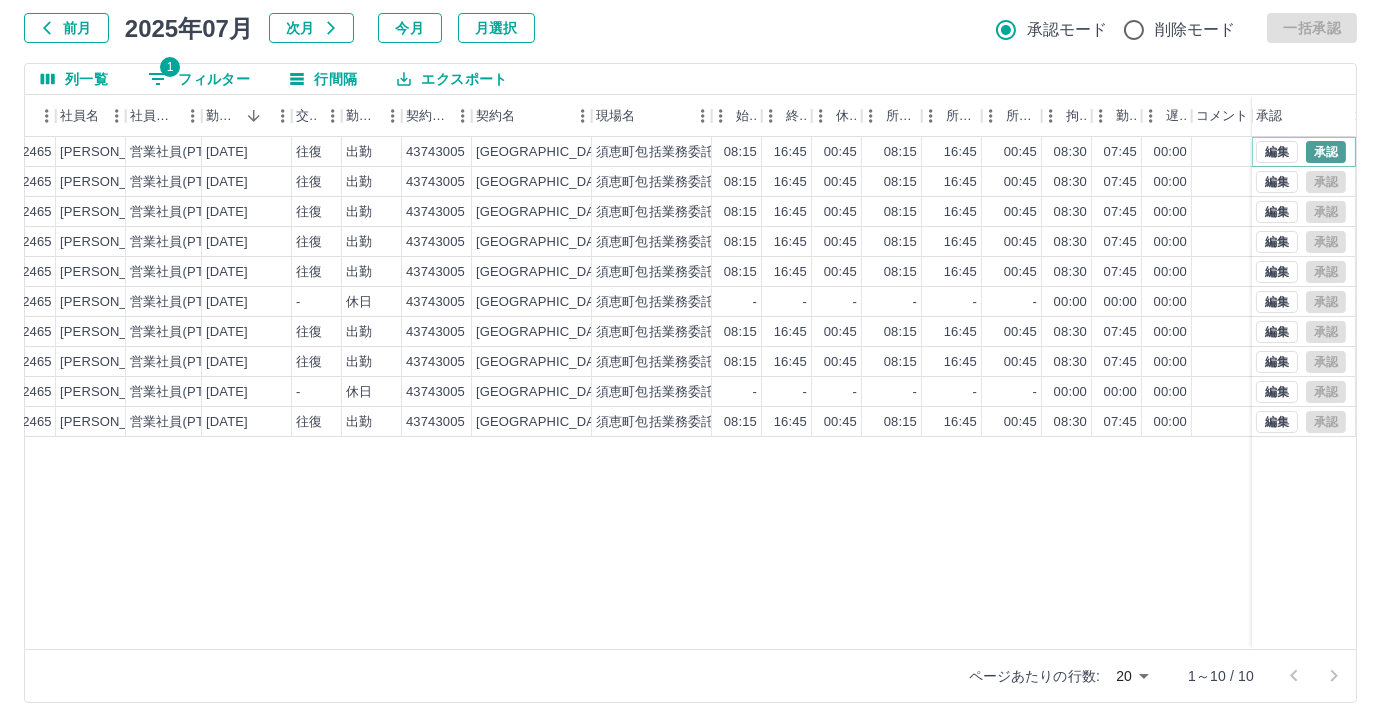 click on "承認" at bounding box center [1326, 152] 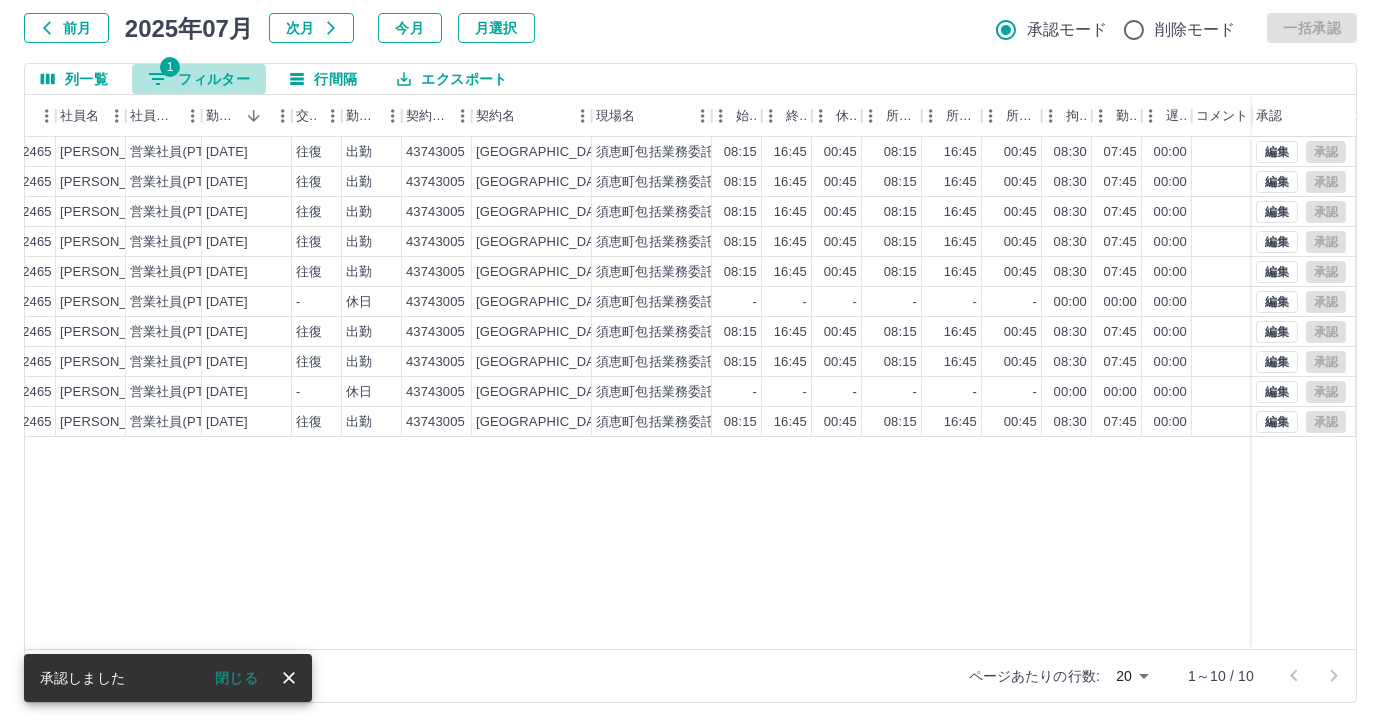 click on "1 フィルター" at bounding box center [199, 79] 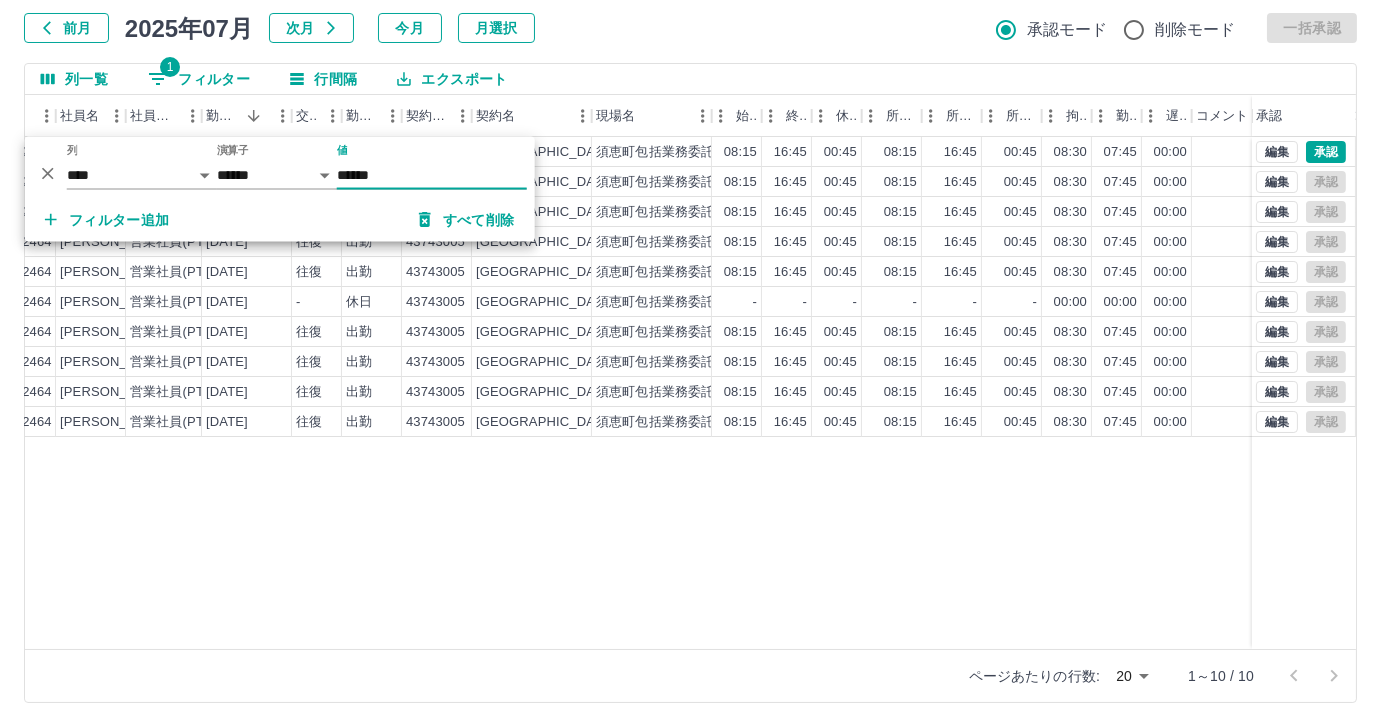 type on "******" 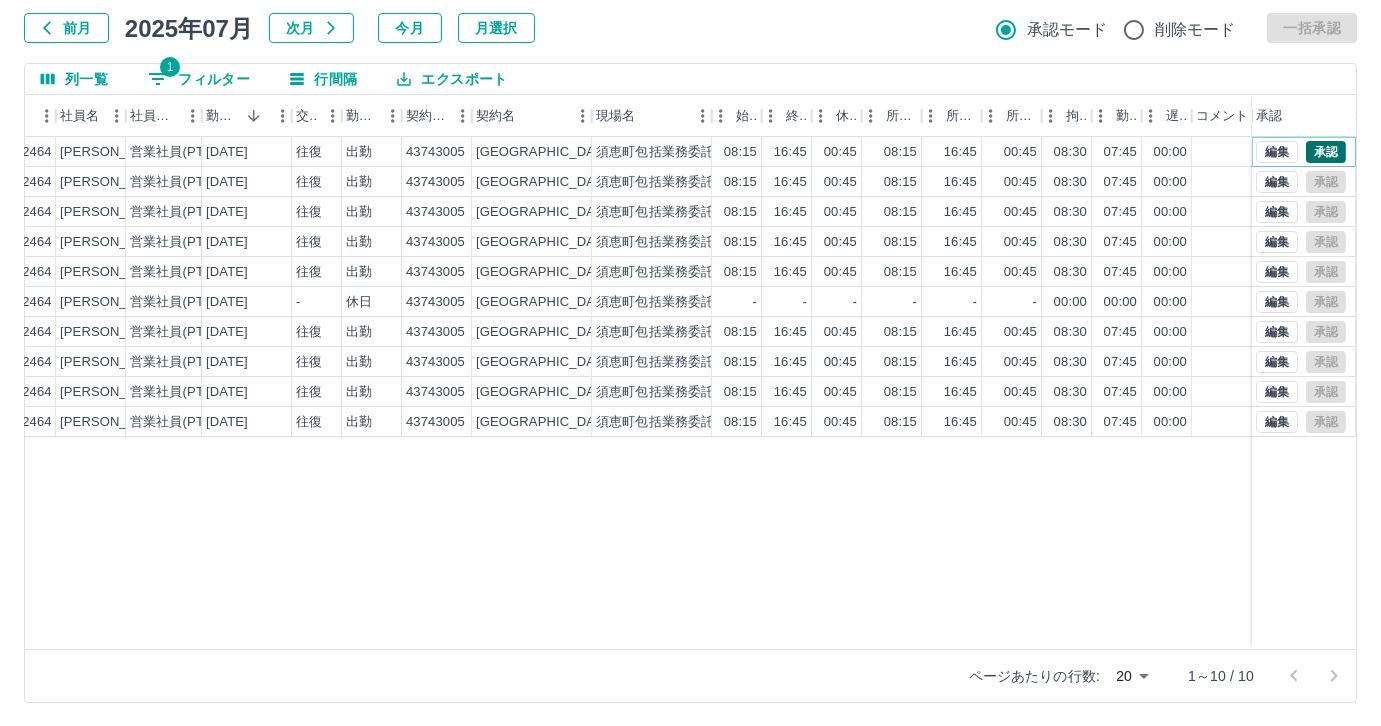 click on "承認" at bounding box center [1326, 152] 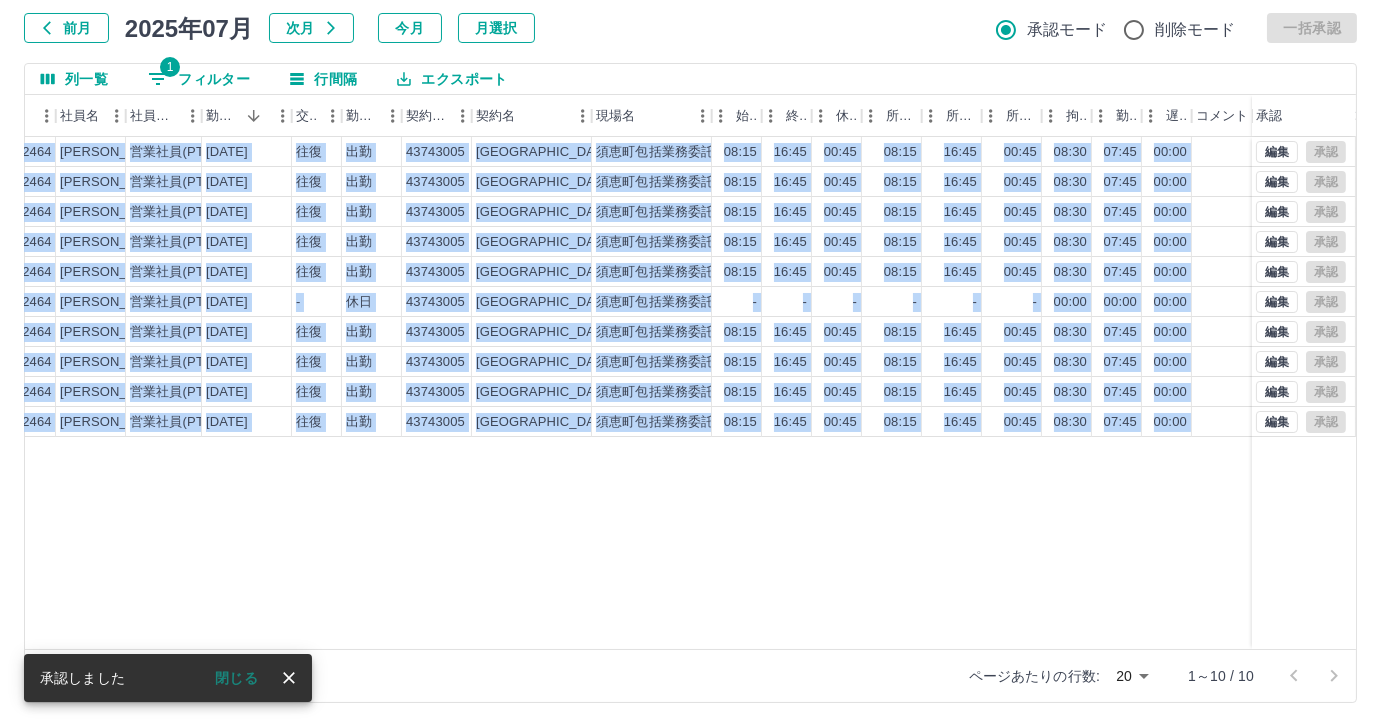 drag, startPoint x: 704, startPoint y: 650, endPoint x: 881, endPoint y: 620, distance: 179.52437 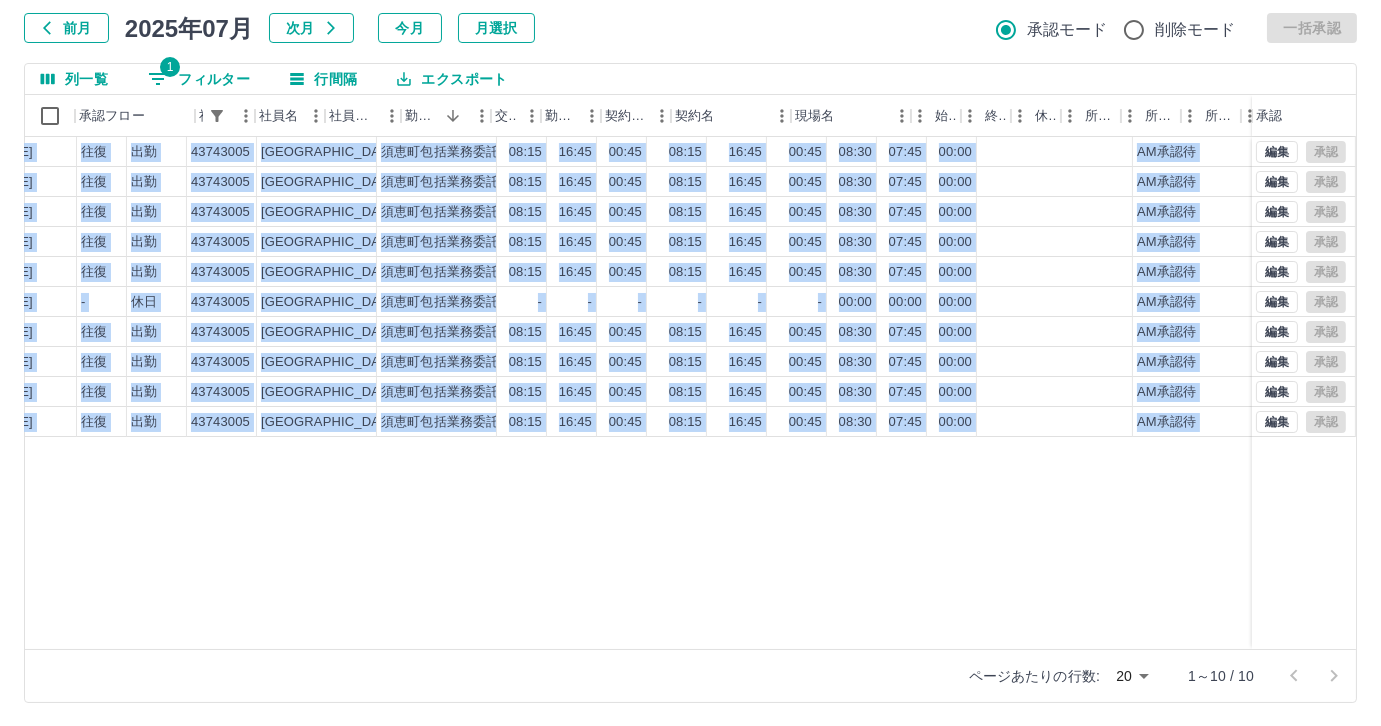 scroll, scrollTop: 0, scrollLeft: 0, axis: both 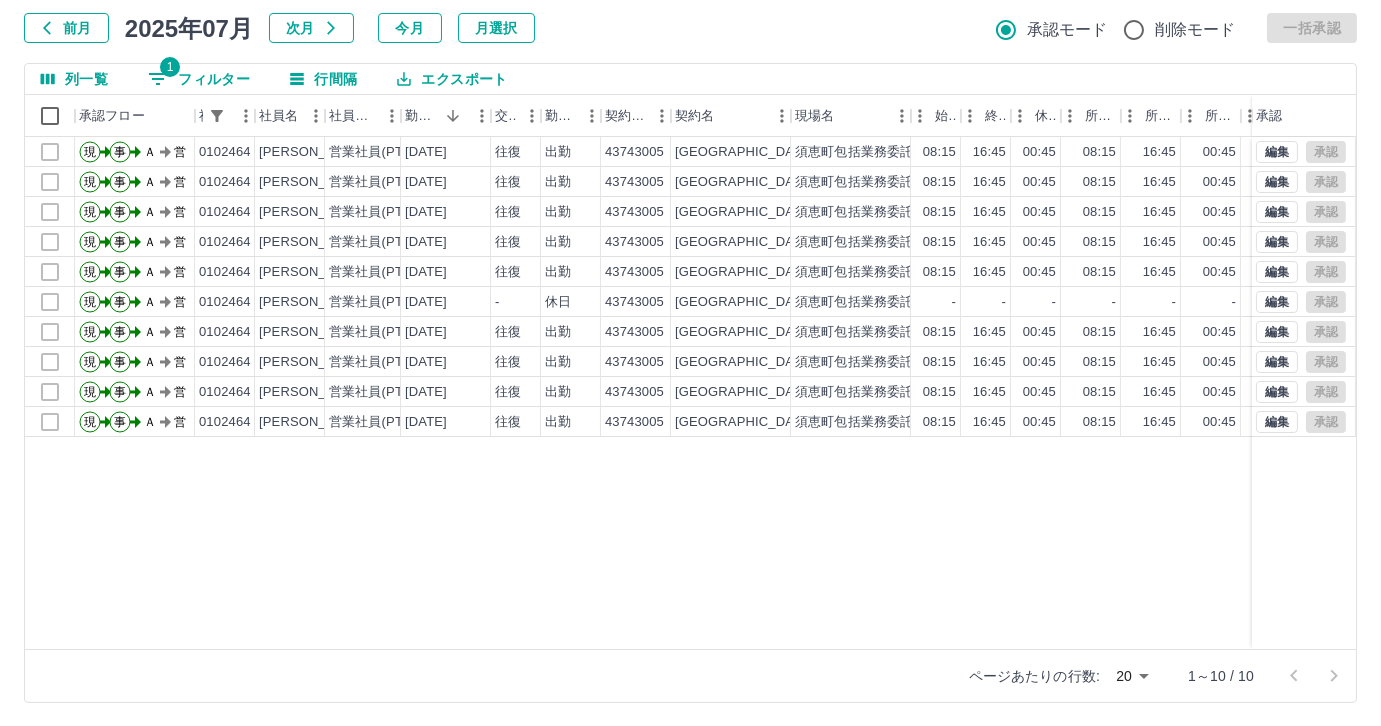 click on "現 事 Ａ 営 0102464 安川　秀子 営業社員(PT契約) 2025-07-11 往復 出勤 43743005 須恵町 須恵町包括業務委託（小中学校支援業務） 08:15 16:45 00:45 08:15 16:45 00:45 08:30 07:45 00:00 AM承認待 現 事 Ａ 営 0102464 安川　秀子 営業社員(PT契約) 2025-07-10 往復 出勤 43743005 須恵町 須恵町包括業務委託（小中学校支援業務） 08:15 16:45 00:45 08:15 16:45 00:45 08:30 07:45 00:00 AM承認待 現 事 Ａ 営 0102464 安川　秀子 営業社員(PT契約) 2025-07-09 往復 出勤 43743005 須恵町 須恵町包括業務委託（小中学校支援業務） 08:15 16:45 00:45 08:15 16:45 00:45 08:30 07:45 00:00 AM承認待 現 事 Ａ 営 0102464 安川　秀子 営業社員(PT契約) 2025-07-08 往復 出勤 43743005 須恵町 須恵町包括業務委託（小中学校支援業務） 08:15 16:45 00:45 08:15 16:45 00:45 08:30 07:45 00:00 AM承認待 現 事 Ａ 営 0102464 安川　秀子 営業社員(PT契約) 2025-07-07 往復 出勤 43743005 現" at bounding box center (898, 393) 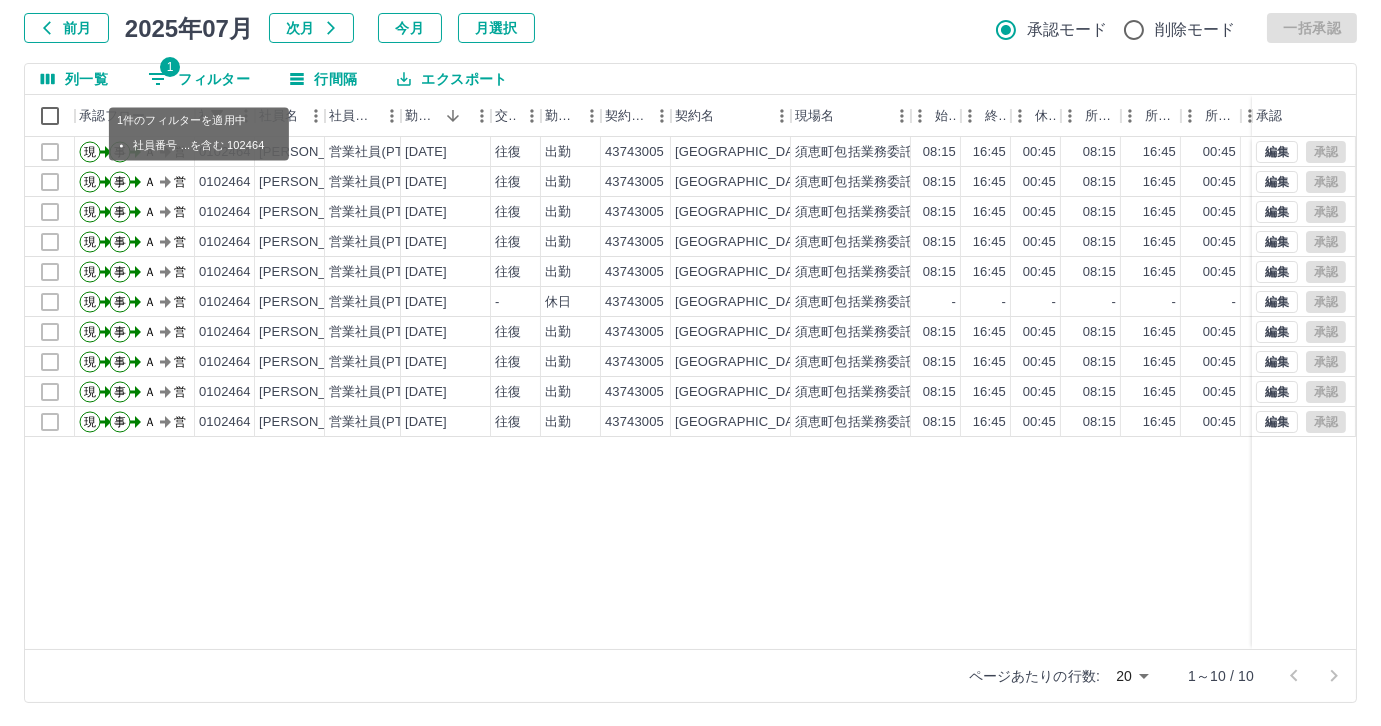 click on "1 フィルター" at bounding box center [199, 79] 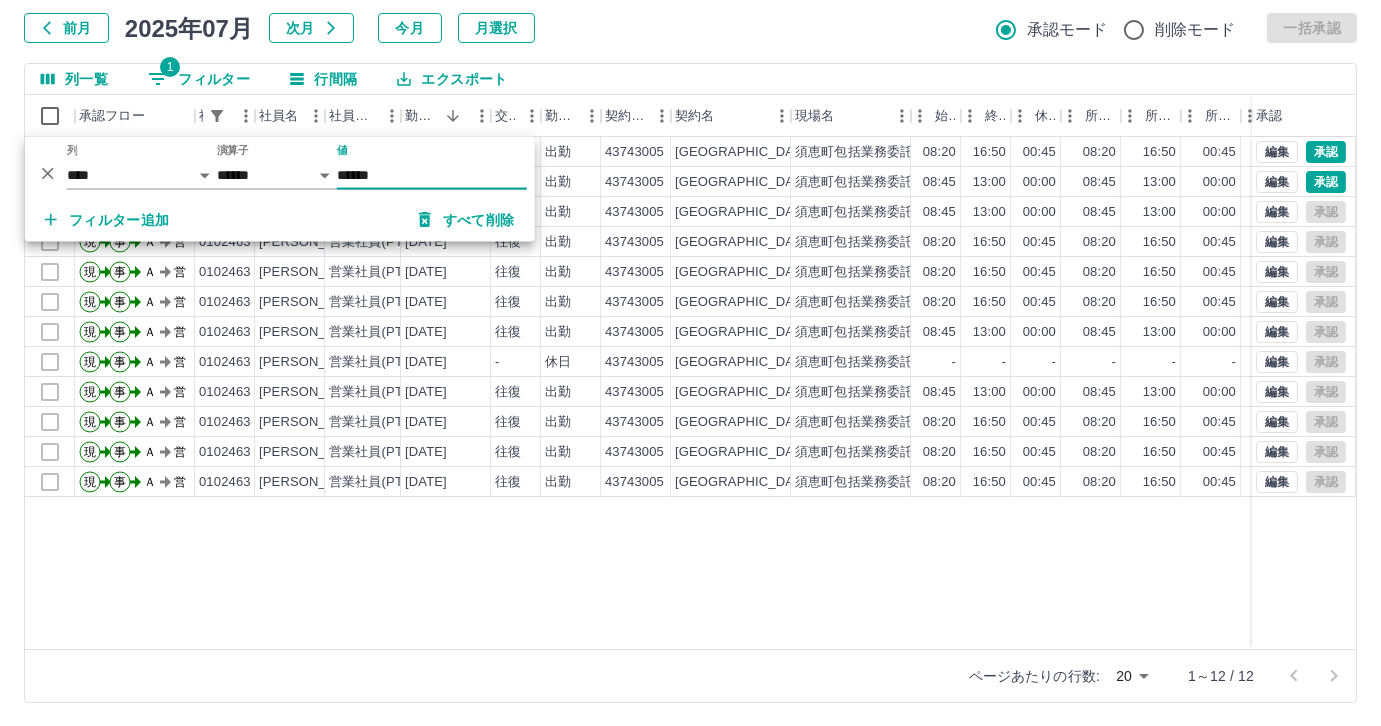 type on "******" 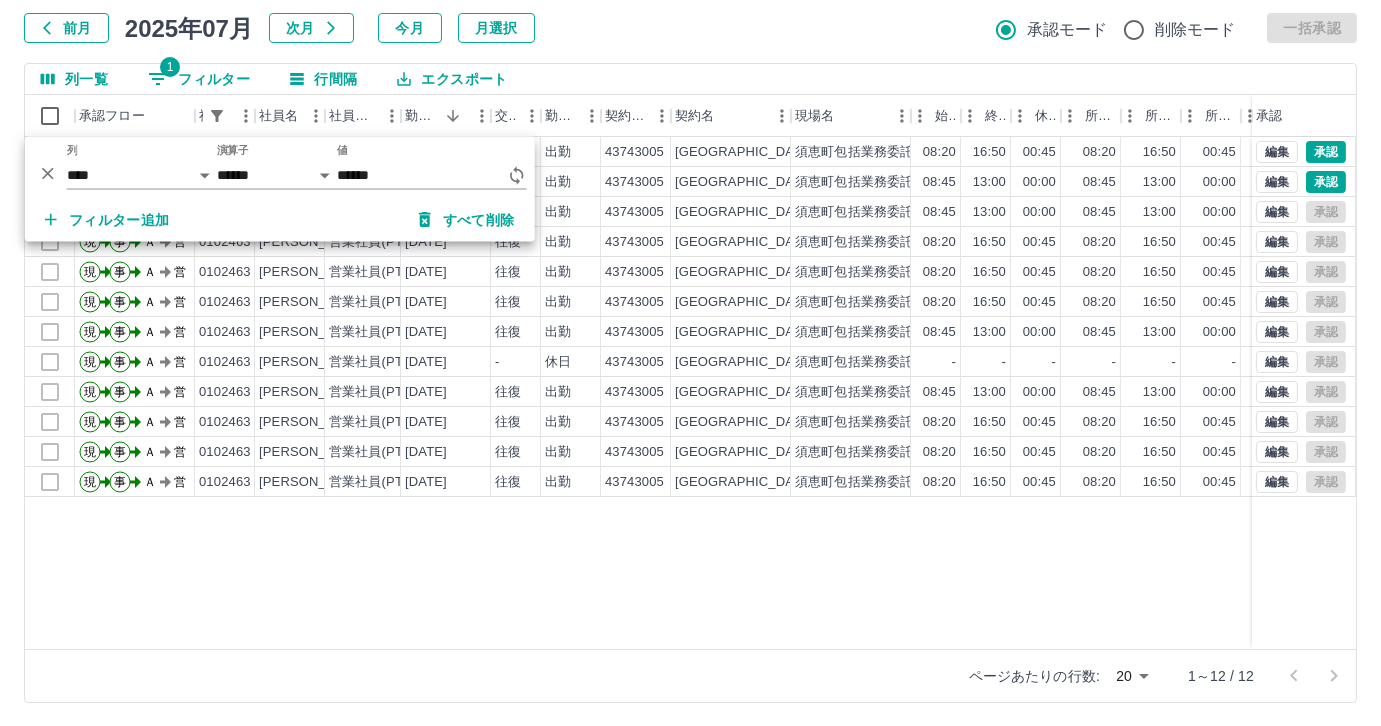 click on "現 事 Ａ 営 0102463 中島　由里 営業社員(PT契約) 2025-07-15 往復 出勤 43743005 須恵町 須恵町包括業務委託（小中学校支援業務） 08:20 16:50 00:45 08:20 16:50 00:45 08:30 07:45 00:00 事務担当者承認待 現 事 Ａ 営 0102463 中島　由里 営業社員(PT契約) 2025-07-14 往復 出勤 43743005 須恵町 須恵町包括業務委託（小中学校支援業務） 08:45 13:00 00:00 08:45 13:00 00:00 04:15 04:15 00:00 事務担当者承認待 現 事 Ａ 営 0102463 中島　由里 営業社員(PT契約) 2025-07-11 往復 出勤 43743005 須恵町 須恵町包括業務委託（小中学校支援業務） 08:45 13:00 00:00 08:45 13:00 00:00 04:15 04:15 00:00 AM承認待 現 事 Ａ 営 0102463 中島　由里 営業社員(PT契約) 2025-07-10 往復 出勤 43743005 須恵町 須恵町包括業務委託（小中学校支援業務） 08:20 16:50 00:45 08:20 16:50 00:45 08:30 07:45 00:00 AM承認待 現 事 Ａ 営 0102463 中島　由里 営業社員(PT契約) 2025-07-09" at bounding box center (898, 393) 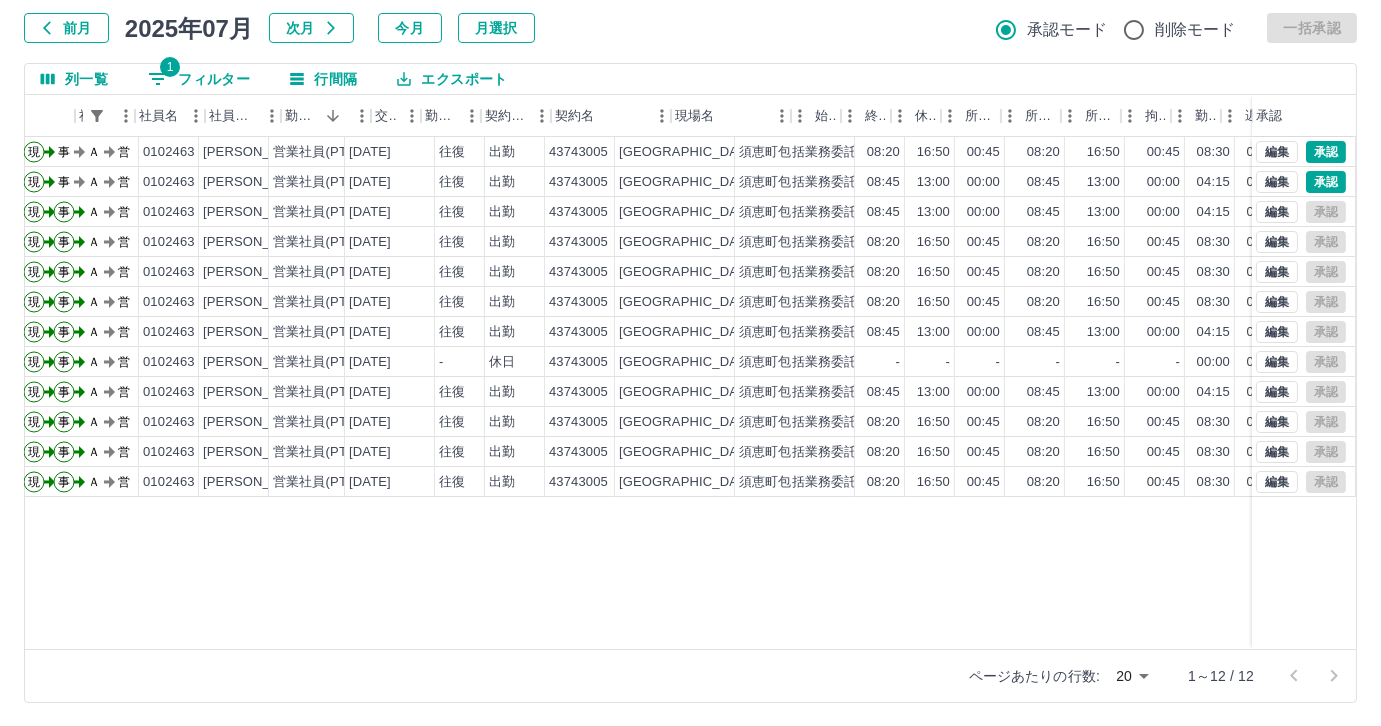 scroll, scrollTop: 0, scrollLeft: 7, axis: horizontal 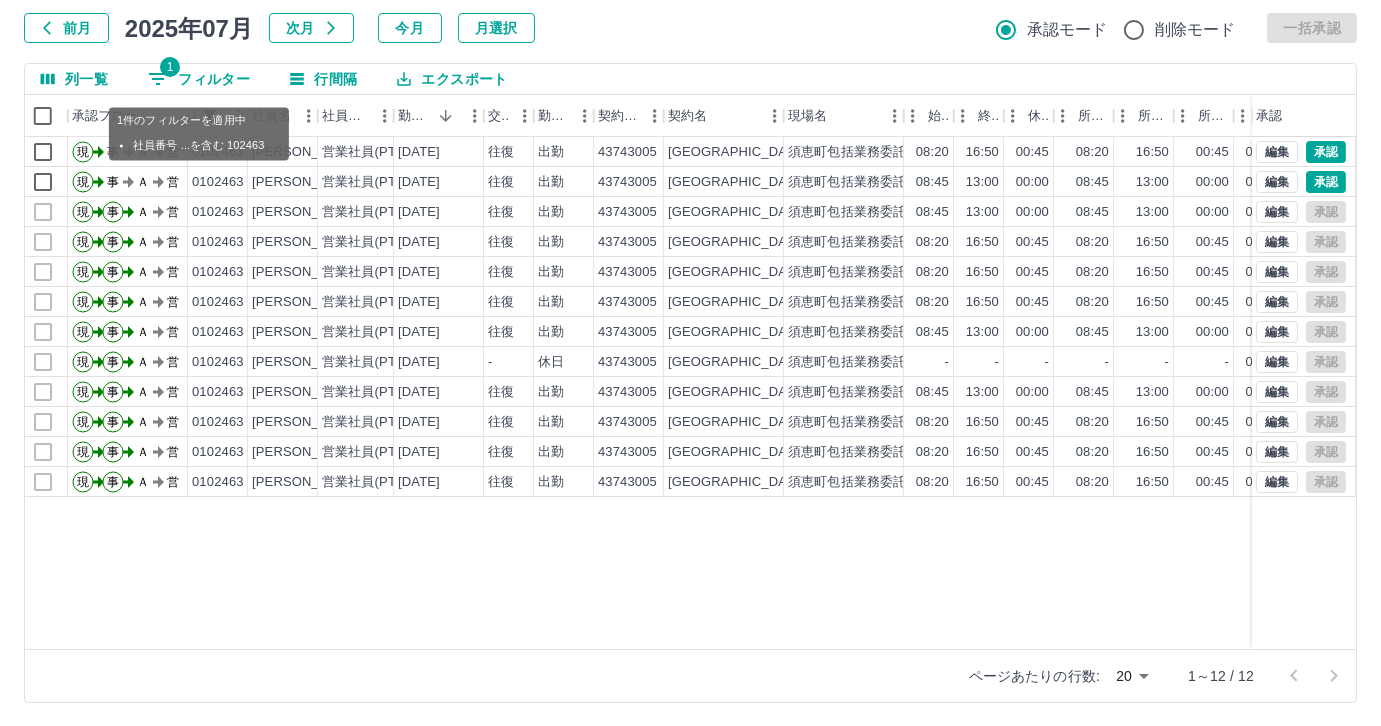 click on "1 フィルター" at bounding box center [199, 79] 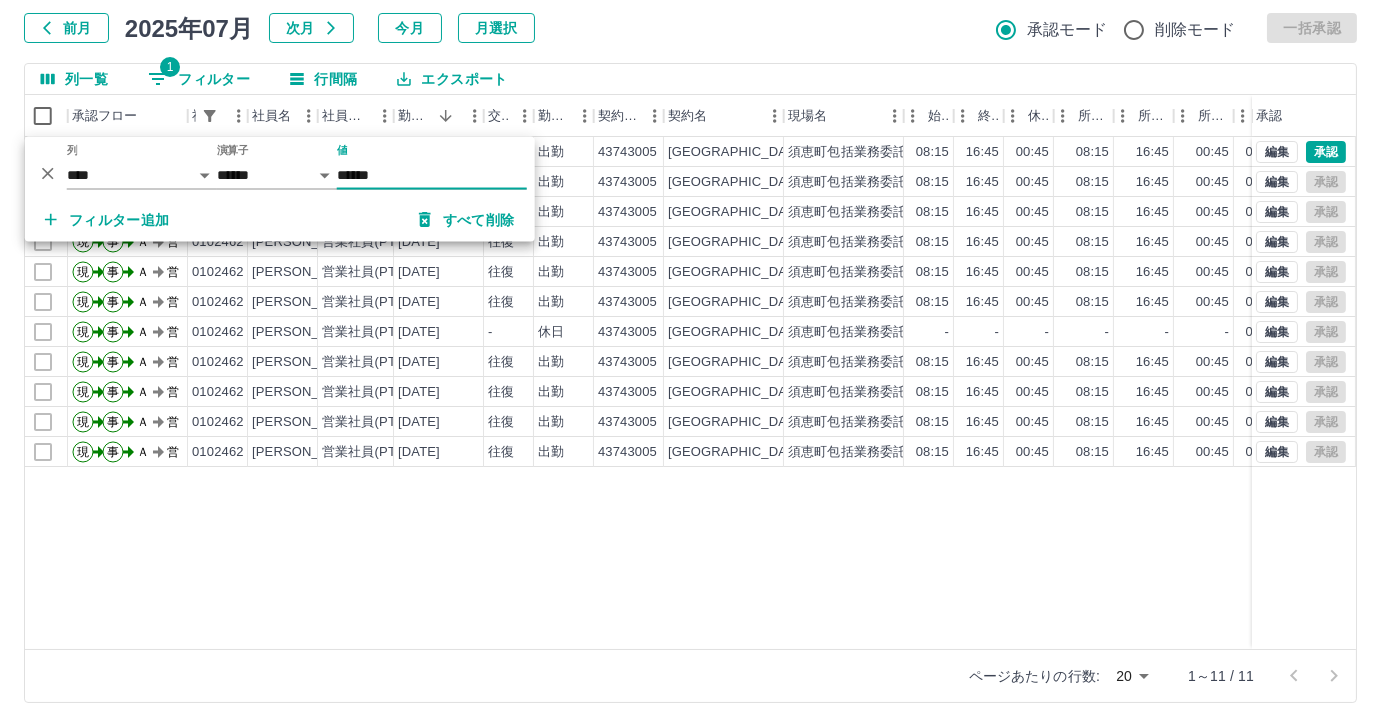 type on "******" 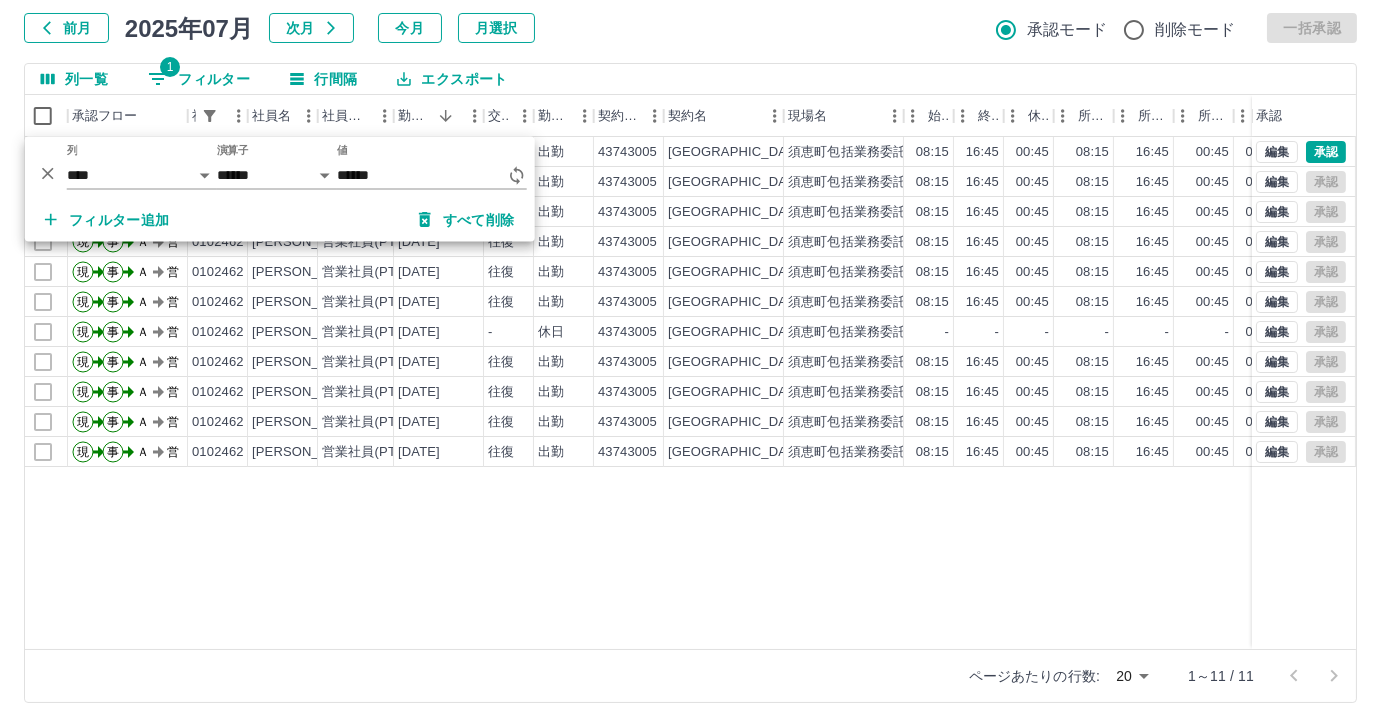 click on "現 事 Ａ 営 0102462 安部　トク 営業社員(PT契約) 2025-07-14 往復 出勤 43743005 須恵町 須恵町包括業務委託（小中学校支援業務） 08:15 16:45 00:45 08:15 16:45 00:45 08:30 07:45 00:00 事務担当者承認待 現 事 Ａ 営 0102462 安部　トク 営業社員(PT契約) 2025-07-11 往復 出勤 43743005 須恵町 須恵町包括業務委託（小中学校支援業務） 08:15 16:45 00:45 08:15 16:45 00:45 08:30 07:45 00:00 AM承認待 現 事 Ａ 営 0102462 安部　トク 営業社員(PT契約) 2025-07-10 往復 出勤 43743005 須恵町 須恵町包括業務委託（小中学校支援業務） 08:15 16:45 00:45 08:15 16:45 00:45 08:30 07:45 00:00 AM承認待 現 事 Ａ 営 0102462 安部　トク 営業社員(PT契約) 2025-07-09 往復 出勤 43743005 須恵町 須恵町包括業務委託（小中学校支援業務） 08:15 16:45 00:45 08:15 16:45 00:45 08:30 07:45 00:00 AM承認待 現 事 Ａ 営 0102462 安部　トク 営業社員(PT契約) 2025-07-08 往復 出勤" at bounding box center (891, 393) 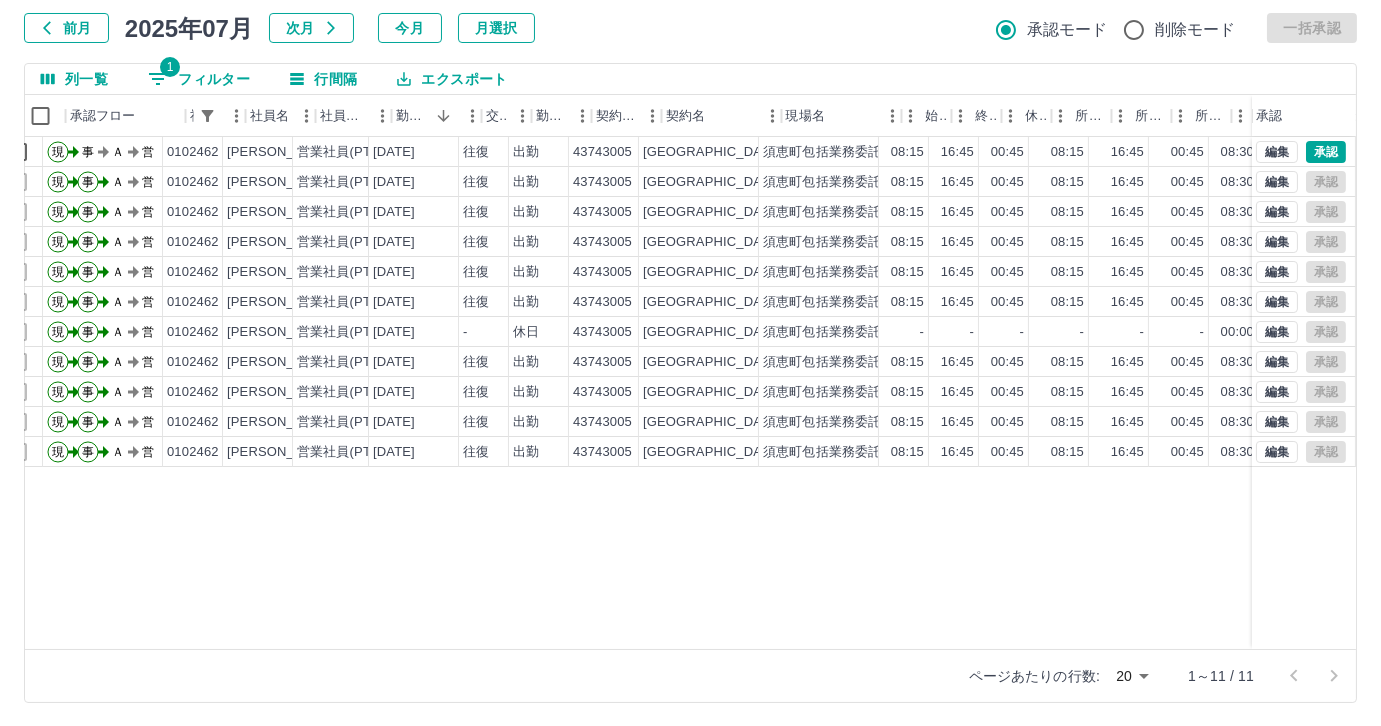 scroll, scrollTop: 0, scrollLeft: 3, axis: horizontal 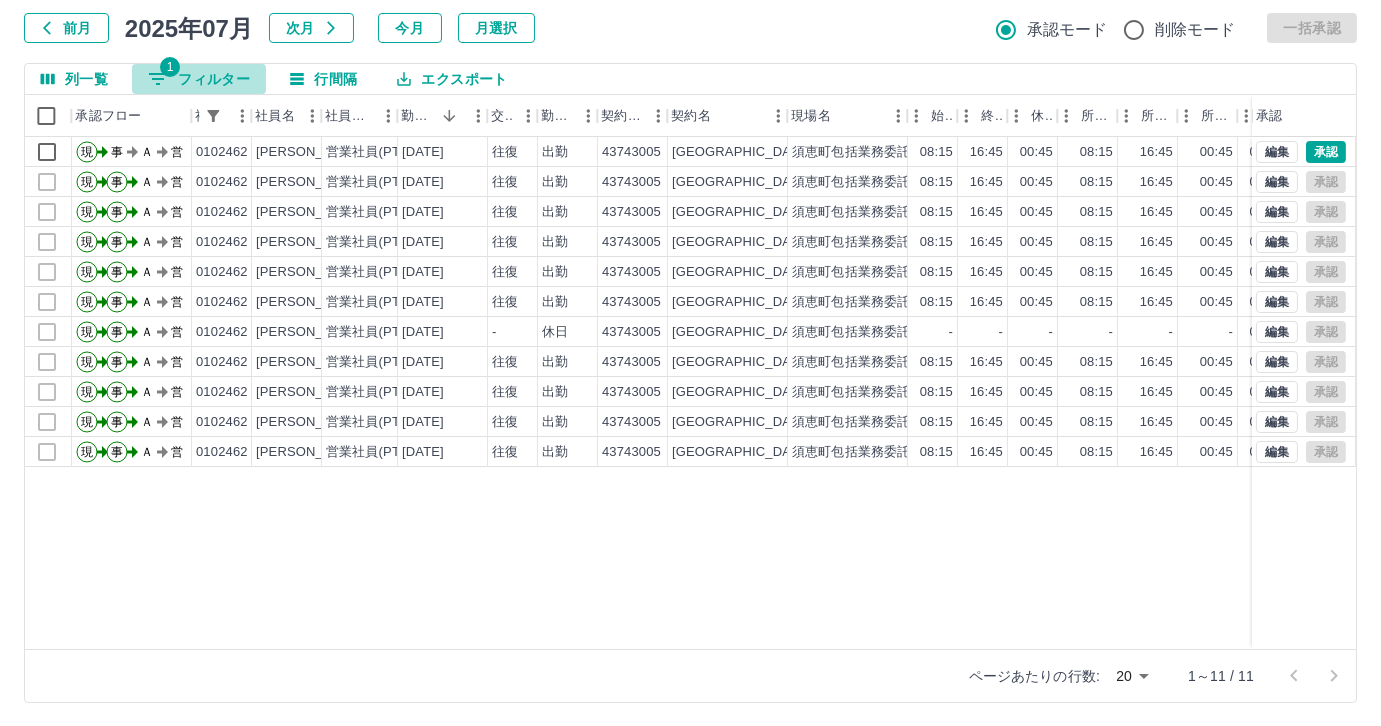 click on "1 フィルター" at bounding box center [199, 79] 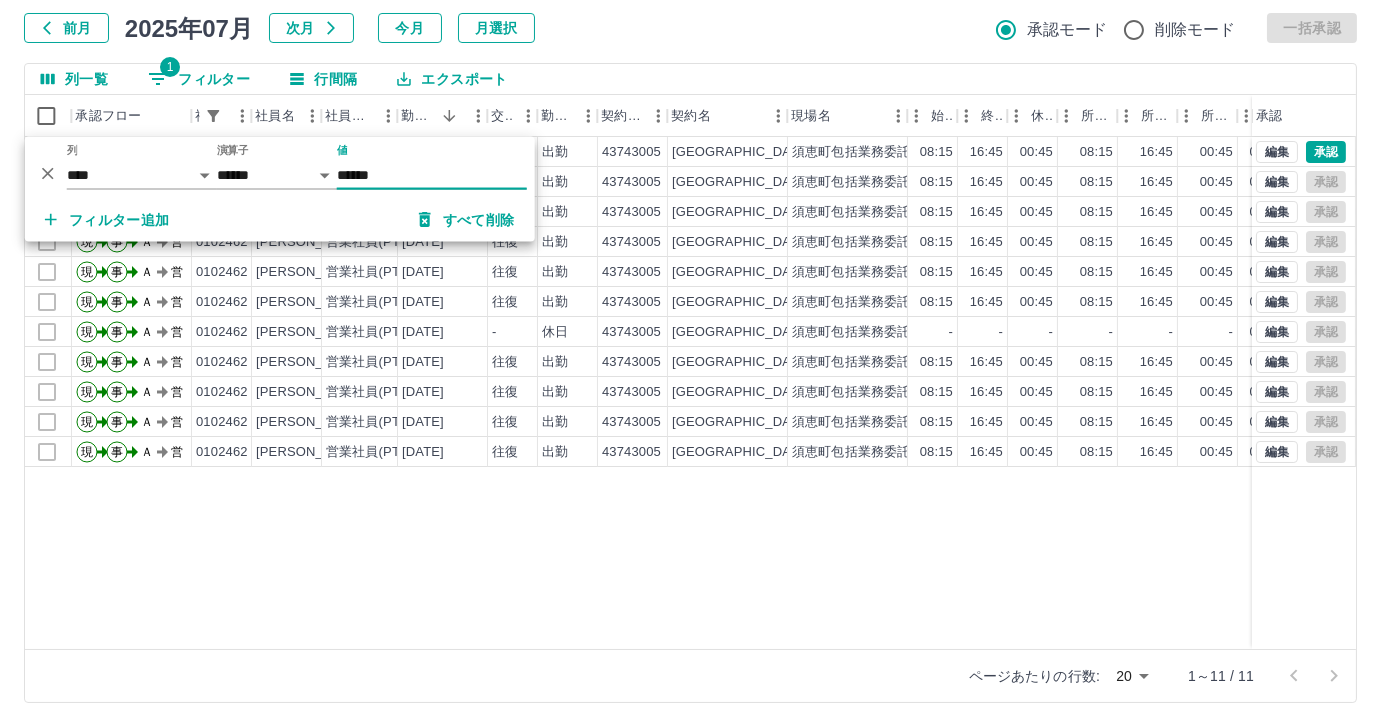 click on "******" at bounding box center [432, 175] 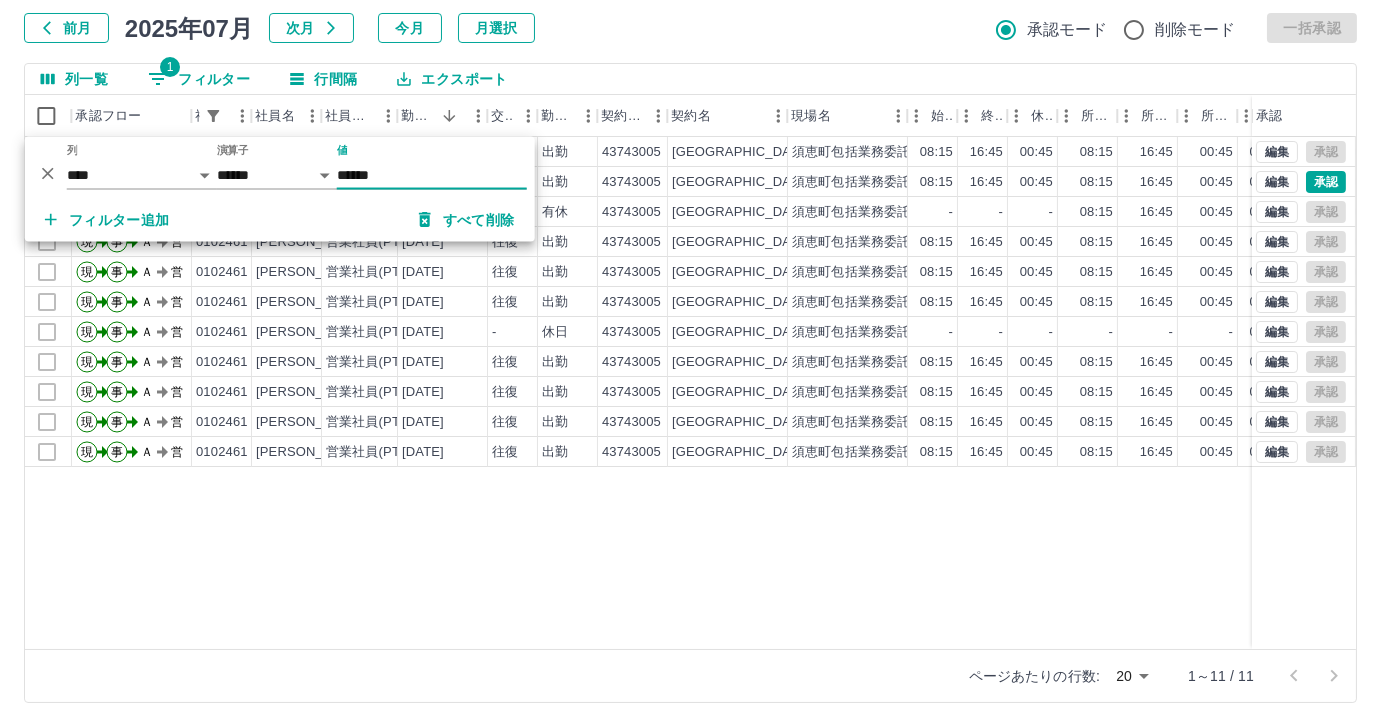type on "******" 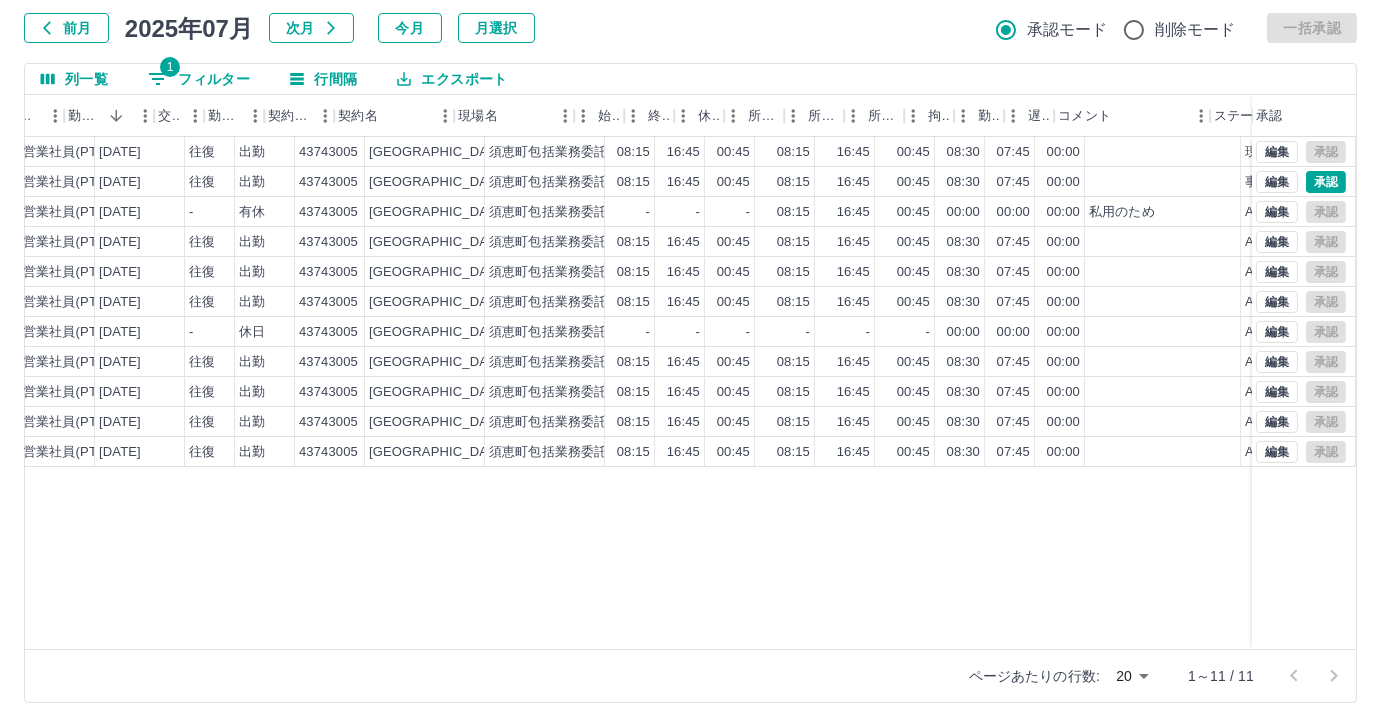 scroll, scrollTop: 0, scrollLeft: 338, axis: horizontal 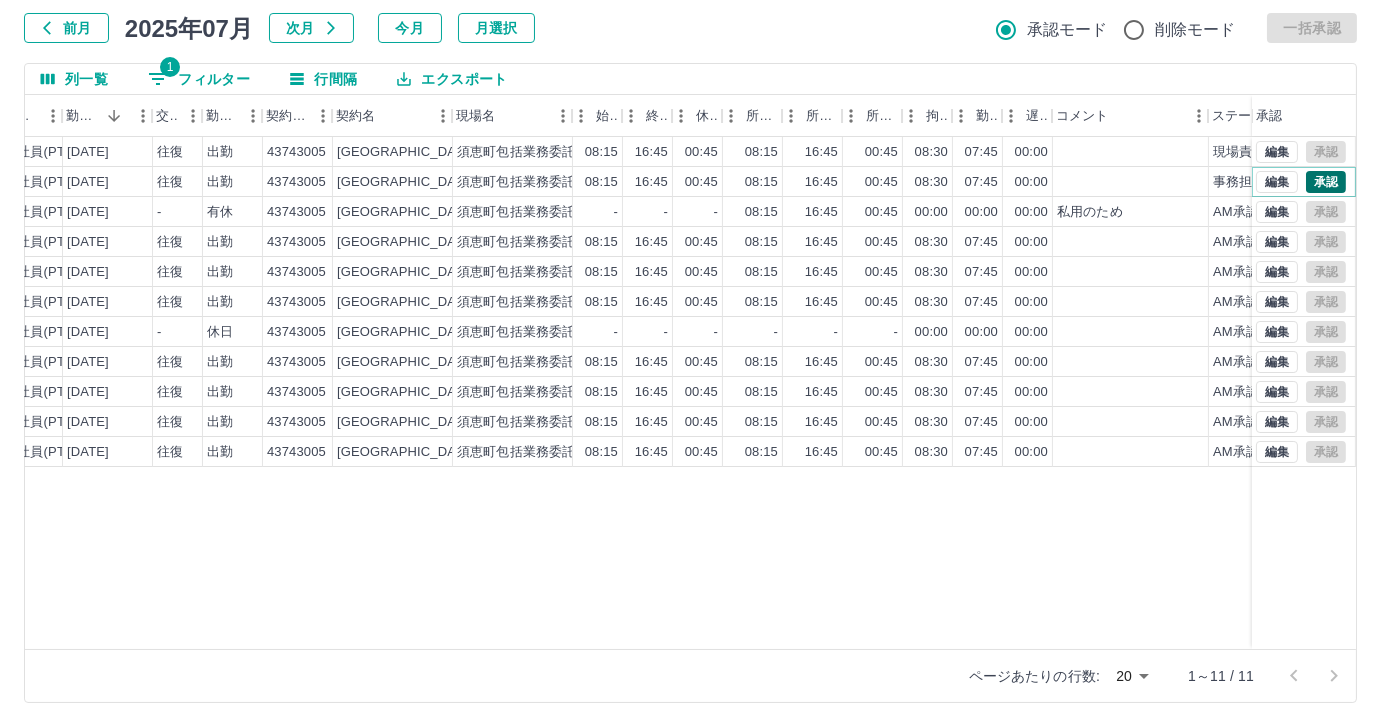 click on "承認" at bounding box center [1326, 182] 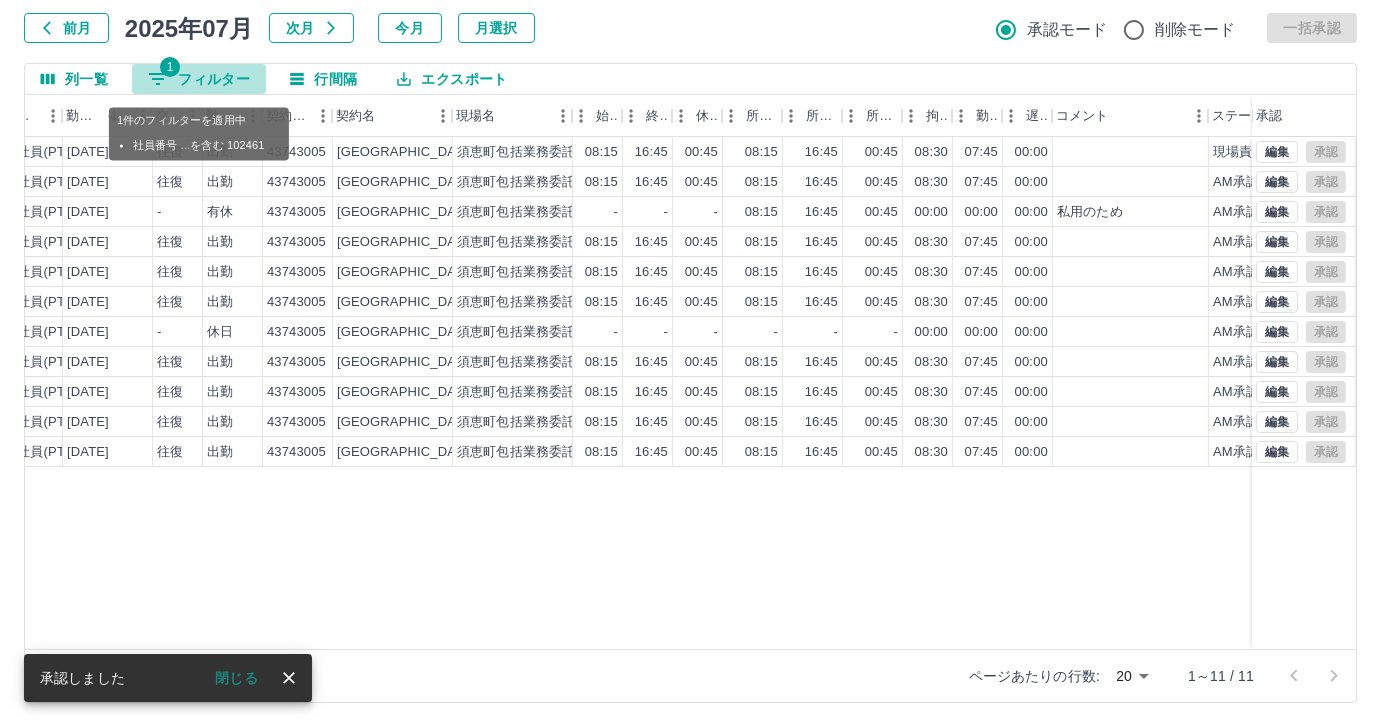 click on "1 フィルター" at bounding box center (199, 79) 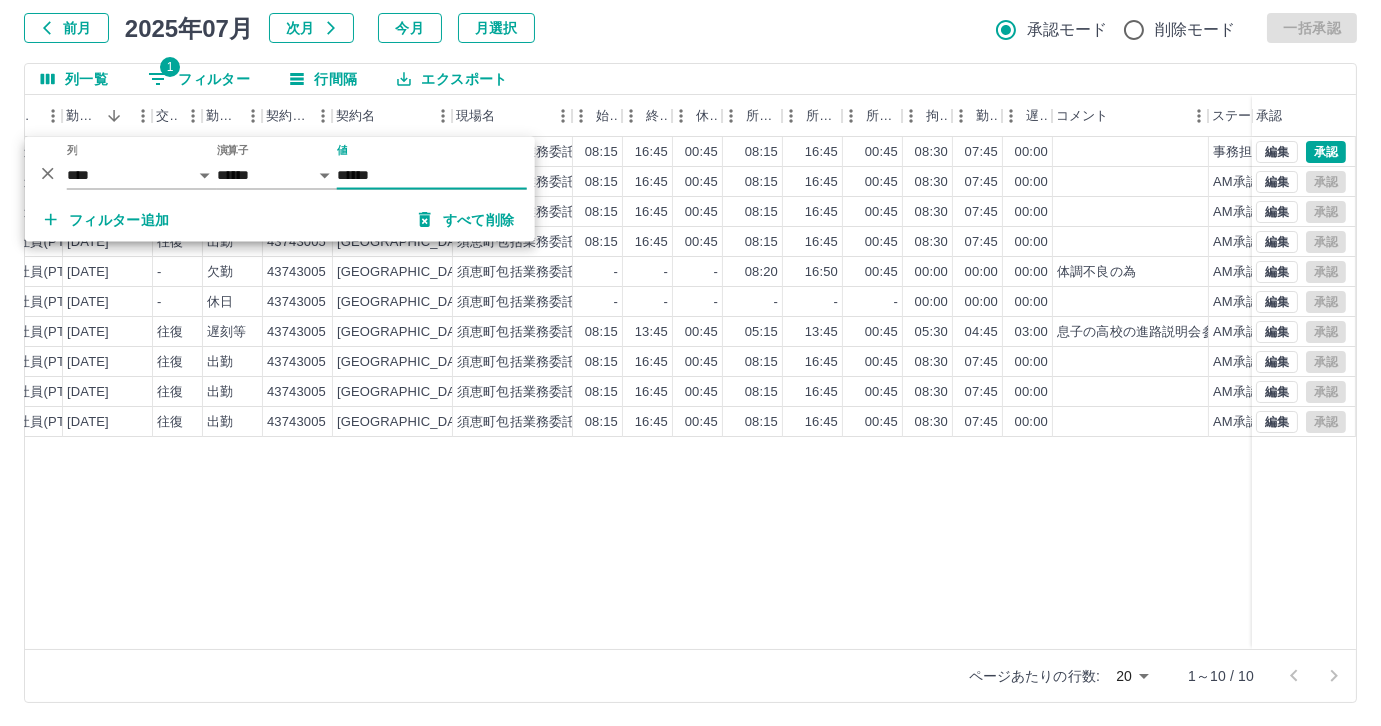 type on "******" 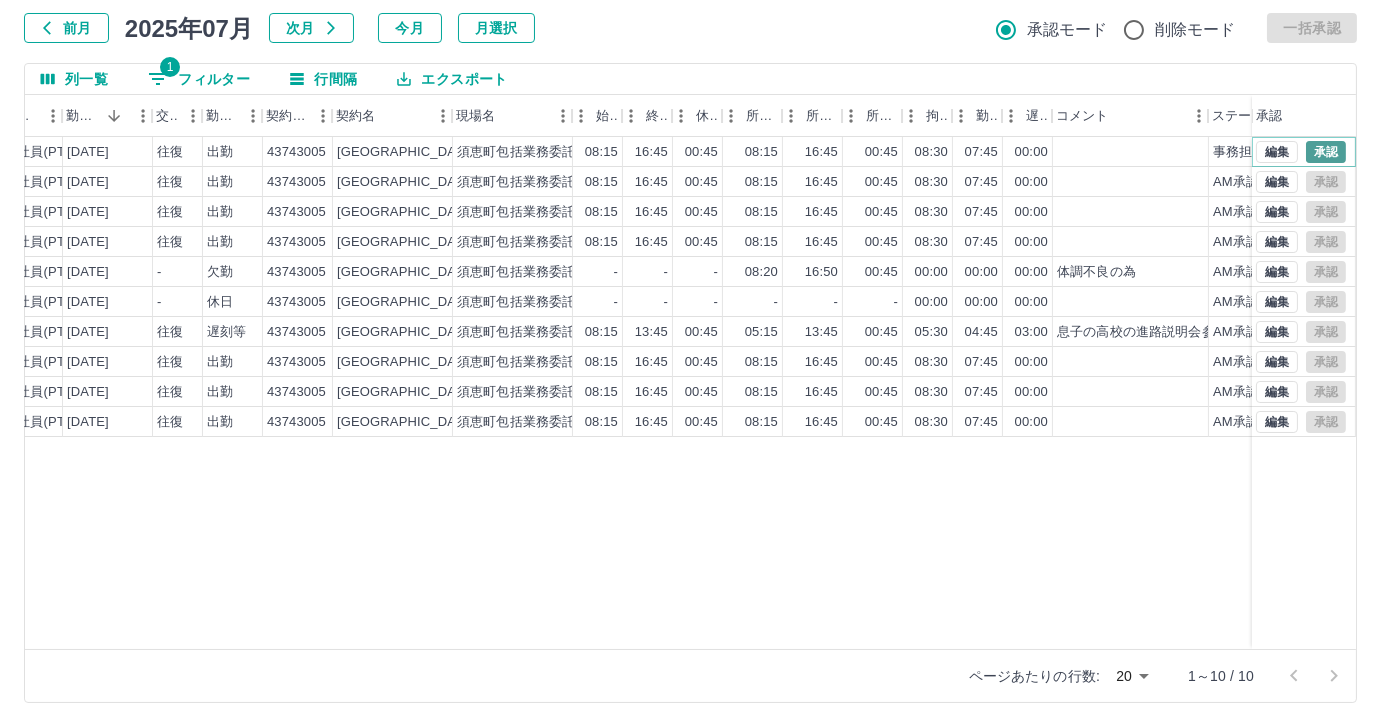 click on "承認" at bounding box center [1326, 152] 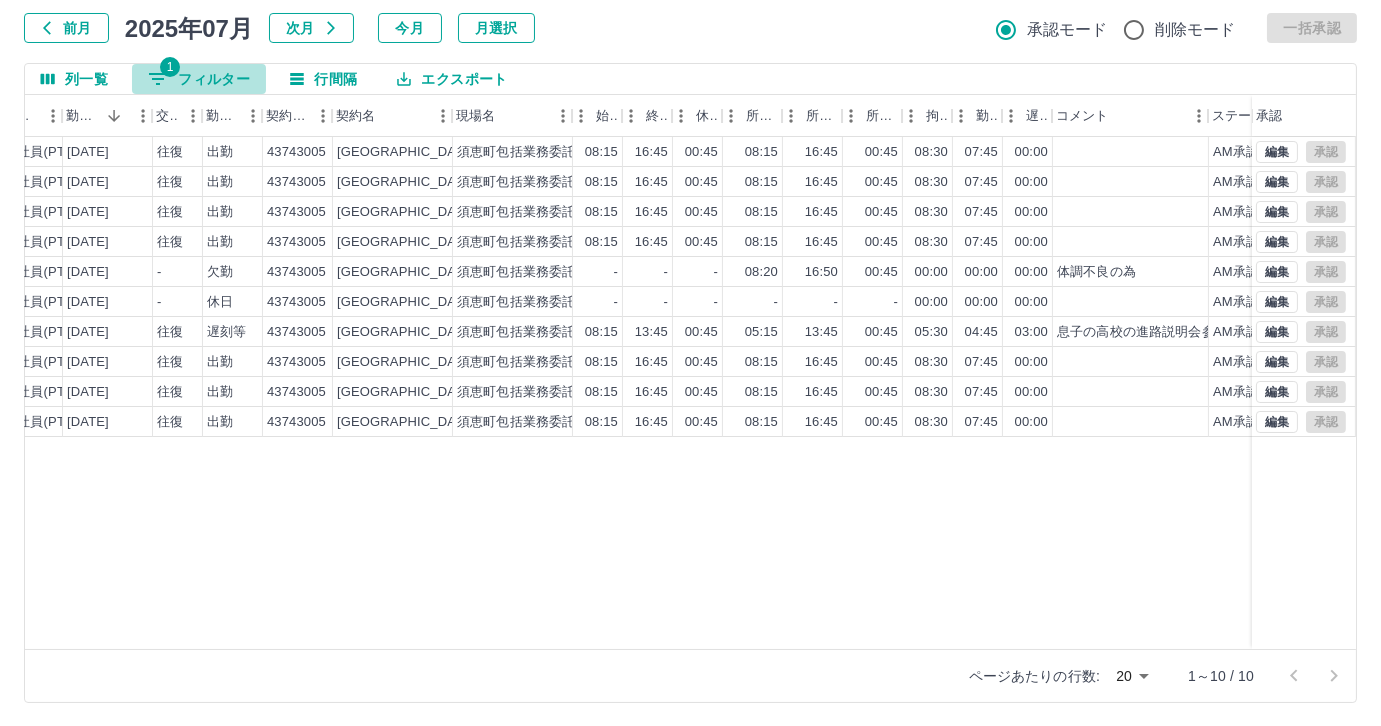 click on "1 フィルター" at bounding box center [199, 79] 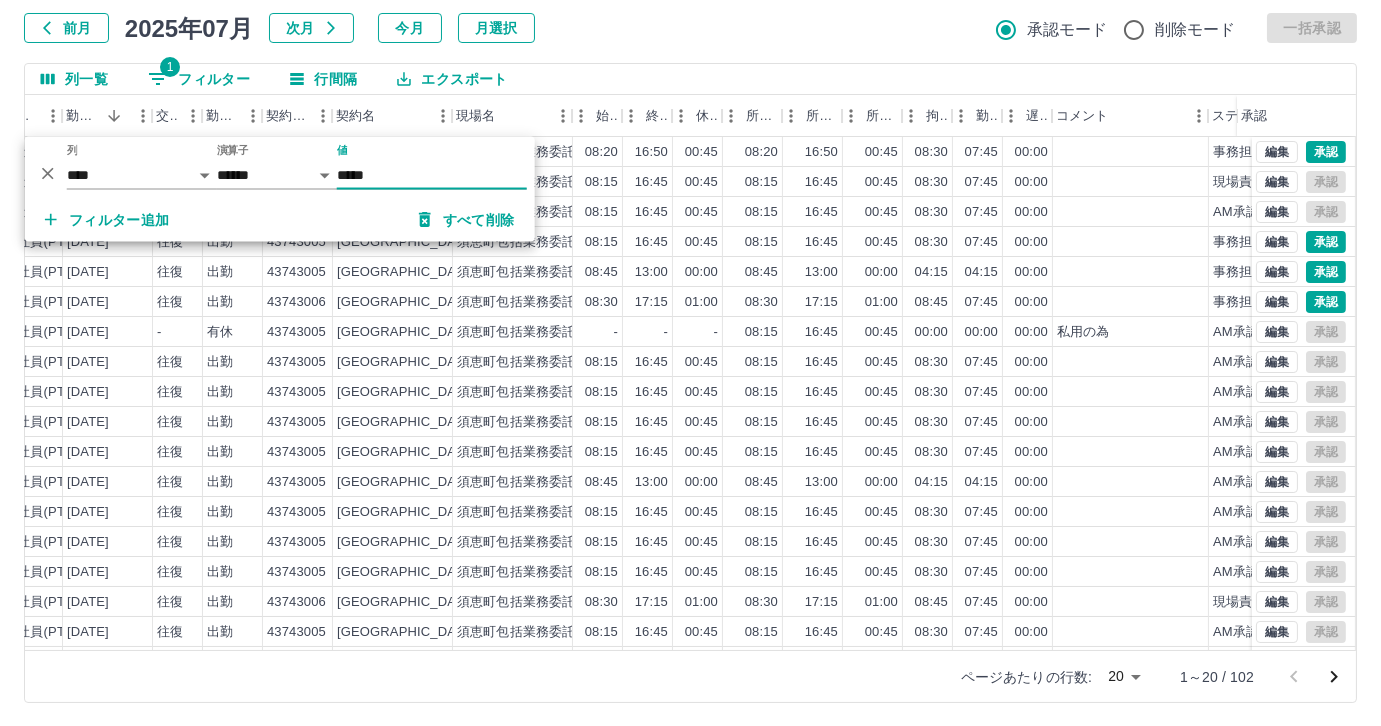type on "******" 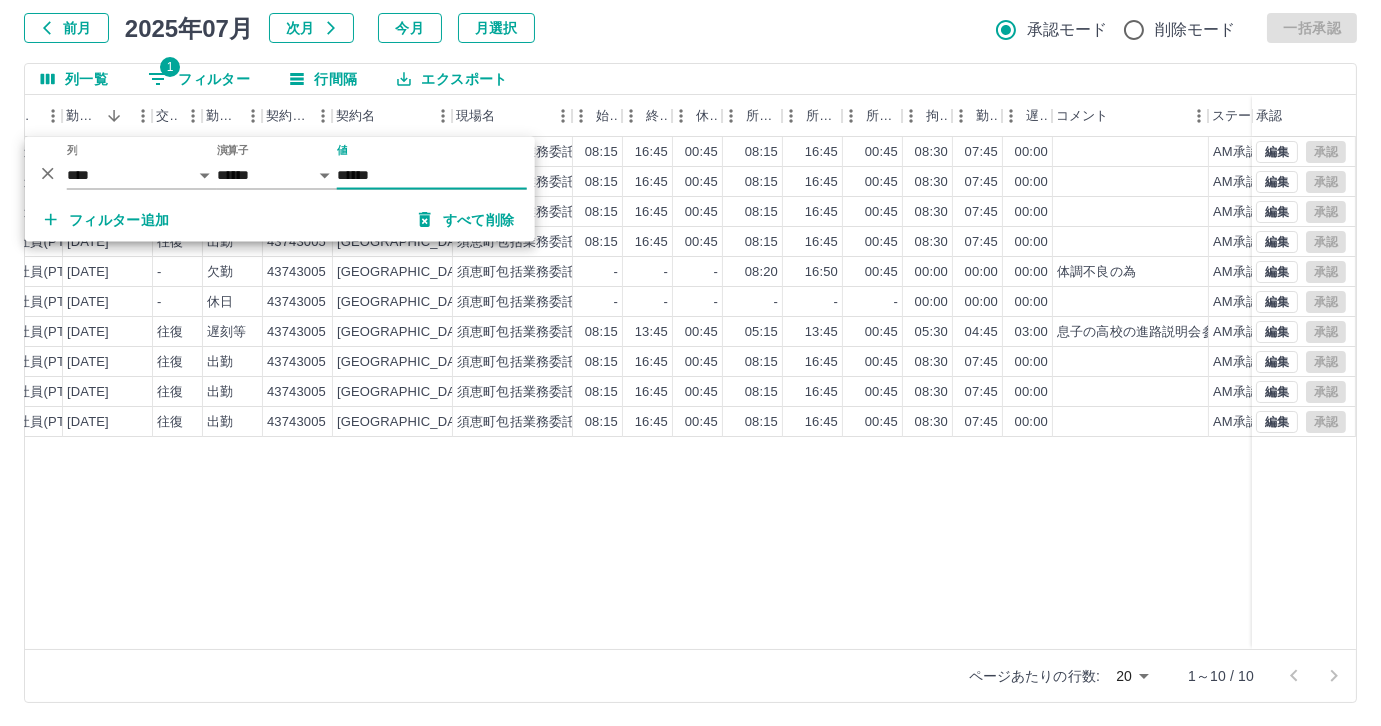 click on "0102460 井澤　恵美 営業社員(PT契約) 2025-07-11 往復 出勤 43743005 須恵町 須恵町包括業務委託（小中学校支援業務） 08:15 16:45 00:45 08:15 16:45 00:45 08:30 07:45 00:00 AM承認待 0102460 井澤　恵美 営業社員(PT契約) 2025-07-10 往復 出勤 43743005 須恵町 須恵町包括業務委託（小中学校支援業務） 08:15 16:45 00:45 08:15 16:45 00:45 08:30 07:45 00:00 AM承認待 0102460 井澤　恵美 営業社員(PT契約) 2025-07-09 往復 出勤 43743005 須恵町 須恵町包括業務委託（小中学校支援業務） 08:15 16:45 00:45 08:15 16:45 00:45 08:30 07:45 00:00 AM承認待 0102460 井澤　恵美 営業社員(PT契約) 2025-07-08 往復 出勤 43743005 須恵町 須恵町包括業務委託（小中学校支援業務） 08:15 16:45 00:45 08:15 16:45 00:45 08:30 07:45 00:00 AM承認待 0102460 井澤　恵美 営業社員(PT契約) 2025-07-07  -  欠勤 43743005 須恵町 須恵町包括業務委託（小中学校支援業務） - - - 08:20 16:50" at bounding box center [560, 393] 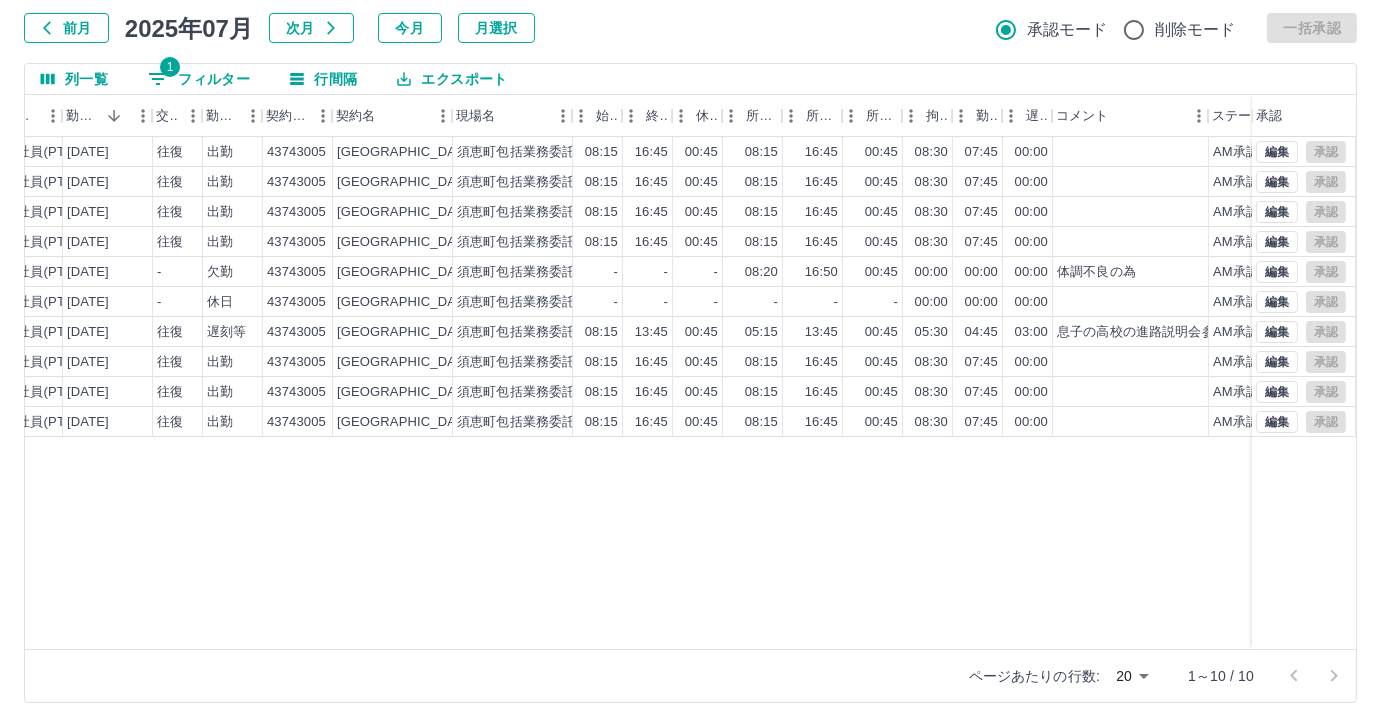 click on "勤務実績承認 前月 2025年07月 次月 今月 月選択 承認モード 削除モード 一括承認 列一覧 1 フィルター 行間隔 エクスポート 社員番号 社員名 社員区分 勤務日 交通費 勤務区分 契約コード 契約名 現場名 始業 終業 休憩 所定開始 所定終業 所定休憩 拘束 勤務 遅刻等 コメント ステータス 承認 0102460 井澤　恵美 営業社員(PT契約) 2025-07-11 往復 出勤 43743005 須恵町 須恵町包括業務委託（小中学校支援業務） 08:15 16:45 00:45 08:15 16:45 00:45 08:30 07:45 00:00 AM承認待 0102460 井澤　恵美 営業社員(PT契約) 2025-07-10 往復 出勤 43743005 須恵町 須恵町包括業務委託（小中学校支援業務） 08:15 16:45 00:45 08:15 16:45 00:45 08:30 07:45 00:00 AM承認待 0102460 井澤　恵美 営業社員(PT契約) 2025-07-09 往復 出勤 43743005 須恵町 須恵町包括業務委託（小中学校支援業務） 08:15 16:45 00:45 08:15 16:45 00:45 08:30 07:45 00:00 -" at bounding box center (690, 329) 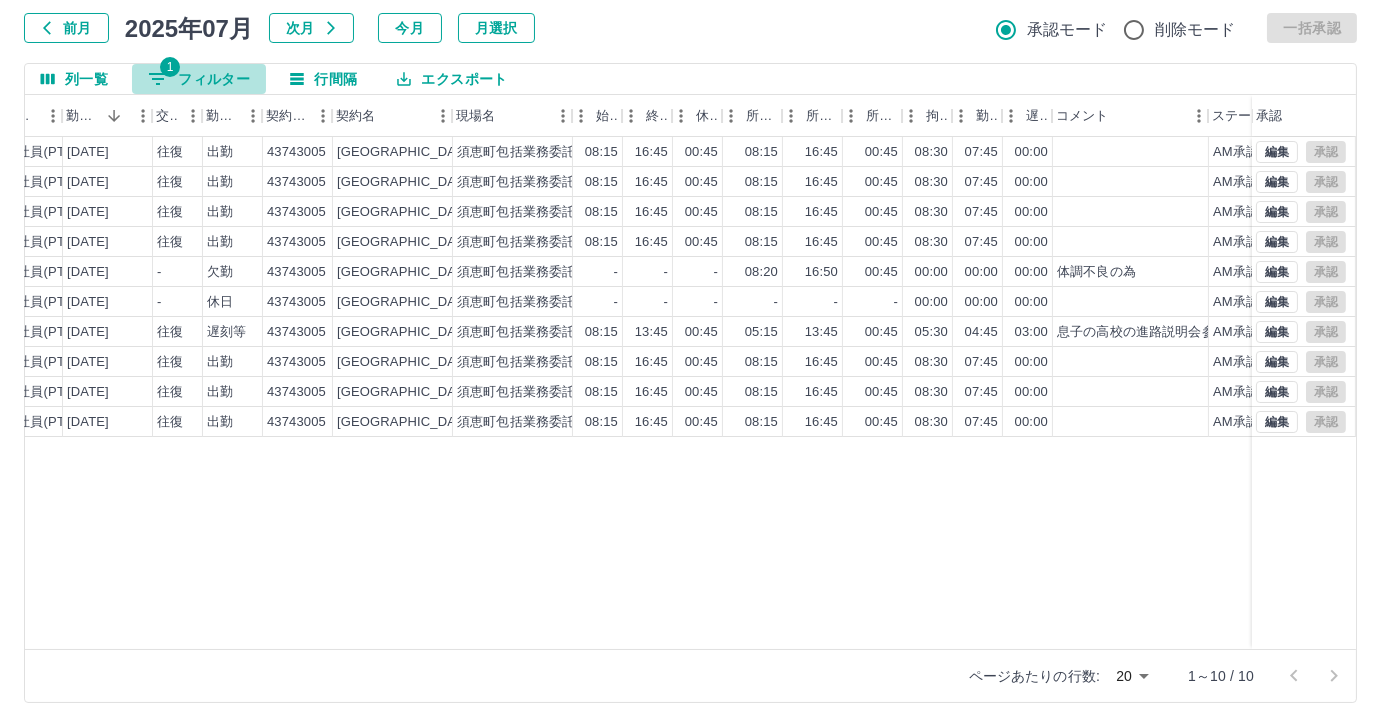 click on "1 フィルター" at bounding box center [199, 79] 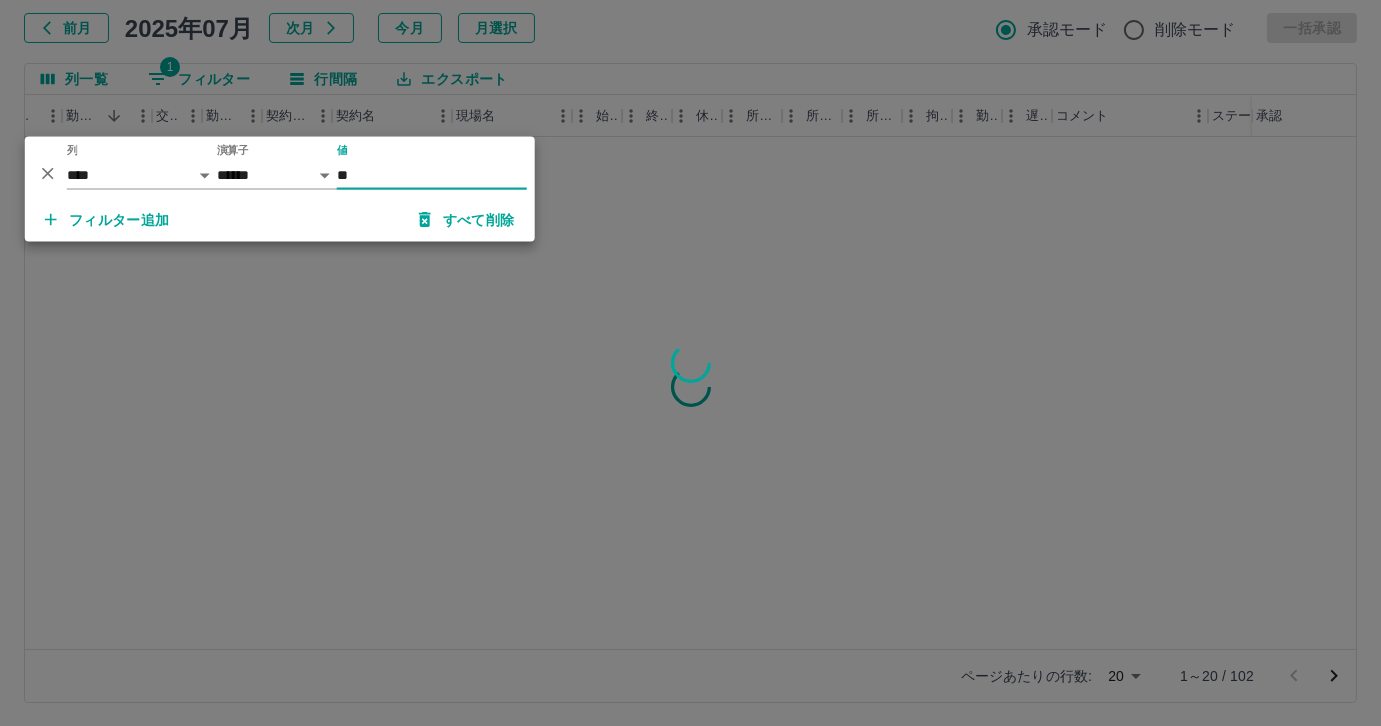 type on "*" 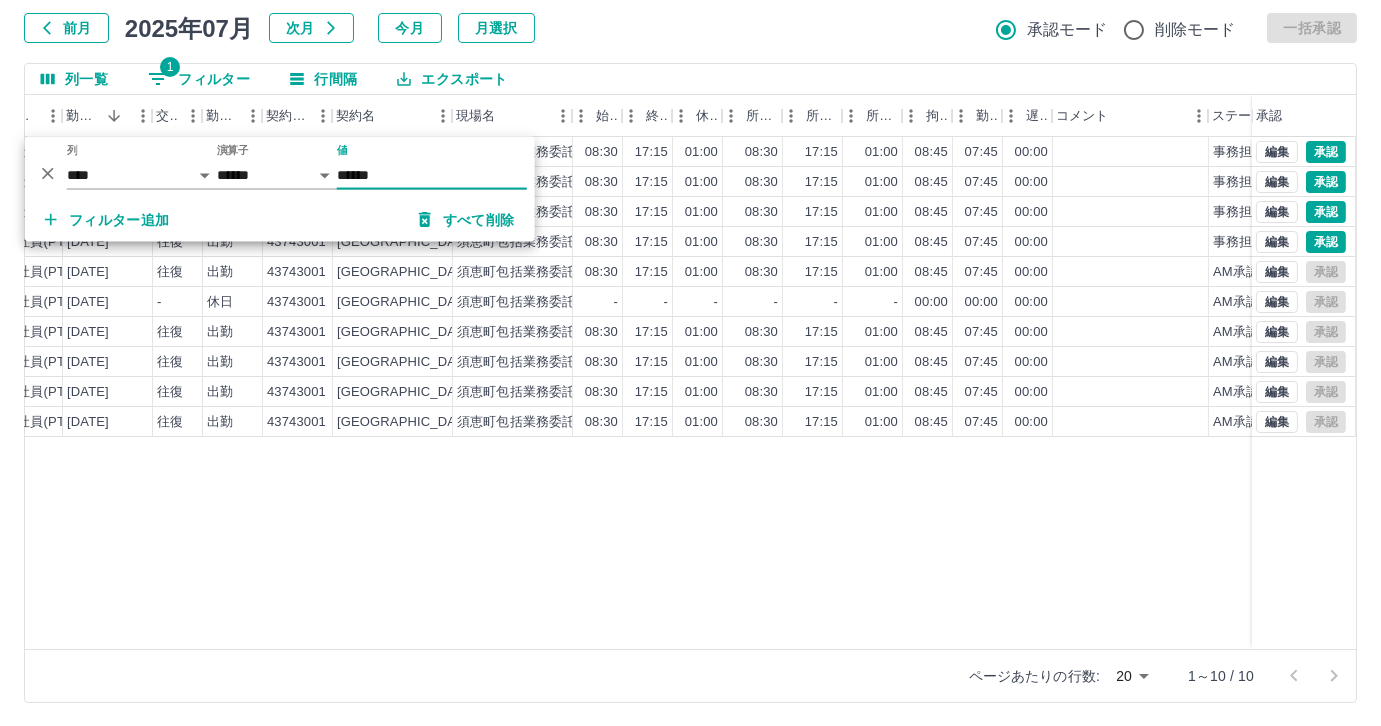 type on "******" 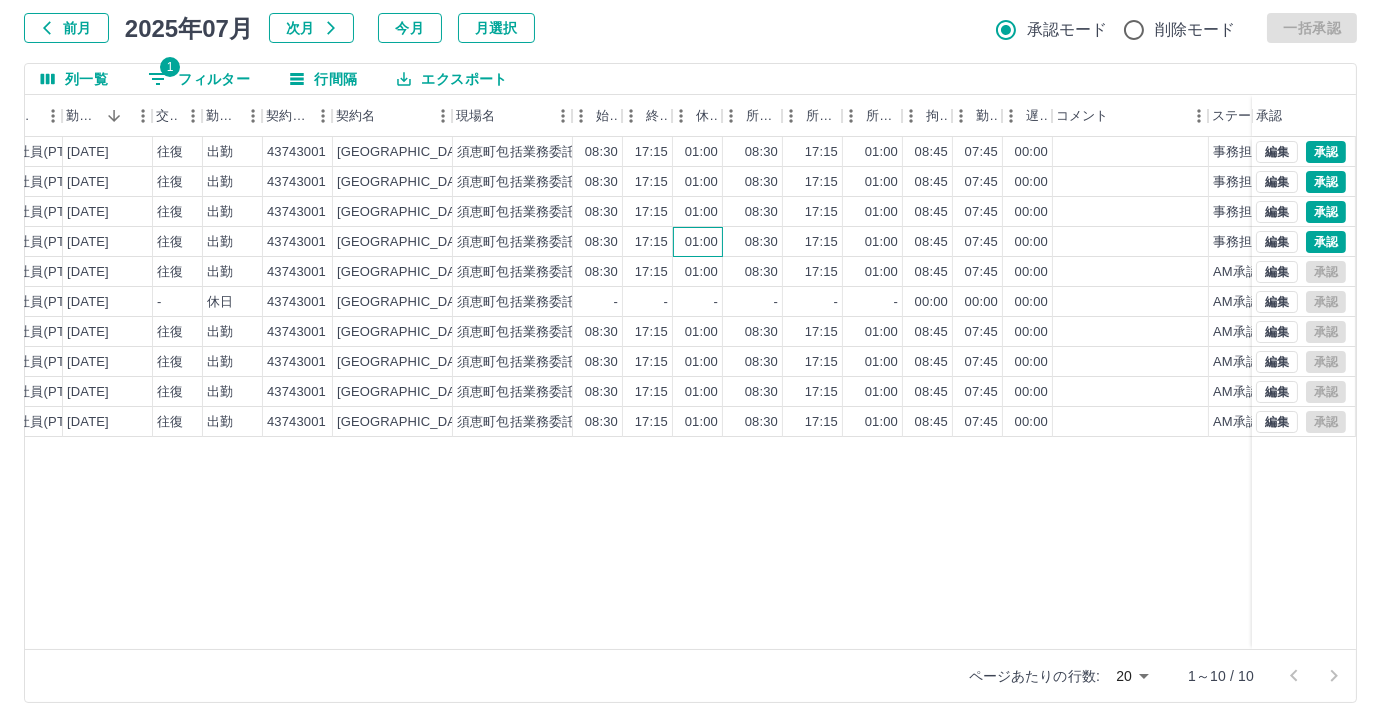 click on "01:00" at bounding box center [698, 242] 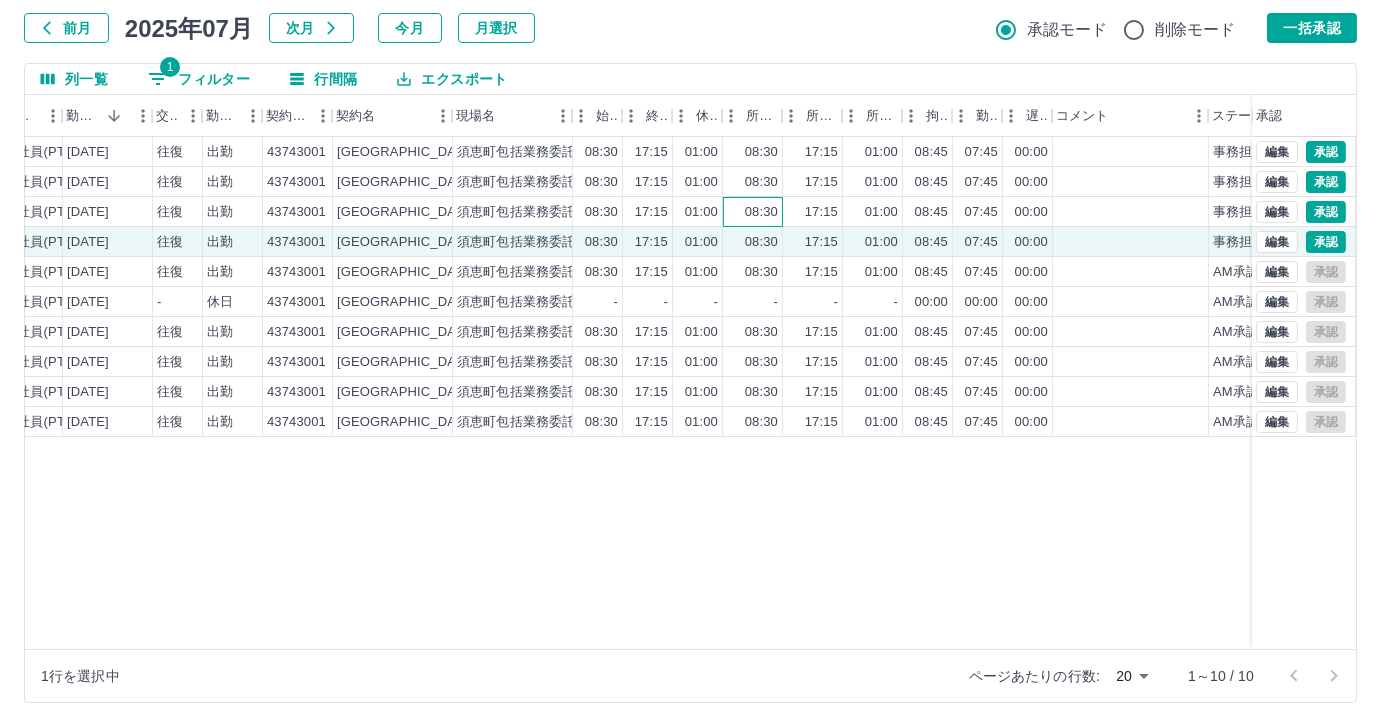 click on "08:30" at bounding box center (753, 212) 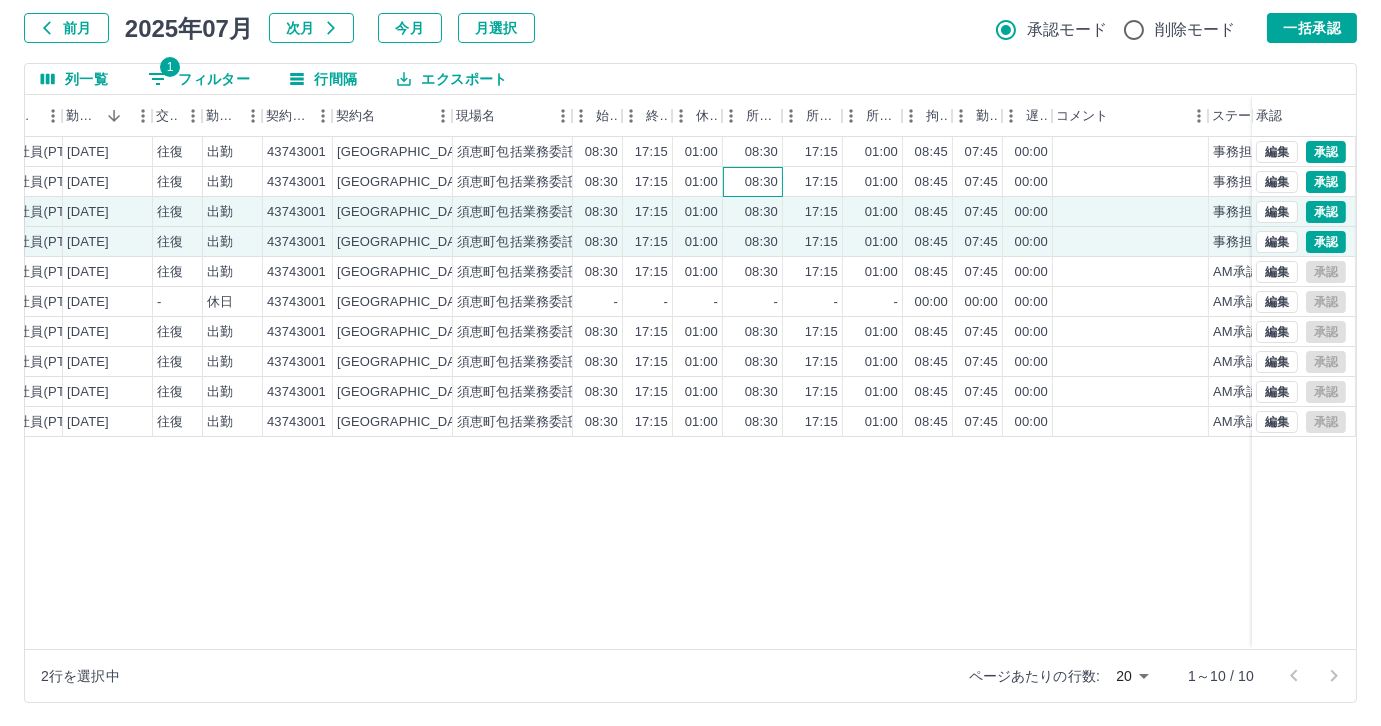 click on "08:30" at bounding box center [753, 182] 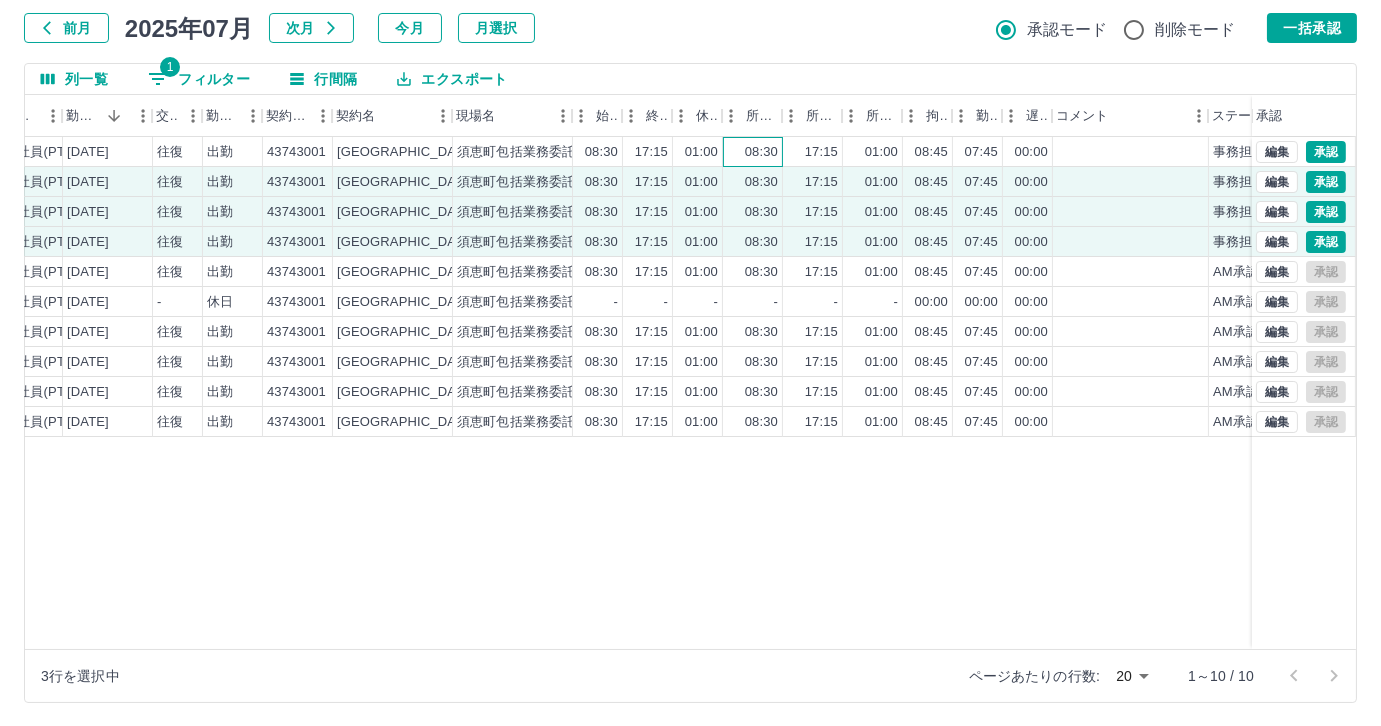 click on "08:30" at bounding box center (753, 152) 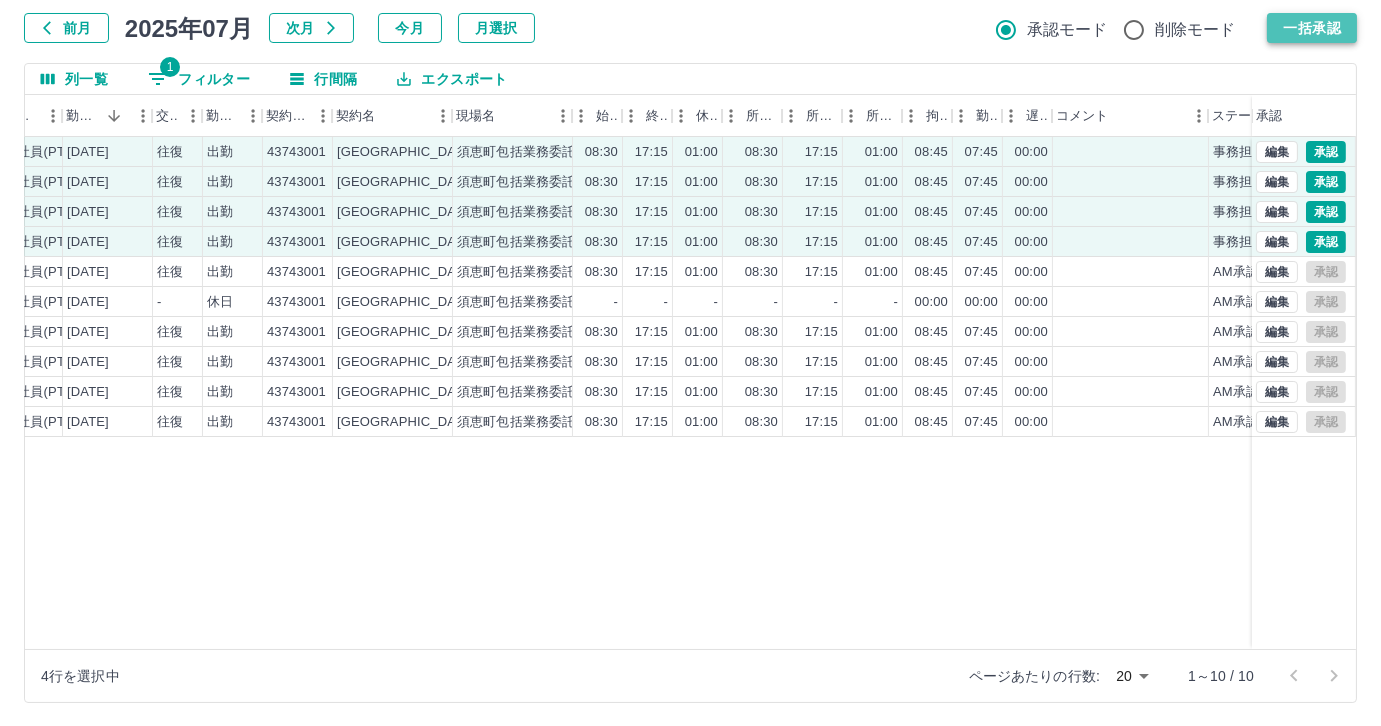 click on "一括承認" at bounding box center (1312, 28) 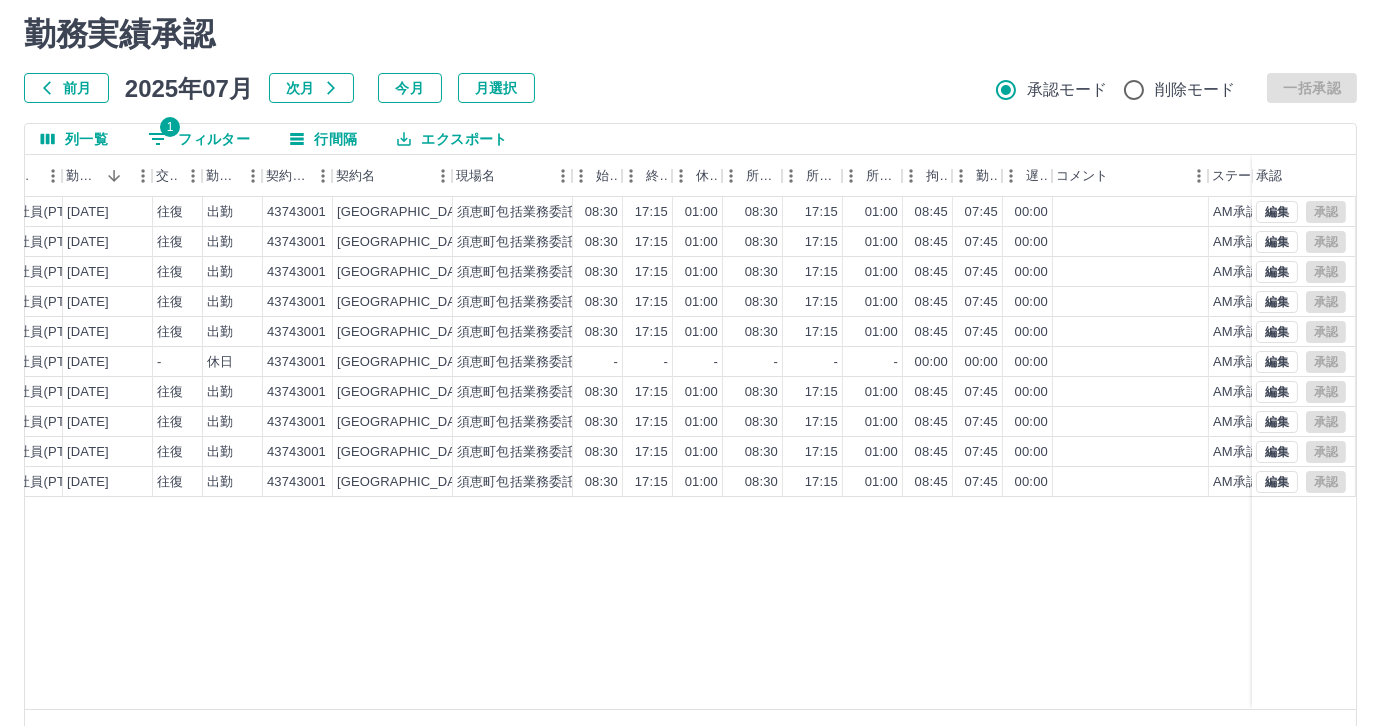 scroll, scrollTop: 27, scrollLeft: 0, axis: vertical 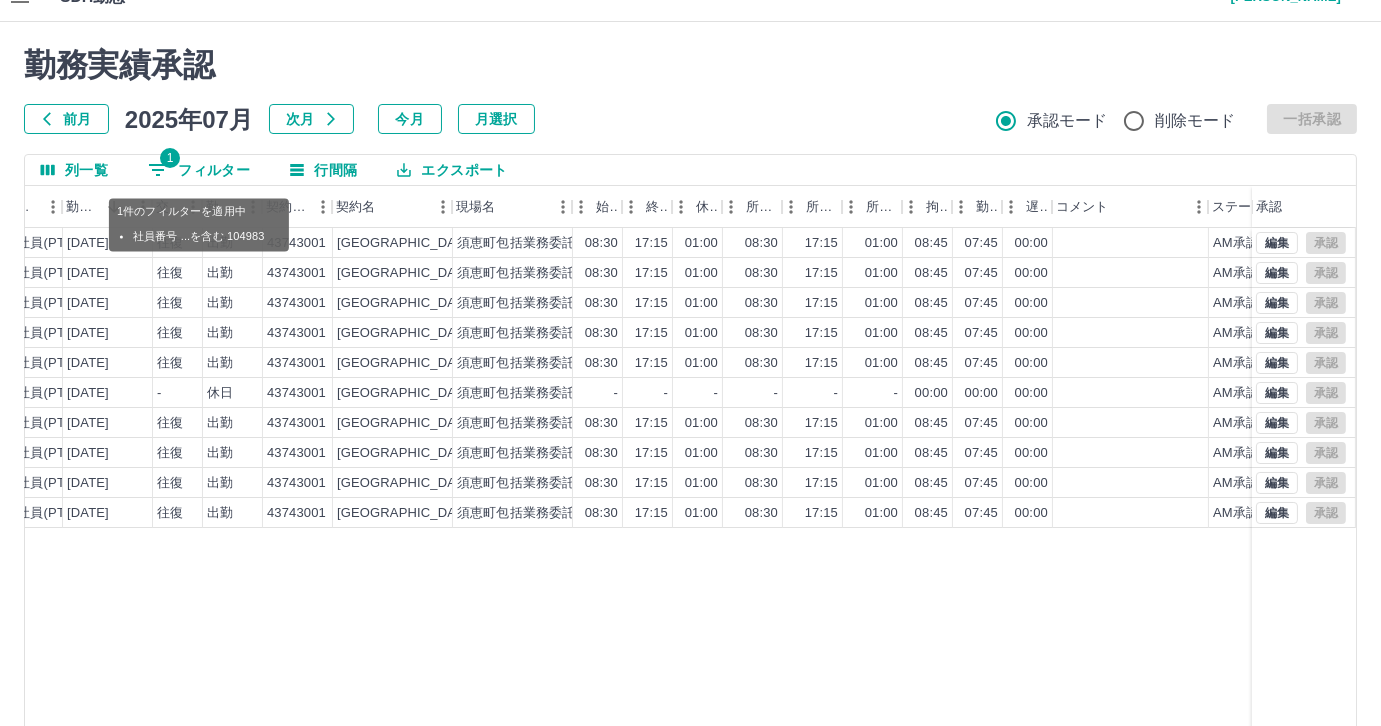 click on "1 フィルター" at bounding box center (199, 170) 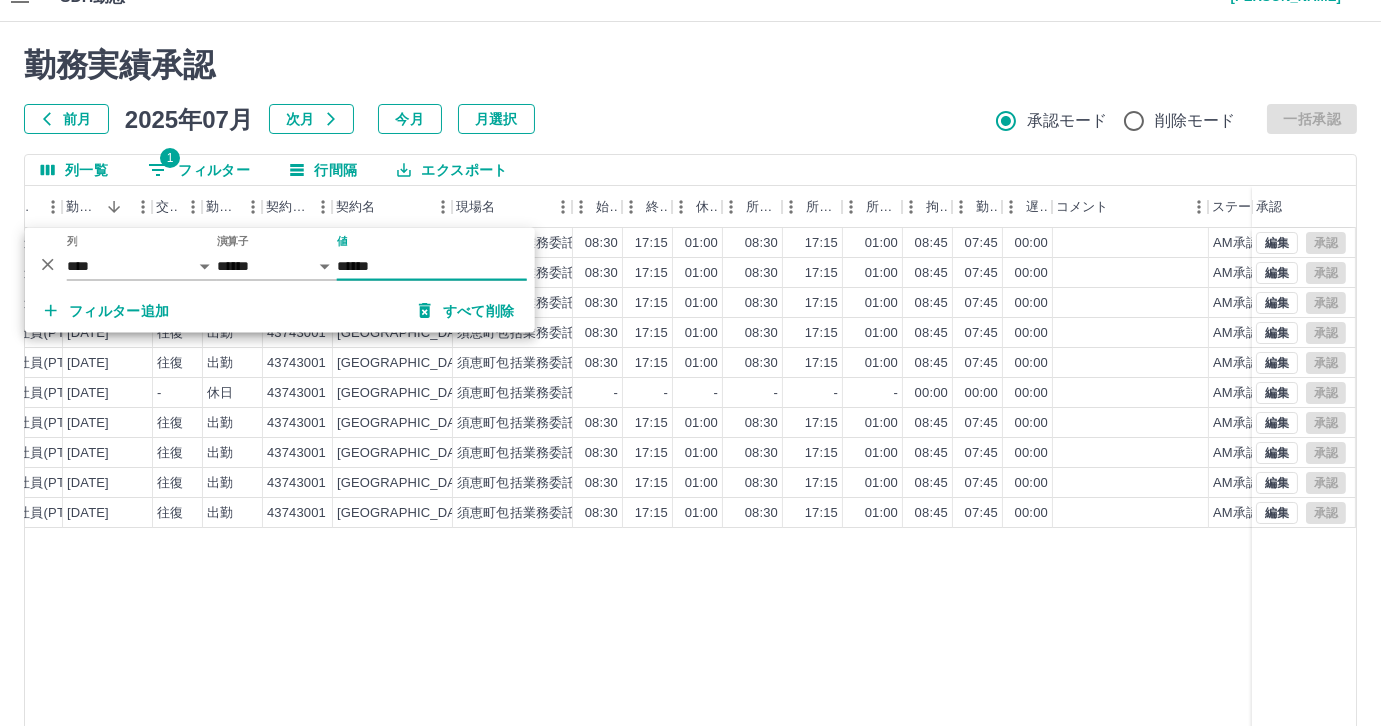click on "******" at bounding box center (432, 266) 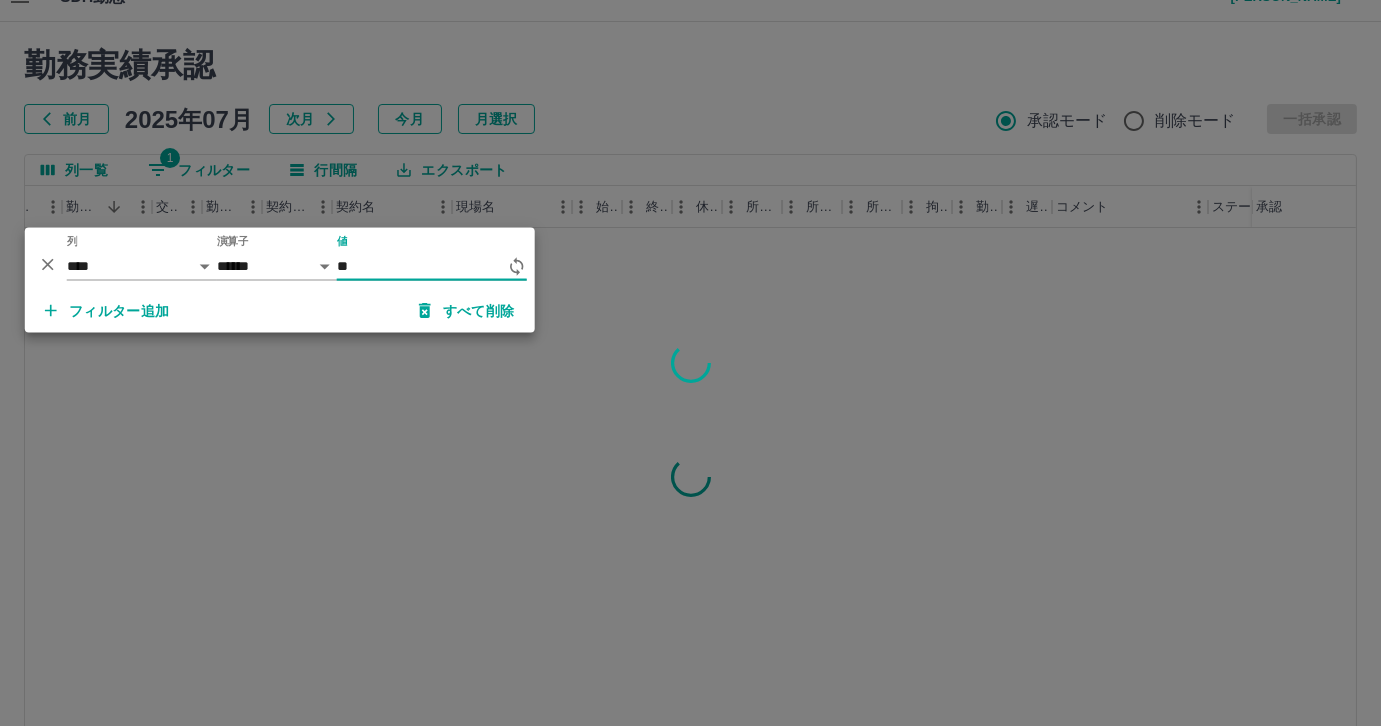 type on "*" 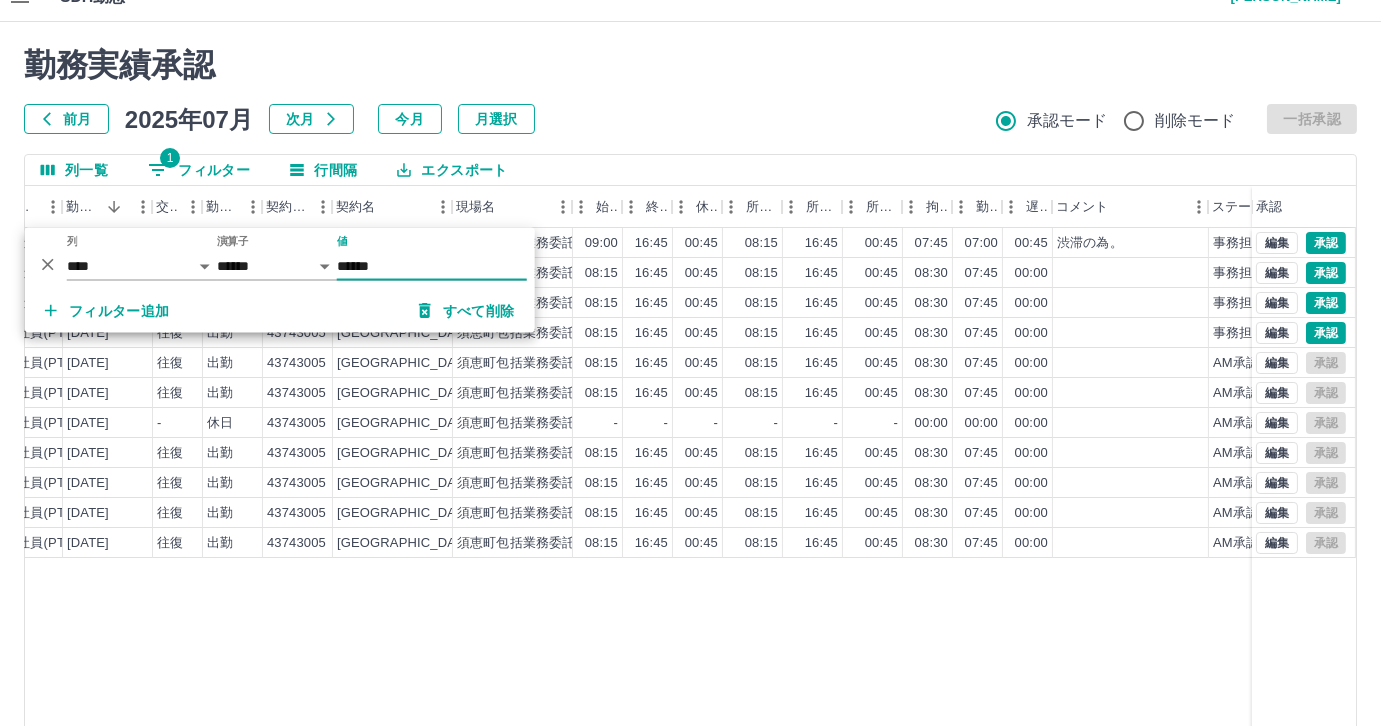 type on "******" 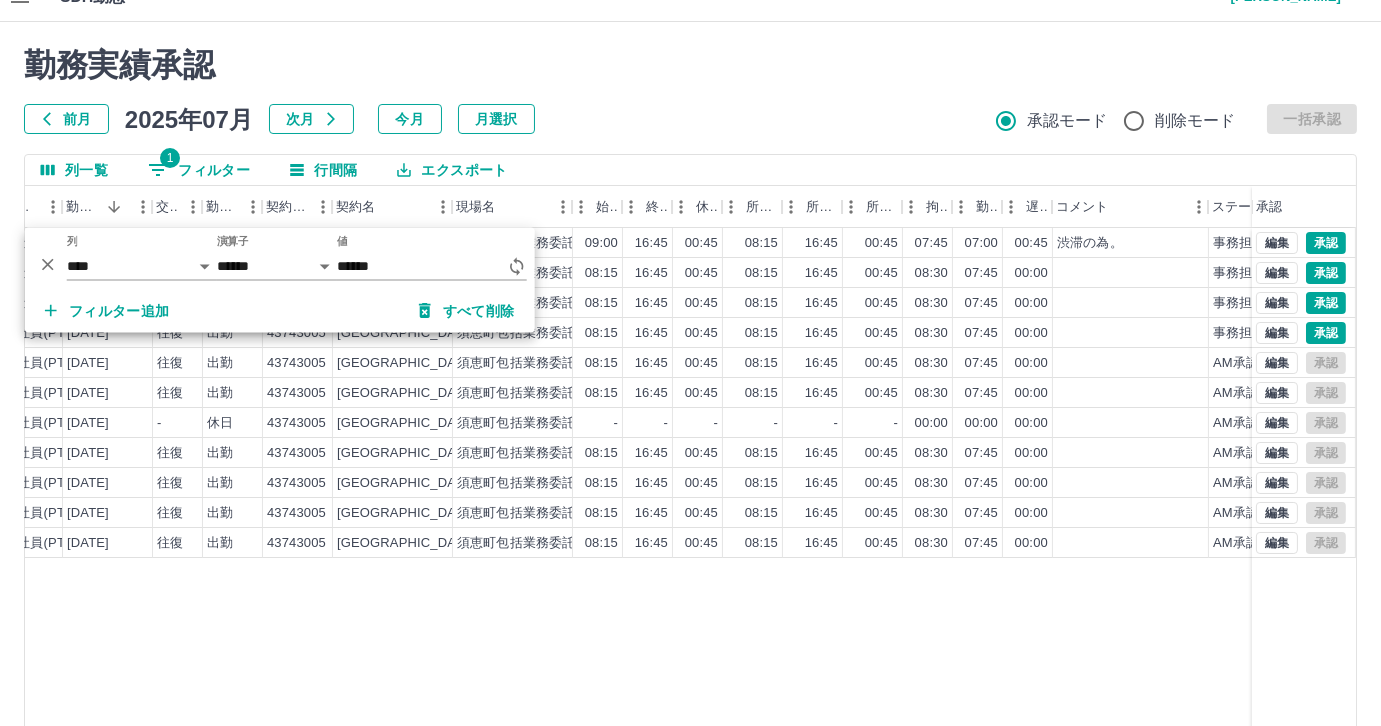 click on "勤務実績承認 前月 2025年07月 次月 今月 月選択 承認モード 削除モード 一括承認 列一覧 1 フィルター 行間隔 エクスポート 社員番号 社員名 社員区分 勤務日 交通費 勤務区分 契約コード 契約名 現場名 始業 終業 休憩 所定開始 所定終業 所定休憩 拘束 勤務 遅刻等 コメント ステータス 承認 0105440 酒井　隆子 営業社員(PT契約) 2025-07-14 往復 遅刻等 43743005 須恵町 須恵町包括業務委託（小中学校支援業務） 09:00 16:45 00:45 08:15 16:45 00:45 07:45 07:00 00:45 渋滞の為。 事務担当者承認待 0105440 酒井　隆子 営業社員(PT契約) 2025-07-11 往復 出勤 43743005 須恵町 須恵町包括業務委託（小中学校支援業務） 08:15 16:45 00:45 08:15 16:45 00:45 08:30 07:45 00:00 事務担当者承認待 0105440 酒井　隆子 営業社員(PT契約) 2025-07-10 往復 出勤 43743005 須恵町 須恵町包括業務委託（小中学校支援業務） 08:15  -" at bounding box center [690, 420] 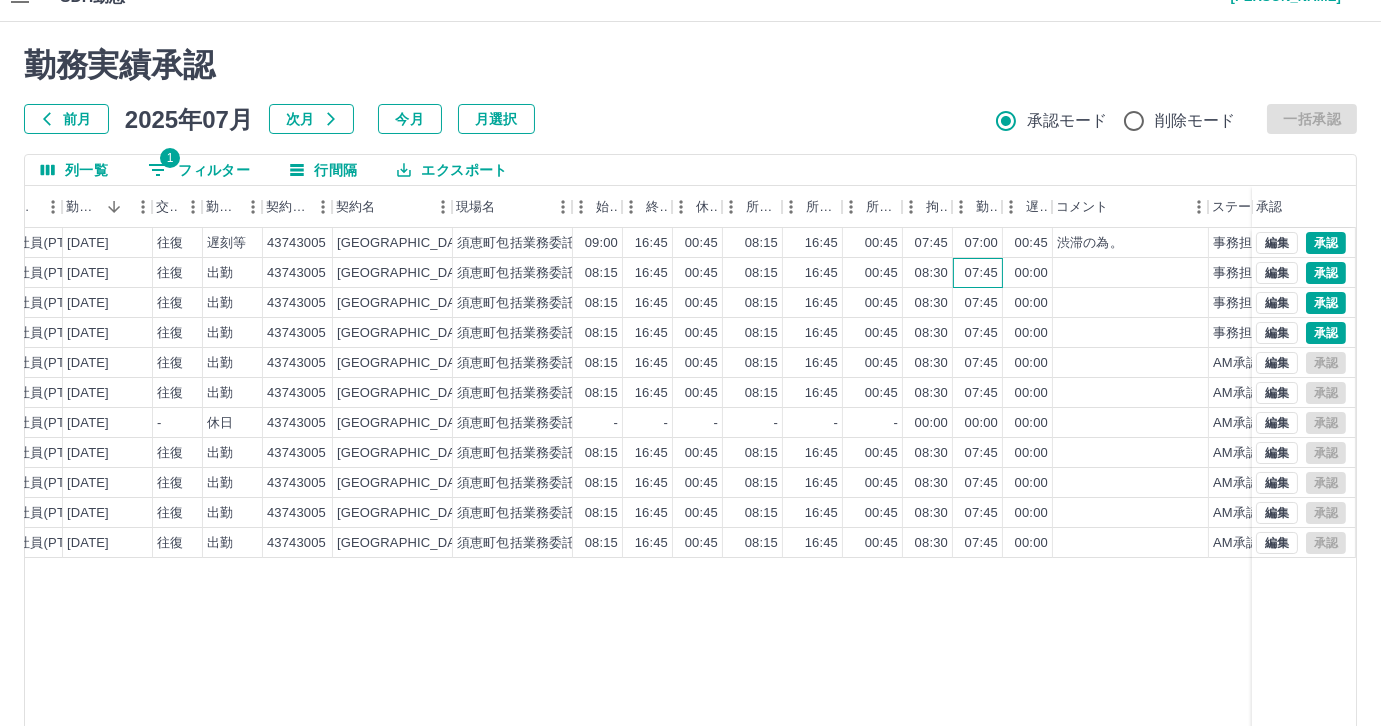 click on "07:45" at bounding box center (981, 273) 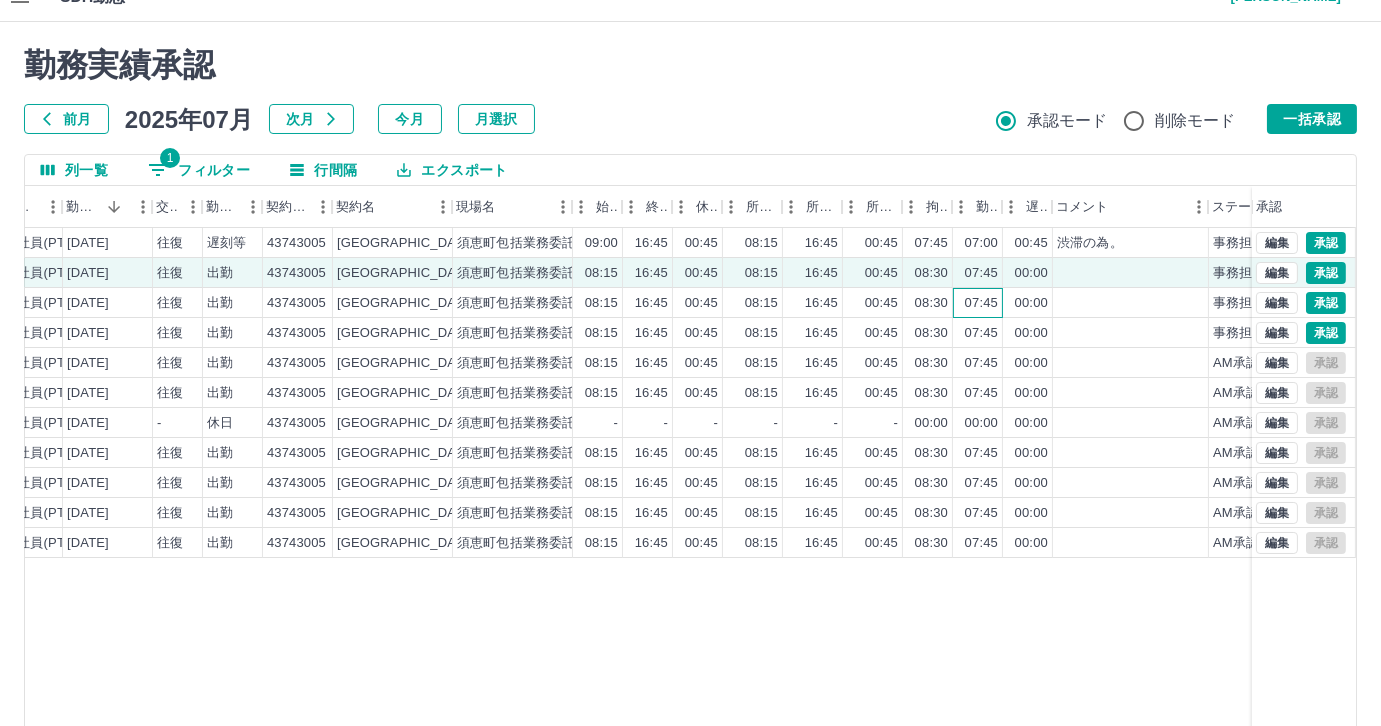 click on "07:45" at bounding box center (981, 303) 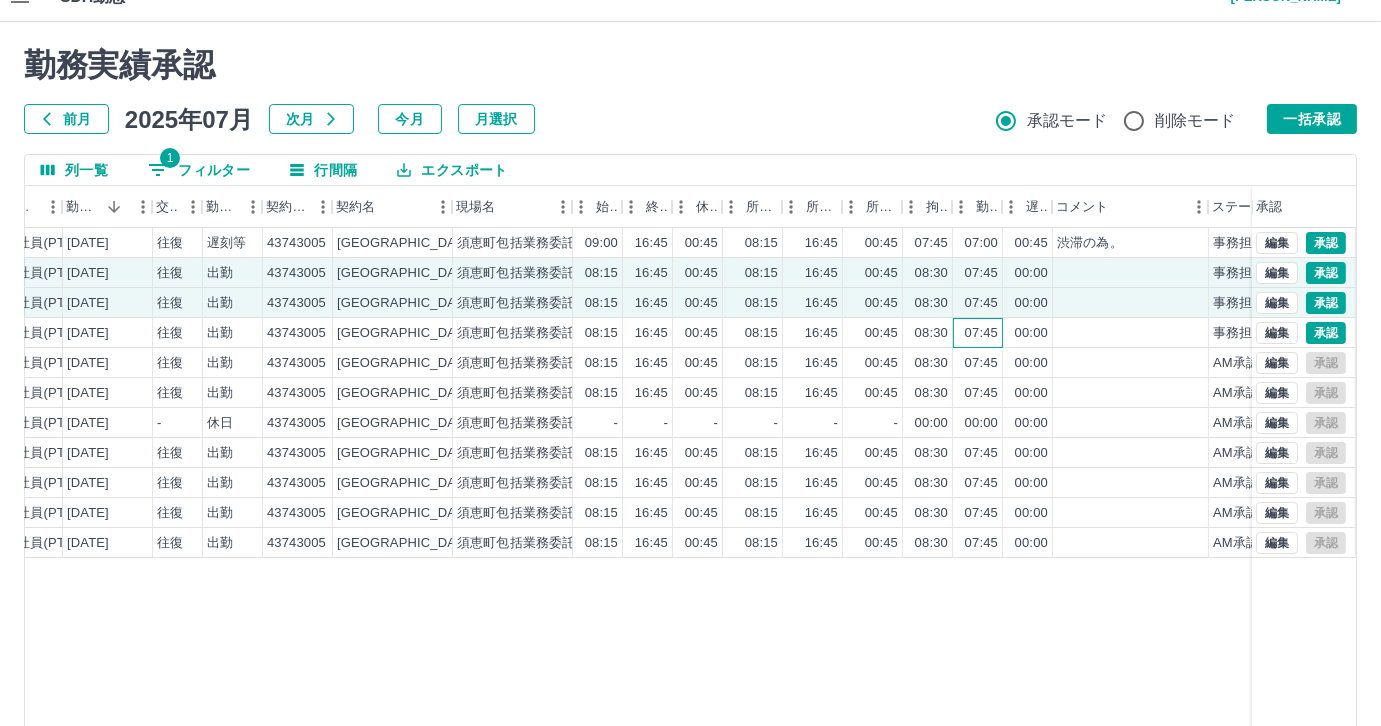 click on "07:45" at bounding box center [981, 333] 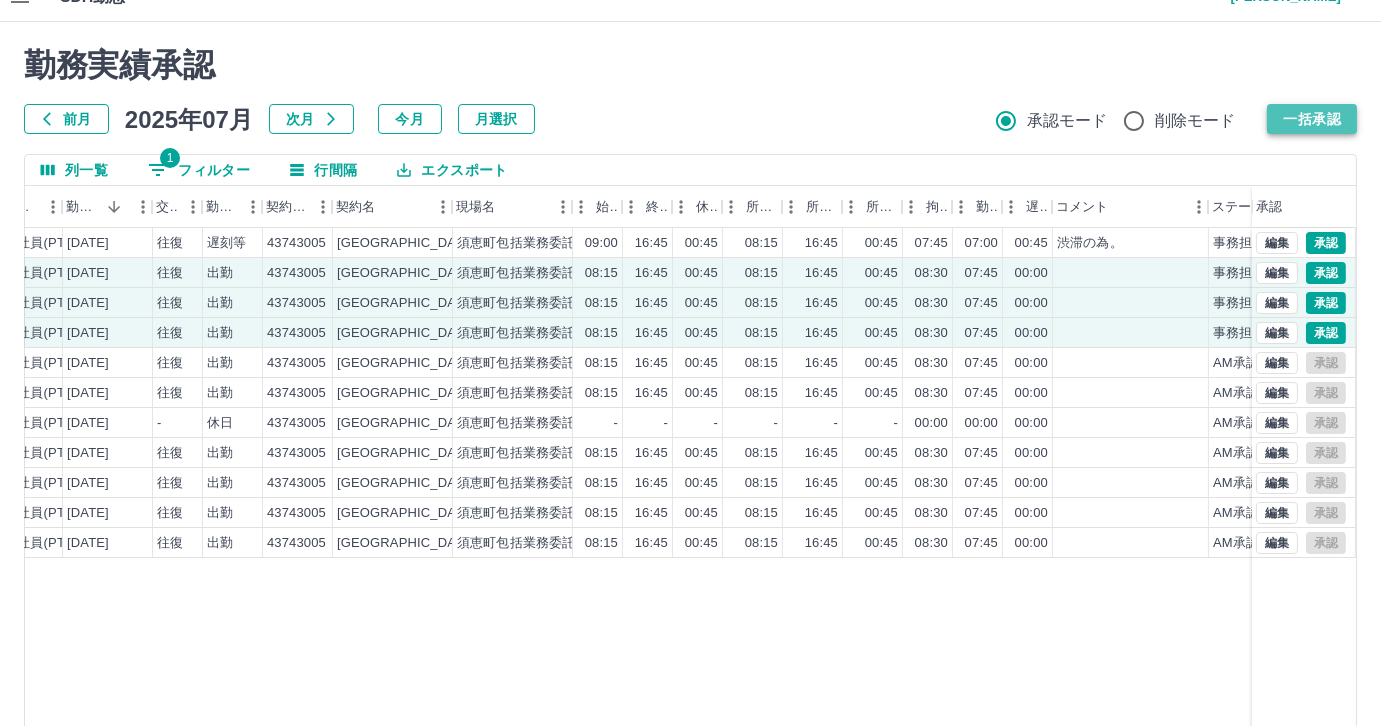click on "一括承認" at bounding box center (1312, 119) 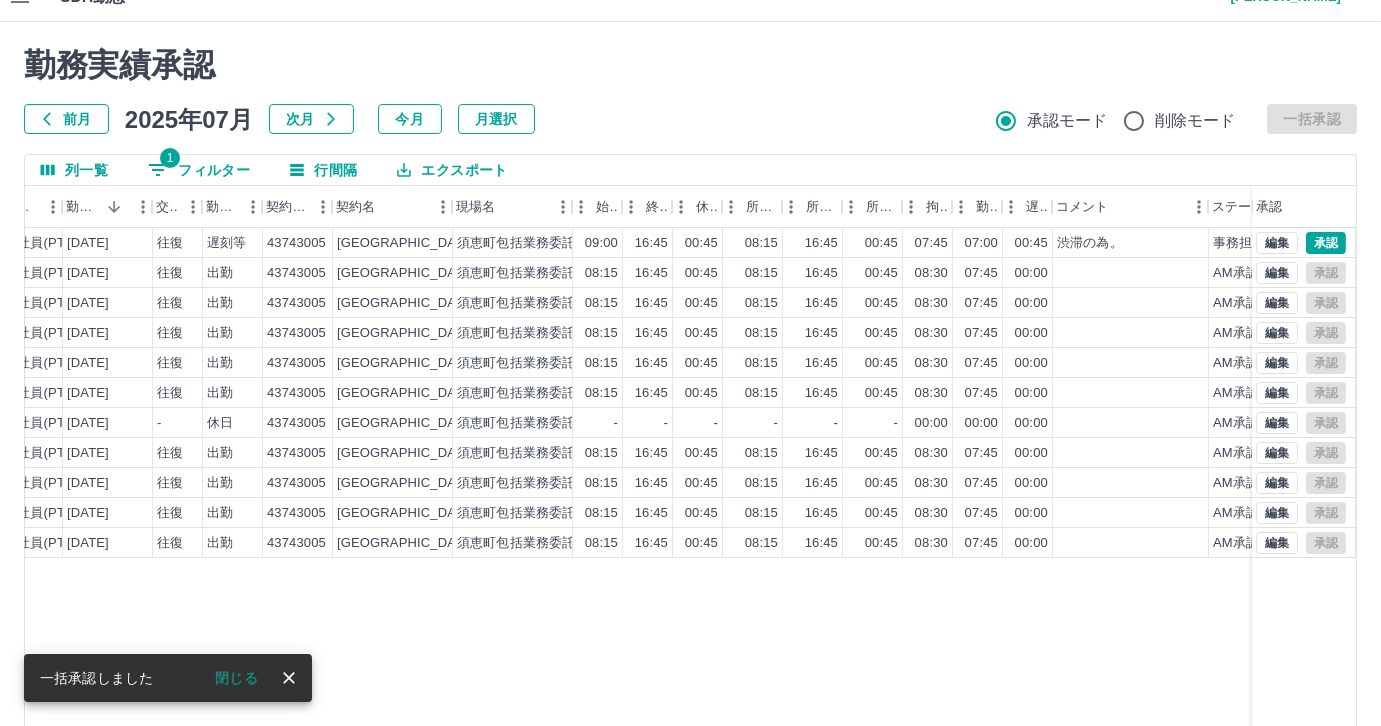 click on "1 フィルター" at bounding box center [199, 170] 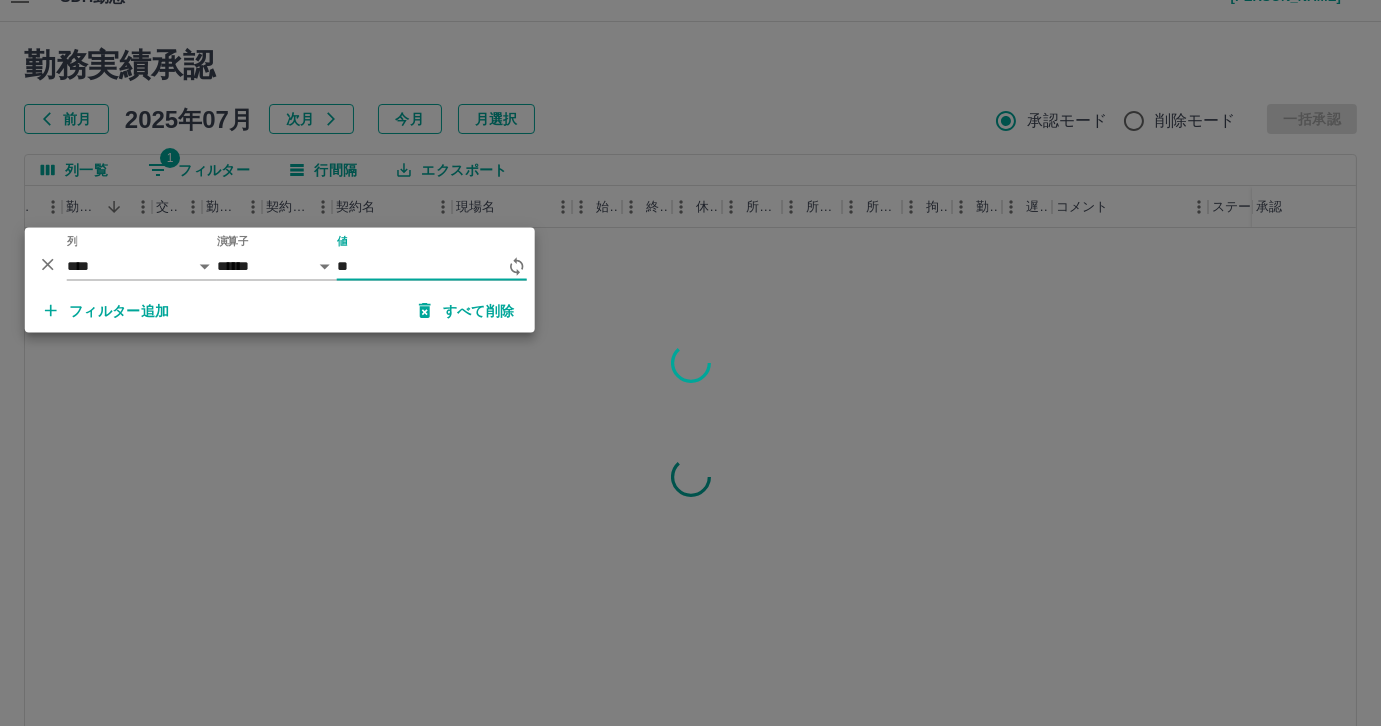type on "*" 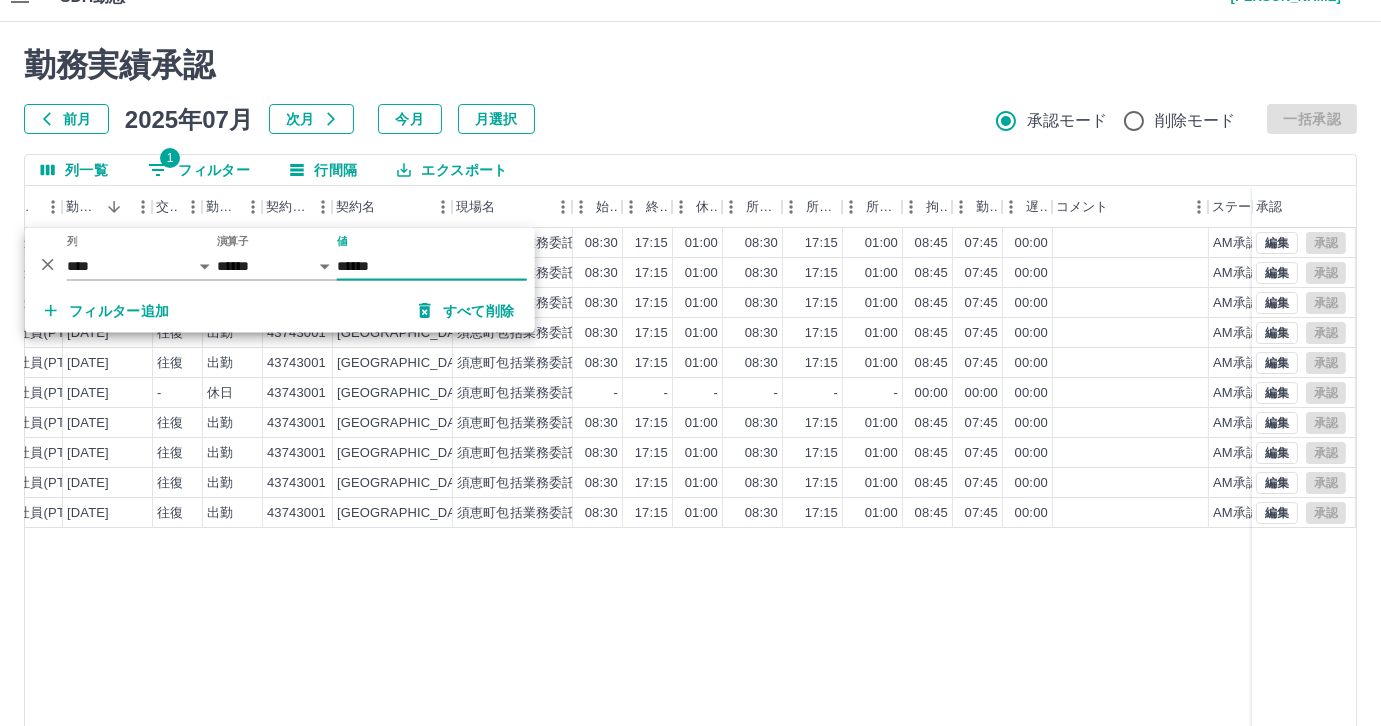 type on "******" 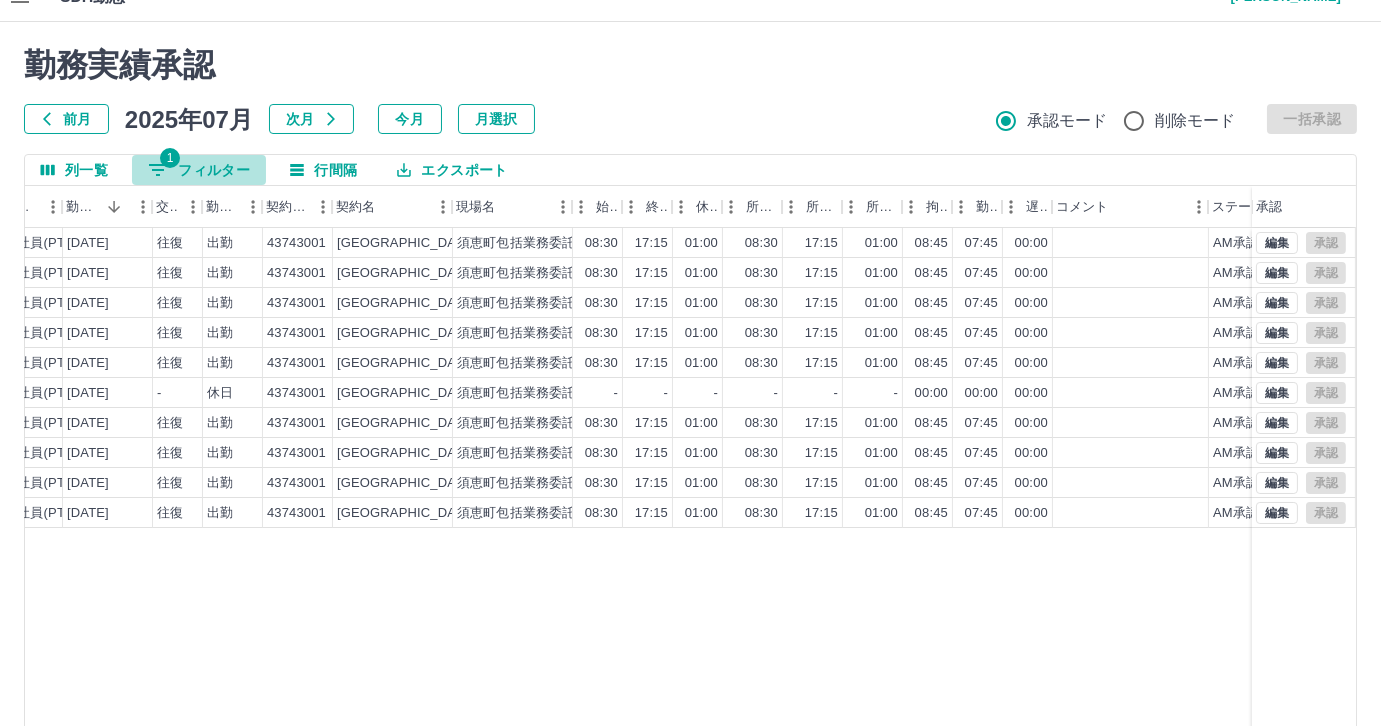 click on "1 フィルター" at bounding box center [199, 170] 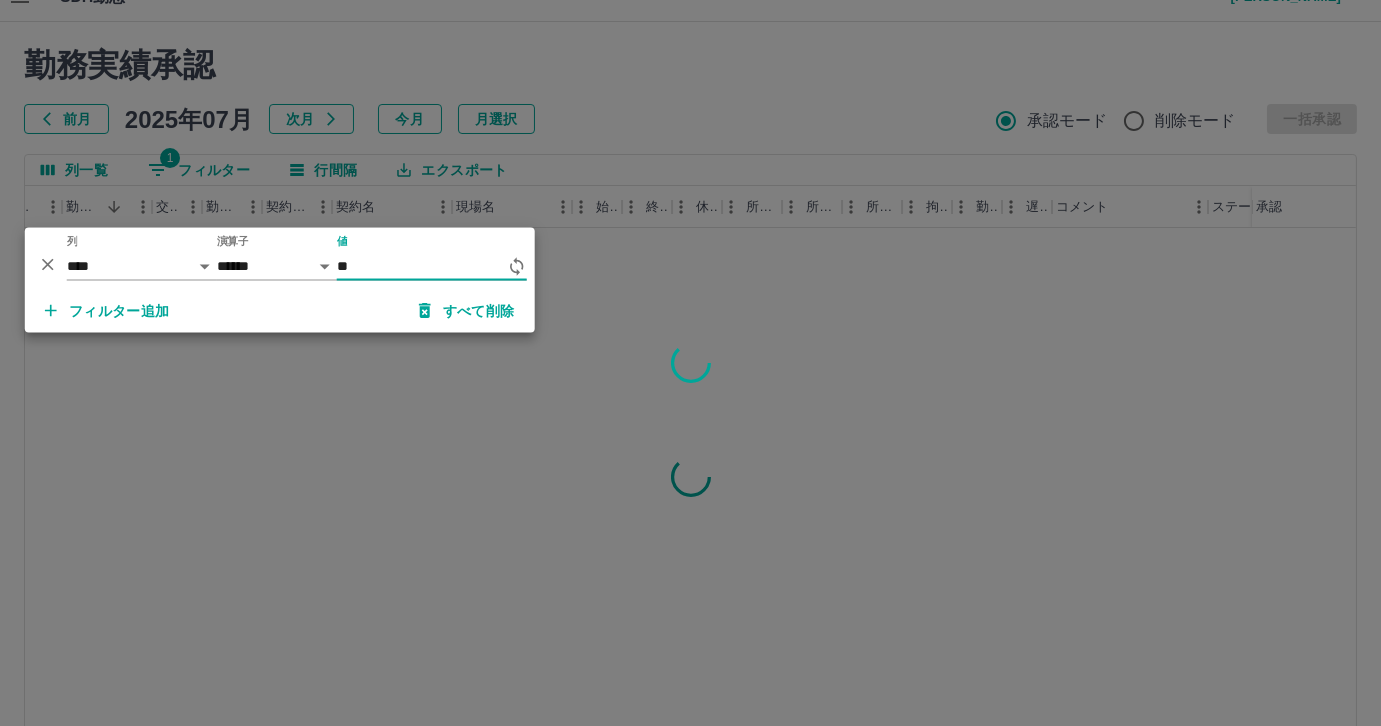 type on "*" 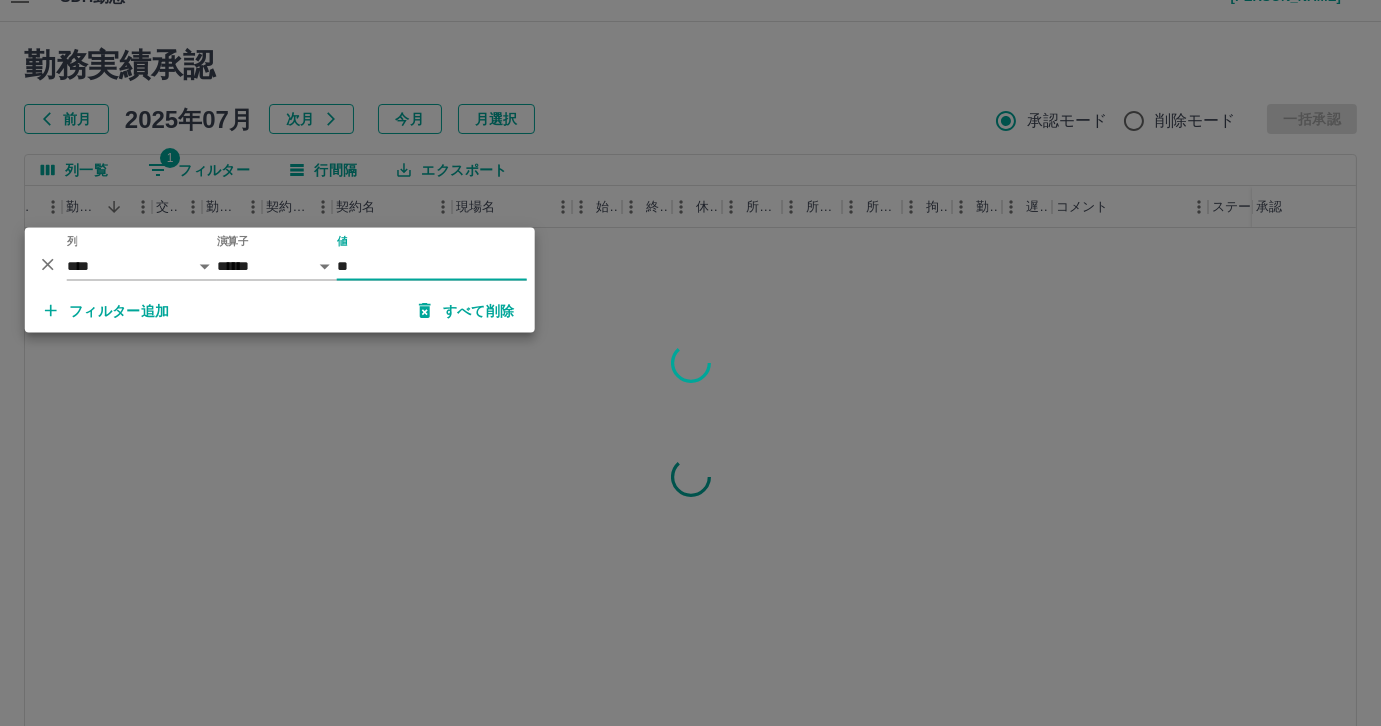 type on "*" 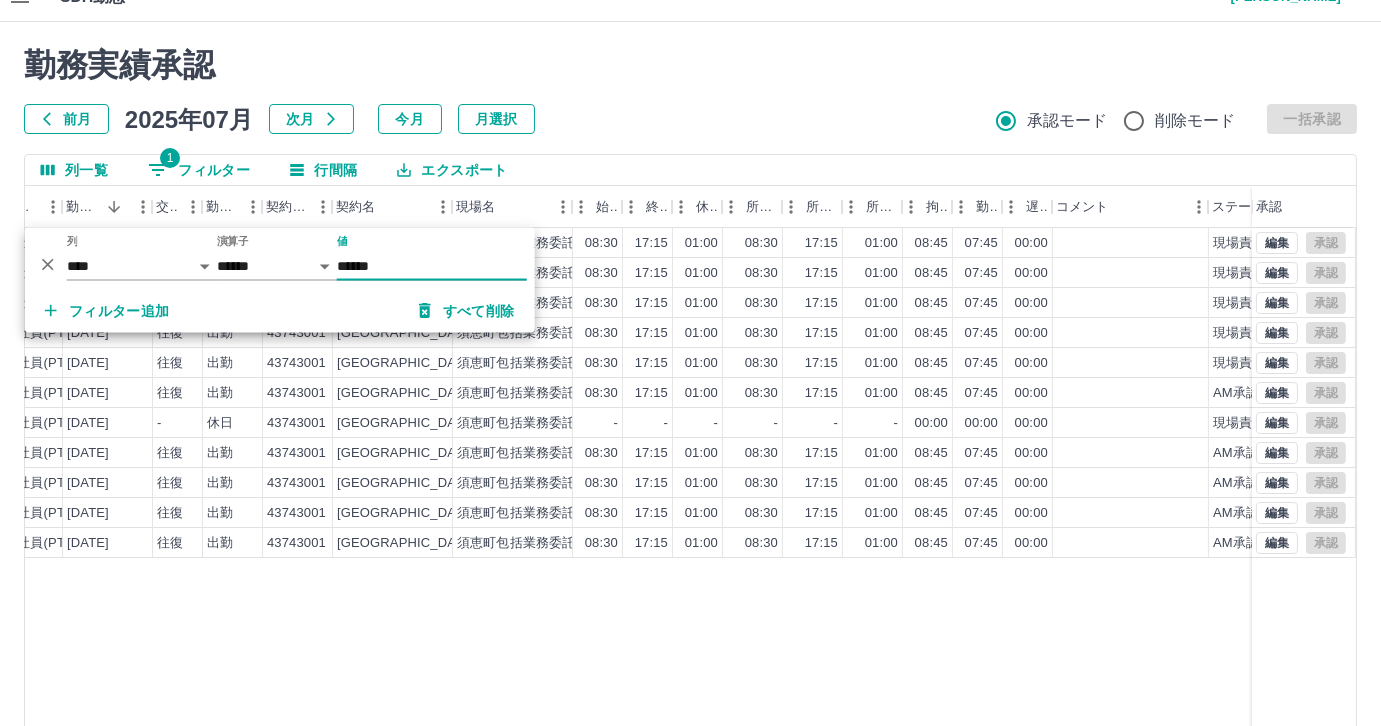type on "******" 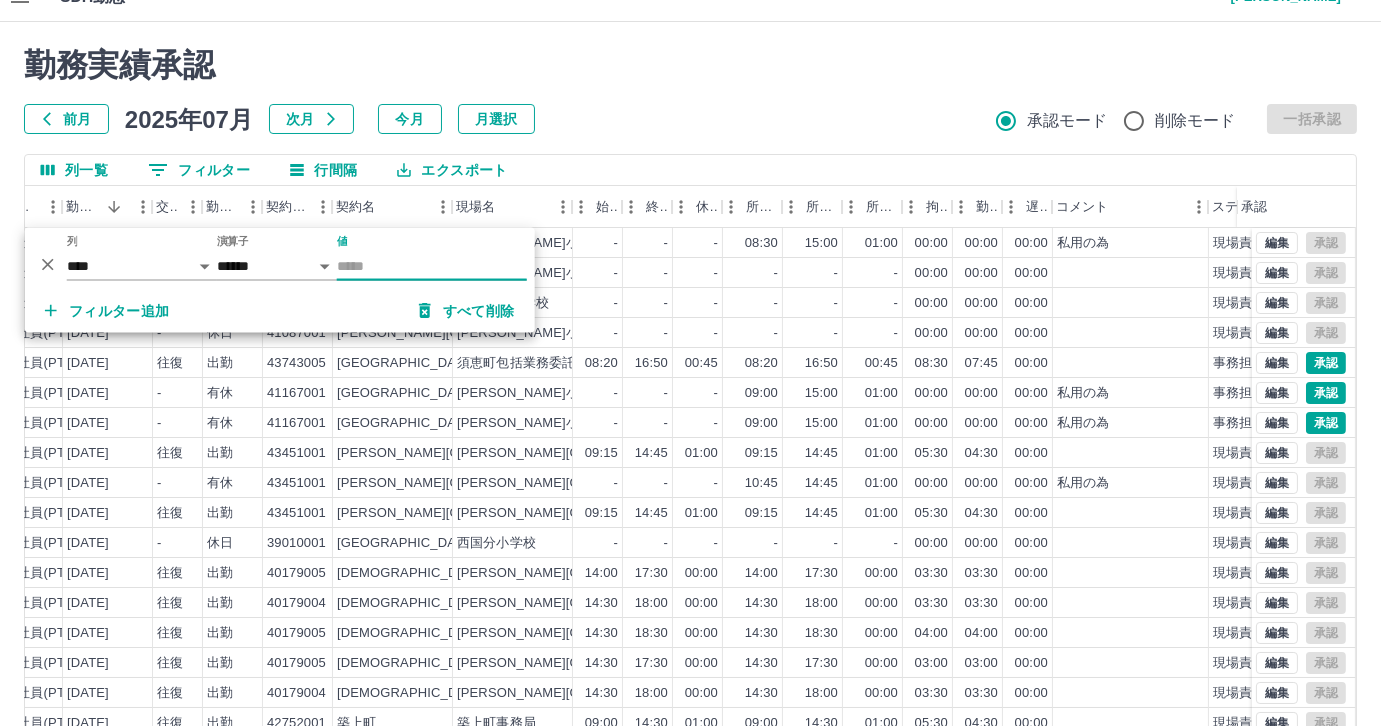 click on "値" at bounding box center (432, 266) 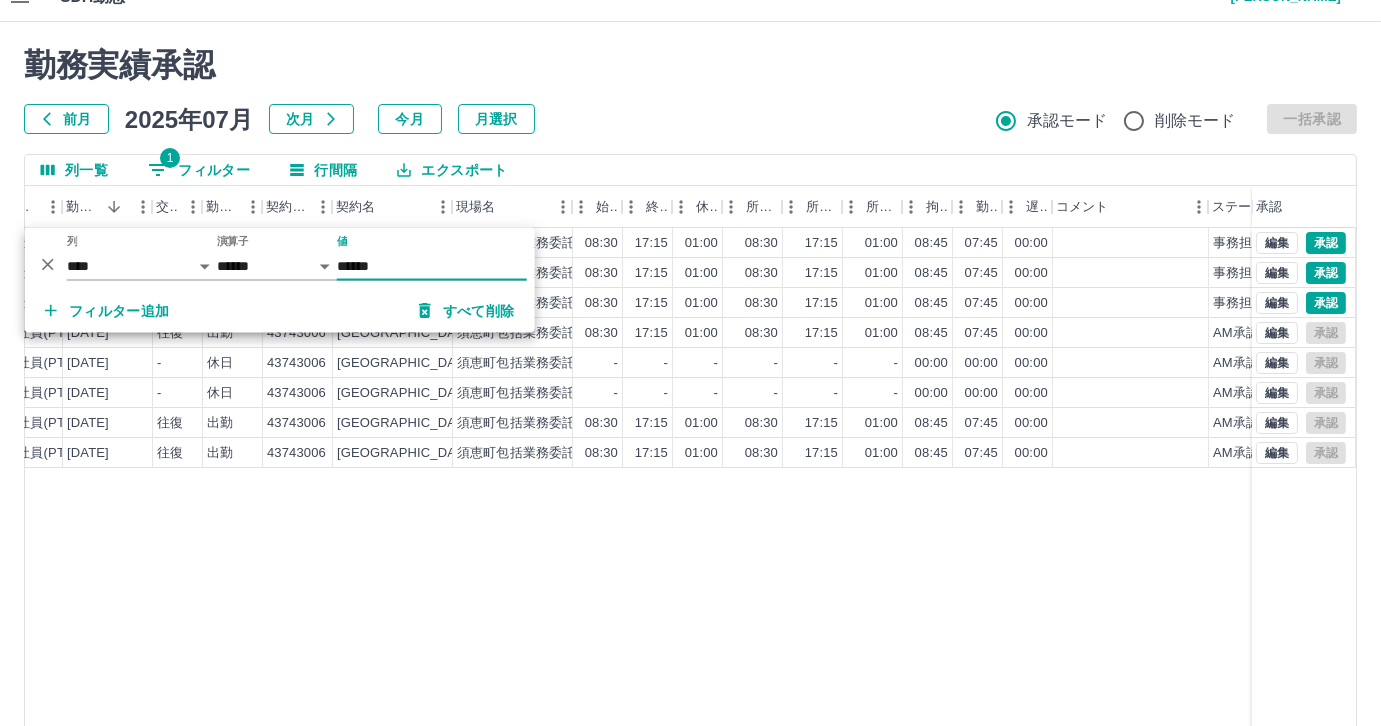 type on "******" 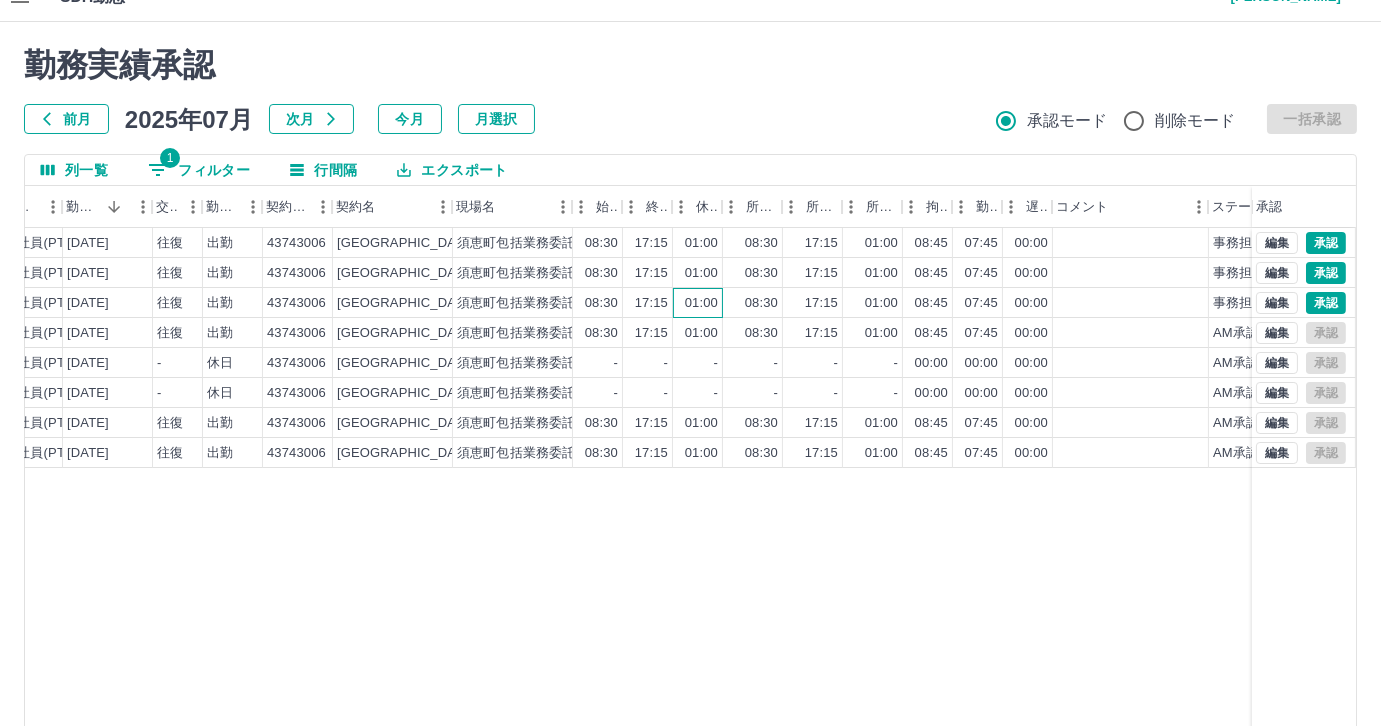 click on "01:00" at bounding box center (701, 303) 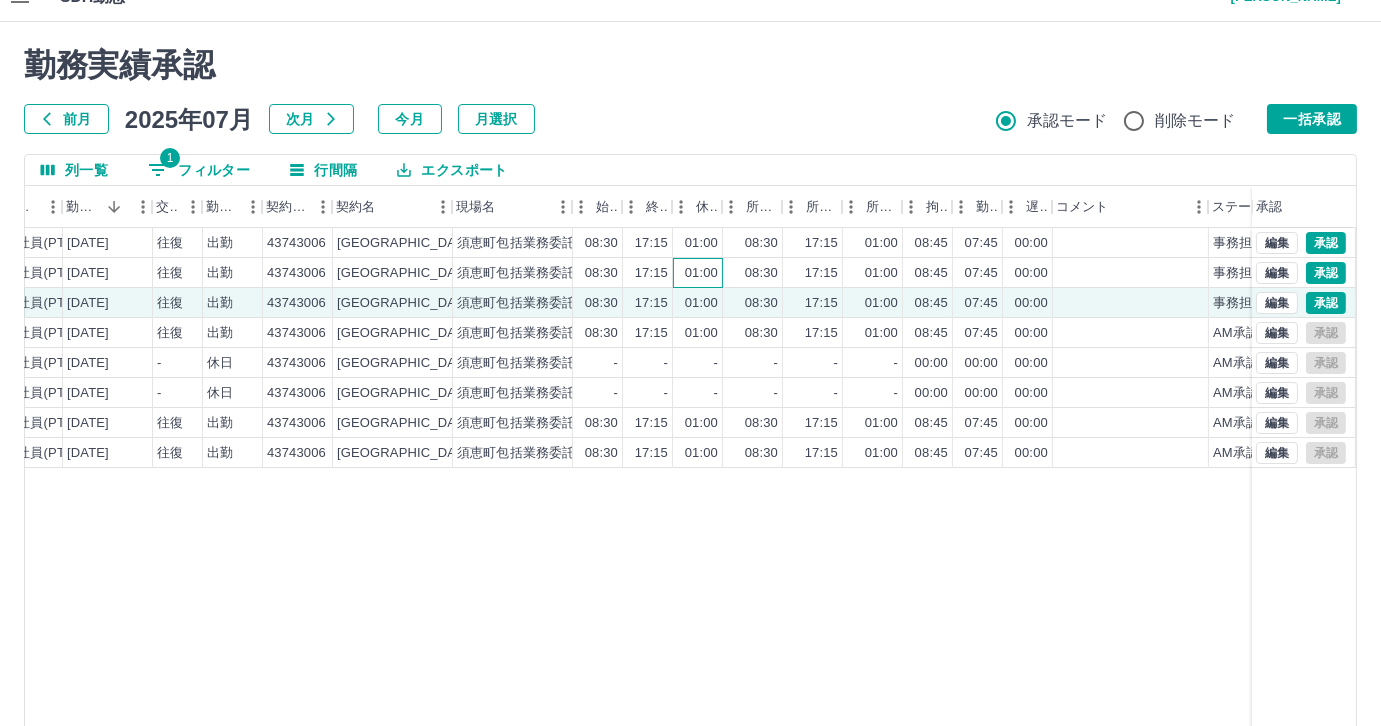 click on "01:00" at bounding box center (701, 273) 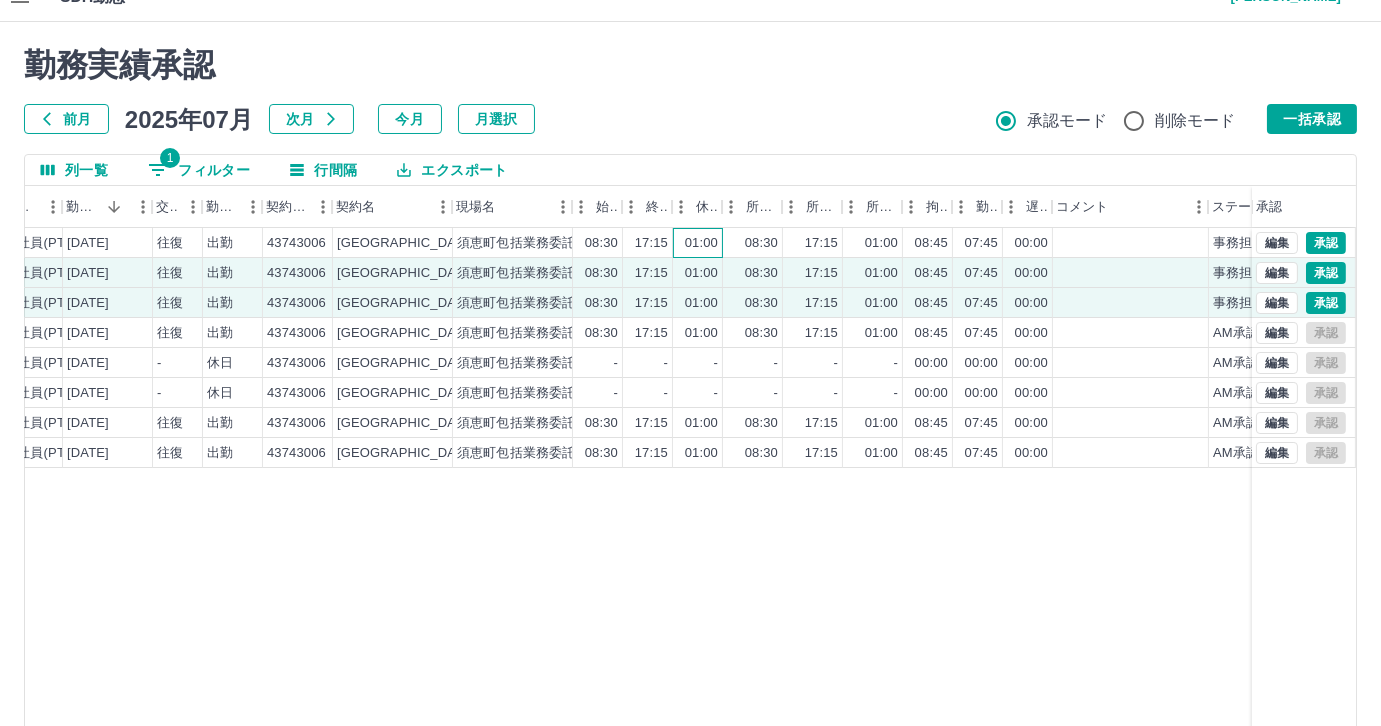 click on "01:00" at bounding box center [701, 243] 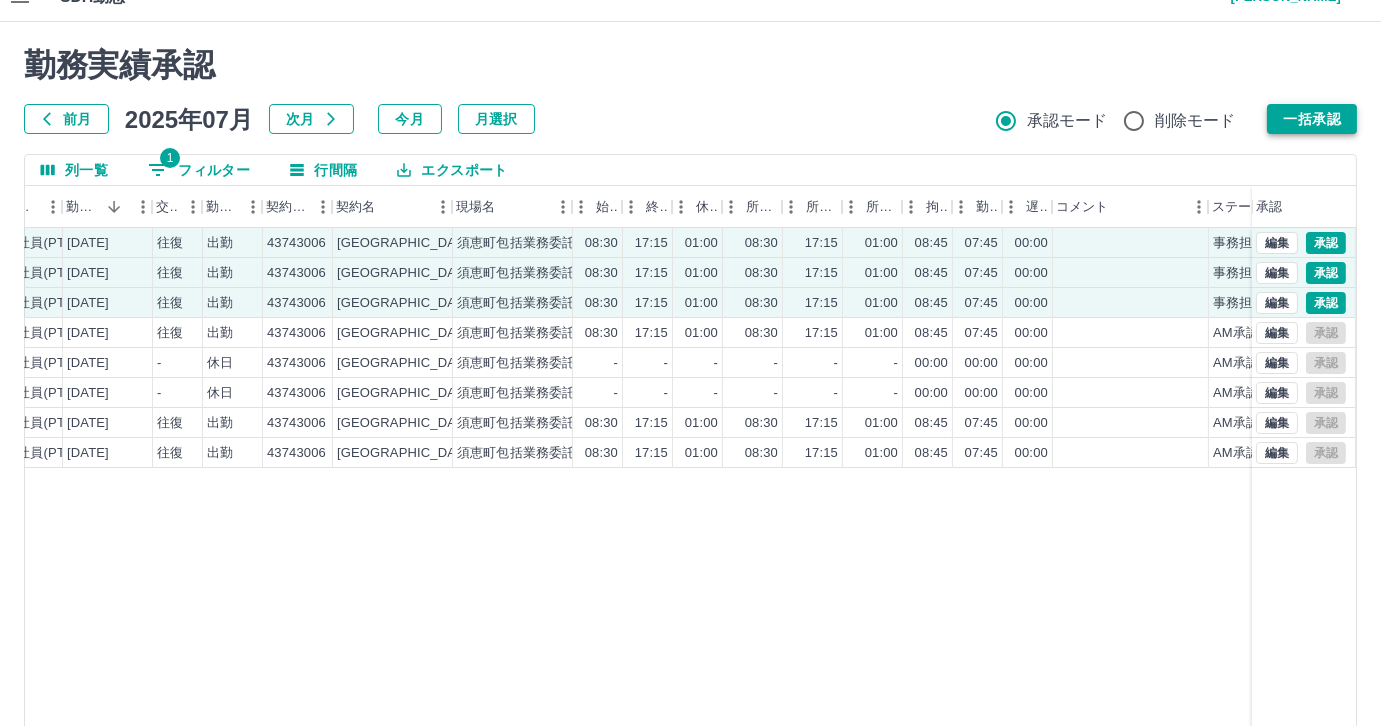 click on "一括承認" at bounding box center (1312, 119) 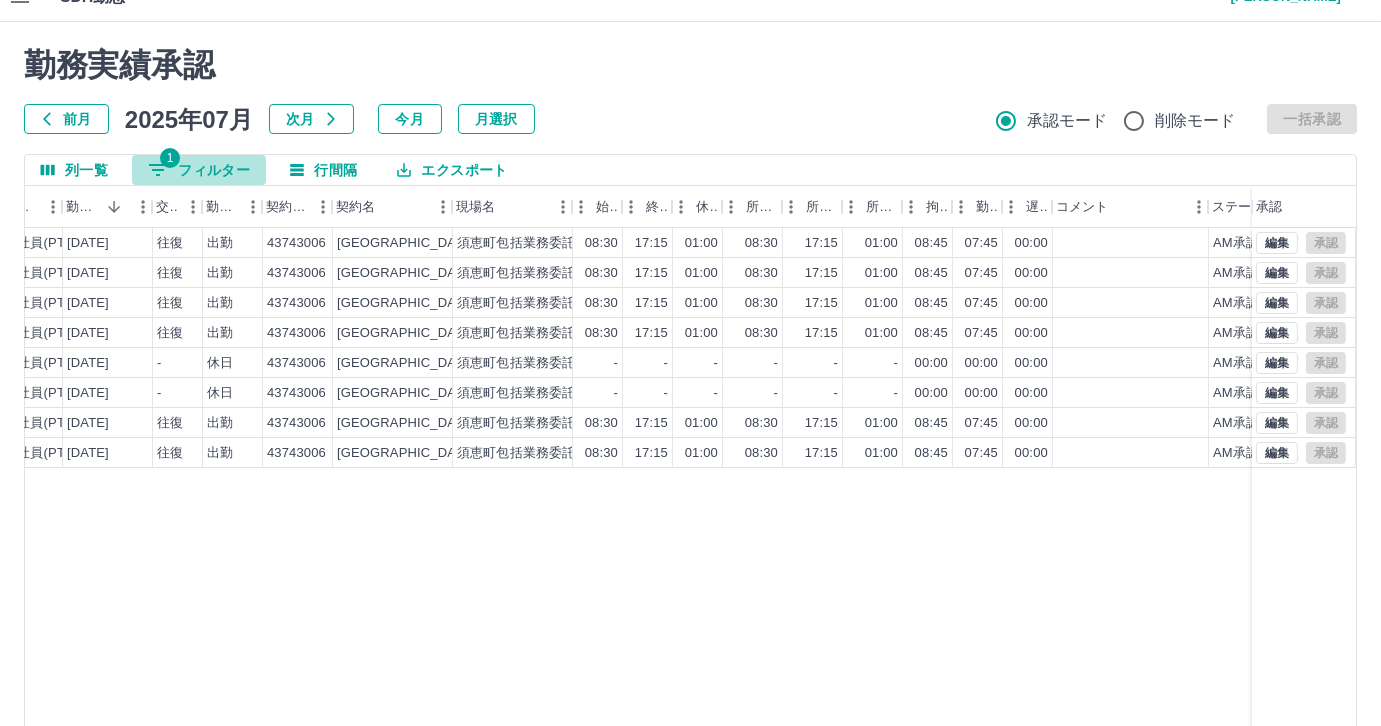 click on "1 フィルター" at bounding box center (199, 170) 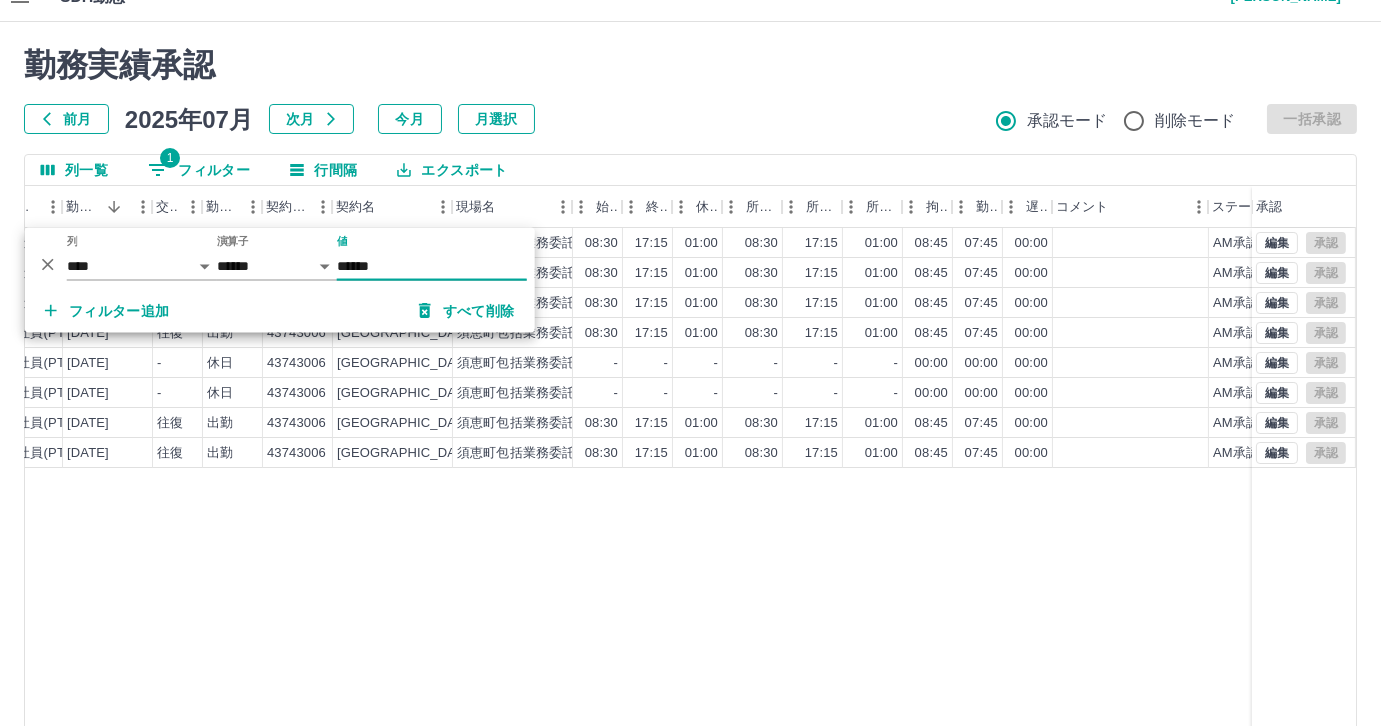 click on "******" at bounding box center (432, 266) 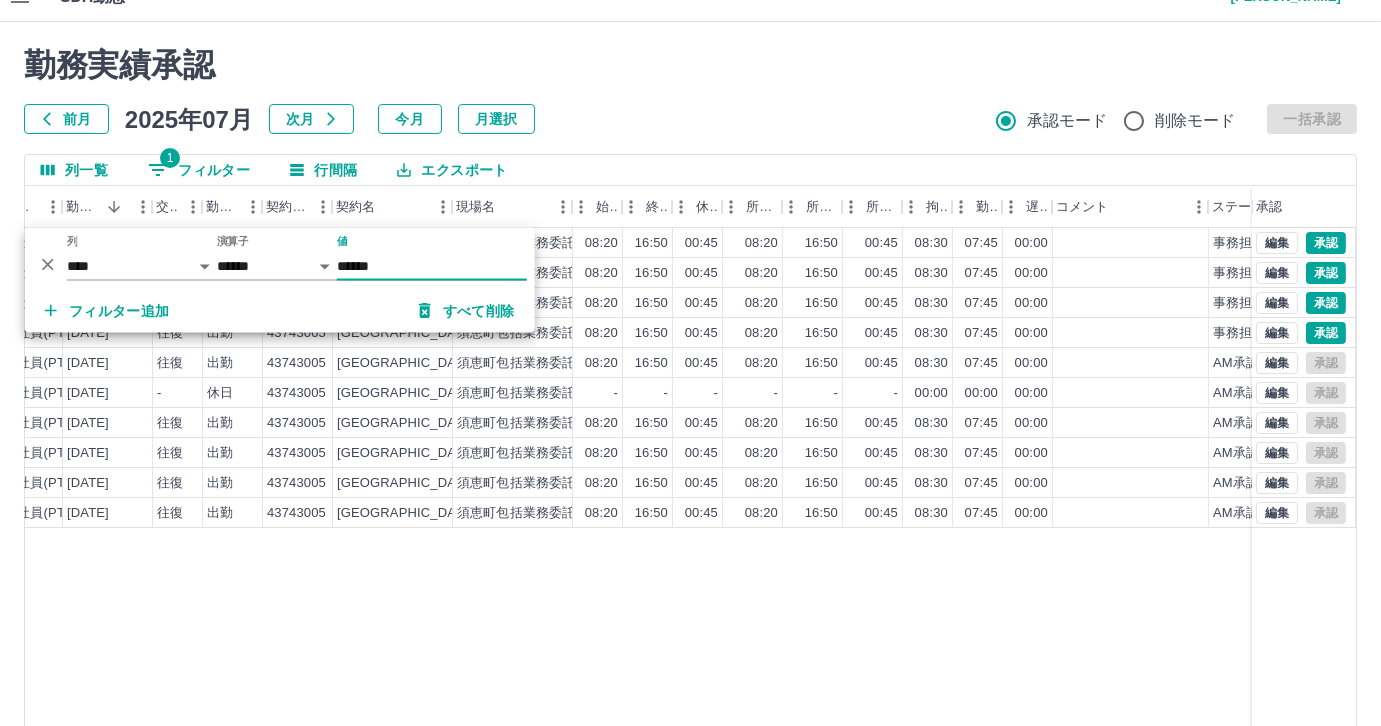 type on "******" 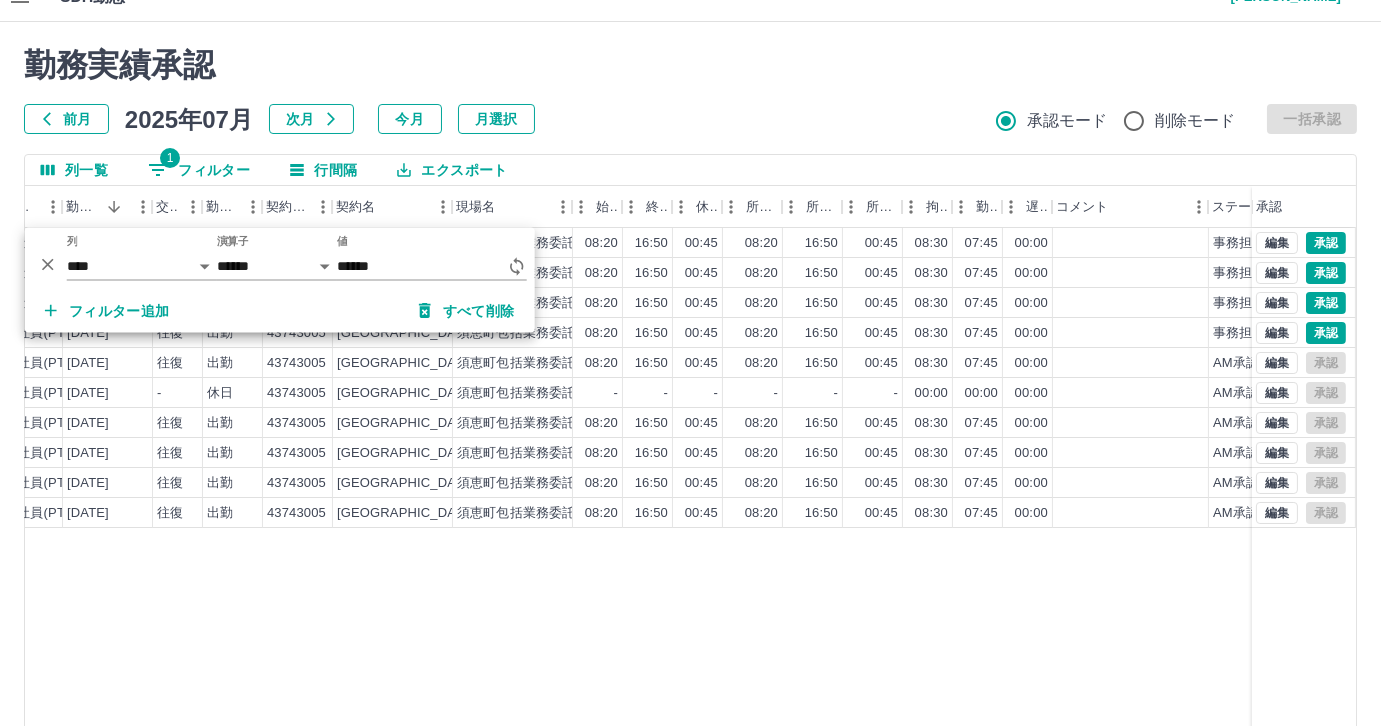 click on "0102534 原田　真衣 営業社員(PT契約) 2025-07-11 往復 出勤 43743005 須恵町 須恵町包括業務委託（小中学校支援業務） 08:20 16:50 00:45 08:20 16:50 00:45 08:30 07:45 00:00 事務担当者承認待 0102534 原田　真衣 営業社員(PT契約) 2025-07-10 往復 出勤 43743005 須恵町 須恵町包括業務委託（小中学校支援業務） 08:20 16:50 00:45 08:20 16:50 00:45 08:30 07:45 00:00 事務担当者承認待 0102534 原田　真衣 営業社員(PT契約) 2025-07-09 往復 出勤 43743005 須恵町 須恵町包括業務委託（小中学校支援業務） 08:20 16:50 00:45 08:20 16:50 00:45 08:30 07:45 00:00 事務担当者承認待 0102534 原田　真衣 営業社員(PT契約) 2025-07-08 往復 出勤 43743005 須恵町 須恵町包括業務委託（小中学校支援業務） 08:20 16:50 00:45 08:20 16:50 00:45 08:30 07:45 00:00 事務担当者承認待 0102534 原田　真衣 営業社員(PT契約) 2025-07-07 往復 出勤 43743005 須恵町 08:20 16:50 00:45  -" at bounding box center (560, 484) 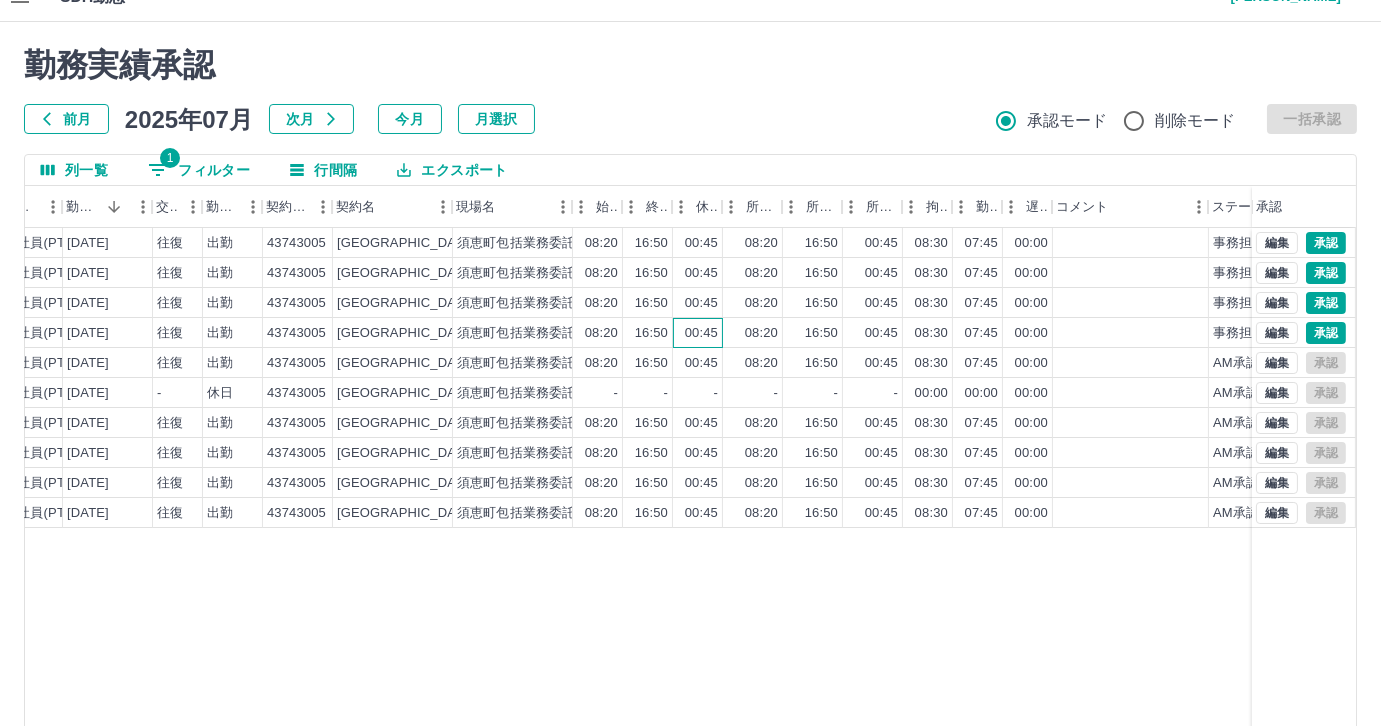 click on "00:45" at bounding box center (698, 333) 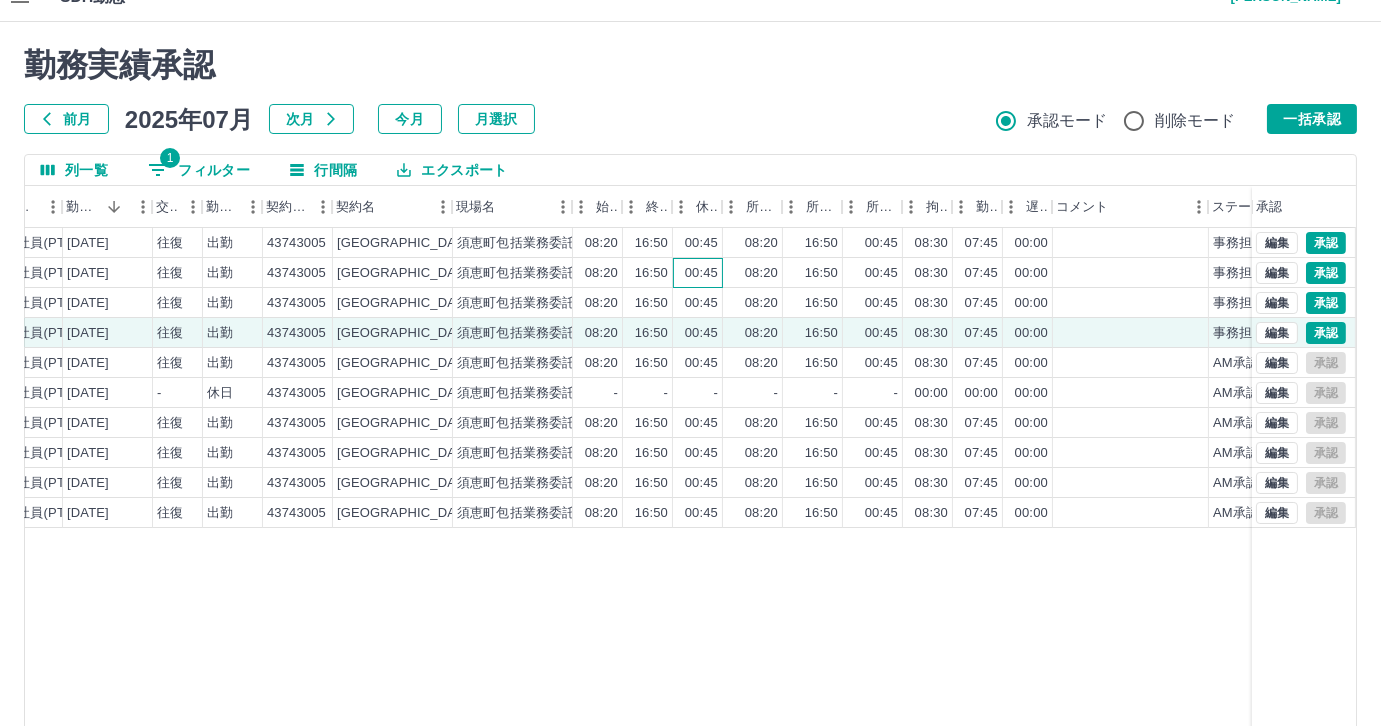 click on "00:45" at bounding box center [698, 273] 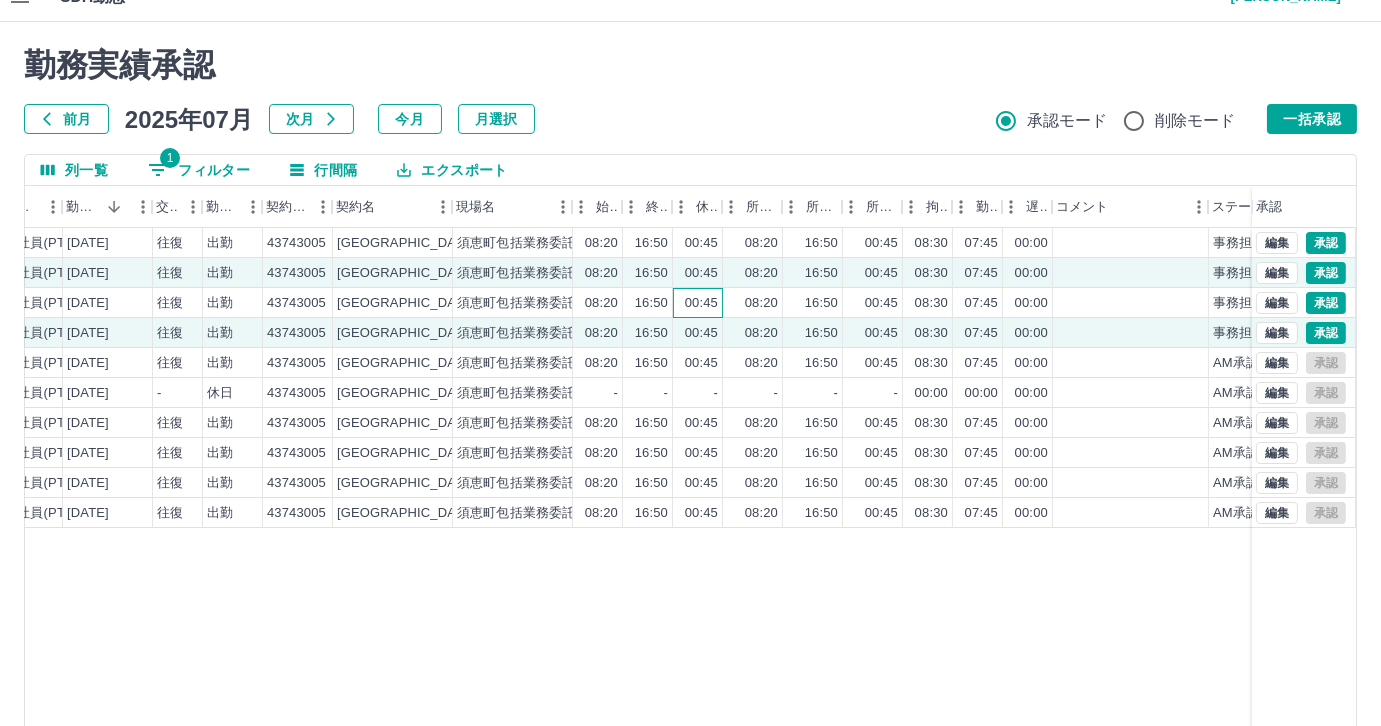 click on "00:45" at bounding box center [701, 303] 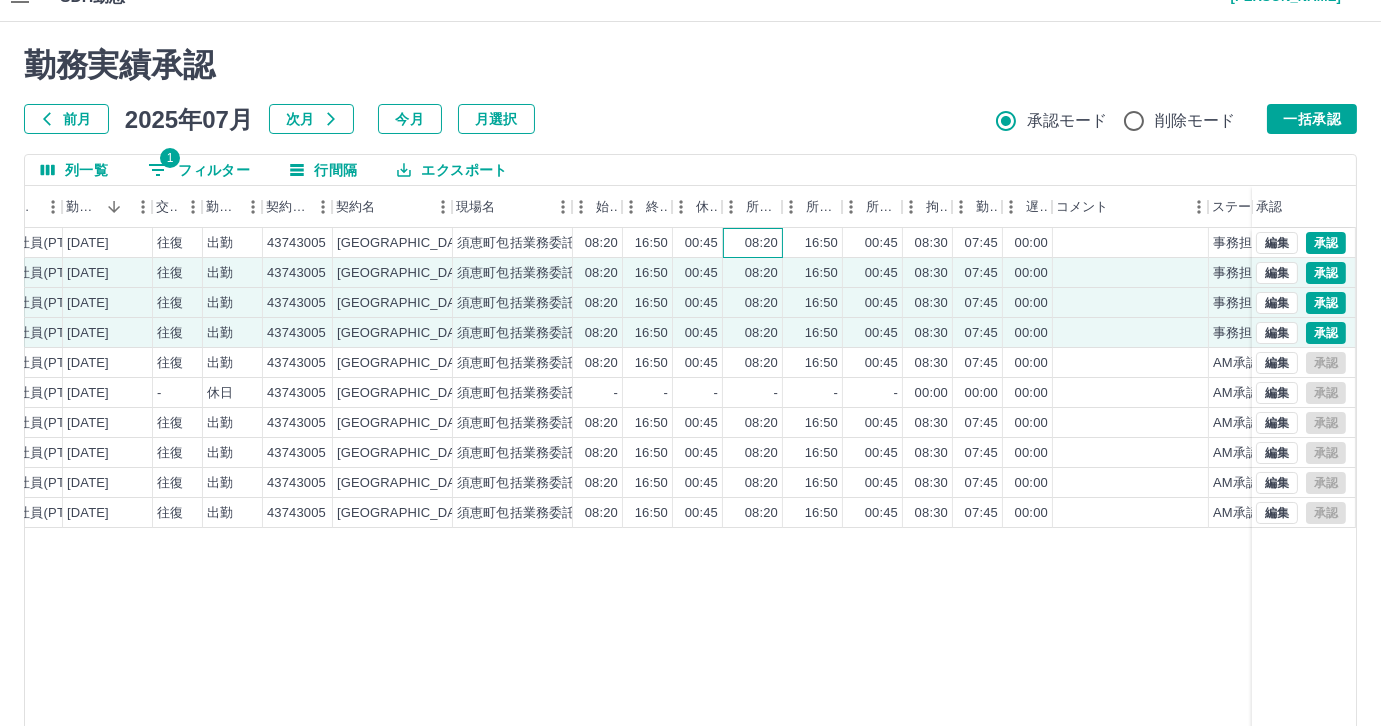 click on "08:20" at bounding box center [753, 243] 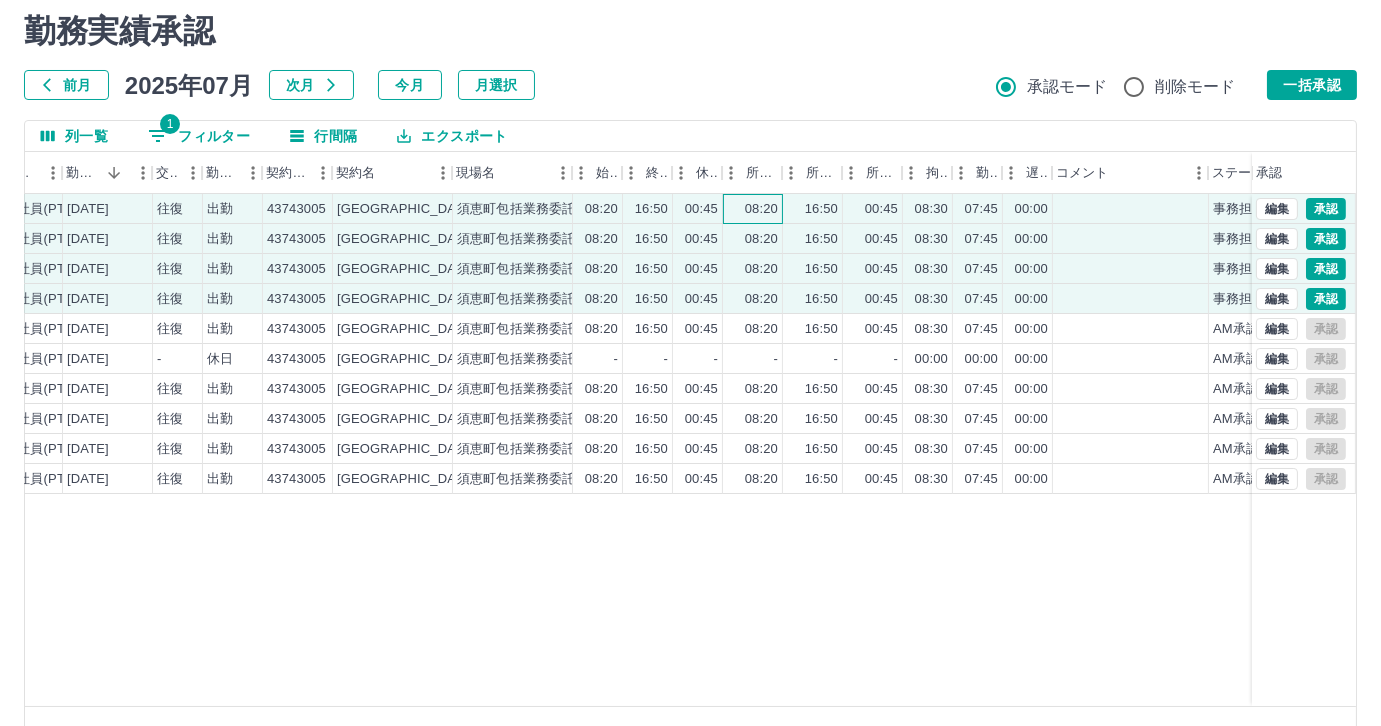 scroll, scrollTop: 118, scrollLeft: 0, axis: vertical 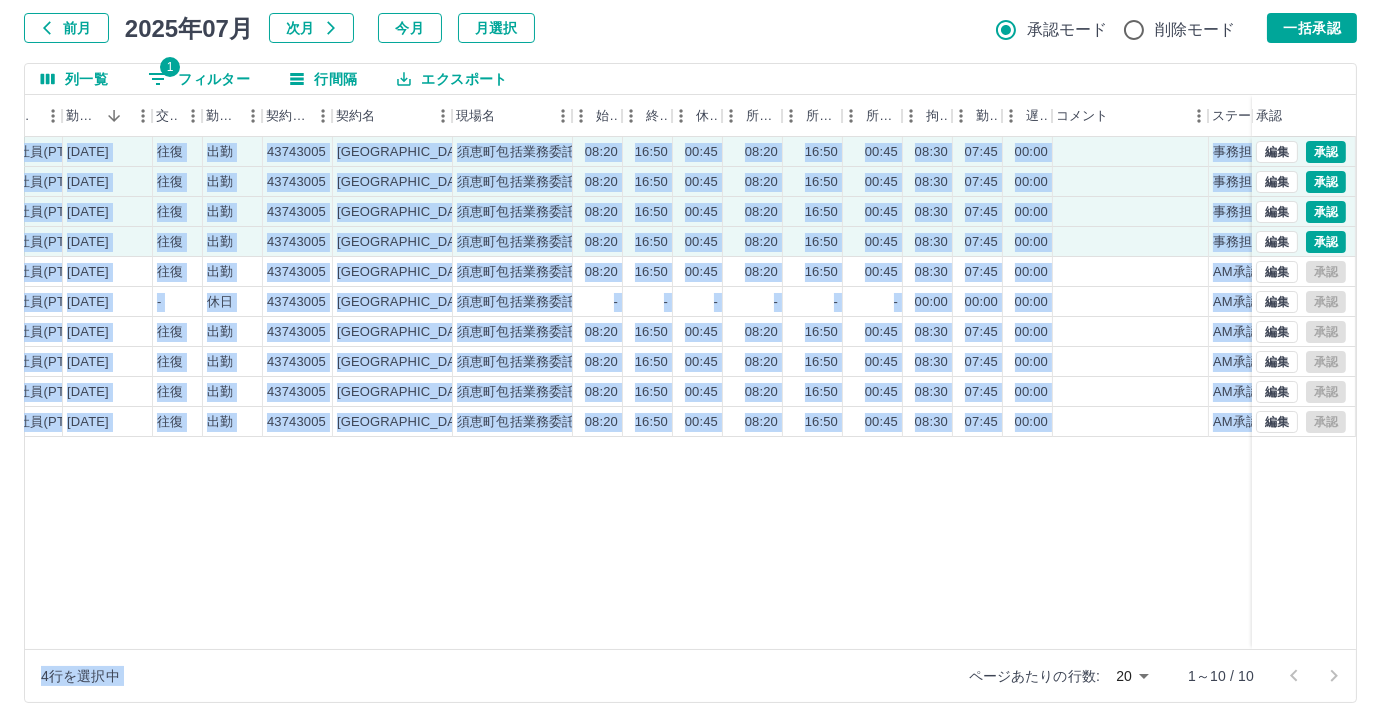 drag, startPoint x: 804, startPoint y: 650, endPoint x: 714, endPoint y: 646, distance: 90.088844 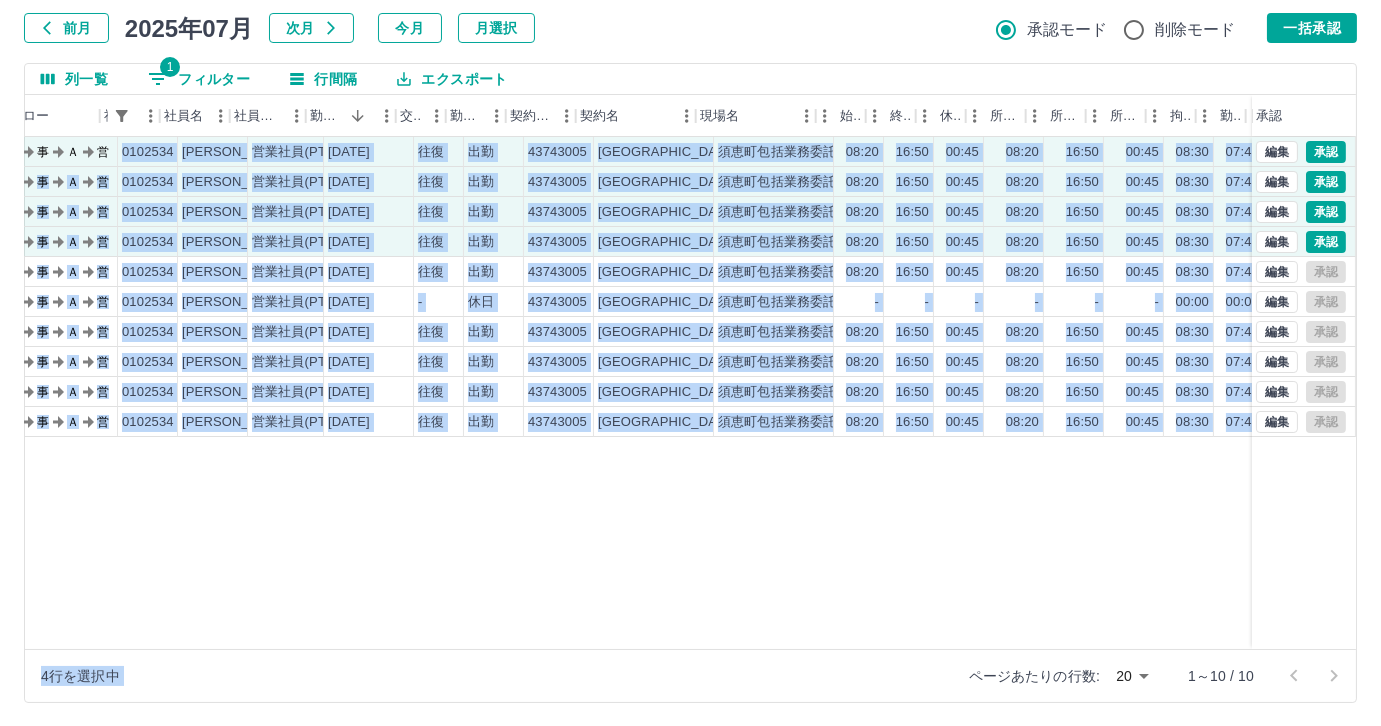 scroll, scrollTop: 0, scrollLeft: 60, axis: horizontal 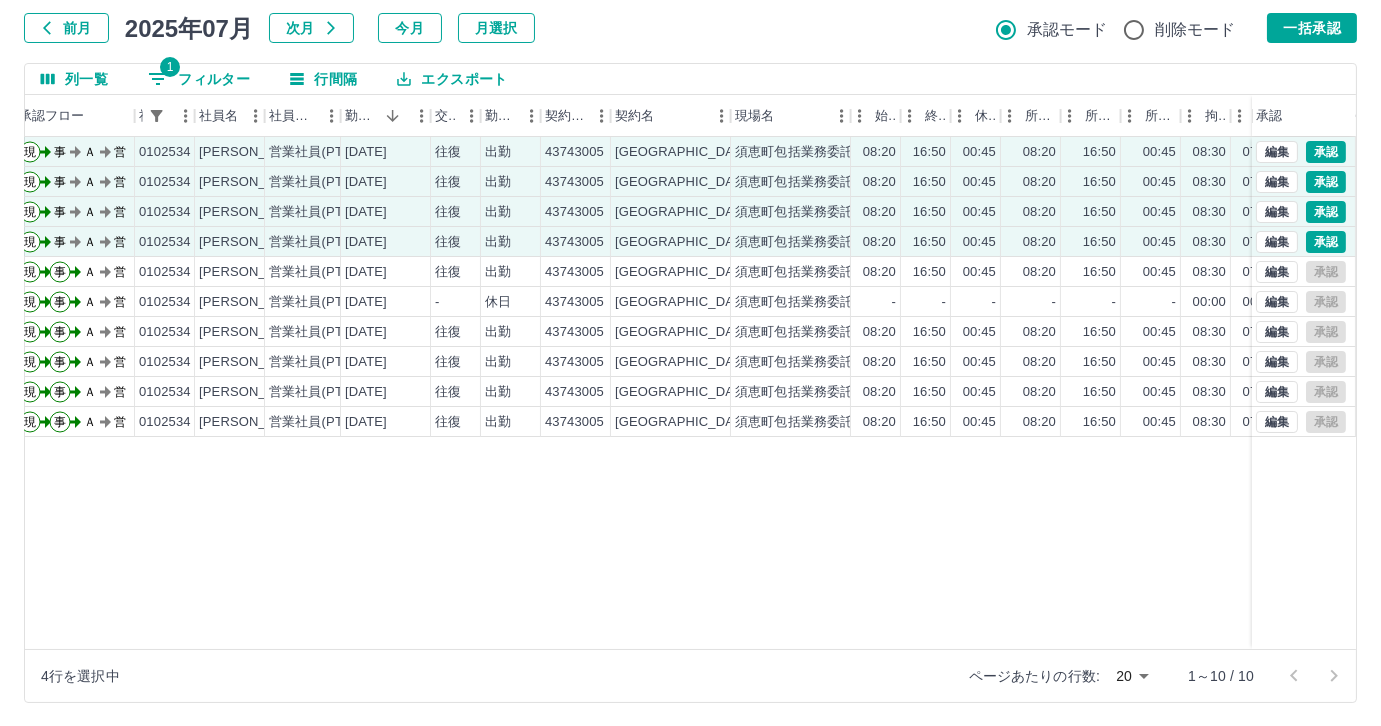 click on "現 事 Ａ 営 0102534 原田　真衣 営業社員(PT契約) 2025-07-11 往復 出勤 43743005 須恵町 須恵町包括業務委託（小中学校支援業務） 08:20 16:50 00:45 08:20 16:50 00:45 08:30 07:45 00:00 事務担当者承認待 現 事 Ａ 営 0102534 原田　真衣 営業社員(PT契約) 2025-07-10 往復 出勤 43743005 須恵町 須恵町包括業務委託（小中学校支援業務） 08:20 16:50 00:45 08:20 16:50 00:45 08:30 07:45 00:00 事務担当者承認待 現 事 Ａ 営 0102534 原田　真衣 営業社員(PT契約) 2025-07-09 往復 出勤 43743005 須恵町 須恵町包括業務委託（小中学校支援業務） 08:20 16:50 00:45 08:20 16:50 00:45 08:30 07:45 00:00 事務担当者承認待 現 事 Ａ 営 0102534 原田　真衣 営業社員(PT契約) 2025-07-08 往復 出勤 43743005 須恵町 須恵町包括業務委託（小中学校支援業務） 08:20 16:50 00:45 08:20 16:50 00:45 08:30 07:45 00:00 事務担当者承認待 現 事 Ａ 営 0102534 原田　真衣 往復 -" at bounding box center [838, 393] 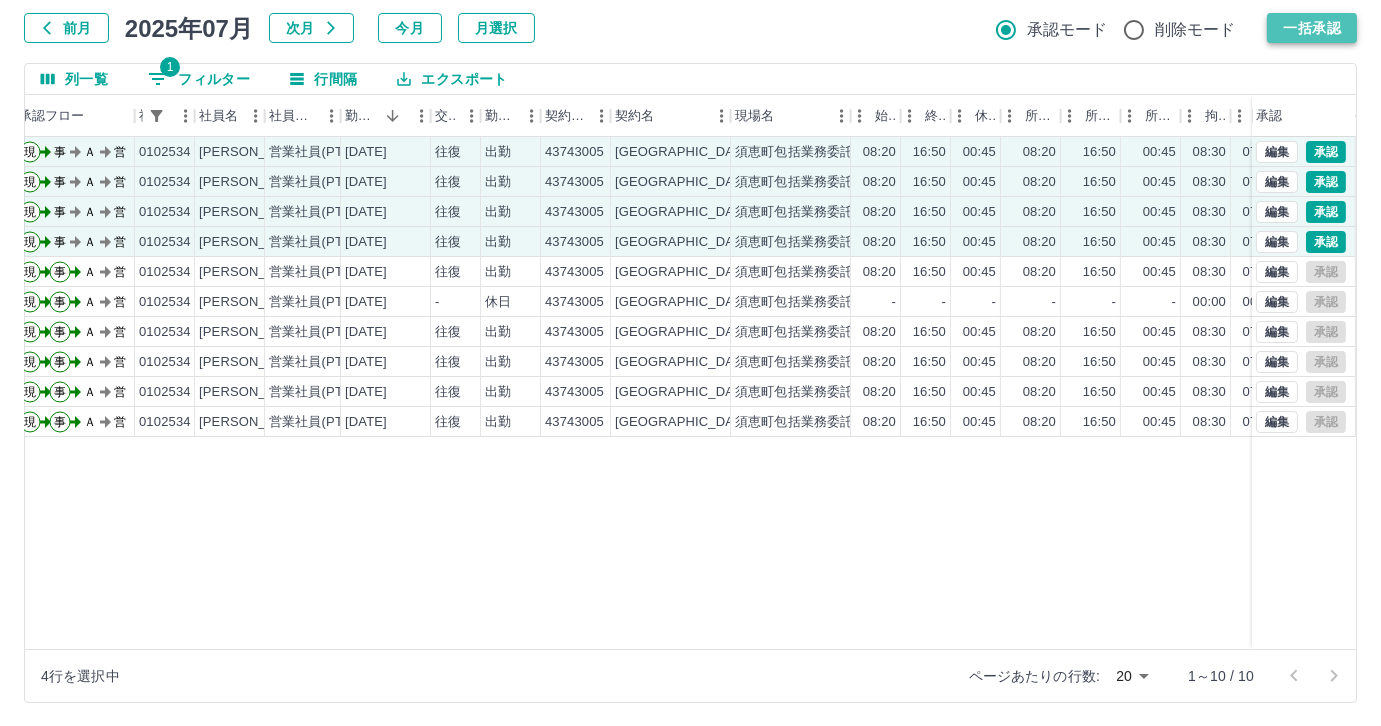 click on "一括承認" at bounding box center (1312, 28) 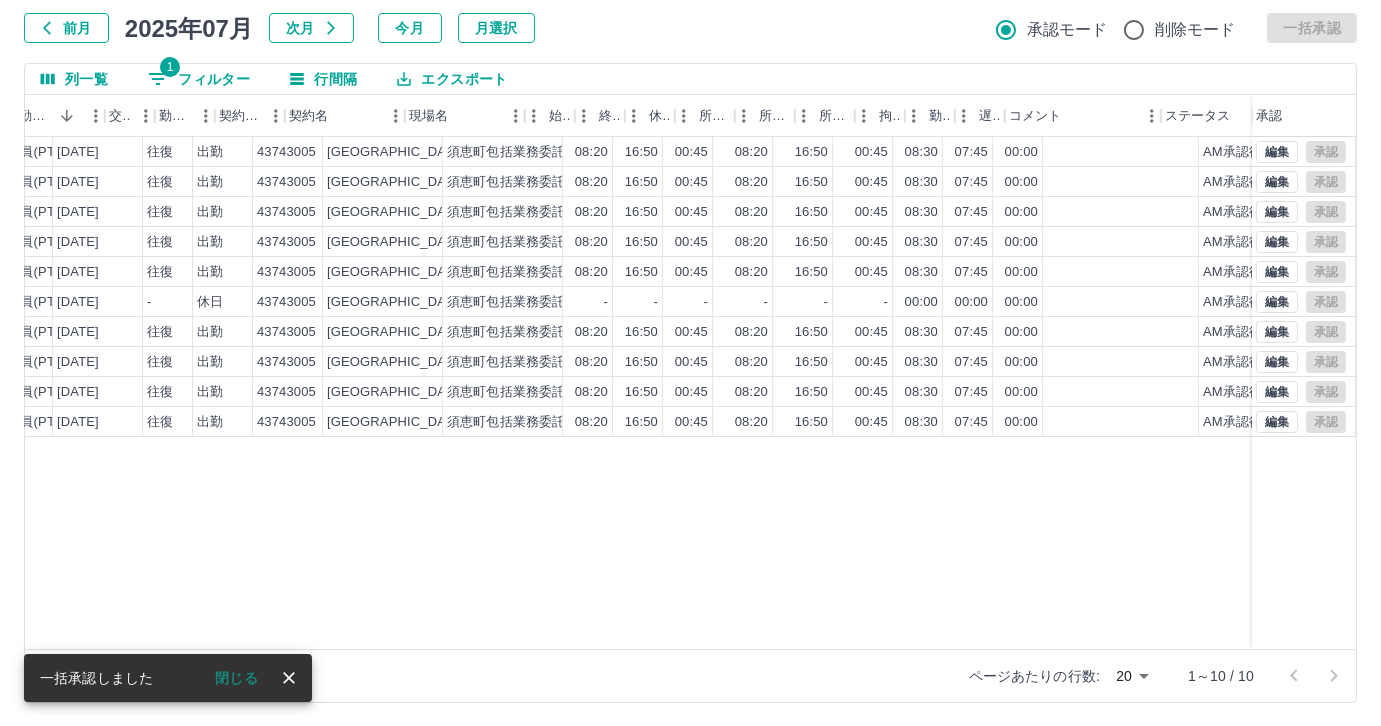 scroll, scrollTop: 0, scrollLeft: 414, axis: horizontal 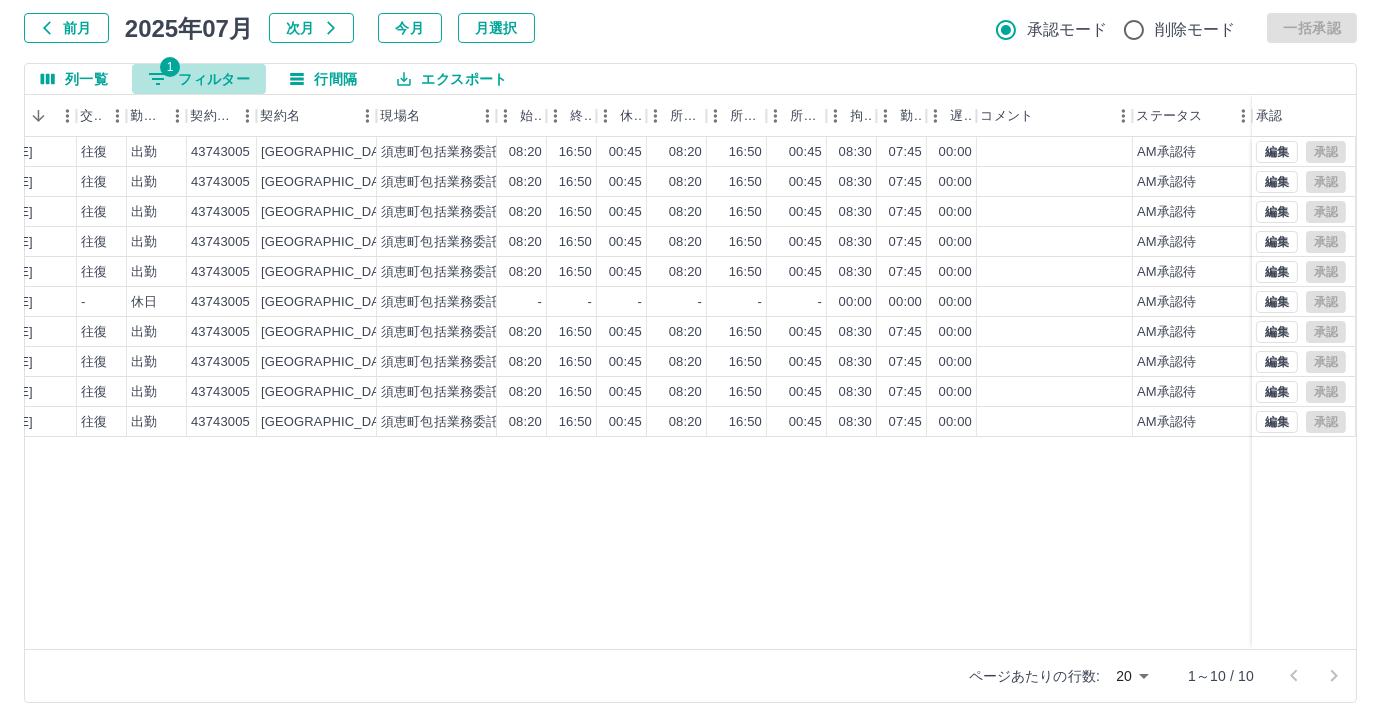 click on "1 フィルター" at bounding box center (199, 79) 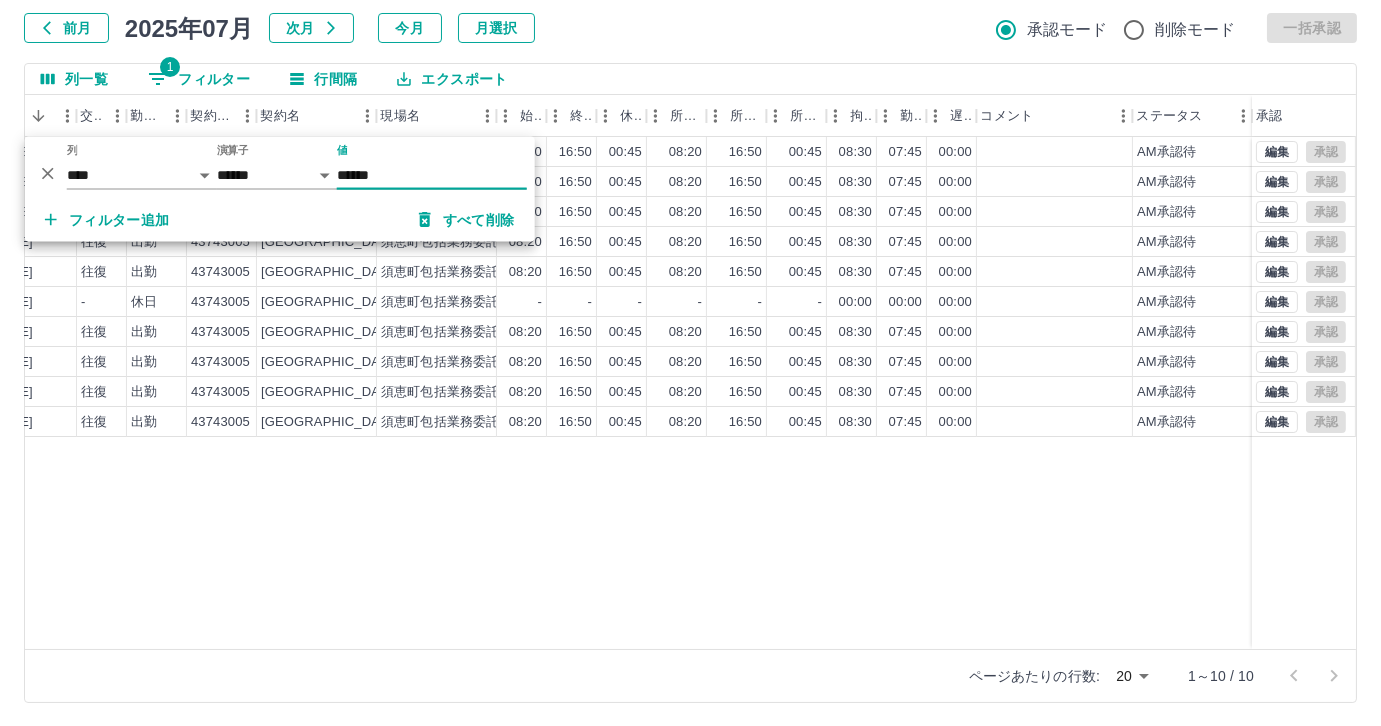 click on "******" at bounding box center (432, 175) 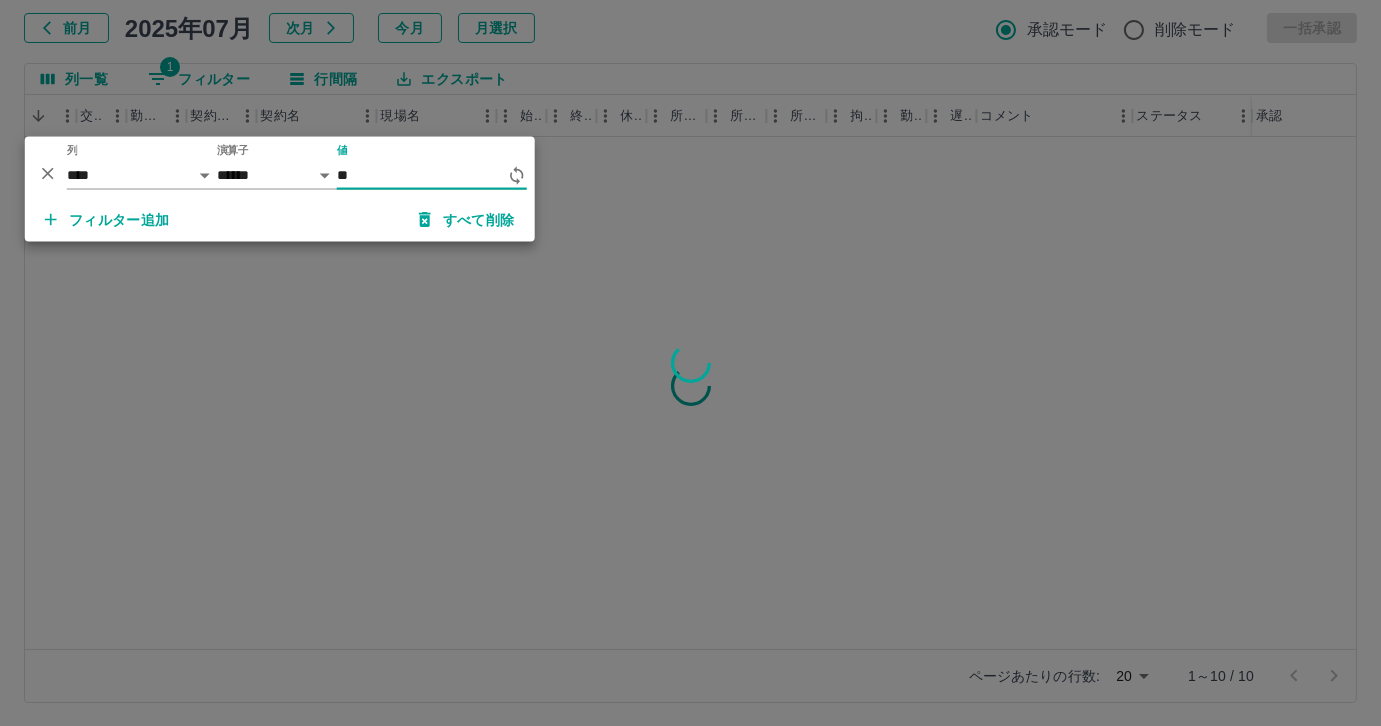 type on "*" 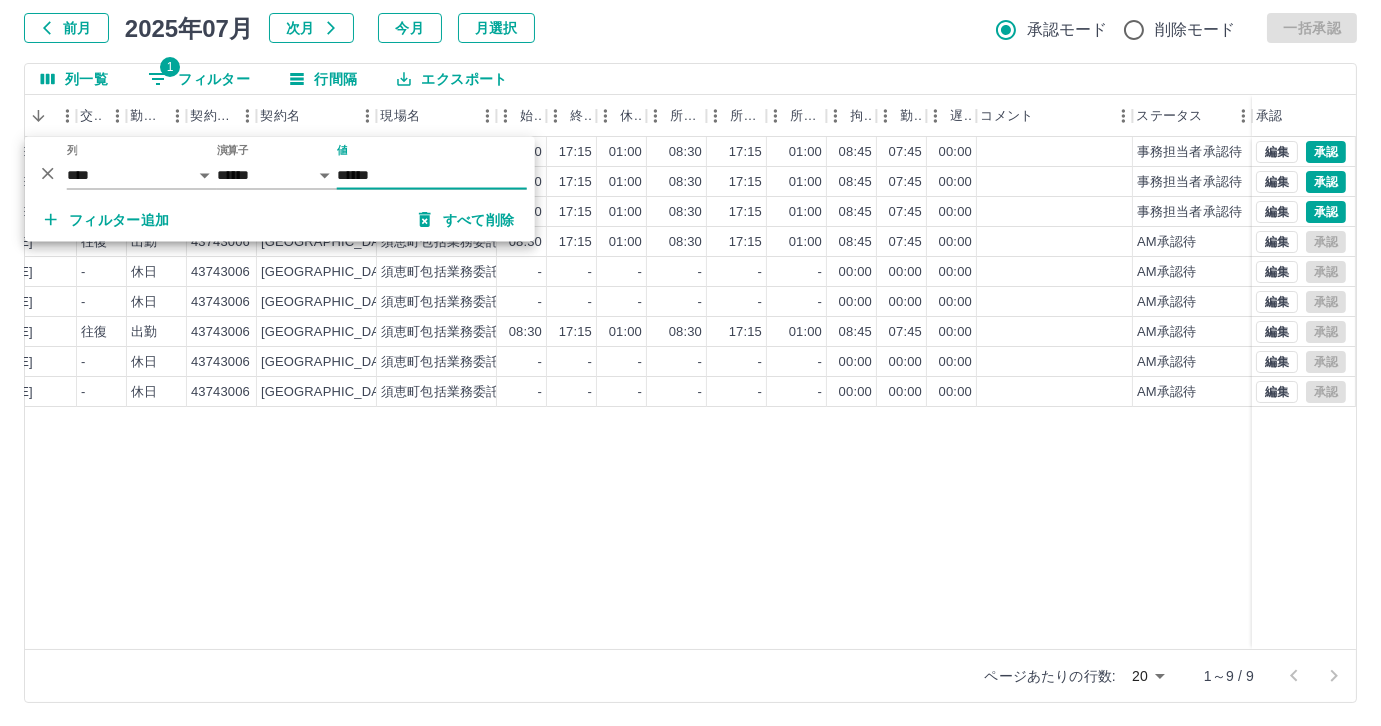 type on "******" 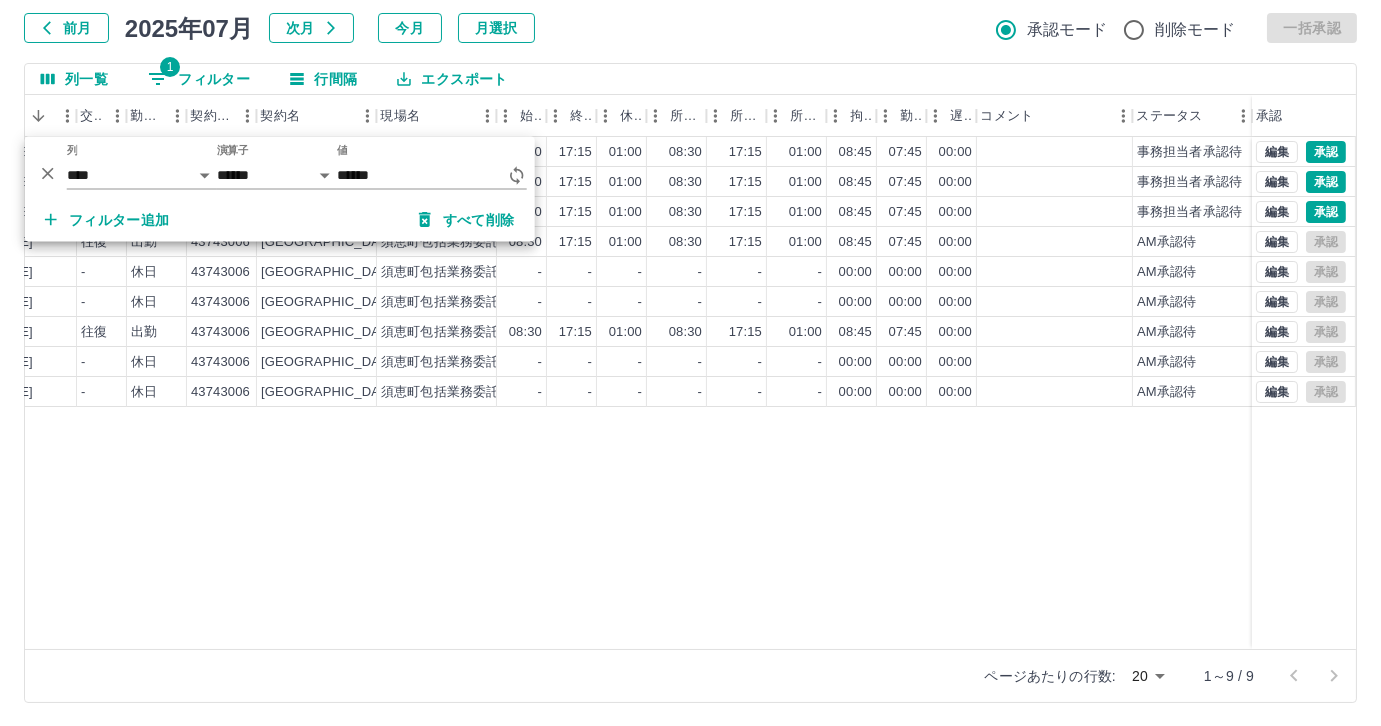 click on "列一覧 1 フィルター 行間隔 エクスポート" at bounding box center [690, 79] 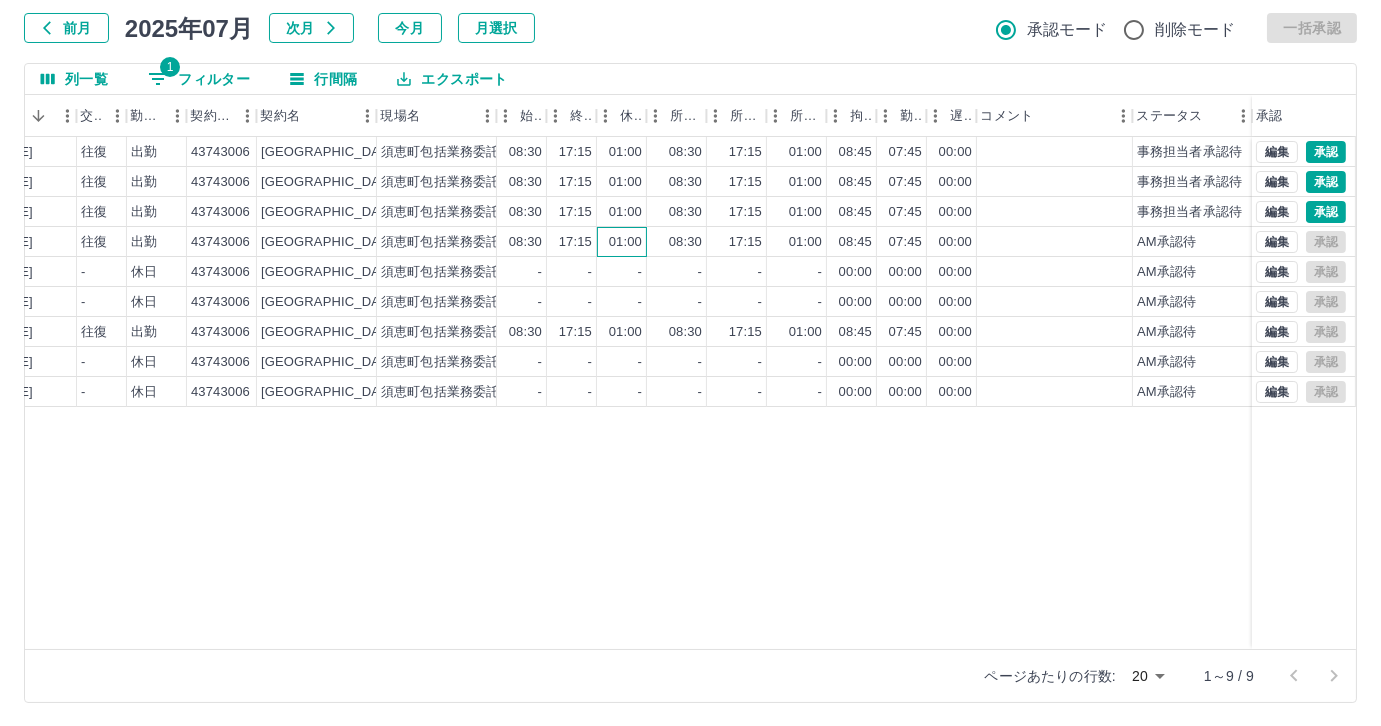 click on "01:00" at bounding box center [625, 242] 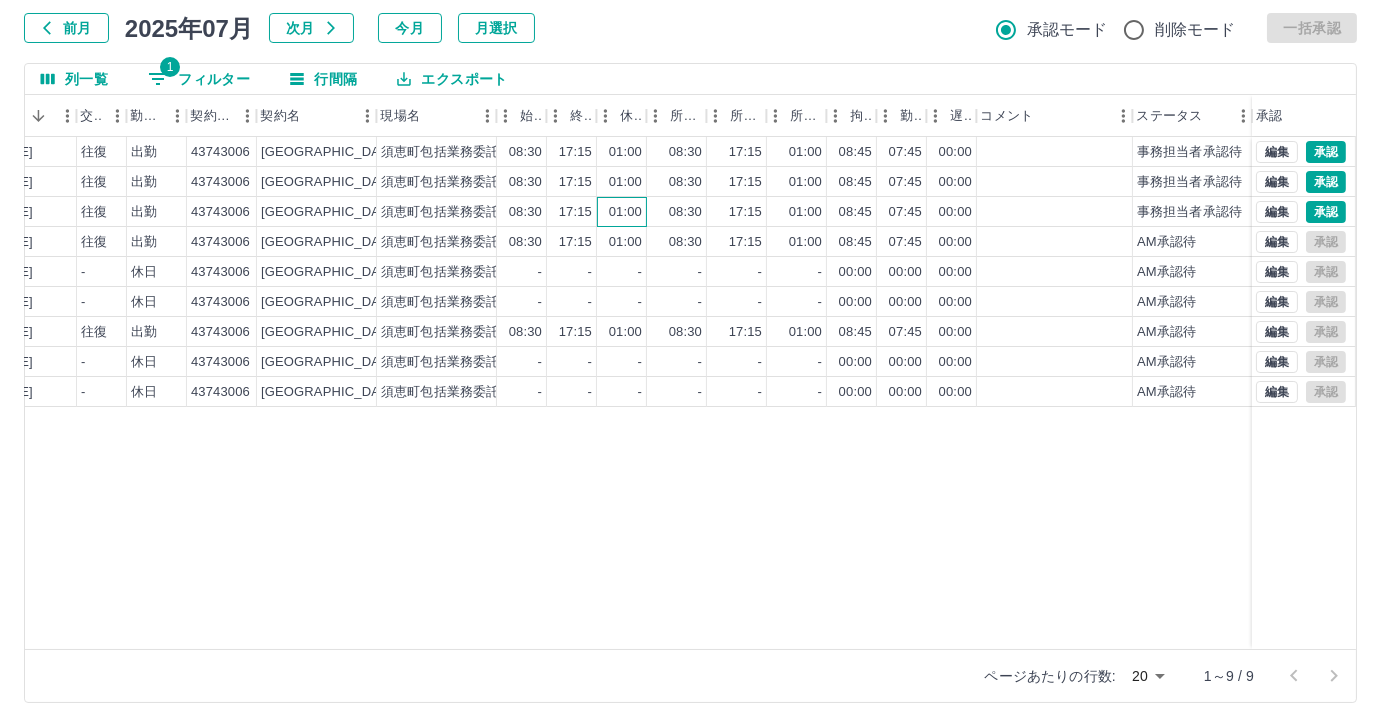 click on "01:00" at bounding box center (625, 212) 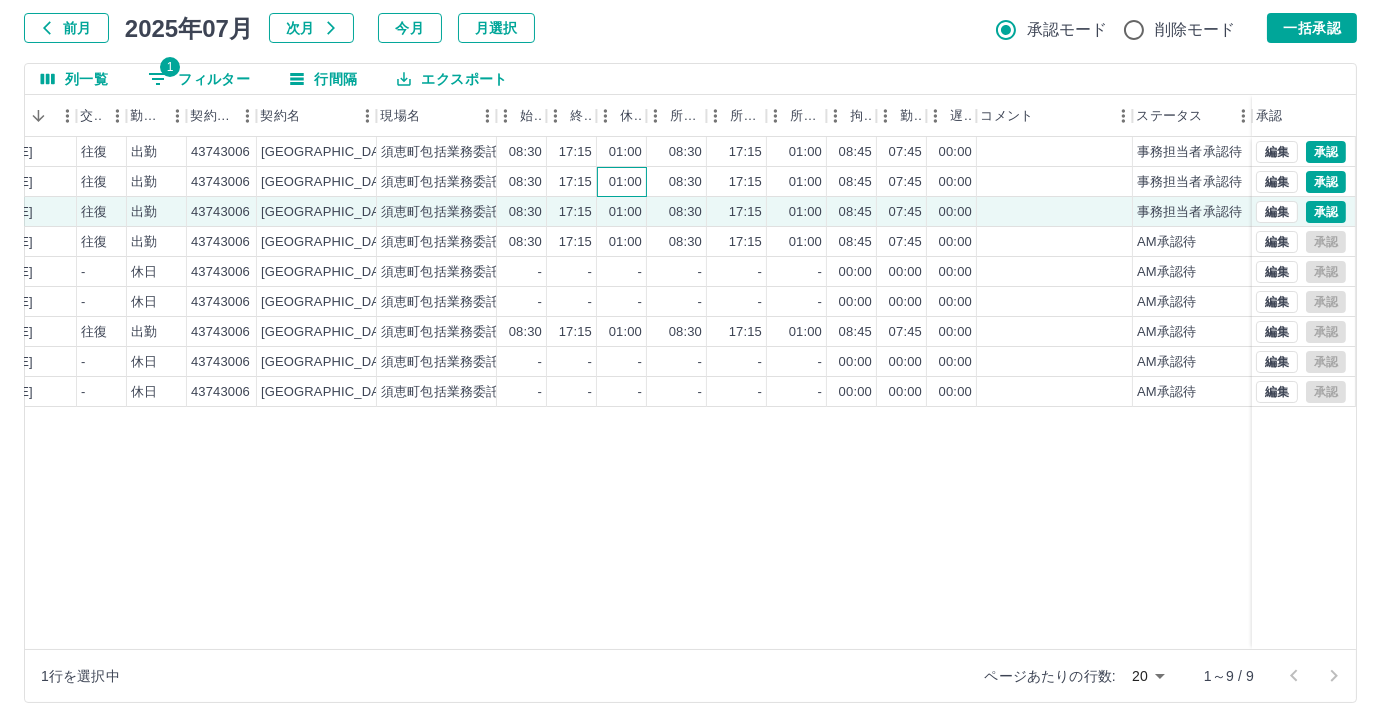click on "01:00" at bounding box center (625, 182) 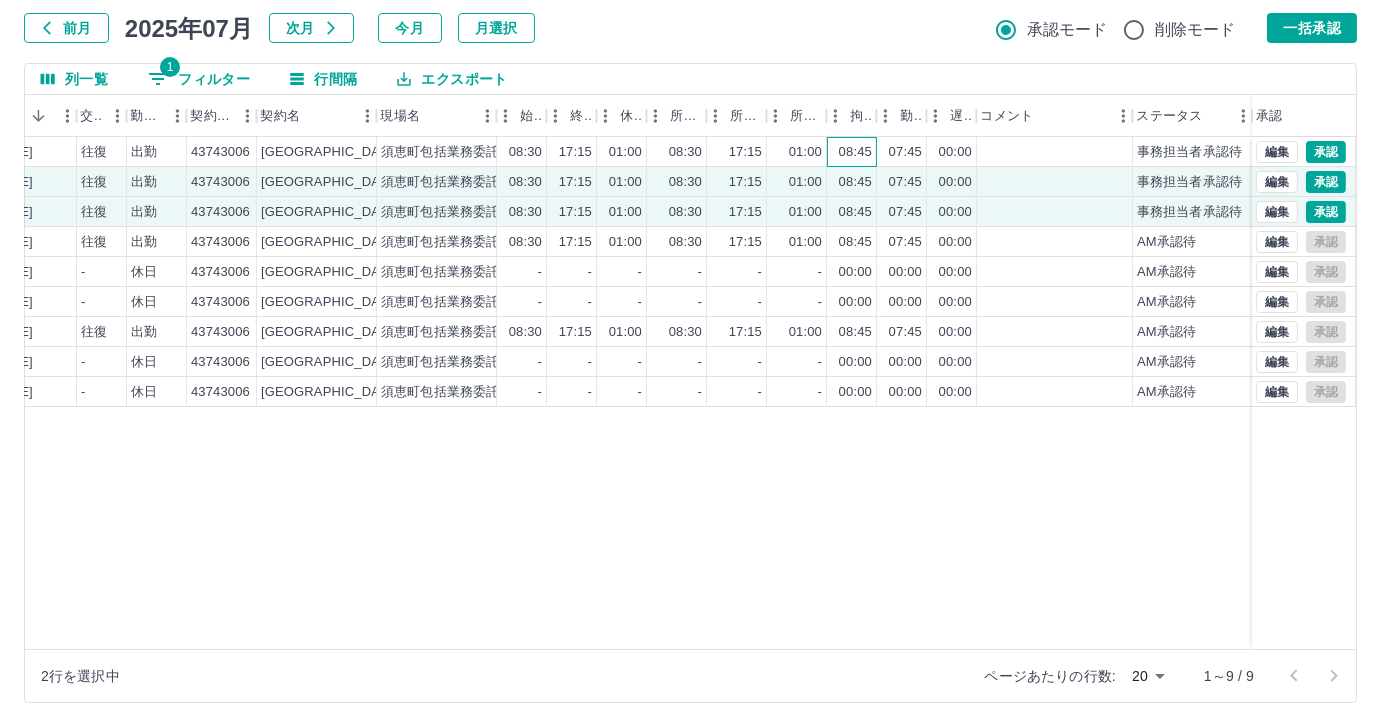 click on "08:45" at bounding box center (855, 152) 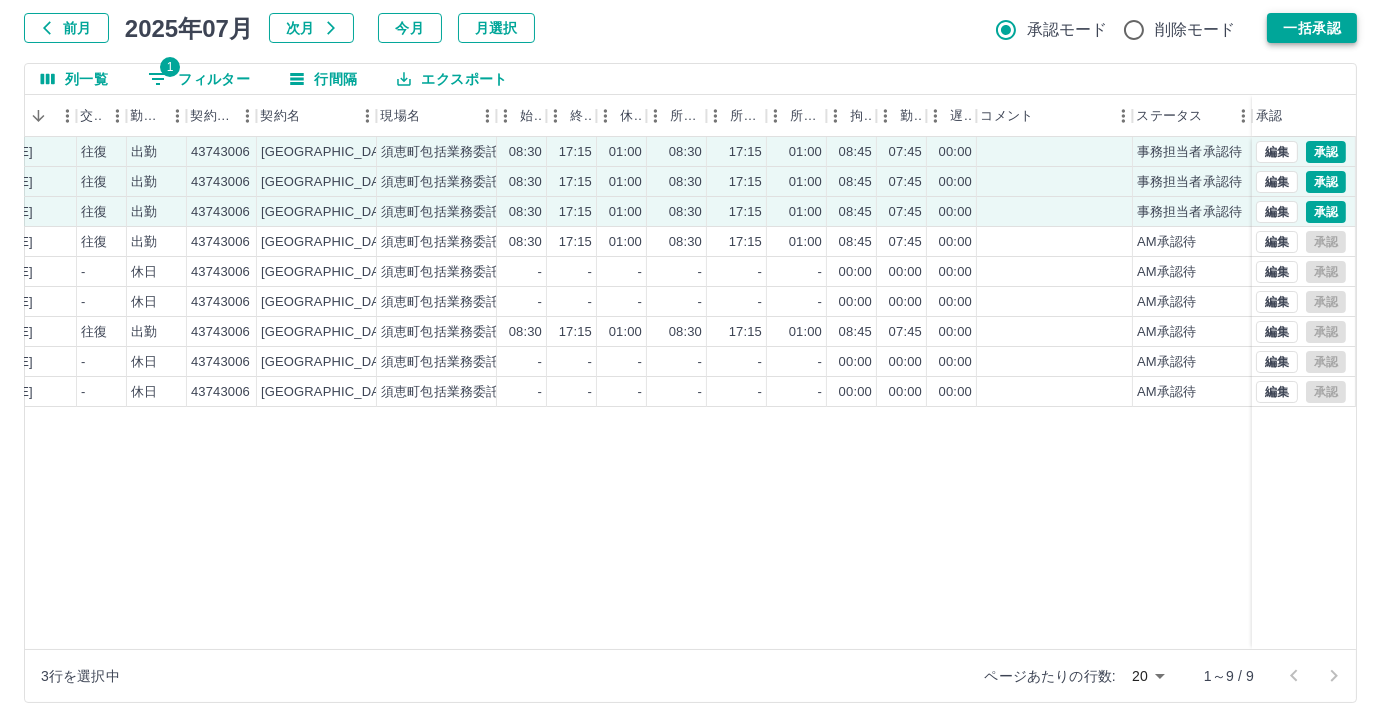 click on "一括承認" at bounding box center [1312, 28] 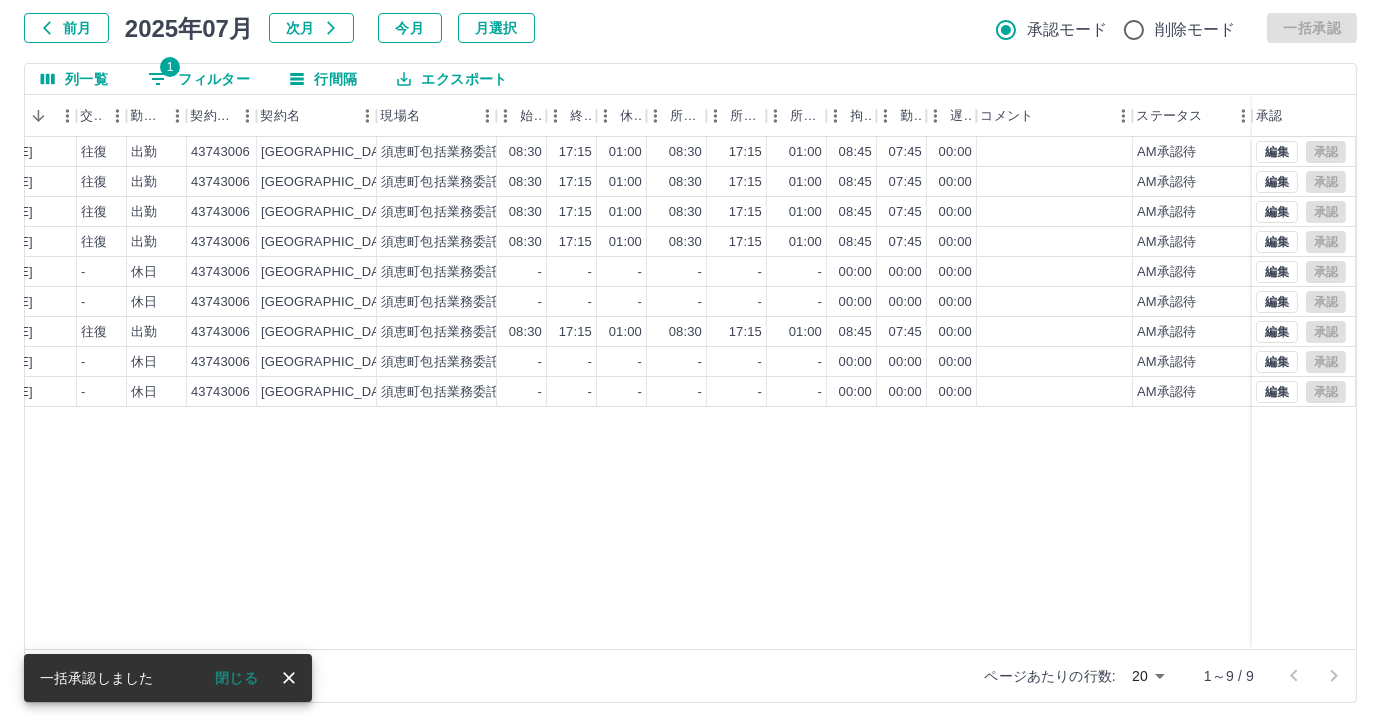 click on "1 フィルター" at bounding box center [199, 79] 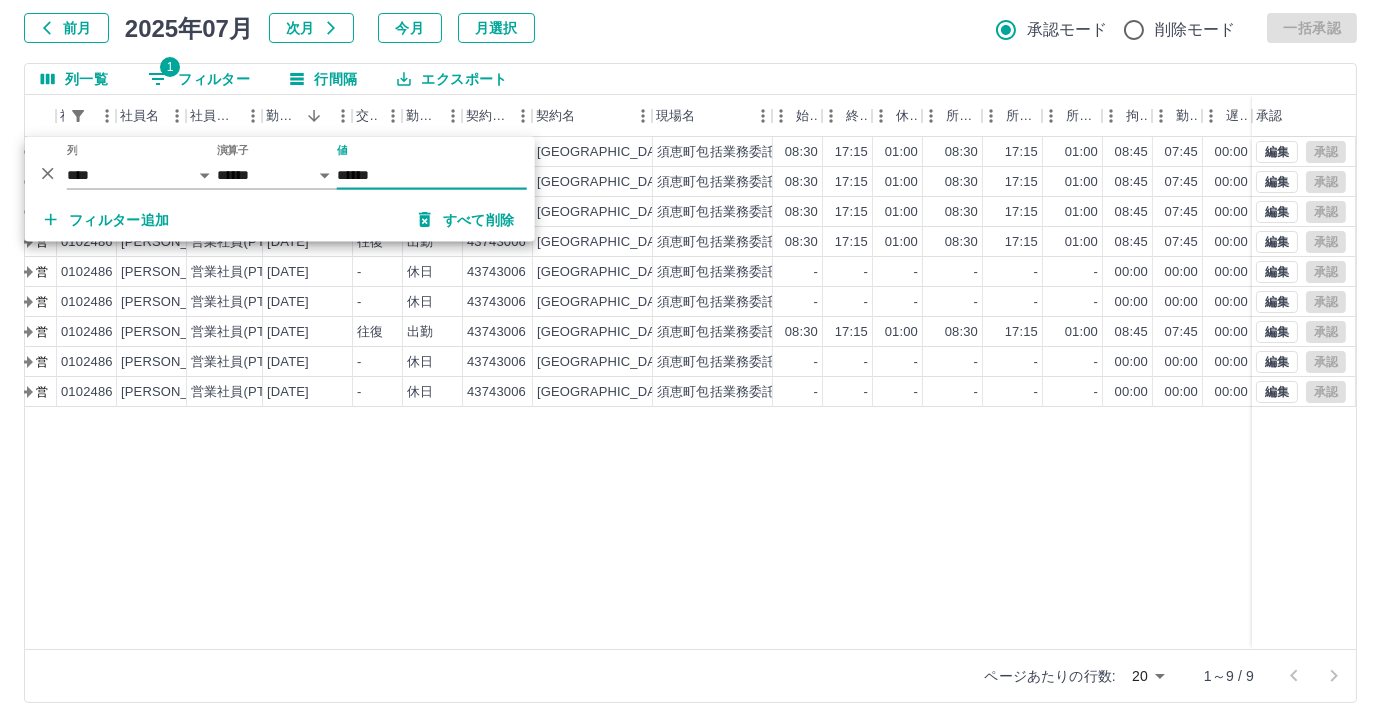 scroll, scrollTop: 0, scrollLeft: 136, axis: horizontal 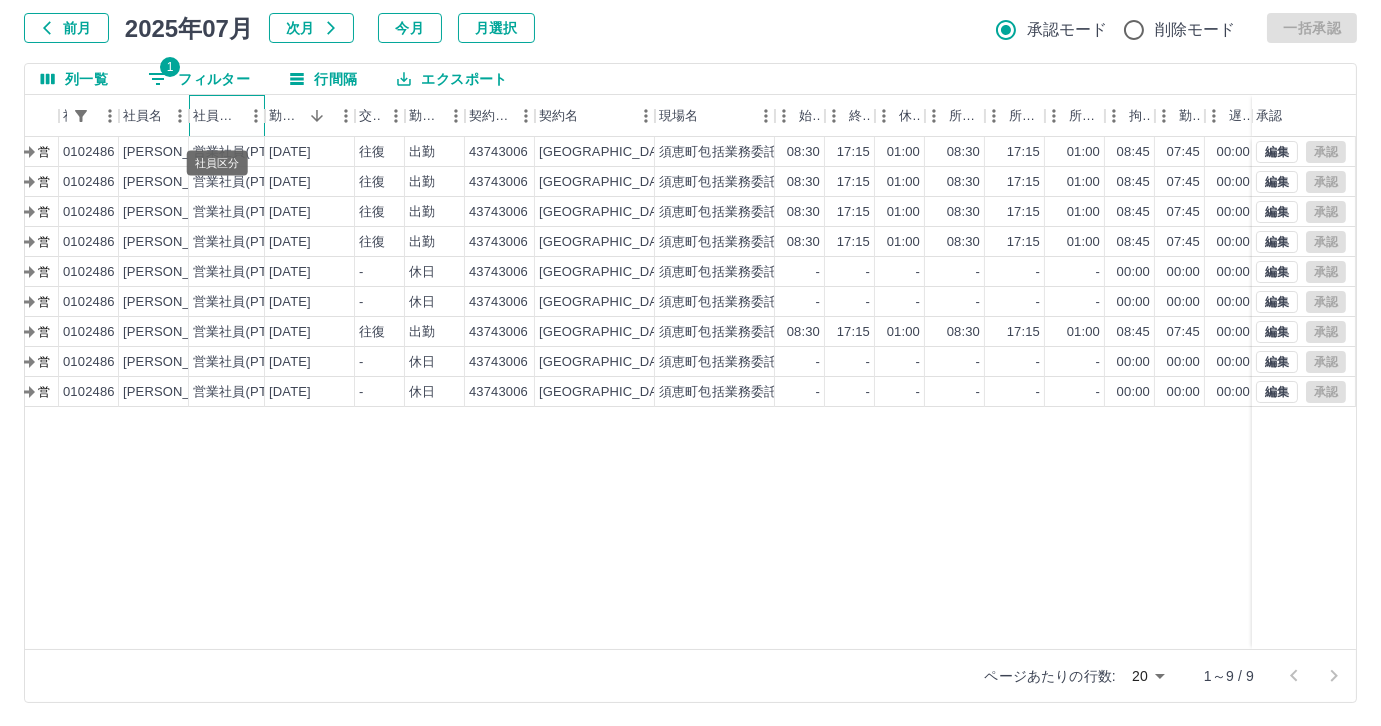 click on "社員区分" at bounding box center (217, 116) 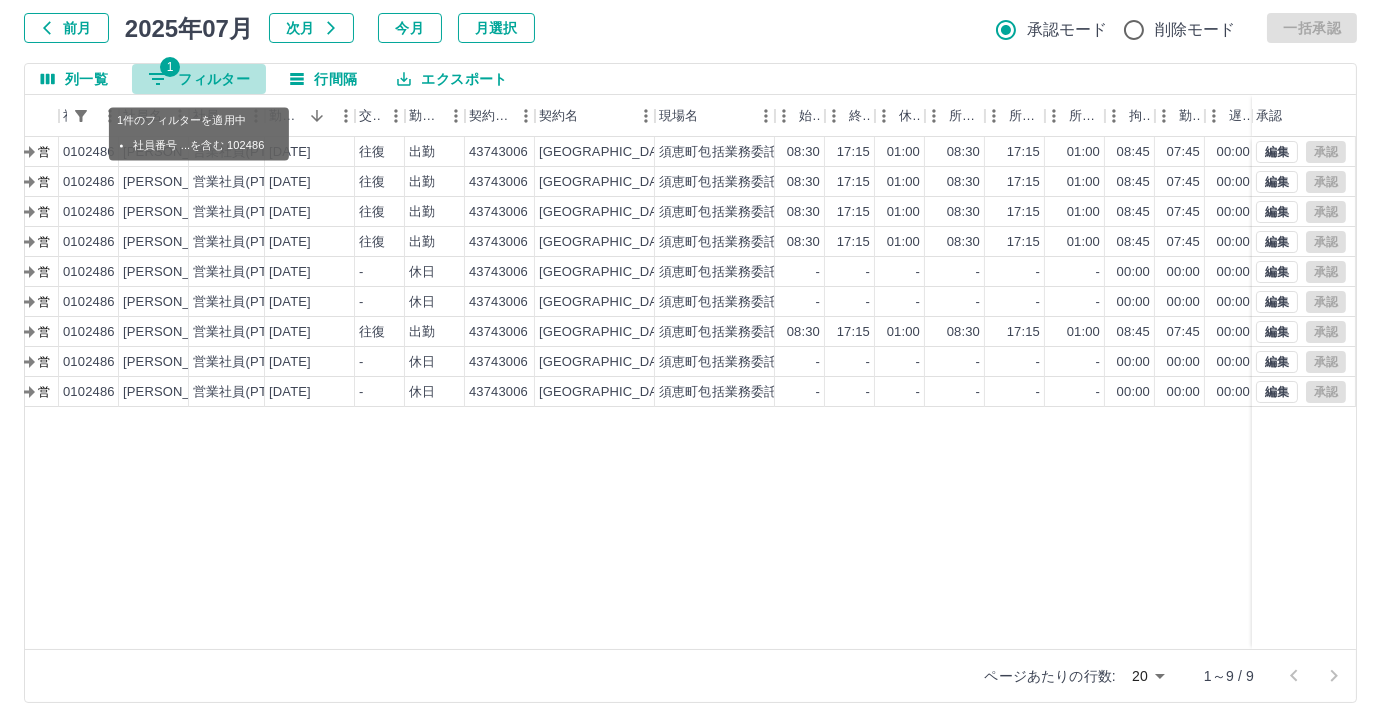 click on "1 フィルター" at bounding box center [199, 79] 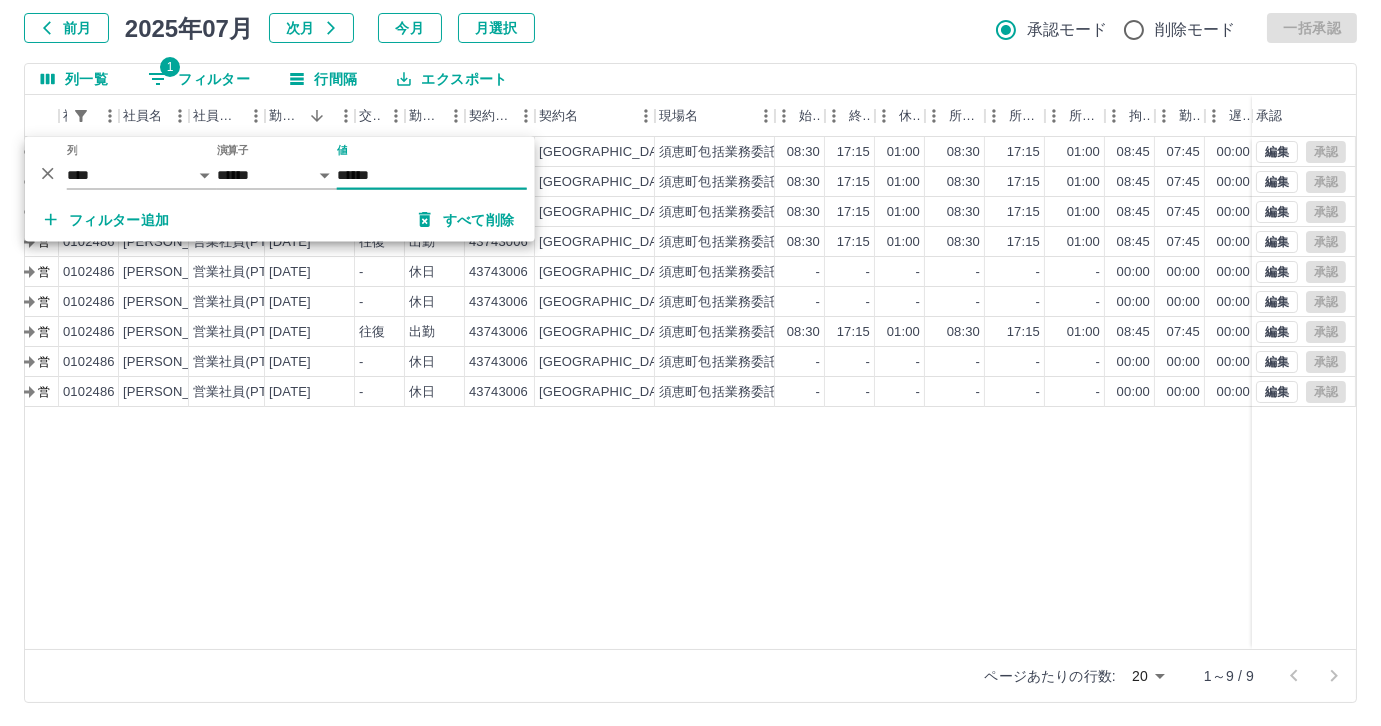 click on "******" at bounding box center [432, 175] 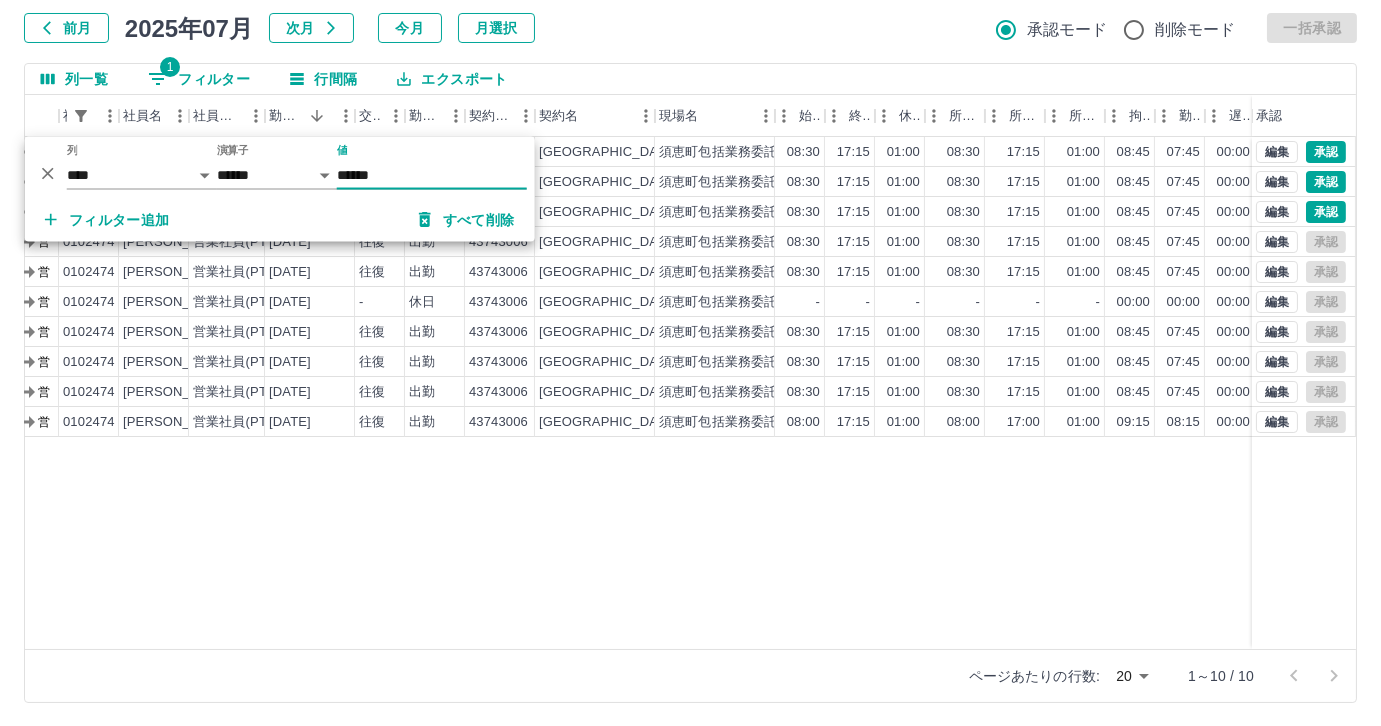 type on "******" 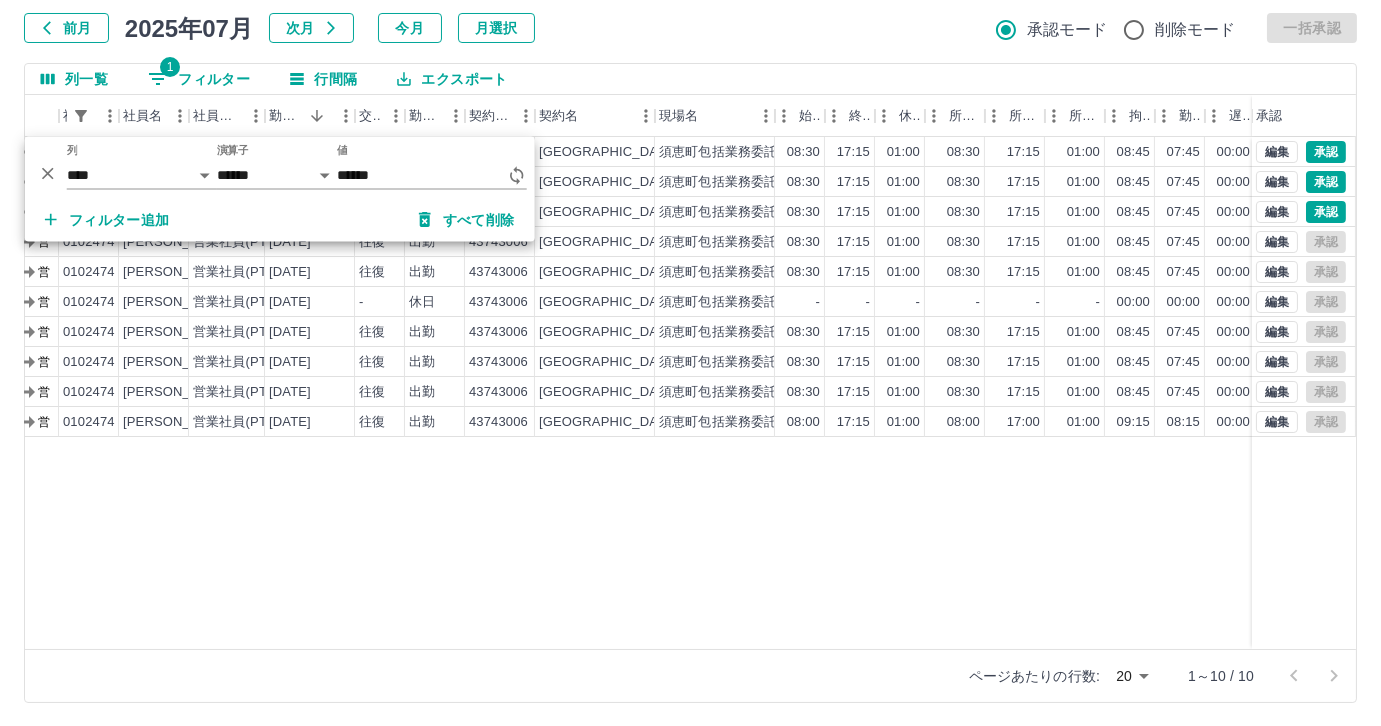 click on "現 事 Ａ 営 0102474 米岡　博子 営業社員(PT契約) 2025-07-11 往復 出勤 43743006 須恵町 須恵町包括業務委託（社会教育施設管理業務） 08:30 17:15 01:00 08:30 17:15 01:00 08:45 07:45 00:00 事務担当者承認待 現 事 Ａ 営 0102474 米岡　博子 営業社員(PT契約) 2025-07-10 往復 出勤 43743006 須恵町 須恵町包括業務委託（社会教育施設管理業務） 08:30 17:15 01:00 08:30 17:15 01:00 08:45 07:45 00:00 事務担当者承認待 現 事 Ａ 営 0102474 米岡　博子 営業社員(PT契約) 2025-07-09 往復 出勤 43743006 須恵町 須恵町包括業務委託（社会教育施設管理業務） 08:30 17:15 01:00 08:30 17:15 01:00 08:45 07:45 00:00 事務担当者承認待 現 事 Ａ 営 0102474 米岡　博子 営業社員(PT契約) 2025-07-08 往復 出勤 43743006 須恵町 須恵町包括業務委託（社会教育施設管理業務） 08:30 17:15 01:00 08:30 17:15 01:00 08:45 07:45 00:00 AM承認待 現 事 Ａ 営 0102474 2025-07-07 -" at bounding box center (762, 393) 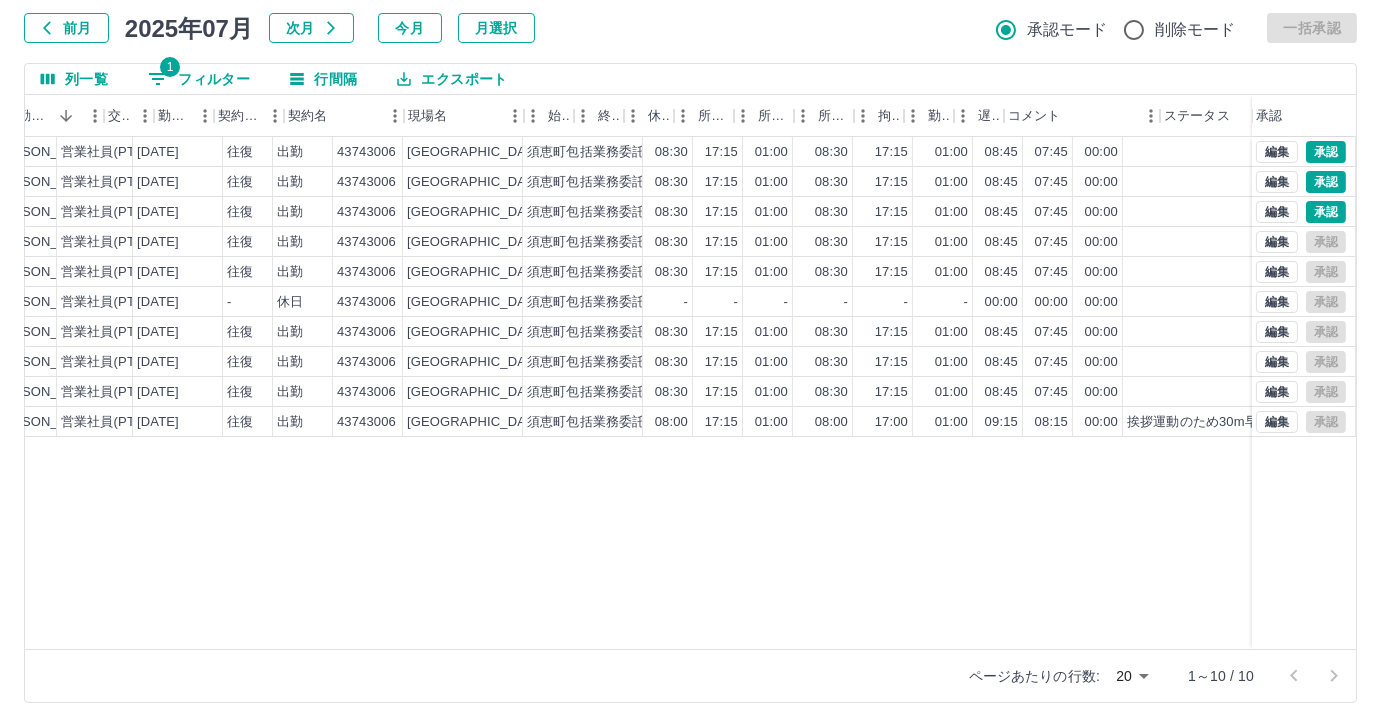 scroll, scrollTop: 0, scrollLeft: 414, axis: horizontal 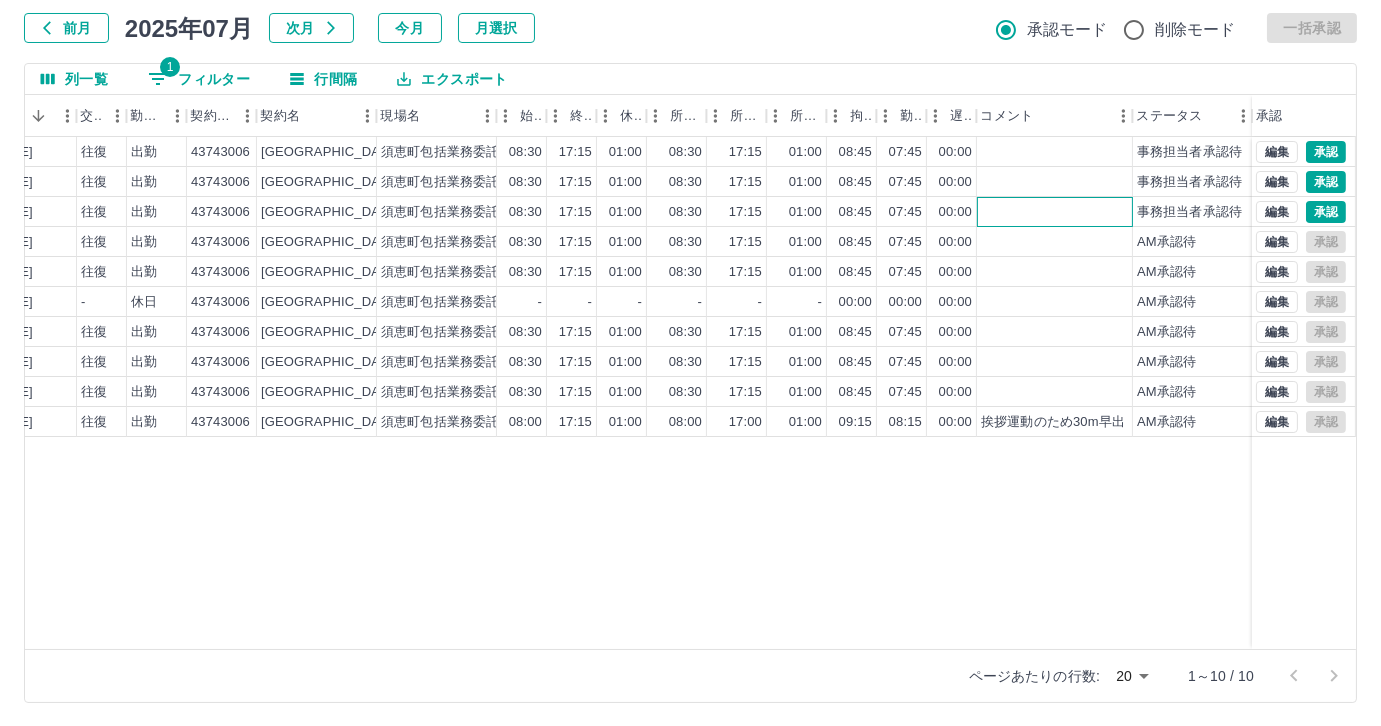 click at bounding box center [1055, 212] 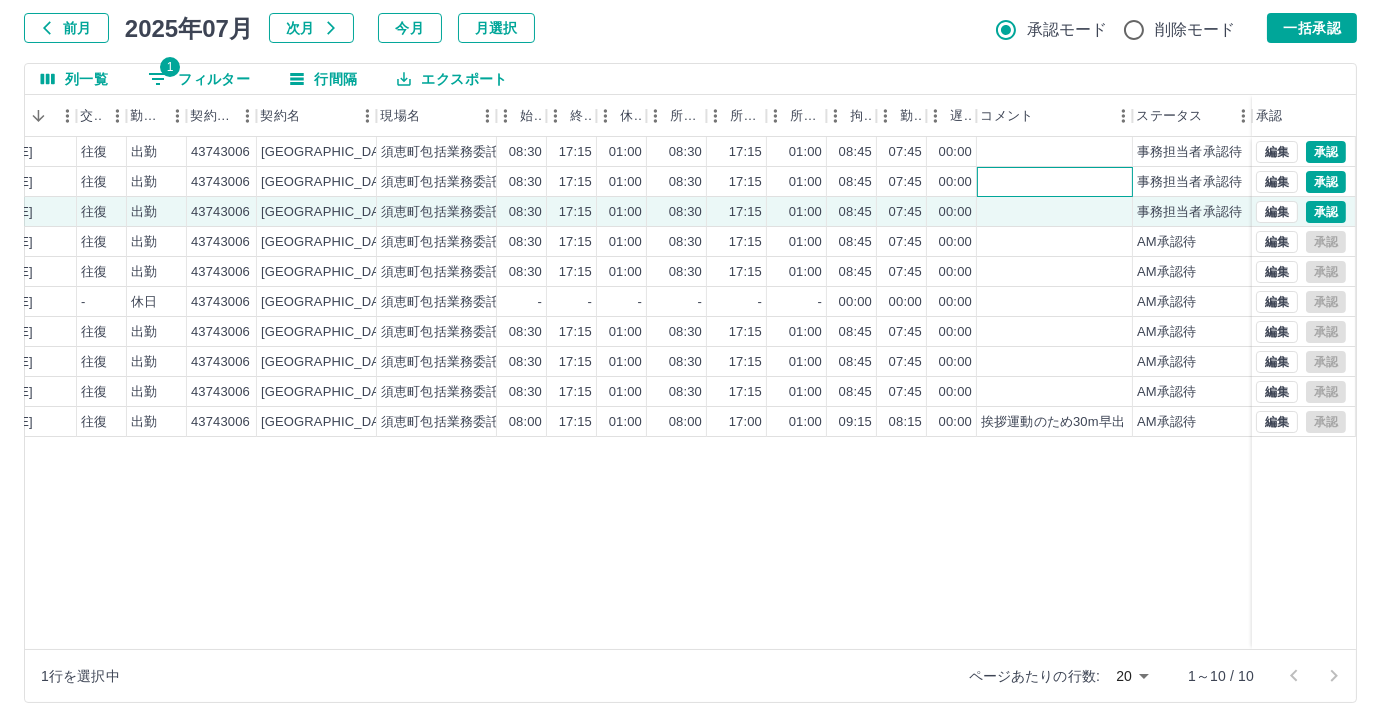 click at bounding box center [1055, 182] 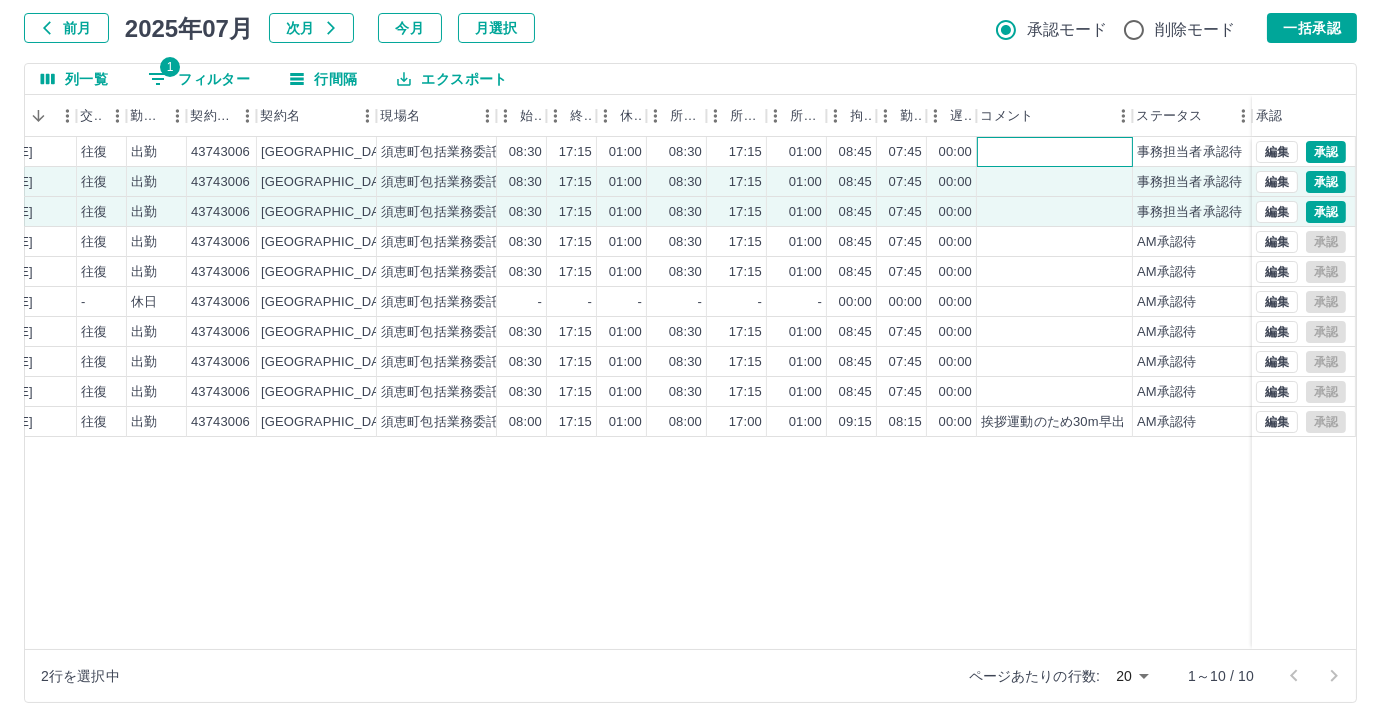click at bounding box center (1055, 152) 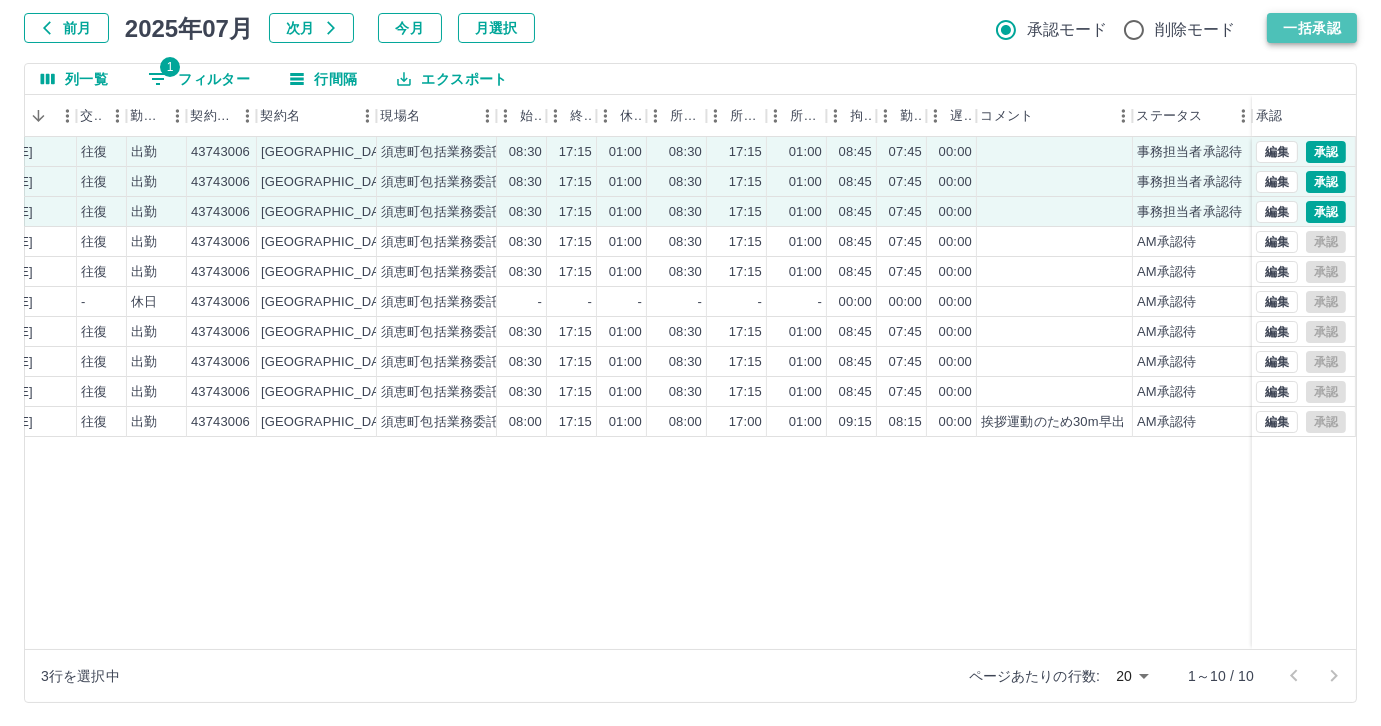 click on "一括承認" at bounding box center [1312, 28] 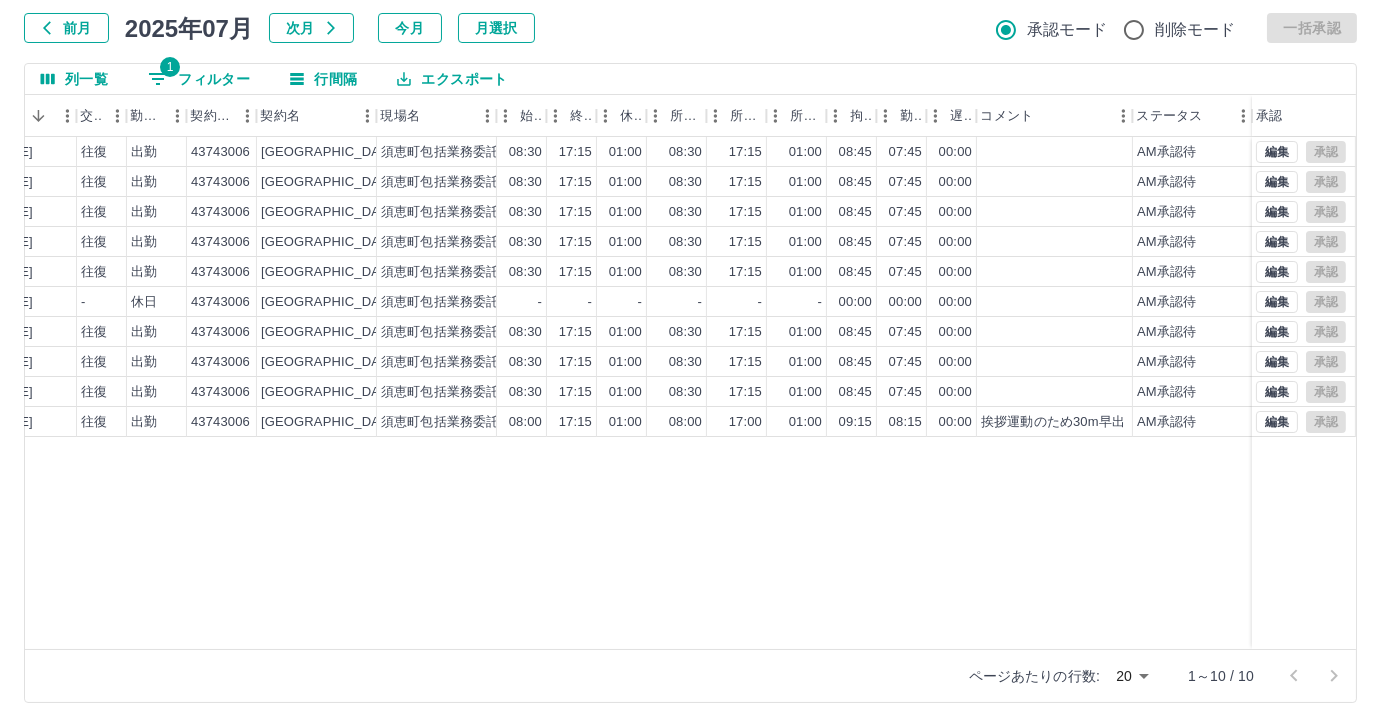 drag, startPoint x: 535, startPoint y: 684, endPoint x: 463, endPoint y: 654, distance: 78 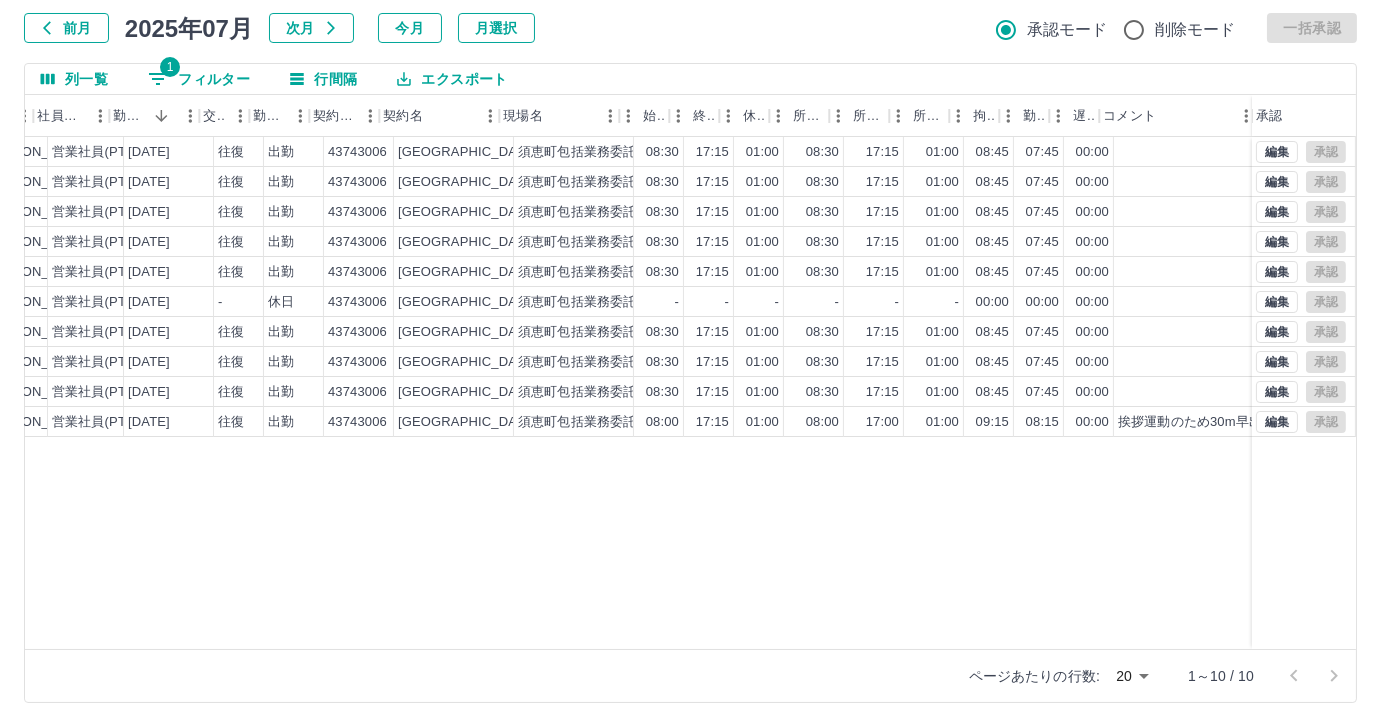 scroll, scrollTop: 0, scrollLeft: 269, axis: horizontal 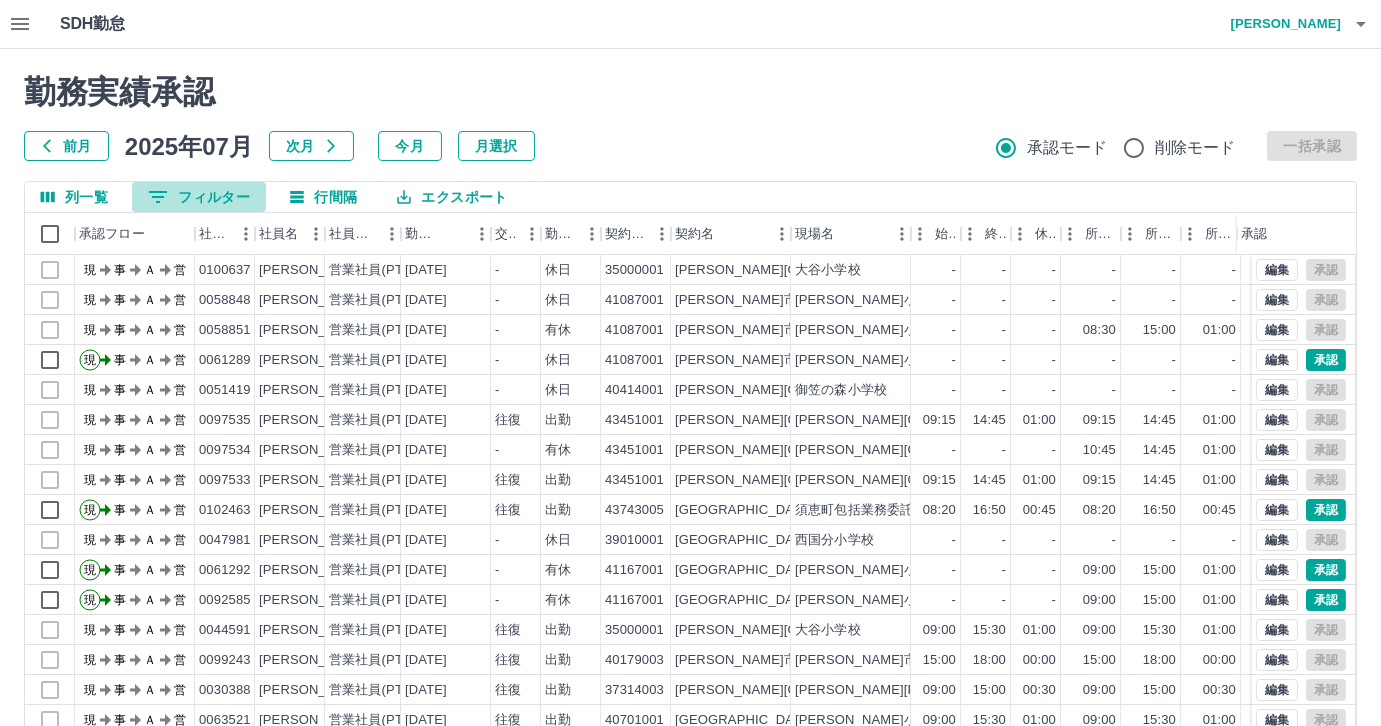 click on "0 フィルター" at bounding box center (199, 197) 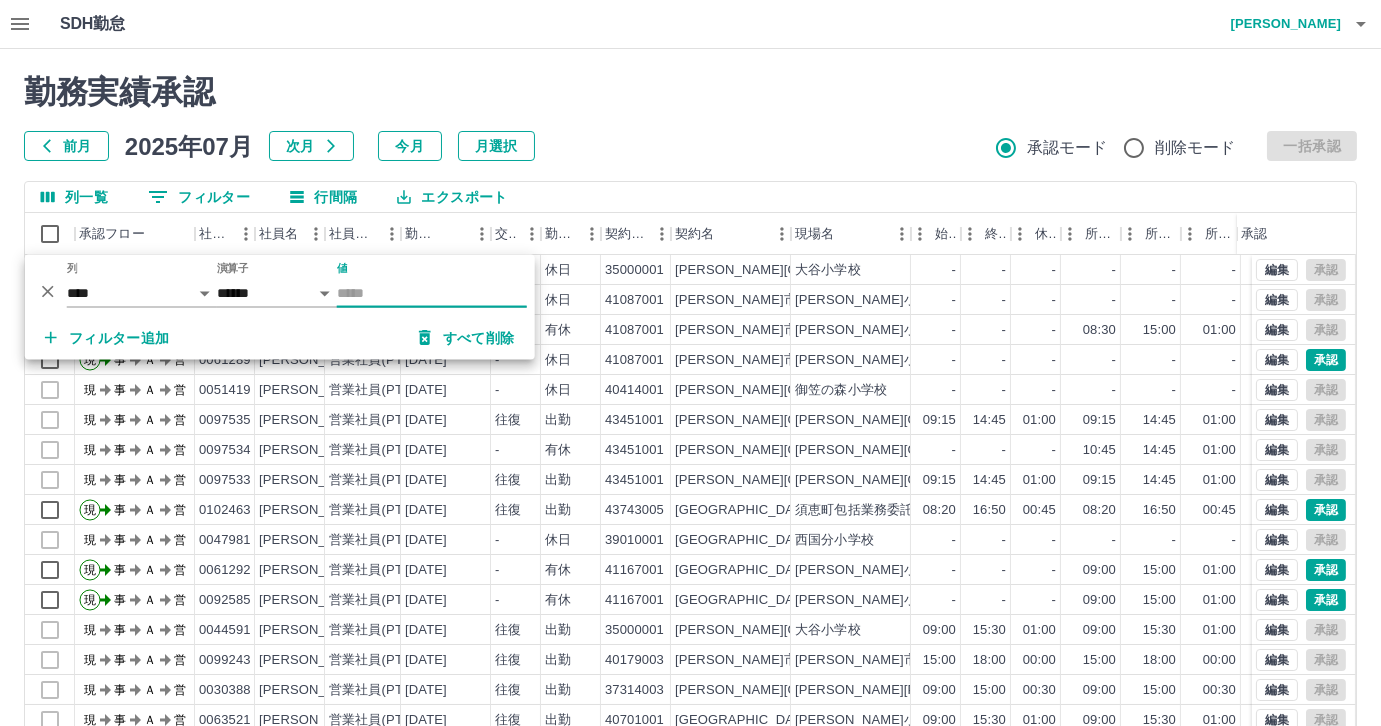 click on "値" at bounding box center (432, 293) 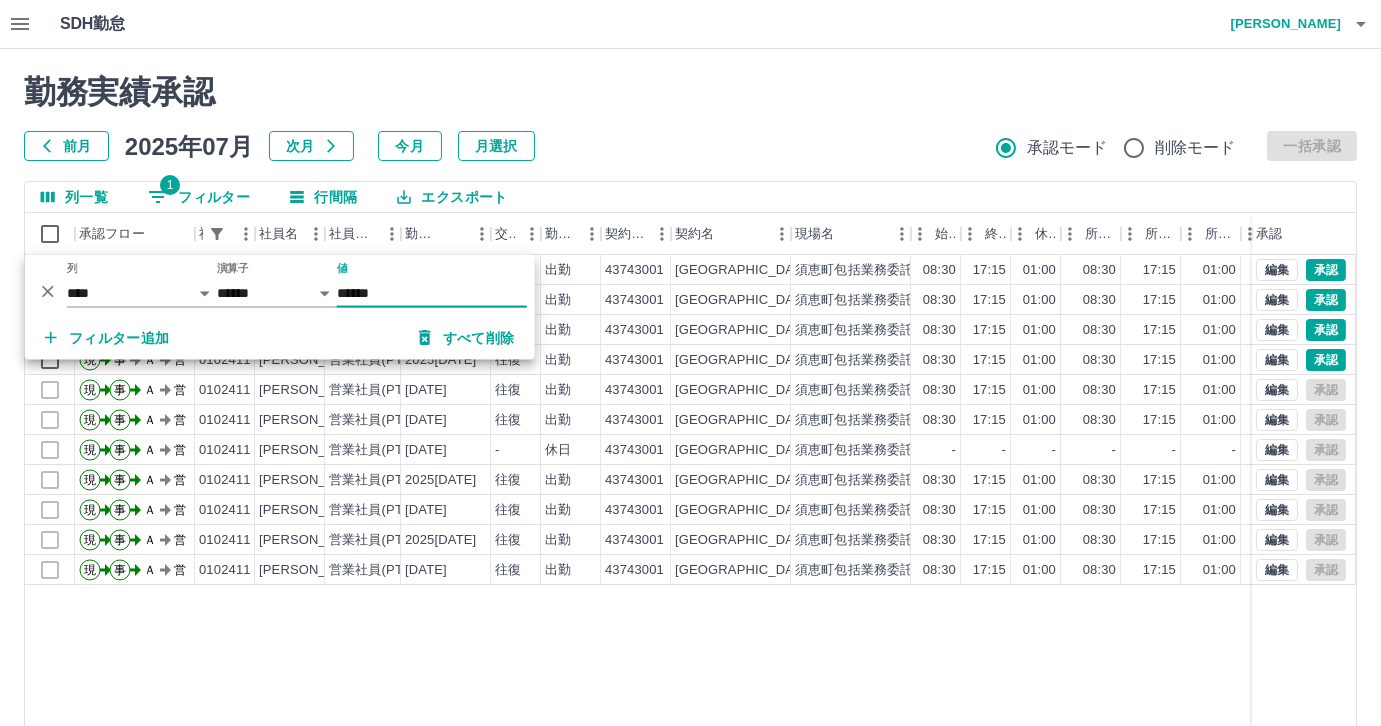 type on "******" 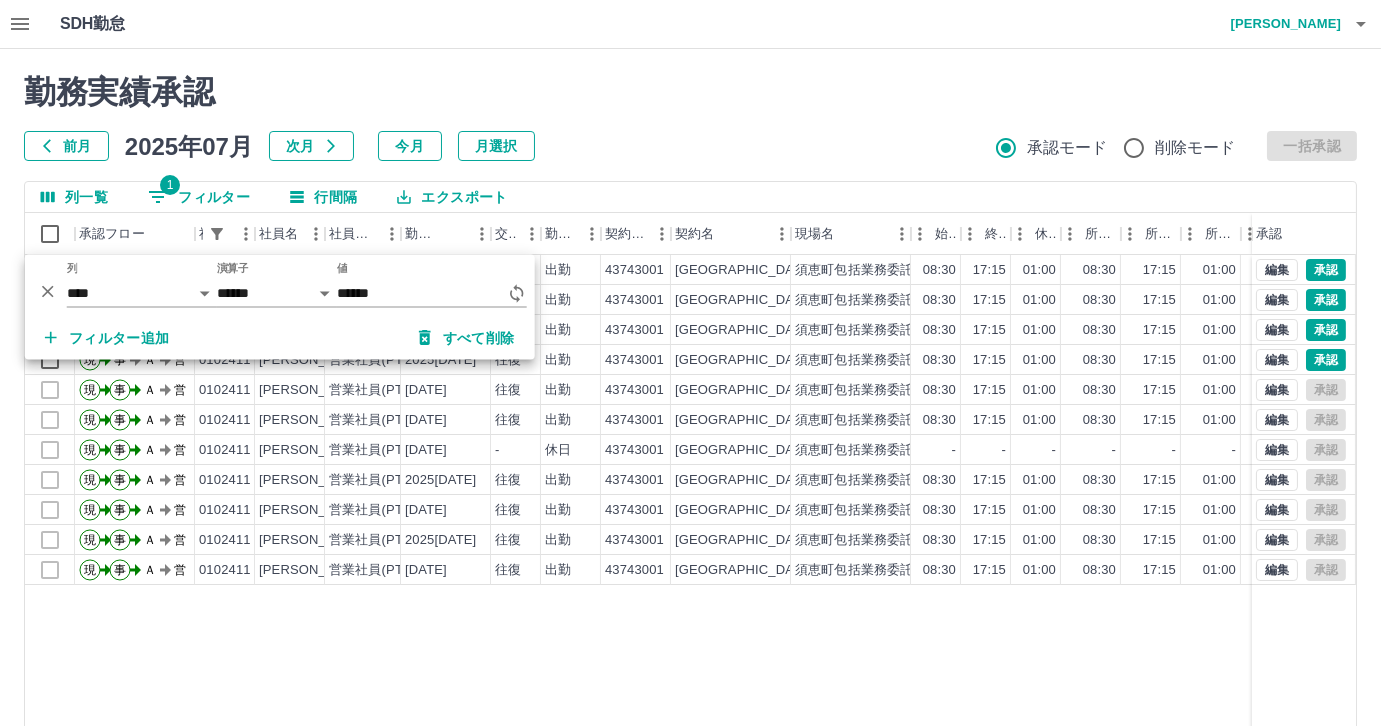 click on "勤務実績承認" at bounding box center (690, 92) 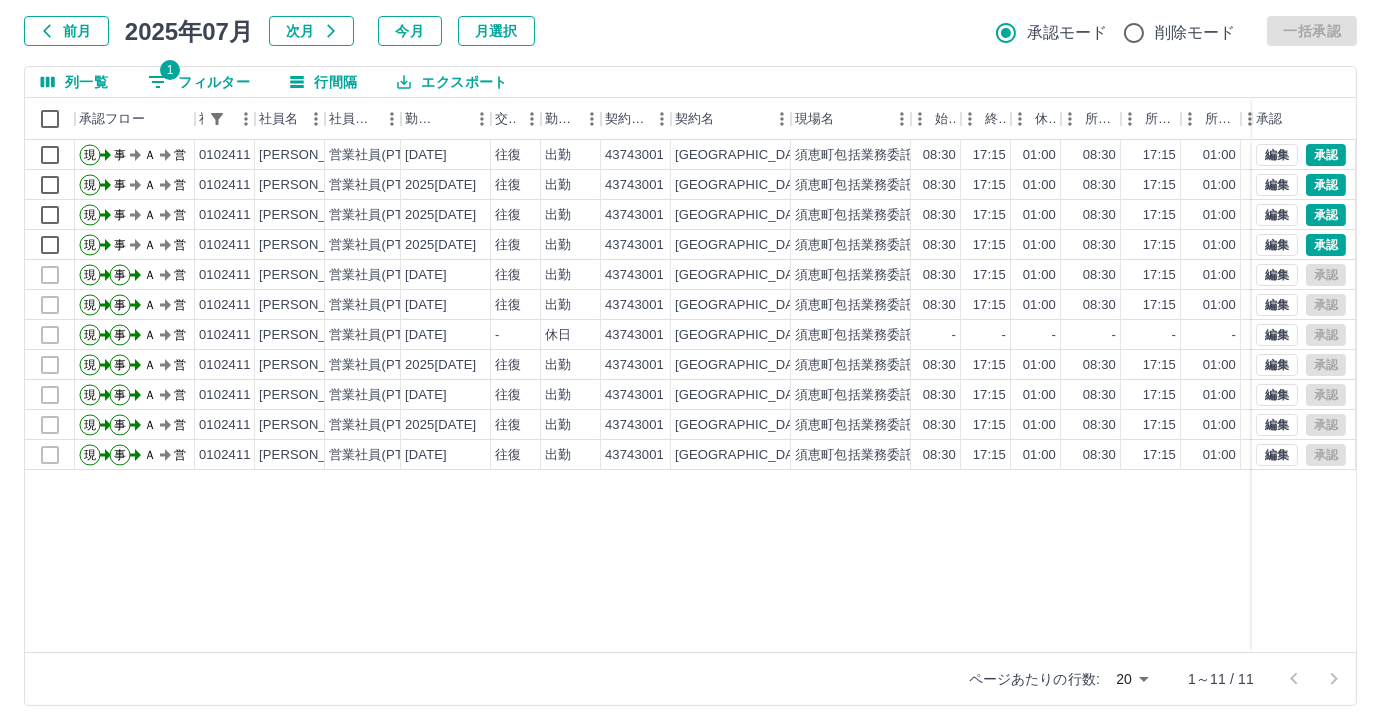 scroll, scrollTop: 118, scrollLeft: 0, axis: vertical 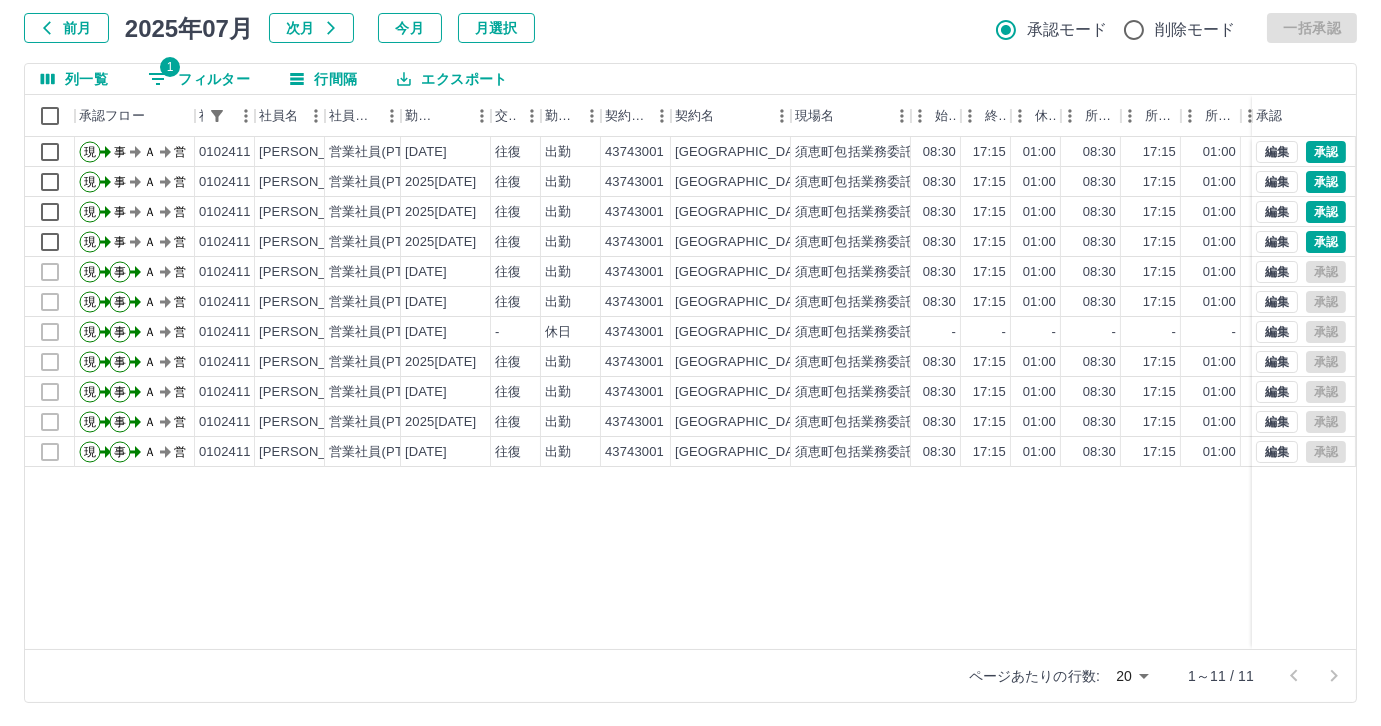 drag, startPoint x: 849, startPoint y: 633, endPoint x: 912, endPoint y: 618, distance: 64.7611 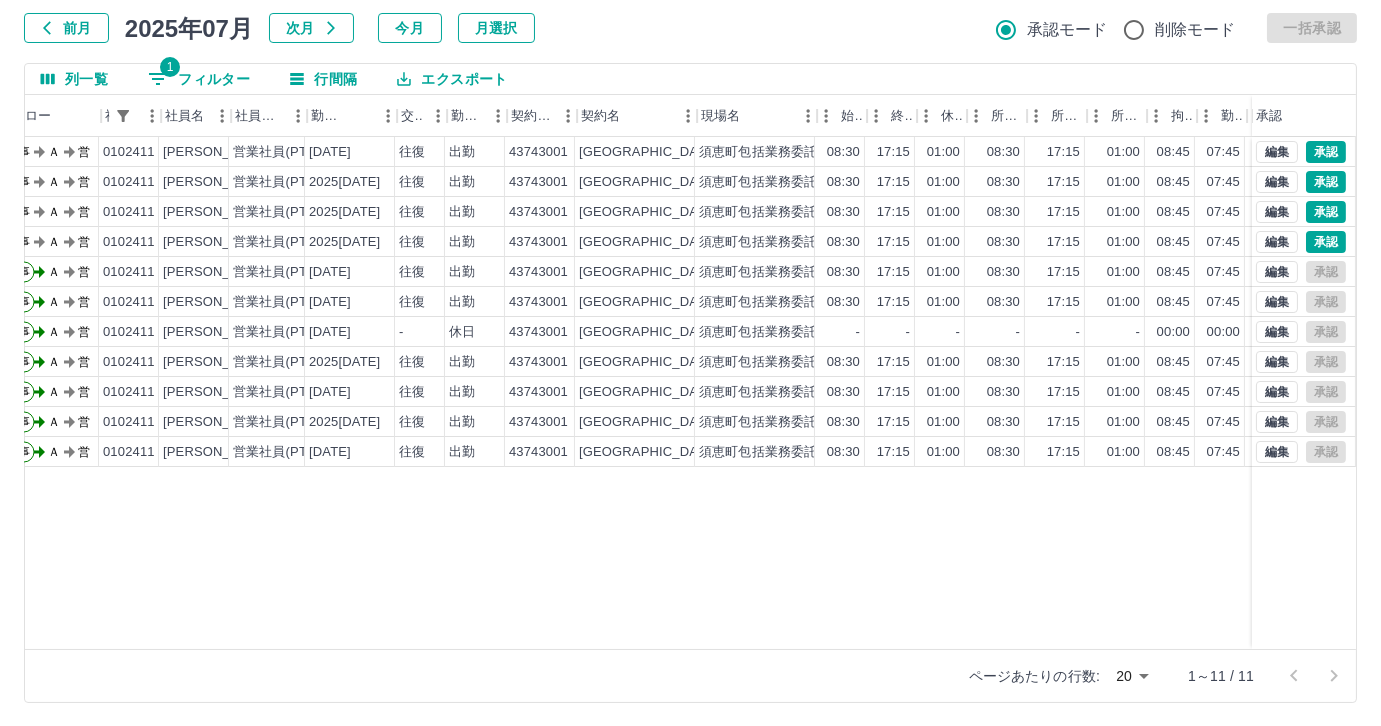 scroll, scrollTop: 0, scrollLeft: 98, axis: horizontal 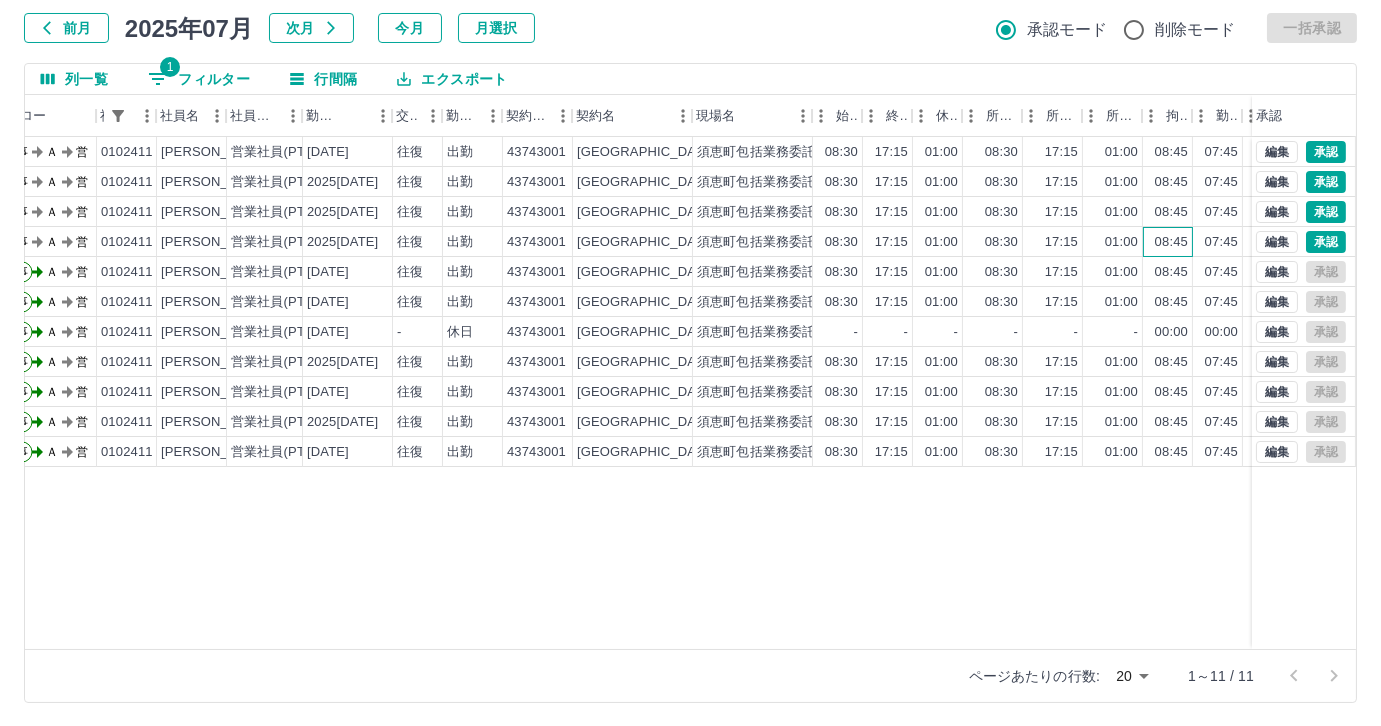 click on "08:45" at bounding box center [1171, 242] 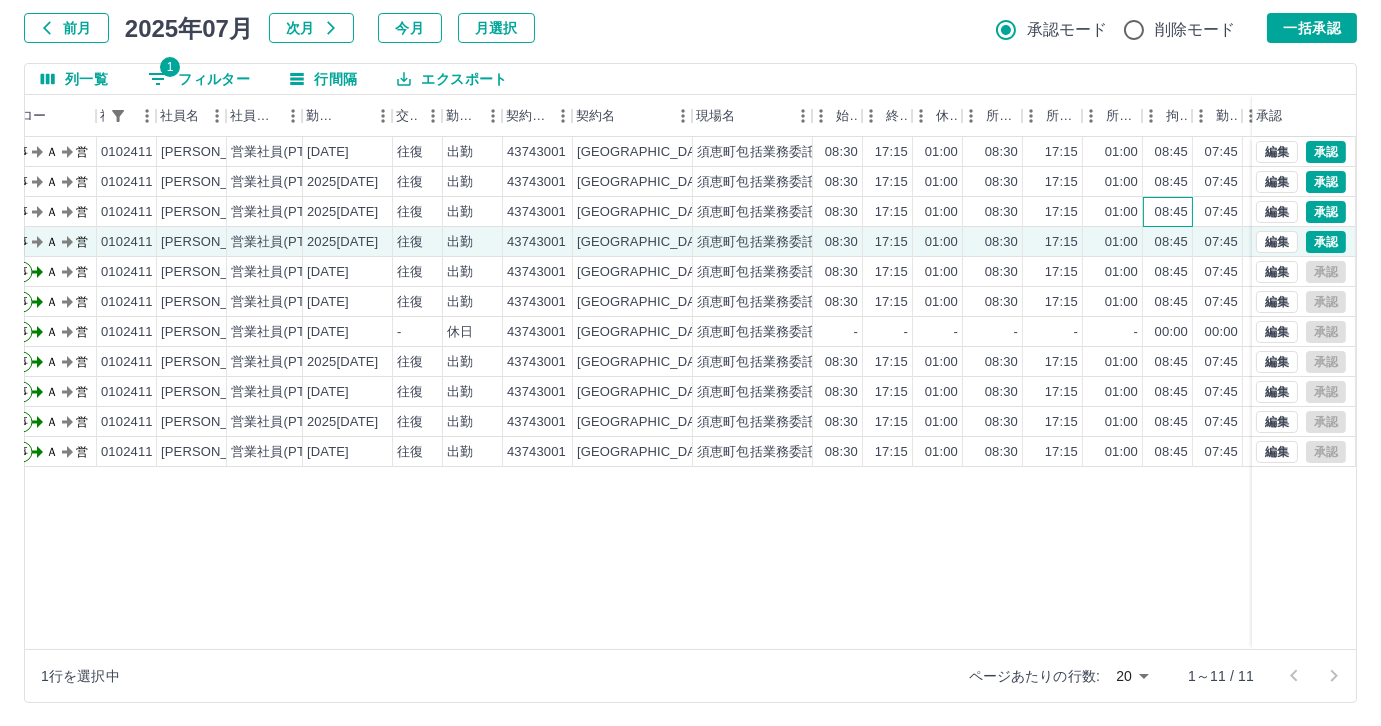click on "08:45" at bounding box center (1171, 212) 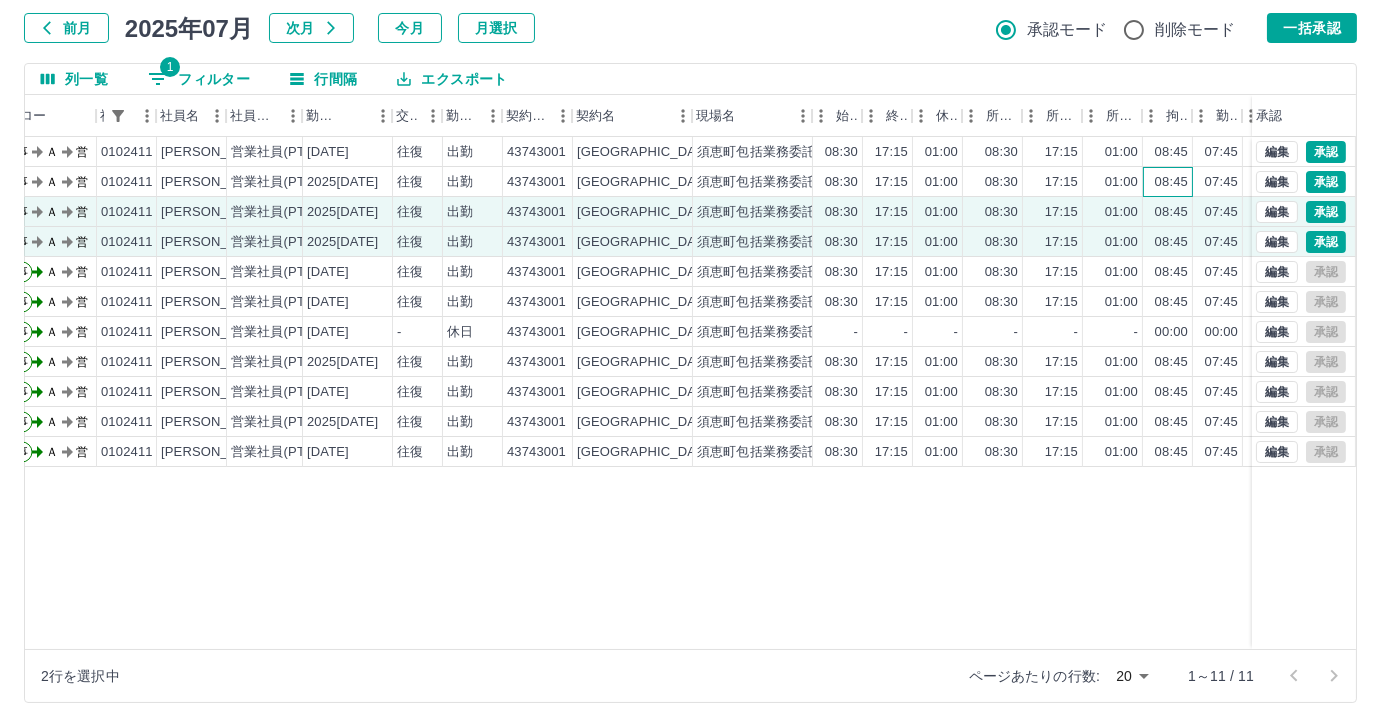 click on "08:45" at bounding box center [1171, 182] 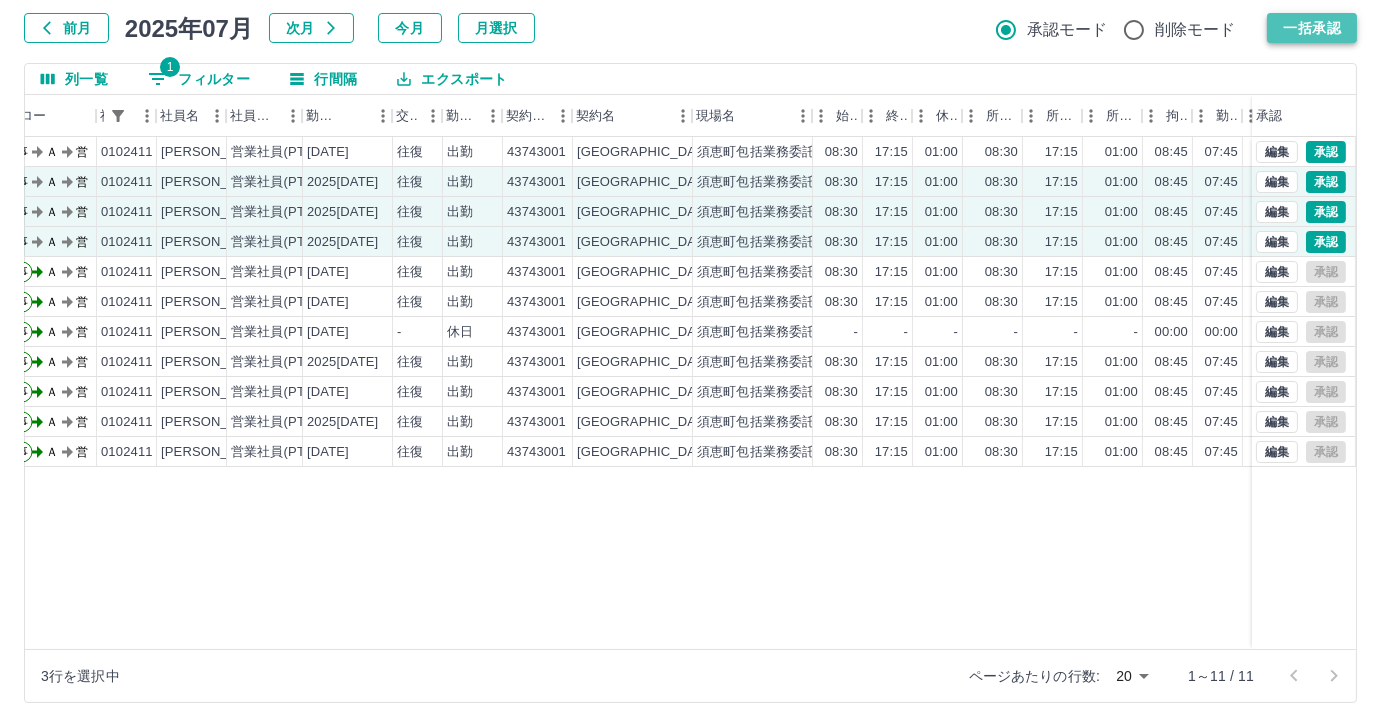 click on "一括承認" at bounding box center (1312, 28) 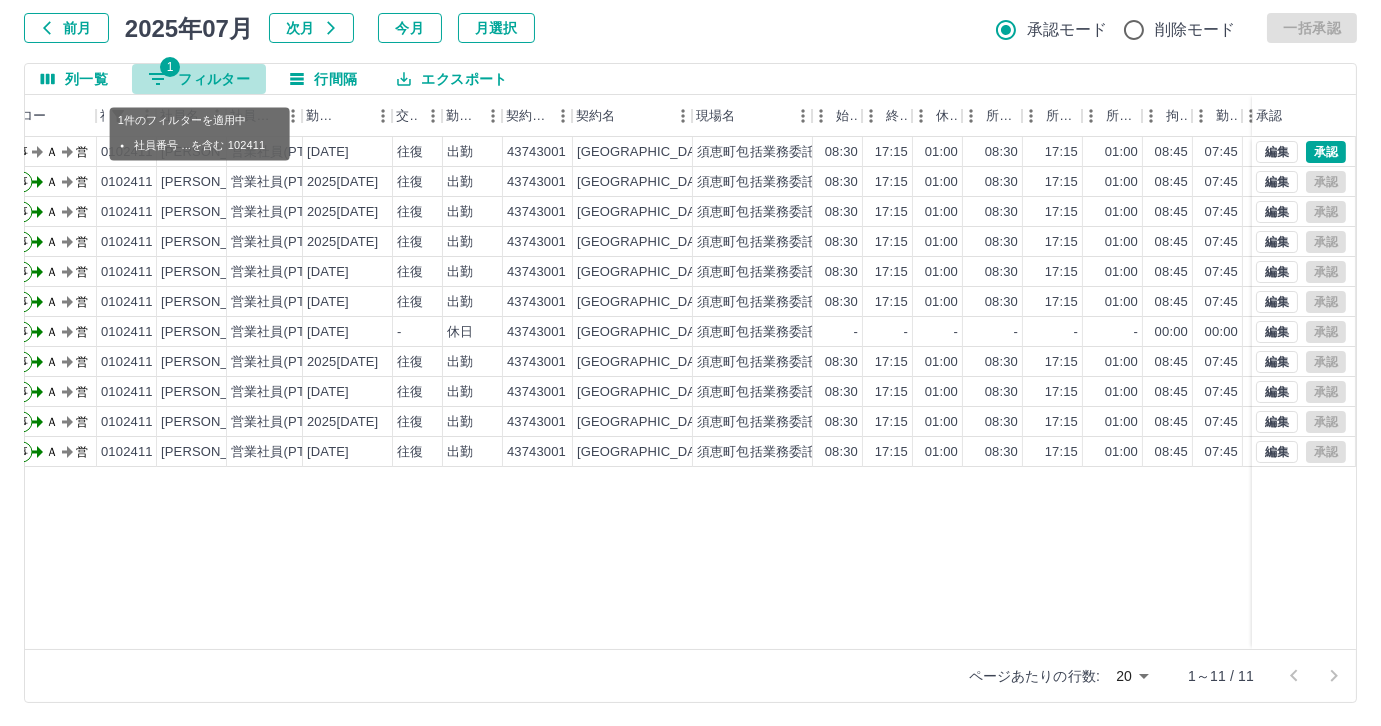 click on "1 フィルター" at bounding box center (199, 79) 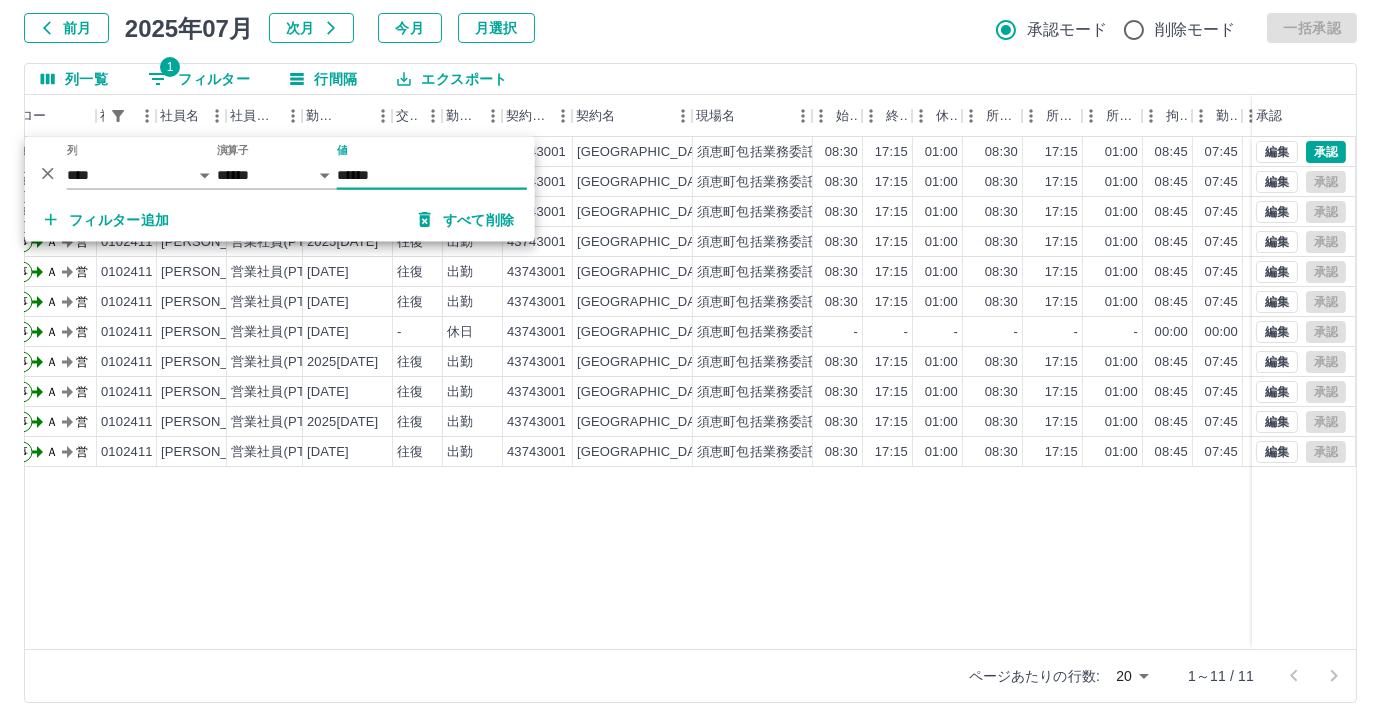 click on "******" at bounding box center (432, 175) 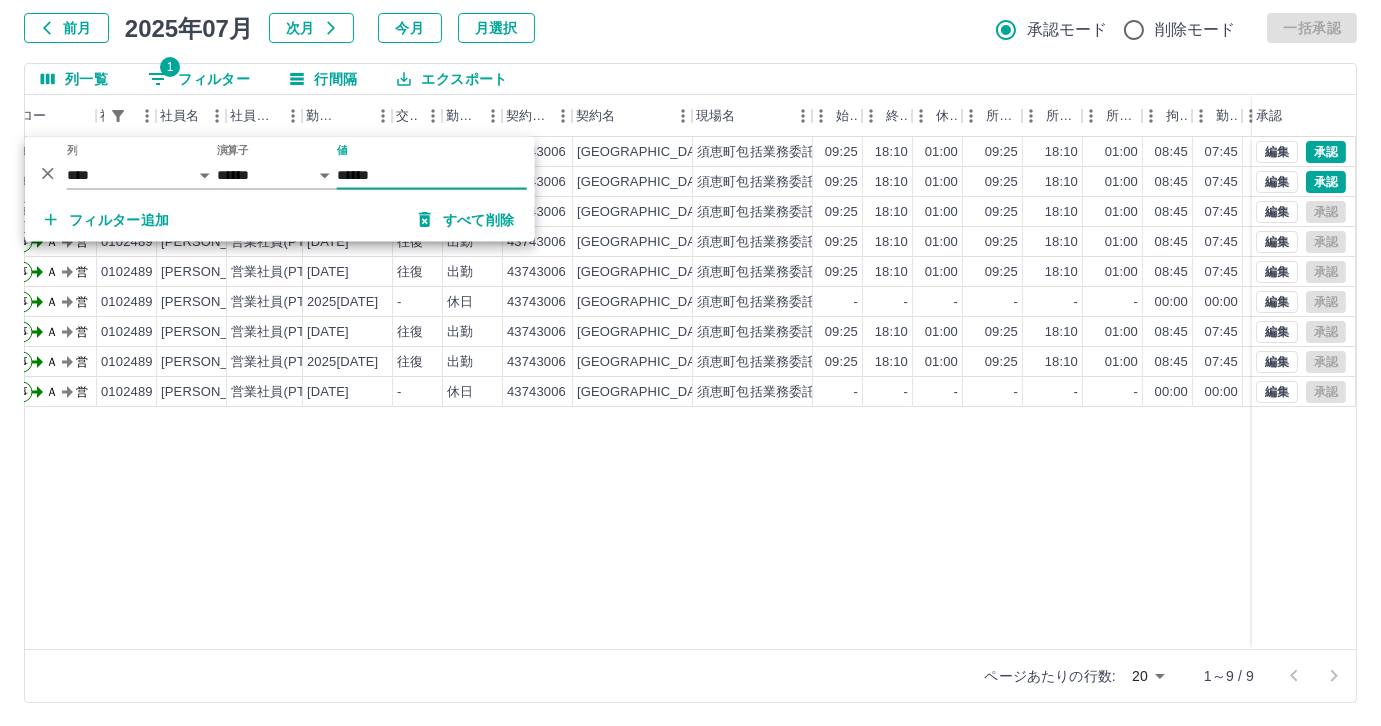 type on "******" 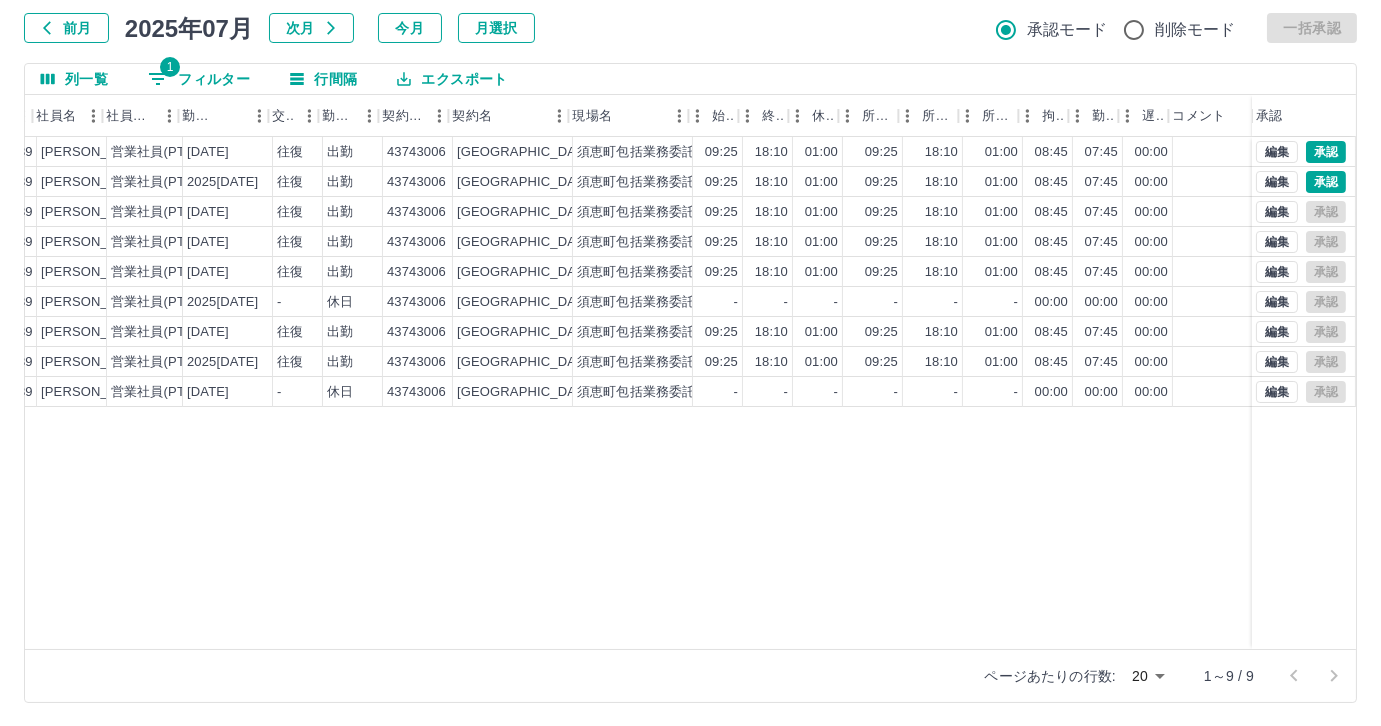 scroll, scrollTop: 0, scrollLeft: 222, axis: horizontal 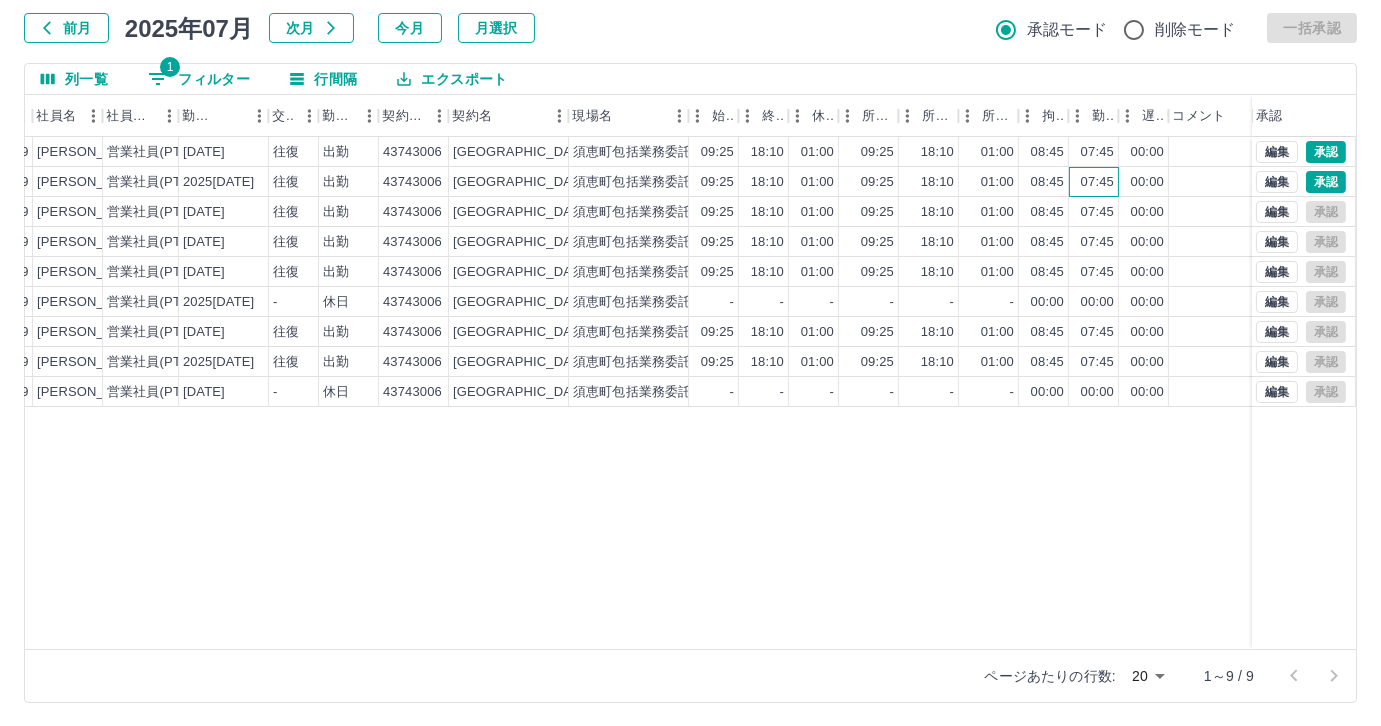 click on "07:45" at bounding box center [1094, 182] 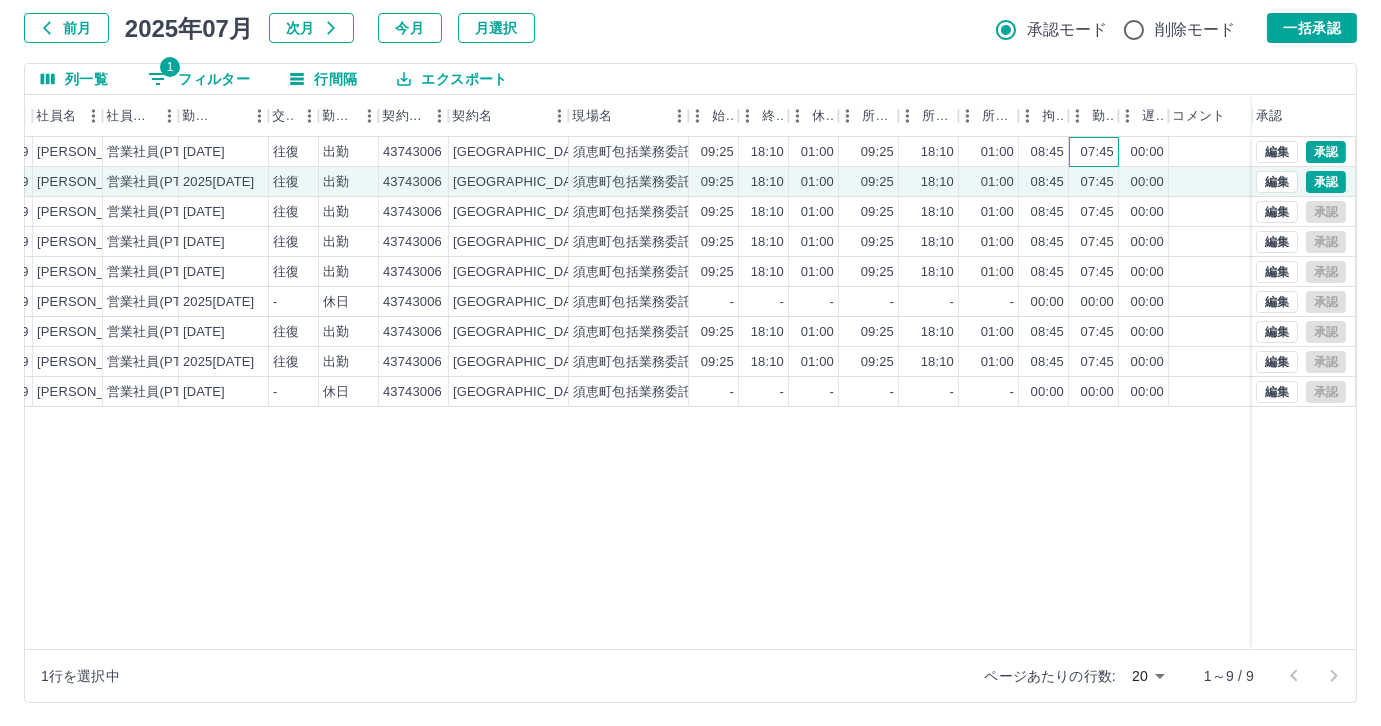 click on "07:45" at bounding box center [1097, 152] 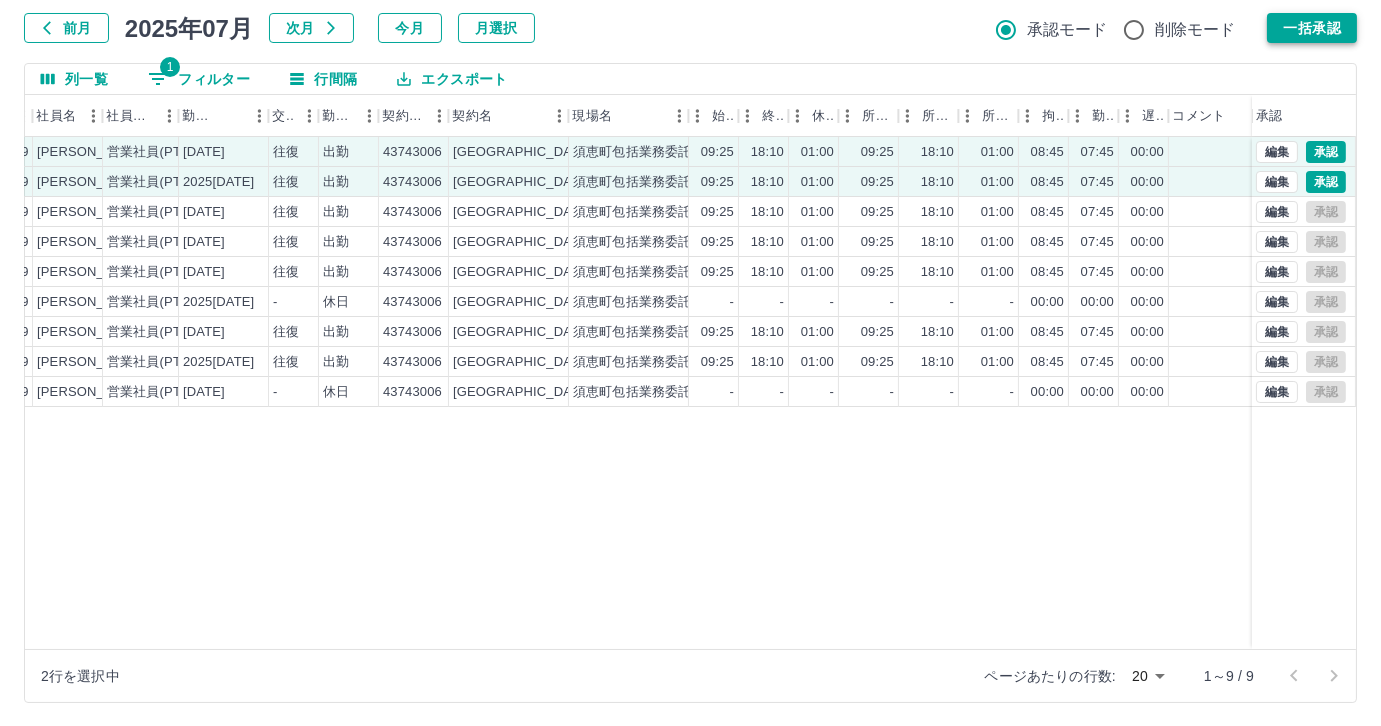 click on "一括承認" at bounding box center (1312, 28) 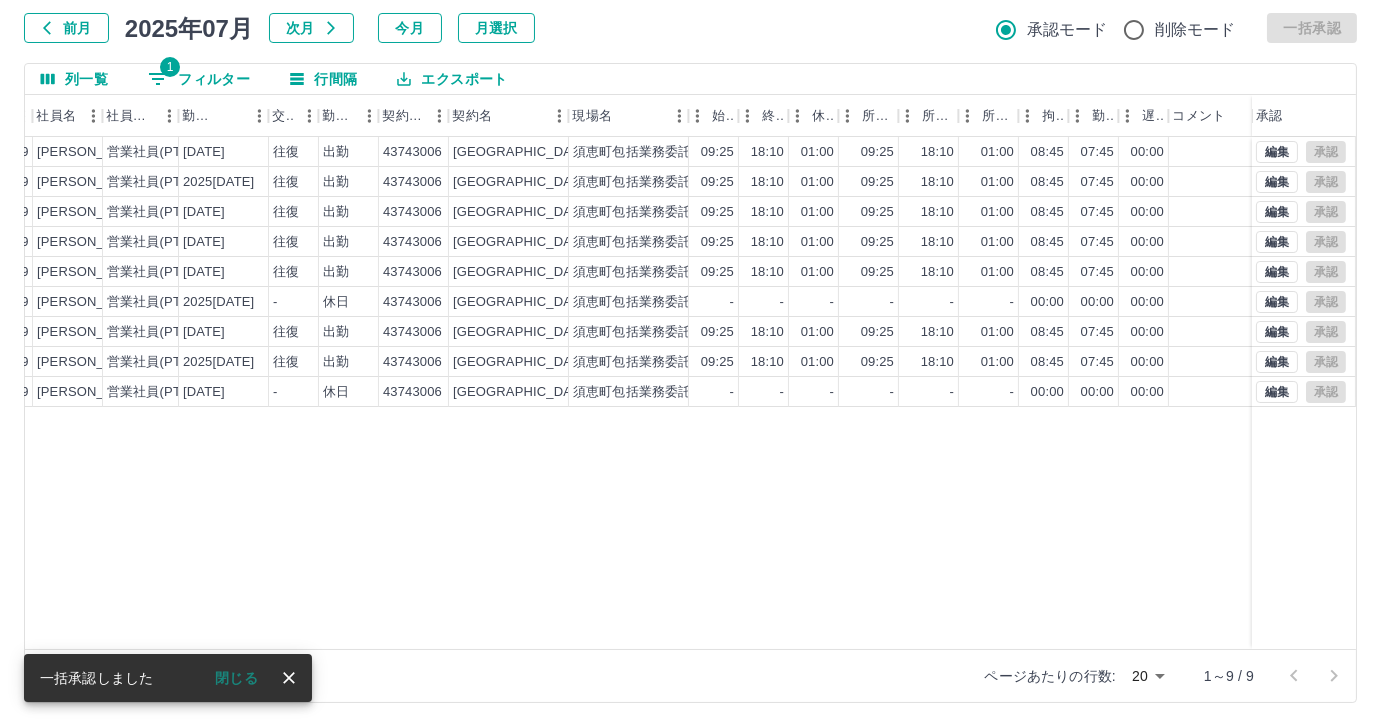 click on "1 フィルター" at bounding box center [199, 79] 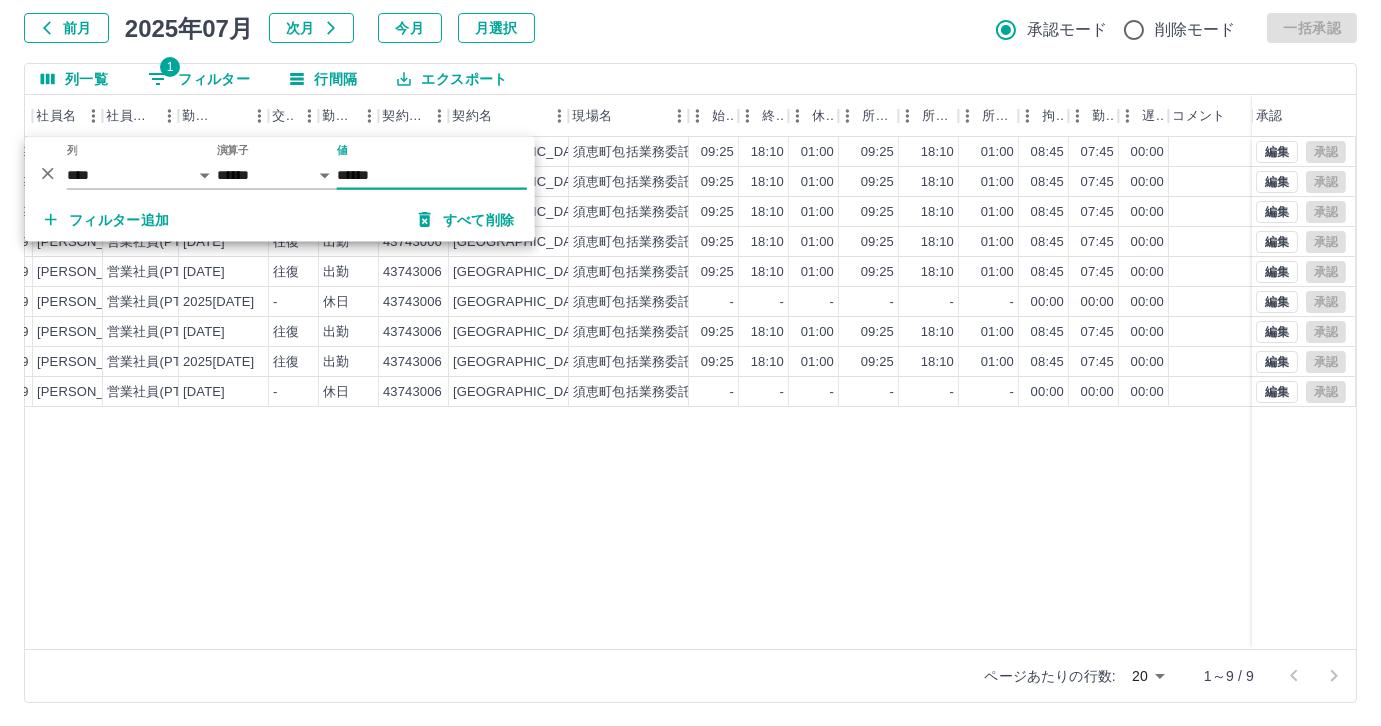click on "******" at bounding box center (432, 175) 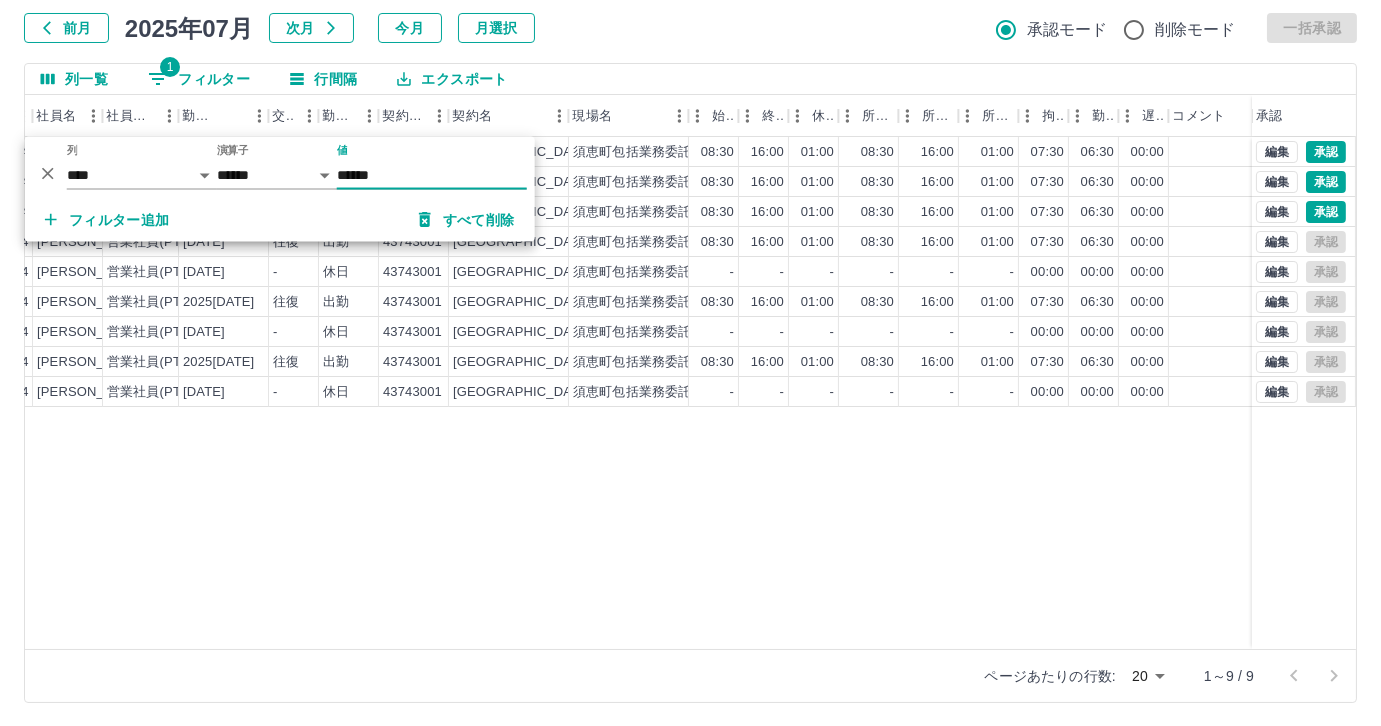 type on "******" 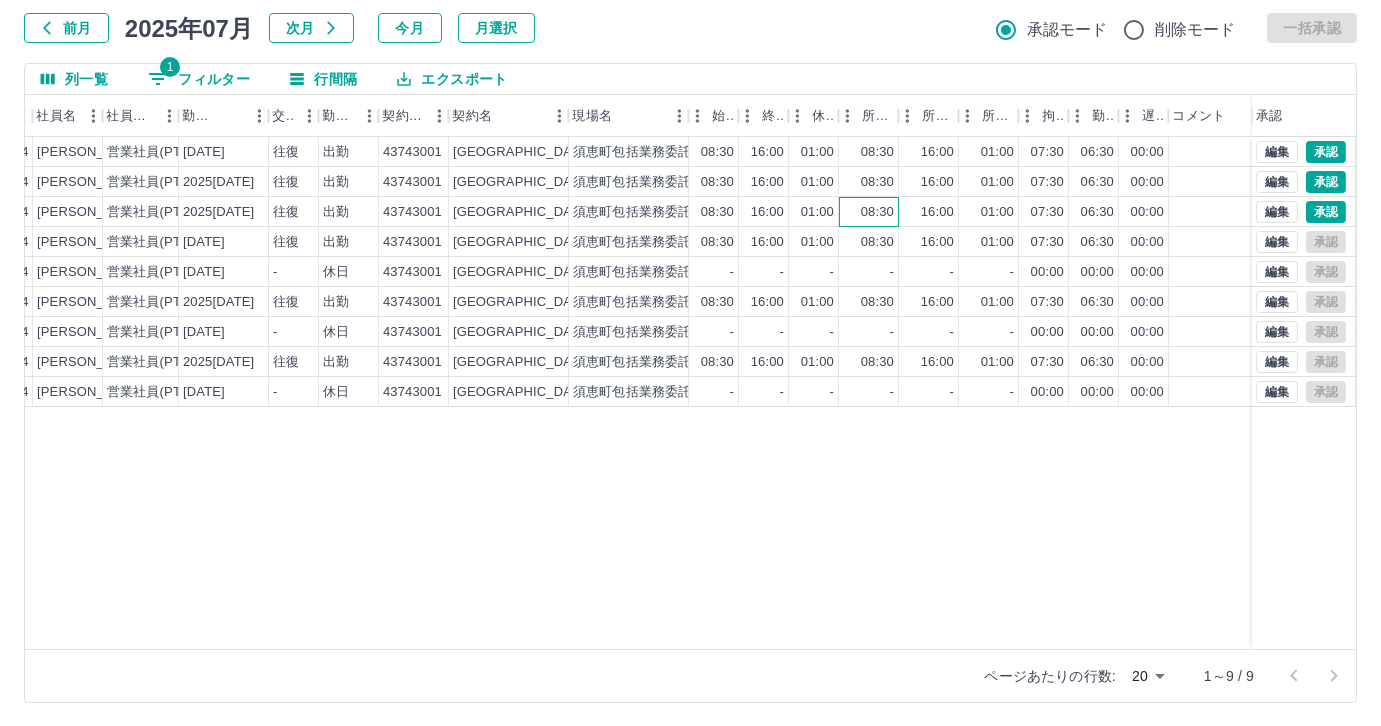 click on "08:30" at bounding box center [877, 212] 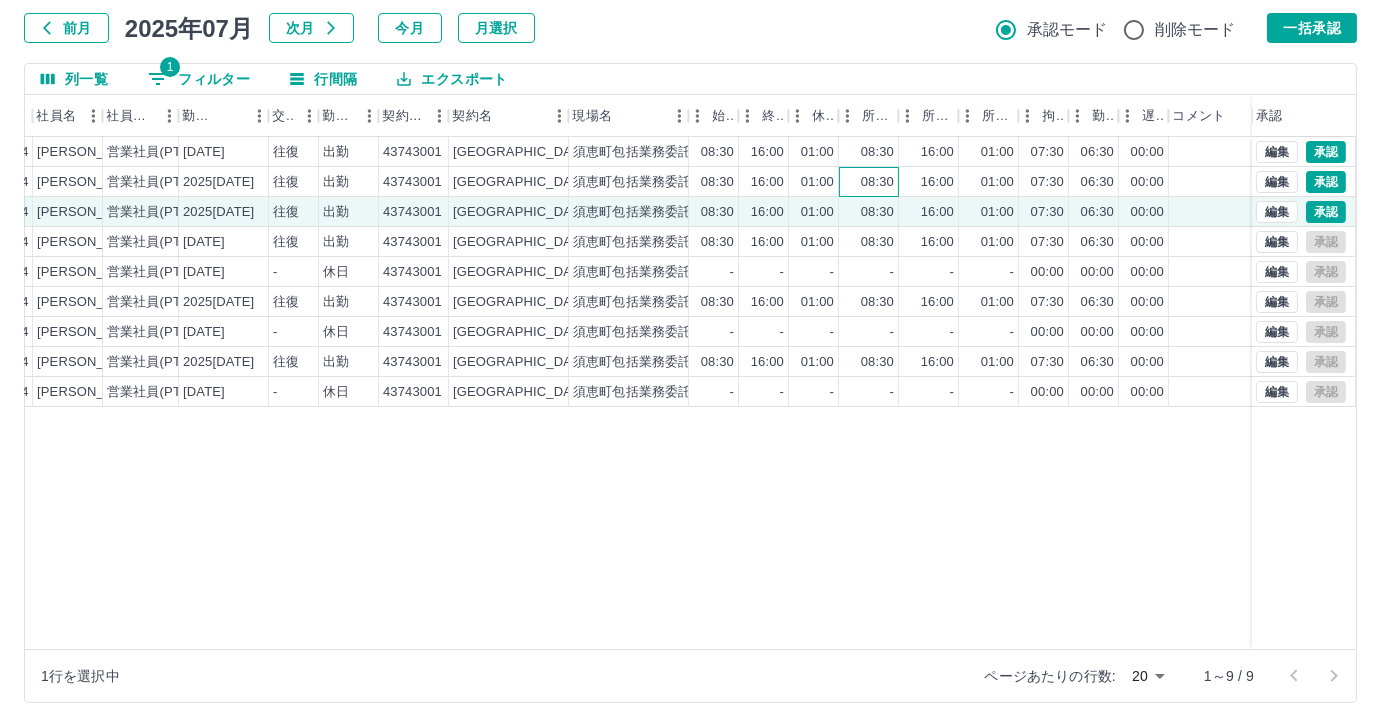 click on "08:30" at bounding box center [877, 182] 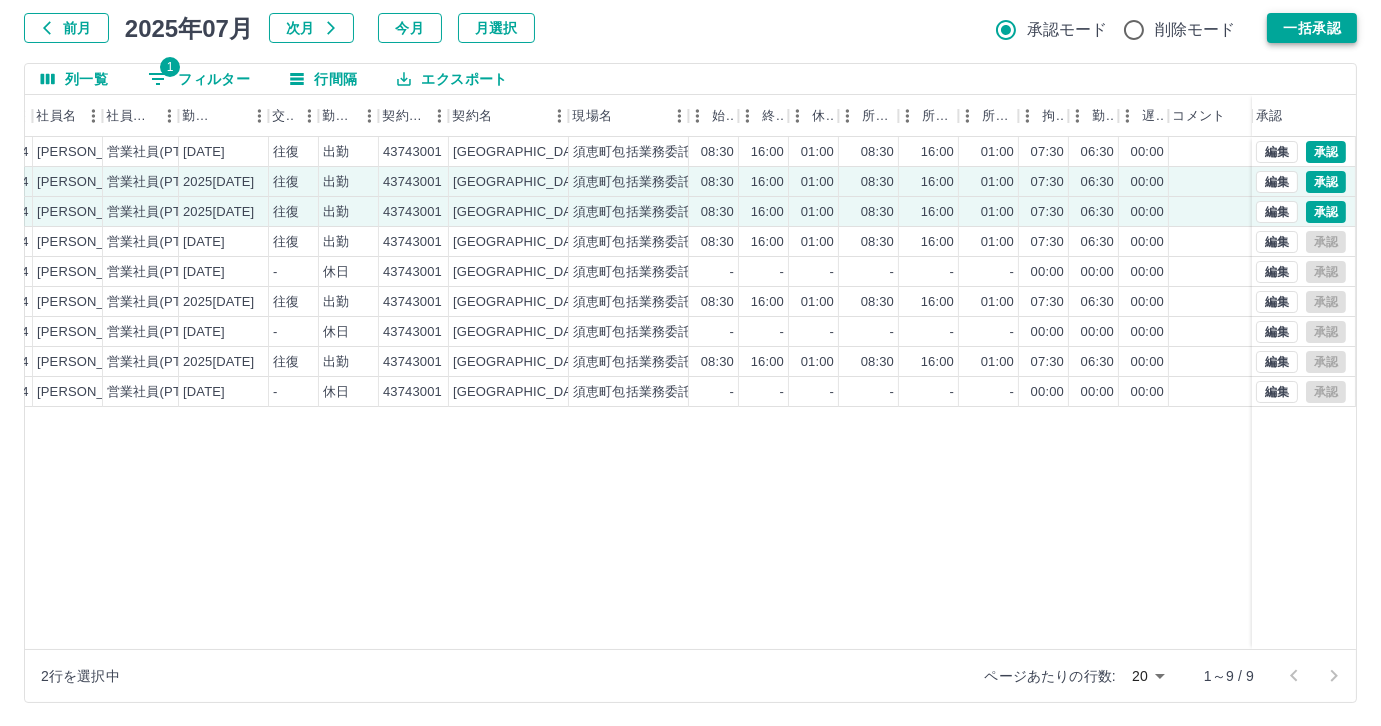 click on "一括承認" at bounding box center [1312, 28] 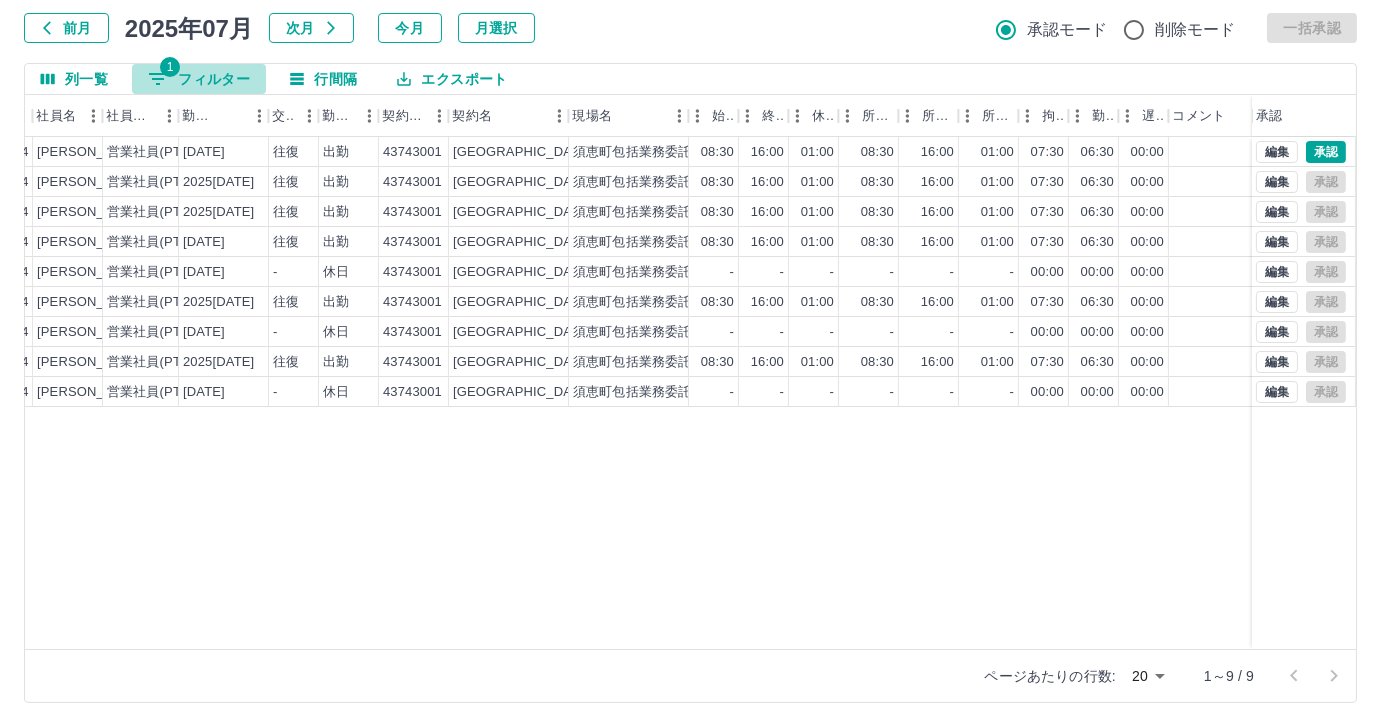 click on "1 フィルター" at bounding box center (199, 79) 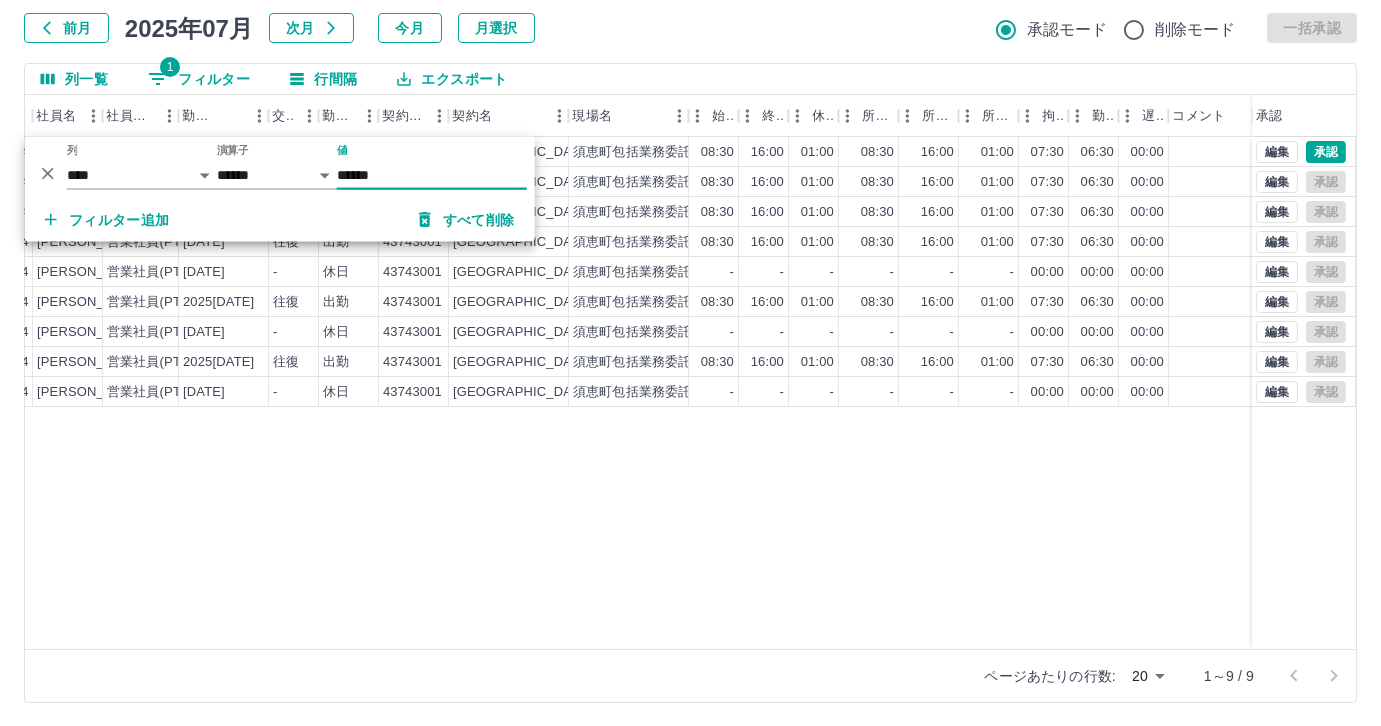 click on "******" at bounding box center [432, 175] 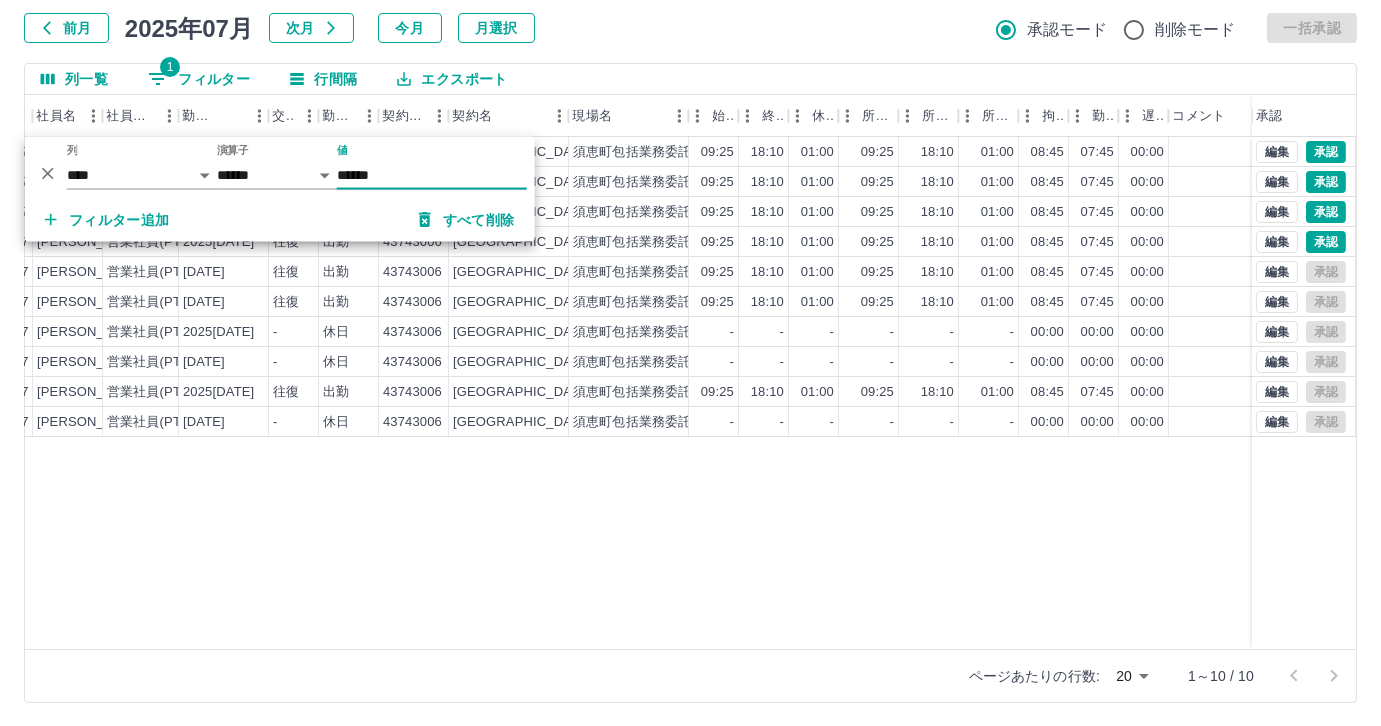 type on "******" 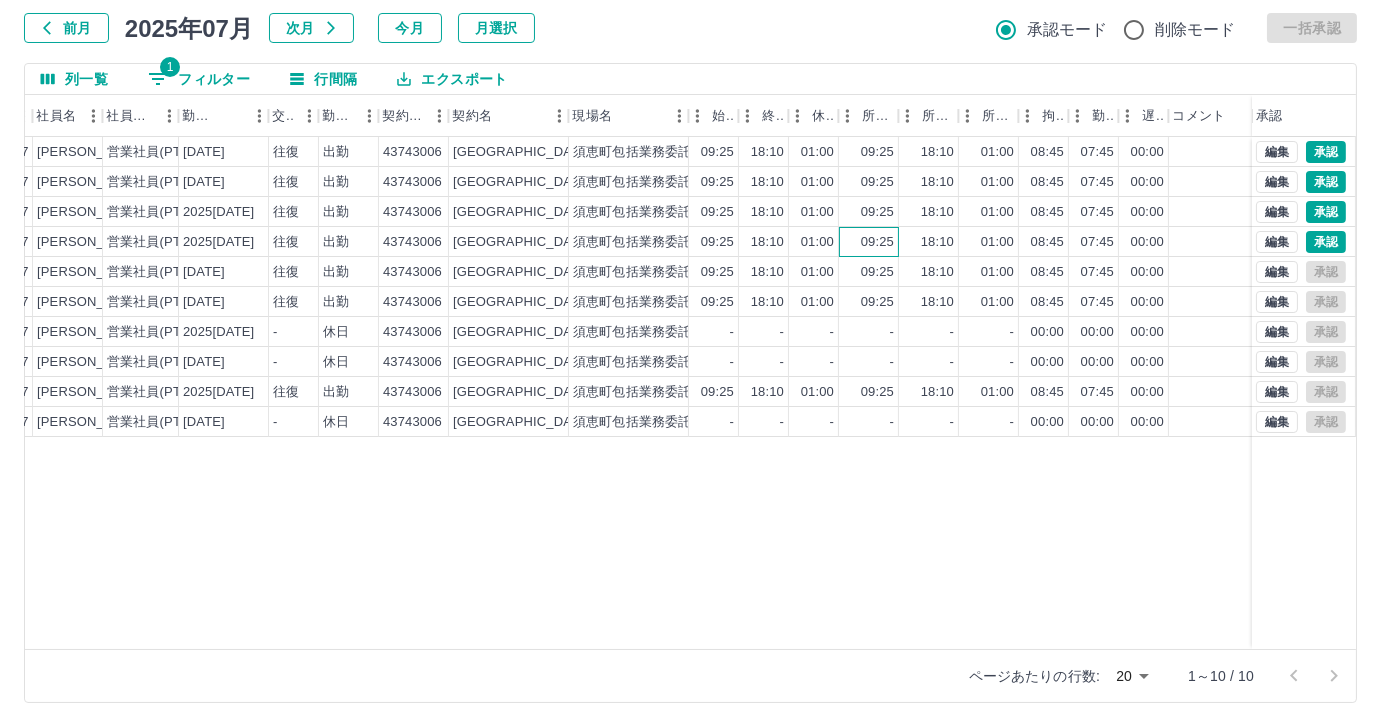 click on "09:25" at bounding box center [877, 242] 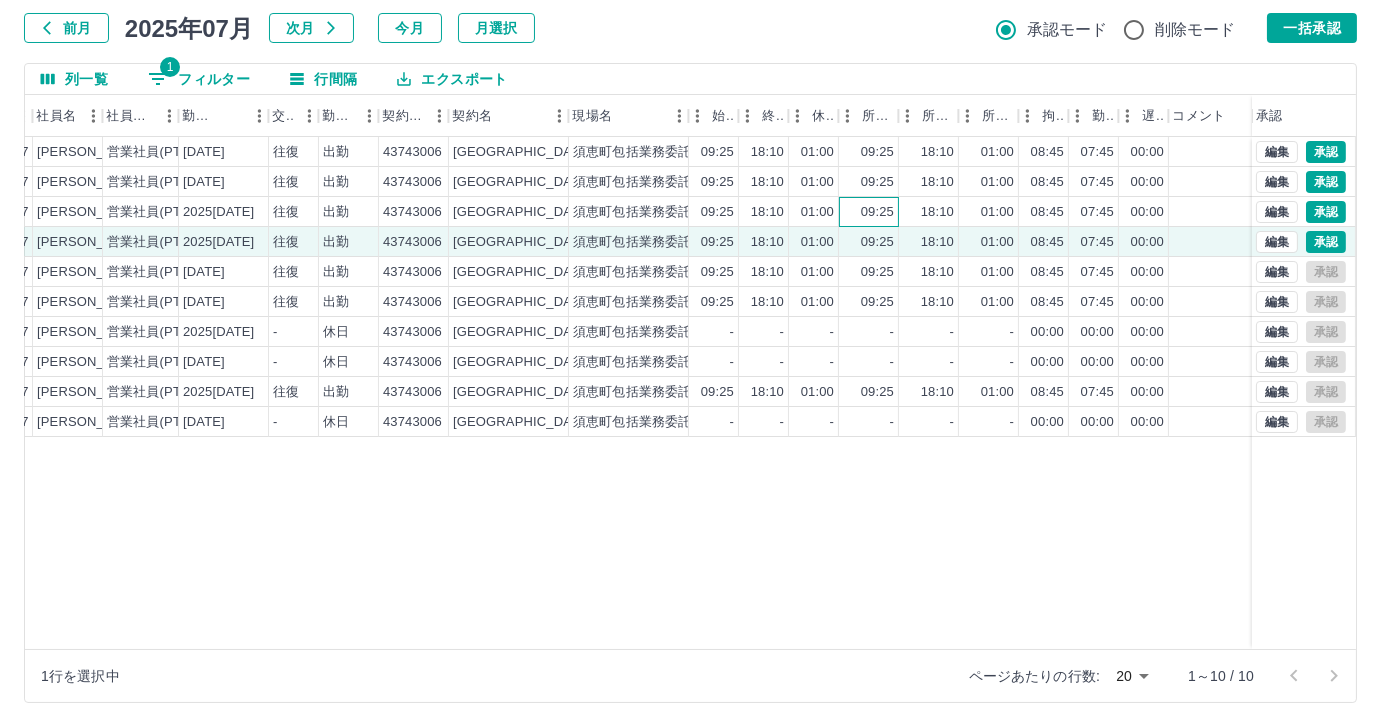 click on "09:25" at bounding box center (869, 212) 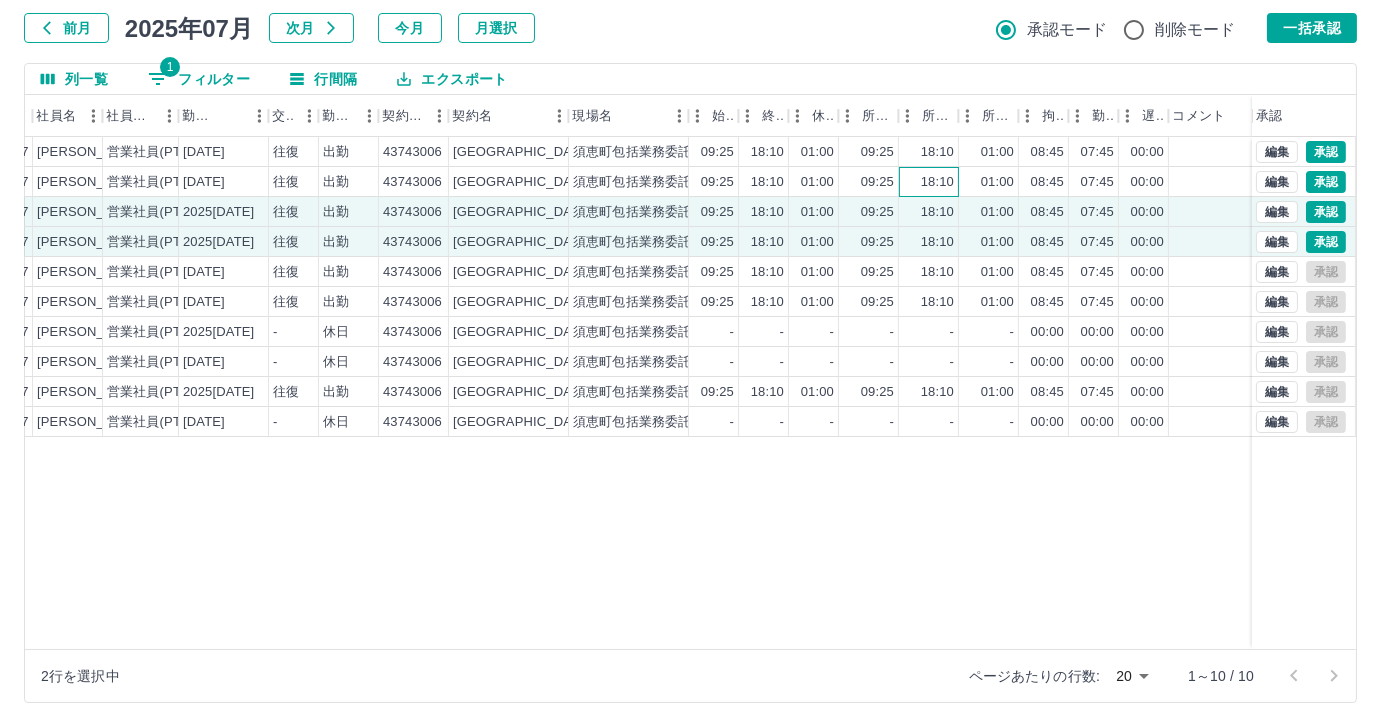 click on "18:10" at bounding box center [929, 182] 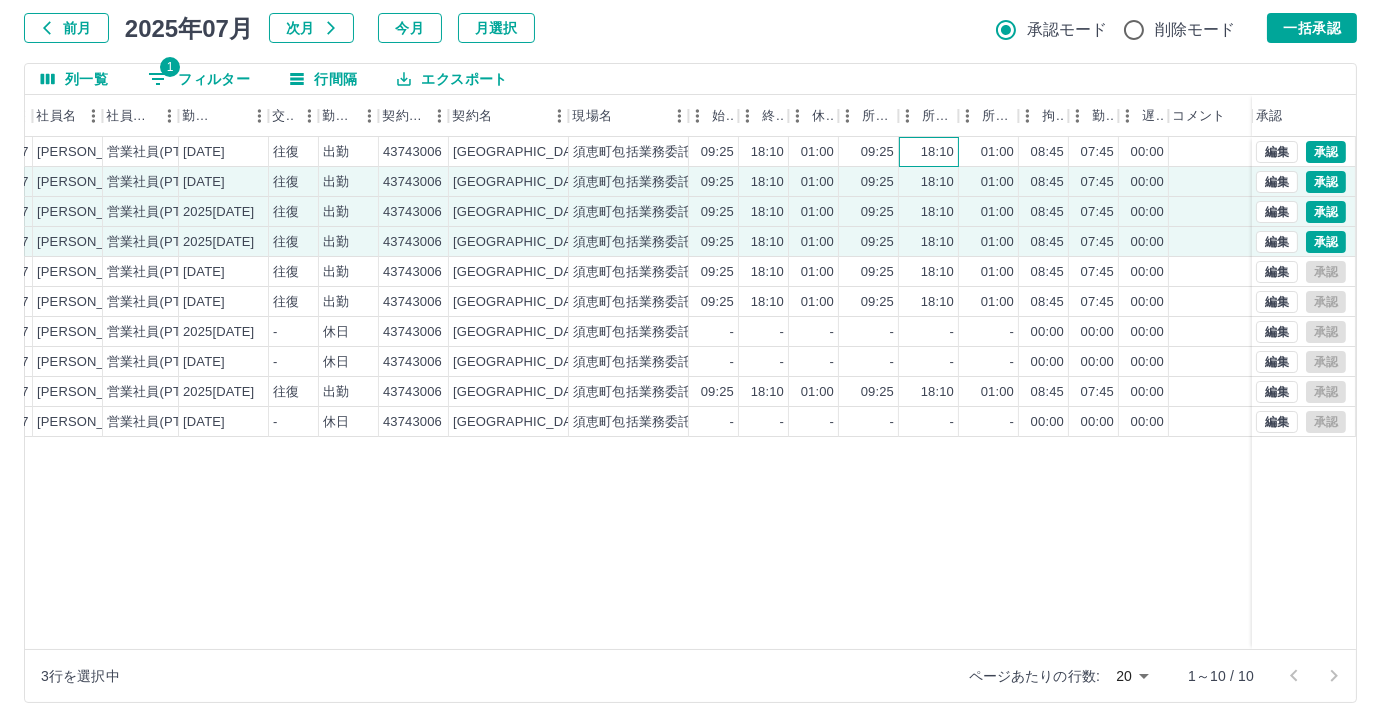 click on "18:10" at bounding box center [937, 152] 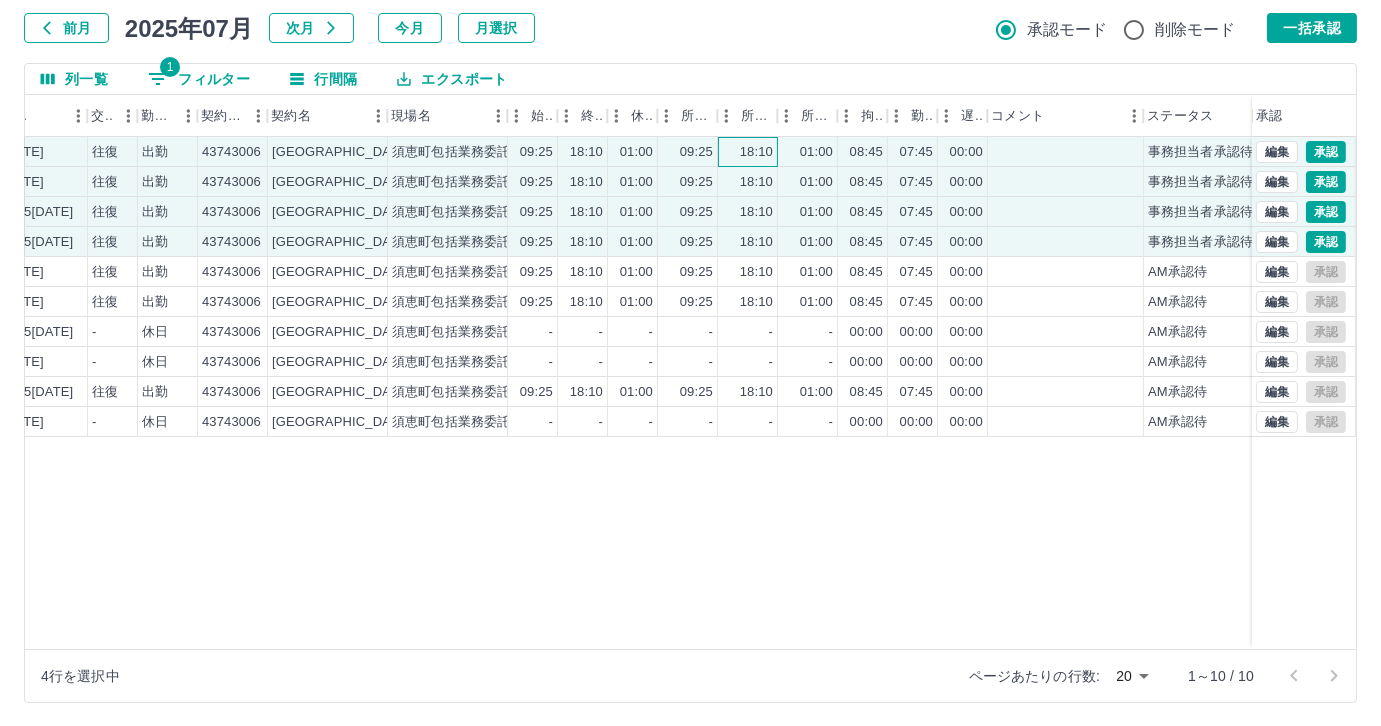 scroll, scrollTop: 0, scrollLeft: 414, axis: horizontal 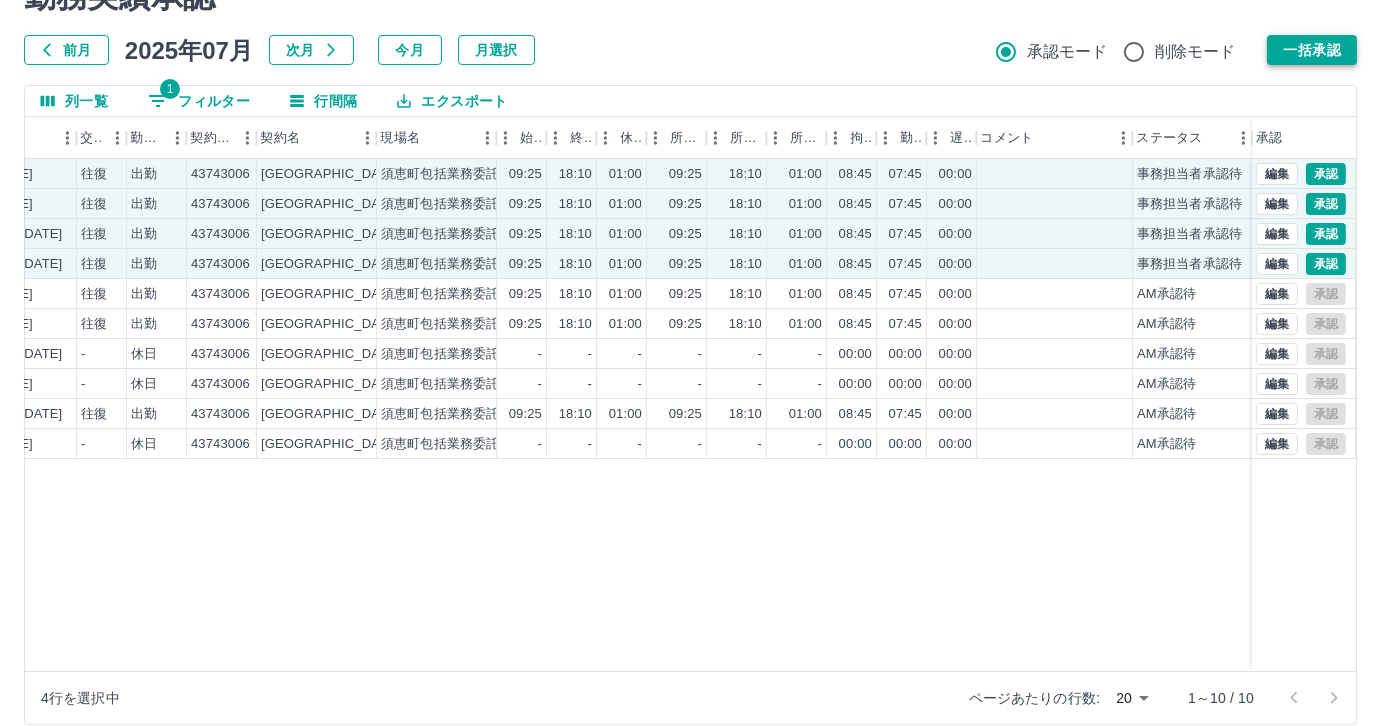 click on "一括承認" at bounding box center (1312, 50) 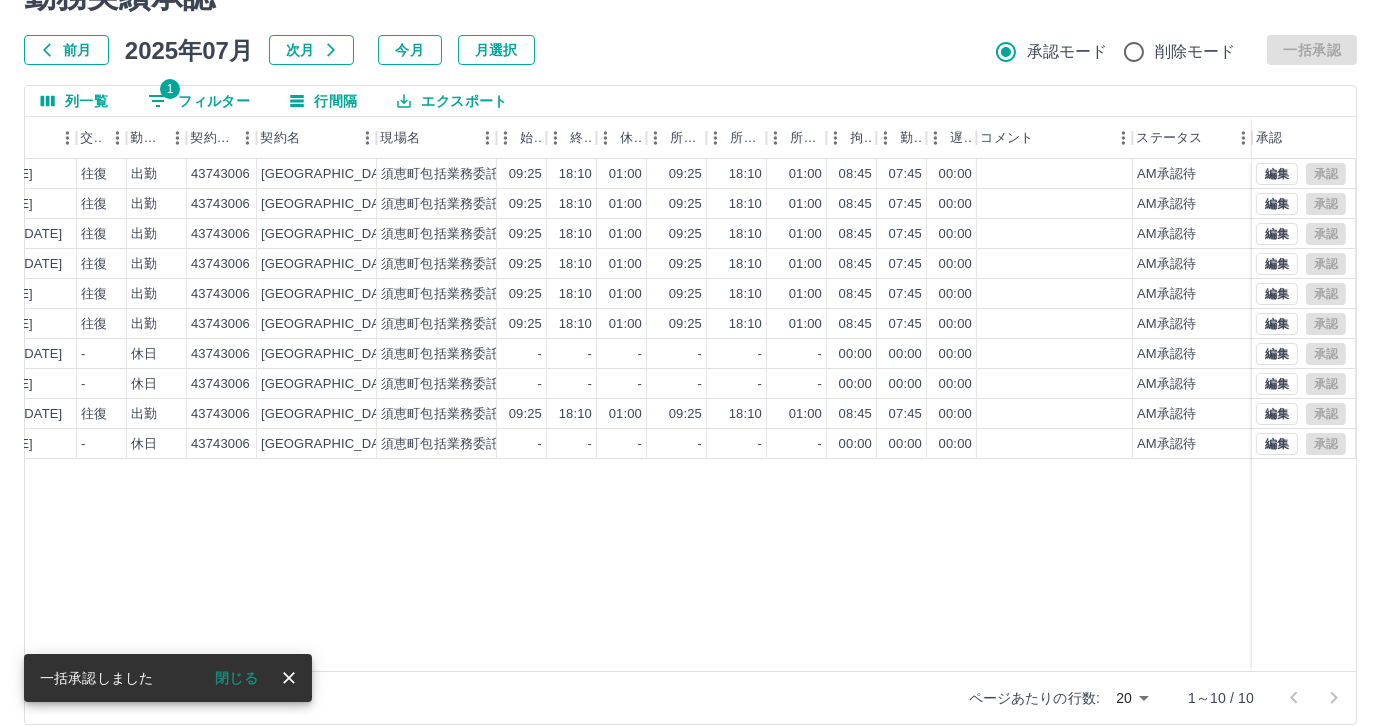 click on "1 フィルター" at bounding box center [199, 101] 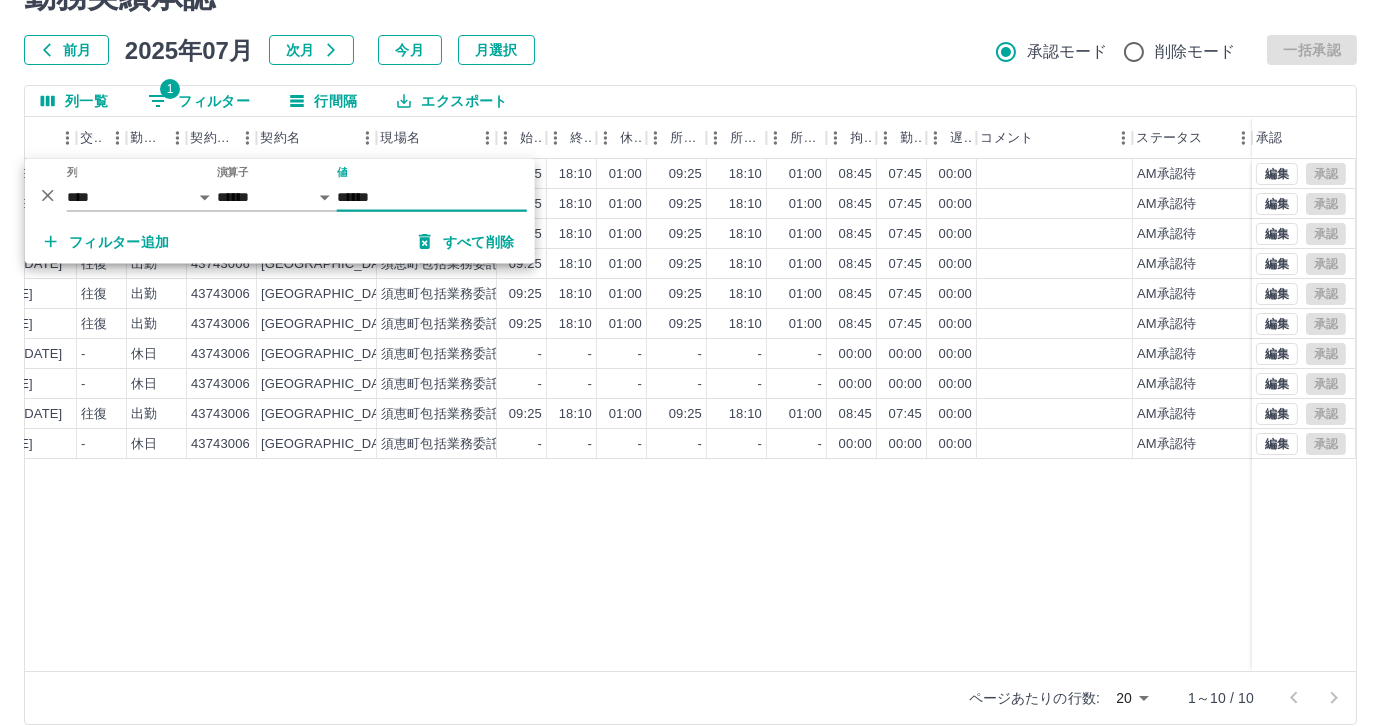 click on "******" at bounding box center [432, 197] 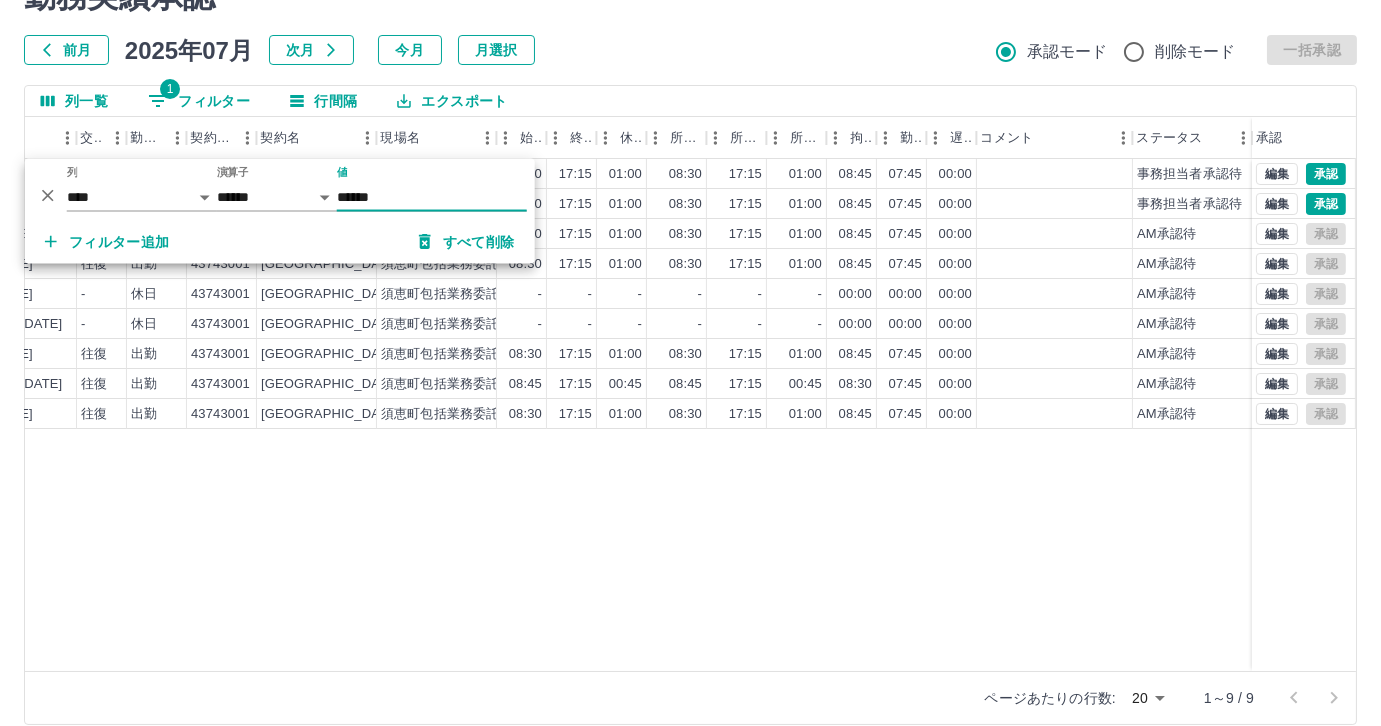type on "******" 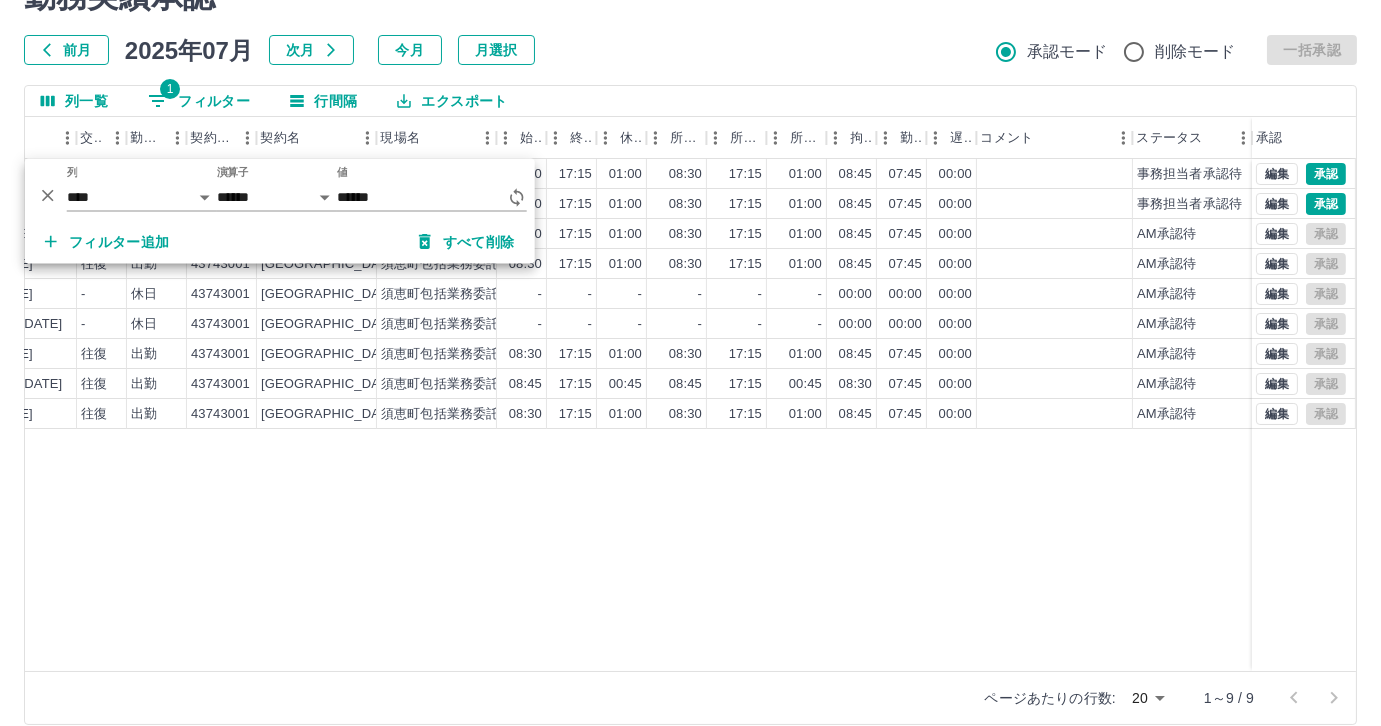 click on "中村　さや香 営業社員(PT契約) 2025-07-11 往復 出勤 43743001 須恵町 須恵町包括業務委託 08:30 17:15 01:00 08:30 17:15 01:00 08:45 07:45 00:00 事務担当者承認待 中村　さや香 営業社員(PT契約) 2025-07-09 往復 出勤 43743001 須恵町 須恵町包括業務委託 08:30 17:15 01:00 08:30 17:15 01:00 08:45 07:45 00:00 事務担当者承認待 中村　さや香 営業社員(PT契約) 2025-07-08 往復 出勤 43743001 須恵町 須恵町包括業務委託 08:30 17:15 01:00 08:30 17:15 01:00 08:45 07:45 00:00 AM承認待 中村　さや香 営業社員(PT契約) 2025-07-07 往復 出勤 43743001 須恵町 須恵町包括業務委託 08:30 17:15 01:00 08:30 17:15 01:00 08:45 07:45 00:00 AM承認待 中村　さや香 営業社員(PT契約) 2025-07-05  -  休日 43743001 須恵町 須恵町包括業務委託 - - - - - - 00:00 00:00 00:00 AM承認待 中村　さや香 営業社員(PT契約) 2025-07-04  -  休日 43743001 須恵町 須恵町包括業務委託 - - - - - -" at bounding box center (484, 415) 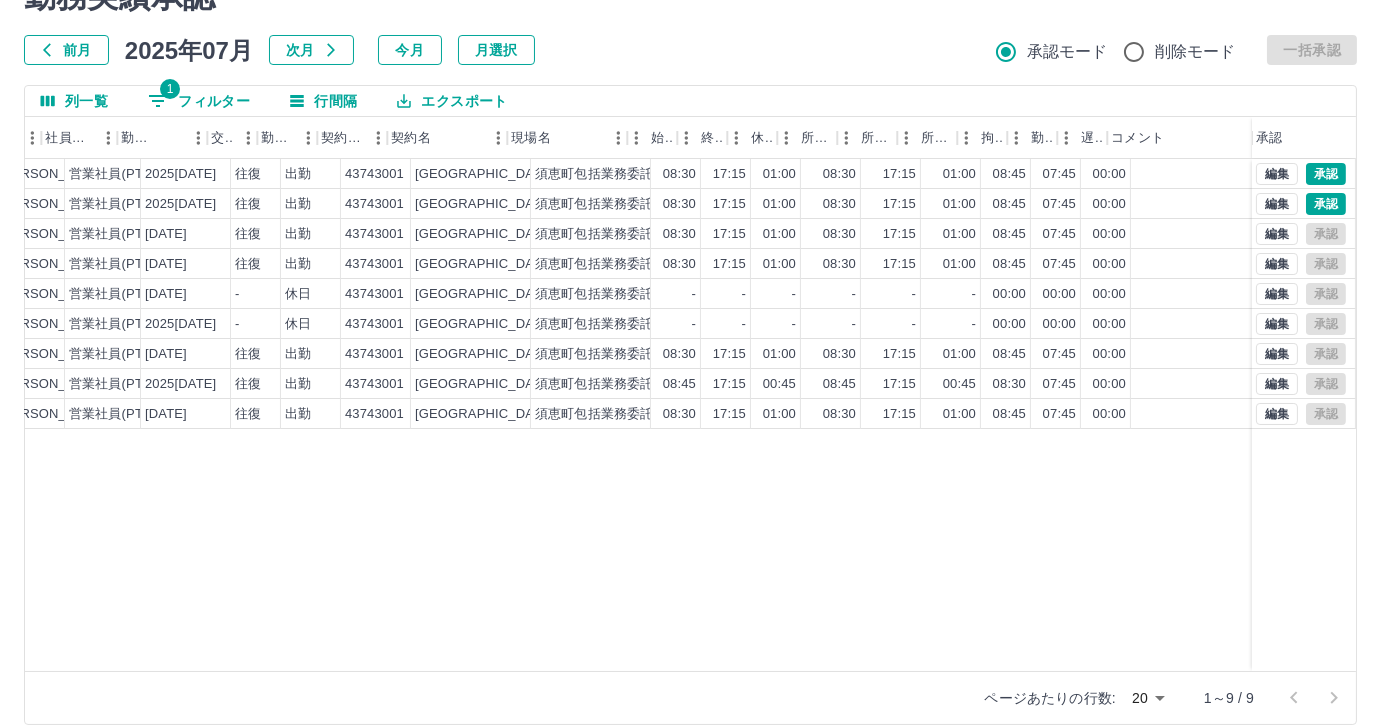 scroll, scrollTop: 0, scrollLeft: 414, axis: horizontal 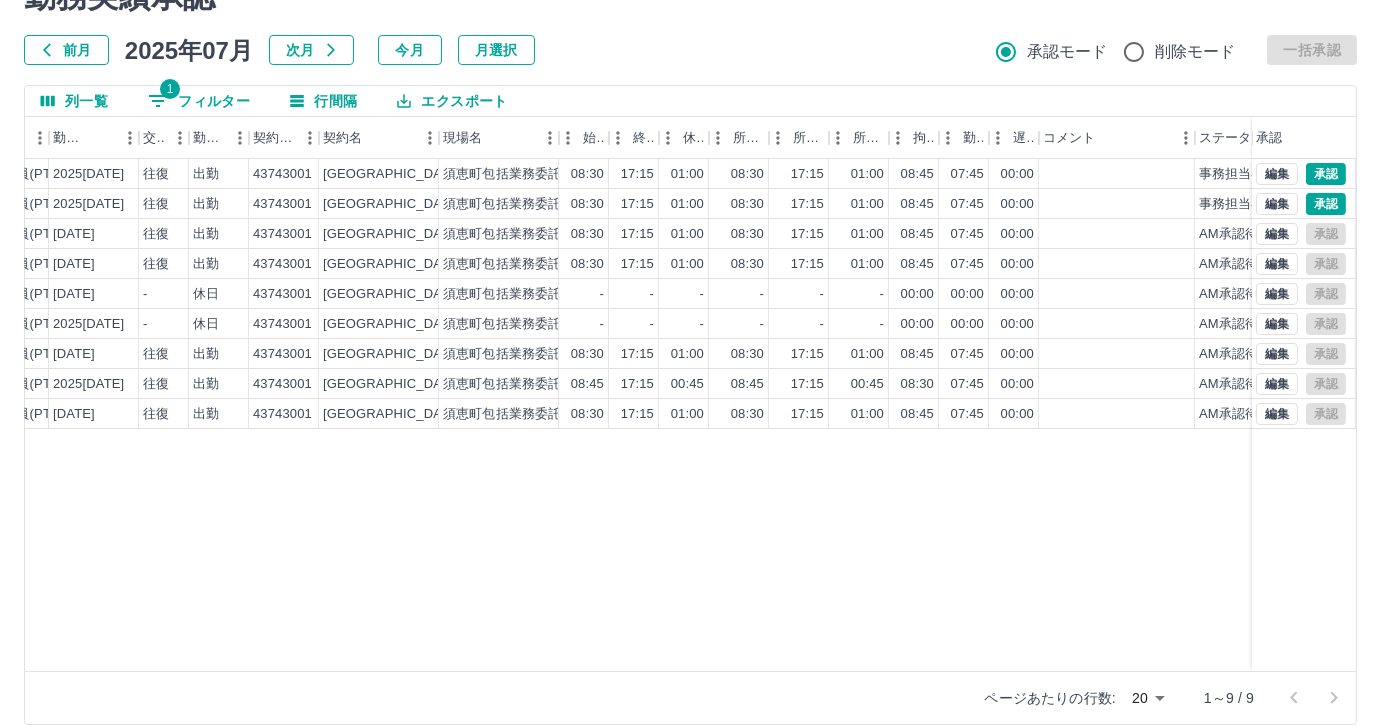 drag, startPoint x: 680, startPoint y: 654, endPoint x: 805, endPoint y: 643, distance: 125.48307 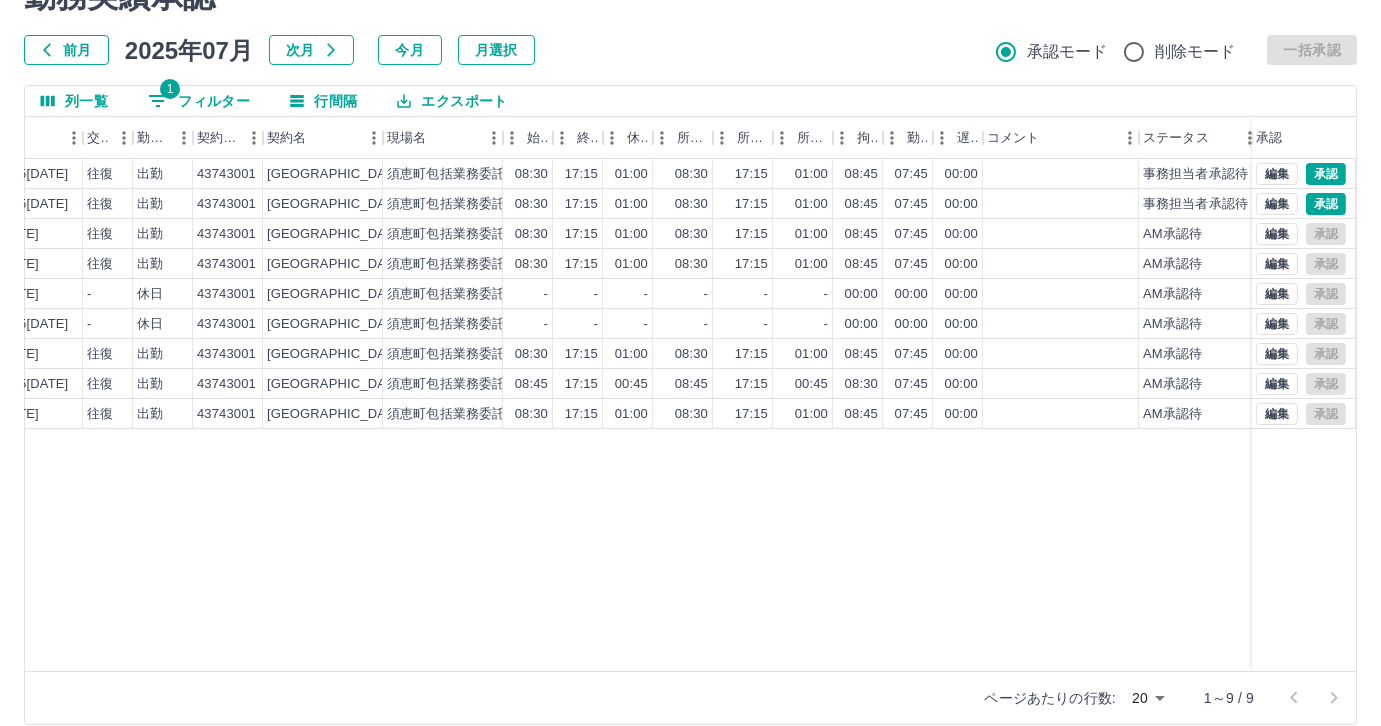 scroll, scrollTop: 0, scrollLeft: 414, axis: horizontal 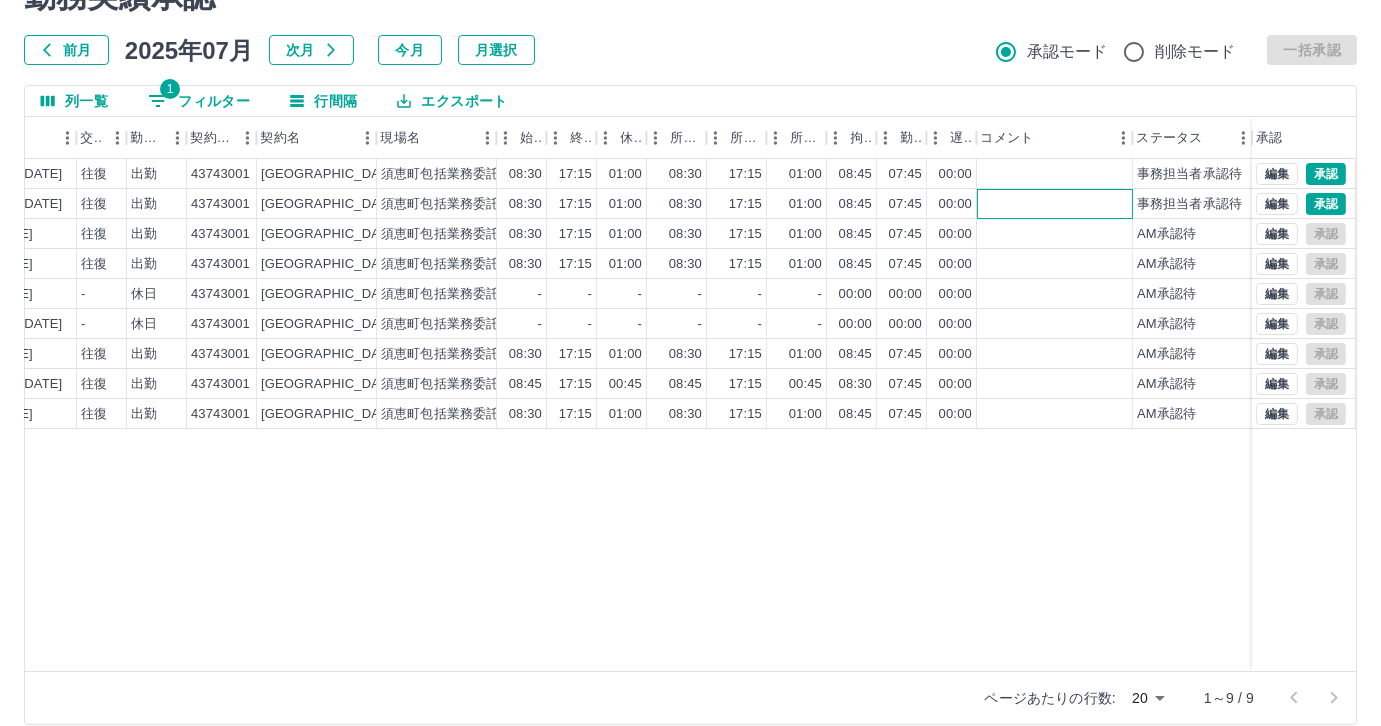 click at bounding box center (1055, 204) 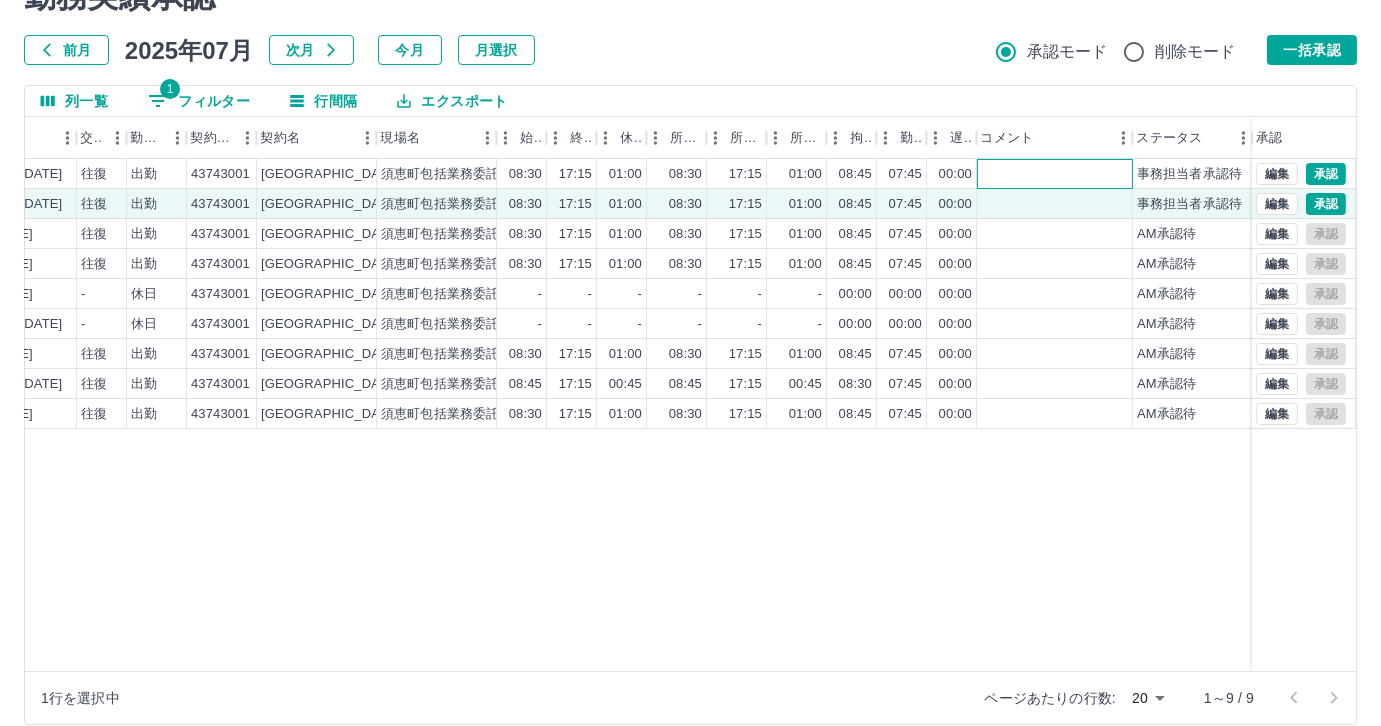 click at bounding box center [1055, 174] 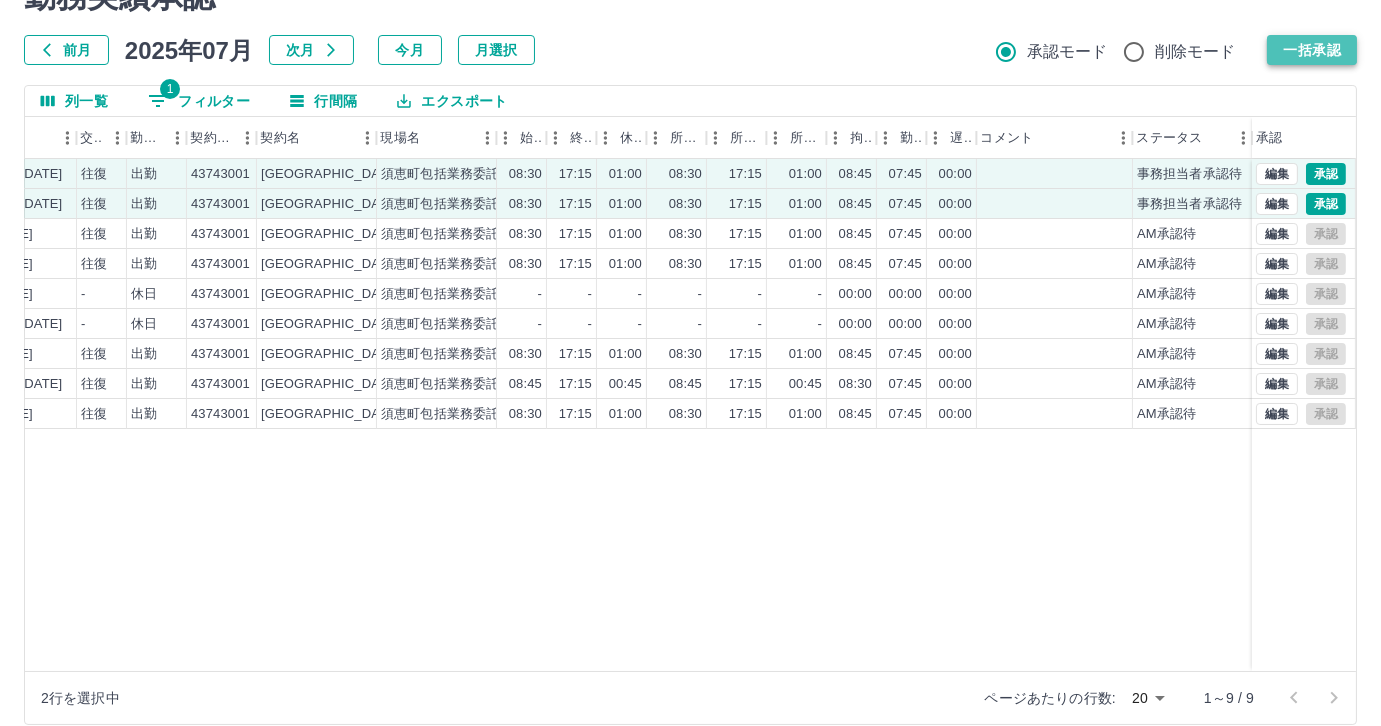 click on "一括承認" at bounding box center (1312, 50) 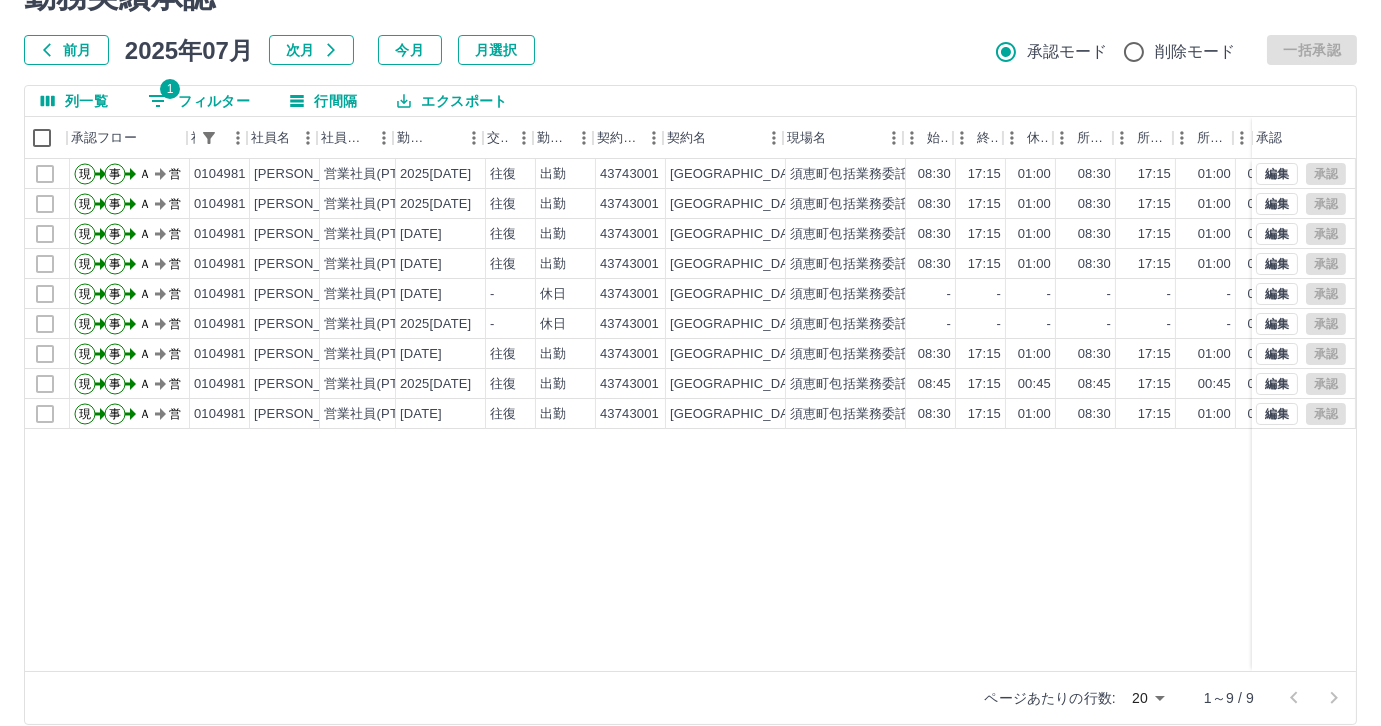 scroll, scrollTop: 0, scrollLeft: 0, axis: both 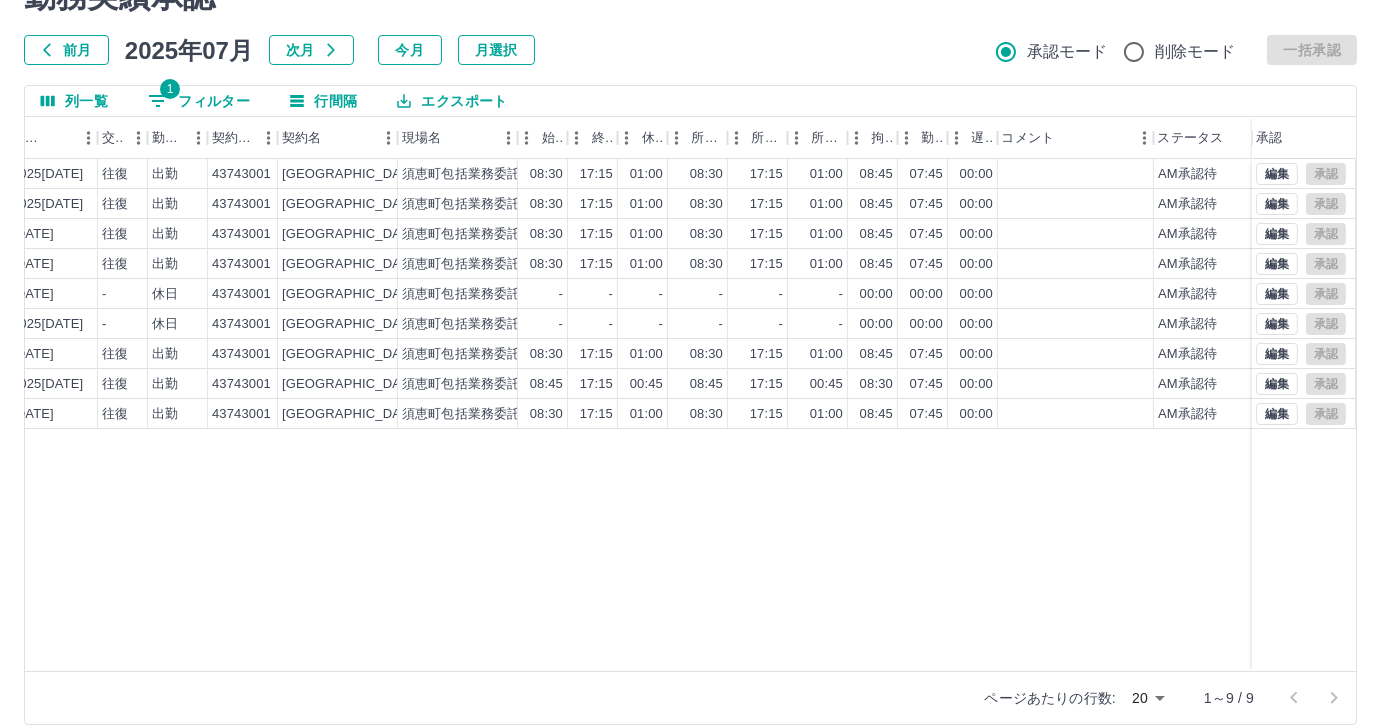 click on "1 フィルター" at bounding box center (199, 101) 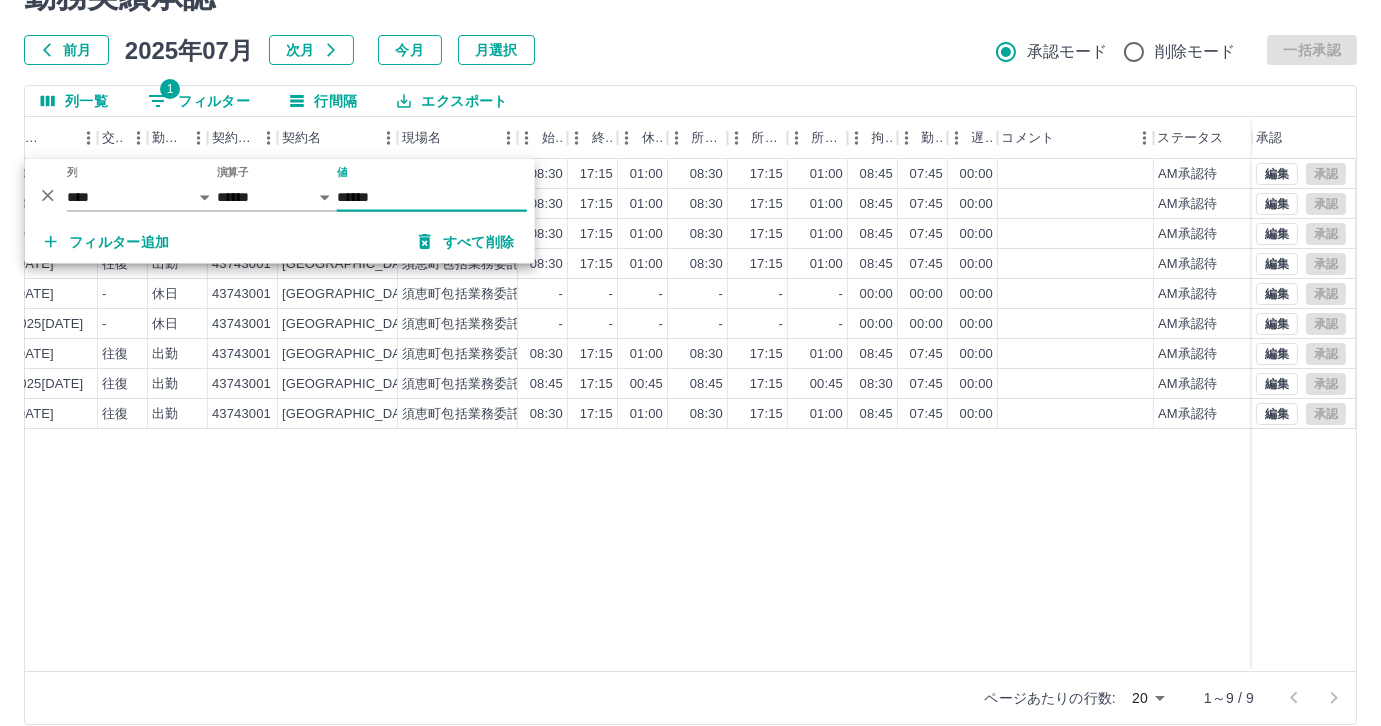 drag, startPoint x: 402, startPoint y: 194, endPoint x: 337, endPoint y: 195, distance: 65.00769 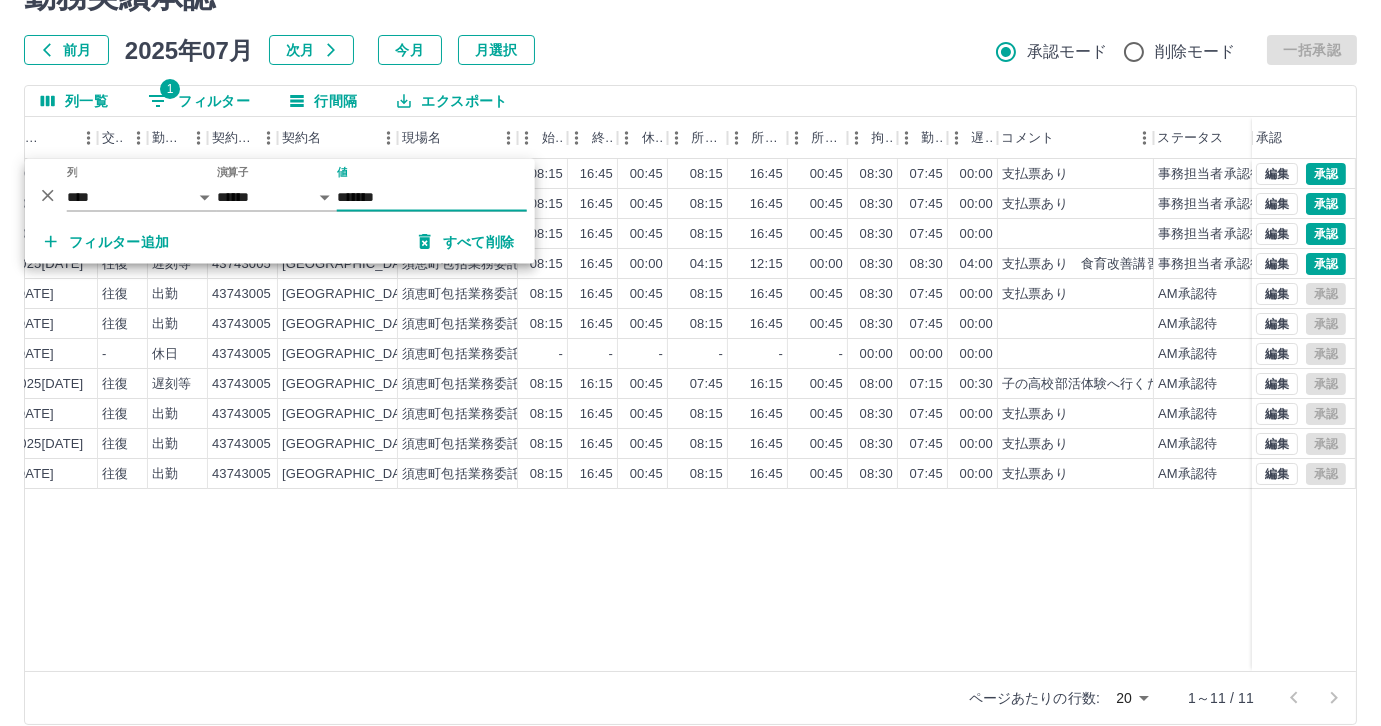 type on "*******" 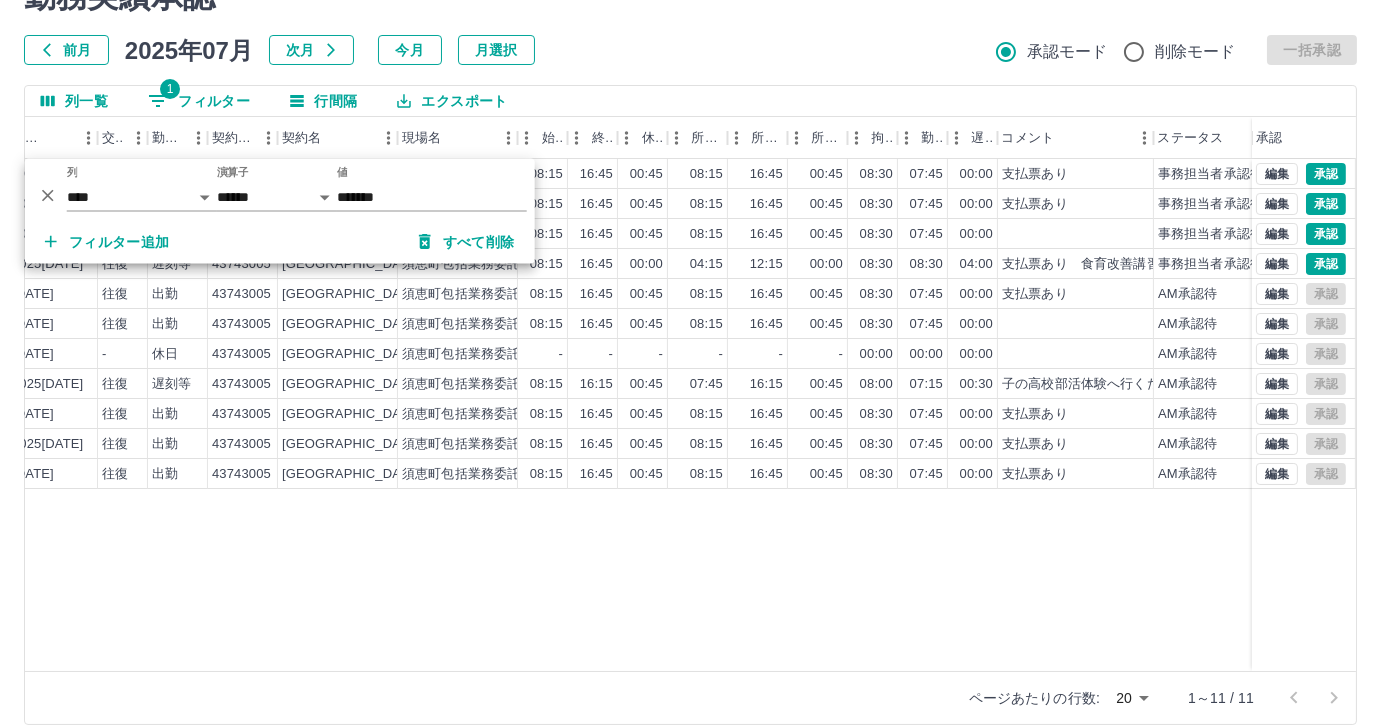 click on "池田　綾 営業社員(PT契約) 2025-07-14 往復 出勤 43743005 須恵町 須恵町包括業務委託（小中学校支援業務） 08:15 16:45 00:45 08:15 16:45 00:45 08:30 07:45 00:00 支払票あり 事務担当者承認待 池田　綾 営業社員(PT契約) 2025-07-11 往復 出勤 43743005 須恵町 須恵町包括業務委託（小中学校支援業務） 08:15 16:45 00:45 08:15 16:45 00:45 08:30 07:45 00:00 支払票あり 事務担当者承認待 池田　綾 営業社員(PT契約) 2025-07-10 往復 出勤 43743005 須恵町 須恵町包括業務委託（小中学校支援業務） 08:15 16:45 00:45 08:15 16:45 00:45 08:30 07:45 00:00 事務担当者承認待 池田　綾 営業社員(PT契約) 2025-07-09 往復 遅刻等 43743005 須恵町 須恵町包括業務委託（小中学校支援業務） 08:15 16:45 00:00 04:15 12:15 00:00 08:30 08:30 04:00 支払票あり　食育改善講習受講のため   事務担当者承認待 池田　綾 営業社員(PT契約) 2025-07-08 往復 出勤 08:15" at bounding box center (505, 415) 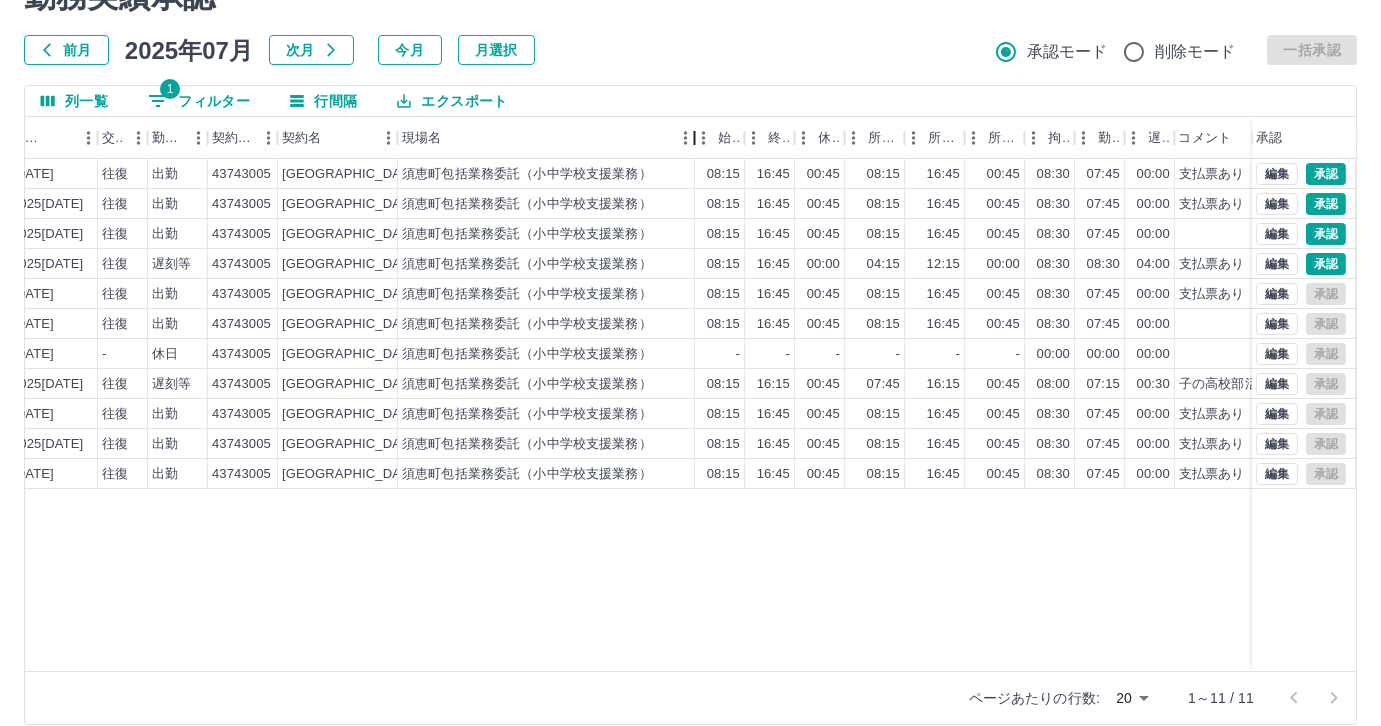 drag, startPoint x: 520, startPoint y: 147, endPoint x: 697, endPoint y: 149, distance: 177.01129 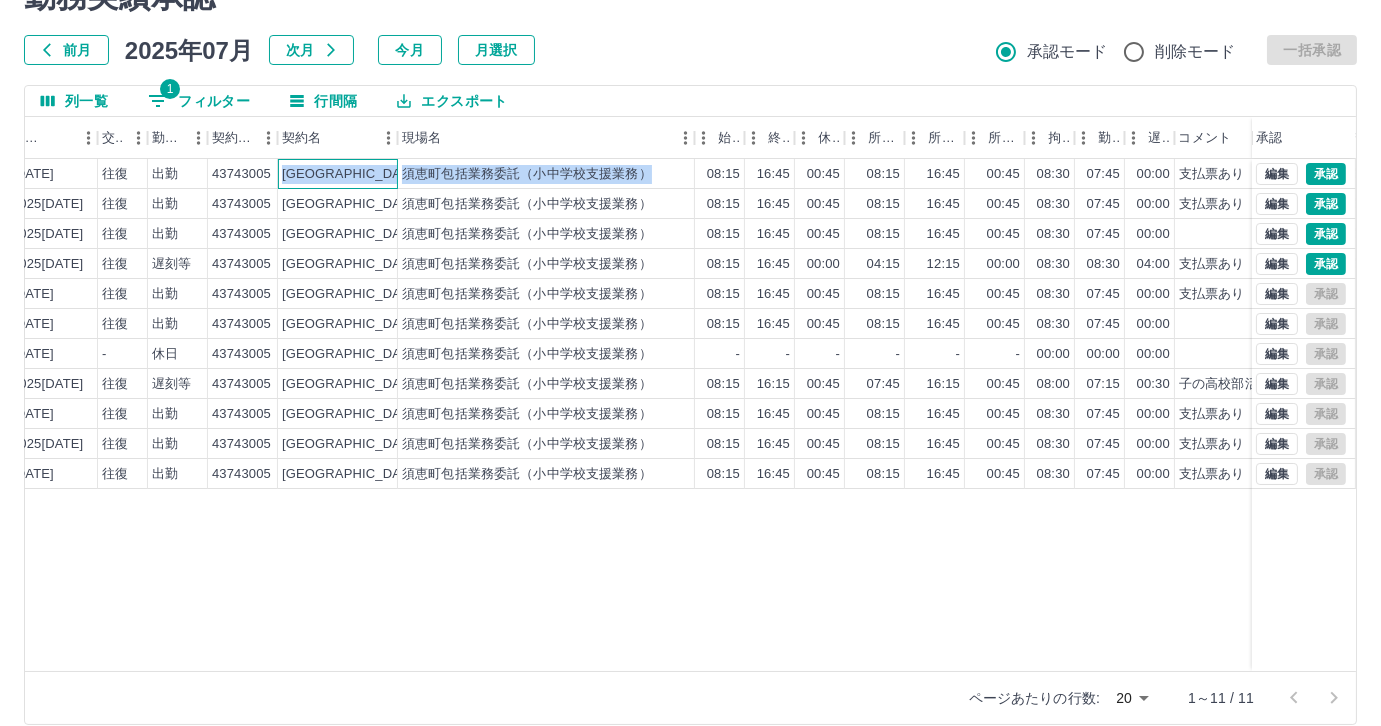 drag, startPoint x: 282, startPoint y: 172, endPoint x: 647, endPoint y: 178, distance: 365.04932 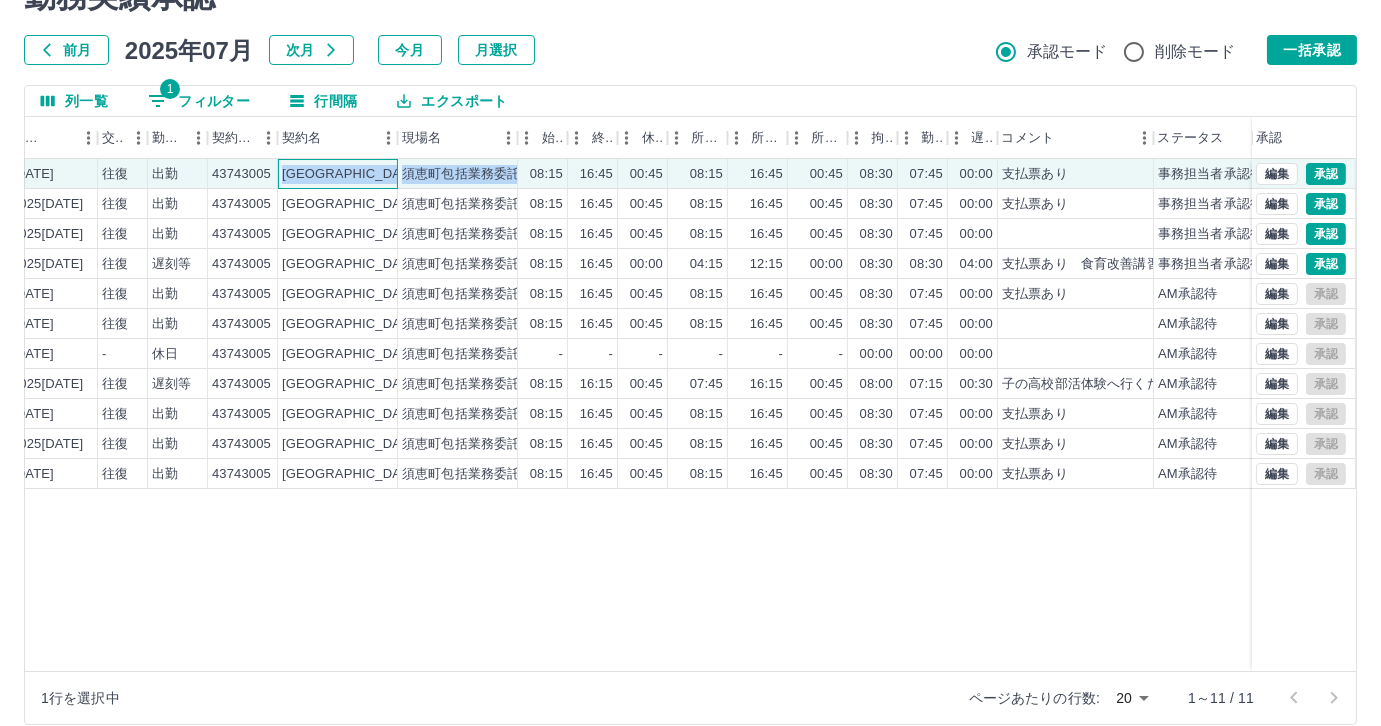 copy on "須恵町 須恵町包括業務委託（小中学校支援業務）" 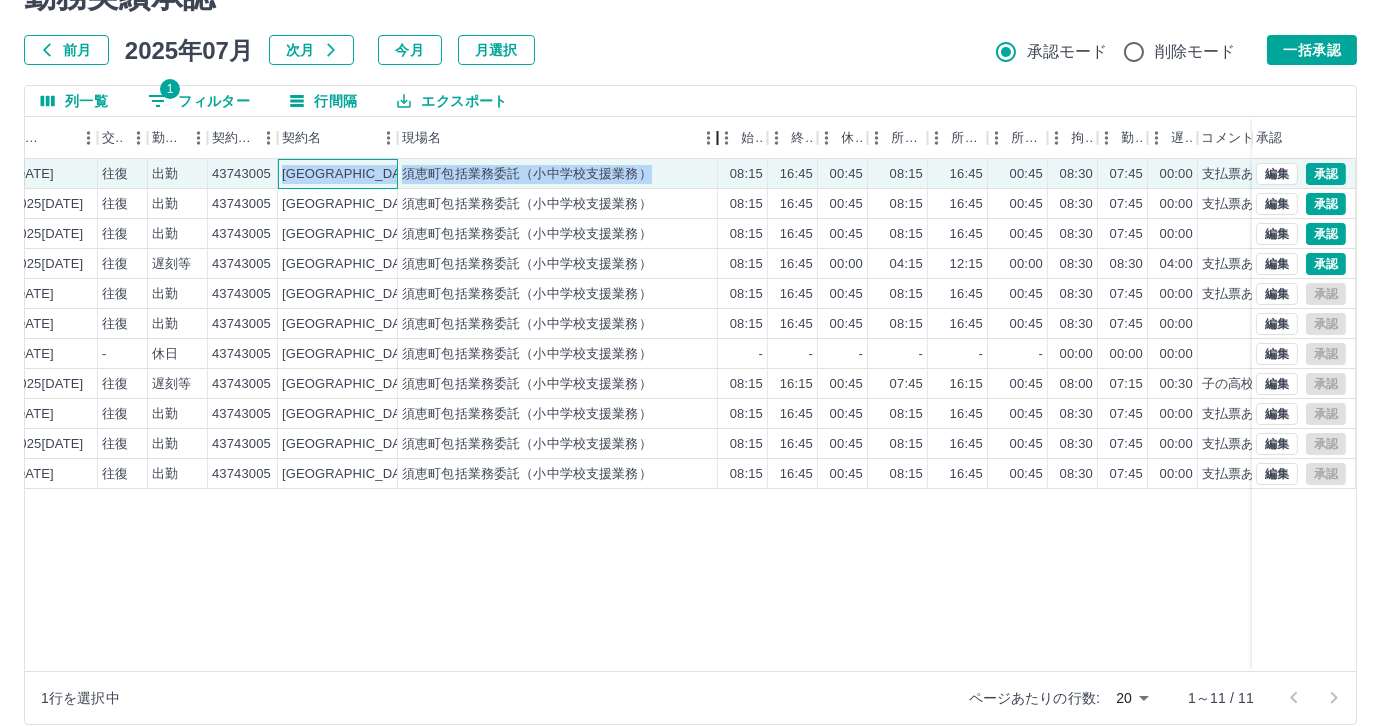 drag, startPoint x: 515, startPoint y: 148, endPoint x: 715, endPoint y: 143, distance: 200.06248 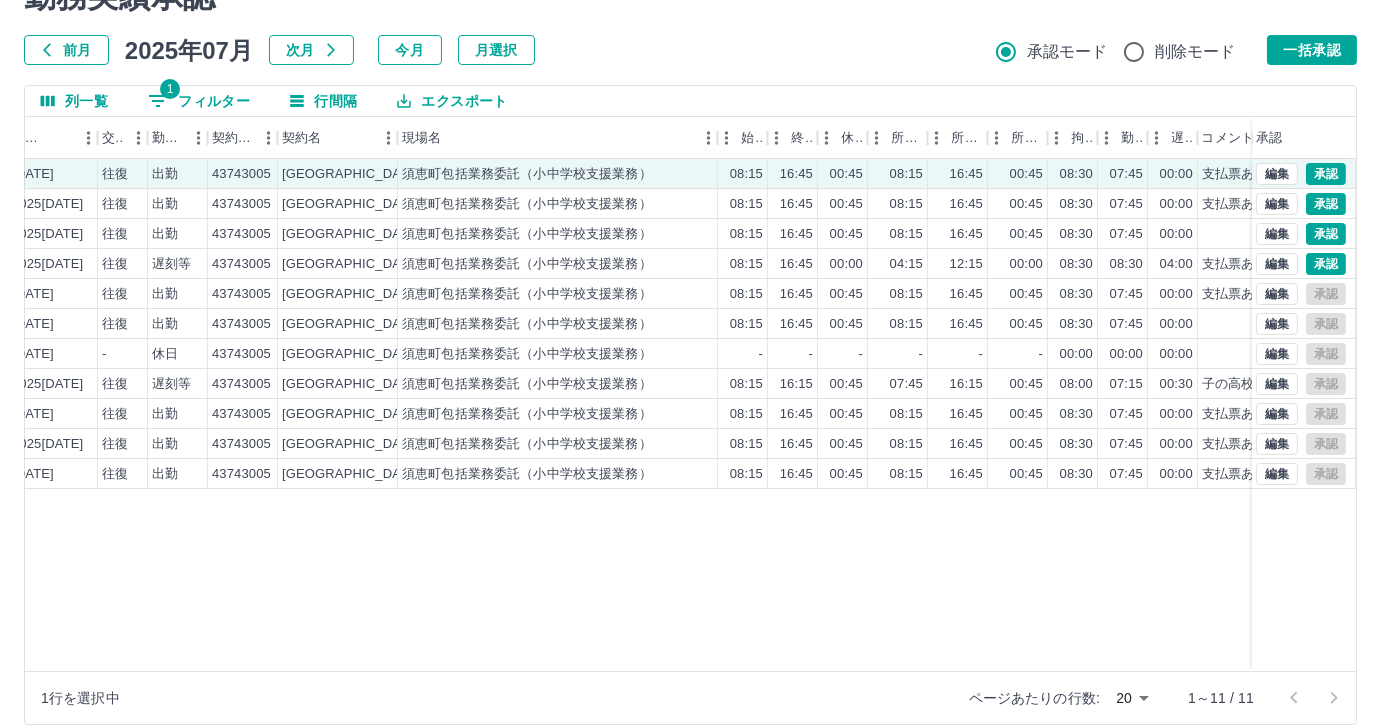 drag, startPoint x: 479, startPoint y: 625, endPoint x: 421, endPoint y: 548, distance: 96.40021 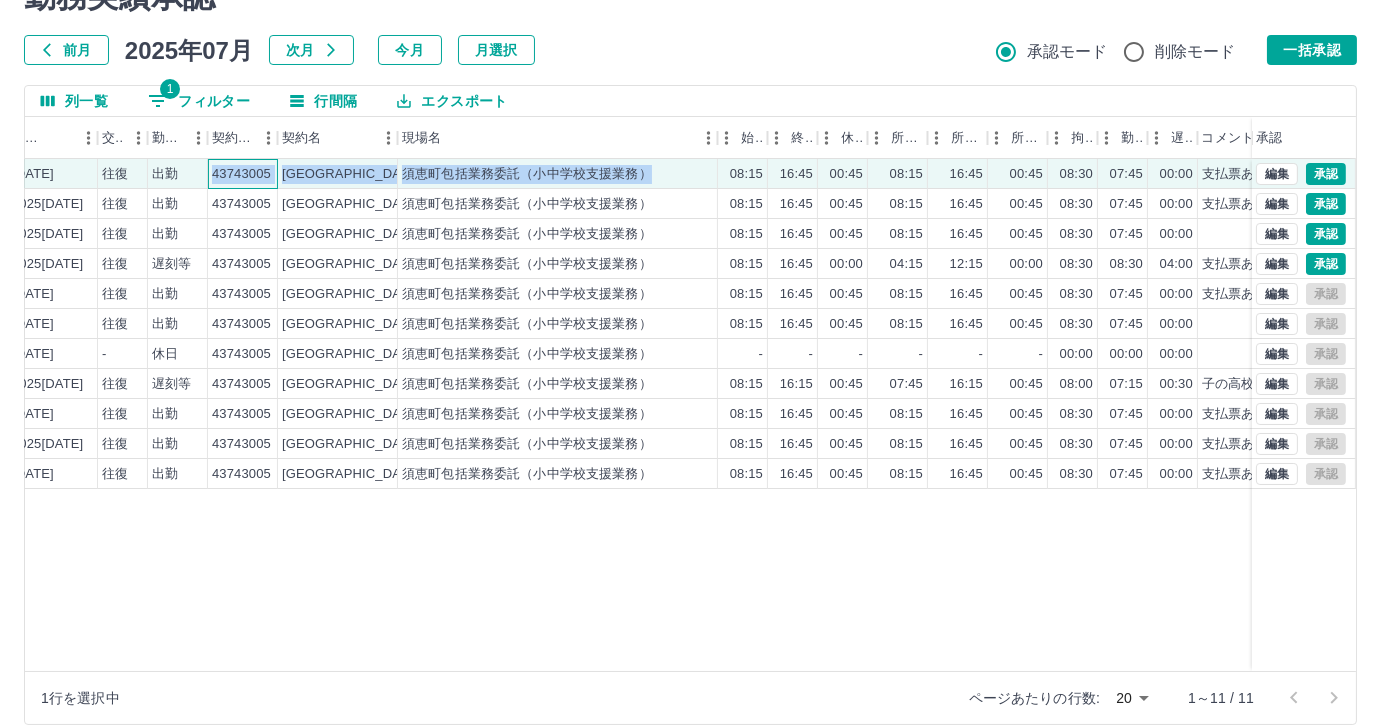 drag, startPoint x: 213, startPoint y: 170, endPoint x: 649, endPoint y: 169, distance: 436.00116 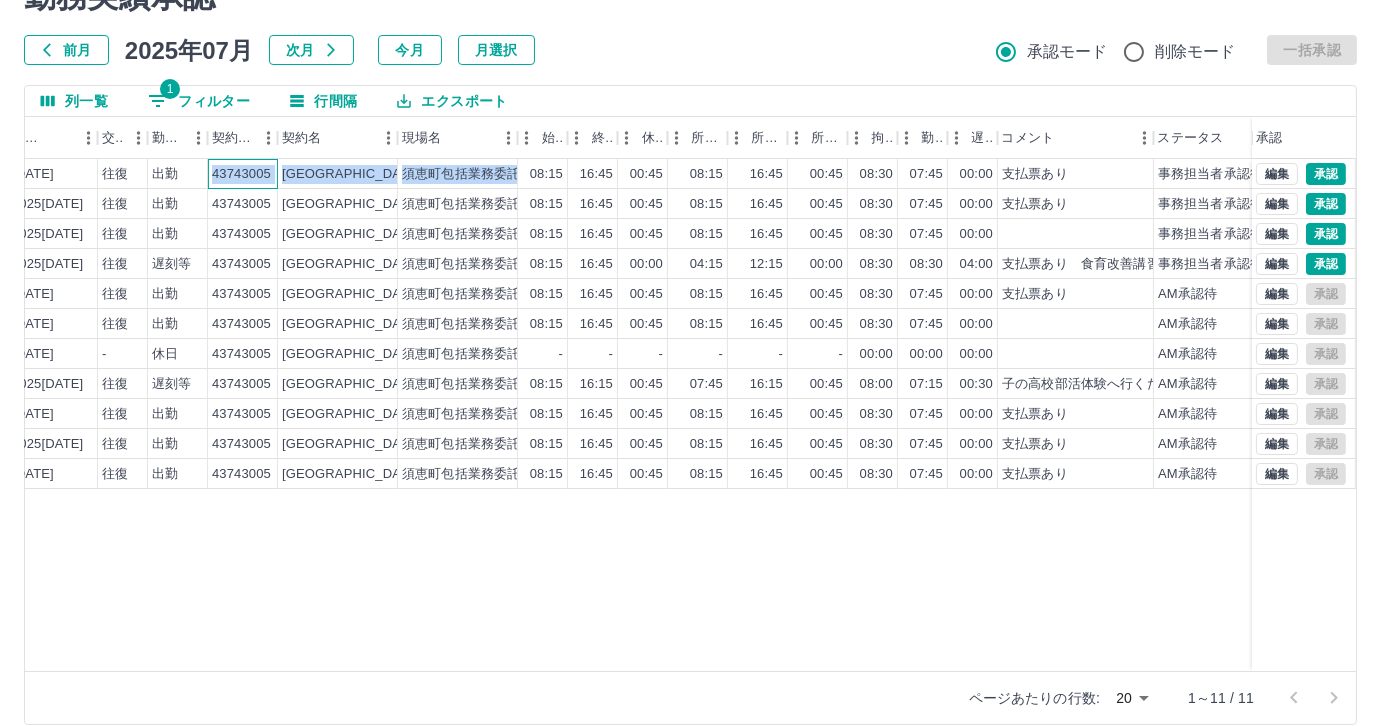 copy on "43743005 須恵町 須恵町包括業務委託（小中学校支援業務）" 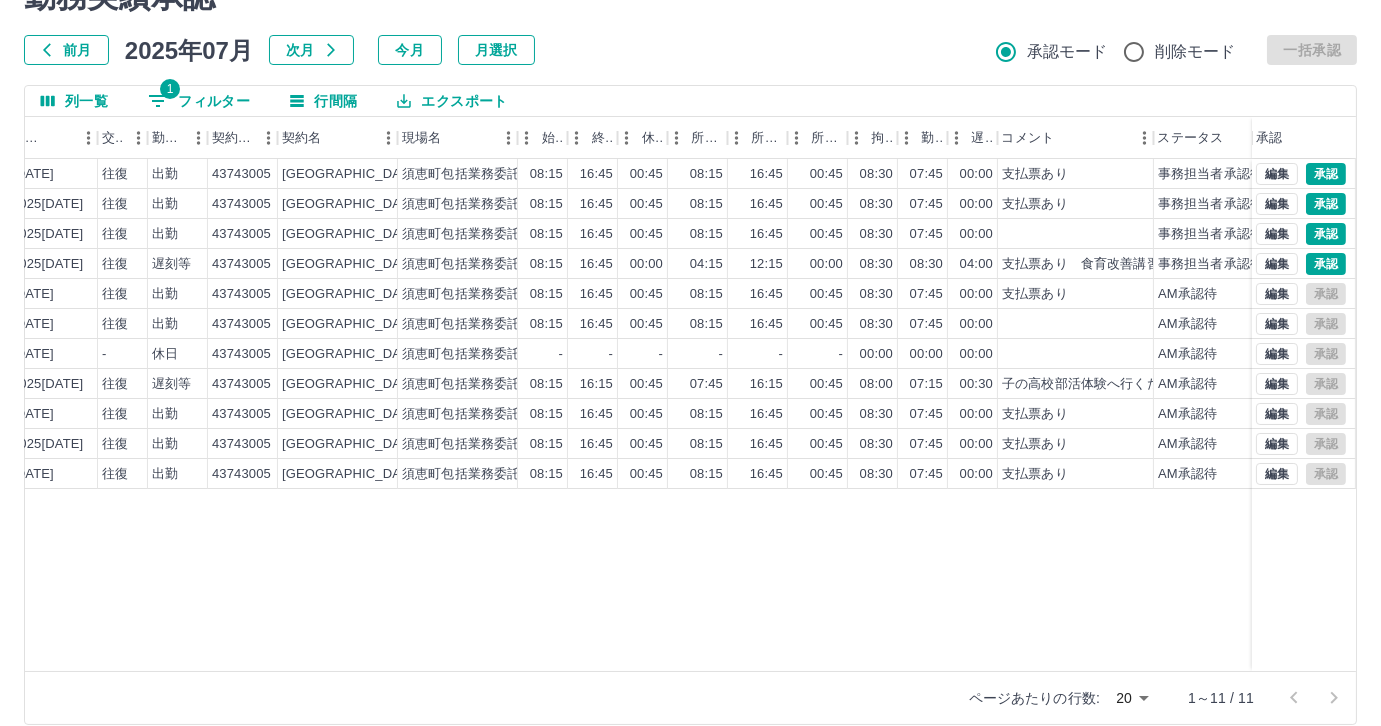 click on "池田　綾 営業社員(PT契約) 2025-07-14 往復 出勤 43743005 須恵町 須恵町包括業務委託（小中学校支援業務） 08:15 16:45 00:45 08:15 16:45 00:45 08:30 07:45 00:00 支払票あり 事務担当者承認待 池田　綾 営業社員(PT契約) 2025-07-11 往復 出勤 43743005 須恵町 須恵町包括業務委託（小中学校支援業務） 08:15 16:45 00:45 08:15 16:45 00:45 08:30 07:45 00:00 支払票あり 事務担当者承認待 池田　綾 営業社員(PT契約) 2025-07-10 往復 出勤 43743005 須恵町 須恵町包括業務委託（小中学校支援業務） 08:15 16:45 00:45 08:15 16:45 00:45 08:30 07:45 00:00 事務担当者承認待 池田　綾 営業社員(PT契約) 2025-07-09 往復 遅刻等 43743005 須恵町 須恵町包括業務委託（小中学校支援業務） 08:15 16:45 00:00 04:15 12:15 00:00 08:30 08:30 04:00 支払票あり　食育改善講習受講のため   事務担当者承認待 池田　綾 営業社員(PT契約) 2025-07-08 往復 出勤 08:15" at bounding box center (505, 415) 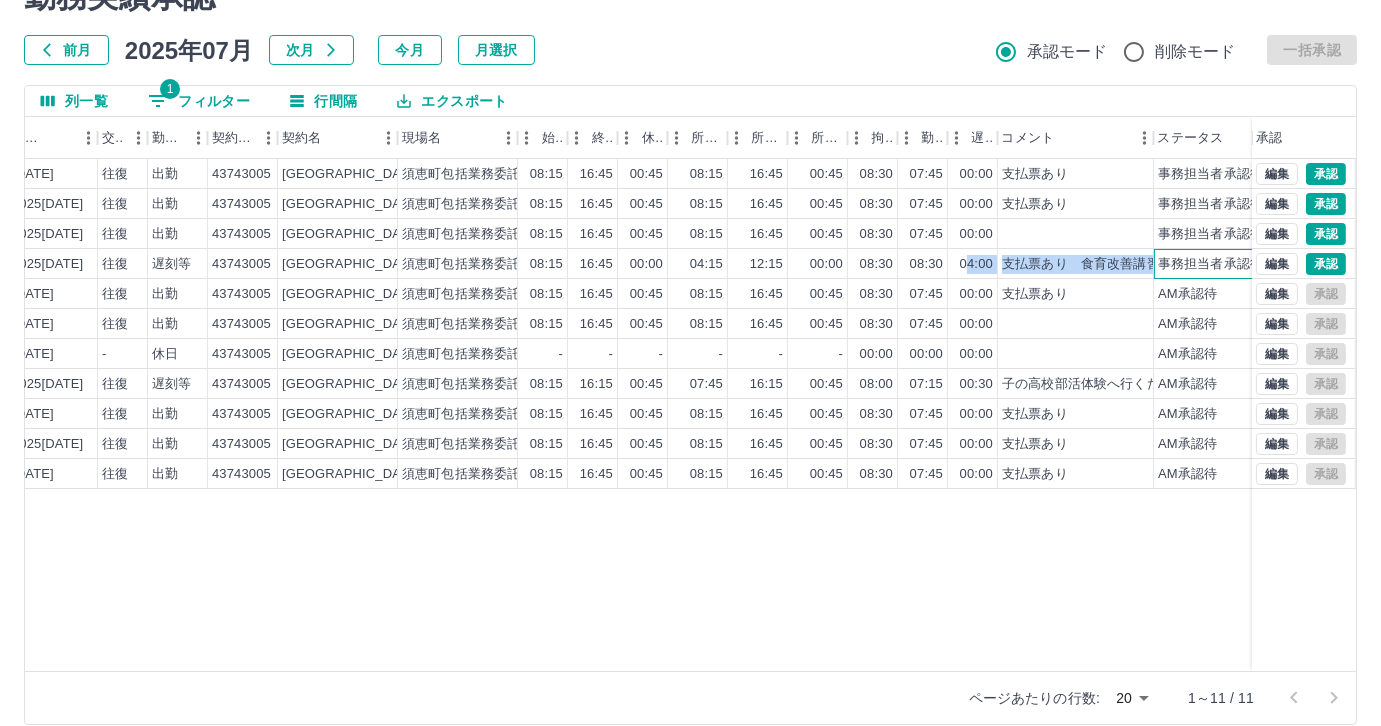 drag, startPoint x: 1154, startPoint y: 262, endPoint x: 966, endPoint y: 264, distance: 188.01064 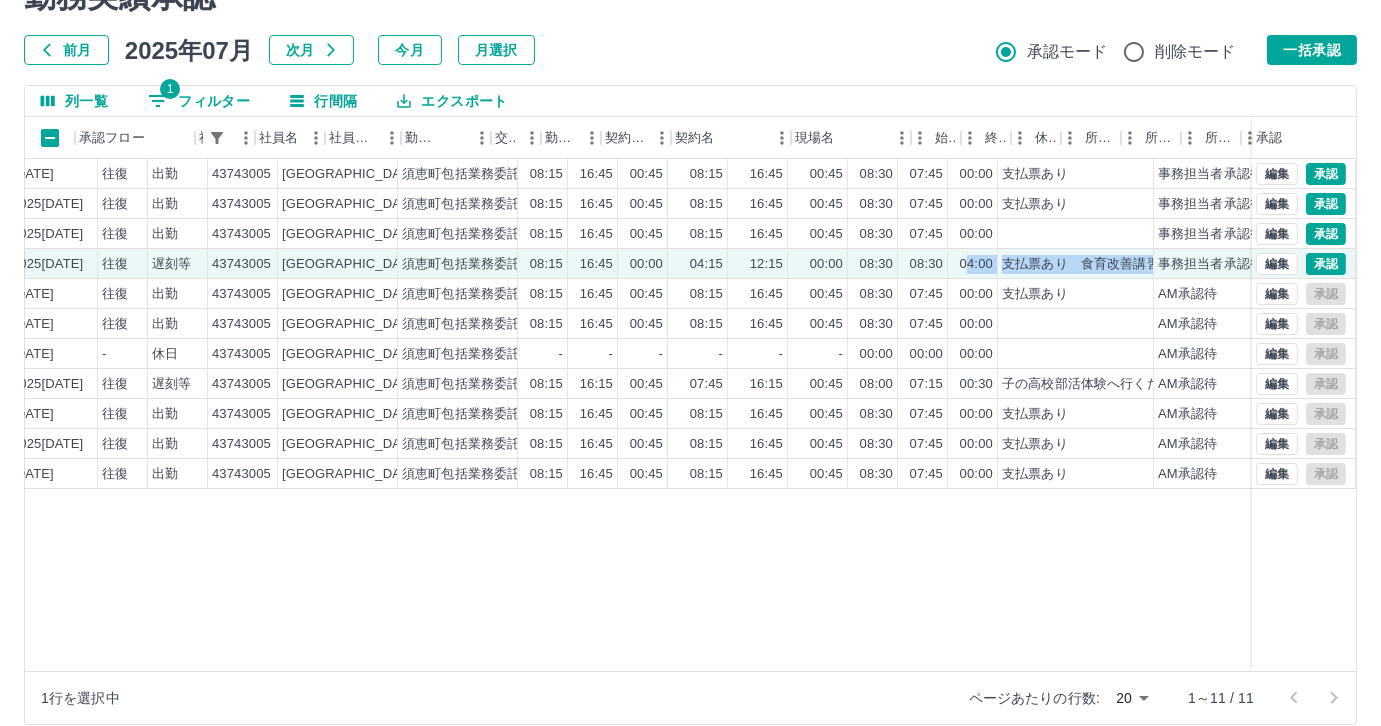 scroll, scrollTop: 0, scrollLeft: 0, axis: both 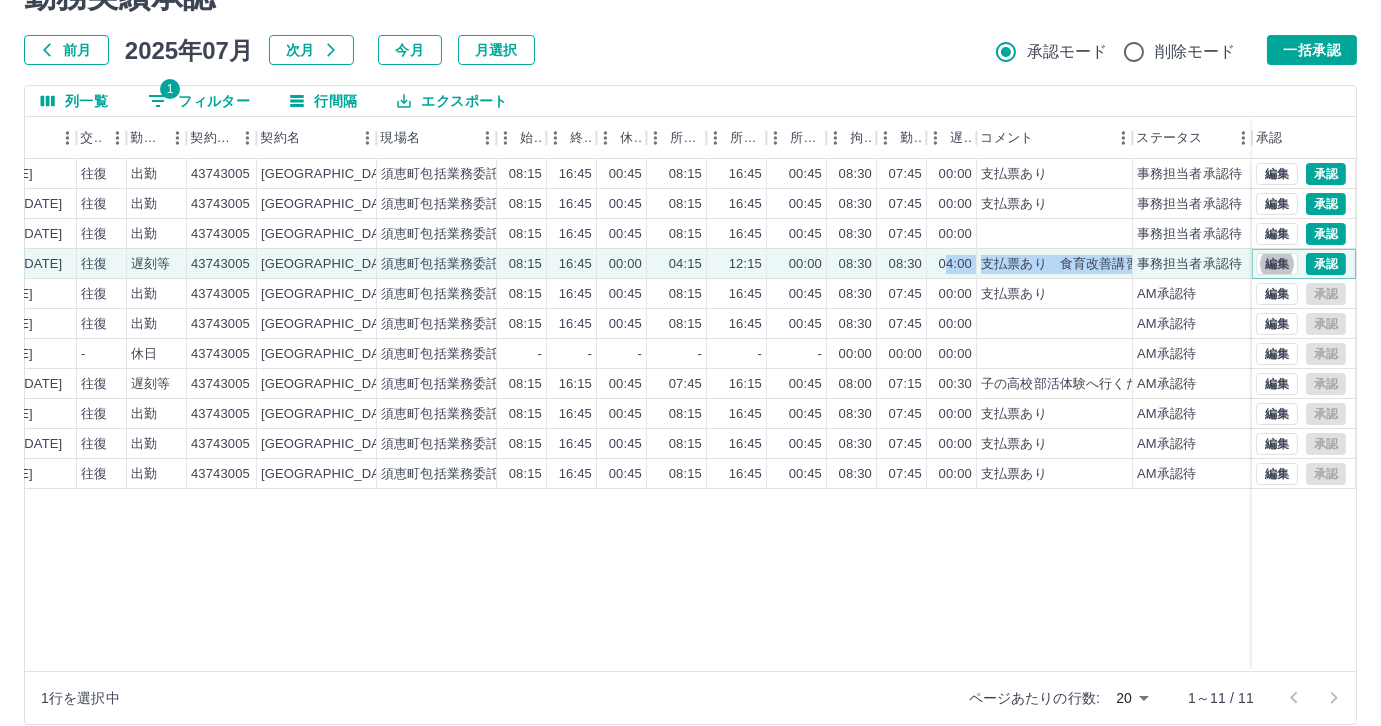 type 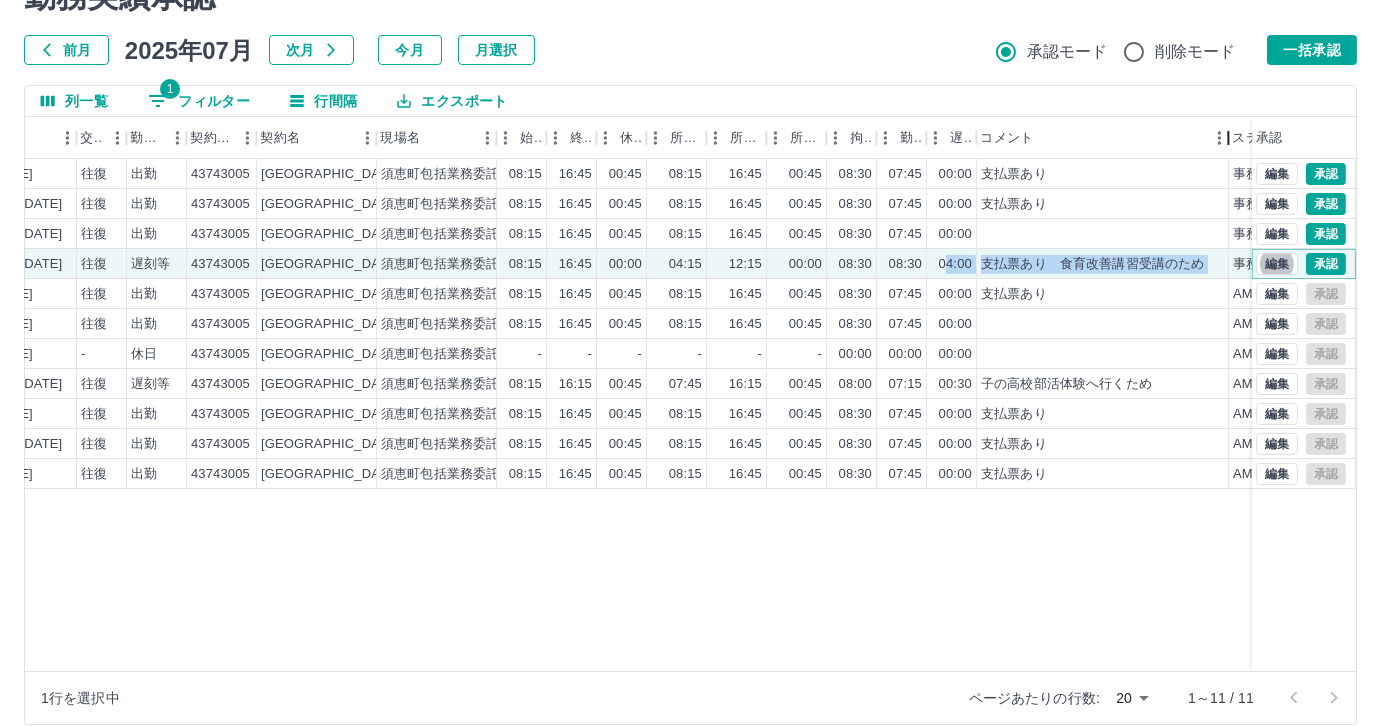 drag, startPoint x: 1129, startPoint y: 144, endPoint x: 1225, endPoint y: 138, distance: 96.18732 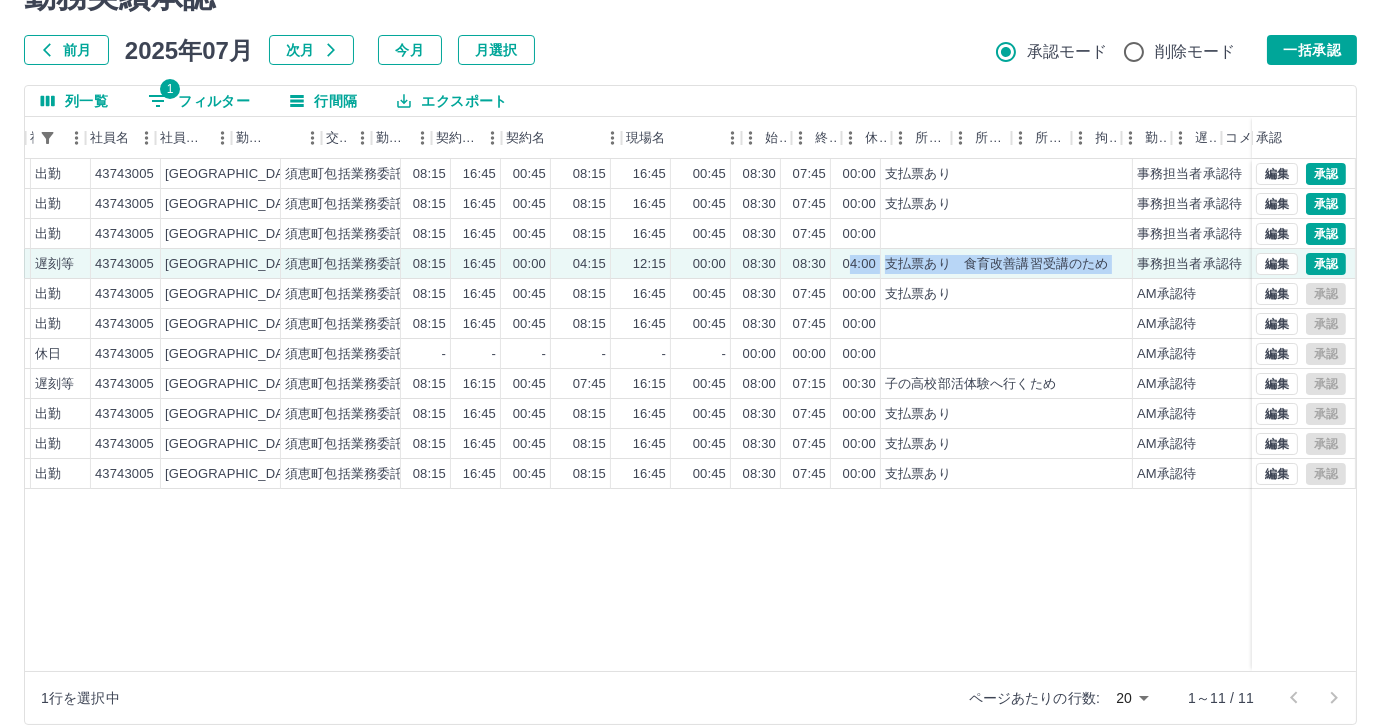 scroll, scrollTop: 0, scrollLeft: 169, axis: horizontal 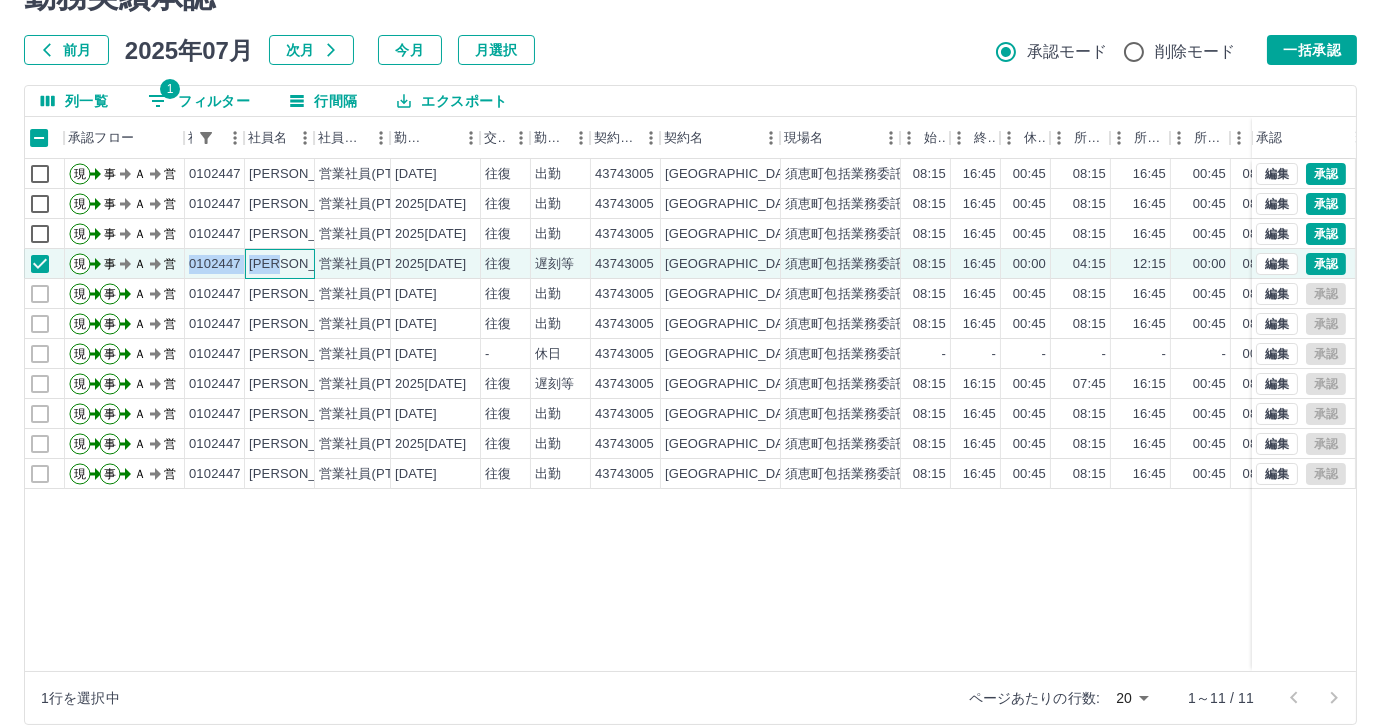 drag, startPoint x: 141, startPoint y: 261, endPoint x: 189, endPoint y: 268, distance: 48.507732 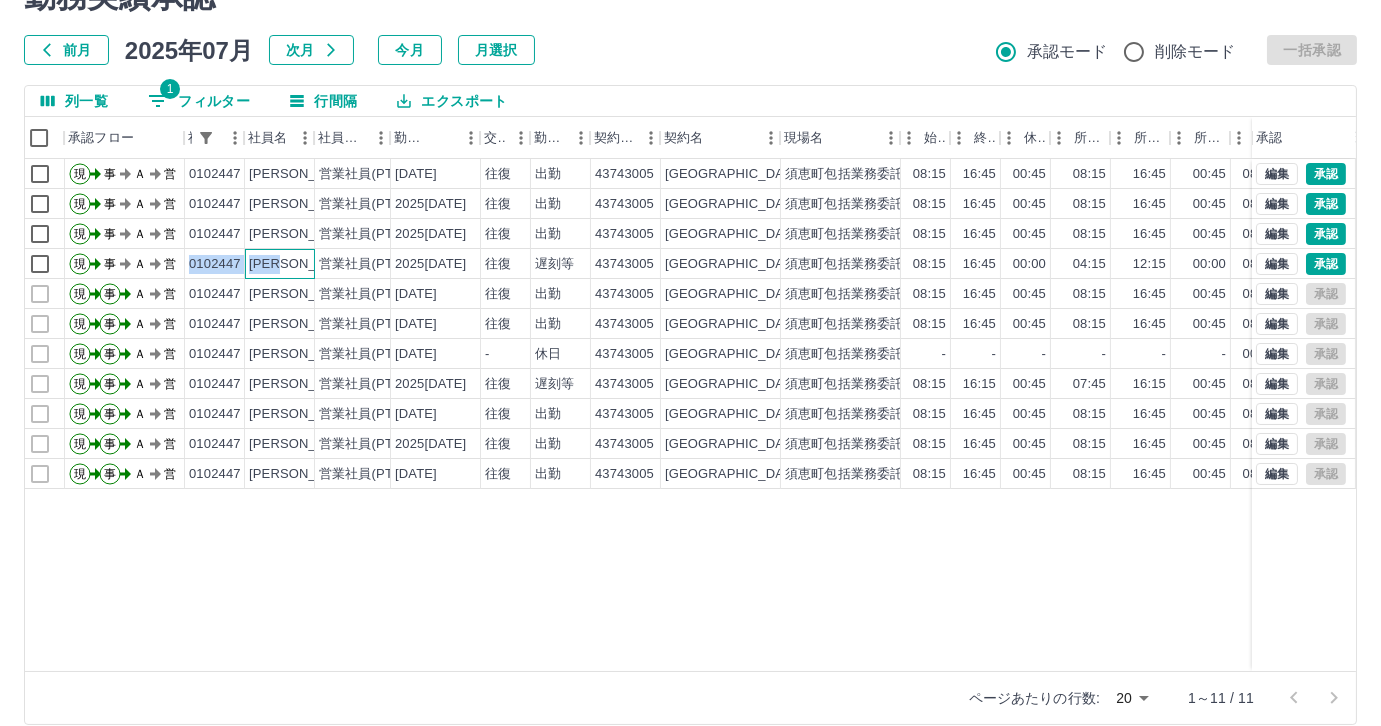 copy on "0102447 池田　綾" 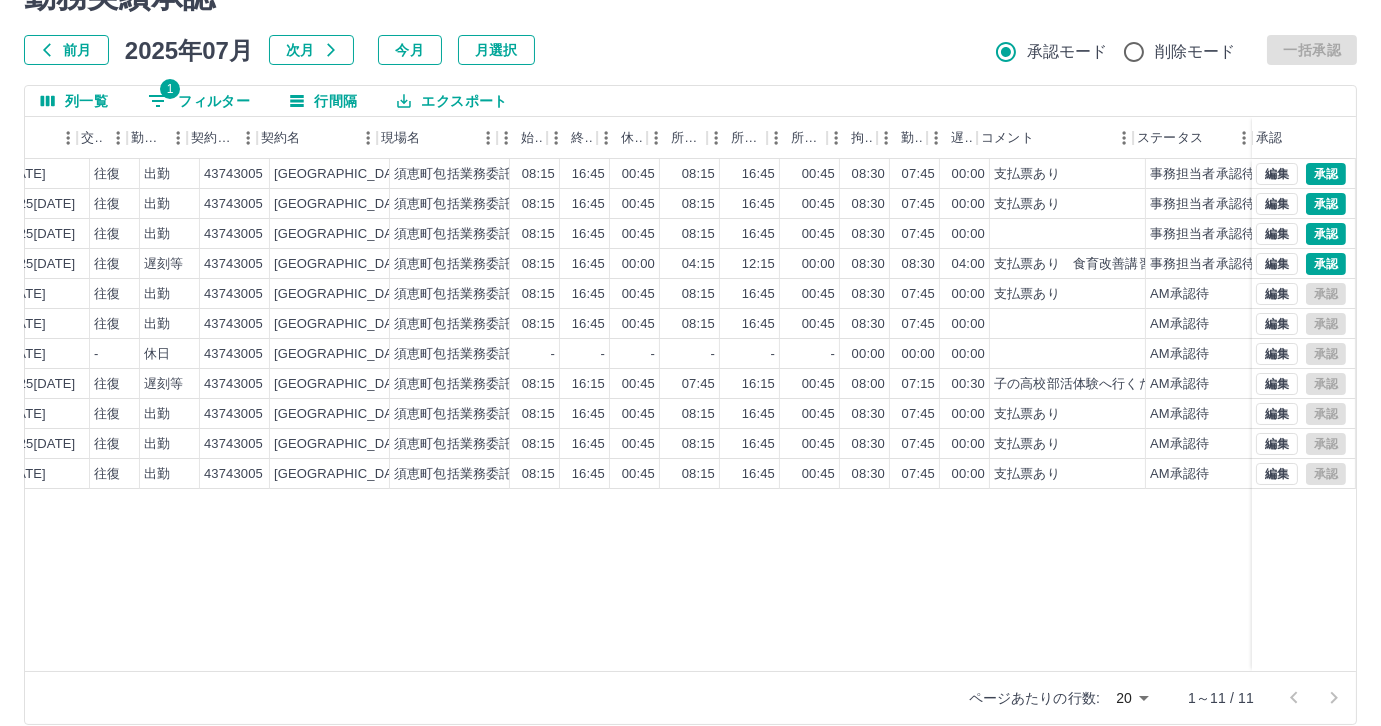 scroll, scrollTop: 0, scrollLeft: 414, axis: horizontal 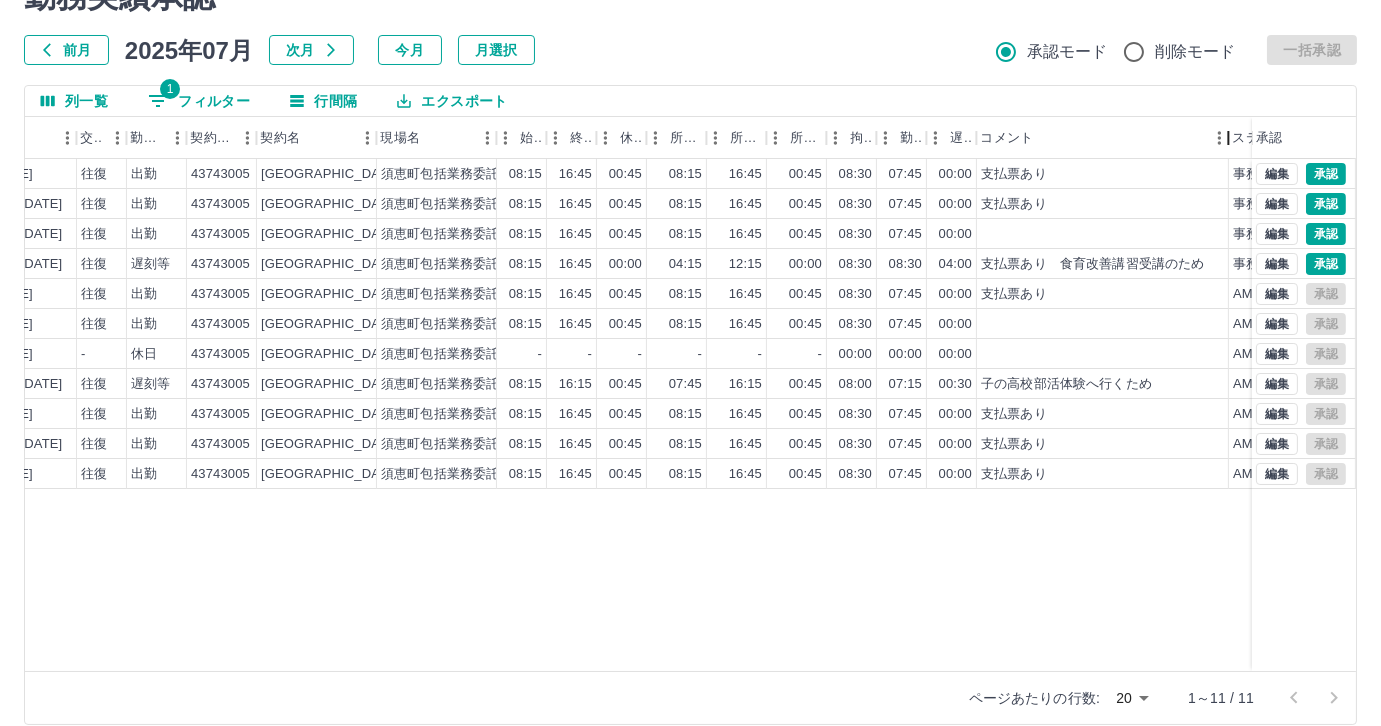 drag, startPoint x: 1131, startPoint y: 134, endPoint x: 1227, endPoint y: 127, distance: 96.25487 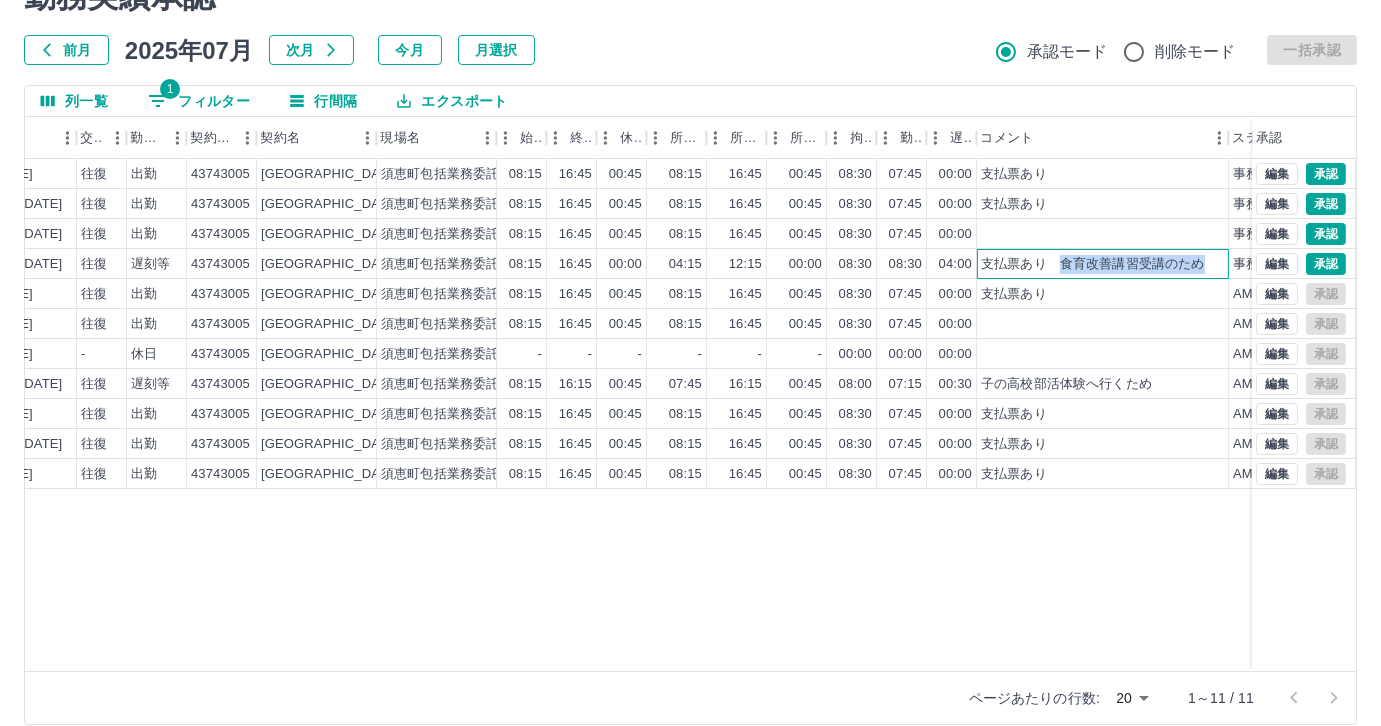 drag, startPoint x: 1059, startPoint y: 262, endPoint x: 1208, endPoint y: 262, distance: 149 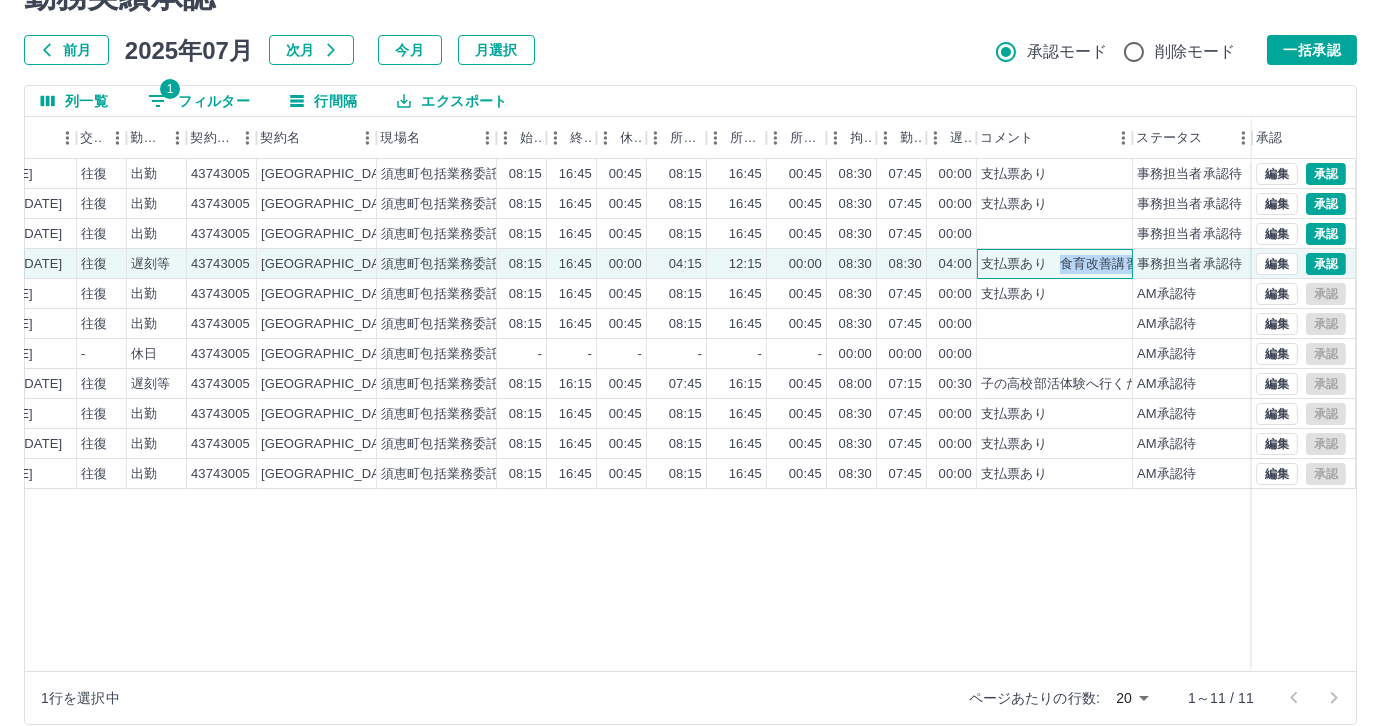 copy on "食育改善講習受講のため" 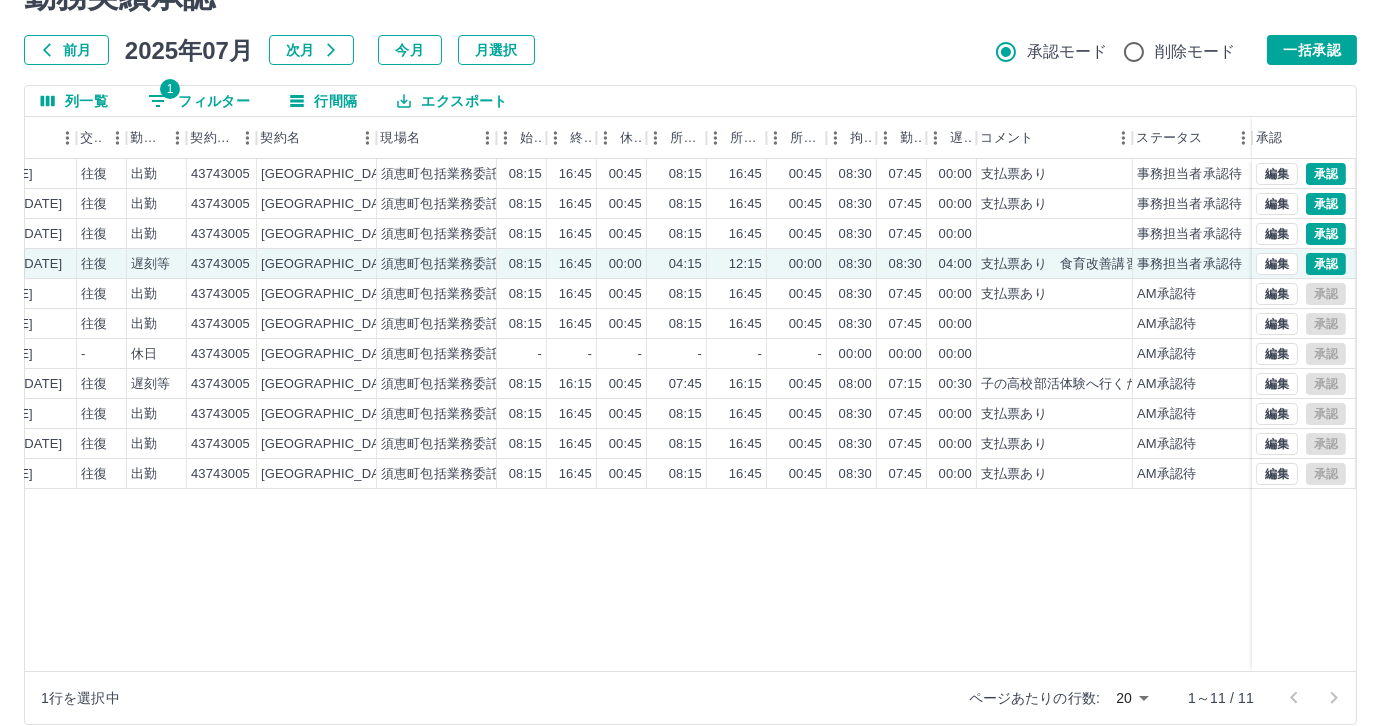 drag, startPoint x: 392, startPoint y: 654, endPoint x: 226, endPoint y: 647, distance: 166.14752 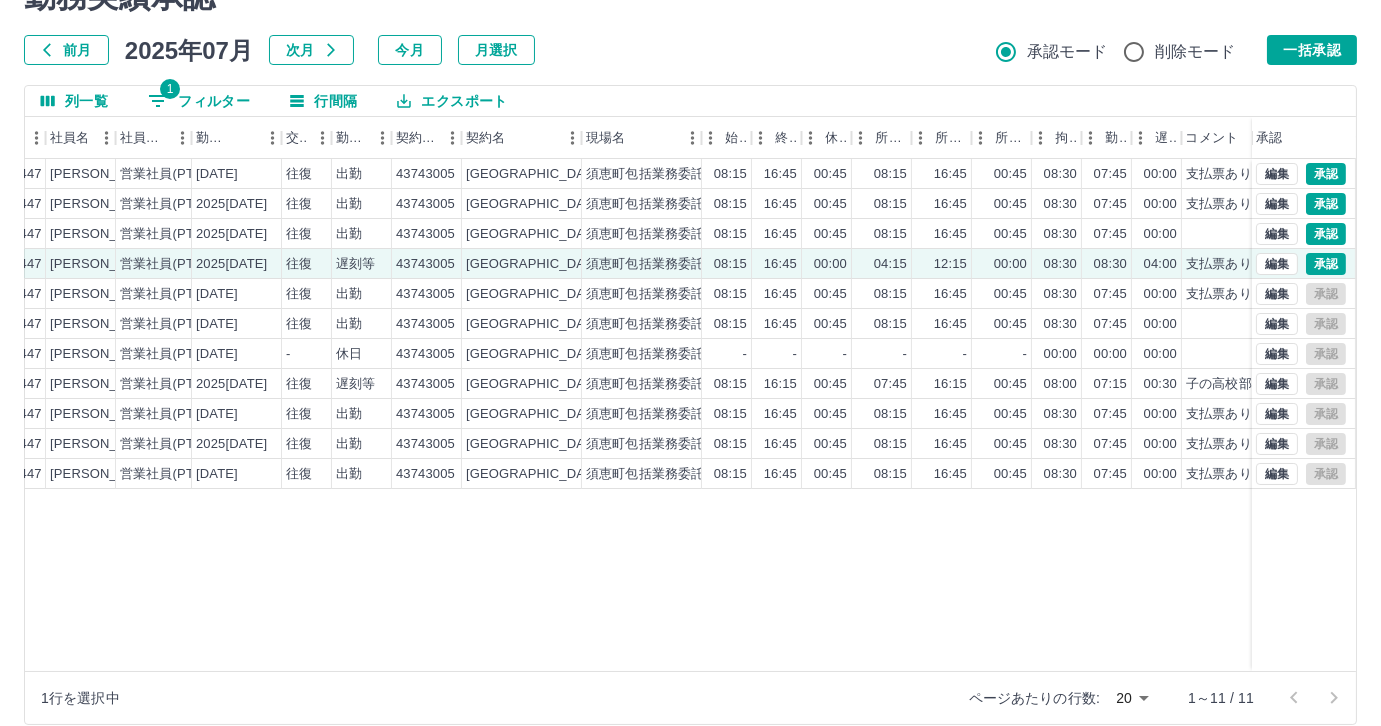 scroll, scrollTop: 0, scrollLeft: 205, axis: horizontal 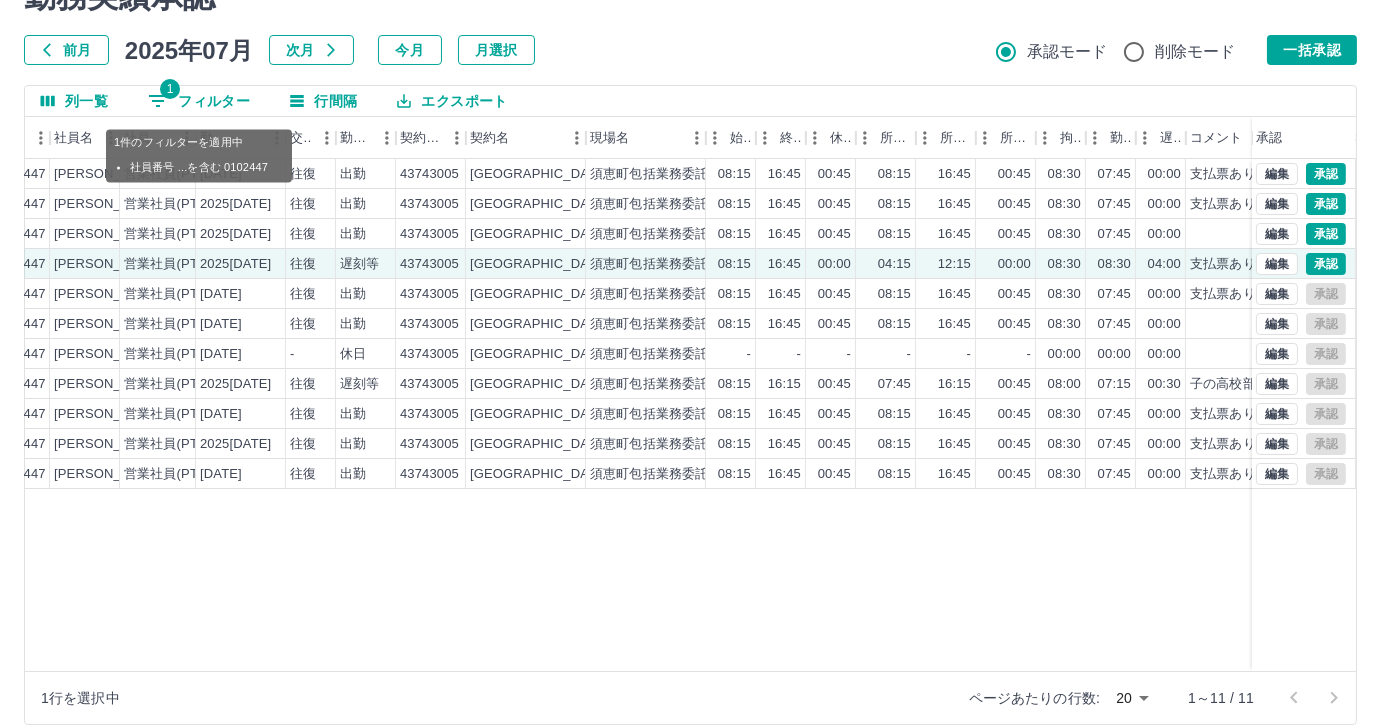 click on "1 フィルター" at bounding box center (199, 101) 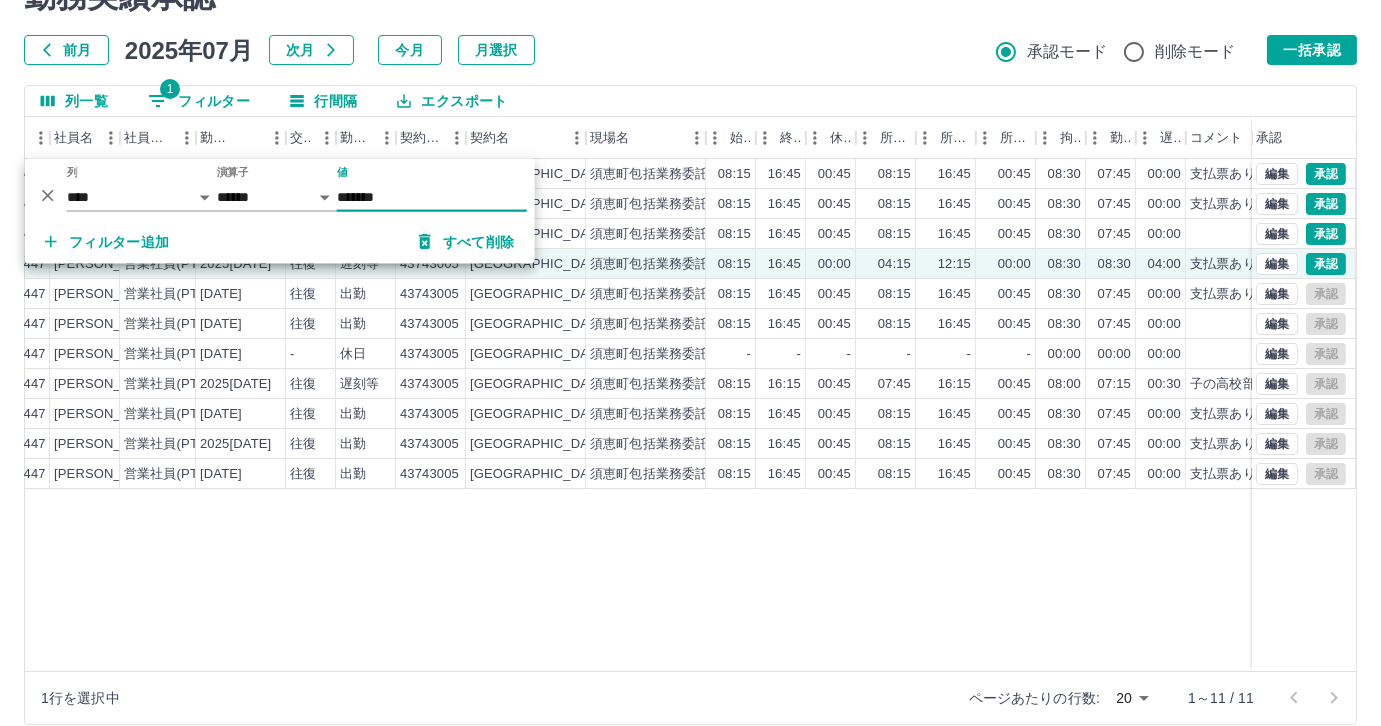 click on "*******" at bounding box center (432, 197) 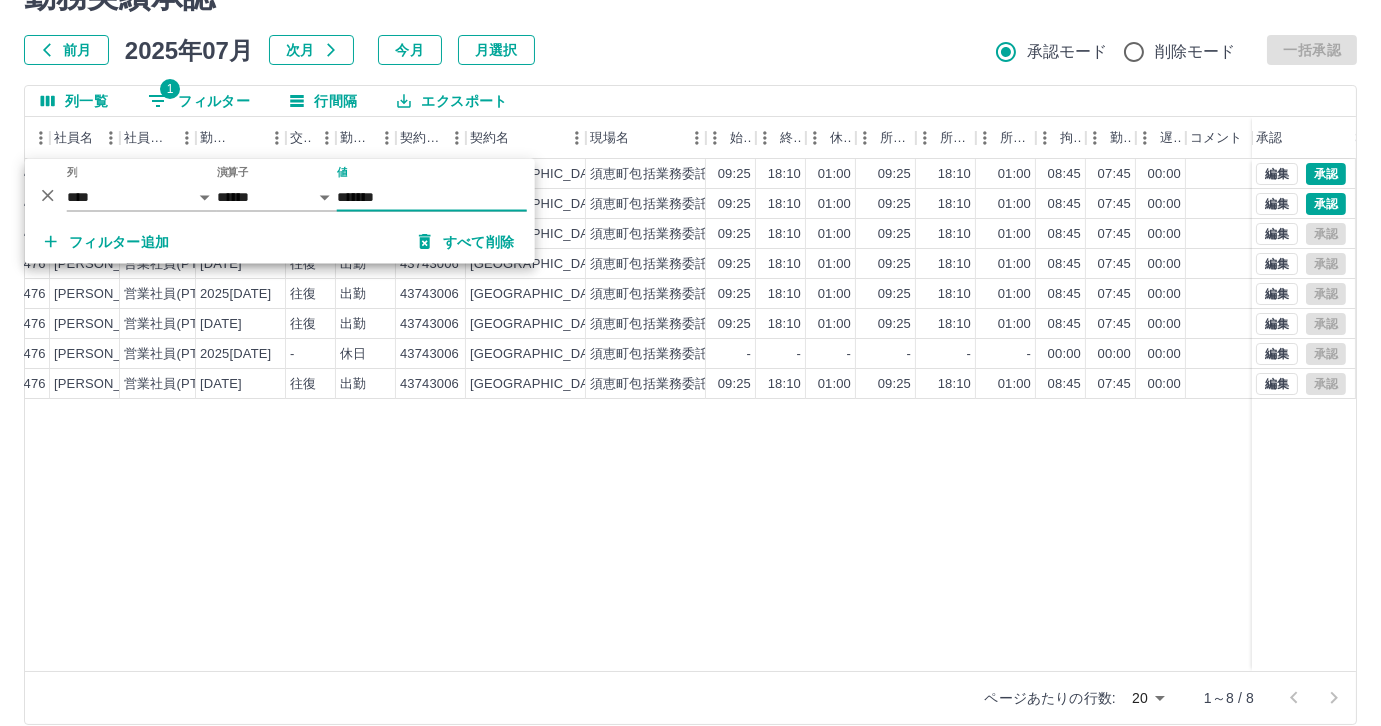 type on "*******" 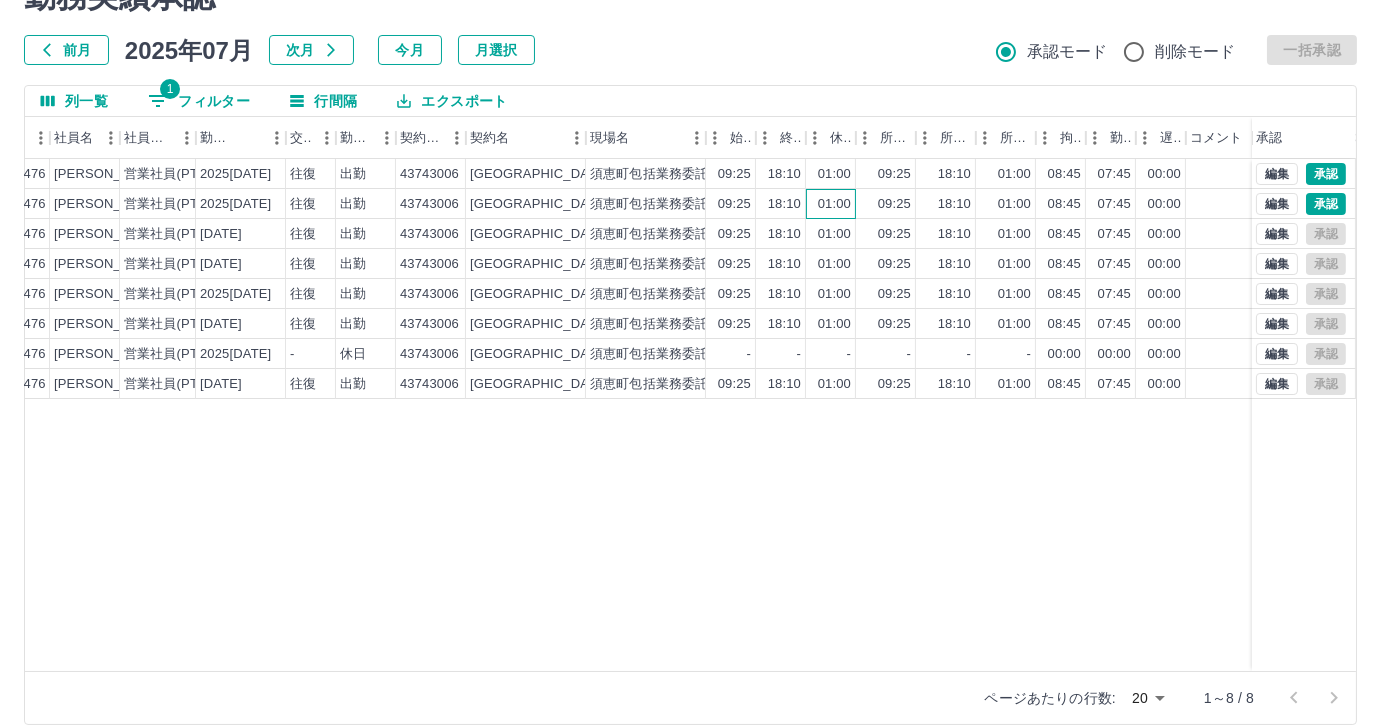 click on "01:00" at bounding box center [834, 204] 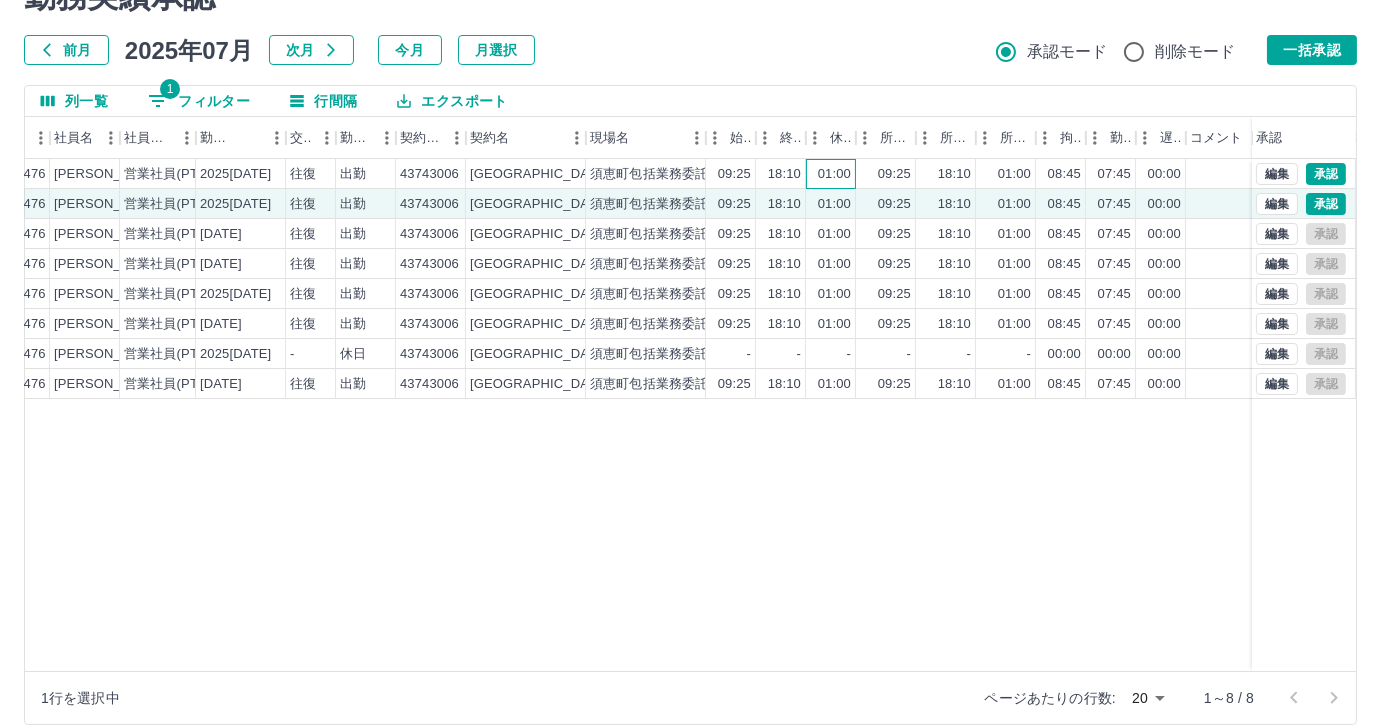 click on "01:00" at bounding box center (834, 174) 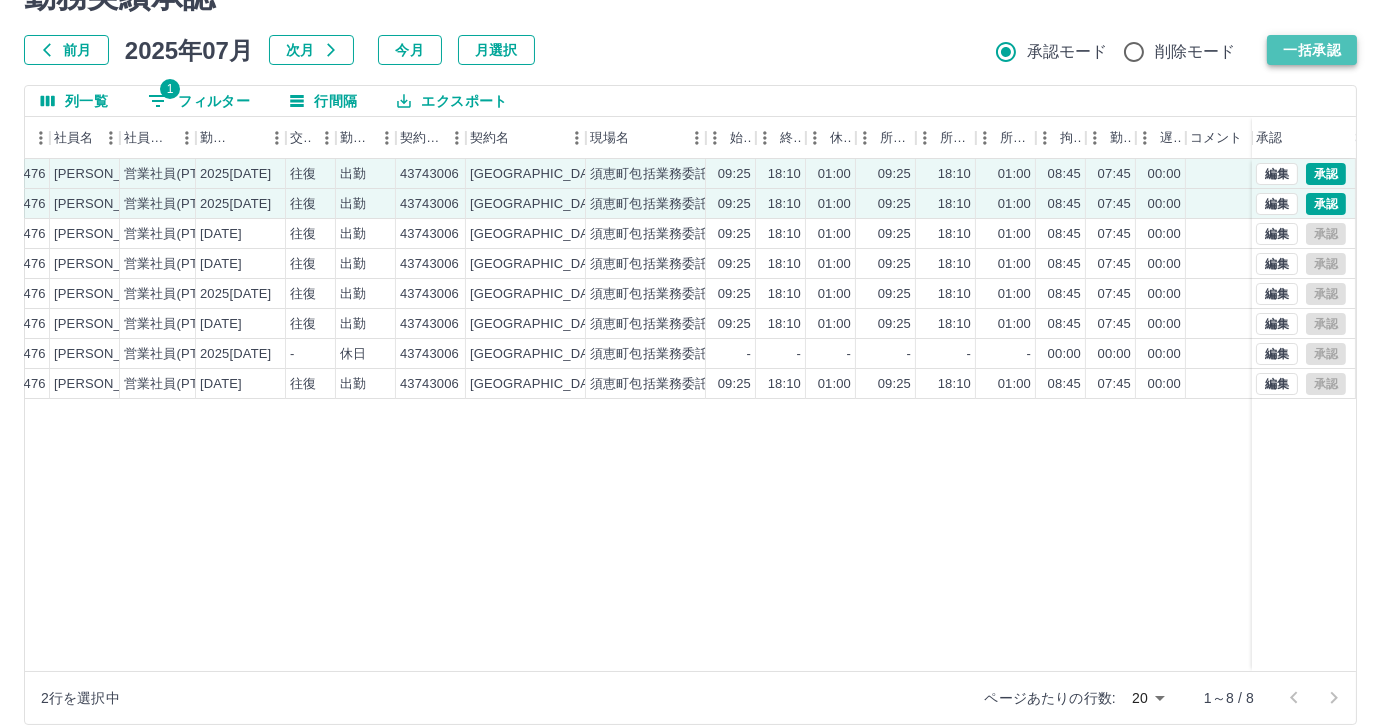 click on "一括承認" at bounding box center (1312, 50) 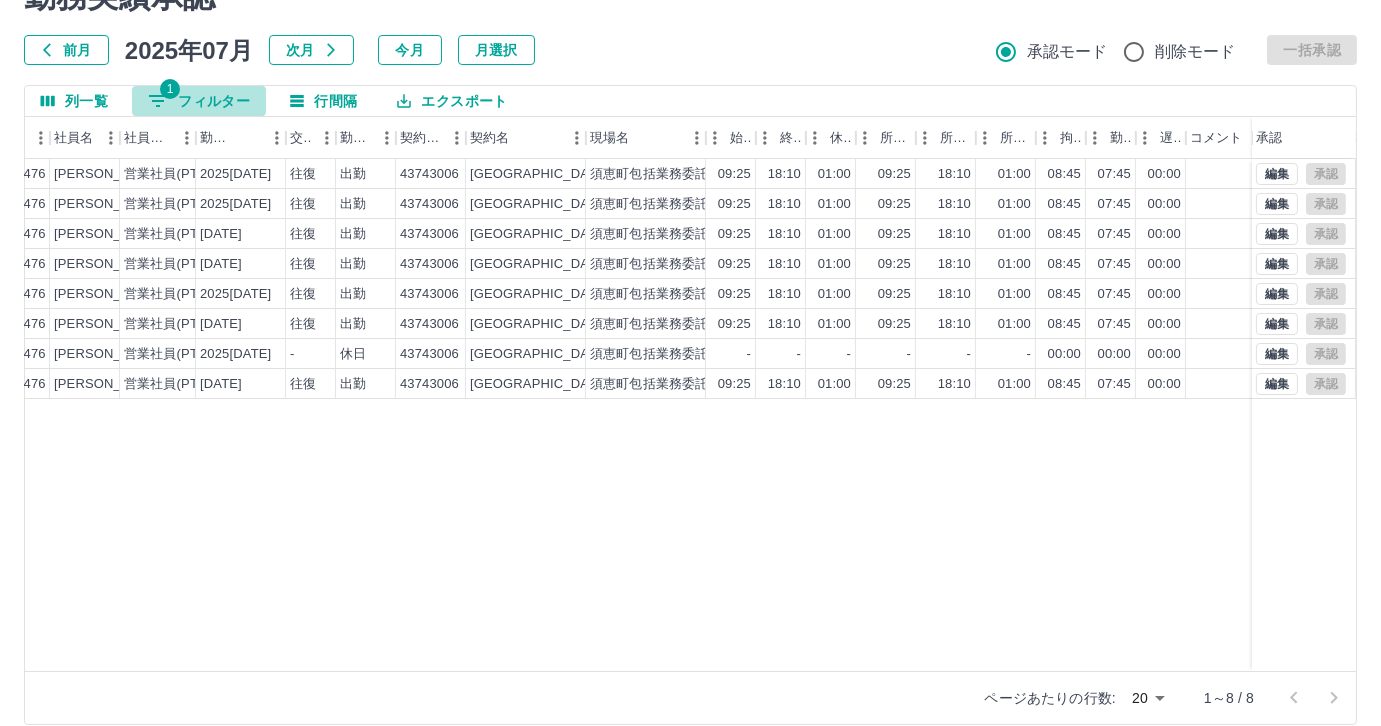 click on "1 フィルター" at bounding box center (199, 101) 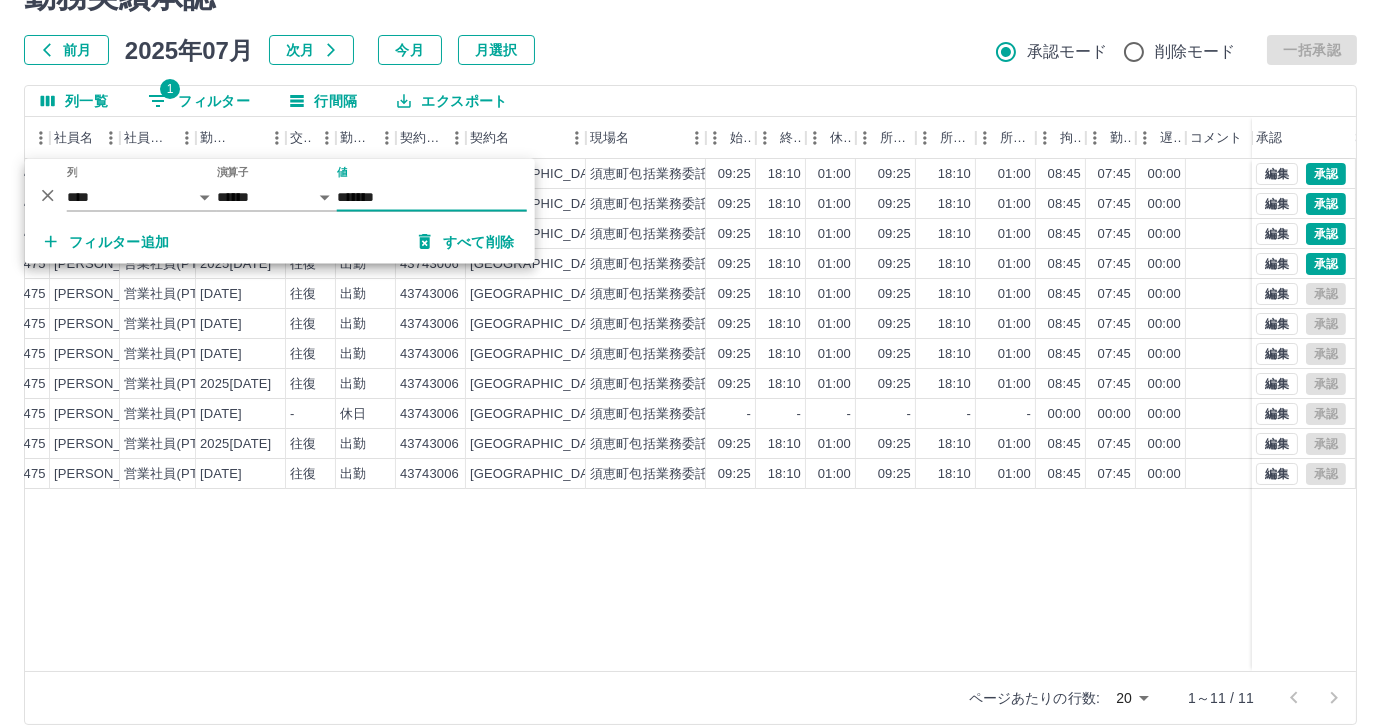 type on "*******" 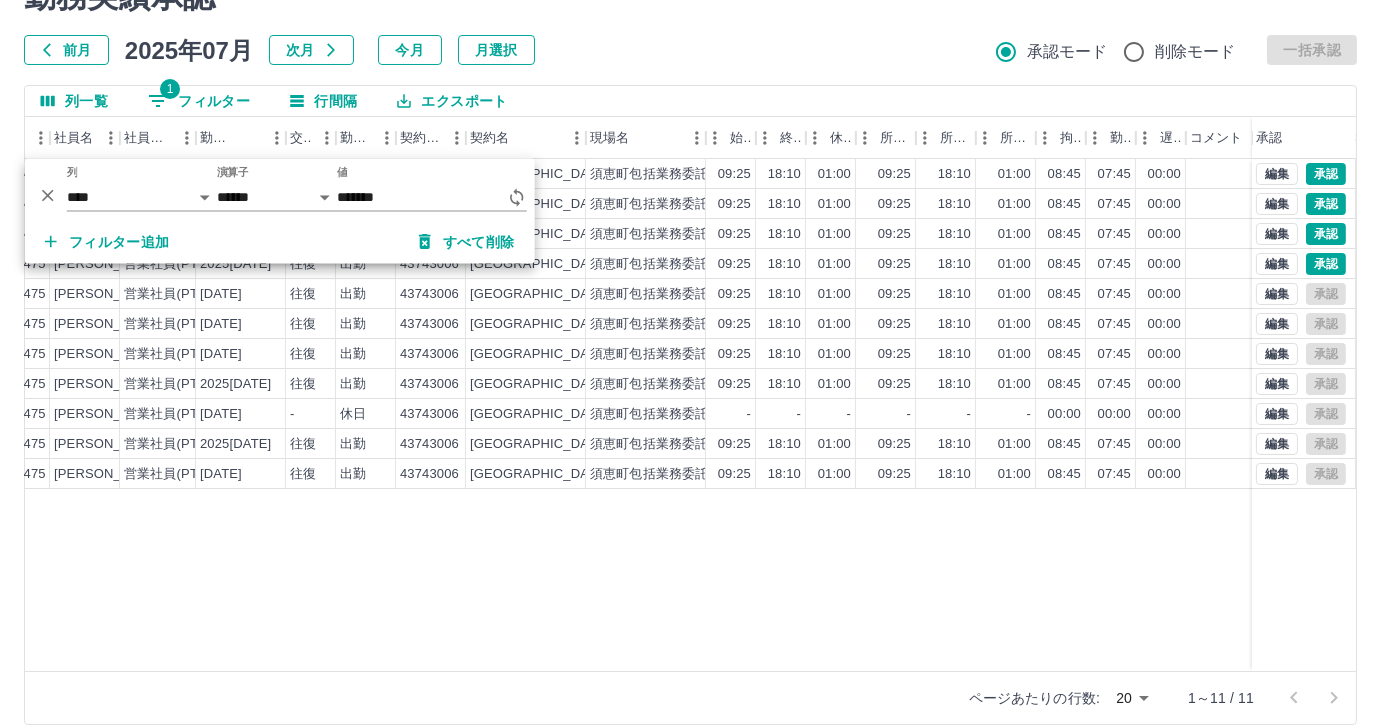 click on "現 事 Ａ 営 0102475 石松　佐知子 営業社員(PT契約) 2025-07-13 往復 出勤 43743006 須恵町 須恵町包括業務委託（社会教育施設管理業務） 09:25 18:10 01:00 09:25 18:10 01:00 08:45 07:45 00:00 事務担当者承認待 現 事 Ａ 営 0102475 石松　佐知子 営業社員(PT契約) 2025-07-12 往復 出勤 43743006 須恵町 須恵町包括業務委託（社会教育施設管理業務） 09:25 18:10 01:00 09:25 18:10 01:00 08:45 07:45 00:00 事務担当者承認待 現 事 Ａ 営 0102475 石松　佐知子 営業社員(PT契約) 2025-07-11 往復 出勤 43743006 須恵町 須恵町包括業務委託（社会教育施設管理業務） 09:25 18:10 01:00 09:25 18:10 01:00 08:45 07:45 00:00 事務担当者承認待 現 事 Ａ 営 0102475 石松　佐知子 営業社員(PT契約) 2025-07-09 往復 出勤 43743006 須恵町 須恵町包括業務委託（社会教育施設管理業務） 09:25 18:10 01:00 09:25 18:10 01:00 08:45 07:45 00:00 事務担当者承認待 現 事 Ａ" at bounding box center [693, 415] 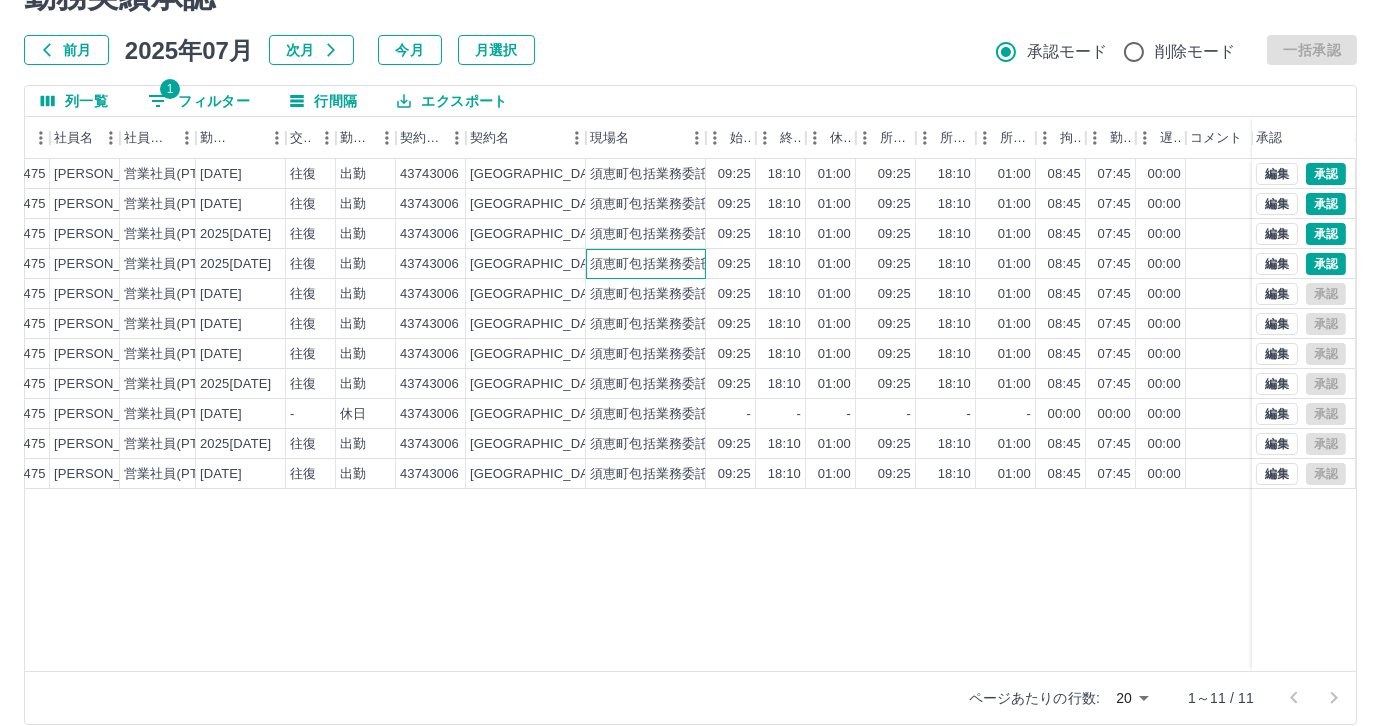 click on "須恵町包括業務委託（社会教育施設管理業務）" at bounding box center [728, 264] 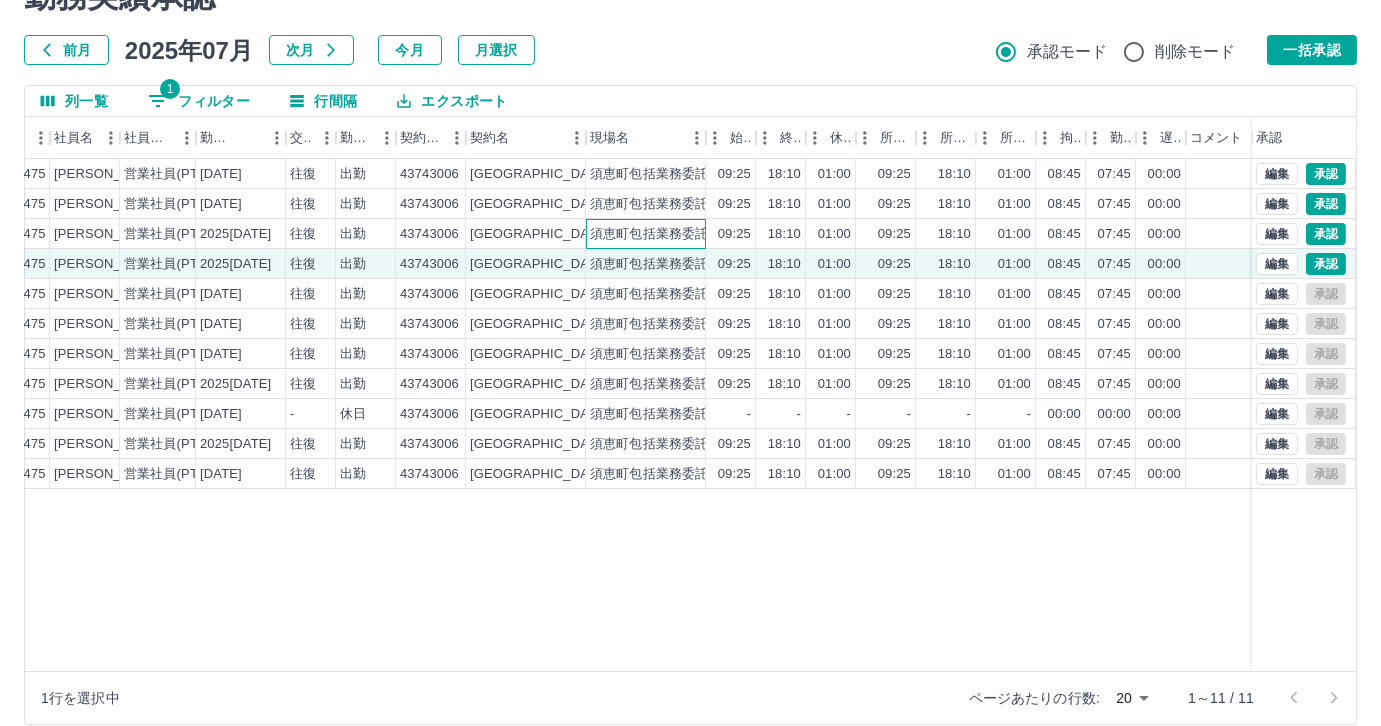 click on "須恵町包括業務委託（社会教育施設管理業務）" at bounding box center [728, 234] 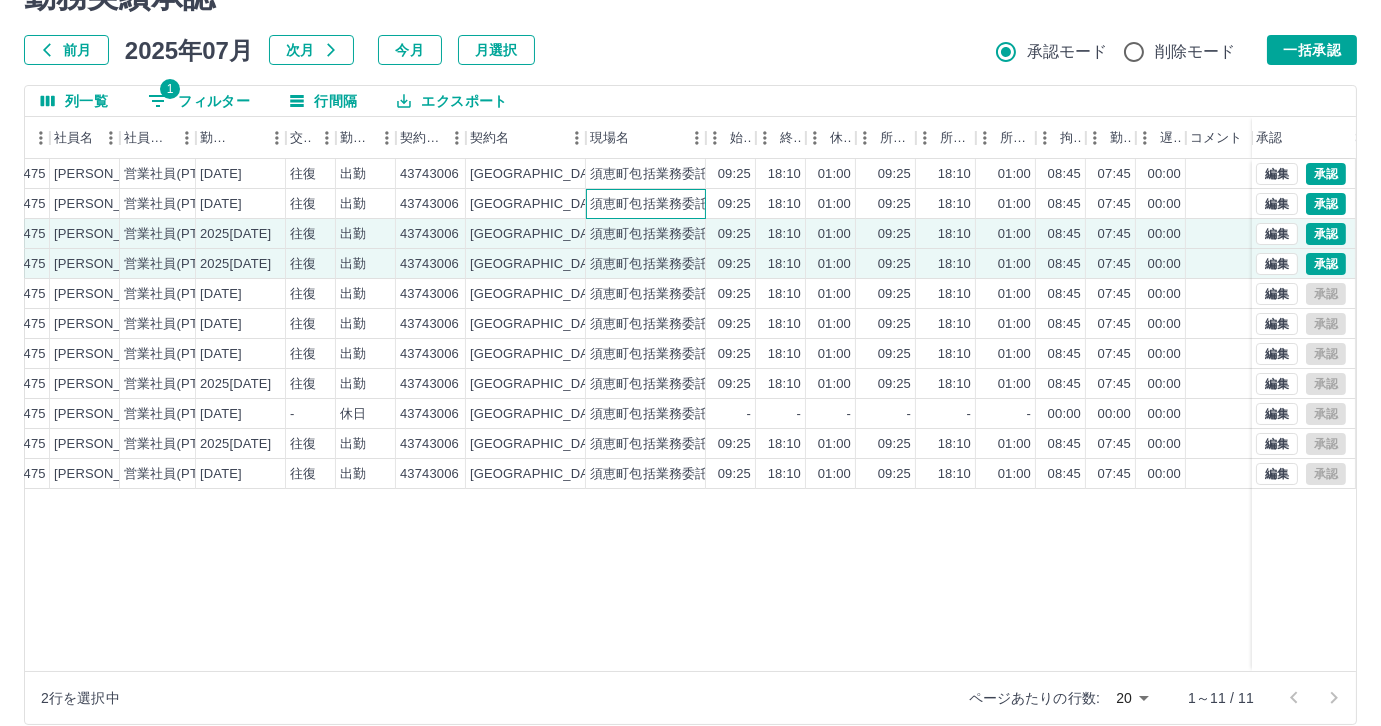 click on "須恵町包括業務委託（社会教育施設管理業務）" at bounding box center (728, 204) 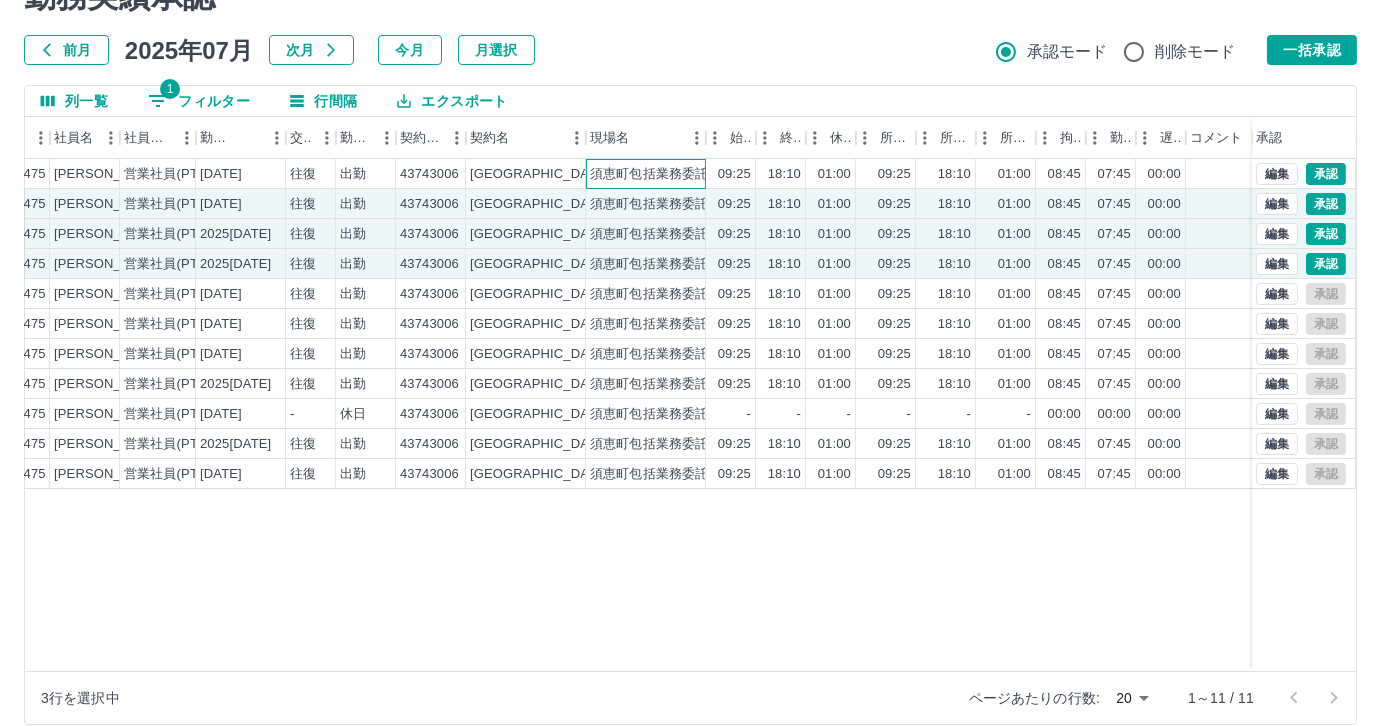 click on "須恵町包括業務委託（社会教育施設管理業務）" at bounding box center [728, 174] 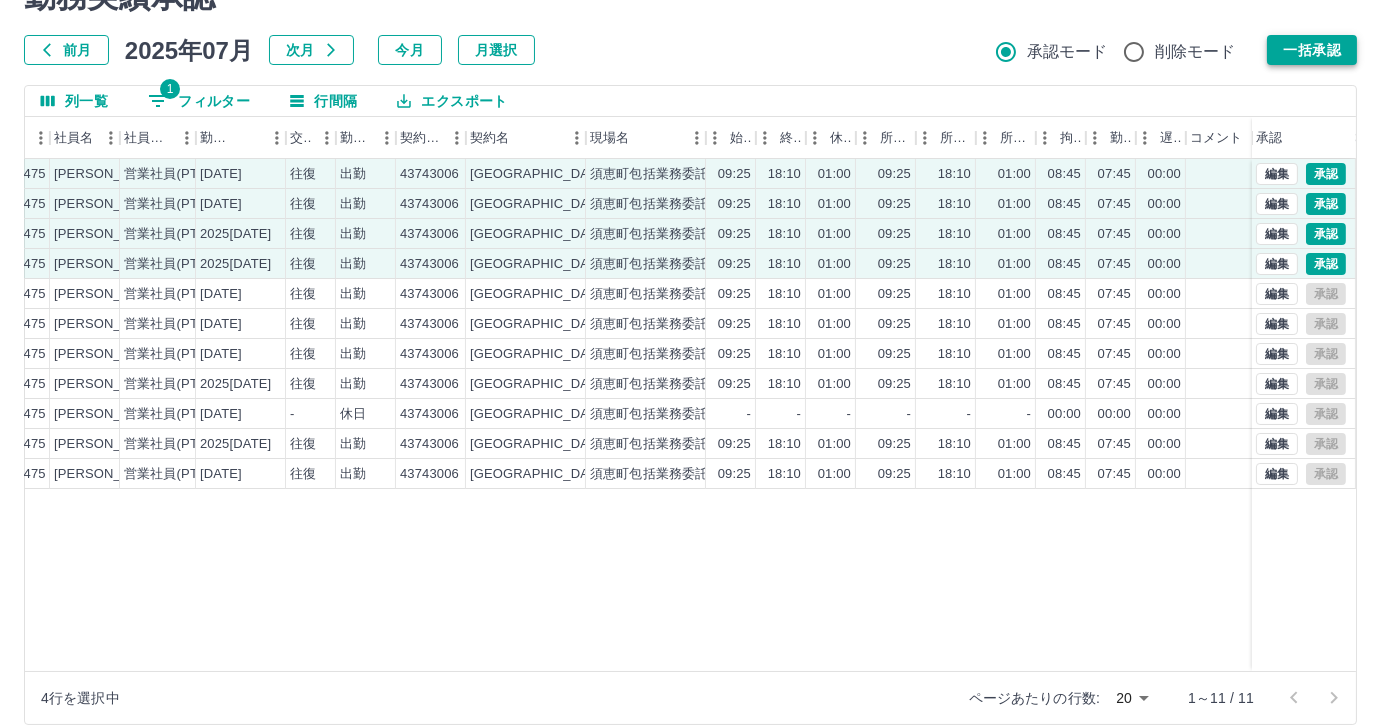 click on "一括承認" at bounding box center (1312, 50) 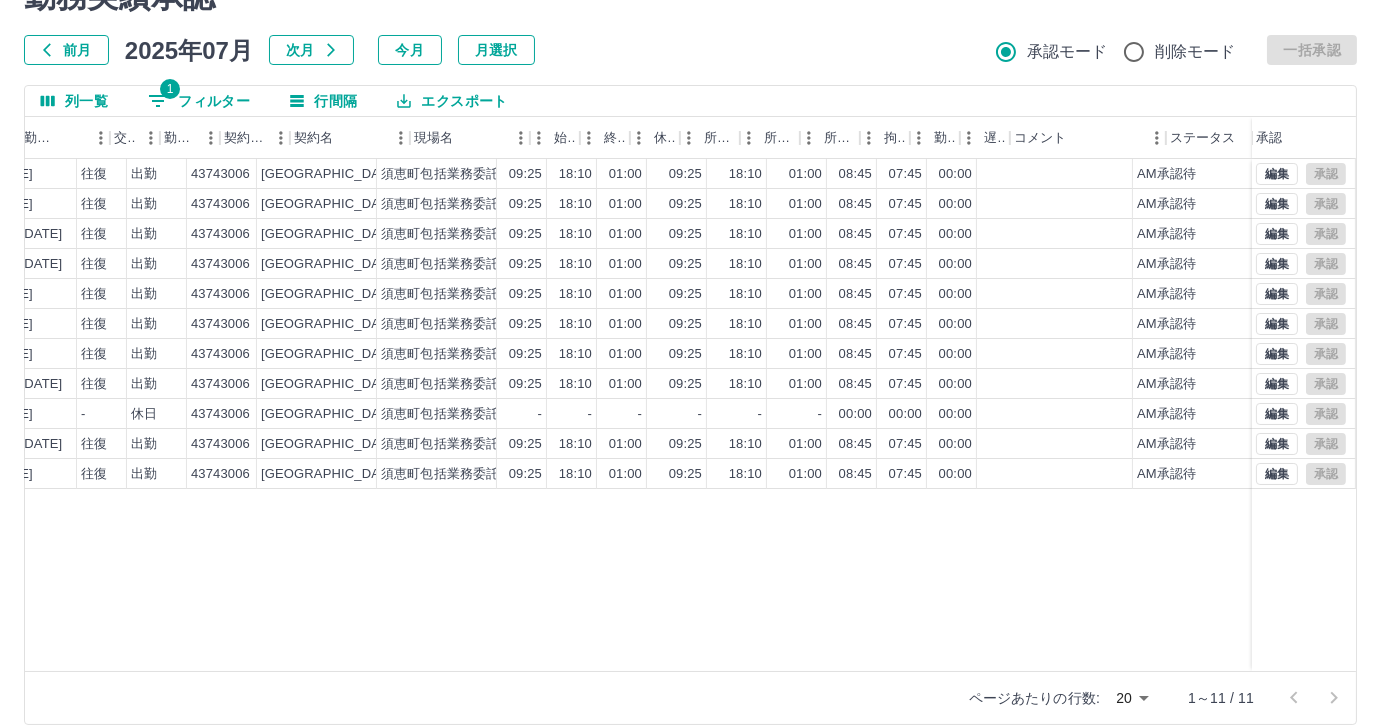 scroll, scrollTop: 0, scrollLeft: 381, axis: horizontal 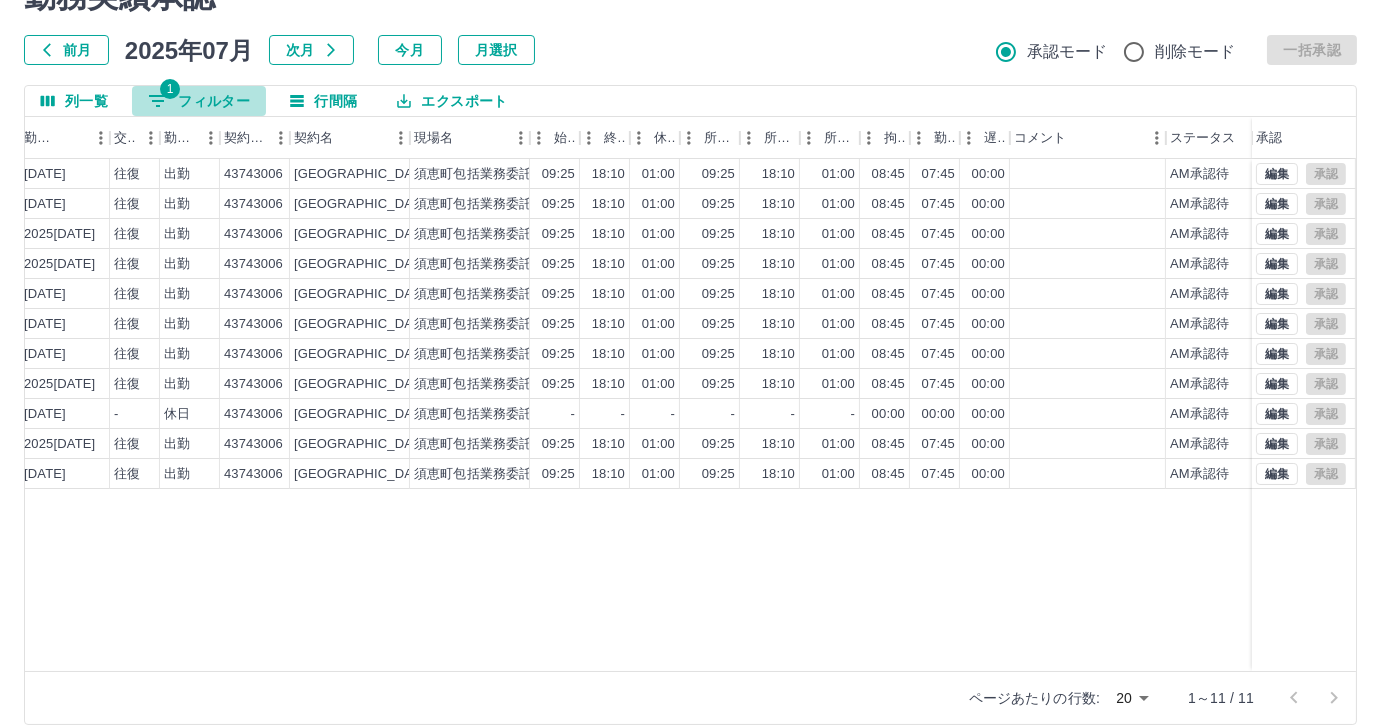 click on "1 フィルター" at bounding box center [199, 101] 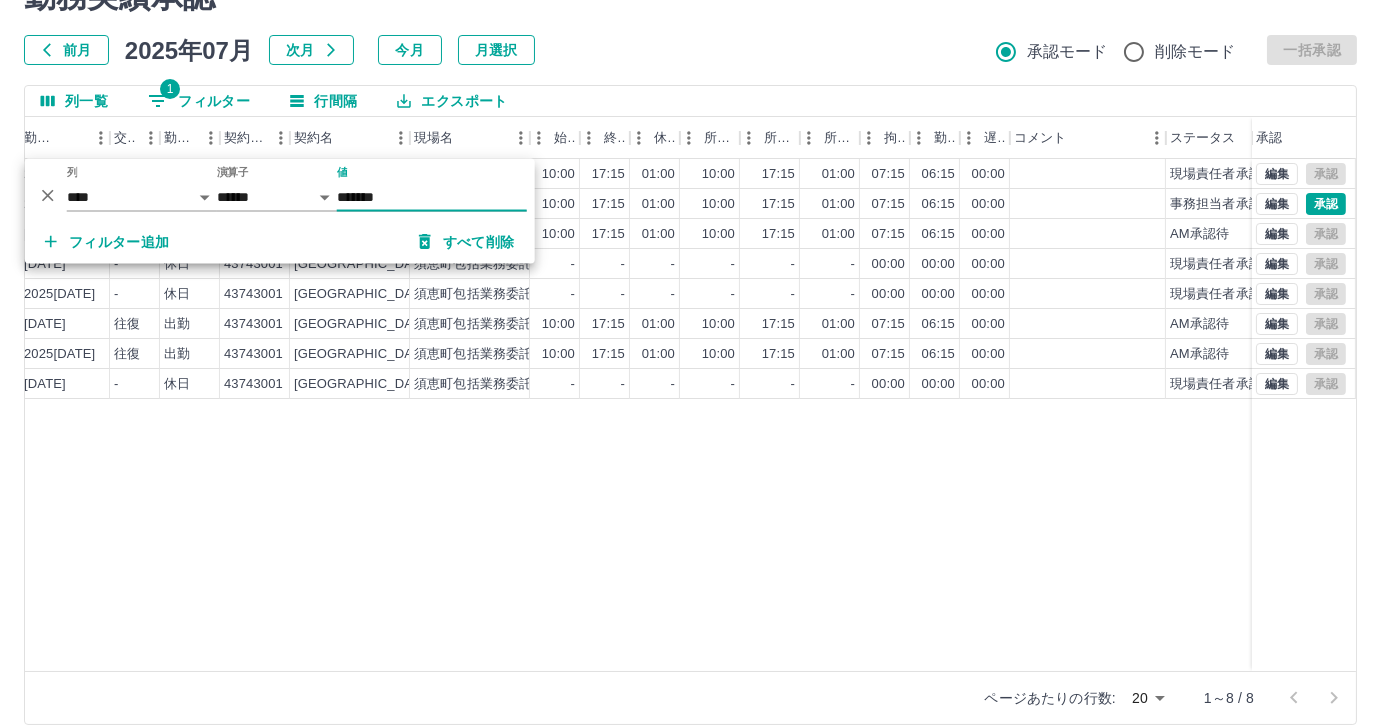 type on "*******" 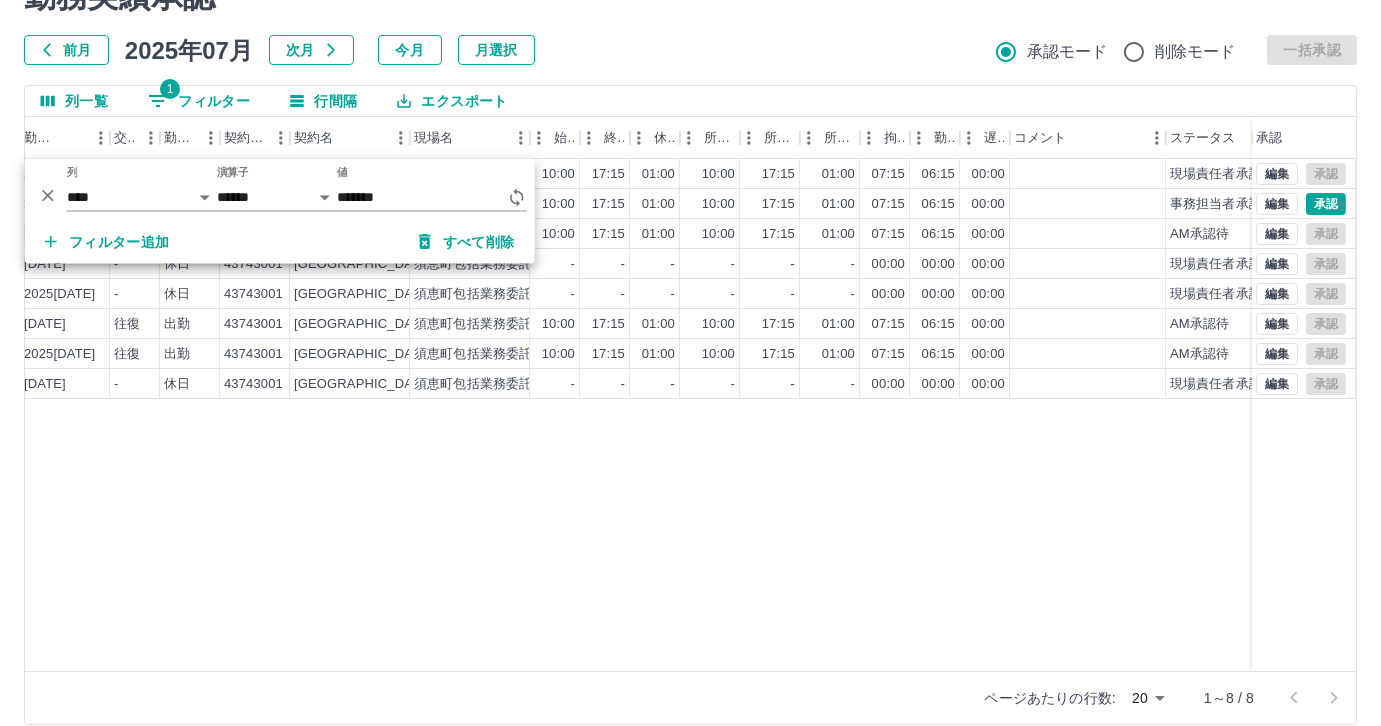 click on "神塚　宏美 営業社員(PT契約) 2025-07-11 往復 出勤 43743001 須恵町 須恵町包括業務委託 10:00 17:15 01:00 10:00 17:15 01:00 07:15 06:15 00:00 現場責任者承認待 神塚　宏美 営業社員(PT契約) 2025-07-09 往復 出勤 43743001 須恵町 須恵町包括業務委託 10:00 17:15 01:00 10:00 17:15 01:00 07:15 06:15 00:00 事務担当者承認待 神塚　宏美 営業社員(PT契約) 2025-07-07 往復 出勤 43743001 須恵町 須恵町包括業務委託 10:00 17:15 01:00 10:00 17:15 01:00 07:15 06:15 00:00 AM承認待 神塚　宏美 営業社員(PT契約) 2025-07-05  -  休日 43743001 須恵町 須恵町包括業務委託 - - - - - - 00:00 00:00 00:00 現場責任者承認待 神塚　宏美 営業社員(PT契約) 2025-07-04  -  休日 43743001 須恵町 須恵町包括業務委託 - - - - - - 00:00 00:00 00:00 現場責任者承認待 神塚　宏美 営業社員(PT契約) 2025-07-03 往復 出勤 43743001 須恵町 須恵町包括業務委託 10:00 17:15 01:00 10:00 17:15" at bounding box center (517, 415) 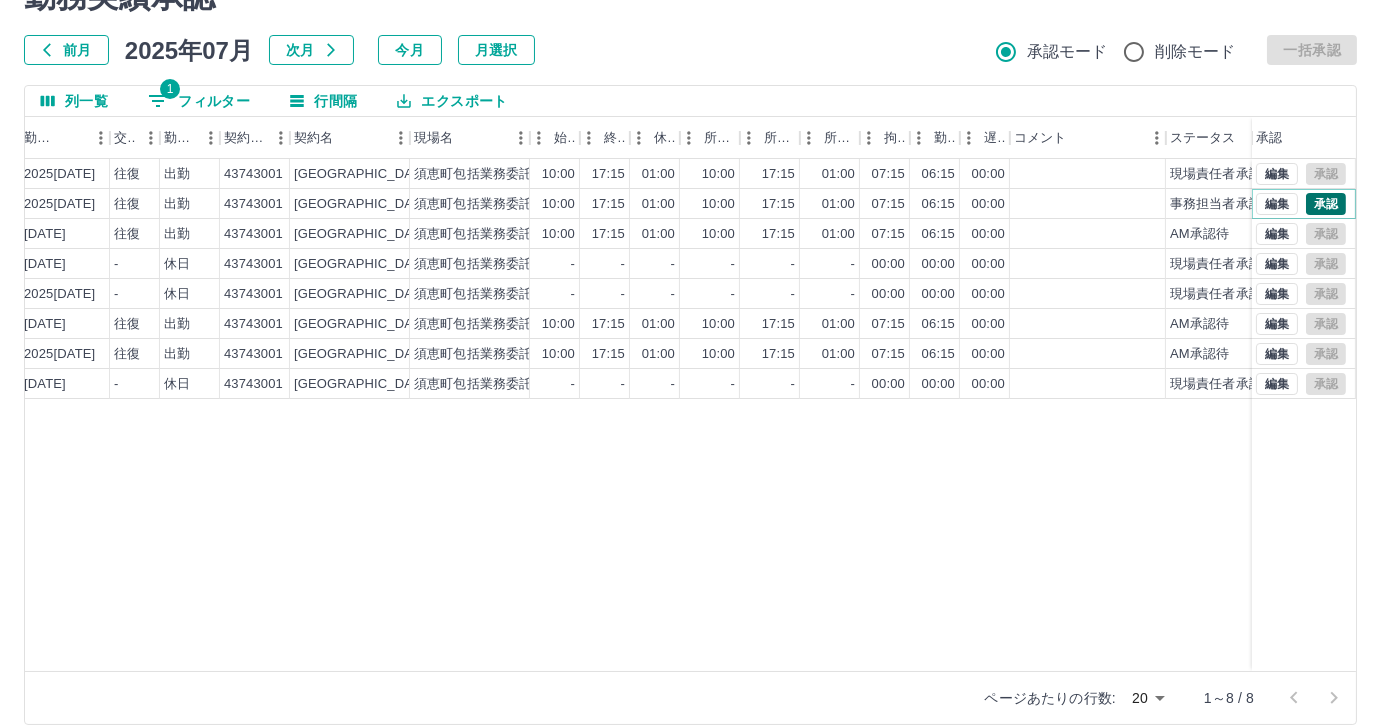 click on "承認" at bounding box center [1326, 204] 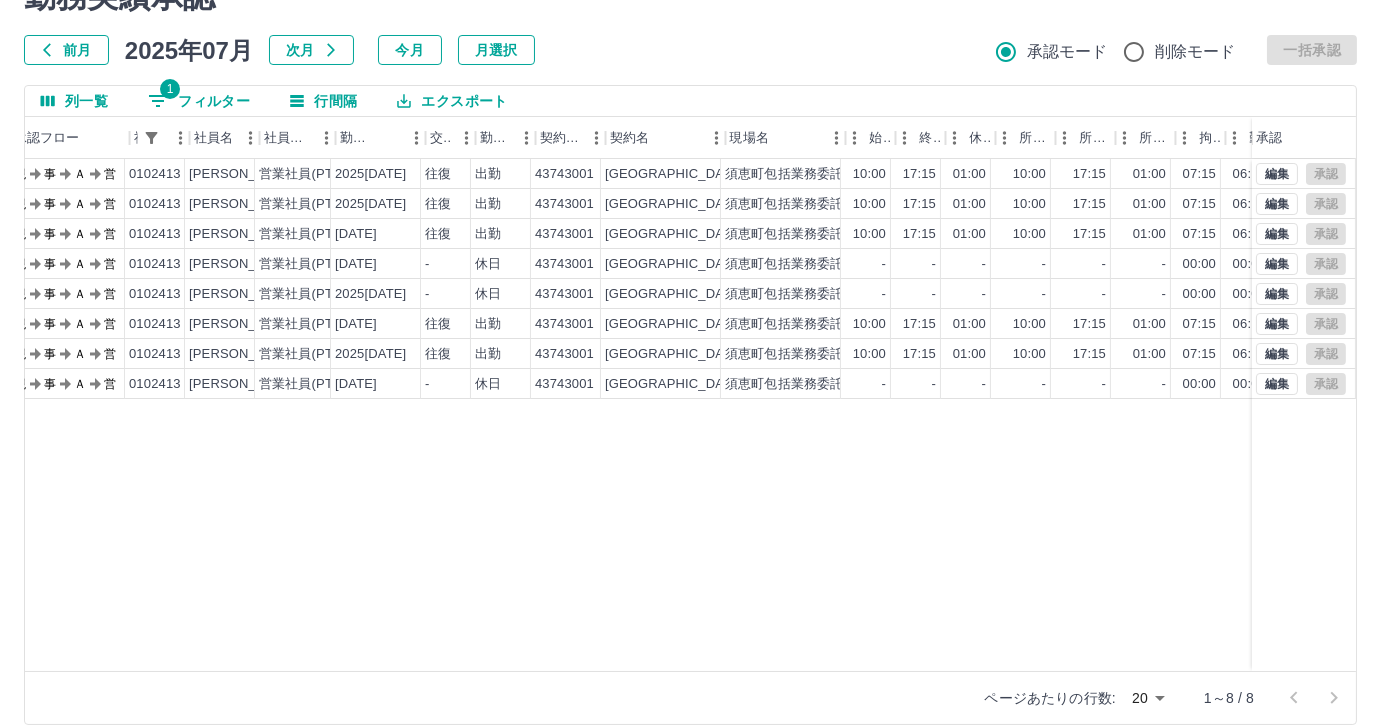 scroll, scrollTop: 0, scrollLeft: 57, axis: horizontal 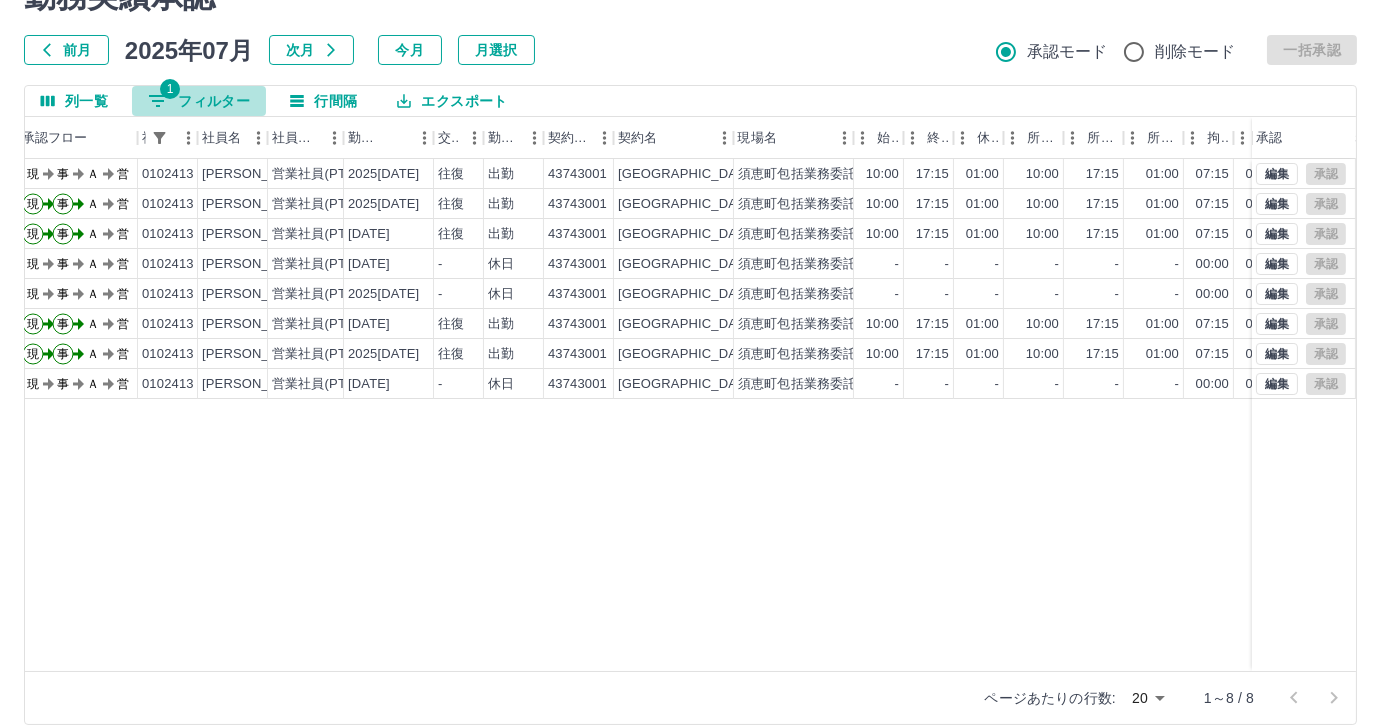 click on "1 フィルター" at bounding box center (199, 101) 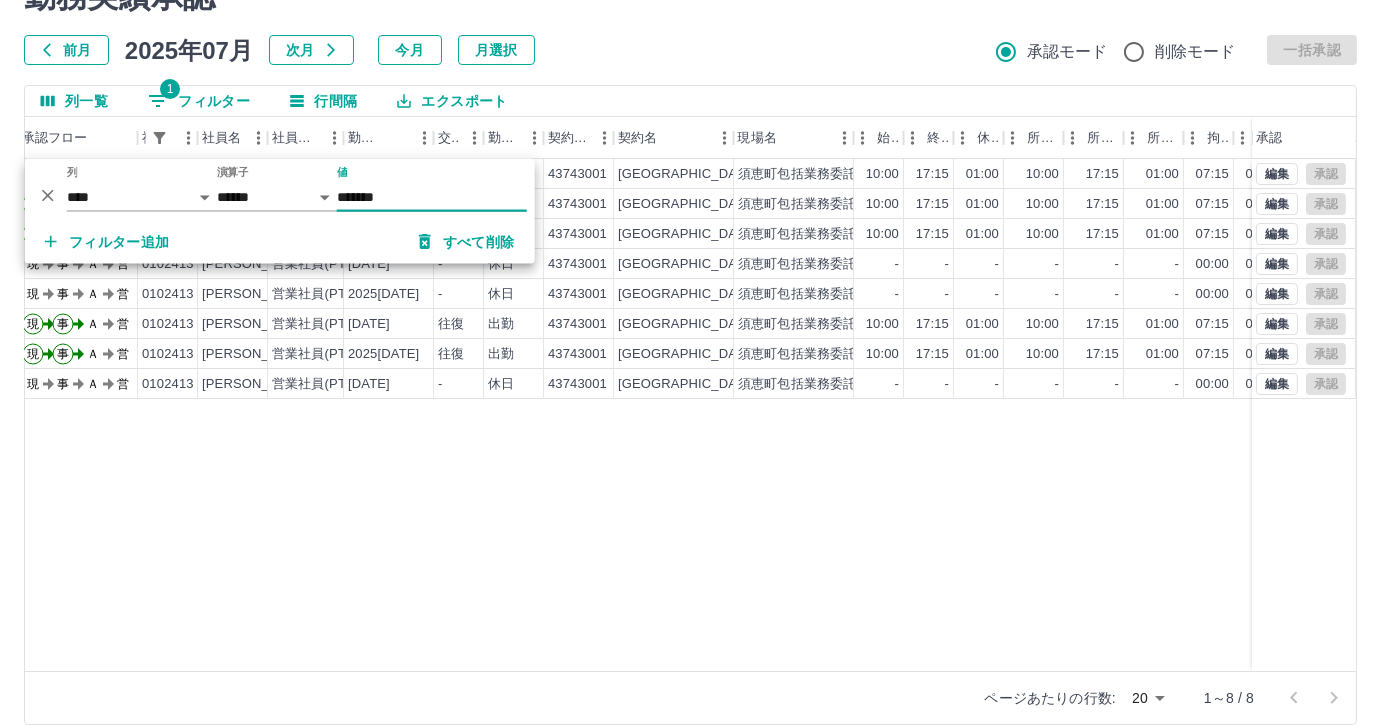 click on "*******" at bounding box center (432, 197) 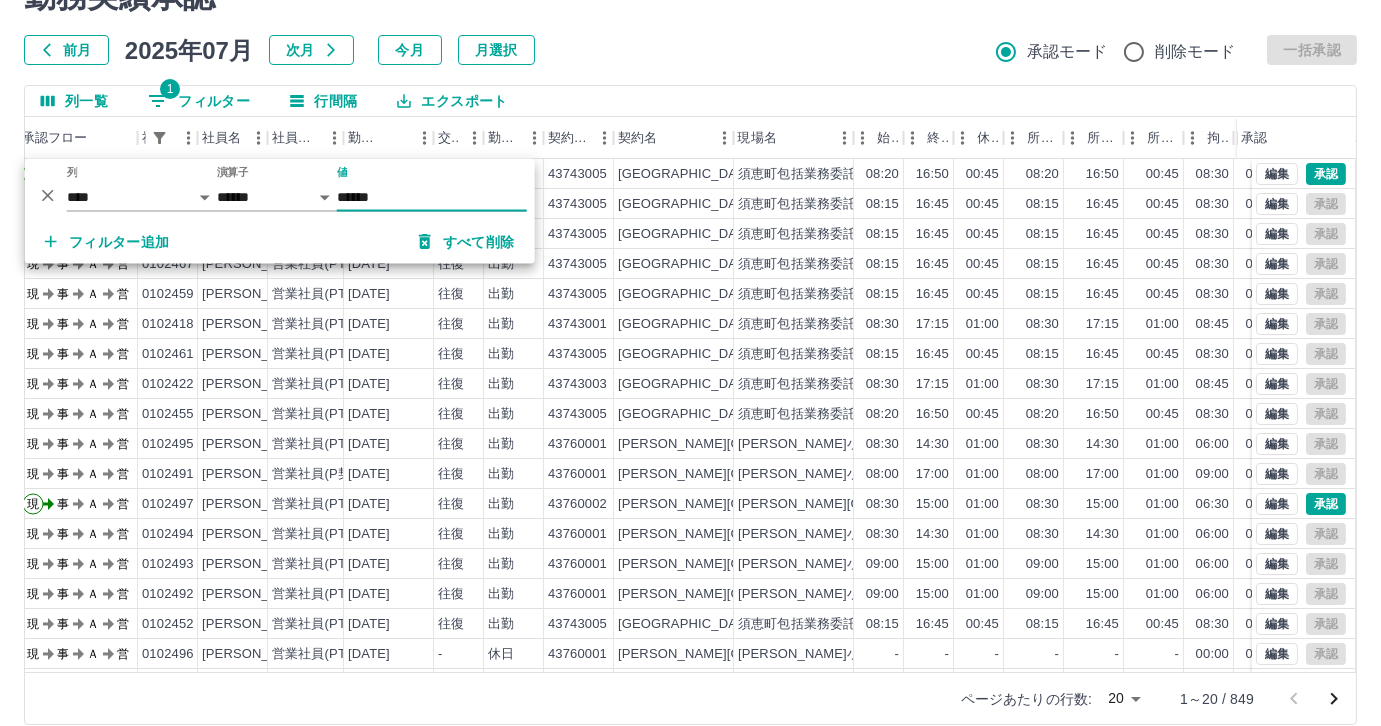 type on "*******" 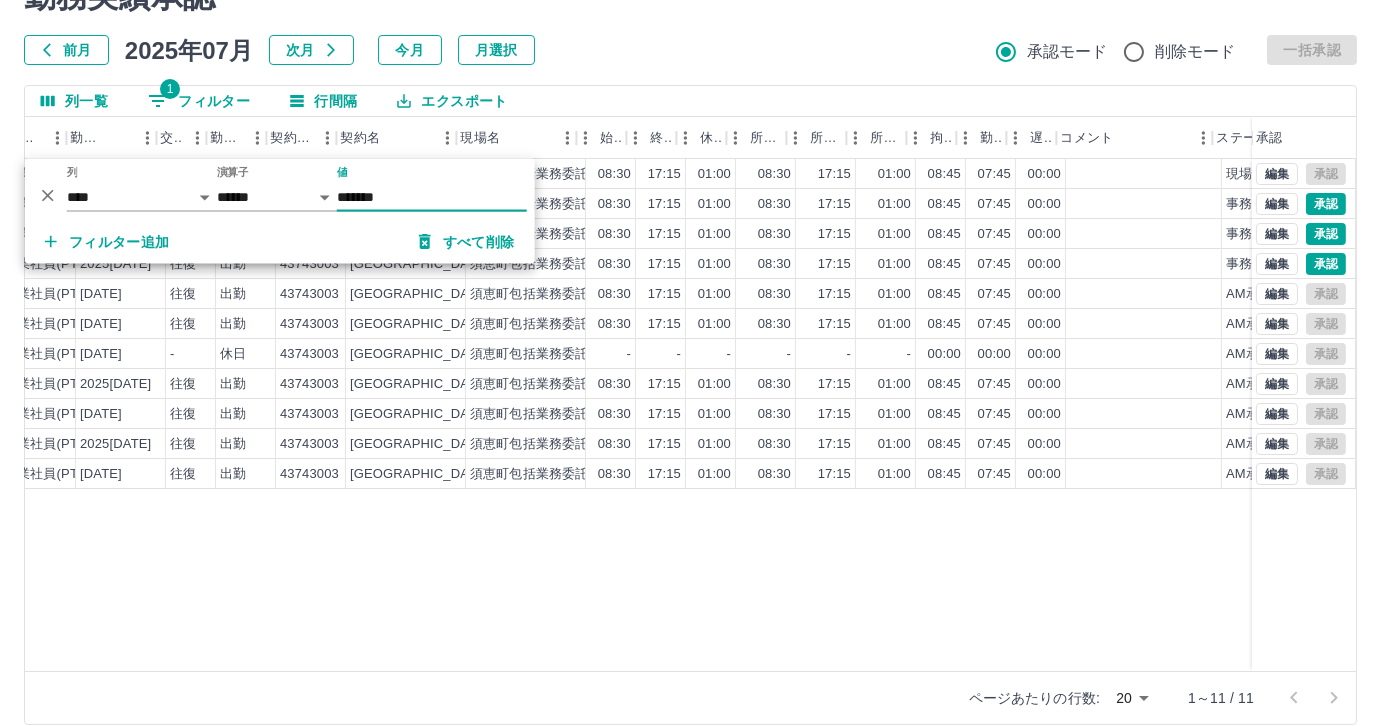 scroll, scrollTop: 0, scrollLeft: 334, axis: horizontal 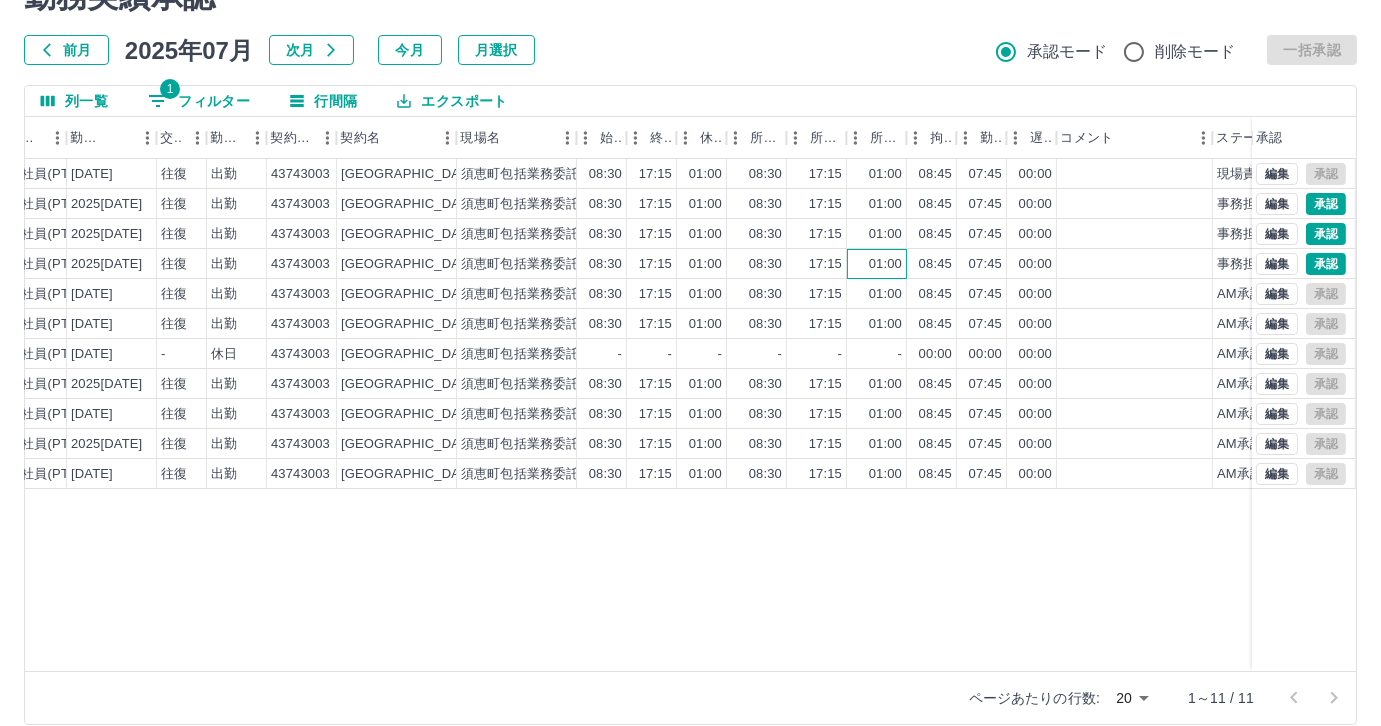 click on "01:00" at bounding box center [885, 264] 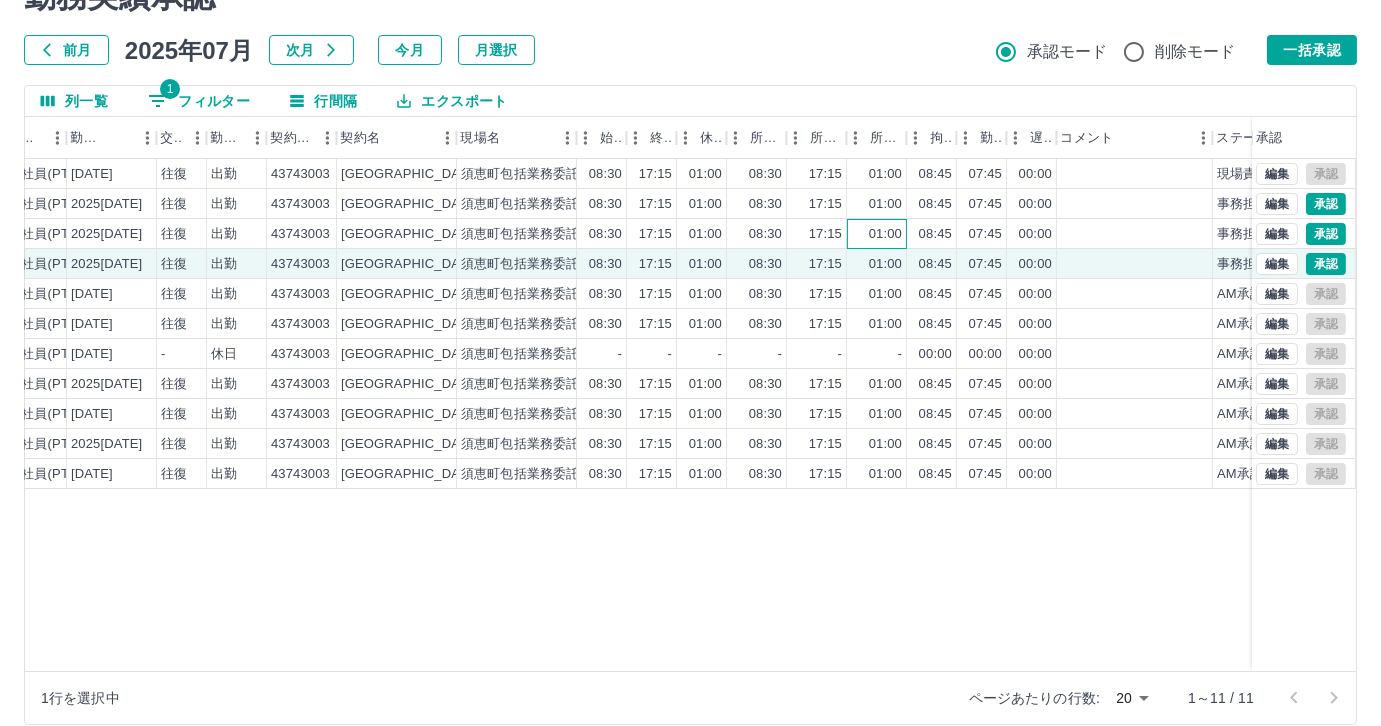 click on "01:00" at bounding box center (885, 234) 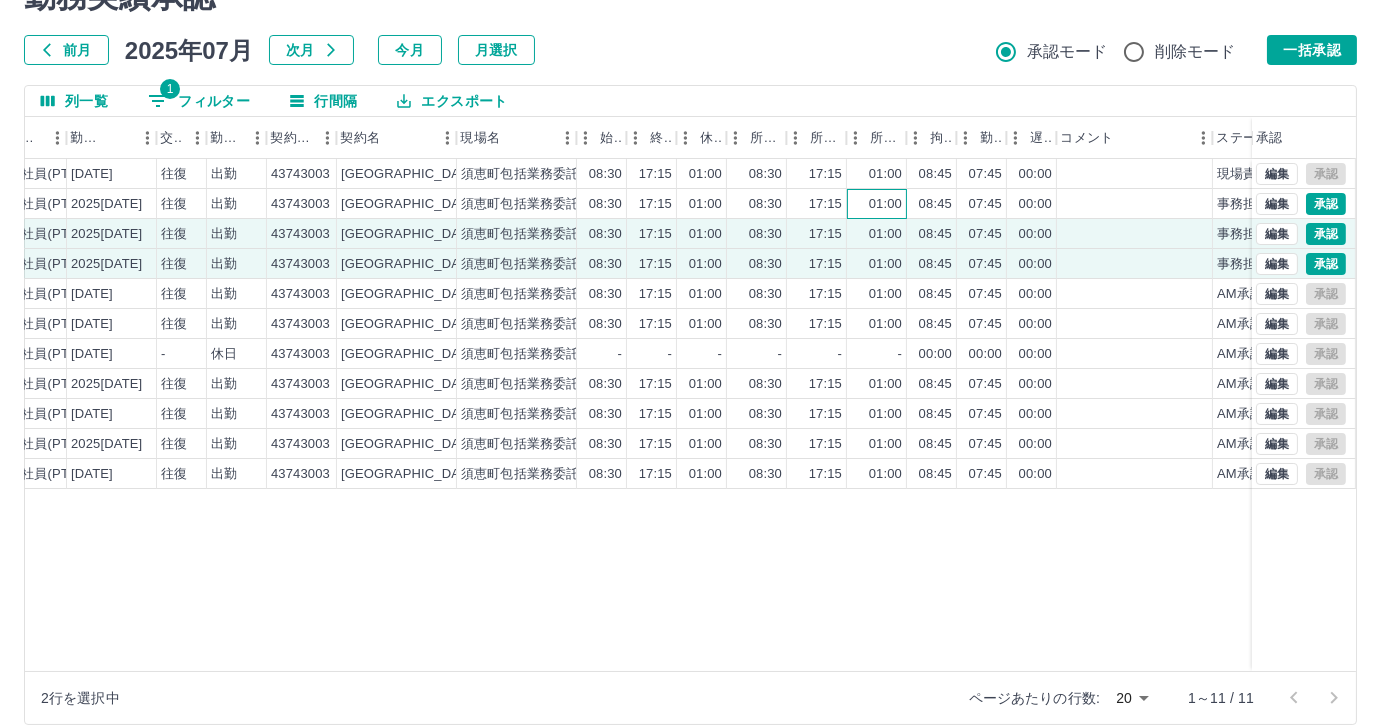 click on "01:00" at bounding box center (877, 204) 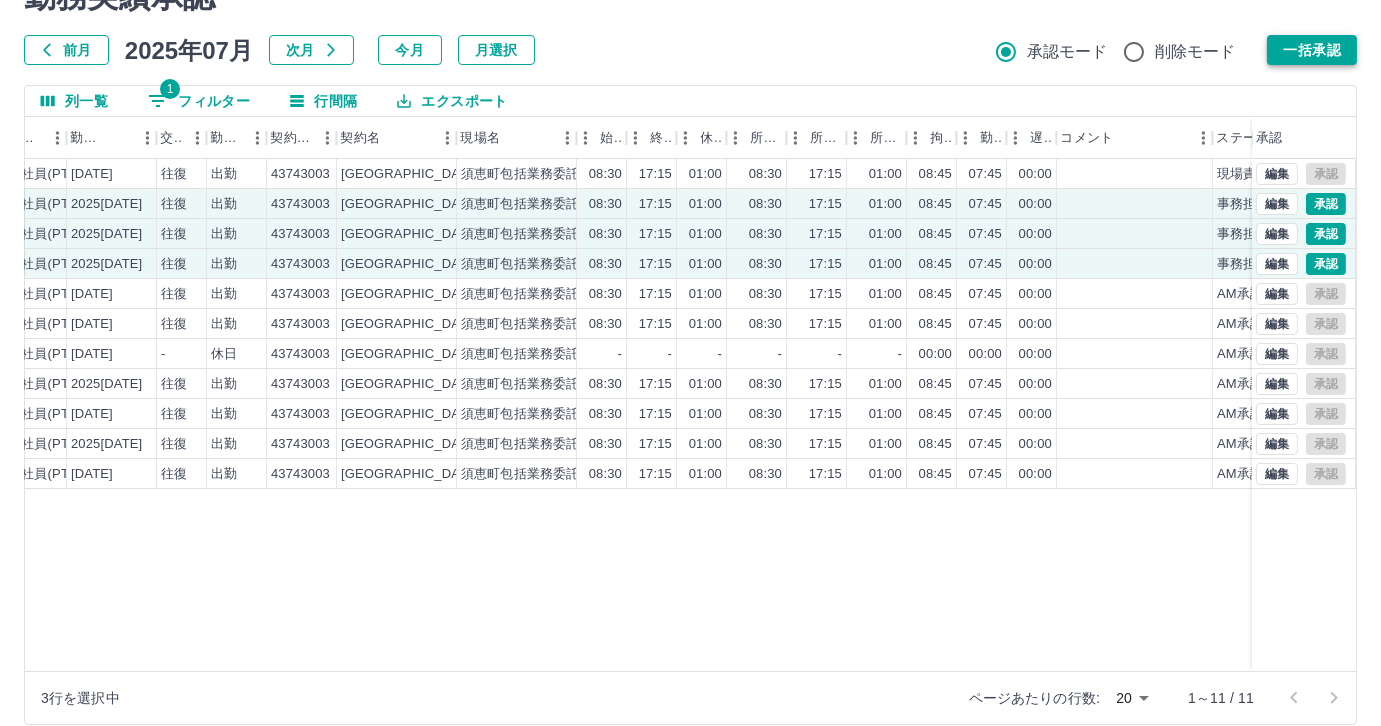 click on "一括承認" at bounding box center (1312, 50) 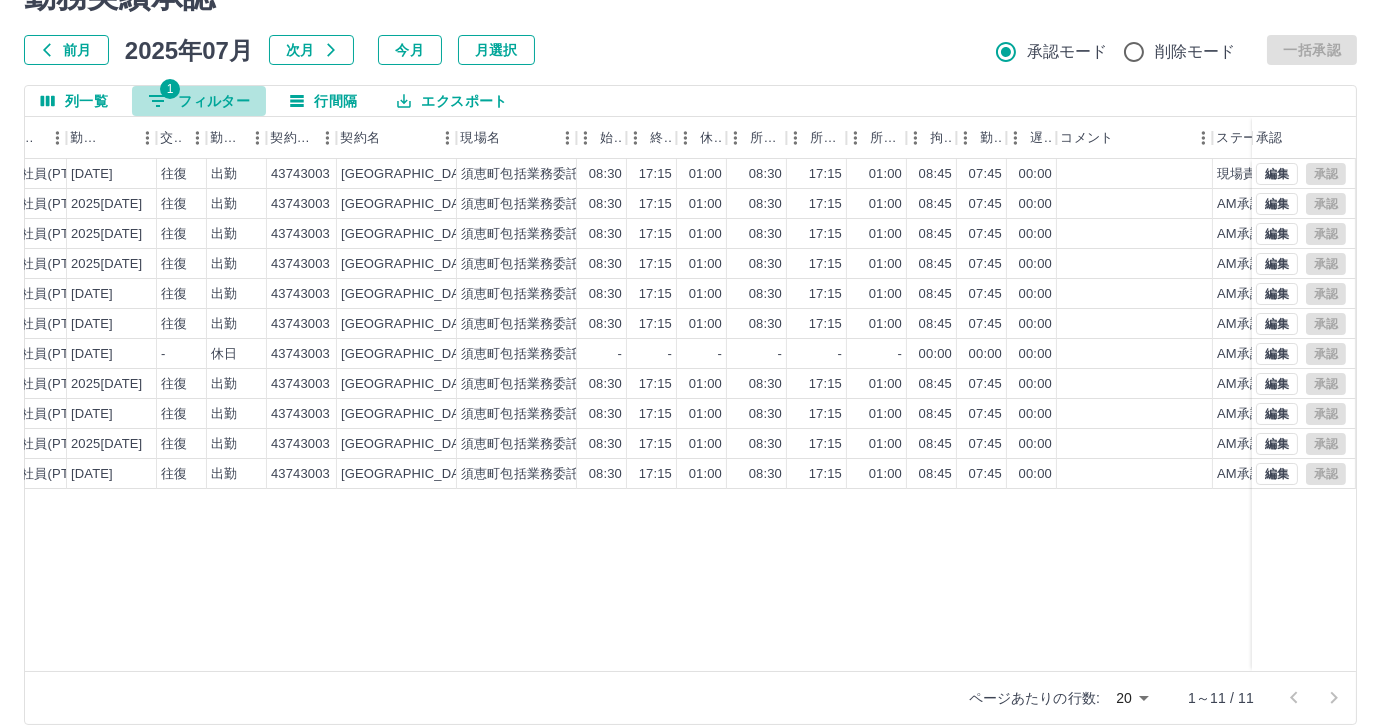 click on "1 フィルター" at bounding box center (199, 101) 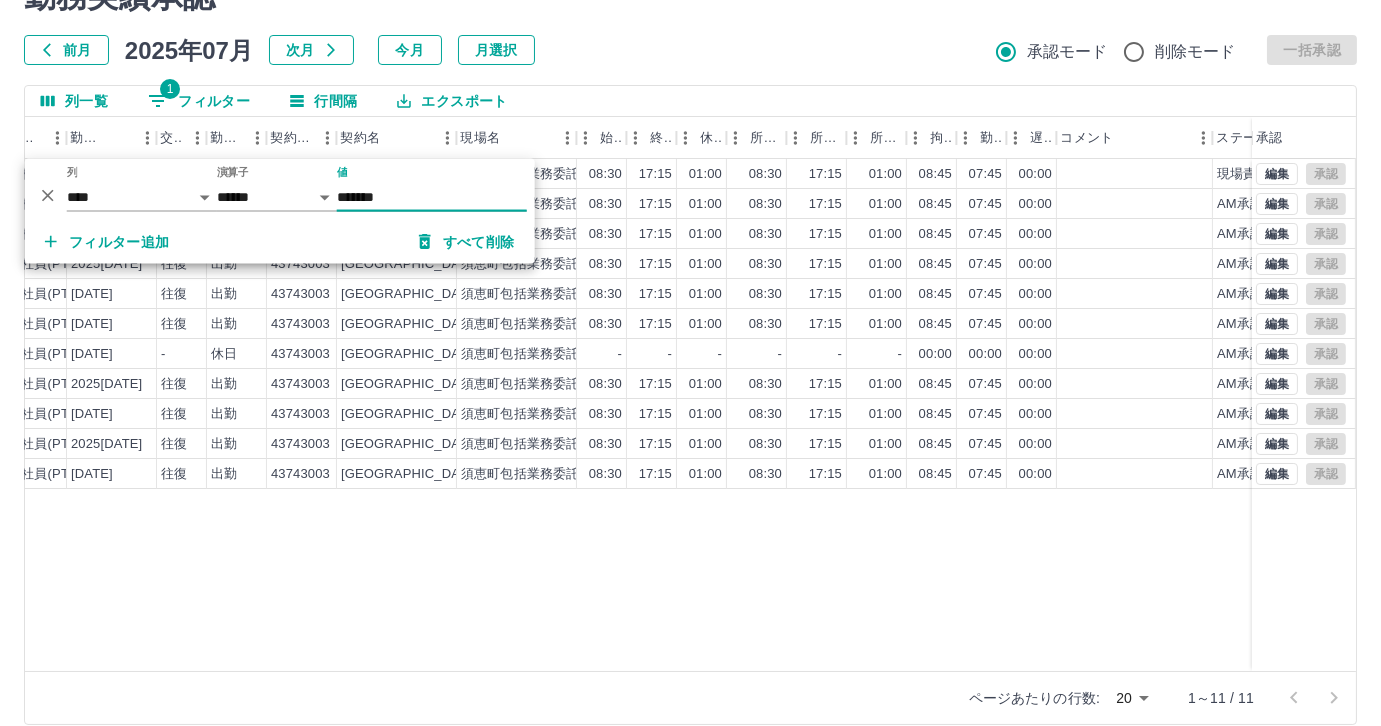 click on "*******" at bounding box center (432, 197) 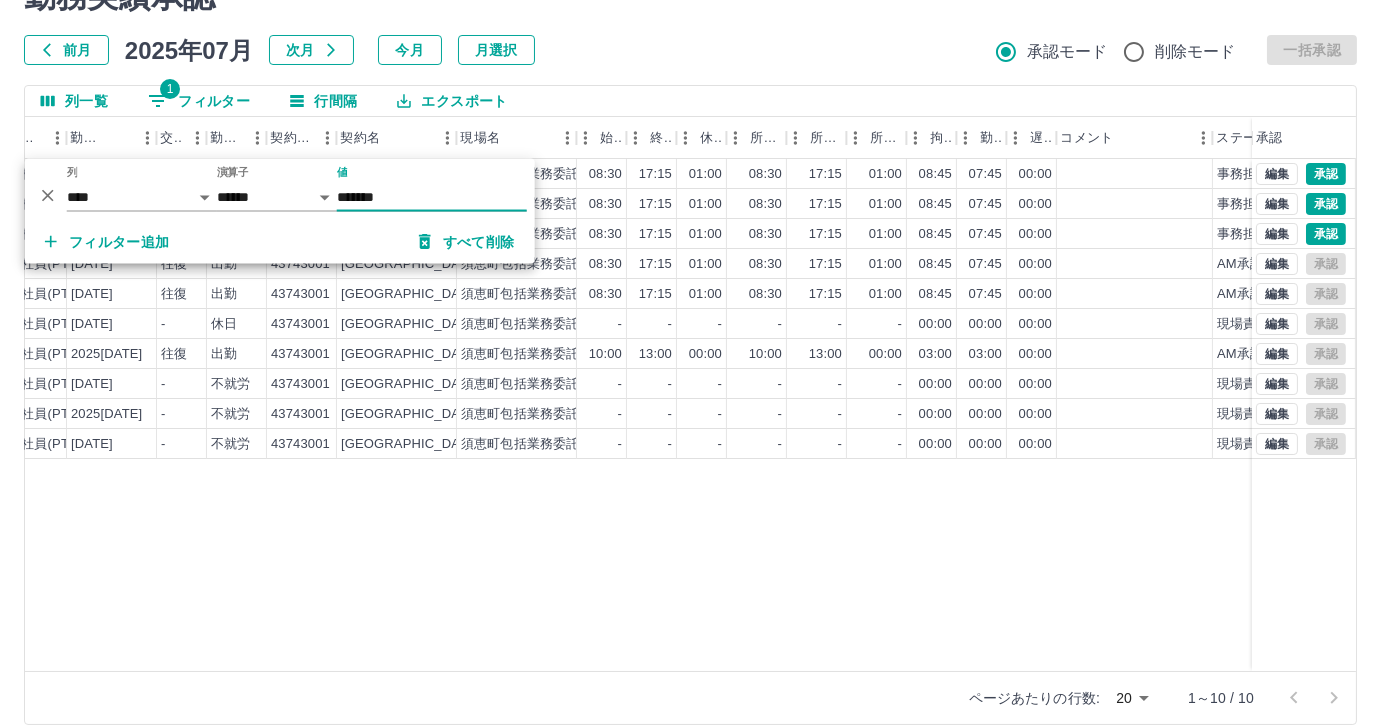 type on "*******" 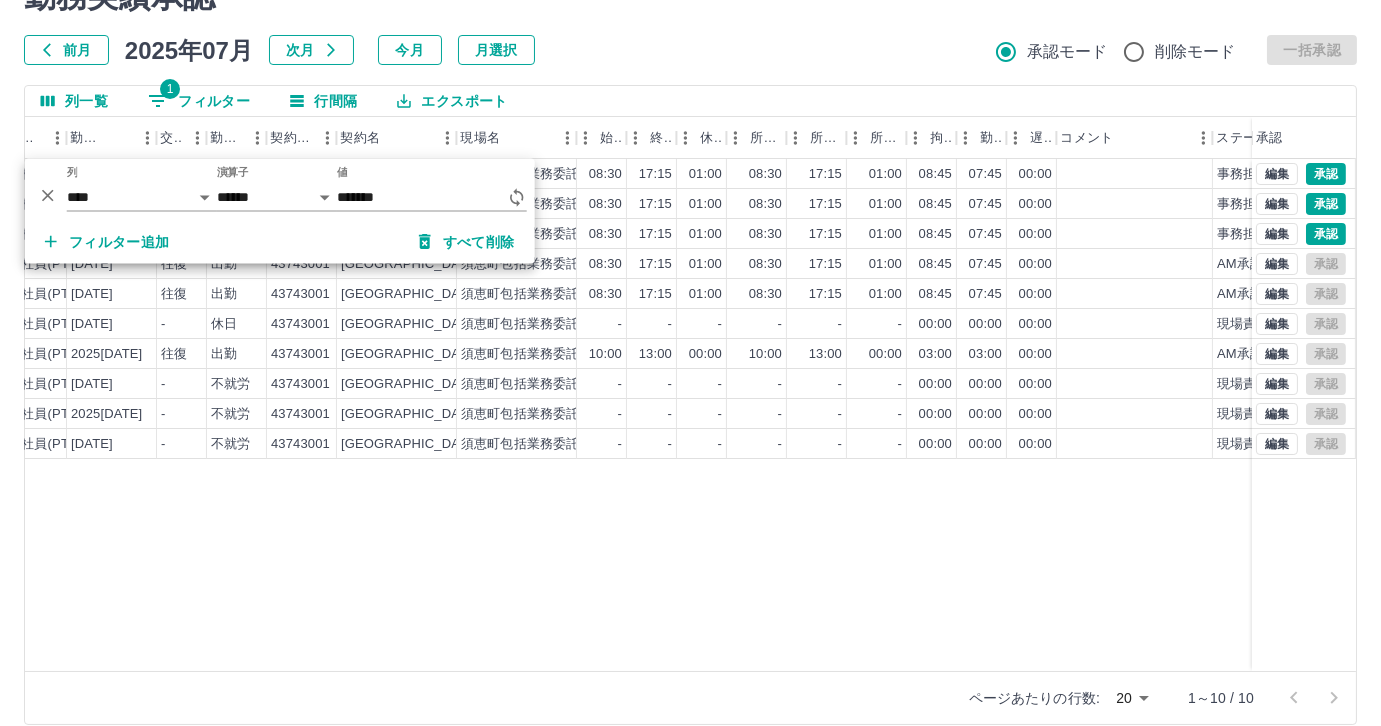 click on "0106173 石井　直子 営業社員(PT契約) 2025-07-11 往復 出勤 43743001 須恵町 須恵町包括業務委託 08:30 17:15 01:00 08:30 17:15 01:00 08:45 07:45 00:00 事務担当者承認待 0106173 石井　直子 営業社員(PT契約) 2025-07-10 往復 出勤 43743001 須恵町 須恵町包括業務委託 08:30 17:15 01:00 08:30 17:15 01:00 08:45 07:45 00:00 事務担当者承認待 0106173 石井　直子 営業社員(PT契約) 2025-07-09 往復 出勤 43743001 須恵町 須恵町包括業務委託 08:30 17:15 01:00 08:30 17:15 01:00 08:45 07:45 00:00 事務担当者承認待 0106173 石井　直子 営業社員(PT契約) 2025-07-08 往復 出勤 43743001 須恵町 須恵町包括業務委託 08:30 17:15 01:00 08:30 17:15 01:00 08:45 07:45 00:00 AM承認待 0106173 石井　直子 営業社員(PT契約) 2025-07-07 往復 出勤 43743001 須恵町 須恵町包括業務委託 08:30 17:15 01:00 08:30 17:15 01:00 08:45 07:45 00:00 AM承認待 0106173 石井　直子 営業社員(PT契約) 2025-07-05 -" at bounding box center [564, 415] 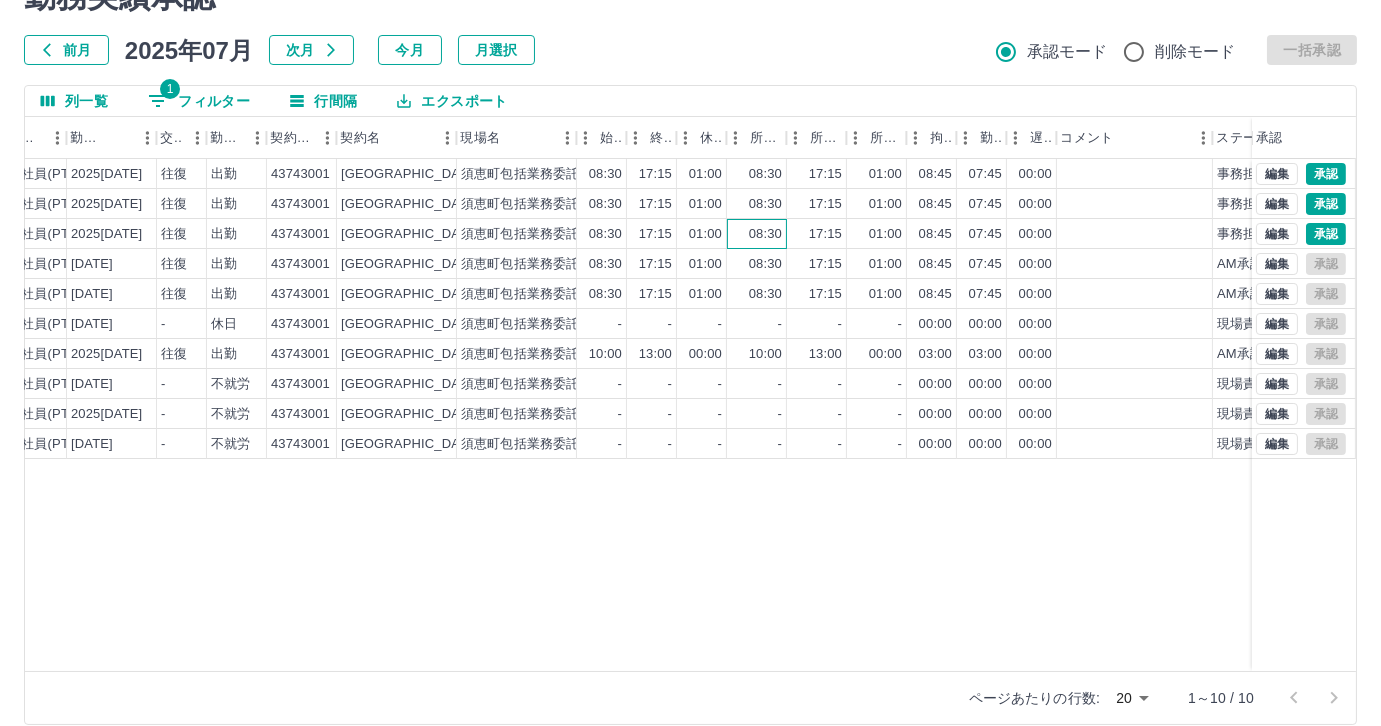 click on "08:30" at bounding box center [765, 234] 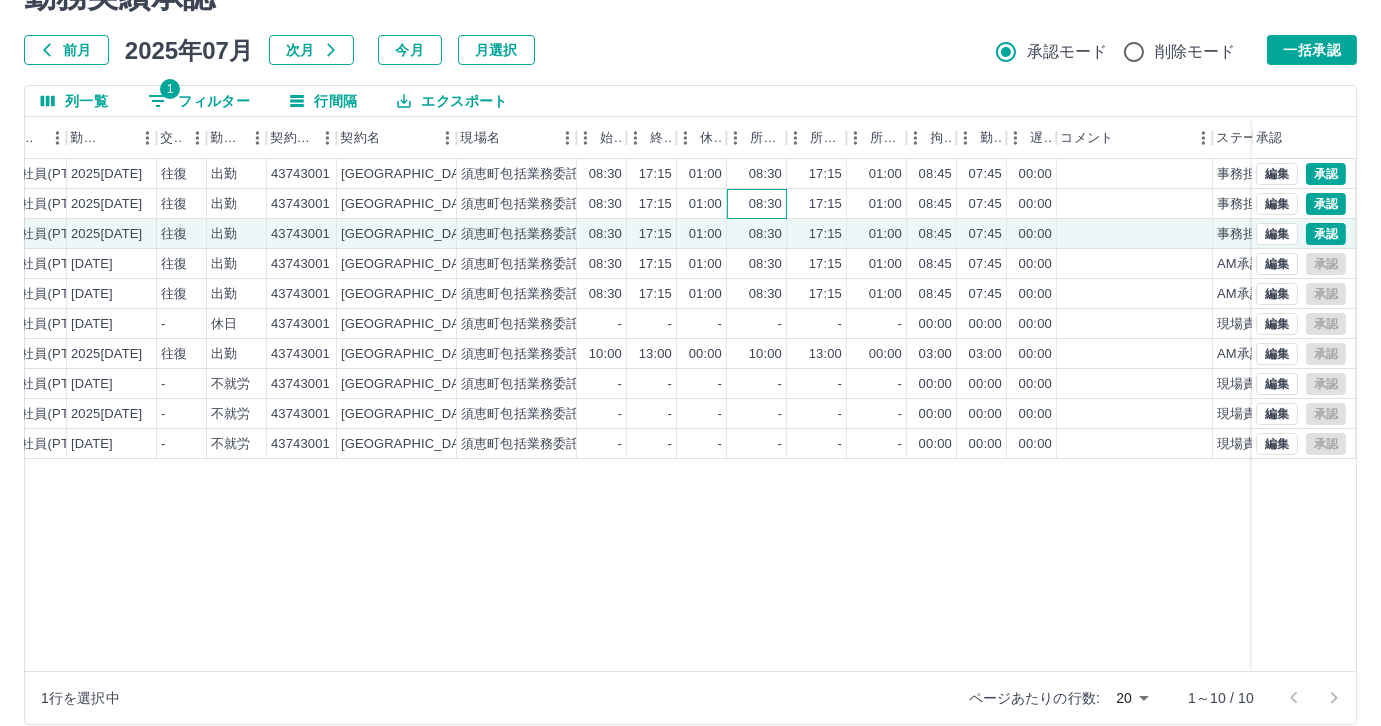 click on "08:30" at bounding box center [765, 204] 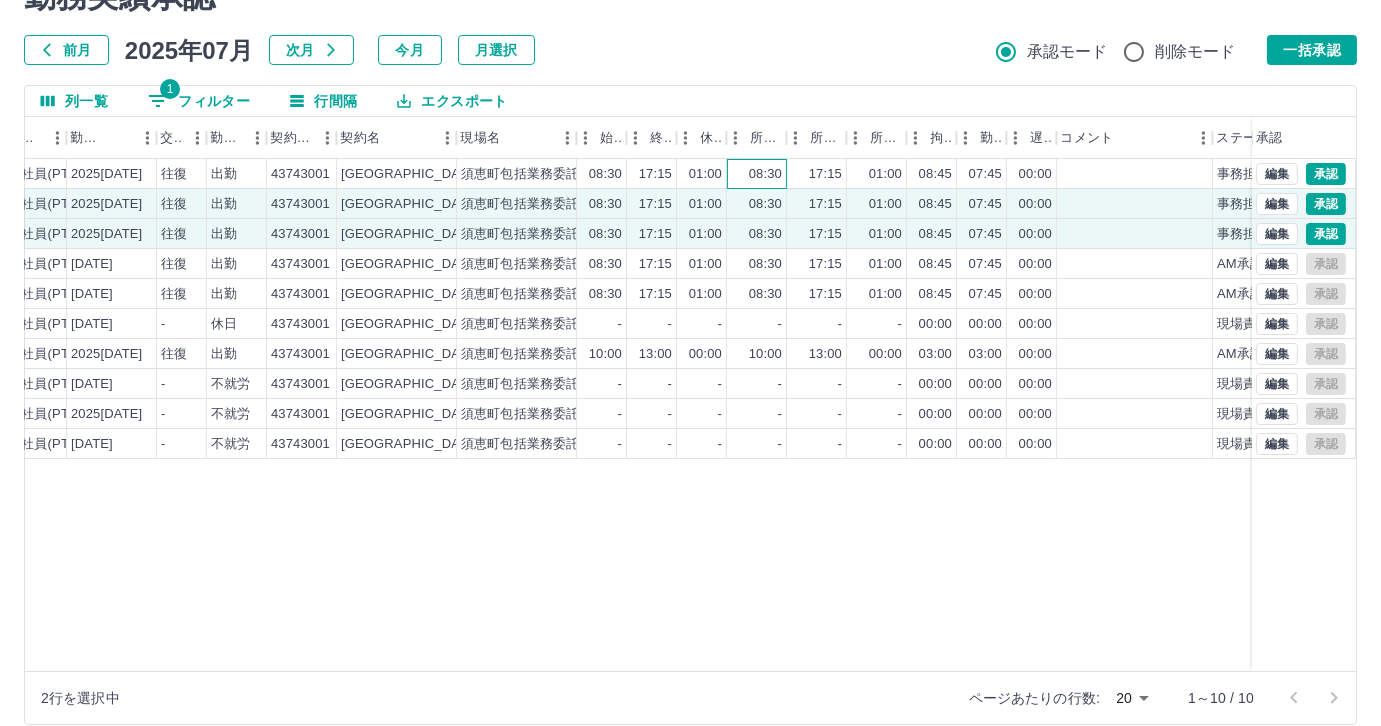 click on "08:30" at bounding box center [765, 174] 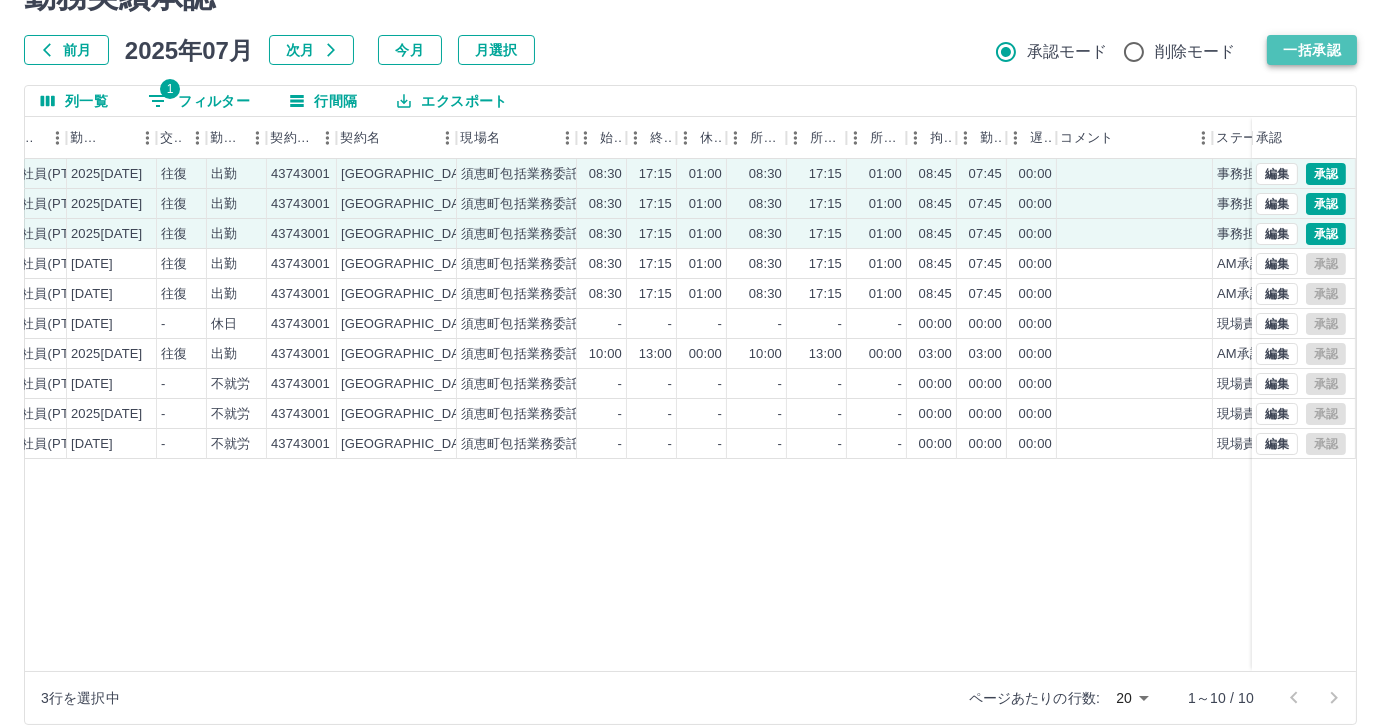 click on "一括承認" at bounding box center (1312, 50) 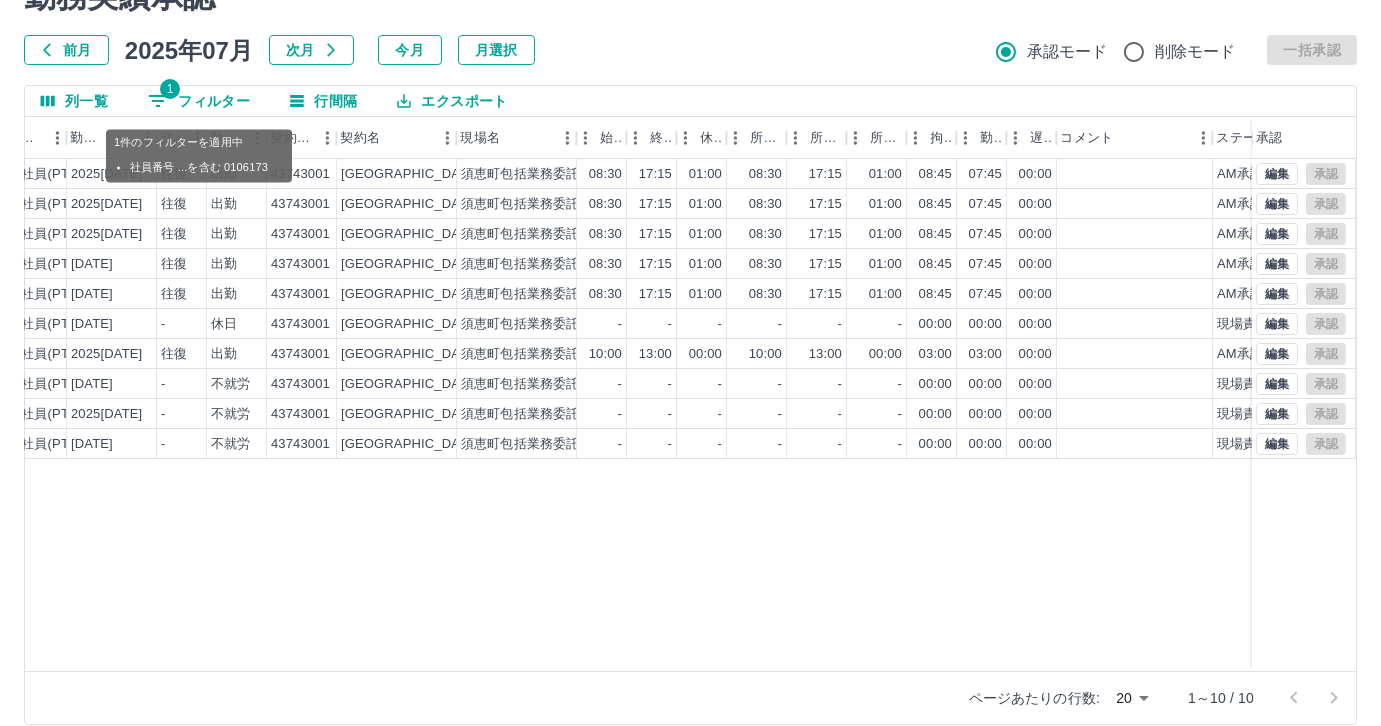 click on "1" at bounding box center [170, 89] 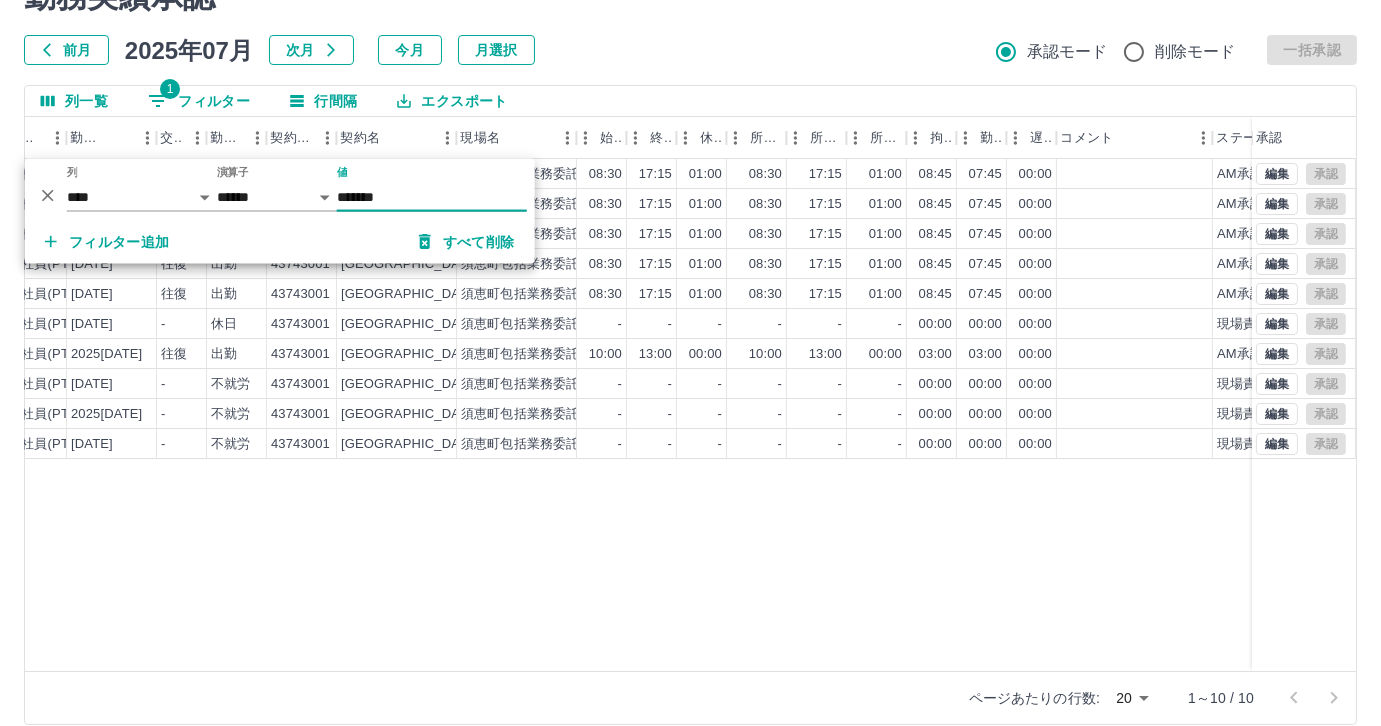 click on "*******" at bounding box center [432, 197] 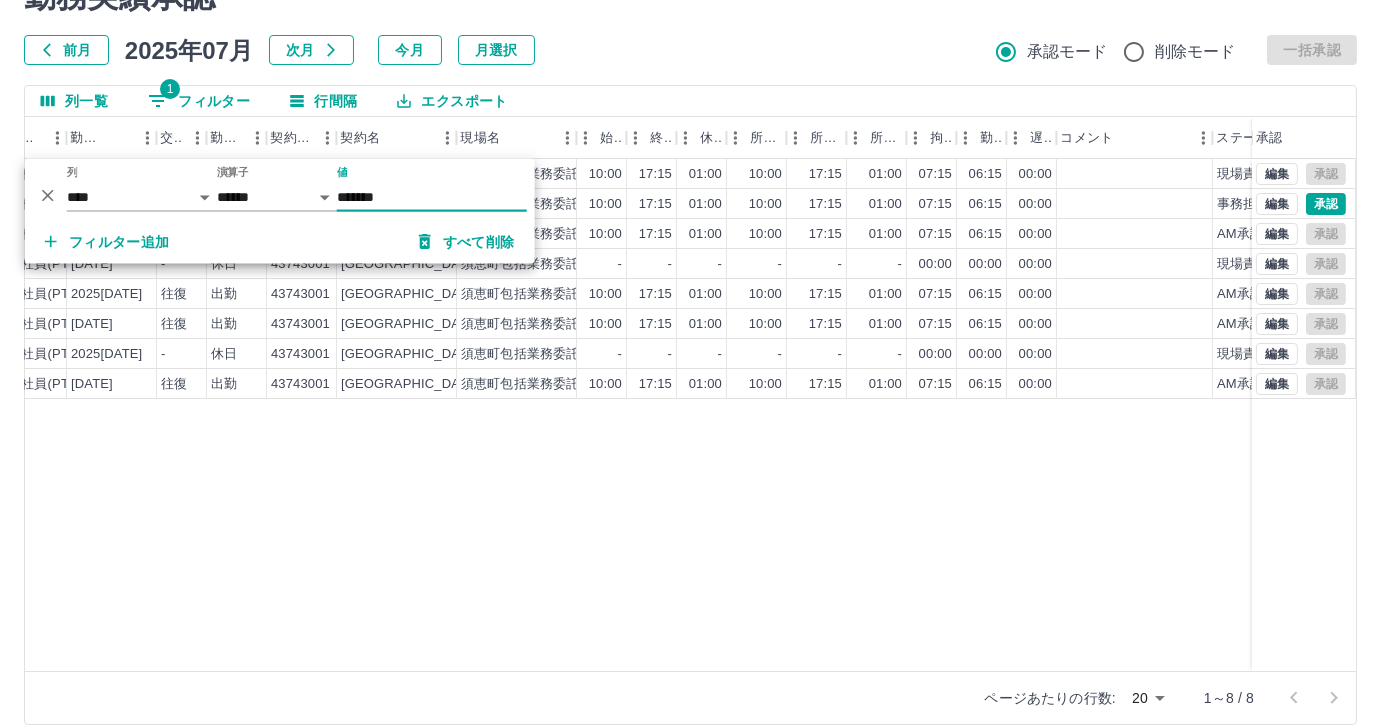 type on "*******" 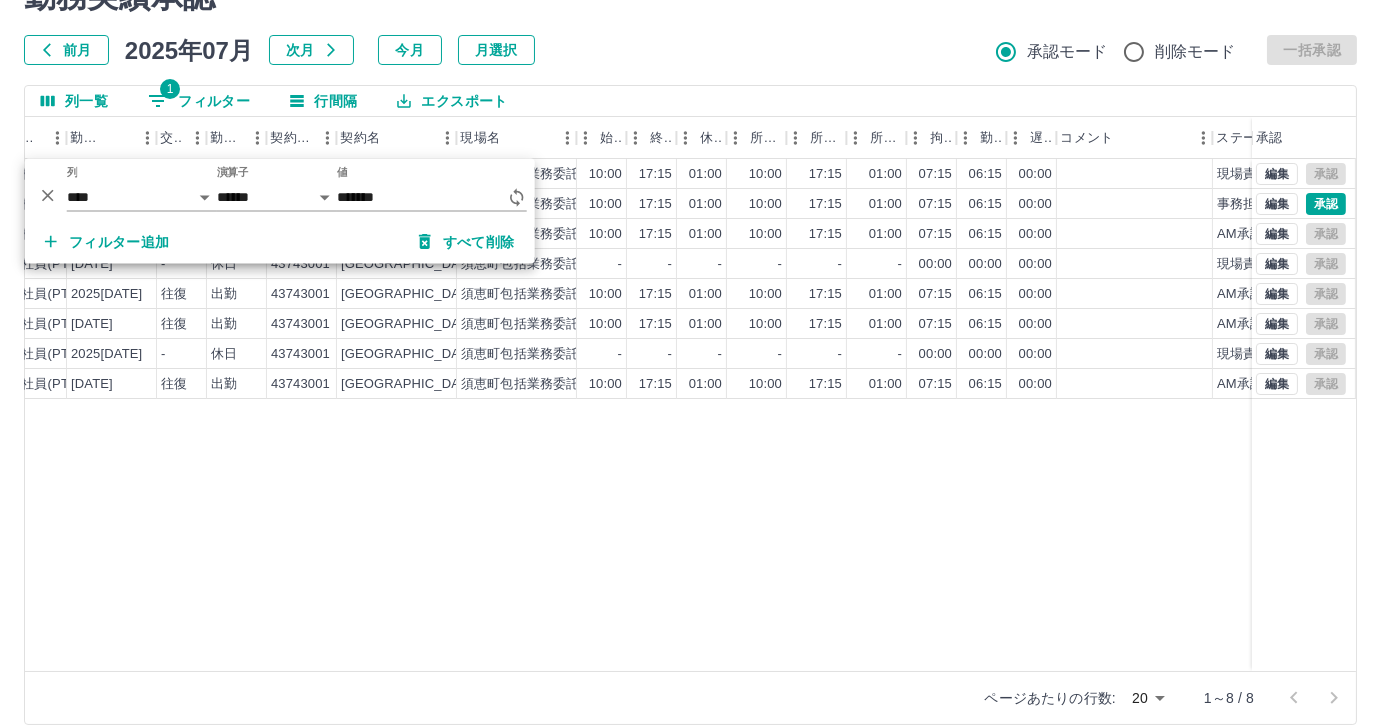 click on "0102412 森光　裕子 営業社員(PT契約) 2025-07-11 往復 出勤 43743001 須恵町 須恵町包括業務委託 10:00 17:15 01:00 10:00 17:15 01:00 07:15 06:15 00:00 現場責任者承認待 0102412 森光　裕子 営業社員(PT契約) 2025-07-10 往復 出勤 43743001 須恵町 須恵町包括業務委託 10:00 17:15 01:00 10:00 17:15 01:00 07:15 06:15 00:00 事務担当者承認待 0102412 森光　裕子 営業社員(PT契約) 2025-07-08 往復 出勤 43743001 須恵町 須恵町包括業務委託 10:00 17:15 01:00 10:00 17:15 01:00 07:15 06:15 00:00 AM承認待 0102412 森光　裕子 営業社員(PT契約) 2025-07-05  -  休日 43743001 須恵町 須恵町包括業務委託 - - - - - - 00:00 00:00 00:00 現場責任者承認待 0102412 森光　裕子 営業社員(PT契約) 2025-07-04 往復 出勤 43743001 須恵町 須恵町包括業務委託 10:00 17:15 01:00 10:00 17:15 01:00 07:15 06:15 00:00 AM承認待 0102412 森光　裕子 営業社員(PT契約) 2025-07-03 往復 出勤 43743001 10:00" at bounding box center [564, 415] 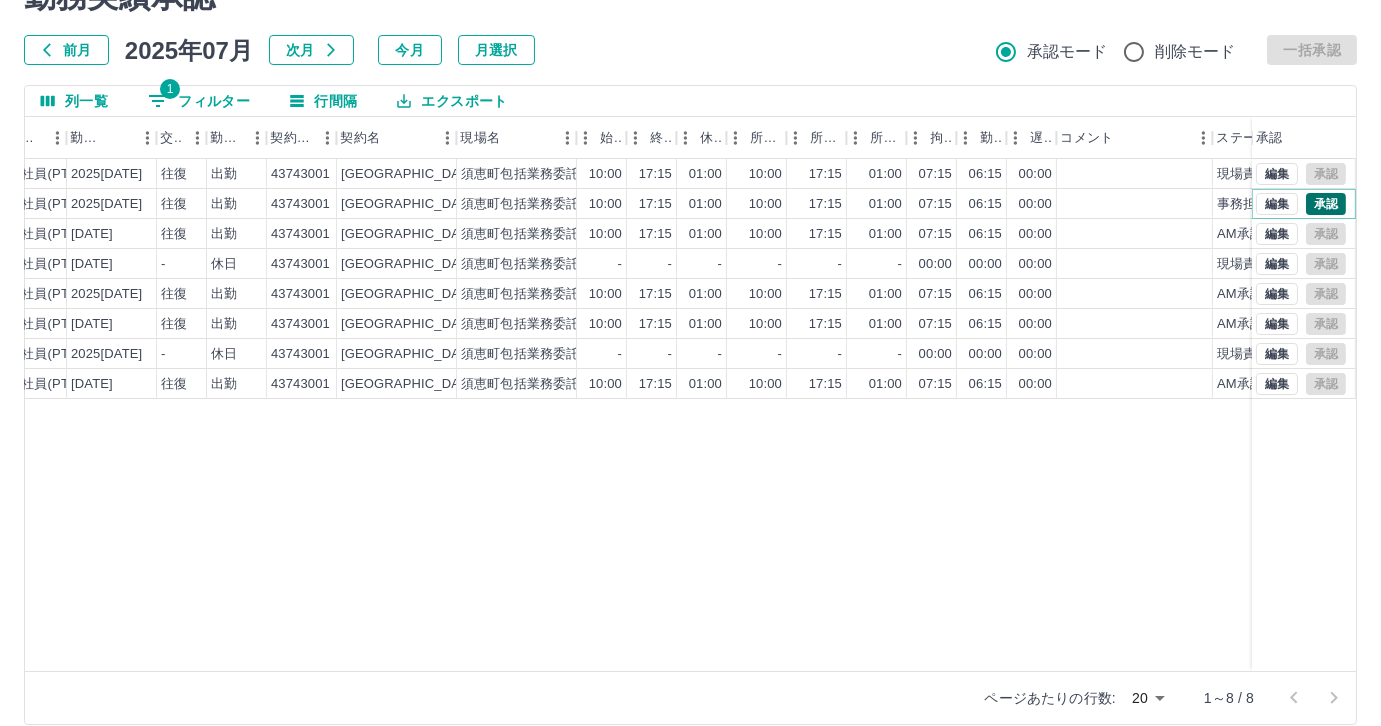 click on "承認" at bounding box center (1326, 204) 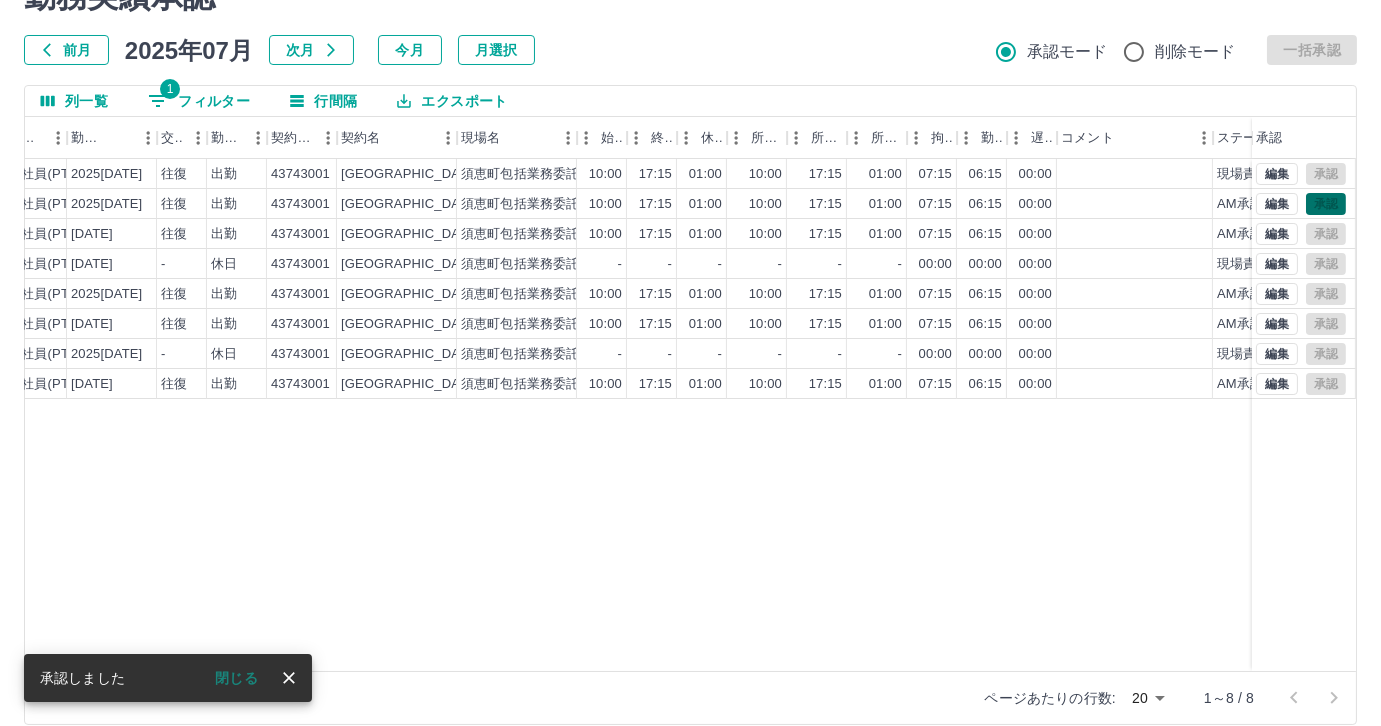 scroll, scrollTop: 0, scrollLeft: 333, axis: horizontal 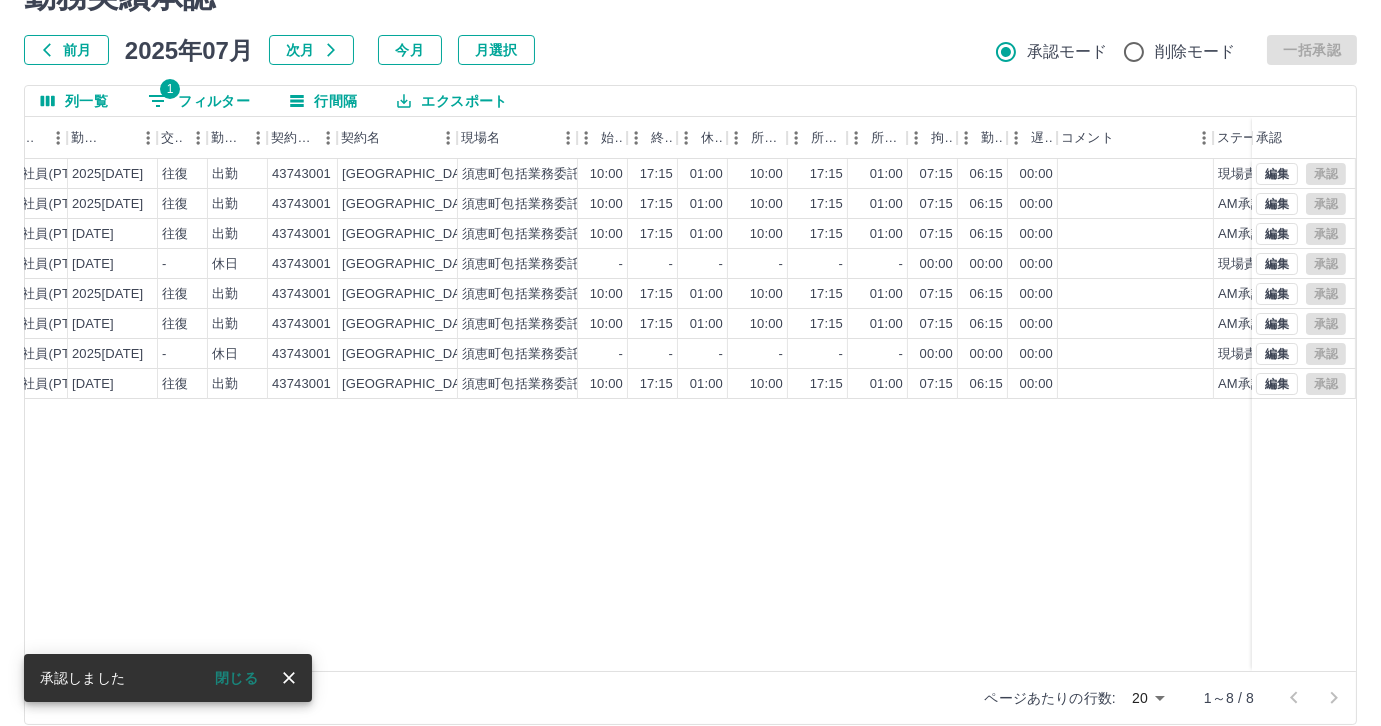 click on "1 フィルター" at bounding box center (199, 101) 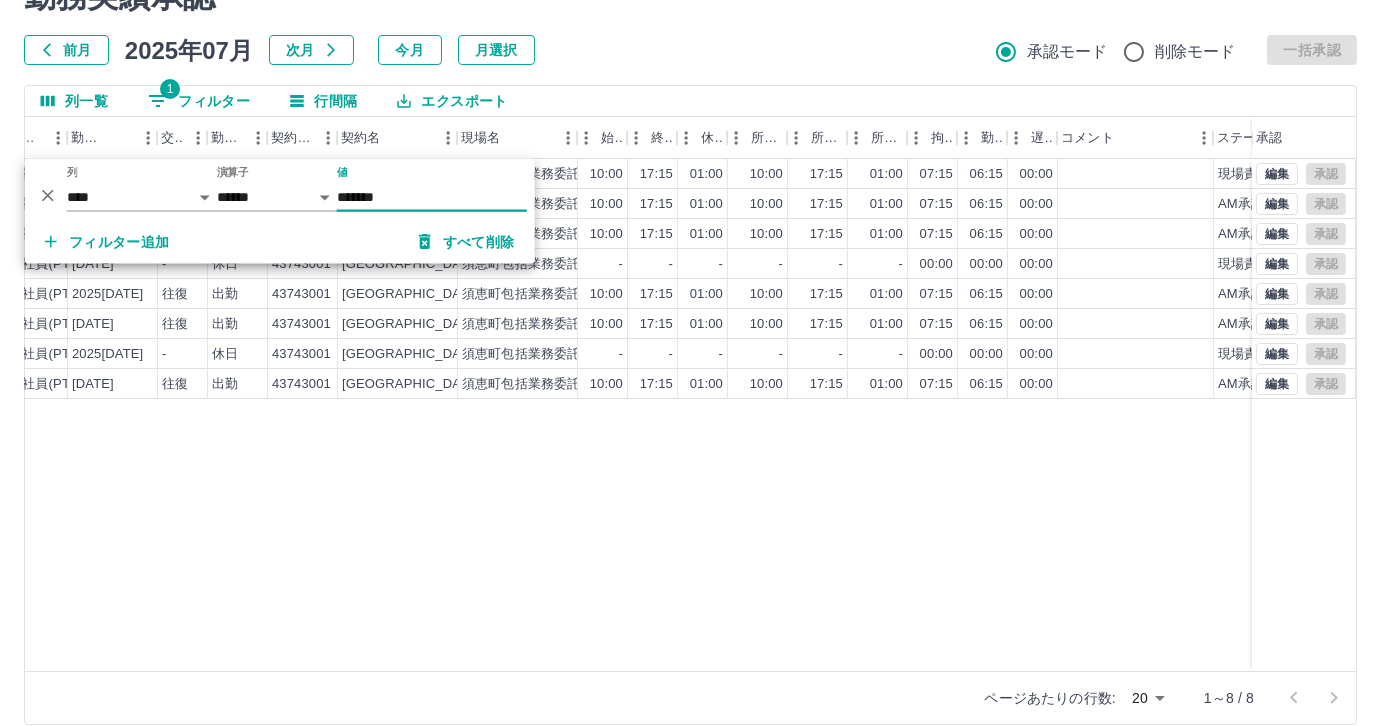 click on "*******" at bounding box center (432, 197) 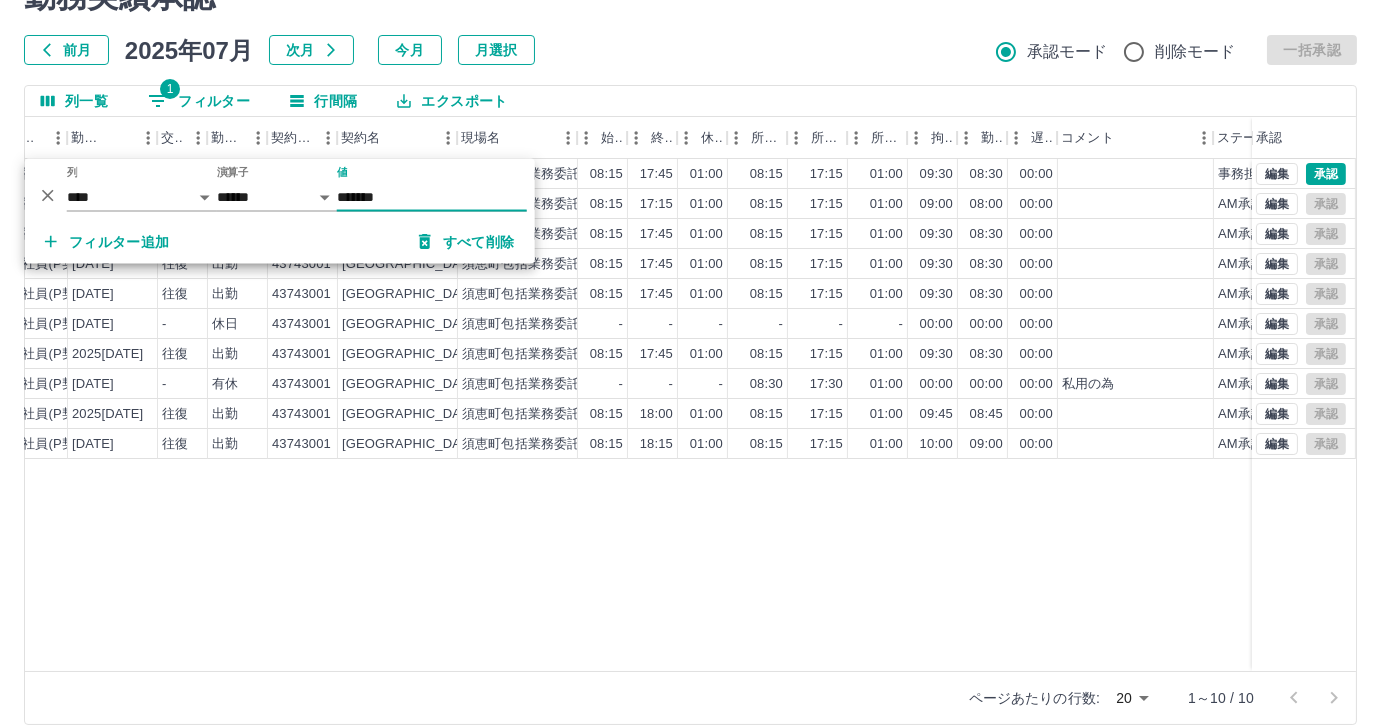 type on "*******" 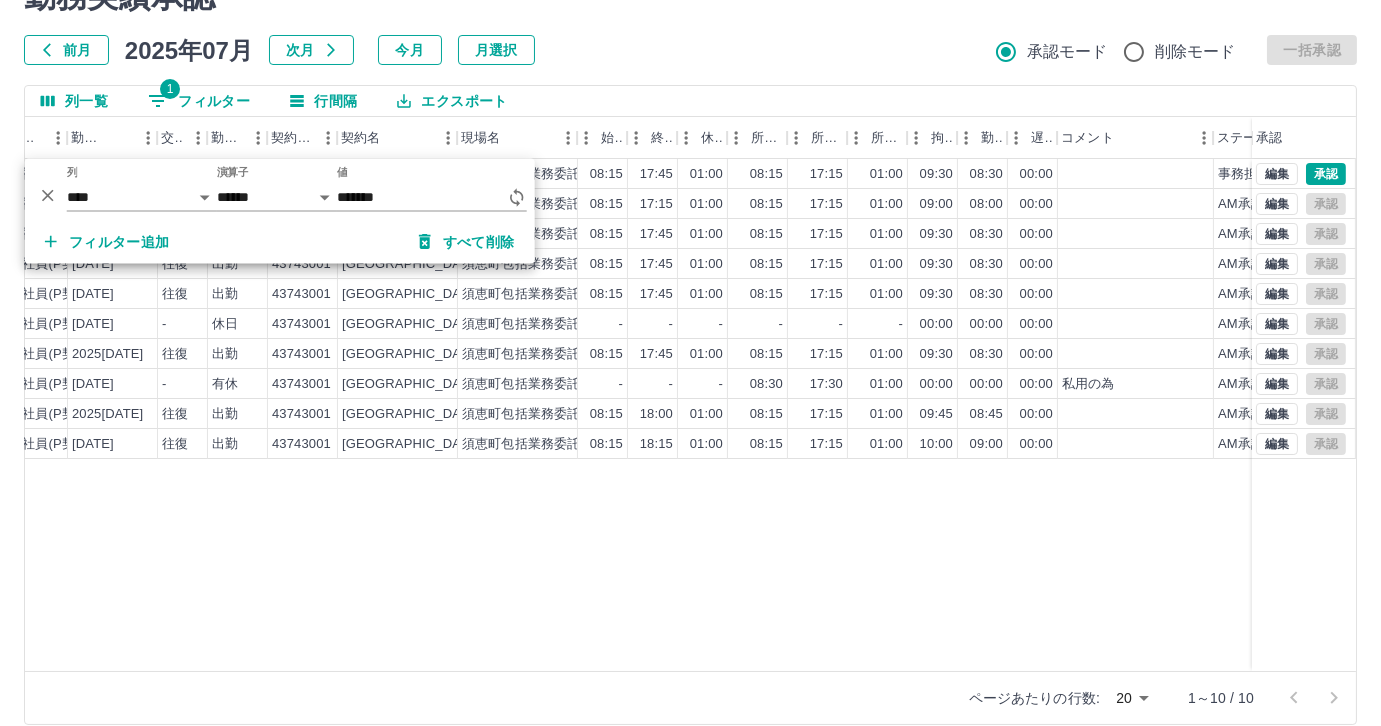 click on "ページあたりの行数: 20 ** 1～10 / 10" at bounding box center [690, 697] 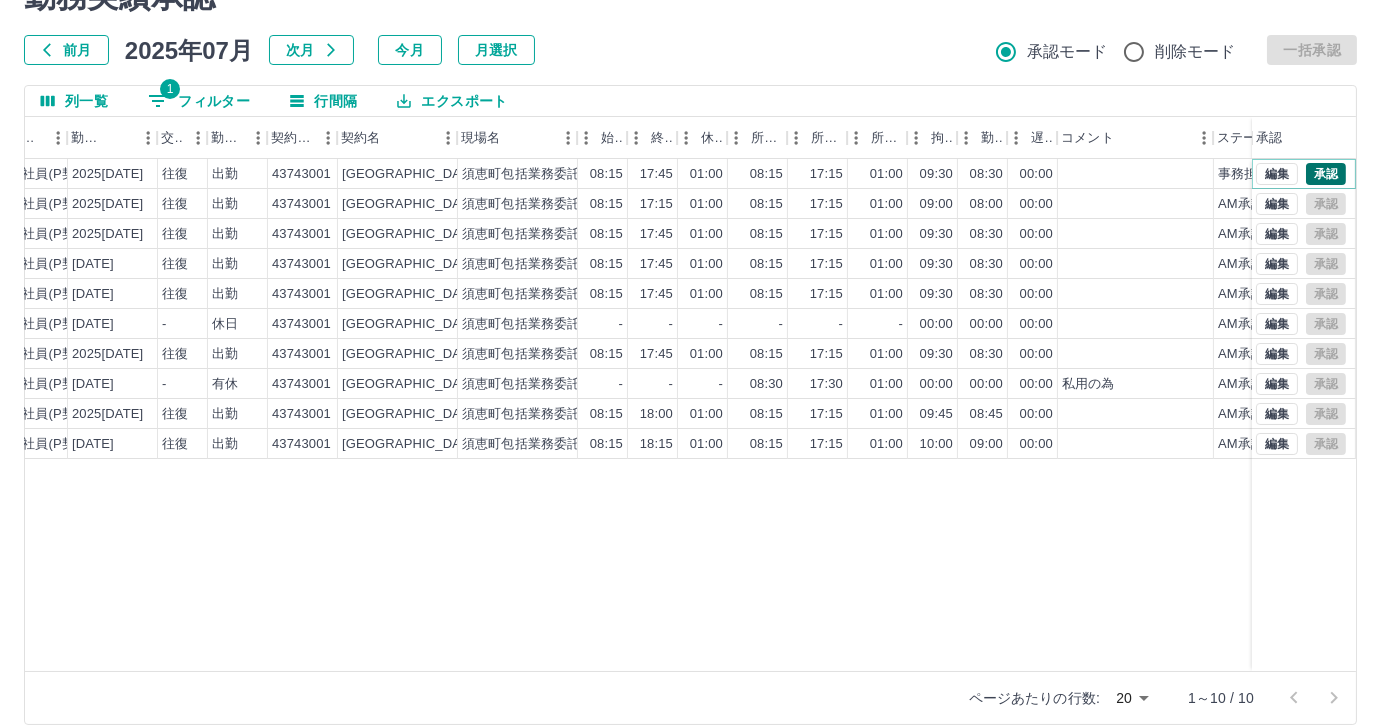 click on "承認" at bounding box center (1326, 174) 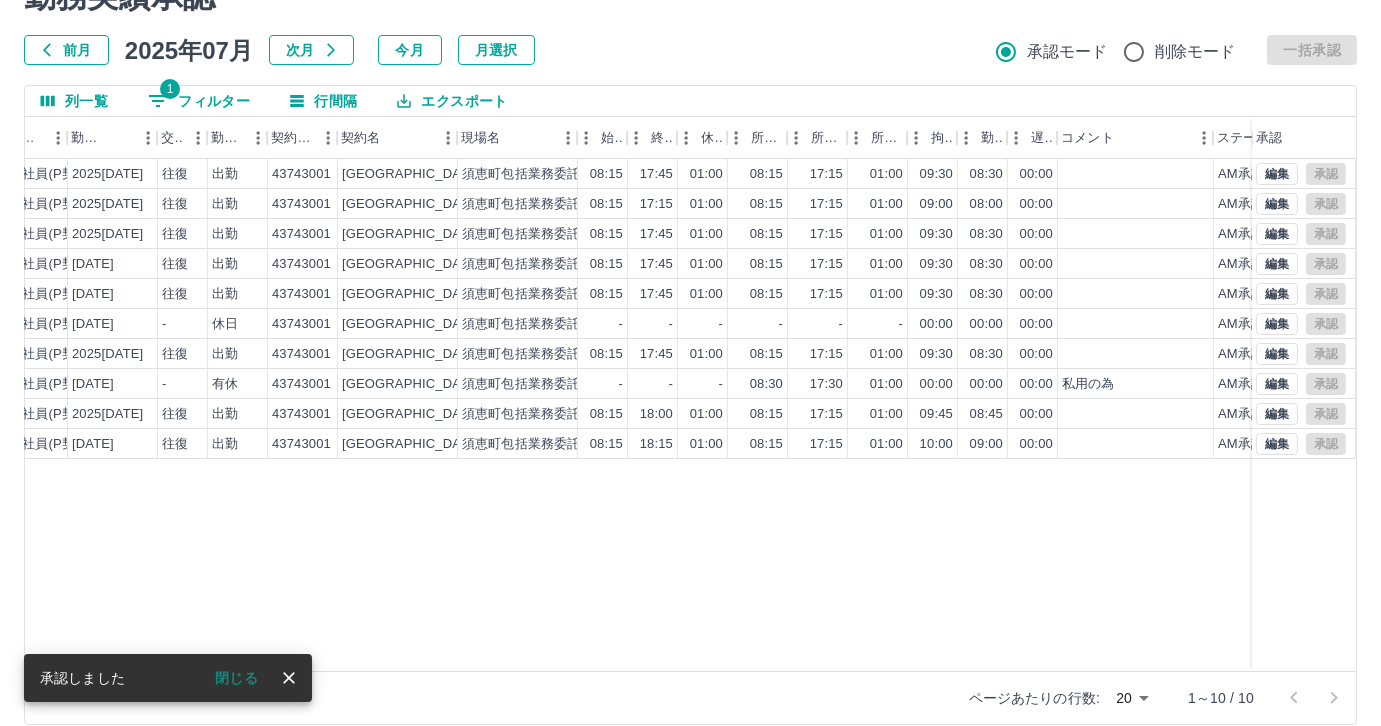 click on "1 フィルター" at bounding box center (199, 101) 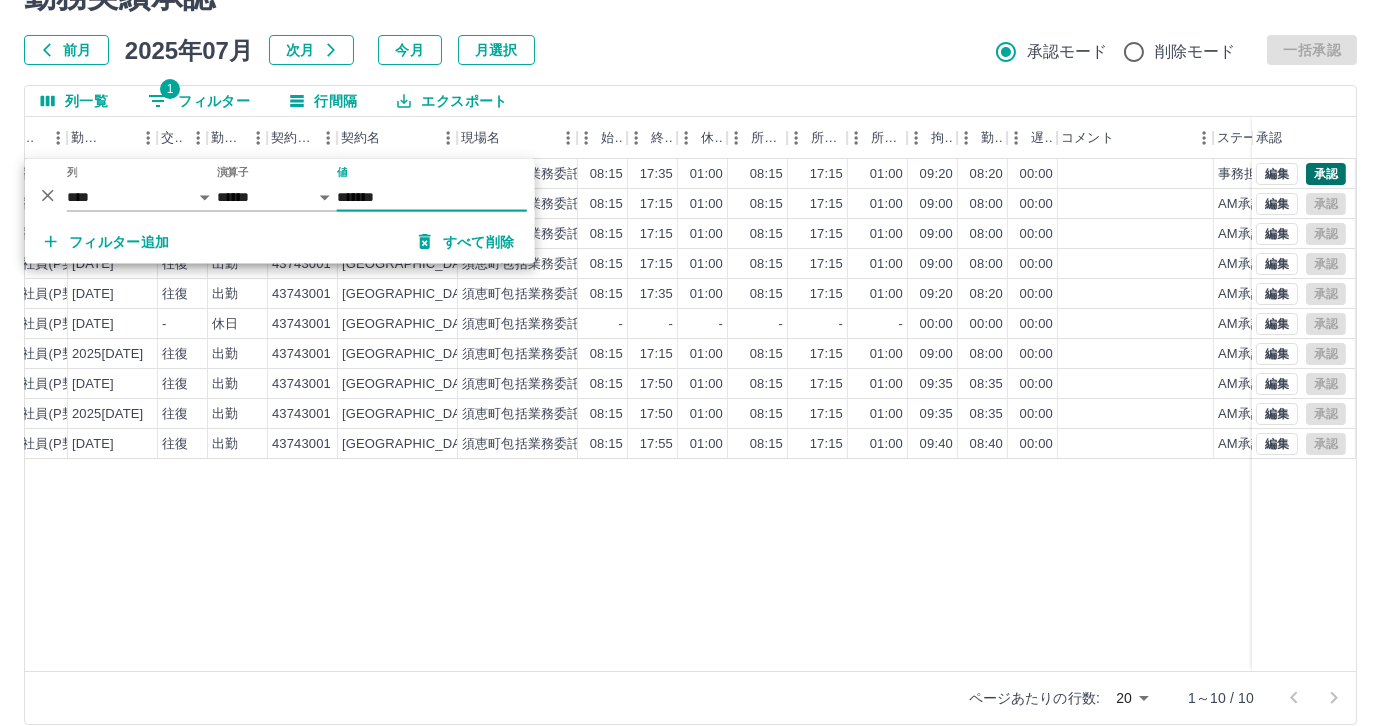 type on "*******" 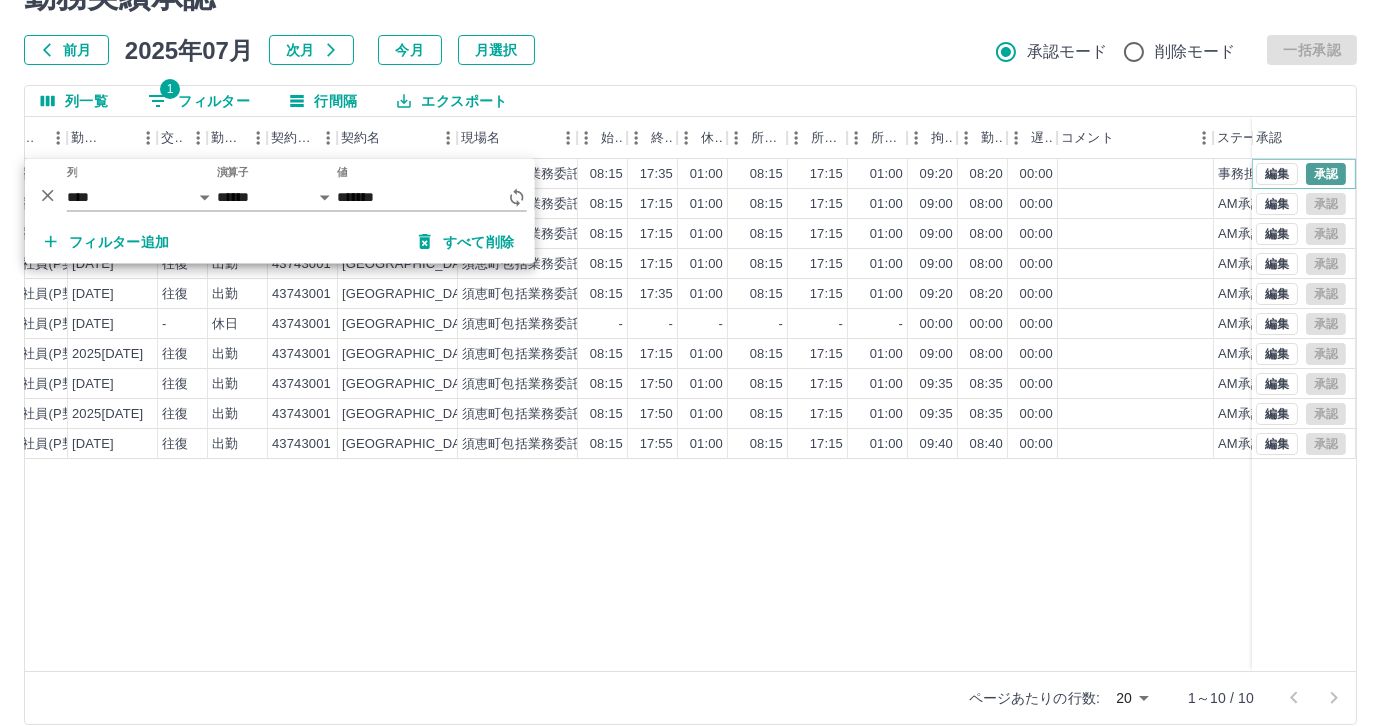 click on "承認" at bounding box center (1326, 174) 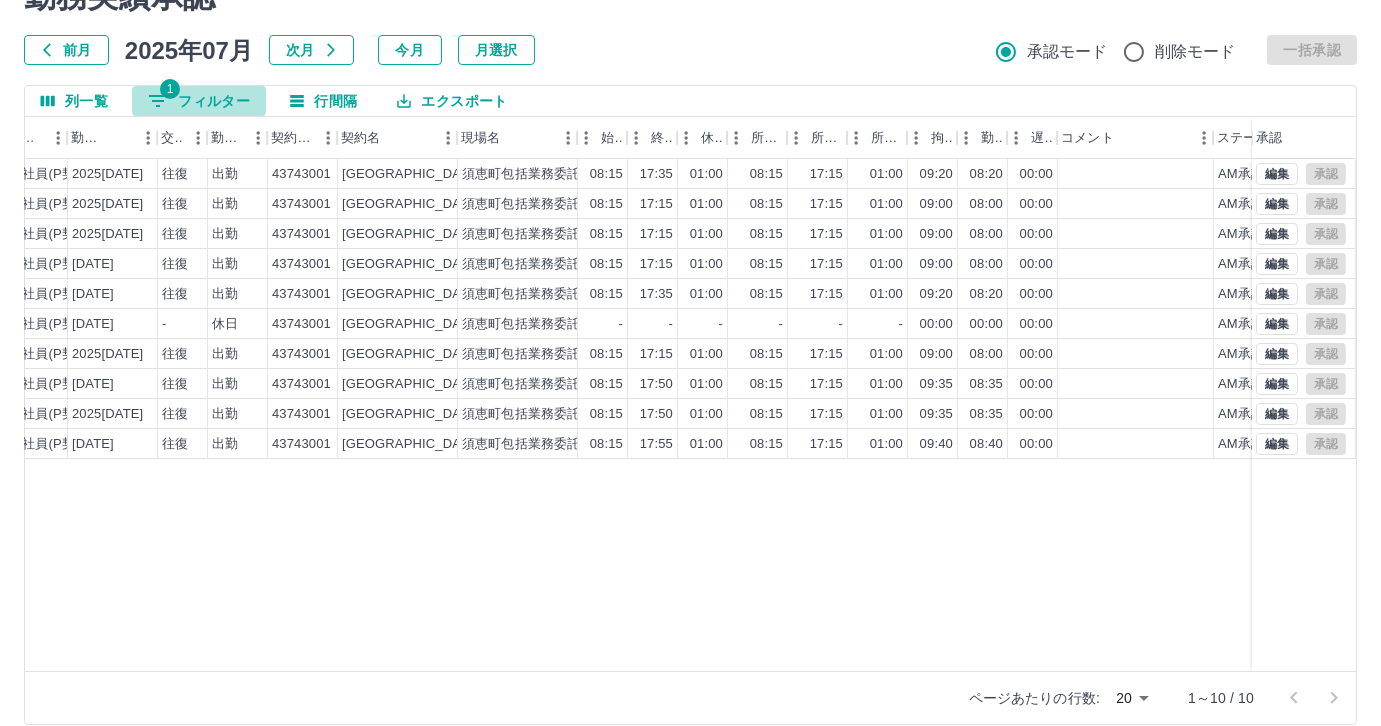 click on "1 フィルター" at bounding box center (199, 101) 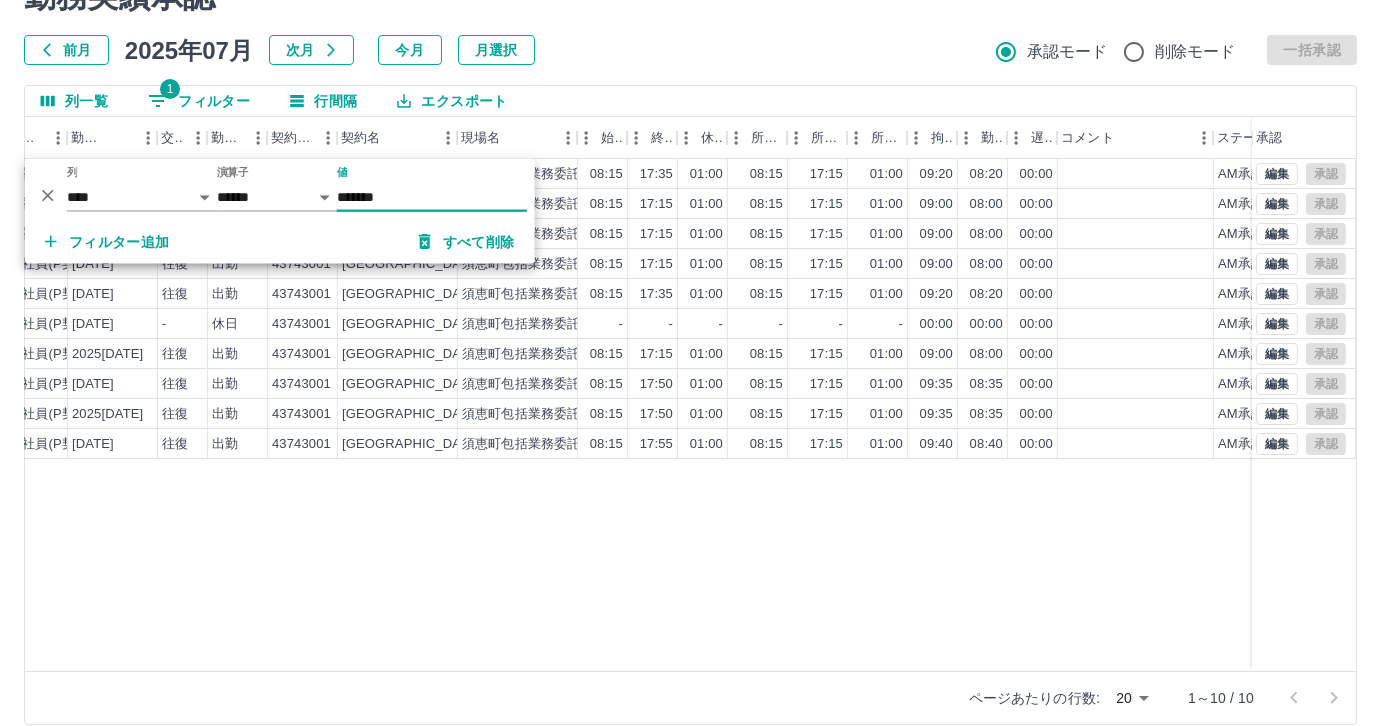 click on "*******" at bounding box center (432, 197) 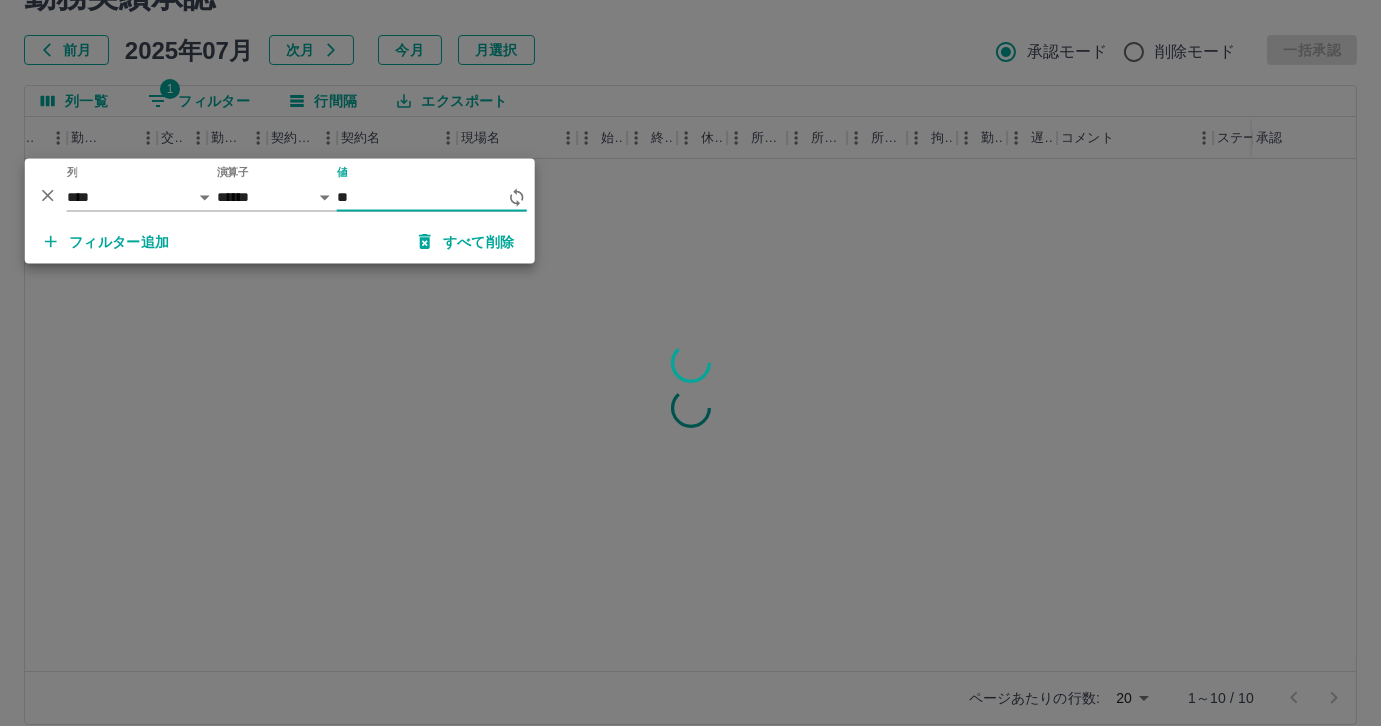 type on "*" 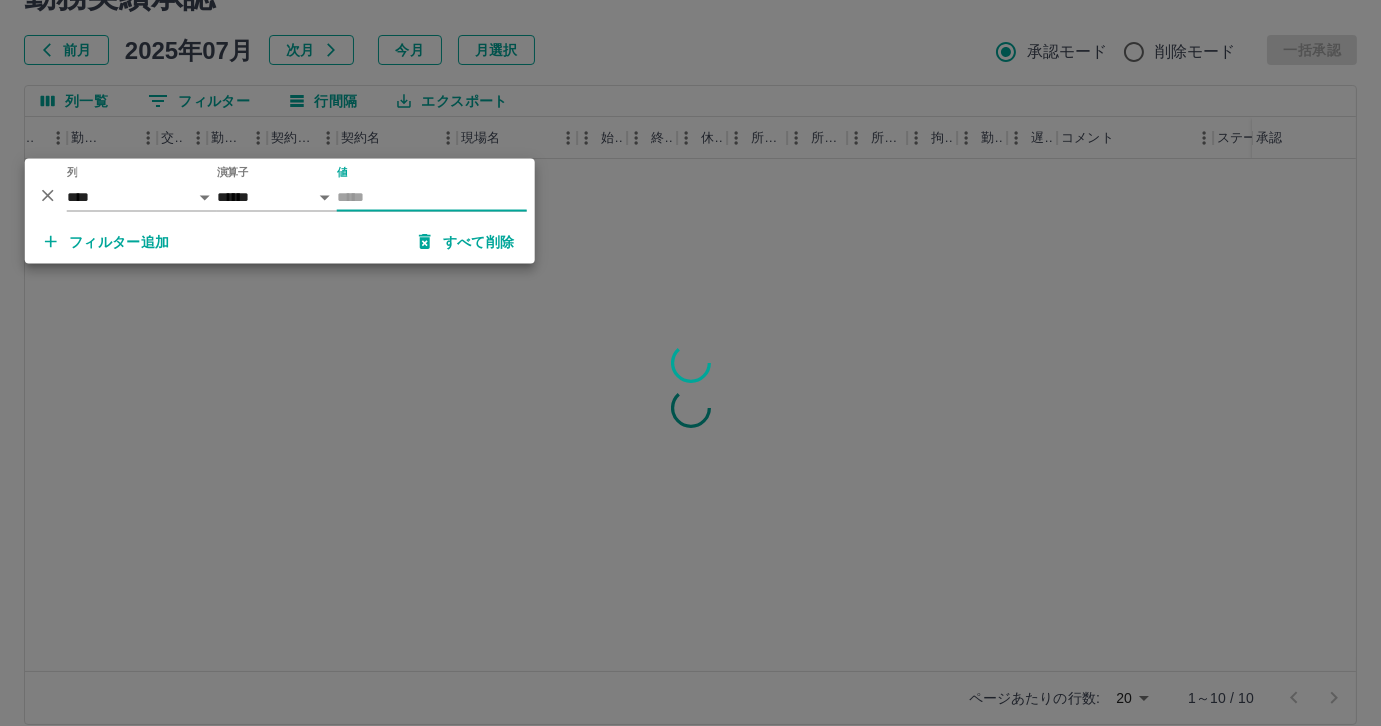 type on "*" 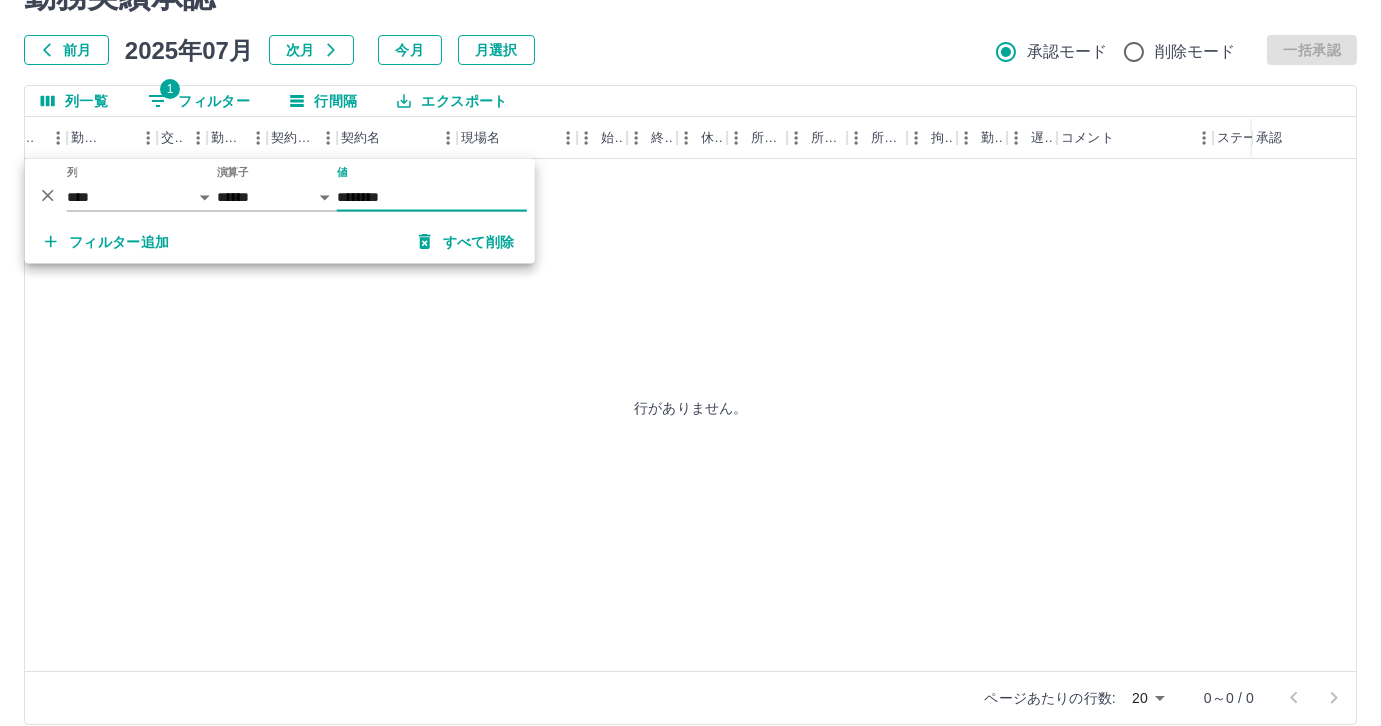type on "********" 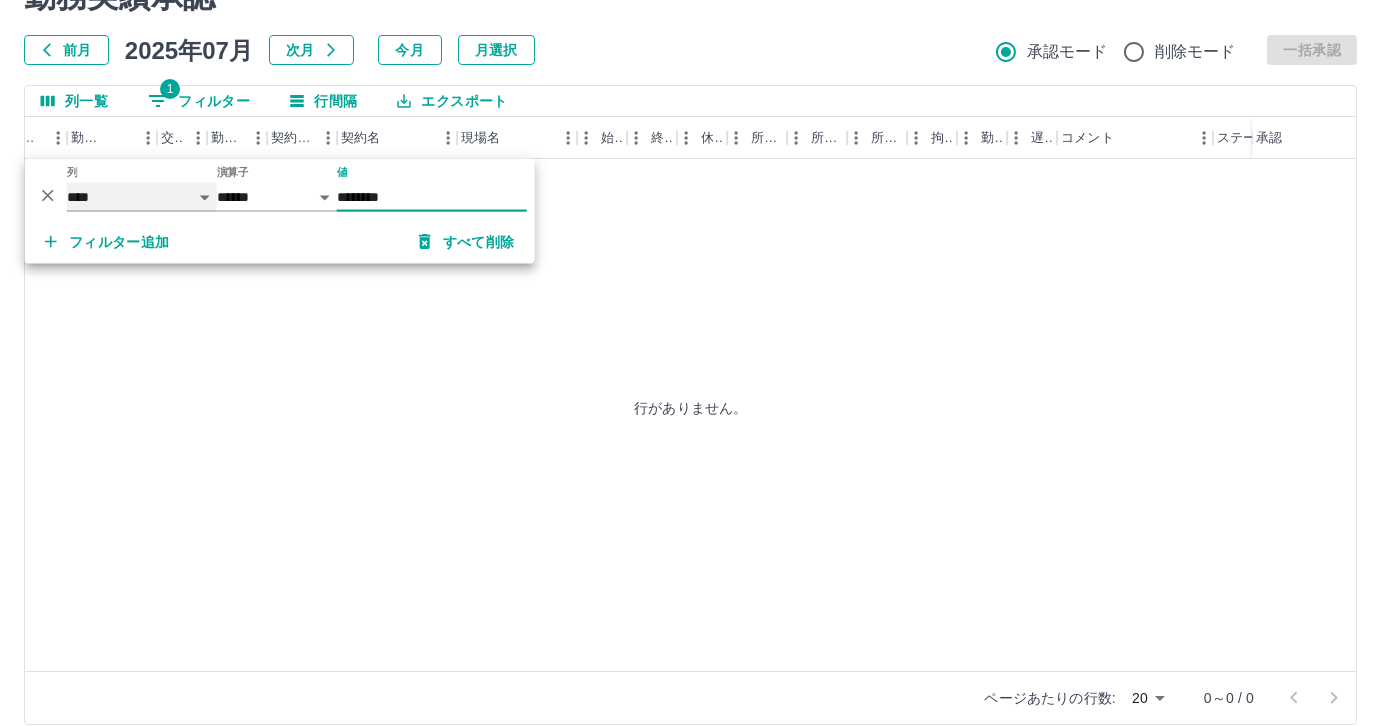click on "**** *** **** *** *** **** ***** *** *** ** ** ** **** **** **** ** ** *** **** *****" at bounding box center [142, 197] 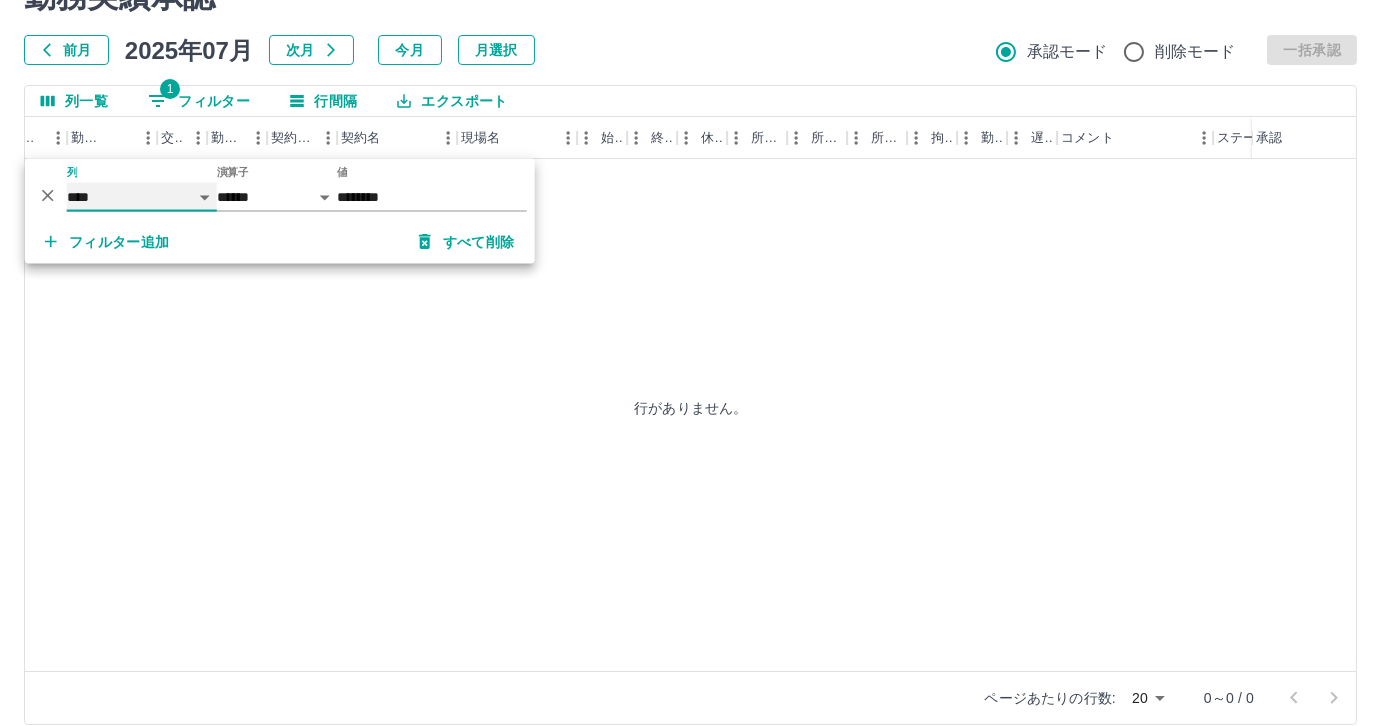 click on "**** *** **** *** *** **** ***** *** *** ** ** ** **** **** **** ** ** *** **** *****" at bounding box center (142, 197) 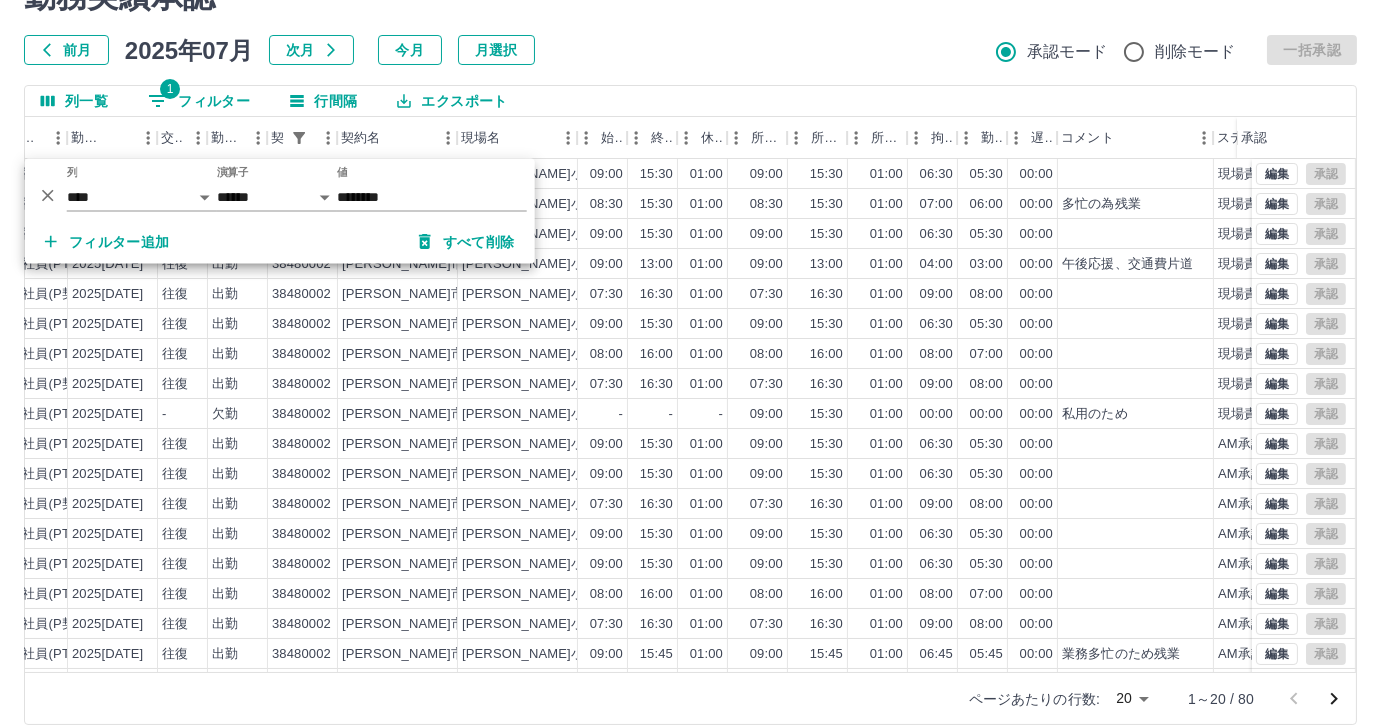 click on "勤務実績承認 前月 2025年07月 次月 今月 月選択 承認モード 削除モード 一括承認" at bounding box center [690, 21] 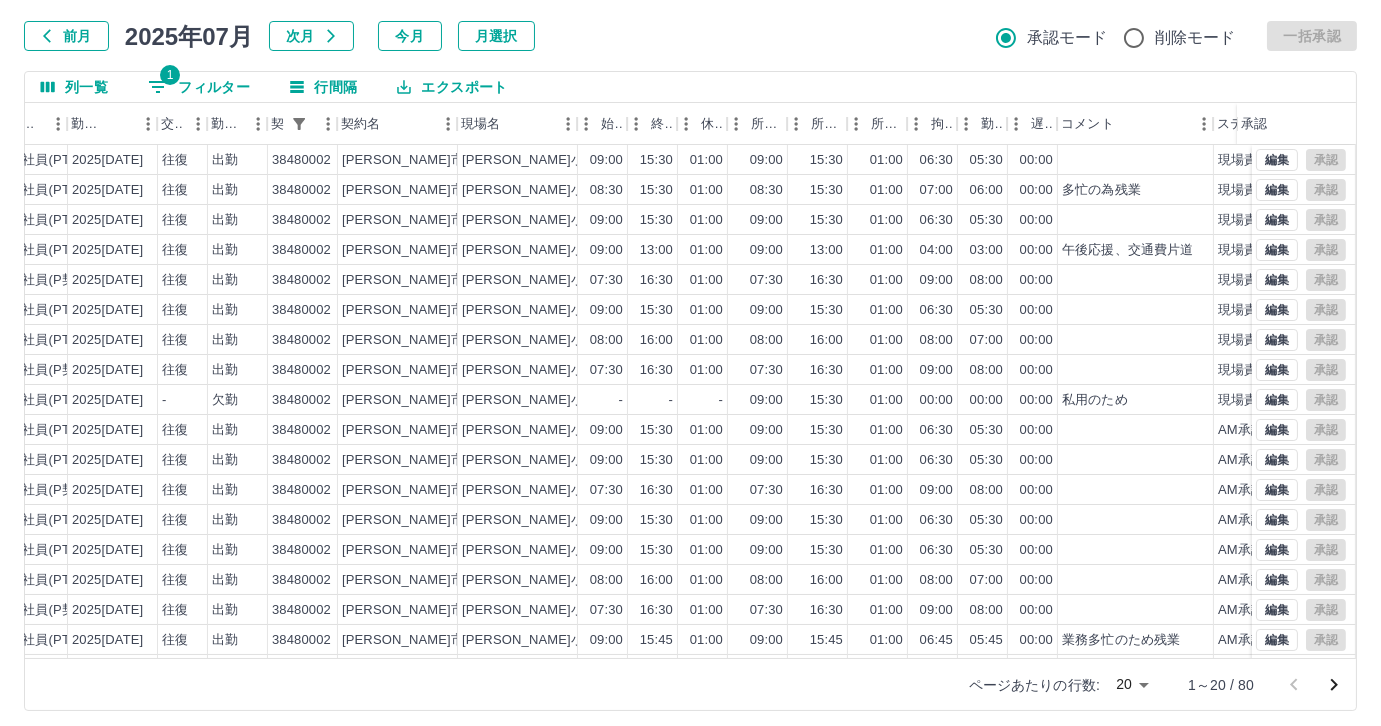 scroll, scrollTop: 118, scrollLeft: 0, axis: vertical 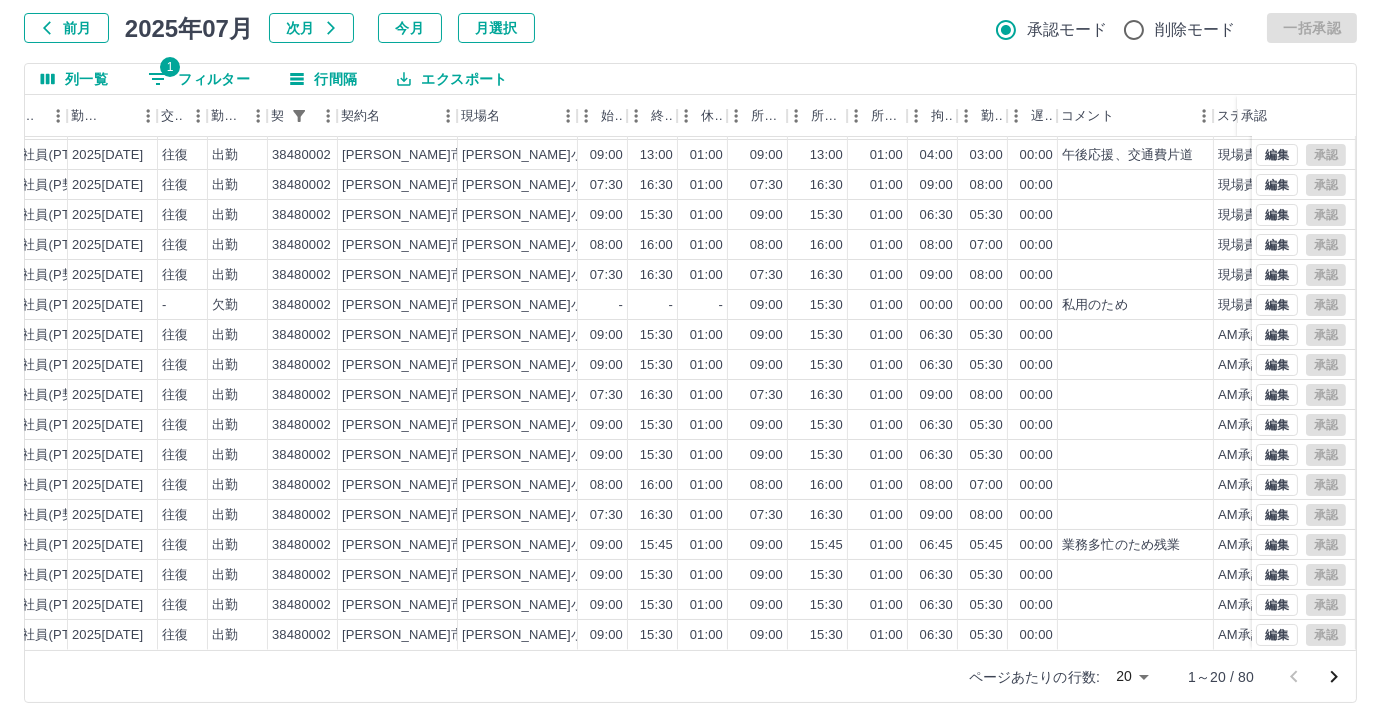 click on "1 フィルター" at bounding box center (199, 79) 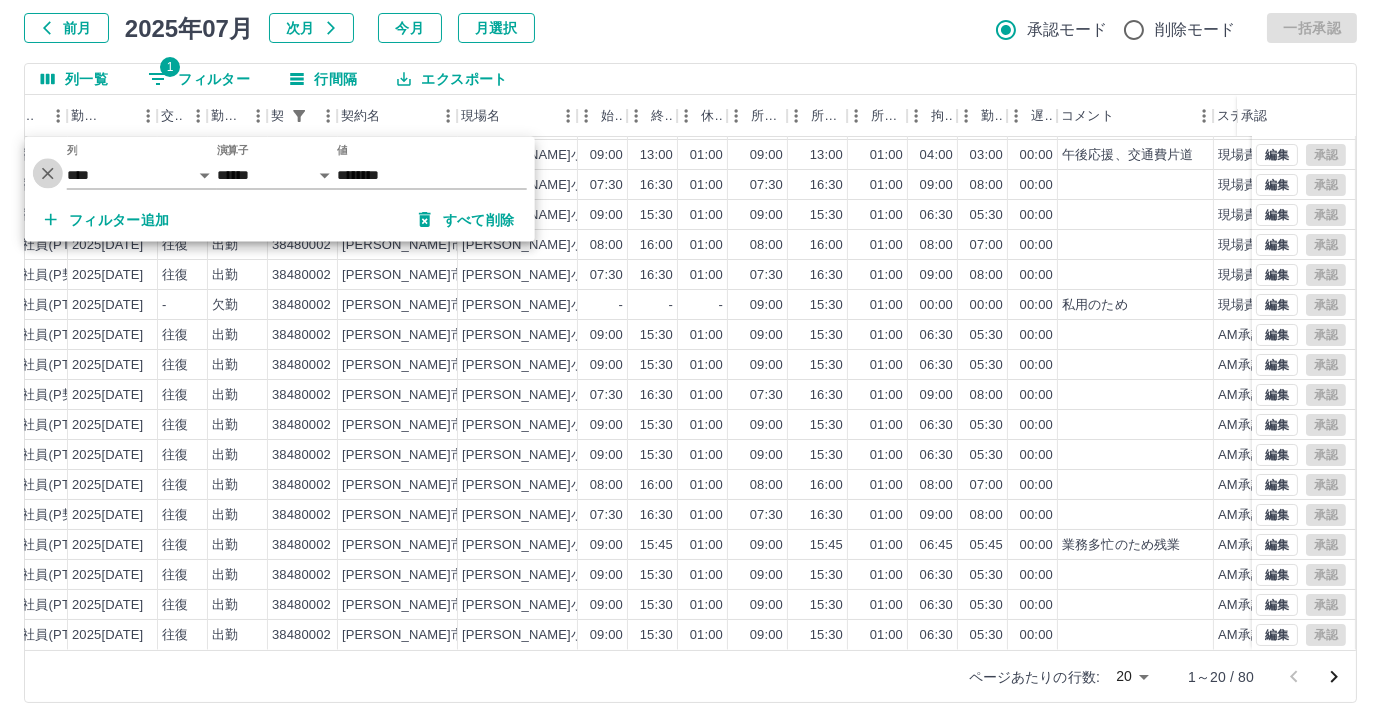 click 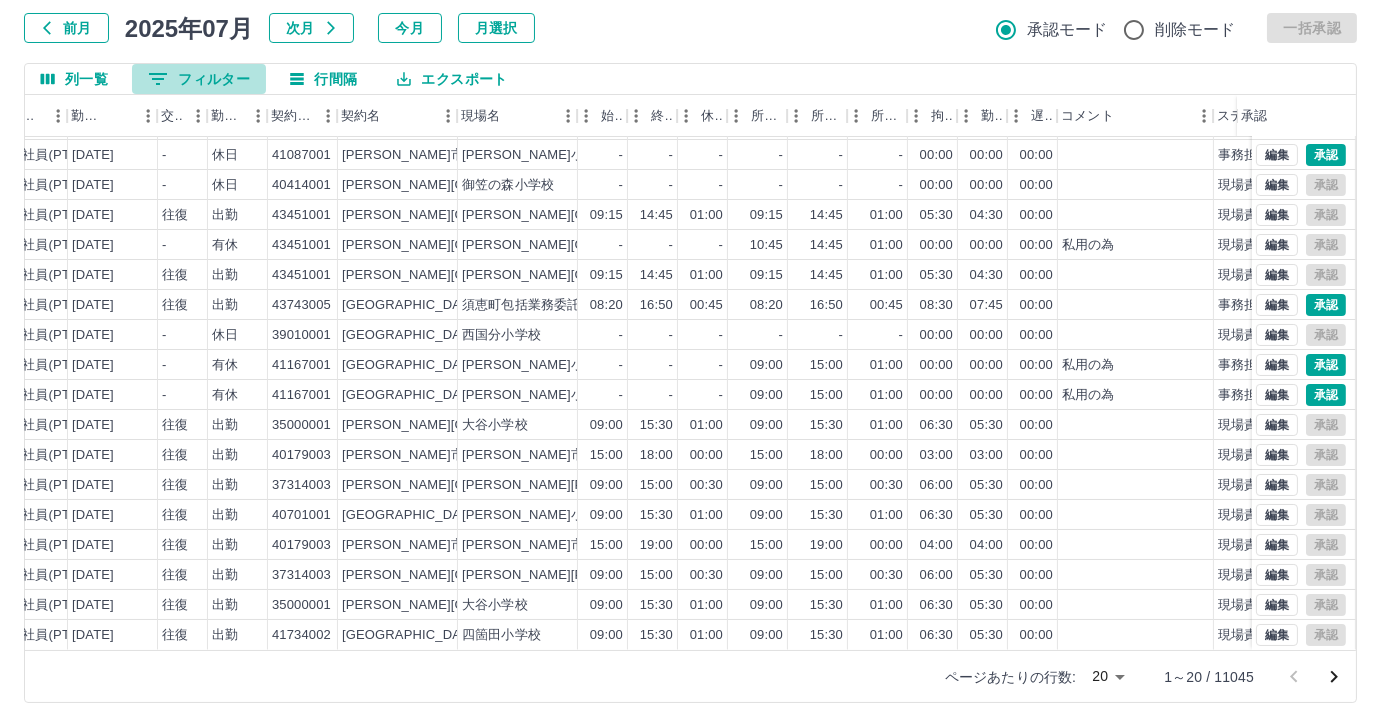 click on "0 フィルター" at bounding box center (199, 79) 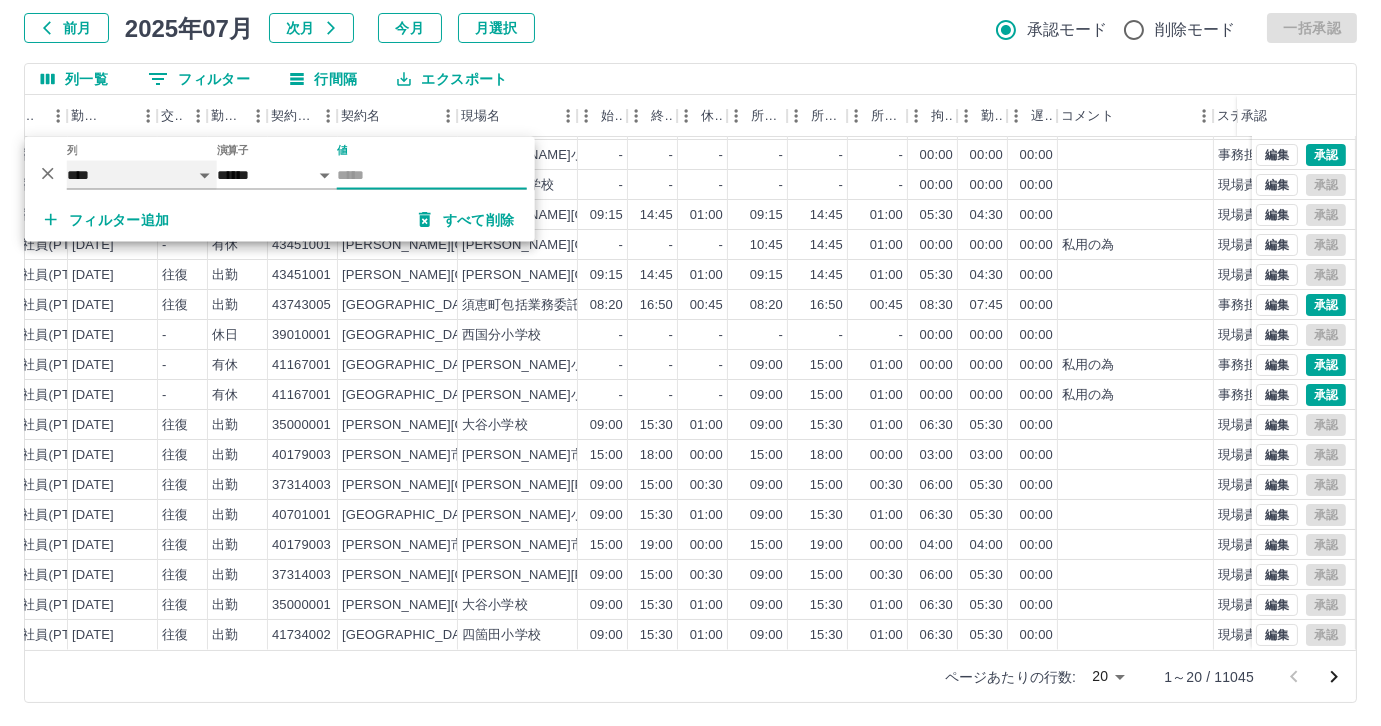 click on "**** *** **** *** *** **** ***** *** *** ** ** ** **** **** **** ** ** *** **** *****" at bounding box center [142, 175] 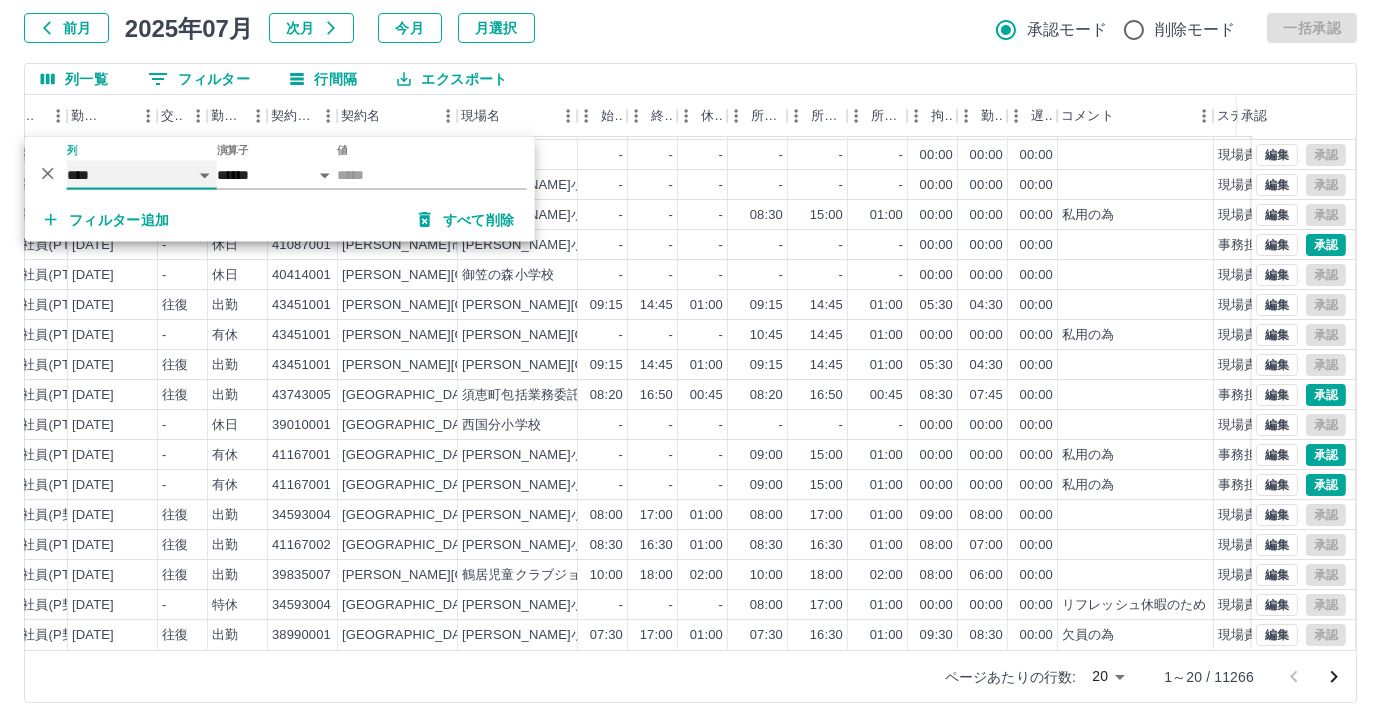 click on "**** *** **** *** *** **** ***** *** *** ** ** ** **** **** **** ** ** *** **** *****" at bounding box center (142, 175) 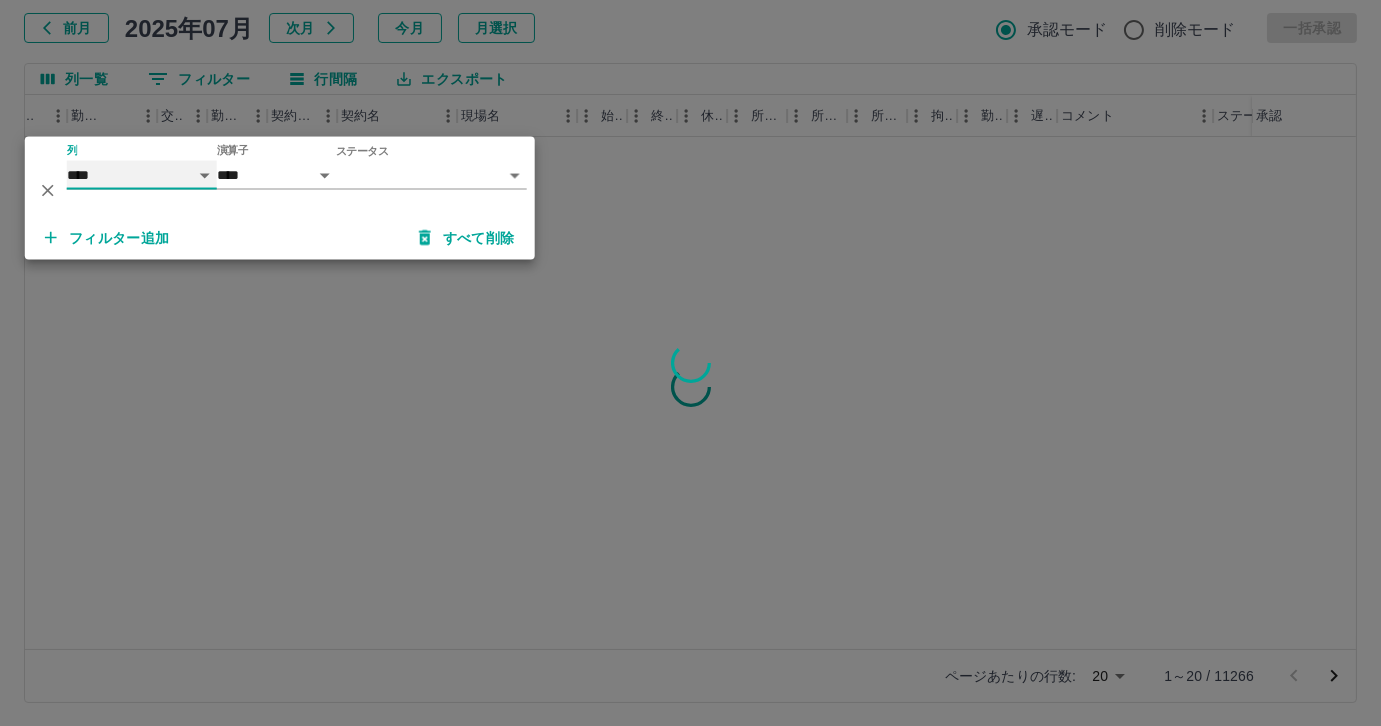 scroll, scrollTop: 0, scrollLeft: 333, axis: horizontal 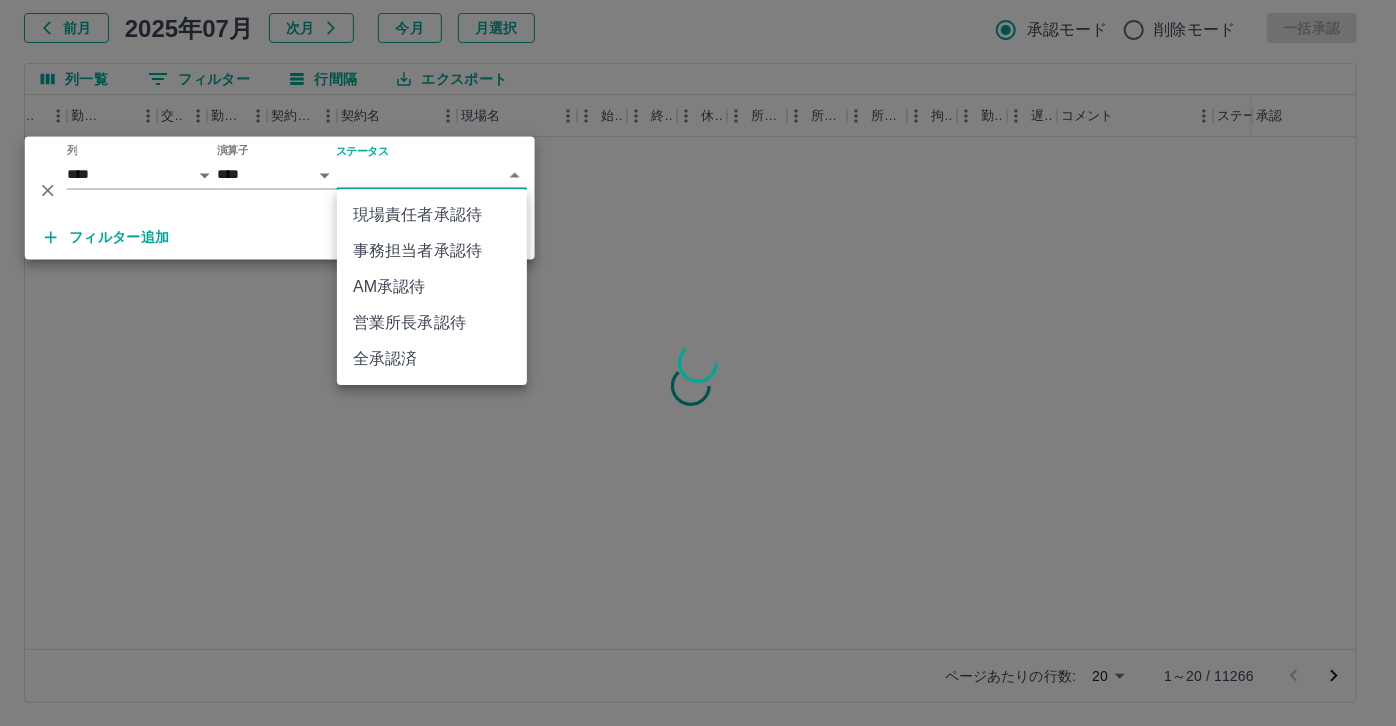 click on "SDH勤怠 尾嵜　杏茄 勤務実績承認 前月 2025年07月 次月 今月 月選択 承認モード 削除モード 一括承認 列一覧 0 フィルター 行間隔 エクスポート 社員番号 社員名 社員区分 勤務日 交通費 勤務区分 契約コード 契約名 現場名 始業 終業 休憩 所定開始 所定終業 所定休憩 拘束 勤務 遅刻等 コメント ステータス 承認 ページあたりの行数: 20 ** 1～20 / 11266 SDH勤怠 *** ** 列 **** *** **** *** *** **** ***** *** *** ** ** ** **** **** **** ** ** *** **** ***** 演算子 **** ****** ステータス ​ ********* フィルター追加 すべて削除 現場責任者承認待 事務担当者承認待 AM承認待 営業所長承認待 全承認済" at bounding box center [698, 304] 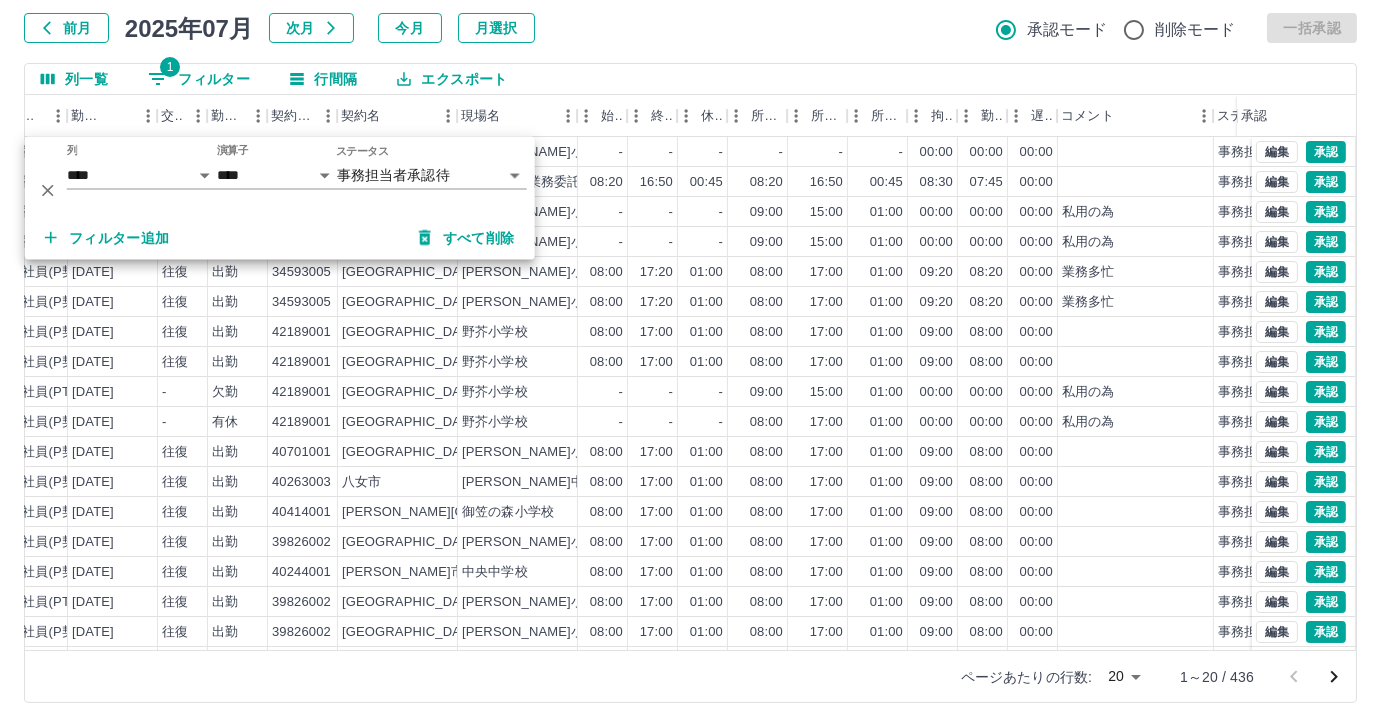 click on "フィルター追加" at bounding box center (107, 238) 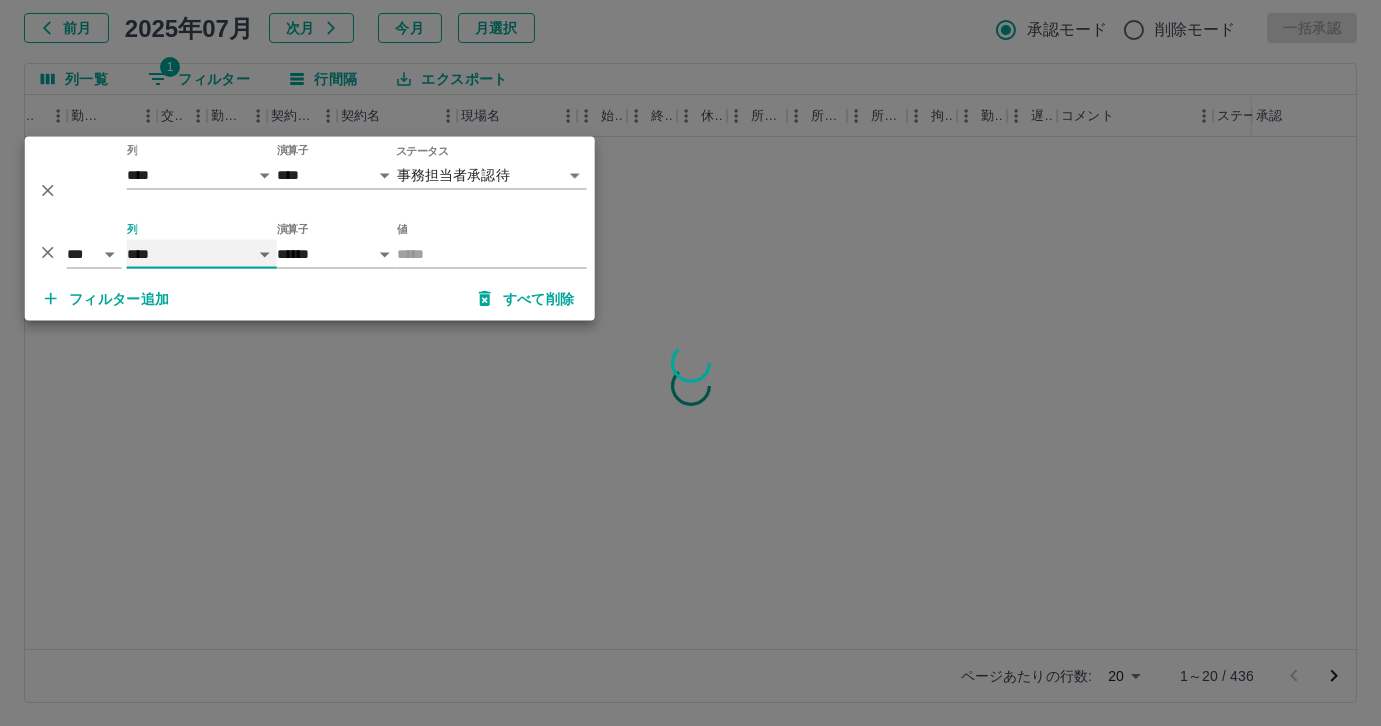 click on "**** *** **** *** *** **** ***** *** *** ** ** ** **** **** **** ** ** *** **** *****" at bounding box center (202, 254) 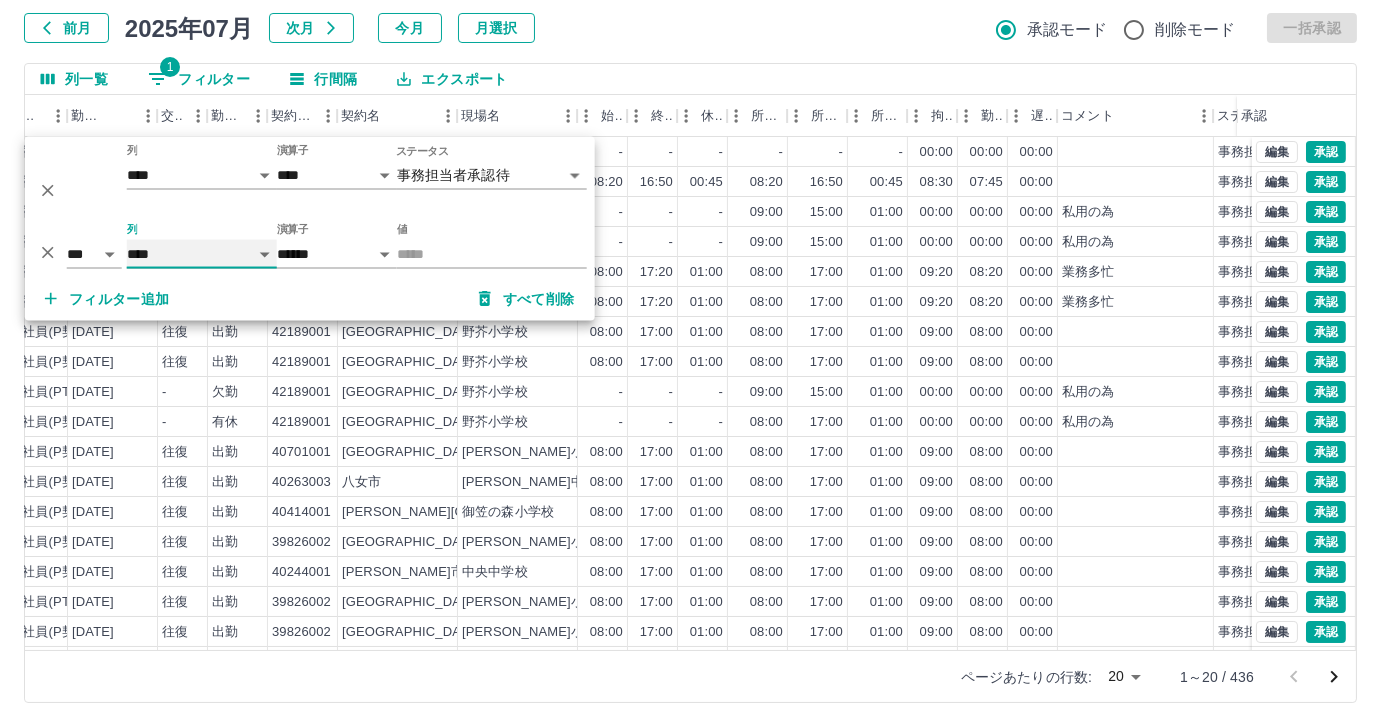 click on "**** *** **** *** *** **** ***** *** *** ** ** ** **** **** **** ** ** *** **** *****" at bounding box center [202, 254] 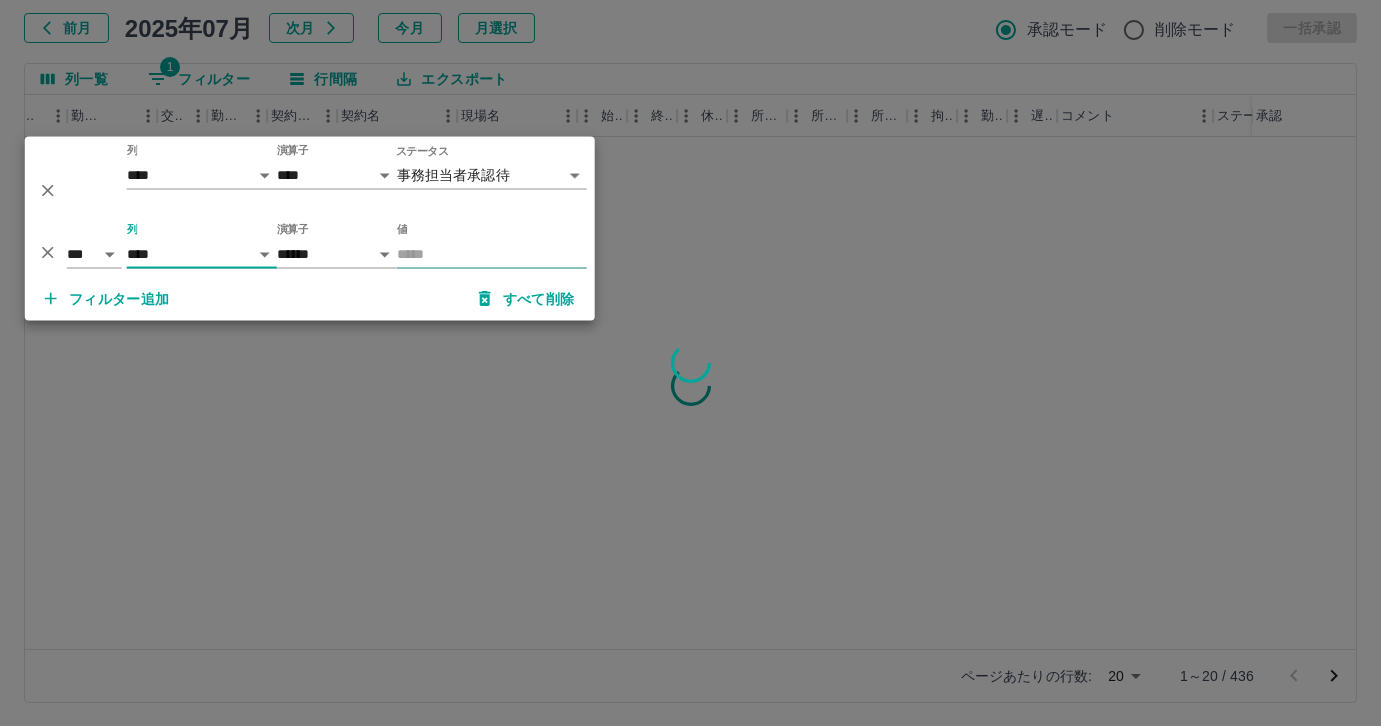 click on "値" at bounding box center [492, 254] 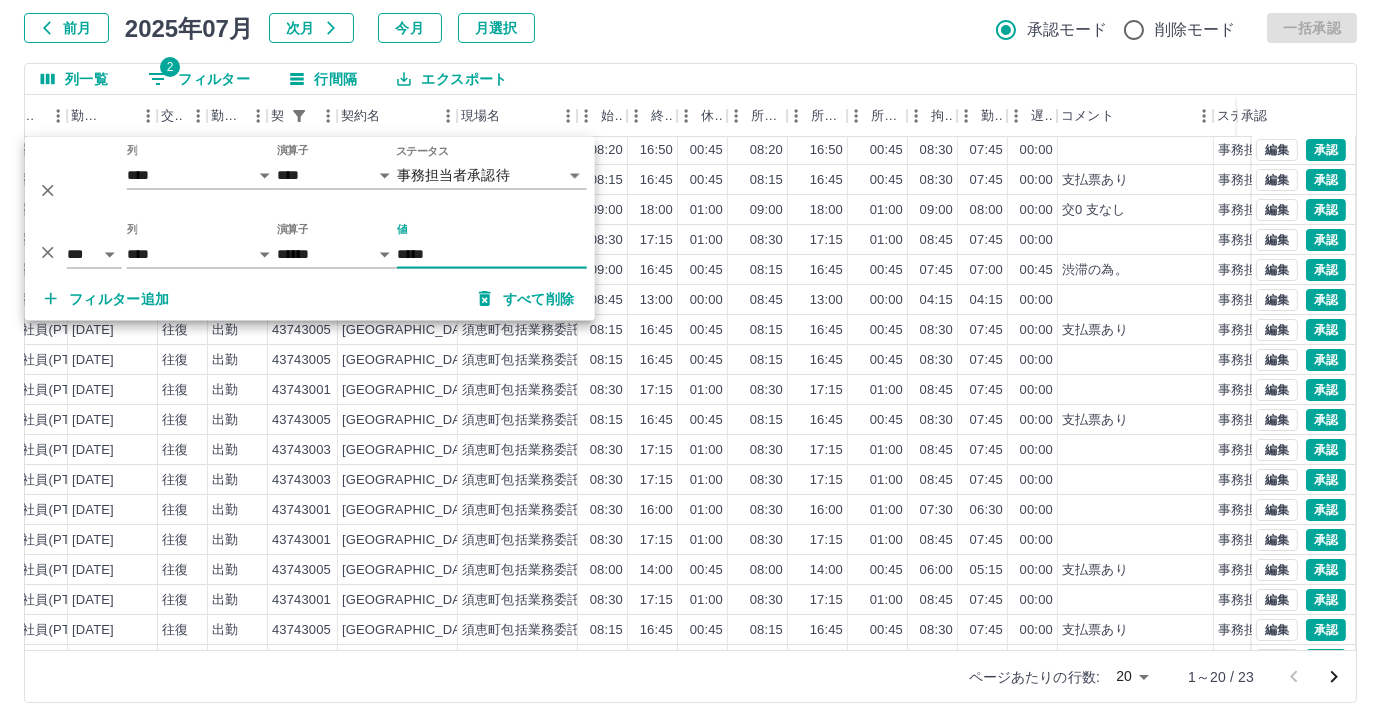 scroll, scrollTop: 0, scrollLeft: 333, axis: horizontal 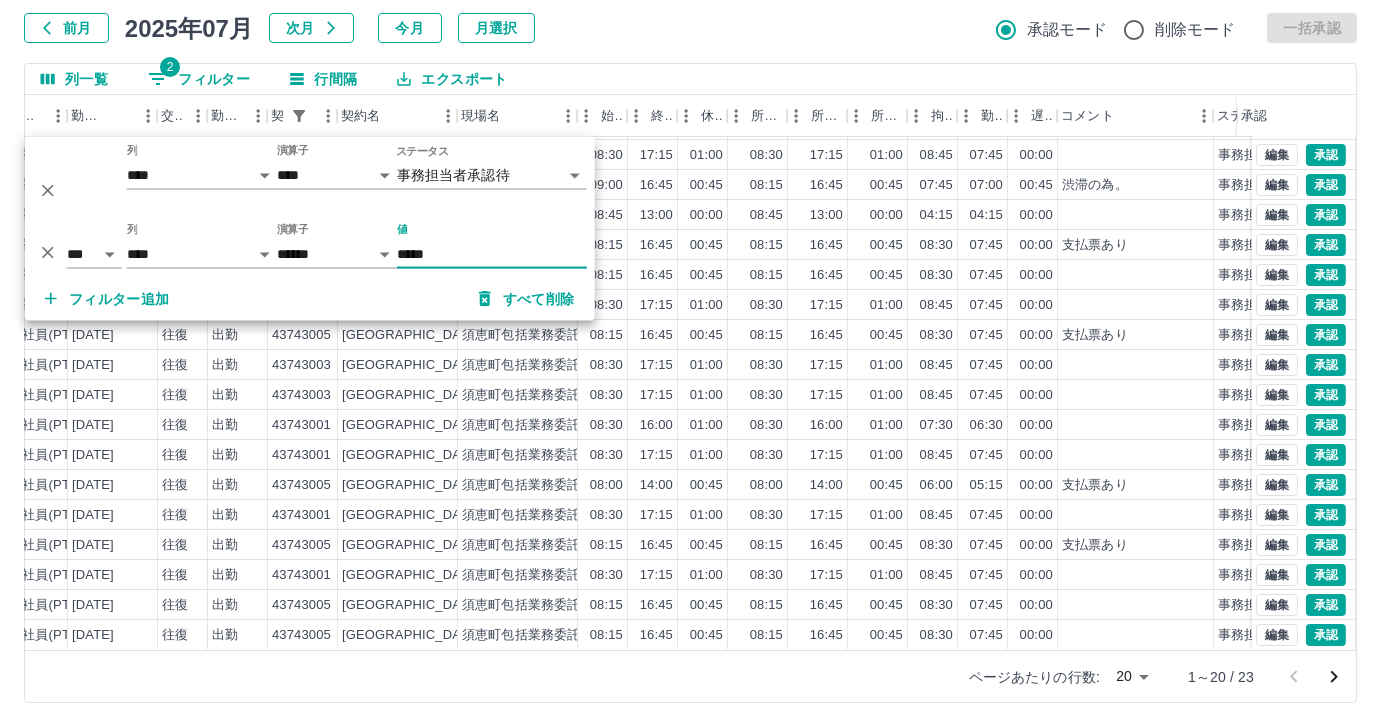 type on "*****" 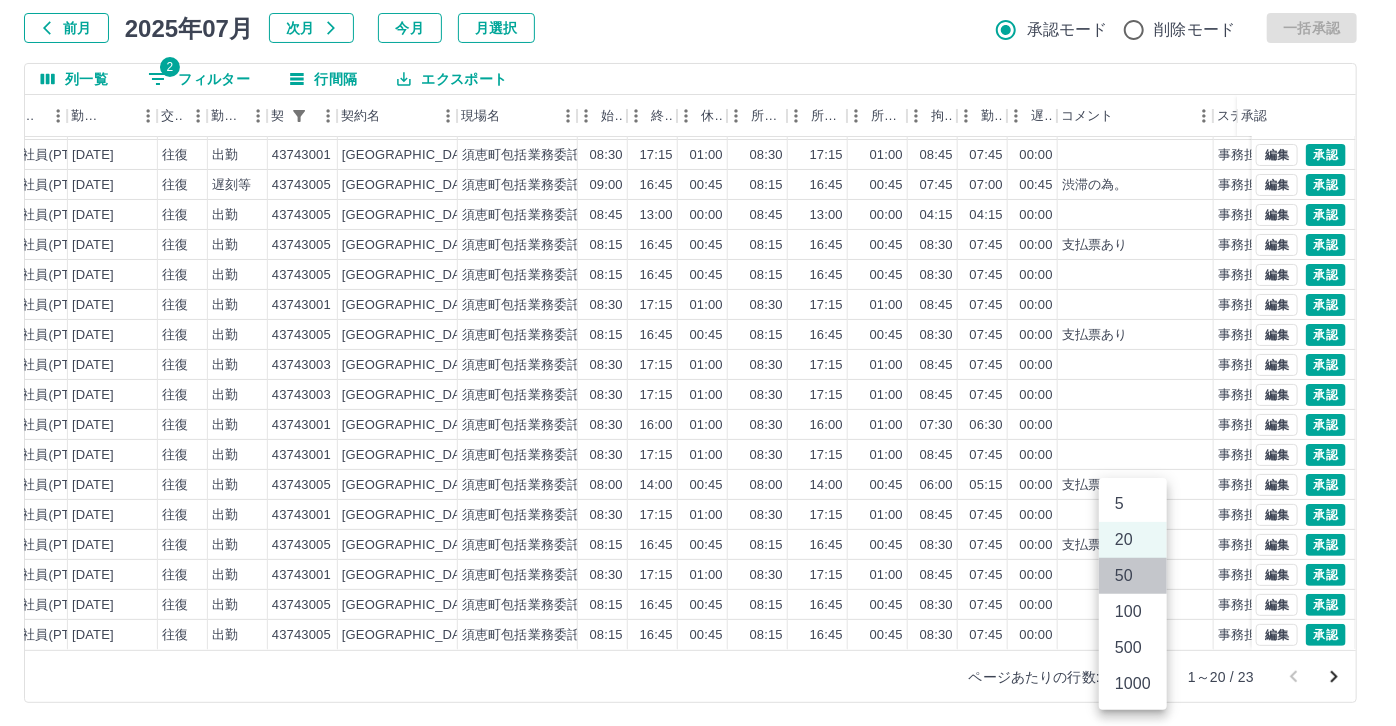 click on "50" at bounding box center (1133, 576) 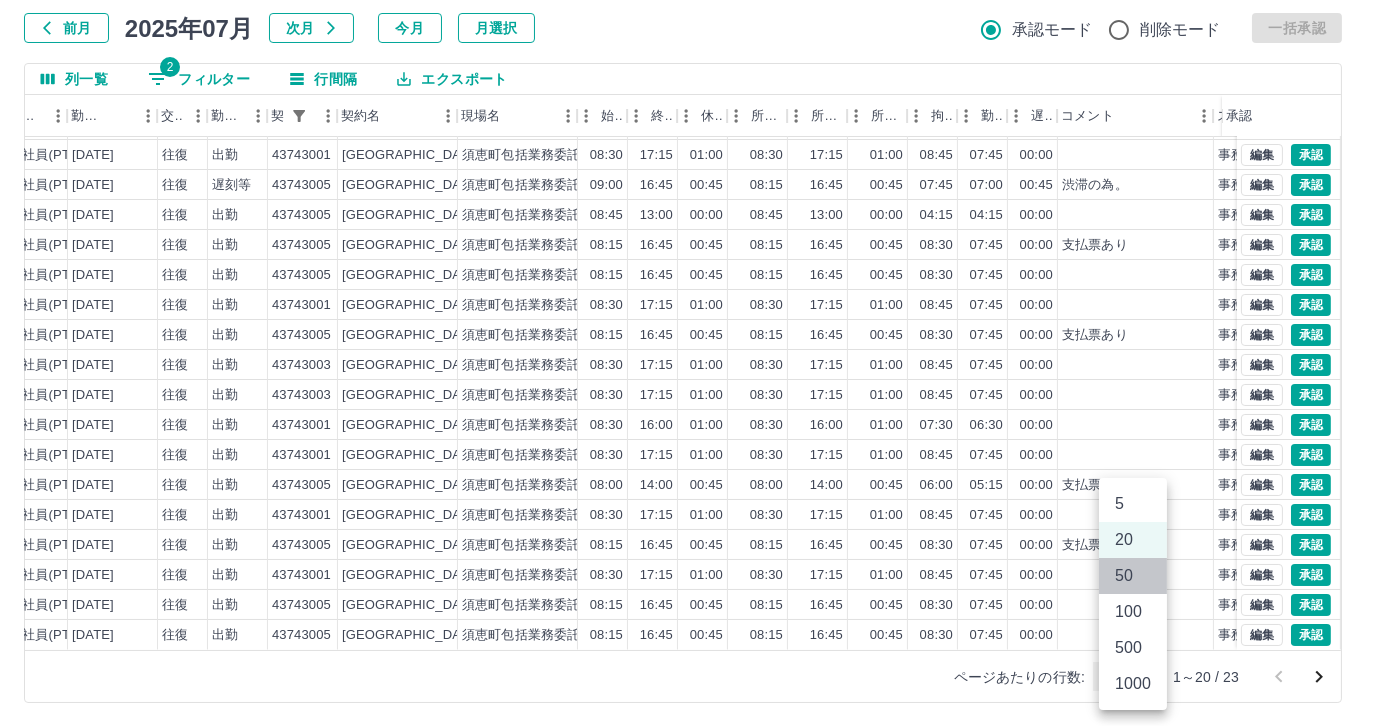 type on "**" 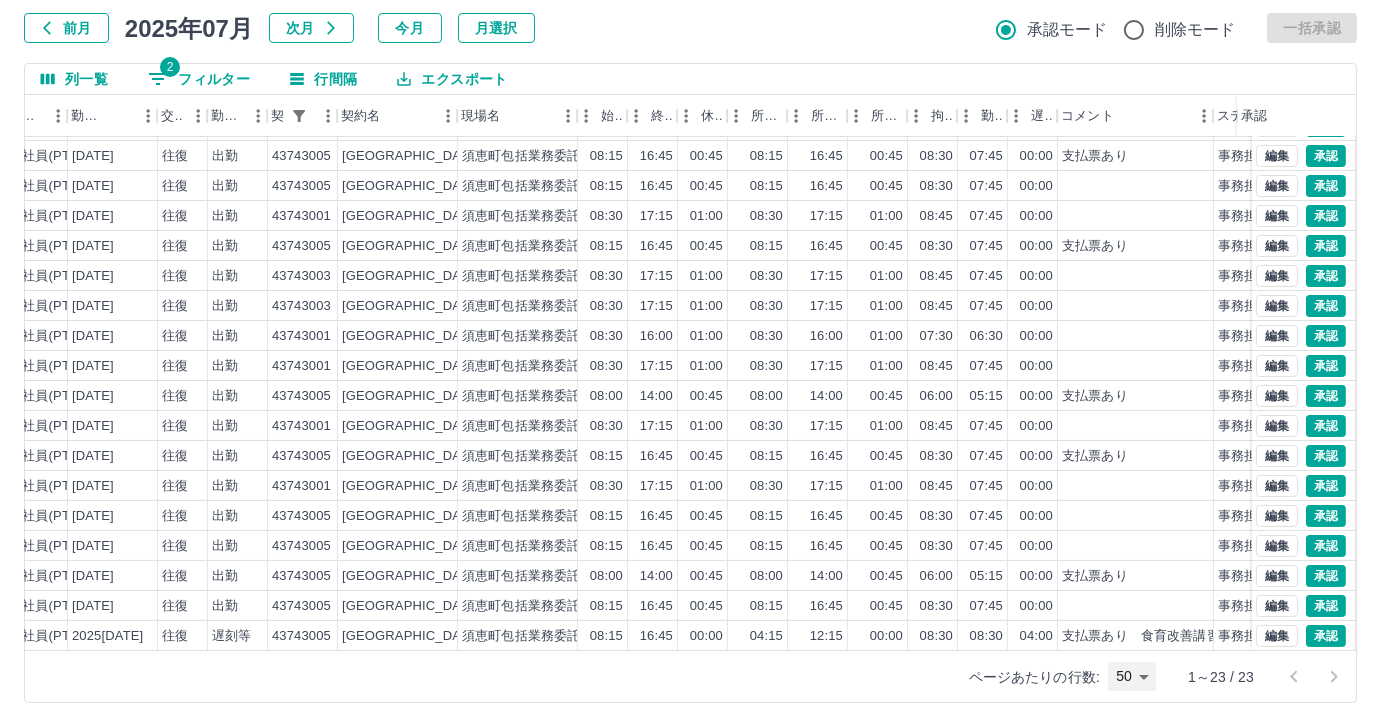 scroll, scrollTop: 191, scrollLeft: 333, axis: both 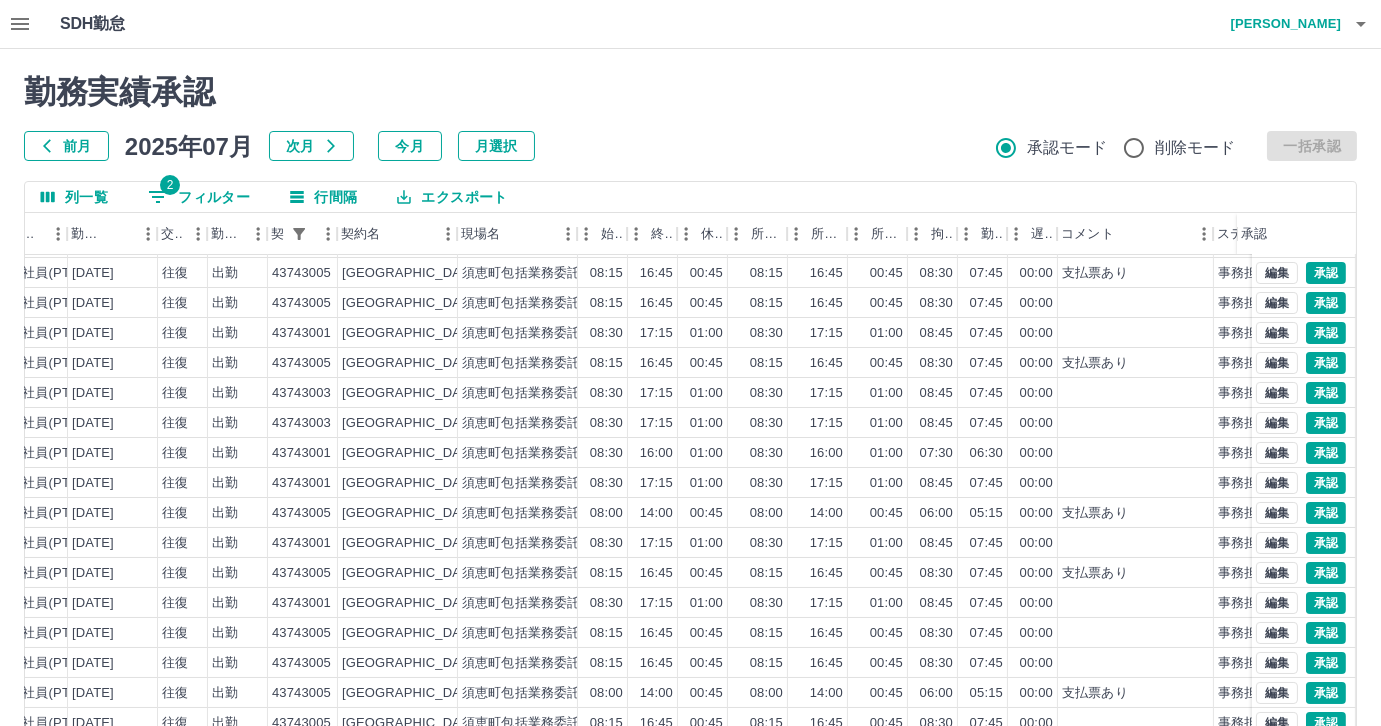 drag, startPoint x: 249, startPoint y: 199, endPoint x: 239, endPoint y: 202, distance: 10.440307 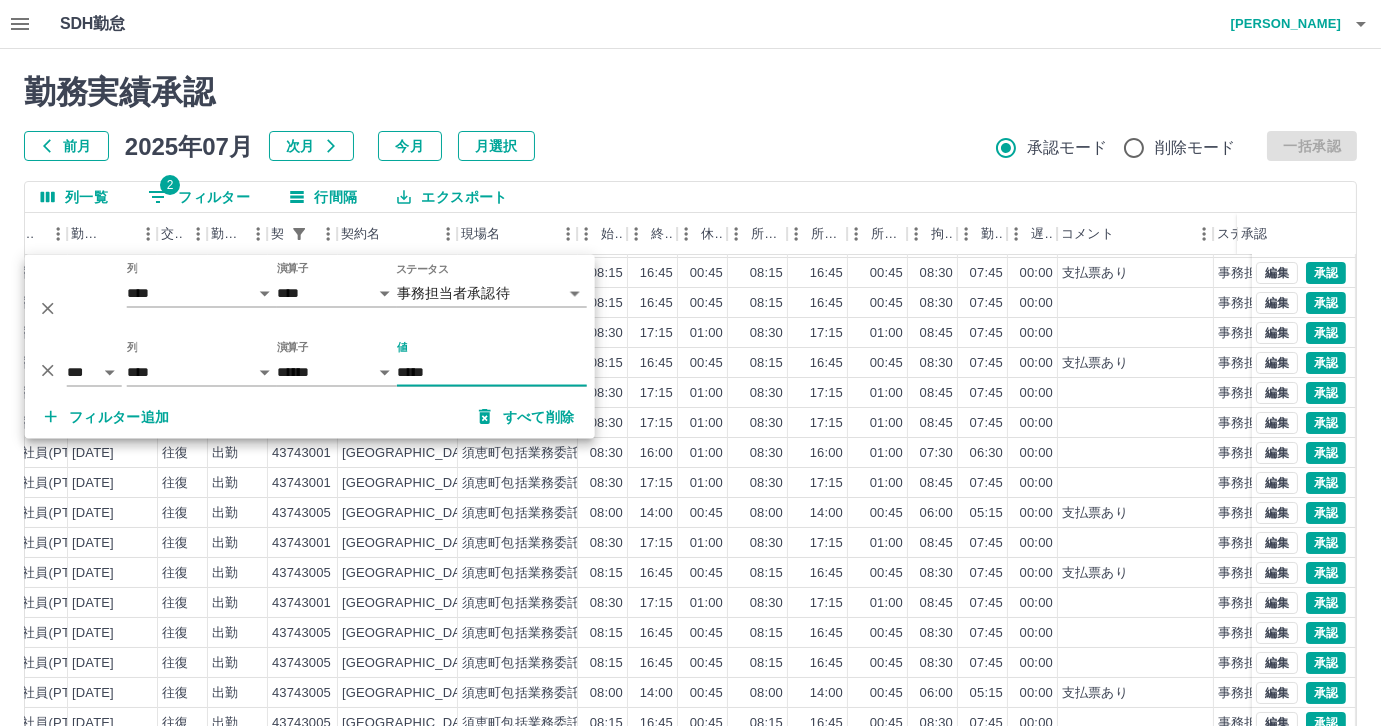 drag, startPoint x: 456, startPoint y: 370, endPoint x: 391, endPoint y: 373, distance: 65.06919 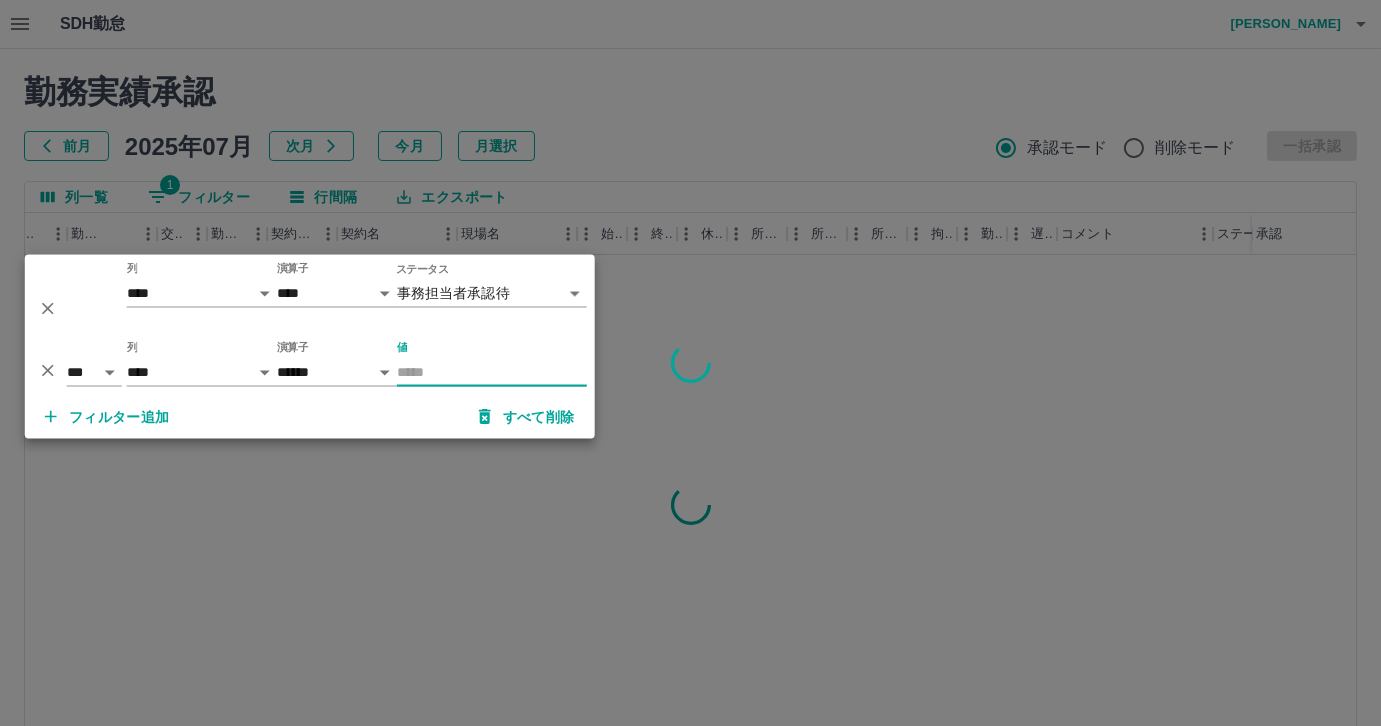 scroll, scrollTop: 0, scrollLeft: 333, axis: horizontal 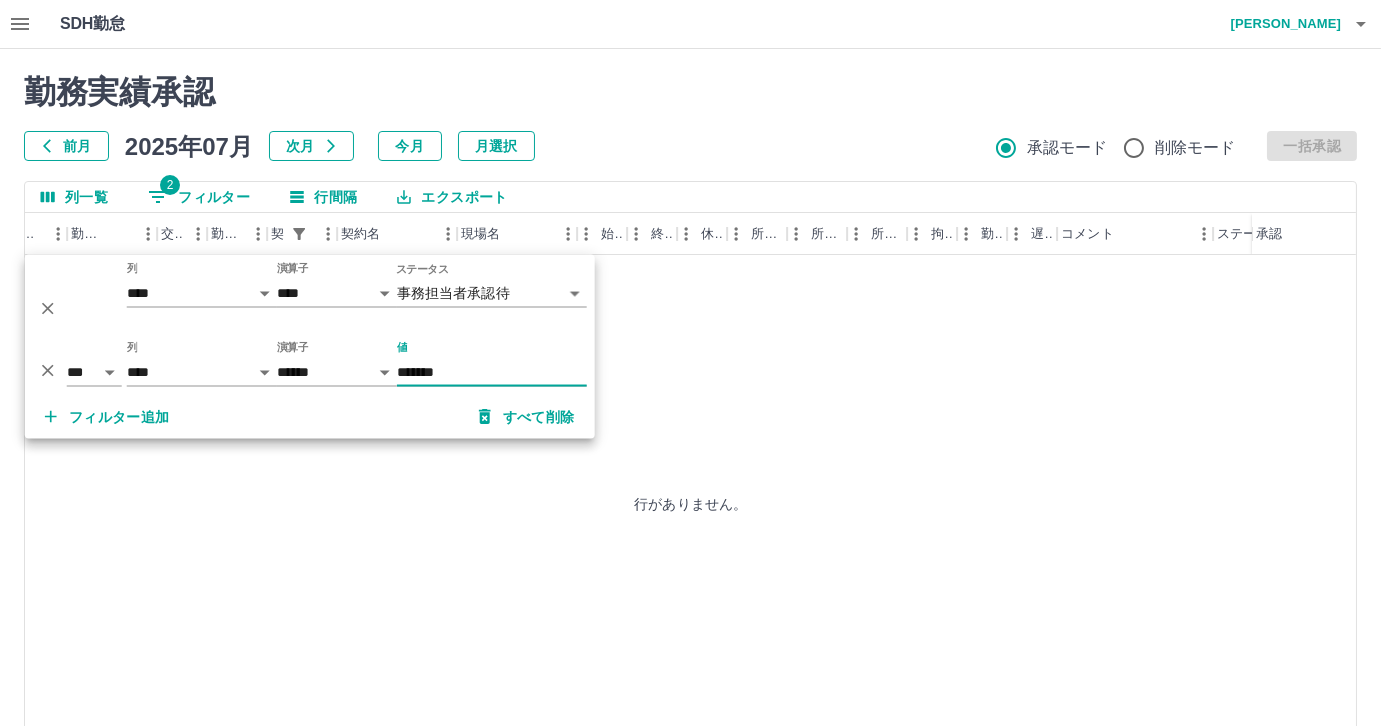 type on "*******" 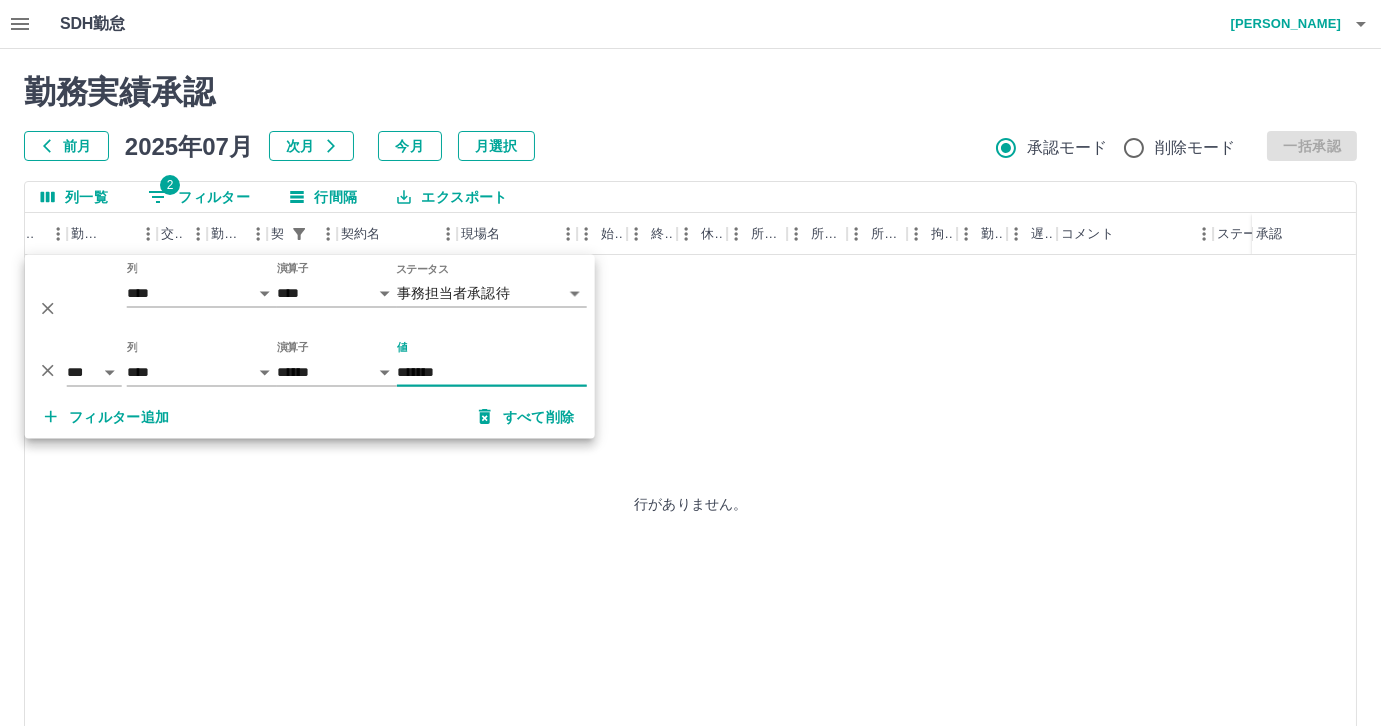 drag, startPoint x: 466, startPoint y: 367, endPoint x: 402, endPoint y: 381, distance: 65.51336 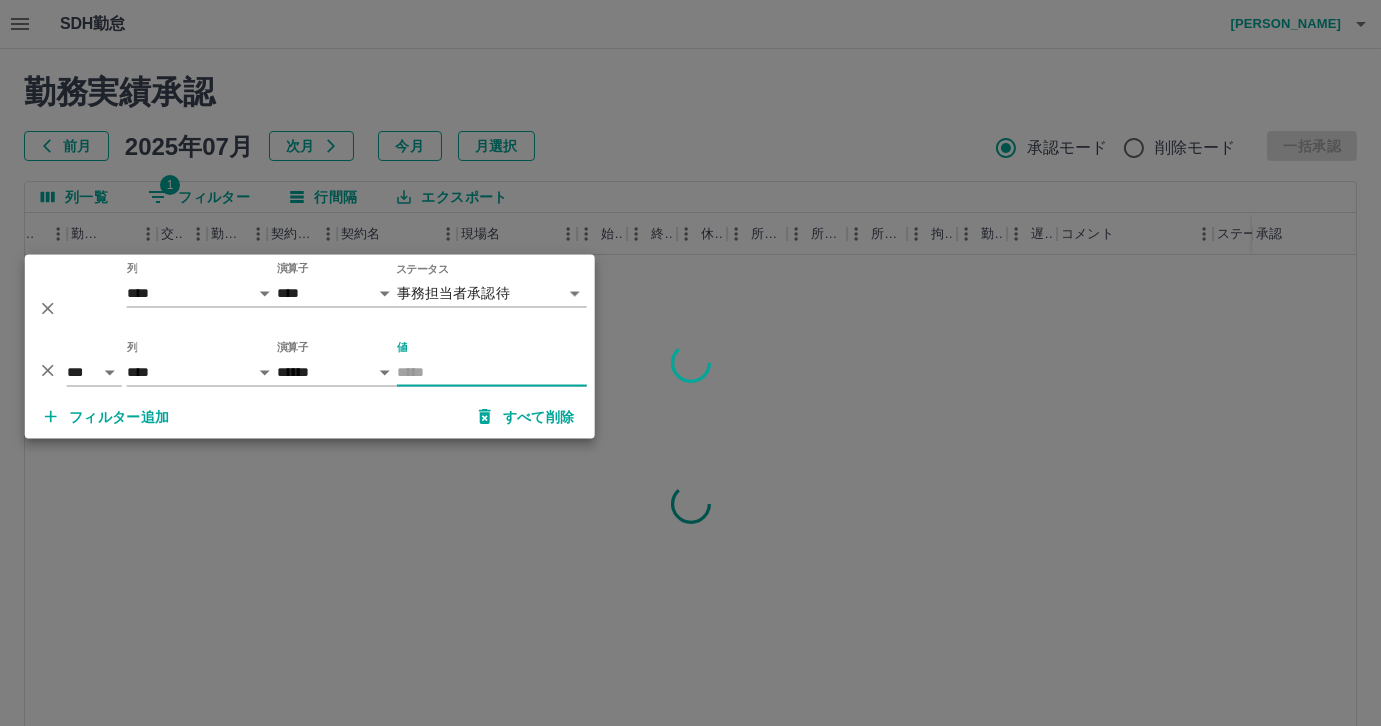 paste on "*******" 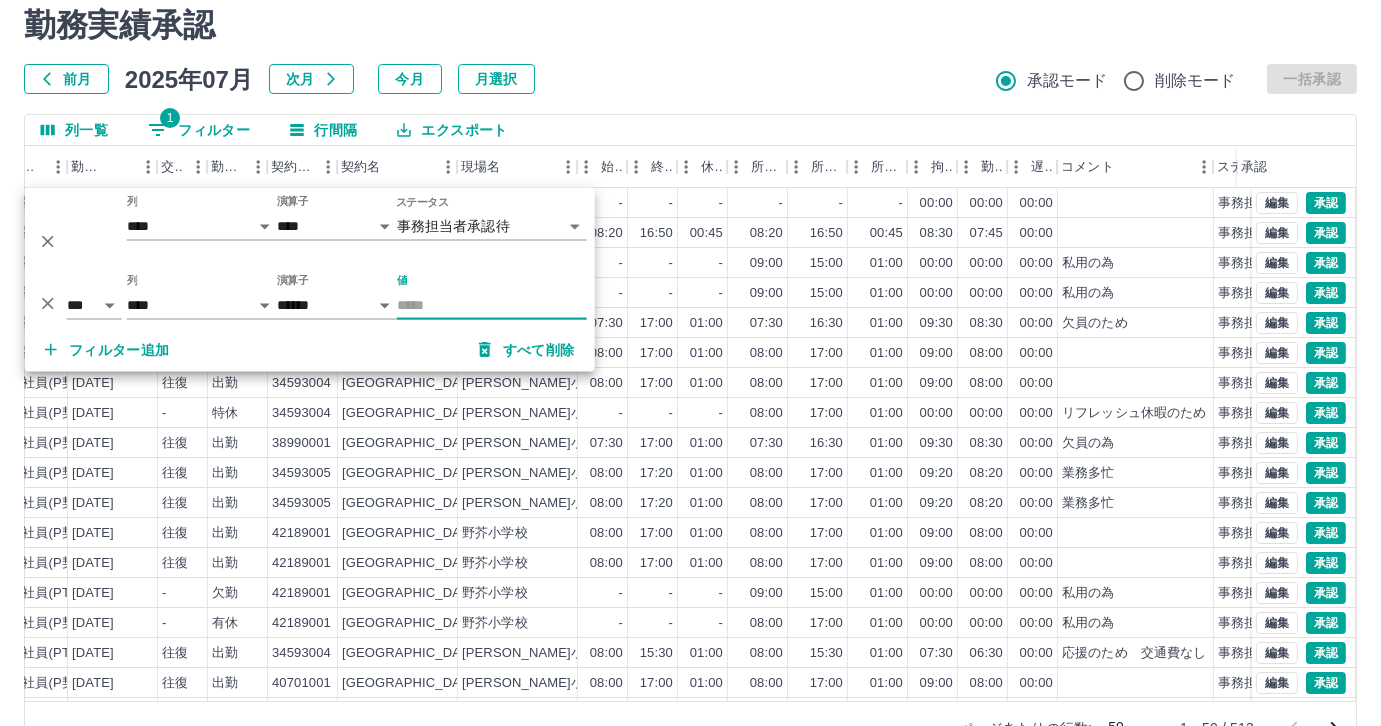 scroll, scrollTop: 118, scrollLeft: 0, axis: vertical 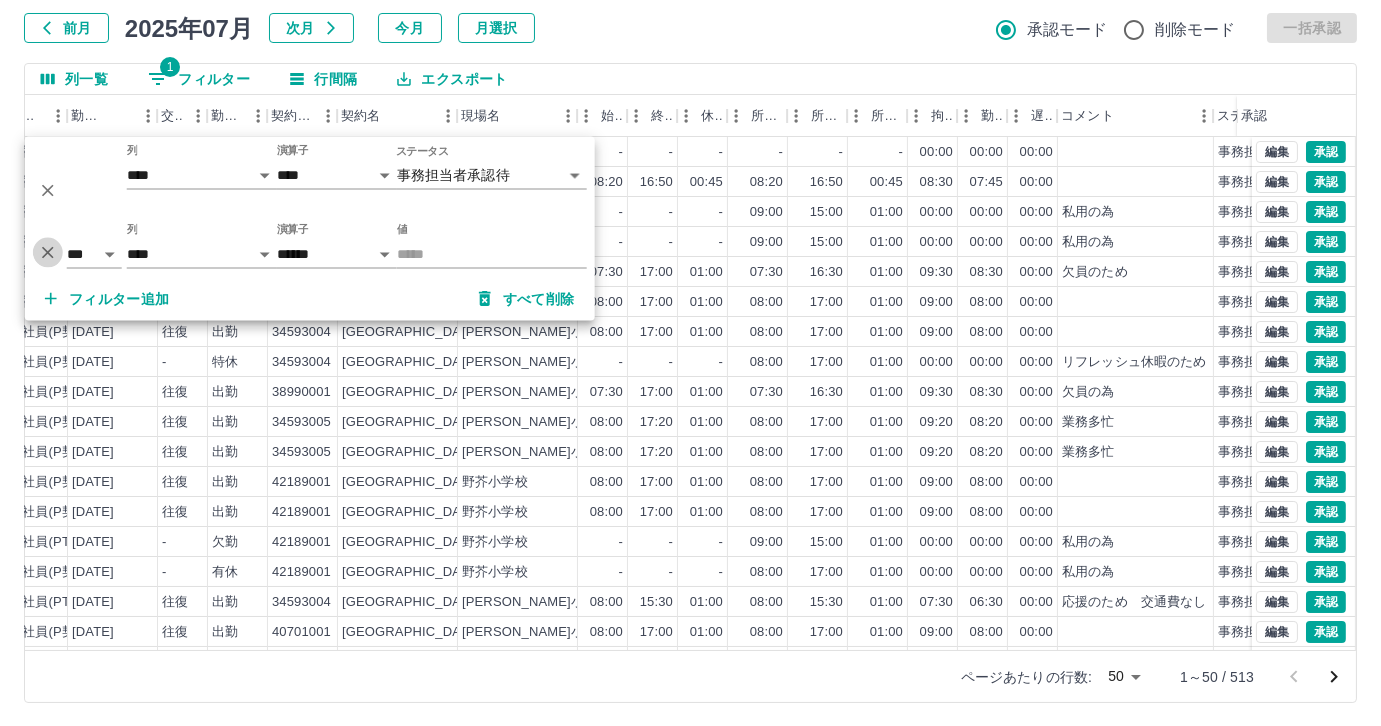 click 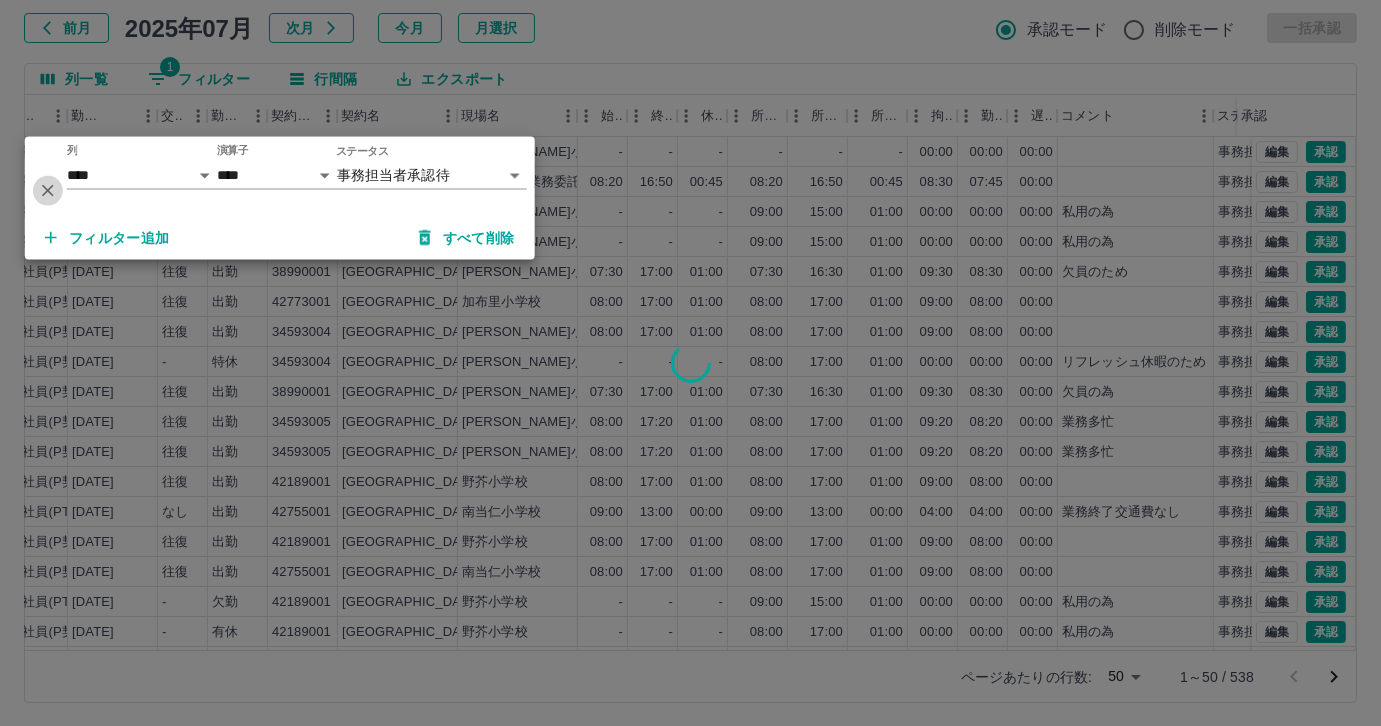 click 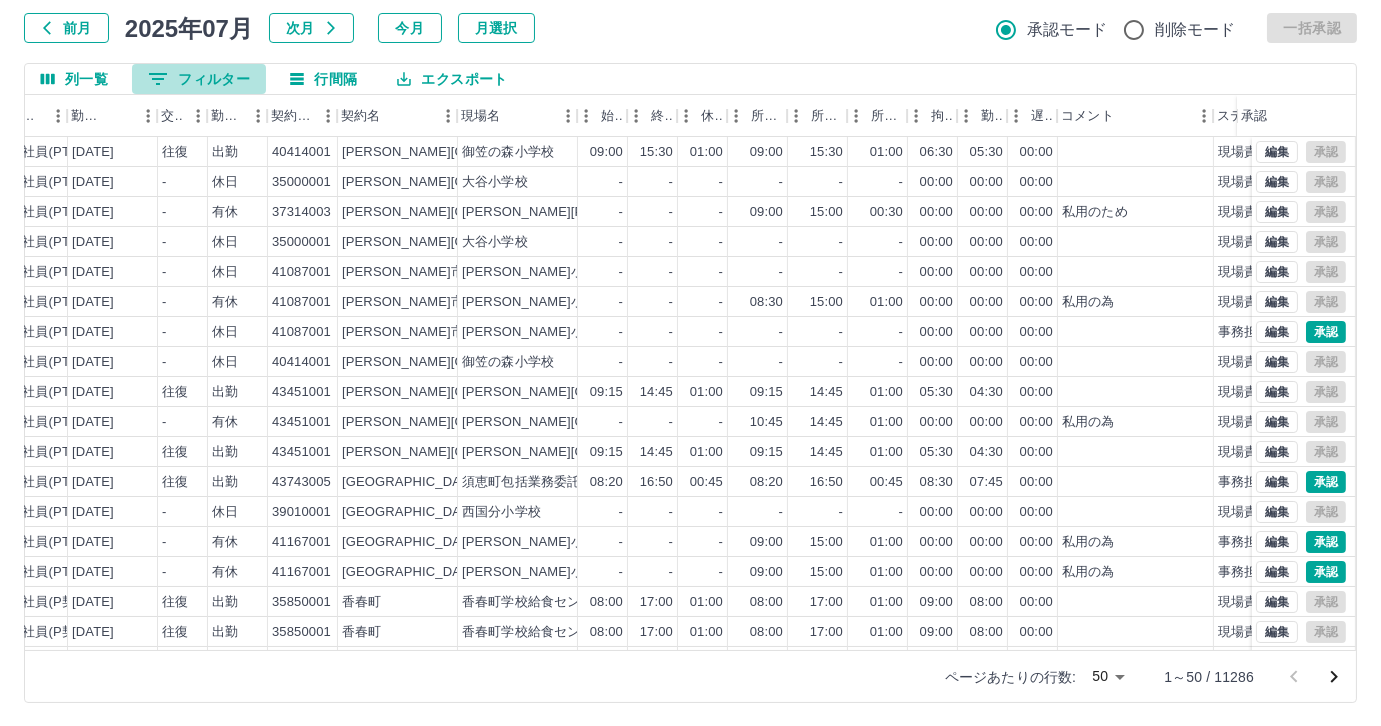 click on "0 フィルター" at bounding box center (199, 79) 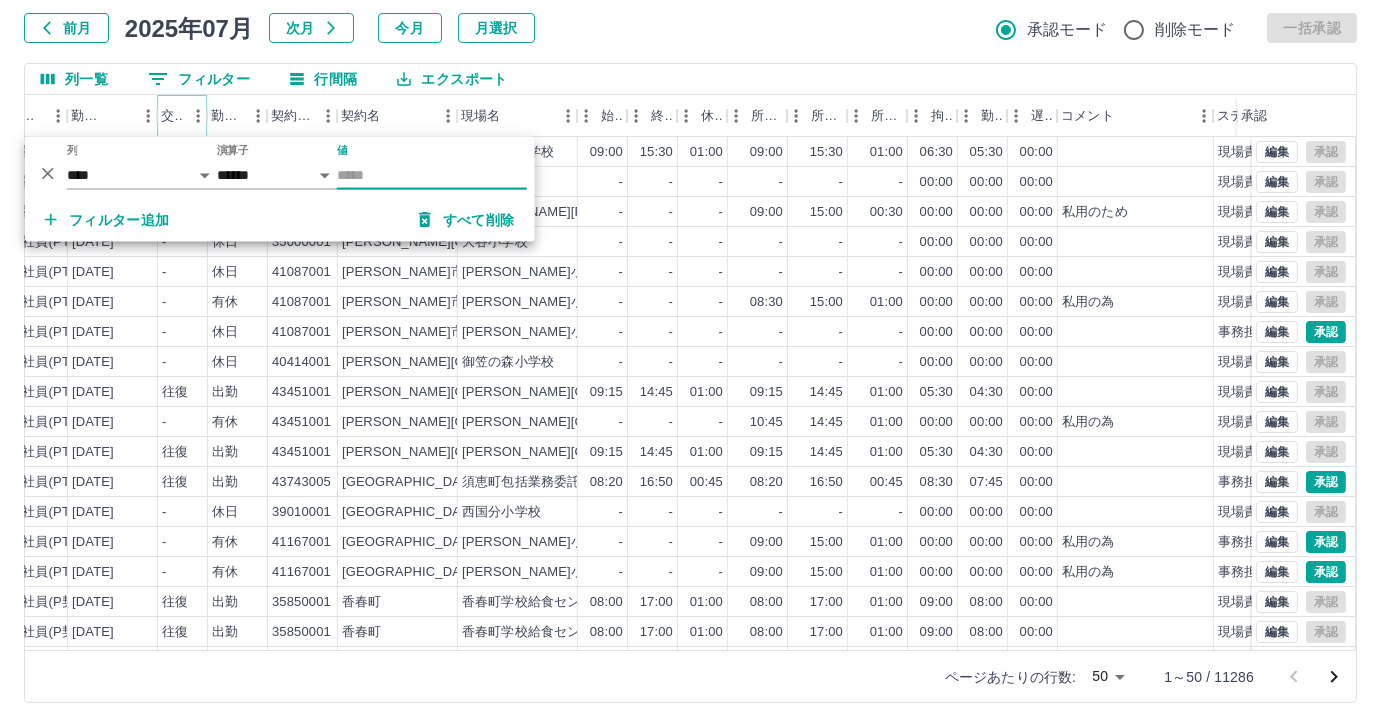 click at bounding box center [198, 116] 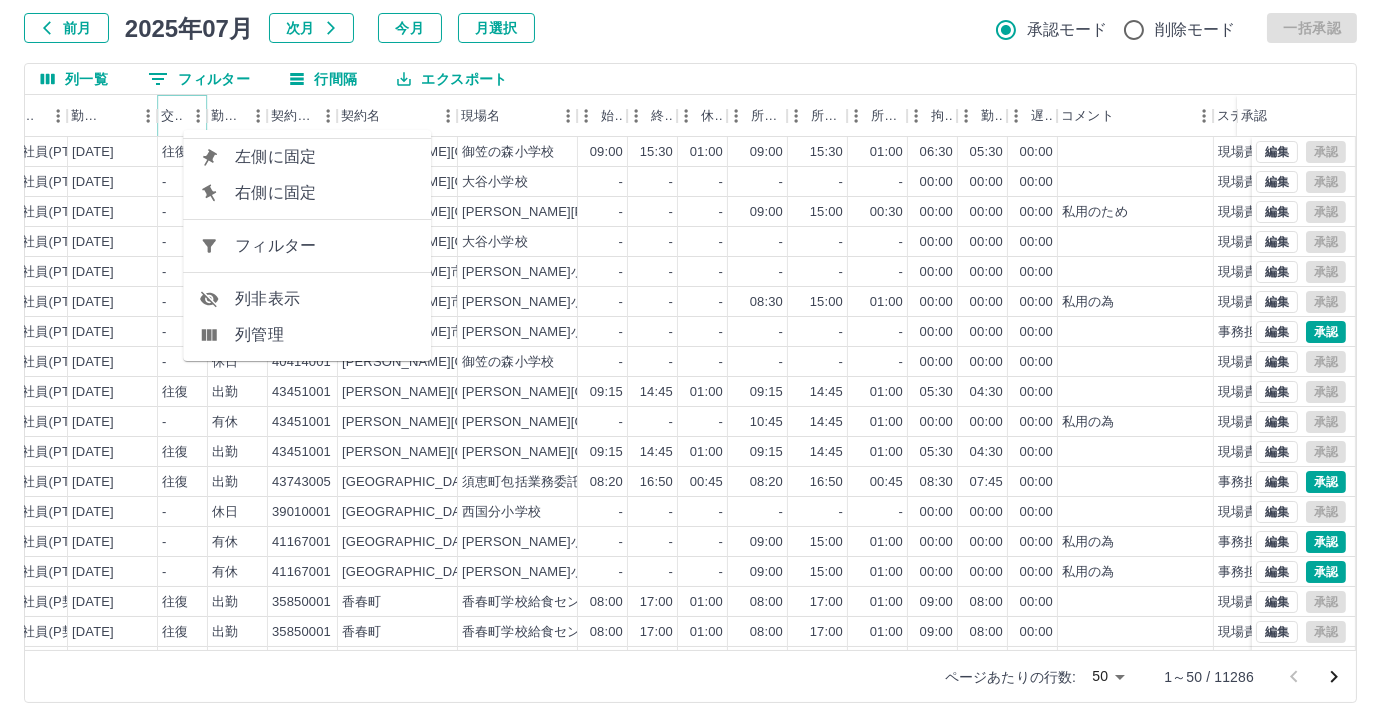 click at bounding box center (198, 116) 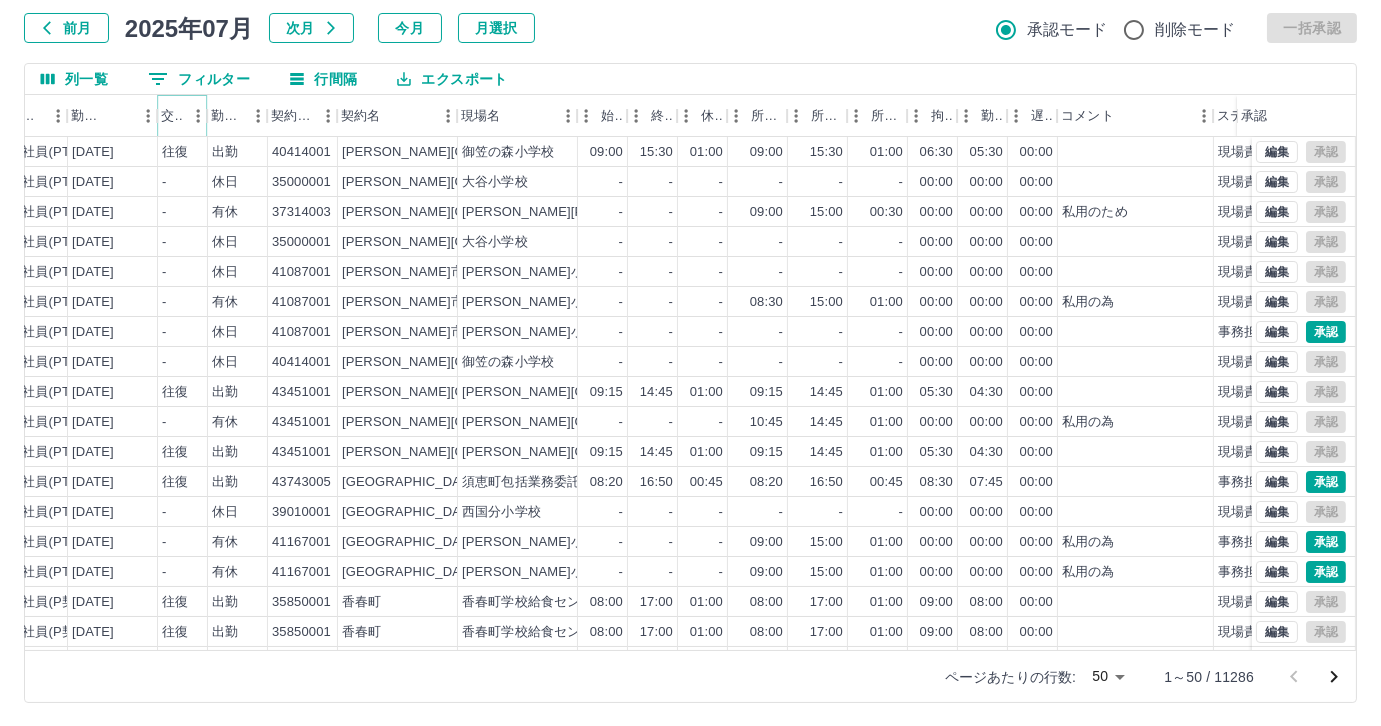 click at bounding box center [198, 116] 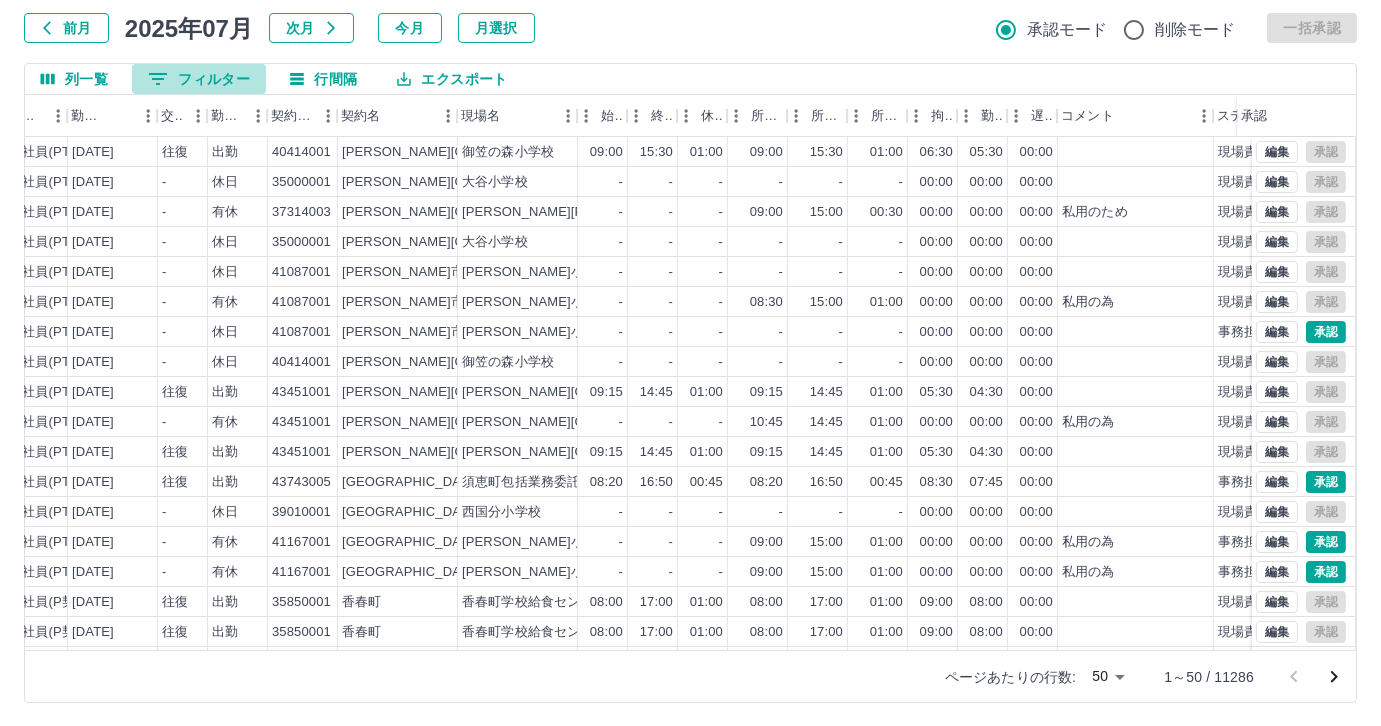 click 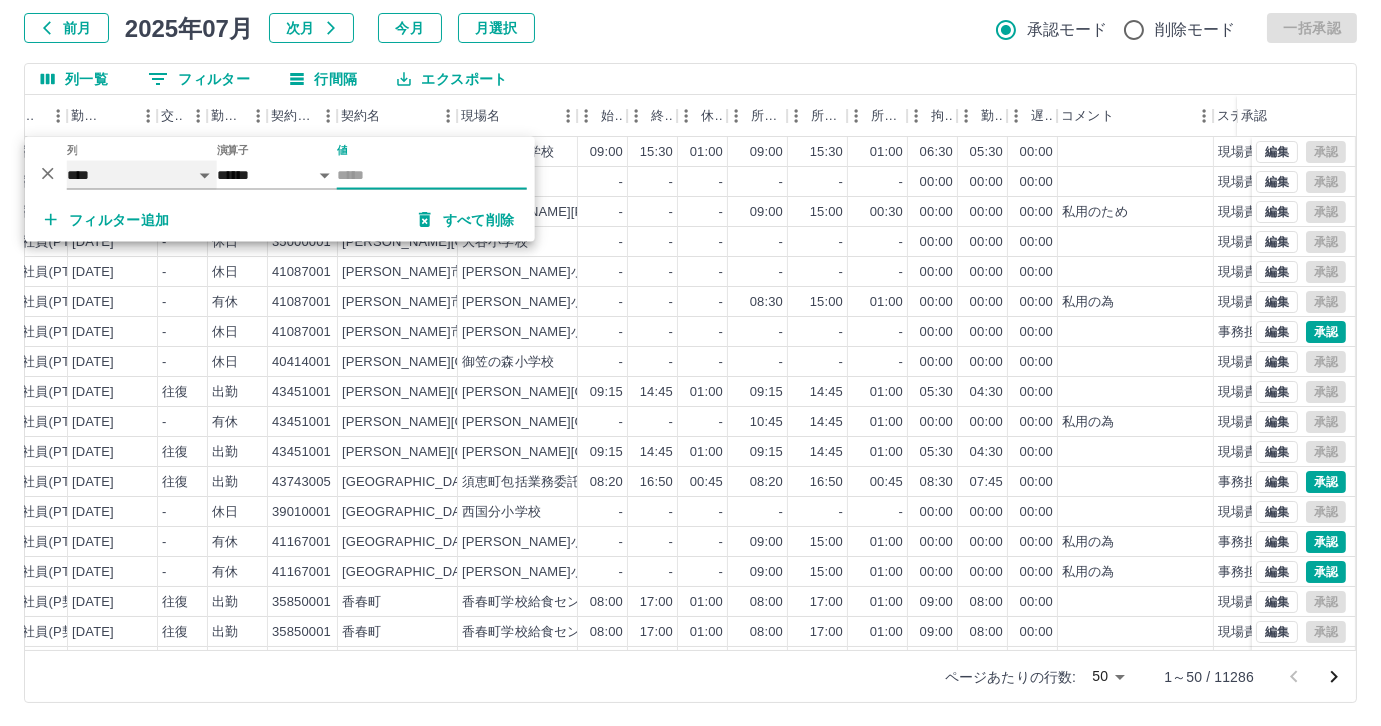 click on "**** *** **** *** *** **** ***** *** *** ** ** ** **** **** **** ** ** *** **** *****" at bounding box center (142, 175) 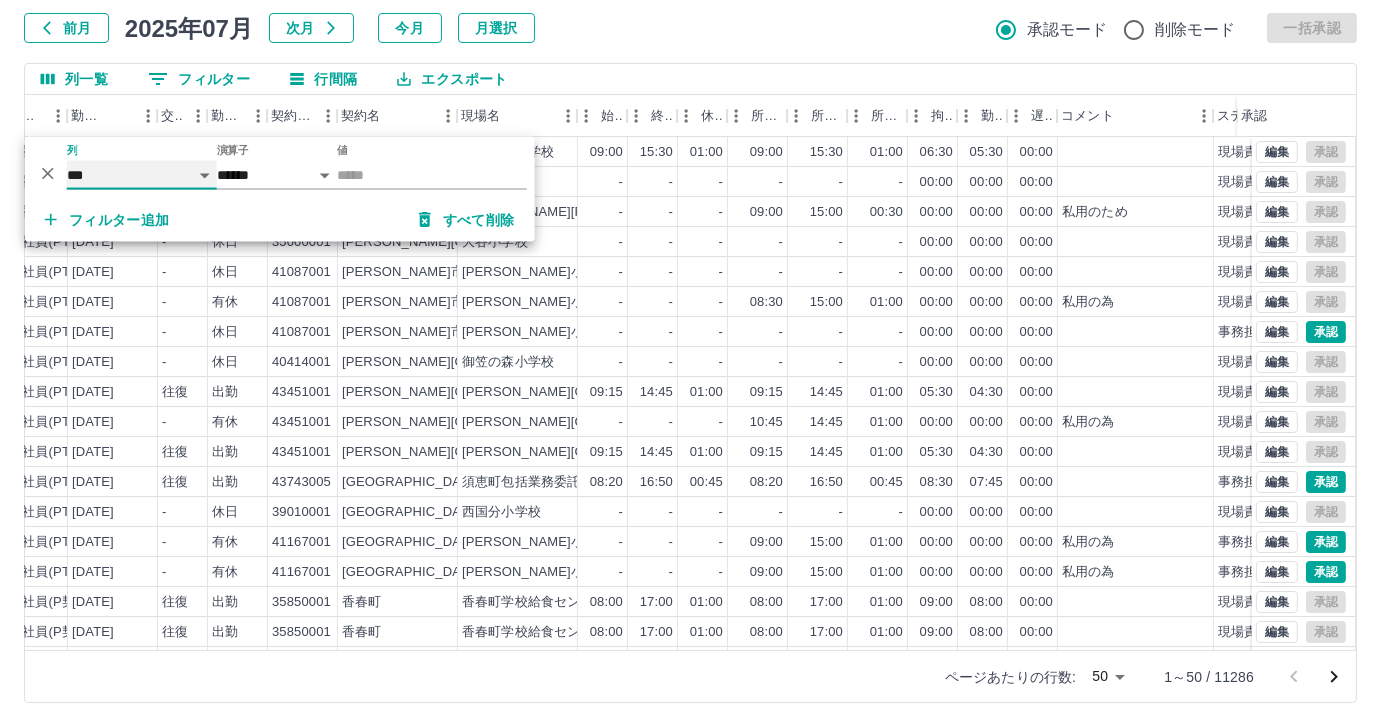 click on "**** *** **** *** *** **** ***** *** *** ** ** ** **** **** **** ** ** *** **** *****" at bounding box center (142, 175) 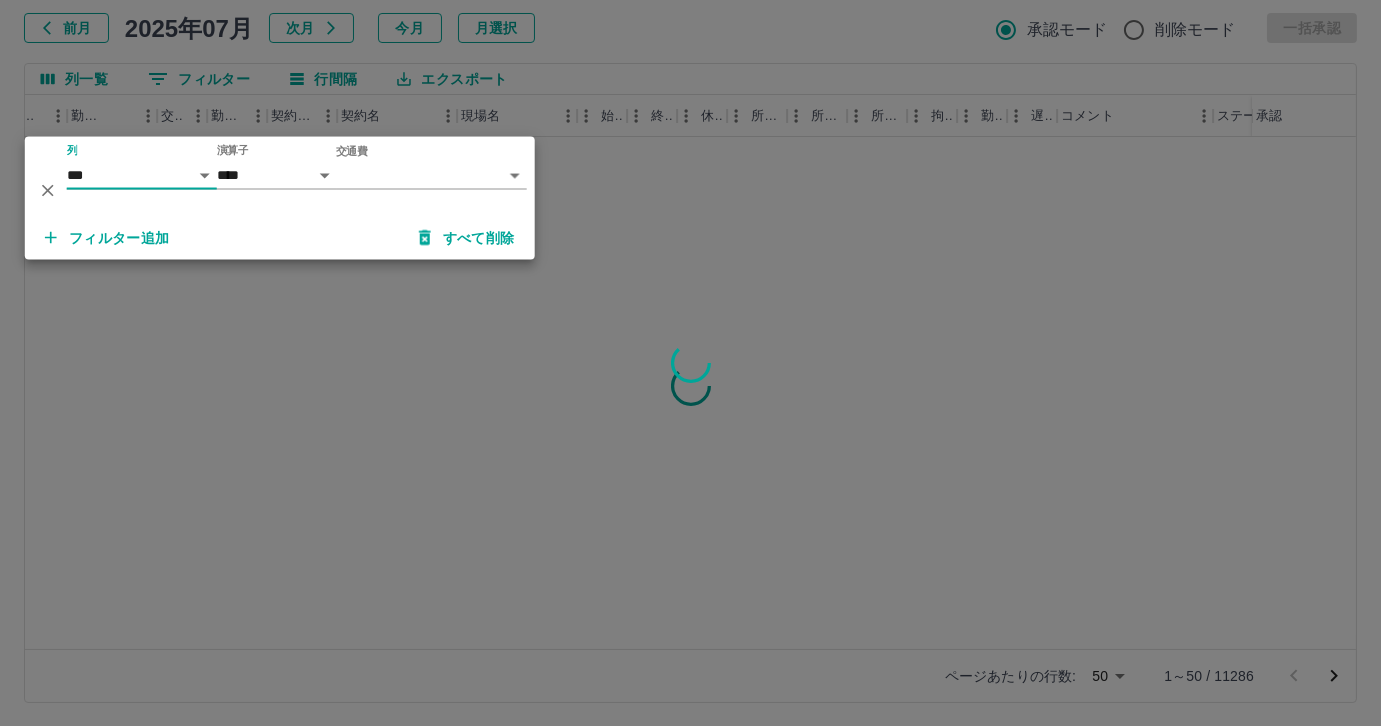 click on "SDH勤怠 尾嵜　杏茄 勤務実績承認 前月 2025年07月 次月 今月 月選択 承認モード 削除モード 一括承認 列一覧 0 フィルター 行間隔 エクスポート 社員番号 社員名 社員区分 勤務日 交通費 勤務区分 契約コード 契約名 現場名 始業 終業 休憩 所定開始 所定終業 所定休憩 拘束 勤務 遅刻等 コメント ステータス 承認 ページあたりの行数: 50 ** 1～50 / 11286 SDH勤怠 *** ** 列 **** *** **** *** *** **** ***** *** *** ** ** ** **** **** **** ** ** *** **** ***** 演算子 **** ****** 交通費 ​ ********* フィルター追加 すべて削除" at bounding box center (690, 304) 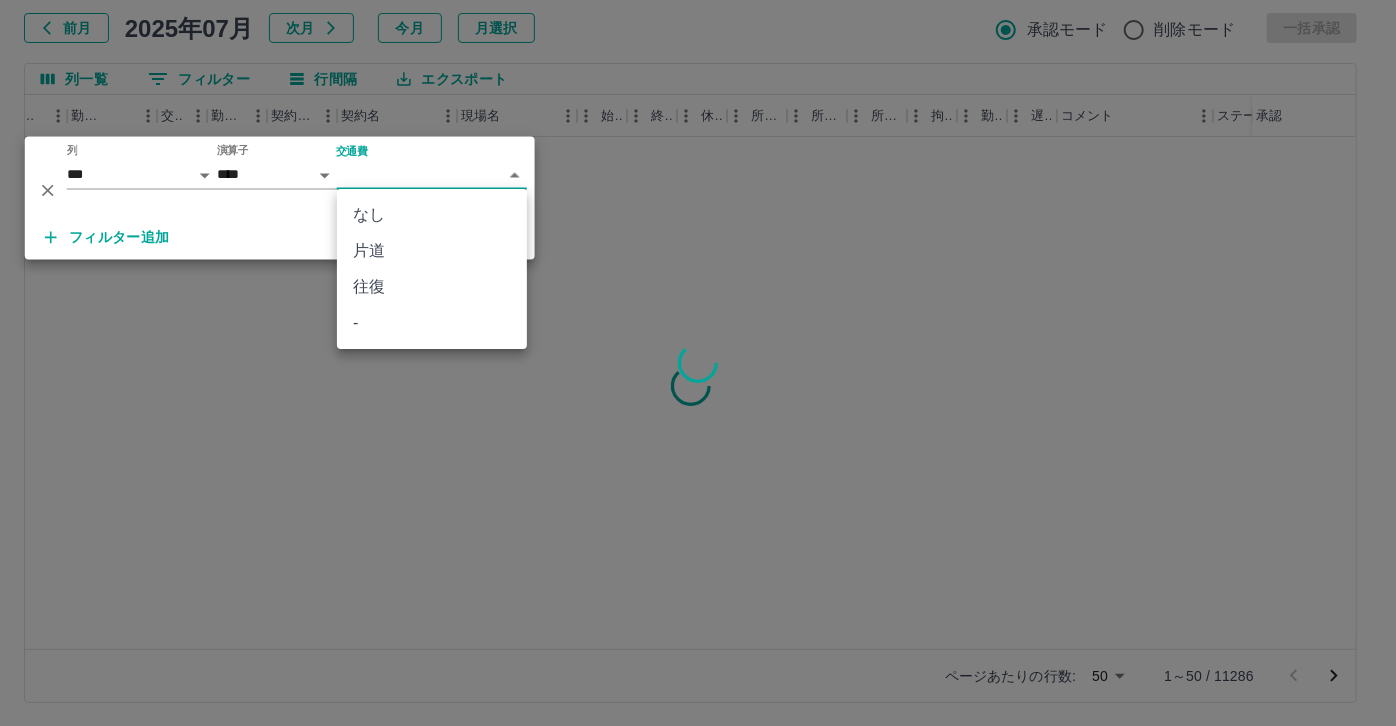 click on "往復" at bounding box center [432, 287] 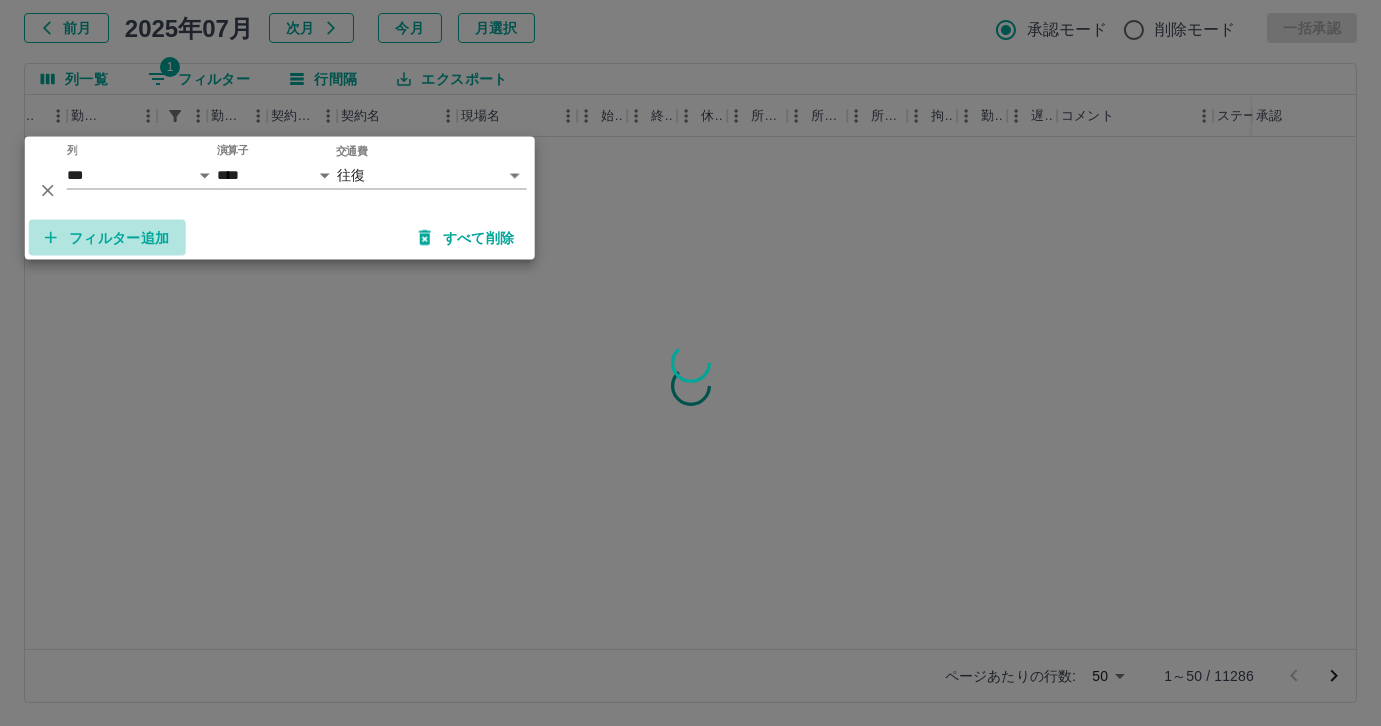 click on "フィルター追加" at bounding box center [107, 238] 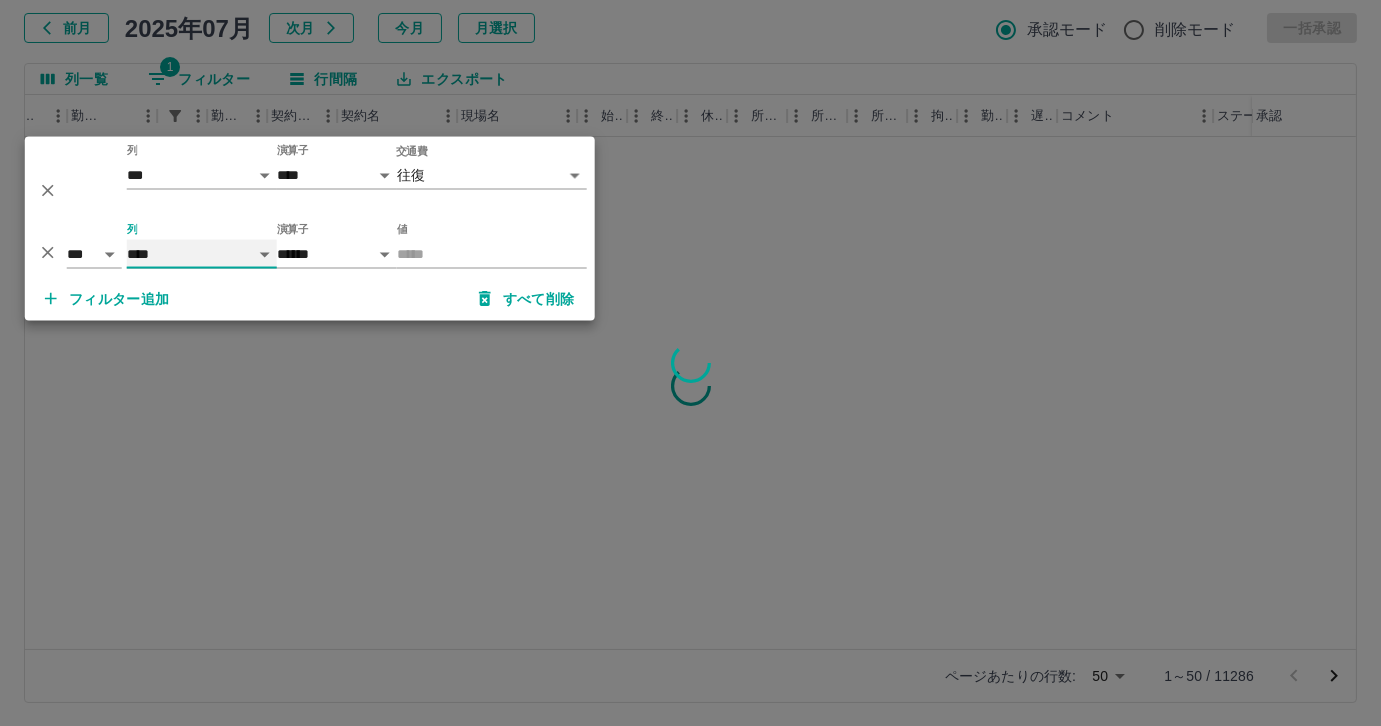 click on "**** *** **** *** *** **** ***** *** *** ** ** ** **** **** **** ** ** *** **** *****" at bounding box center [202, 254] 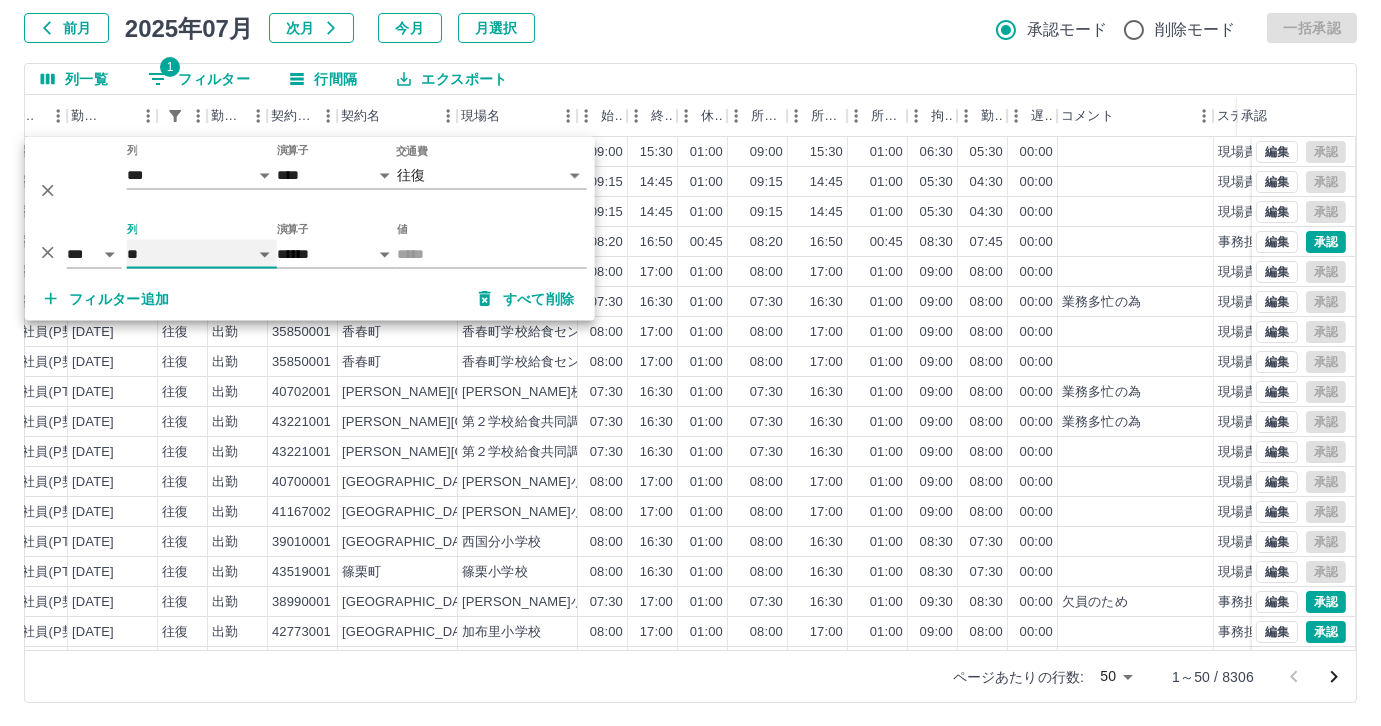 click on "**** *** **** *** *** **** ***** *** *** ** ** ** **** **** **** ** ** *** **** *****" at bounding box center (202, 254) 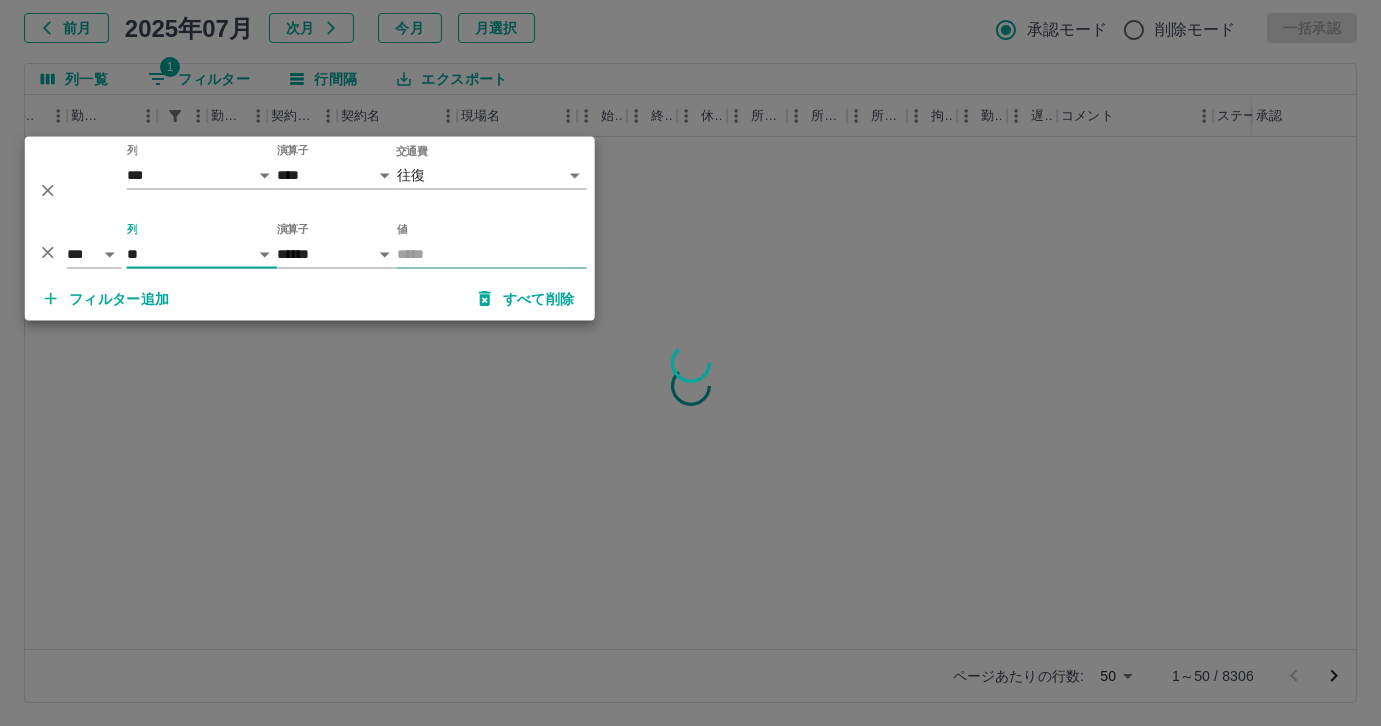 click on "値" at bounding box center (492, 254) 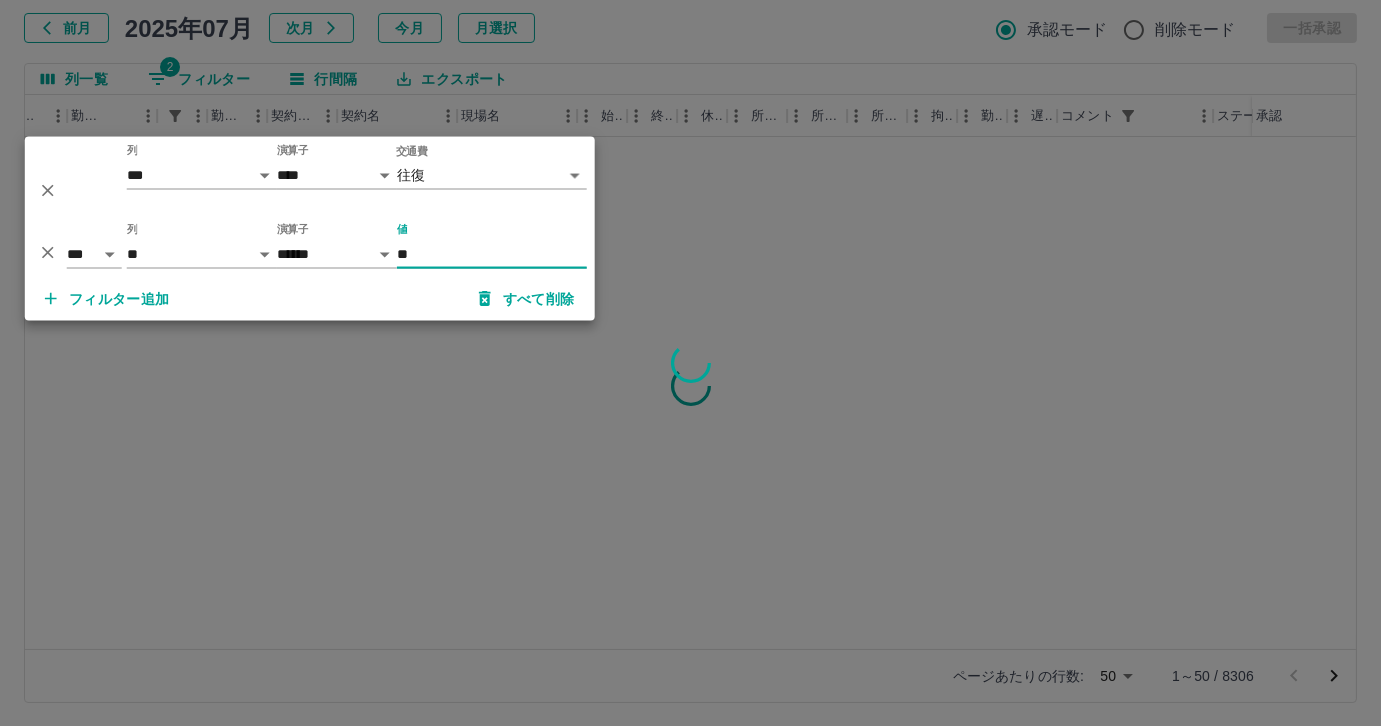 type on "*" 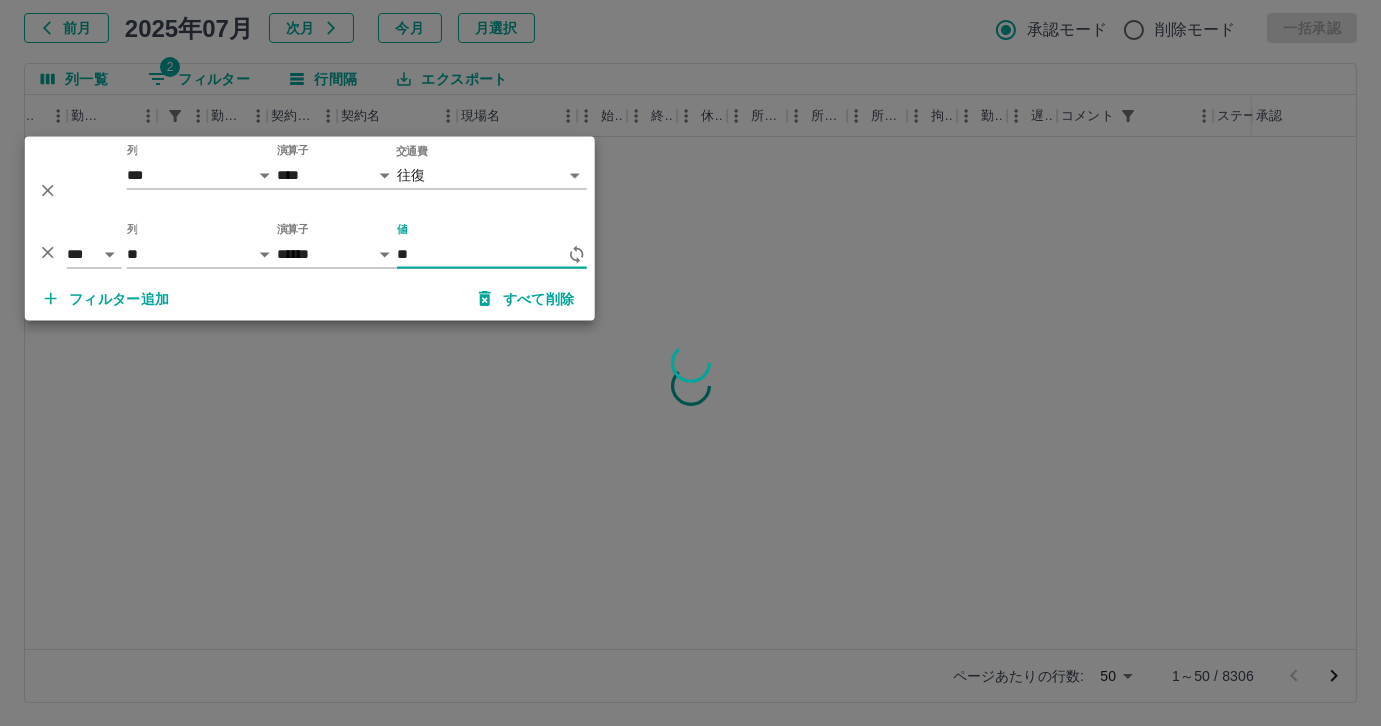type on "*" 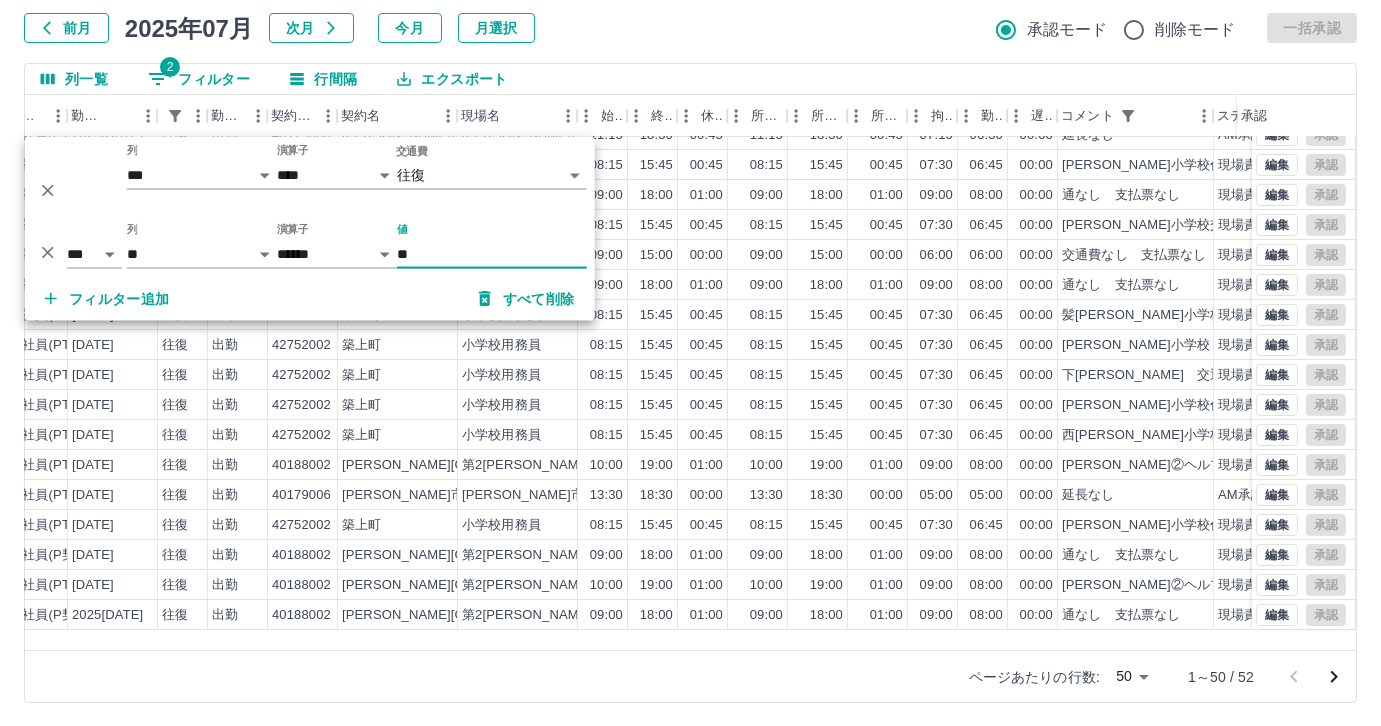scroll, scrollTop: 1001, scrollLeft: 333, axis: both 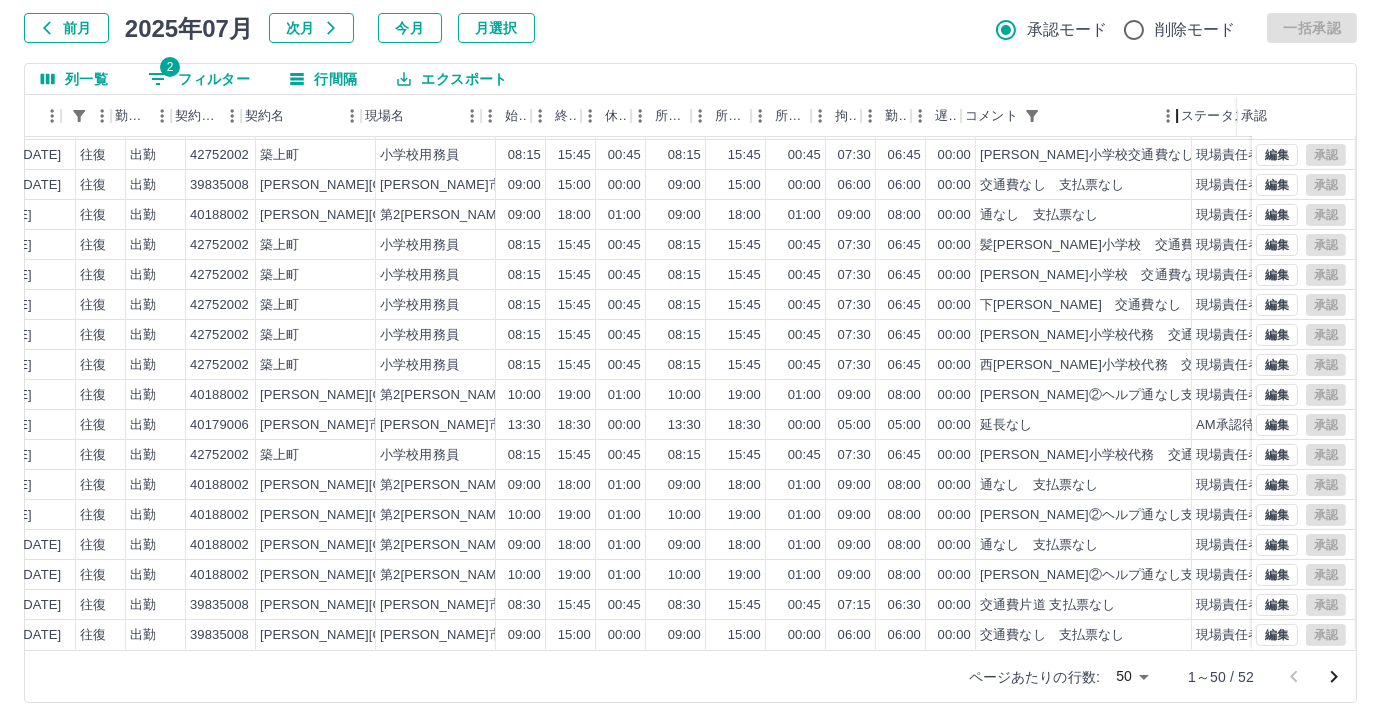 drag, startPoint x: 1117, startPoint y: 124, endPoint x: 1176, endPoint y: 116, distance: 59.5399 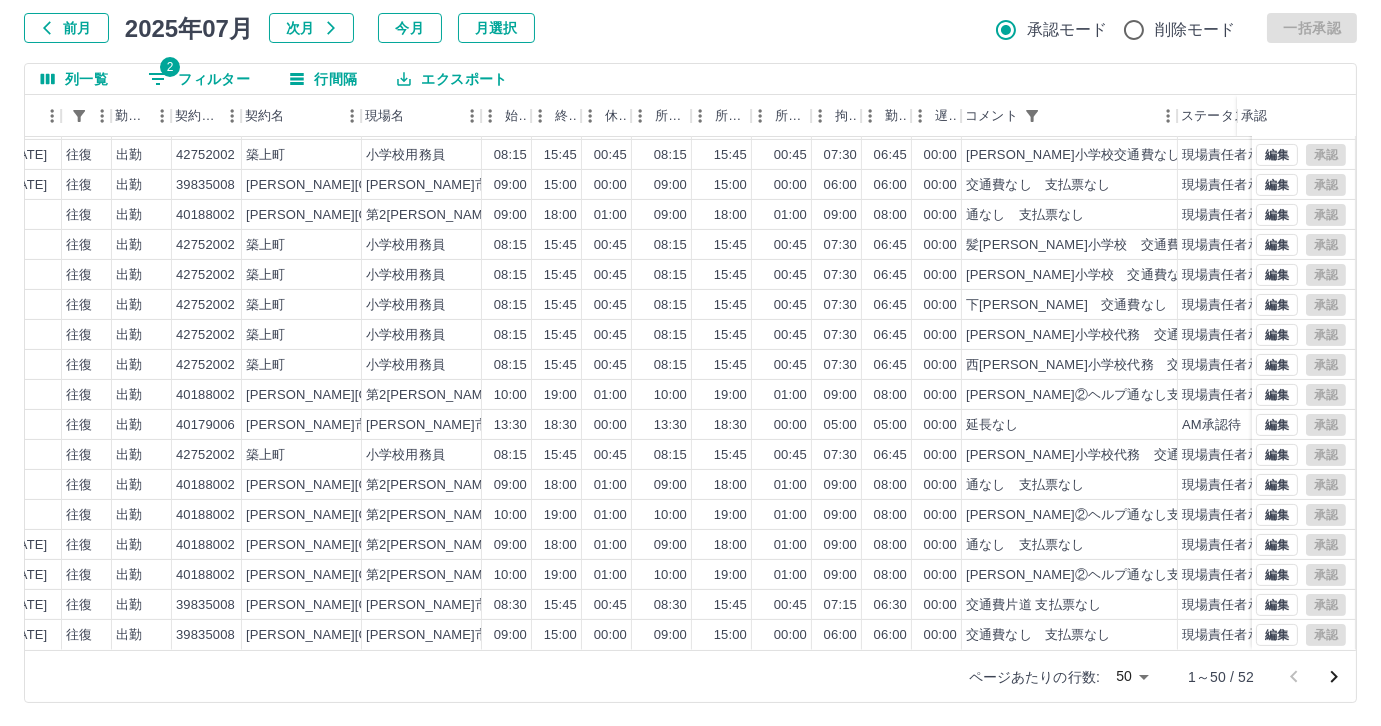 click on "2 フィルター" at bounding box center (199, 79) 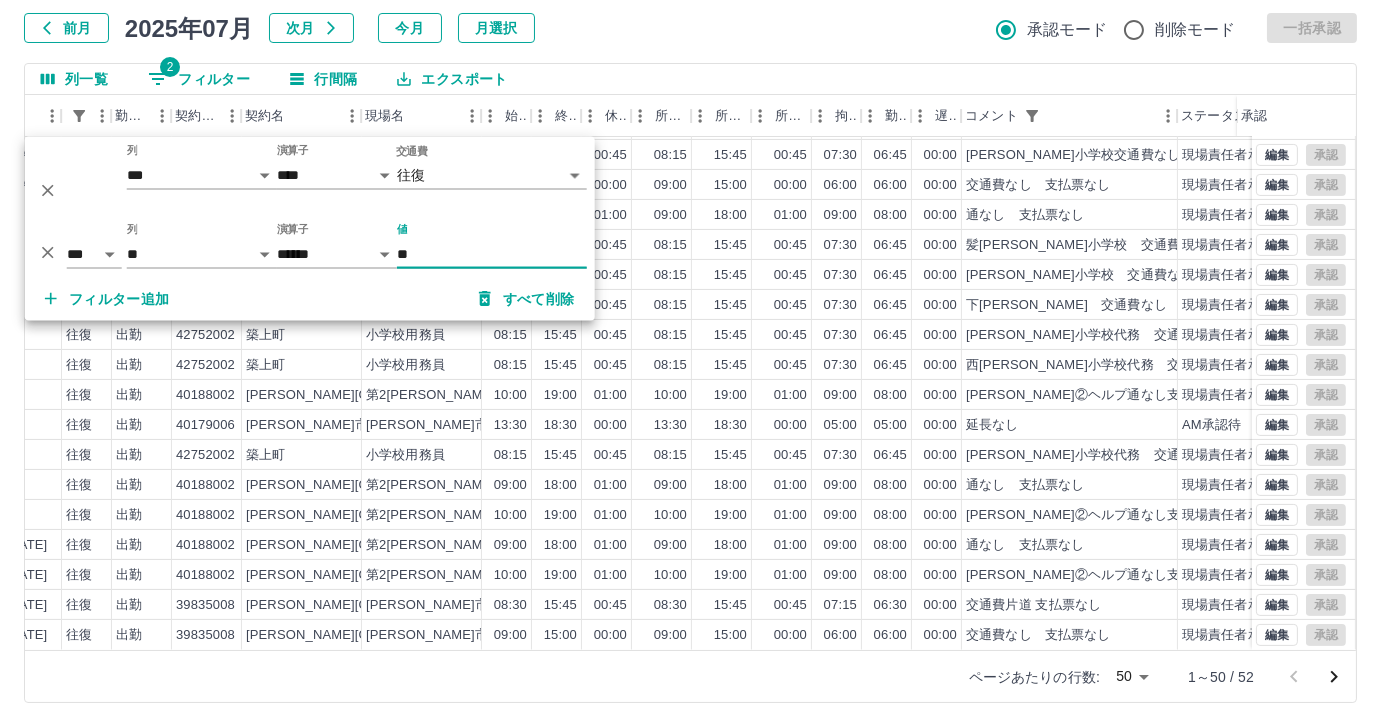 click on "**" at bounding box center [492, 254] 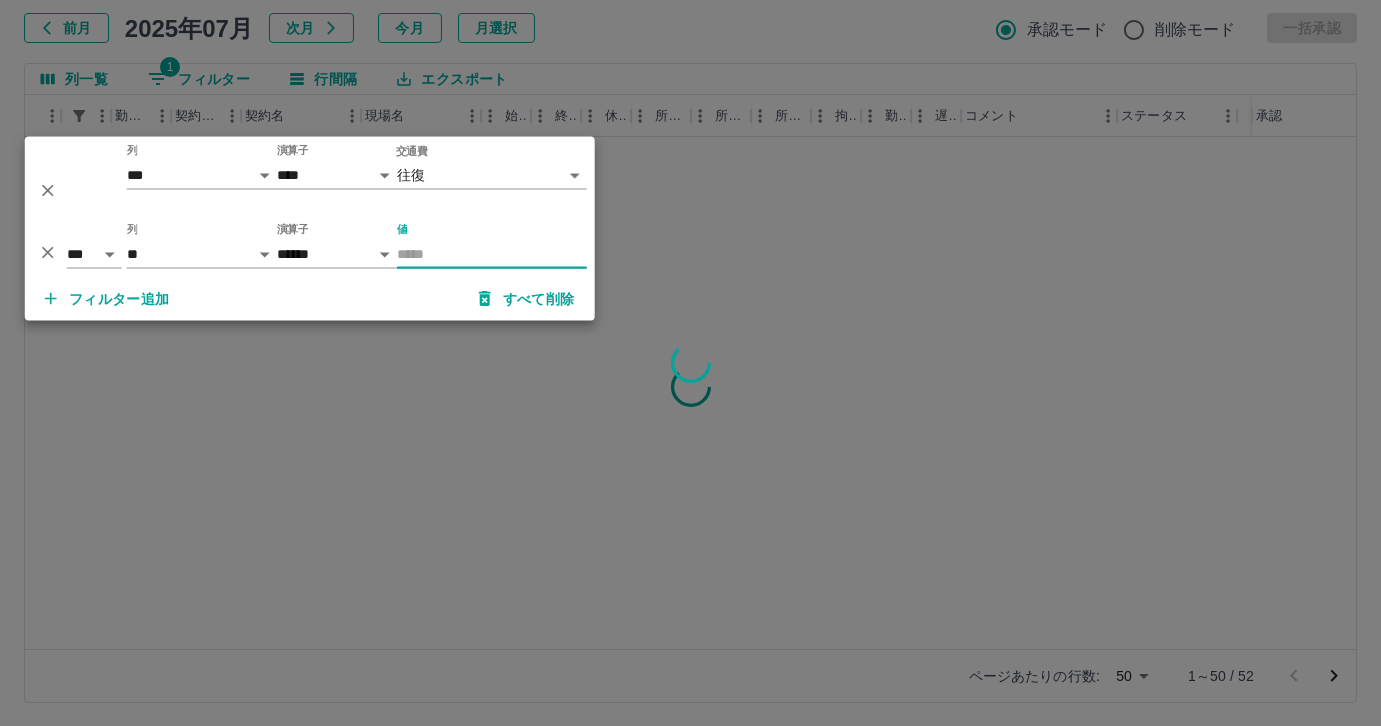 scroll, scrollTop: 0, scrollLeft: 414, axis: horizontal 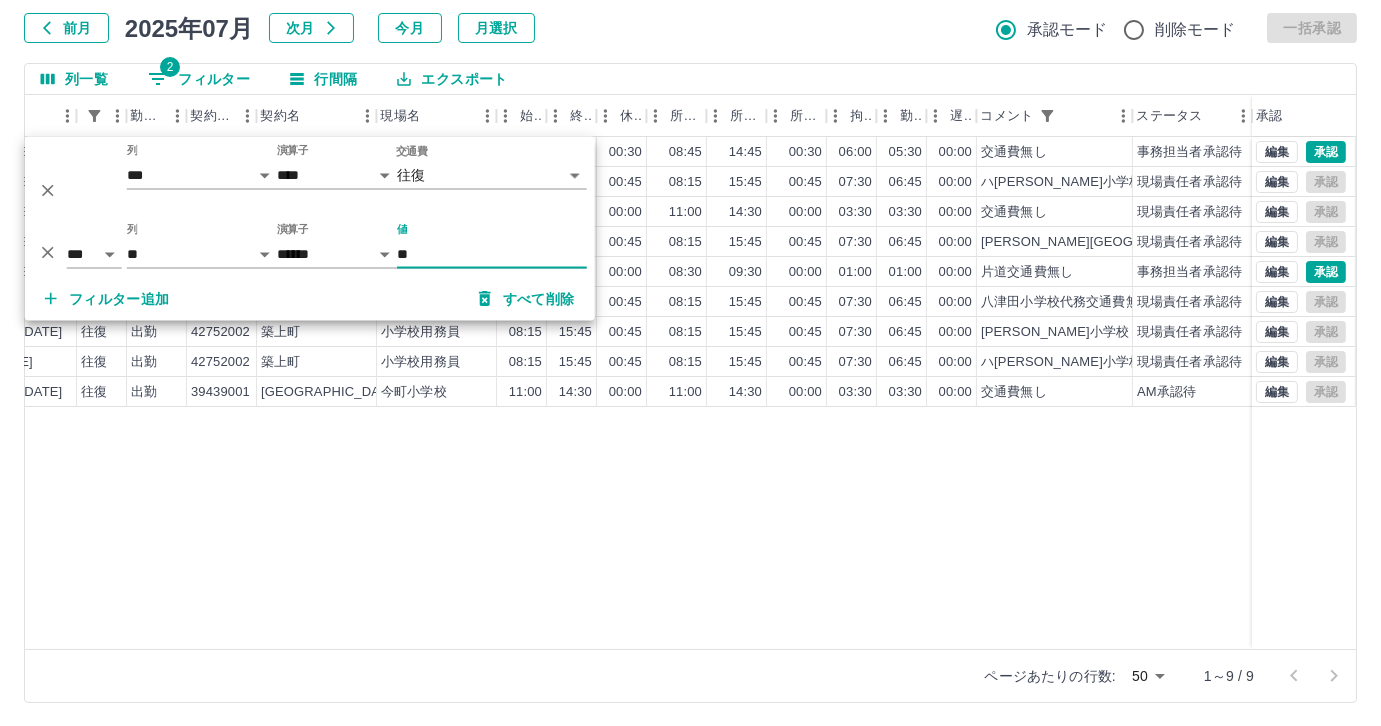 type on "**" 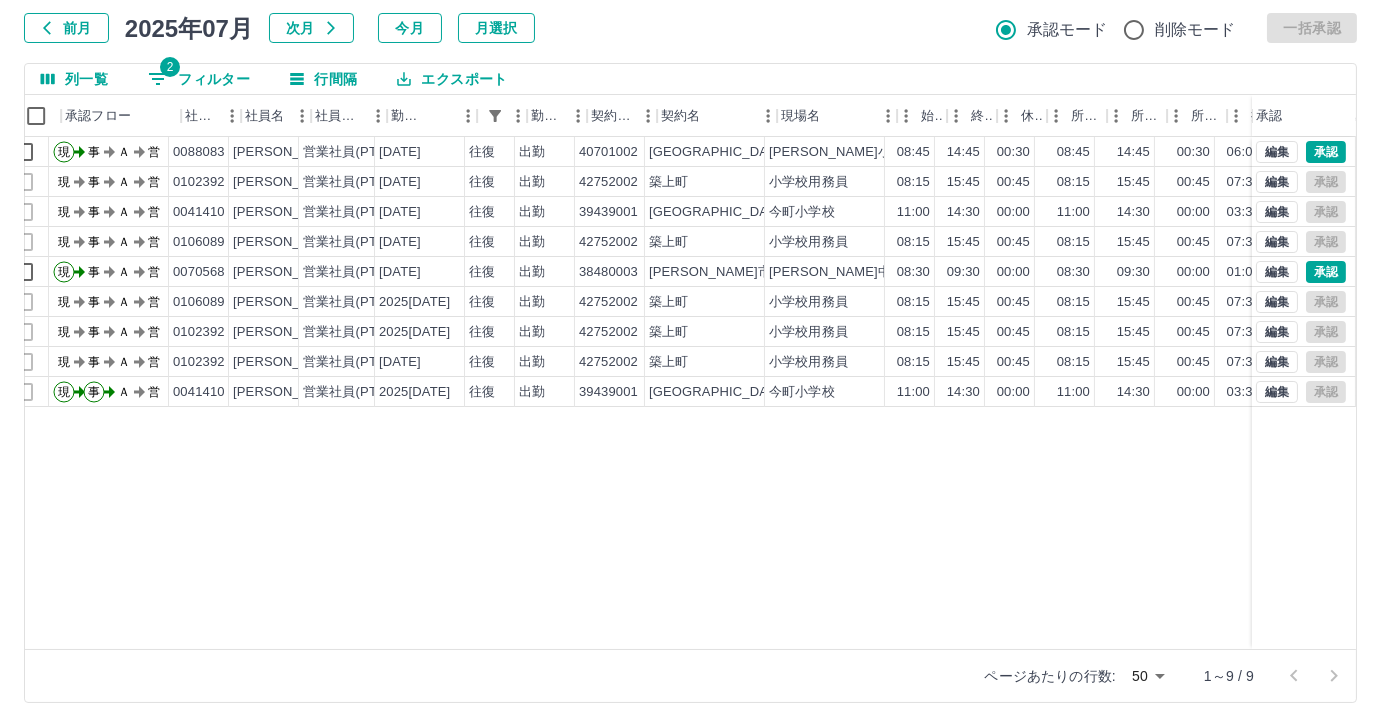 scroll, scrollTop: 0, scrollLeft: 13, axis: horizontal 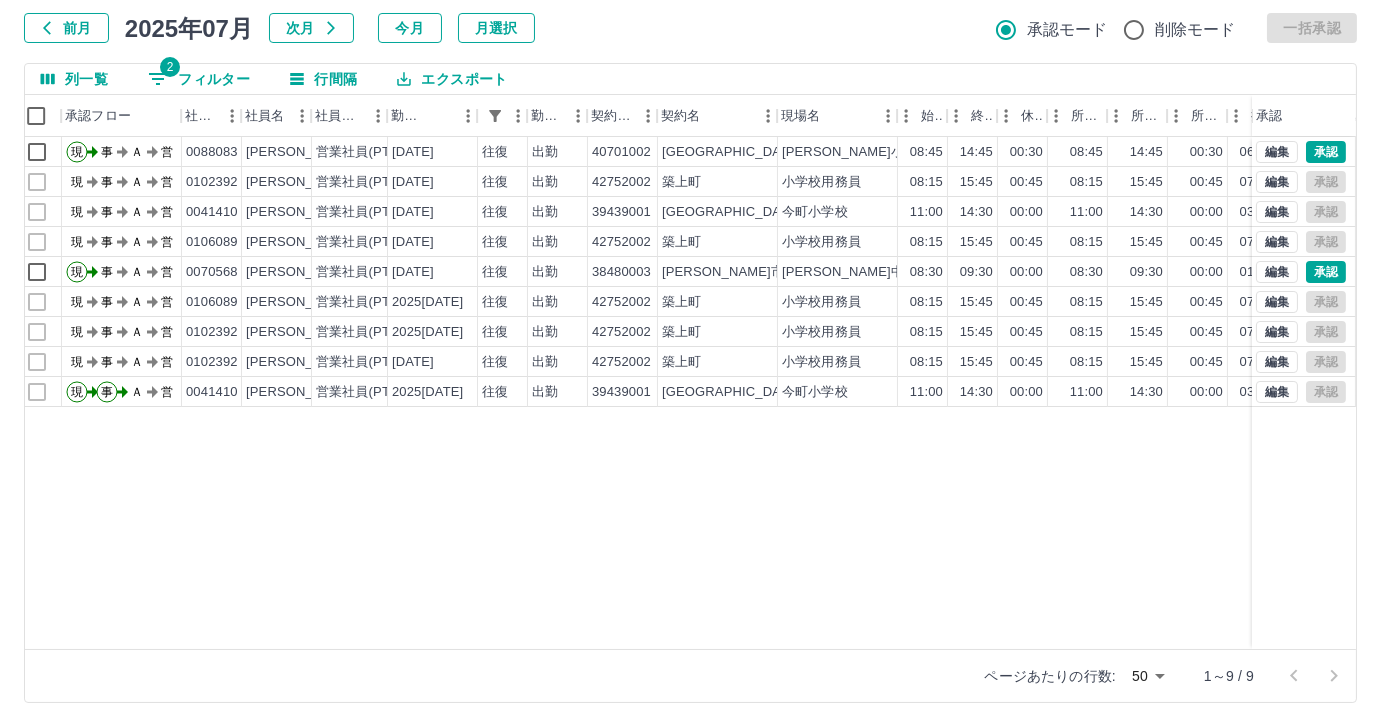 drag, startPoint x: 295, startPoint y: 659, endPoint x: 329, endPoint y: 658, distance: 34.0147 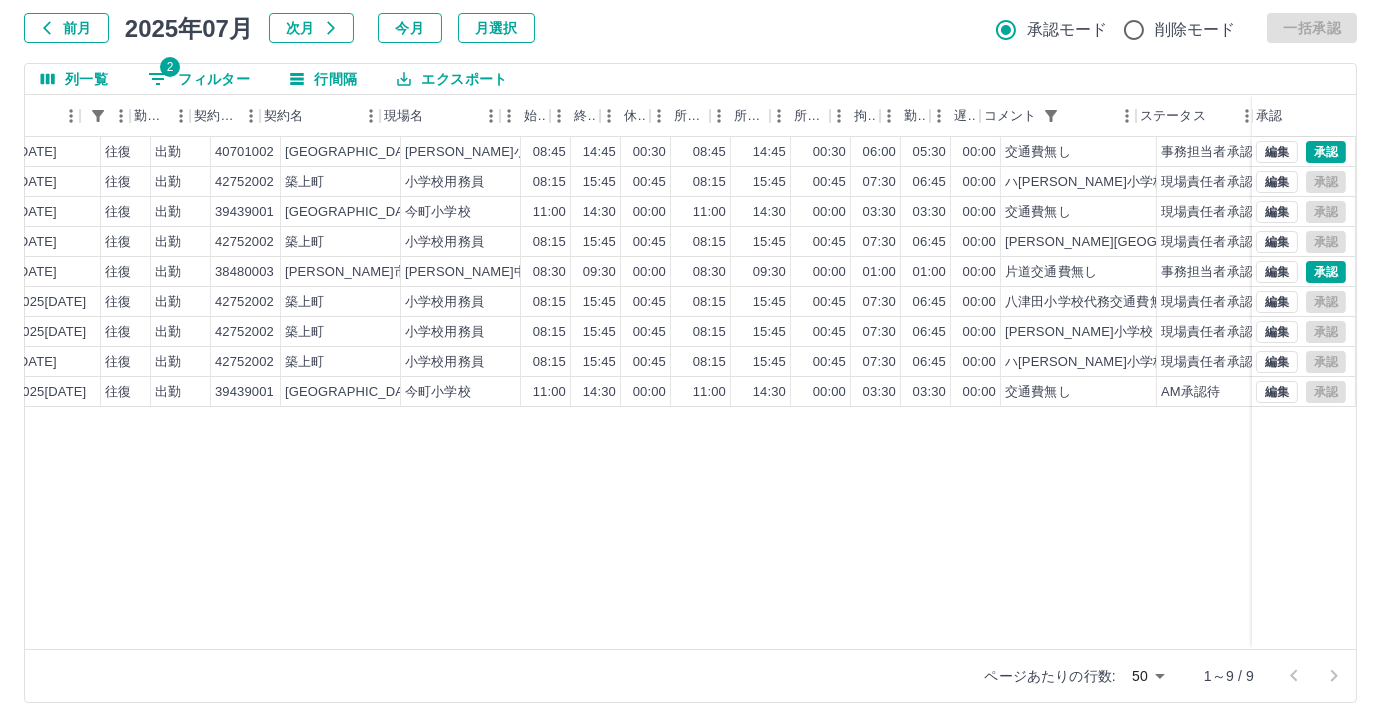 scroll, scrollTop: 0, scrollLeft: 414, axis: horizontal 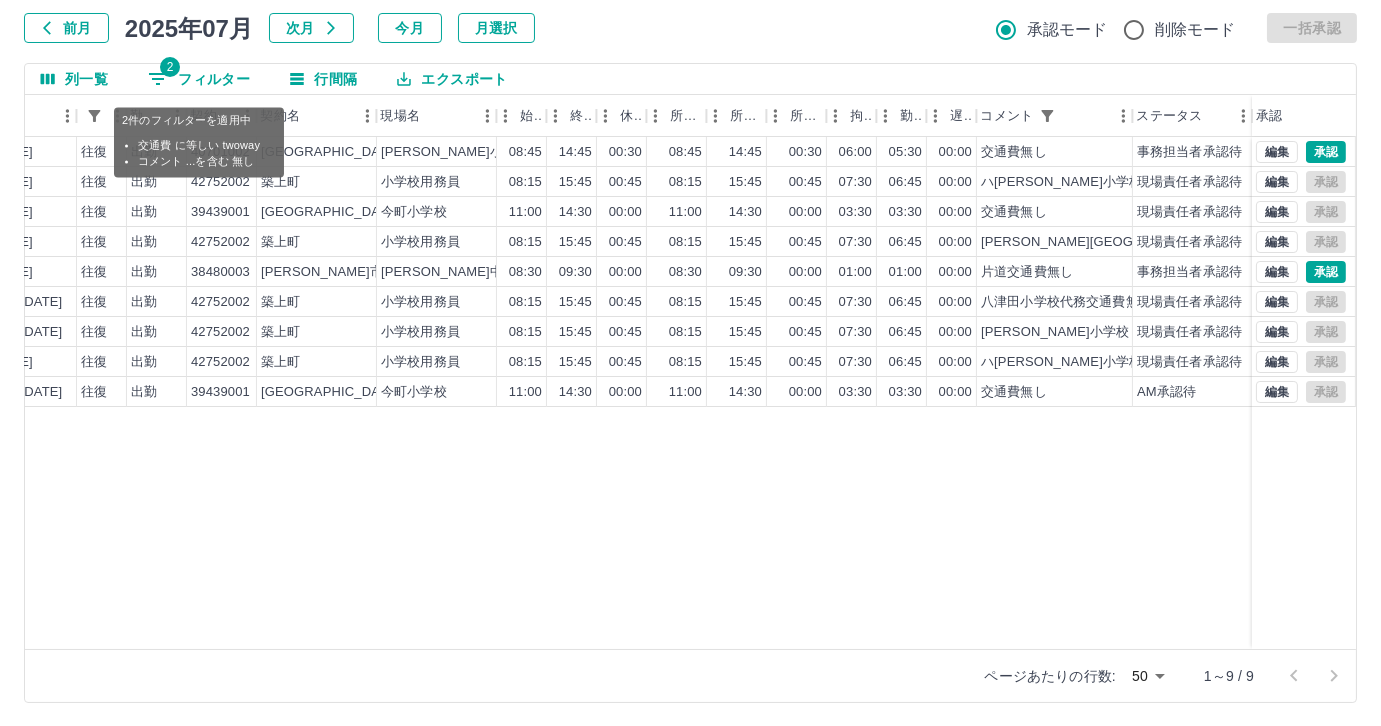 click on "2 フィルター" at bounding box center (199, 79) 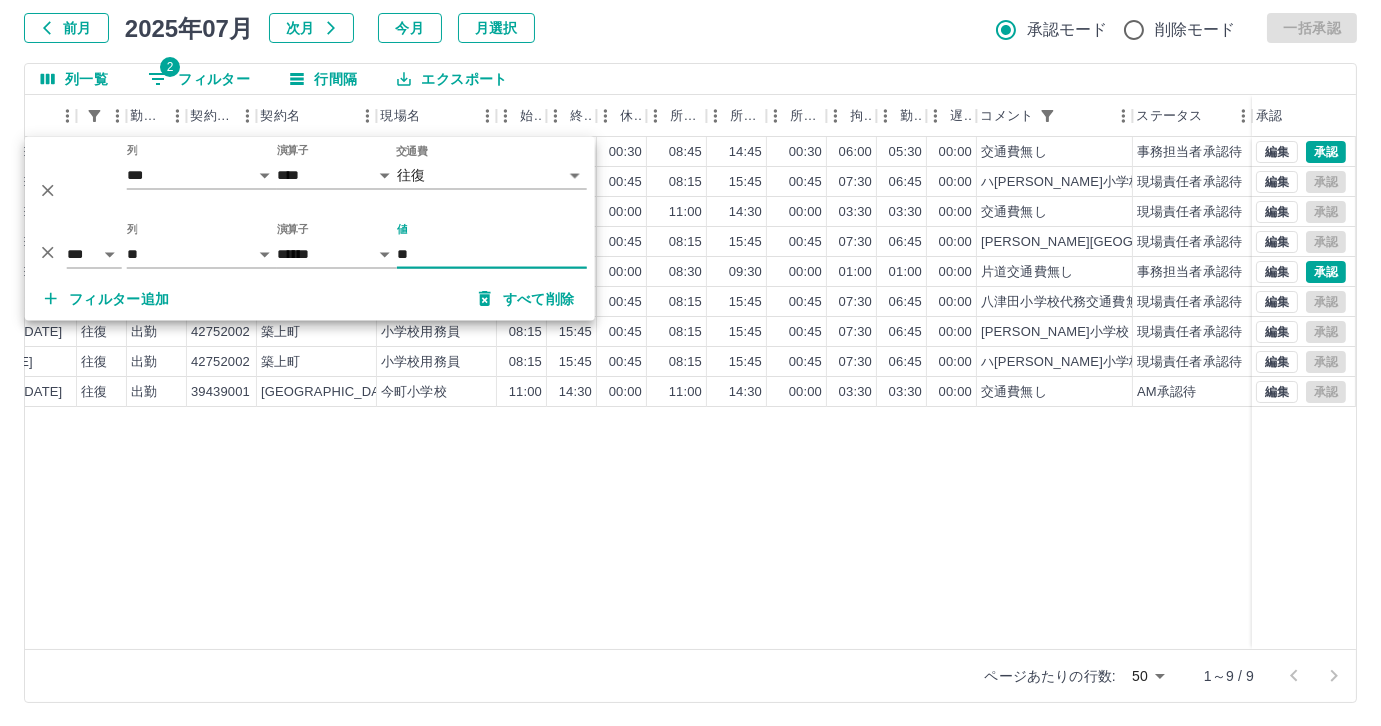 click on "**" at bounding box center (492, 254) 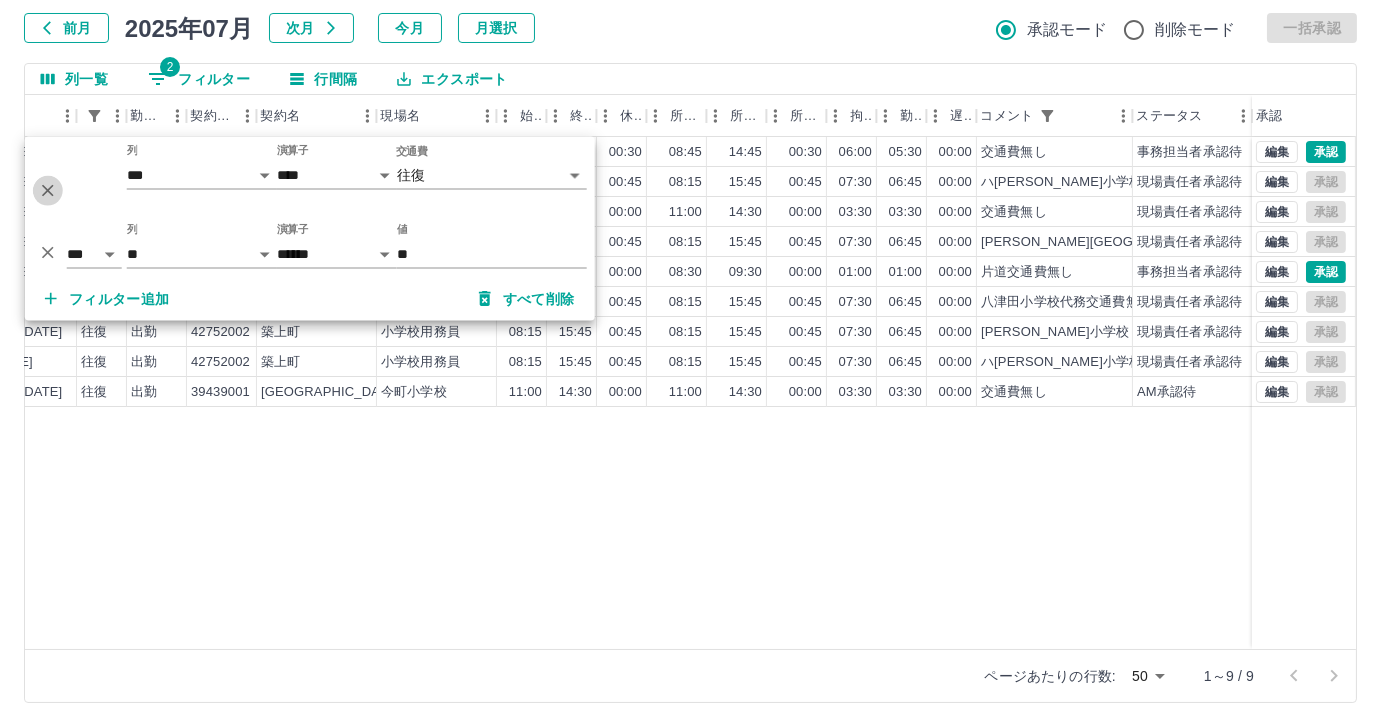 click 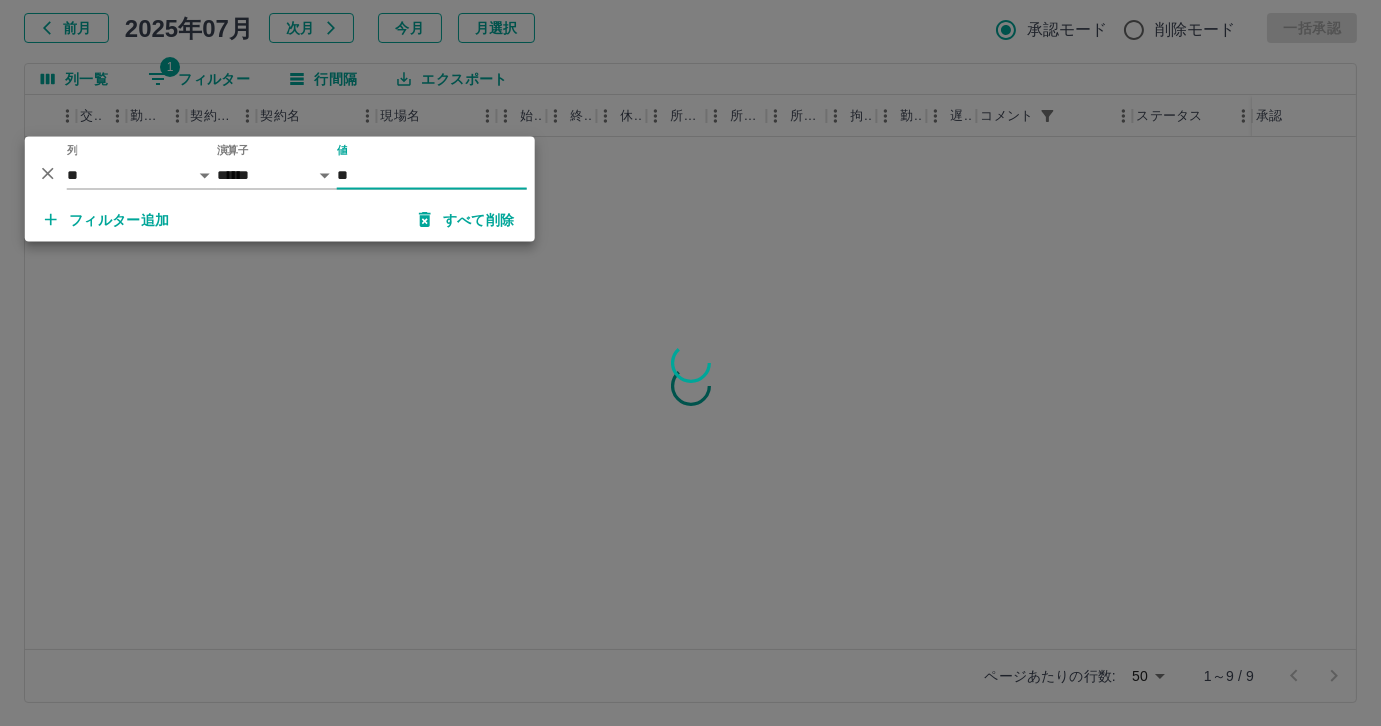 click 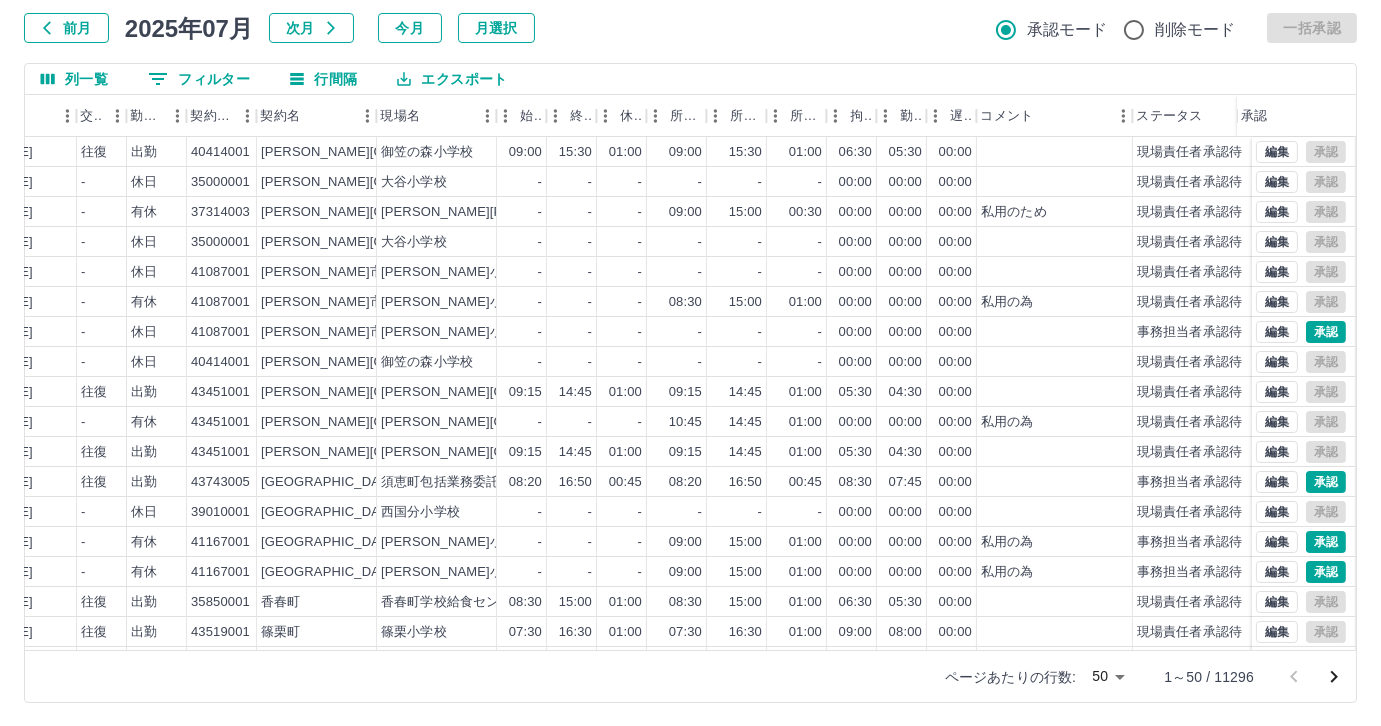 click on "0 フィルター" at bounding box center (199, 79) 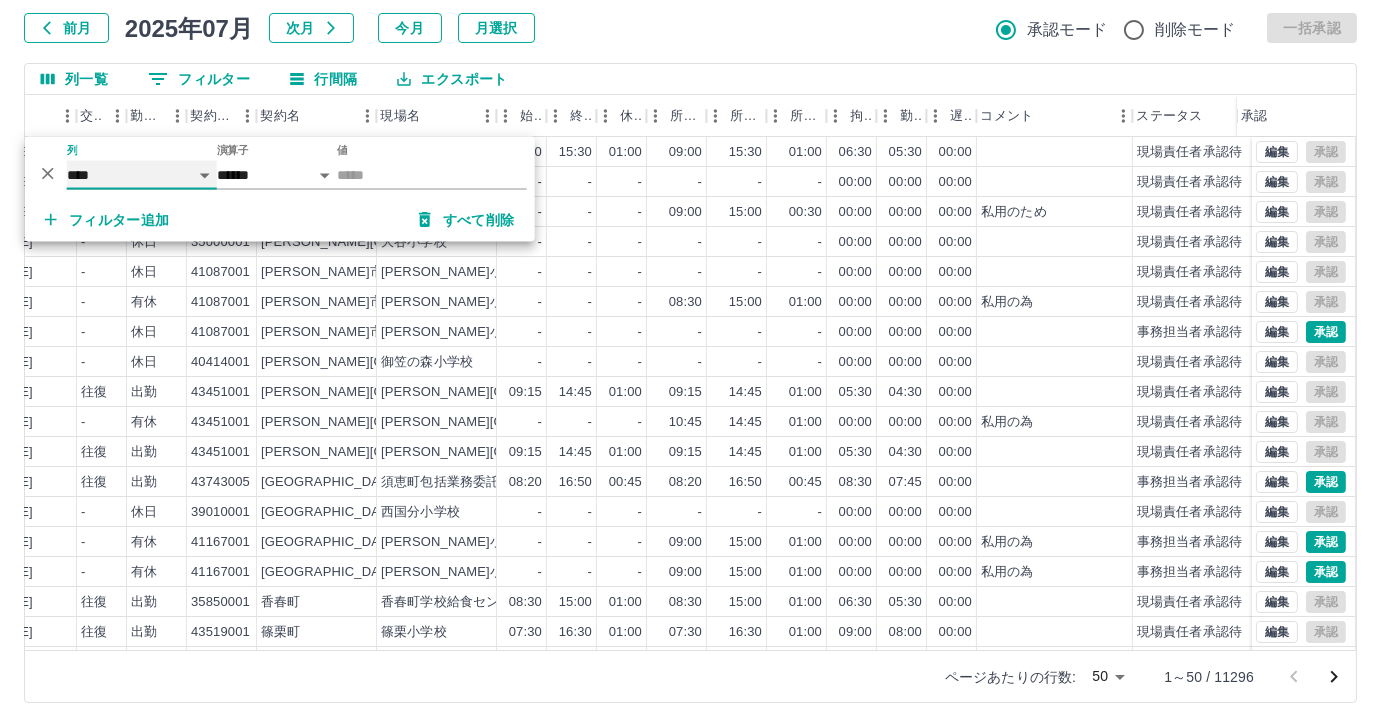 click on "**** *** **** *** *** **** ***** *** *** ** ** ** **** **** **** ** ** *** **** *****" at bounding box center (142, 175) 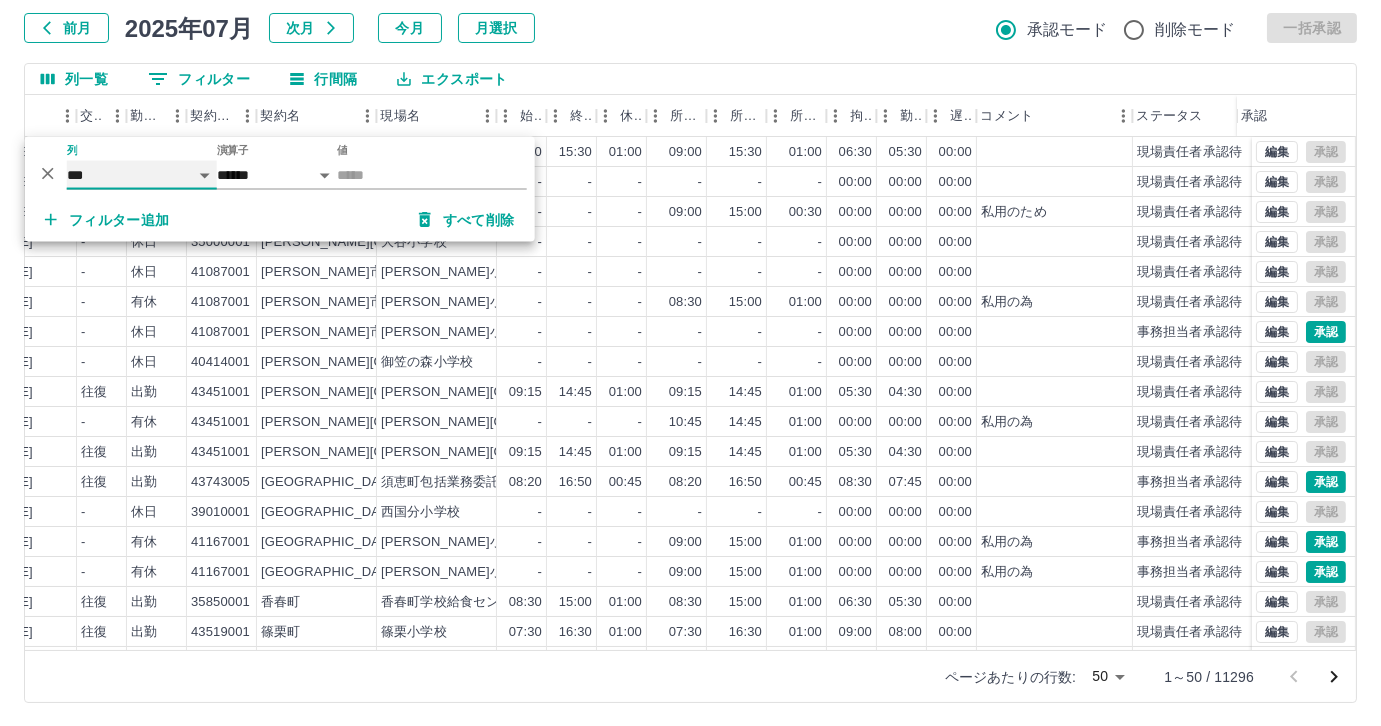 click on "**** *** **** *** *** **** ***** *** *** ** ** ** **** **** **** ** ** *** **** *****" at bounding box center [142, 175] 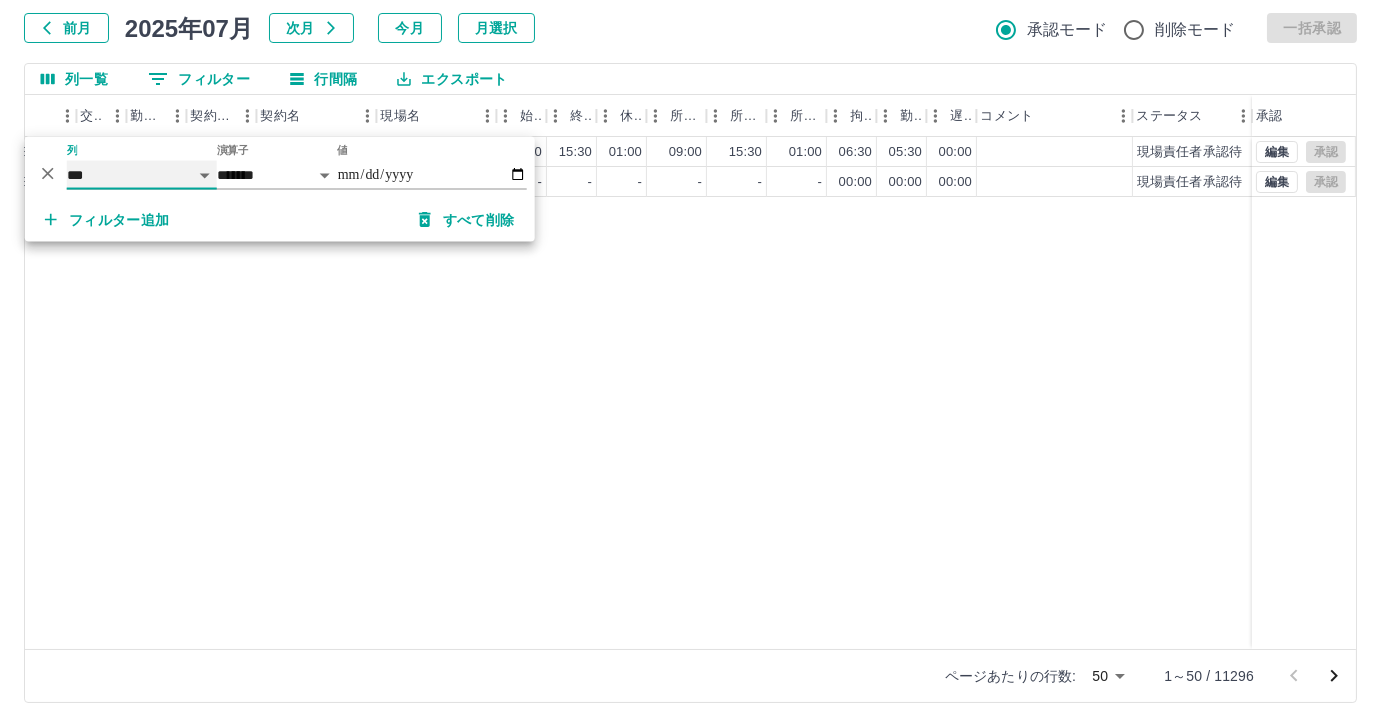 click on "**** *** **** *** *** **** ***** *** *** ** ** ** **** **** **** ** ** *** **** *****" at bounding box center (142, 175) 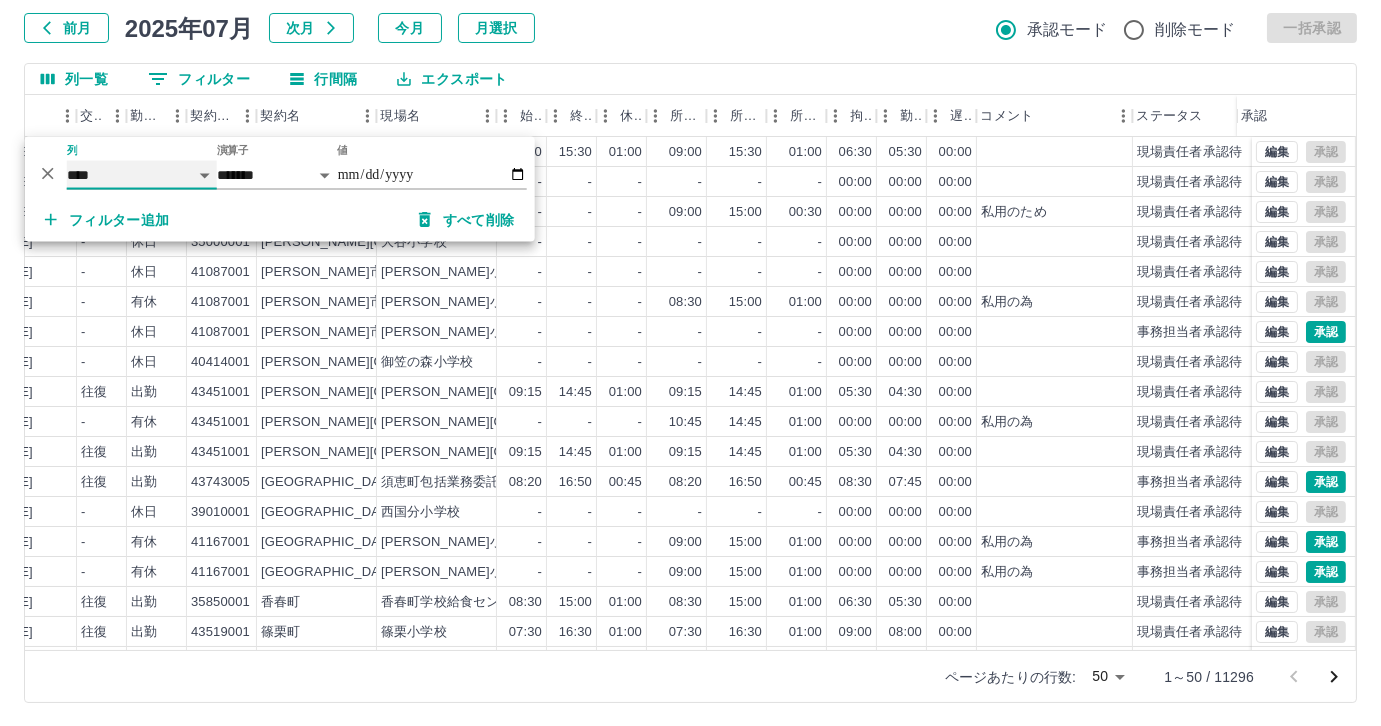 click on "**** *** **** *** *** **** ***** *** *** ** ** ** **** **** **** ** ** *** **** *****" at bounding box center [142, 175] 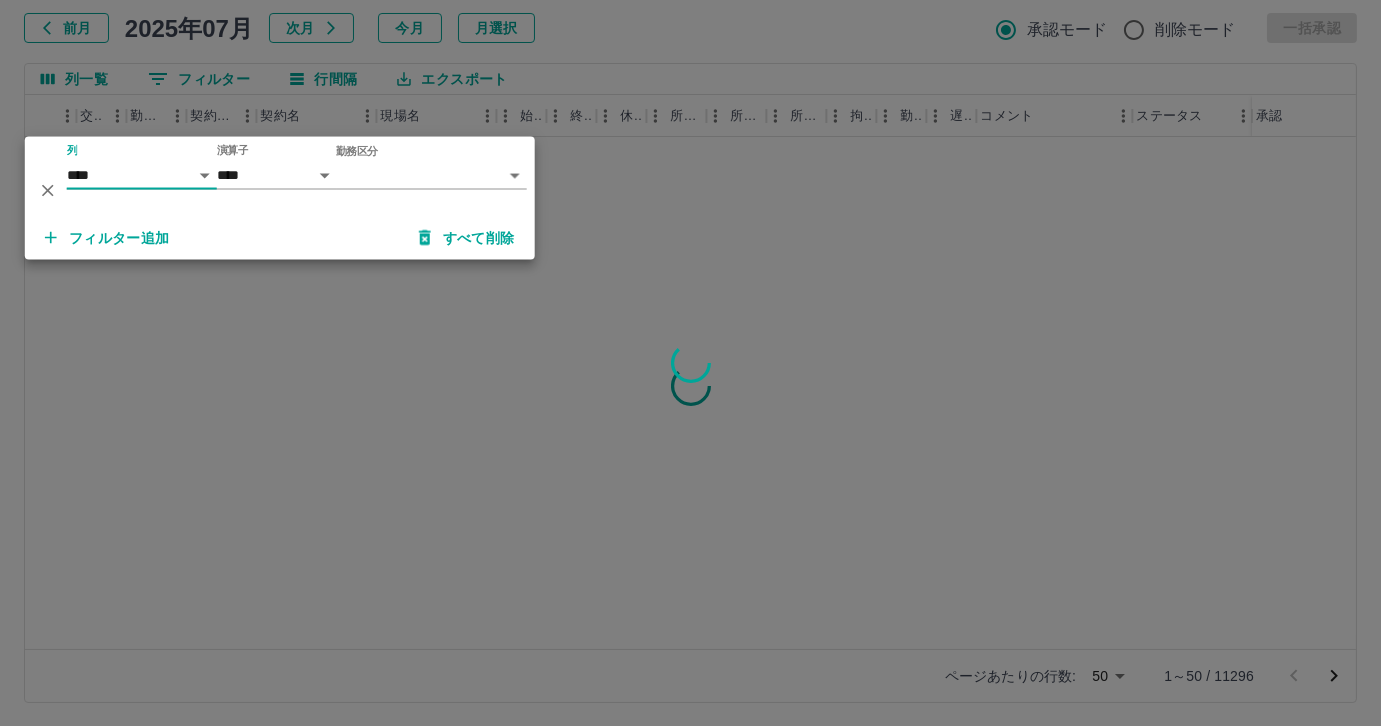 click on "SDH勤怠 尾嵜　杏茄 勤務実績承認 前月 2025年07月 次月 今月 月選択 承認モード 削除モード 一括承認 列一覧 0 フィルター 行間隔 エクスポート 社員名 社員区分 勤務日 交通費 勤務区分 契約コード 契約名 現場名 始業 終業 休憩 所定開始 所定終業 所定休憩 拘束 勤務 遅刻等 コメント ステータス 承認 ページあたりの行数: 50 ** 1～50 / 11296 SDH勤怠 *** ** 列 **** *** **** *** *** **** ***** *** *** ** ** ** **** **** **** ** ** *** **** ***** 演算子 **** ****** 勤務区分 ​ ********* フィルター追加 すべて削除" at bounding box center [690, 304] 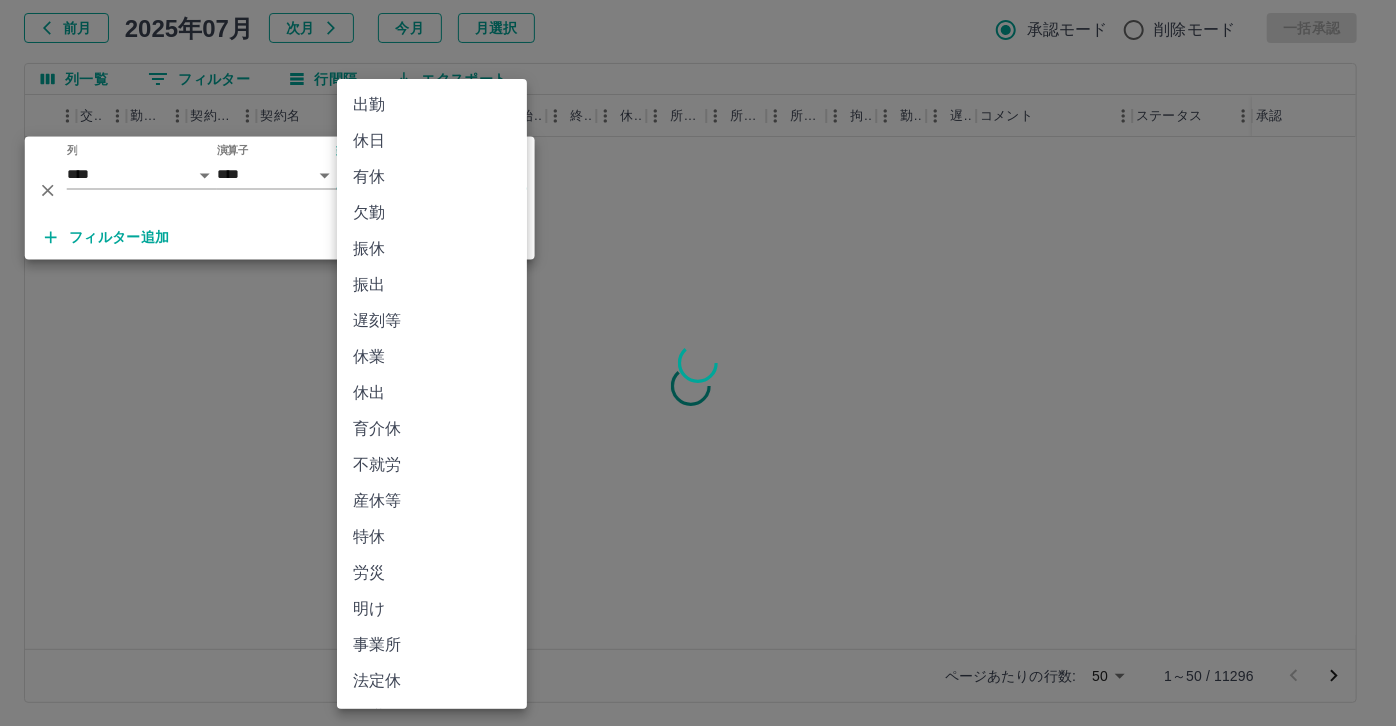 click on "休日" at bounding box center (432, 141) 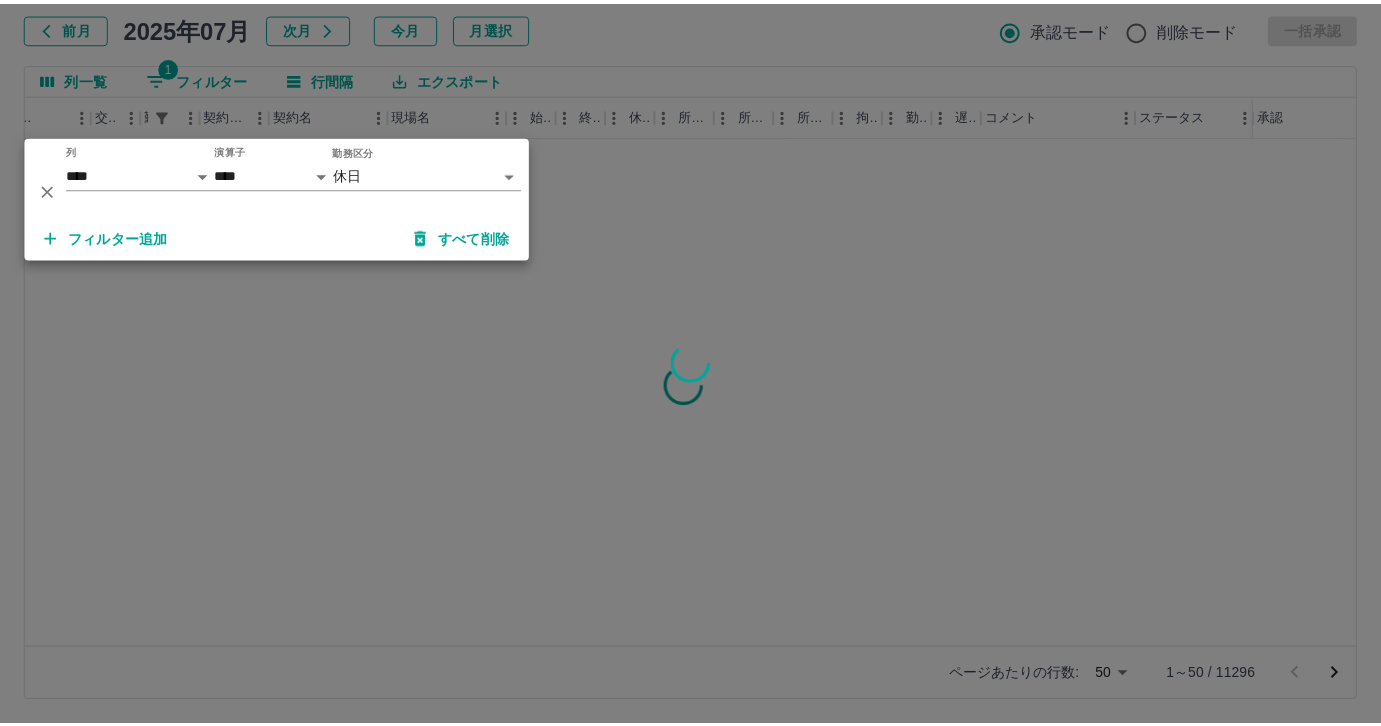 scroll, scrollTop: 0, scrollLeft: 399, axis: horizontal 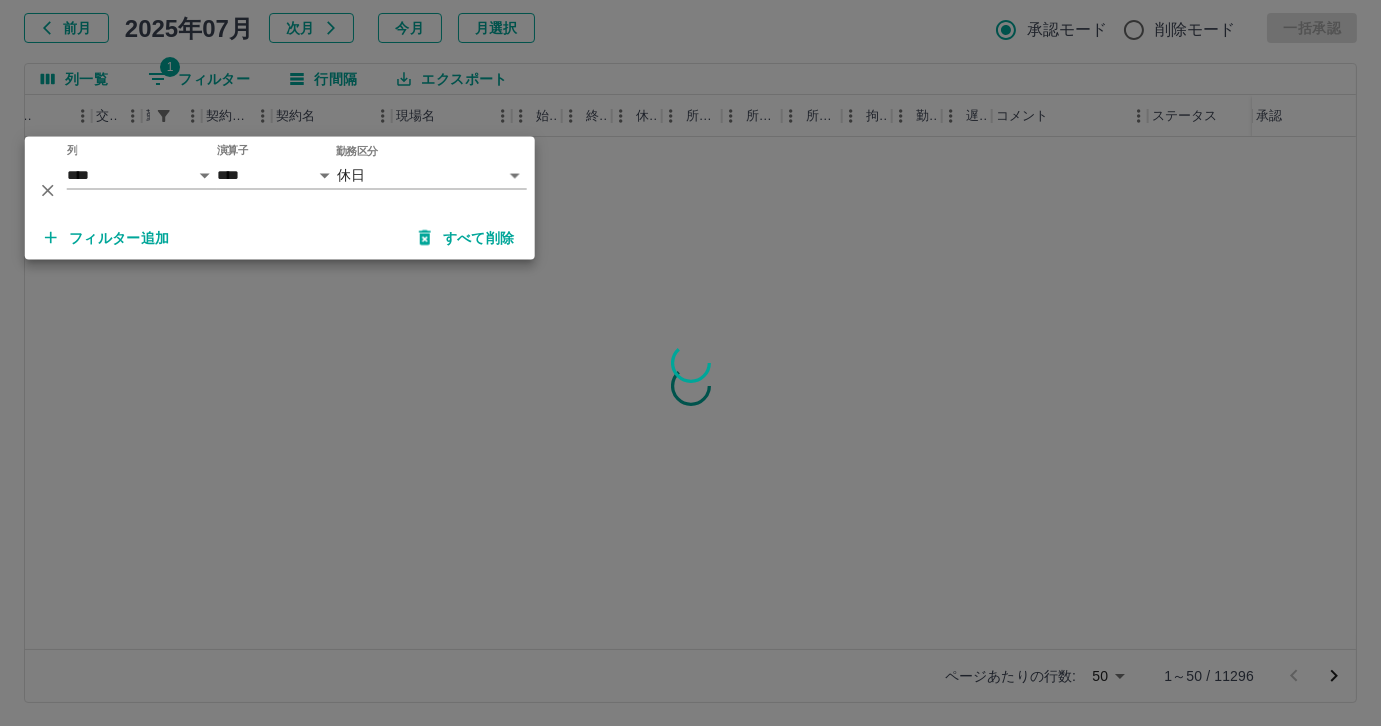 click on "フィルター追加" at bounding box center [107, 238] 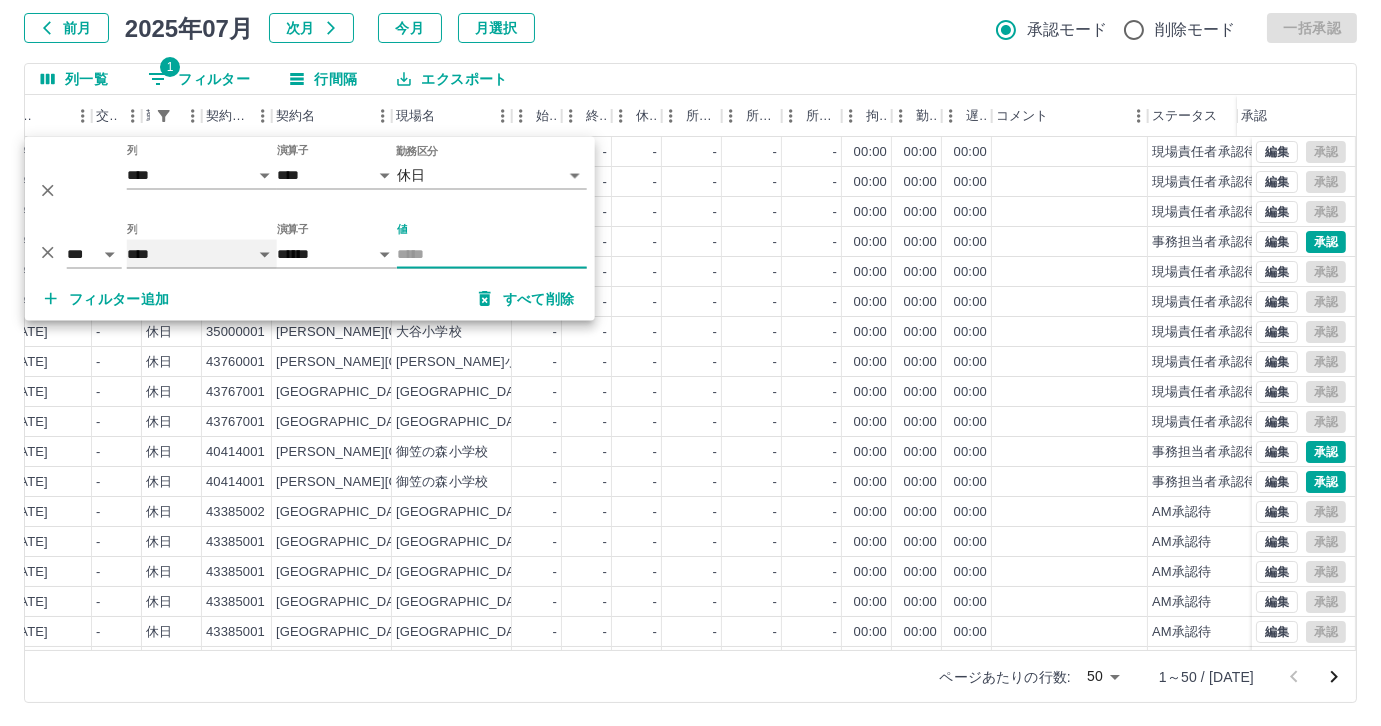 click on "**** *** **** *** *** **** ***** *** *** ** ** ** **** **** **** ** ** *** **** *****" at bounding box center (202, 254) 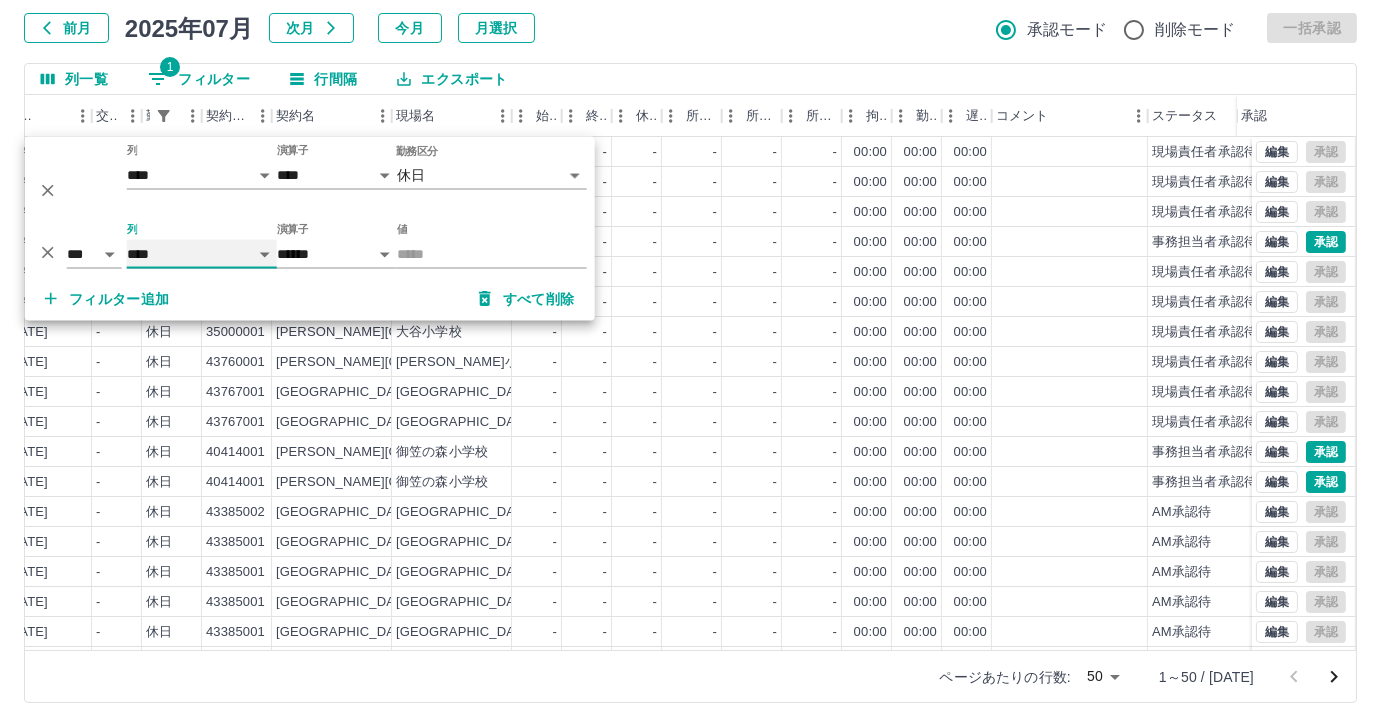 click on "**** *** **** *** *** **** ***** *** *** ** ** ** **** **** **** ** ** *** **** *****" at bounding box center (202, 254) 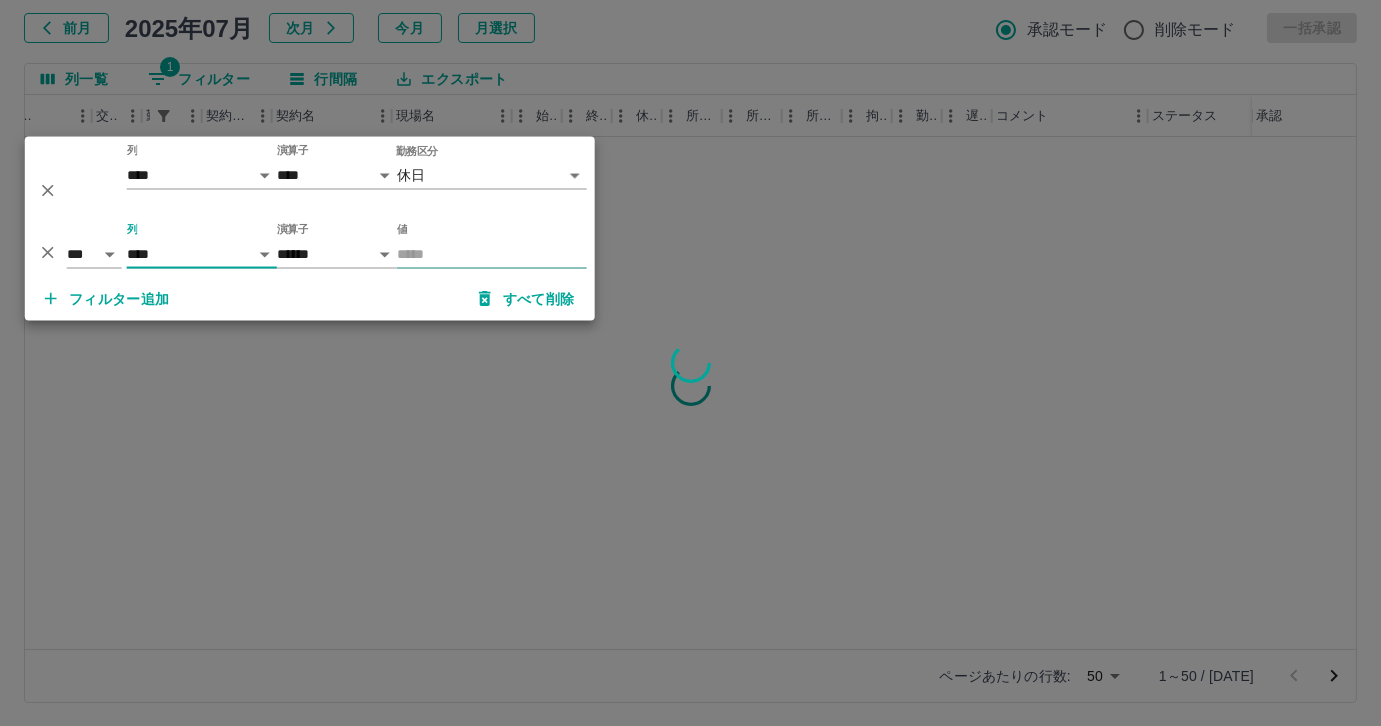 click on "値" at bounding box center [492, 254] 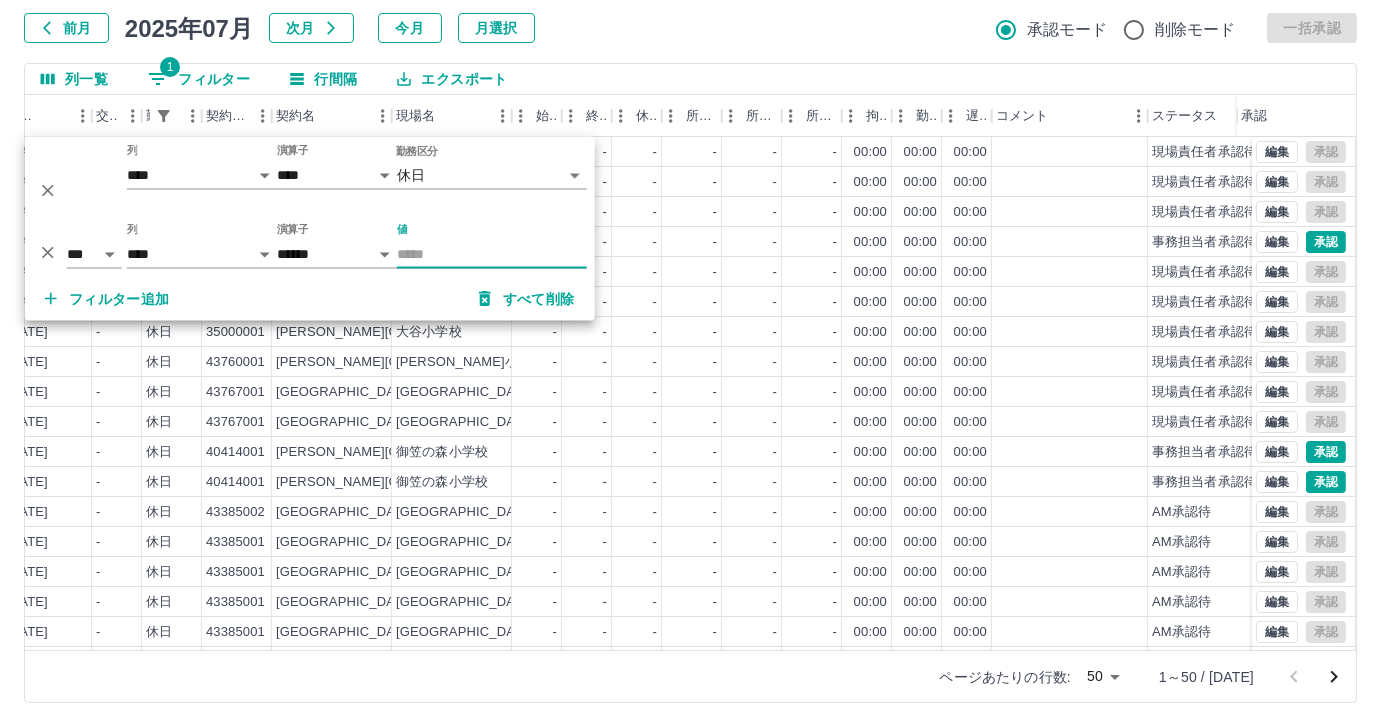 type on "*" 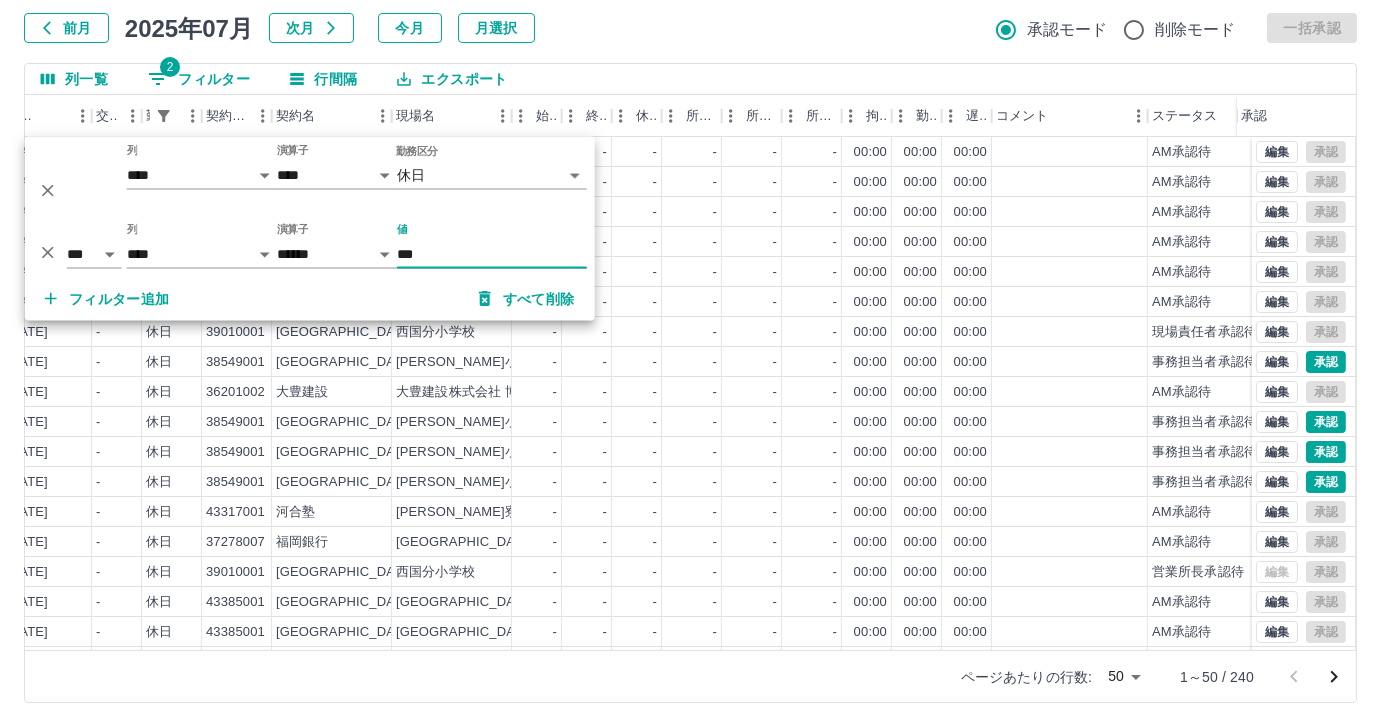 type on "***" 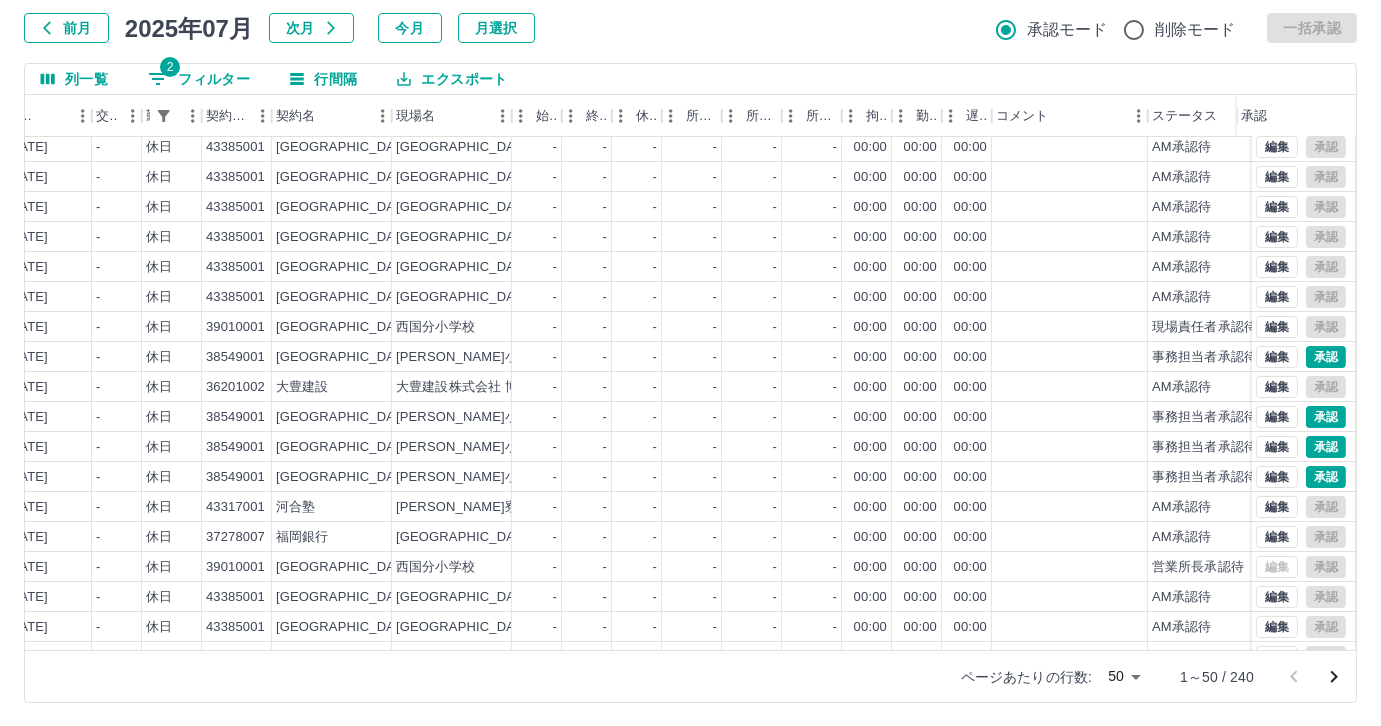 scroll, scrollTop: 0, scrollLeft: 399, axis: horizontal 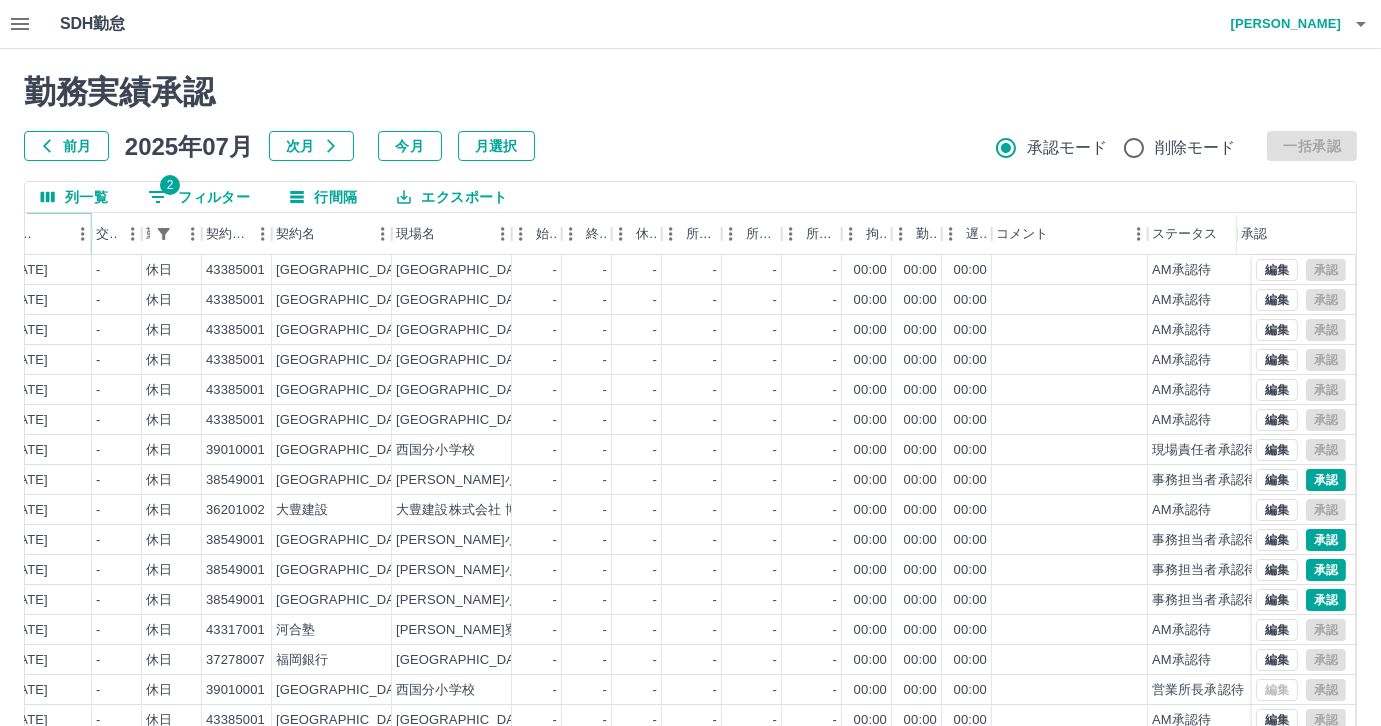 click 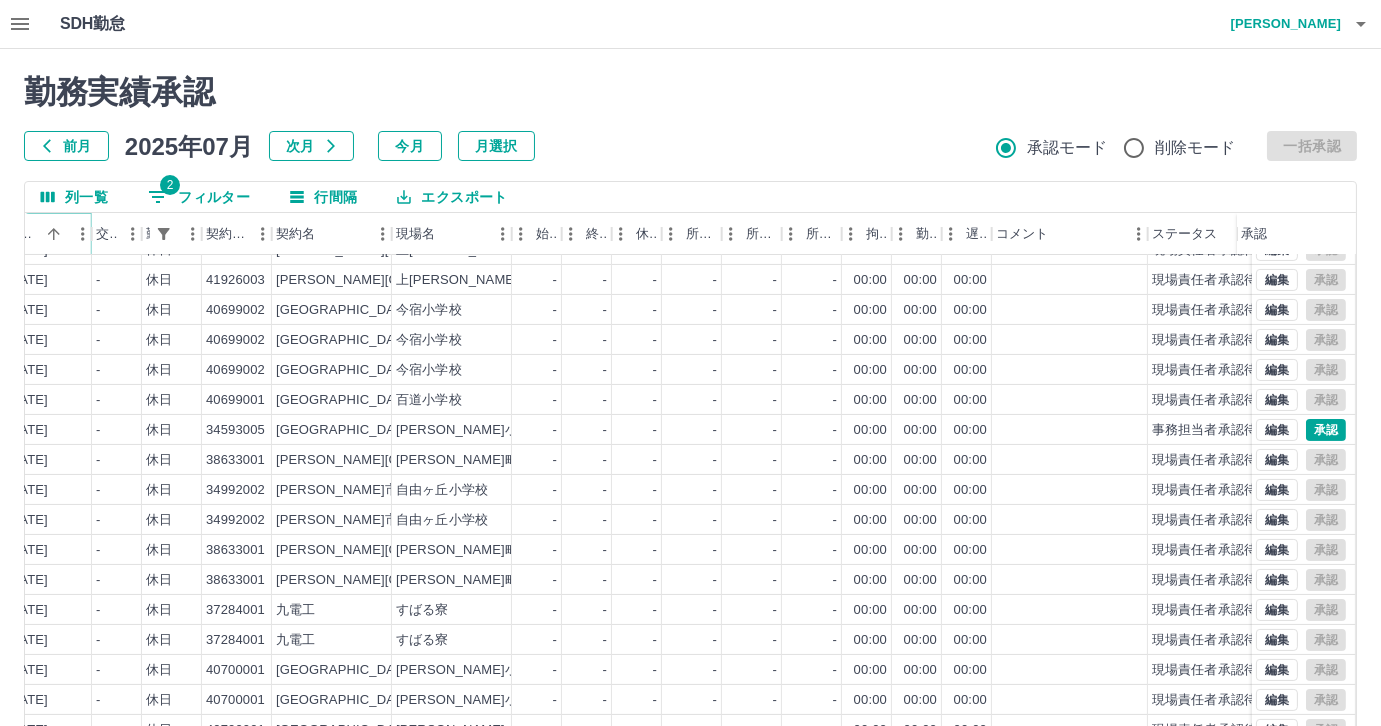 scroll, scrollTop: 1001, scrollLeft: 399, axis: both 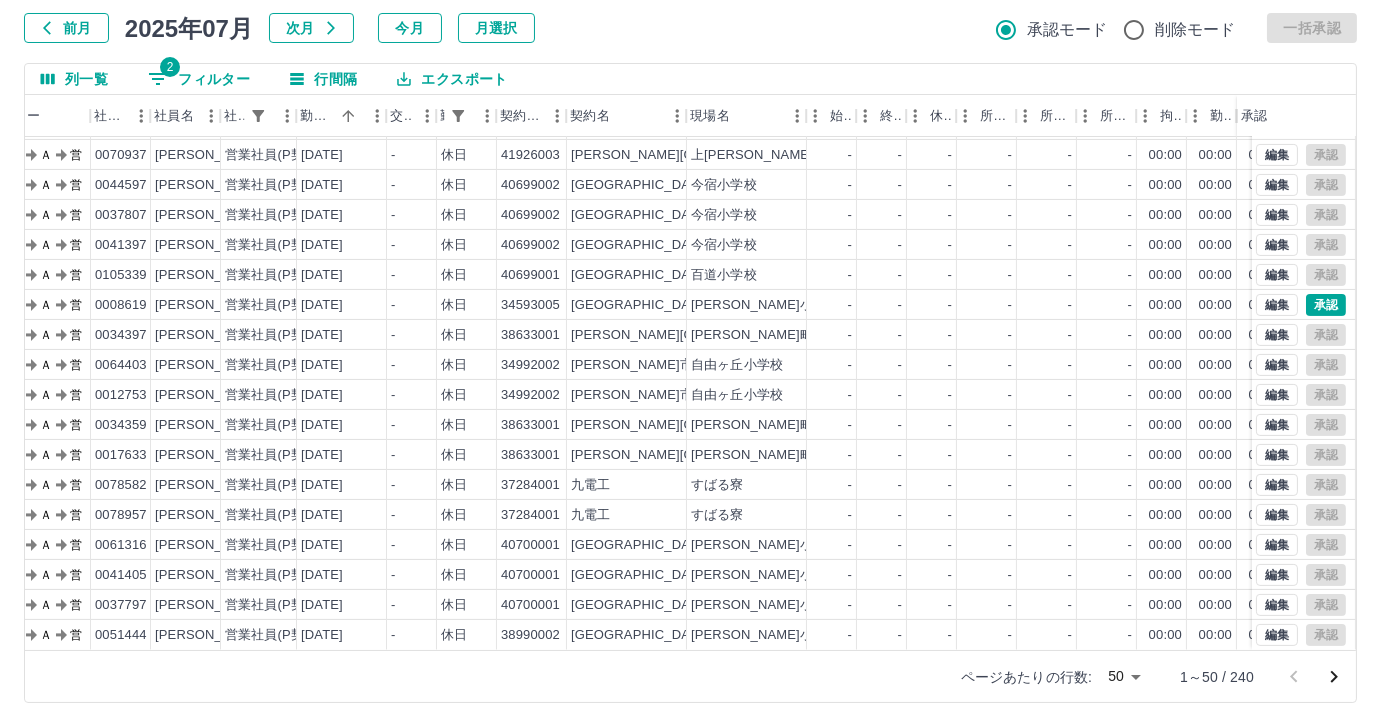 click on "SDH勤怠 尾嵜　杏茄 勤務実績承認 前月 2025年07月 次月 今月 月選択 承認モード 削除モード 一括承認 列一覧 2 フィルター 行間隔 エクスポート 承認フロー 社員番号 社員名 社員区分 勤務日 交通費 勤務区分 契約コード 契約名 現場名 始業 終業 休憩 所定開始 所定終業 所定休憩 拘束 勤務 遅刻等 コメント ステータス 承認 現 事 Ａ 営 0099690 岩佐　卓瑠 営業社員(P契約) 2025-07-05  -  休日 40262002 福岡市 百道浜小学校 - - - - - - 00:00 00:00 00:00 現場責任者承認待 現 事 Ａ 営 0070944 中村　真奈美 営業社員(P契約) 2025-07-05  -  休日 41926003 福津市 上西郷小学校 - - - - - - 00:00 00:00 00:00 現場責任者承認待 現 事 Ａ 営 0070937 谷石　あおい 営業社員(P契約) 2025-07-05  -  休日 41926003 福津市 上西郷小学校 - - - - - - 00:00 00:00 00:00 現場責任者承認待 現 事 Ａ 営 0044597 村田　真由美 2025-07-05 -" at bounding box center (690, 304) 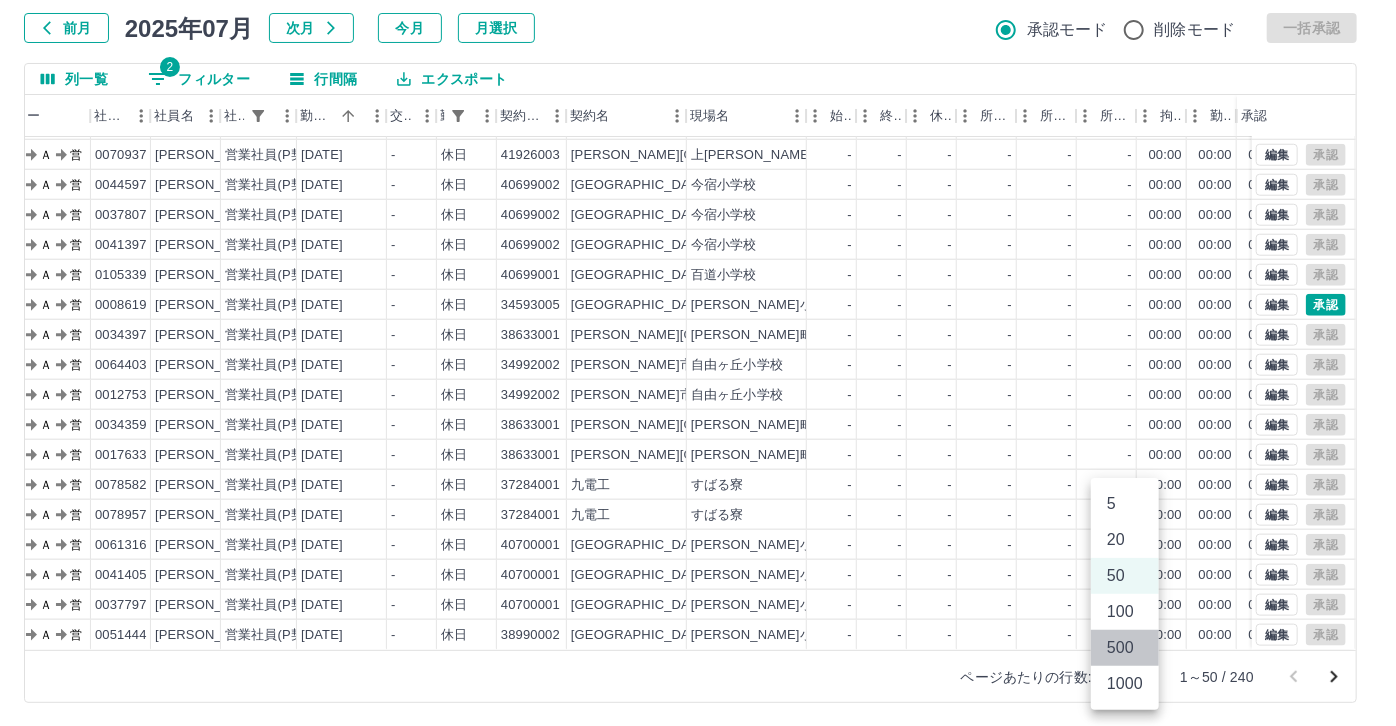 click on "500" at bounding box center (1125, 648) 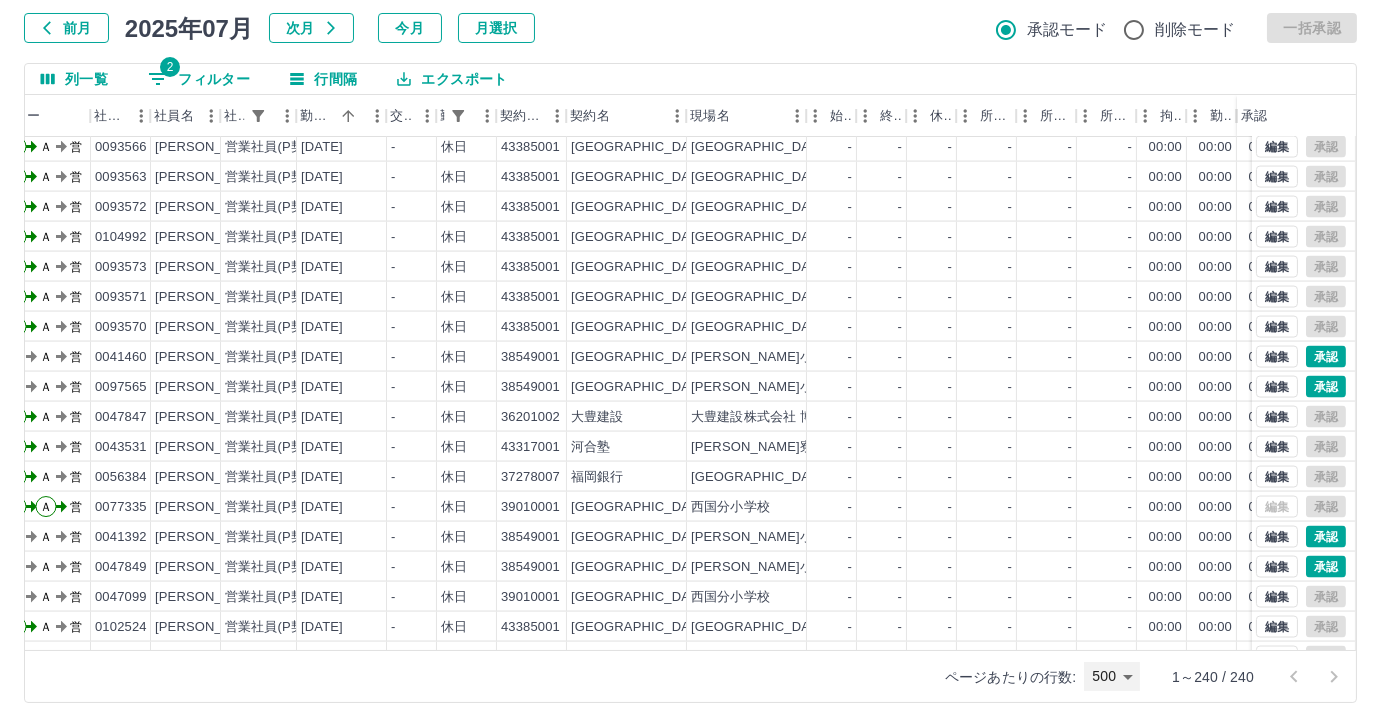 scroll, scrollTop: 6701, scrollLeft: 104, axis: both 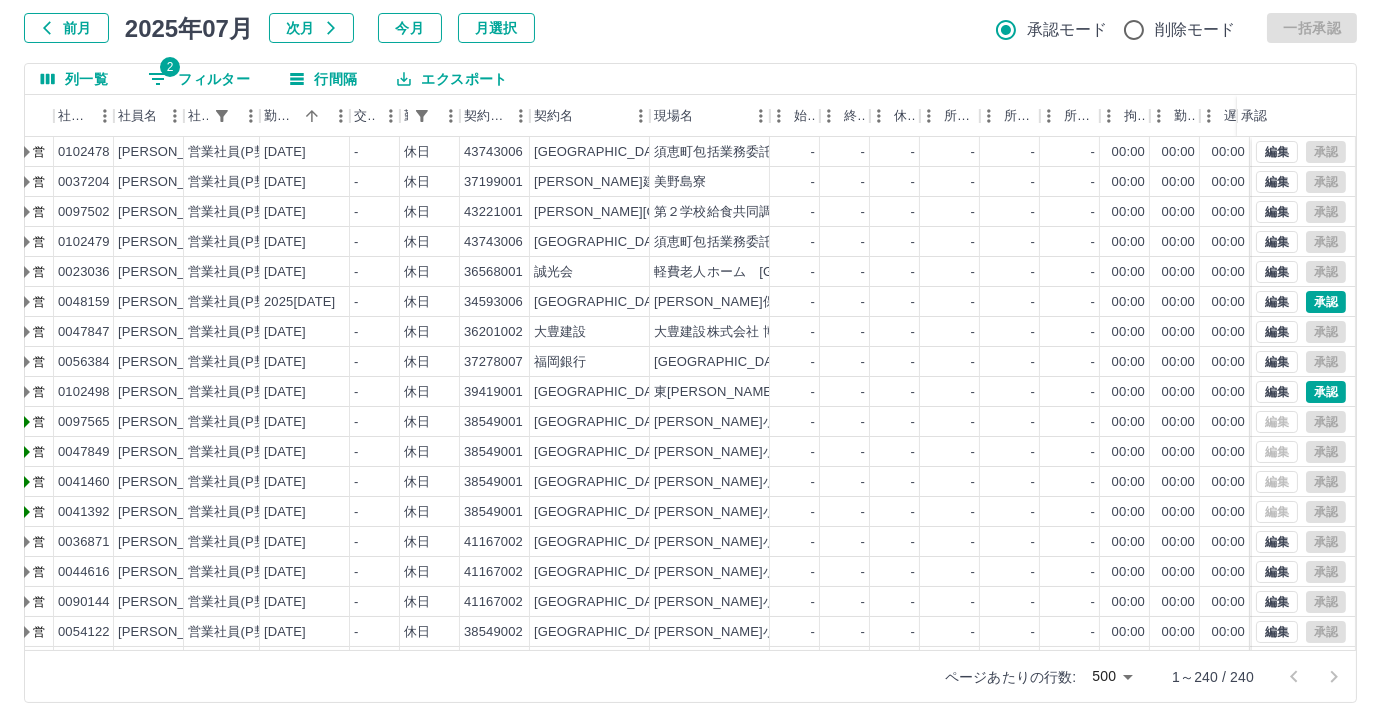 click 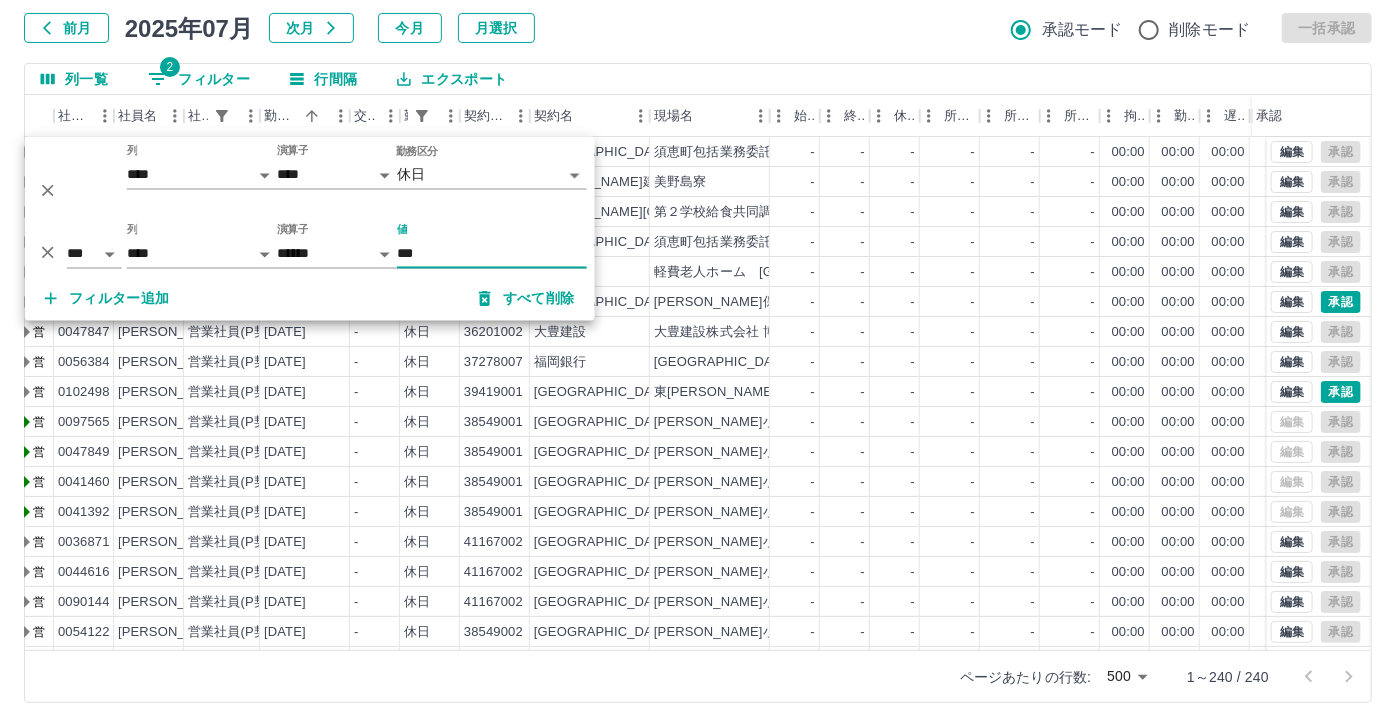 click on "SDH勤怠 尾嵜　杏茄 勤務実績承認 前月 2025年07月 次月 今月 月選択 承認モード 削除モード 一括承認 列一覧 2 フィルター 行間隔 エクスポート 承認フロー 社員番号 社員名 社員区分 勤務日 交通費 勤務区分 契約コード 契約名 現場名 始業 終業 休憩 所定開始 所定終業 所定休憩 拘束 勤務 遅刻等 コメント ステータス 承認 現 事 Ａ 営 0102478 百田　忠一 営業社員(P契約) 2025-07-01  -  休日 43743006 須恵町 須恵町包括業務委託（社会教育施設管理業務） - - - - - - 00:00 00:00 00:00 現場責任者承認待 現 事 Ａ 営 0037204 能美　光江 営業社員(P契約) 2025-07-03  -  休日 37199001 前田建設工業 美野島寮 - - - - - - 00:00 00:00 00:00 現場責任者承認待 現 事 Ａ 営 0097502 永田　江身子 営業社員(P契約) 2025-07-03  -  休日 43221001 福津市 第２学校給食共同調理場 - - - - - - 00:00 00:00 00:00 現 事 Ａ 営  -" at bounding box center (698, 304) 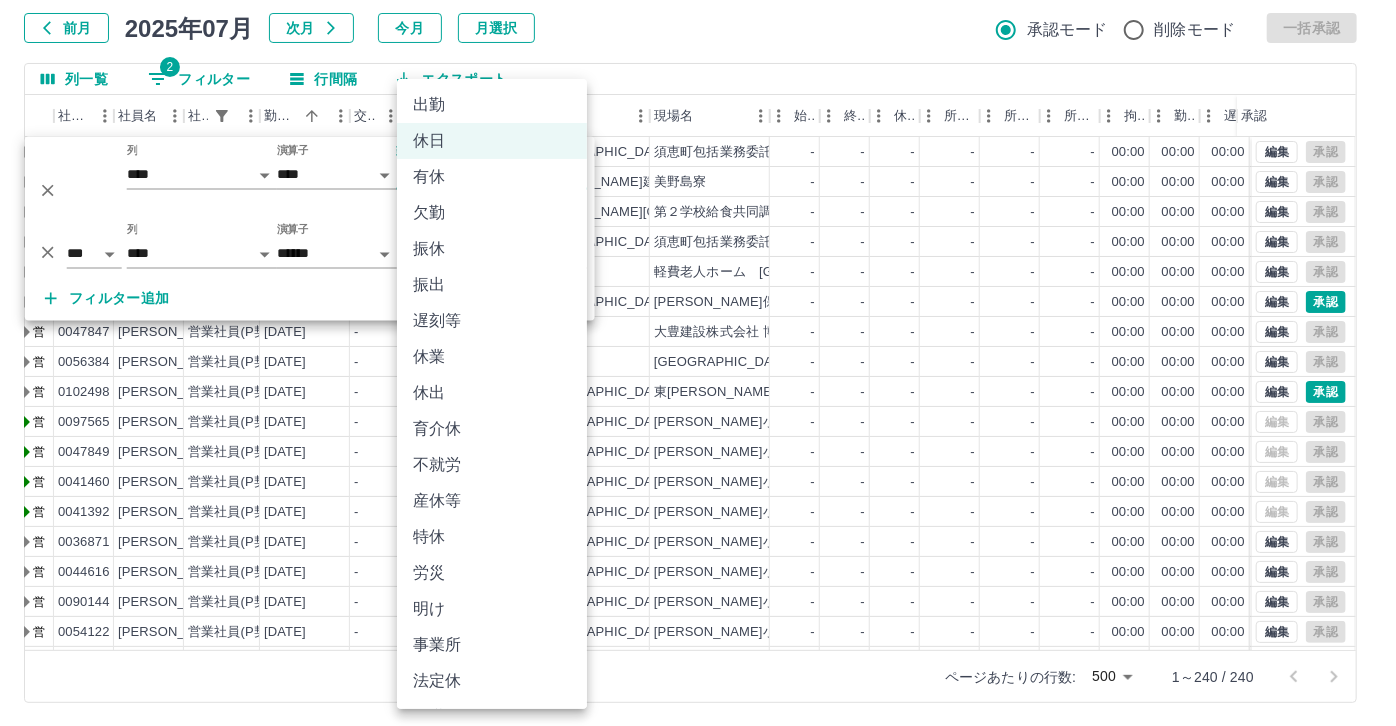 click on "振出" at bounding box center [492, 285] 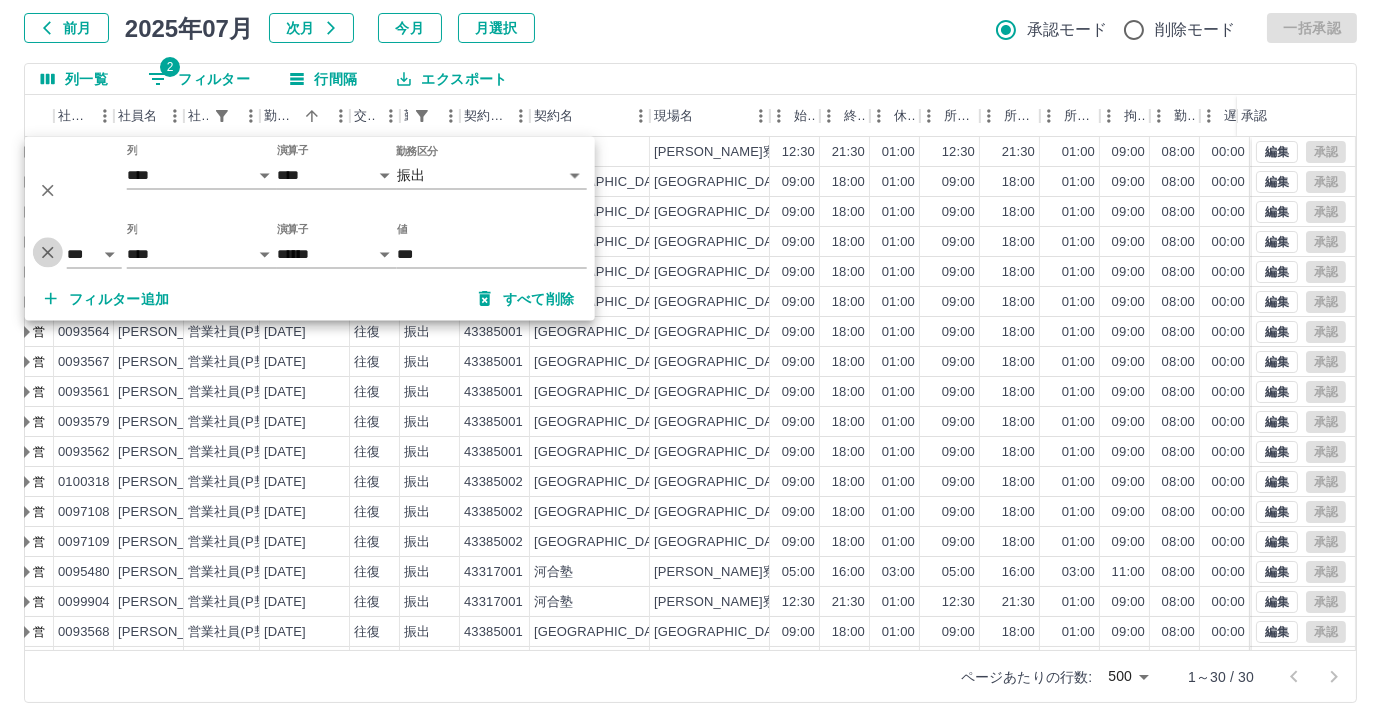 click 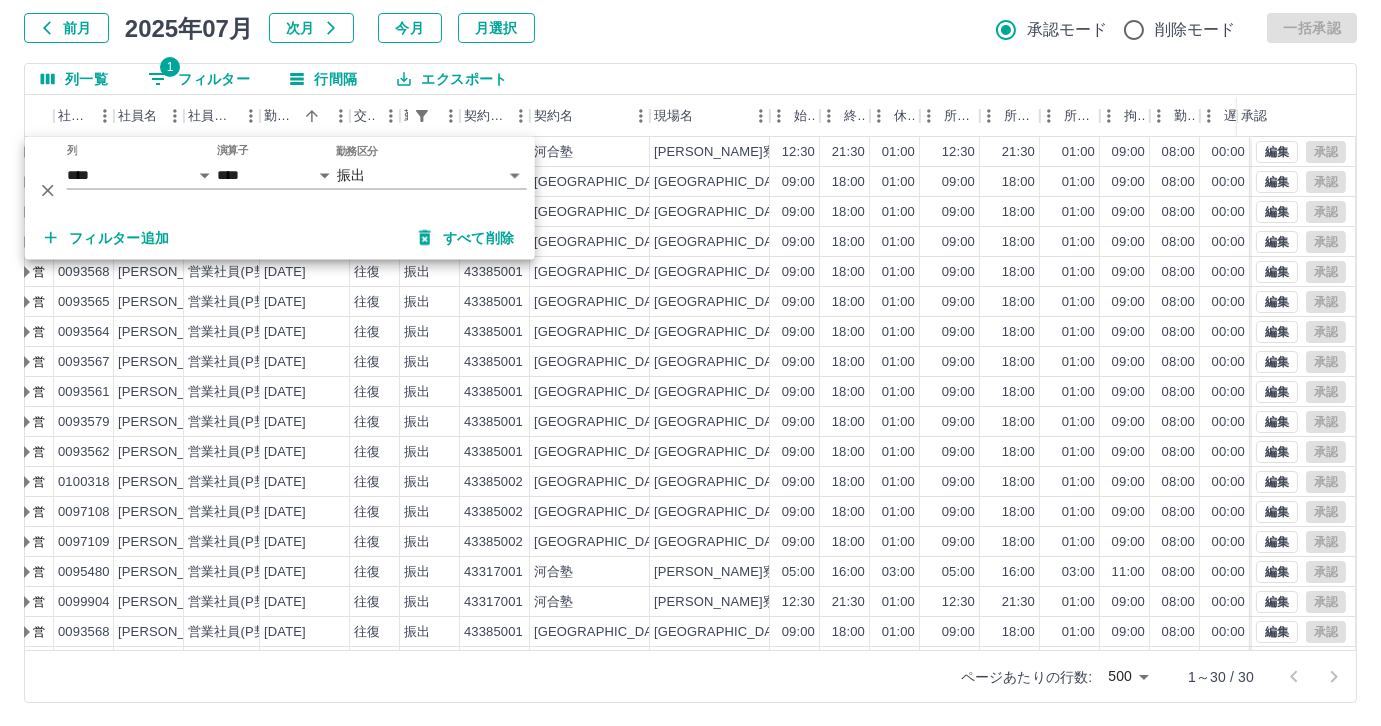 click on "前月 2025年07月 次月 今月 月選択 承認モード 削除モード 一括承認" at bounding box center [690, 28] 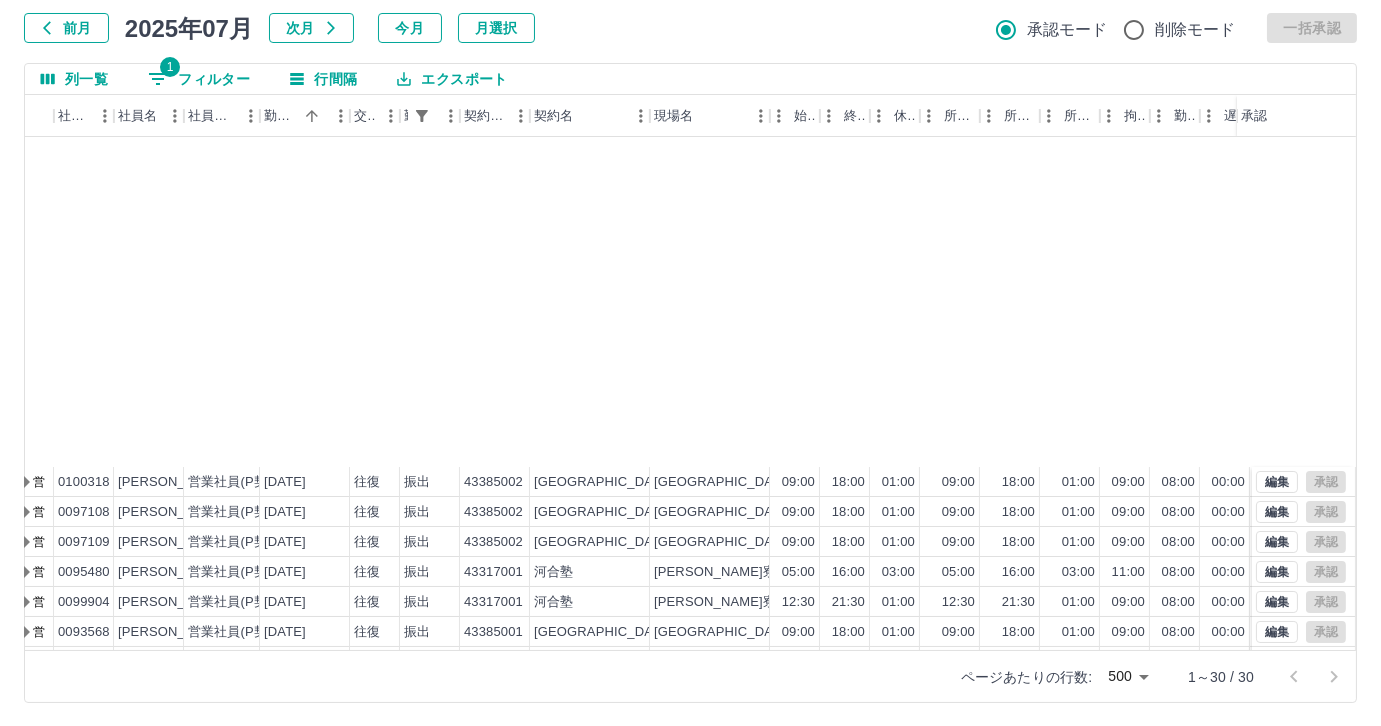 scroll, scrollTop: 401, scrollLeft: 141, axis: both 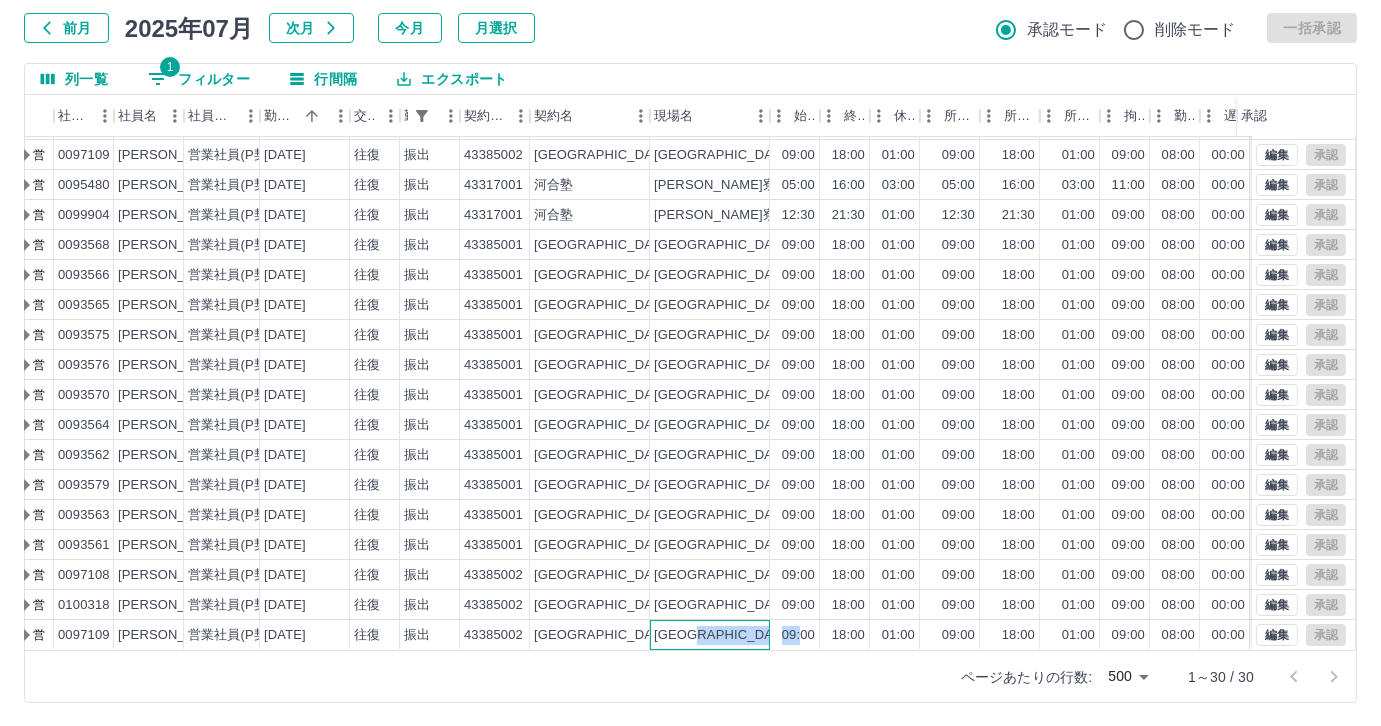drag, startPoint x: 720, startPoint y: 632, endPoint x: 799, endPoint y: 634, distance: 79.025314 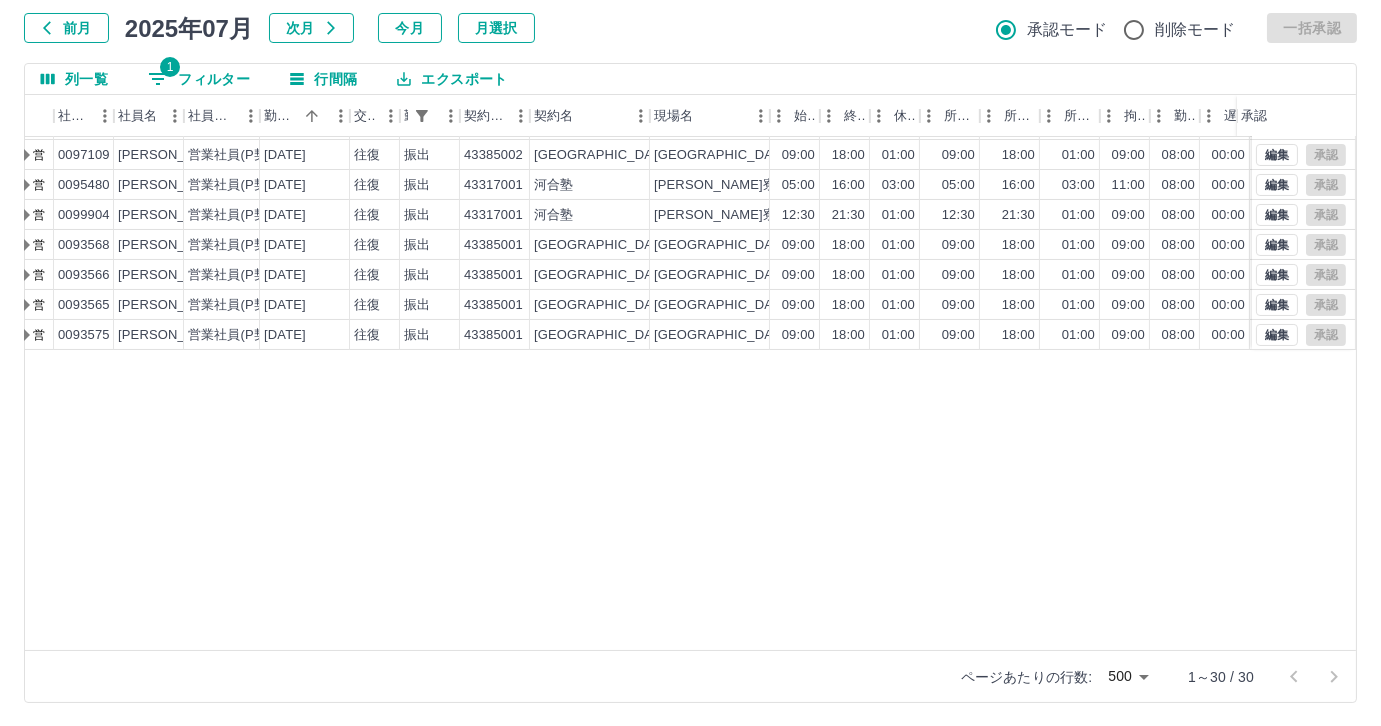 scroll, scrollTop: 0, scrollLeft: 141, axis: horizontal 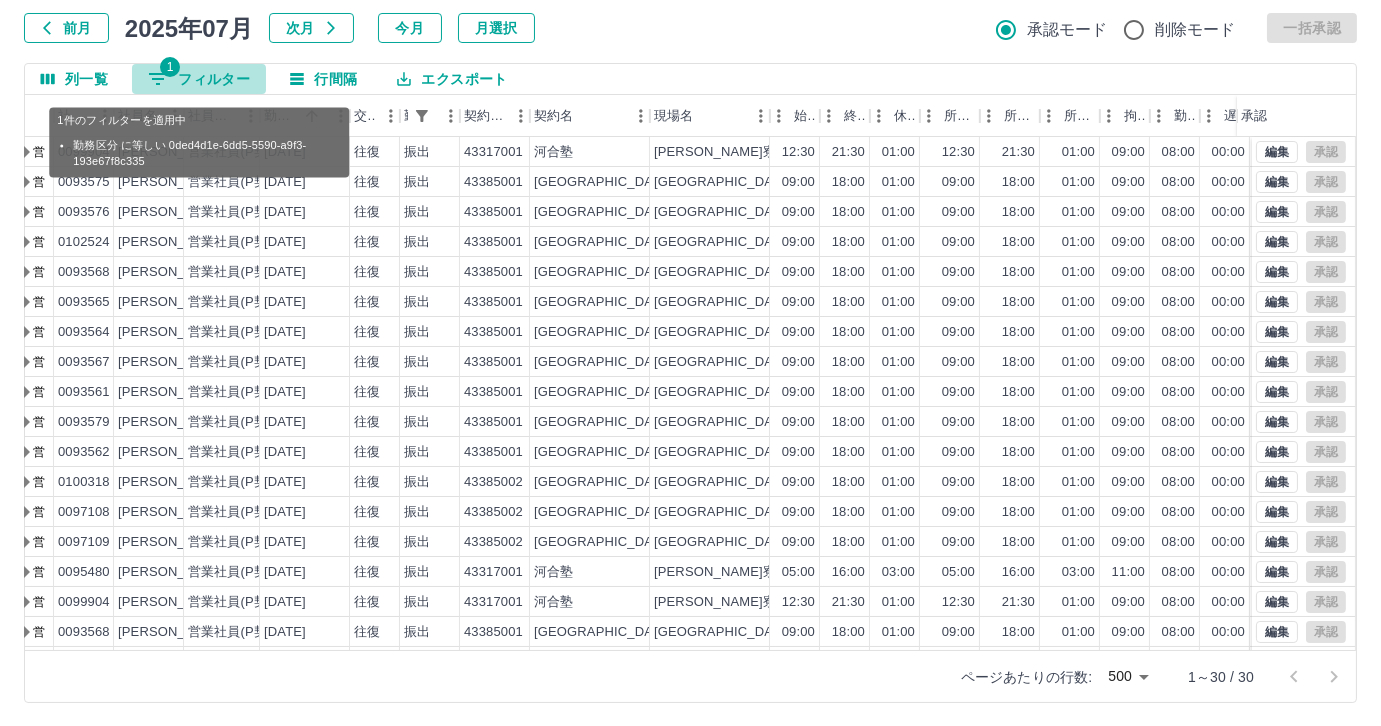 click on "1 フィルター" at bounding box center [199, 79] 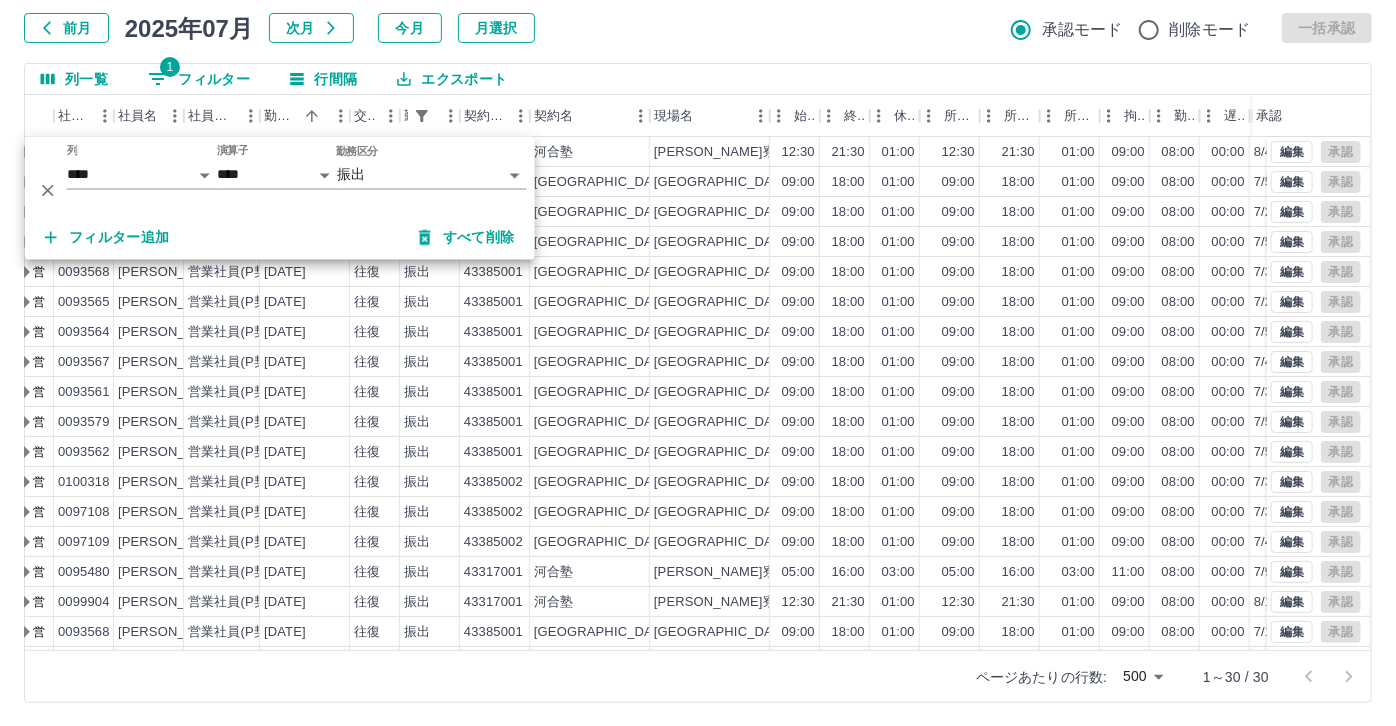 click on "SDH勤怠 尾嵜　杏茄 勤務実績承認 前月 2025年07月 次月 今月 月選択 承認モード 削除モード 一括承認 列一覧 1 フィルター 行間隔 エクスポート 承認フロー 社員番号 社員名 社員区分 勤務日 交通費 勤務区分 契約コード 契約名 現場名 始業 終業 休憩 所定開始 所定終業 所定休憩 拘束 勤務 遅刻等 コメント ステータス 承認 現 事 Ａ 営 0099904 植田　早紀 営業社員(P契約) 2025-07-05 往復 振出 43317001 河合塾 みずほ寮・さくら寮 12:30 21:30 01:00 12:30 21:30 01:00 09:00 08:00 00:00 8/4振休予定 AM承認待 現 事 Ａ 営 0093575 濱田　麻利江 営業社員(P契約) 2025-07-06 往復 振出 43385001 北九州市 北九州市立中央図書館 09:00 18:00 01:00 09:00 18:00 01:00 09:00 08:00 00:00 7/5振休 AM承認待 現 事 Ａ 営 0093576 村上　直子 営業社員(P契約) 2025-07-06 往復 振出 43385001 北九州市 北九州市立中央図書館 09:00 18:00 01:00" at bounding box center (698, 304) 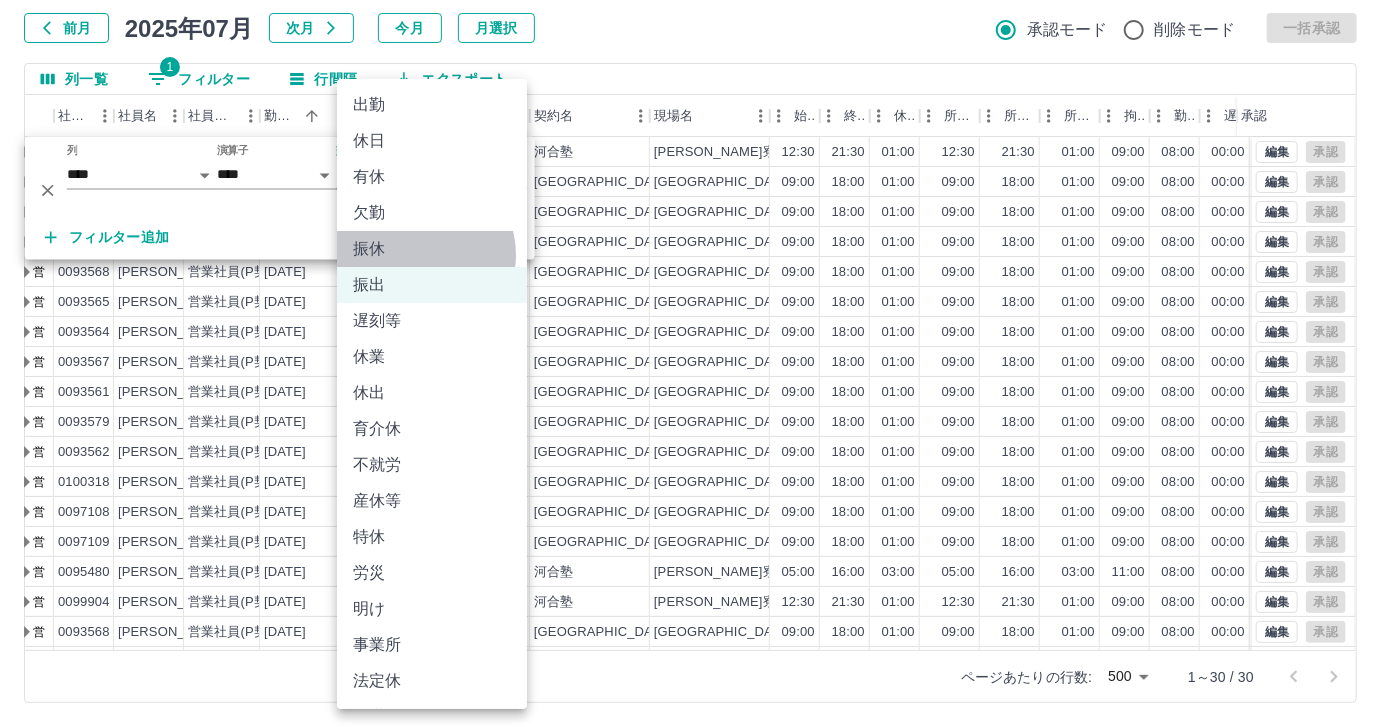 click on "振休" at bounding box center [432, 249] 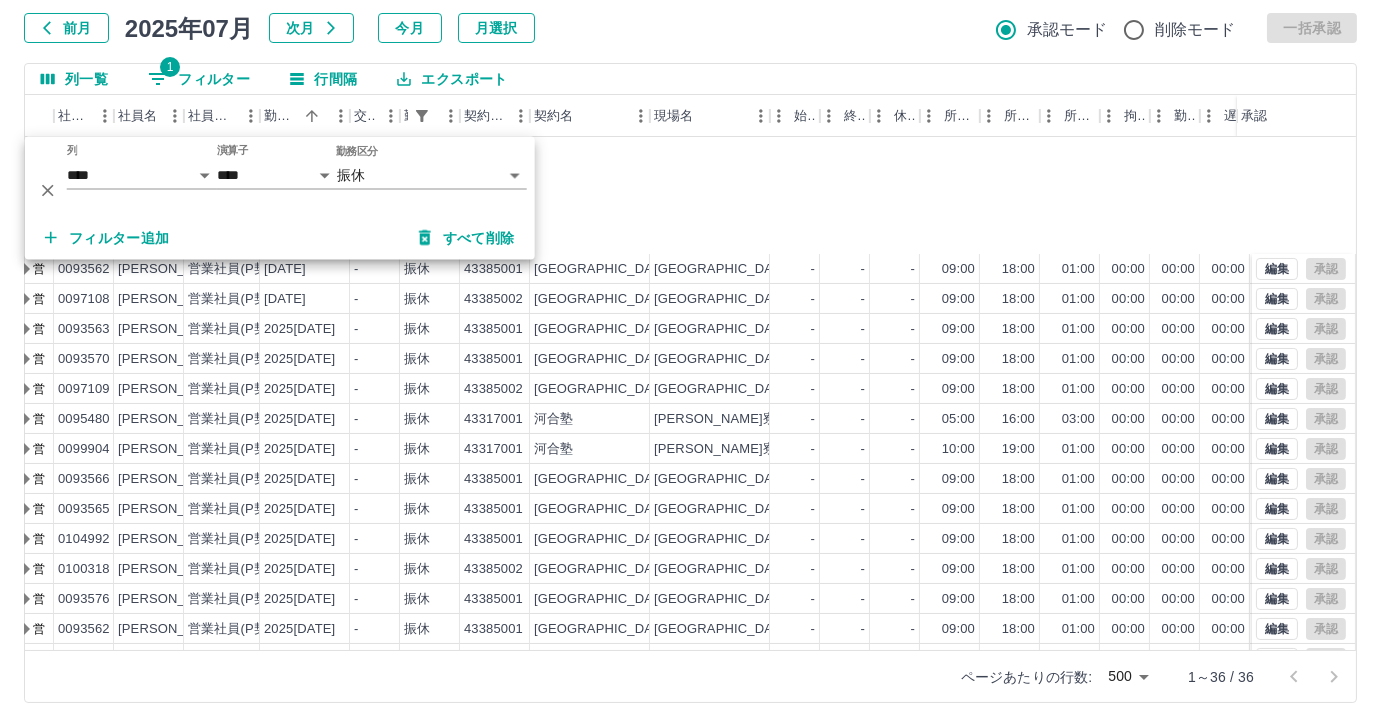 scroll, scrollTop: 581, scrollLeft: 141, axis: both 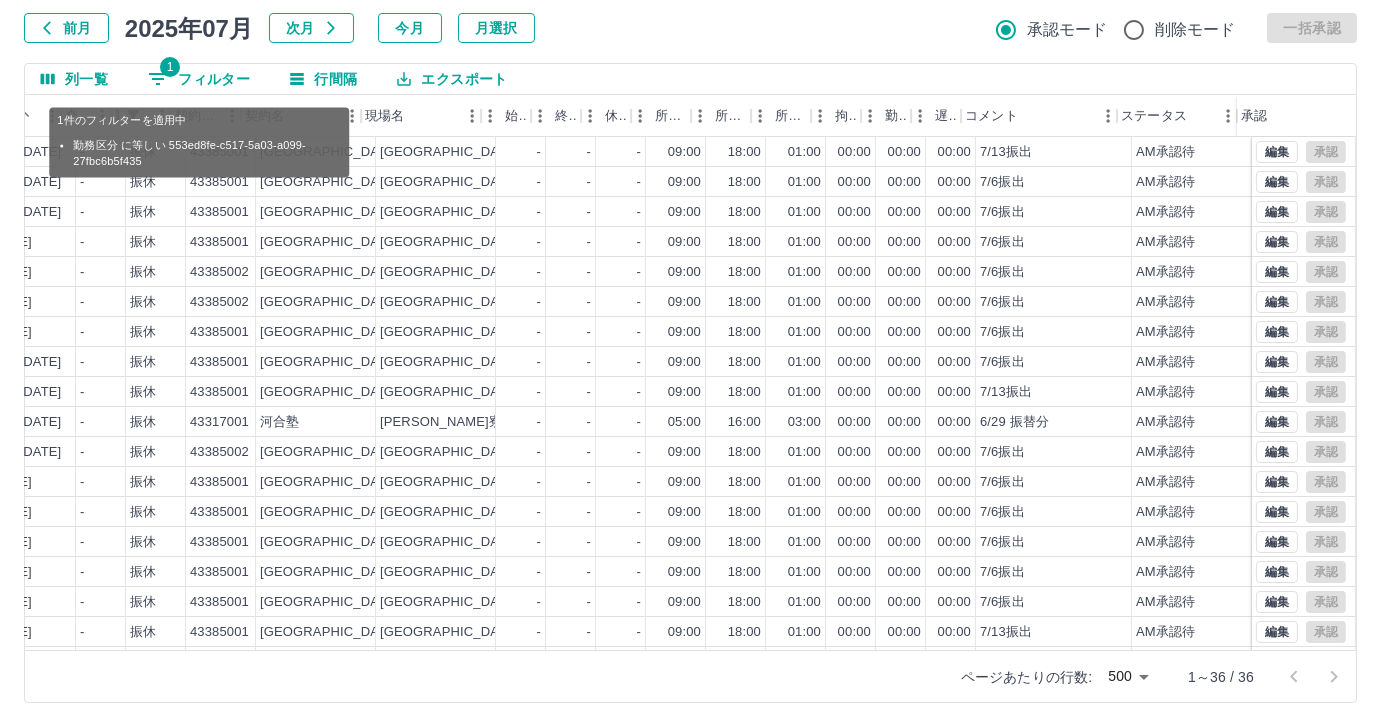 click on "1 フィルター" at bounding box center (199, 79) 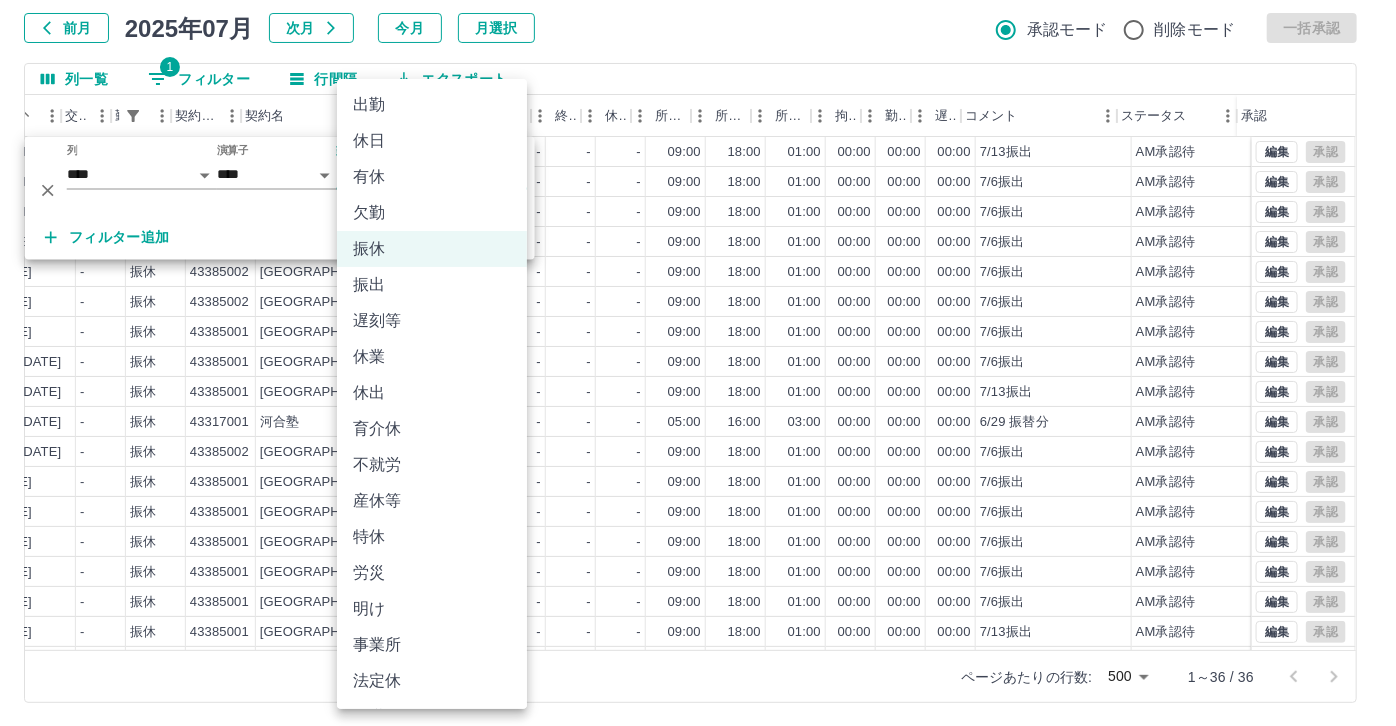 click on "SDH勤怠 尾嵜　杏茄 勤務実績承認 前月 2025年07月 次月 今月 月選択 承認モード 削除モード 一括承認 列一覧 1 フィルター 行間隔 エクスポート 社員名 社員区分 勤務日 交通費 勤務区分 契約コード 契約名 現場名 始業 終業 休憩 所定開始 所定終業 所定休憩 拘束 勤務 遅刻等 コメント ステータス 承認 内村　実穂 営業社員(P契約) 2025-07-02  -  振休 43385001 北九州市 北九州市立中央図書館 - - - 09:00 18:00 01:00 00:00 00:00 00:00 7/13振出 AM承認待 南　奈穂子 営業社員(P契約) 2025-07-02  -  振休 43385001 北九州市 北九州市立中央図書館 - - - 09:00 18:00 01:00 00:00 00:00 00:00 7/6振出 AM承認待 村上　直子 営業社員(P契約) 2025-07-02  -  振休 43385001 北九州市 北九州市立中央図書館 - - - 09:00 18:00 01:00 00:00 00:00 00:00 7/6振出 AM承認待 稲富　麻佐子 営業社員(P契約) 2025-07-03  -  振休 43385001 北九州市 - -" at bounding box center (698, 304) 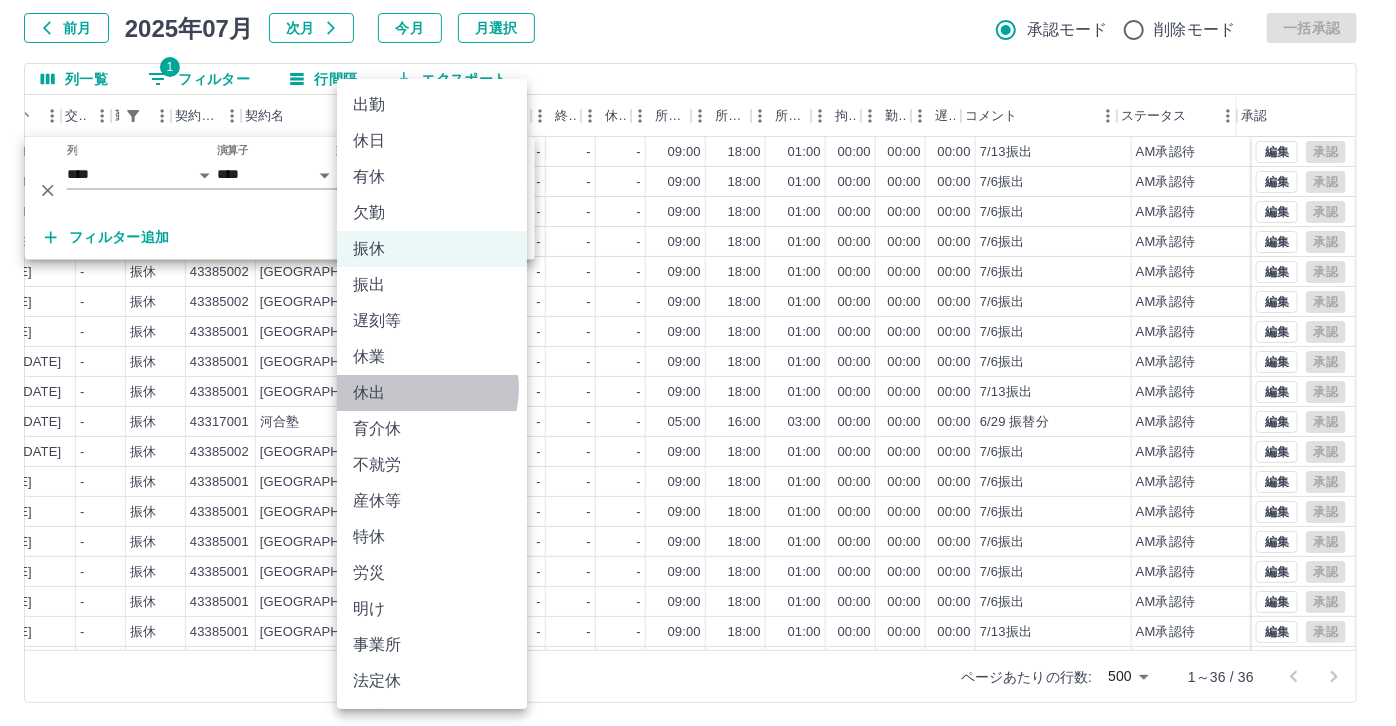 click on "休出" at bounding box center (432, 393) 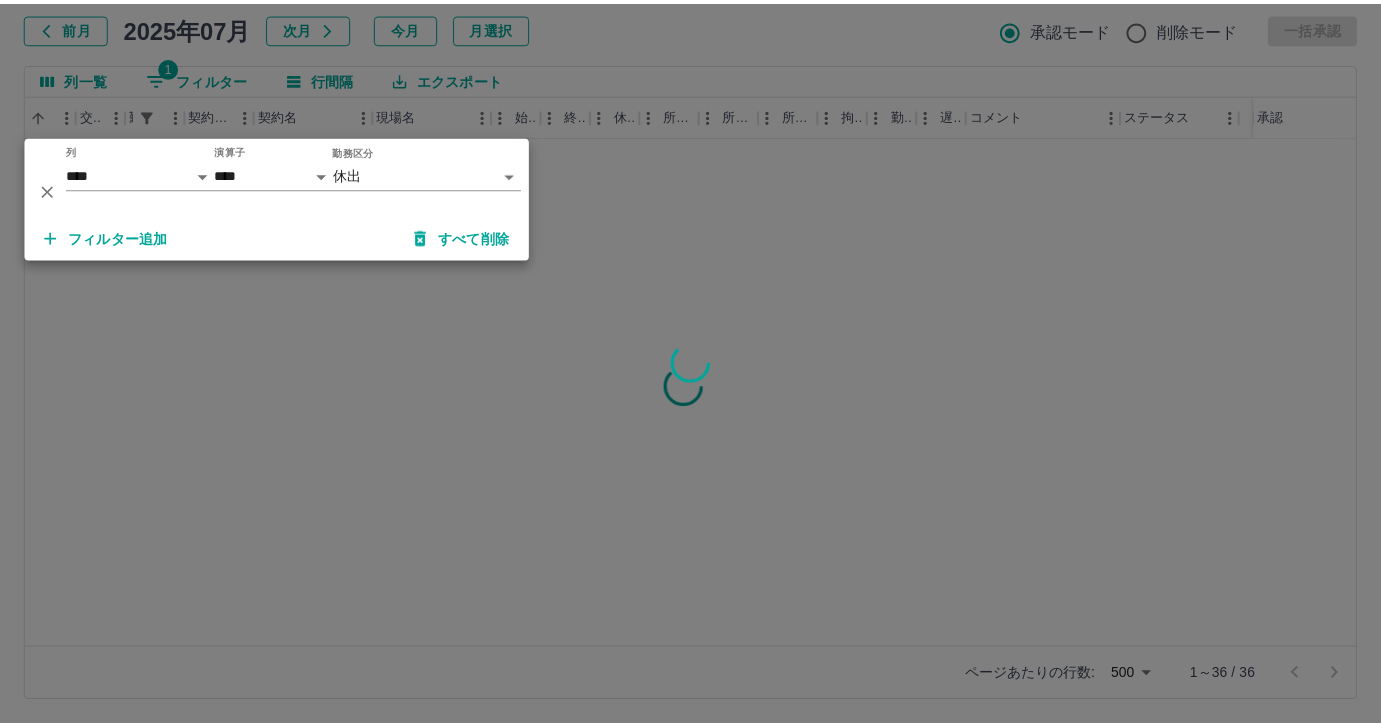 scroll, scrollTop: 0, scrollLeft: 414, axis: horizontal 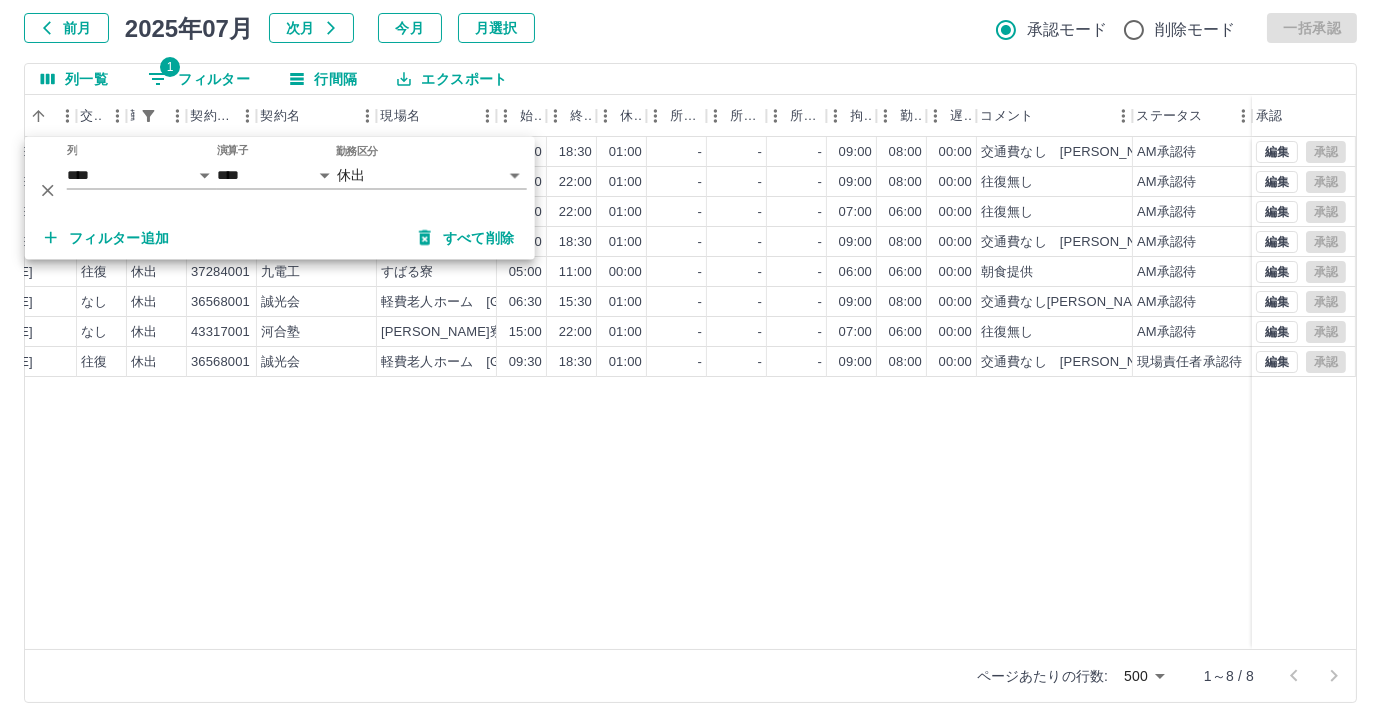 click on "香山　真貴子 営業社員(P契約) 2025-07-05 なし 休出 36568001 誠光会 軽費老人ホーム　椎ノ木荘 09:30 18:30 01:00 - - - 09:00 08:00 00:00 交通費なし　椎木応援 AM承認待 中山　祐二 営業社員(P契約) 2025-07-05 なし 休出 43317001 河合塾 みずほ寮・さくら寮 13:00 22:00 01:00 - - - 09:00 08:00 00:00 往復無し AM承認待 中山　祐二 営業社員(P契約) 2025-07-06 なし 休出 43317001 河合塾 みずほ寮・さくら寮 15:00 22:00 01:00 - - - 07:00 06:00 00:00 往復無し AM承認待 藤原　江理子 営業社員(R契約) 2025-07-06 なし 休出 36568001 誠光会 軽費老人ホーム　椎ノ木荘 09:30 18:30 01:00 - - - 09:00 08:00 00:00 交通費なし　椎木応援 AM承認待 足達　紀子 営業社員(P契約) 2025-07-12 往復 休出 37284001 九電工 すばる寮 05:00 11:00 00:00 - - - 06:00 06:00 00:00 朝食提供 AM承認待 香山　真貴子 営業社員(P契約) 2025-07-12 なし 休出 36568001 誠光会 06:30 - -" at bounding box center [484, 393] 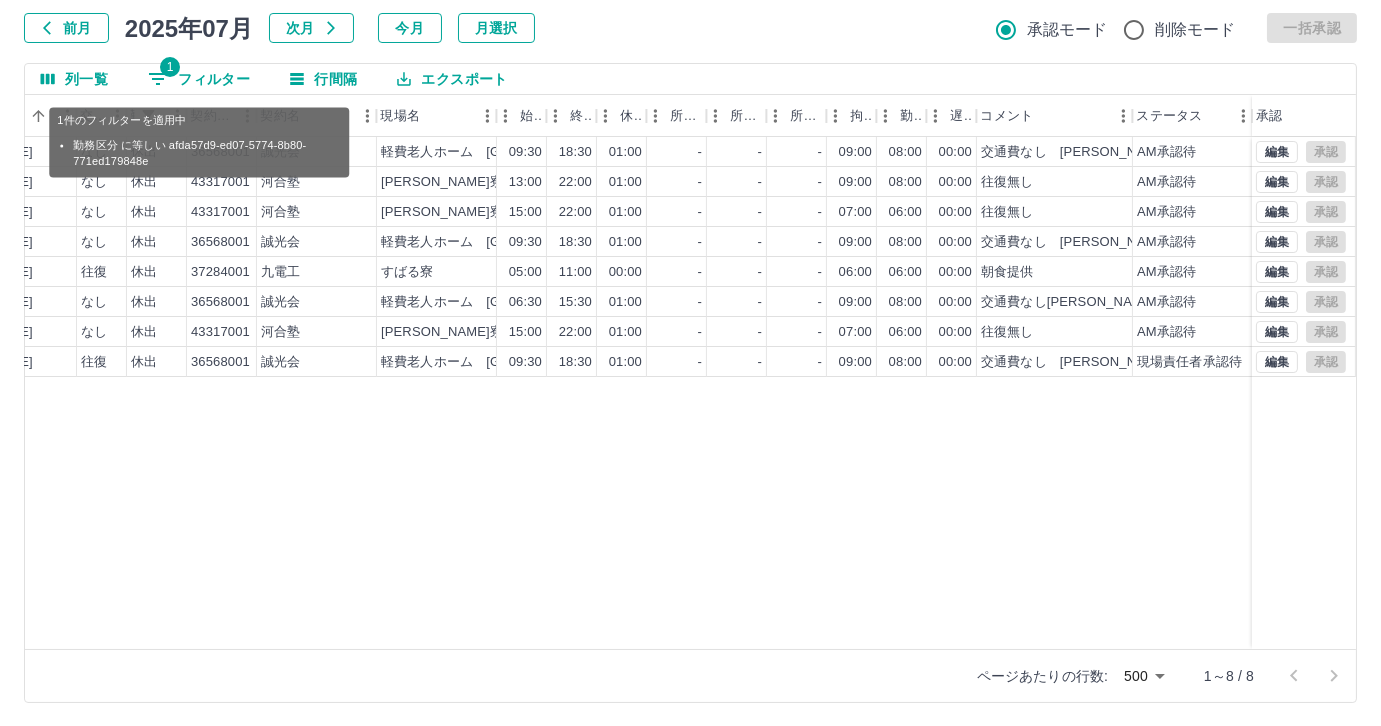 click on "1 フィルター" at bounding box center (199, 79) 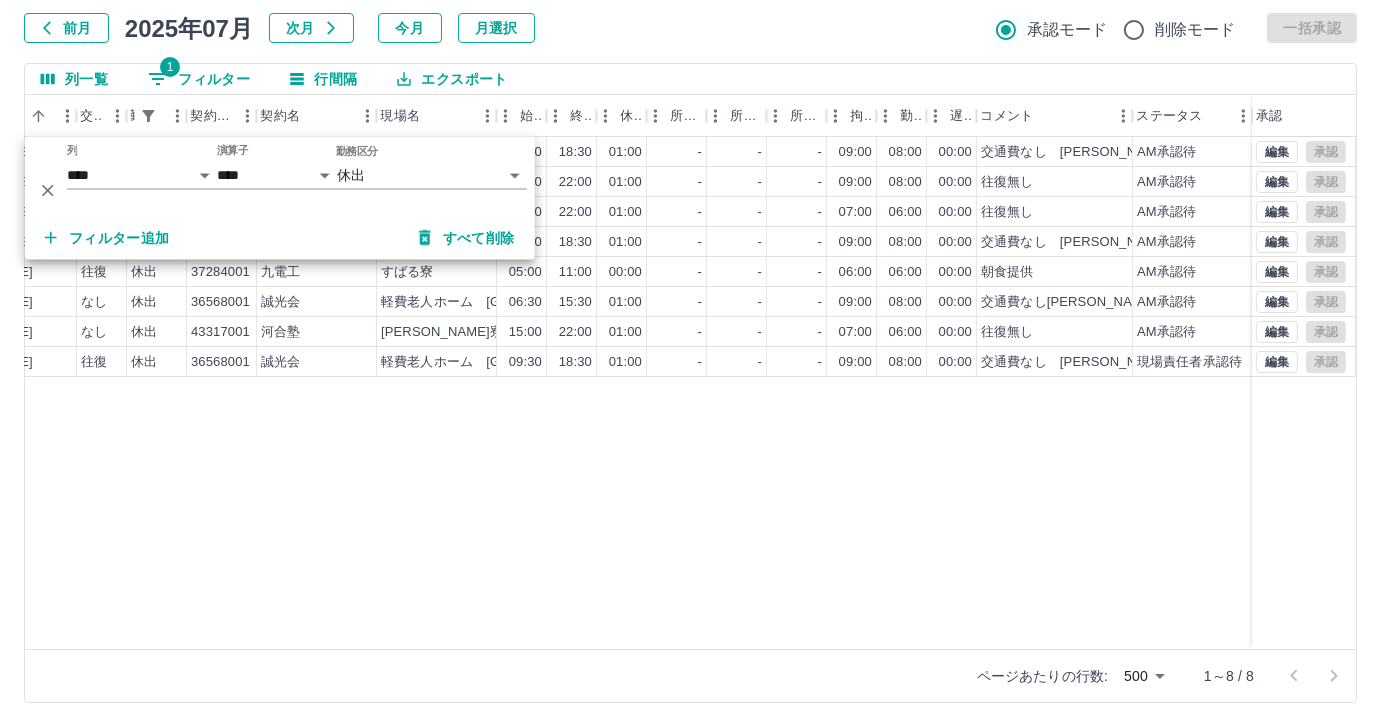 click on "**********" at bounding box center [432, 176] 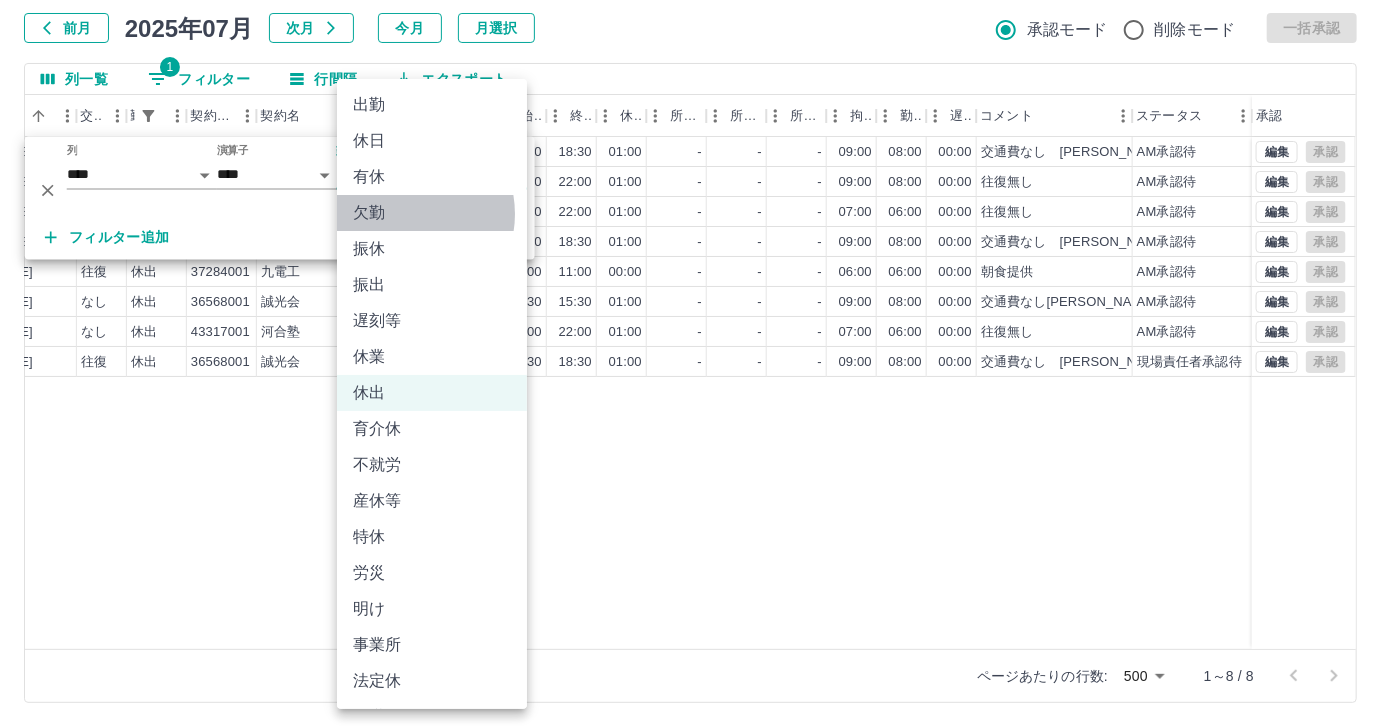 click on "欠勤" at bounding box center [432, 213] 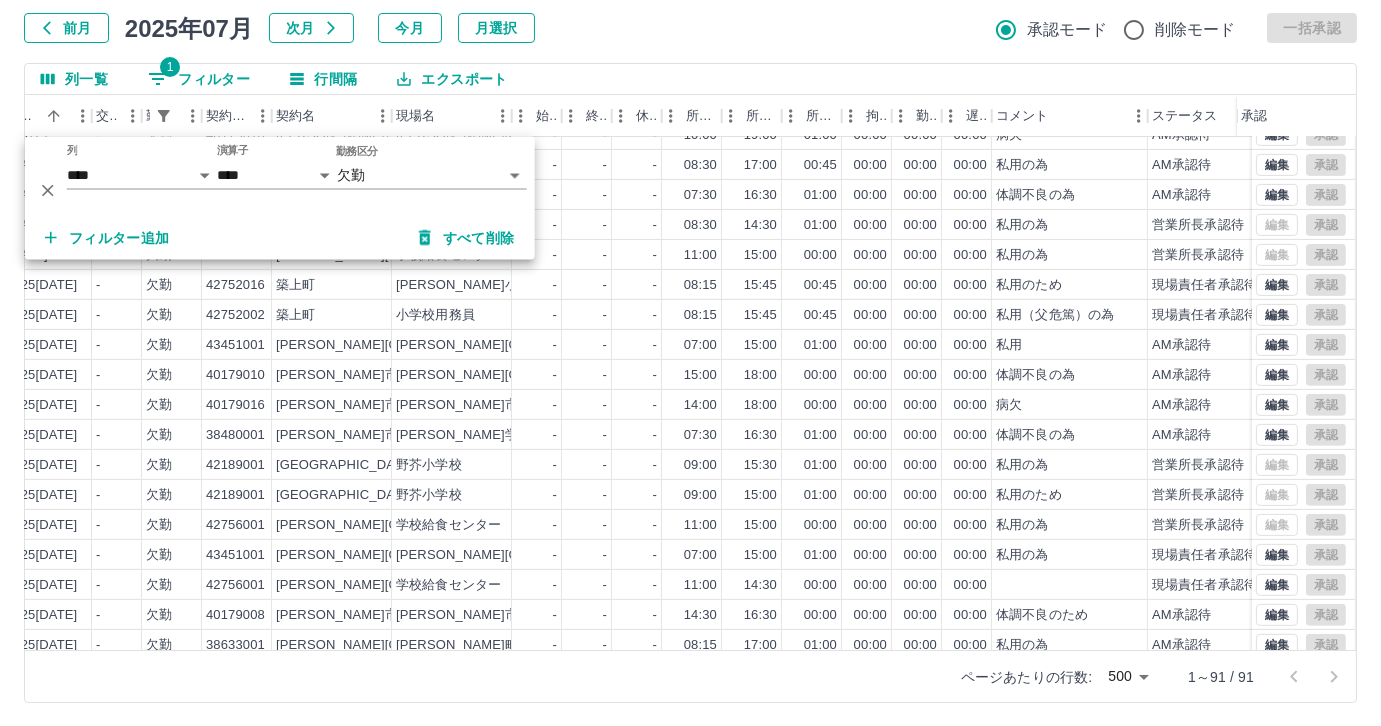 scroll, scrollTop: 2090, scrollLeft: 399, axis: both 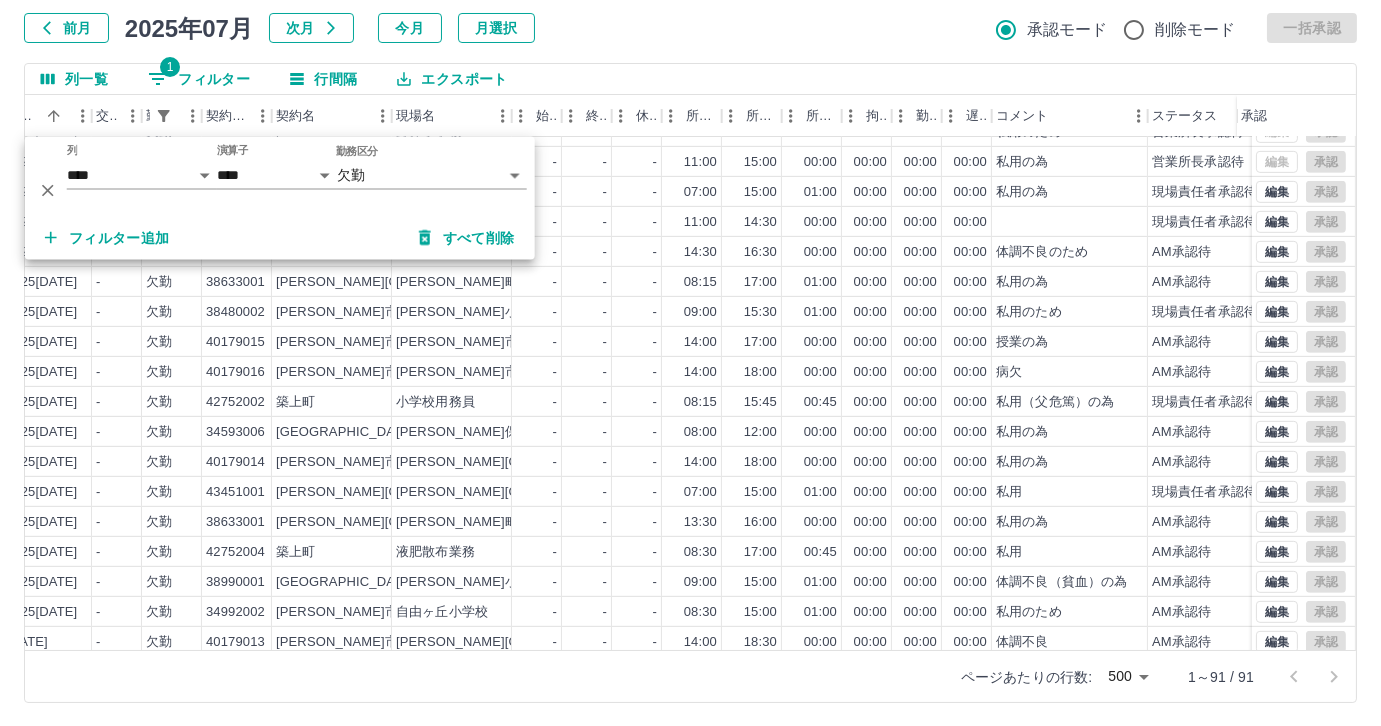 click on "前月 2025年07月 次月 今月 月選択 承認モード 削除モード 一括承認" at bounding box center (690, 28) 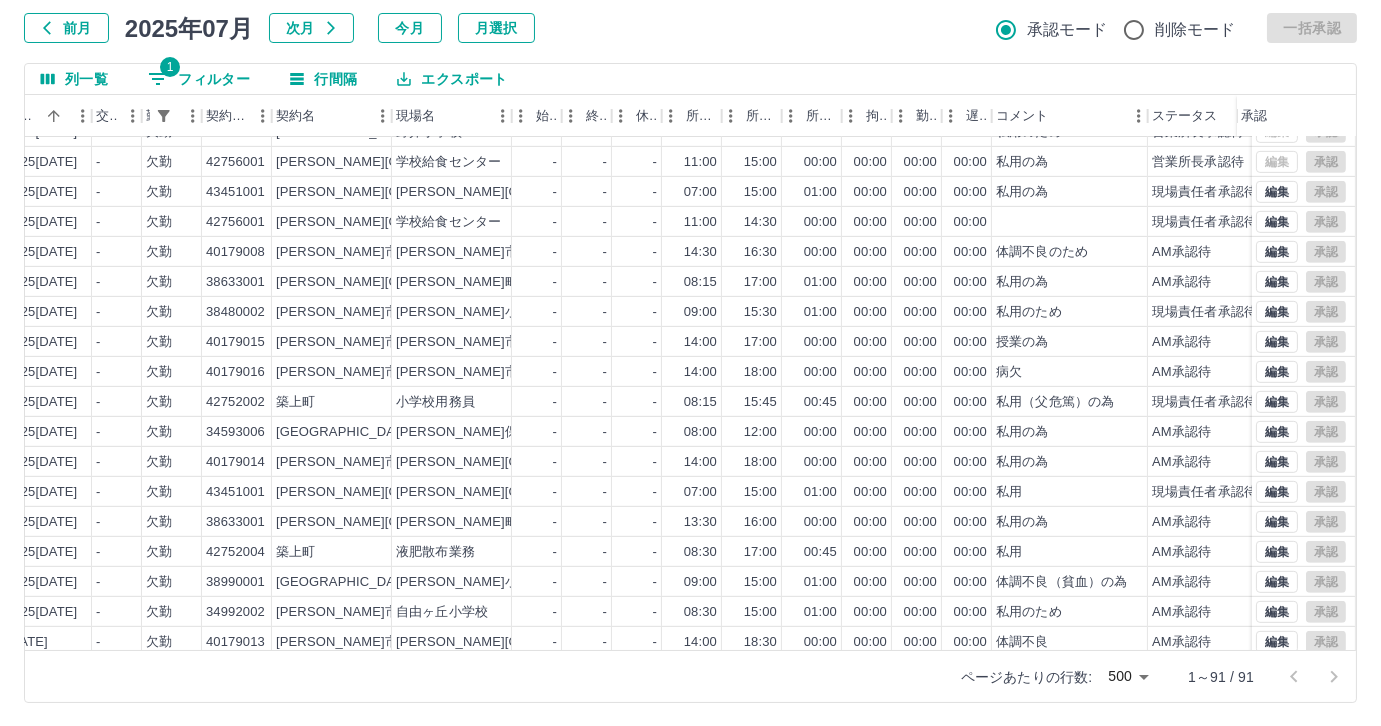 scroll, scrollTop: 2231, scrollLeft: 399, axis: both 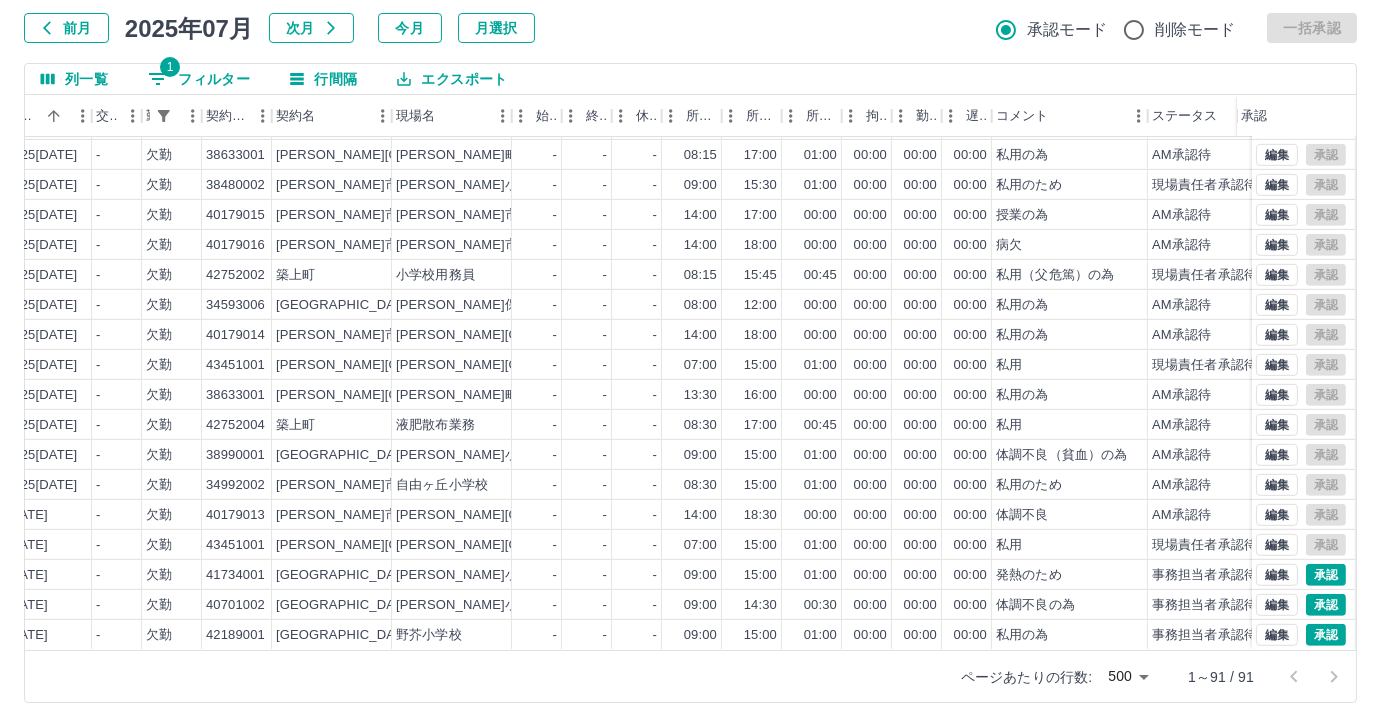 click on "1 フィルター" at bounding box center (199, 79) 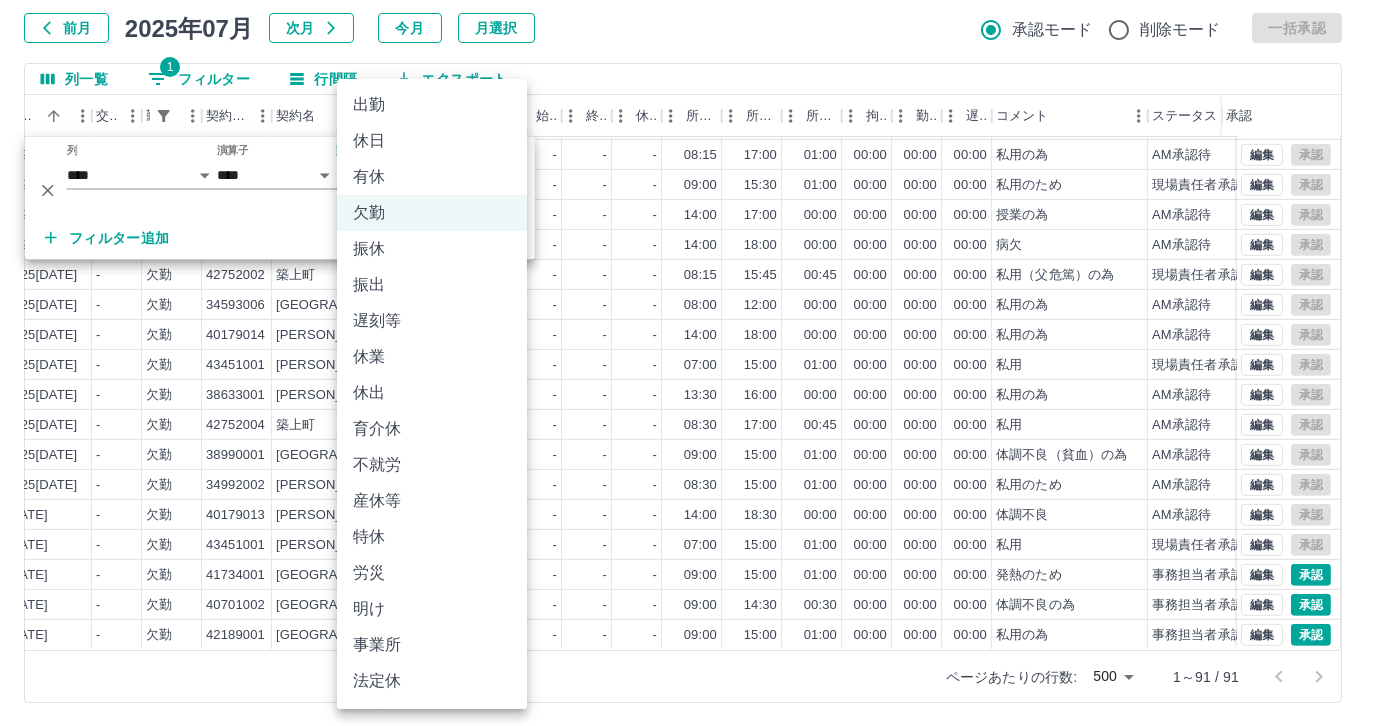 click on "SDH勤怠 尾嵜　杏茄 勤務実績承認 前月 2025年07月 次月 今月 月選択 承認モード 削除モード 一括承認 列一覧 1 フィルター 行間隔 エクスポート 社員名 社員区分 勤務日 交通費 勤務区分 契約コード 契約名 現場名 始業 終業 休憩 所定開始 所定終業 所定休憩 拘束 勤務 遅刻等 コメント ステータス 承認 古賀　和紗 営業社員(PT契約) 2025-07-10  -  欠勤 42756001 大川市 学校給食センター - - - 11:00 14:30 00:00 00:00 00:00 00:00 現場責任者承認待 内田　羽音 営業社員(PT契約) 2025-07-10  -  欠勤 40179008 宗像市 宗像市学童保育所運営事務局 - - - 14:30 16:30 00:00 00:00 00:00 00:00 体調不良のため AM承認待 久保山　詩華 営業社員(PT契約) 2025-07-10  -  欠勤 38633001 川崎町 川崎町学校給食センター - - - 08:15 17:00 01:00 00:00 00:00 00:00 私用の為 AM承認待 古野　志穂 営業社員(PT契約) 2025-07-10  -  欠勤 38480002" at bounding box center (690, 304) 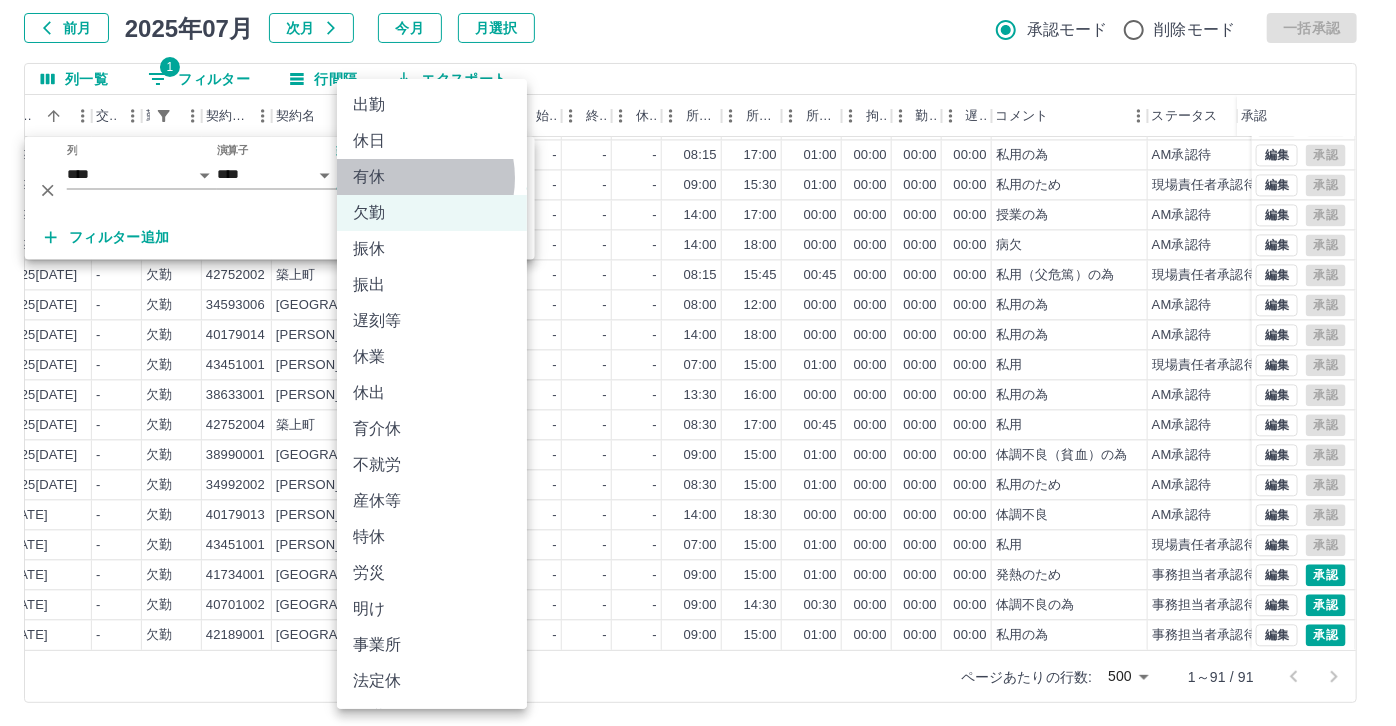click on "有休" at bounding box center (432, 177) 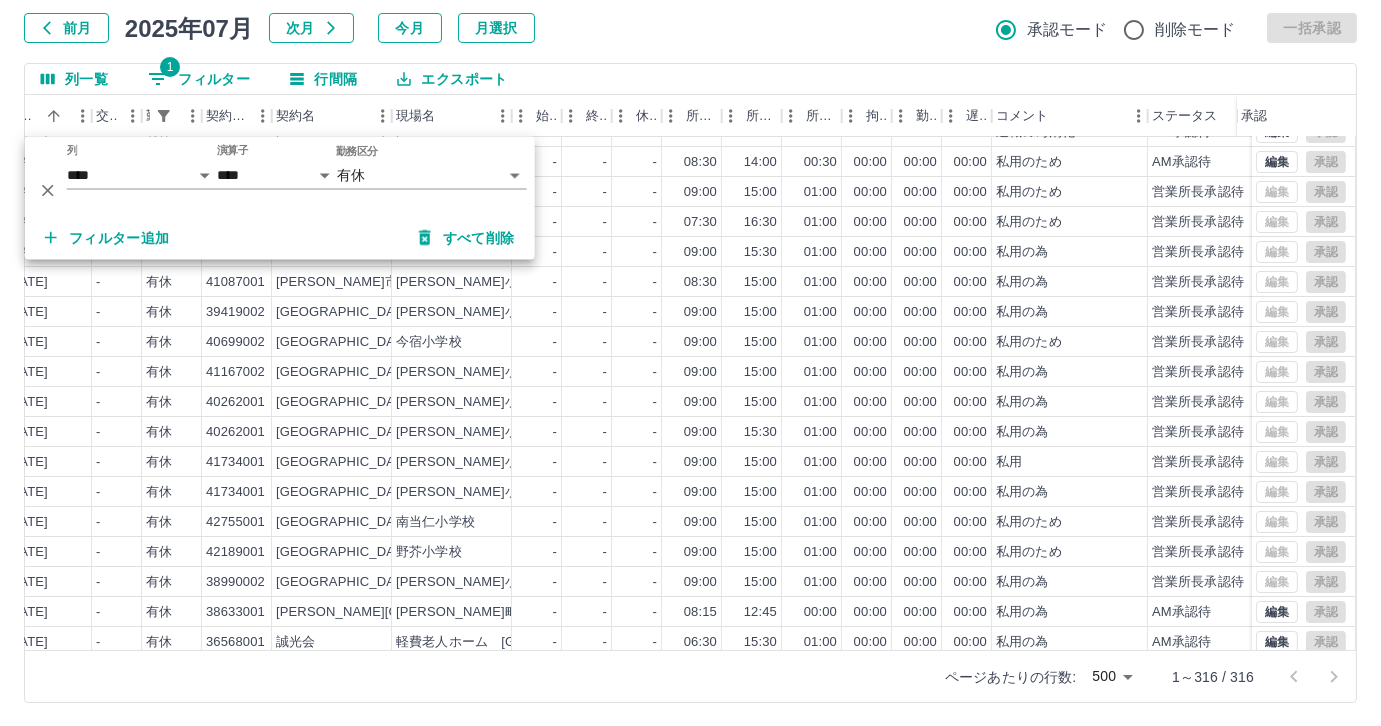 scroll, scrollTop: 0, scrollLeft: 399, axis: horizontal 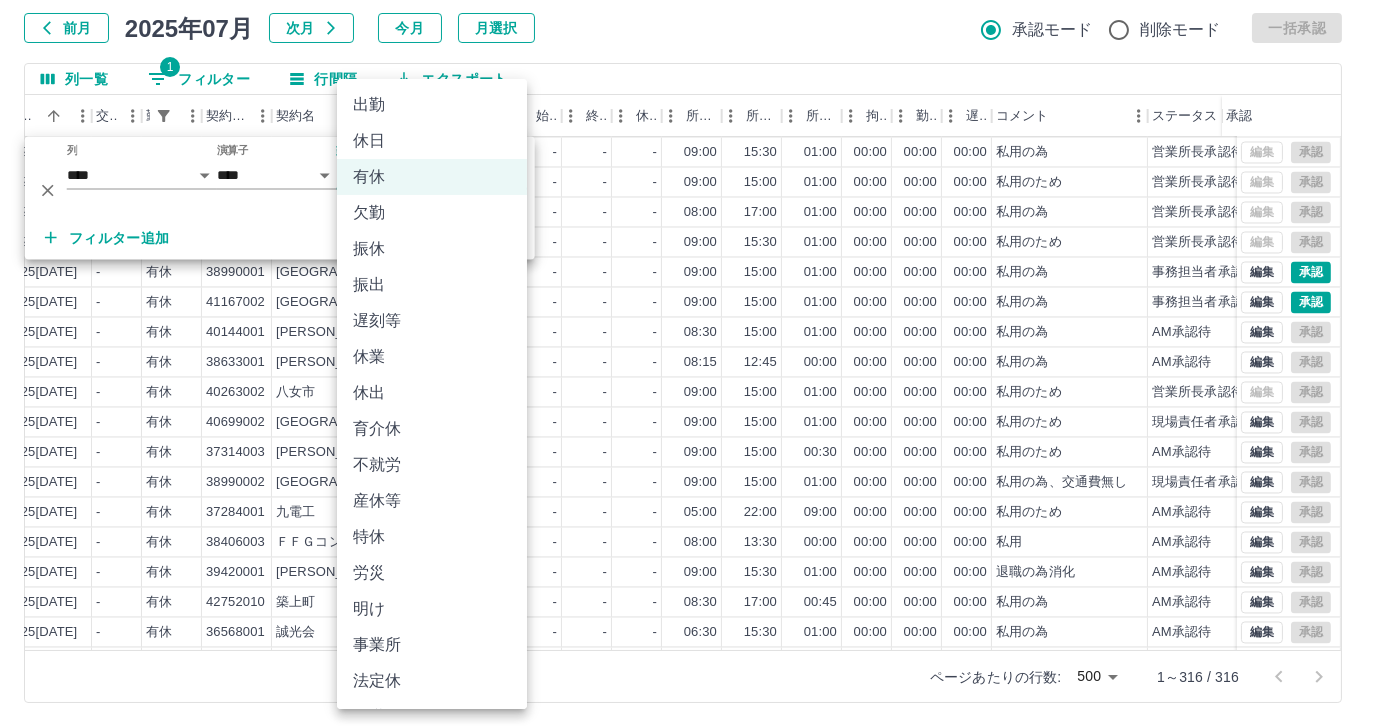 click on "SDH勤怠 尾嵜　杏茄 勤務実績承認 前月 2025年07月 次月 今月 月選択 承認モード 削除モード 一括承認 列一覧 1 フィルター 行間隔 エクスポート 社員名 社員区分 勤務日 交通費 勤務区分 契約コード 契約名 現場名 始業 終業 休憩 所定開始 所定終業 所定休憩 拘束 勤務 遅刻等 コメント ステータス 承認 藤田　加南子 営業社員(P契約) 2025-07-10  -  有休 43385001 北九州市 北九州市立中央図書館 - - - 09:00 18:00 01:00 00:00 00:00 00:00 私用のため AM承認待 永田　江身子 営業社員(P契約) 2025-07-10  -  有休 43221001 福津市 第２学校給食共同調理場 - - - 07:30 16:30 01:00 00:00 00:00 00:00 私用の為 営業所長承認待 森崎　帆菜美 営業社員(PT契約) 2025-07-10  -  有休 40701001 久留米市 城島小学校 - - - 09:00 15:30 01:00 00:00 00:00 00:00 私用の為 営業所長承認待 堀下　久美 営業社員(PT契約) 2025-07-10  -  有休 -" at bounding box center (690, 304) 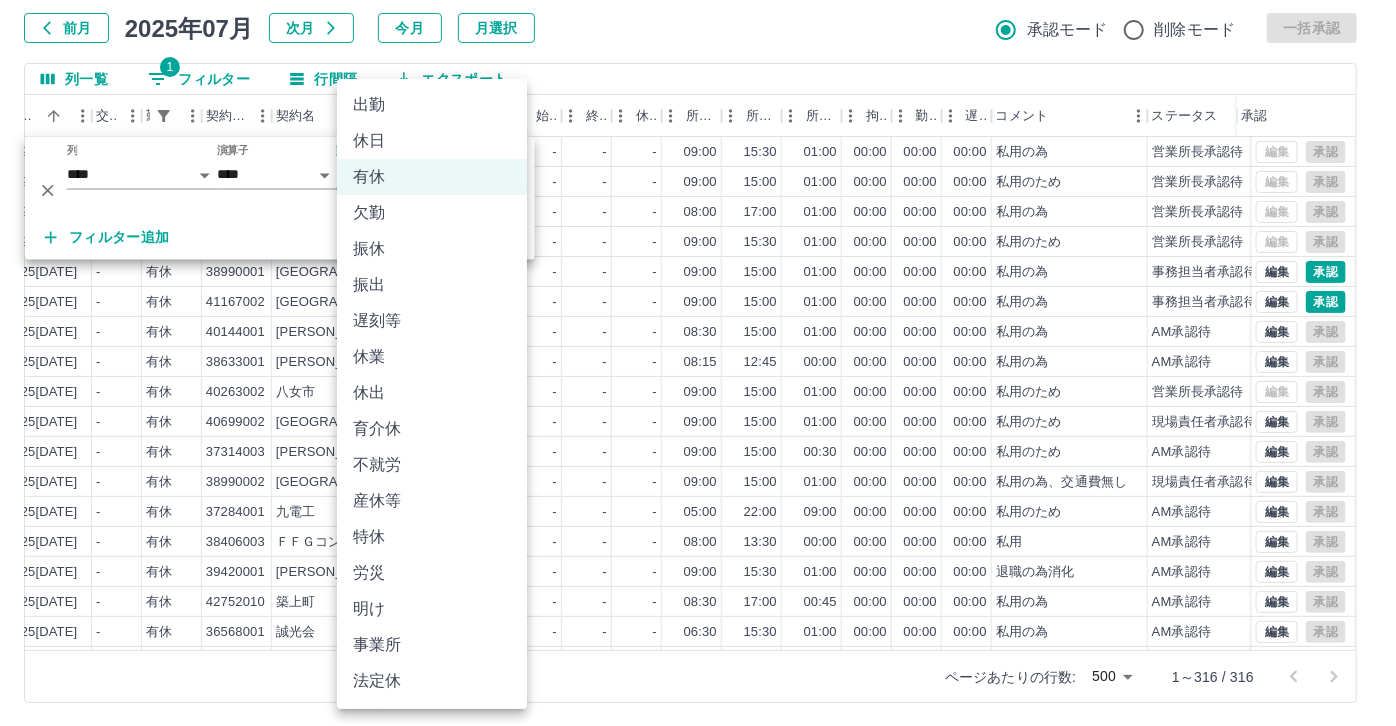 click on "遅刻等" at bounding box center (432, 321) 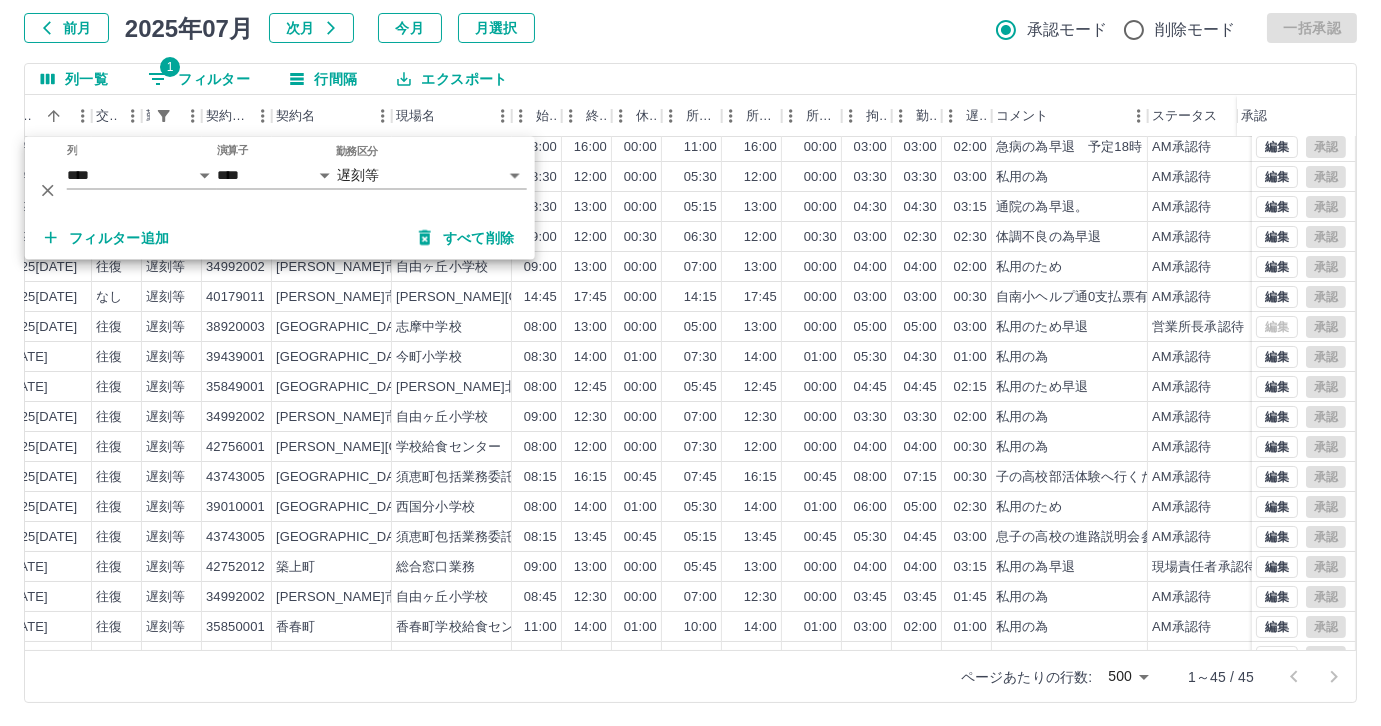 scroll, scrollTop: 0, scrollLeft: 399, axis: horizontal 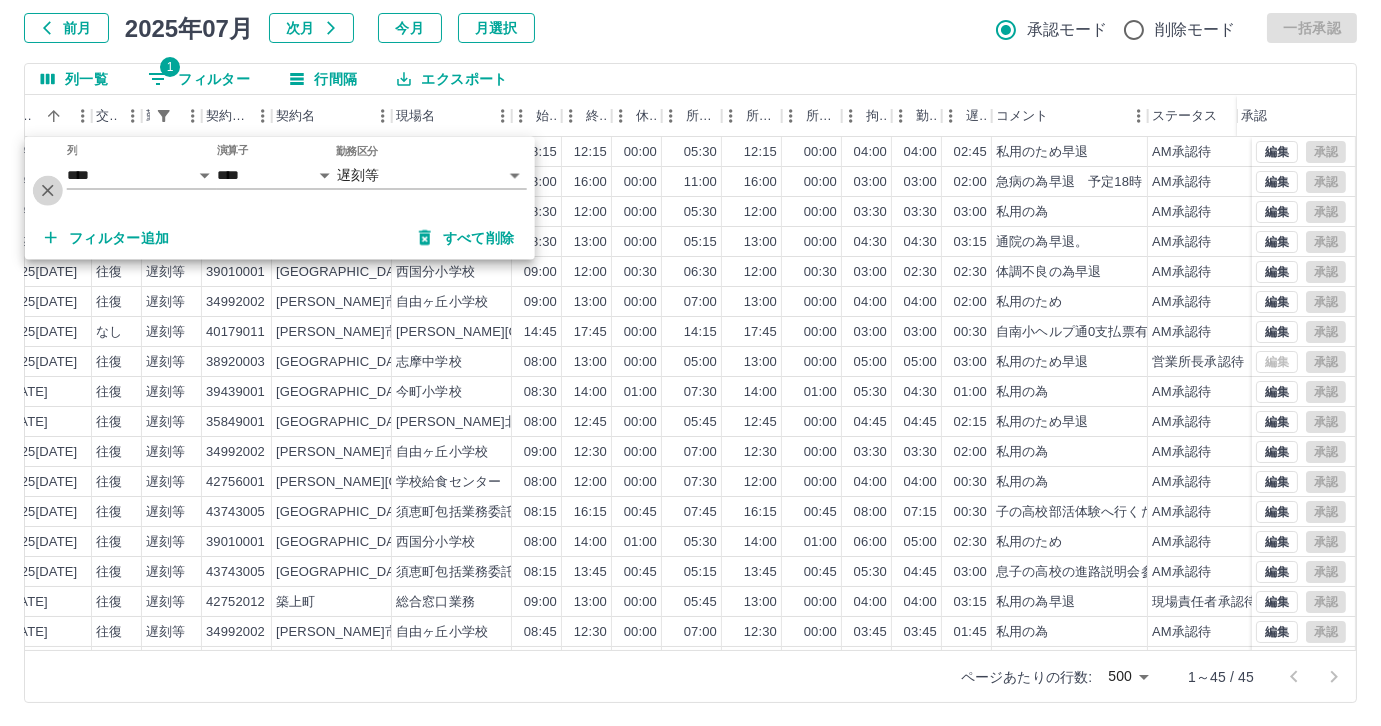 click 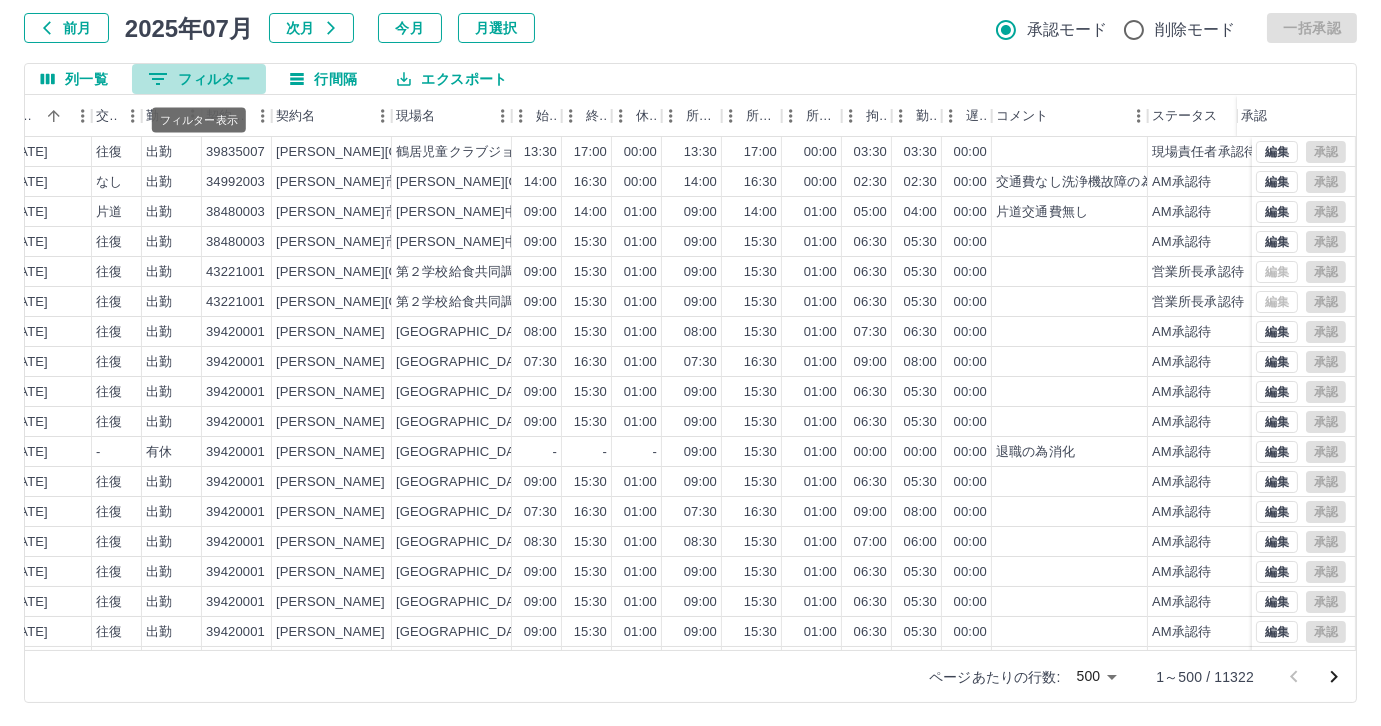 click on "0 フィルター" at bounding box center [199, 79] 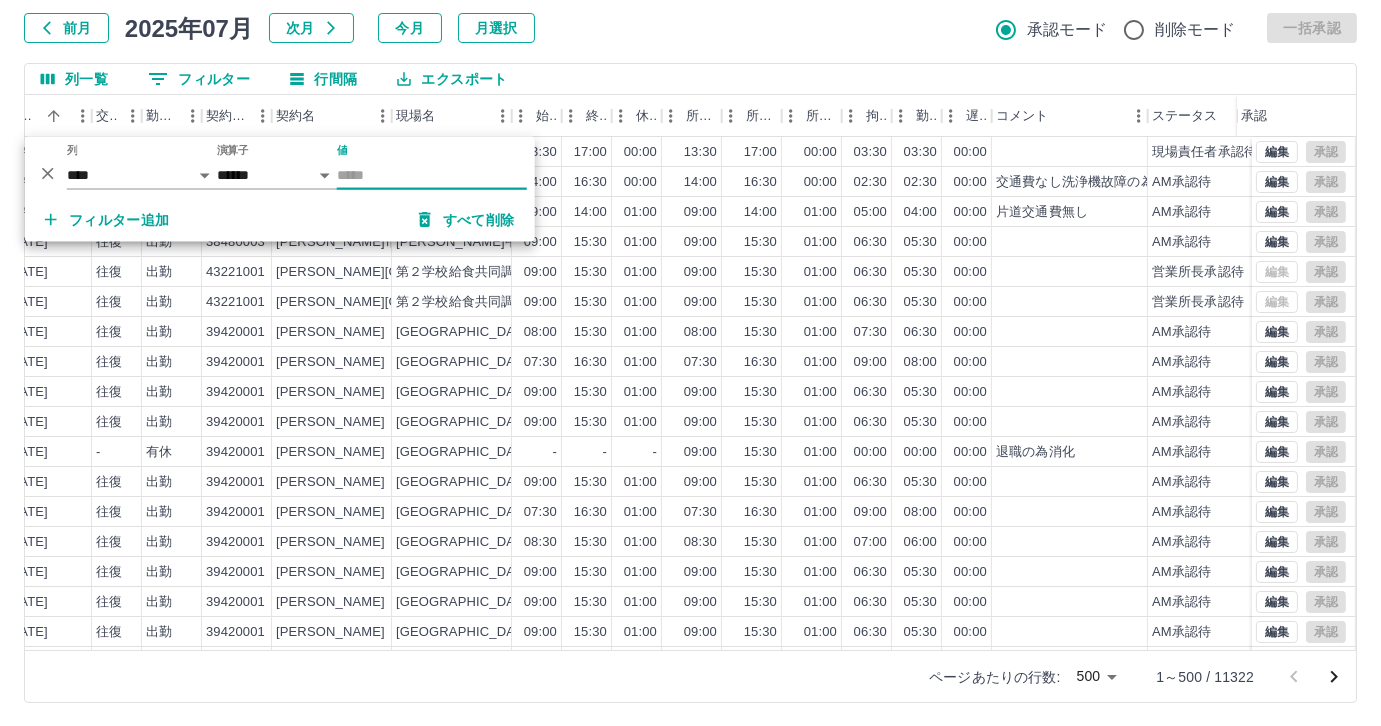 click on "値" at bounding box center (432, 175) 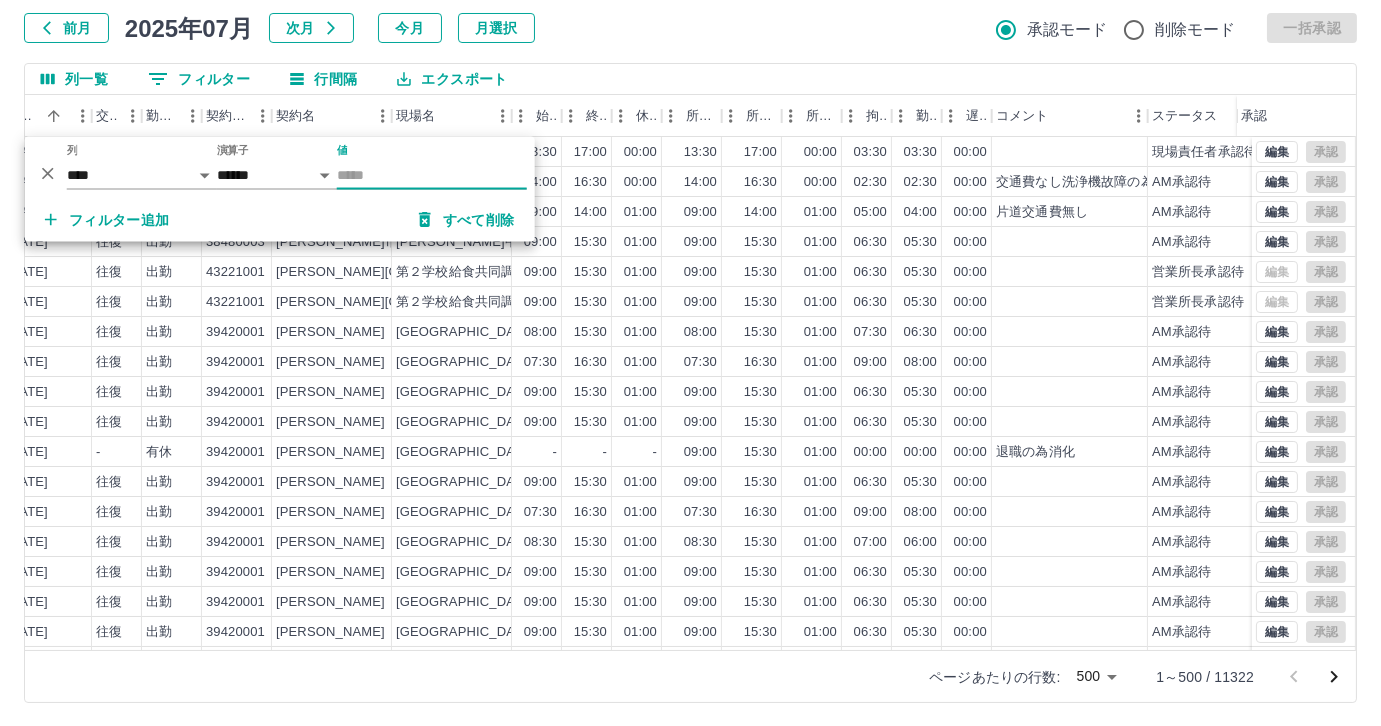 click on "SDH勤怠 尾嵜　杏茄 勤務実績承認 前月 2025年07月 次月 今月 月選択 承認モード 削除モード 一括承認 列一覧 0 フィルター 行間隔 エクスポート 社員名 社員区分 勤務日 交通費 勤務区分 契約コード 契約名 現場名 始業 終業 休憩 所定開始 所定終業 所定休憩 拘束 勤務 遅刻等 コメント ステータス 承認 戸田　早苗 営業社員(PT契約) 2025-07-01 往復 出勤 39835007 中津市 鶴居児童クラブジョイ 13:30 17:00 00:00 13:30 17:00 00:00 03:30 03:30 00:00 現場責任者承認待 古賀　宣子 営業社員(PT契約) 2025-07-01 なし 出勤 34992003 宗像市 赤間西小学校 14:00 16:30 00:00 14:00 16:30 00:00 02:30 02:30 00:00 交通費なし洗浄機故障の為 AM承認待 古賀　宣子 営業社員(PT契約) 2025-07-01 片道 出勤 38480003 宗像市 城山中学校 09:00 14:00 01:00 09:00 14:00 01:00 05:00 04:00 00:00 片道交通費無し AM承認待 篠原　和代 2025-07-01 往復 -" at bounding box center (690, 304) 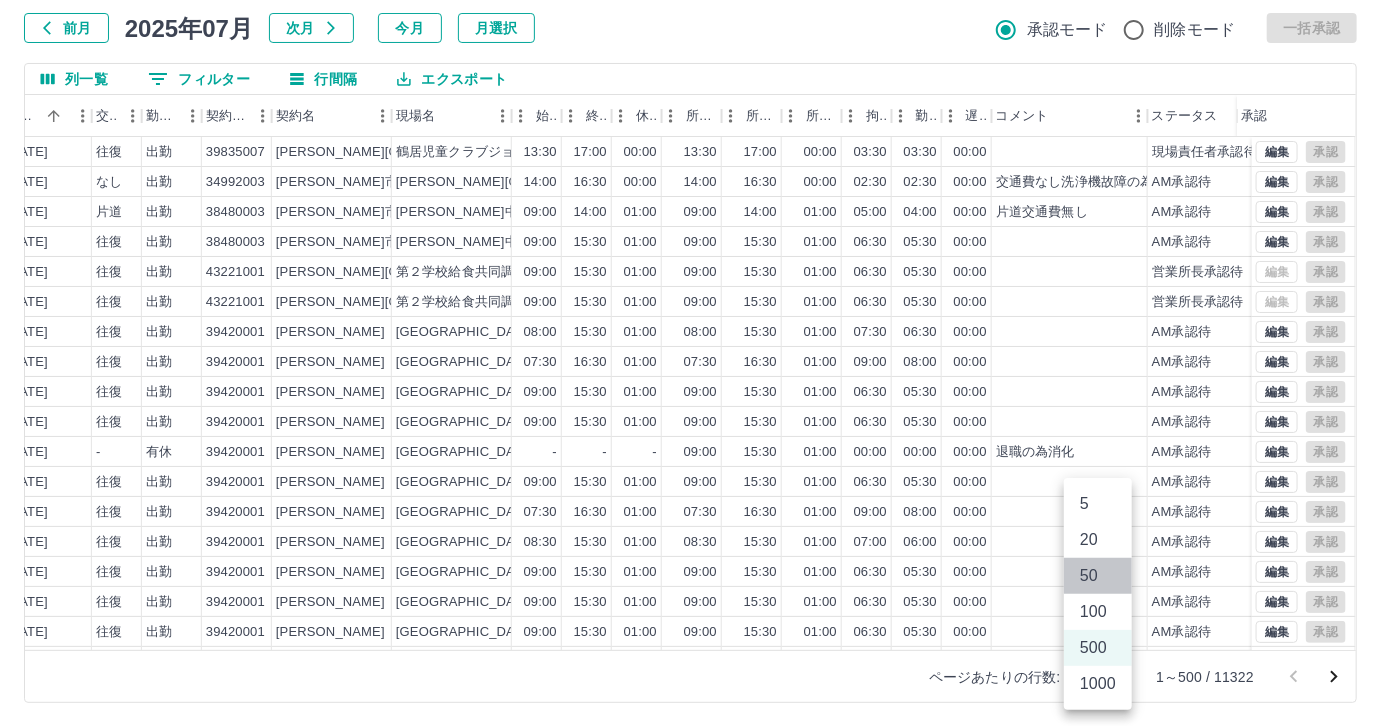 click on "50" at bounding box center [1098, 576] 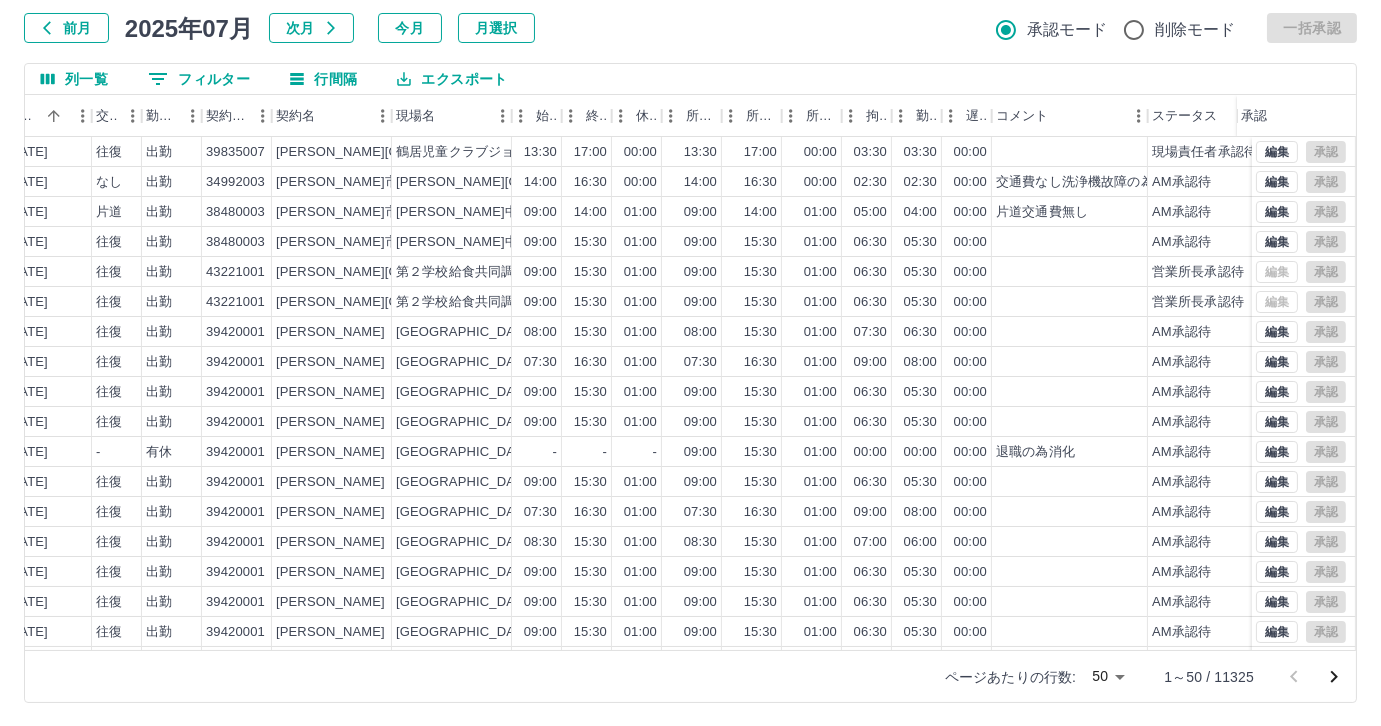 click on "0 フィルター" at bounding box center [199, 79] 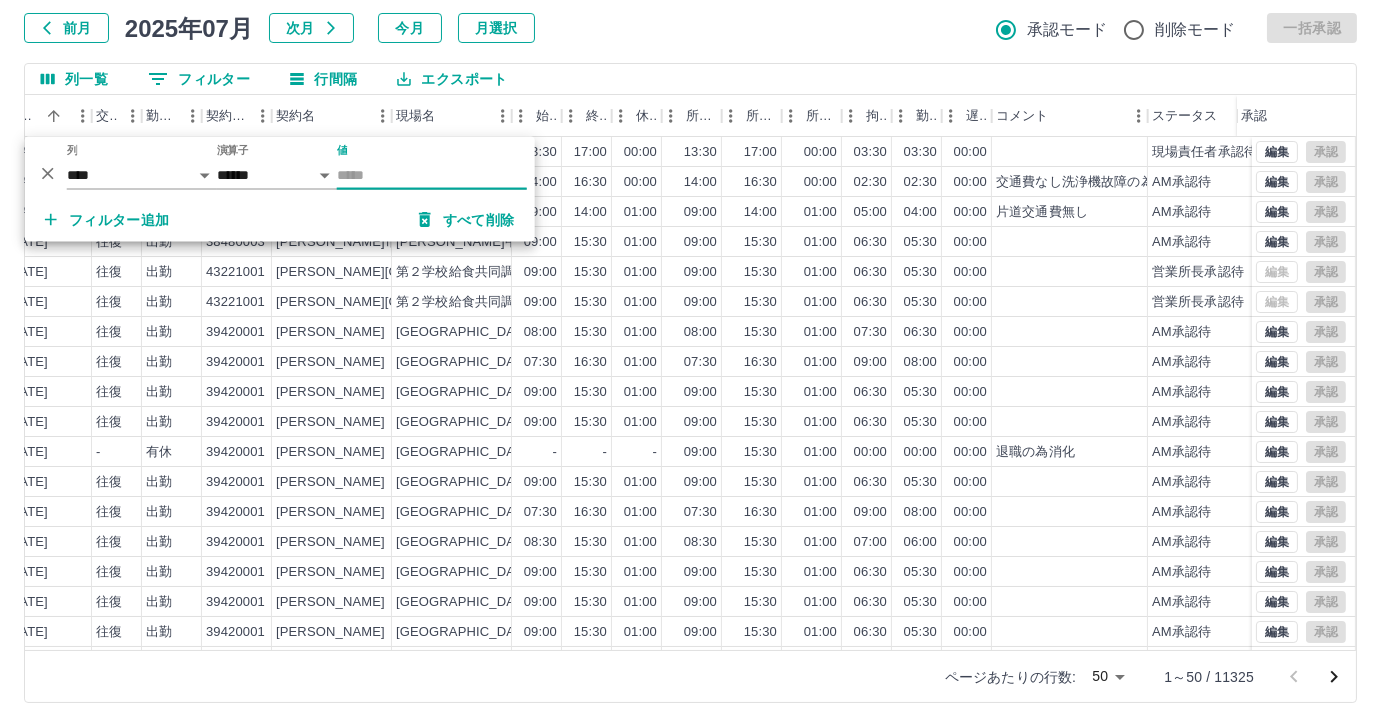 click on "値" at bounding box center (432, 175) 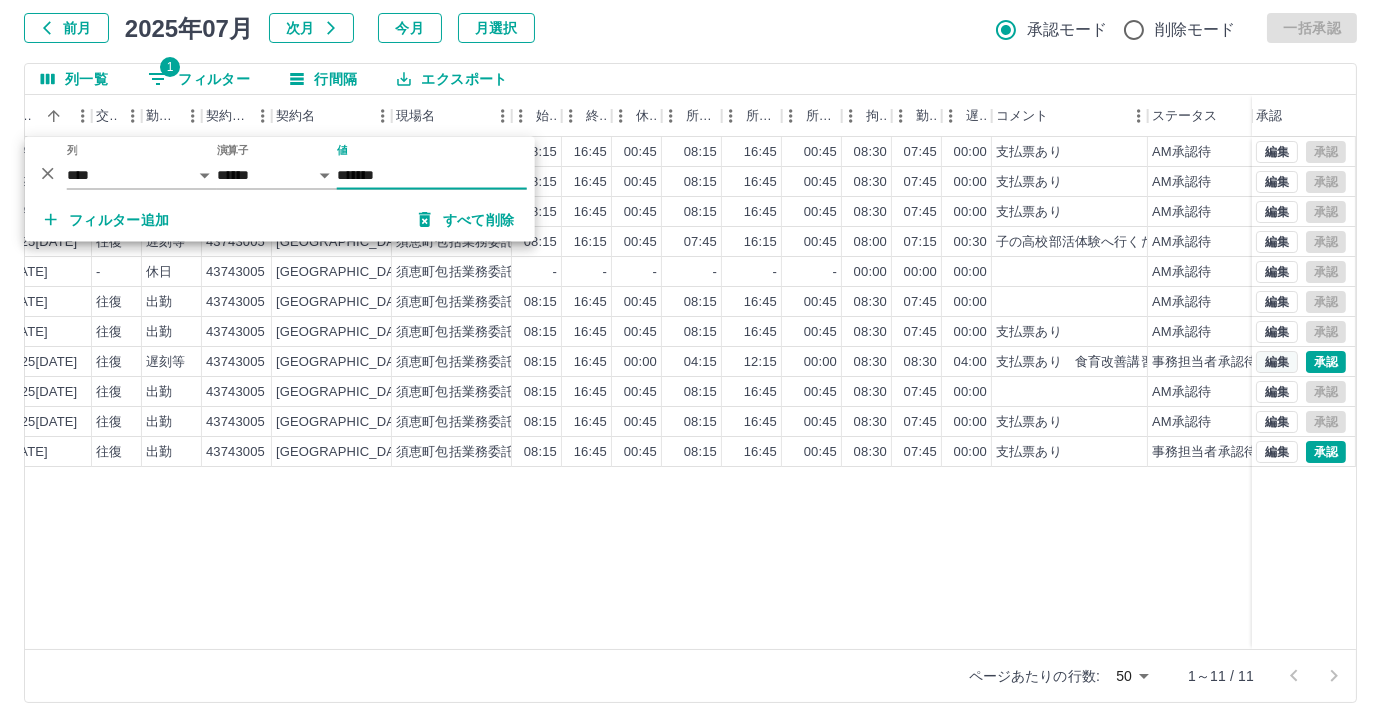 type on "*******" 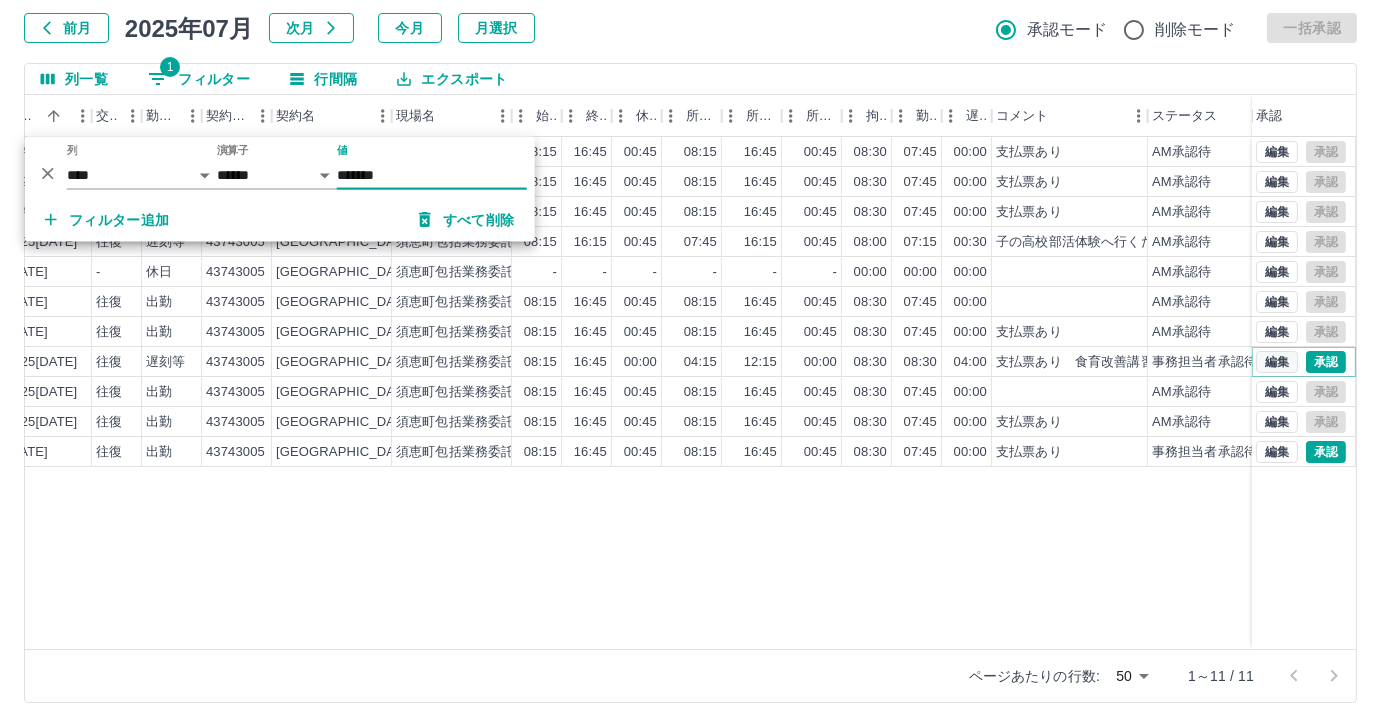 click on "編集" at bounding box center (1277, 362) 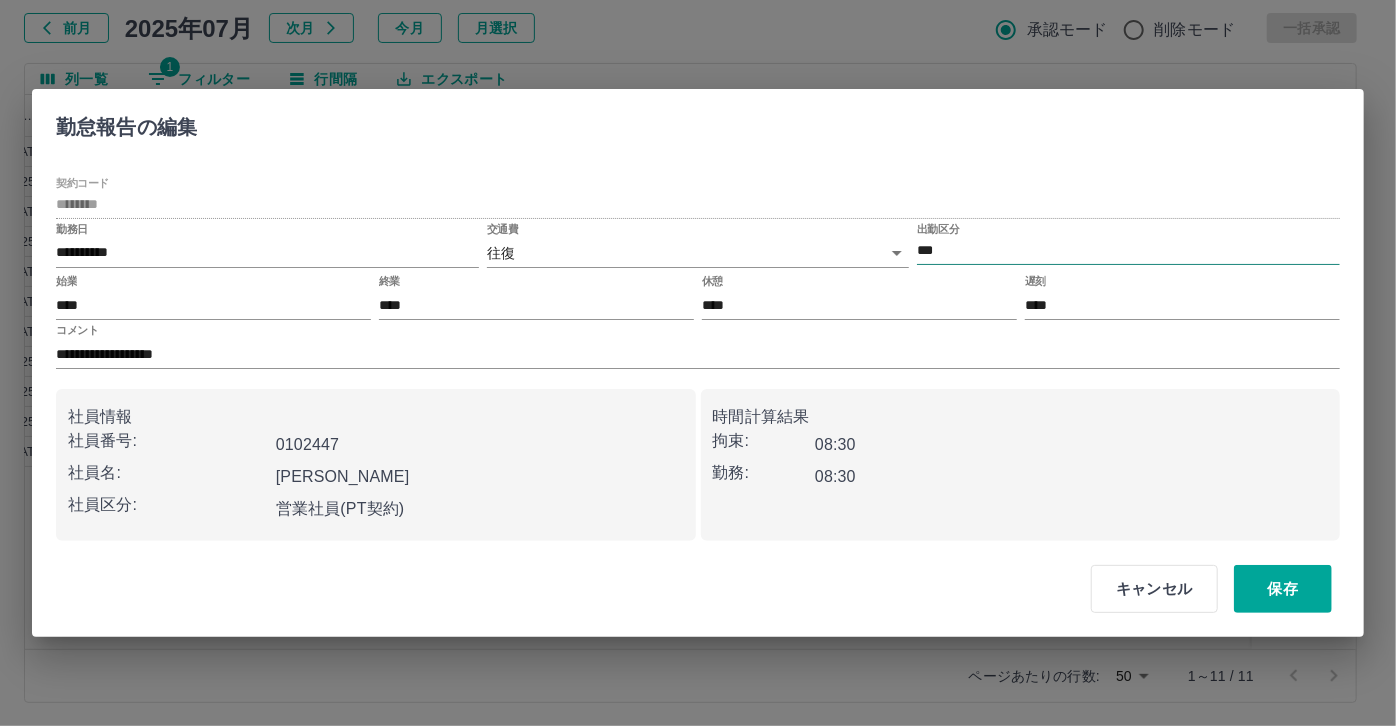 click on "***" at bounding box center (1128, 251) 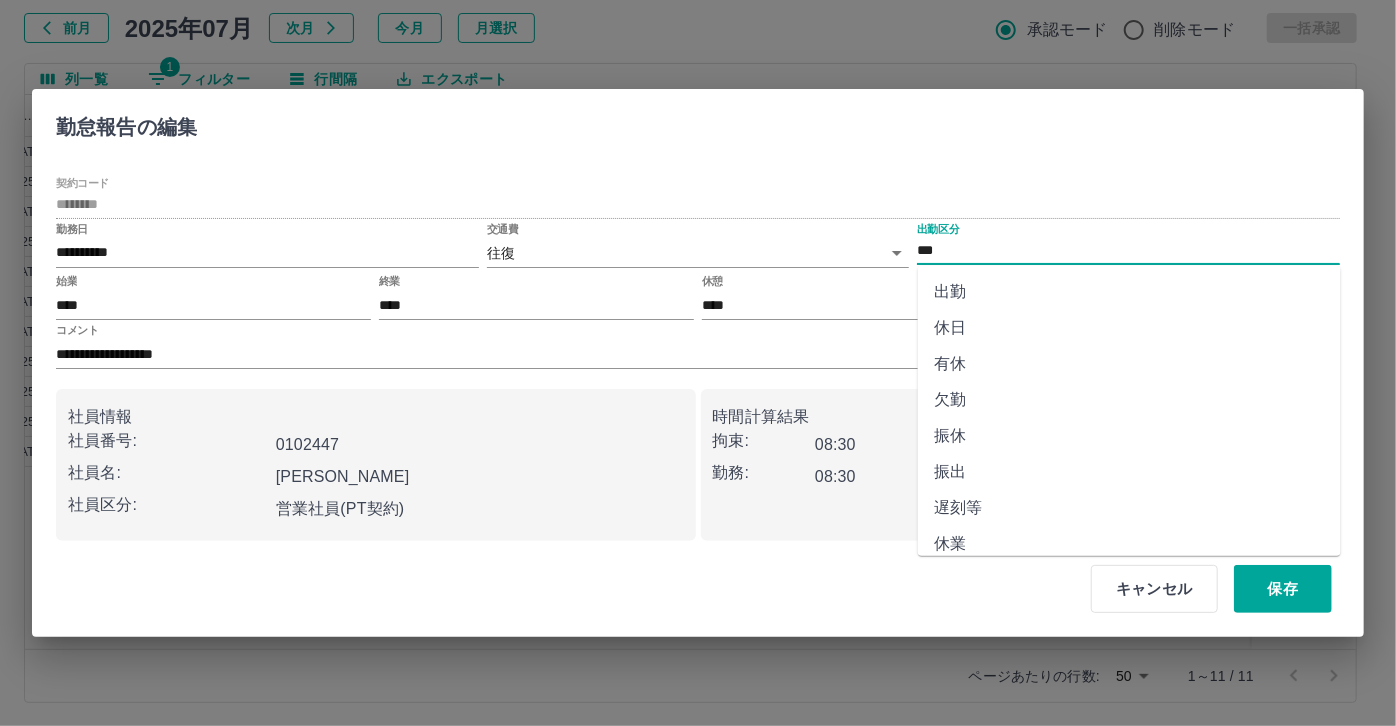 click on "出勤" at bounding box center [1129, 292] 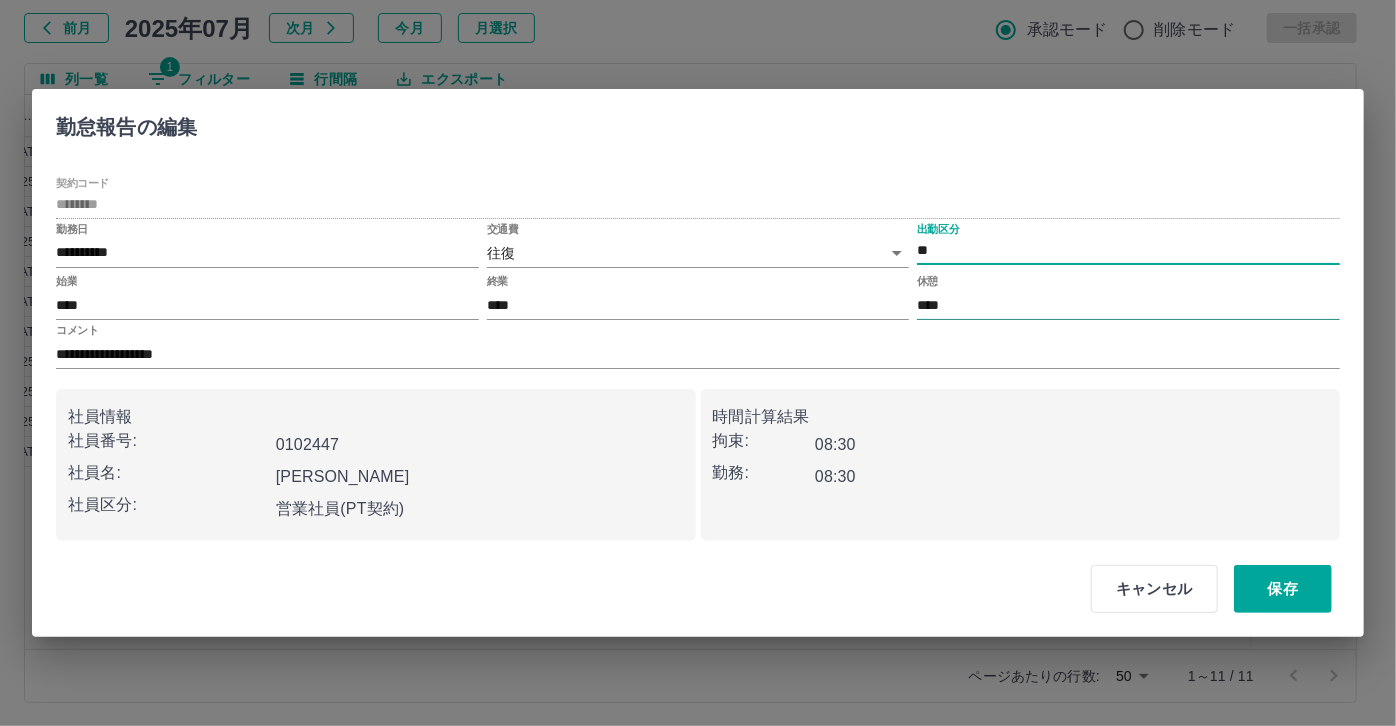 click on "****" at bounding box center (1128, 305) 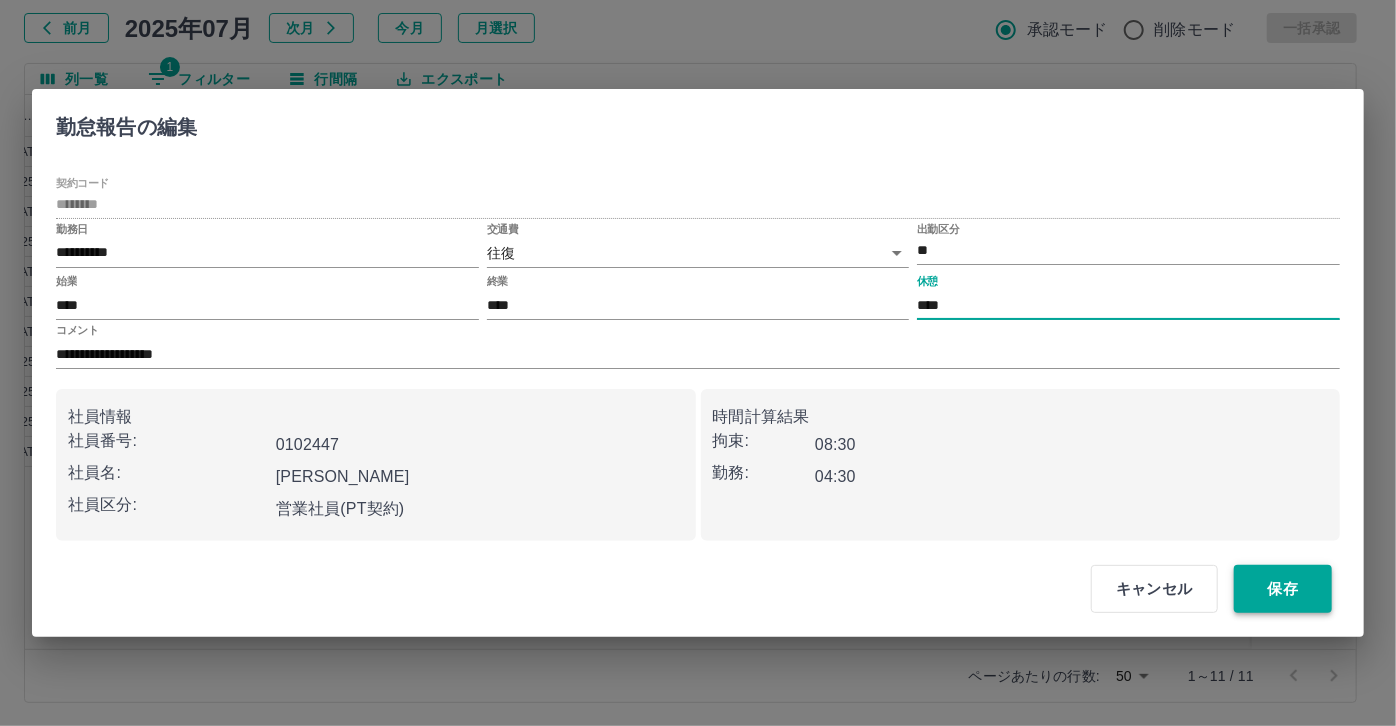 type on "****" 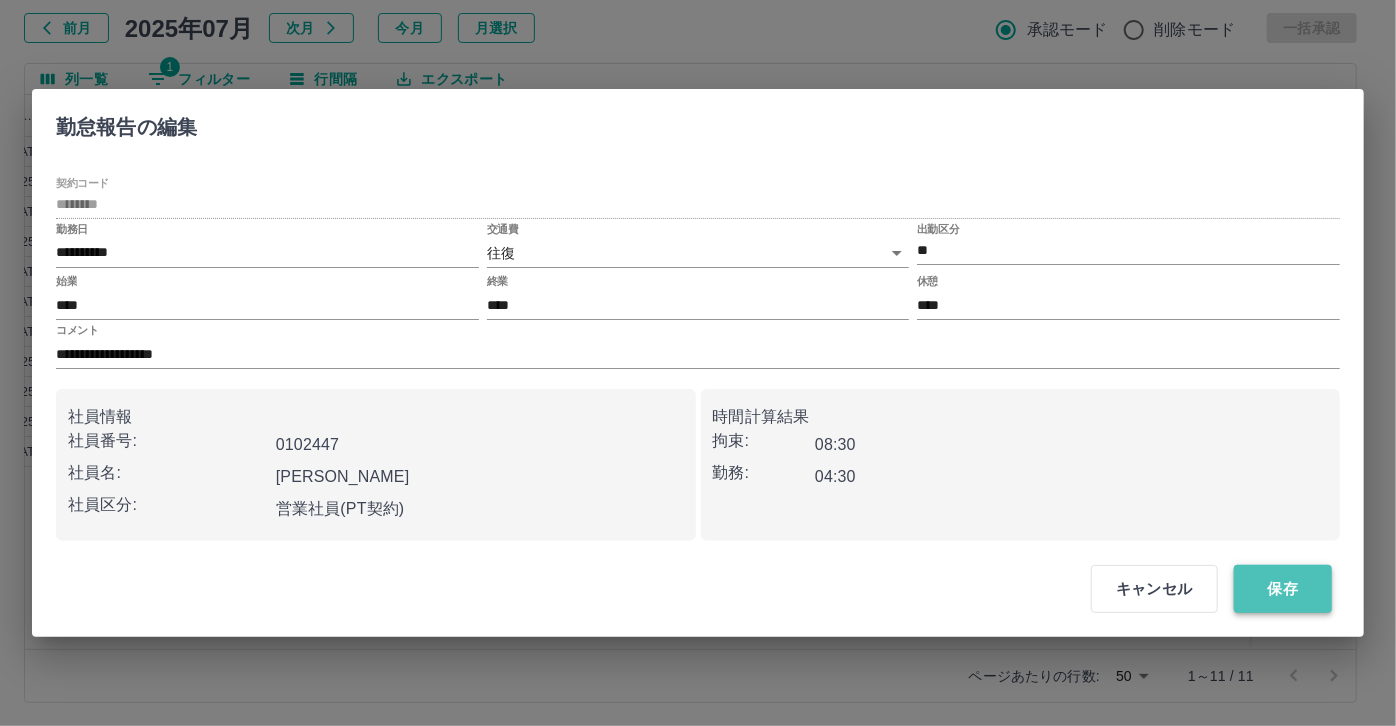 click on "保存" at bounding box center [1283, 589] 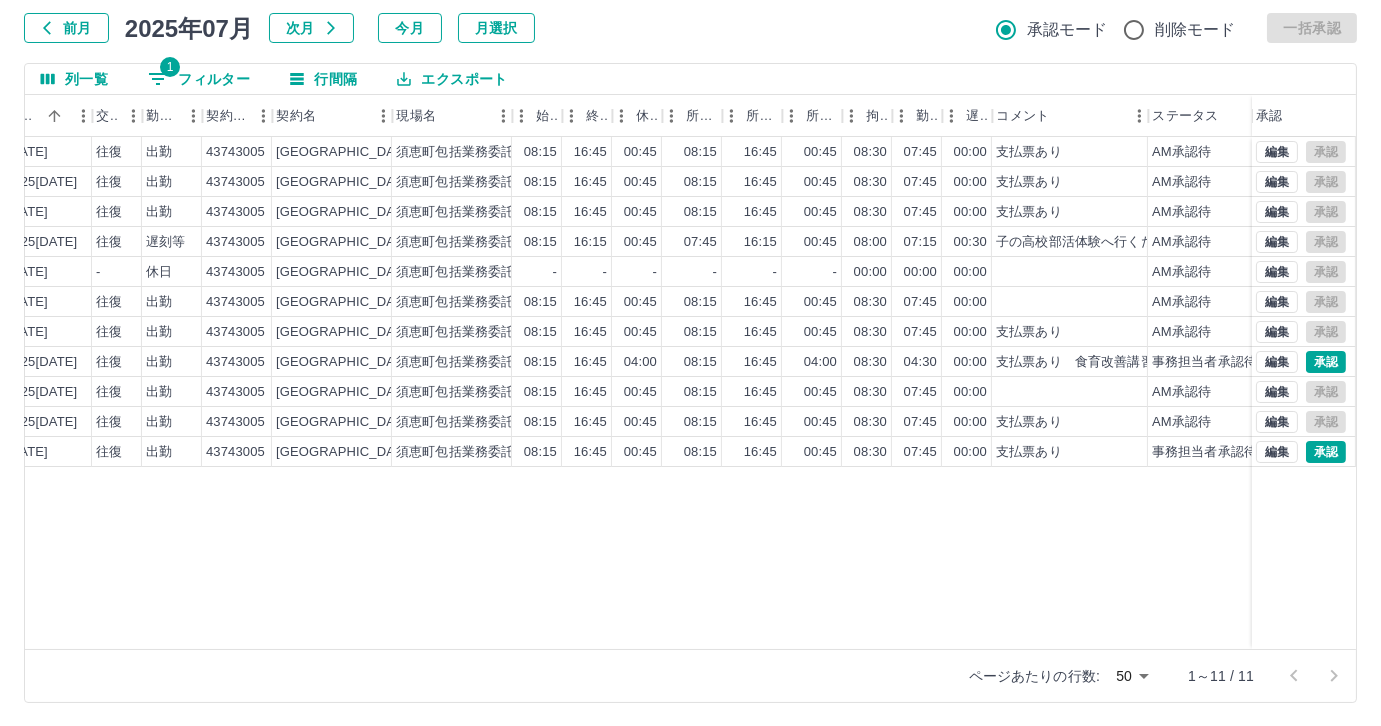 scroll, scrollTop: 117, scrollLeft: 0, axis: vertical 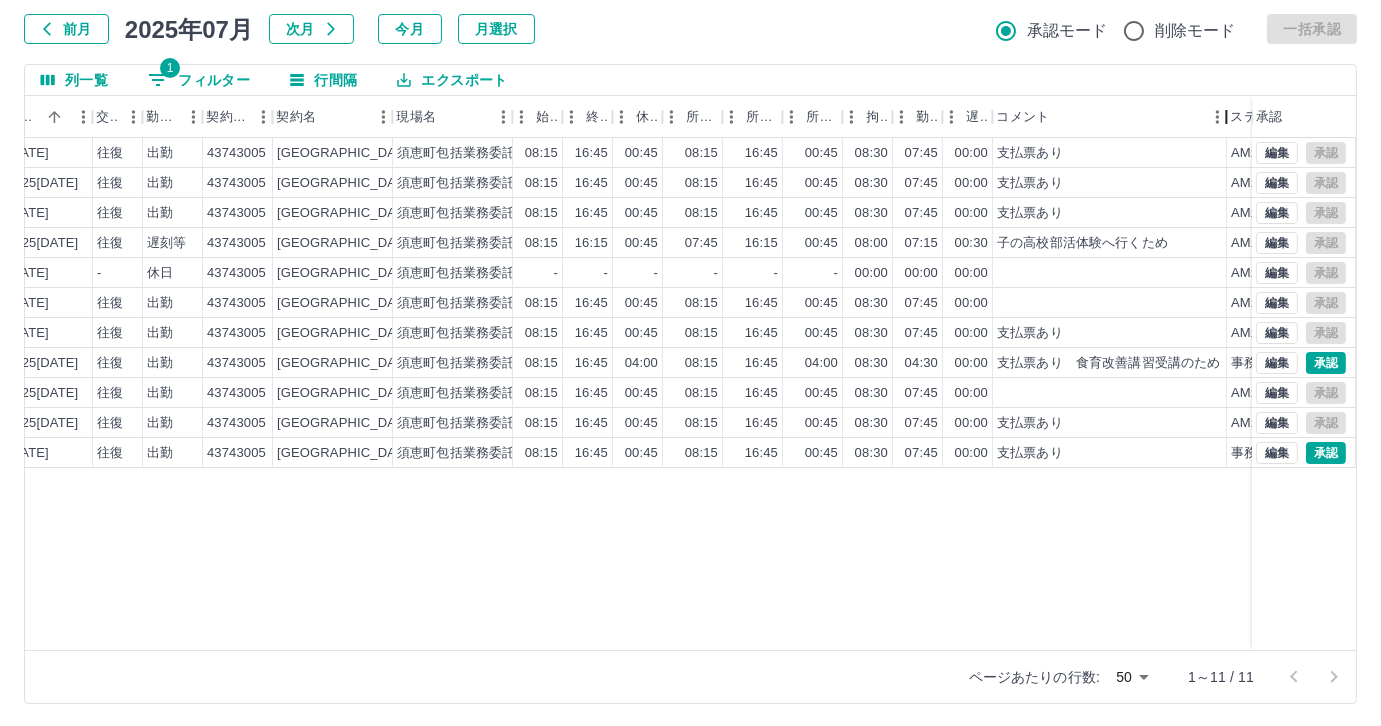 drag, startPoint x: 1146, startPoint y: 101, endPoint x: 1224, endPoint y: 102, distance: 78.00641 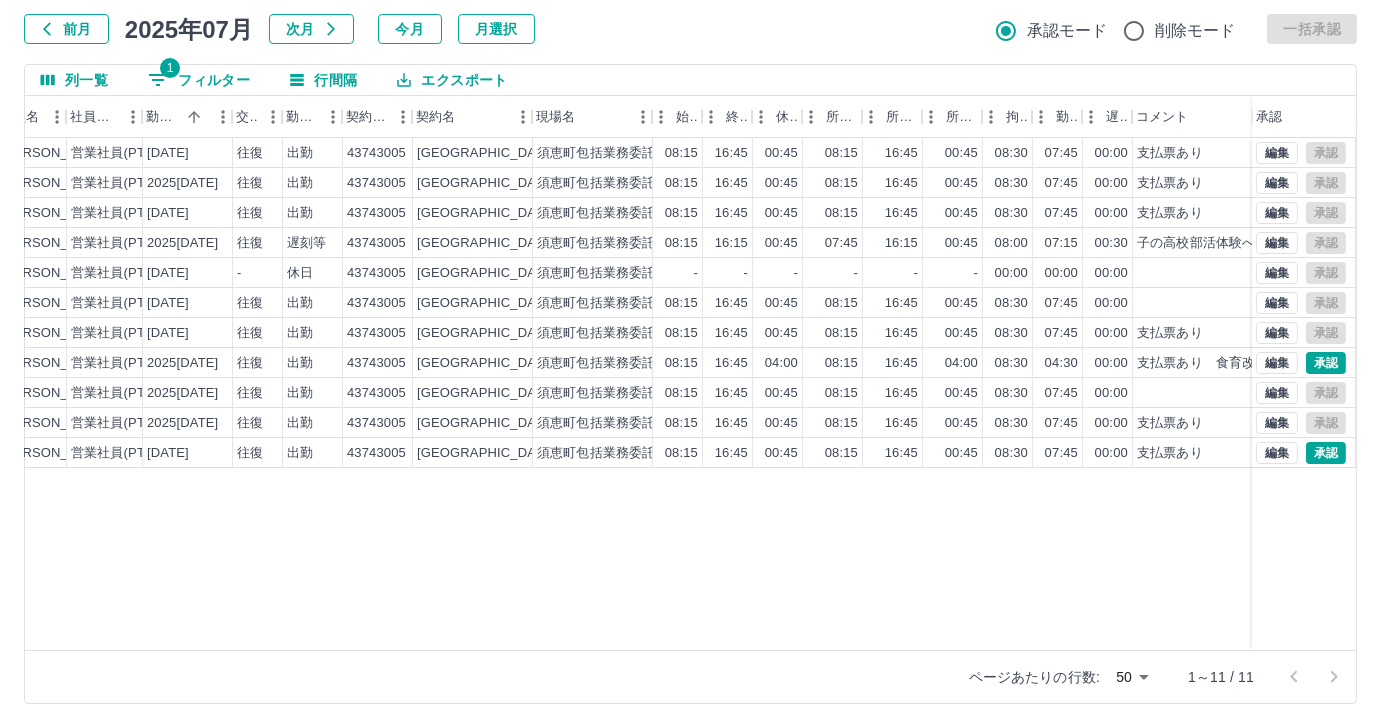 scroll, scrollTop: 0, scrollLeft: 244, axis: horizontal 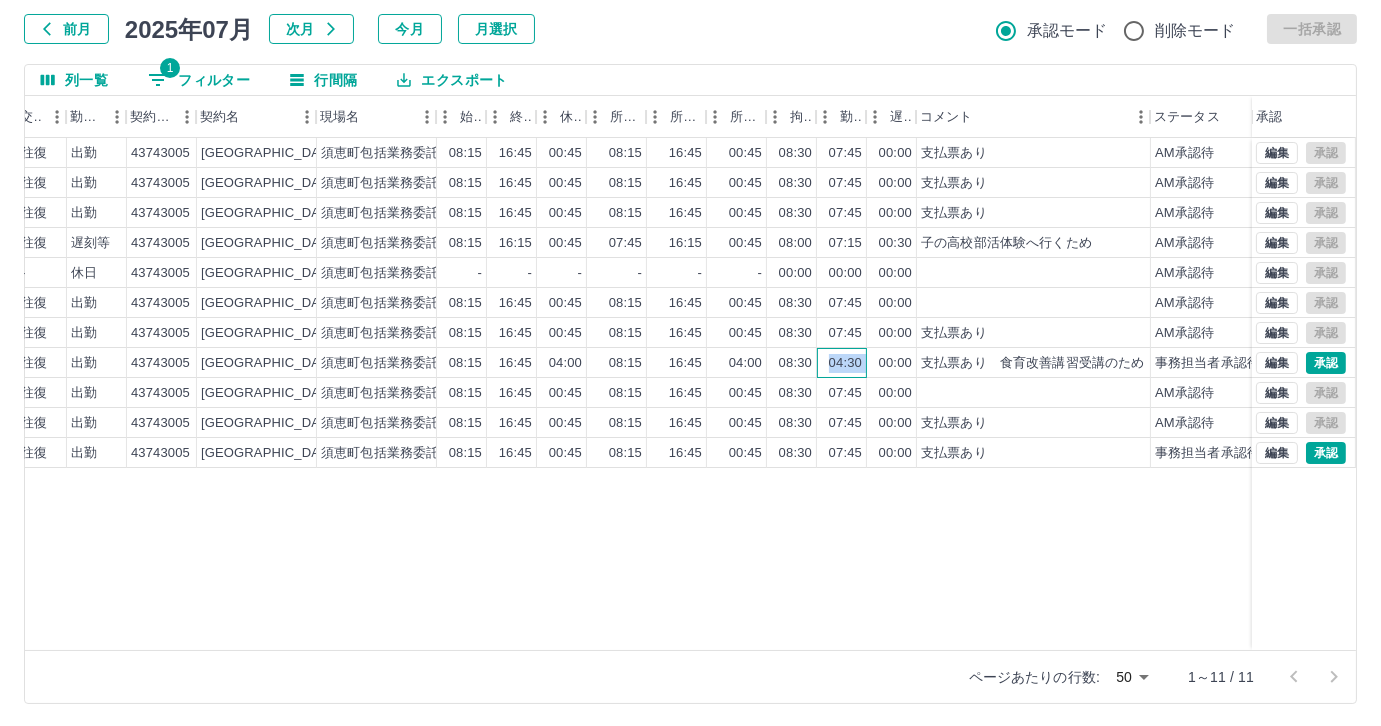 drag, startPoint x: 824, startPoint y: 361, endPoint x: 867, endPoint y: 359, distance: 43.046486 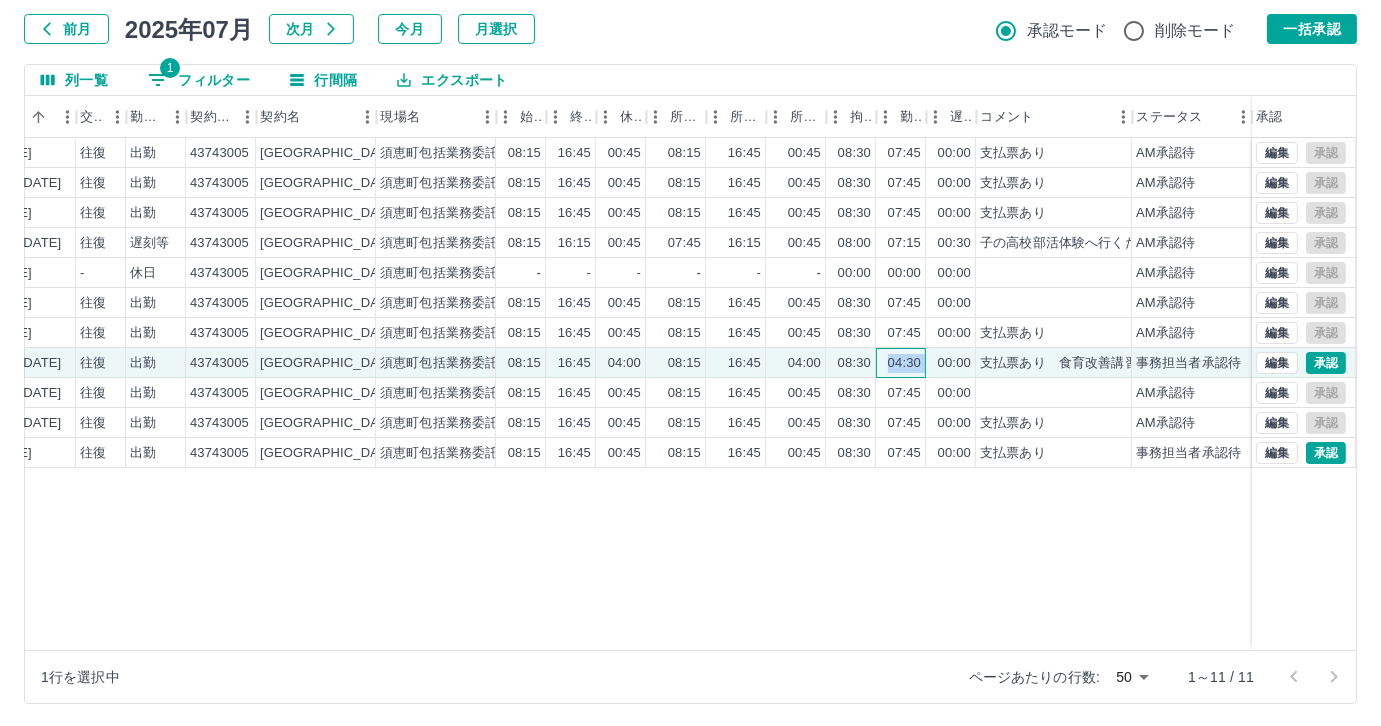 scroll, scrollTop: 0, scrollLeft: 414, axis: horizontal 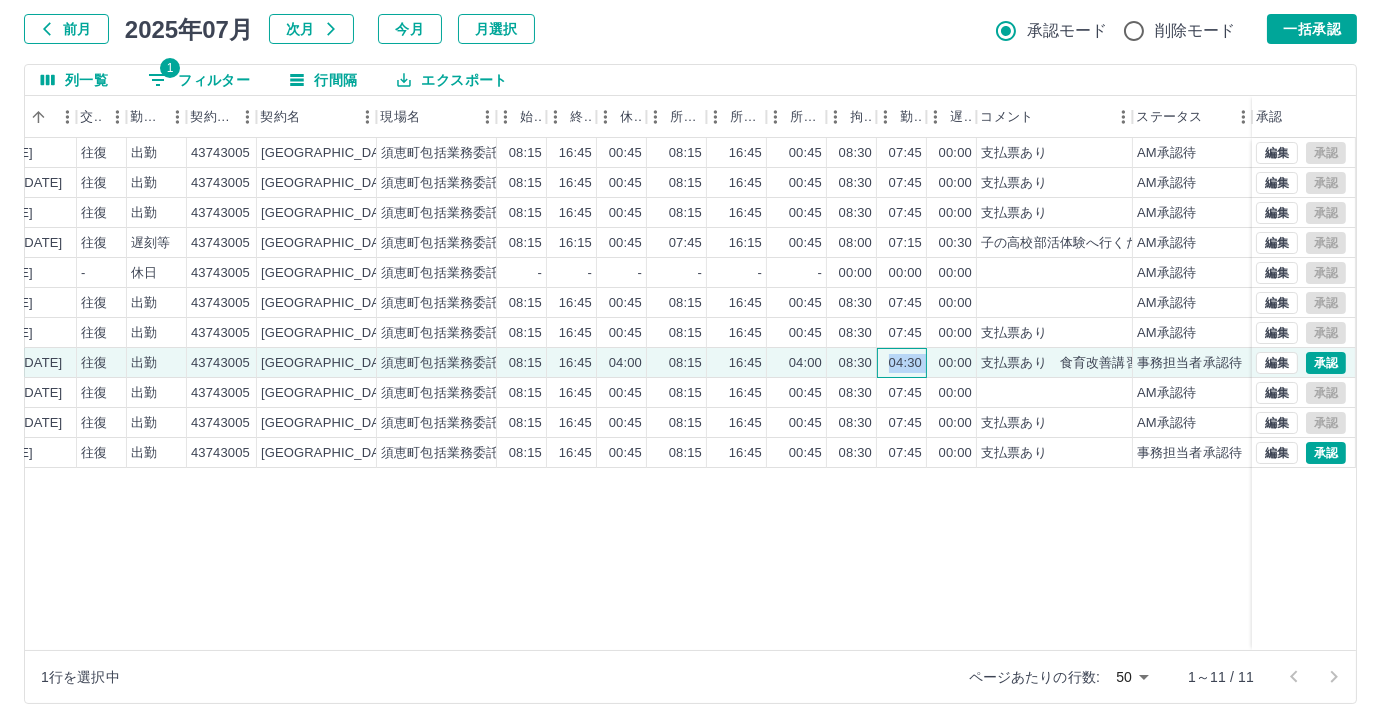 copy on "04:30" 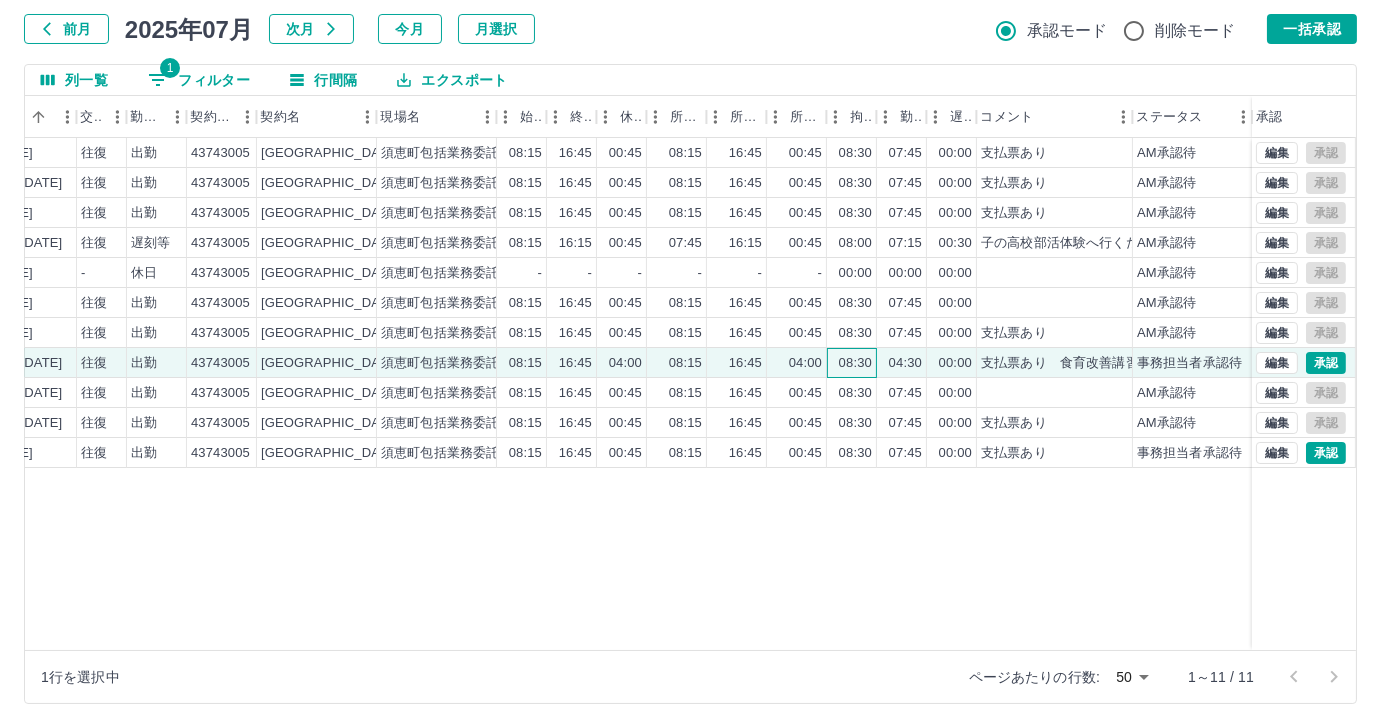drag, startPoint x: 867, startPoint y: 359, endPoint x: 908, endPoint y: 359, distance: 41 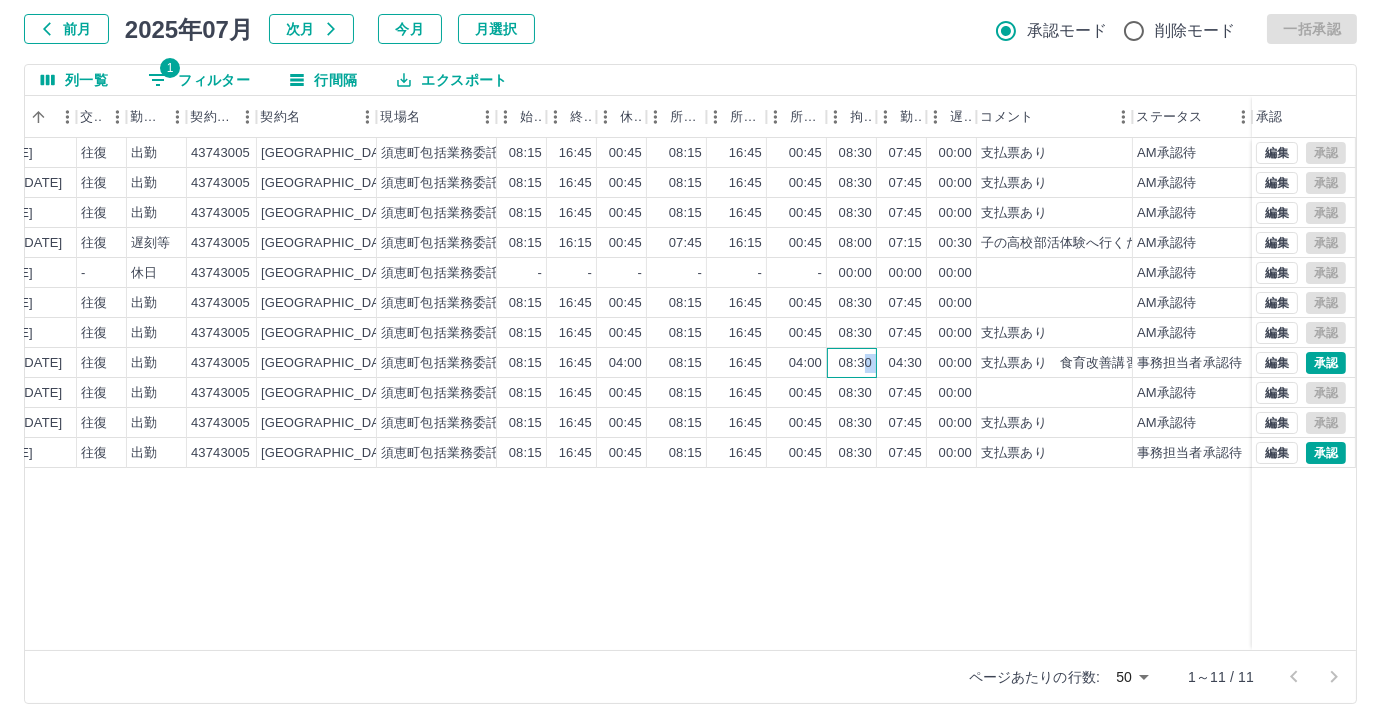 scroll, scrollTop: 118, scrollLeft: 0, axis: vertical 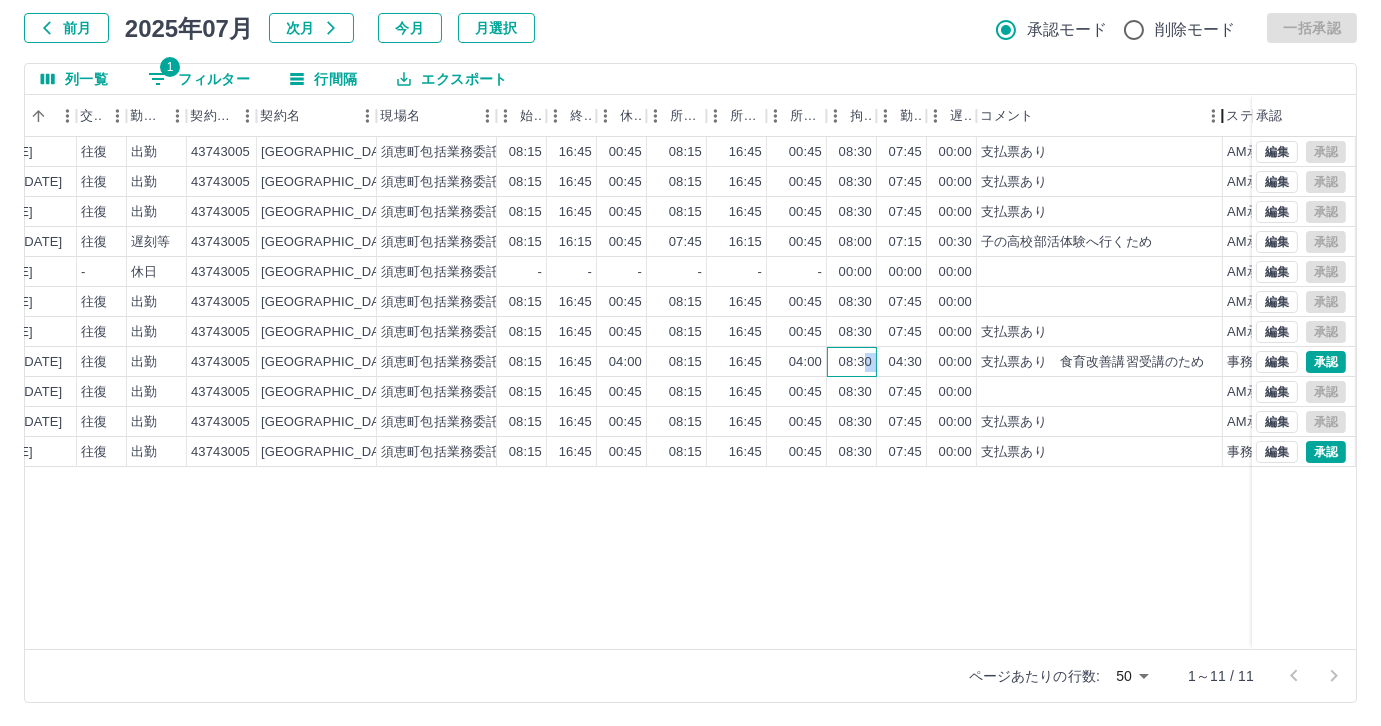 drag, startPoint x: 1133, startPoint y: 130, endPoint x: 1223, endPoint y: 125, distance: 90.13878 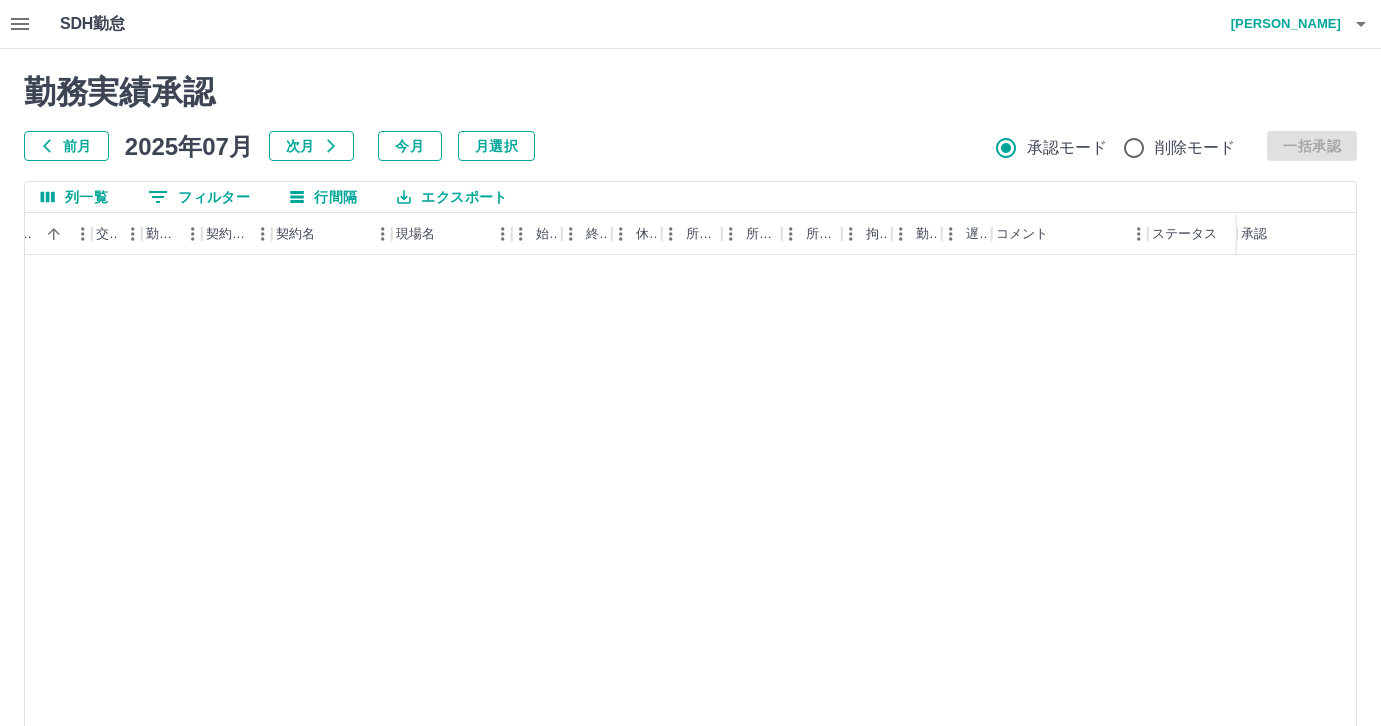 scroll, scrollTop: 118, scrollLeft: 0, axis: vertical 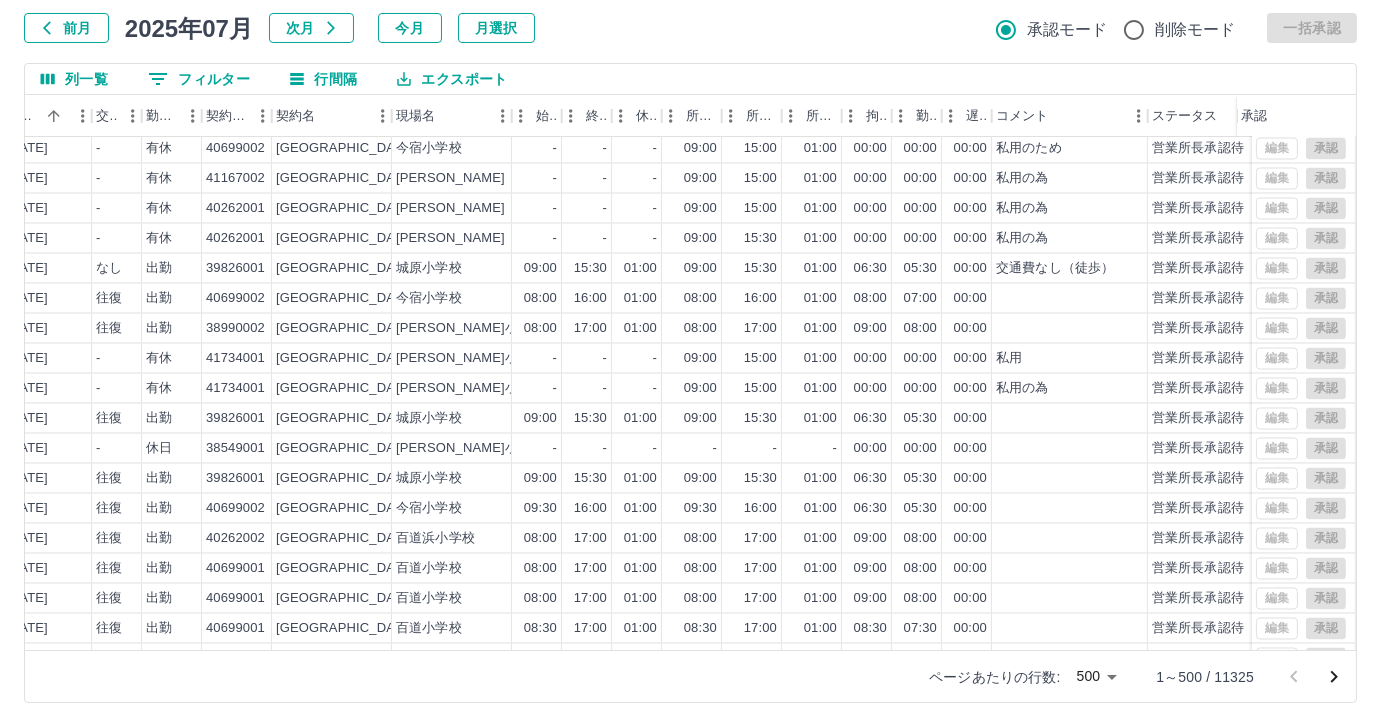 click on "0 フィルター" at bounding box center (199, 79) 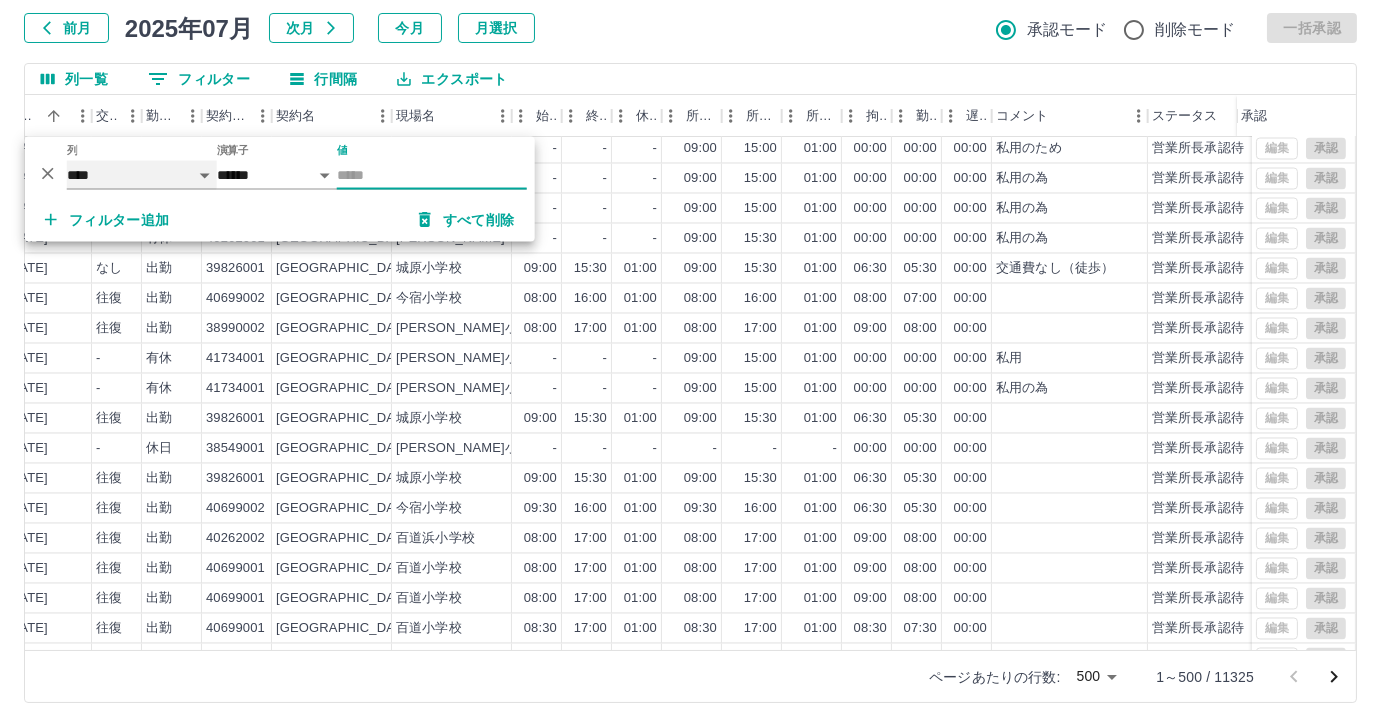 click on "**** *** **** *** *** **** ***** *** *** ** ** ** **** **** **** ** ** *** **** *****" at bounding box center (142, 175) 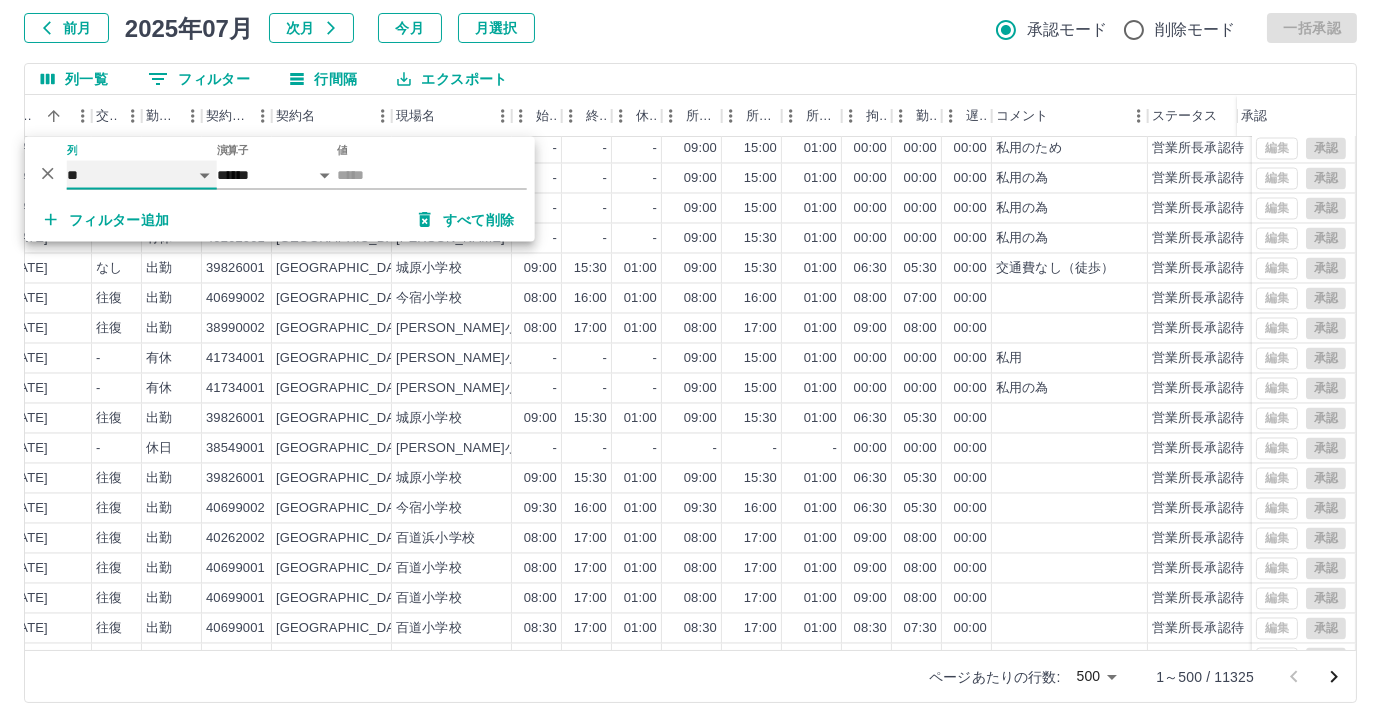 click on "**** *** **** *** *** **** ***** *** *** ** ** ** **** **** **** ** ** *** **** *****" at bounding box center (142, 175) 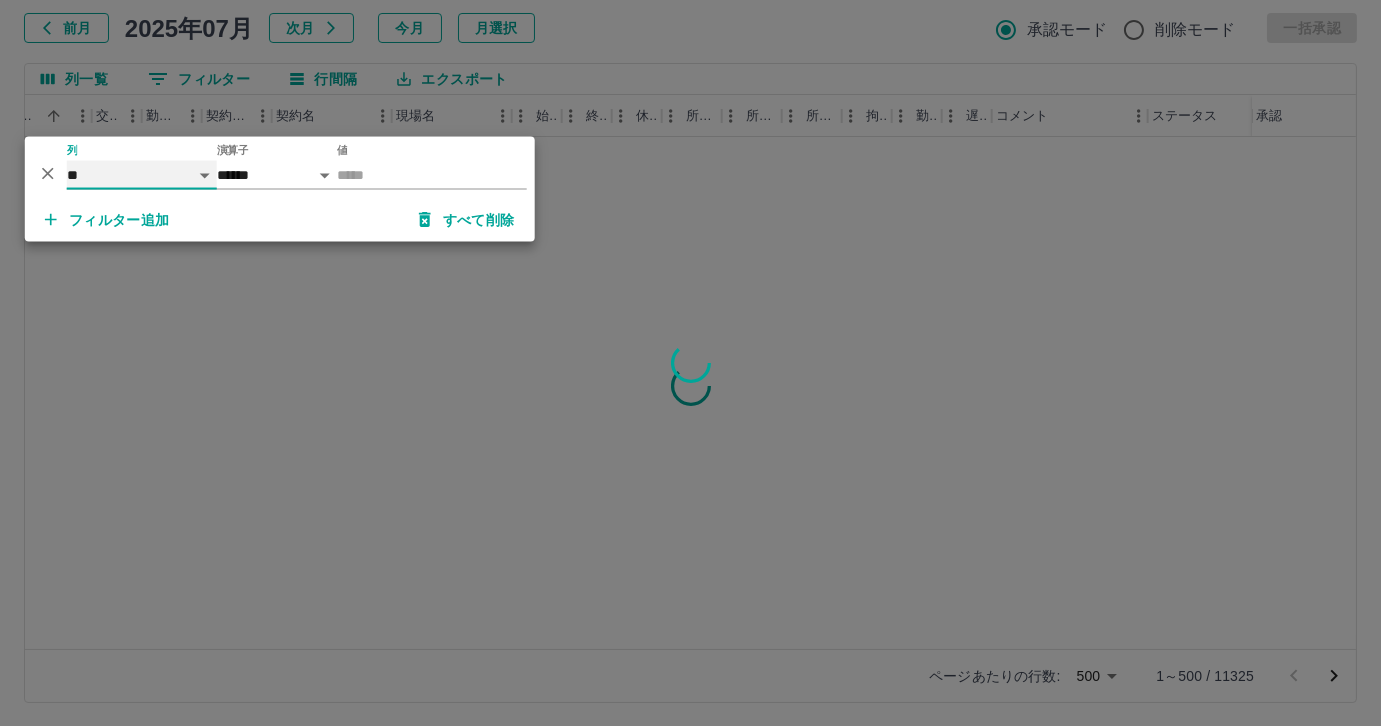 scroll, scrollTop: 0, scrollLeft: 399, axis: horizontal 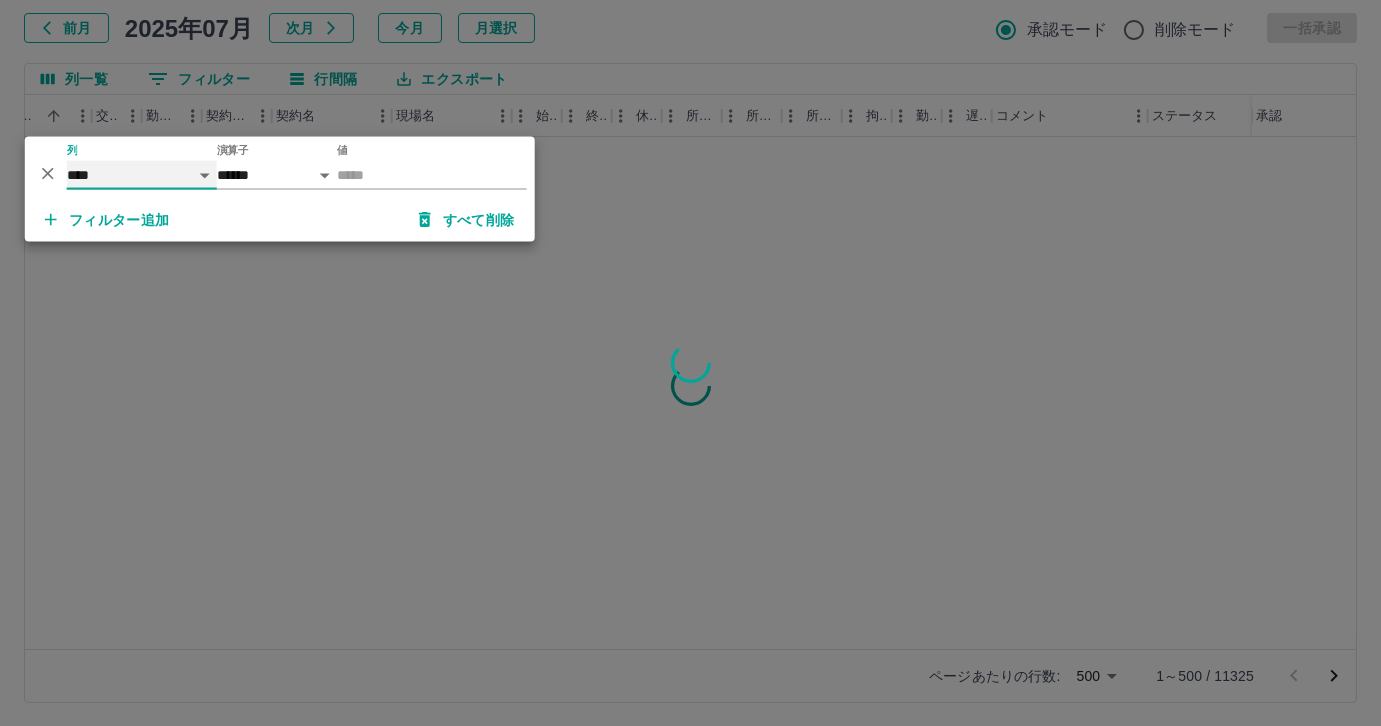 click on "**** *** **** *** *** **** ***** *** *** ** ** ** **** **** **** ** ** *** **** *****" at bounding box center [142, 175] 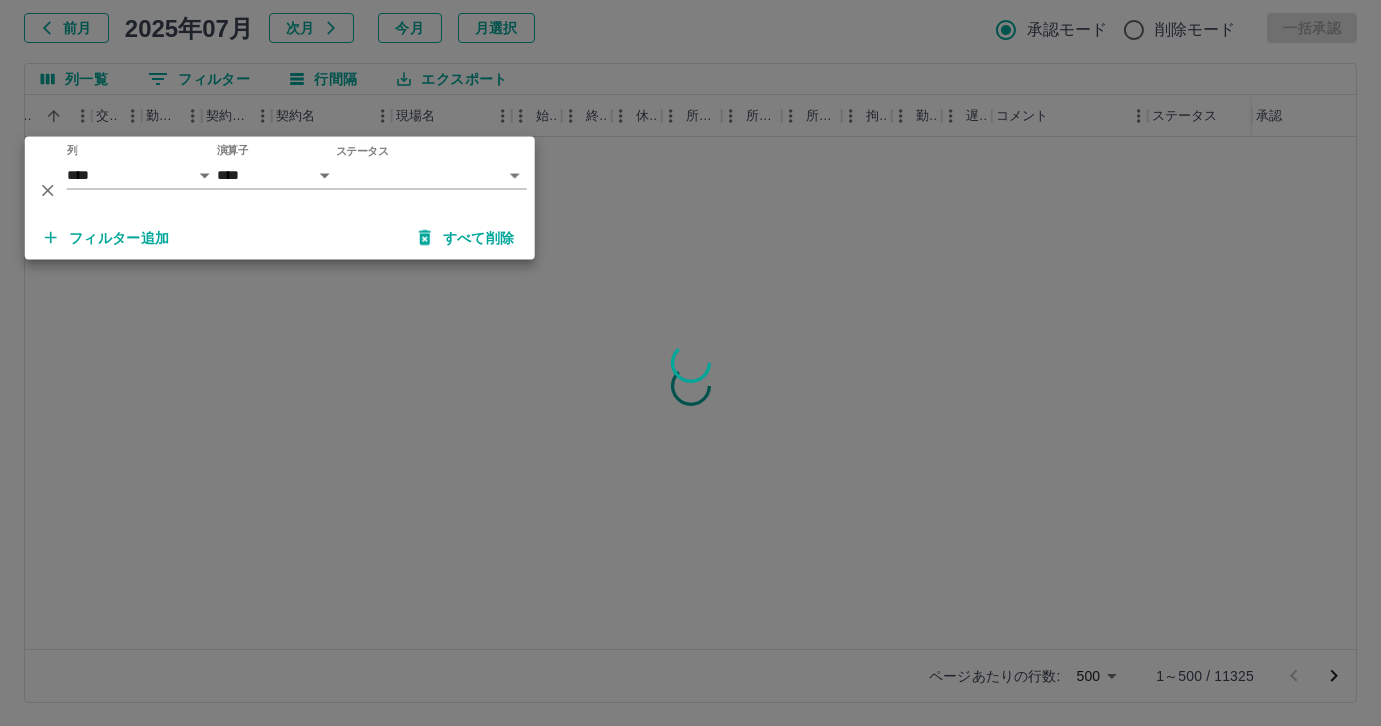 click on "ステータス ​ *********" at bounding box center [432, 176] 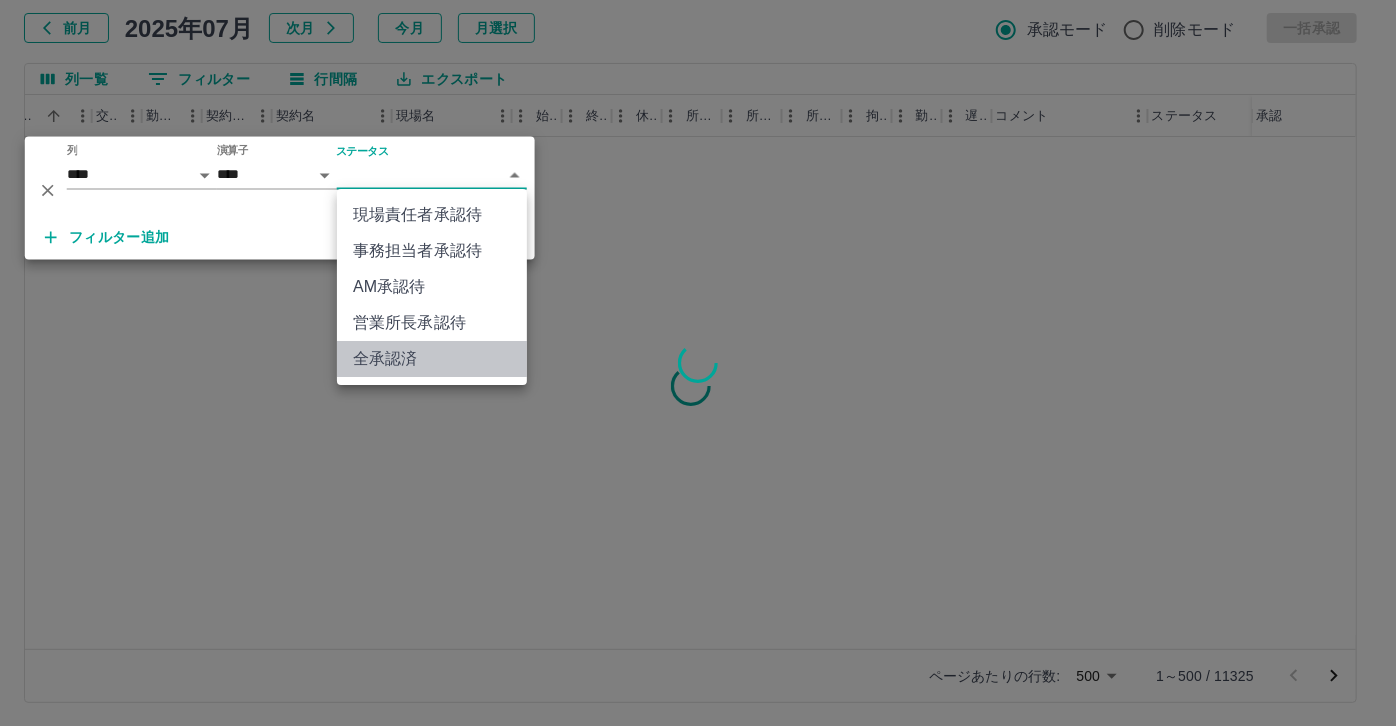 click on "全承認済" at bounding box center [432, 359] 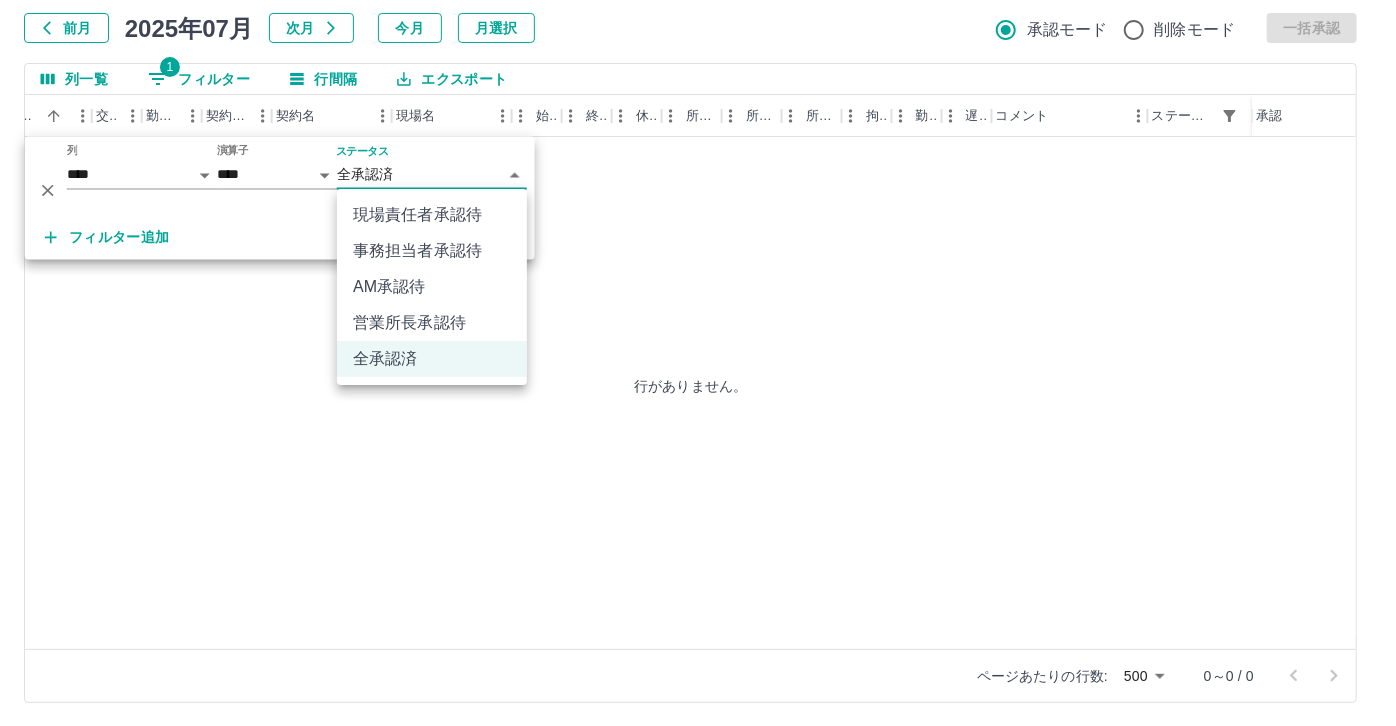 click on "SDH勤怠 [PERSON_NAME] 勤務実績承認 前月 [DATE] 次月 今月 月選択 承認モード 削除モード 一括承認 列一覧 1 フィルター 行間隔 エクスポート 社員名 社員区分 勤務日 交通費 勤務区分 契約コード 契約名 現場名 始業 終業 休憩 所定開始 所定終業 所定休憩 拘束 勤務 遅刻等 コメント ステータス 承認 行がありません。 ページあたりの行数: 500 *** 0～0 / 0 SDH勤怠 *** ** 列 **** *** **** *** *** **** ***** *** *** ** ** ** **** **** **** ** ** *** **** ***** 演算子 **** ****** ステータス 全承認済 **** フィルター追加 すべて削除 現場責任者承認待 事務担当者承認待 AM承認待 営業所長承認待 全承認済" at bounding box center [698, 304] 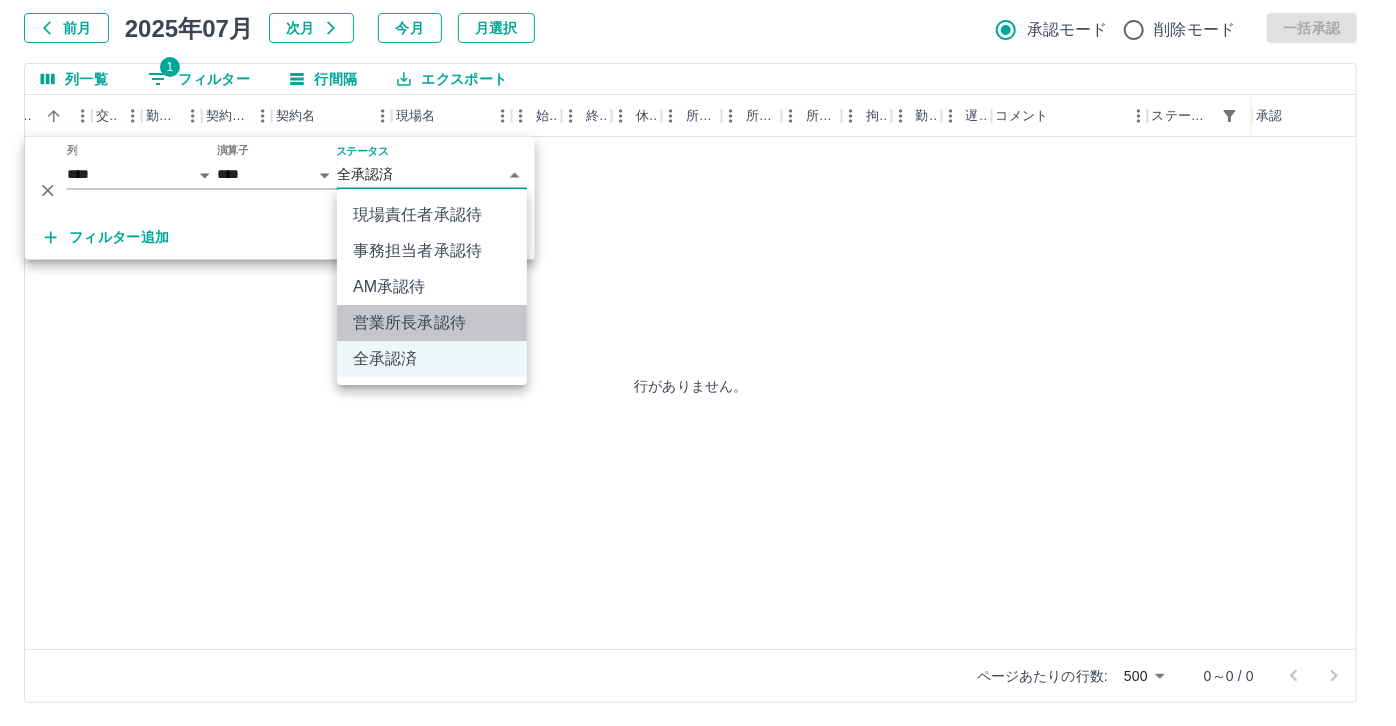 click on "営業所長承認待" at bounding box center [432, 323] 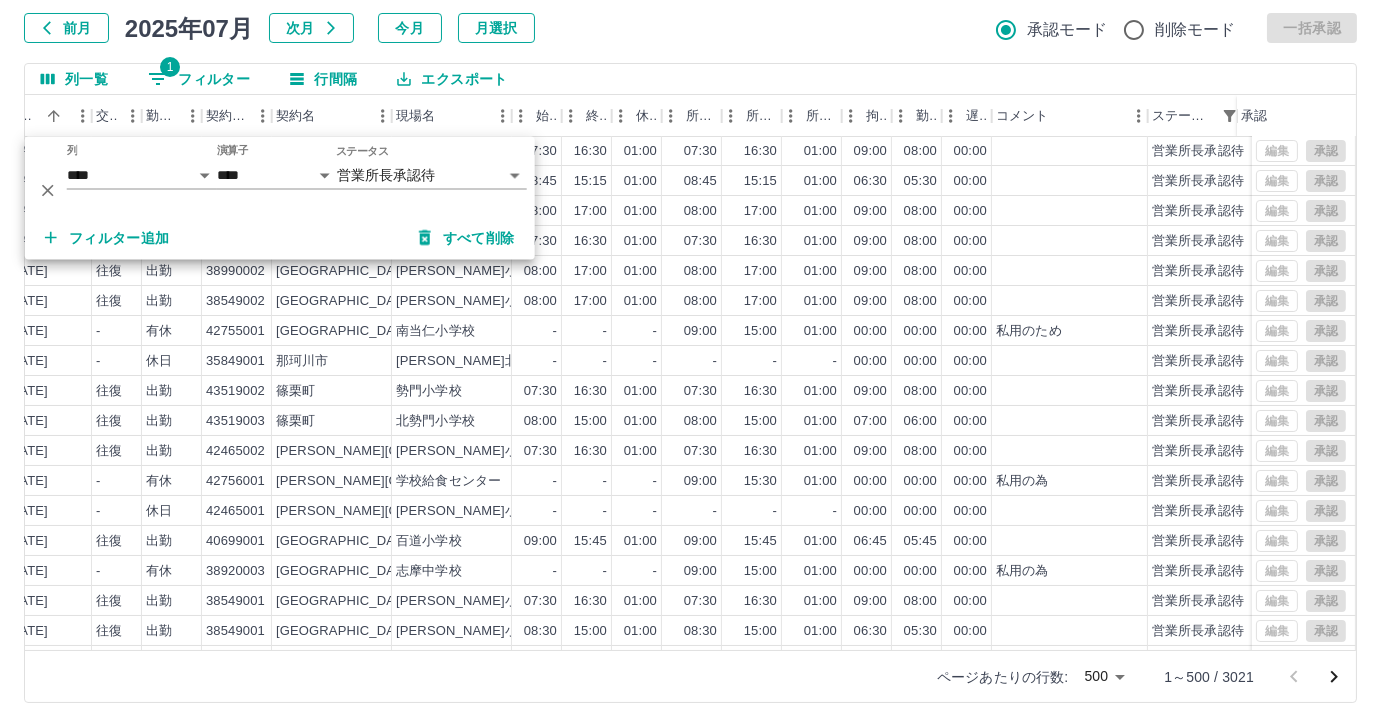 scroll, scrollTop: 0, scrollLeft: 399, axis: horizontal 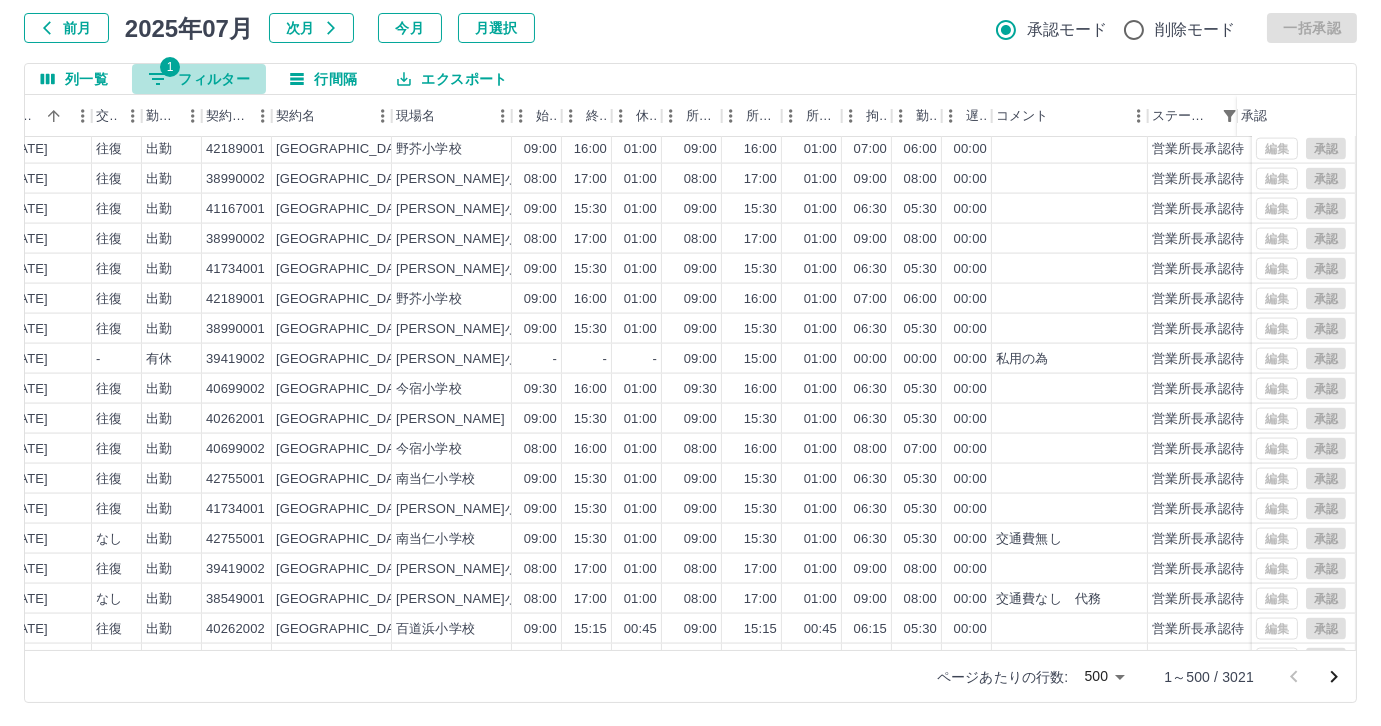 click on "1" at bounding box center (170, 67) 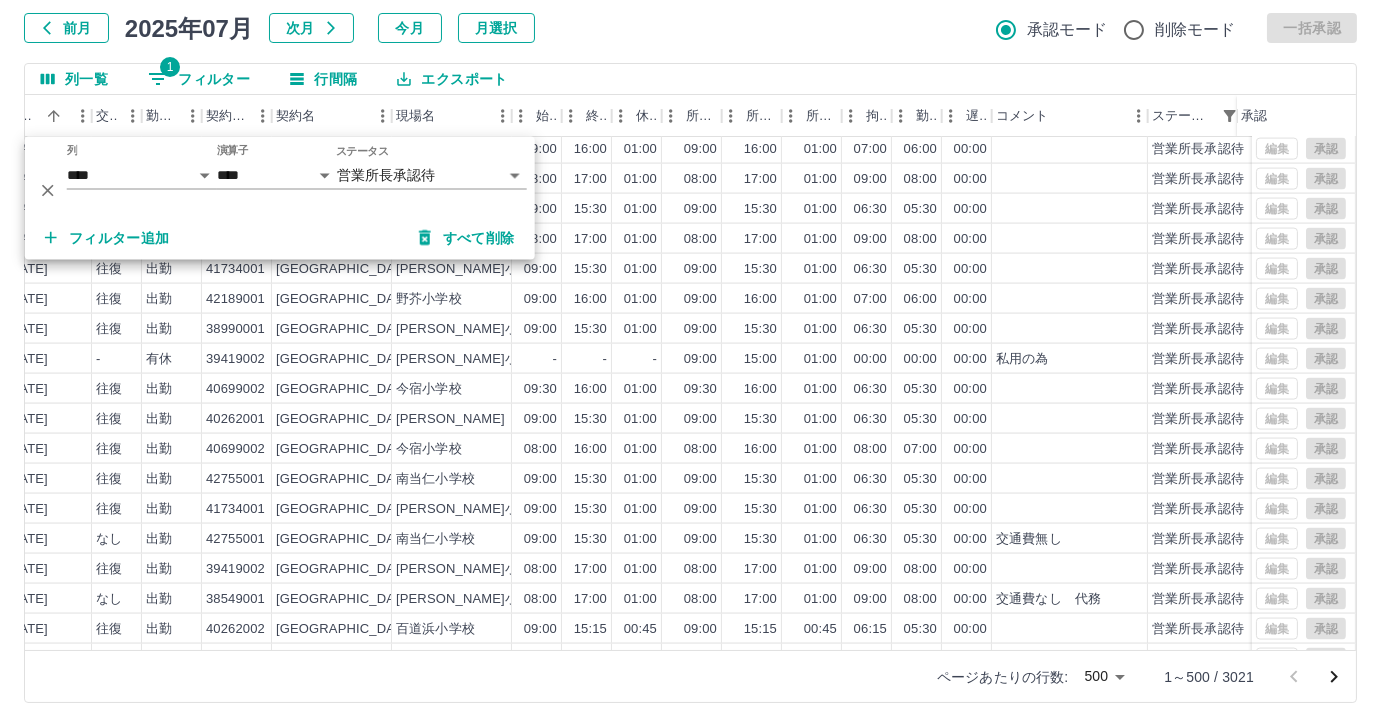 click on "フィルター追加" at bounding box center (107, 238) 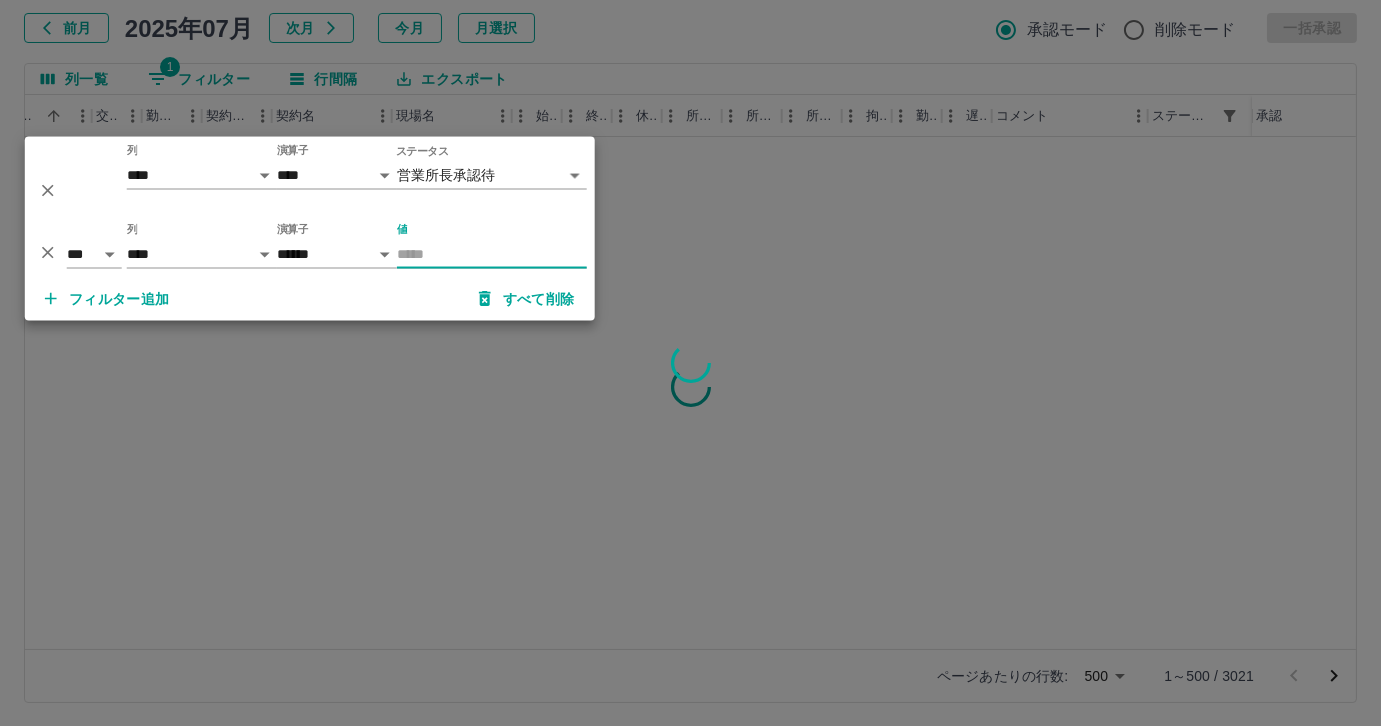 scroll, scrollTop: 0, scrollLeft: 399, axis: horizontal 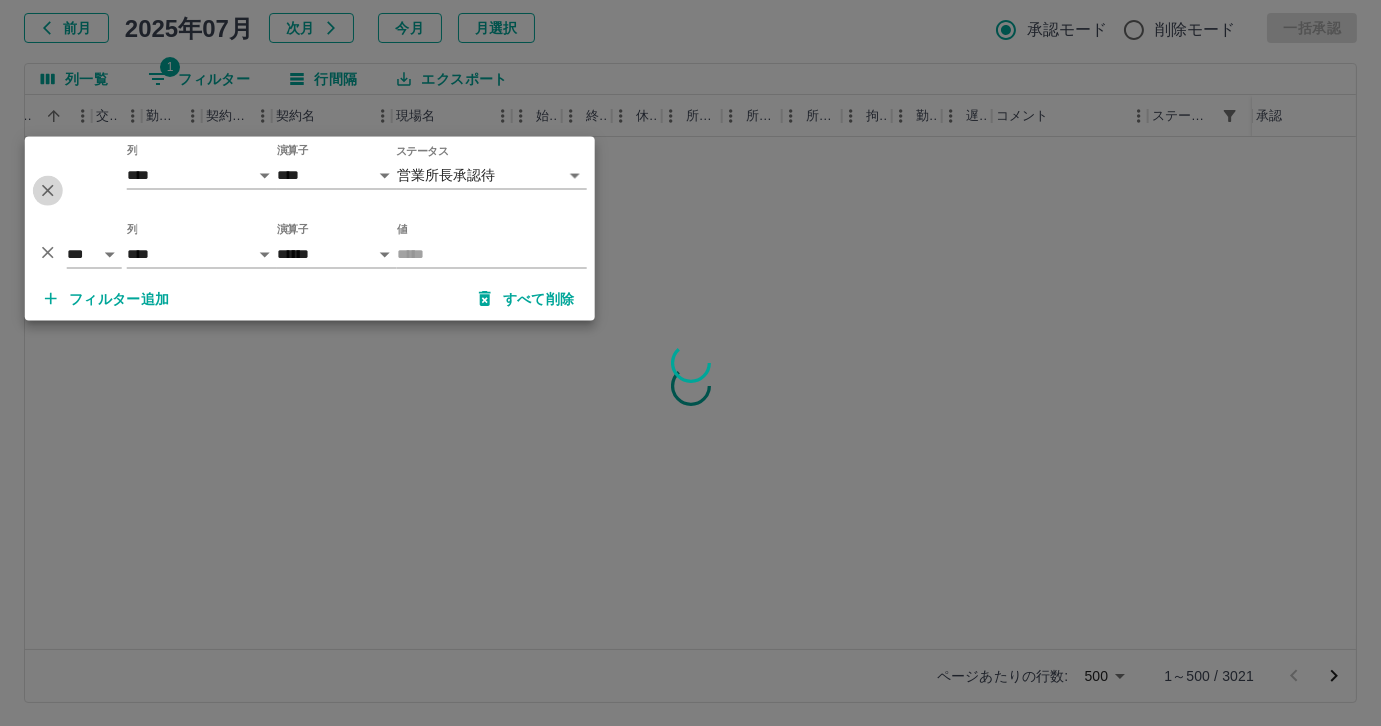 click 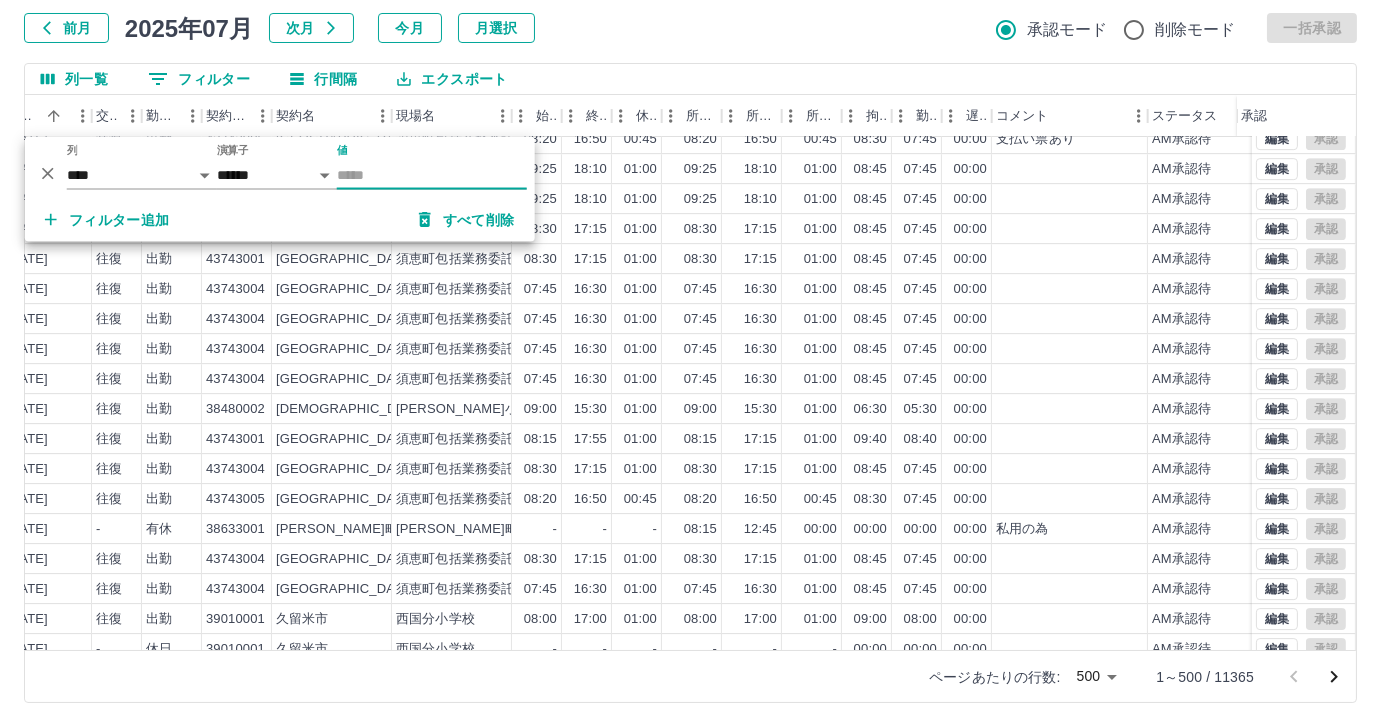 scroll, scrollTop: 13000, scrollLeft: 399, axis: both 